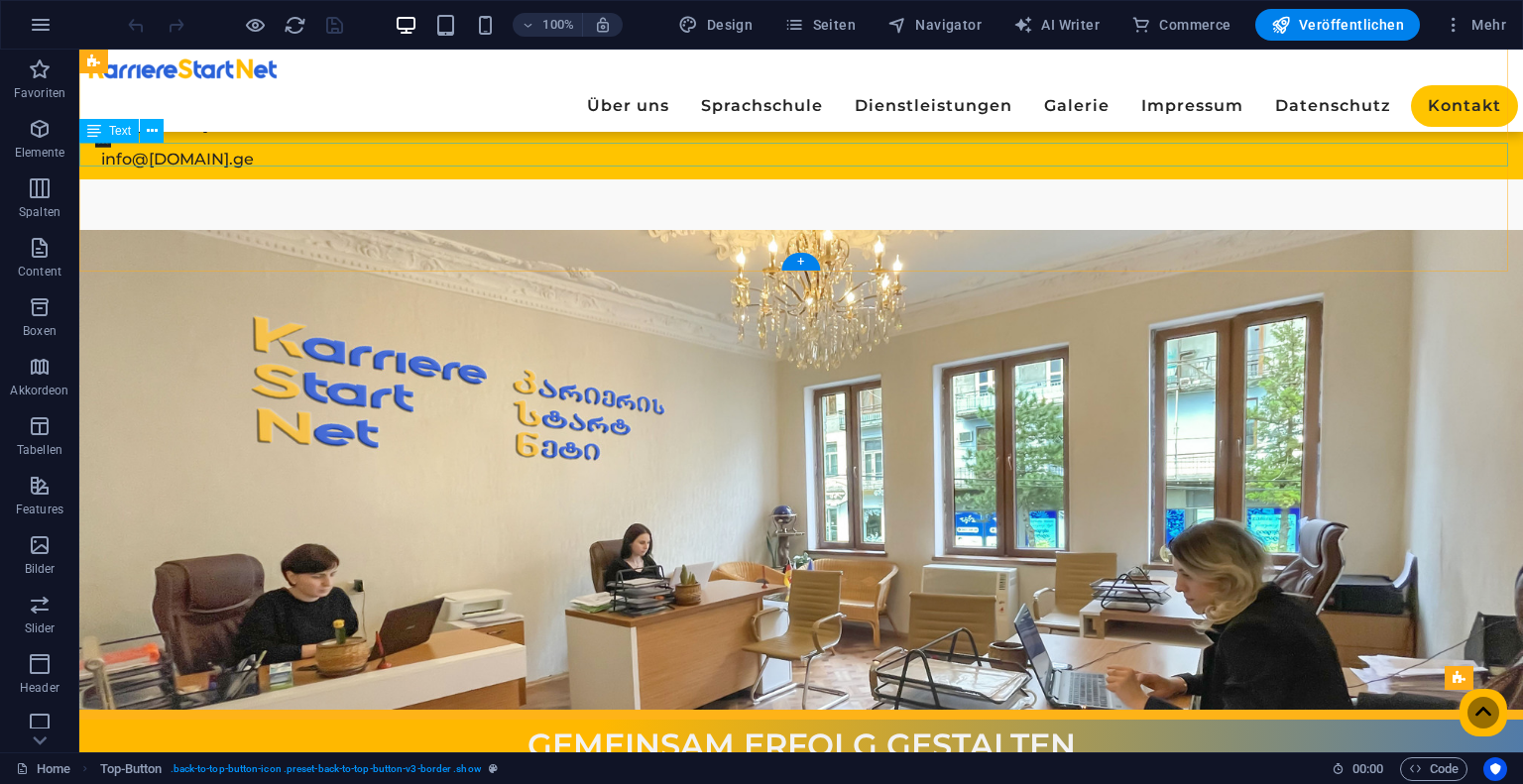 scroll, scrollTop: 1896, scrollLeft: 0, axis: vertical 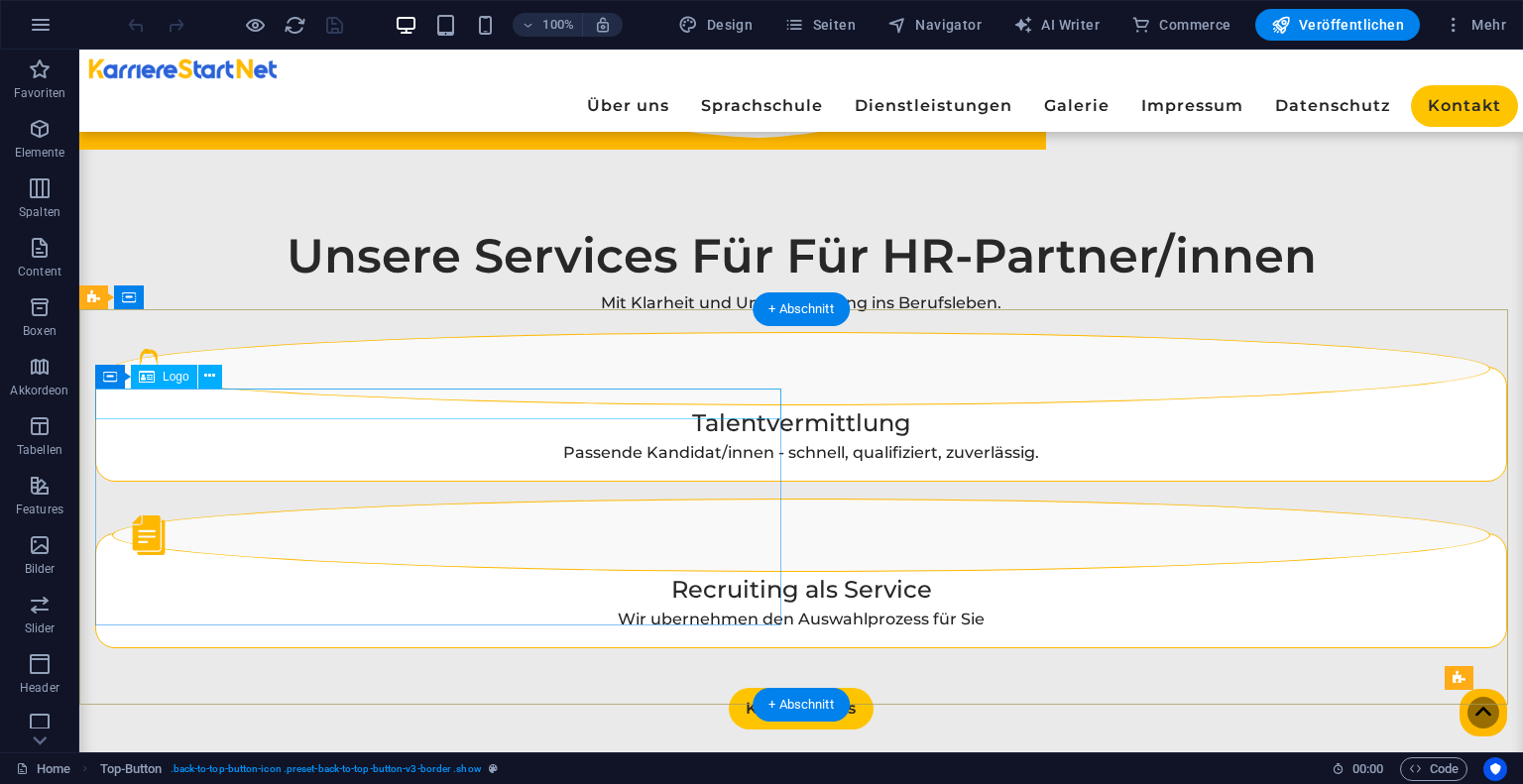 click at bounding box center (801, 3111) 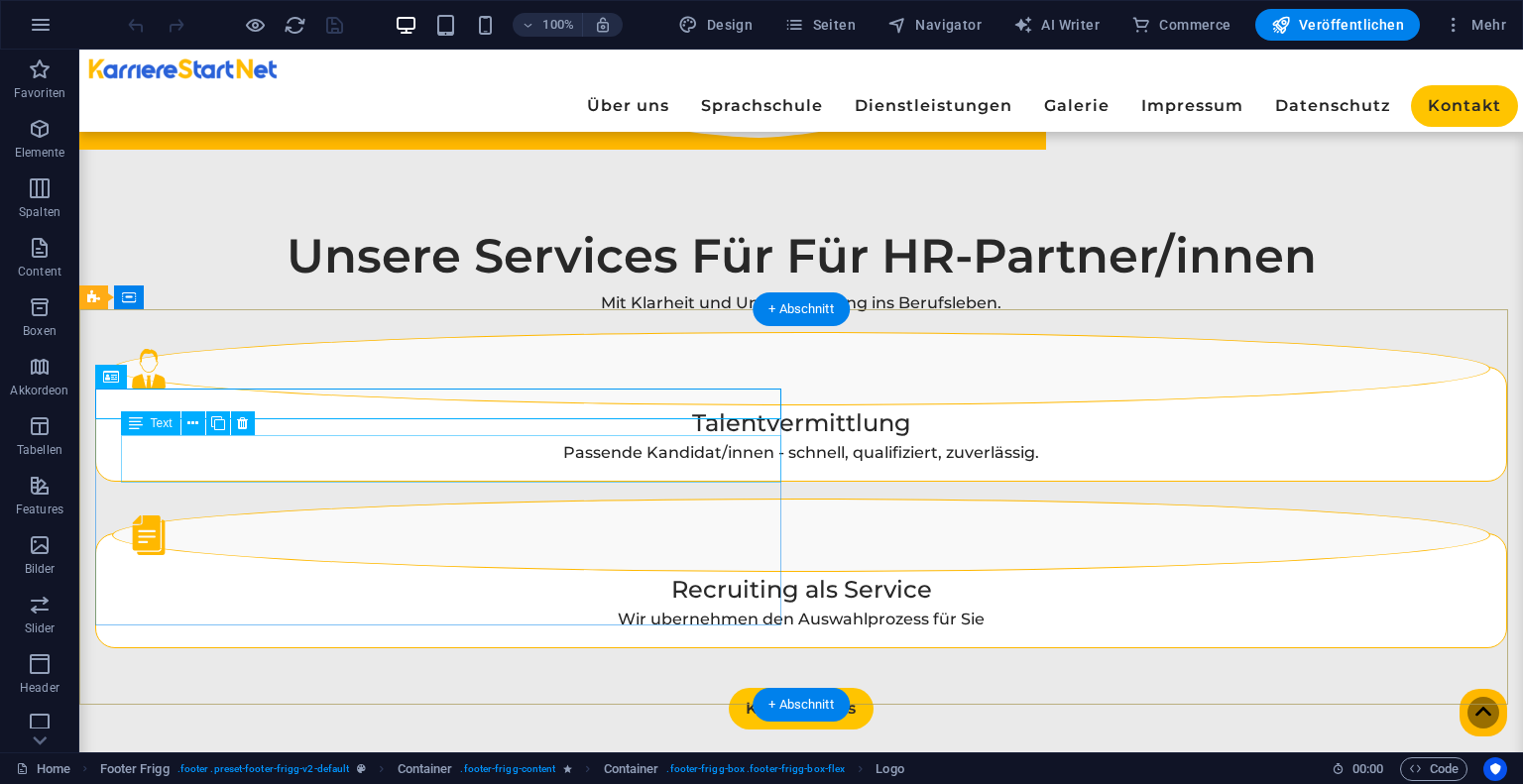 click on "[STREET_NAME] [NUMBER]" at bounding box center (181, 3178) 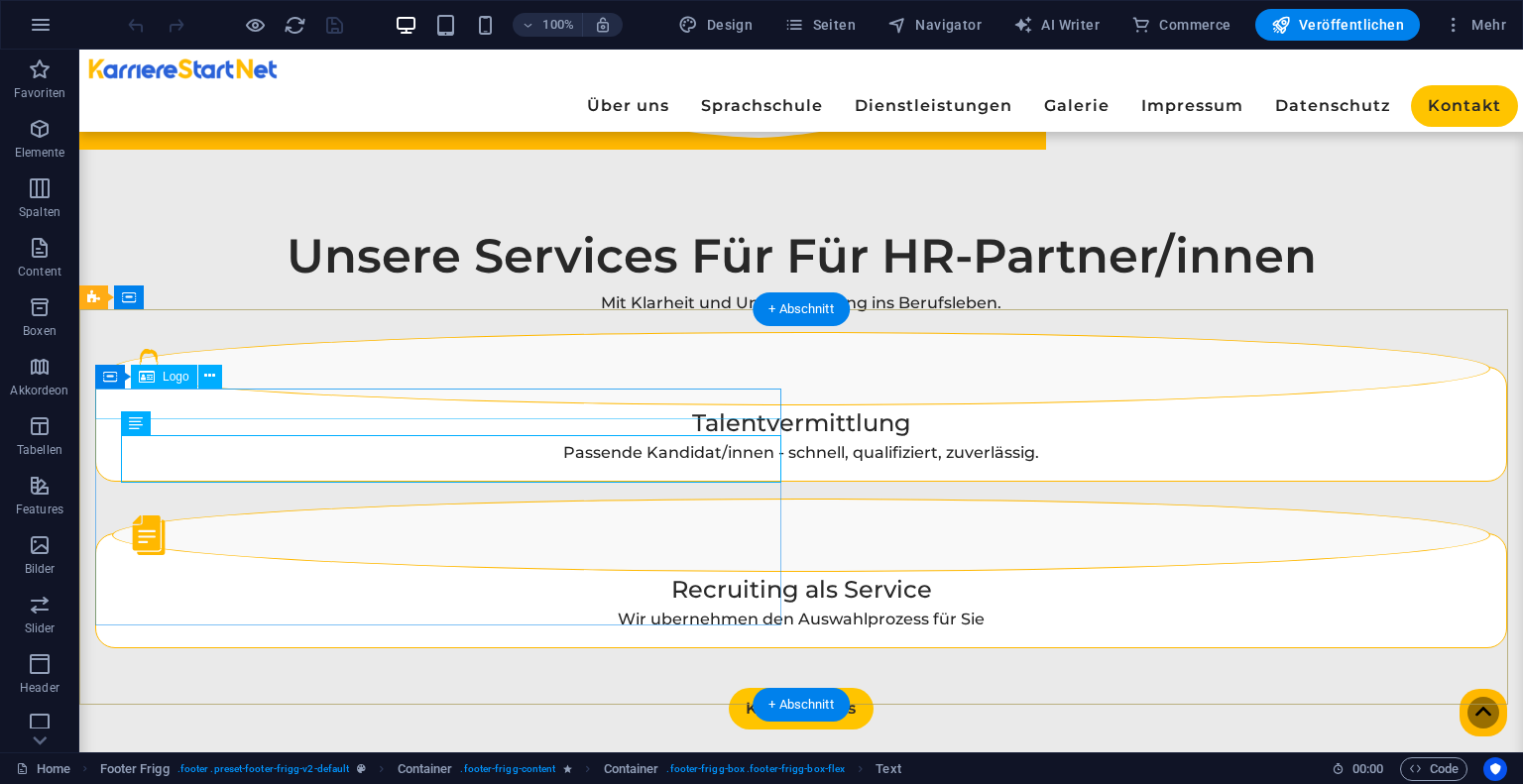 click at bounding box center [801, 3111] 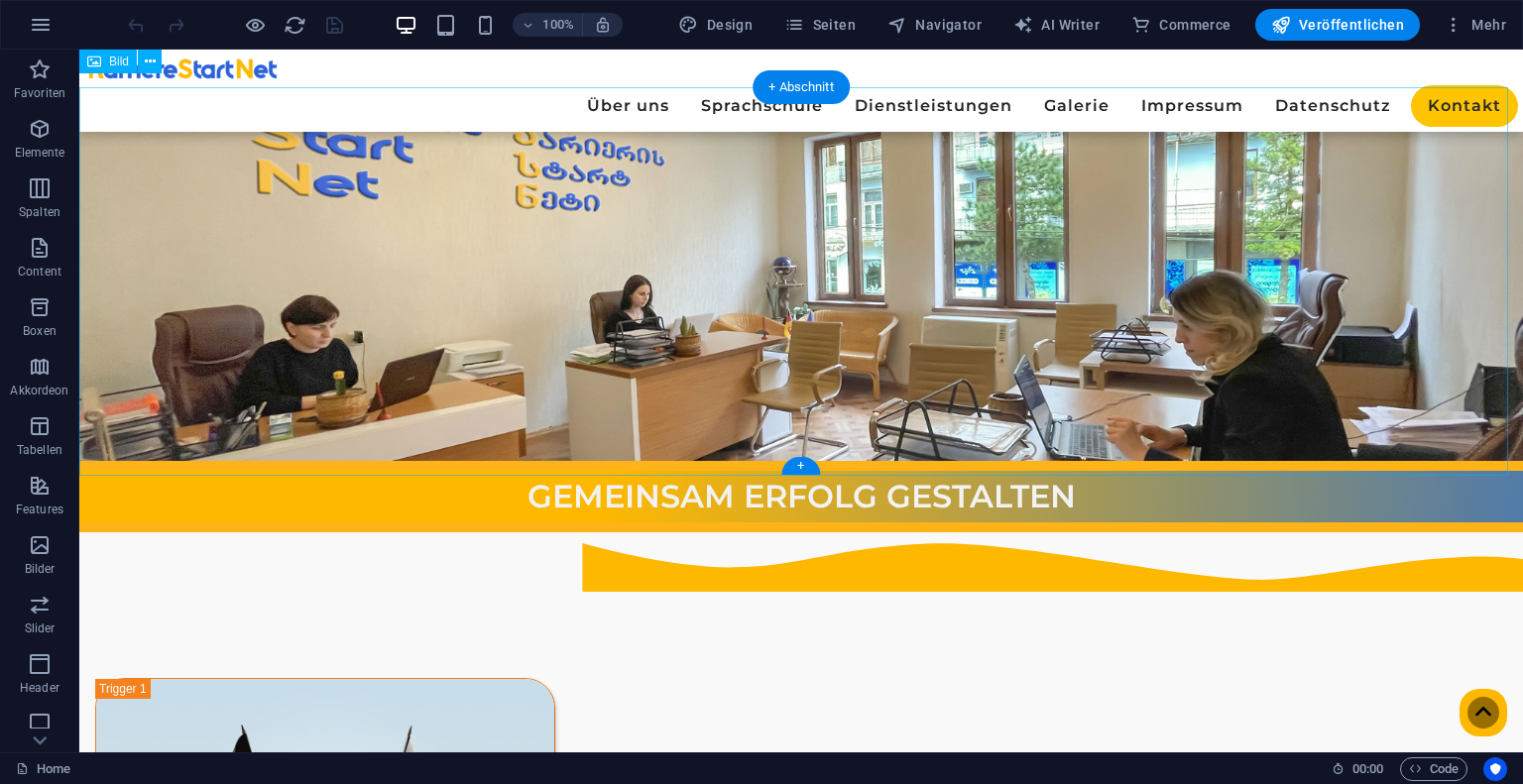 scroll, scrollTop: 0, scrollLeft: 0, axis: both 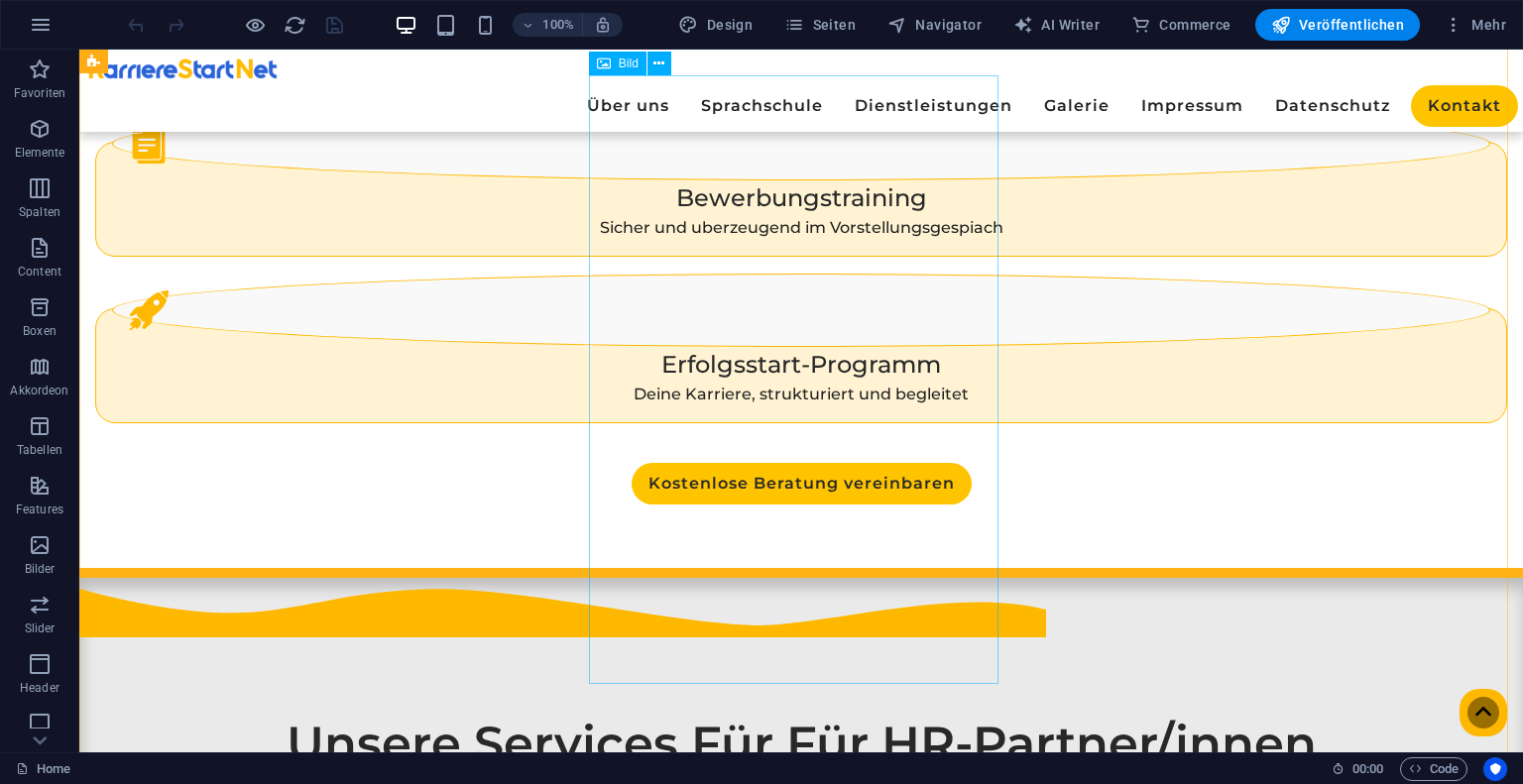 click at bounding box center [325, 2393] 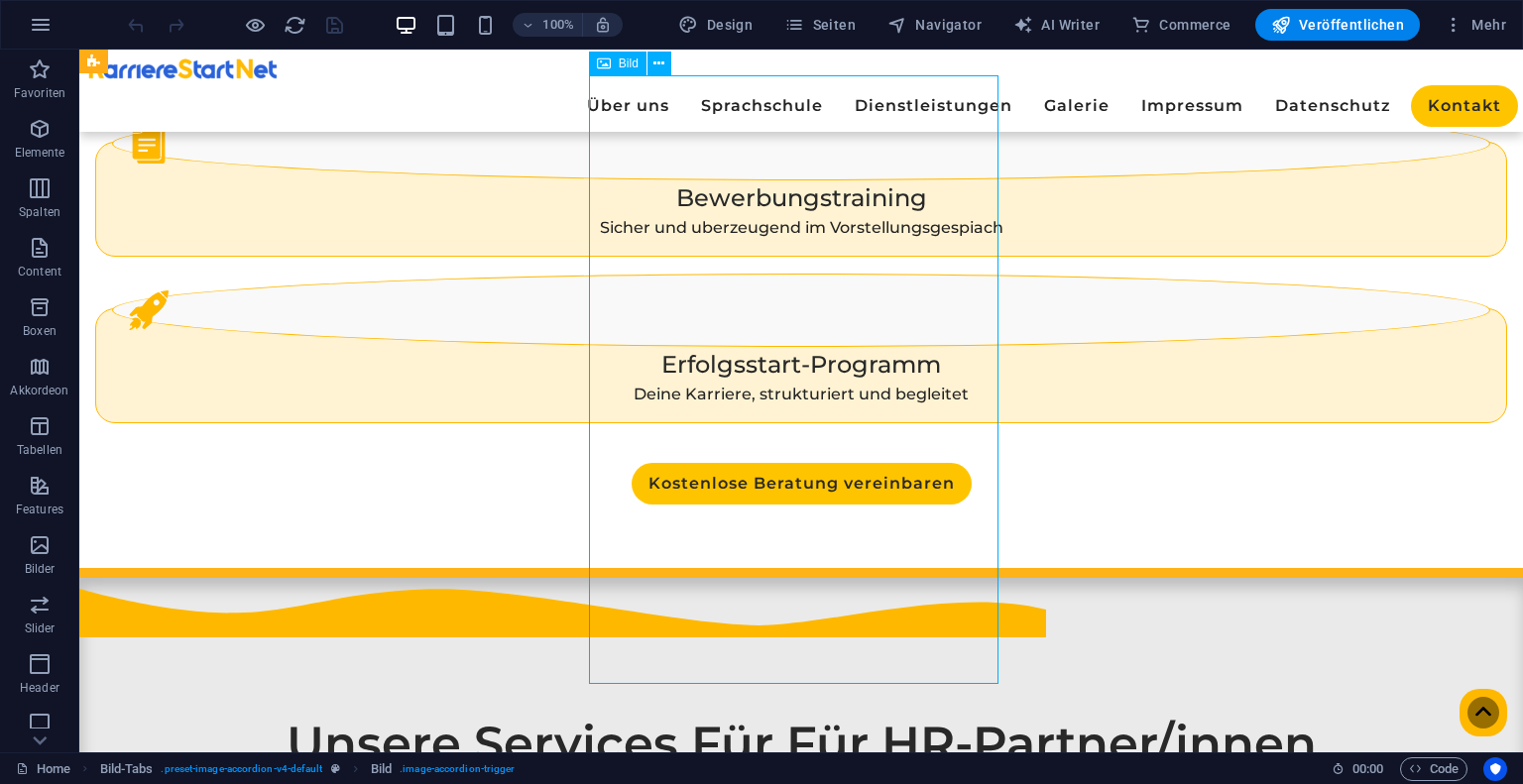 click at bounding box center (325, 2393) 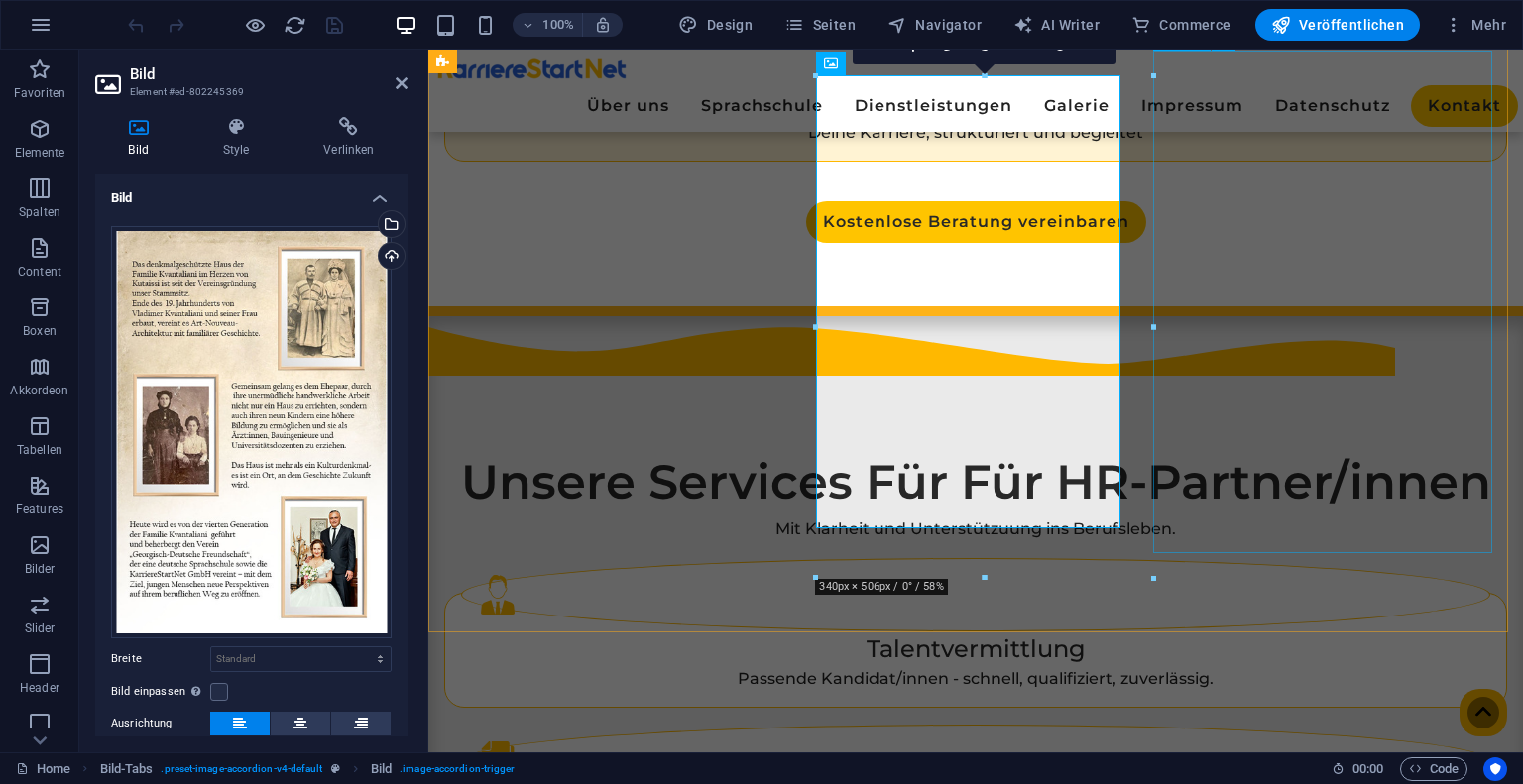 click at bounding box center [616, 2389] 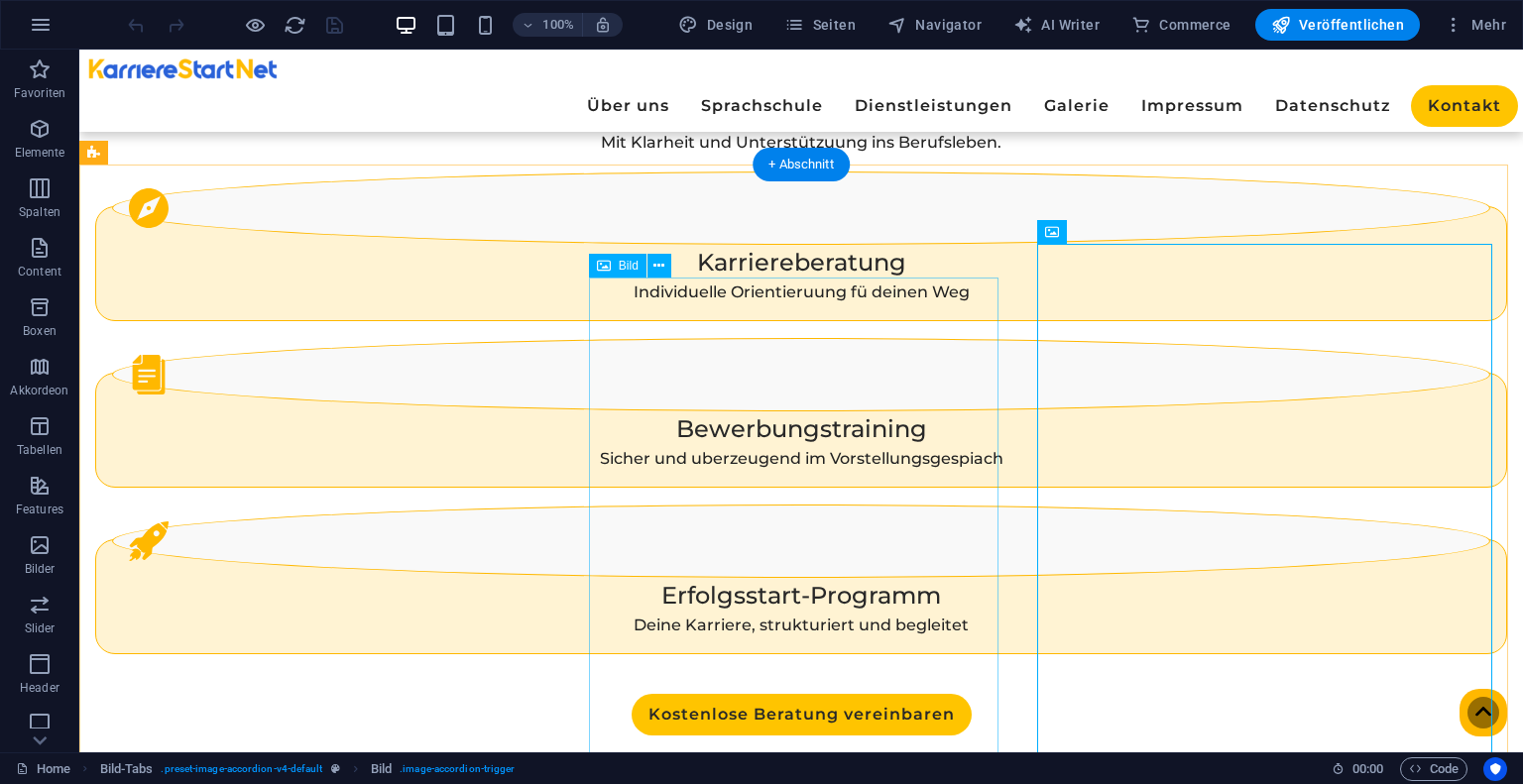 scroll, scrollTop: 2175, scrollLeft: 0, axis: vertical 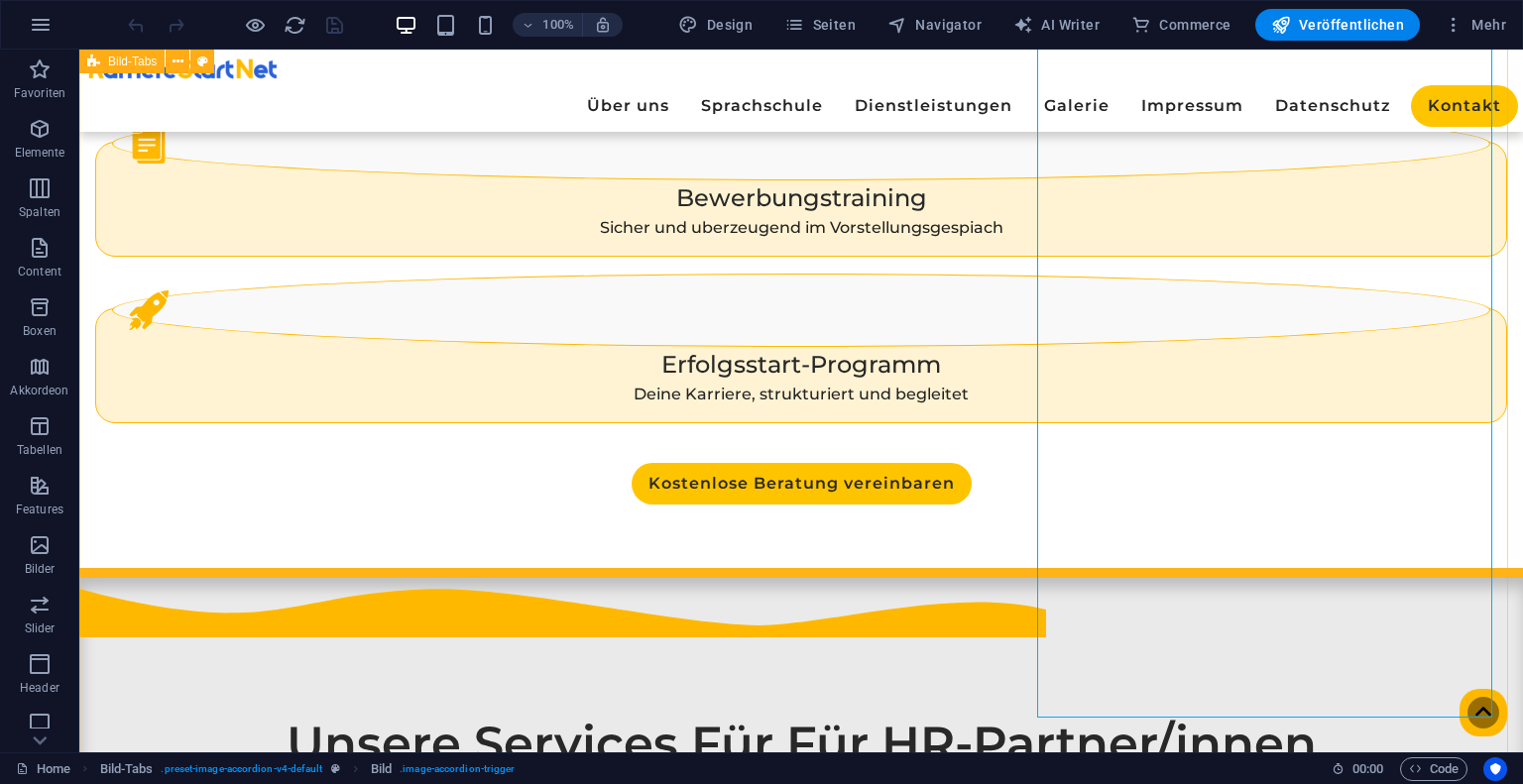click on "Ein Blick hinter die Kulissen  ➡️" at bounding box center (801, 2392) 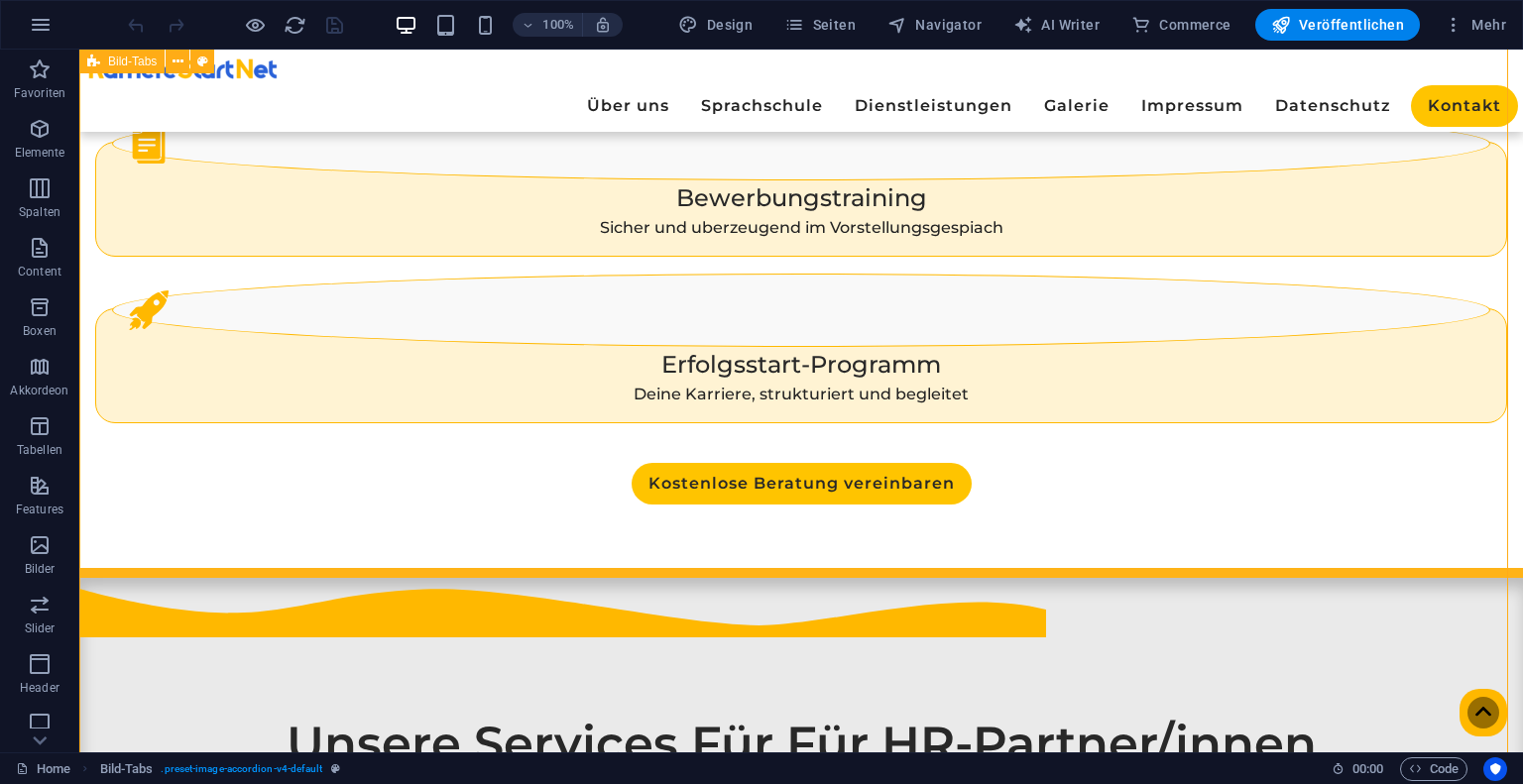 click on "Ein Blick hinter die Kulissen  ➡️" at bounding box center (801, 2392) 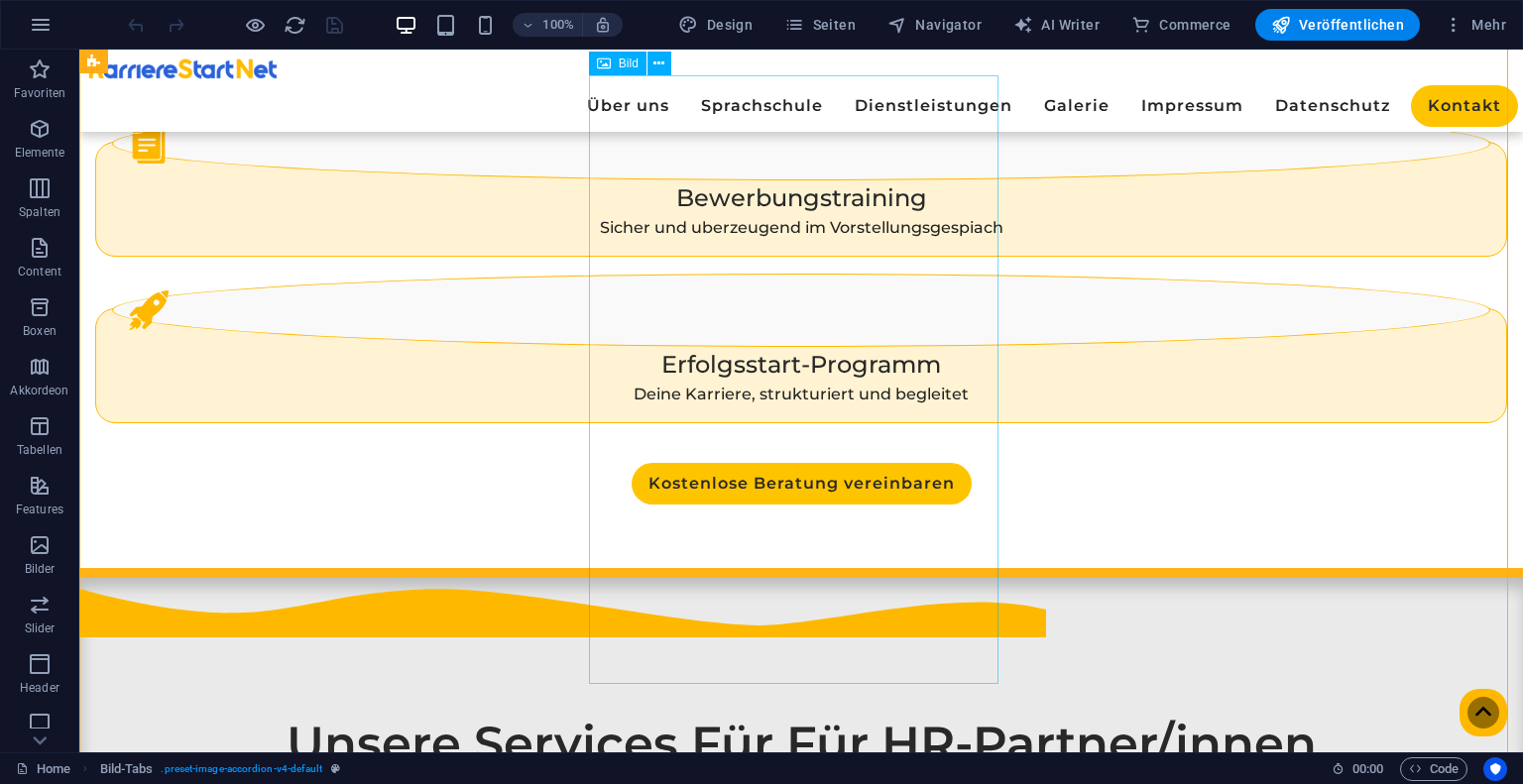 scroll, scrollTop: 1944, scrollLeft: 0, axis: vertical 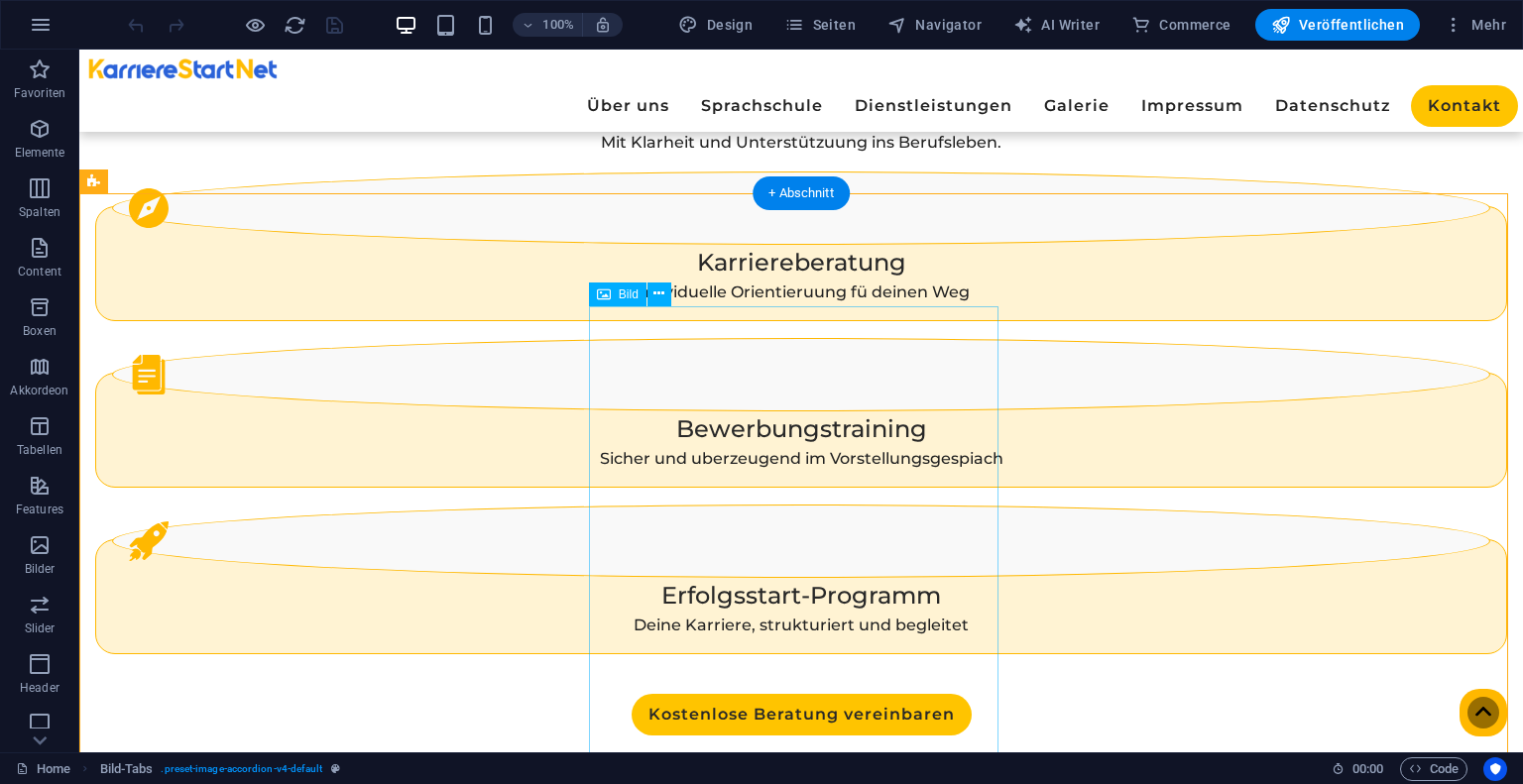 click at bounding box center (325, 2624) 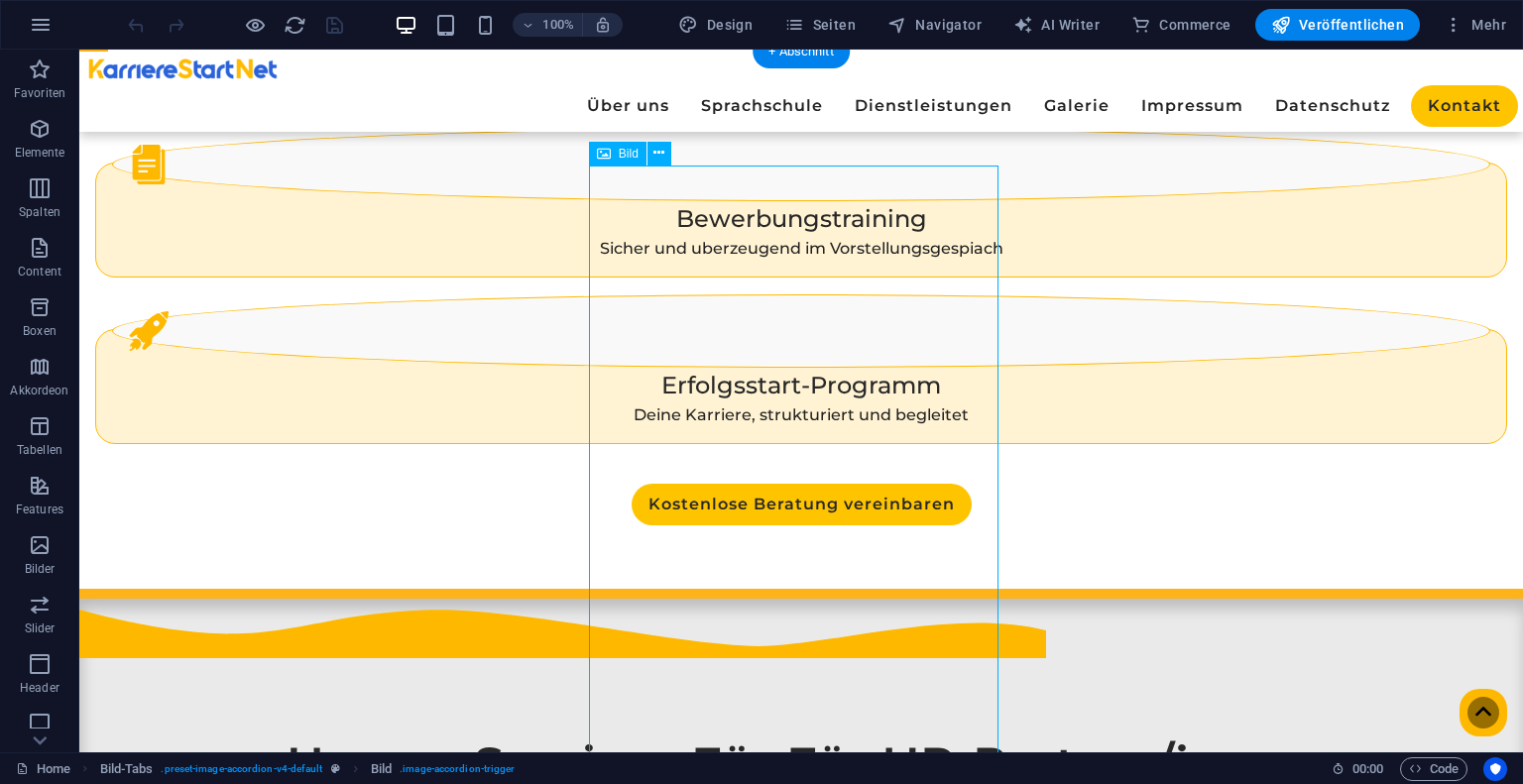 scroll, scrollTop: 2175, scrollLeft: 0, axis: vertical 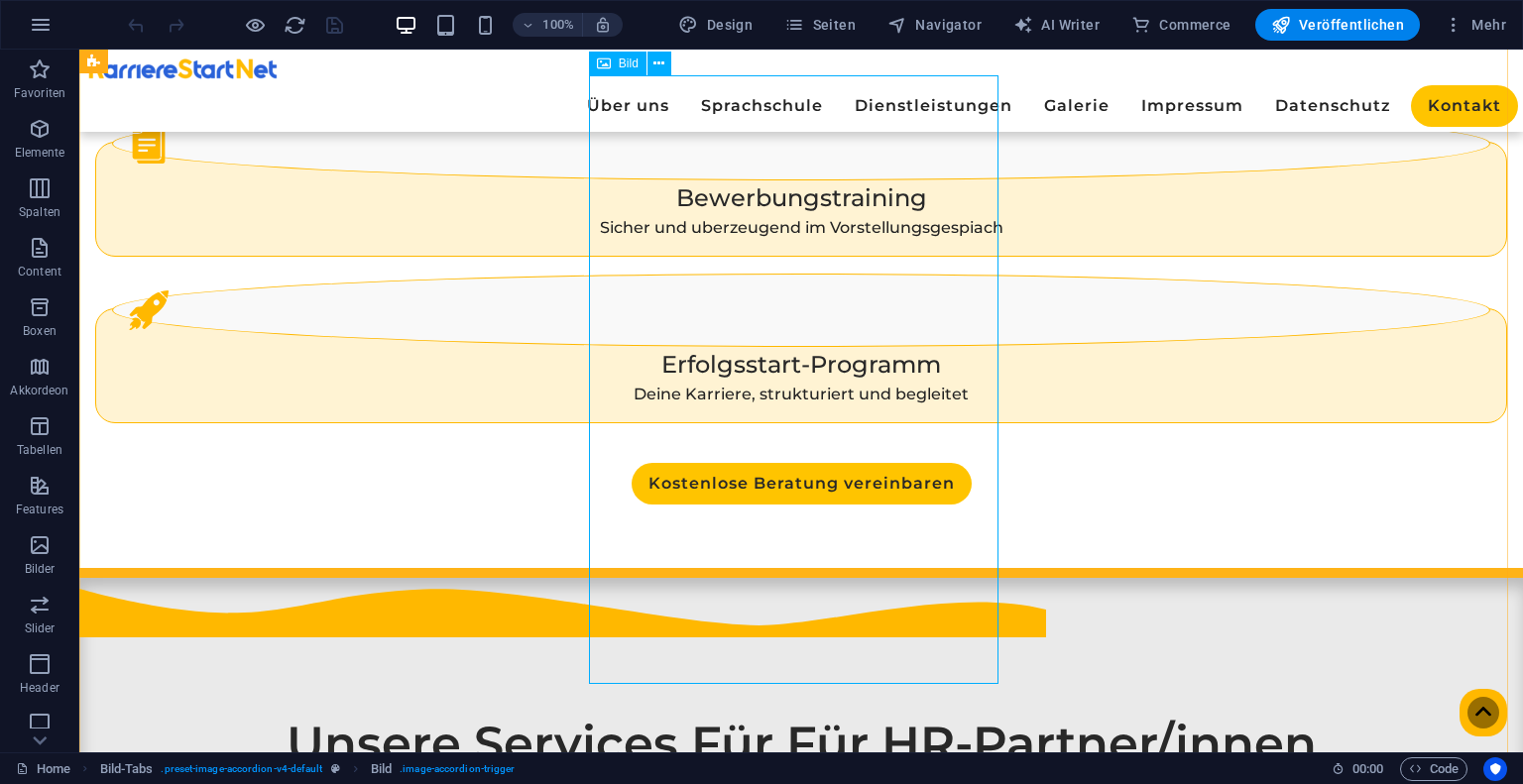 click at bounding box center [325, 2393] 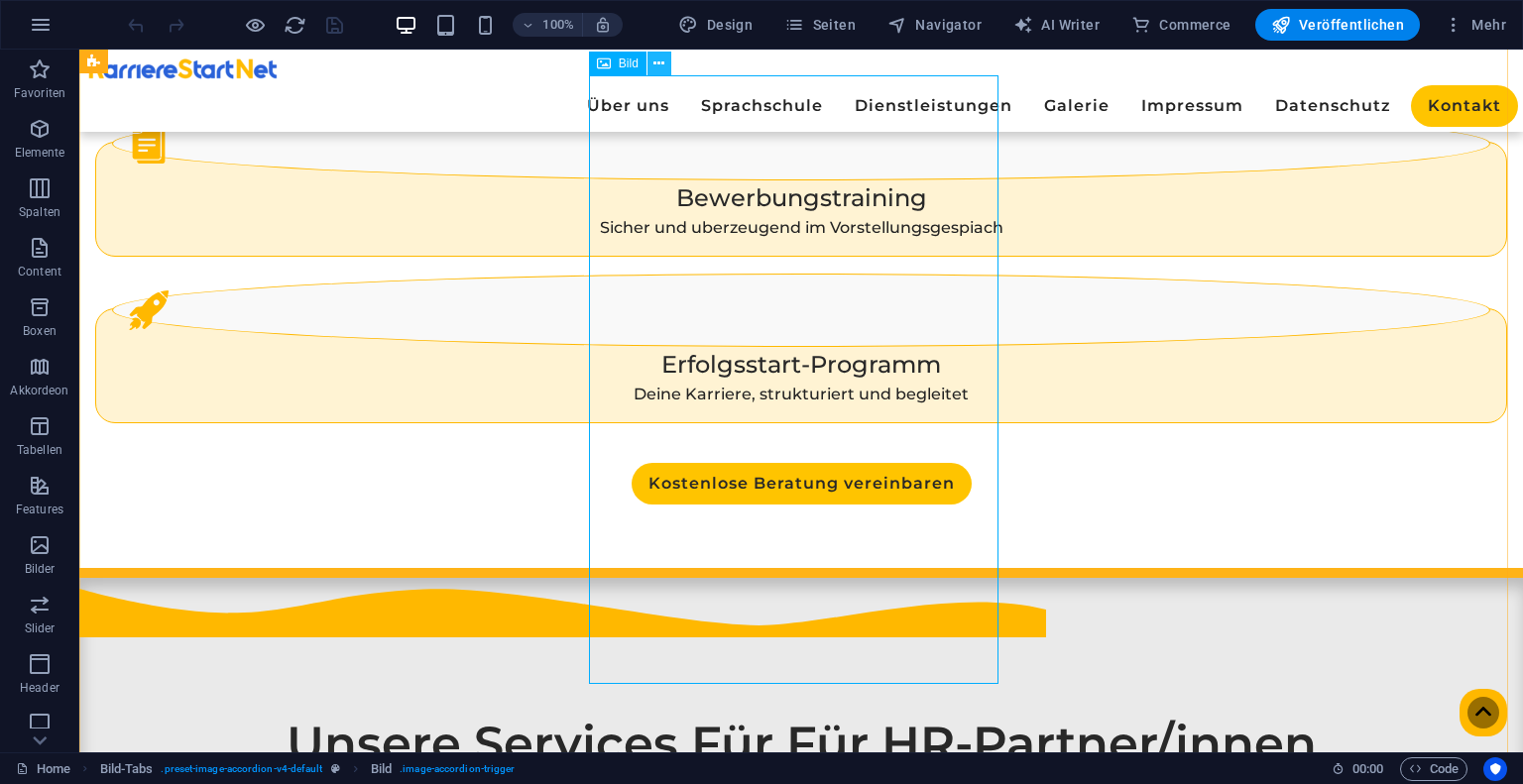 click at bounding box center [659, 63] 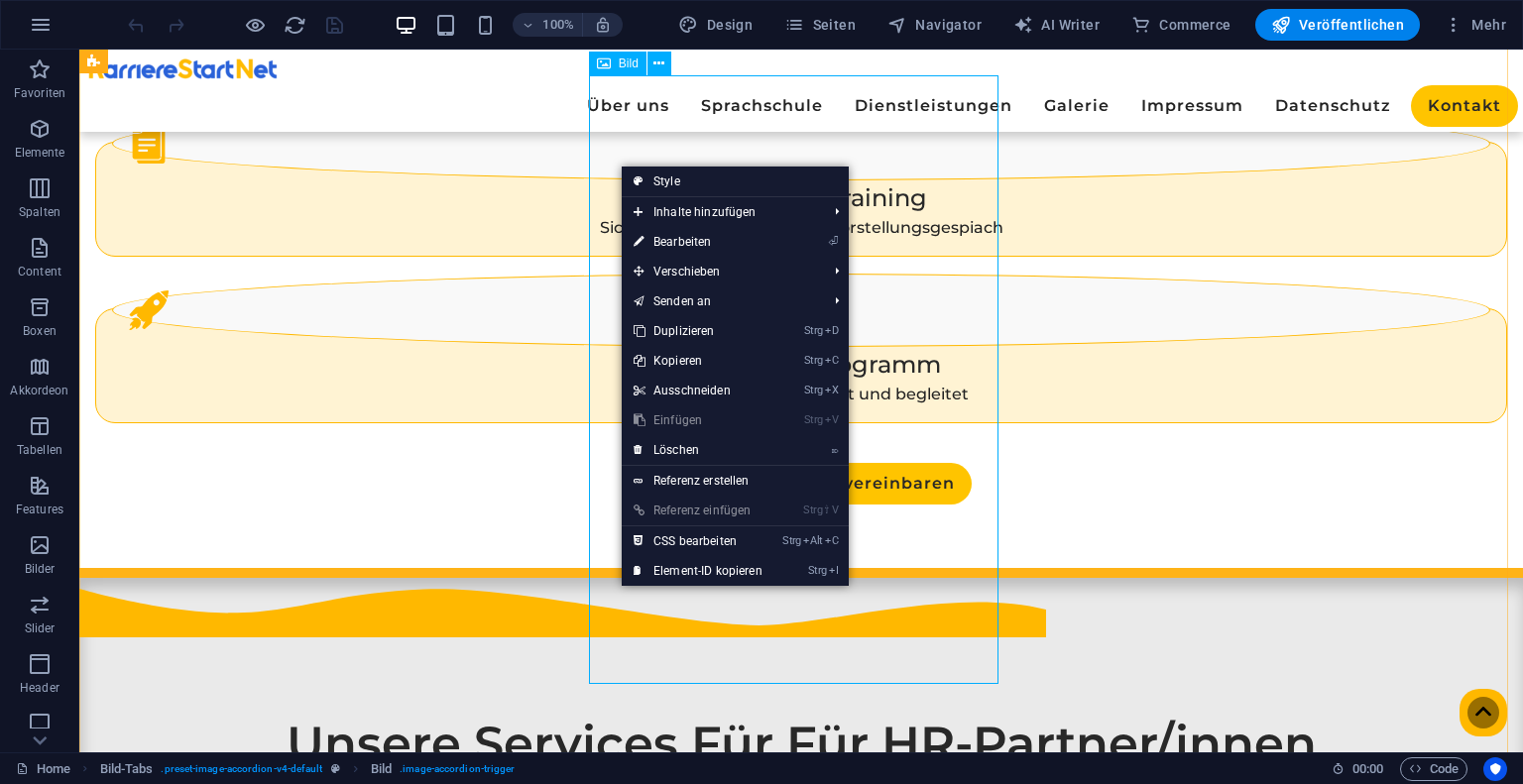 click at bounding box center [325, 2393] 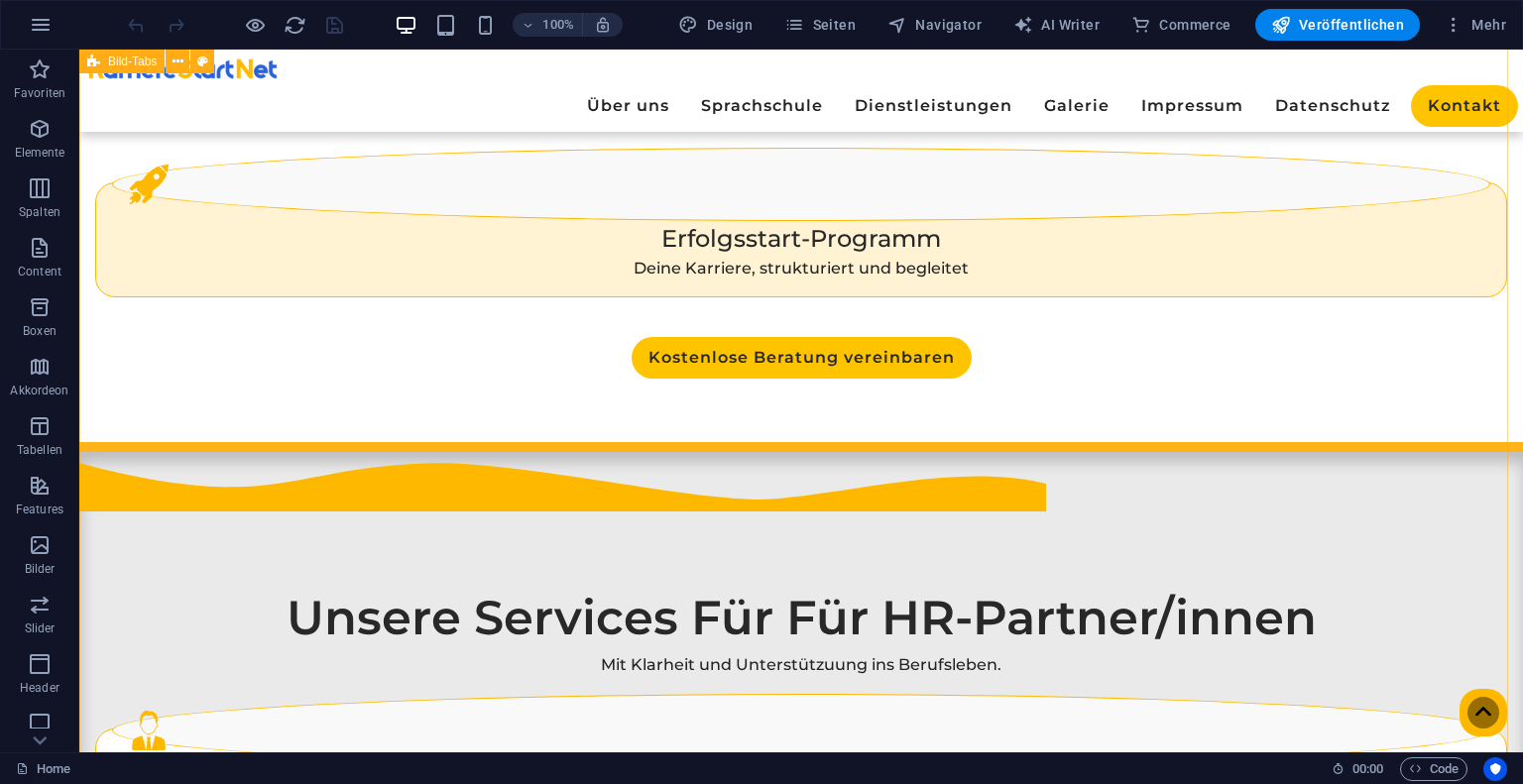 scroll, scrollTop: 2312, scrollLeft: 0, axis: vertical 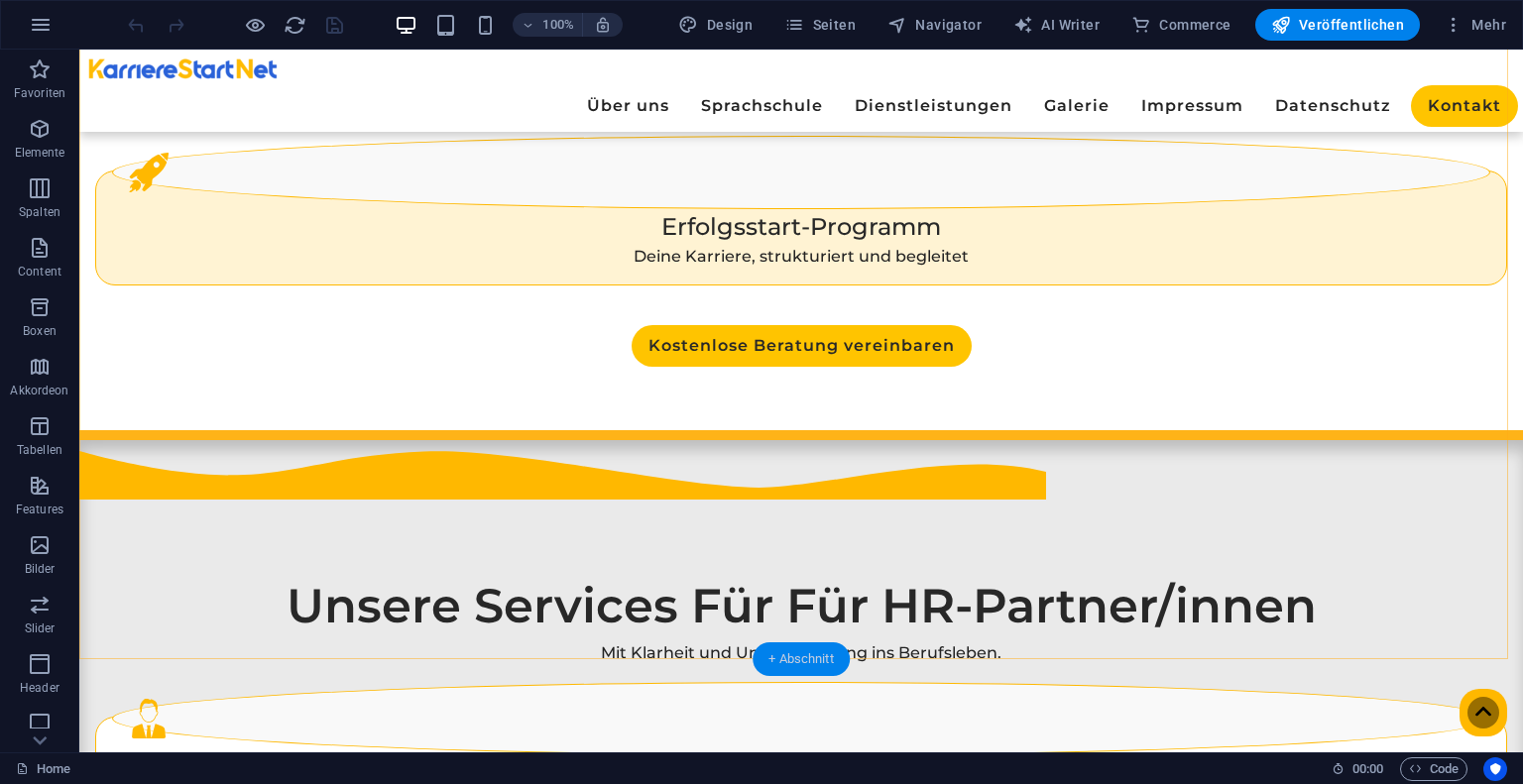click on "+ Abschnitt" at bounding box center (801, 659) 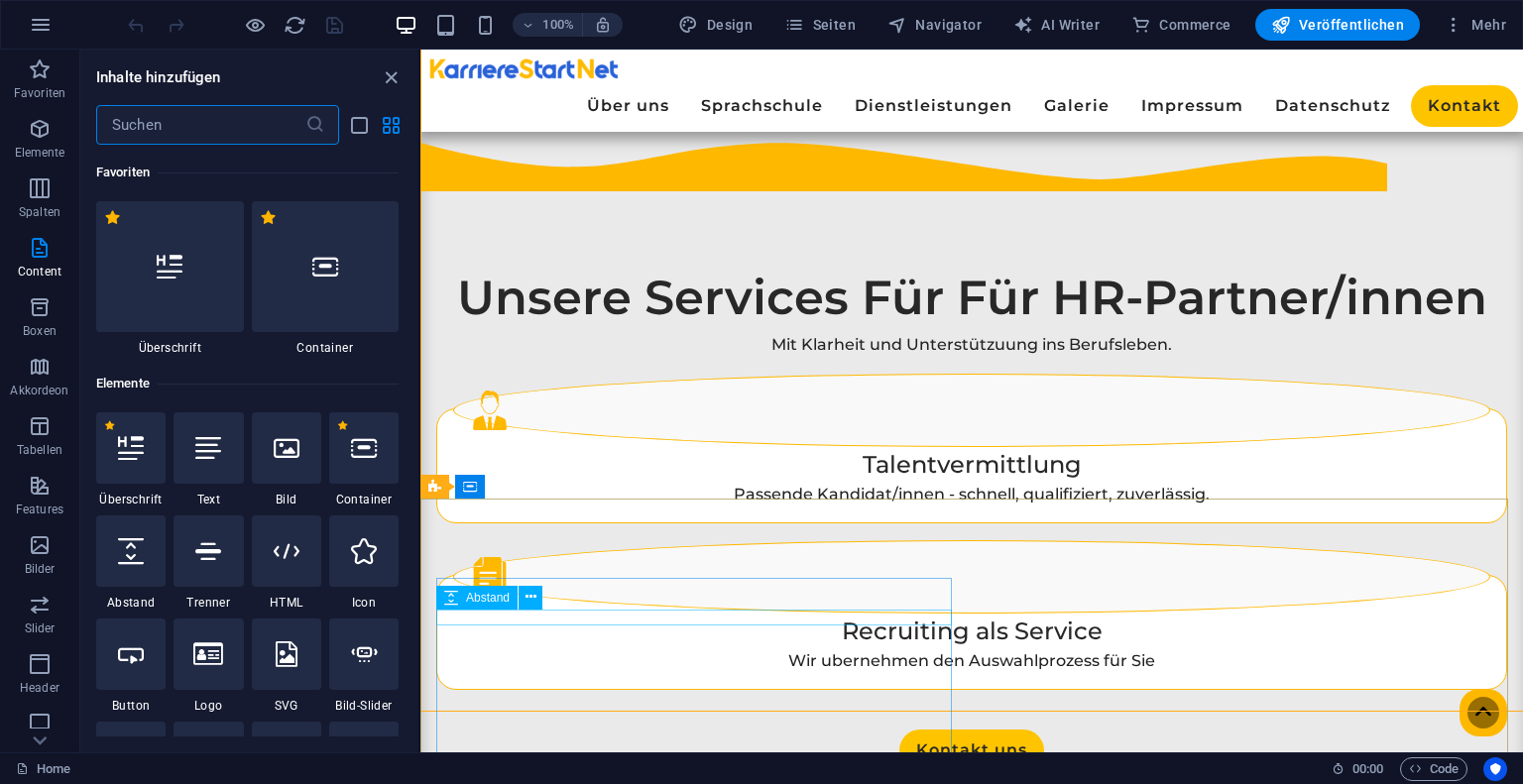 scroll, scrollTop: 2260, scrollLeft: 0, axis: vertical 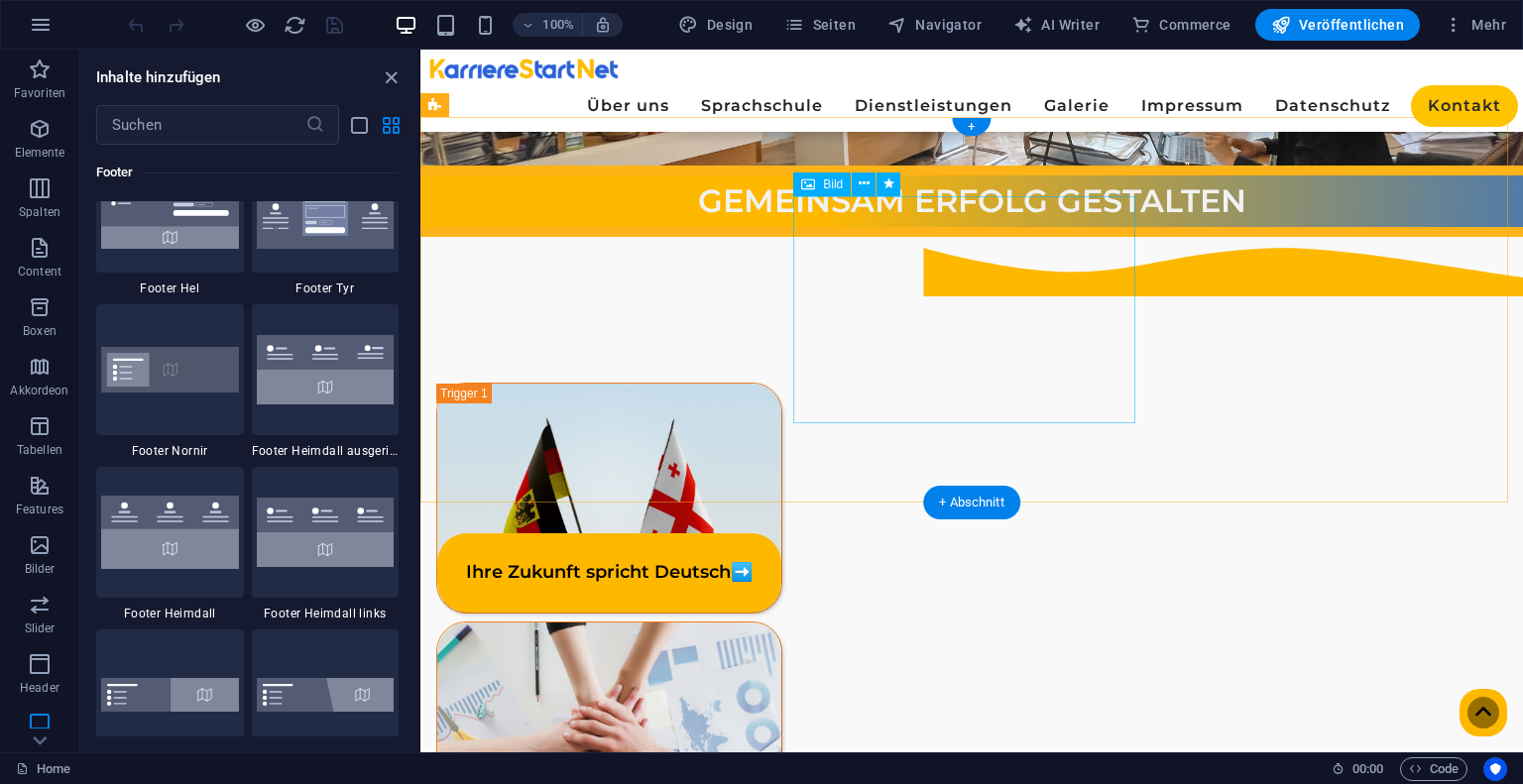 click on "Verwaltungsteam   ➡️" at bounding box center (609, 736) 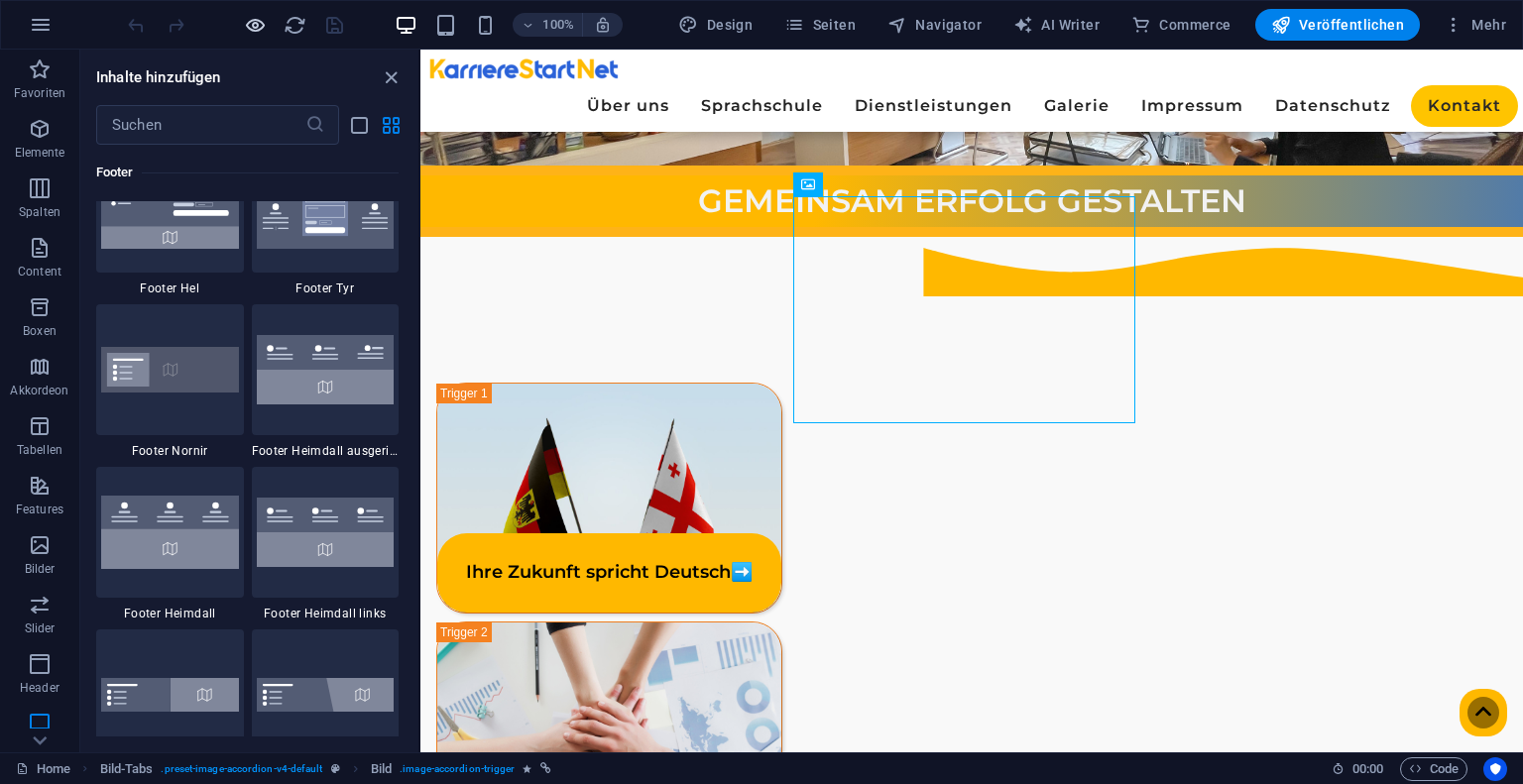 click at bounding box center [235, 25] 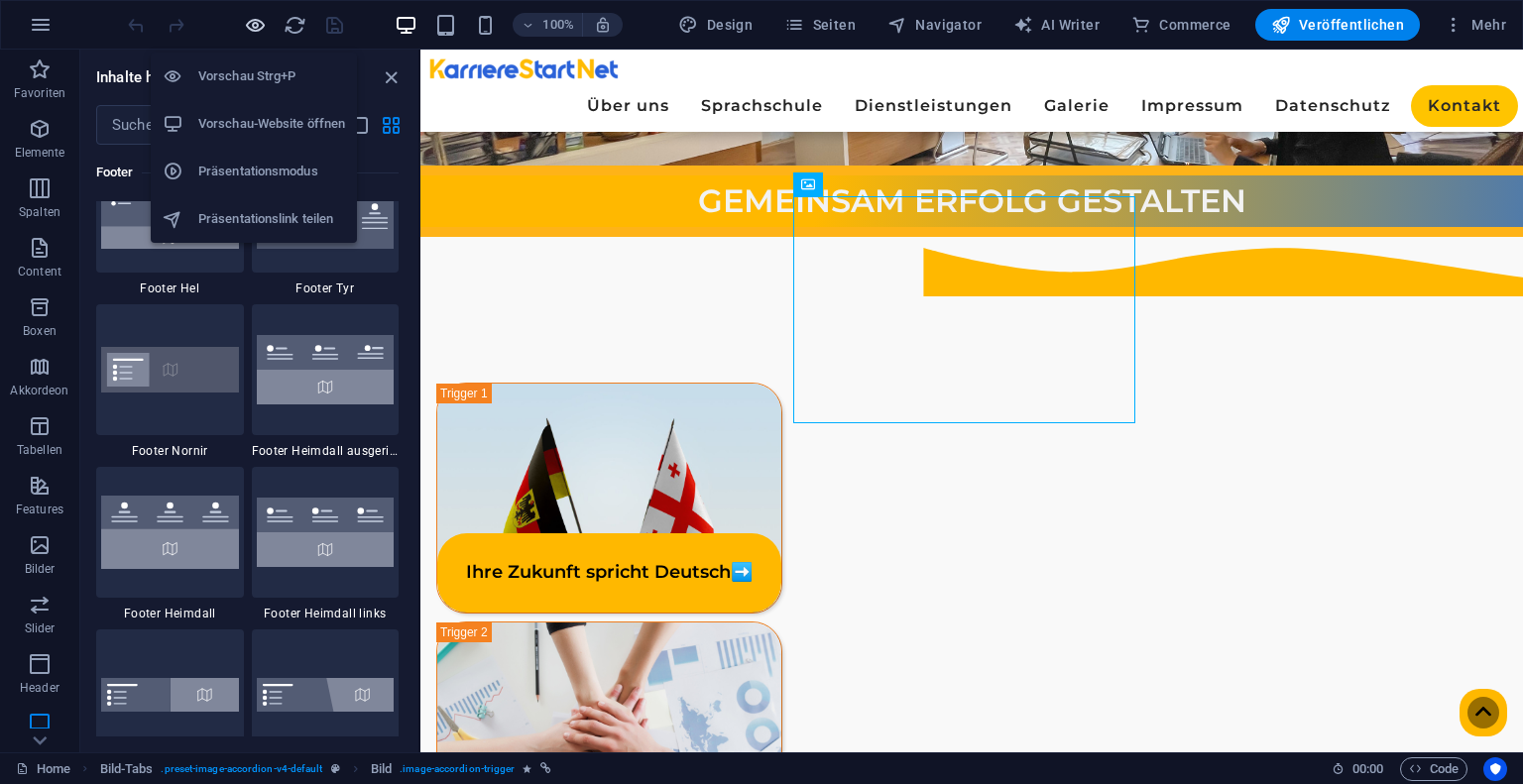 click at bounding box center (255, 25) 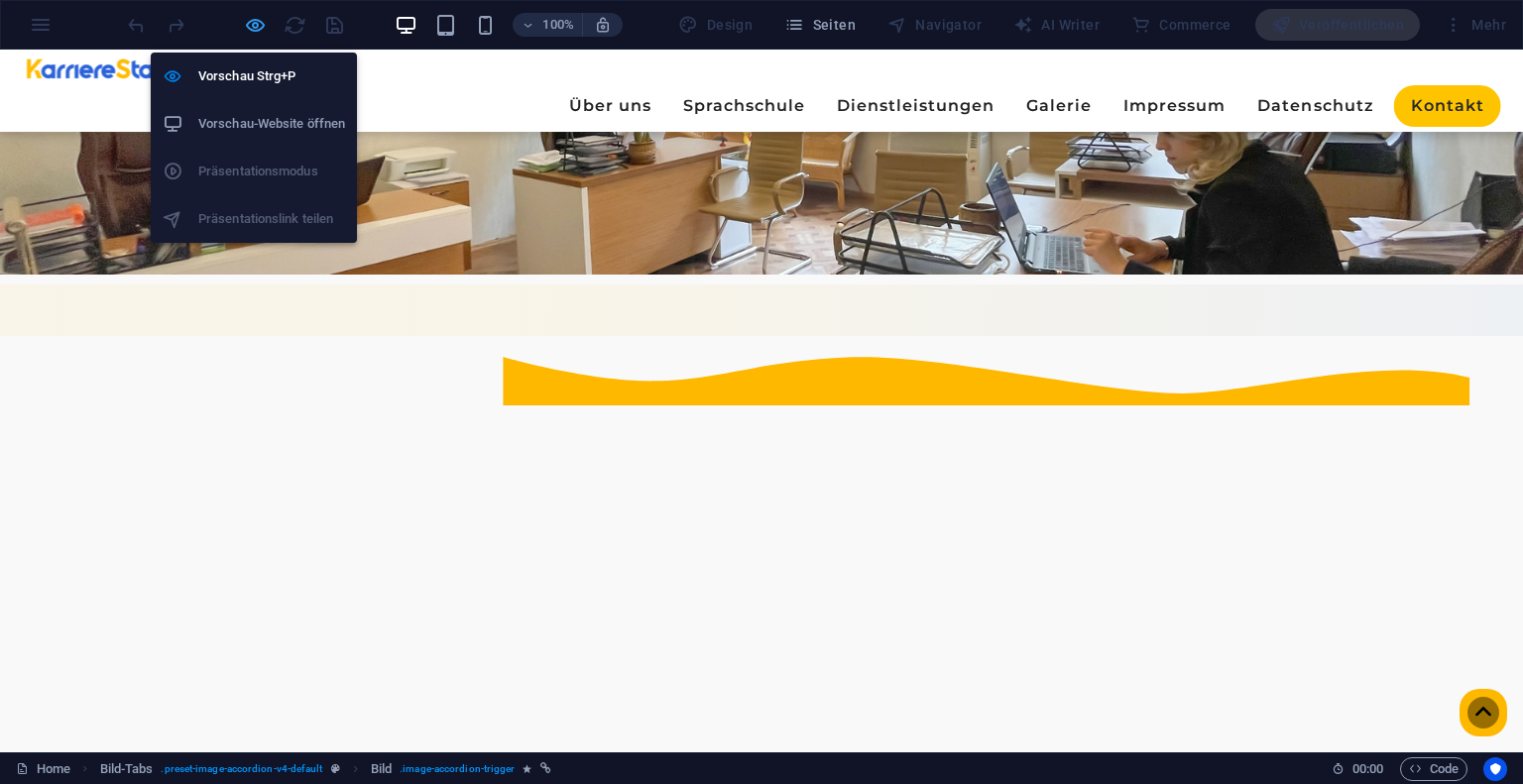 scroll, scrollTop: 431, scrollLeft: 0, axis: vertical 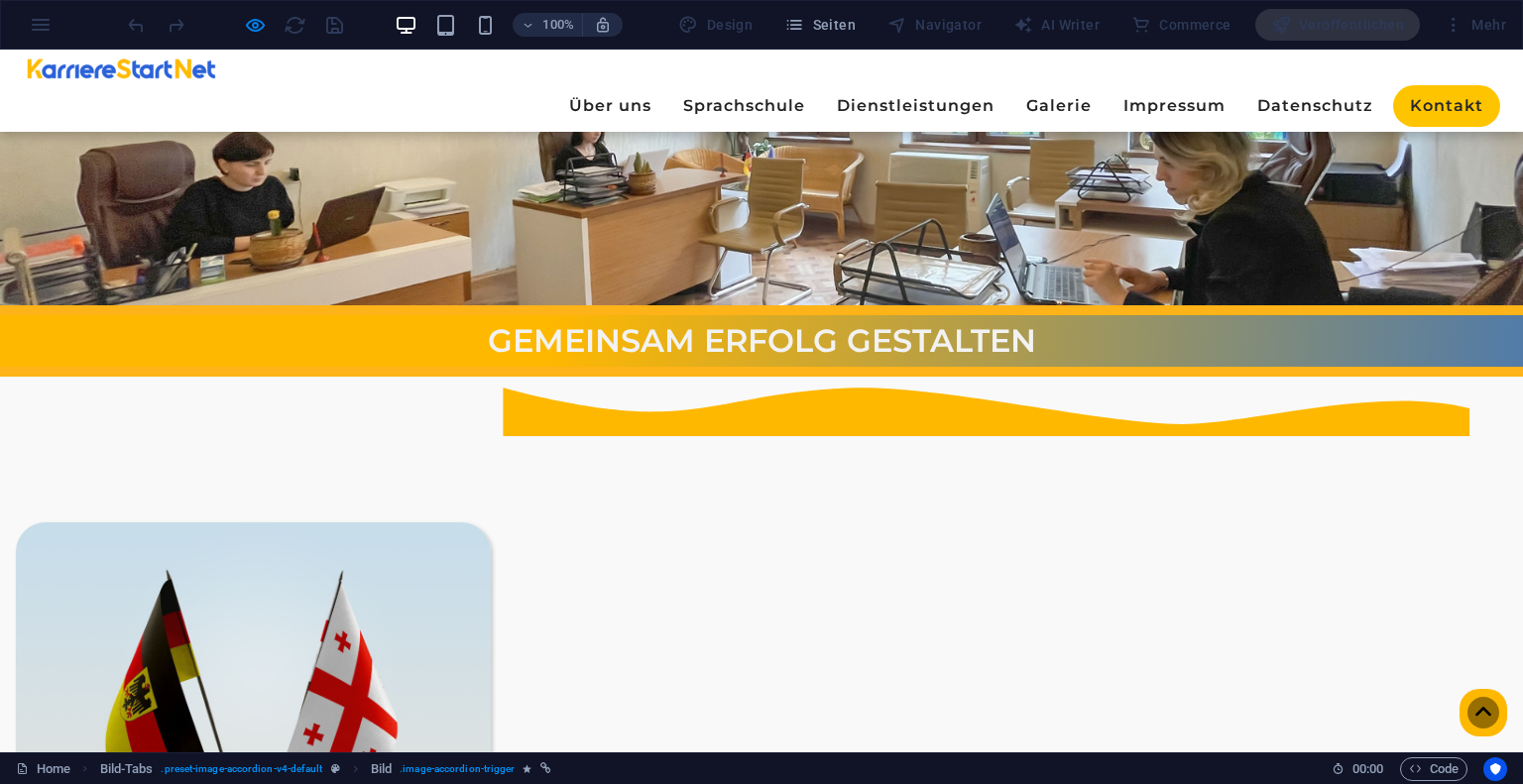 click on "Verwaltungsteam   ➡️" at bounding box center (253, 1003) 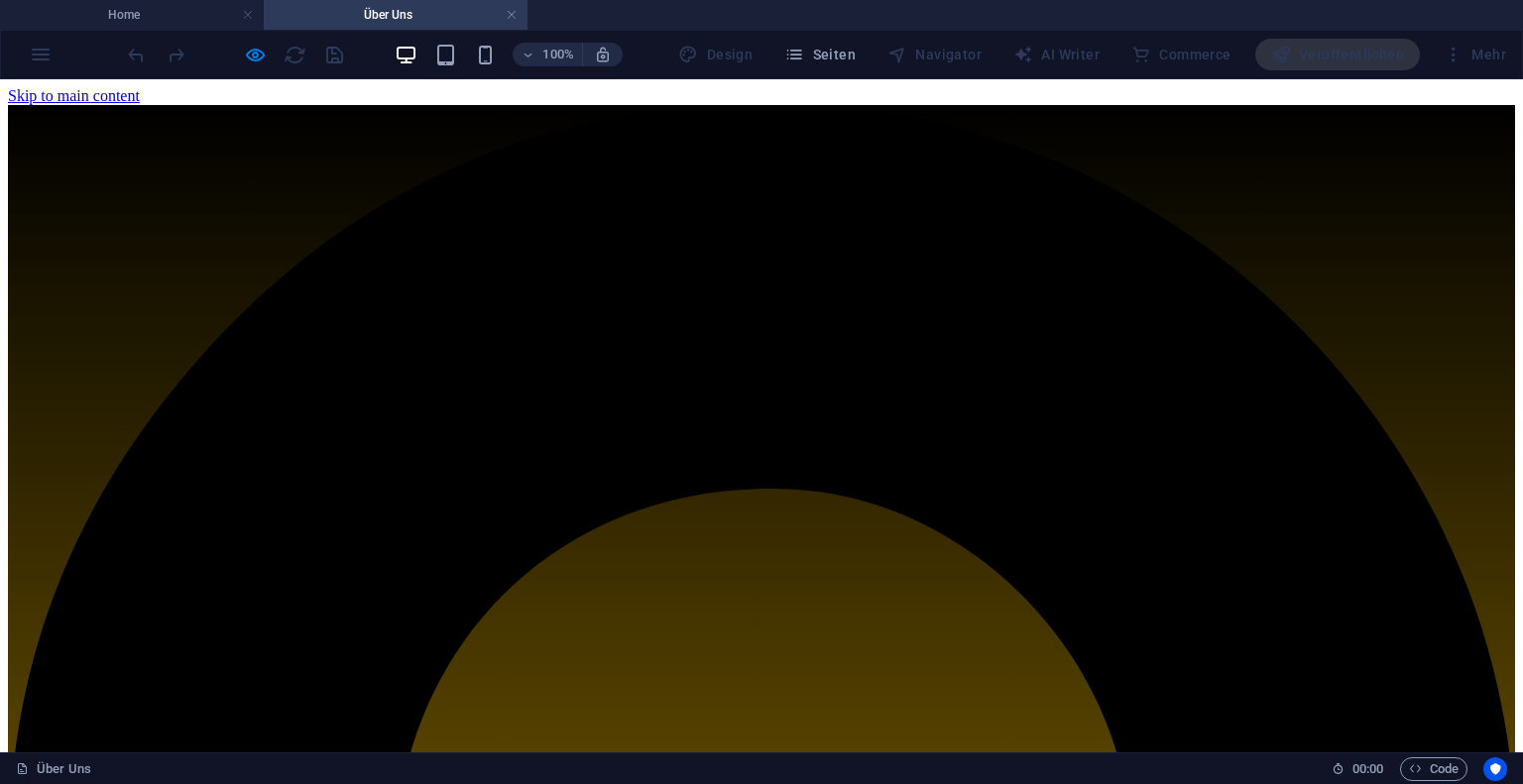 scroll, scrollTop: 0, scrollLeft: 0, axis: both 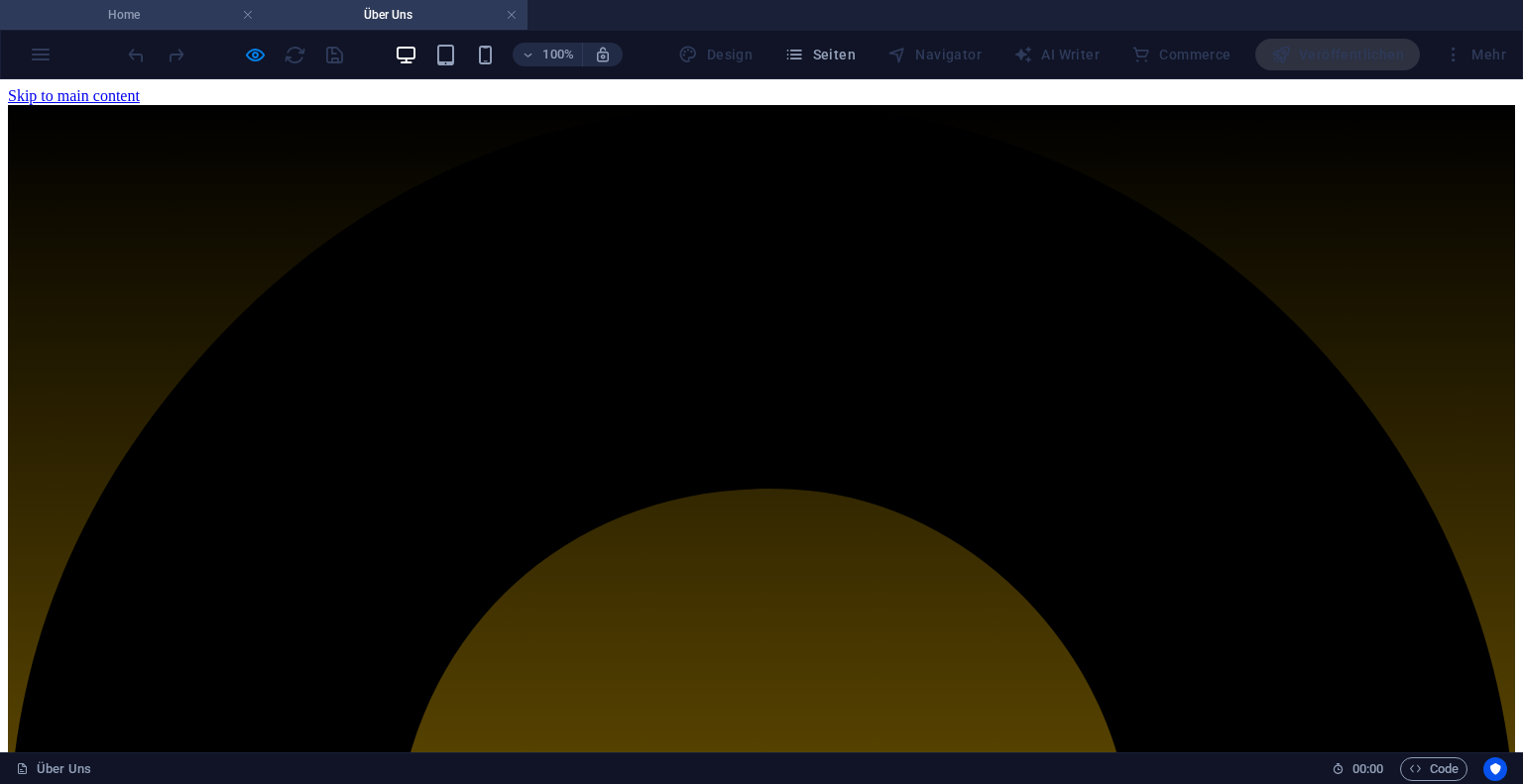 click on "Home" at bounding box center (132, 15) 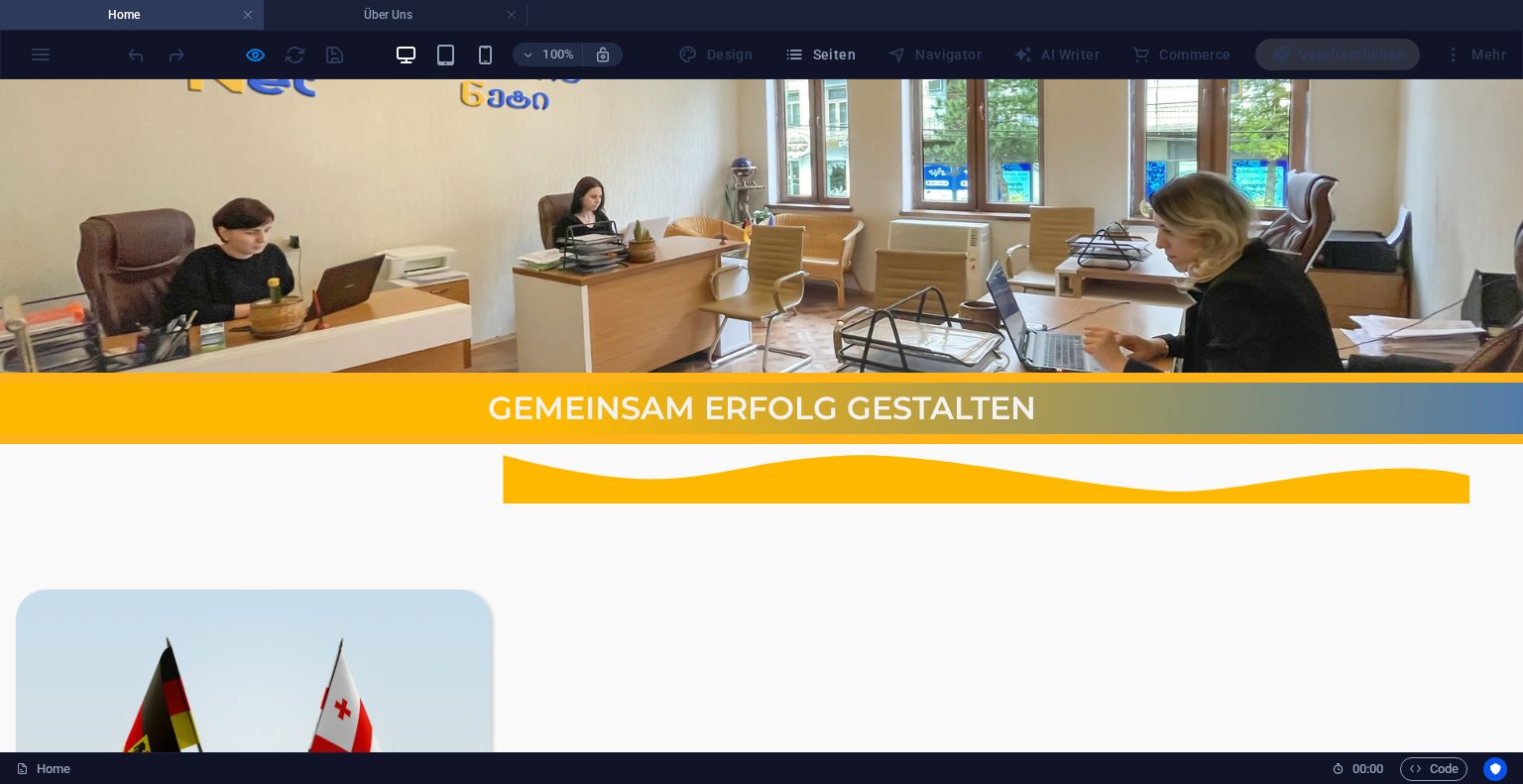 scroll, scrollTop: 462, scrollLeft: 0, axis: vertical 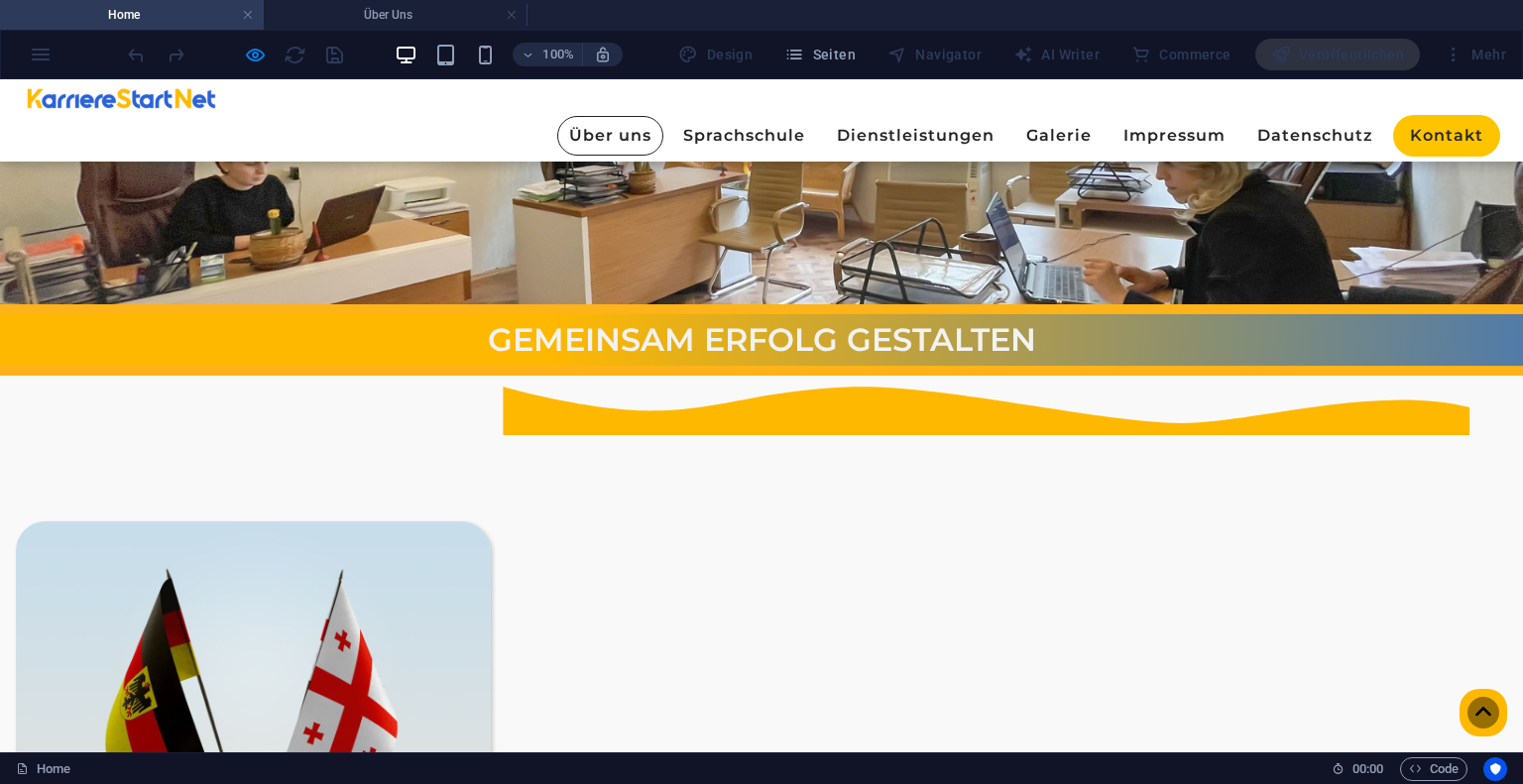 click on "Über uns" at bounding box center [610, 136] 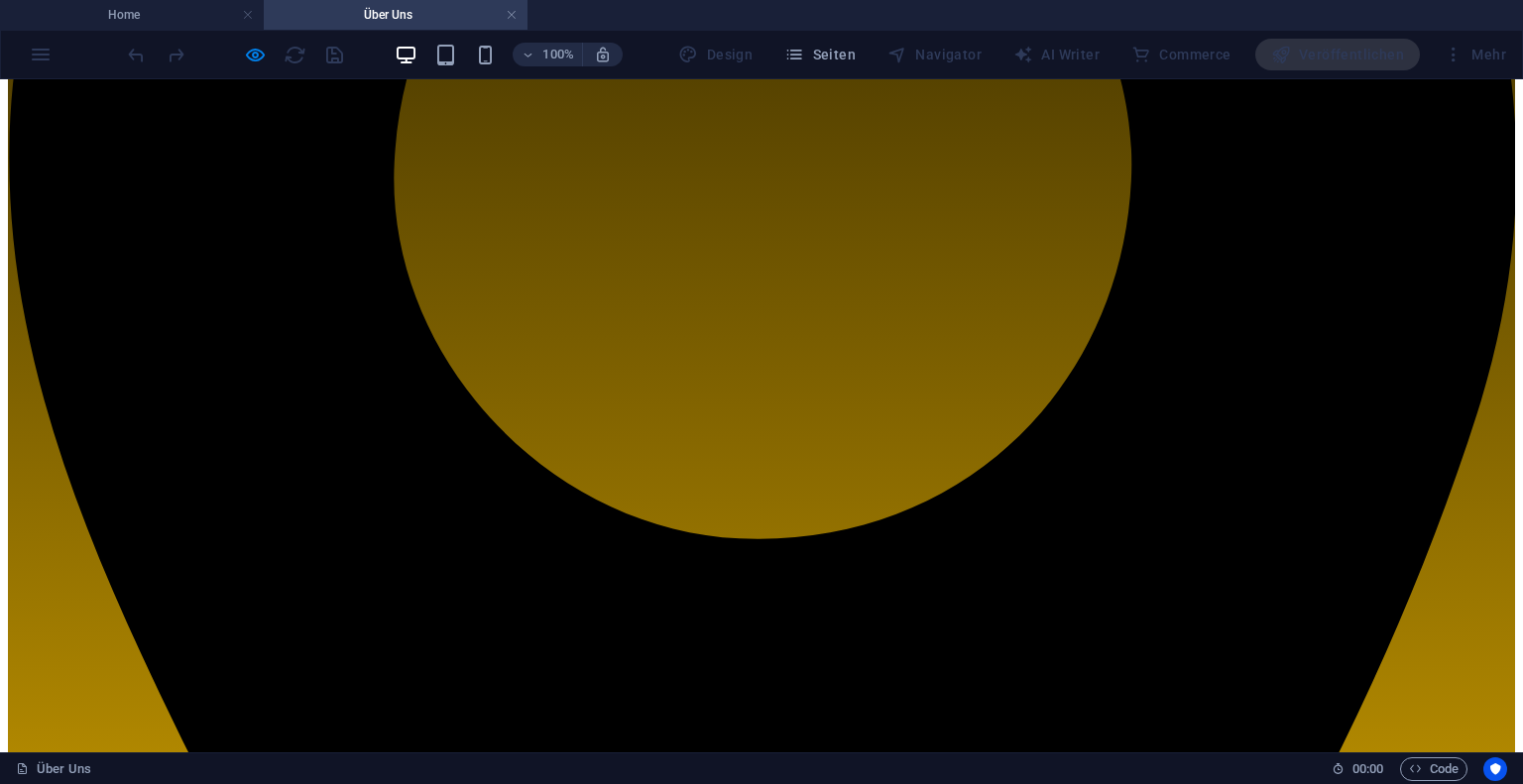scroll, scrollTop: 694, scrollLeft: 0, axis: vertical 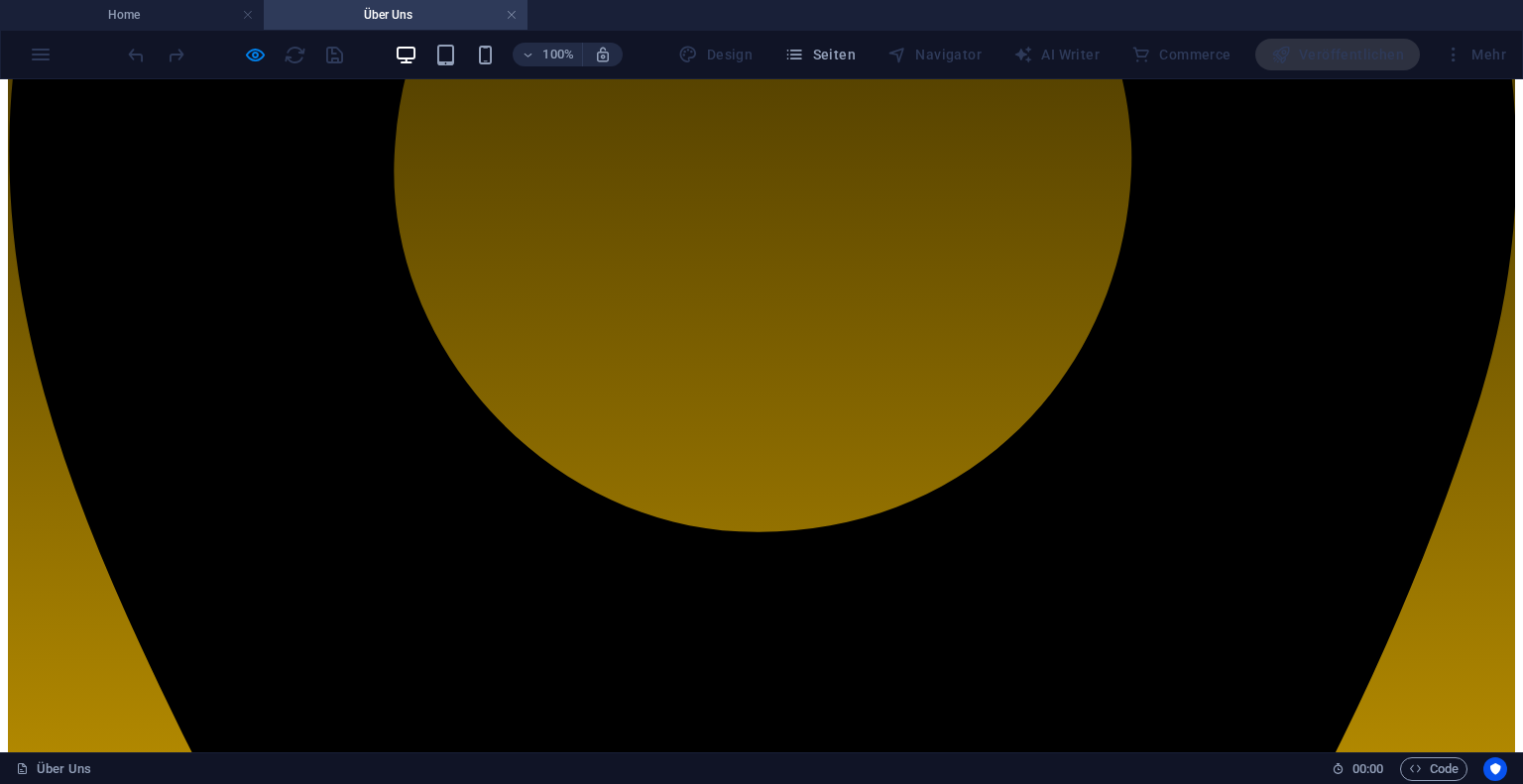 click on "Über uns Sprachschule Dienstleistungen Galerie Impressum Datenschutz Kontakt" at bounding box center [762, 4931] 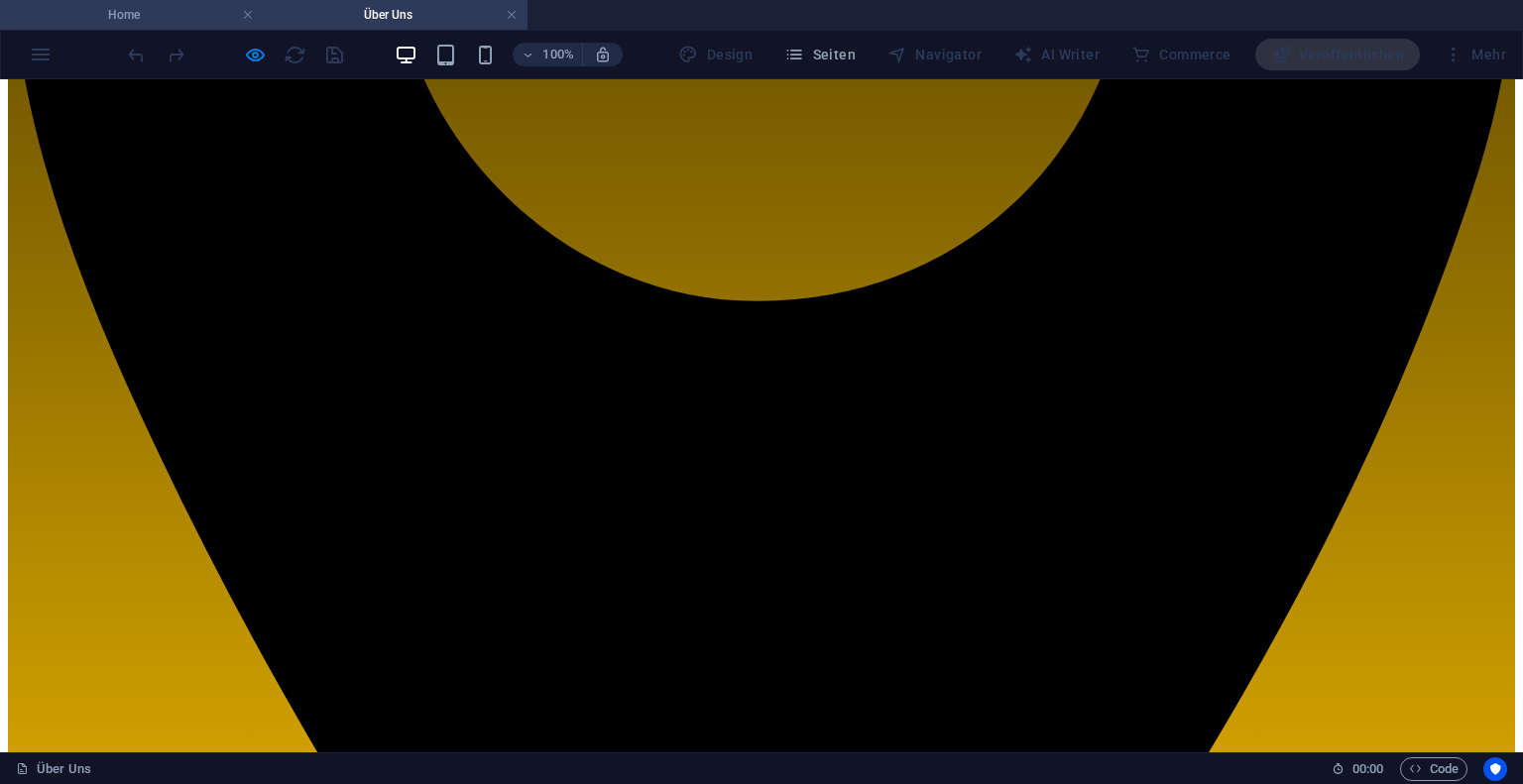 click on "Home" at bounding box center [132, 15] 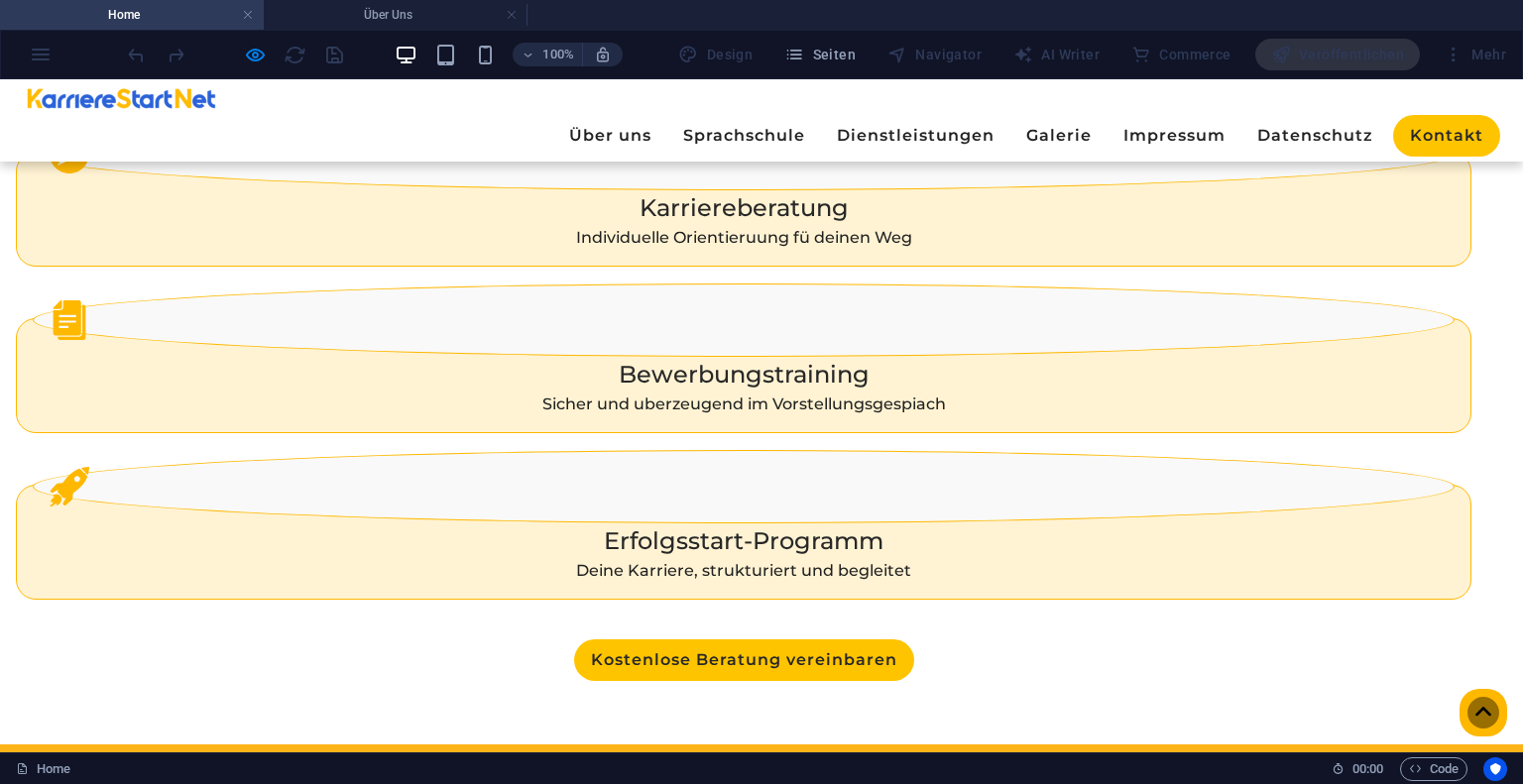 scroll, scrollTop: 2543, scrollLeft: 0, axis: vertical 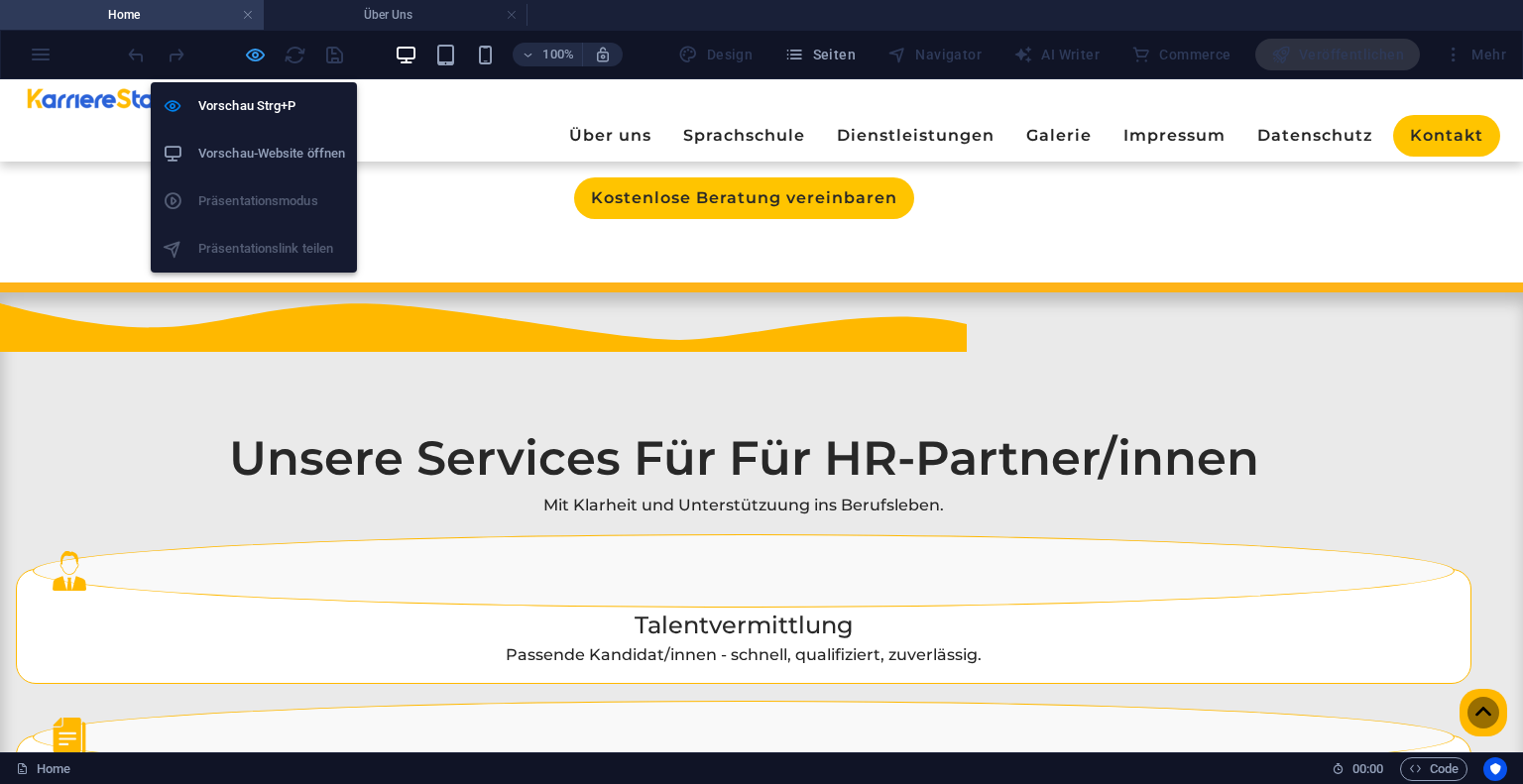click at bounding box center (255, 55) 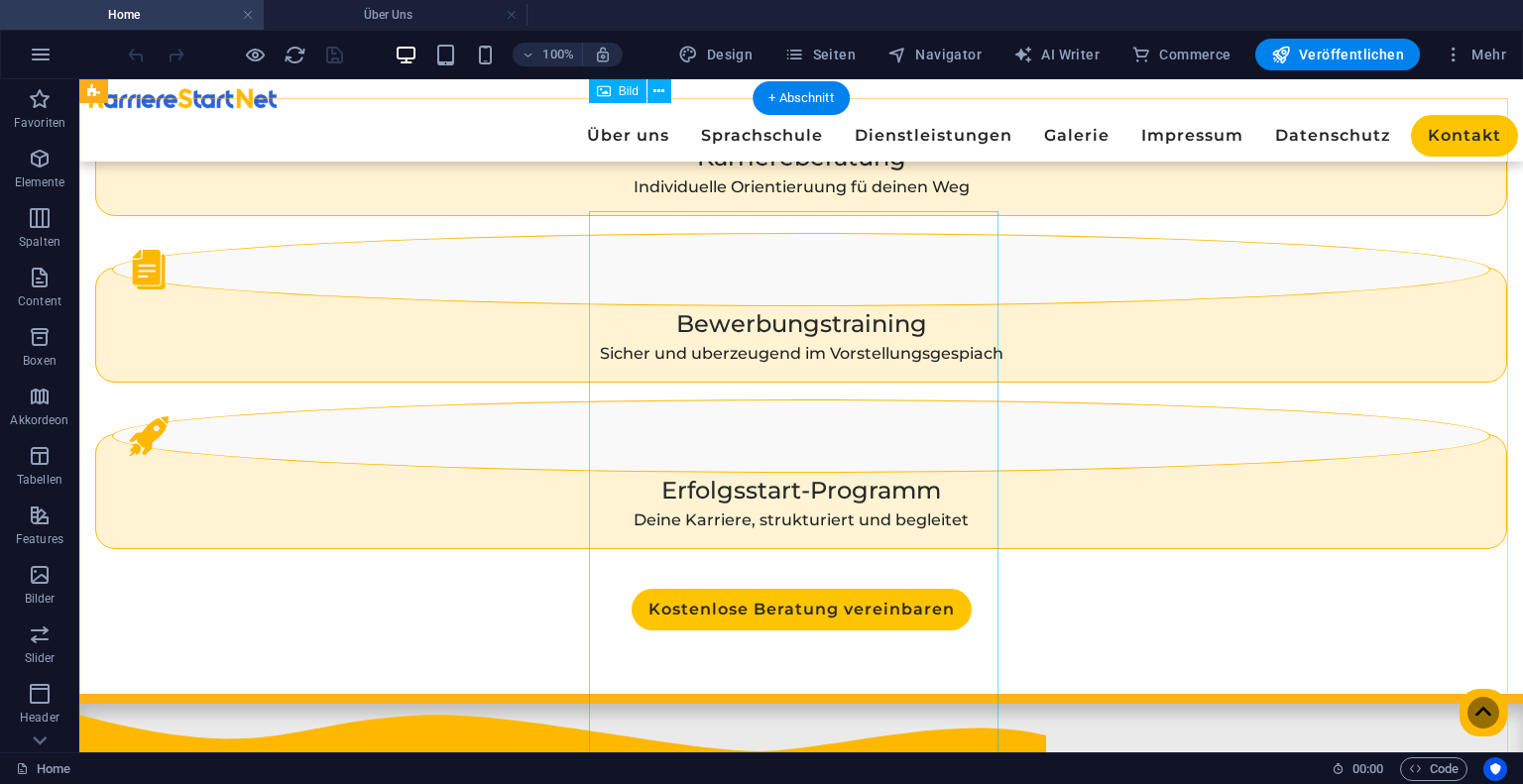 scroll, scrollTop: 2069, scrollLeft: 0, axis: vertical 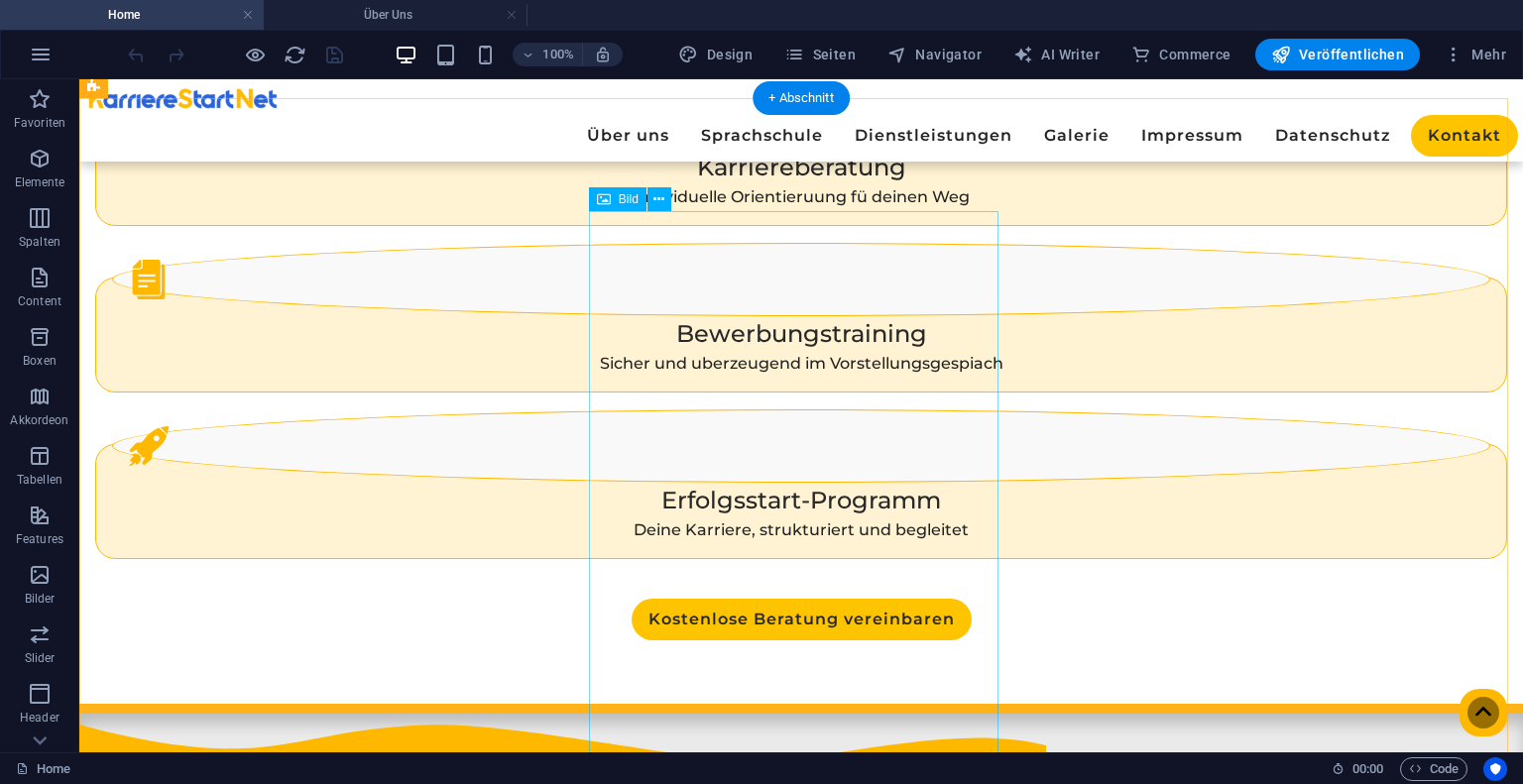click at bounding box center [325, 2528] 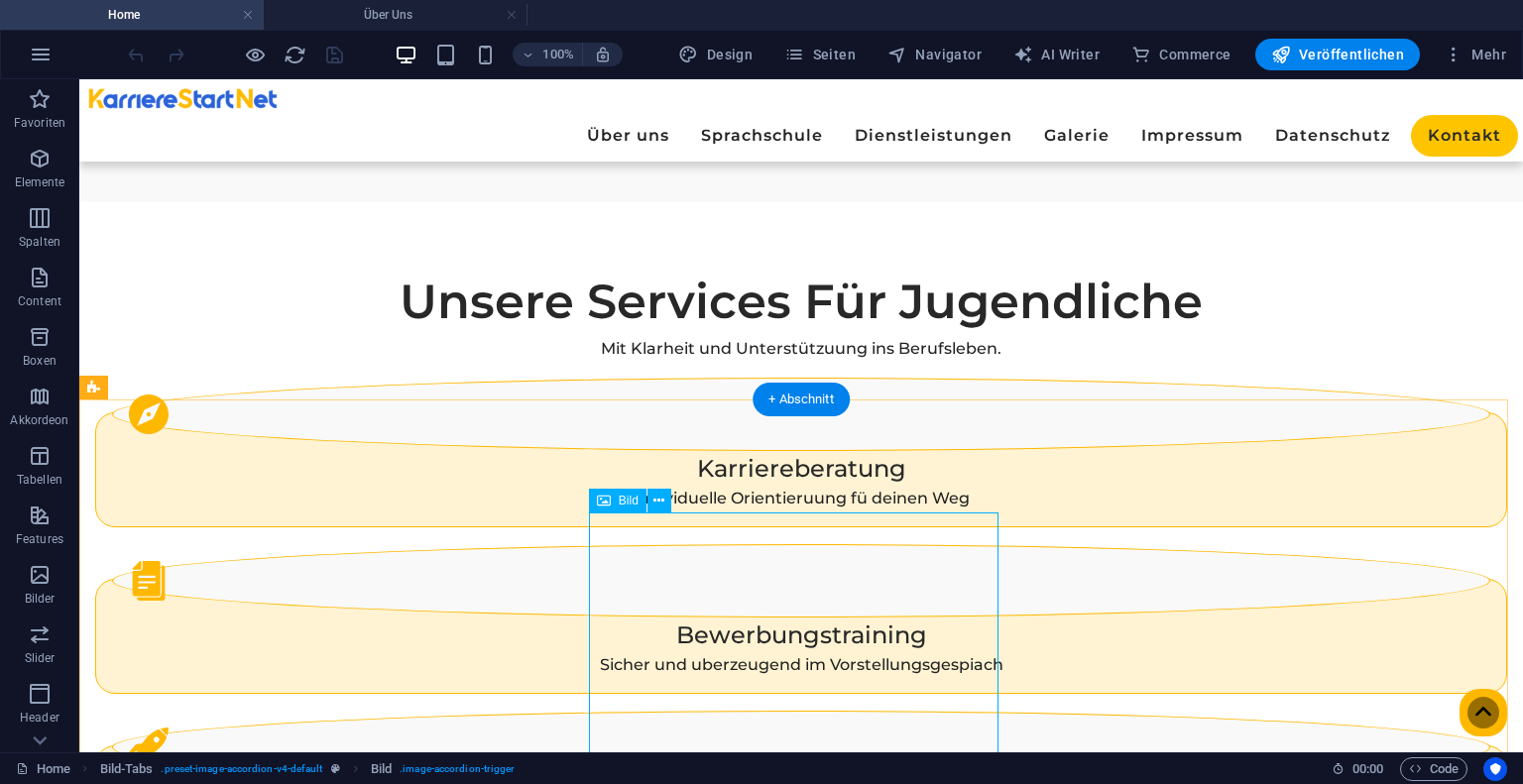 scroll, scrollTop: 2230, scrollLeft: 0, axis: vertical 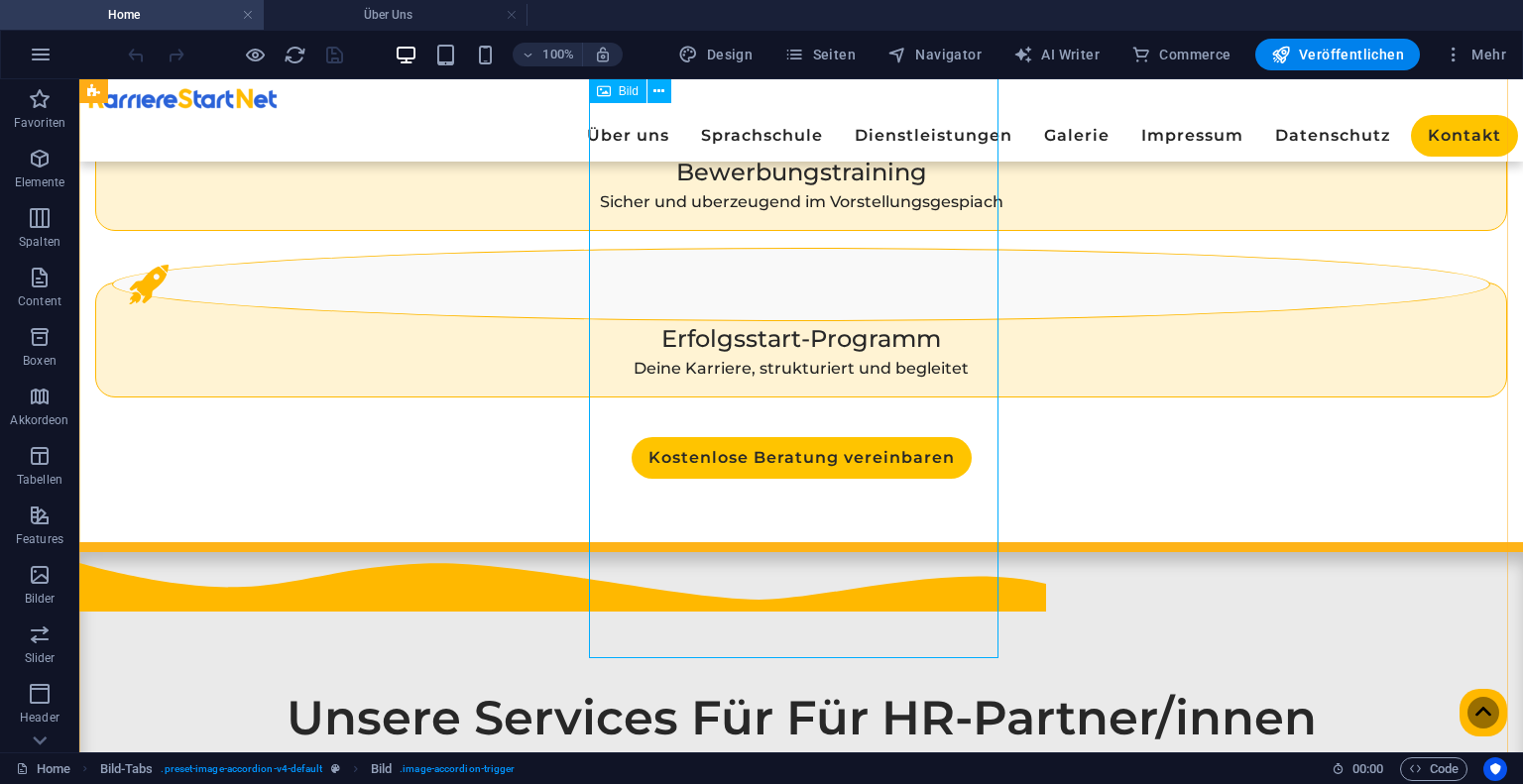 click at bounding box center [325, 2367] 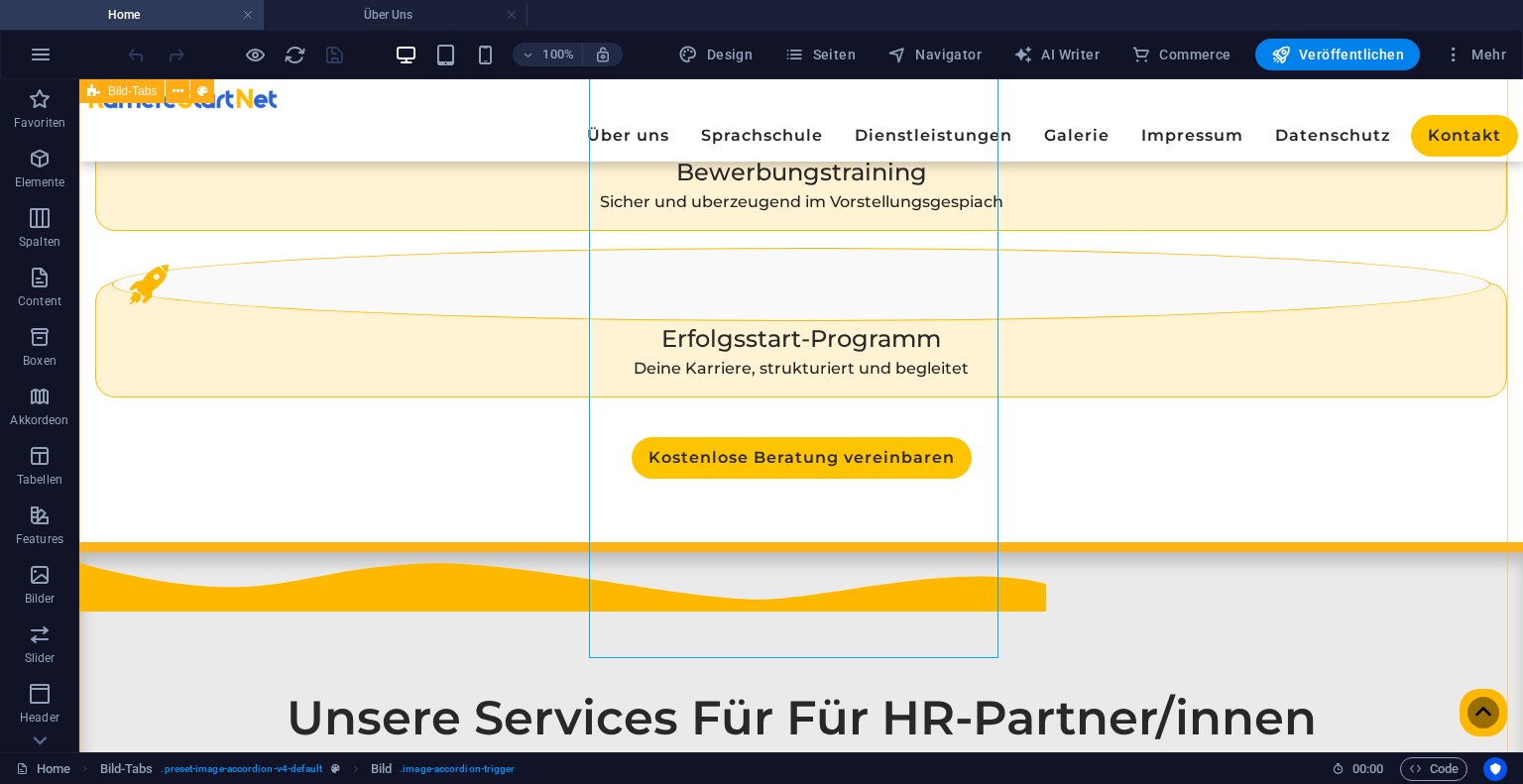 click on "Ein Blick hinter die Kulissen  ➡️" at bounding box center (801, 2366) 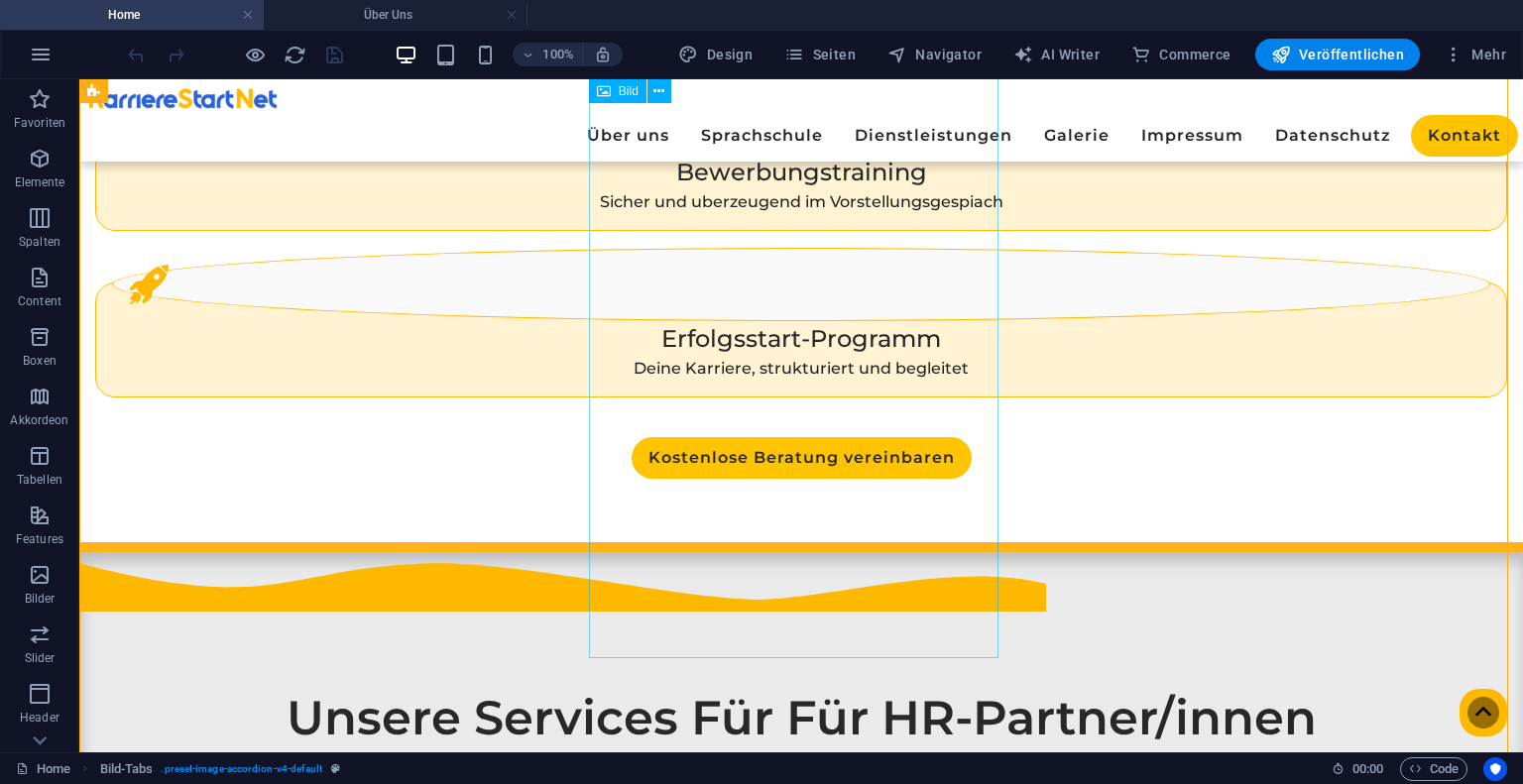 click at bounding box center [325, 2367] 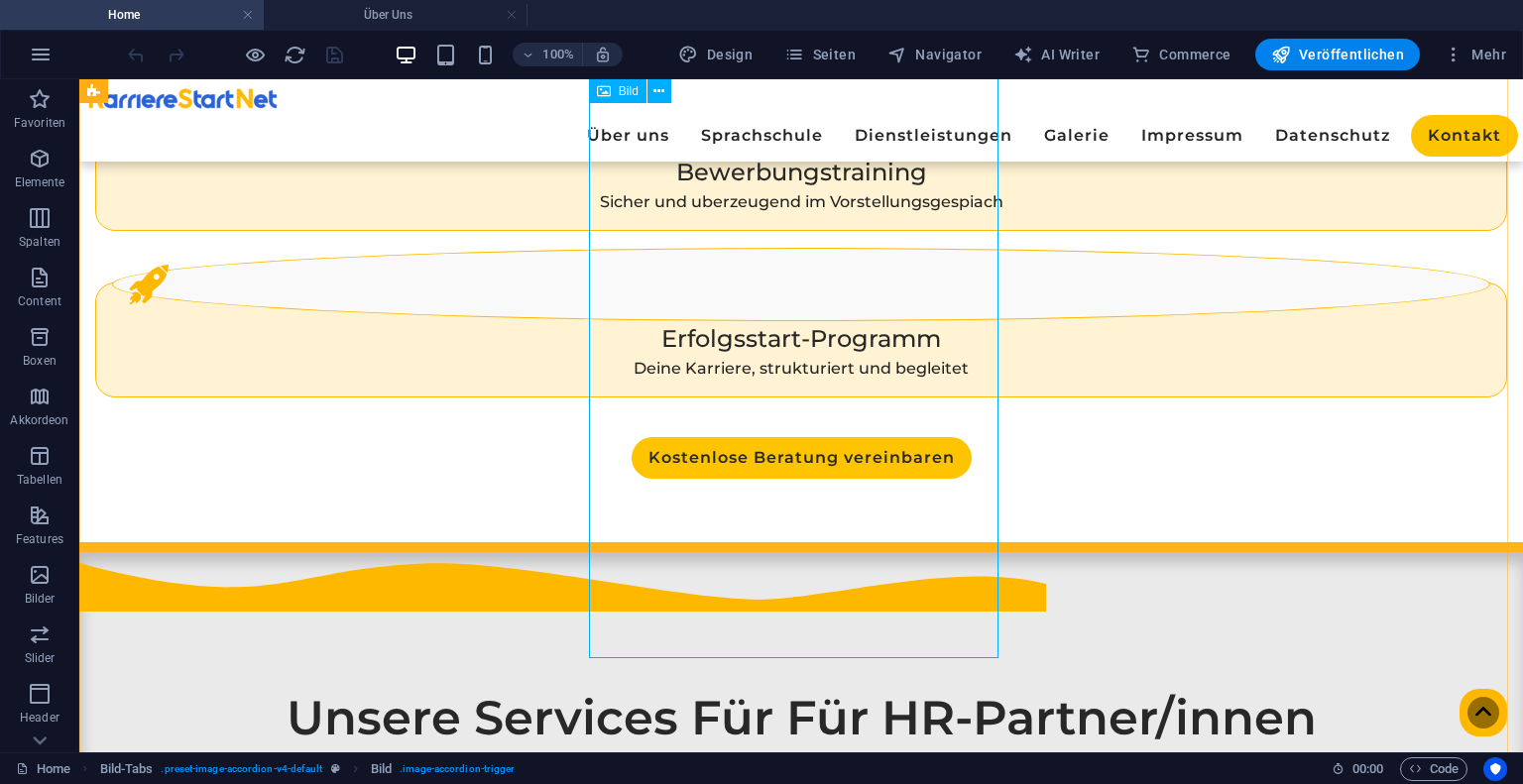 click at bounding box center [325, 2367] 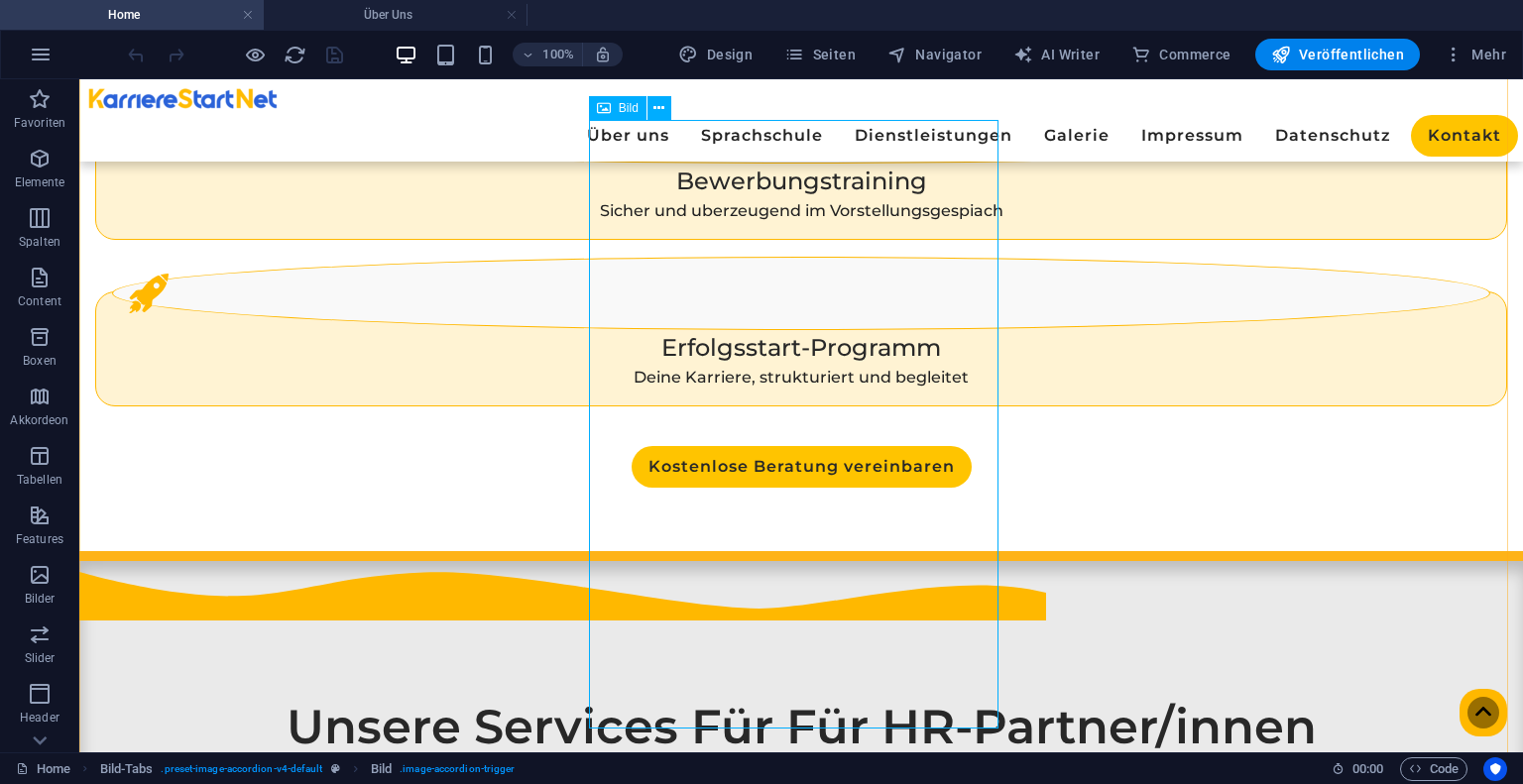 scroll, scrollTop: 2230, scrollLeft: 0, axis: vertical 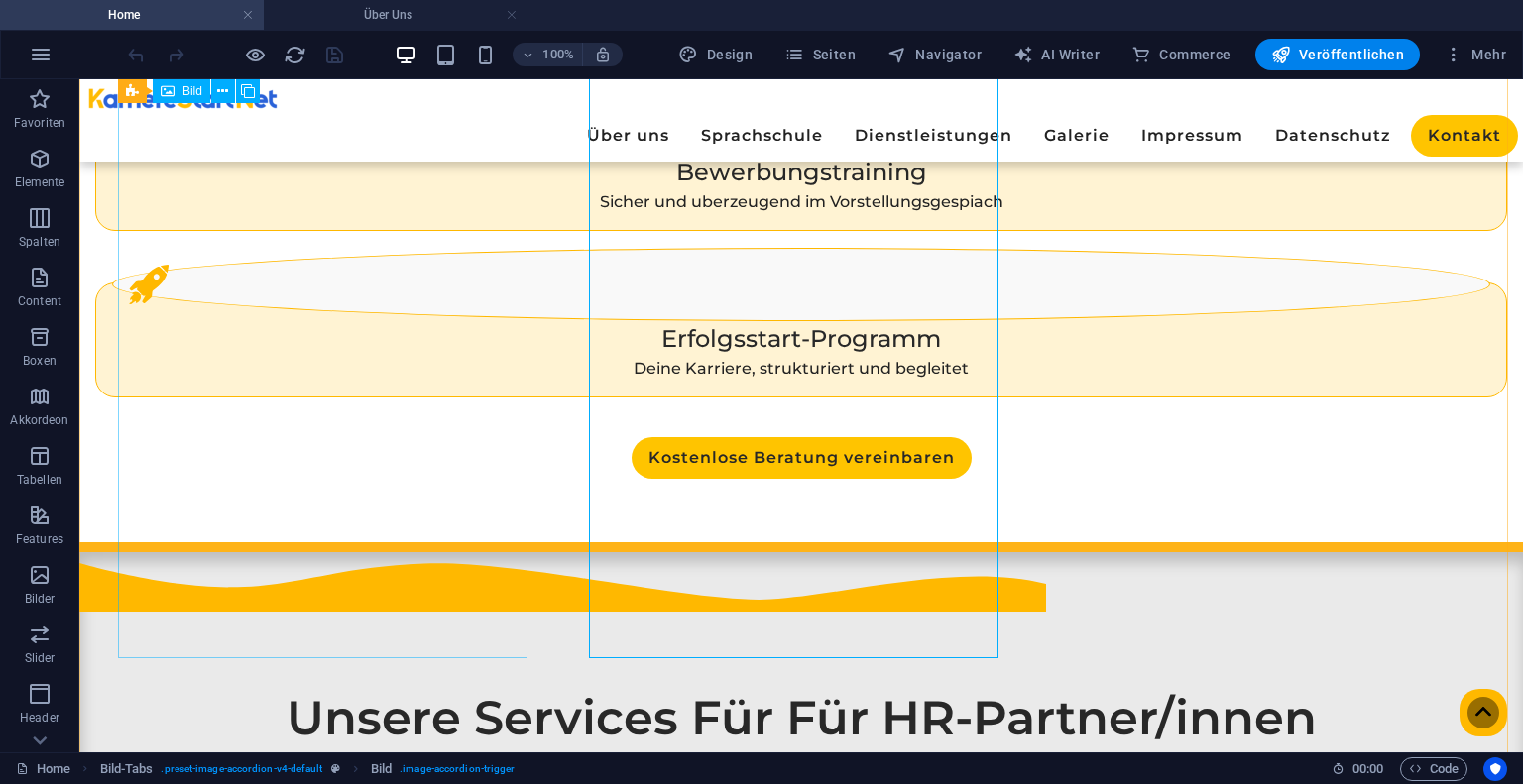 click on "Ein Blick hinter die Kulissen  ➡️" at bounding box center (325, 1676) 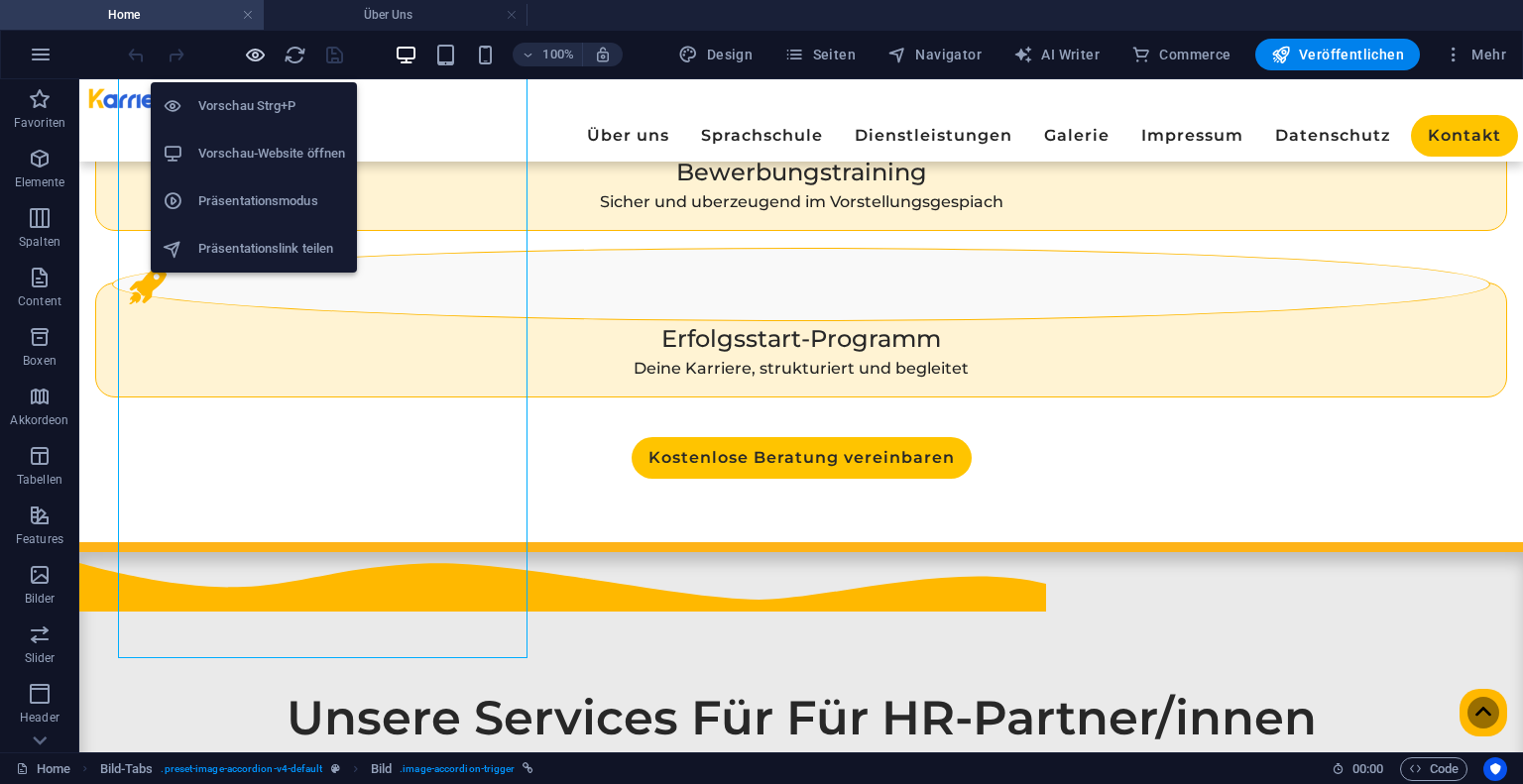 click at bounding box center (255, 55) 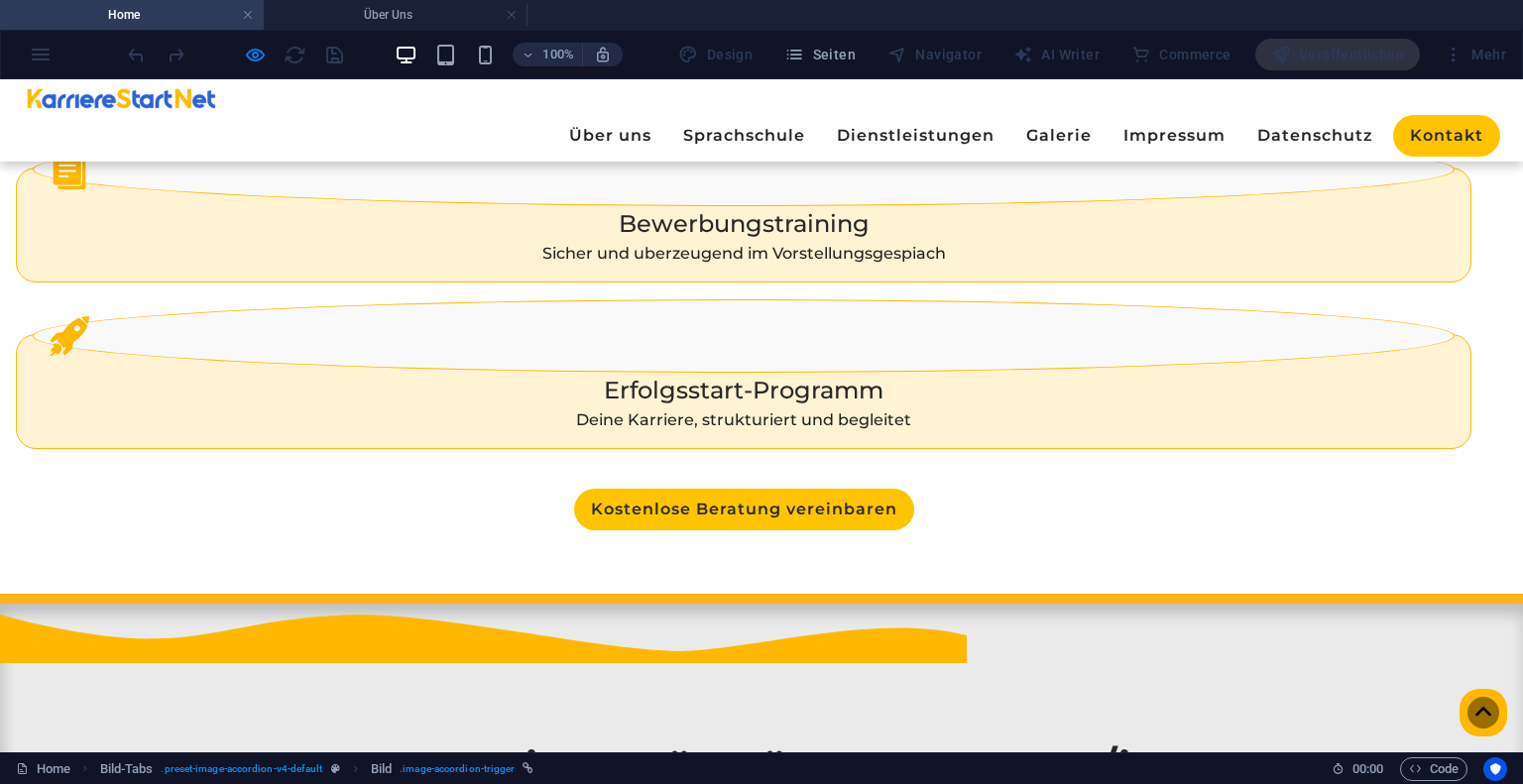 scroll, scrollTop: 2243, scrollLeft: 0, axis: vertical 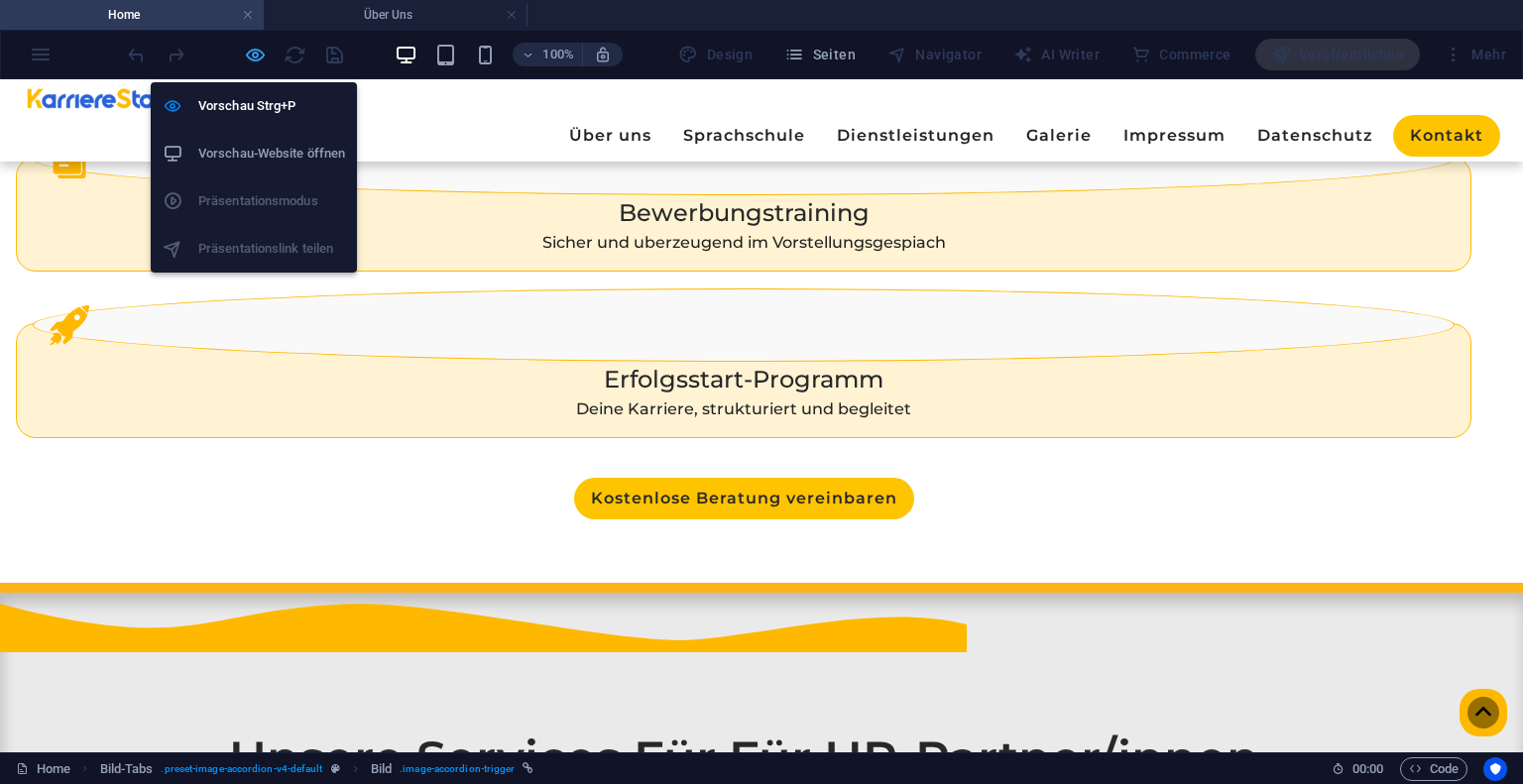 click at bounding box center [255, 55] 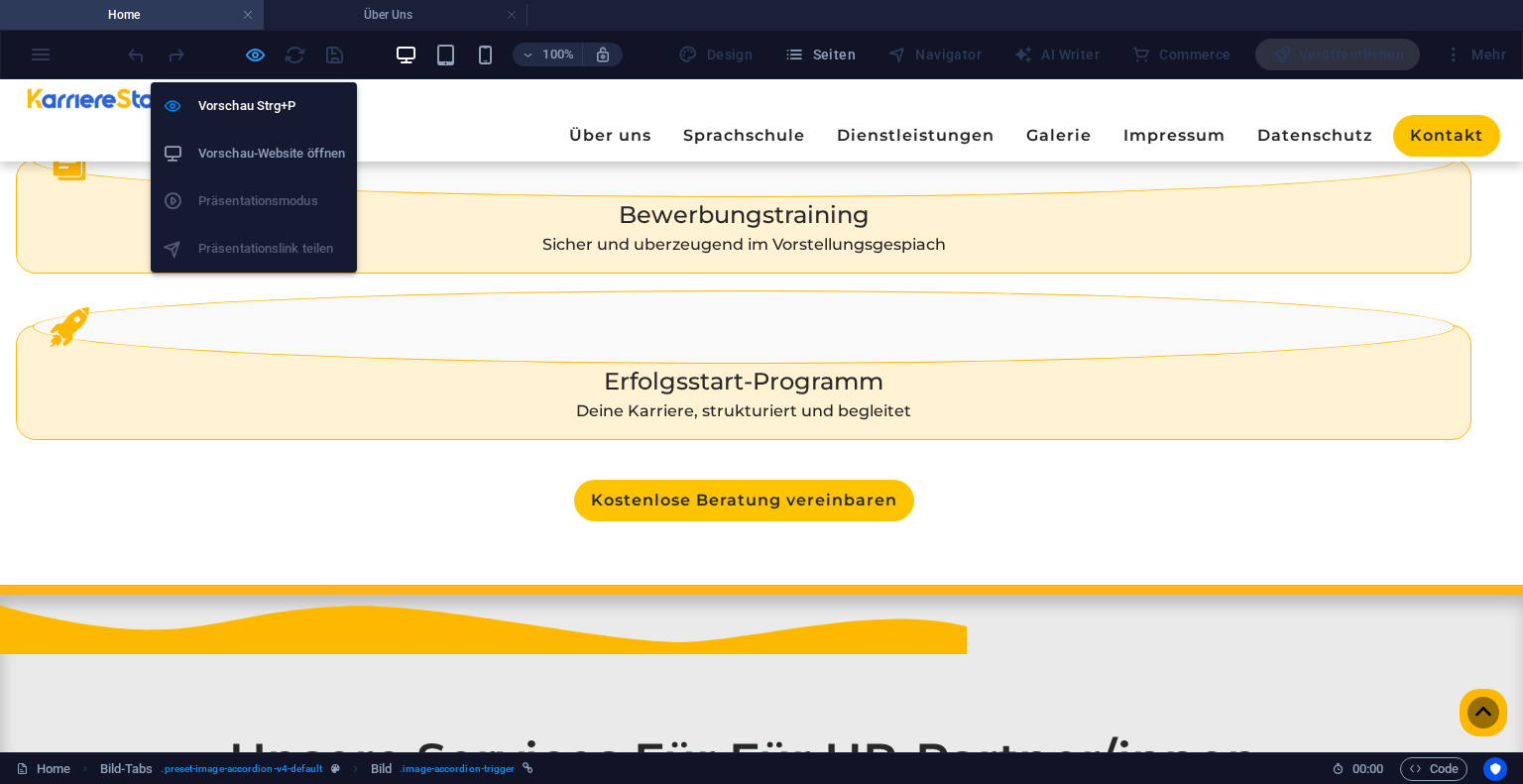 scroll, scrollTop: 2230, scrollLeft: 0, axis: vertical 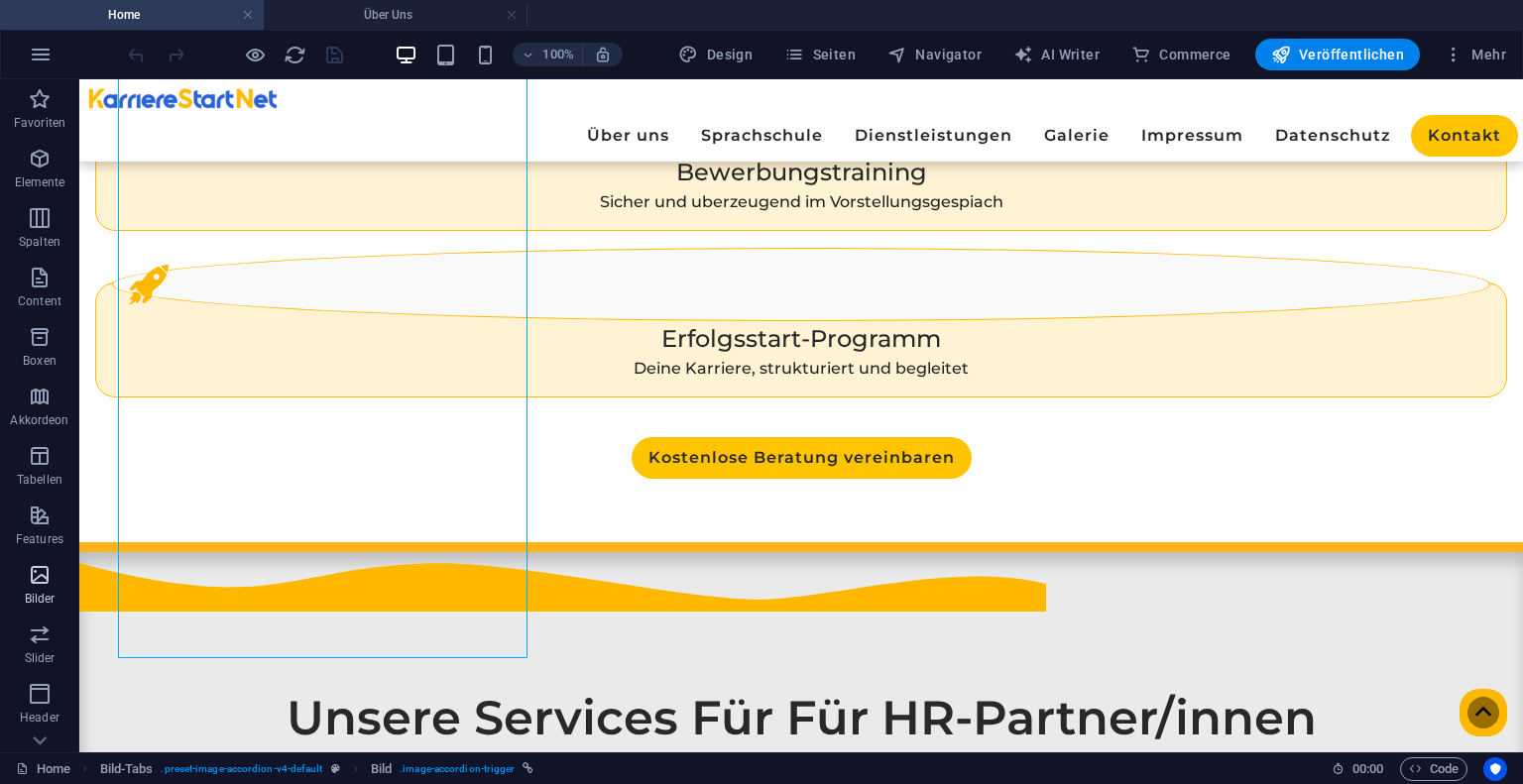 click on "Bilder" at bounding box center [40, 599] 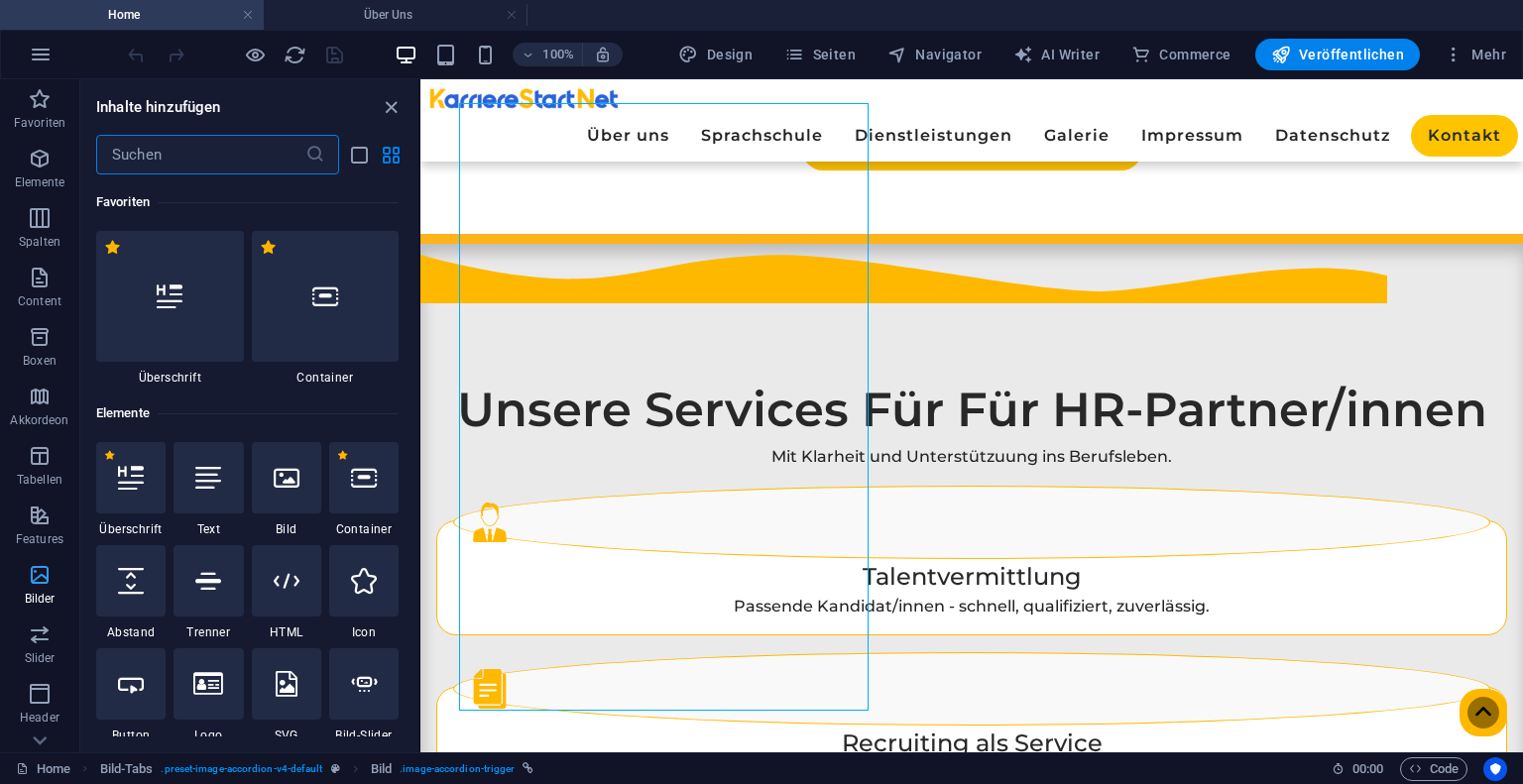 scroll, scrollTop: 2177, scrollLeft: 0, axis: vertical 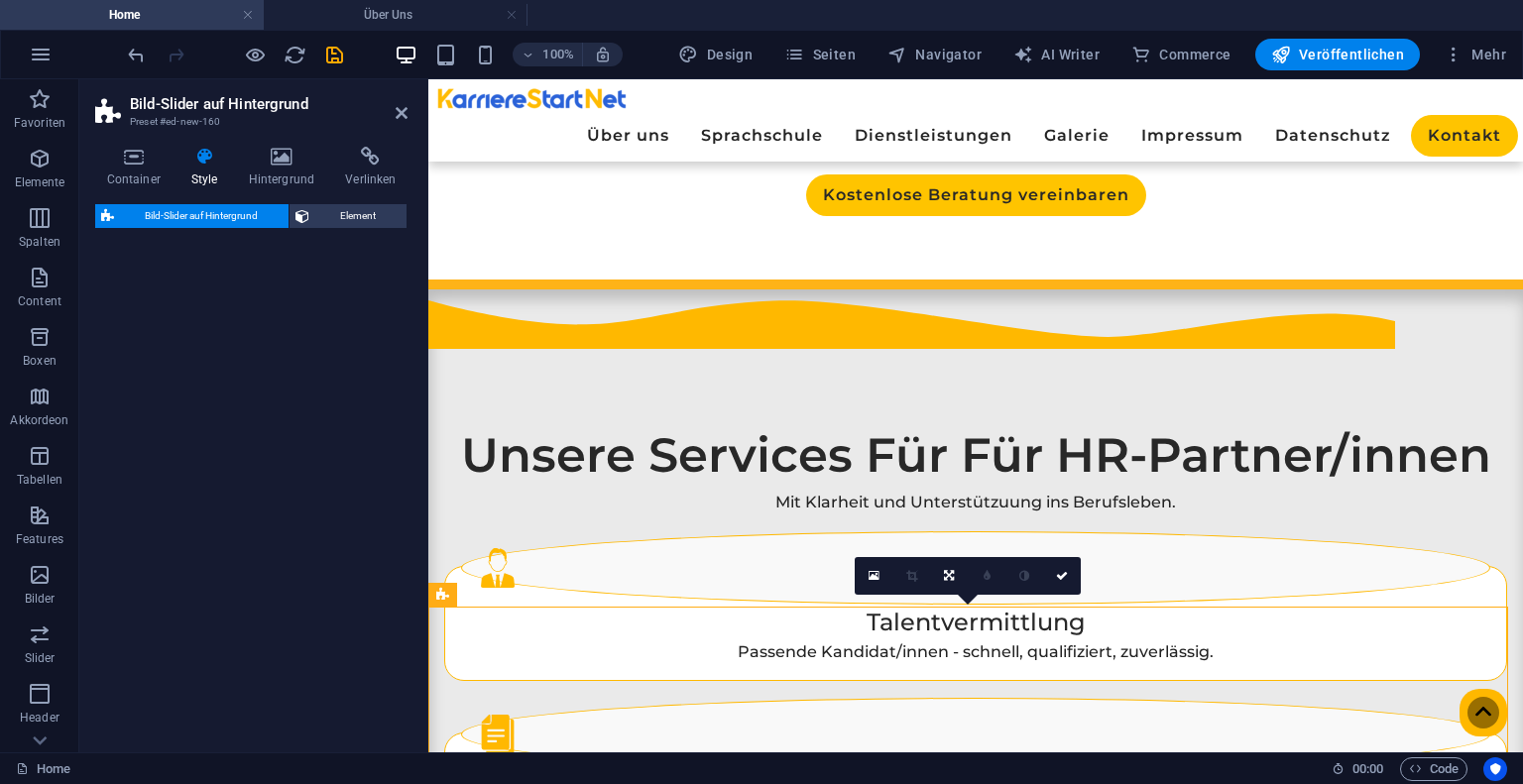 select on "rem" 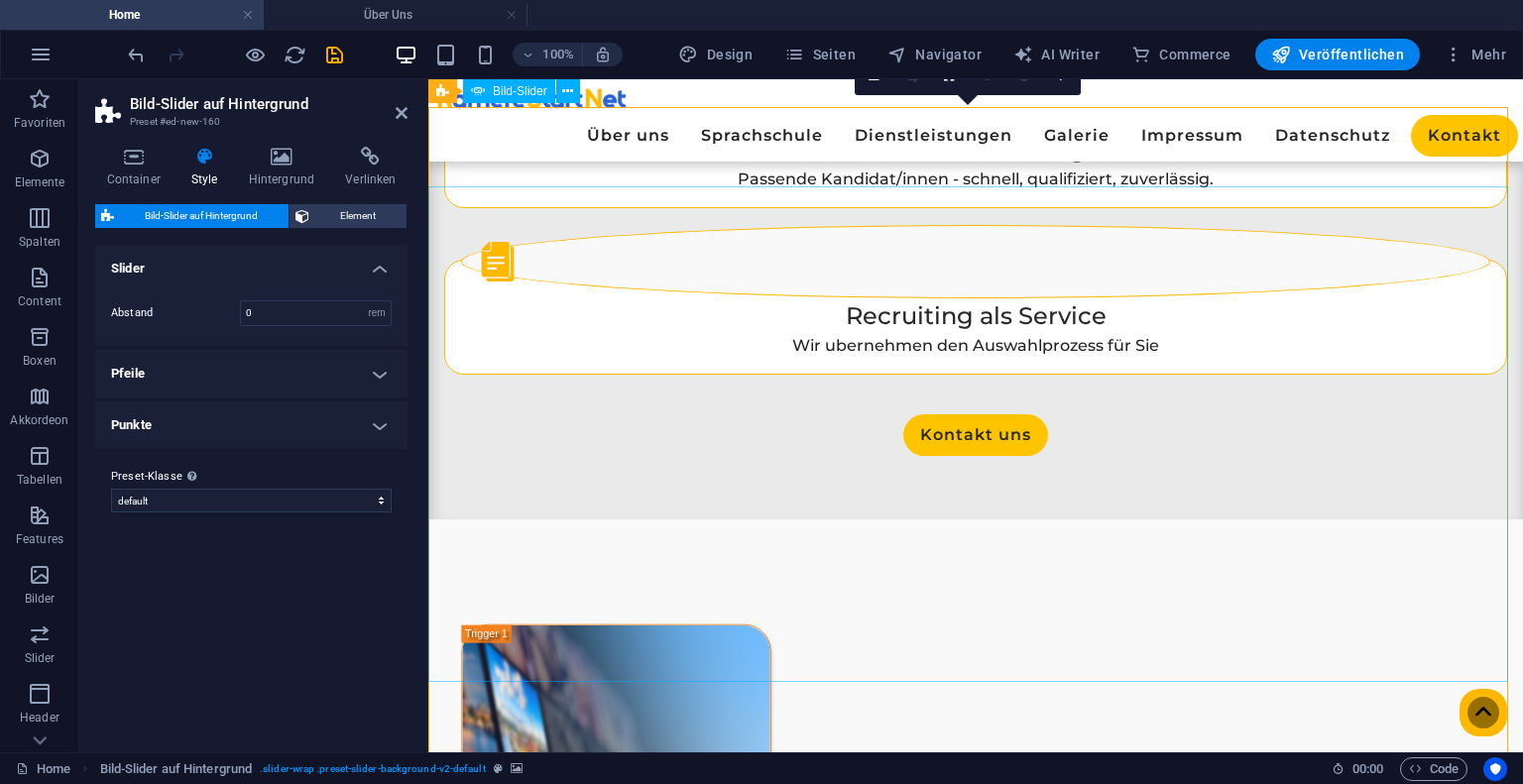 scroll, scrollTop: 2637, scrollLeft: 0, axis: vertical 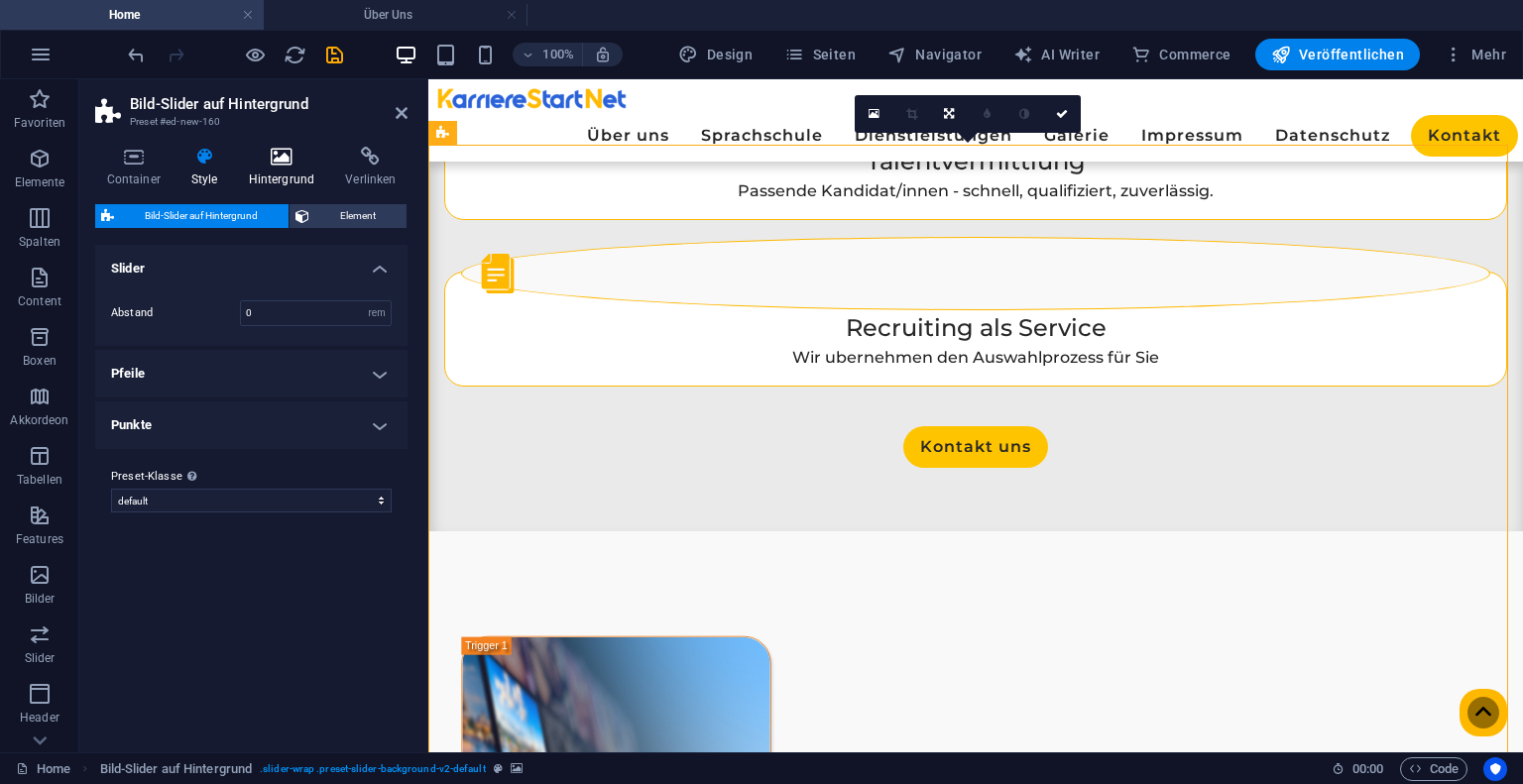 click at bounding box center [282, 157] 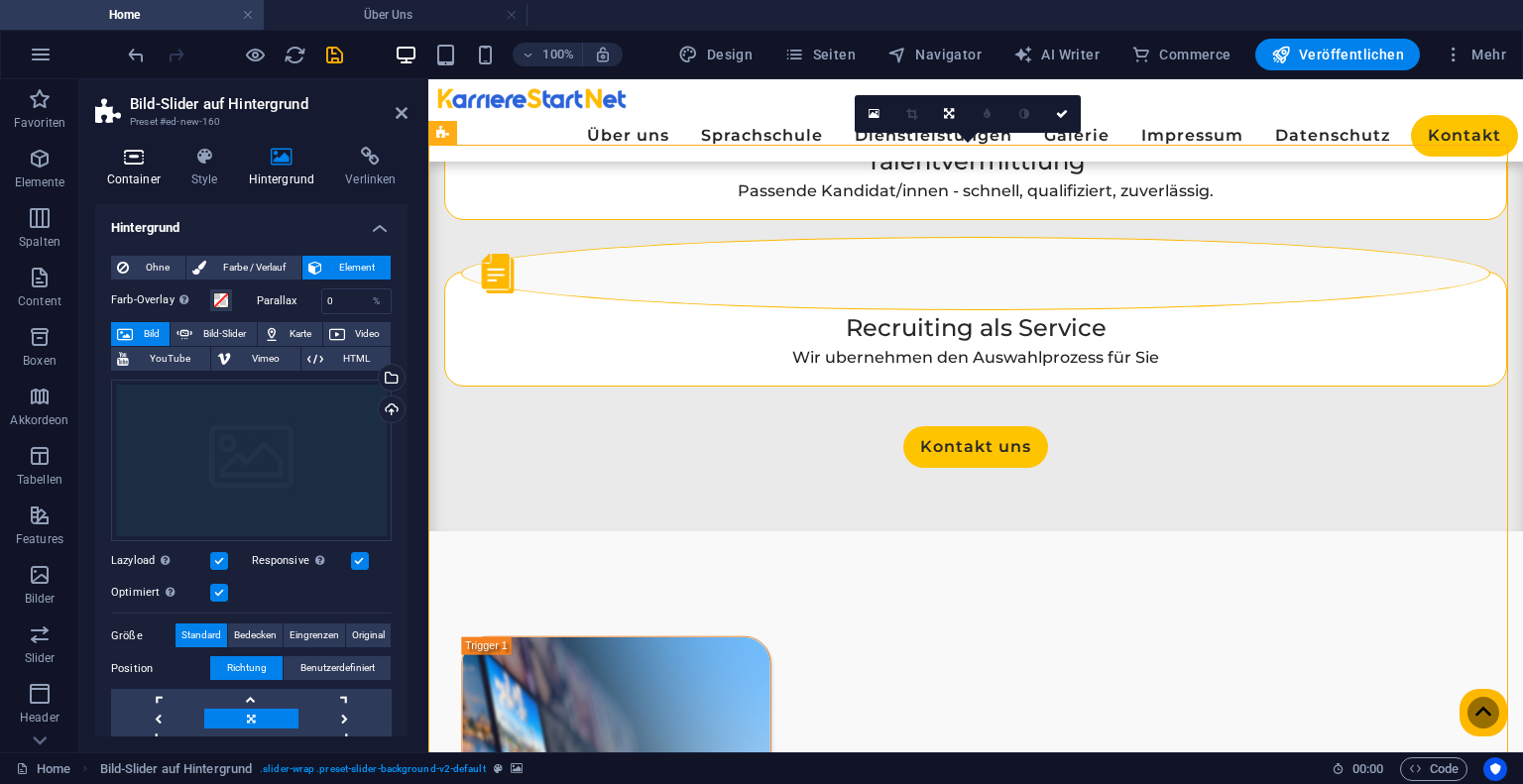 click on "Container" at bounding box center [137, 168] 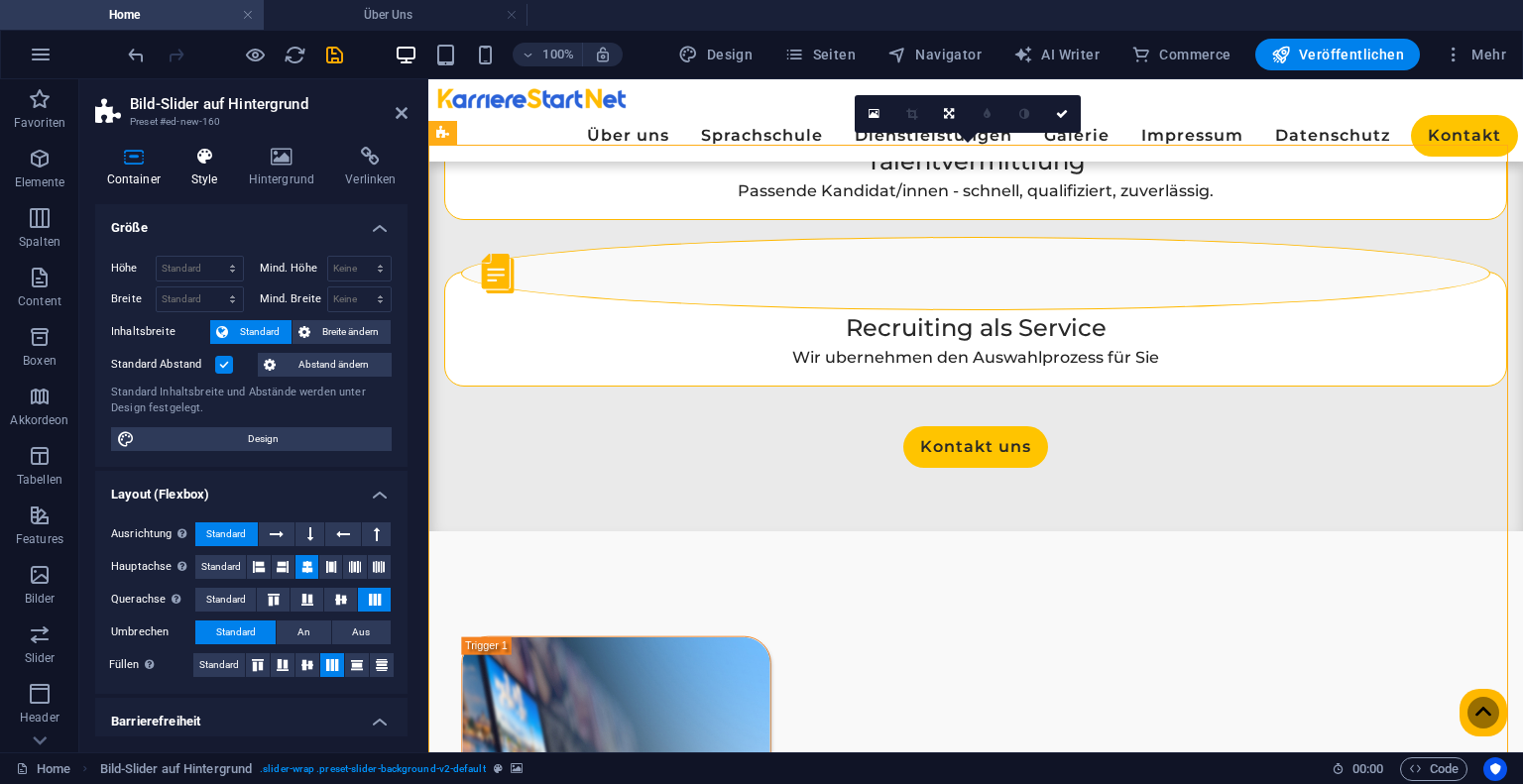 click on "Style" at bounding box center (208, 168) 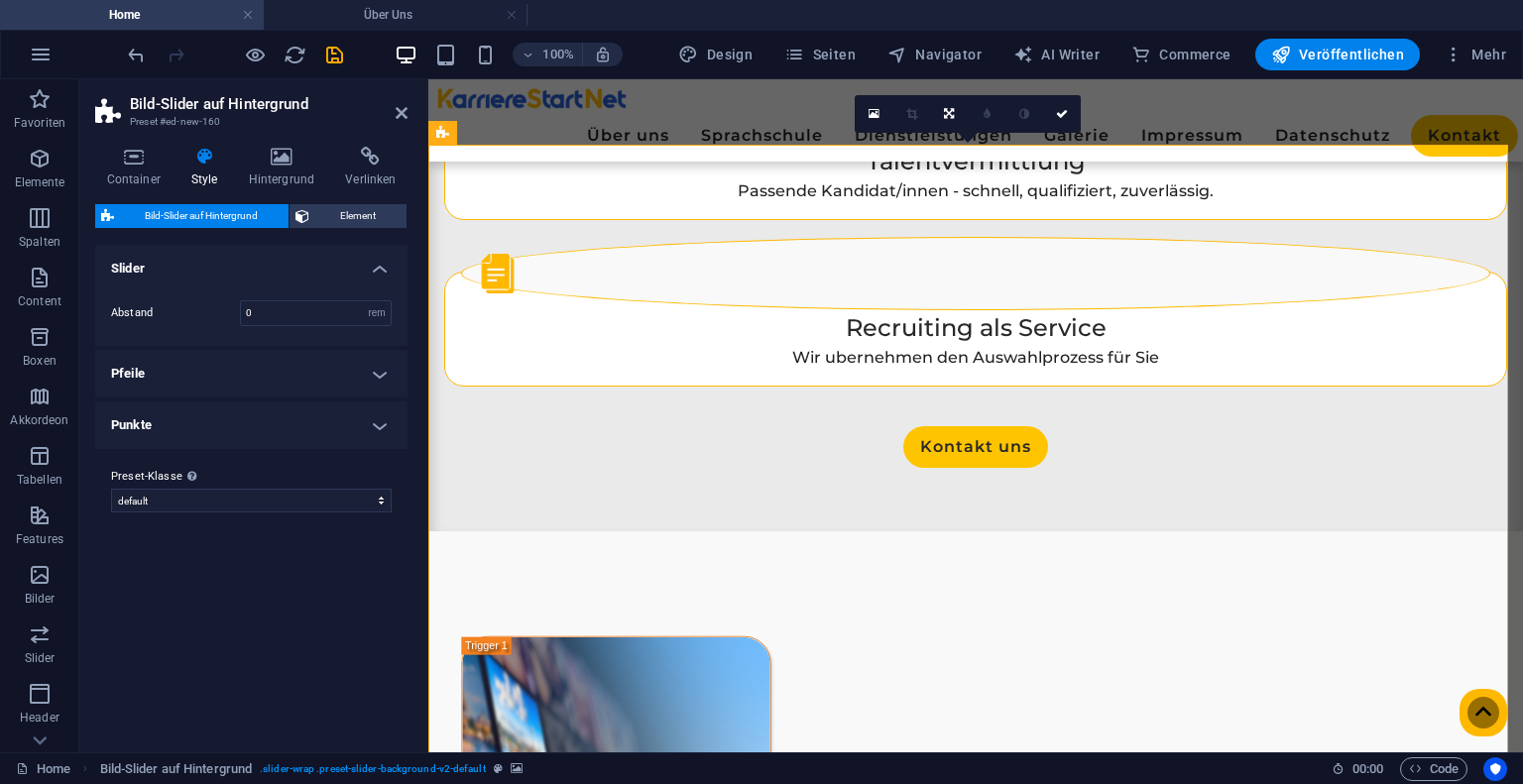click on "Bild-Slider auf Hintergrund Element" at bounding box center [251, 216] 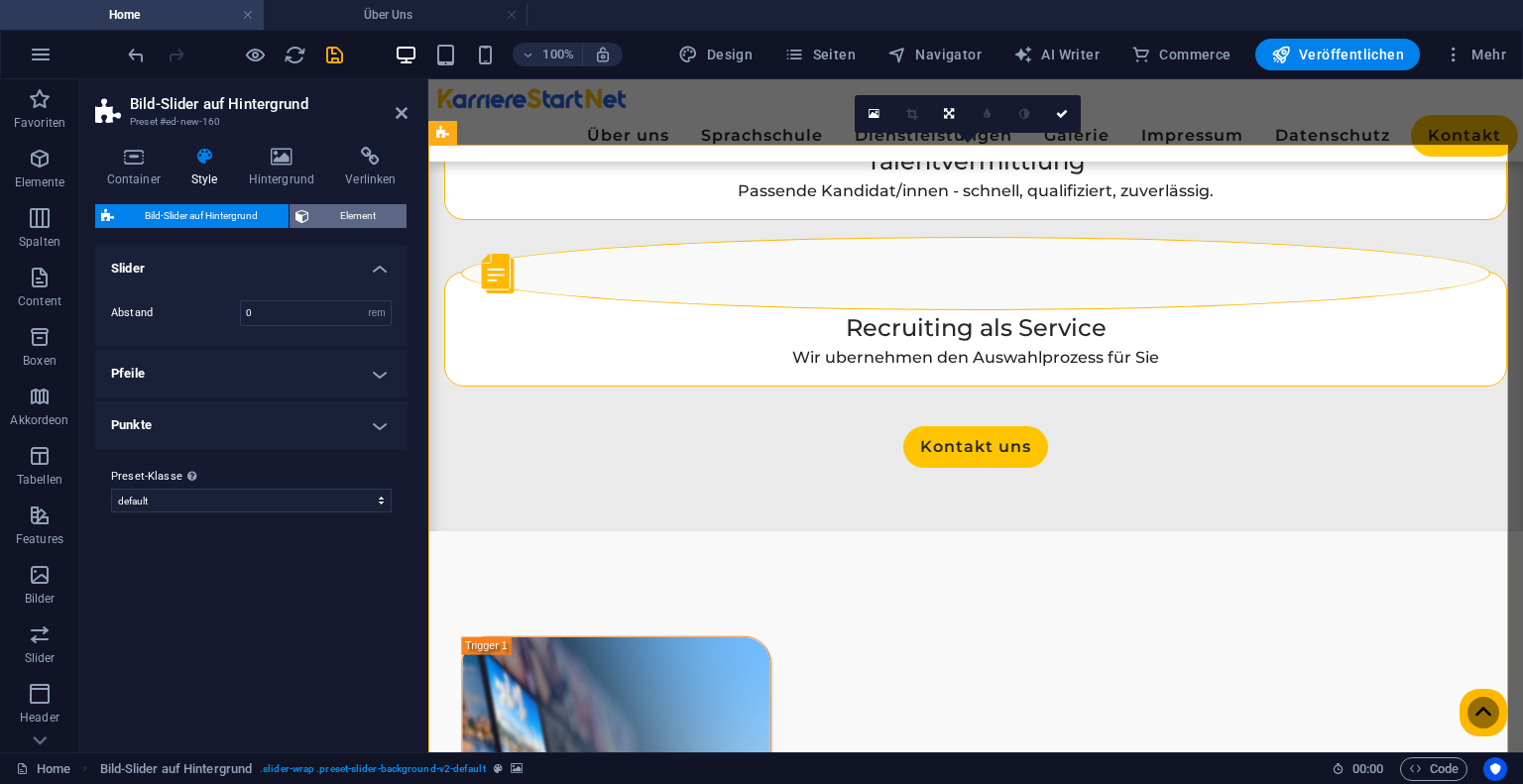 click on "Element" at bounding box center (358, 216) 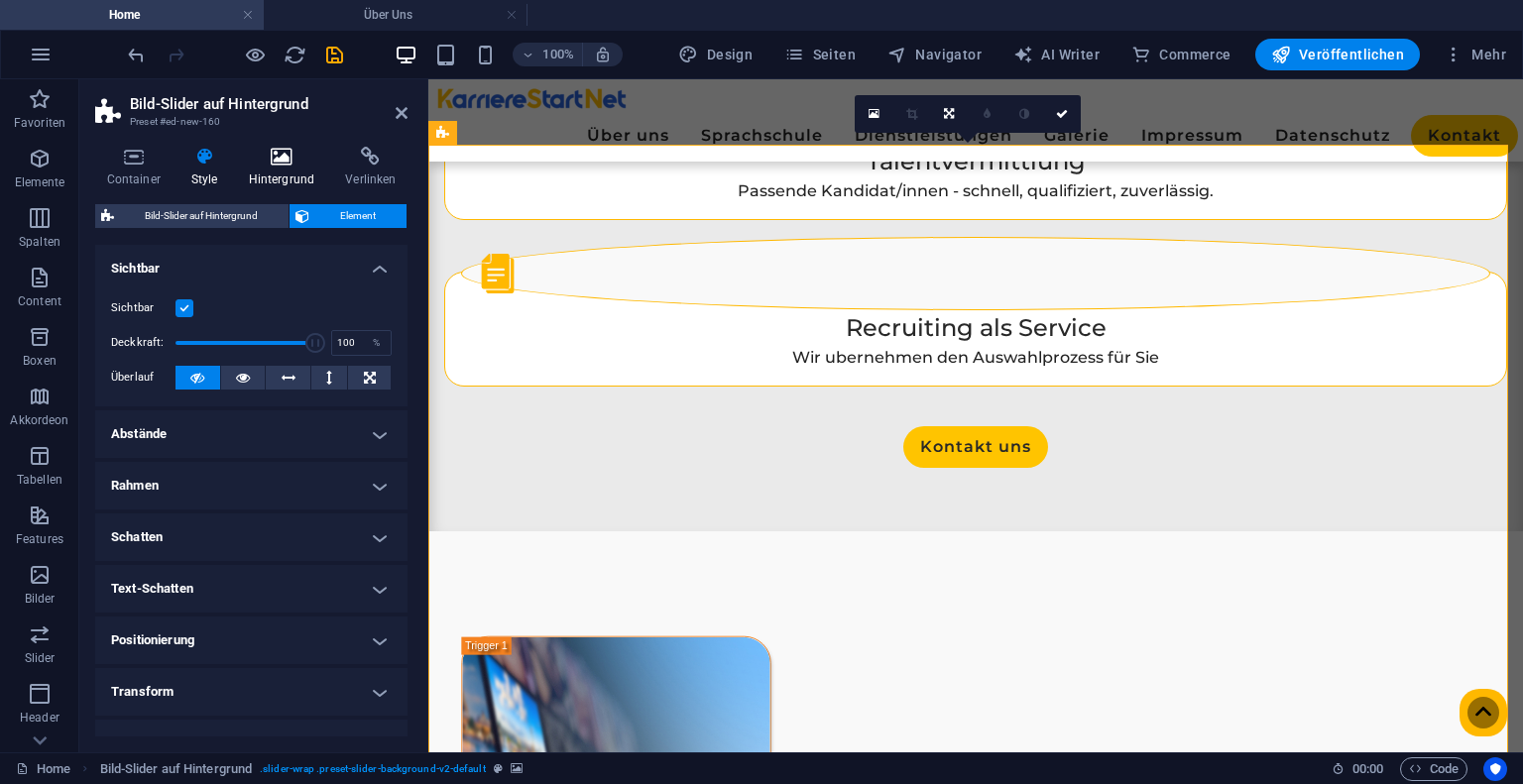 click at bounding box center (282, 157) 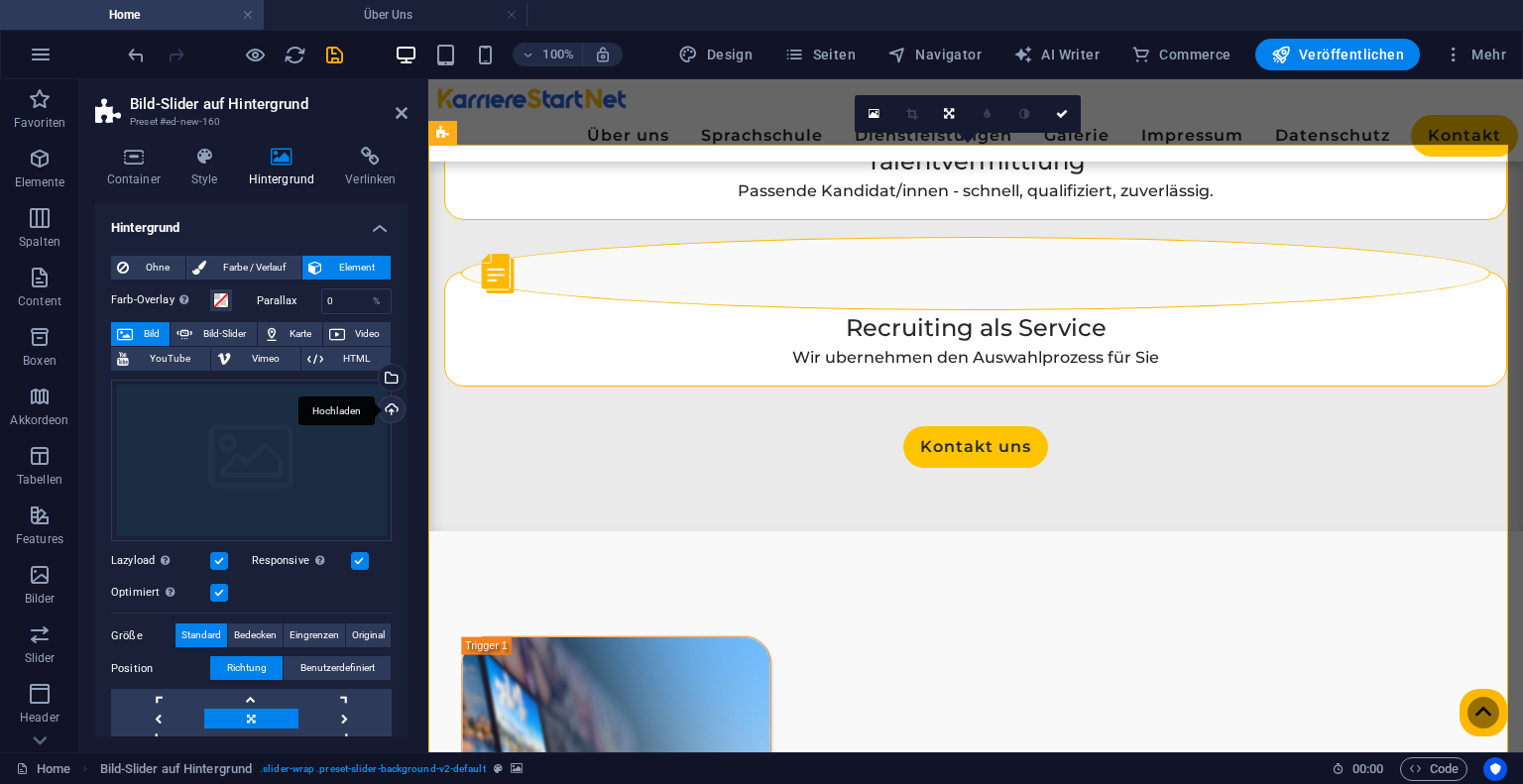 click on "Hochladen" at bounding box center [390, 411] 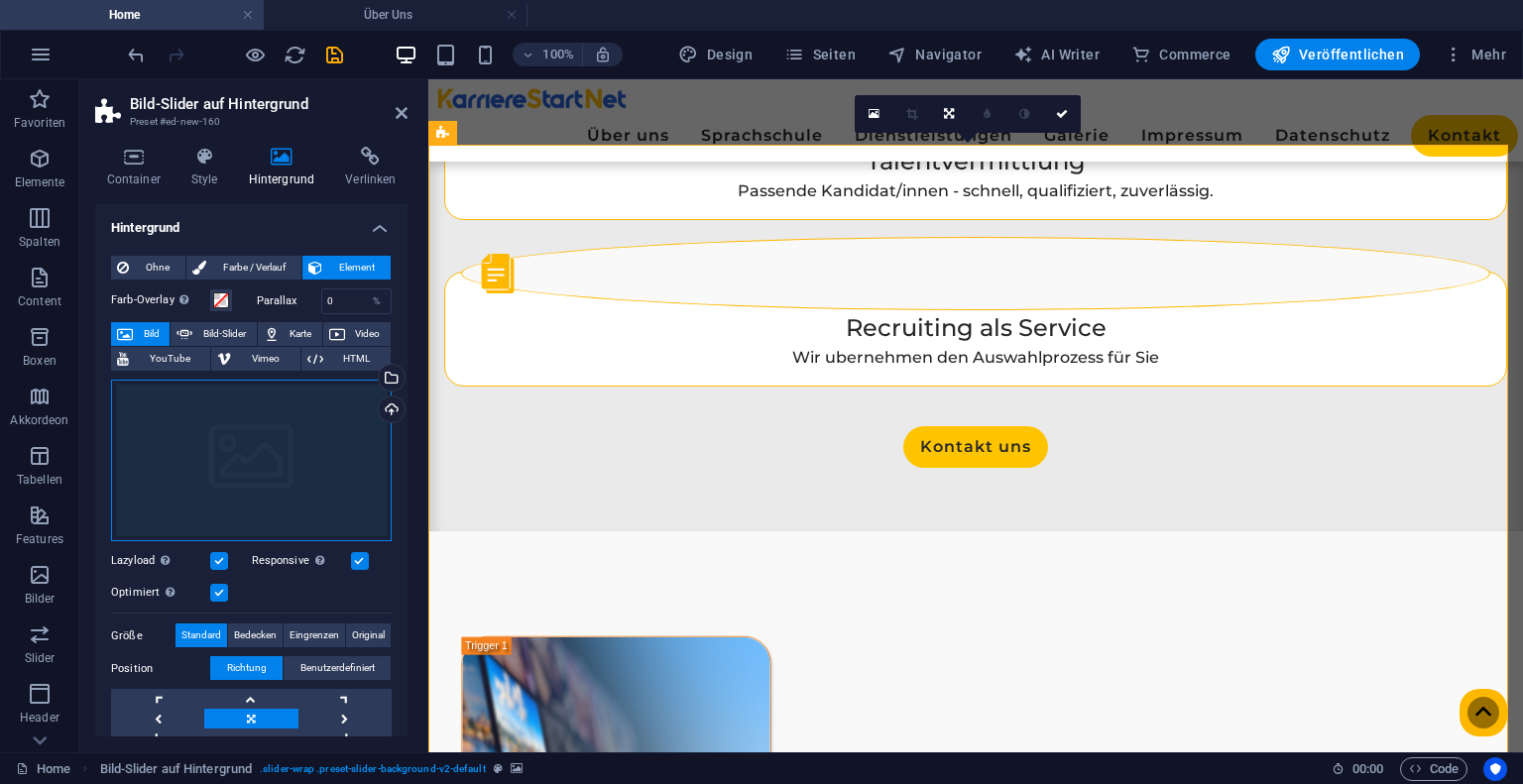 click on "Ziehe Dateien zum Hochladen hierher oder  klicke hier, um aus Dateien oder kostenlosen Stockfotos & -videos zu wählen" at bounding box center (251, 461) 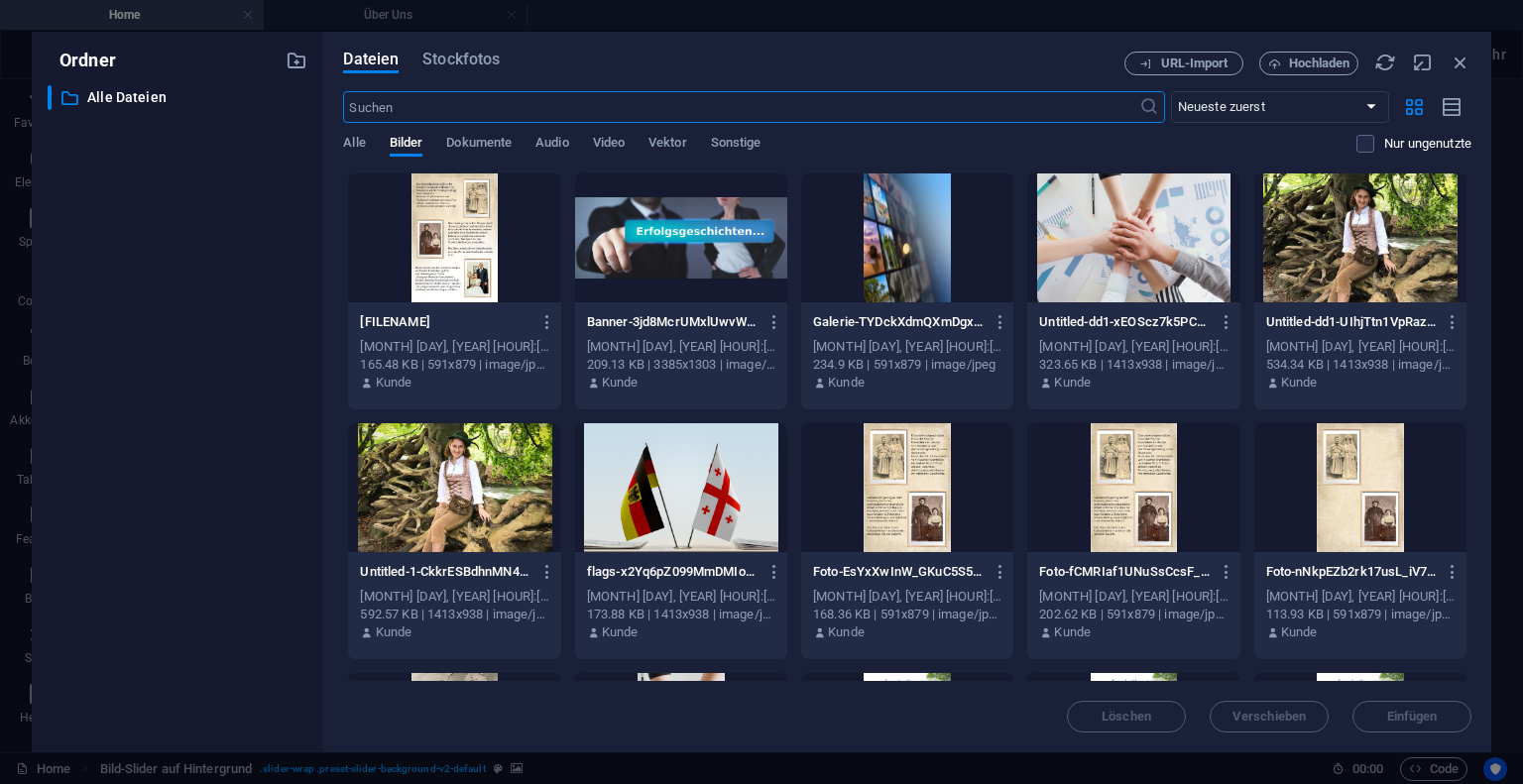 scroll, scrollTop: 2710, scrollLeft: 0, axis: vertical 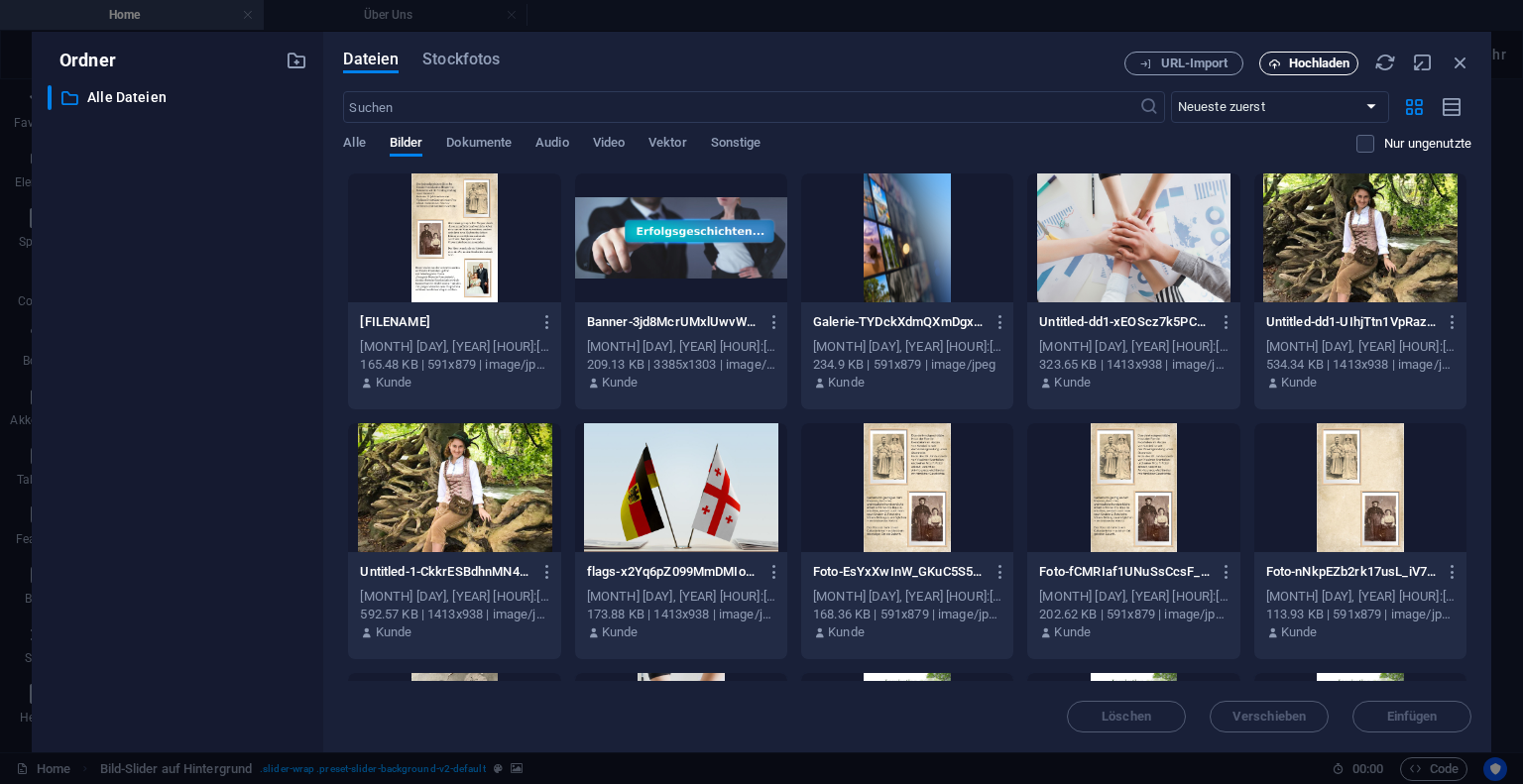 click on "Hochladen" at bounding box center [1309, 63] 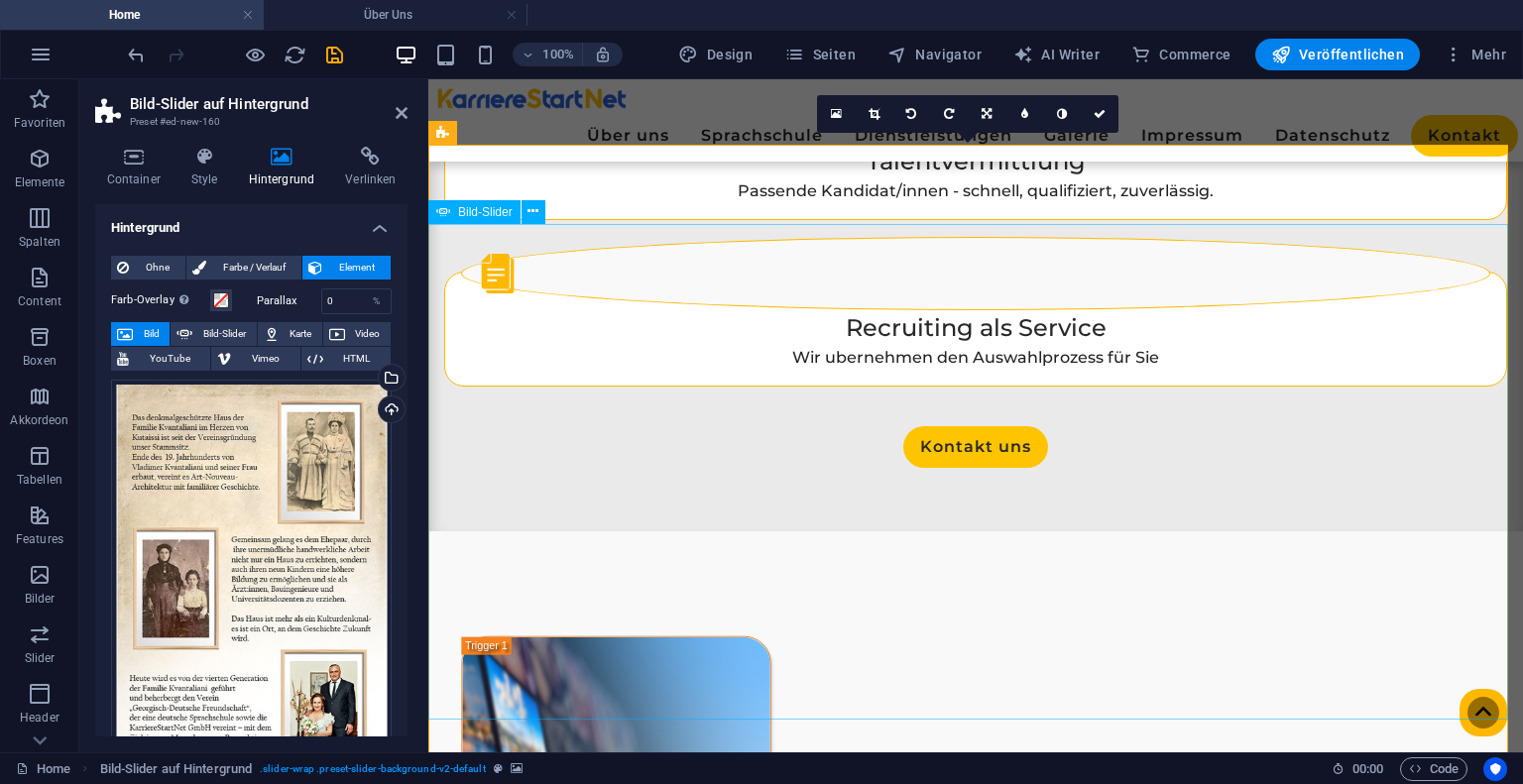 scroll, scrollTop: 2869, scrollLeft: 0, axis: vertical 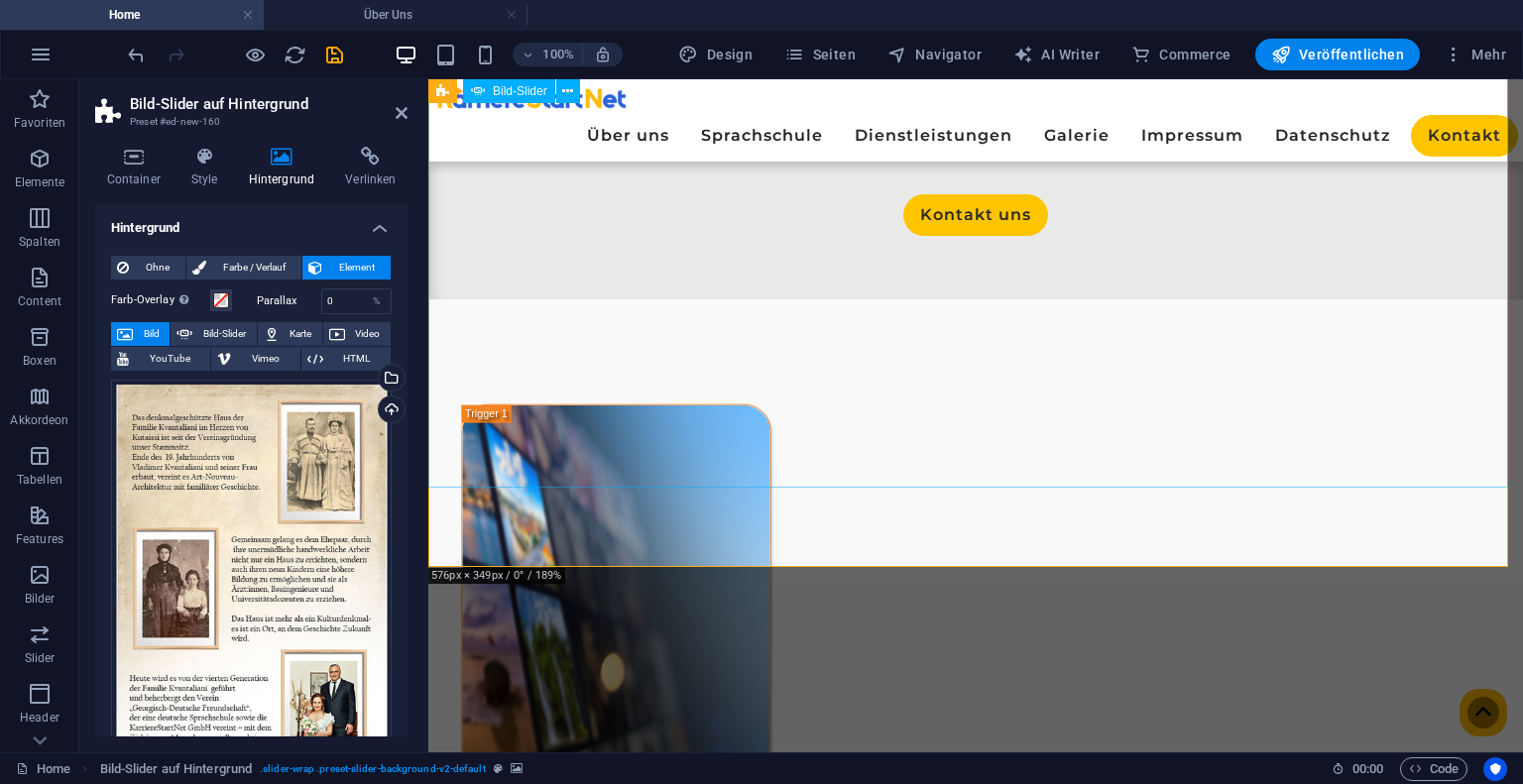 click on "2" at bounding box center [480, 3243] 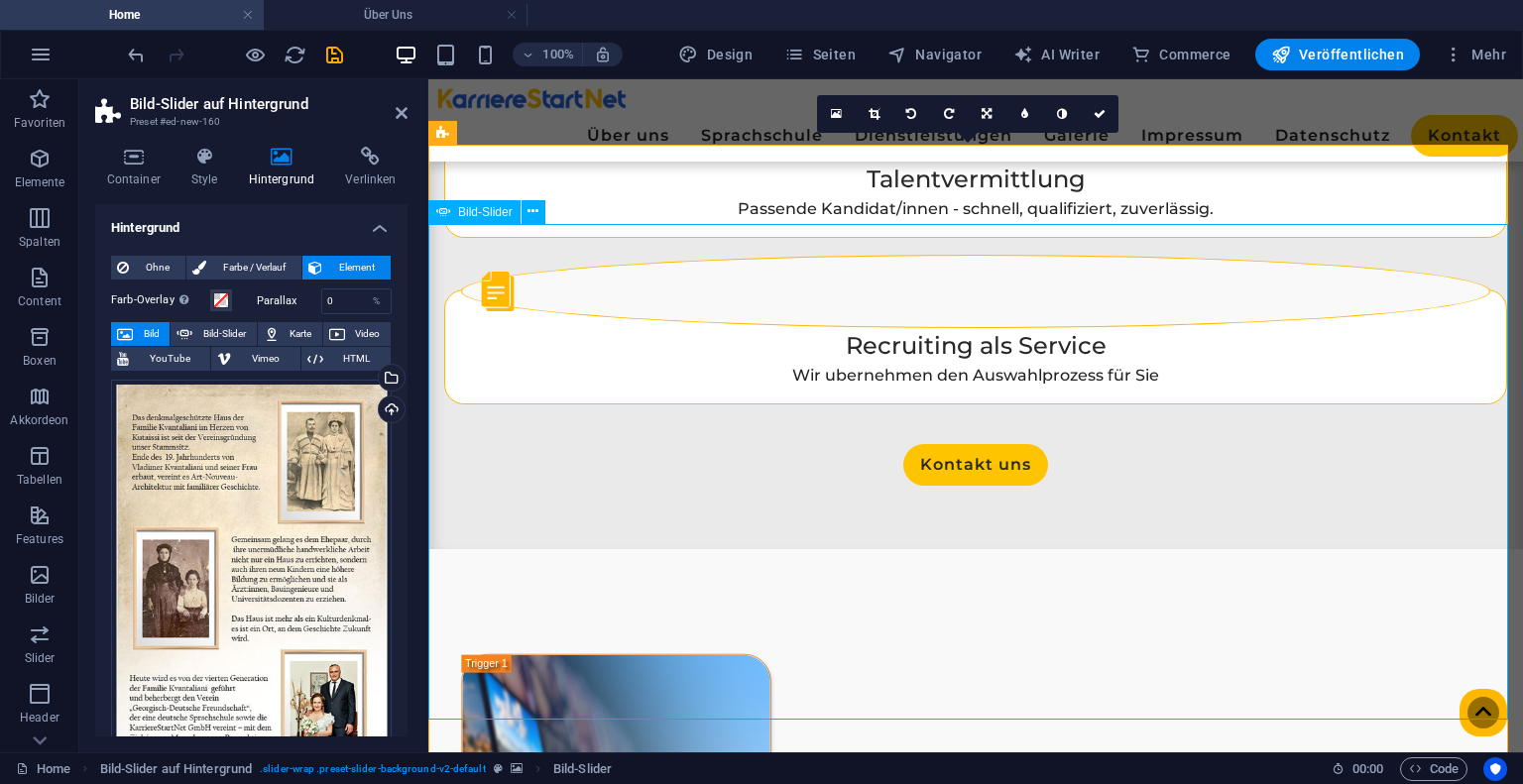 scroll, scrollTop: 2637, scrollLeft: 0, axis: vertical 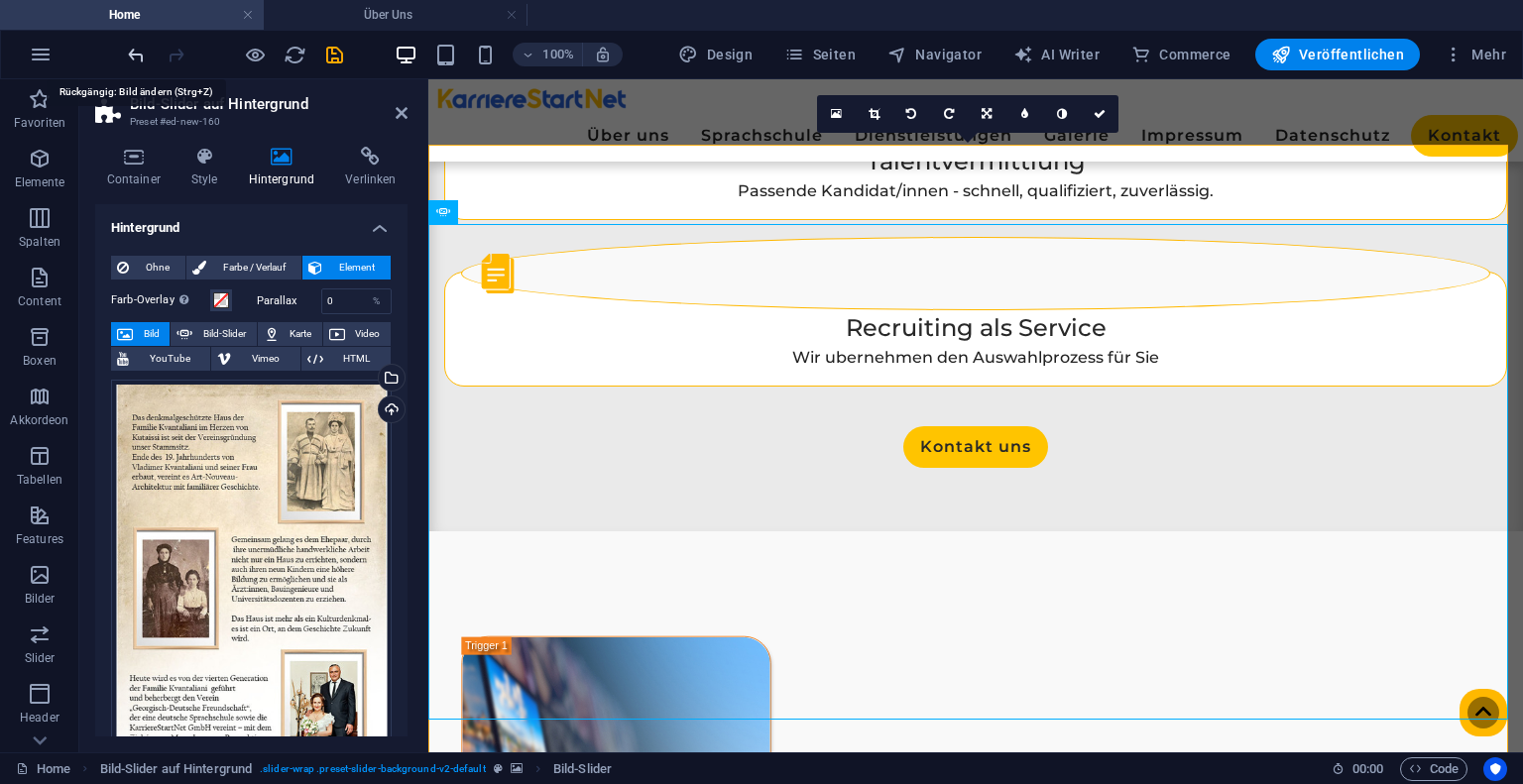click at bounding box center (136, 55) 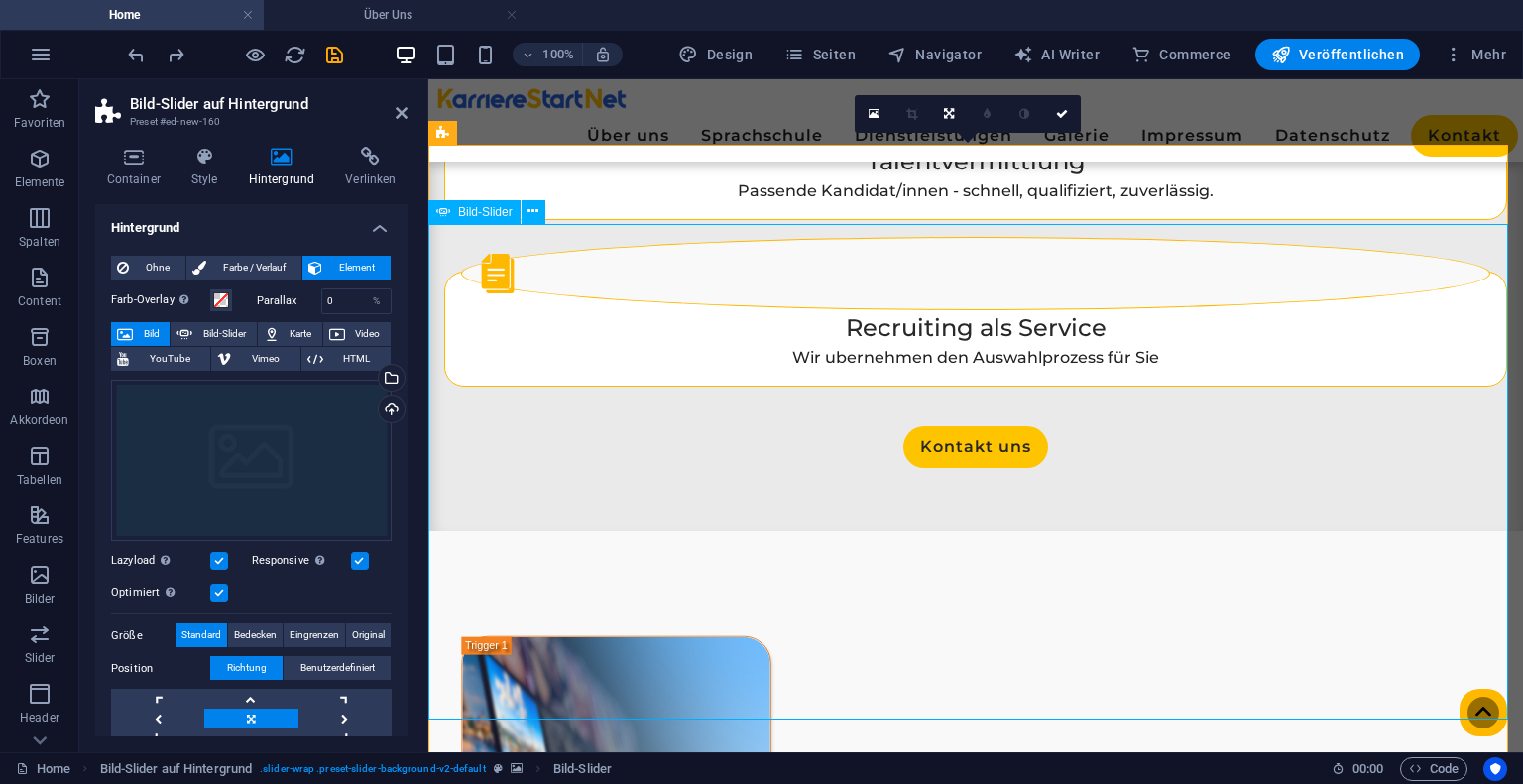 click at bounding box center [-1224, 4803] 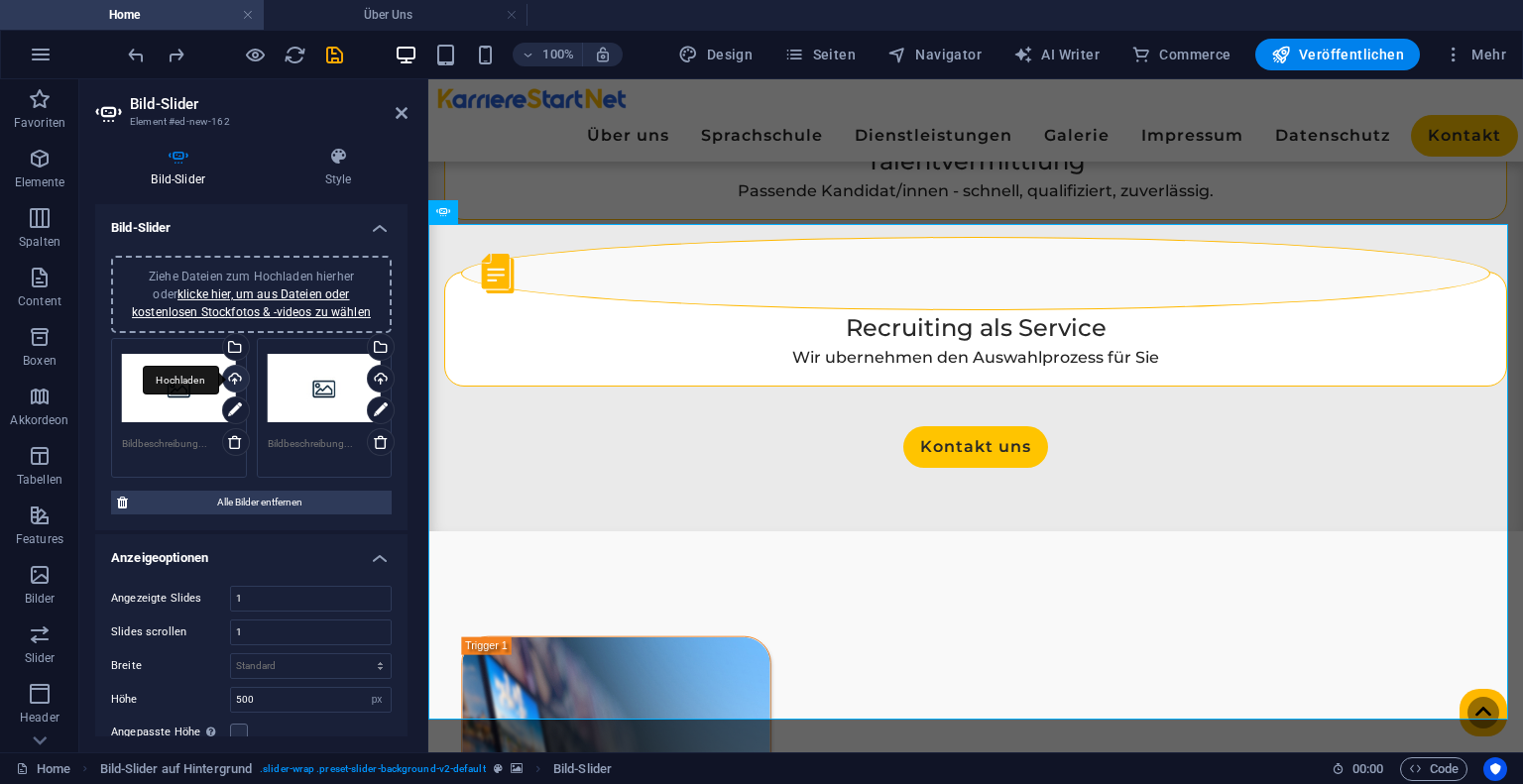 click on "Hochladen" at bounding box center (234, 381) 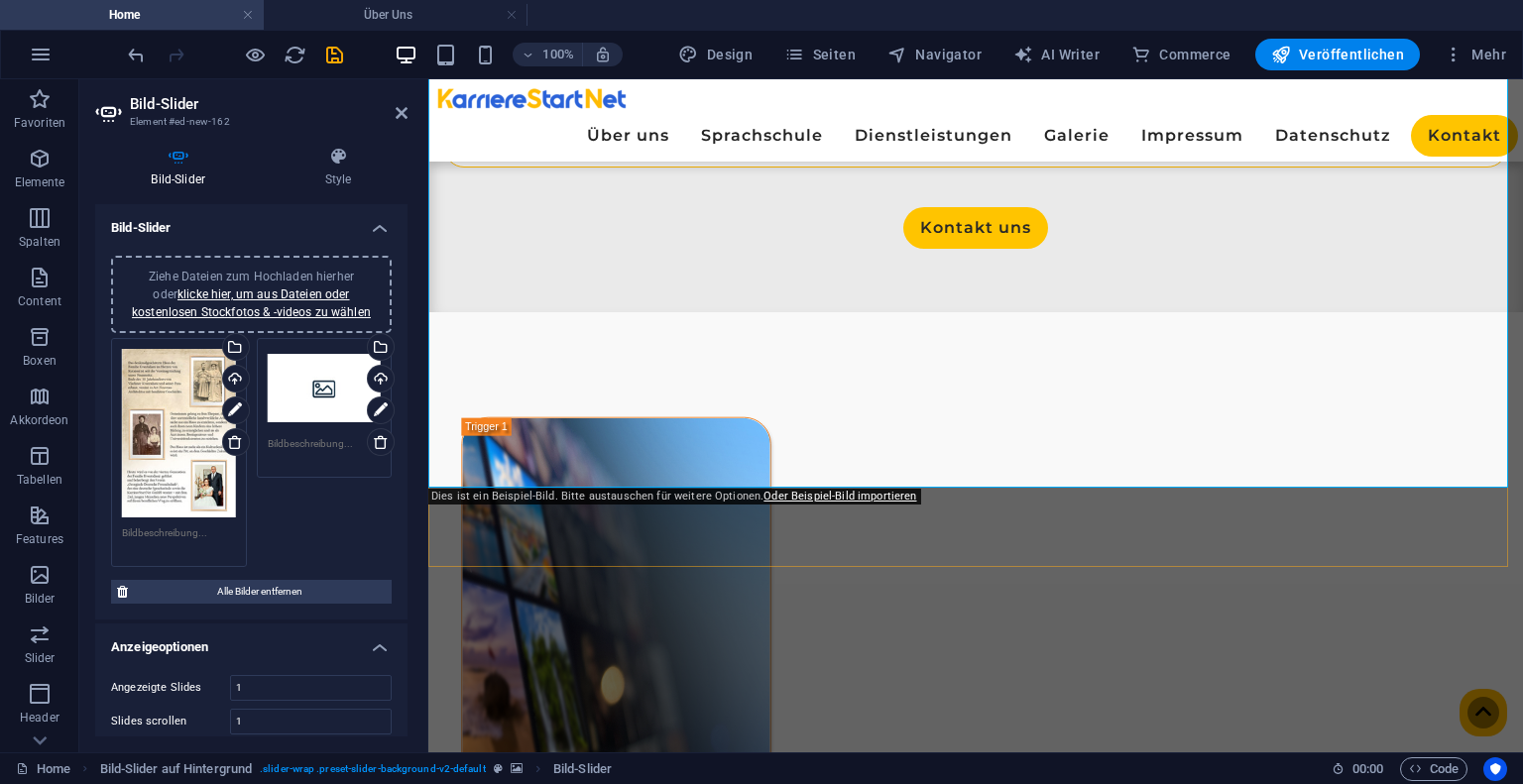 scroll, scrollTop: 2869, scrollLeft: 0, axis: vertical 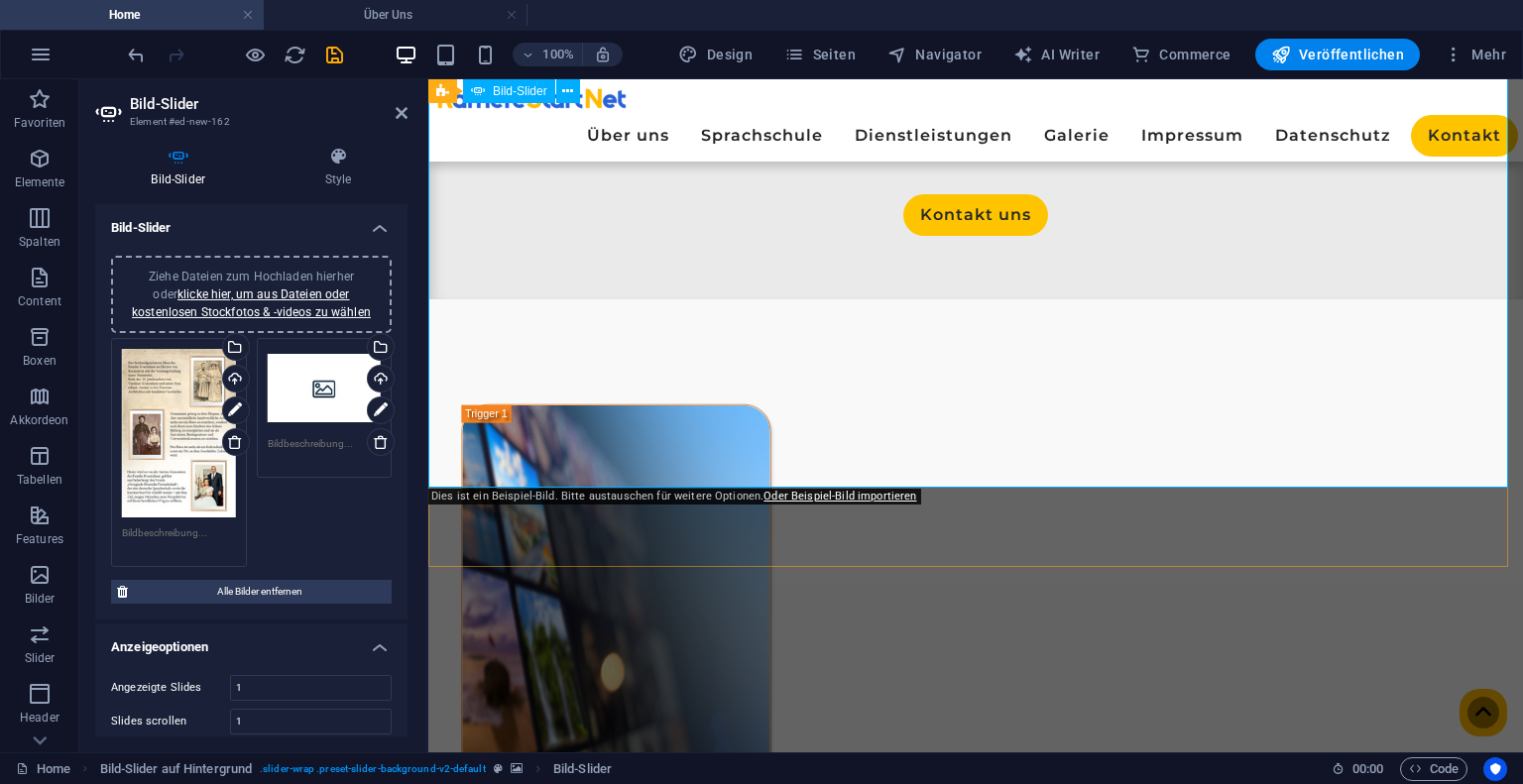 click at bounding box center [976, 2757] 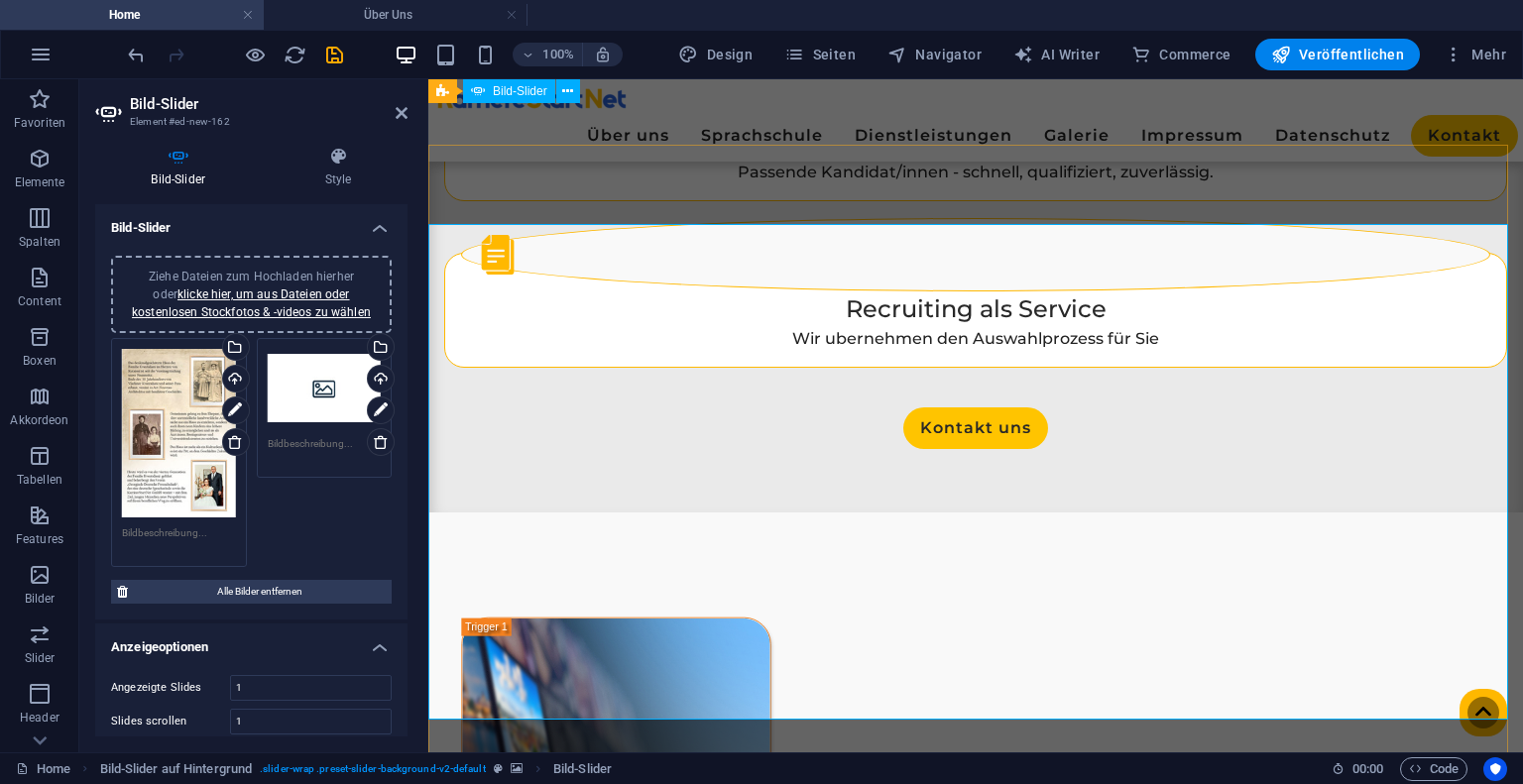 scroll, scrollTop: 2637, scrollLeft: 0, axis: vertical 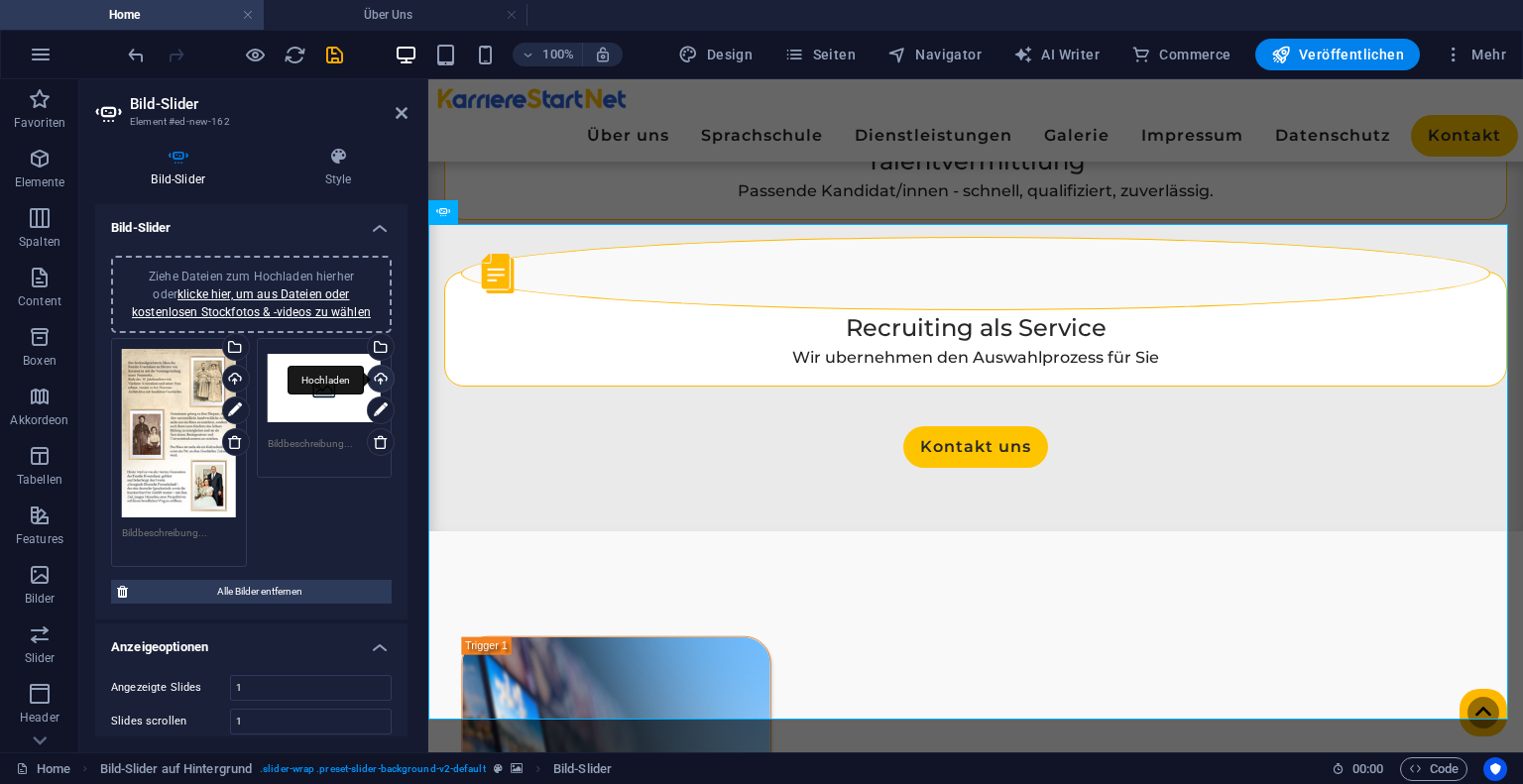click on "Hochladen" at bounding box center (379, 381) 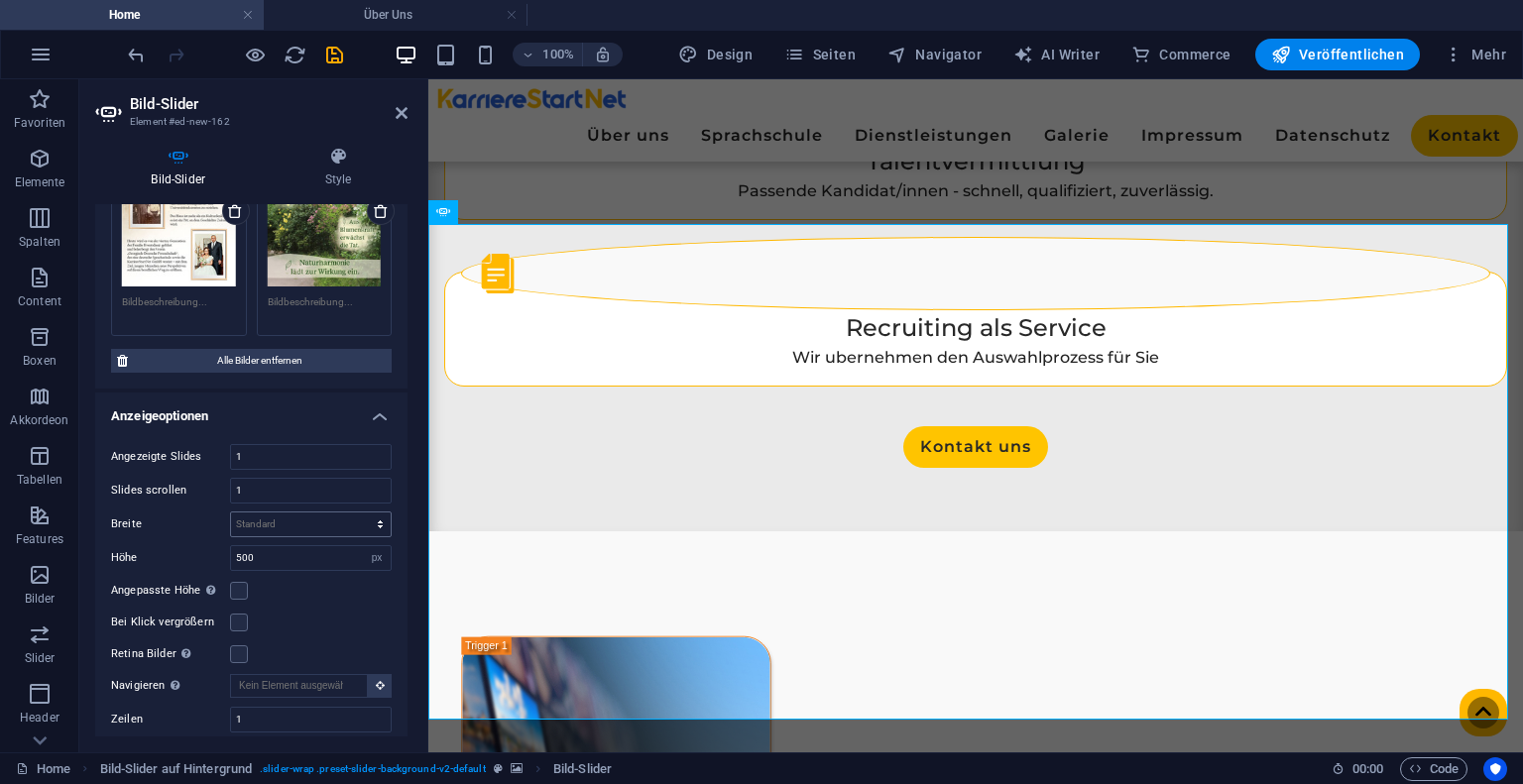scroll, scrollTop: 684, scrollLeft: 0, axis: vertical 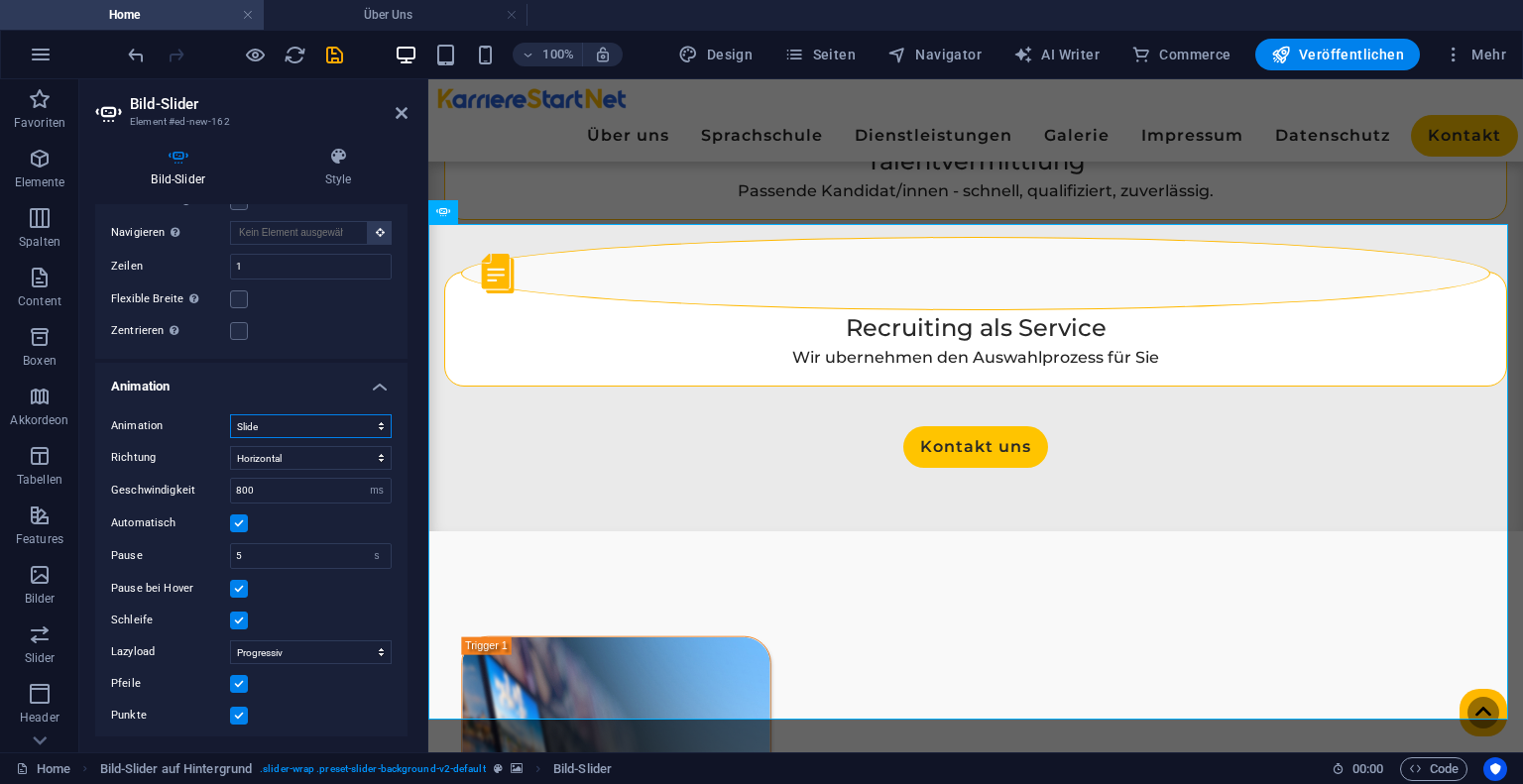 click on "Slide Fade" at bounding box center (310, 426) 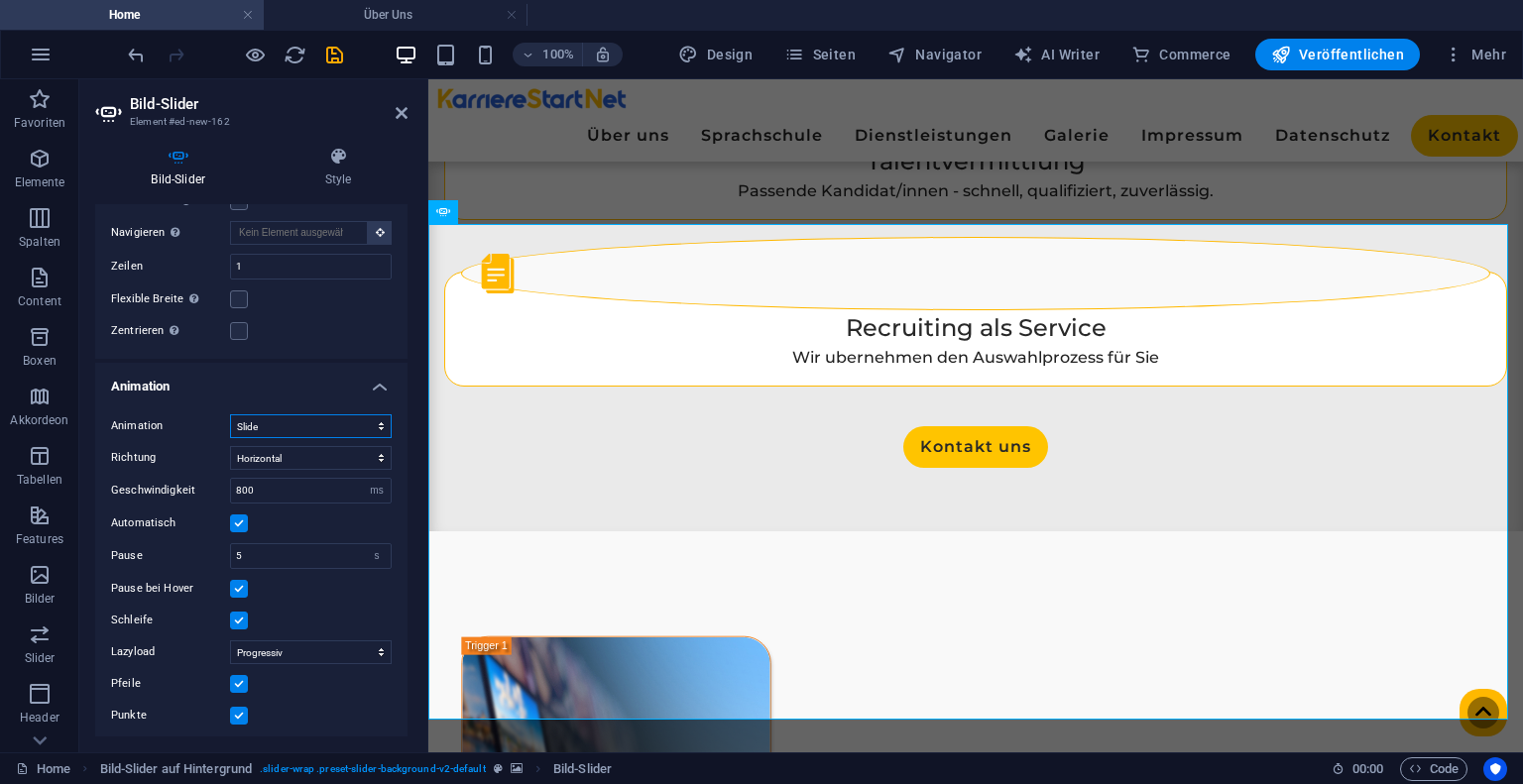 select on "fade" 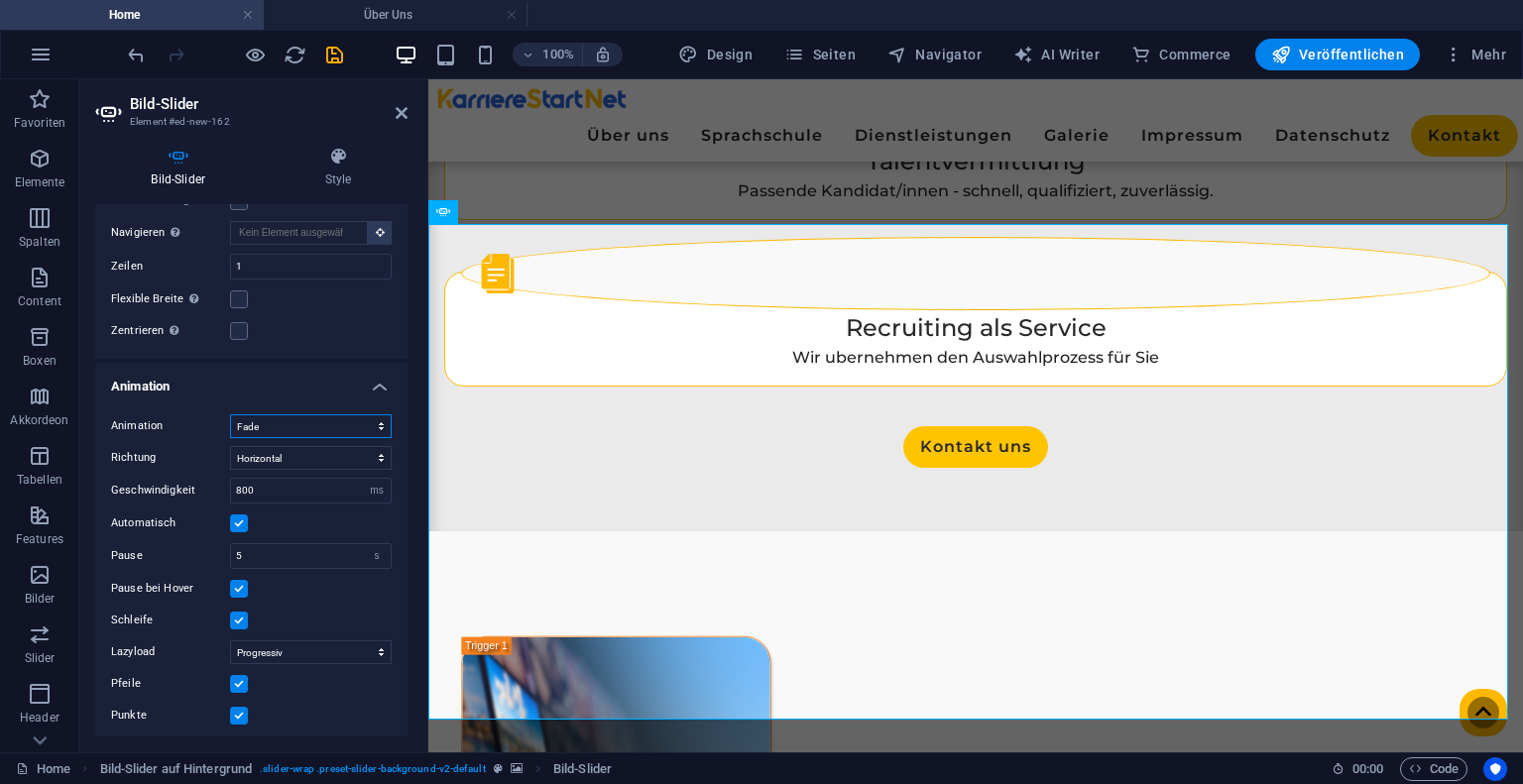 click on "Slide Fade" at bounding box center (310, 426) 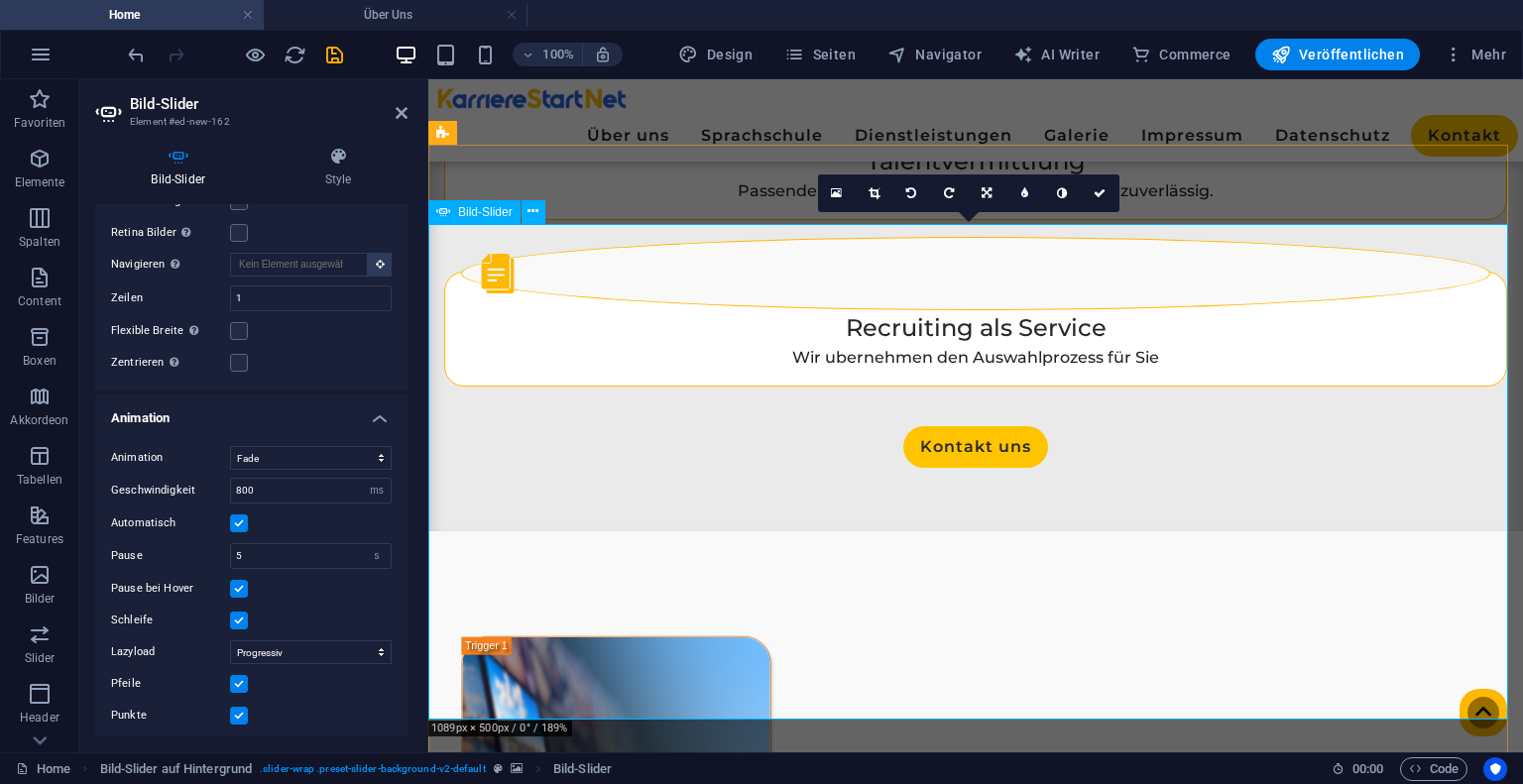 click at bounding box center [976, 2989] 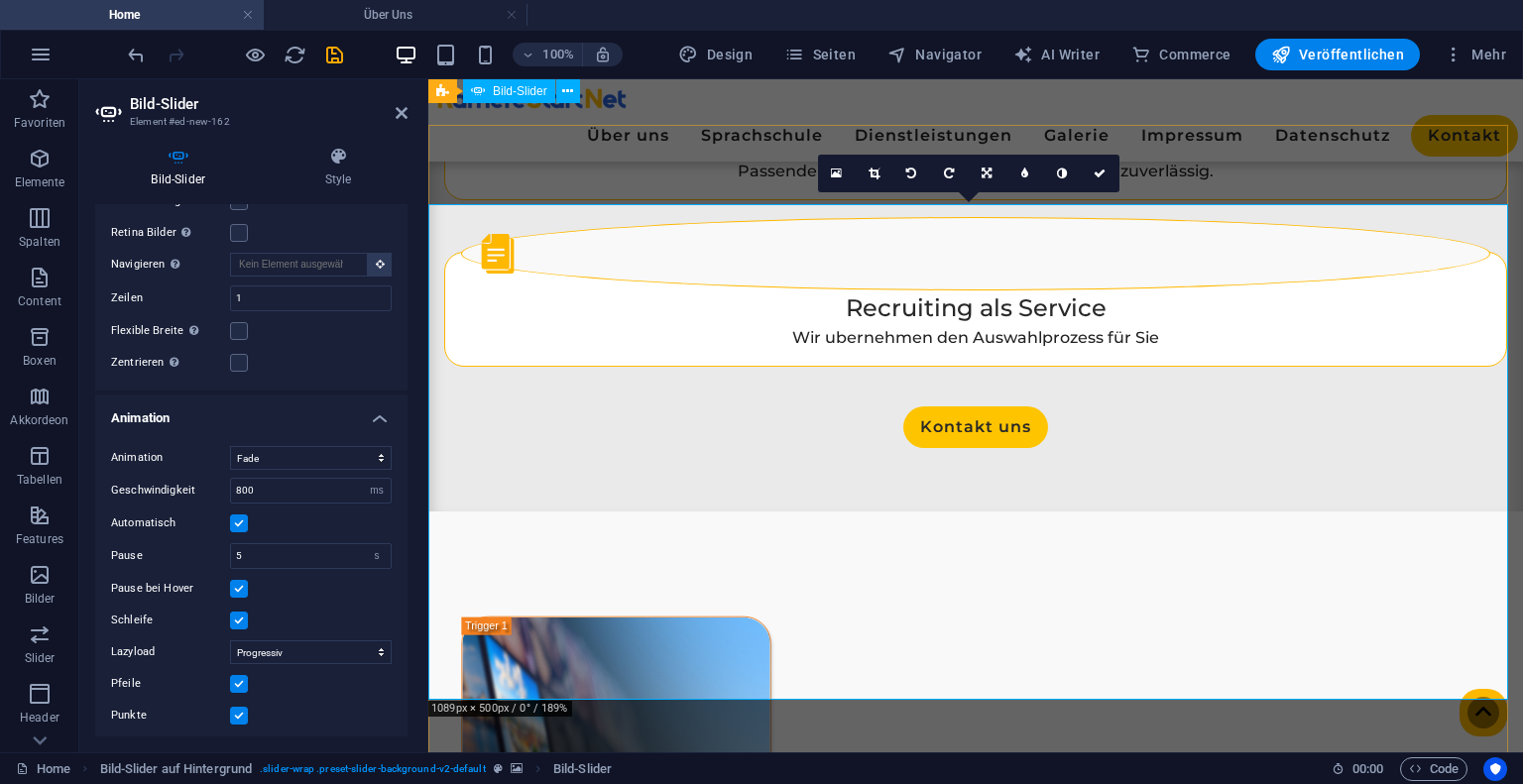 scroll, scrollTop: 2637, scrollLeft: 0, axis: vertical 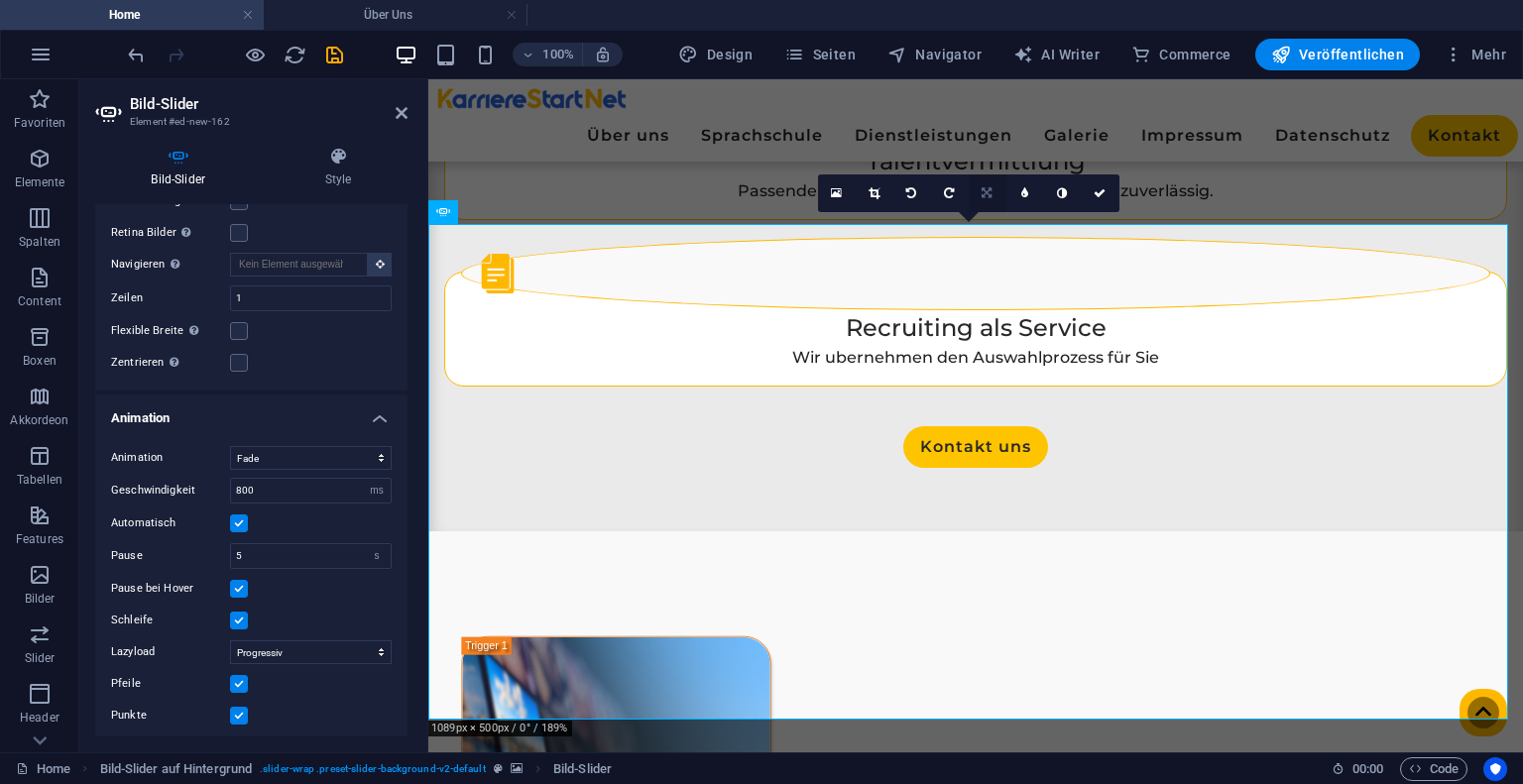 click at bounding box center [987, 193] 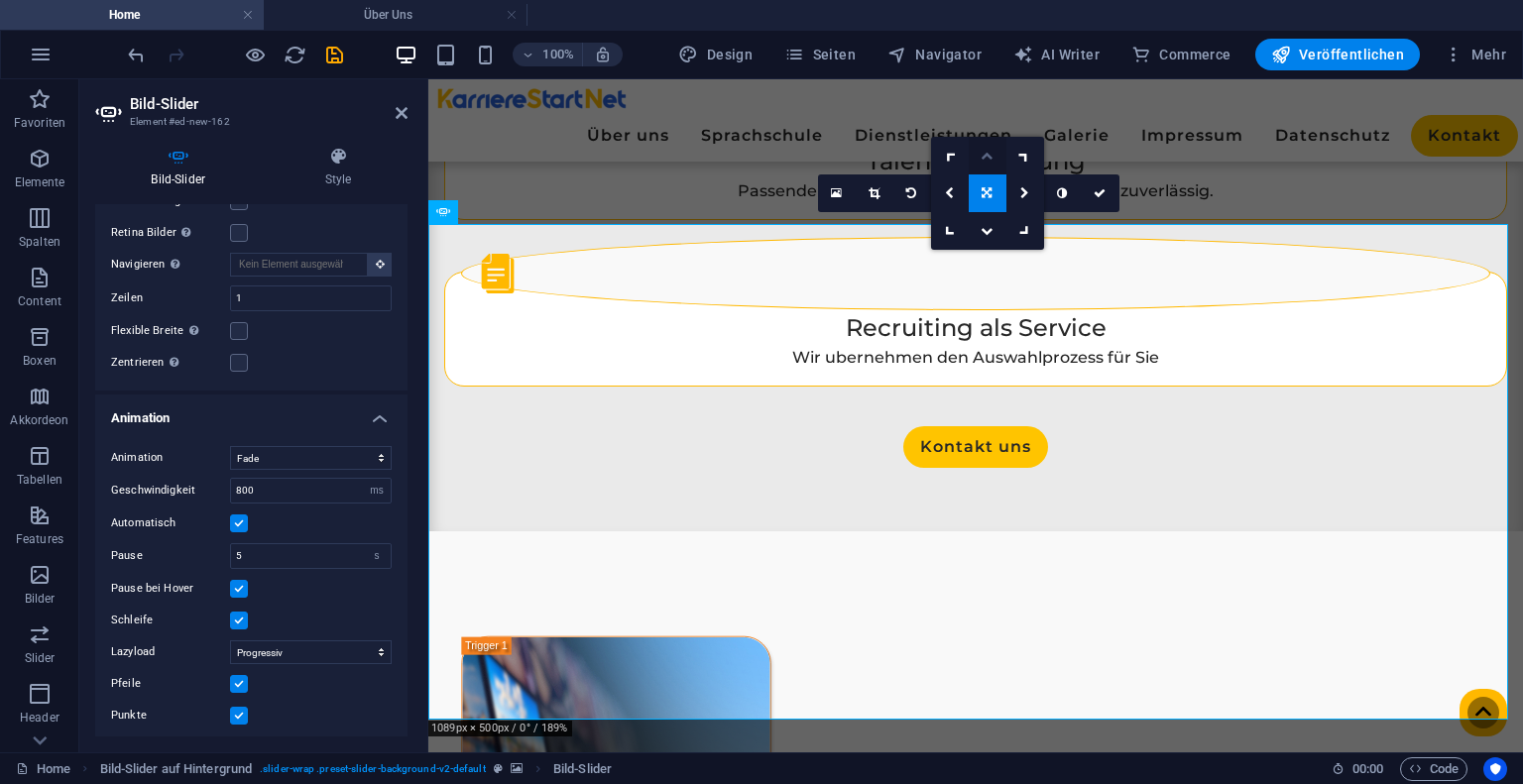 click at bounding box center (988, 156) 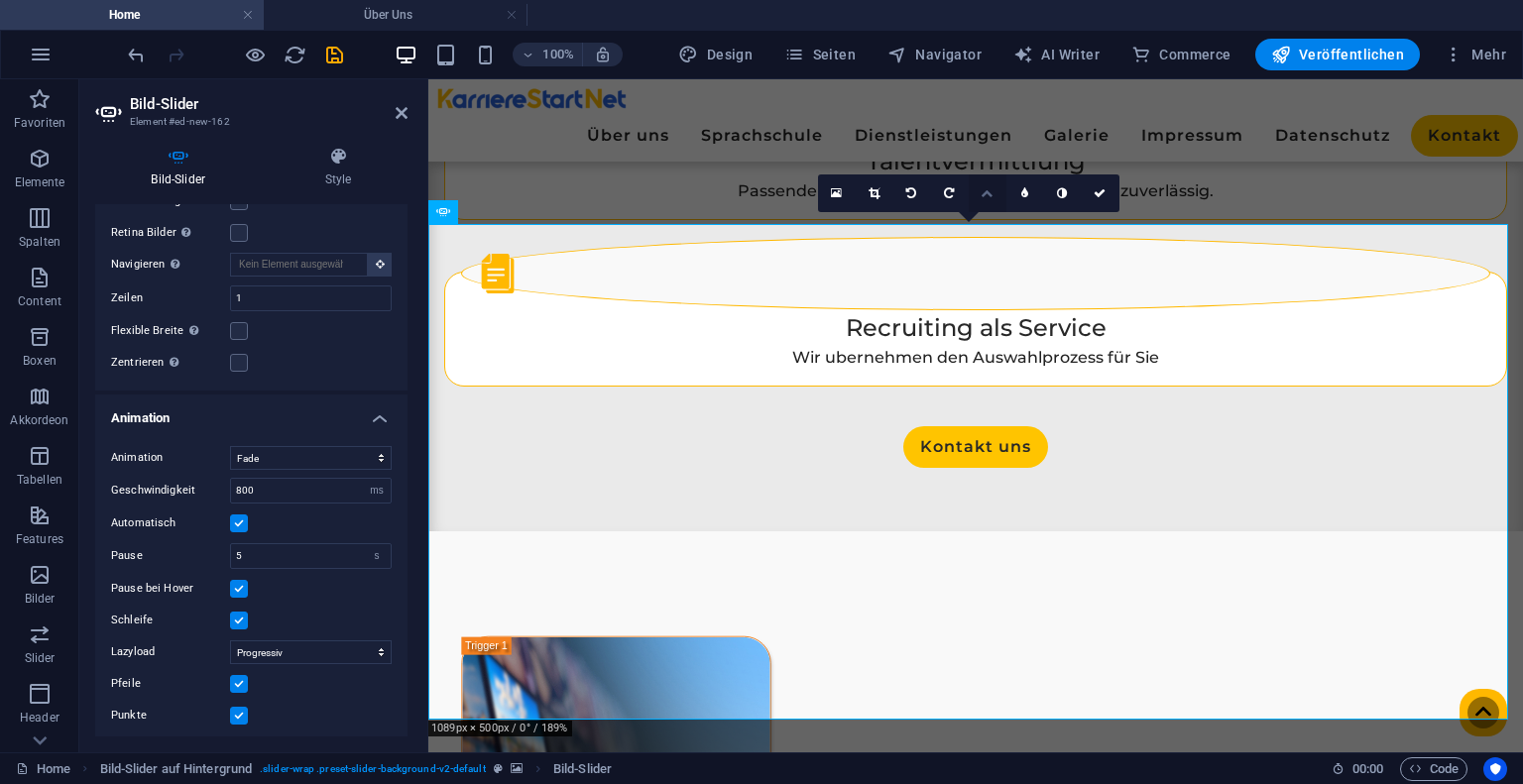 click at bounding box center [987, 193] 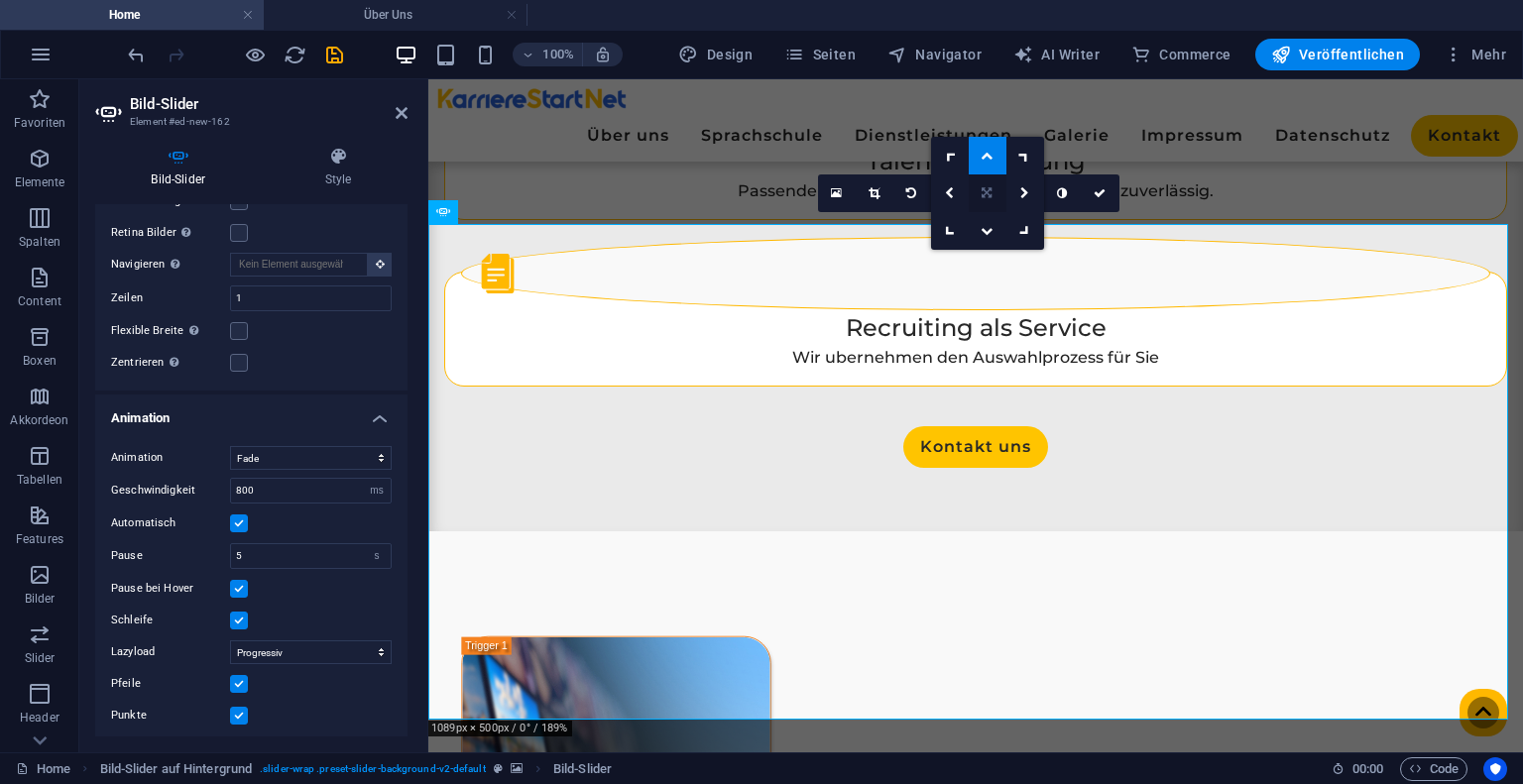 click at bounding box center (987, 193) 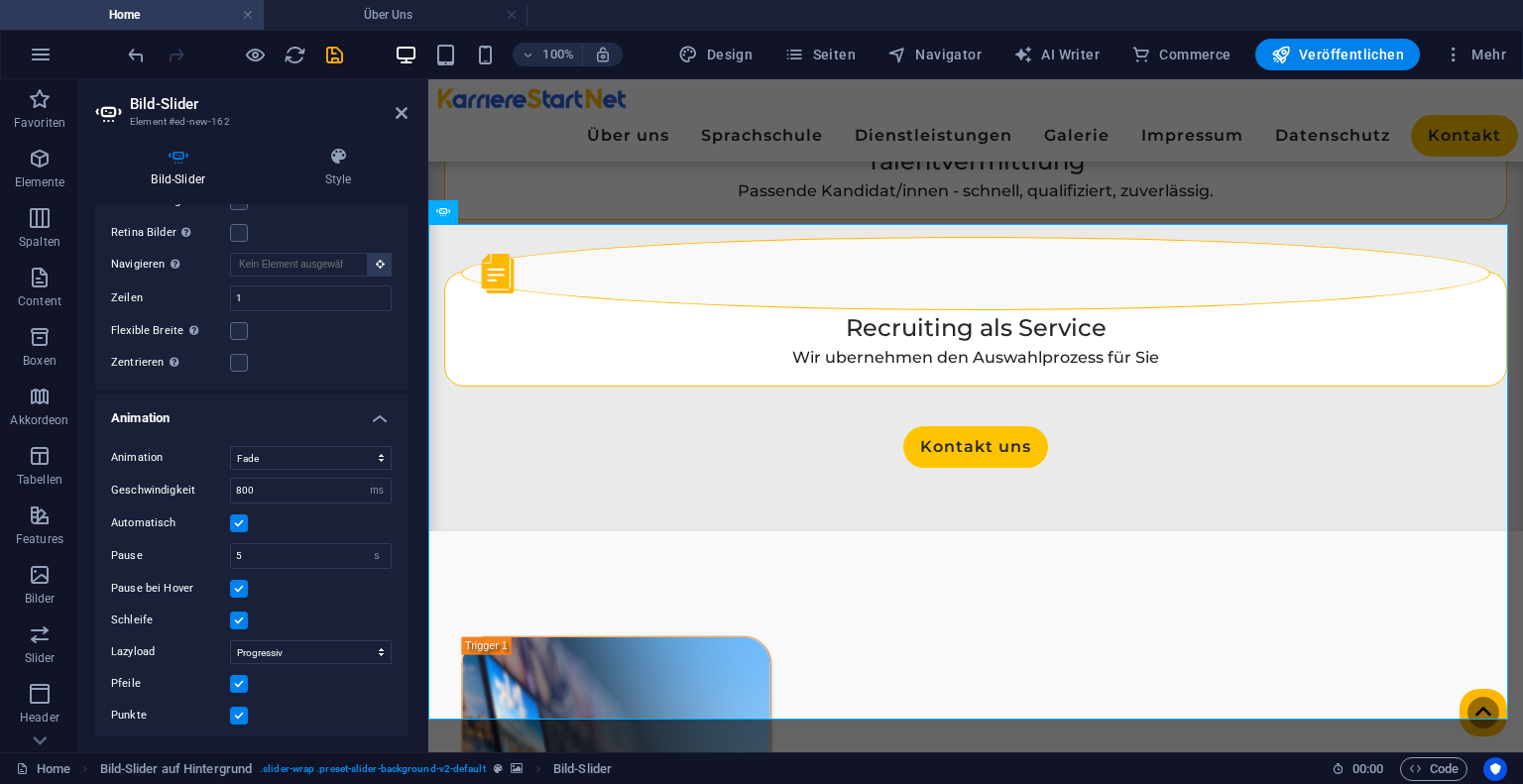 scroll, scrollTop: 429, scrollLeft: 0, axis: vertical 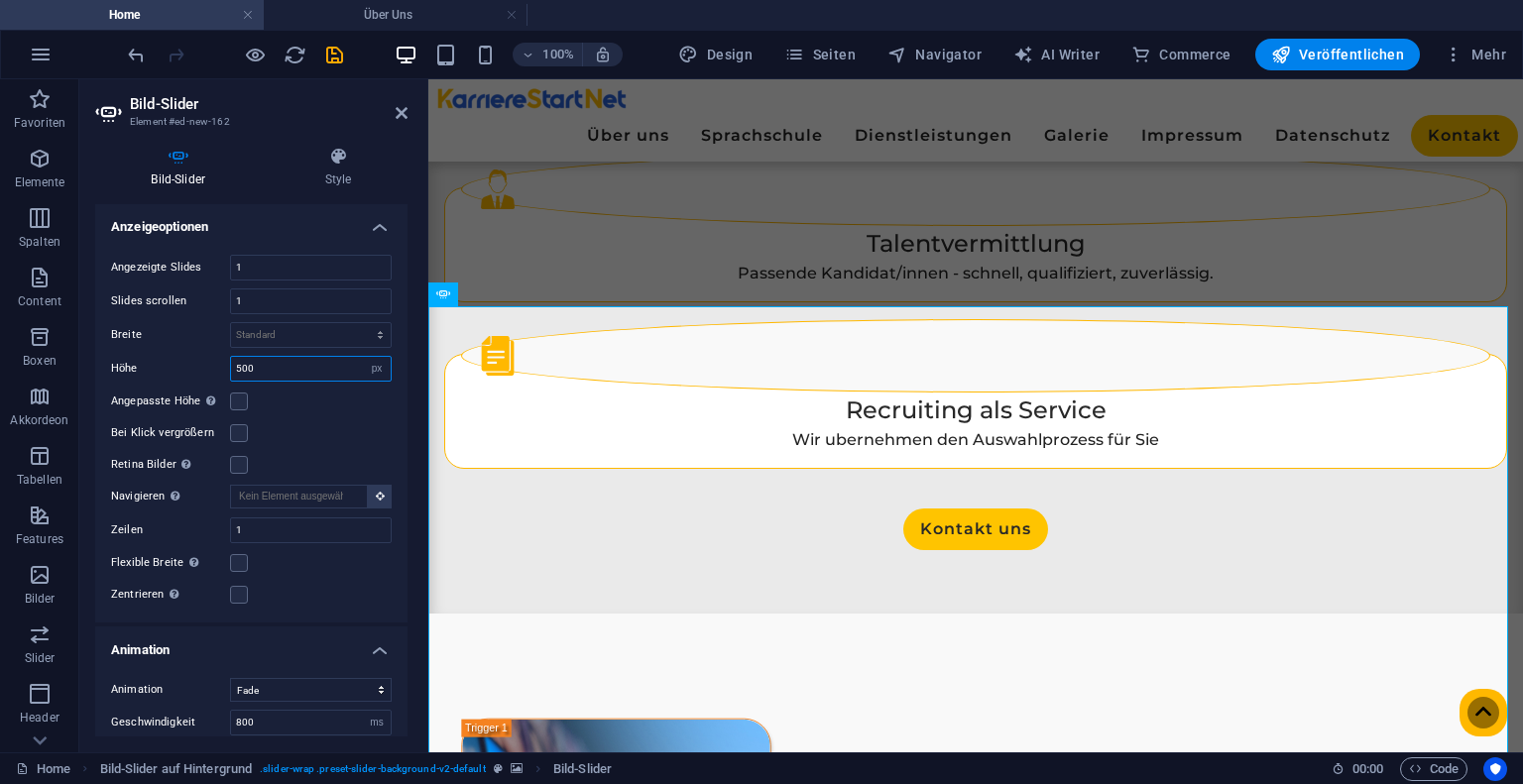 click on "500" at bounding box center (310, 369) 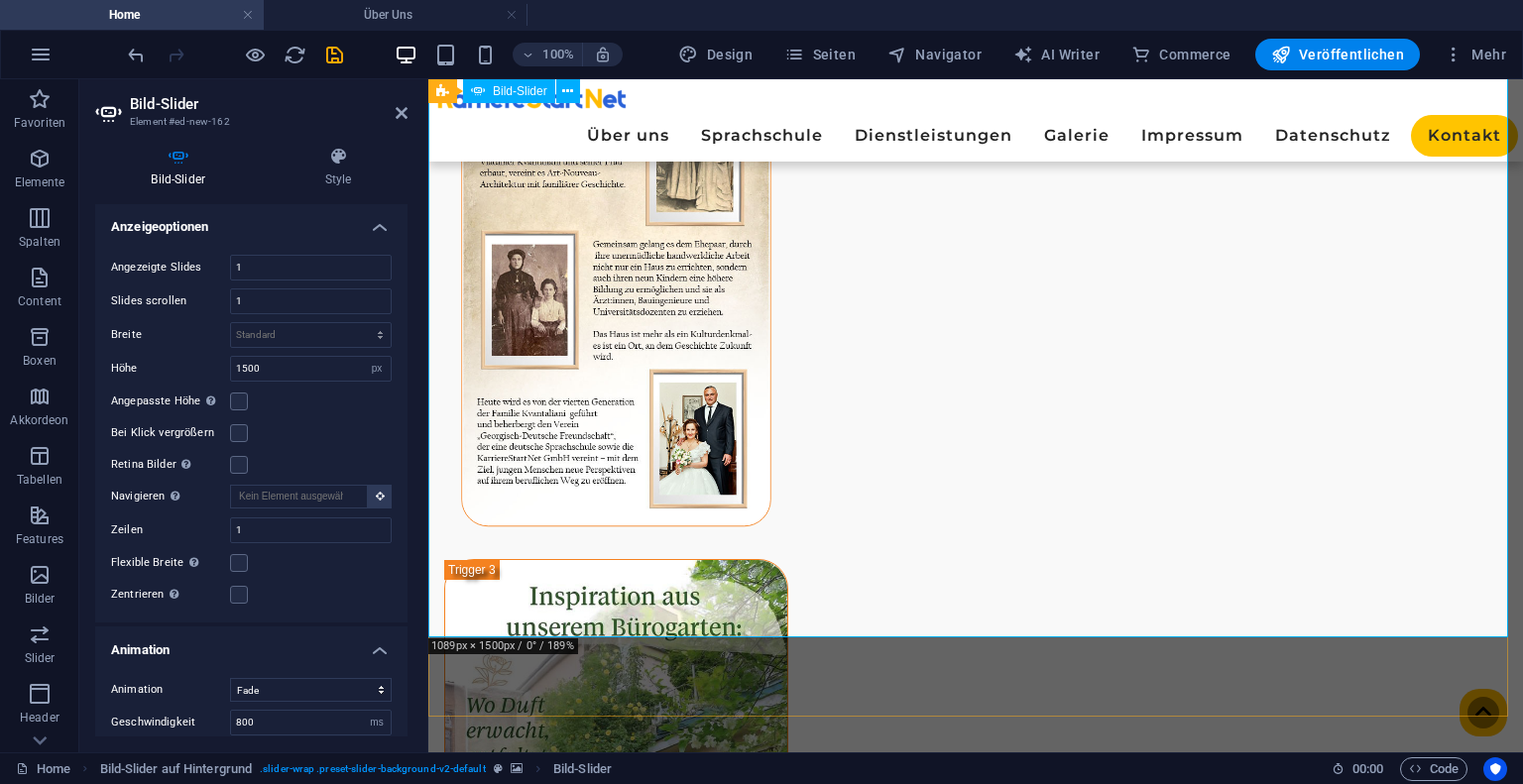 scroll, scrollTop: 3711, scrollLeft: 0, axis: vertical 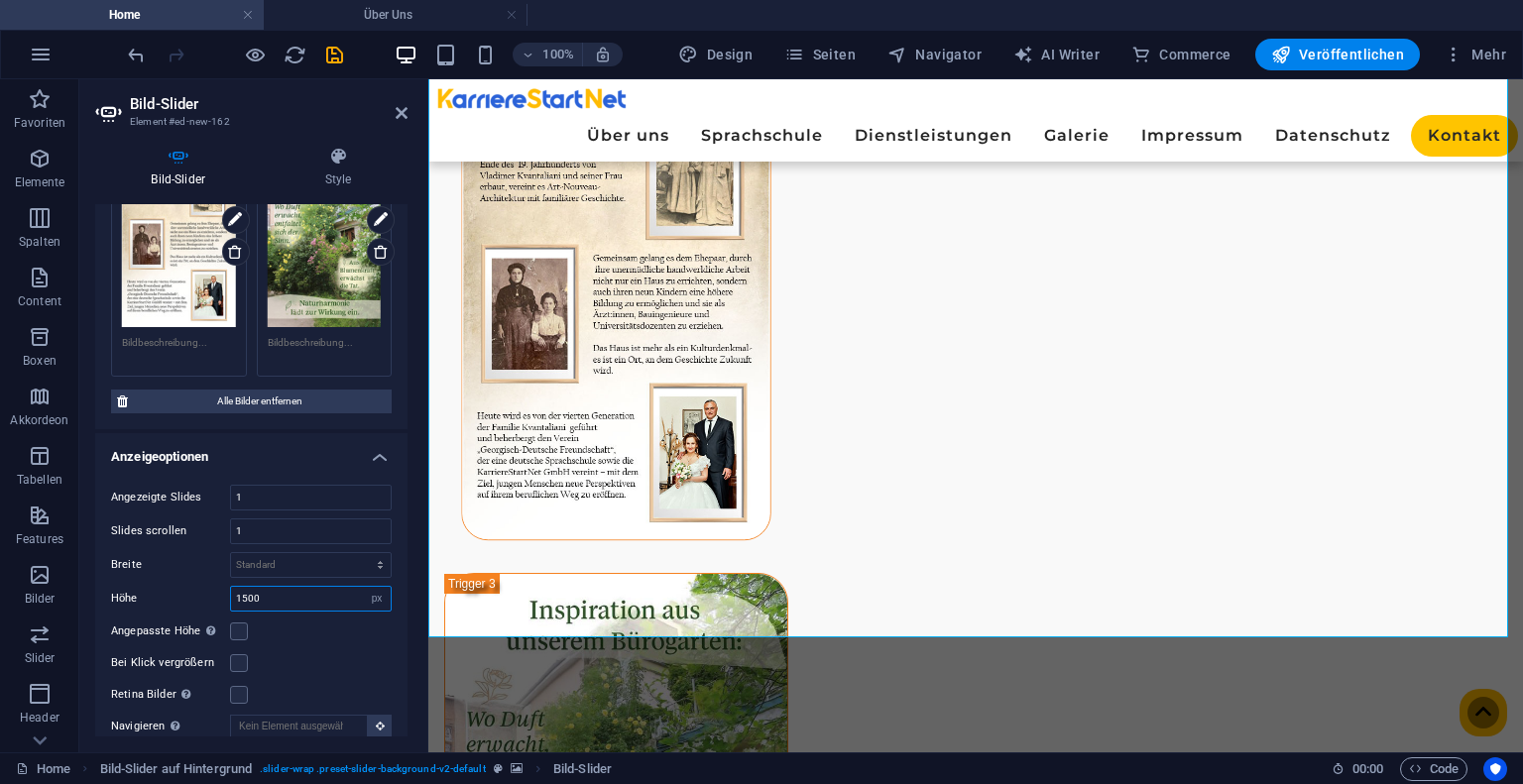 click on "1500" at bounding box center [310, 599] 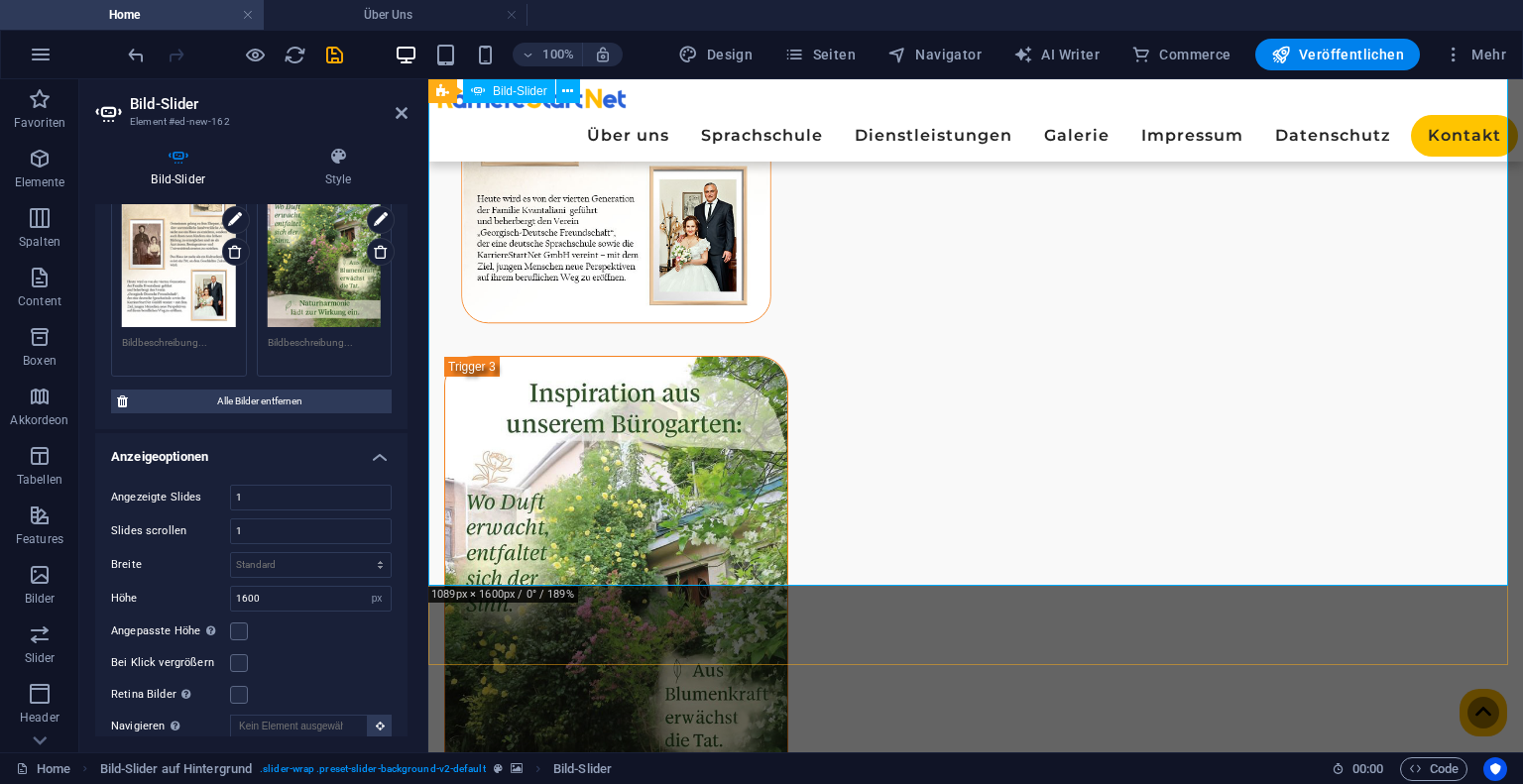 scroll, scrollTop: 3943, scrollLeft: 0, axis: vertical 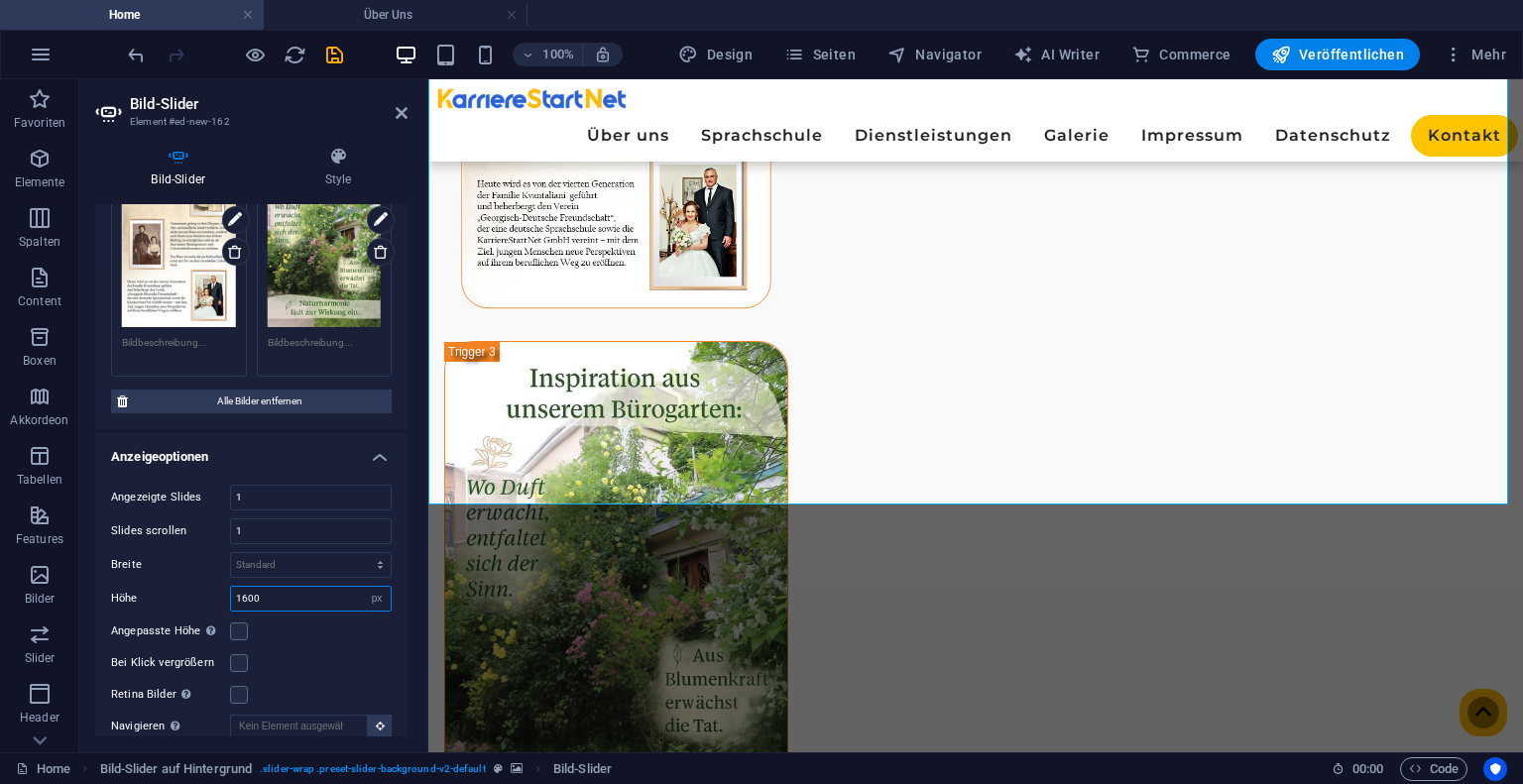 click on "1600" at bounding box center [310, 599] 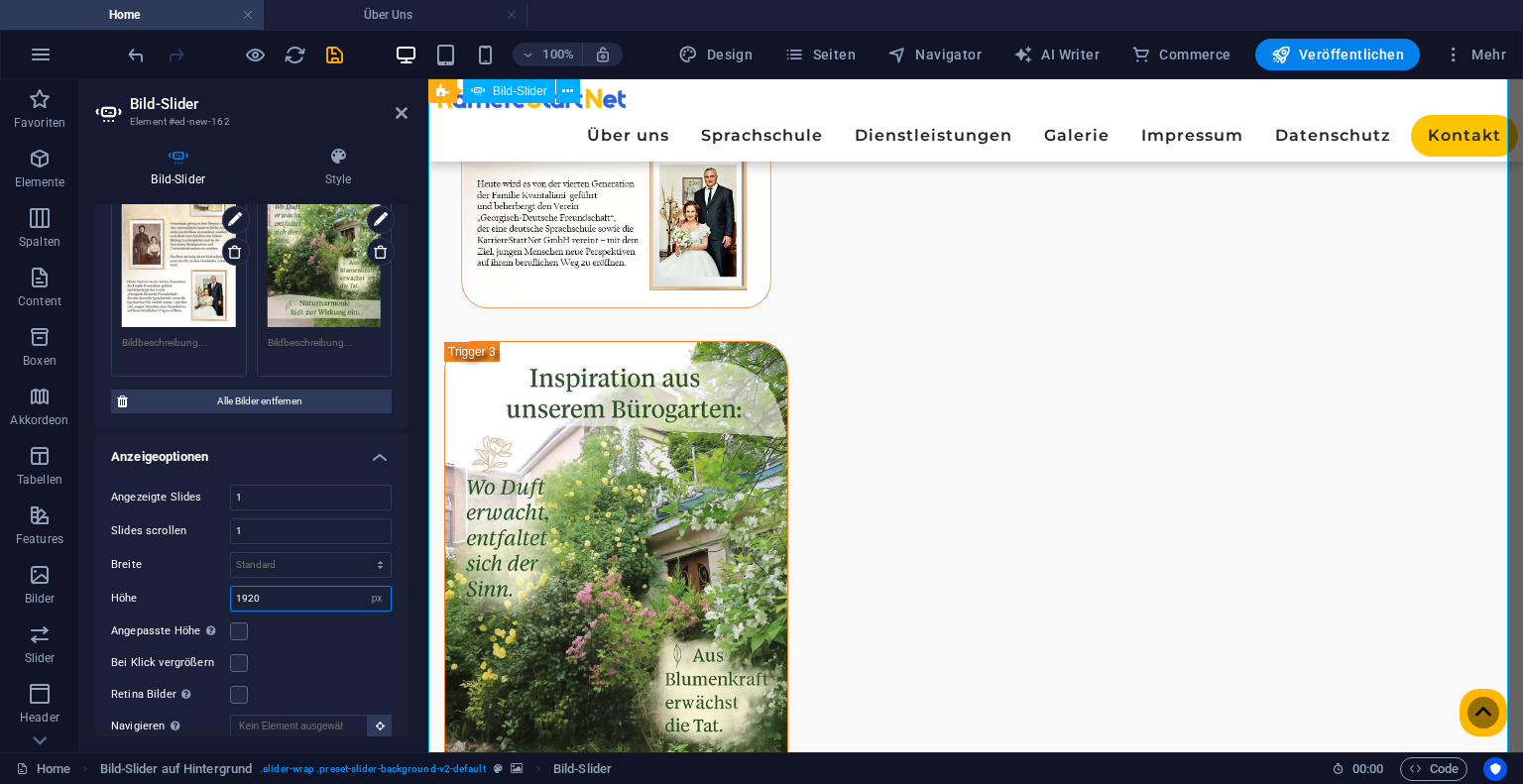 type on "1920" 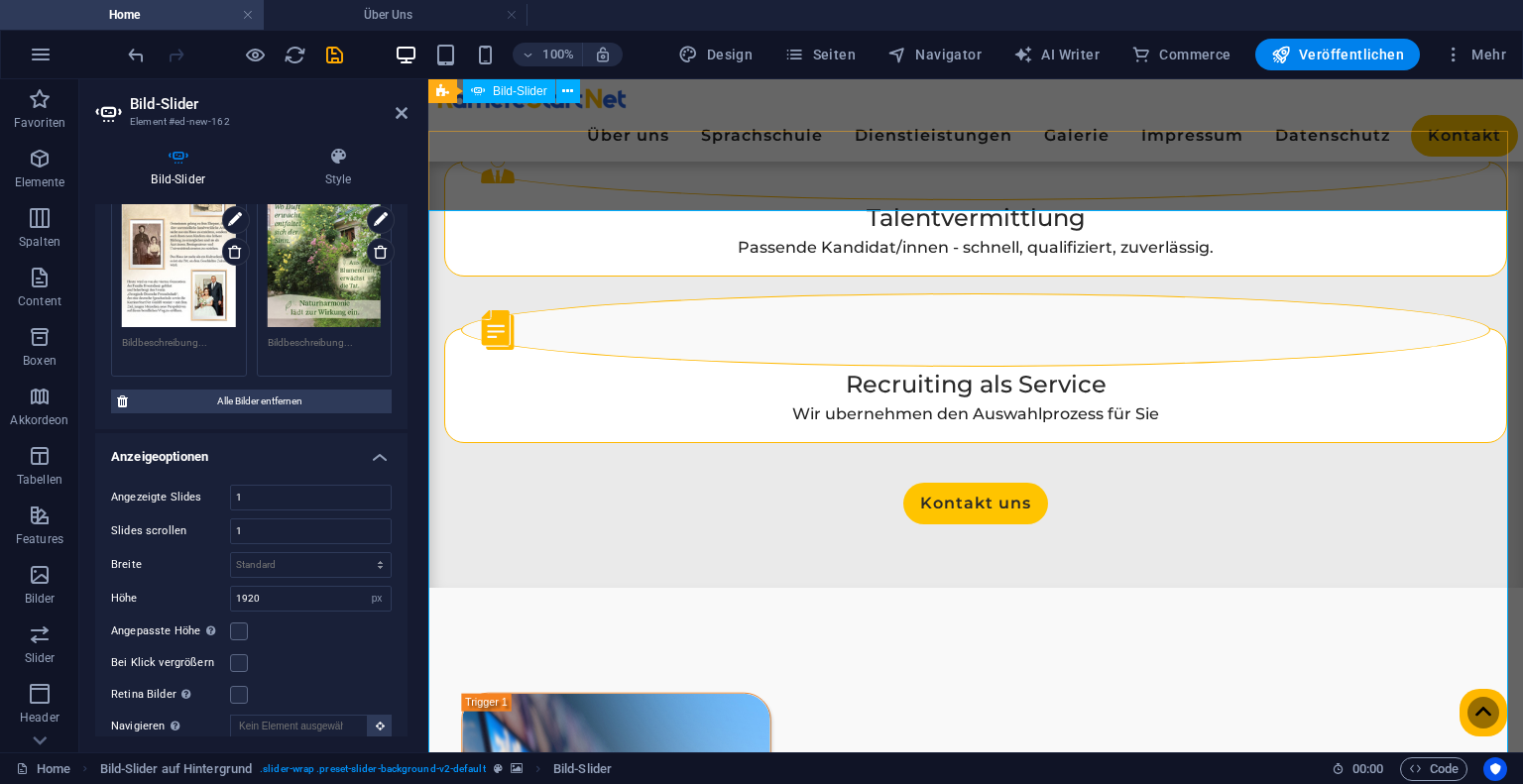scroll, scrollTop: 2555, scrollLeft: 0, axis: vertical 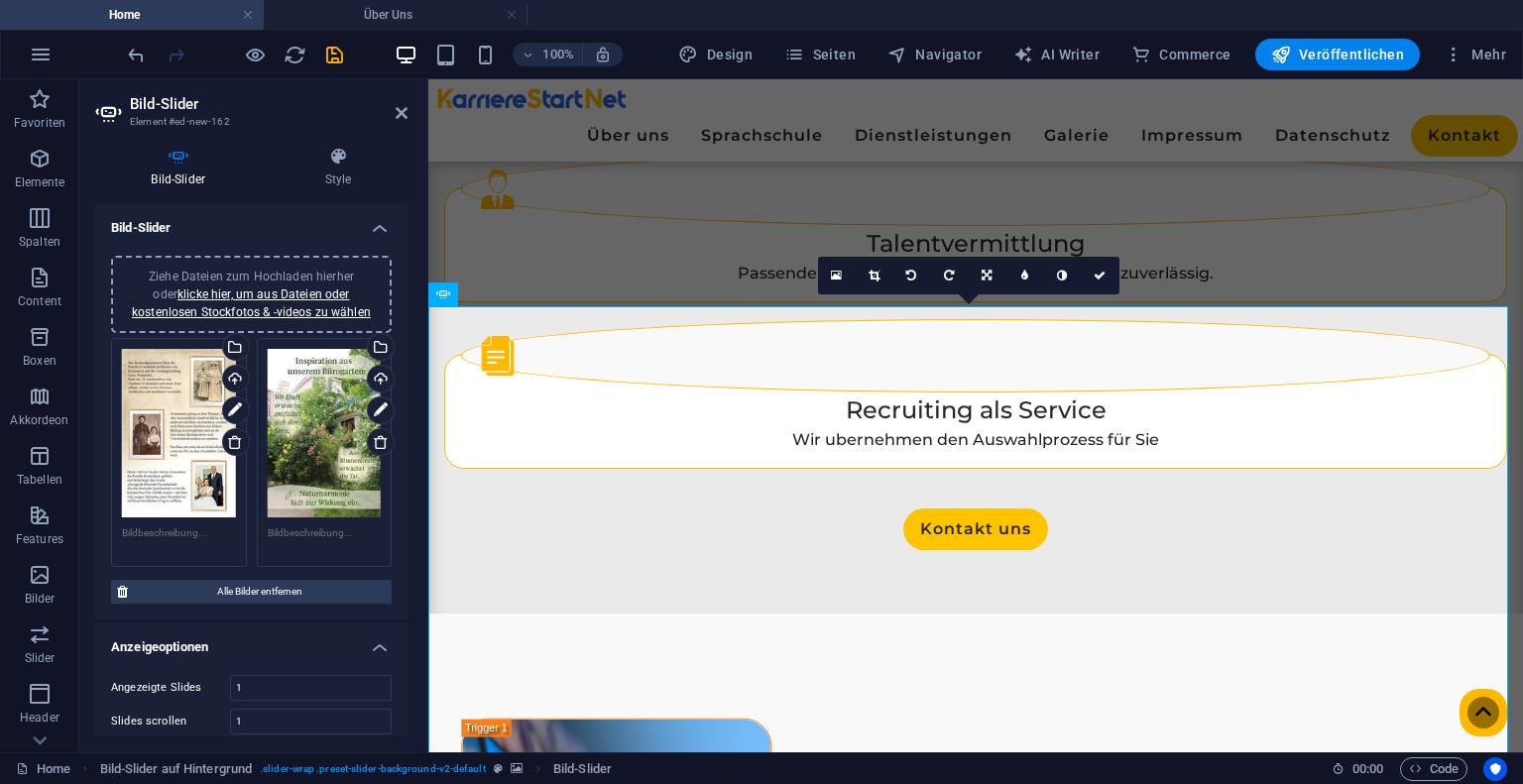 click at bounding box center [976, 3349] 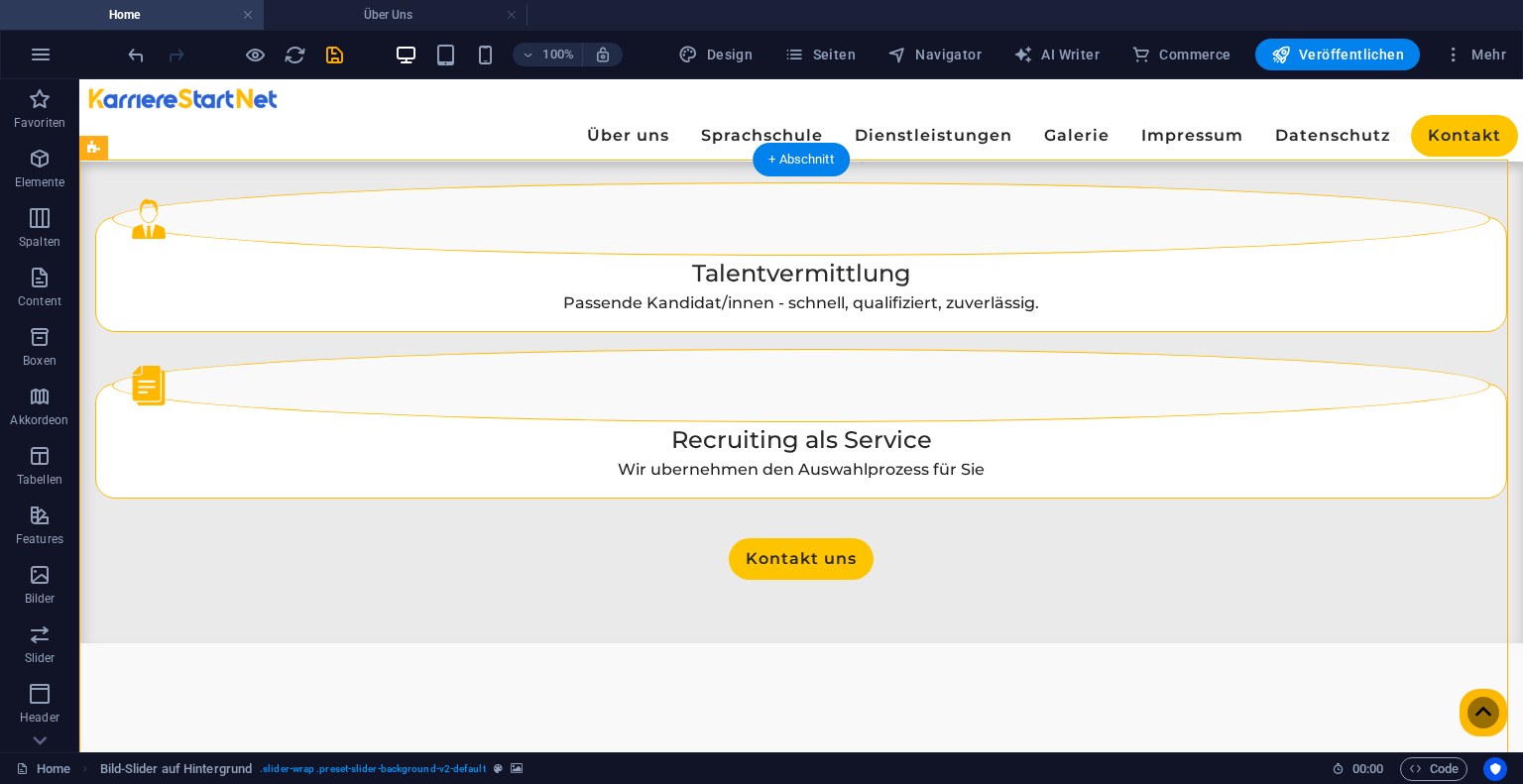 click at bounding box center [801, 3898] 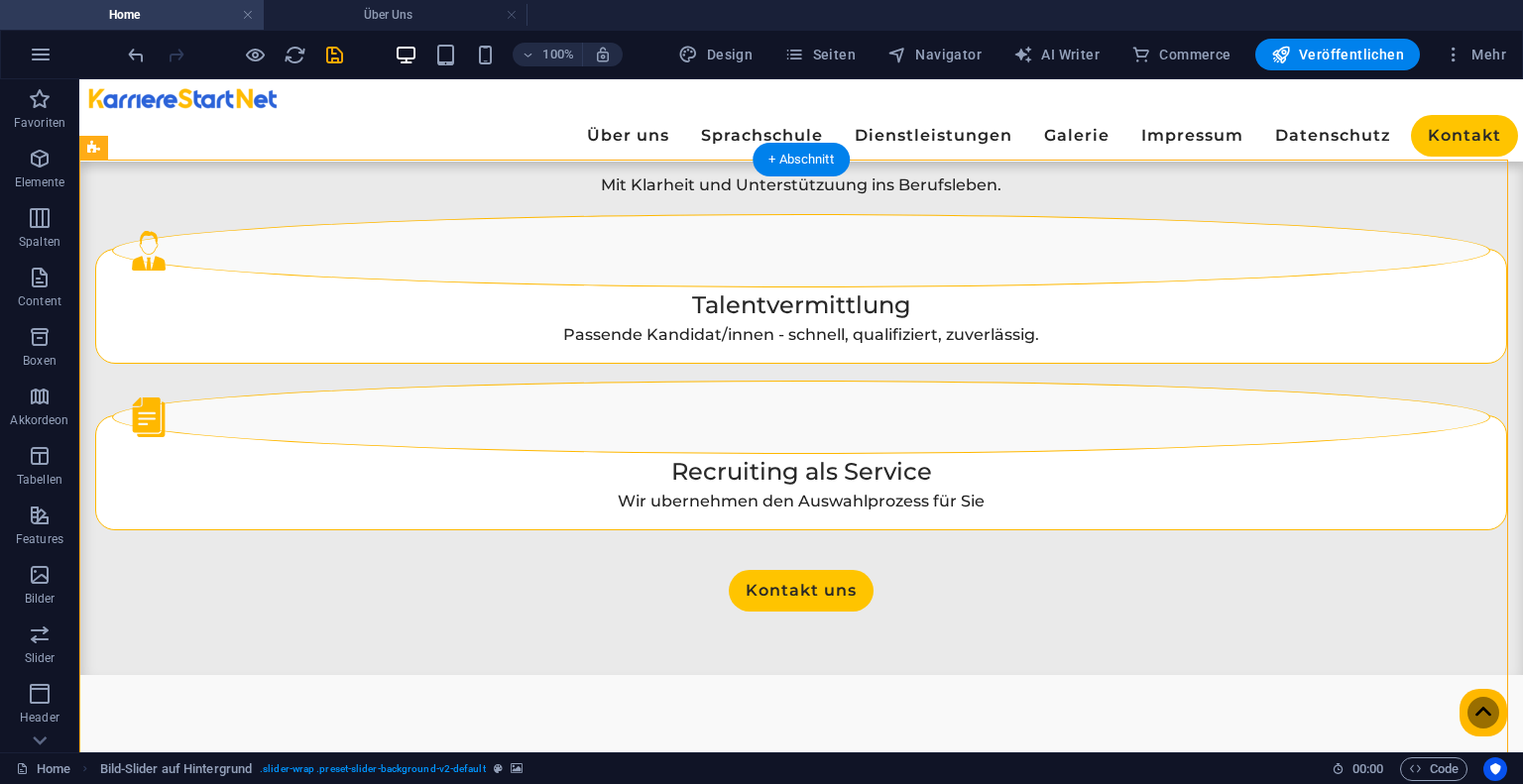 scroll, scrollTop: 2795, scrollLeft: 0, axis: vertical 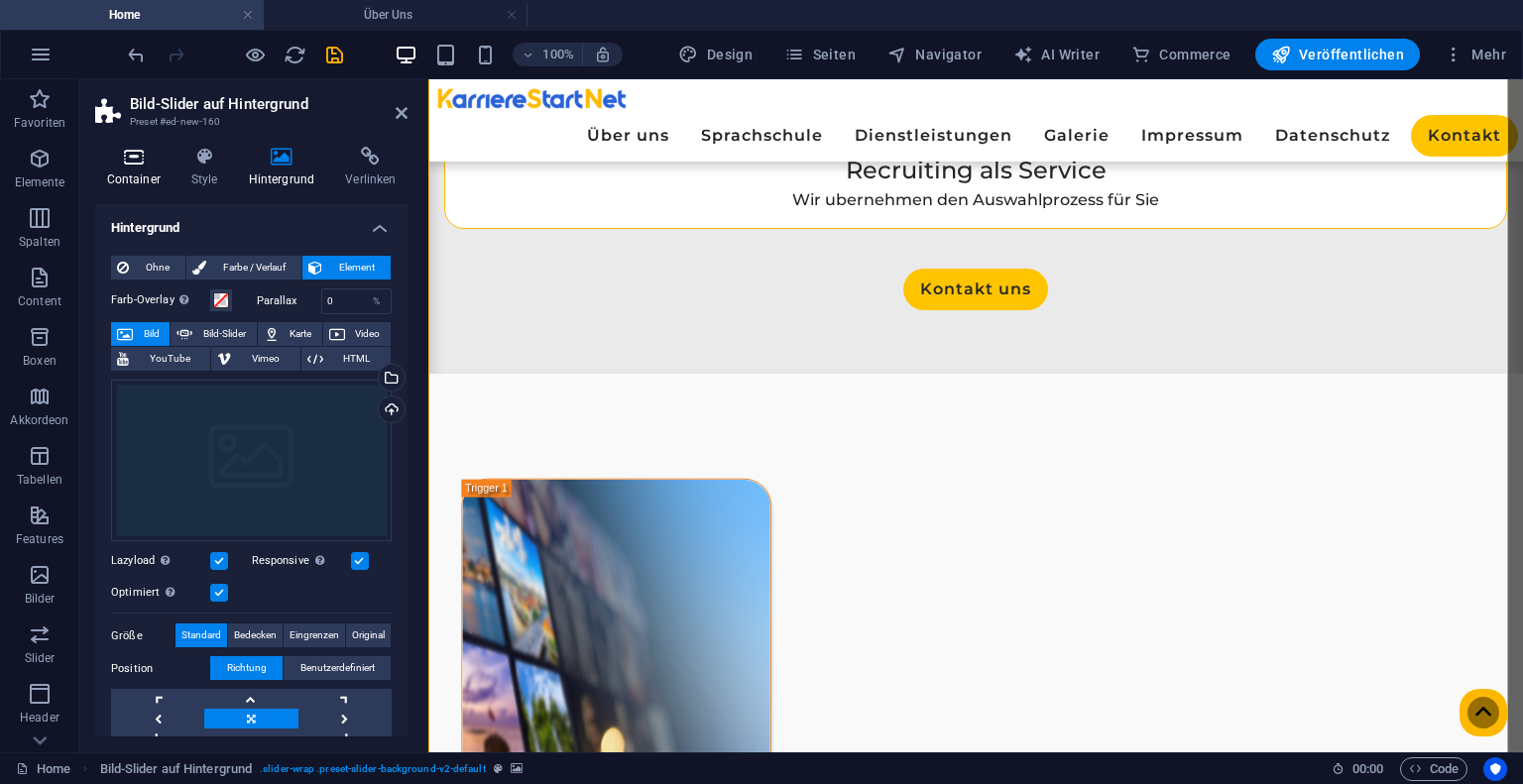 click at bounding box center (133, 157) 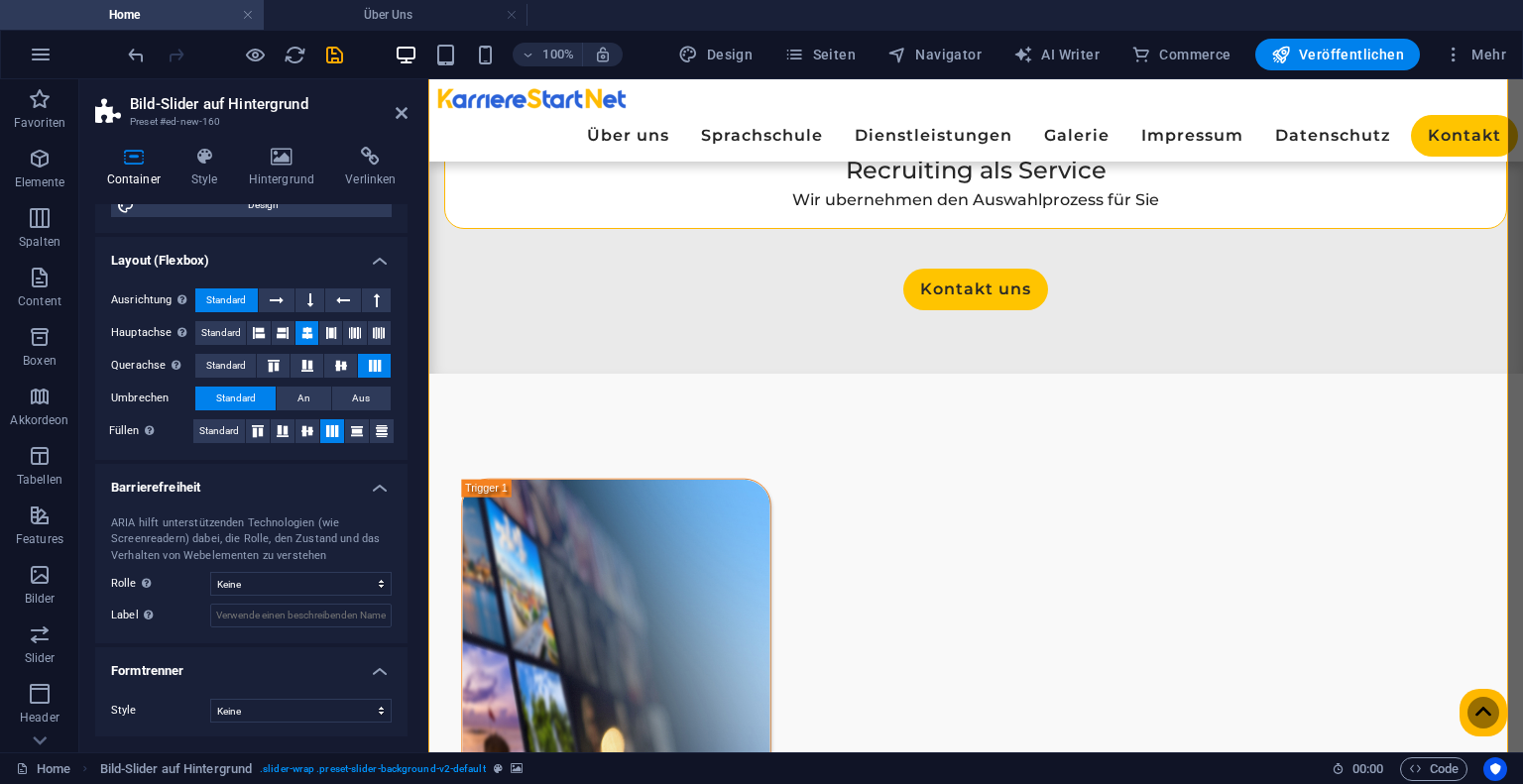 scroll, scrollTop: 3, scrollLeft: 0, axis: vertical 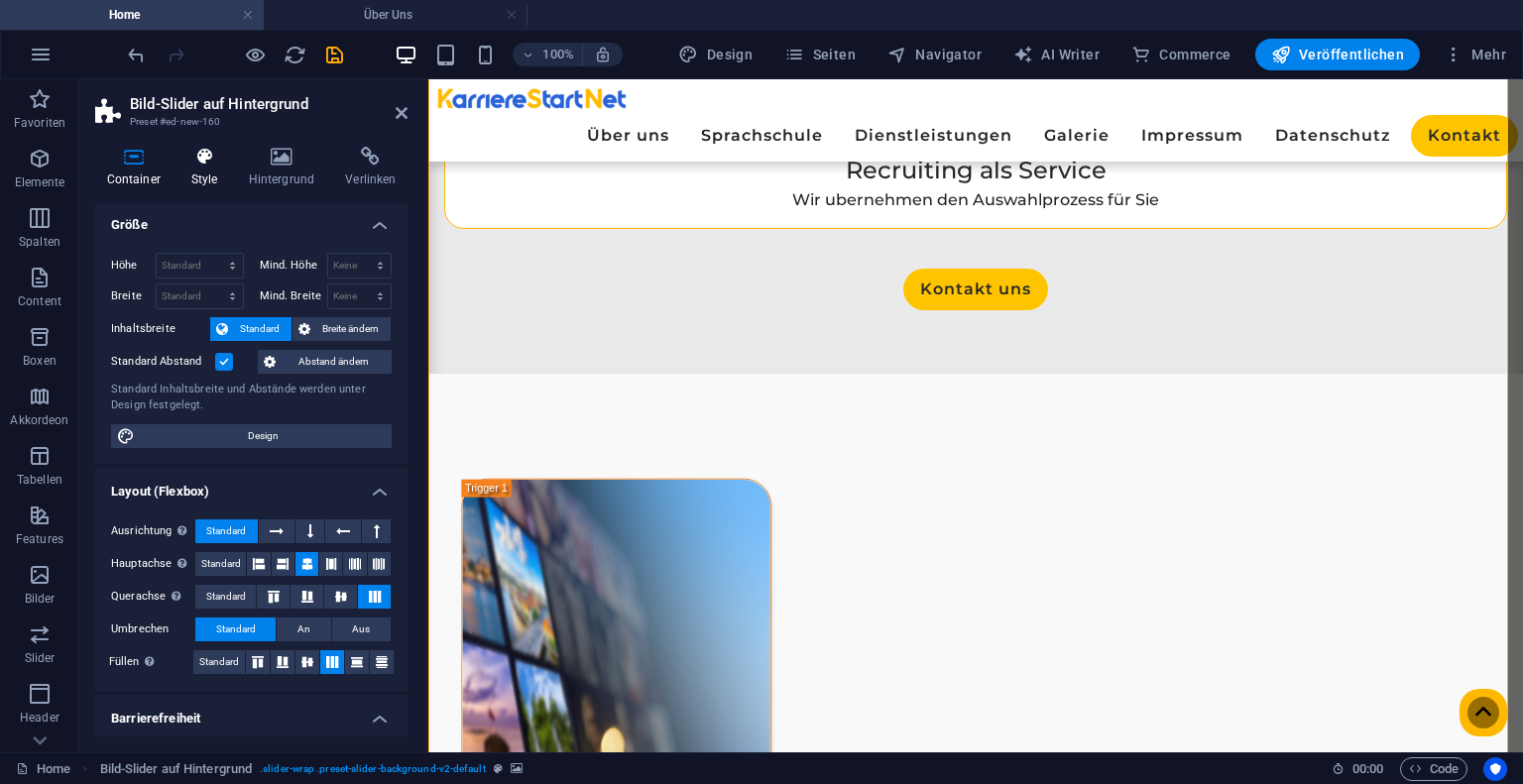 click at bounding box center (204, 157) 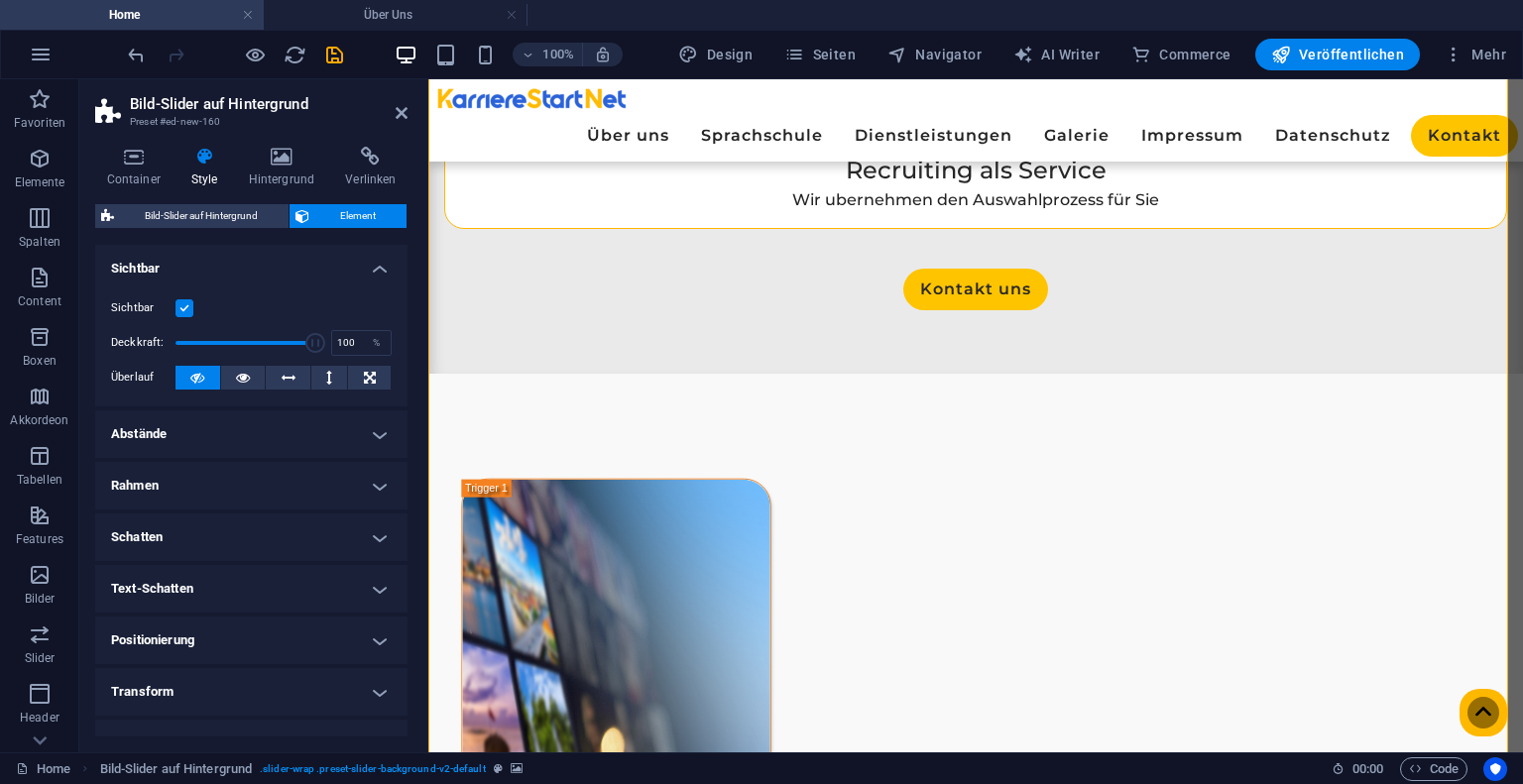 click on "Abstände" at bounding box center [251, 434] 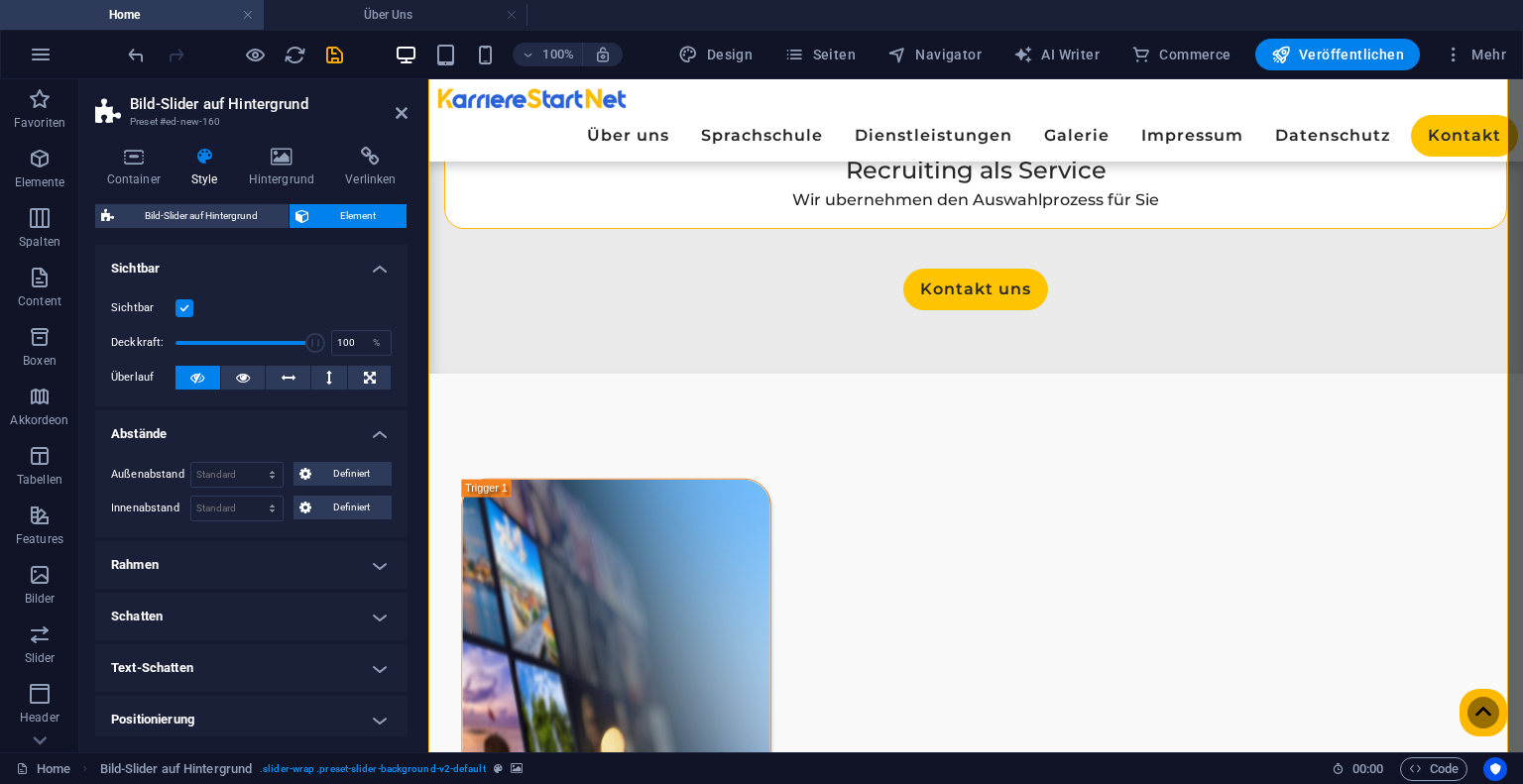 click on "Rahmen" at bounding box center [251, 565] 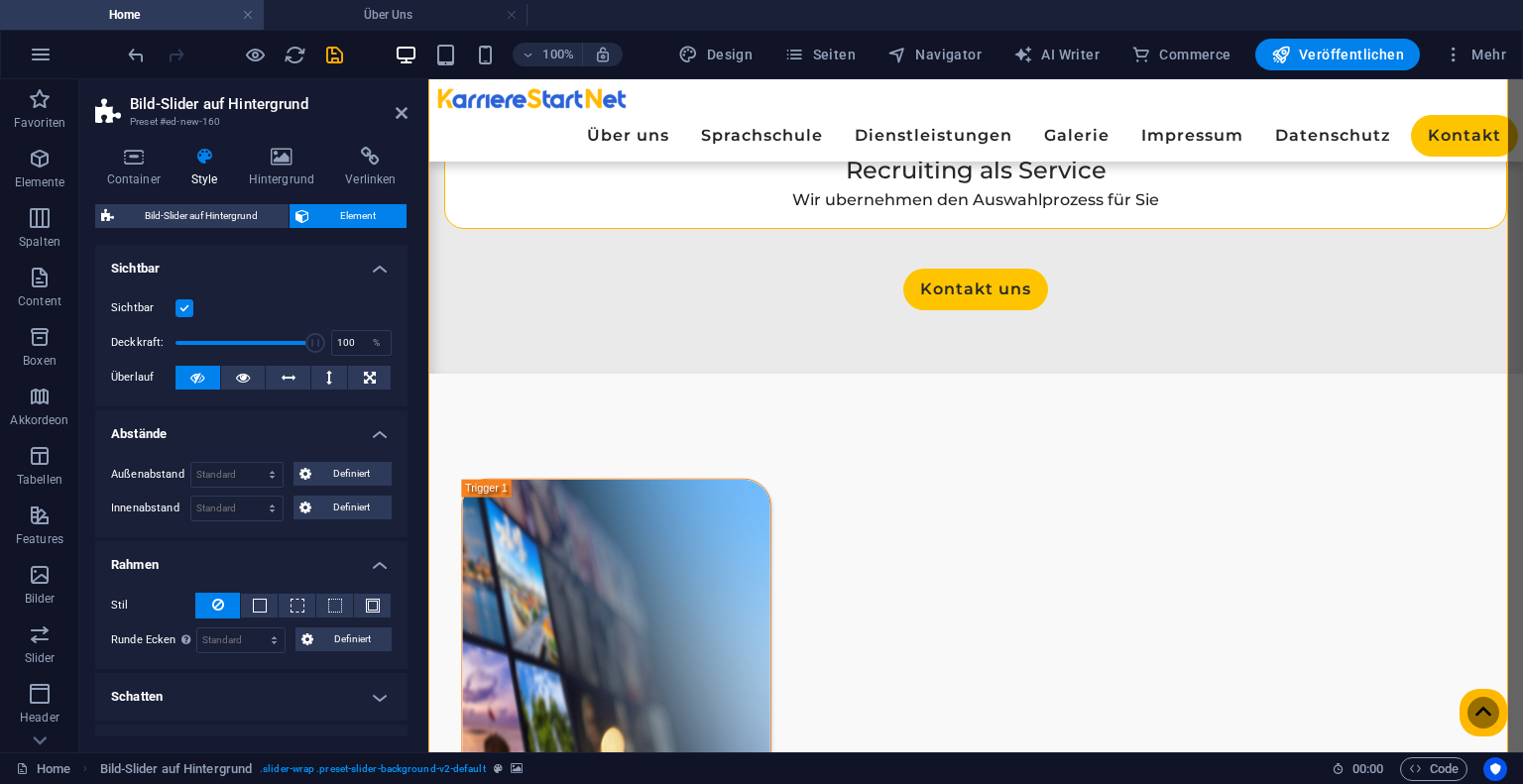 click on "Rahmen" at bounding box center (251, 559) 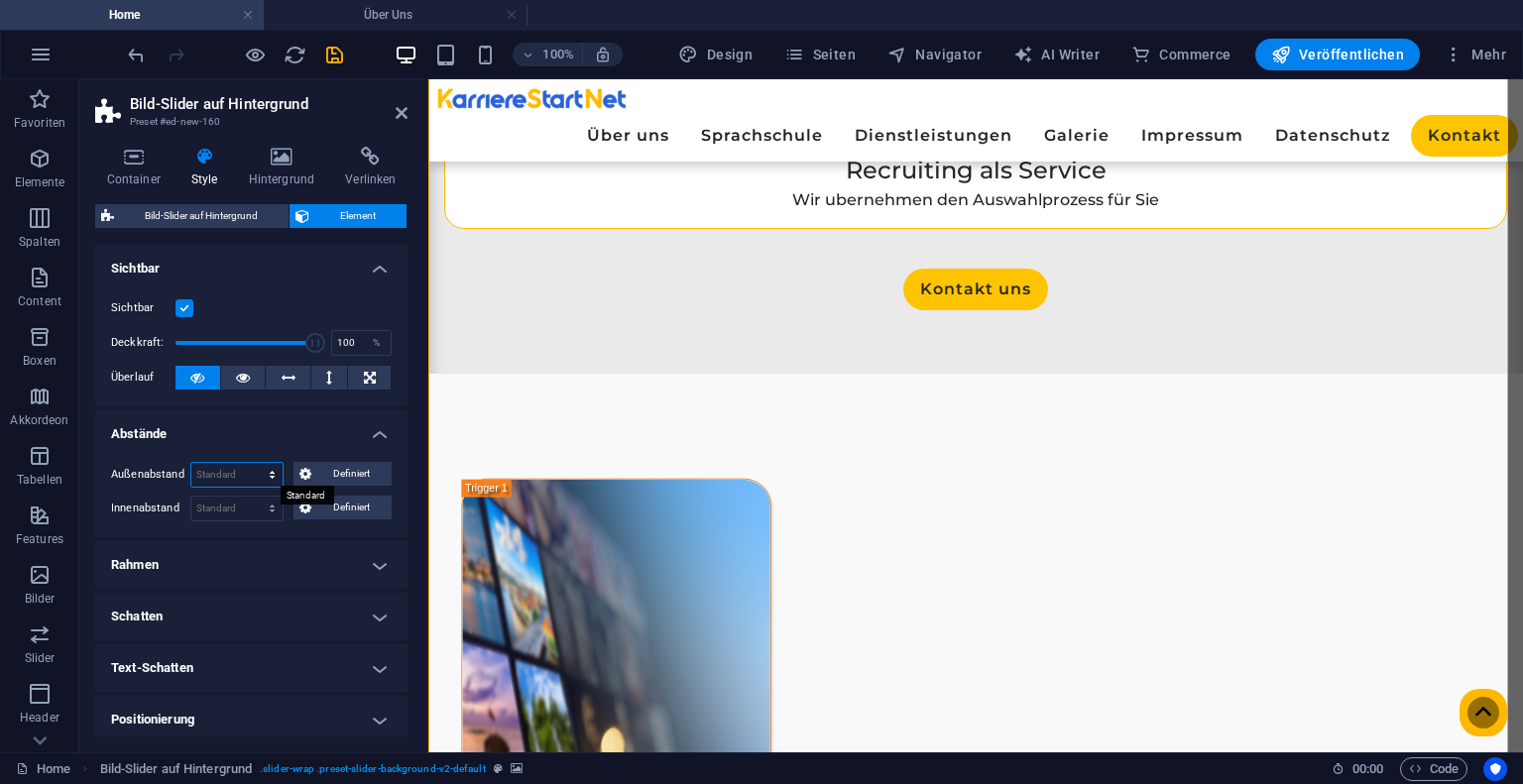 click on "Standard auto px % rem vw vh Definiert" at bounding box center (237, 475) 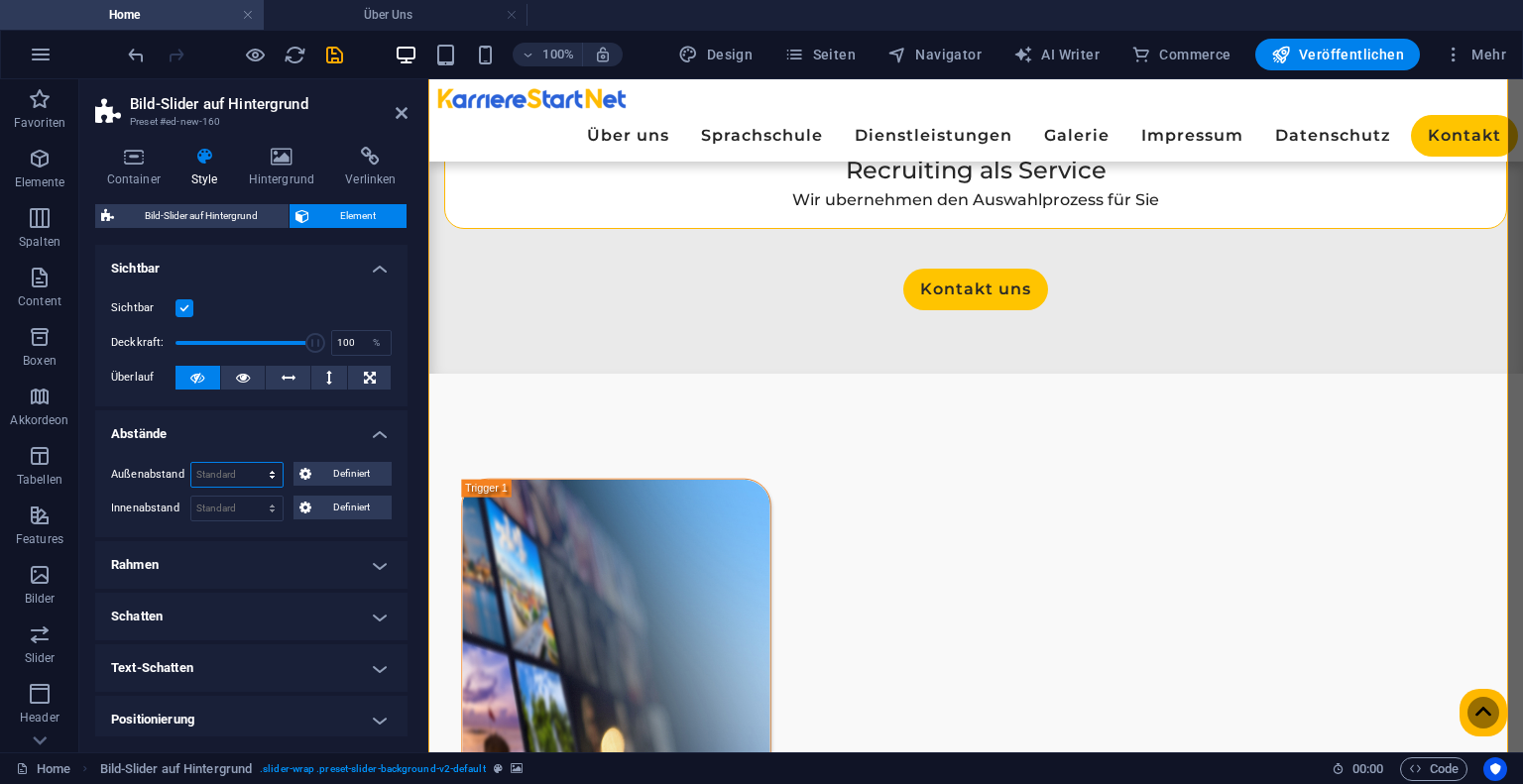 select on "px" 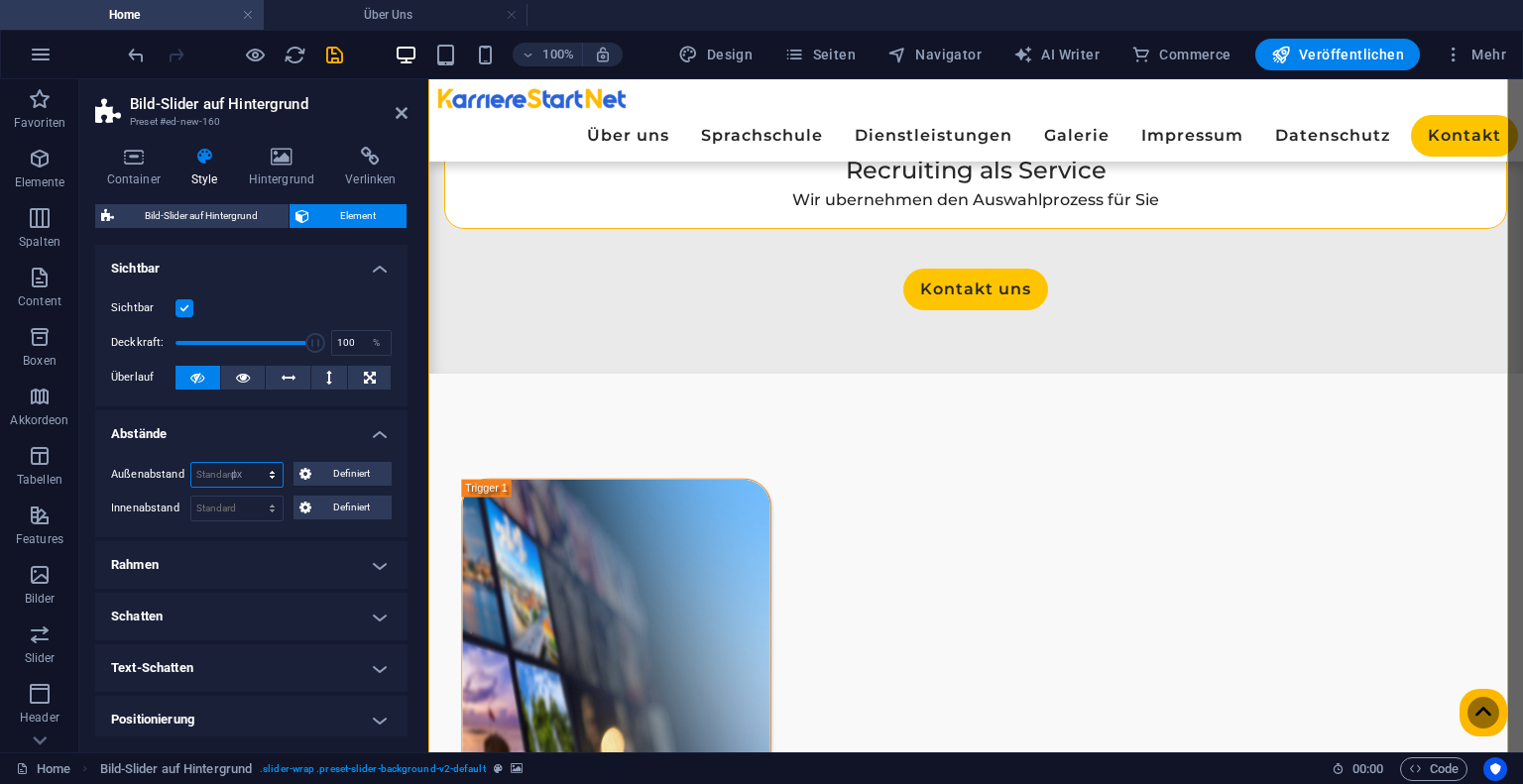 click on "Standard auto px % rem vw vh Definiert" at bounding box center (237, 475) 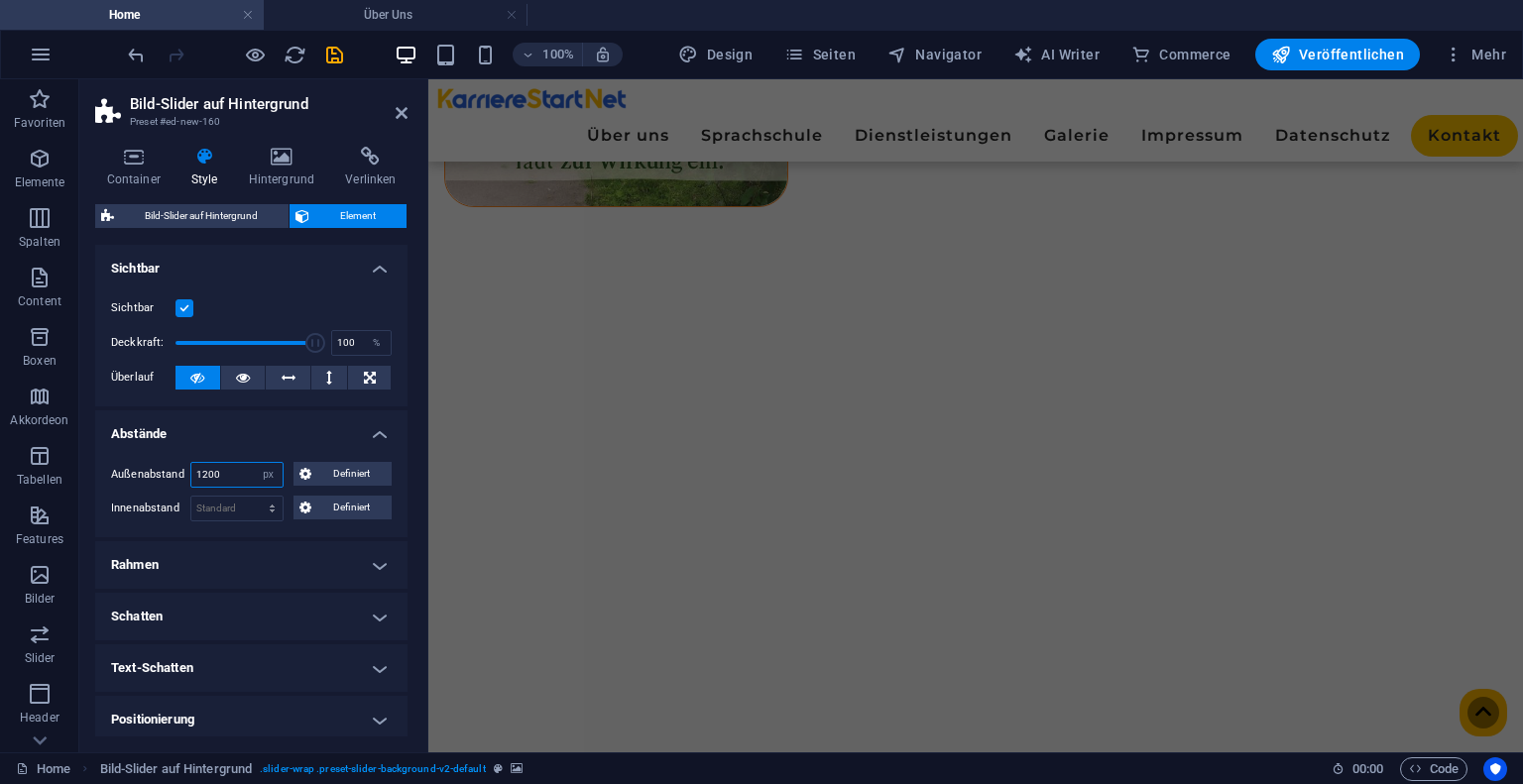 type on "1200" 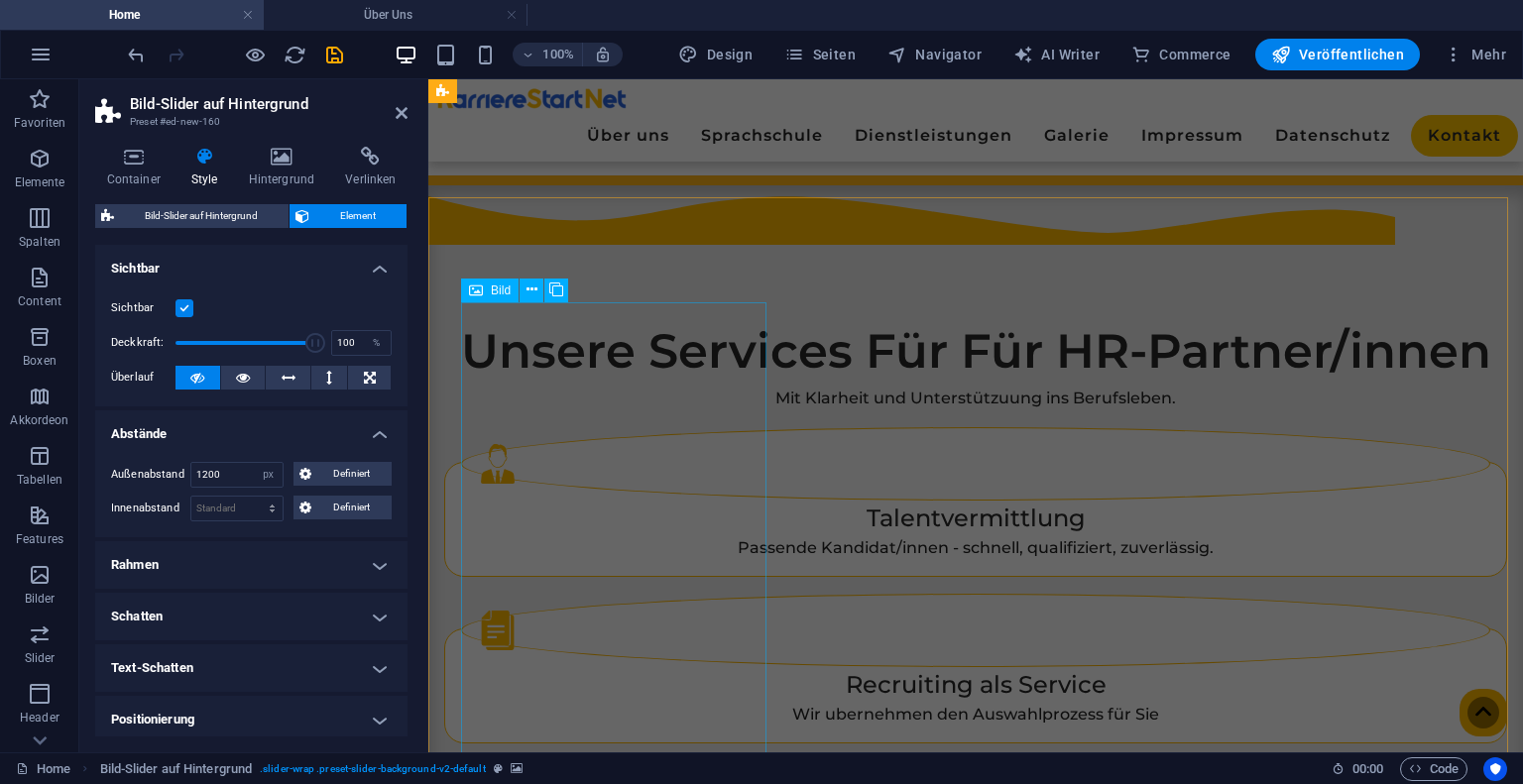 scroll, scrollTop: 1812, scrollLeft: 0, axis: vertical 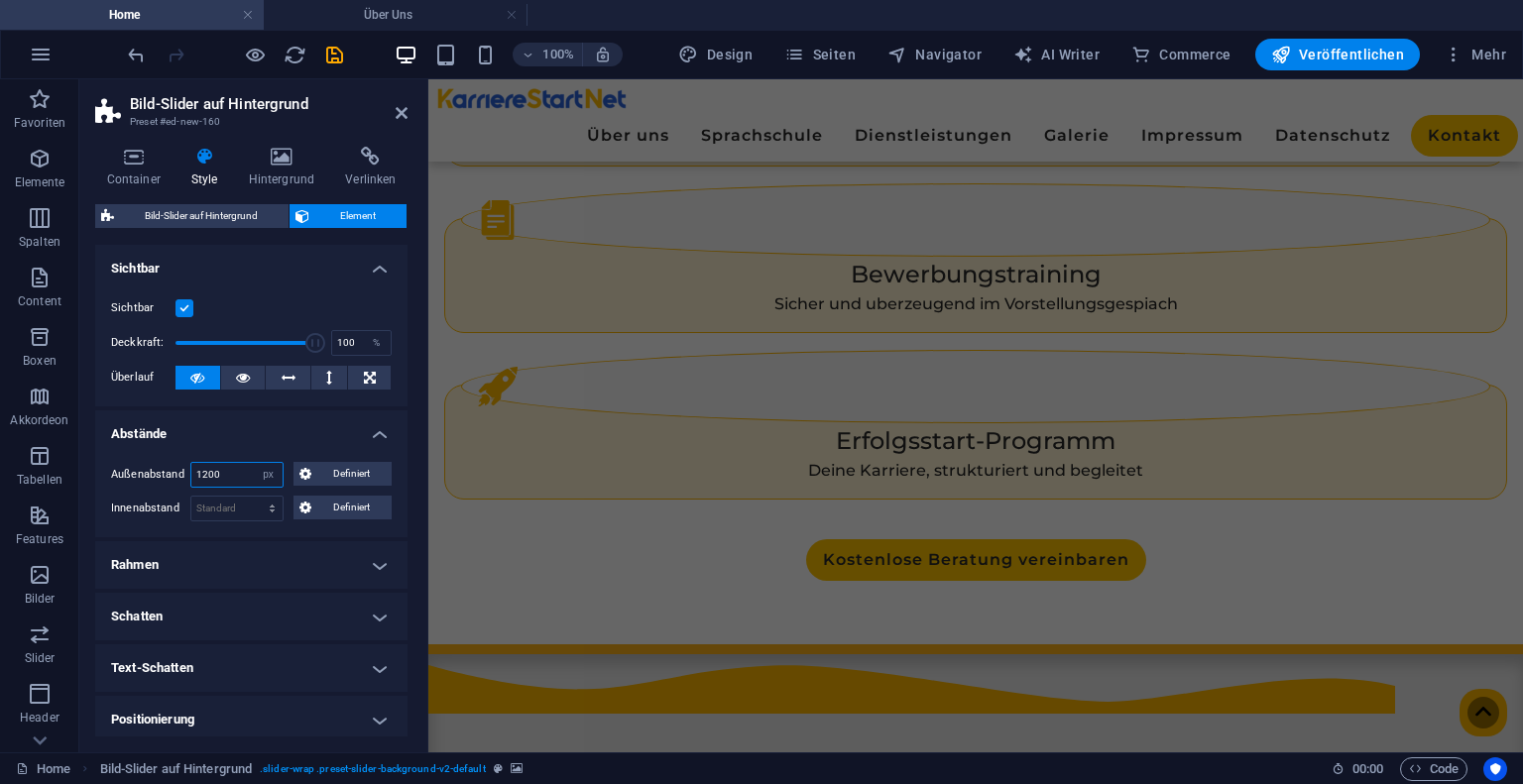 click on "1200" at bounding box center (237, 475) 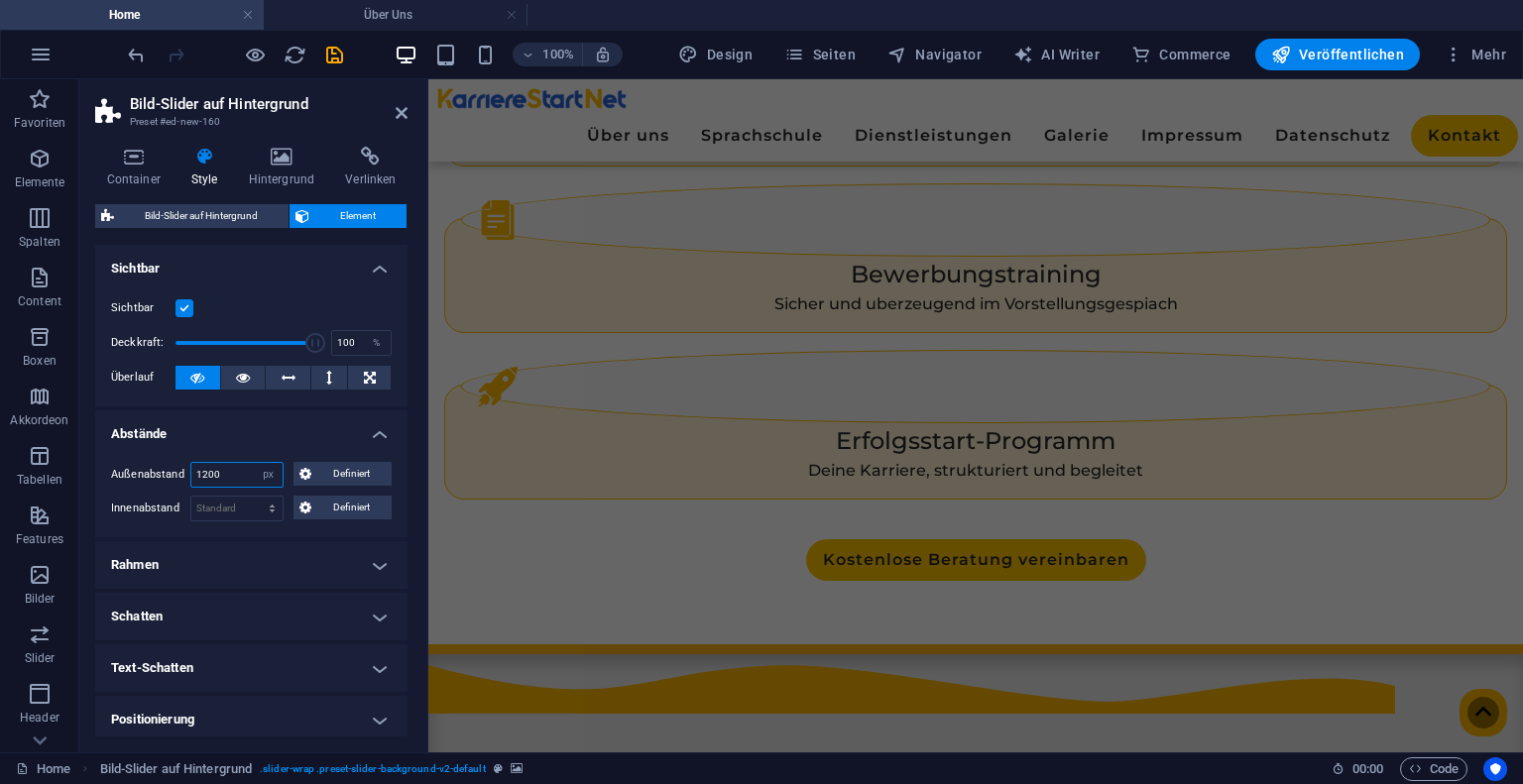 click on "1200" at bounding box center [237, 475] 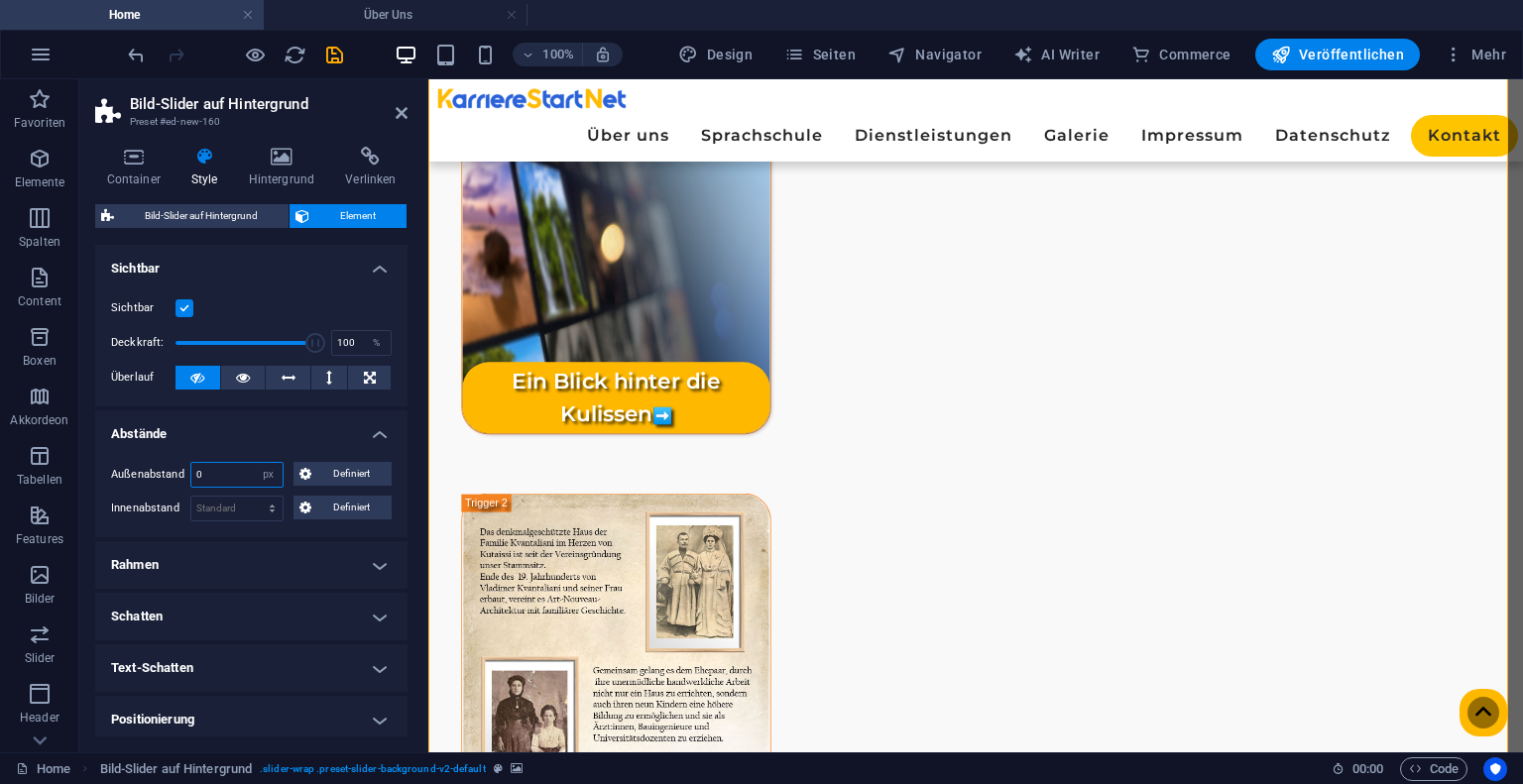 scroll, scrollTop: 3398, scrollLeft: 0, axis: vertical 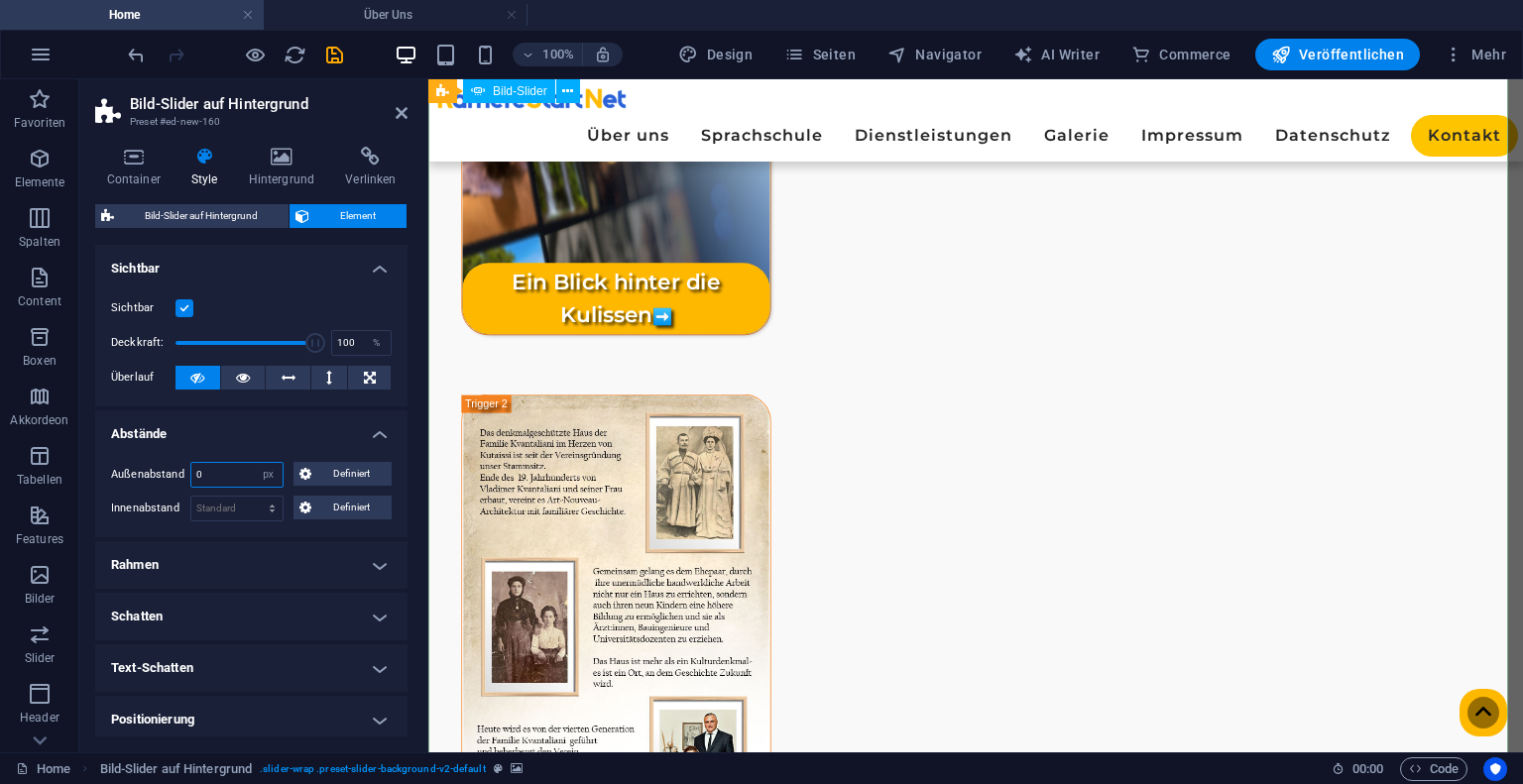type on "0" 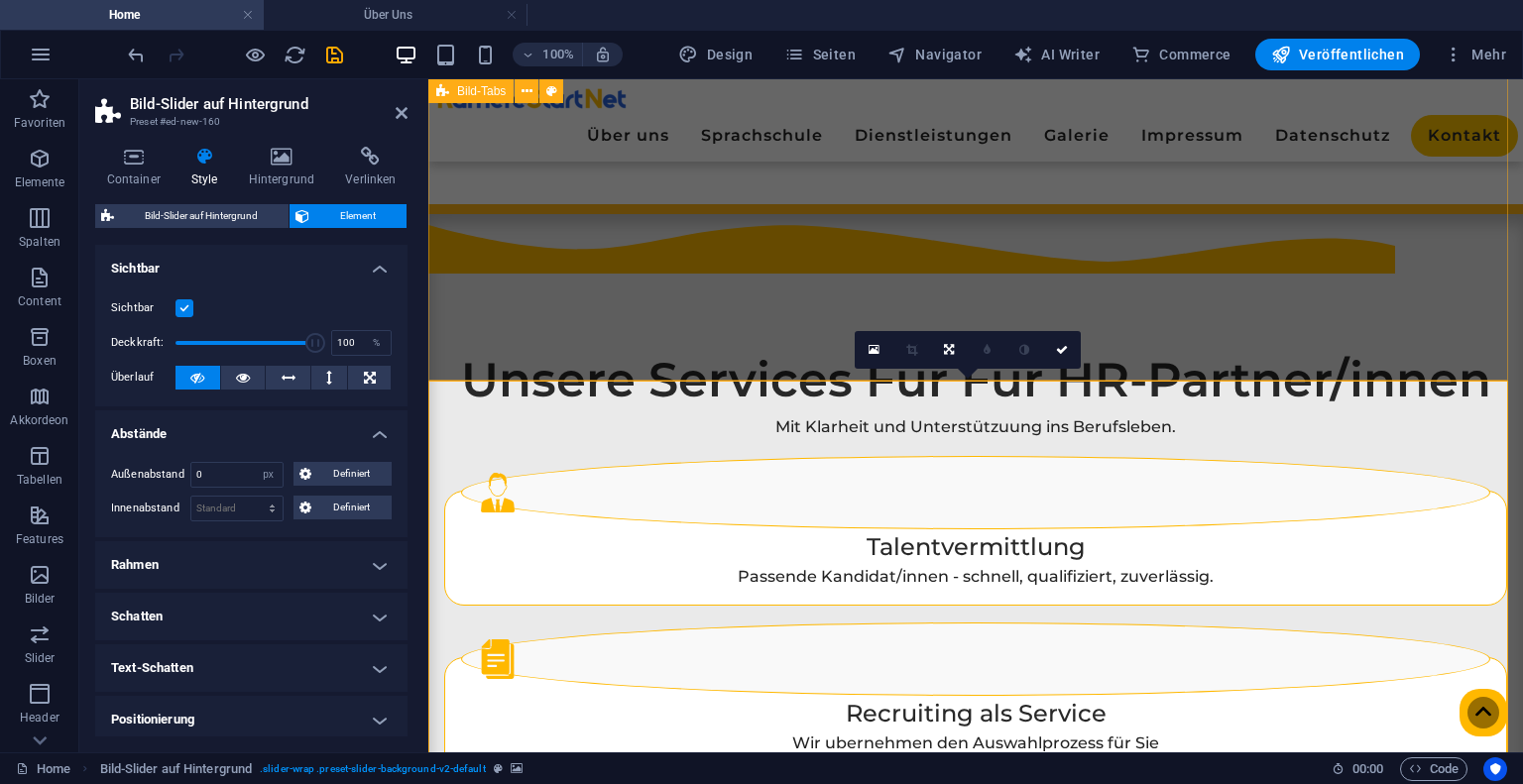 scroll, scrollTop: 2222, scrollLeft: 0, axis: vertical 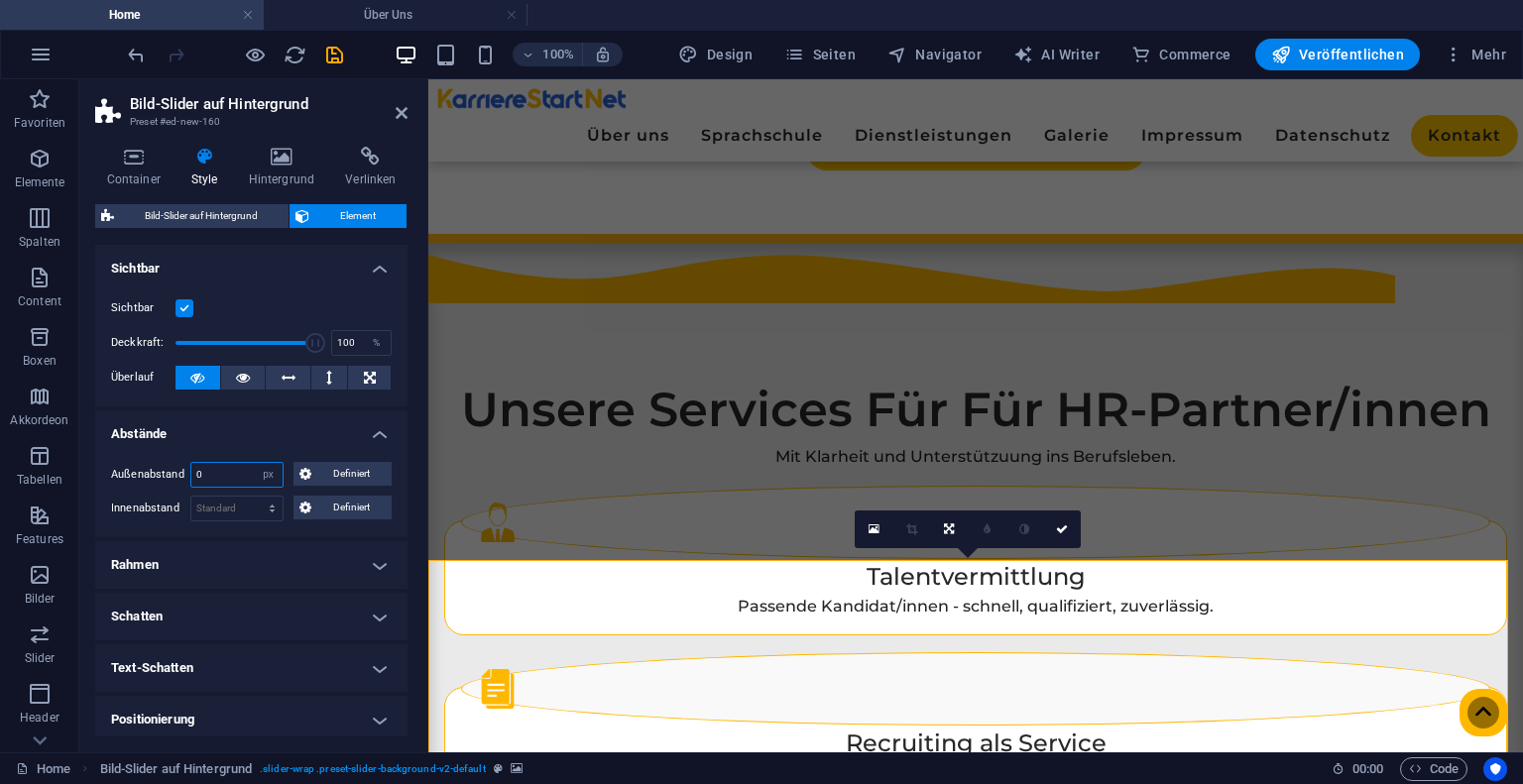 click on "0" at bounding box center (237, 475) 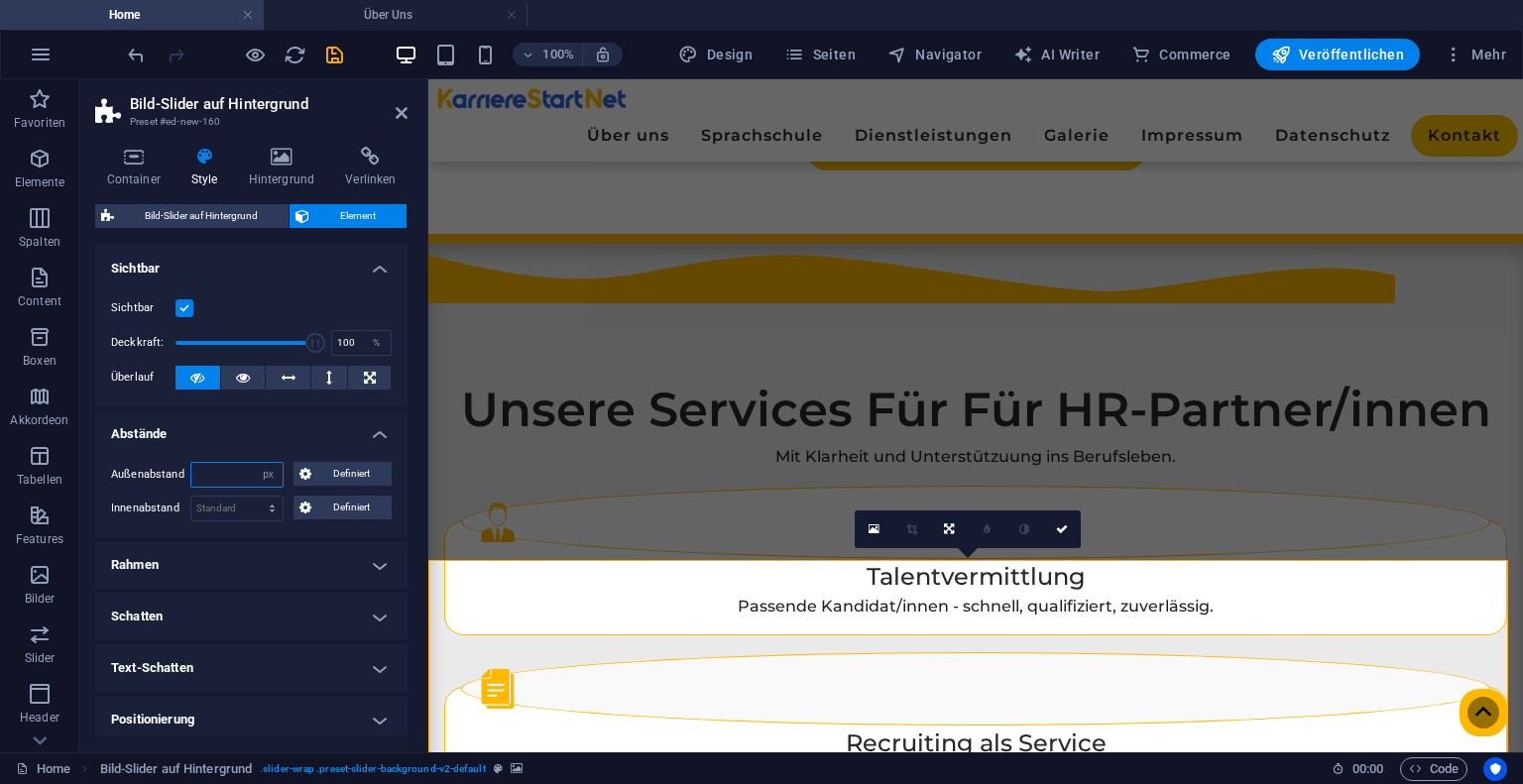 type 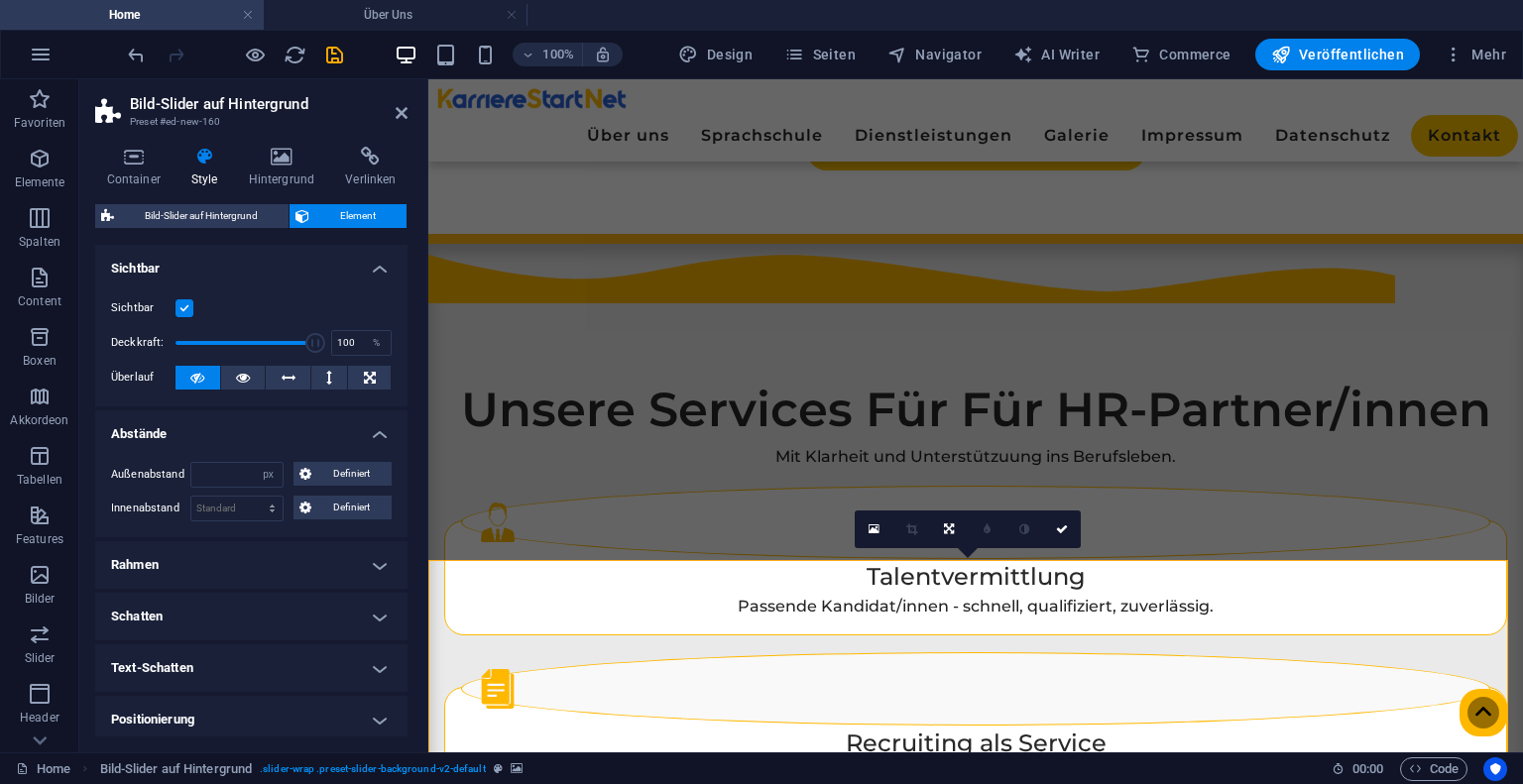 click on "Außenabstand Standard auto px % rem vw vh Definiert Definiert 0 auto px % rem vw vh 0 auto px % rem vw vh 0 auto px % rem vw vh 0 auto px % rem vw vh Innenabstand Standard px rem % vh vw Definiert Definiert px rem % vh vw px rem % vh vw px rem % vh vw px rem % vh vw" at bounding box center [251, 492] 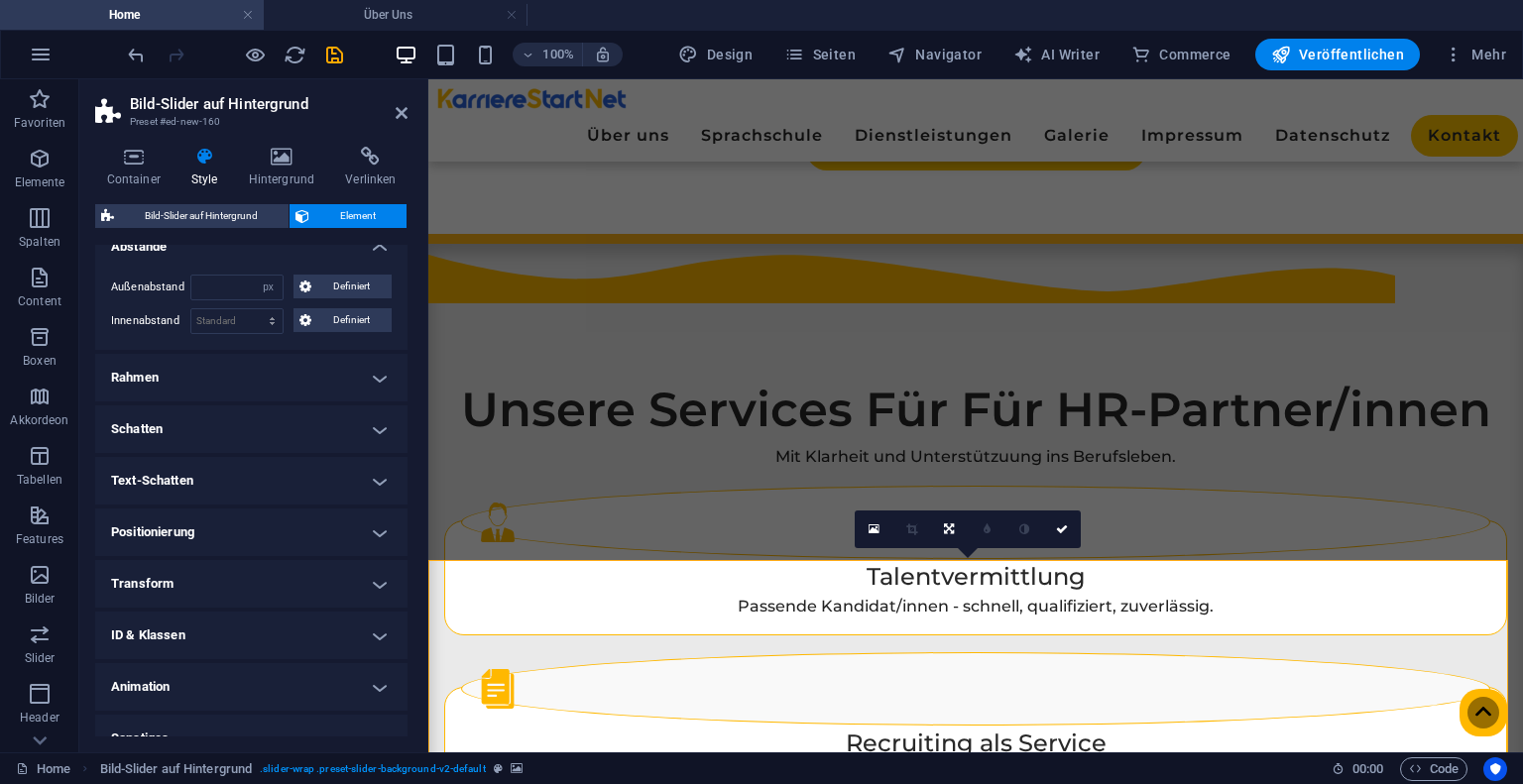 scroll, scrollTop: 211, scrollLeft: 0, axis: vertical 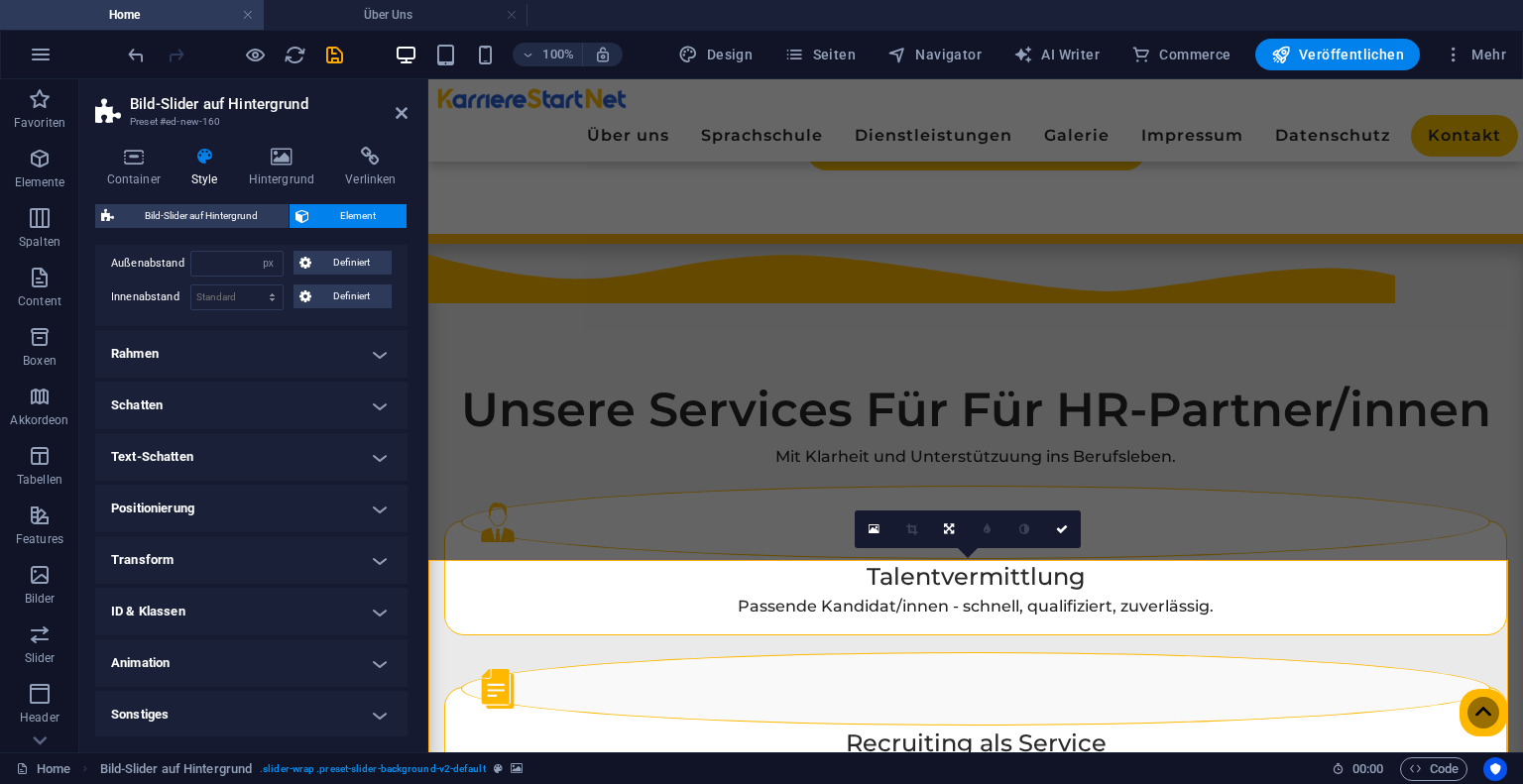 click on "Transform" at bounding box center [251, 560] 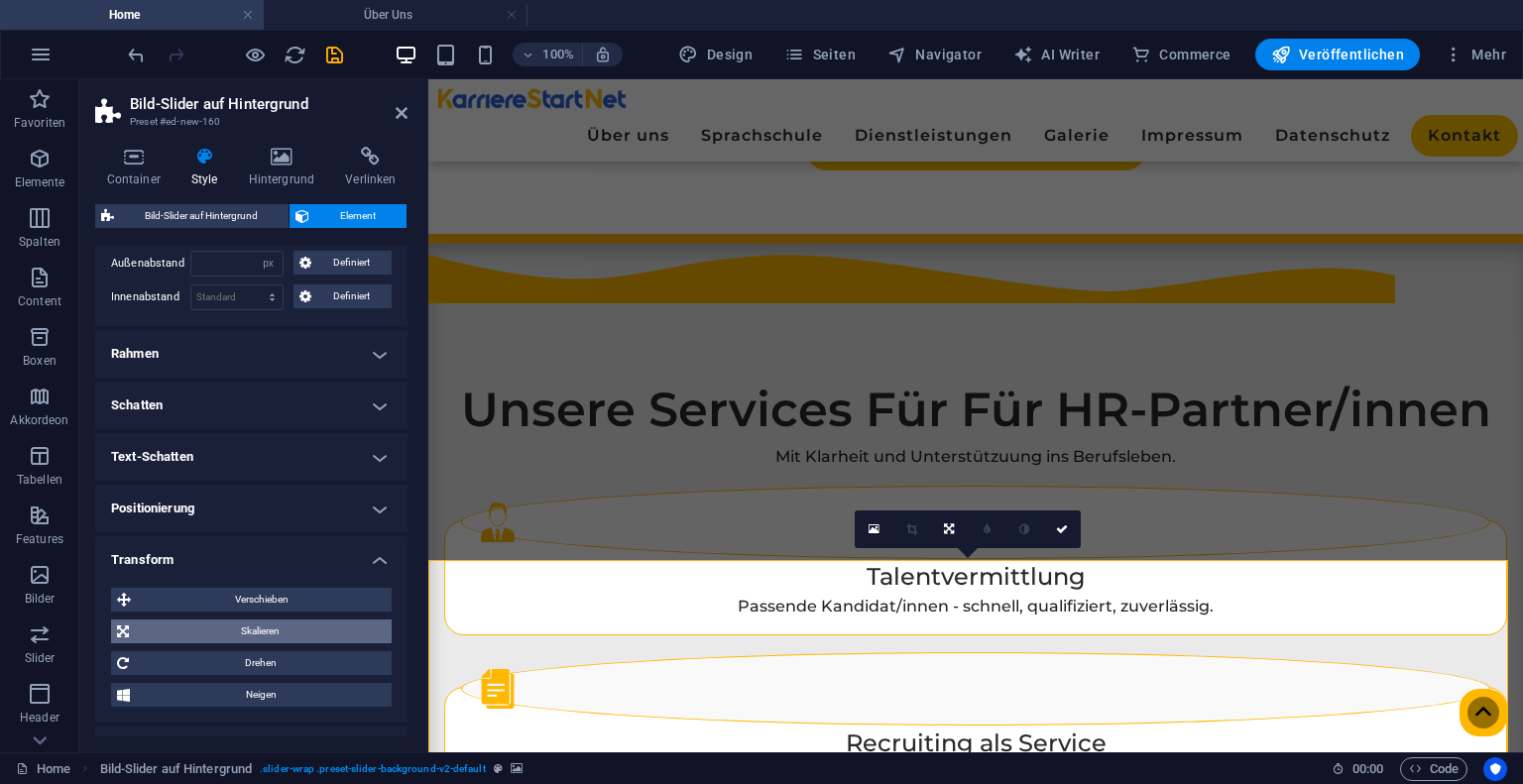 click on "Skalieren" at bounding box center (260, 631) 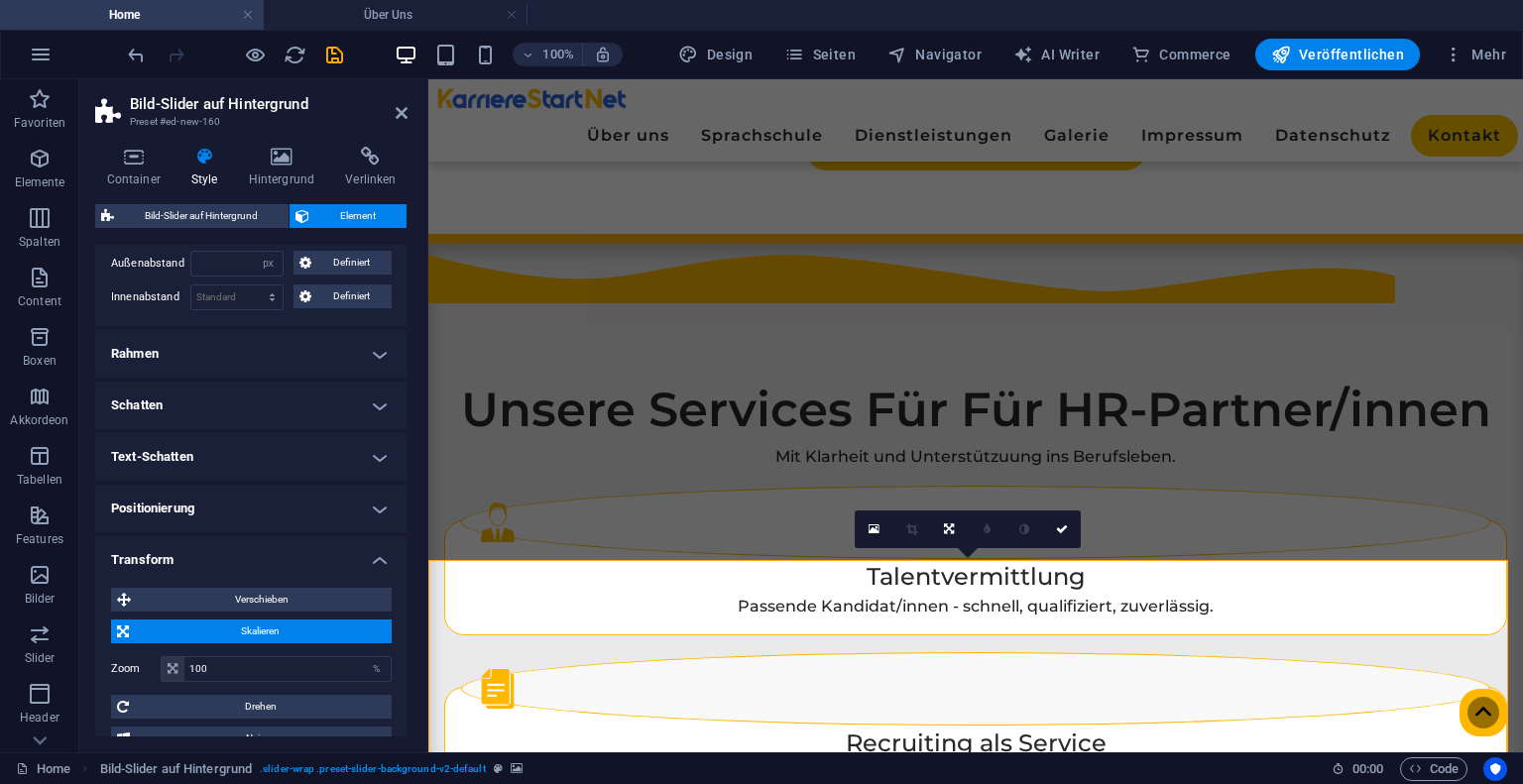 click on "Zoom 100 %" at bounding box center (251, 669) 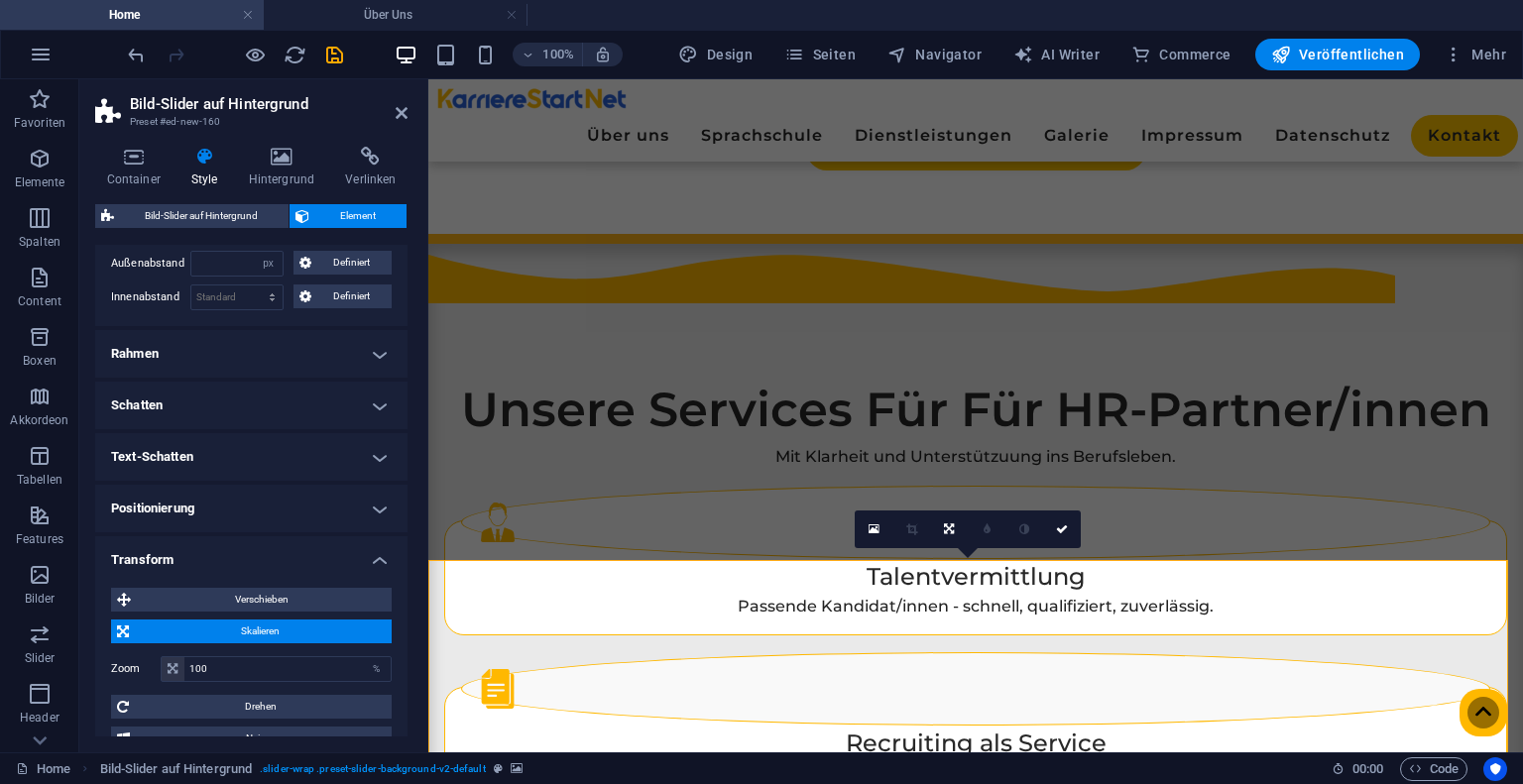 click on "Zoom 100 %" at bounding box center (251, 669) 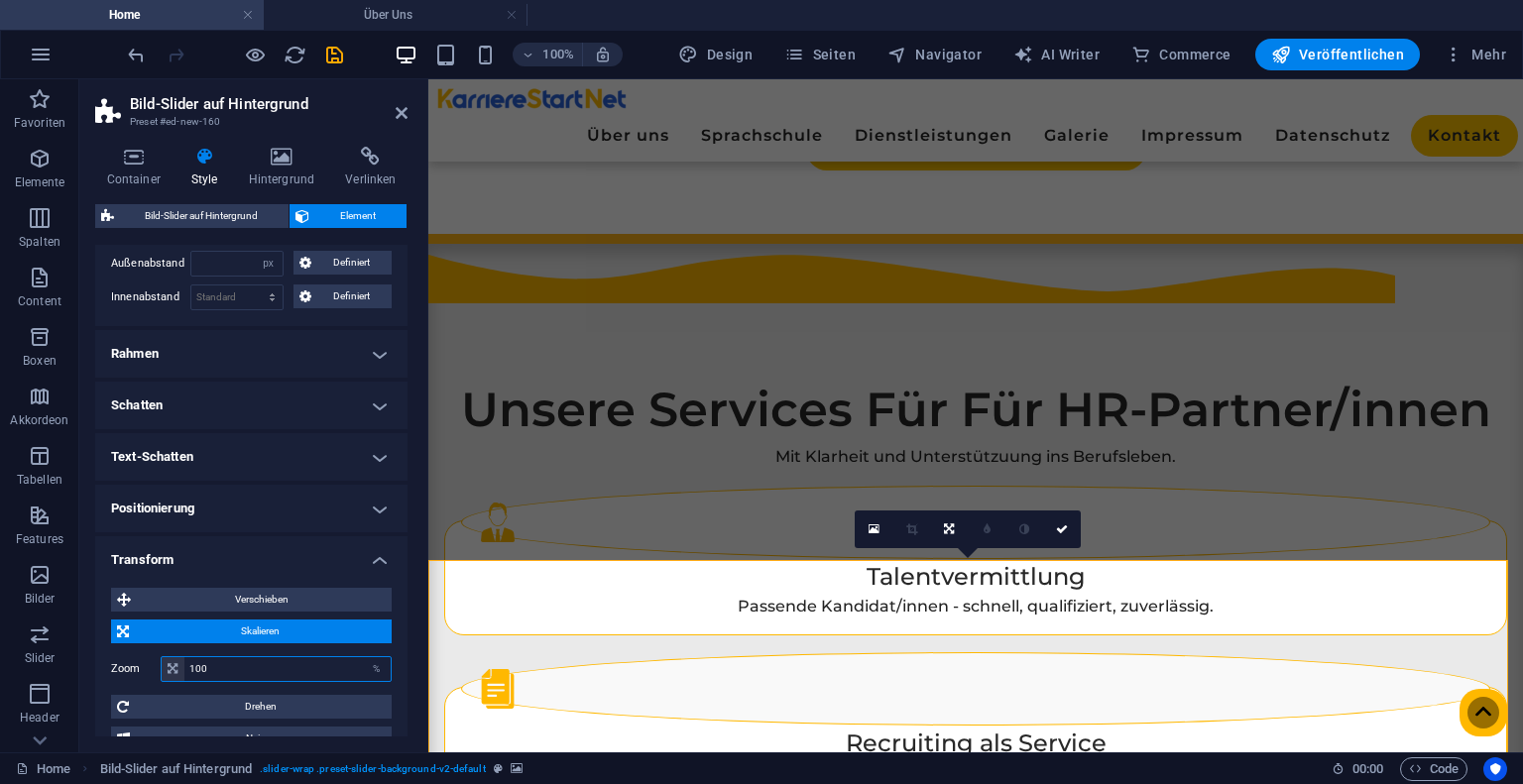 click on "100" at bounding box center (288, 669) 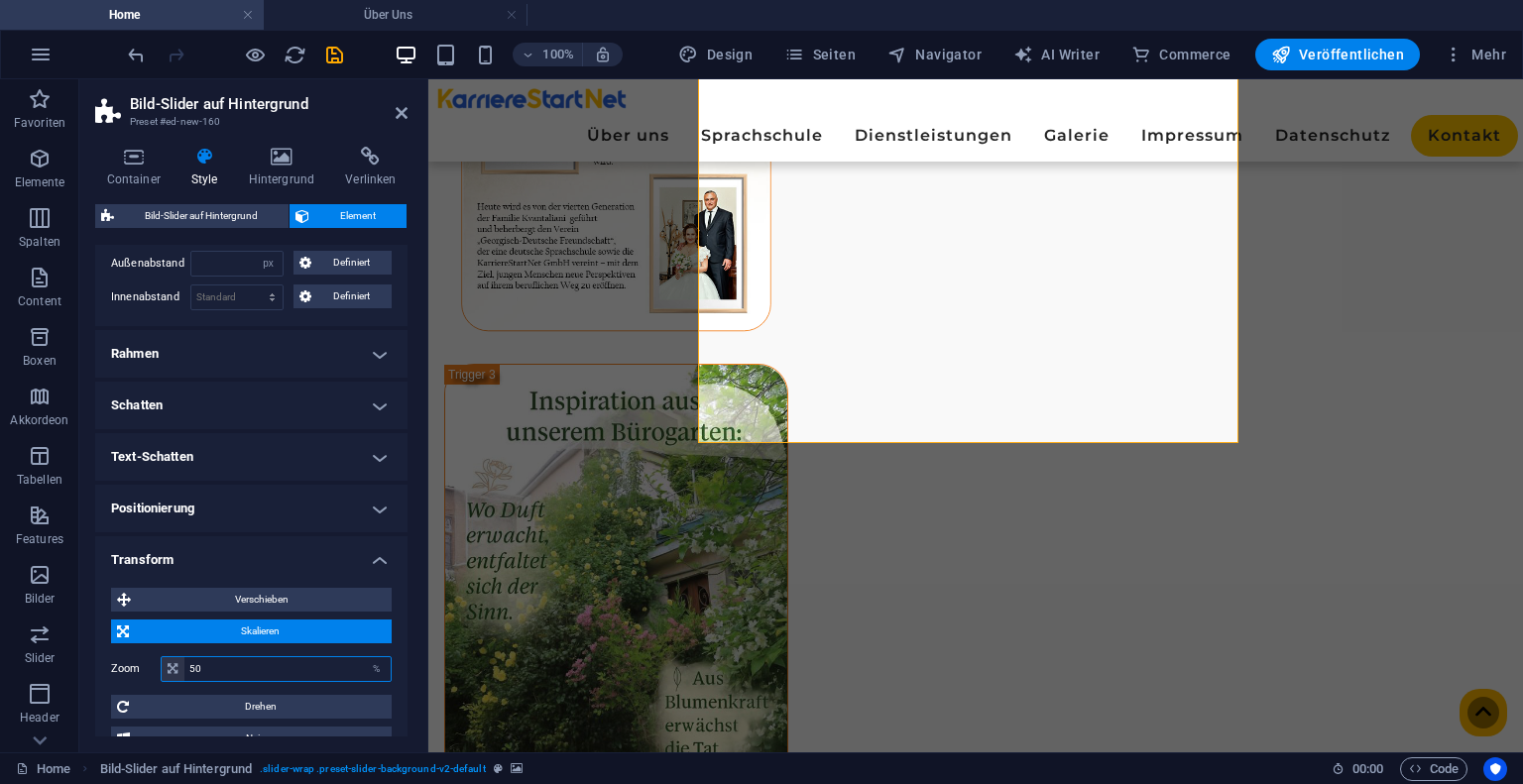 type on "50" 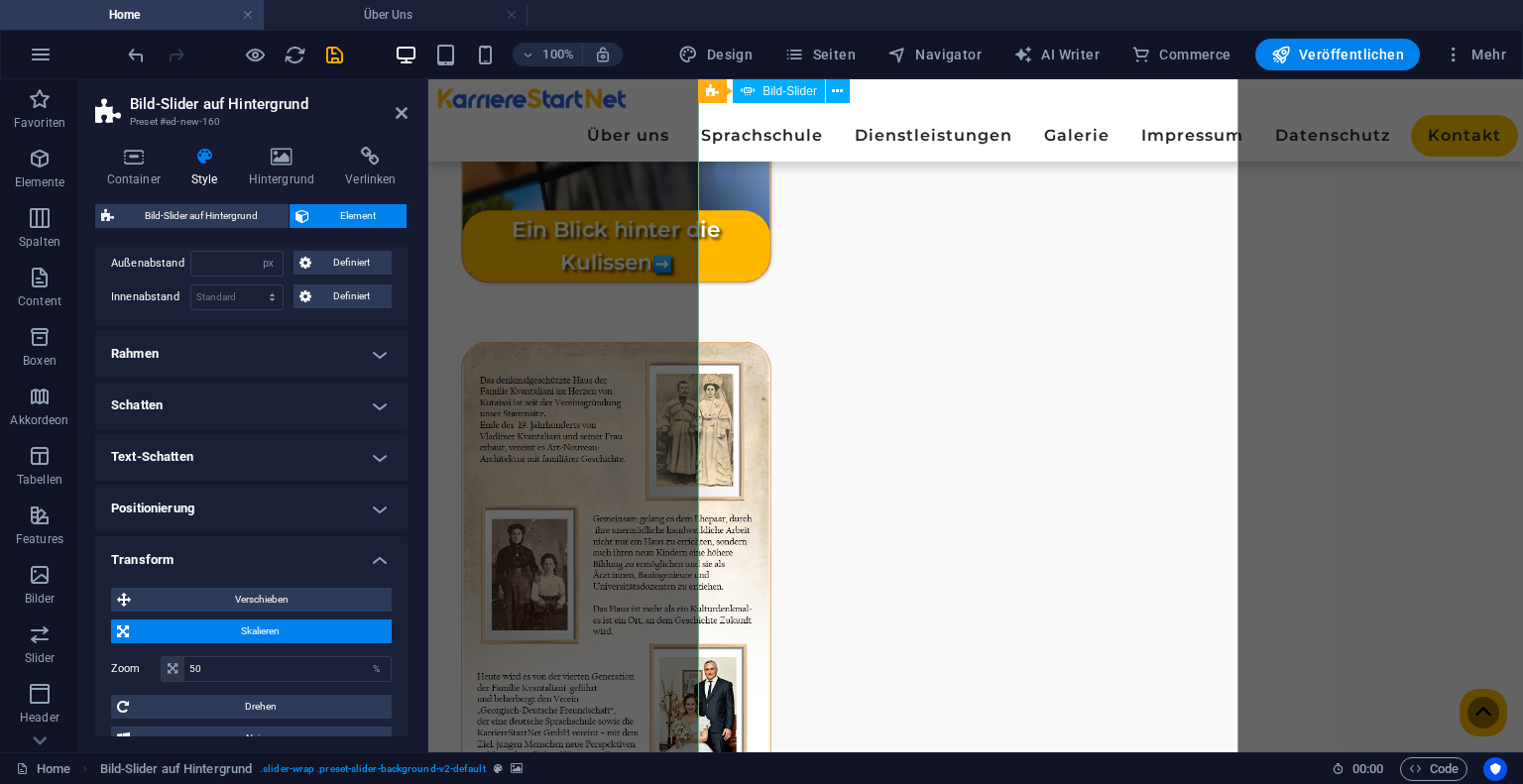 scroll, scrollTop: 2988, scrollLeft: 0, axis: vertical 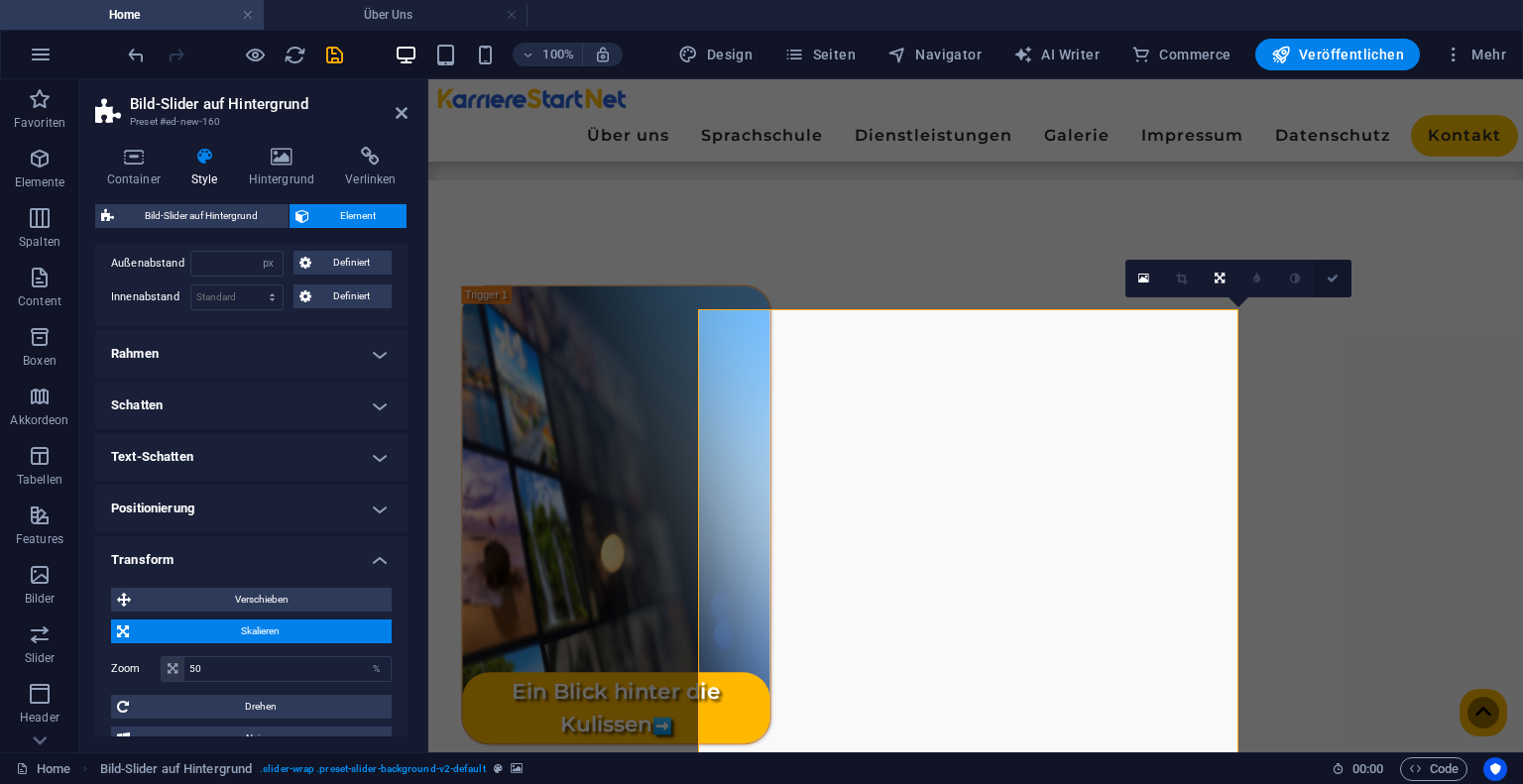 click at bounding box center (1333, 279) 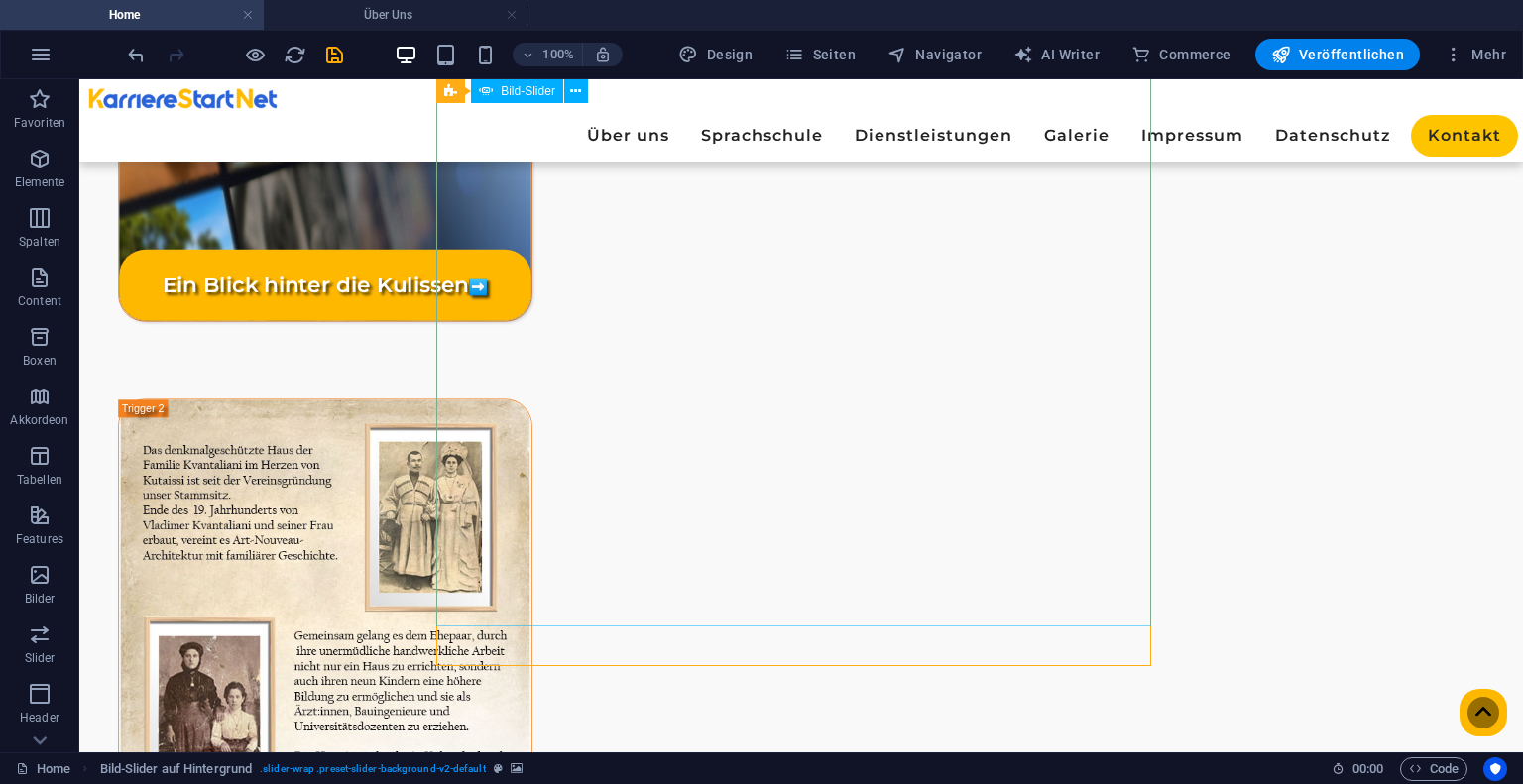 scroll, scrollTop: 3881, scrollLeft: 0, axis: vertical 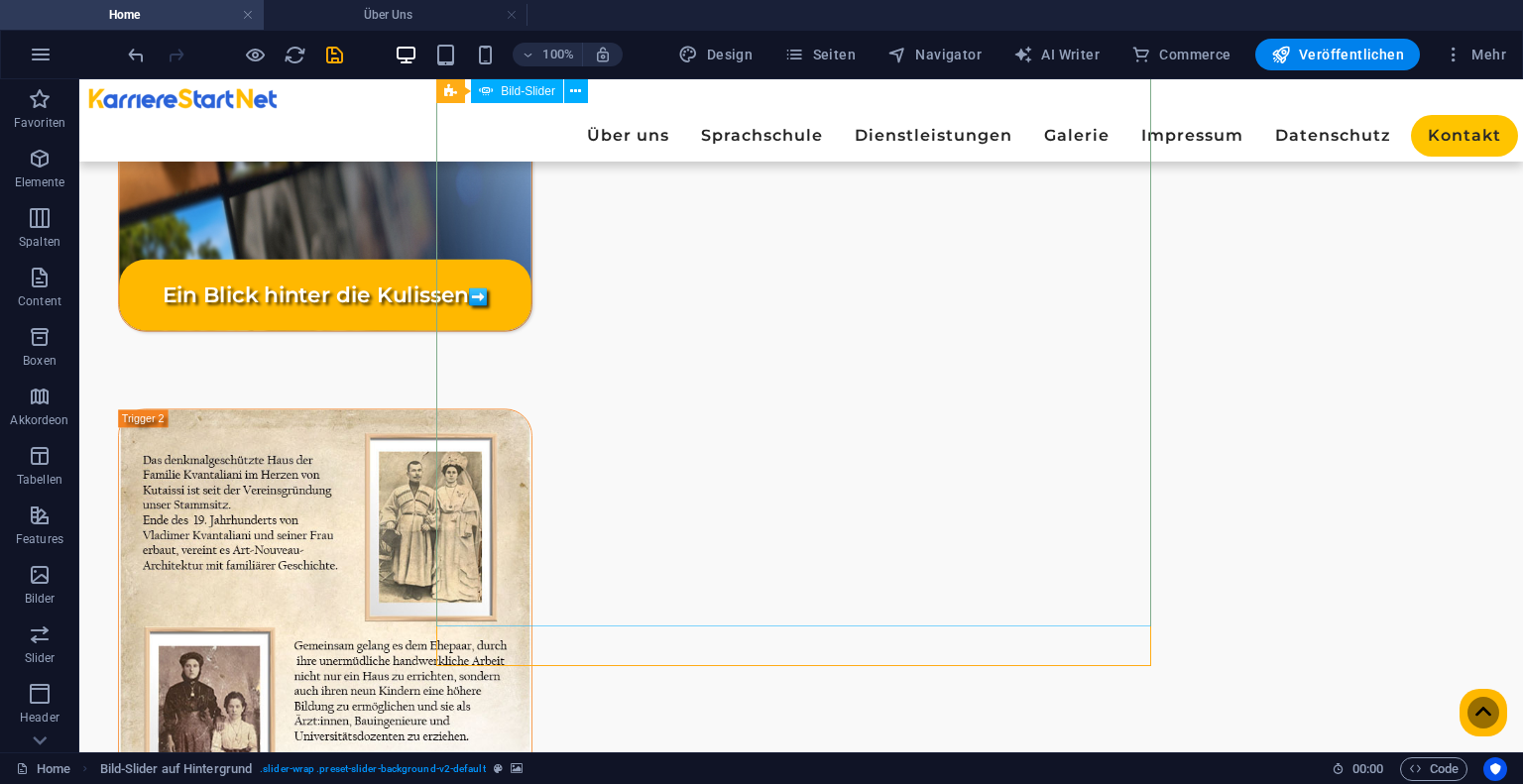 click at bounding box center [801, 4808] 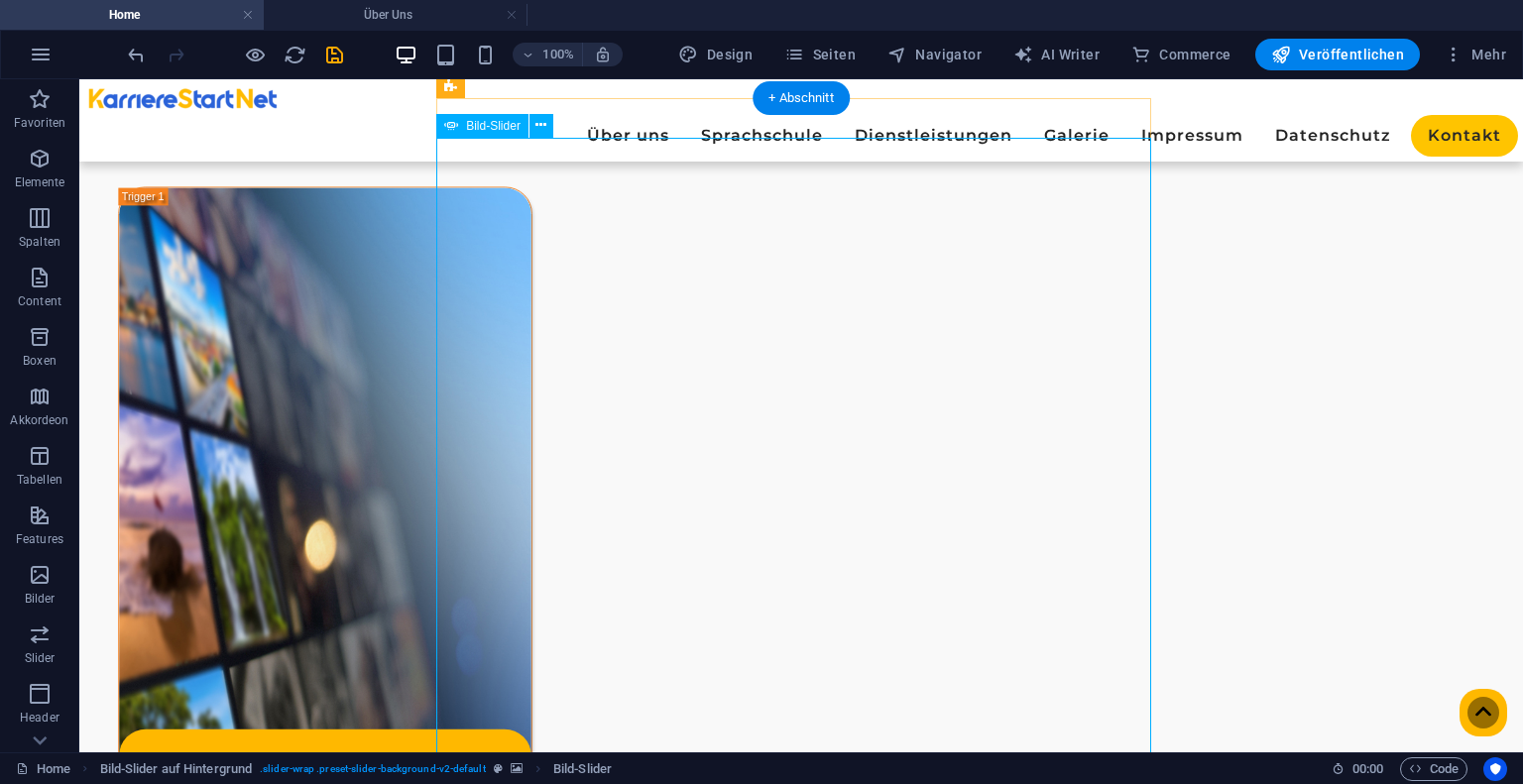 scroll, scrollTop: 3418, scrollLeft: 0, axis: vertical 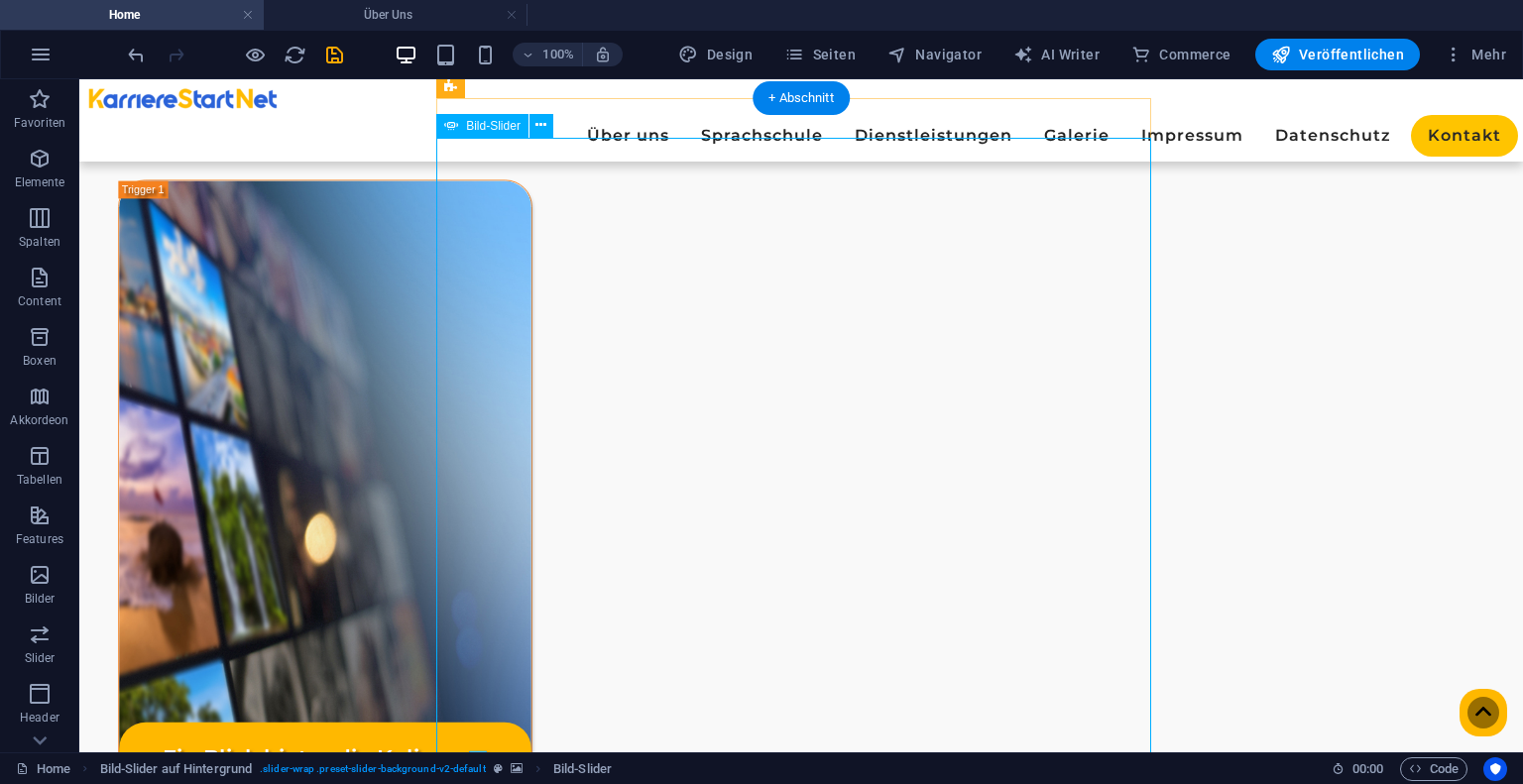 click at bounding box center (801, 5271) 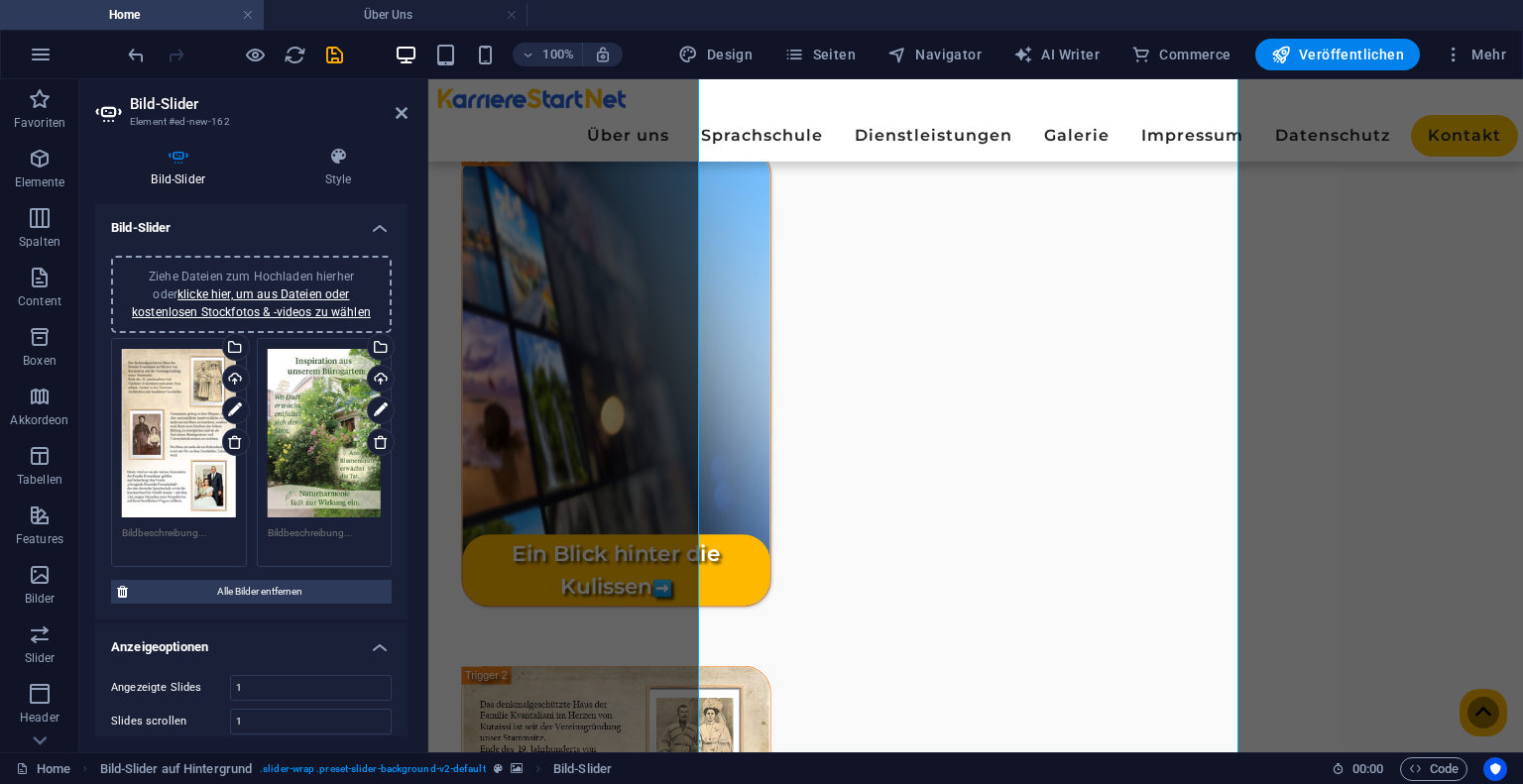 scroll, scrollTop: 2987, scrollLeft: 0, axis: vertical 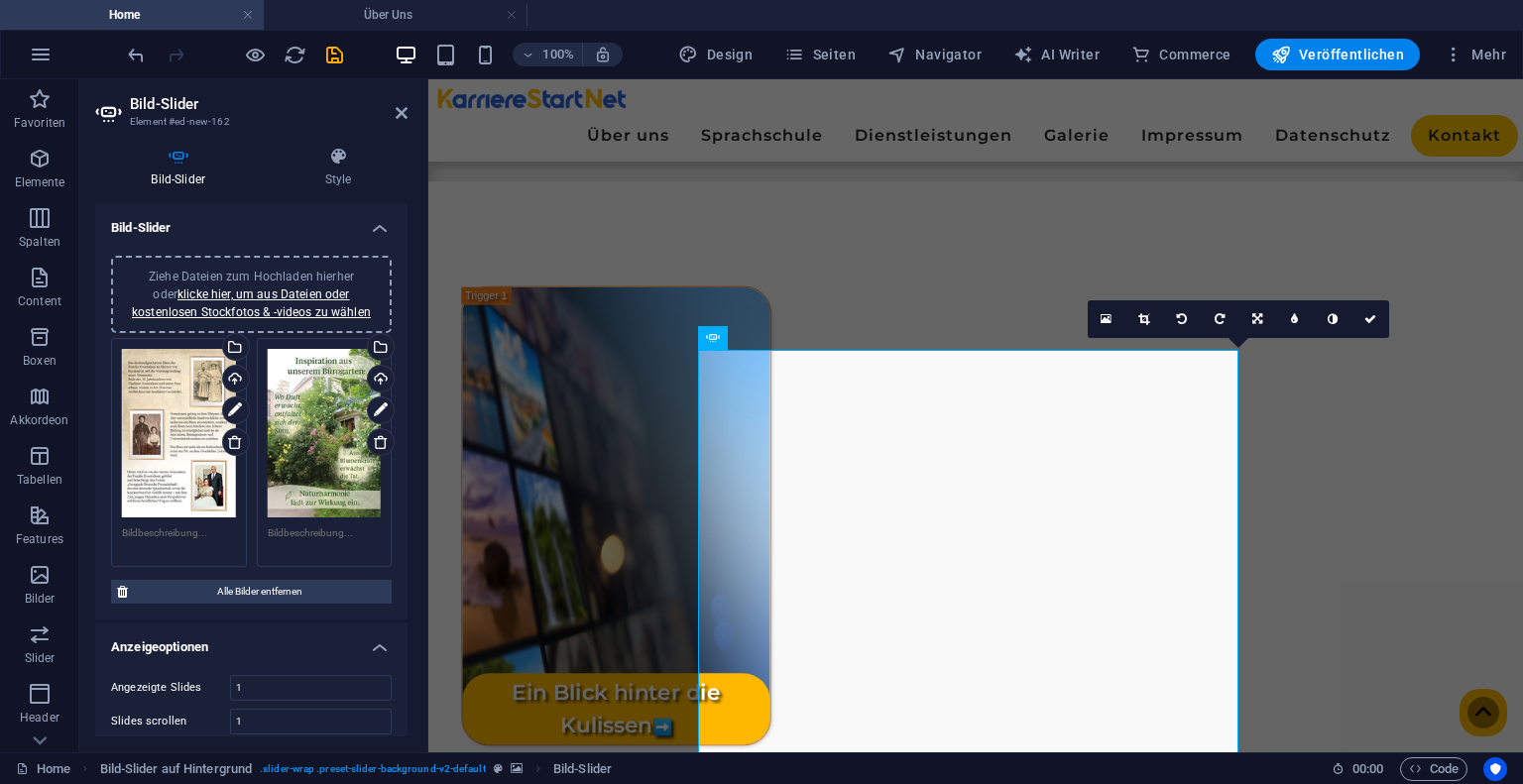 click at bounding box center [976, 3432] 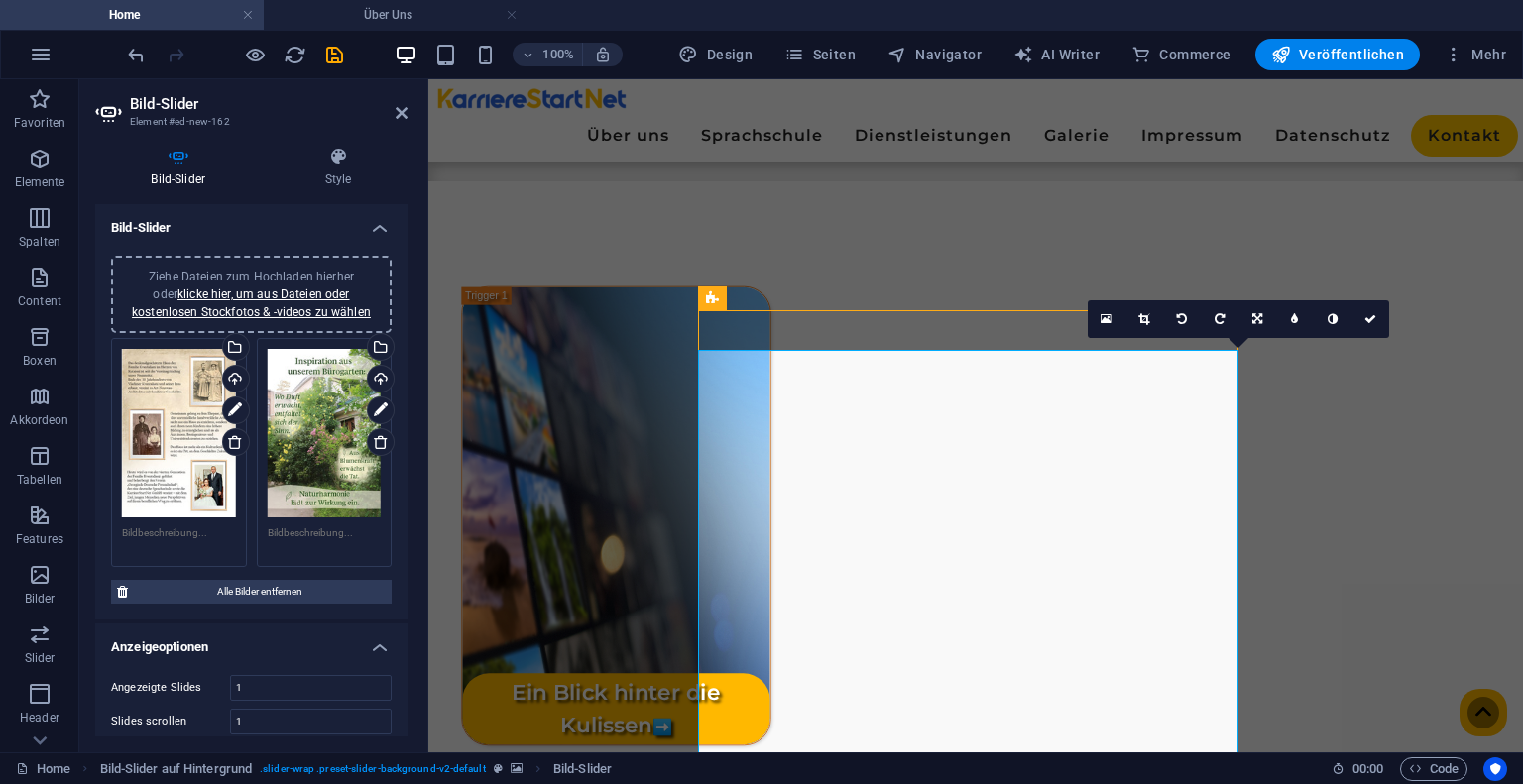 click at bounding box center (976, 3432) 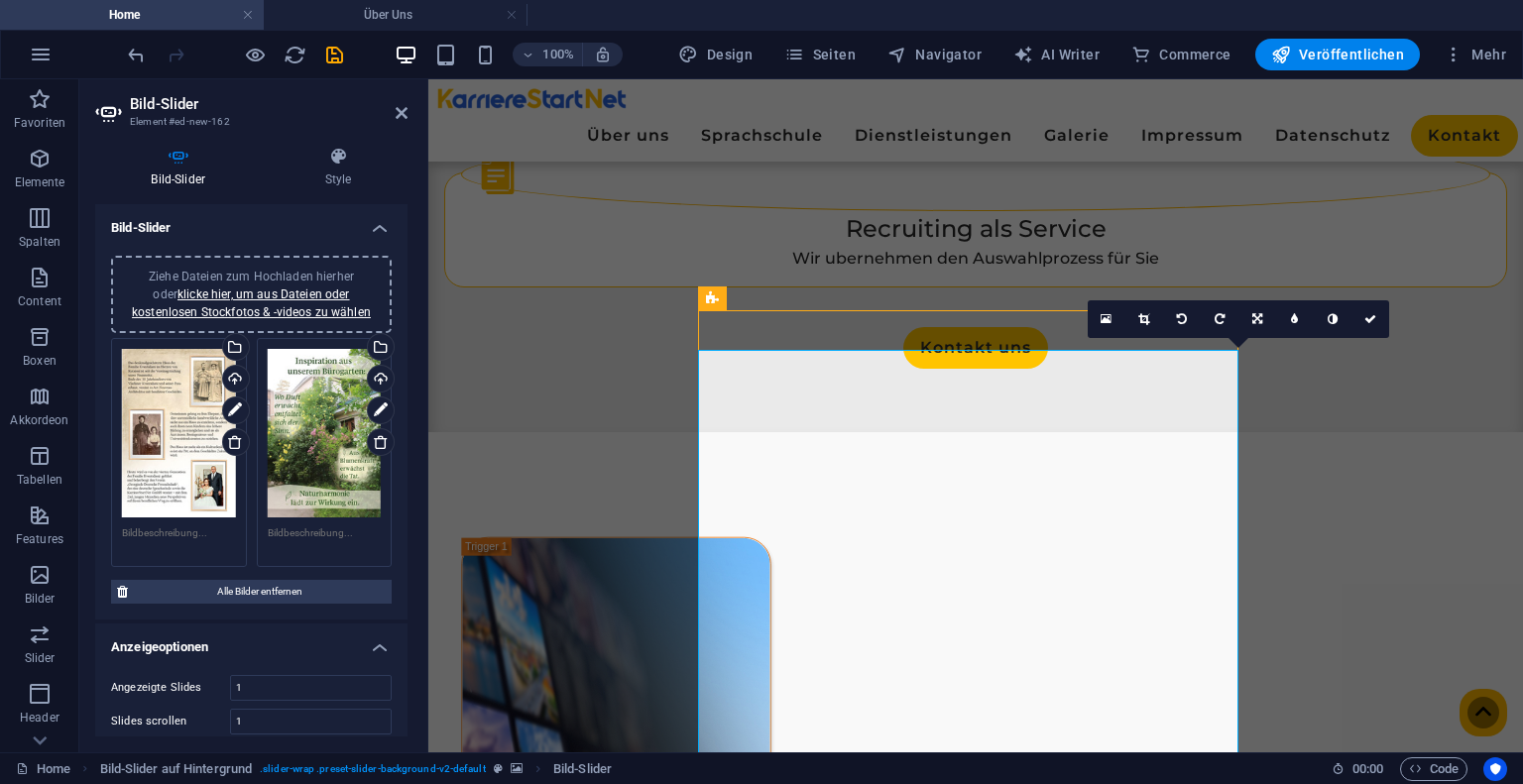select on "px" 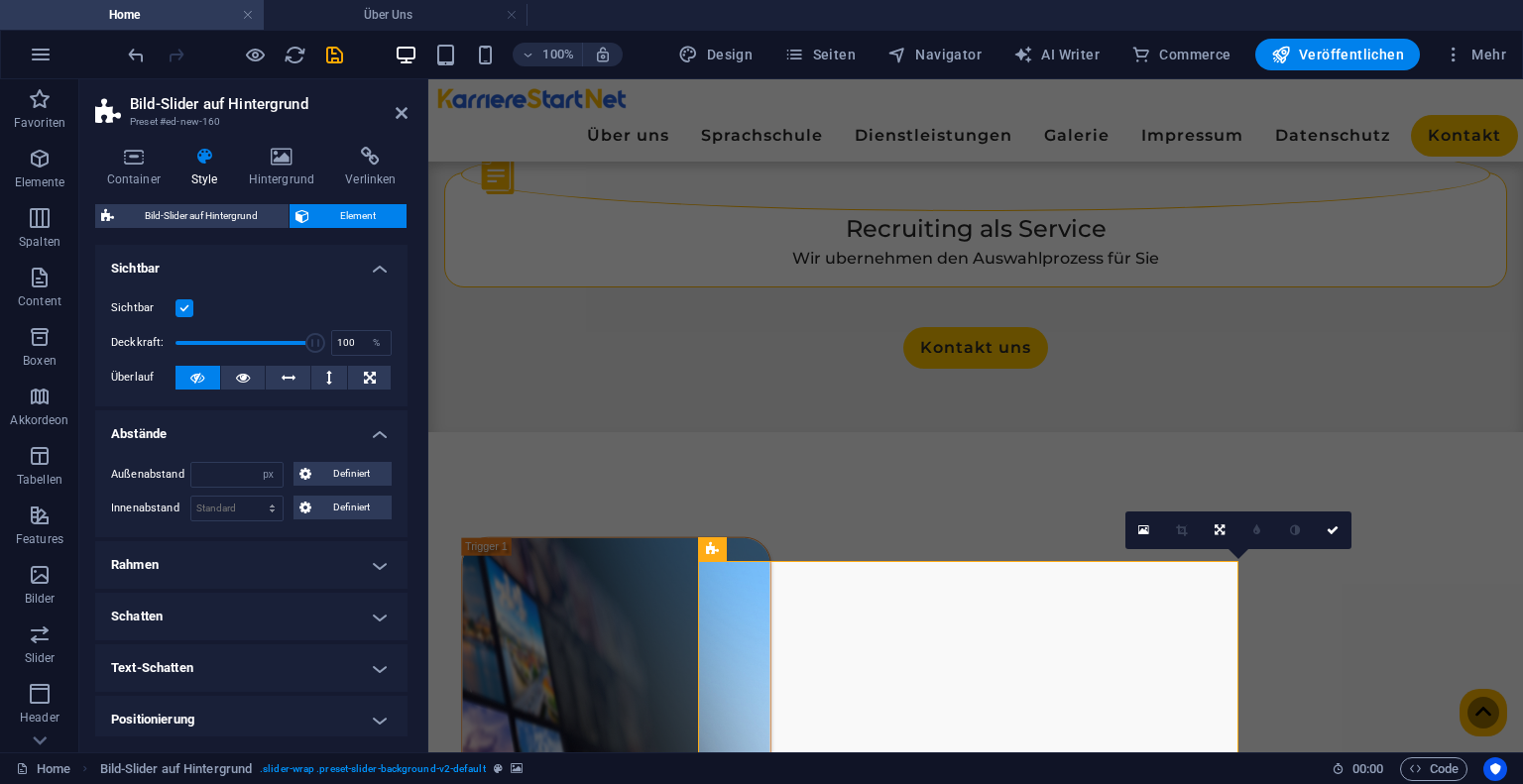 type on "0" 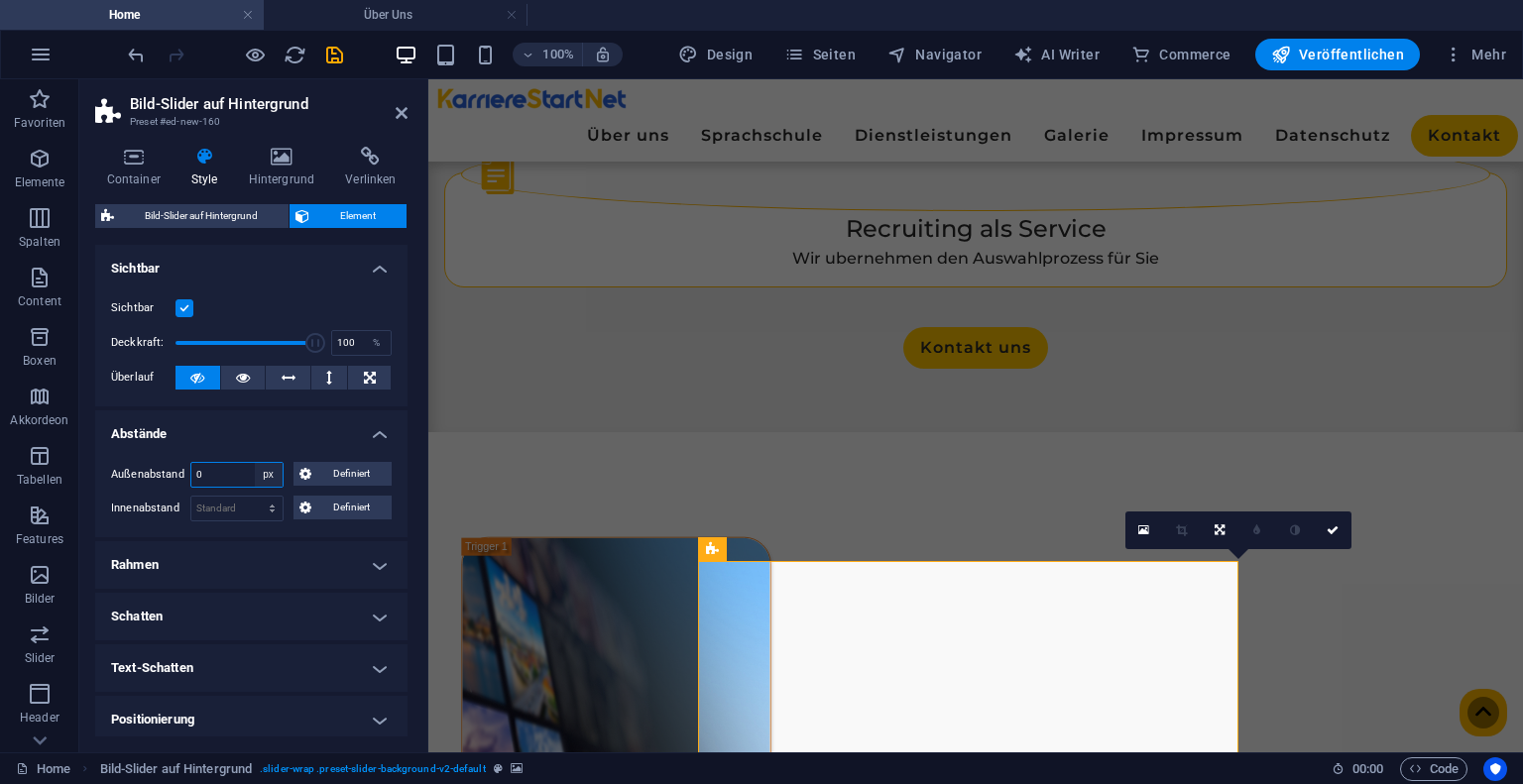 click on "Standard auto px % rem vw vh Definiert" at bounding box center (269, 475) 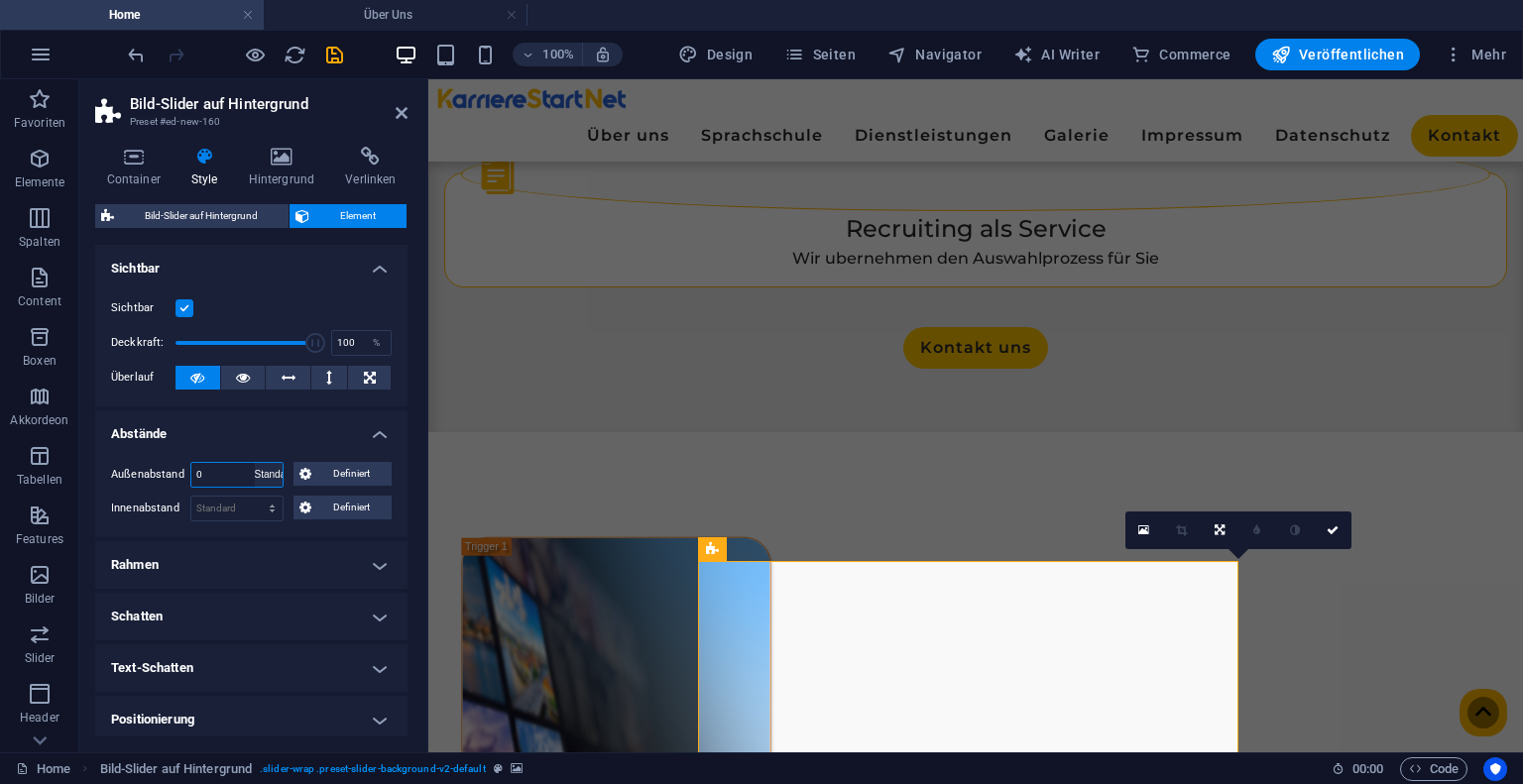 click on "Standard auto px % rem vw vh Definiert" at bounding box center [269, 475] 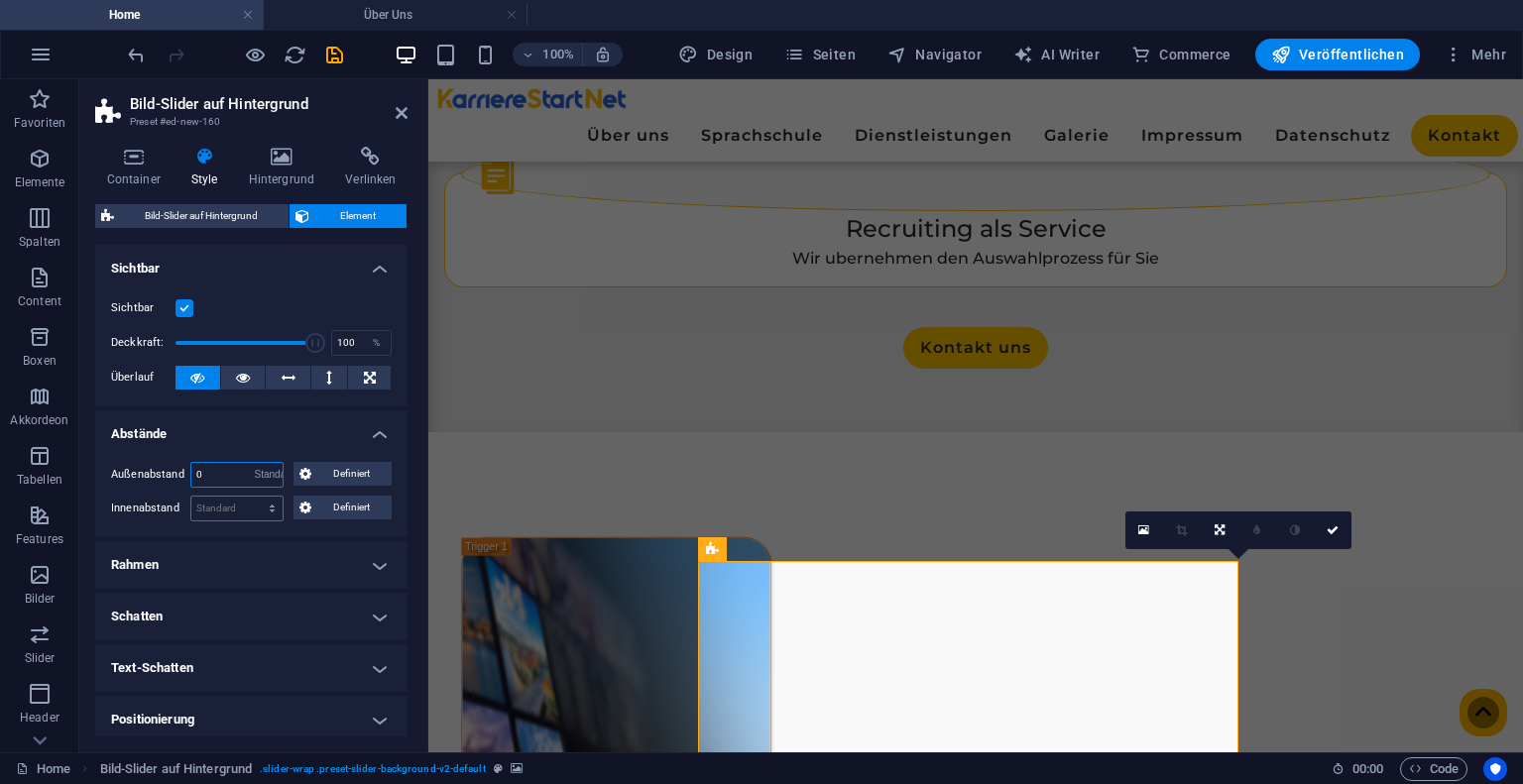 type 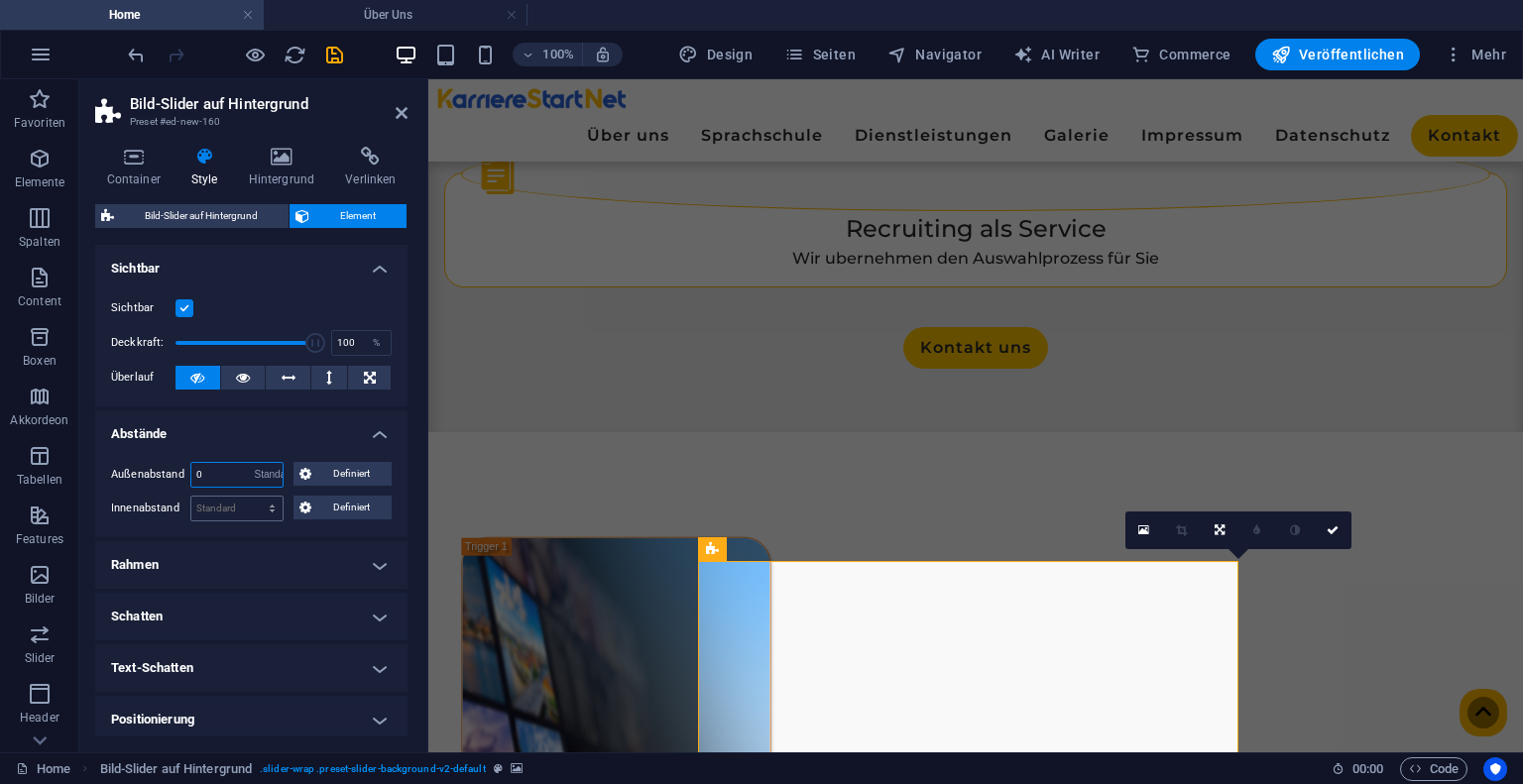 select on "DISABLED_OPTION_VALUE" 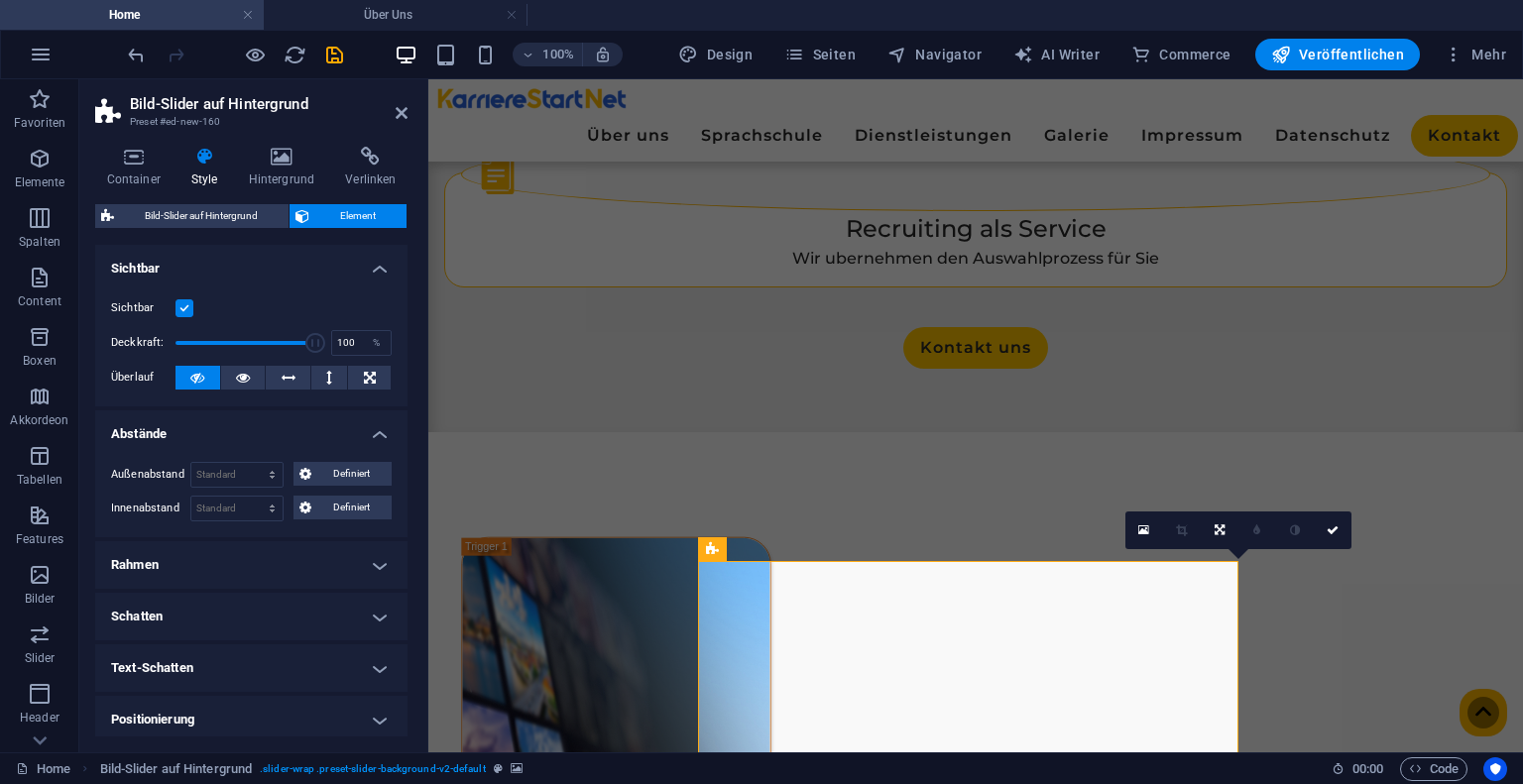 click on "Abstände" at bounding box center (251, 428) 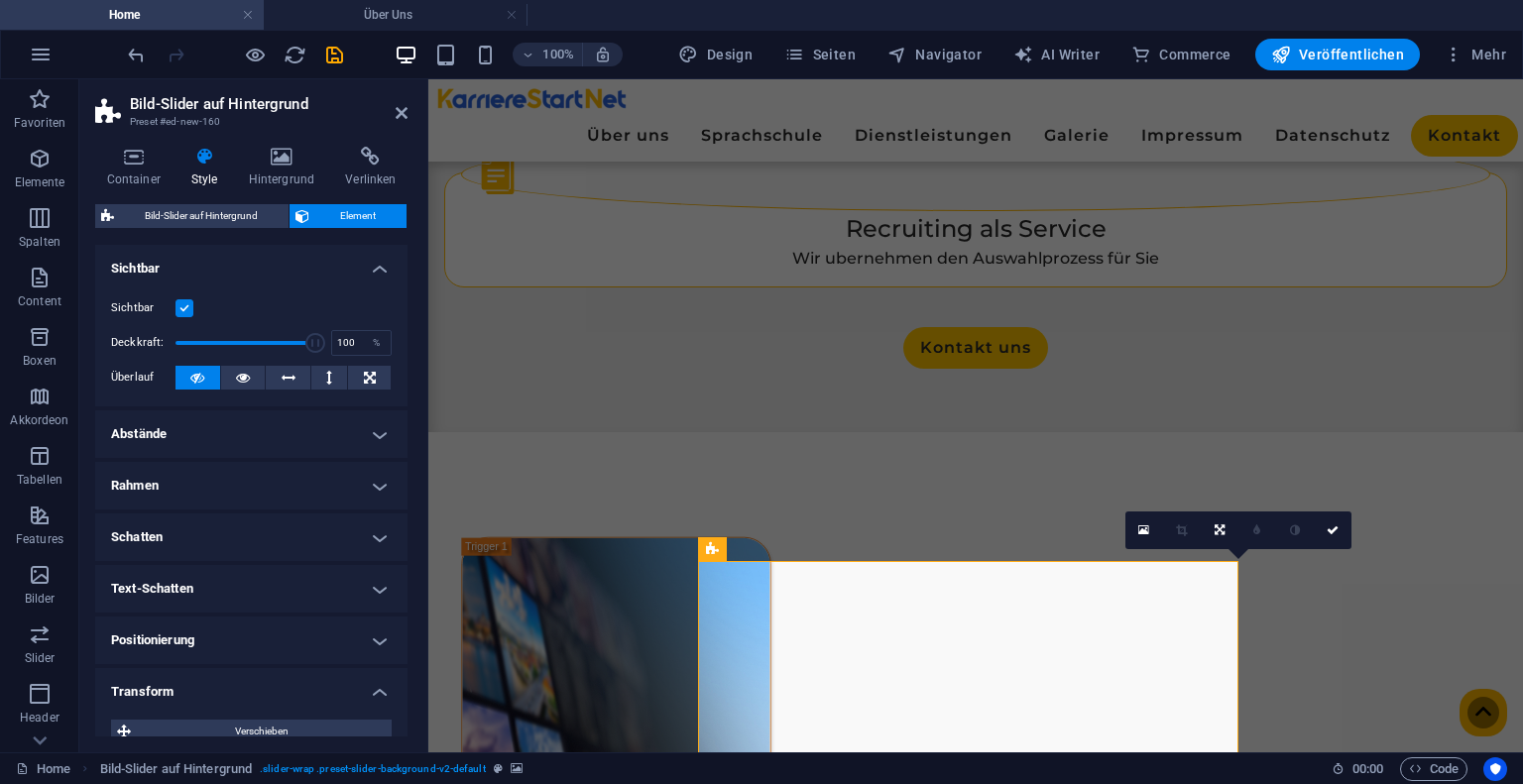 click on "Abstände" at bounding box center (251, 434) 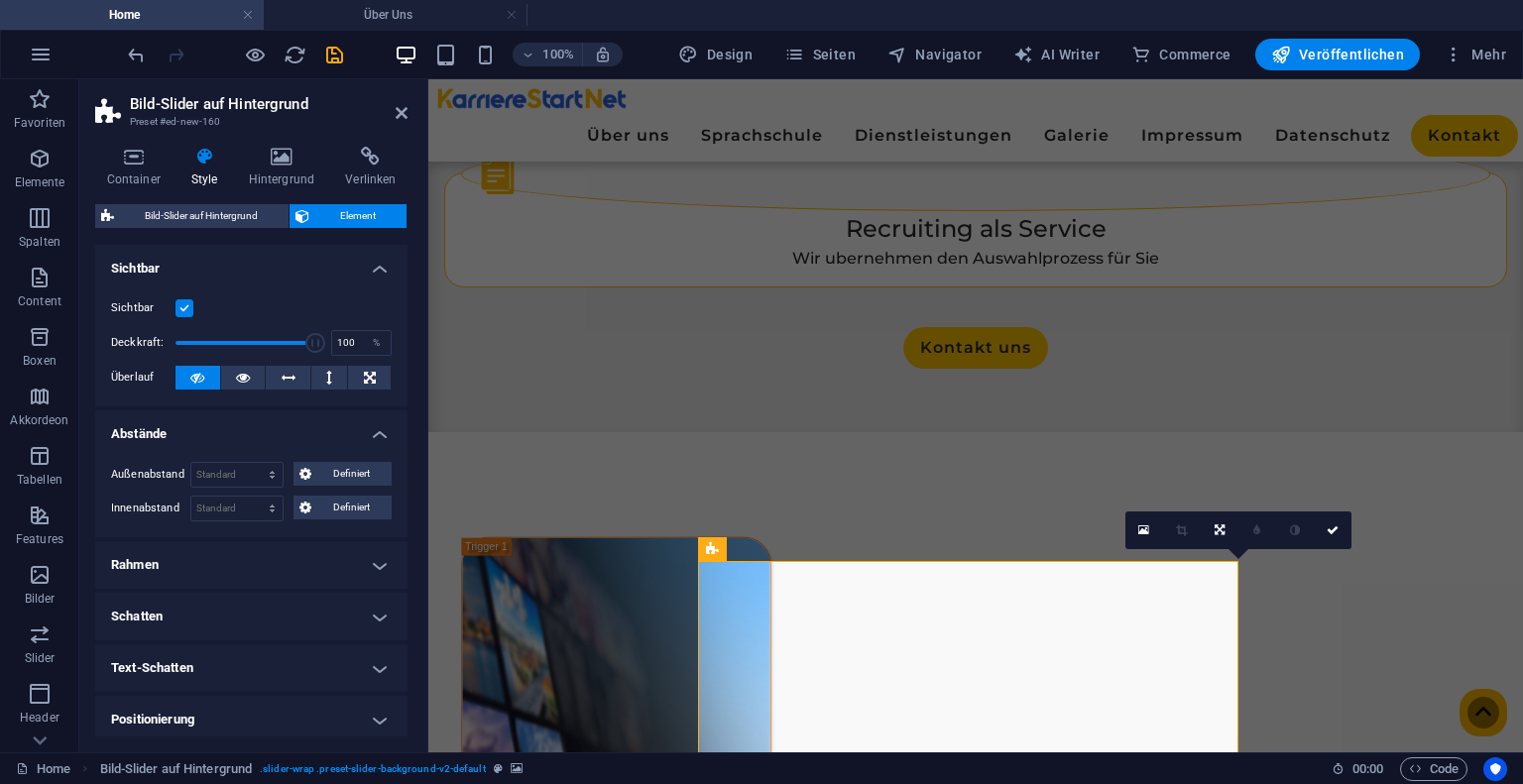 click on "Rahmen" at bounding box center [251, 565] 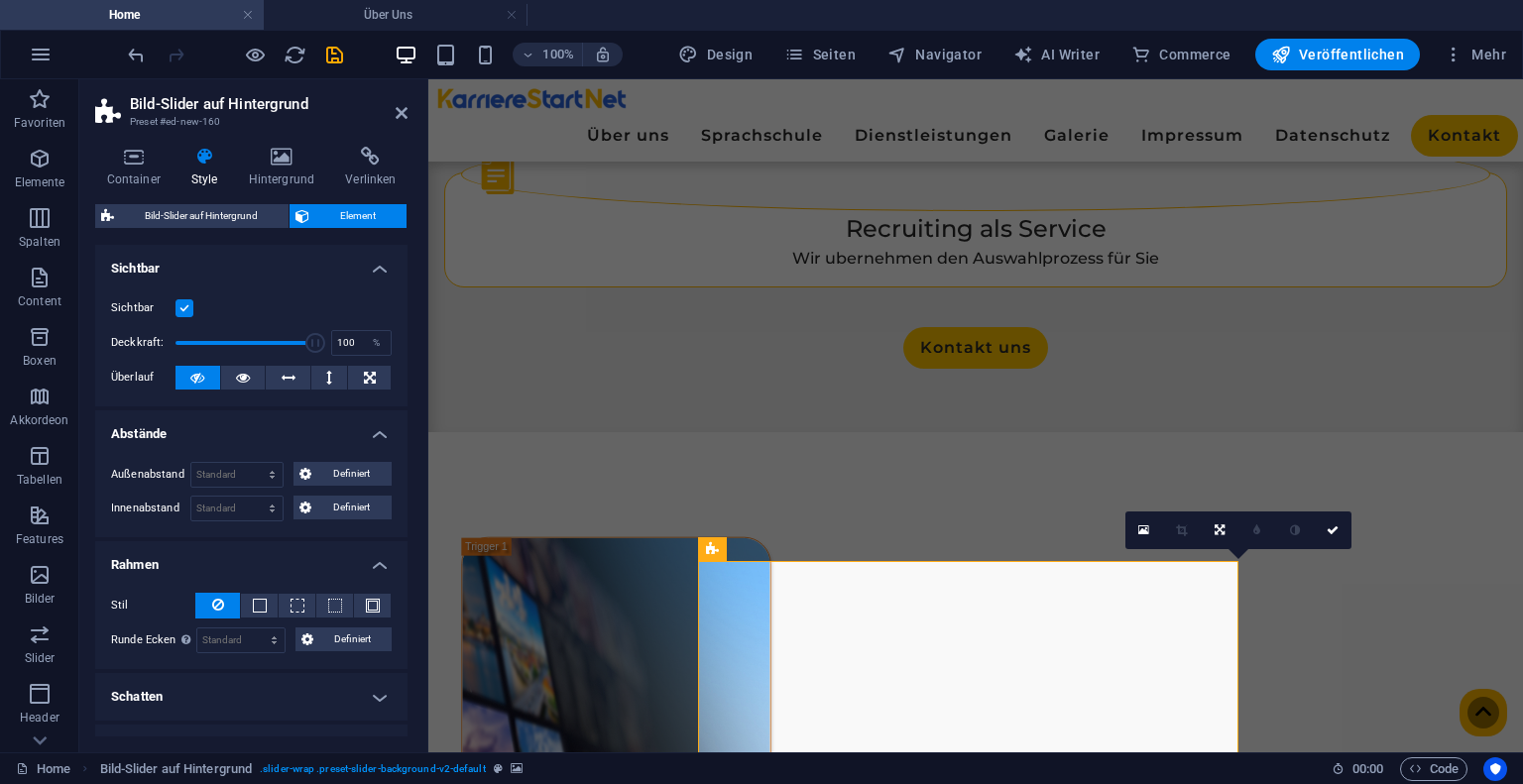 click on "Rahmen" at bounding box center (251, 559) 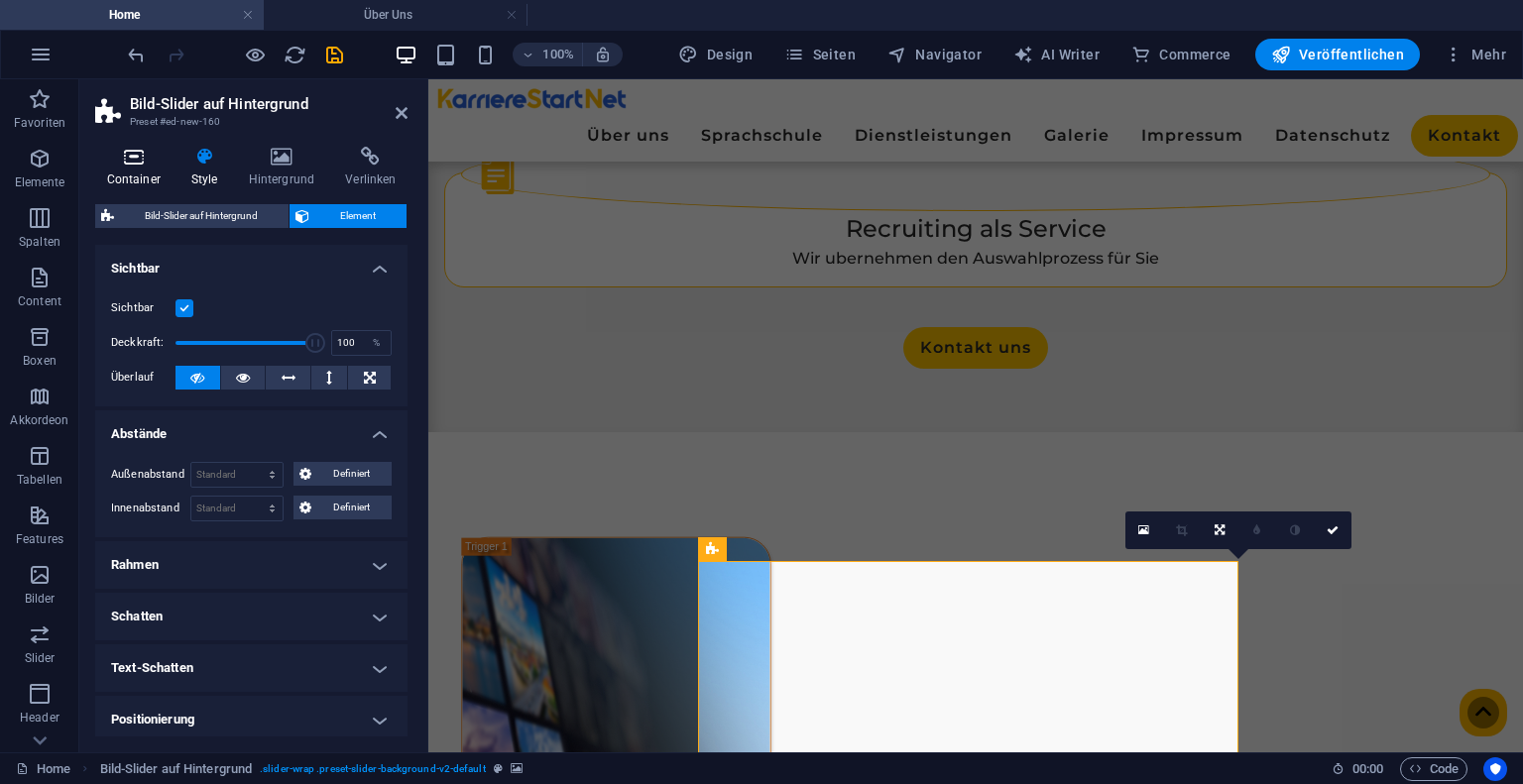 click on "Container" at bounding box center (137, 168) 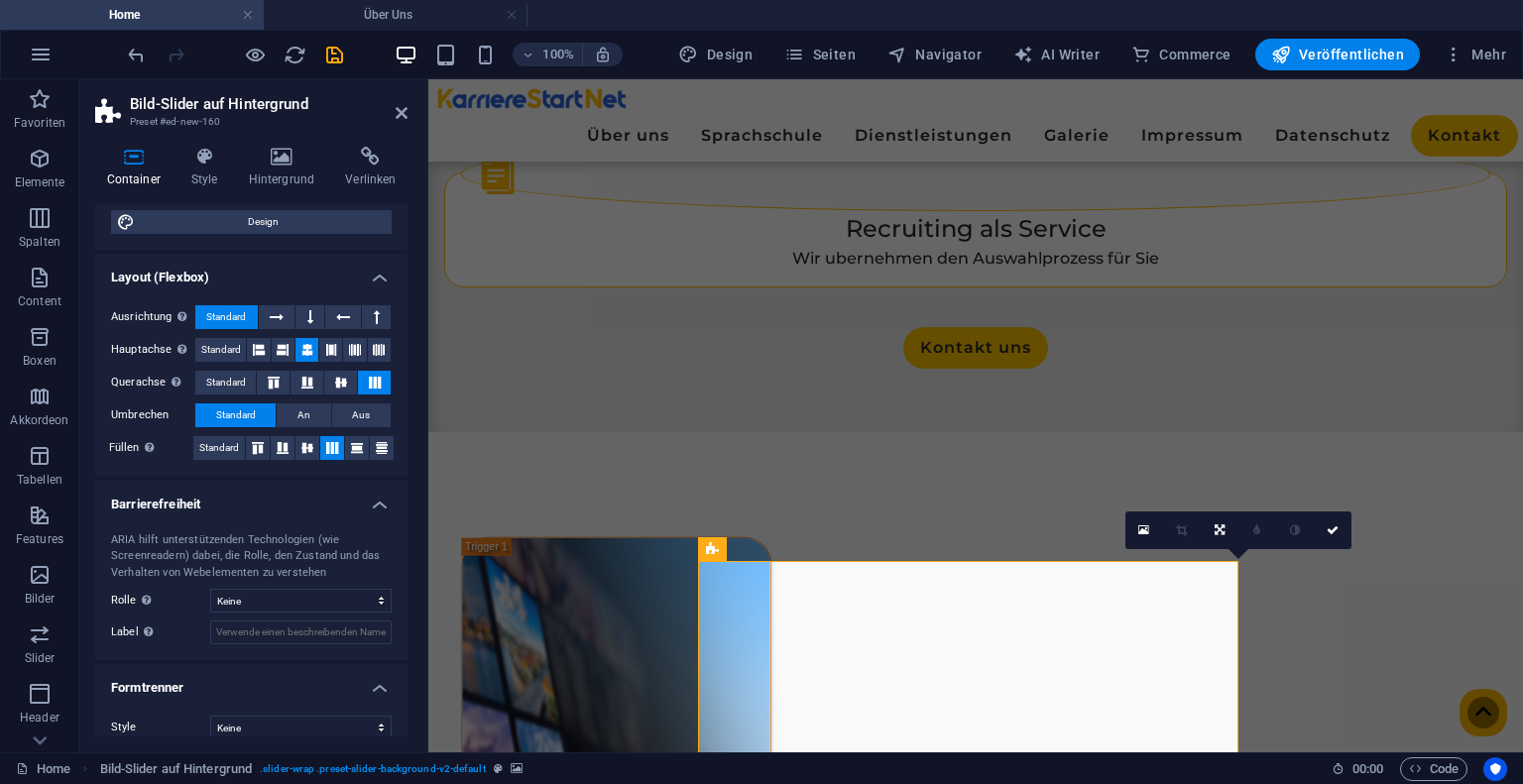 scroll, scrollTop: 234, scrollLeft: 0, axis: vertical 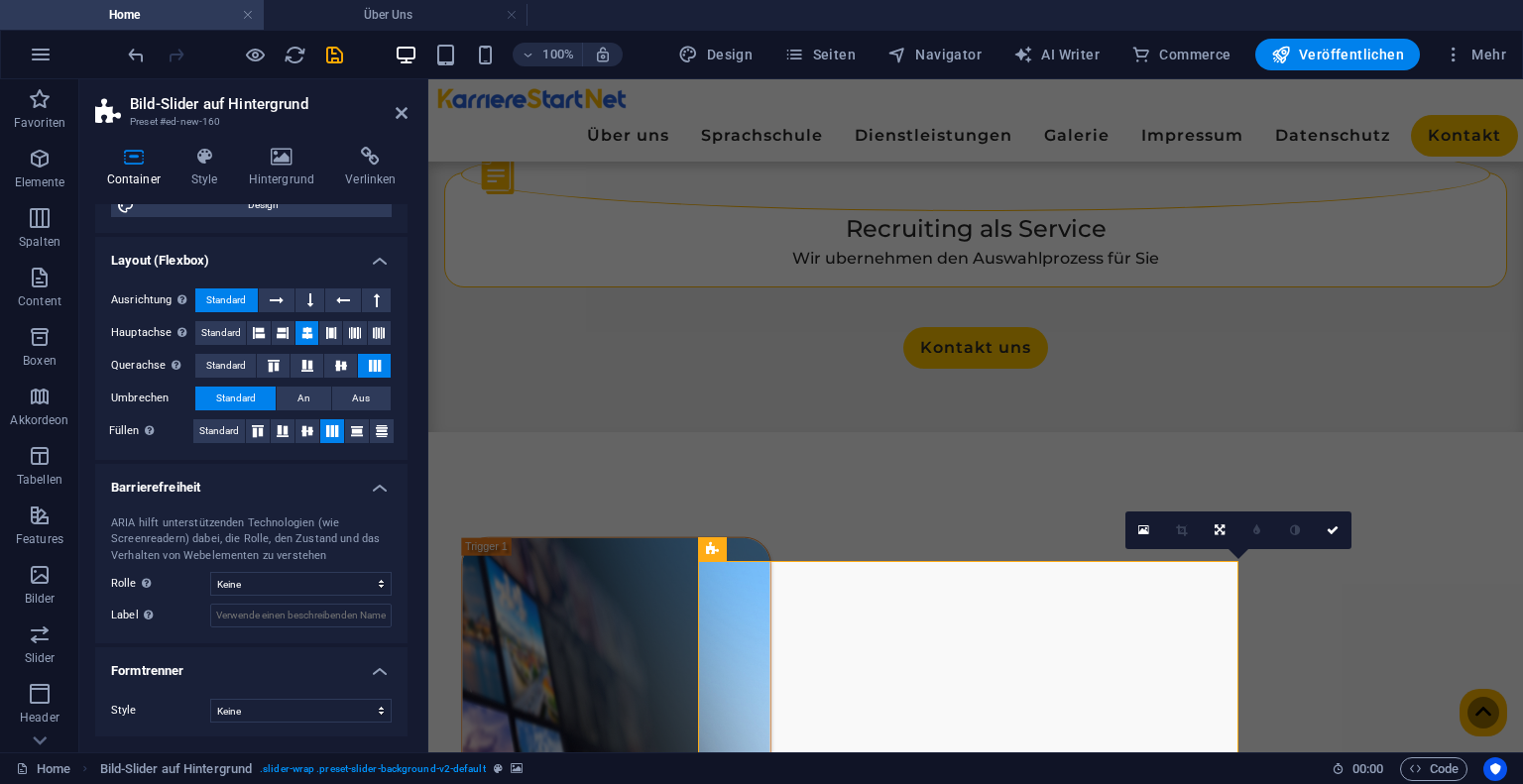 click at bounding box center [235, 55] 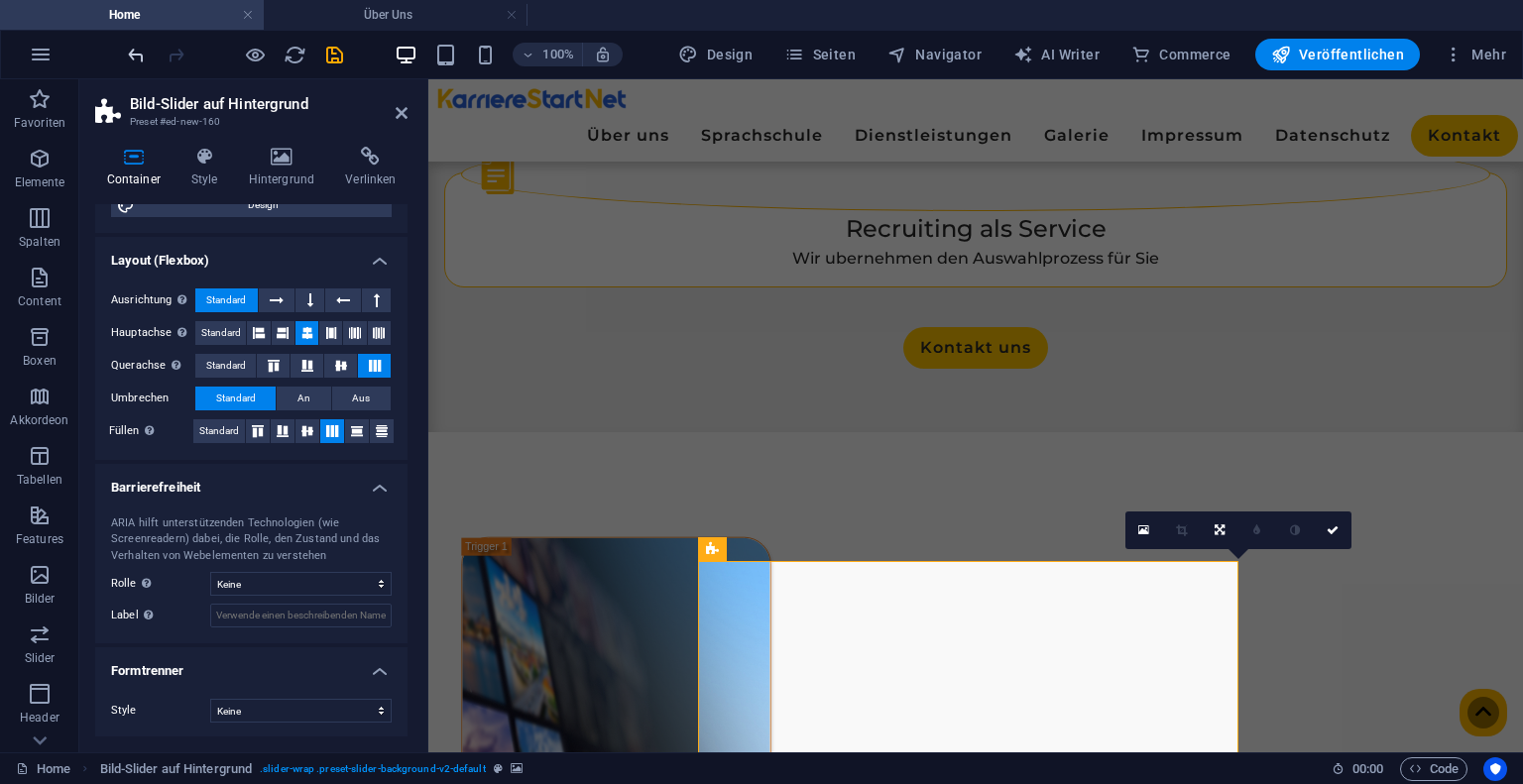 click at bounding box center (136, 55) 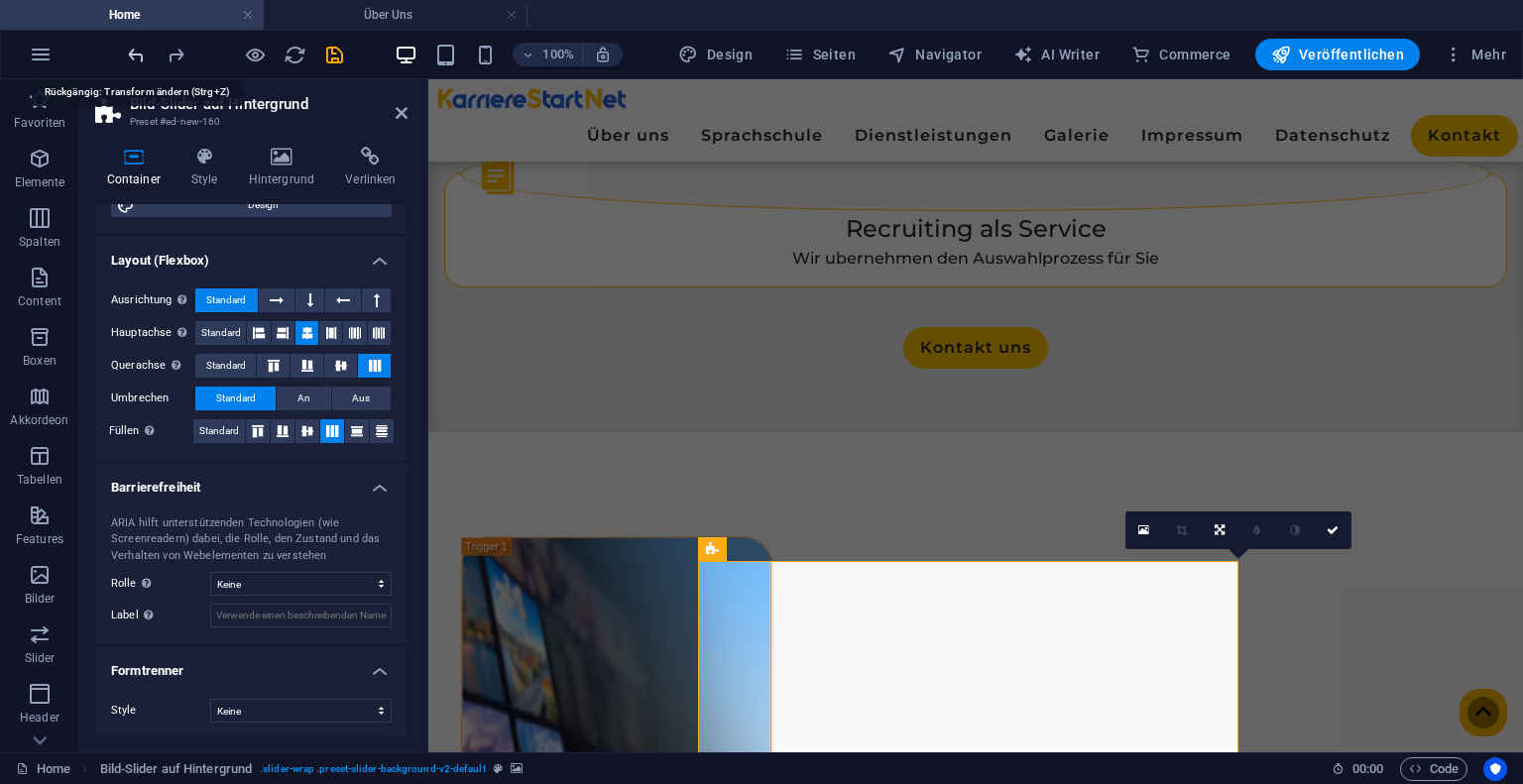 click at bounding box center [136, 55] 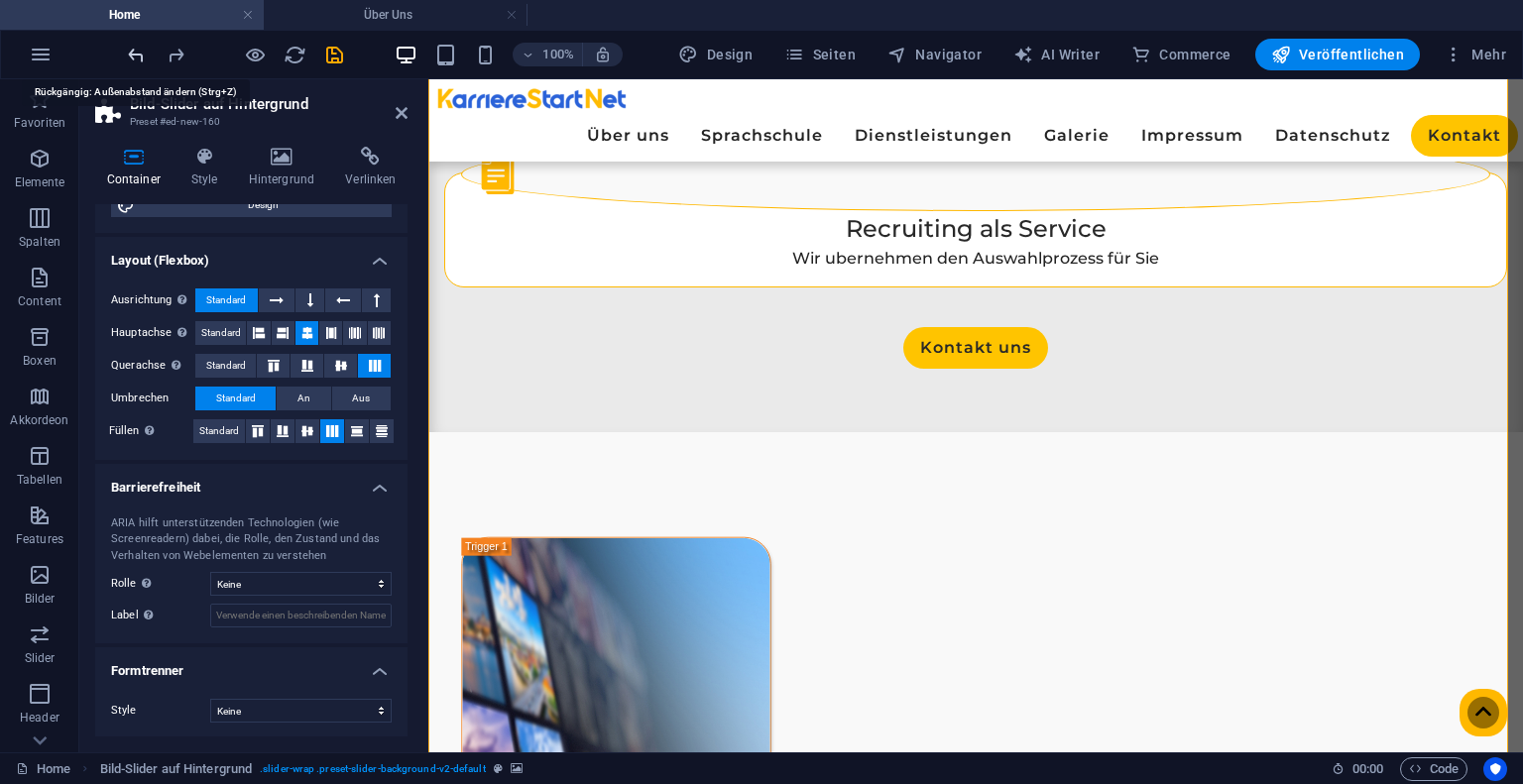 click at bounding box center (136, 55) 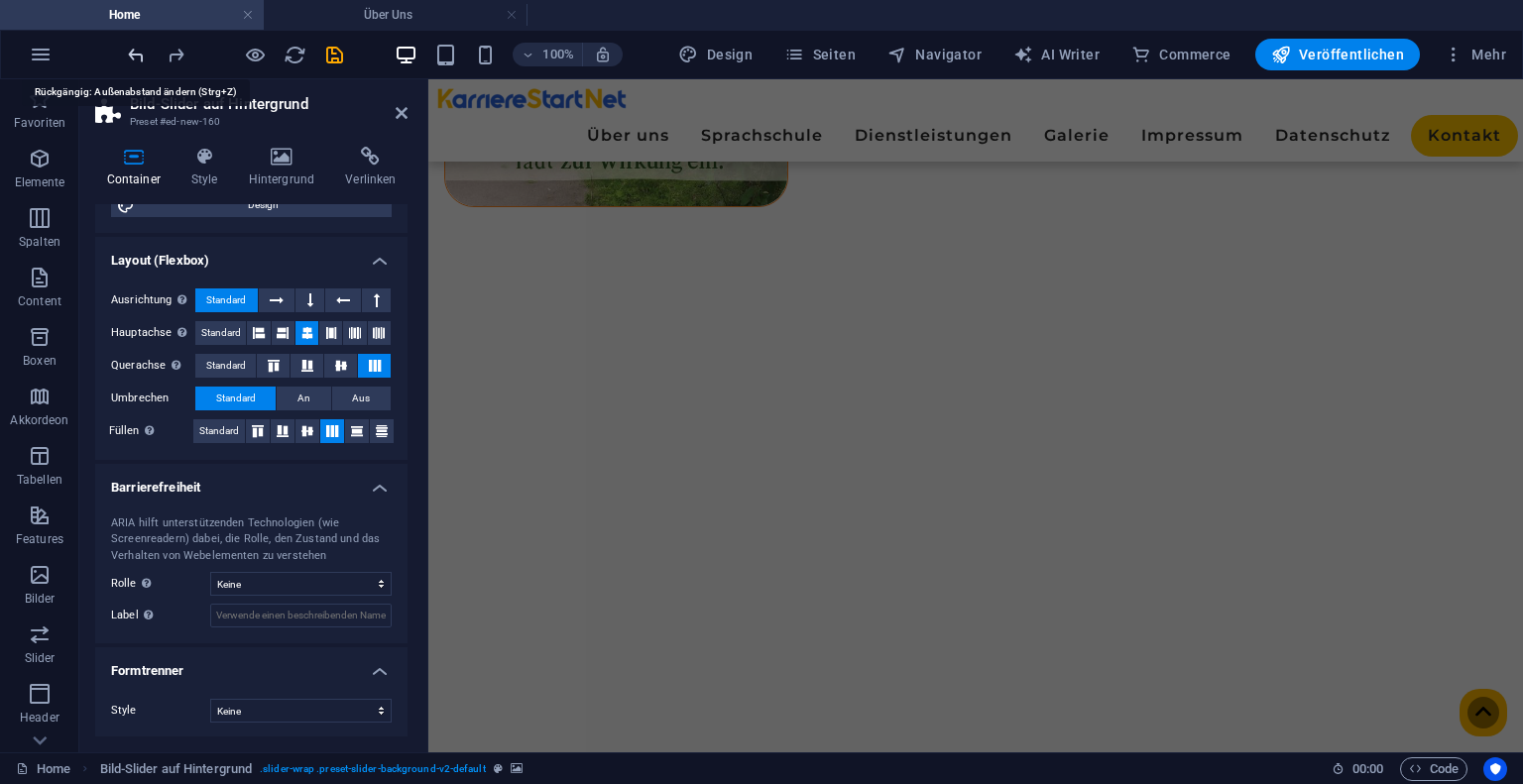 click at bounding box center (136, 55) 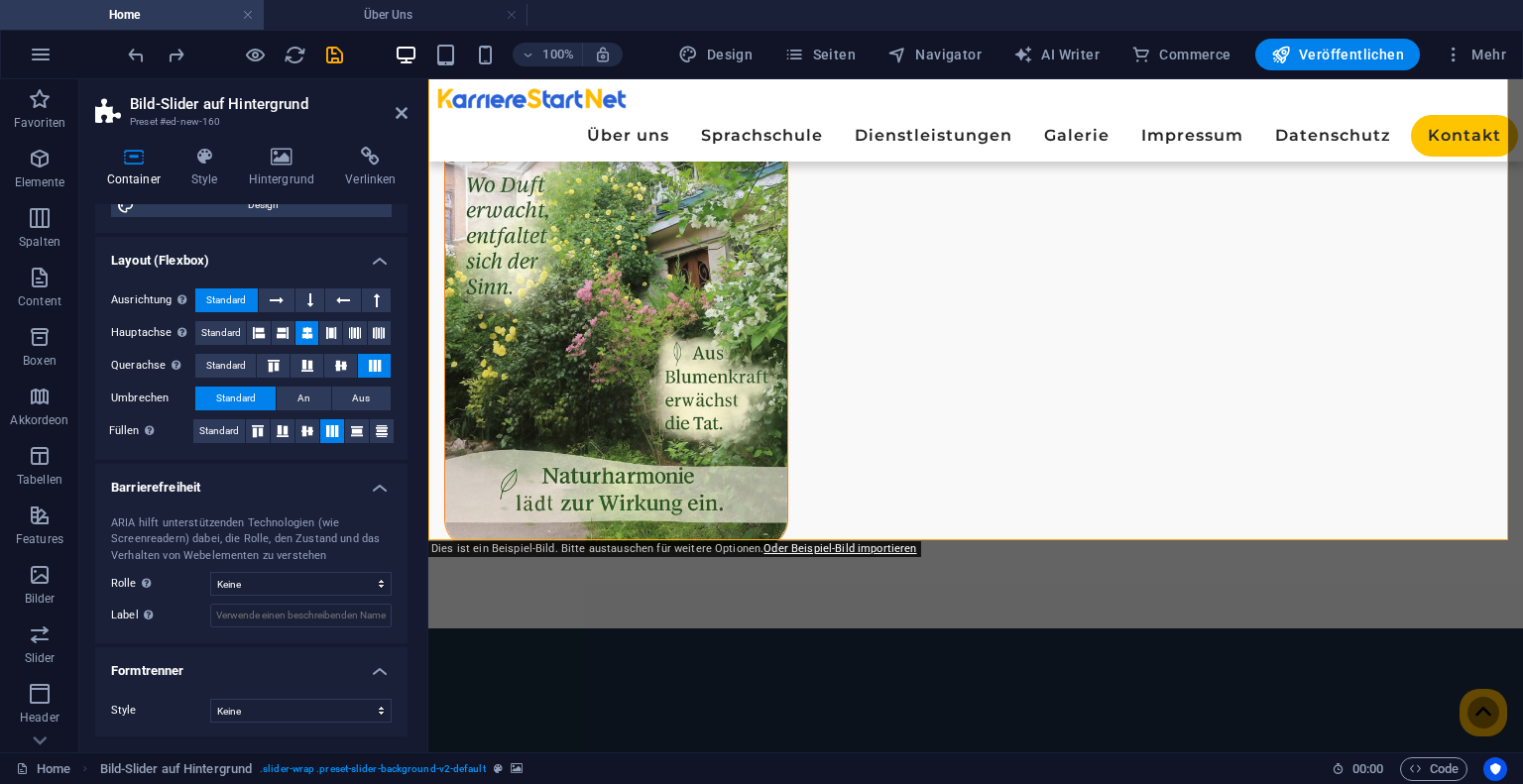 scroll, scrollTop: 4304, scrollLeft: 0, axis: vertical 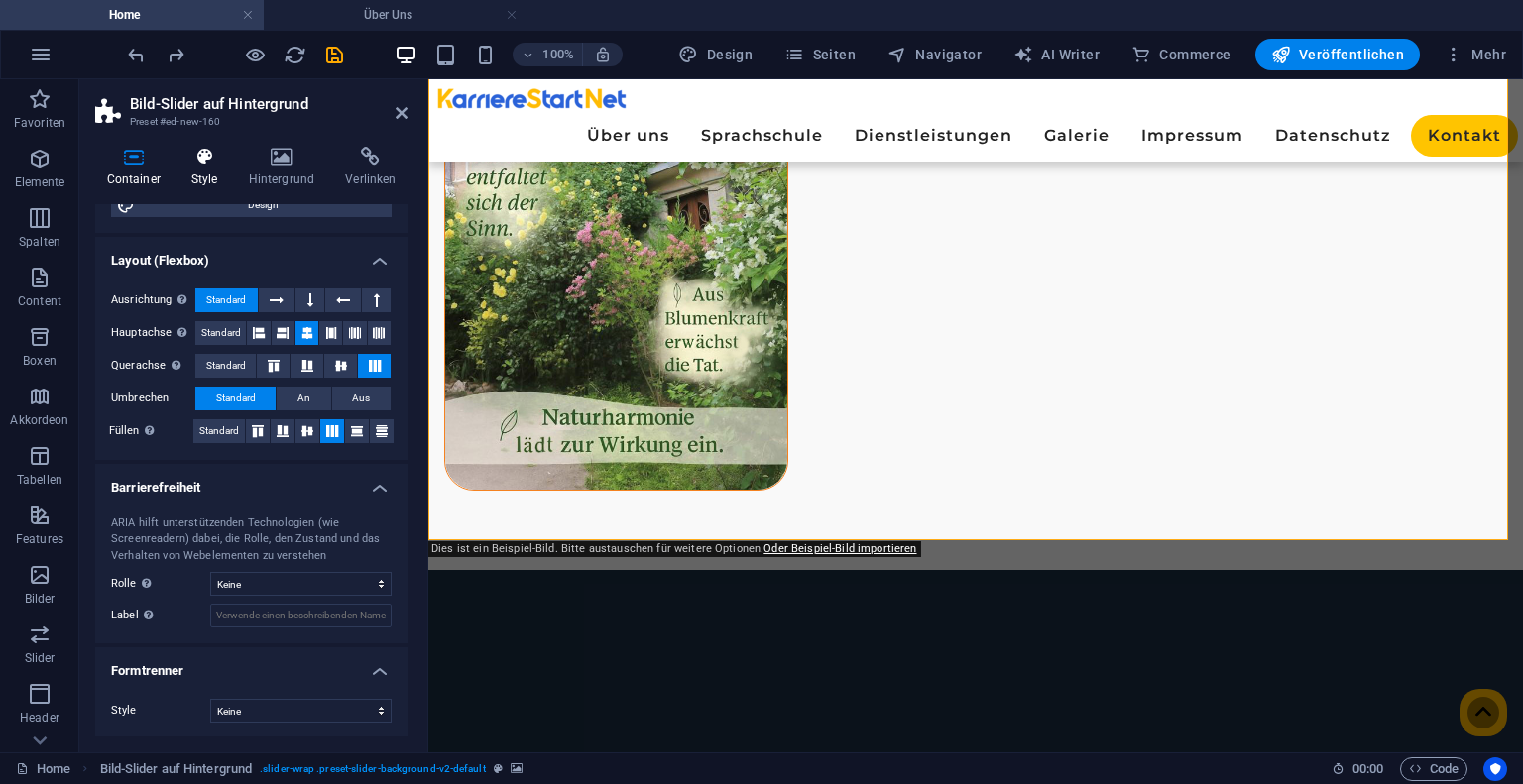 click on "Style" at bounding box center (208, 168) 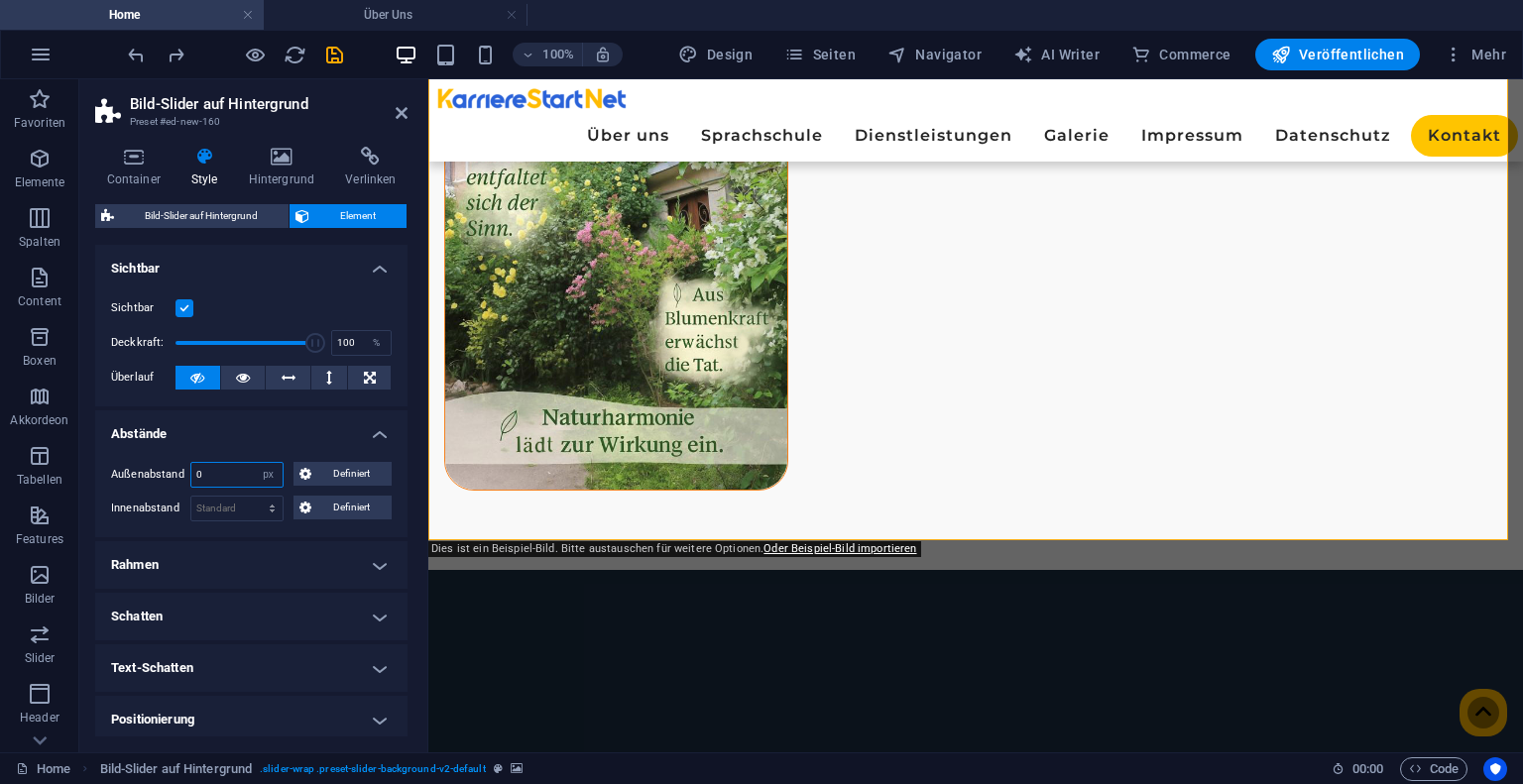 click on "0" at bounding box center (237, 475) 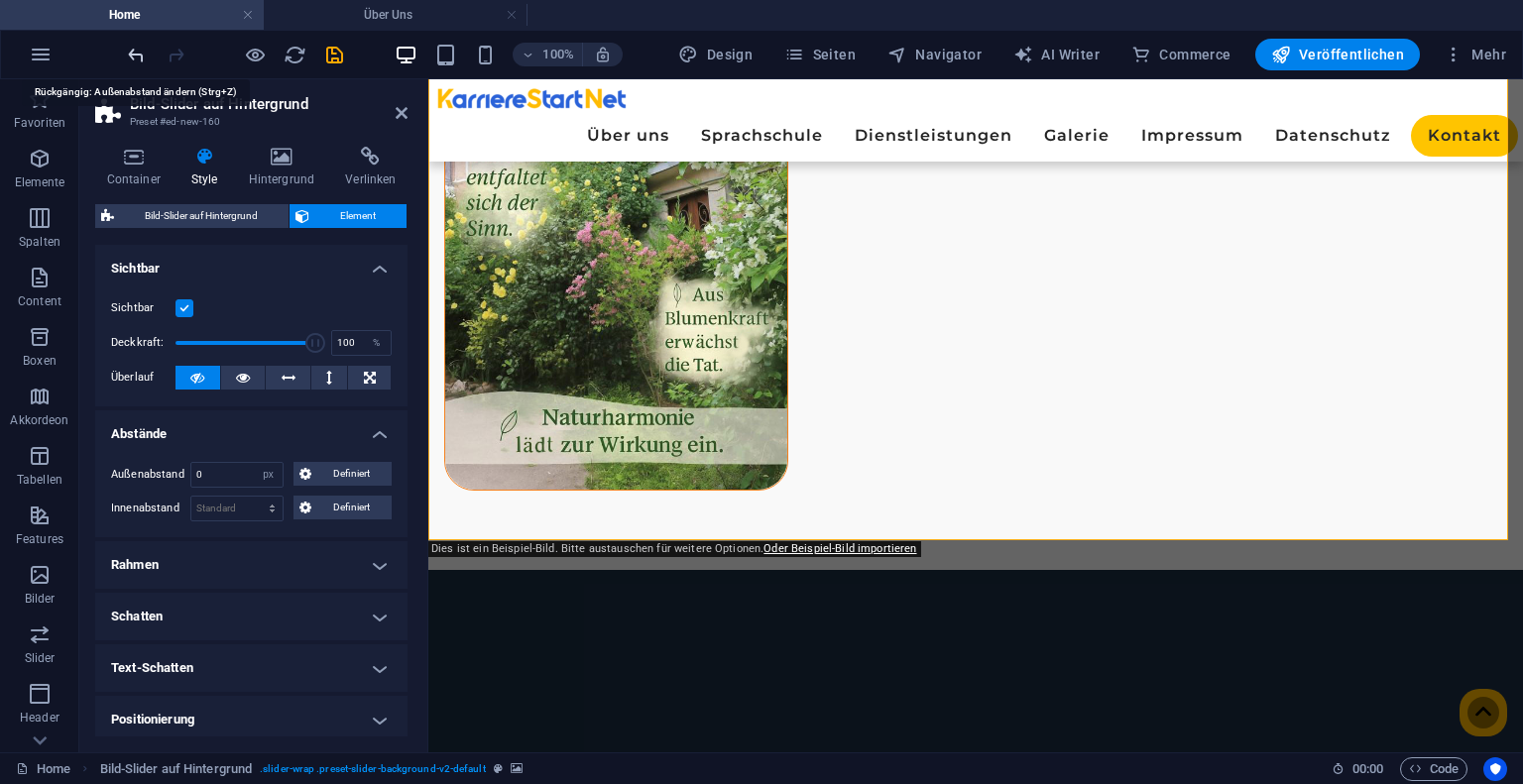click at bounding box center [136, 55] 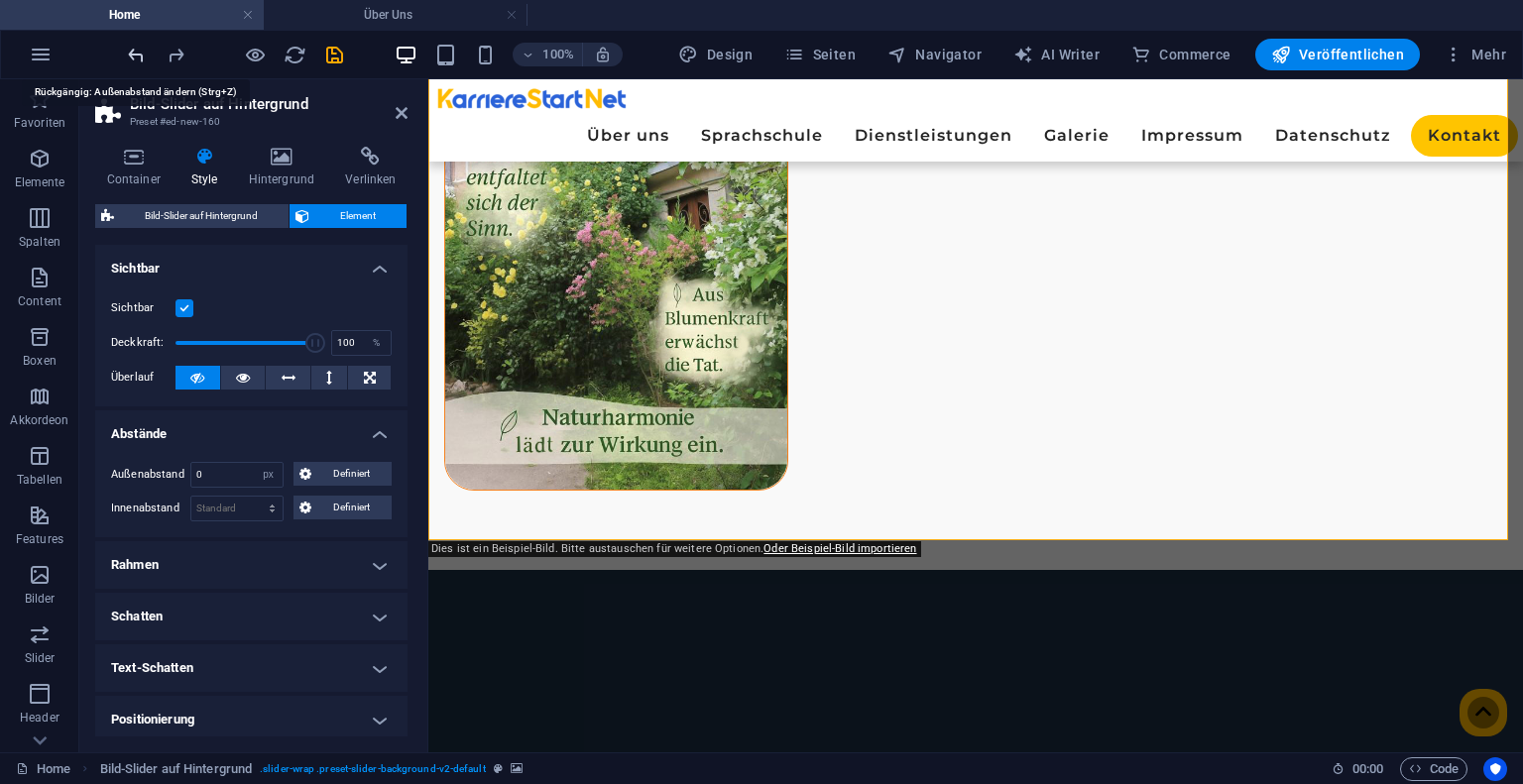 click at bounding box center [136, 55] 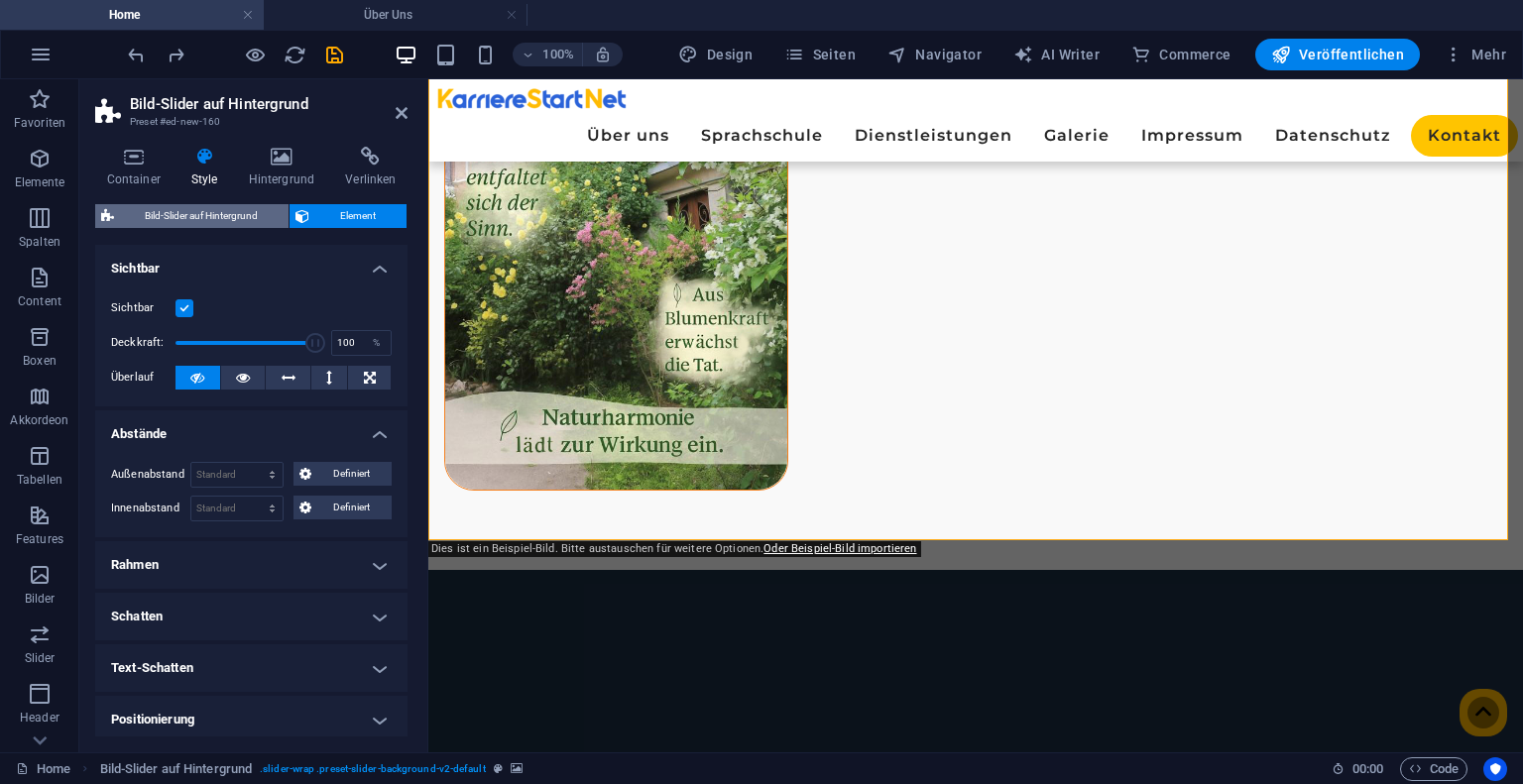 click on "Bild-Slider auf Hintergrund" at bounding box center [201, 216] 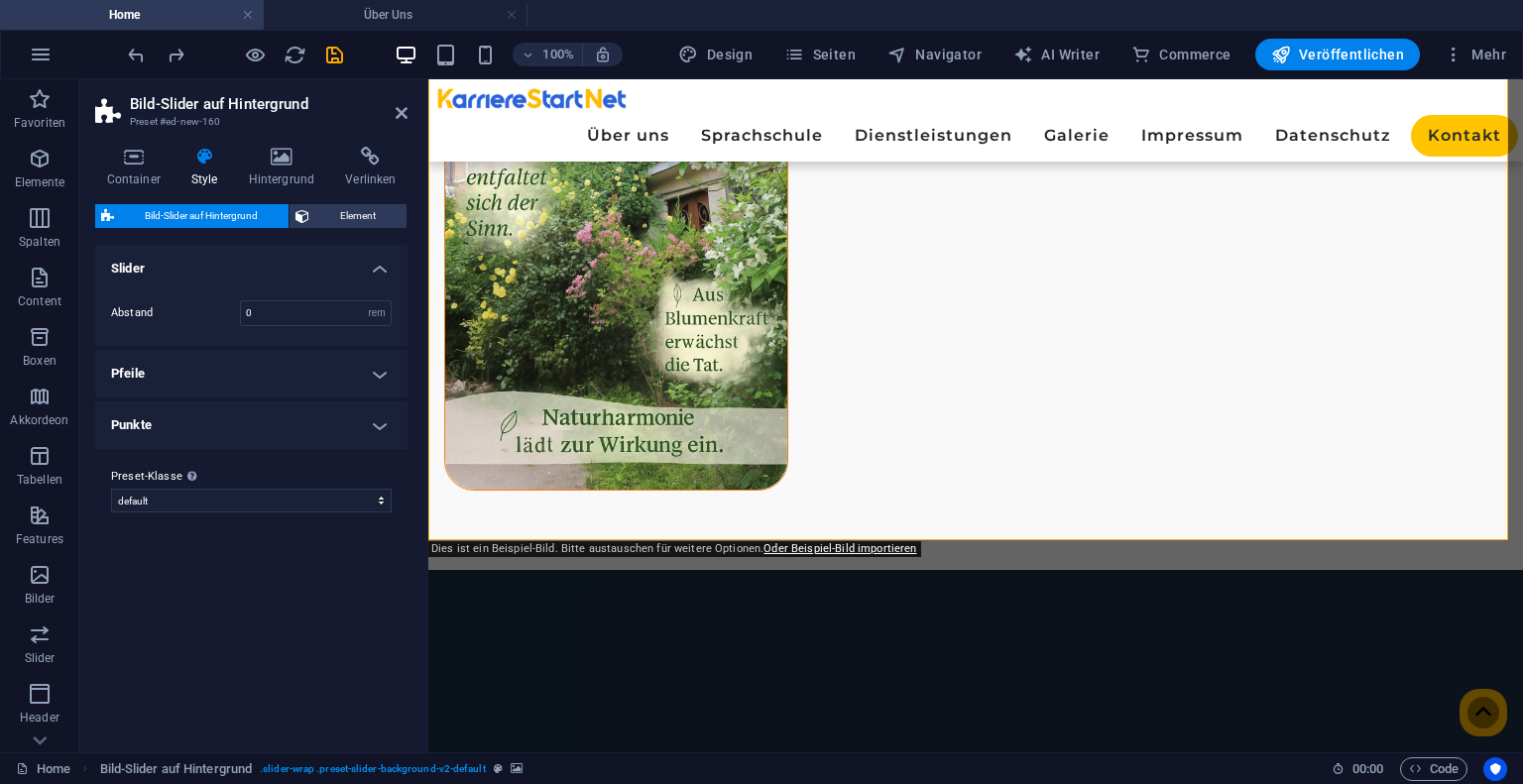 click on "Pfeile" at bounding box center (251, 374) 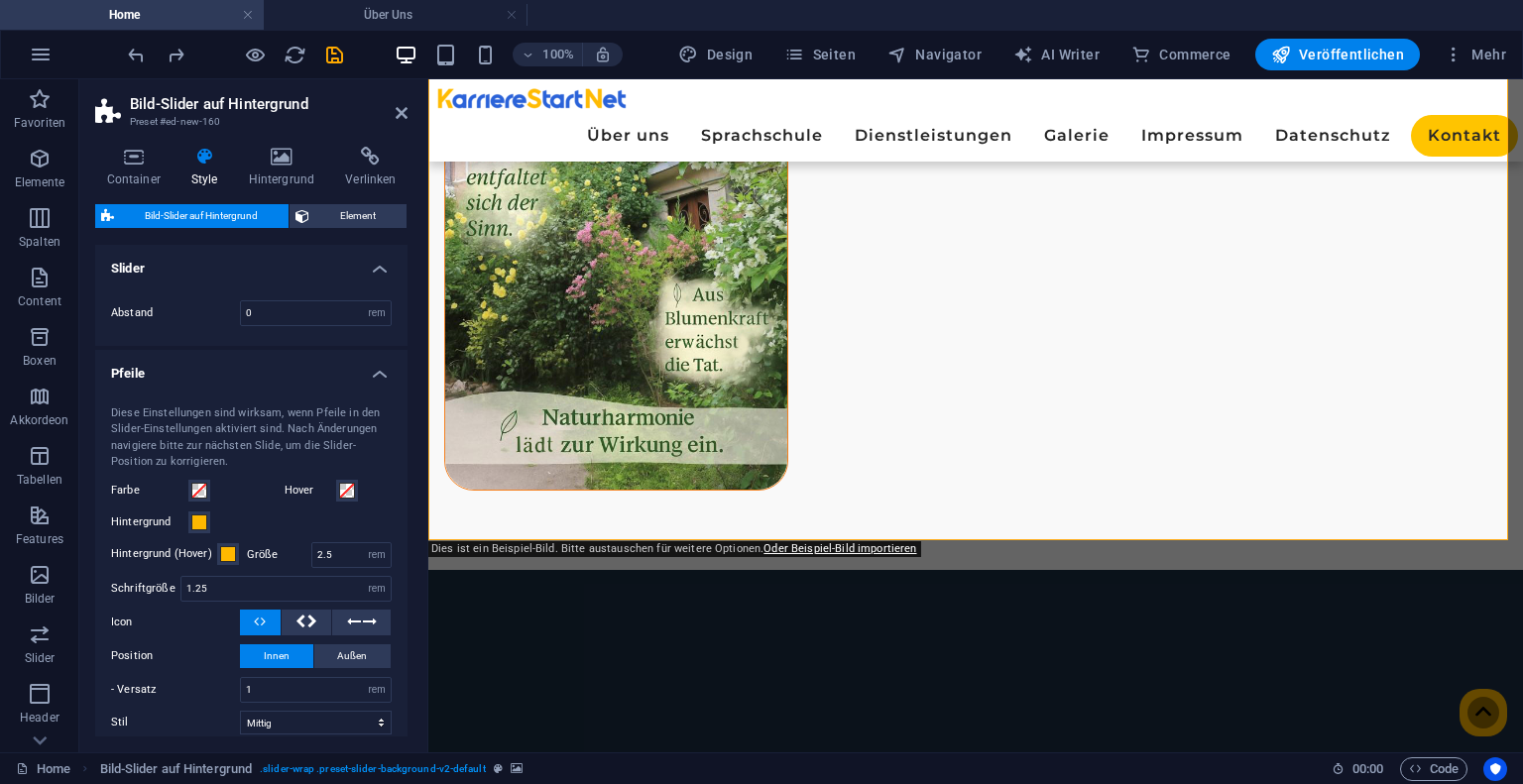 click on "Pfeile" at bounding box center [251, 368] 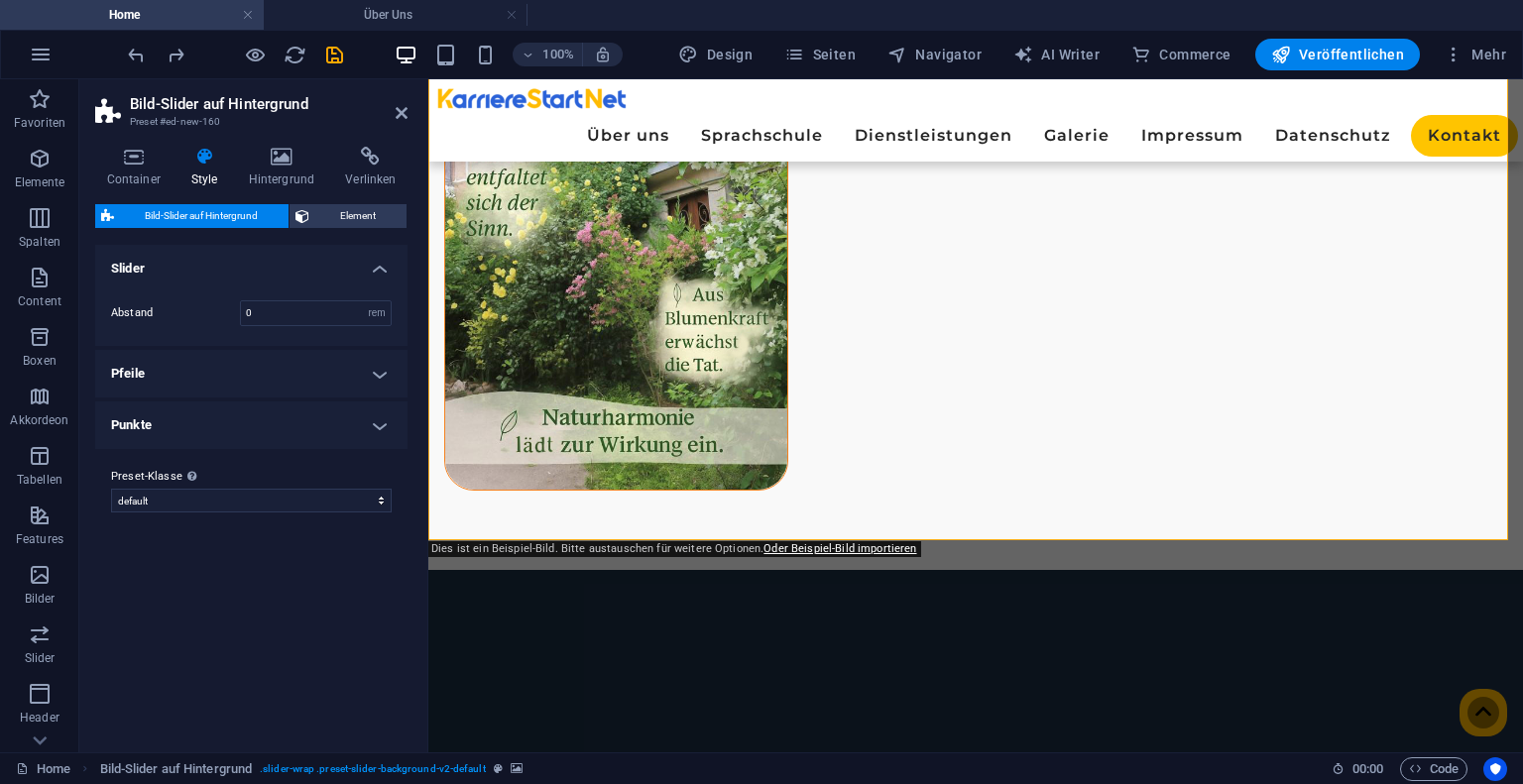 click on "Slider" at bounding box center [251, 263] 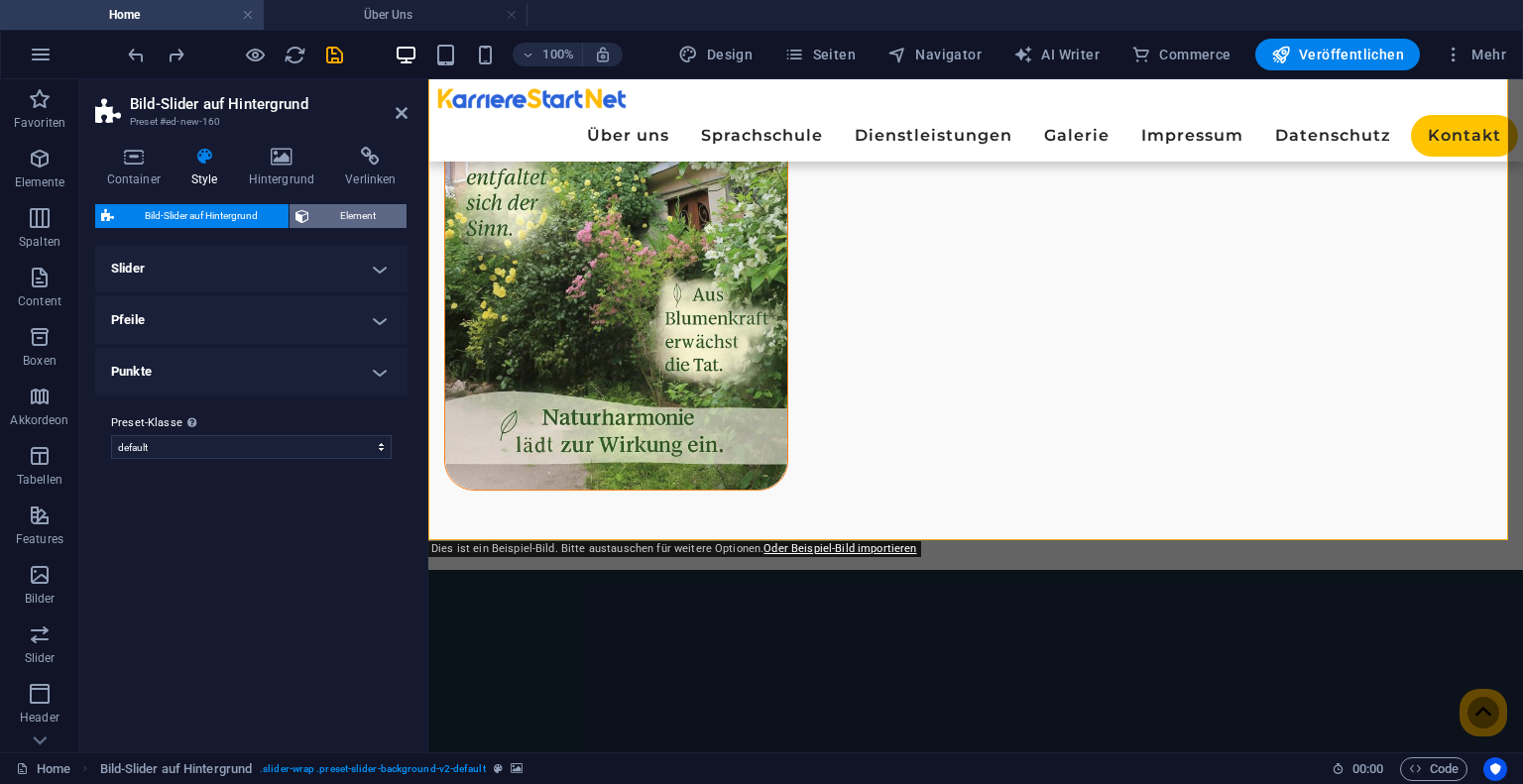 click on "Element" at bounding box center [358, 216] 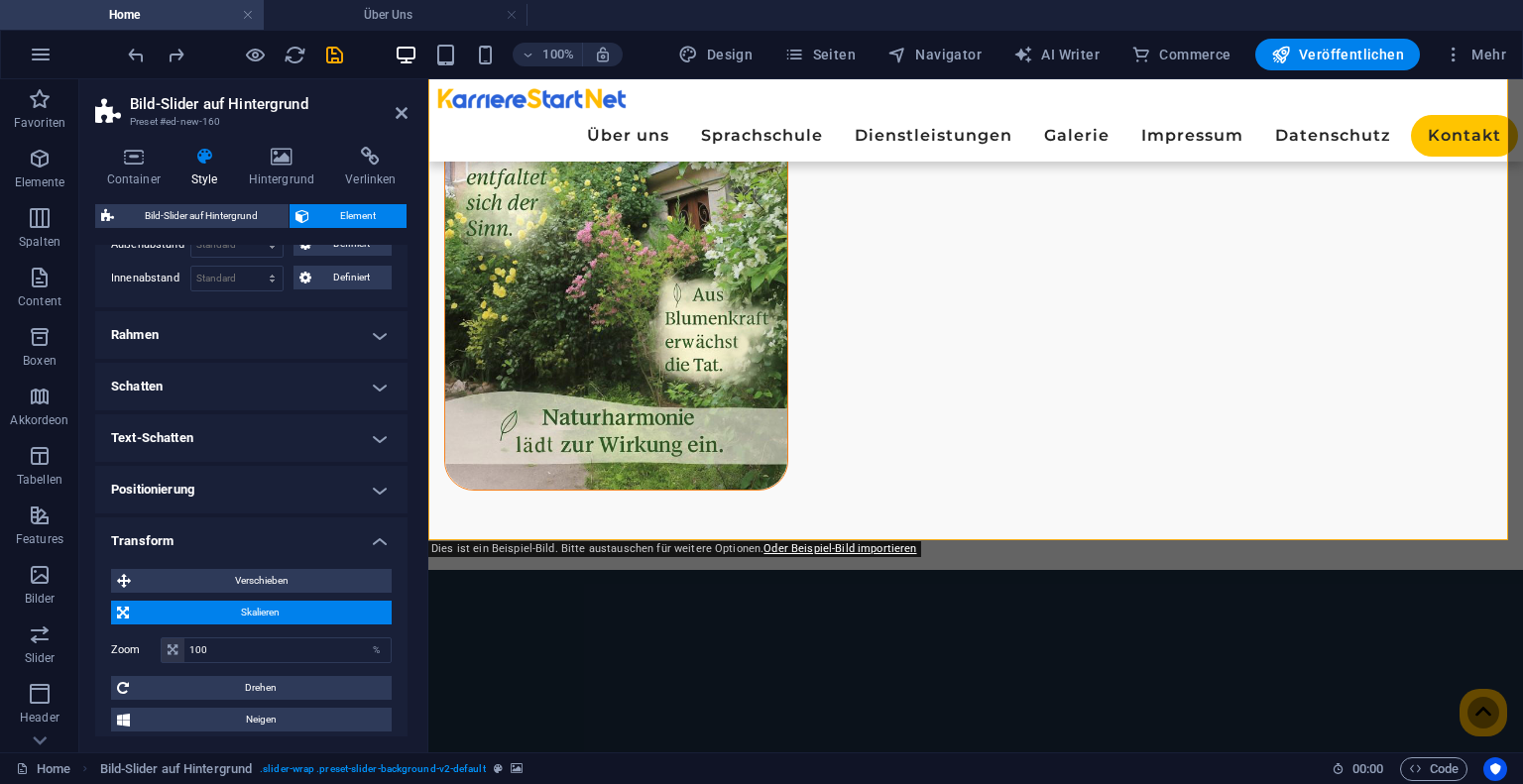 scroll, scrollTop: 231, scrollLeft: 0, axis: vertical 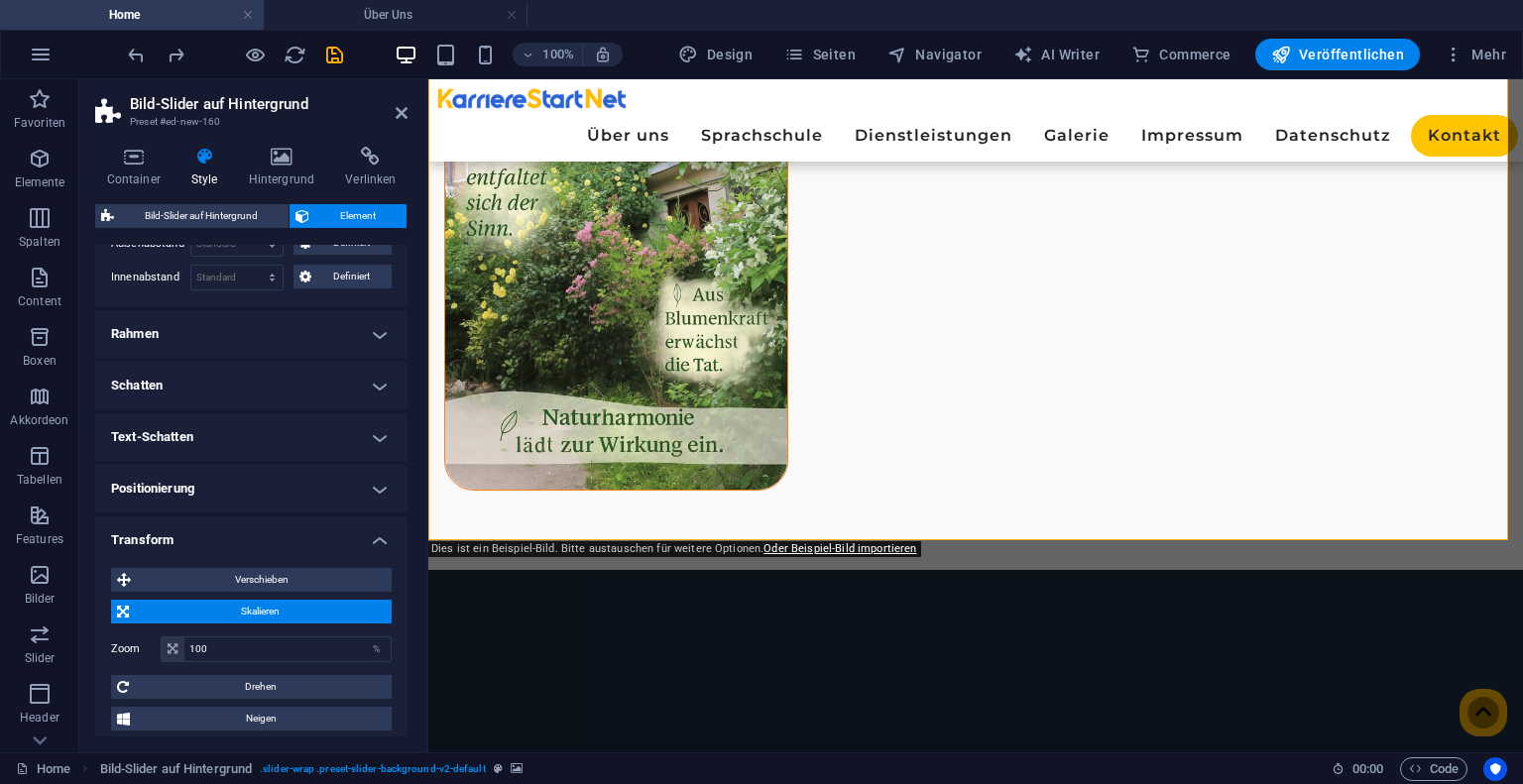 click on "Skalieren" at bounding box center [260, 612] 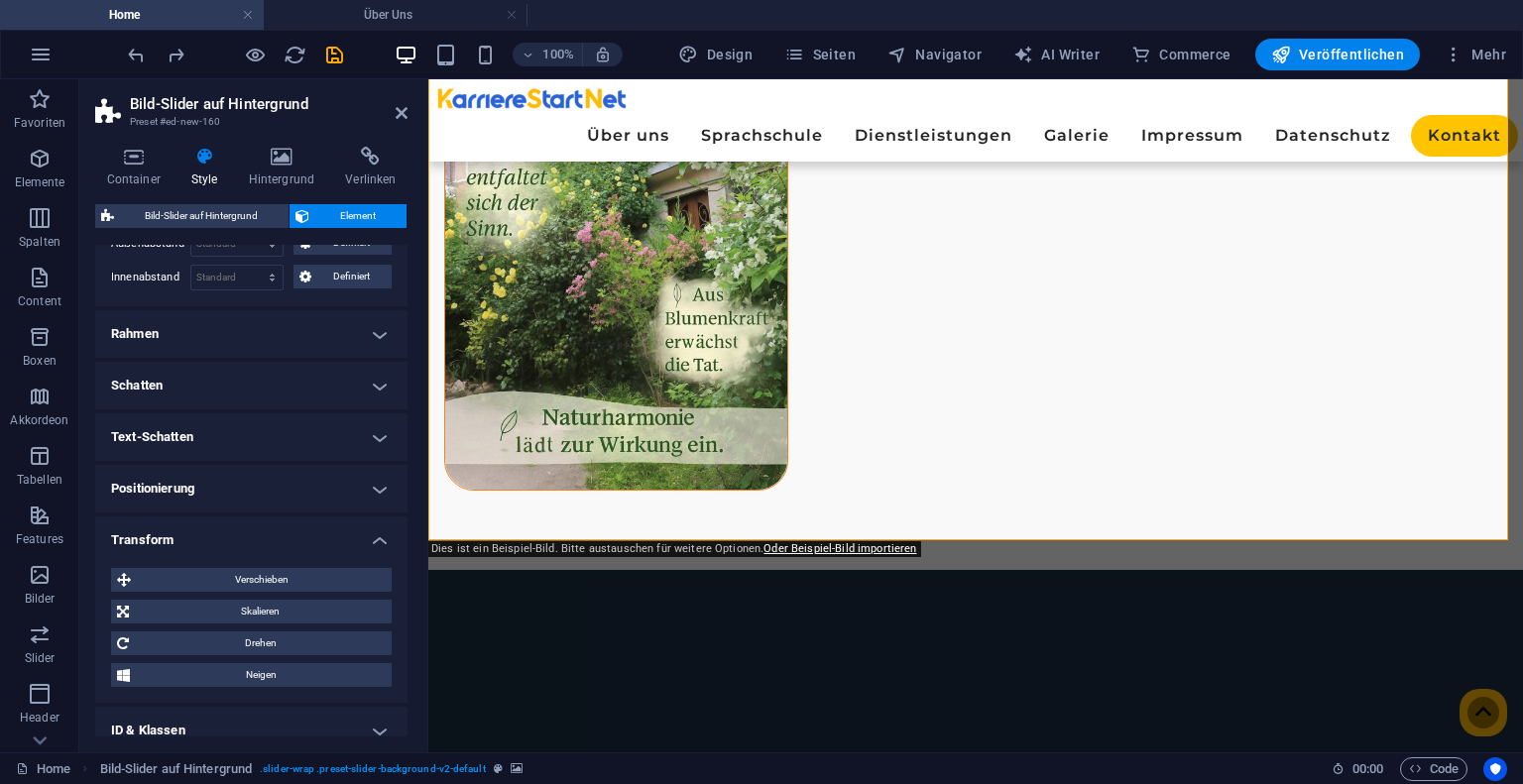 click on "Schatten" at bounding box center (251, 386) 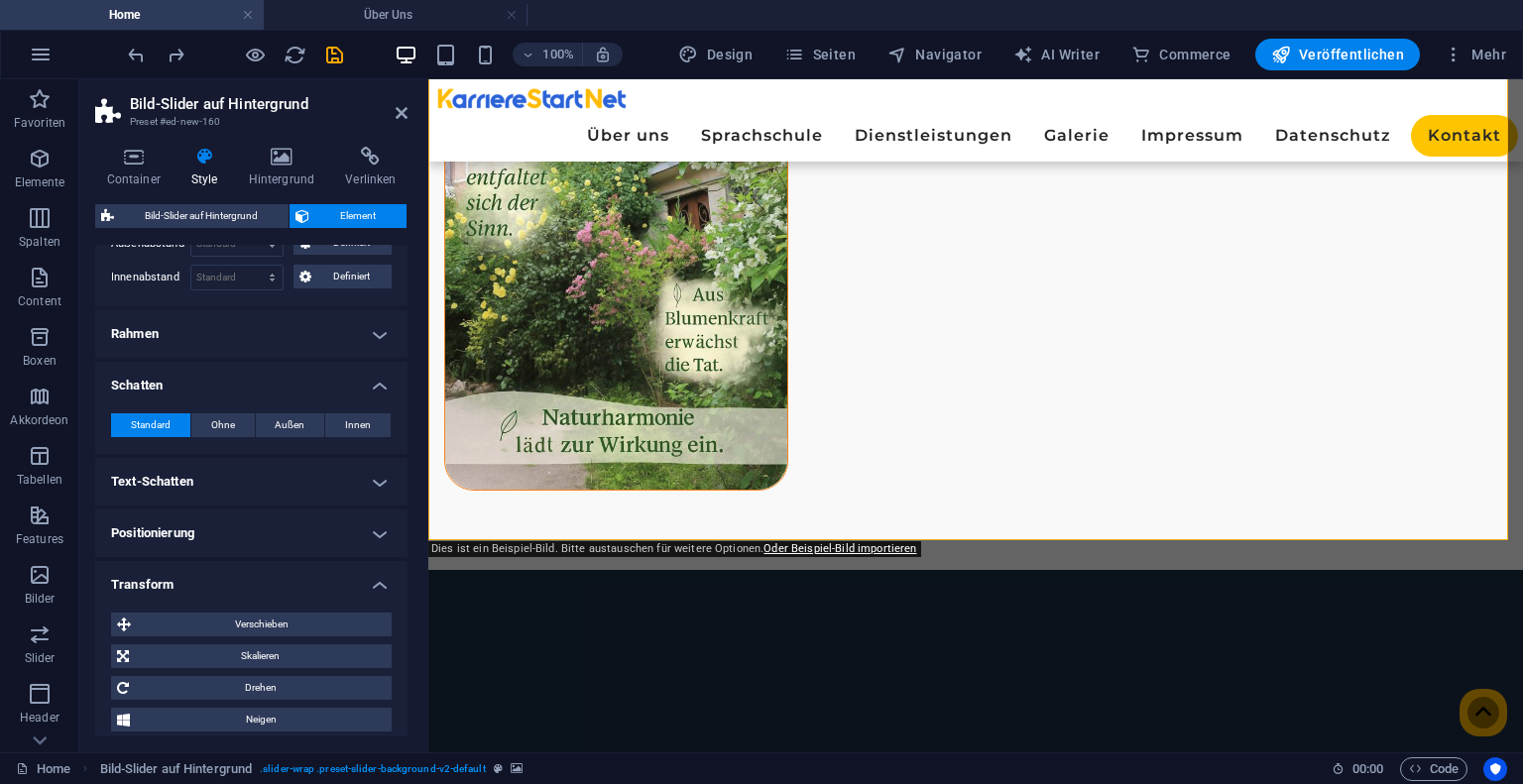 click on "Schatten" at bounding box center [251, 380] 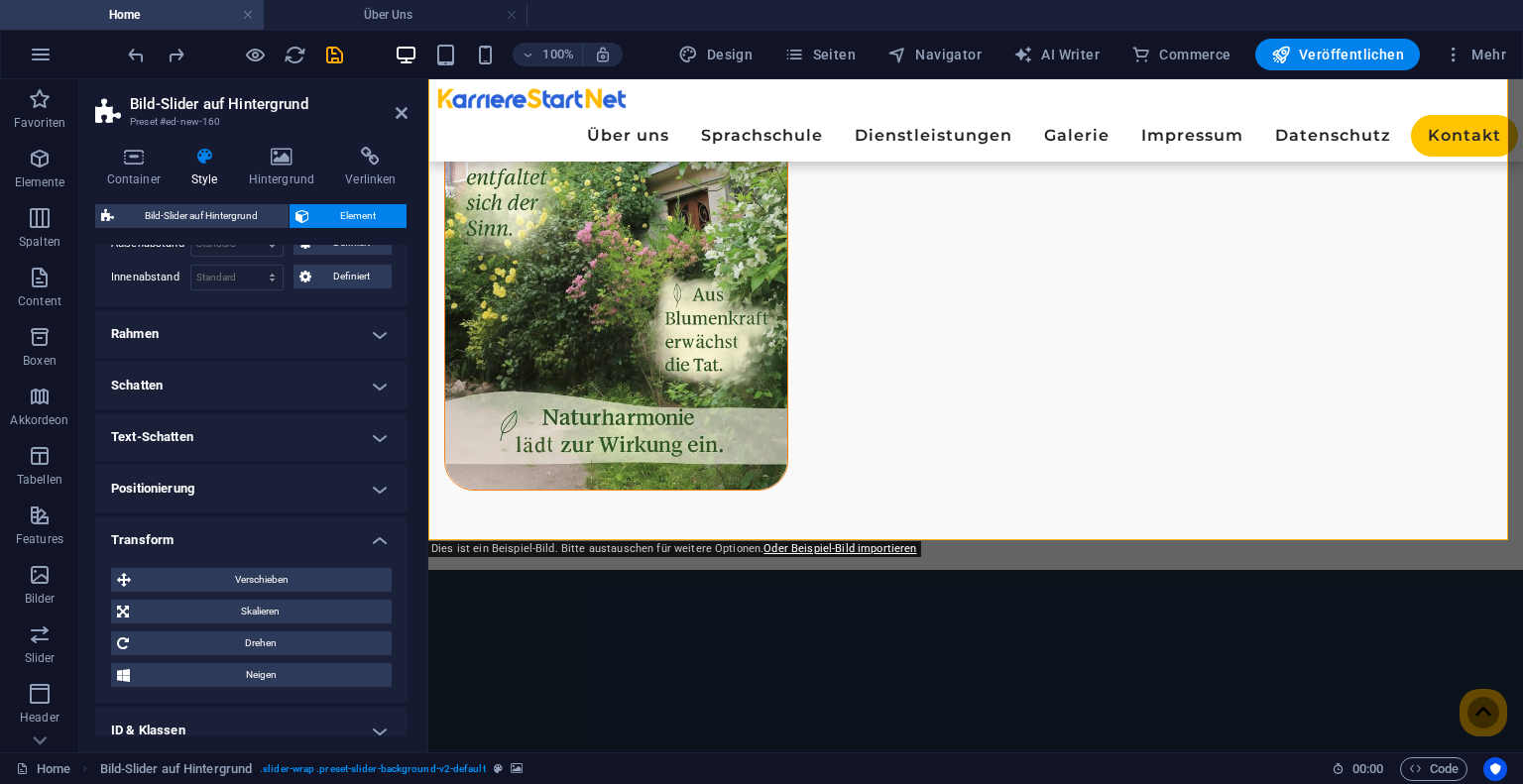scroll, scrollTop: 0, scrollLeft: 0, axis: both 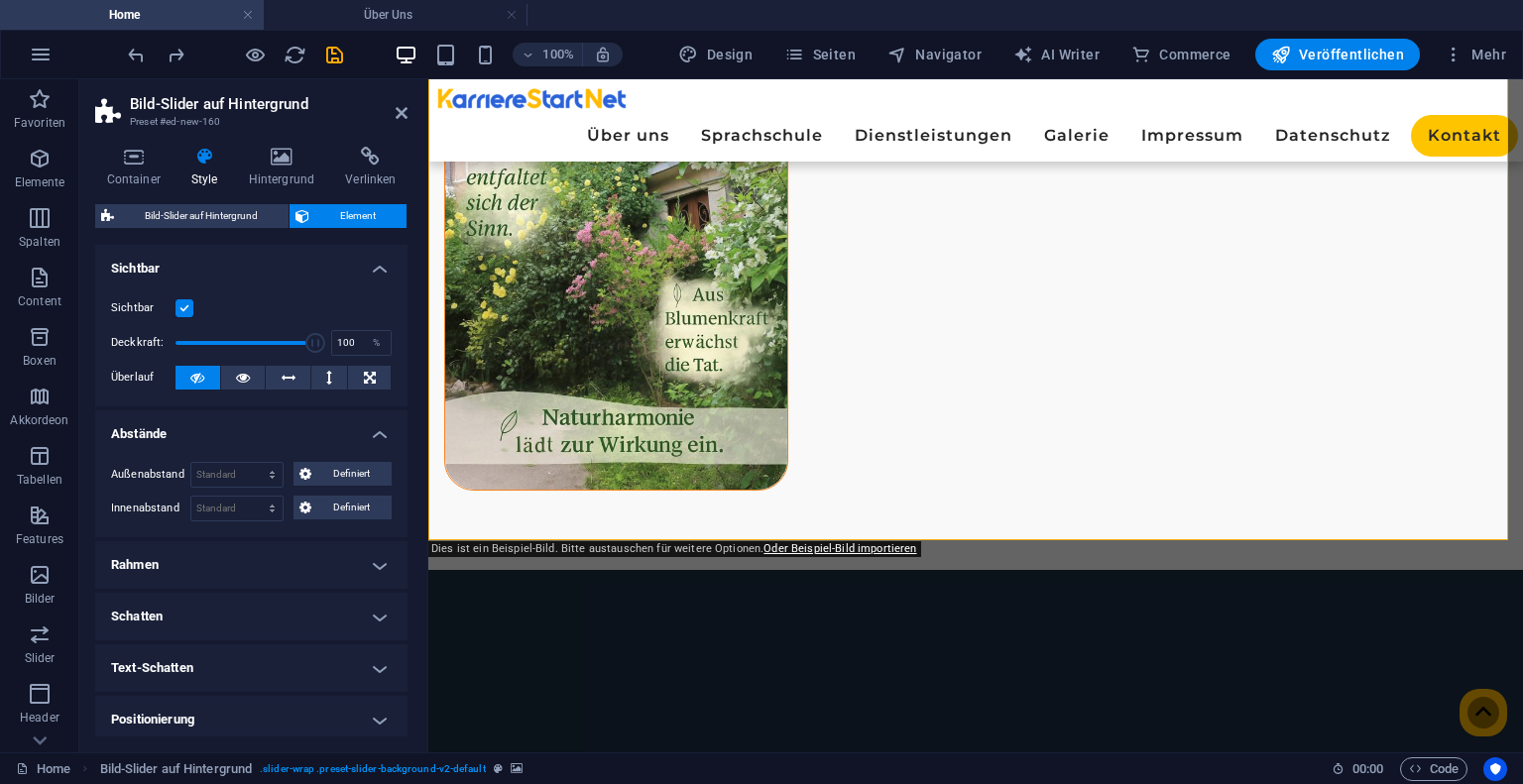 click on "Sichtbar" at bounding box center (251, 263) 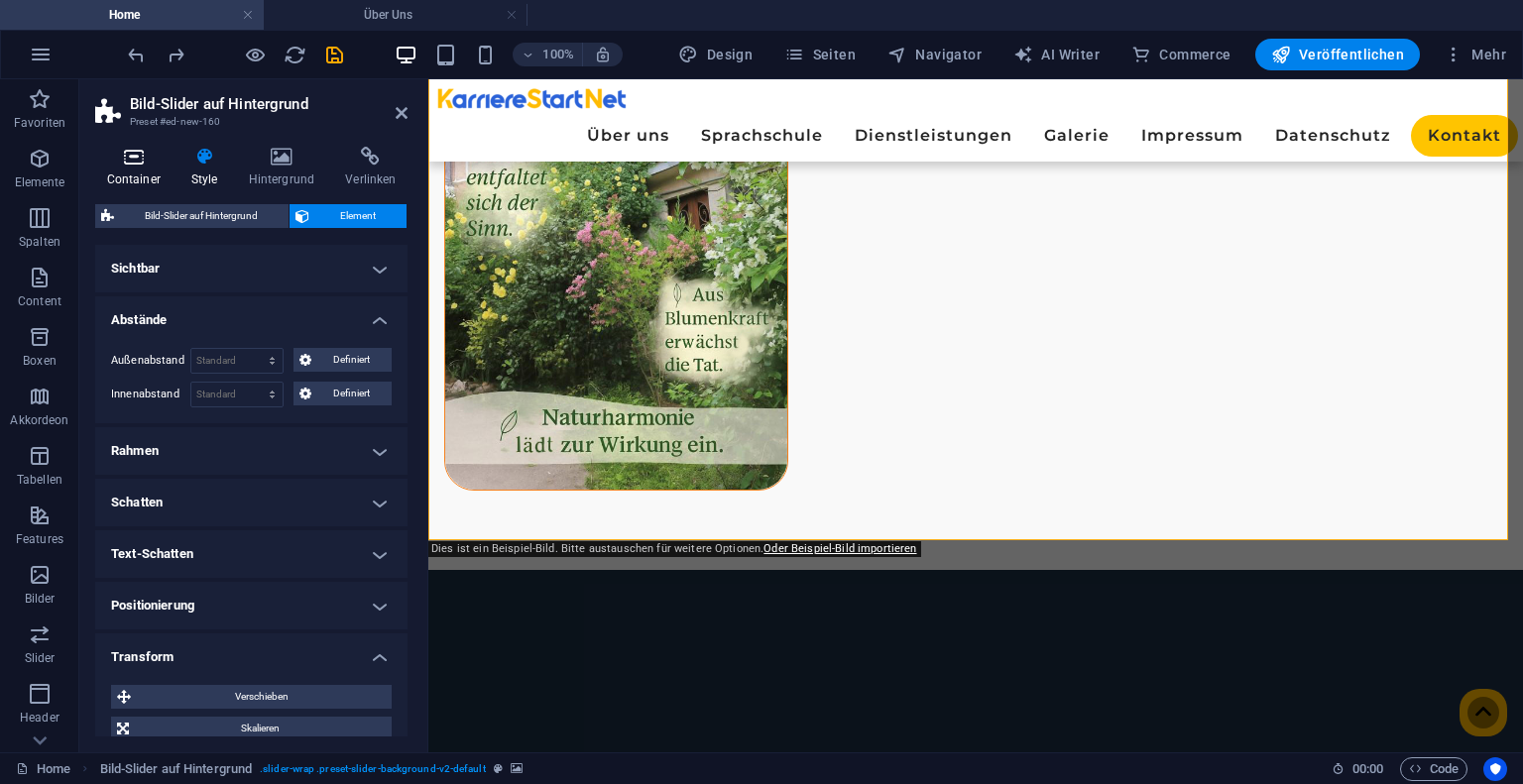 click on "Container" at bounding box center (137, 168) 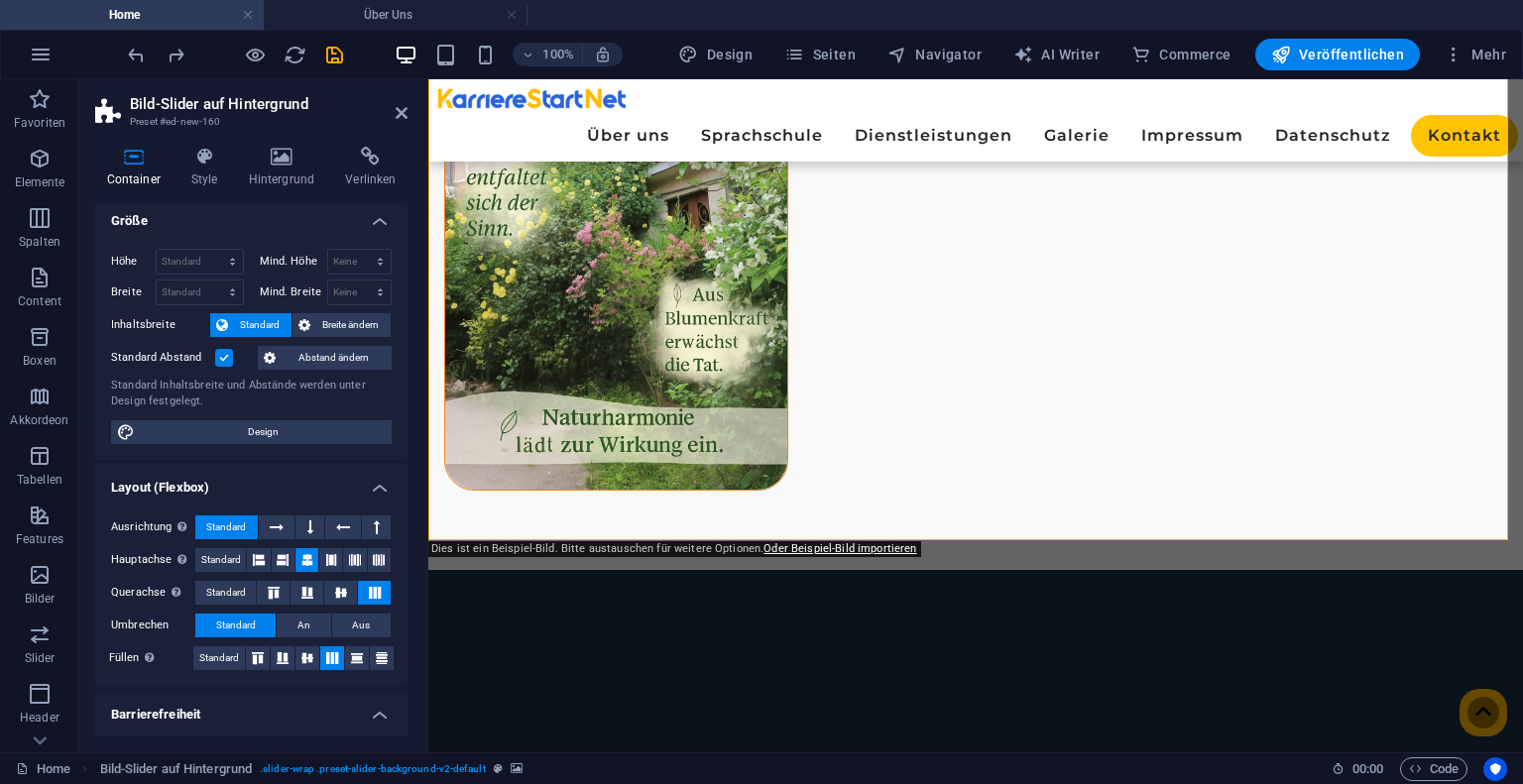 scroll, scrollTop: 0, scrollLeft: 0, axis: both 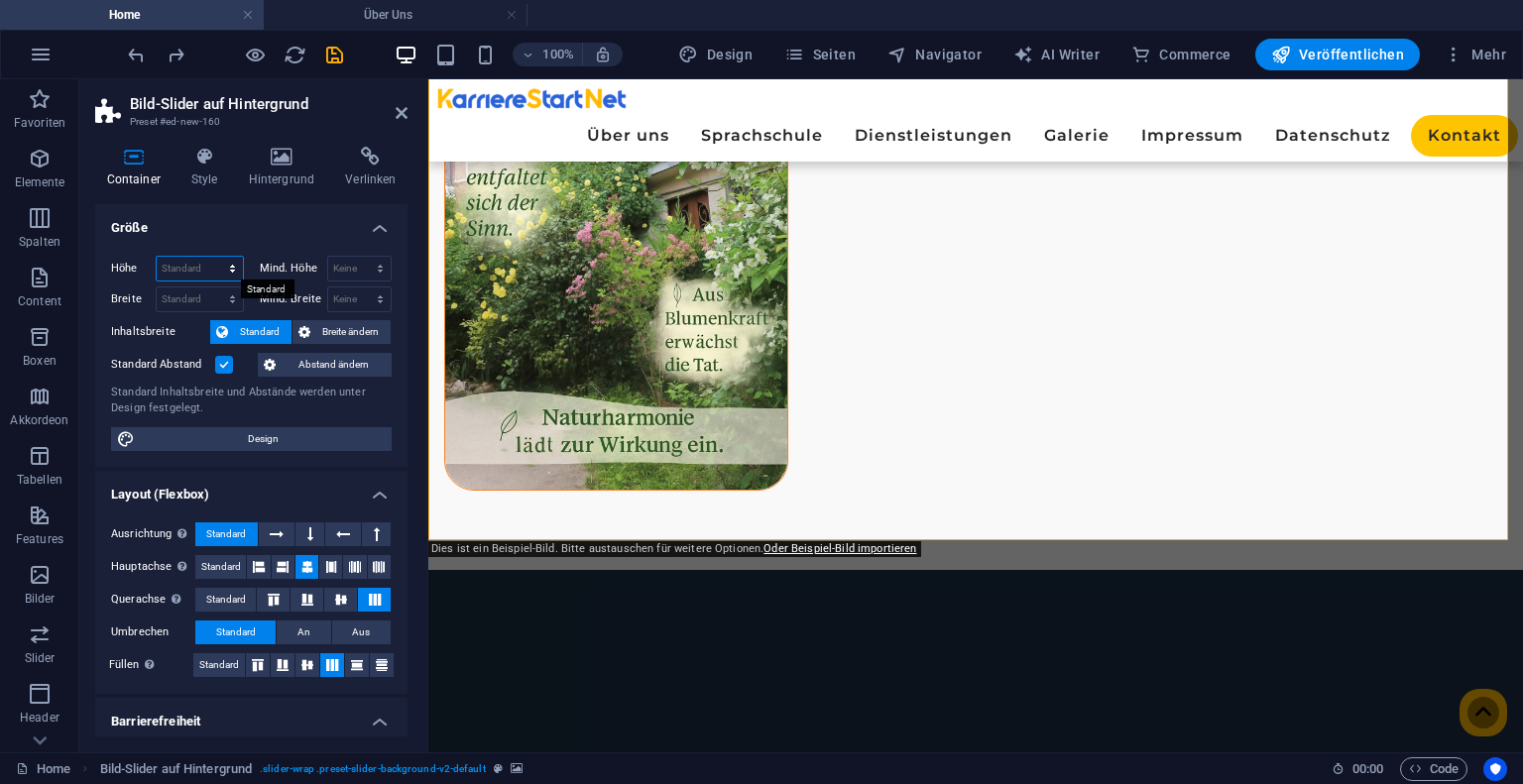 click on "Standard px rem % vh vw" at bounding box center [199, 269] 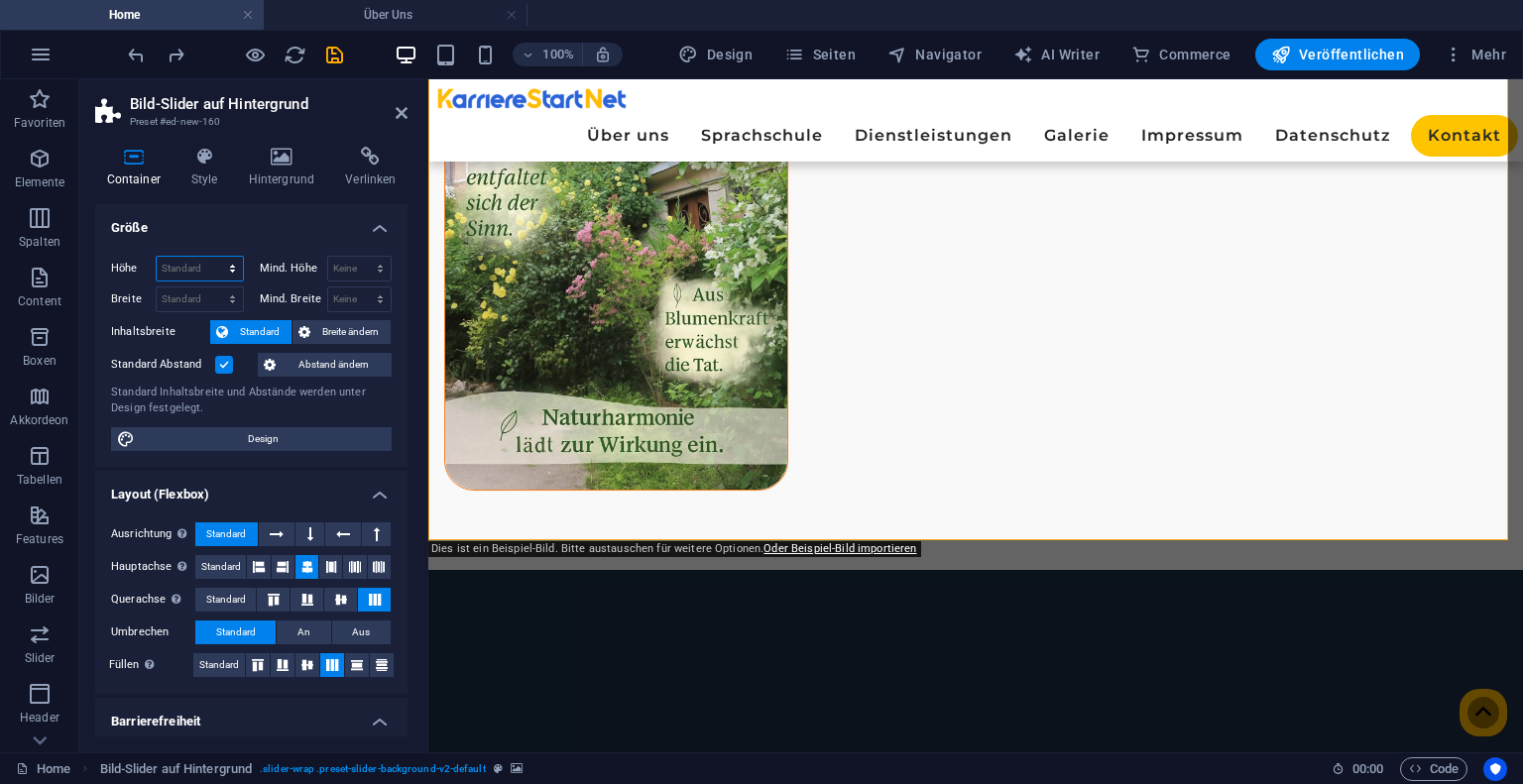 select on "px" 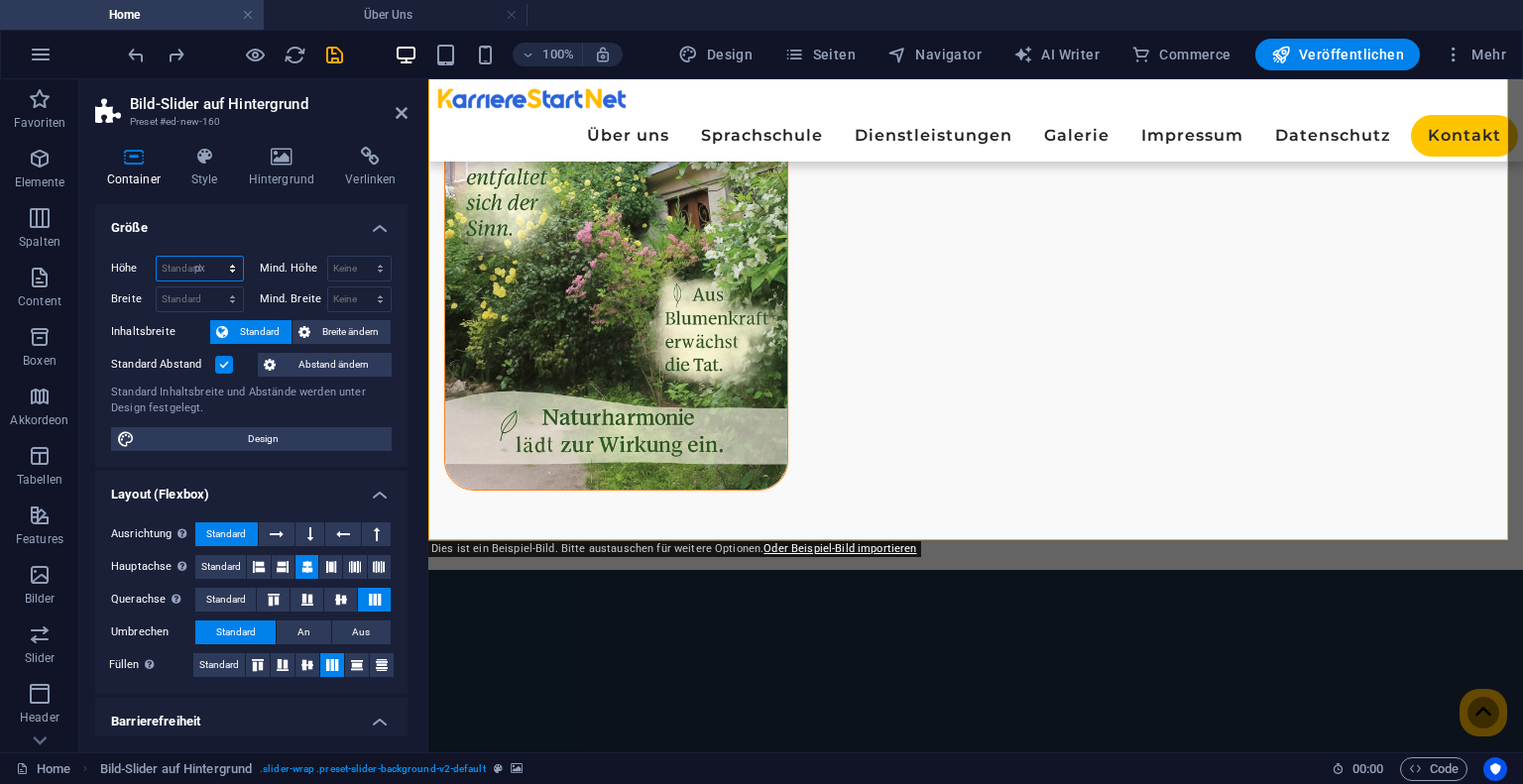 click on "Standard px rem % vh vw" at bounding box center (199, 269) 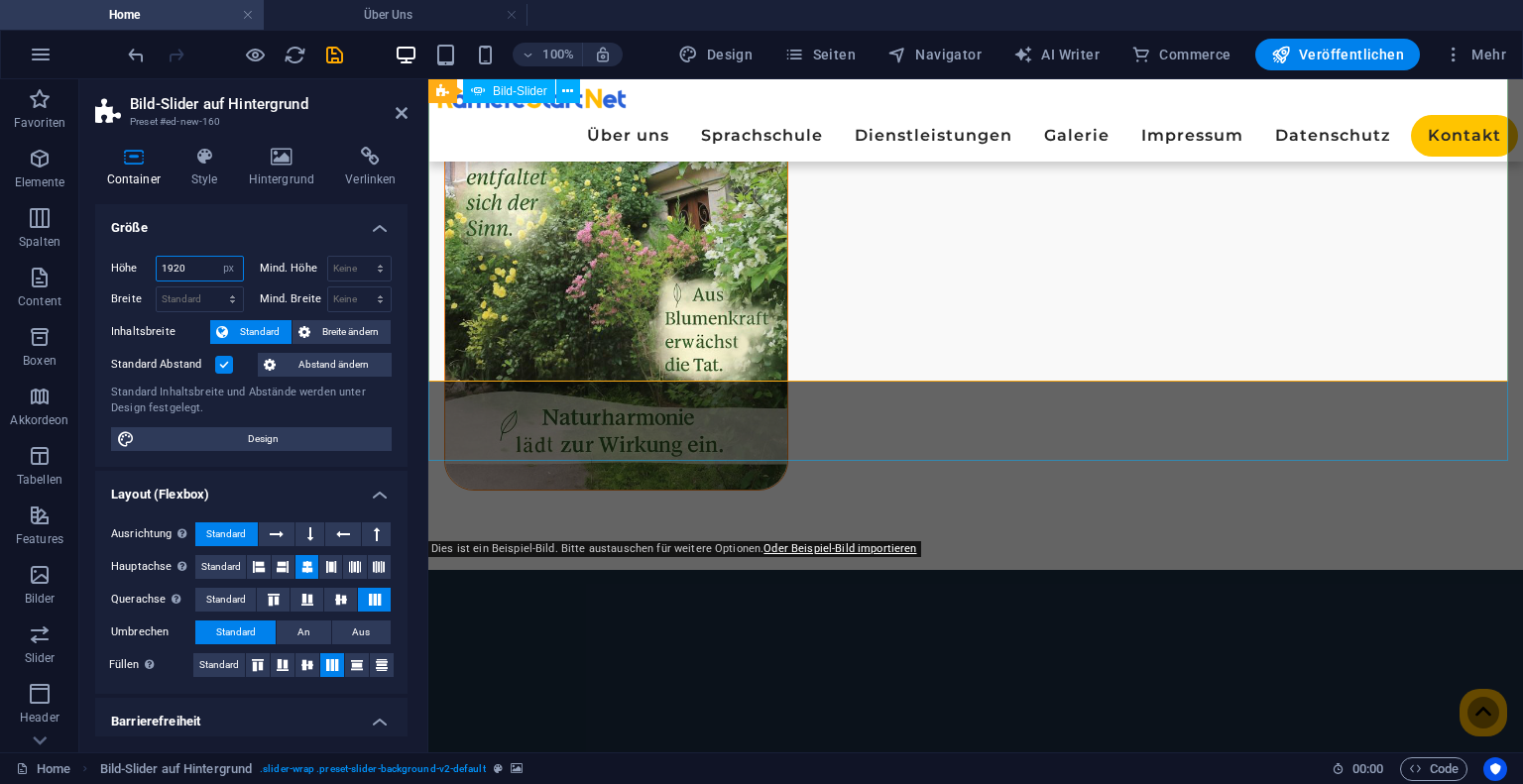 type on "1920" 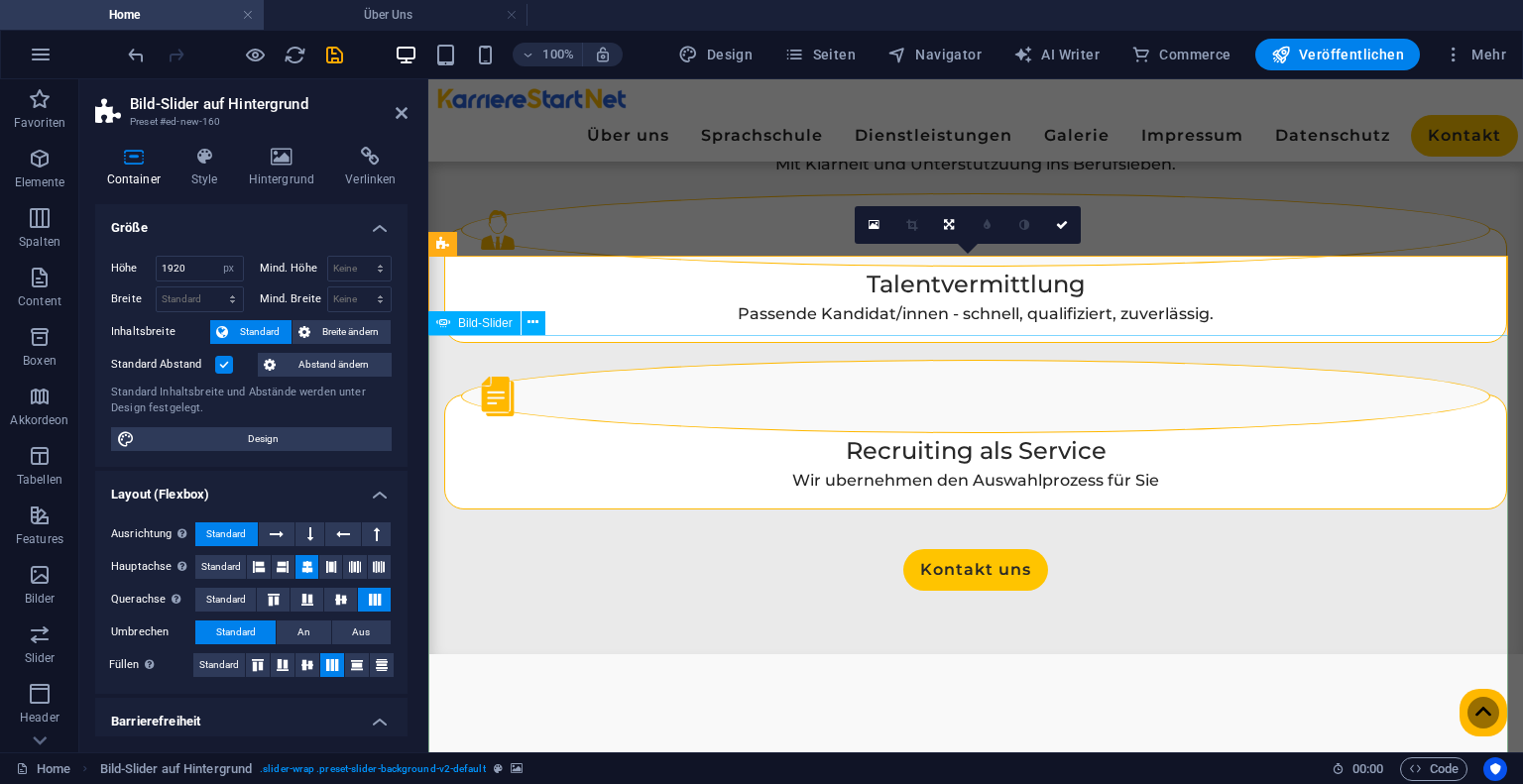 scroll, scrollTop: 2526, scrollLeft: 0, axis: vertical 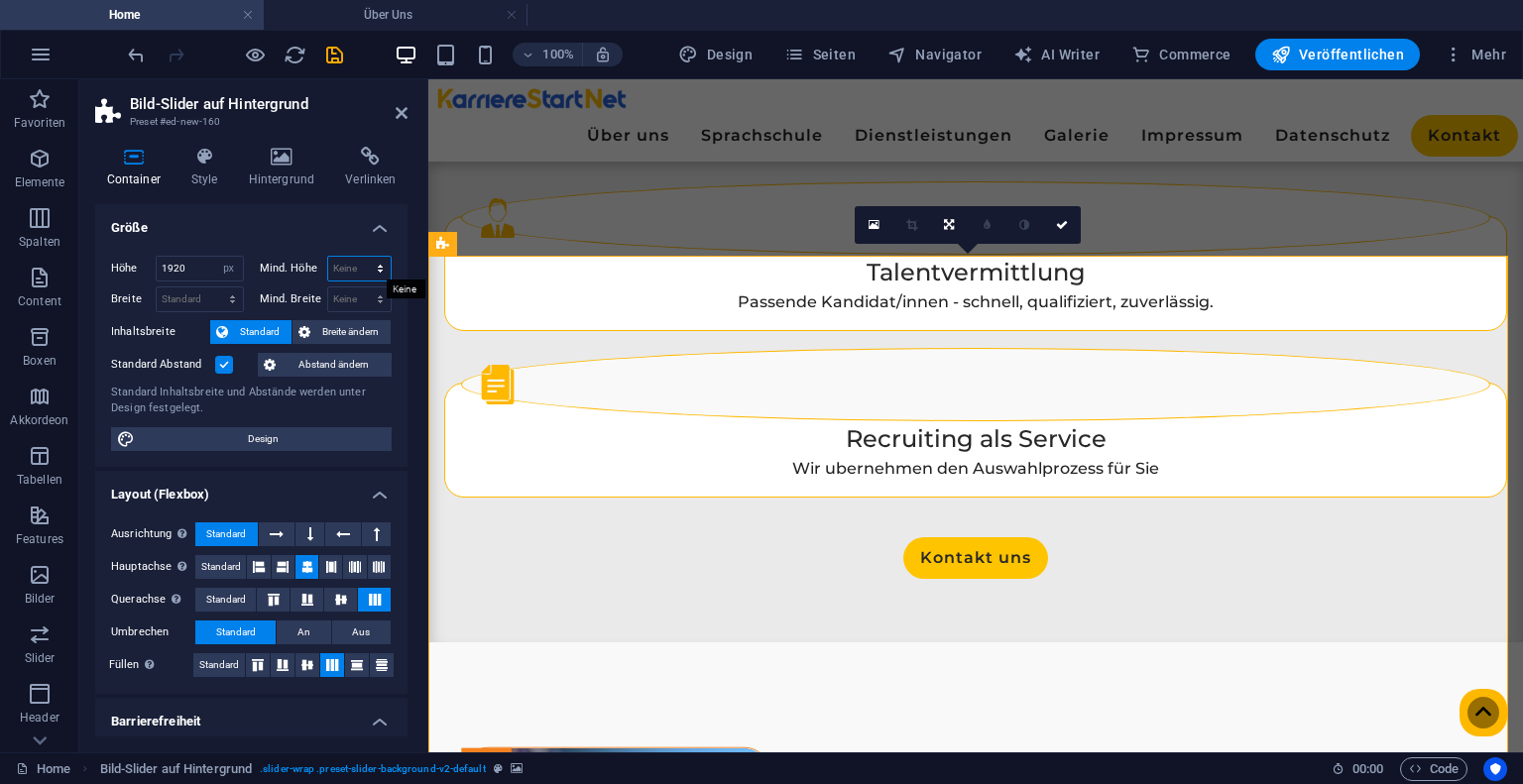click on "Keine px rem % vh vw" at bounding box center (360, 269) 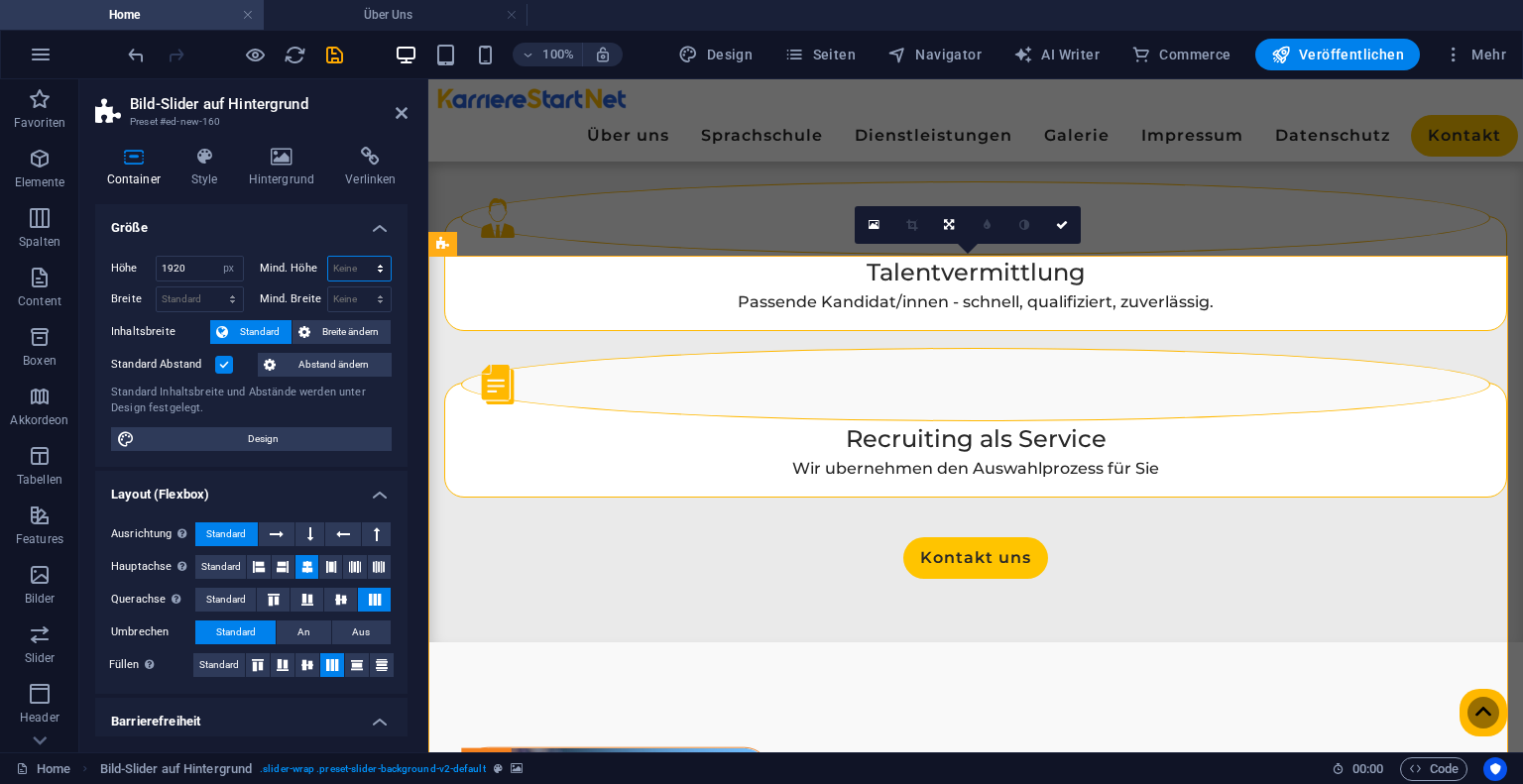 select on "px" 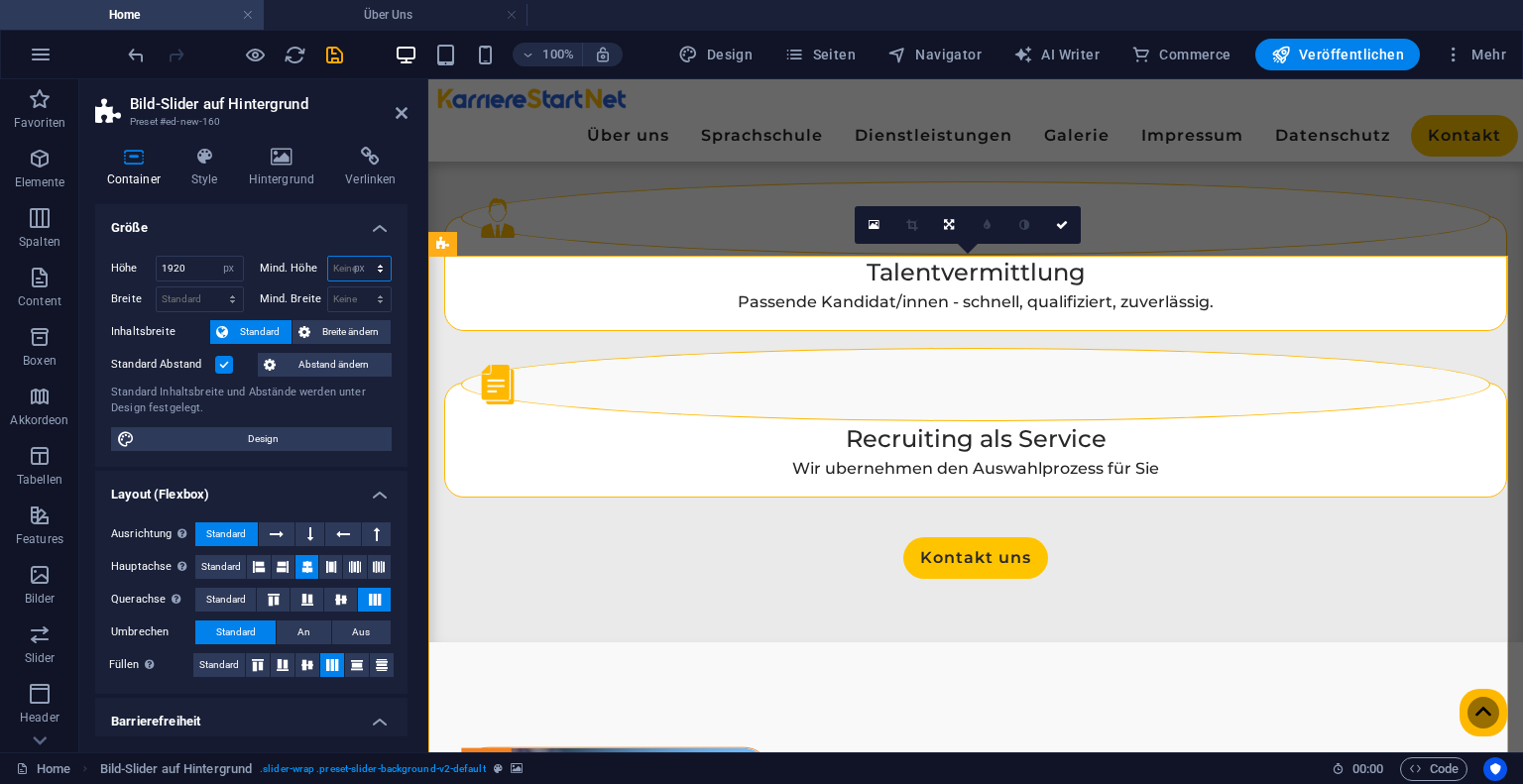 click on "Keine px rem % vh vw" at bounding box center (360, 269) 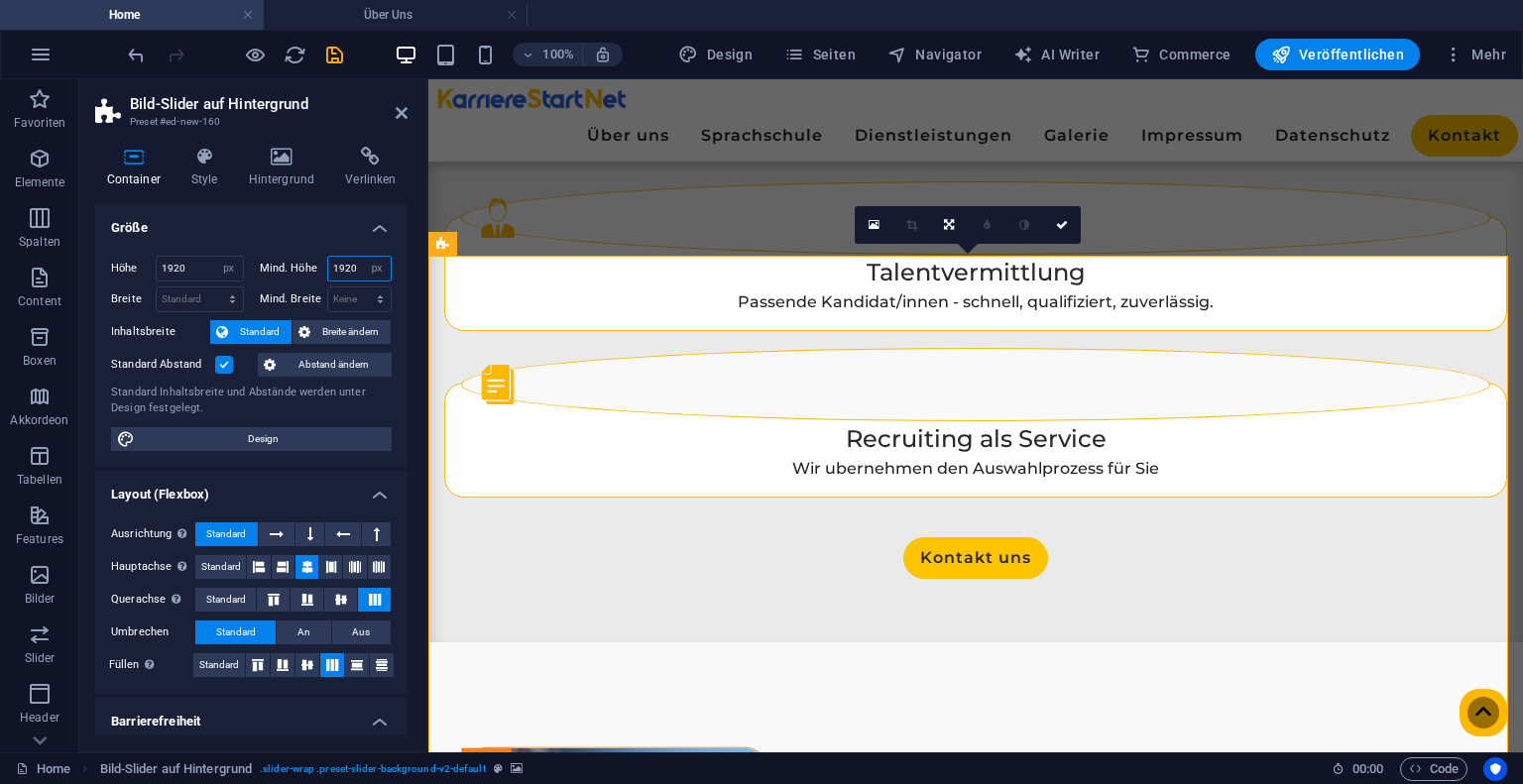 type on "1920" 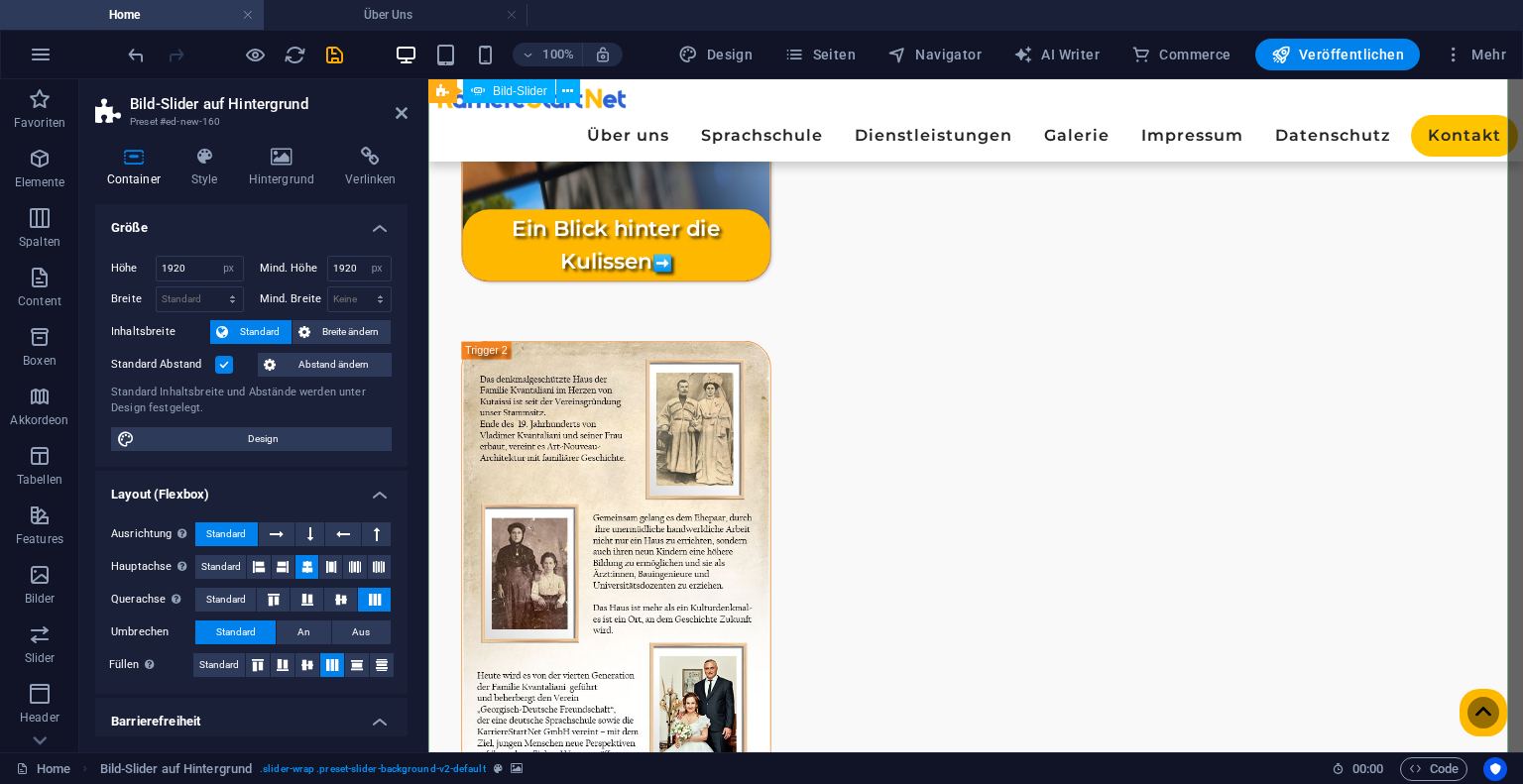 scroll, scrollTop: 4145, scrollLeft: 0, axis: vertical 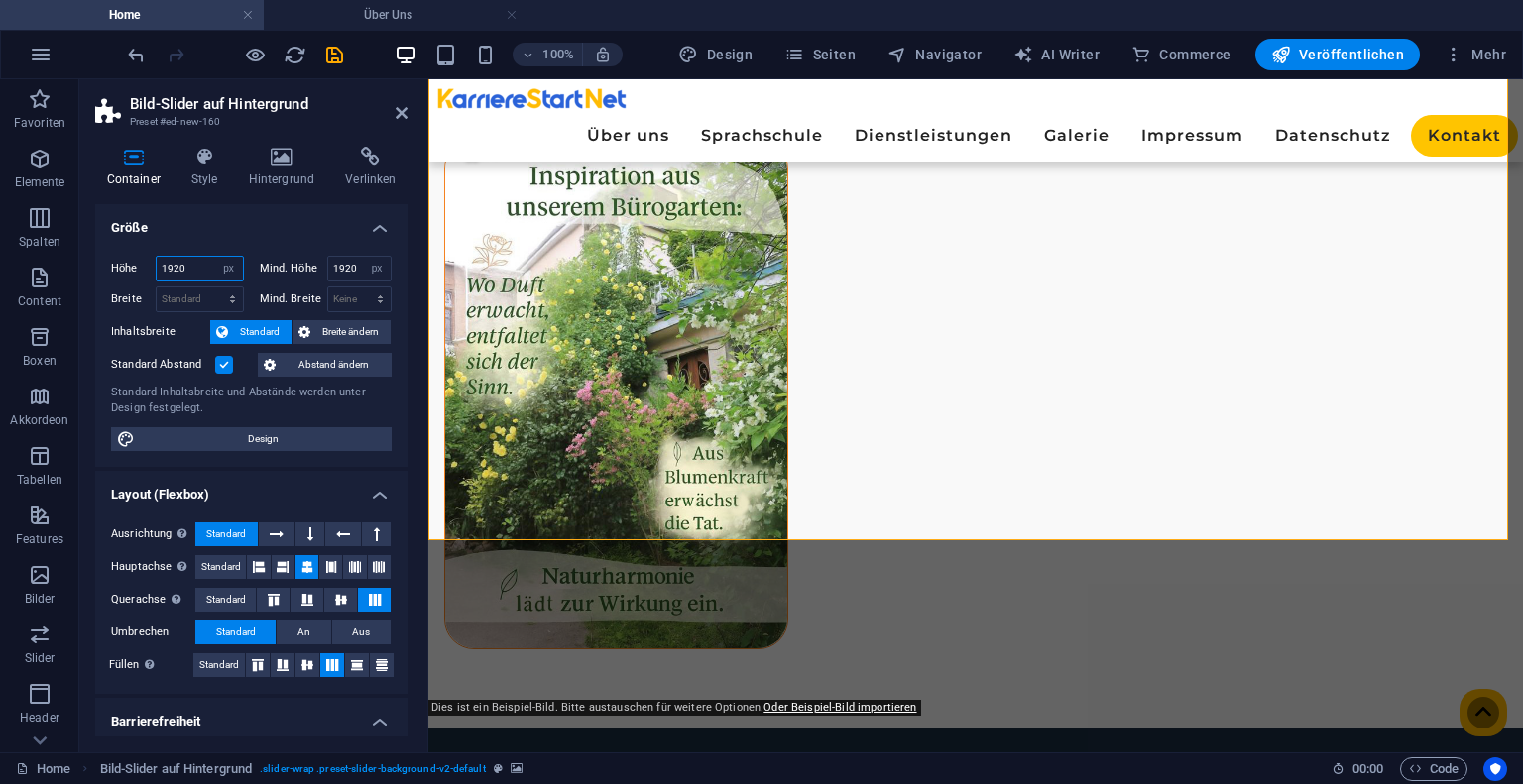 click on "1920" at bounding box center [199, 269] 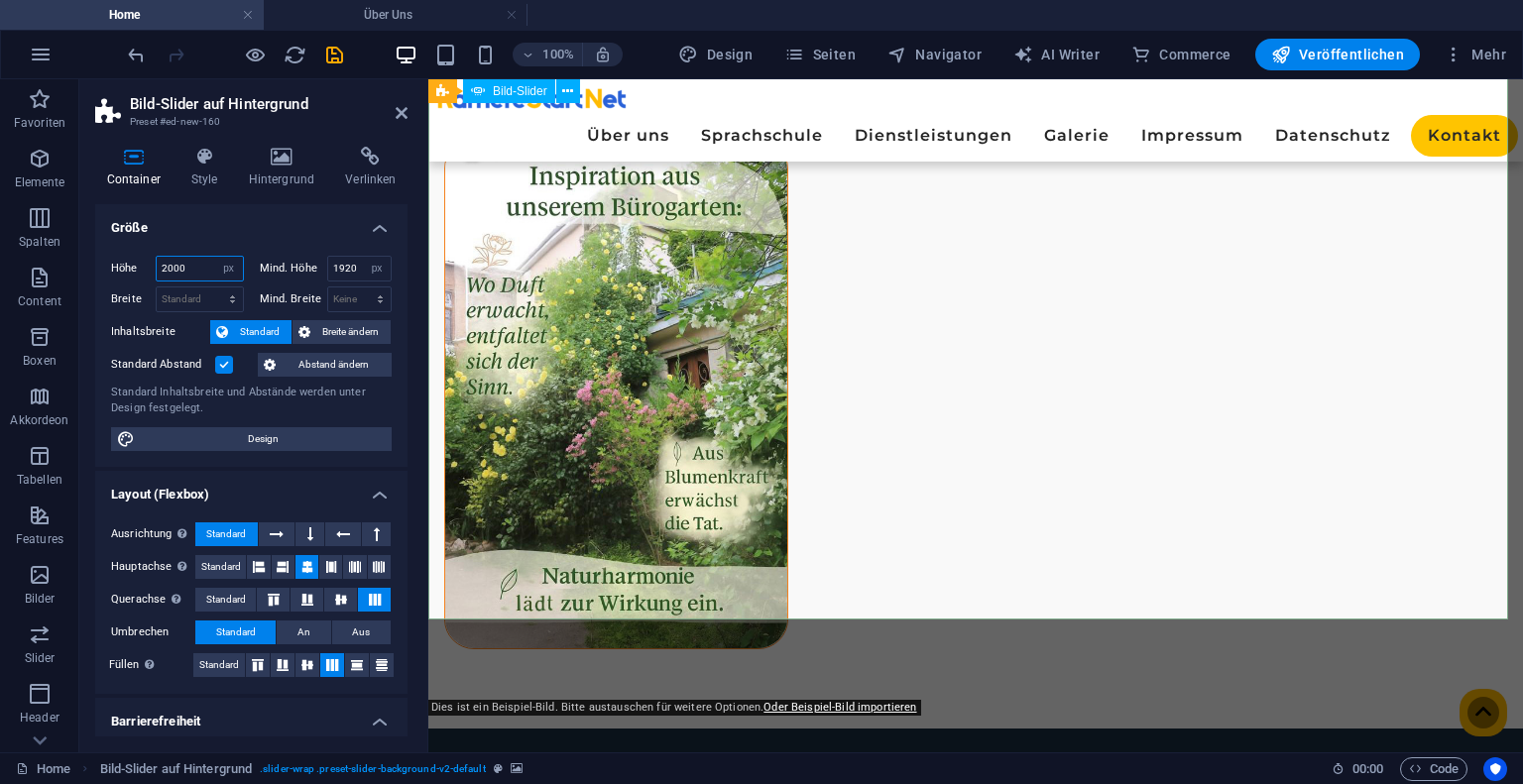 type on "2000" 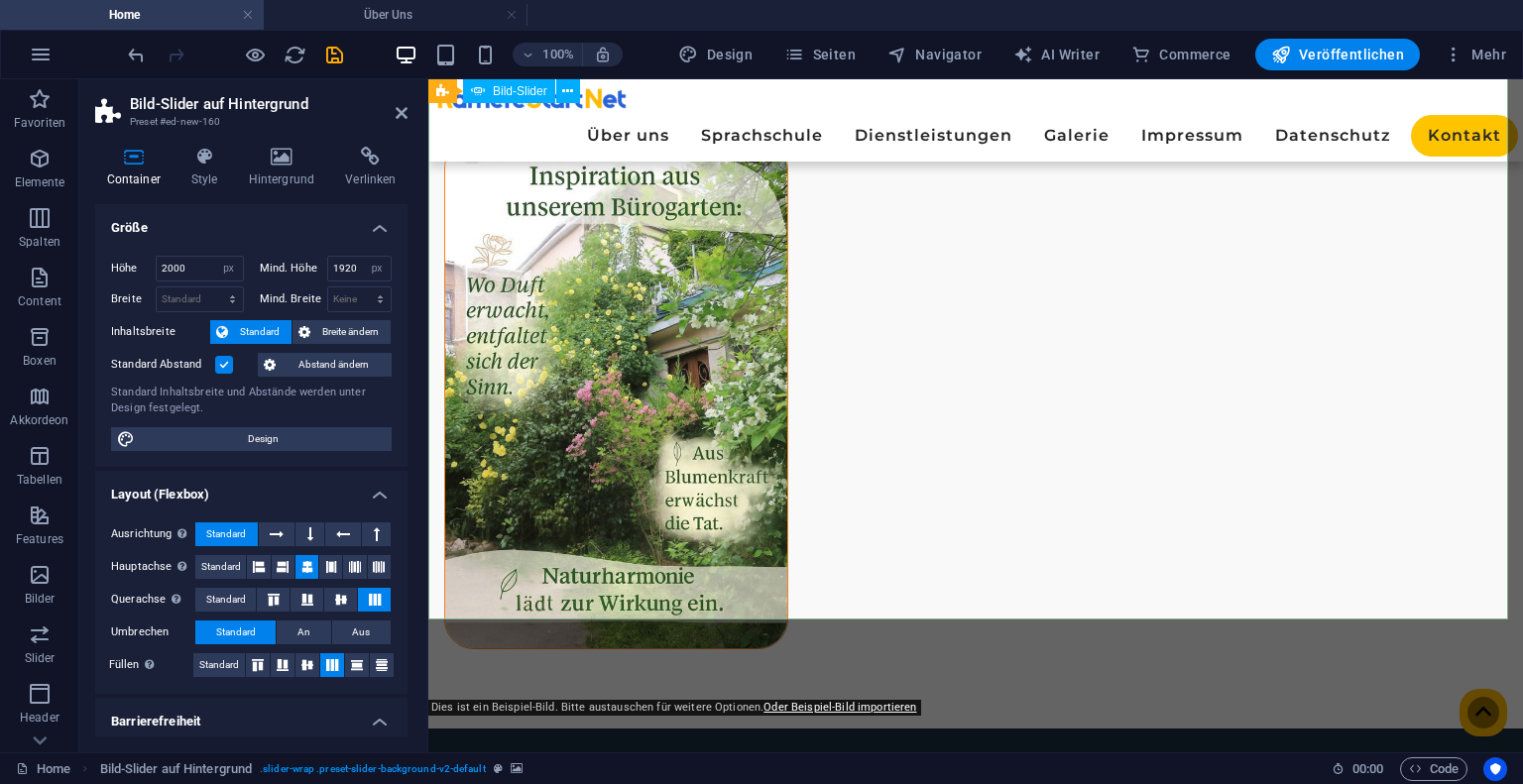 scroll, scrollTop: 3220, scrollLeft: 0, axis: vertical 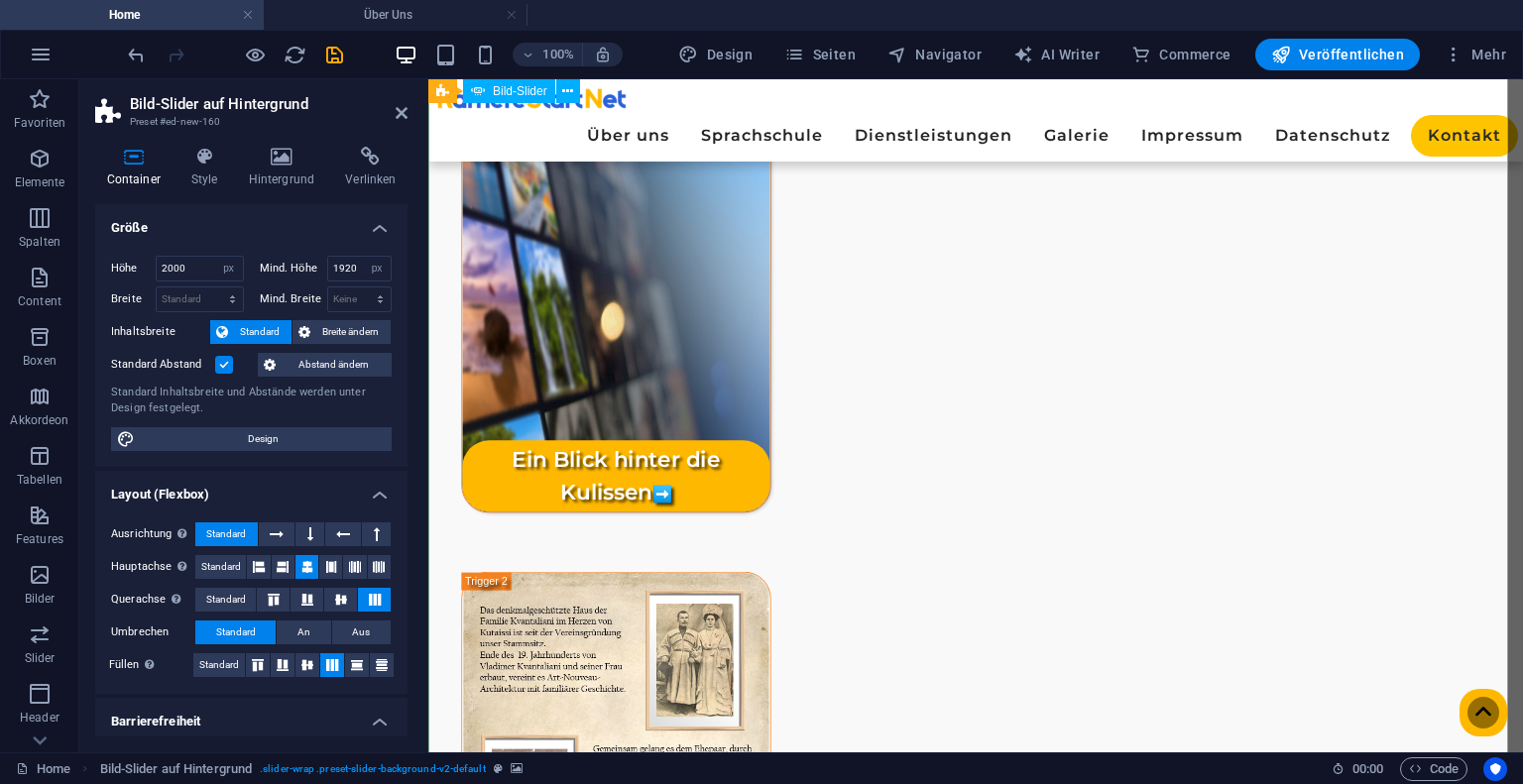 click at bounding box center [976, 5473] 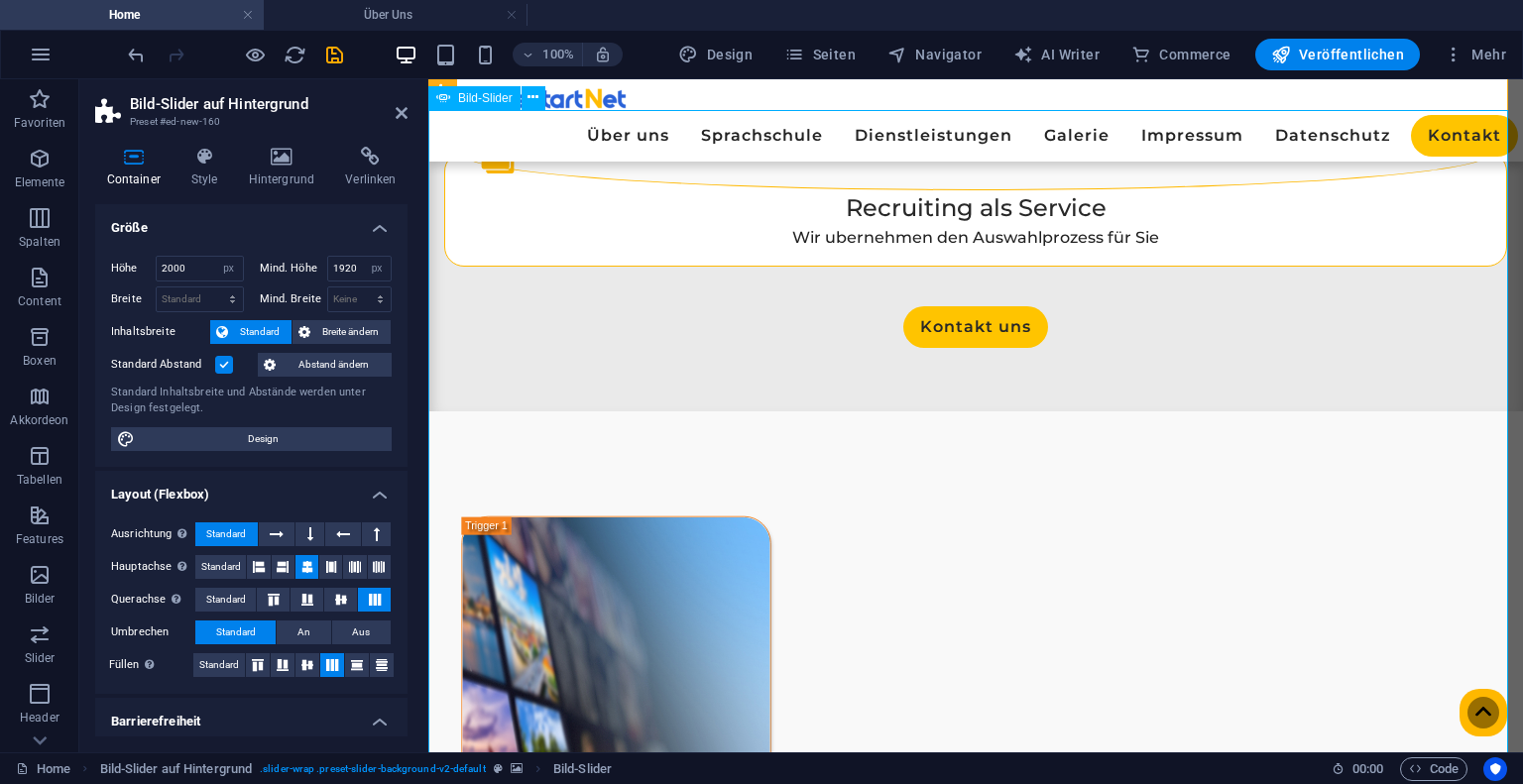 scroll, scrollTop: 2526, scrollLeft: 0, axis: vertical 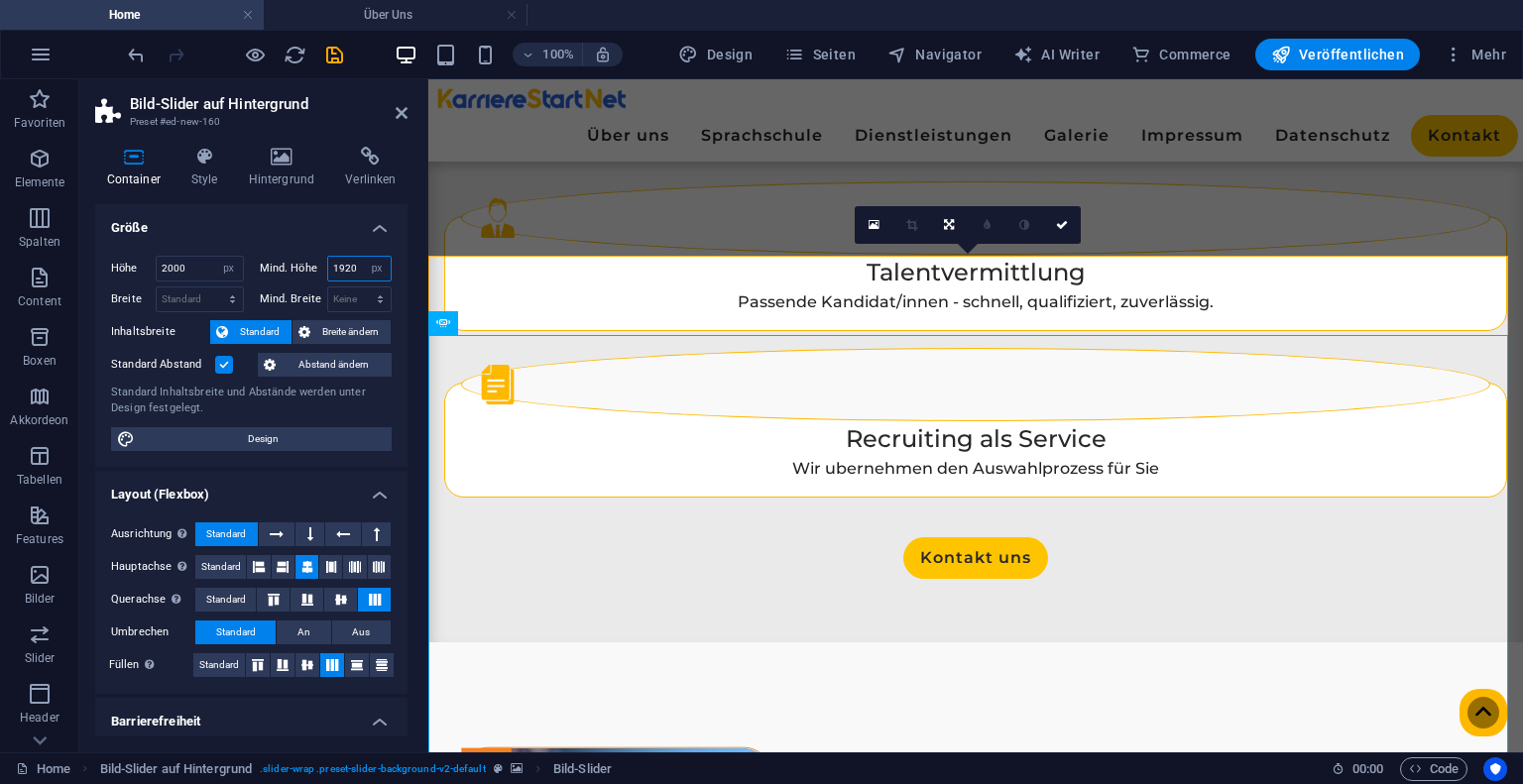 click on "1920" at bounding box center [360, 269] 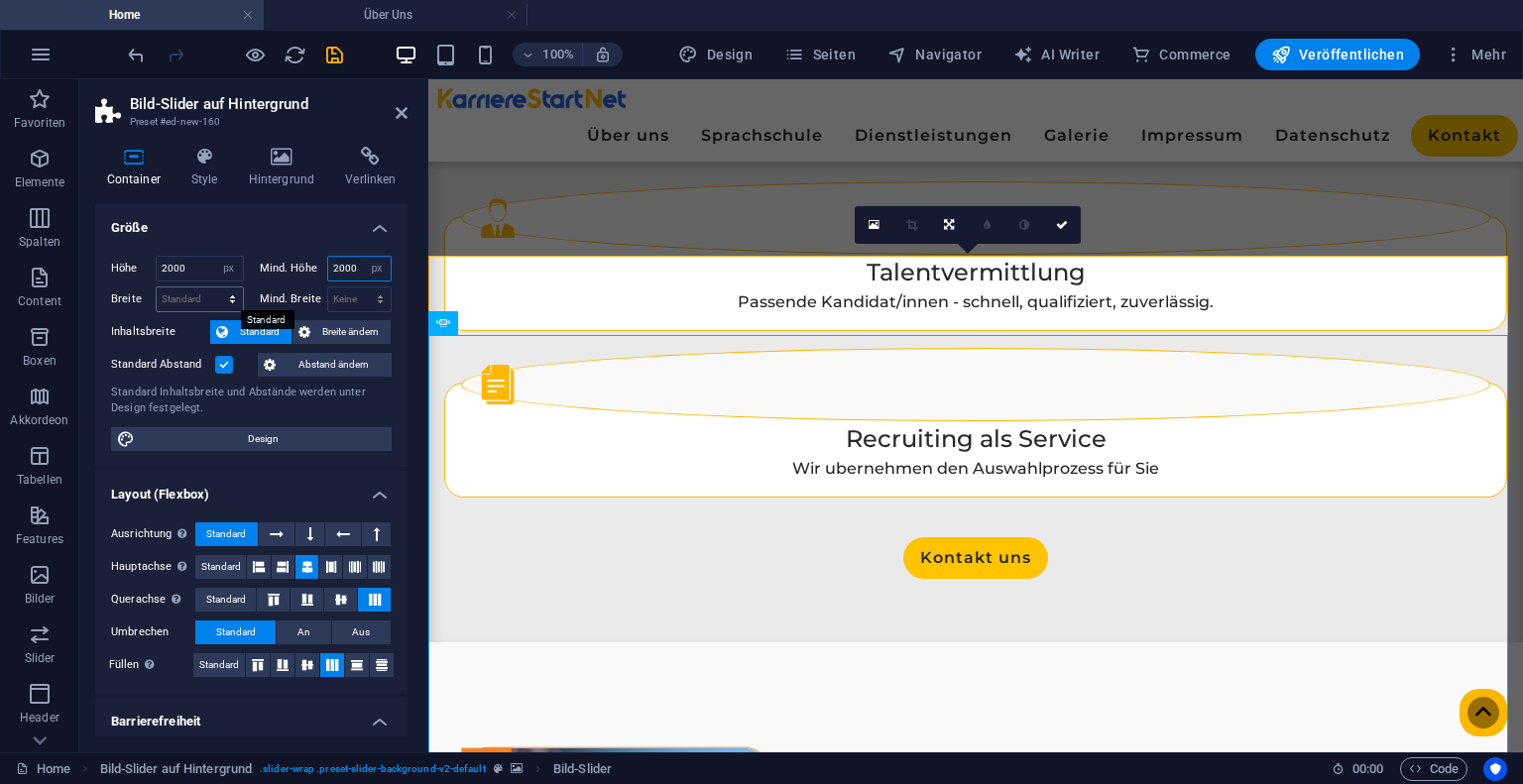 type on "2000" 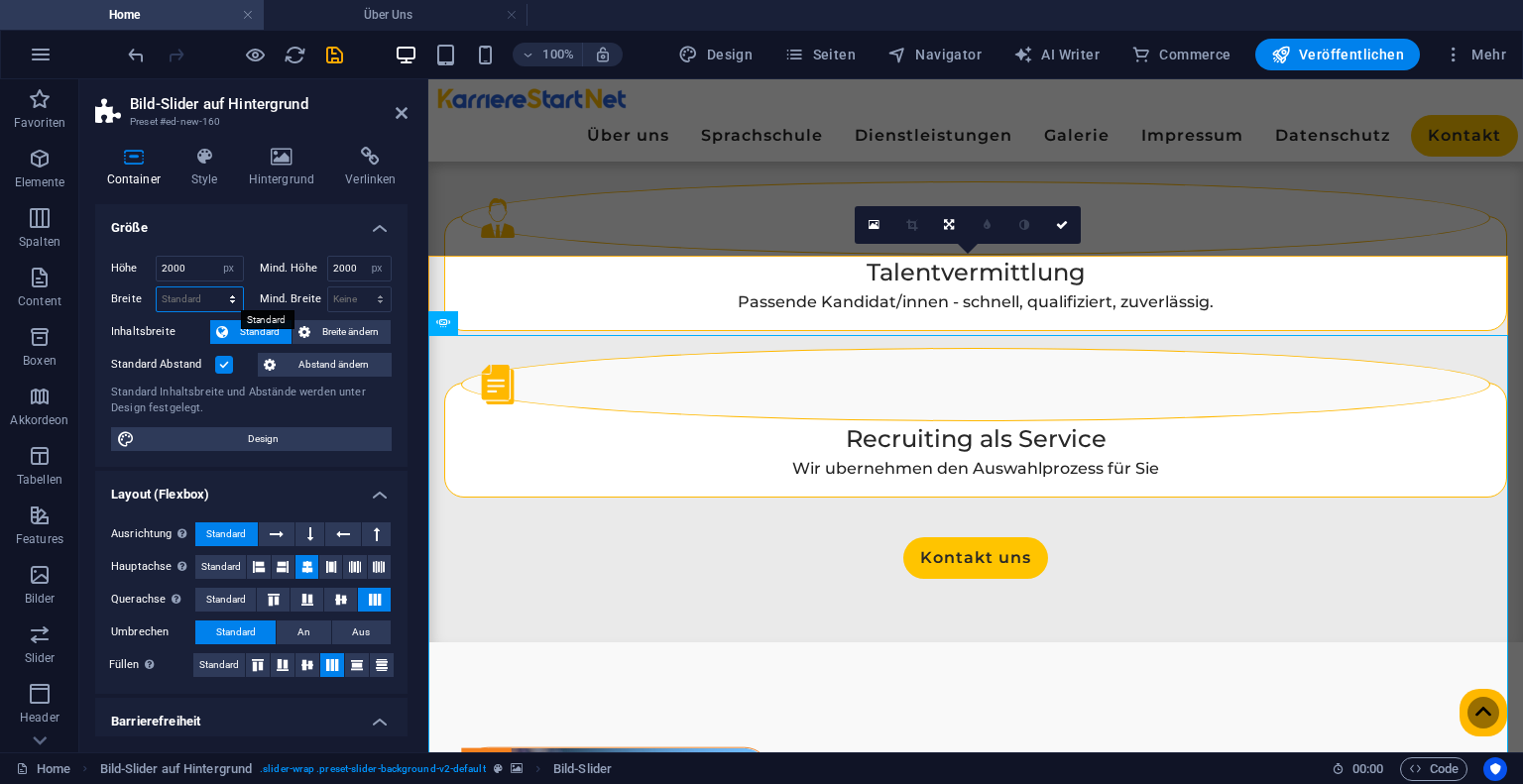 click on "Standard px rem % em vh vw" at bounding box center [199, 299] 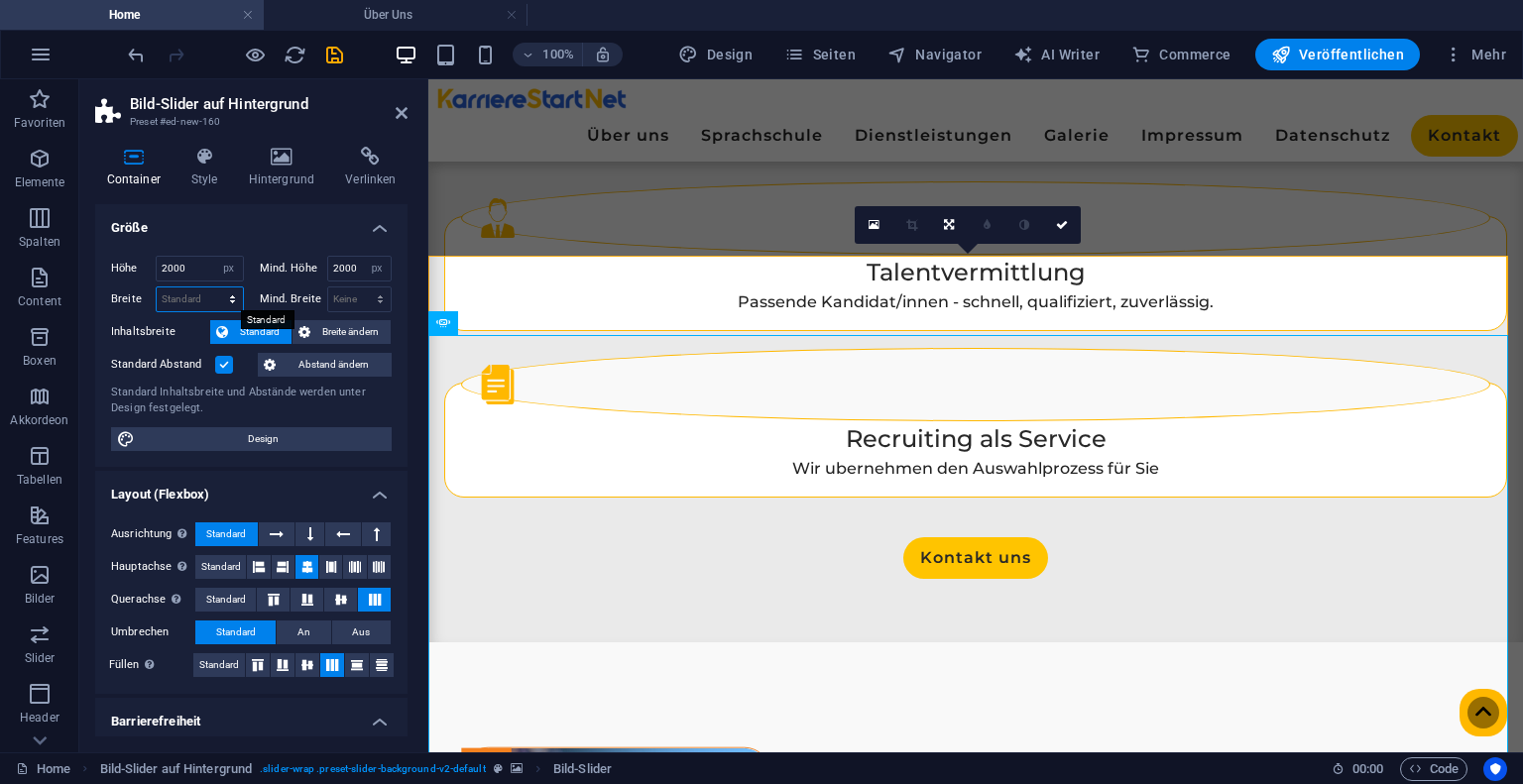 select on "px" 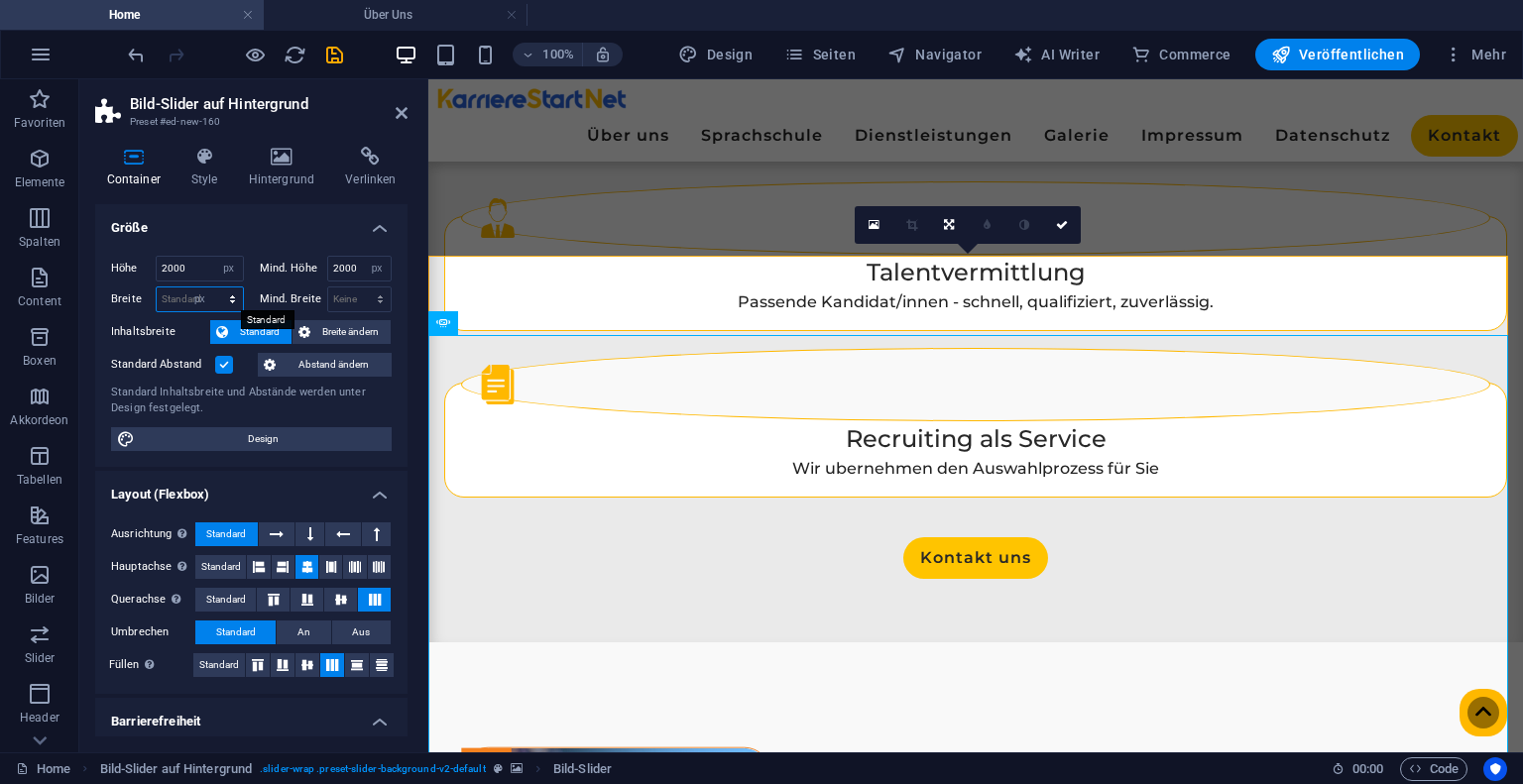 click on "Standard px rem % em vh vw" at bounding box center [199, 299] 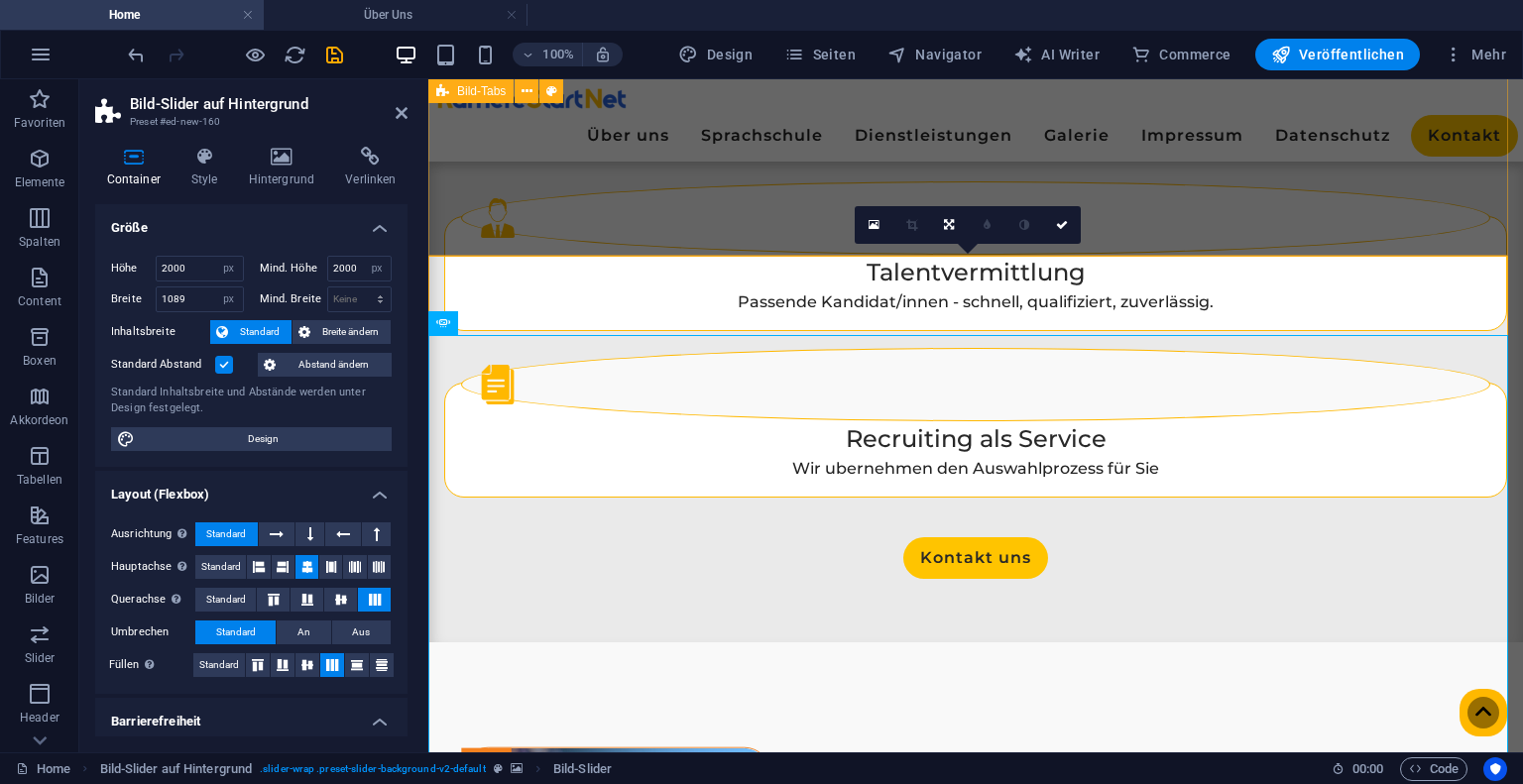 click on "Ein Blick hinter die Kulissen  ➡️" at bounding box center (976, 1495) 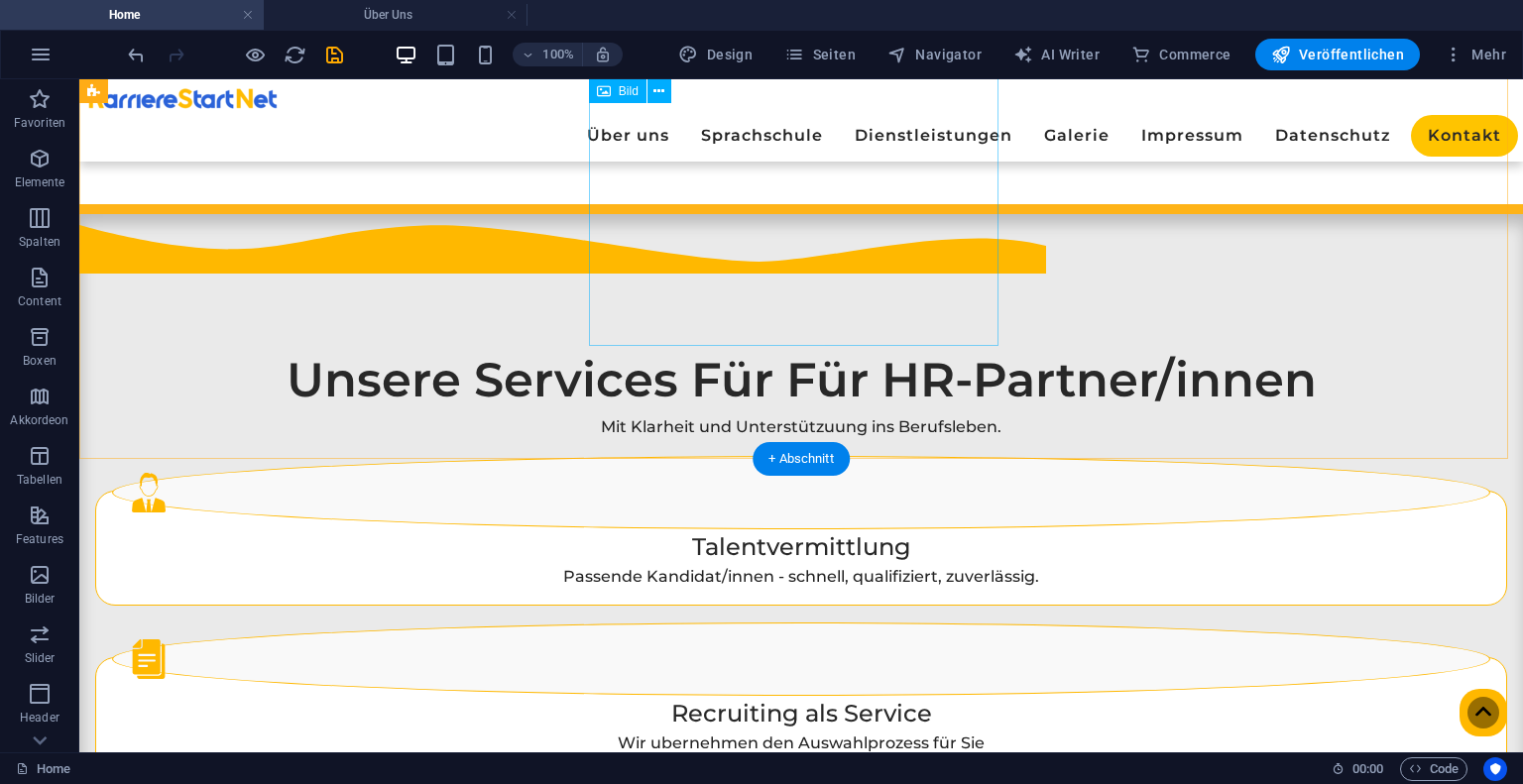scroll, scrollTop: 2581, scrollLeft: 0, axis: vertical 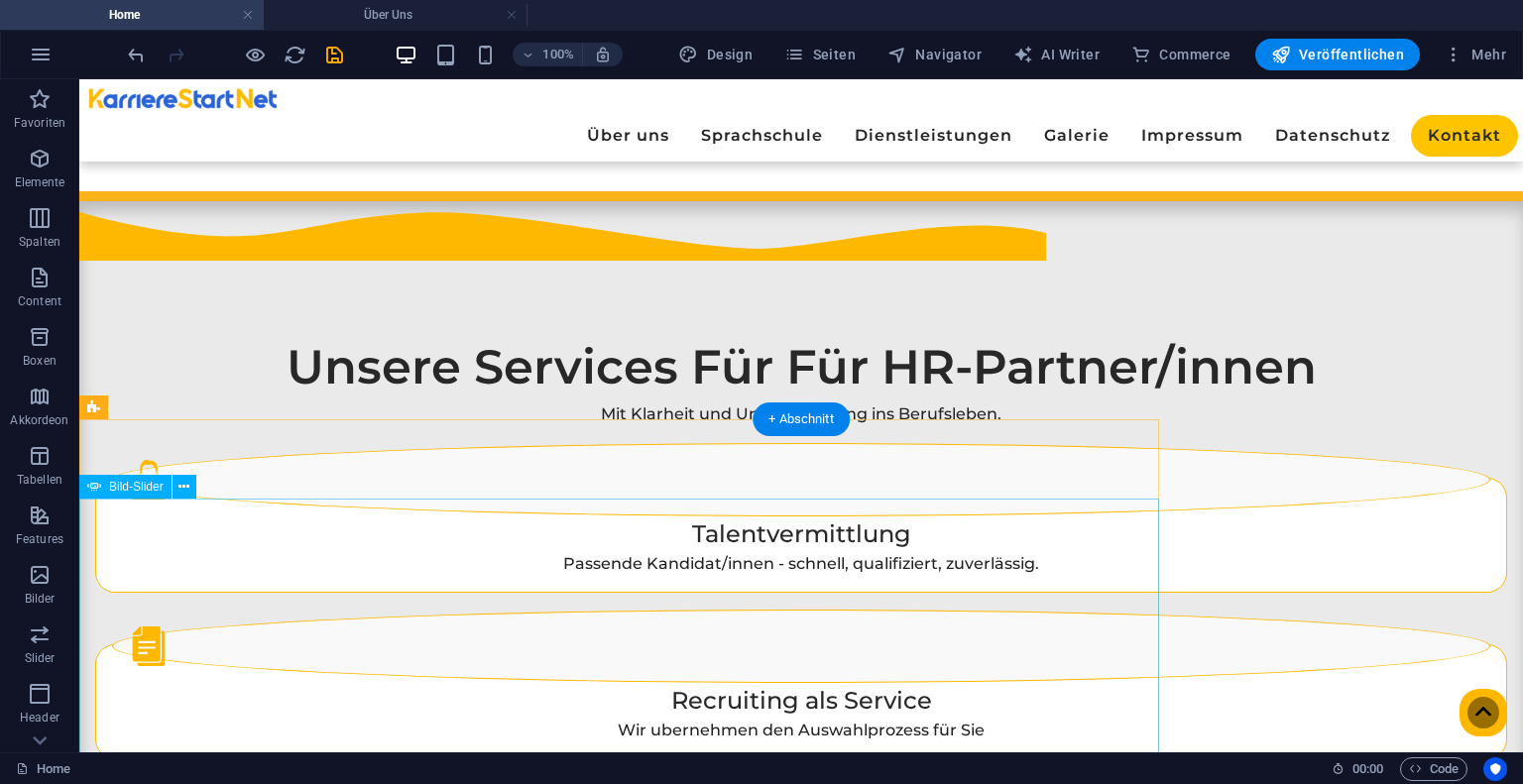 click at bounding box center [365, 5654] 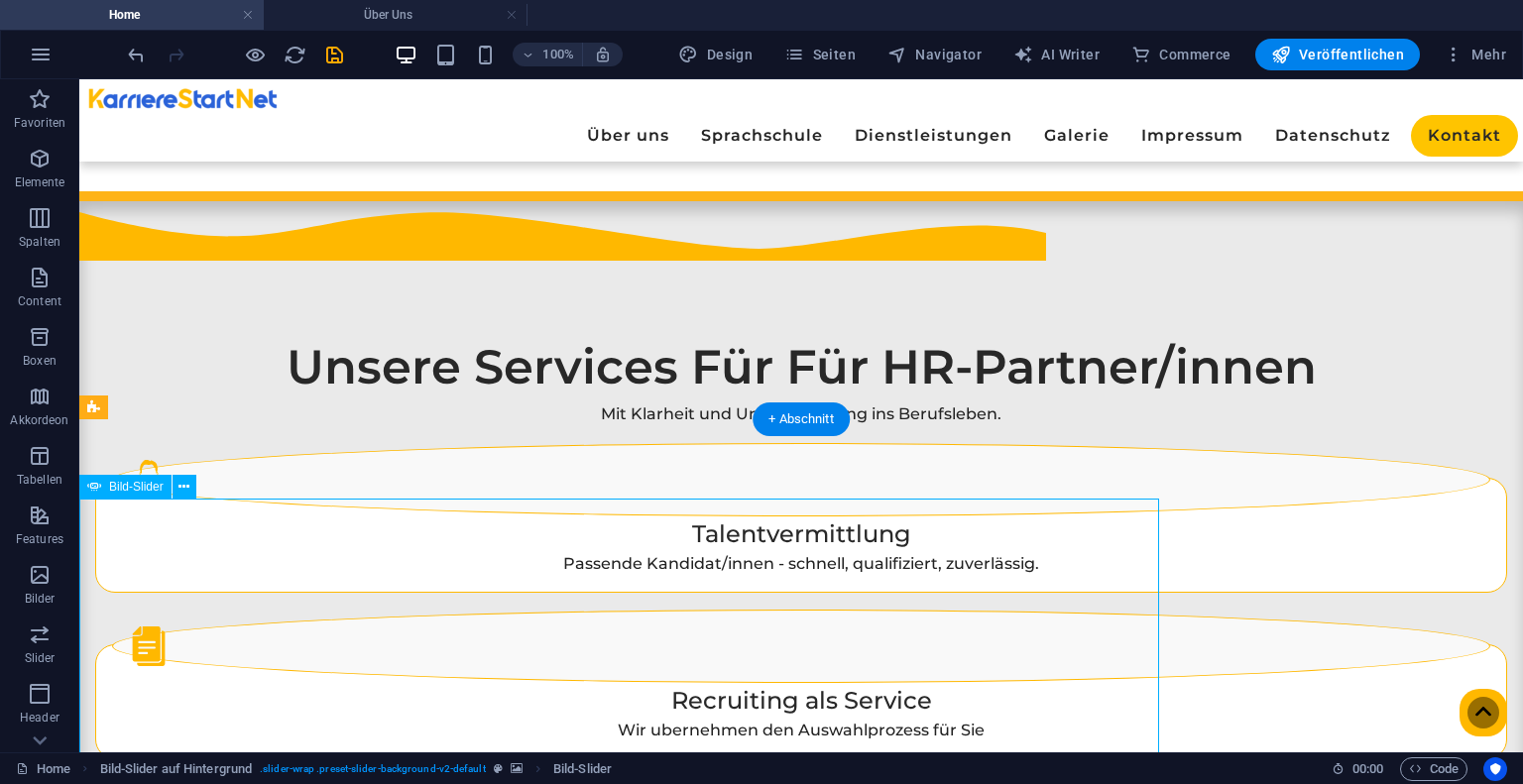 click at bounding box center [365, 5654] 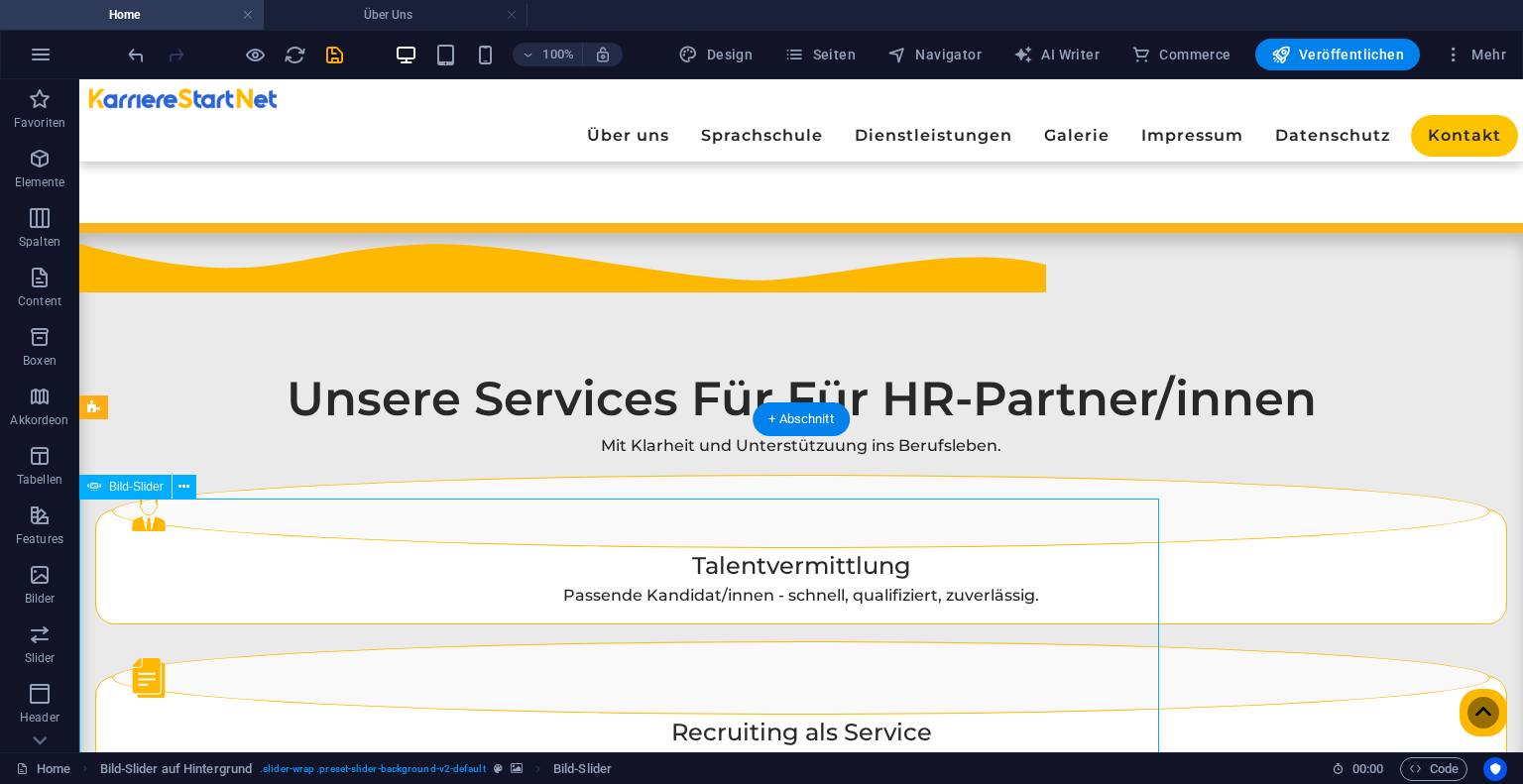 scroll, scrollTop: 2526, scrollLeft: 0, axis: vertical 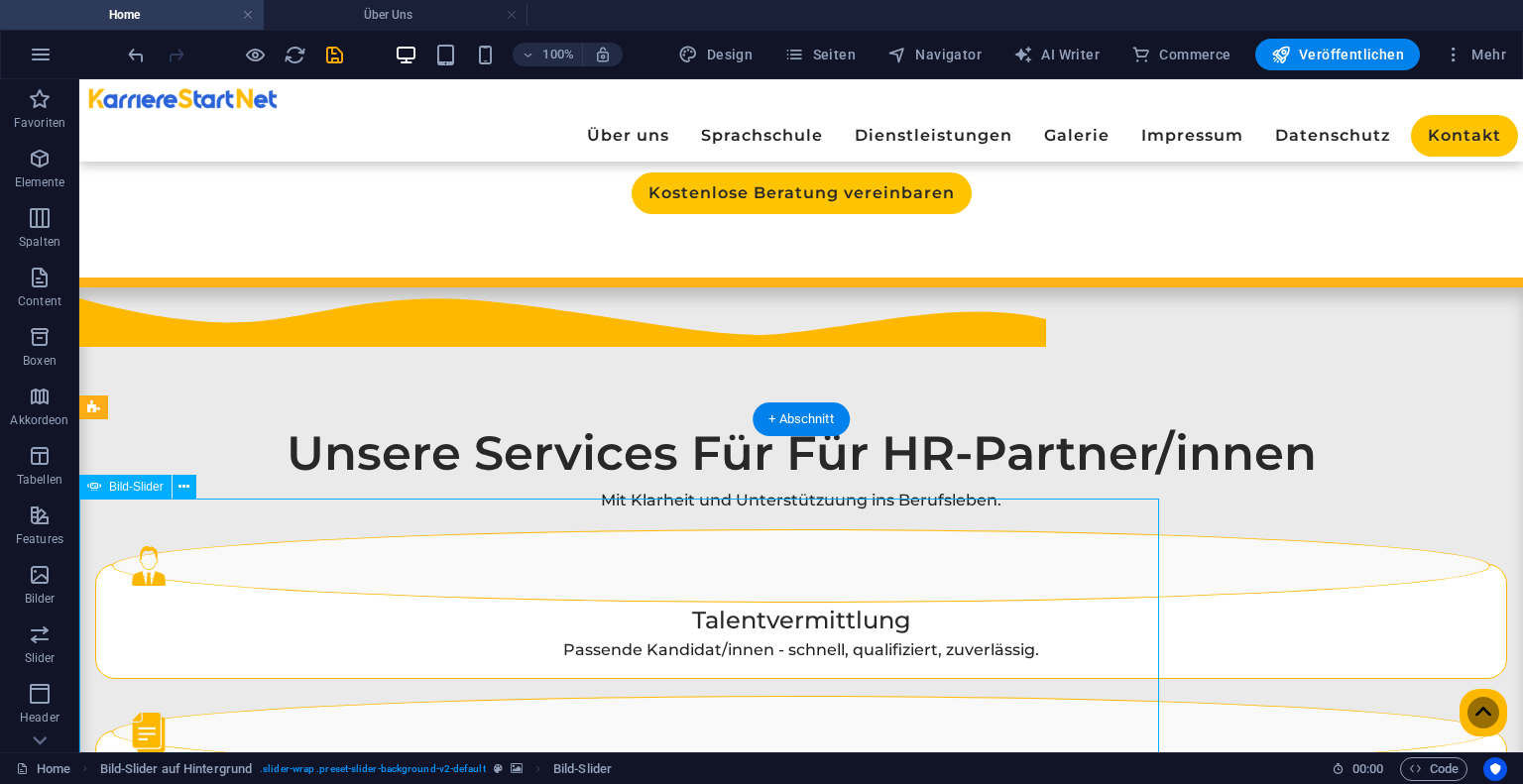 select on "px" 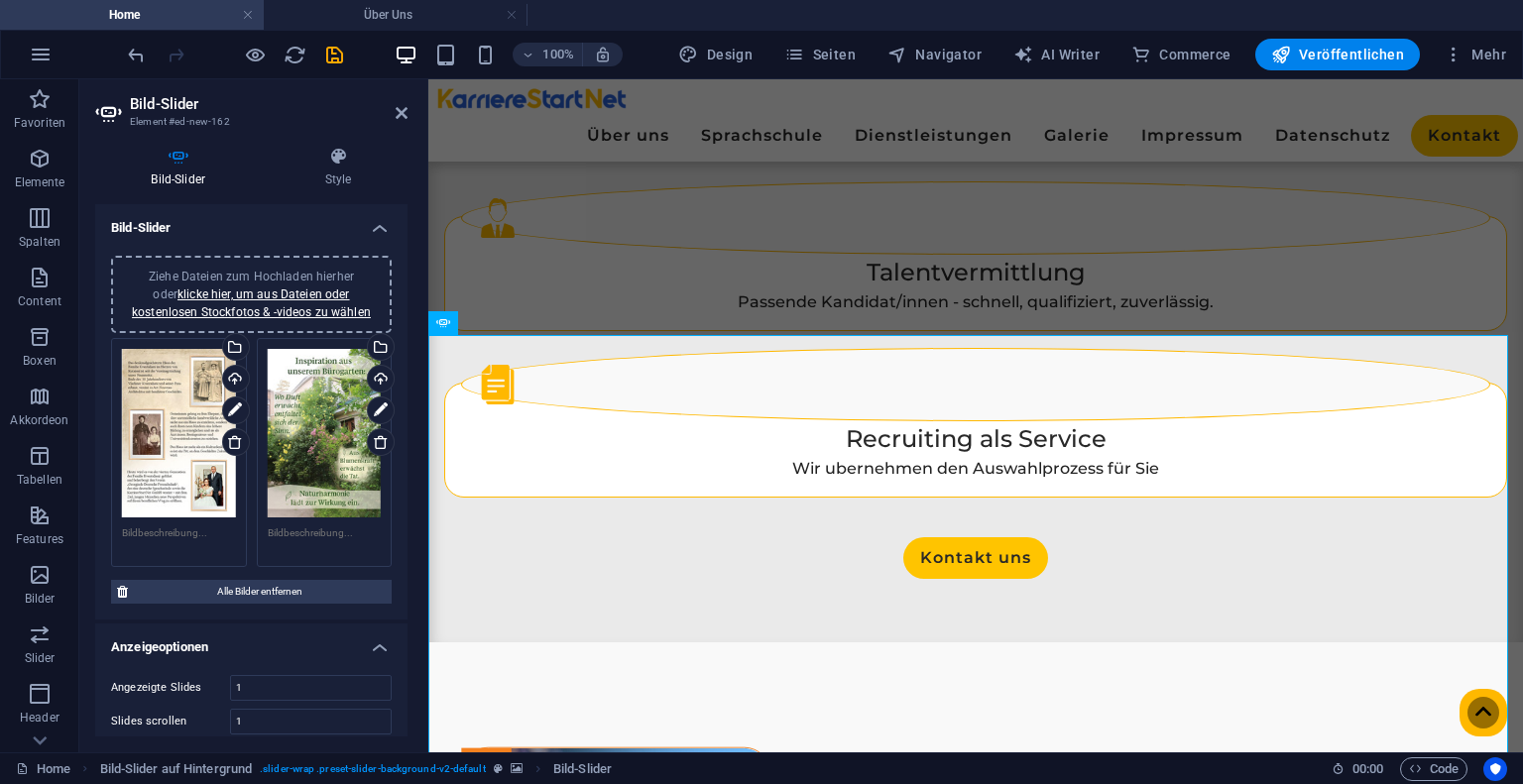 scroll, scrollTop: 462, scrollLeft: 0, axis: vertical 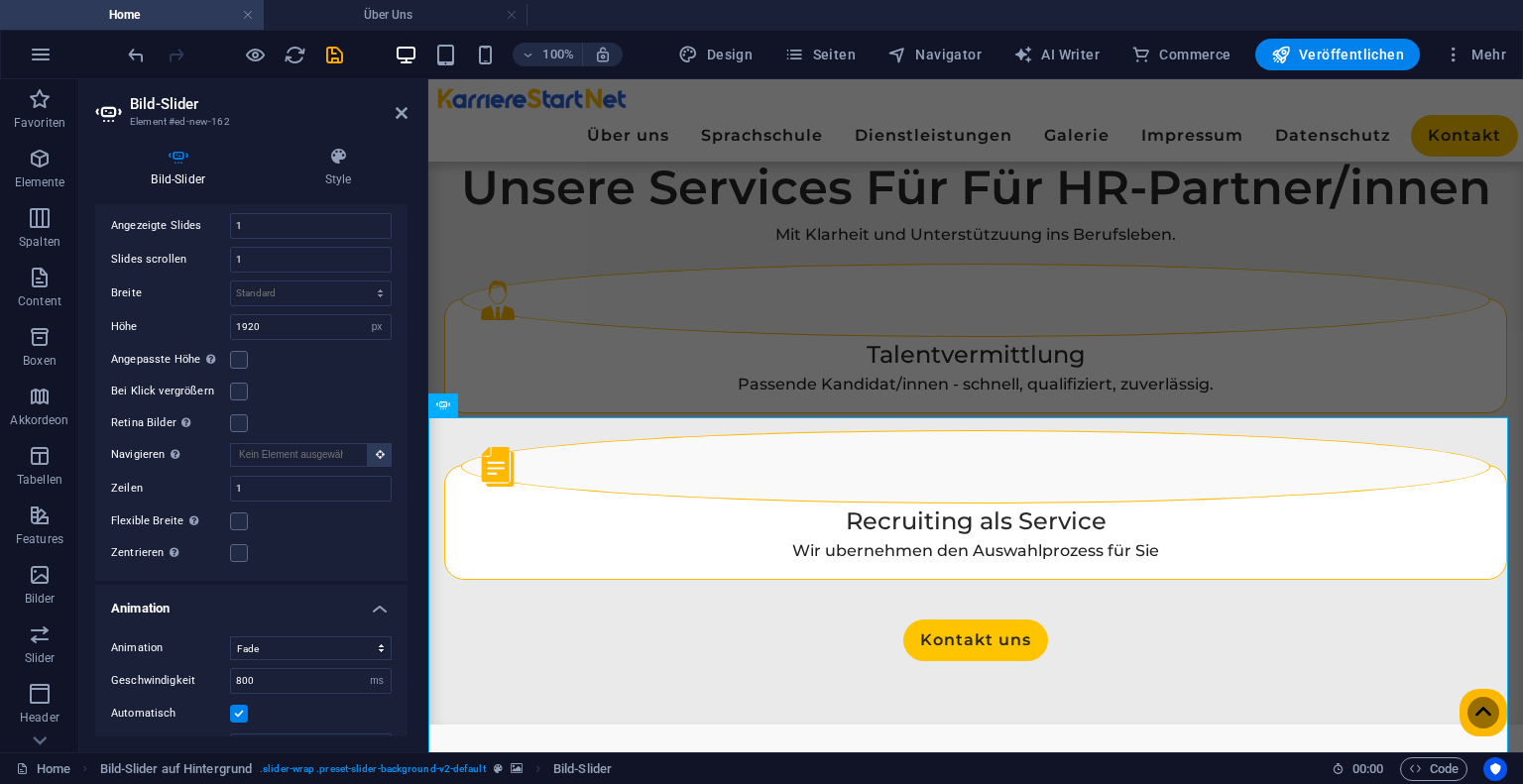 click at bounding box center [968, 3420] 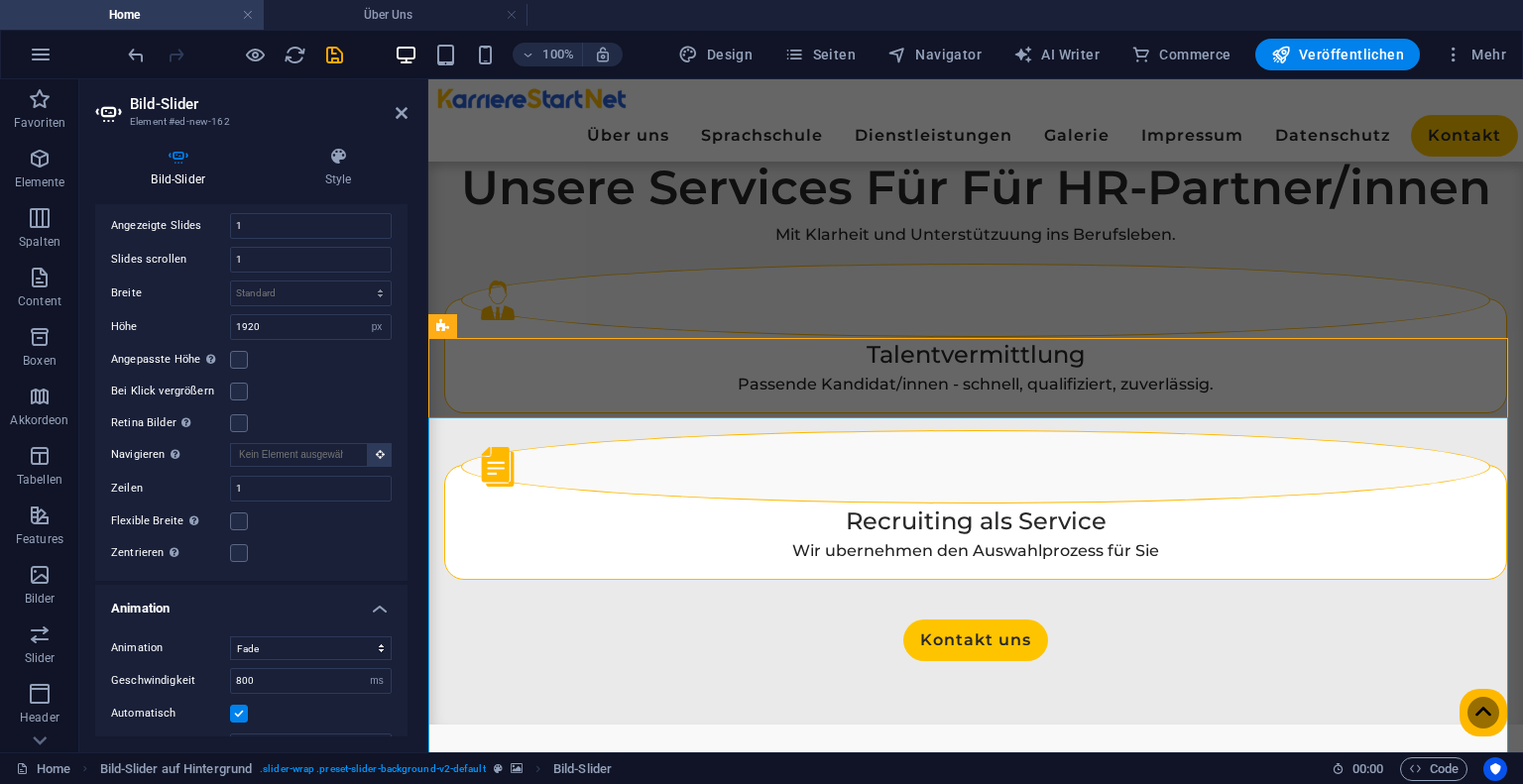 click at bounding box center [968, 3420] 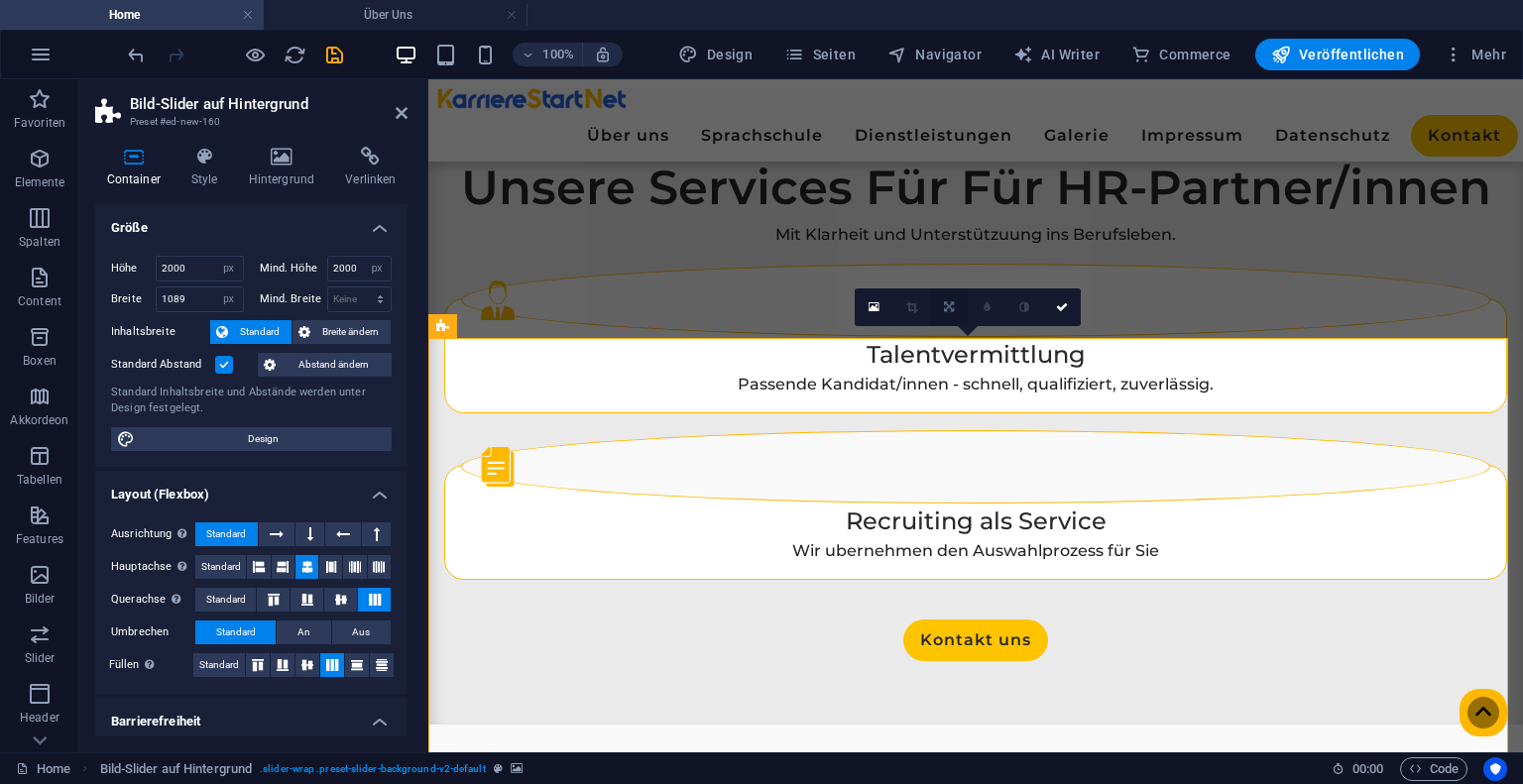 click at bounding box center [949, 307] 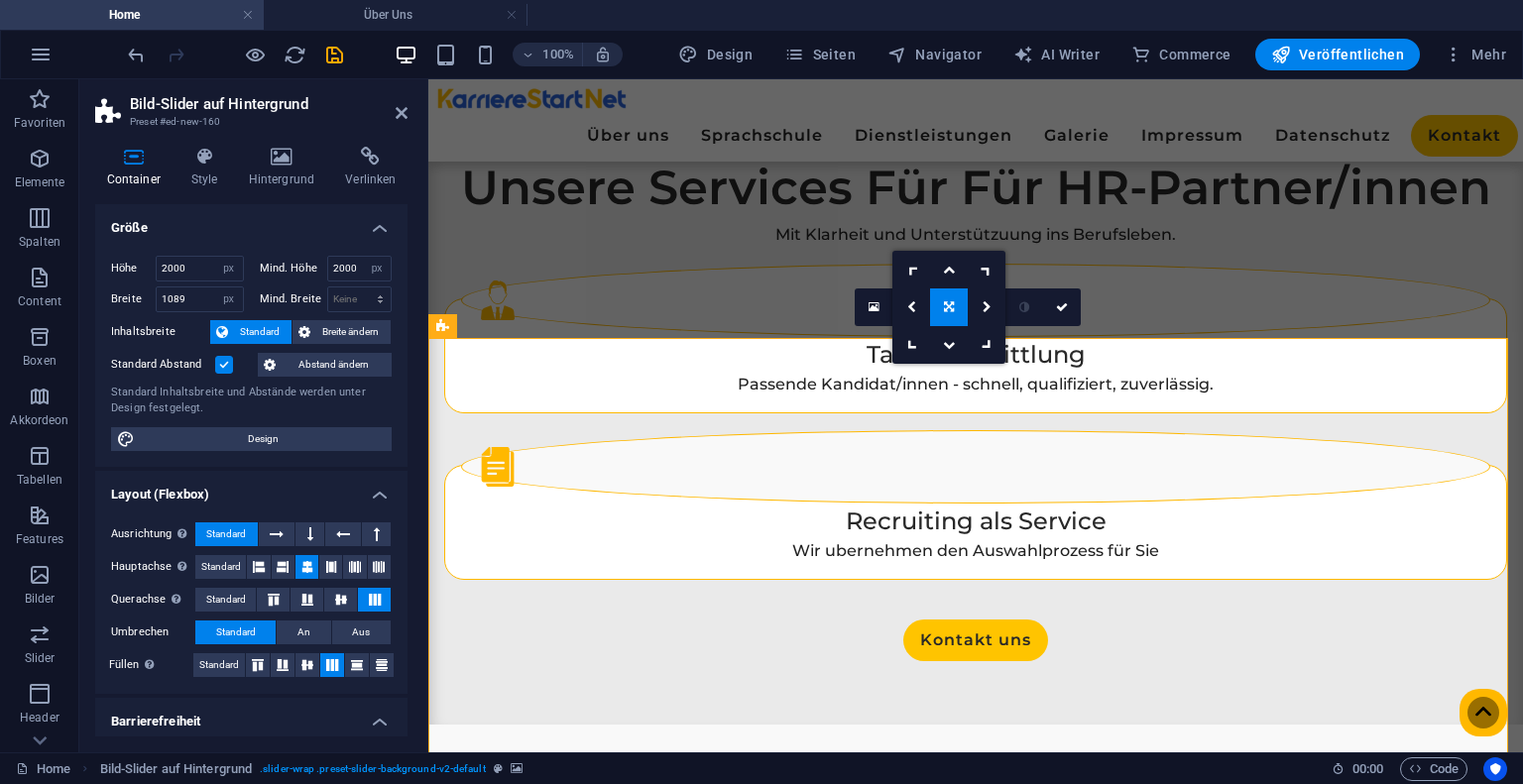 click at bounding box center [949, 307] 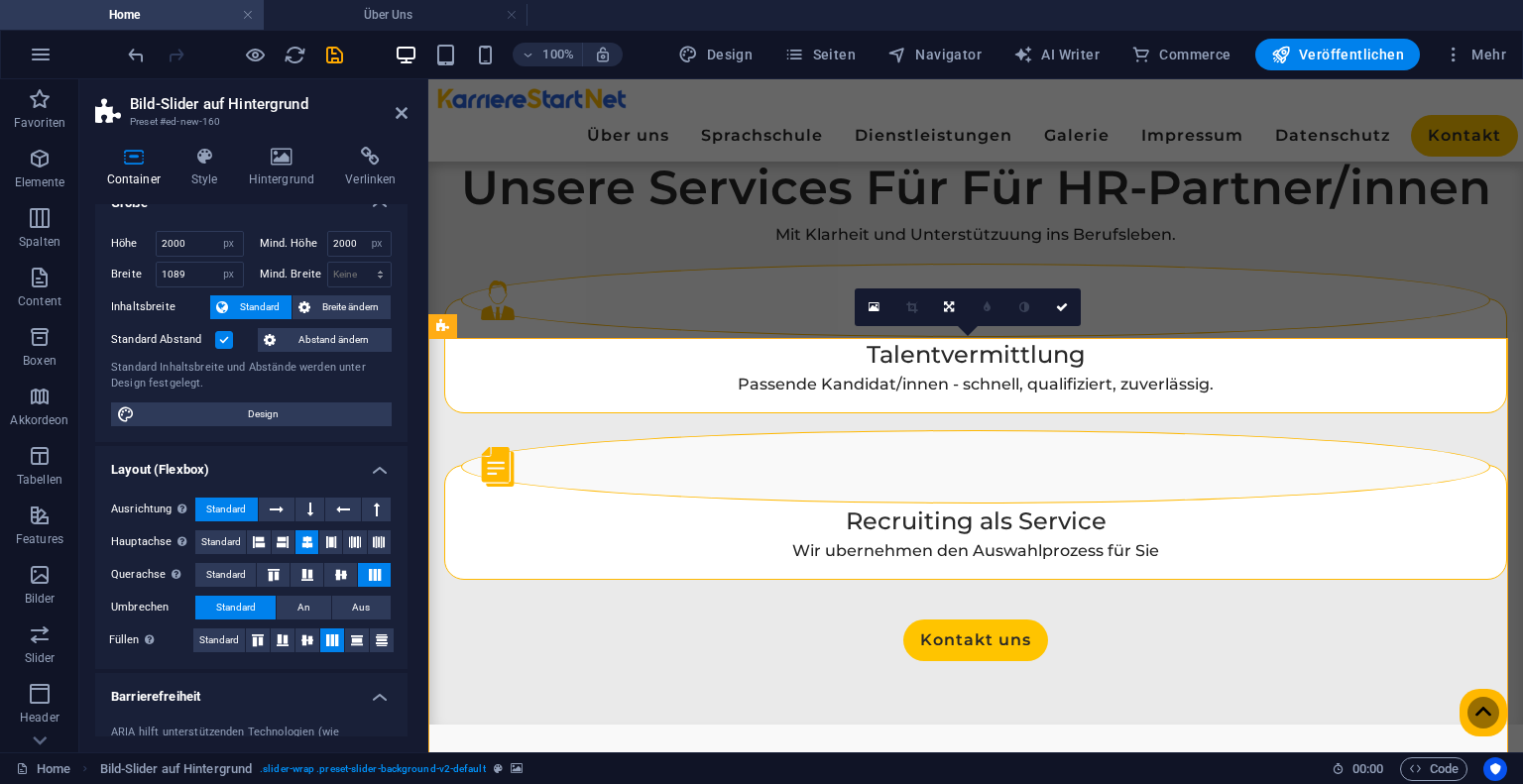 scroll, scrollTop: 3, scrollLeft: 0, axis: vertical 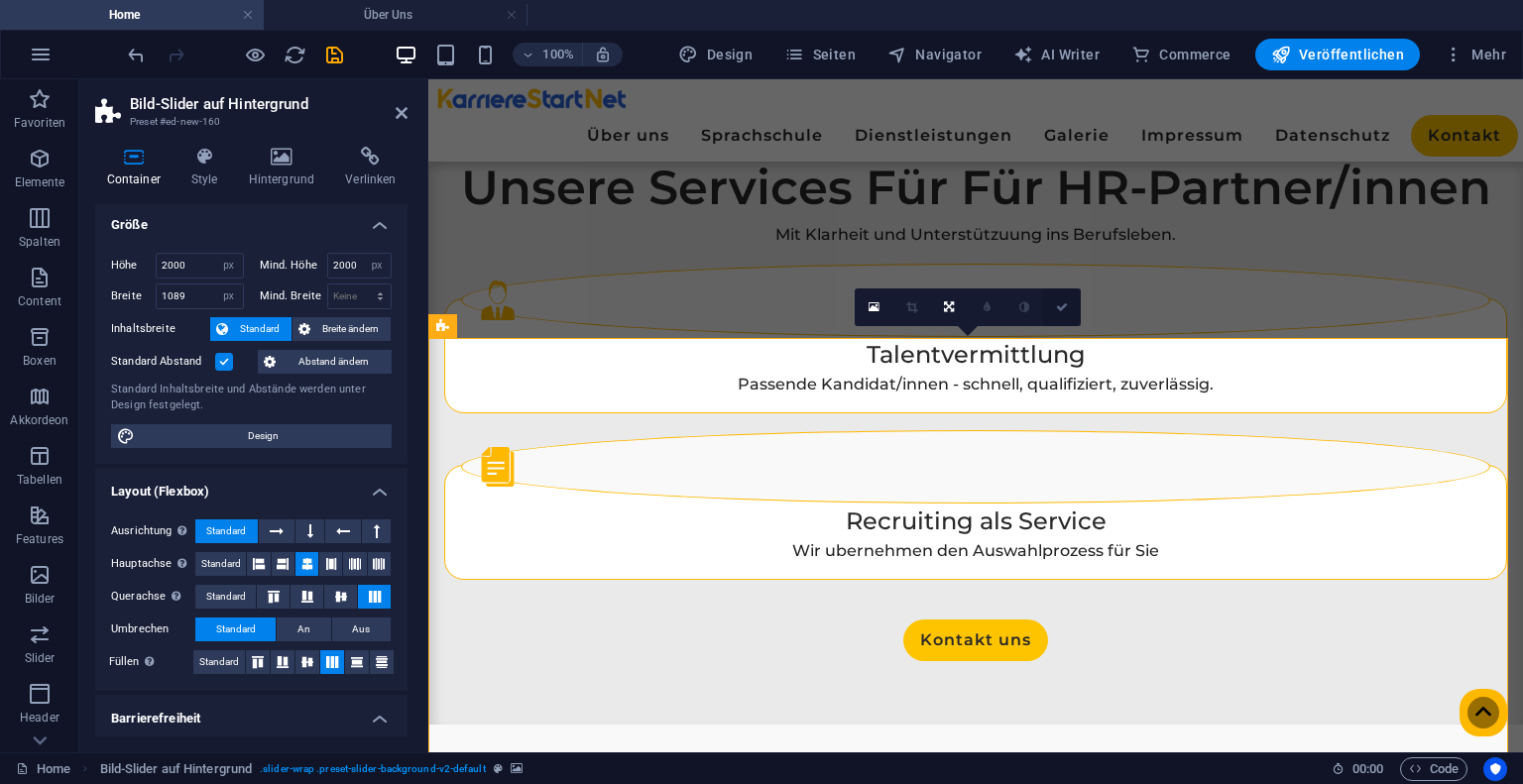 click at bounding box center [1062, 307] 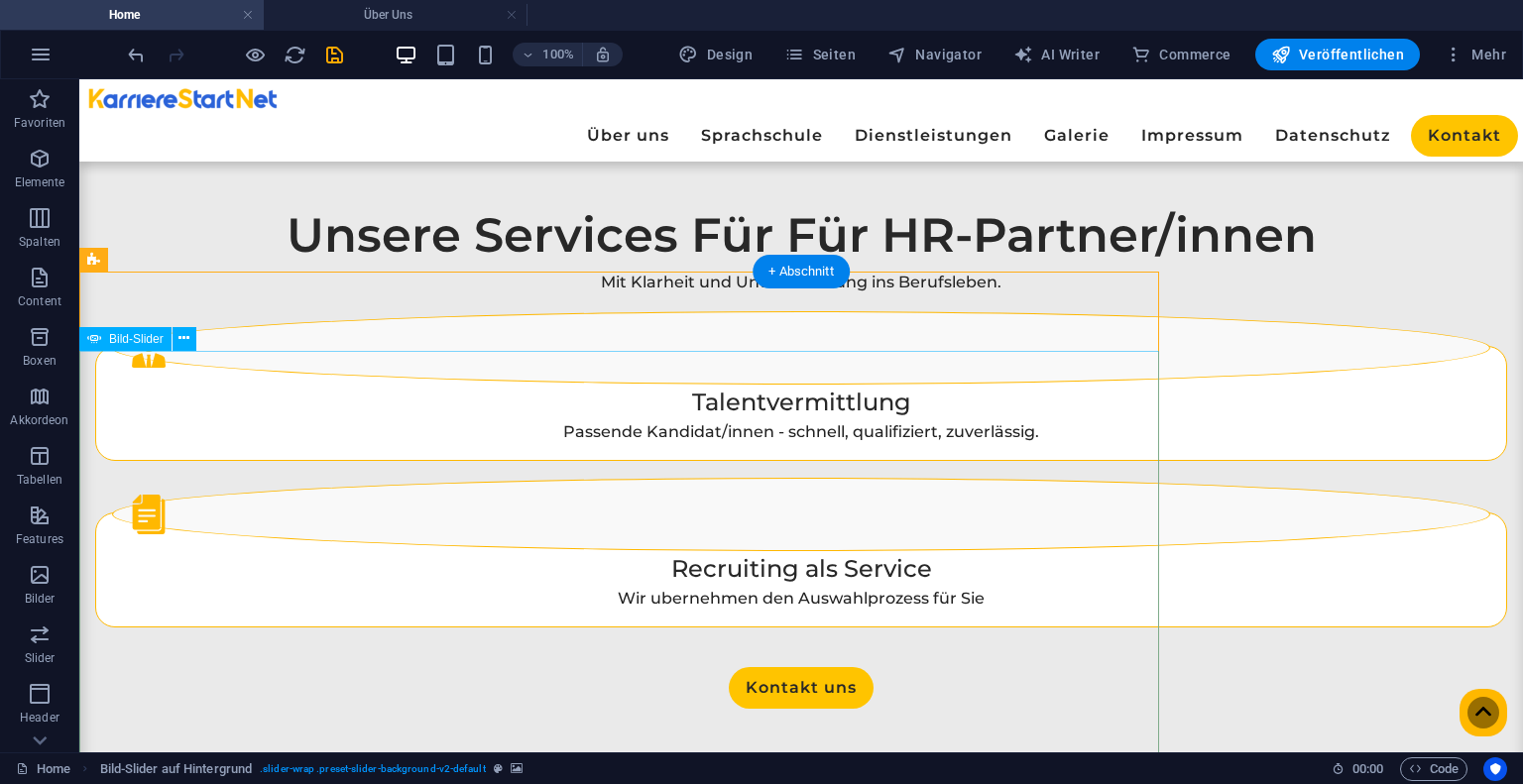 scroll, scrollTop: 2730, scrollLeft: 0, axis: vertical 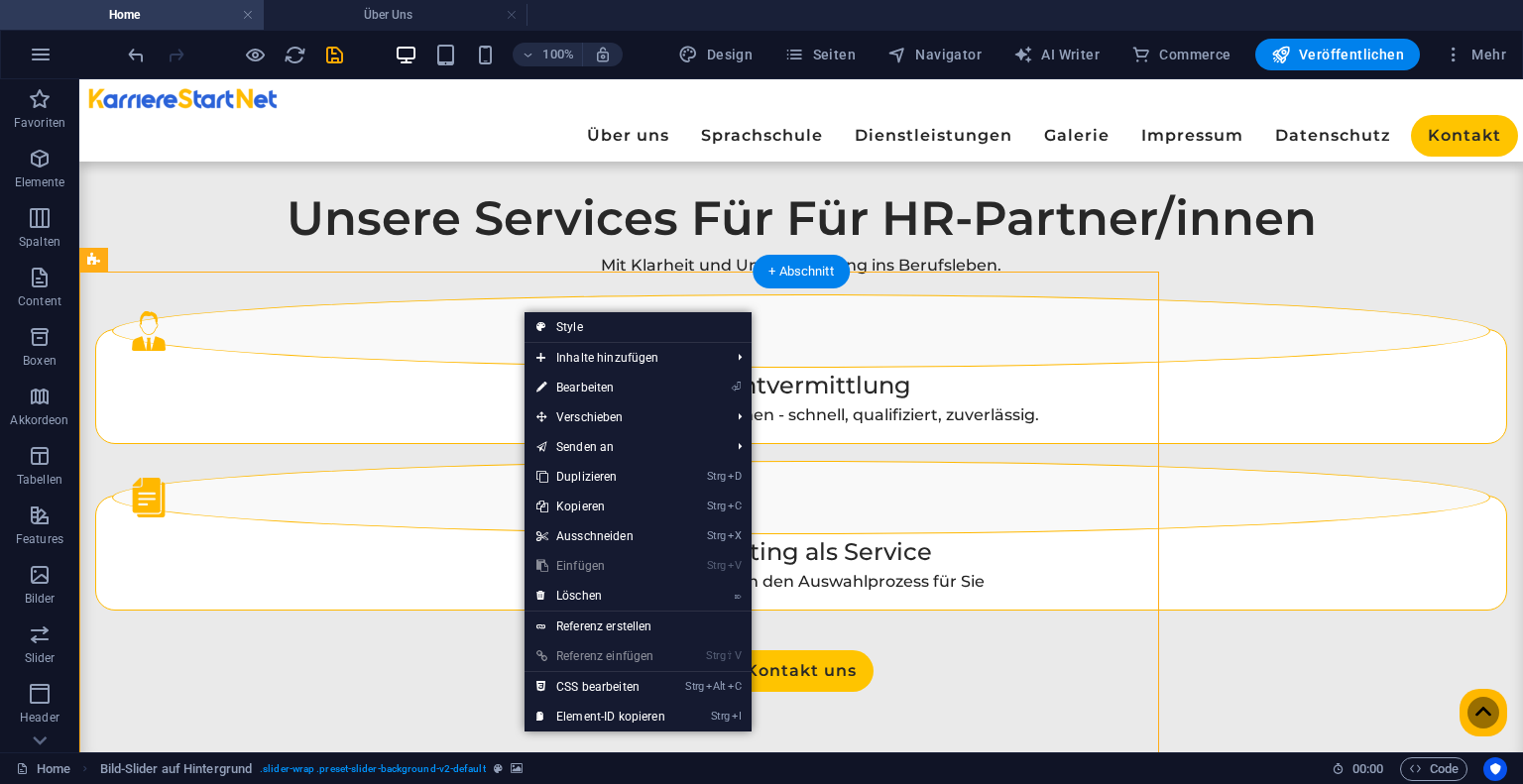 click at bounding box center (619, 3971) 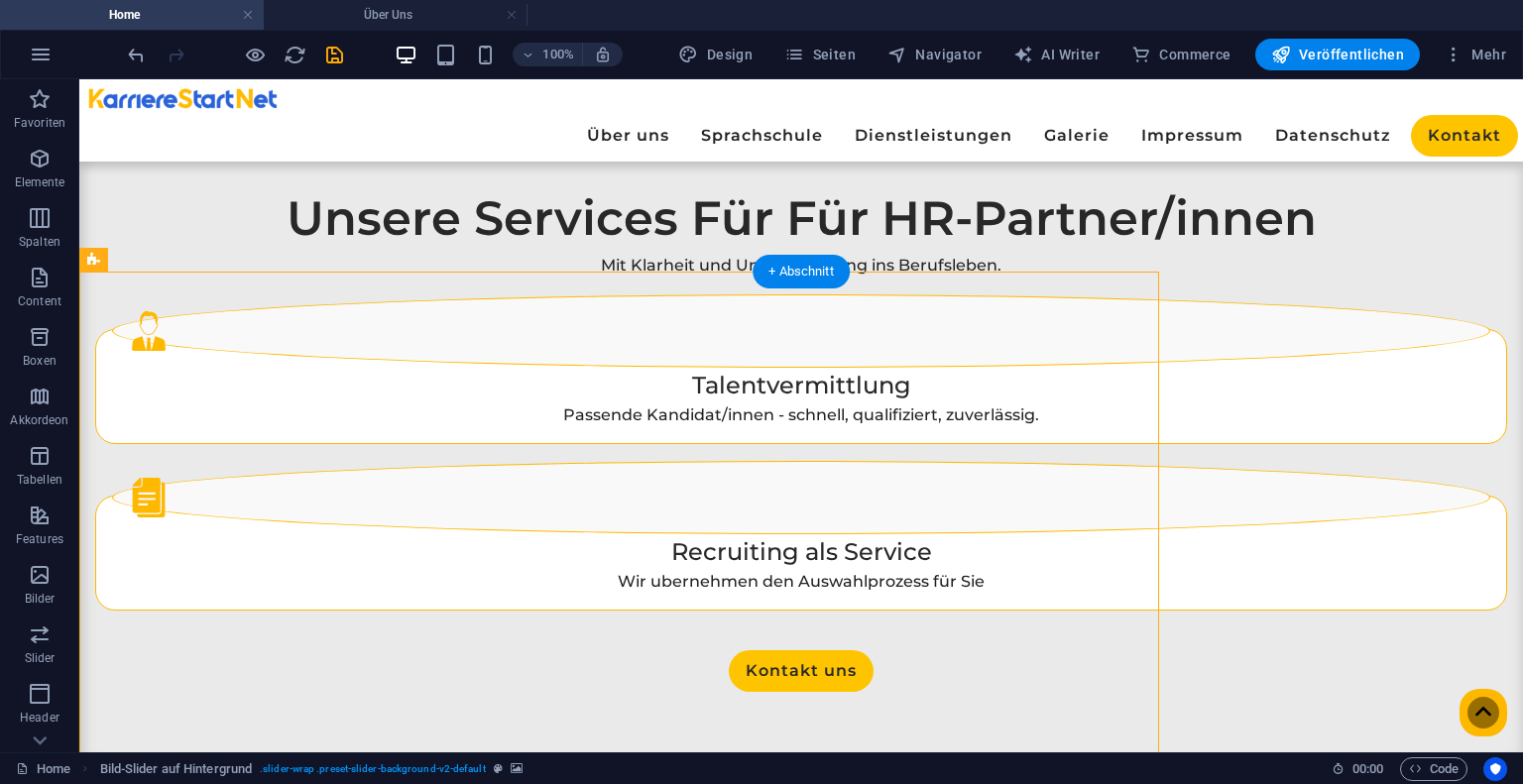 click at bounding box center [619, 3971] 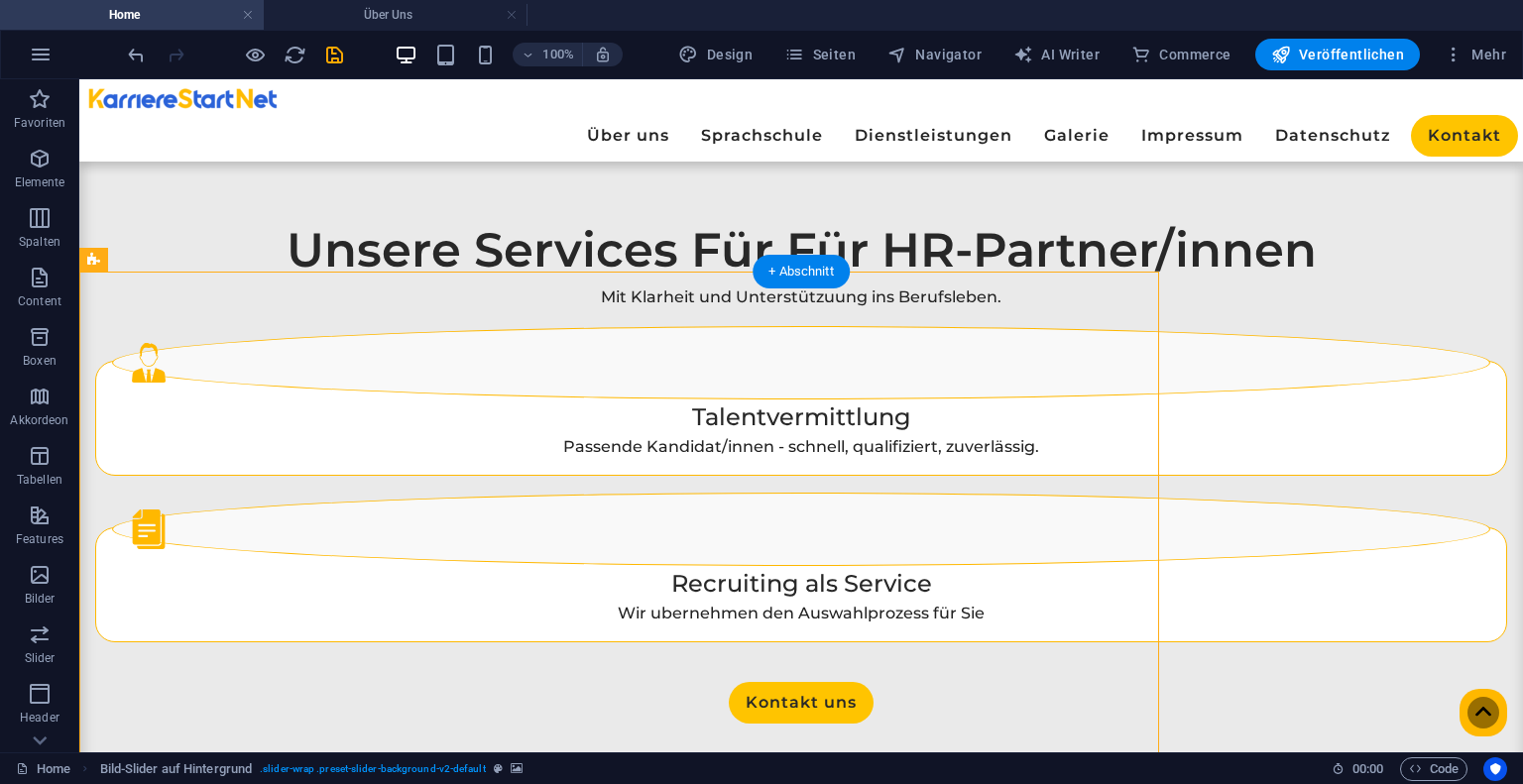 scroll, scrollTop: 2675, scrollLeft: 0, axis: vertical 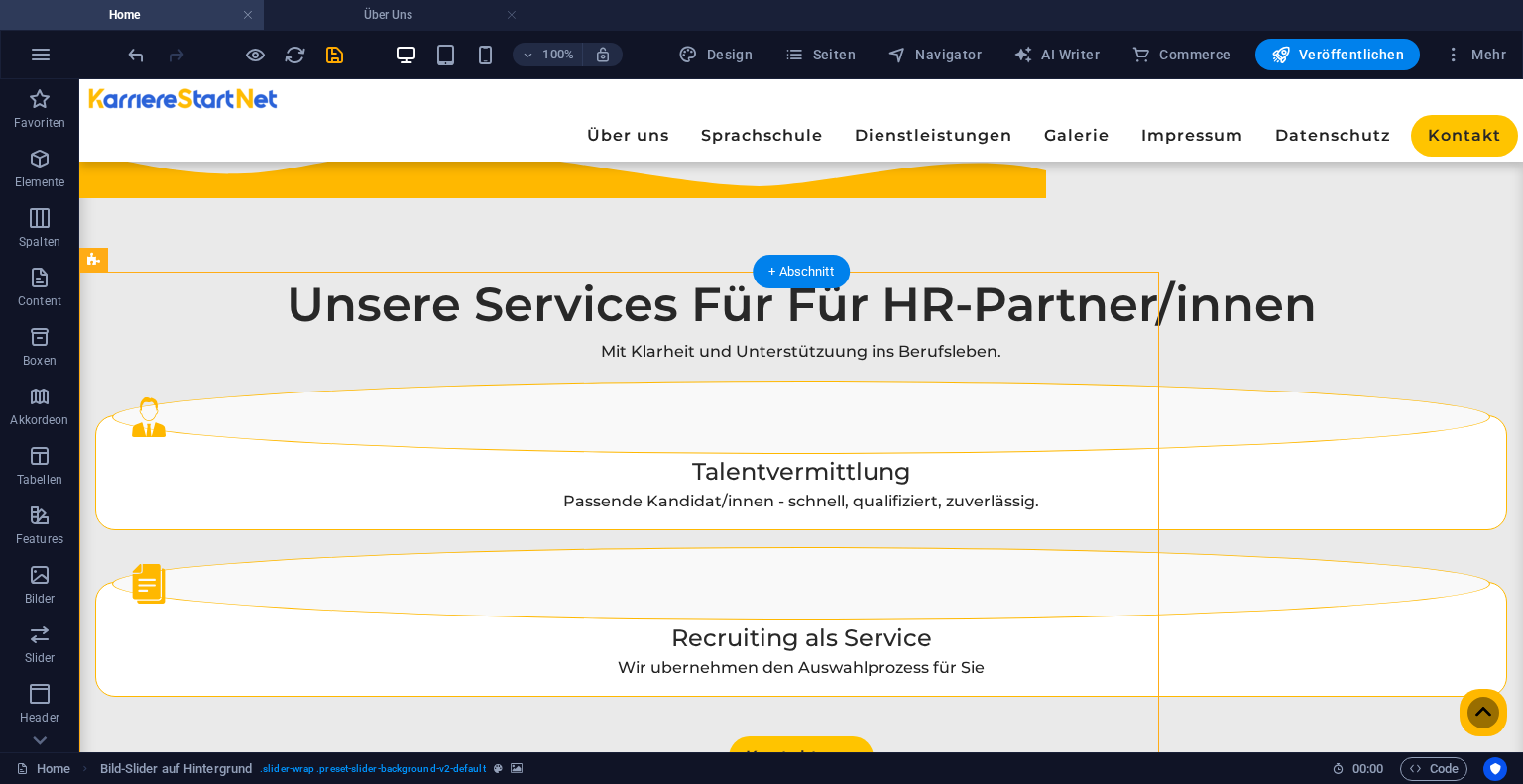 select on "px" 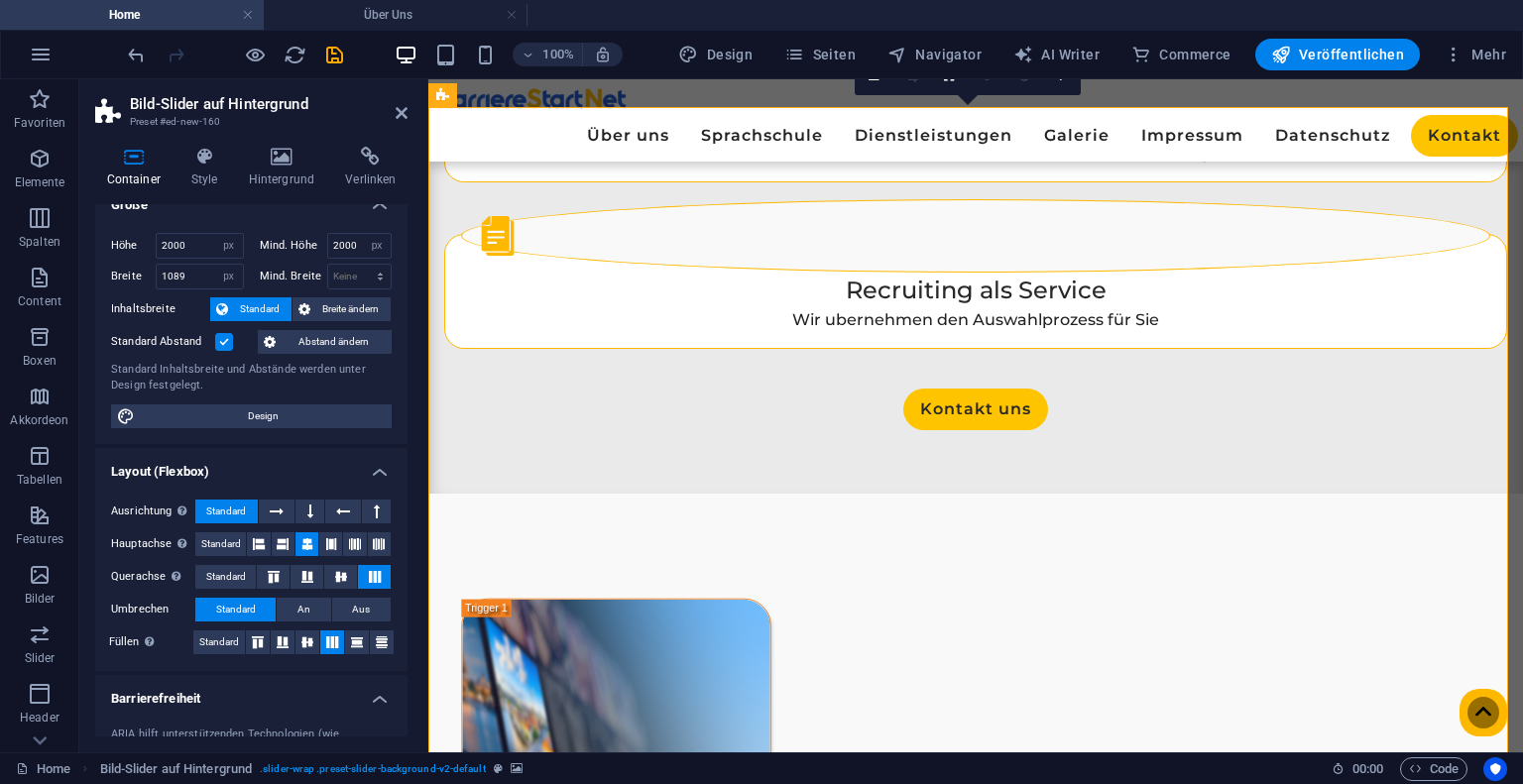scroll, scrollTop: 0, scrollLeft: 0, axis: both 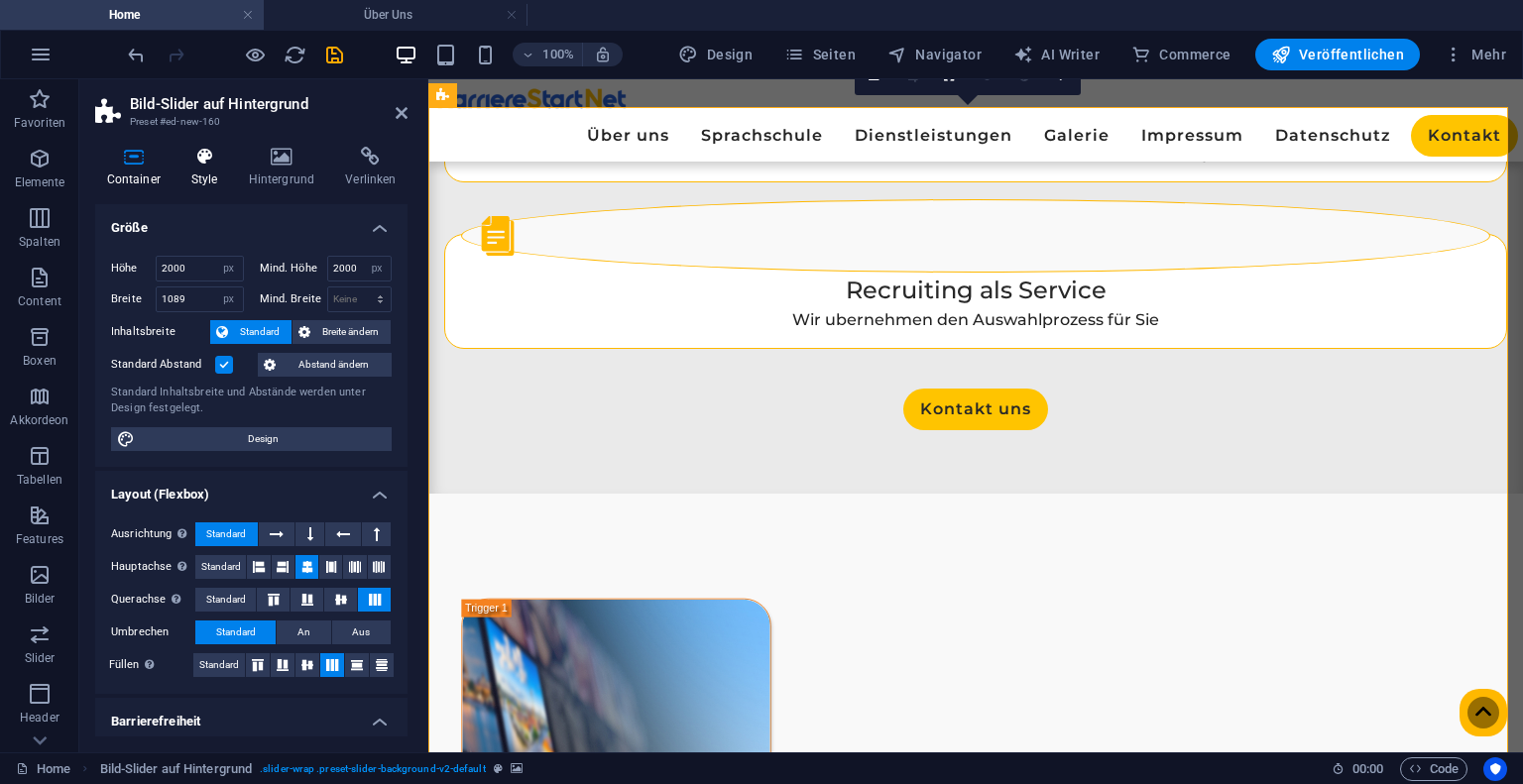 click at bounding box center (204, 157) 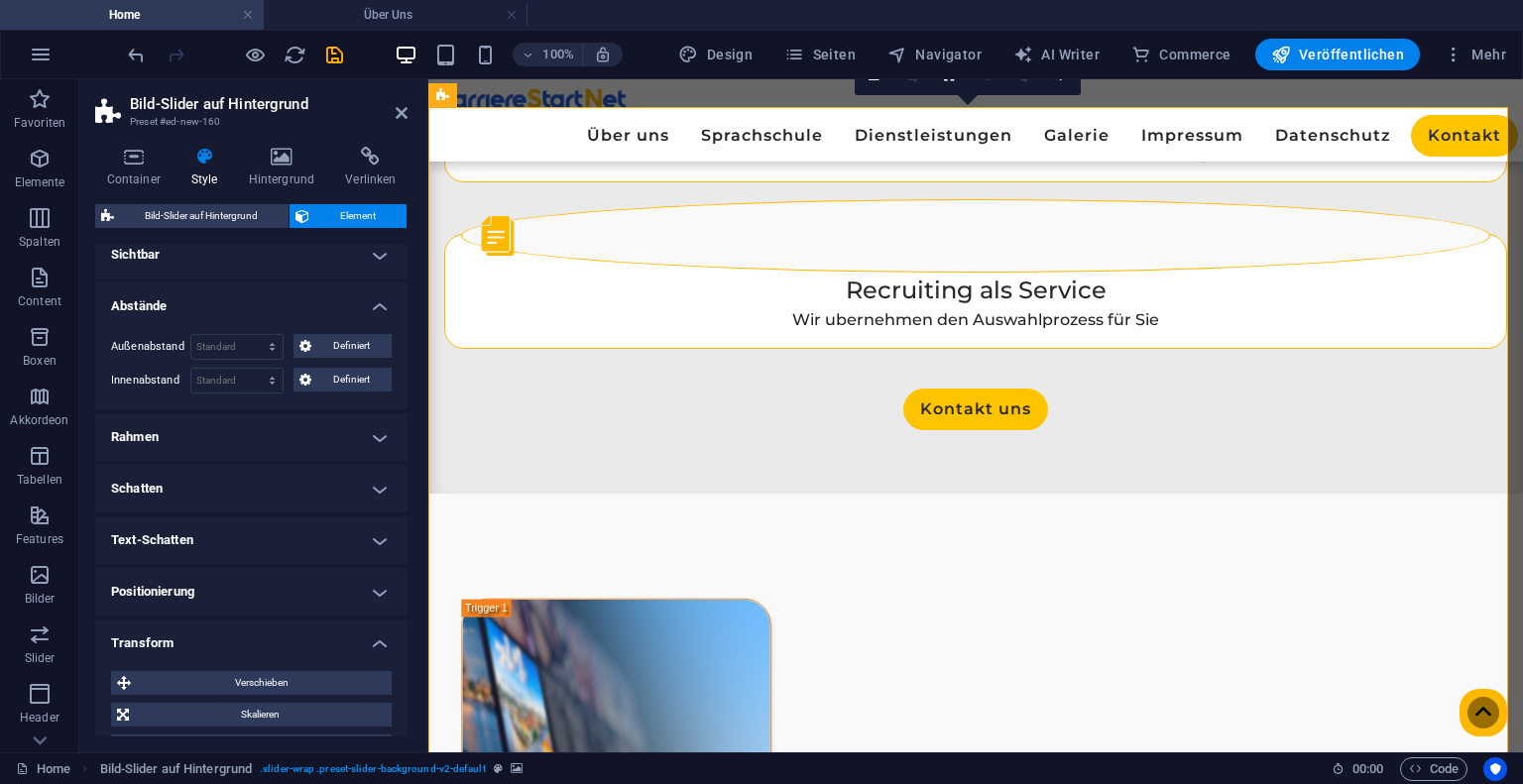 scroll, scrollTop: 0, scrollLeft: 0, axis: both 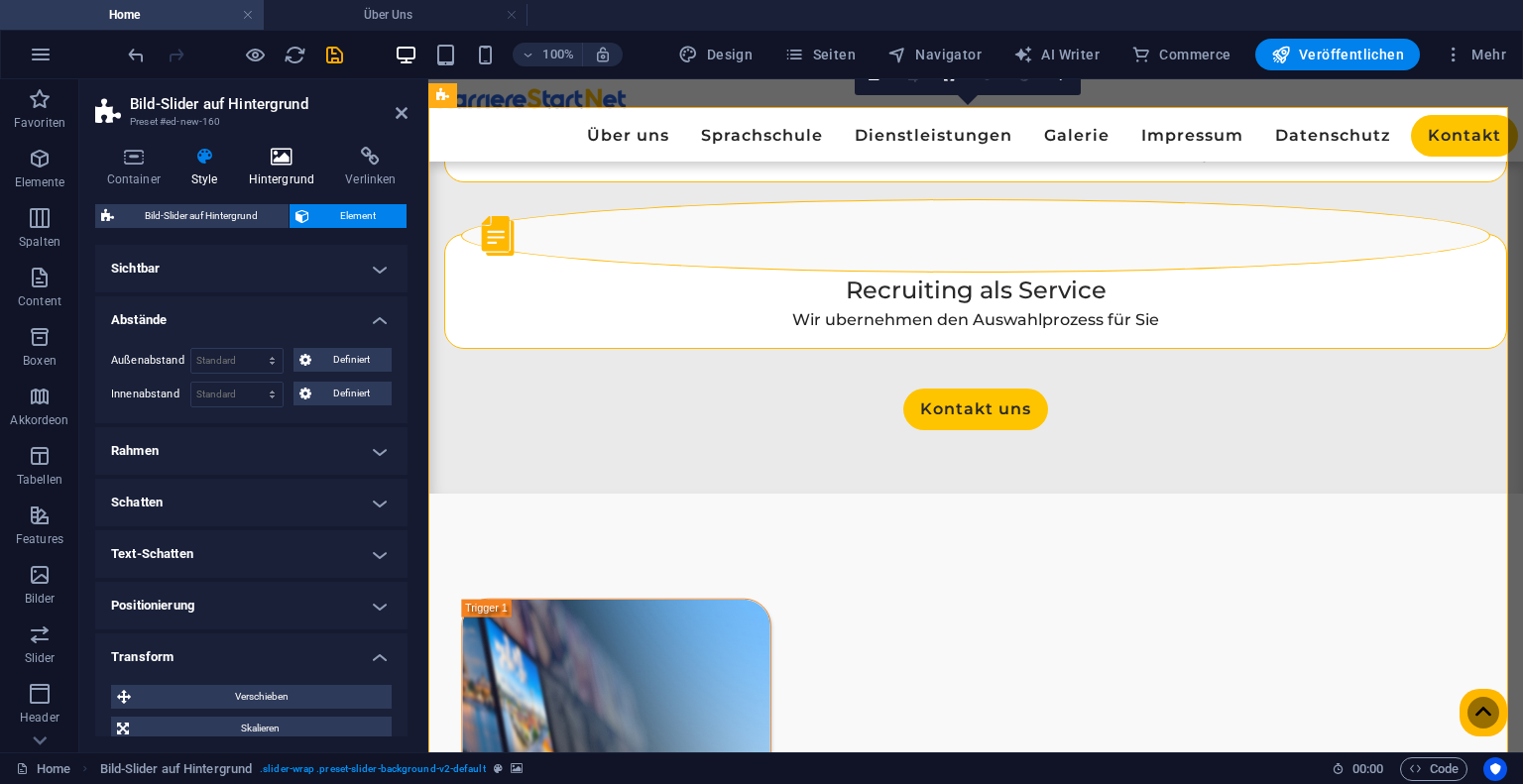 click at bounding box center (282, 157) 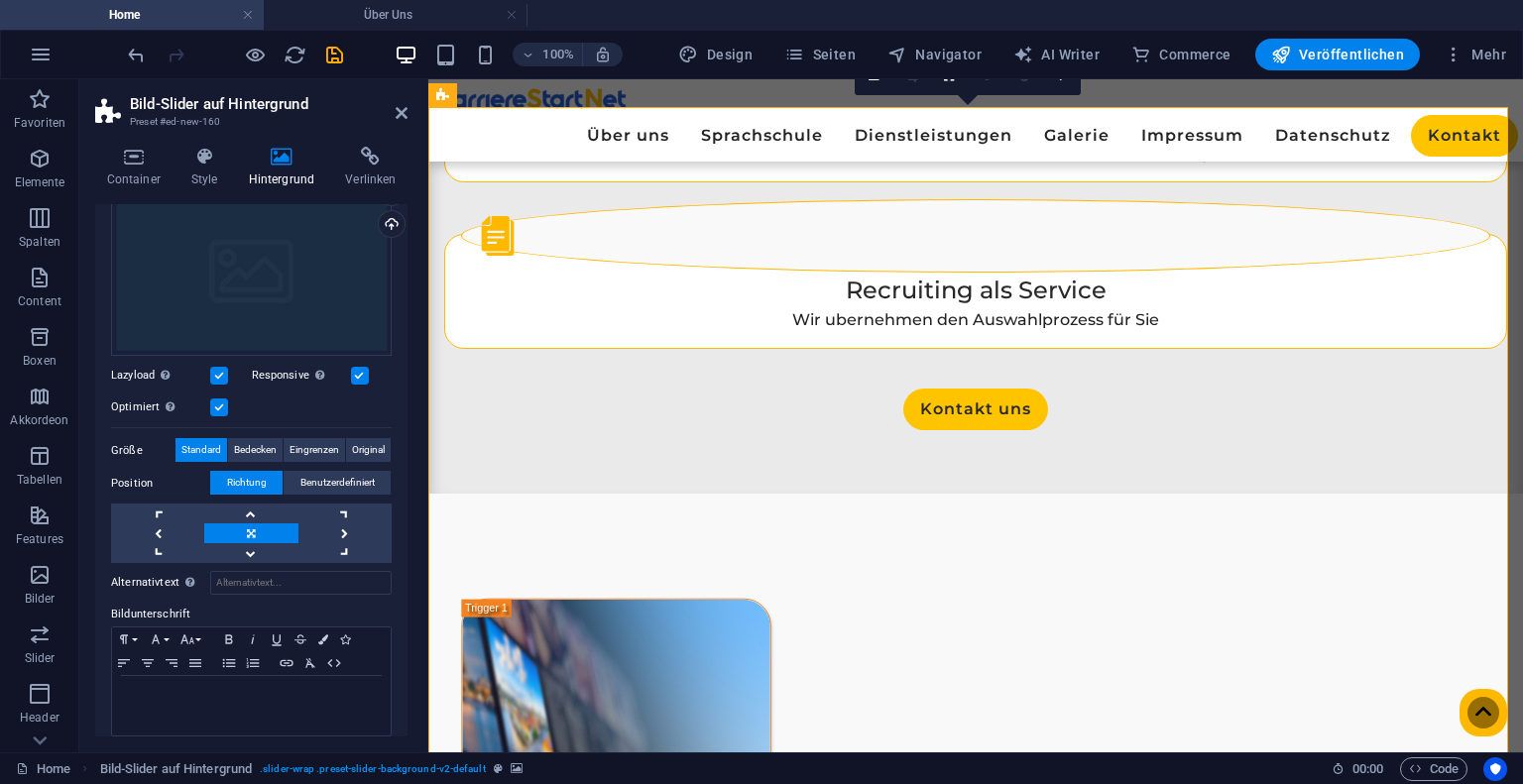 scroll, scrollTop: 198, scrollLeft: 0, axis: vertical 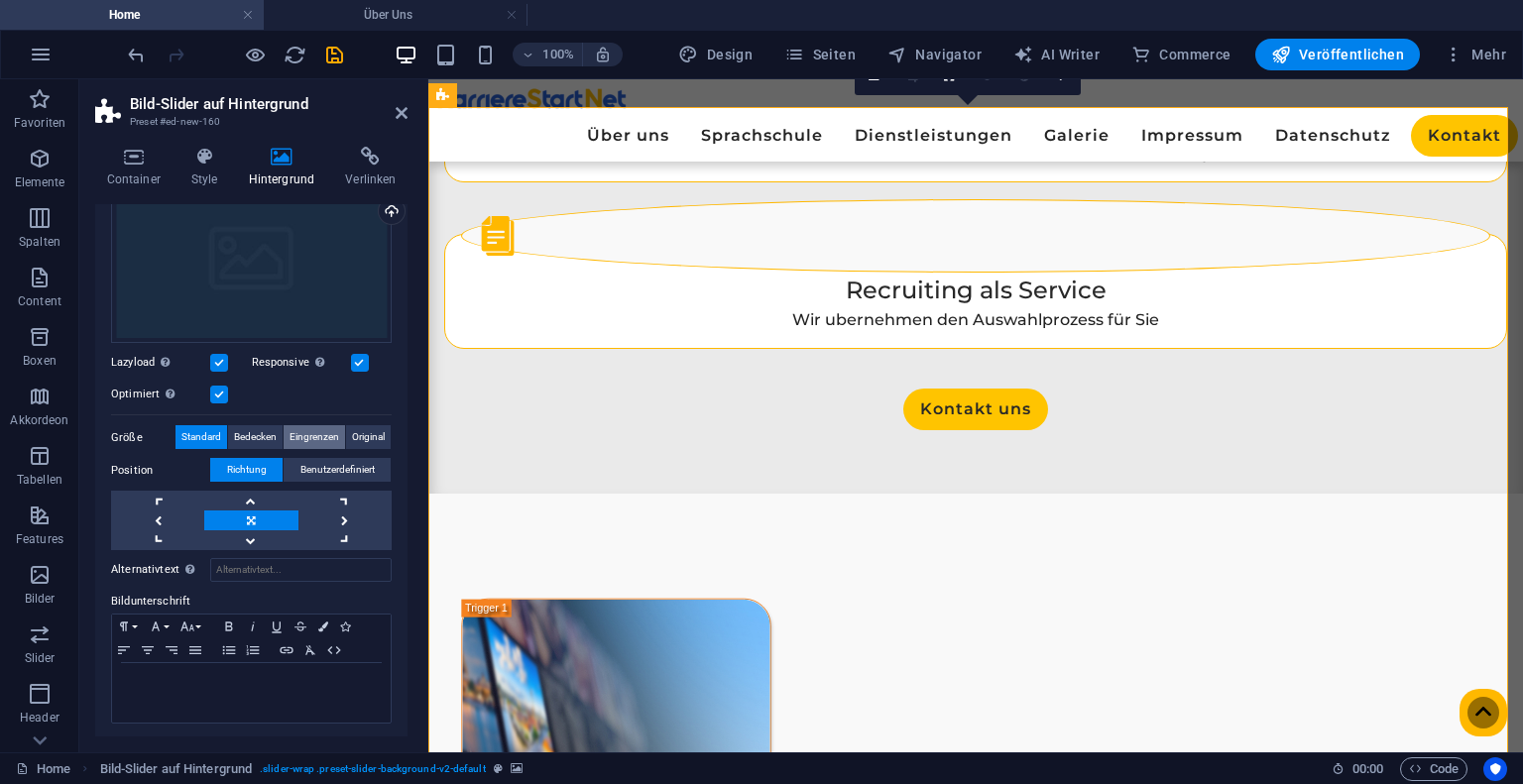 click on "Eingrenzen" at bounding box center (314, 437) 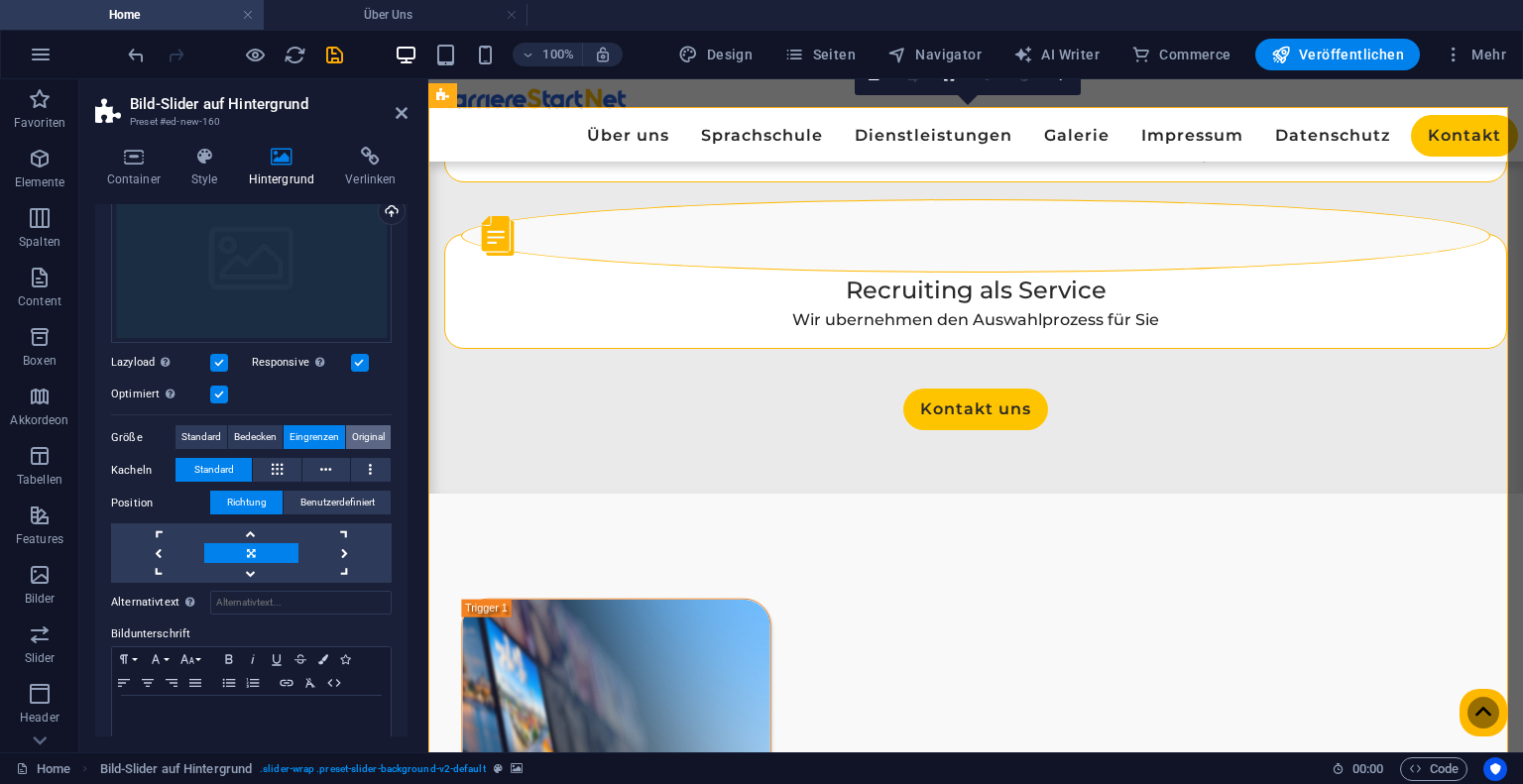 click on "Original" at bounding box center [368, 437] 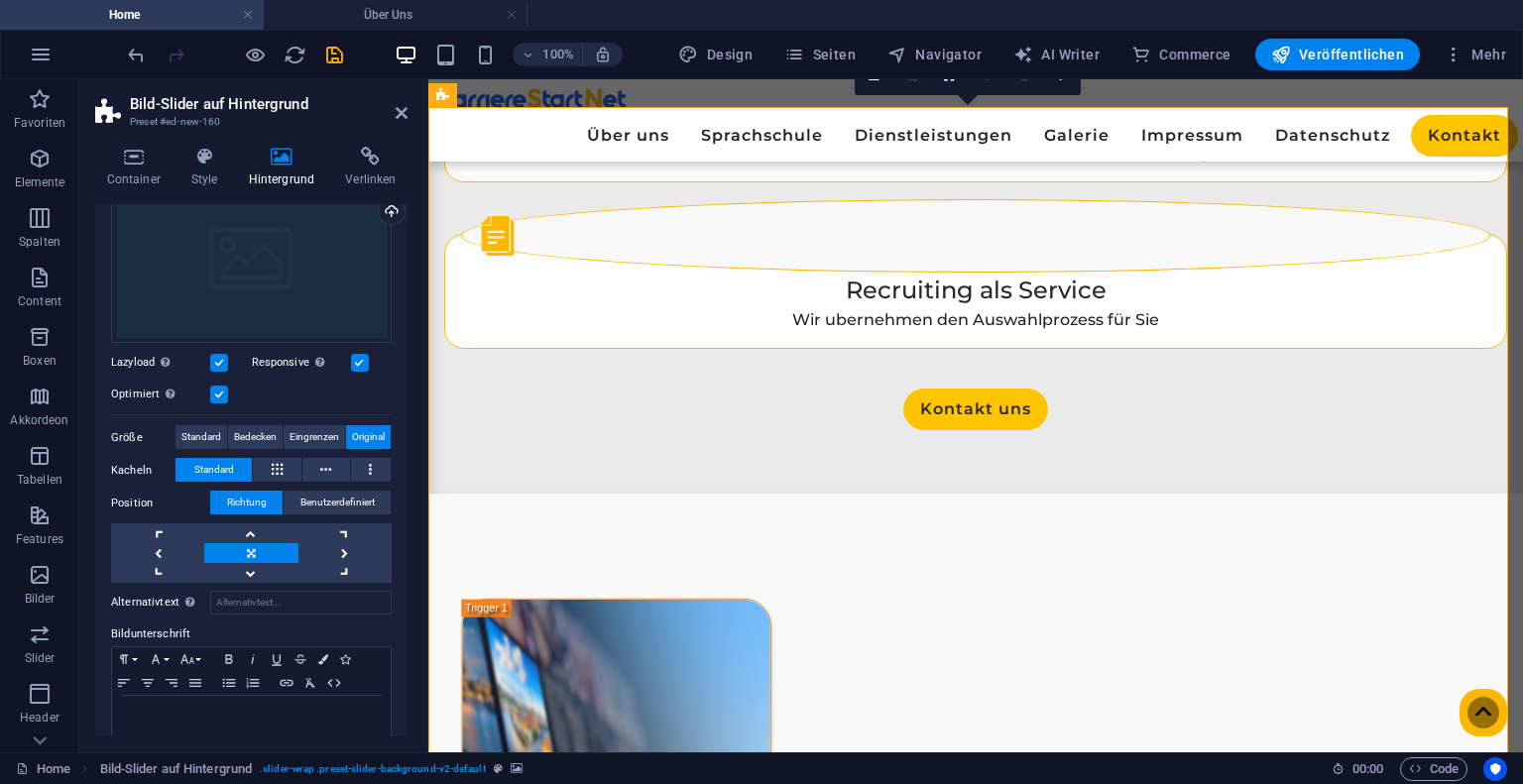 scroll, scrollTop: 0, scrollLeft: 0, axis: both 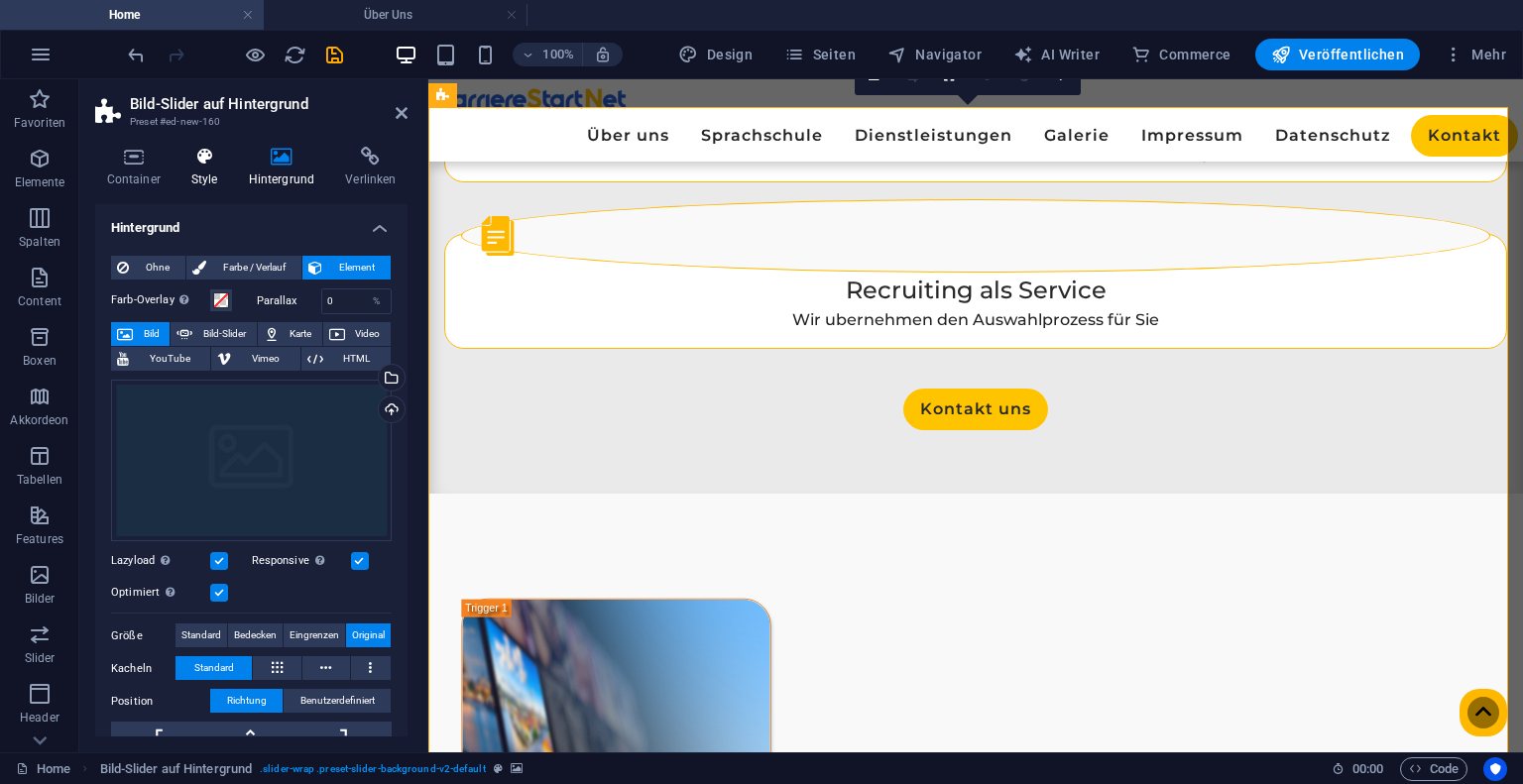 click on "Style" at bounding box center [208, 168] 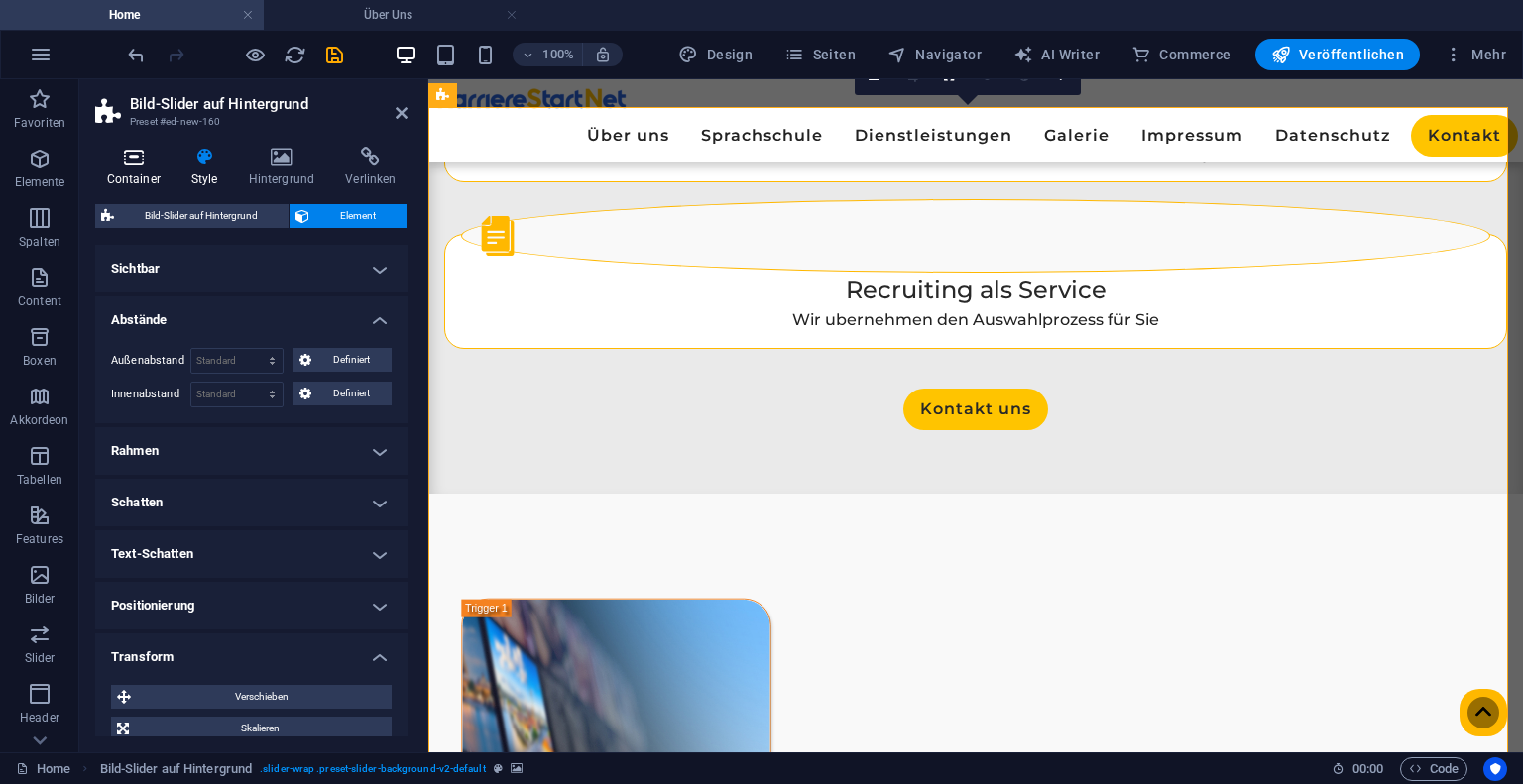 click at bounding box center [133, 157] 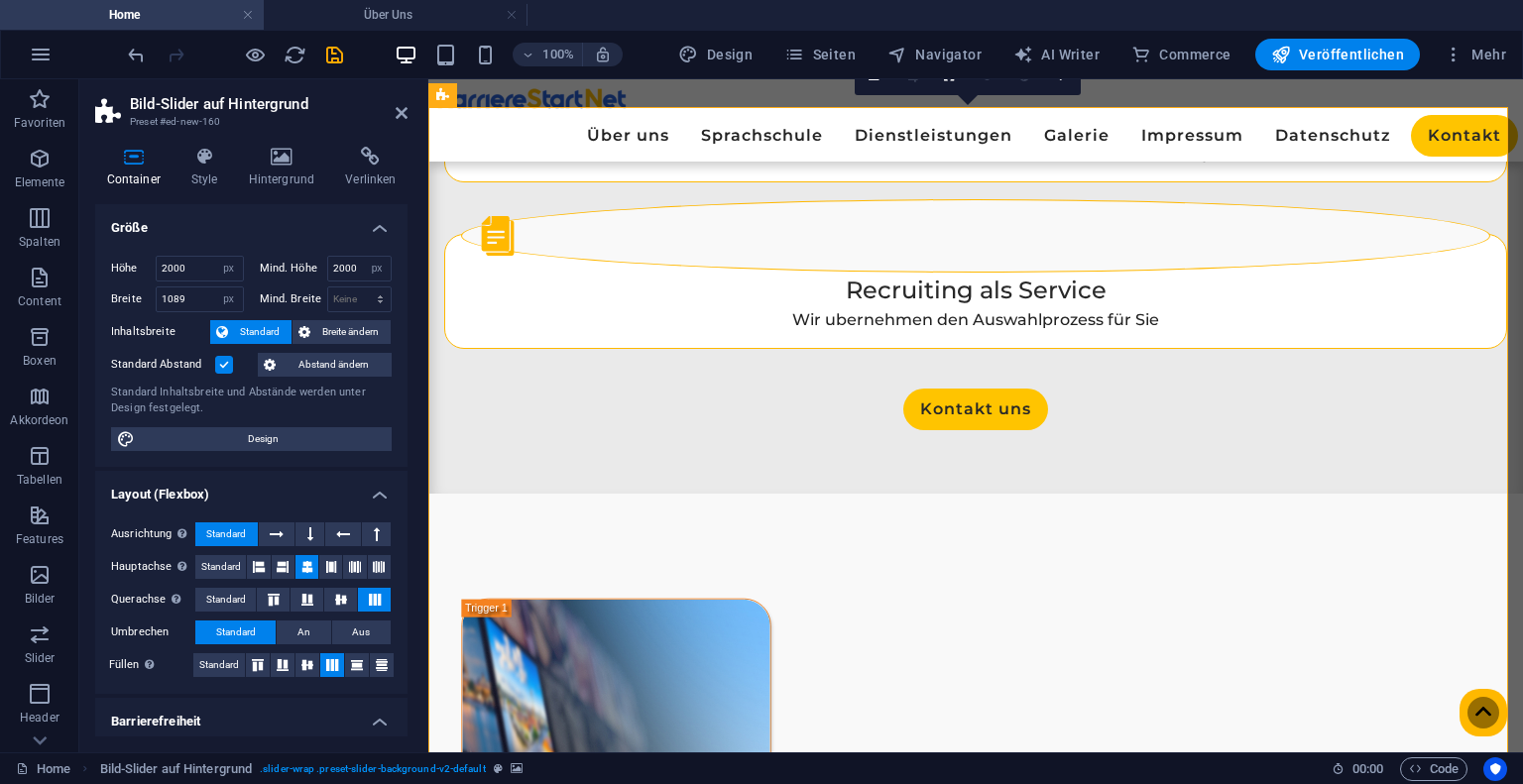 click on "Container" at bounding box center (137, 168) 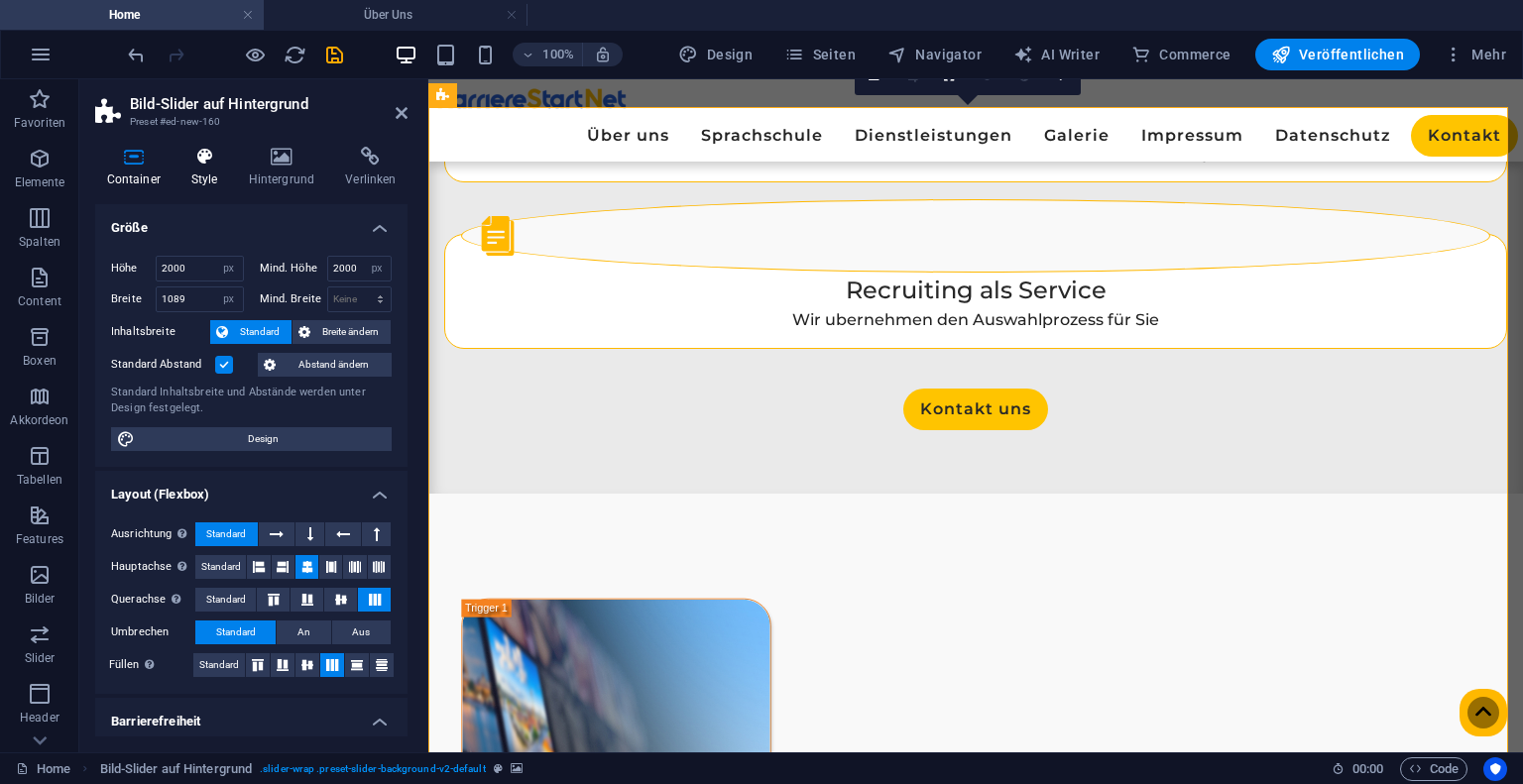 click at bounding box center [204, 157] 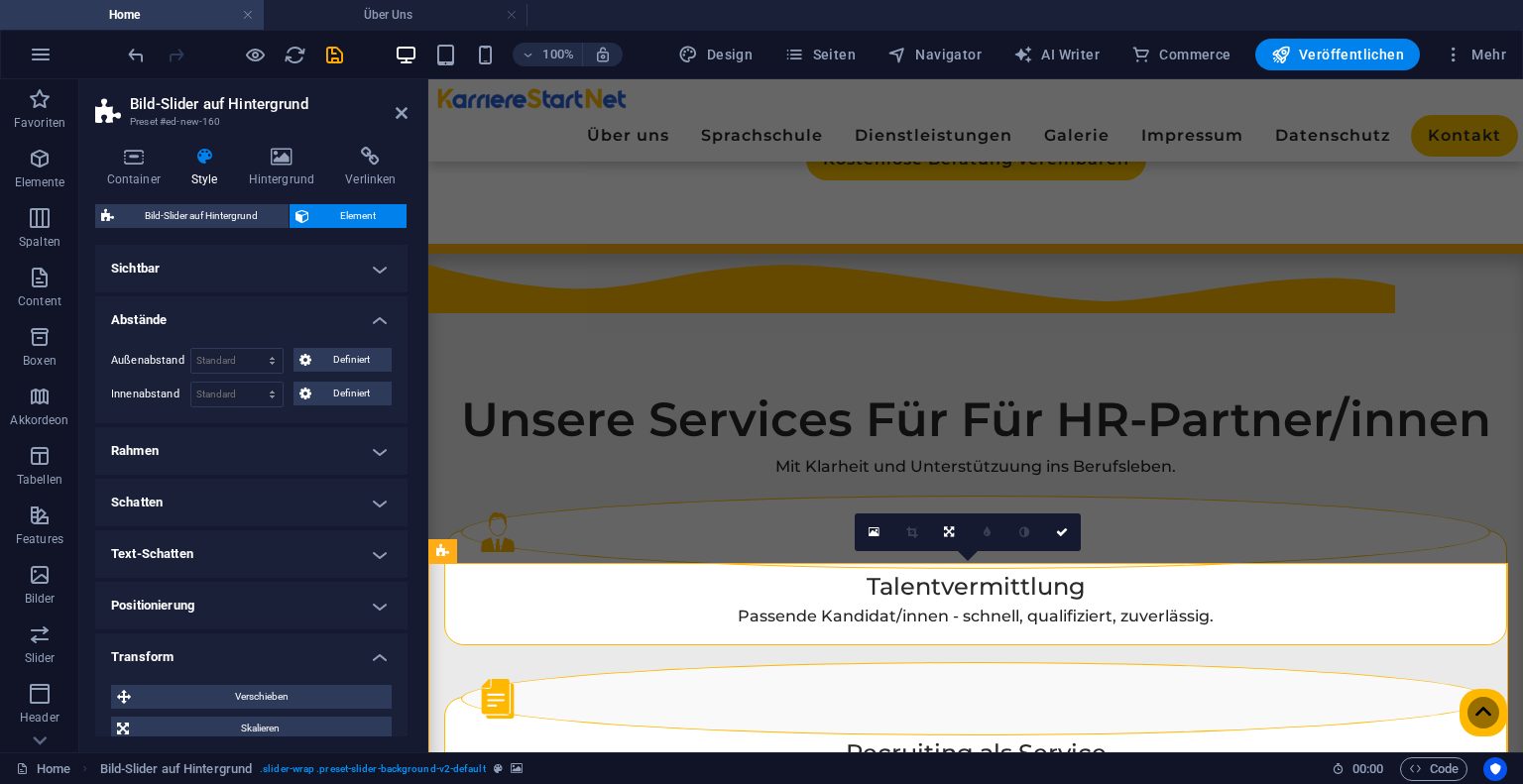 scroll, scrollTop: 2444, scrollLeft: 0, axis: vertical 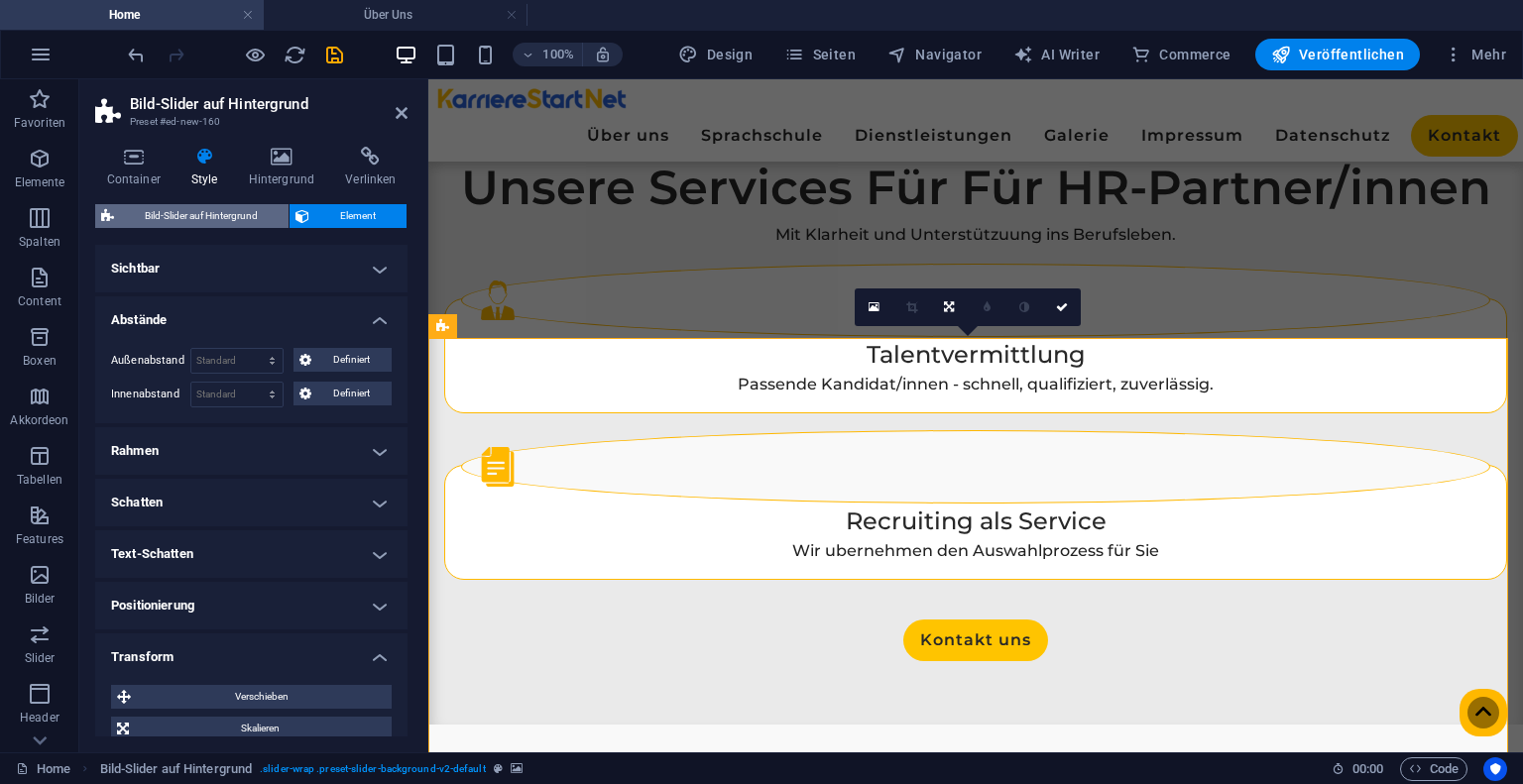 click on "Bild-Slider auf Hintergrund" at bounding box center (201, 216) 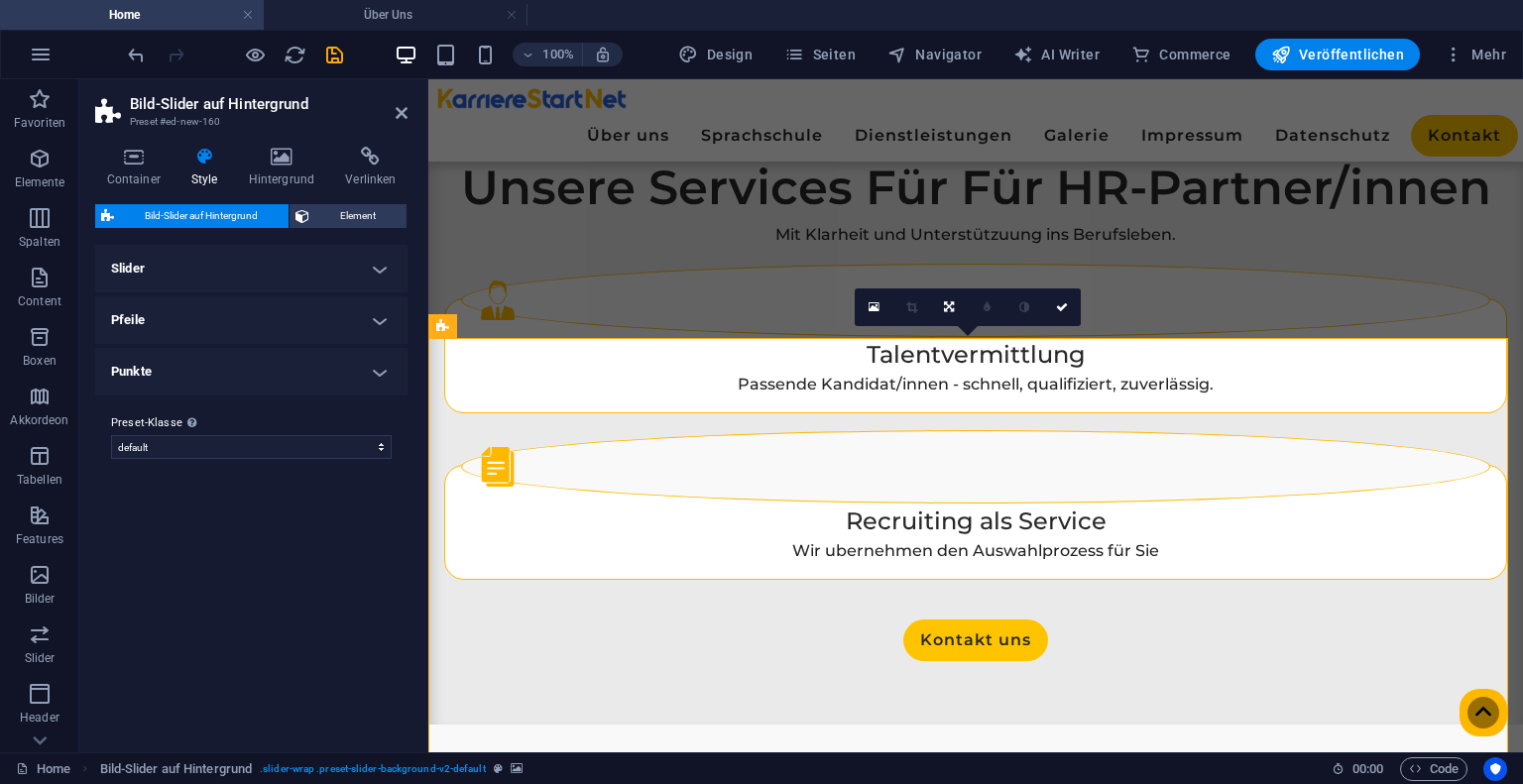 click on "Punkte" at bounding box center (251, 372) 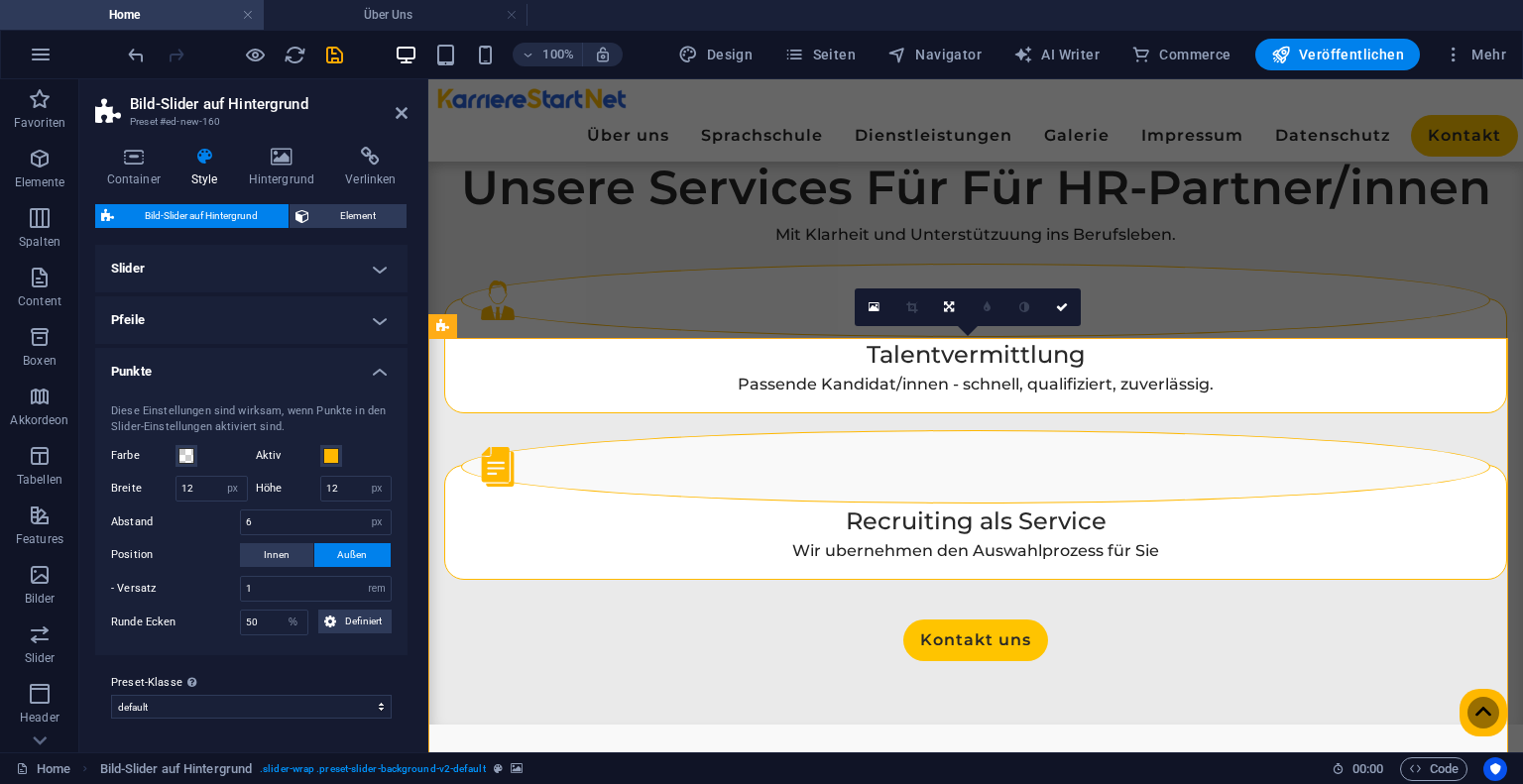 click on "Pfeile" at bounding box center (251, 320) 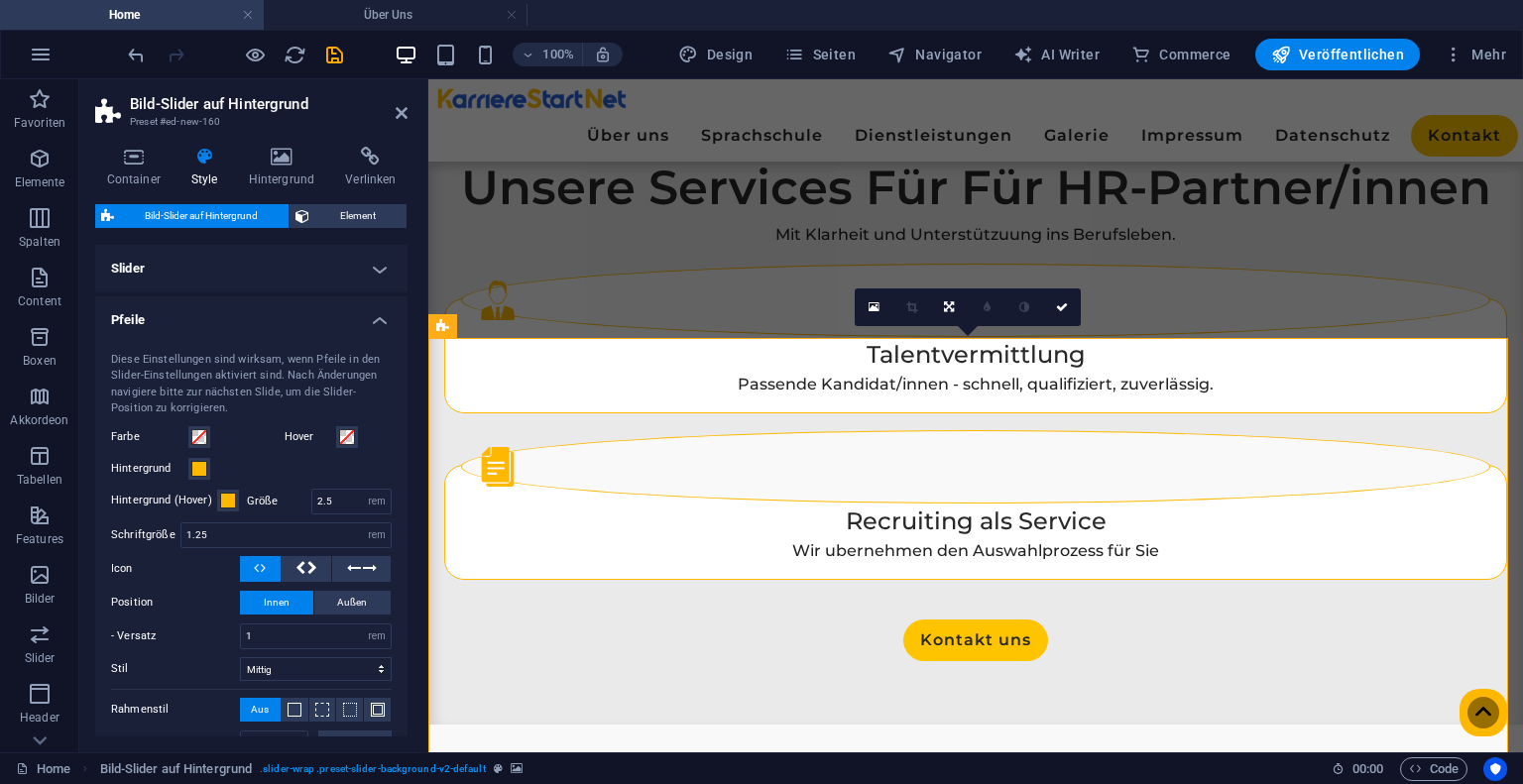 click on "Pfeile" at bounding box center [251, 314] 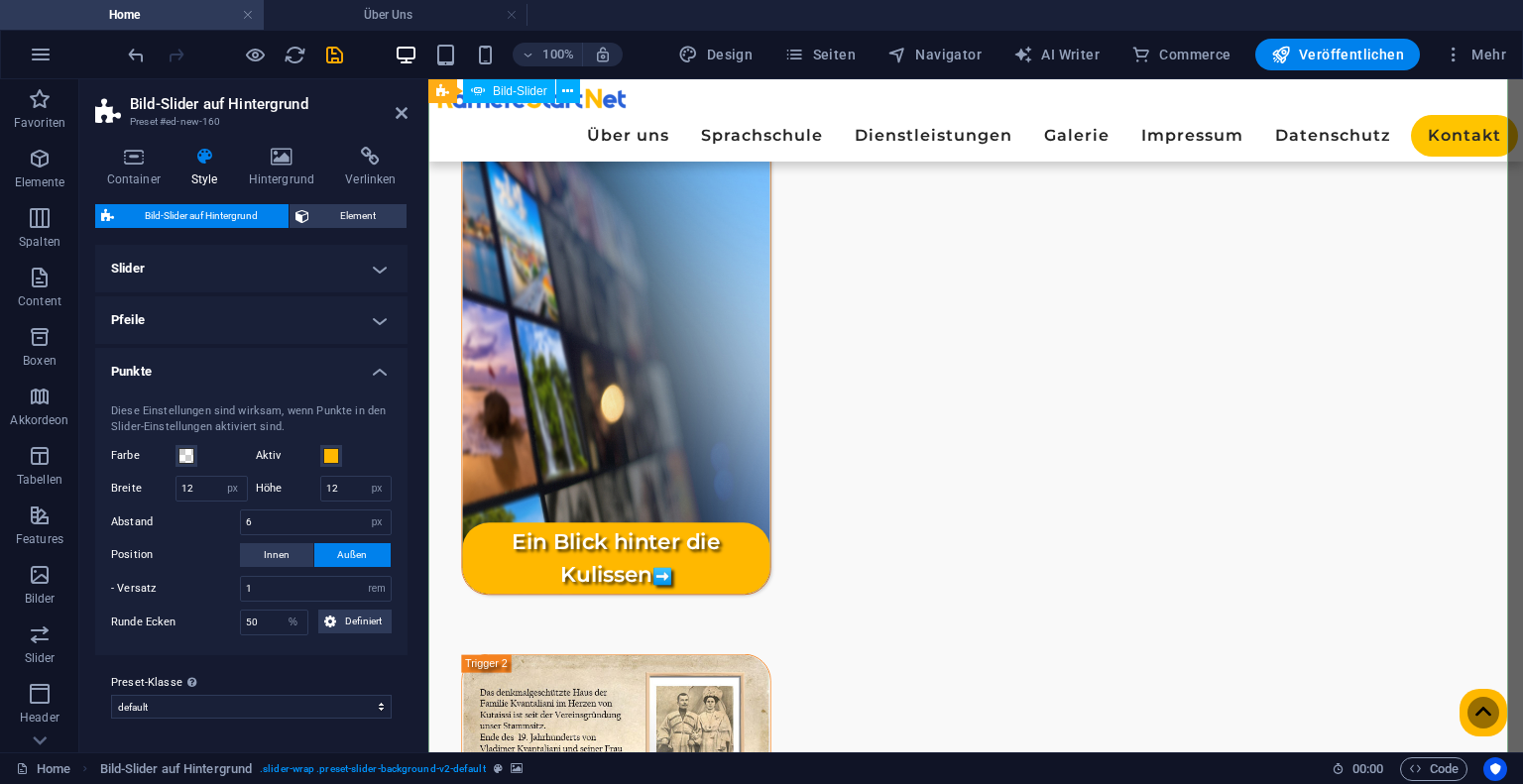 scroll, scrollTop: 3369, scrollLeft: 0, axis: vertical 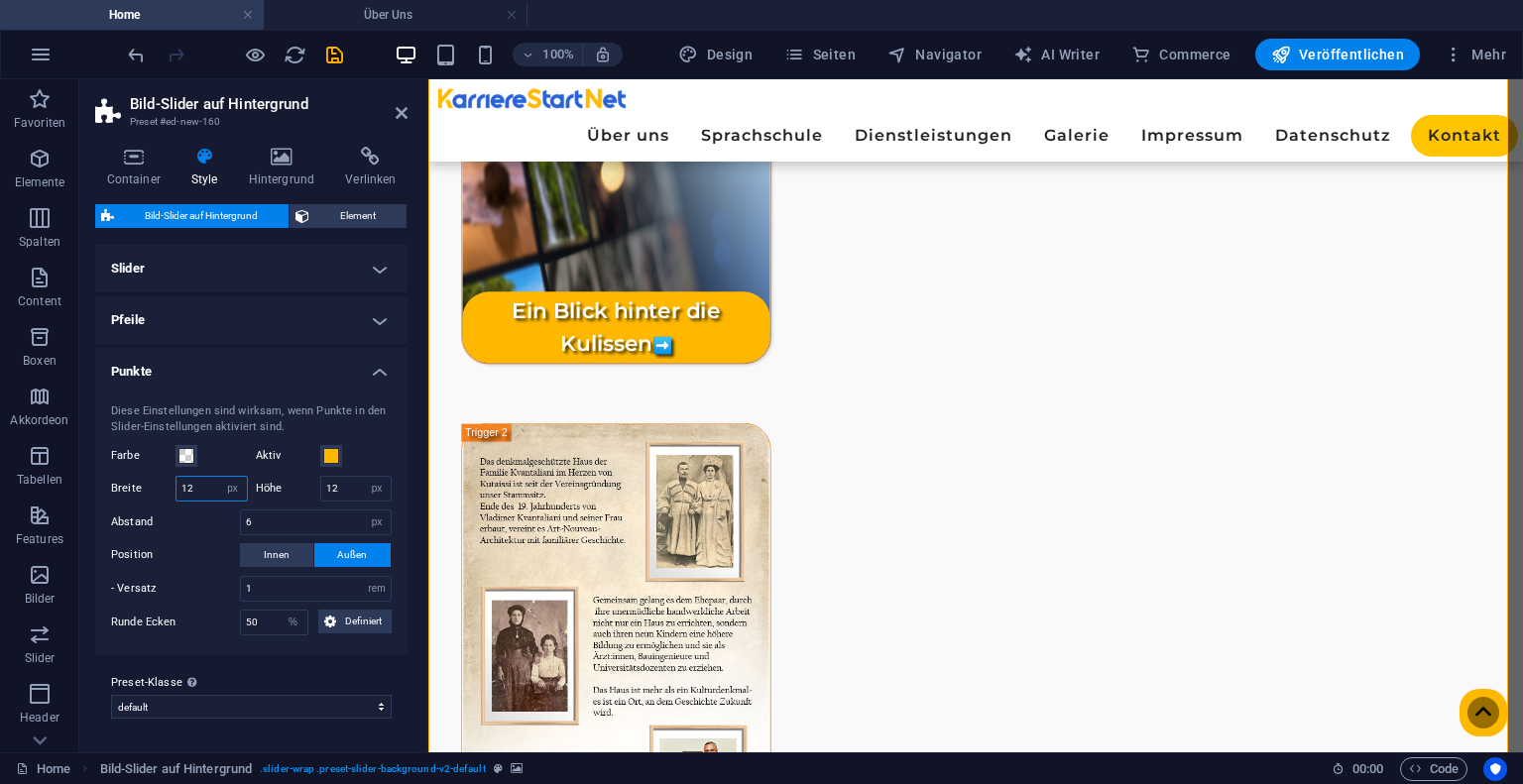click on "12" at bounding box center (211, 489) 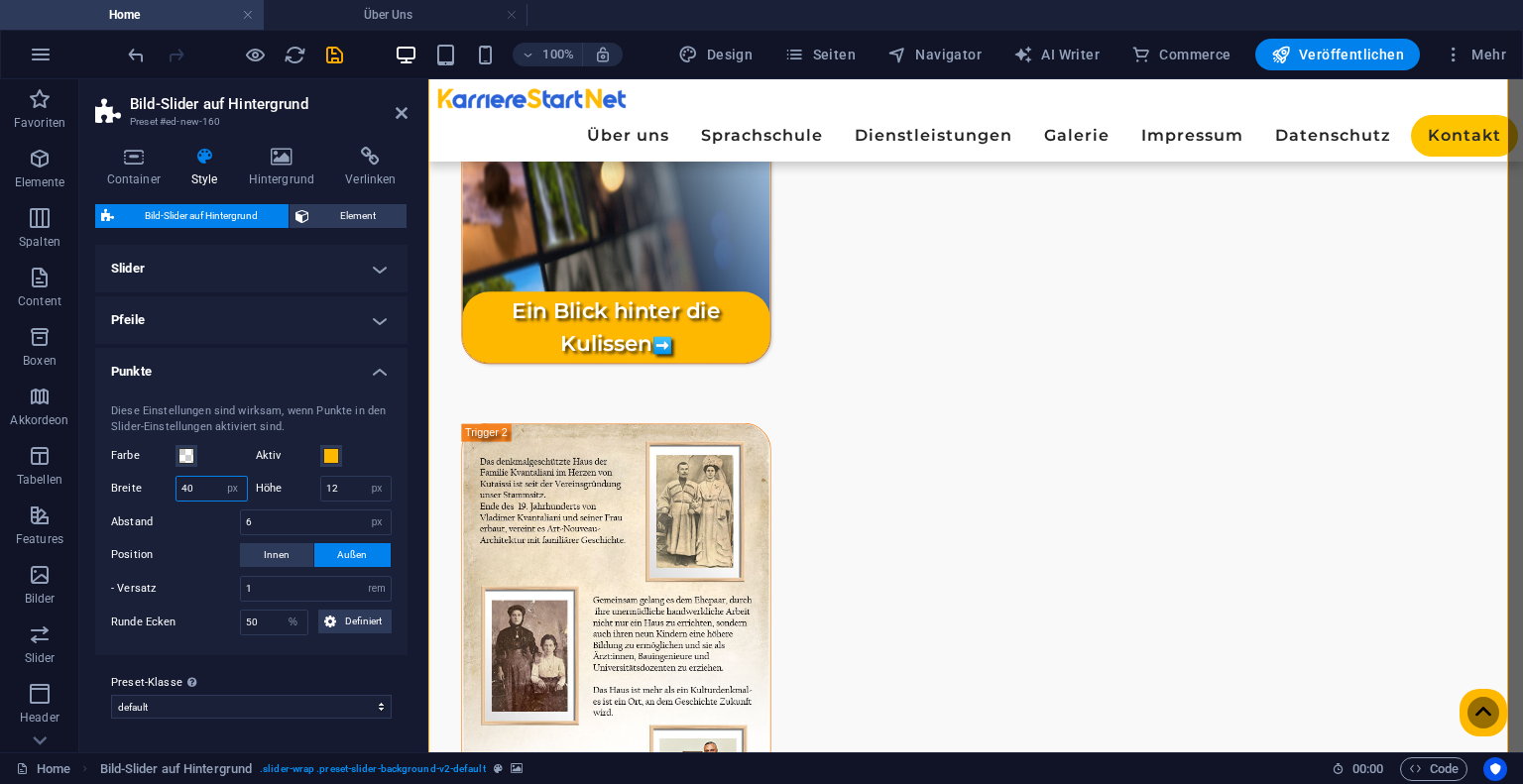 click on "40" at bounding box center [211, 489] 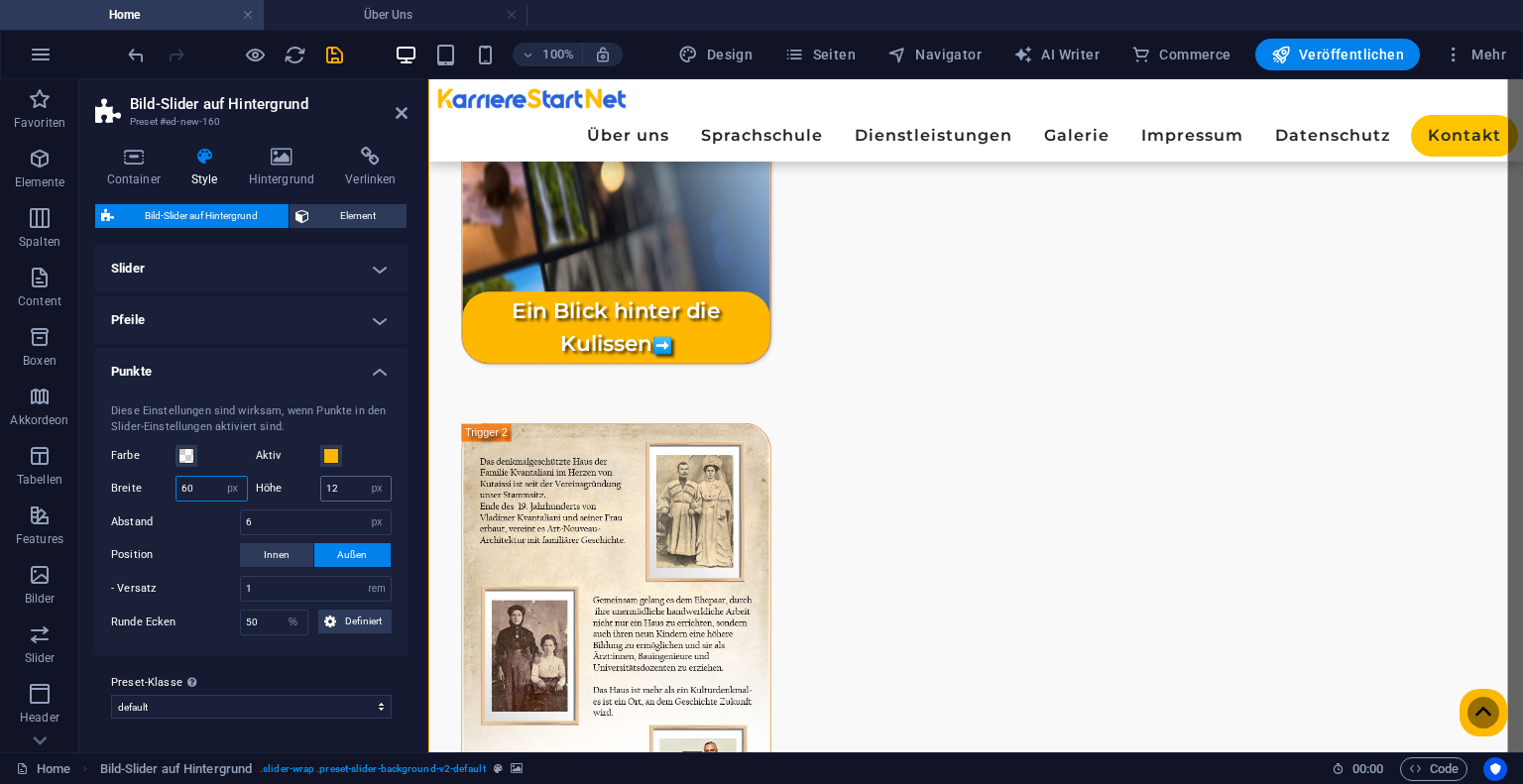 type on "60" 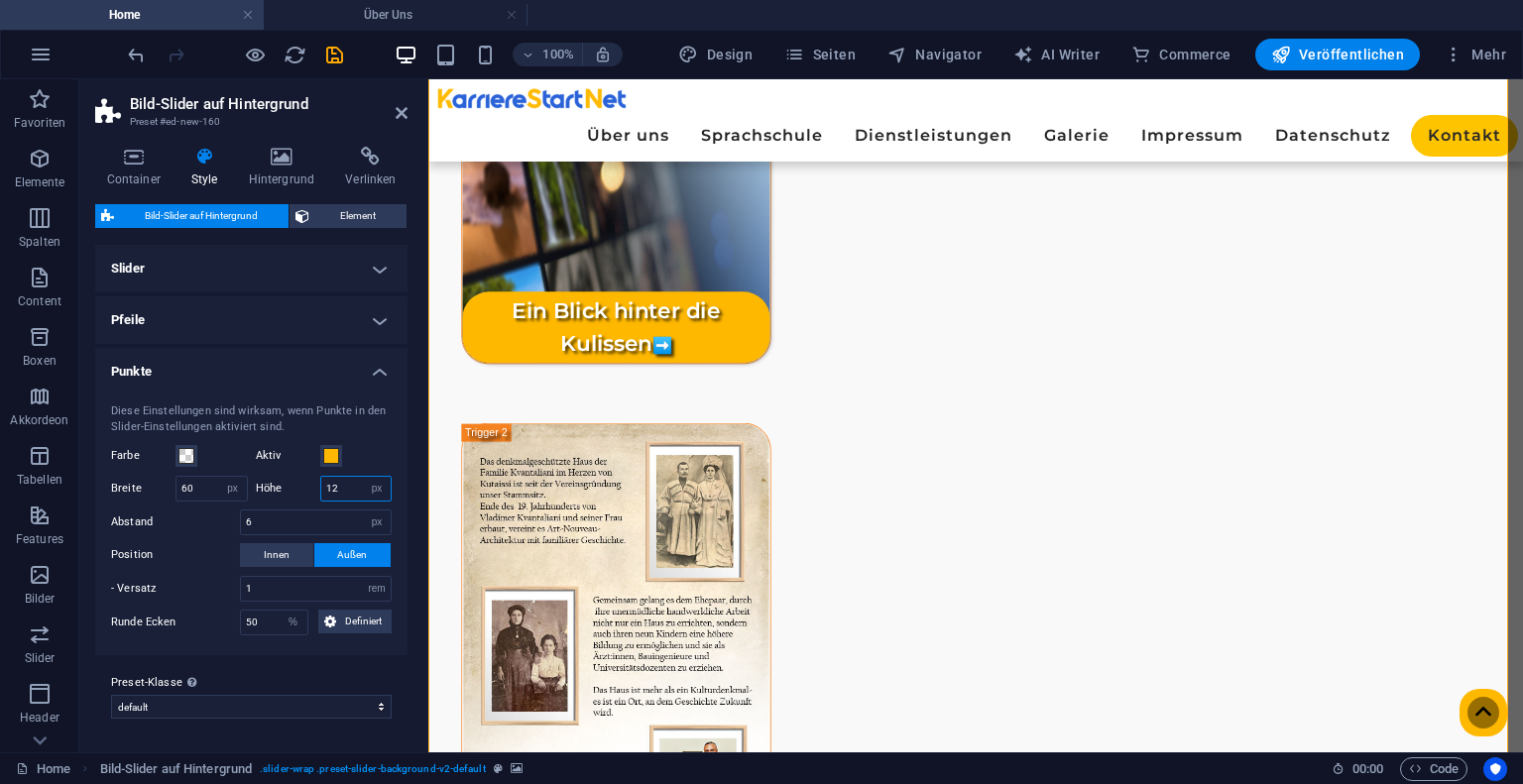 click on "12" at bounding box center (356, 489) 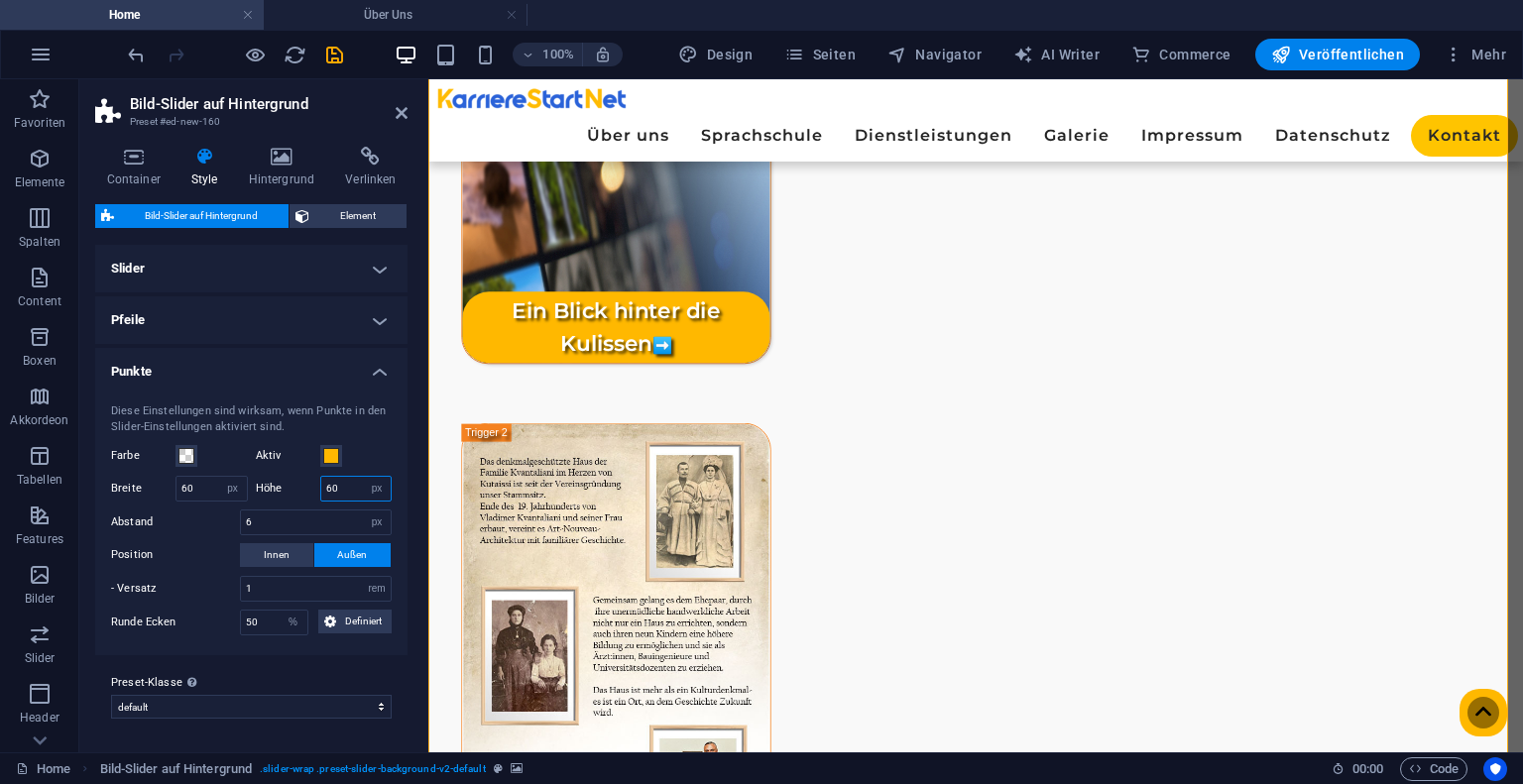 type on "60" 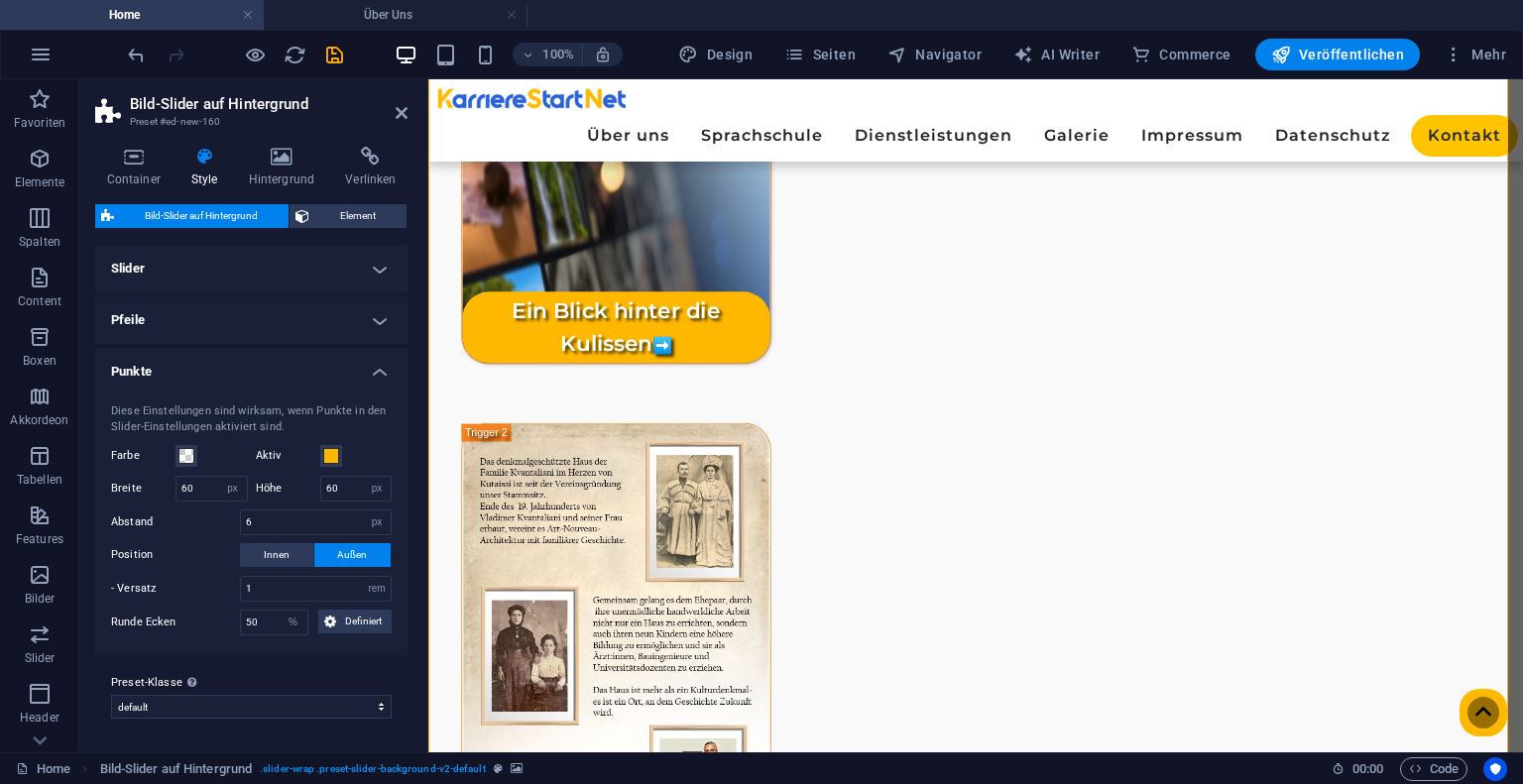 click on "Abstand 6 px rem % vh vw" at bounding box center [251, 522] 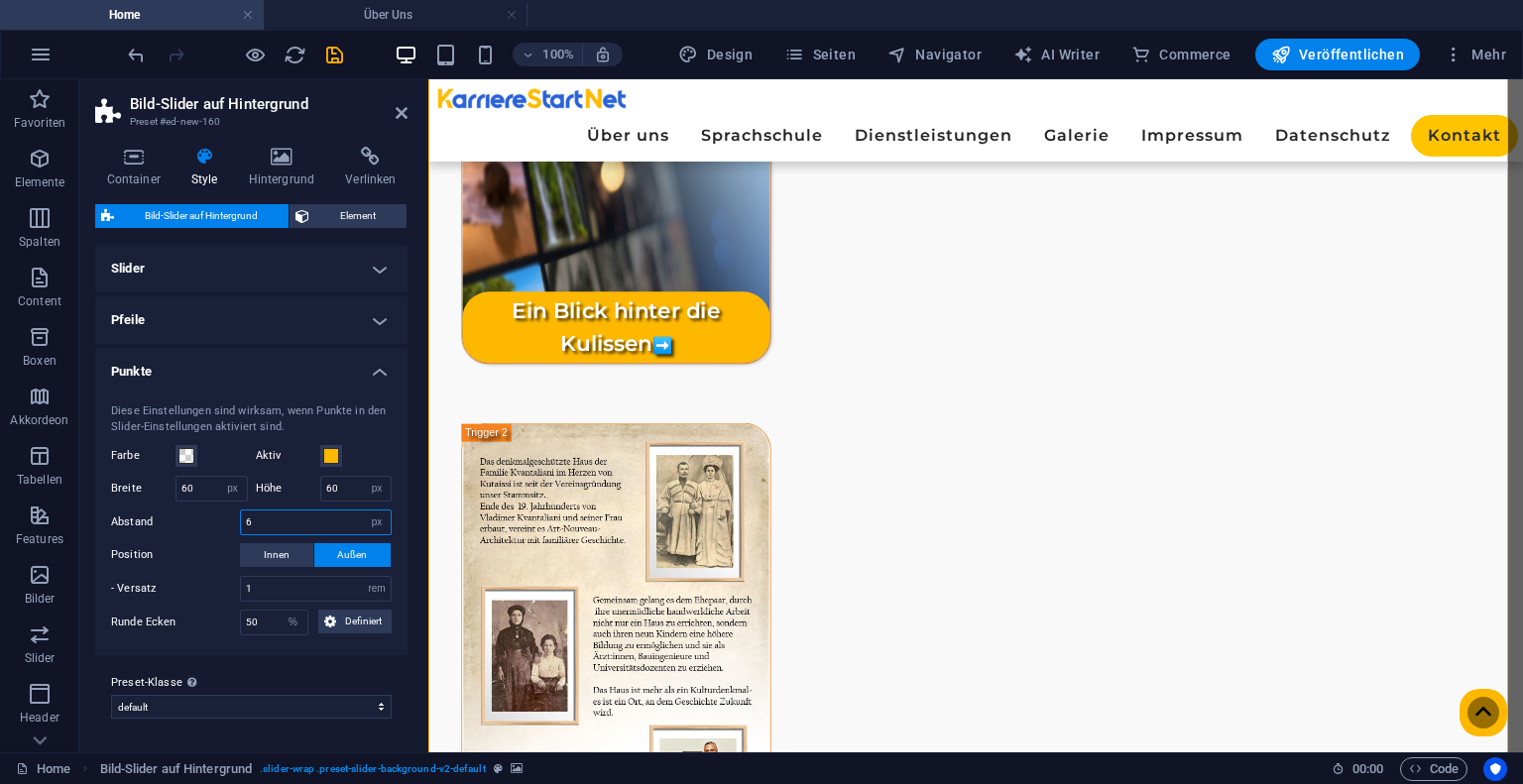 click on "6" at bounding box center [315, 522] 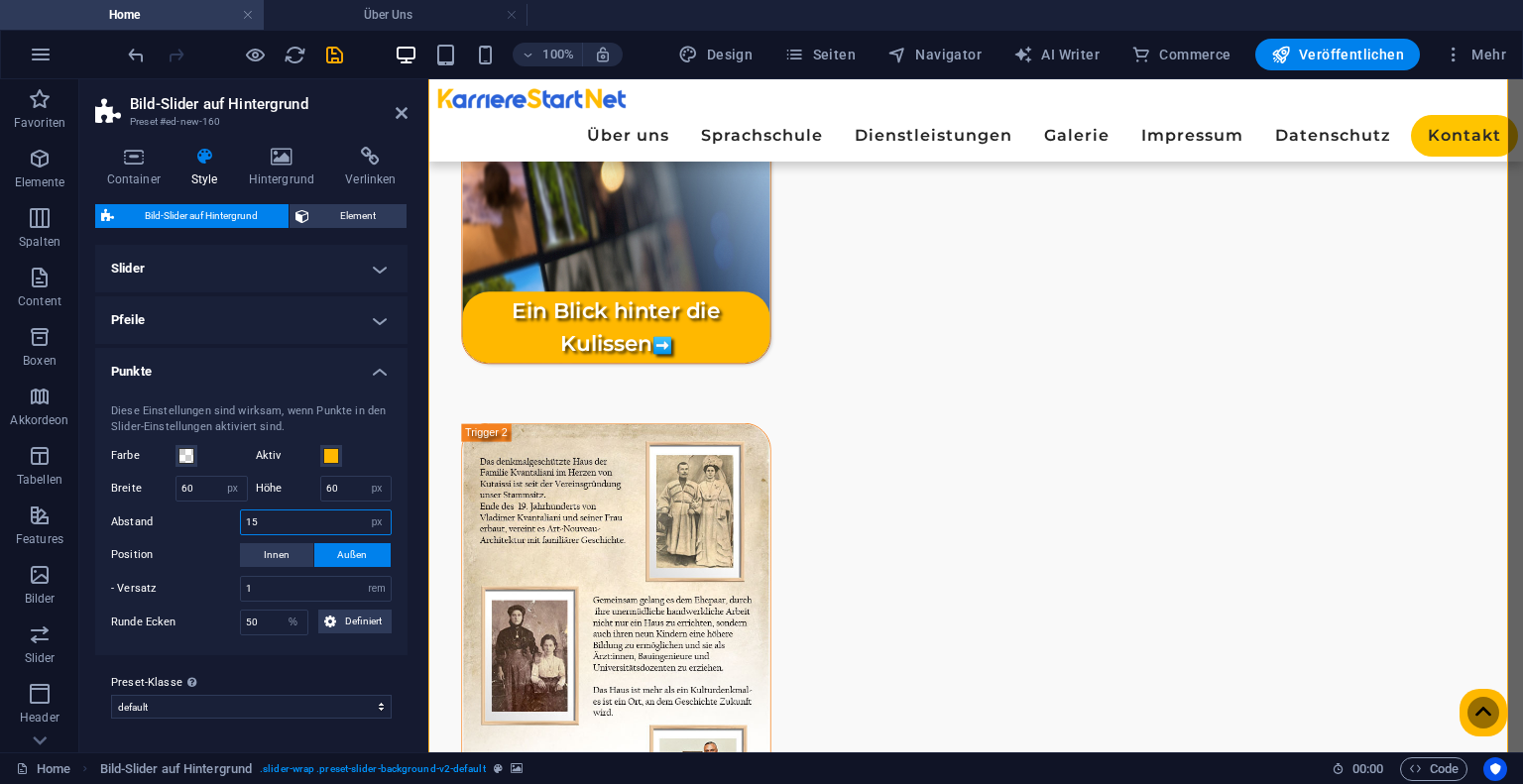 type on "15" 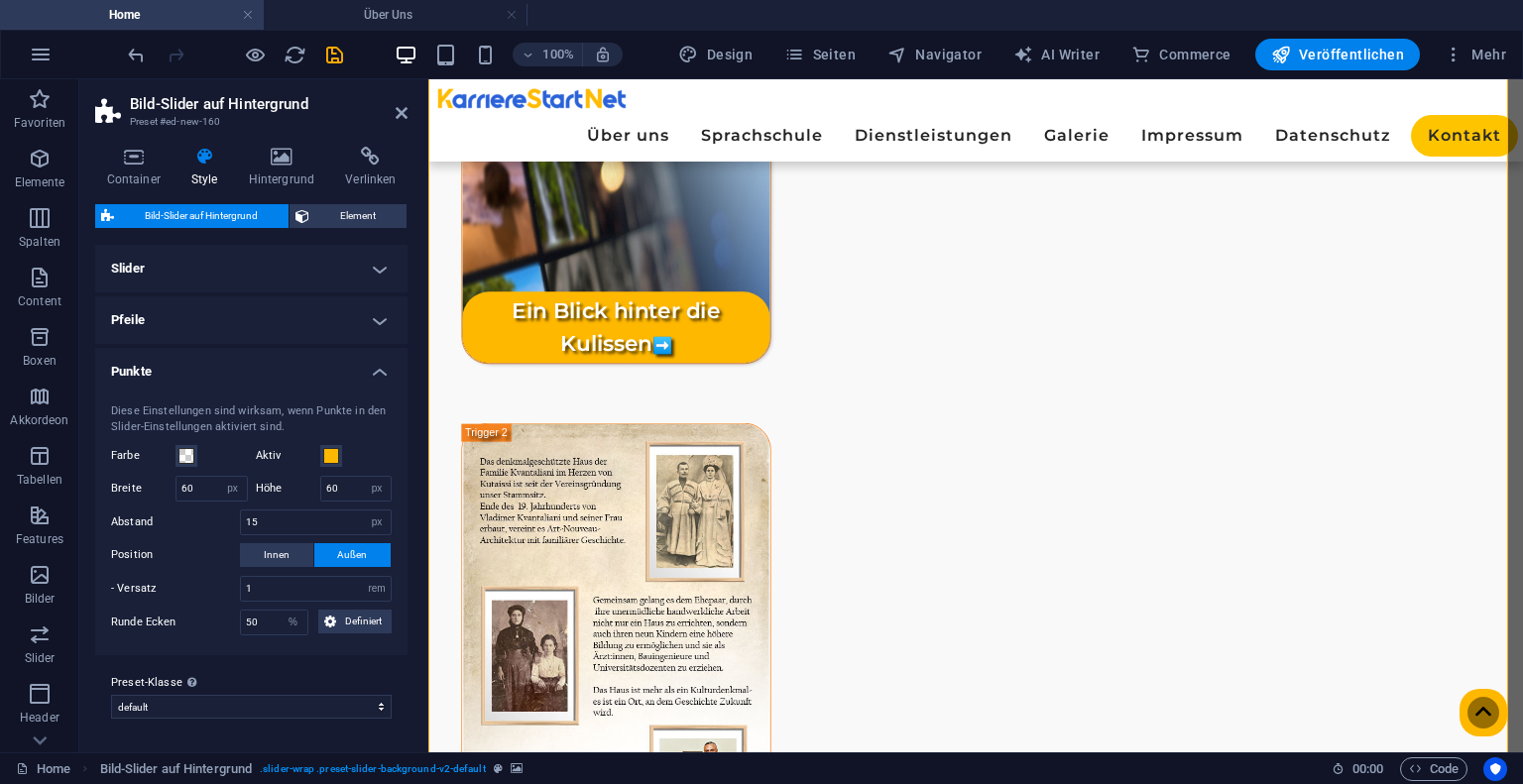 click on "Abstand 15 px rem % vh vw" at bounding box center [251, 522] 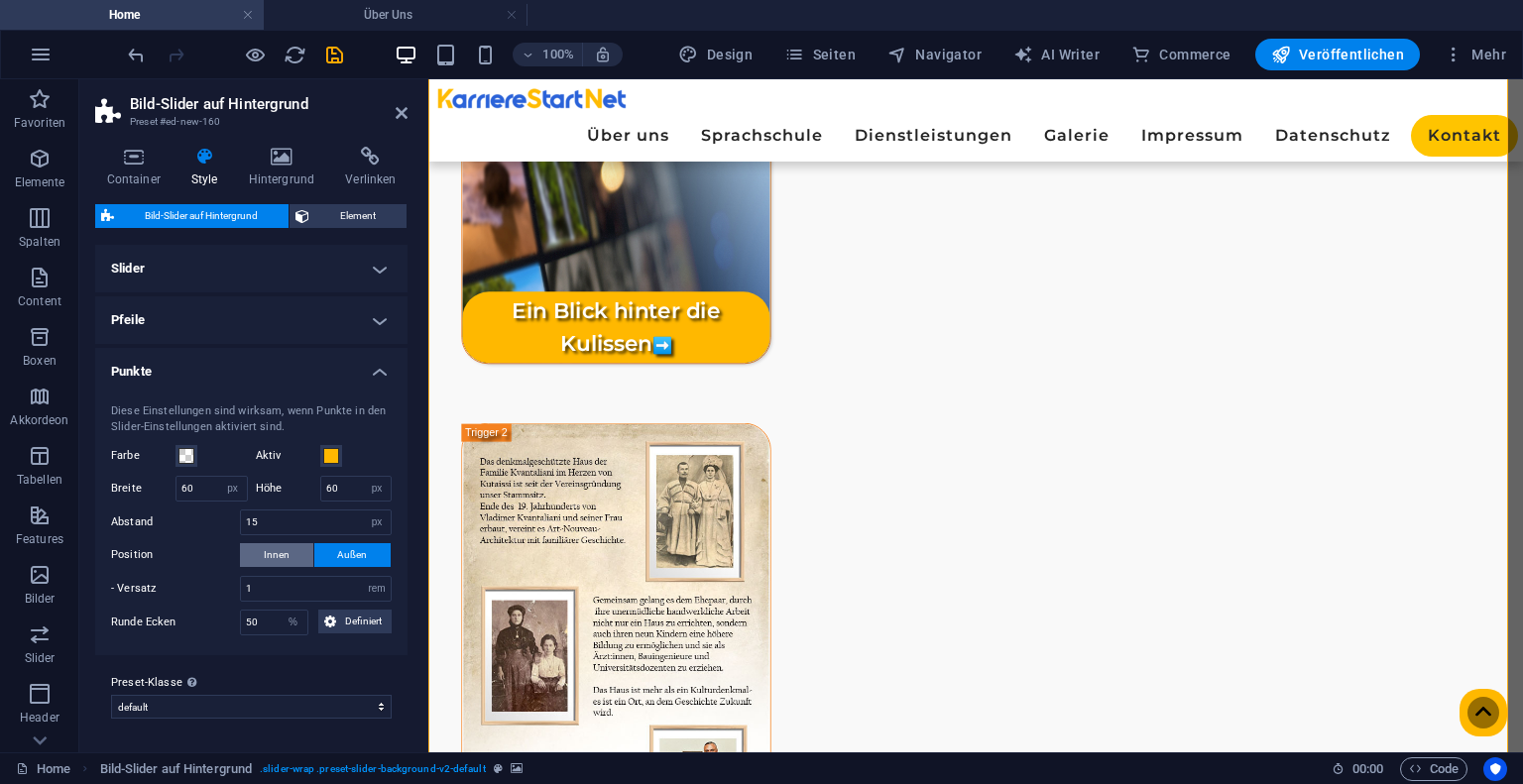 click on "Innen" at bounding box center (277, 555) 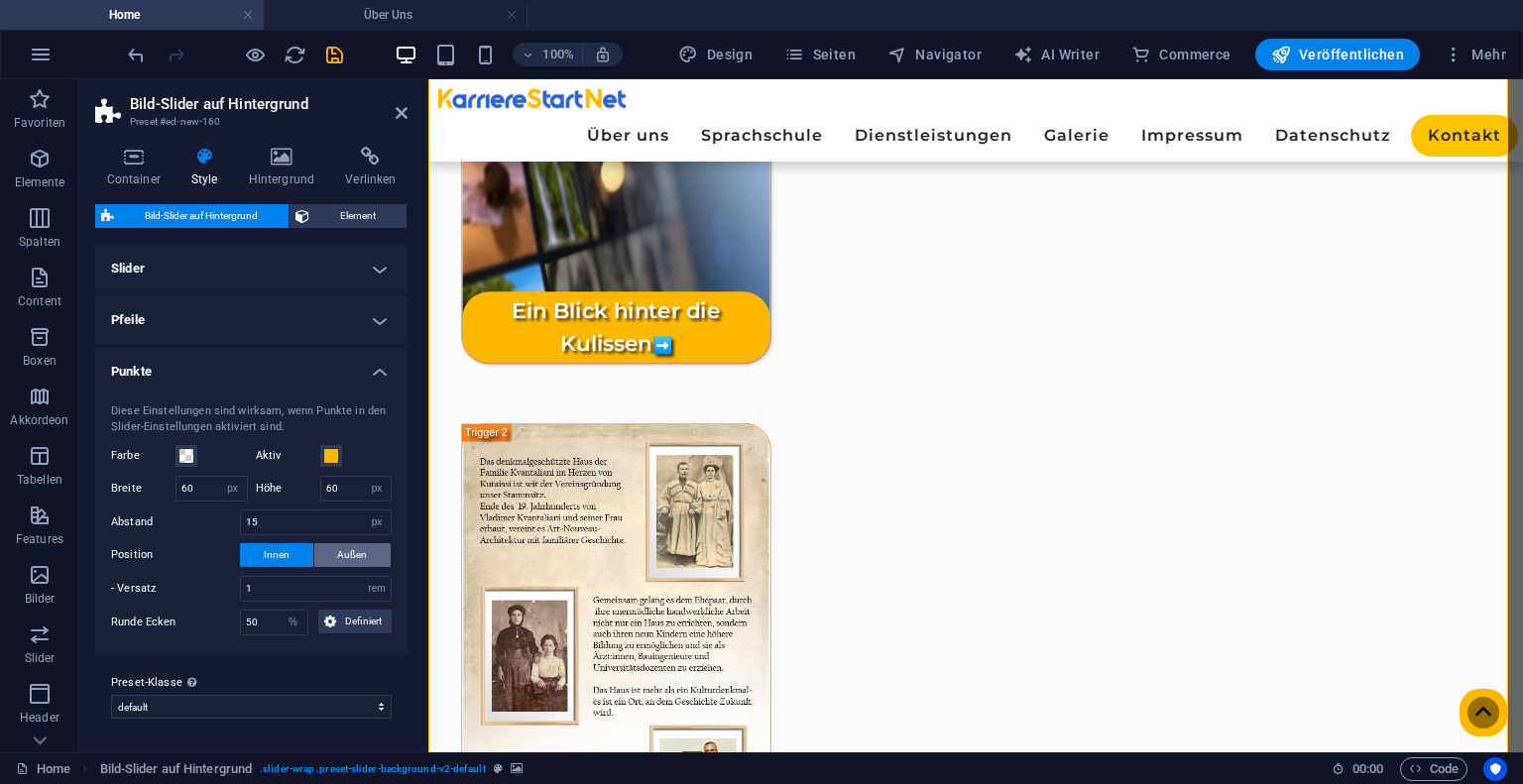click on "Außen" at bounding box center [352, 555] 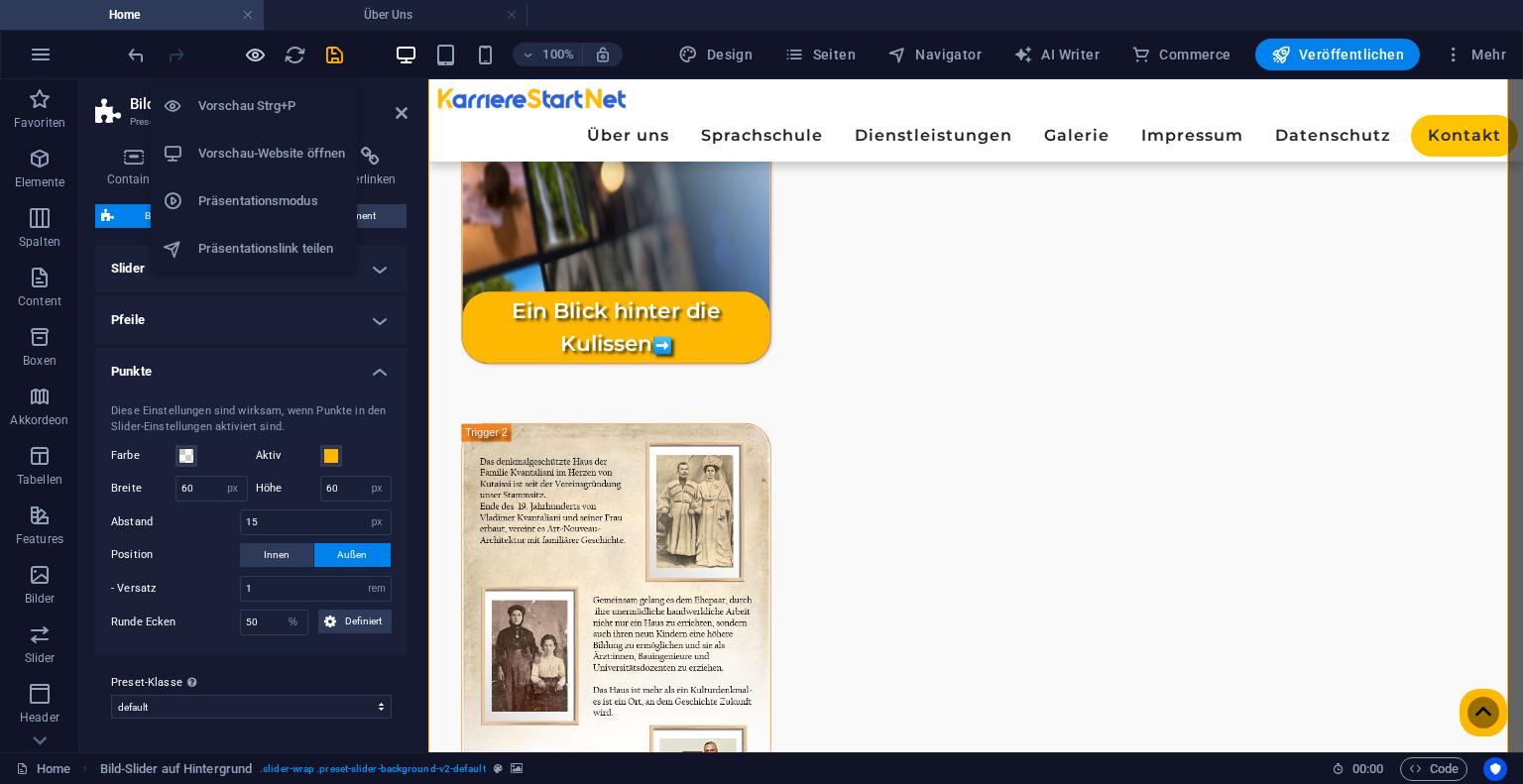 click at bounding box center [255, 55] 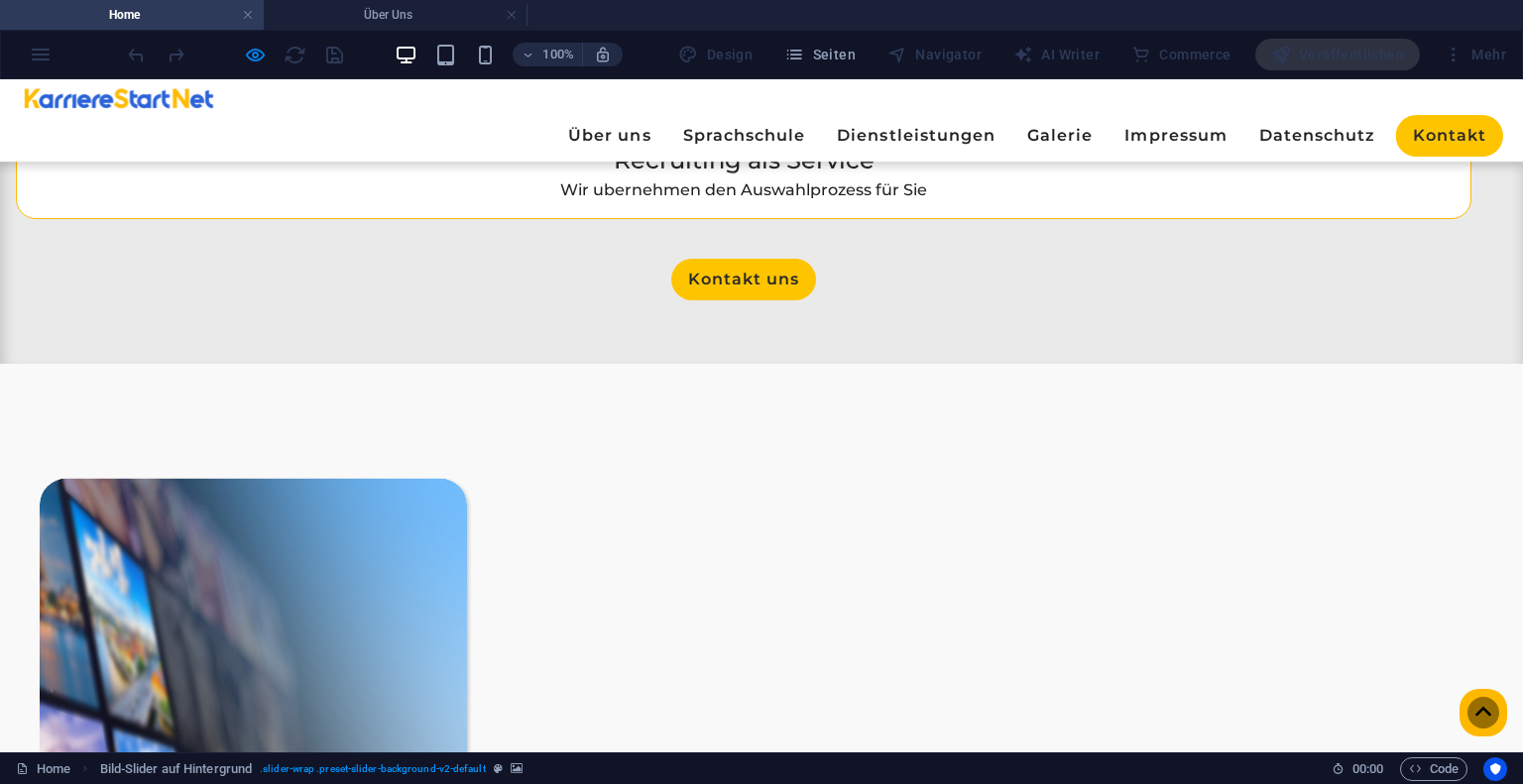 scroll, scrollTop: 3638, scrollLeft: 0, axis: vertical 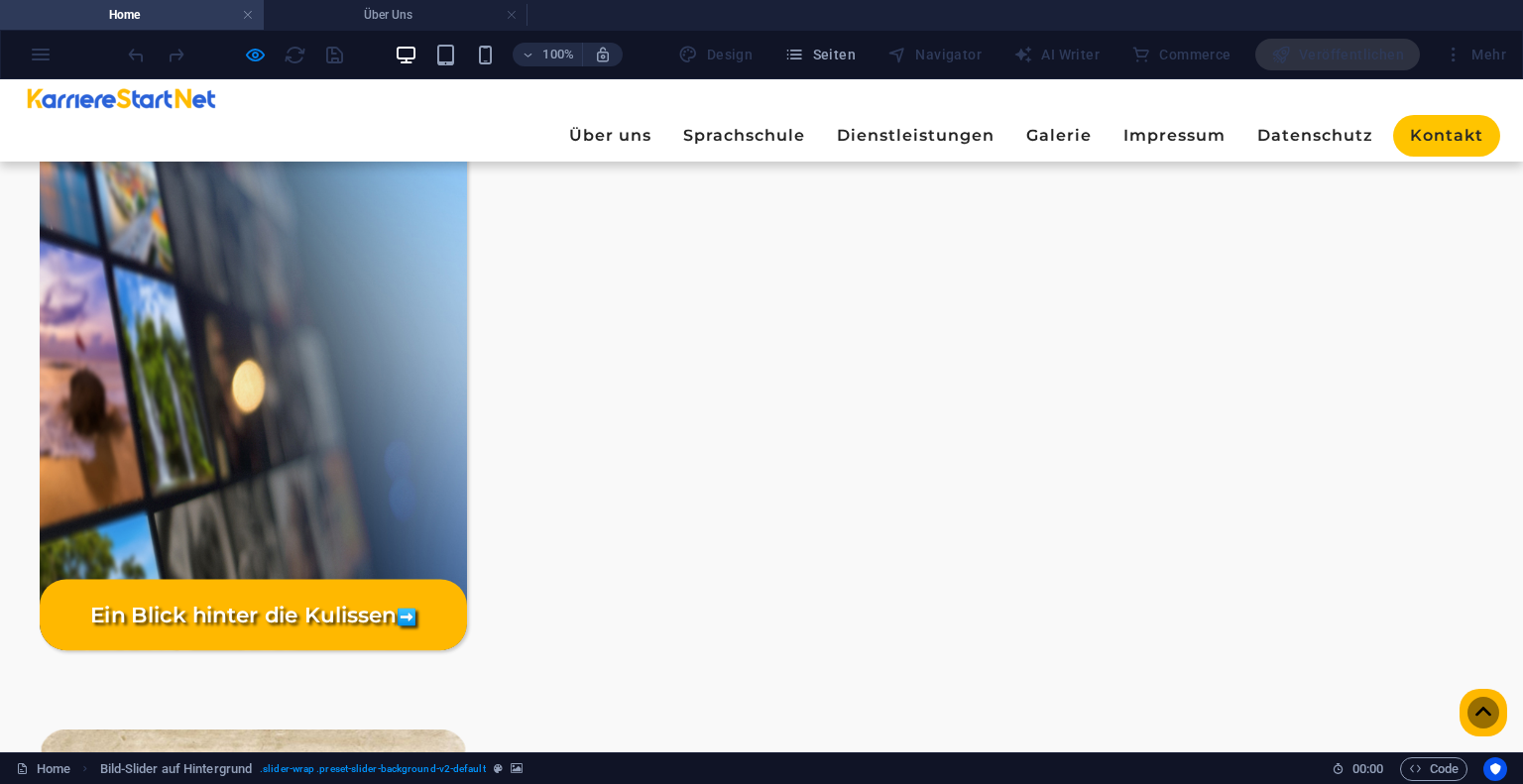 click at bounding box center [235, 55] 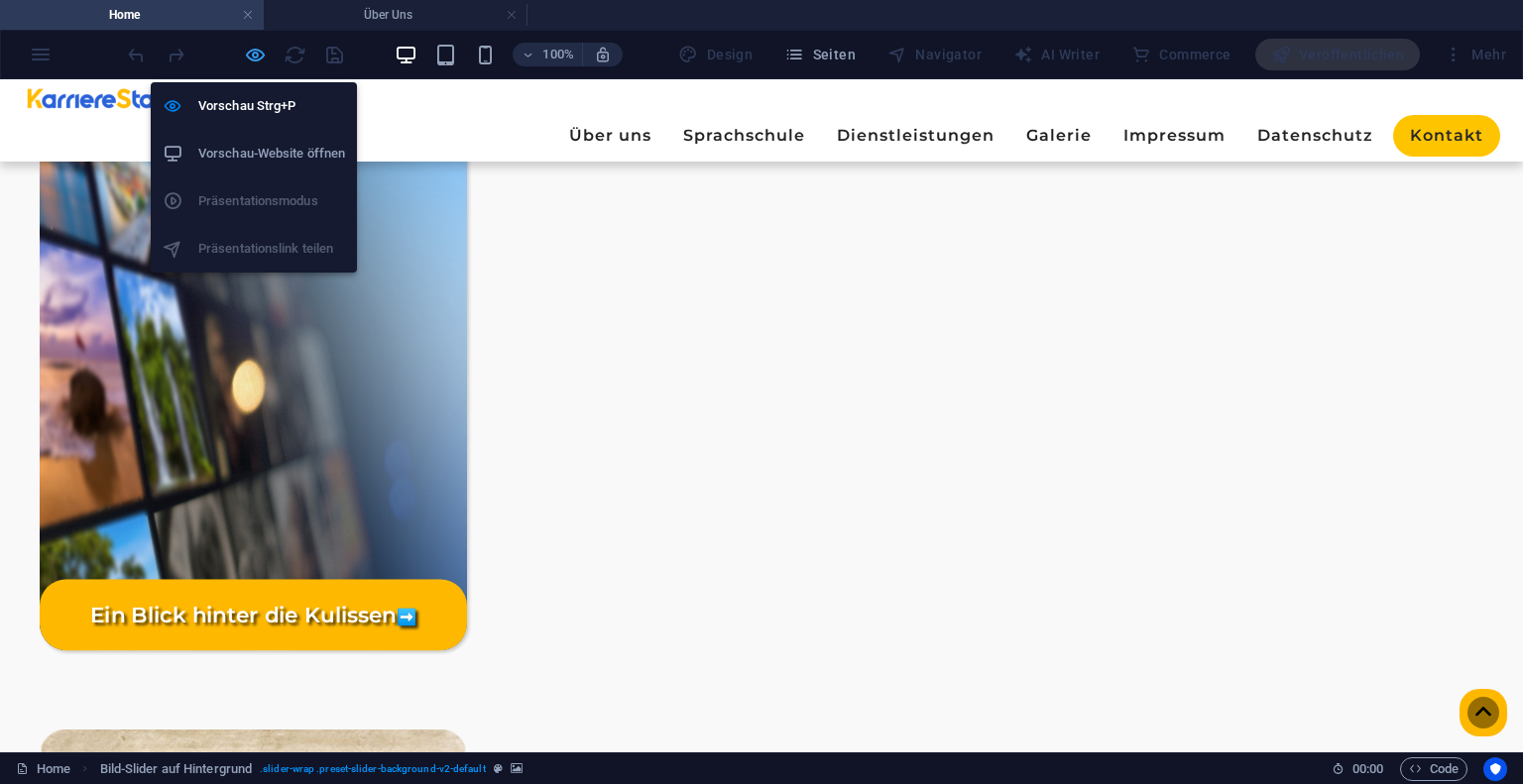 click at bounding box center (255, 55) 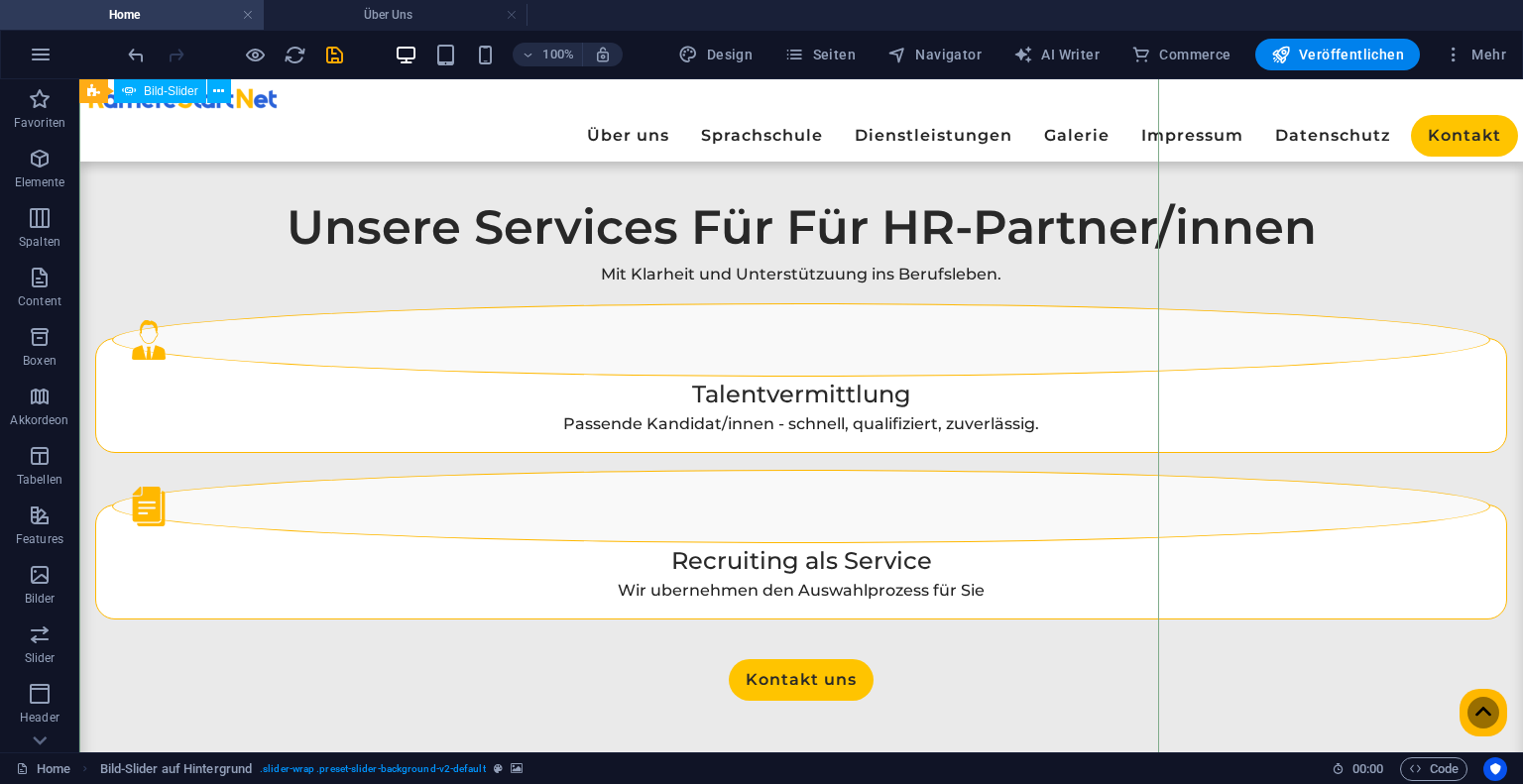 scroll, scrollTop: 2712, scrollLeft: 0, axis: vertical 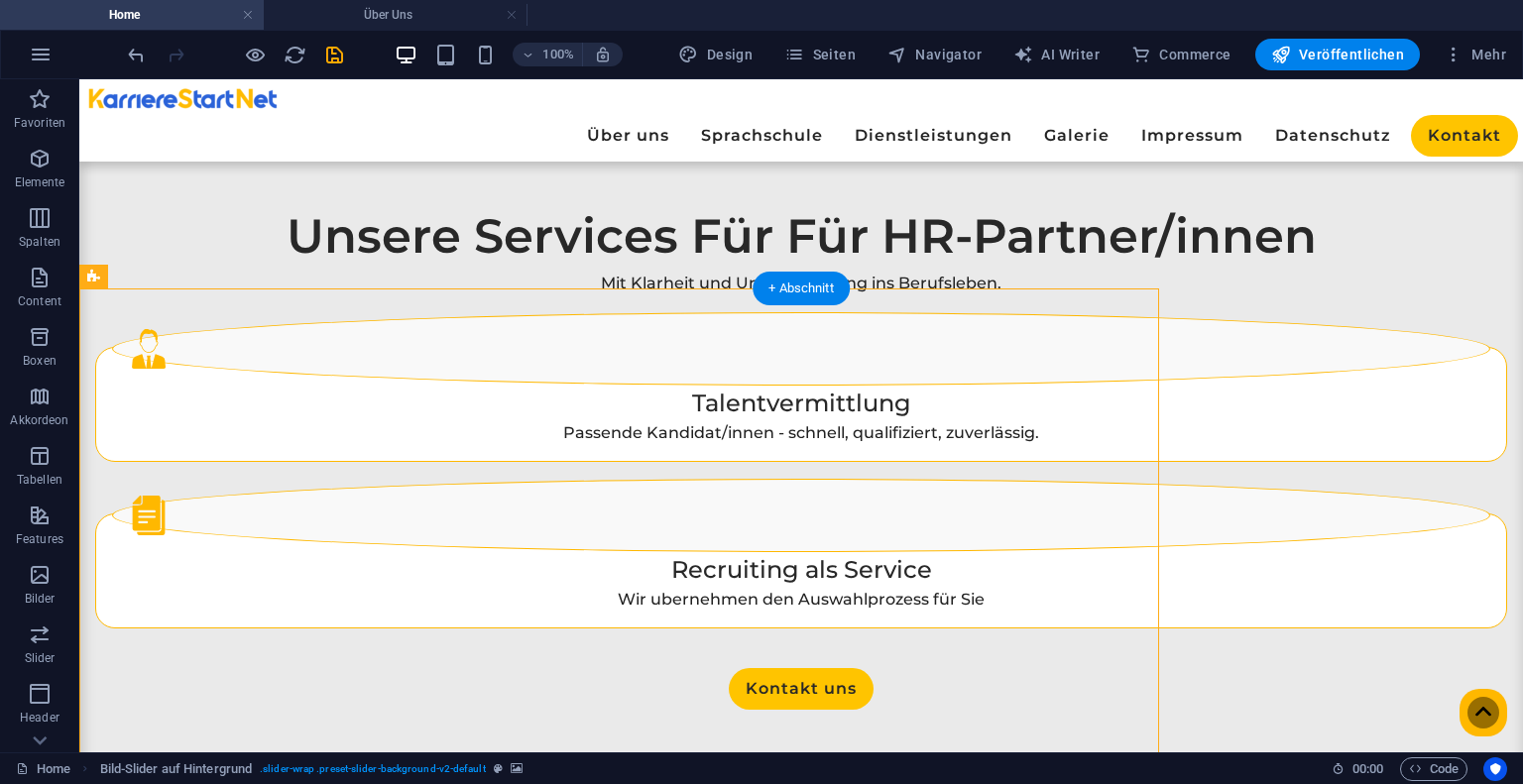 click at bounding box center (619, 3988) 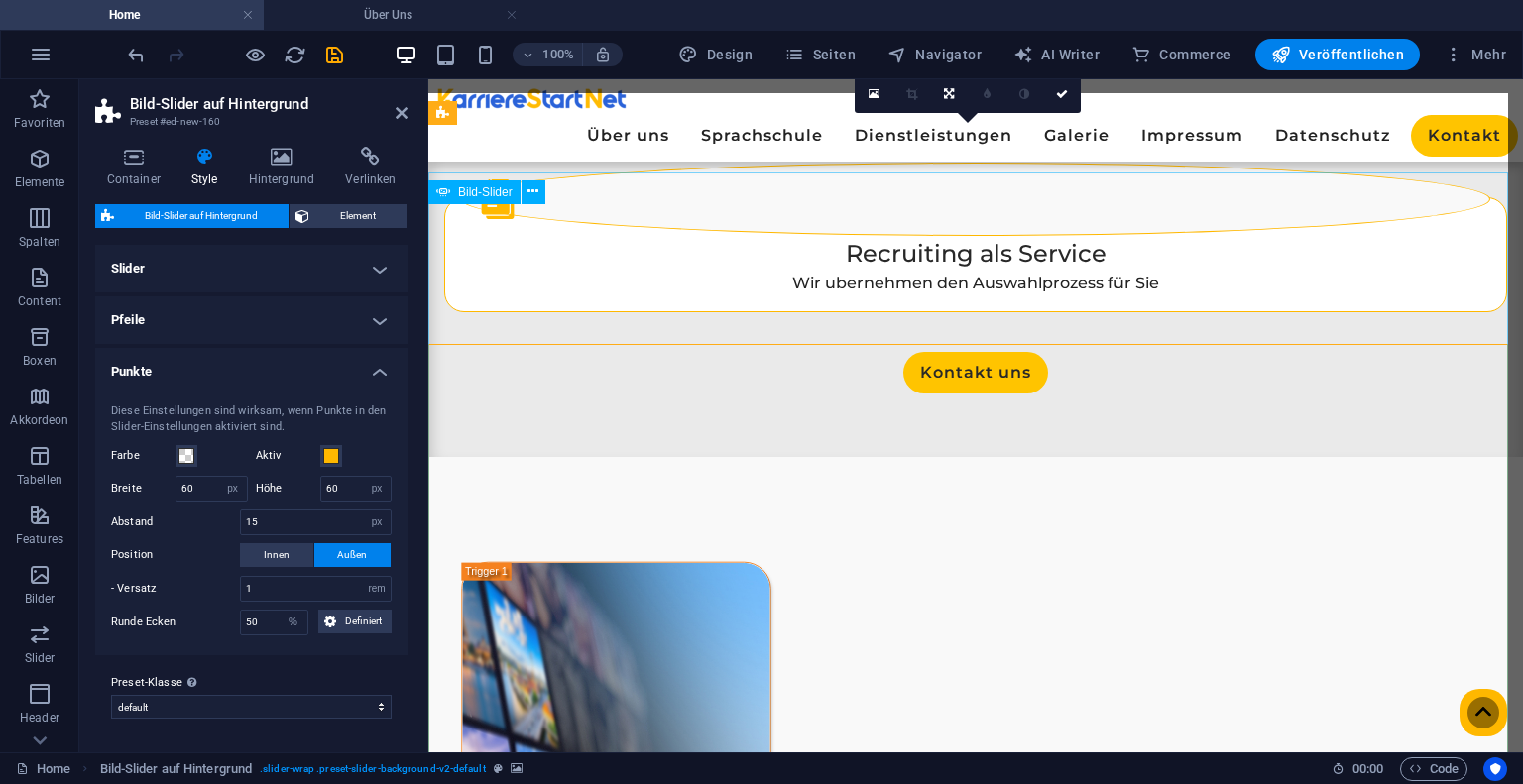 scroll, scrollTop: 2657, scrollLeft: 0, axis: vertical 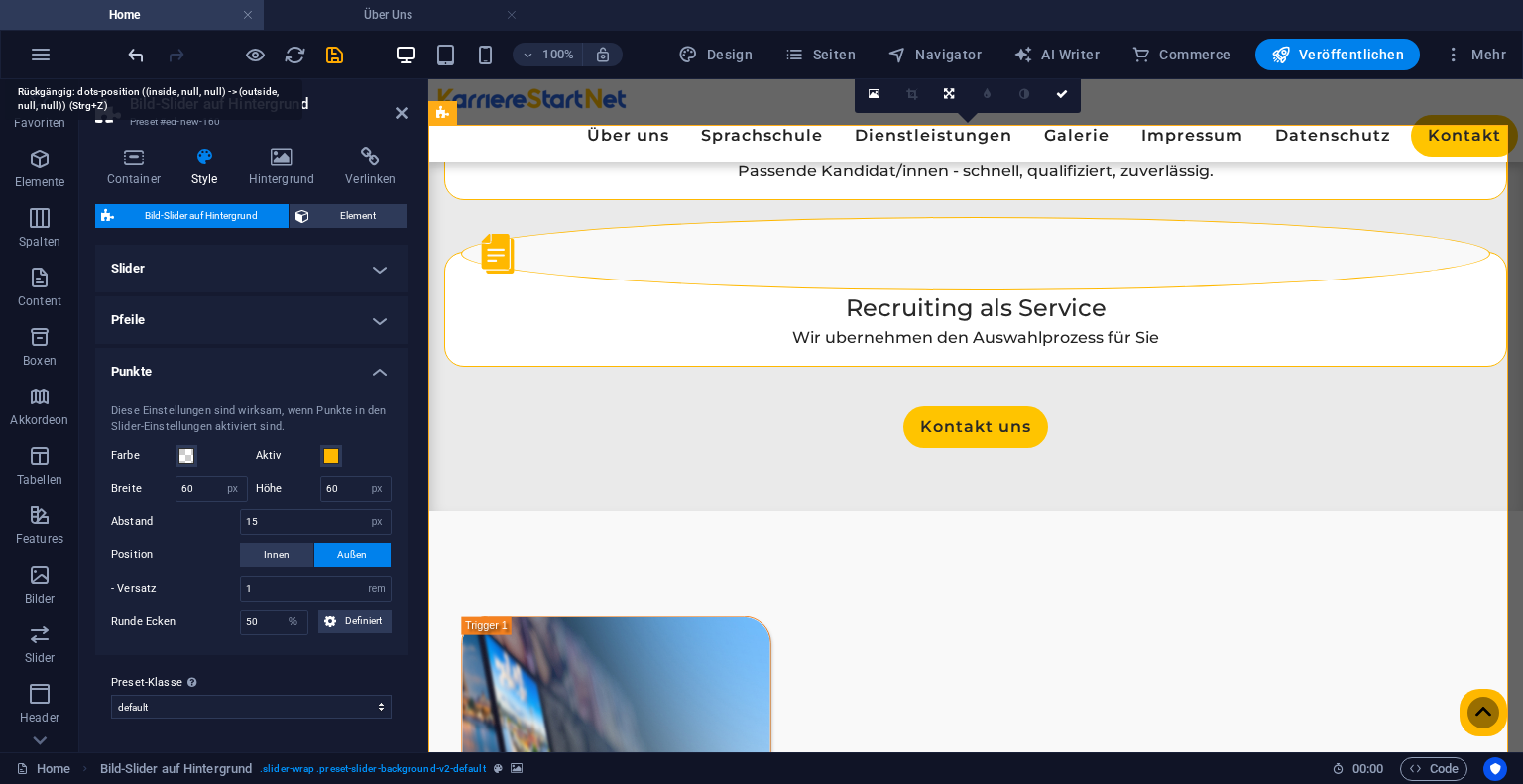 click at bounding box center [136, 55] 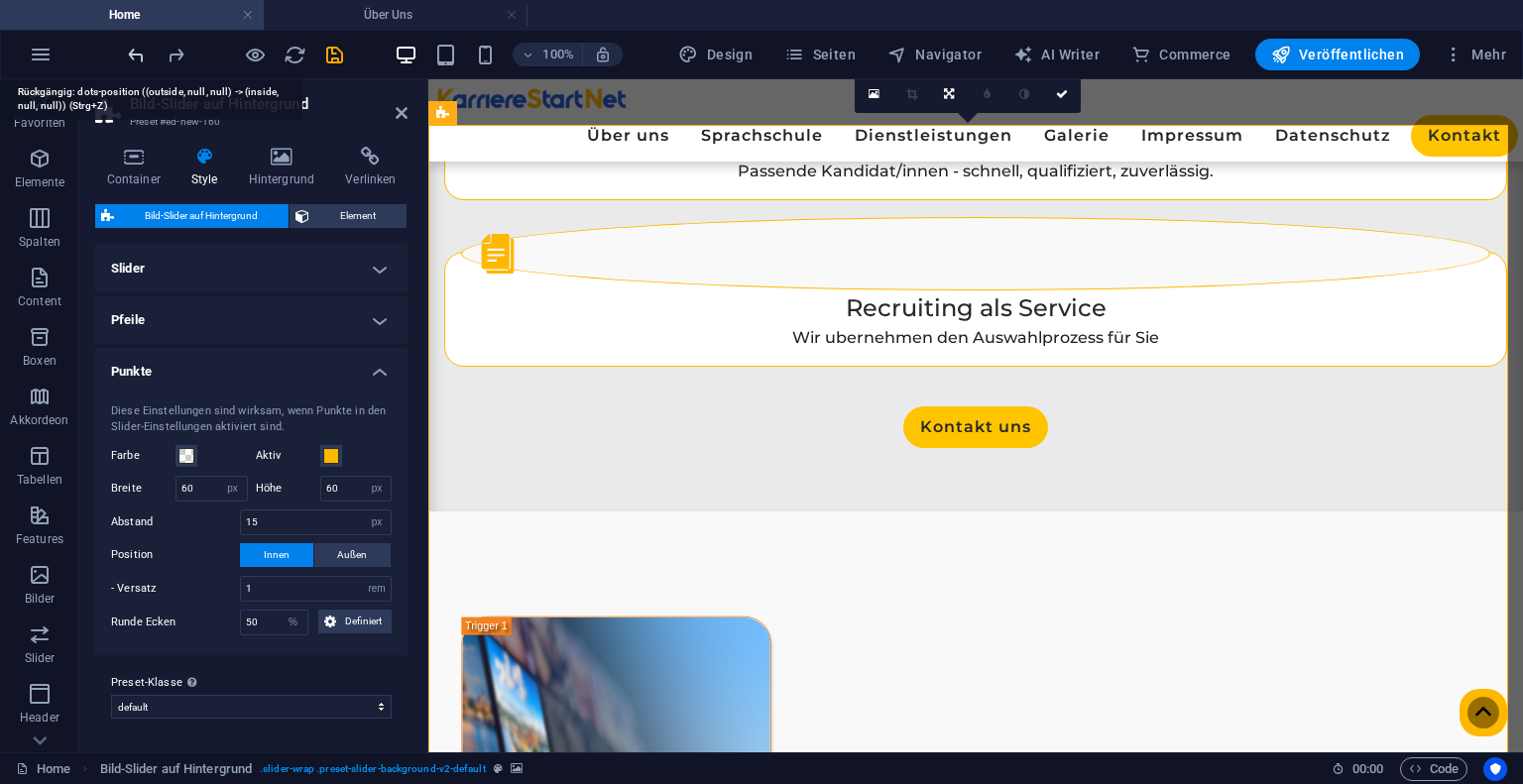 click at bounding box center [136, 55] 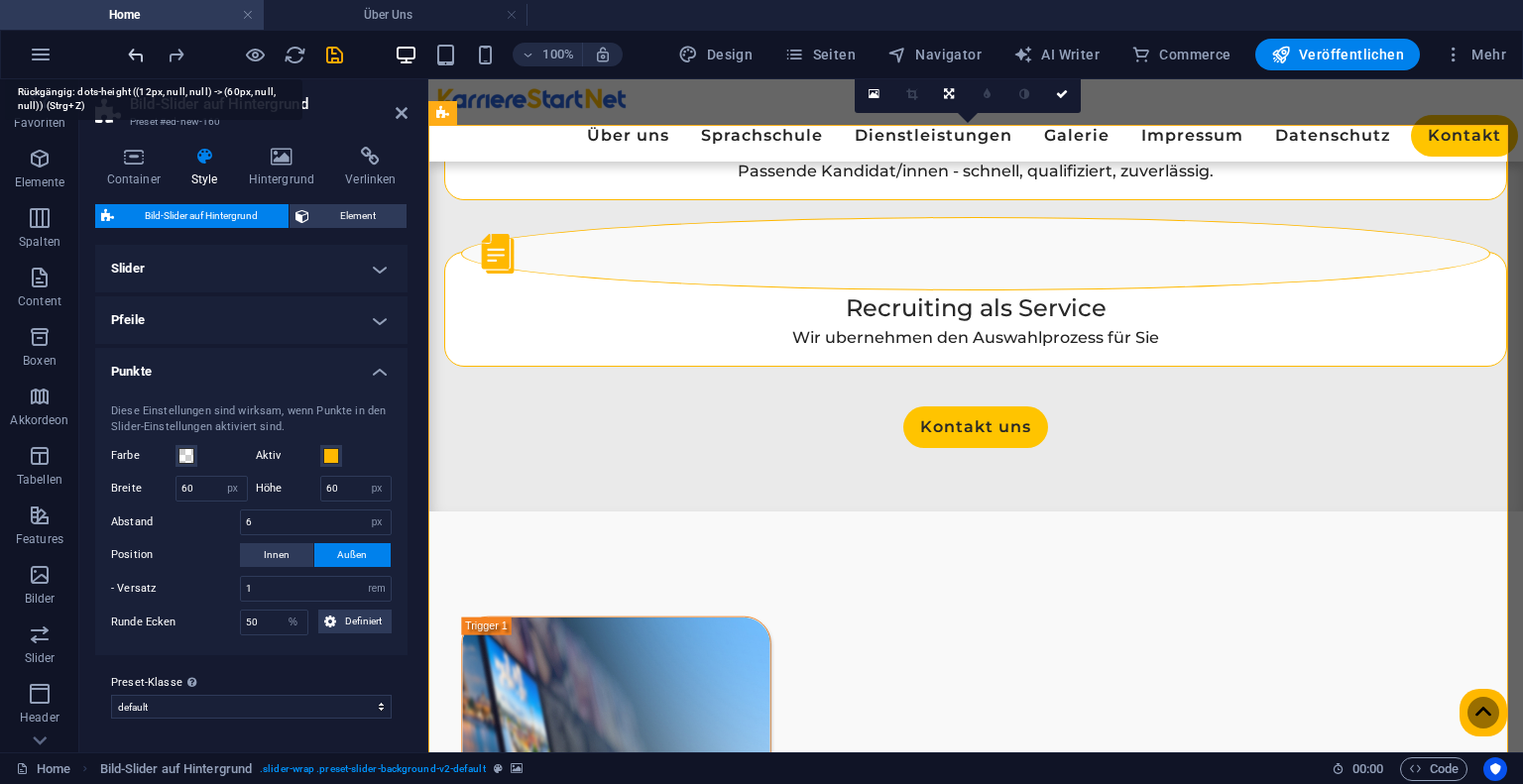 click at bounding box center (136, 55) 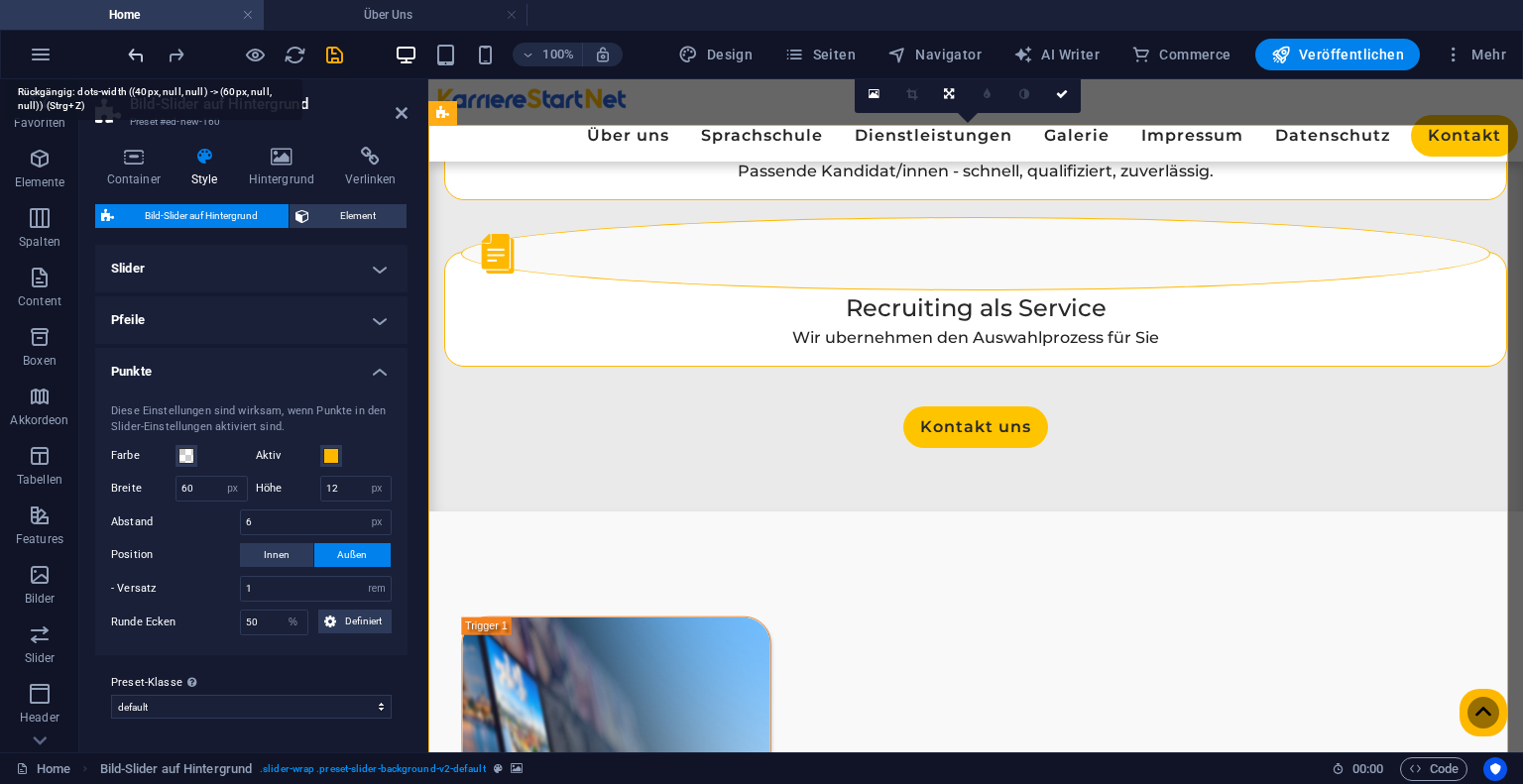 click at bounding box center (136, 55) 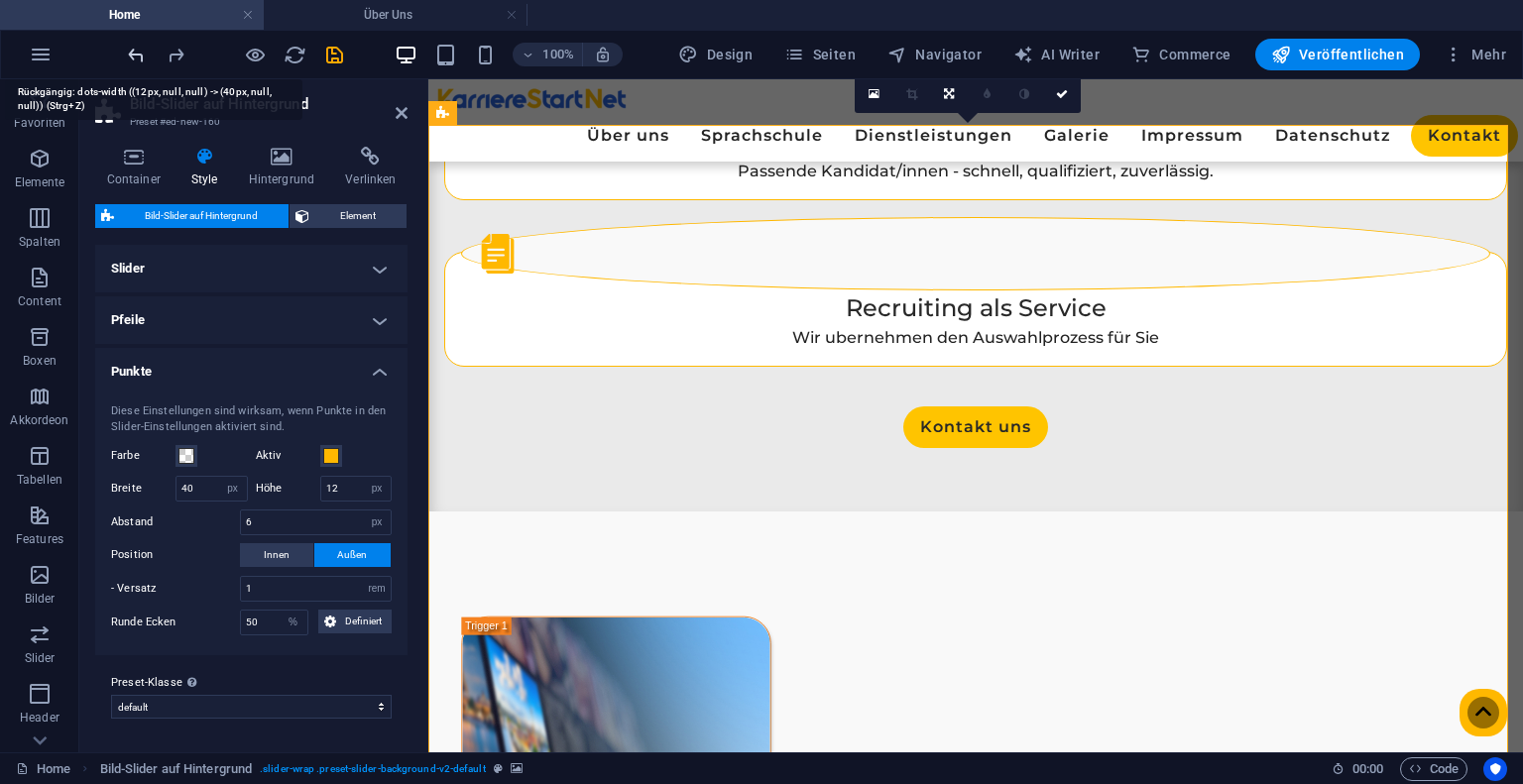 click at bounding box center [136, 55] 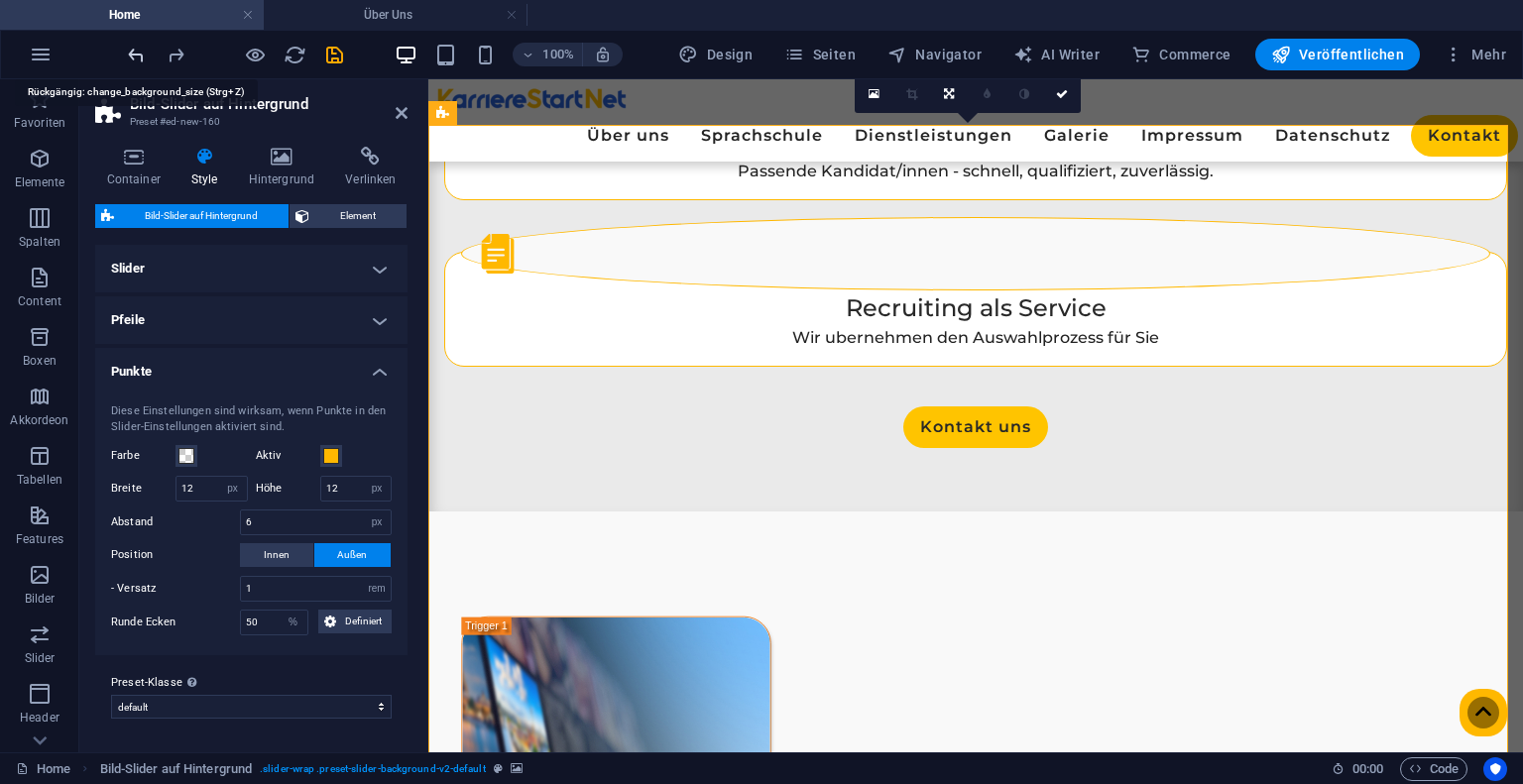 click at bounding box center [136, 55] 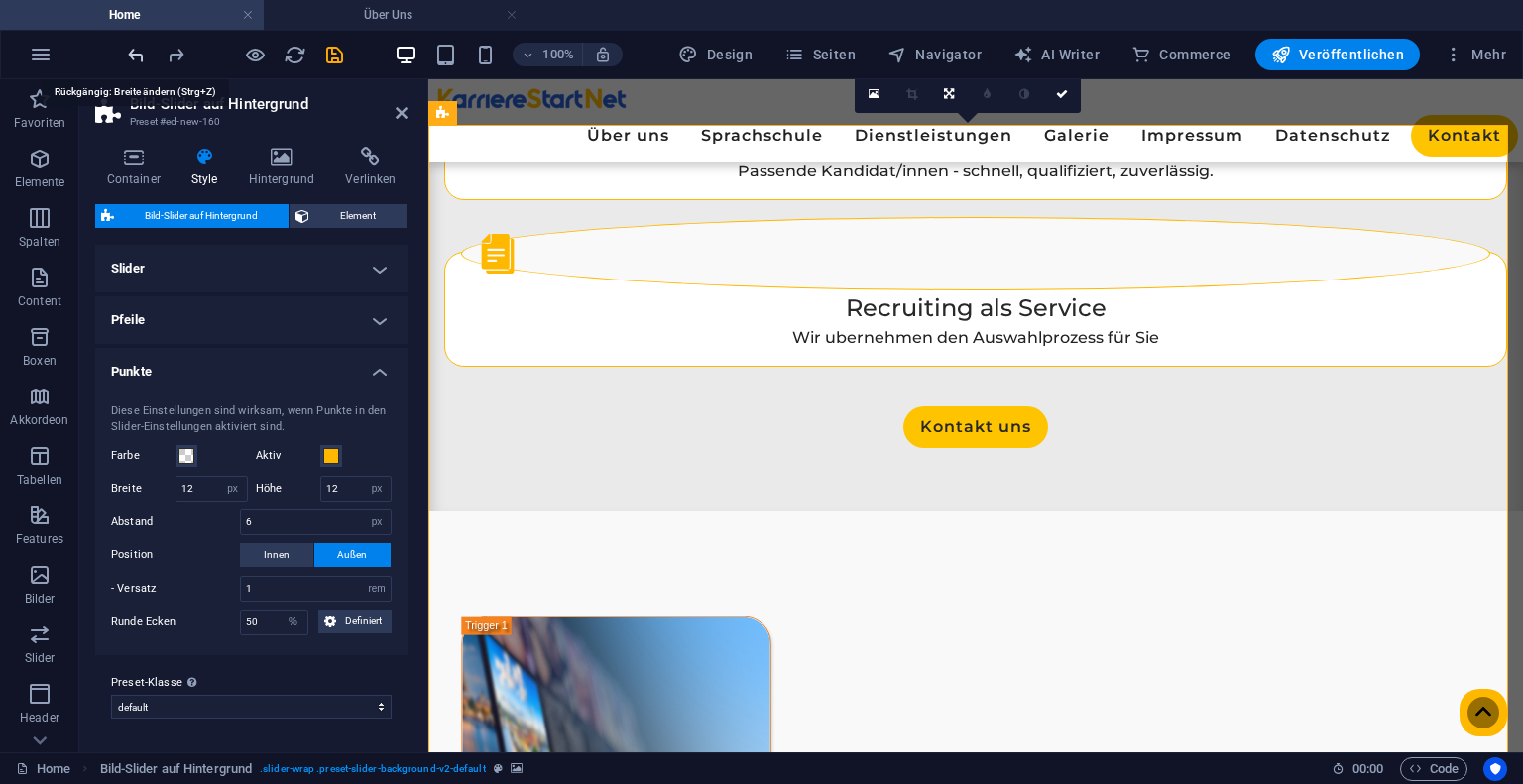 click at bounding box center [136, 55] 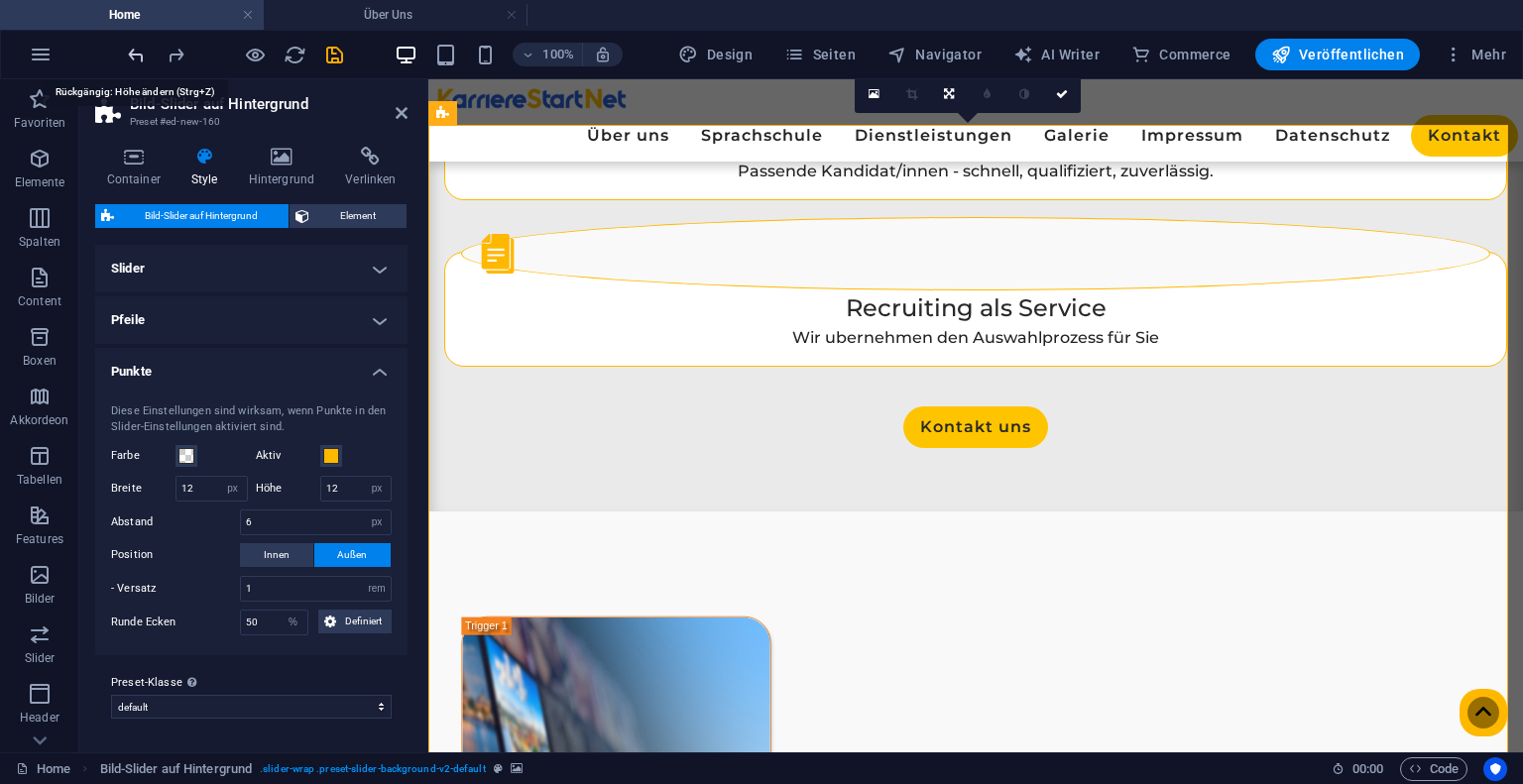 click at bounding box center (136, 55) 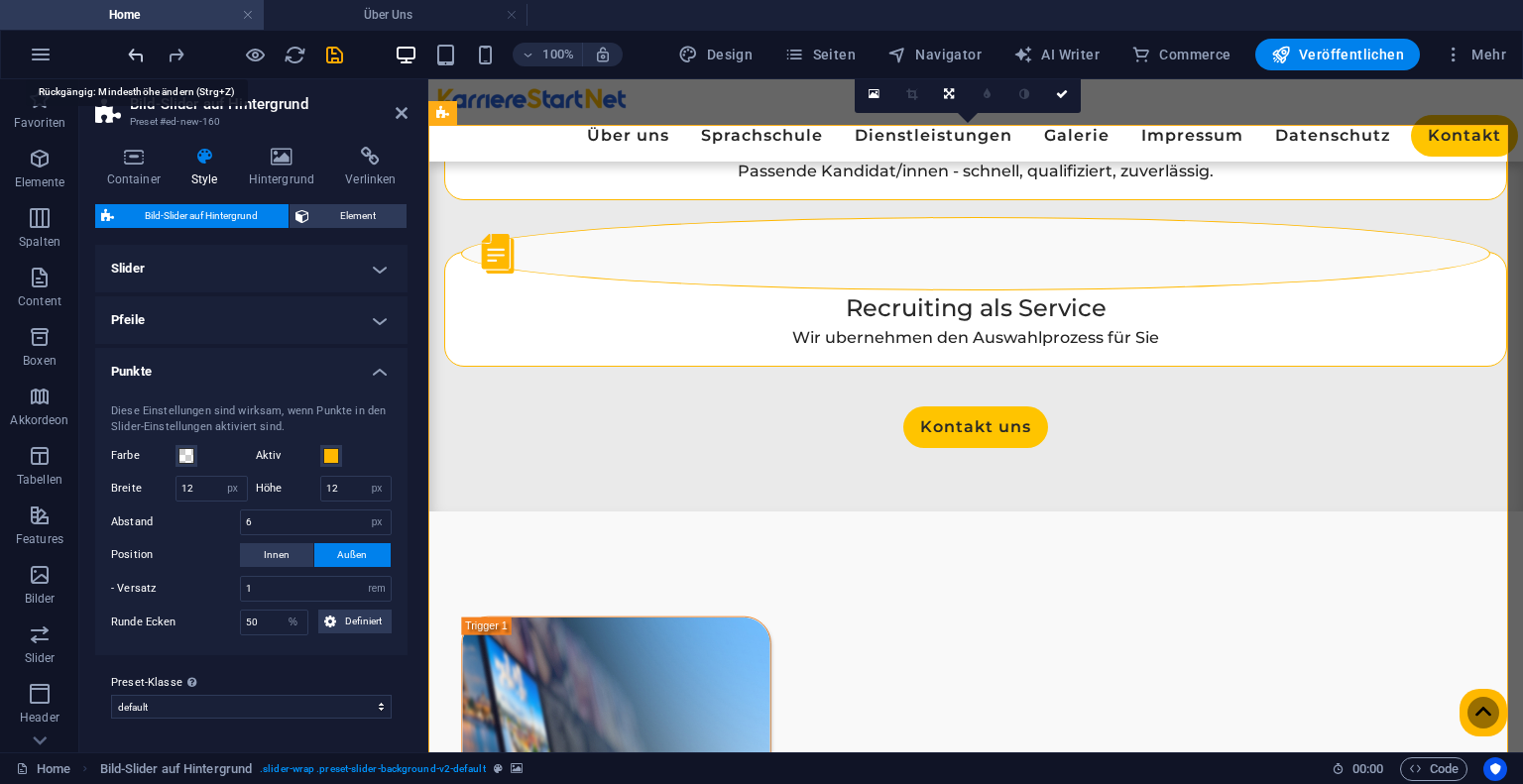 click at bounding box center (136, 55) 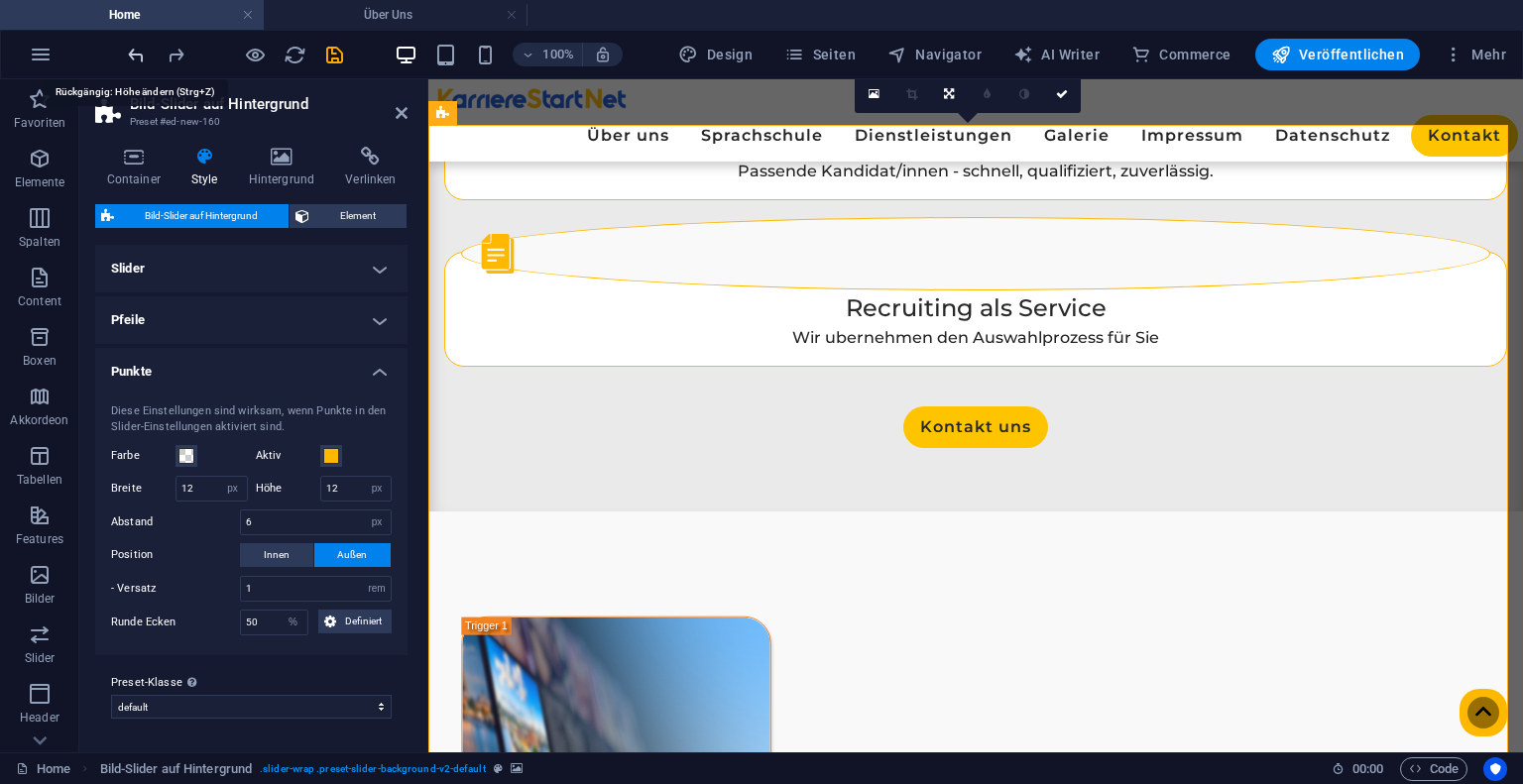 click at bounding box center [136, 55] 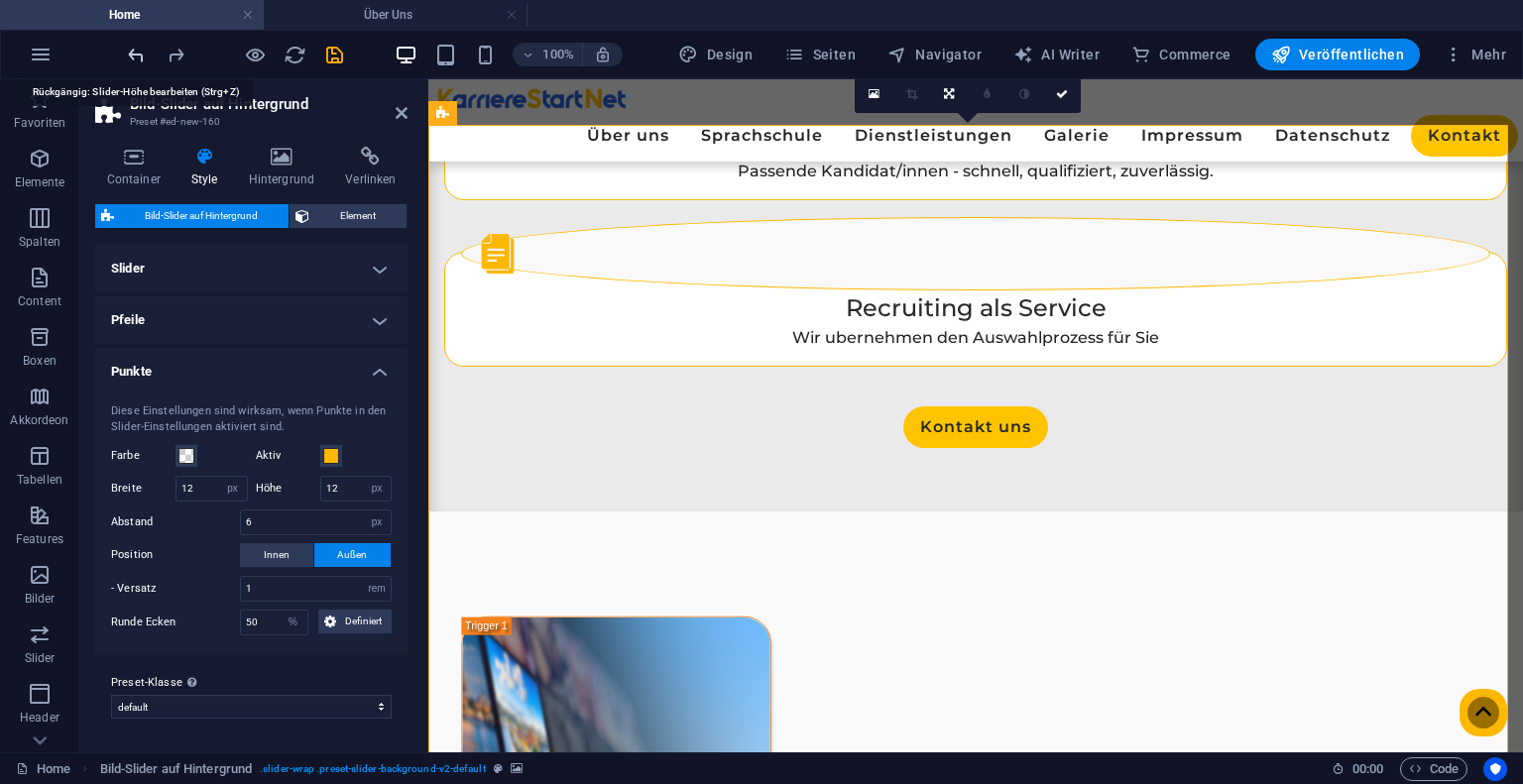 click at bounding box center [136, 55] 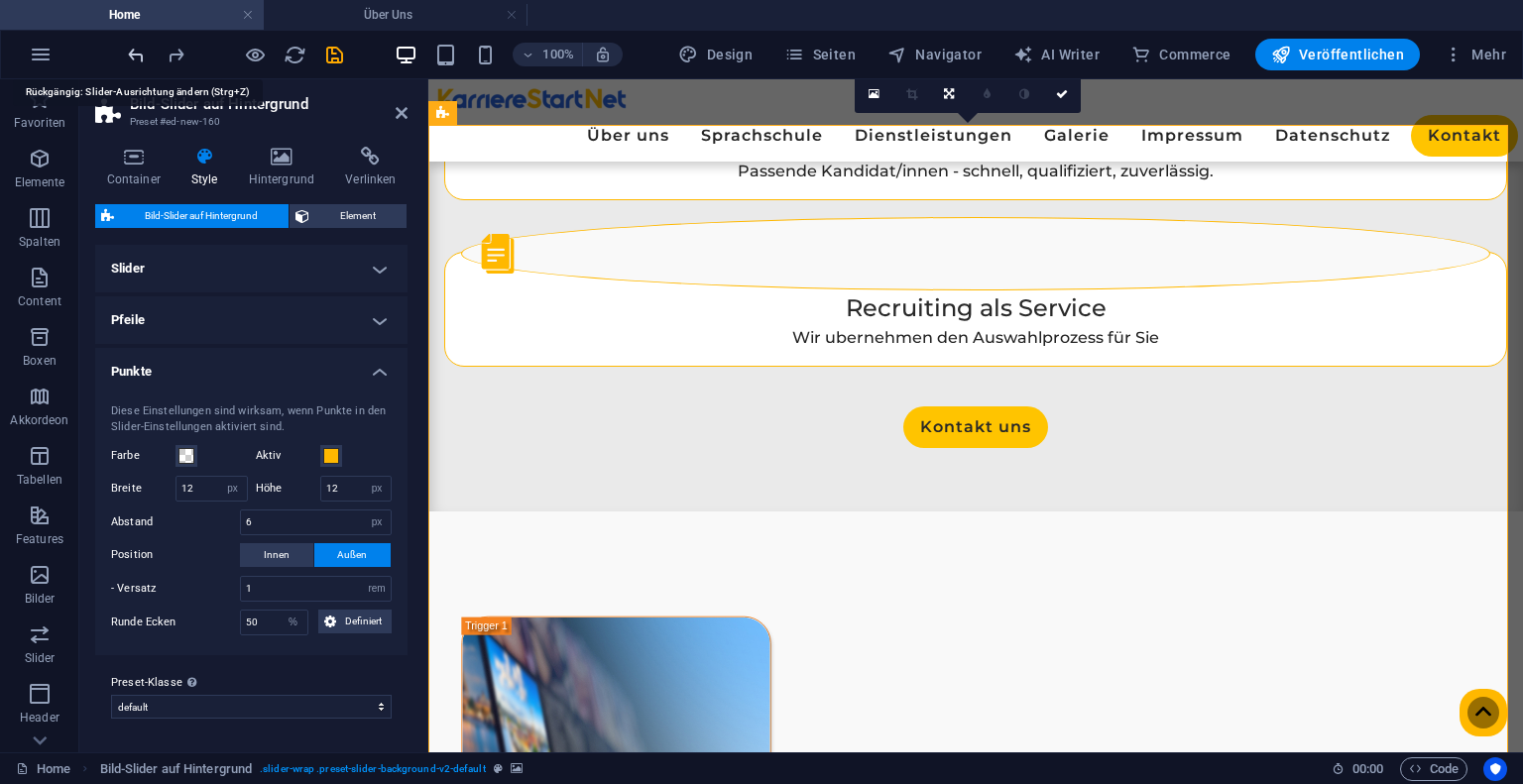 click at bounding box center [136, 55] 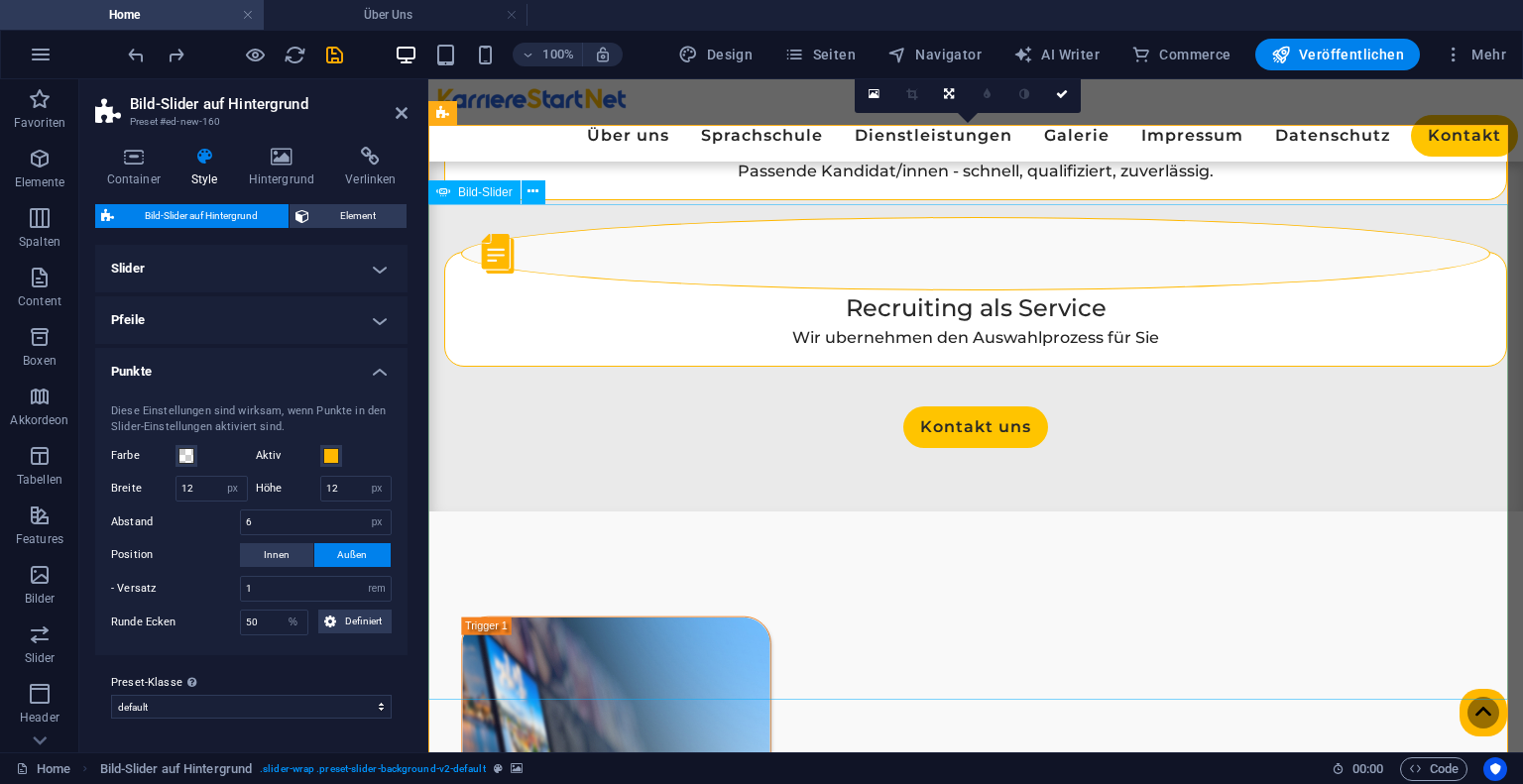 click at bounding box center [-366, 4263] 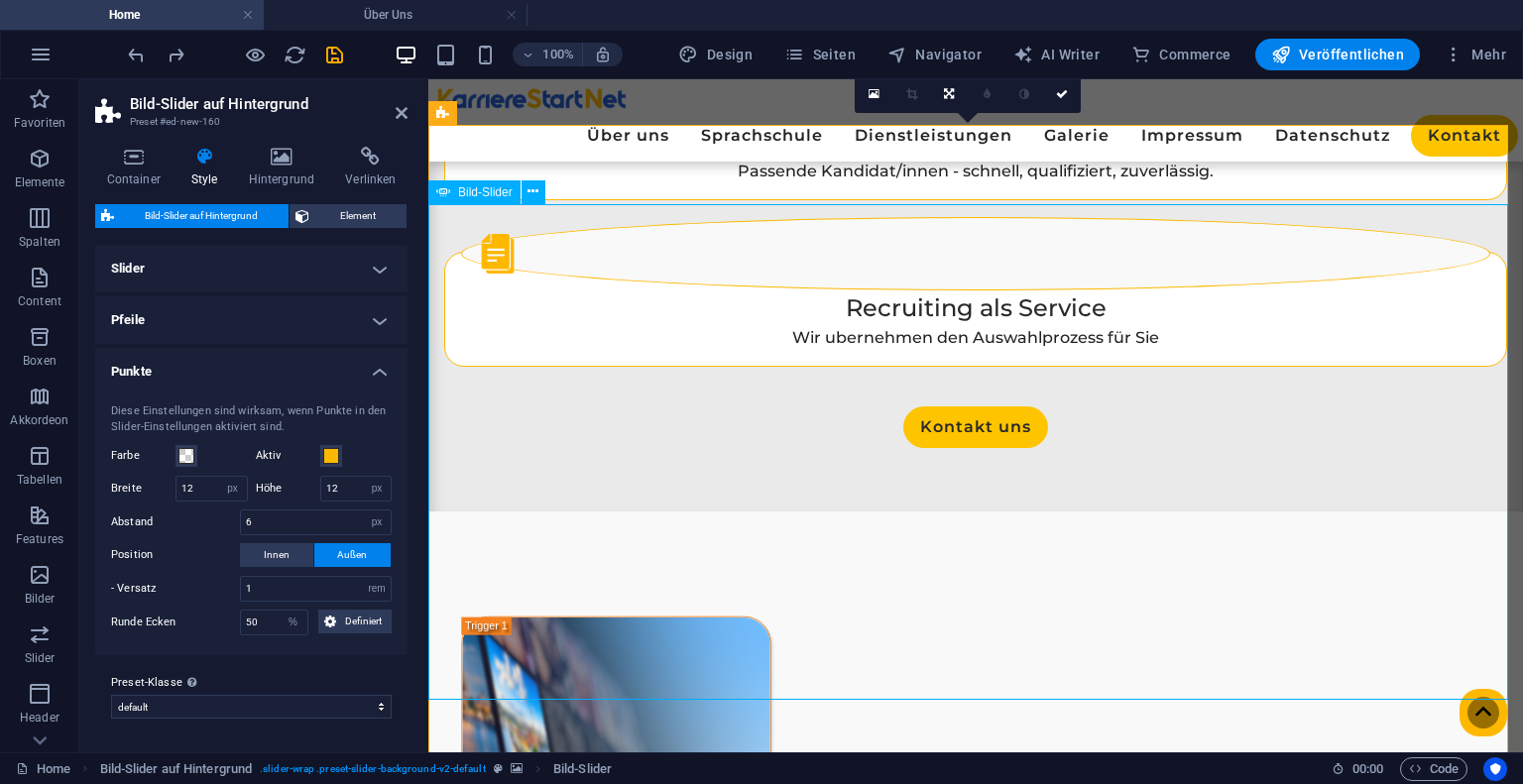 scroll, scrollTop: 2426, scrollLeft: 0, axis: vertical 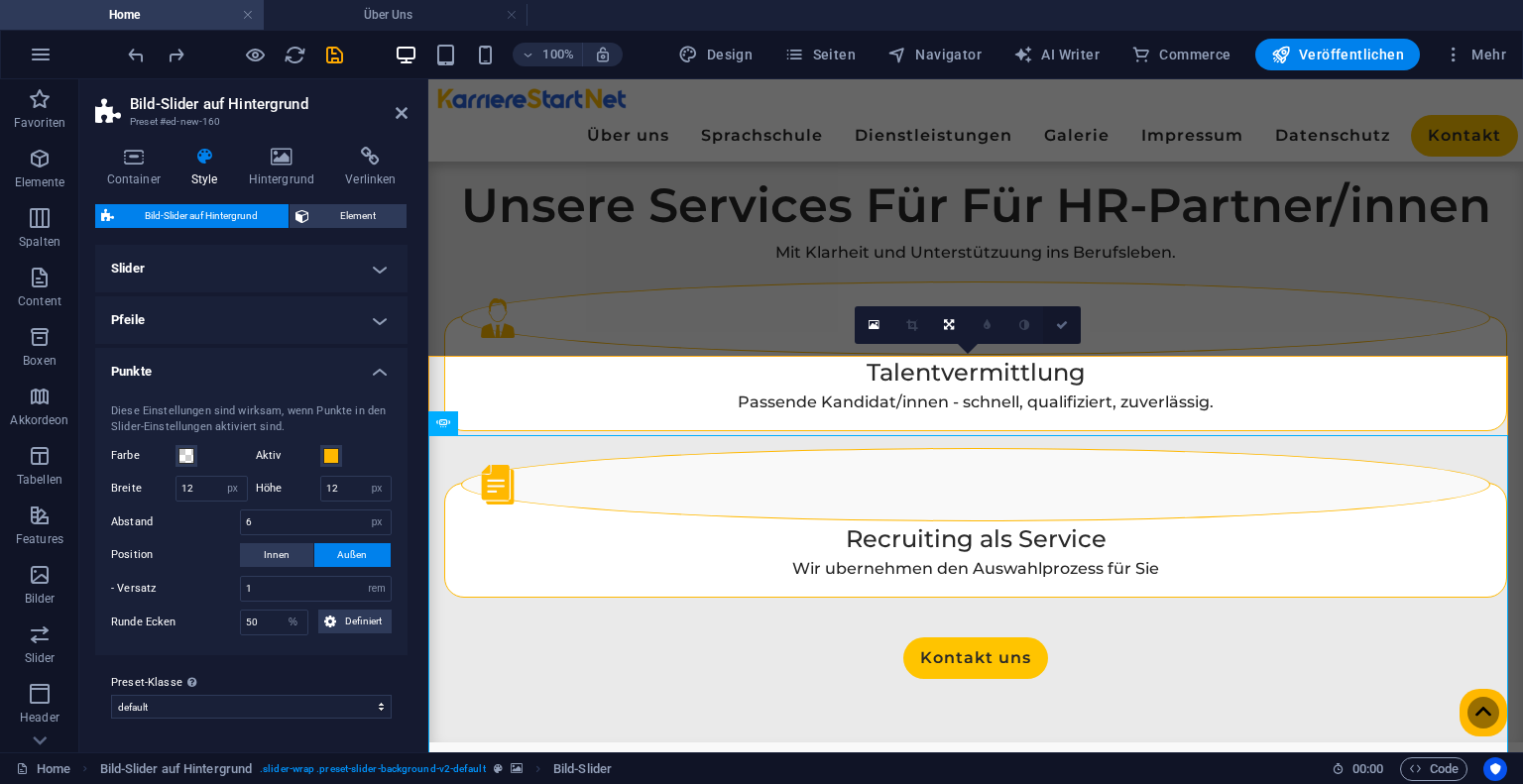 click at bounding box center [1062, 325] 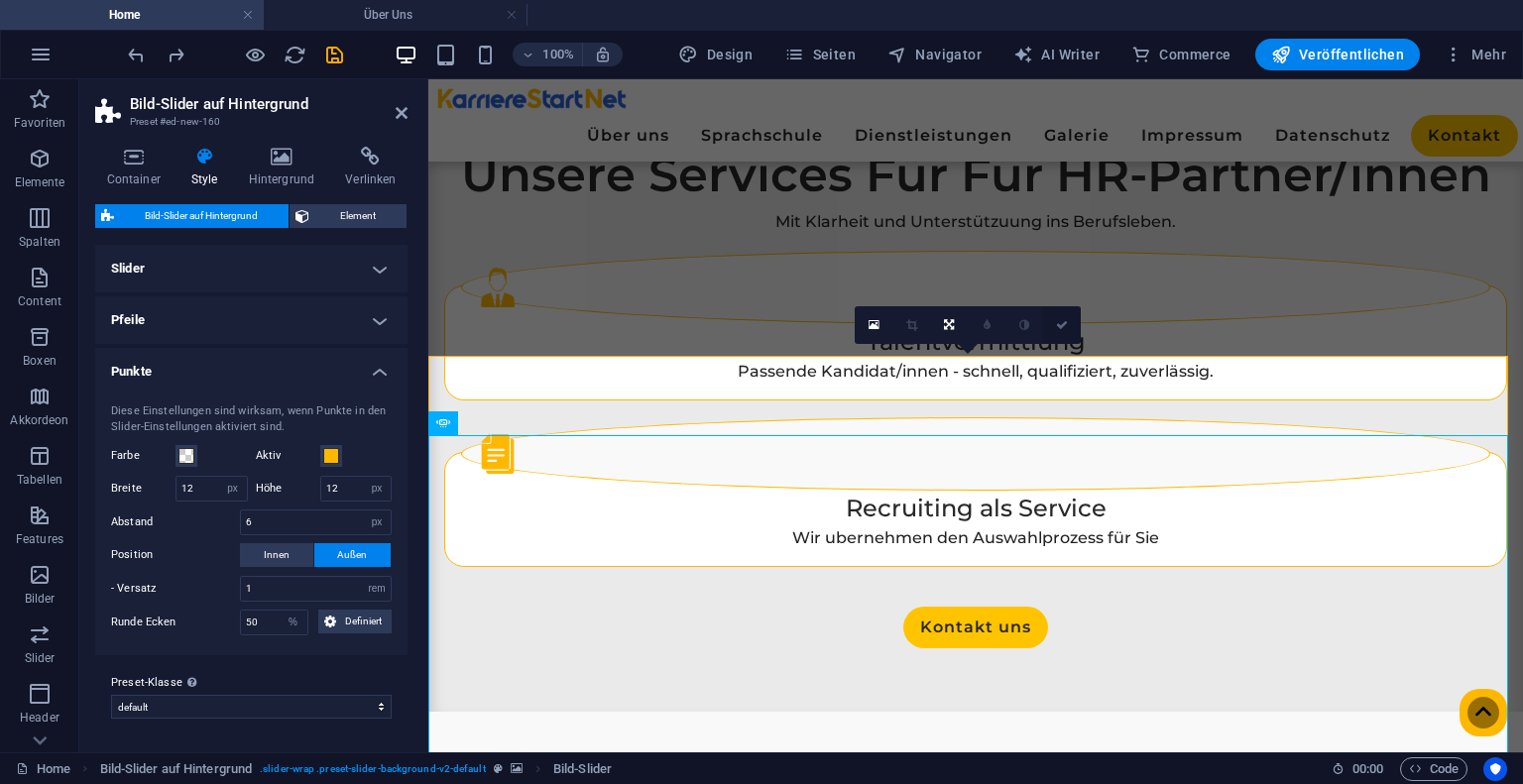 scroll, scrollTop: 2481, scrollLeft: 0, axis: vertical 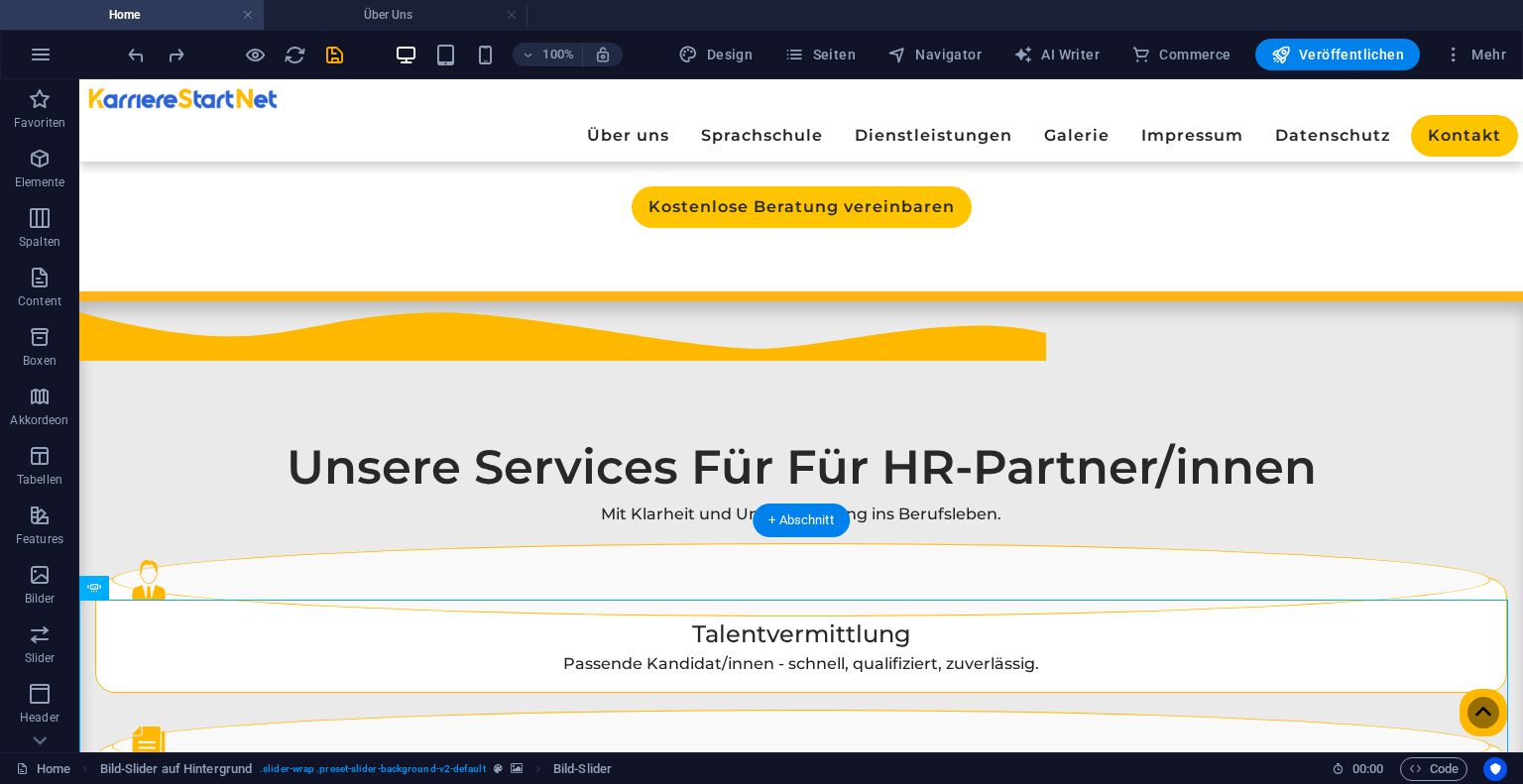 click at bounding box center [801, 3555] 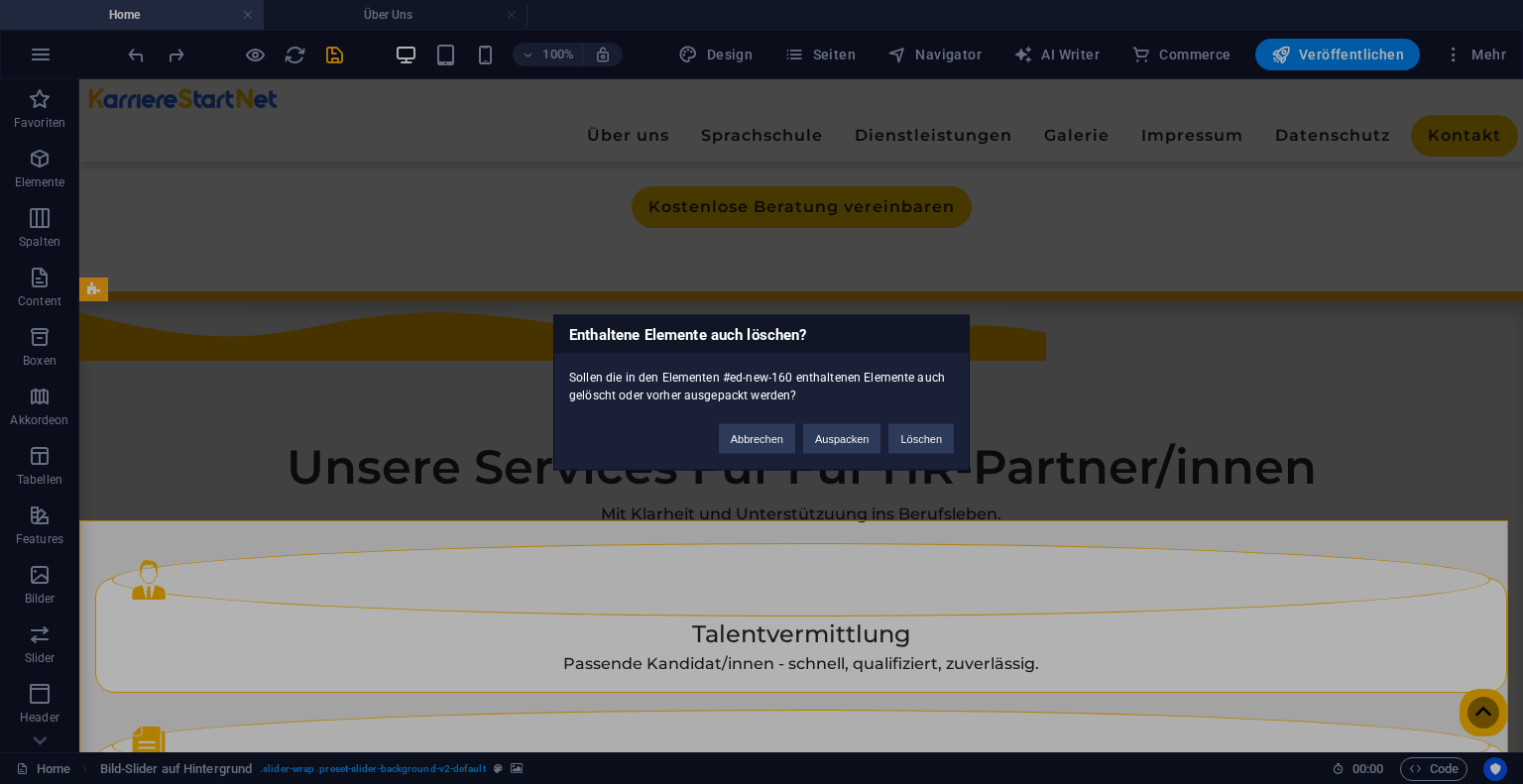 type 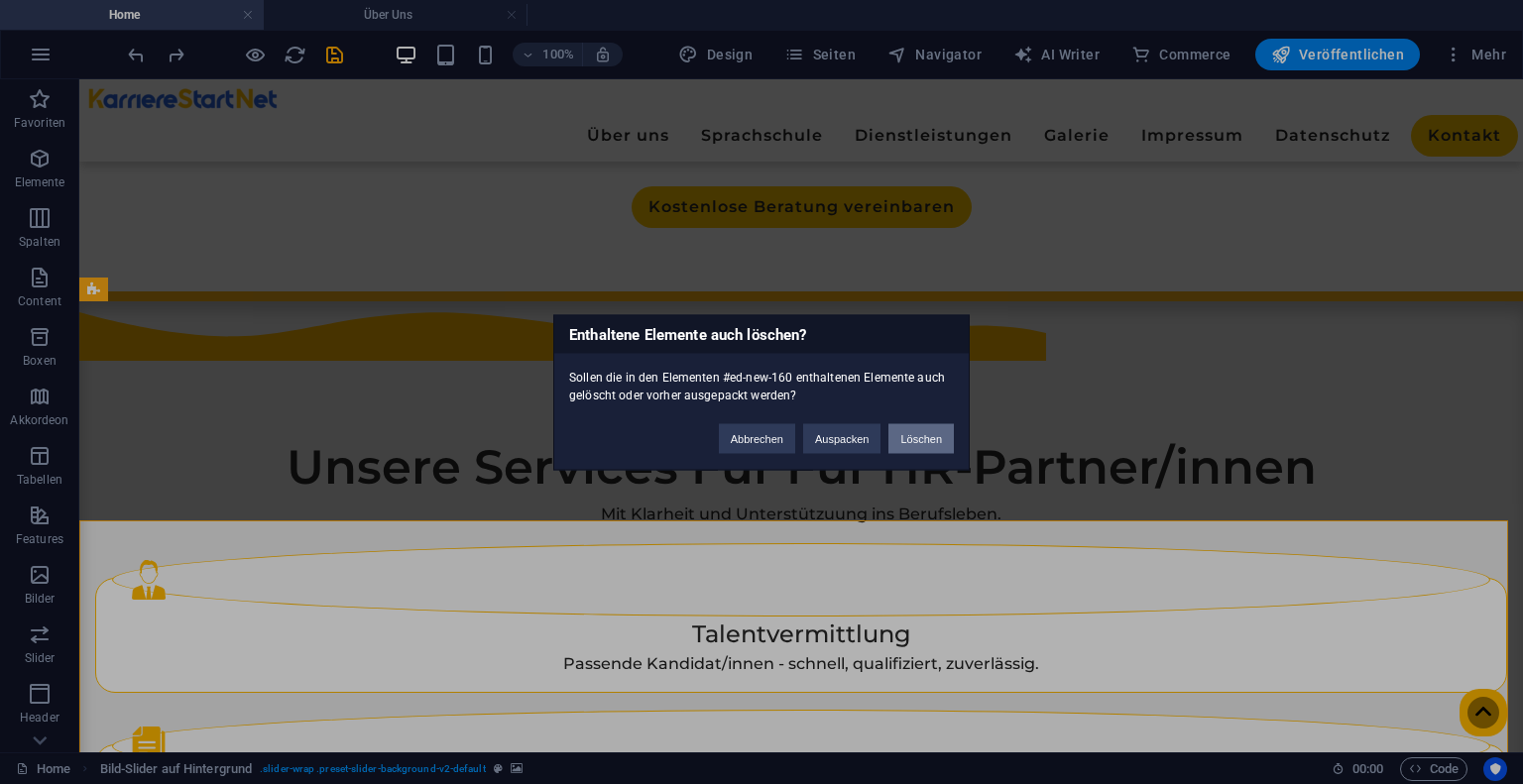 click on "Löschen" at bounding box center [921, 438] 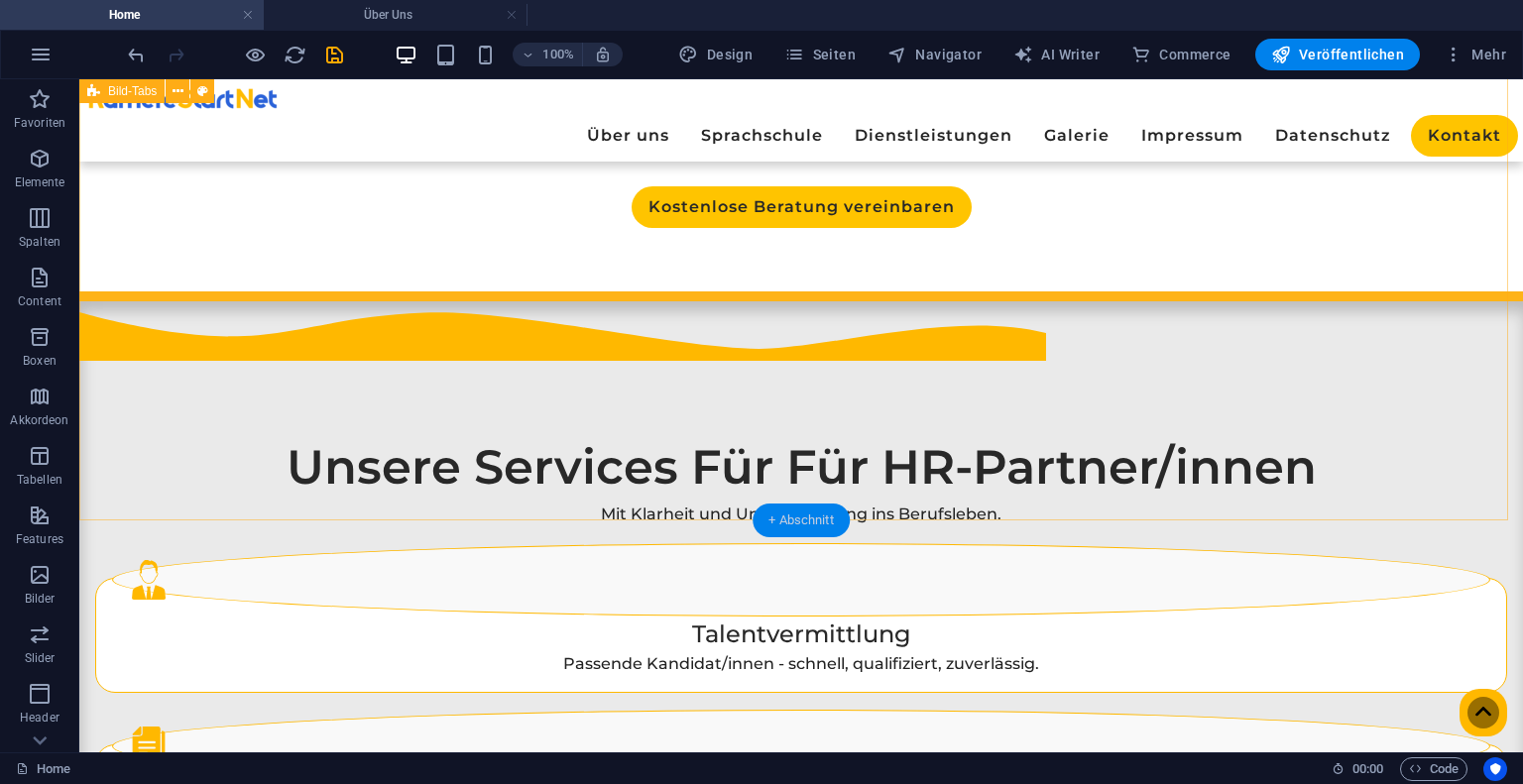 click on "+ Abschnitt" at bounding box center [801, 520] 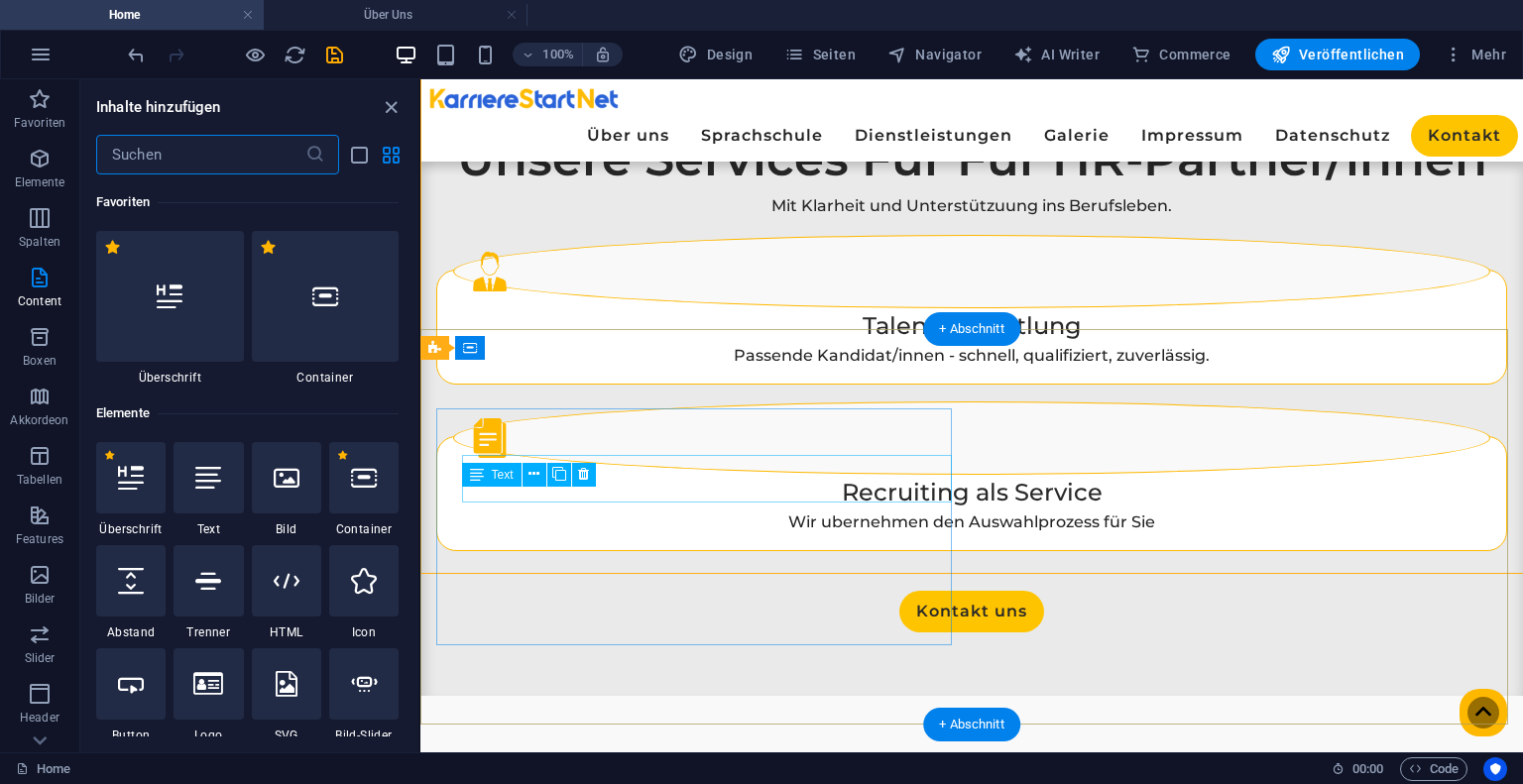 scroll, scrollTop: 2427, scrollLeft: 0, axis: vertical 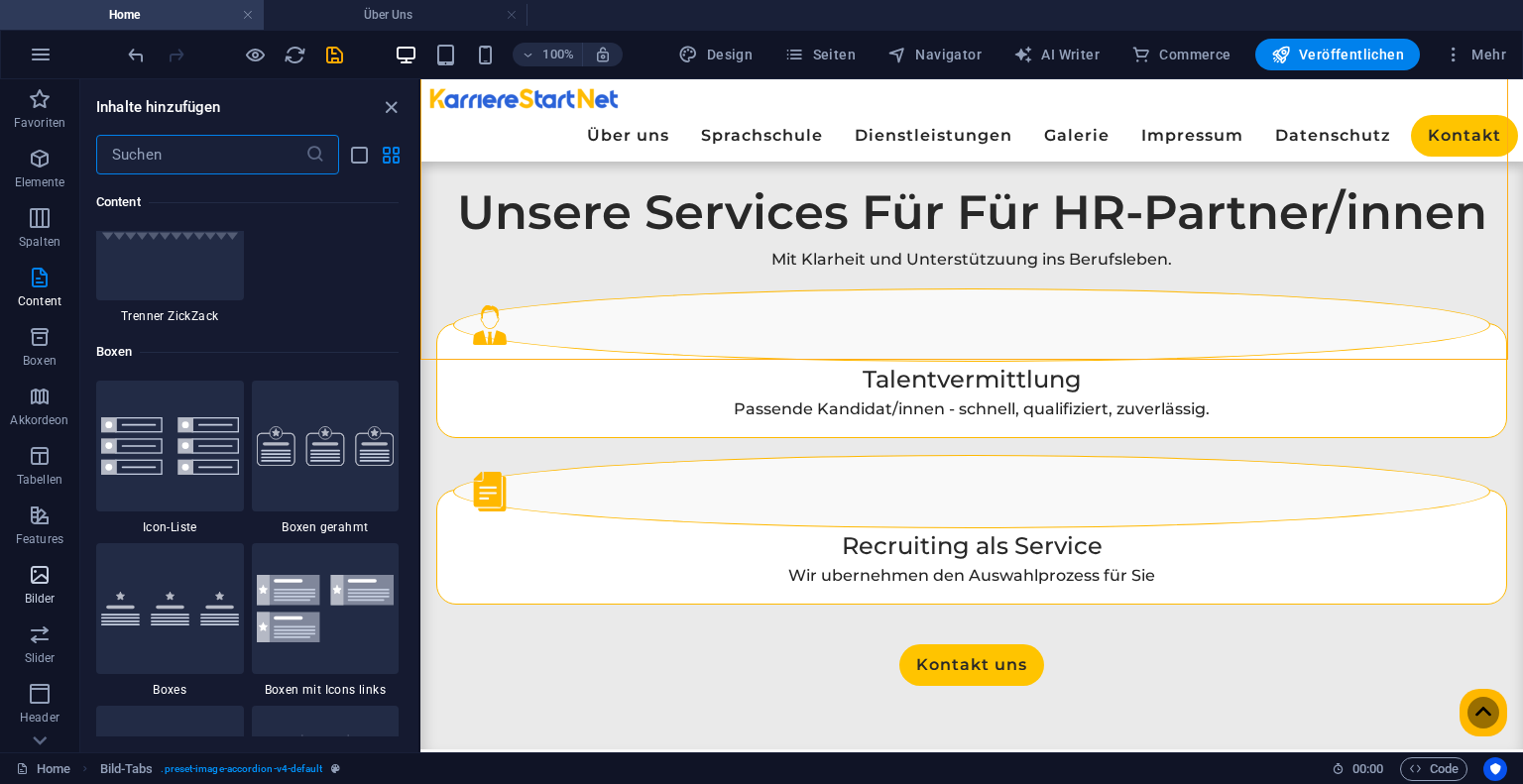 click on "Bilder" at bounding box center (40, 599) 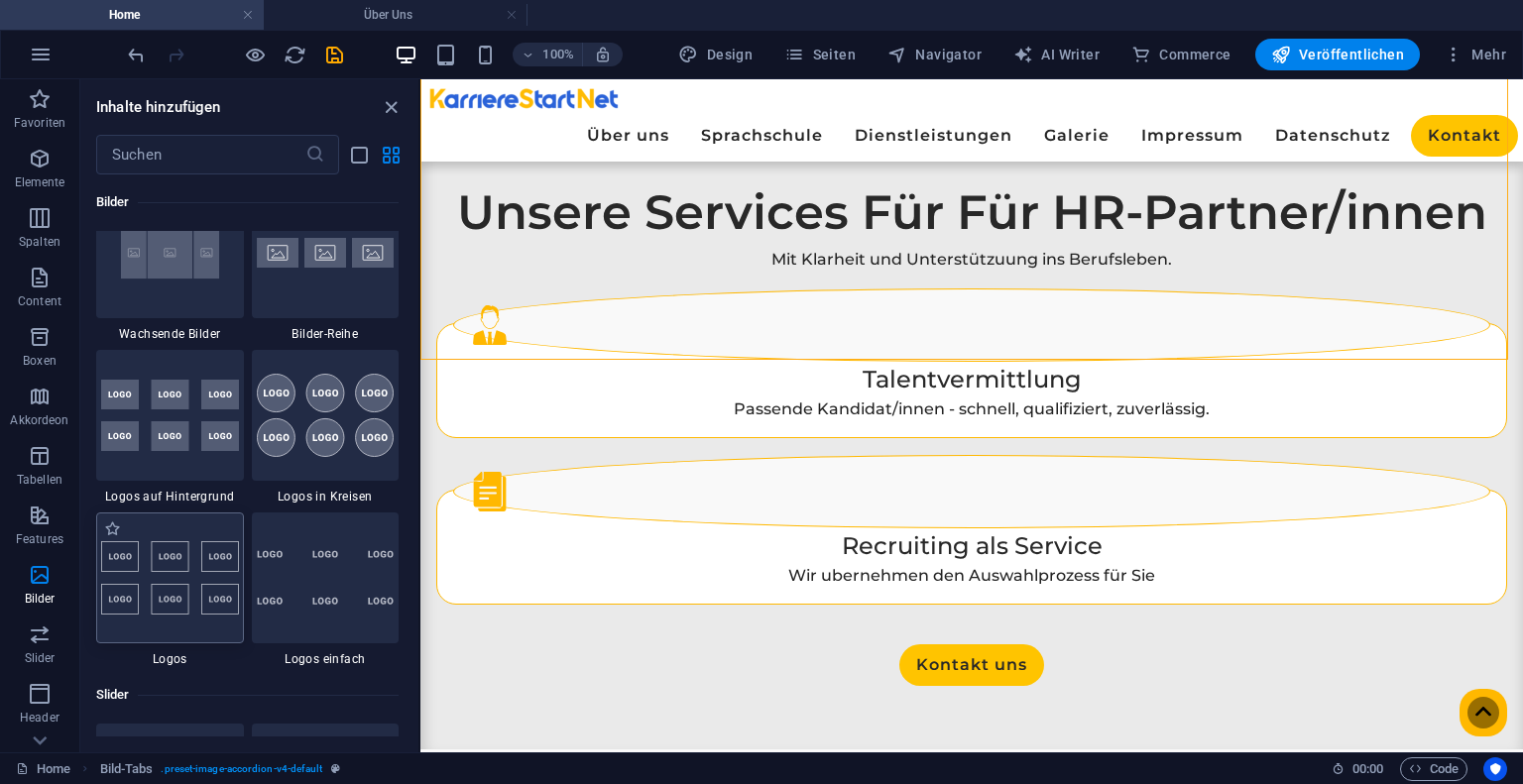 scroll, scrollTop: 10513, scrollLeft: 0, axis: vertical 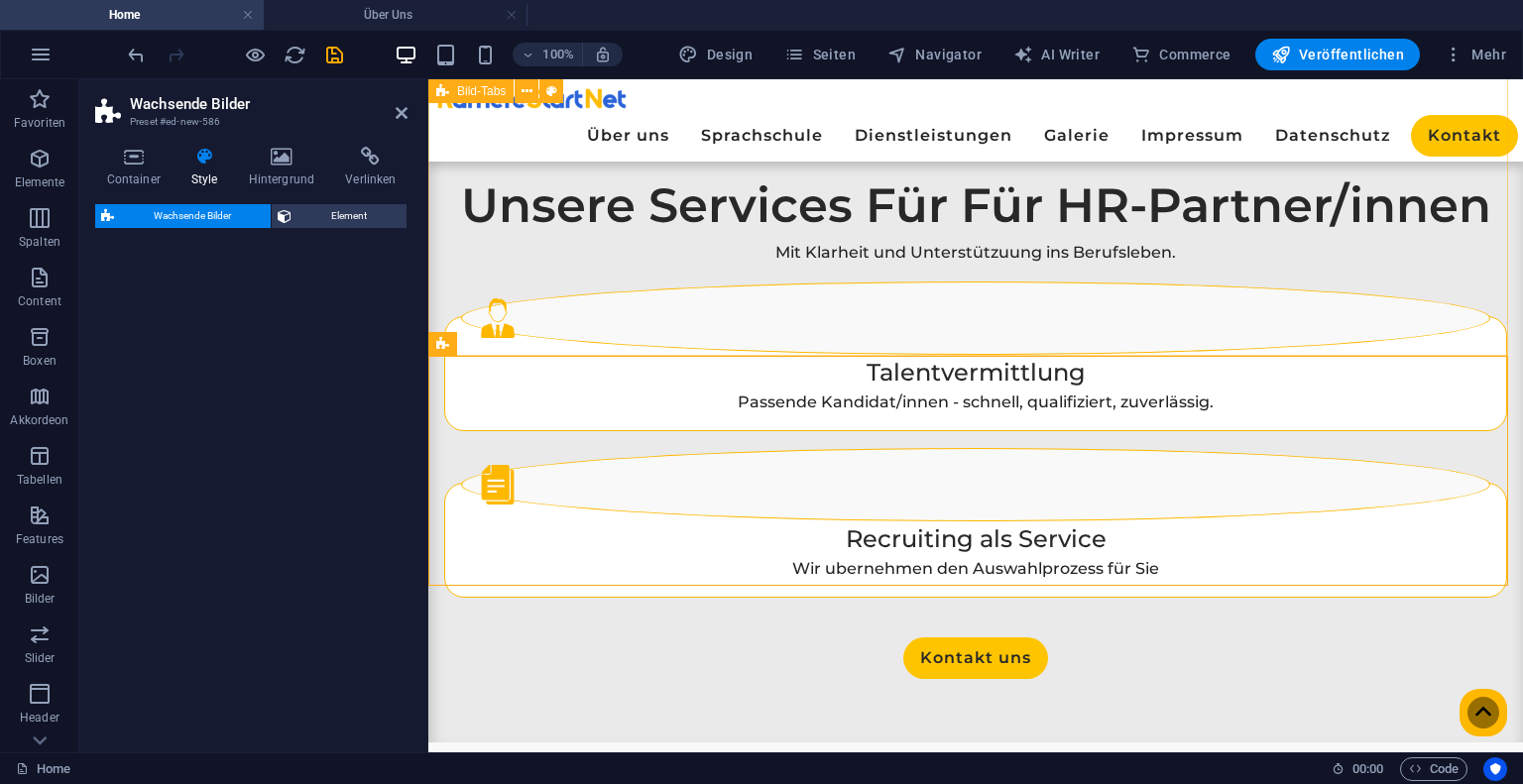 select on "rem" 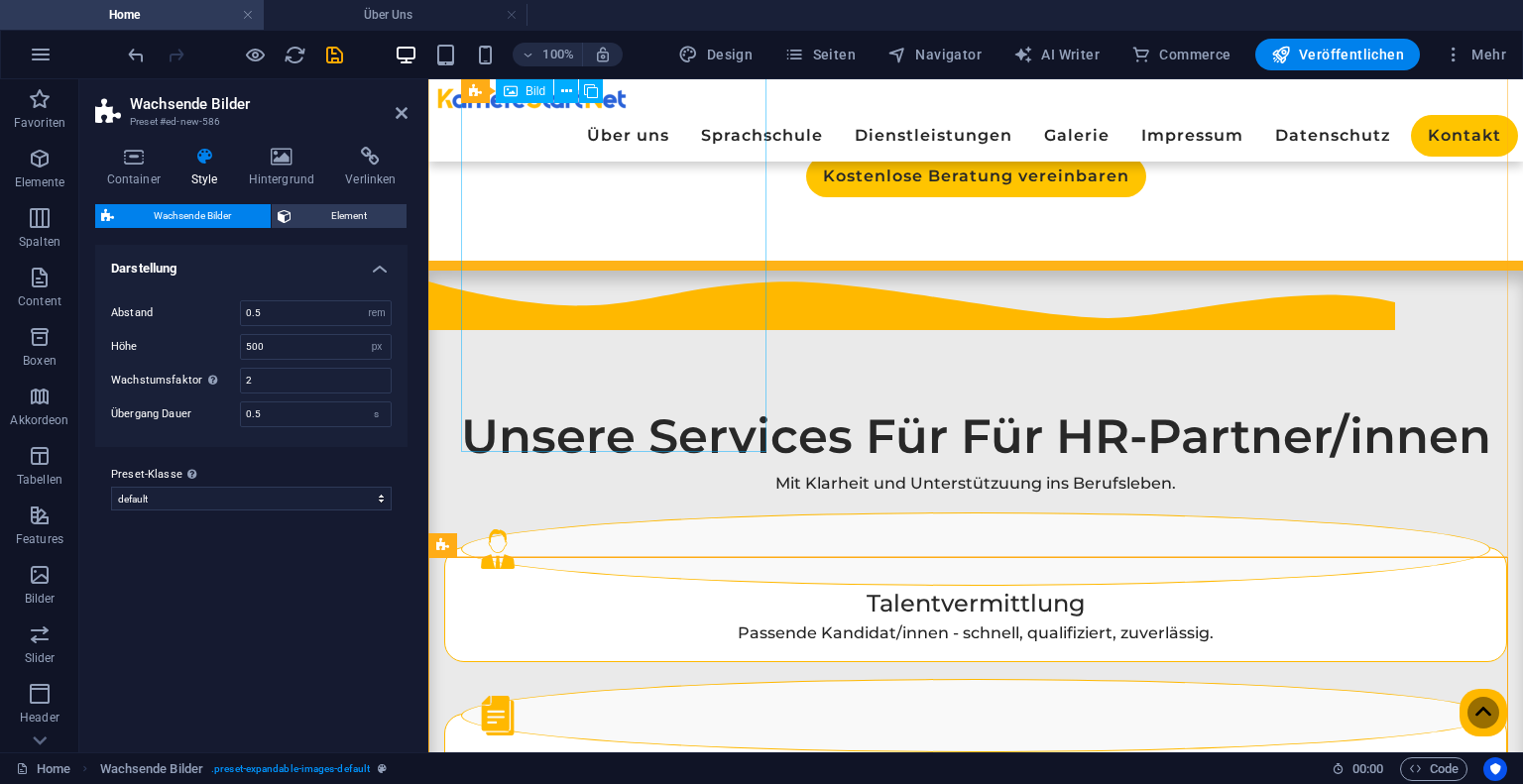 scroll, scrollTop: 2657, scrollLeft: 0, axis: vertical 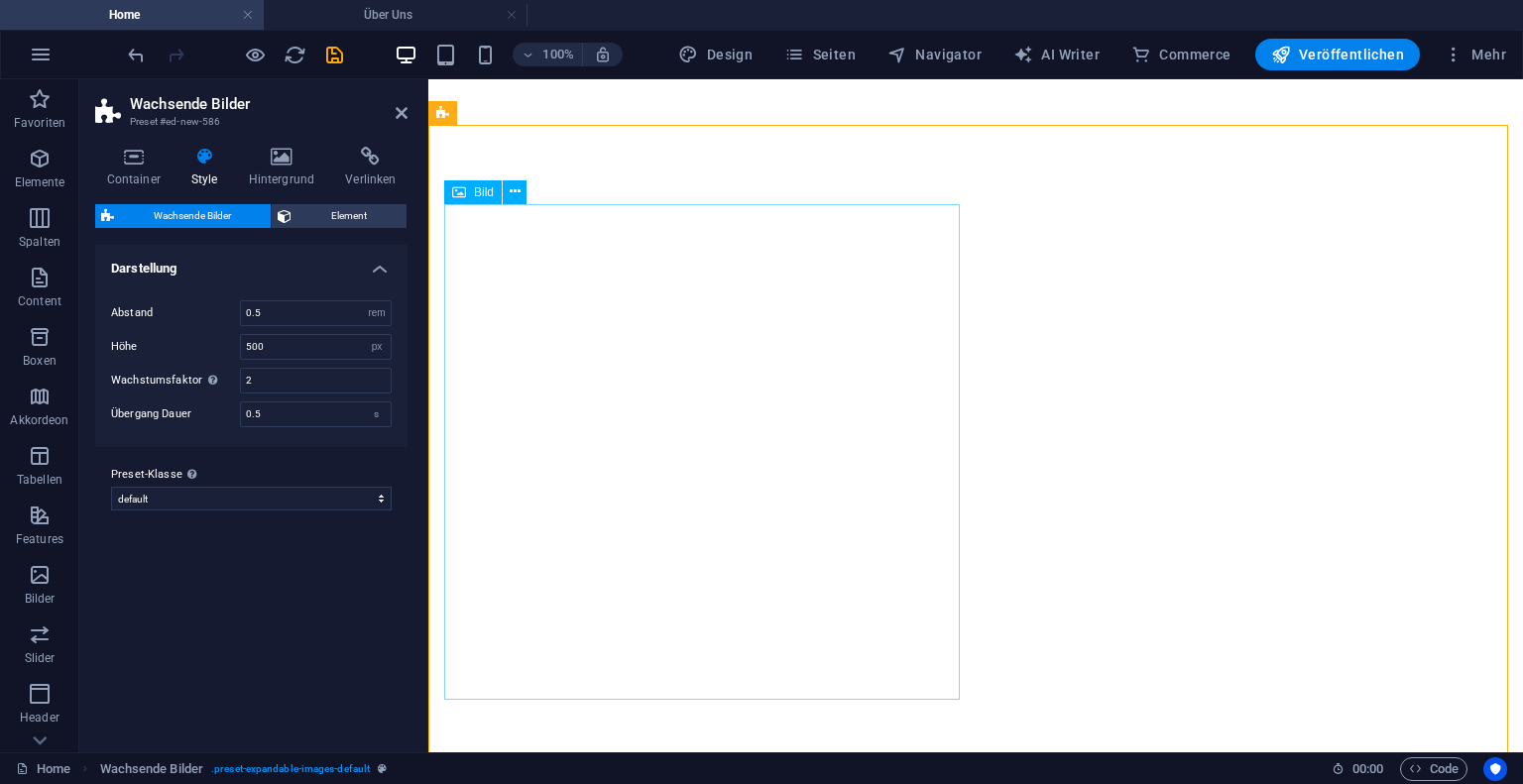 select on "rem" 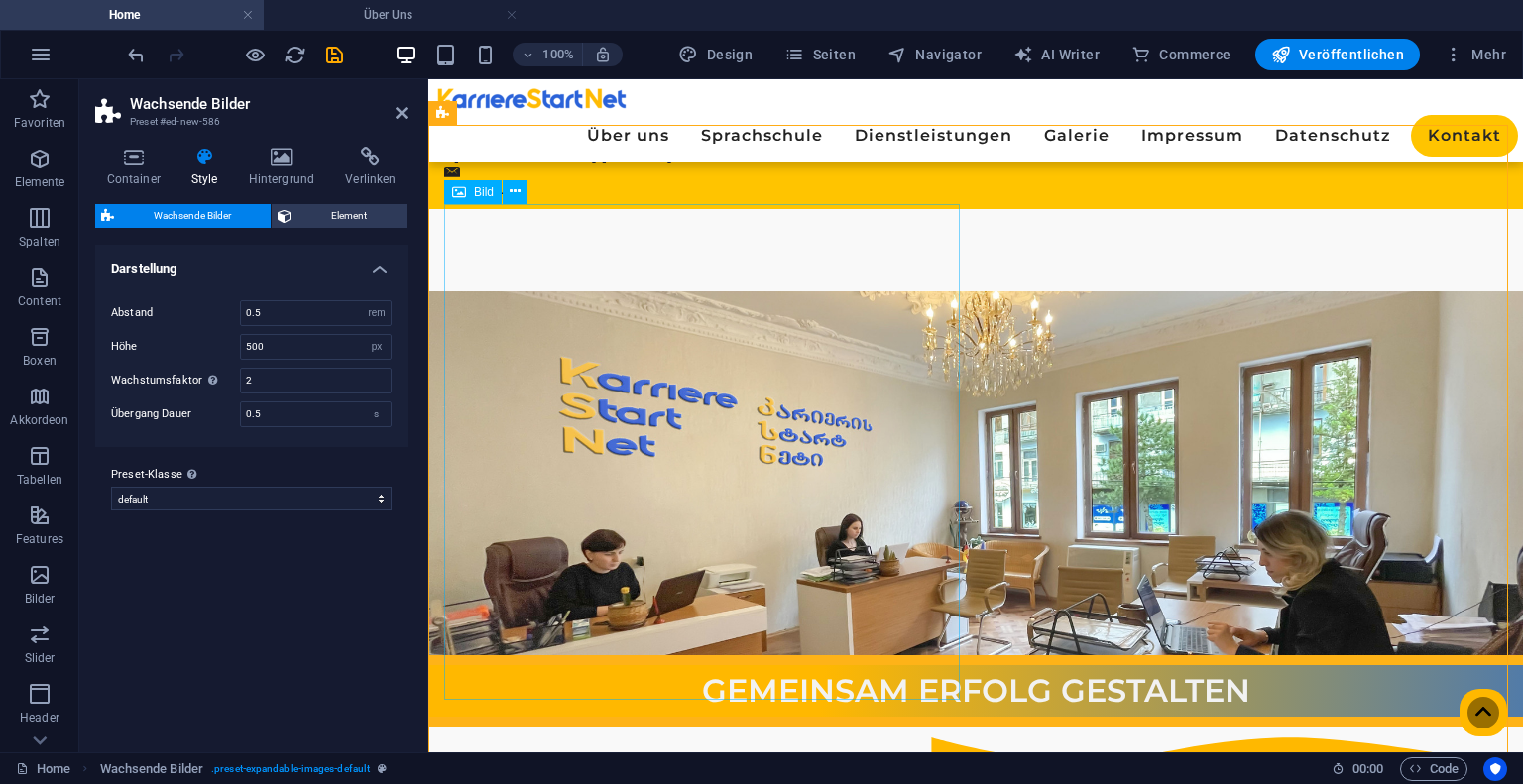 scroll, scrollTop: 2657, scrollLeft: 0, axis: vertical 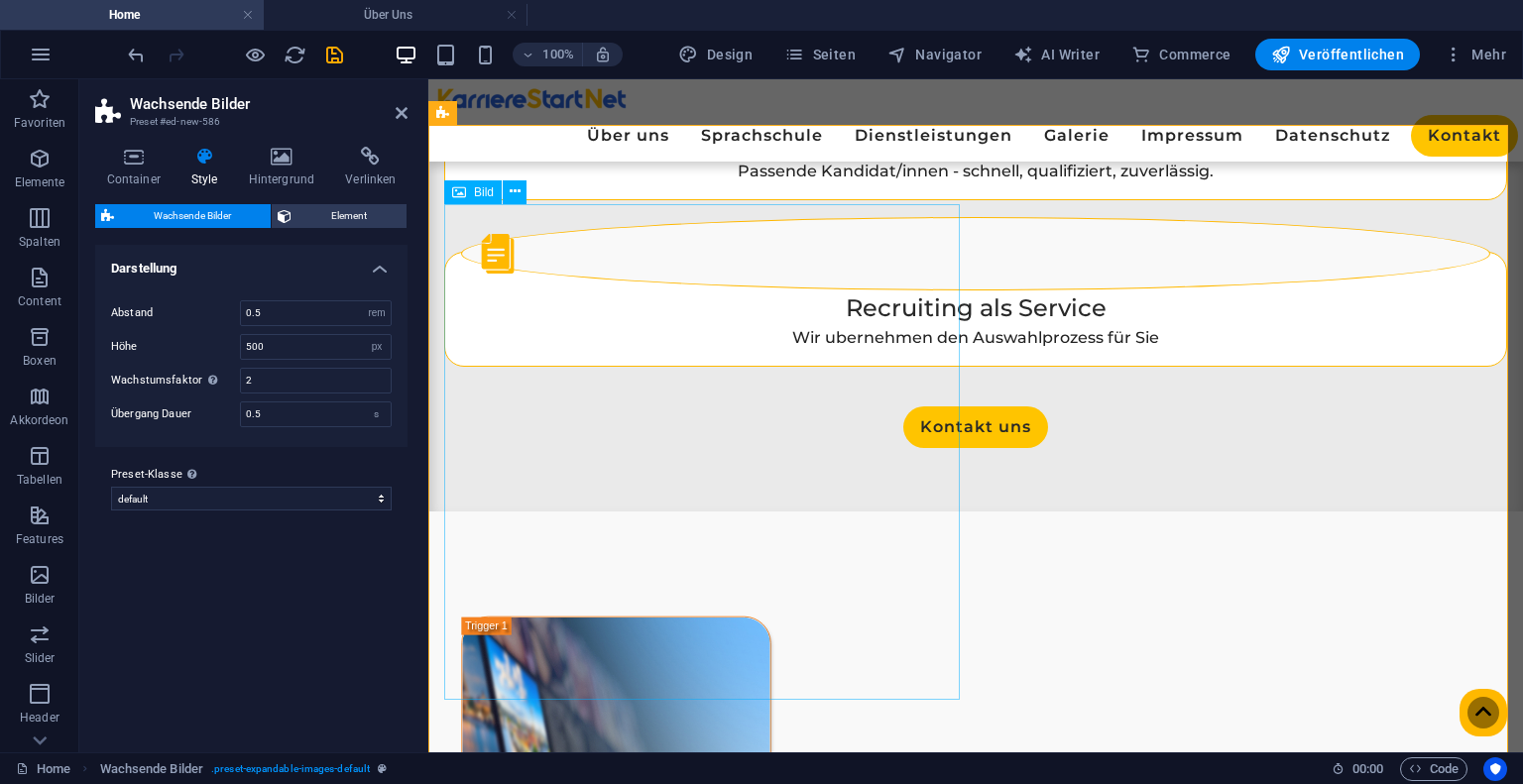 click at bounding box center [976, 2543] 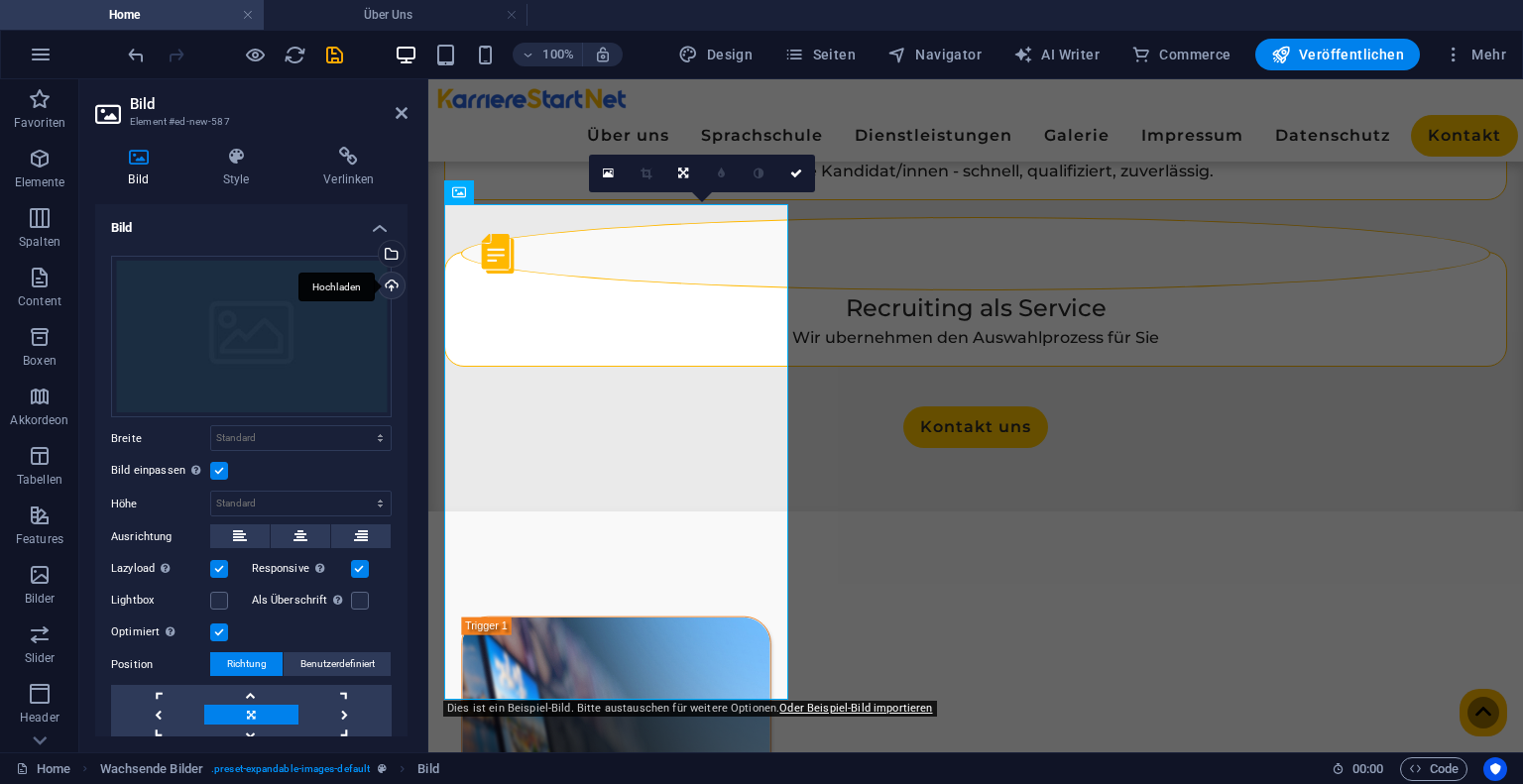 click on "Hochladen" at bounding box center (390, 287) 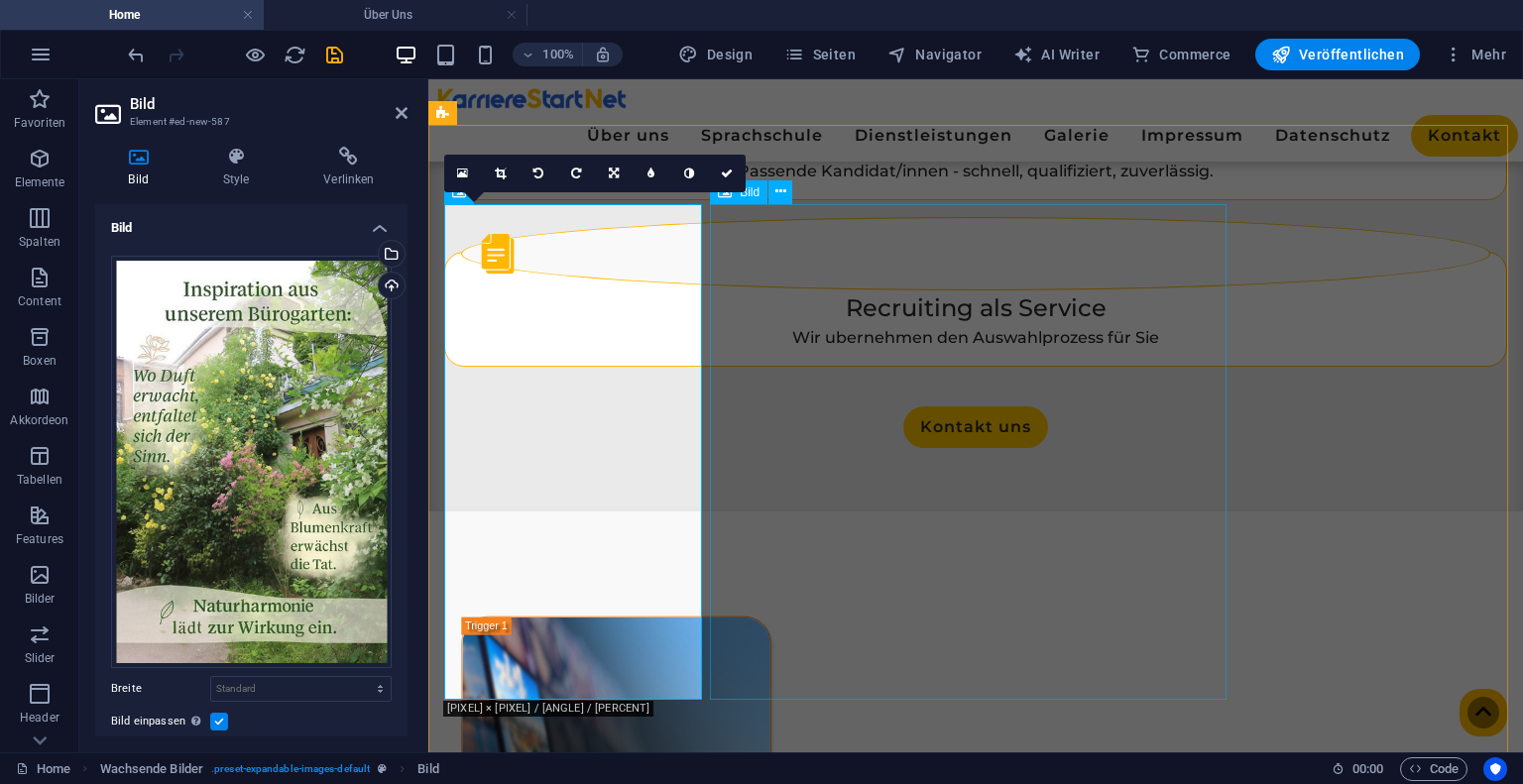 click at bounding box center [976, 3039] 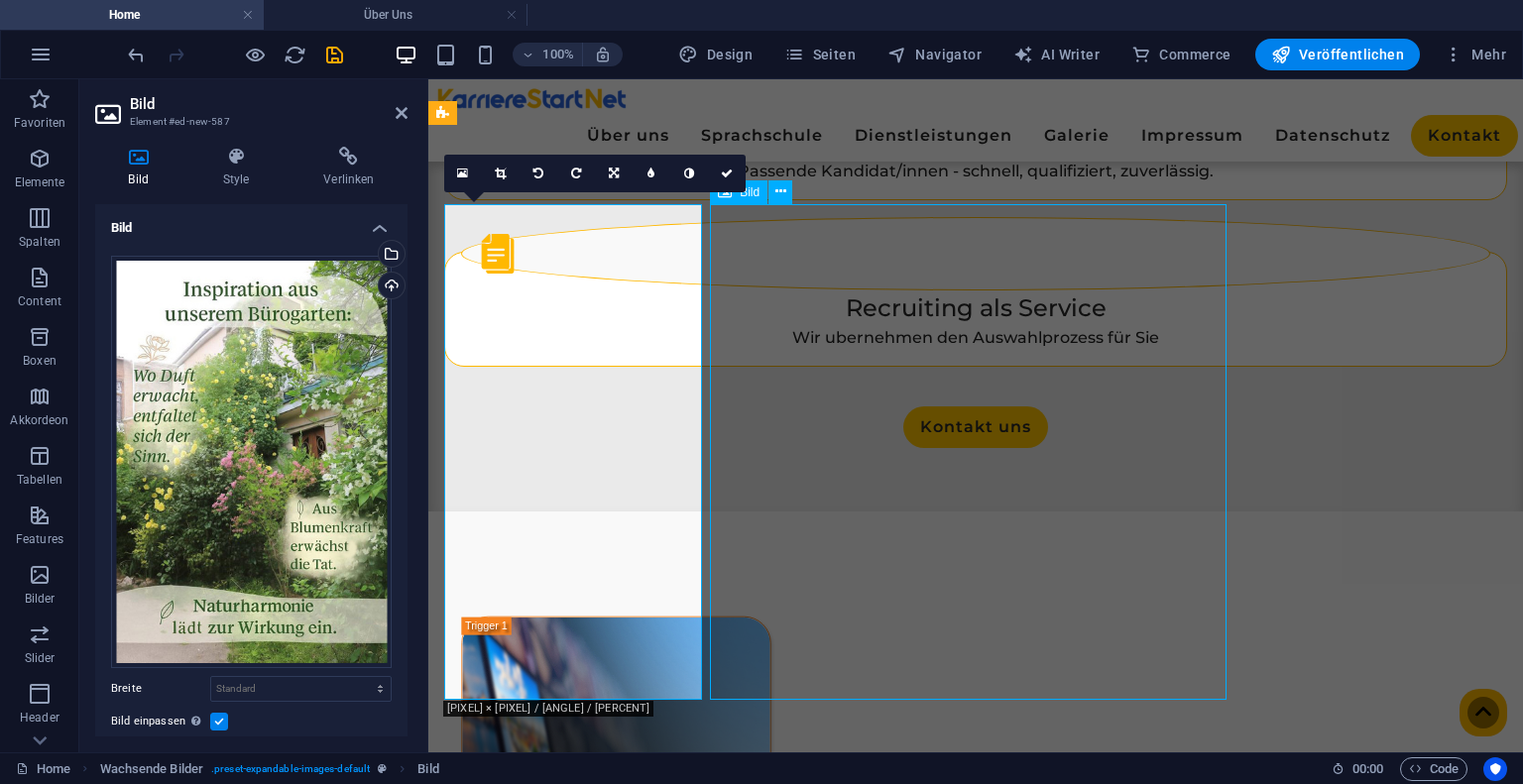 click at bounding box center (976, 3039) 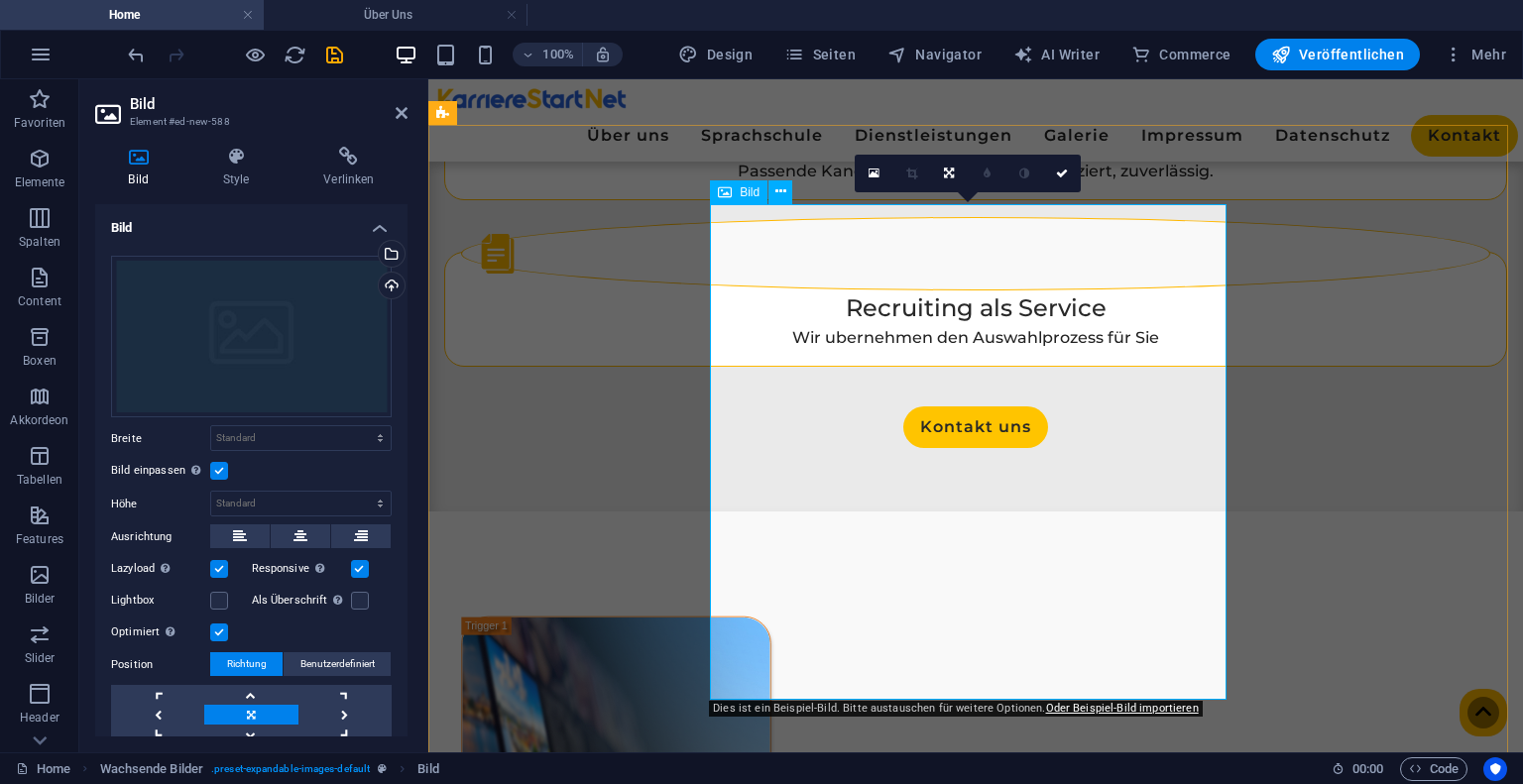 click at bounding box center [976, 3039] 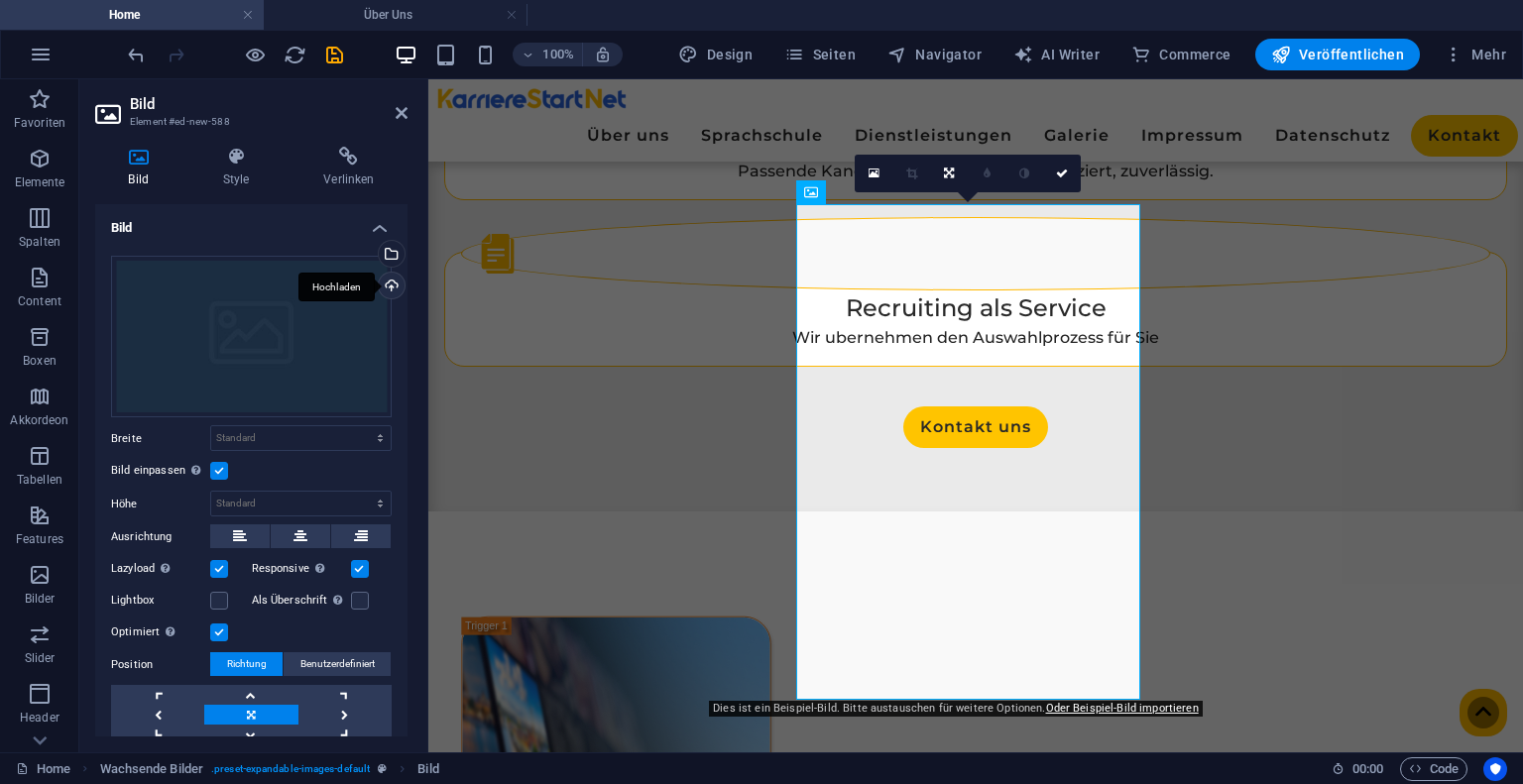 click on "Hochladen" at bounding box center (390, 287) 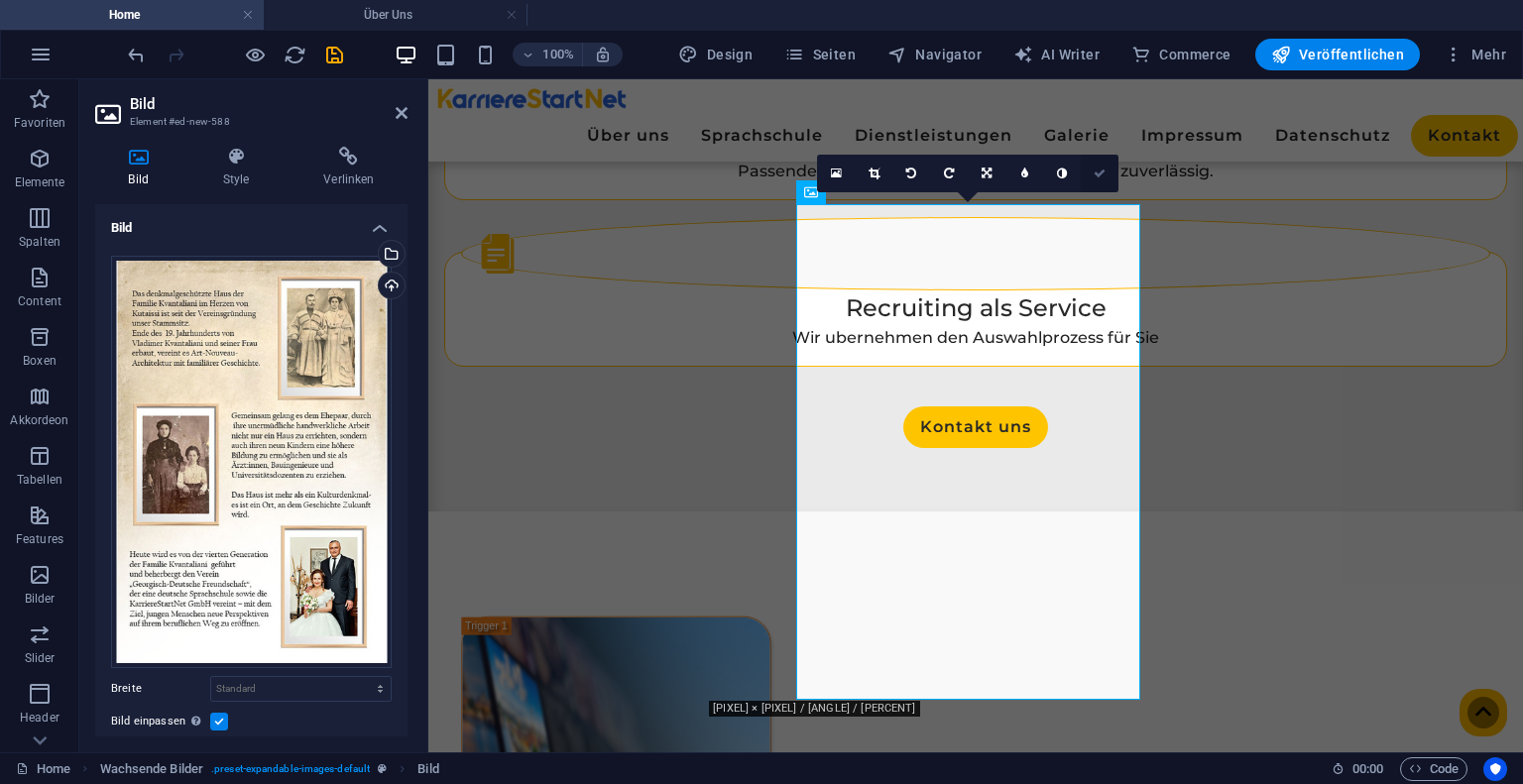 click at bounding box center (1100, 173) 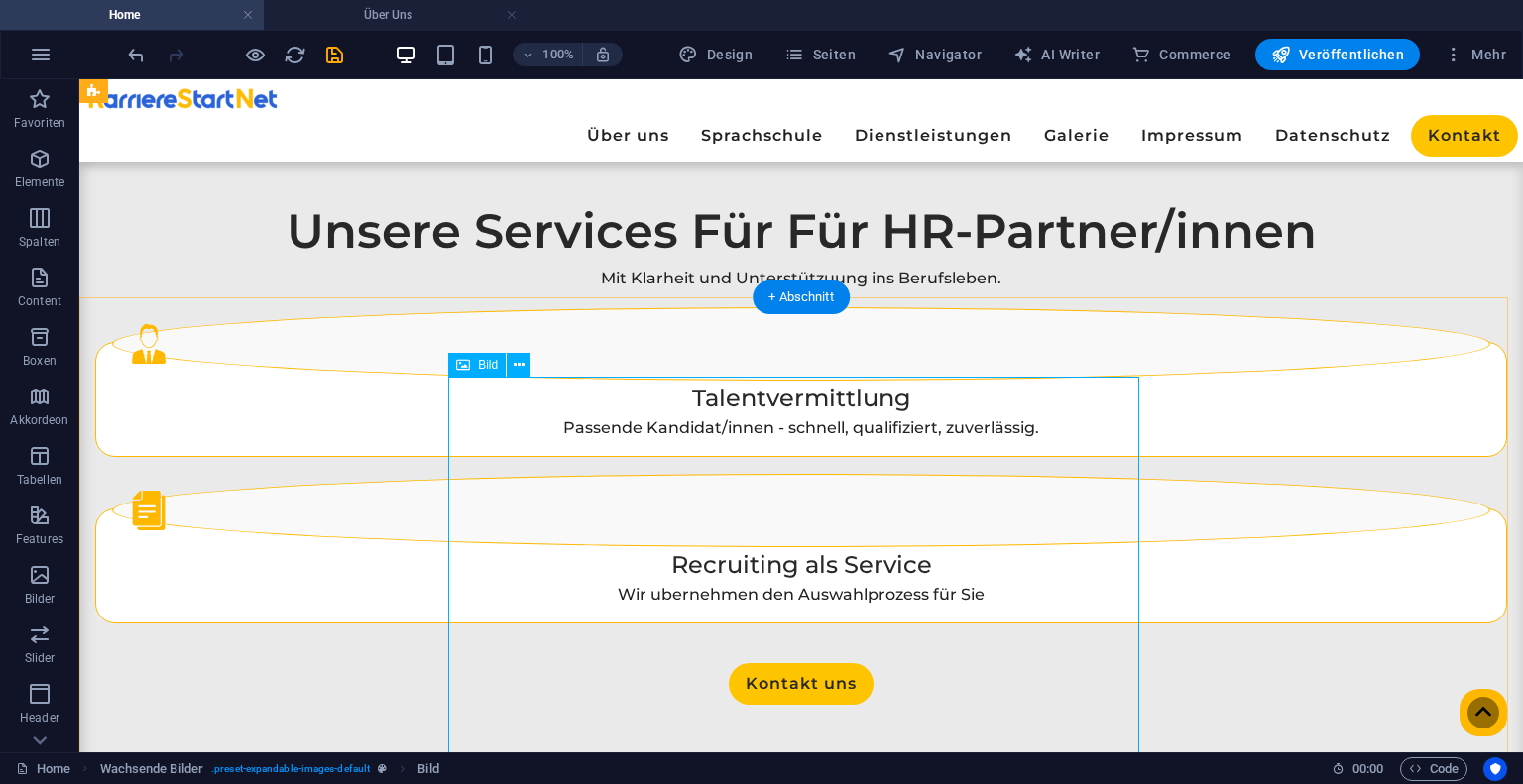 scroll, scrollTop: 2704, scrollLeft: 0, axis: vertical 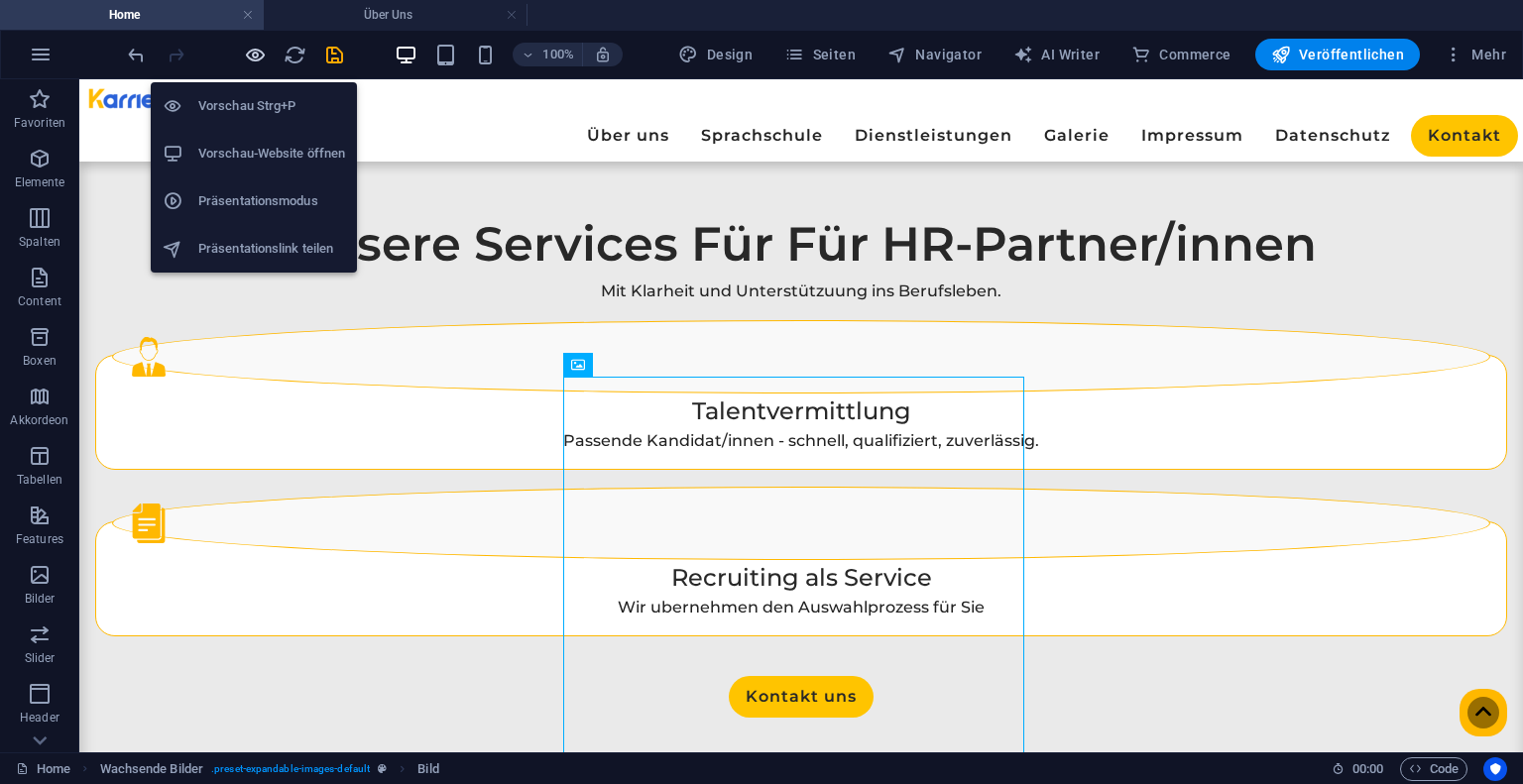 click at bounding box center (255, 55) 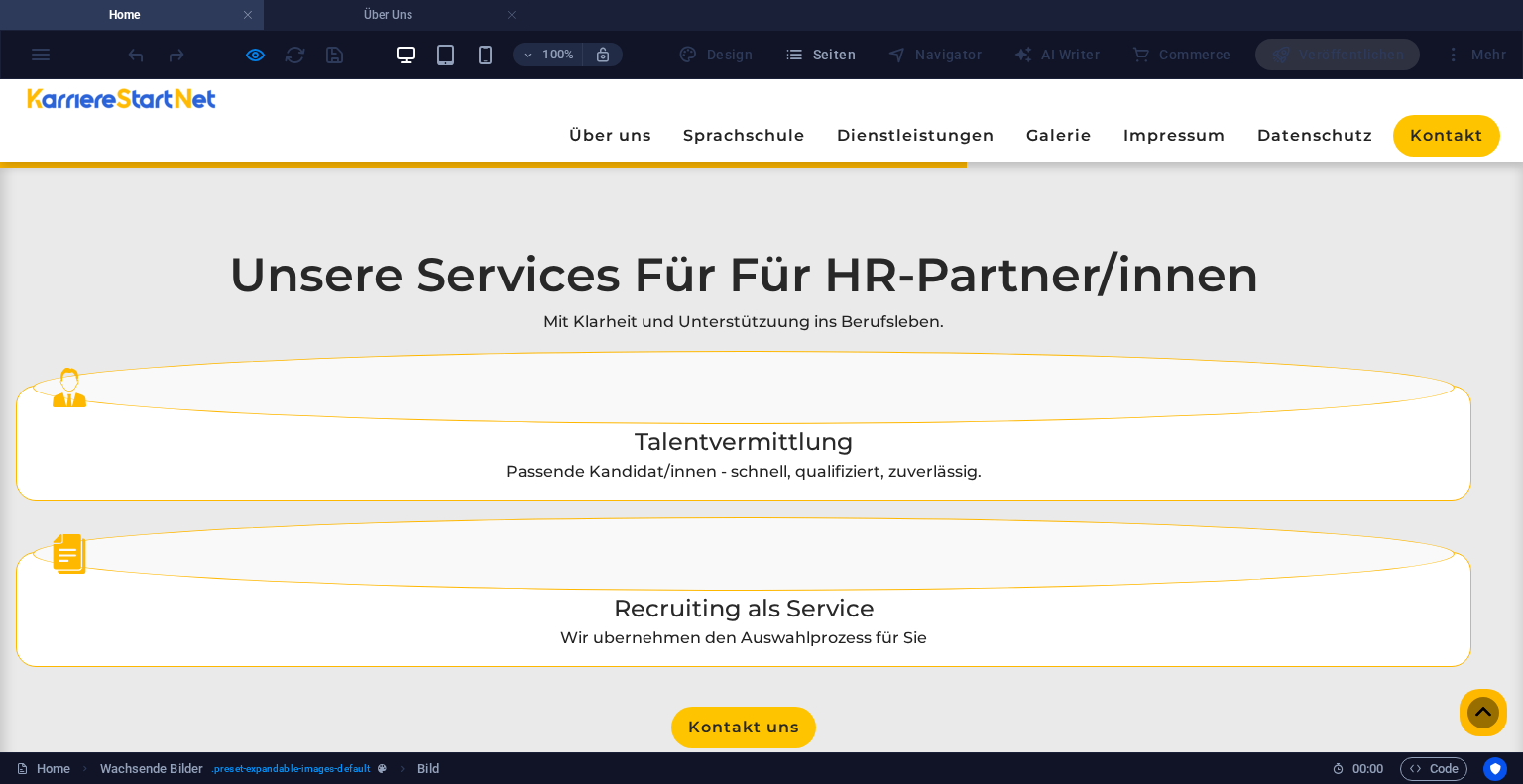 scroll, scrollTop: 2716, scrollLeft: 0, axis: vertical 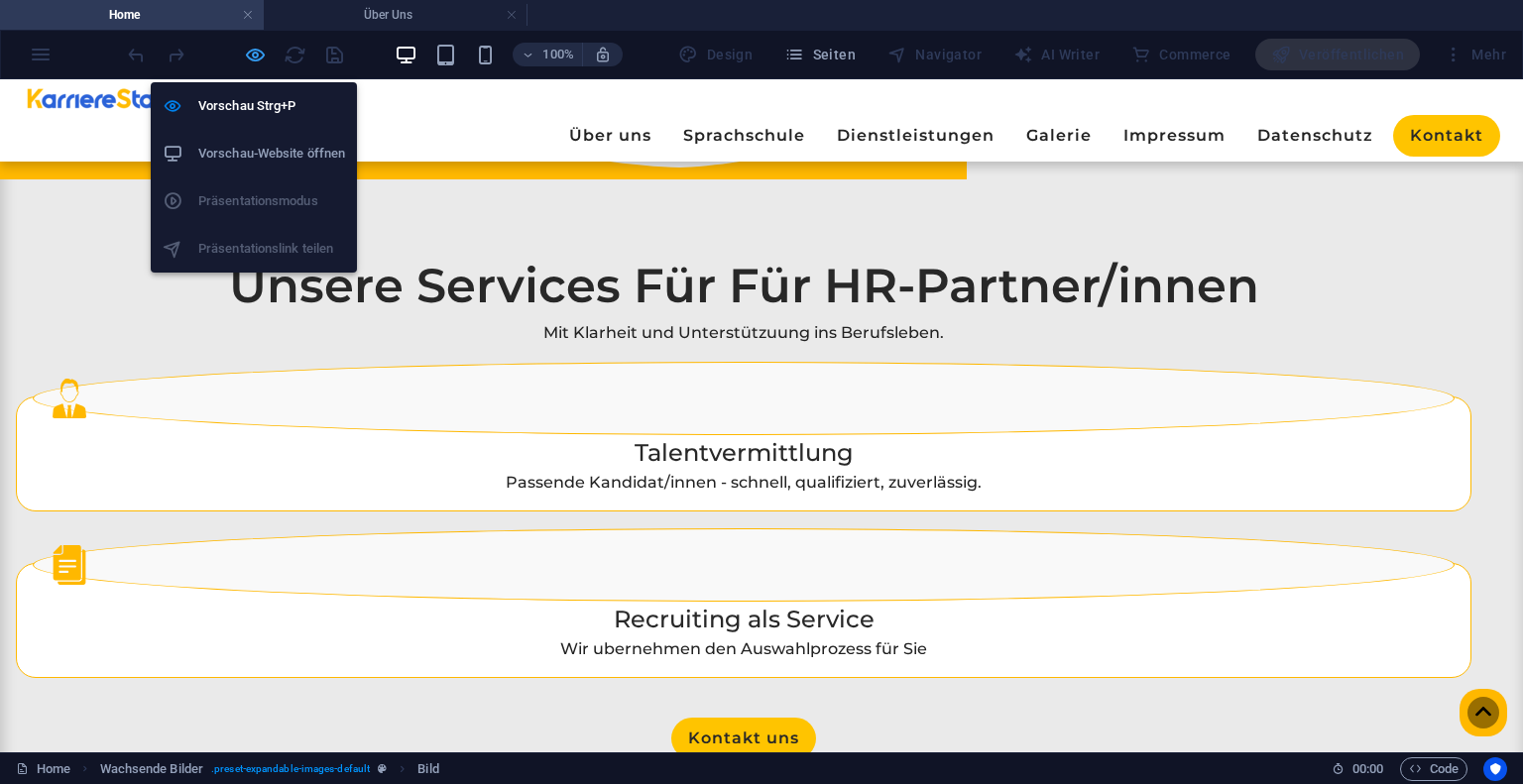 click at bounding box center [255, 55] 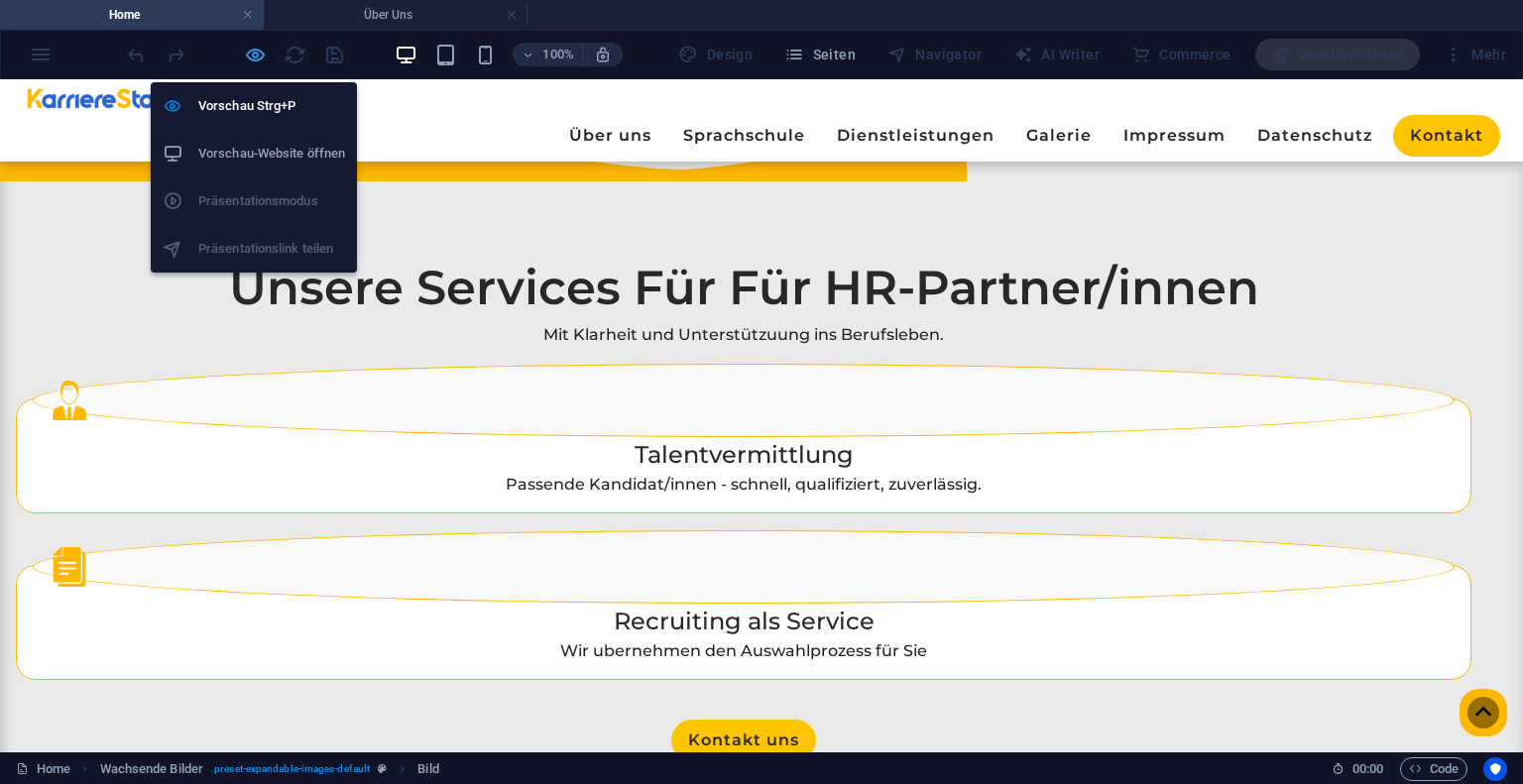 scroll, scrollTop: 2704, scrollLeft: 0, axis: vertical 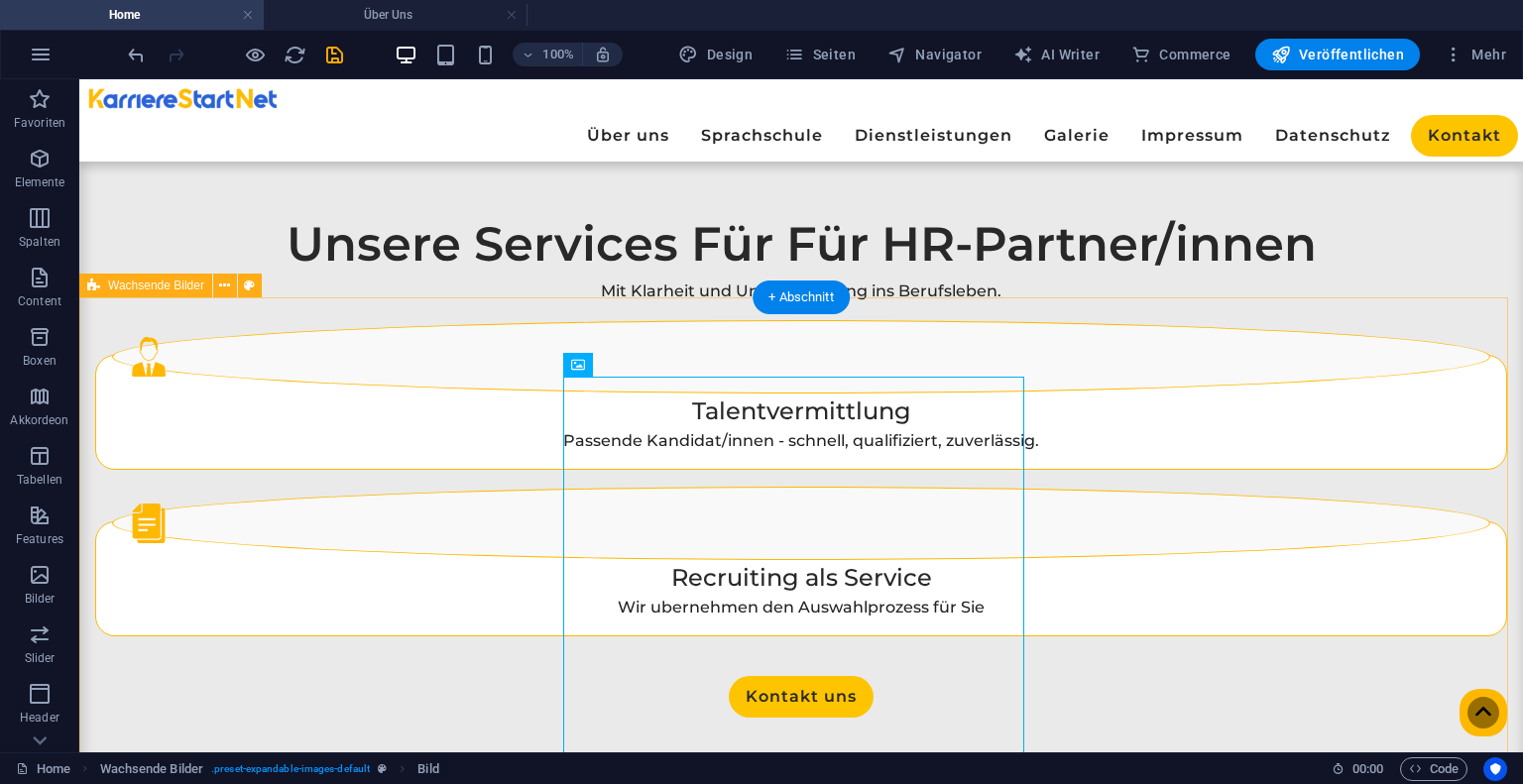 click at bounding box center [801, 3828] 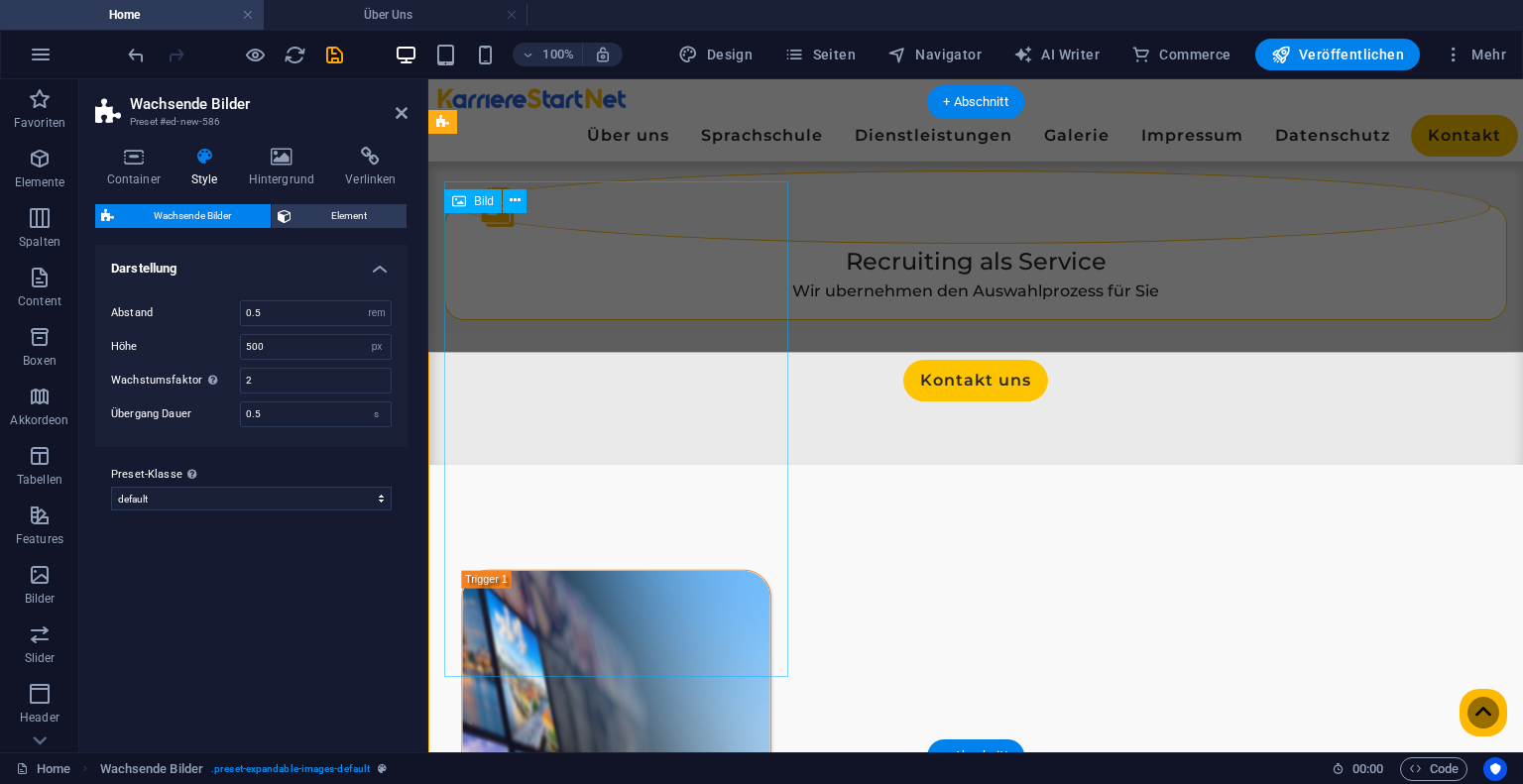 scroll, scrollTop: 2648, scrollLeft: 0, axis: vertical 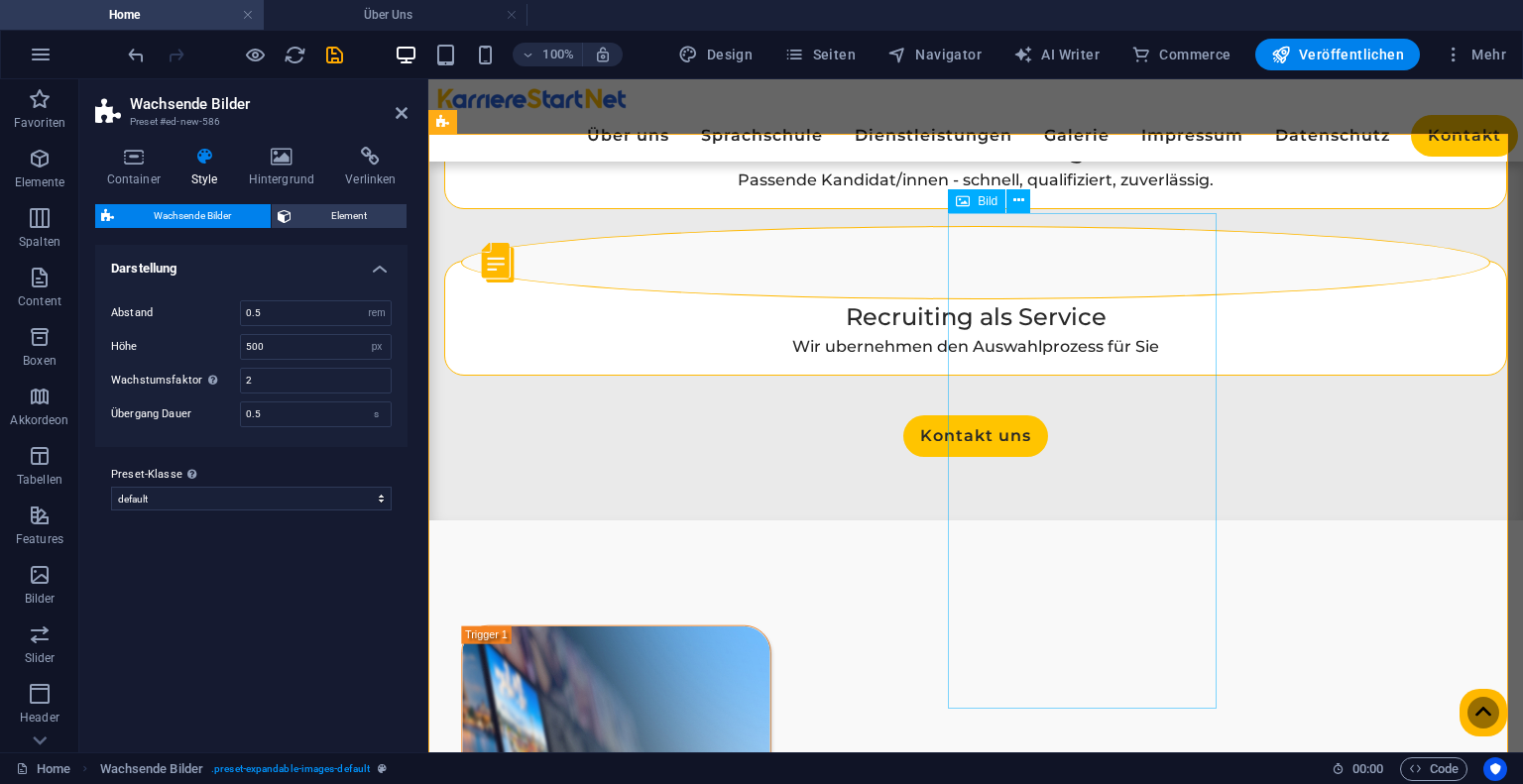 click at bounding box center (976, 3048) 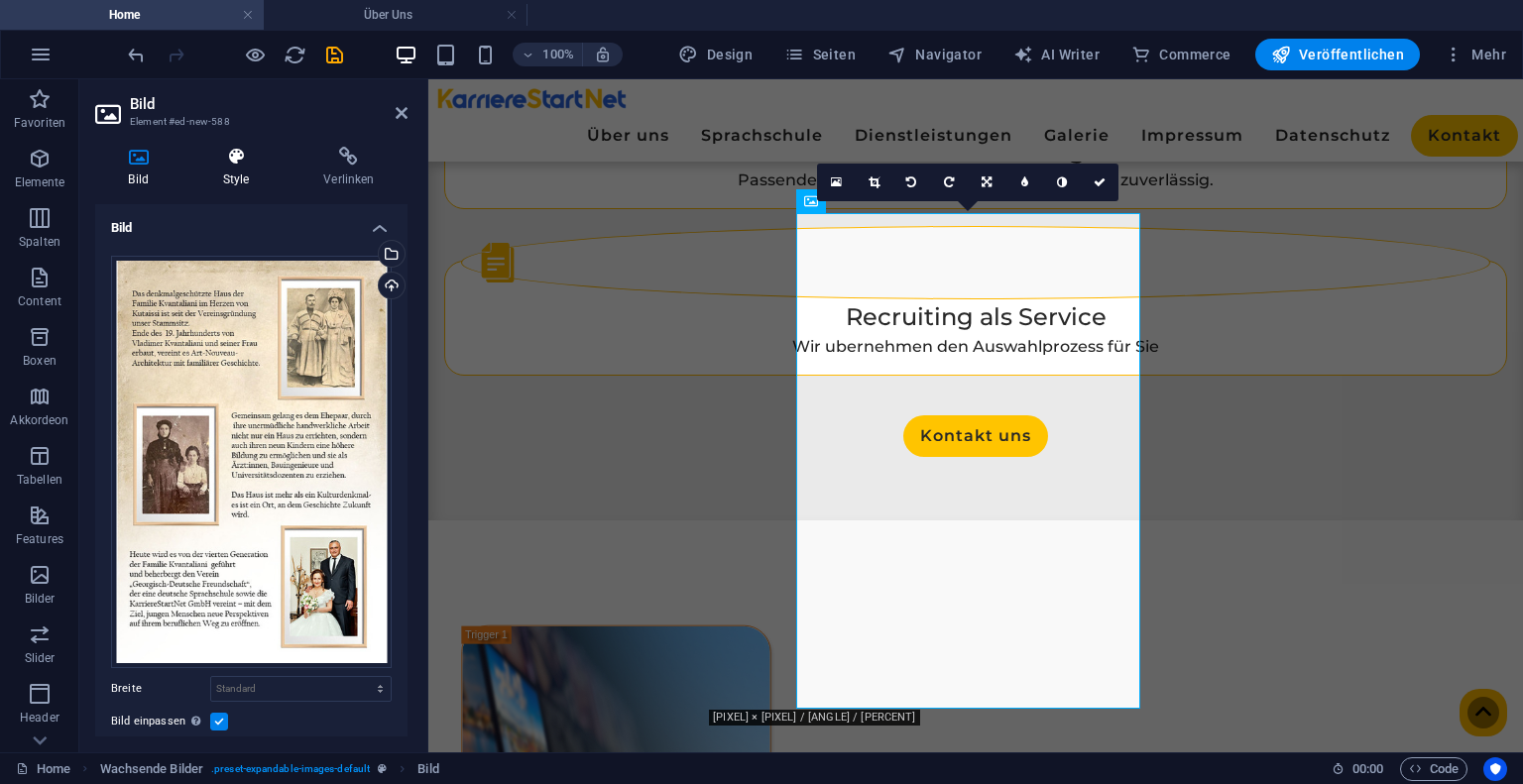 click at bounding box center [236, 157] 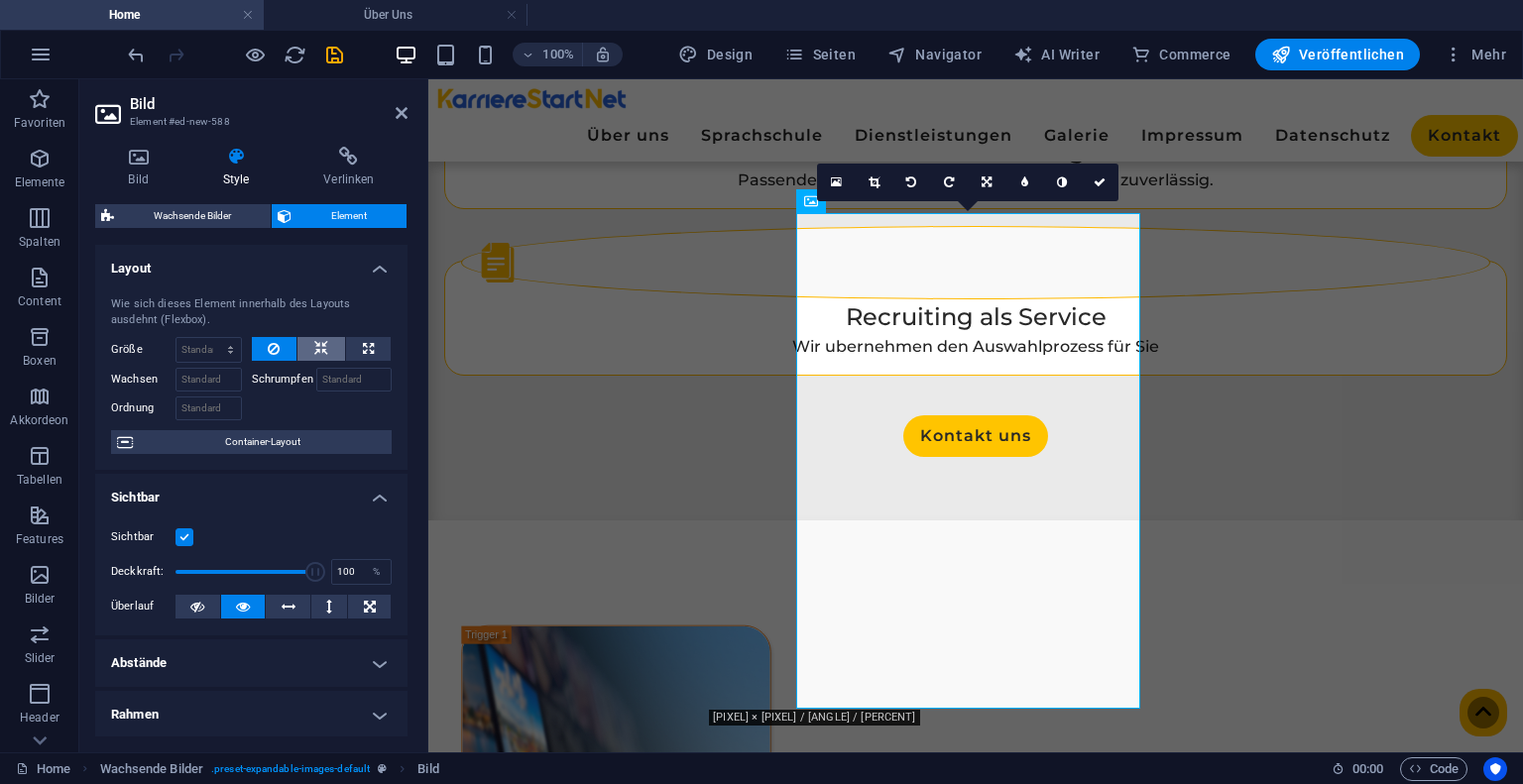 click at bounding box center [321, 349] 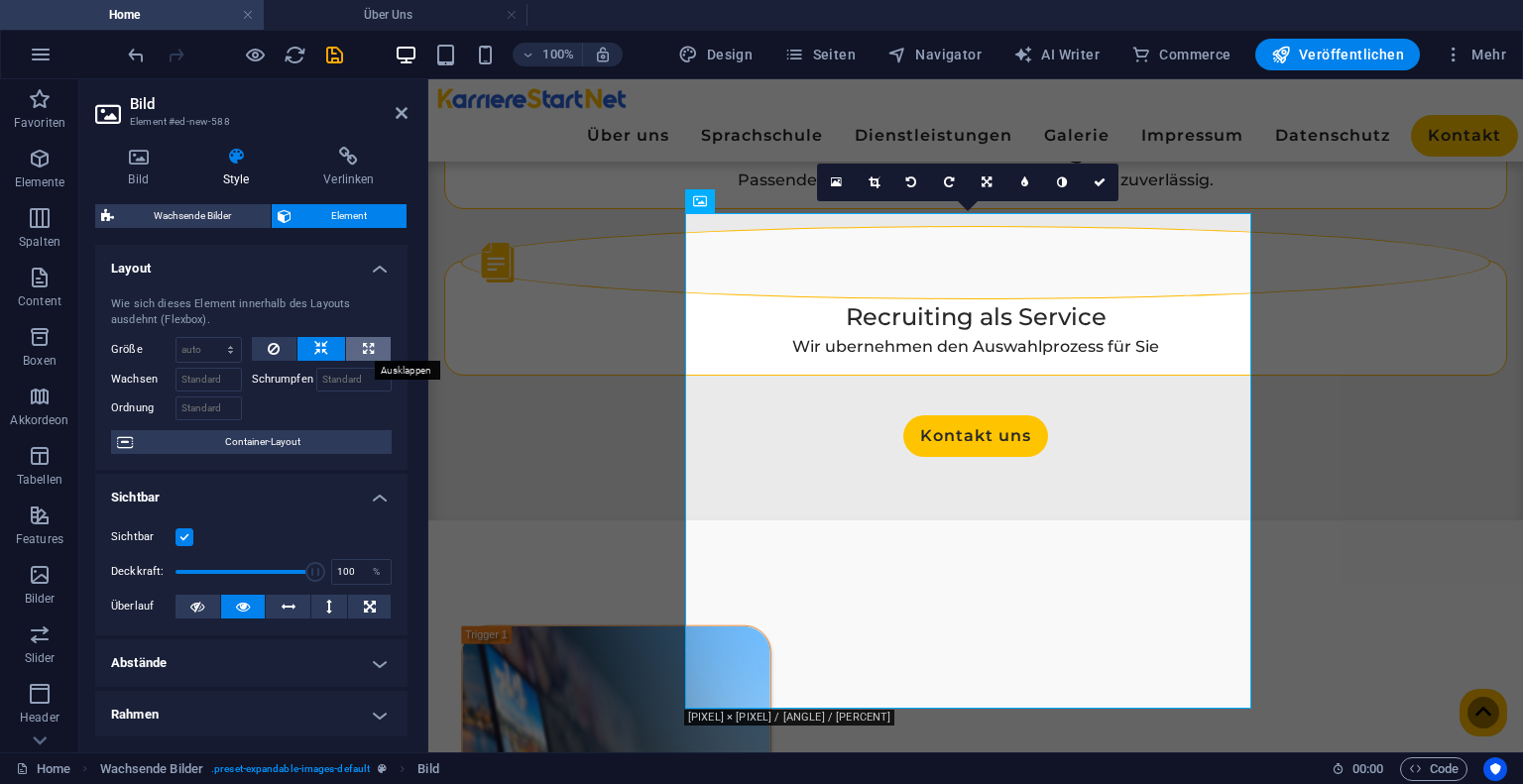 click at bounding box center [368, 349] 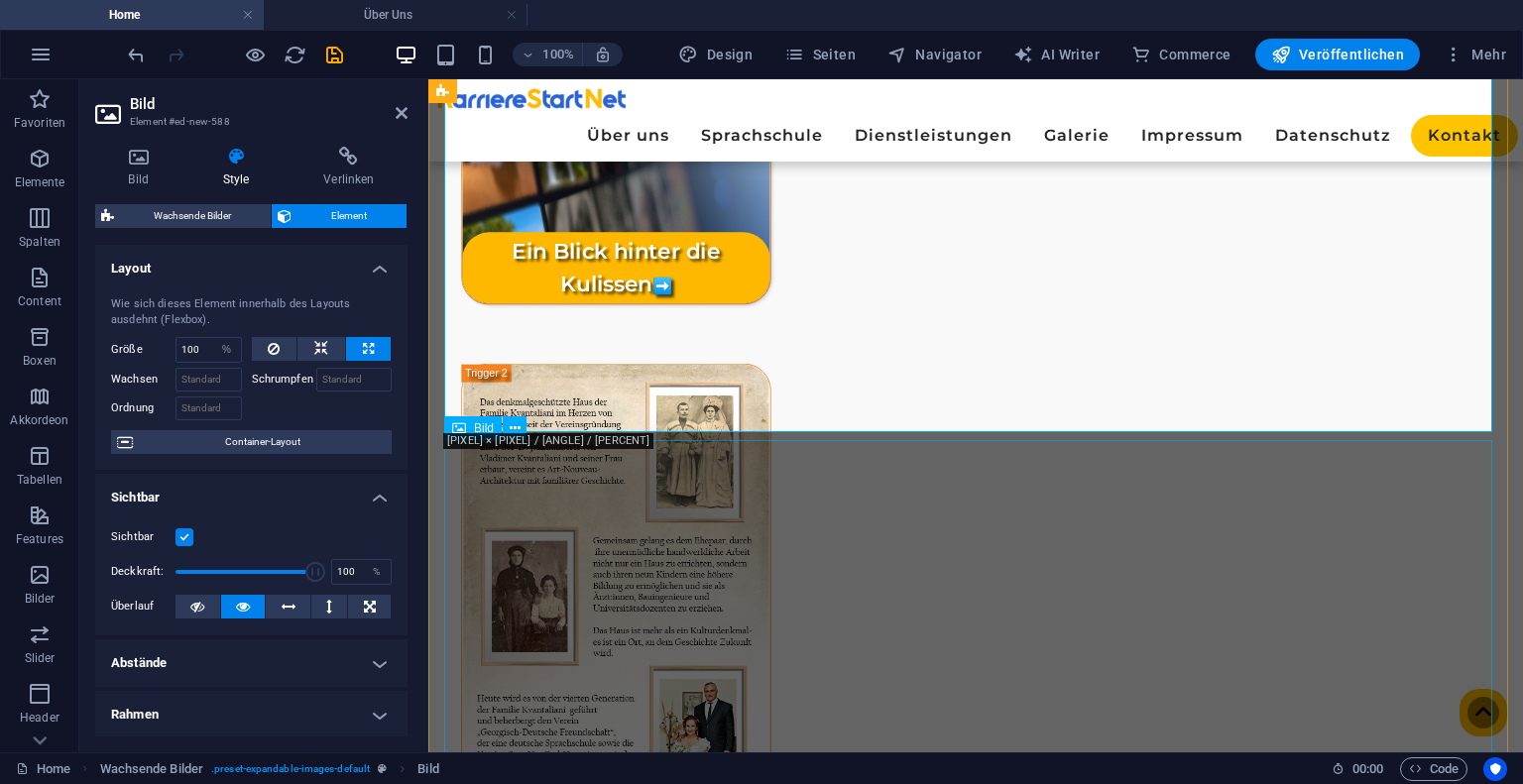 scroll, scrollTop: 3574, scrollLeft: 0, axis: vertical 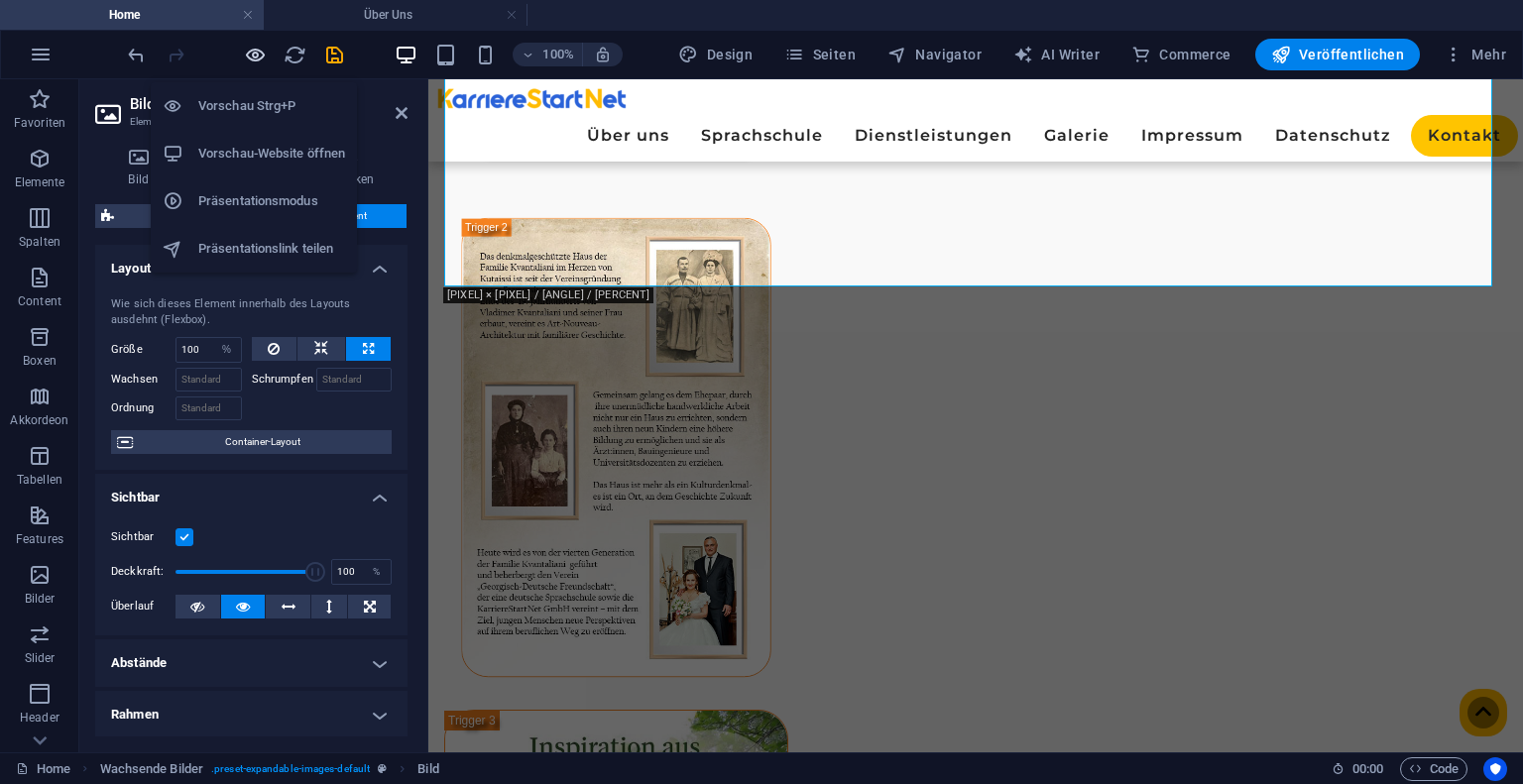 click at bounding box center [255, 55] 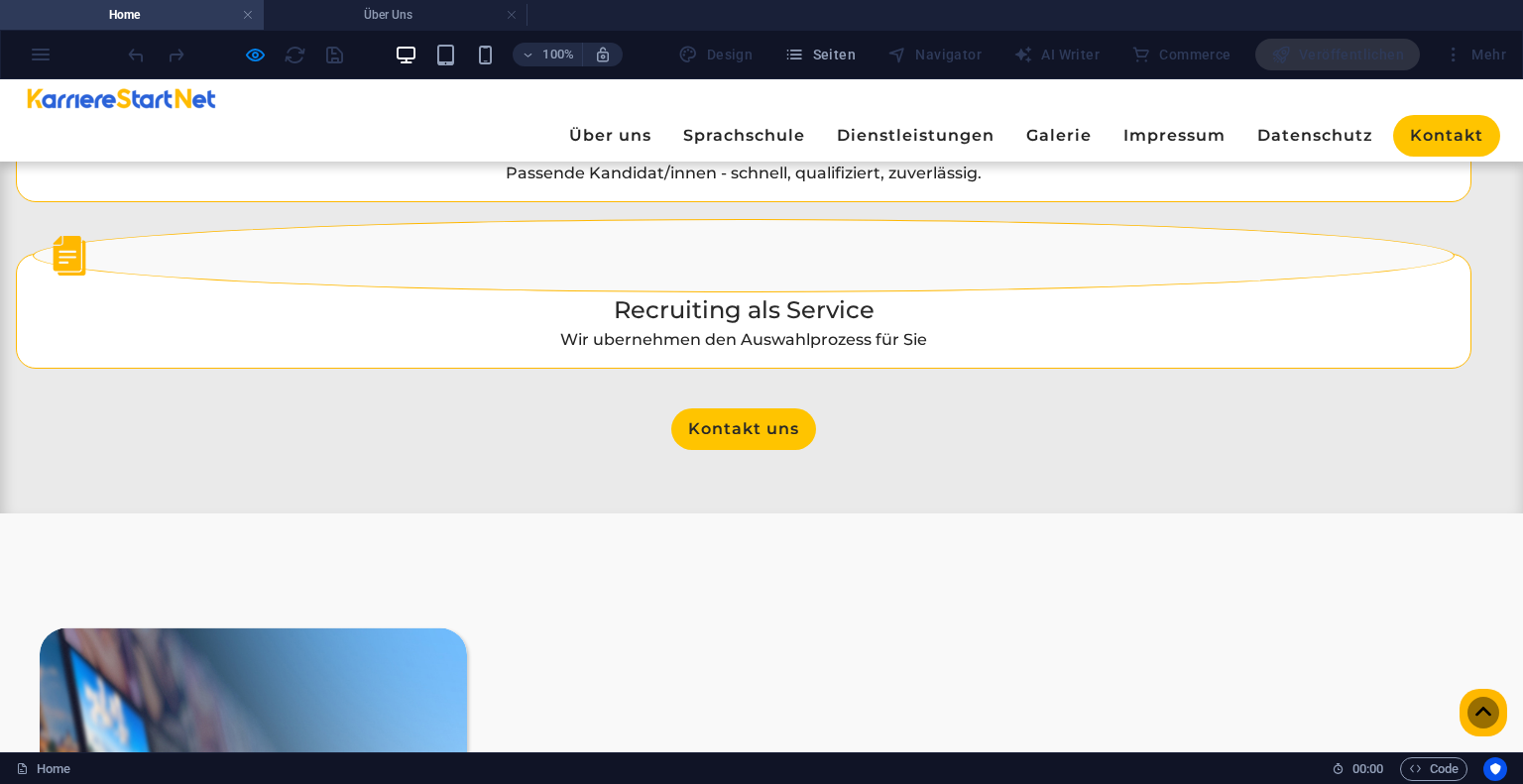 scroll, scrollTop: 3008, scrollLeft: 0, axis: vertical 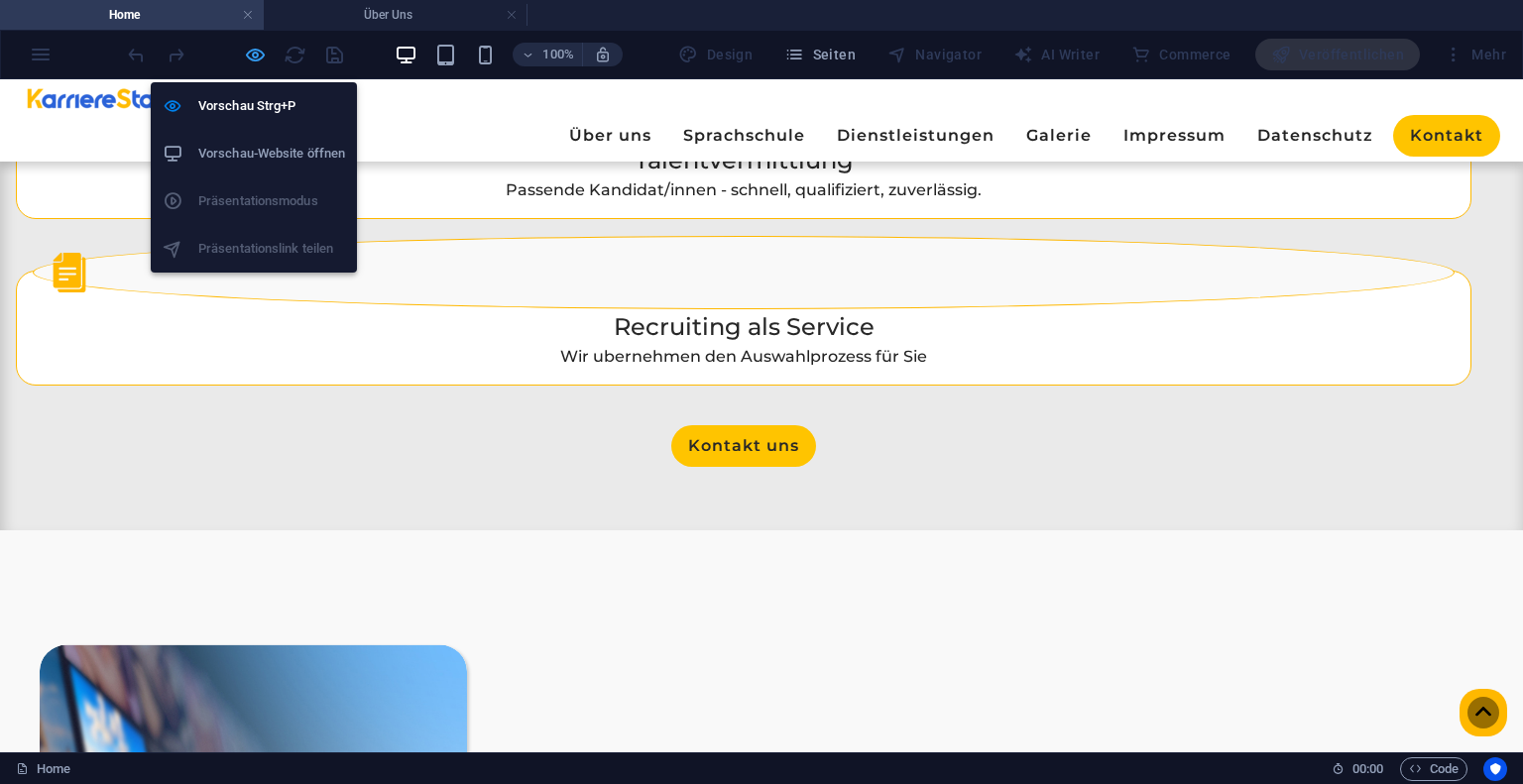 click at bounding box center [255, 55] 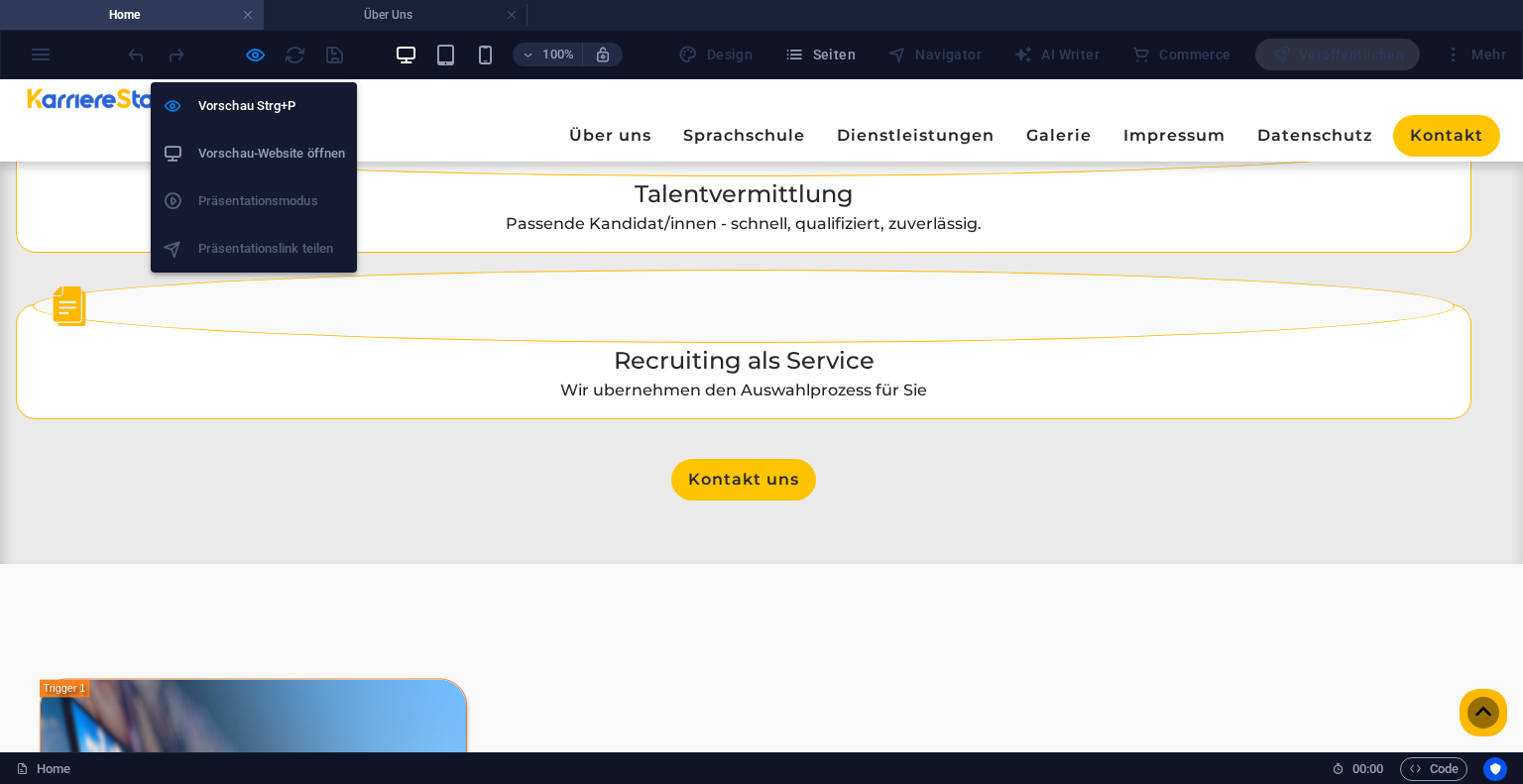 scroll, scrollTop: 2746, scrollLeft: 0, axis: vertical 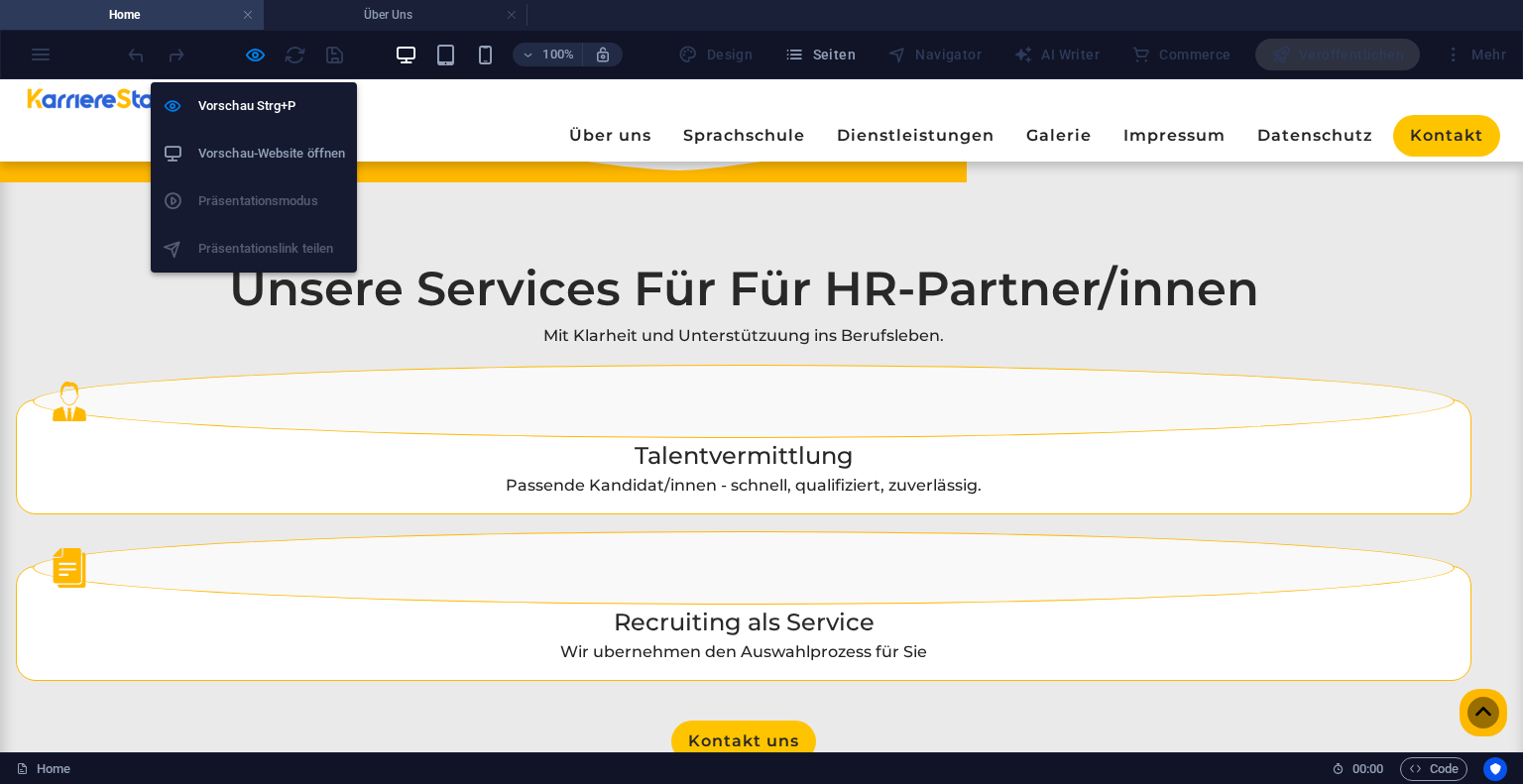 select on "%" 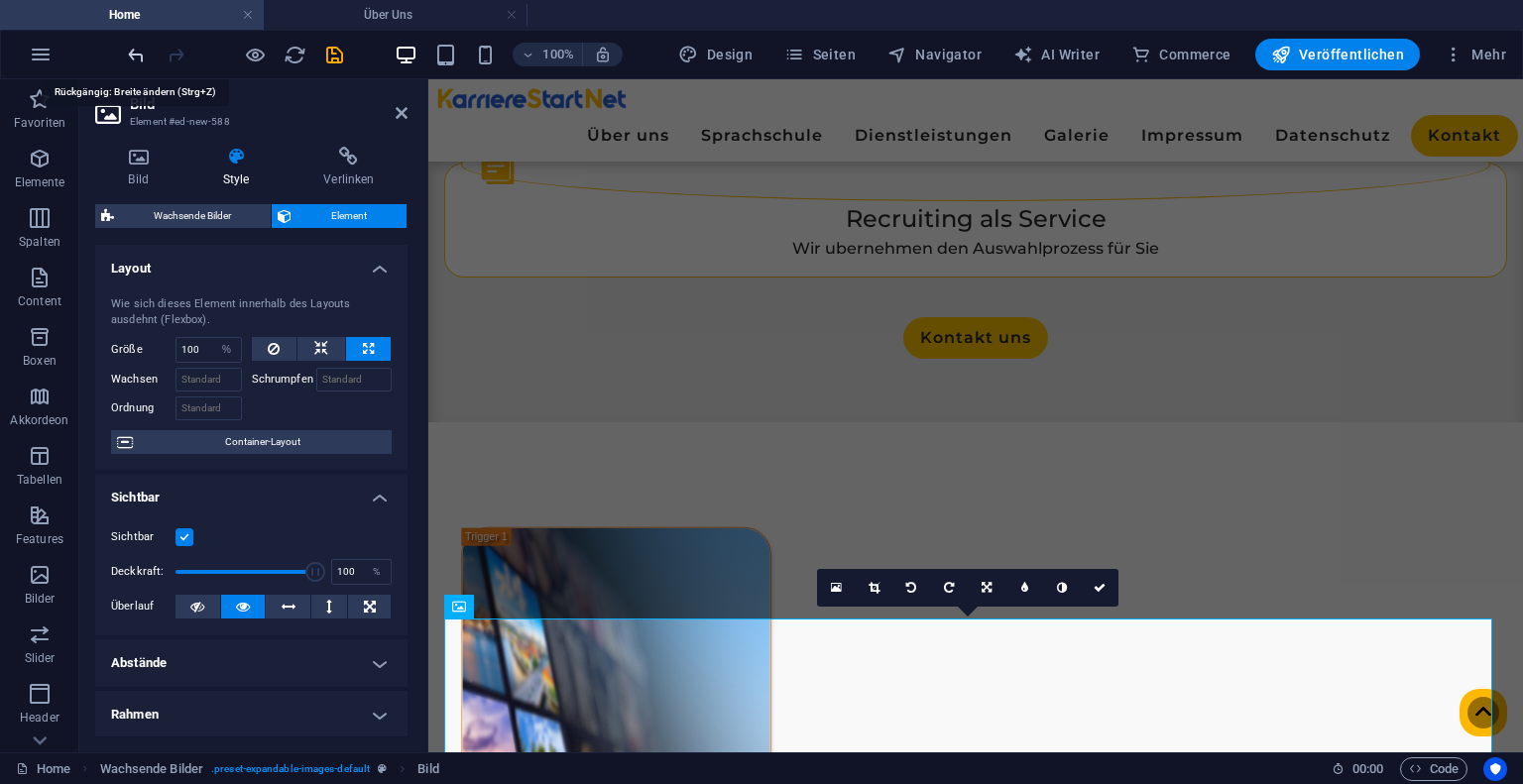 click at bounding box center (136, 55) 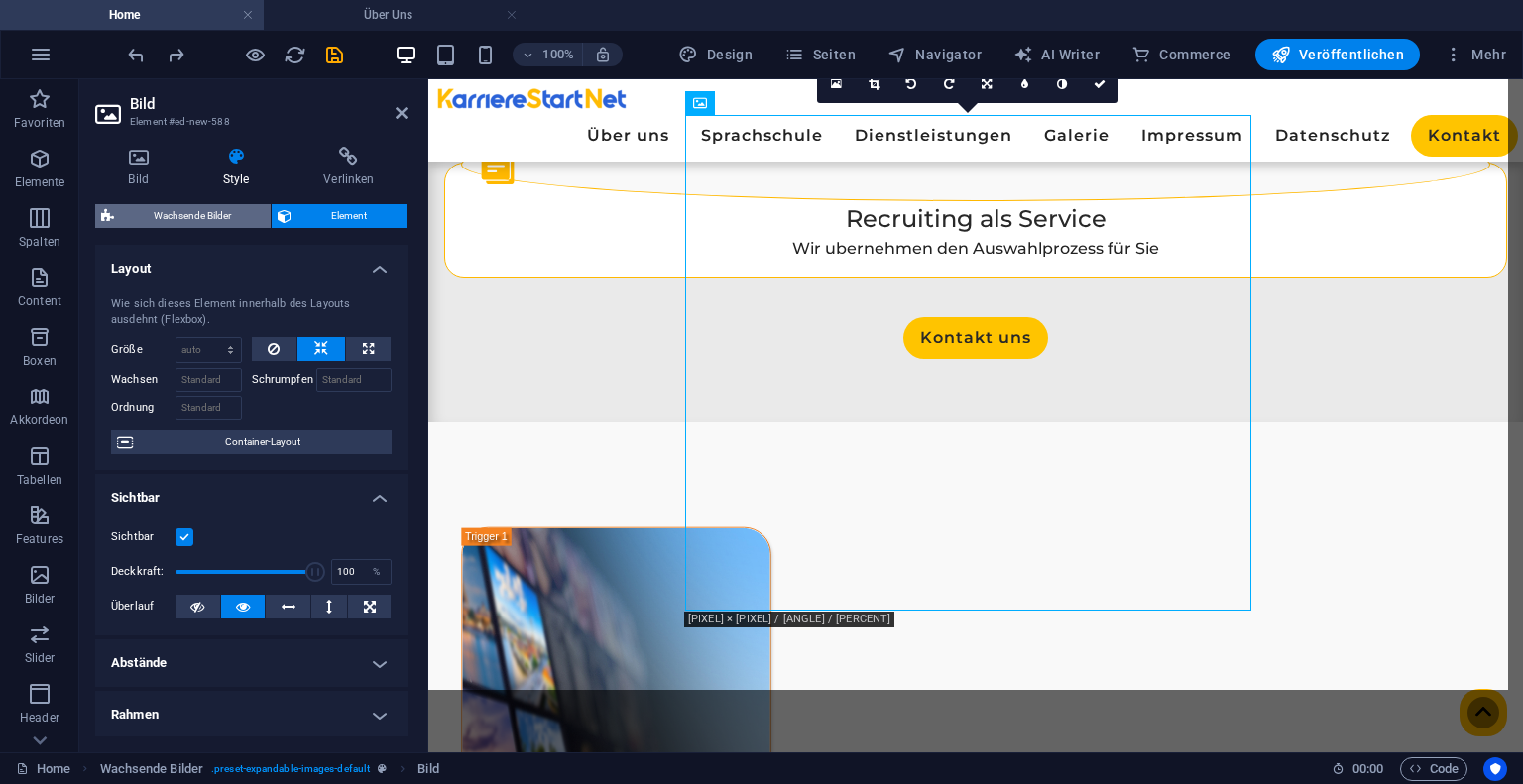 click on "Wachsende Bilder" at bounding box center (192, 216) 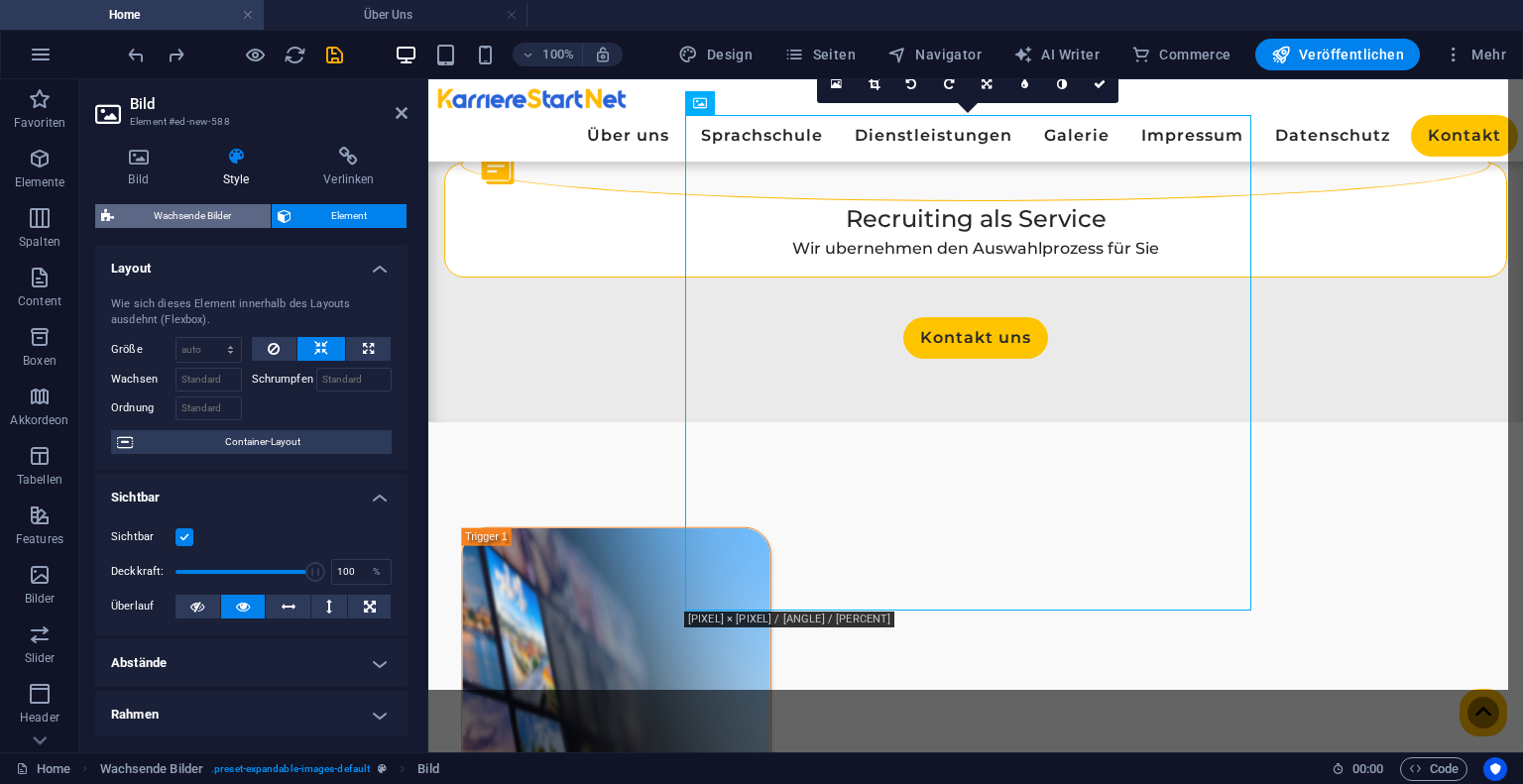 select on "rem" 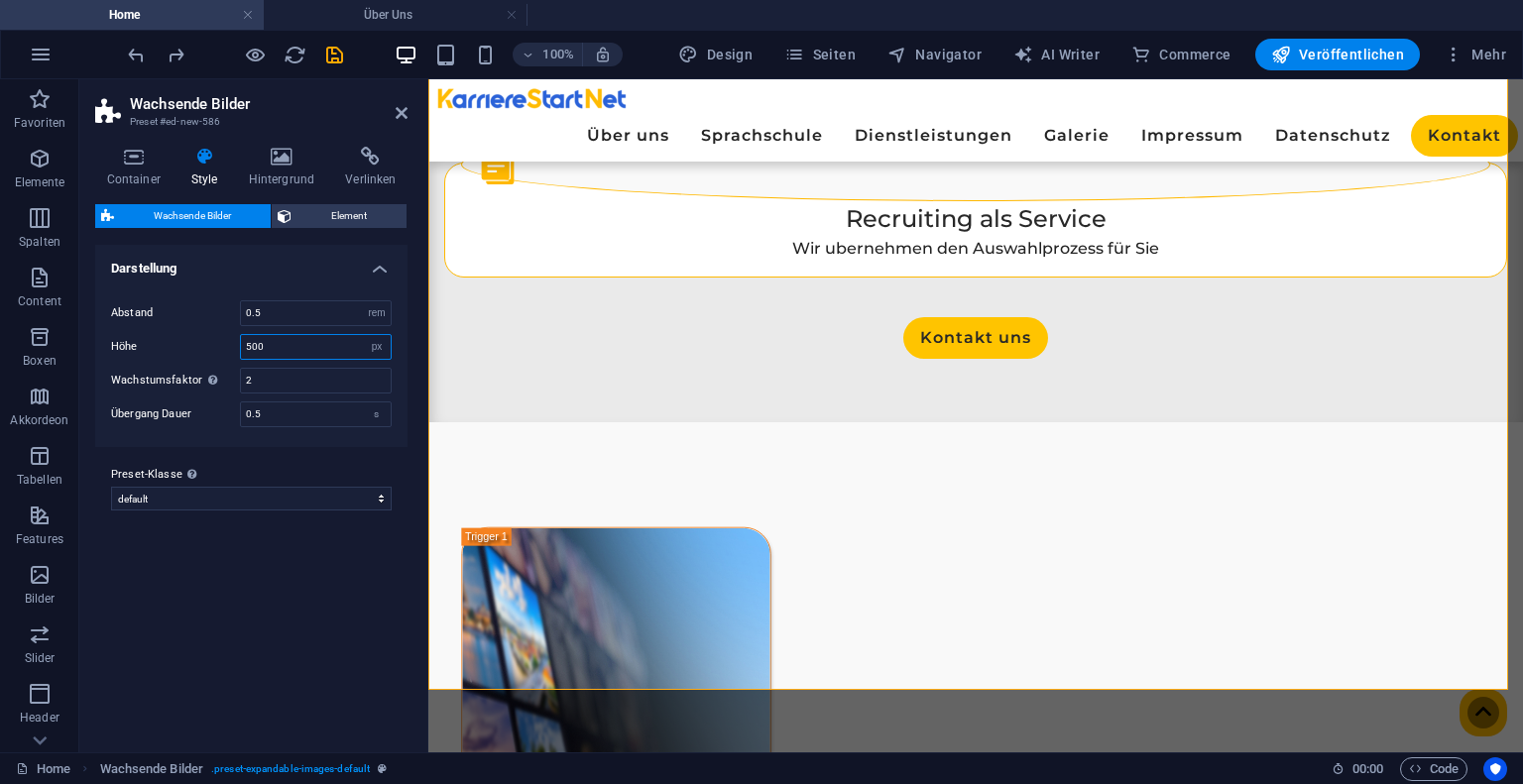click on "500" at bounding box center [315, 347] 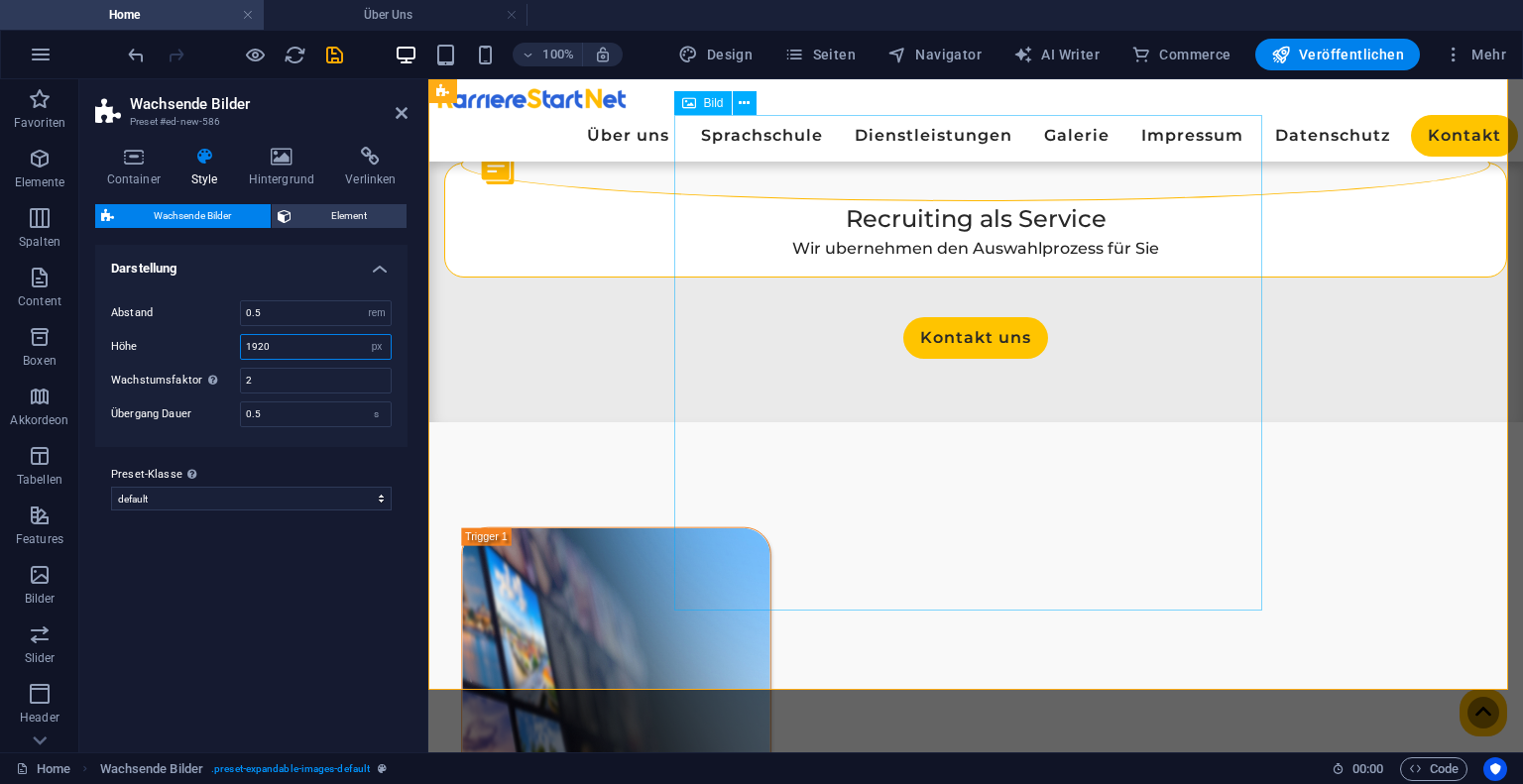 type on "1920" 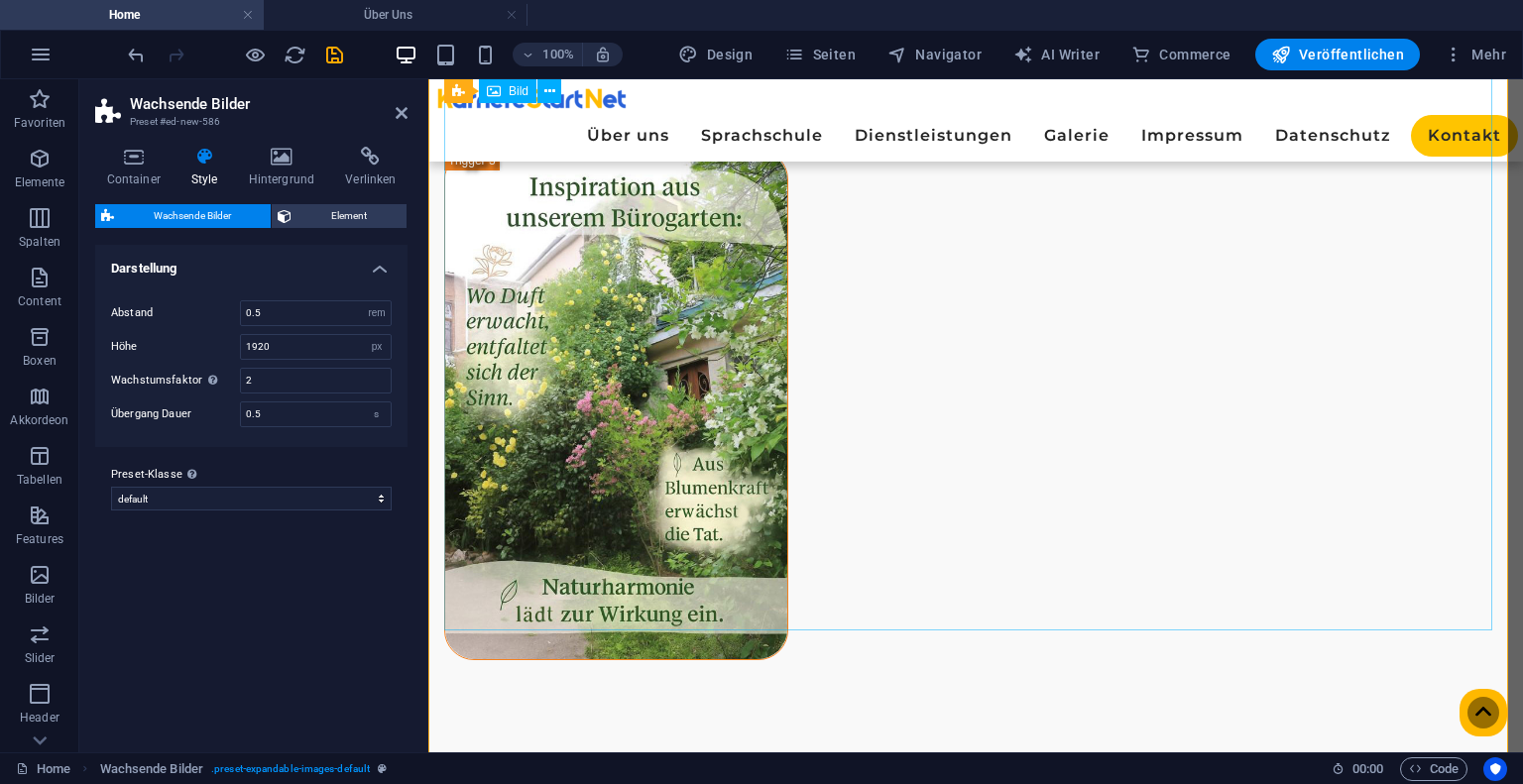 scroll, scrollTop: 4596, scrollLeft: 0, axis: vertical 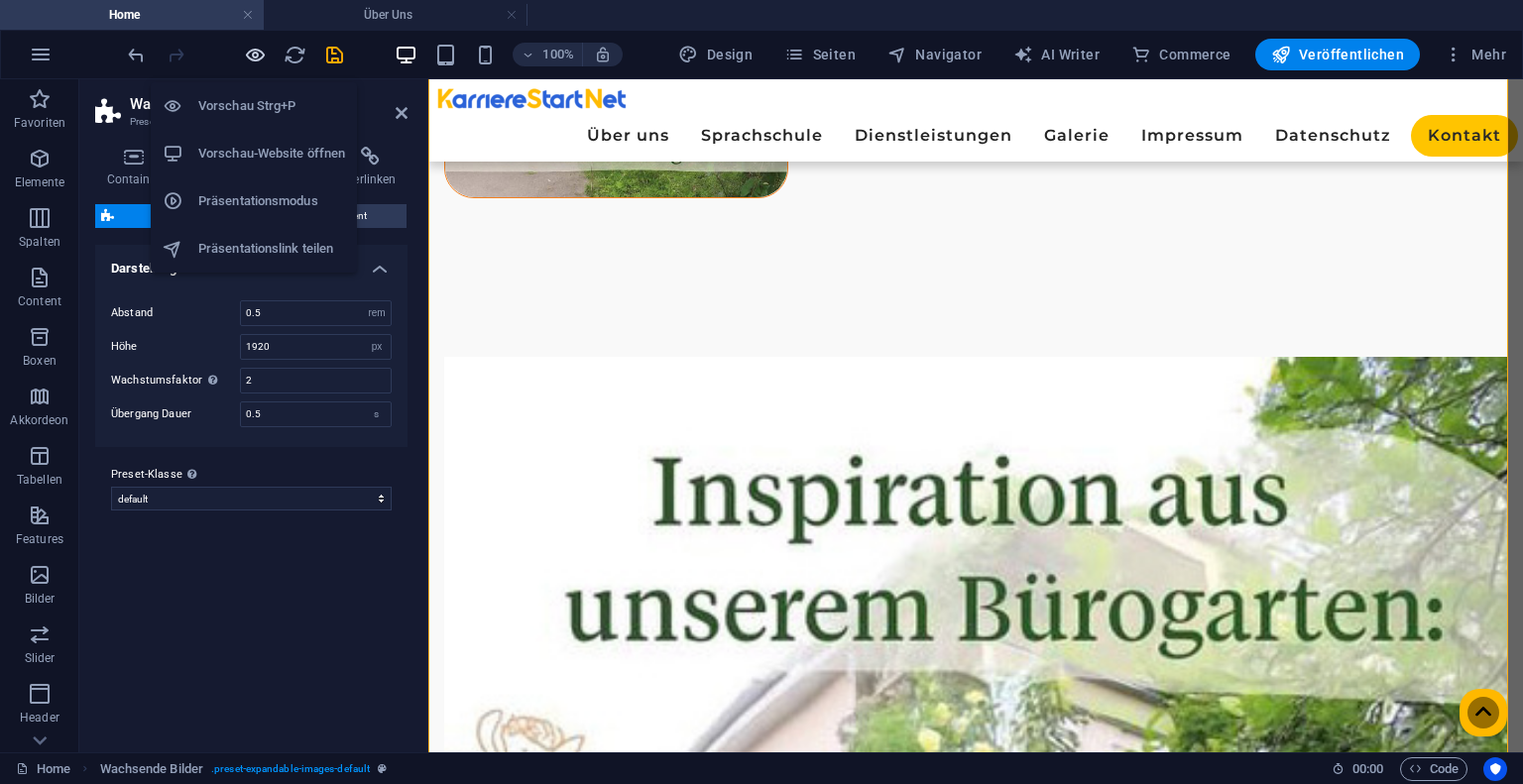 click at bounding box center [255, 55] 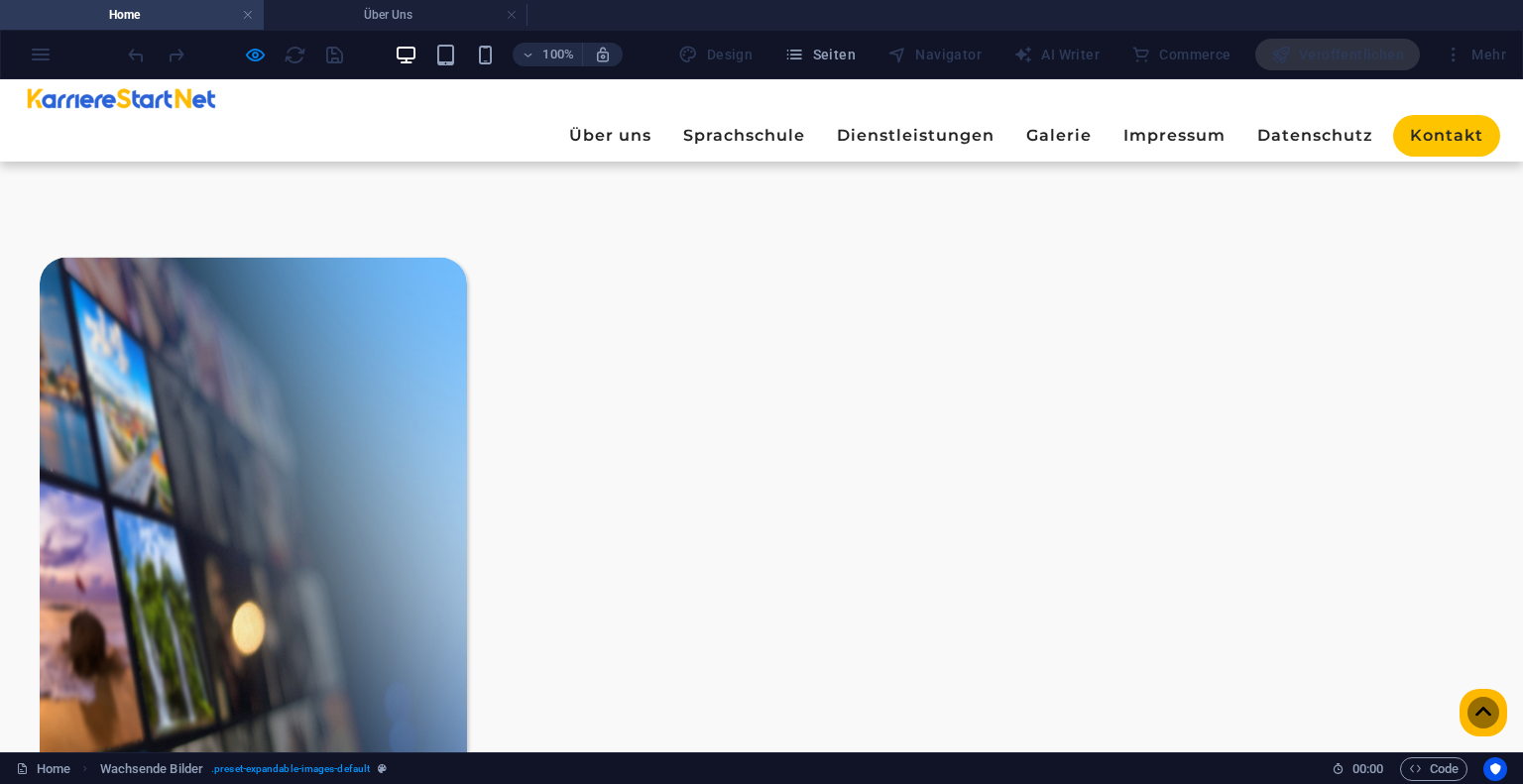 scroll, scrollTop: 3409, scrollLeft: 0, axis: vertical 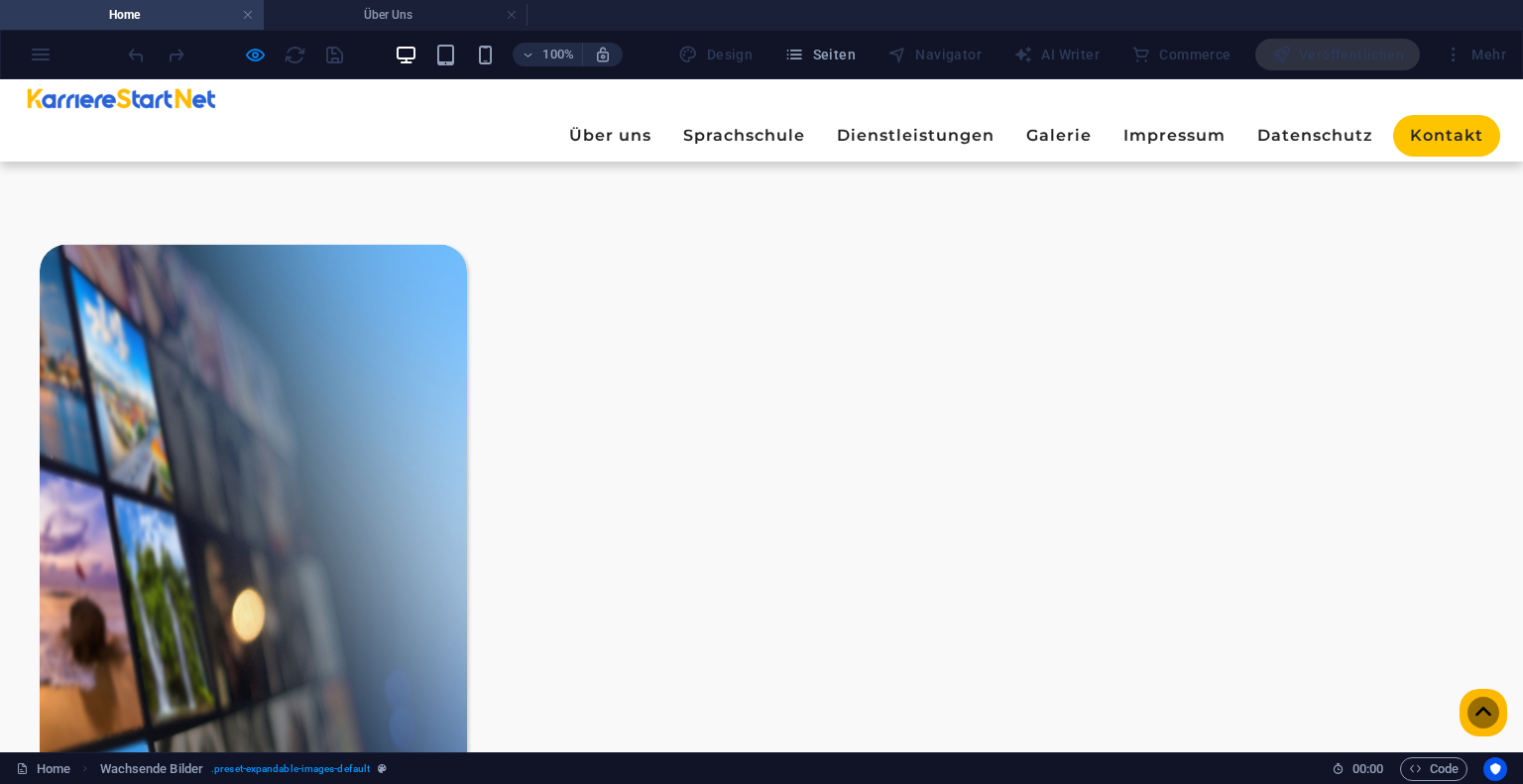 click at bounding box center [762, 5355] 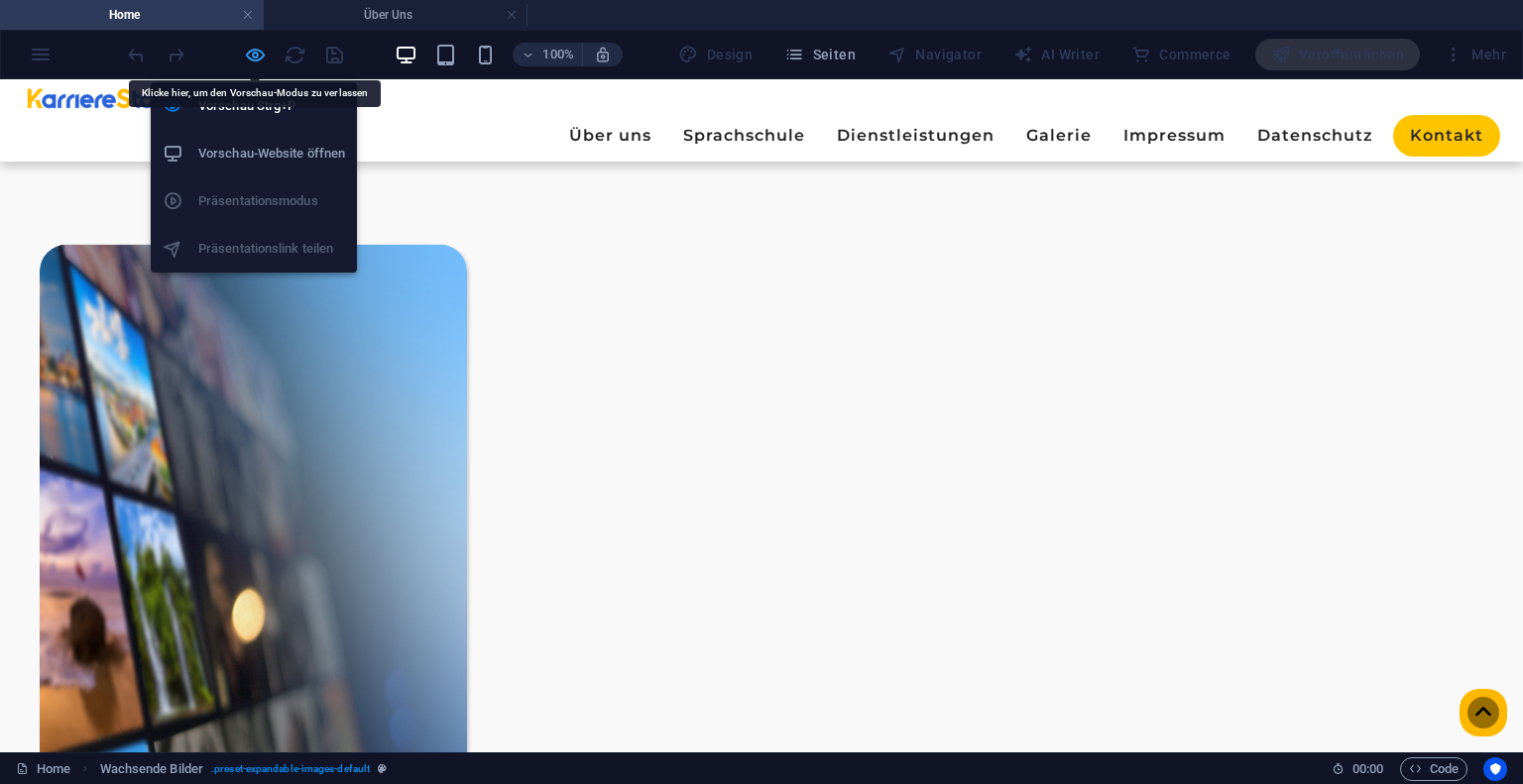 click at bounding box center [255, 55] 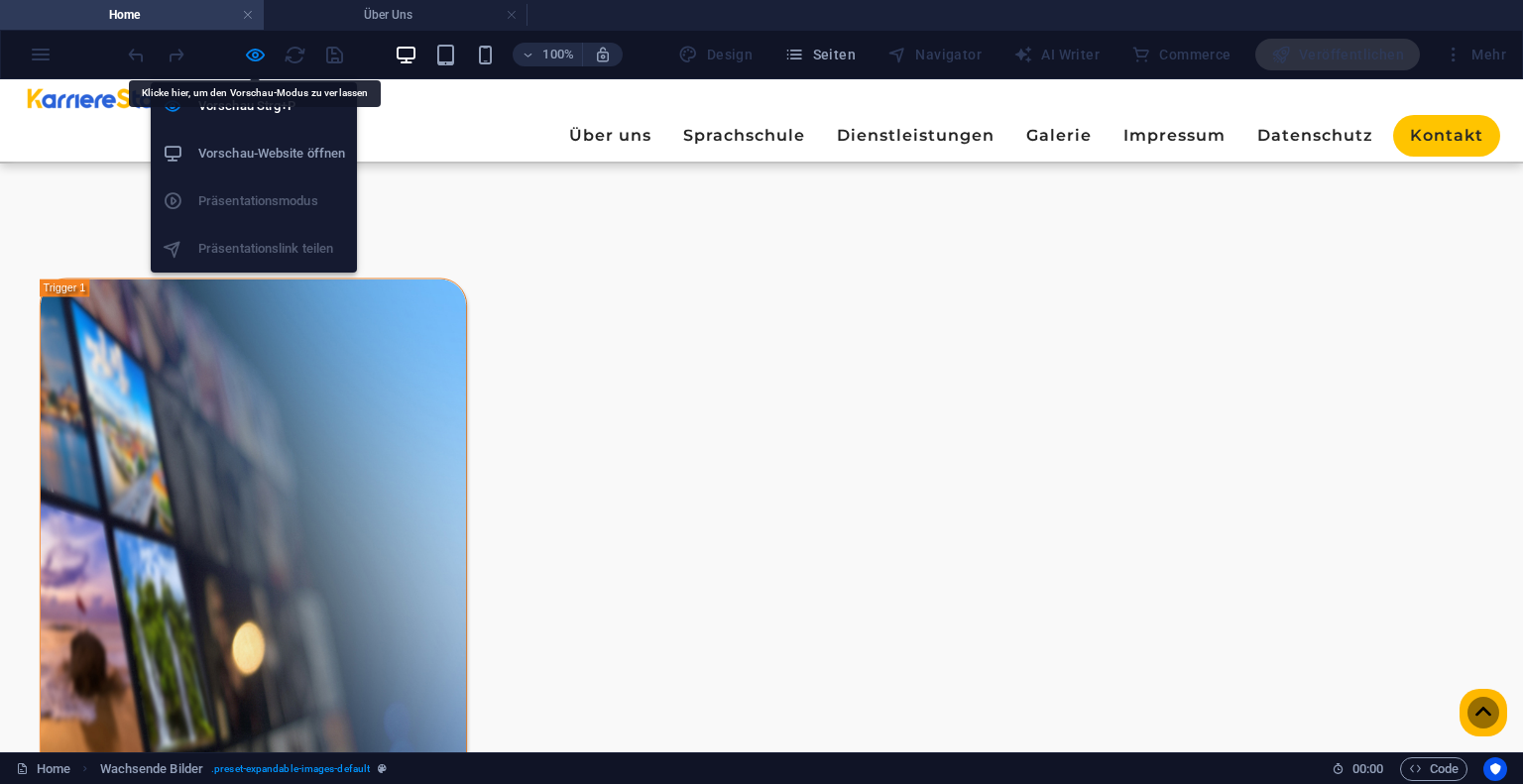 scroll, scrollTop: 3147, scrollLeft: 0, axis: vertical 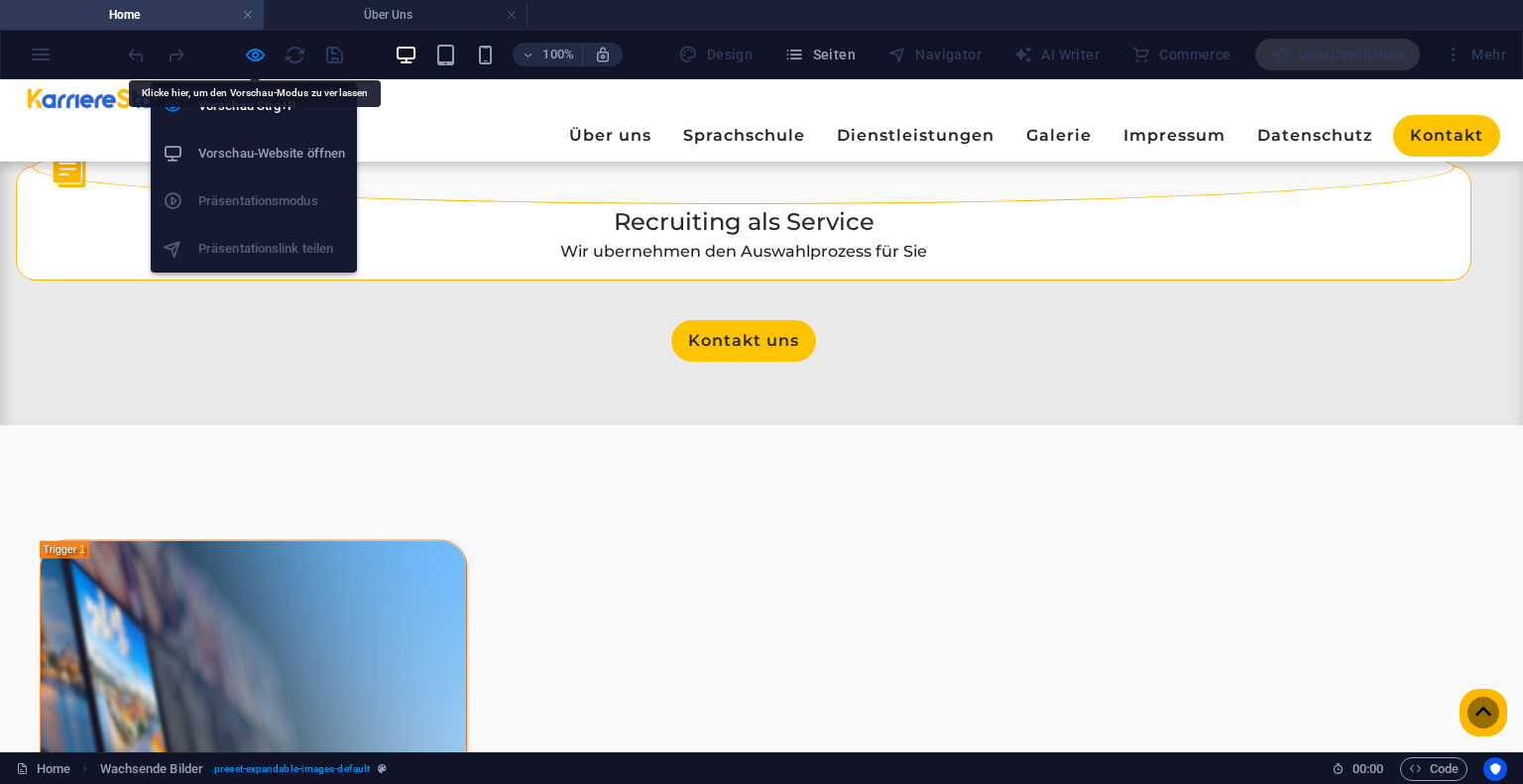 select on "rem" 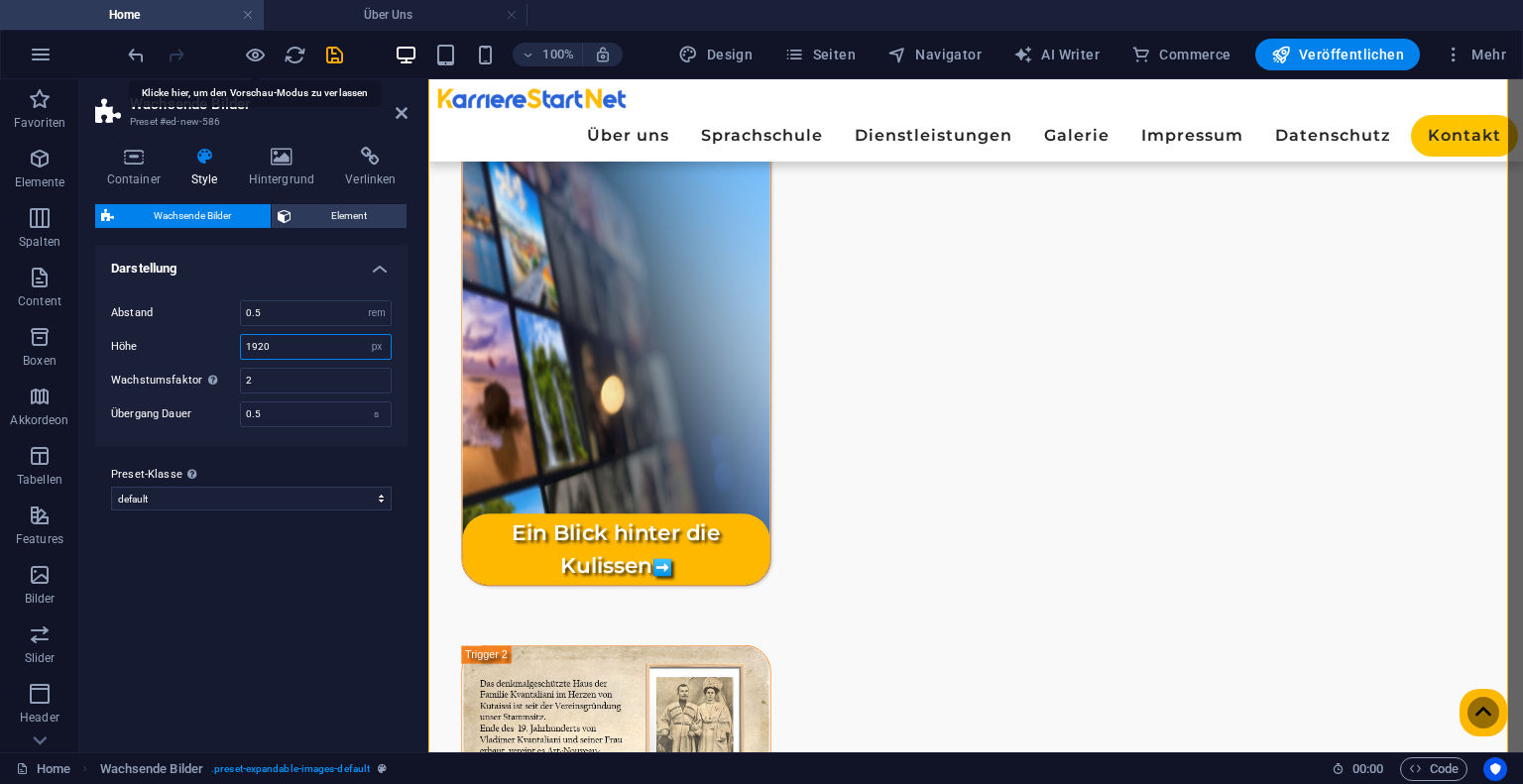 click on "1920" at bounding box center [315, 347] 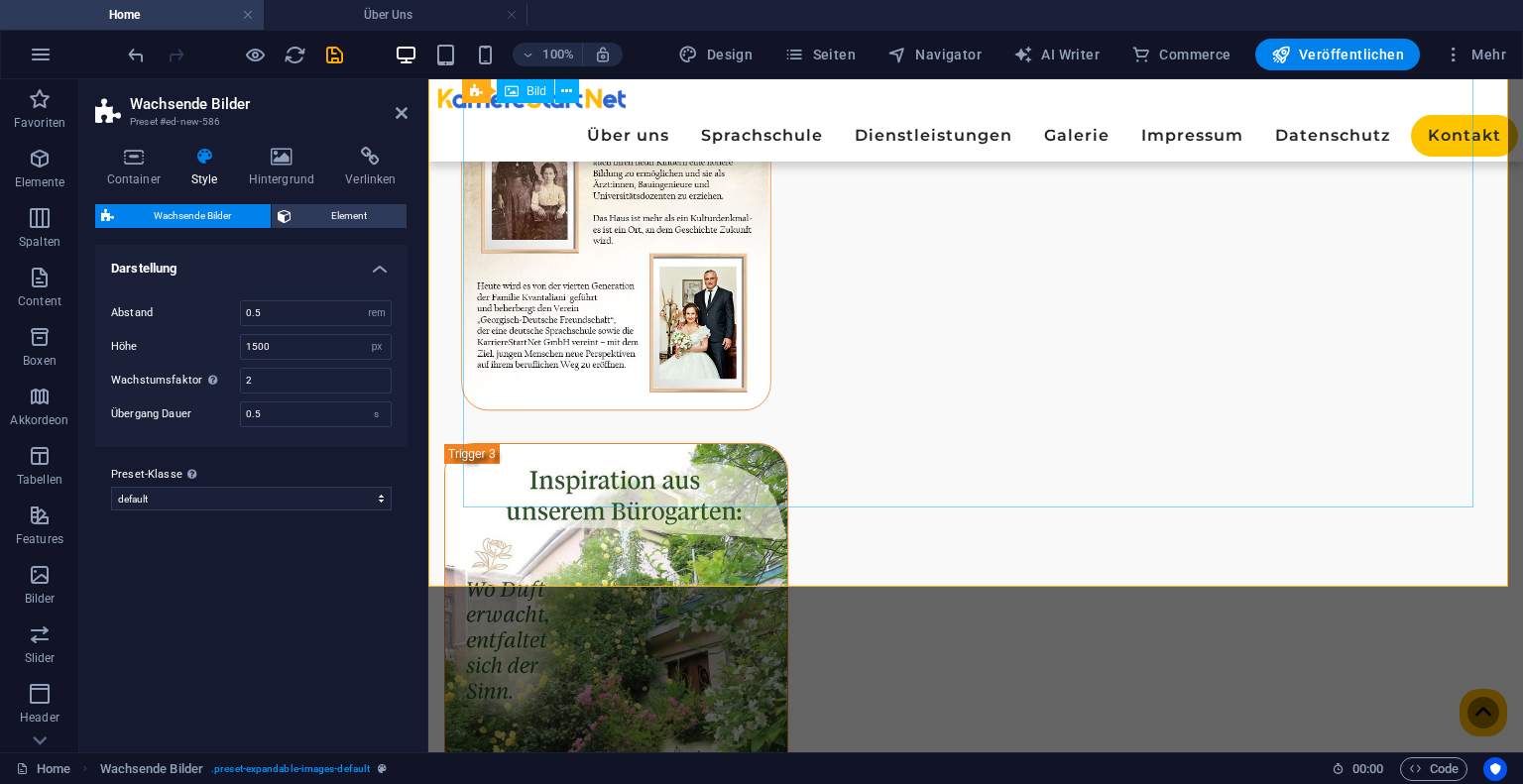 scroll, scrollTop: 3378, scrollLeft: 0, axis: vertical 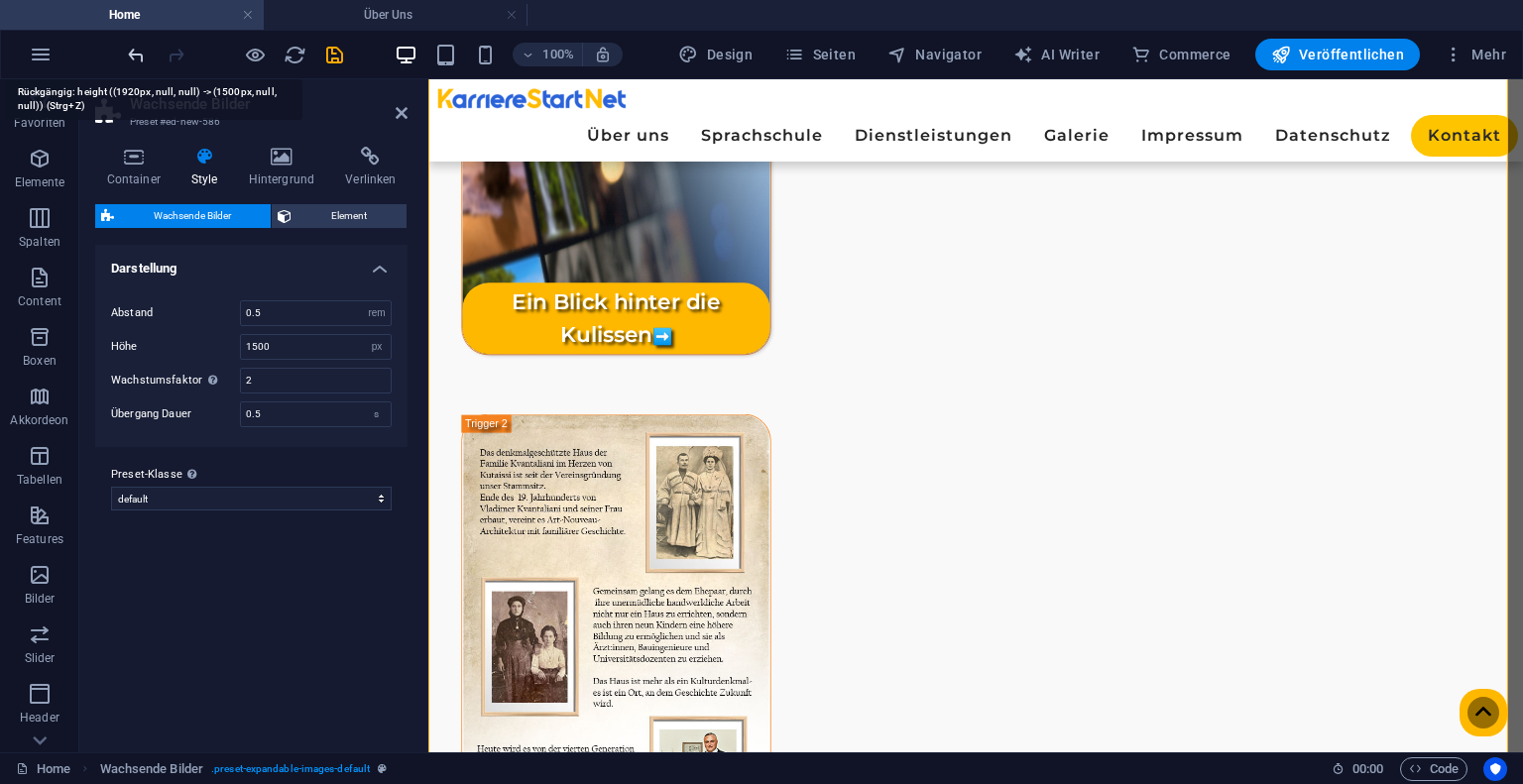 click at bounding box center (136, 55) 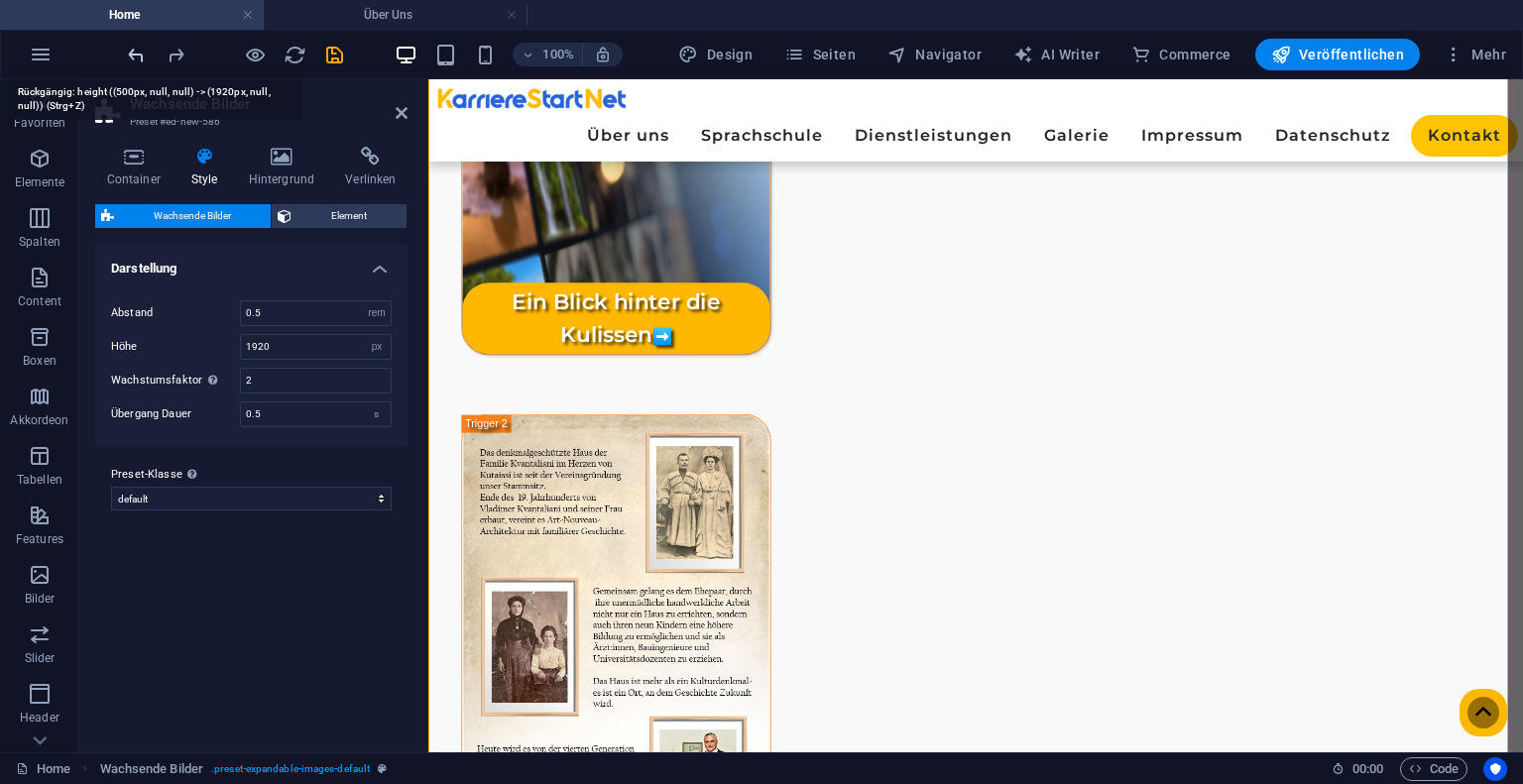 click at bounding box center (136, 55) 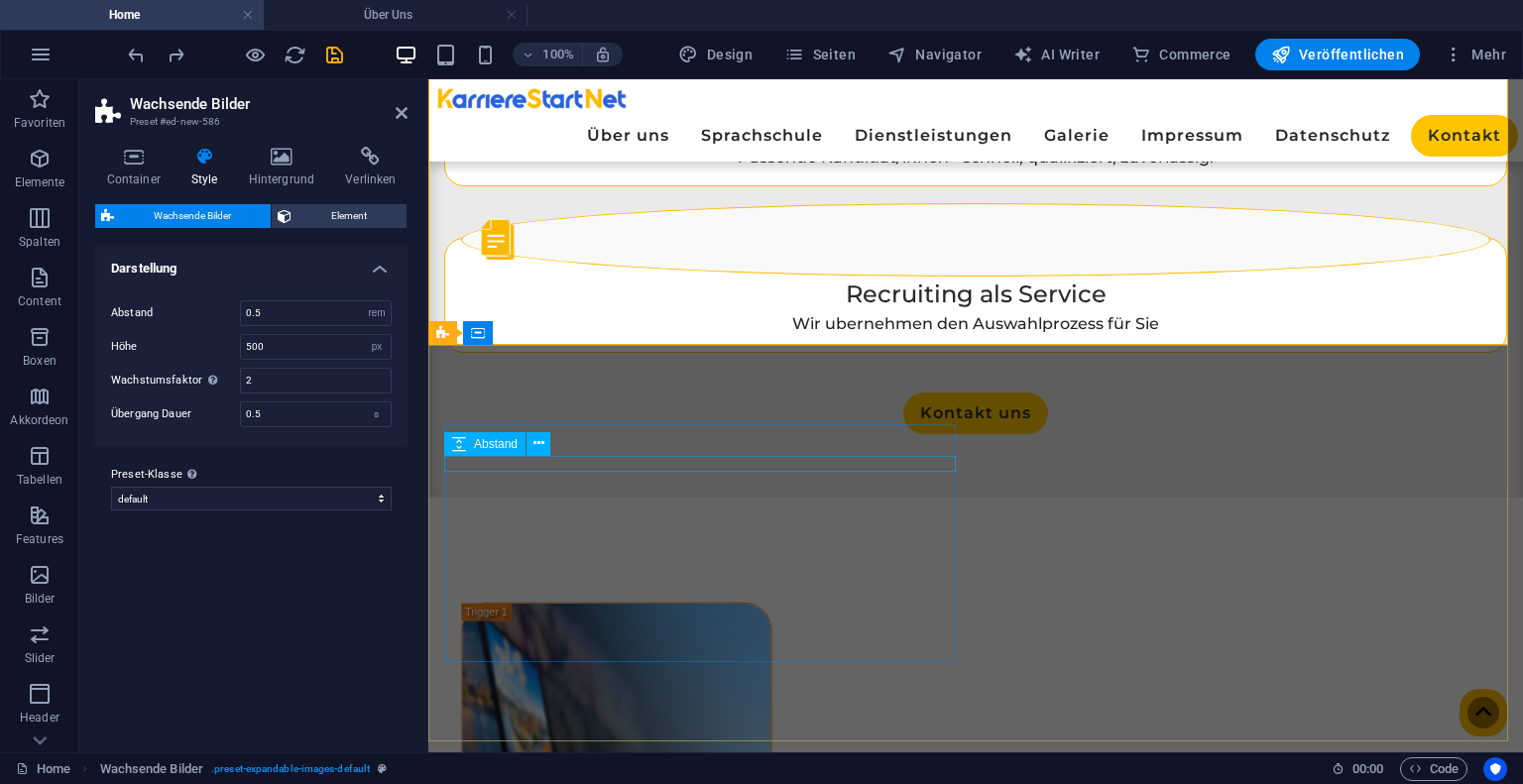 scroll, scrollTop: 2664, scrollLeft: 0, axis: vertical 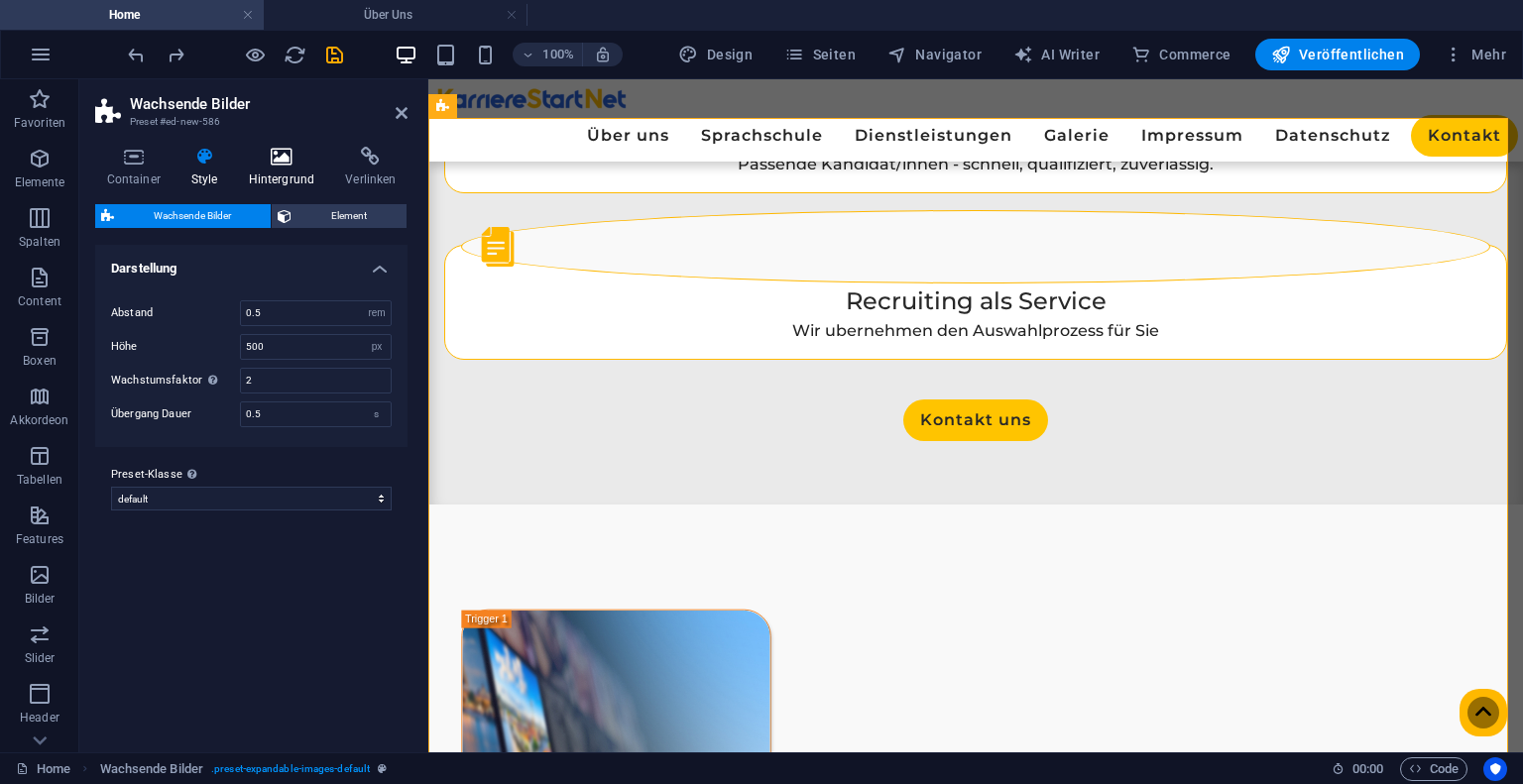 click at bounding box center [282, 157] 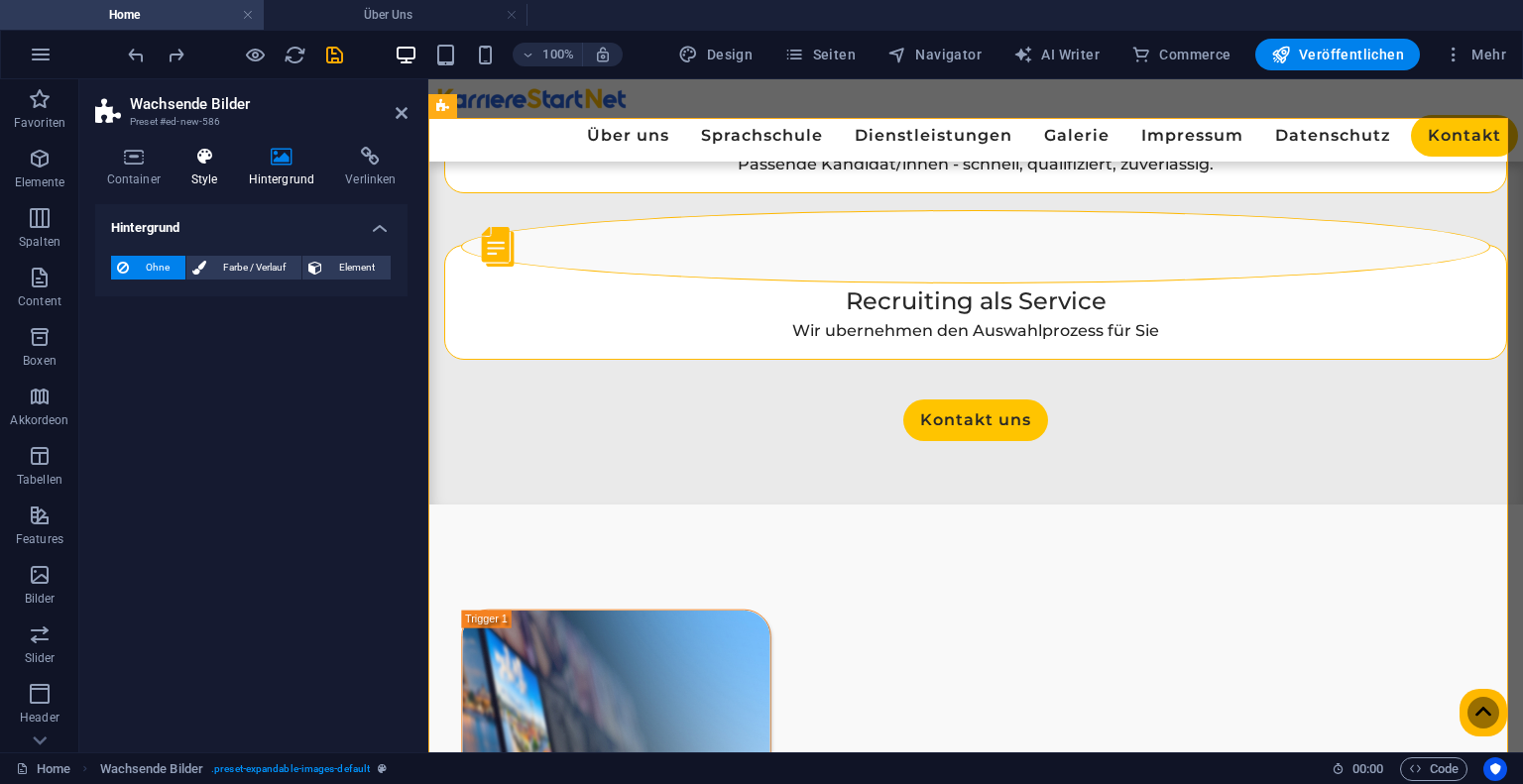 click at bounding box center [204, 157] 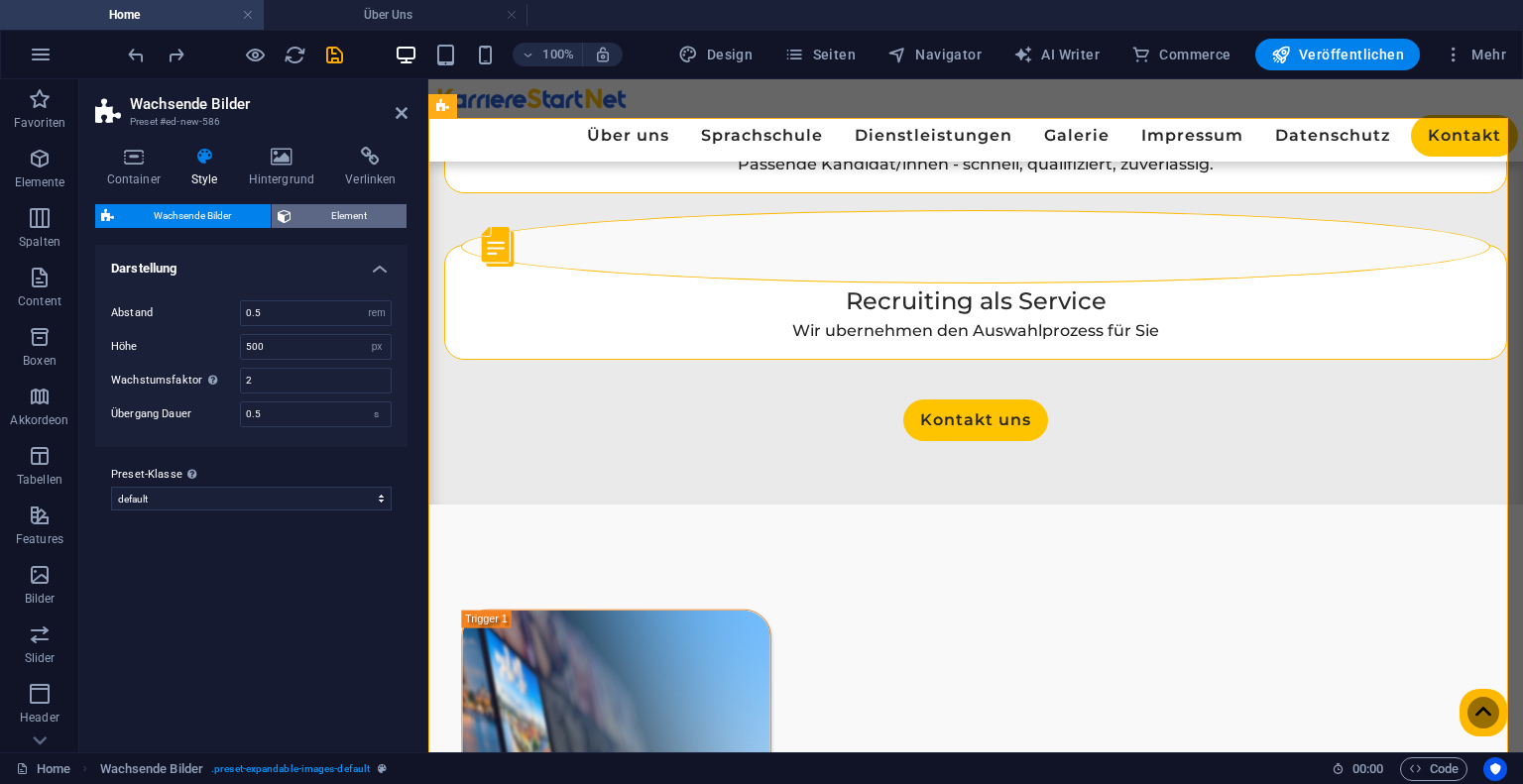 click on "Element" at bounding box center [349, 216] 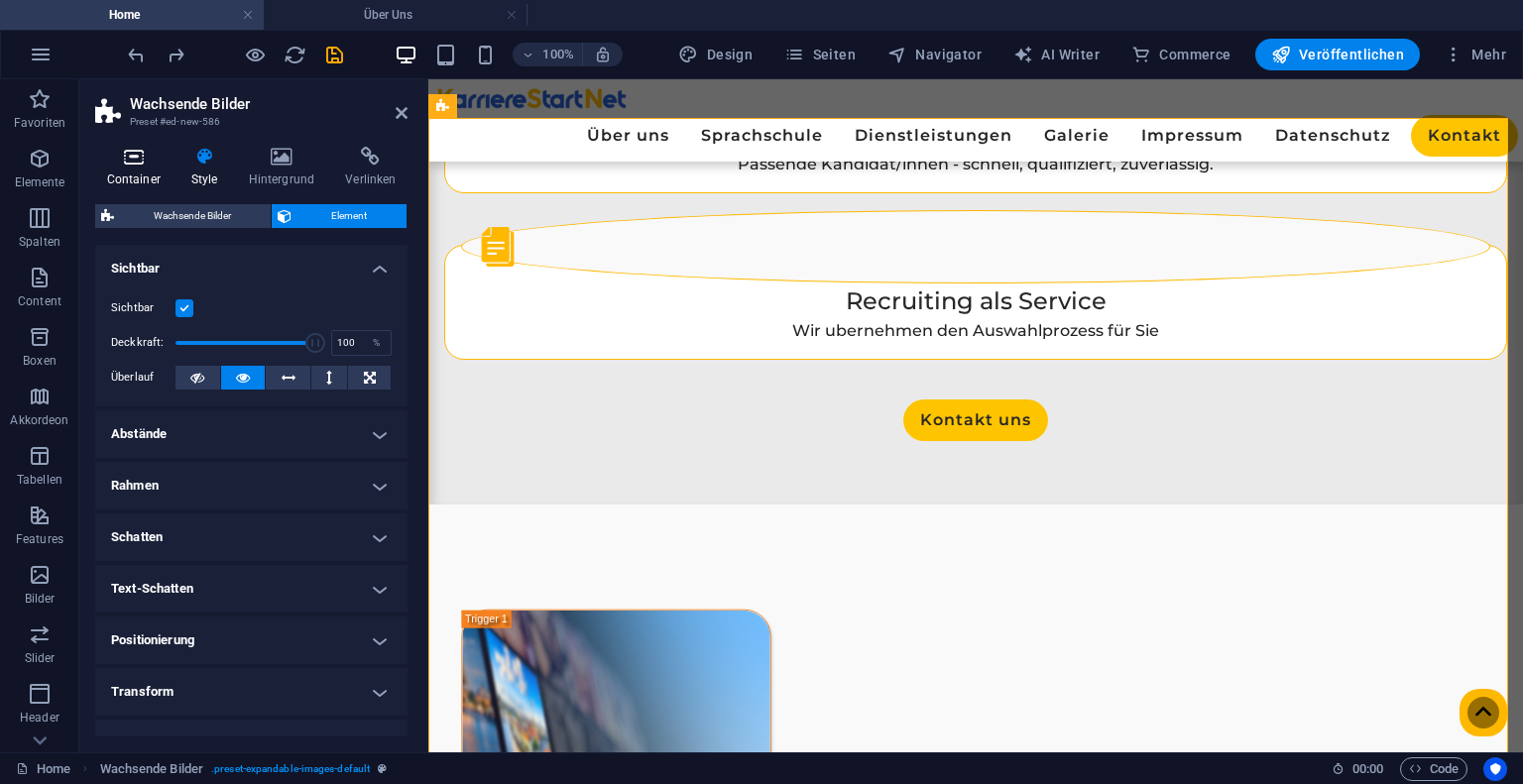 click on "Container" at bounding box center (137, 168) 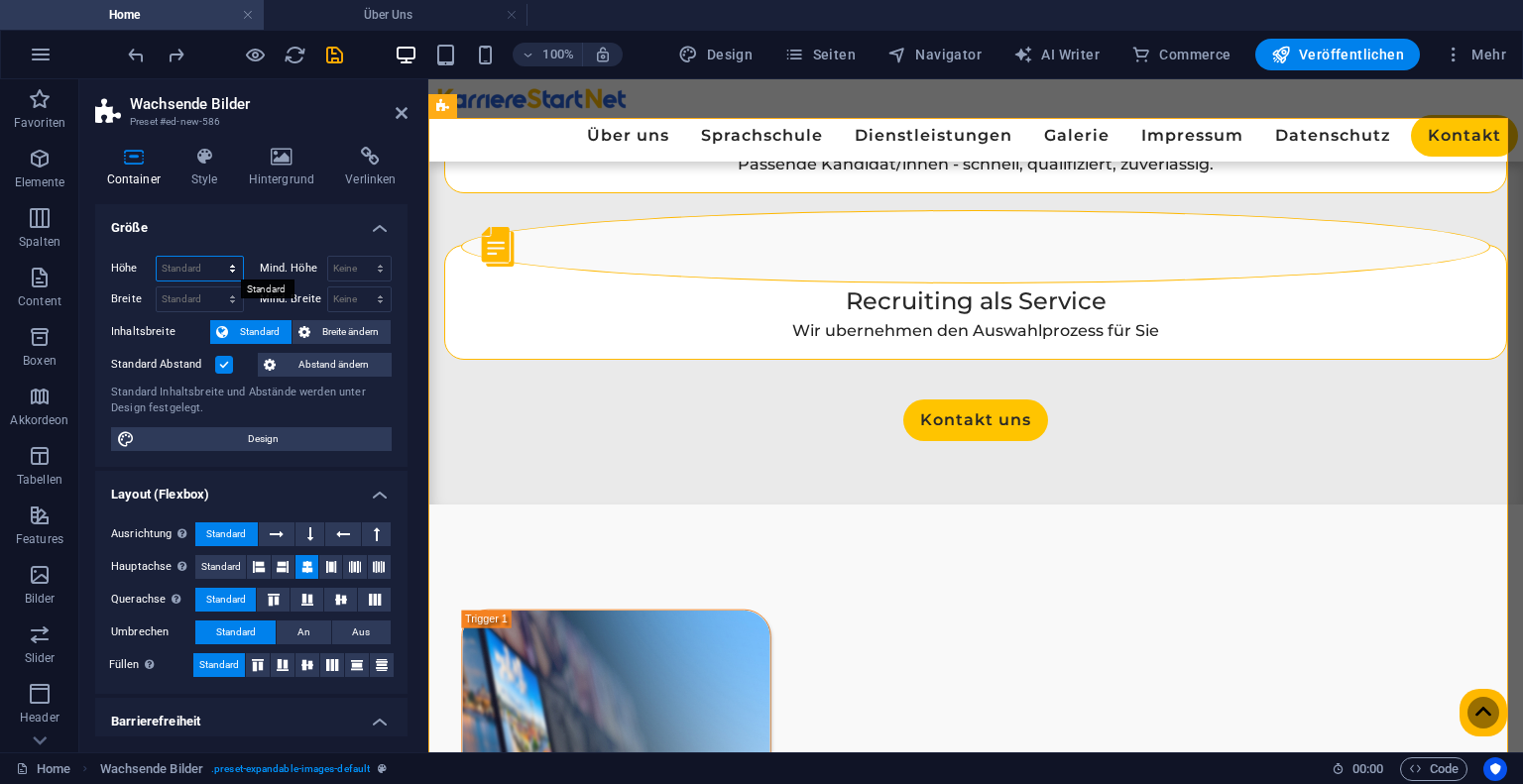 click on "Standard px rem % vh vw" at bounding box center [199, 269] 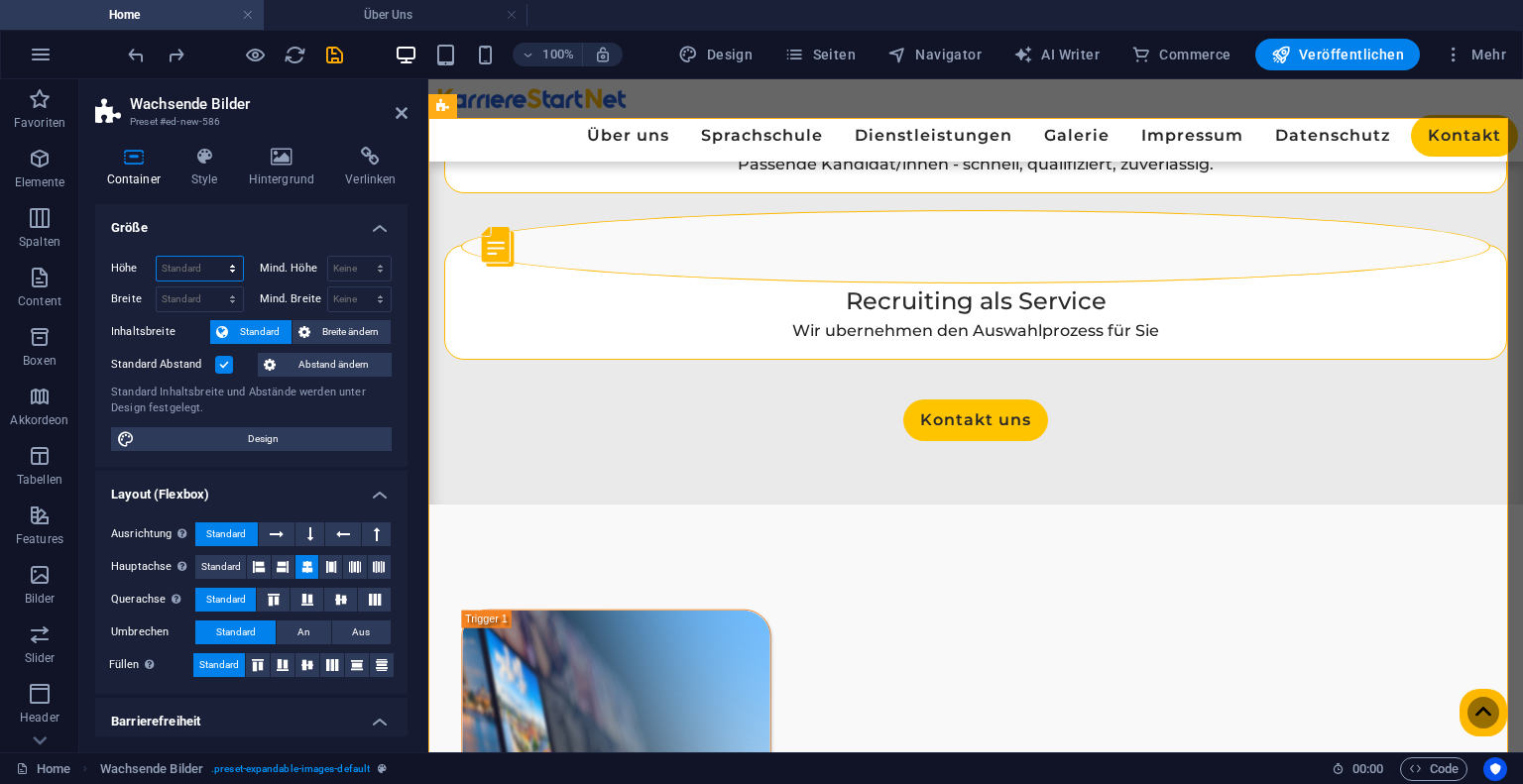 click on "Standard px rem % vh vw" at bounding box center (199, 269) 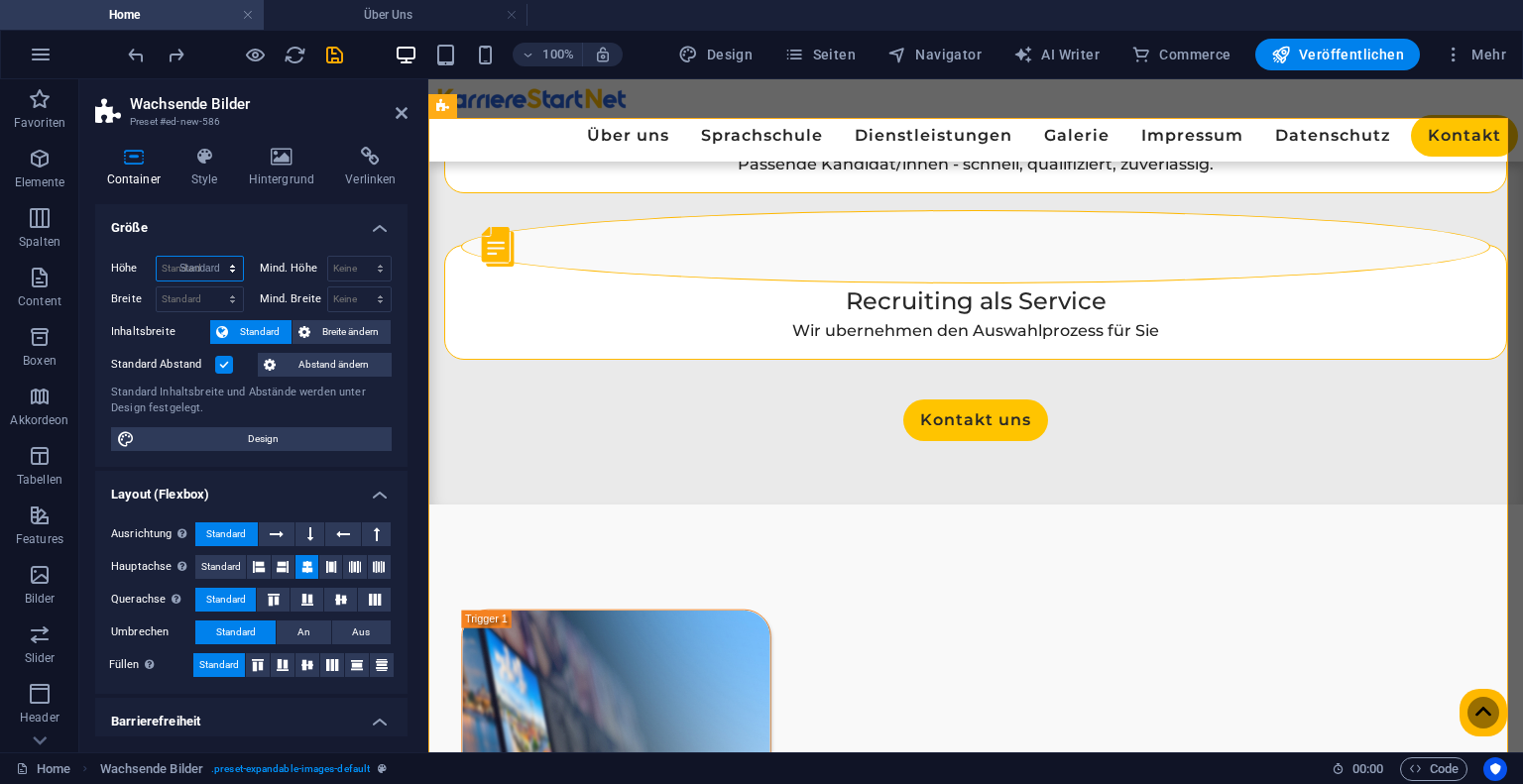 click on "Standard px rem % vh vw" at bounding box center [199, 269] 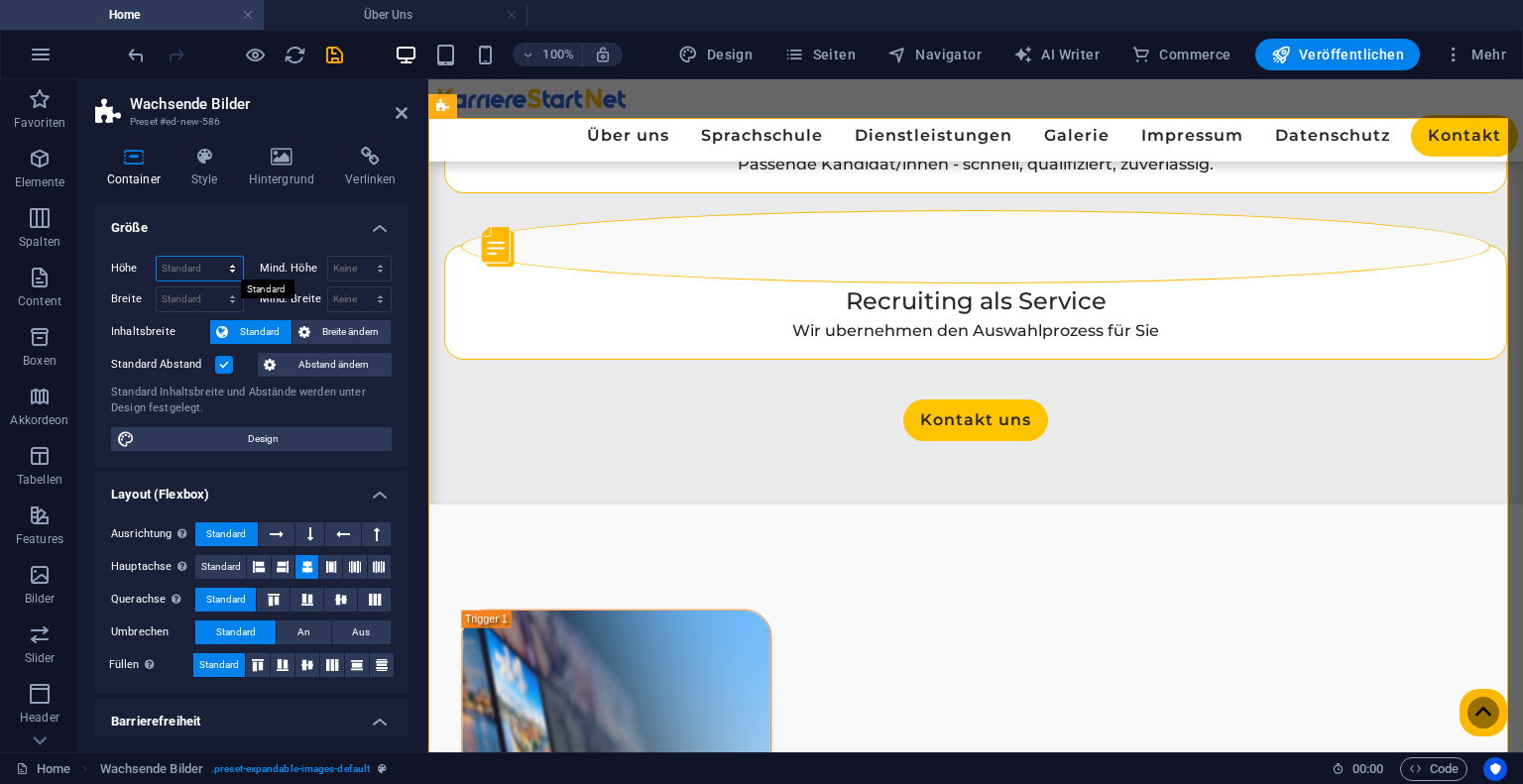 click on "Standard px rem % vh vw" at bounding box center (199, 269) 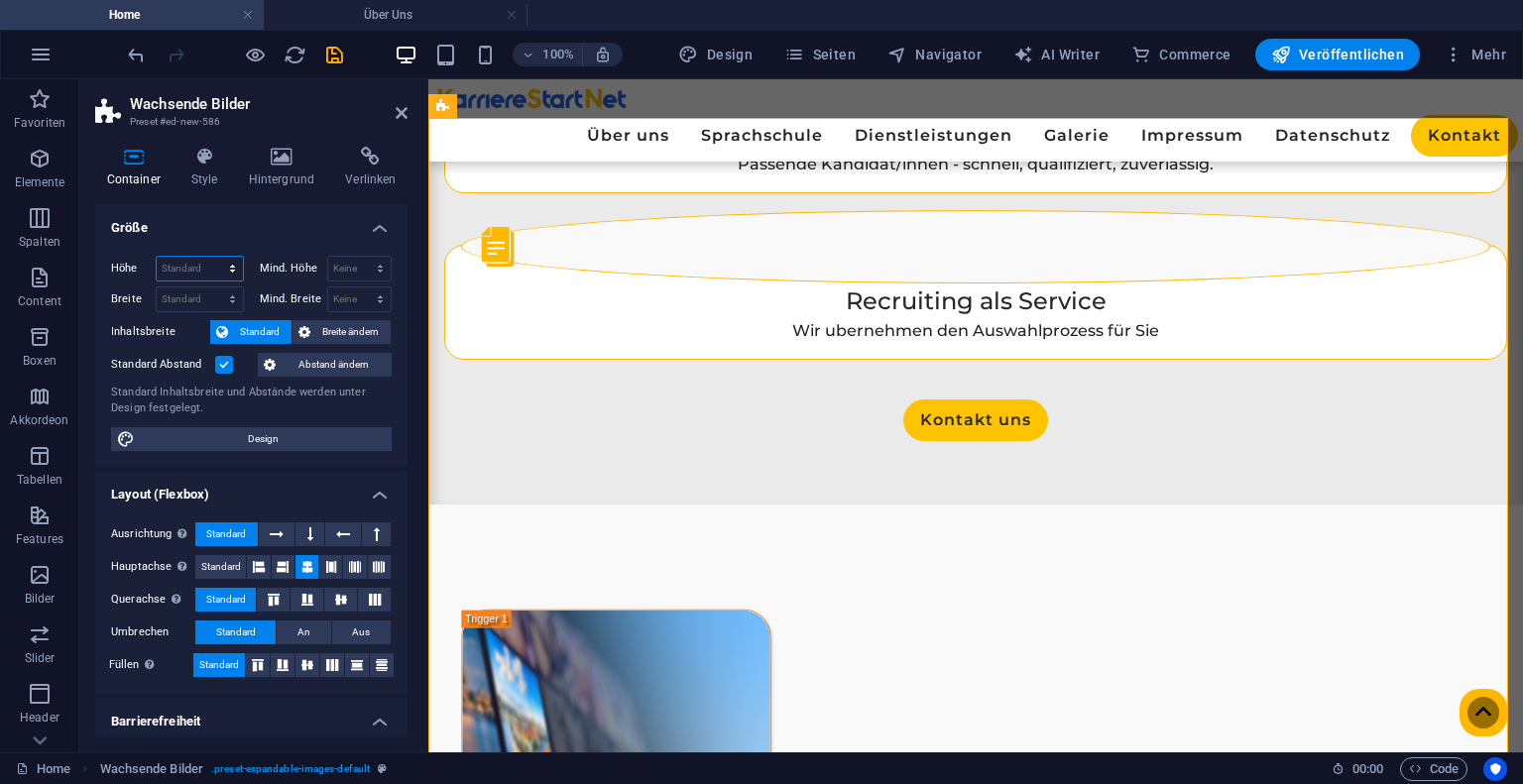 select on "px" 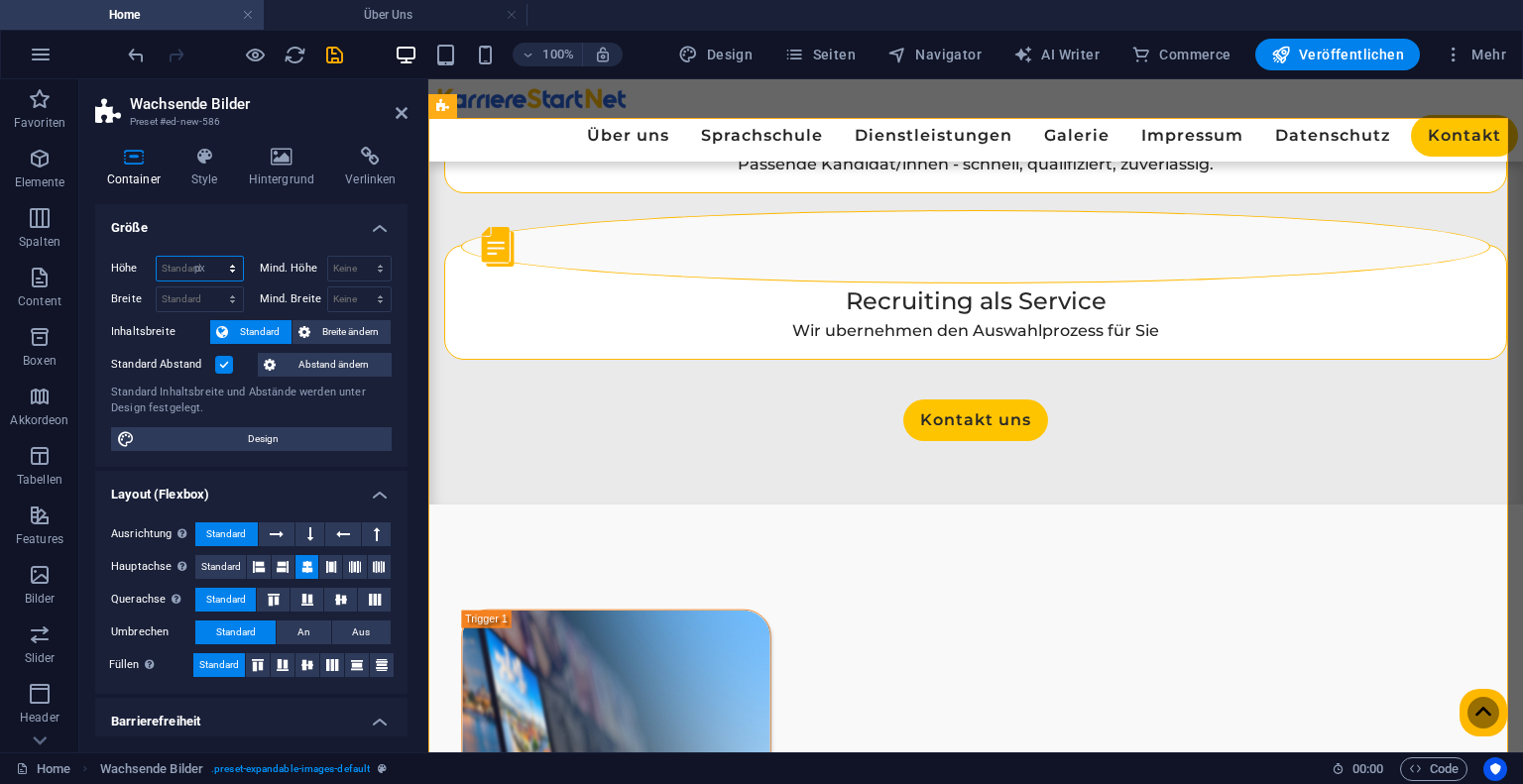 click on "Standard px rem % vh vw" at bounding box center (199, 269) 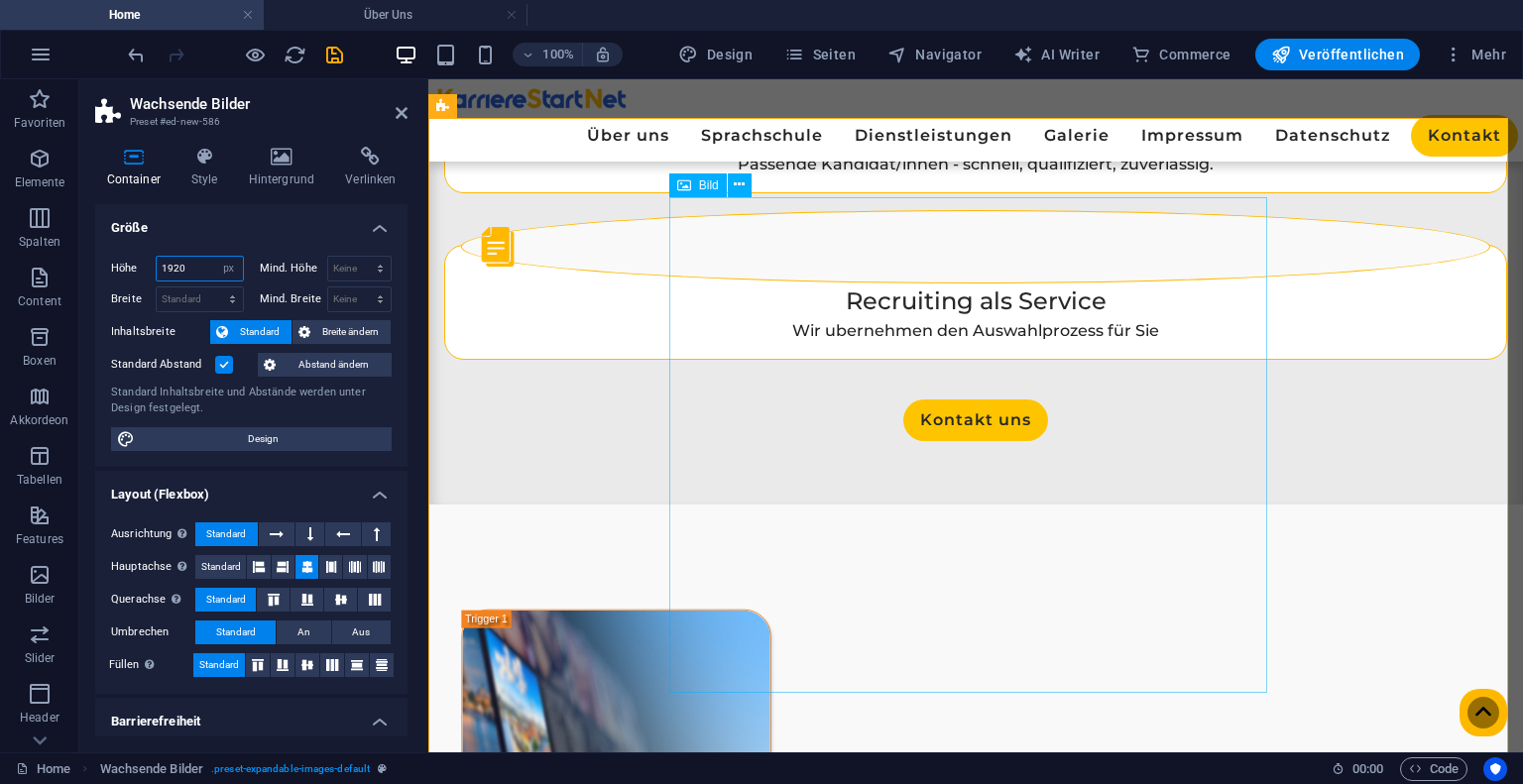 type on "1920" 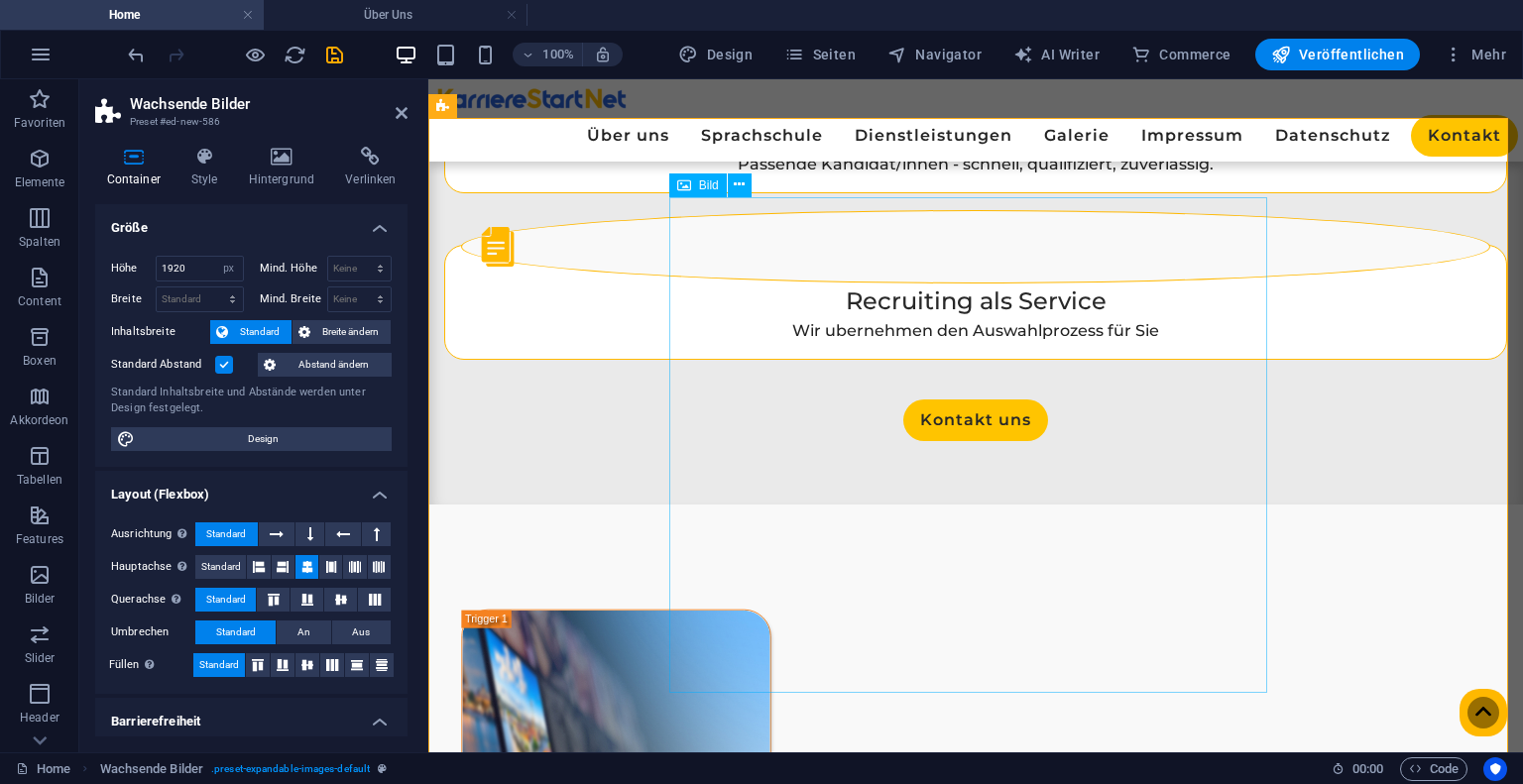 click at bounding box center [976, 3032] 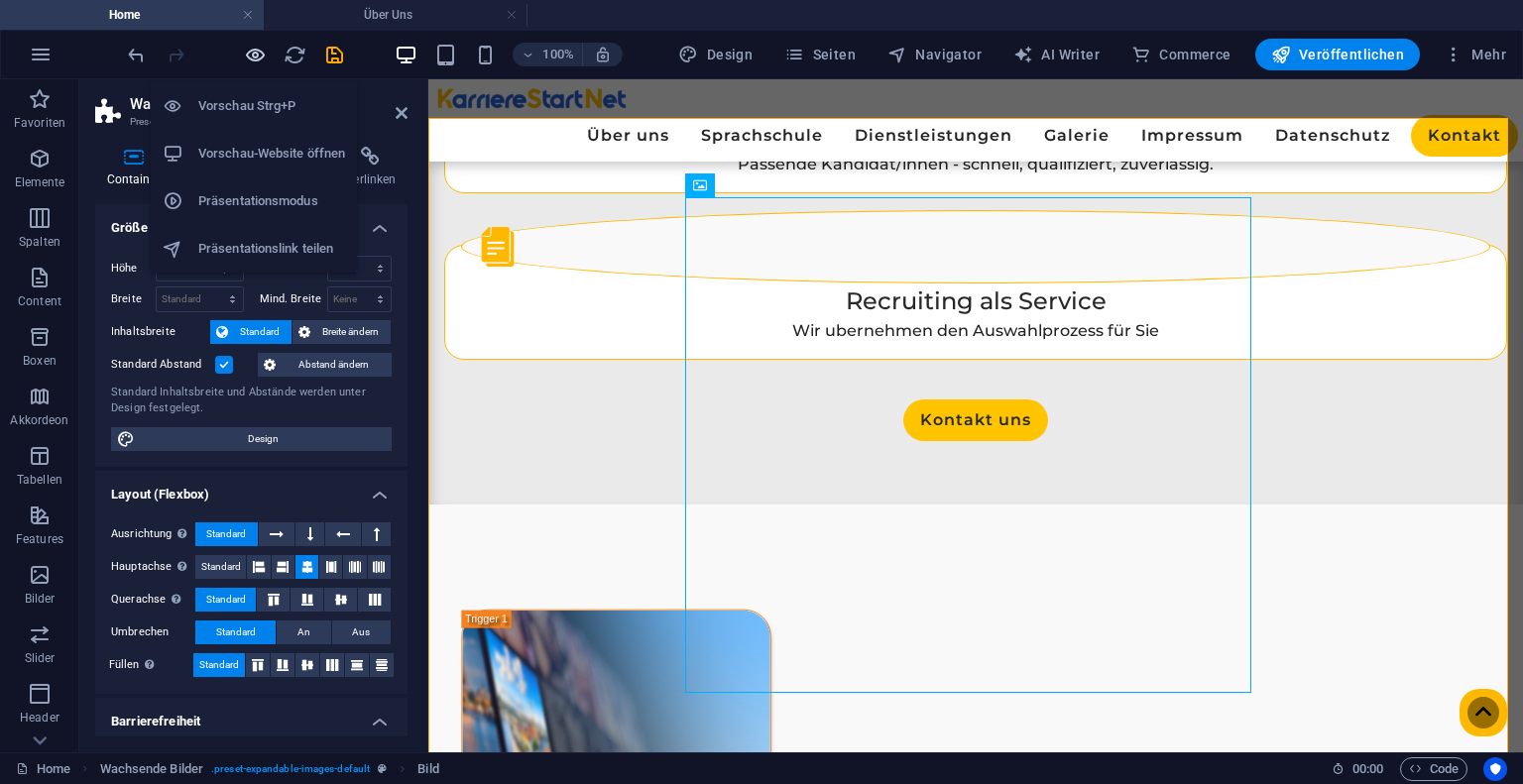 click at bounding box center [255, 55] 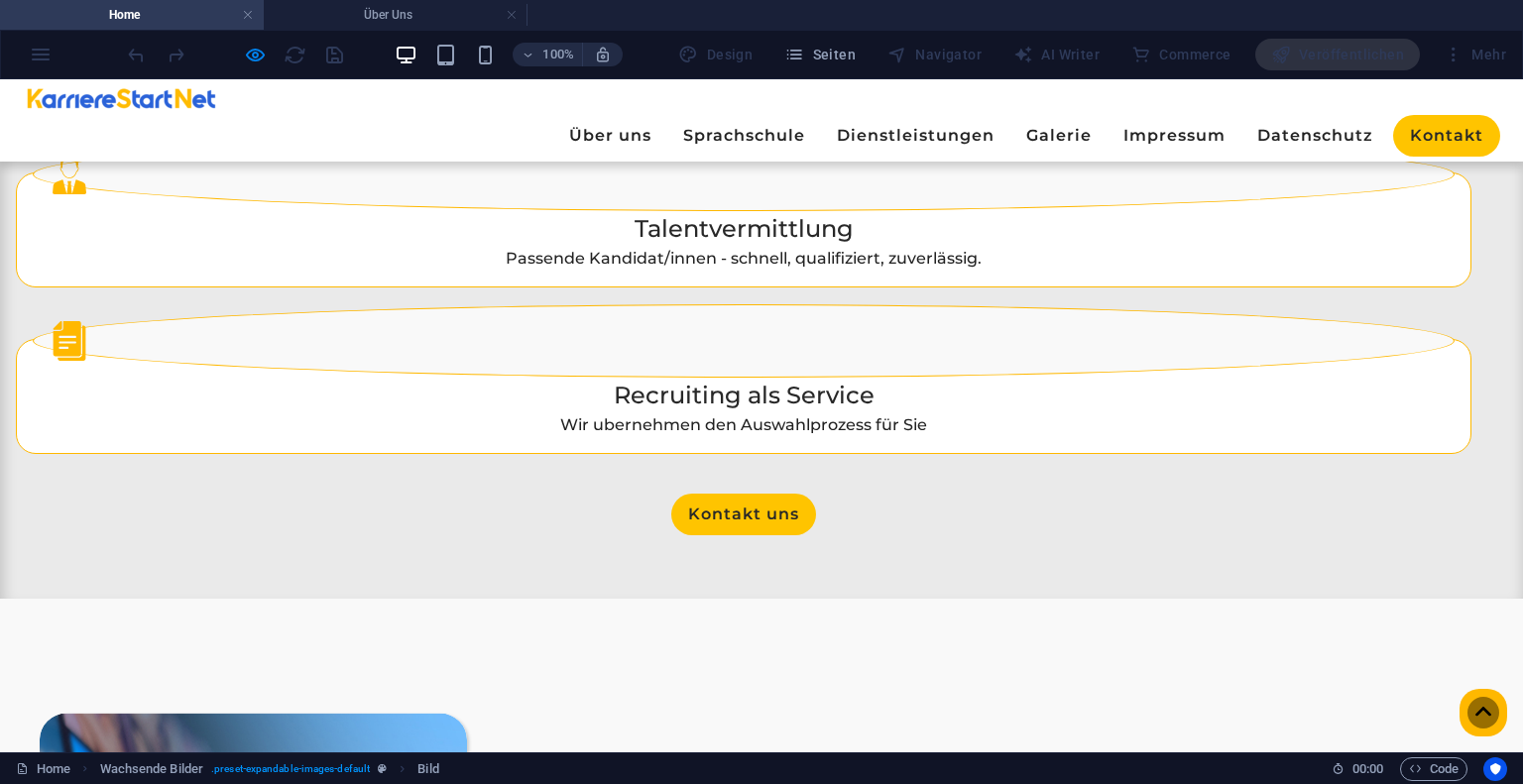 scroll, scrollTop: 2955, scrollLeft: 0, axis: vertical 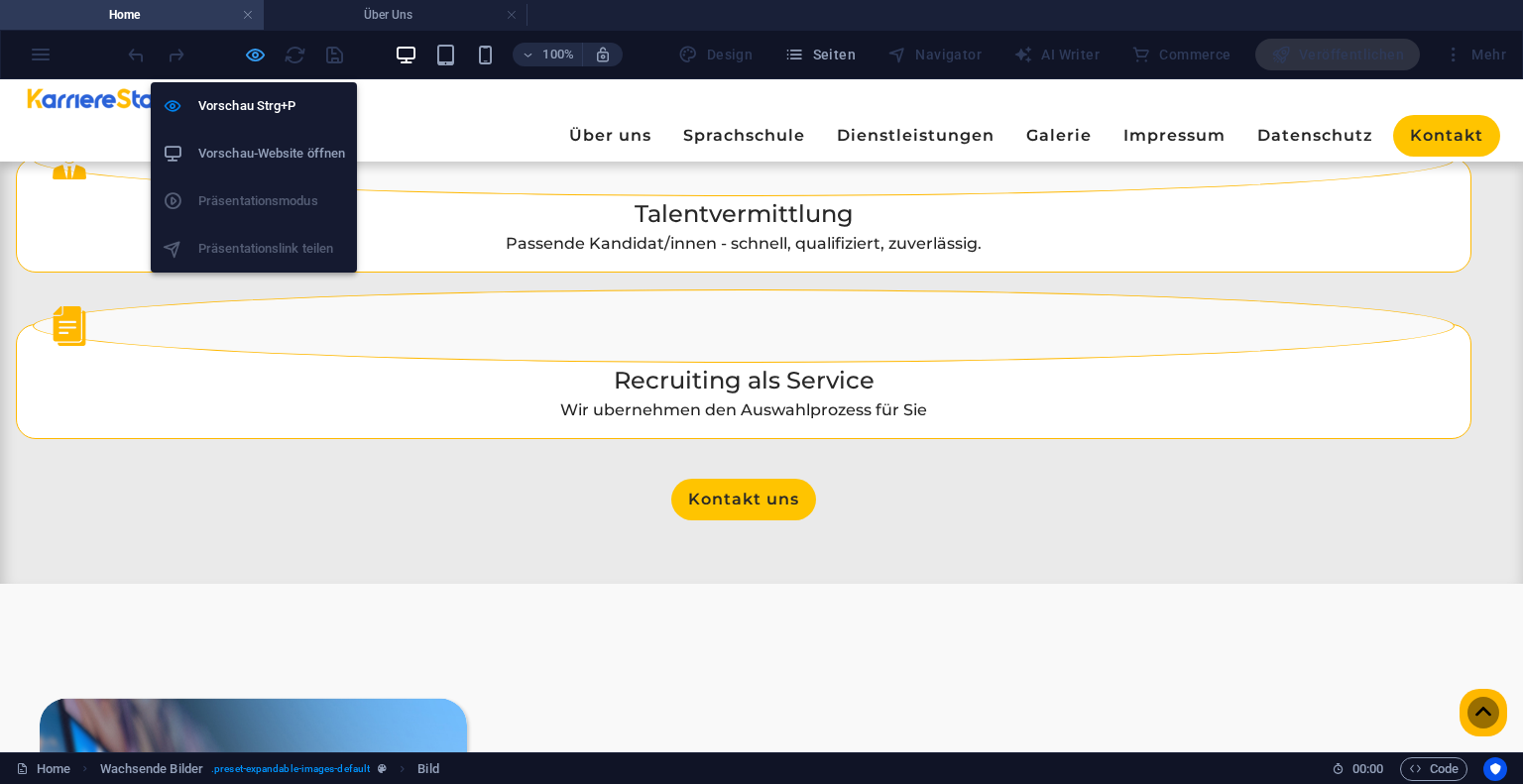 click at bounding box center (255, 55) 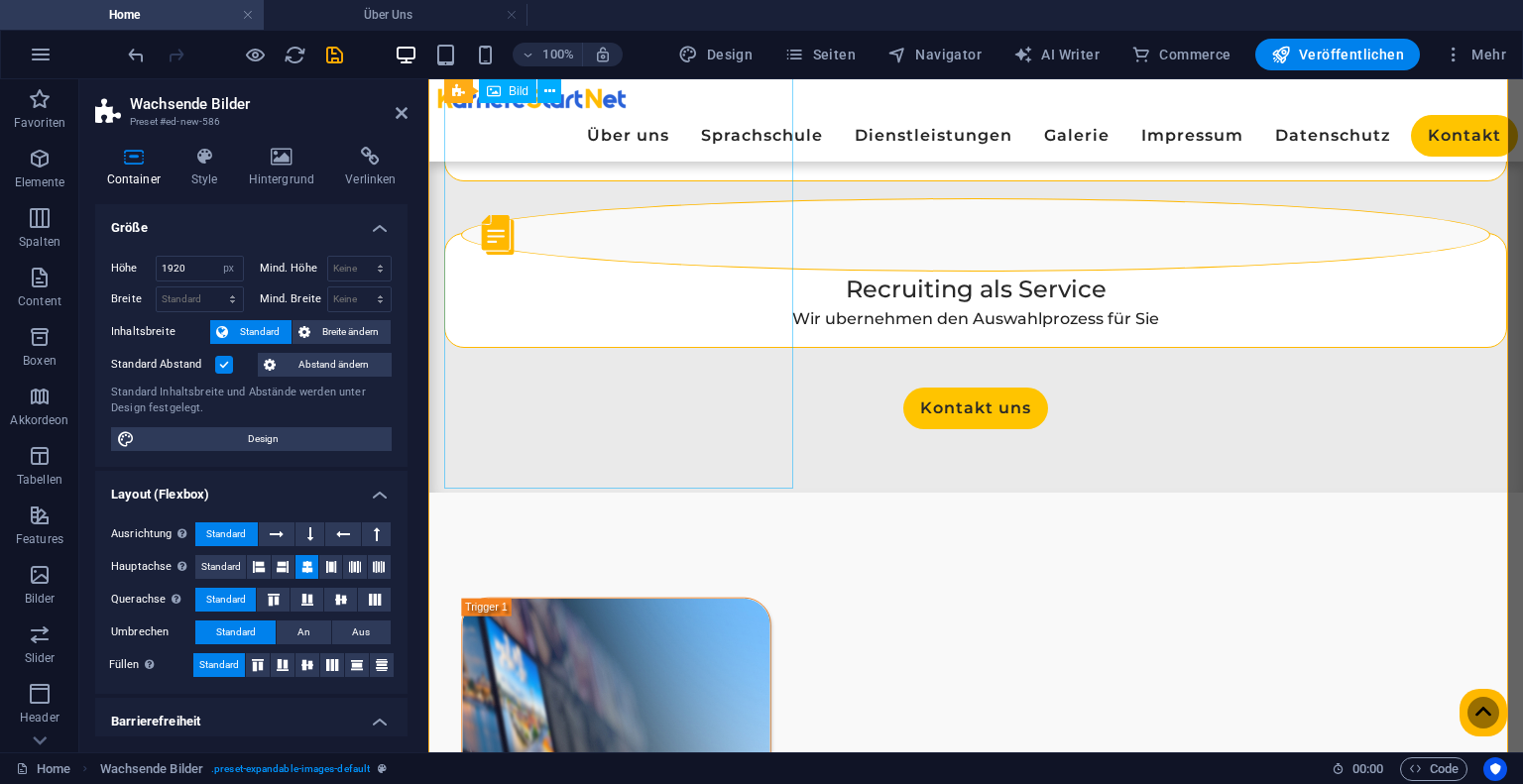 scroll, scrollTop: 2664, scrollLeft: 0, axis: vertical 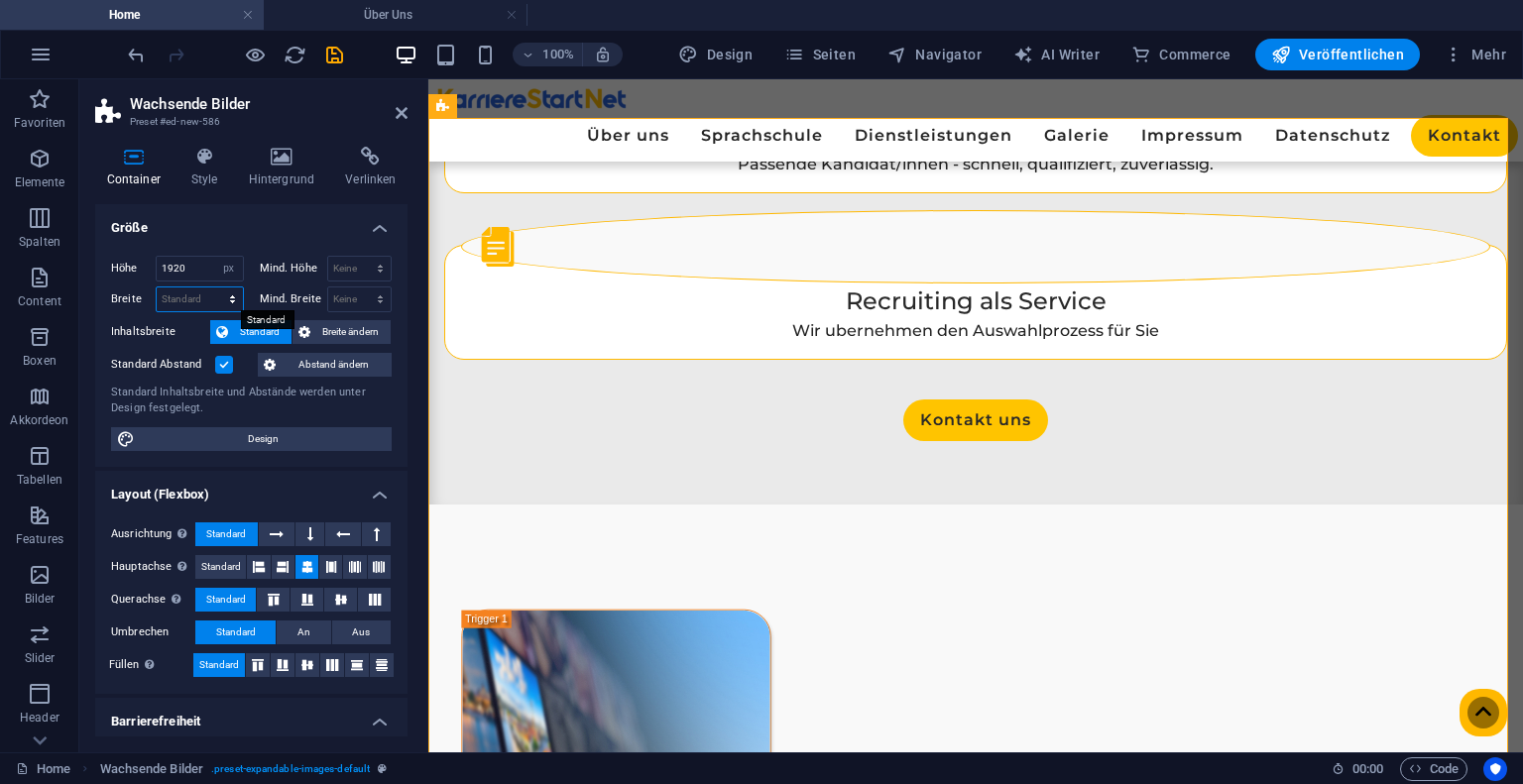 click on "Standard px rem % em vh vw" at bounding box center (199, 299) 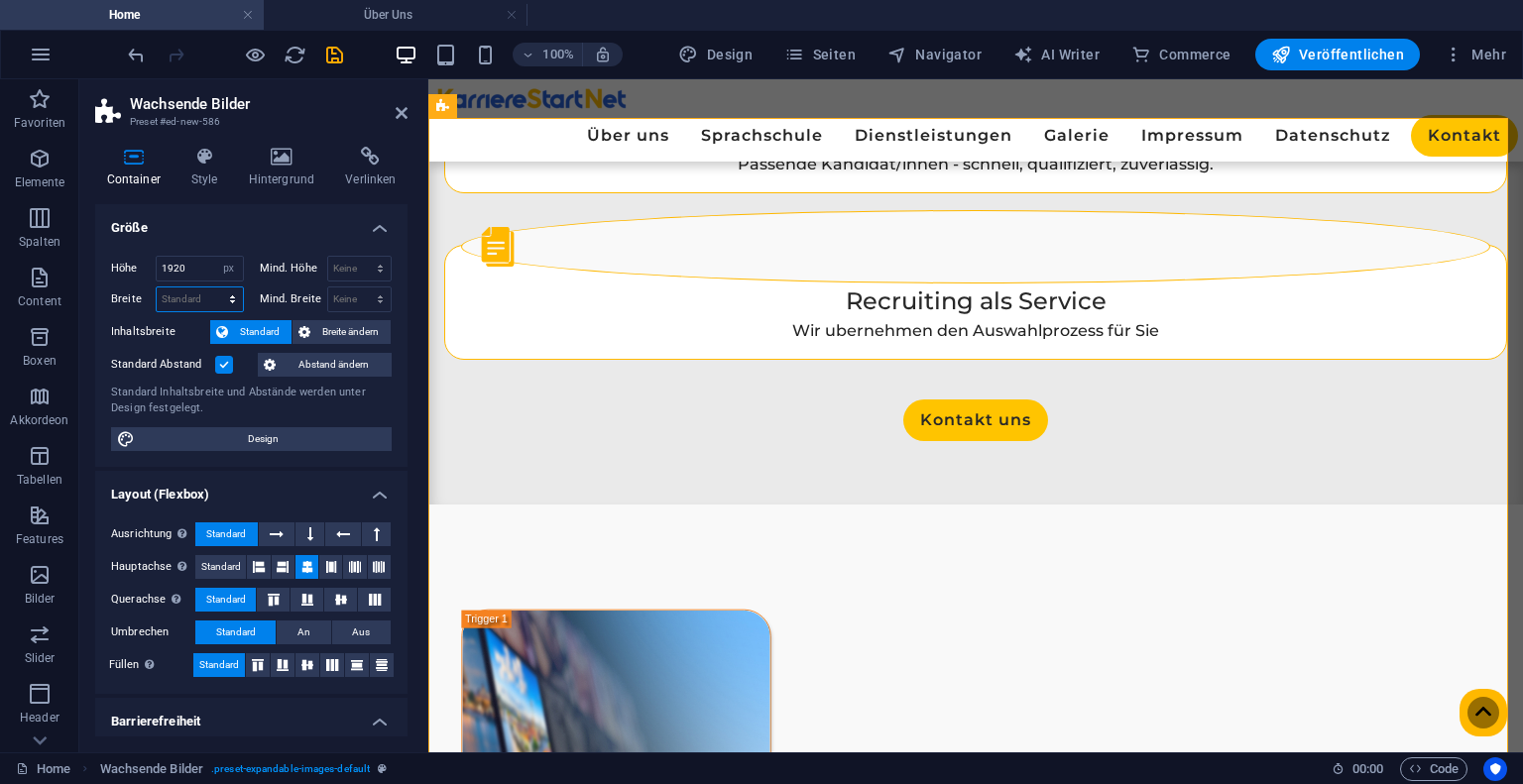 select on "px" 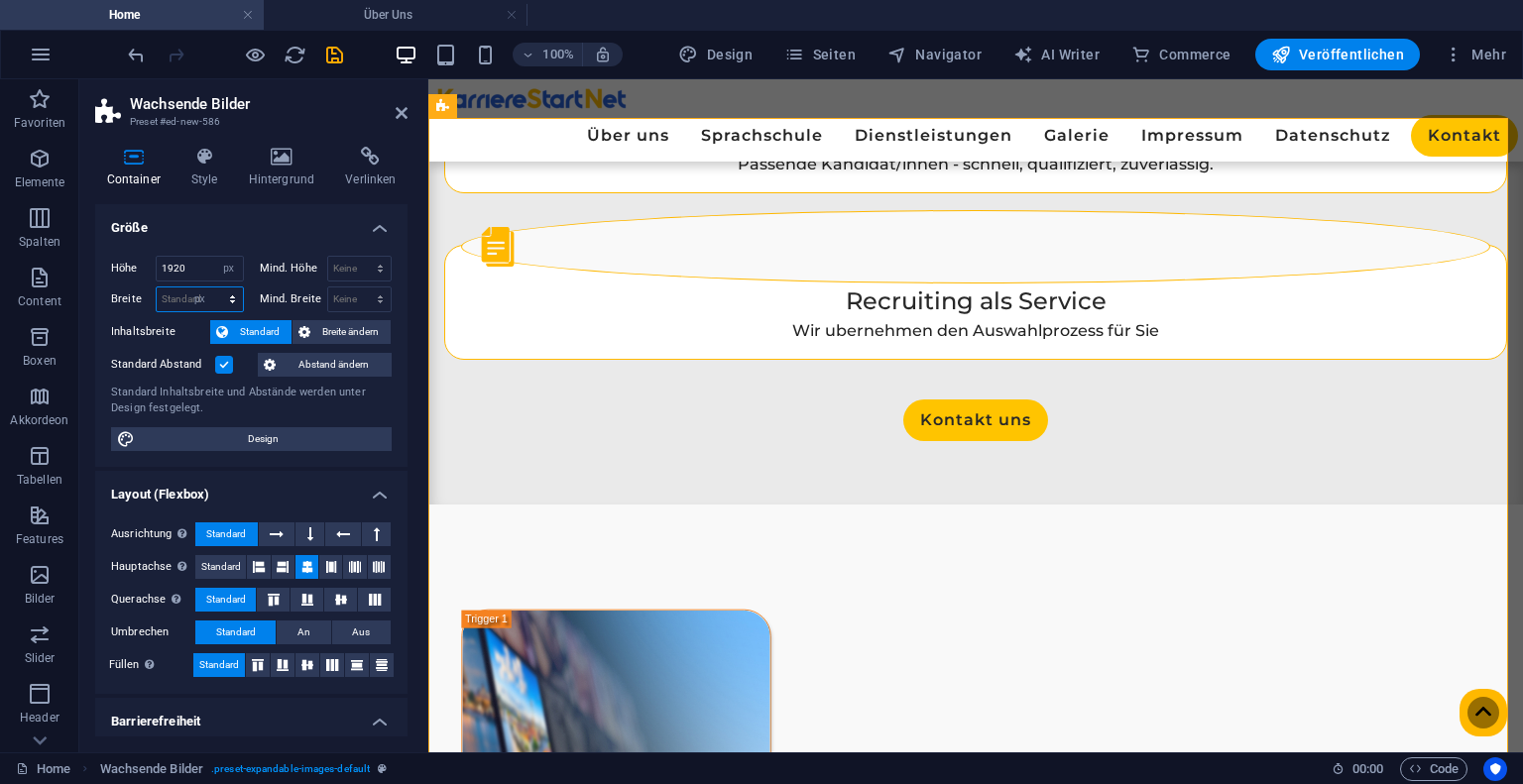 click on "Standard px rem % em vh vw" at bounding box center [199, 299] 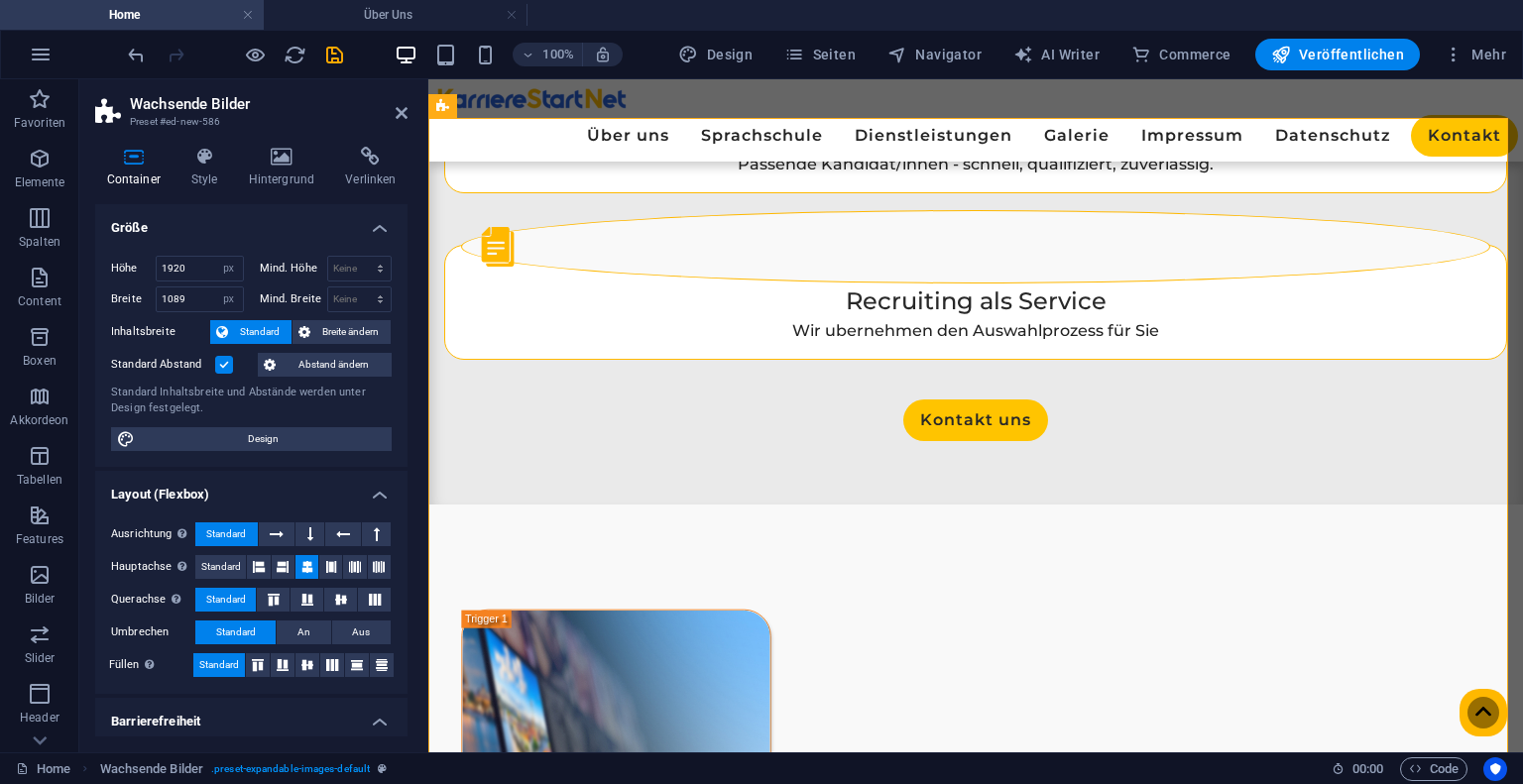 click on "Größe" at bounding box center [251, 222] 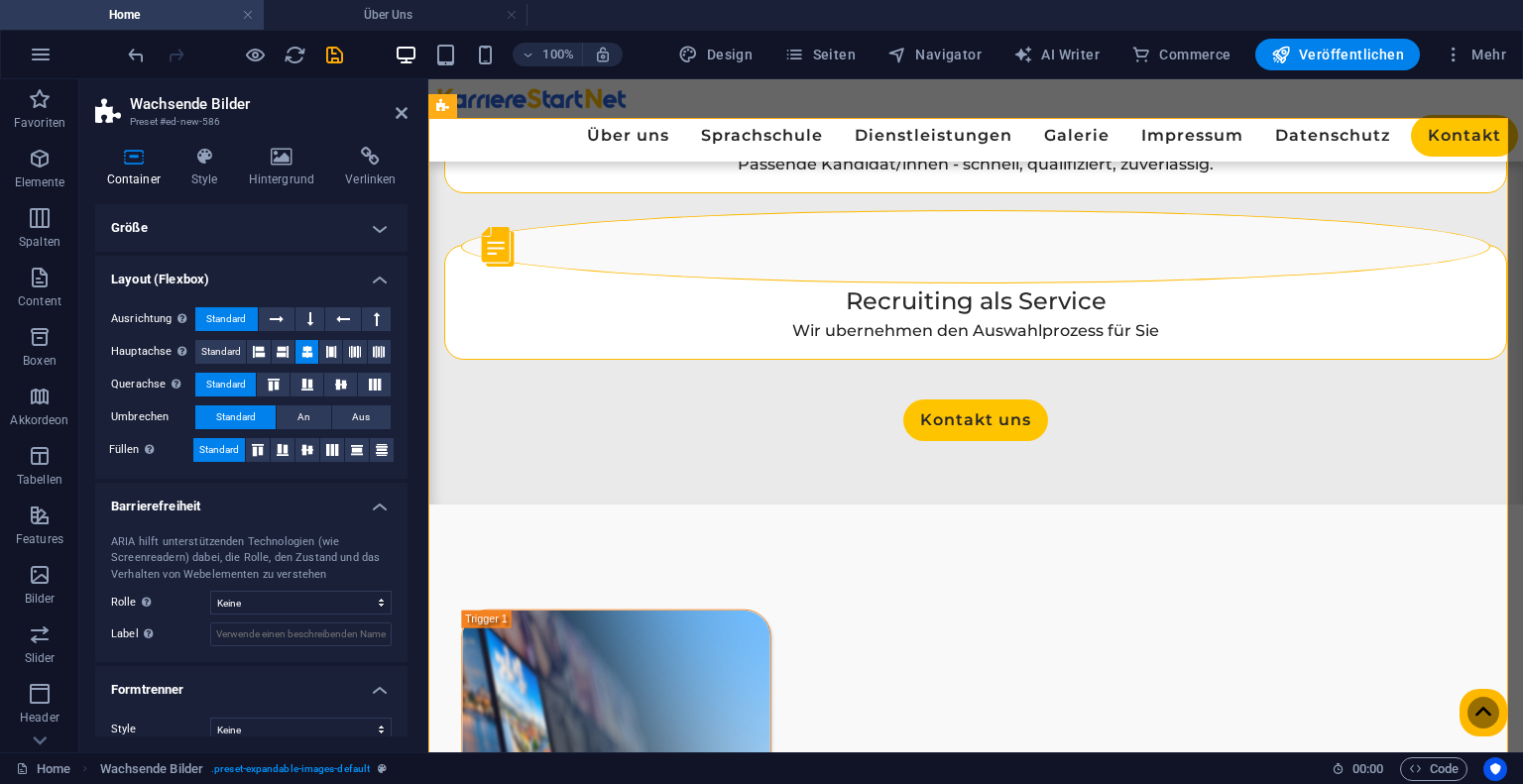 click on "Größe" at bounding box center (251, 228) 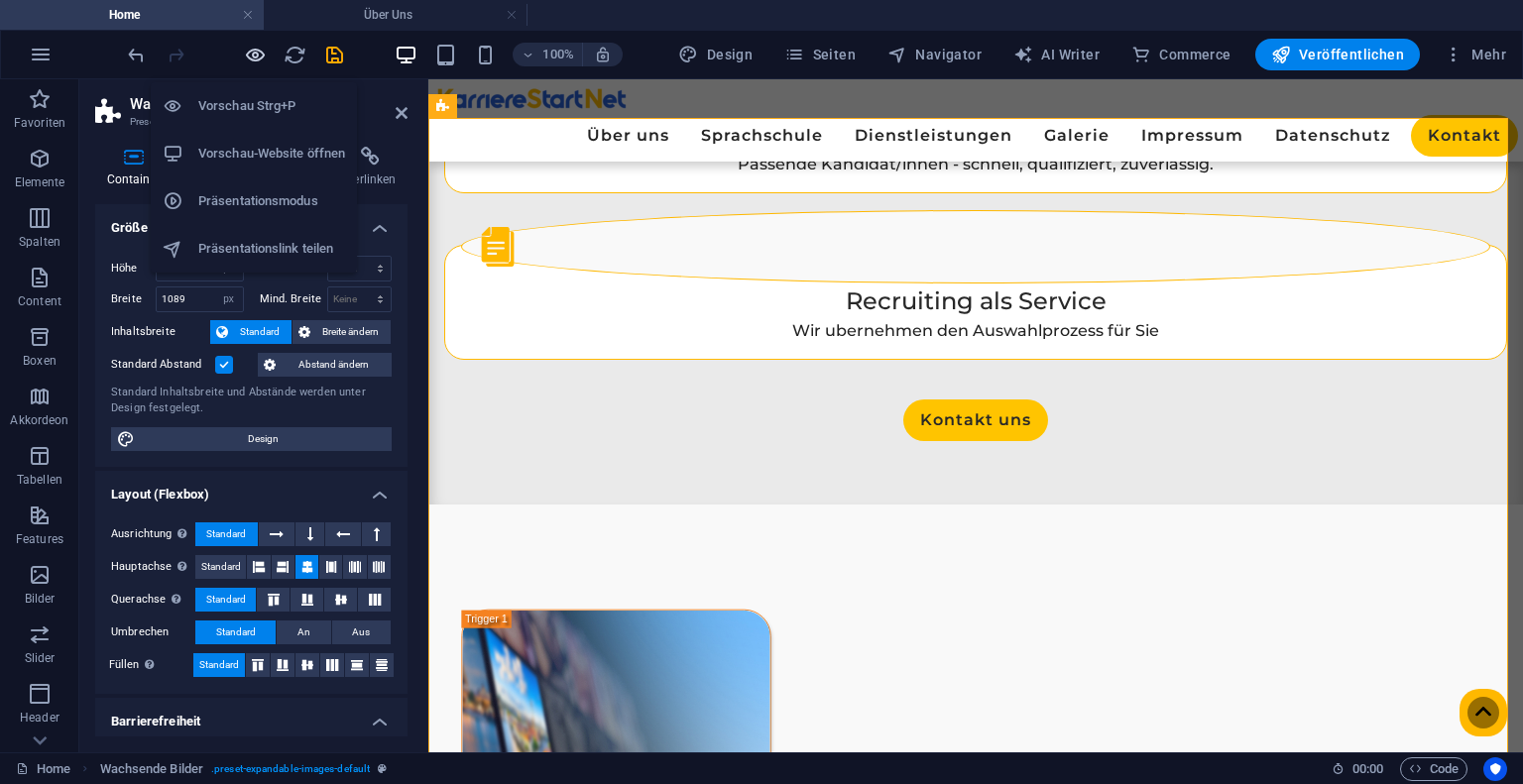 click at bounding box center [255, 55] 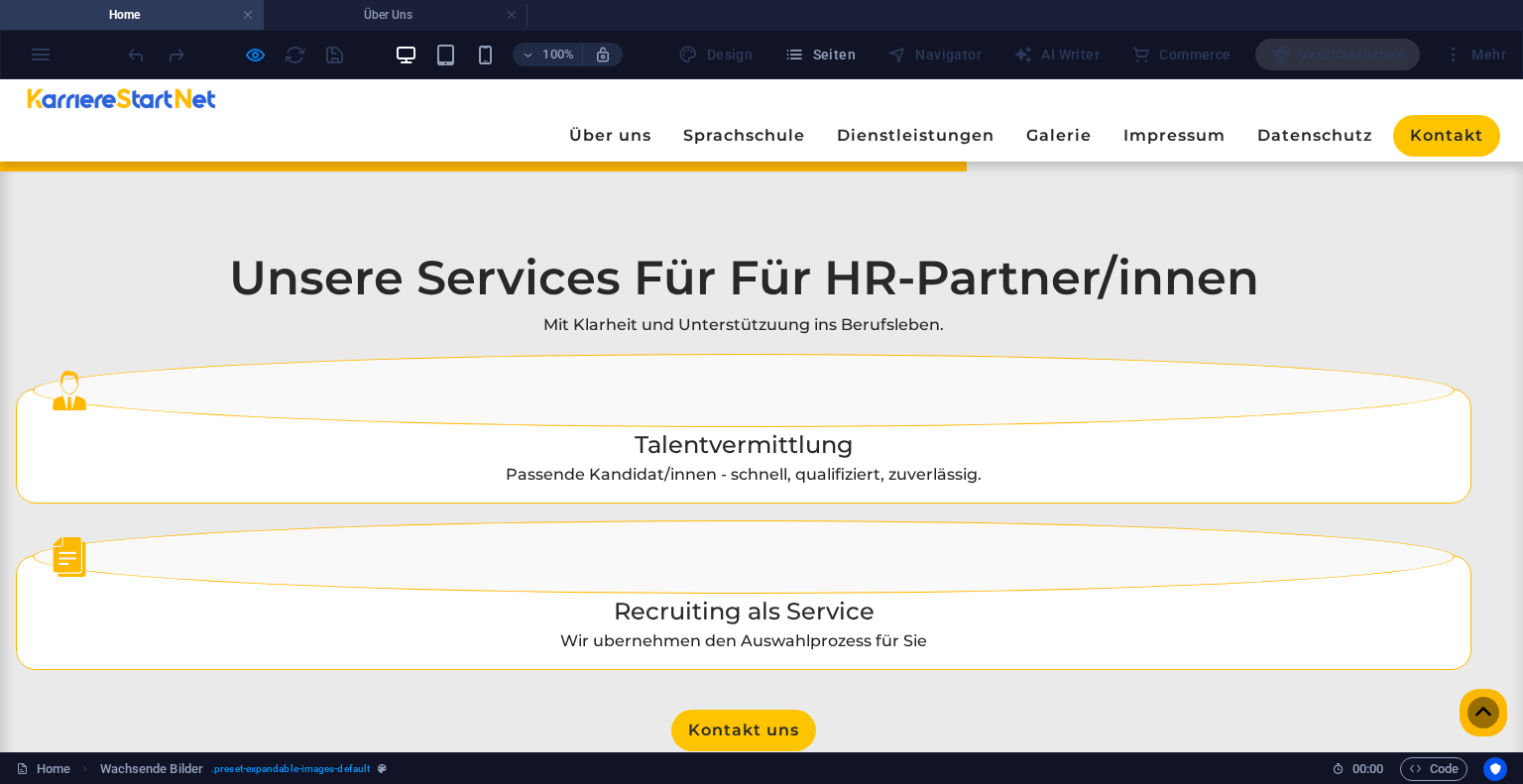 scroll, scrollTop: 2955, scrollLeft: 0, axis: vertical 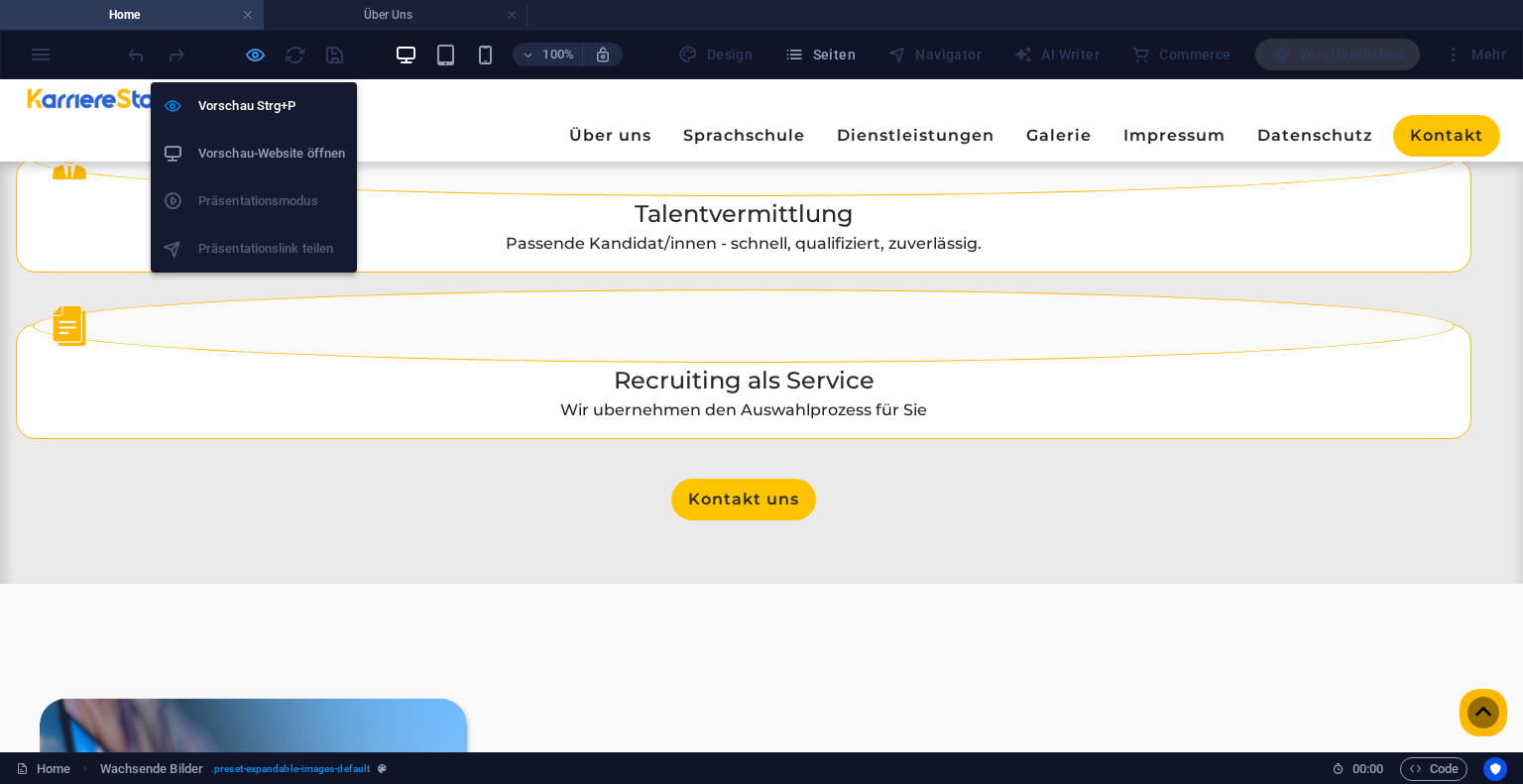 click at bounding box center [235, 55] 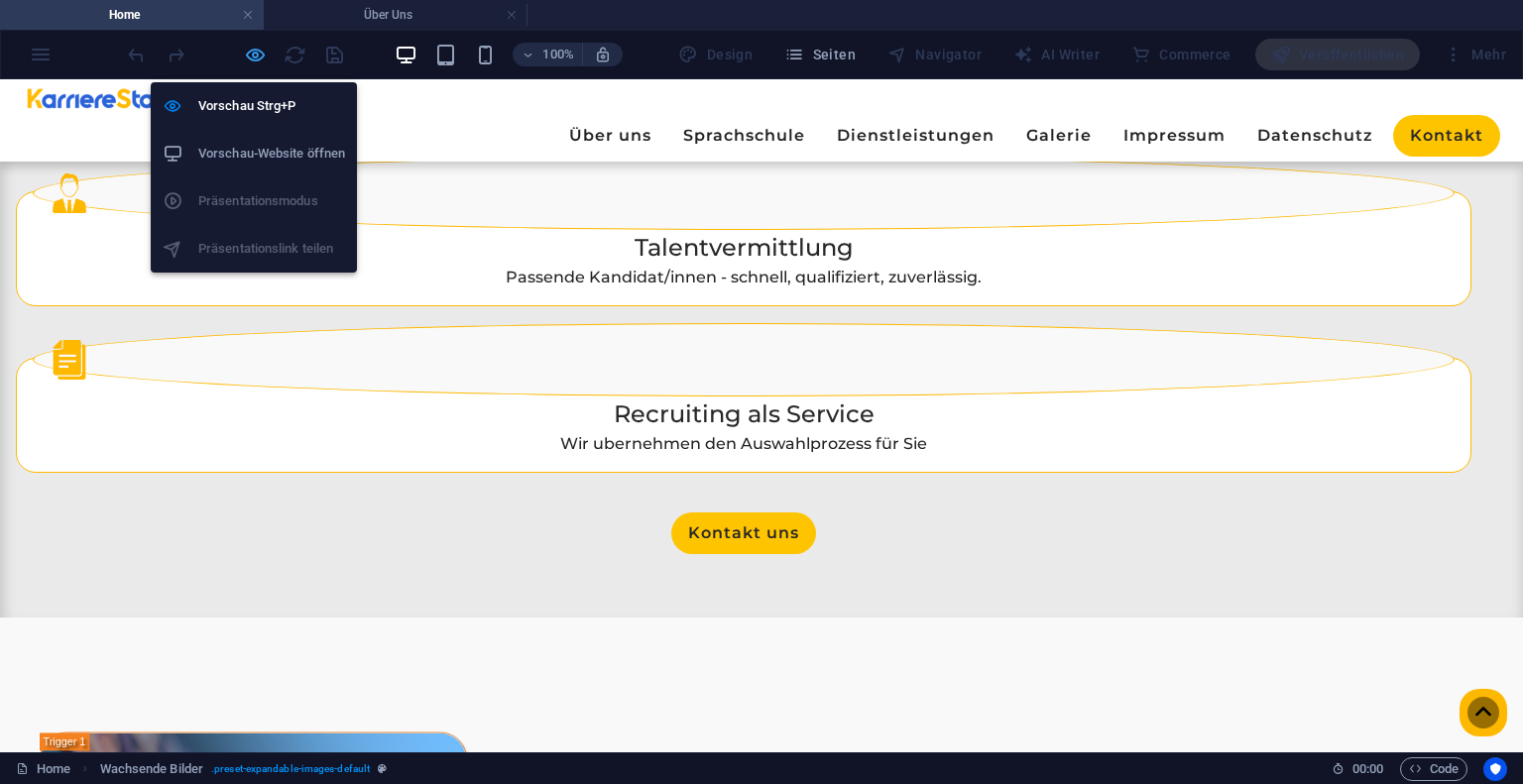 scroll, scrollTop: 2896, scrollLeft: 0, axis: vertical 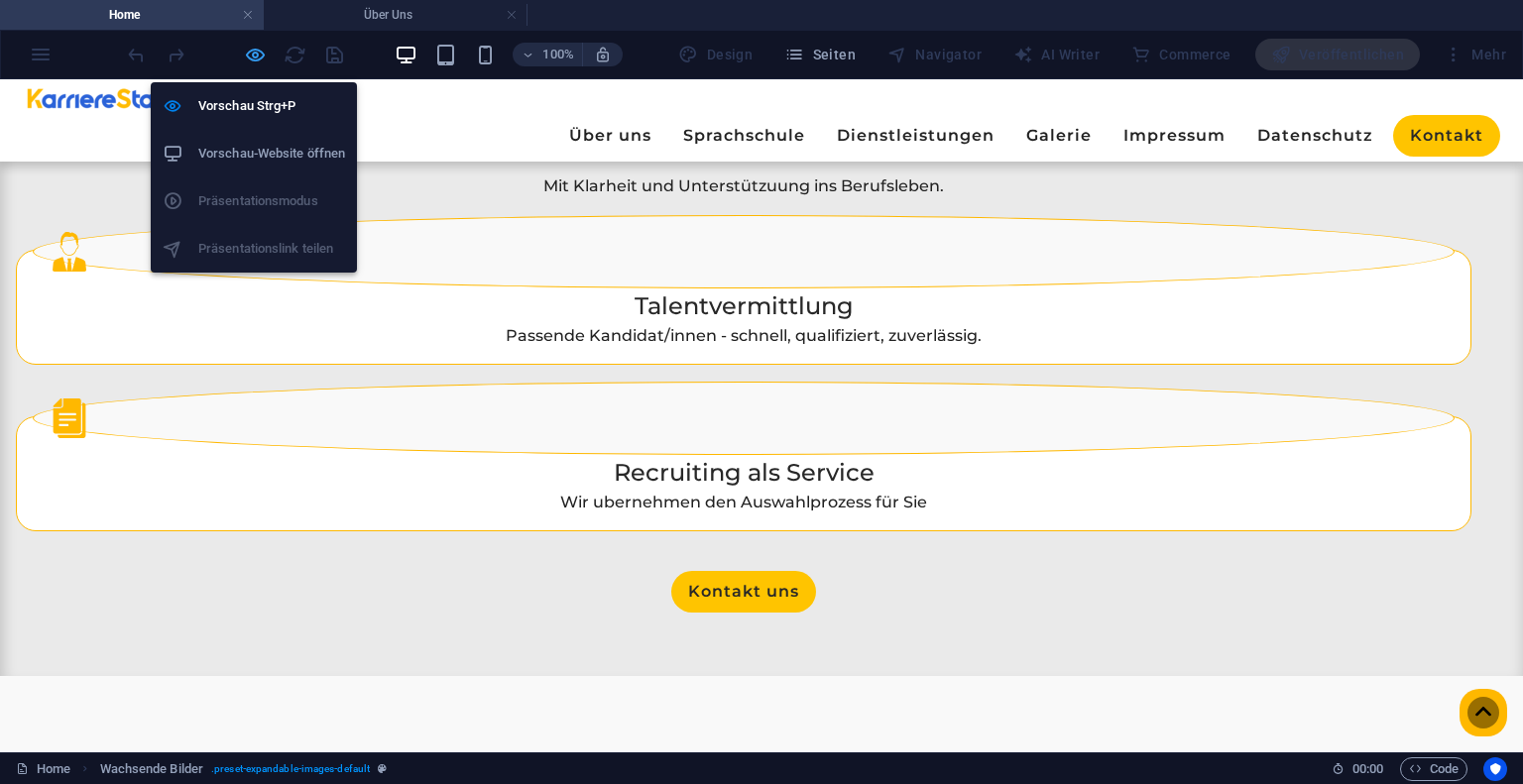select on "px" 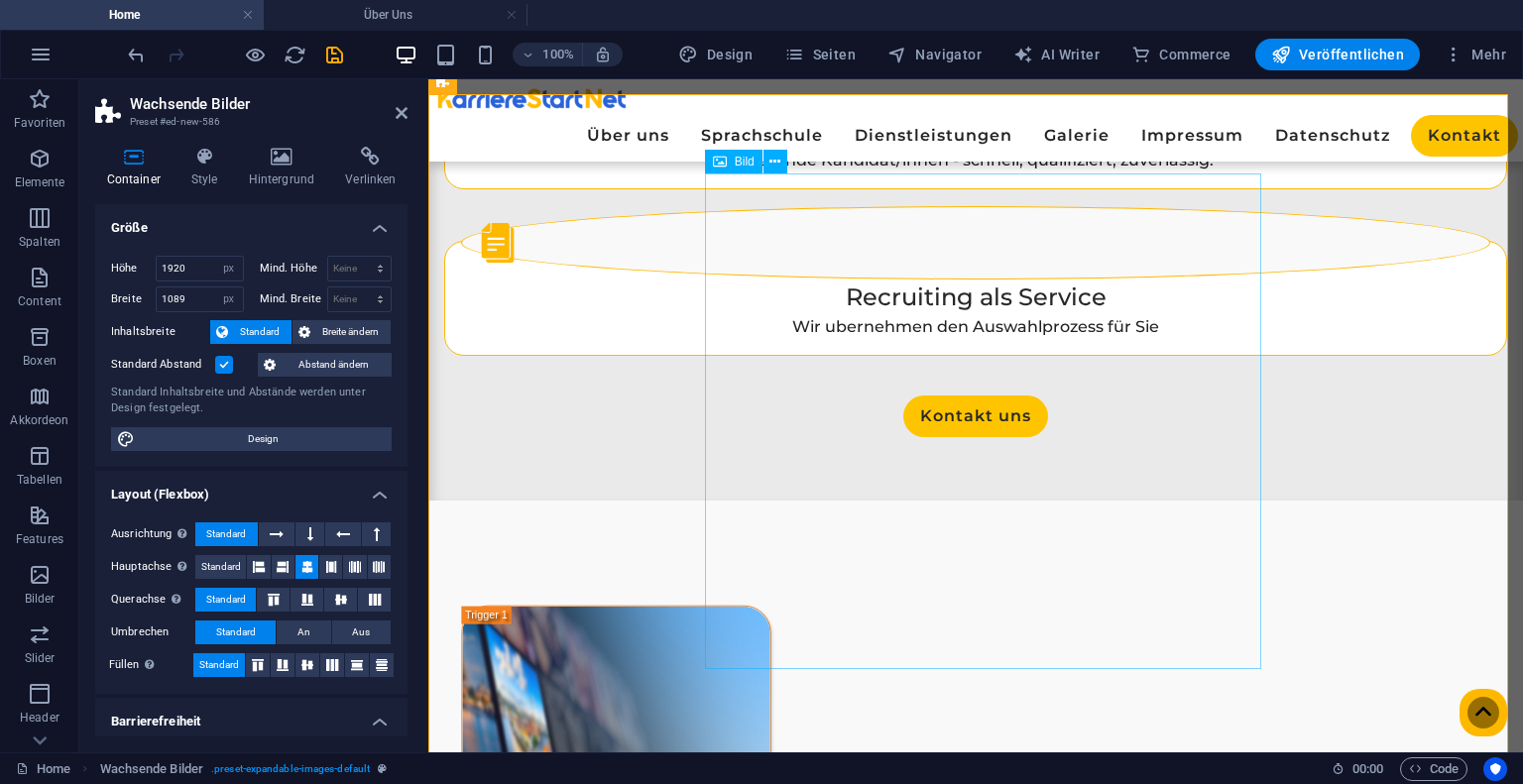 scroll, scrollTop: 2664, scrollLeft: 0, axis: vertical 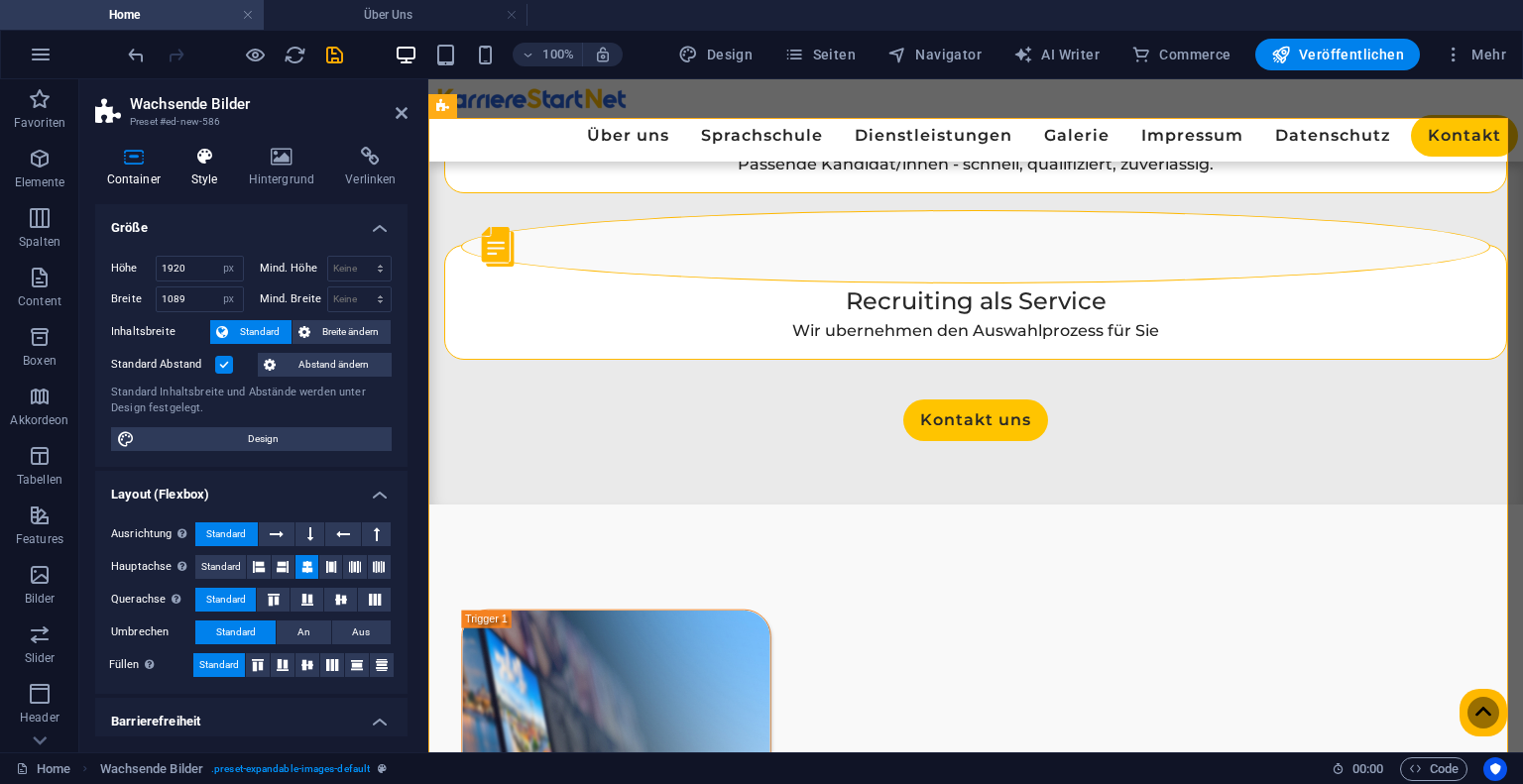 click at bounding box center (204, 157) 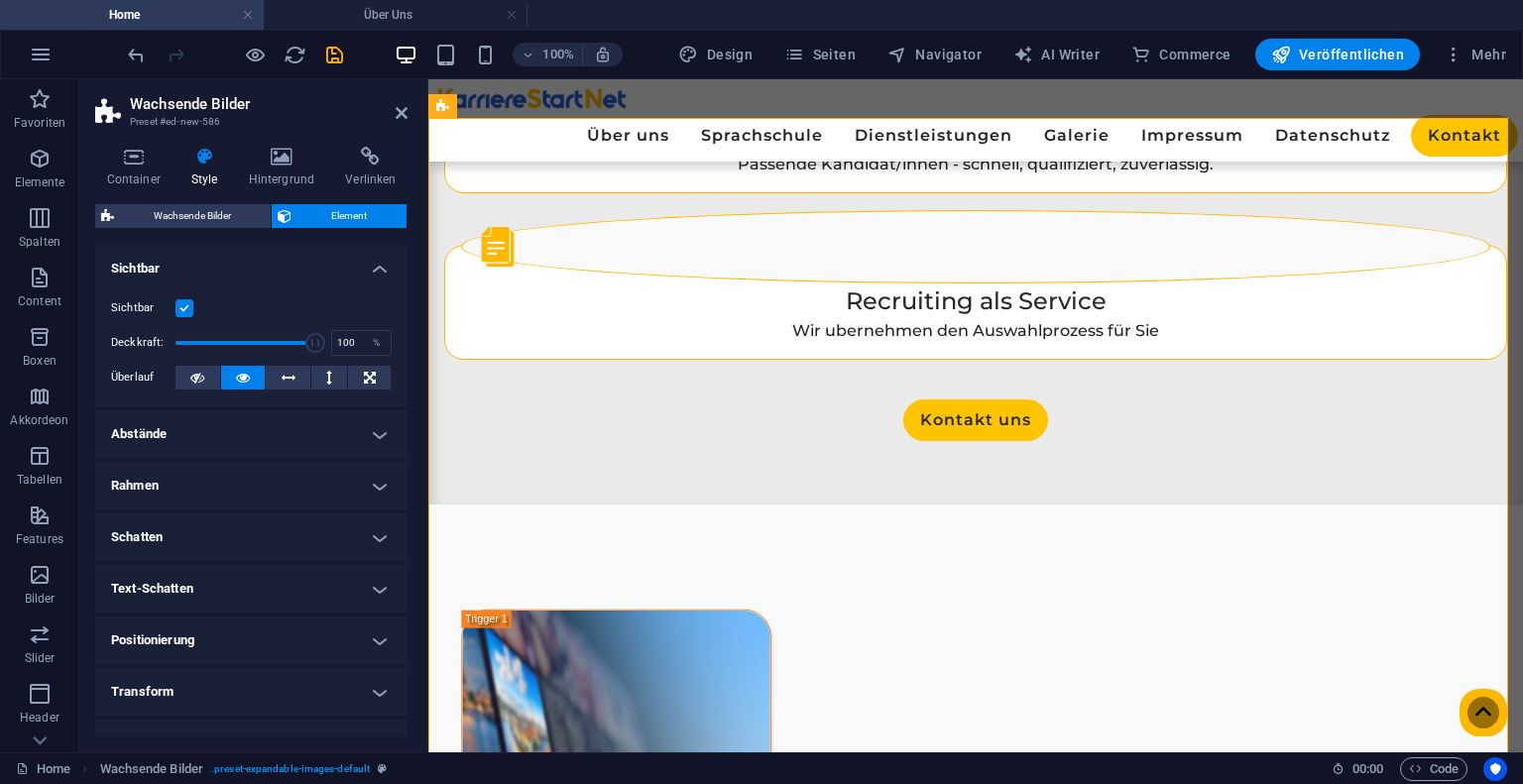 click on "Abstände" at bounding box center [251, 434] 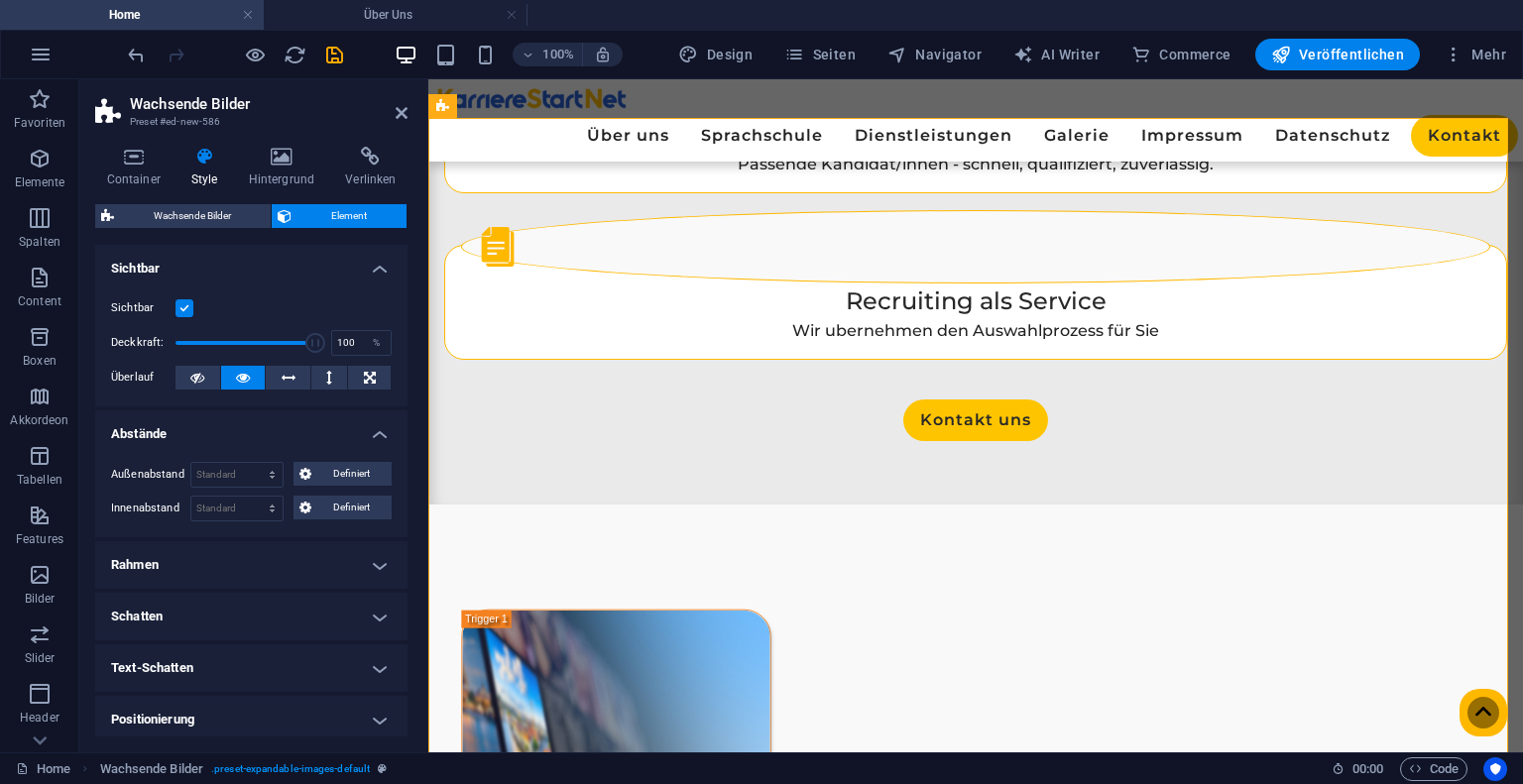 click on "Abstände" at bounding box center (251, 428) 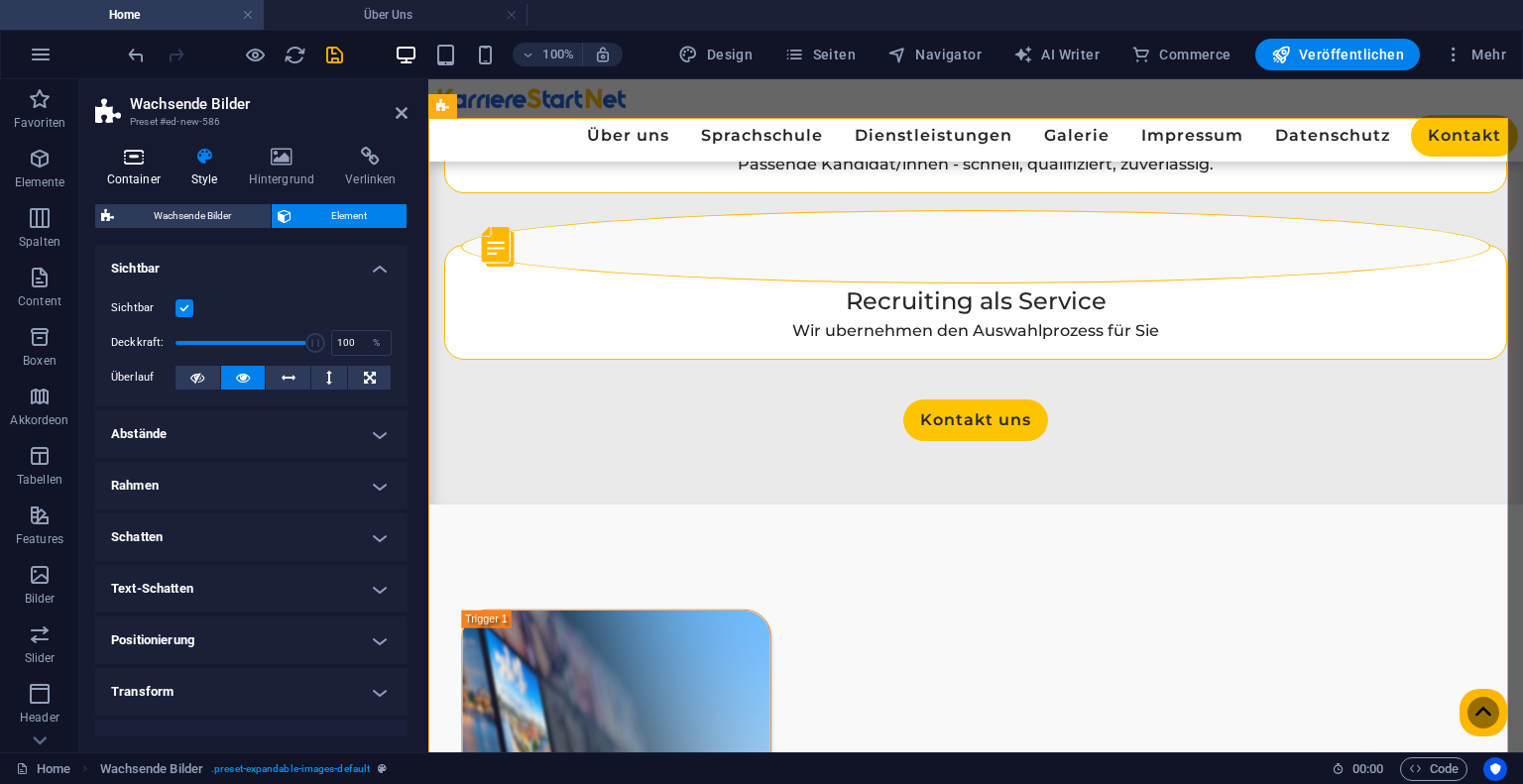 click on "Container" at bounding box center (137, 168) 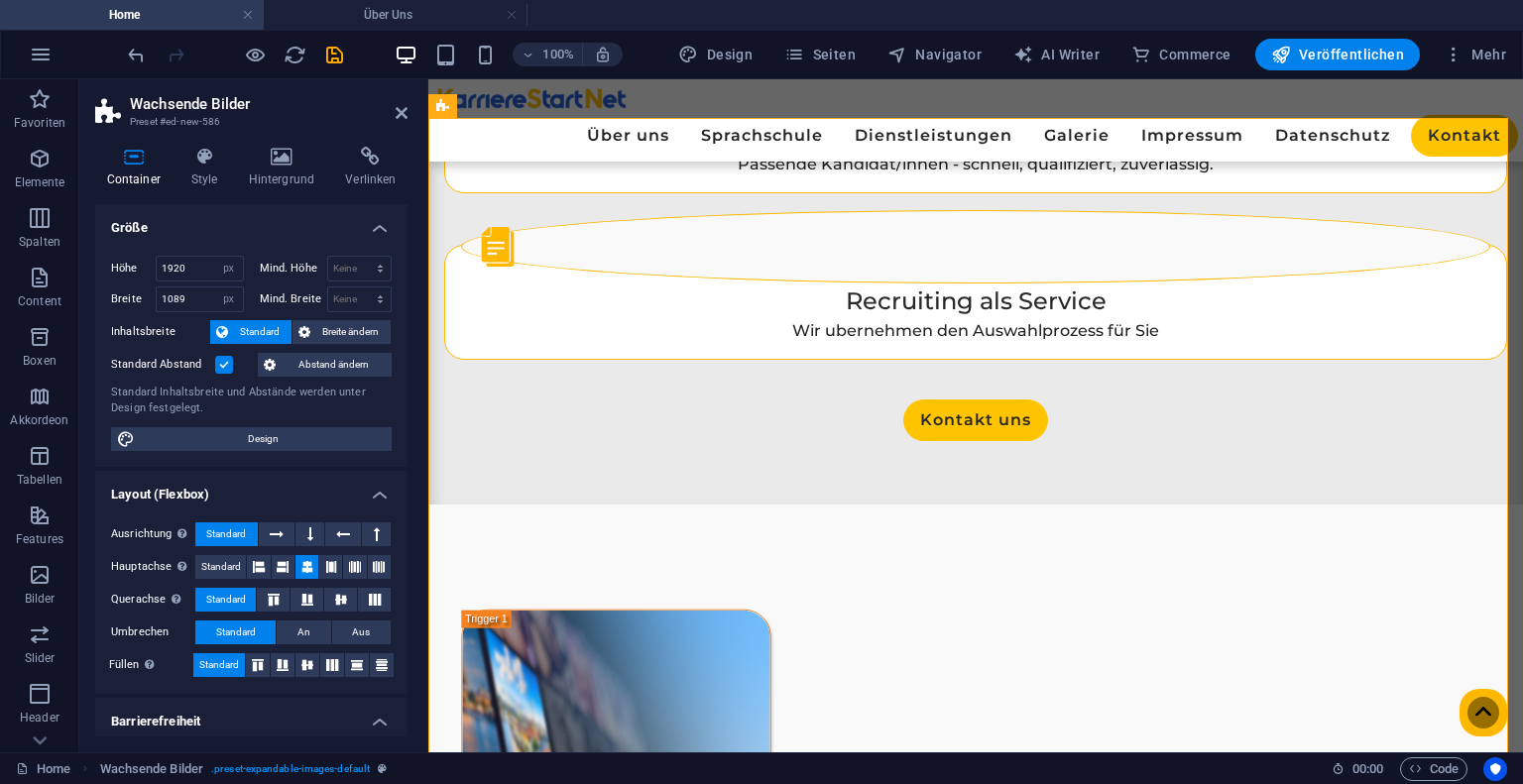 click on "Container" at bounding box center [137, 168] 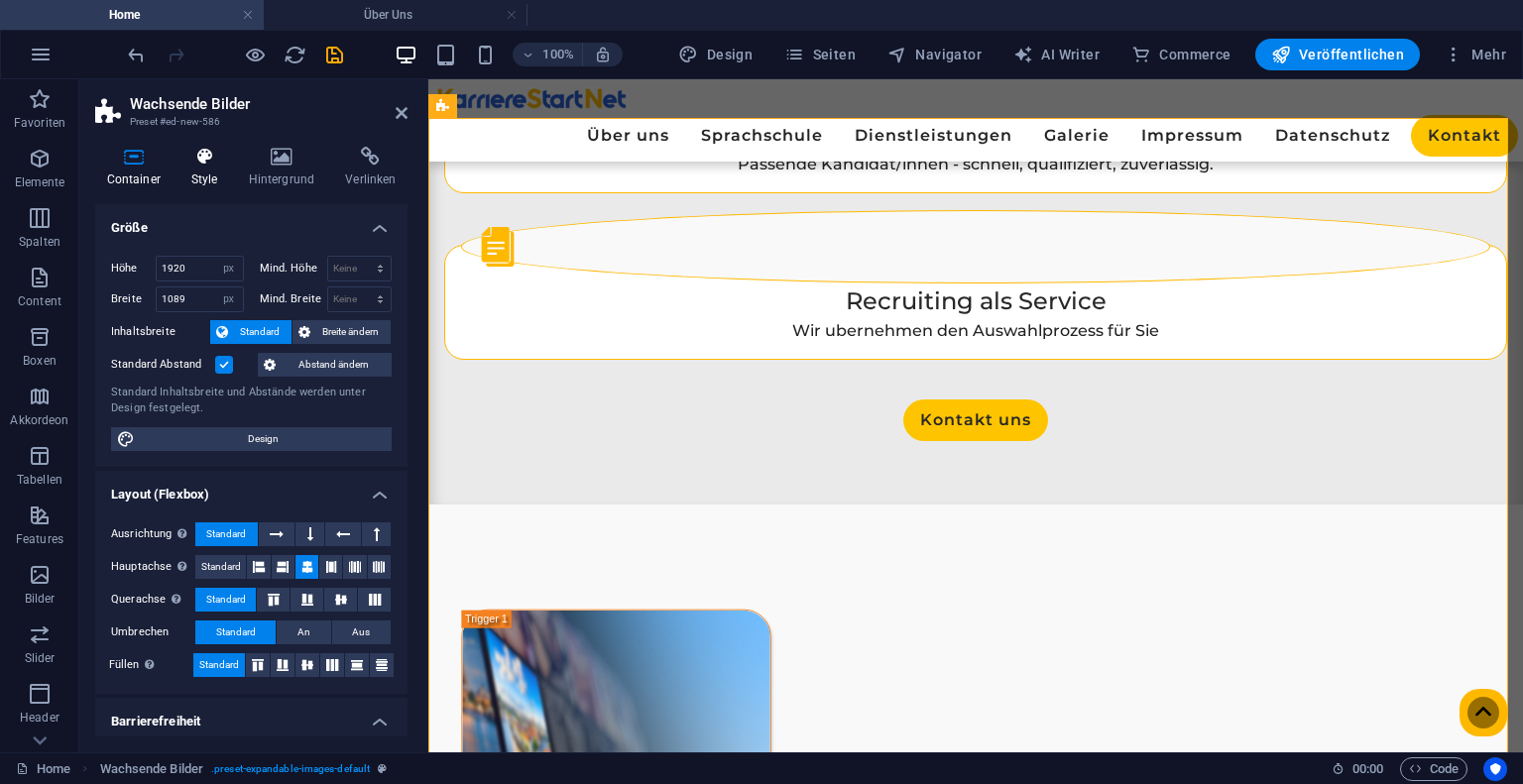 click at bounding box center (204, 157) 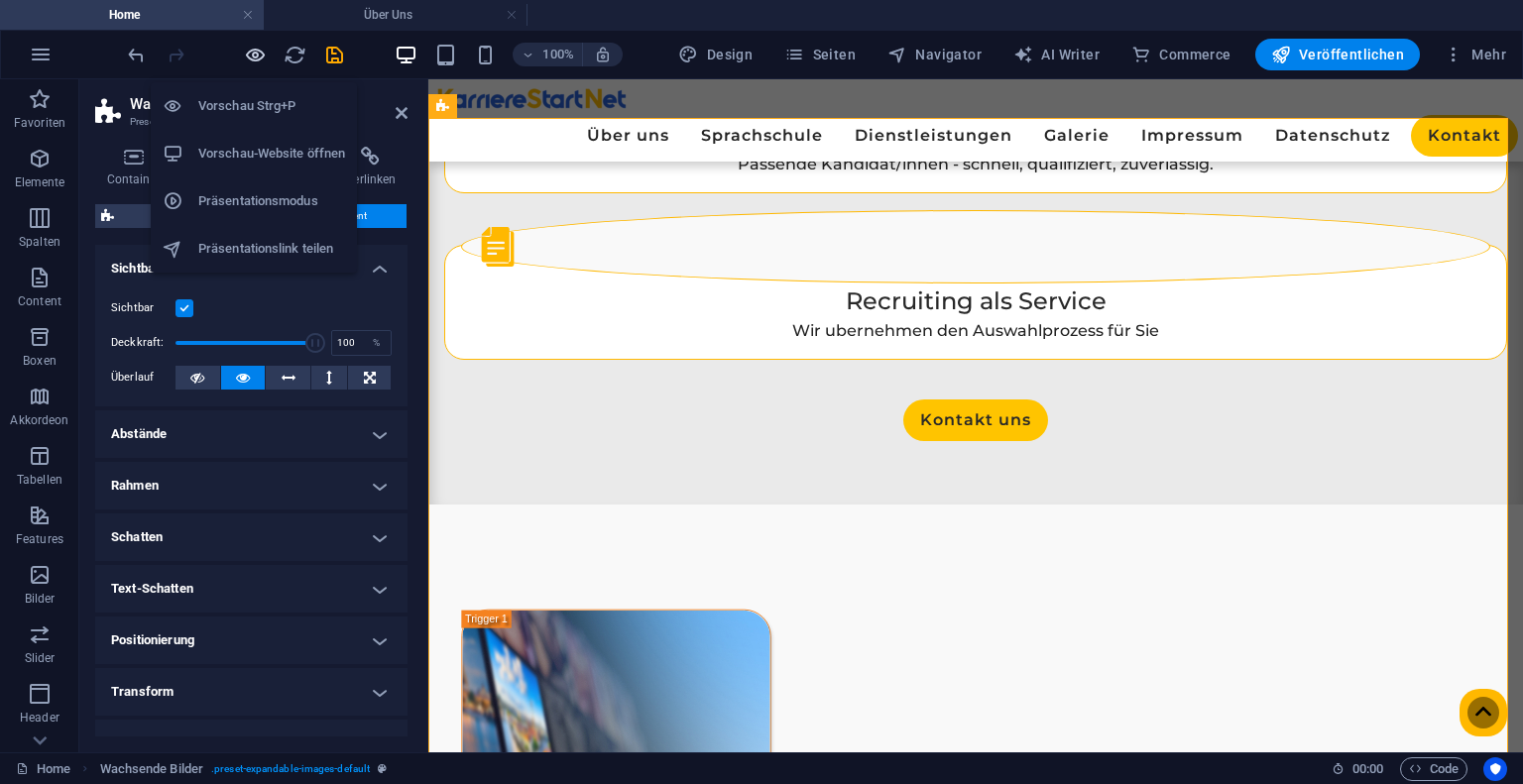 click at bounding box center [255, 55] 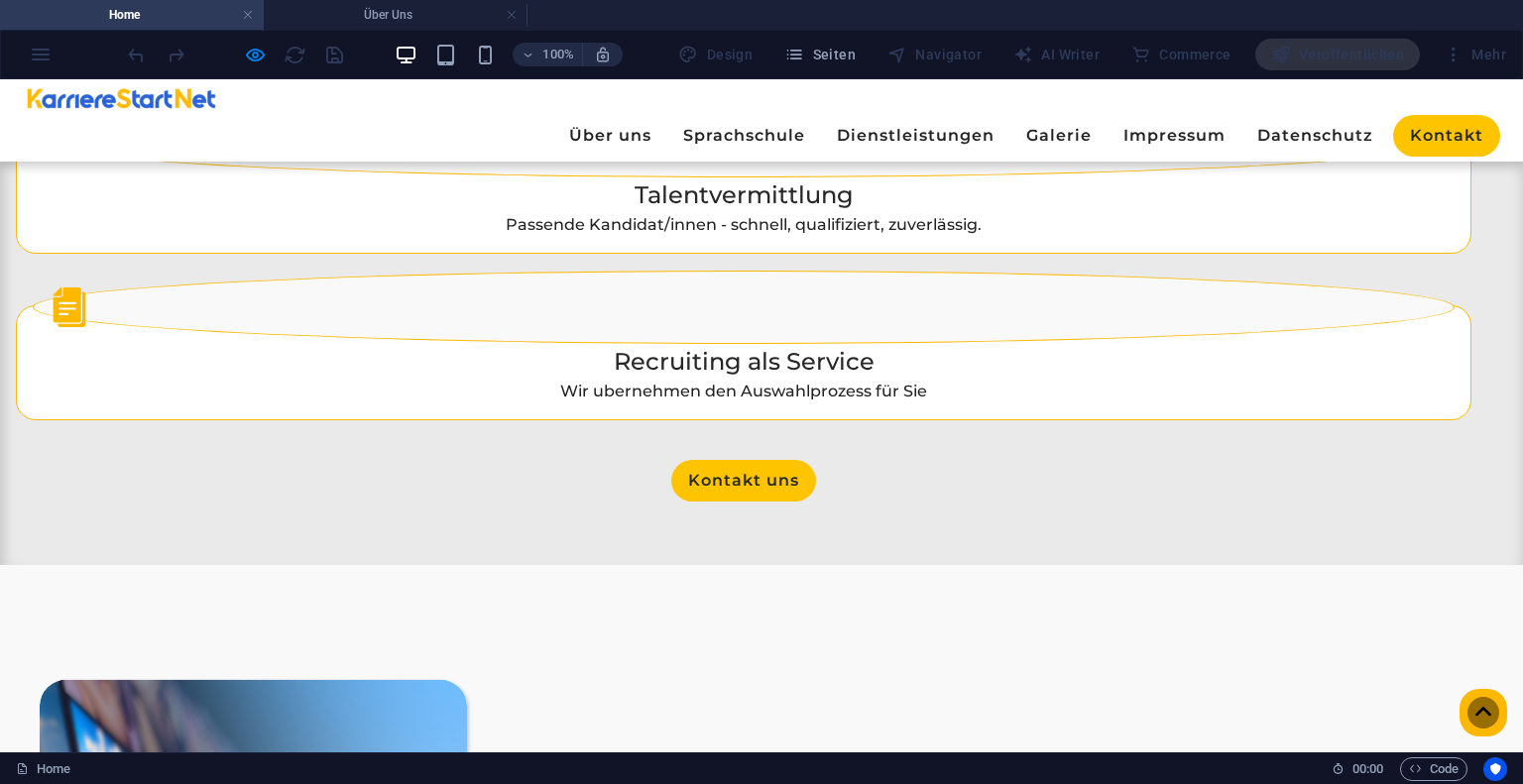 scroll, scrollTop: 2955, scrollLeft: 0, axis: vertical 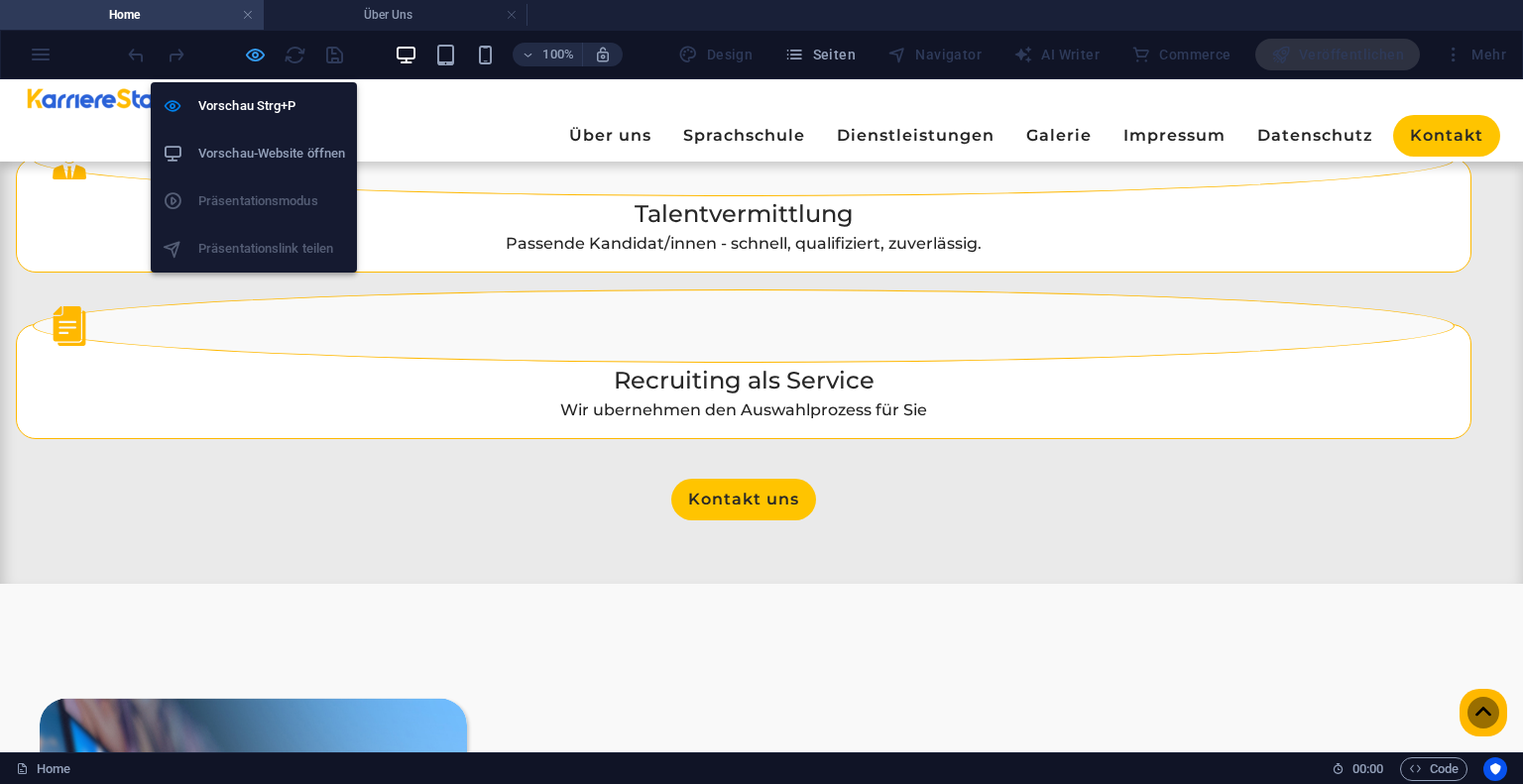 click at bounding box center [255, 55] 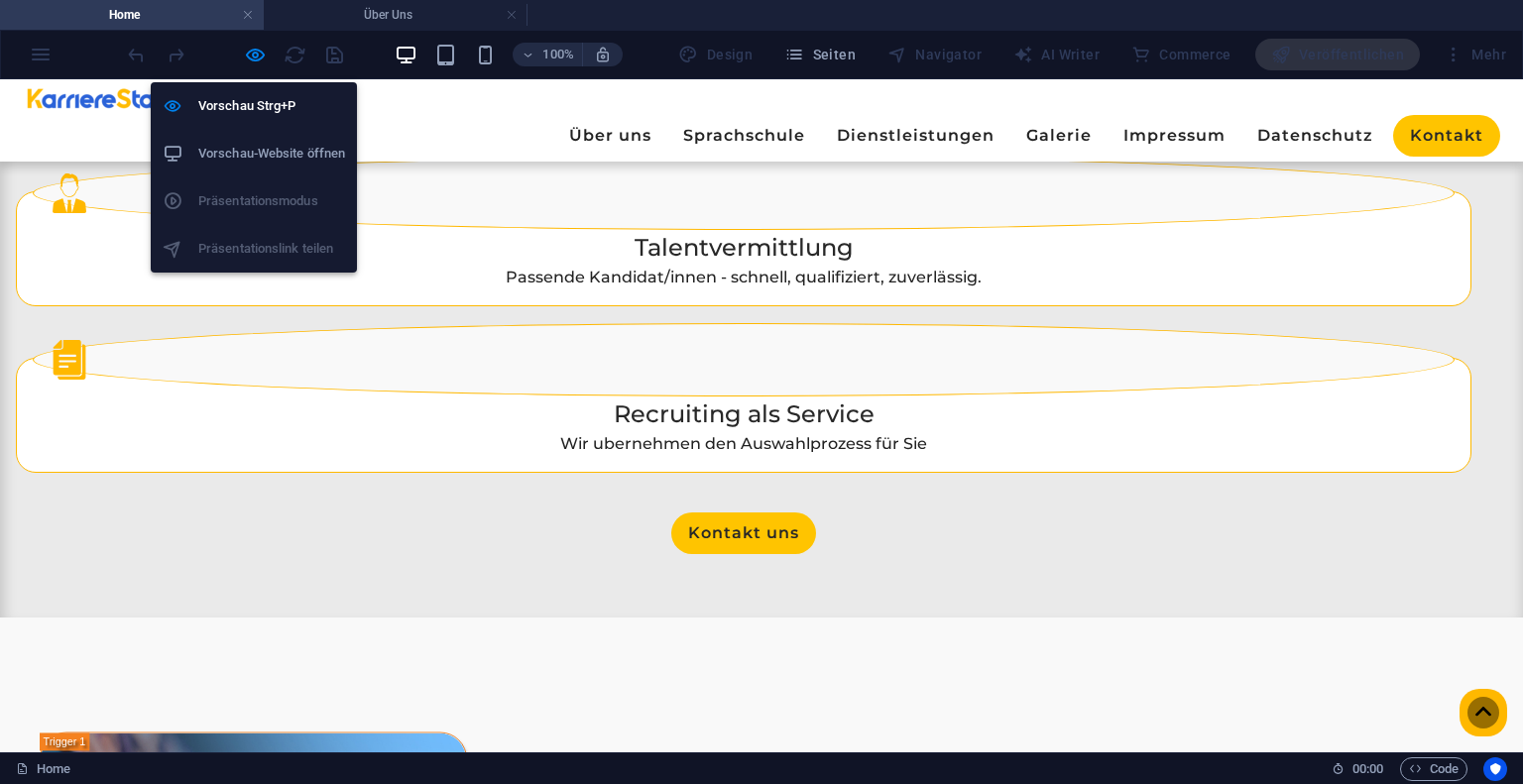 scroll, scrollTop: 2896, scrollLeft: 0, axis: vertical 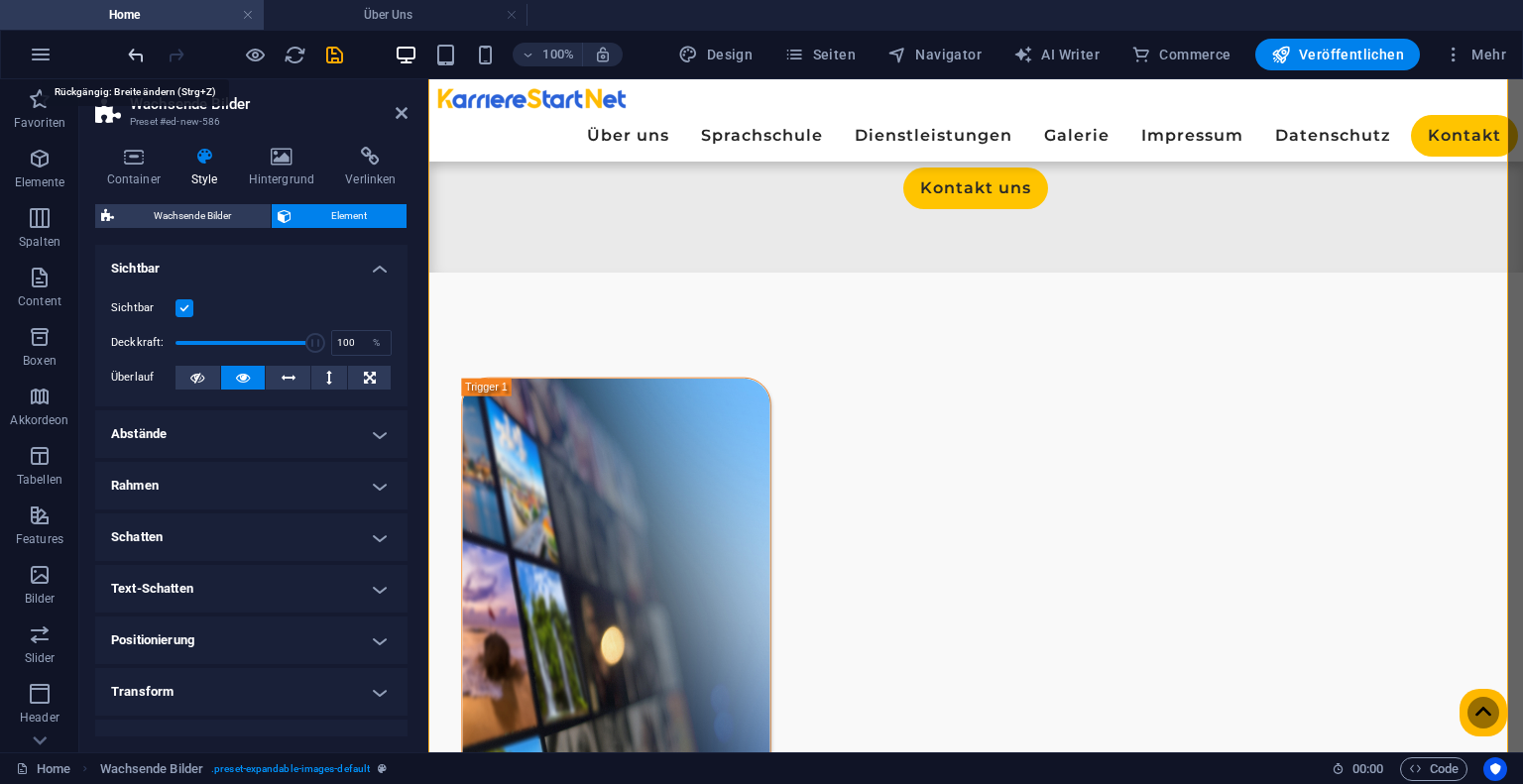 click at bounding box center (136, 55) 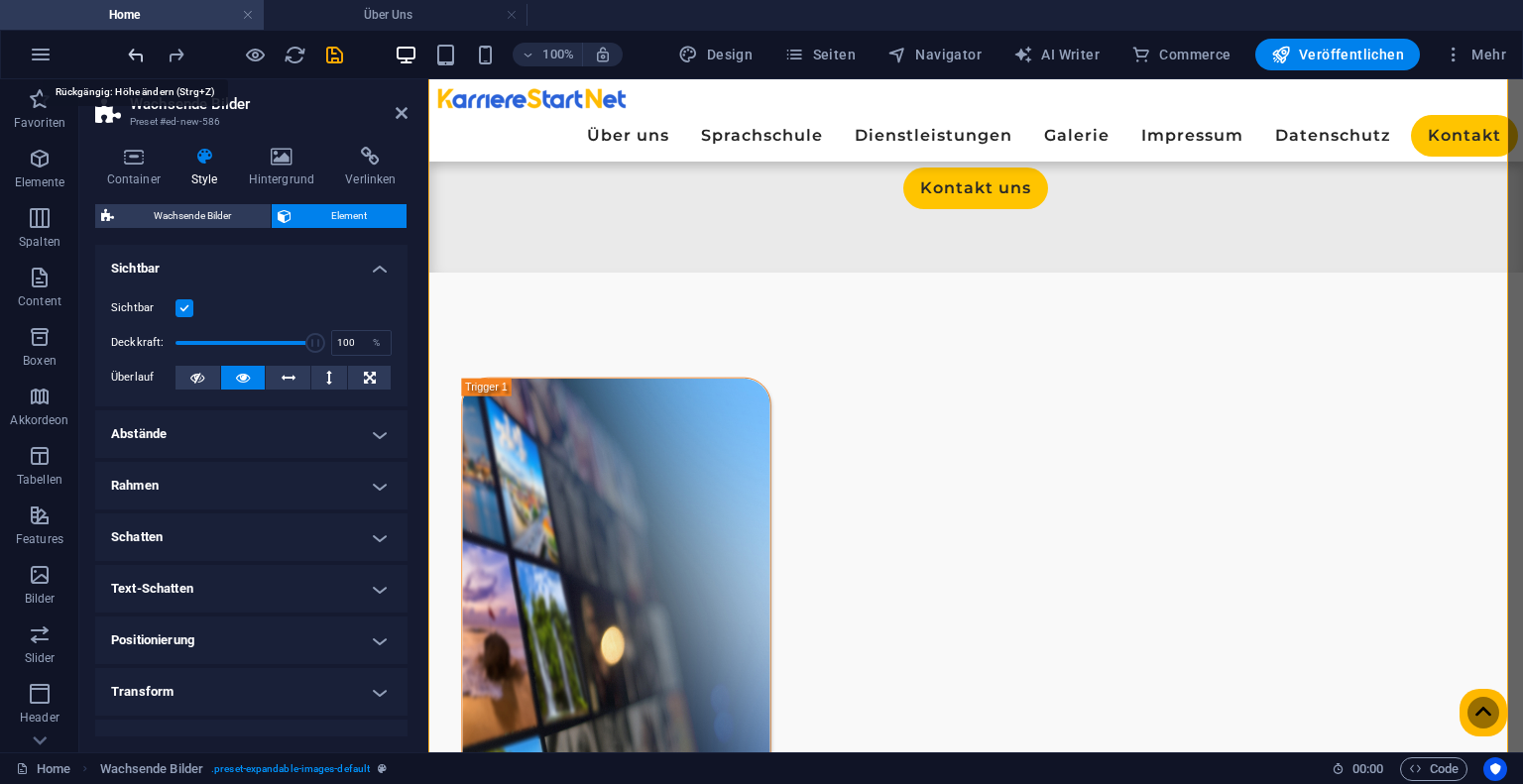 click at bounding box center [136, 55] 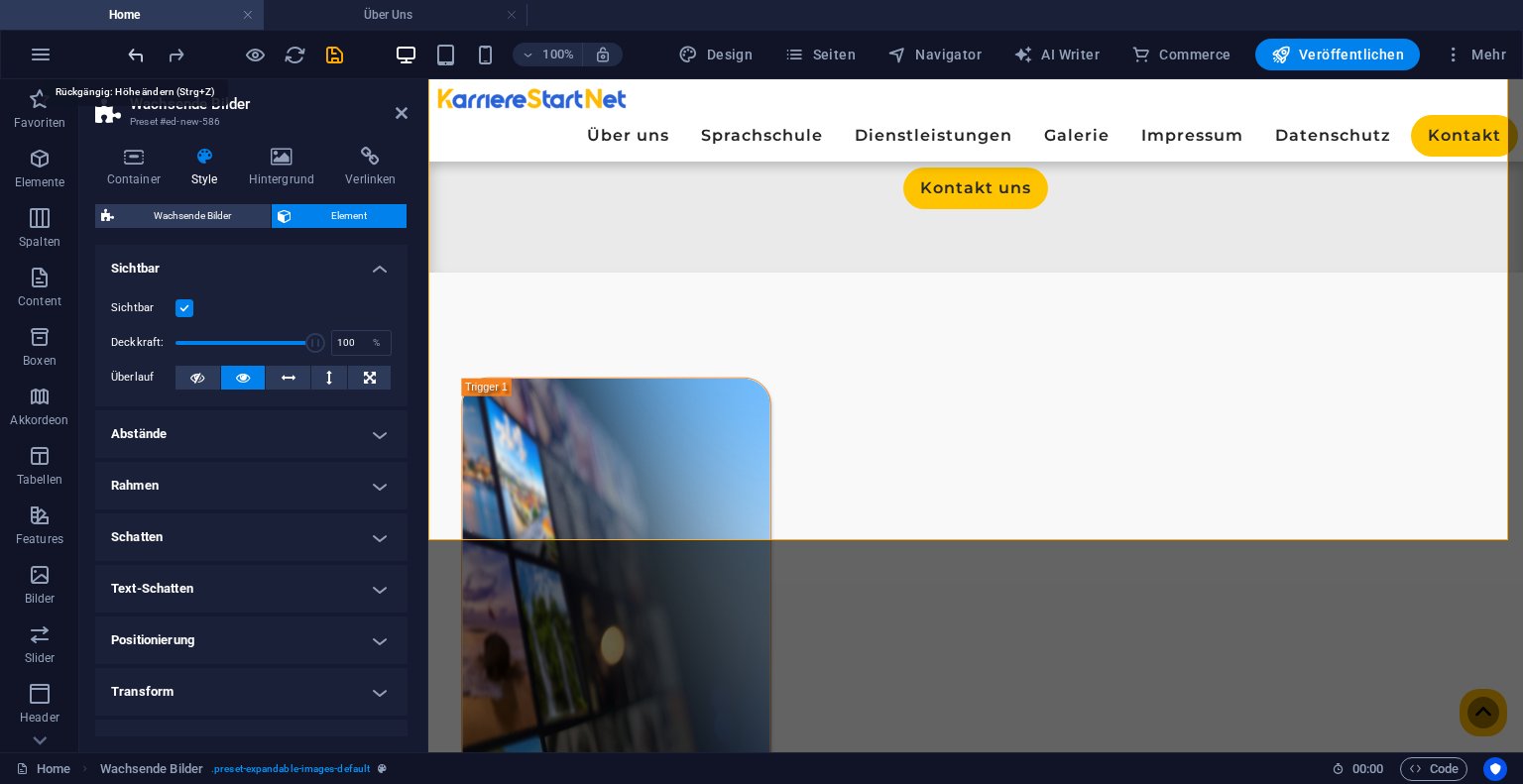 click at bounding box center (136, 55) 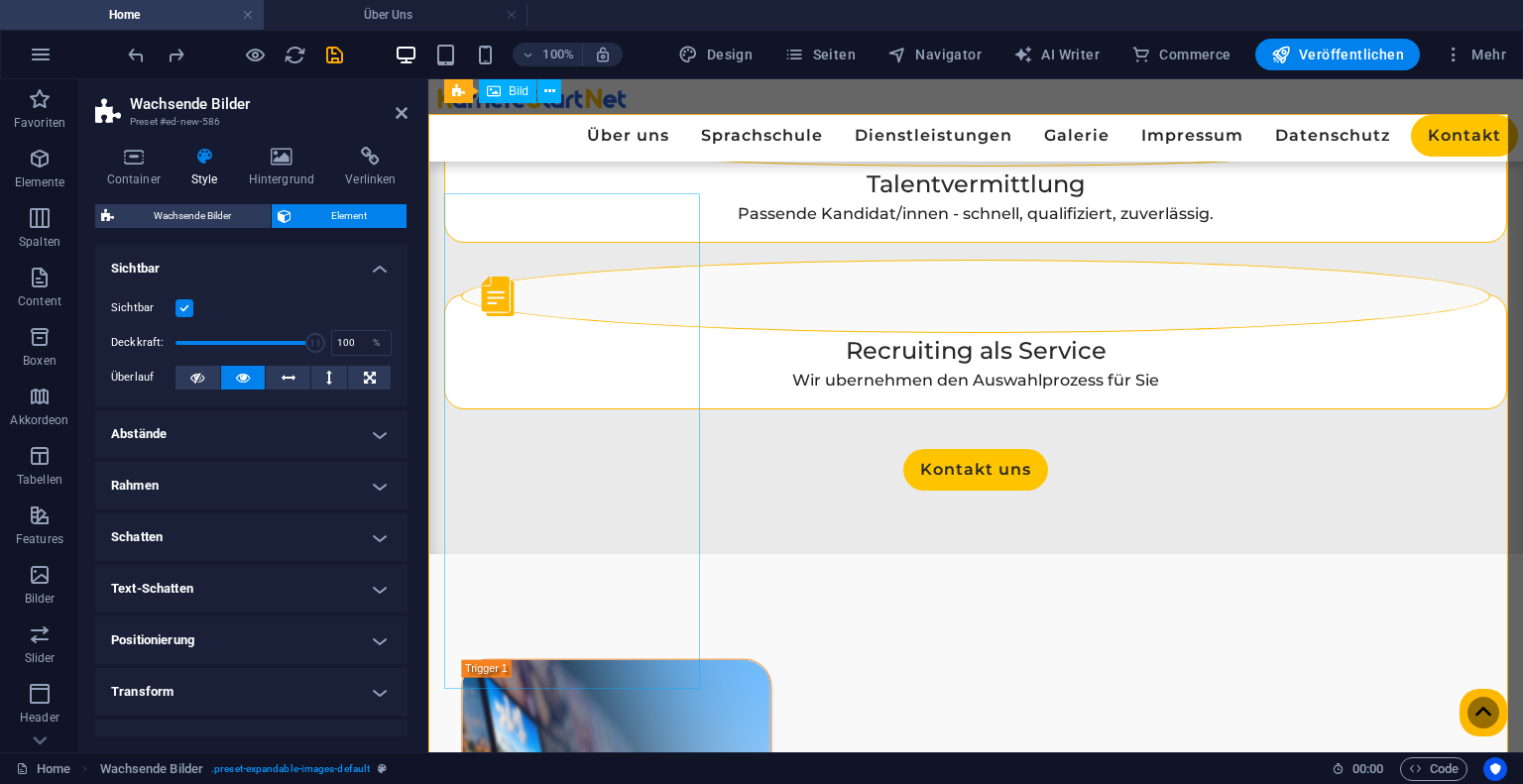 scroll, scrollTop: 2434, scrollLeft: 0, axis: vertical 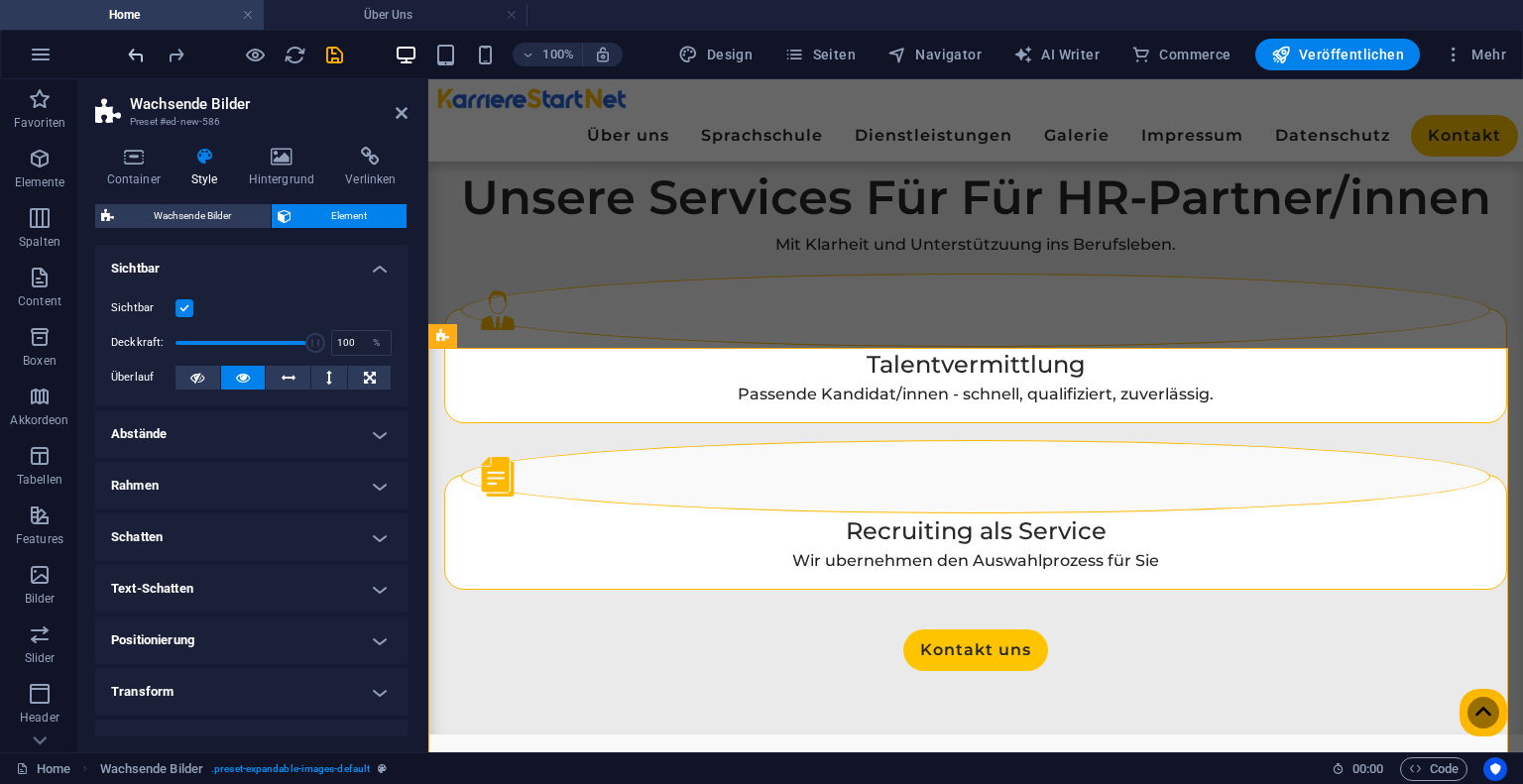 click at bounding box center (136, 55) 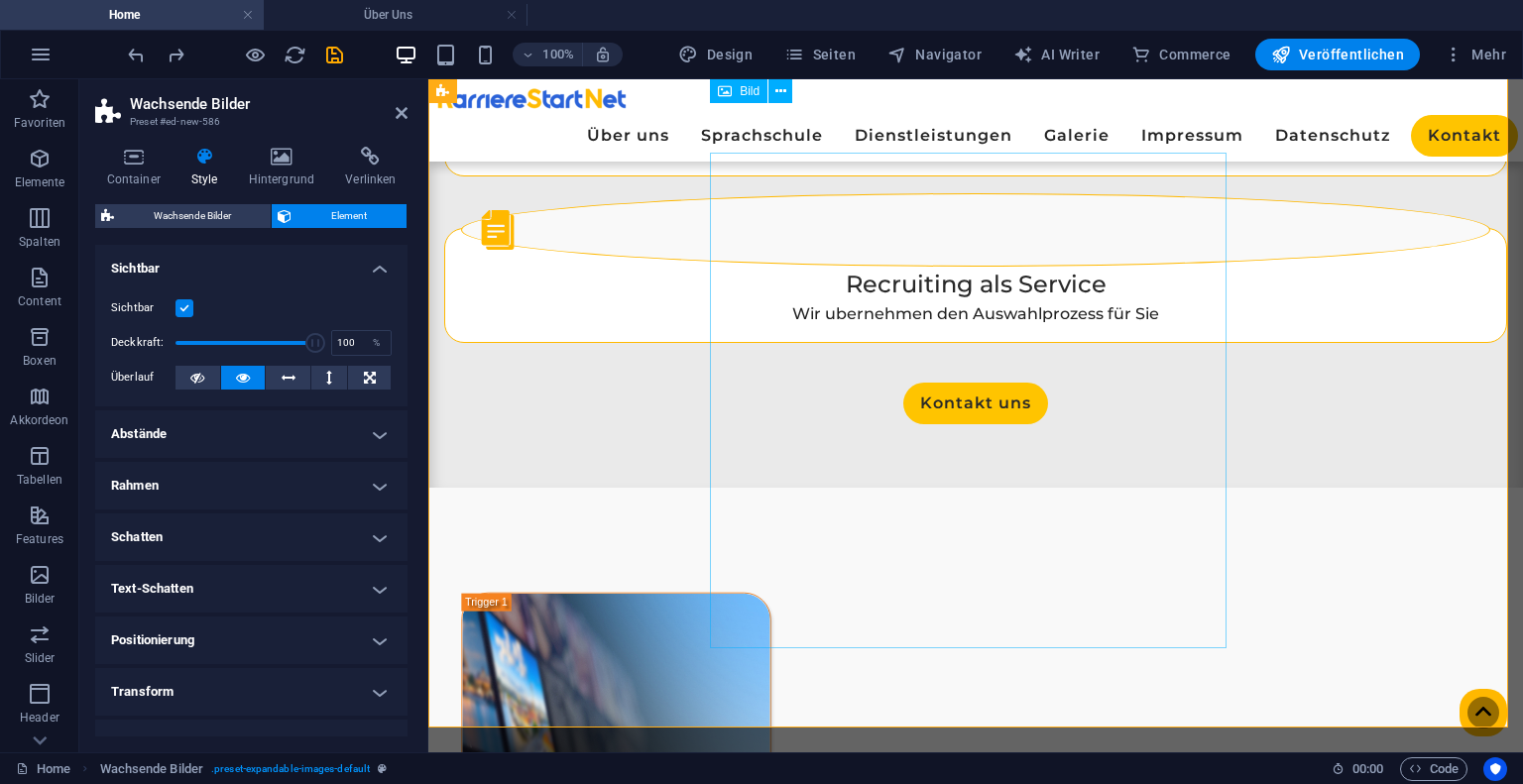 scroll, scrollTop: 2664, scrollLeft: 0, axis: vertical 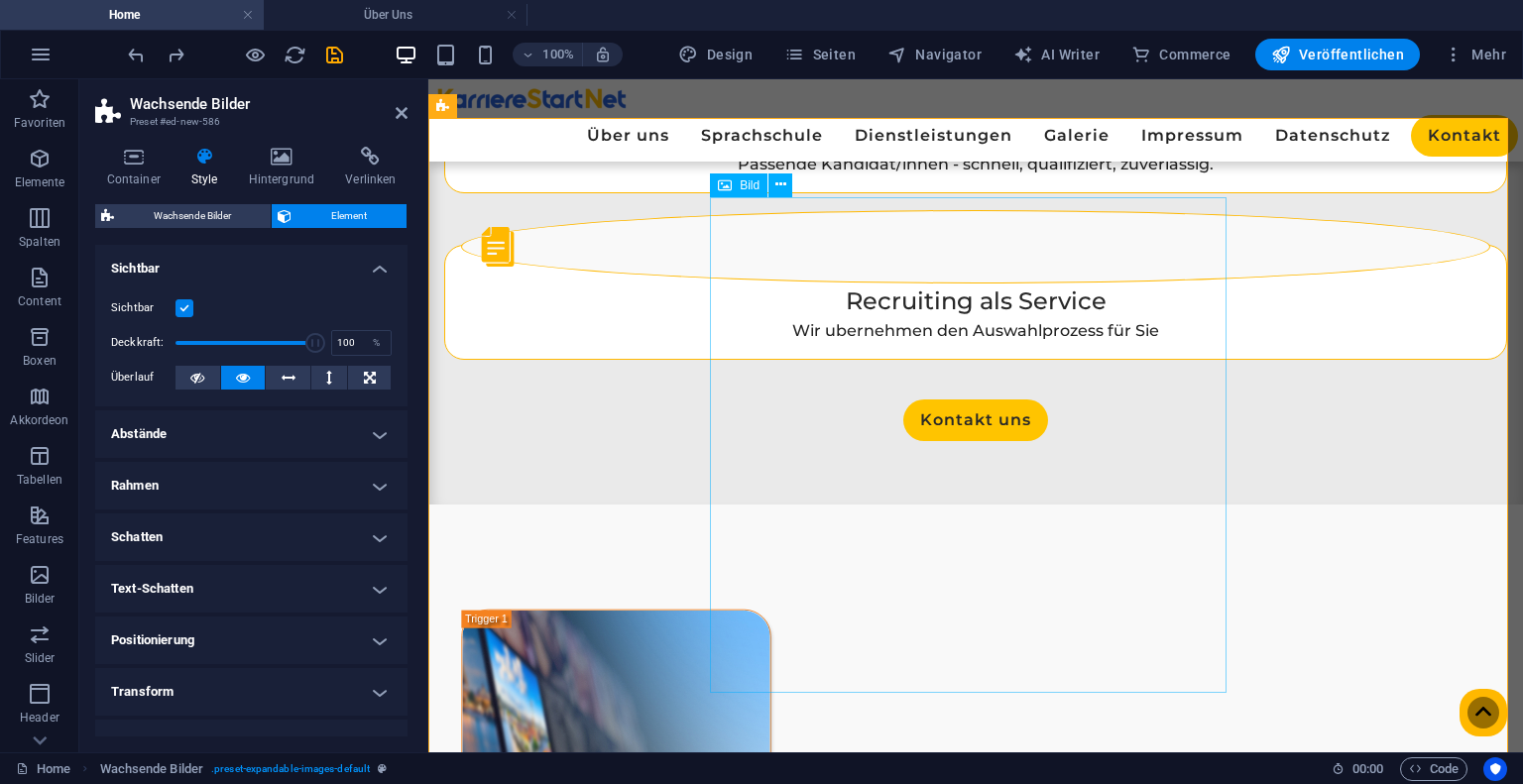 click at bounding box center (976, 3032) 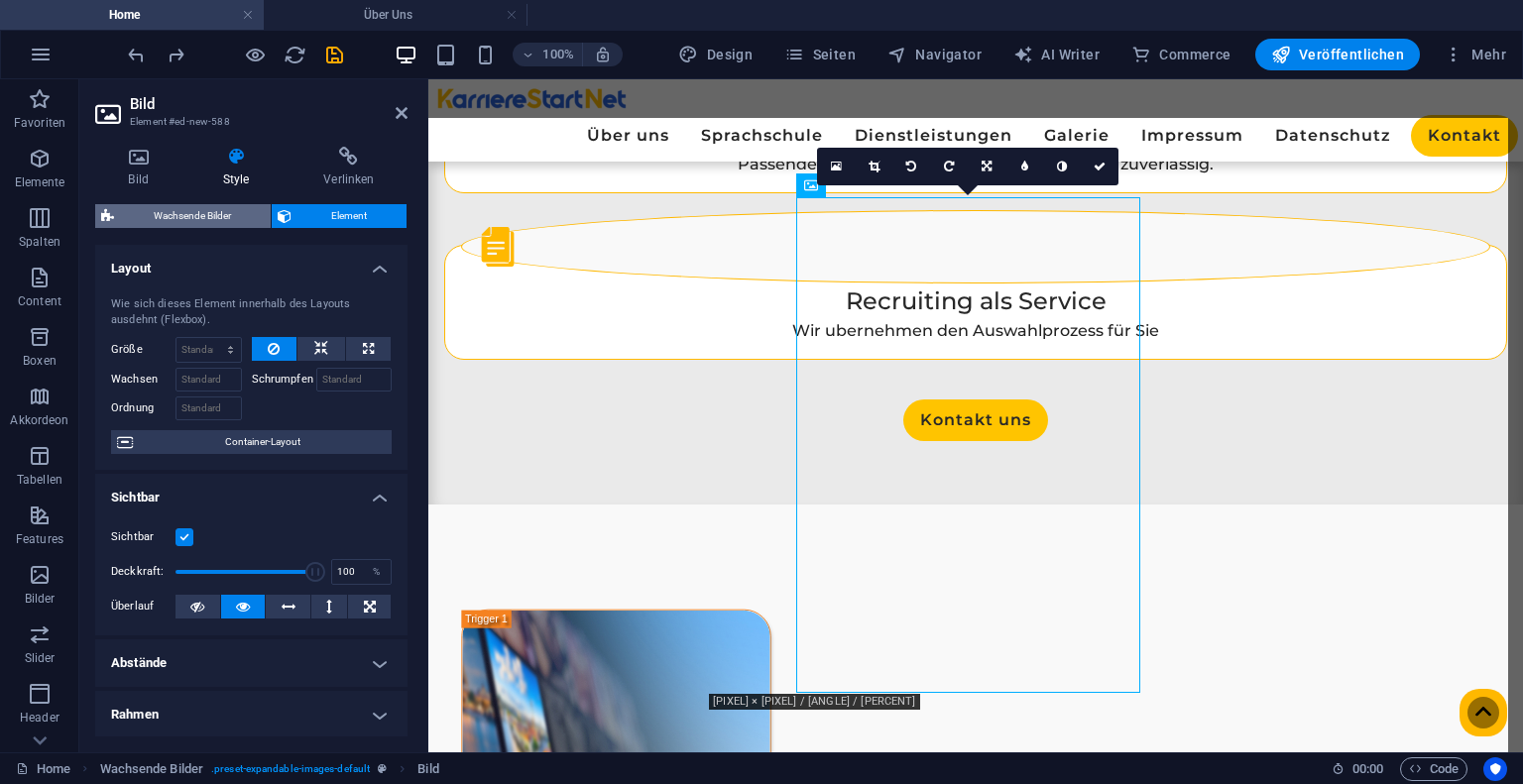 click on "Wachsende Bilder" at bounding box center (192, 216) 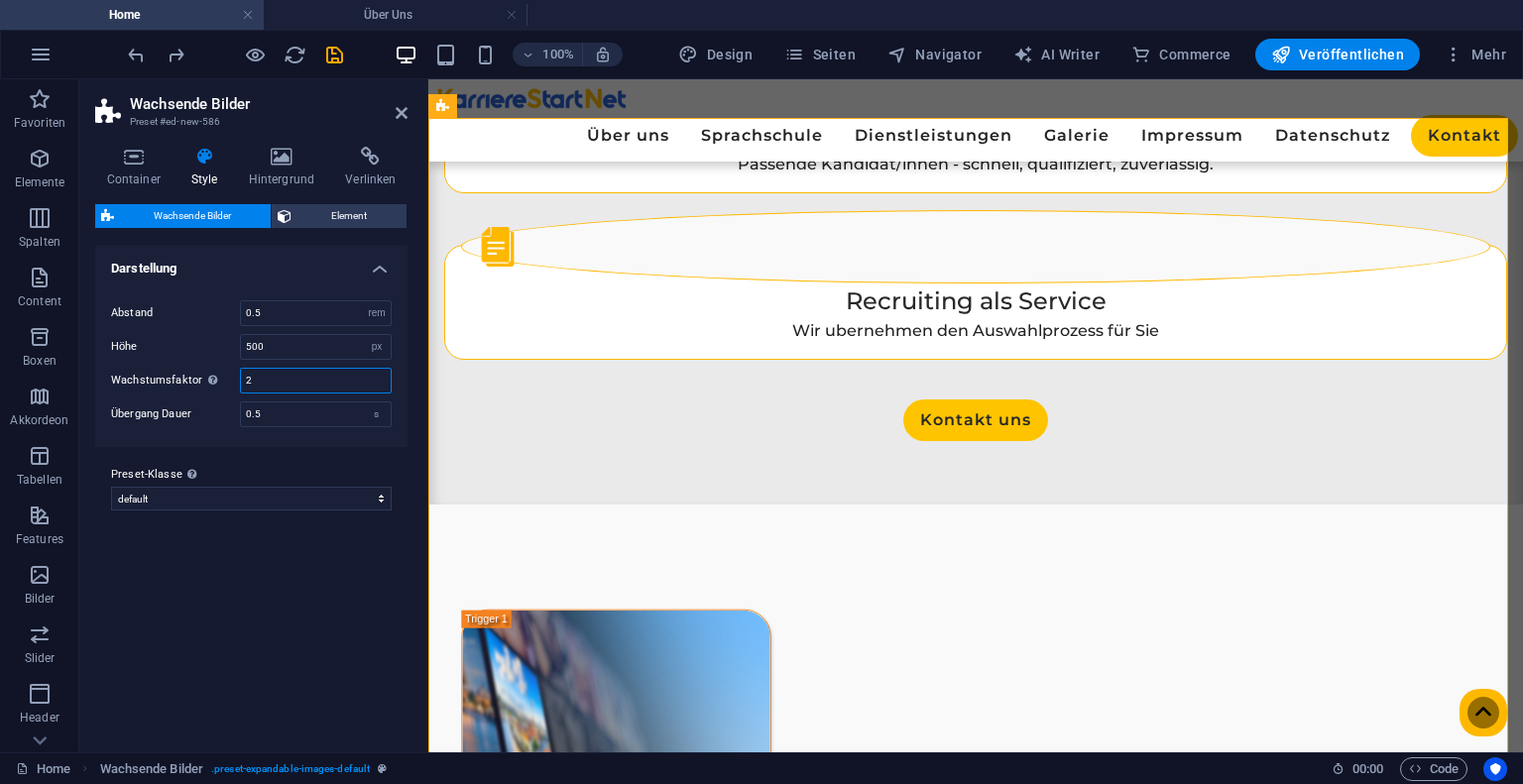 click on "2" at bounding box center [315, 381] 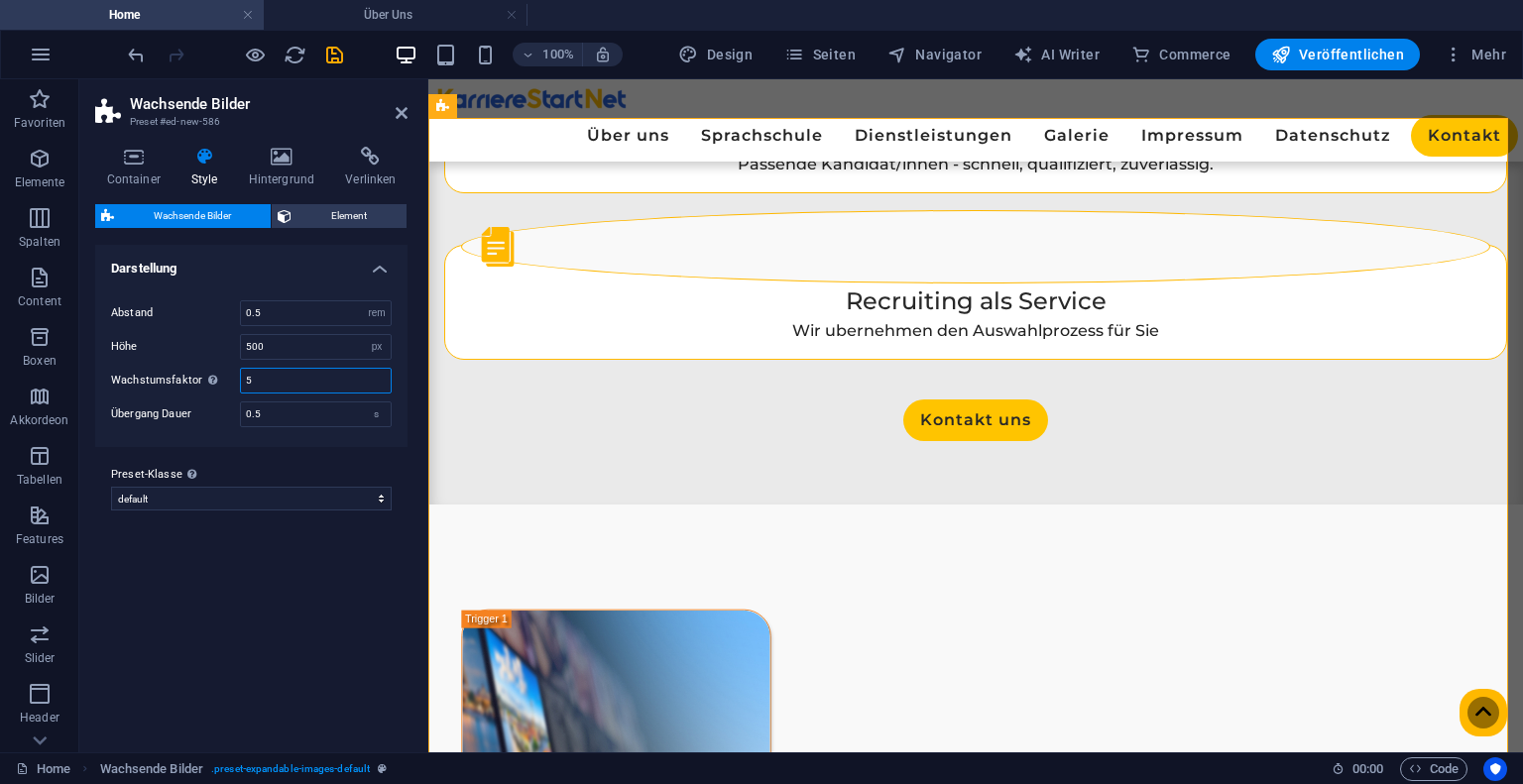 click on "5" at bounding box center (315, 381) 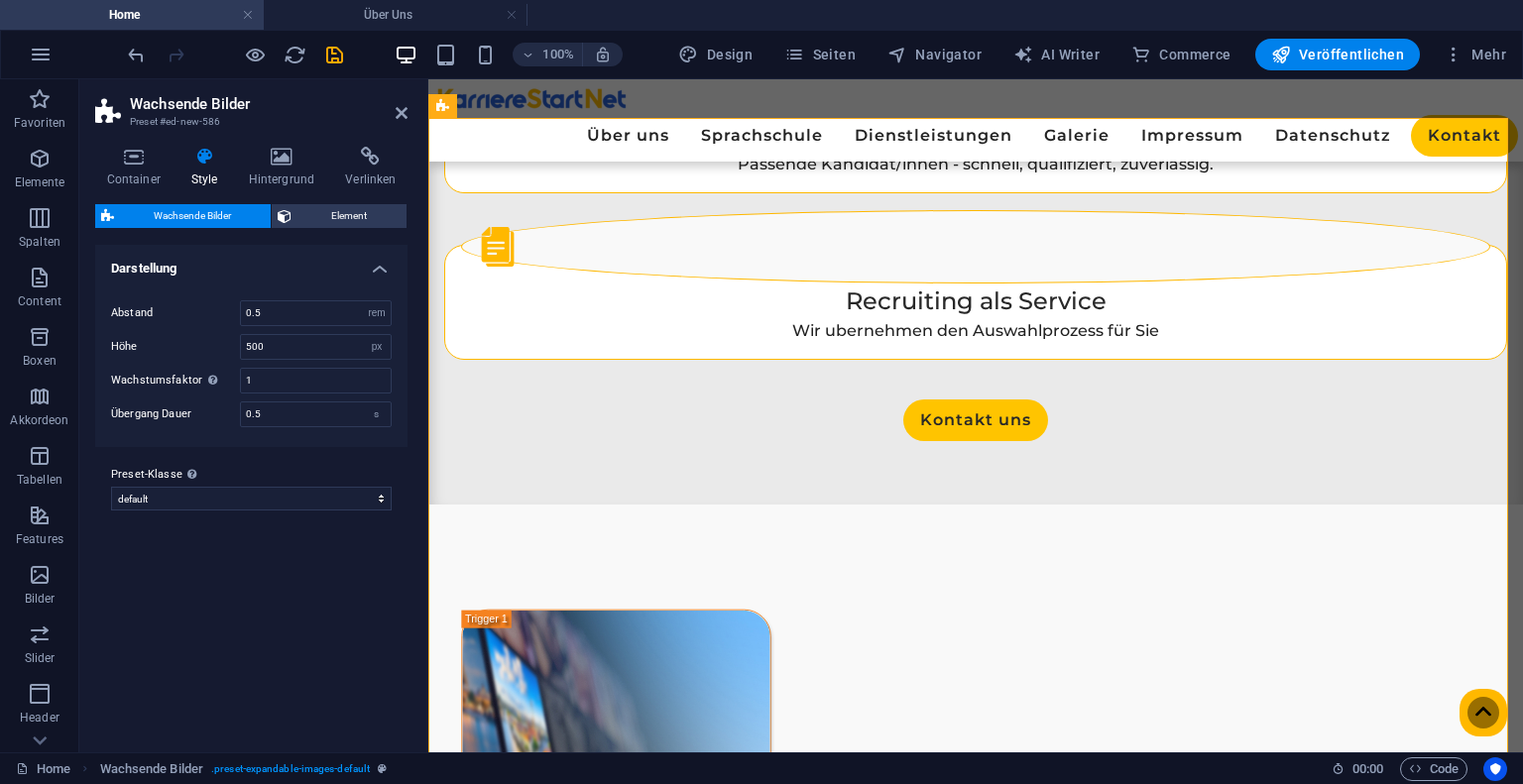 click on "Abstand 0.5 px rem % vh vw Höhe 500 px rem % vh vw Wachstumsfaktor Bestimmt, wie stark das Bild im Verhältnis zu den anderen wächst 1 Übergang Dauer 0.5 s" at bounding box center [251, 364] 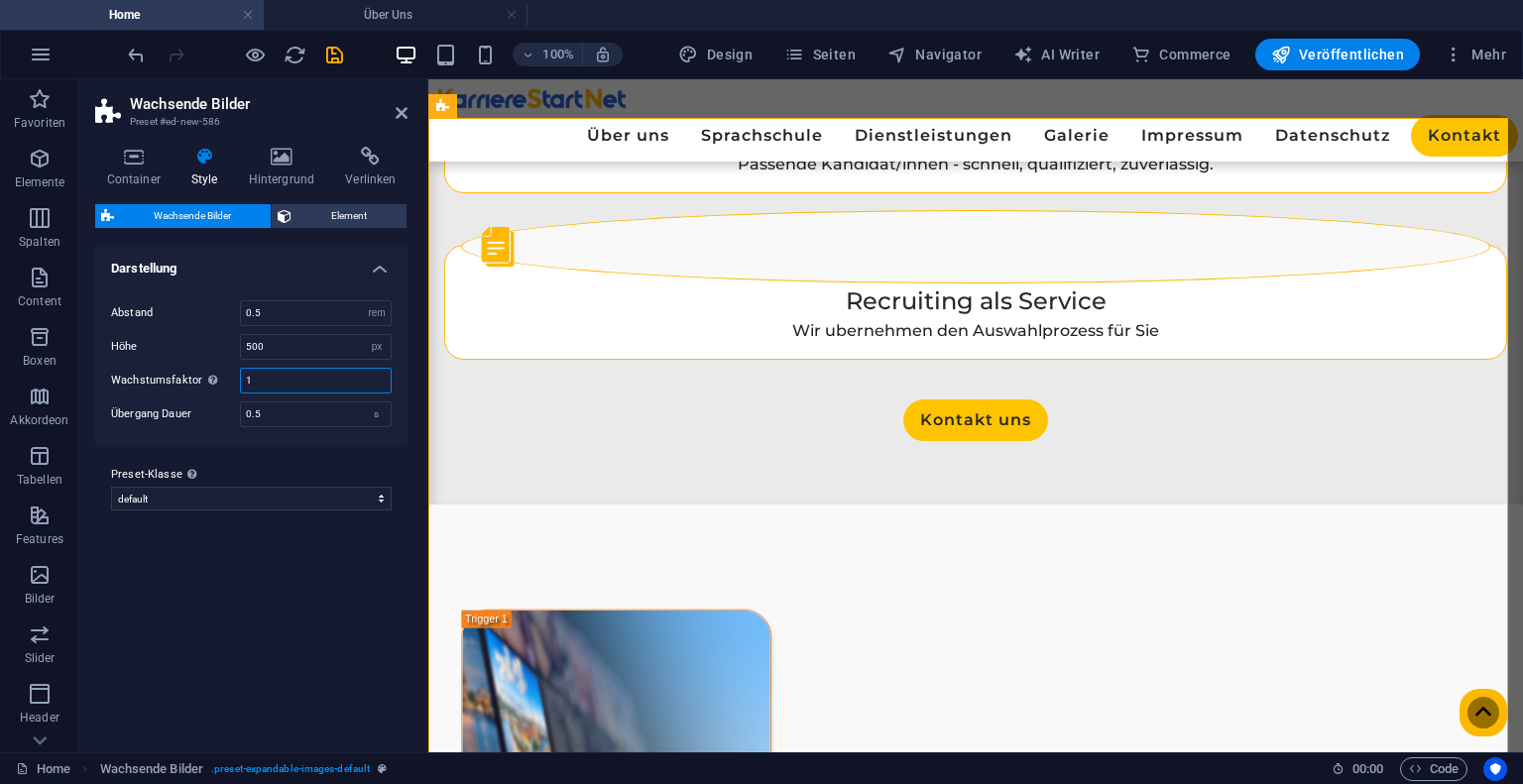 click on "1" at bounding box center (315, 381) 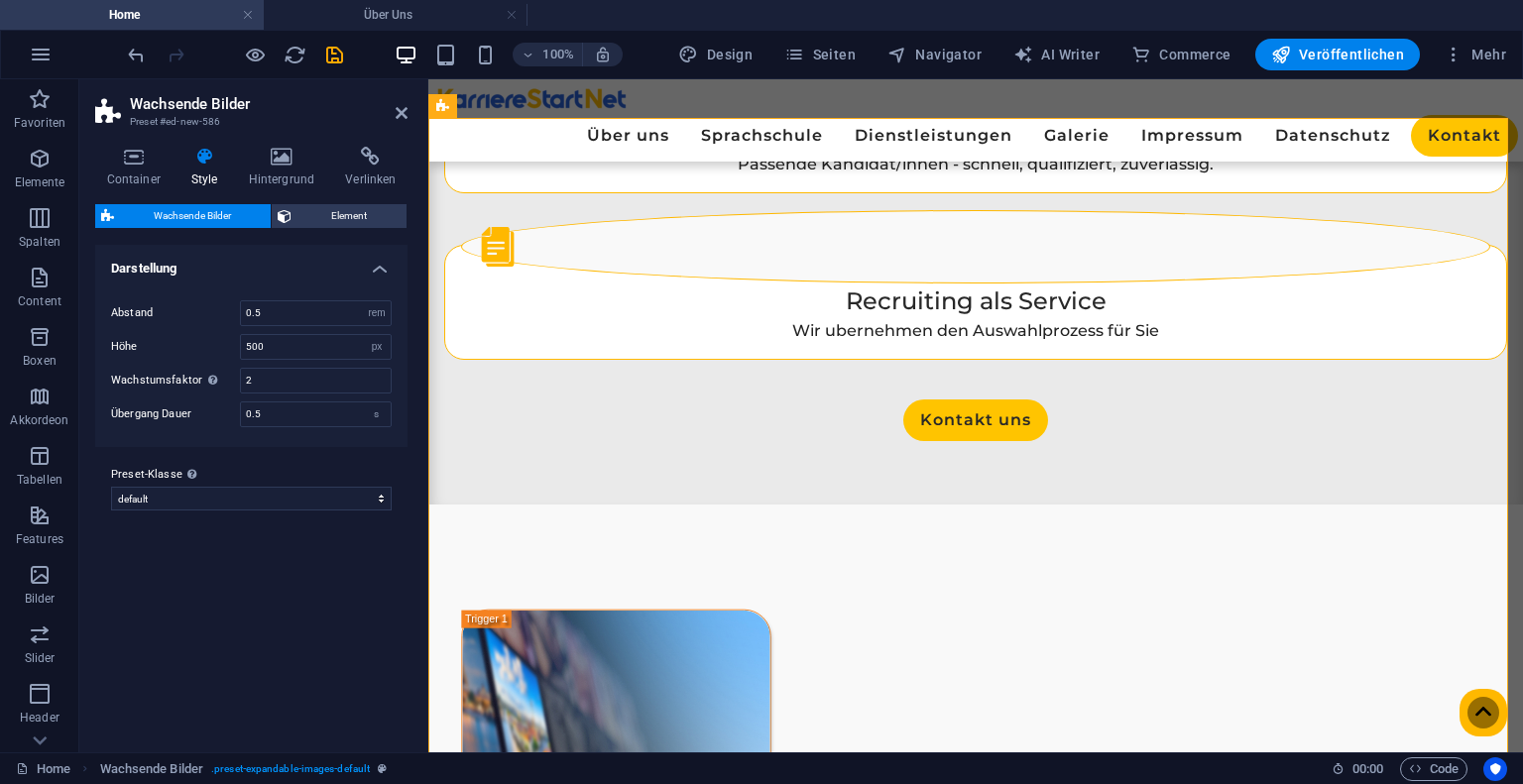 click on "Abstand 0.5 px rem % vh vw Höhe 500 px rem % vh vw Wachstumsfaktor Bestimmt, wie stark das Bild im Verhältnis zu den anderen wächst 2 Übergang Dauer 0.5 s" at bounding box center (251, 364) 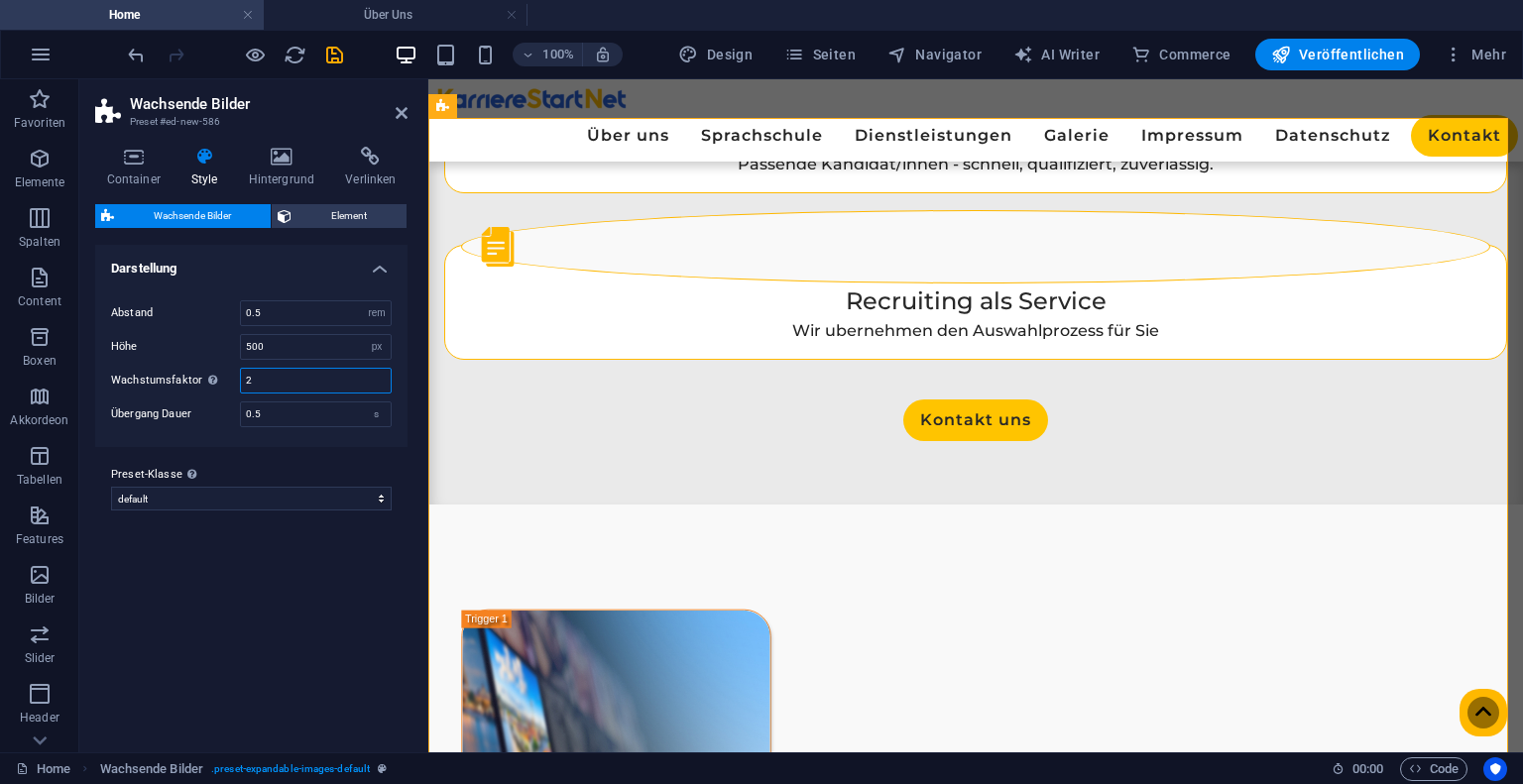 click on "2" at bounding box center (315, 381) 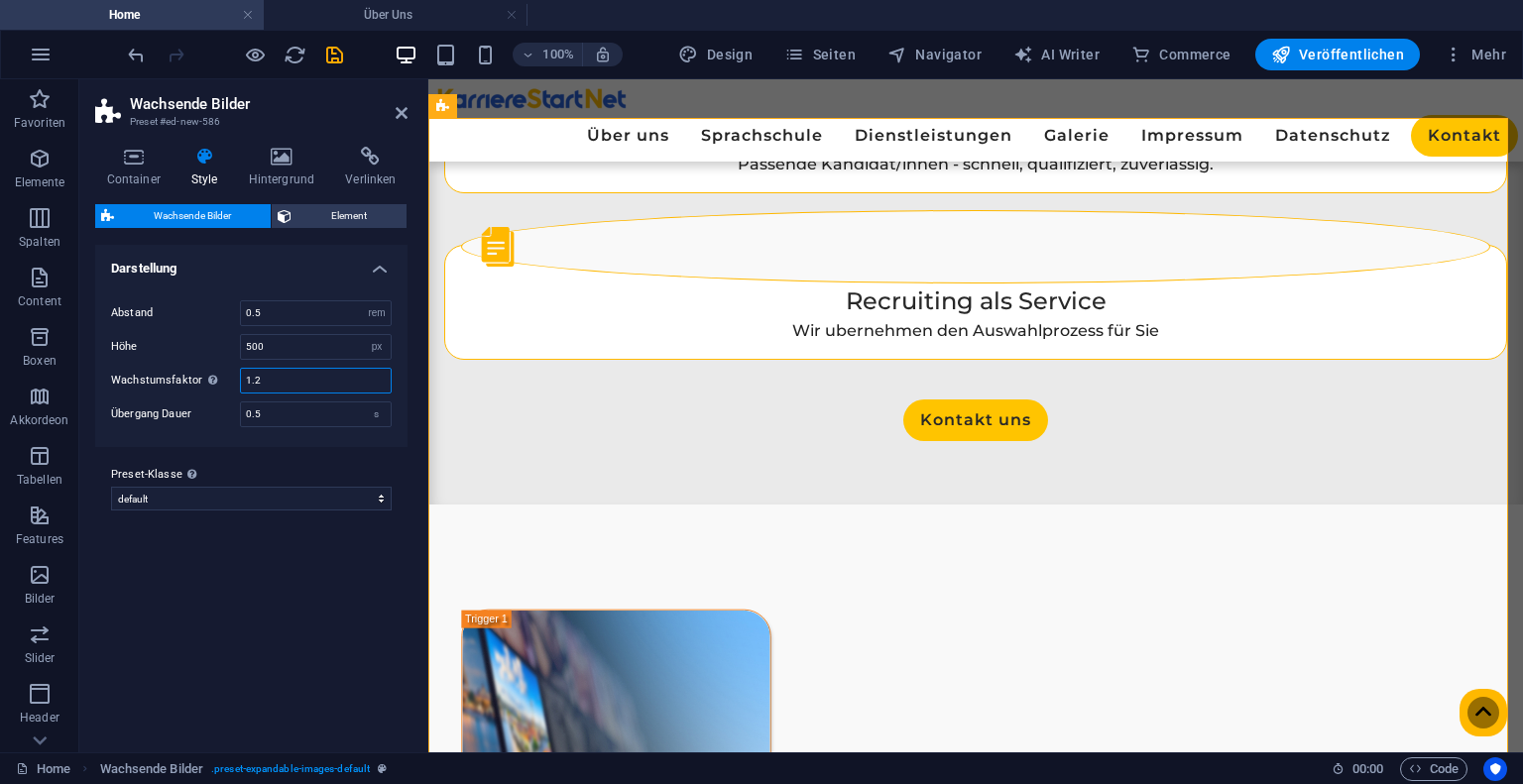 type on "1.2" 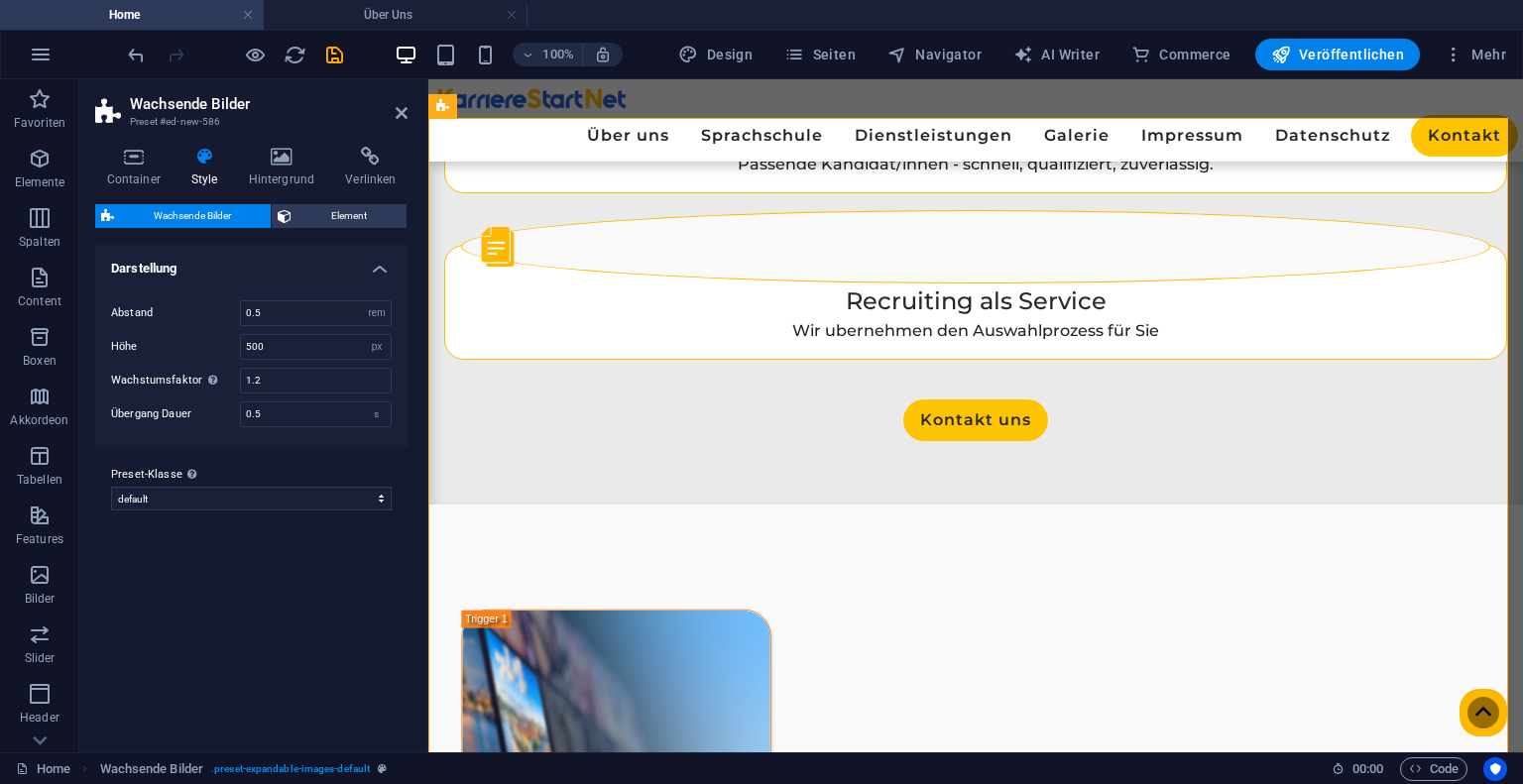 click on "Abstand 0.5 px rem % vh vw Höhe 500 px rem % vh vw Wachstumsfaktor Bestimmt, wie stark das Bild im Verhältnis zu den anderen wächst 1.2 Übergang Dauer 0.5 s" at bounding box center [251, 364] 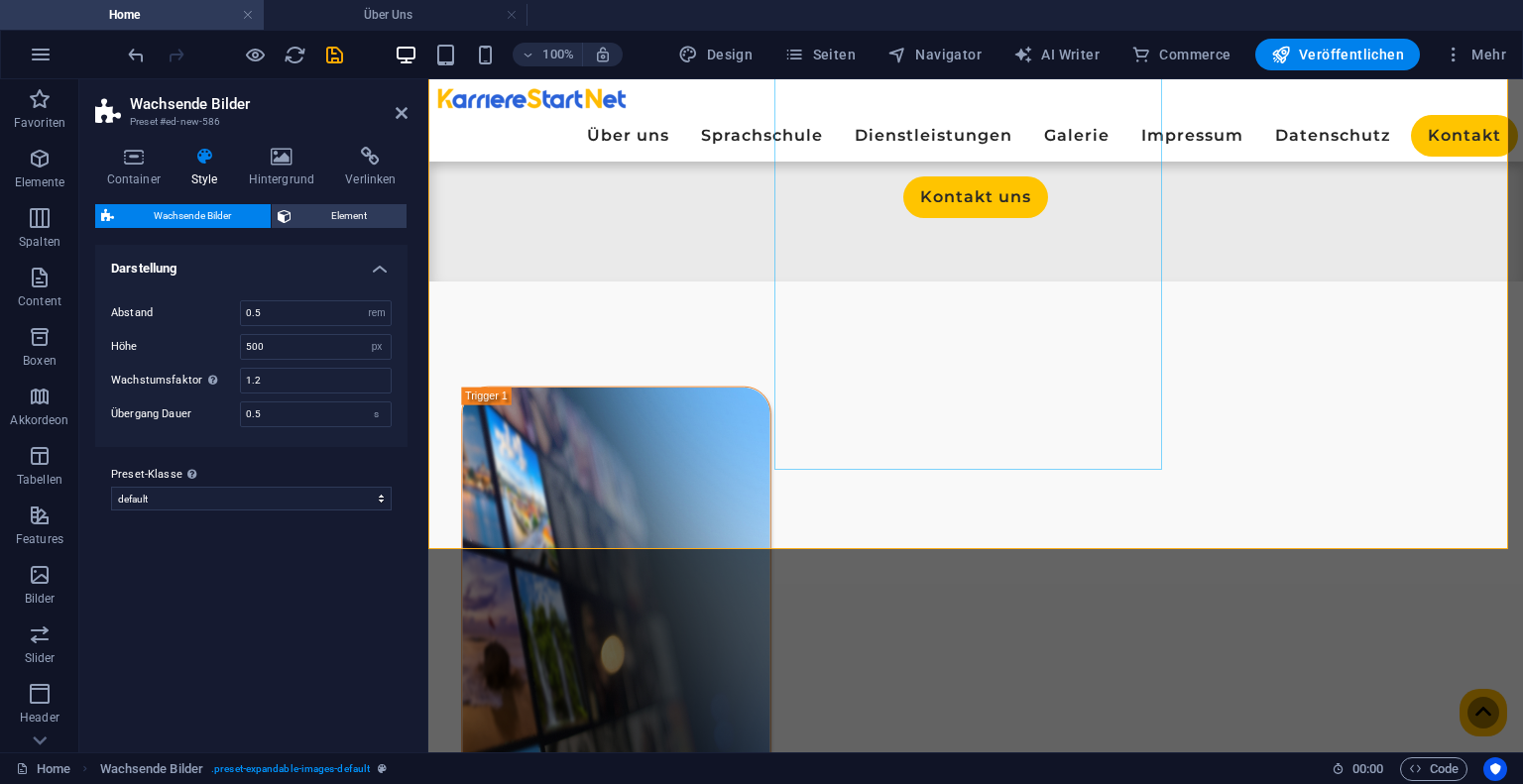 scroll, scrollTop: 2896, scrollLeft: 0, axis: vertical 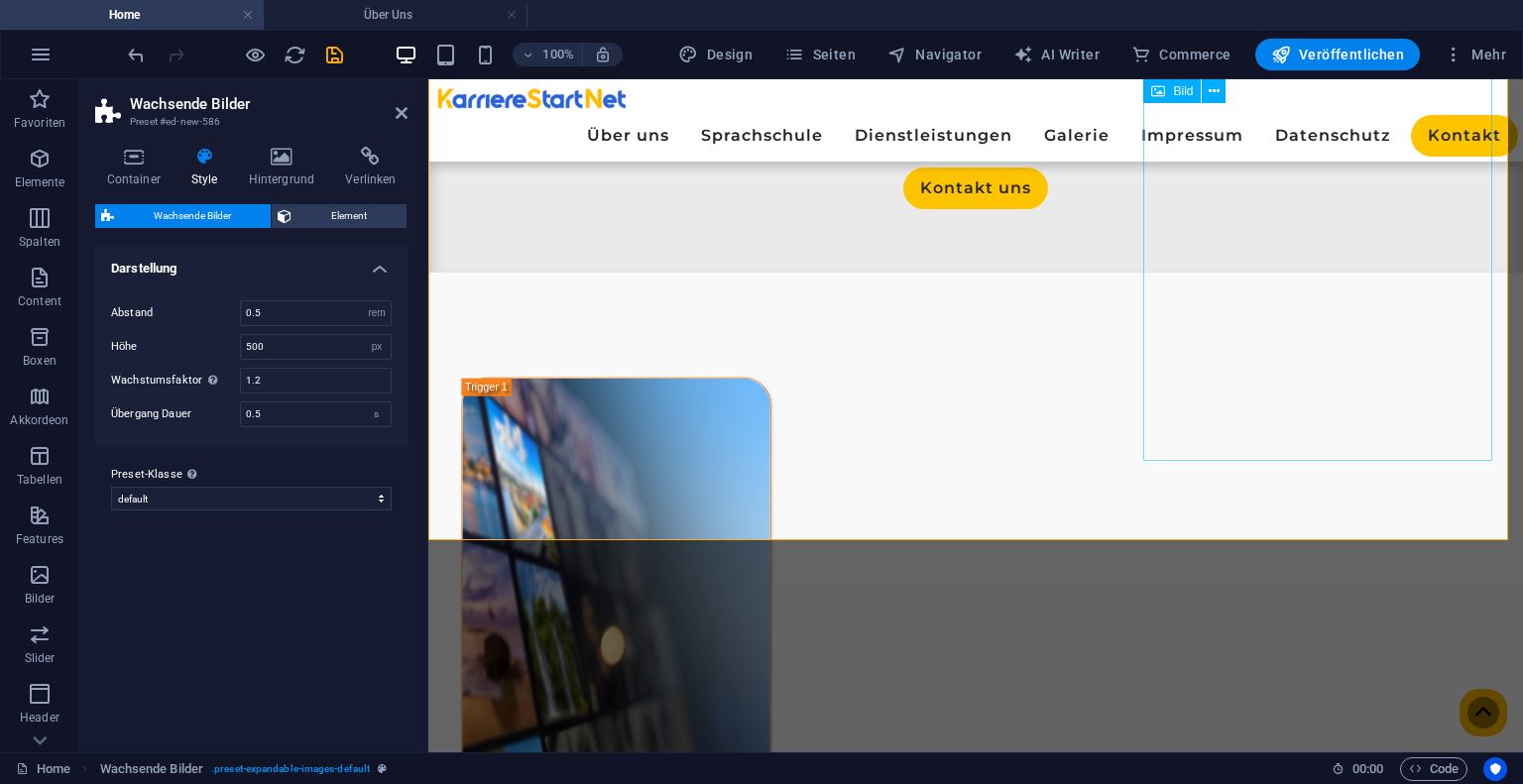 click at bounding box center [976, 3296] 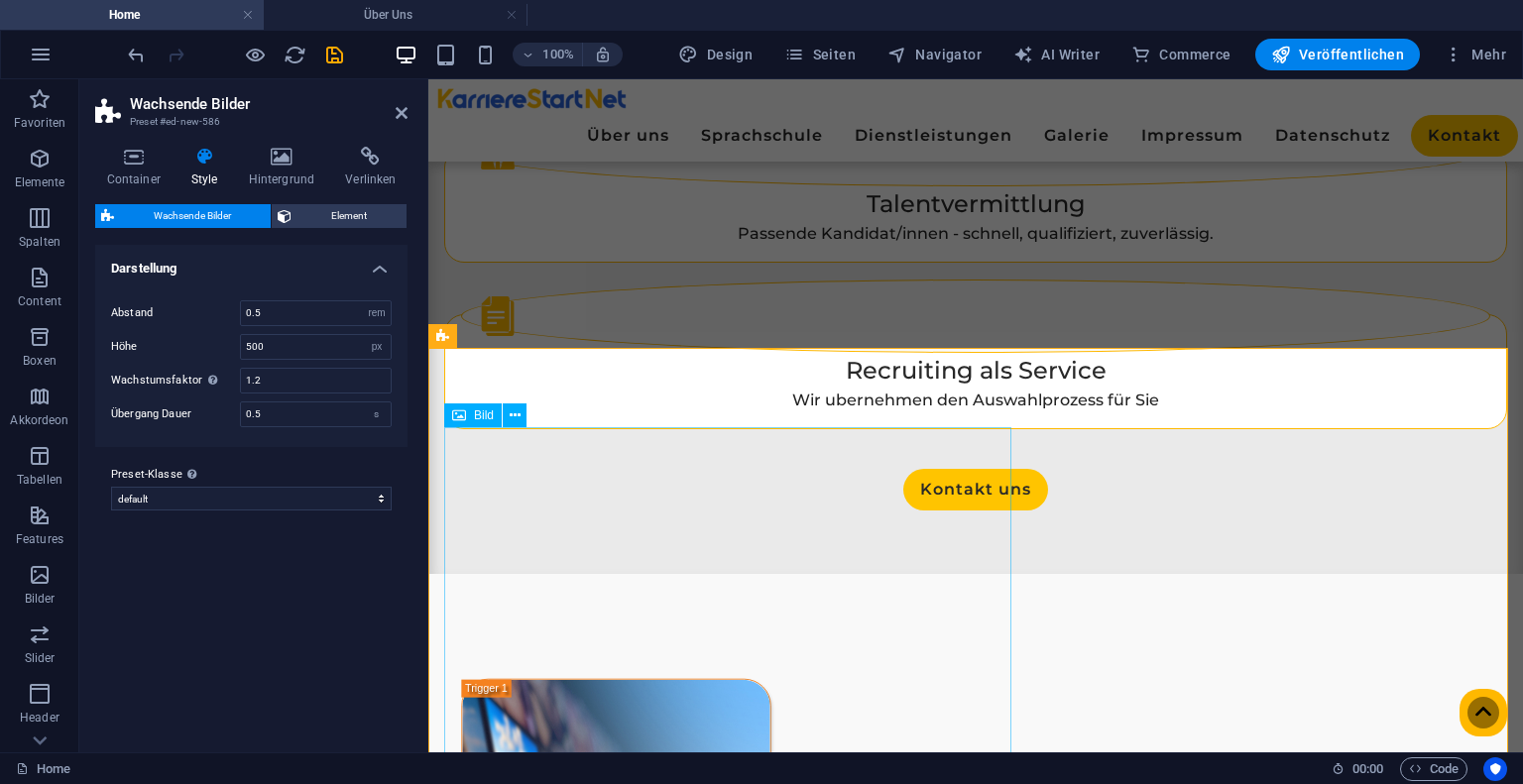 scroll, scrollTop: 2664, scrollLeft: 0, axis: vertical 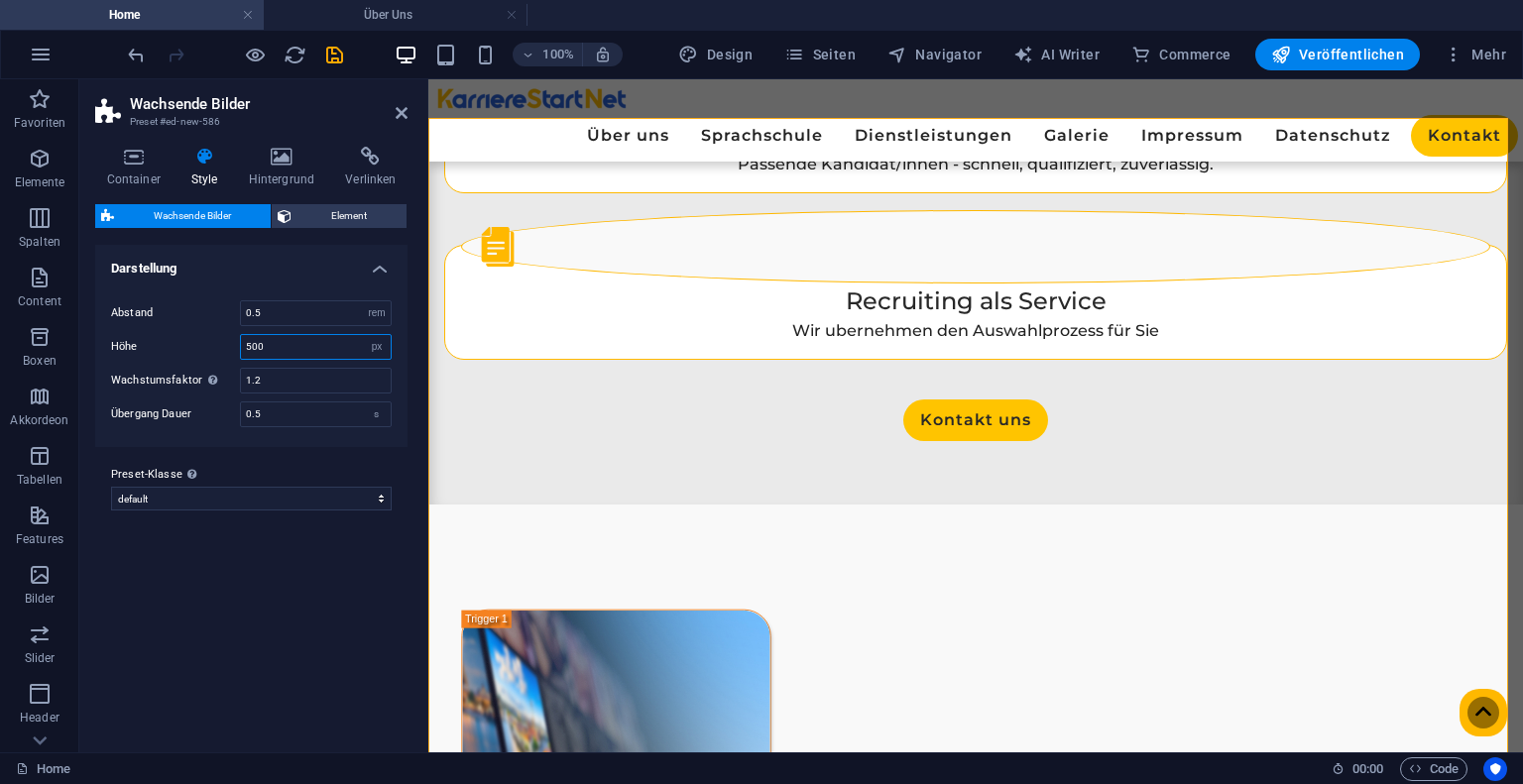 click on "500" at bounding box center (315, 347) 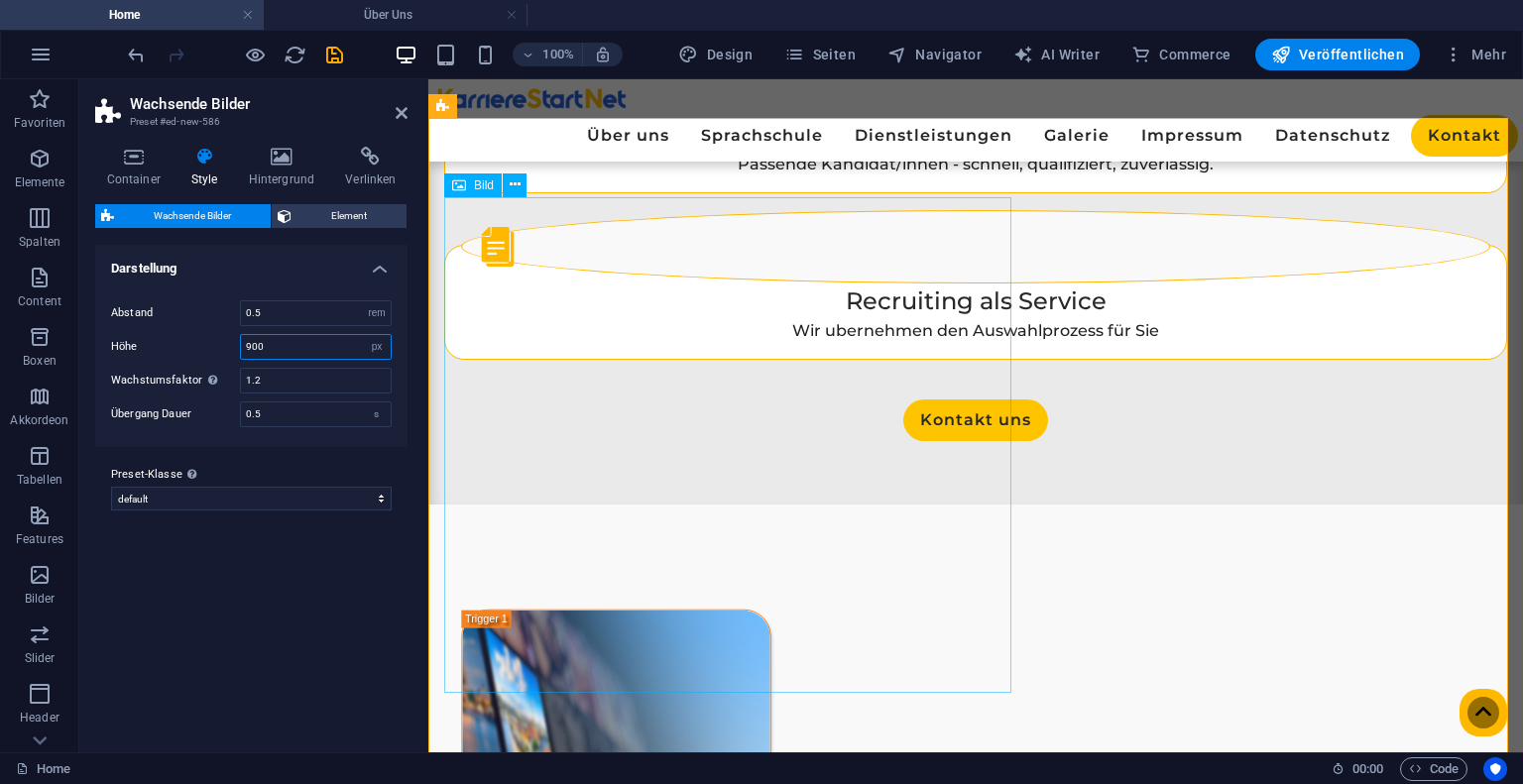 type on "900" 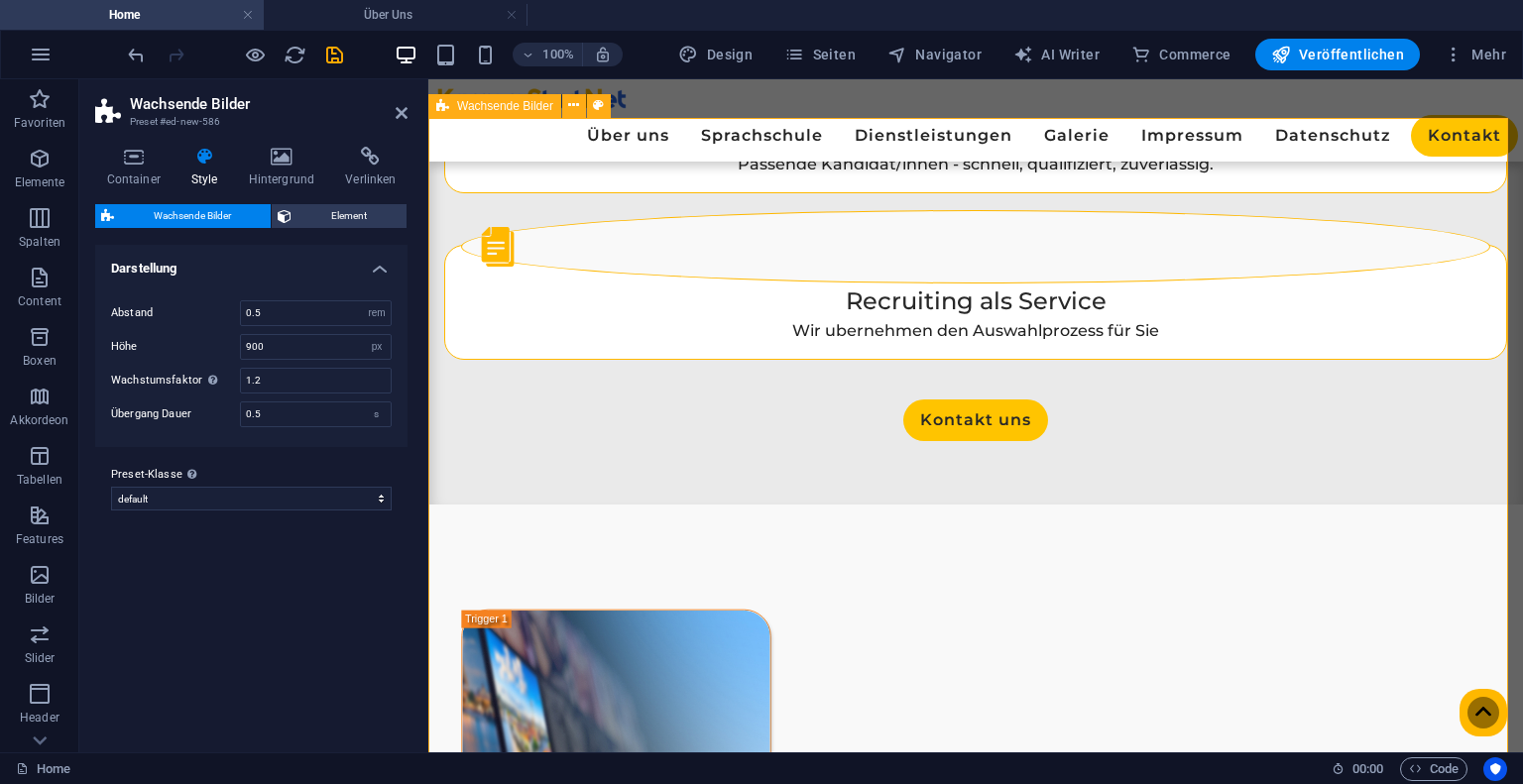 scroll, scrollTop: 2896, scrollLeft: 0, axis: vertical 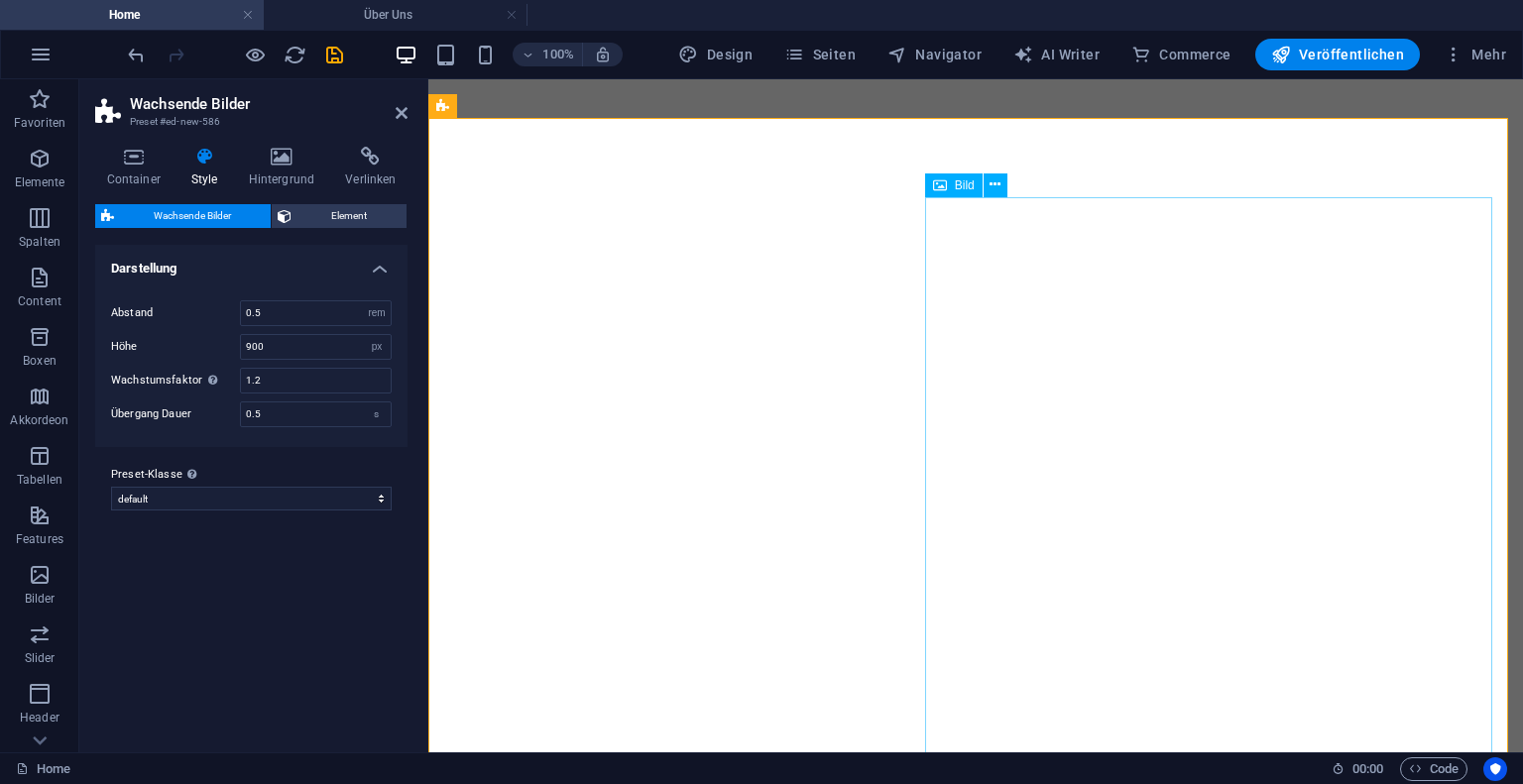 select on "rem" 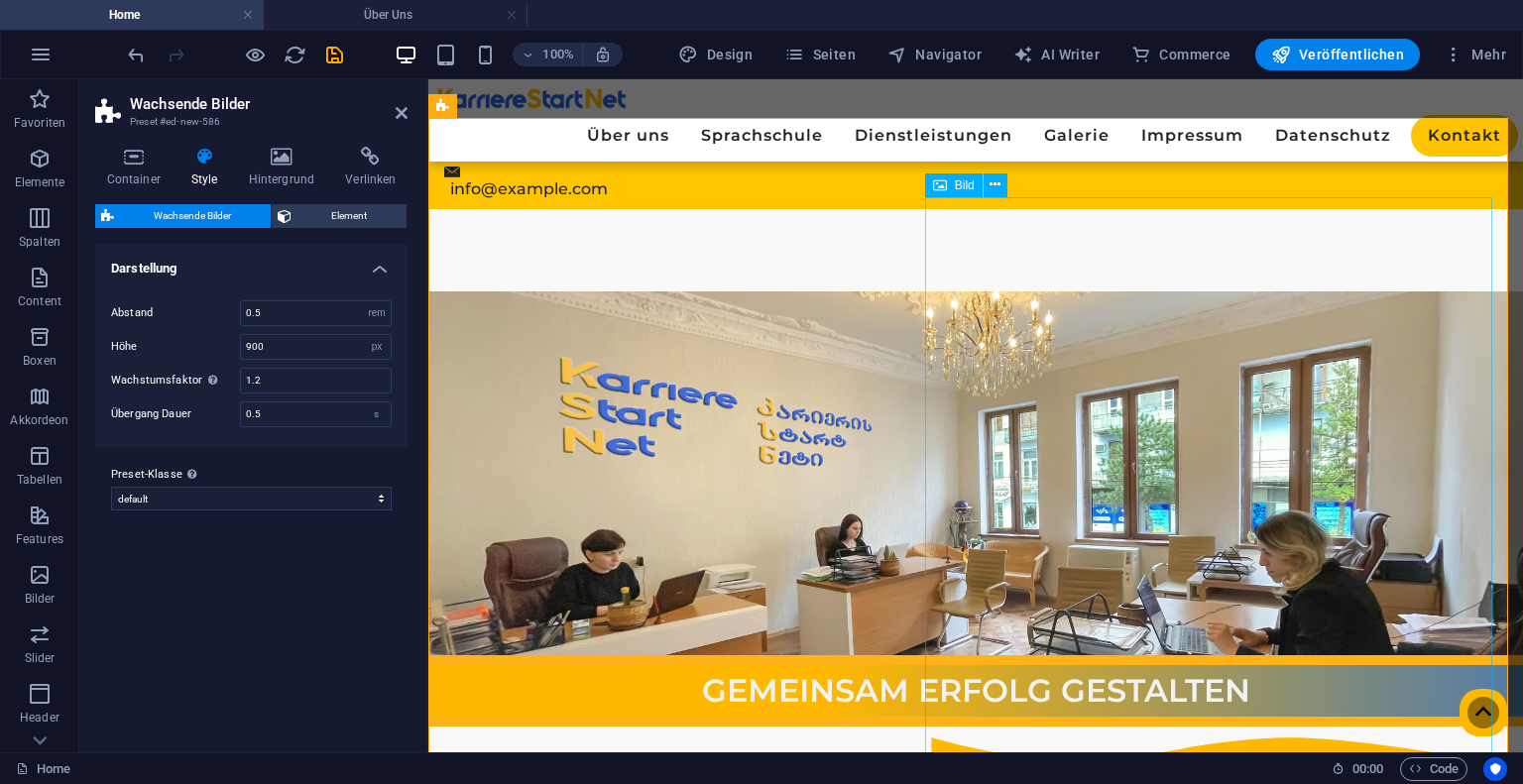 scroll, scrollTop: 2664, scrollLeft: 0, axis: vertical 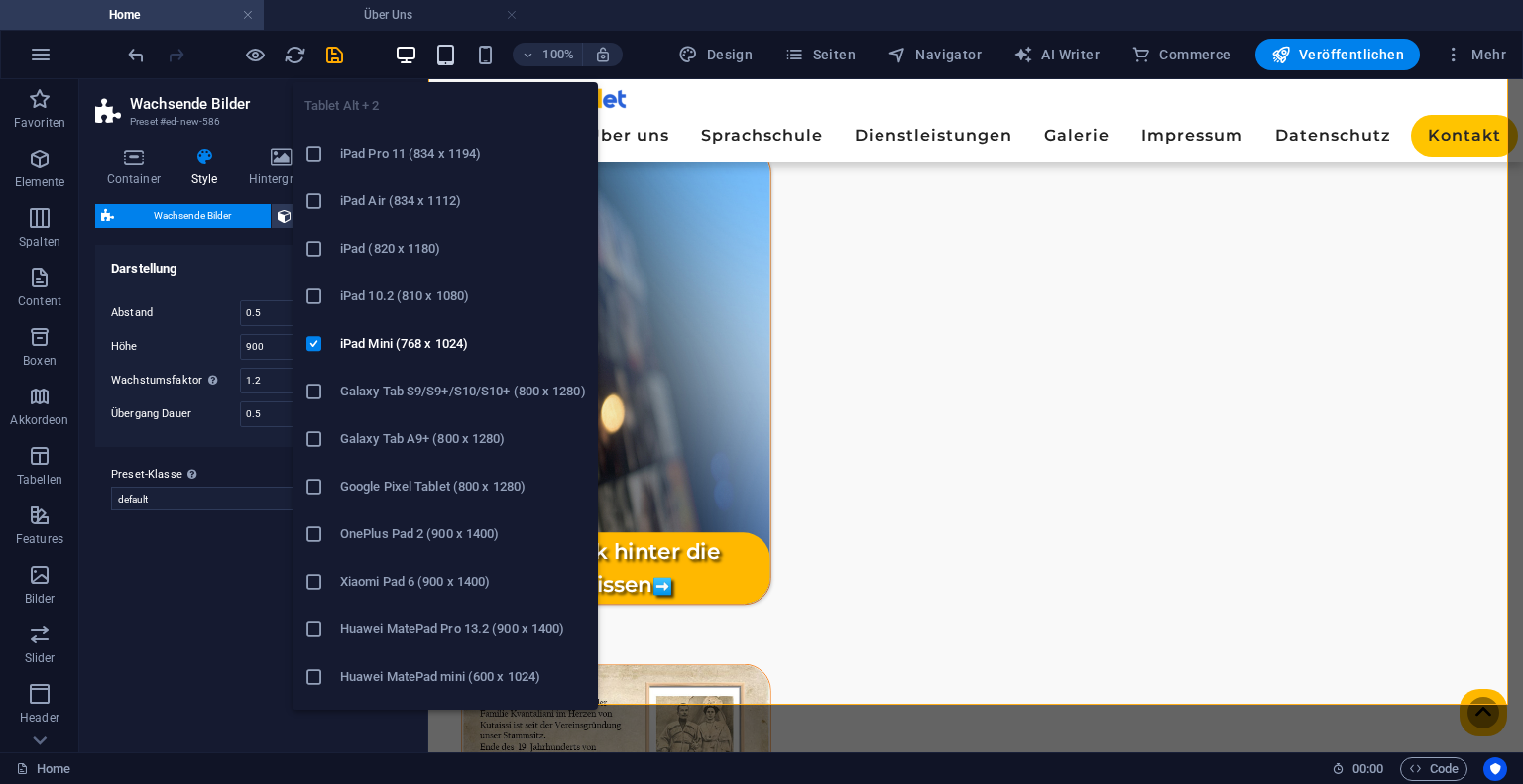 click at bounding box center [445, 55] 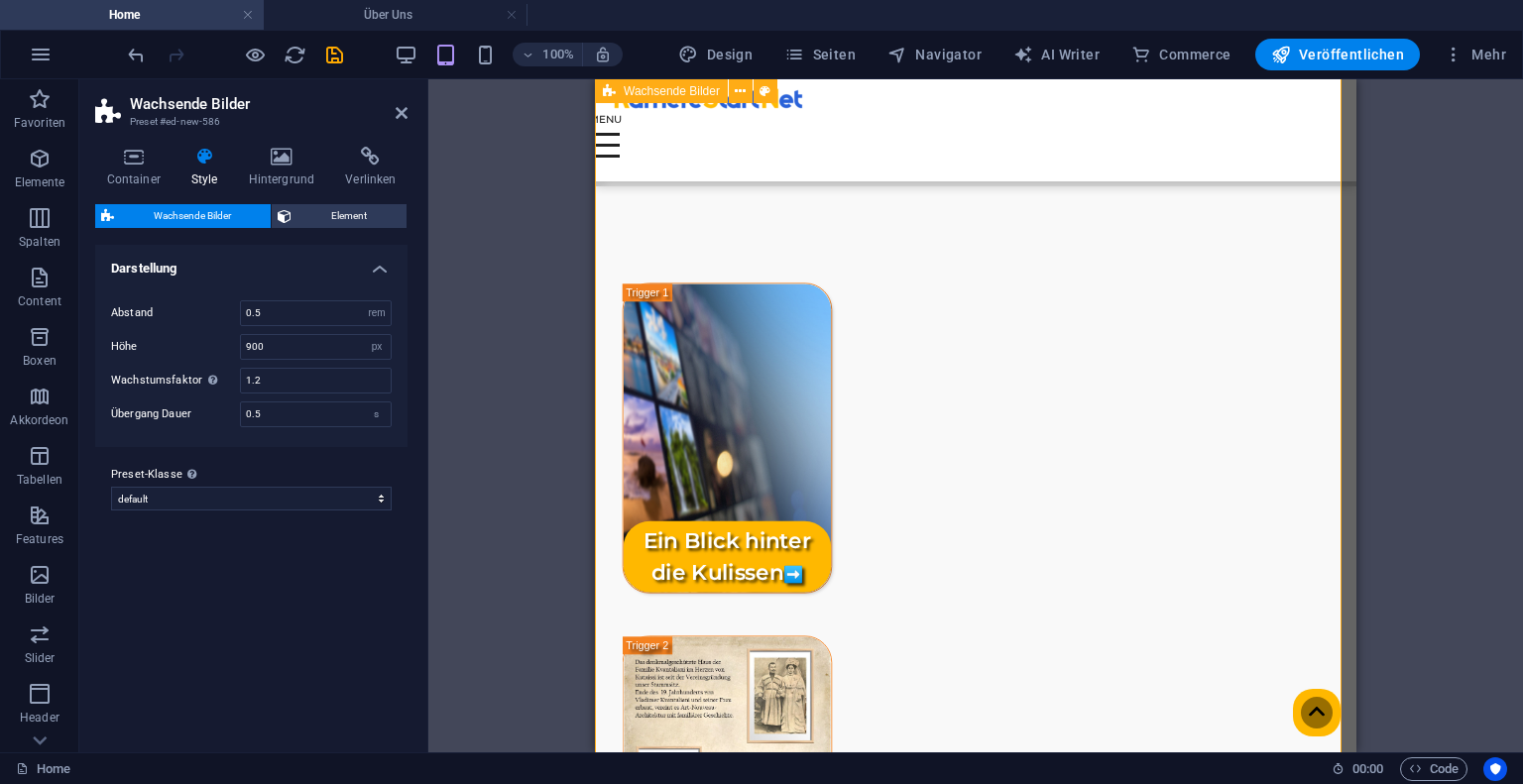 scroll, scrollTop: 2330, scrollLeft: 0, axis: vertical 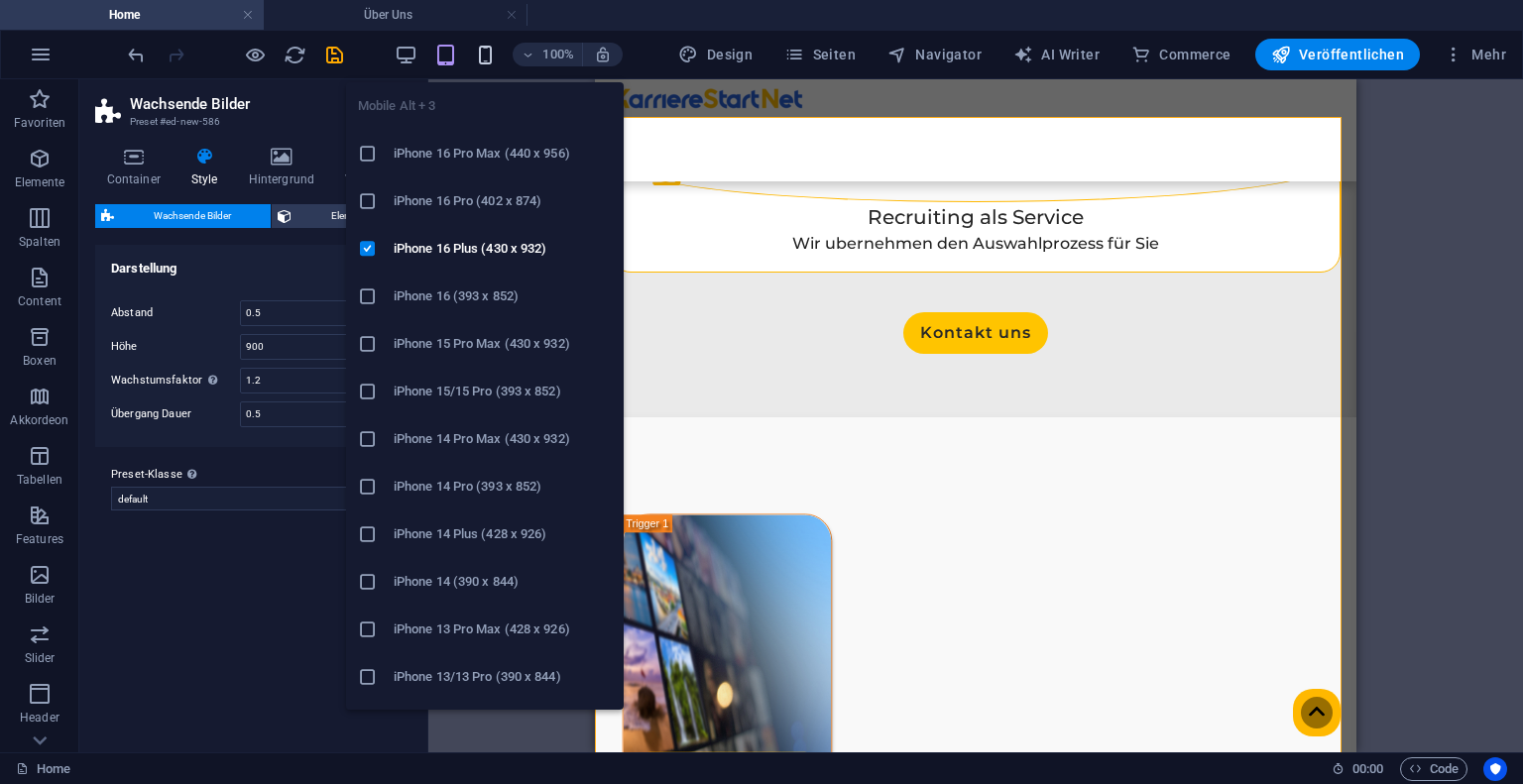 click at bounding box center (485, 55) 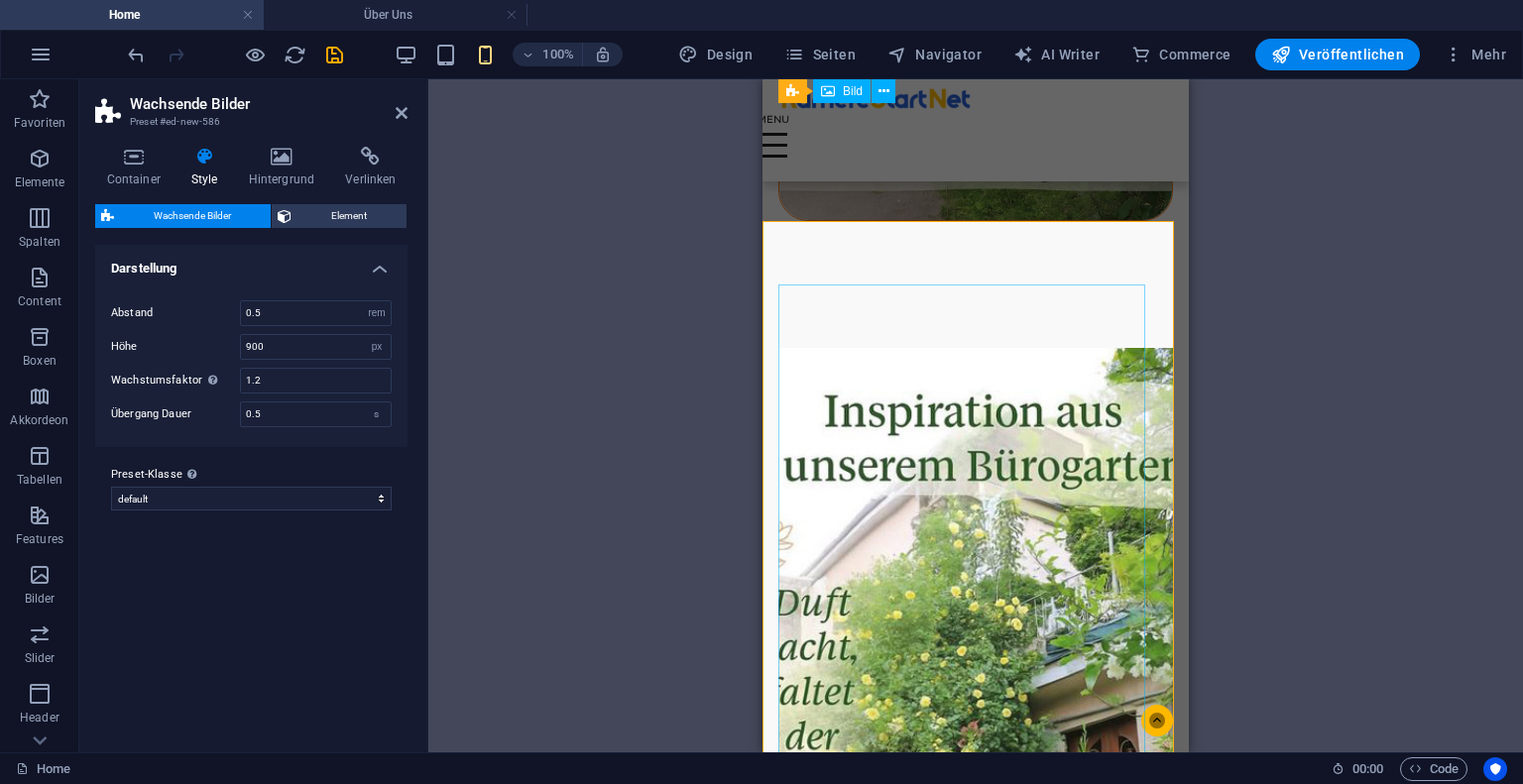 scroll, scrollTop: 4412, scrollLeft: 0, axis: vertical 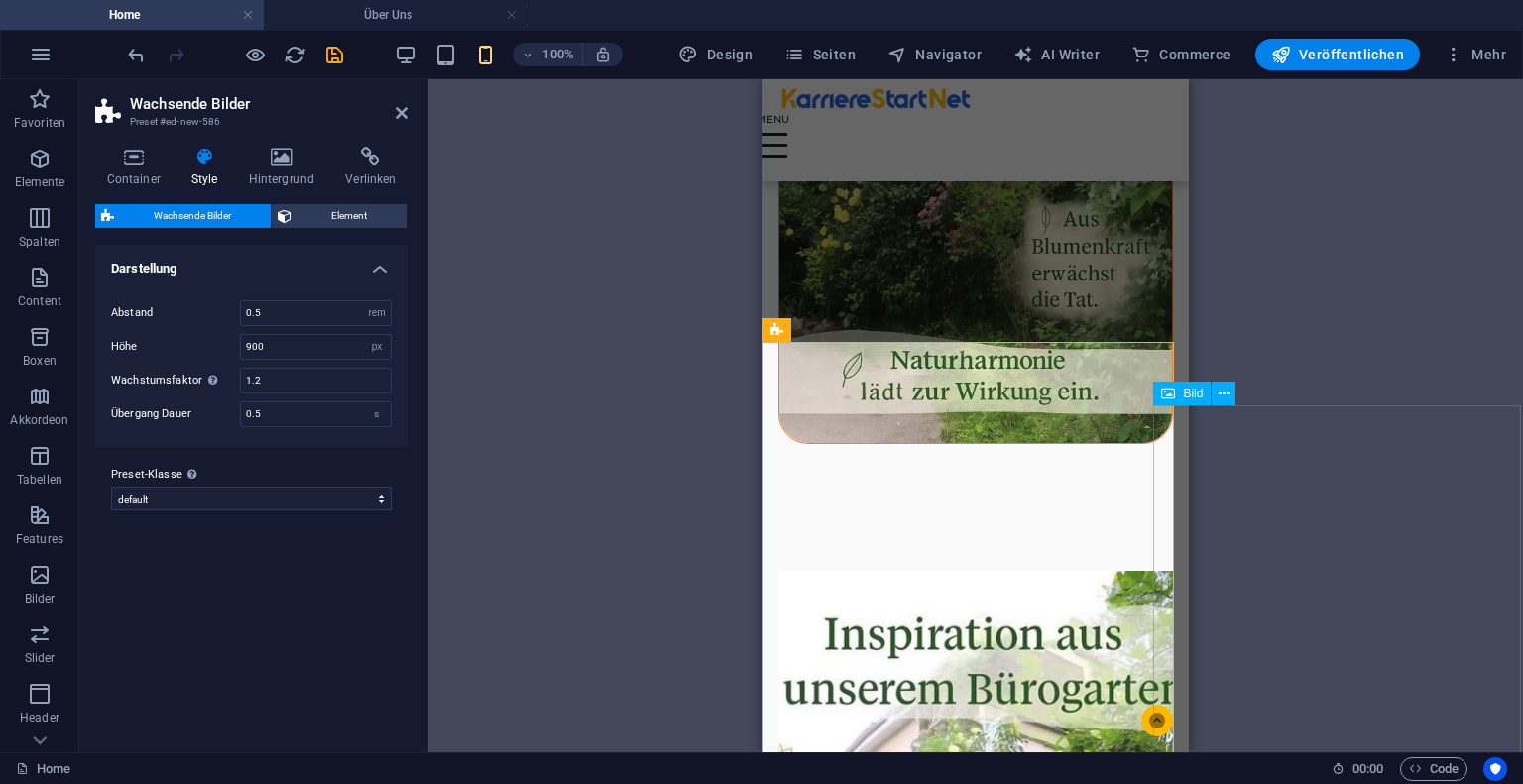click at bounding box center (976, 1909) 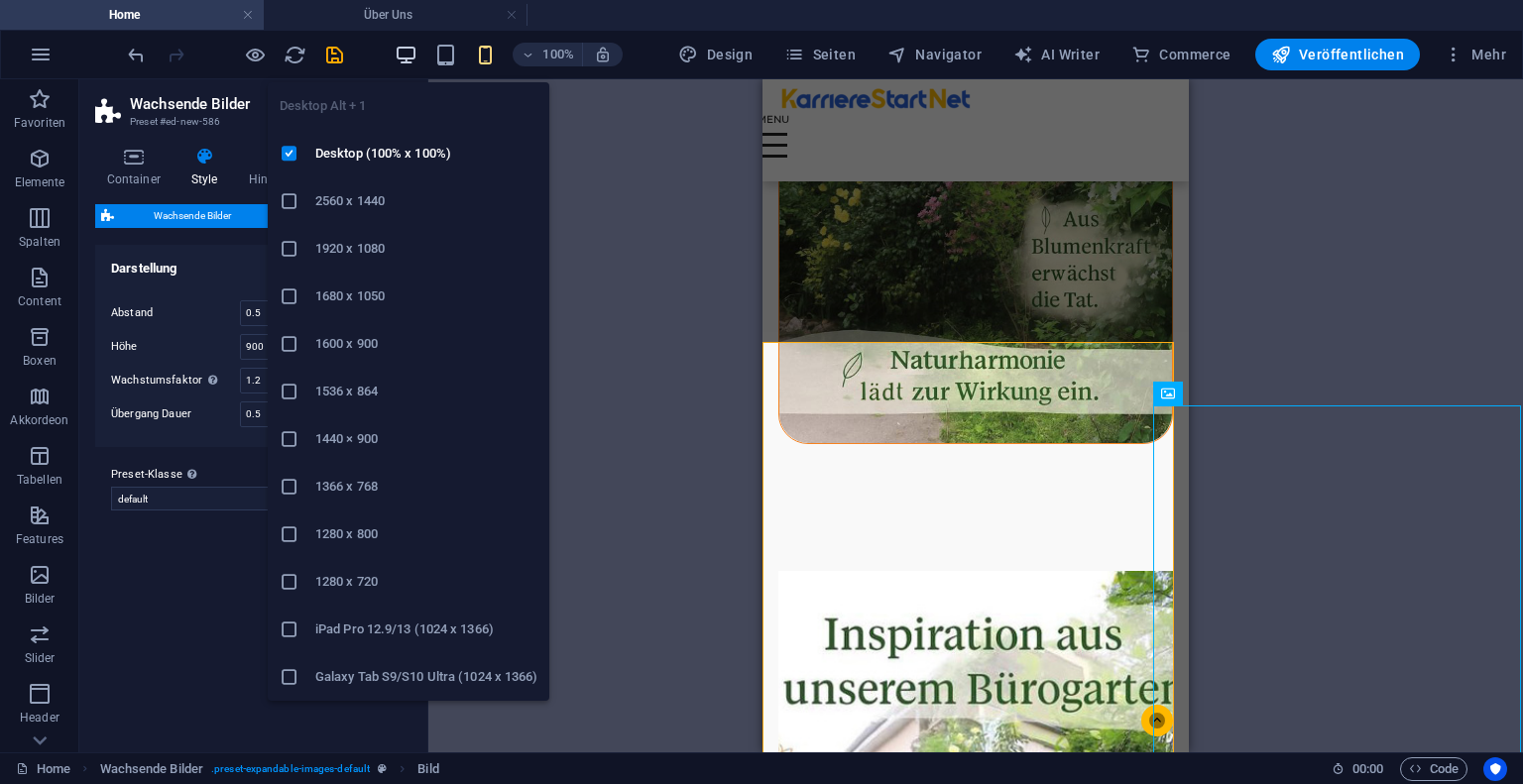 click at bounding box center [406, 55] 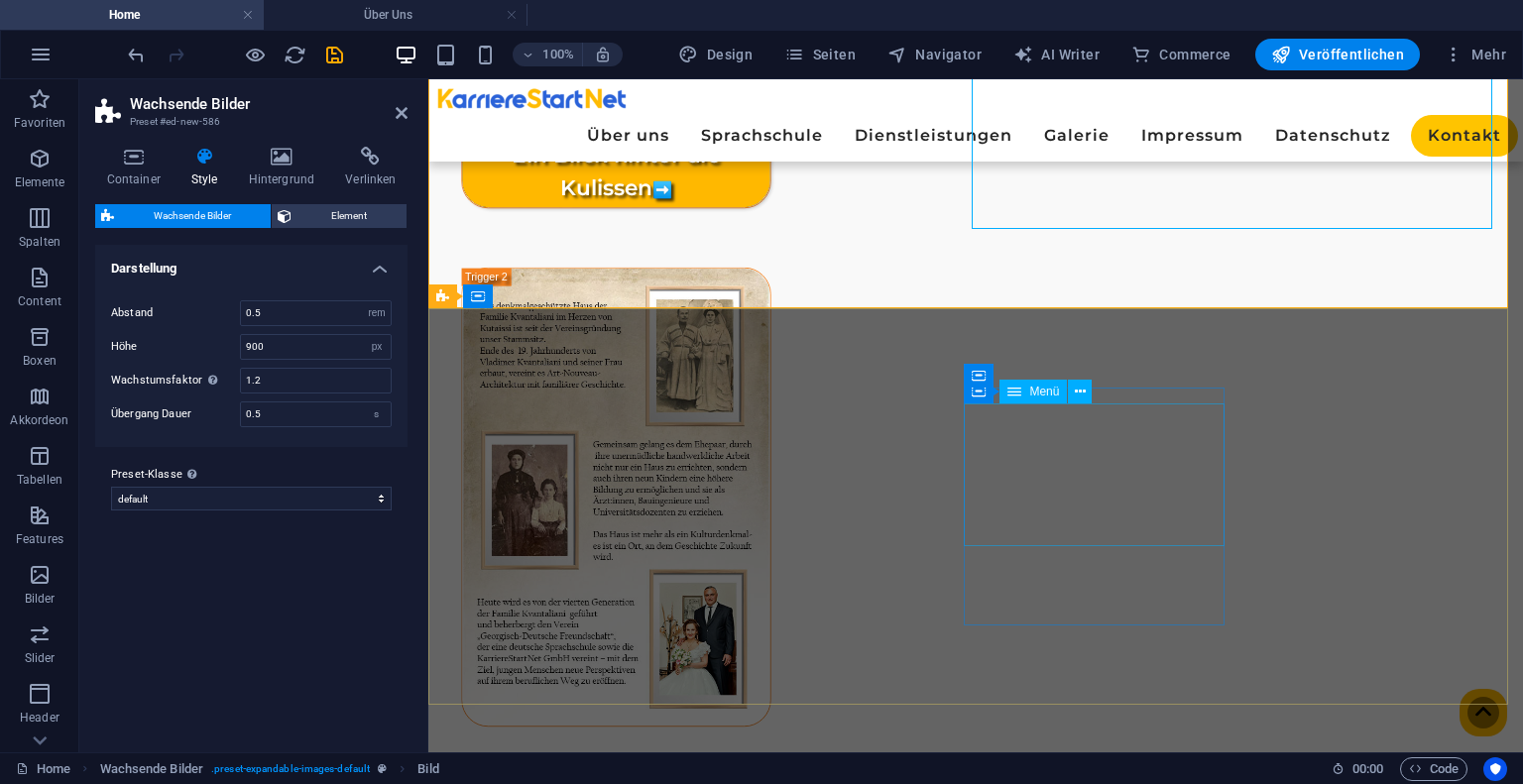 scroll, scrollTop: 3062, scrollLeft: 0, axis: vertical 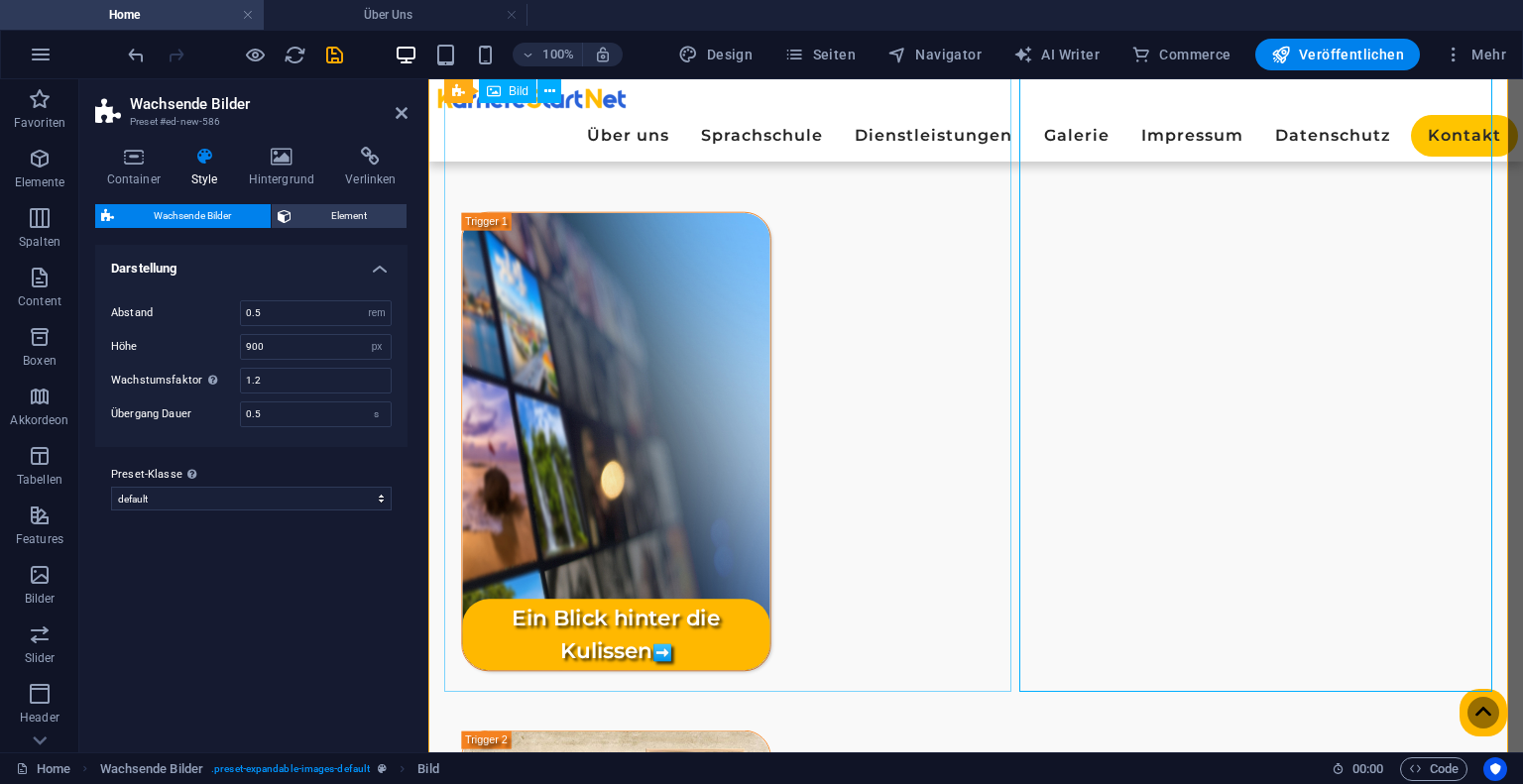click at bounding box center (976, 2337) 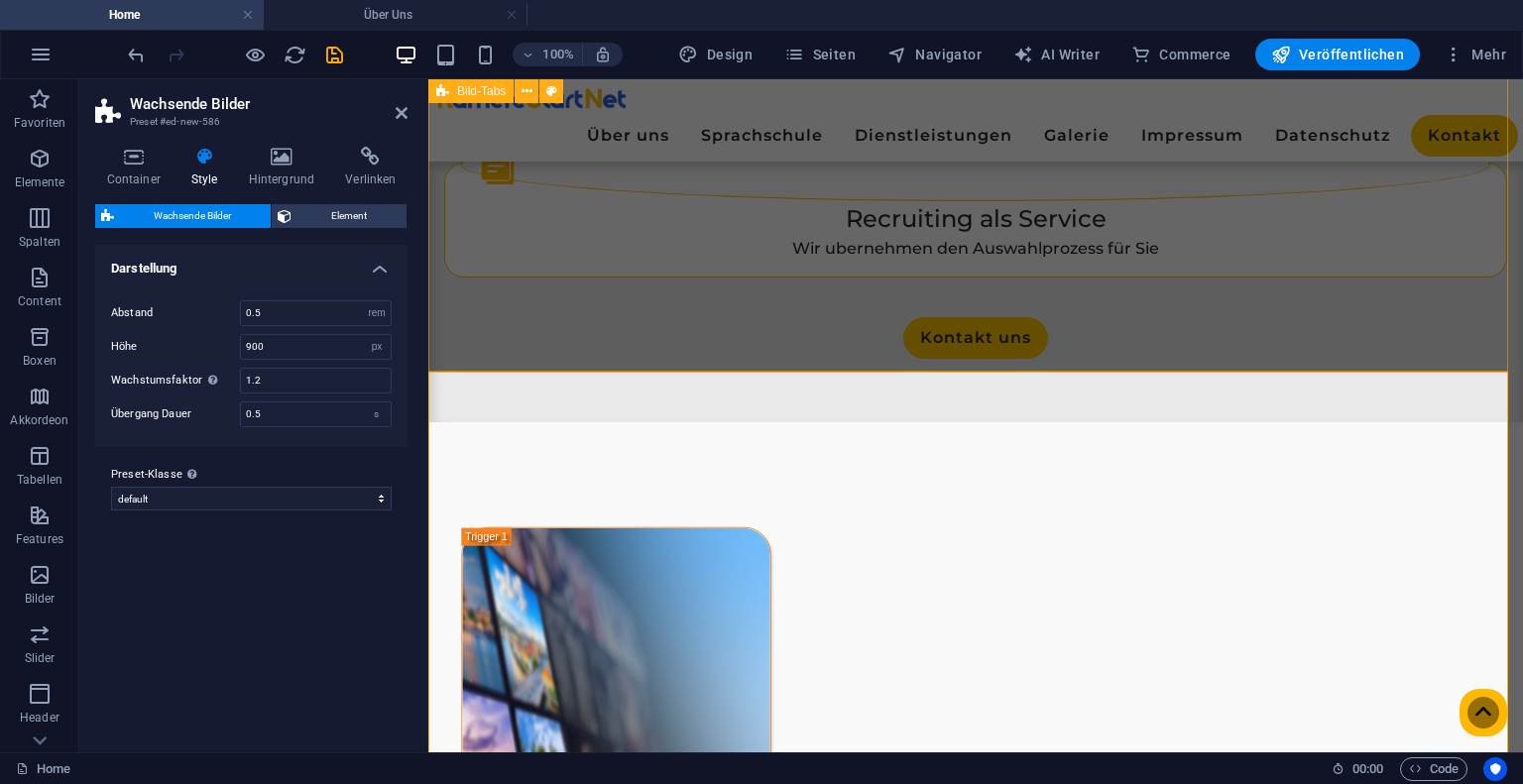 scroll, scrollTop: 2368, scrollLeft: 0, axis: vertical 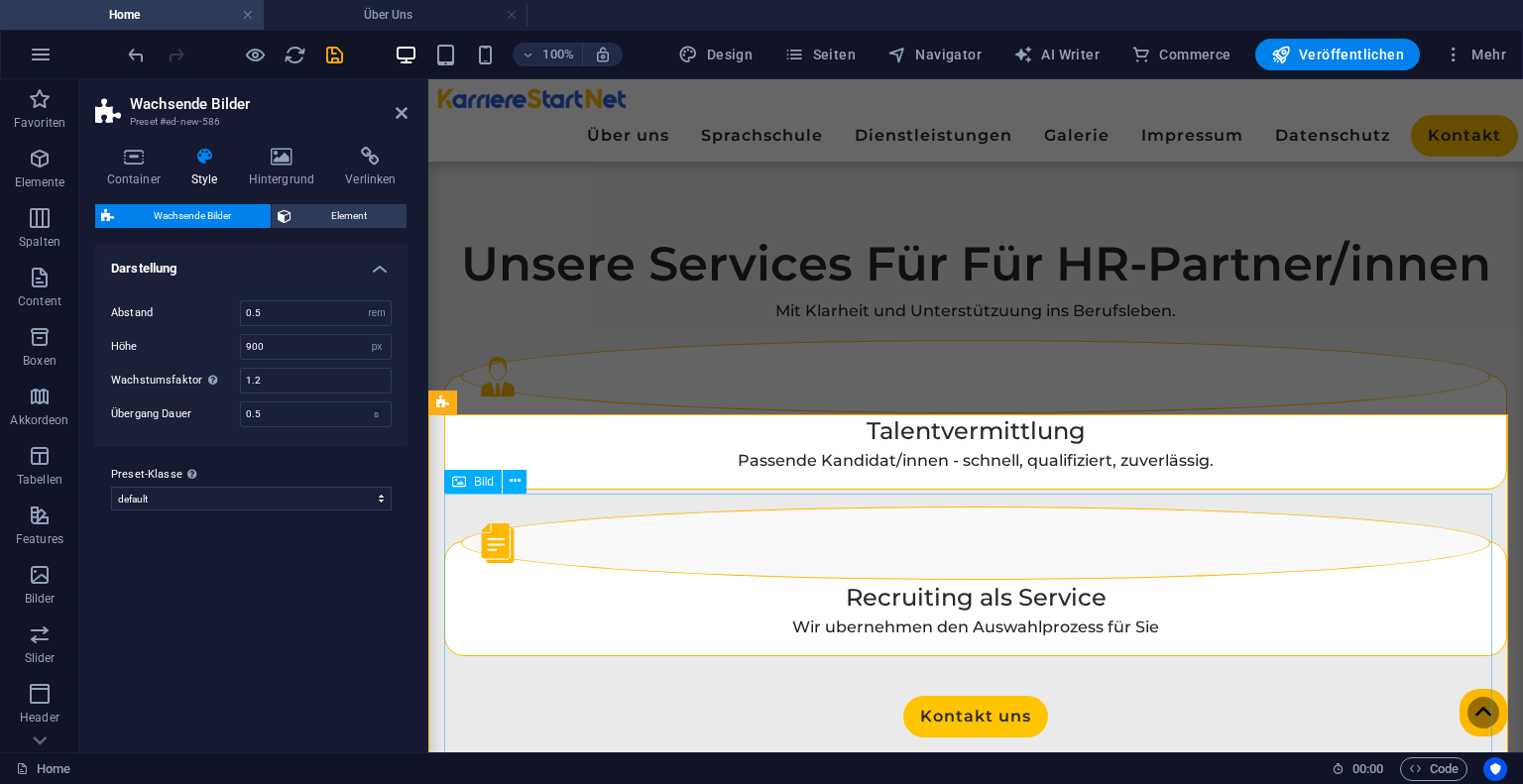 click at bounding box center [976, 3031] 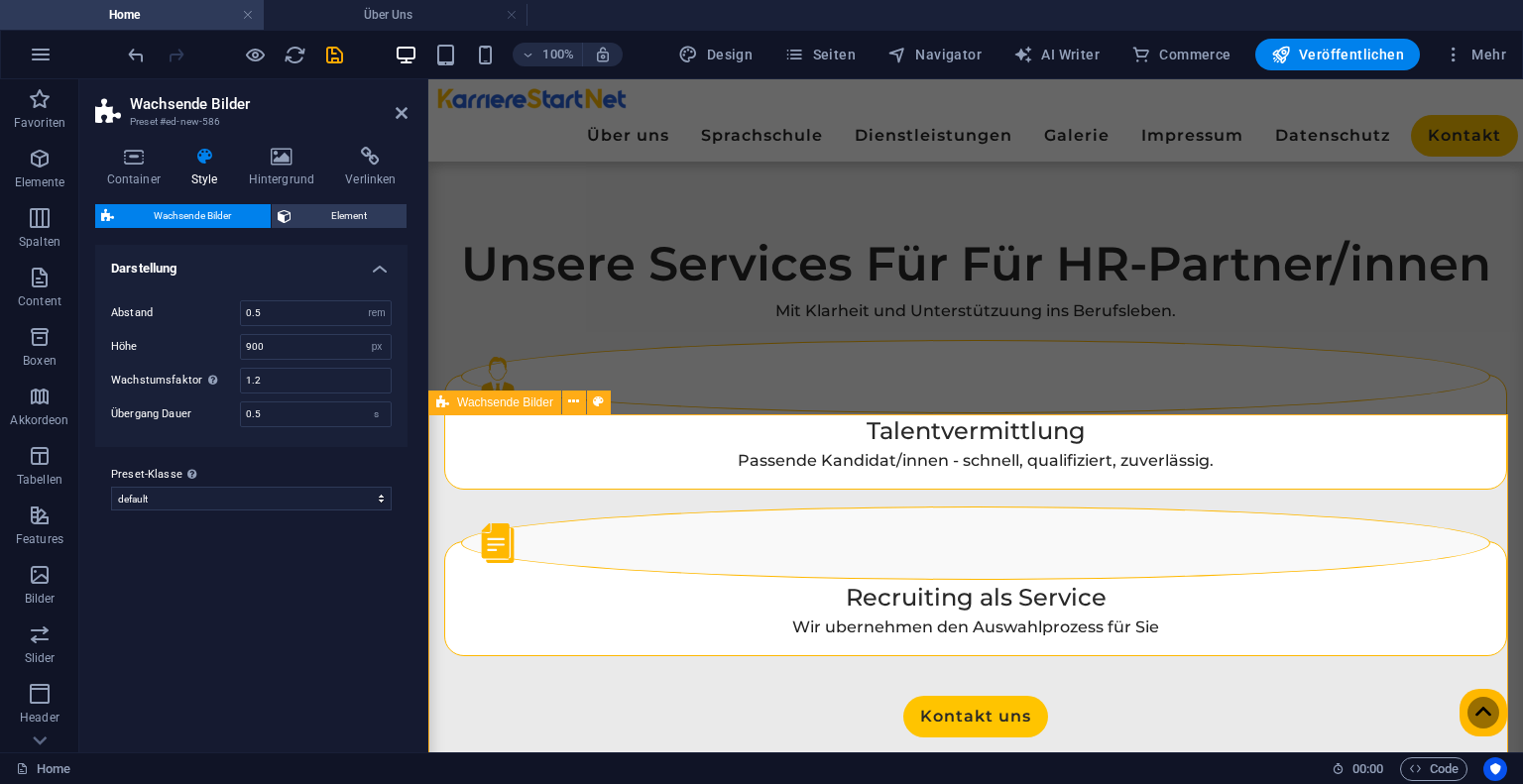 click on "Ziehe hier Inhalte hinein oder  Elemente hinzufügen  Zwischenablage einfügen" at bounding box center (976, 3031) 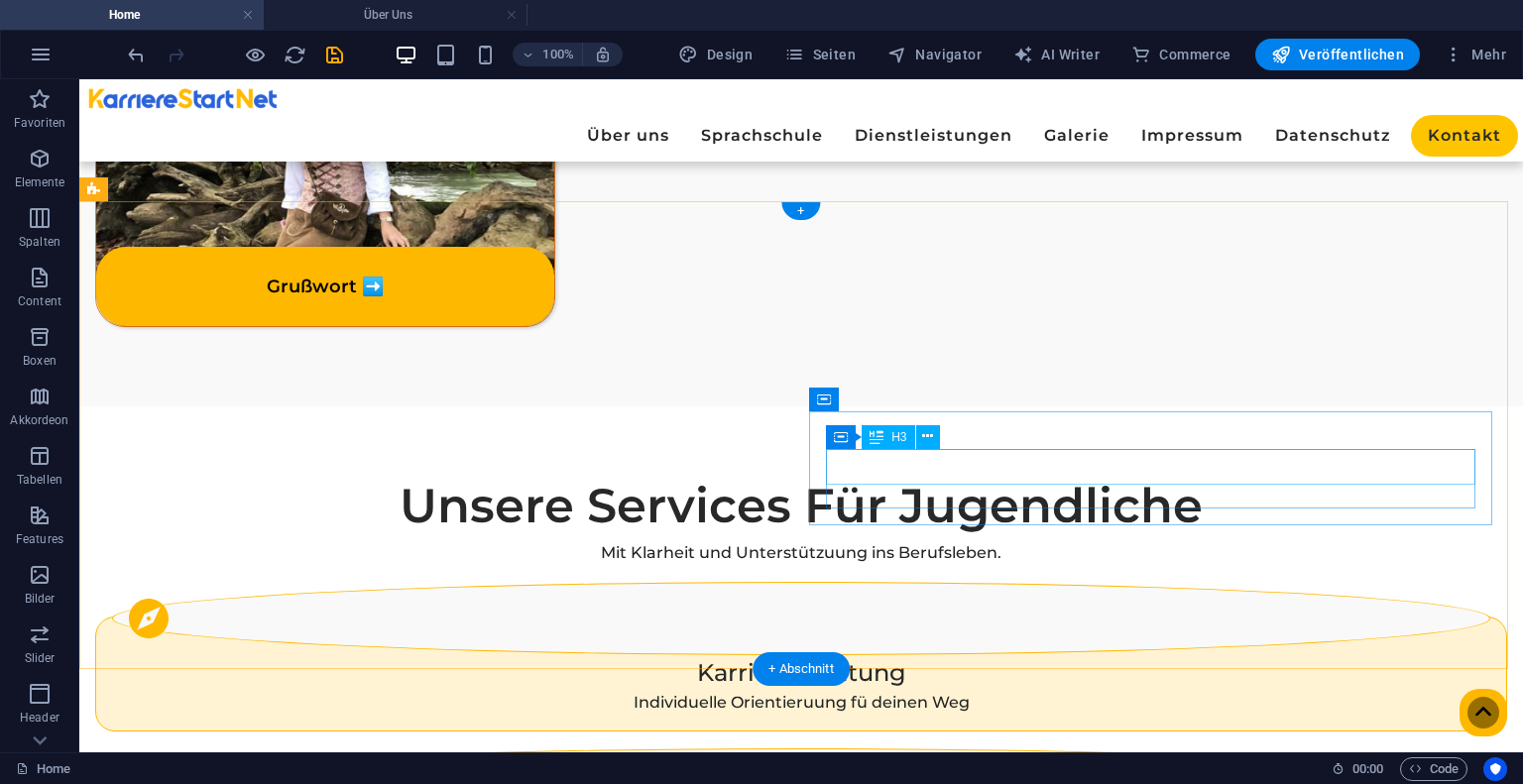 scroll, scrollTop: 1960, scrollLeft: 0, axis: vertical 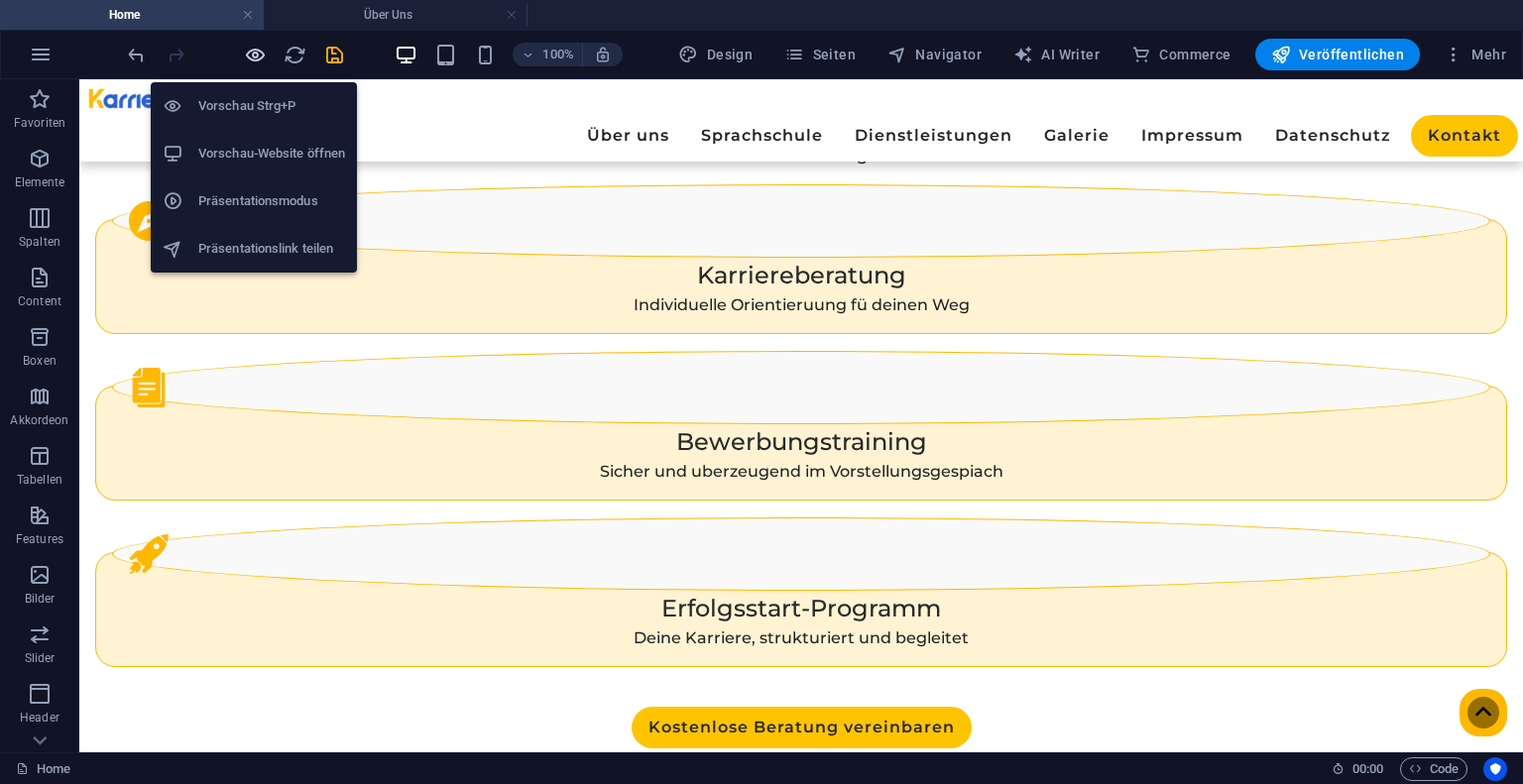 click at bounding box center (255, 55) 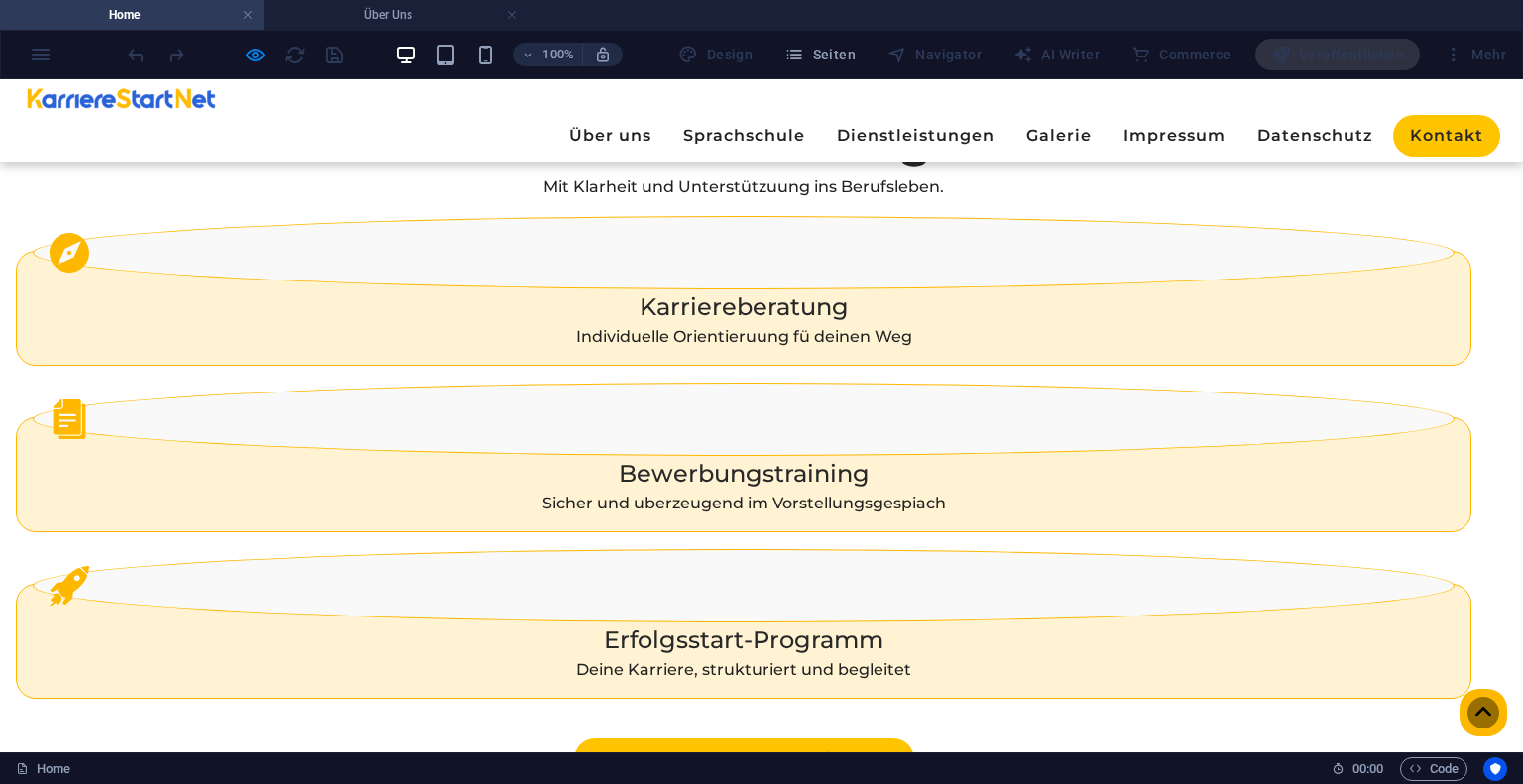 scroll, scrollTop: 1973, scrollLeft: 0, axis: vertical 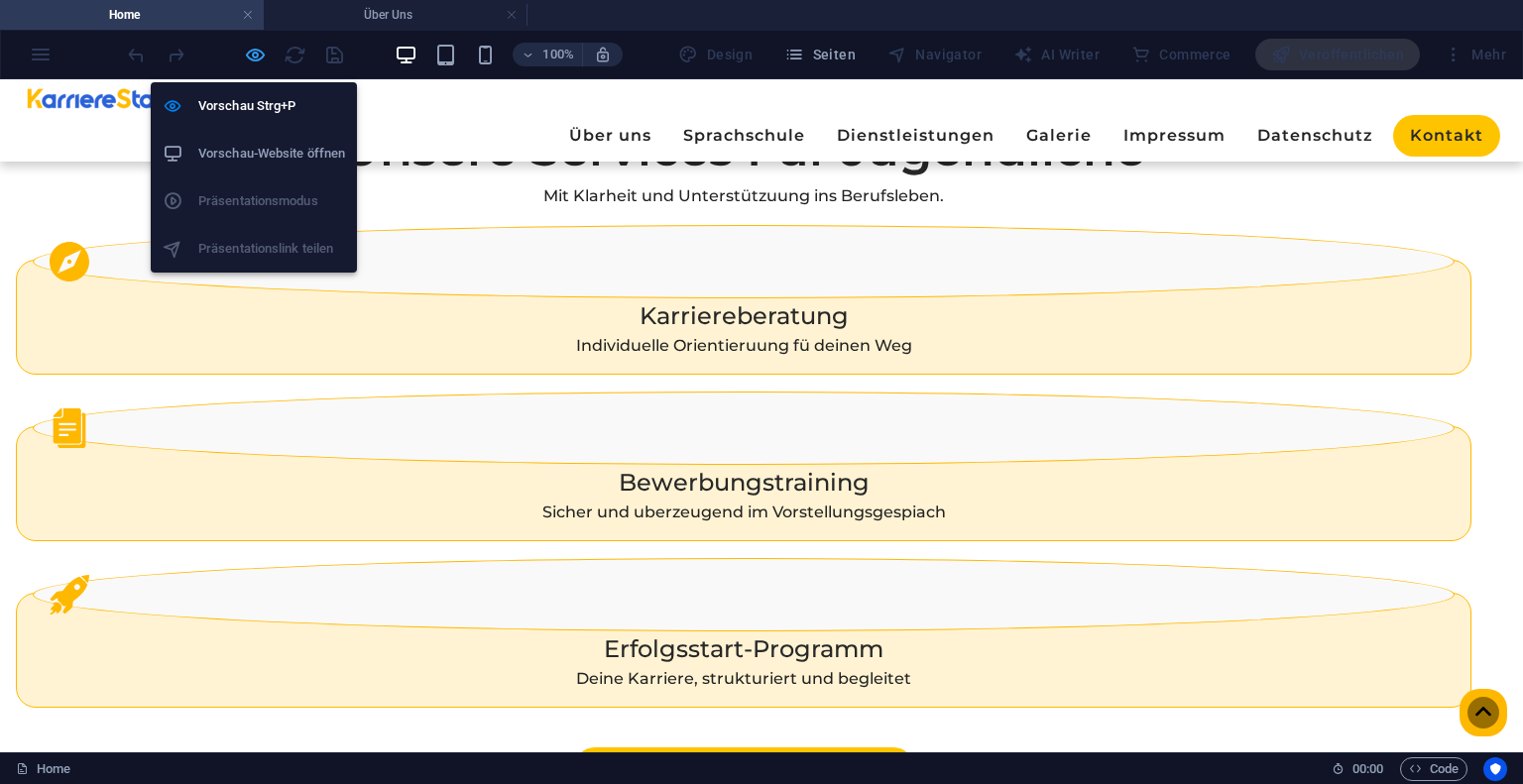 click at bounding box center (255, 55) 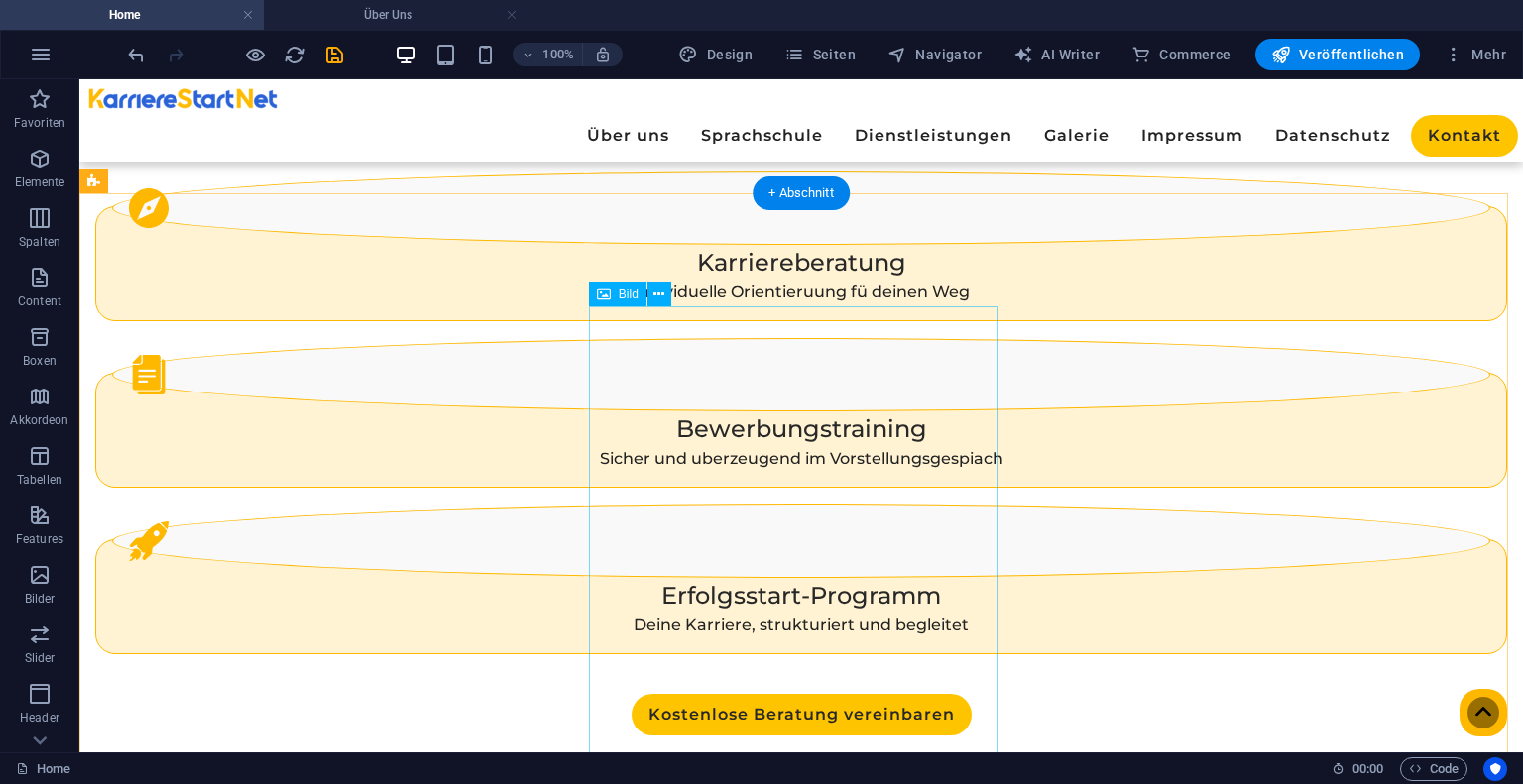 click at bounding box center (325, 2624) 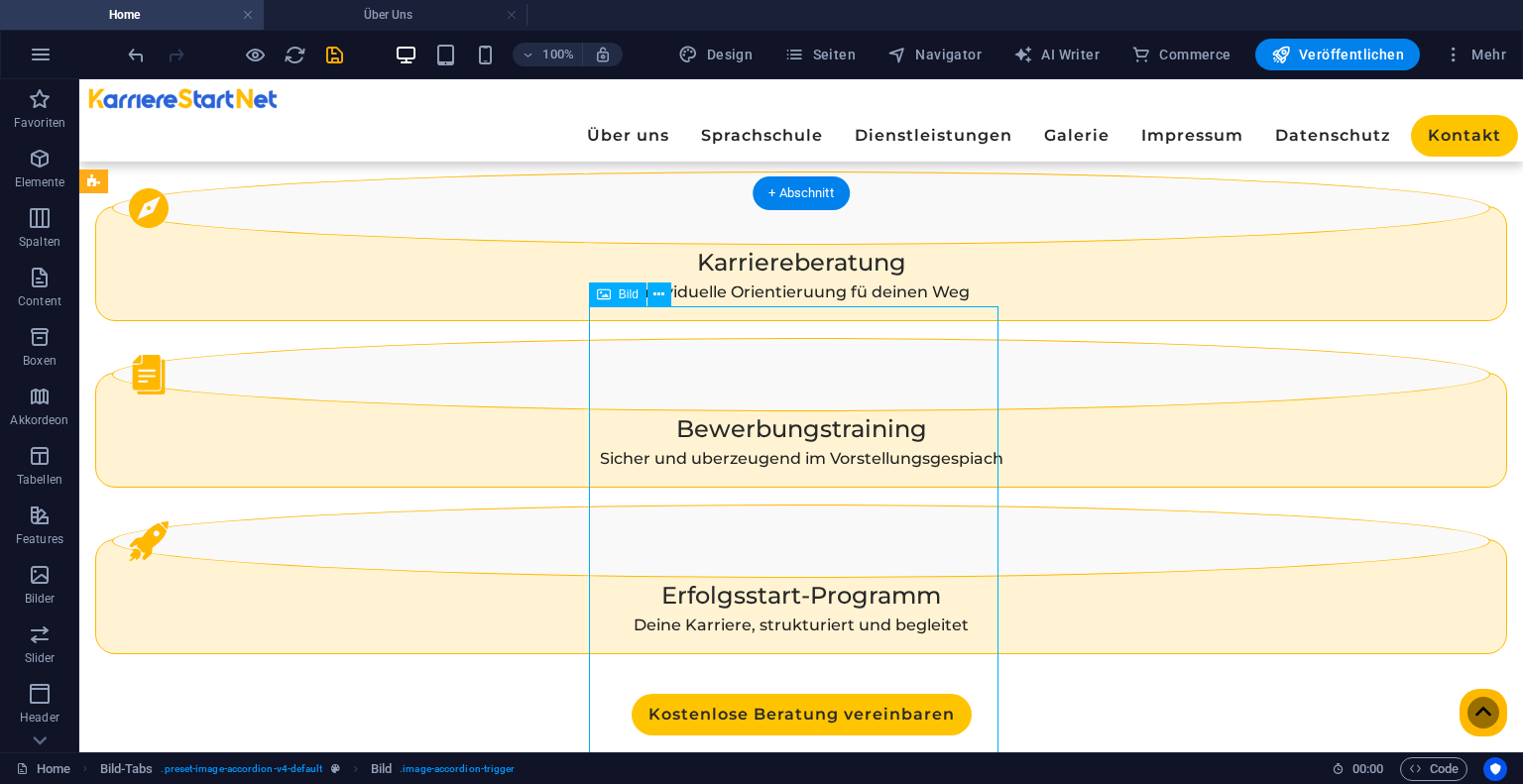 click at bounding box center (325, 2624) 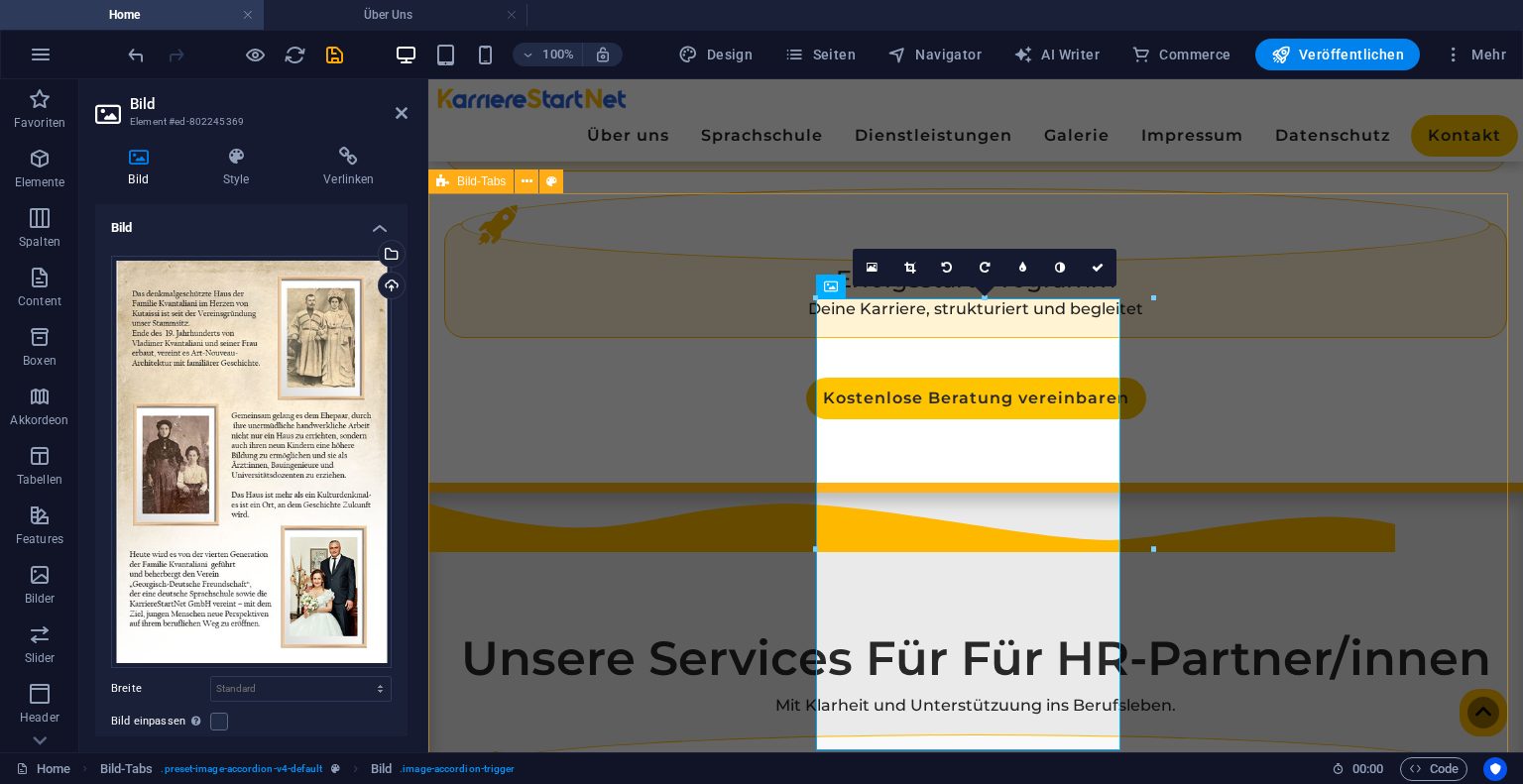 scroll, scrollTop: 1927, scrollLeft: 0, axis: vertical 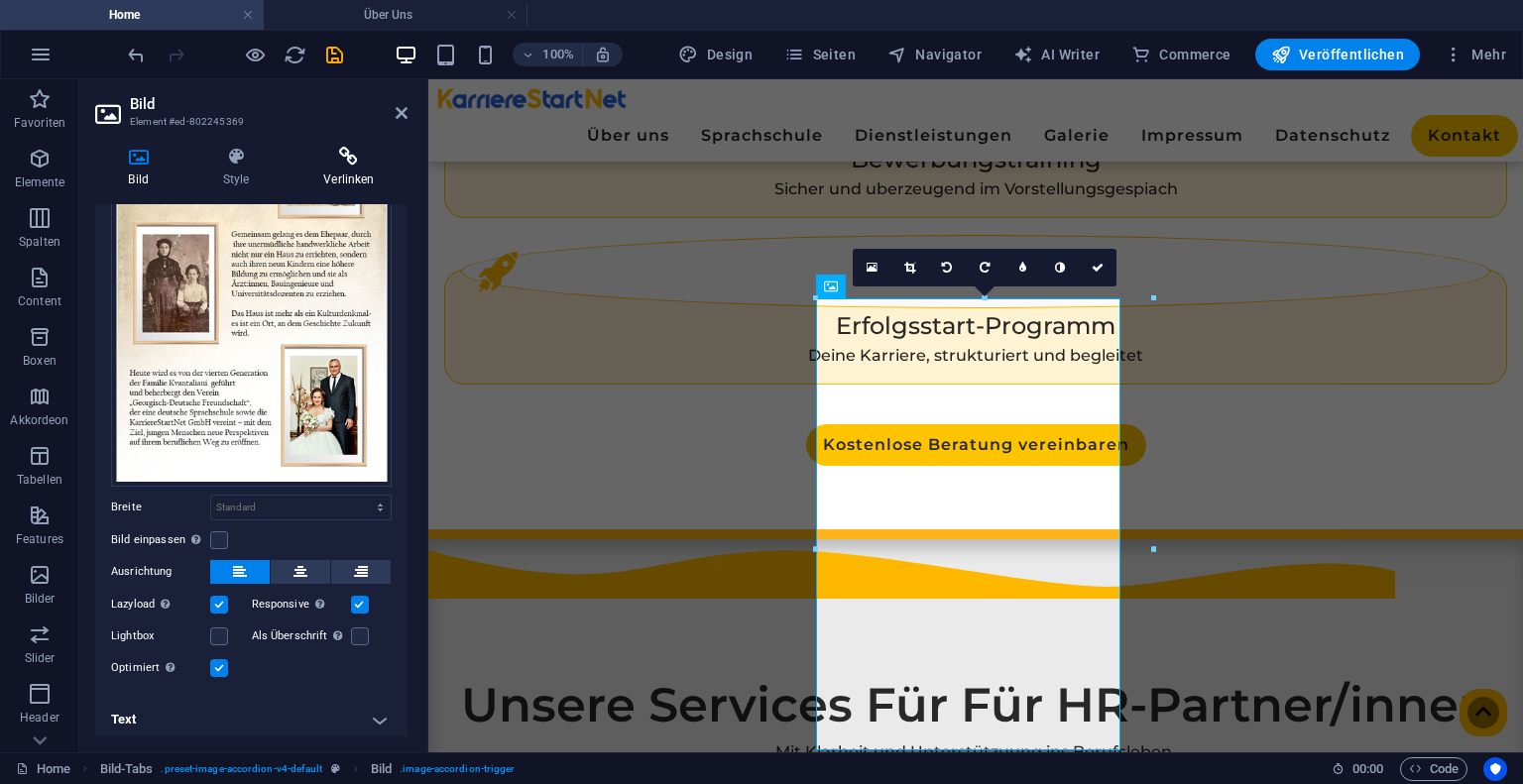 click on "Verlinken" at bounding box center [349, 168] 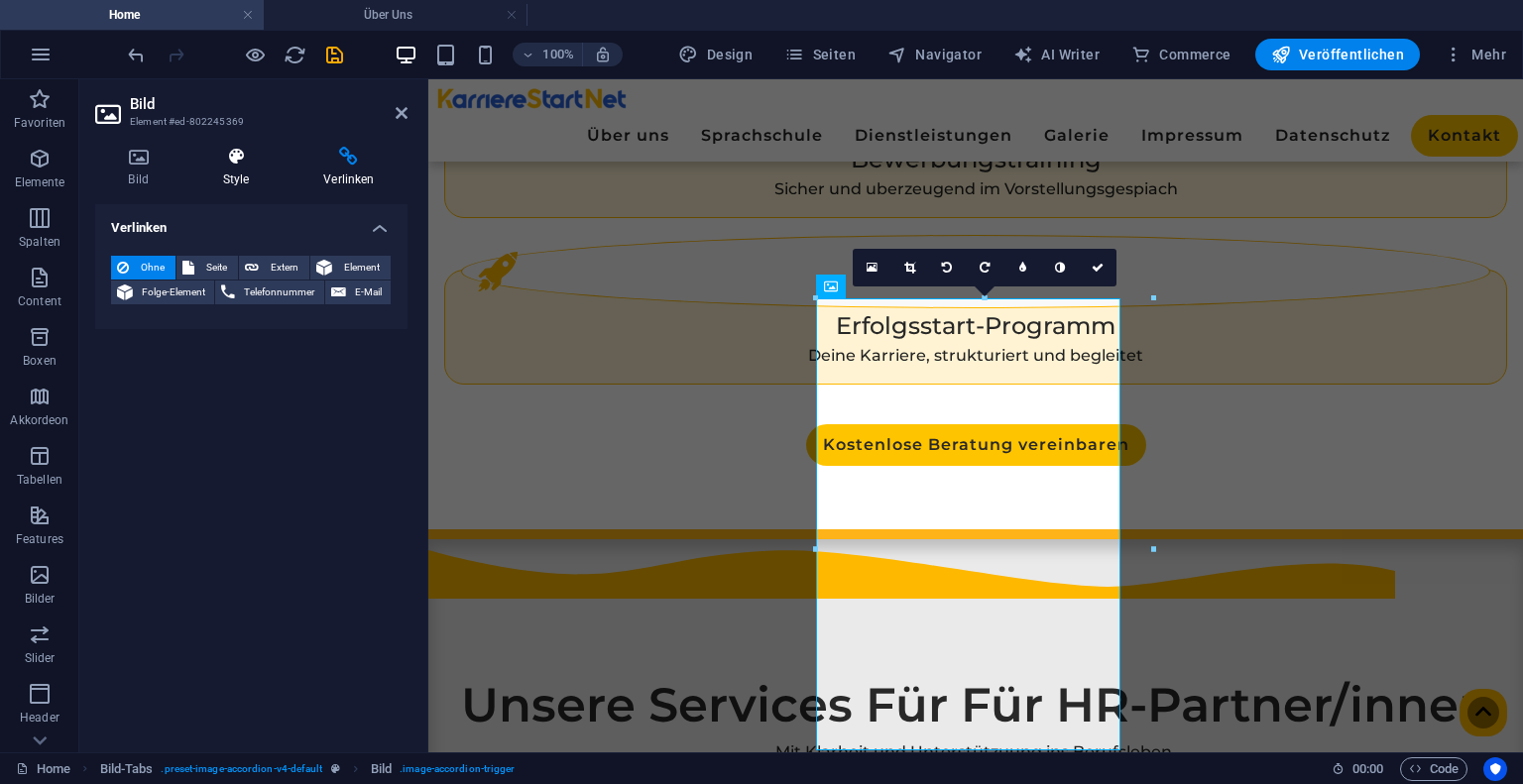 click at bounding box center [236, 157] 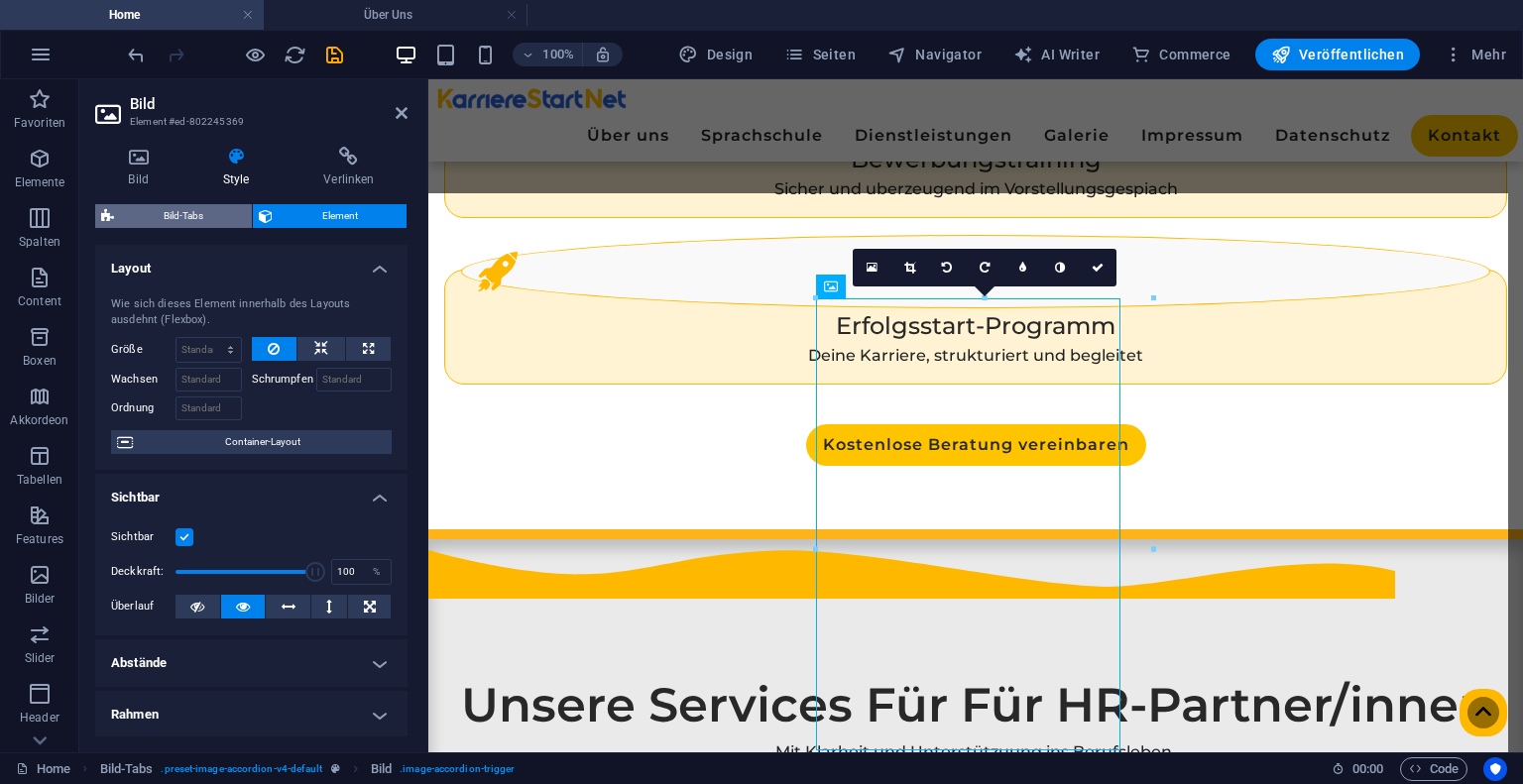 click on "Bild-Tabs" at bounding box center (182, 216) 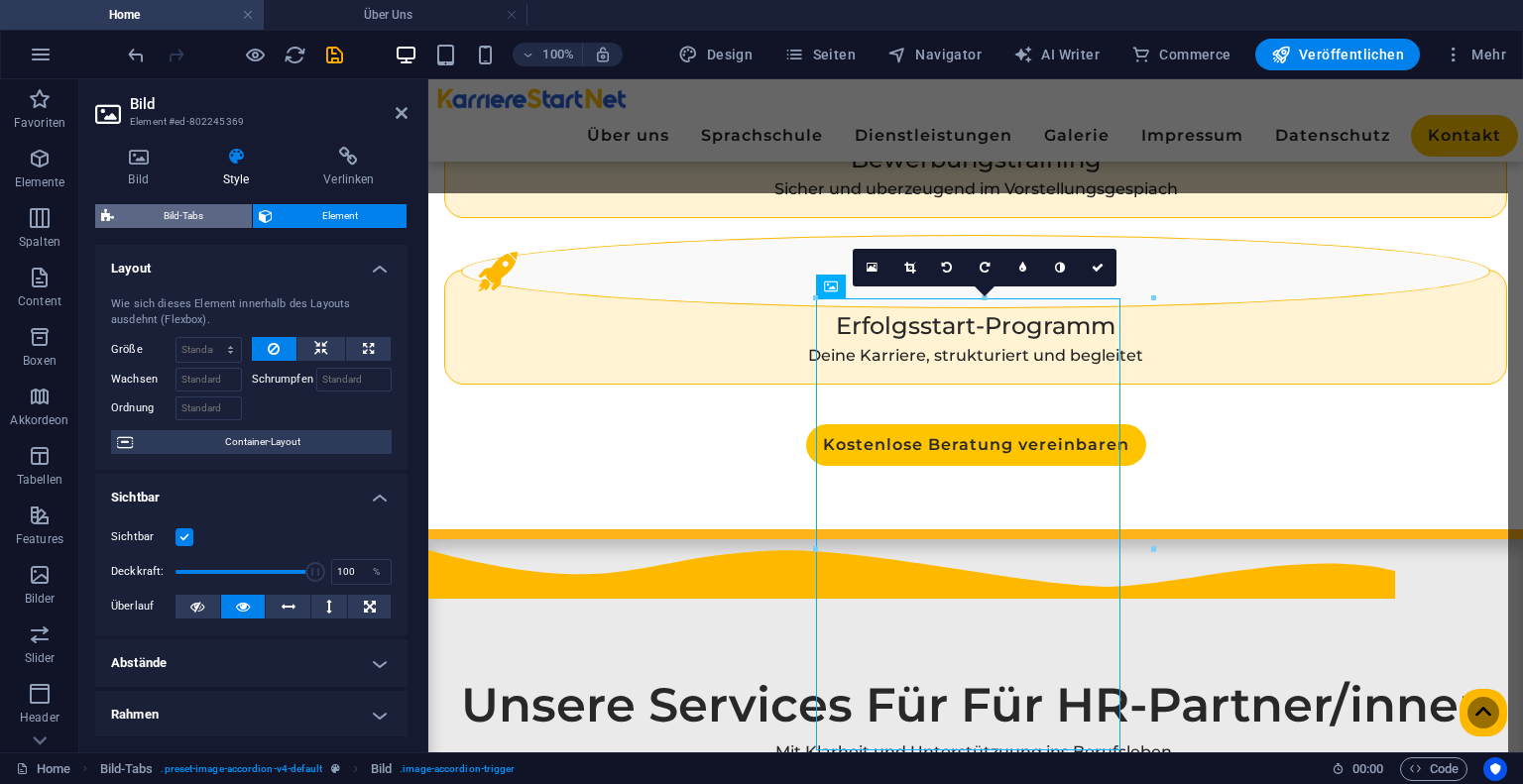 select on "px" 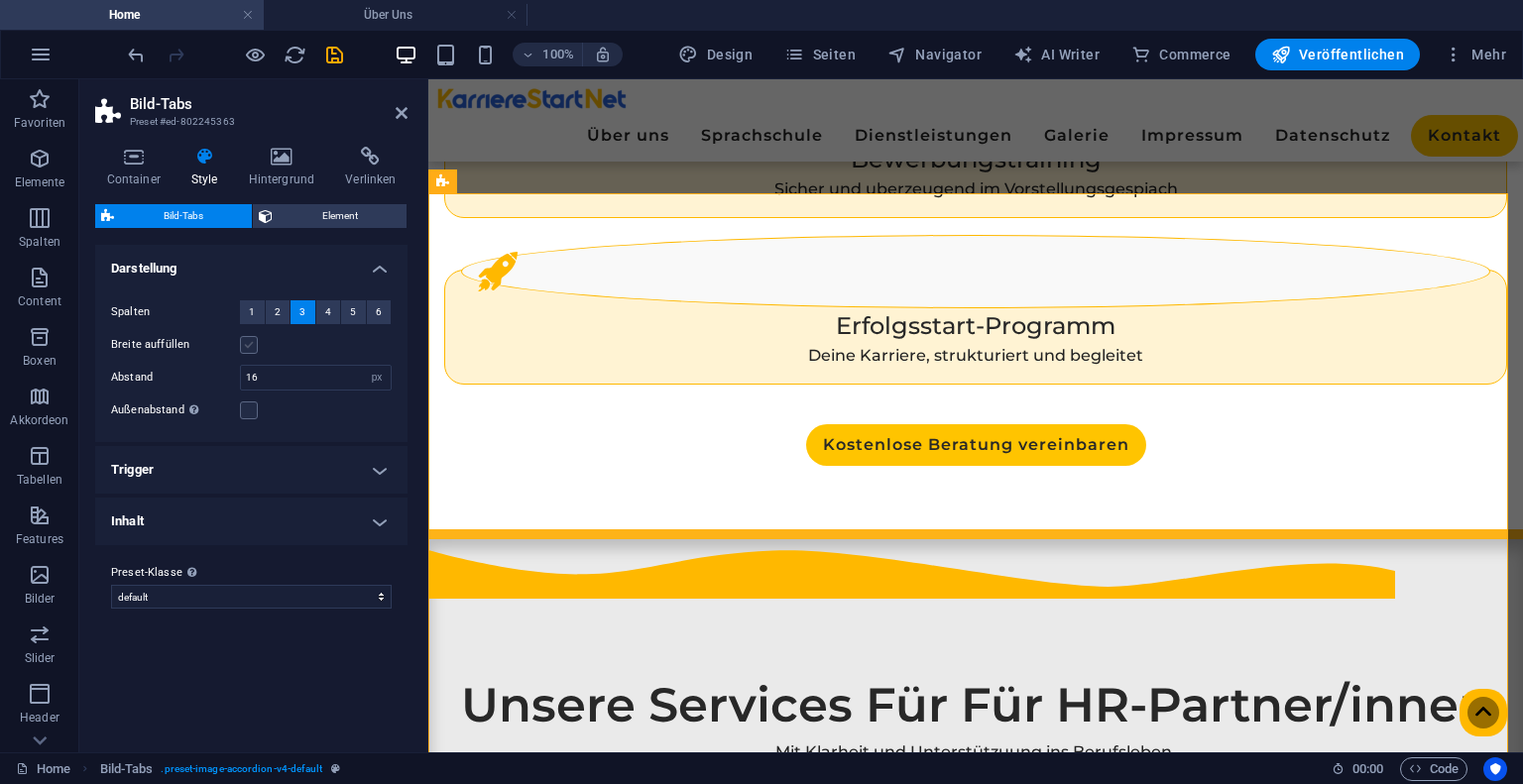 click at bounding box center (249, 345) 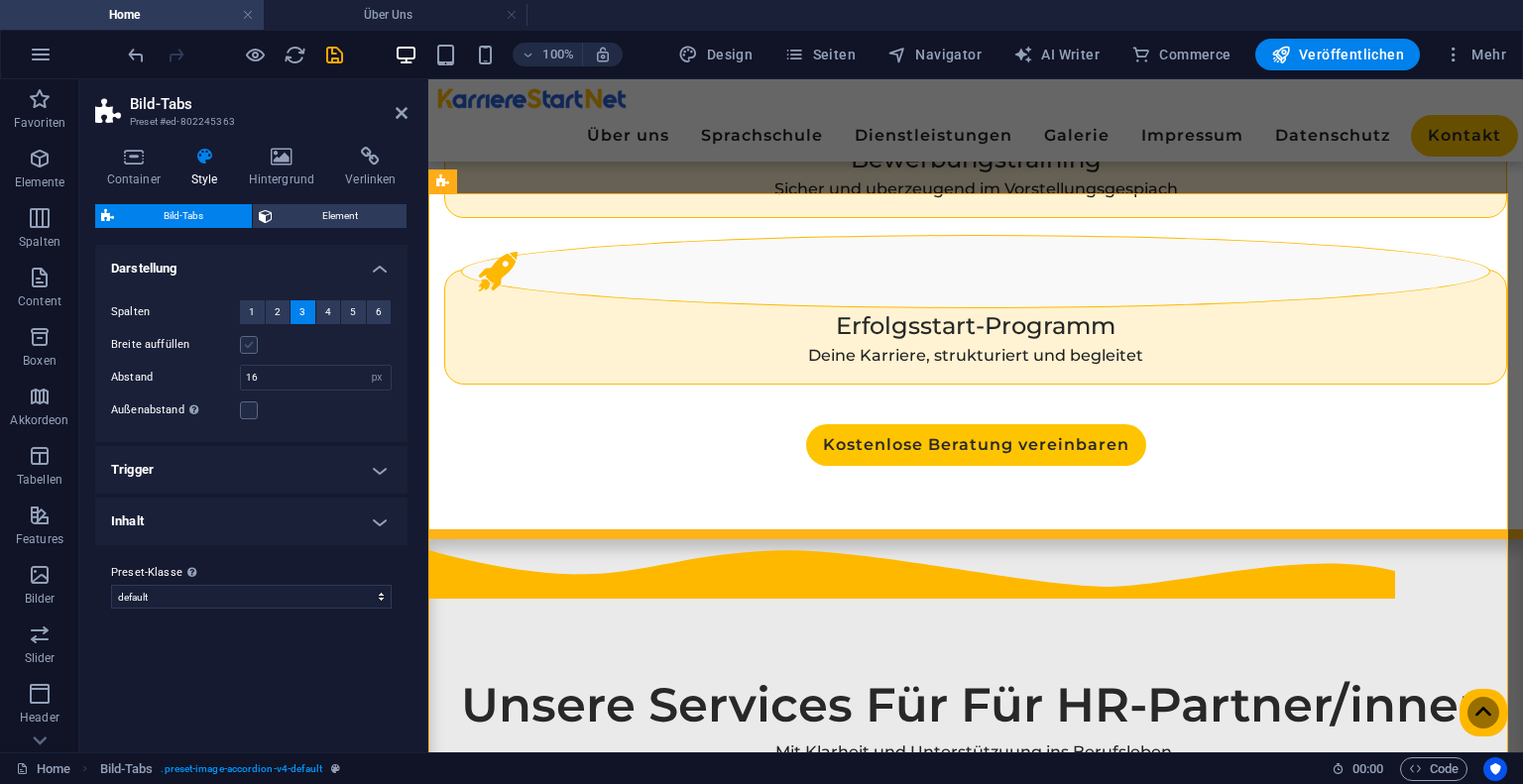 click on "Breite auffüllen" at bounding box center (0, 0) 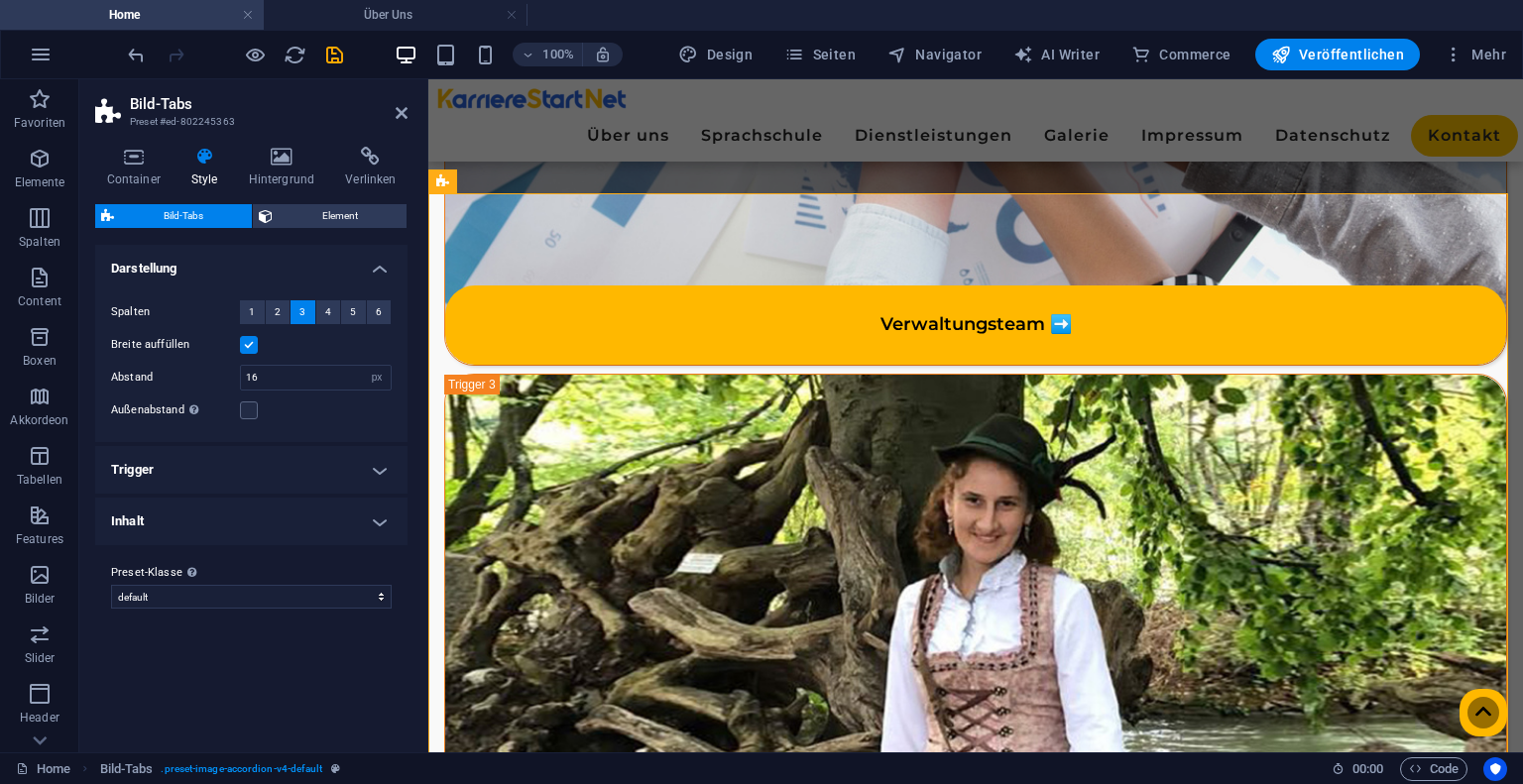 click on "Trigger" at bounding box center (251, 470) 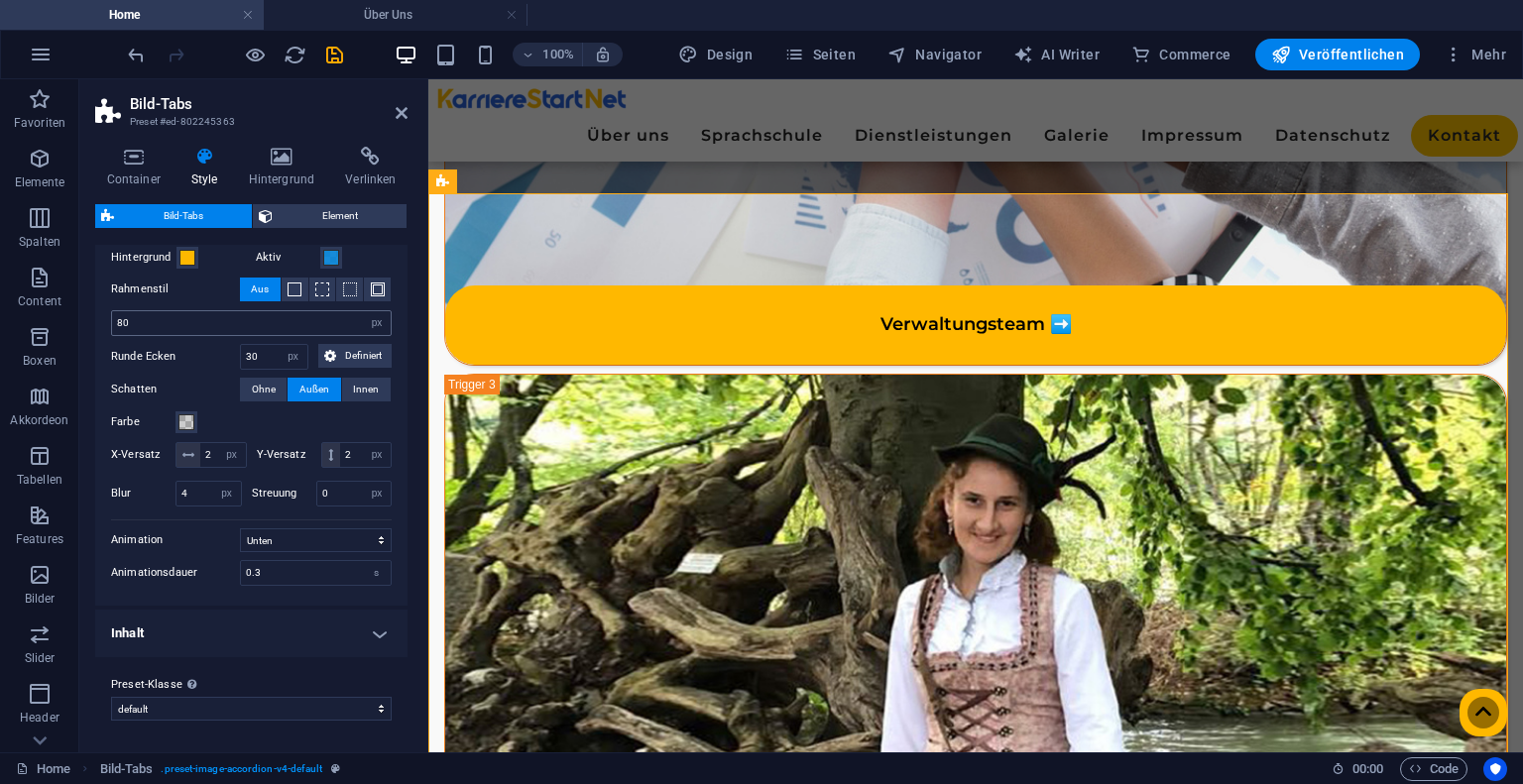 scroll, scrollTop: 318, scrollLeft: 0, axis: vertical 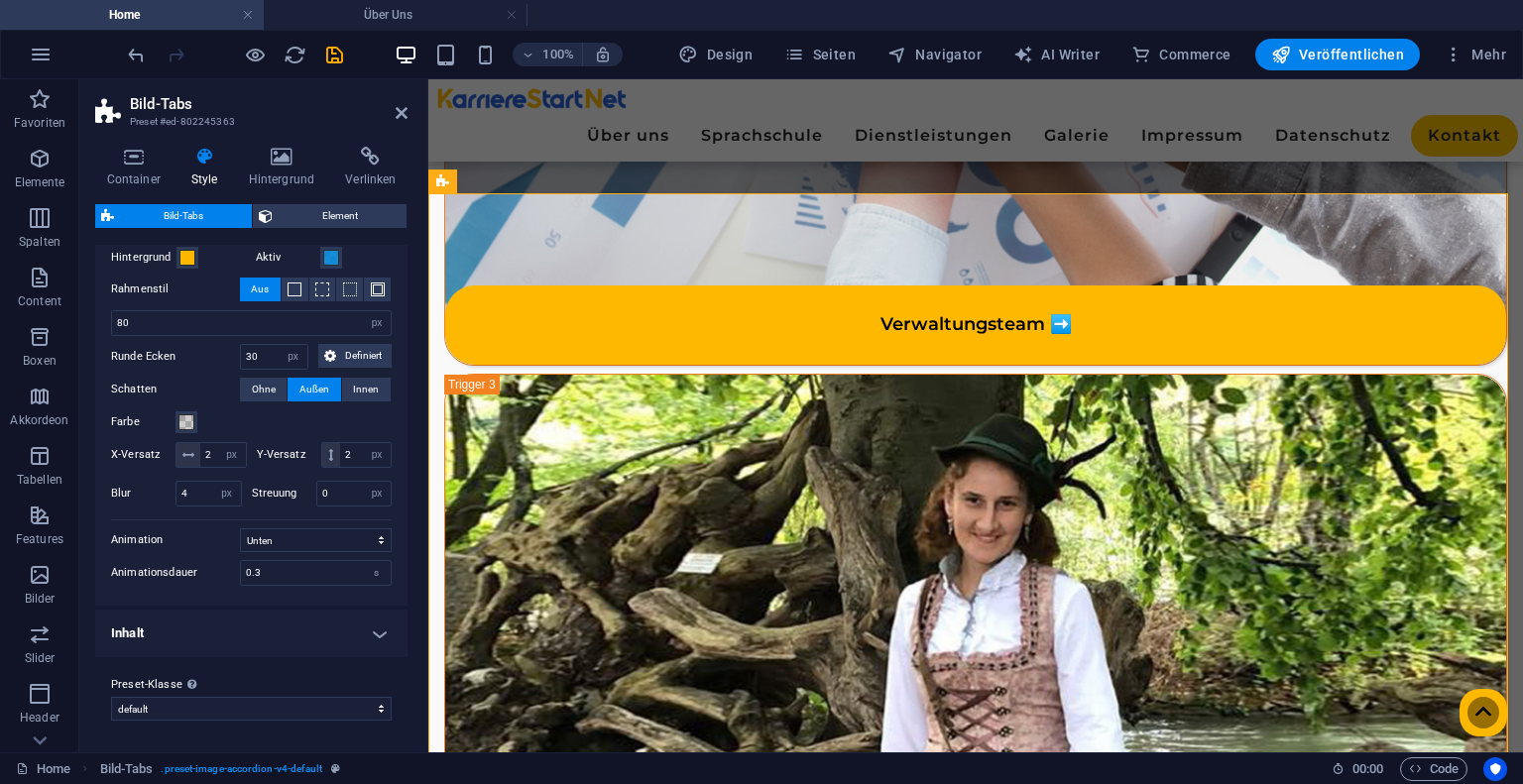 click on "Inhalt" at bounding box center (251, 633) 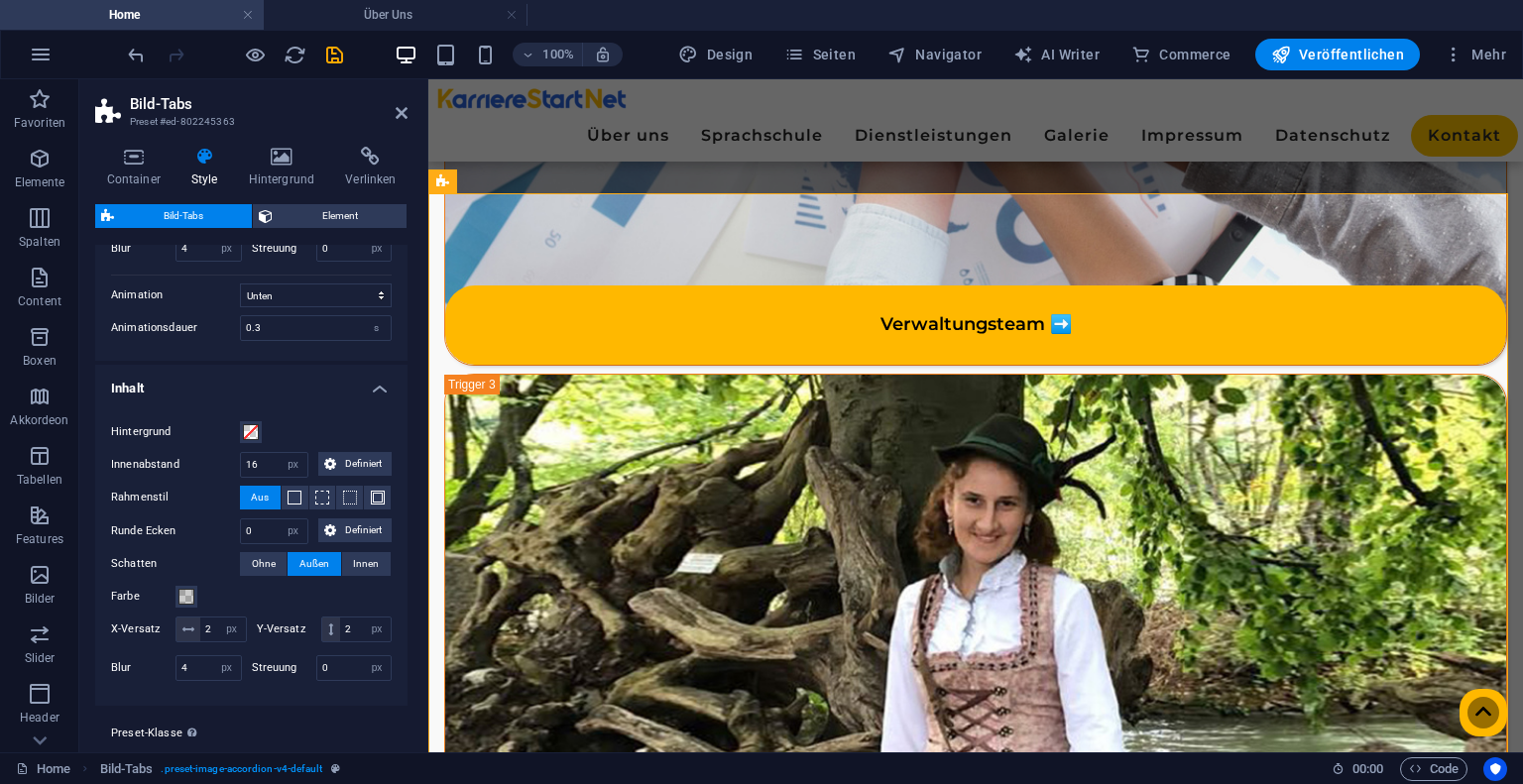 scroll, scrollTop: 550, scrollLeft: 0, axis: vertical 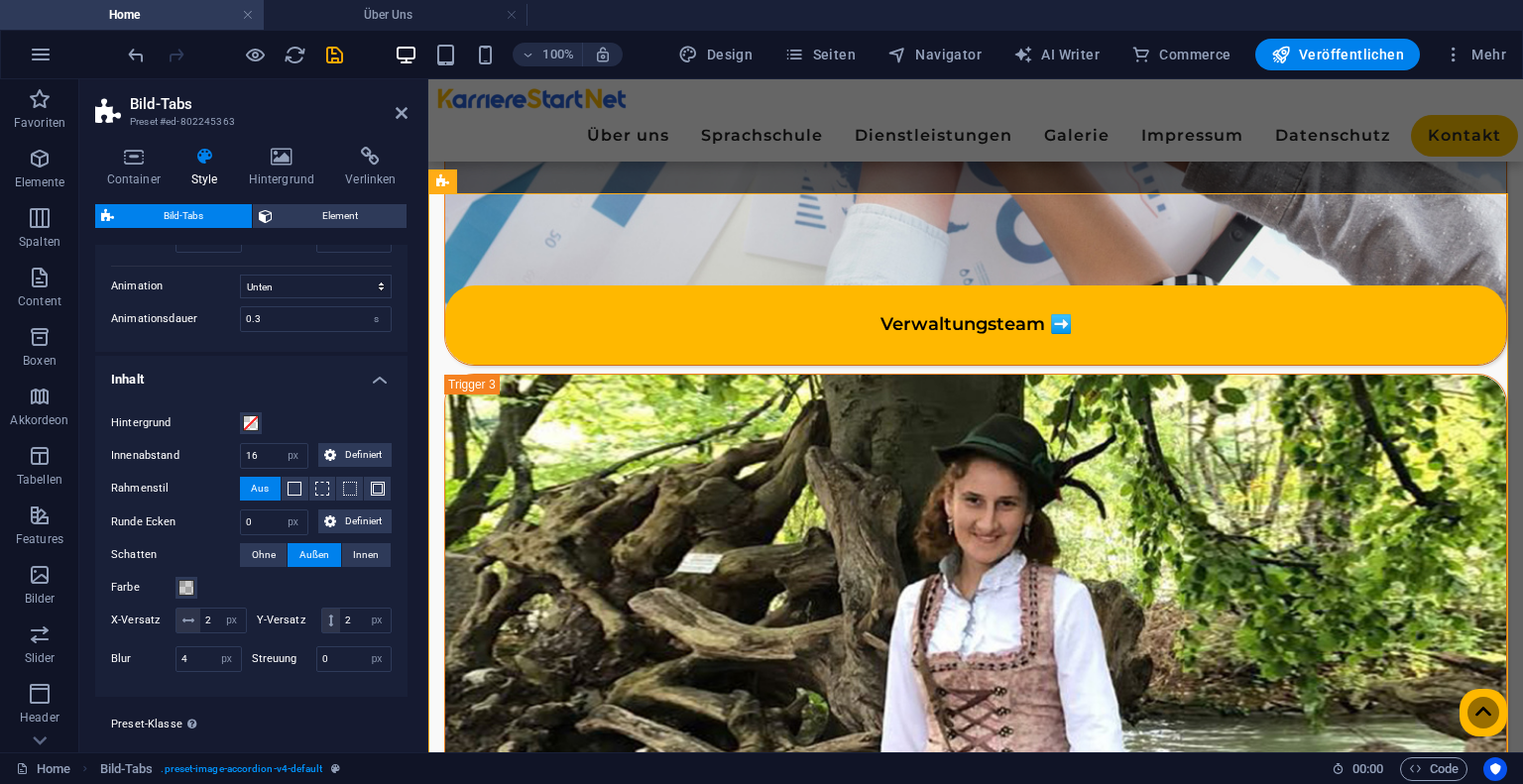 click at bounding box center [235, 55] 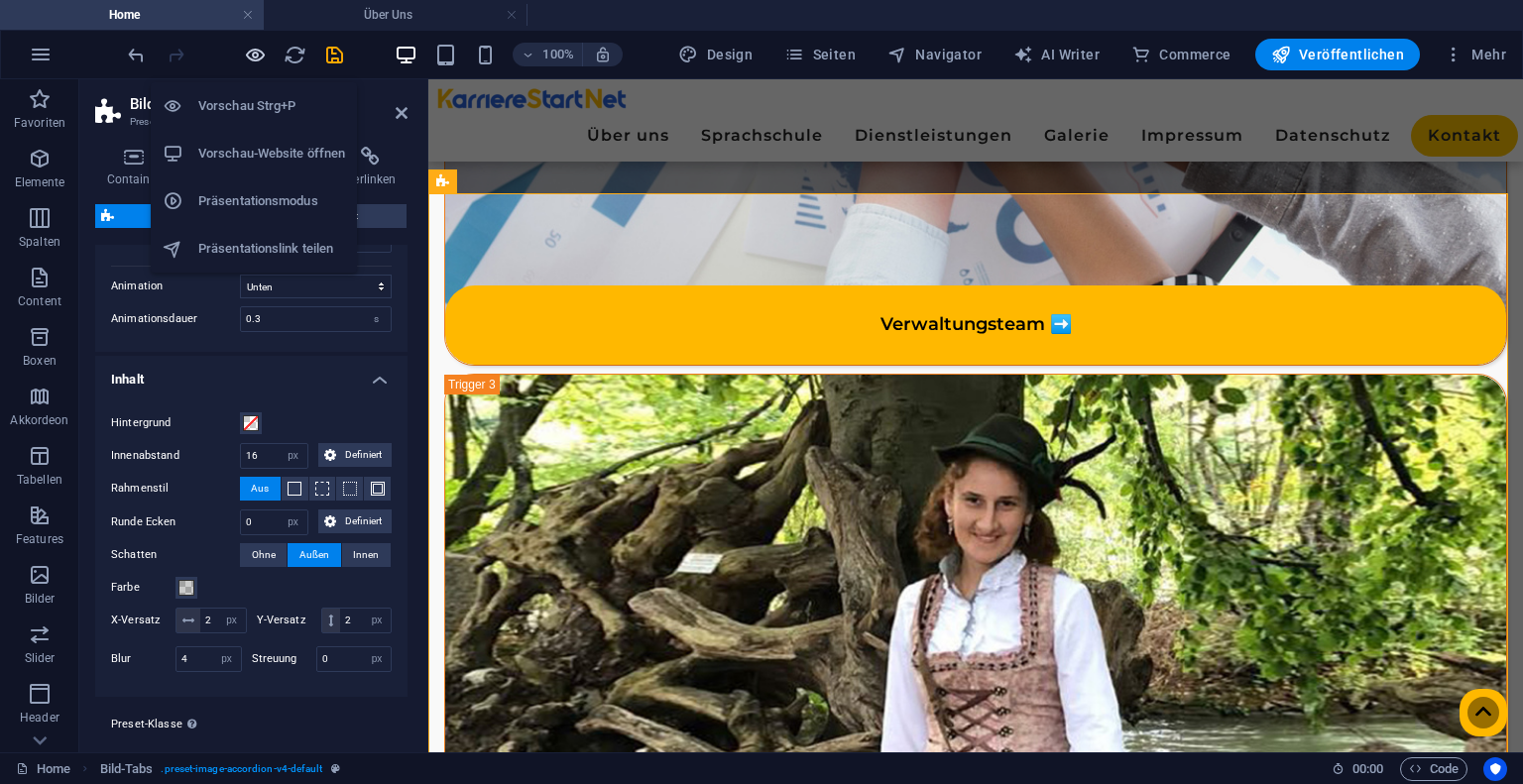 click at bounding box center [255, 55] 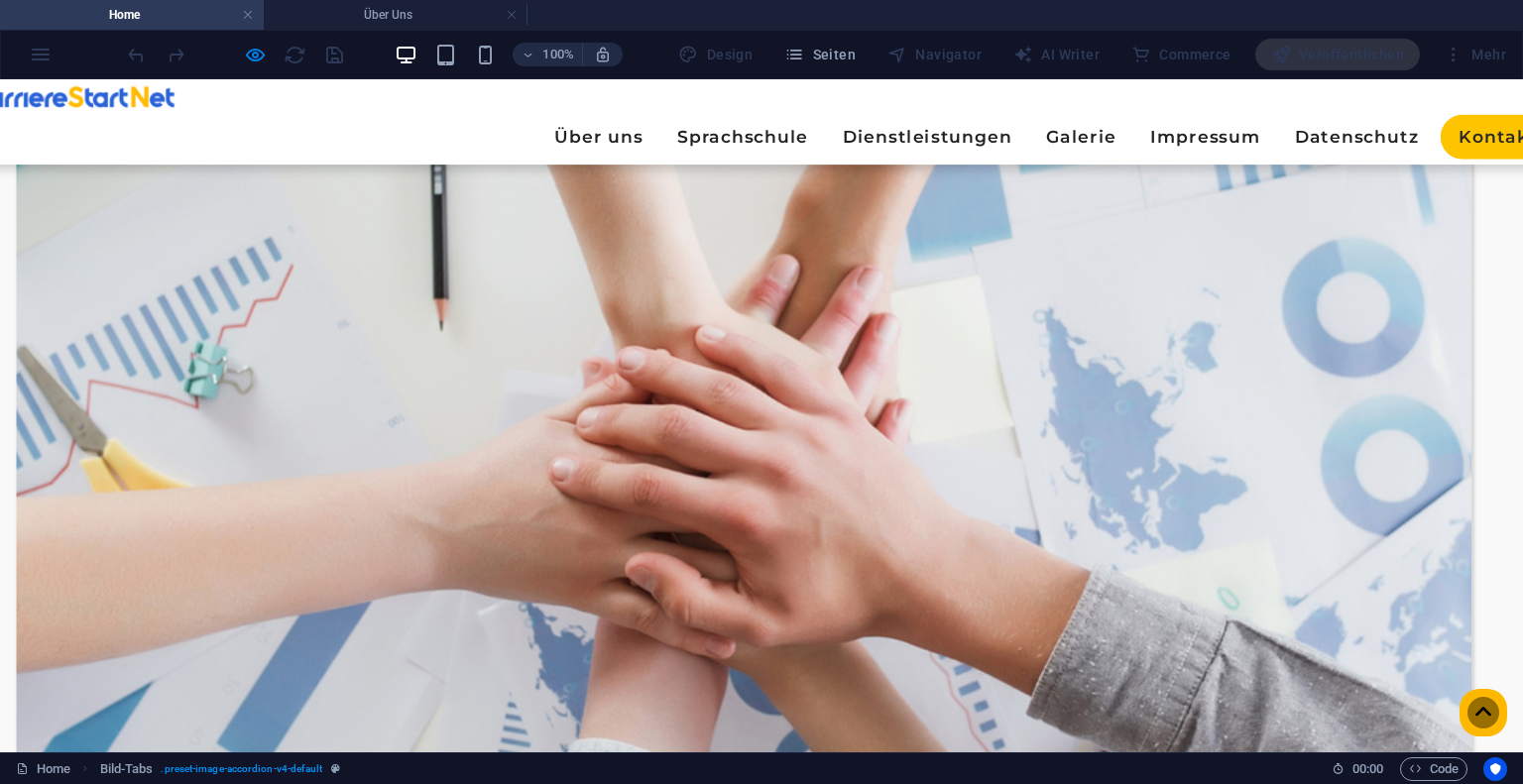 scroll, scrollTop: 1986, scrollLeft: 0, axis: vertical 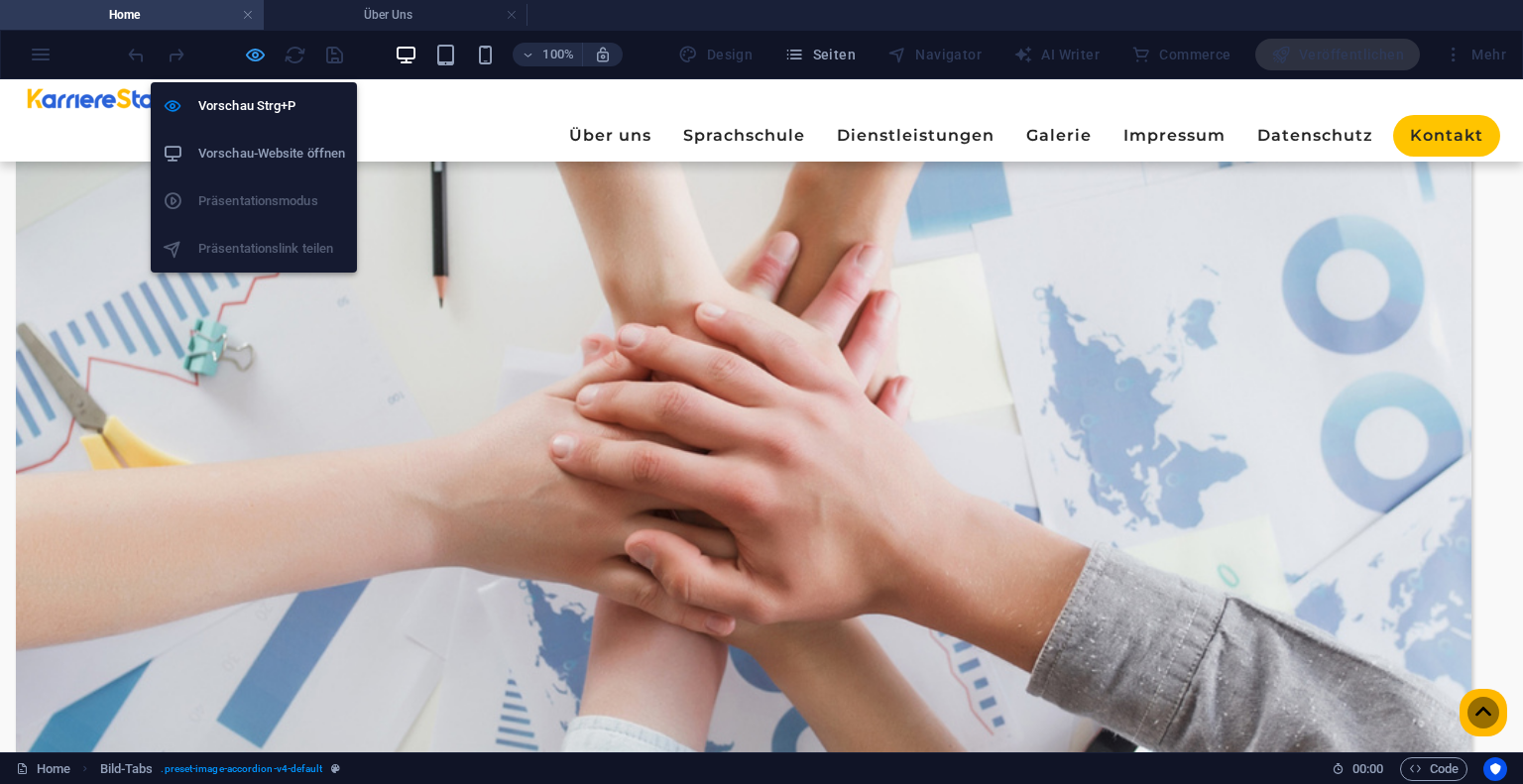 click at bounding box center [255, 55] 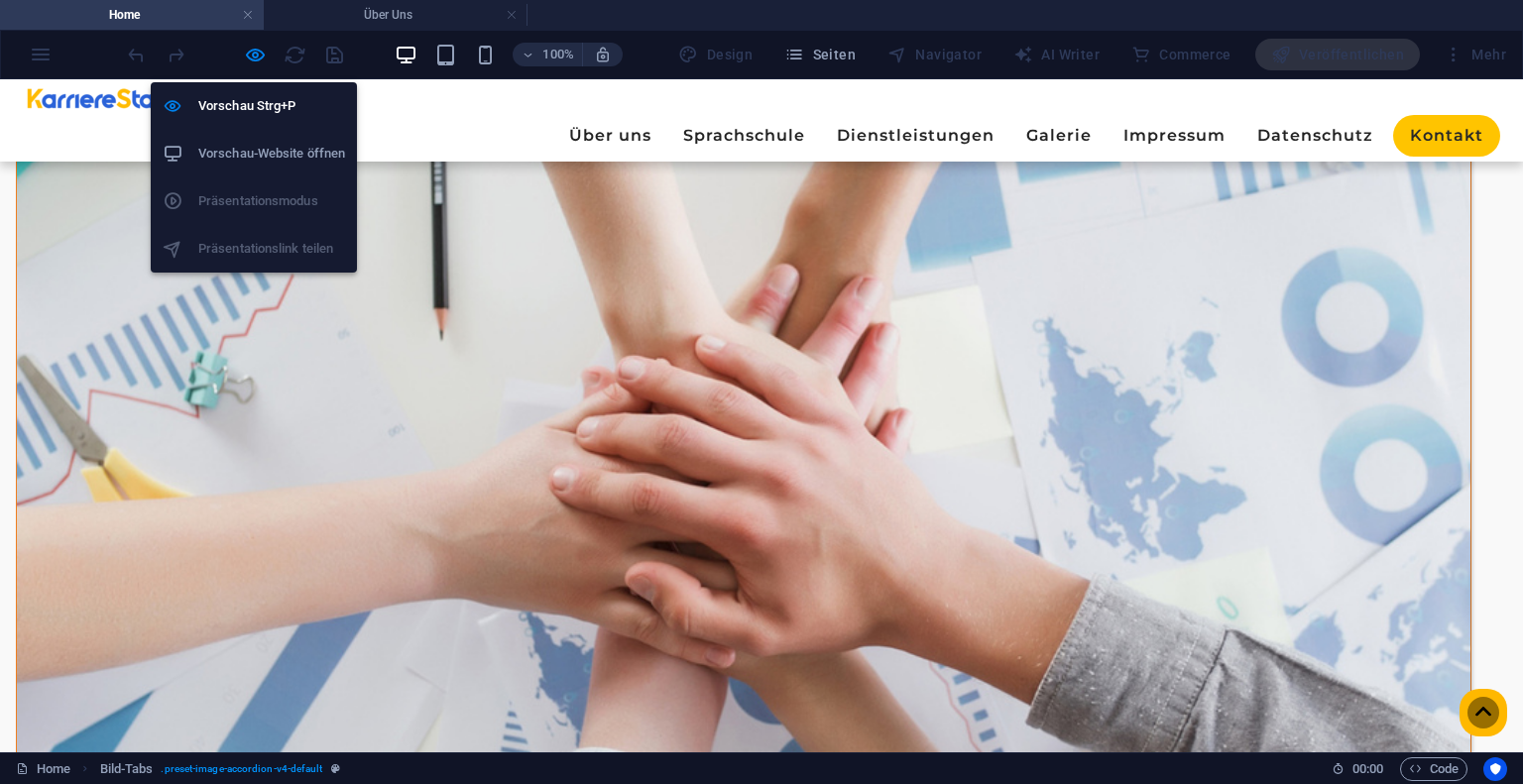 scroll, scrollTop: 1927, scrollLeft: 0, axis: vertical 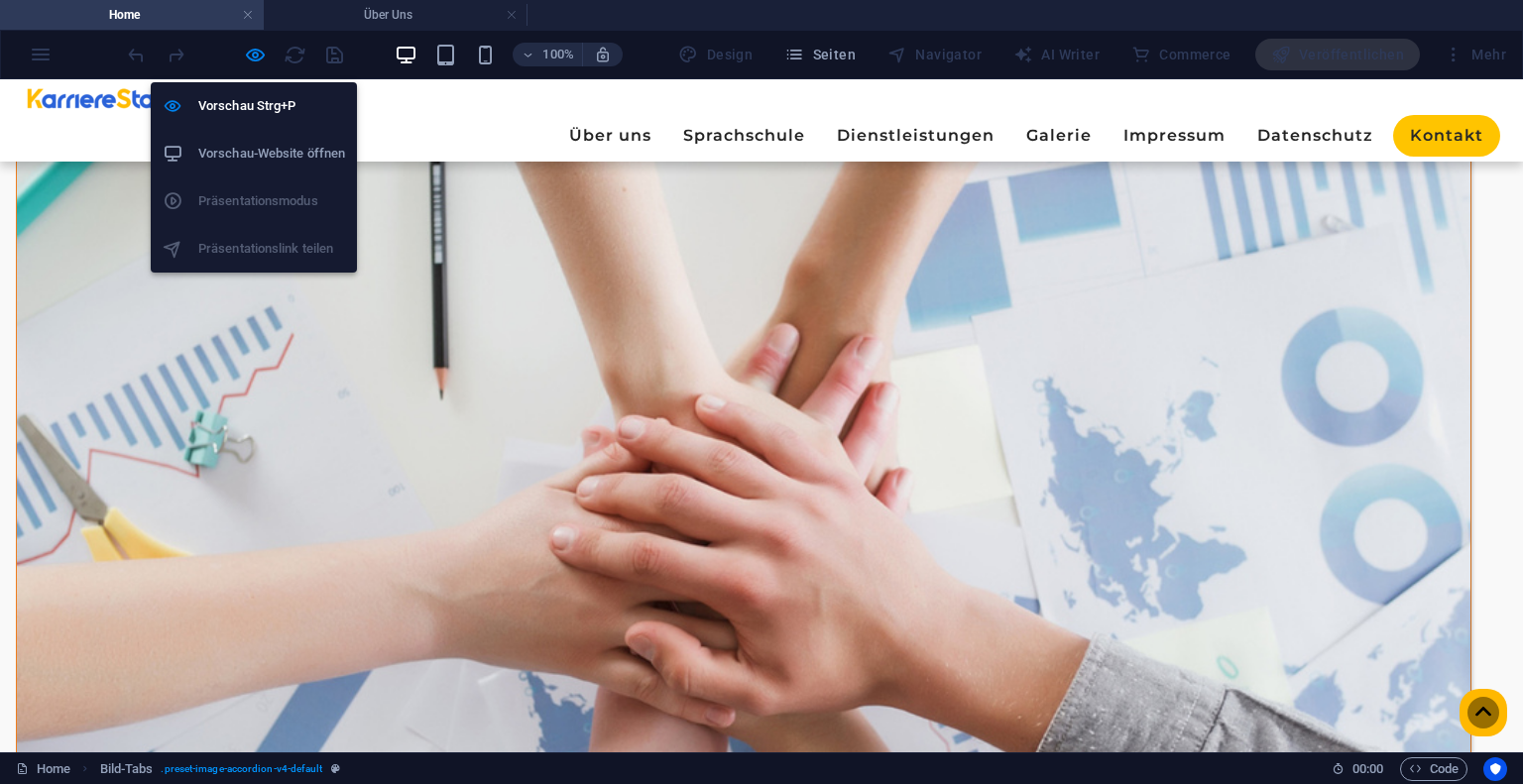 select on "px" 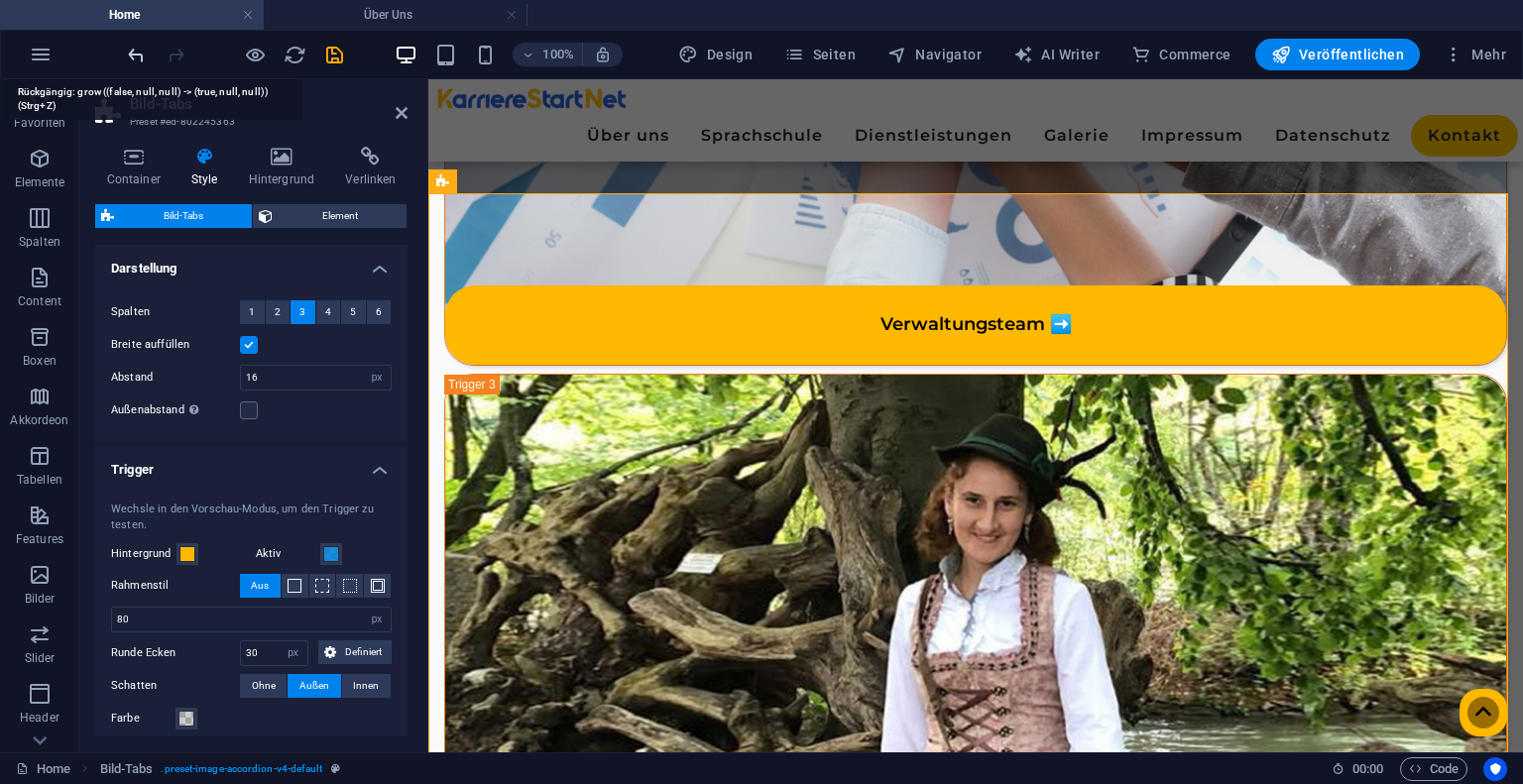 click at bounding box center [136, 55] 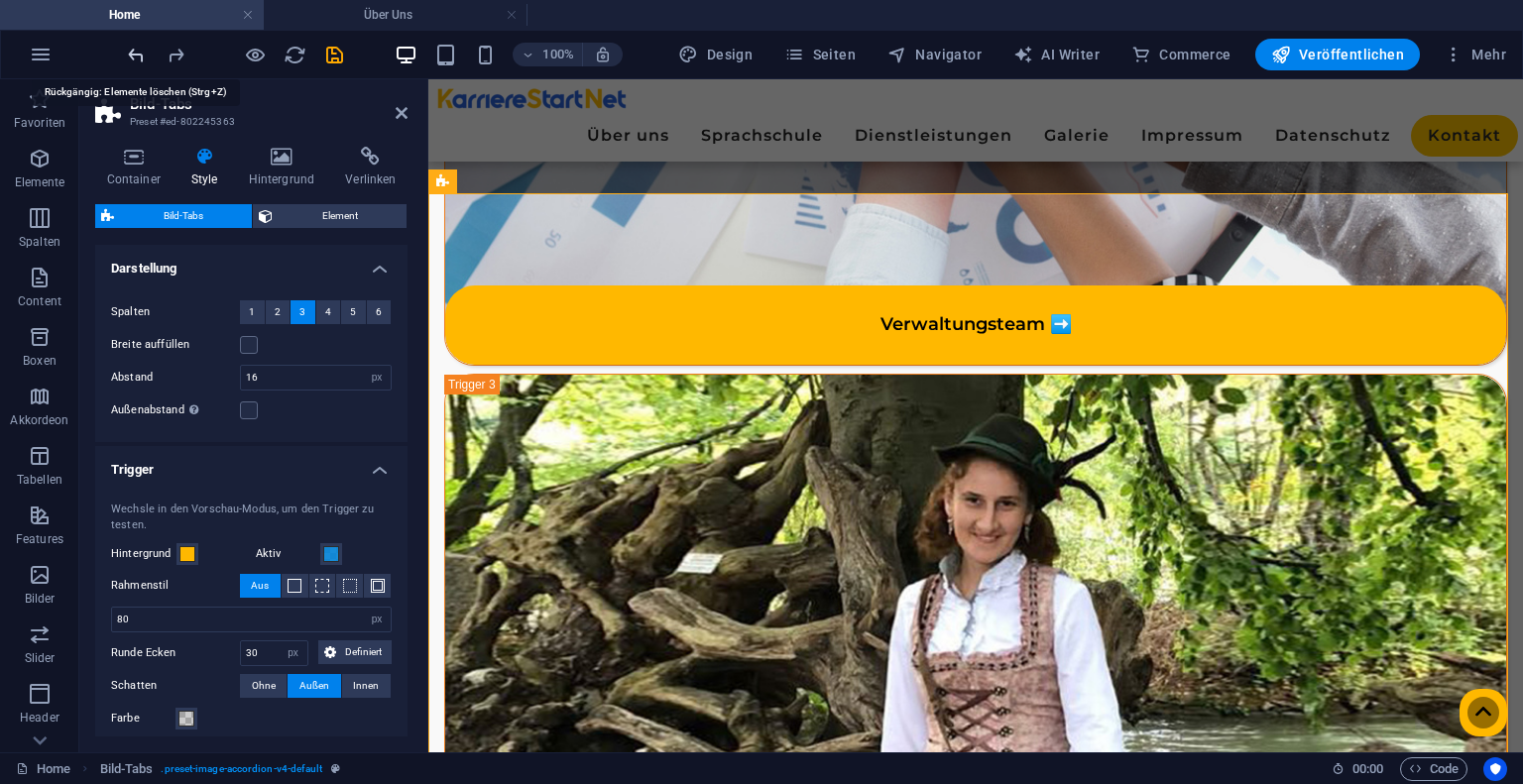 click at bounding box center [136, 55] 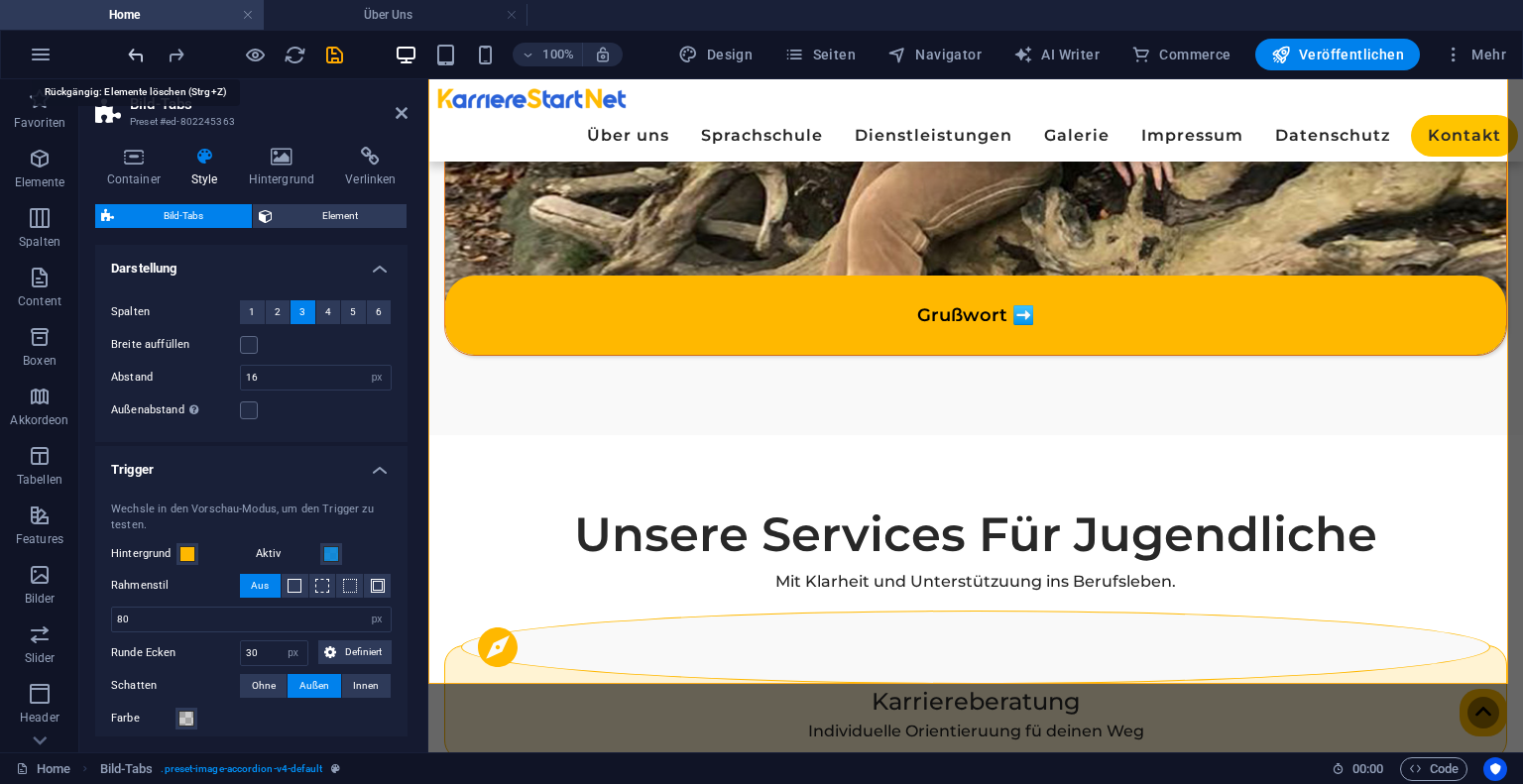 scroll, scrollTop: 2891, scrollLeft: 0, axis: vertical 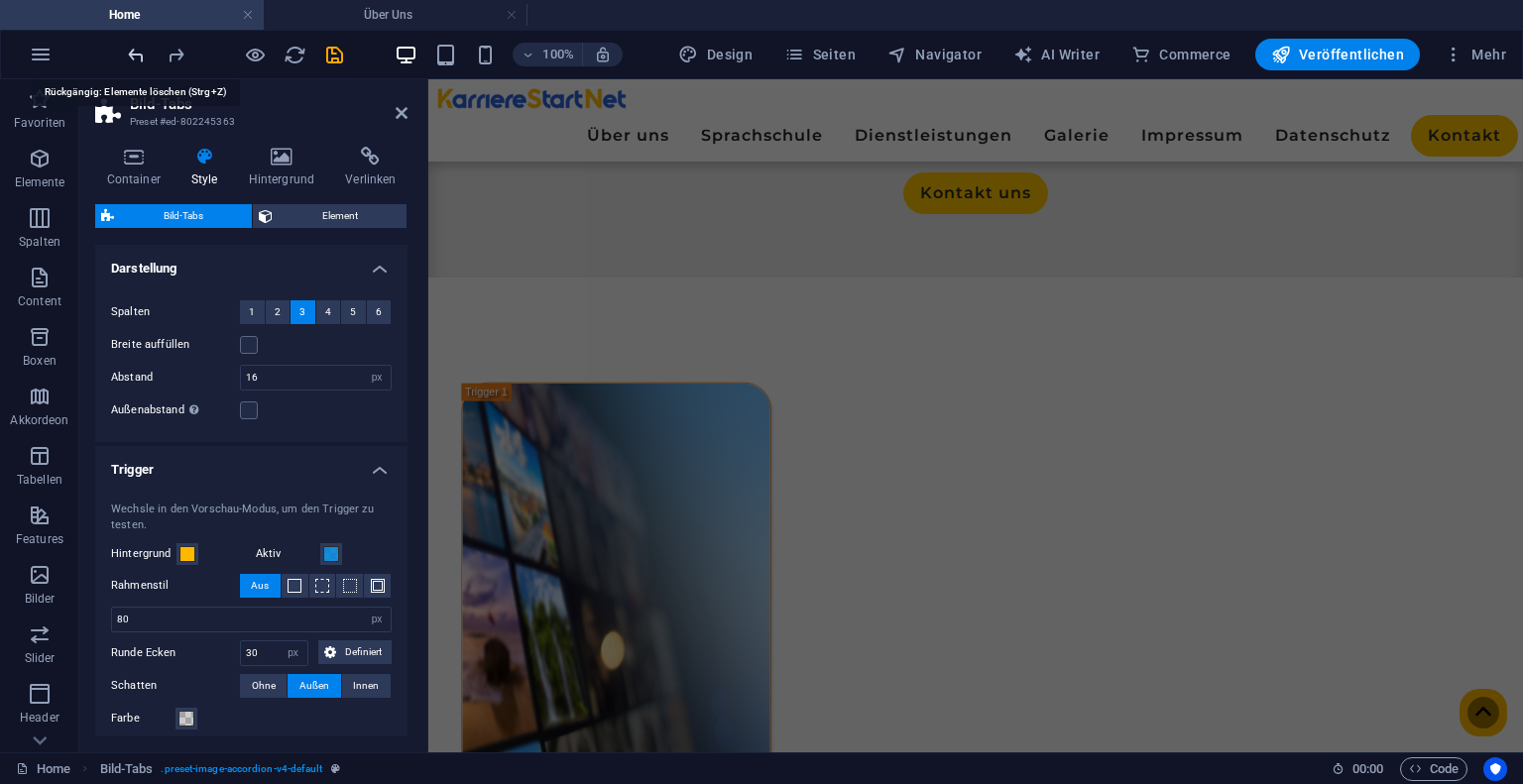 click at bounding box center (136, 55) 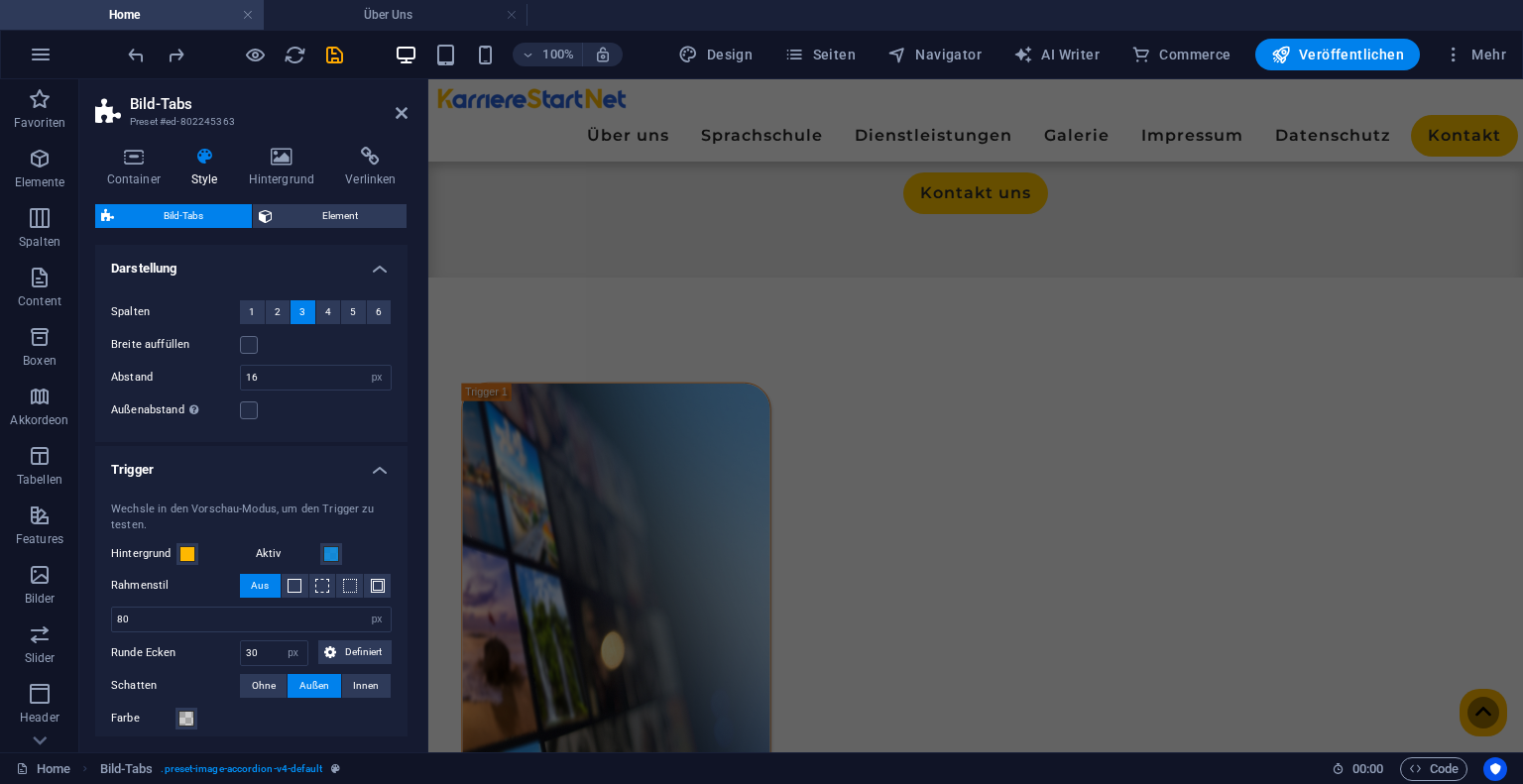 click at bounding box center [176, 55] 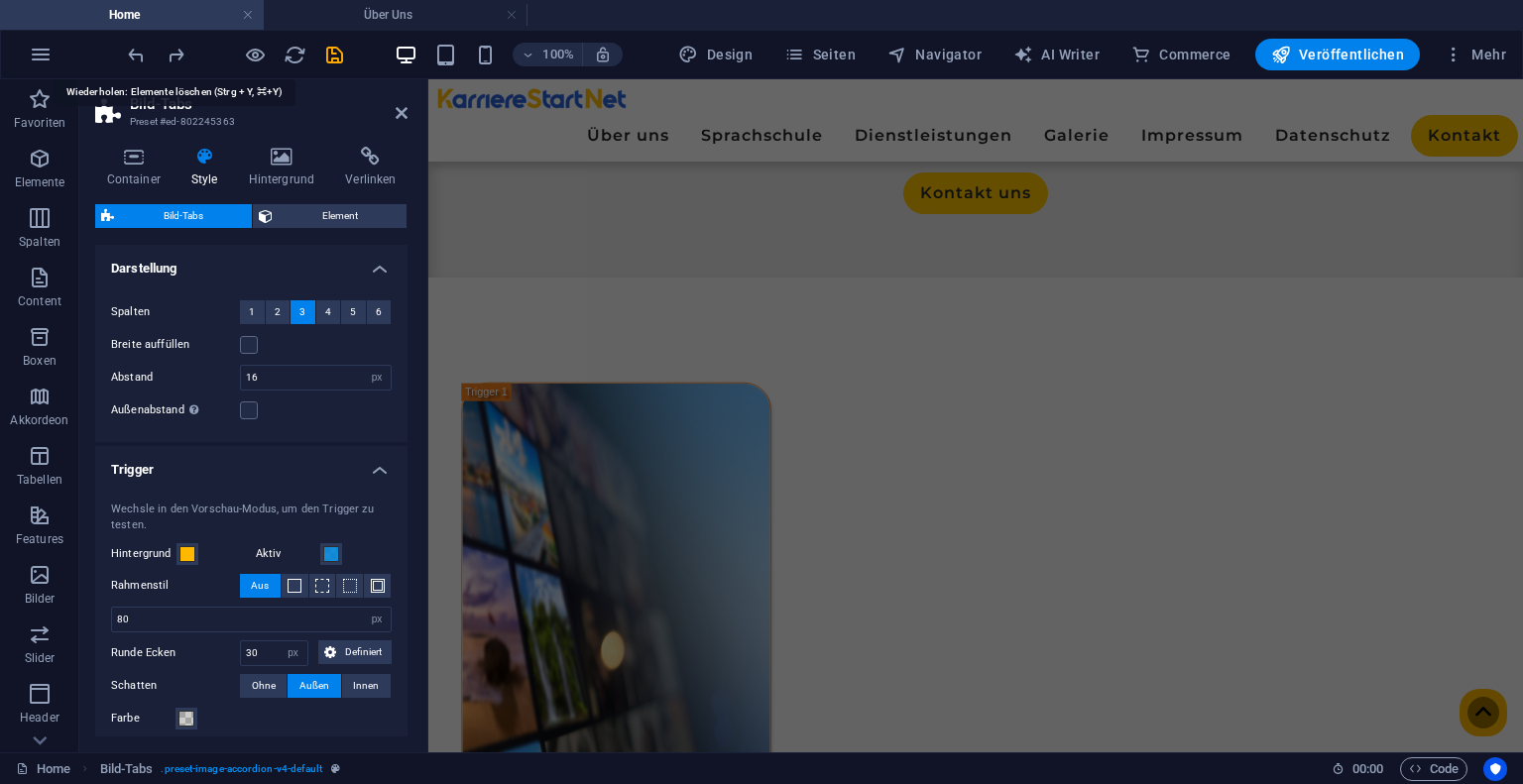click at bounding box center (176, 55) 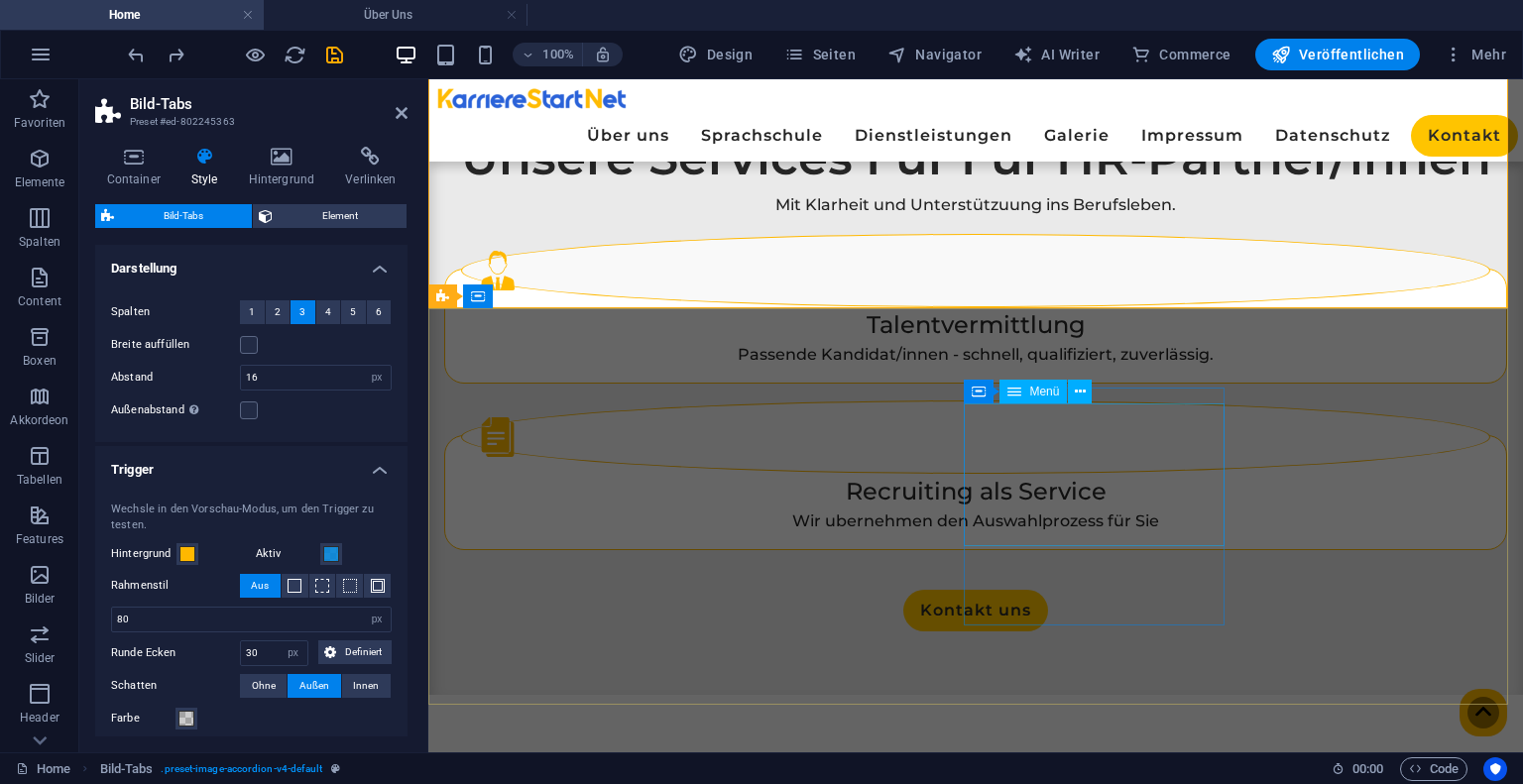 scroll, scrollTop: 2242, scrollLeft: 0, axis: vertical 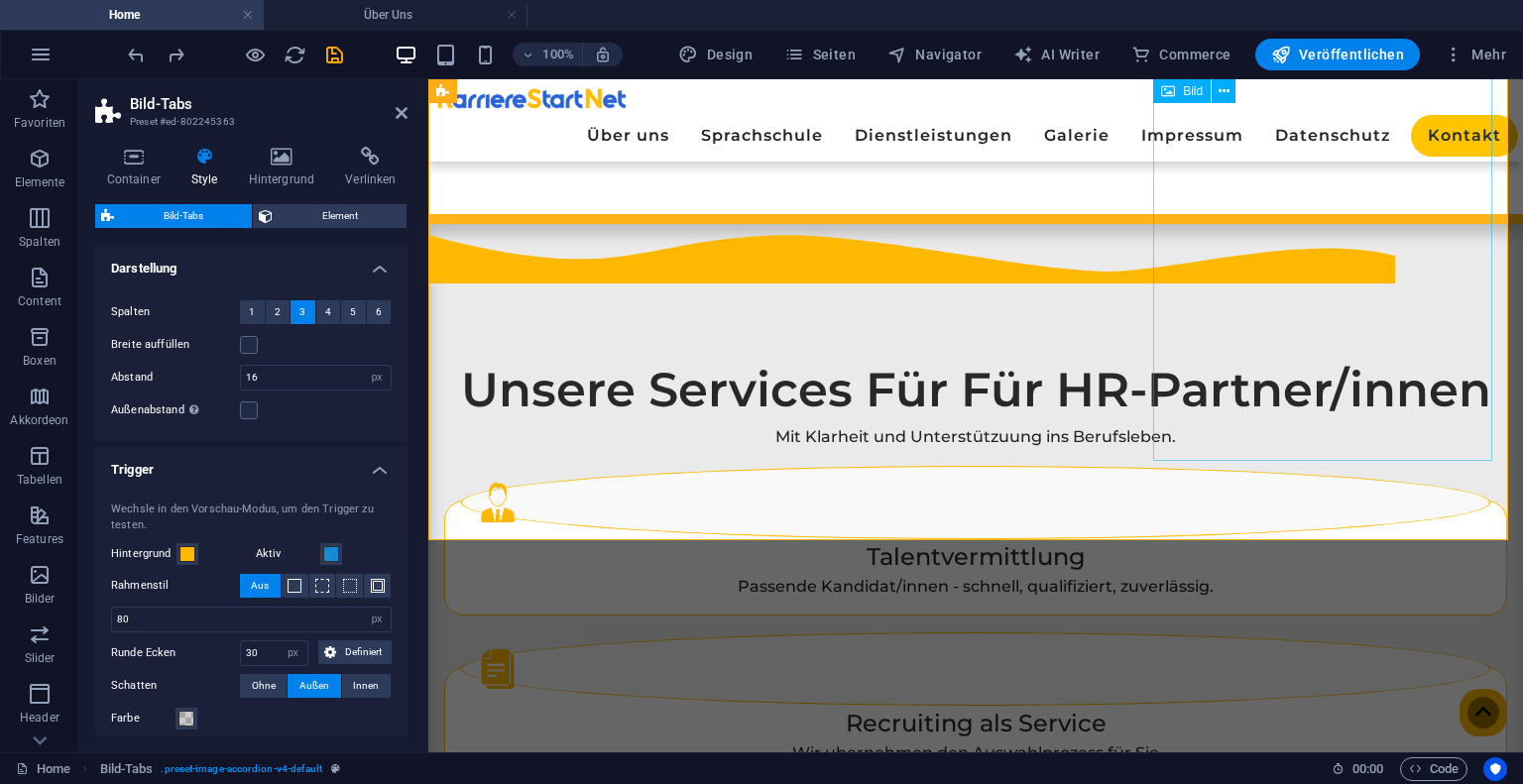 click at bounding box center (616, 2296) 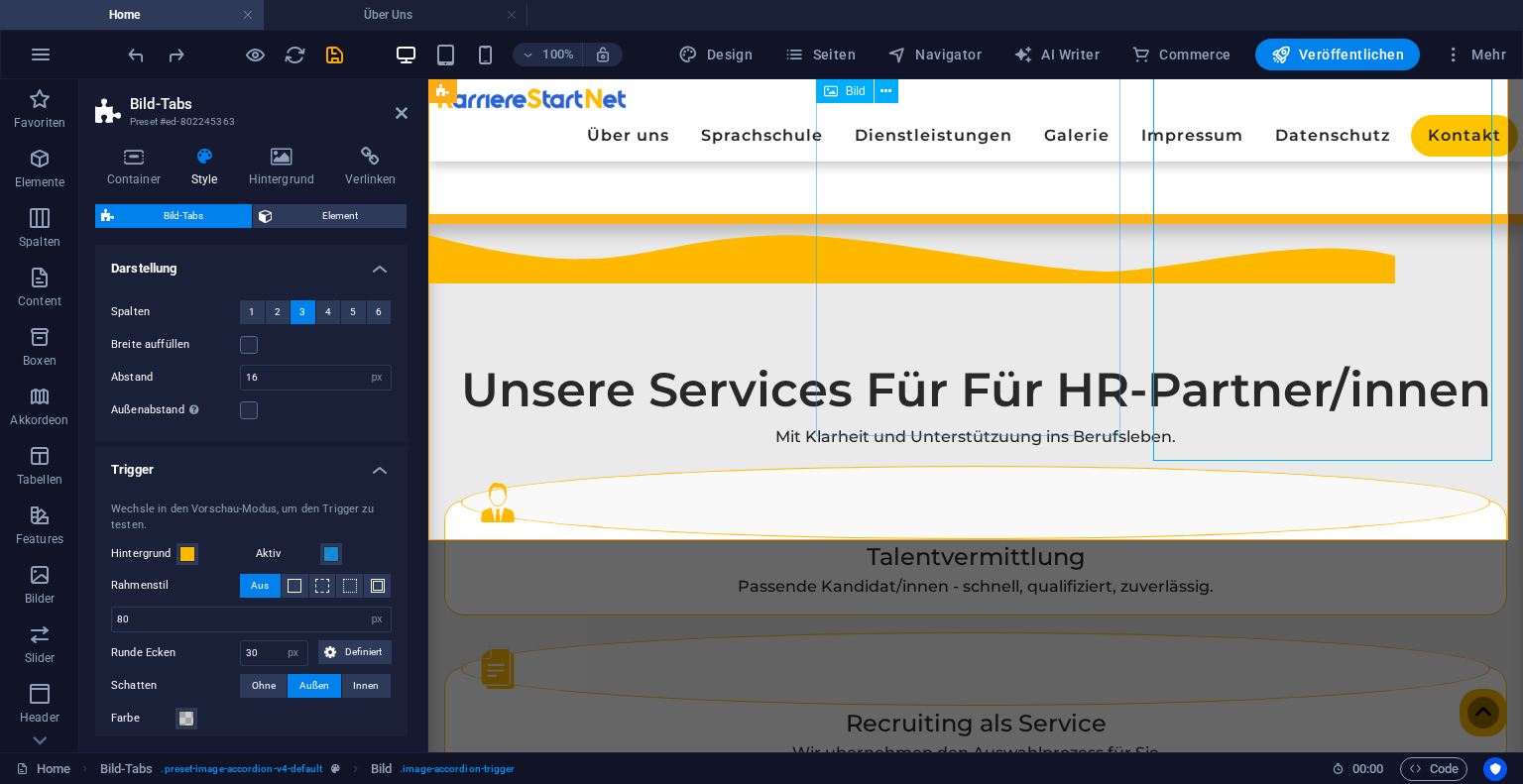 click at bounding box center (616, 1778) 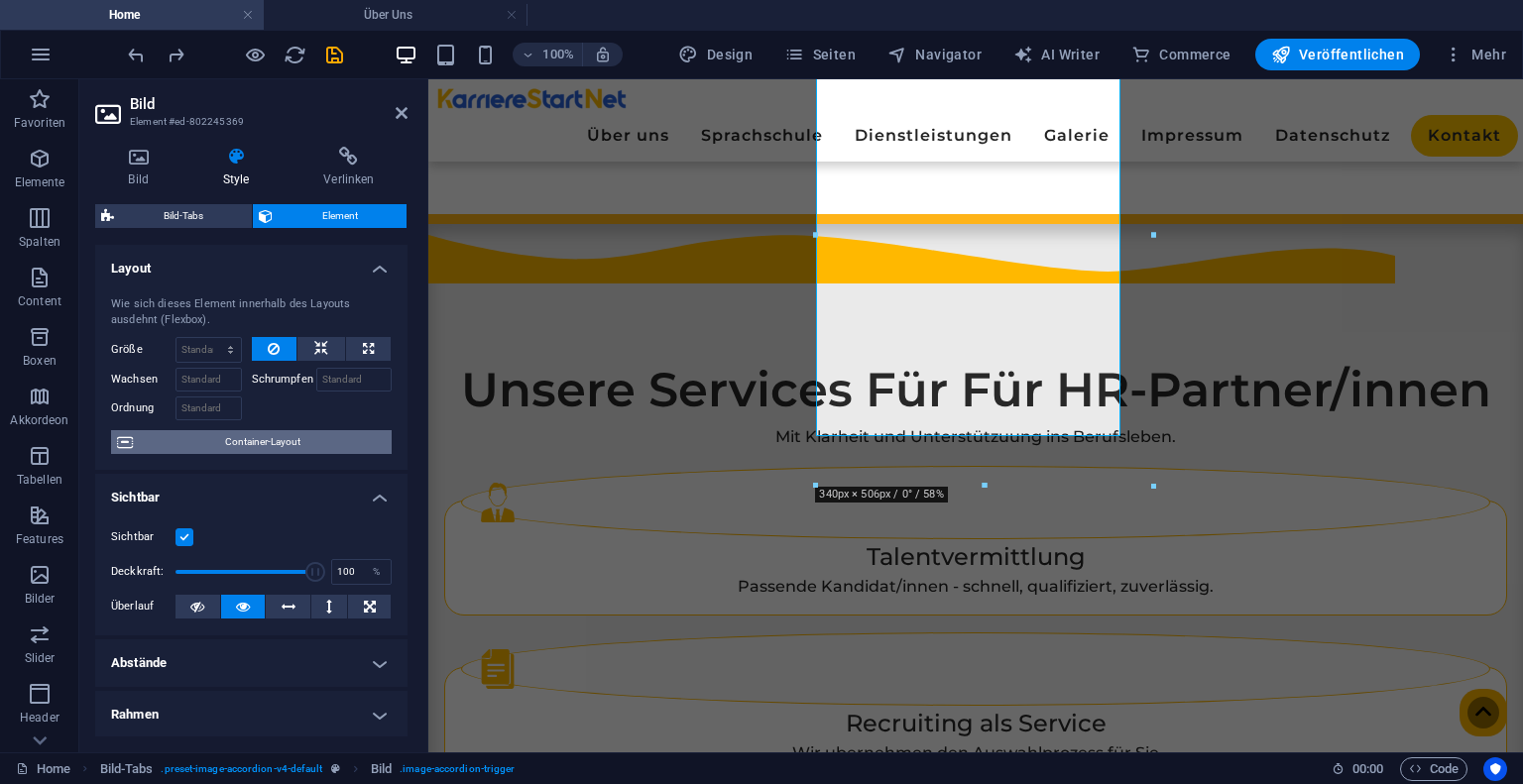 click on "Container-Layout" at bounding box center (262, 442) 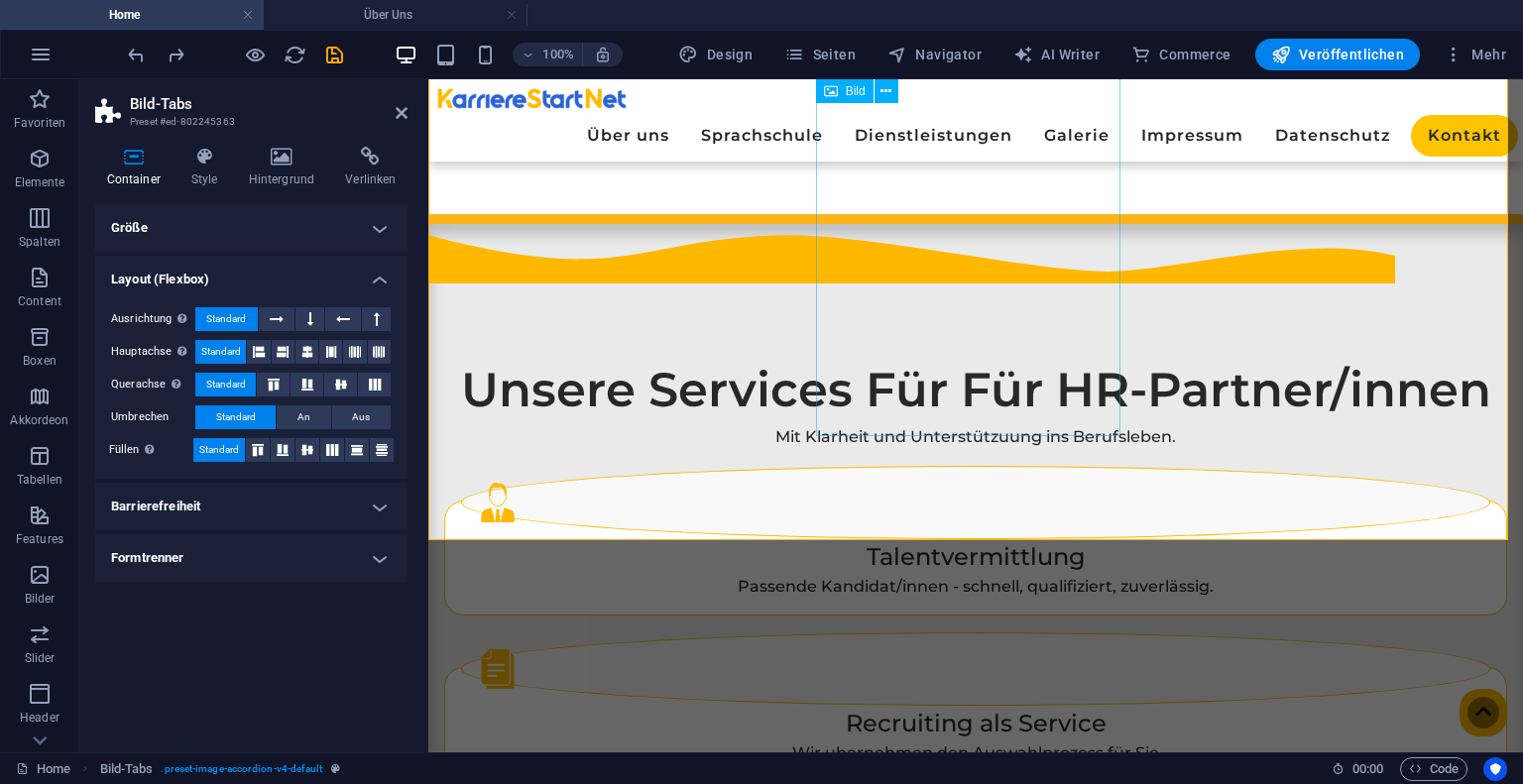 click at bounding box center [616, 1778] 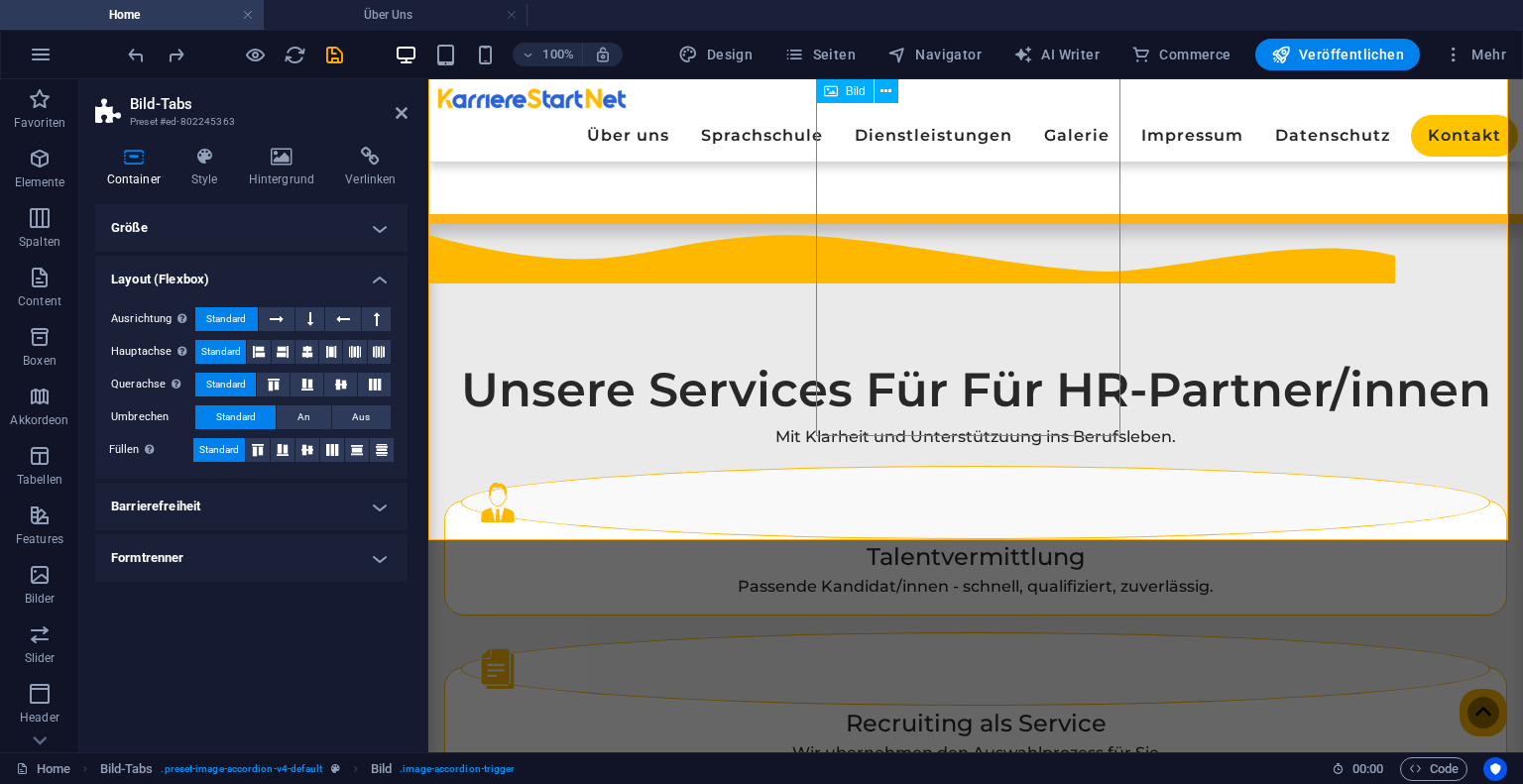 click at bounding box center (616, 1778) 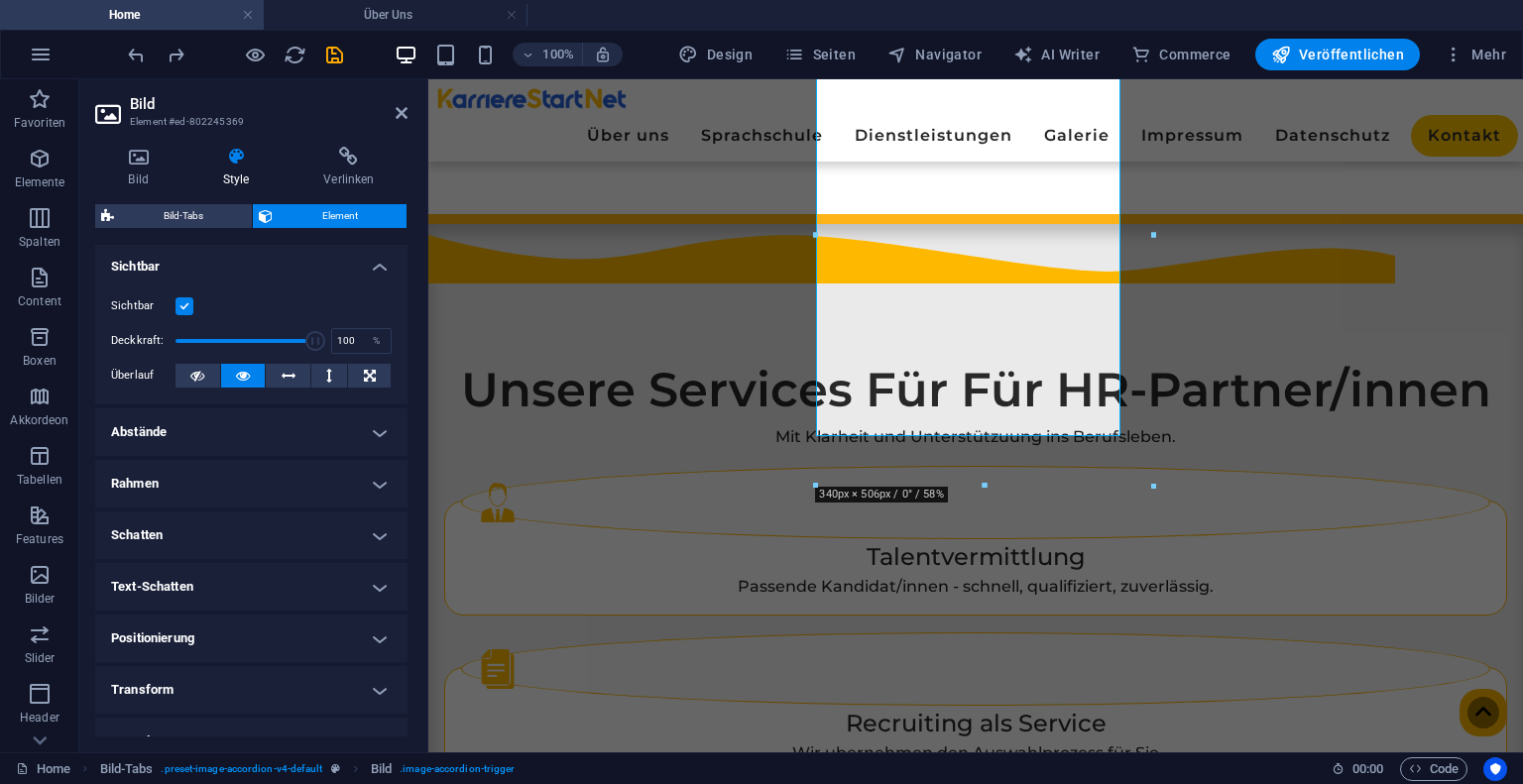 scroll, scrollTop: 0, scrollLeft: 0, axis: both 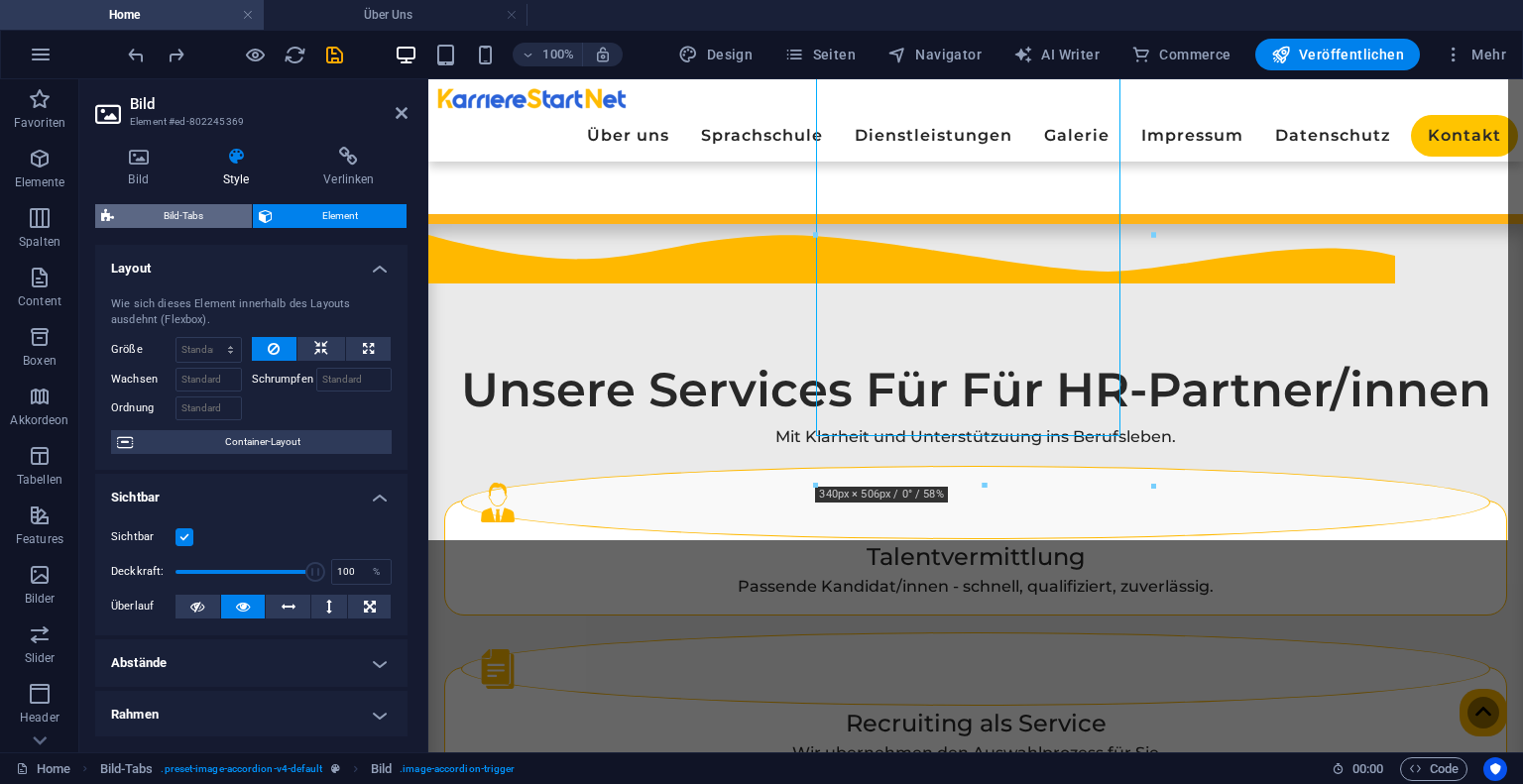 click on "Bild-Tabs" at bounding box center [182, 216] 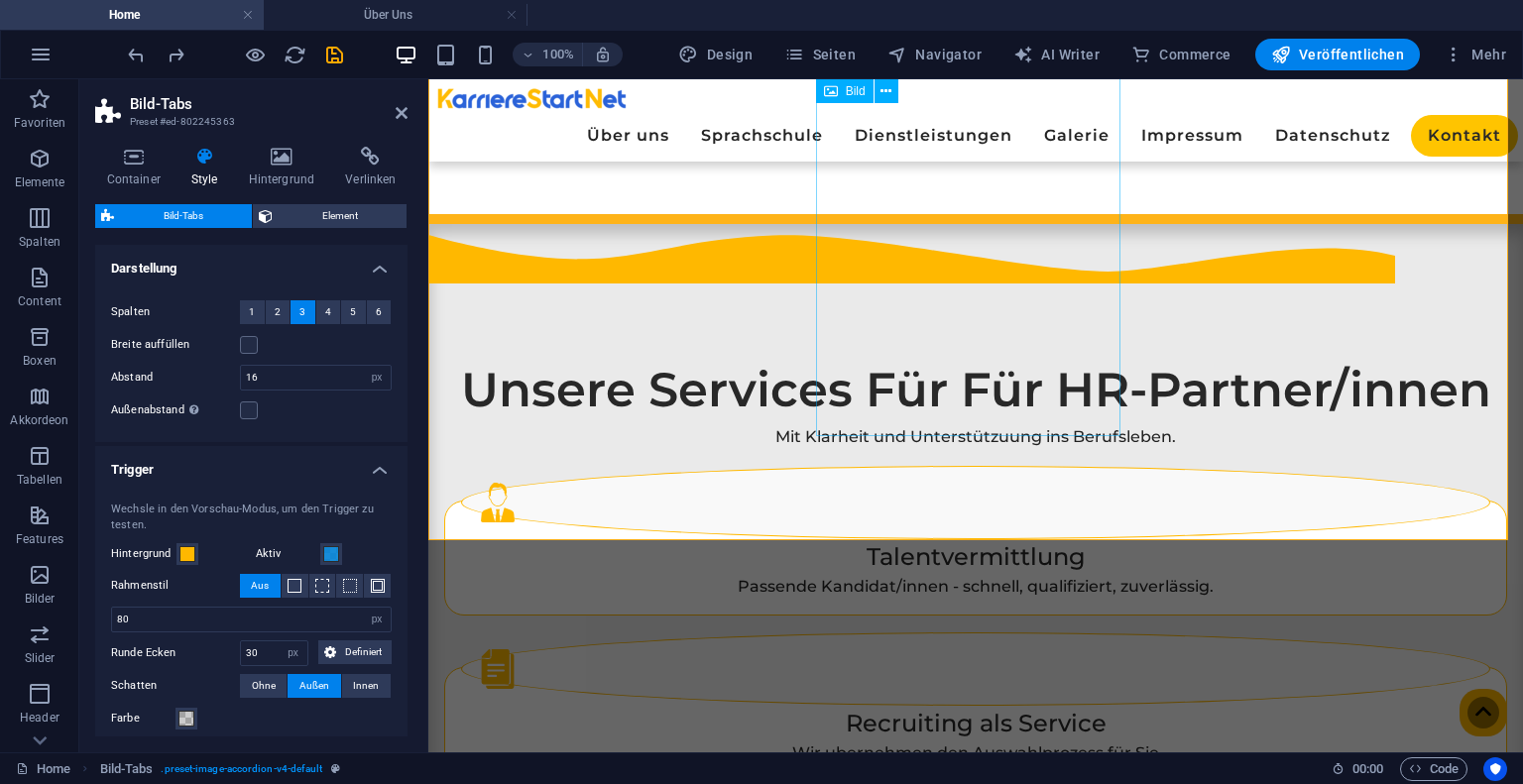 click at bounding box center (616, 1778) 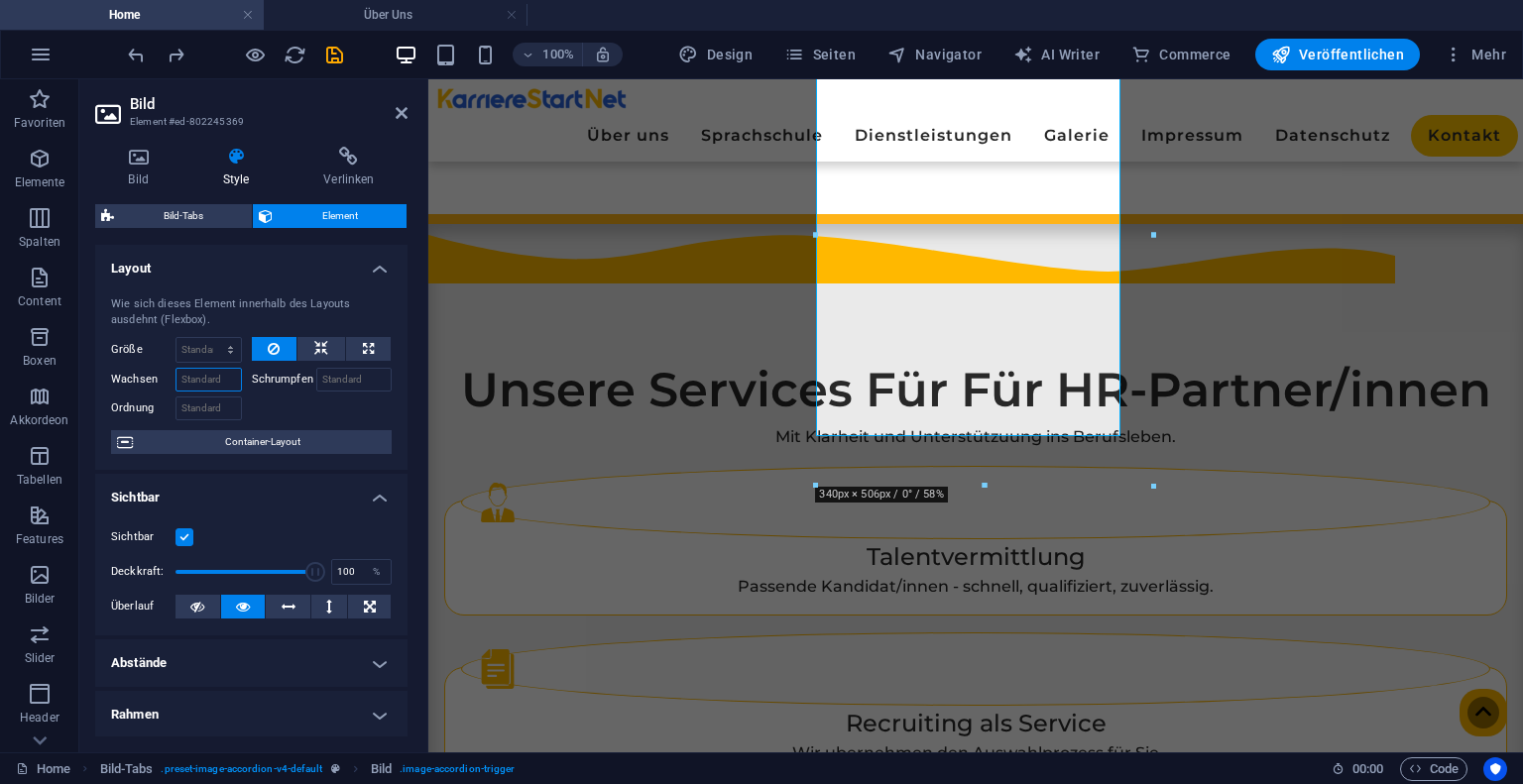 click on "Wachsen" at bounding box center (208, 380) 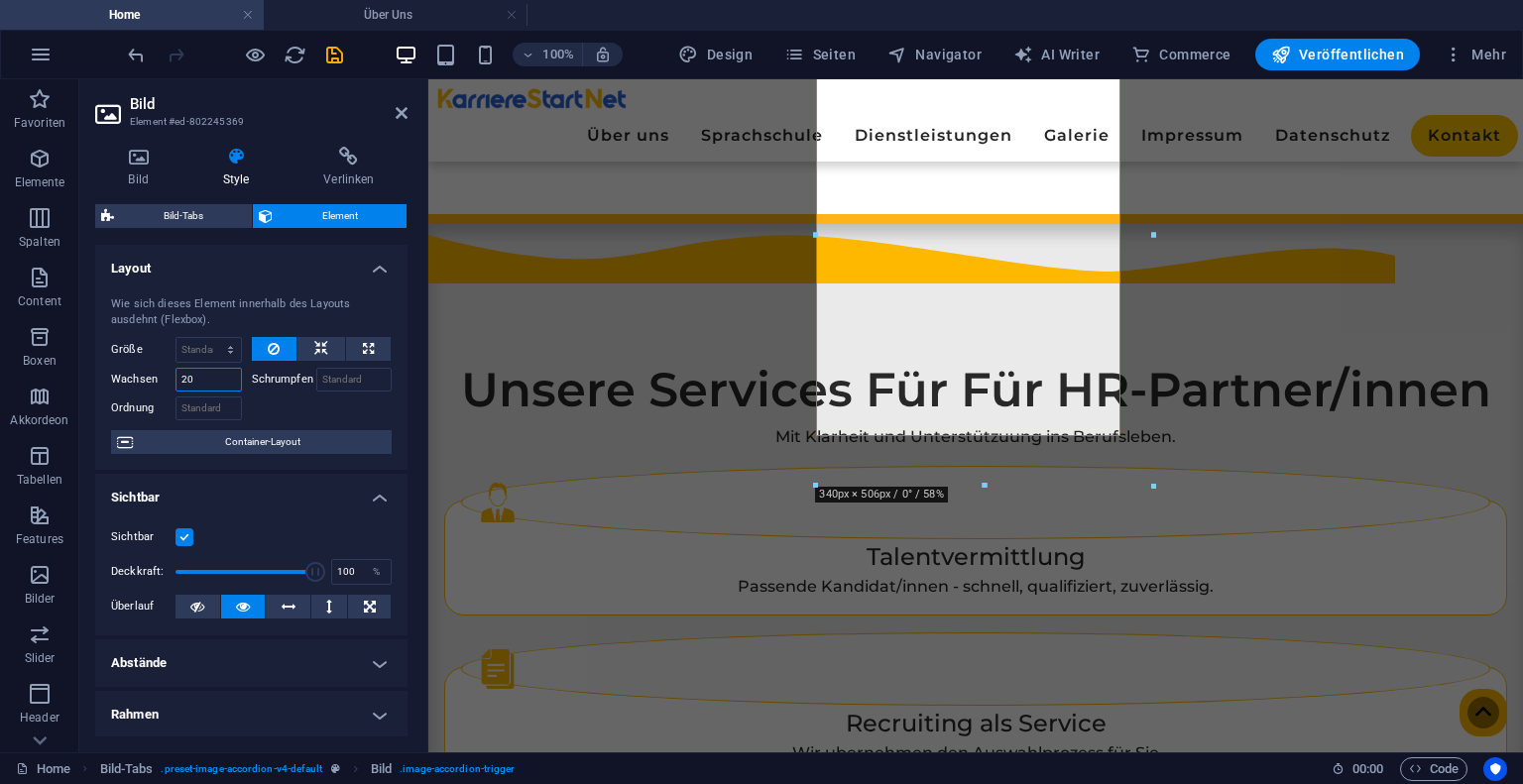 type on "20" 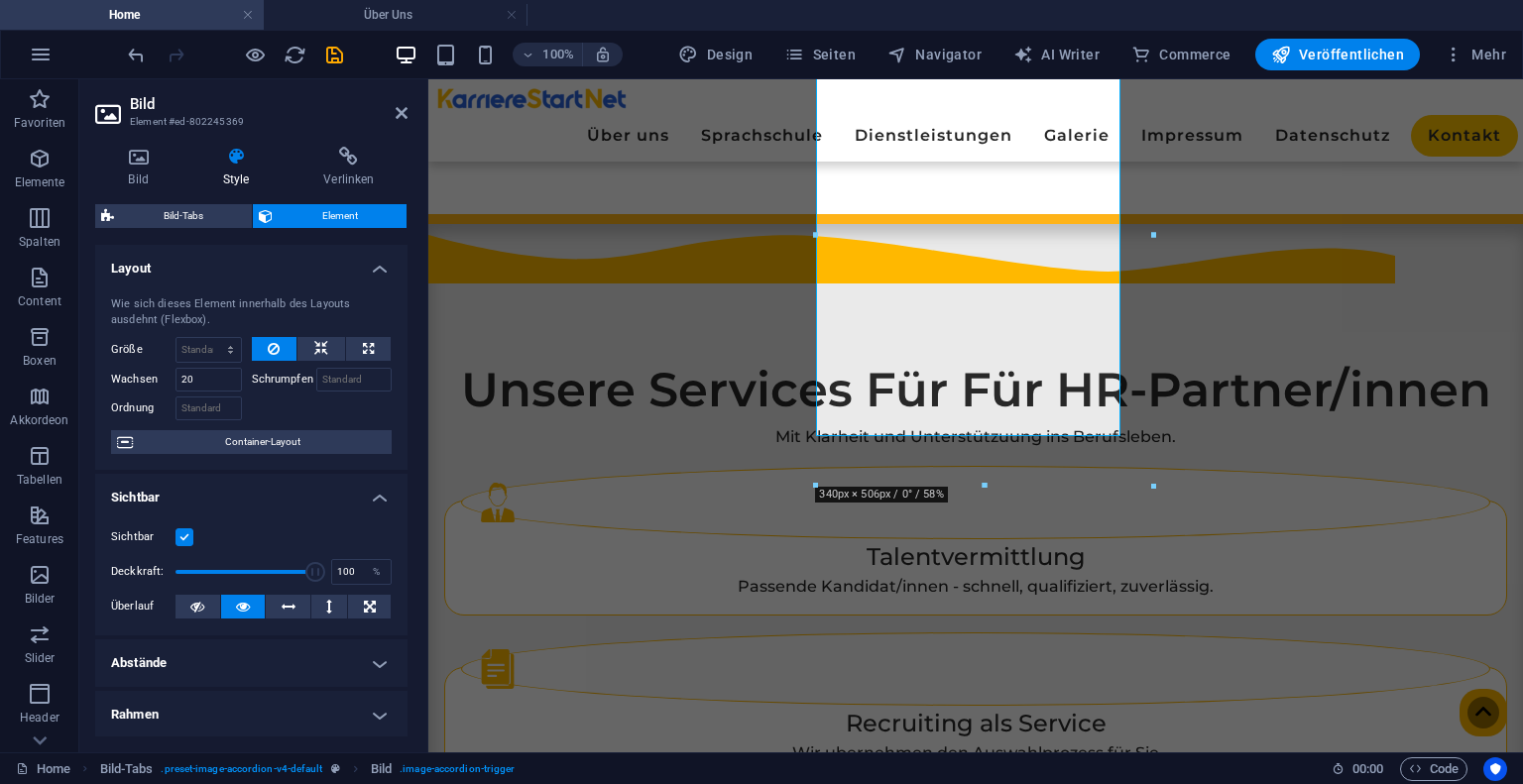 click at bounding box center [322, 405] 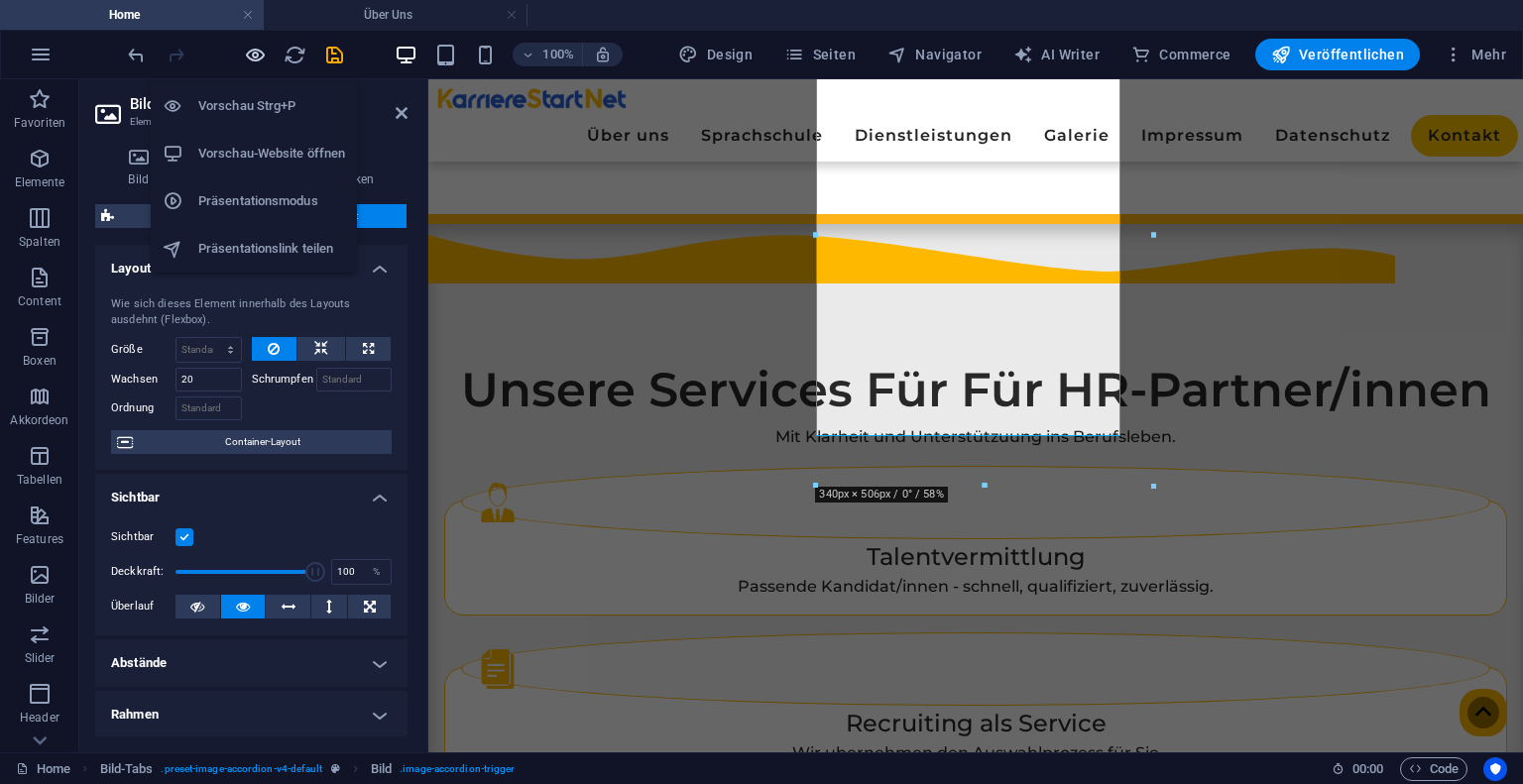 click at bounding box center (255, 55) 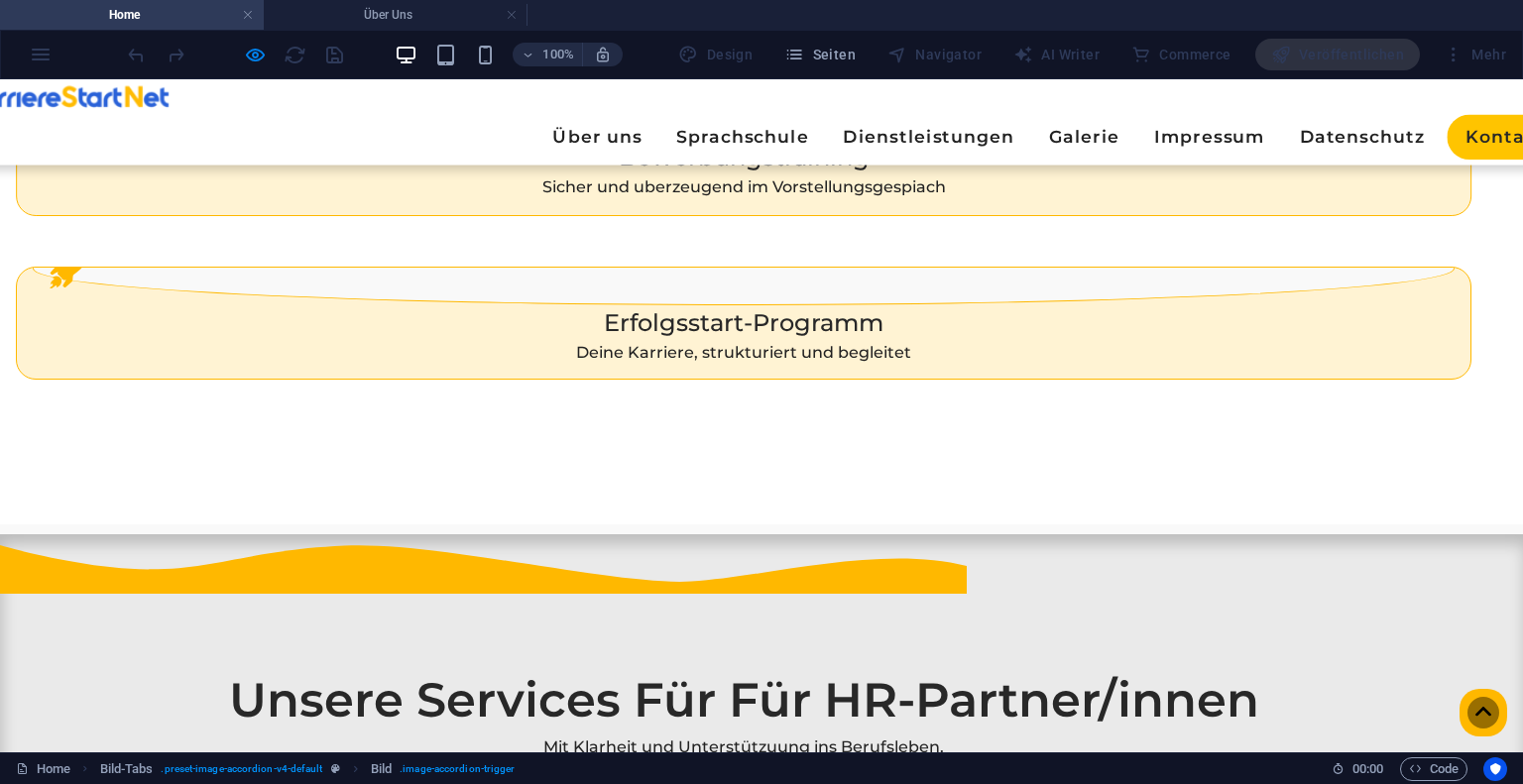 scroll, scrollTop: 2309, scrollLeft: 0, axis: vertical 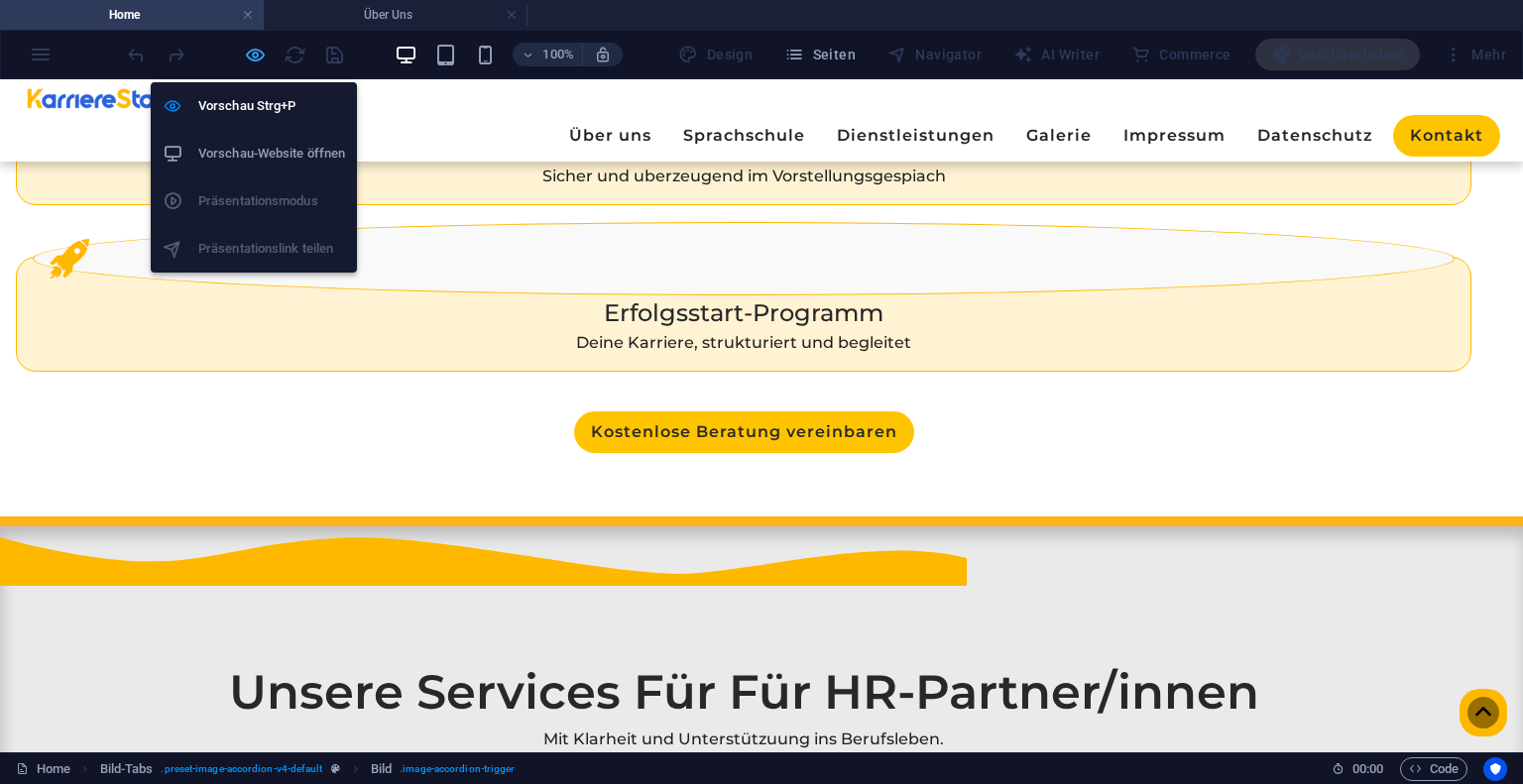click at bounding box center [255, 55] 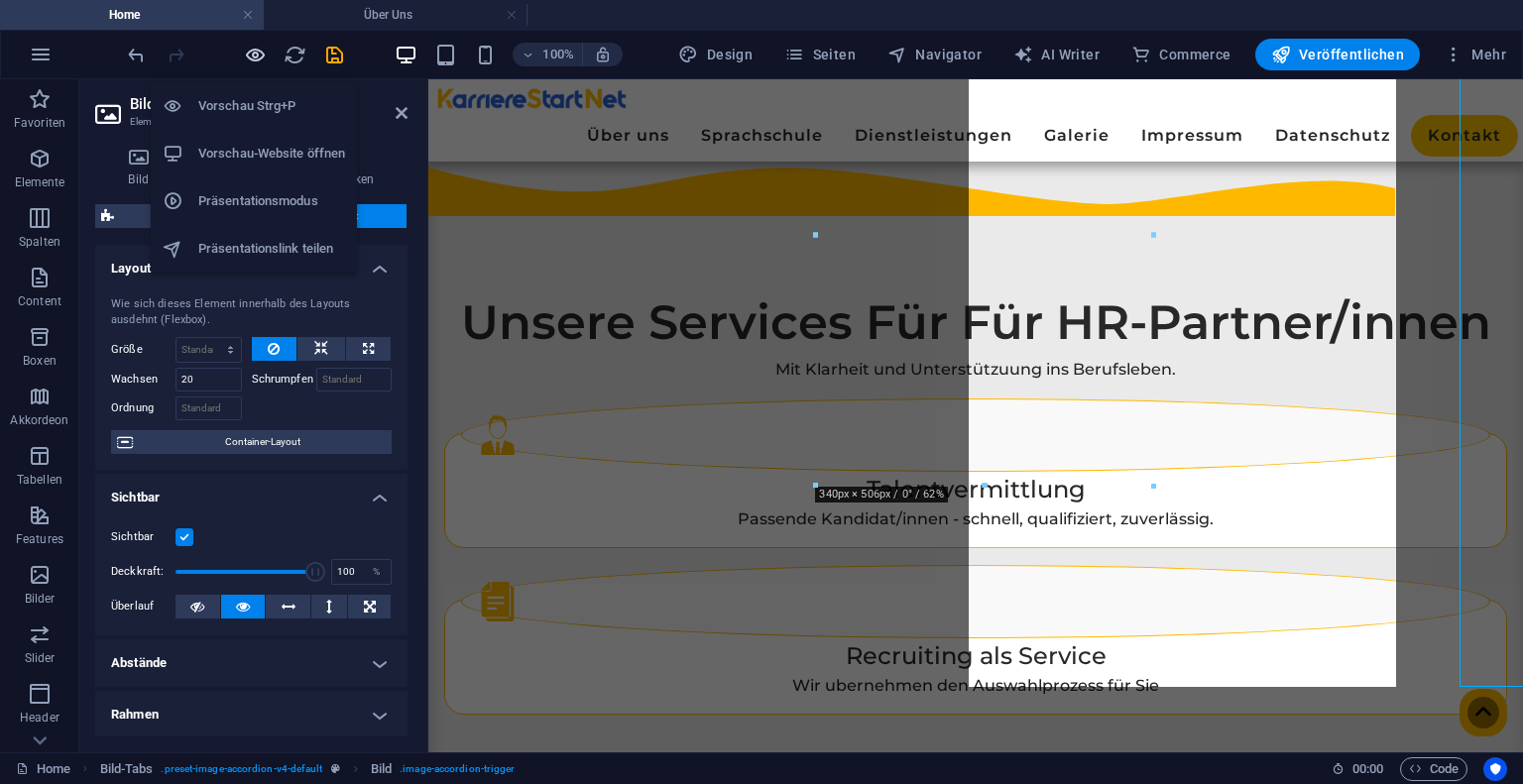 scroll, scrollTop: 2242, scrollLeft: 0, axis: vertical 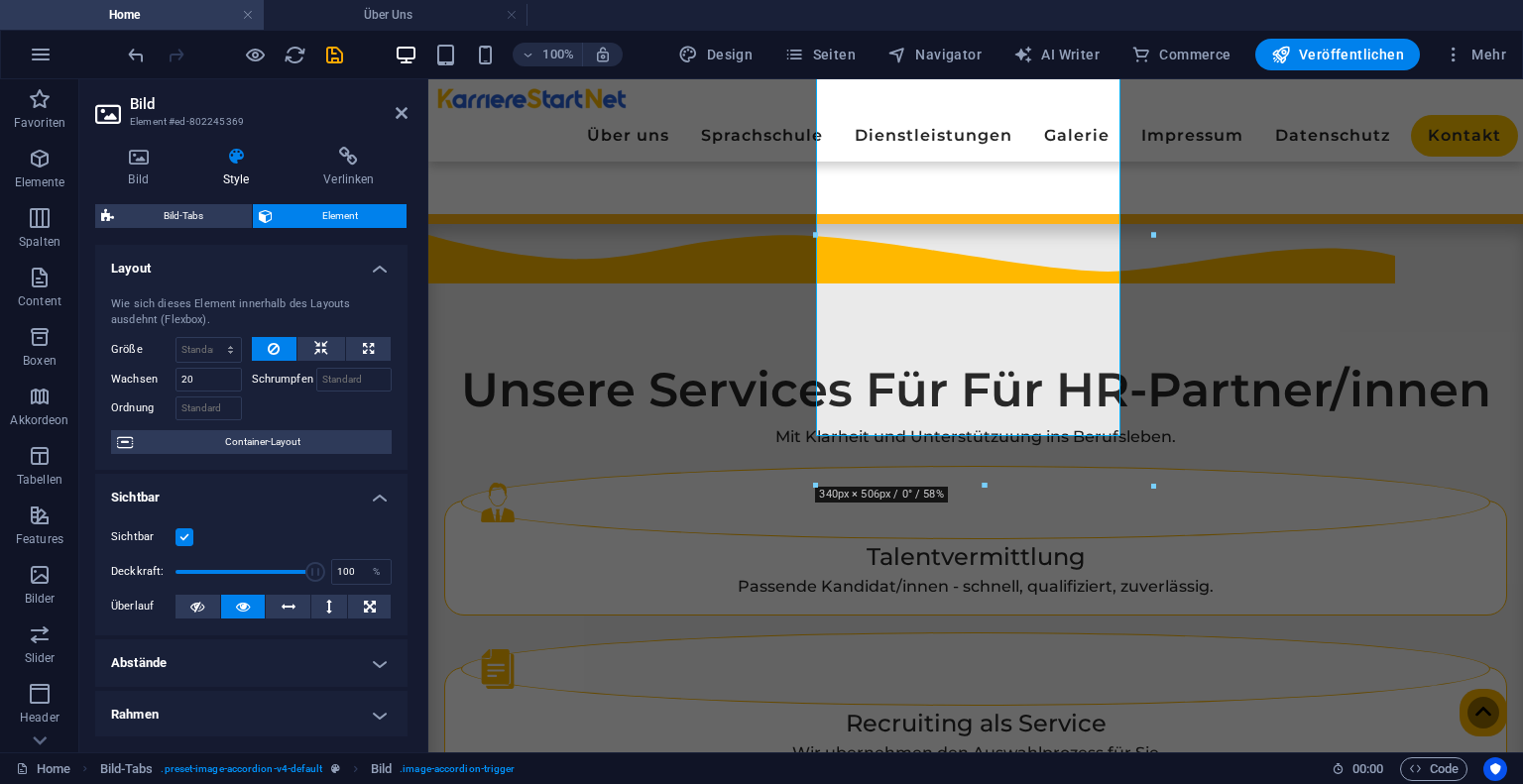 click on "Wachsen" at bounding box center [143, 380] 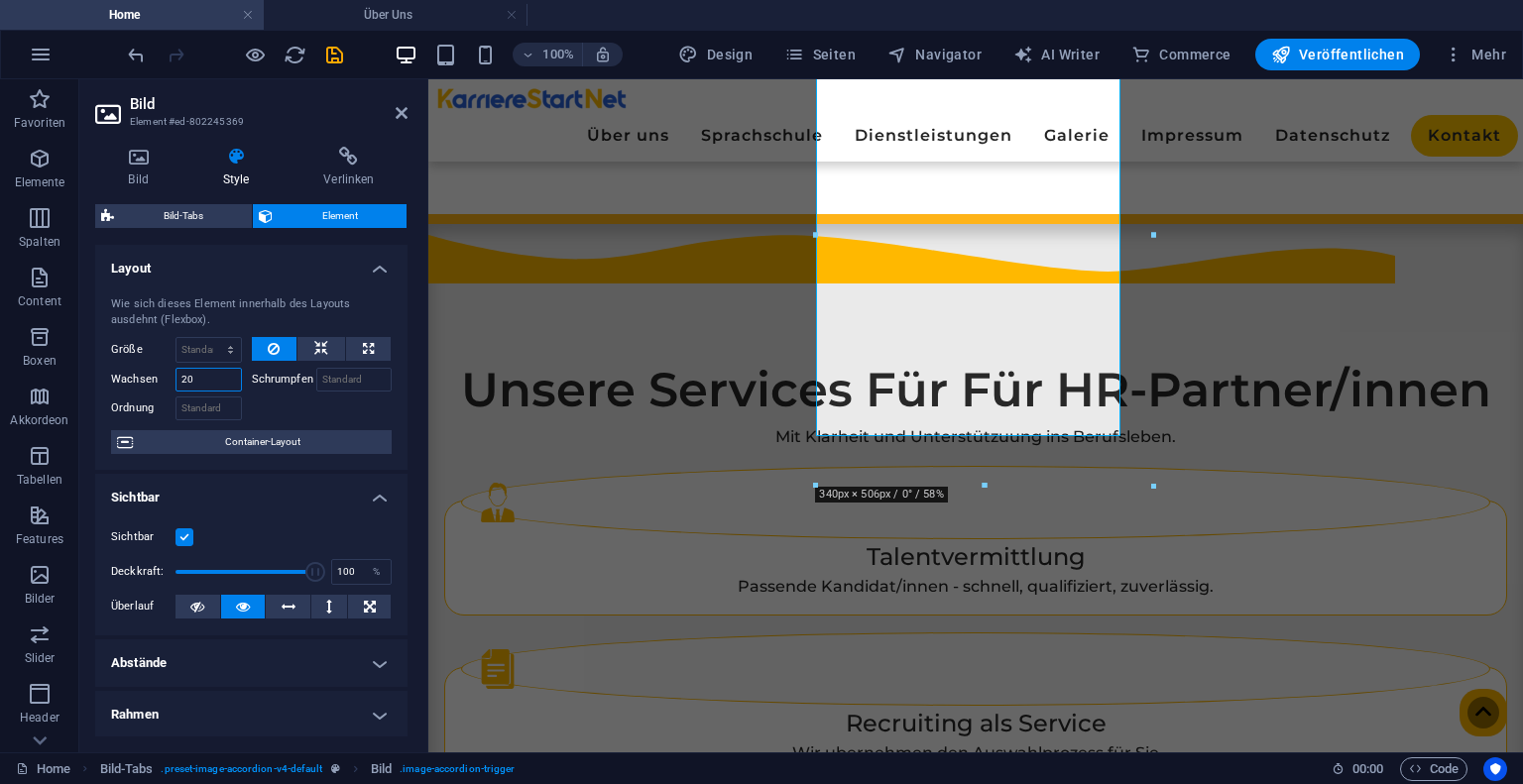 click on "20" at bounding box center [208, 380] 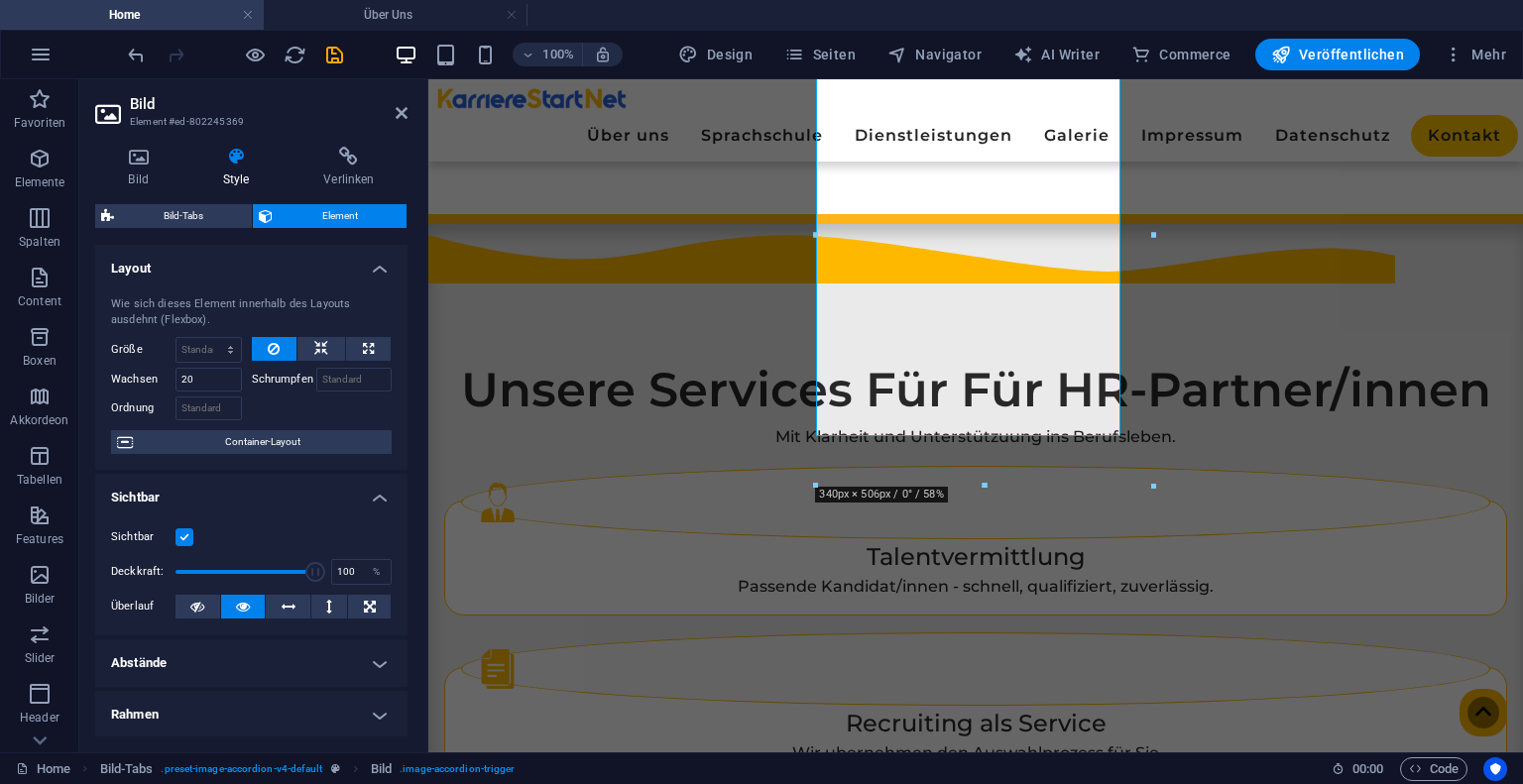 click on "Wachsen" at bounding box center [143, 380] 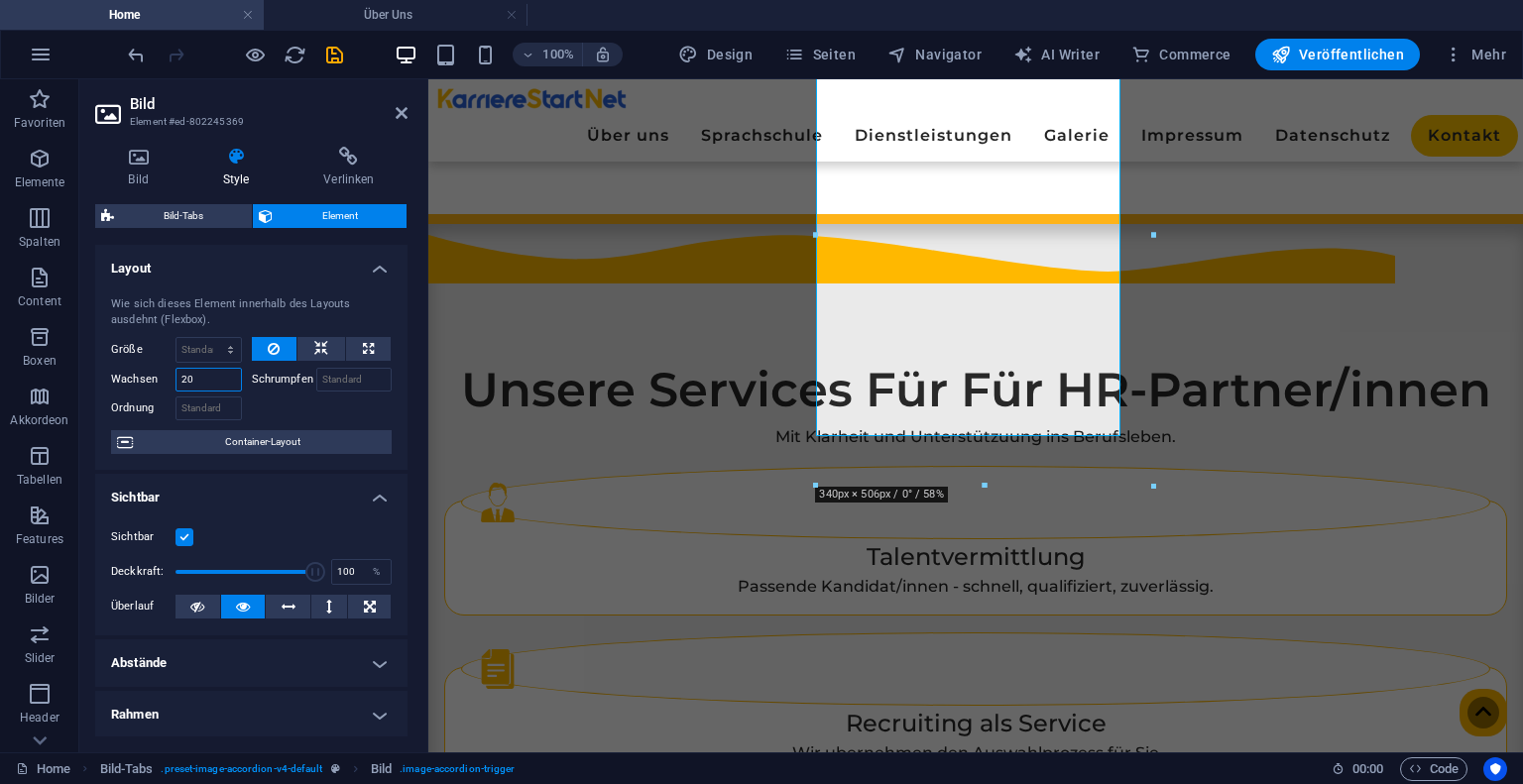 click on "20" at bounding box center [208, 380] 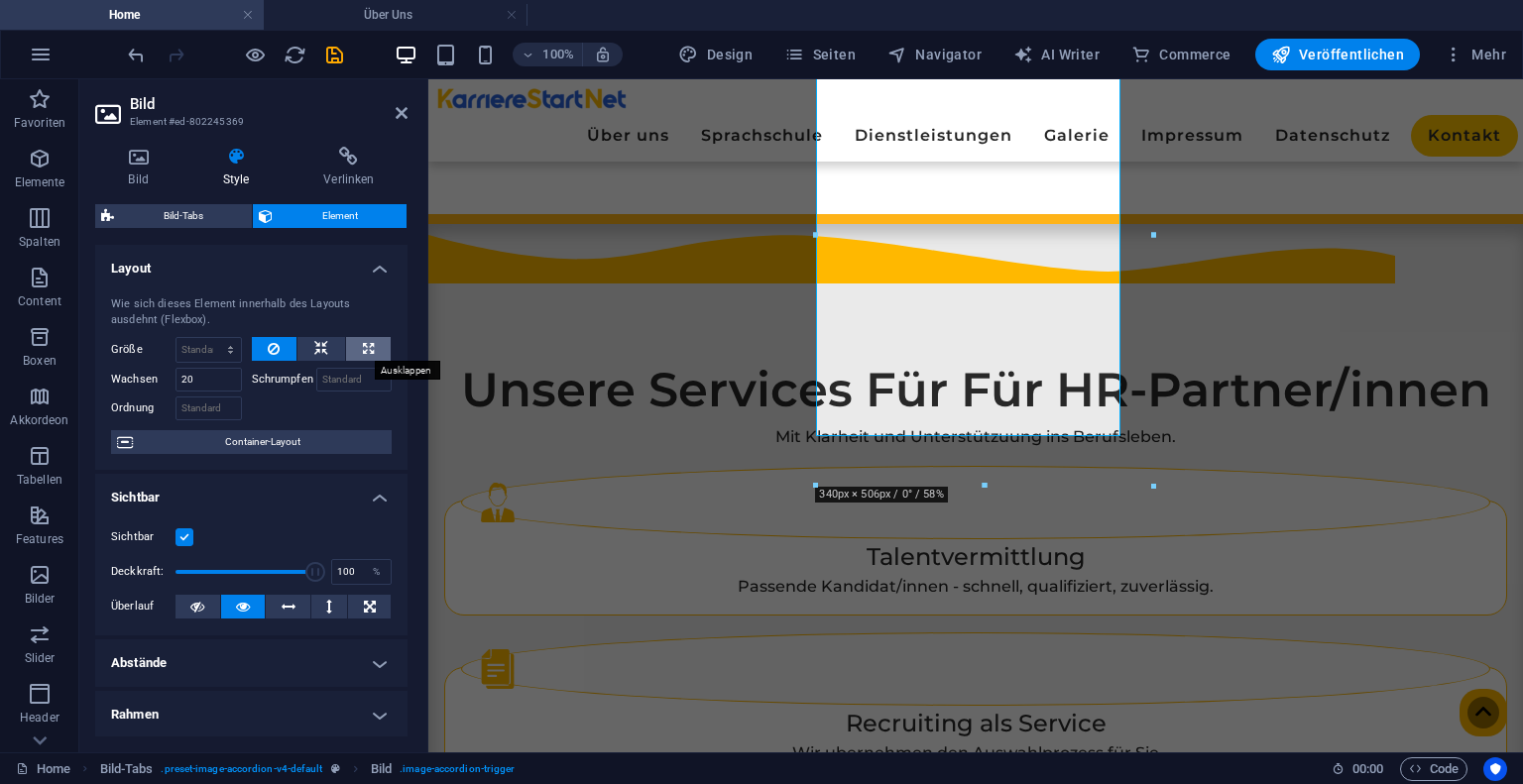 click at bounding box center [368, 349] 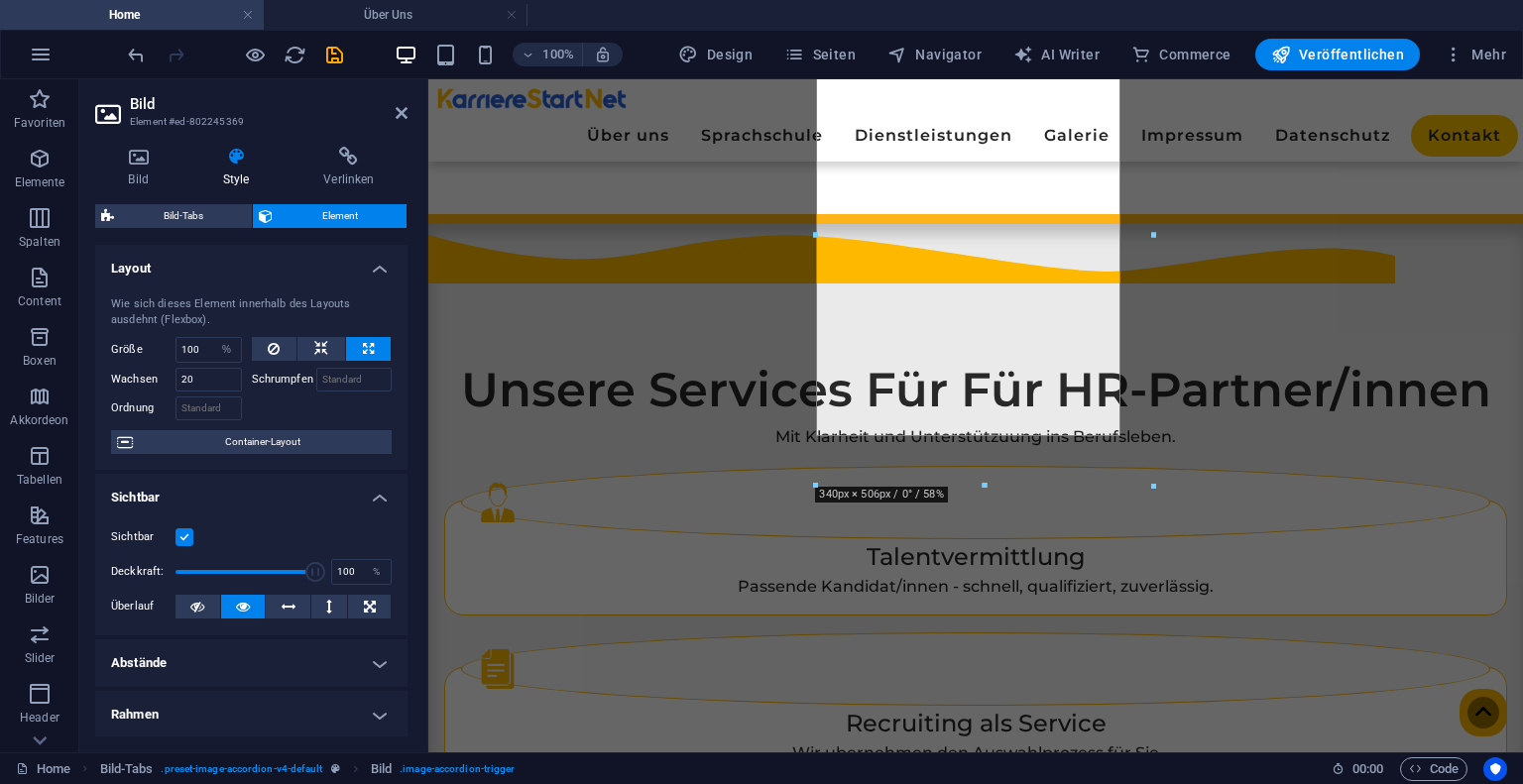 click on "Größe 100 Standard auto px % 1/1 1/2 1/3 1/4 1/5 1/6 1/7 1/8 1/9 1/10" at bounding box center (176, 350) 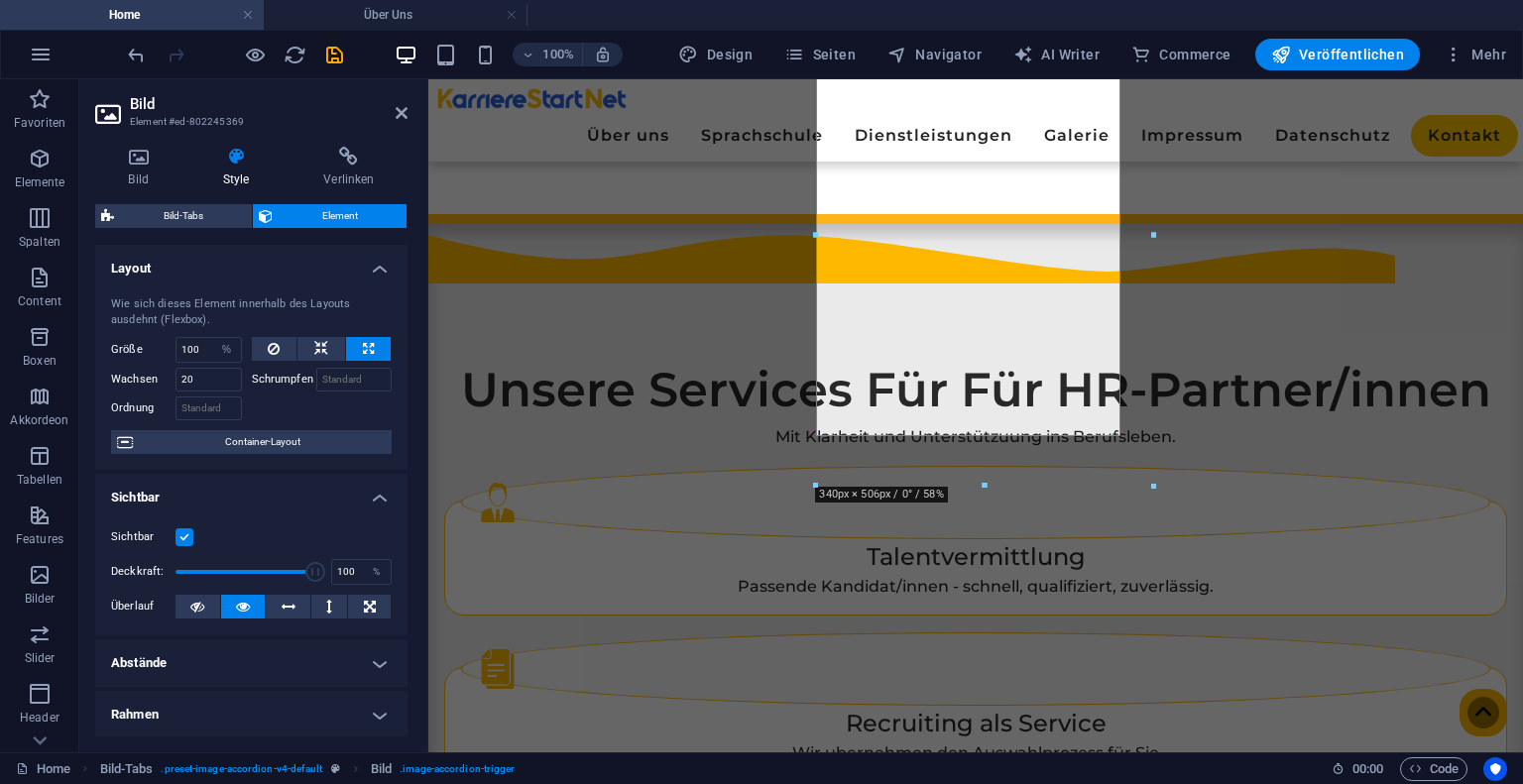 click at bounding box center [235, 55] 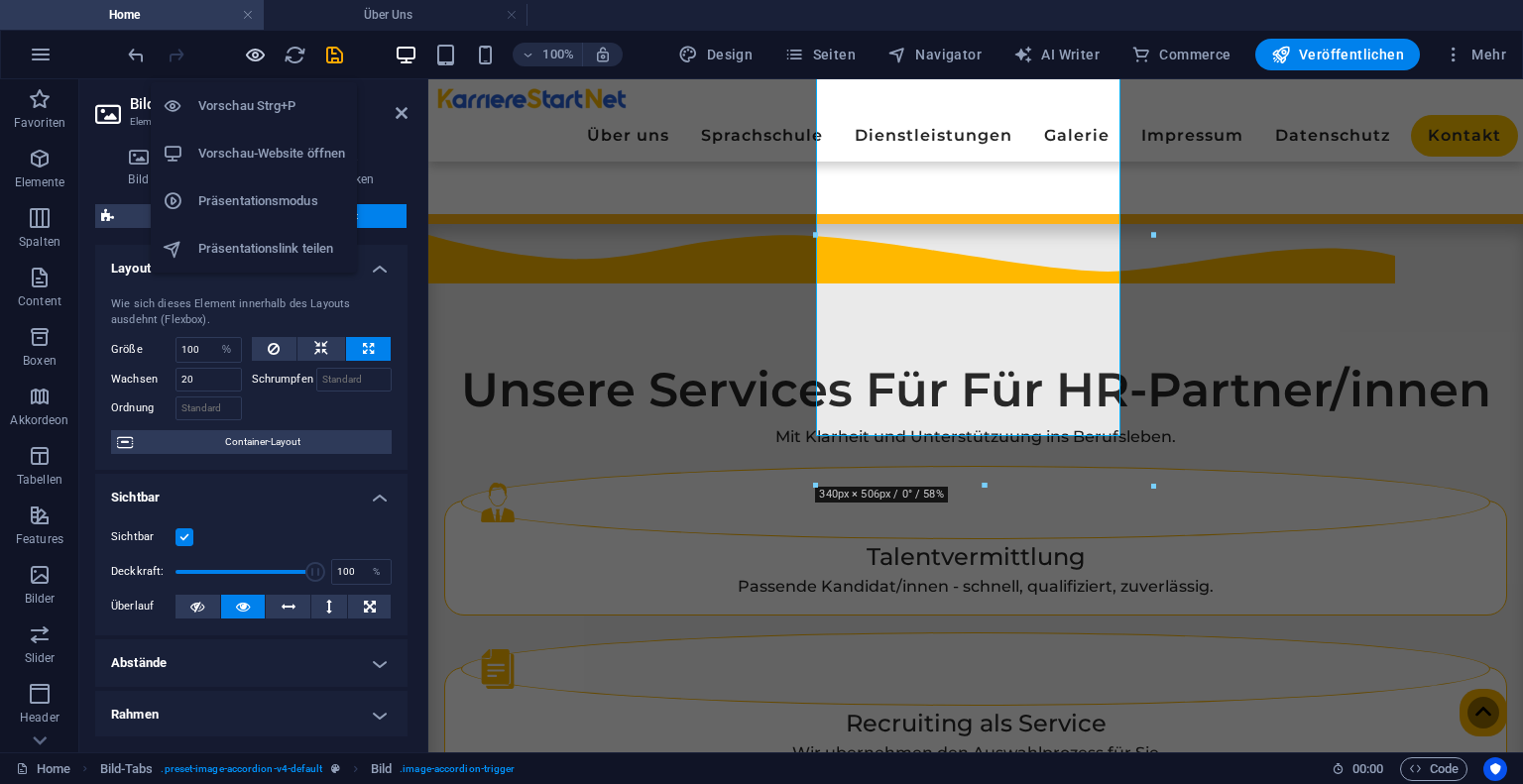 click at bounding box center [255, 55] 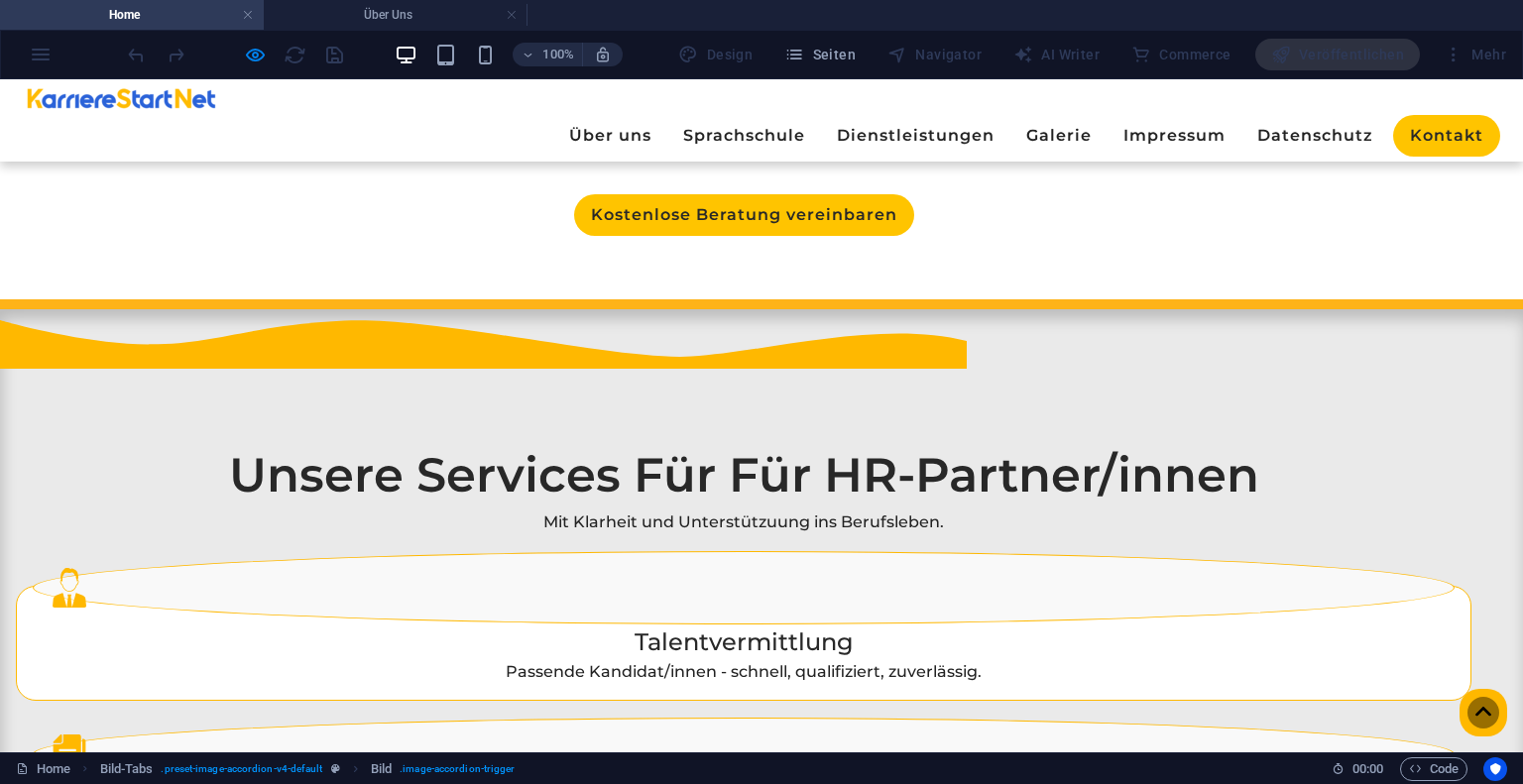 scroll, scrollTop: 2541, scrollLeft: 0, axis: vertical 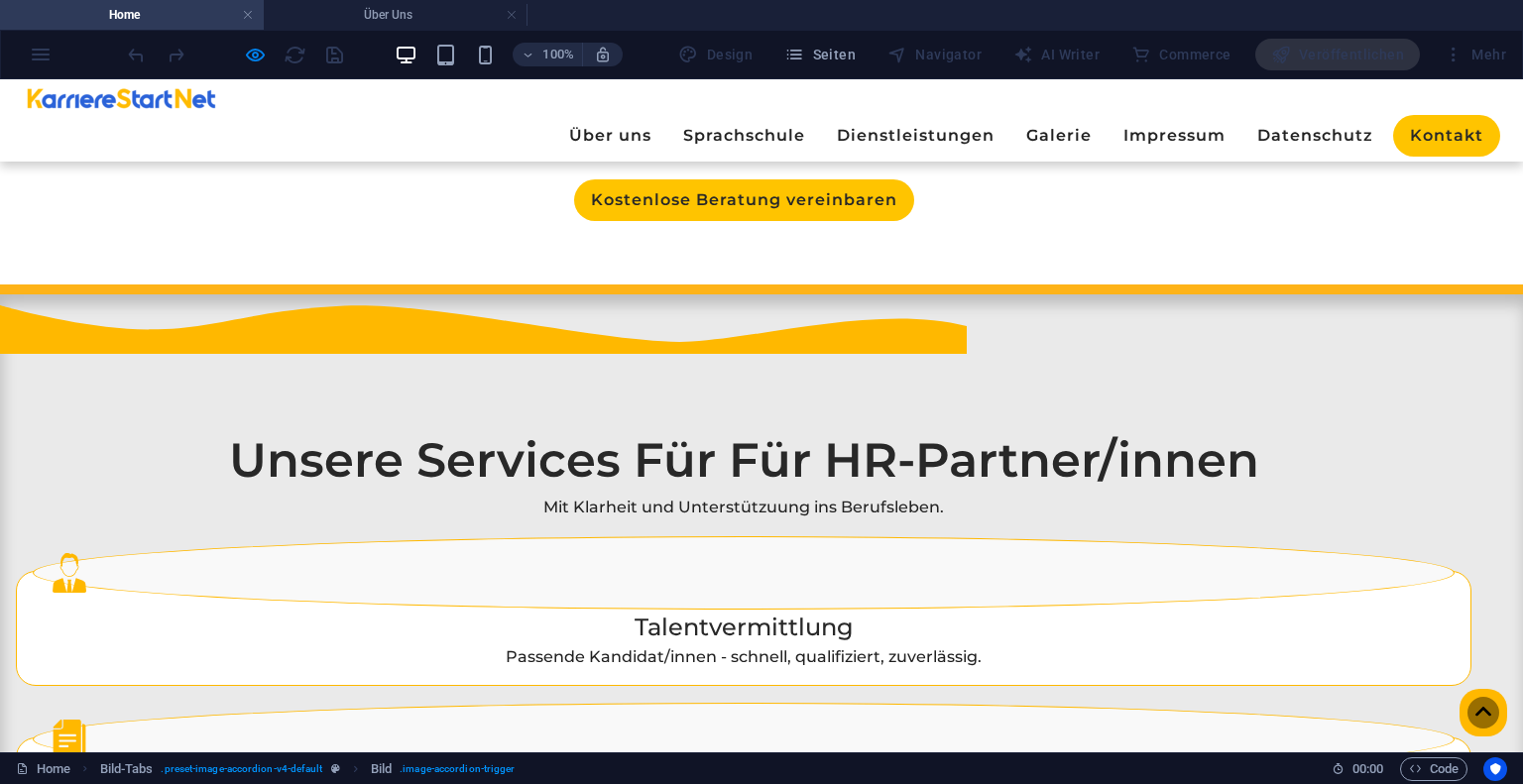 click at bounding box center [253, 2856] 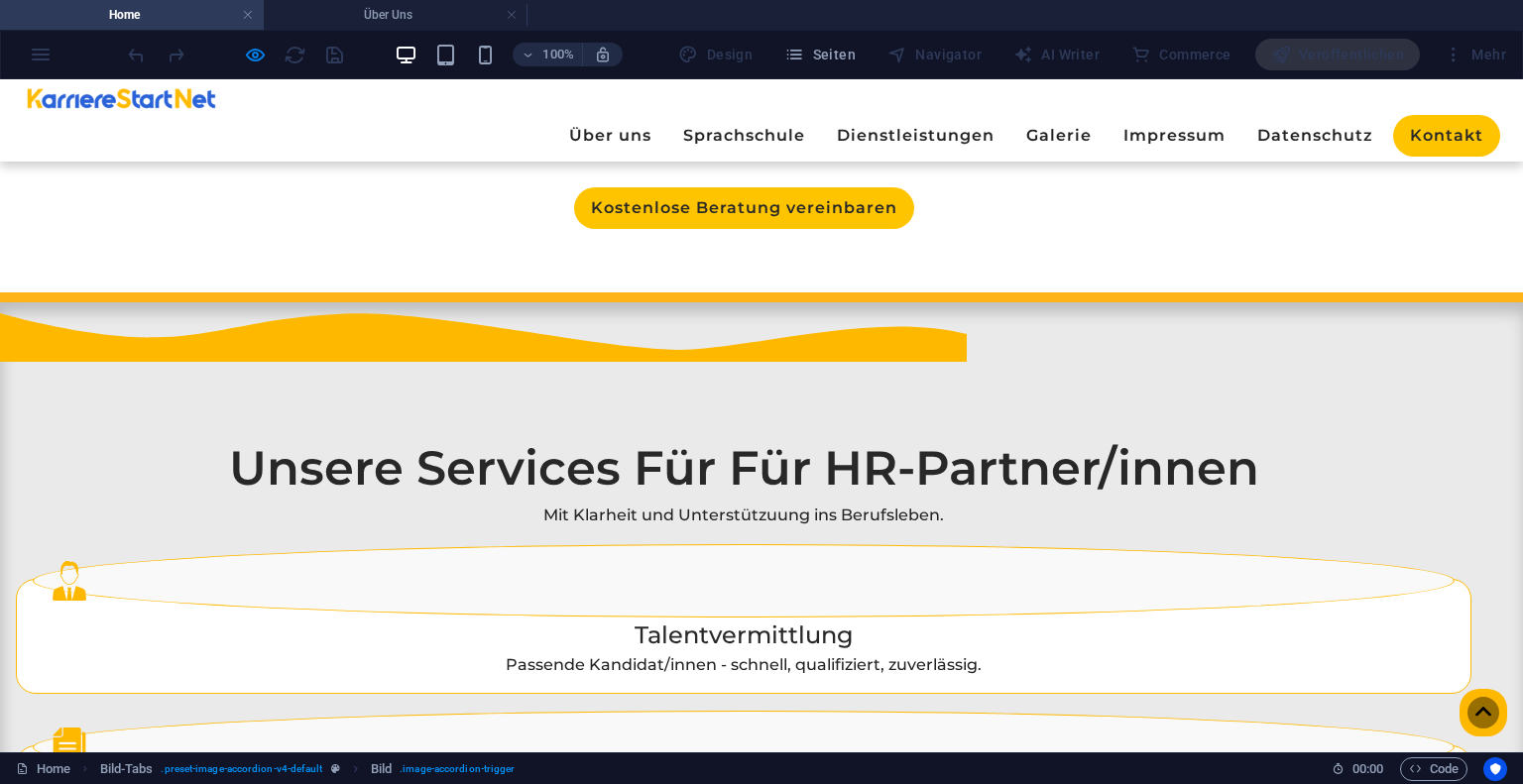 scroll, scrollTop: 2077, scrollLeft: 0, axis: vertical 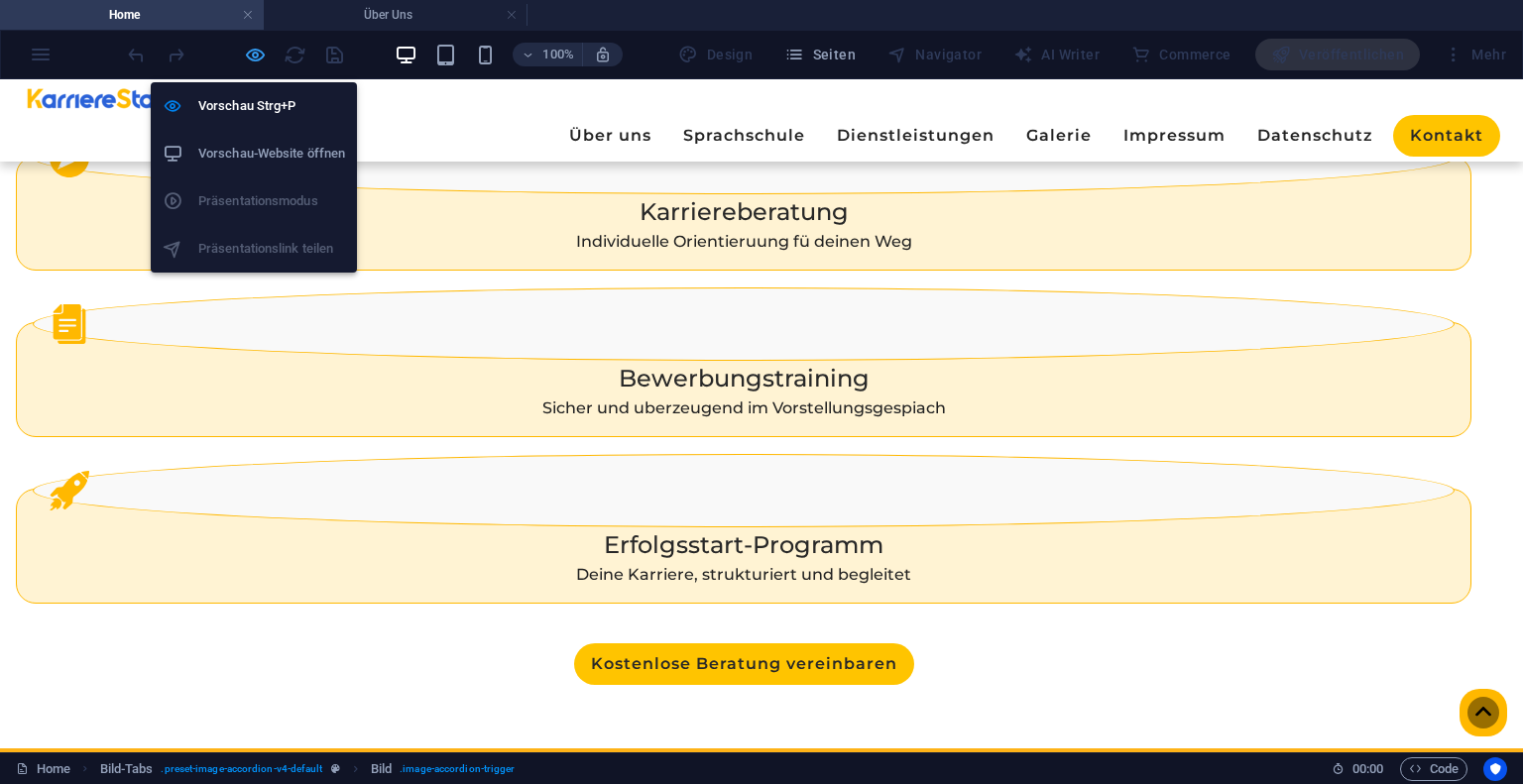 click at bounding box center [255, 55] 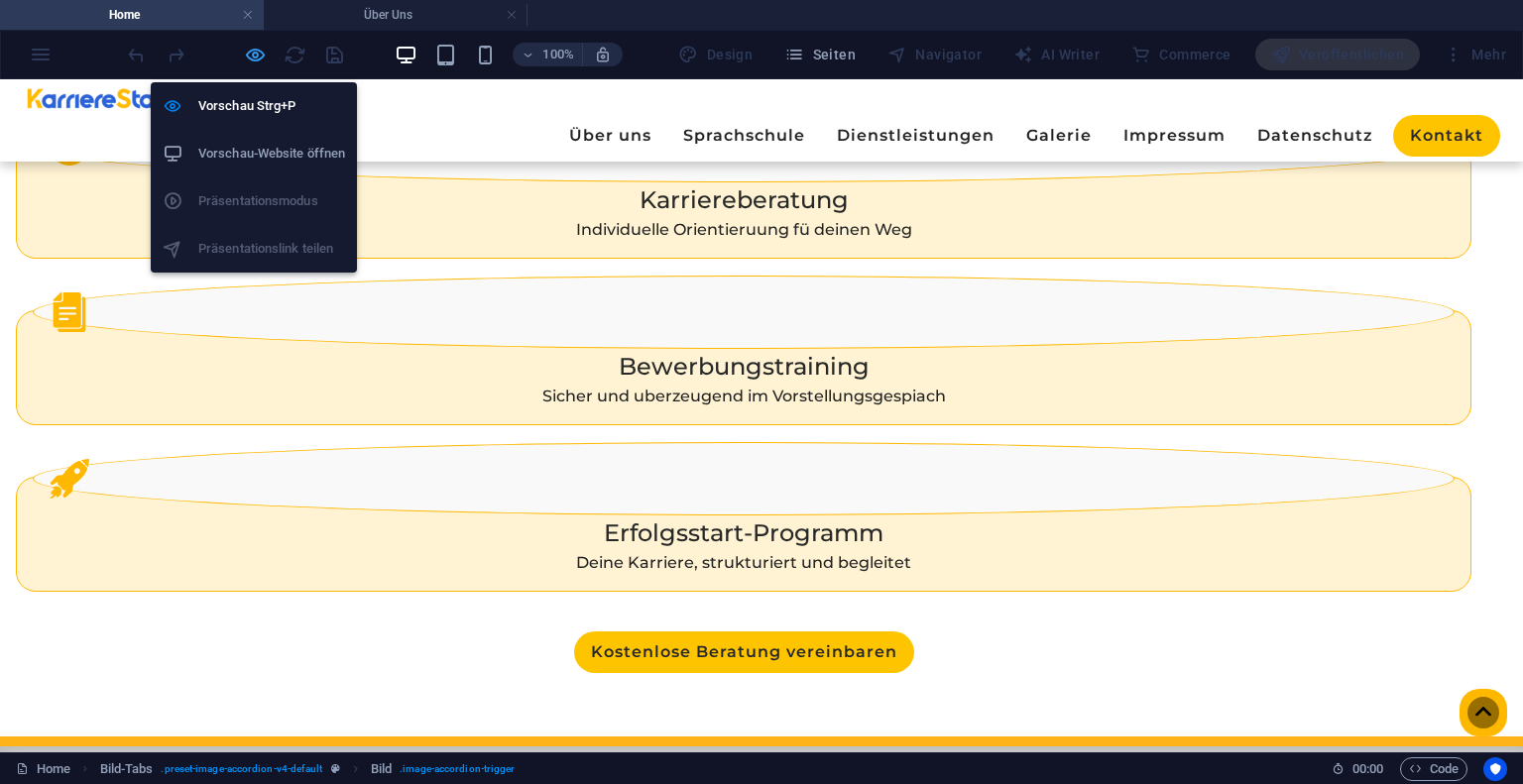 select on "%" 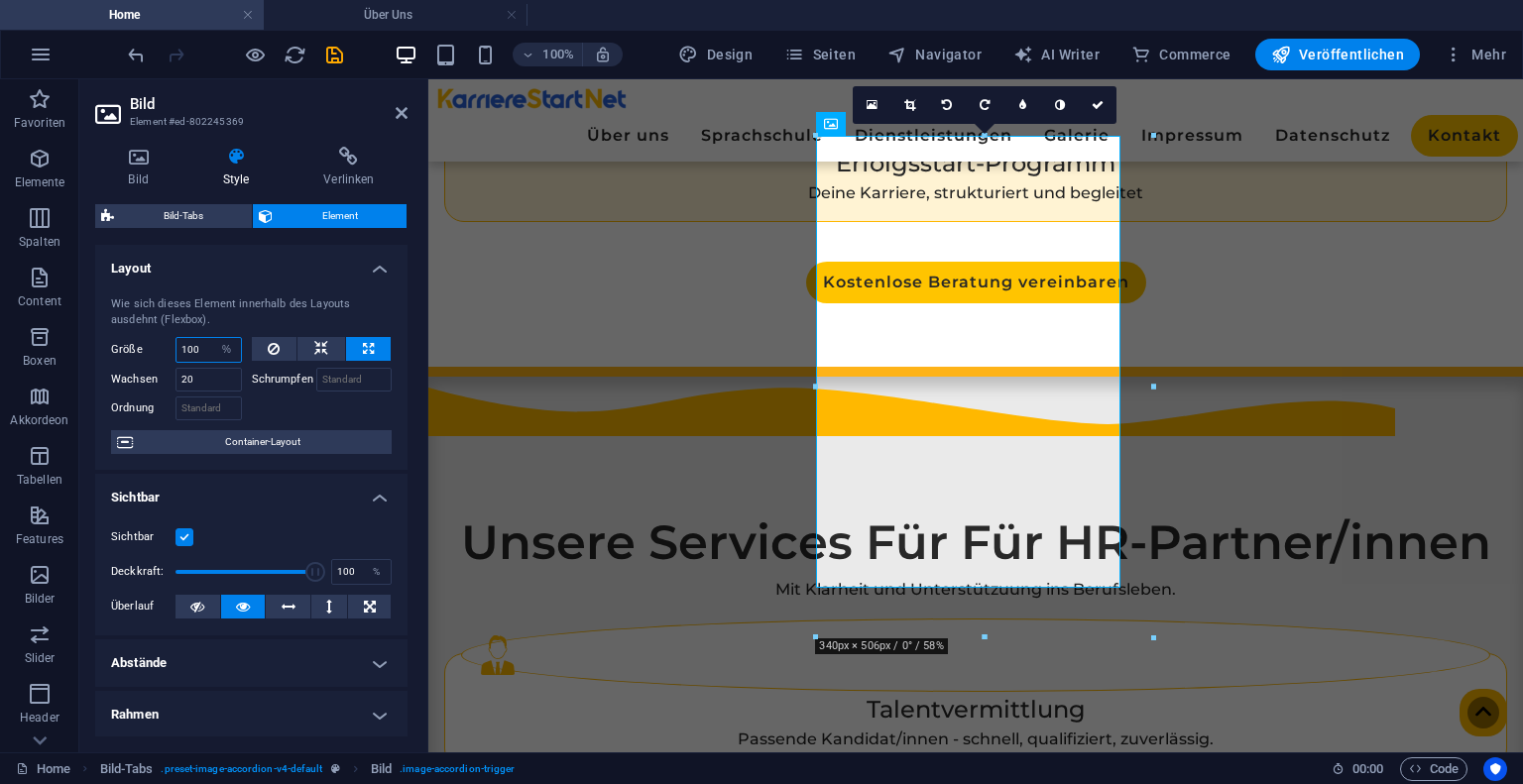 click on "100" at bounding box center (208, 350) 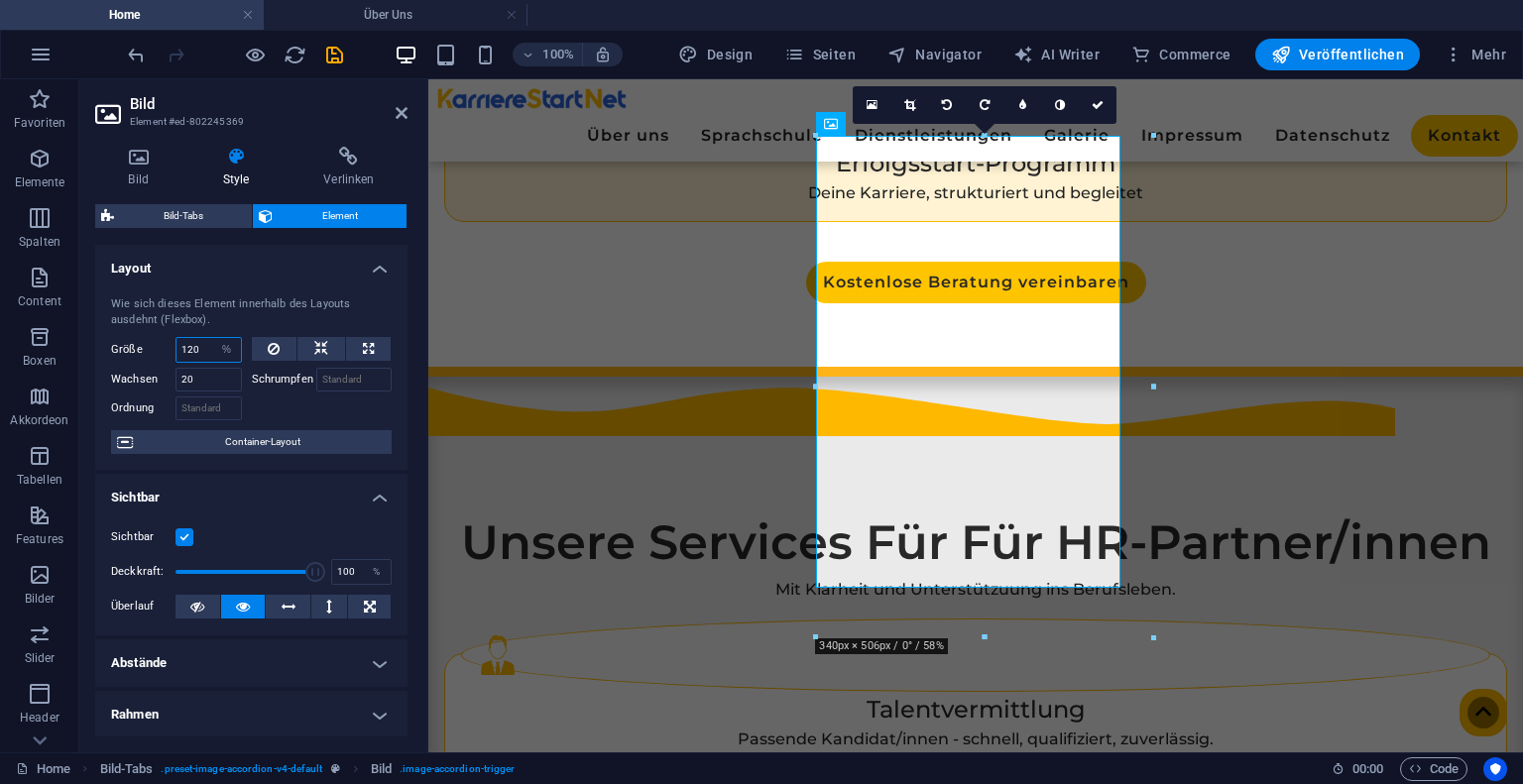 type on "120" 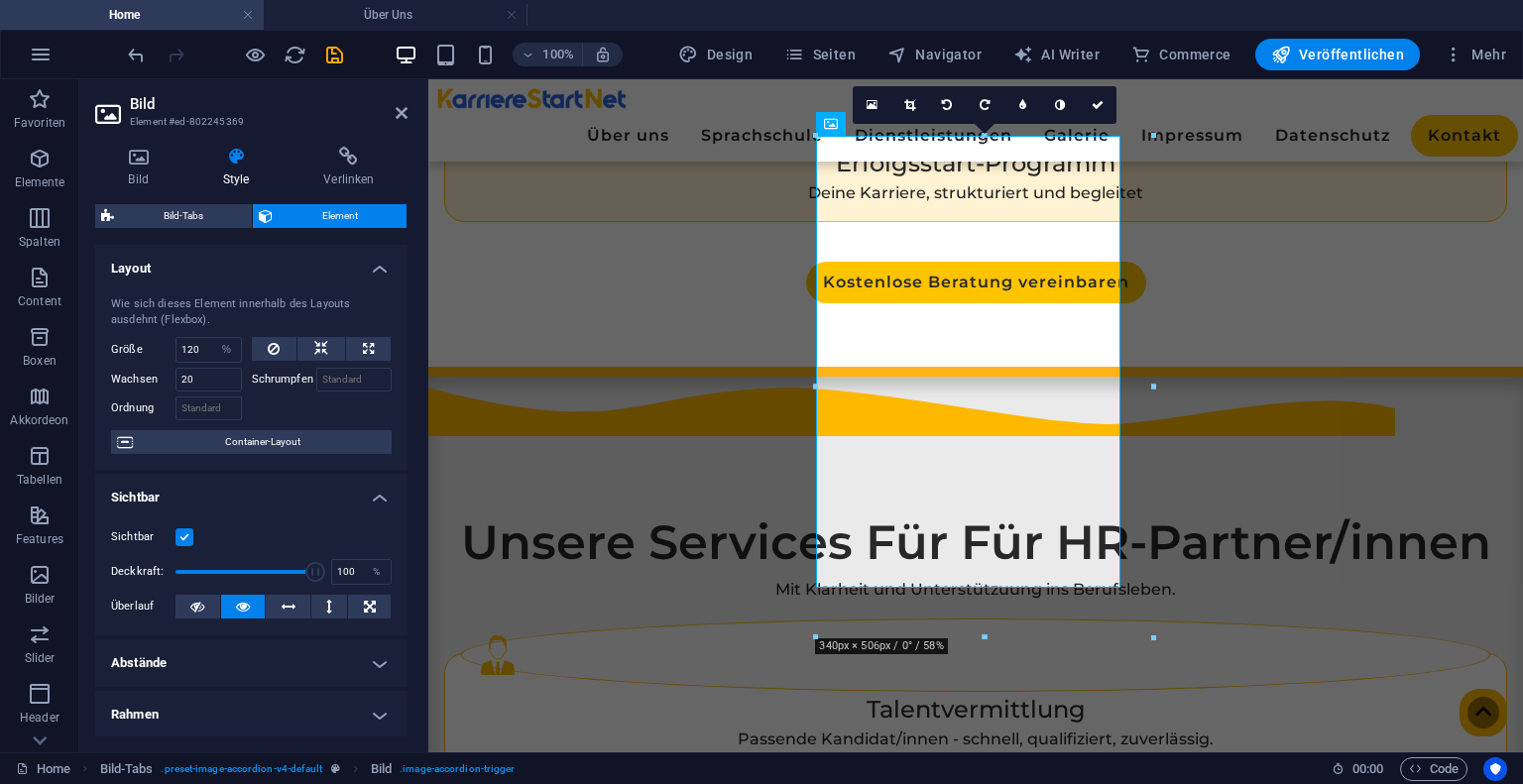 click on "Wie sich dieses Element innerhalb des Layouts ausdehnt (Flexbox)." at bounding box center (251, 312) 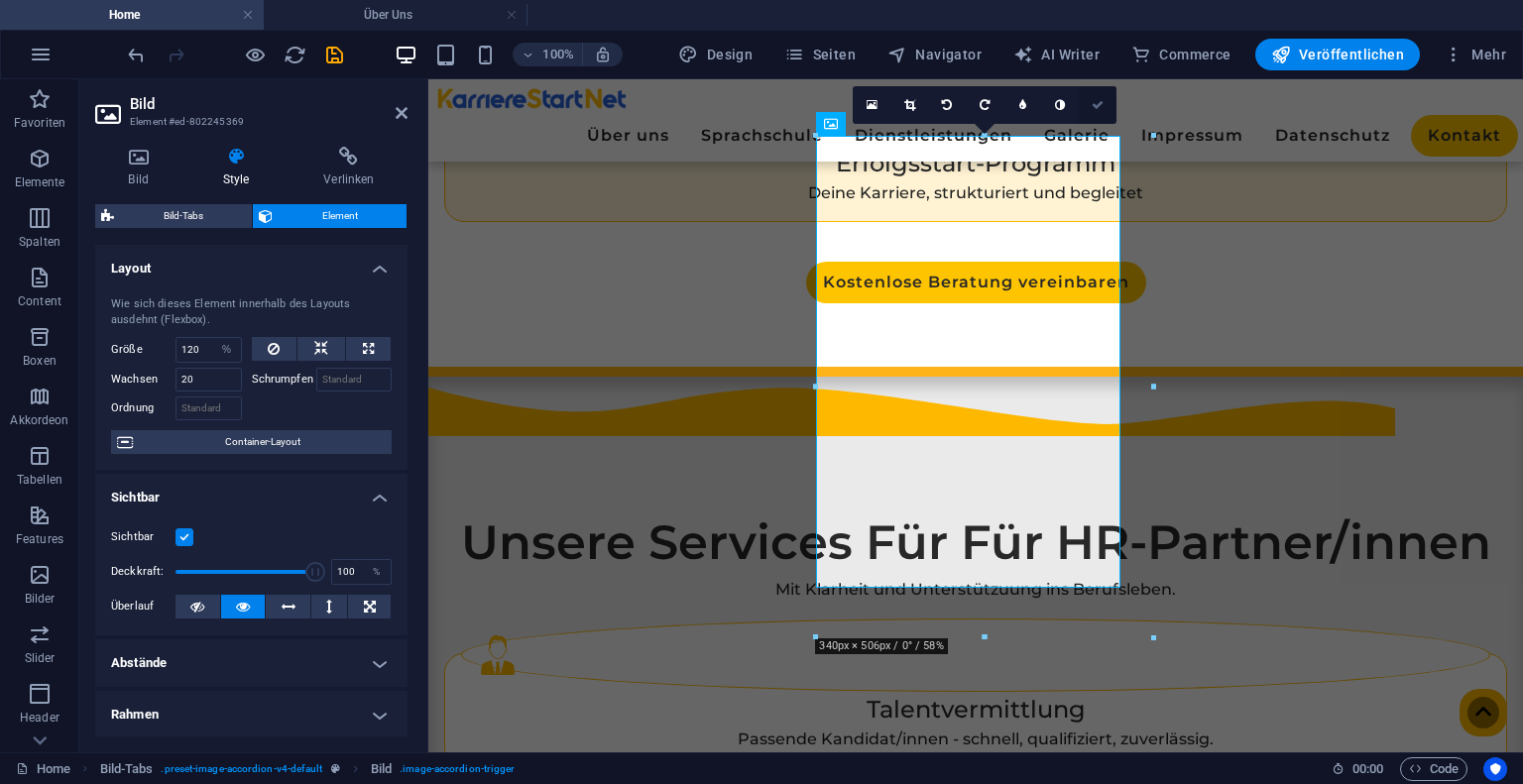 click at bounding box center [1098, 105] 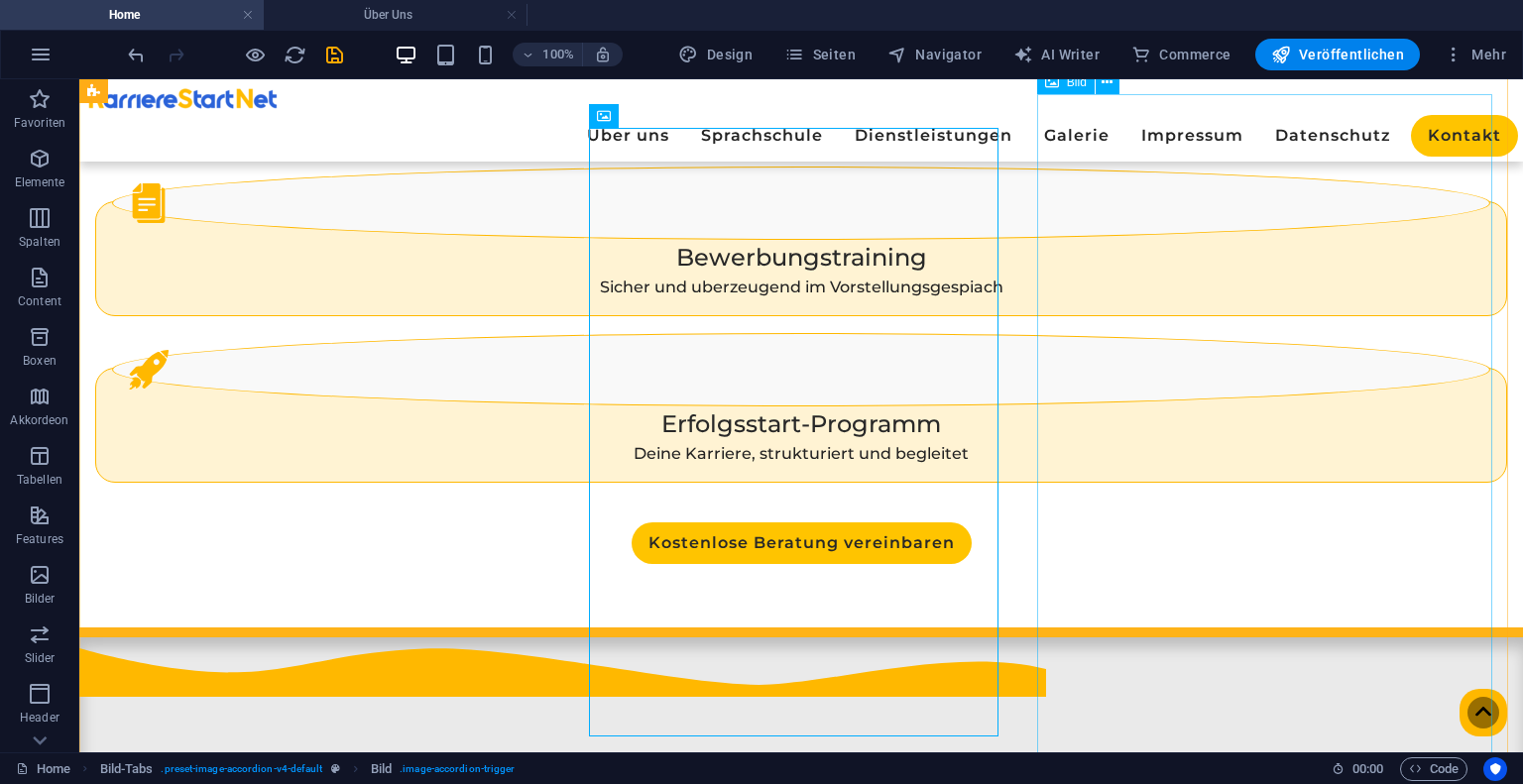 scroll, scrollTop: 2376, scrollLeft: 0, axis: vertical 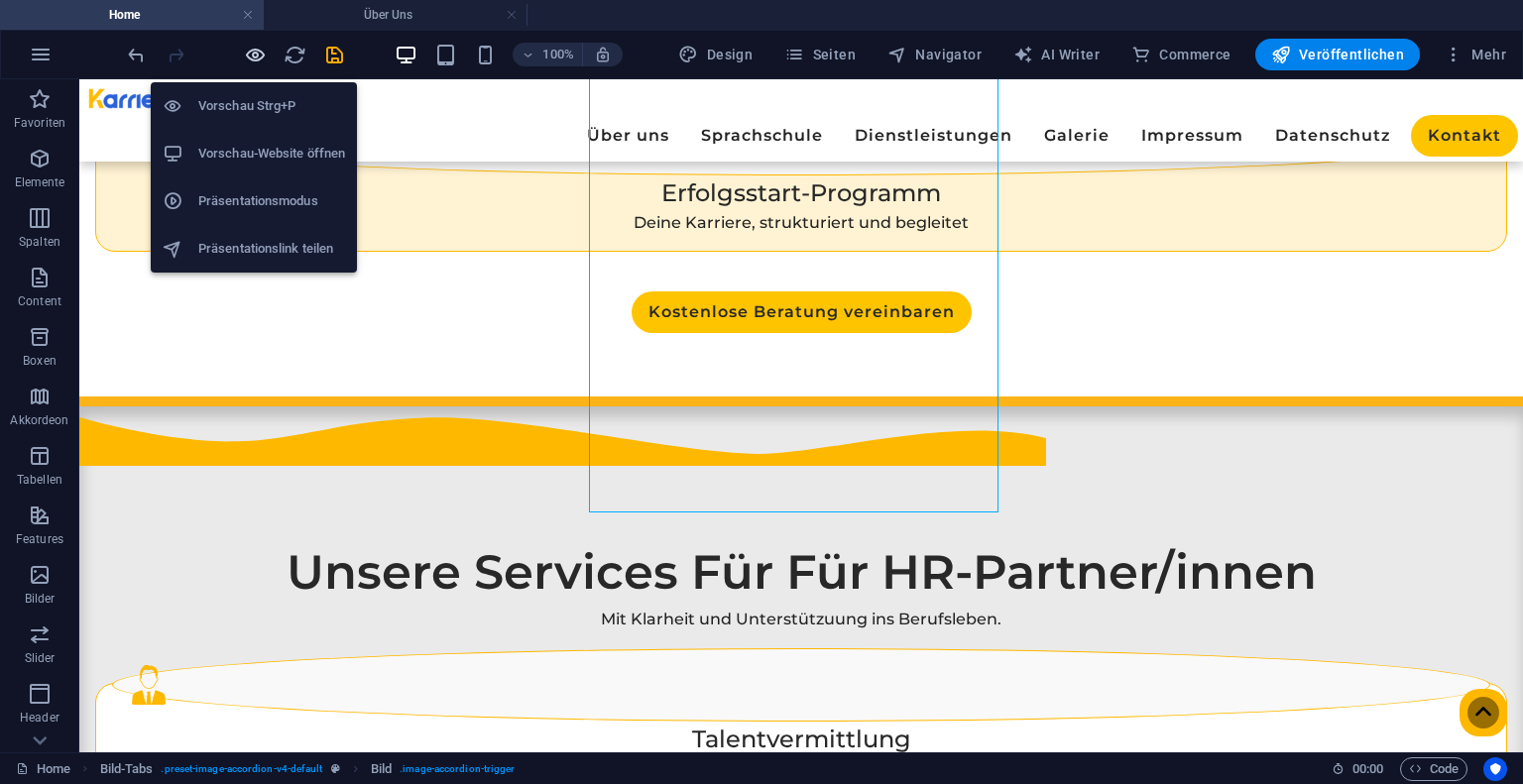 click at bounding box center (255, 55) 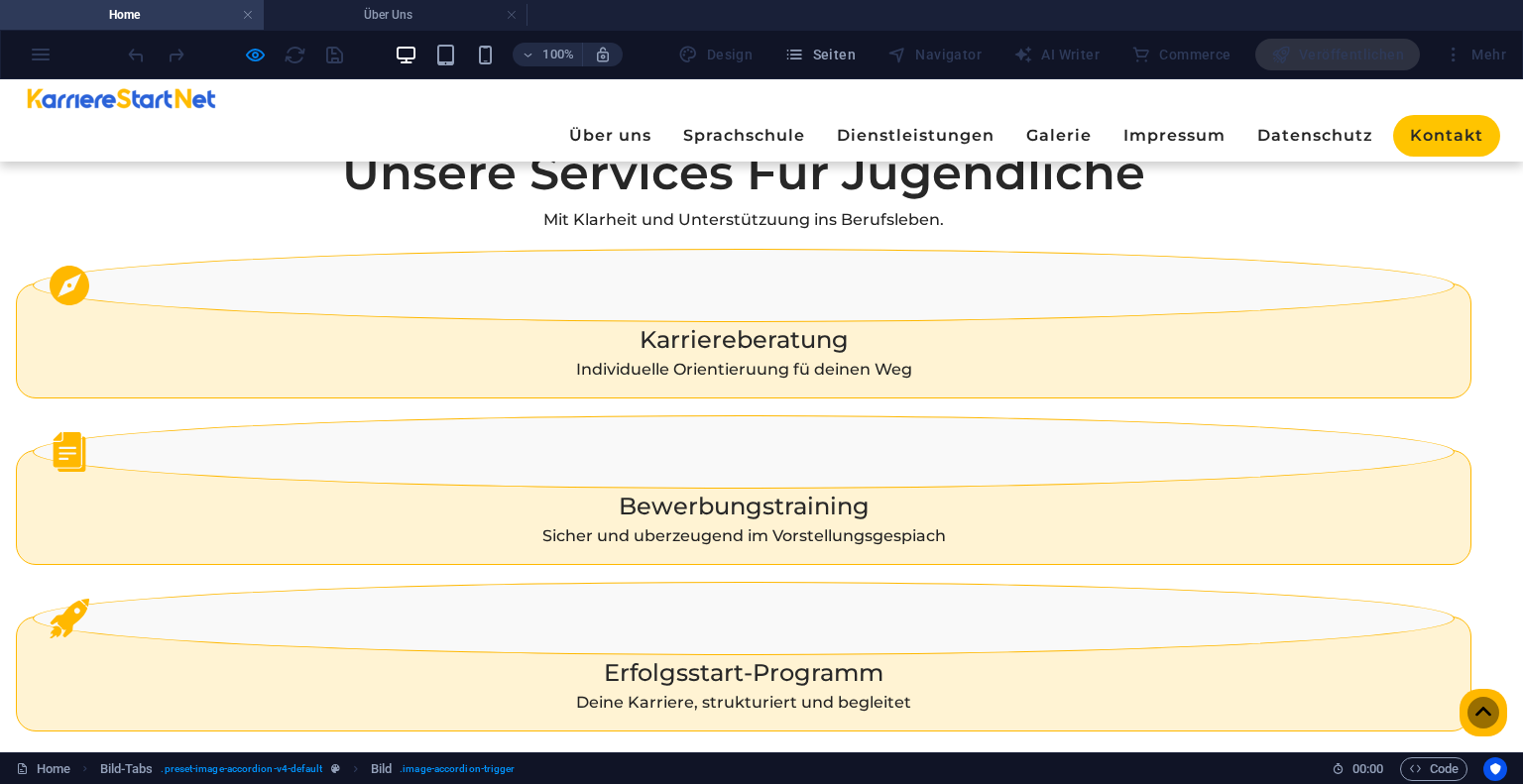 scroll, scrollTop: 1927, scrollLeft: 0, axis: vertical 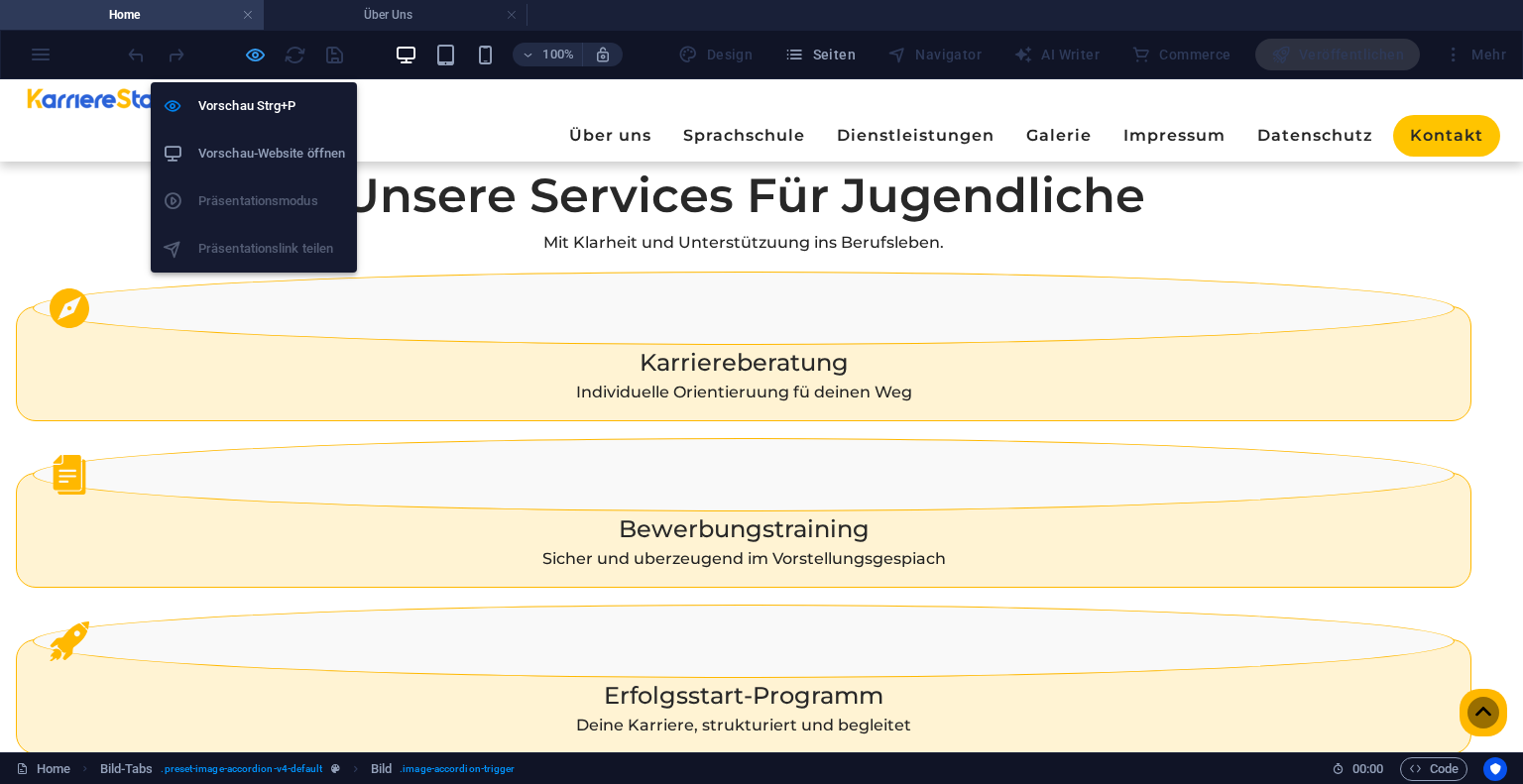 click at bounding box center [255, 55] 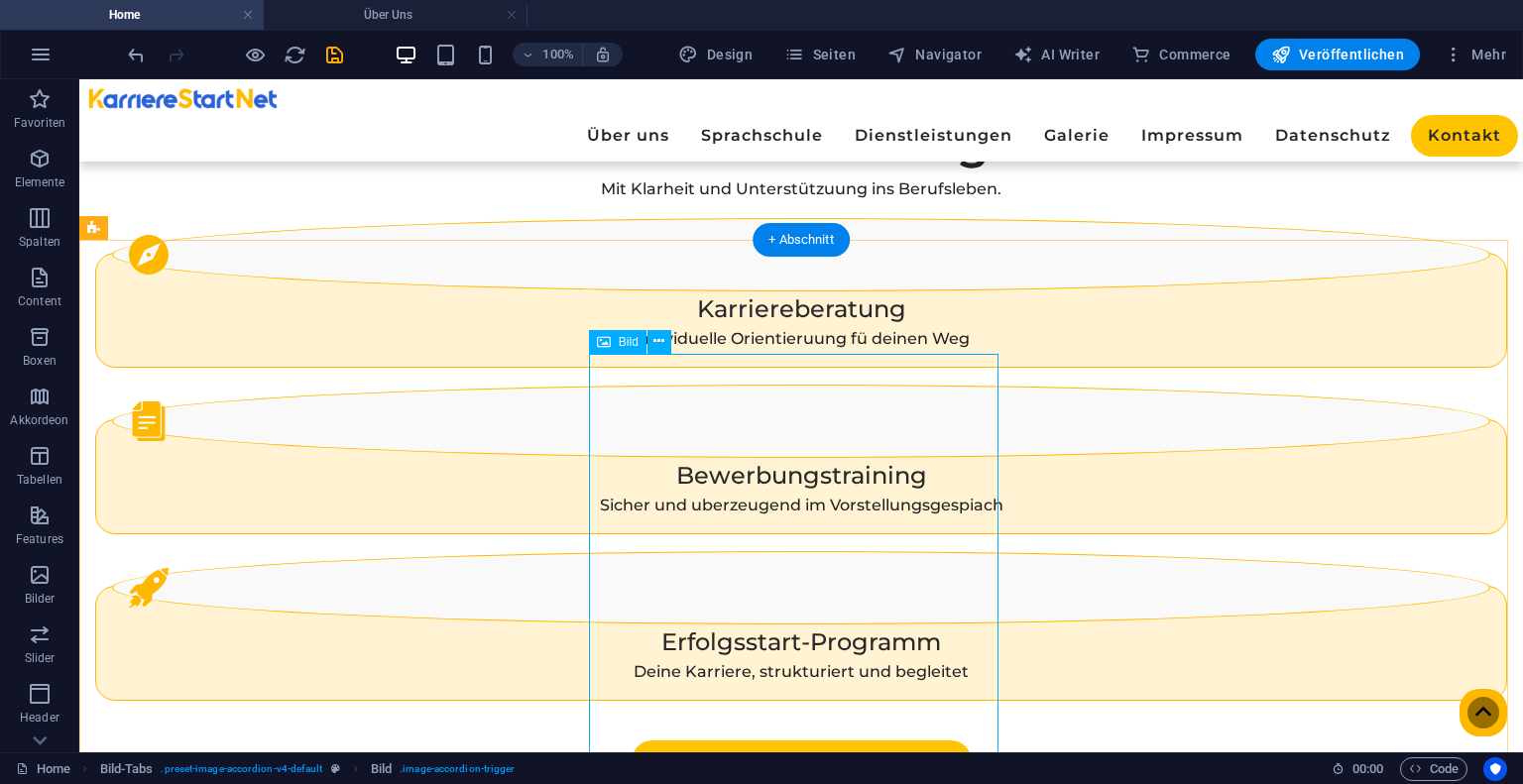 click at bounding box center [325, 2670] 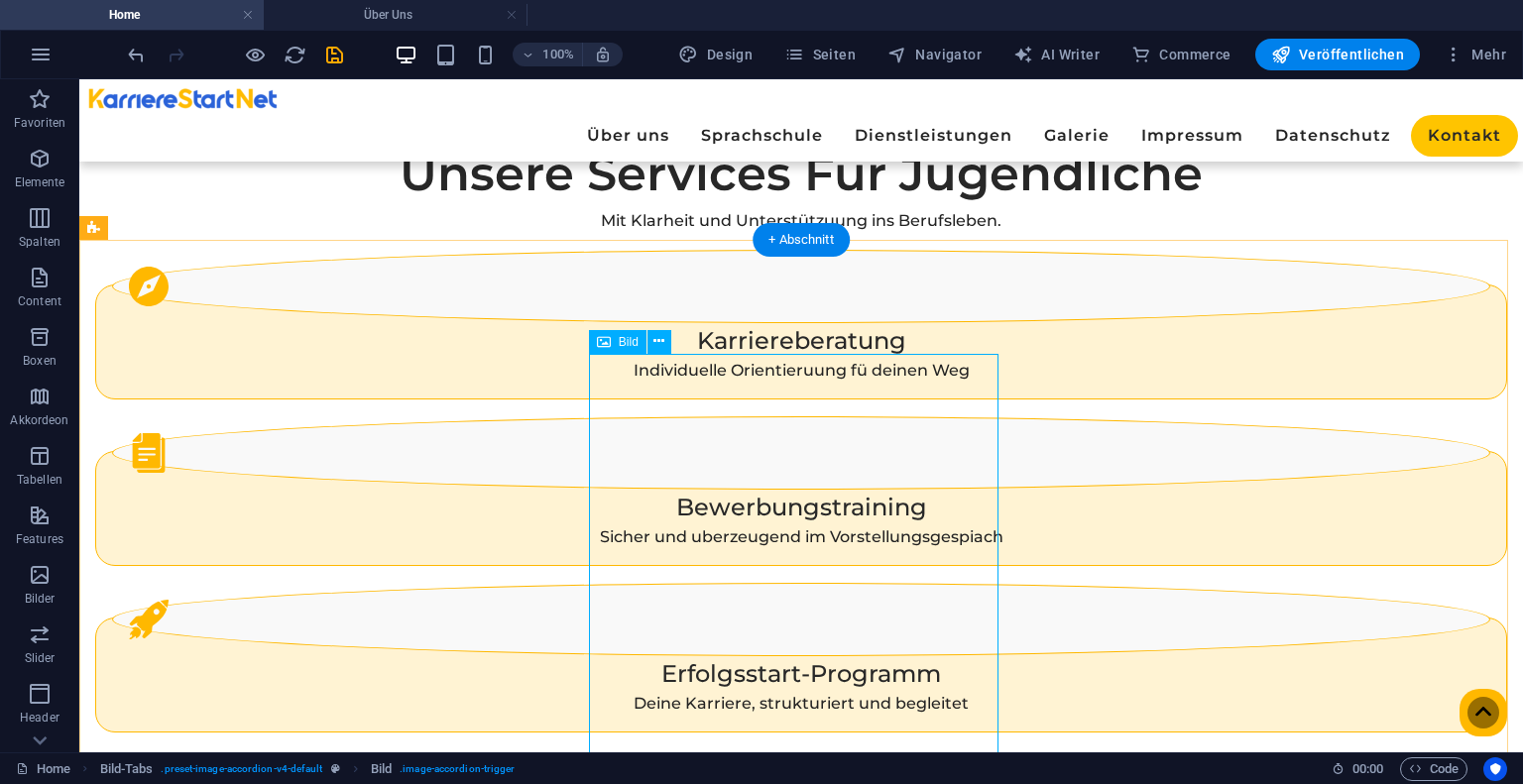 scroll, scrollTop: 1880, scrollLeft: 0, axis: vertical 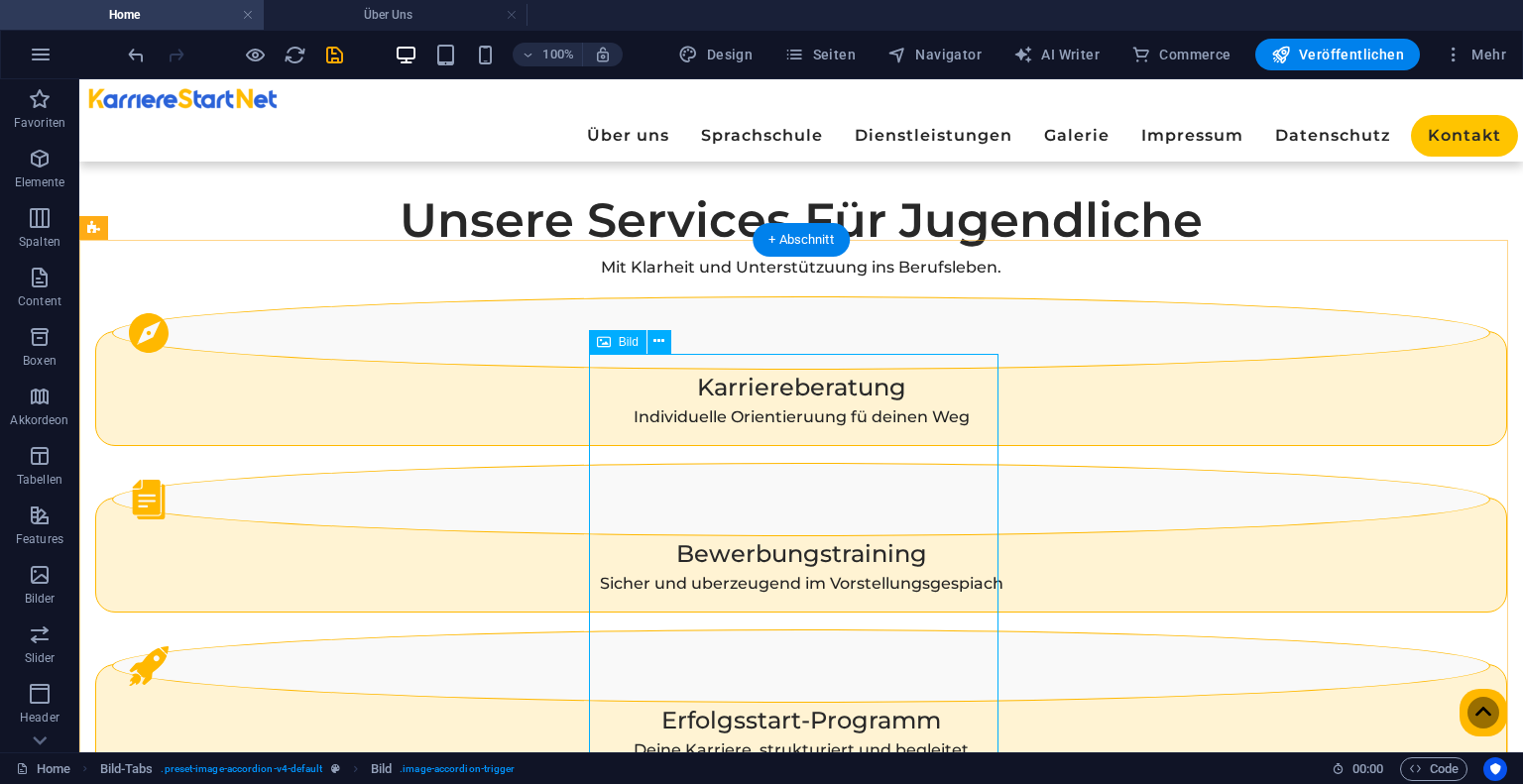 select on "%" 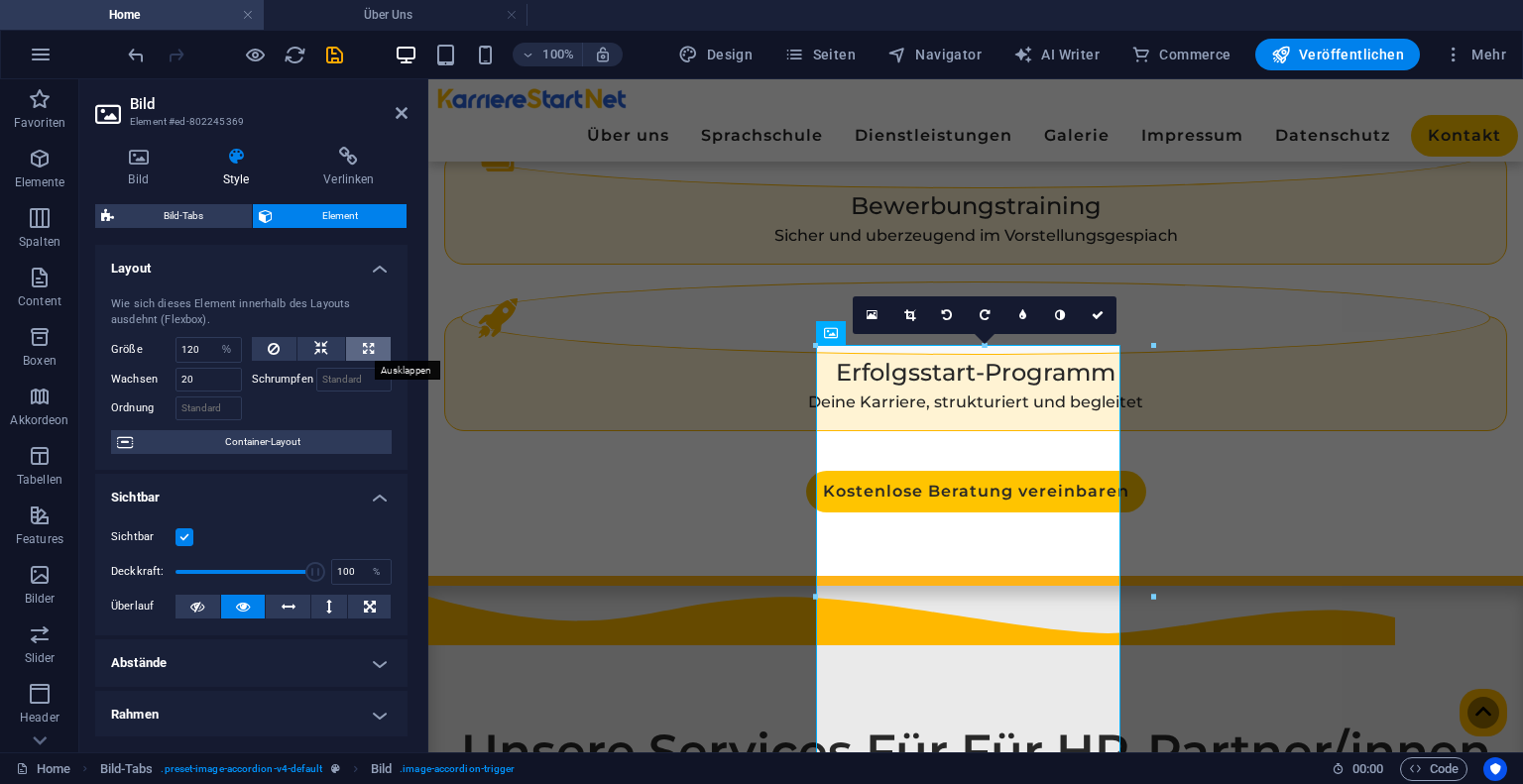 click at bounding box center [368, 349] 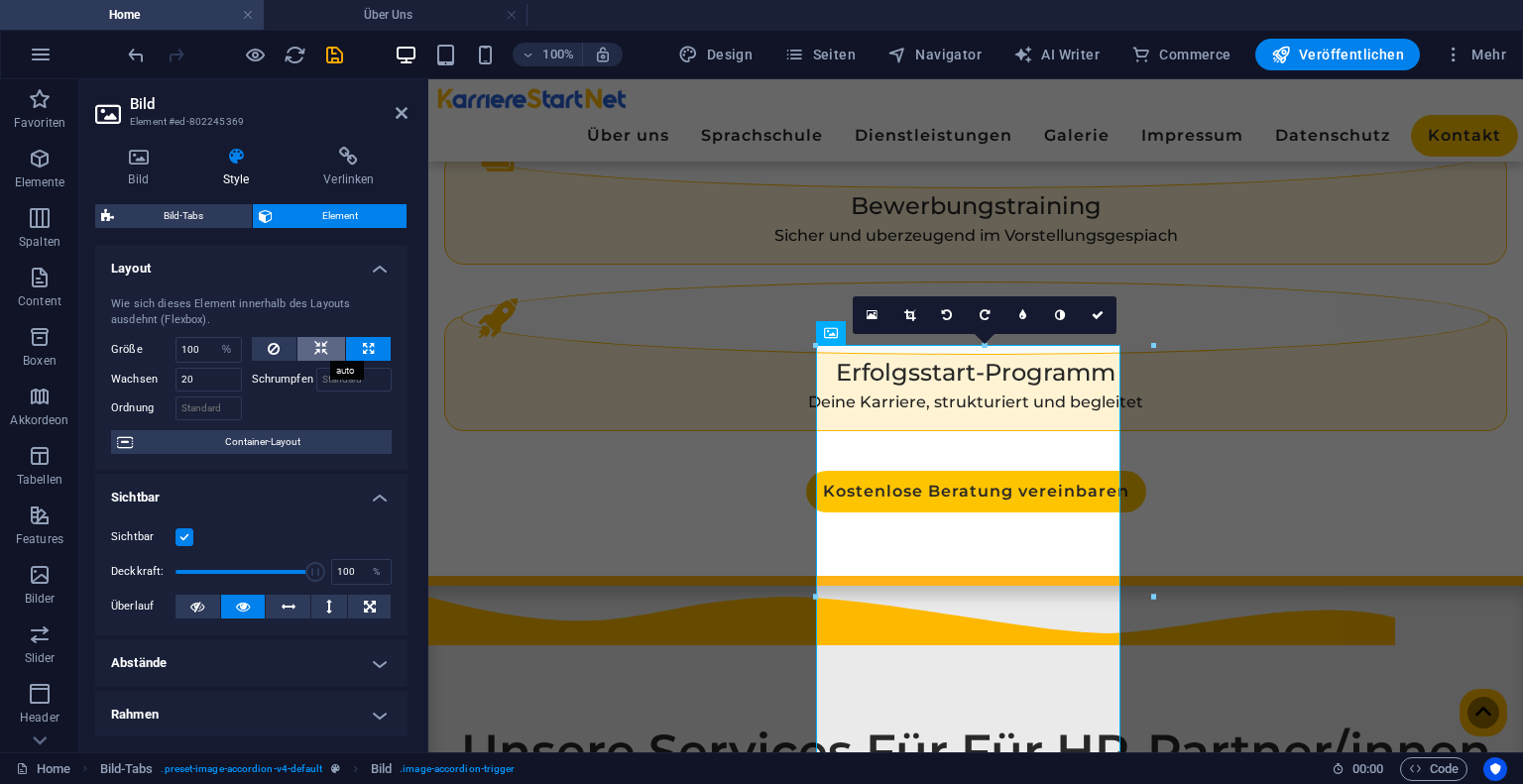 click at bounding box center [321, 349] 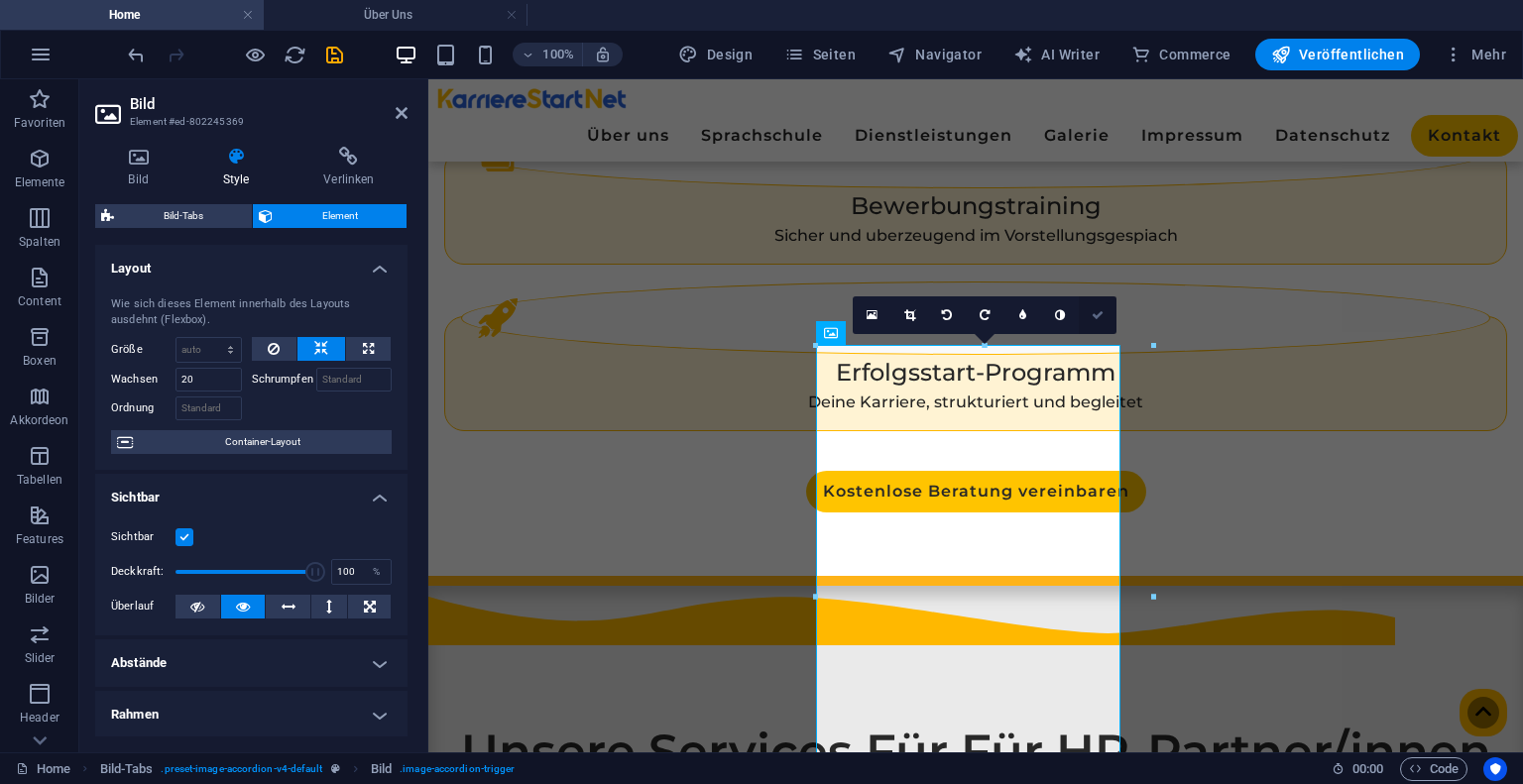 click at bounding box center [1098, 315] 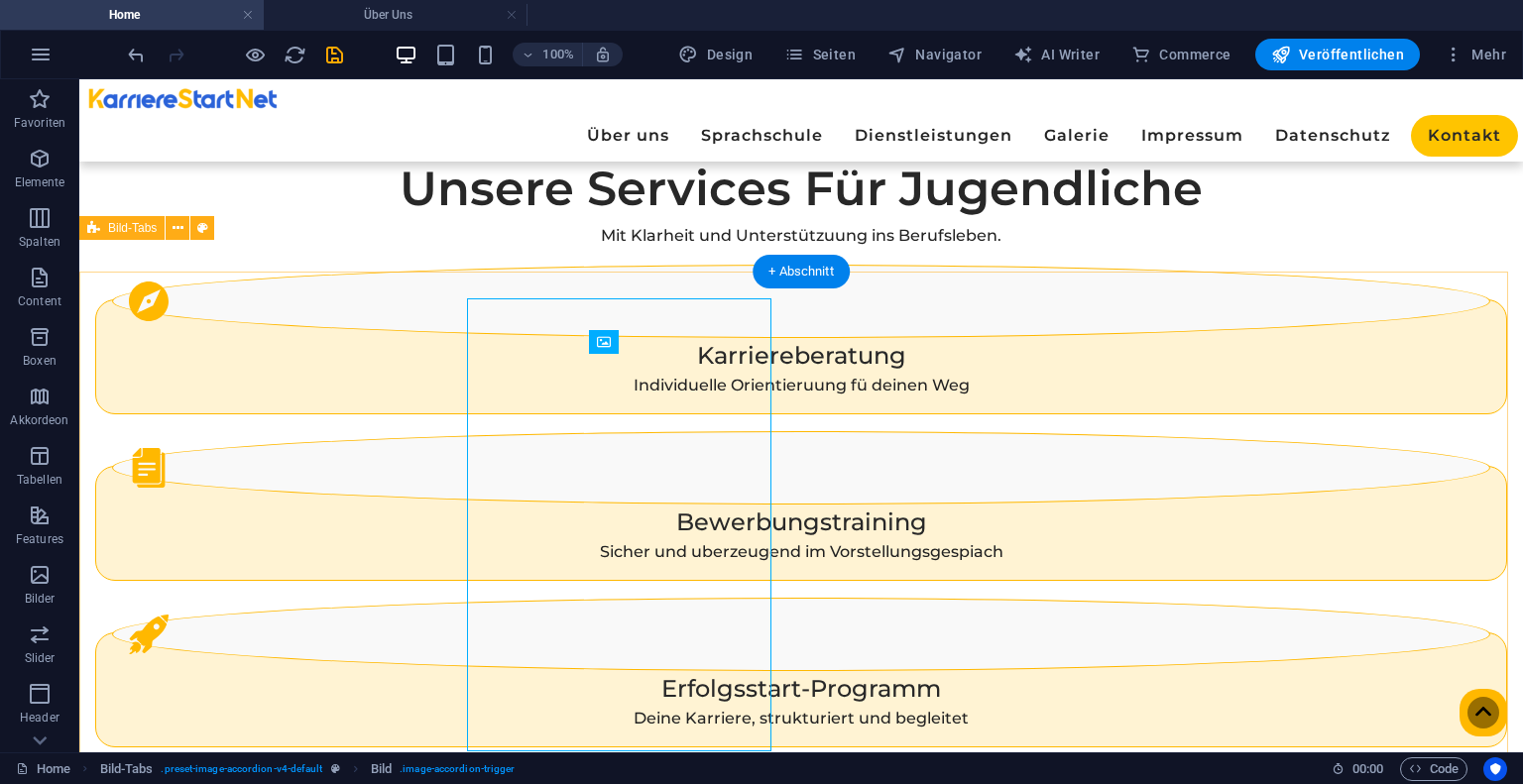 scroll, scrollTop: 1927, scrollLeft: 0, axis: vertical 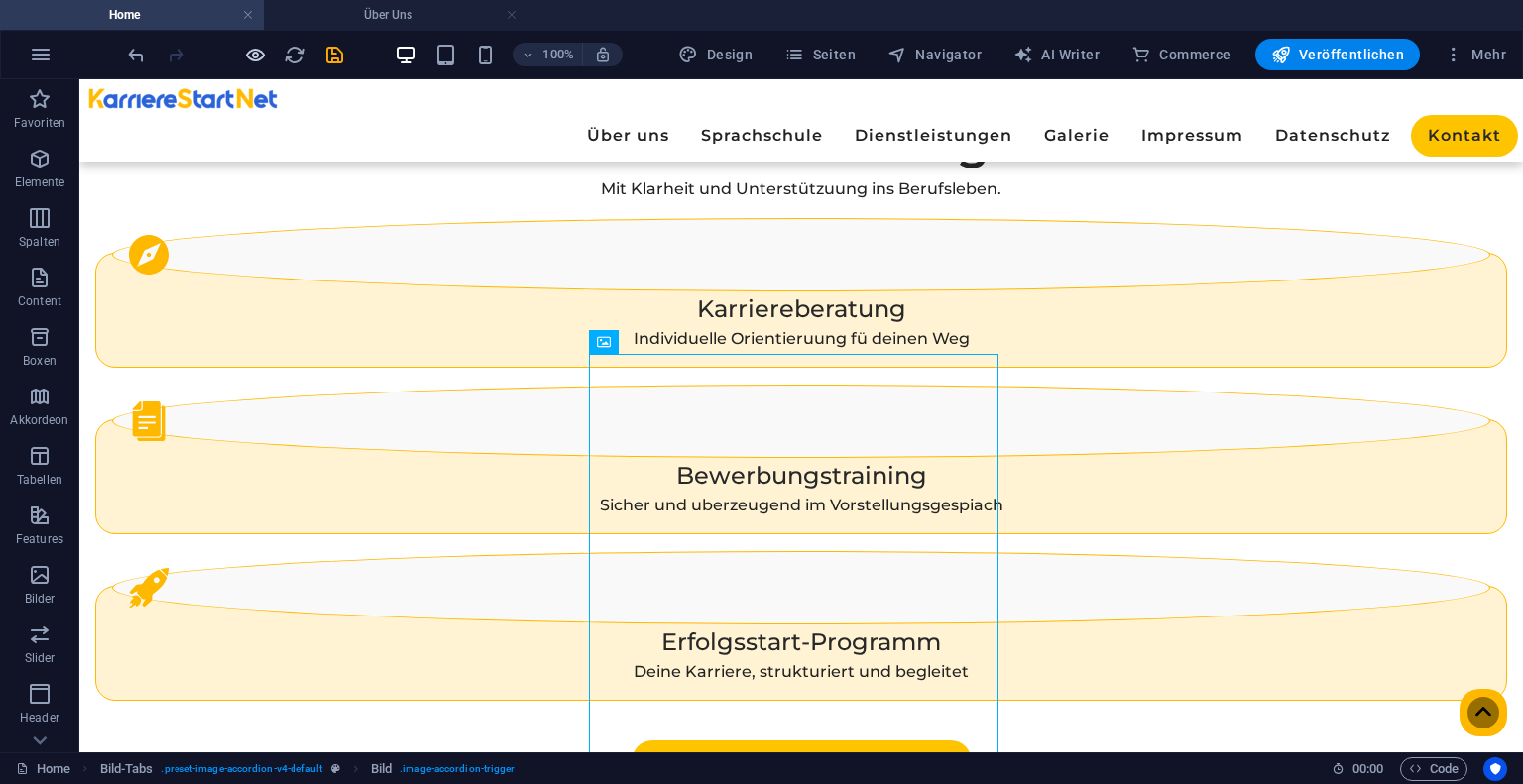 click at bounding box center (255, 55) 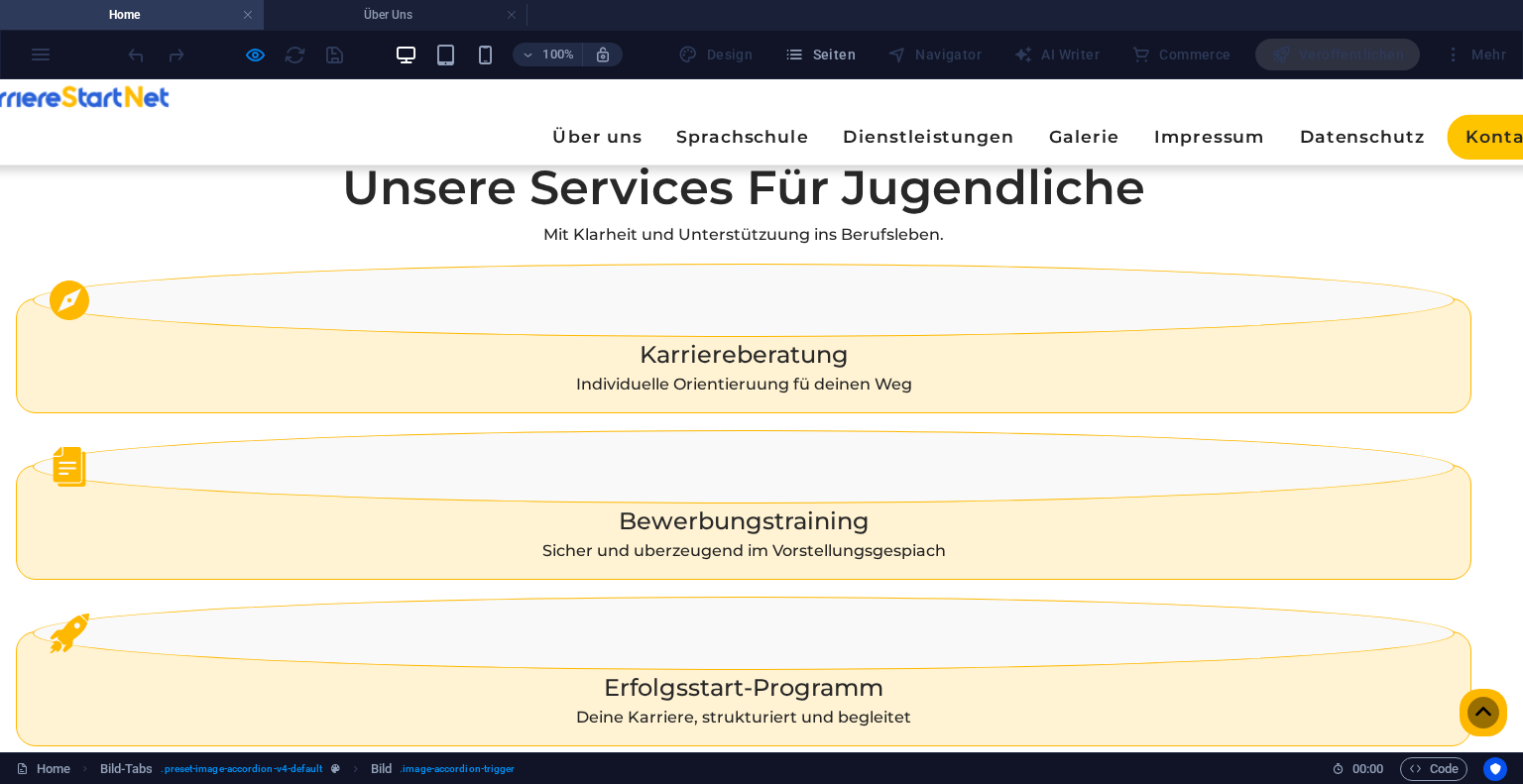 scroll, scrollTop: 1939, scrollLeft: 0, axis: vertical 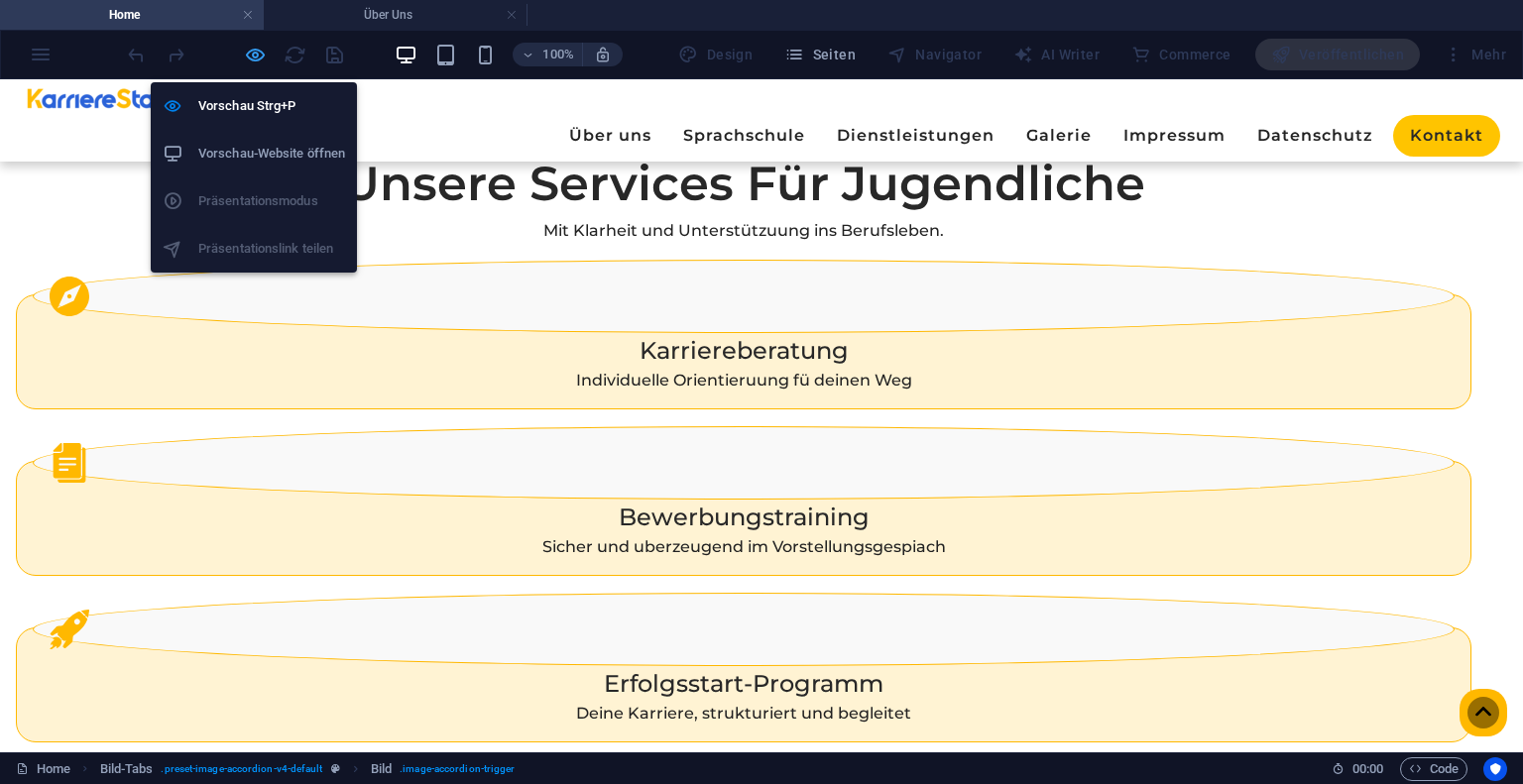 click at bounding box center (255, 55) 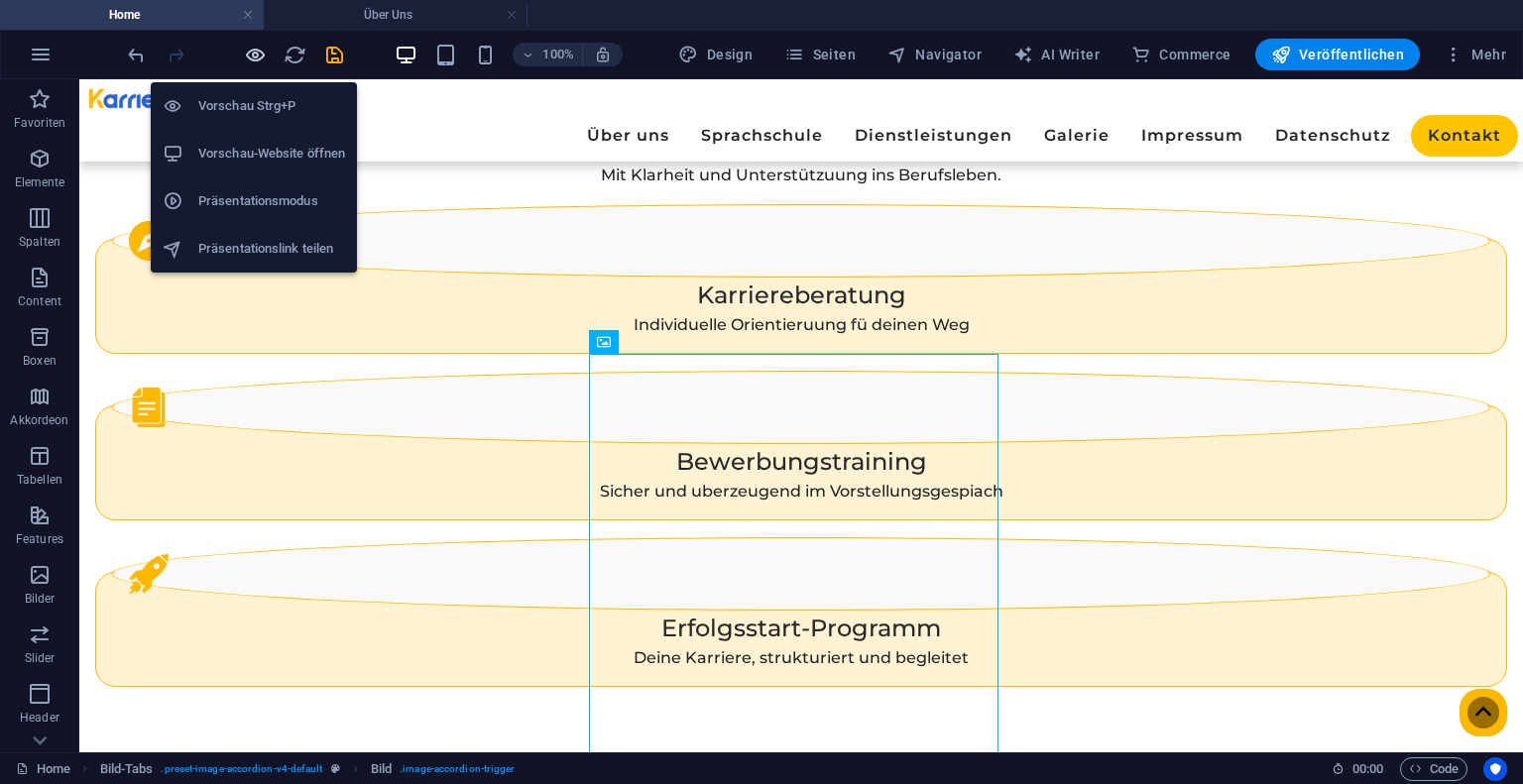 scroll, scrollTop: 1927, scrollLeft: 0, axis: vertical 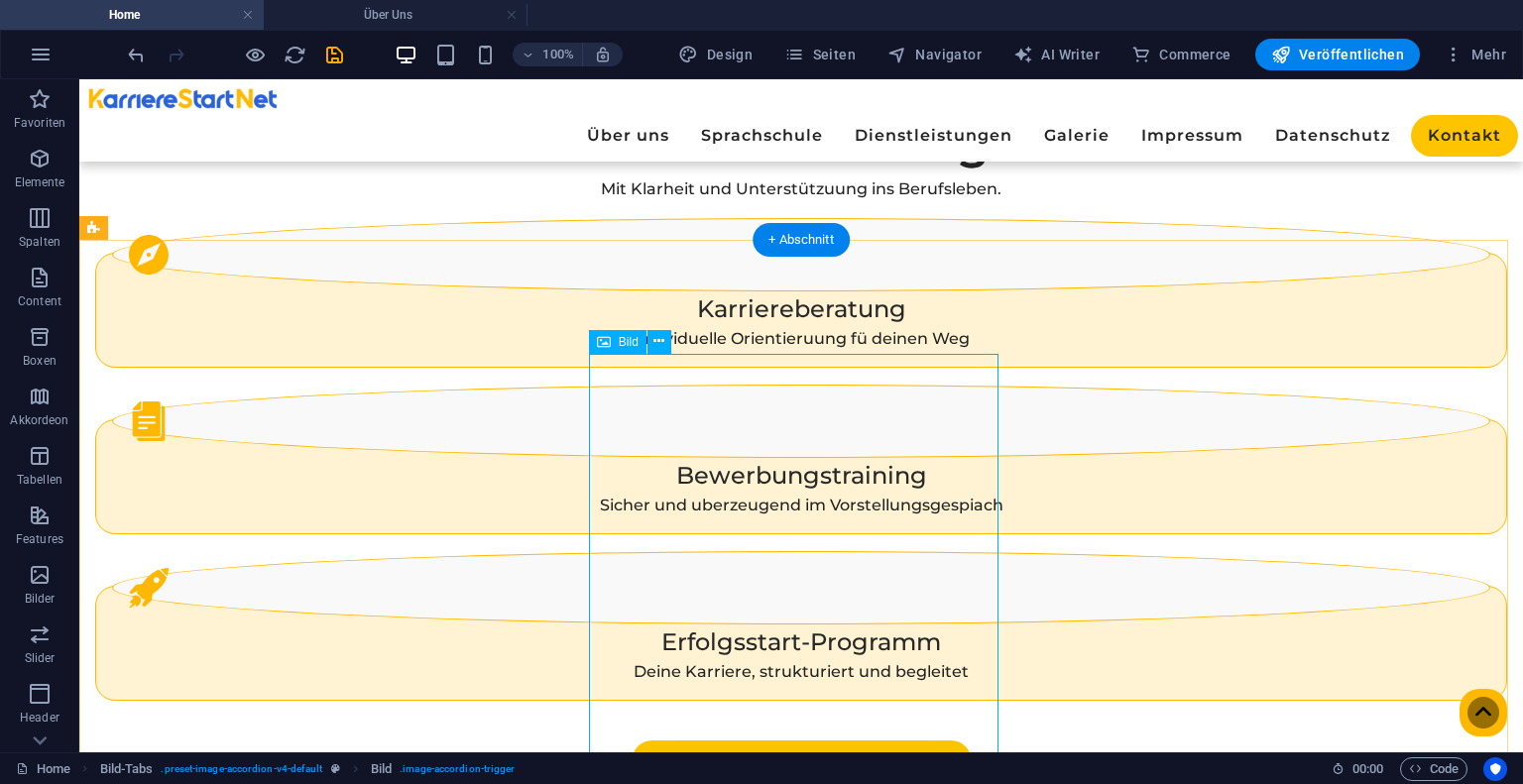 click at bounding box center (325, 2670) 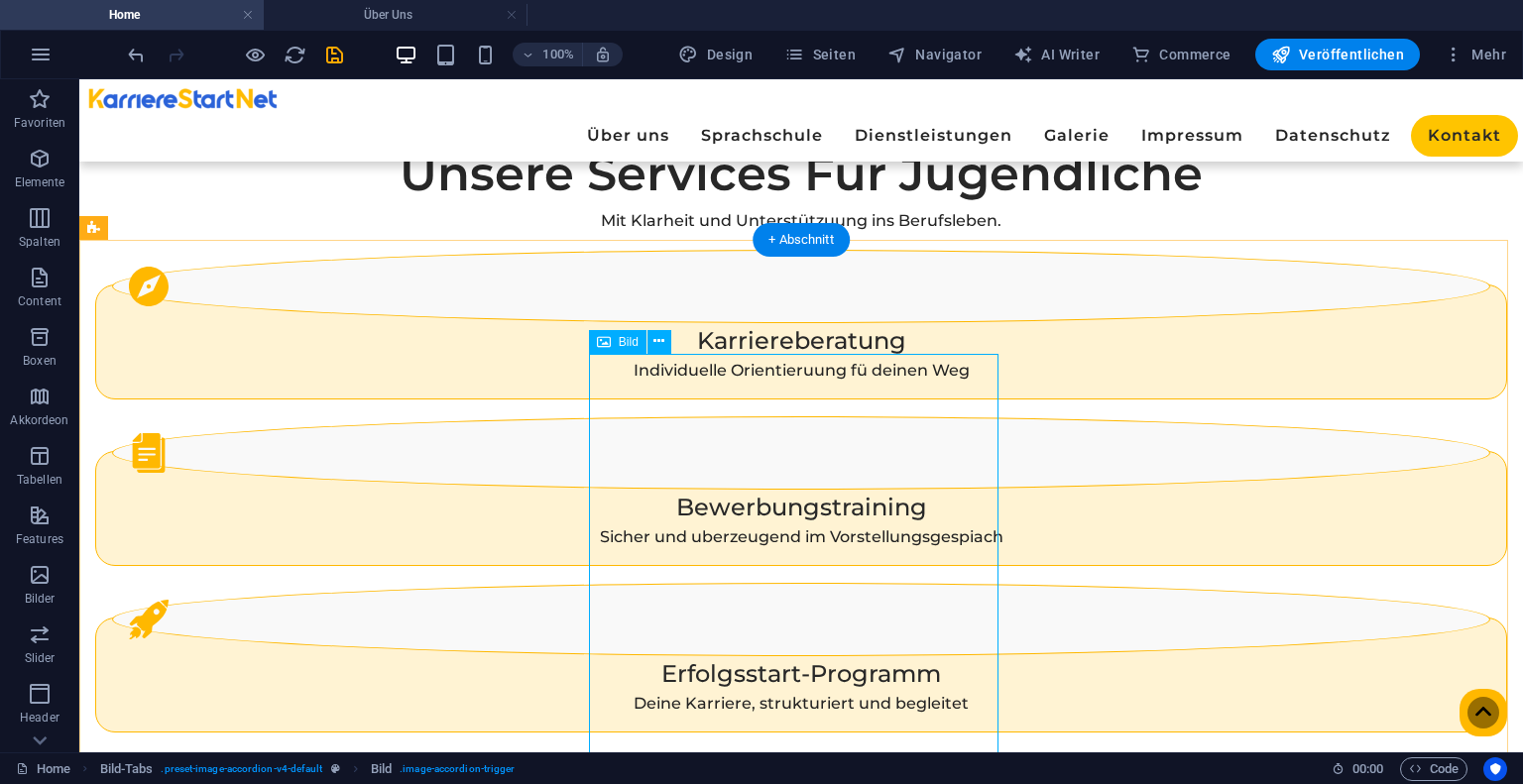 scroll, scrollTop: 1880, scrollLeft: 0, axis: vertical 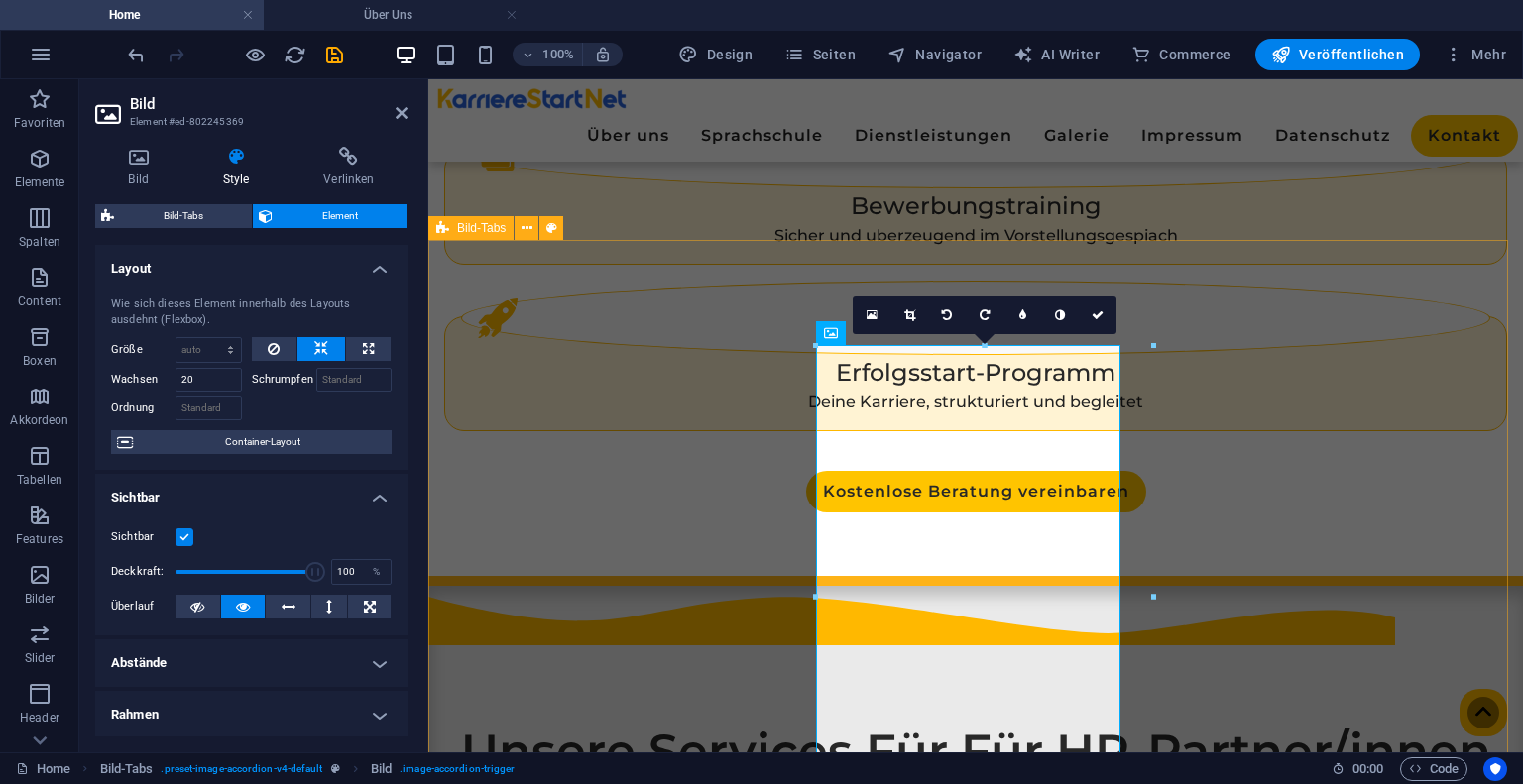 click on "Ein Blick hinter die Kulissen  ➡️" at bounding box center [976, 2141] 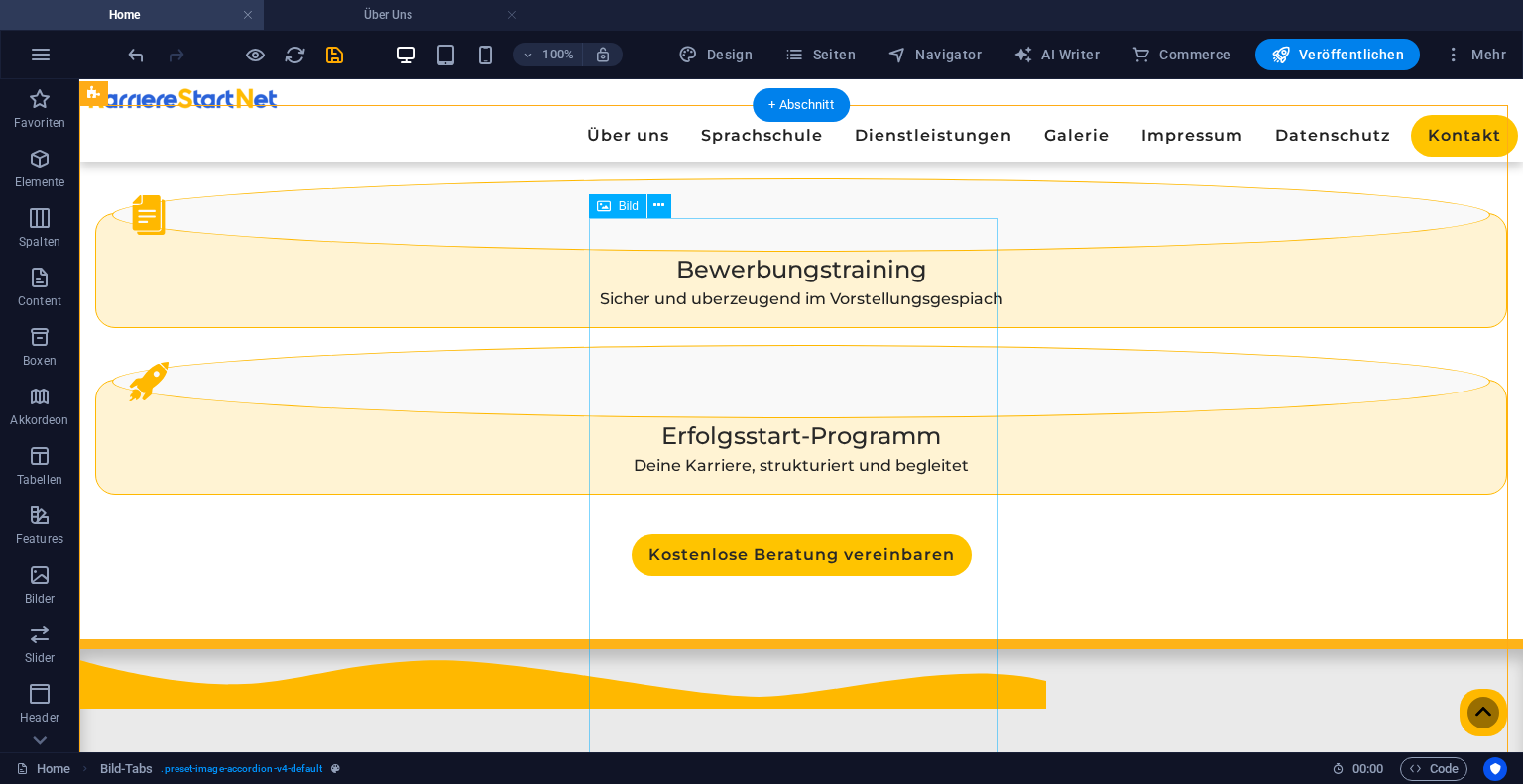 scroll, scrollTop: 2157, scrollLeft: 0, axis: vertical 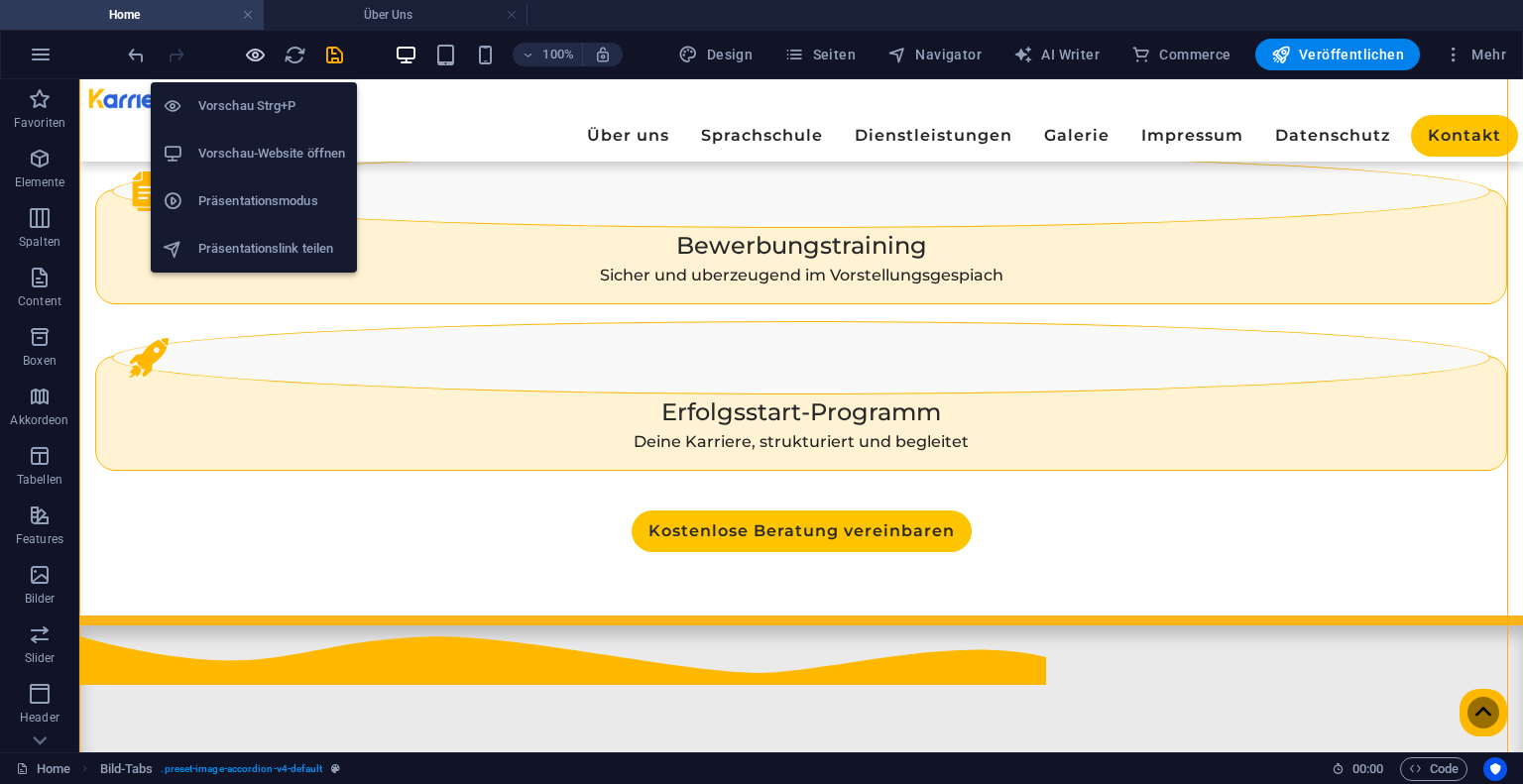 click at bounding box center (255, 55) 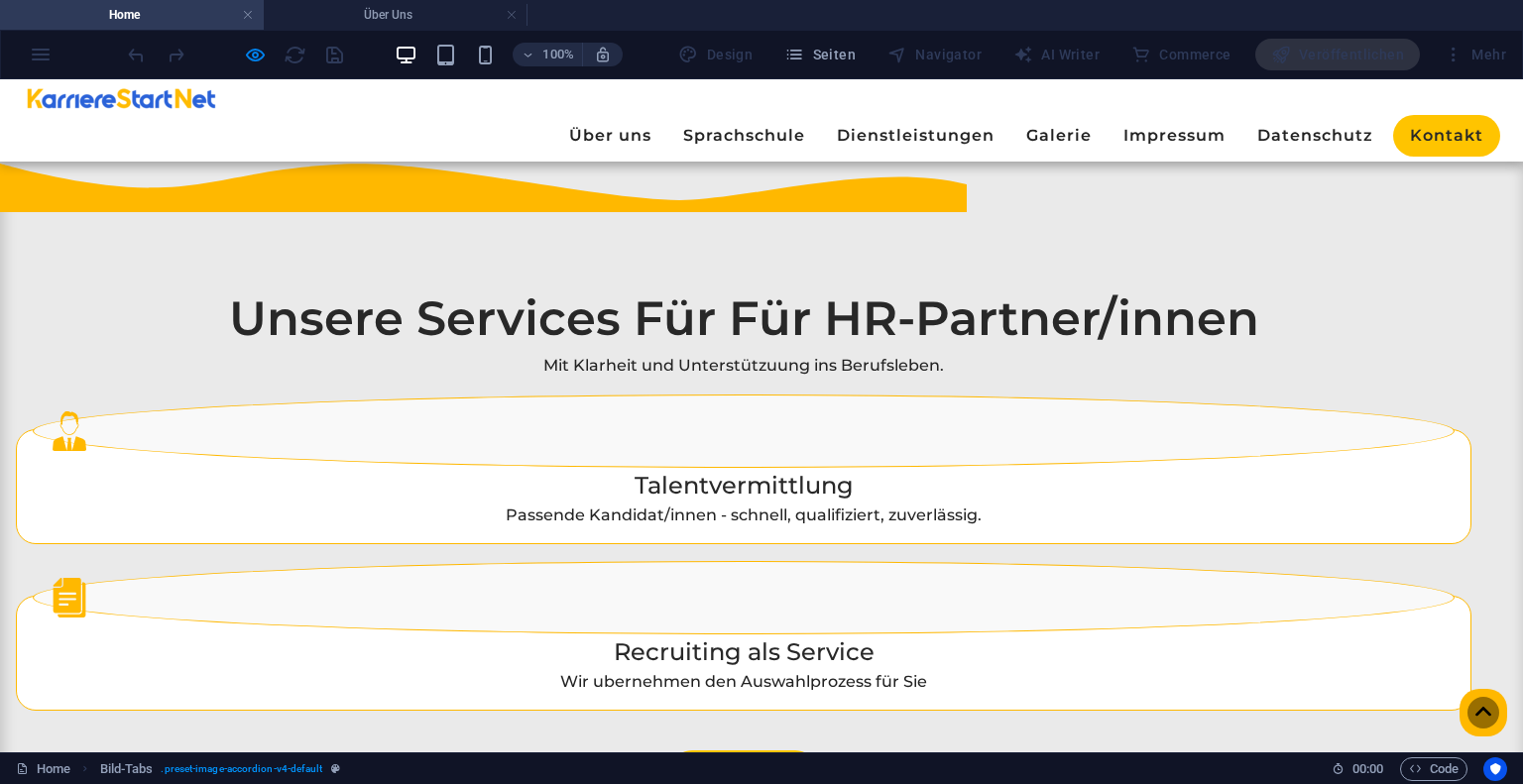 scroll, scrollTop: 2735, scrollLeft: 0, axis: vertical 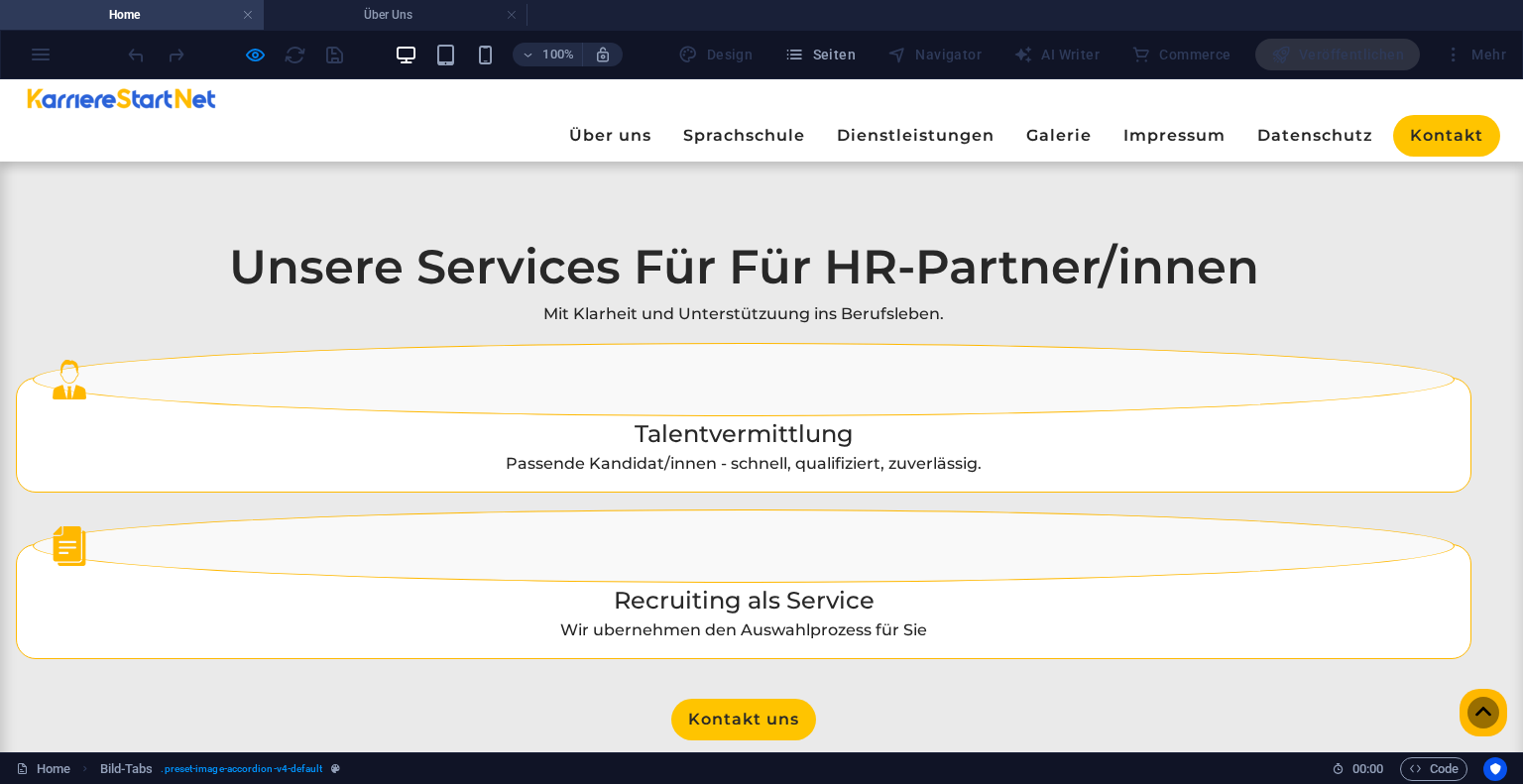 click on "KarriereStartNet© 2025 – Alle Rechte vorbehalten" at bounding box center (762, 3797) 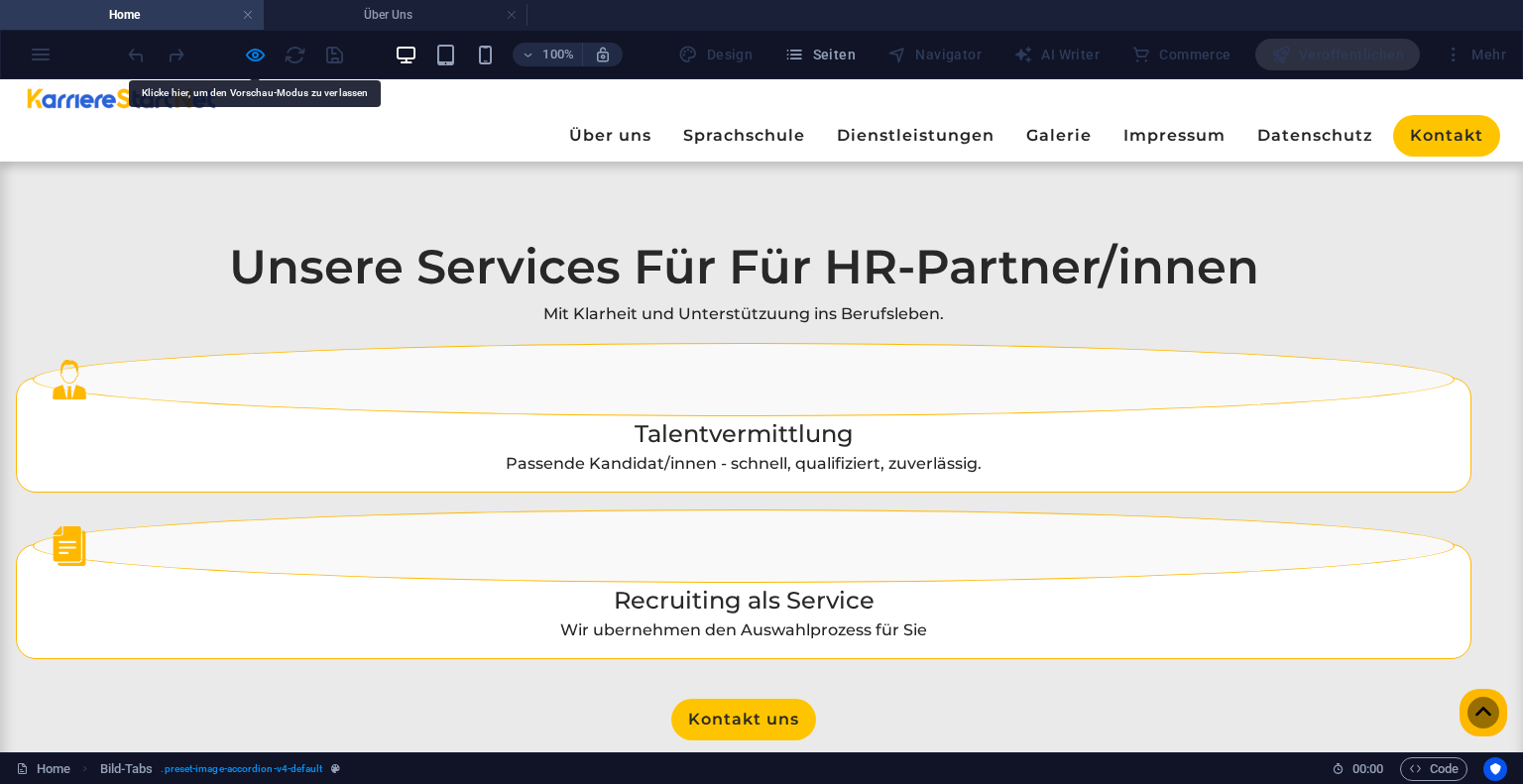 click on "KarriereStartNet© 2025 – Alle Rechte vorbehalten" at bounding box center [762, 3797] 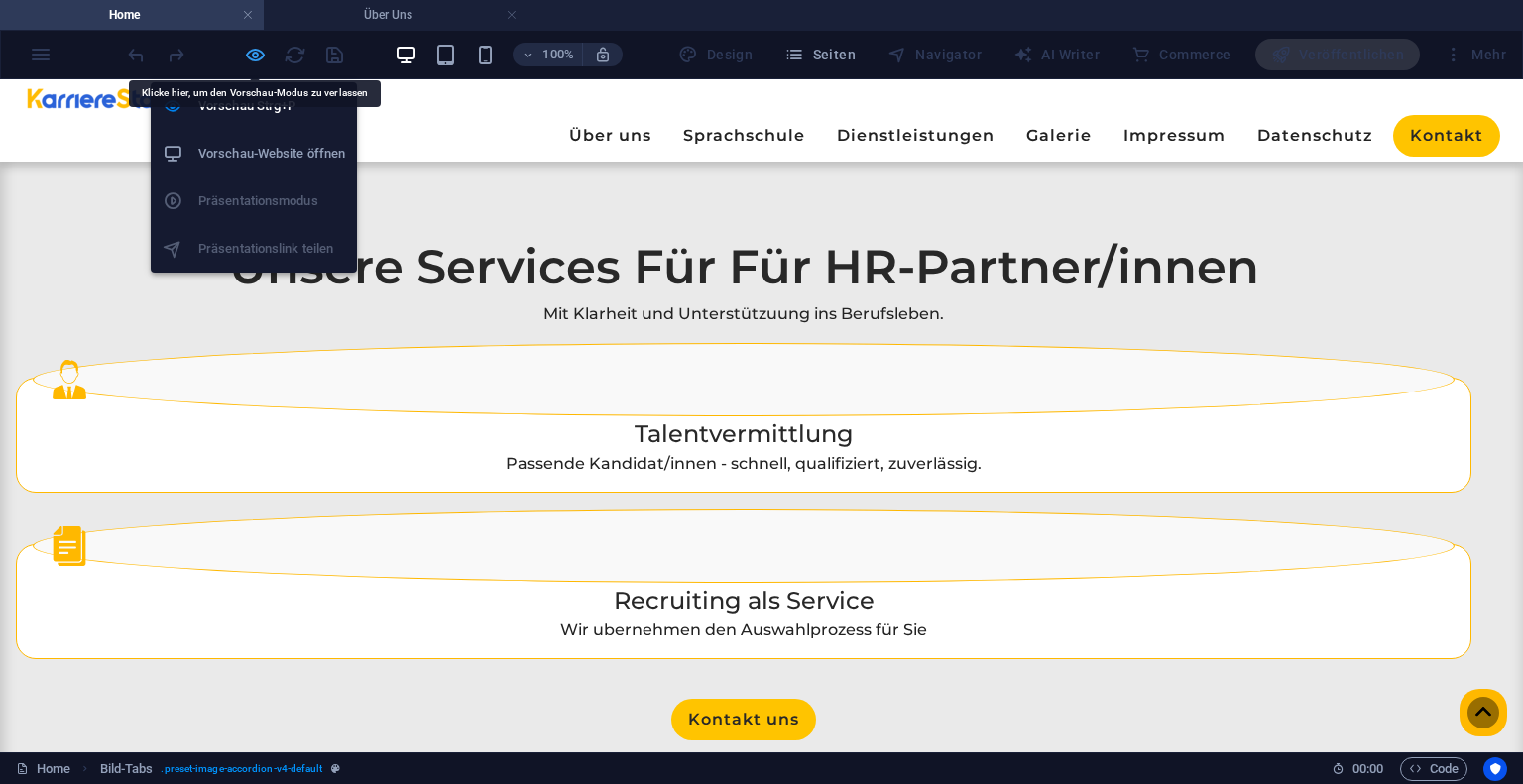 click at bounding box center [255, 55] 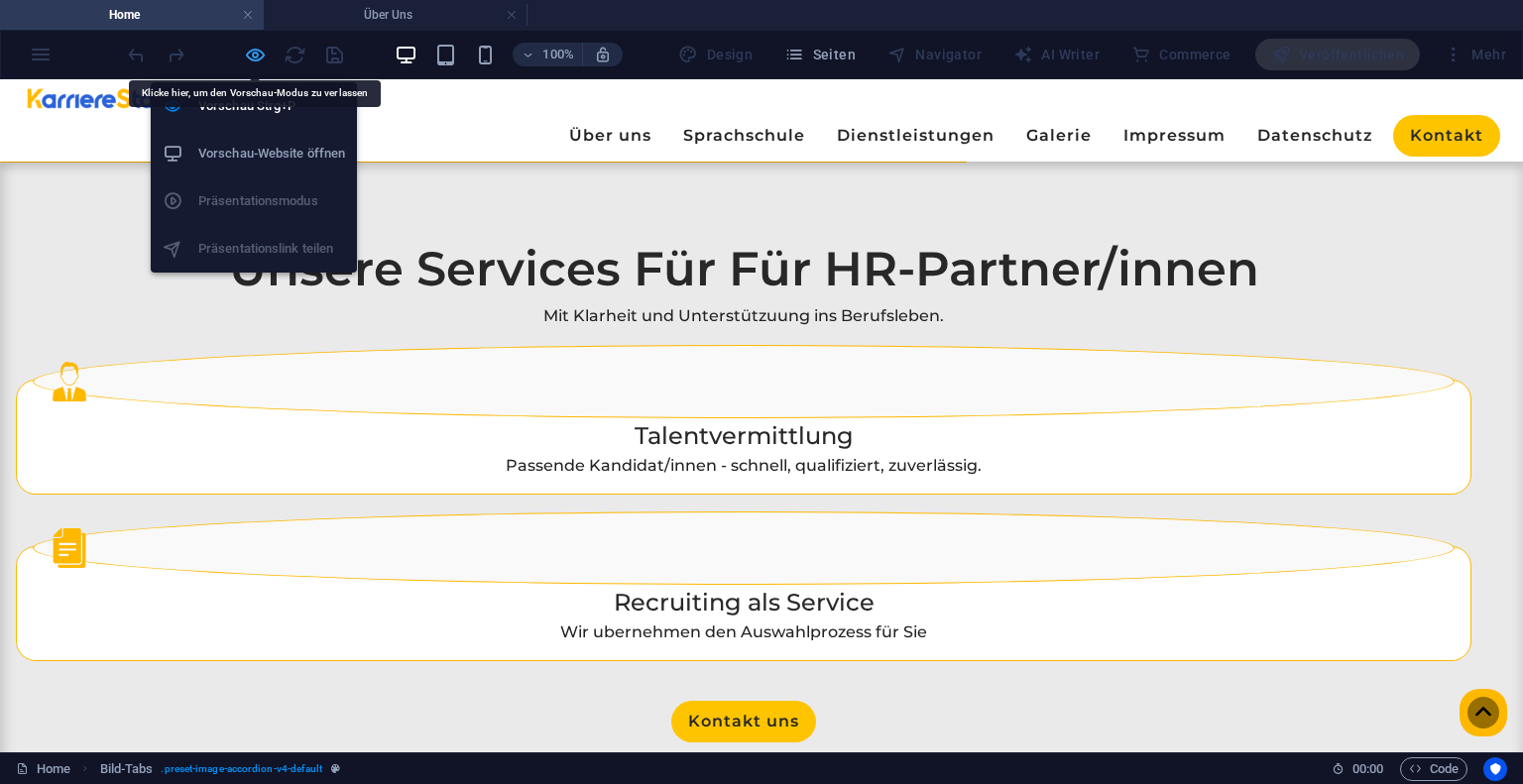 scroll, scrollTop: 2692, scrollLeft: 0, axis: vertical 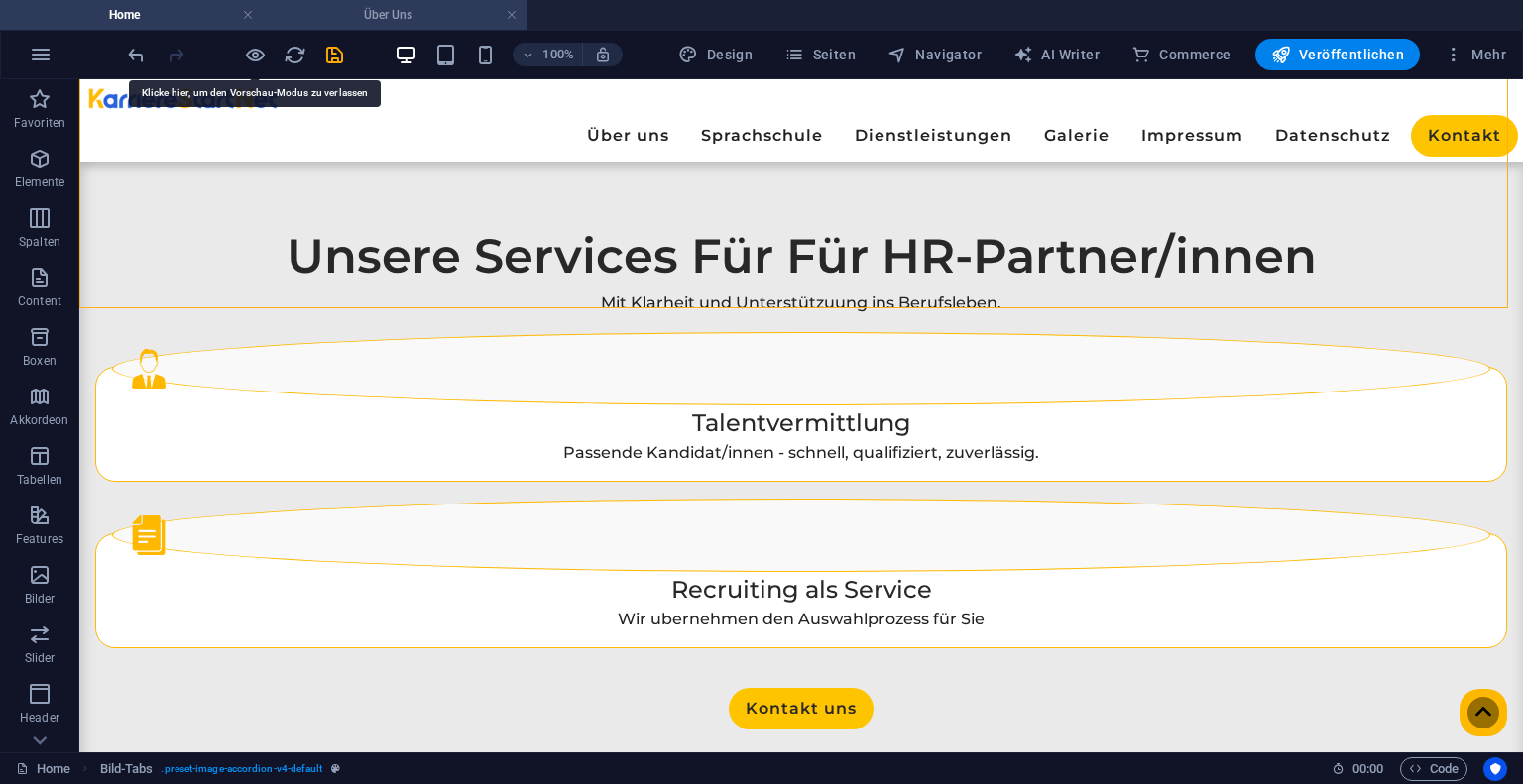 click on "Über Uns" at bounding box center (396, 15) 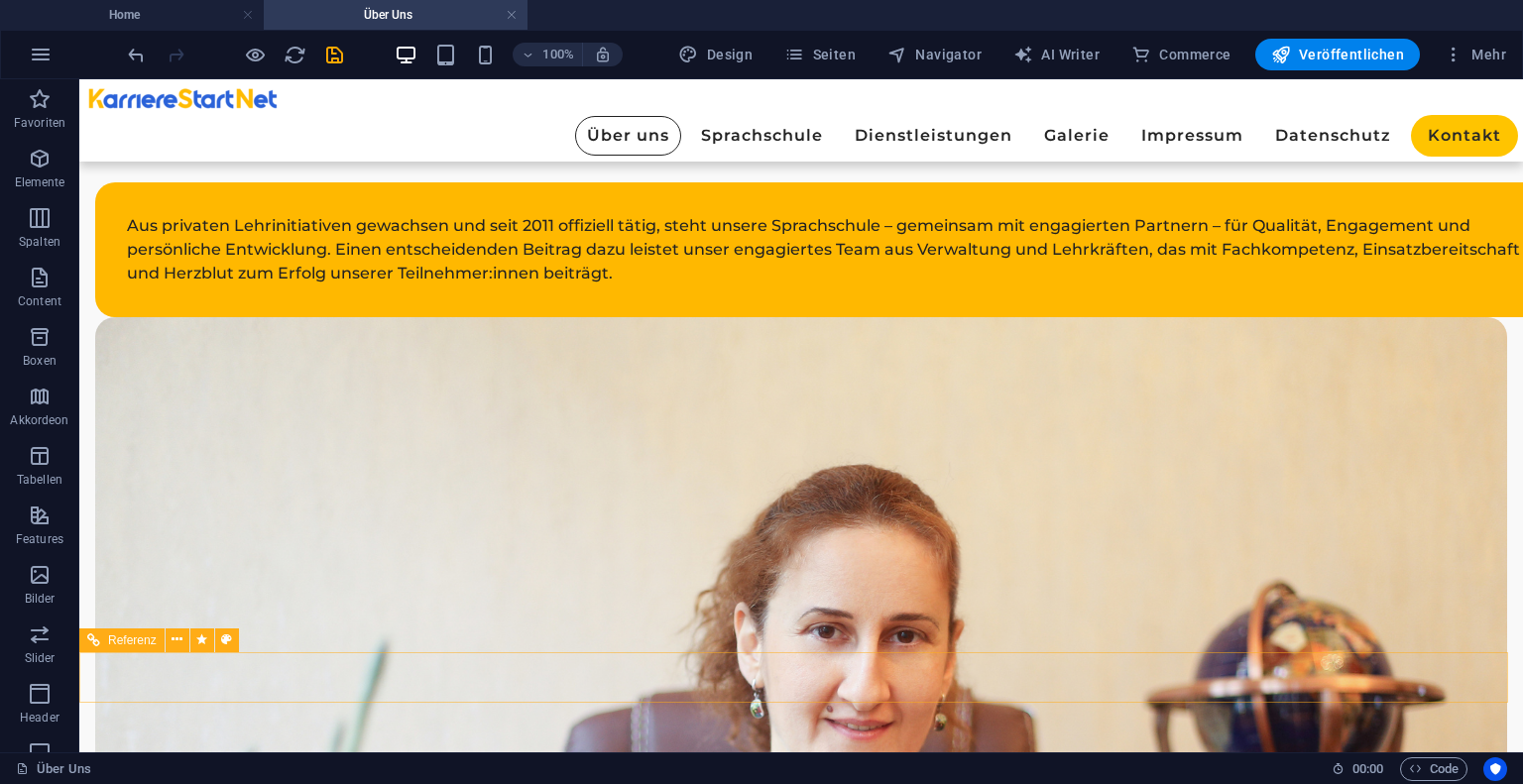 scroll, scrollTop: 0, scrollLeft: 0, axis: both 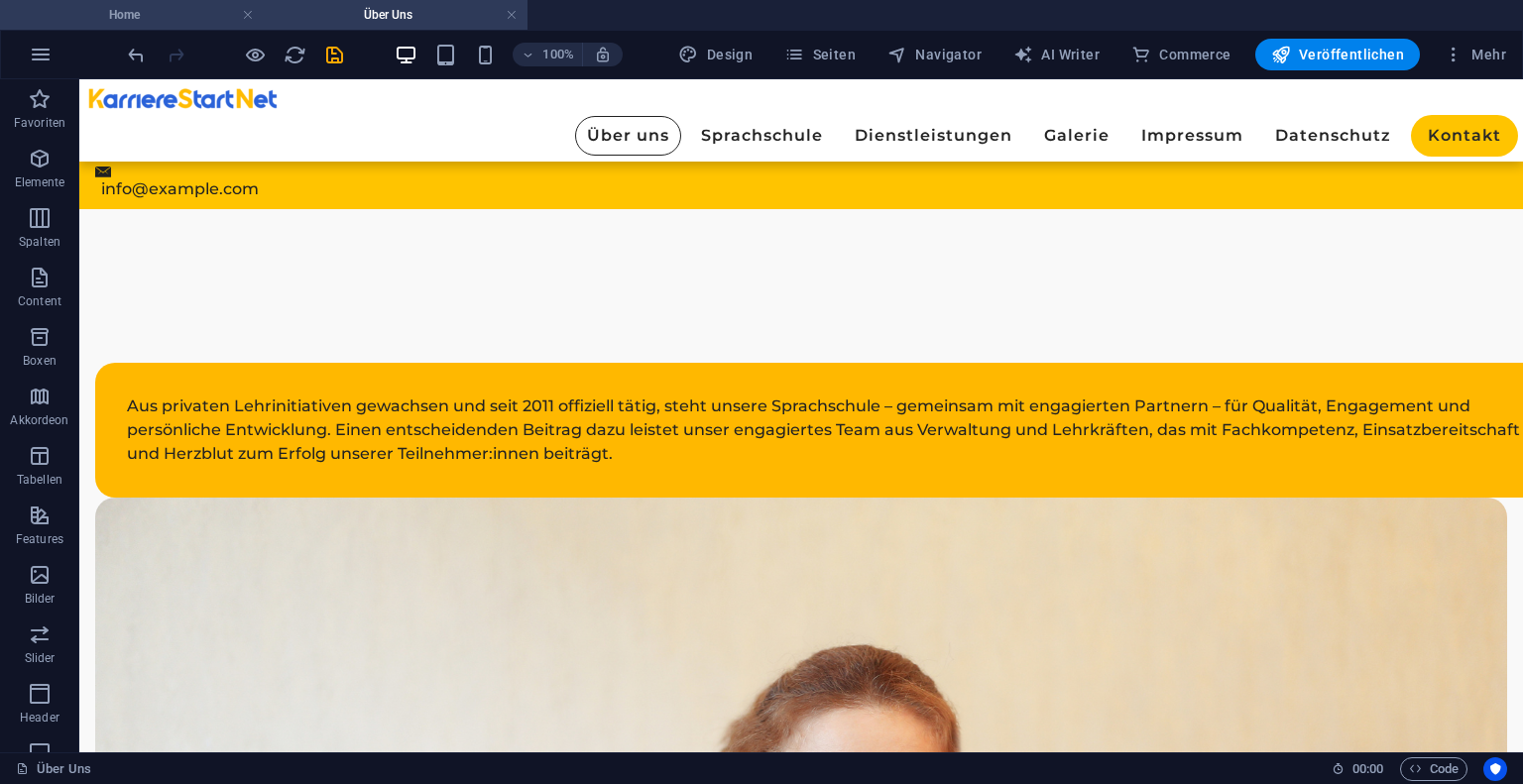 click on "Home" at bounding box center (132, 15) 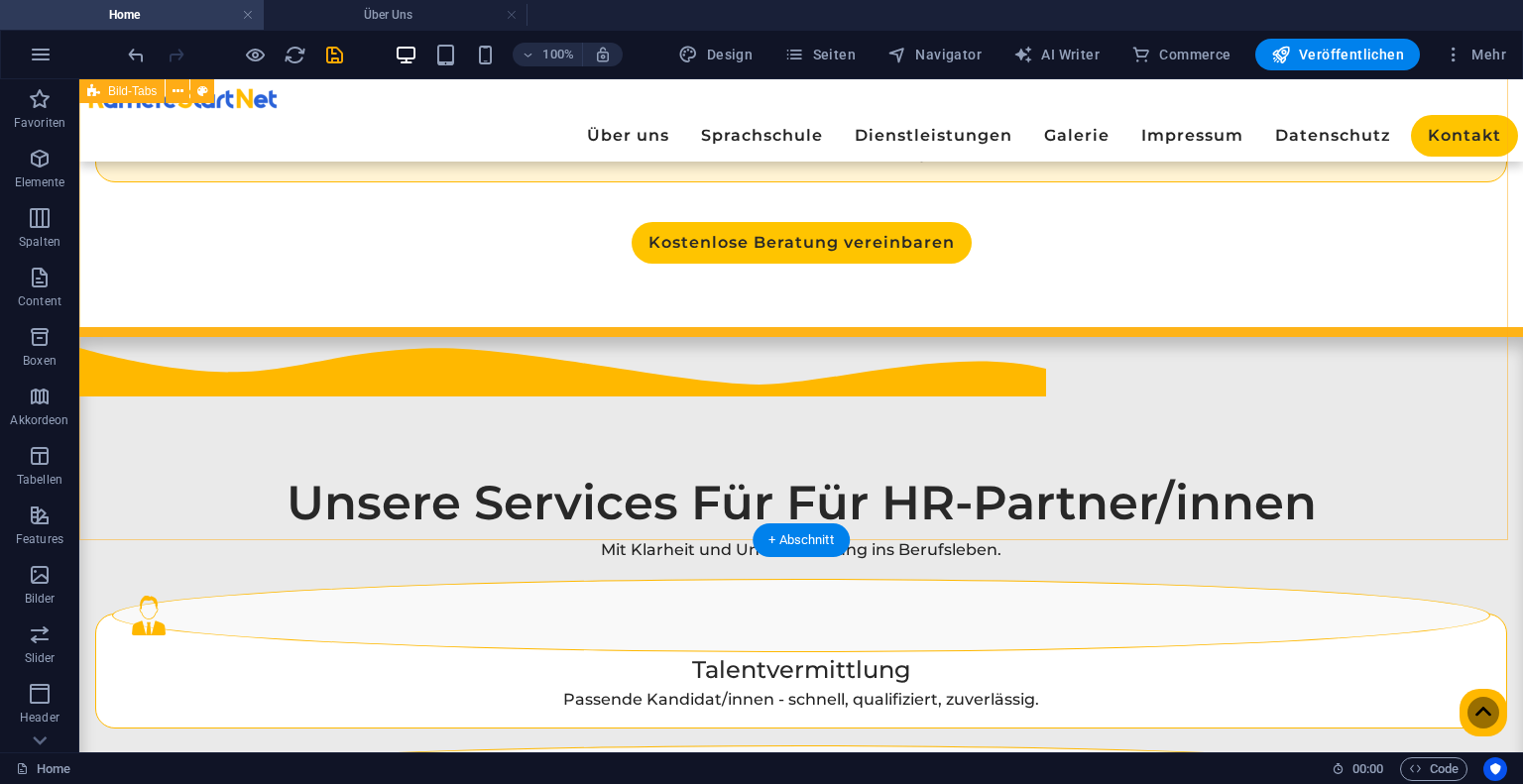 scroll, scrollTop: 2461, scrollLeft: 0, axis: vertical 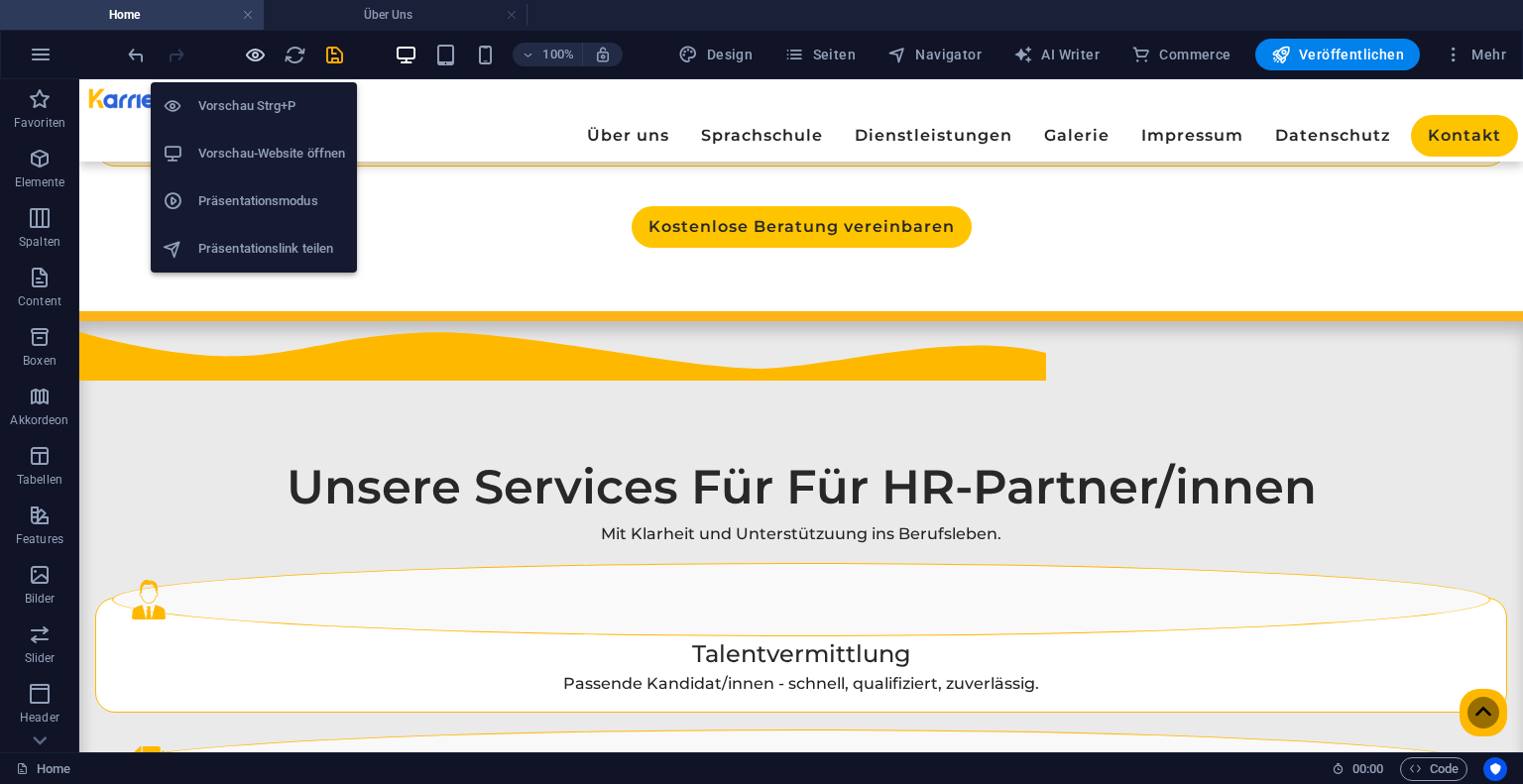 click at bounding box center (255, 55) 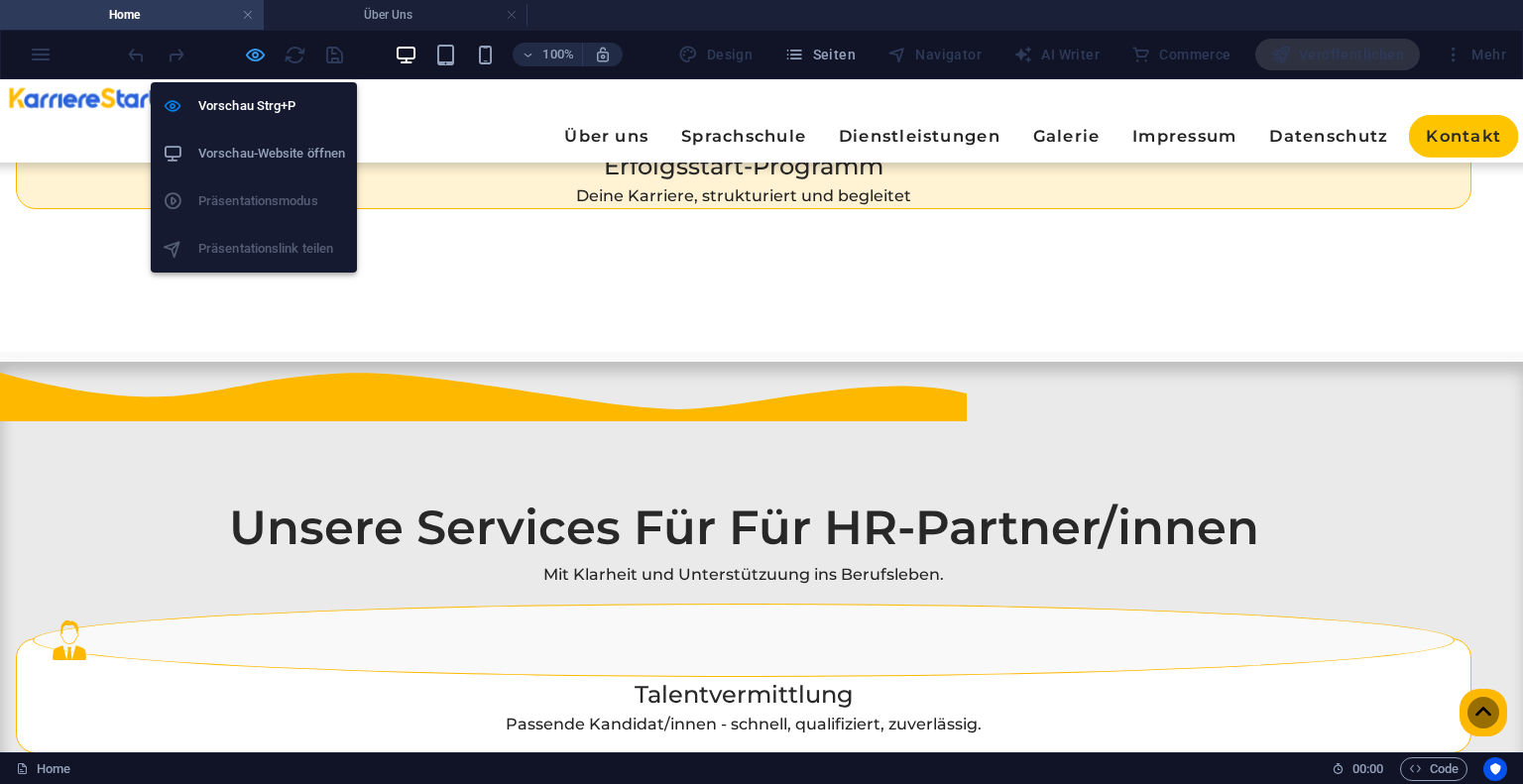 scroll, scrollTop: 2474, scrollLeft: 0, axis: vertical 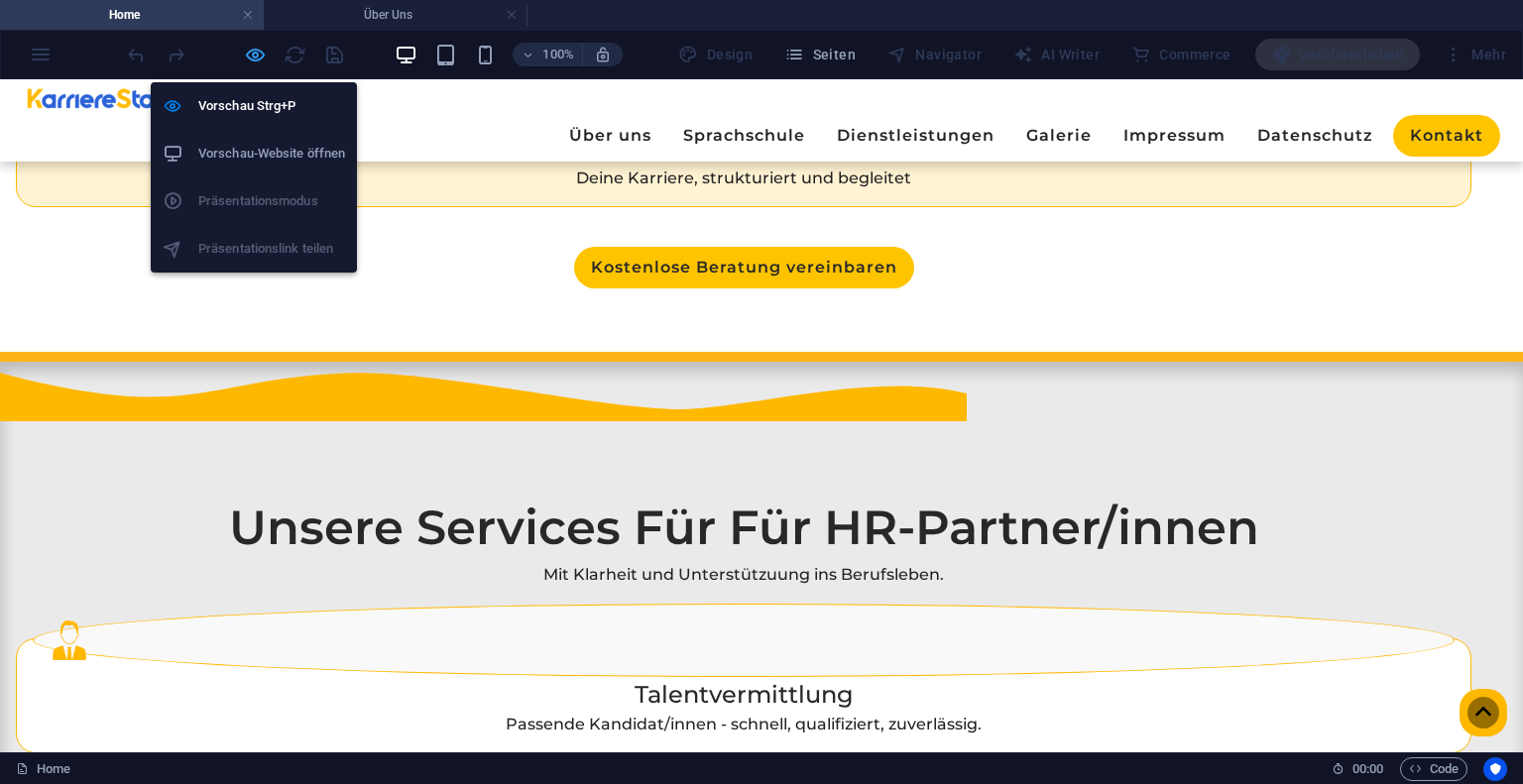 click at bounding box center [255, 55] 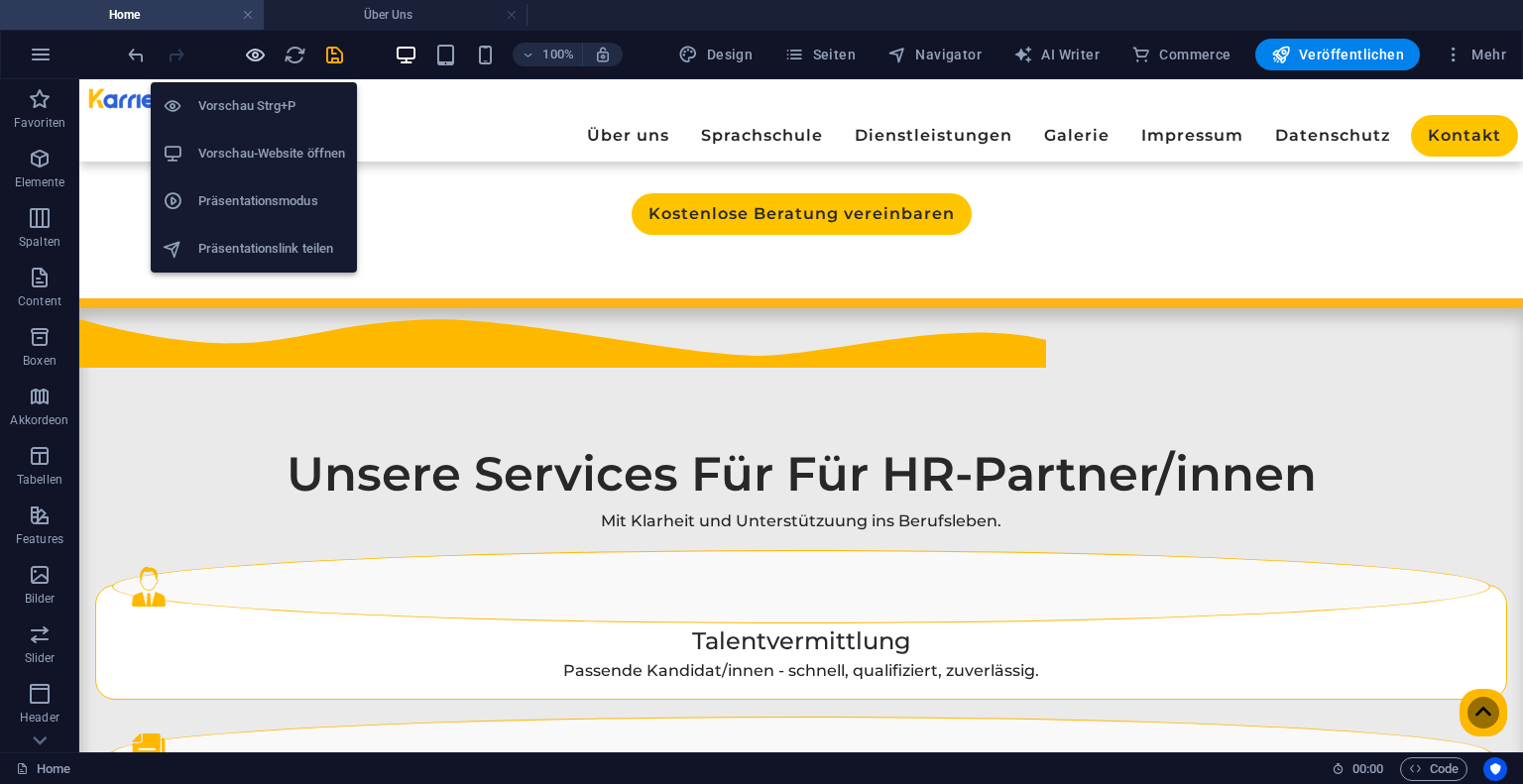 scroll, scrollTop: 2461, scrollLeft: 0, axis: vertical 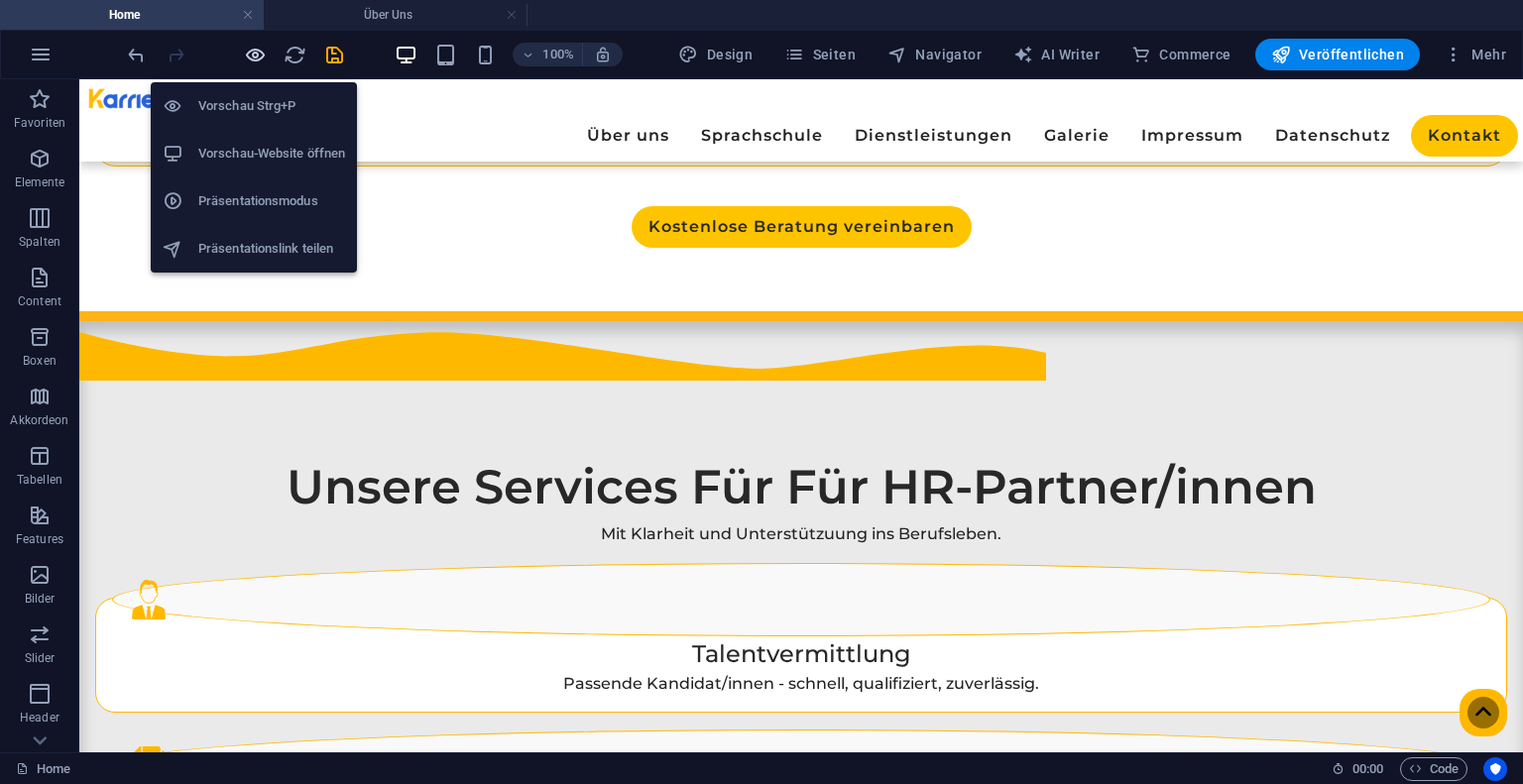 click at bounding box center [255, 55] 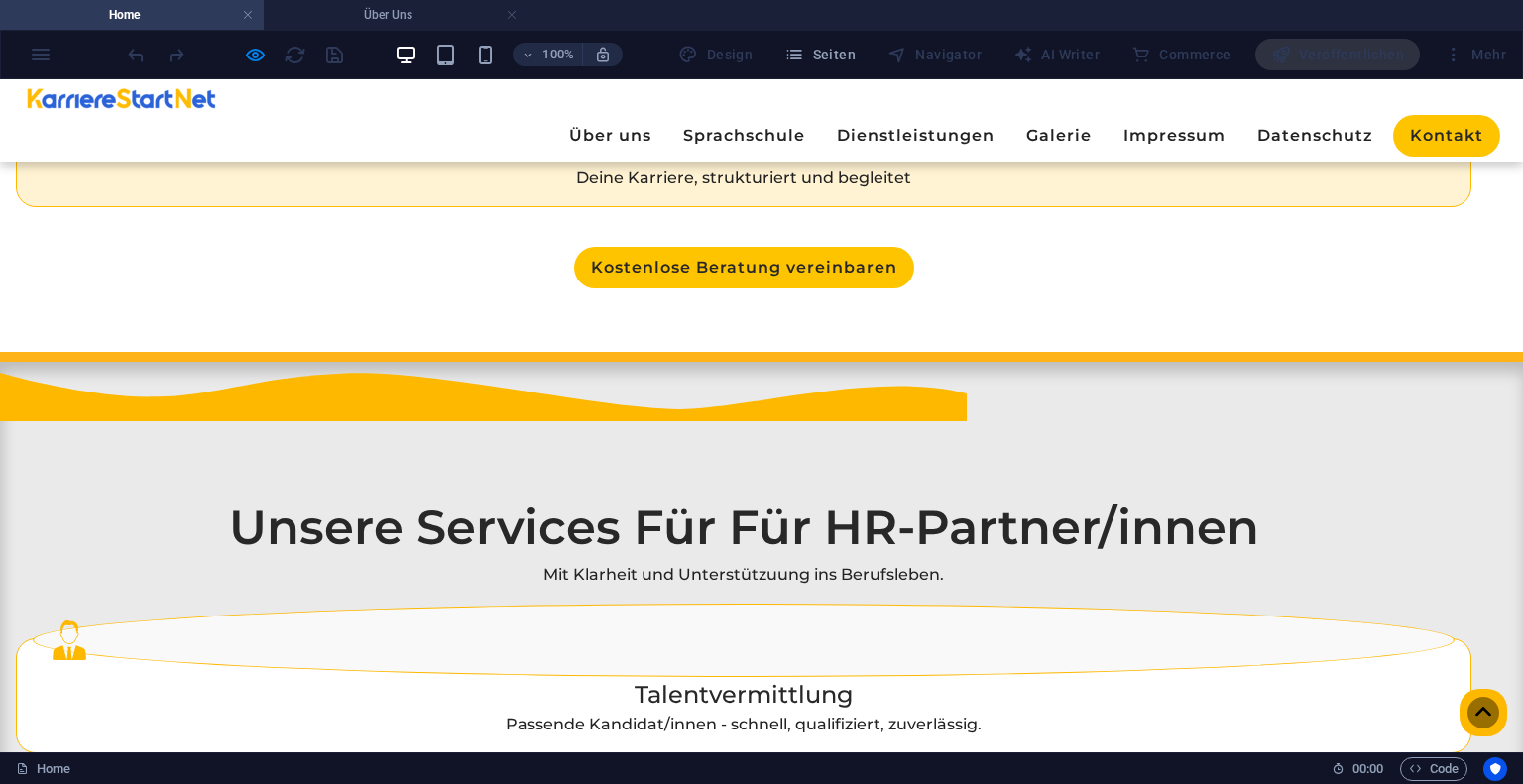 scroll, scrollTop: 2011, scrollLeft: 0, axis: vertical 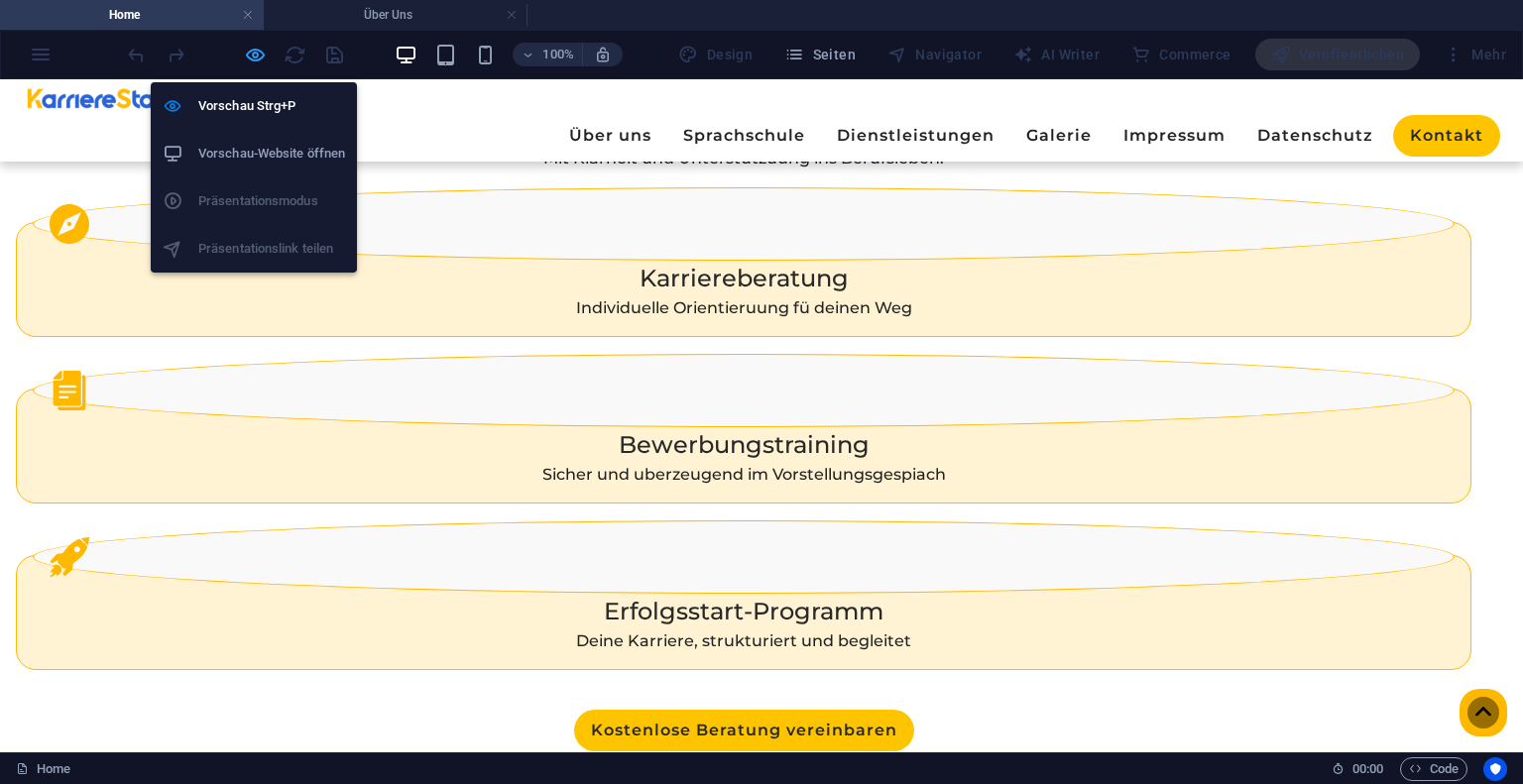 click at bounding box center (255, 55) 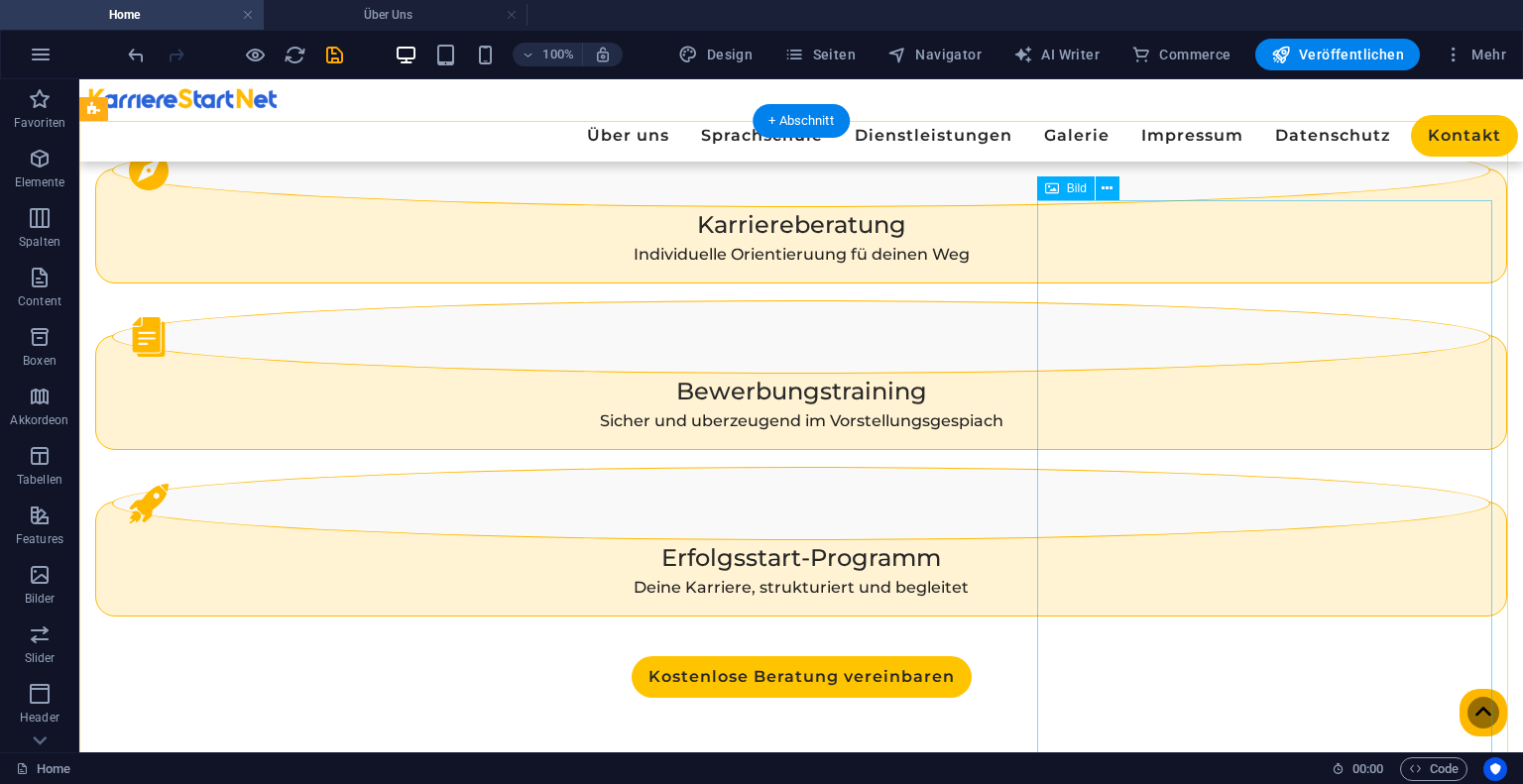 scroll, scrollTop: 2474, scrollLeft: 0, axis: vertical 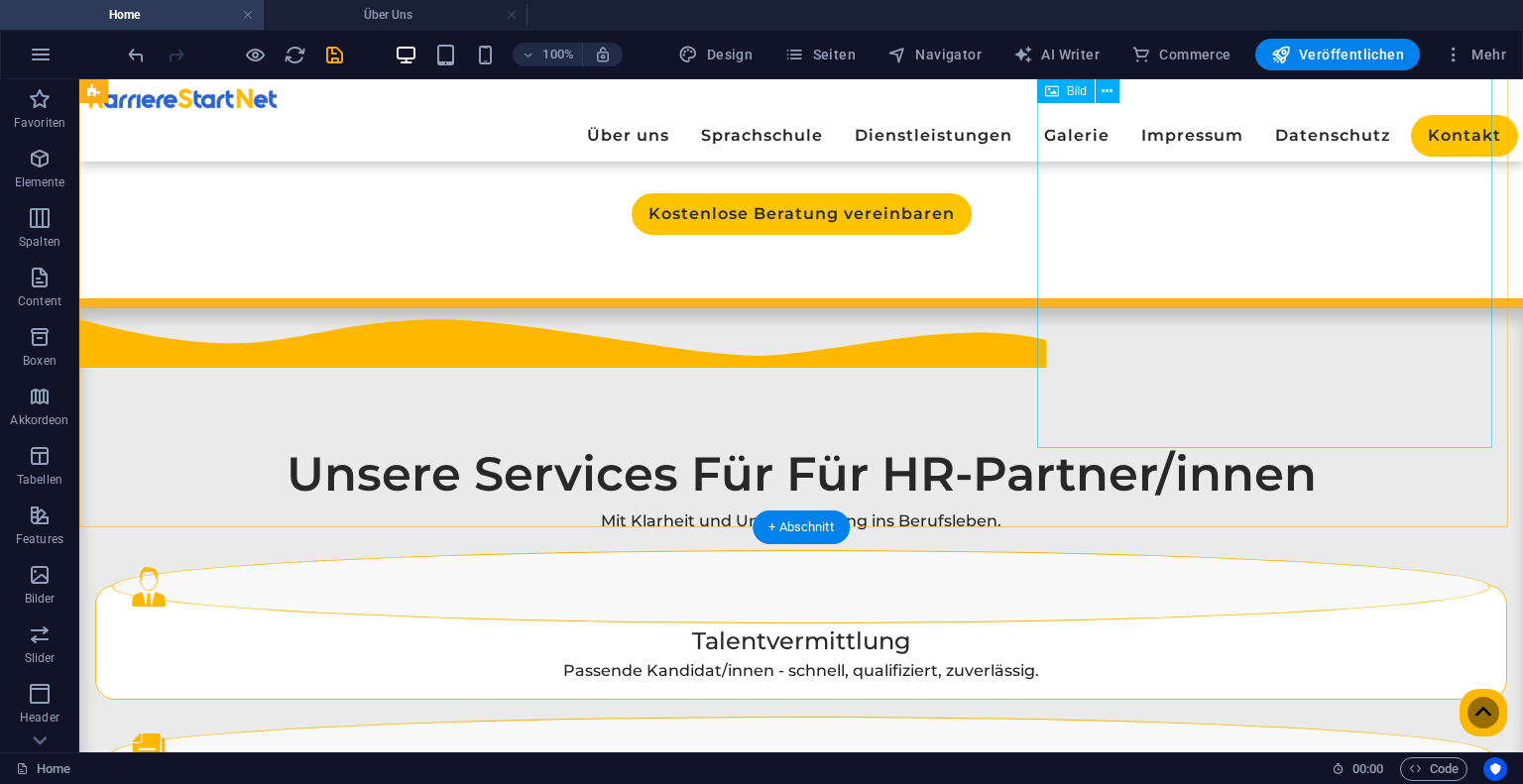 click at bounding box center [325, 2814] 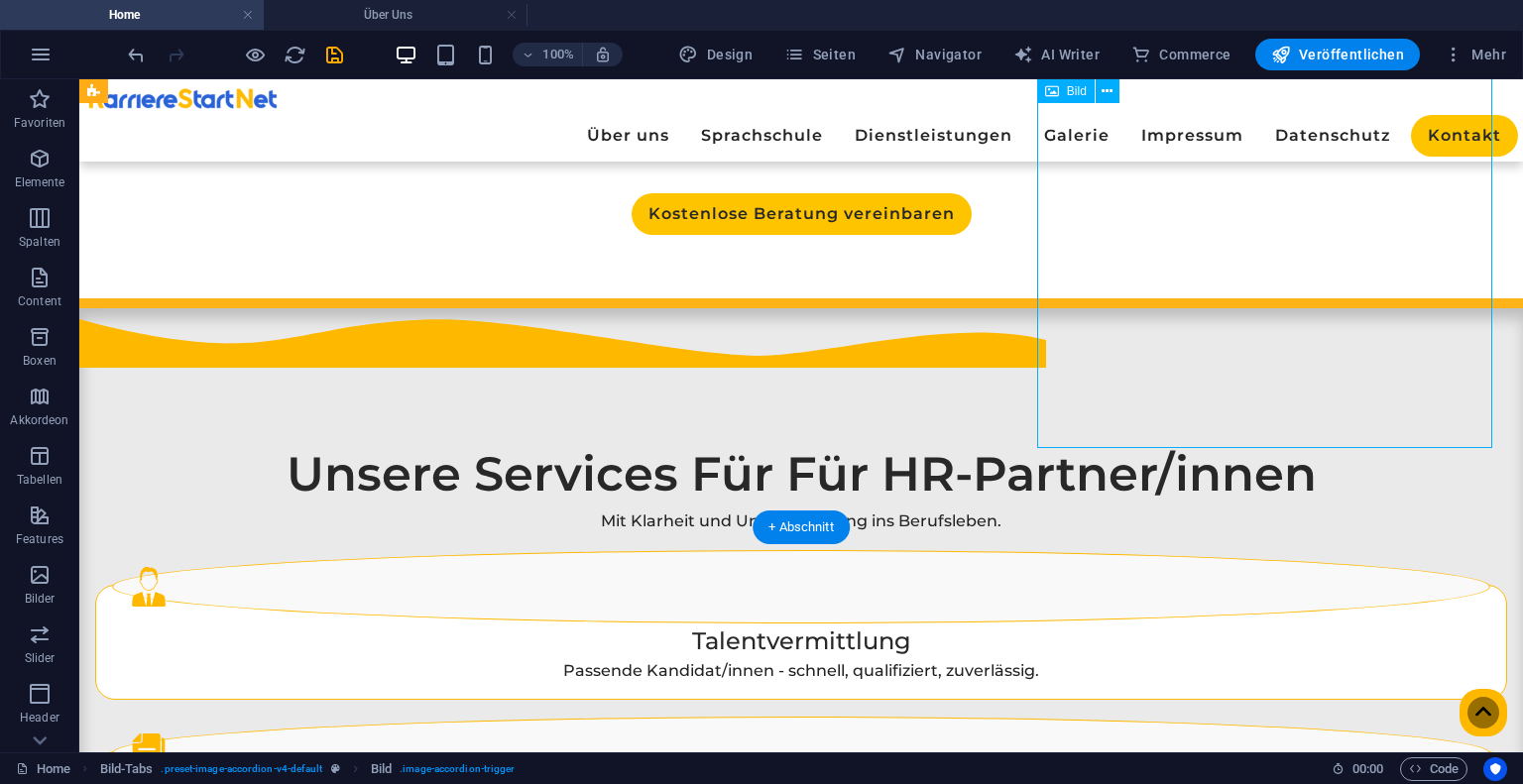 click at bounding box center (325, 2814) 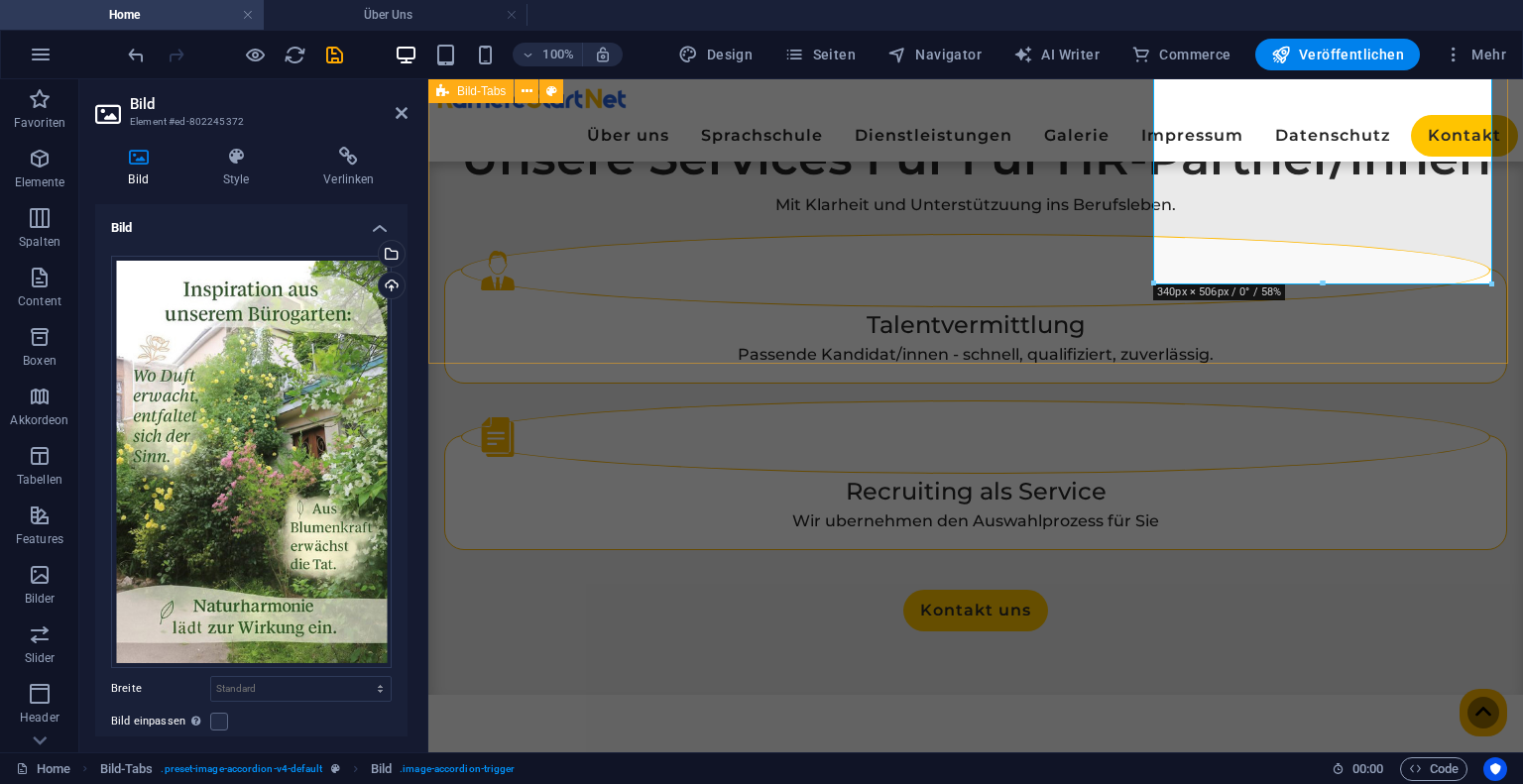 scroll, scrollTop: 2418, scrollLeft: 0, axis: vertical 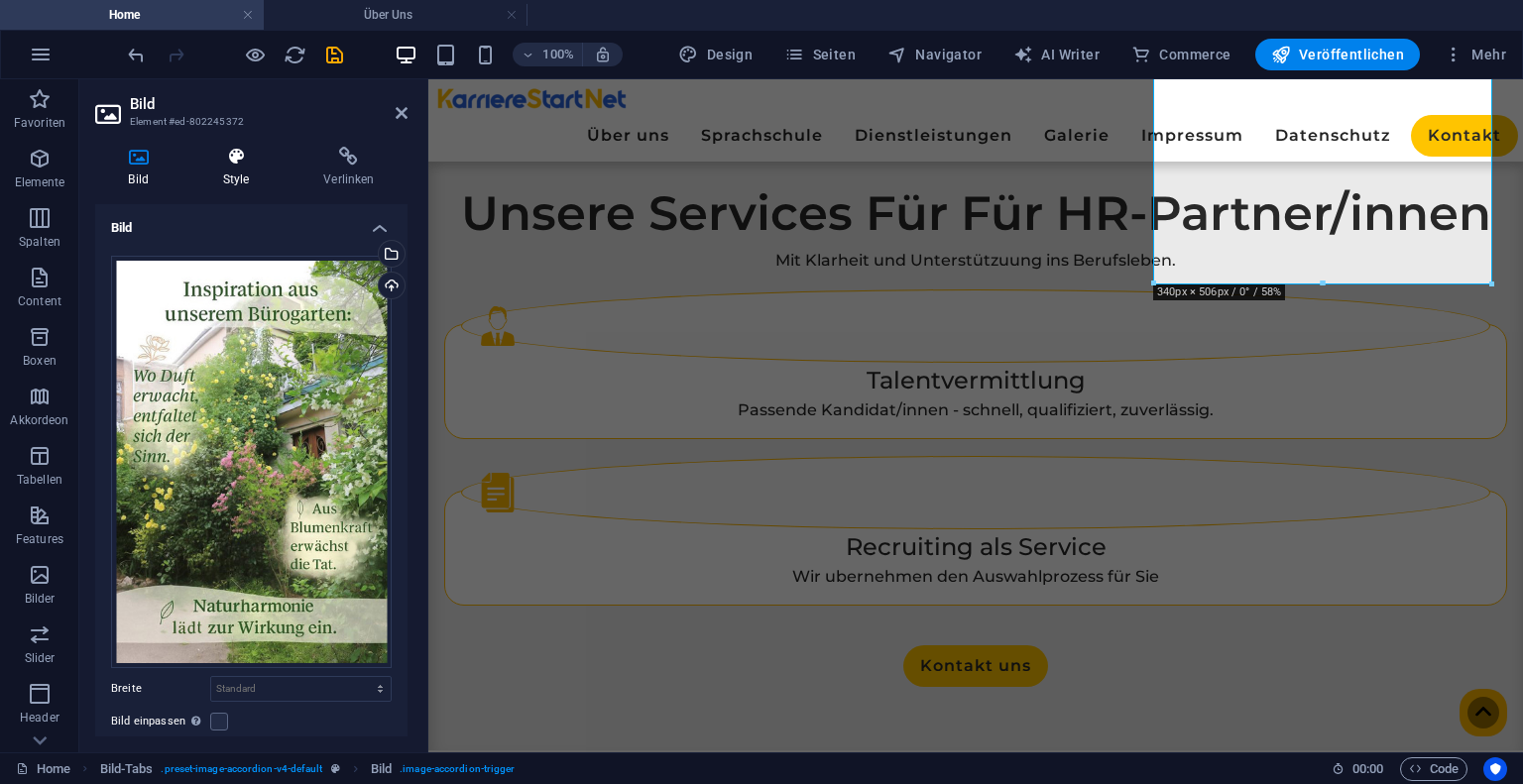 click on "Style" at bounding box center (240, 168) 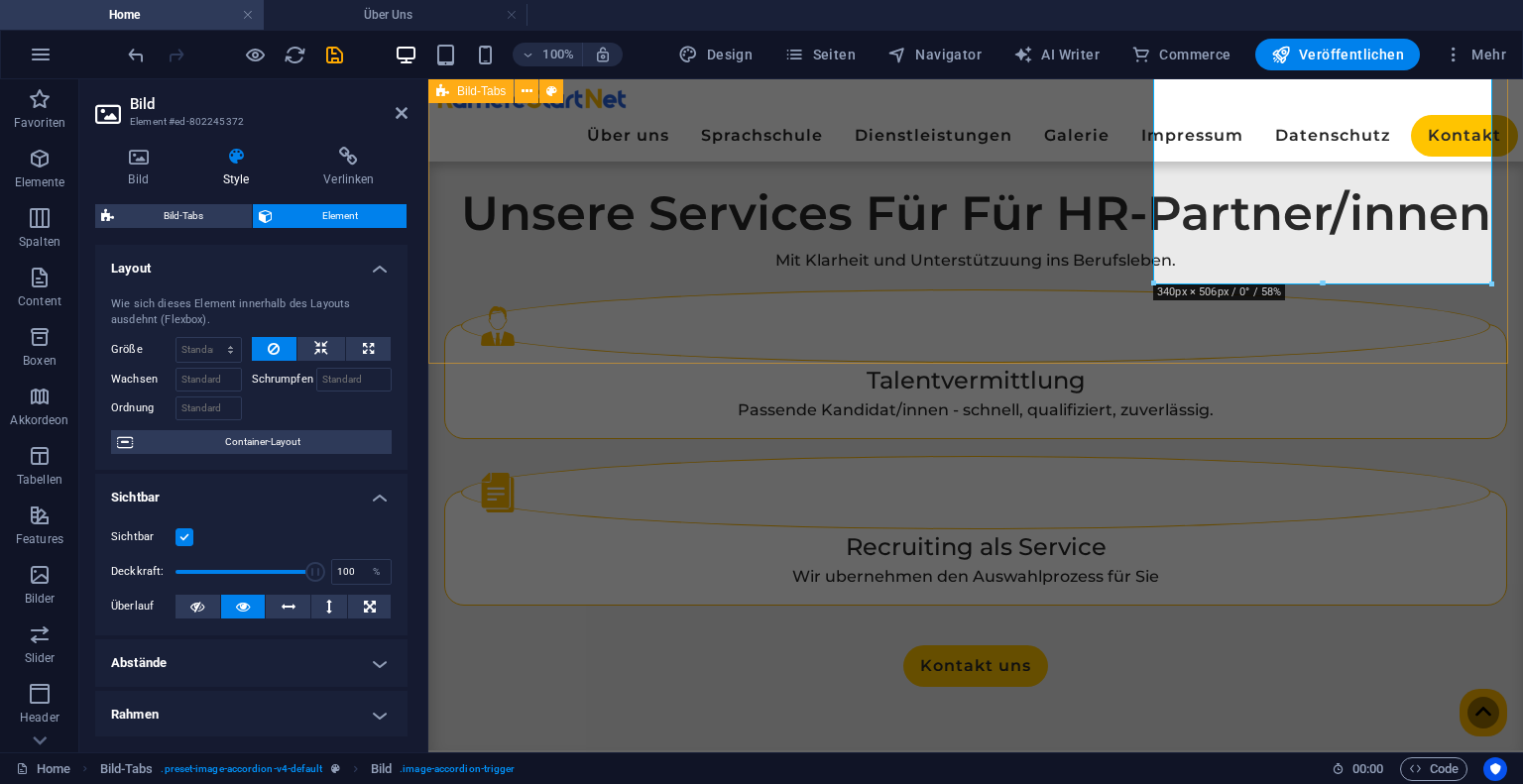 click on "Ein Blick hinter die Kulissen  ➡️" at bounding box center (976, 1603) 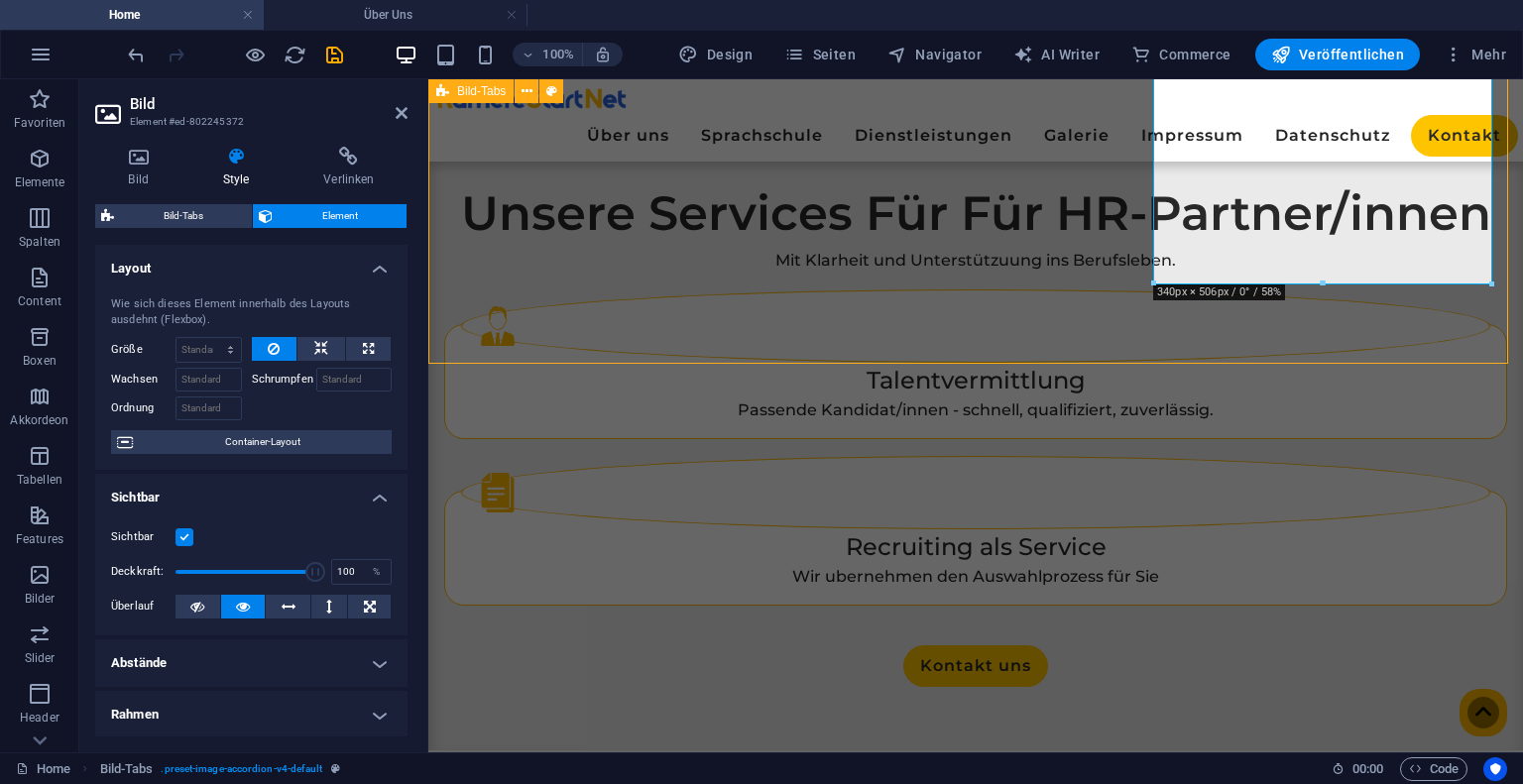 scroll, scrollTop: 2474, scrollLeft: 0, axis: vertical 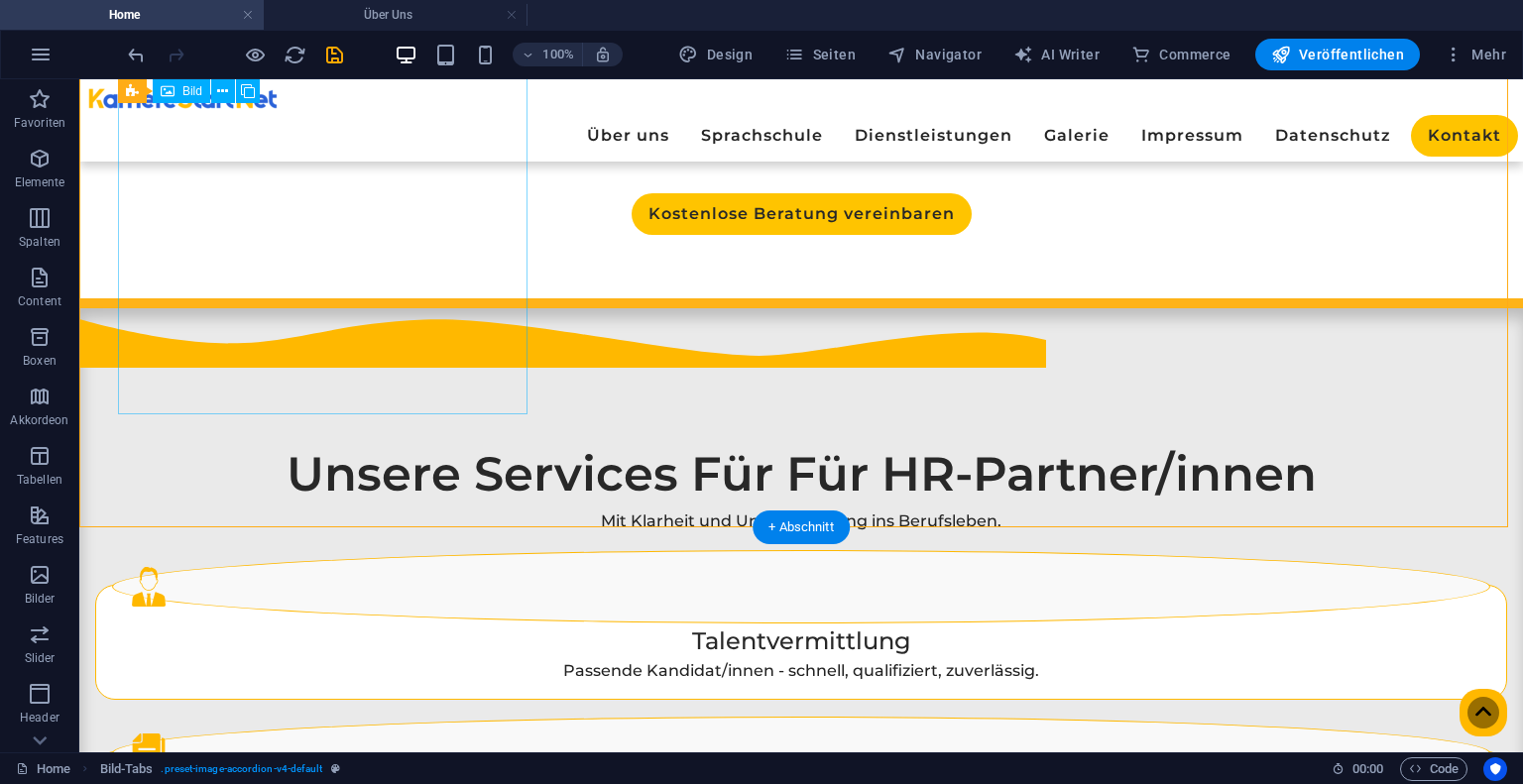 click on "Ein Blick hinter die Kulissen  ➡️" at bounding box center (325, 1432) 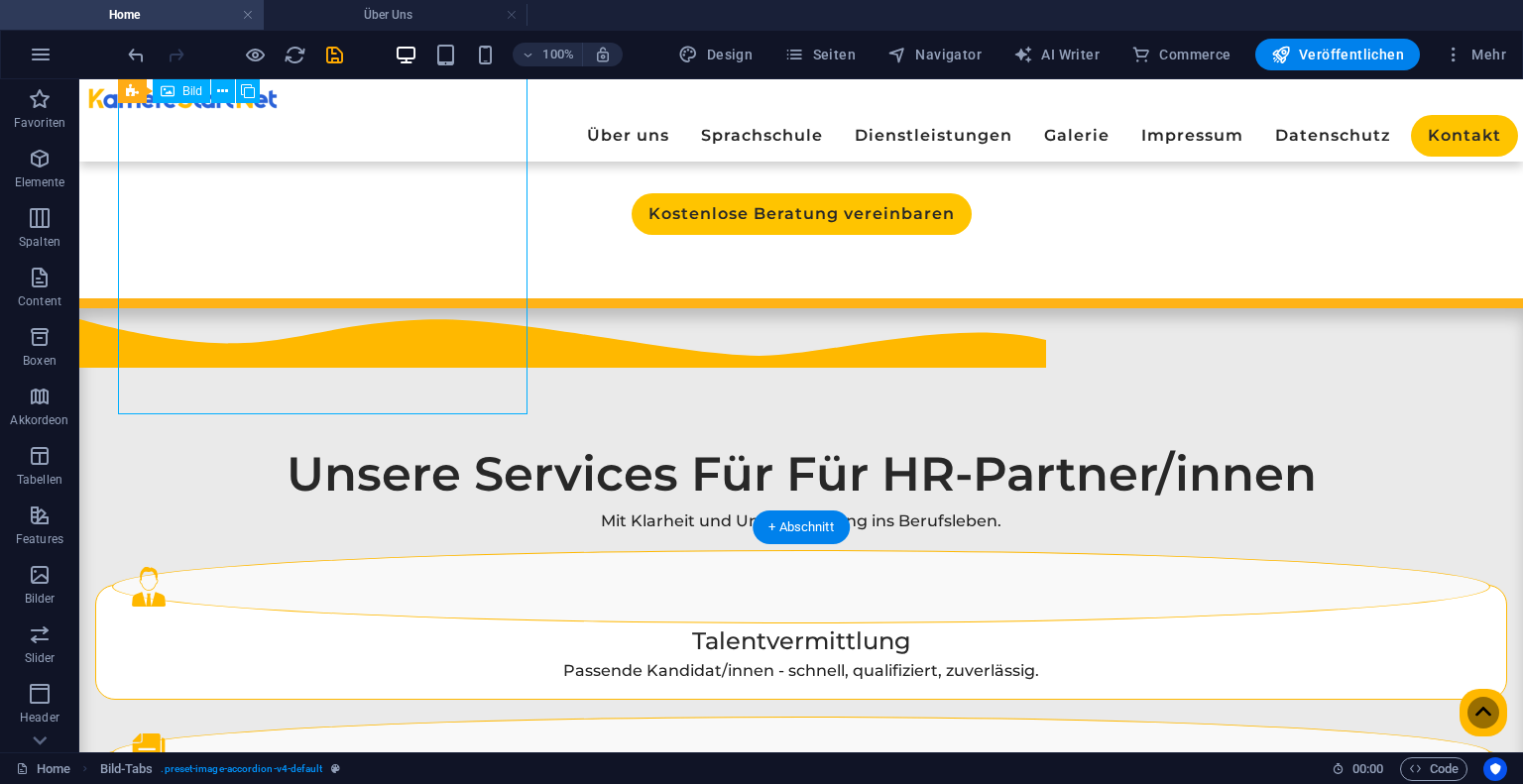 click on "Ein Blick hinter die Kulissen  ➡️" at bounding box center (325, 1432) 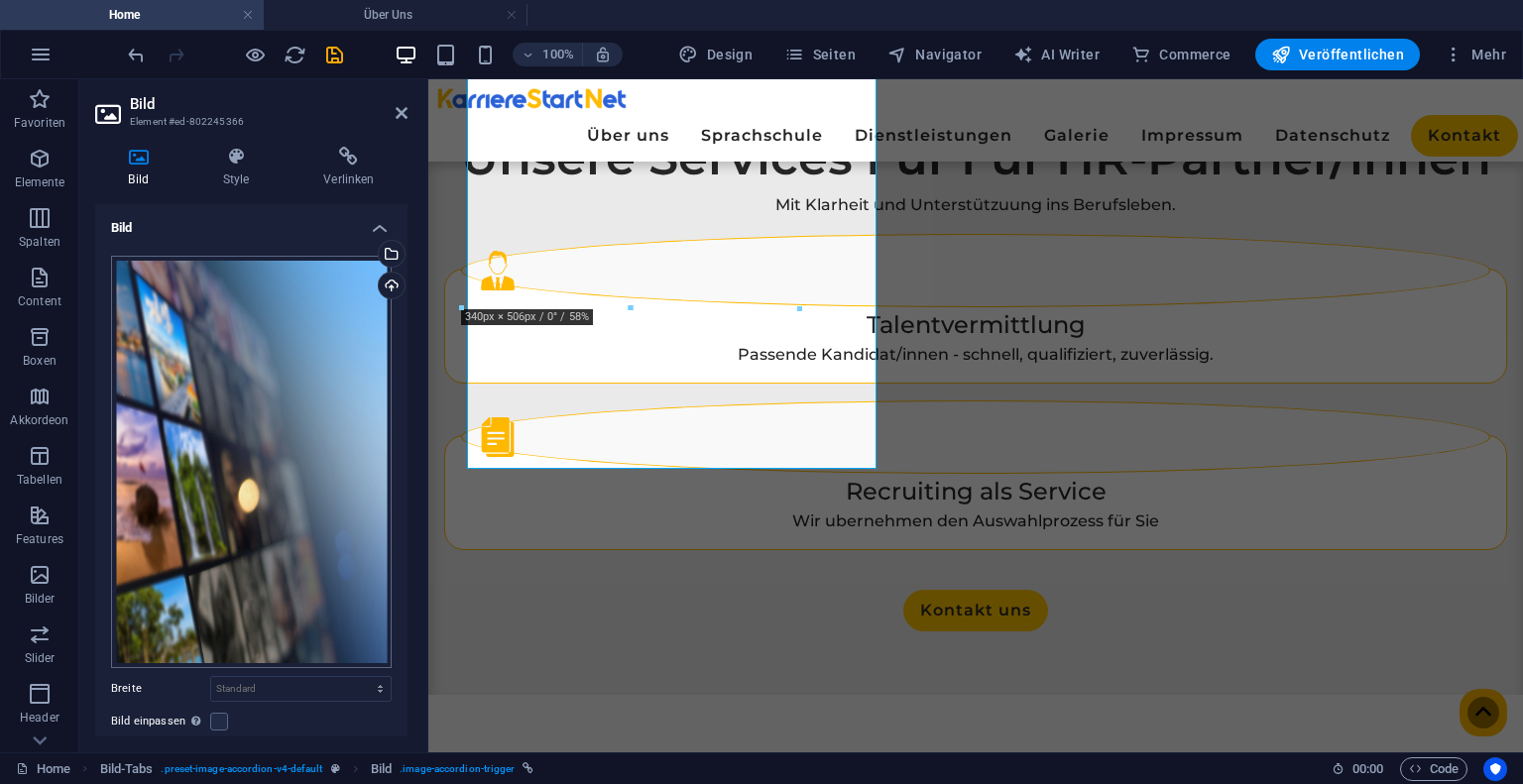 scroll, scrollTop: 2418, scrollLeft: 0, axis: vertical 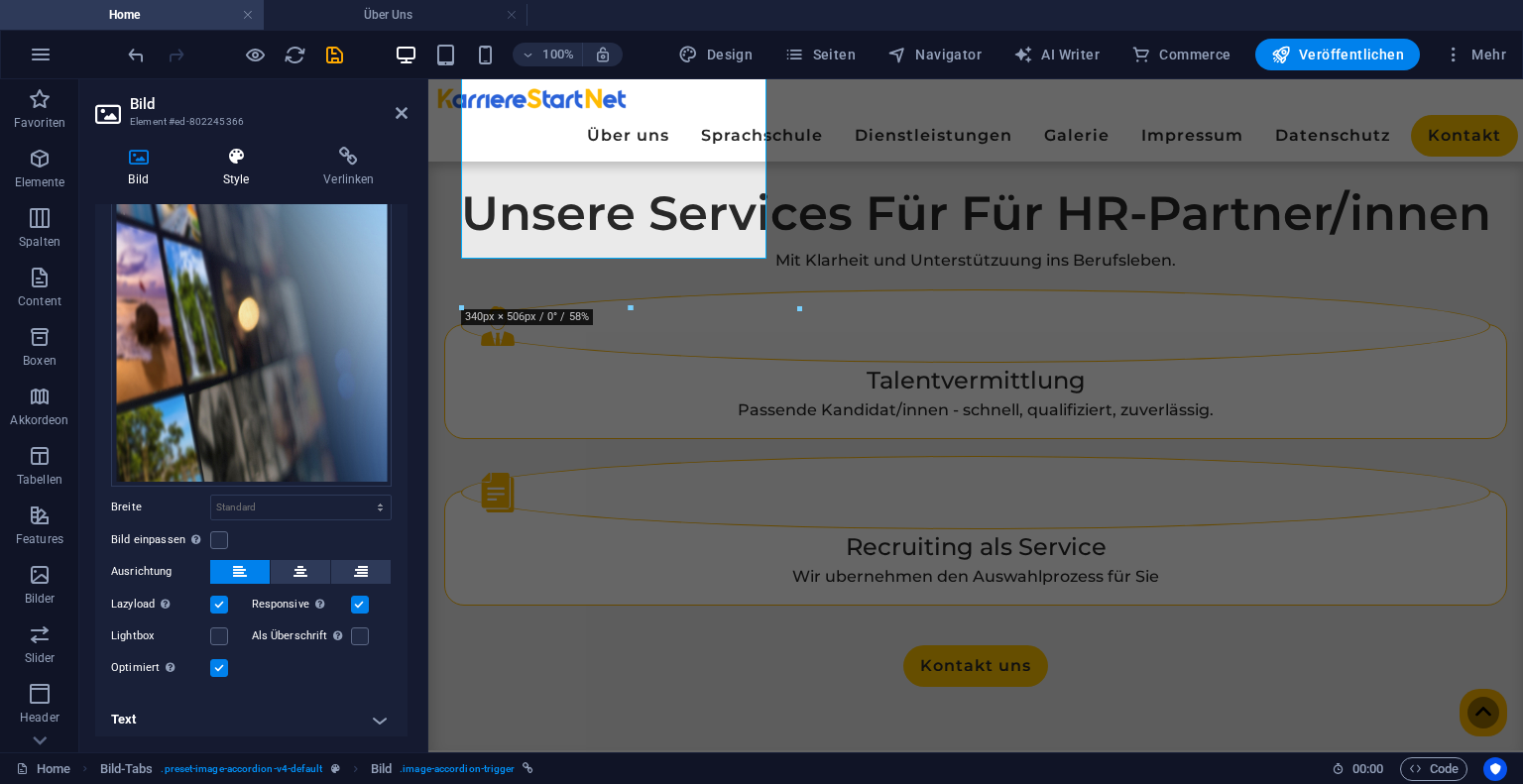 click at bounding box center [236, 157] 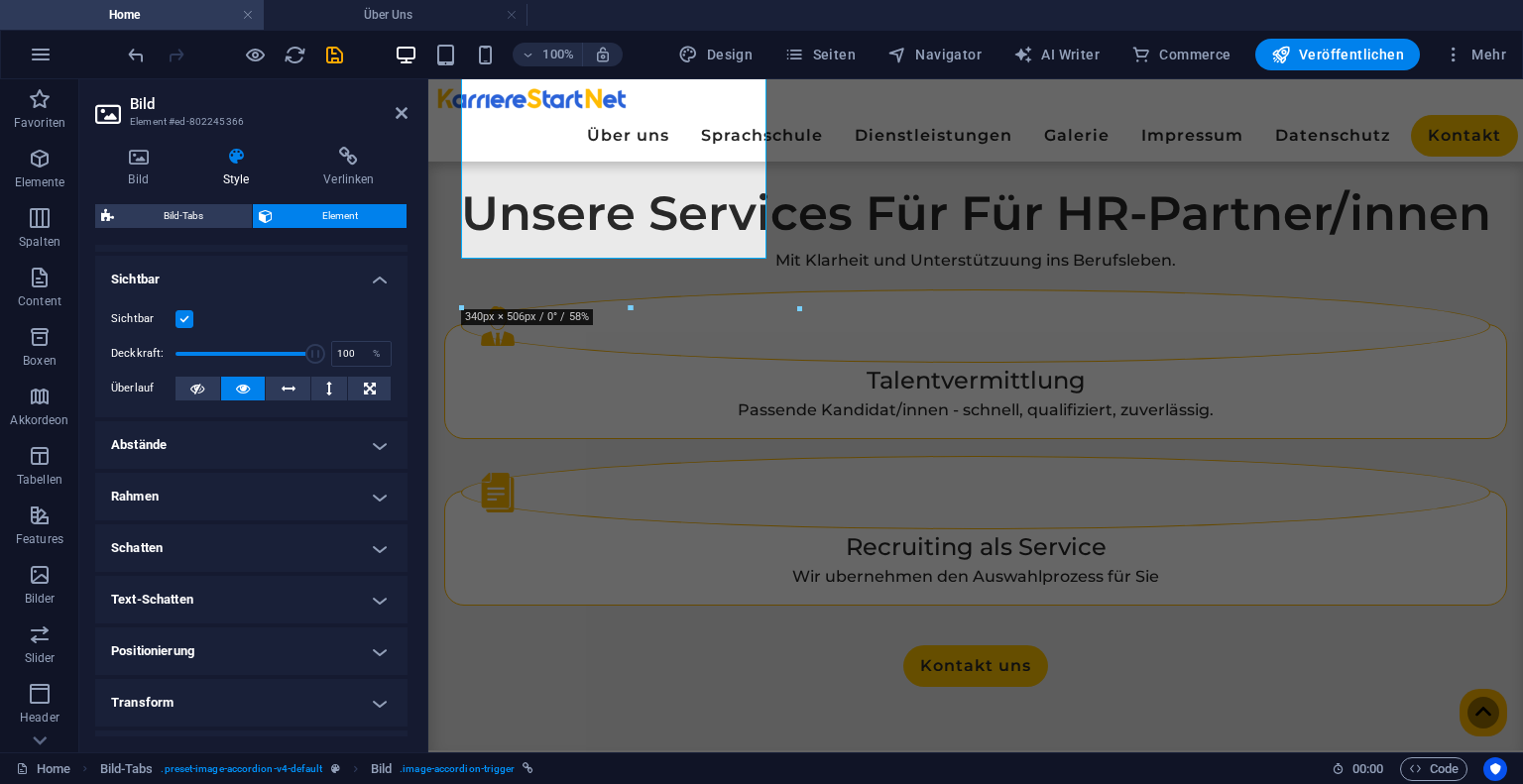 scroll, scrollTop: 231, scrollLeft: 0, axis: vertical 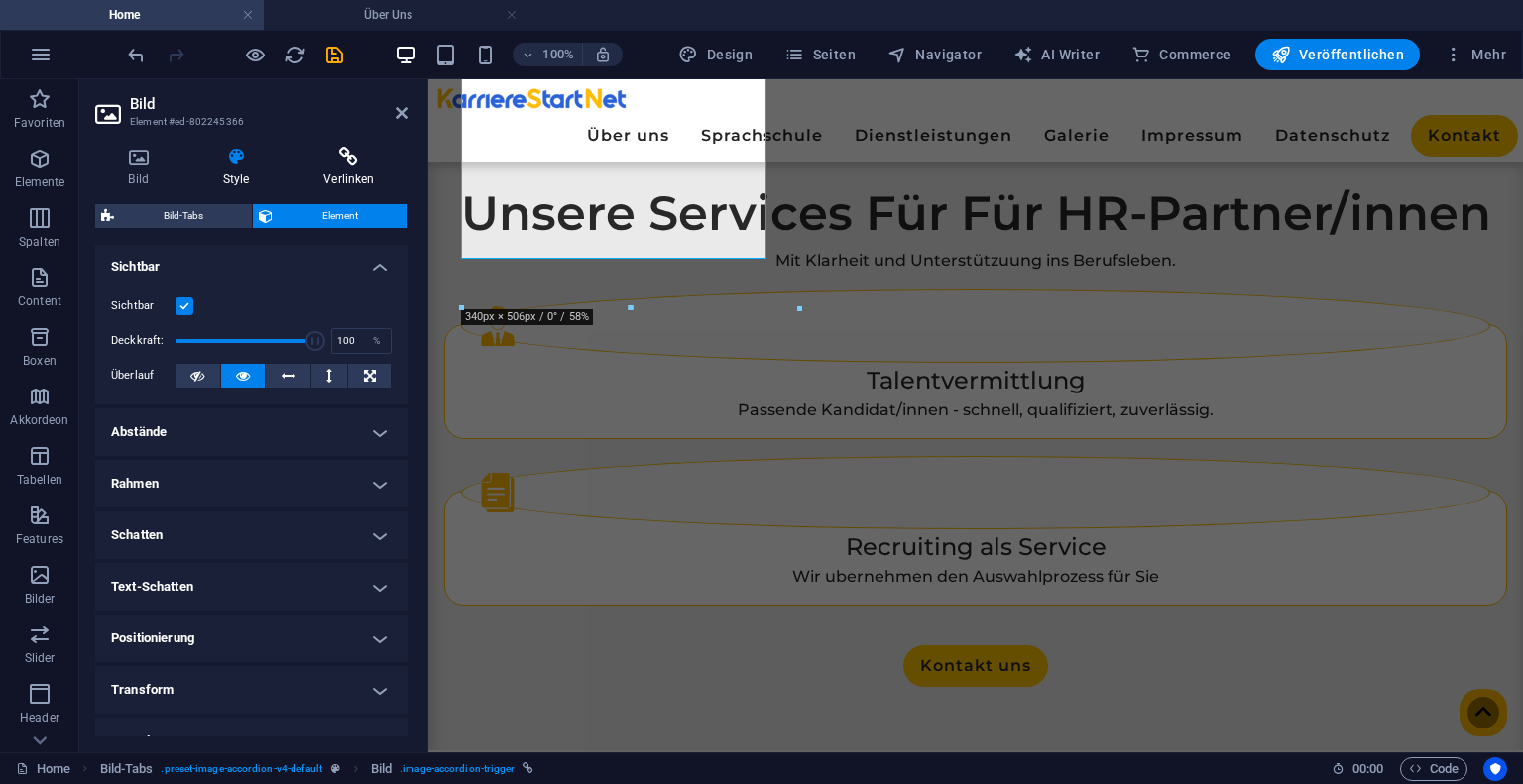 click at bounding box center (349, 157) 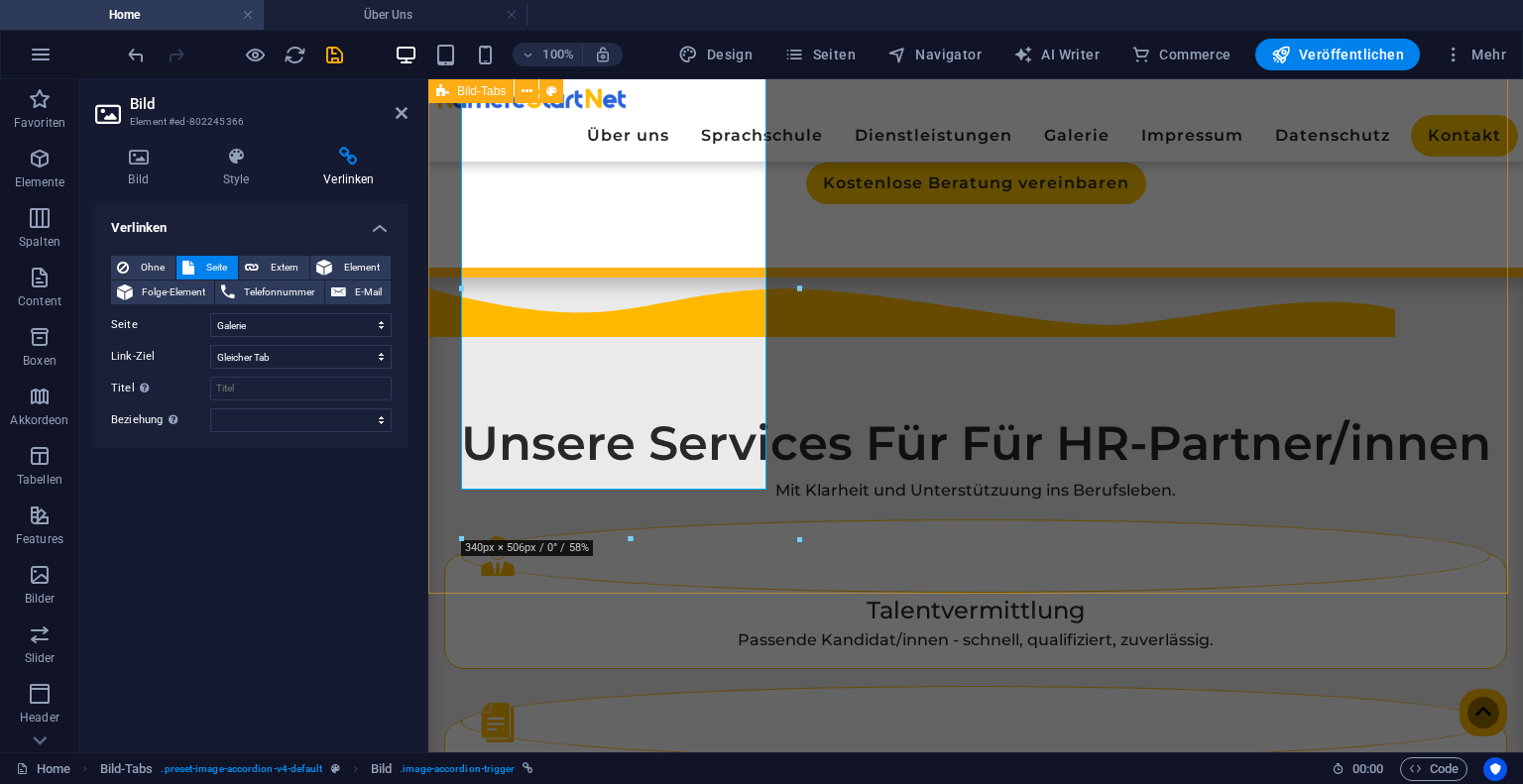 click on "Ein Blick hinter die Kulissen  ➡️" at bounding box center (976, 1833) 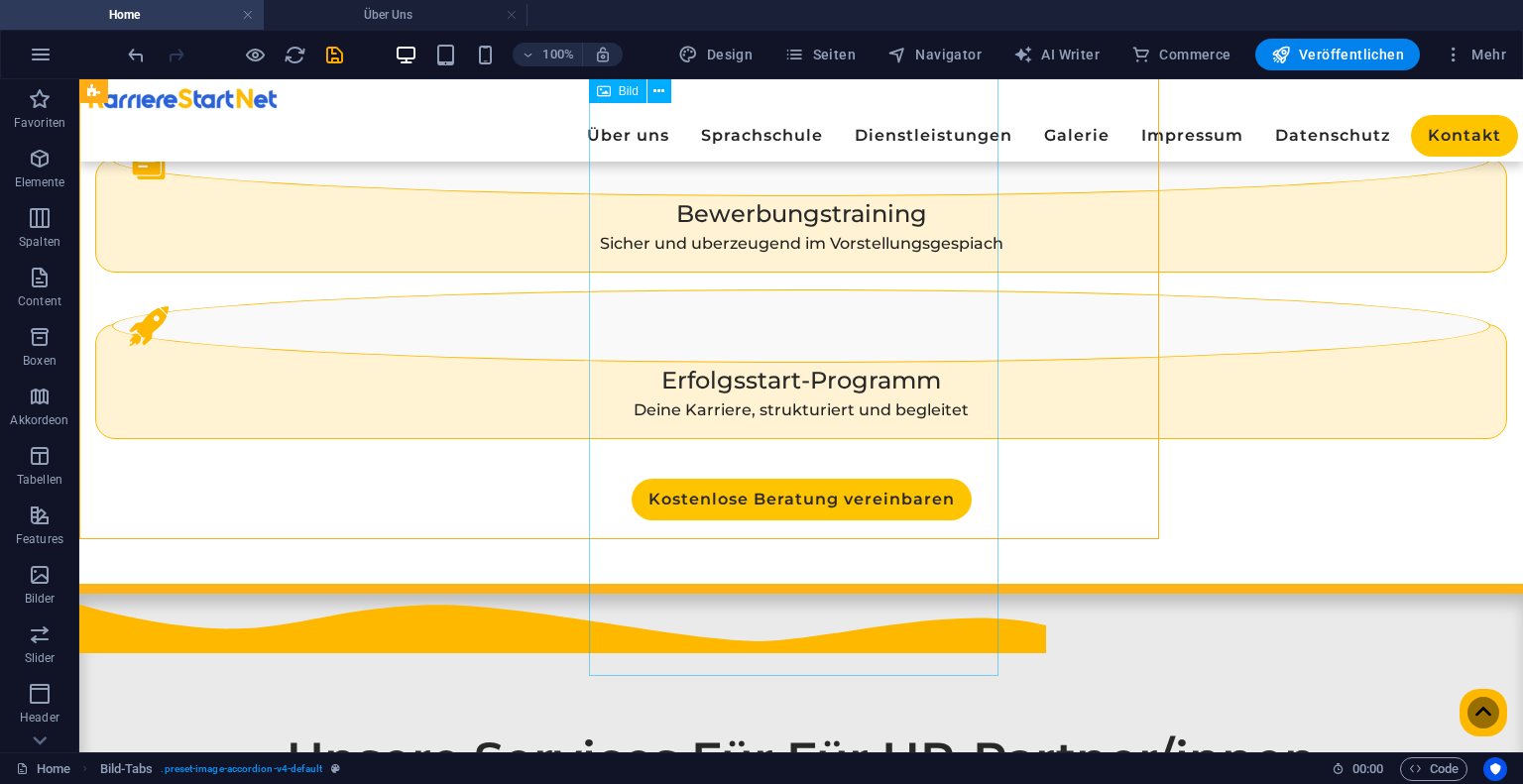 scroll, scrollTop: 2243, scrollLeft: 0, axis: vertical 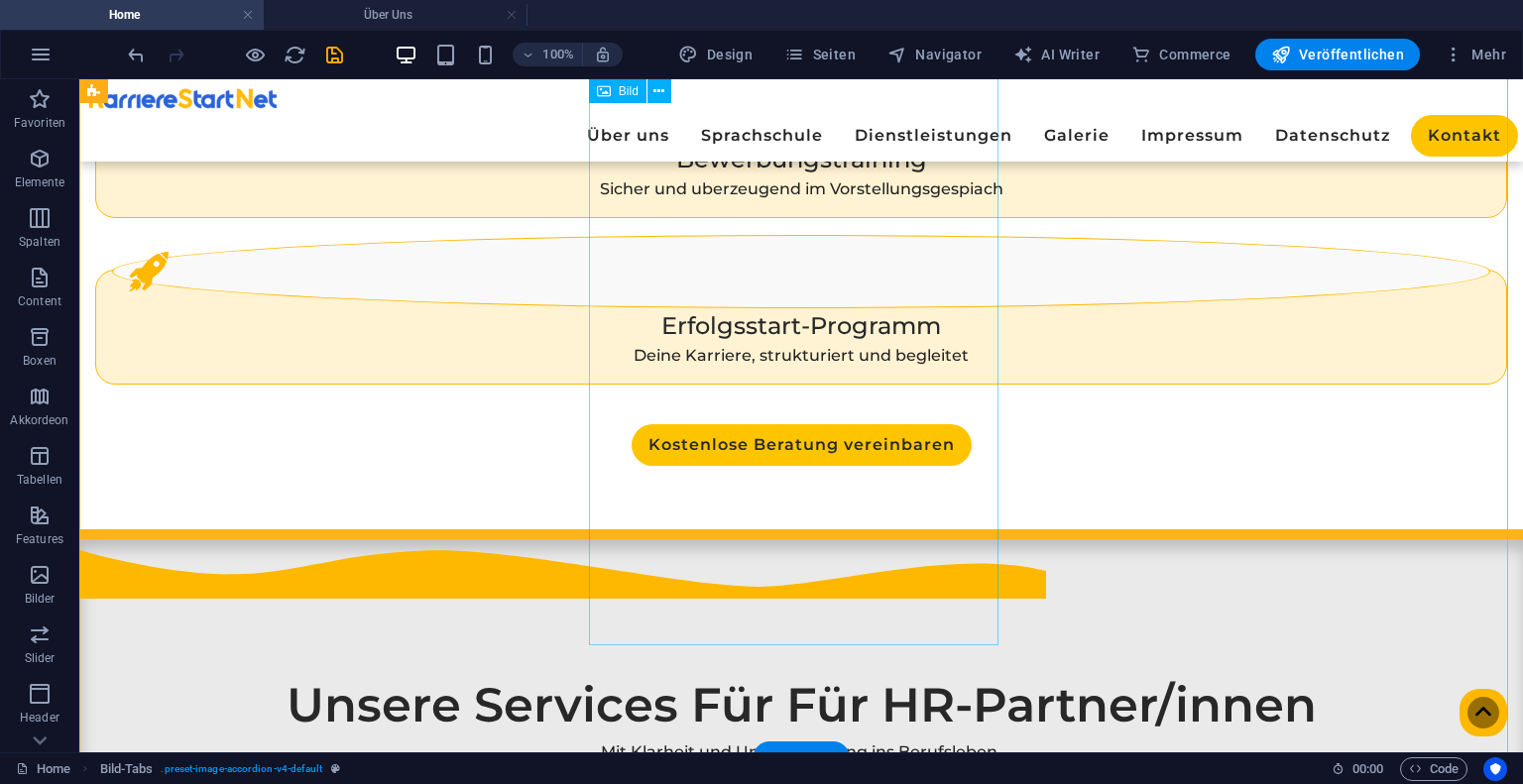 click at bounding box center [325, 2354] 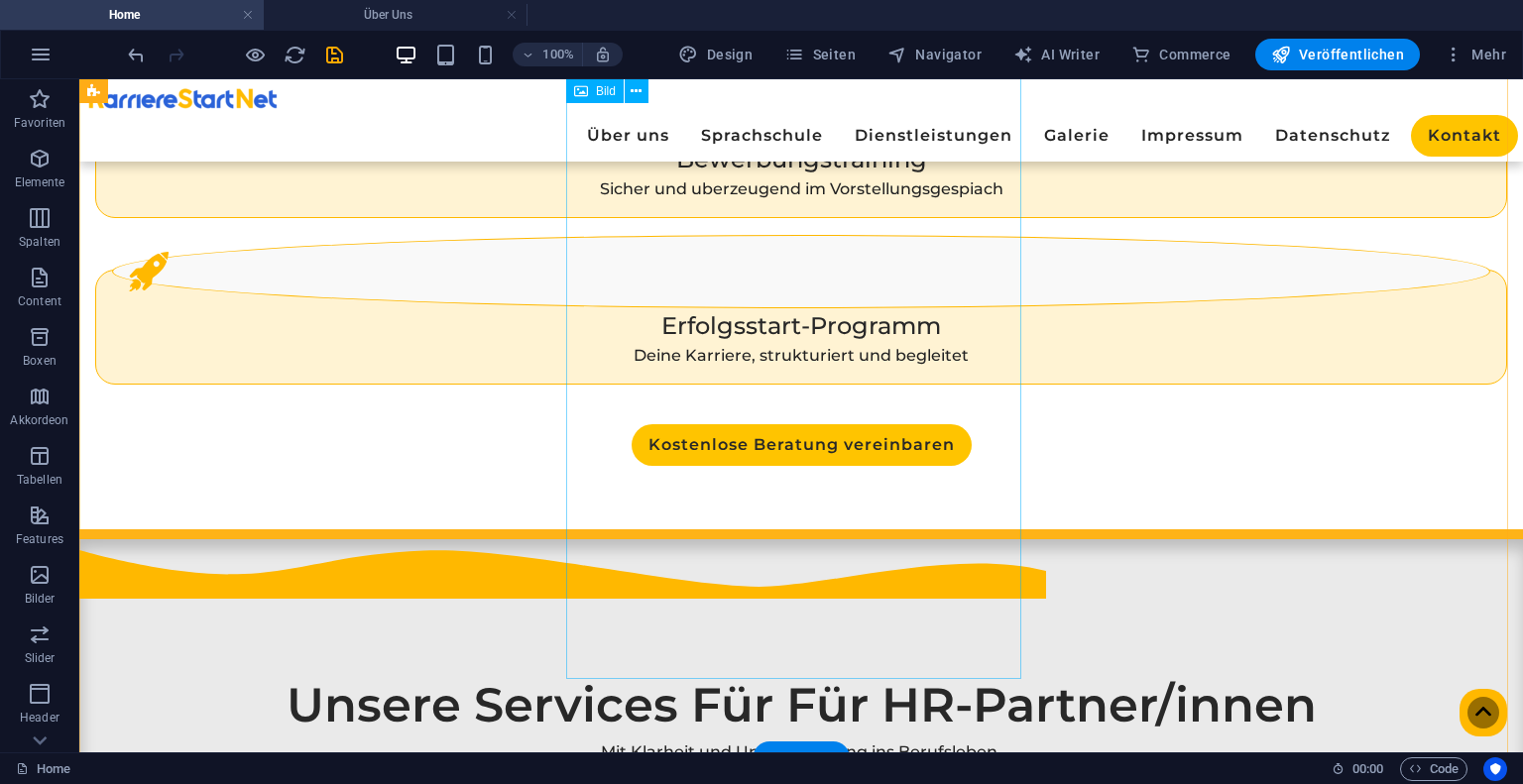 click at bounding box center (325, 2354) 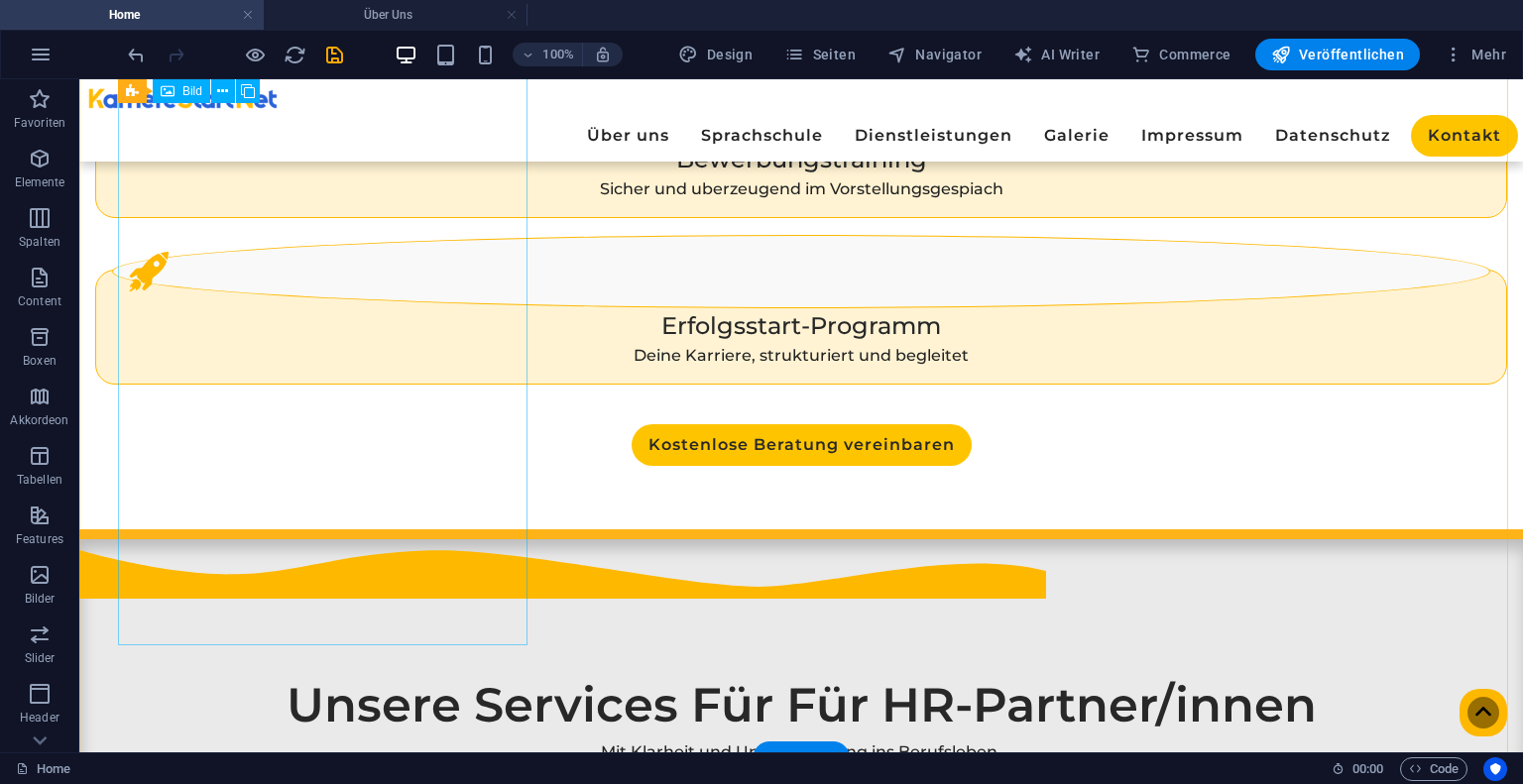 click on "Ein Blick hinter die Kulissen  ➡️" at bounding box center [325, 1663] 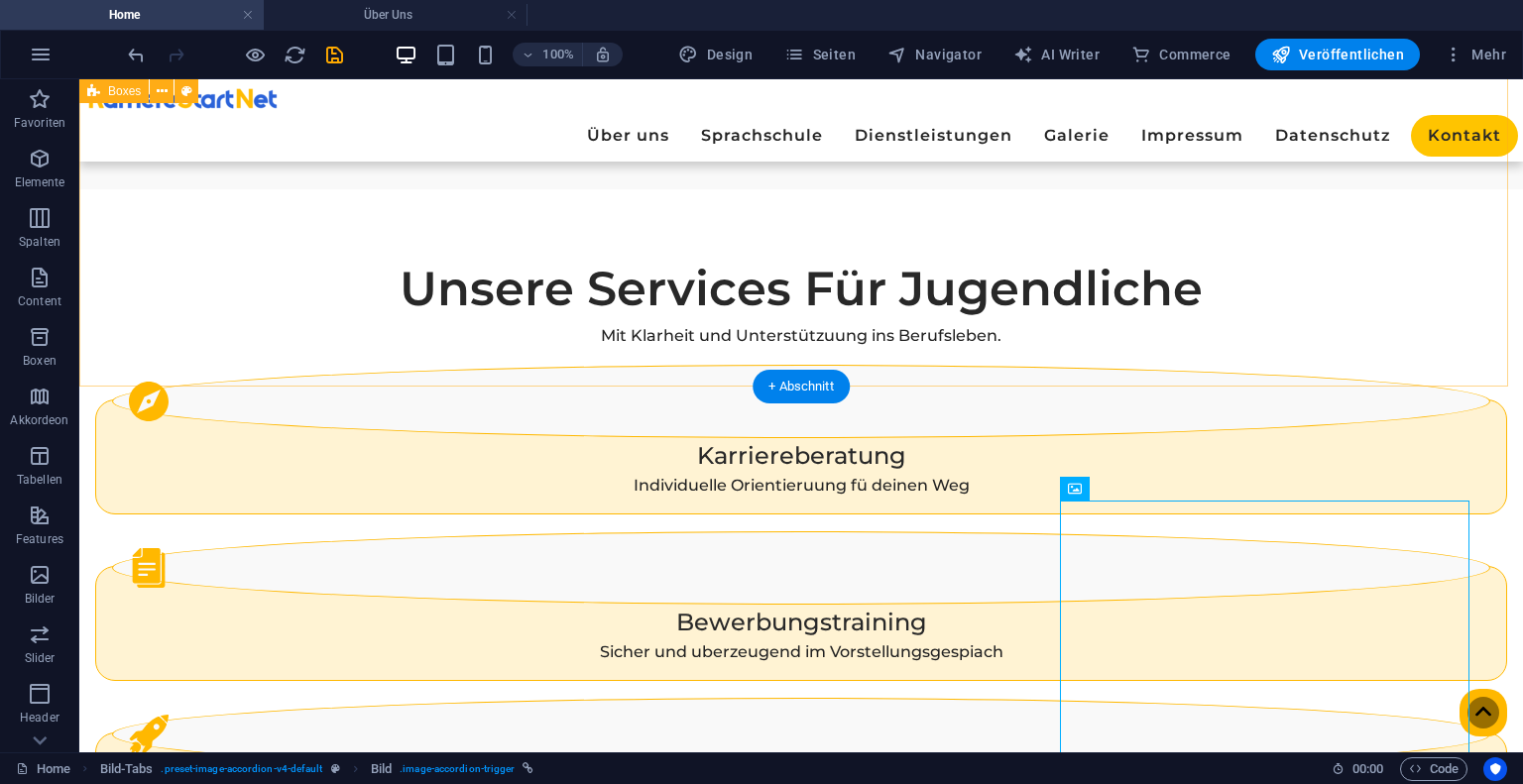 scroll, scrollTop: 2243, scrollLeft: 0, axis: vertical 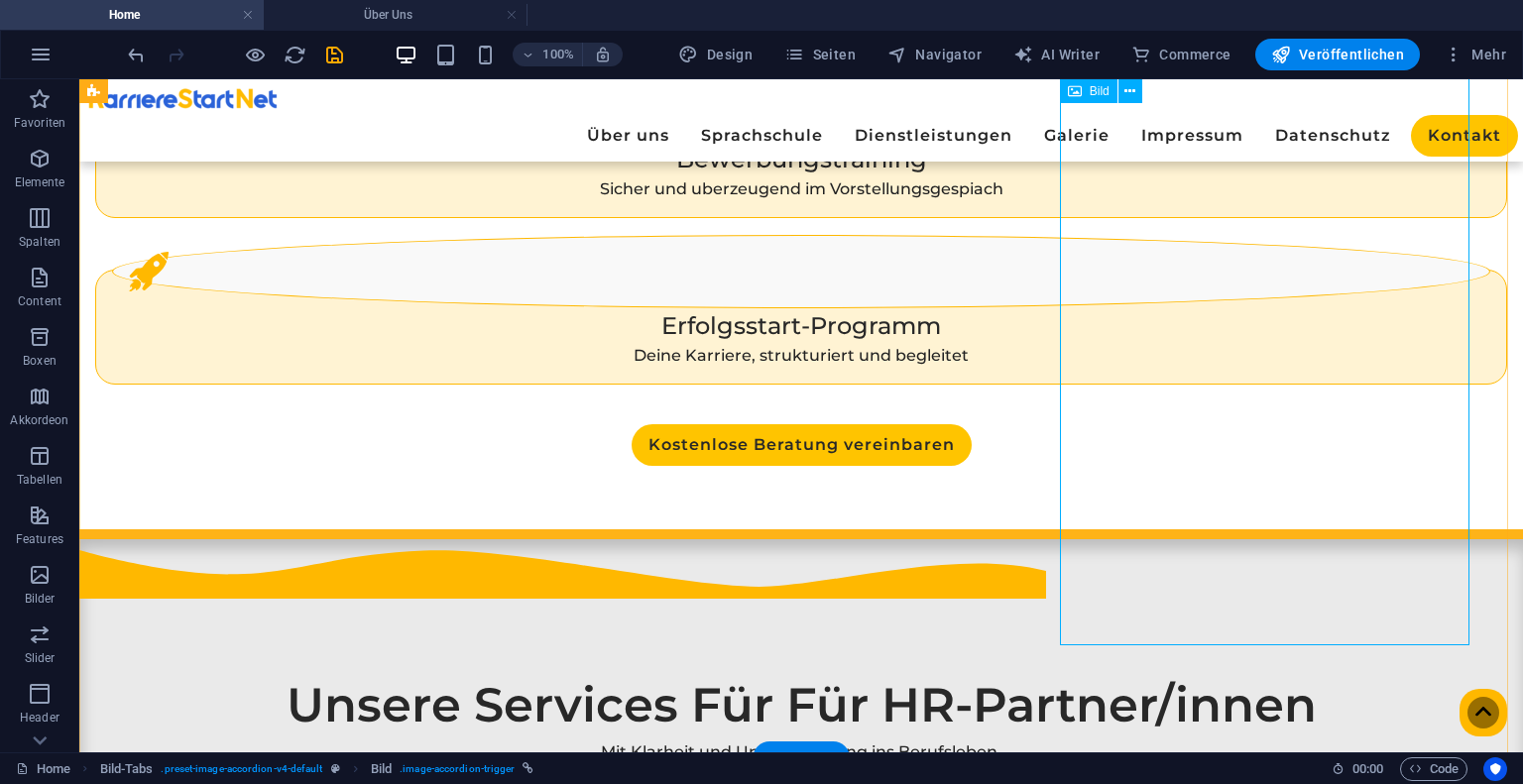 click on "Ein Blick hinter die Kulissen  ➡️" at bounding box center (325, 3045) 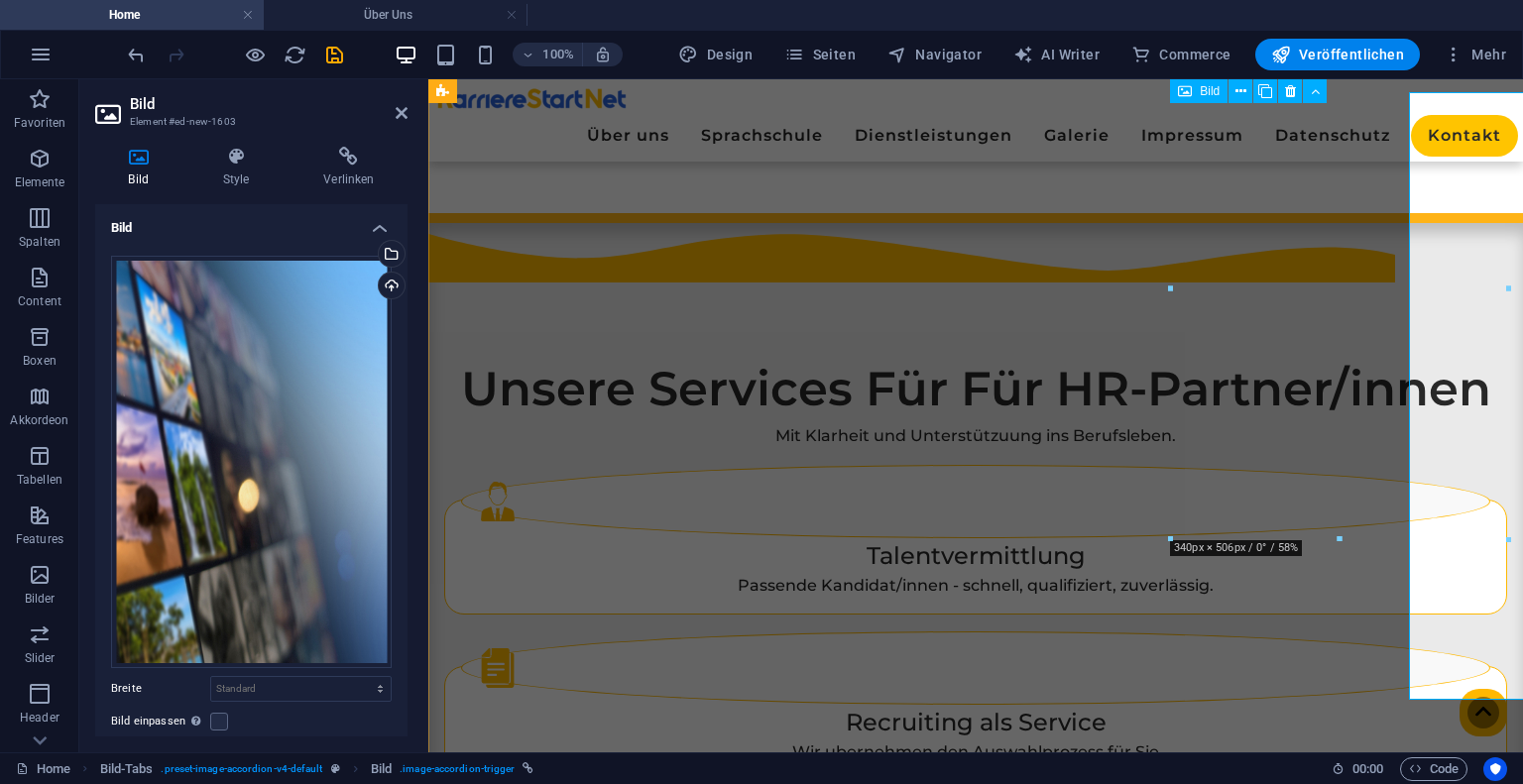 scroll, scrollTop: 2188, scrollLeft: 0, axis: vertical 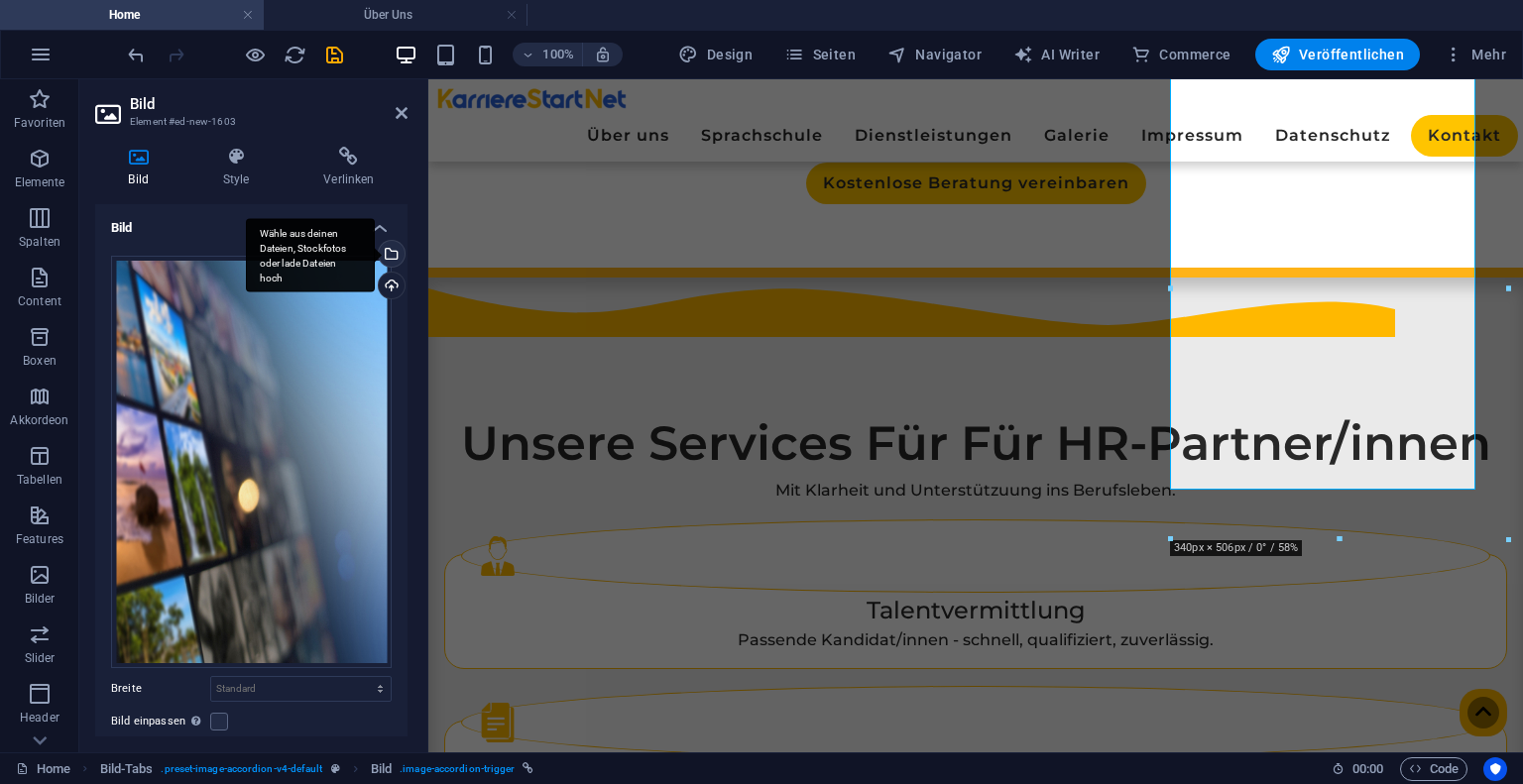 click on "Wähle aus deinen Dateien, Stockfotos oder lade Dateien hoch" at bounding box center [390, 256] 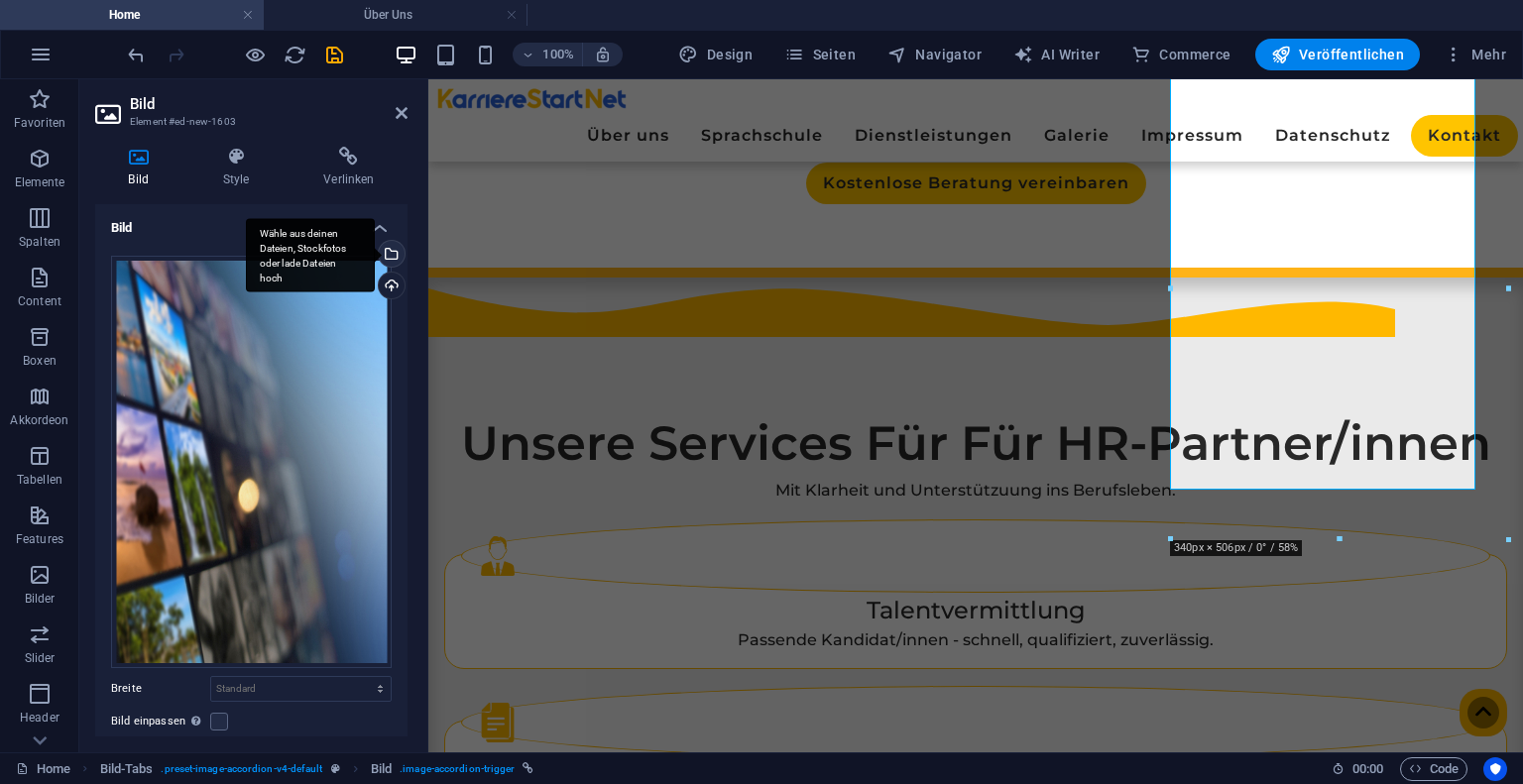 scroll, scrollTop: 2057, scrollLeft: 0, axis: vertical 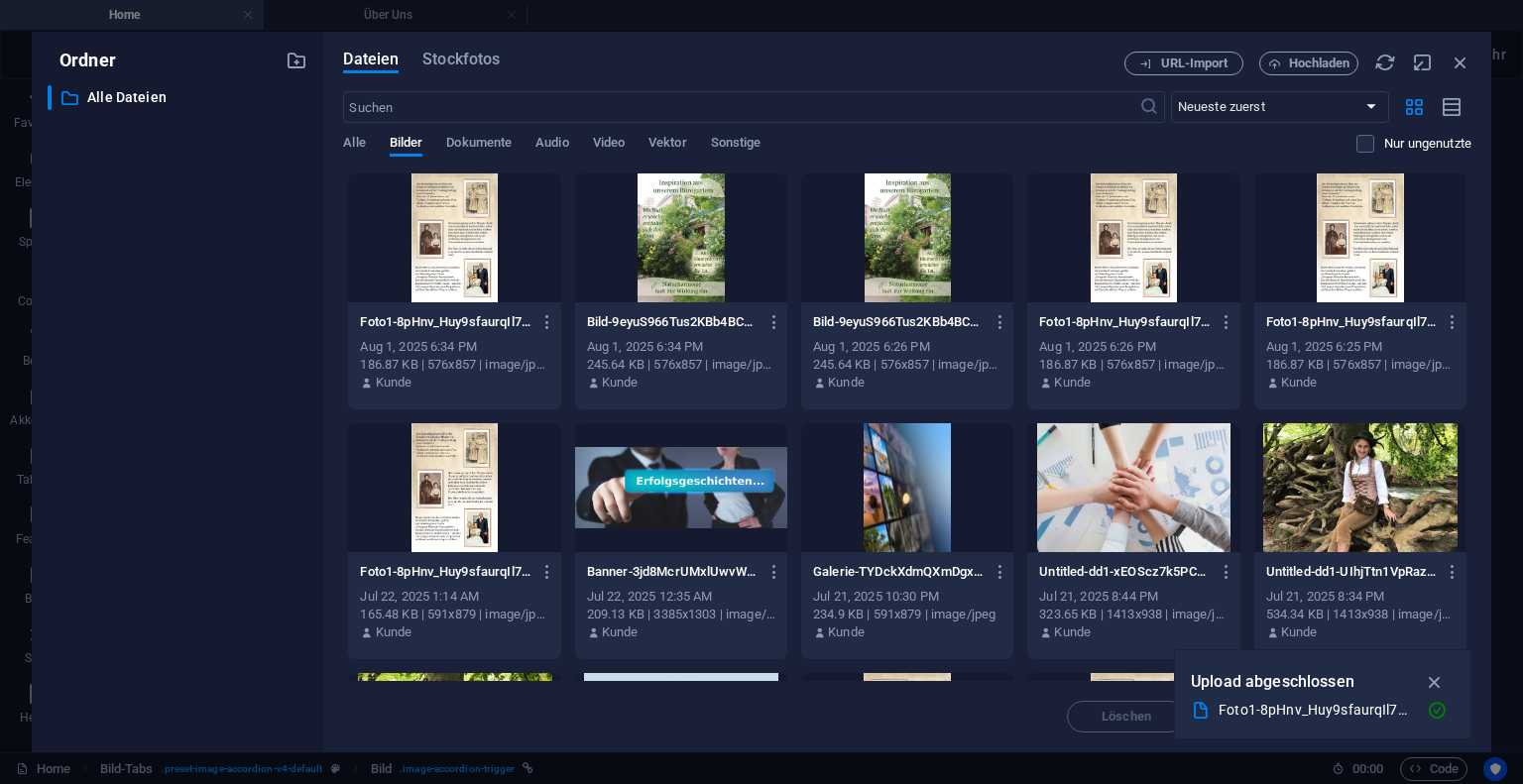 click at bounding box center [1133, 238] 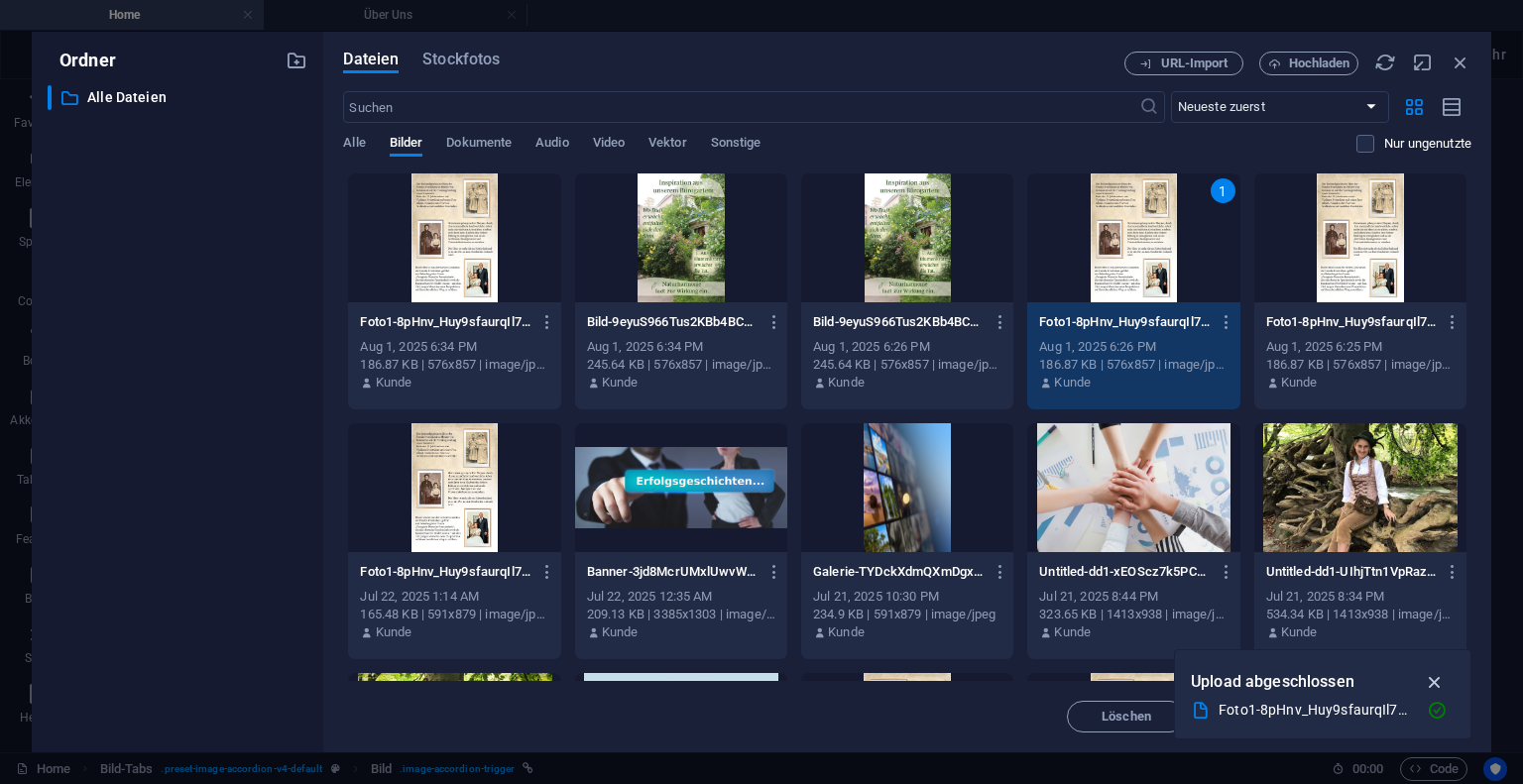 click at bounding box center (1435, 682) 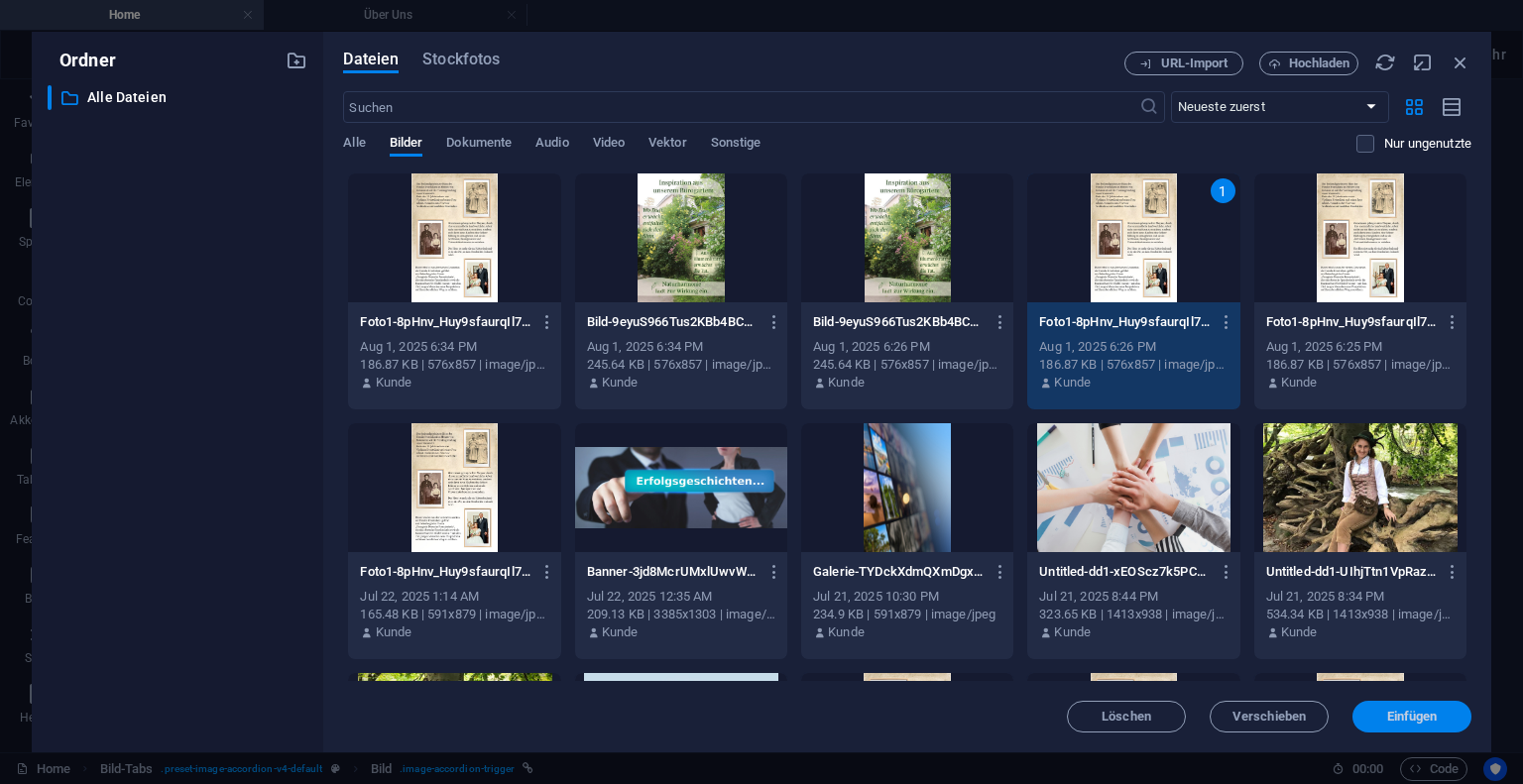drag, startPoint x: 1399, startPoint y: 717, endPoint x: 966, endPoint y: 635, distance: 440.696 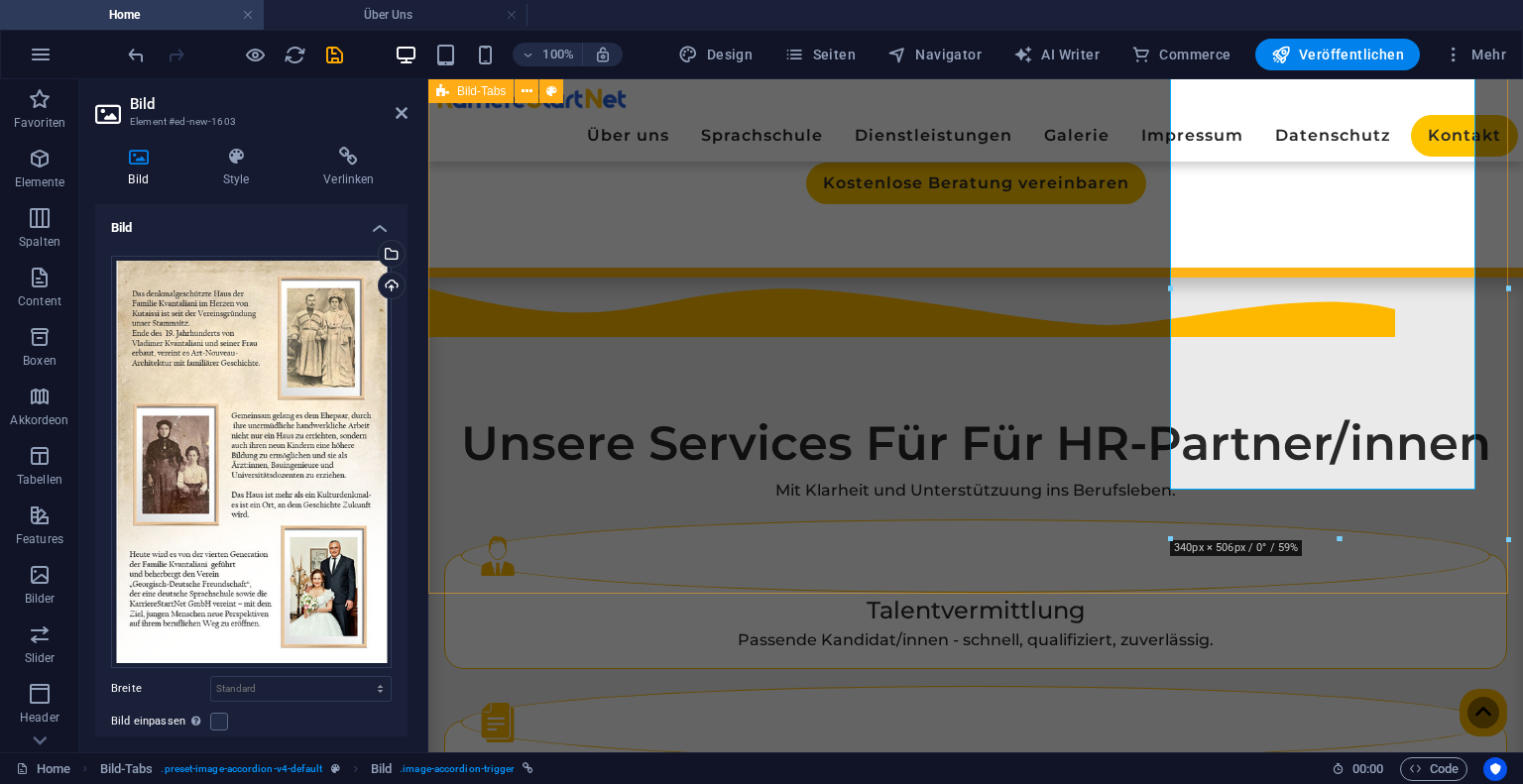 scroll, scrollTop: 1957, scrollLeft: 0, axis: vertical 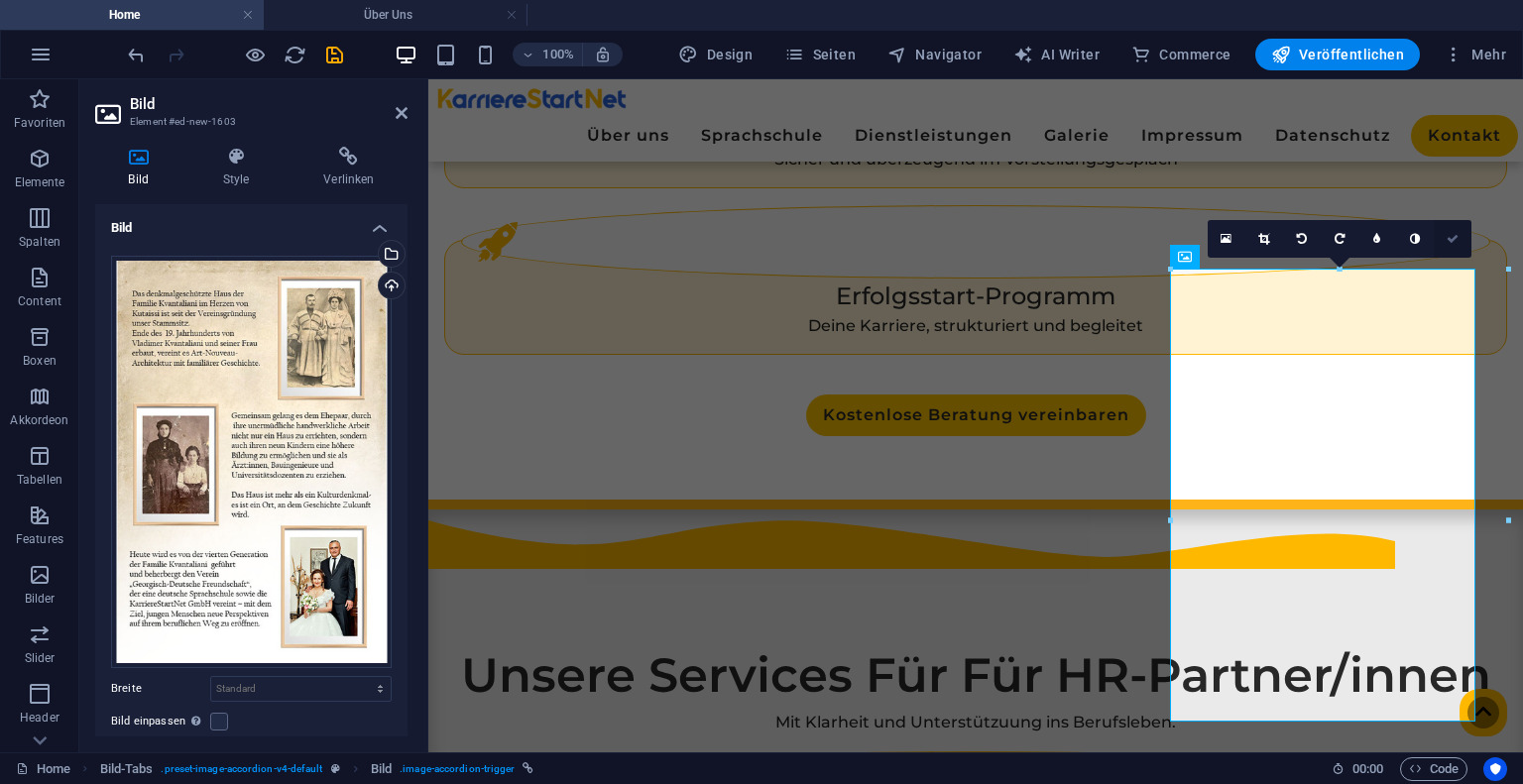 click at bounding box center [1453, 239] 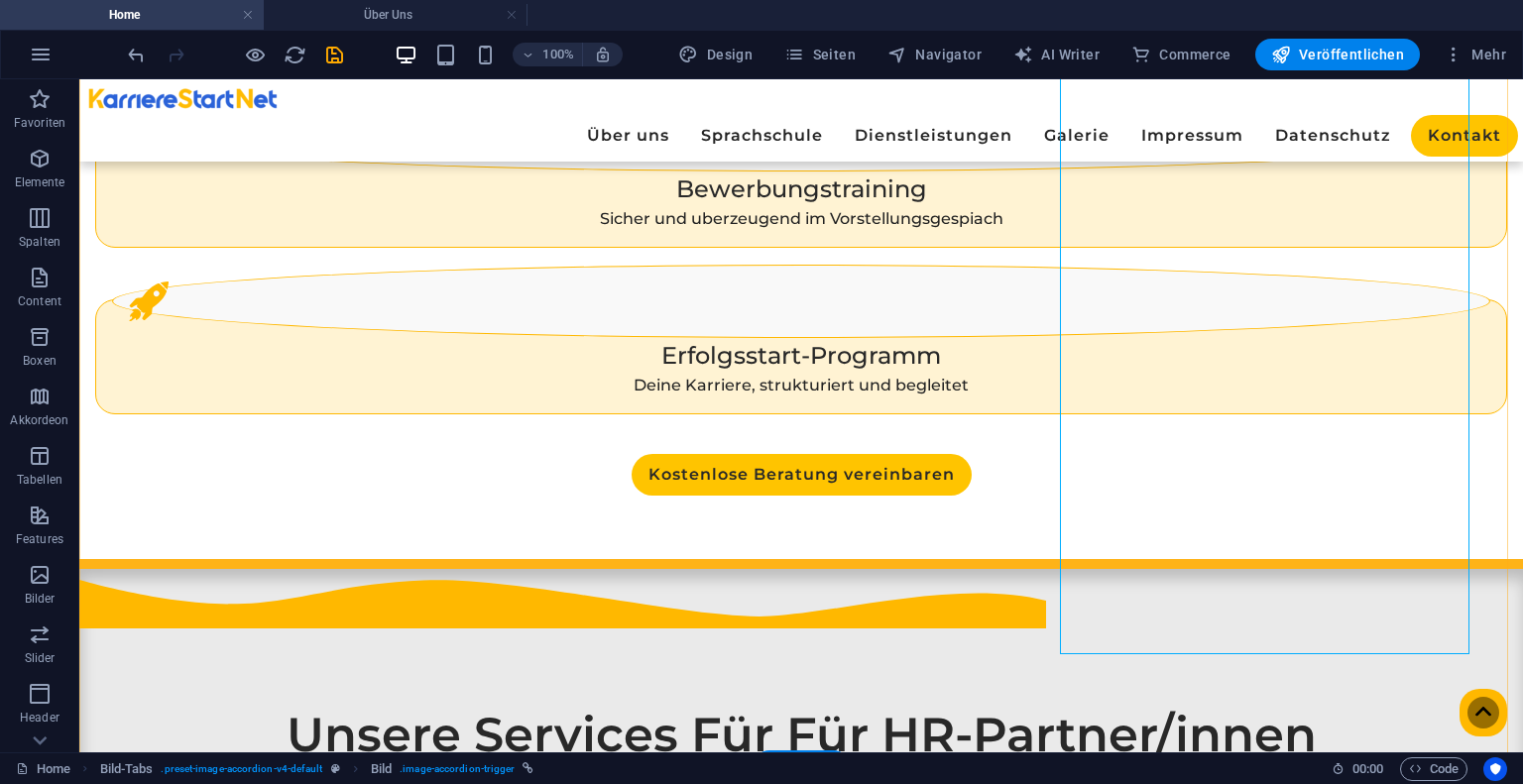scroll, scrollTop: 2234, scrollLeft: 0, axis: vertical 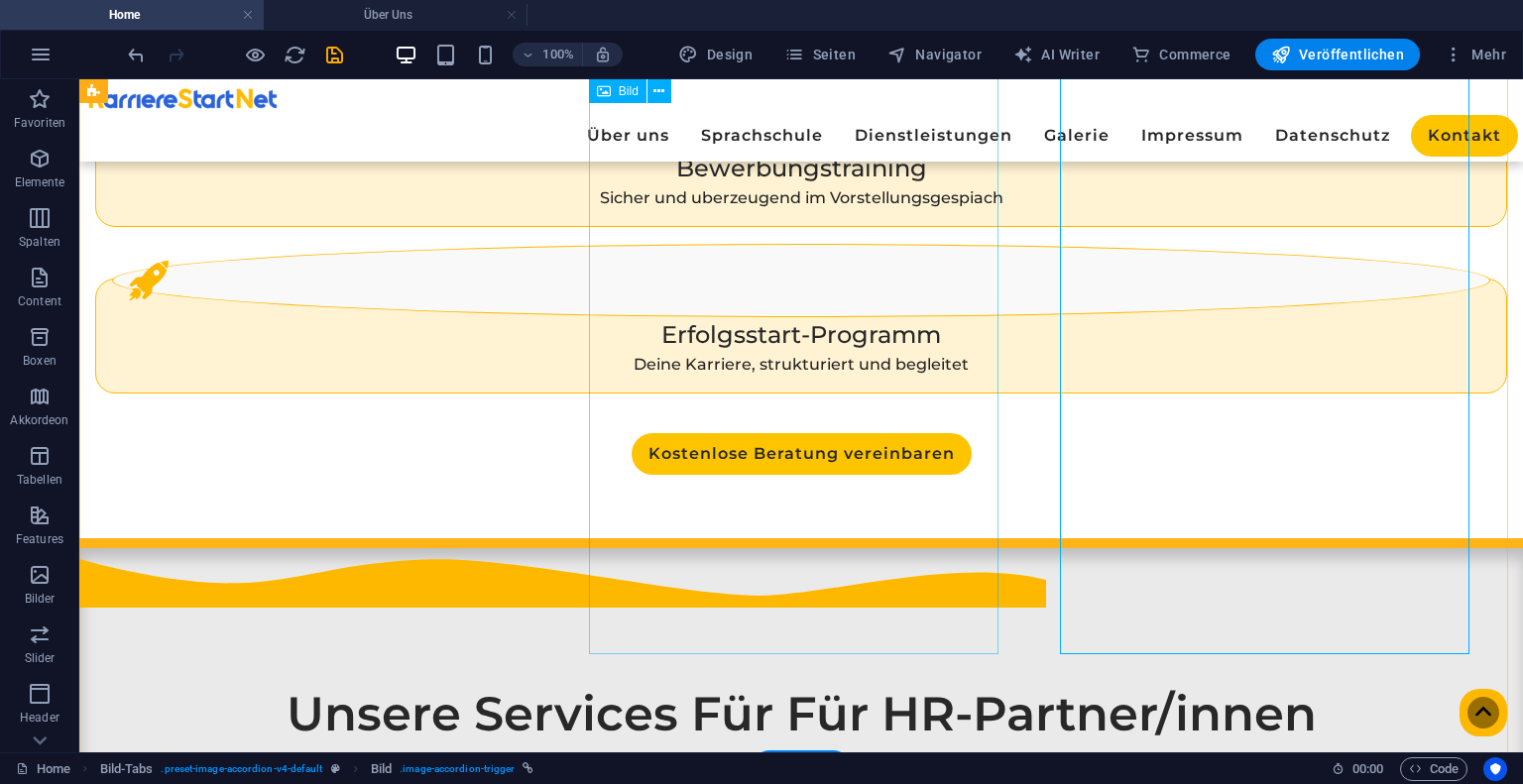 click on "Ein Blick hinter die Kulissen  ➡️" at bounding box center (325, 2363) 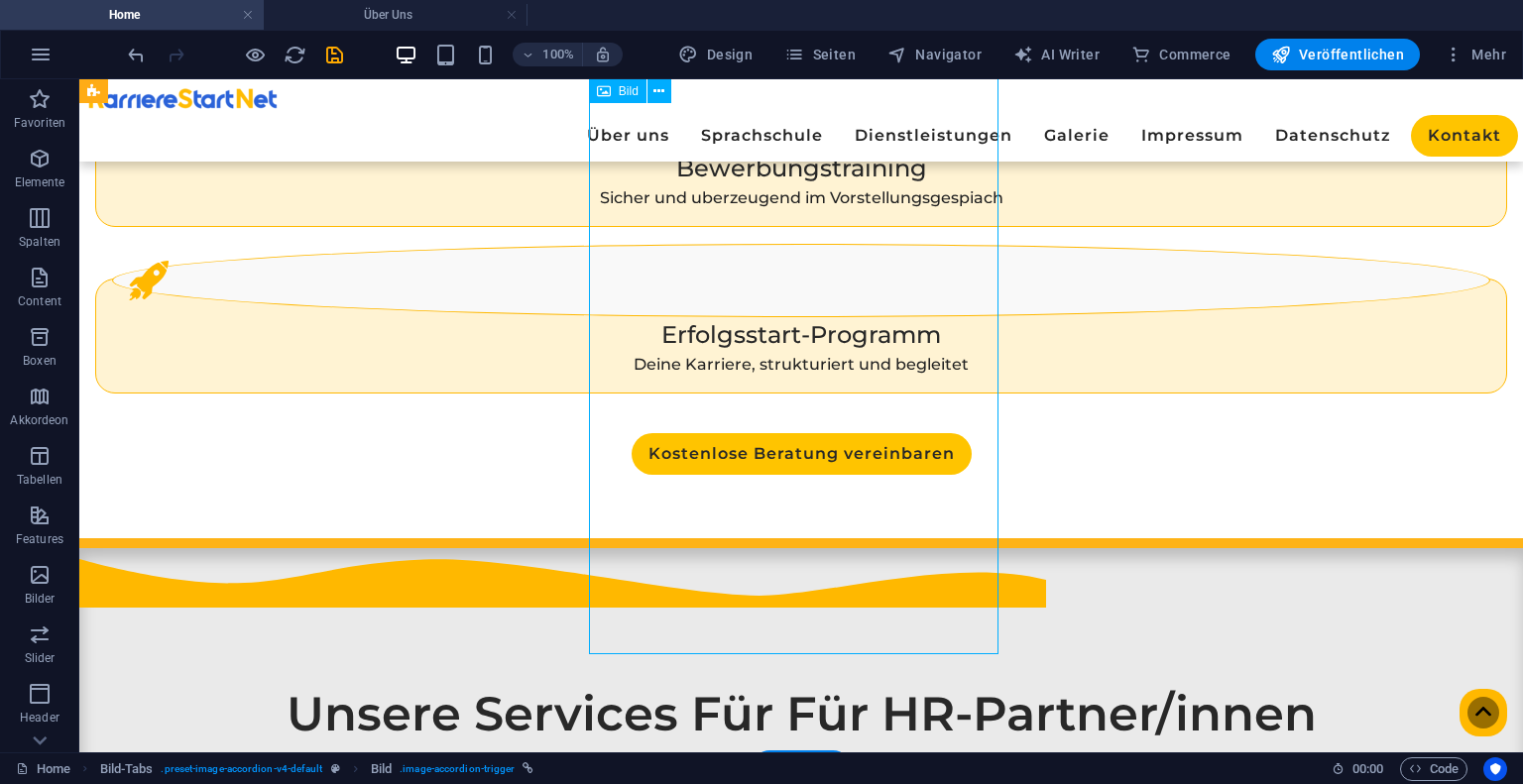 click on "Ein Blick hinter die Kulissen  ➡️" at bounding box center [325, 2363] 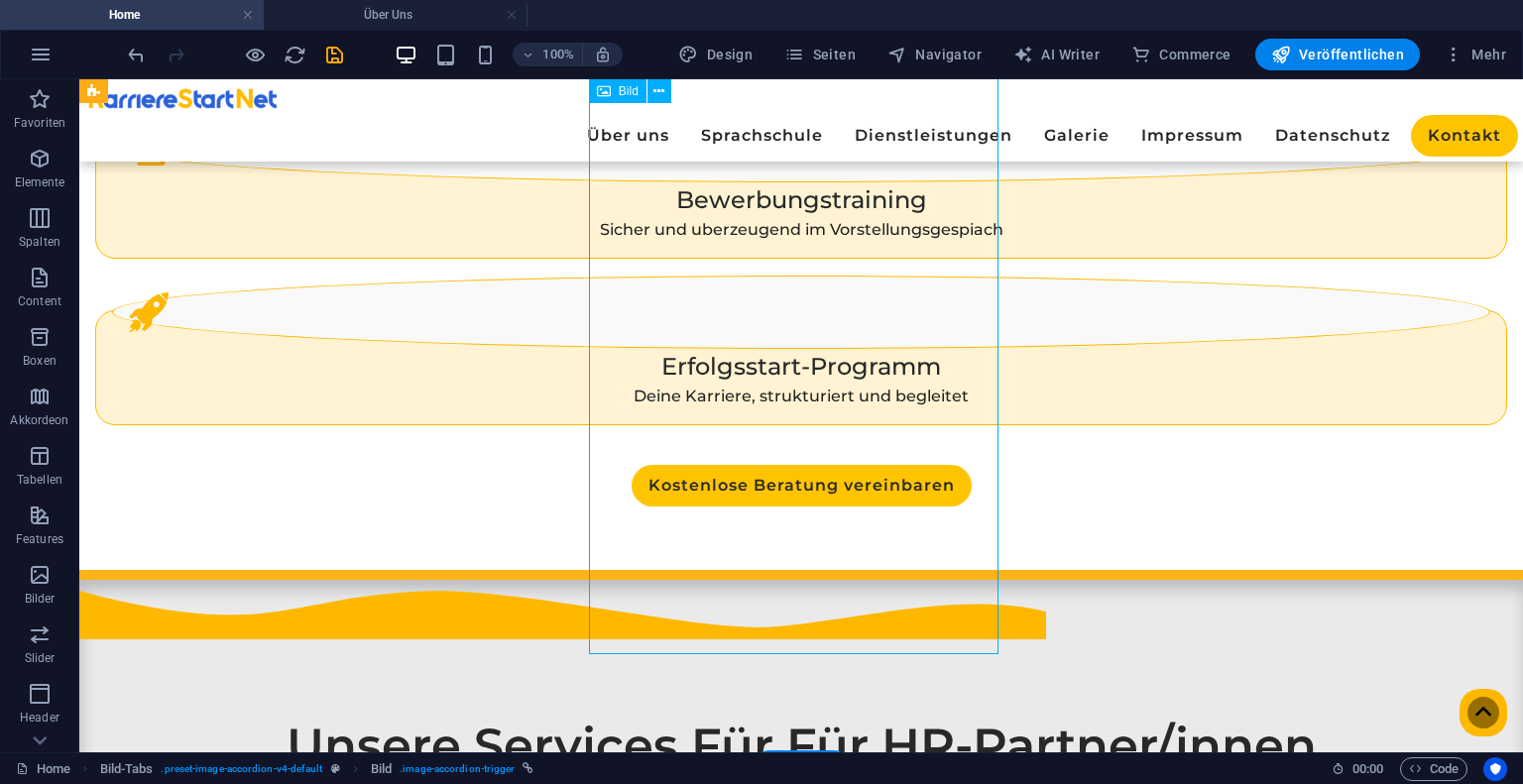 scroll, scrollTop: 2180, scrollLeft: 0, axis: vertical 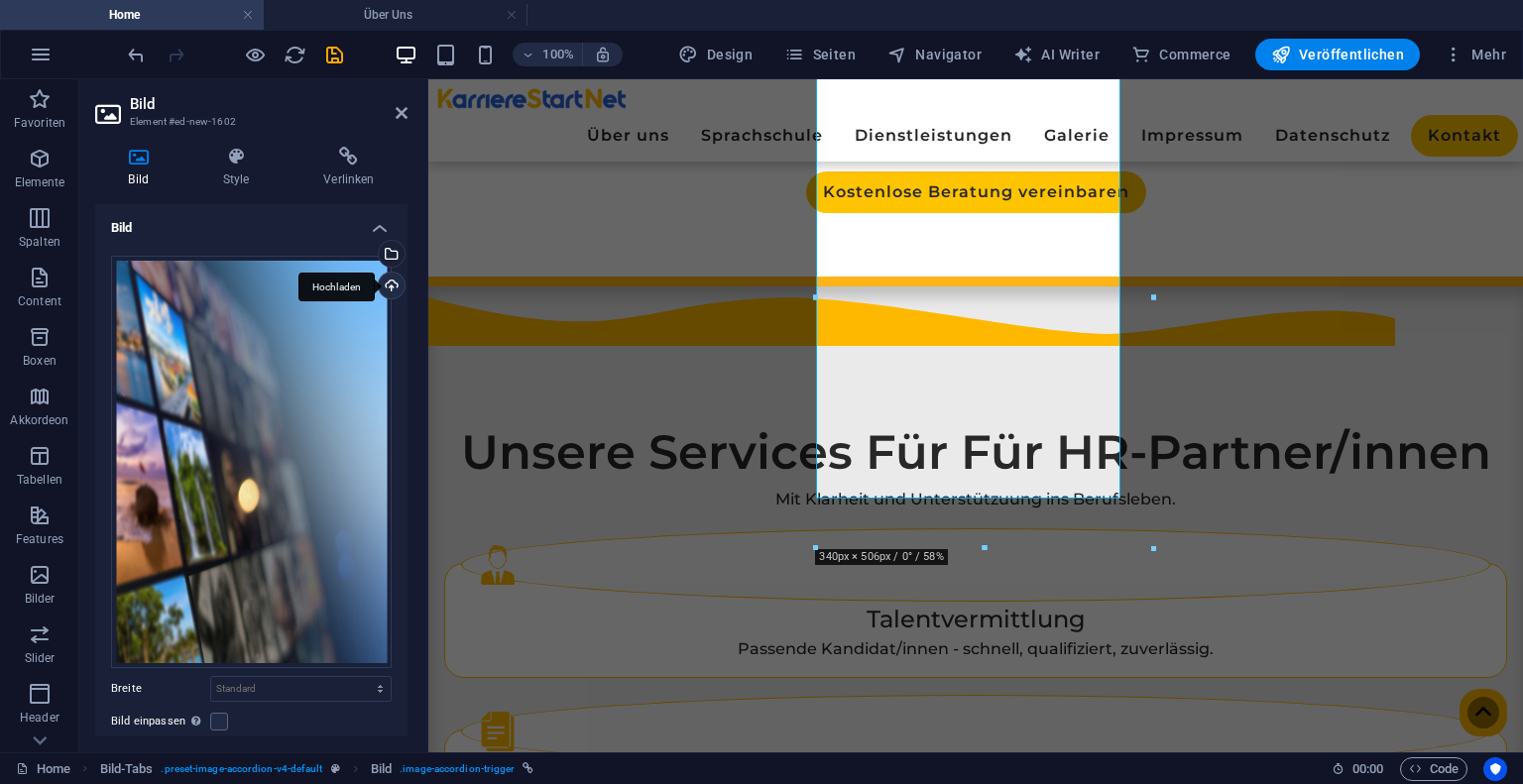 click on "Hochladen" at bounding box center (390, 287) 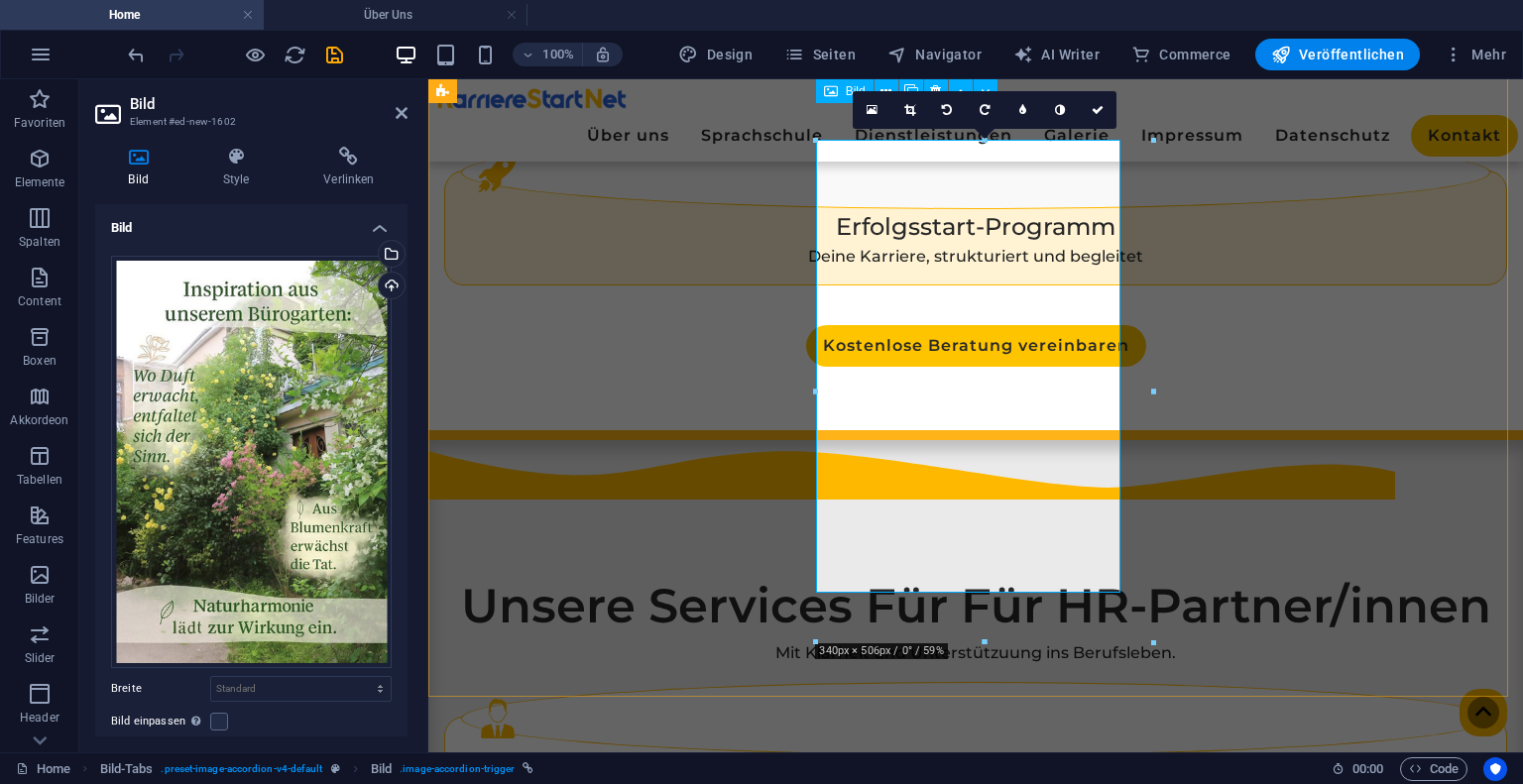 scroll, scrollTop: 2011, scrollLeft: 0, axis: vertical 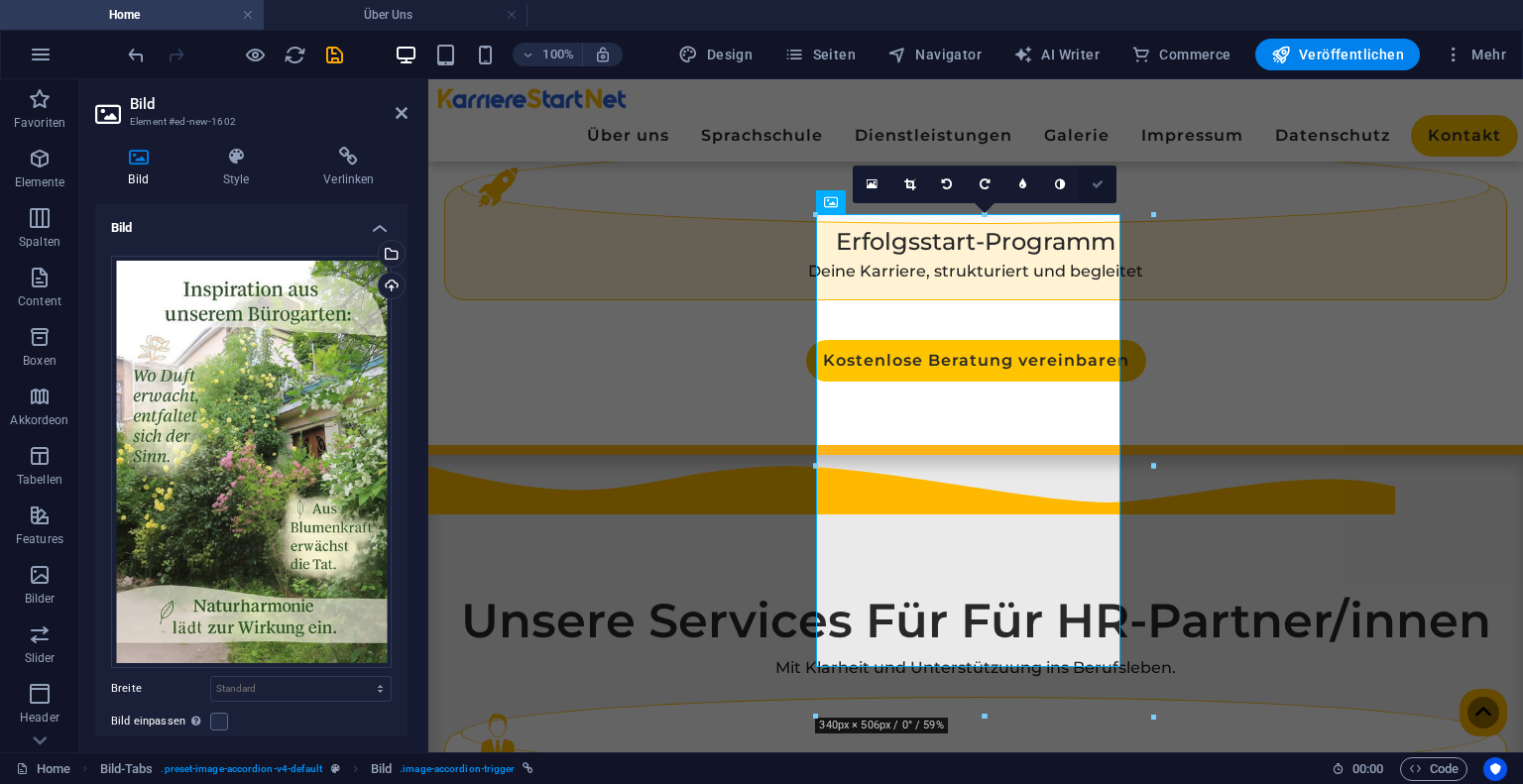 click at bounding box center [1098, 184] 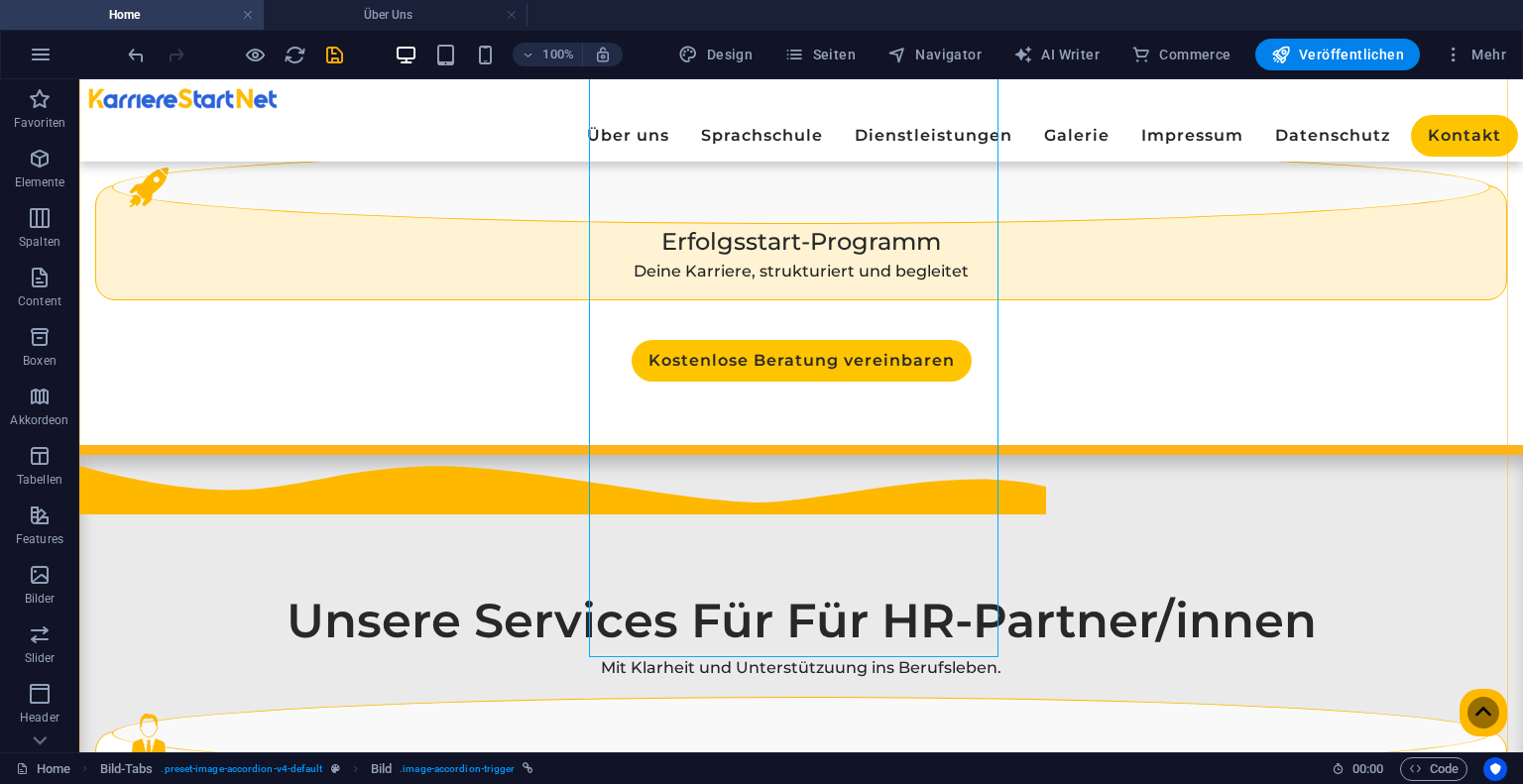 scroll, scrollTop: 2442, scrollLeft: 0, axis: vertical 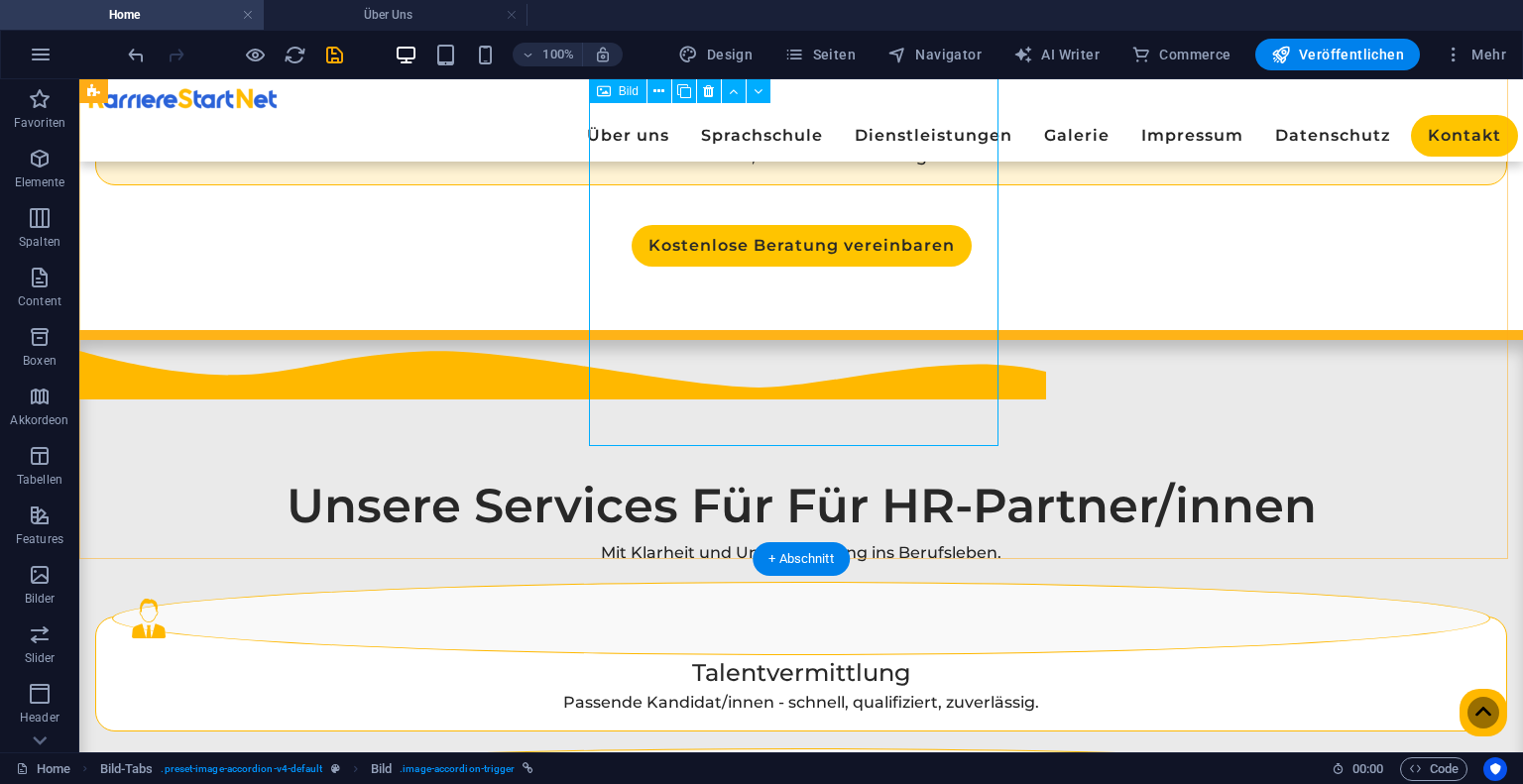 click on "Ein Blick hinter die Kulissen  ➡️" at bounding box center (325, 2155) 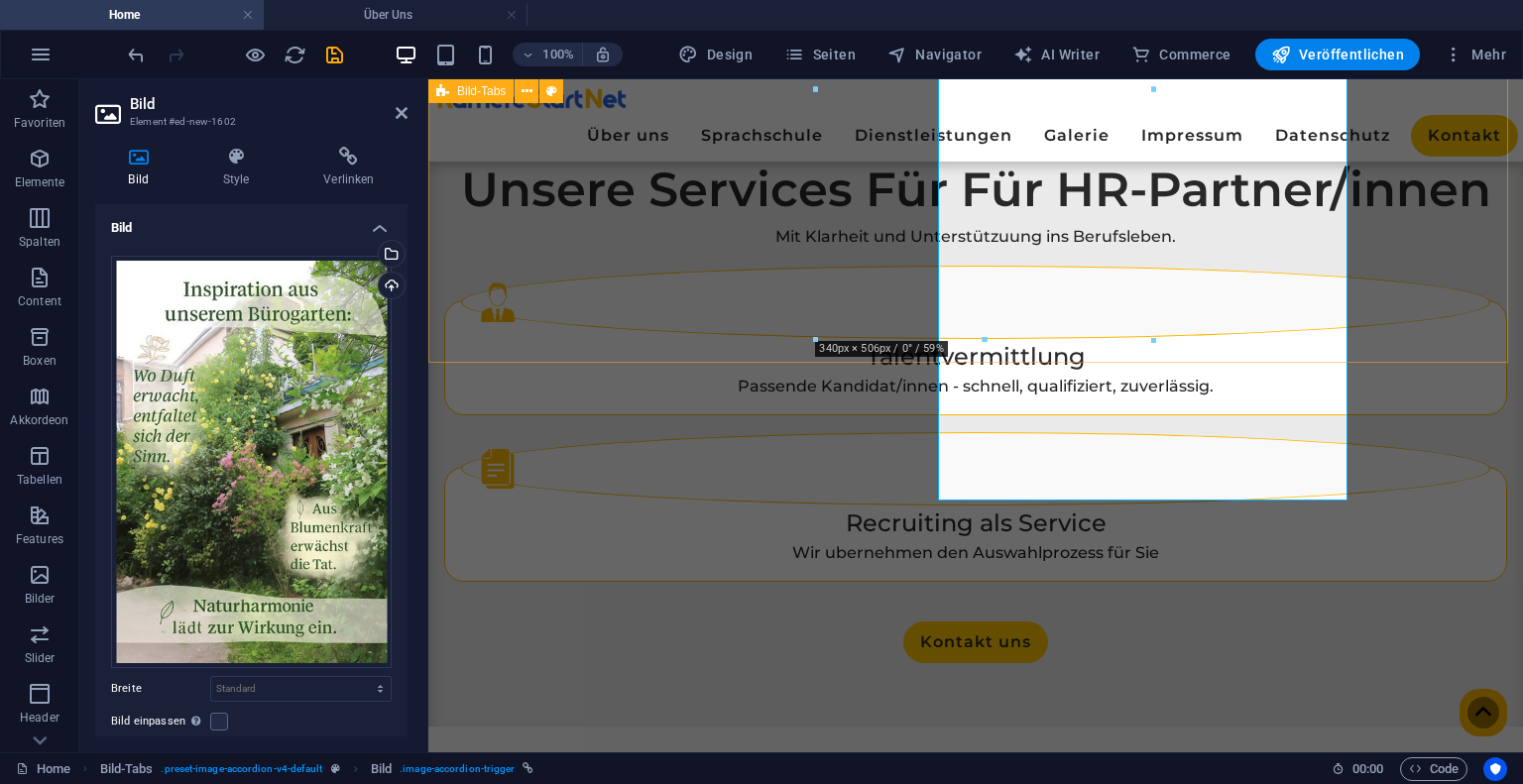 scroll, scrollTop: 2388, scrollLeft: 0, axis: vertical 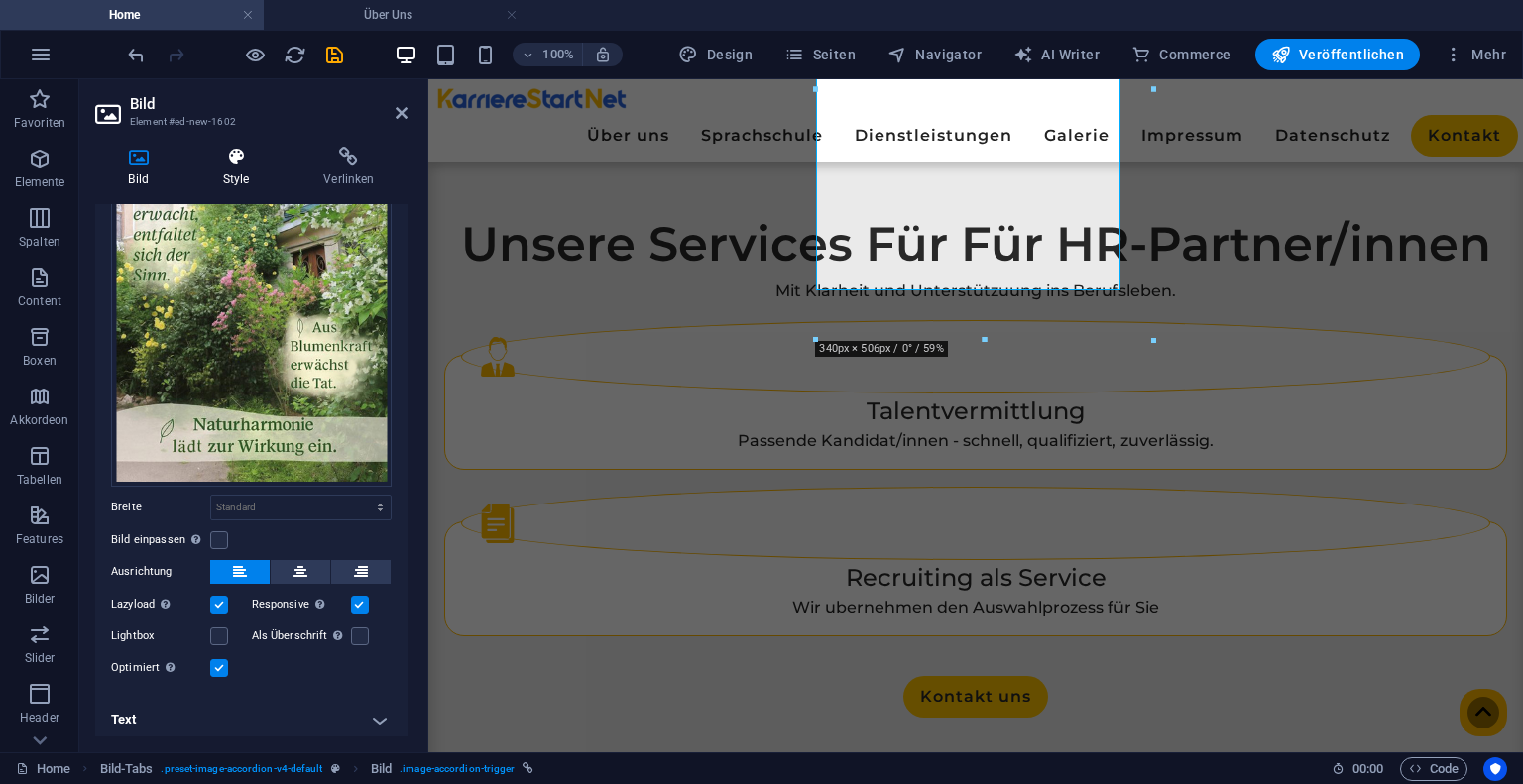 click at bounding box center (236, 157) 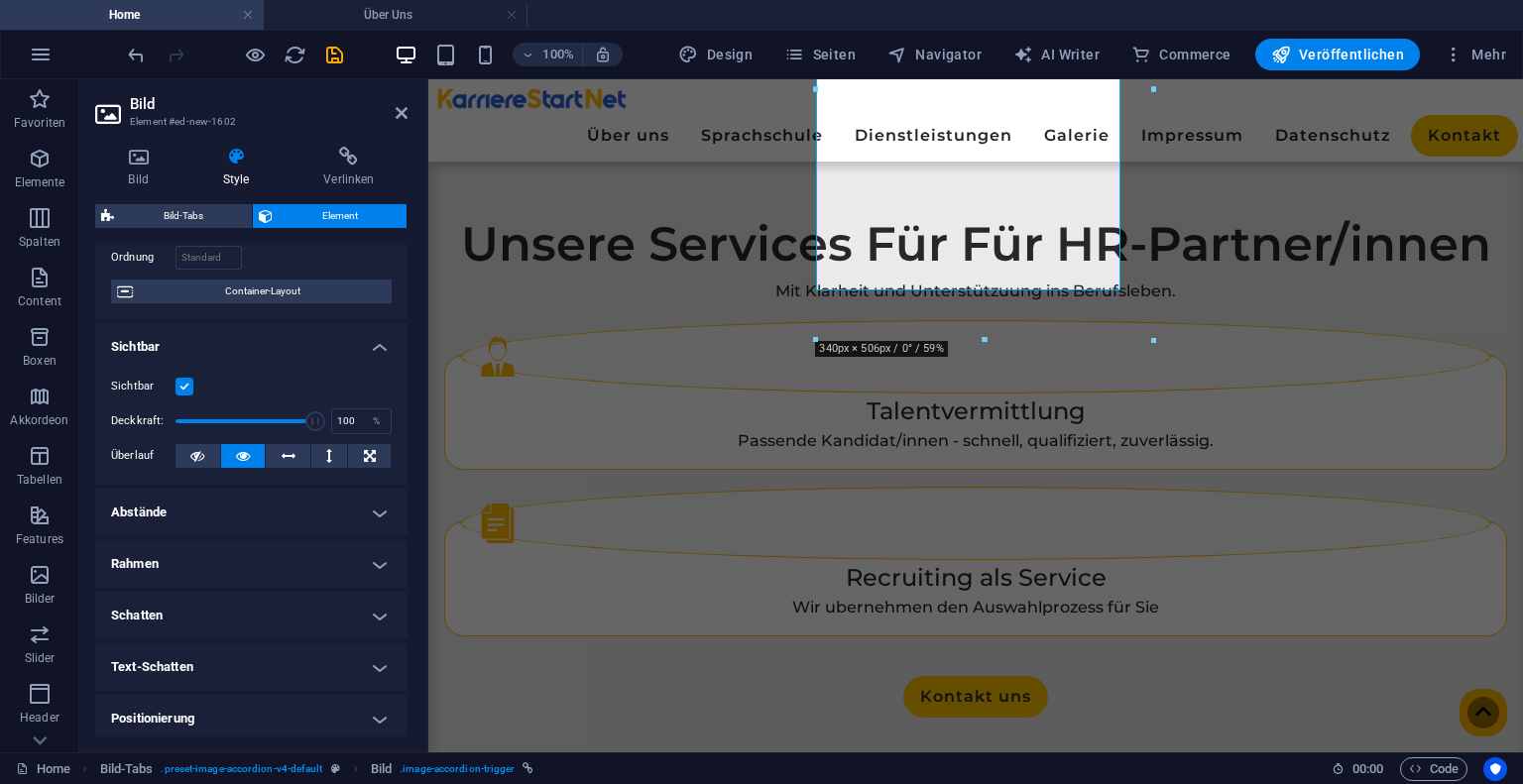 scroll, scrollTop: 130, scrollLeft: 0, axis: vertical 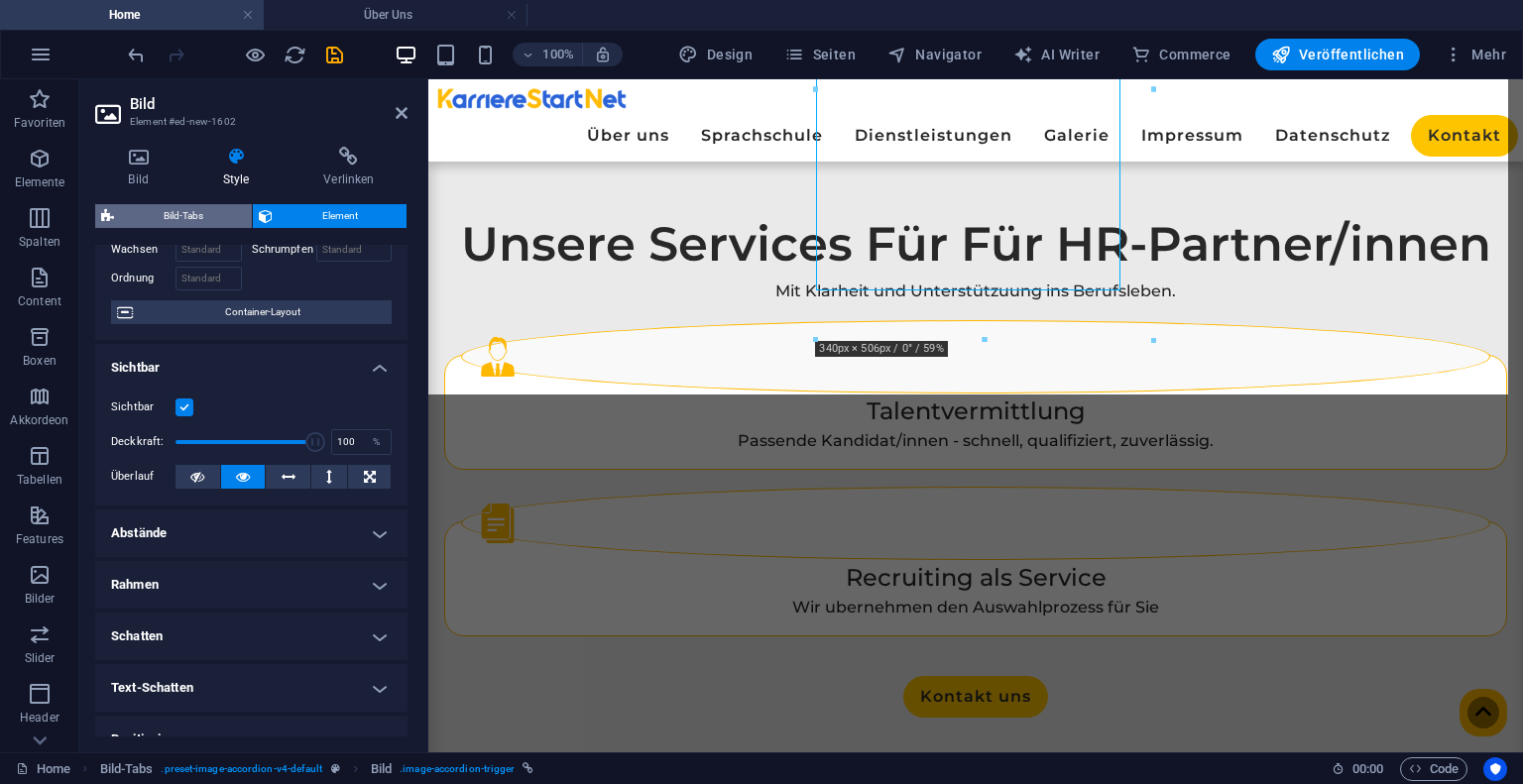 click on "Bild-Tabs" at bounding box center [182, 216] 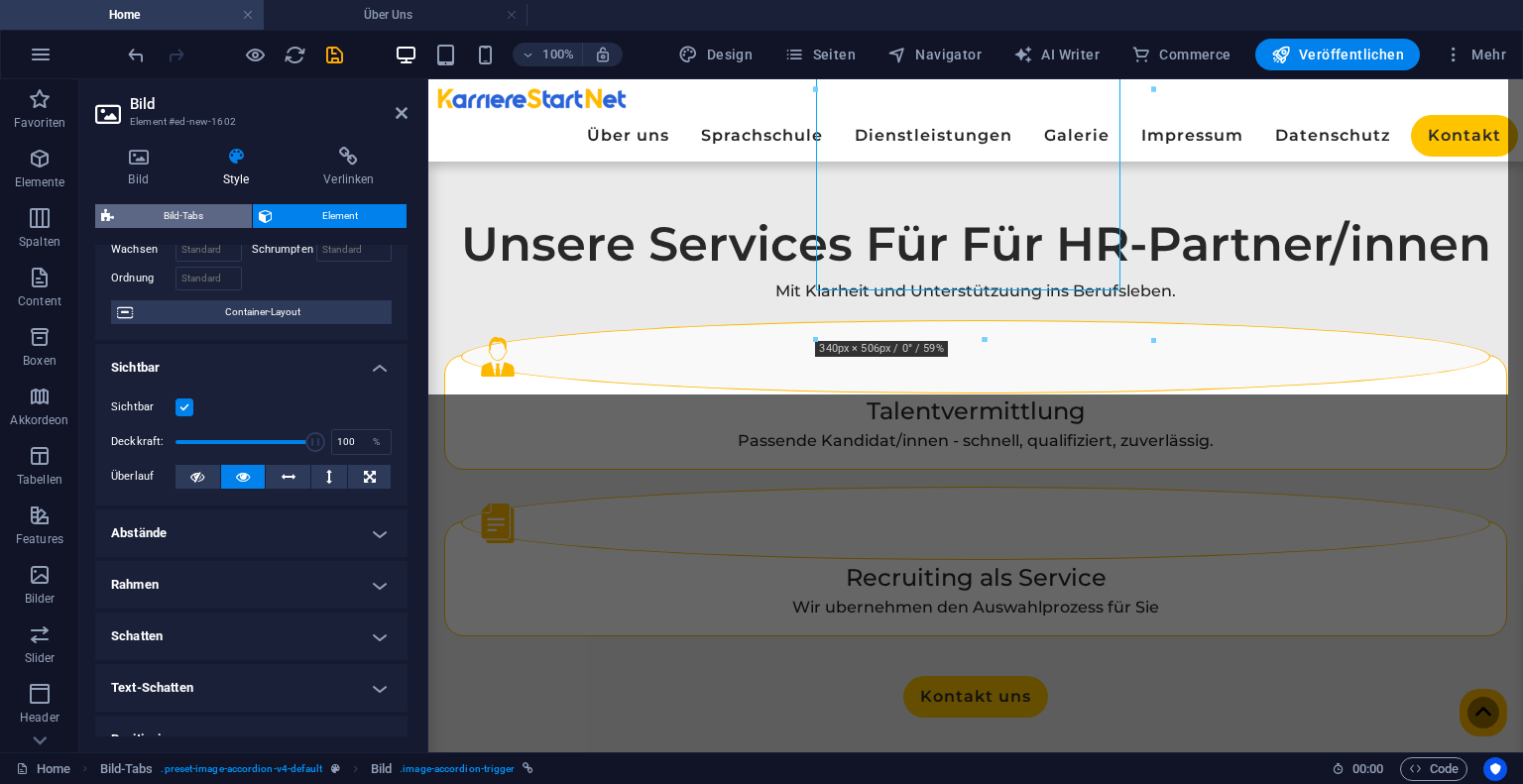 select on "px" 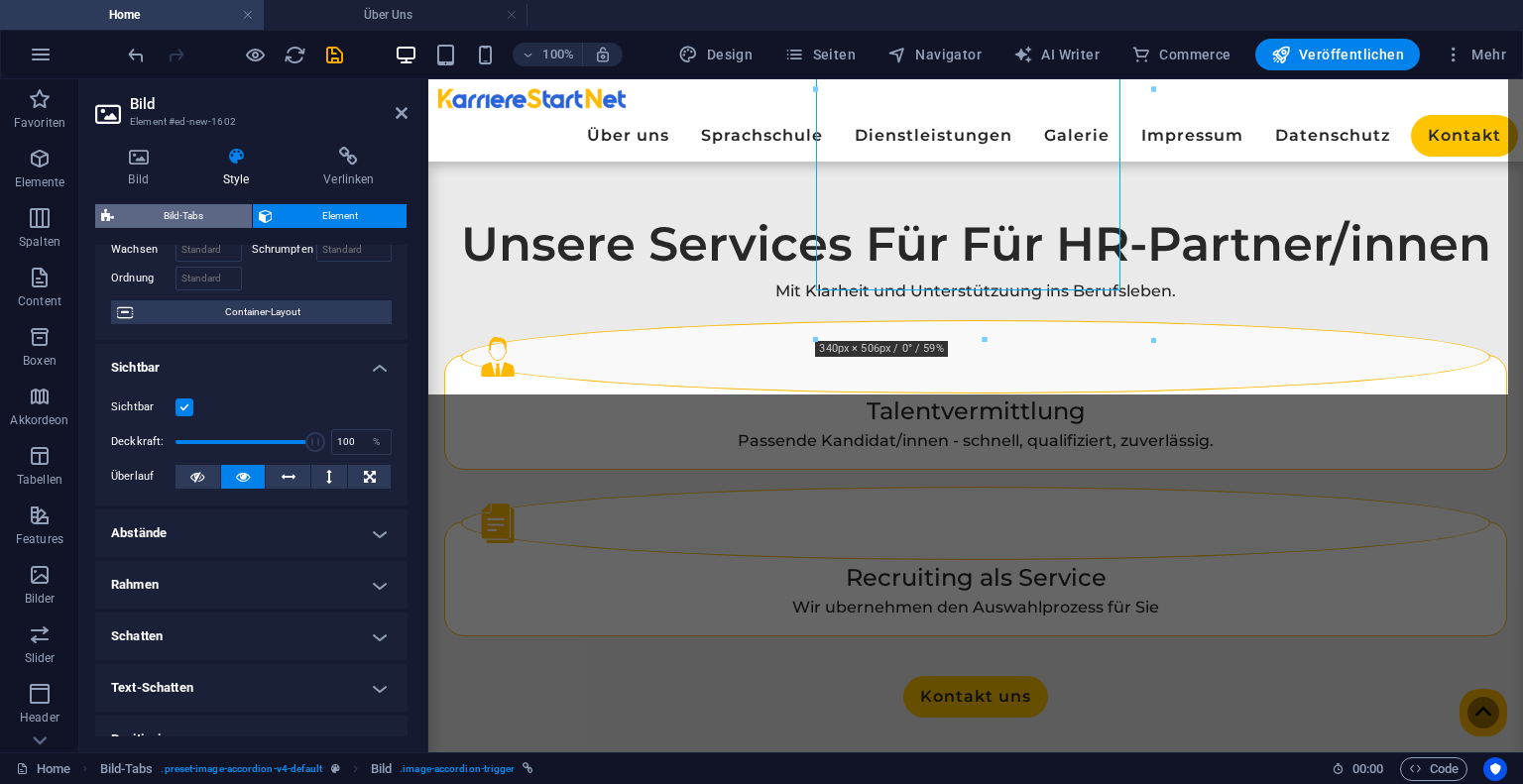 select on "px" 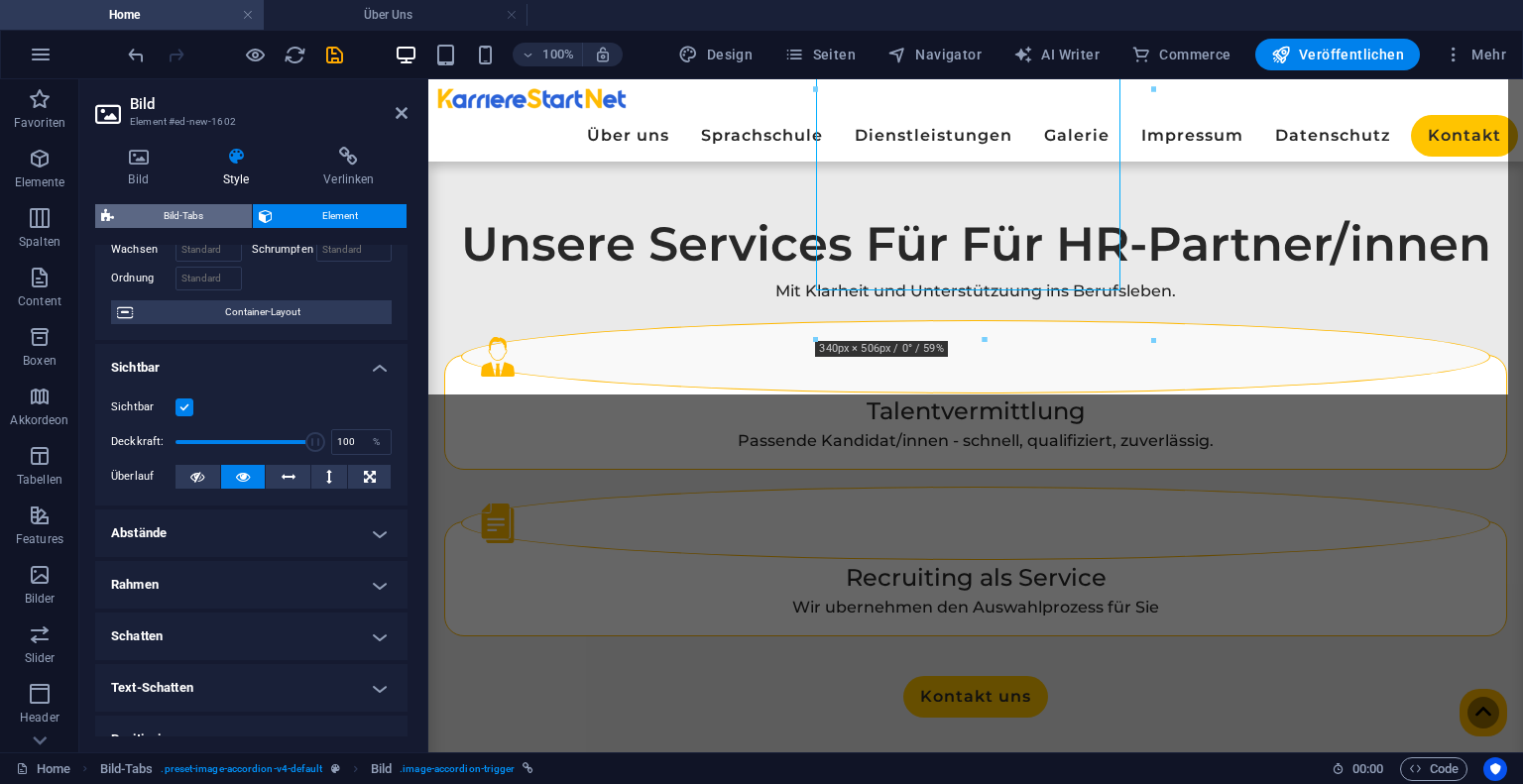 select on "px" 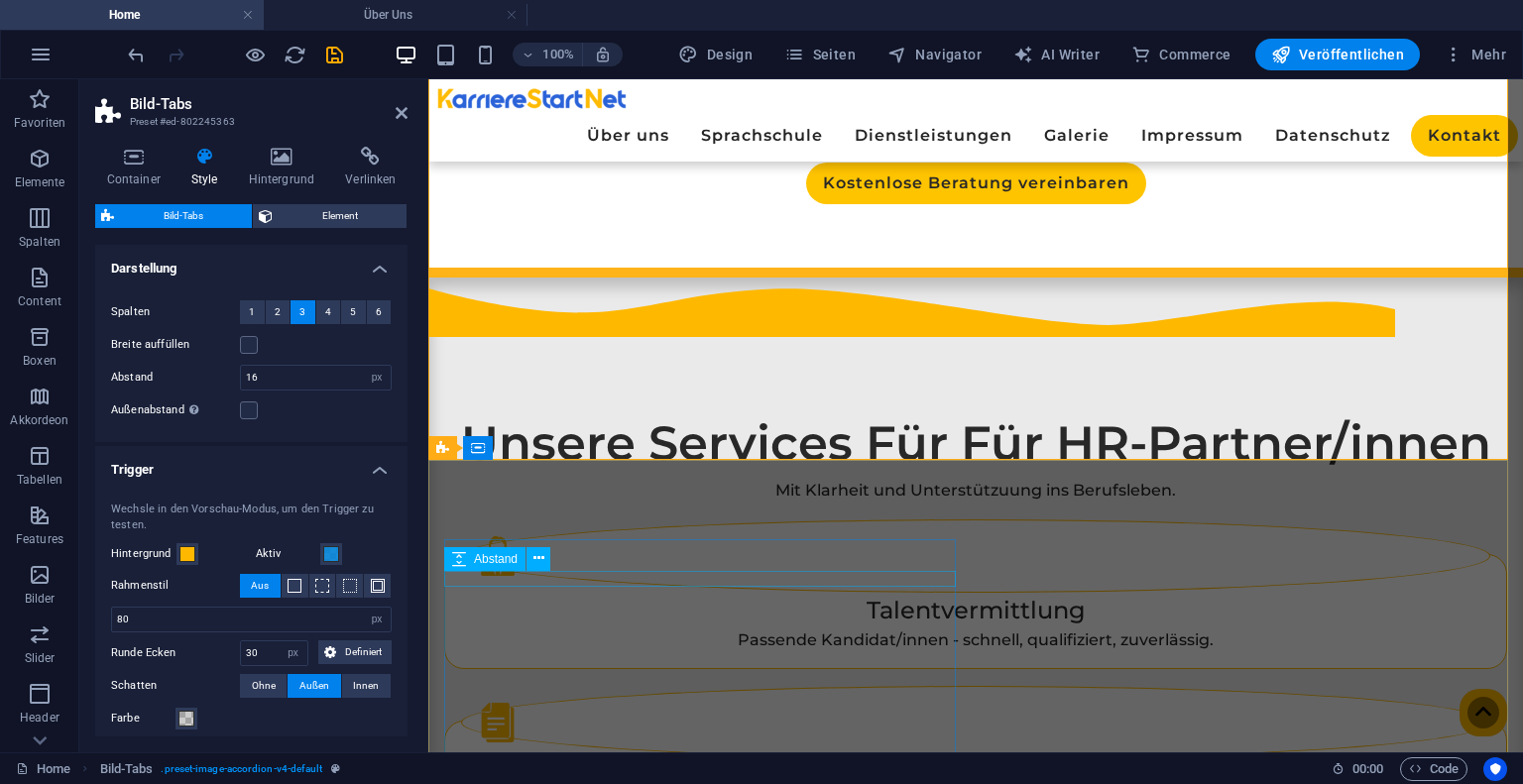 scroll, scrollTop: 2157, scrollLeft: 0, axis: vertical 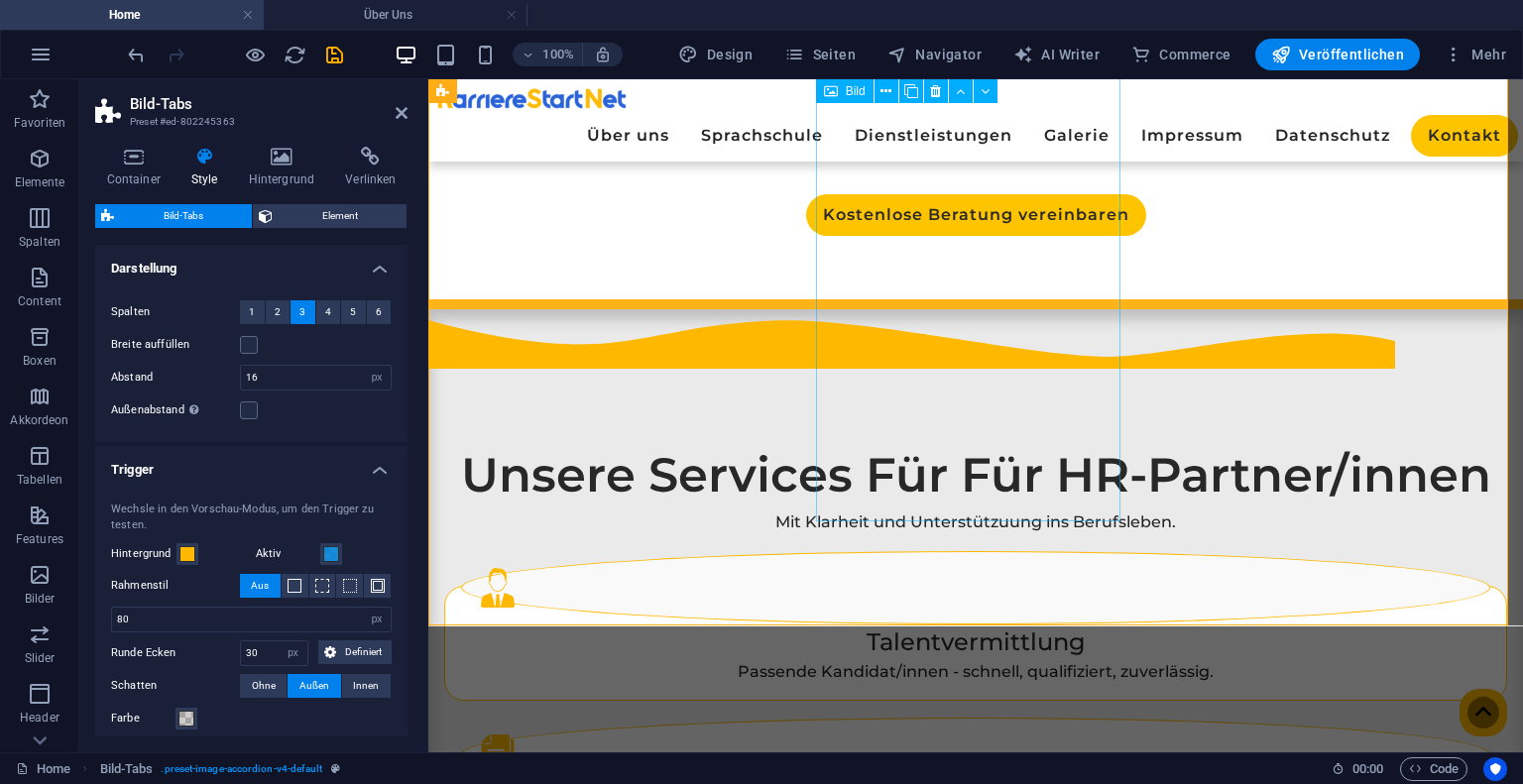 click on "Ein Blick hinter die Kulissen  ➡️" at bounding box center (616, 1864) 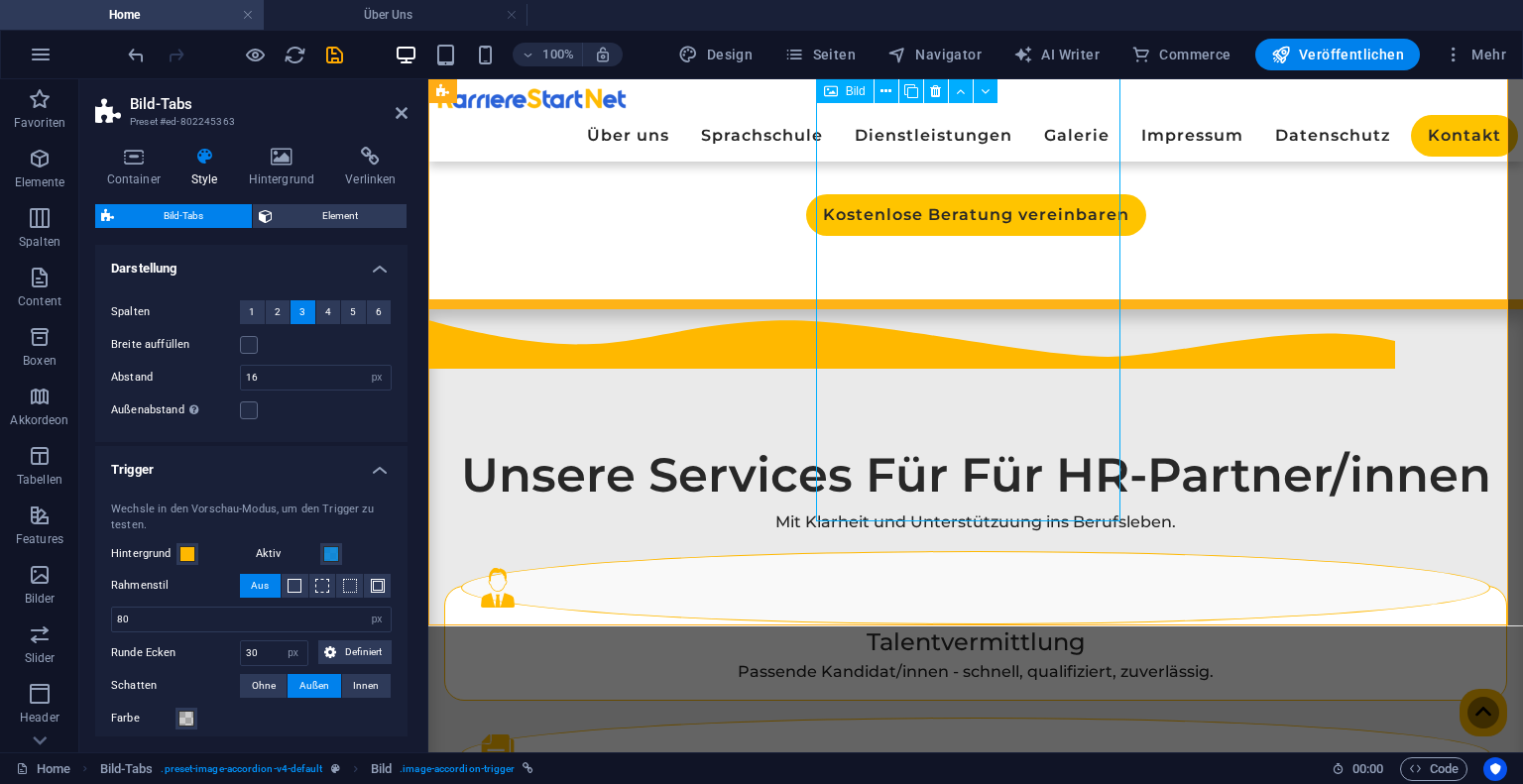 click on "Ein Blick hinter die Kulissen  ➡️" at bounding box center [616, 1864] 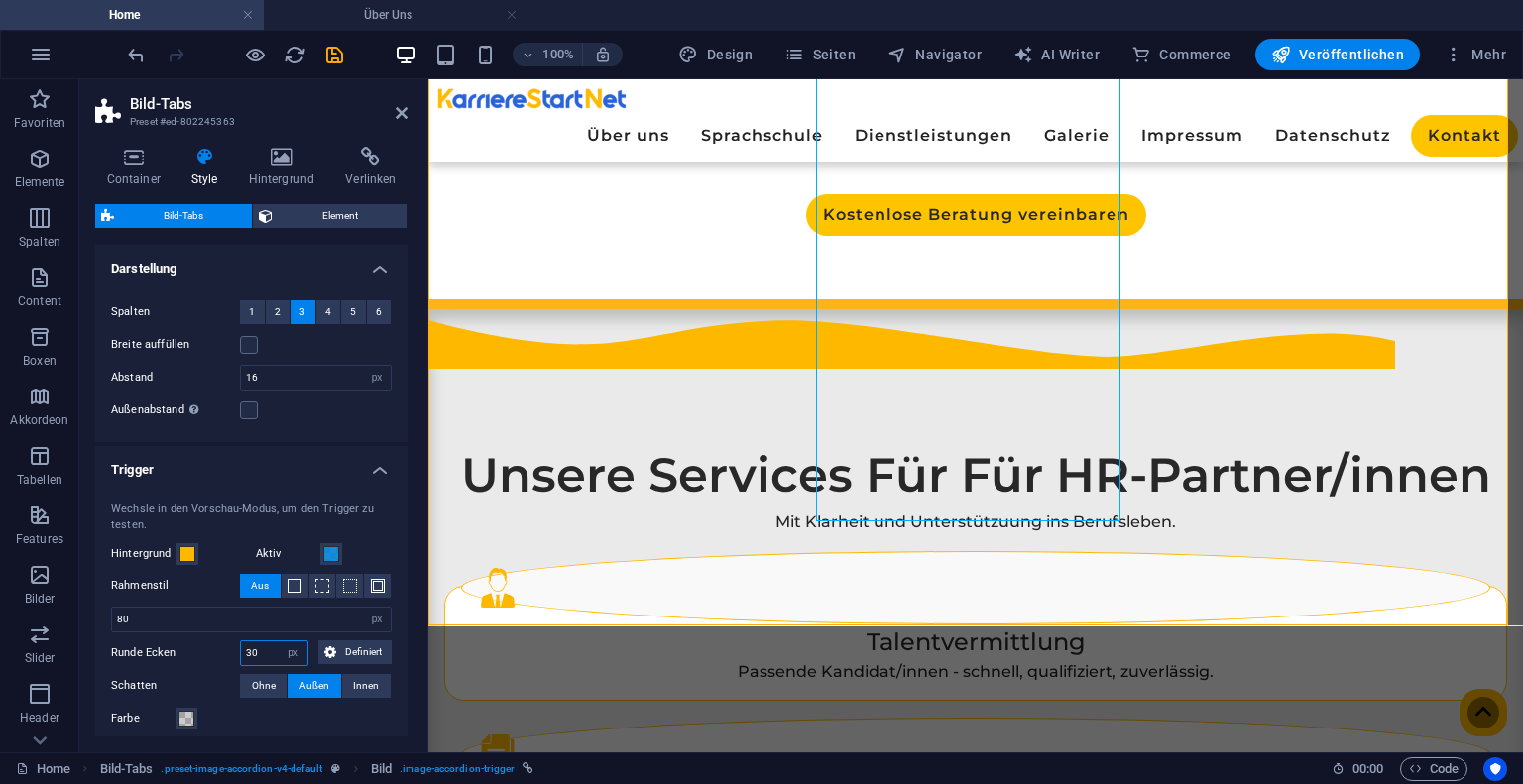 click on "30" at bounding box center (274, 653) 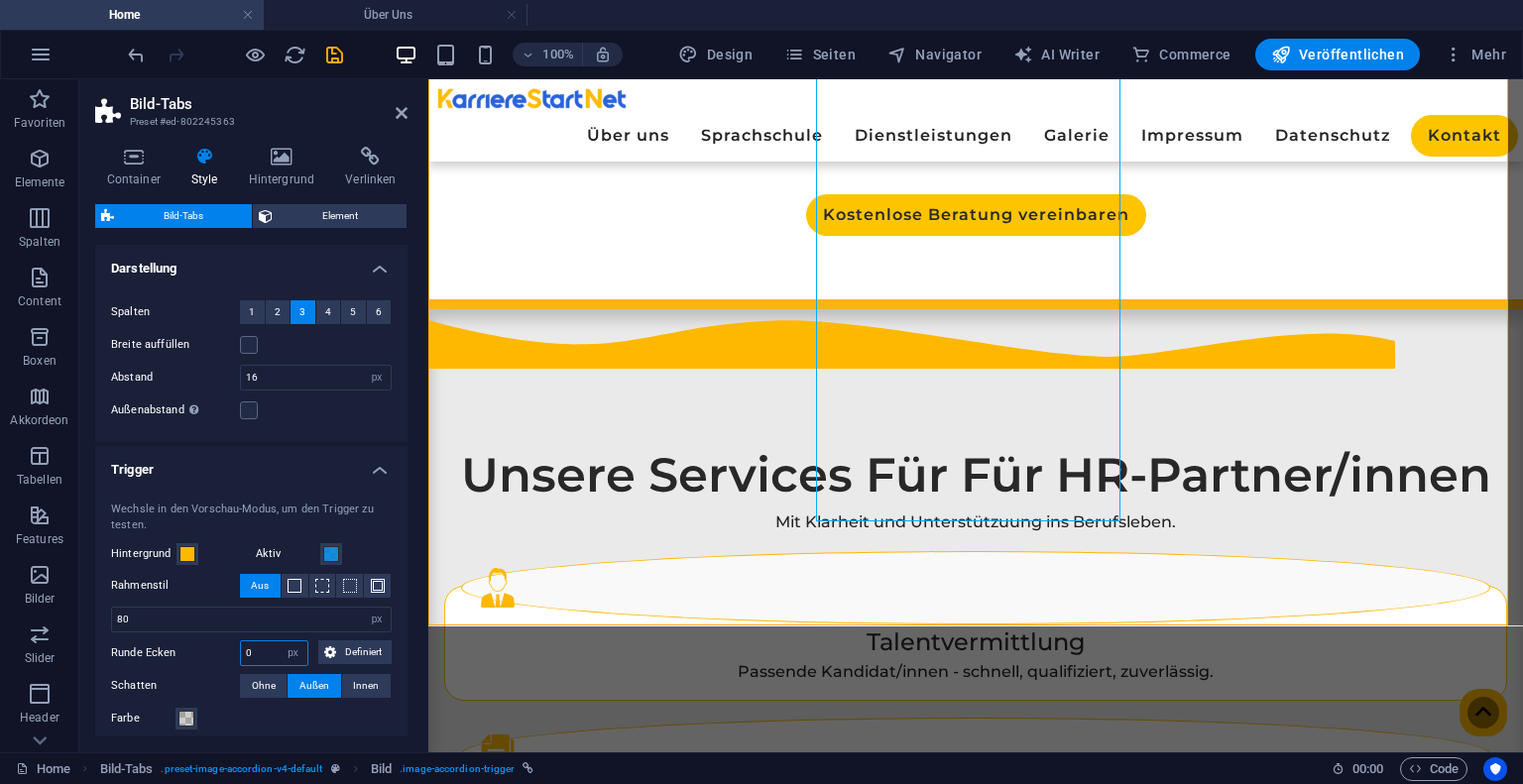 click on "0" at bounding box center (274, 653) 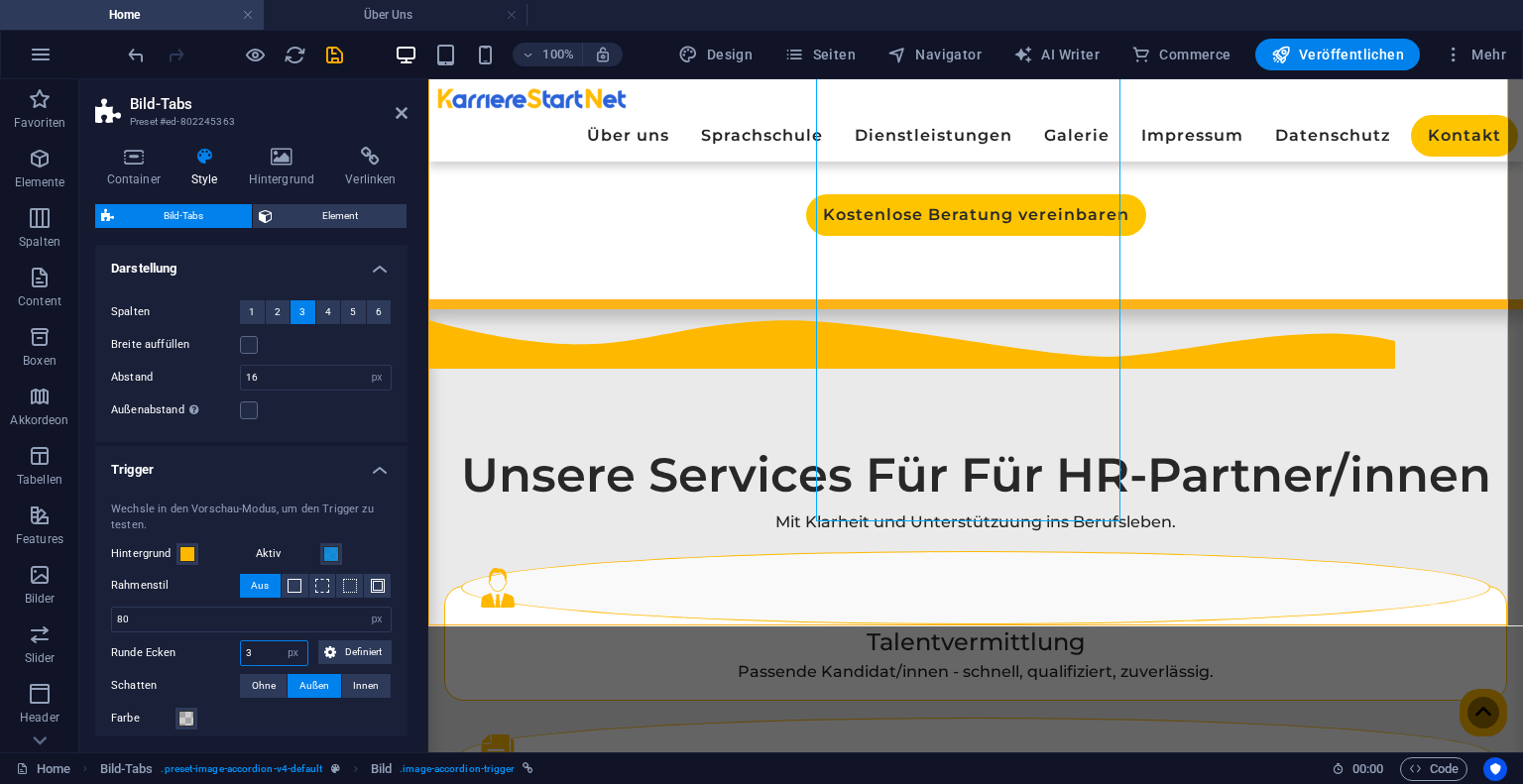 type on "30" 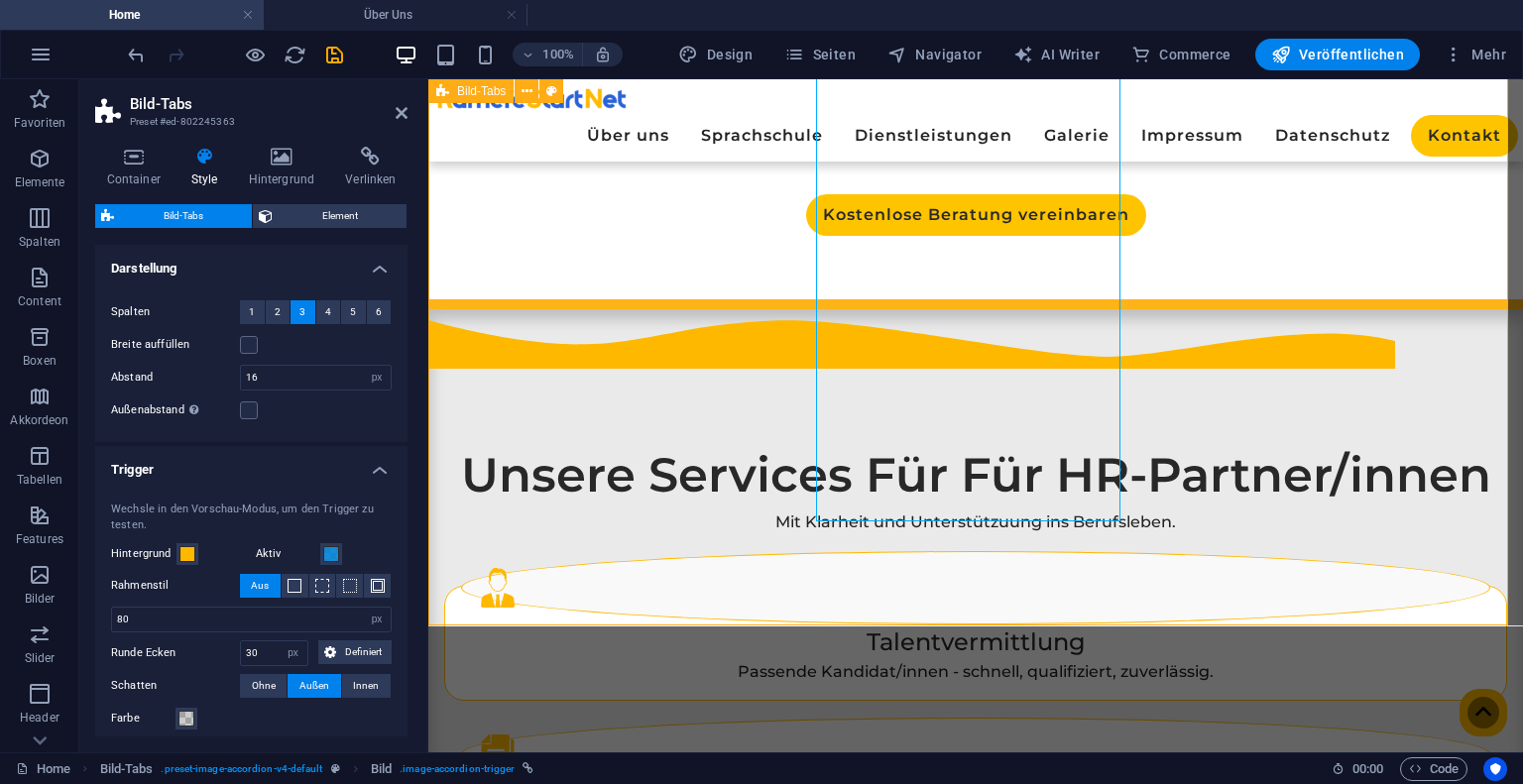 click on "Ein Blick hinter die Kulissen  ➡️ Ein Blick hinter die Kulissen  ➡️ Ein Blick hinter die Kulissen  ➡️" at bounding box center (976, 1864) 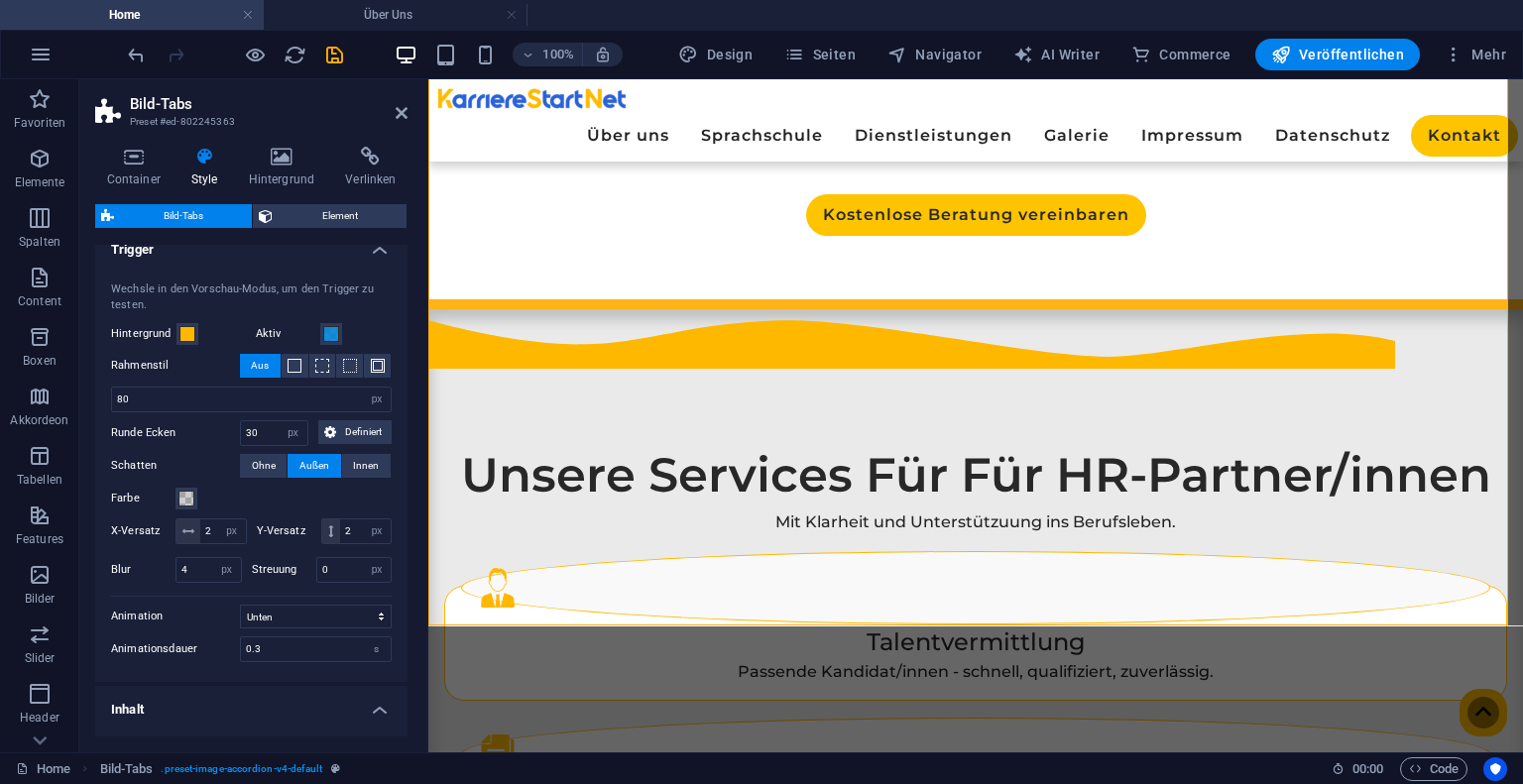scroll, scrollTop: 231, scrollLeft: 0, axis: vertical 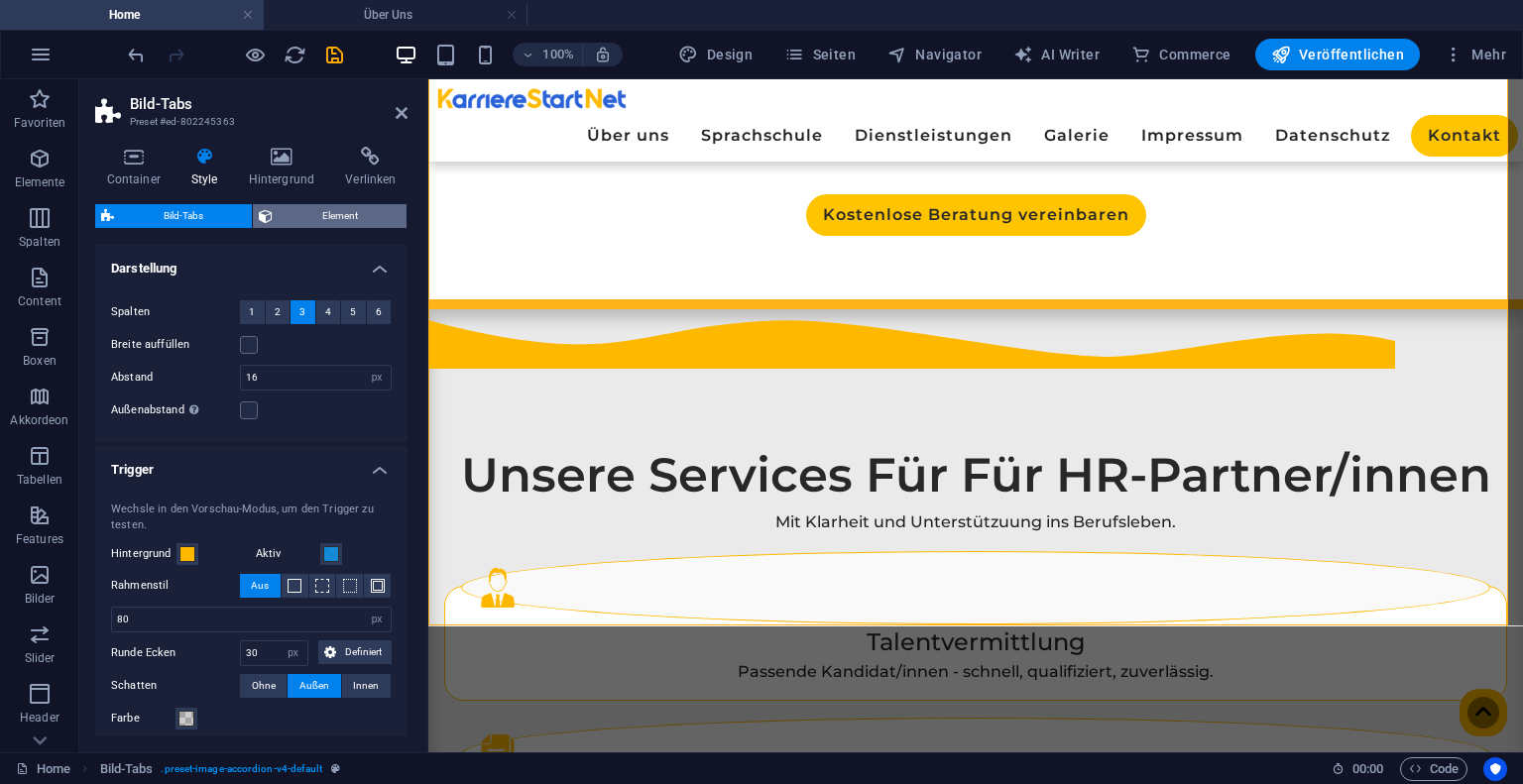 click on "Element" at bounding box center [339, 216] 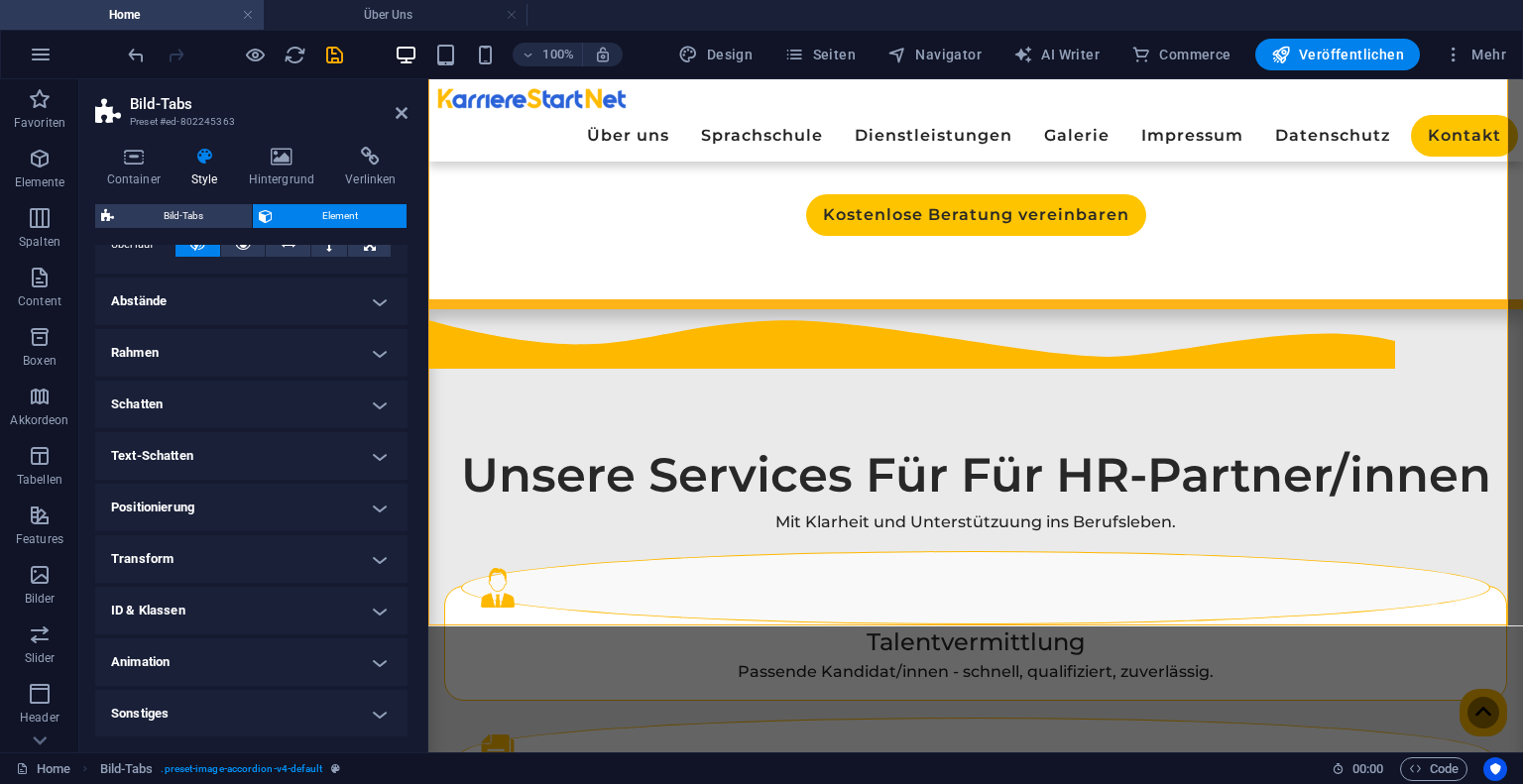 scroll, scrollTop: 0, scrollLeft: 0, axis: both 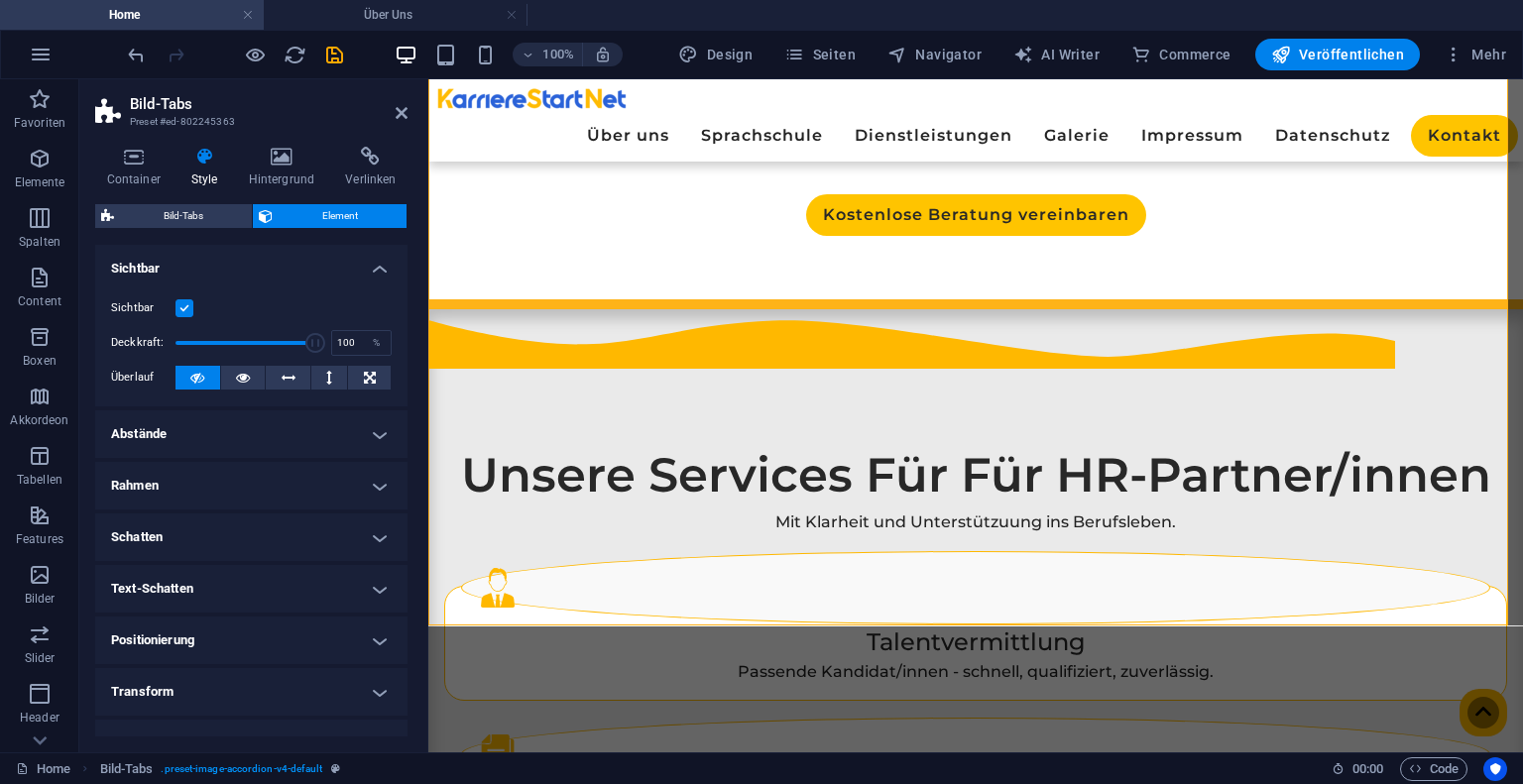 click on "Container Style Hintergrund Verlinken Größe Höhe Standard px rem % vh vw Mind. Höhe Keine px rem % vh vw Breite Standard px rem % em vh vw Mind. Breite Keine px rem % vh vw Inhaltsbreite Standard Breite ändern Breite Standard px rem % em vh vw Mind. Breite Keine px rem % vh vw Standard Abstand Abstand ändern Standard Inhaltsbreite und Abstände werden unter Design festgelegt. Design Layout (Flexbox) Ausrichtung Bestimmt, in welche Richtung das Spaltenverhalten Auswirkungen haben soll (flex-direction). Standard Hauptachse Beeinflusse, wie sich Elemente innerhalb dieses Containers entlang der Hauptsache verhalten sollen (justify-content). Standard Querachse Steuert die vertikale Ausrichtung der Elemente innerhalb des Containers (align-items). Standard Umbrechen Standard An Aus Füllen Steuert die Abstände und Ausrichtung von Elementen auf der Y-Achse bei mehreren Zeilen (align-content). Standard Barrierefreiheit Rolle Die ARIA-Rolle definiert den Zweck eines Elements.  Keine Alert Banner" at bounding box center (251, 441) 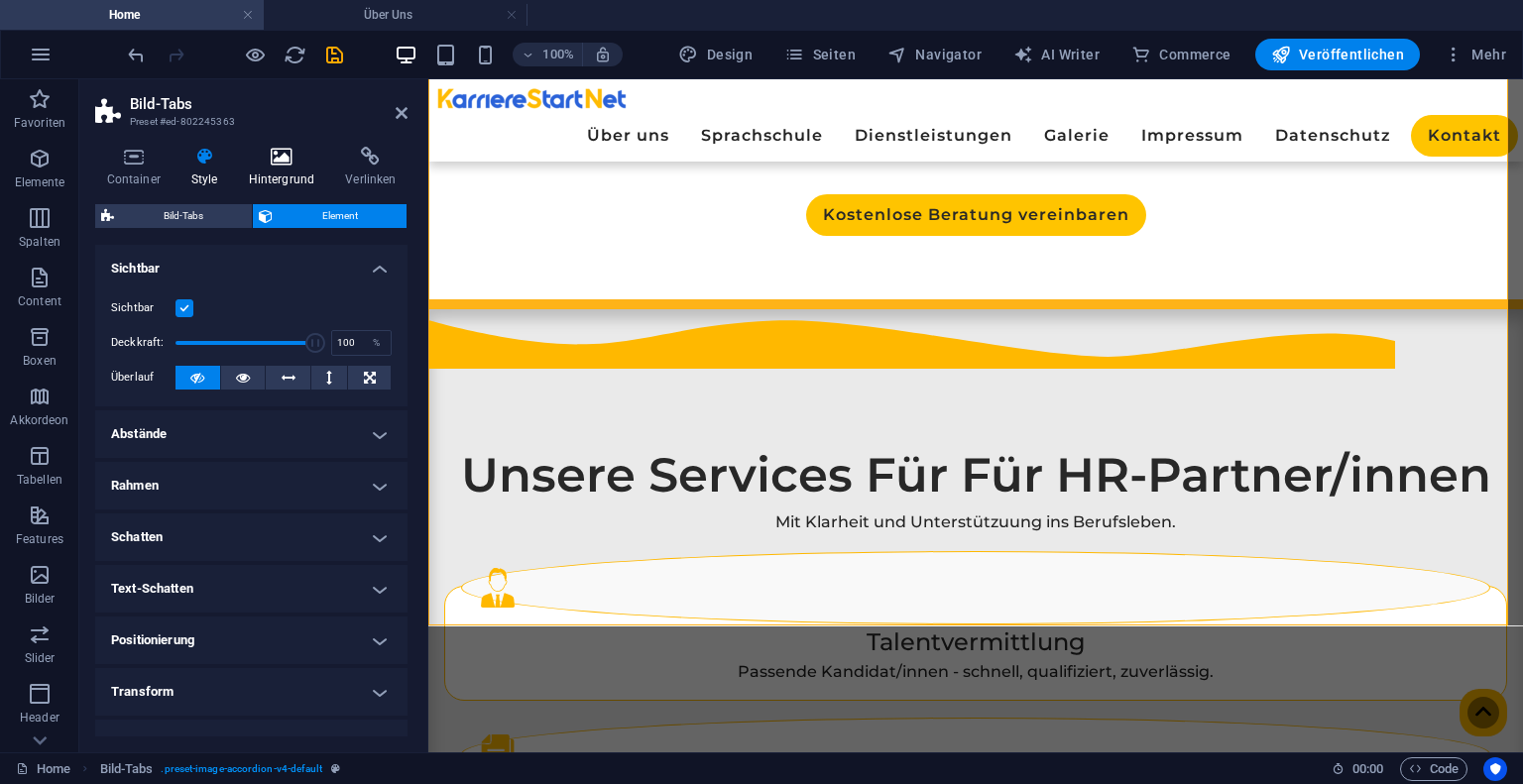 click at bounding box center (282, 157) 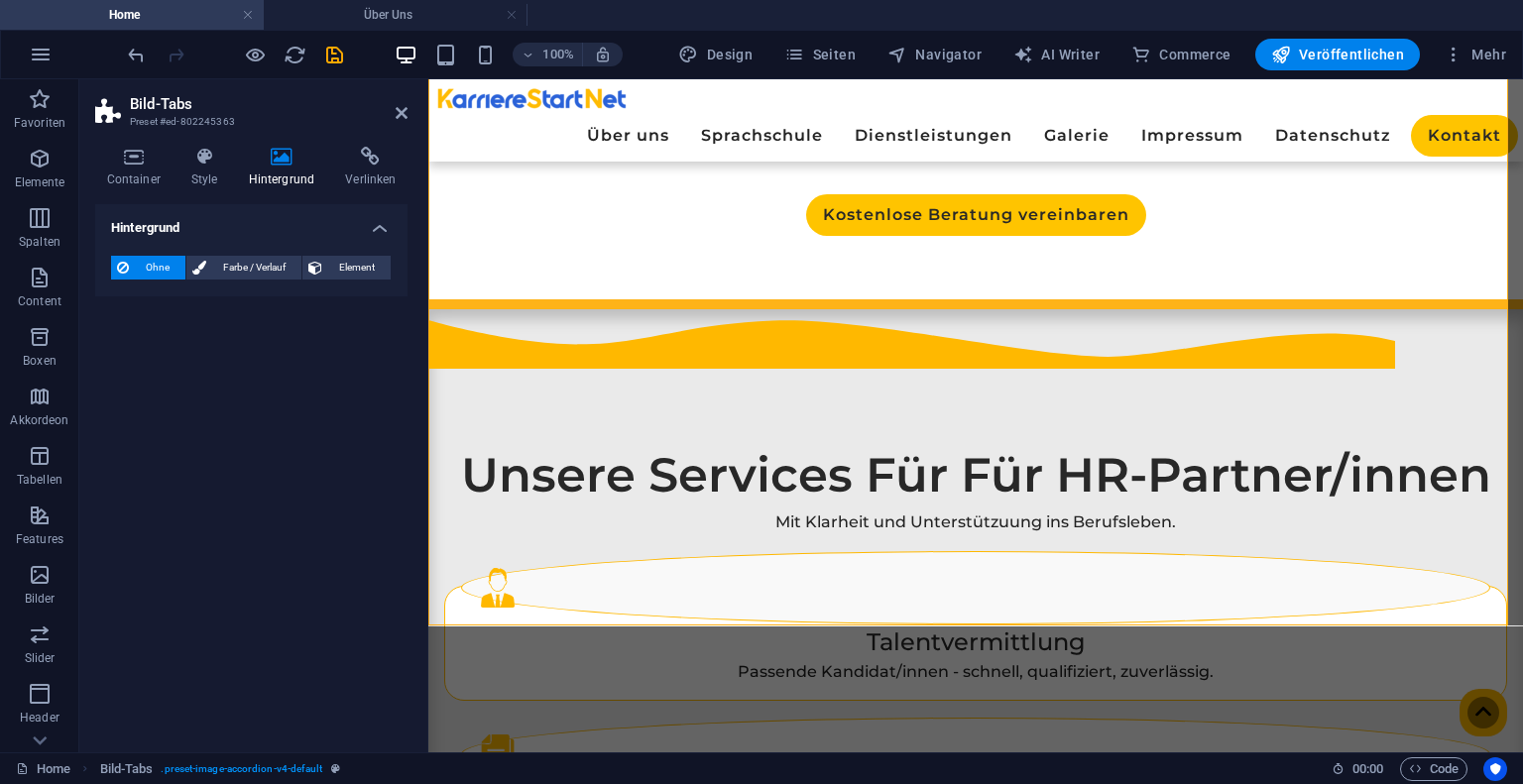 click on "Container Style Hintergrund Verlinken Größe Höhe Standard px rem % vh vw Mind. Höhe Keine px rem % vh vw Breite Standard px rem % em vh vw Mind. Breite Keine px rem % vh vw Inhaltsbreite Standard Breite ändern Breite Standard px rem % em vh vw Mind. Breite Keine px rem % vh vw Standard Abstand Abstand ändern Standard Inhaltsbreite und Abstände werden unter Design festgelegt. Design Layout (Flexbox) Ausrichtung Bestimmt, in welche Richtung das Spaltenverhalten Auswirkungen haben soll (flex-direction). Standard Hauptachse Beeinflusse, wie sich Elemente innerhalb dieses Containers entlang der Hauptsache verhalten sollen (justify-content). Standard Querachse Steuert die vertikale Ausrichtung der Elemente innerhalb des Containers (align-items). Standard Umbrechen Standard An Aus Füllen Steuert die Abstände und Ausrichtung von Elementen auf der Y-Achse bei mehreren Zeilen (align-content). Standard Barrierefreiheit Rolle Die ARIA-Rolle definiert den Zweck eines Elements.  Keine Alert Banner" at bounding box center (251, 441) 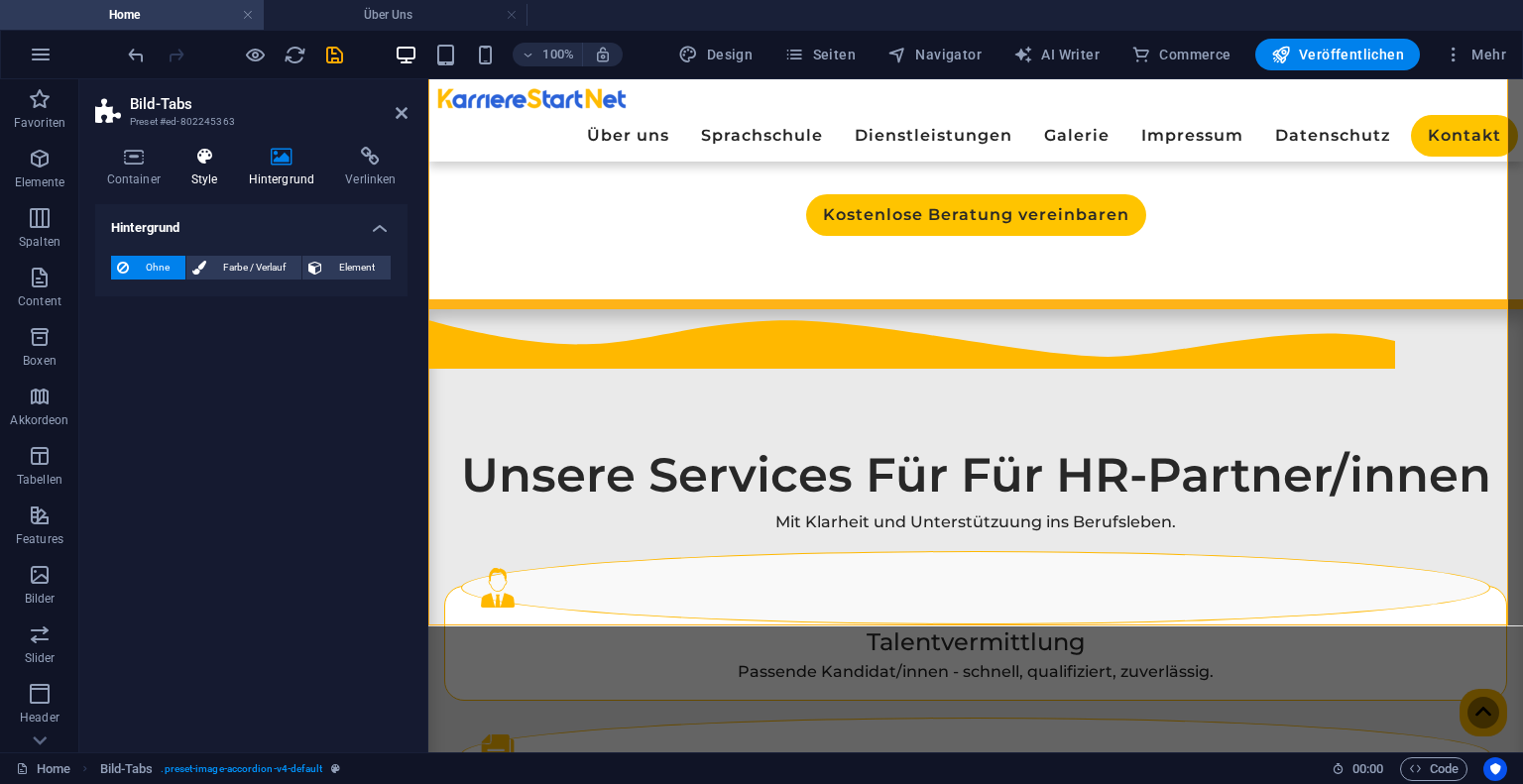 click at bounding box center [204, 157] 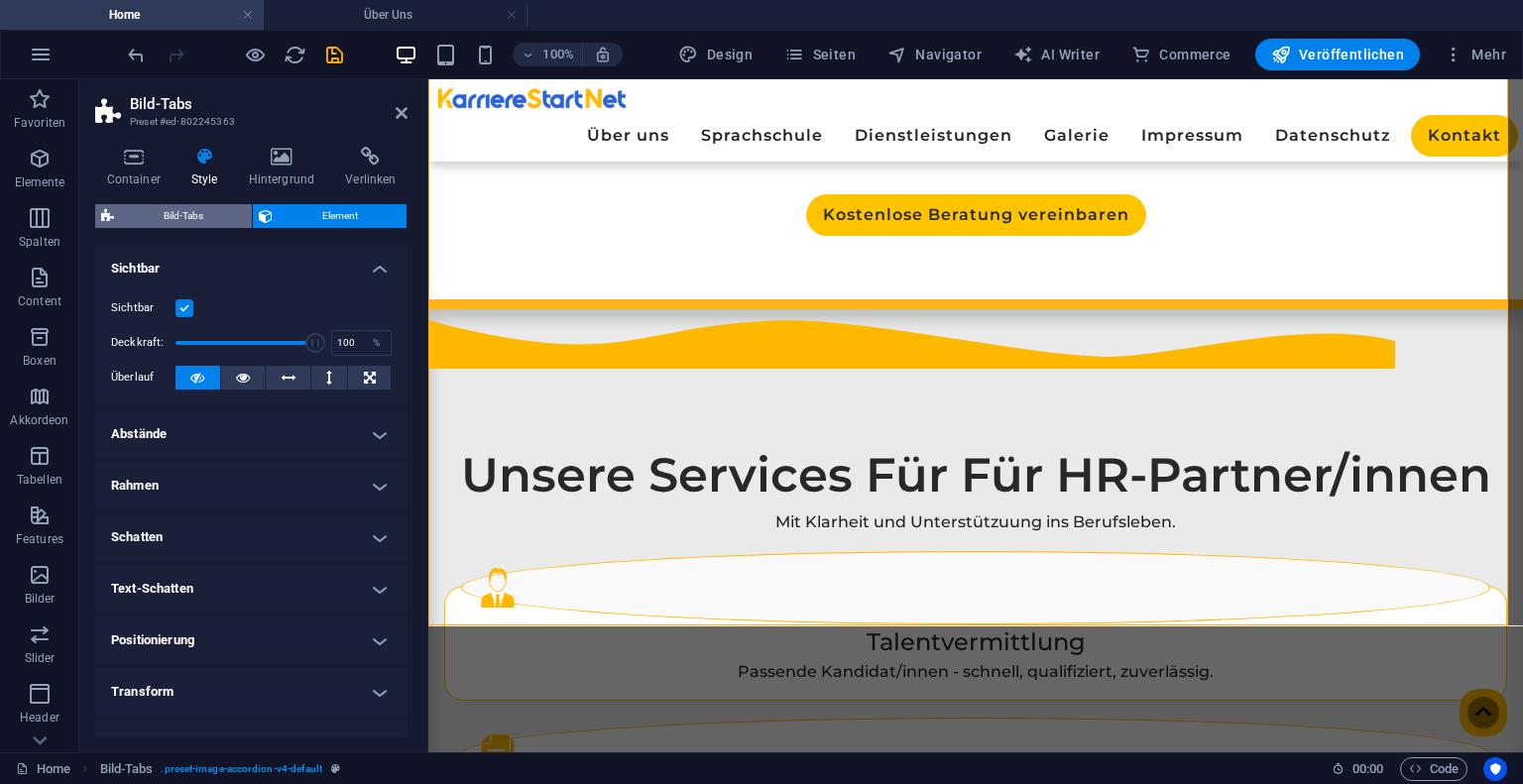 click on "Bild-Tabs" at bounding box center [182, 216] 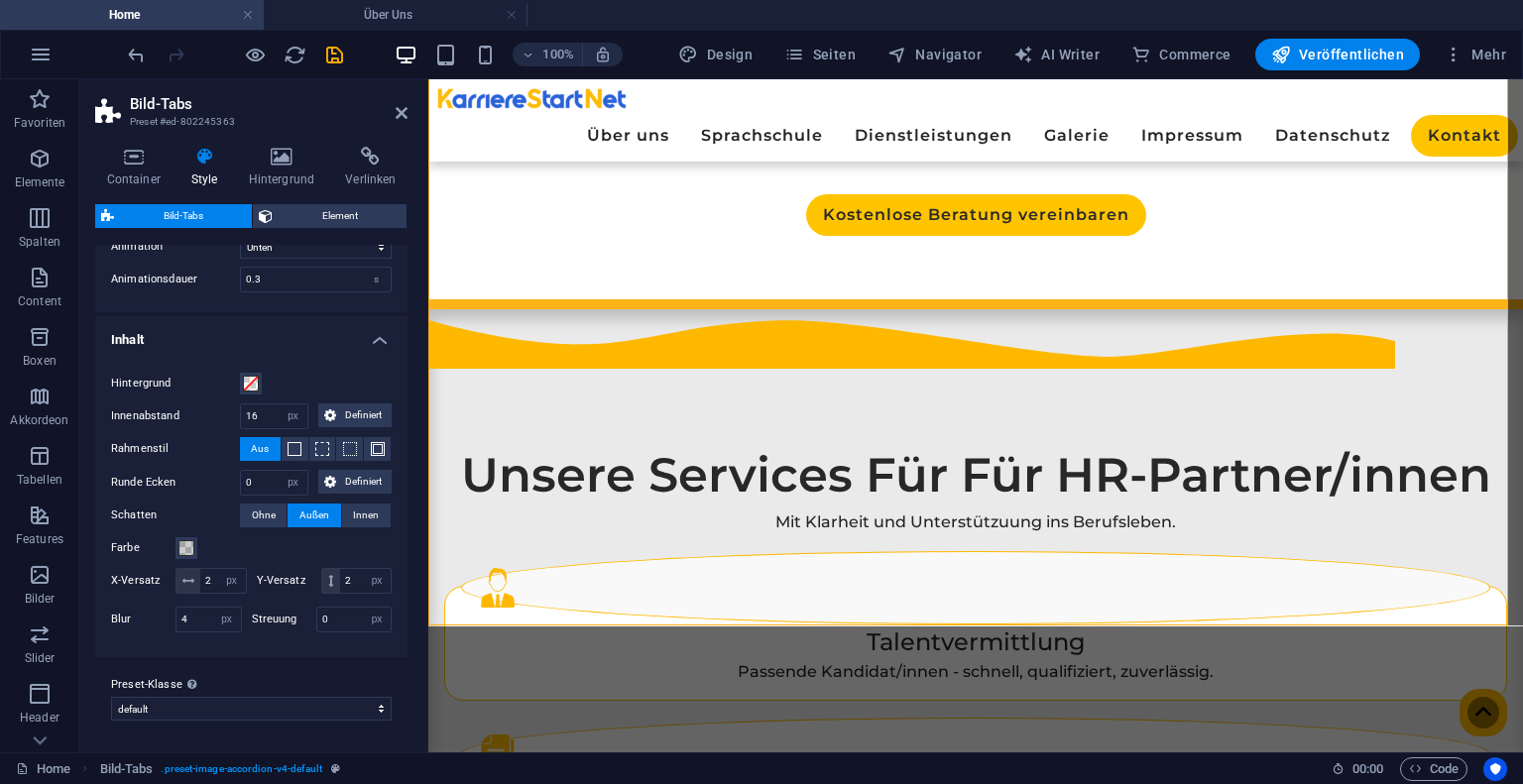 scroll, scrollTop: 635, scrollLeft: 0, axis: vertical 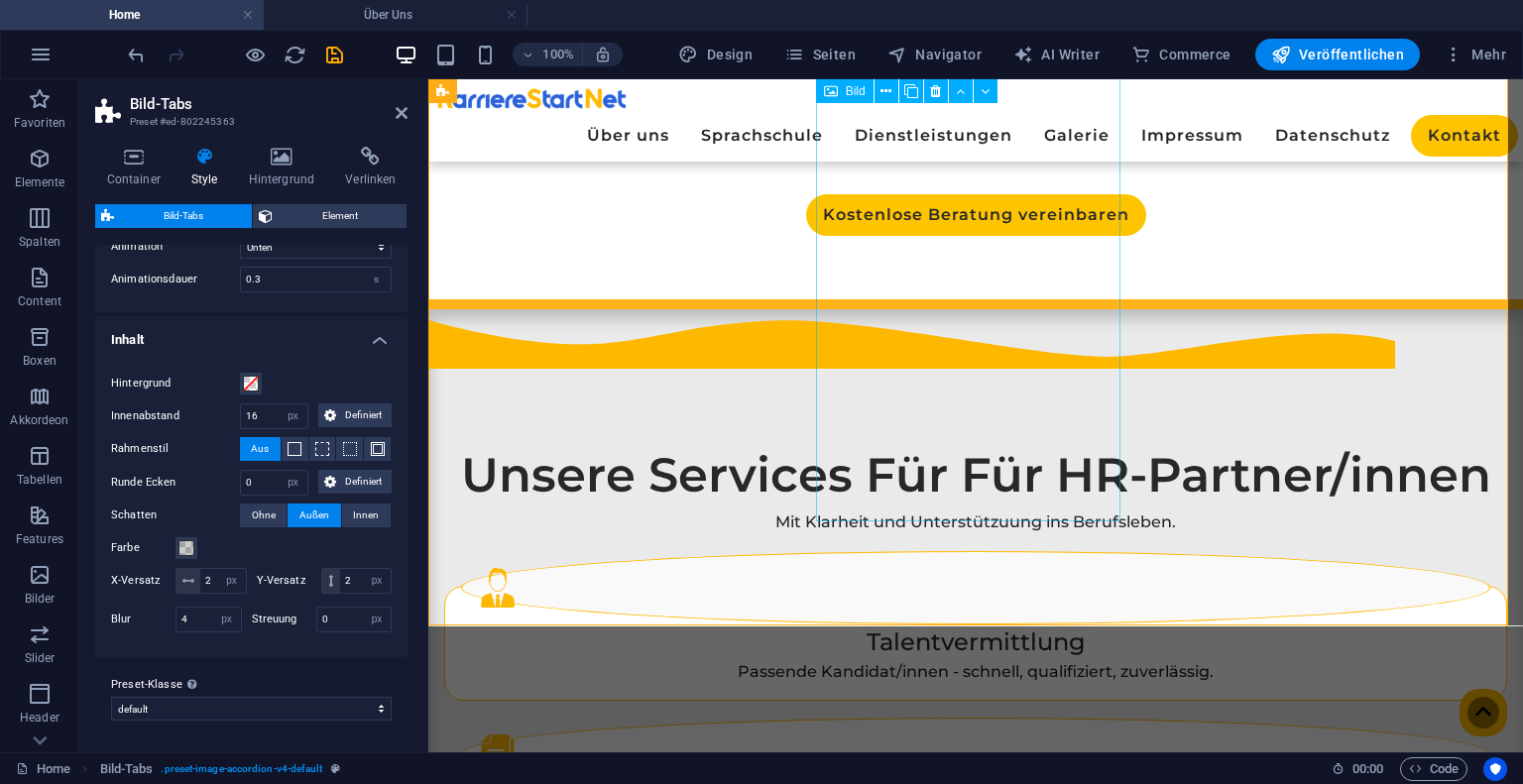 click on "Ein Blick hinter die Kulissen  ➡️" at bounding box center [616, 1864] 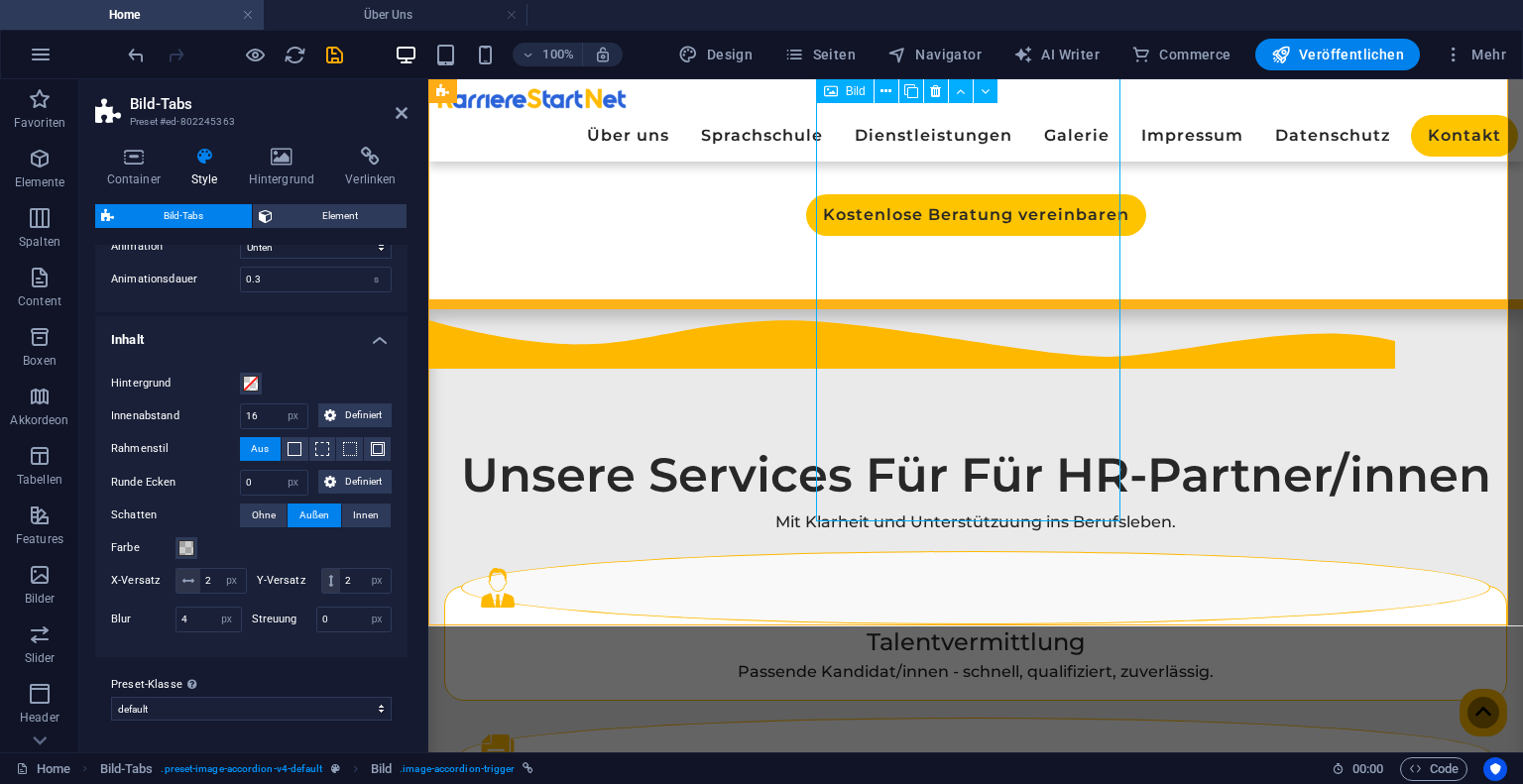 click on "Ein Blick hinter die Kulissen  ➡️" at bounding box center [616, 1864] 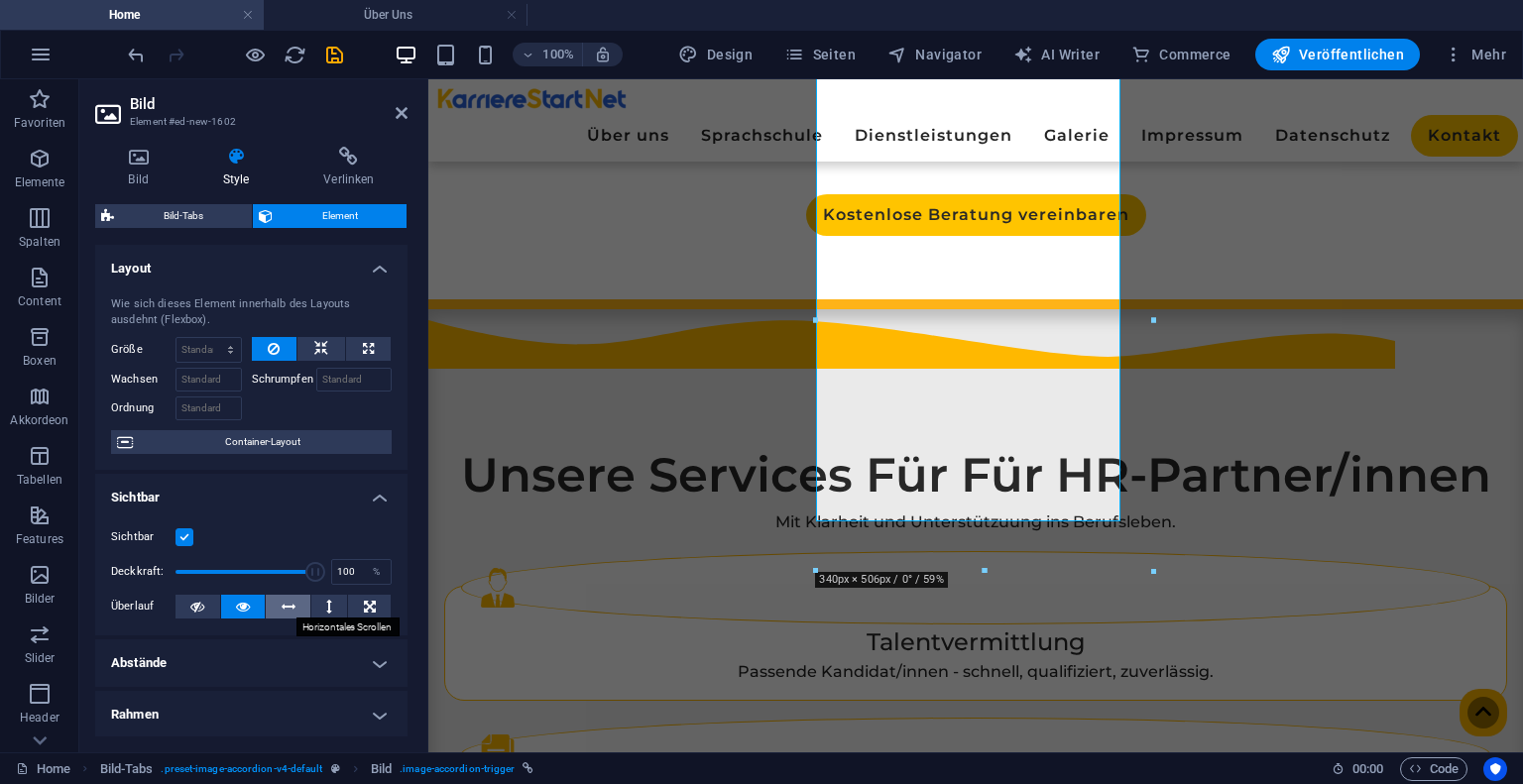 scroll, scrollTop: 361, scrollLeft: 0, axis: vertical 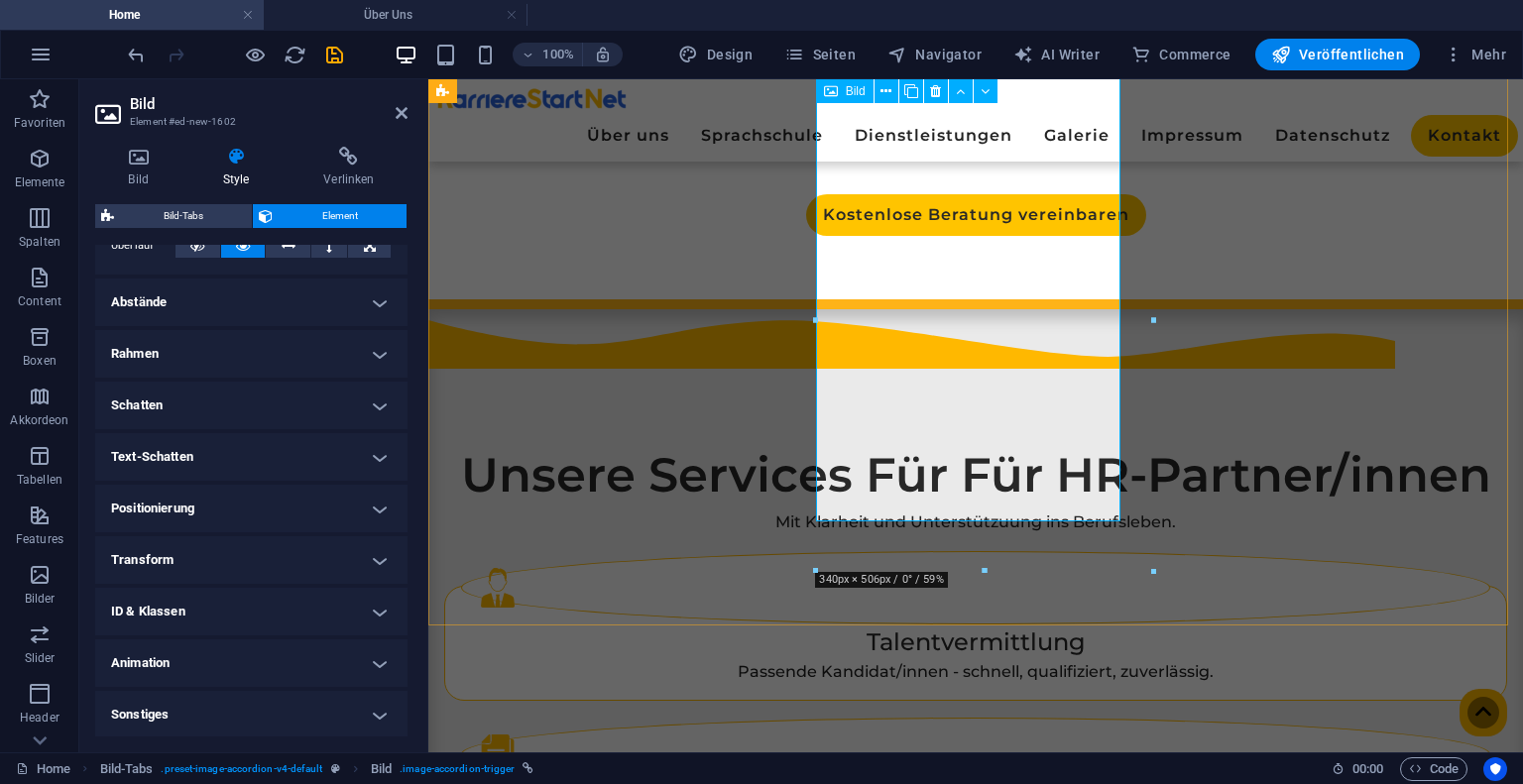 click on "Ein Blick hinter die Kulissen  ➡️" at bounding box center [616, 1864] 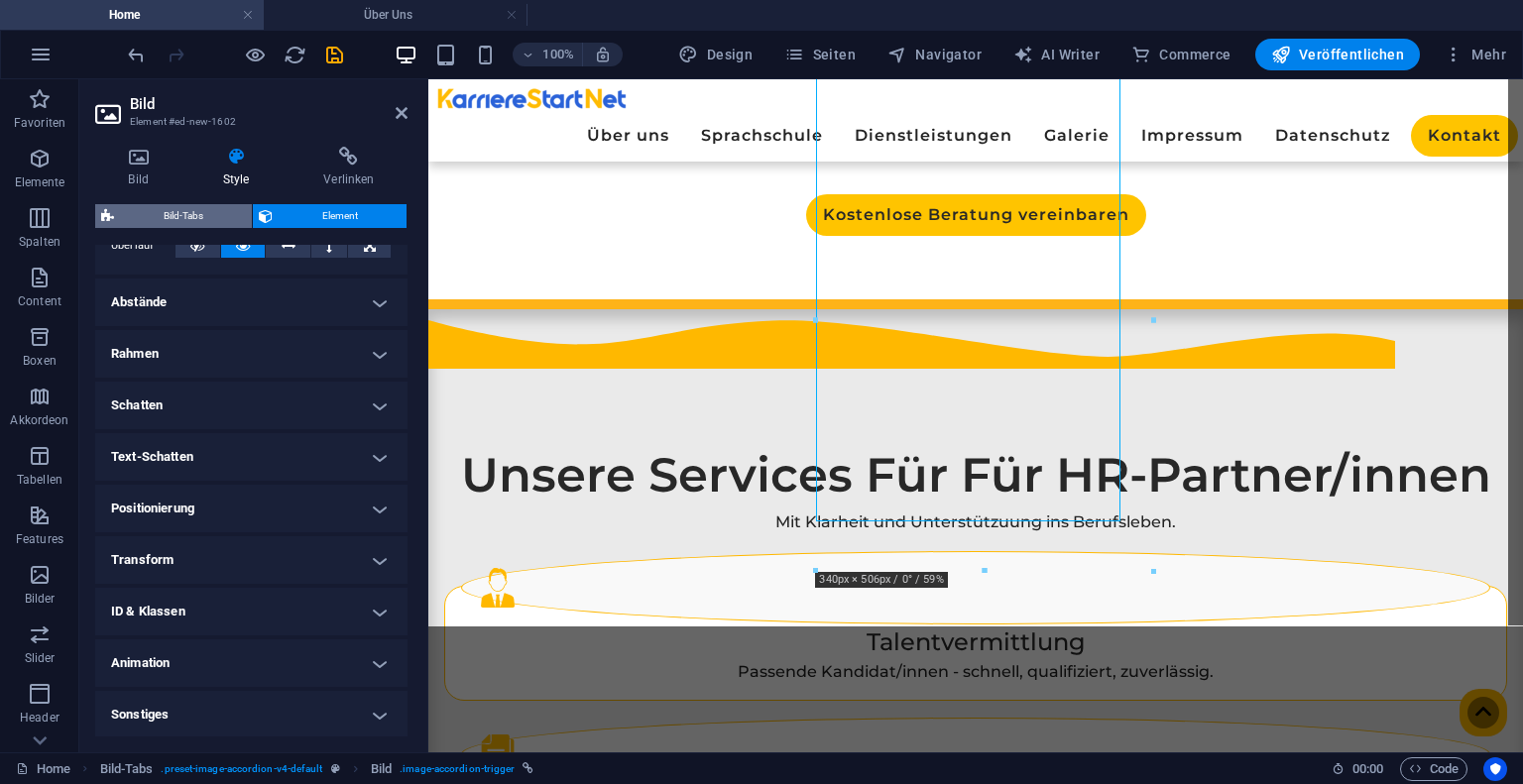click on "Bild-Tabs" at bounding box center (182, 216) 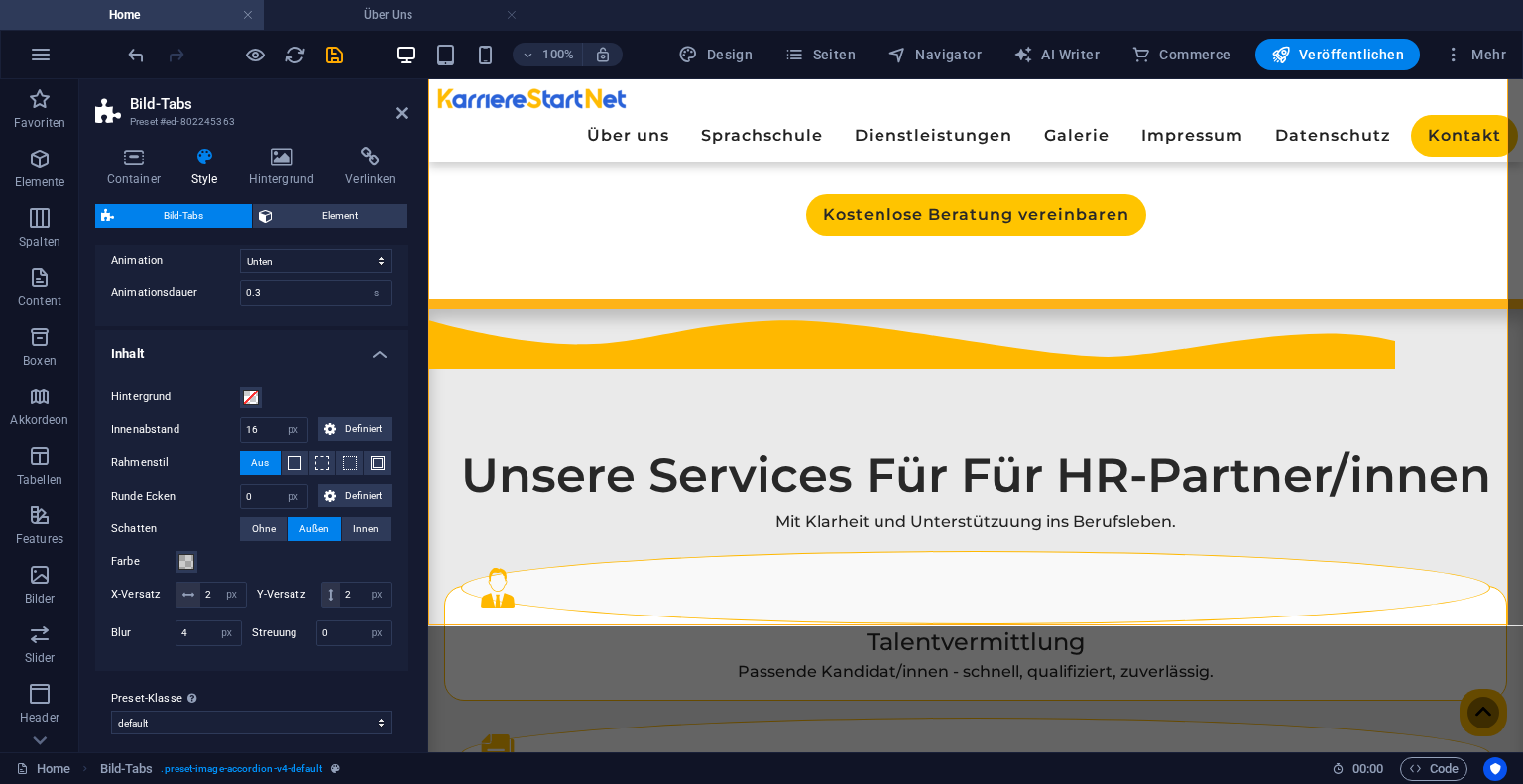 scroll, scrollTop: 635, scrollLeft: 0, axis: vertical 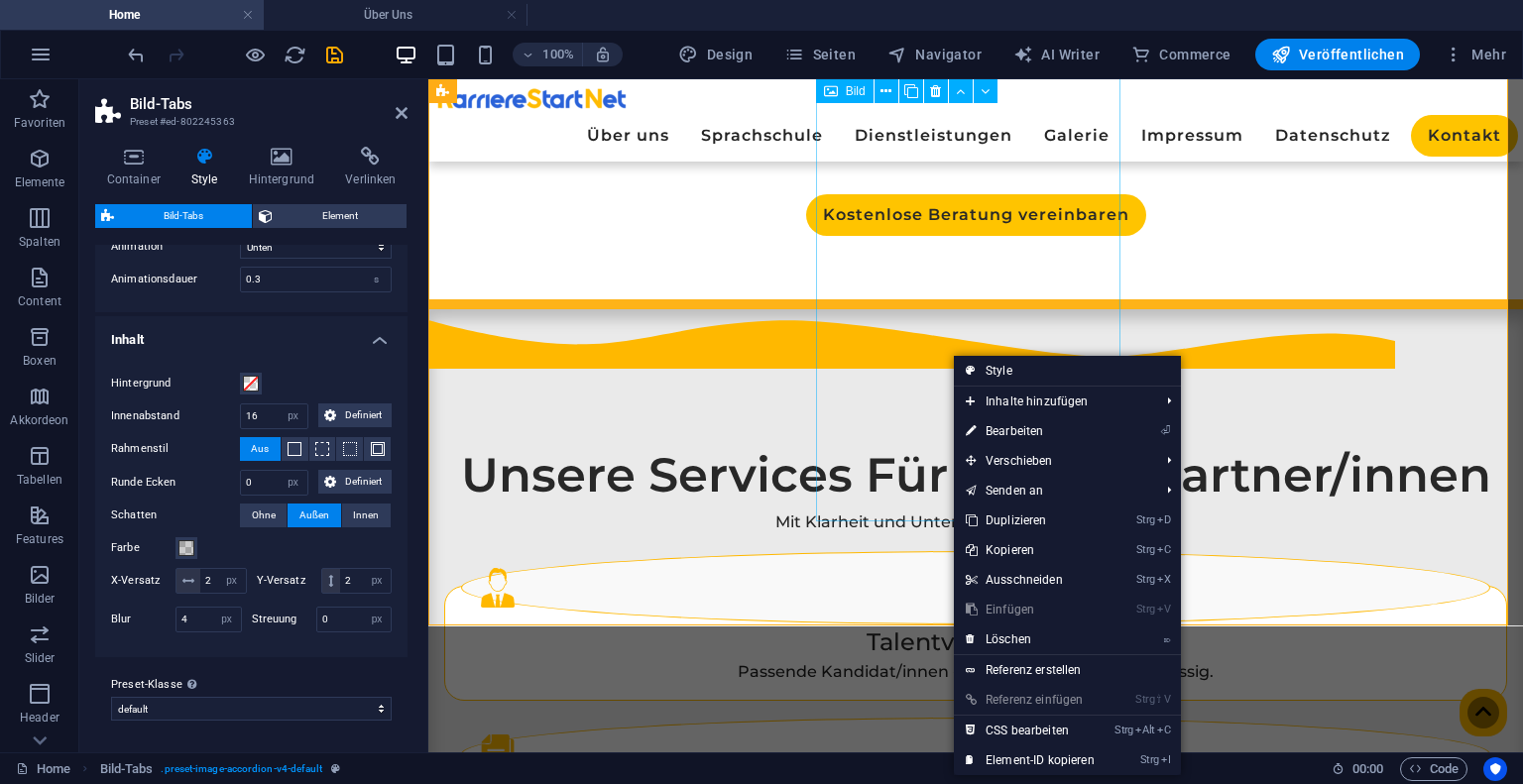 click on "Ein Blick hinter die Kulissen  ➡️" at bounding box center (616, 1864) 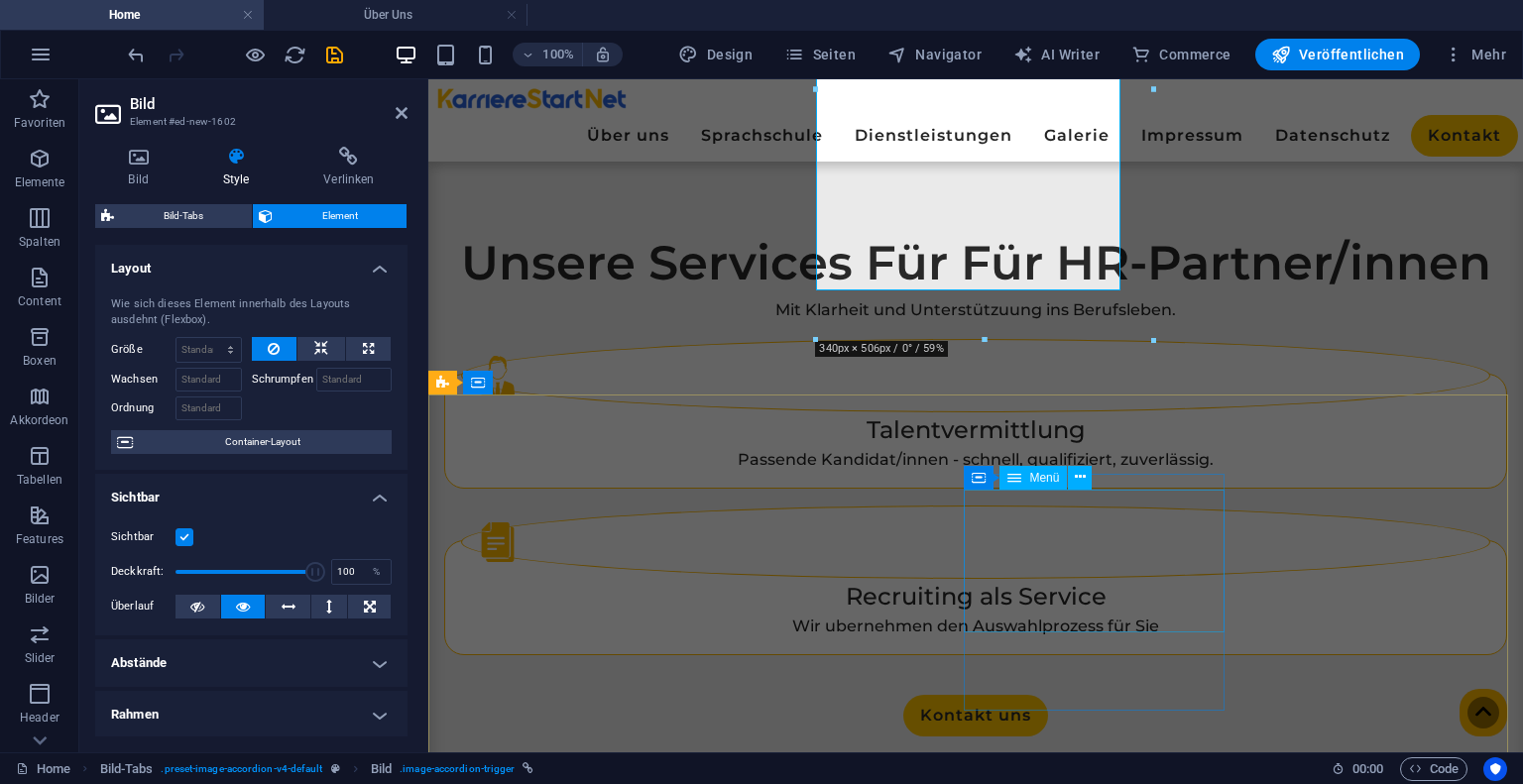 scroll, scrollTop: 2388, scrollLeft: 0, axis: vertical 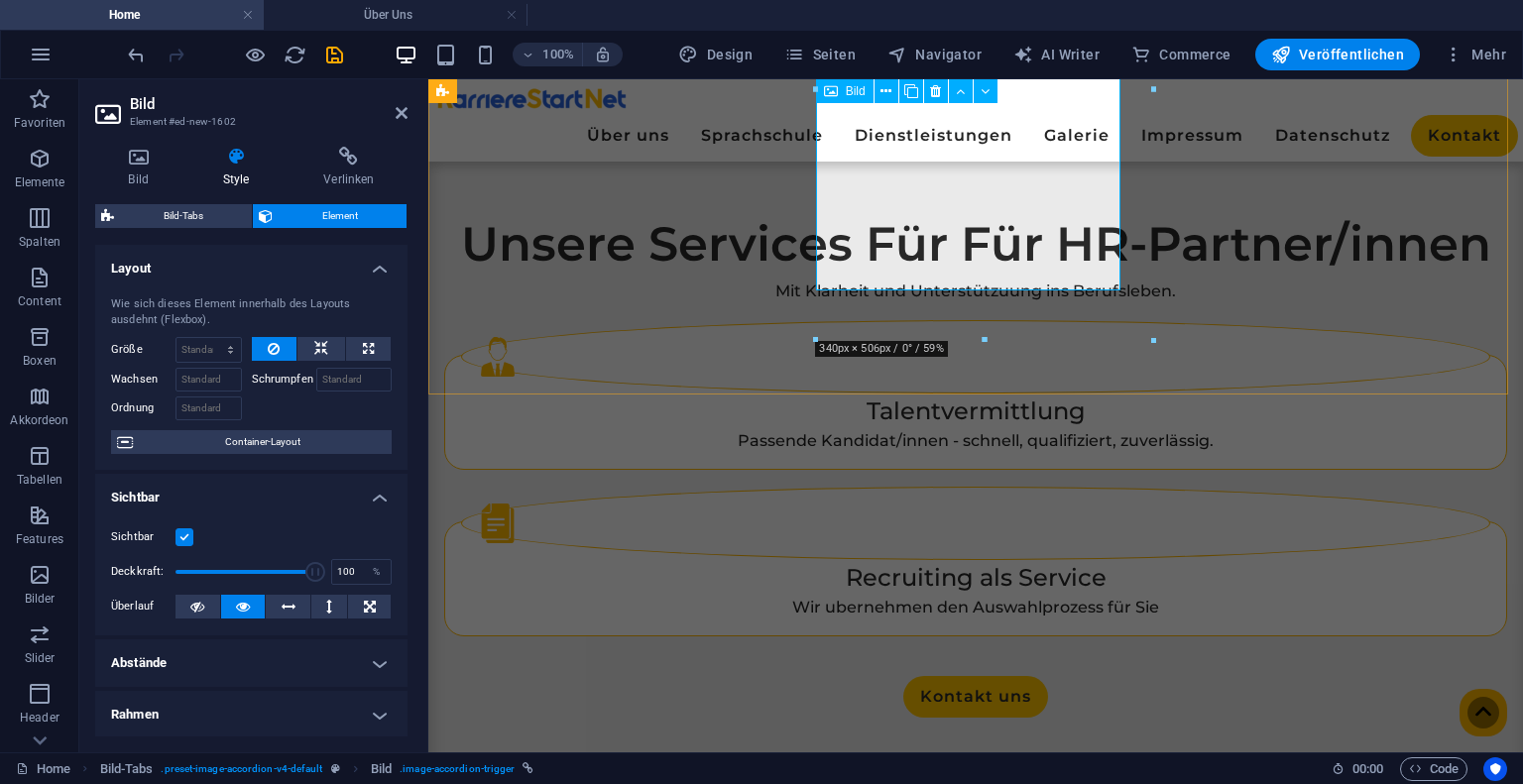 click on "Ein Blick hinter die Kulissen  ➡️" at bounding box center [616, 1633] 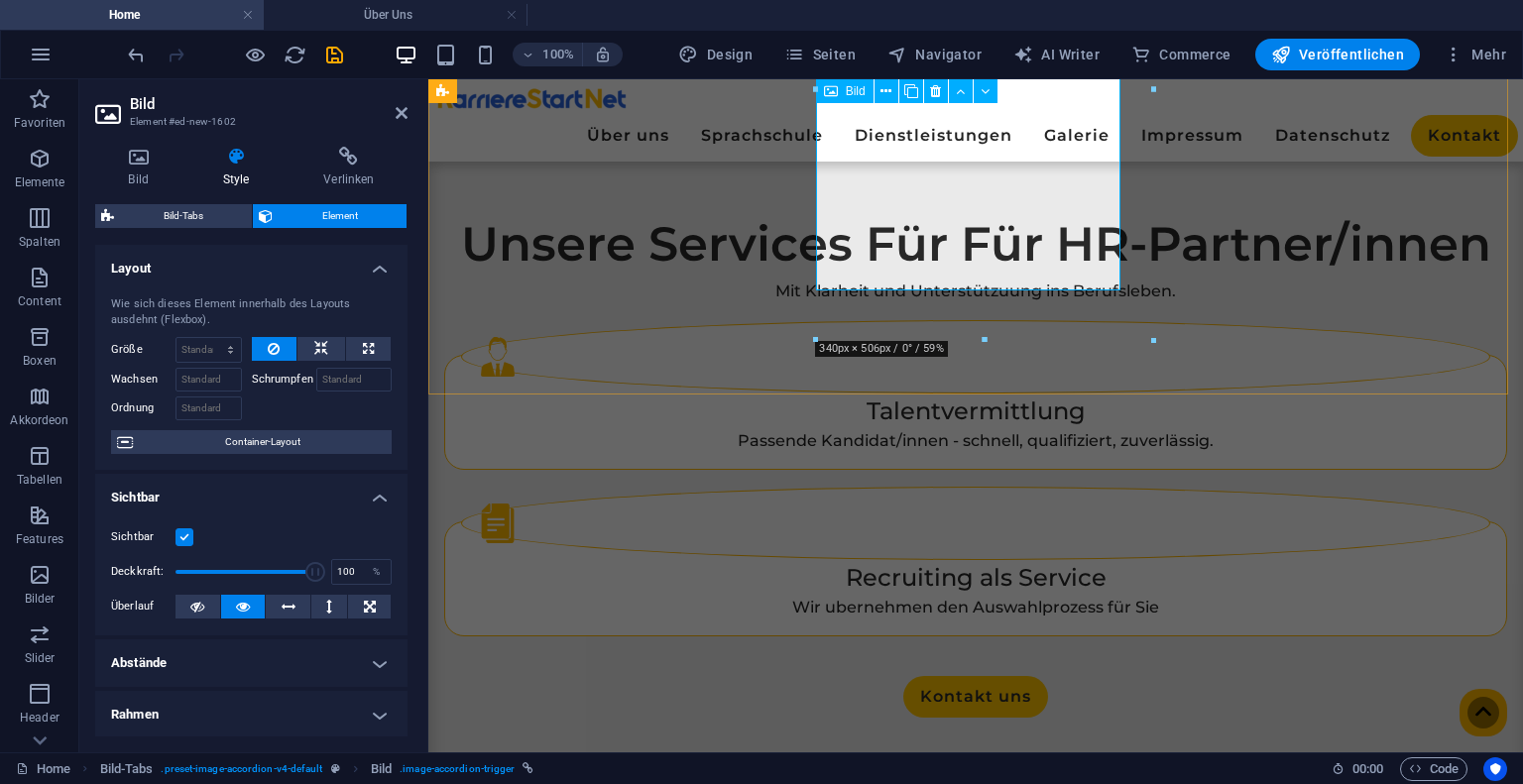 click on "Ein Blick hinter die Kulissen  ➡️" at bounding box center [616, 1633] 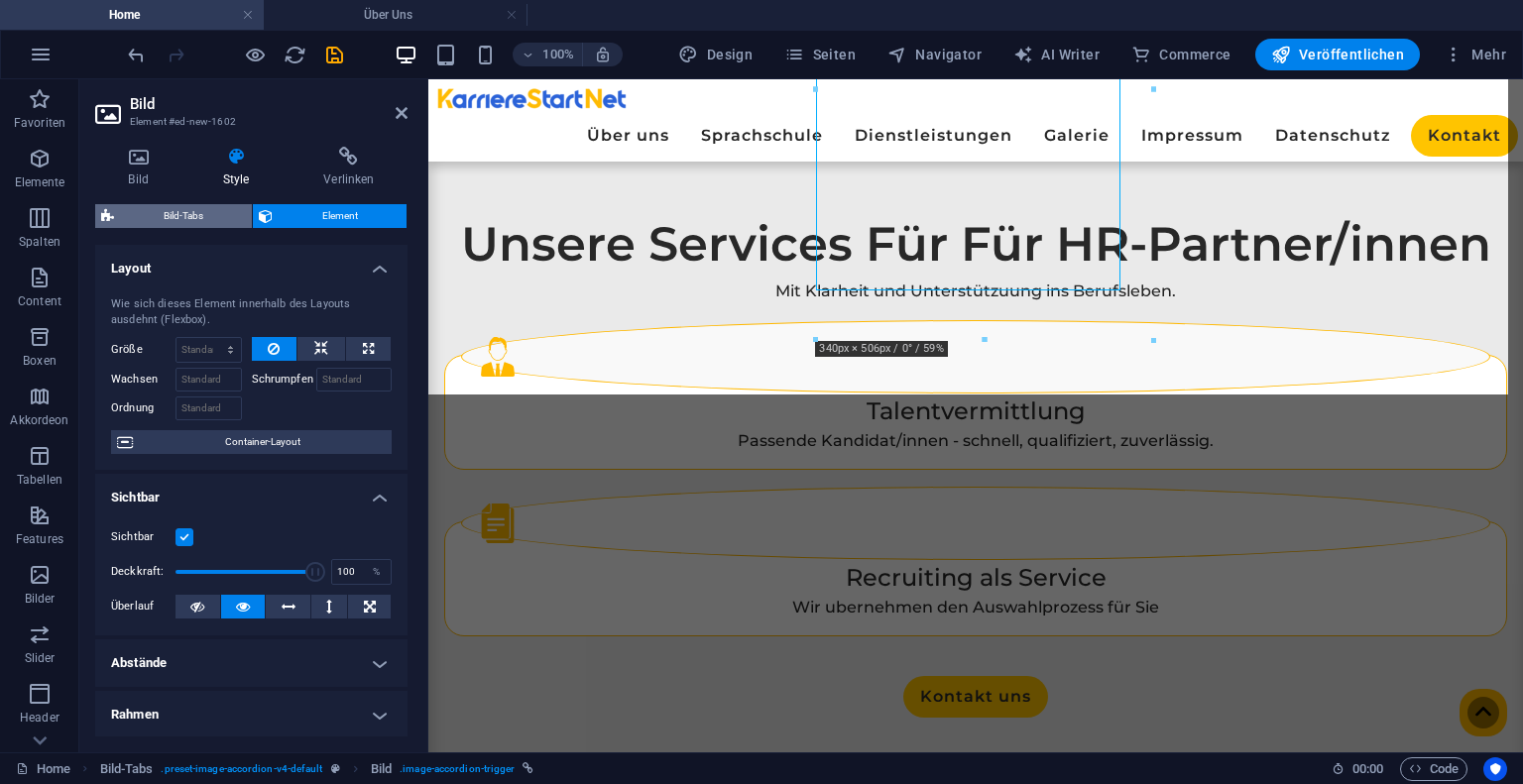 click on "Bild-Tabs" at bounding box center (182, 216) 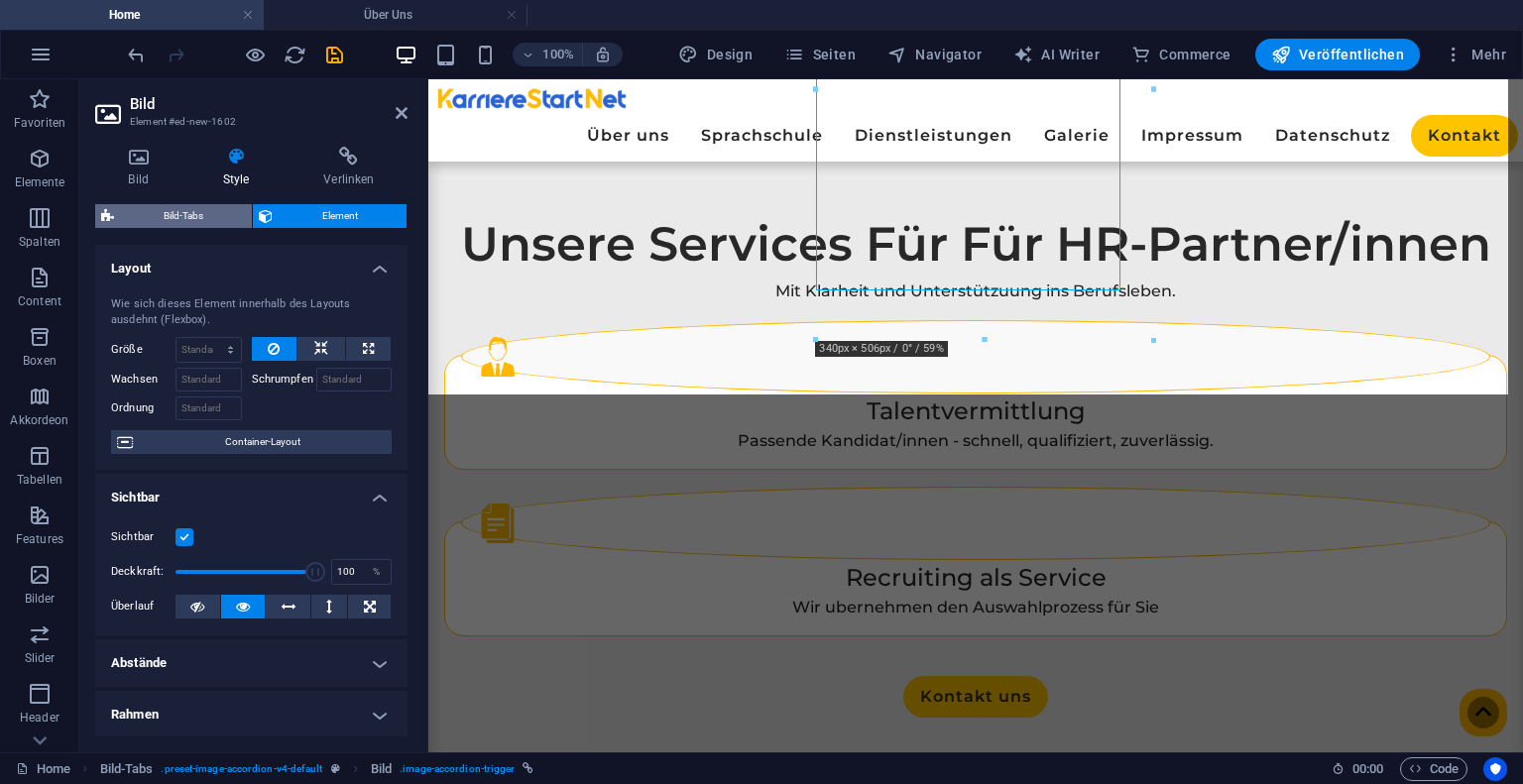 select on "px" 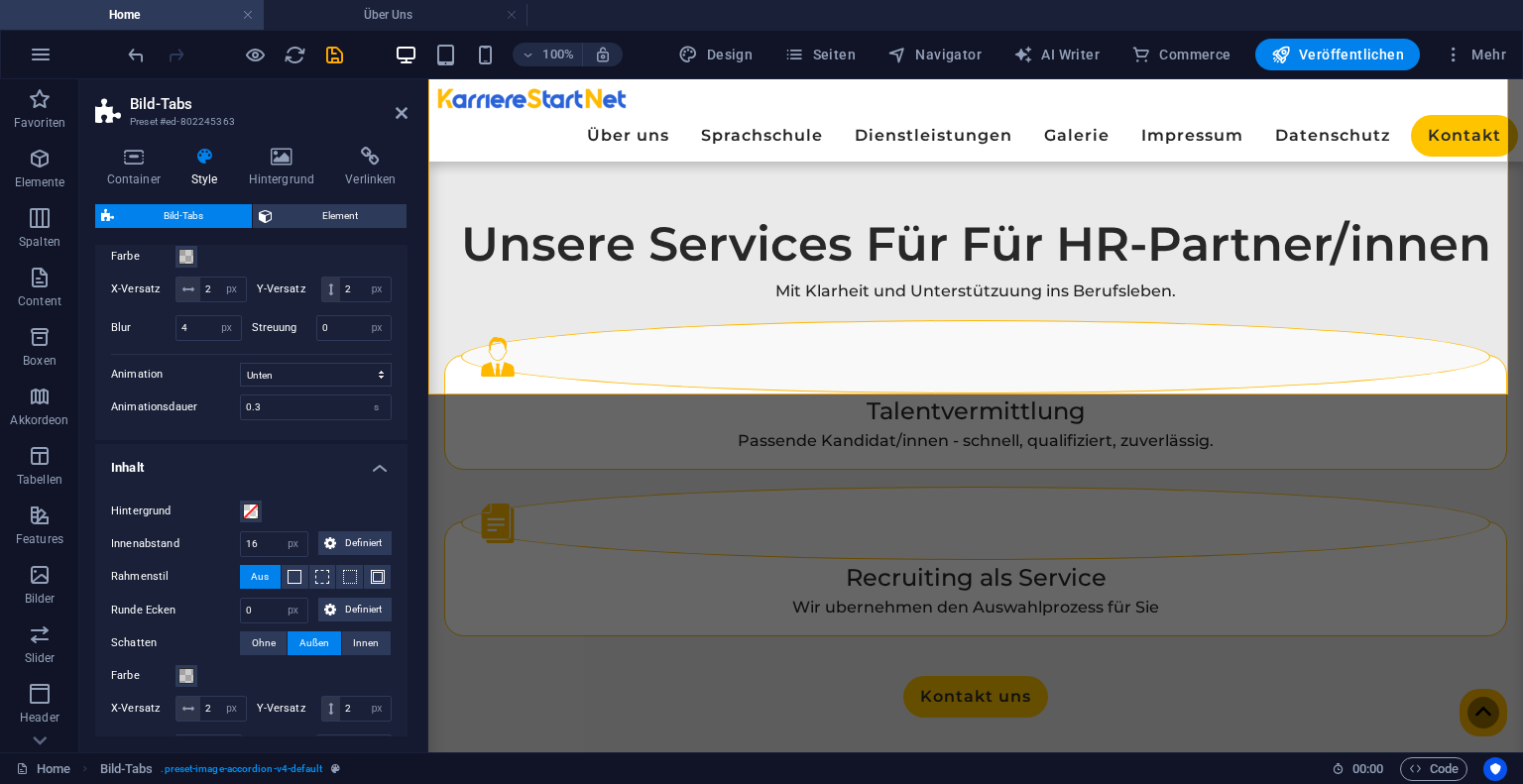 scroll, scrollTop: 635, scrollLeft: 0, axis: vertical 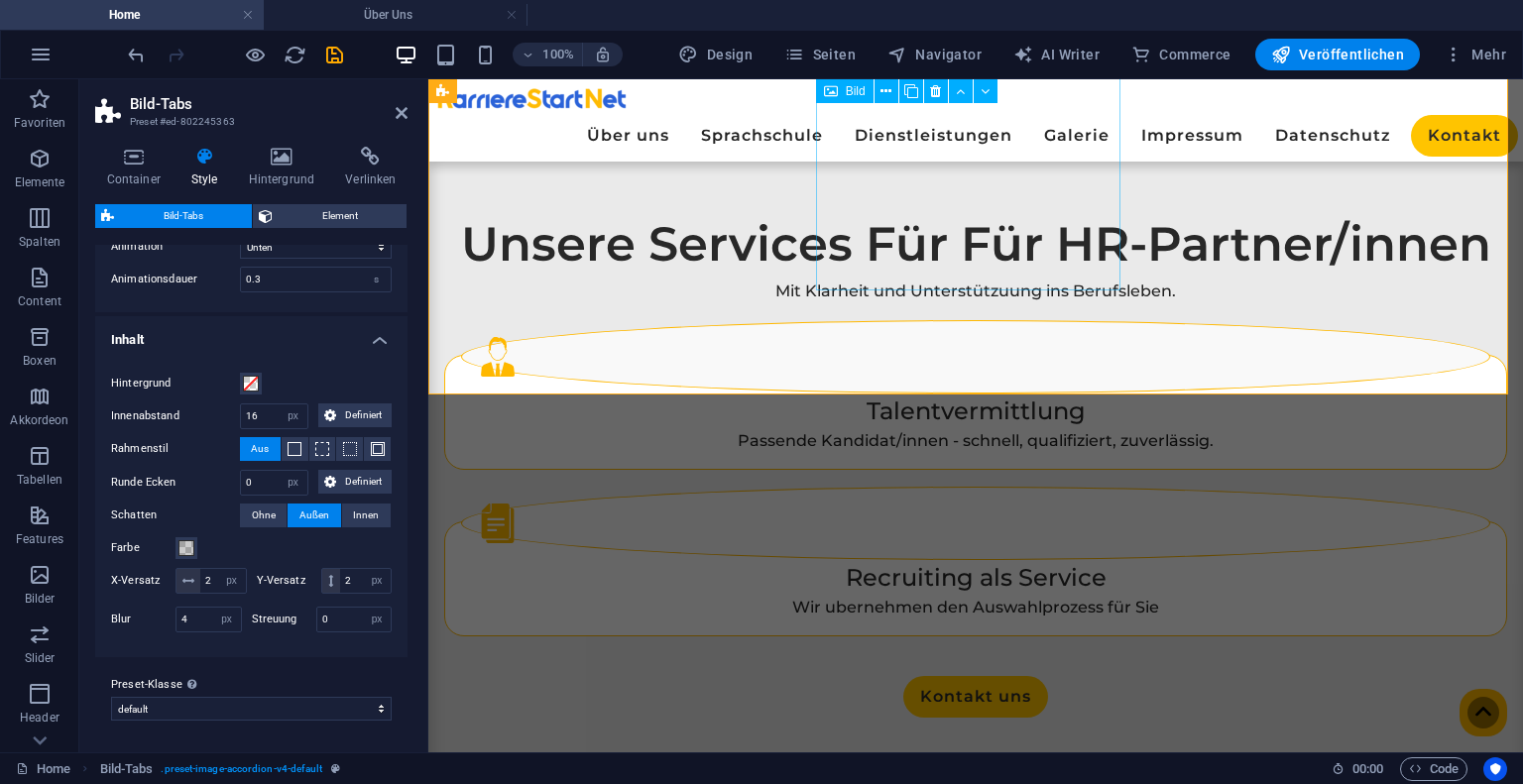 click on "Ein Blick hinter die Kulissen  ➡️" at bounding box center (616, 1633) 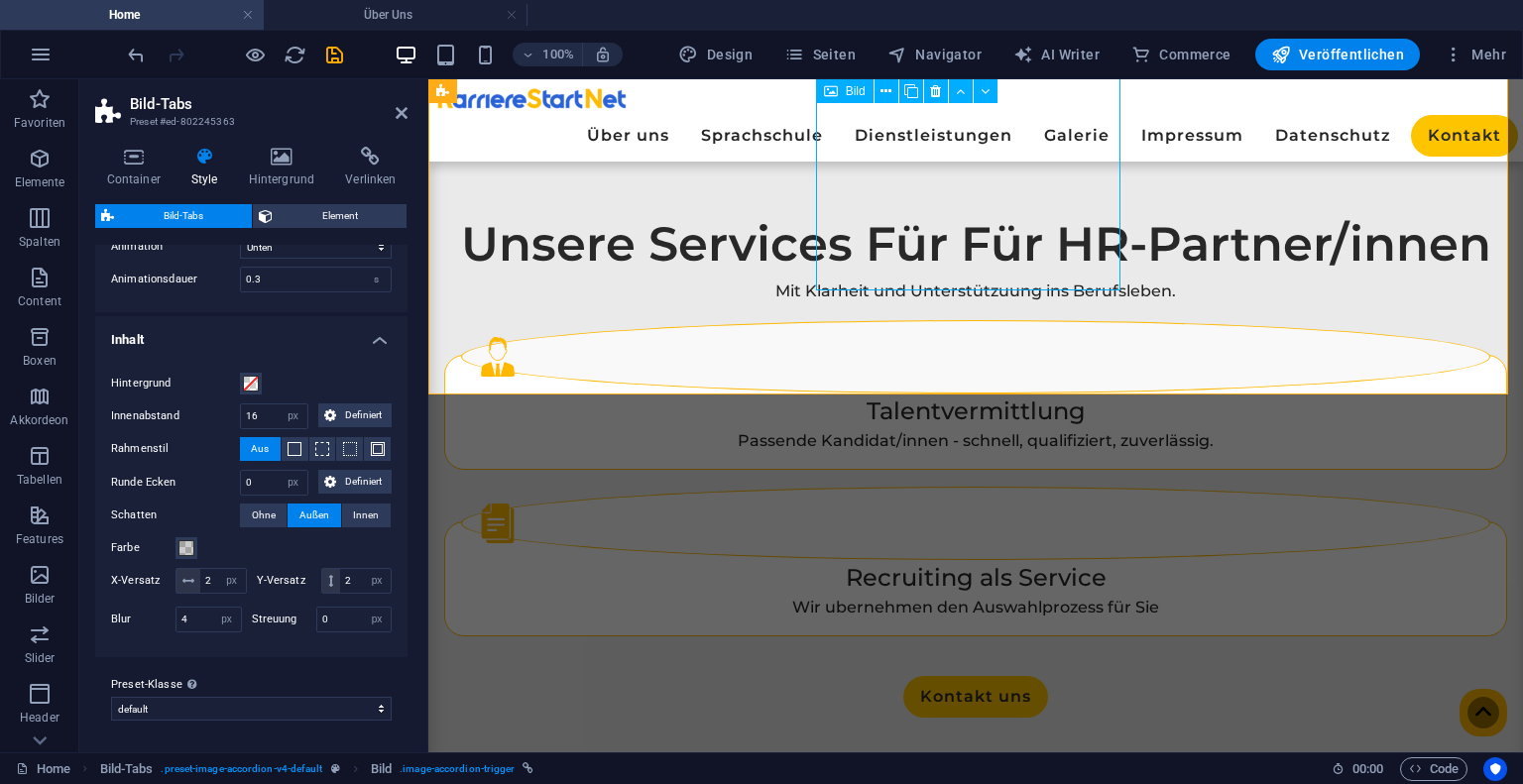 click on "Ein Blick hinter die Kulissen  ➡️" at bounding box center [616, 1633] 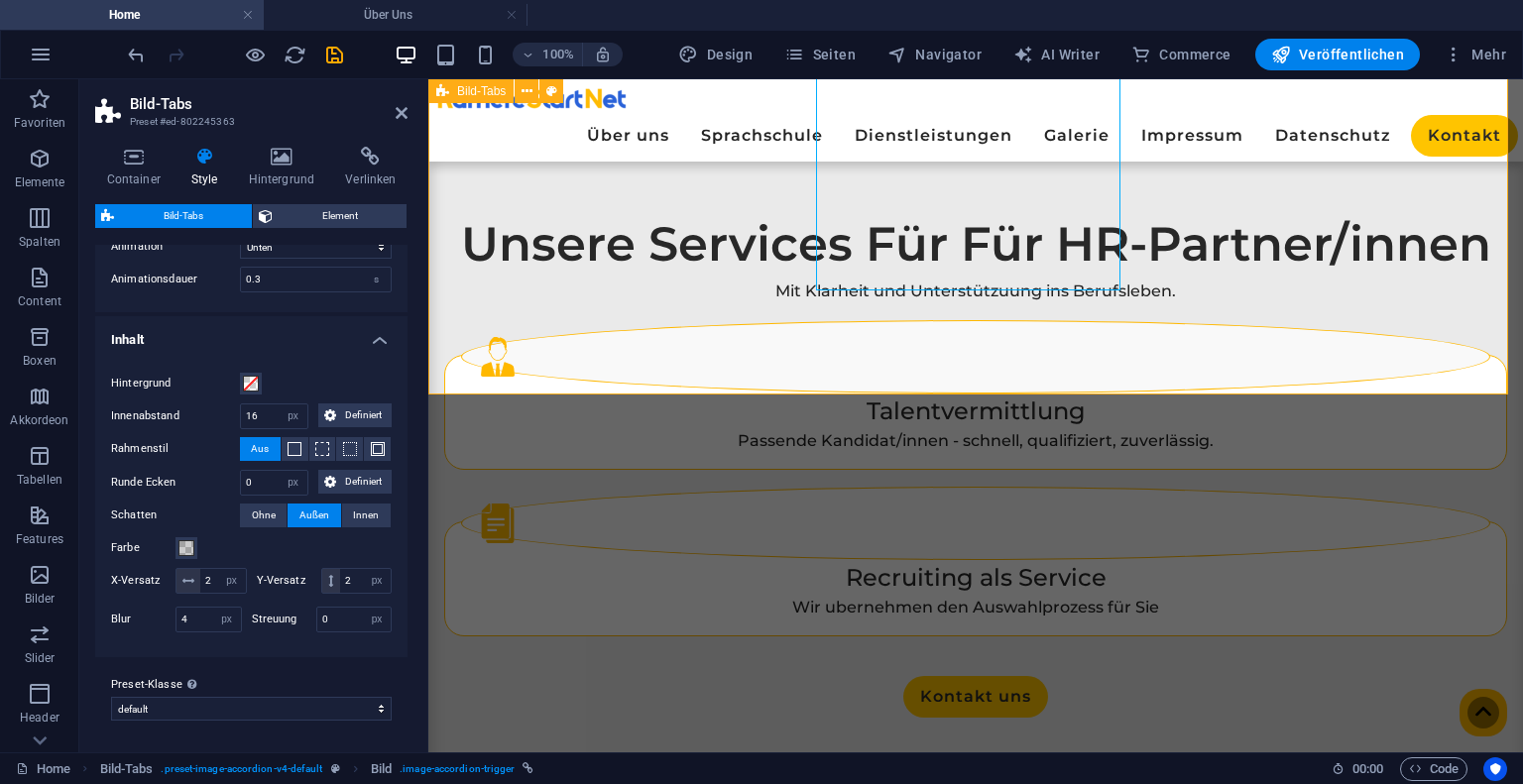 click on "Ein Blick hinter die Kulissen  ➡️ Ein Blick hinter die Kulissen  ➡️ Ein Blick hinter die Kulissen  ➡️" at bounding box center [976, 1633] 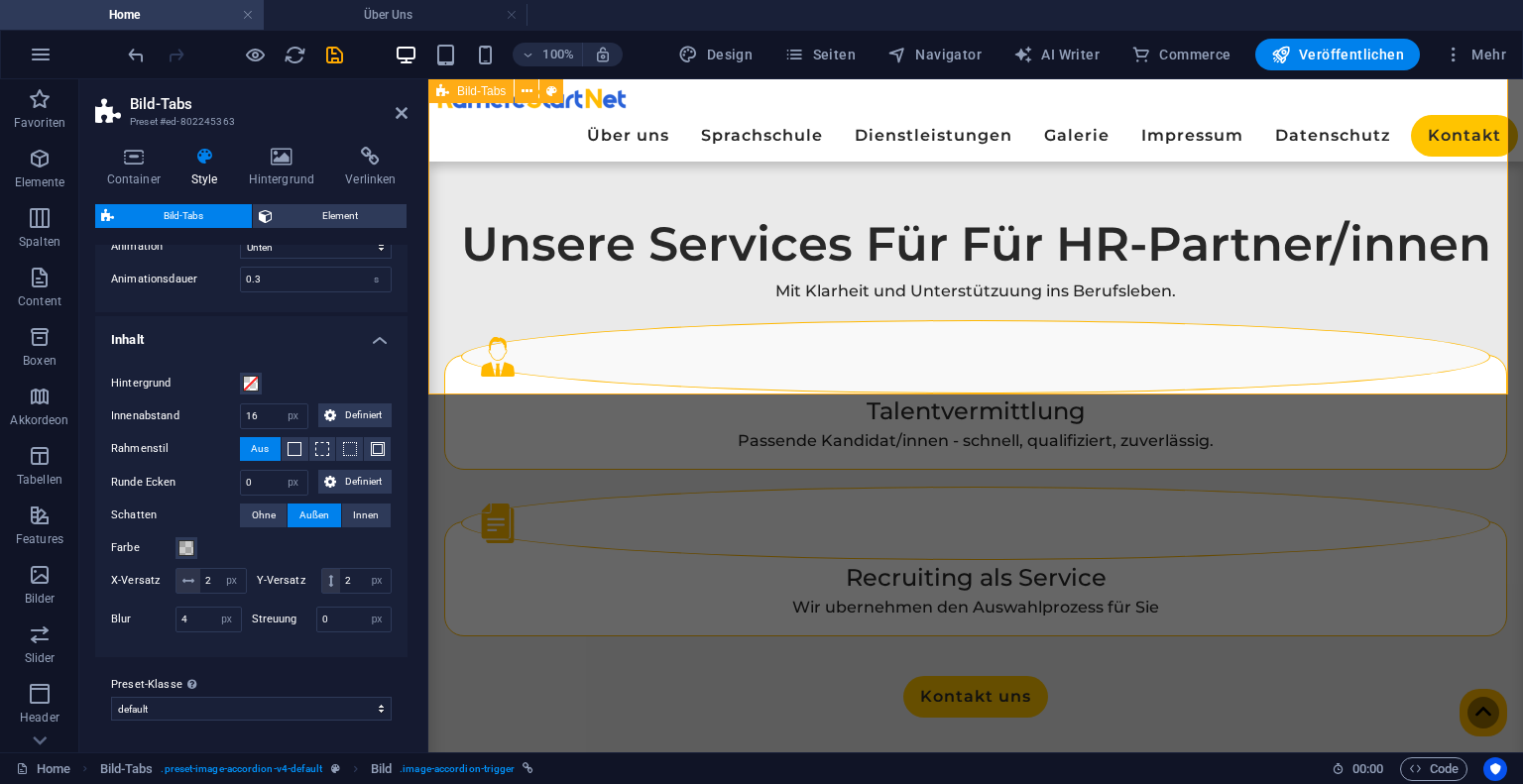 click on "Ein Blick hinter die Kulissen  ➡️ Ein Blick hinter die Kulissen  ➡️ Ein Blick hinter die Kulissen  ➡️" at bounding box center (976, 1633) 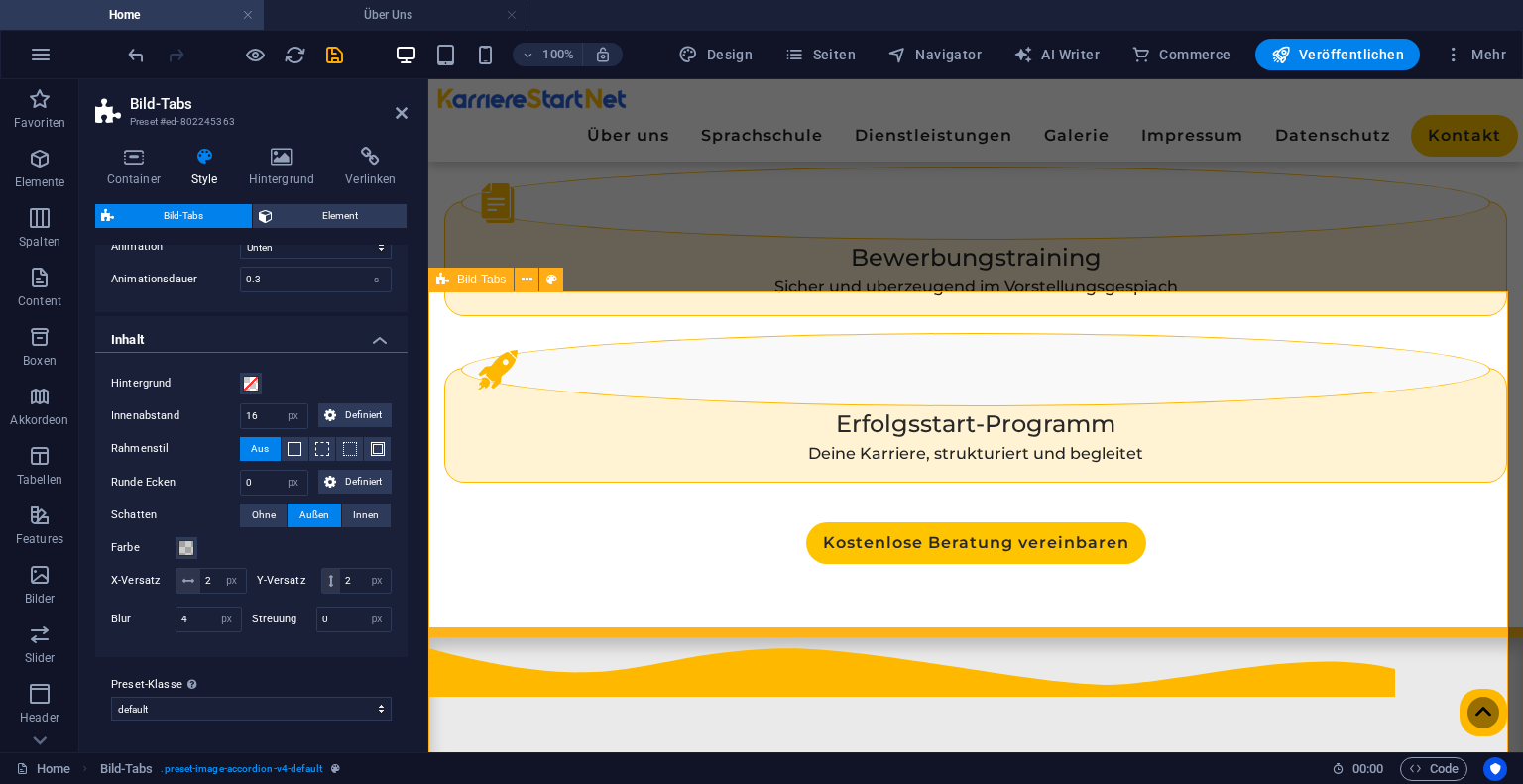 scroll, scrollTop: 1694, scrollLeft: 0, axis: vertical 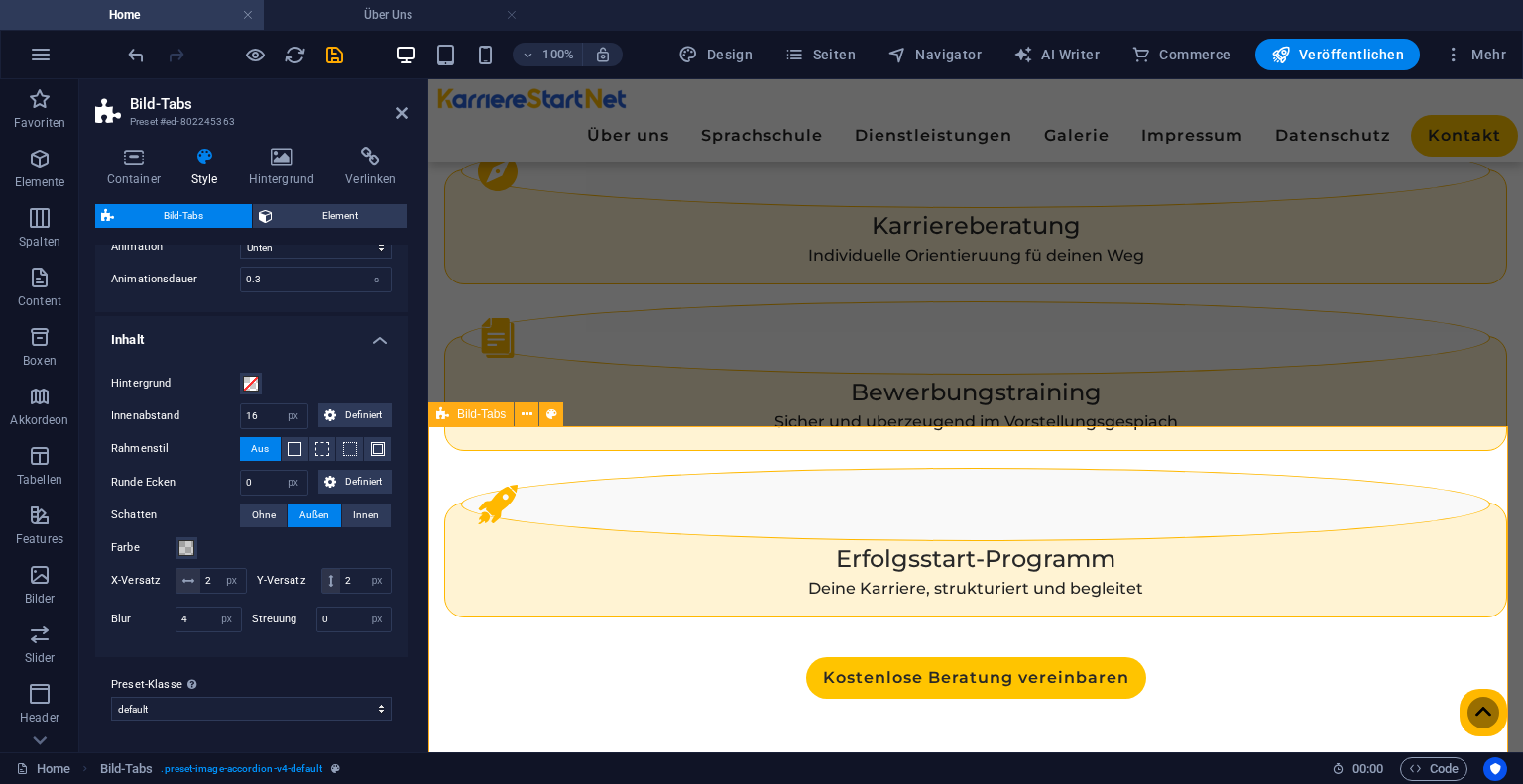 click on "Ein Blick hinter die Kulissen  ➡️ Ein Blick hinter die Kulissen  ➡️ Ein Blick hinter die Kulissen  ➡️" at bounding box center (976, 2327) 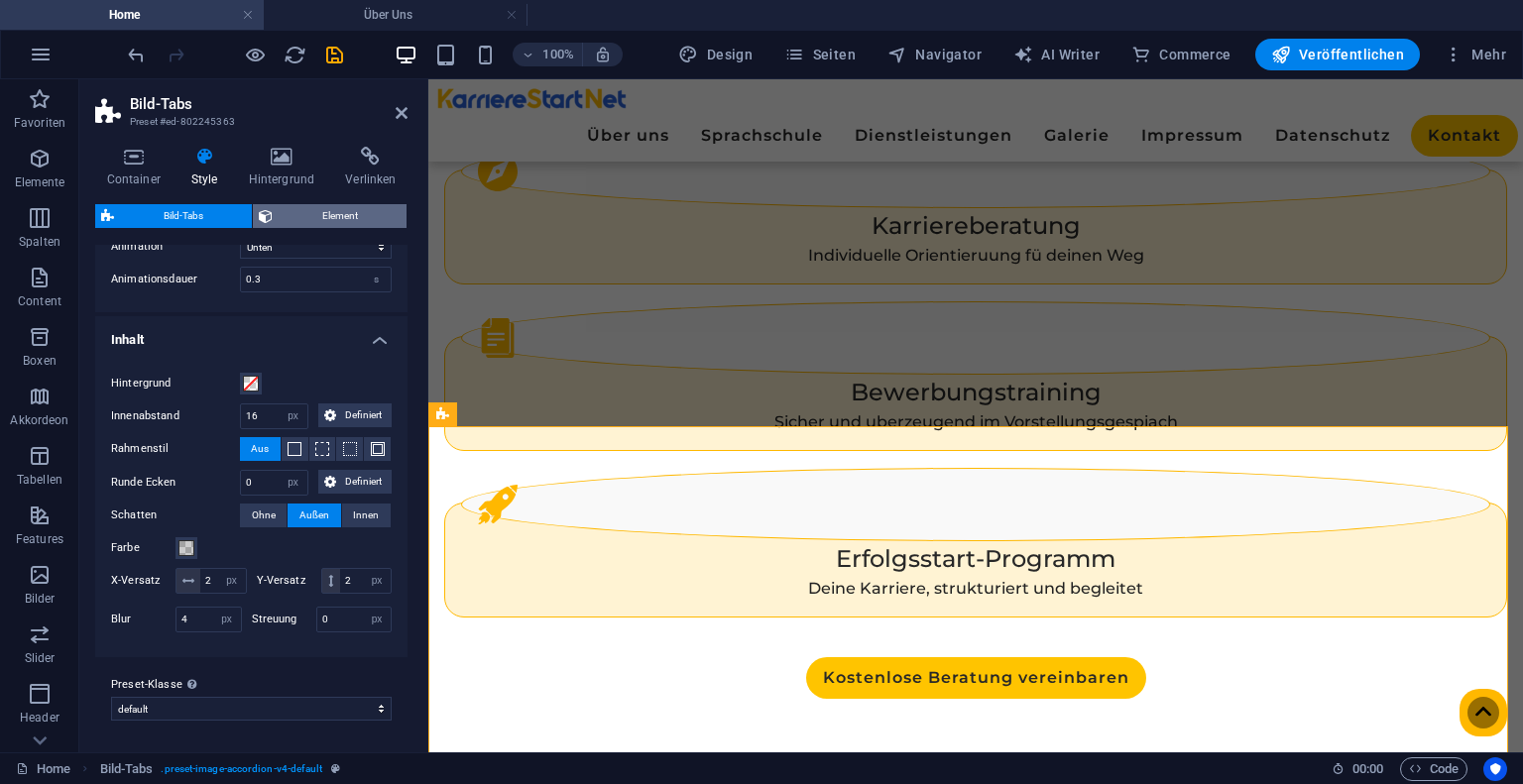 click on "Element" at bounding box center (339, 216) 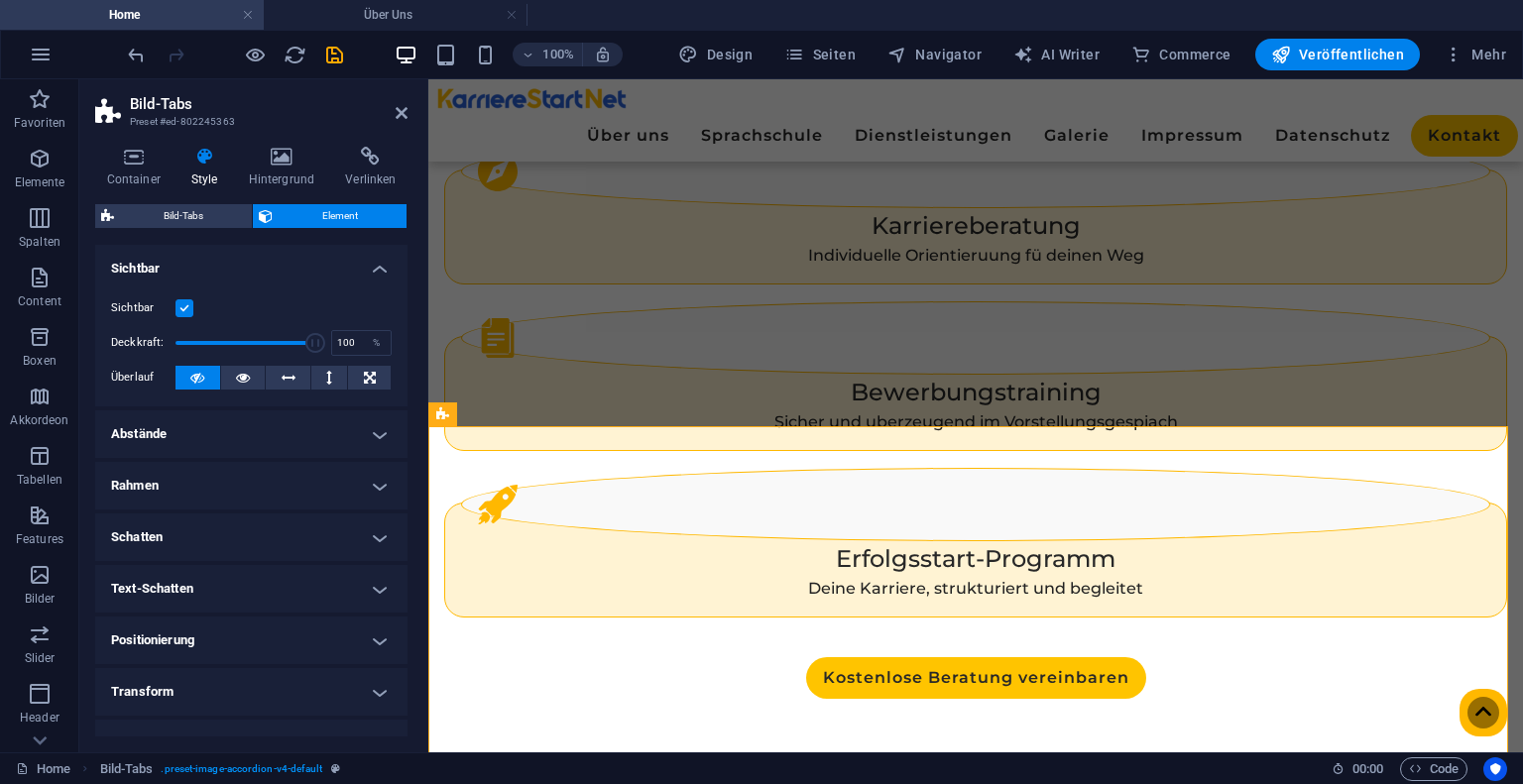 scroll, scrollTop: 133, scrollLeft: 0, axis: vertical 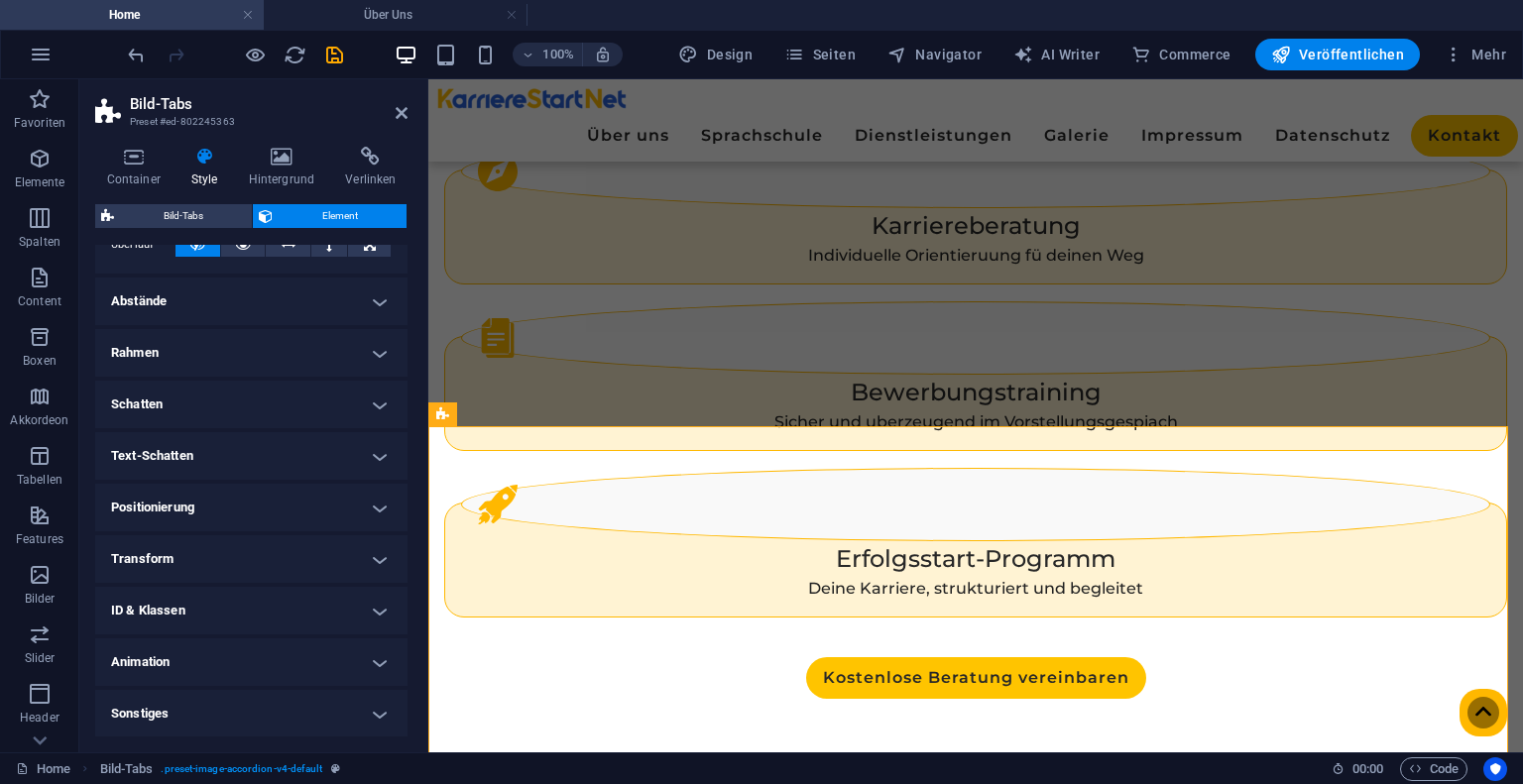 click on "Sonstiges" at bounding box center (251, 714) 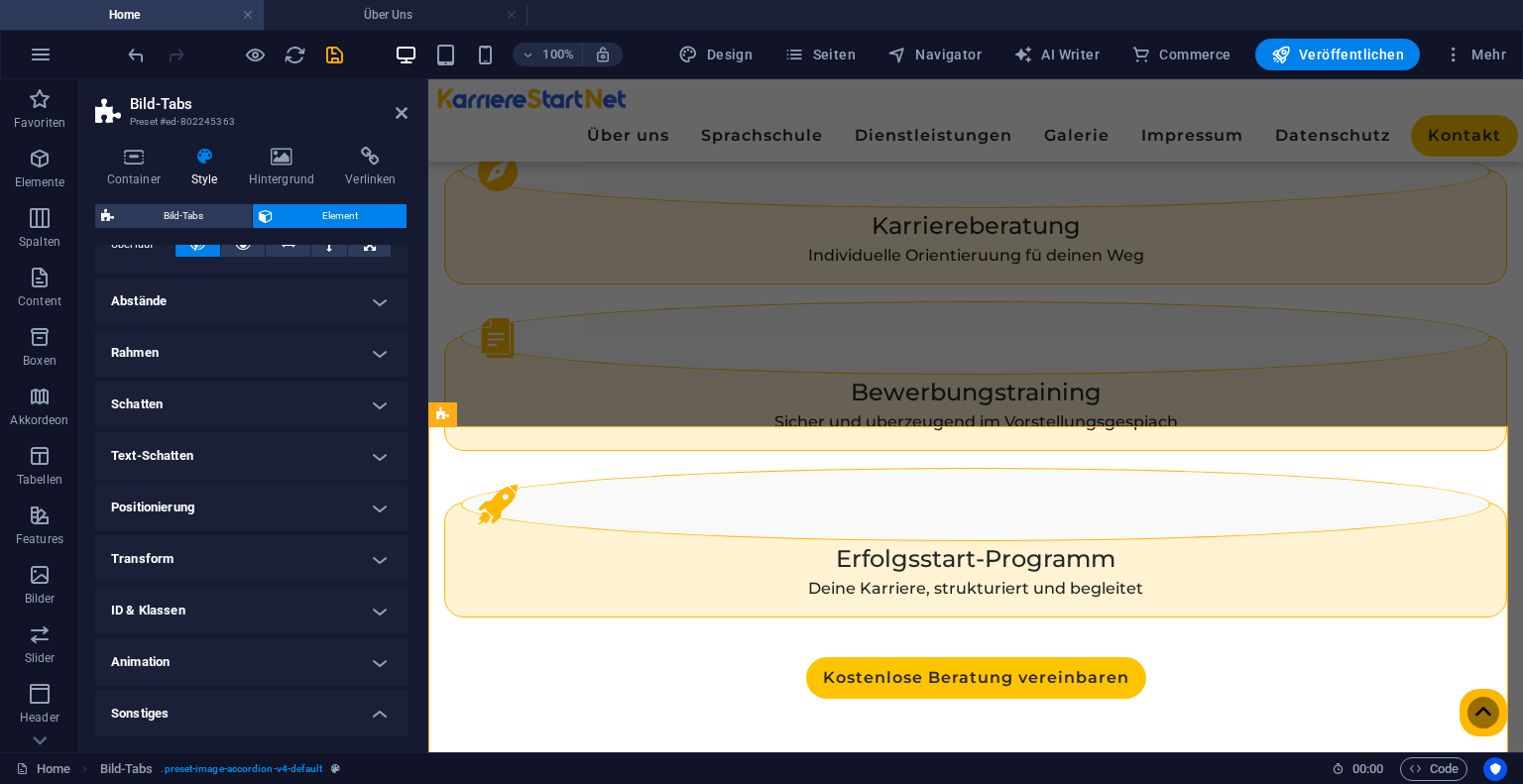 scroll, scrollTop: 255, scrollLeft: 0, axis: vertical 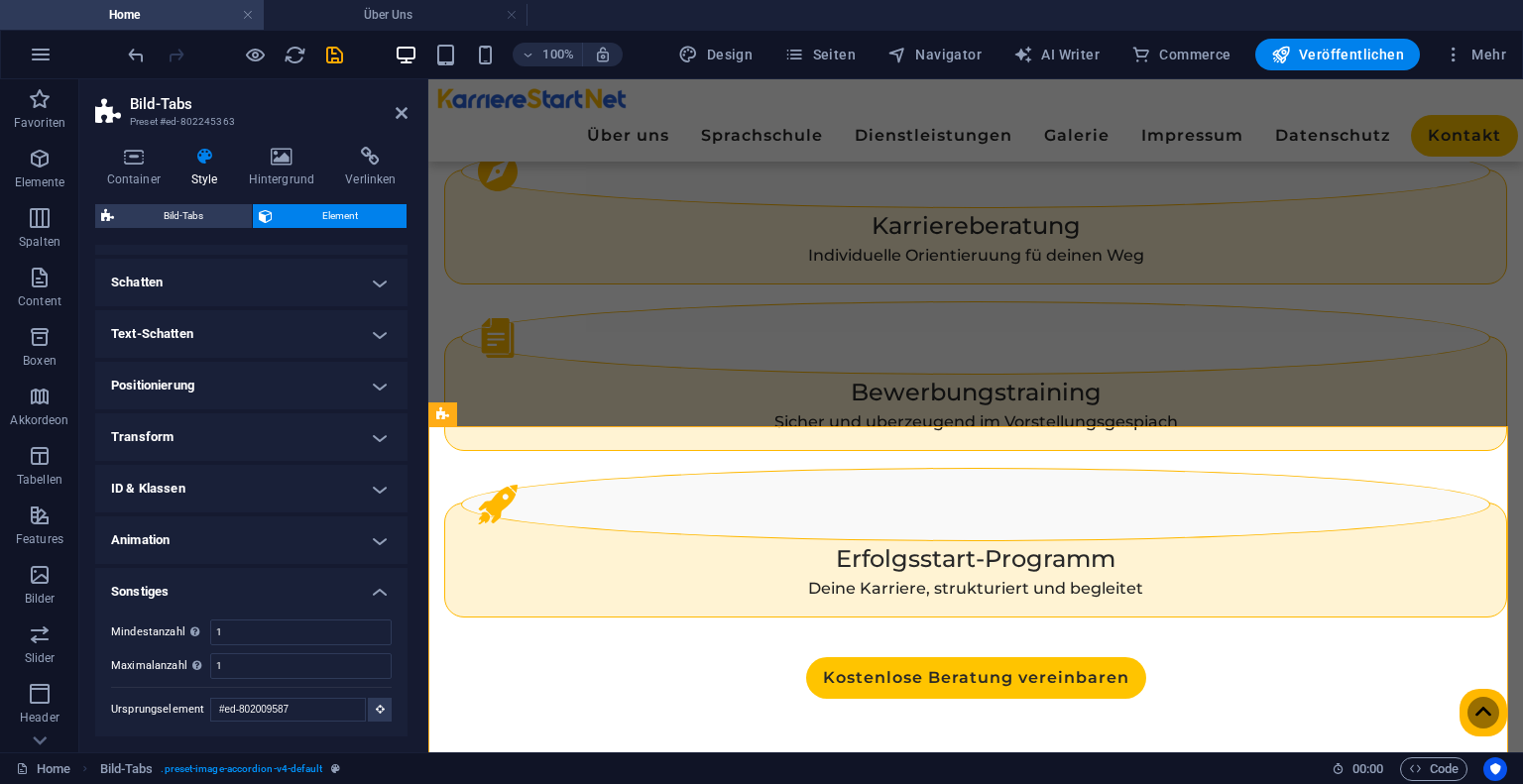 click on "Sonstiges" at bounding box center (251, 586) 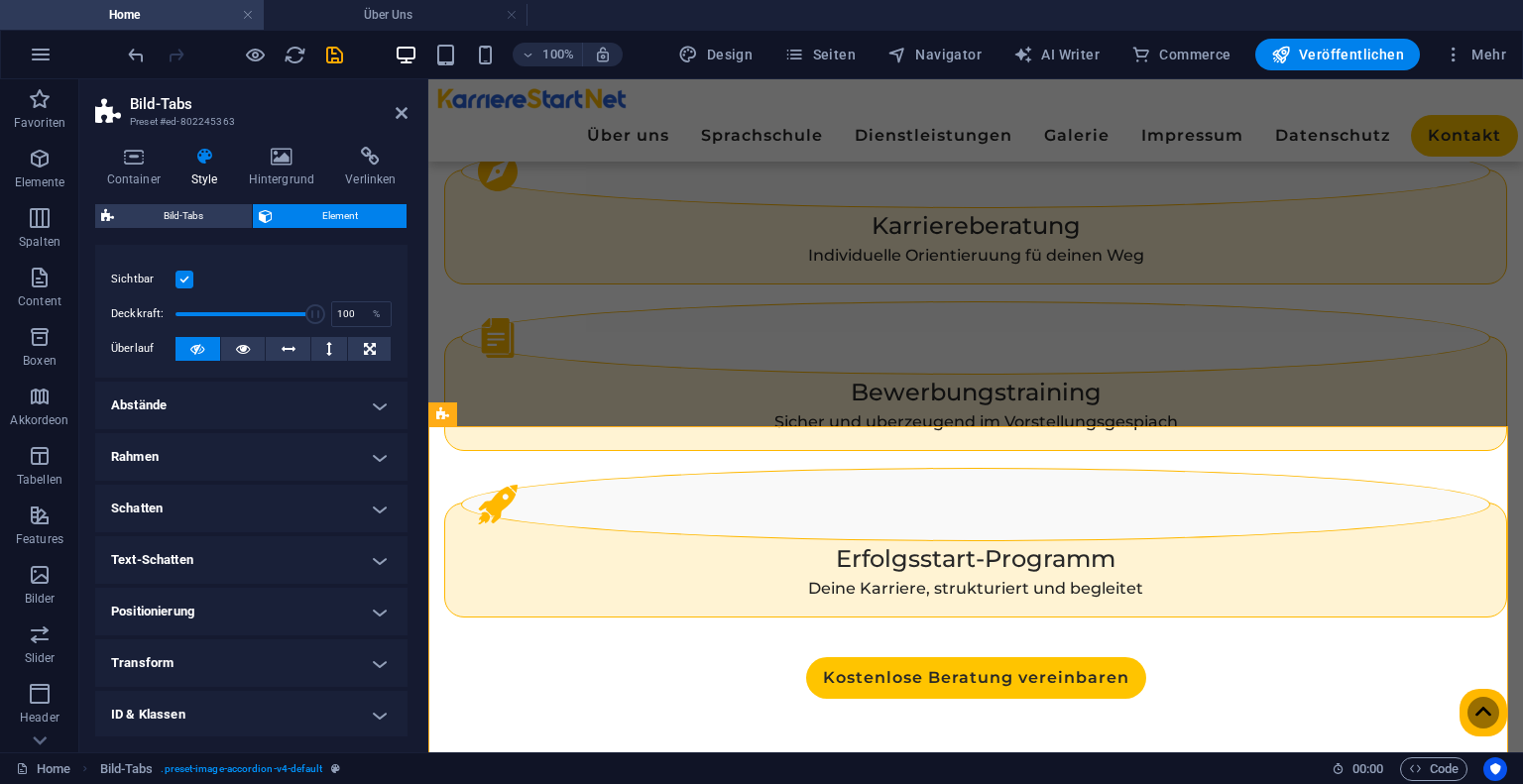 scroll, scrollTop: 0, scrollLeft: 0, axis: both 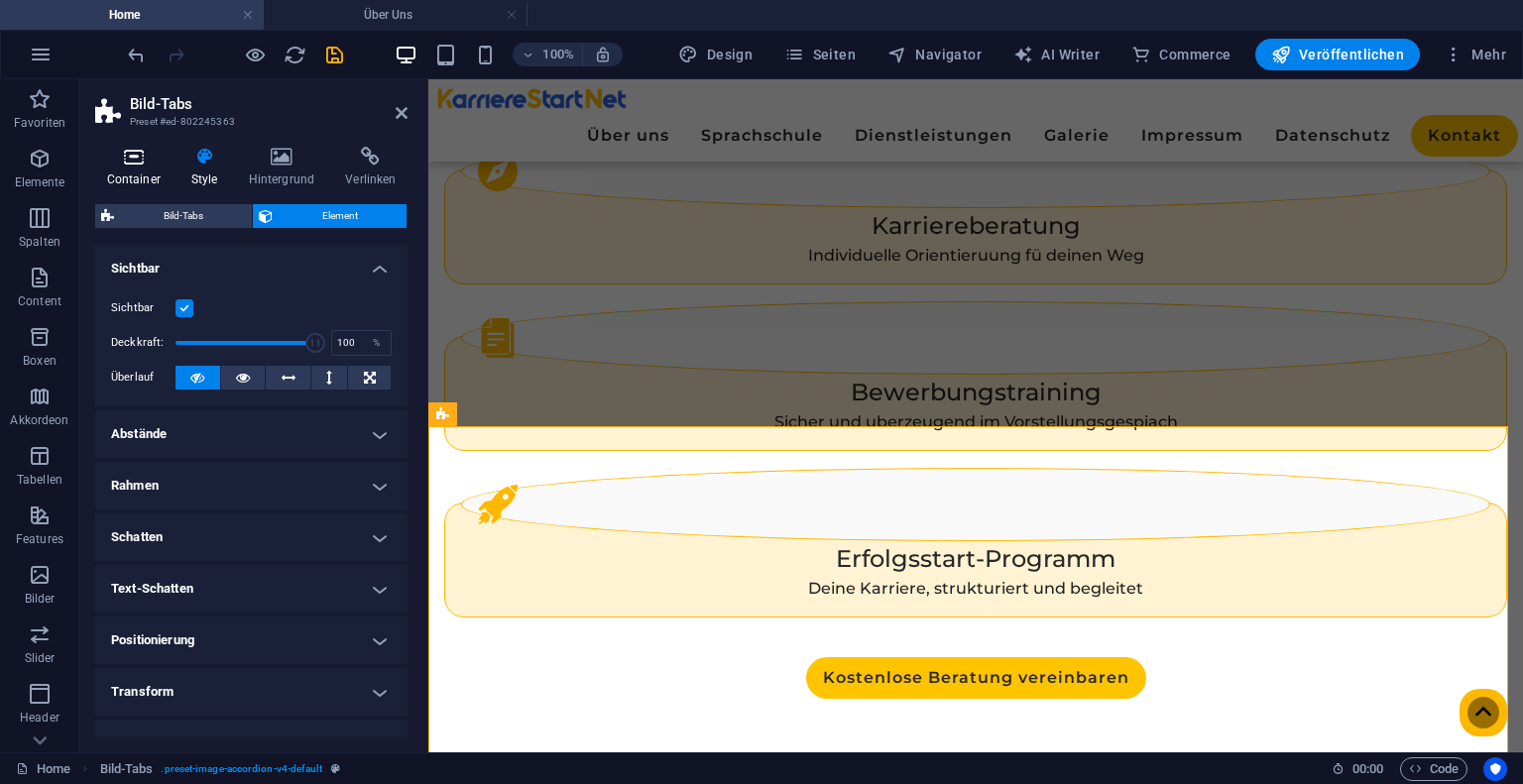 click on "Container" at bounding box center (137, 168) 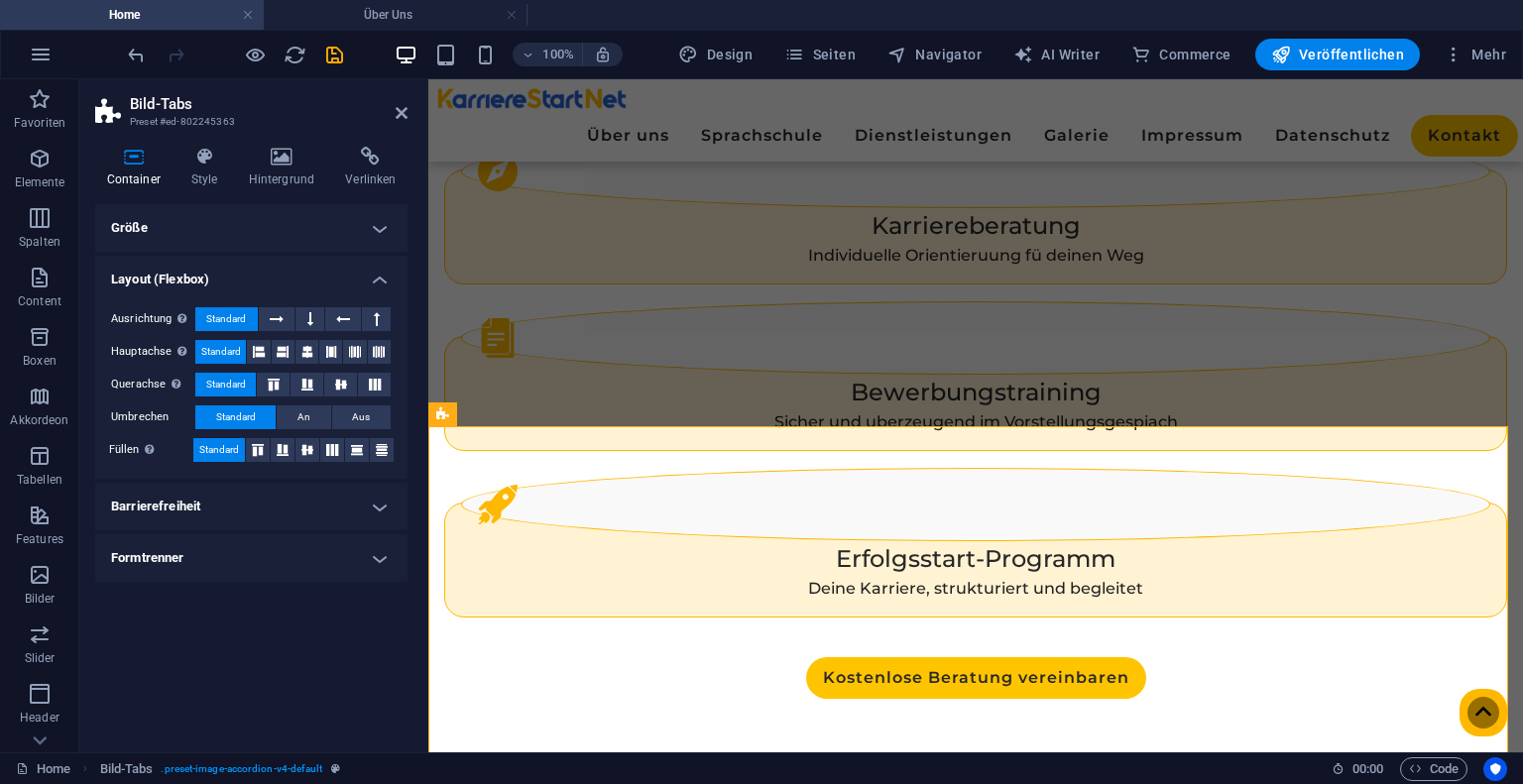 click on "Formtrenner" at bounding box center (251, 558) 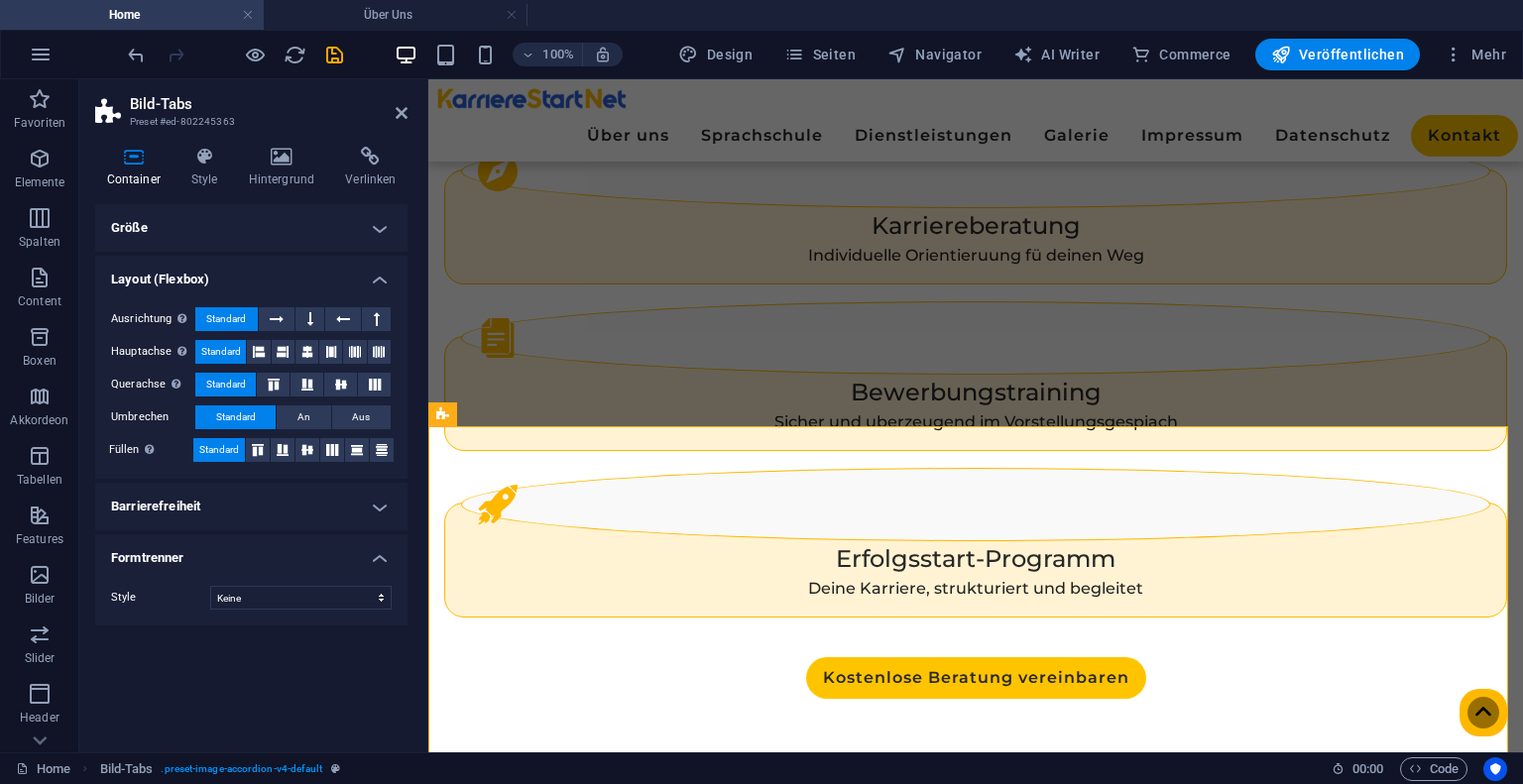 click on "Formtrenner" at bounding box center [251, 552] 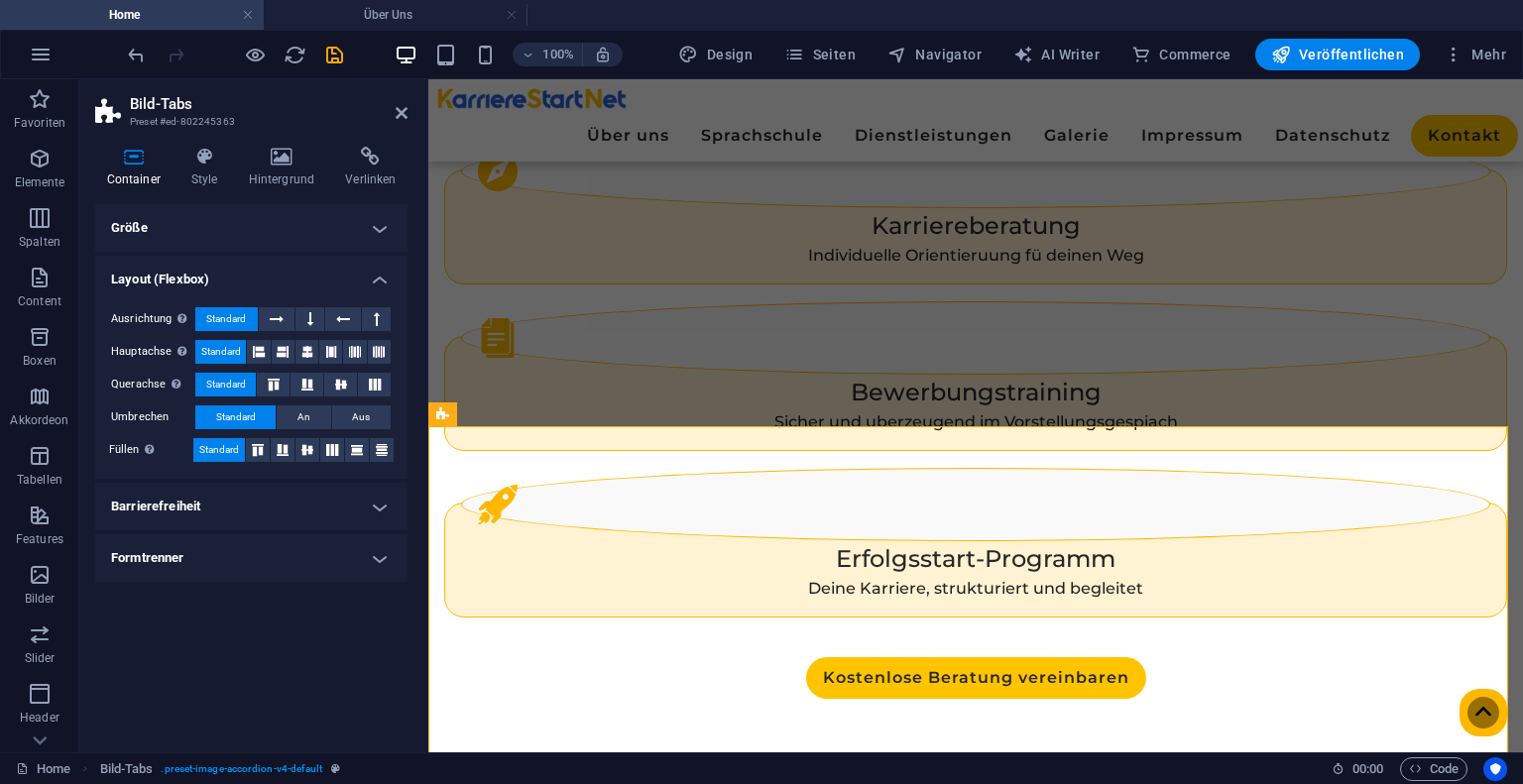 click on "Barrierefreiheit" at bounding box center (251, 506) 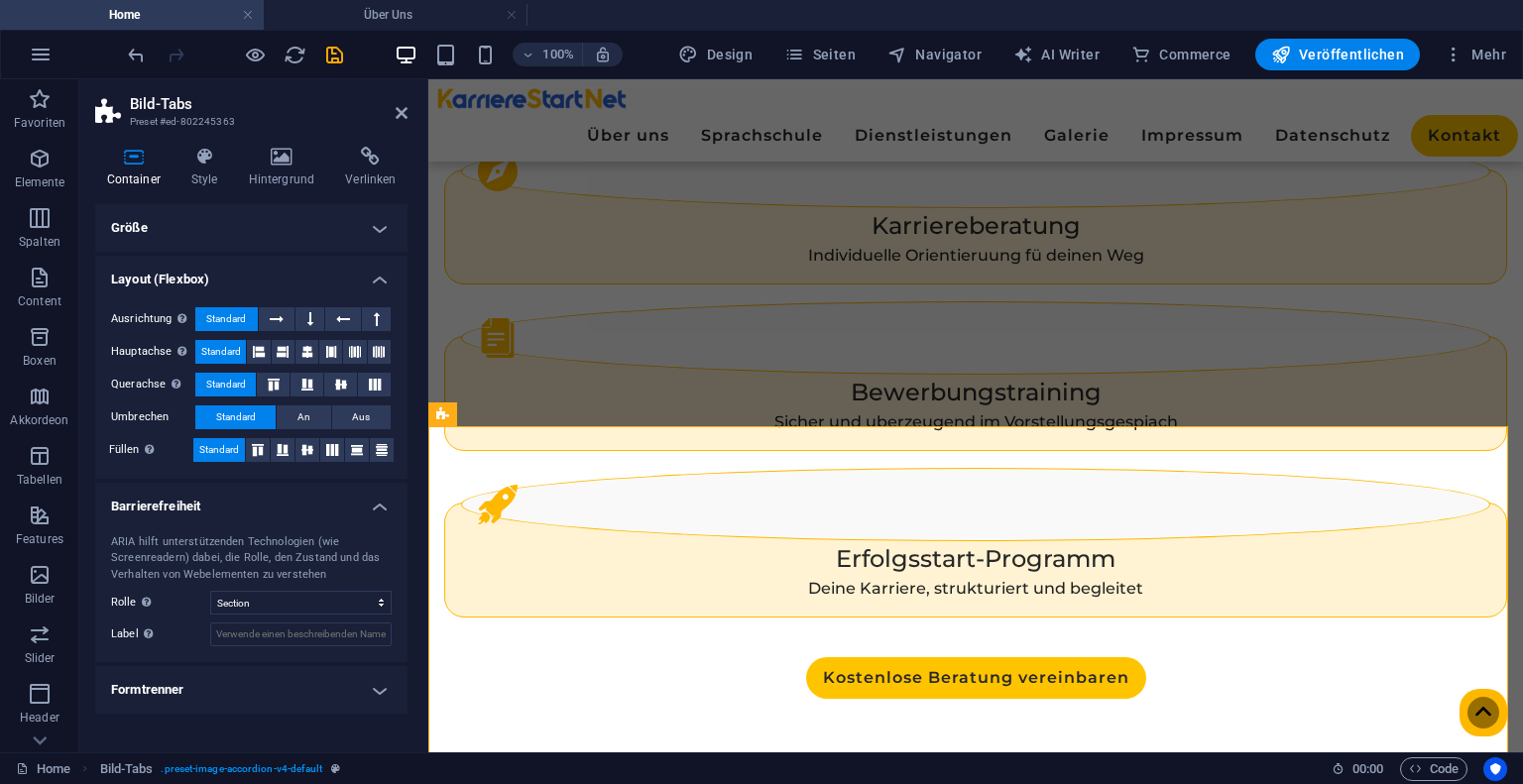 click on "Barrierefreiheit" at bounding box center [251, 501] 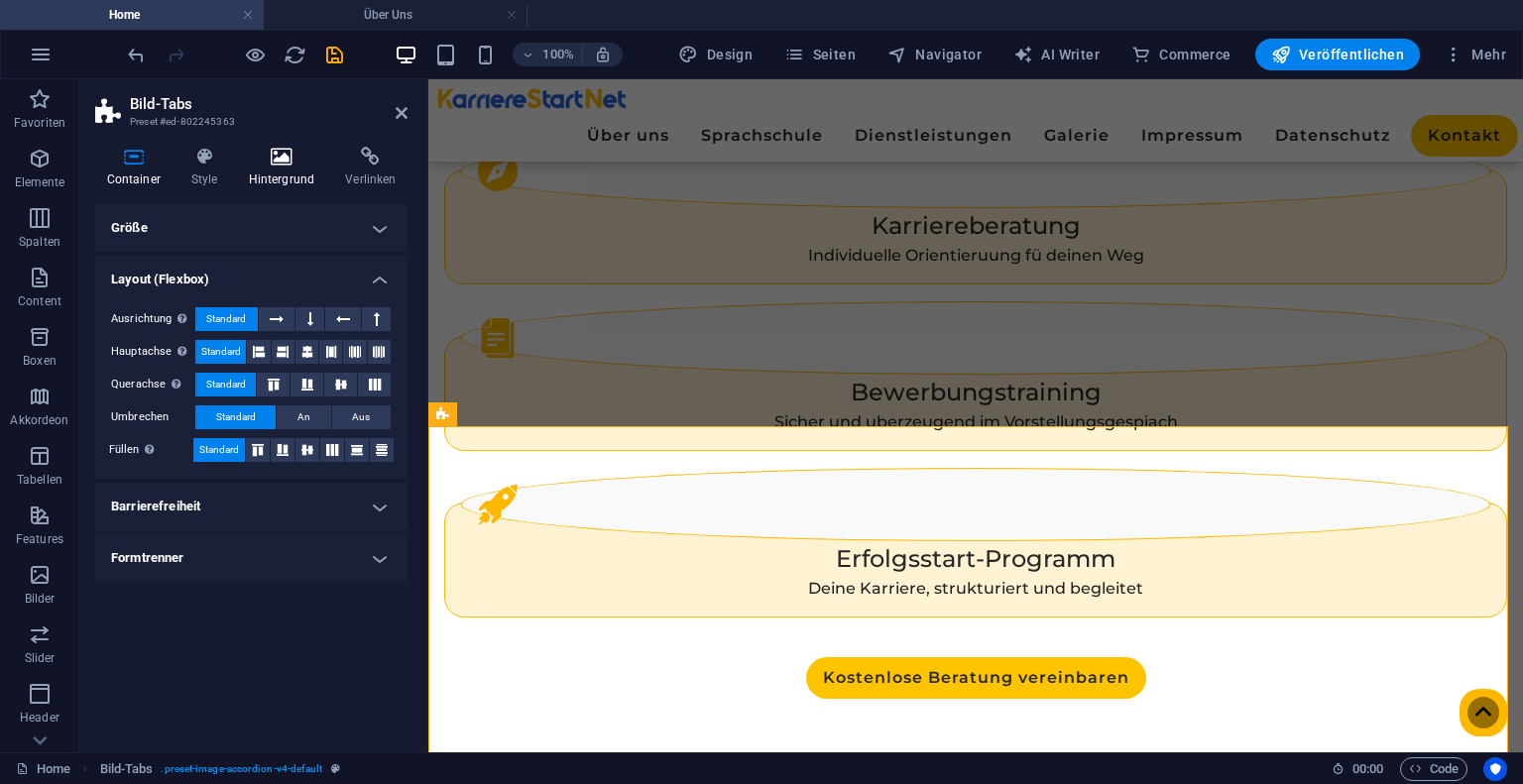 click on "Hintergrund" at bounding box center (286, 168) 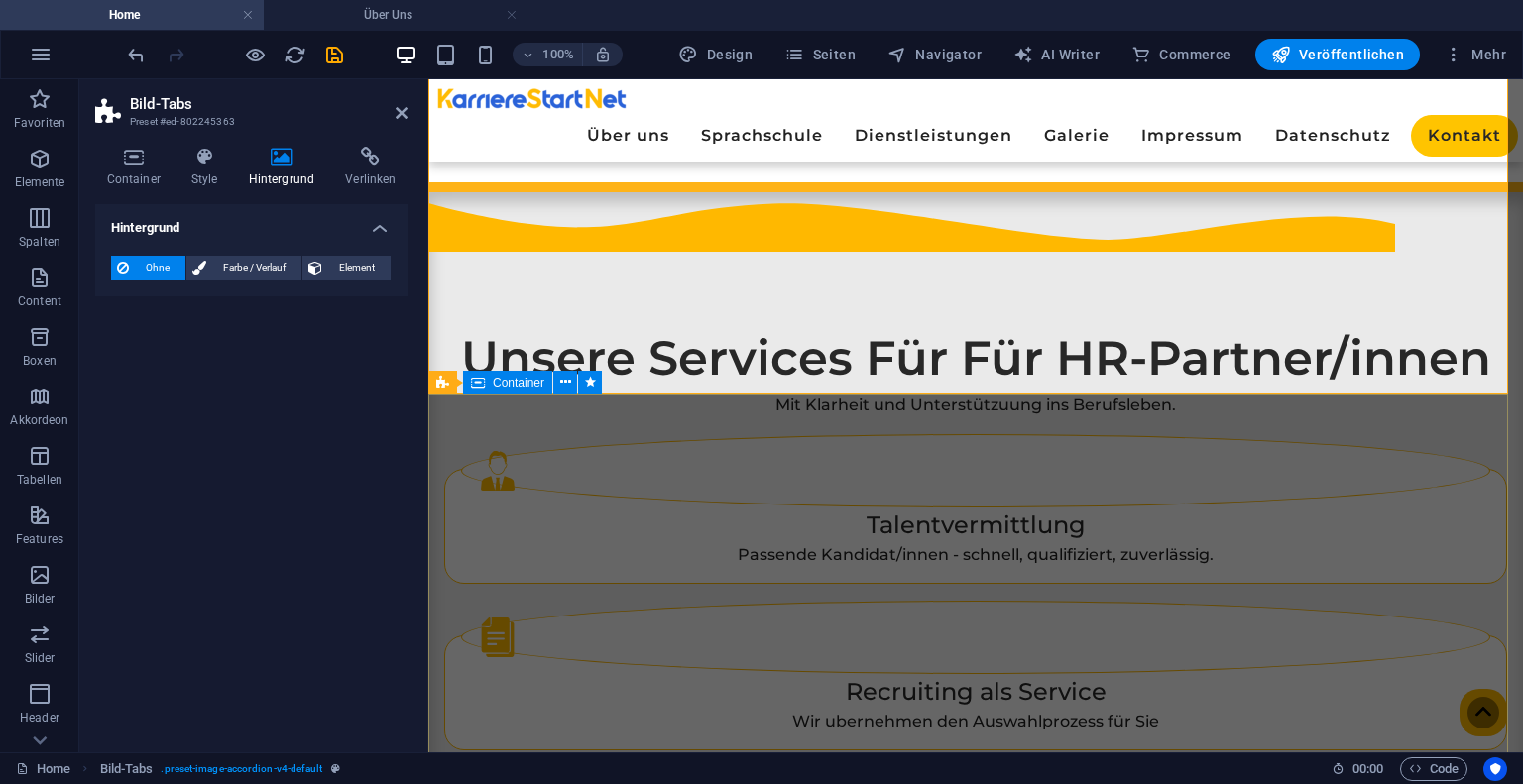scroll, scrollTop: 2388, scrollLeft: 0, axis: vertical 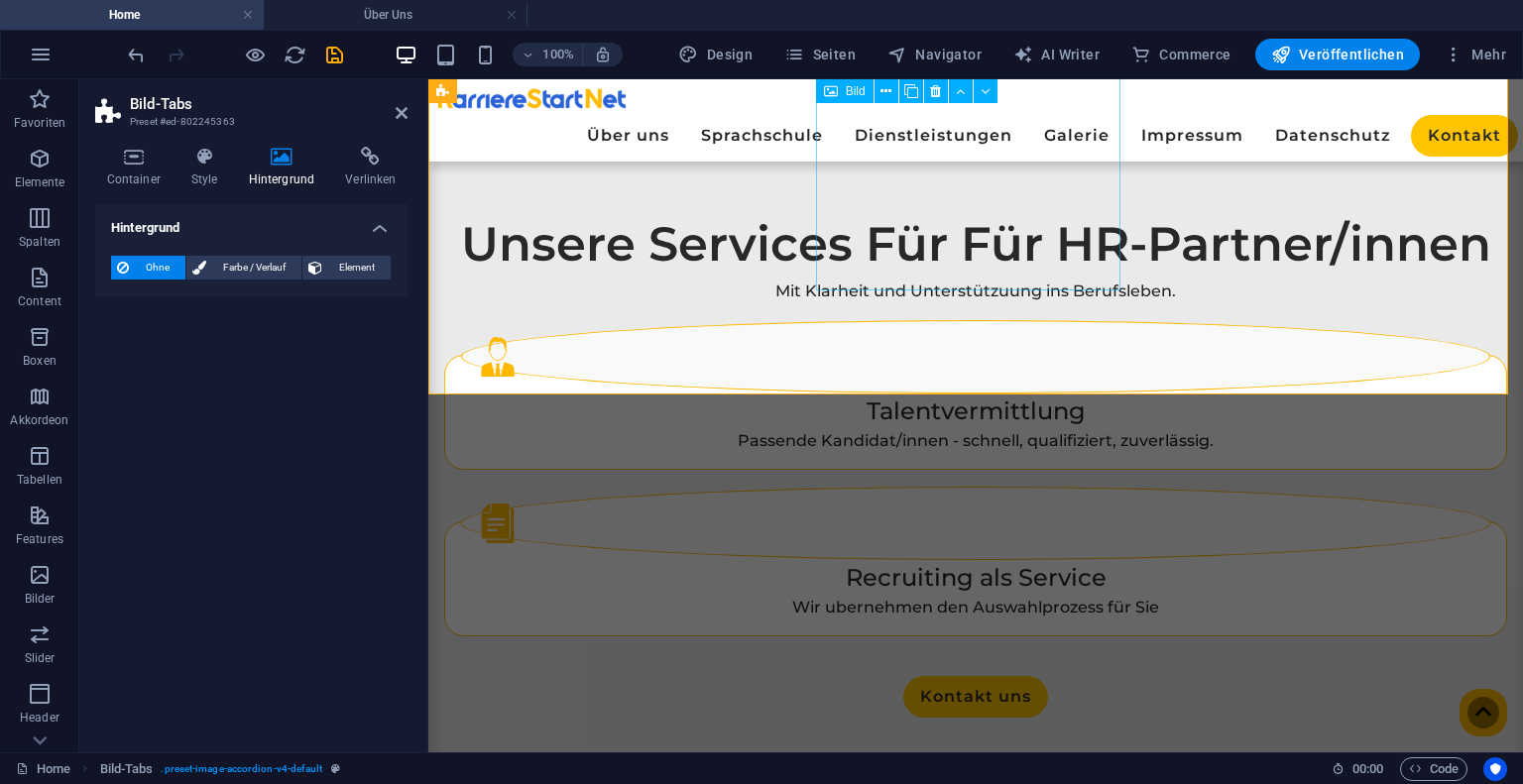 click on "Ein Blick hinter die Kulissen  ➡️" at bounding box center [616, 1633] 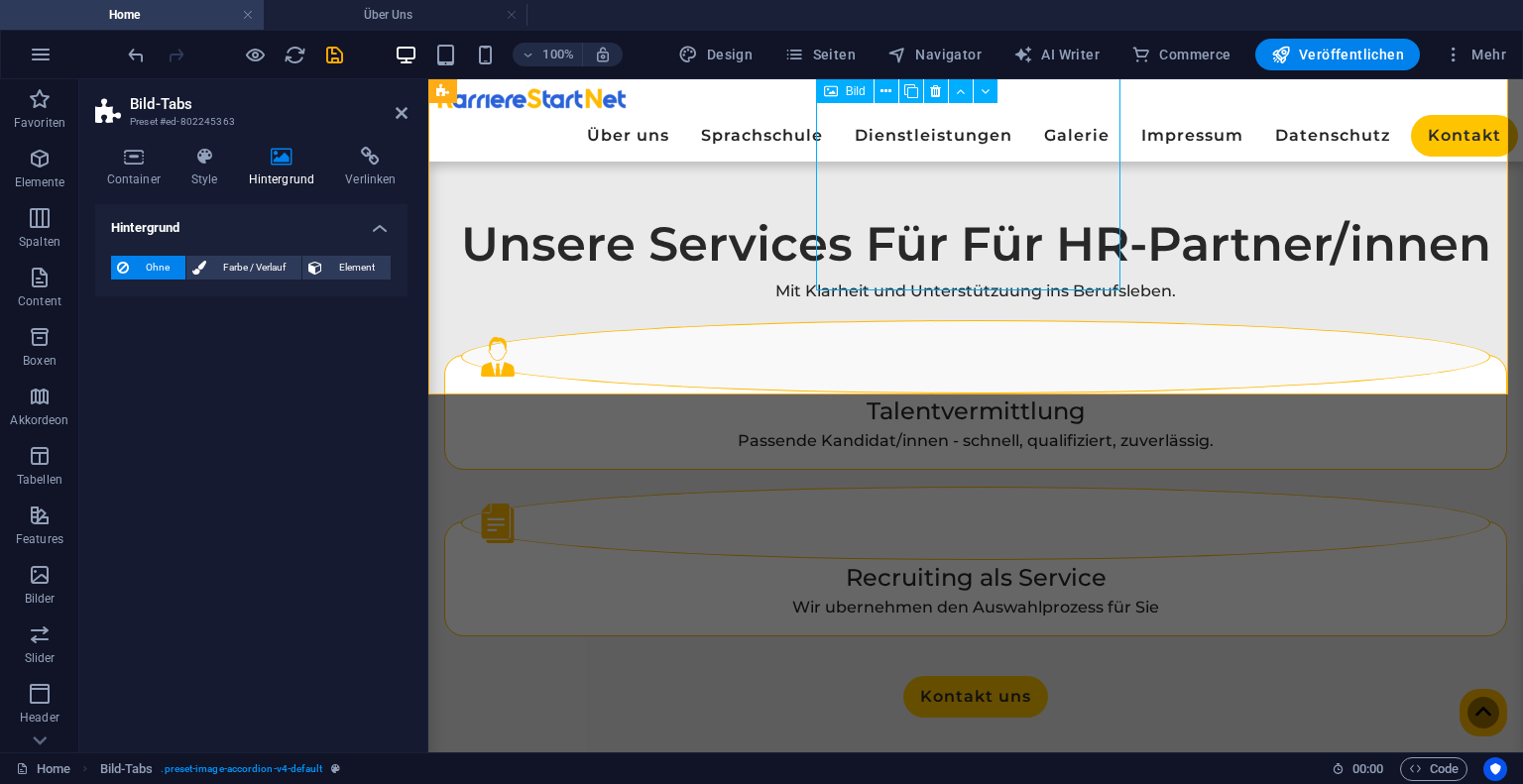 click on "Ein Blick hinter die Kulissen  ➡️" at bounding box center (616, 1633) 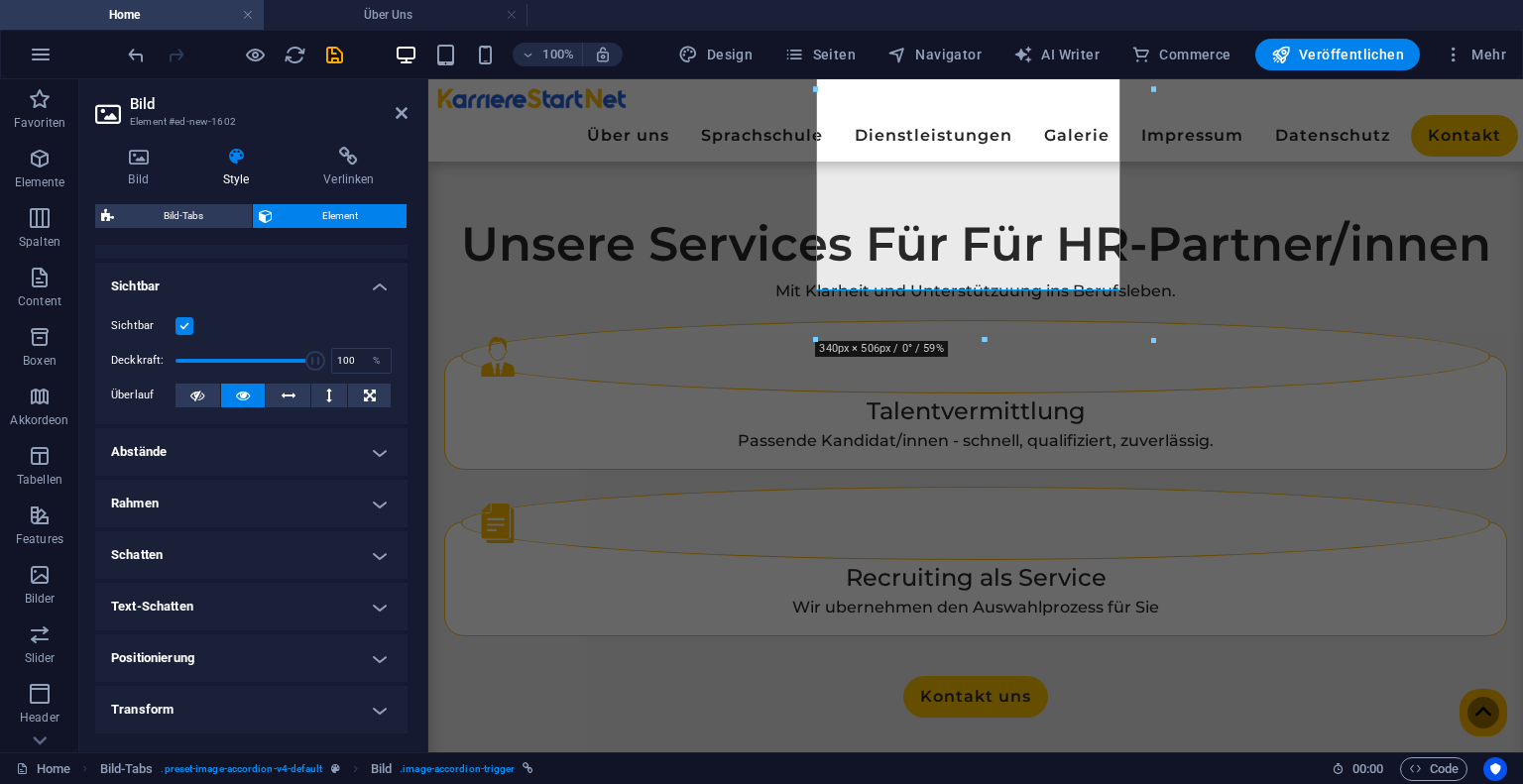 scroll, scrollTop: 231, scrollLeft: 0, axis: vertical 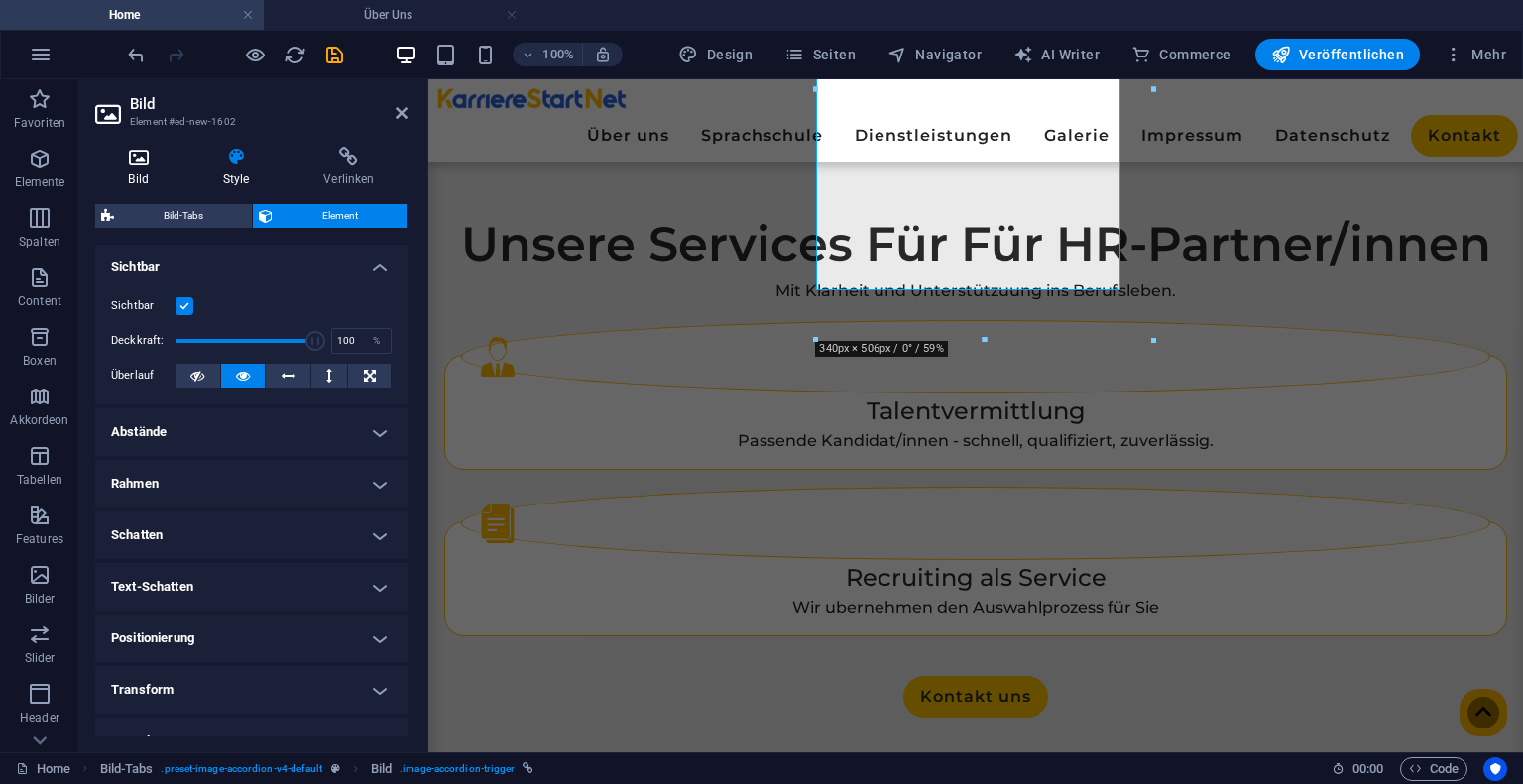 click on "Bild" at bounding box center (142, 168) 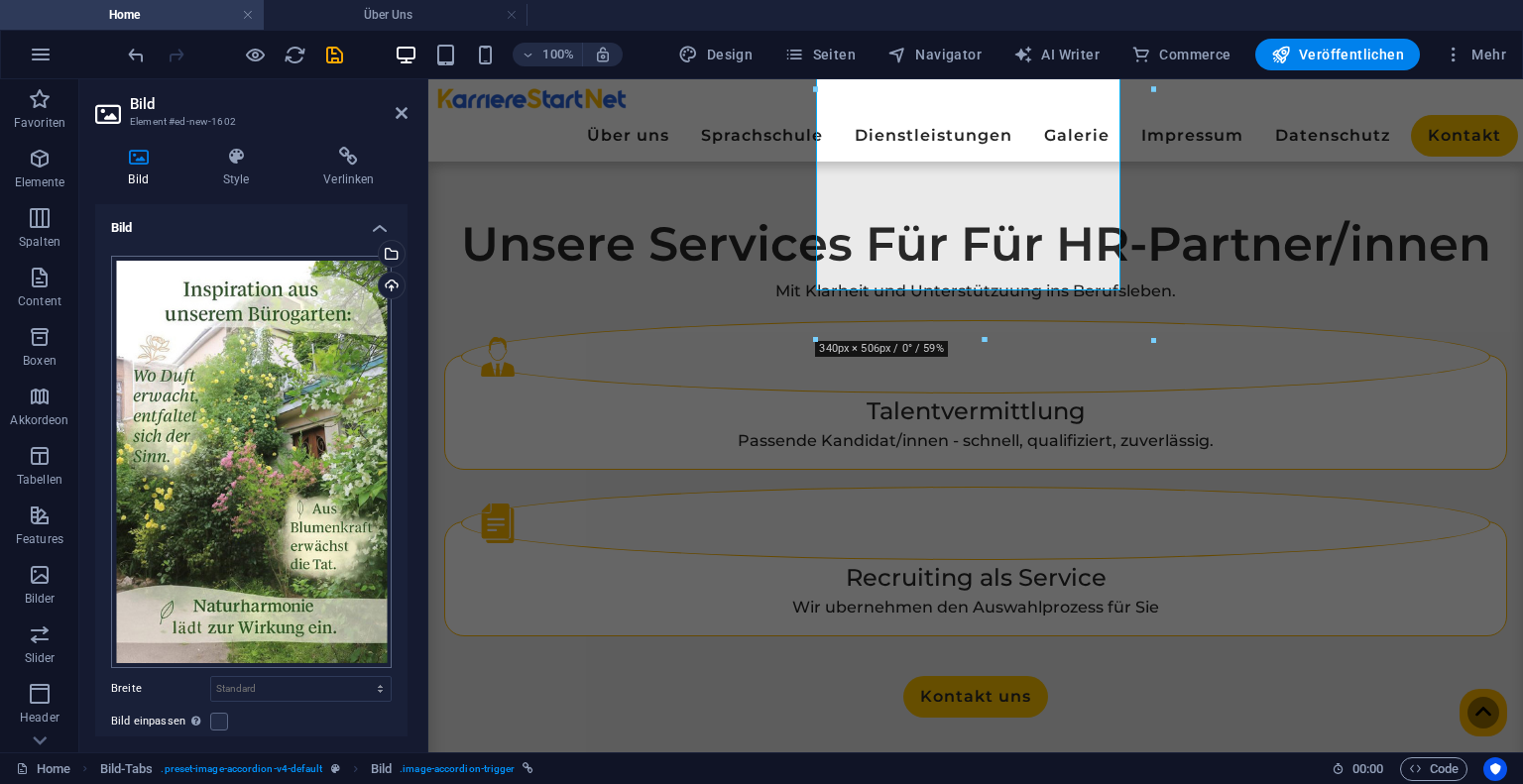 scroll, scrollTop: 181, scrollLeft: 0, axis: vertical 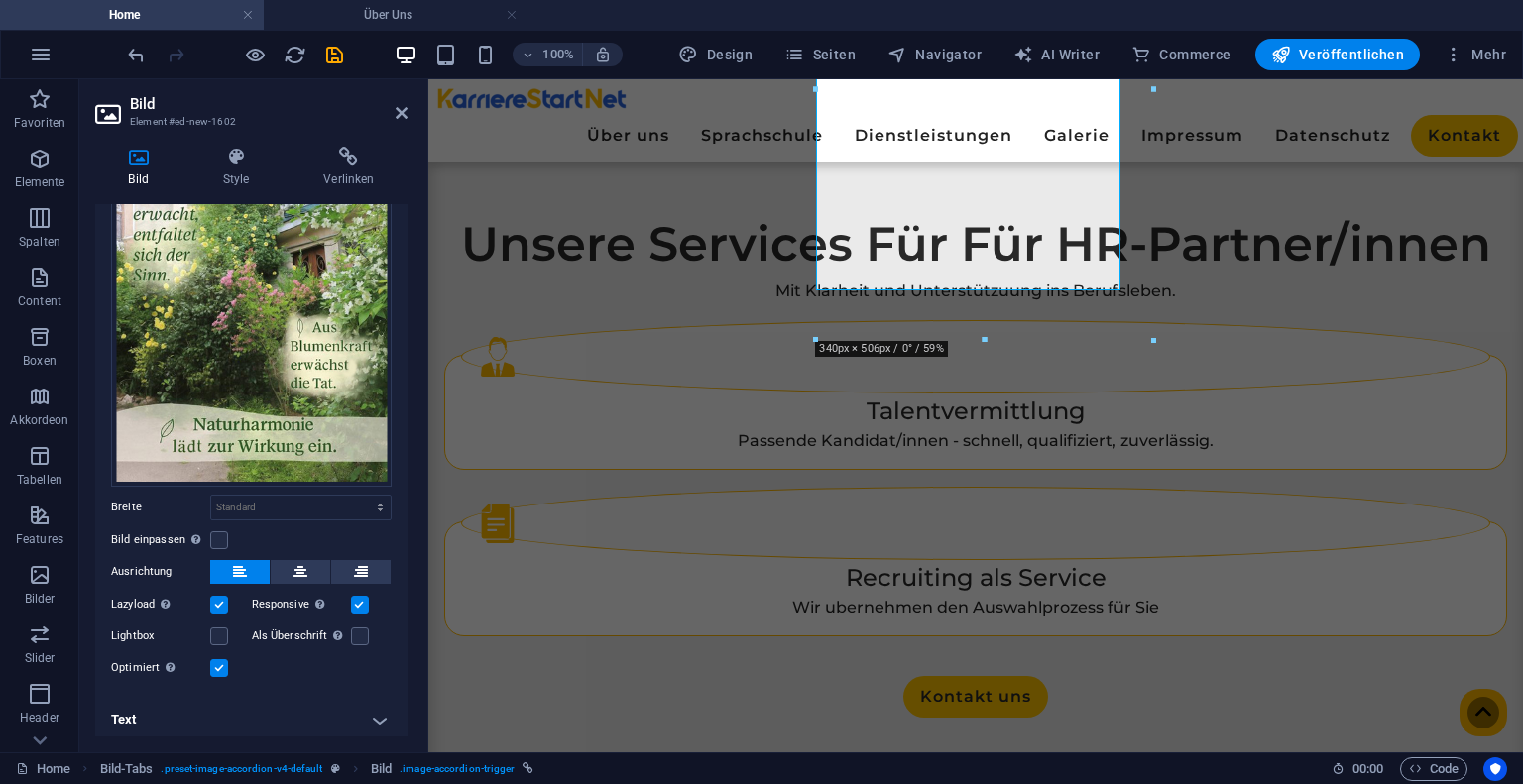 click on "Text" at bounding box center (251, 720) 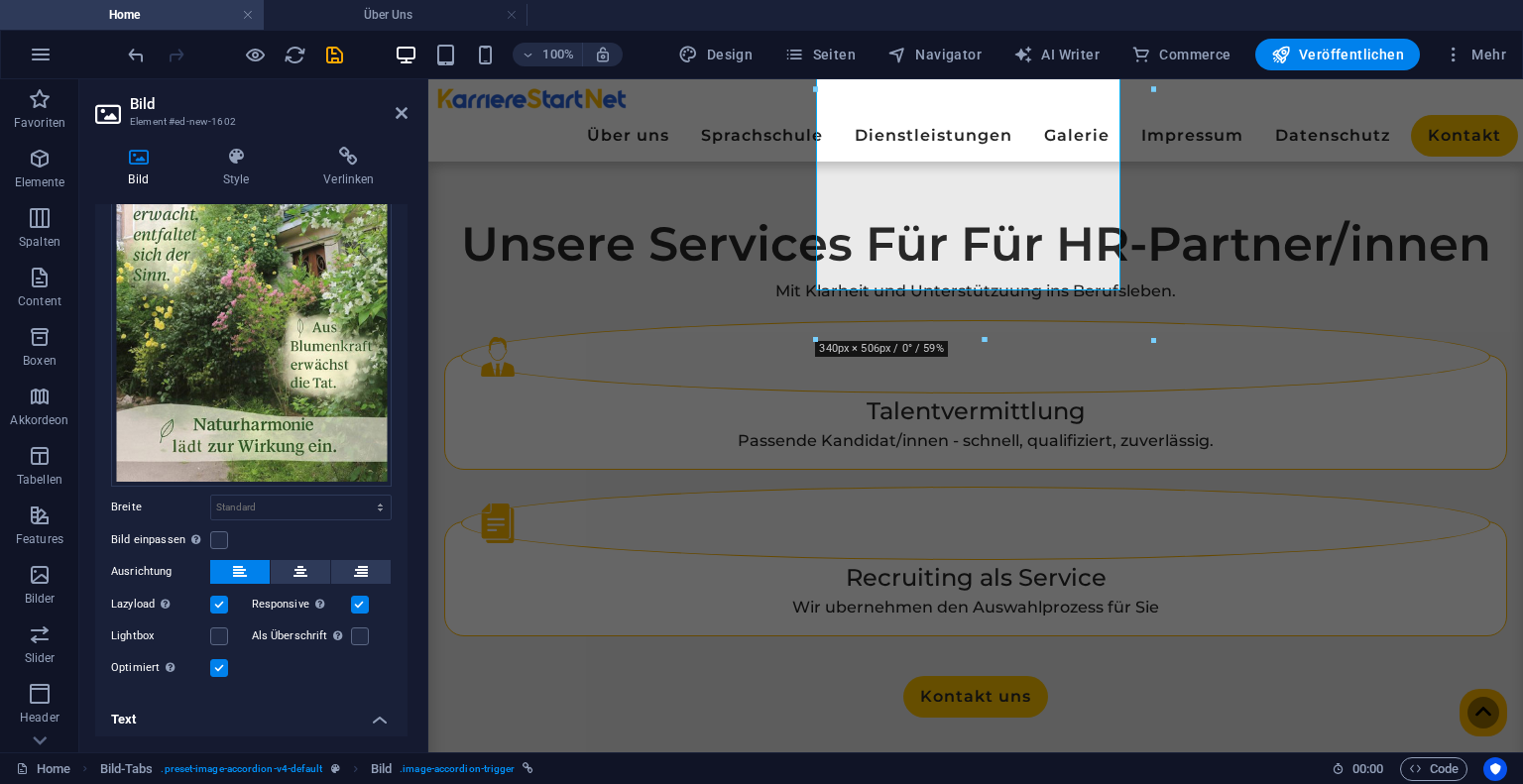 scroll, scrollTop: 373, scrollLeft: 0, axis: vertical 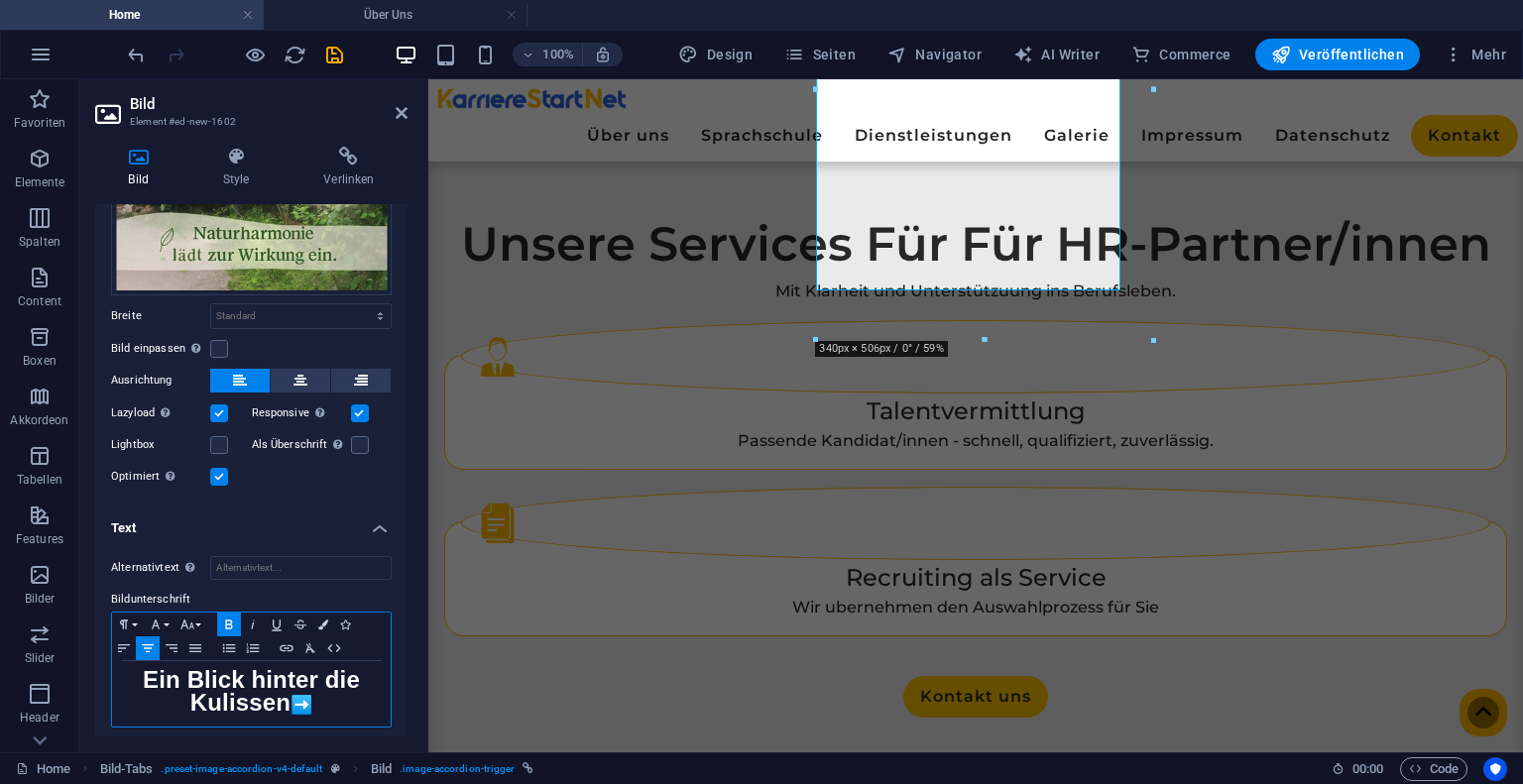 drag, startPoint x: 318, startPoint y: 689, endPoint x: 115, endPoint y: 669, distance: 203.9828 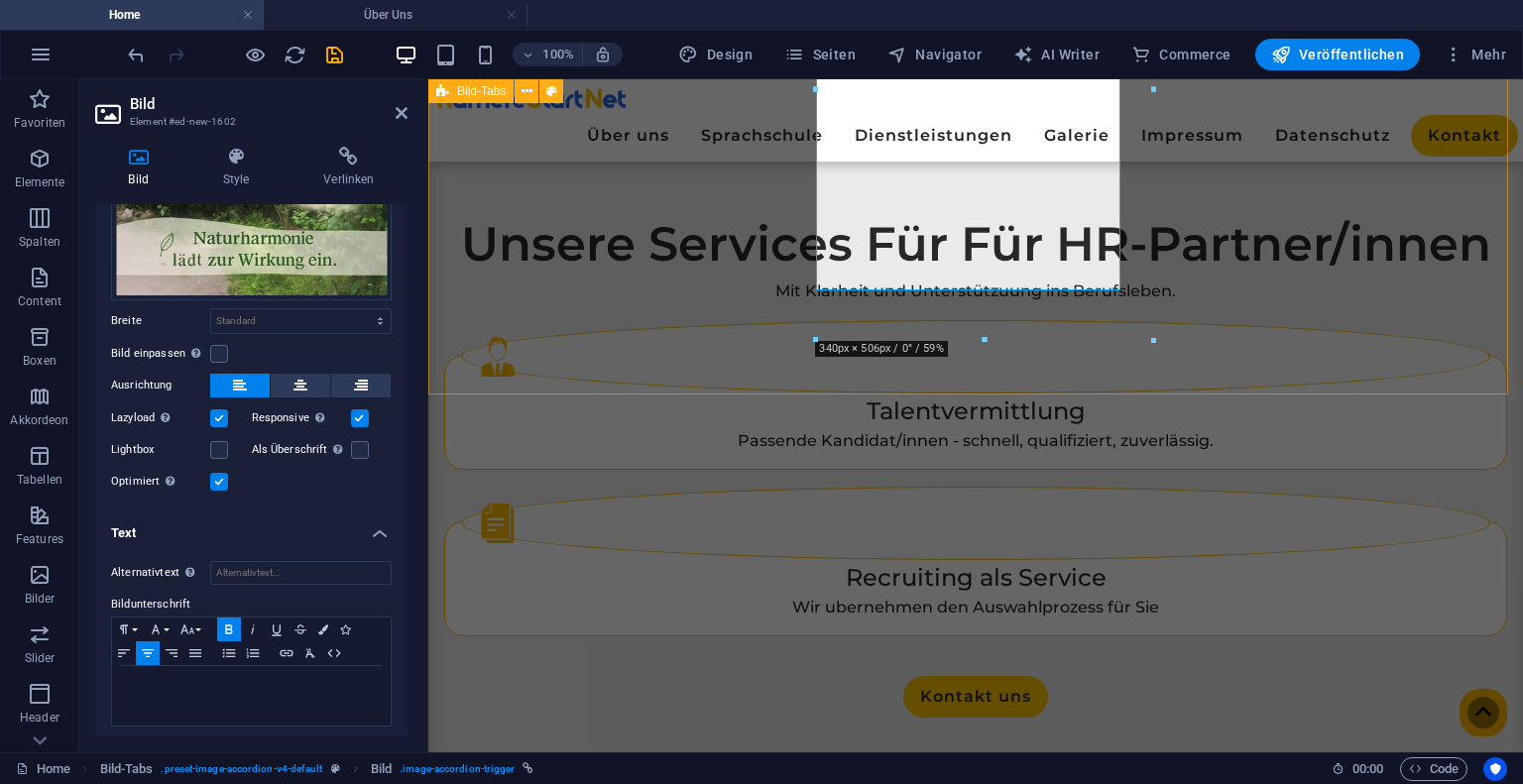 click on "Ein Blick hinter die Kulissen  ➡️ Ein Blick hinter die Kulissen  ➡️" at bounding box center (976, 1633) 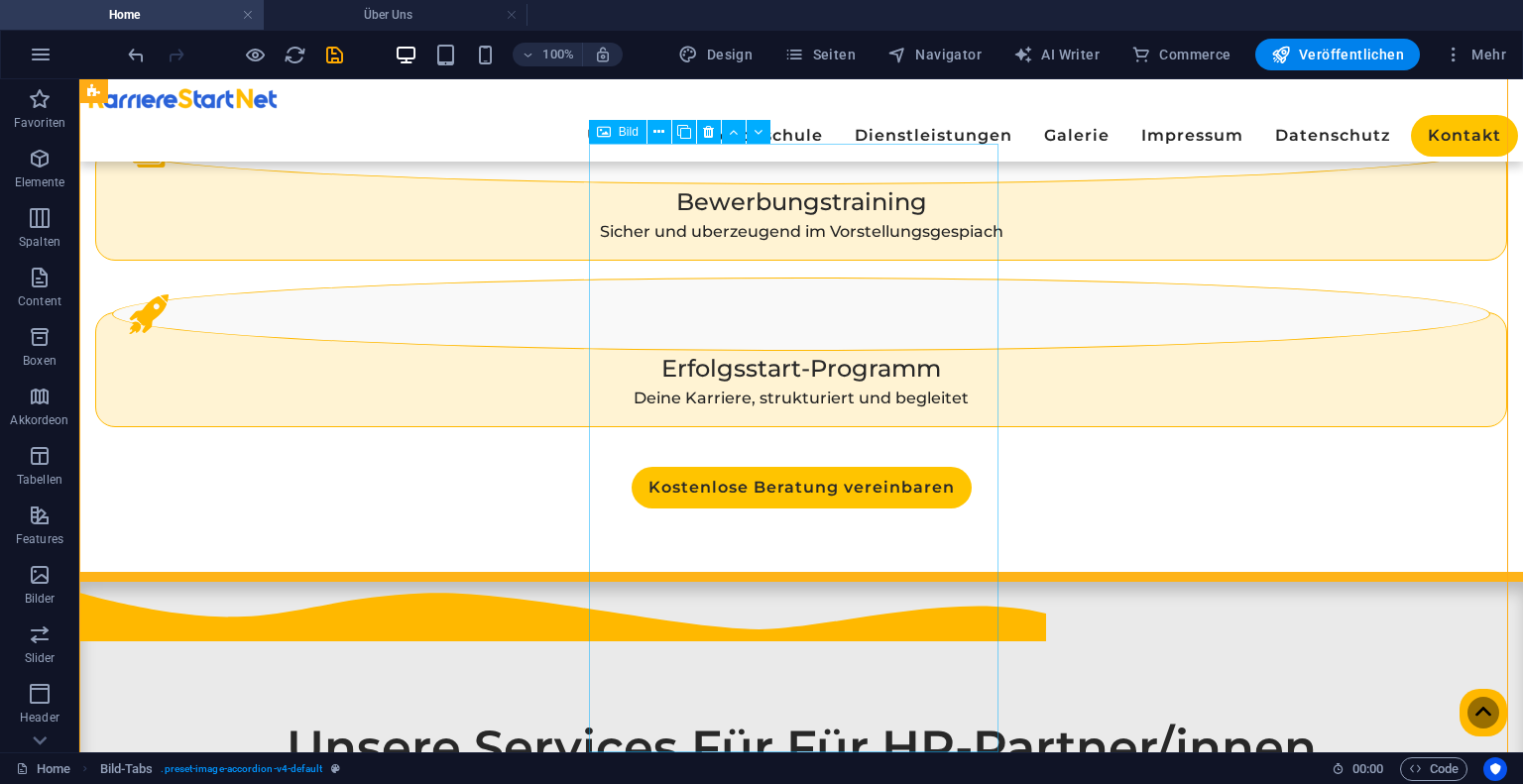 scroll, scrollTop: 2211, scrollLeft: 0, axis: vertical 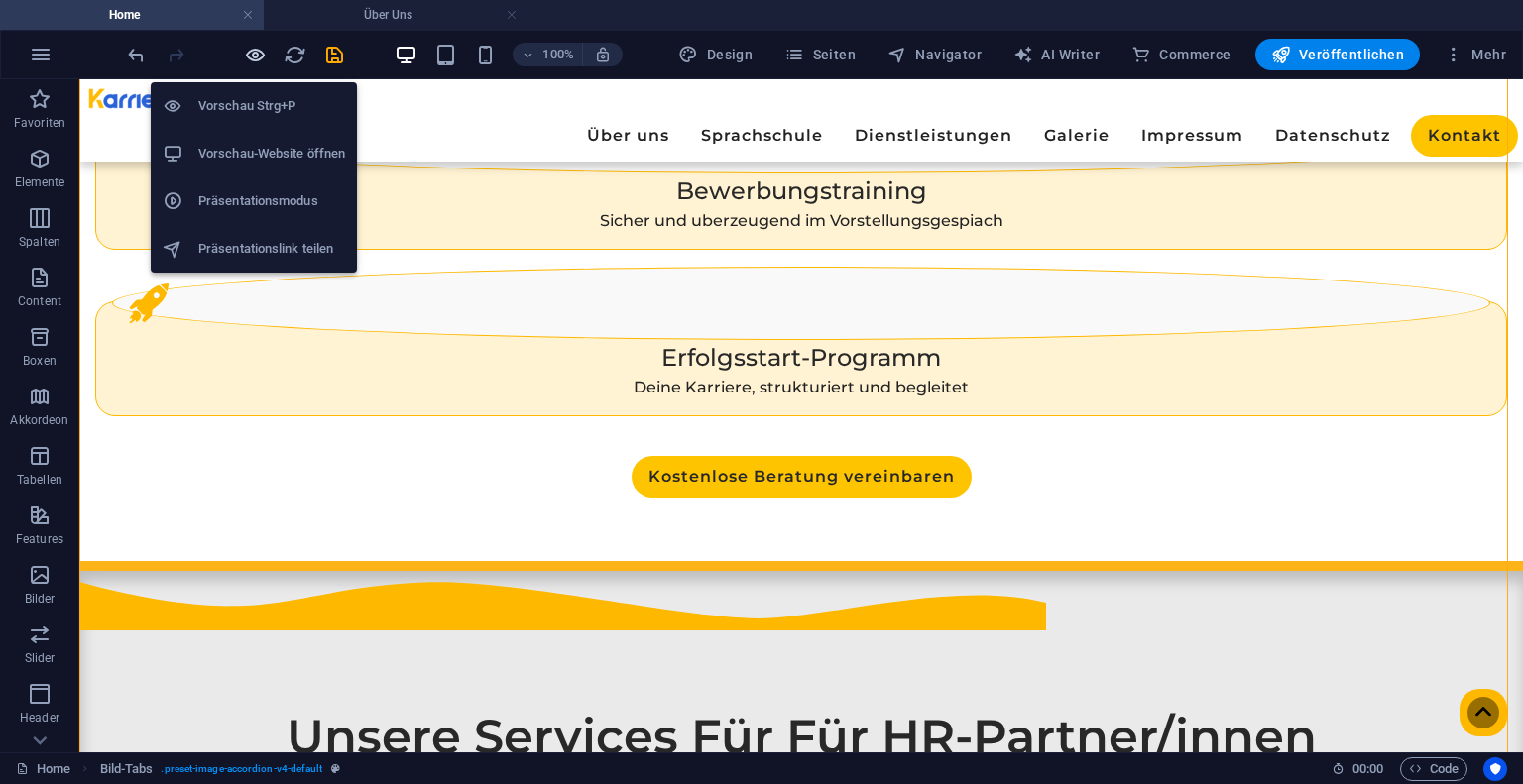 click at bounding box center [255, 55] 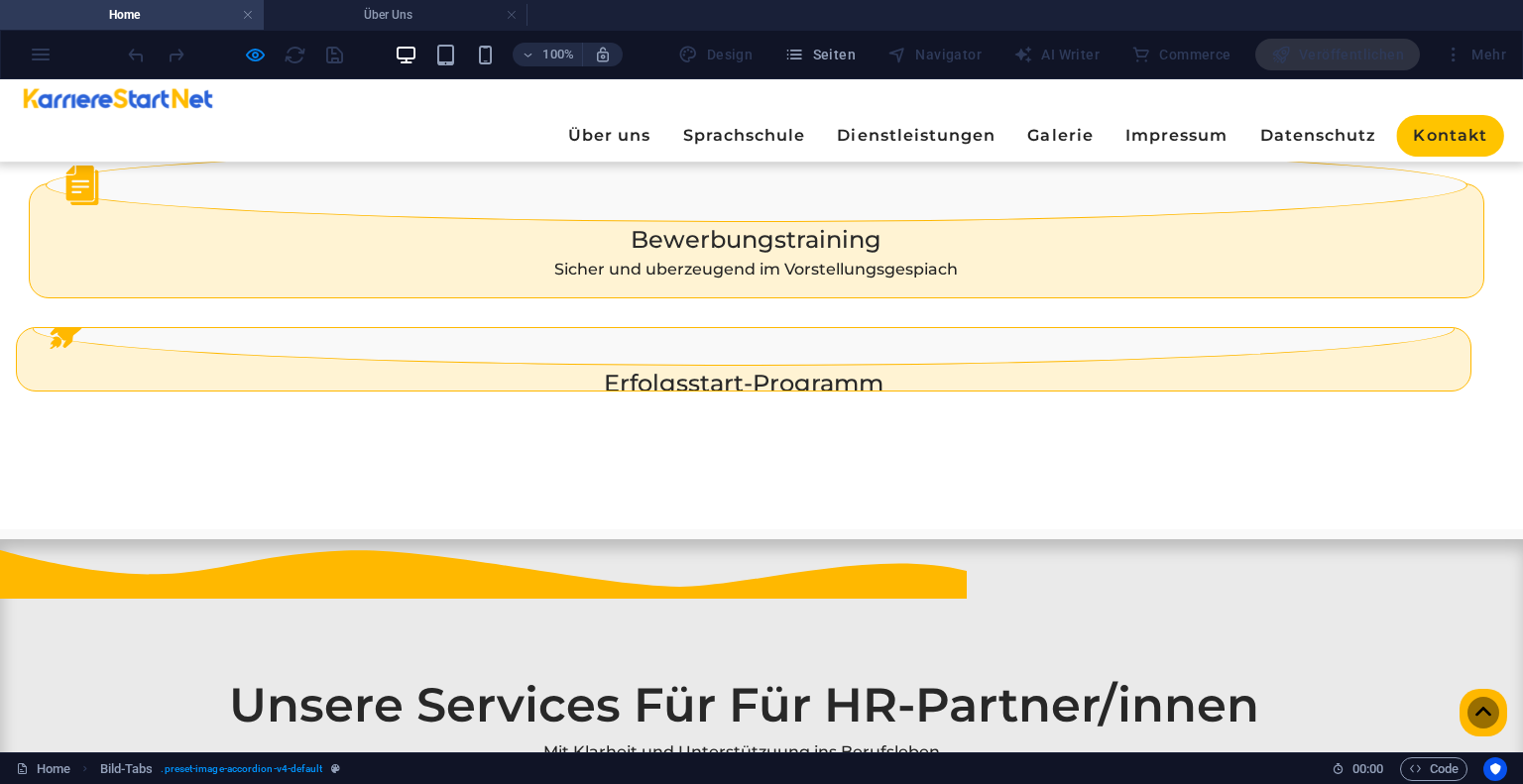 scroll, scrollTop: 2224, scrollLeft: 0, axis: vertical 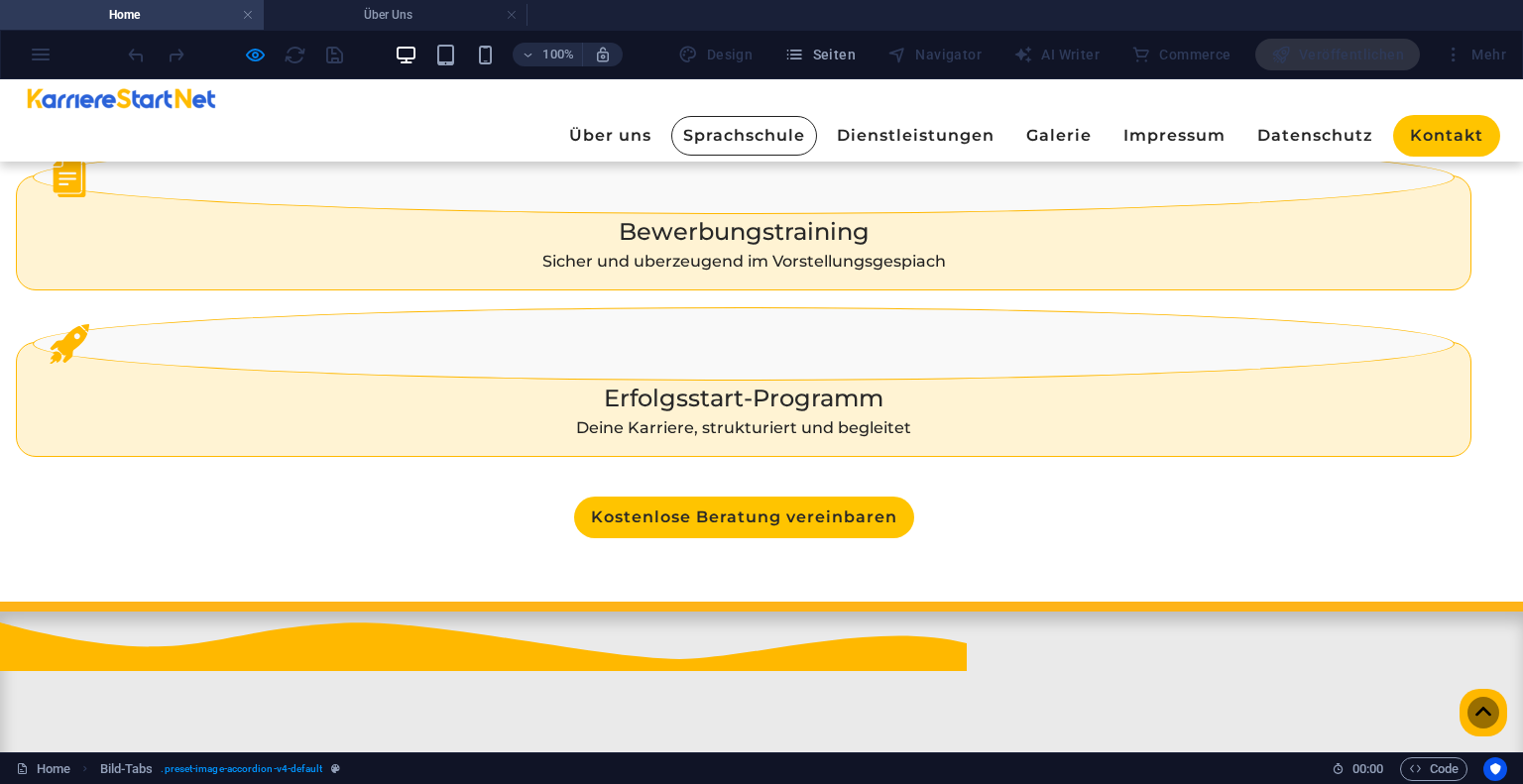 click on "Sprachschule" at bounding box center (744, 136) 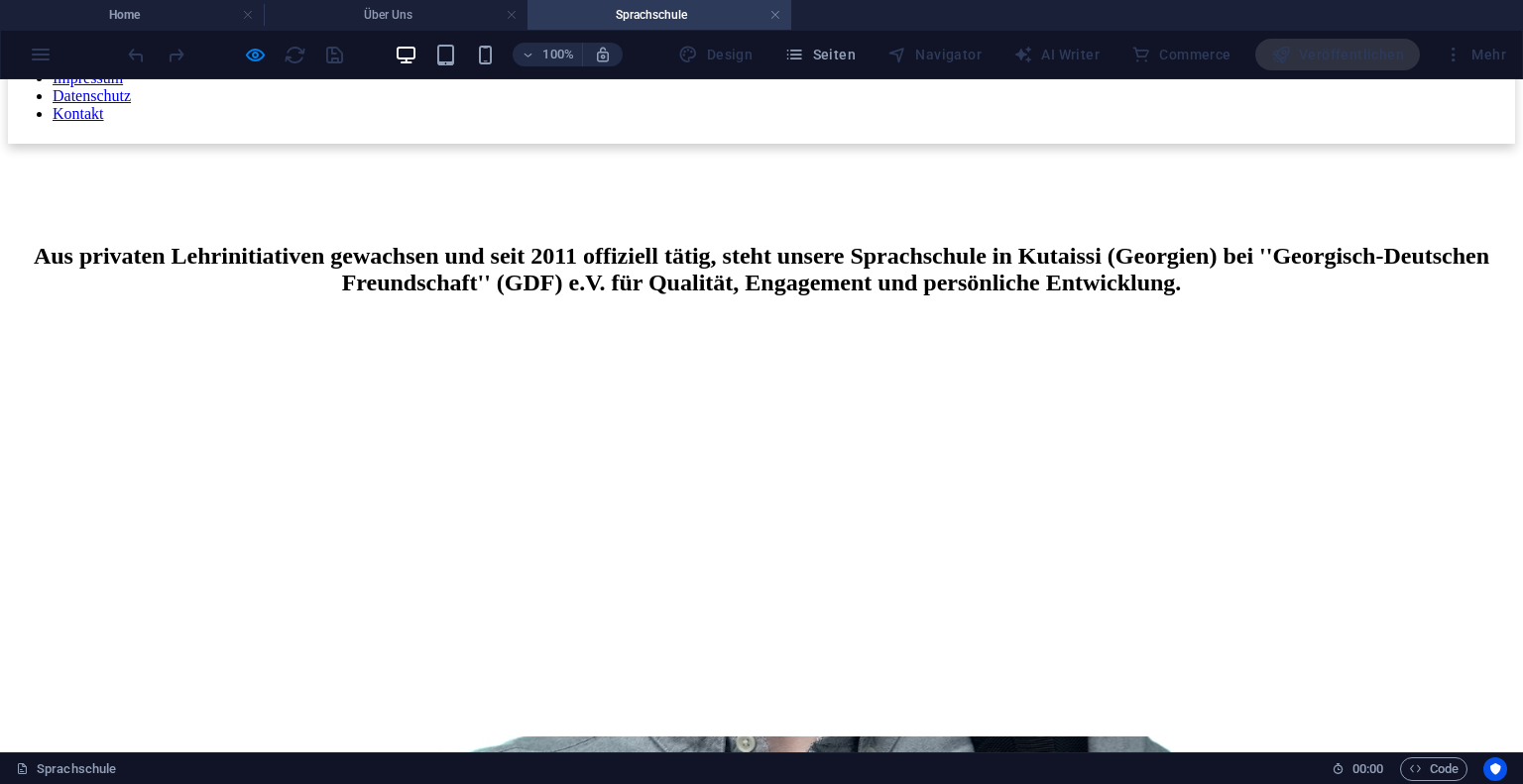 scroll, scrollTop: 0, scrollLeft: 0, axis: both 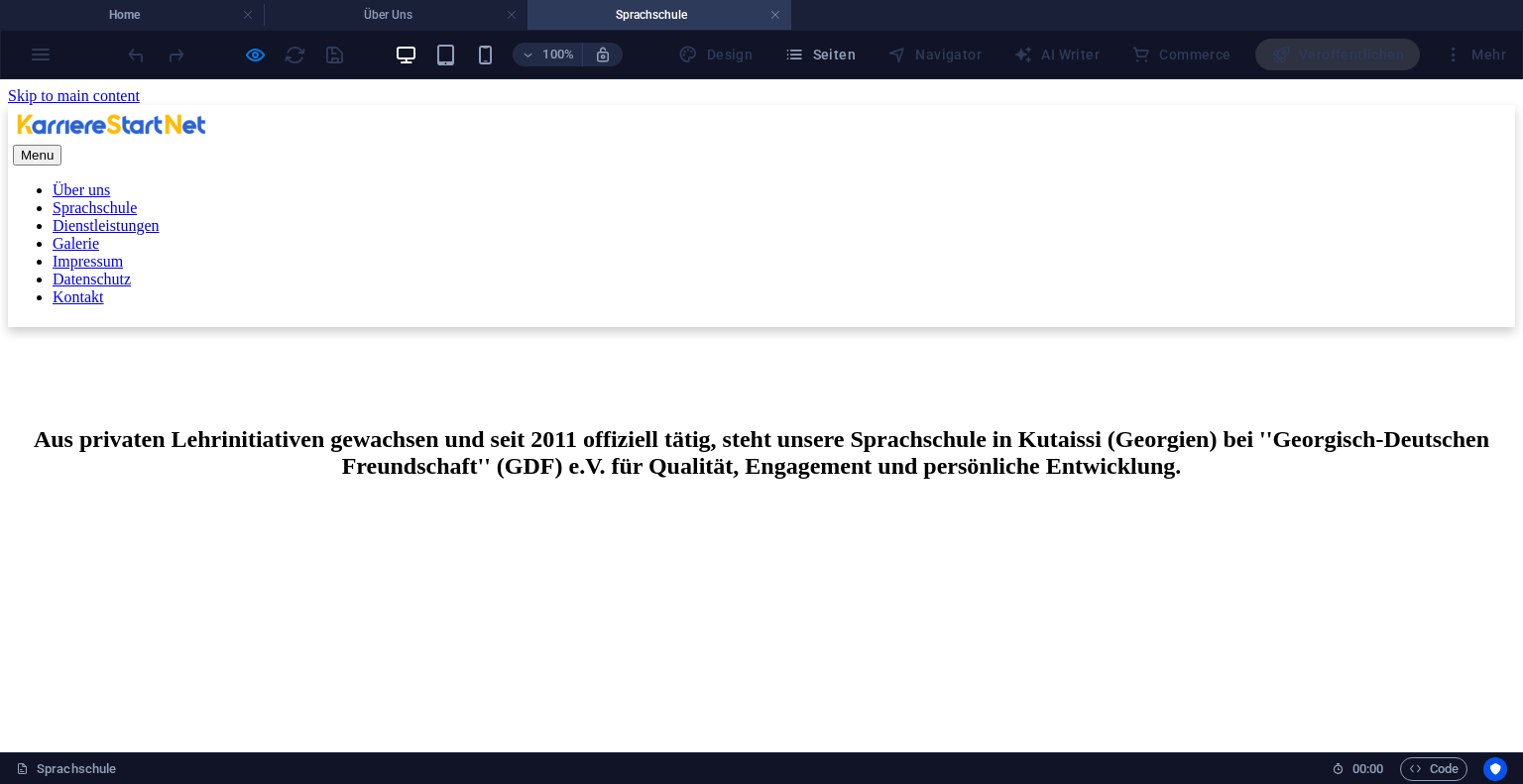 click on "Über uns Sprachschule Dienstleistungen Galerie Impressum Datenschutz Kontakt" at bounding box center [762, 244] 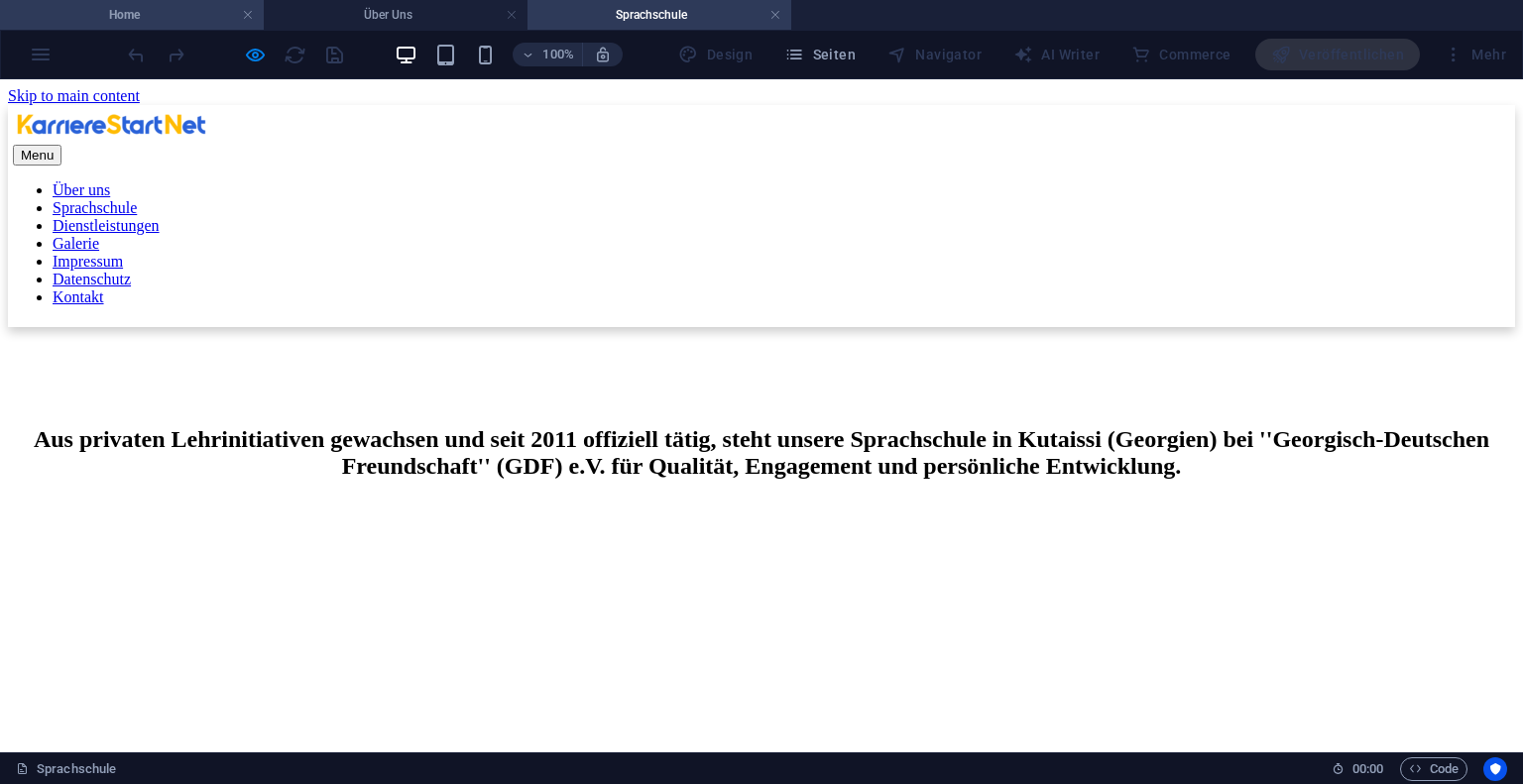 click on "Home" at bounding box center (132, 15) 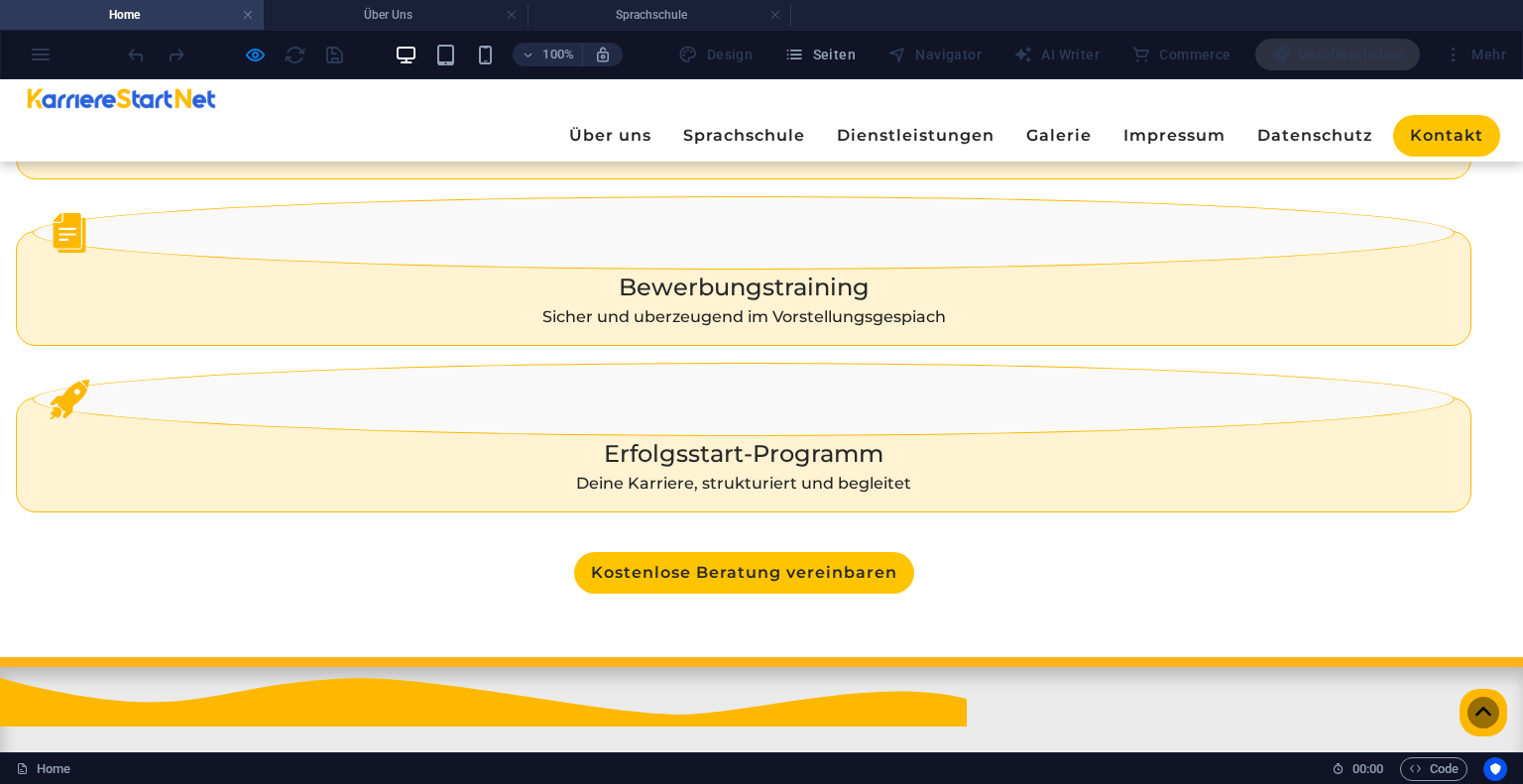 scroll, scrollTop: 2224, scrollLeft: 0, axis: vertical 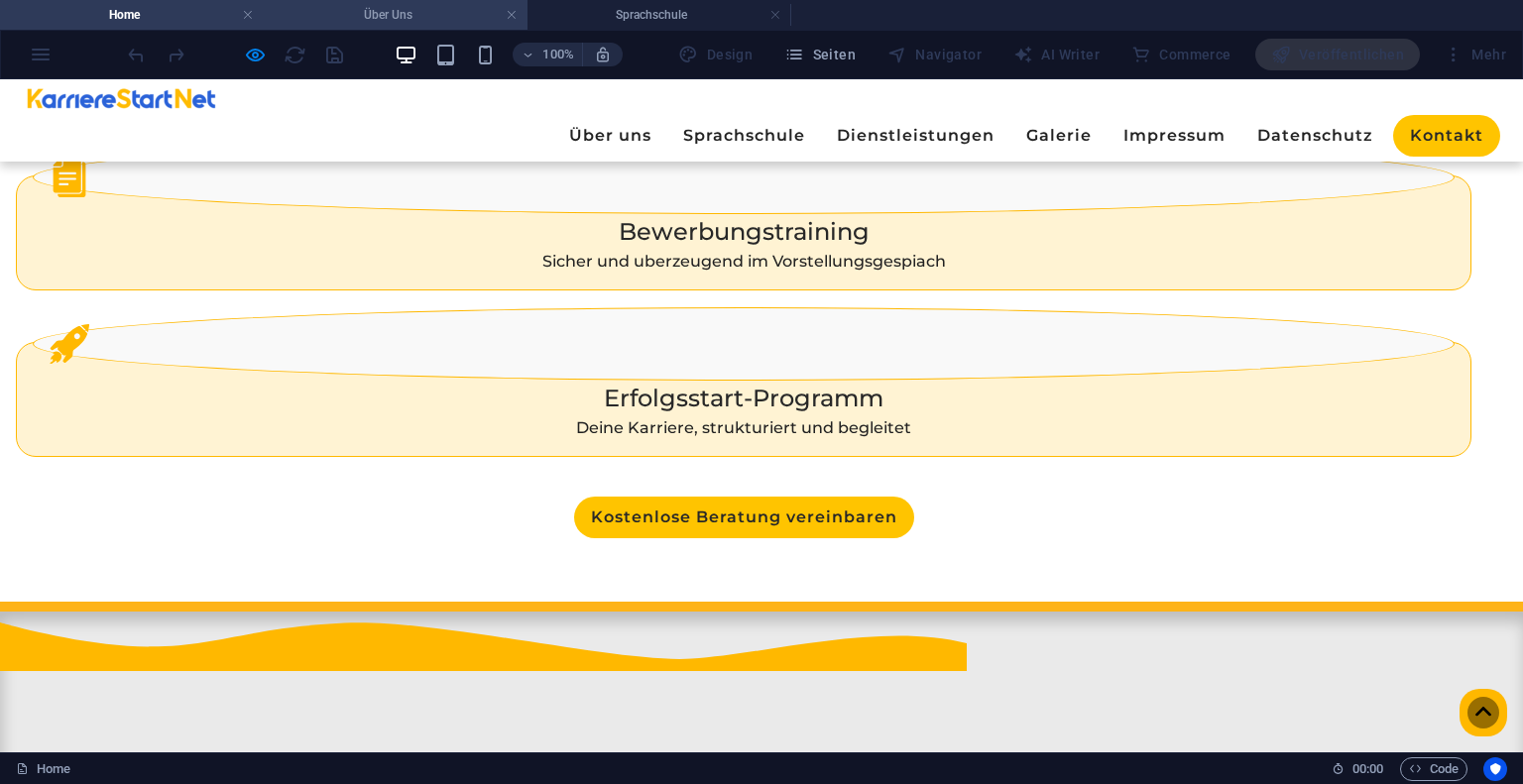click on "Über Uns" at bounding box center [396, 15] 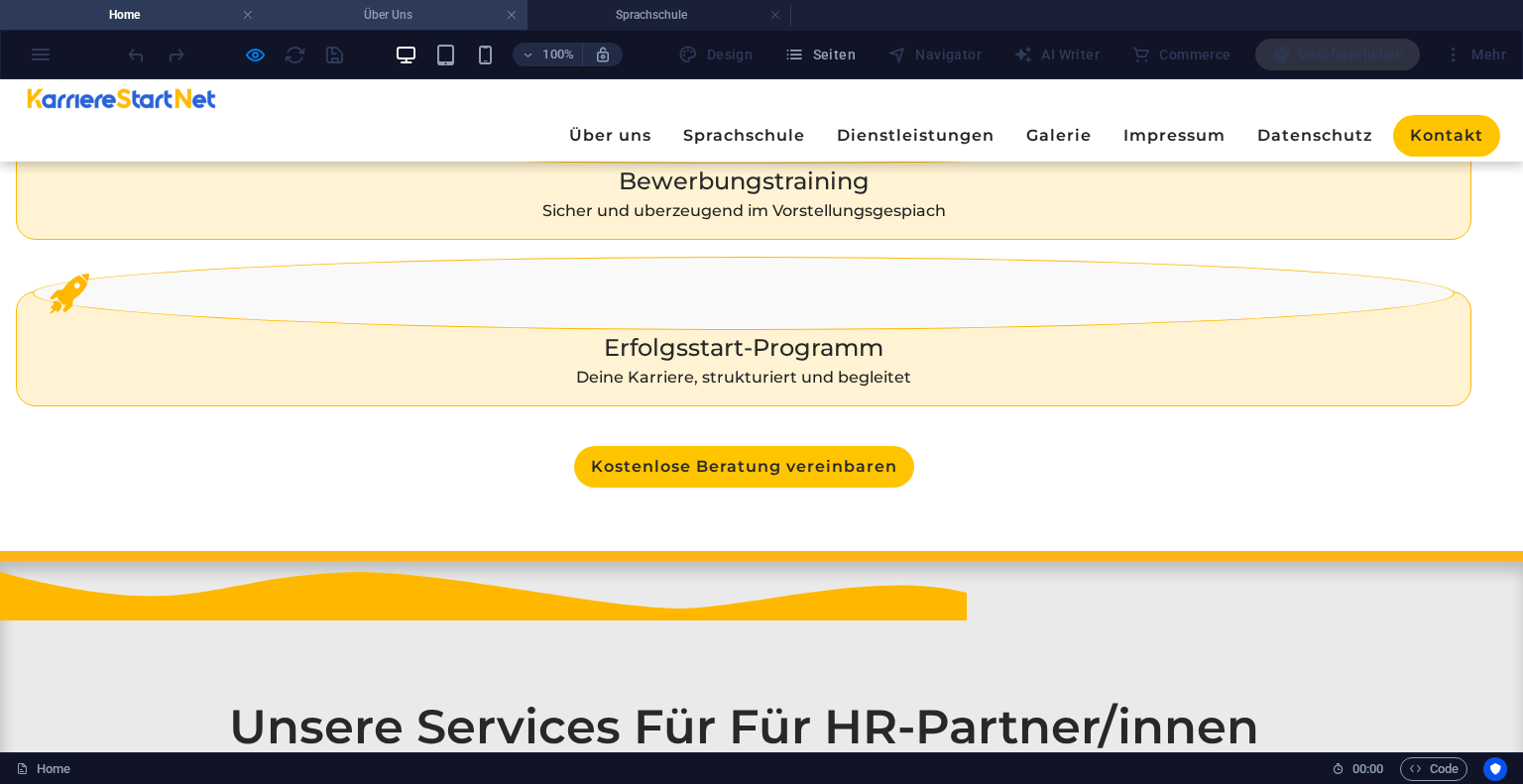 scroll, scrollTop: 0, scrollLeft: 0, axis: both 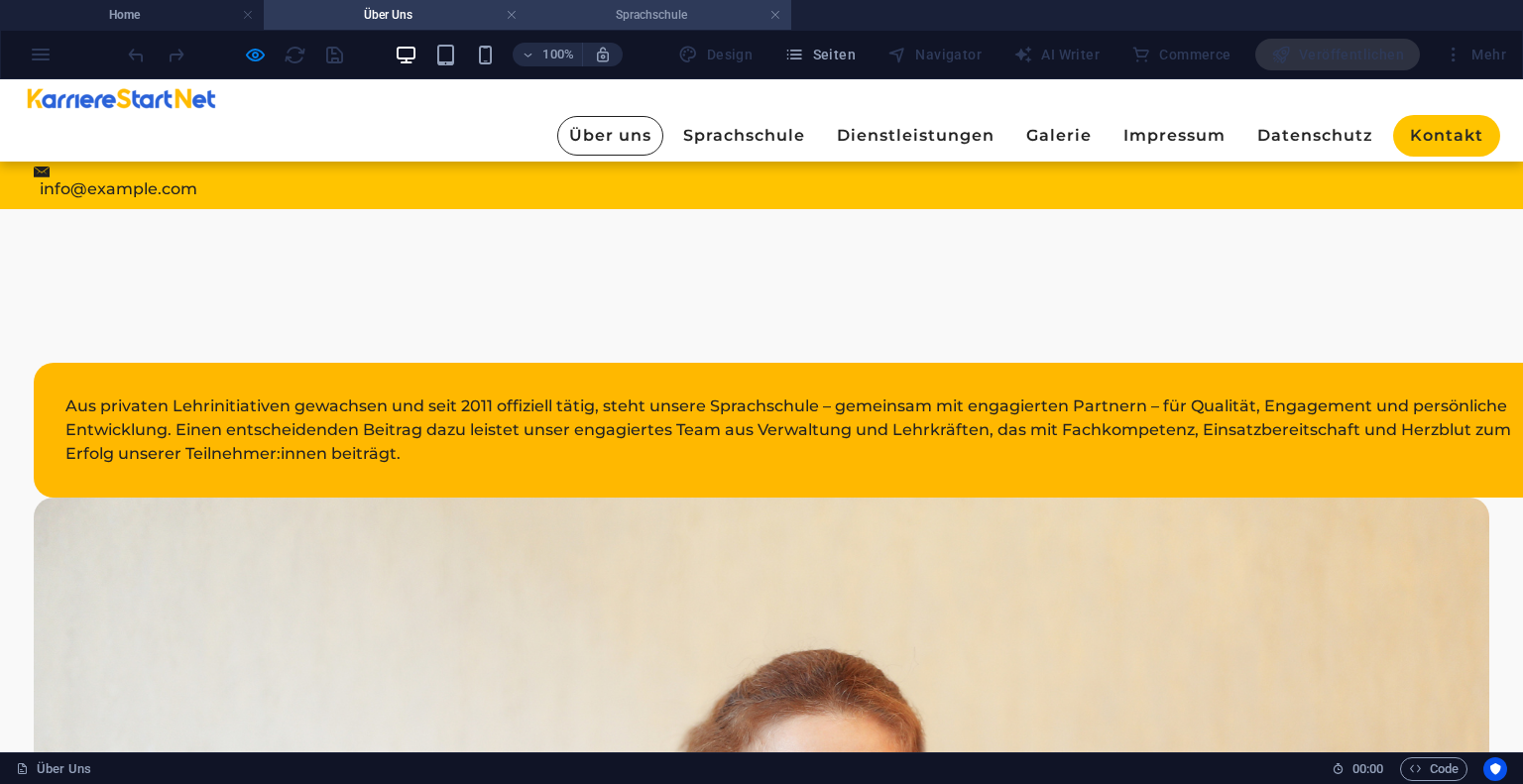 click on "Sprachschule" at bounding box center [659, 15] 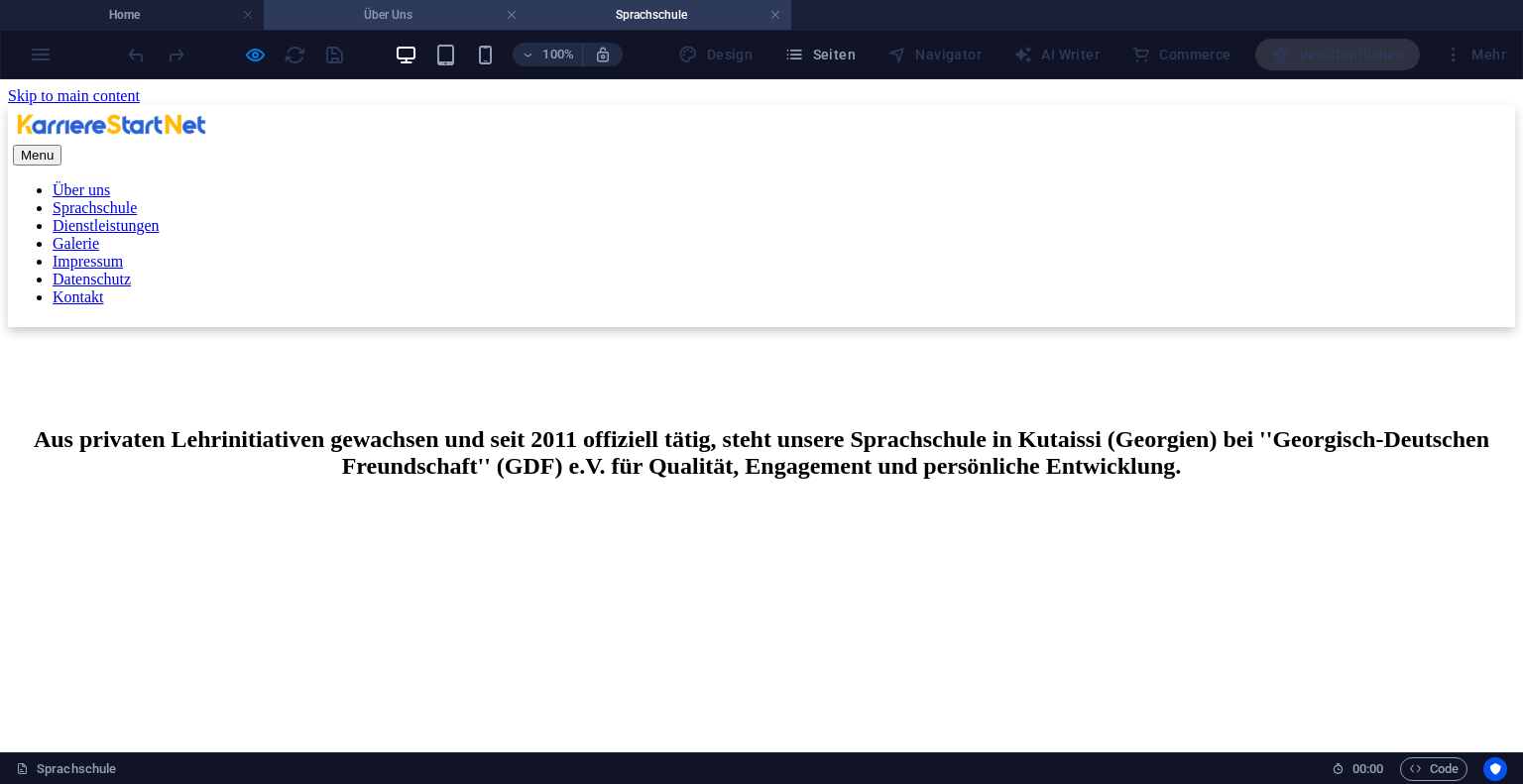 click on "Über Uns" at bounding box center (396, 15) 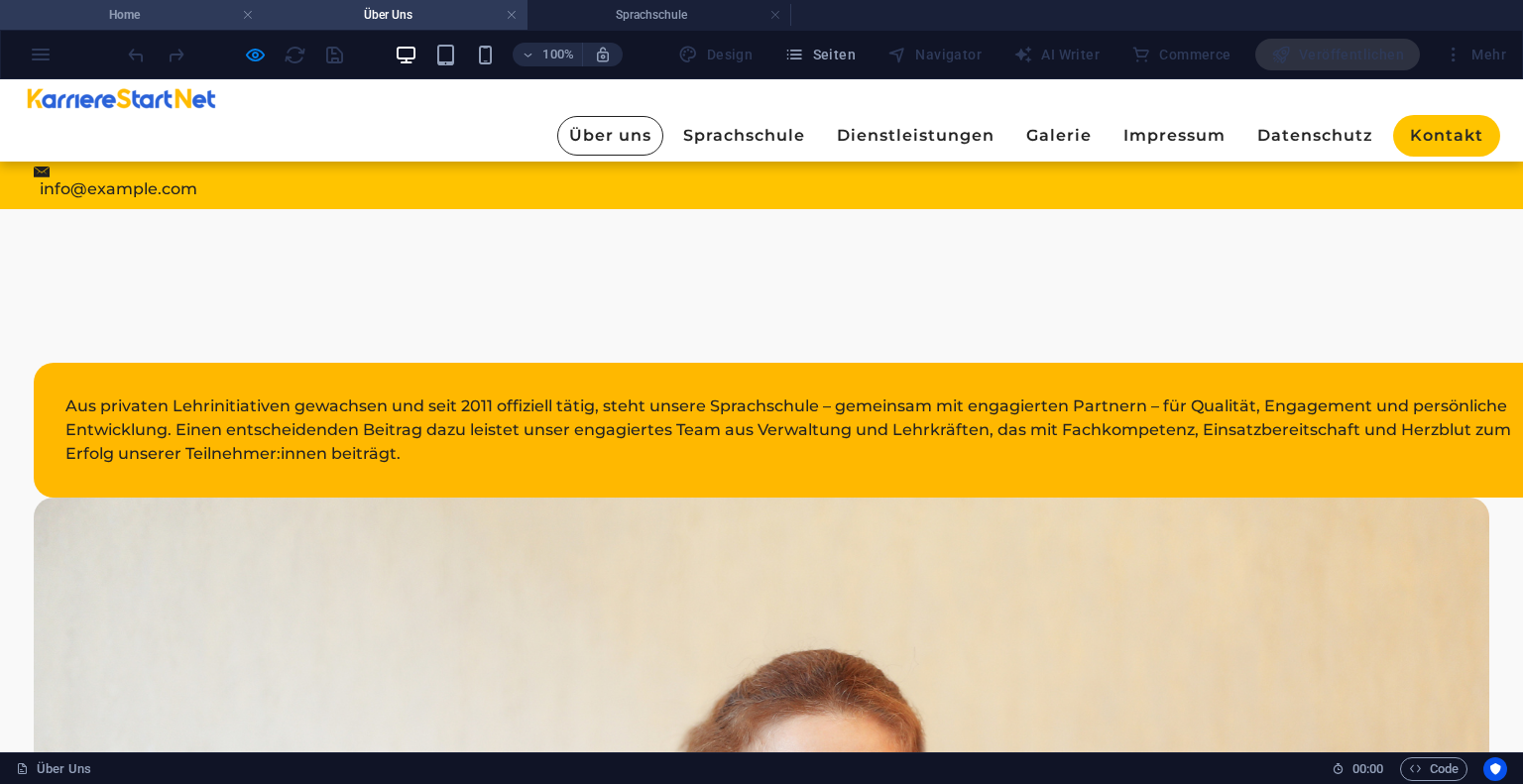 click on "Home" at bounding box center [132, 15] 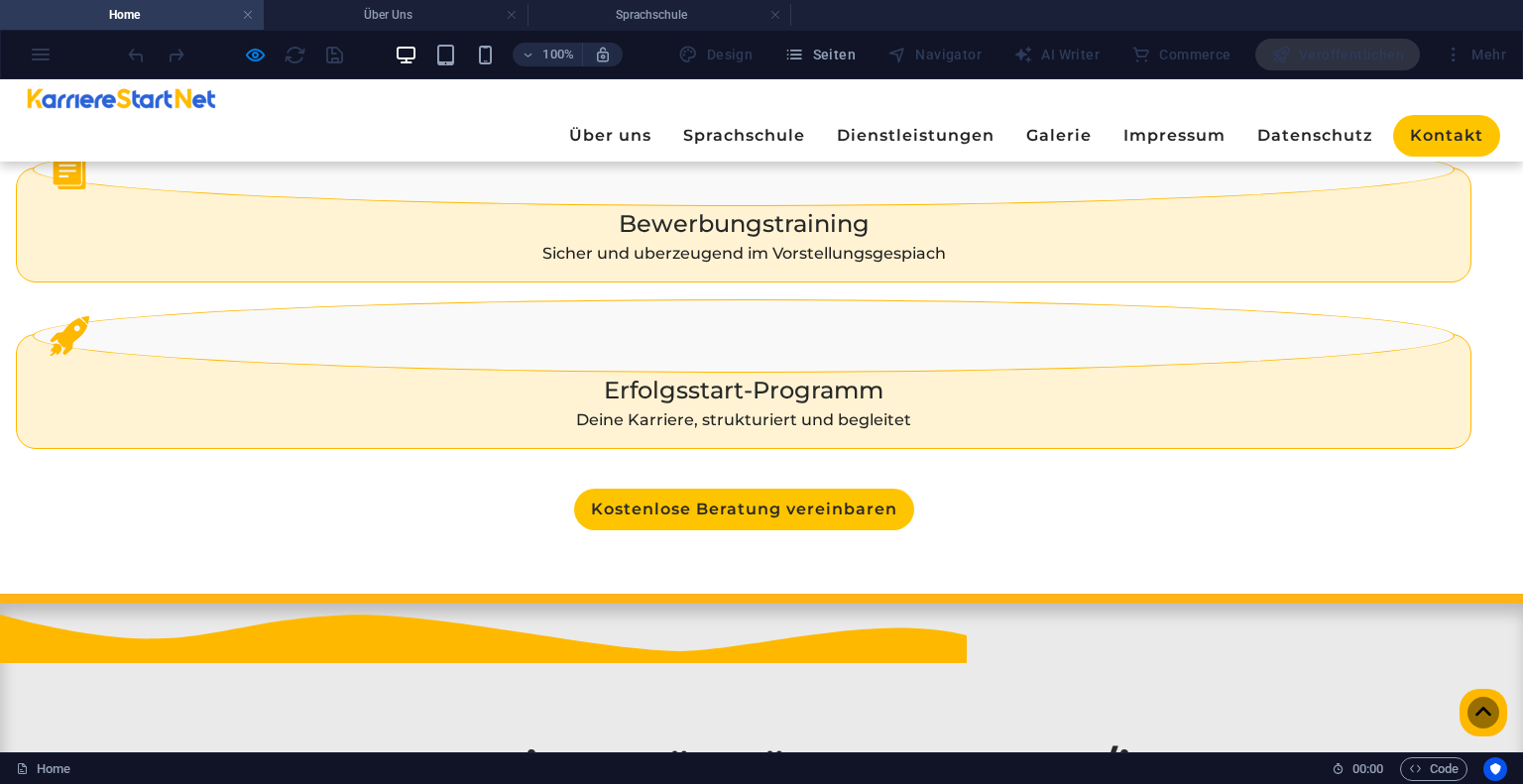 scroll, scrollTop: 2224, scrollLeft: 0, axis: vertical 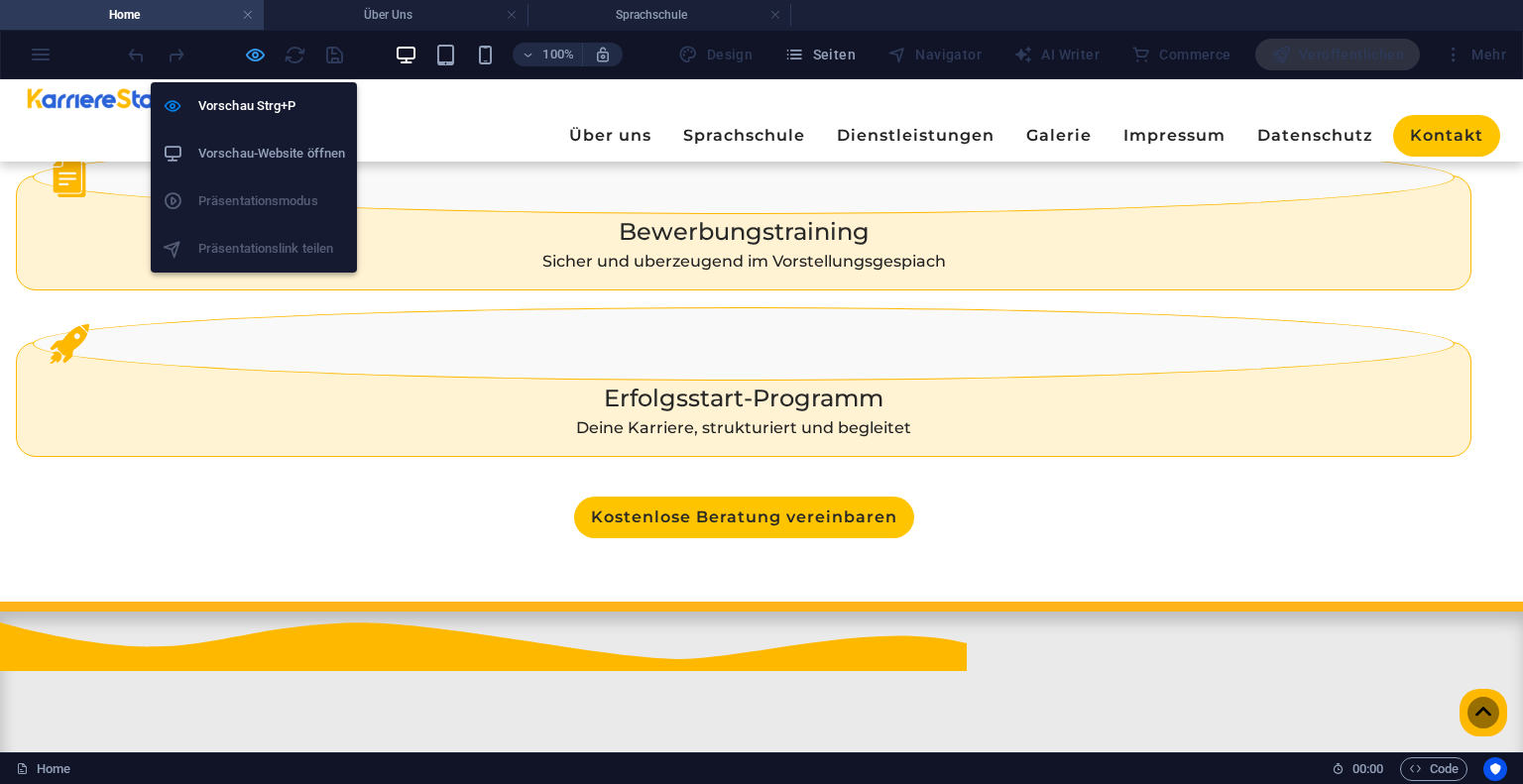 click at bounding box center [255, 55] 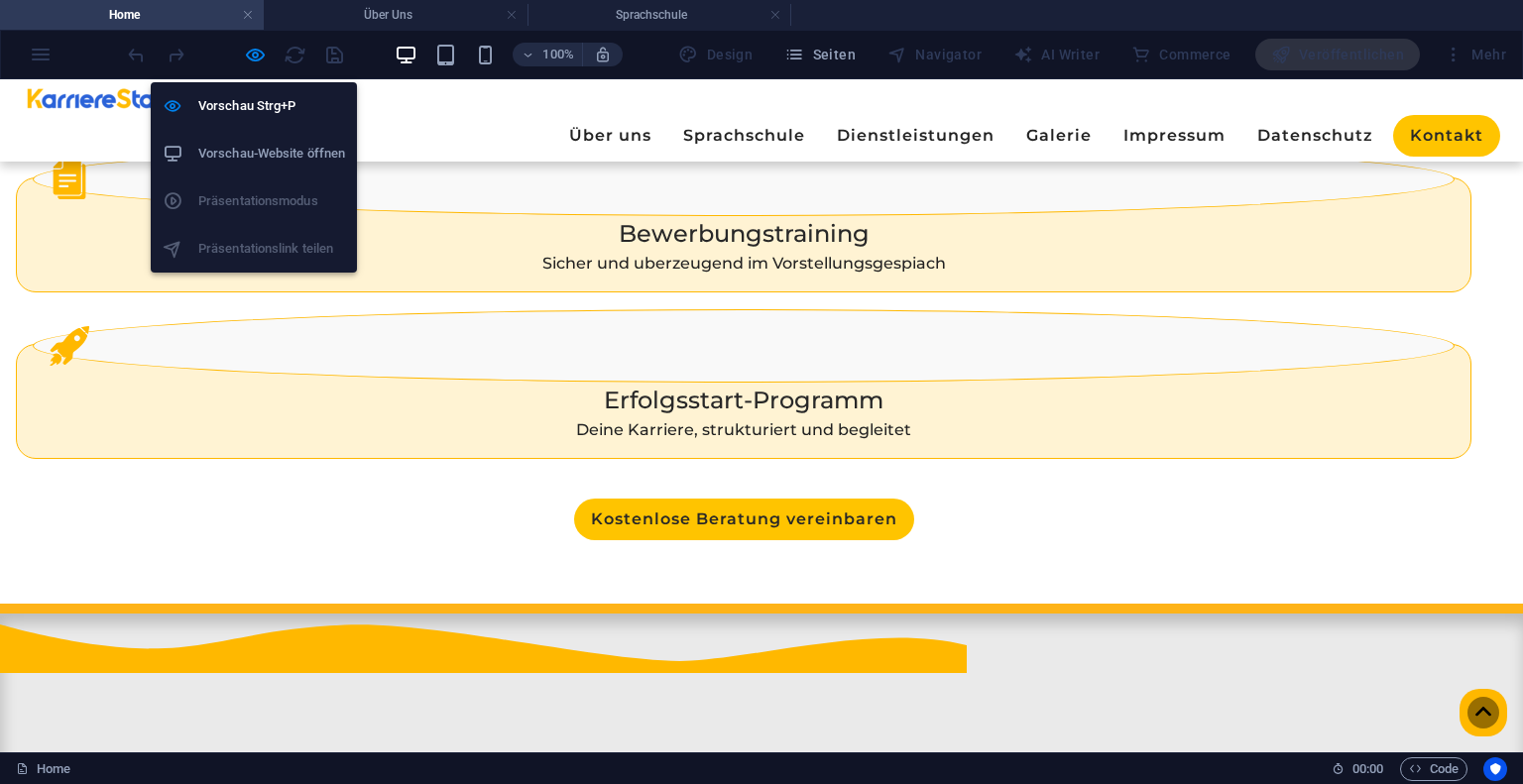scroll, scrollTop: 2211, scrollLeft: 0, axis: vertical 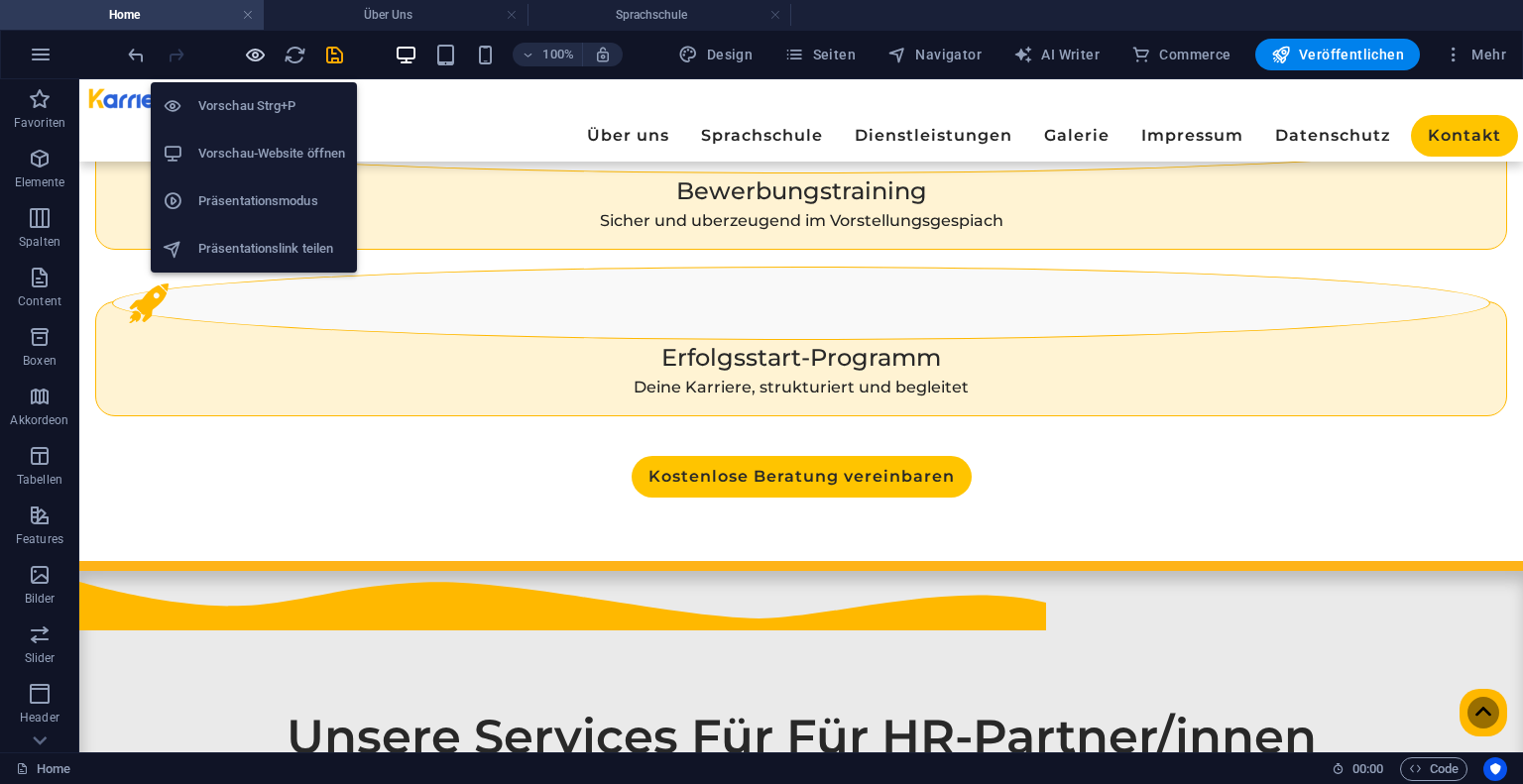 click at bounding box center (255, 55) 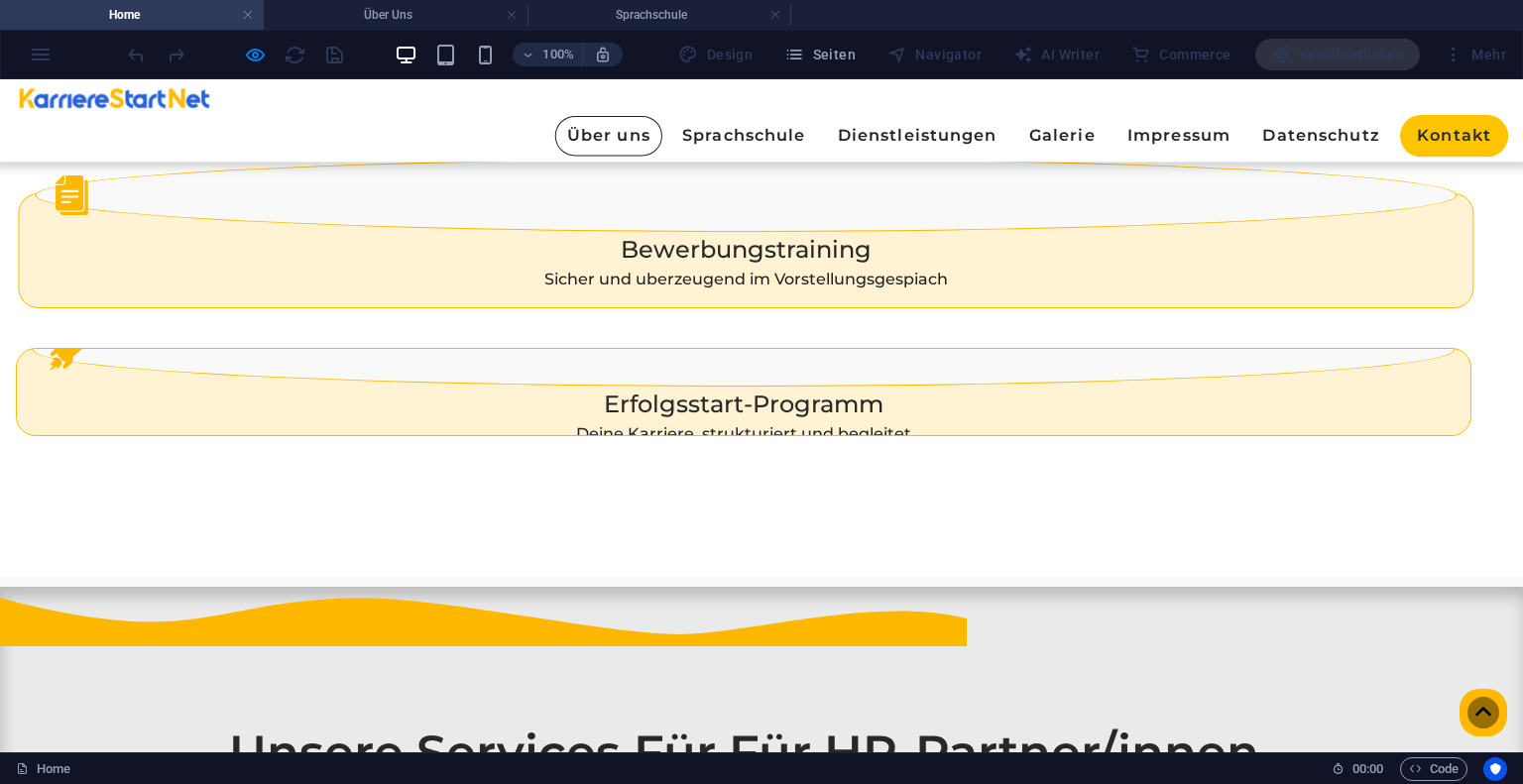 scroll, scrollTop: 2224, scrollLeft: 0, axis: vertical 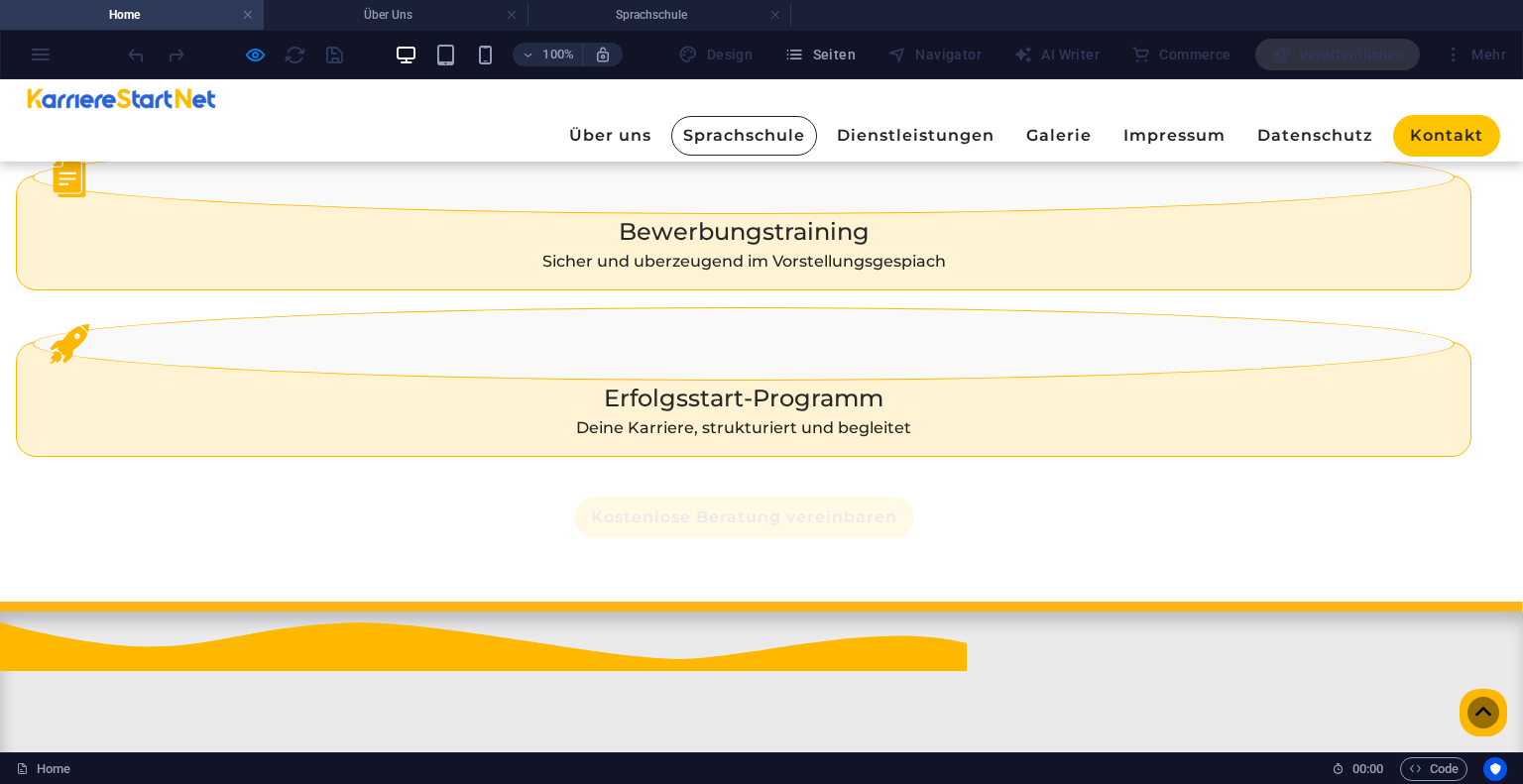 click on "Sprachschule" at bounding box center [744, 136] 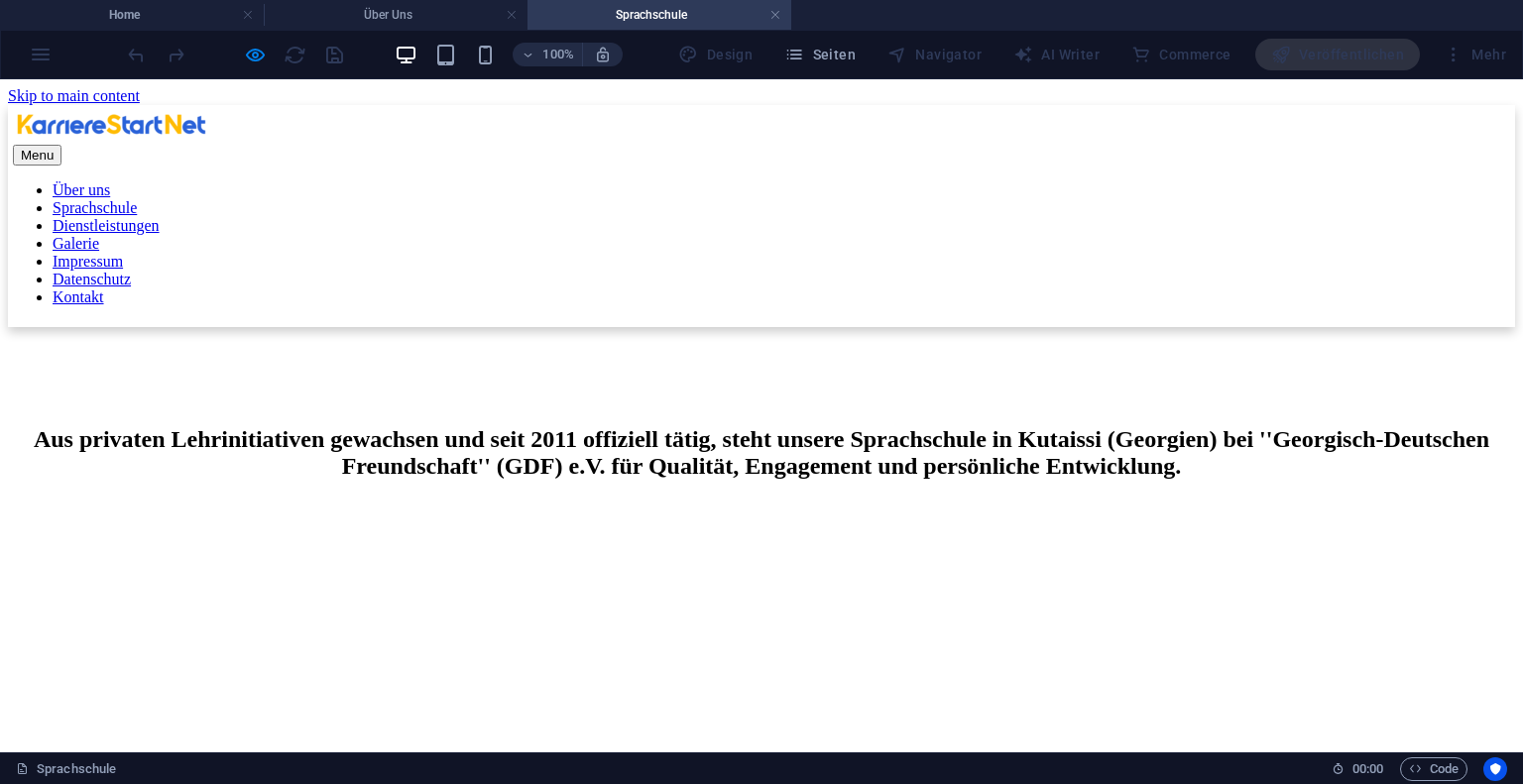 scroll, scrollTop: 0, scrollLeft: 0, axis: both 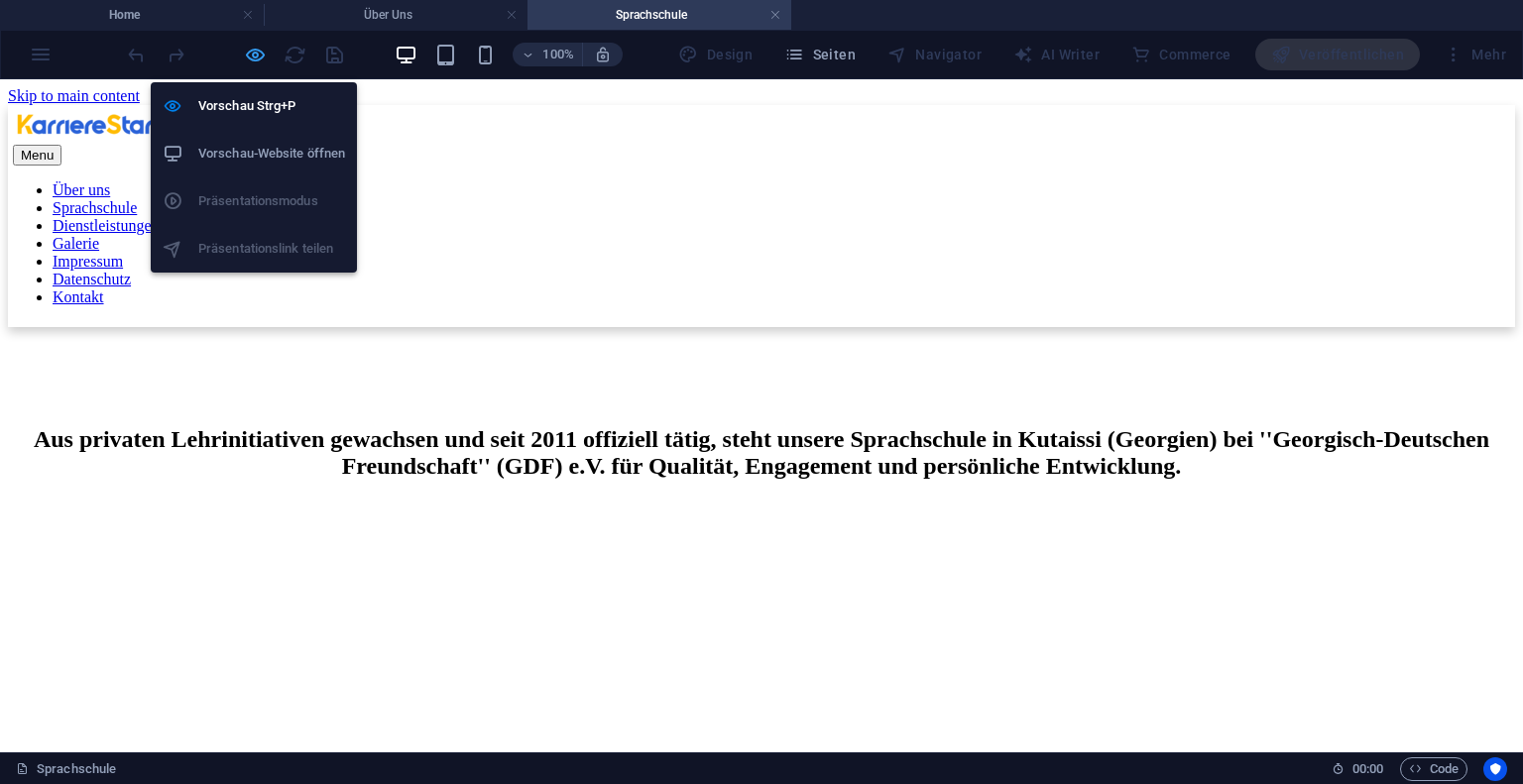 click at bounding box center [255, 55] 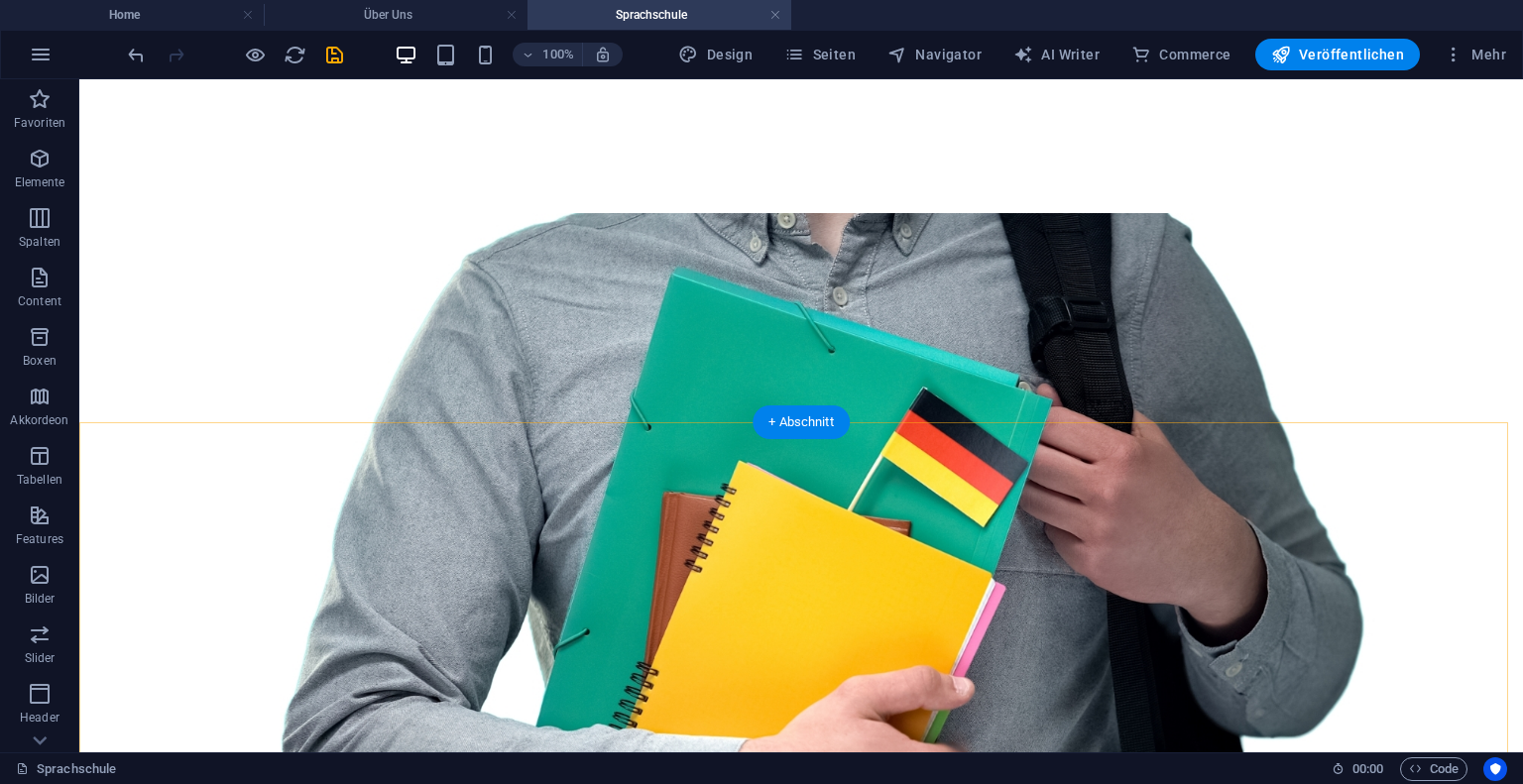 scroll, scrollTop: 694, scrollLeft: 0, axis: vertical 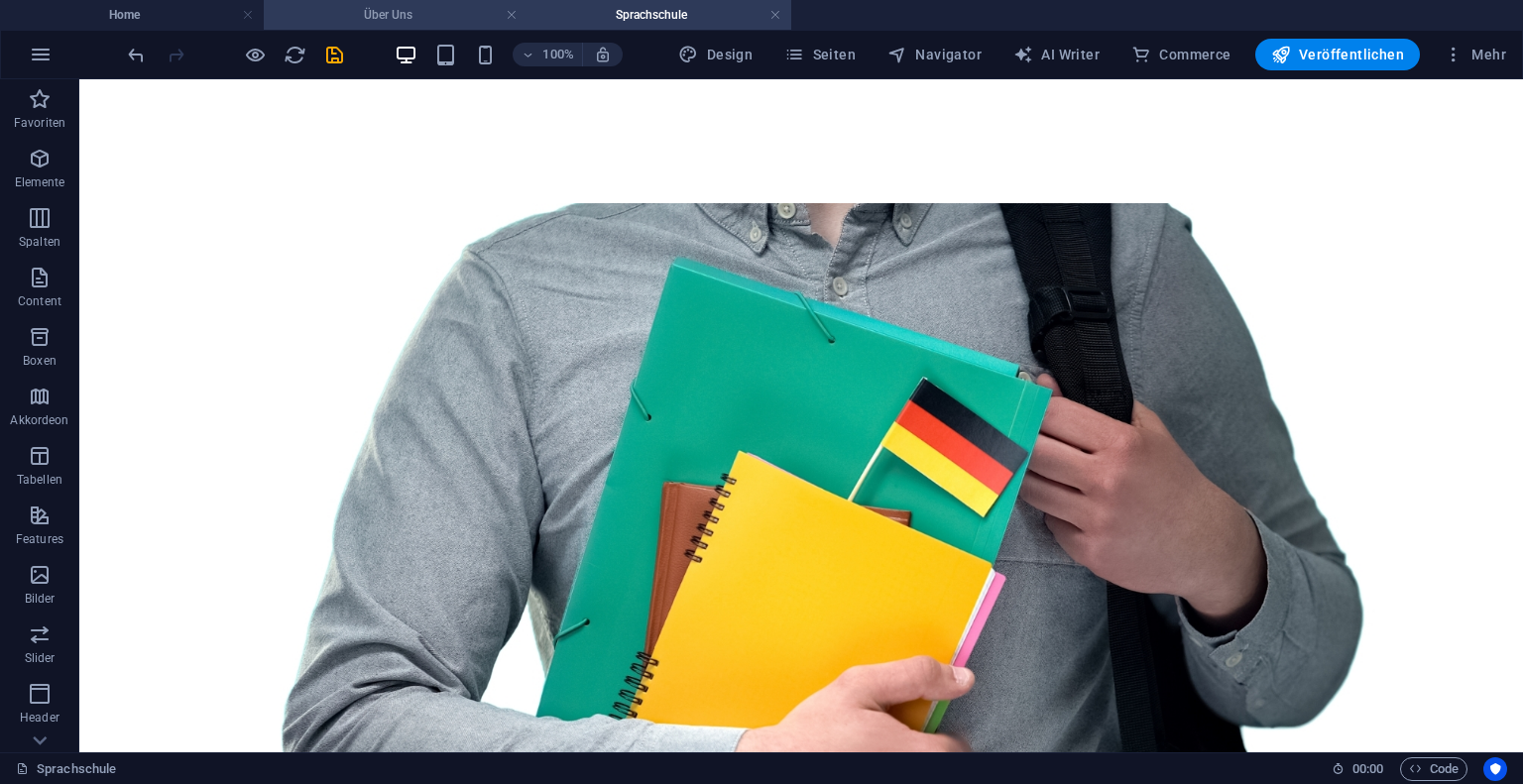 click on "Über Uns" at bounding box center [396, 15] 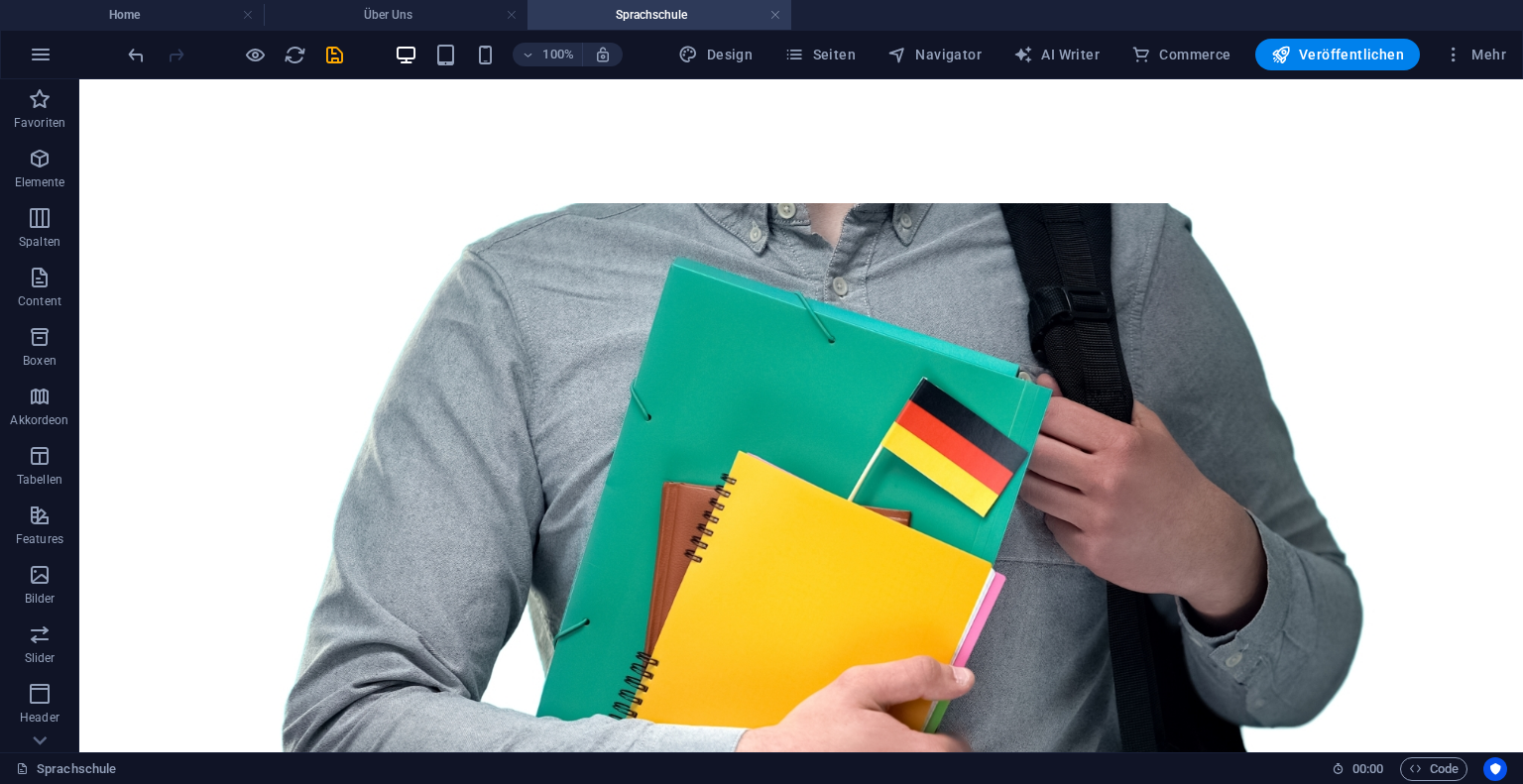scroll, scrollTop: 0, scrollLeft: 0, axis: both 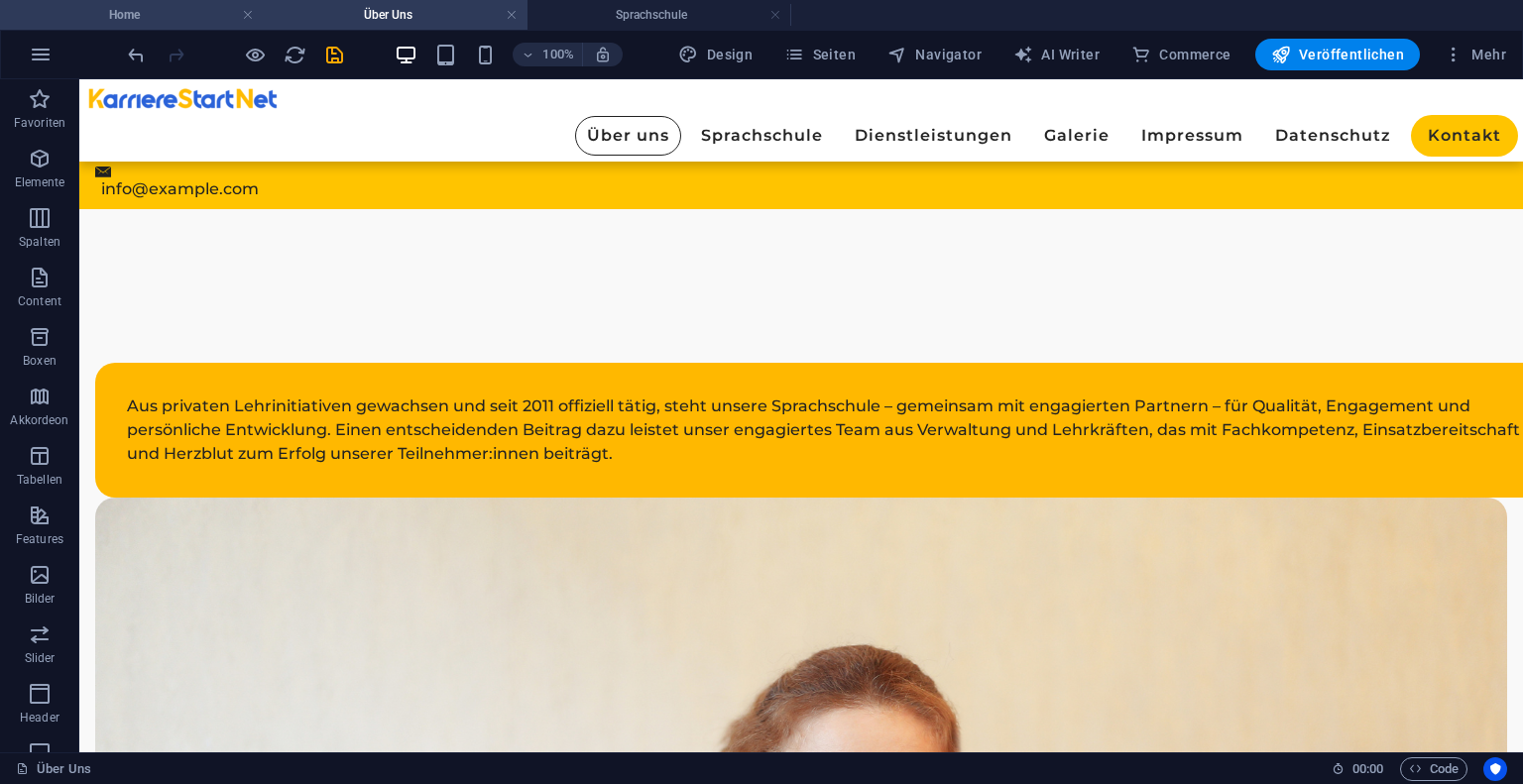 click on "Home" at bounding box center (132, 15) 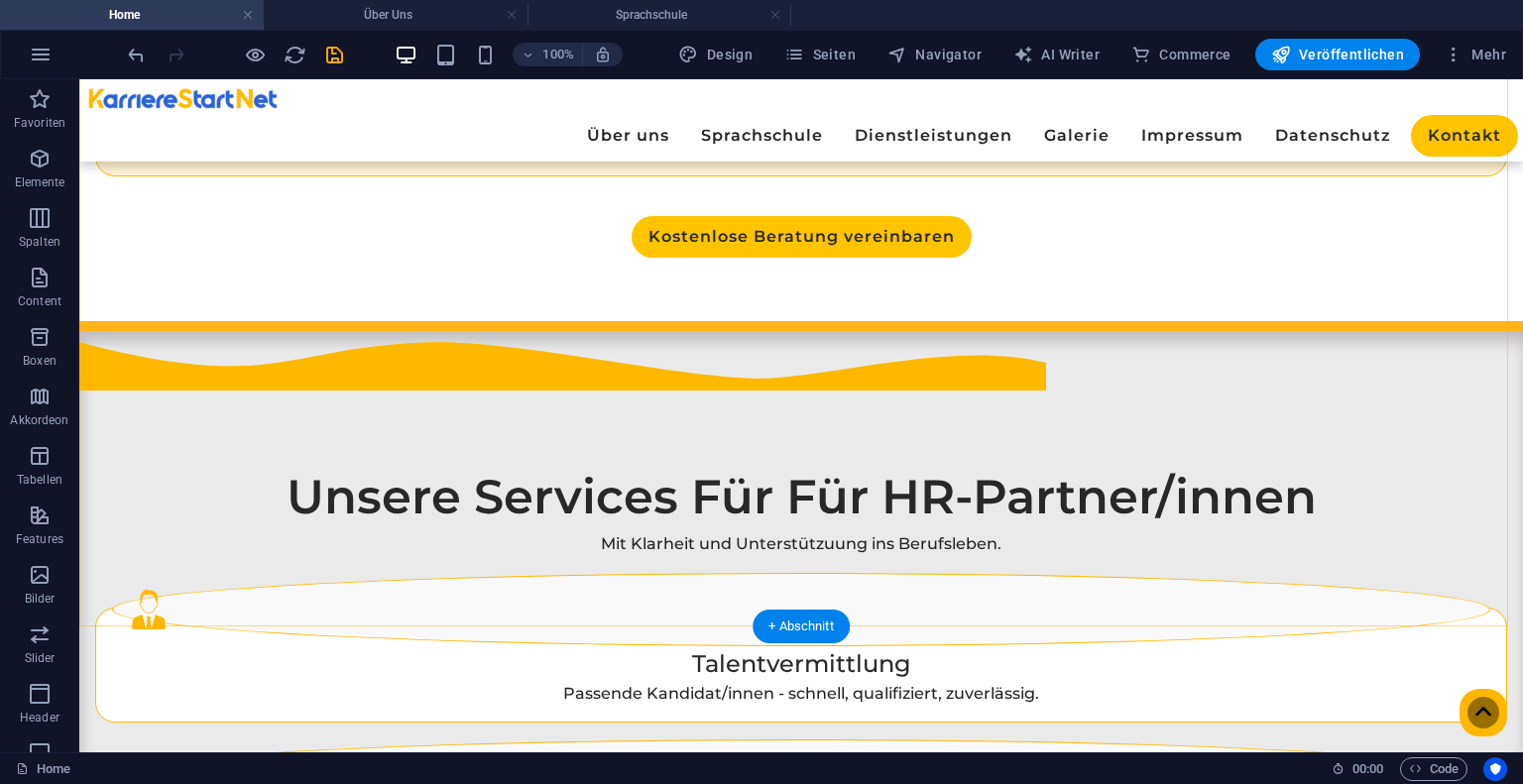 scroll, scrollTop: 2455, scrollLeft: 0, axis: vertical 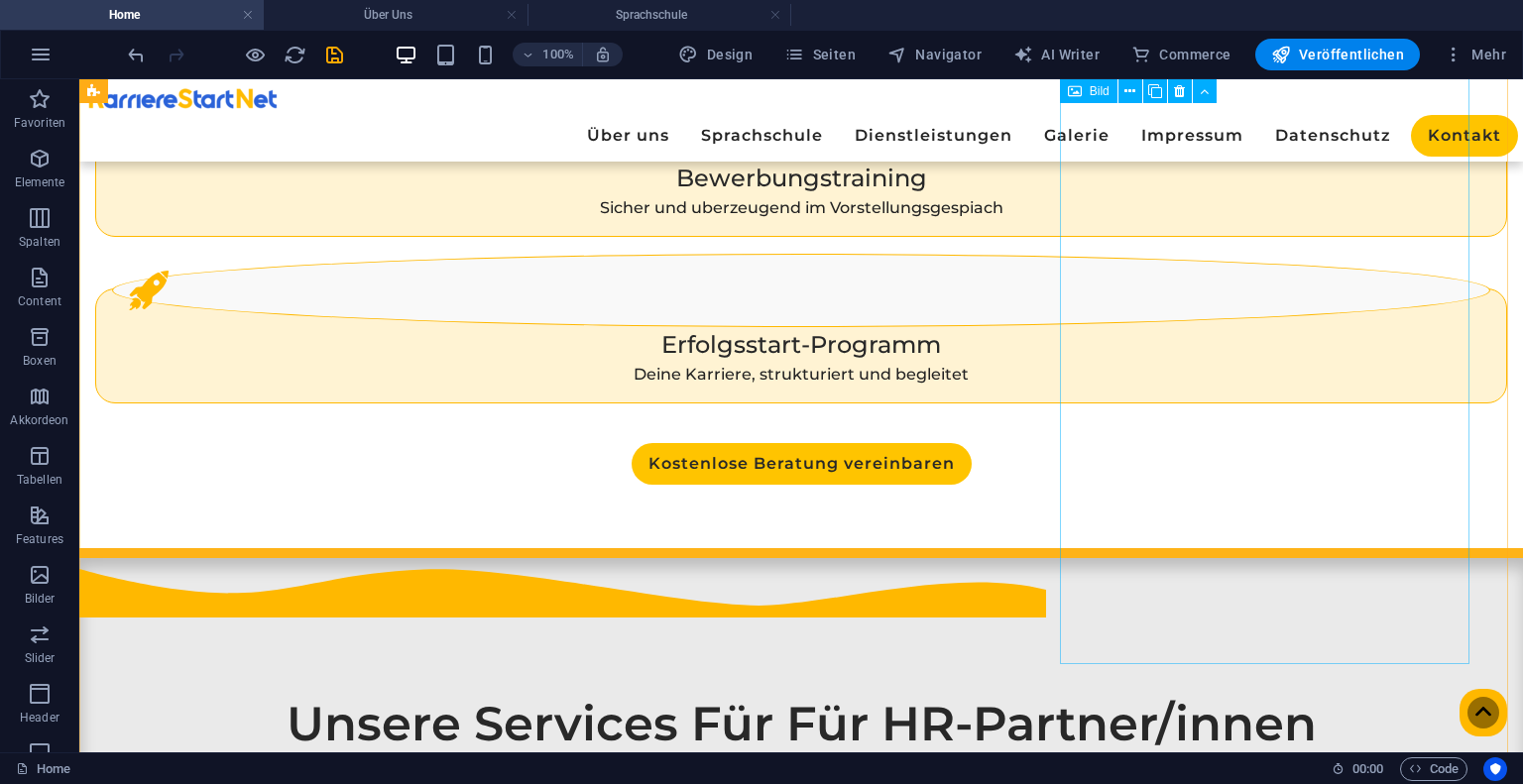 click on "Ein Blick hinter die Kulissen  ➡️" at bounding box center (325, 3064) 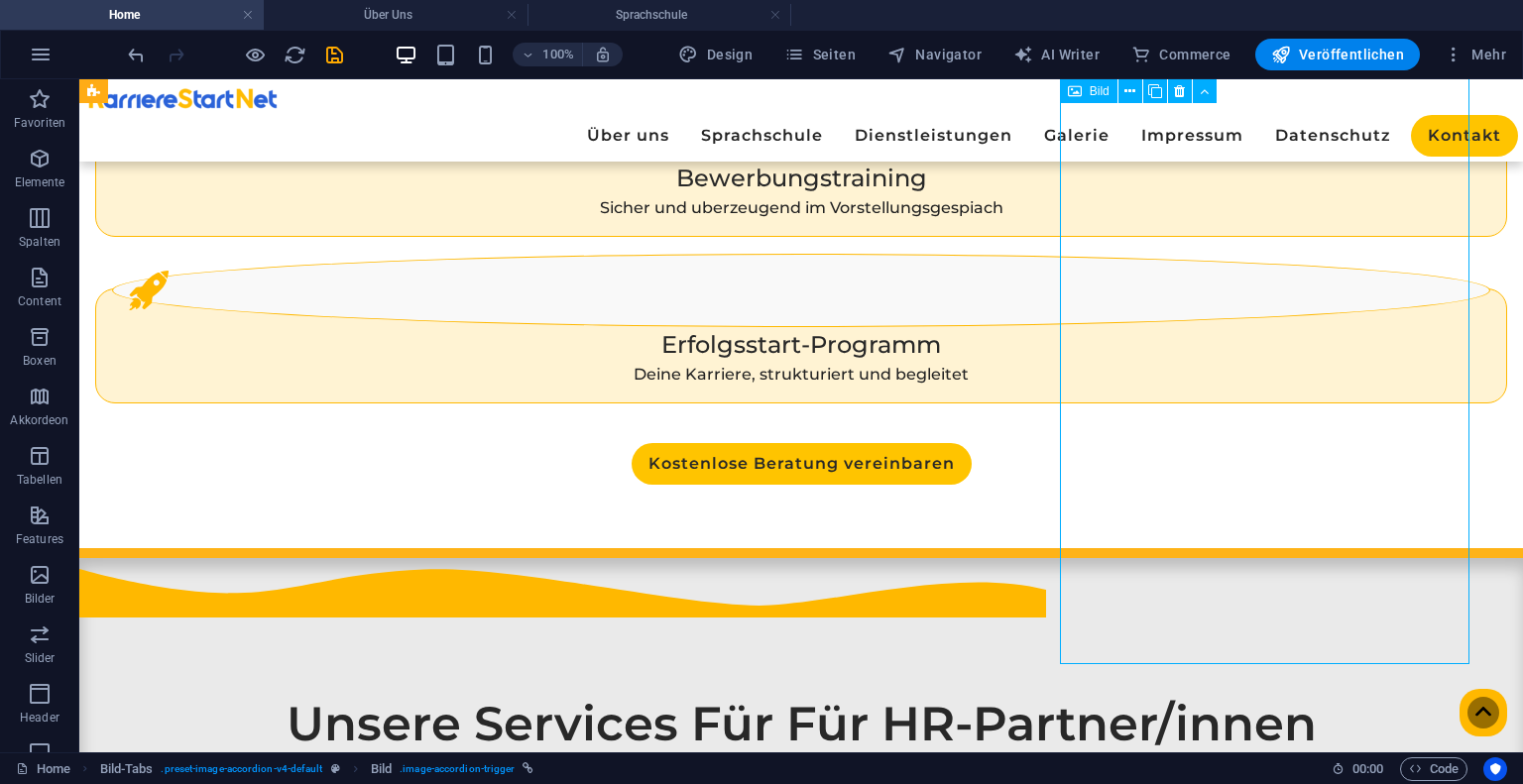 click on "Ein Blick hinter die Kulissen  ➡️" at bounding box center [325, 3064] 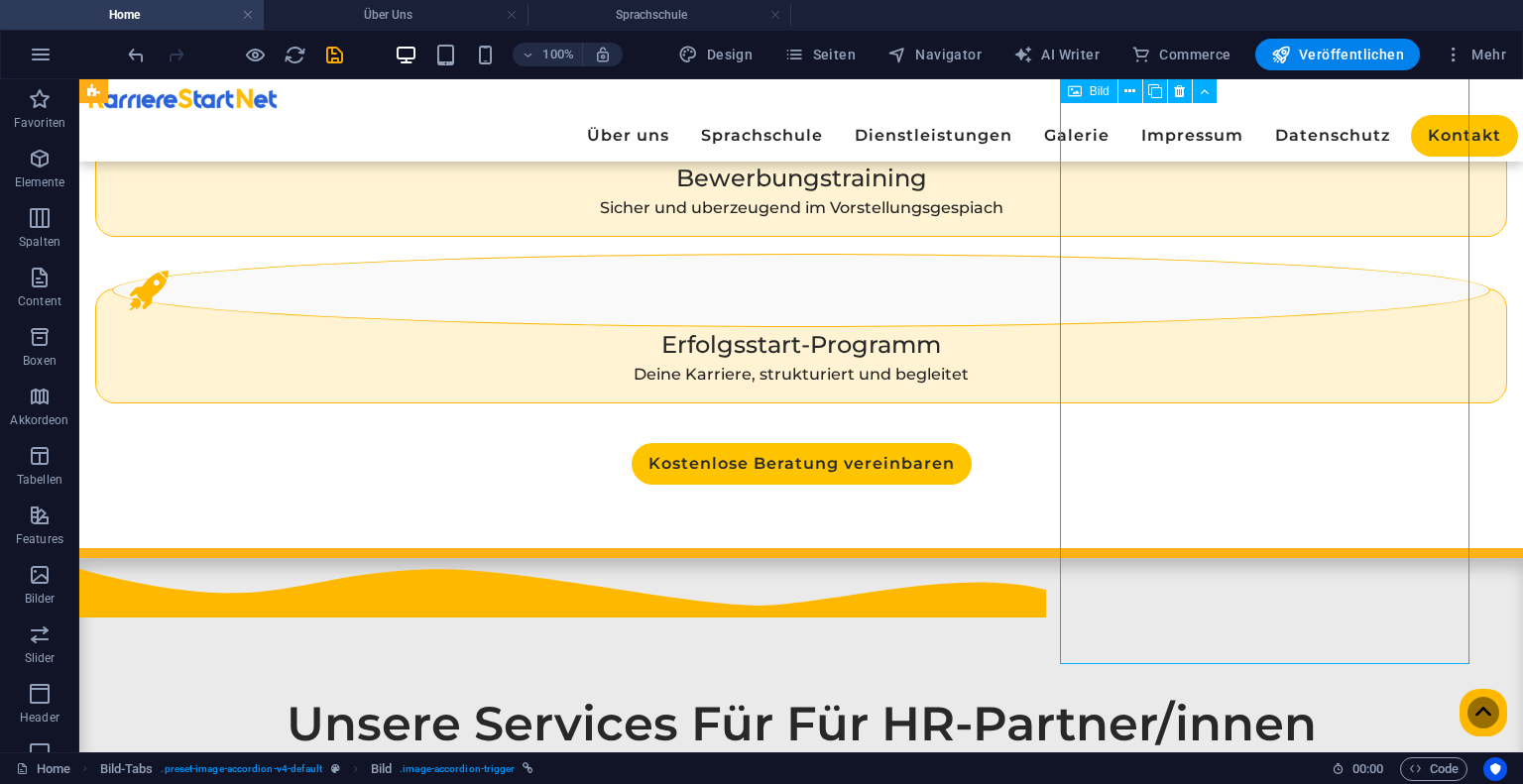 scroll, scrollTop: 2169, scrollLeft: 0, axis: vertical 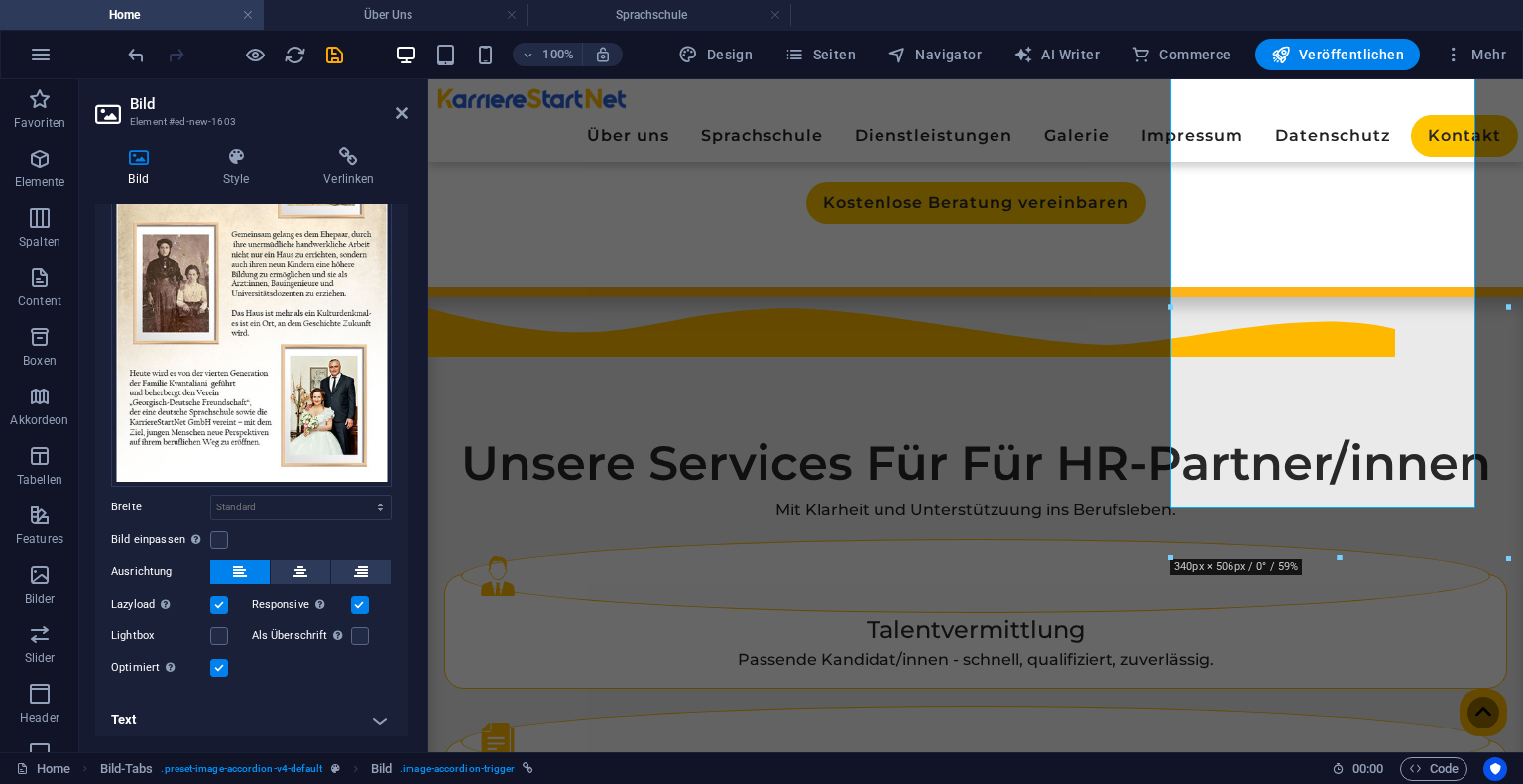 click on "Text" at bounding box center (251, 720) 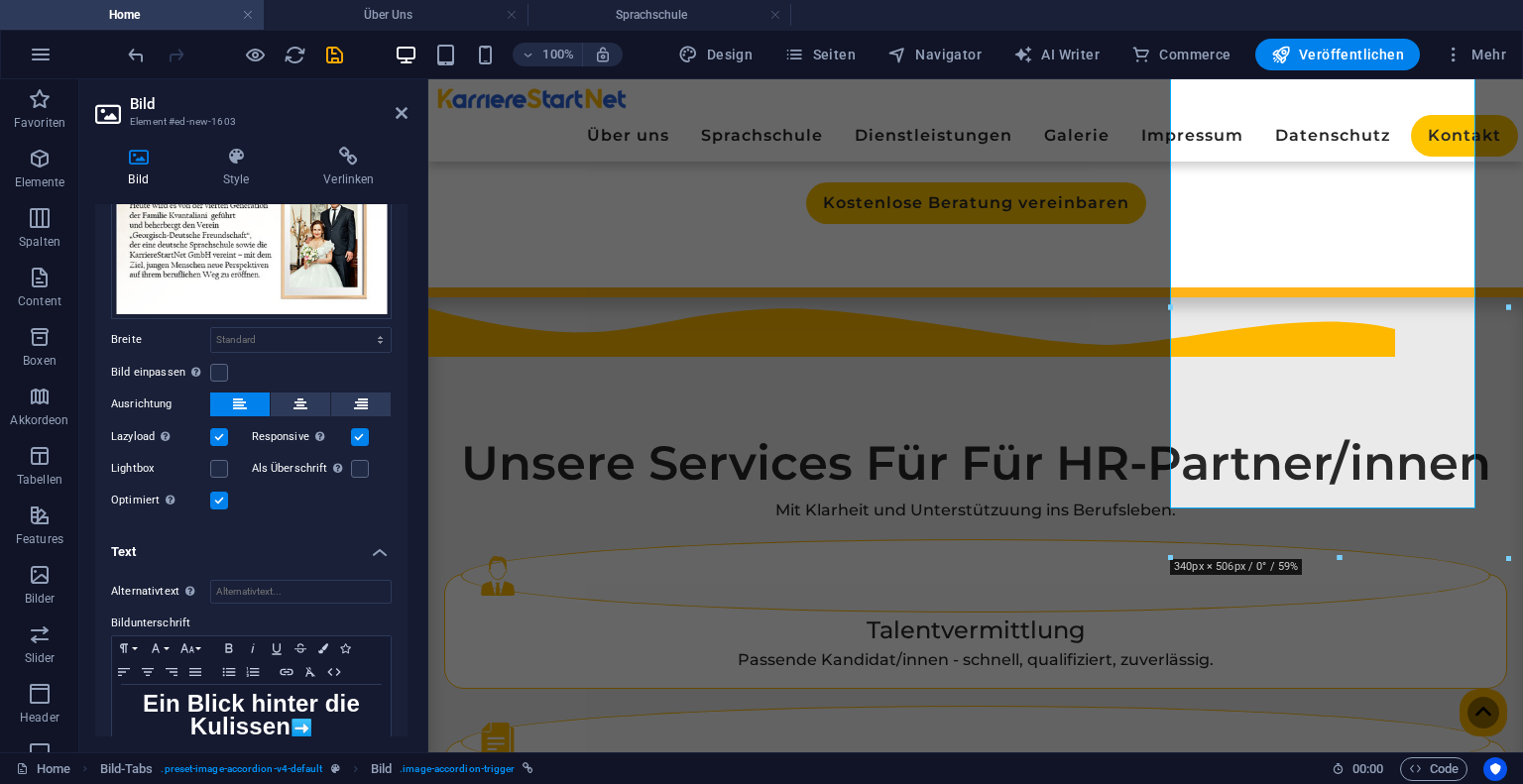 scroll, scrollTop: 373, scrollLeft: 0, axis: vertical 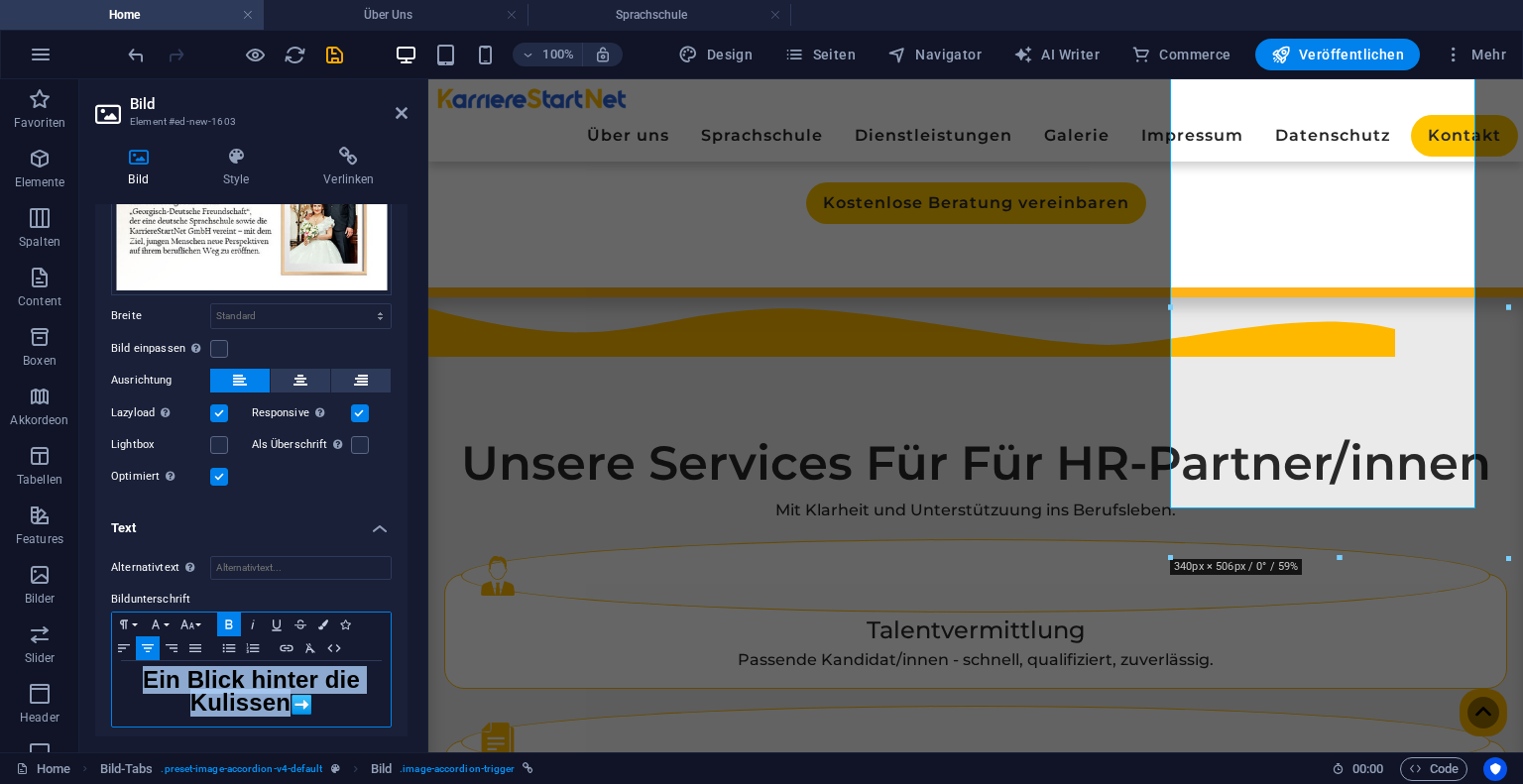 drag, startPoint x: 282, startPoint y: 699, endPoint x: 109, endPoint y: 665, distance: 176.30939 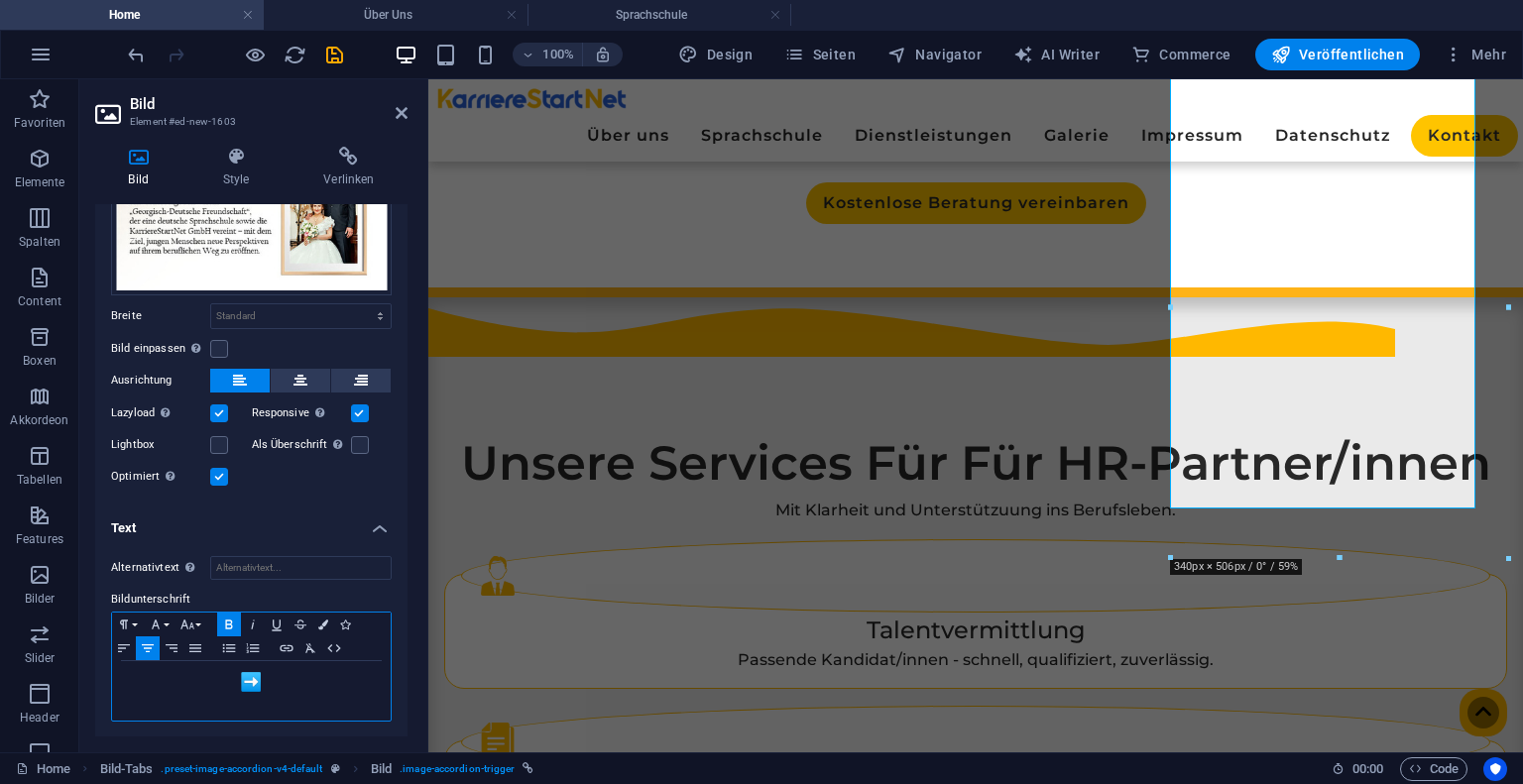 scroll, scrollTop: 368, scrollLeft: 0, axis: vertical 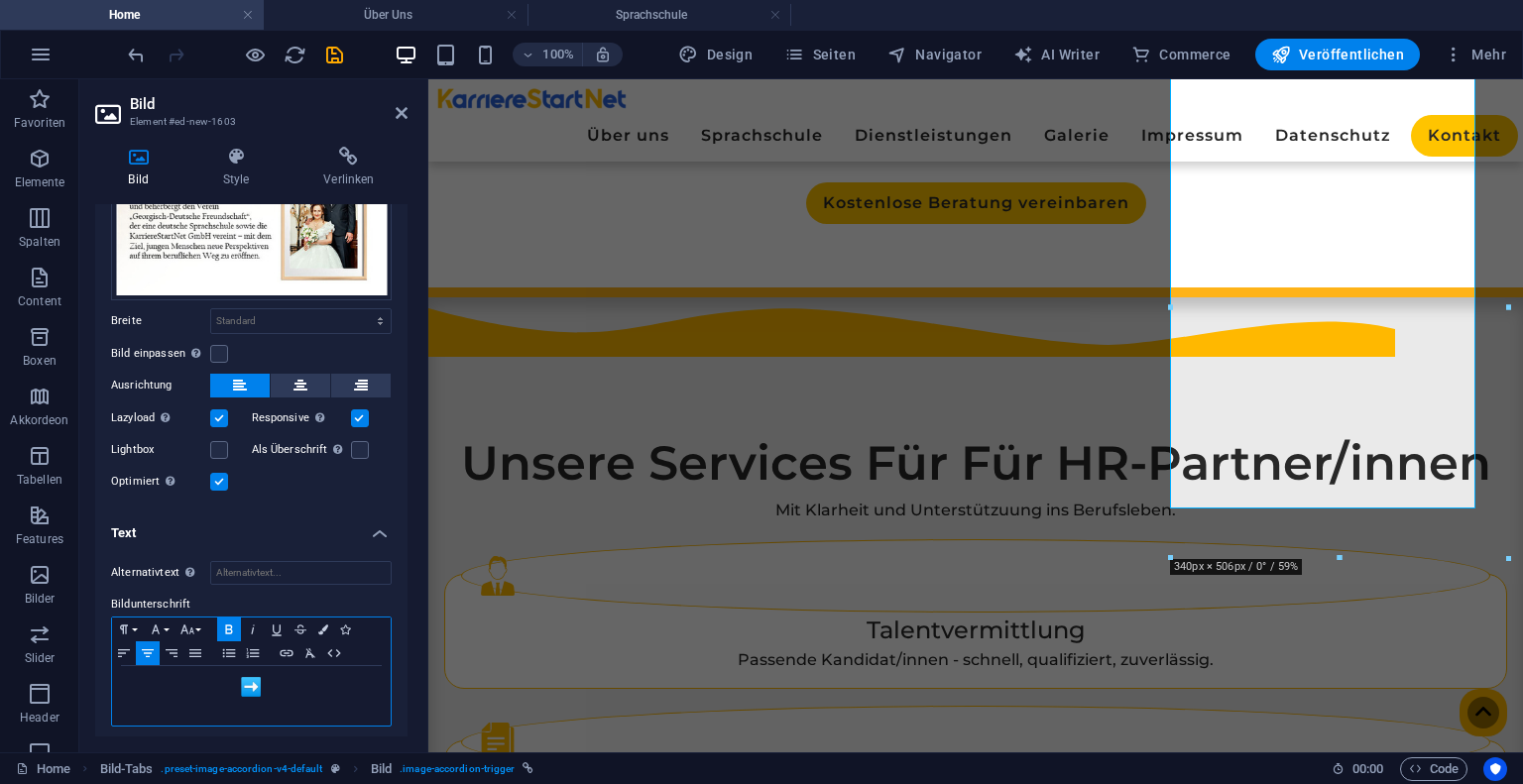click on "​  ➡️" at bounding box center (251, 687) 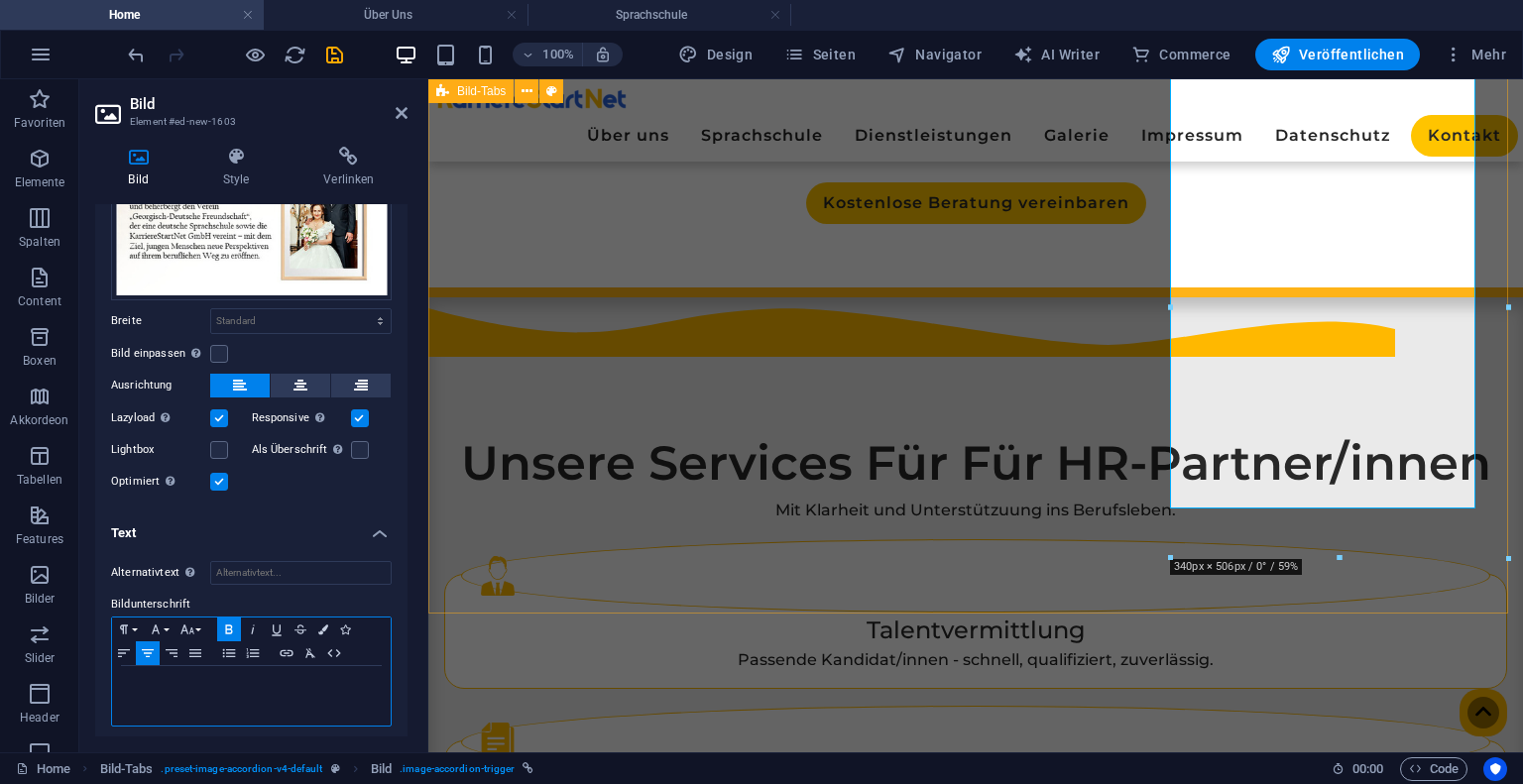 type 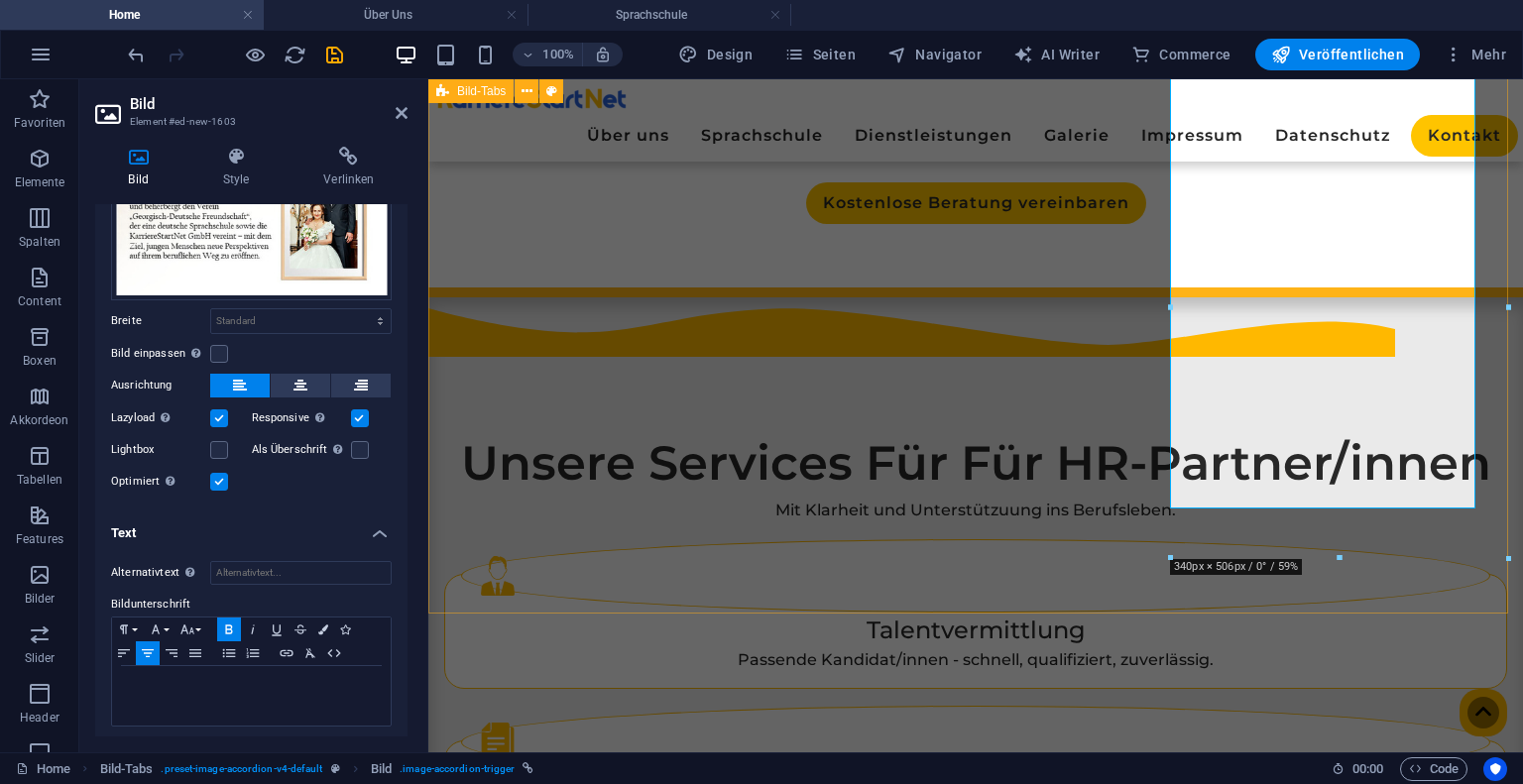 click on "Ein Blick hinter die Kulissen  ➡️" at bounding box center [976, 1852] 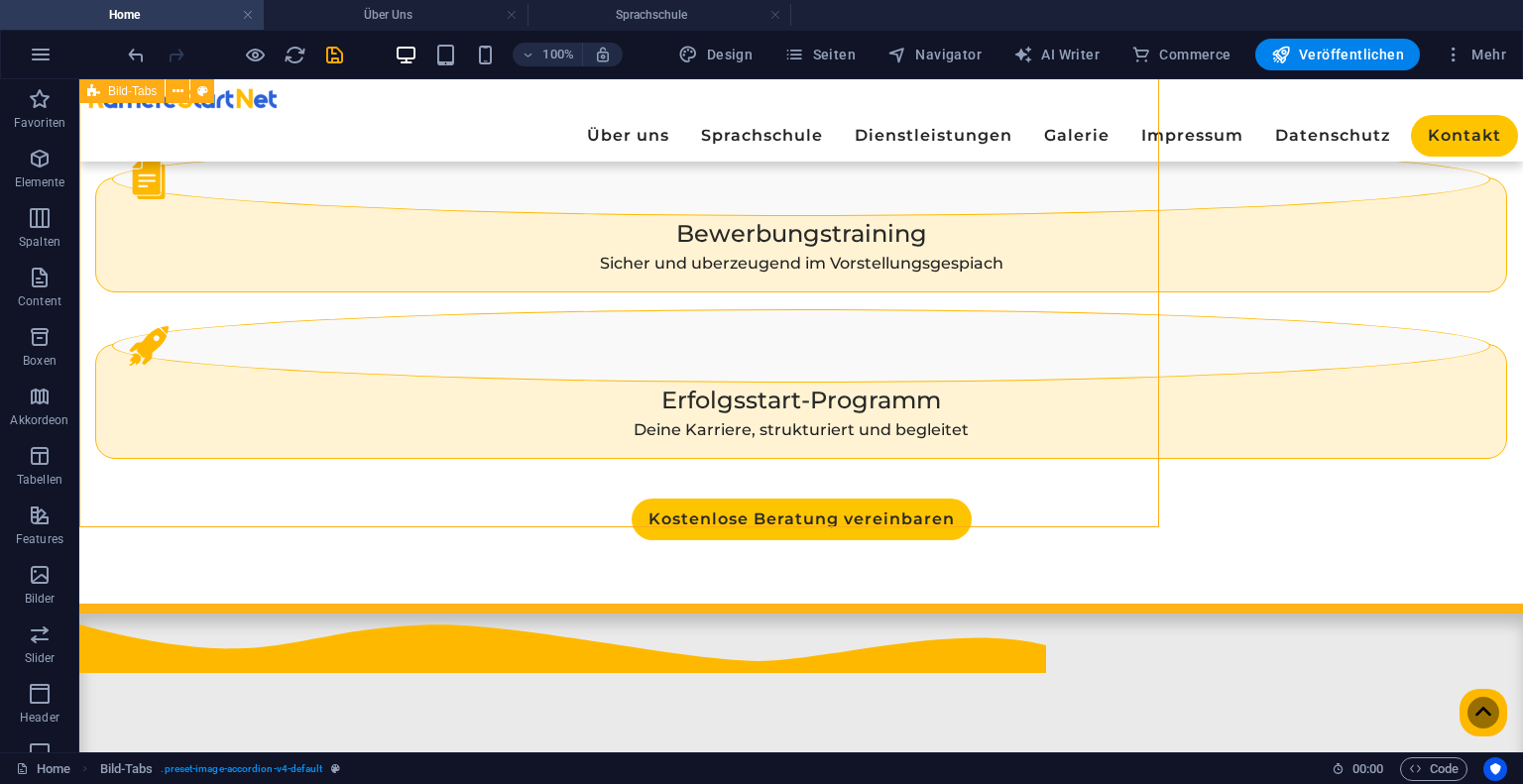scroll, scrollTop: 2224, scrollLeft: 0, axis: vertical 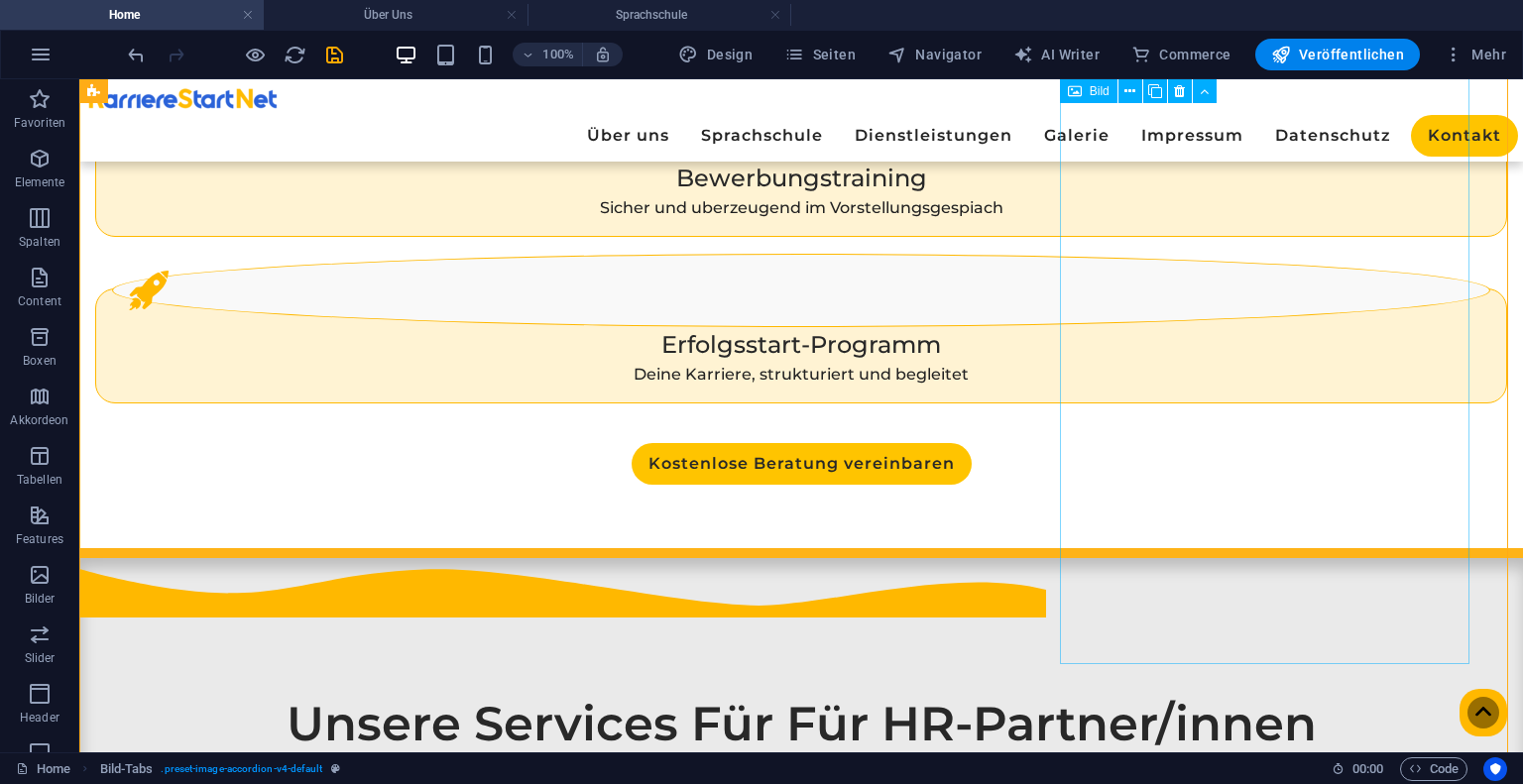 click at bounding box center (325, 3064) 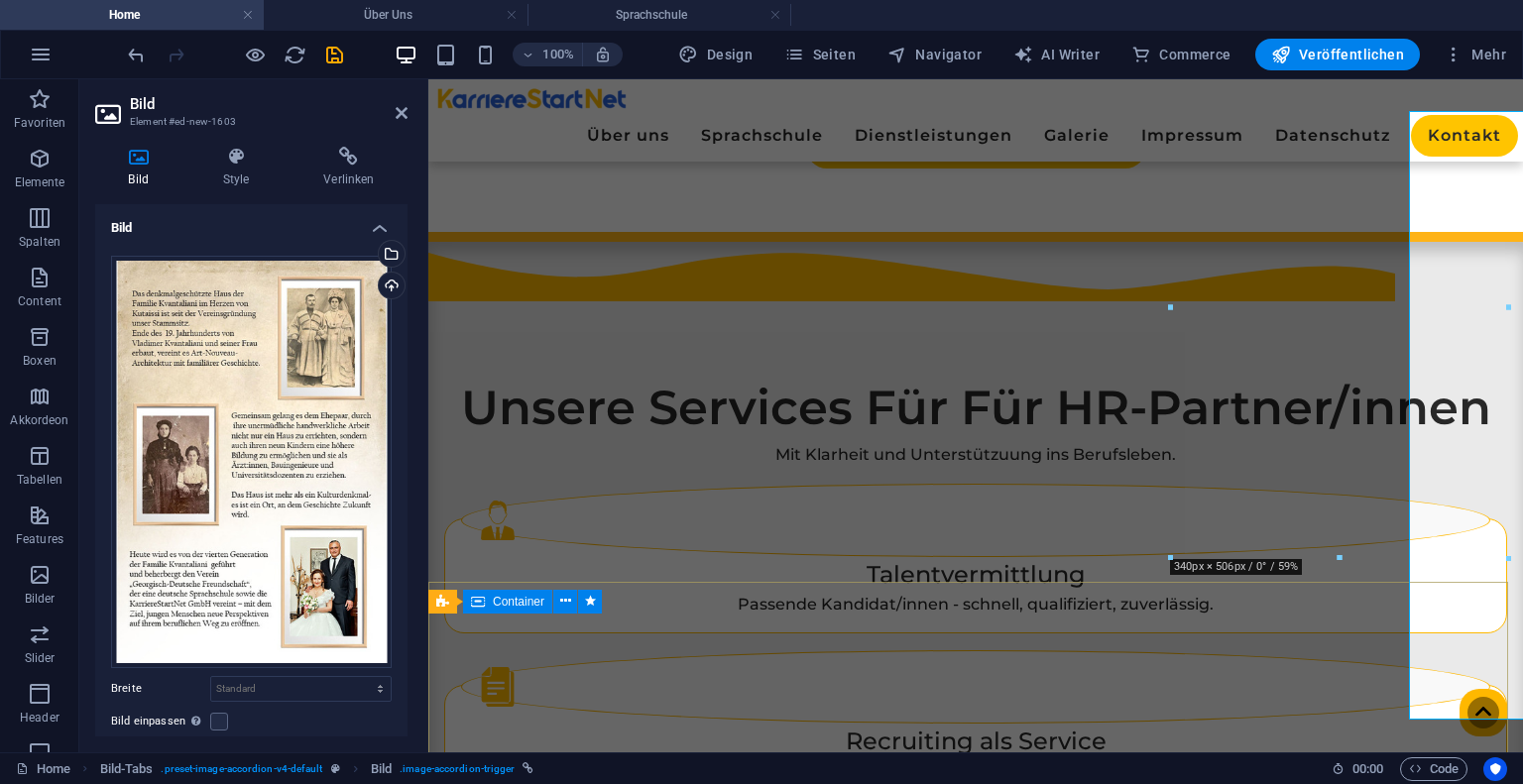 scroll, scrollTop: 2169, scrollLeft: 0, axis: vertical 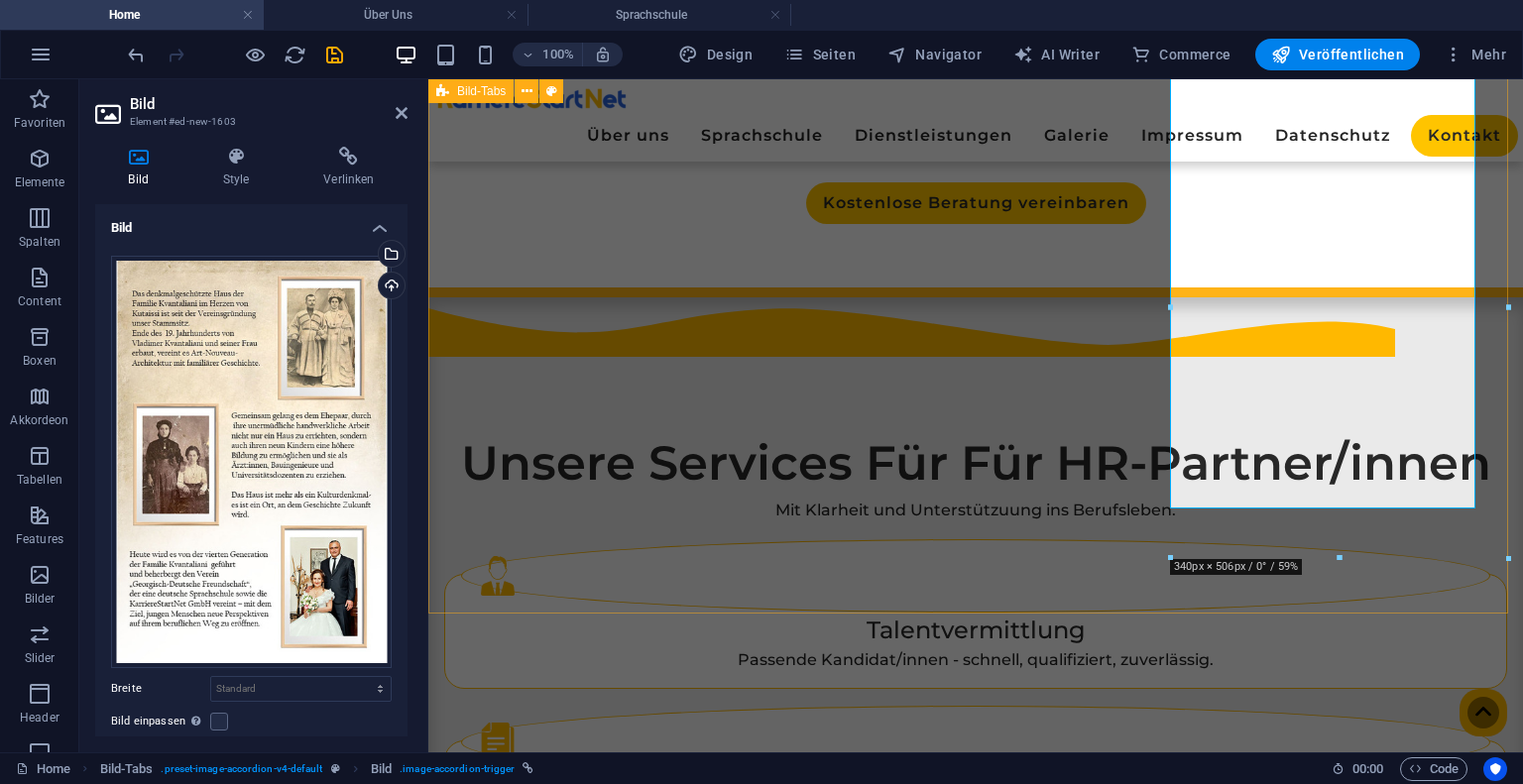 click on "Ein Blick hinter die Kulissen  ➡️" at bounding box center [976, 1852] 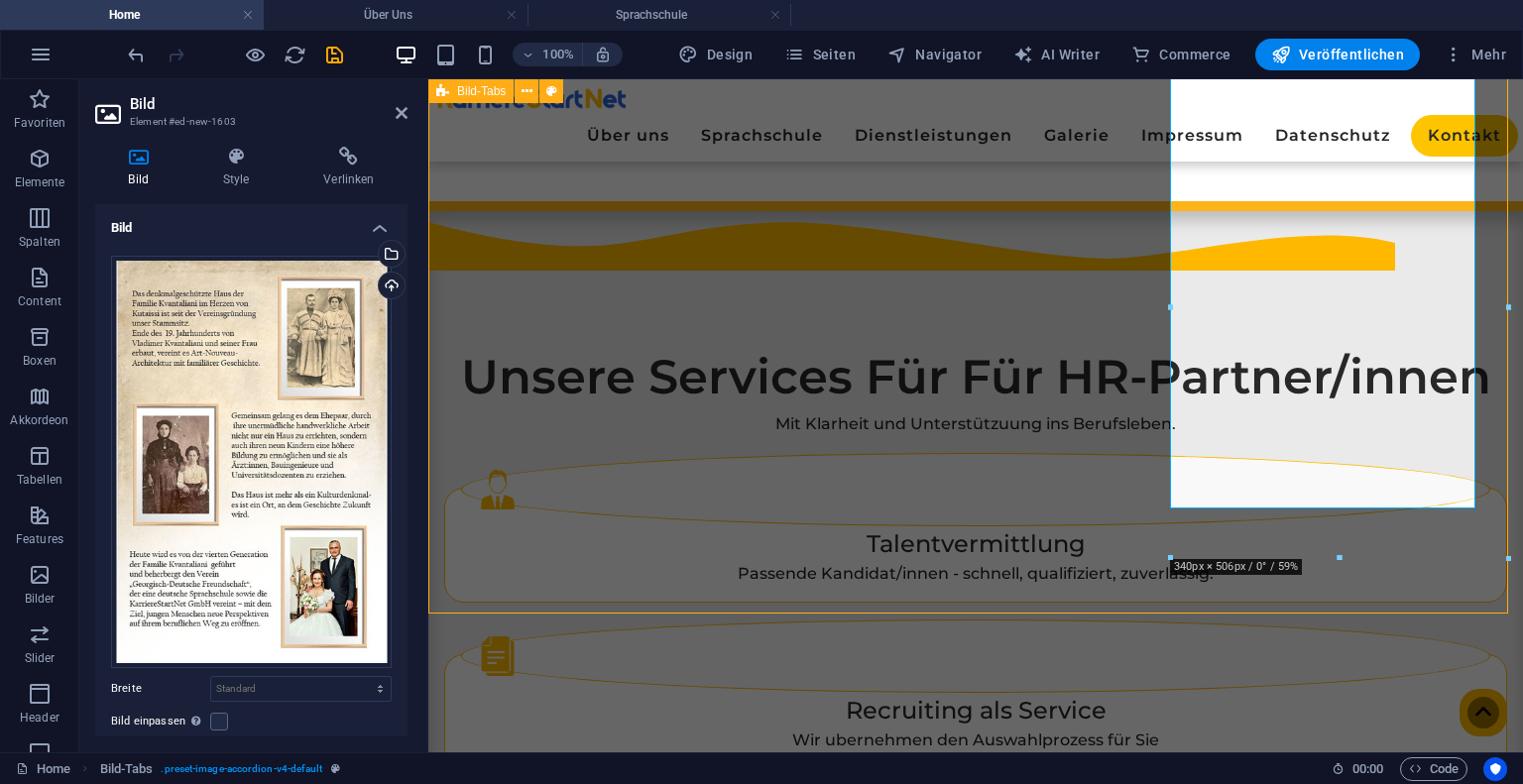 scroll, scrollTop: 2224, scrollLeft: 0, axis: vertical 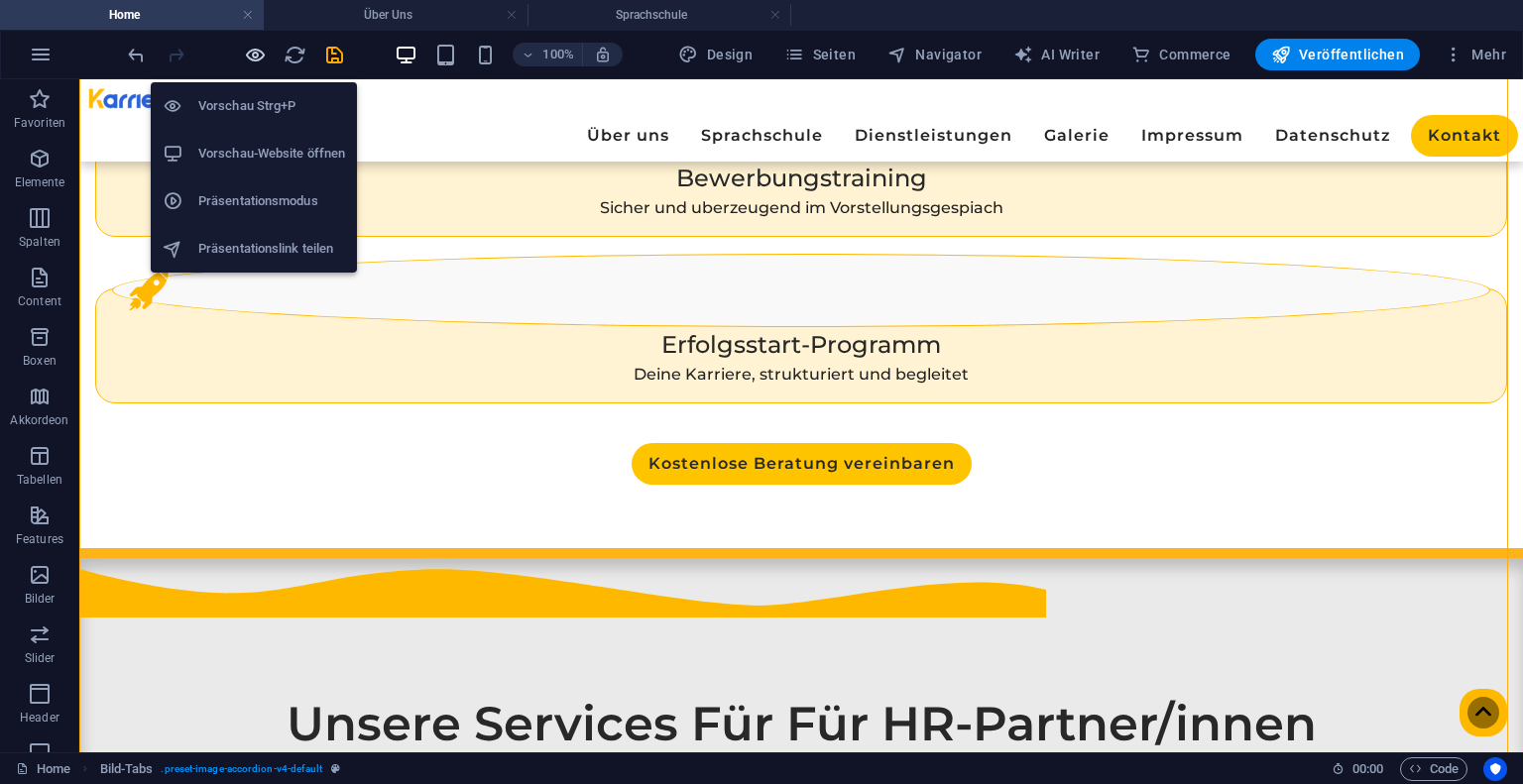 click at bounding box center [255, 55] 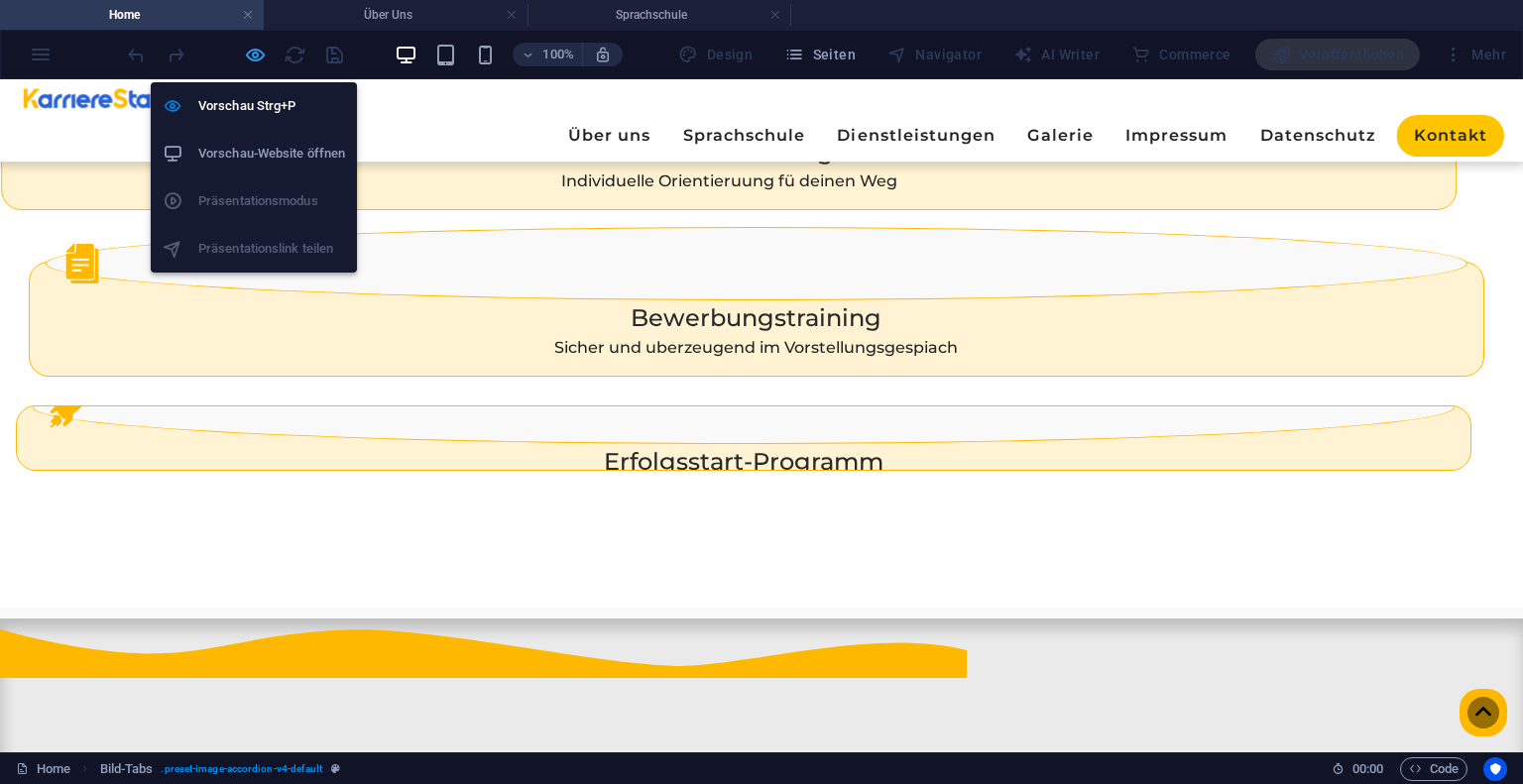scroll, scrollTop: 2236, scrollLeft: 0, axis: vertical 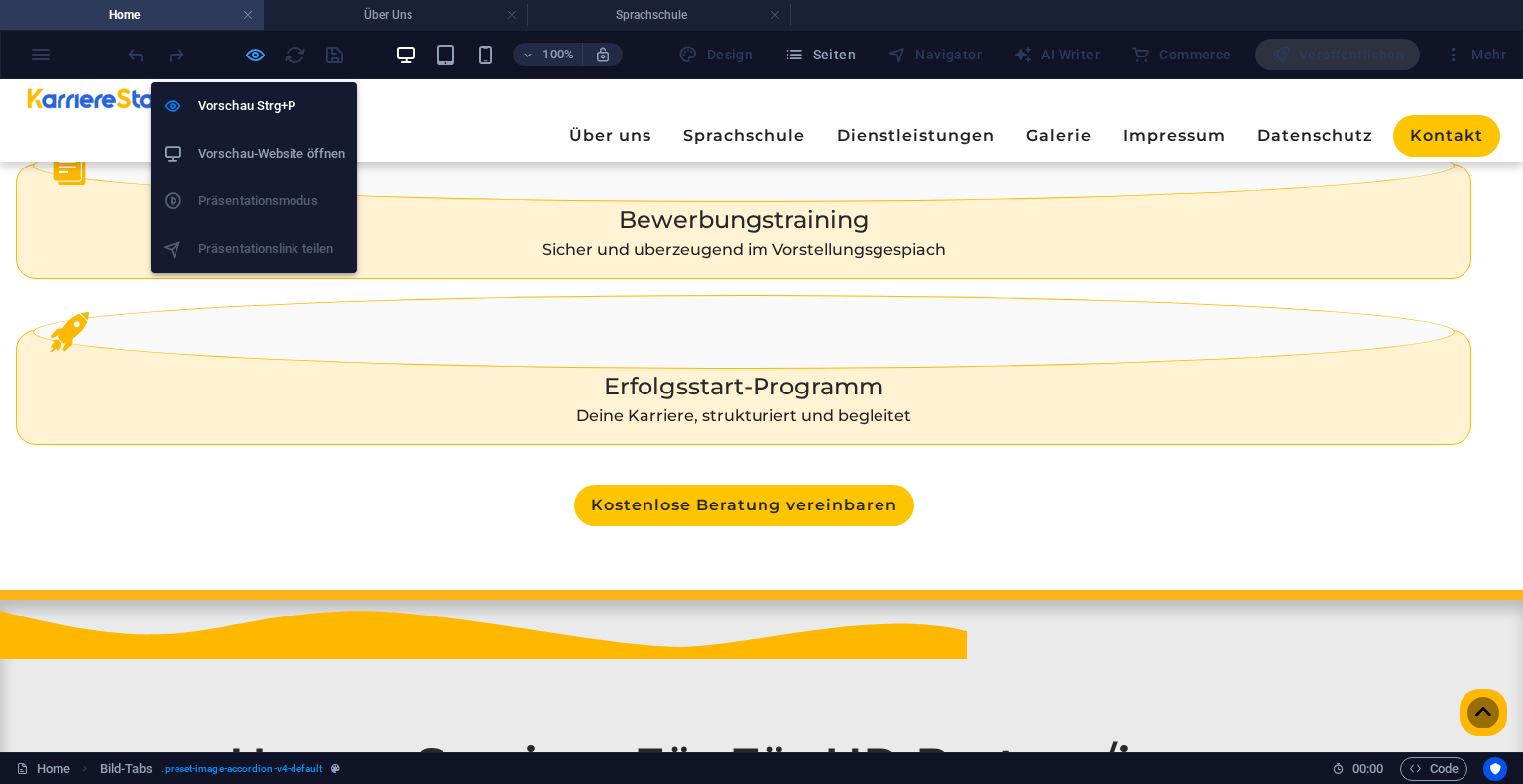 click at bounding box center [255, 55] 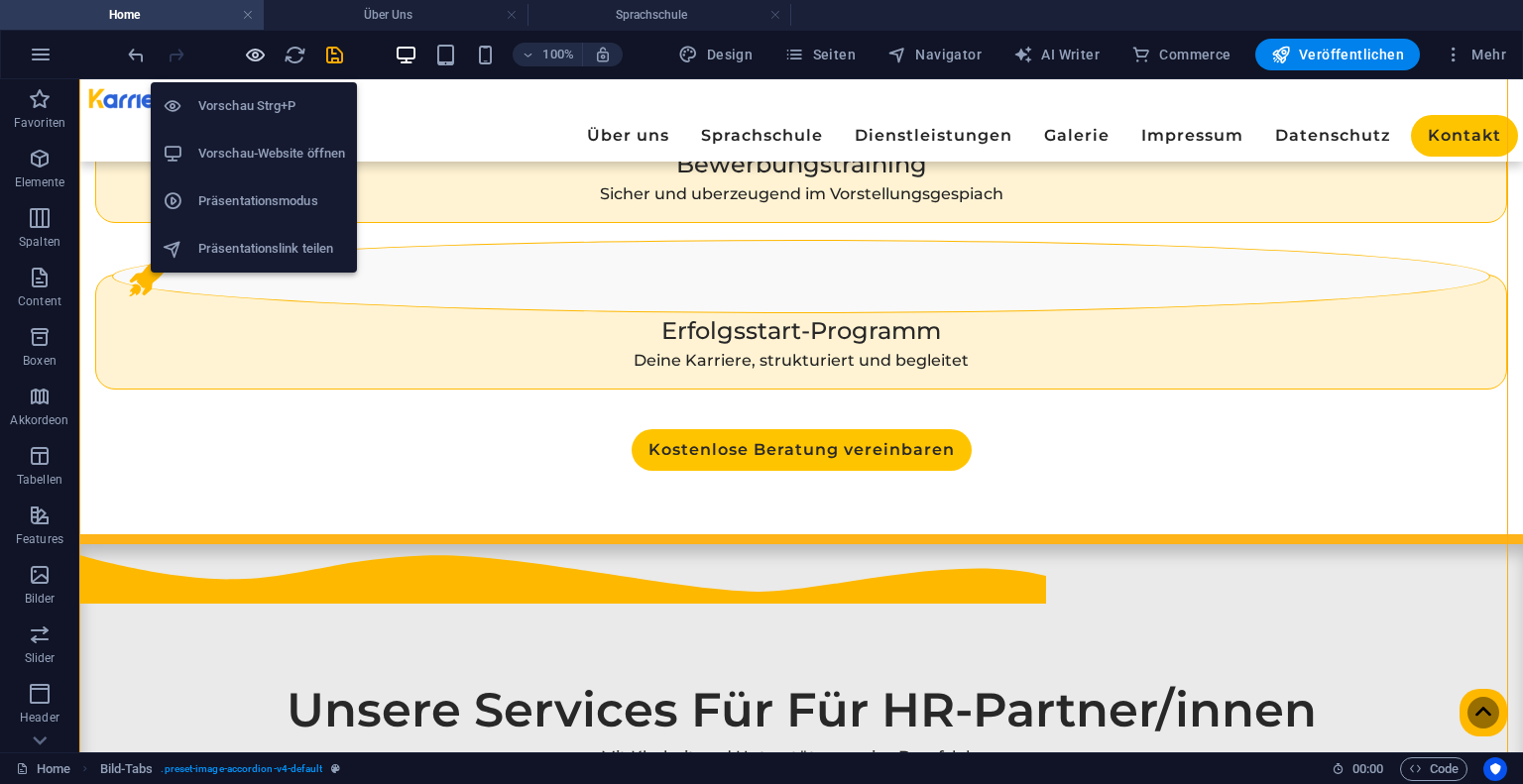 scroll, scrollTop: 2224, scrollLeft: 0, axis: vertical 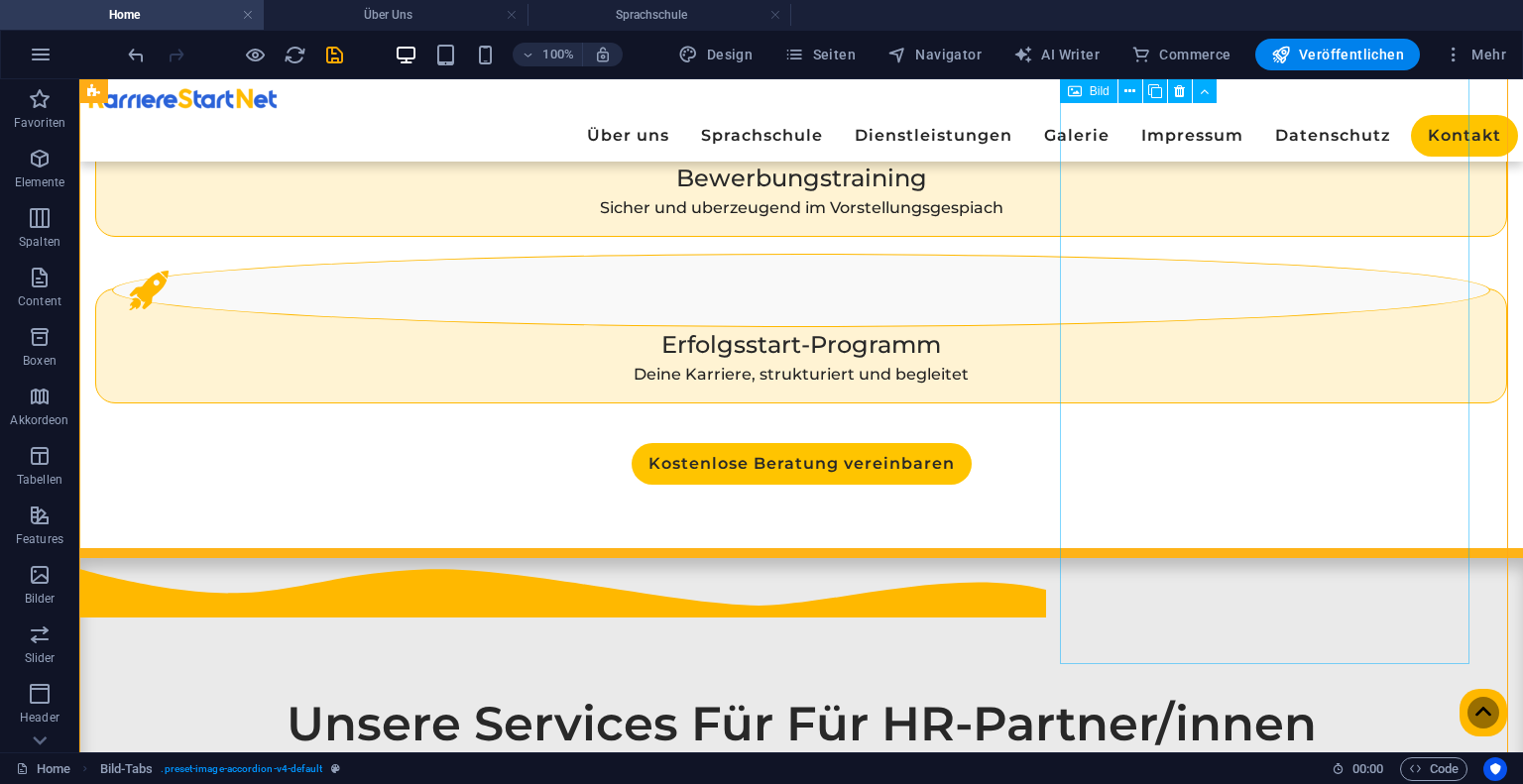 click at bounding box center (325, 3064) 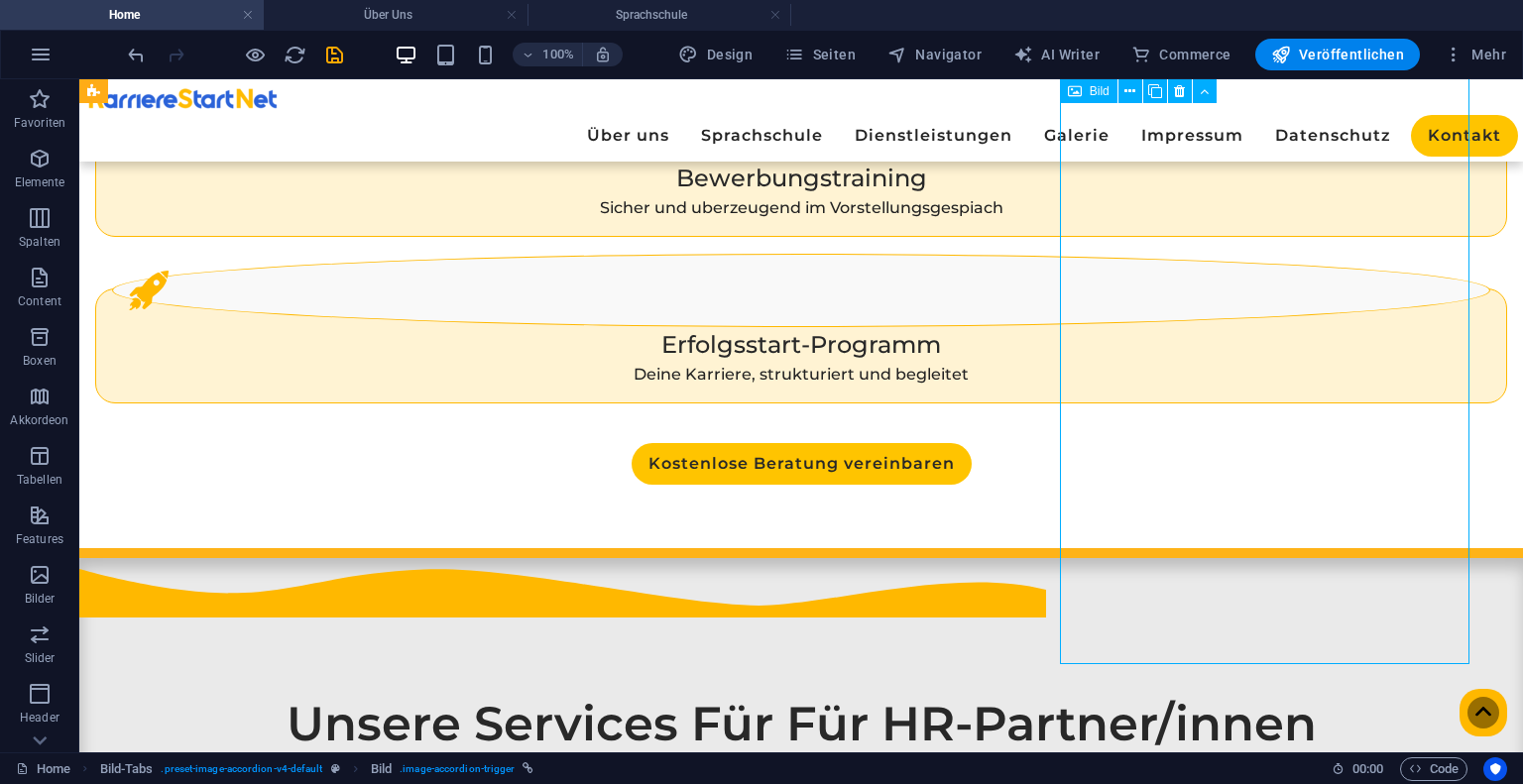 click at bounding box center [325, 3064] 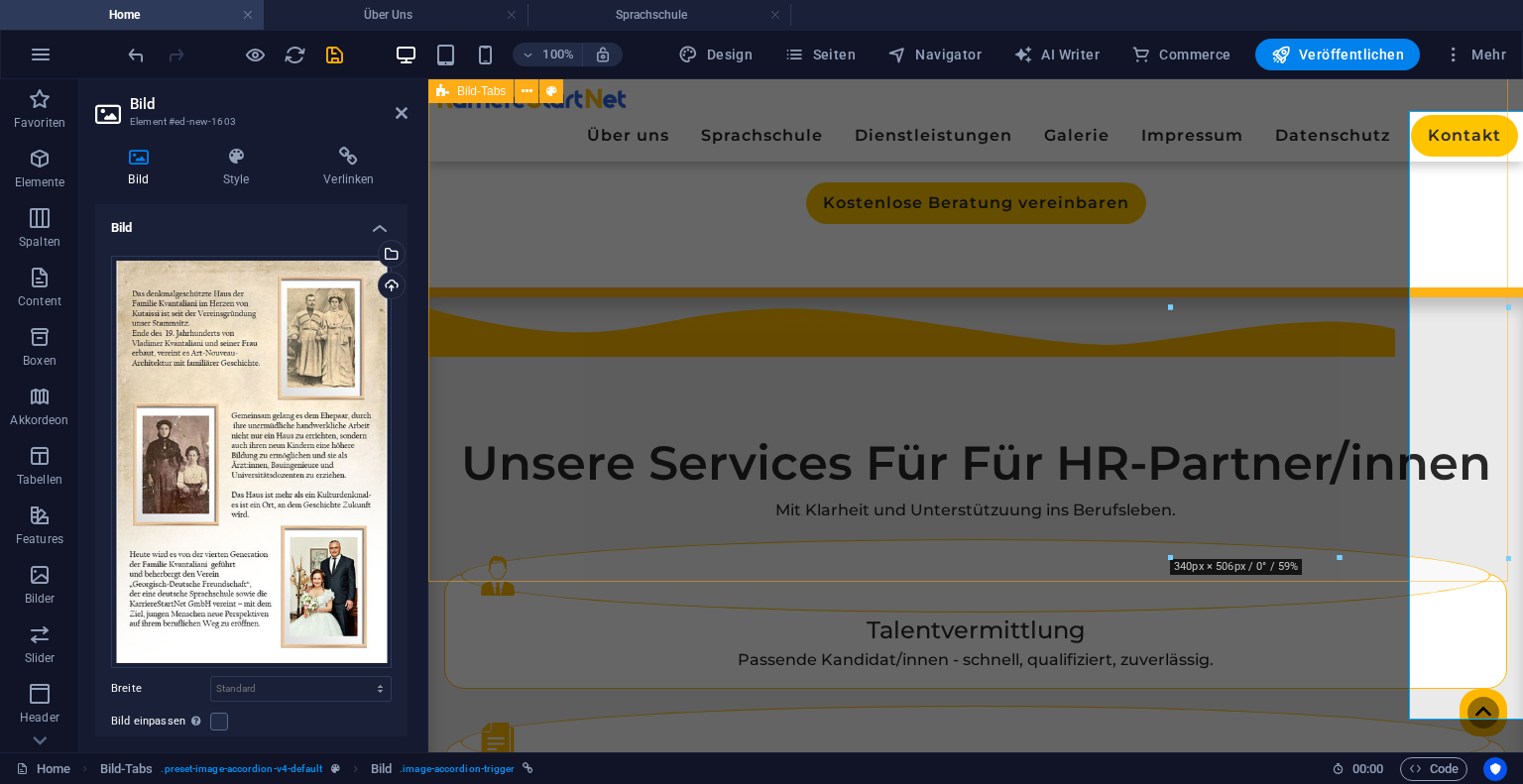 click on "Ein Blick hinter die Kulissen  ➡️" at bounding box center [976, 1852] 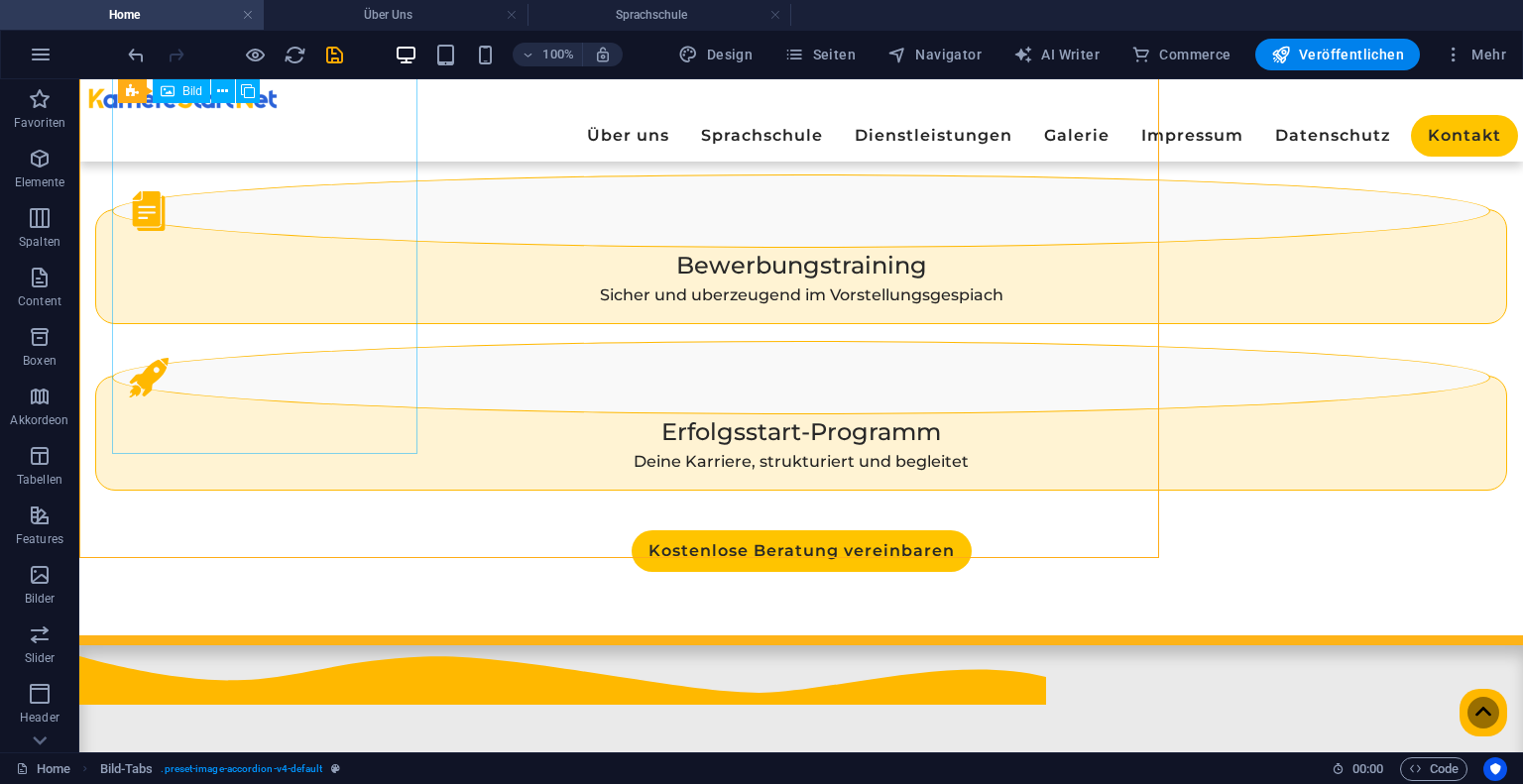 scroll, scrollTop: 2224, scrollLeft: 0, axis: vertical 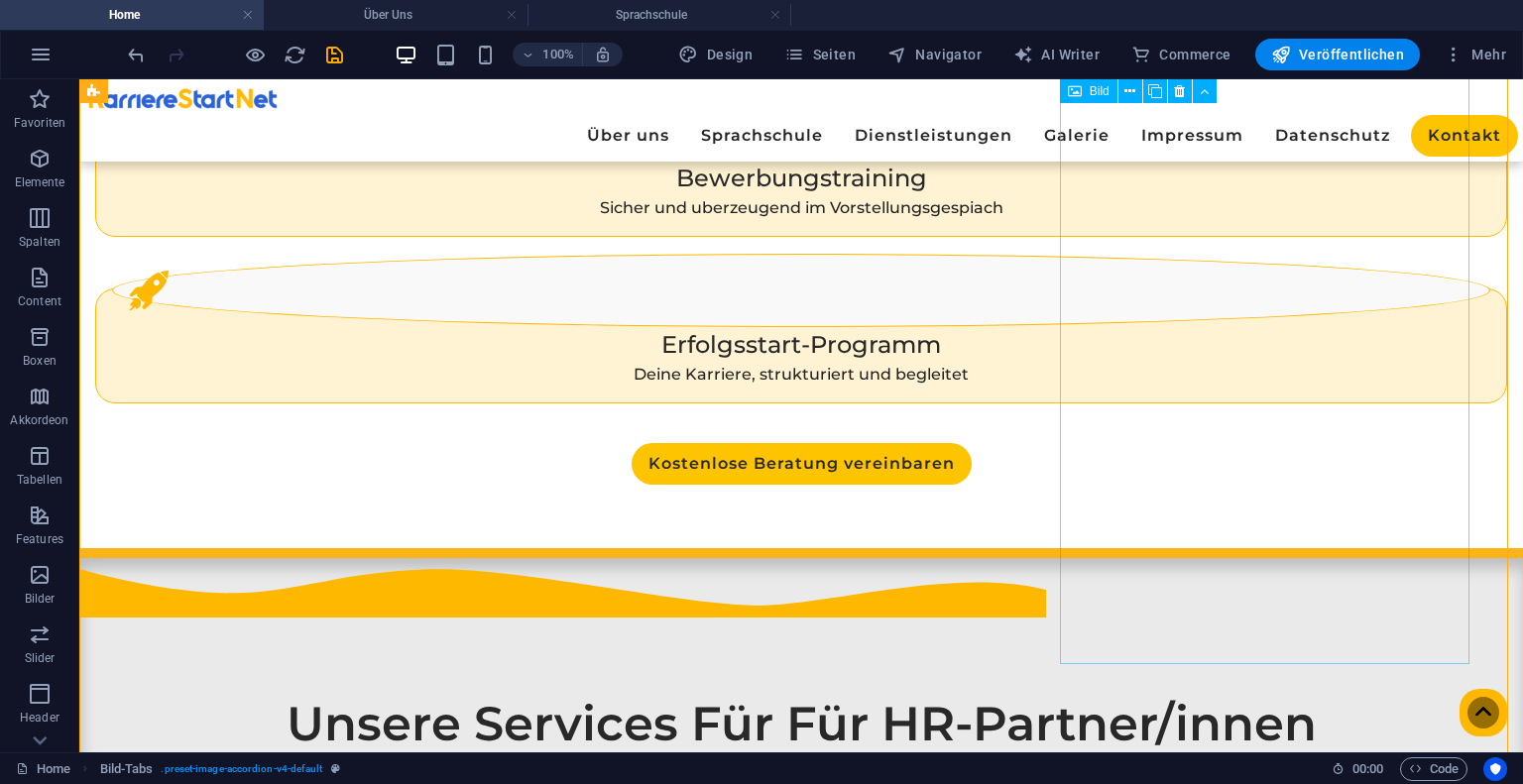 click at bounding box center [325, 3064] 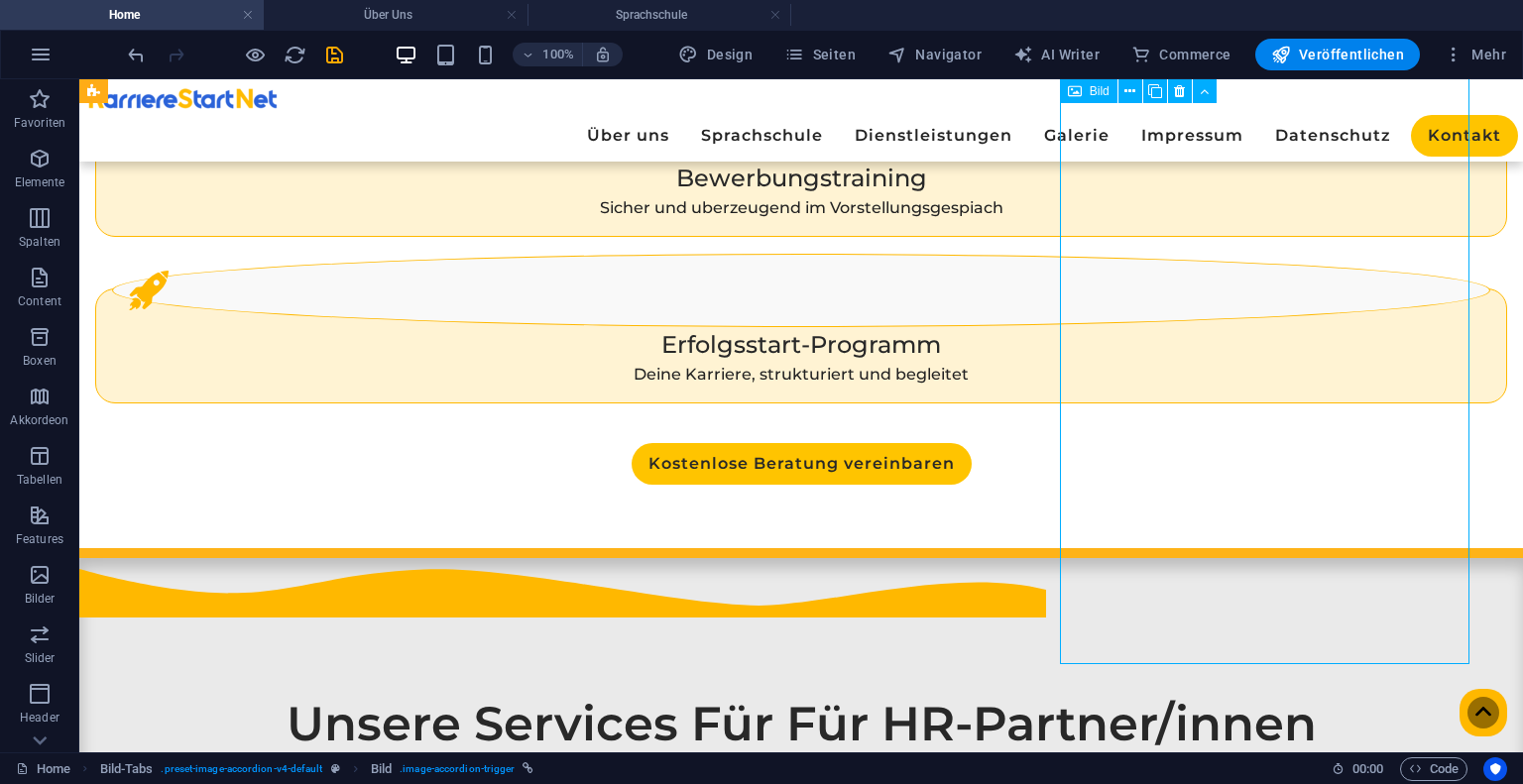 click at bounding box center [325, 3064] 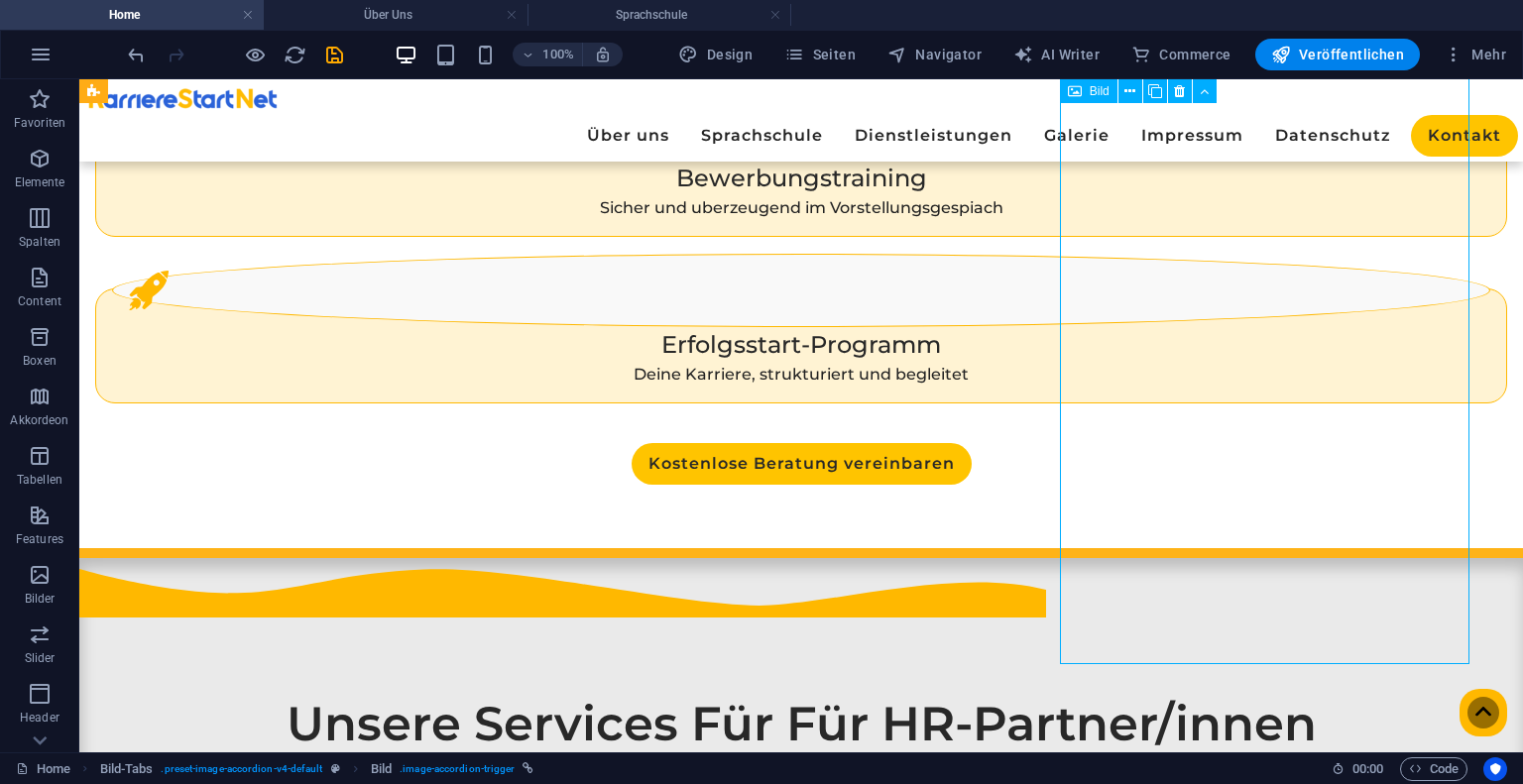 scroll, scrollTop: 2169, scrollLeft: 0, axis: vertical 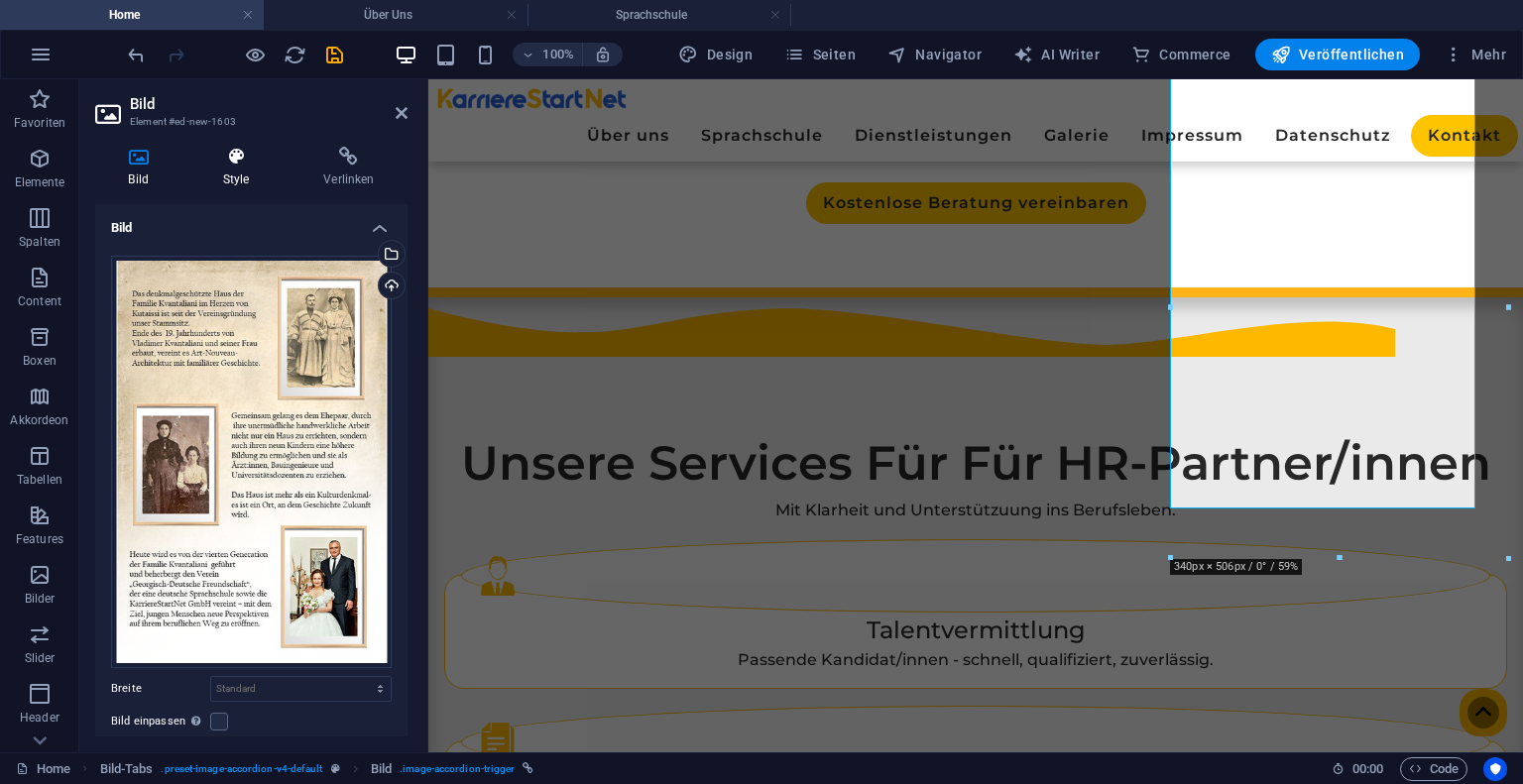click at bounding box center [236, 157] 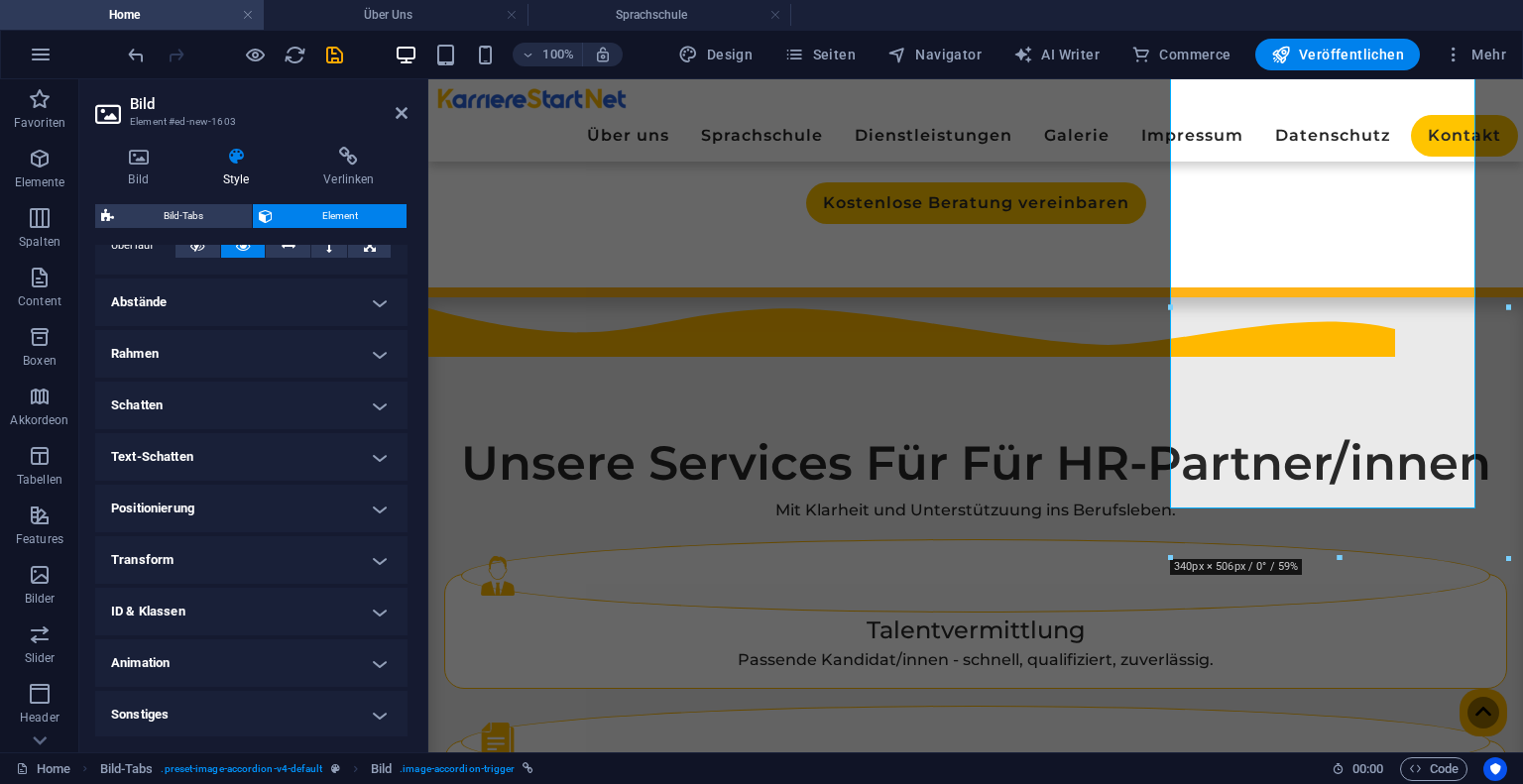 scroll, scrollTop: 0, scrollLeft: 0, axis: both 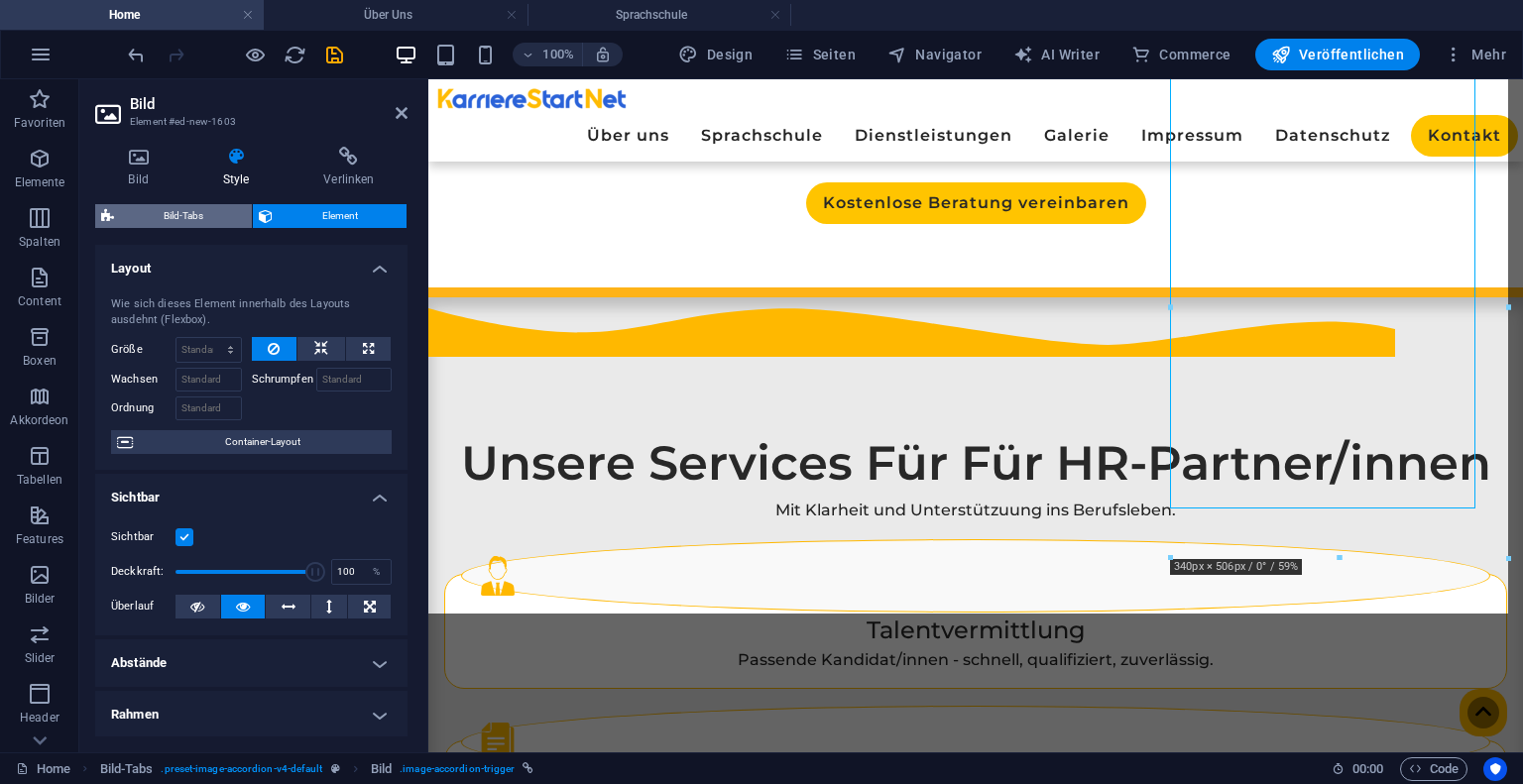 click on "Bild-Tabs" at bounding box center (182, 216) 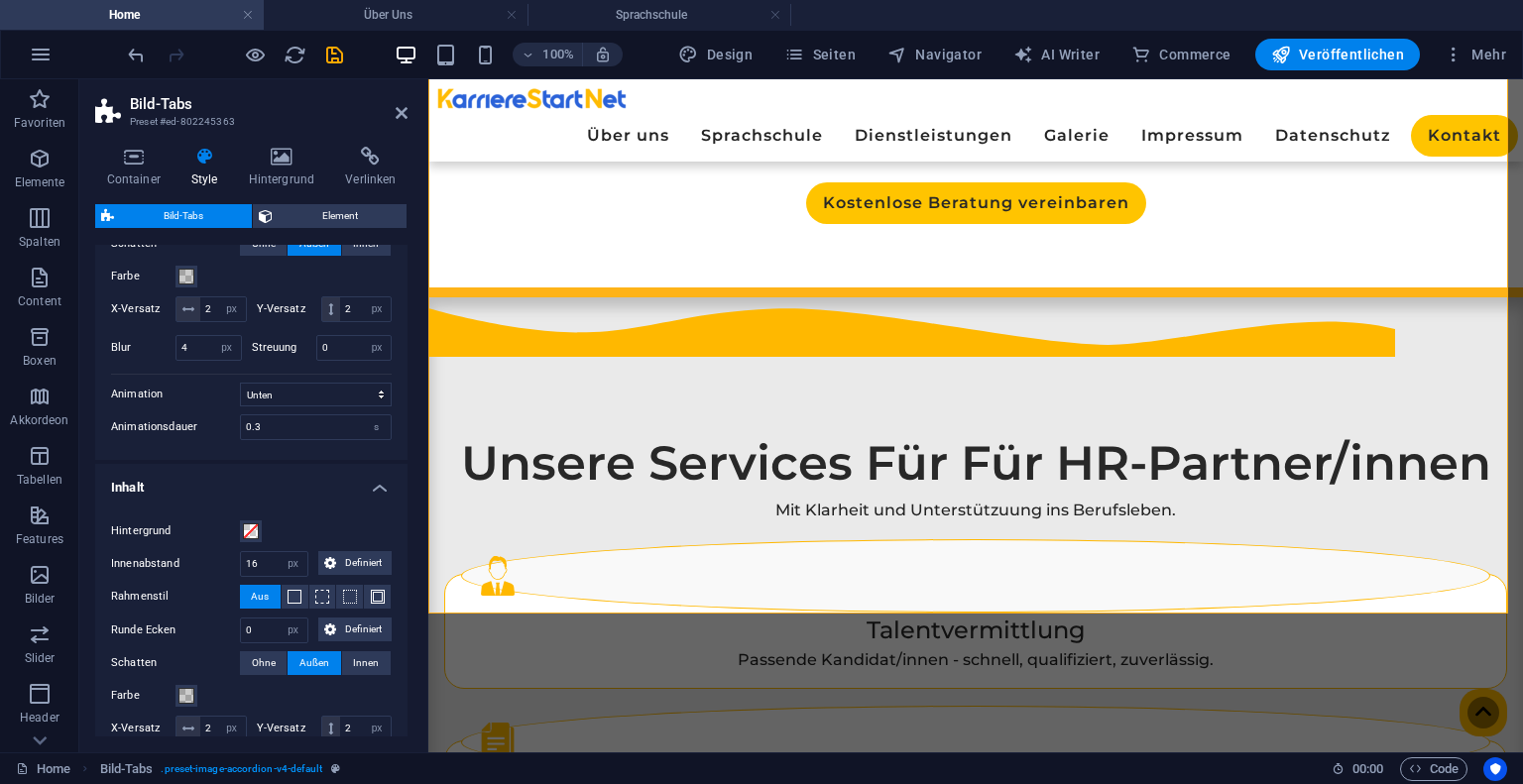 scroll, scrollTop: 462, scrollLeft: 0, axis: vertical 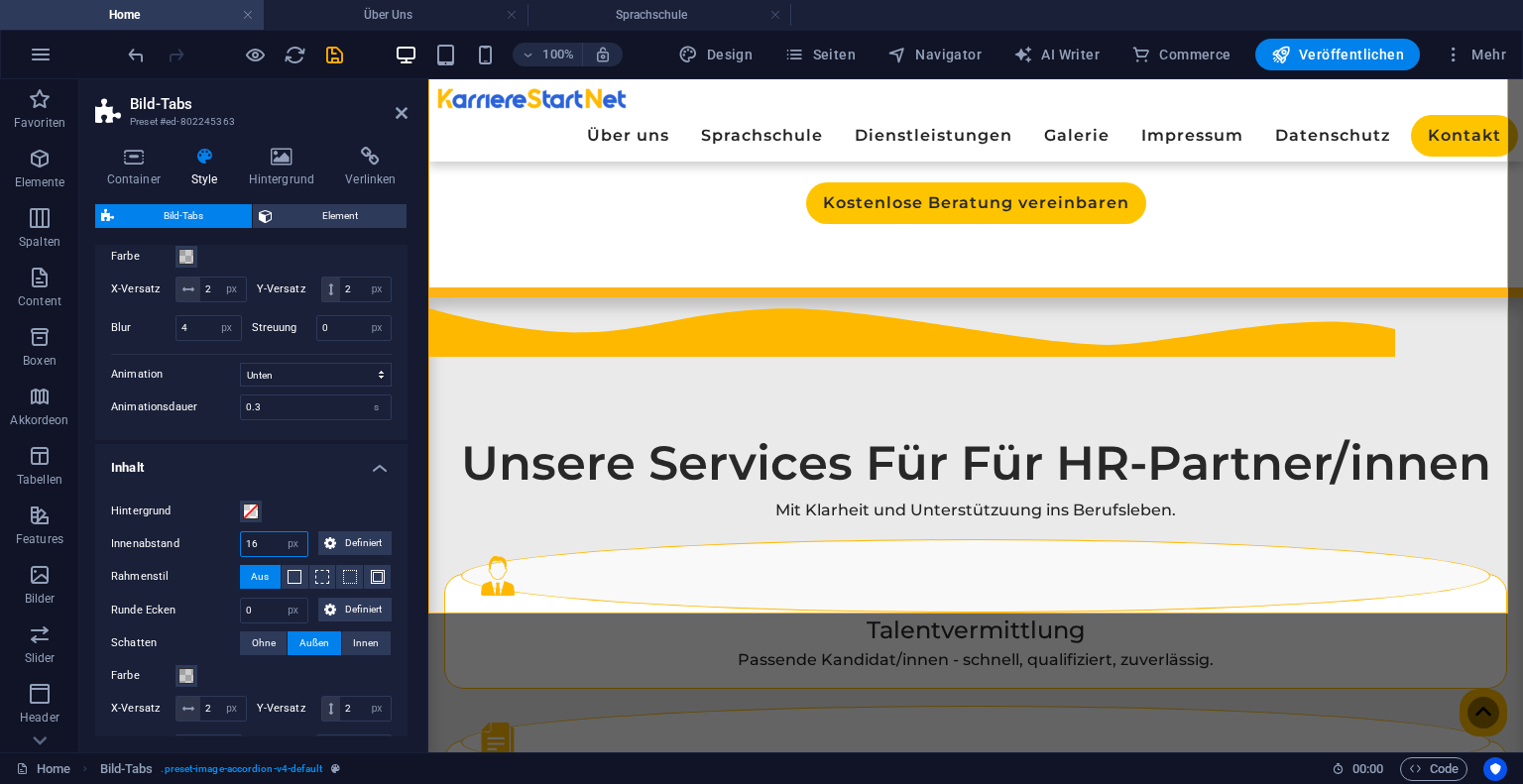 click on "16" at bounding box center (274, 544) 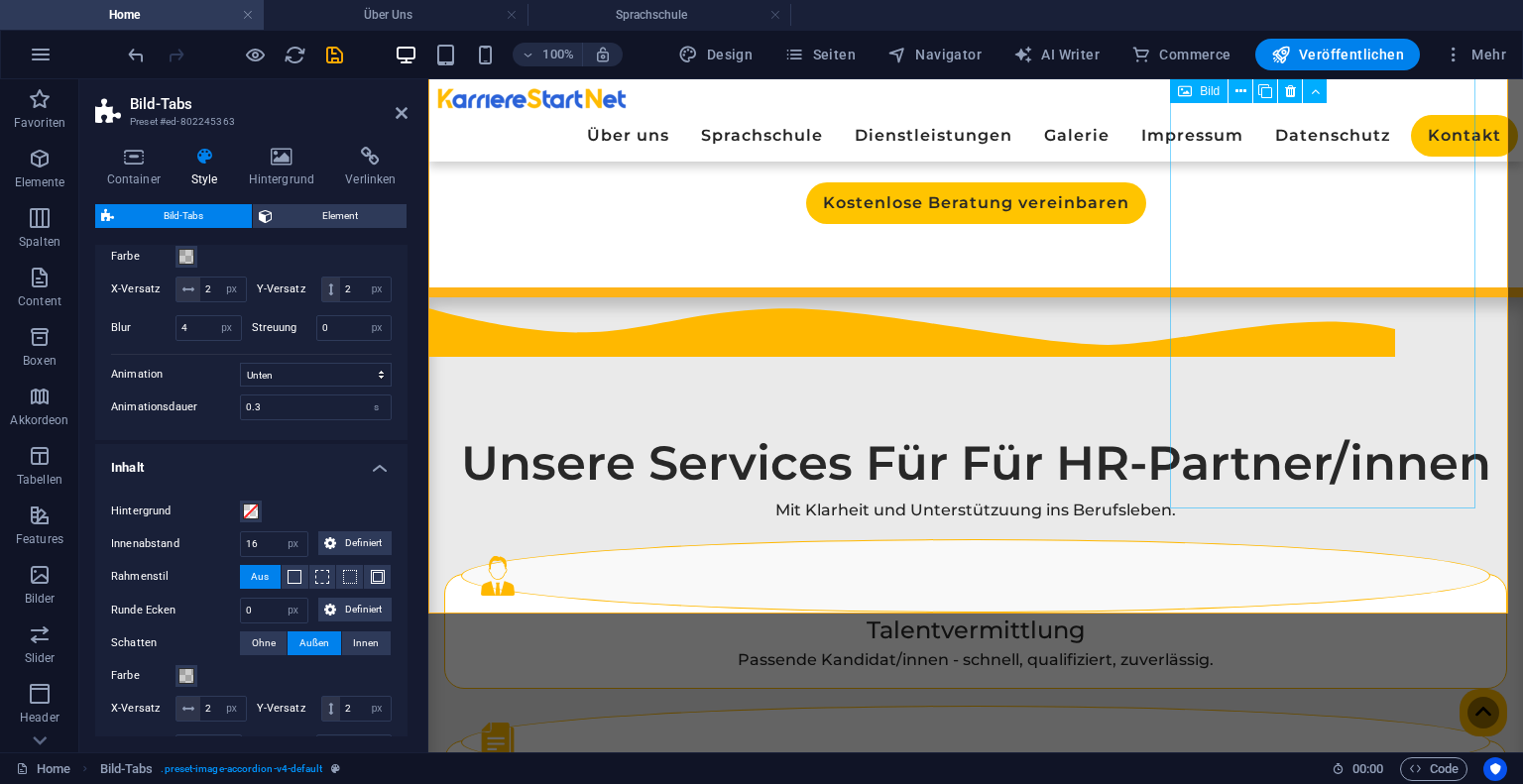 click at bounding box center [616, 2370] 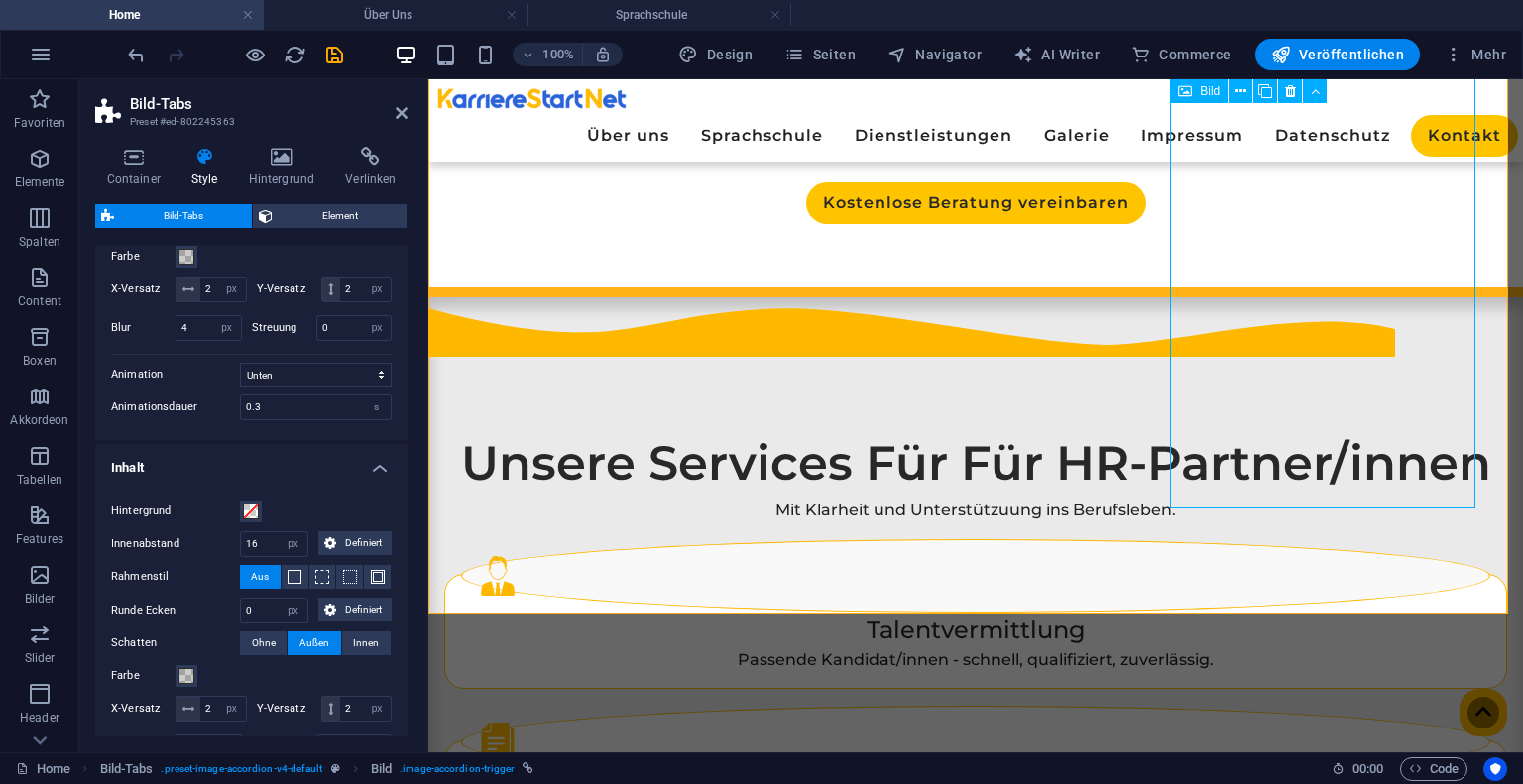 click at bounding box center (616, 2370) 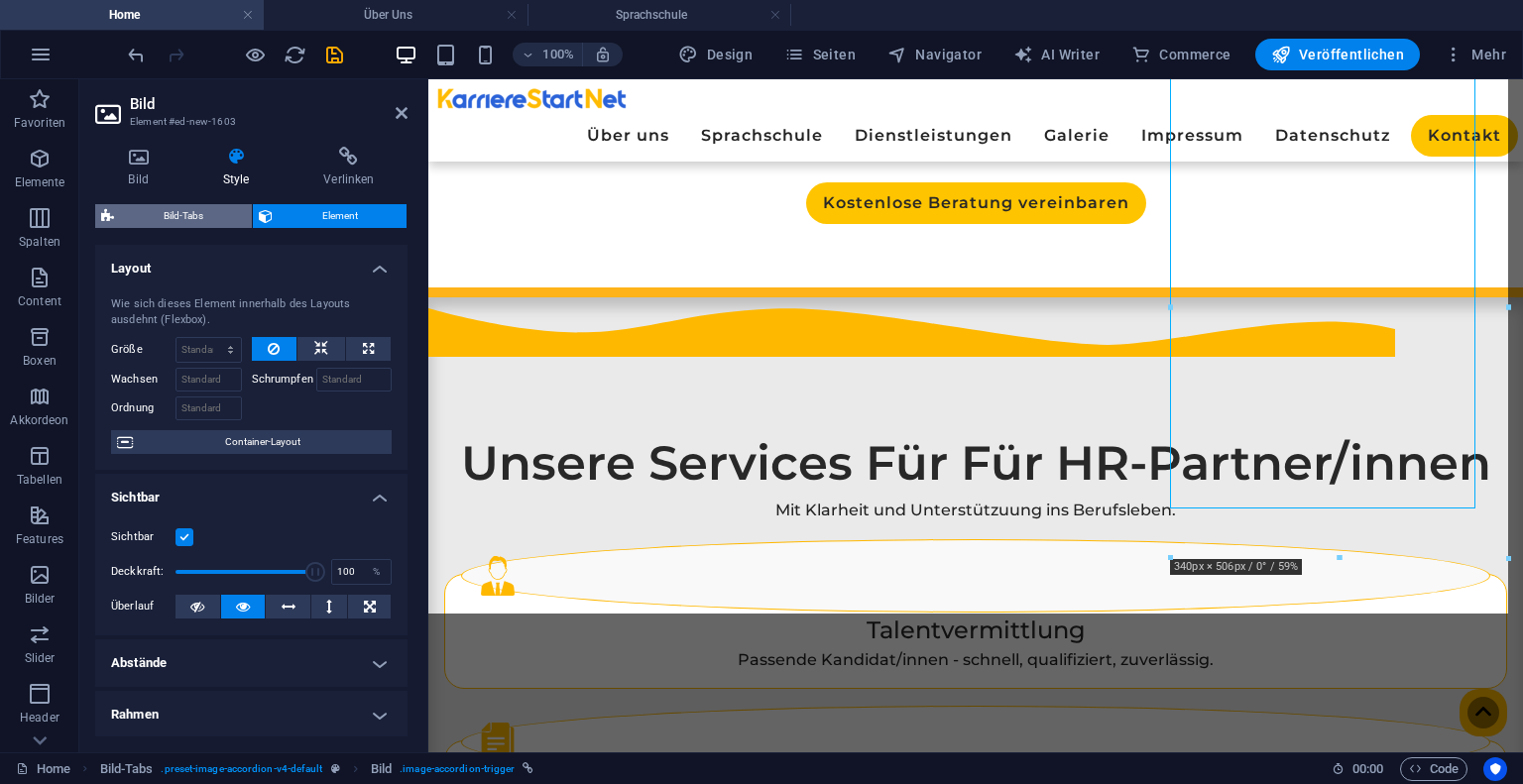click on "Bild-Tabs" at bounding box center (182, 216) 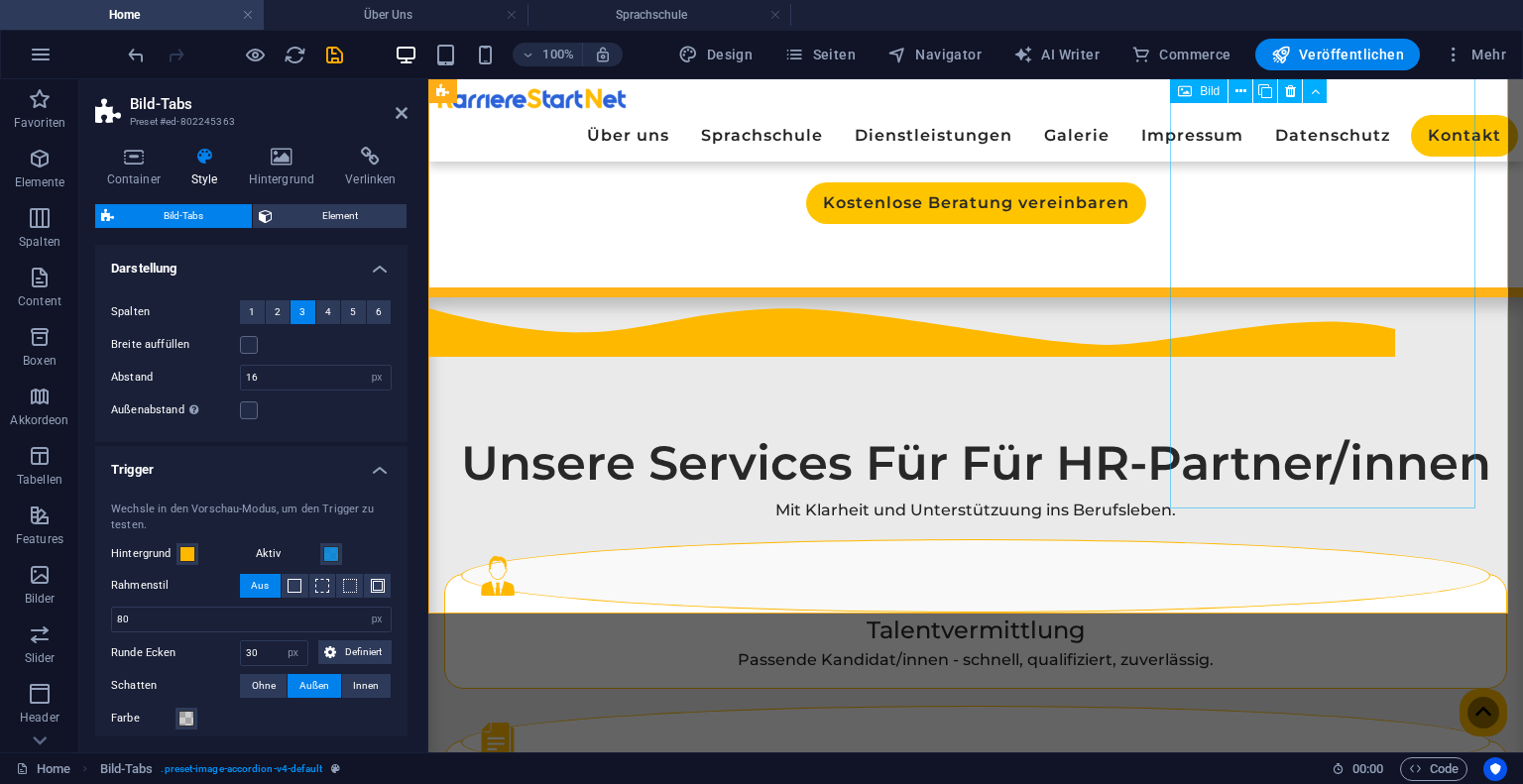 click at bounding box center (616, 2370) 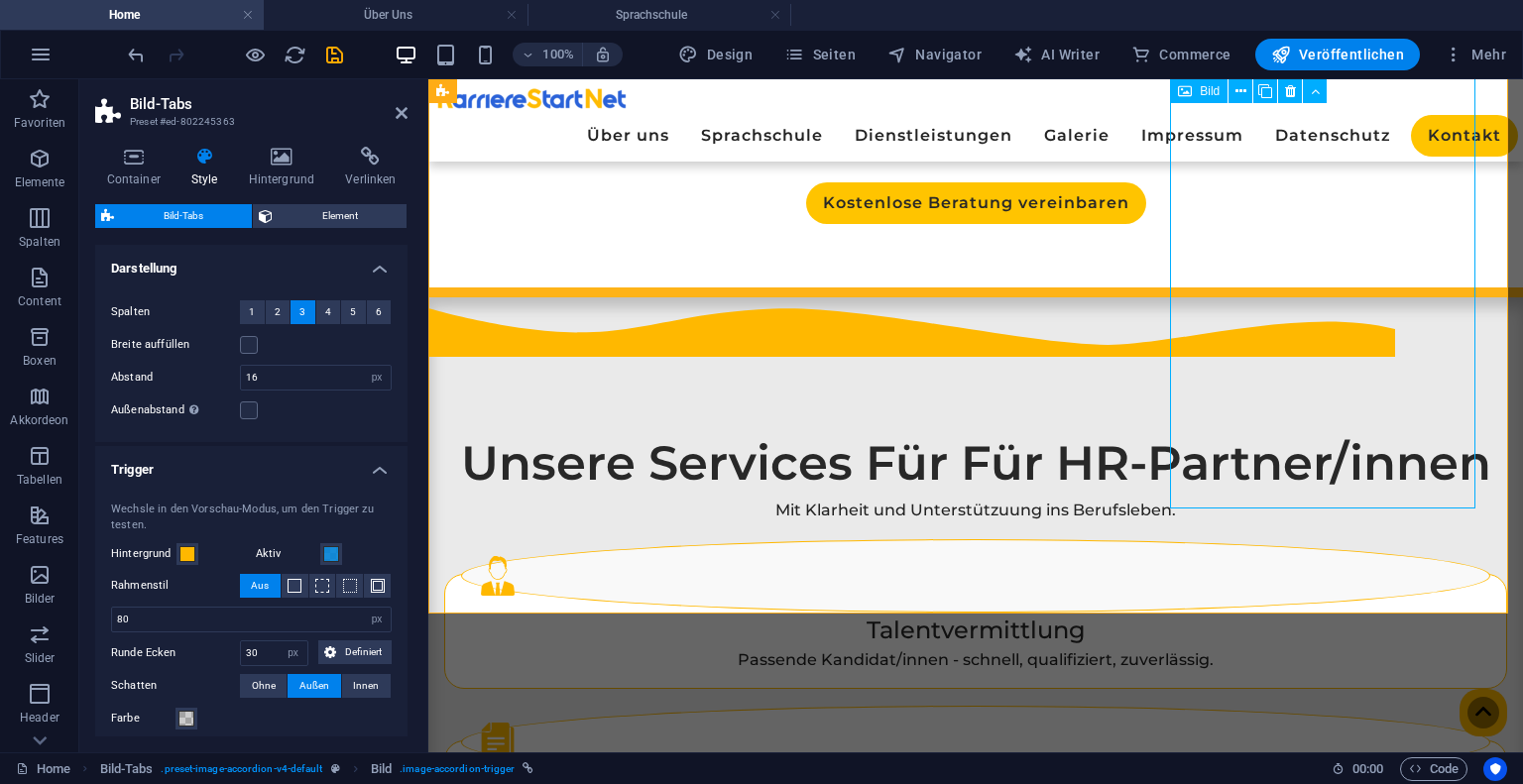 click at bounding box center (616, 2370) 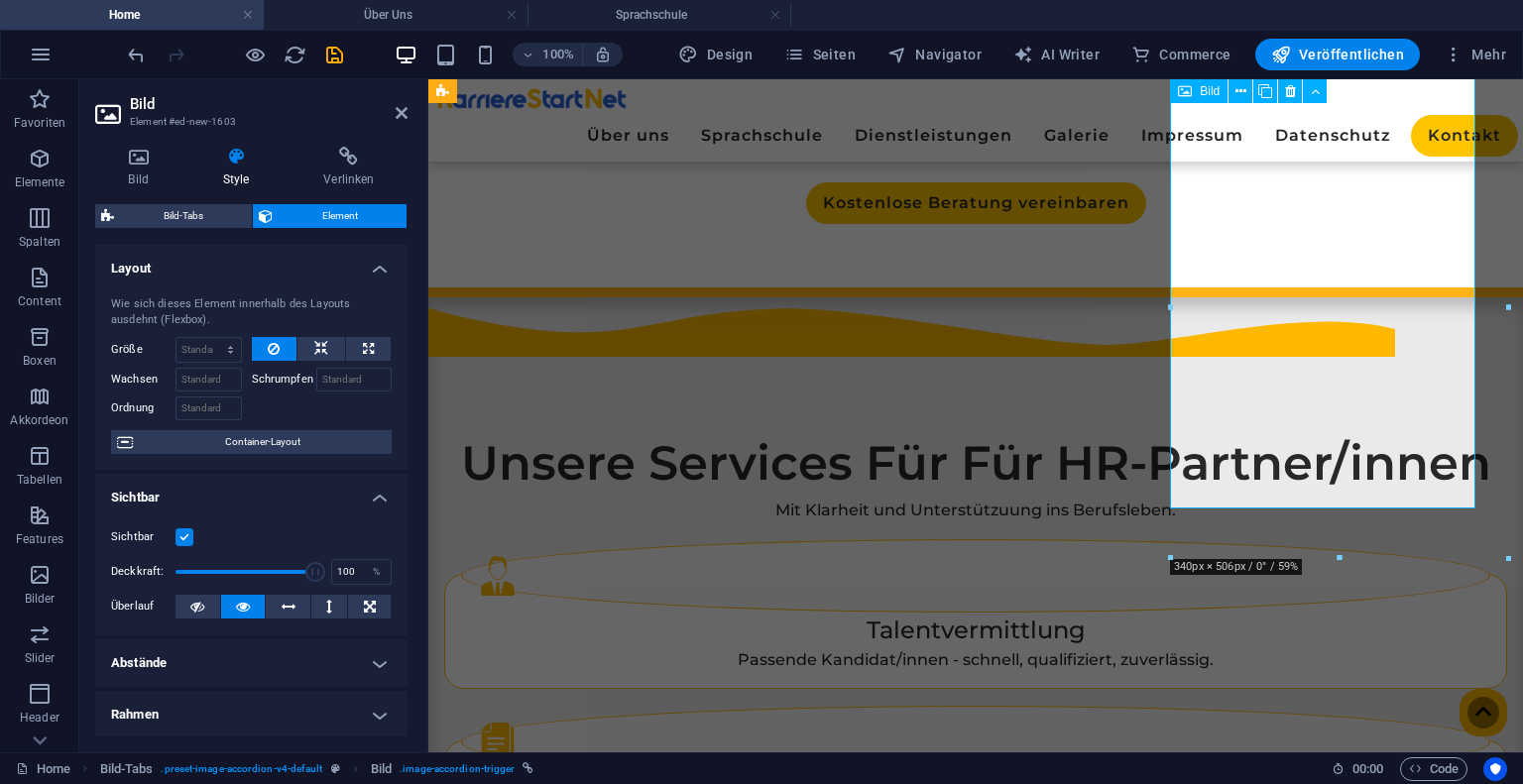click at bounding box center [616, 2370] 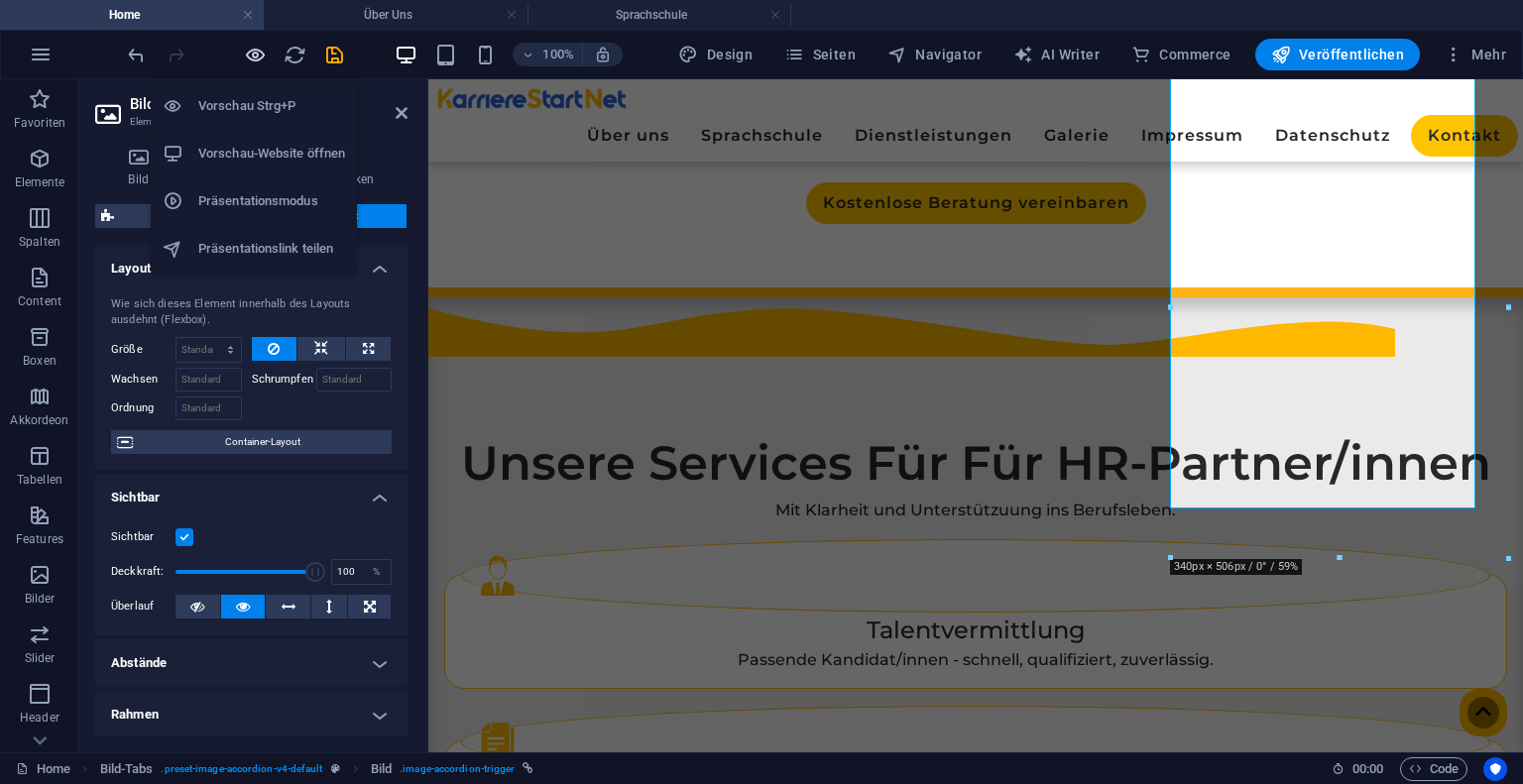 click at bounding box center (255, 55) 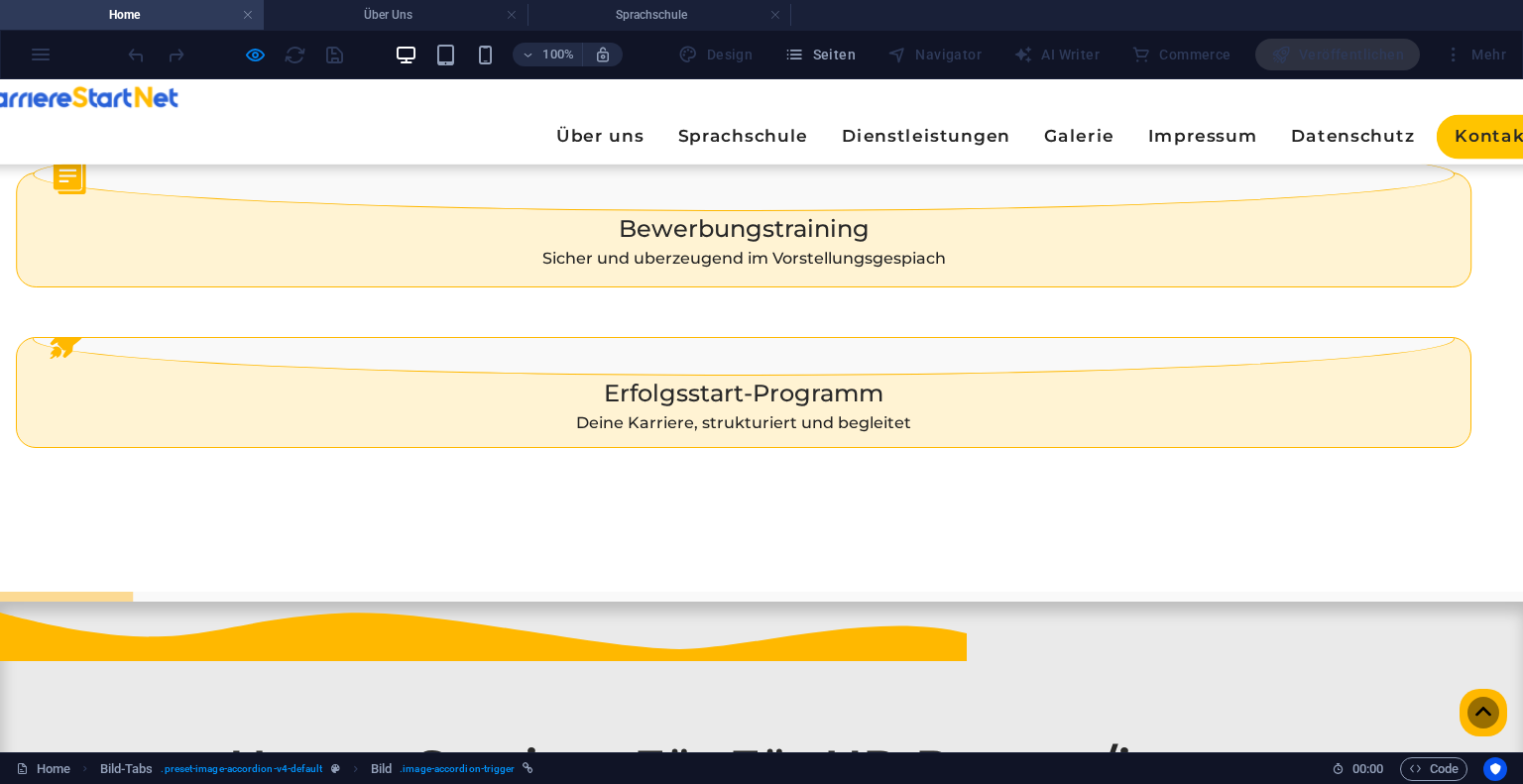 scroll, scrollTop: 2236, scrollLeft: 0, axis: vertical 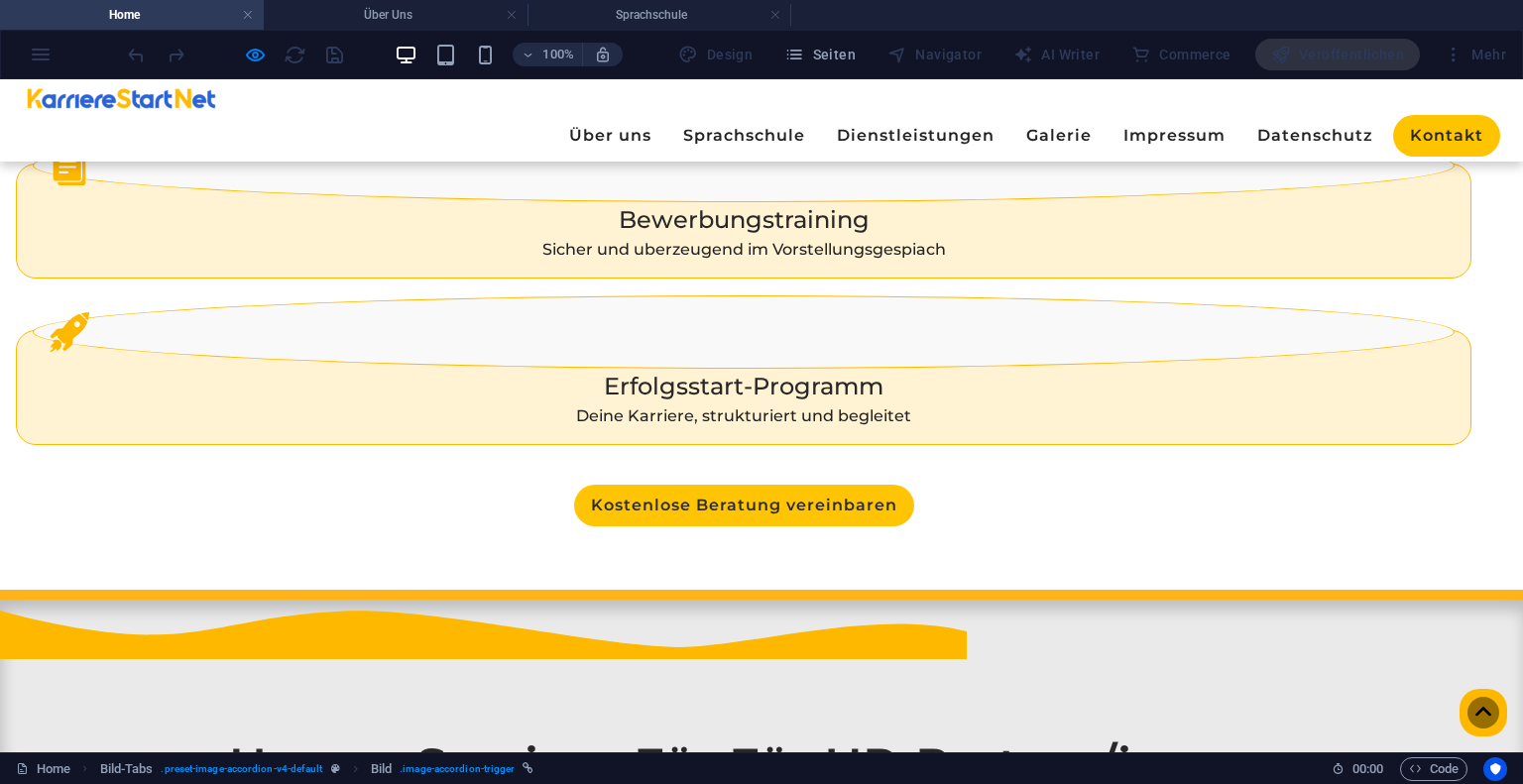 click at bounding box center [253, 3162] 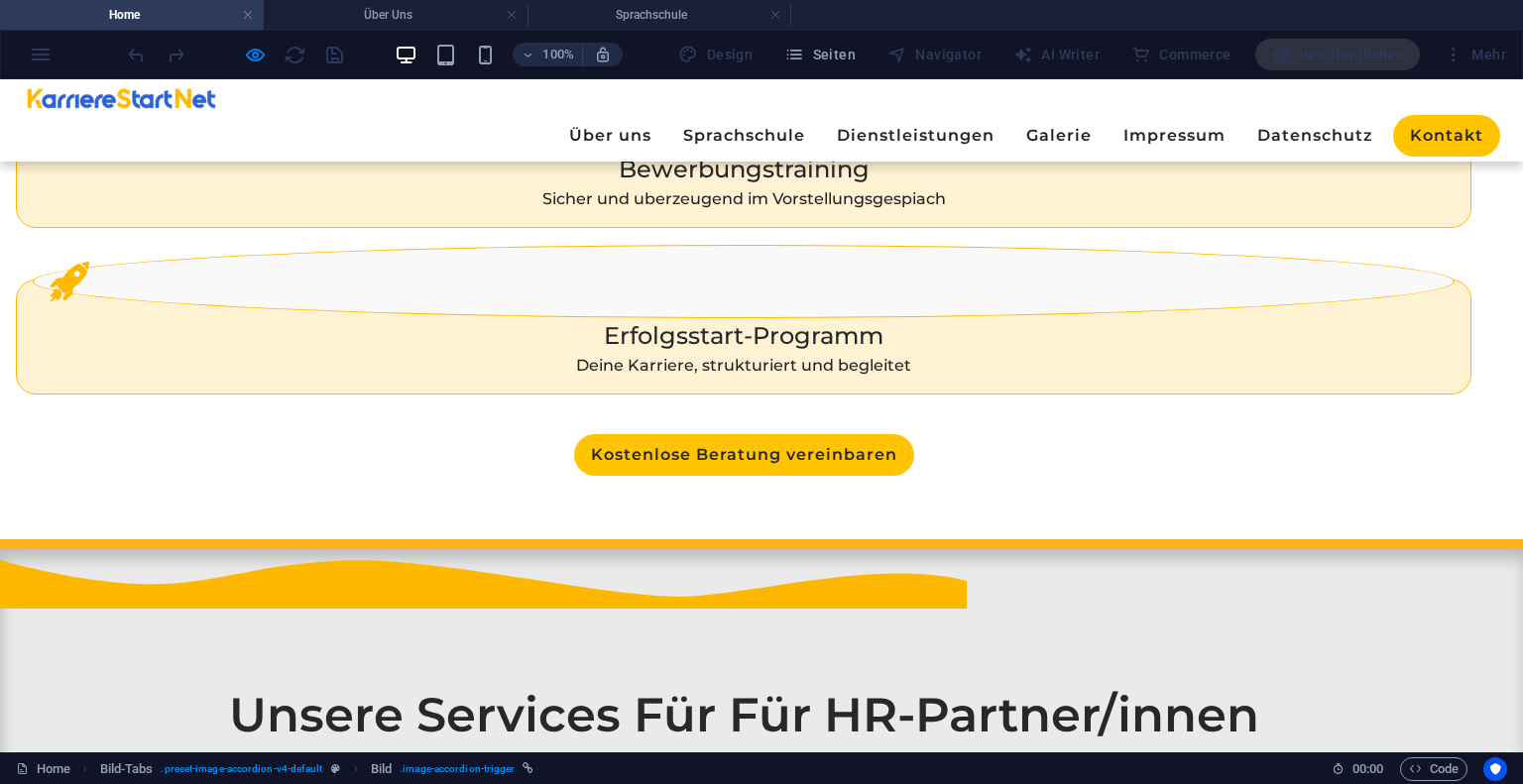 scroll, scrollTop: 0, scrollLeft: 0, axis: both 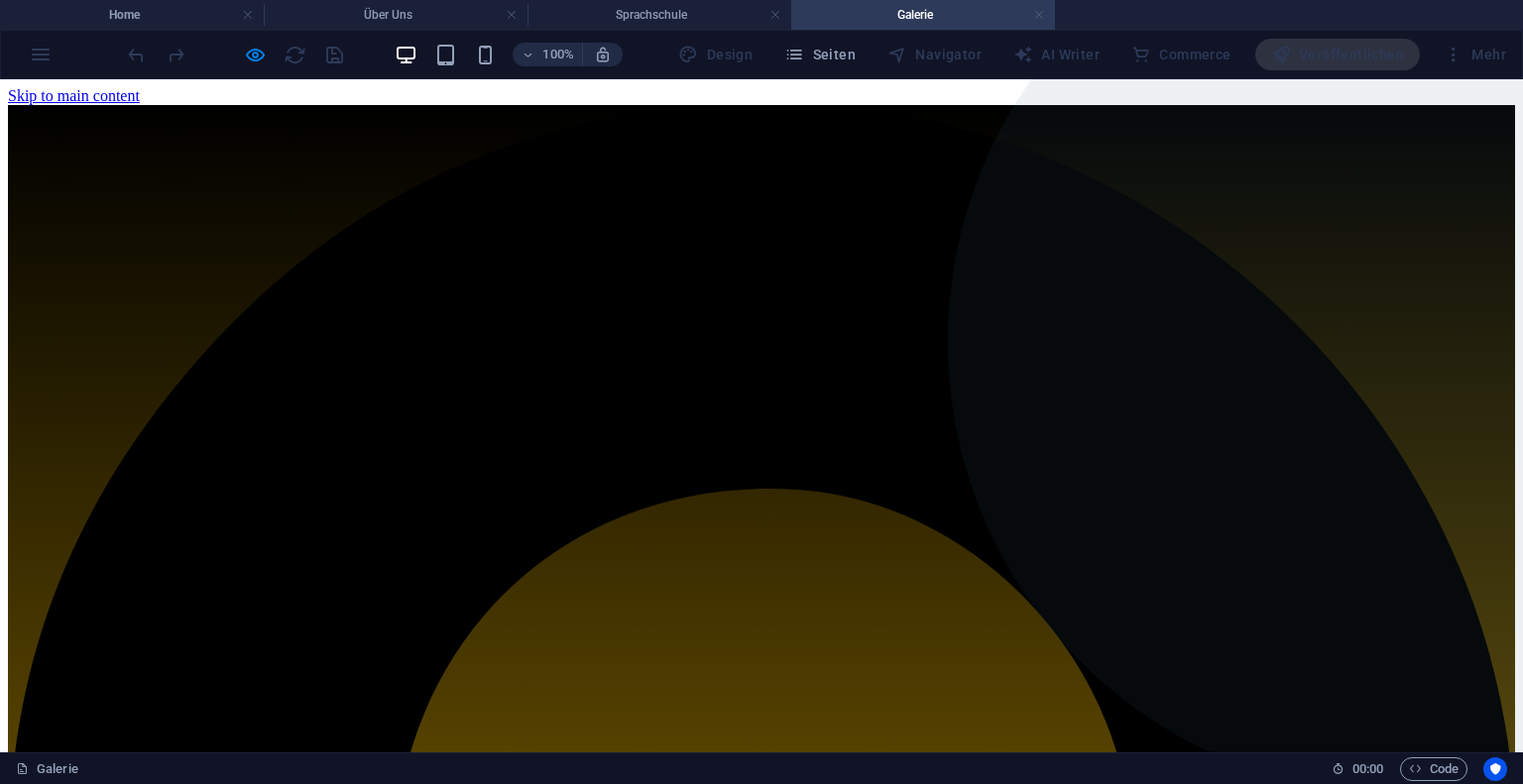 click at bounding box center [1039, 15] 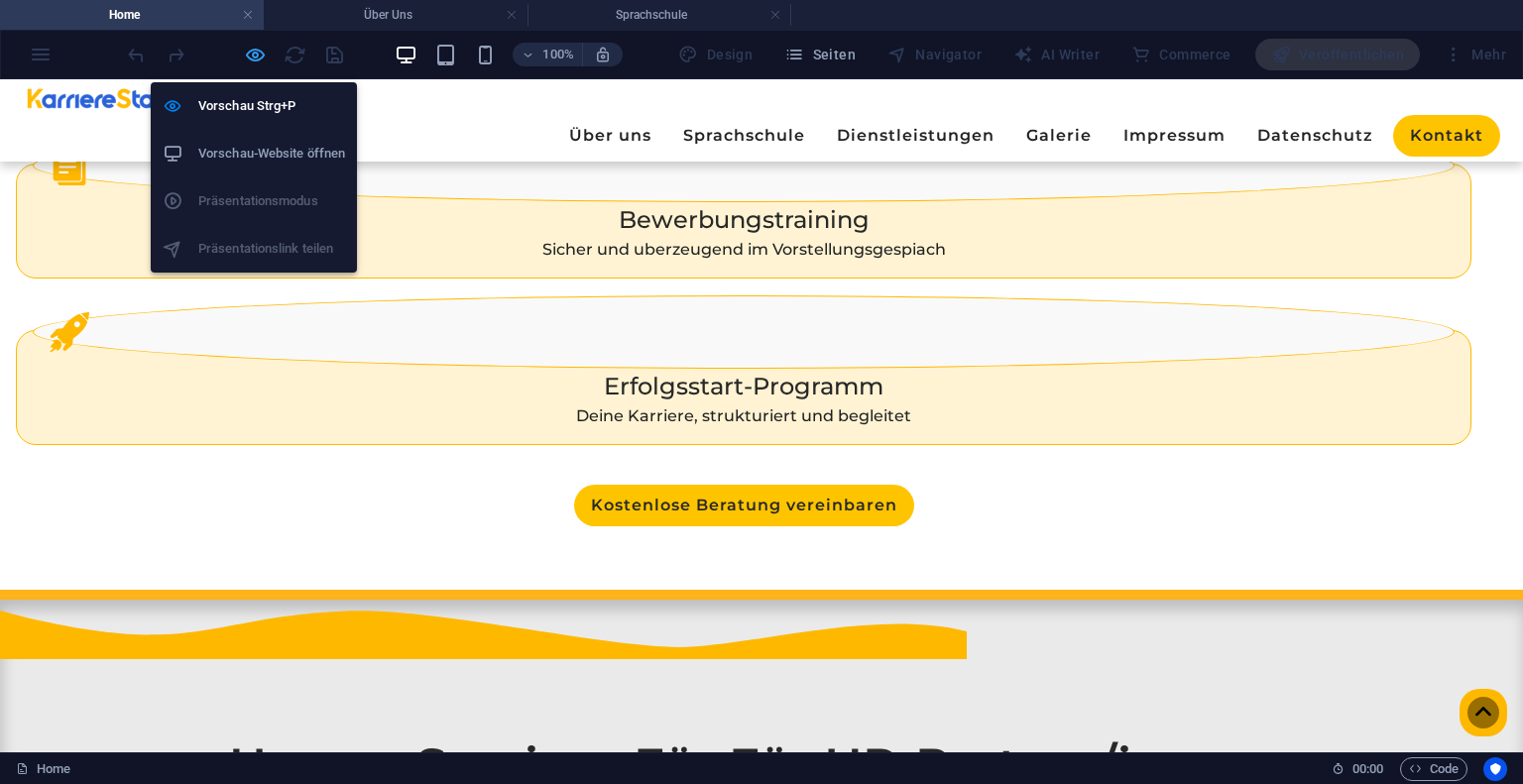 click at bounding box center [255, 55] 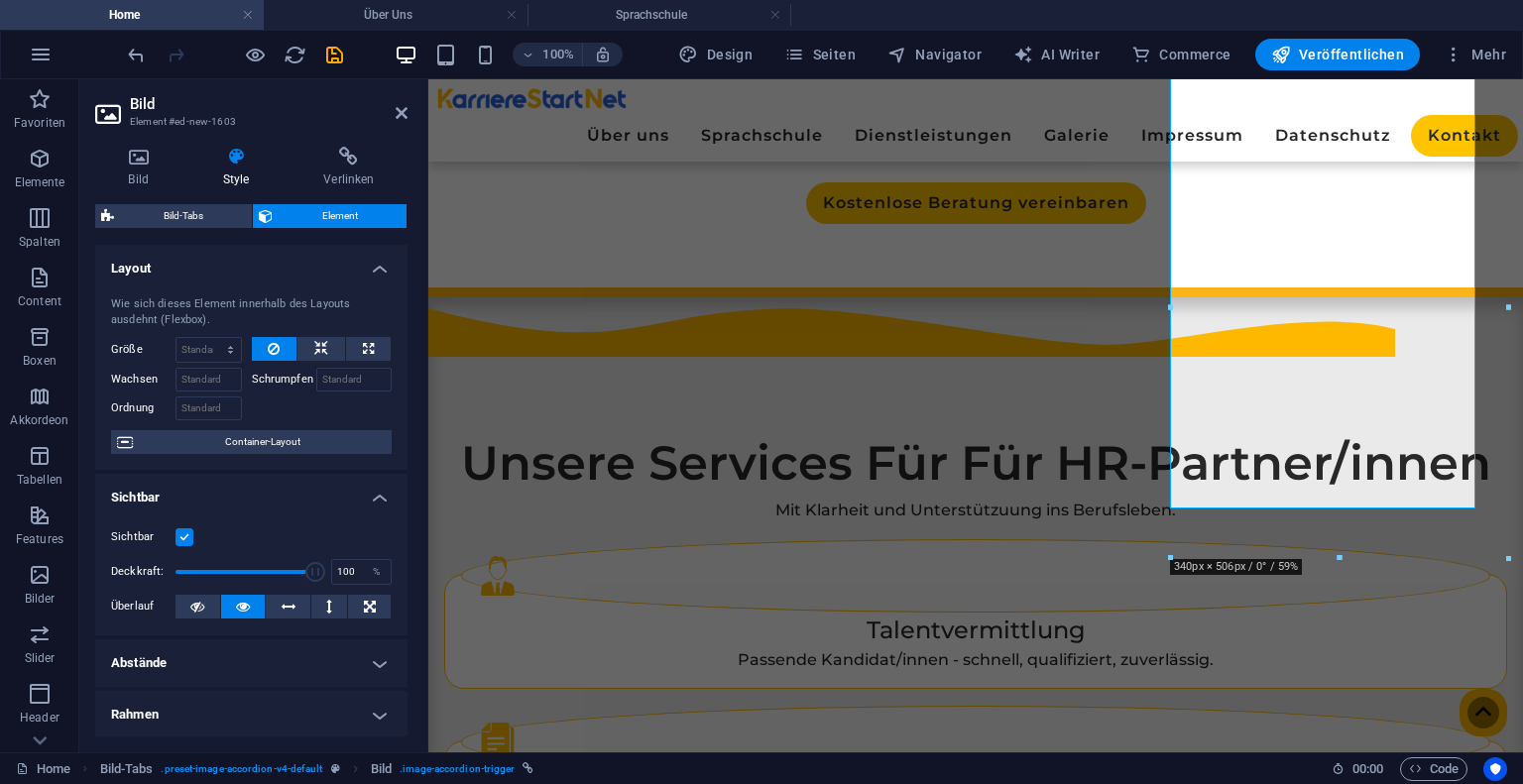 scroll, scrollTop: 361, scrollLeft: 0, axis: vertical 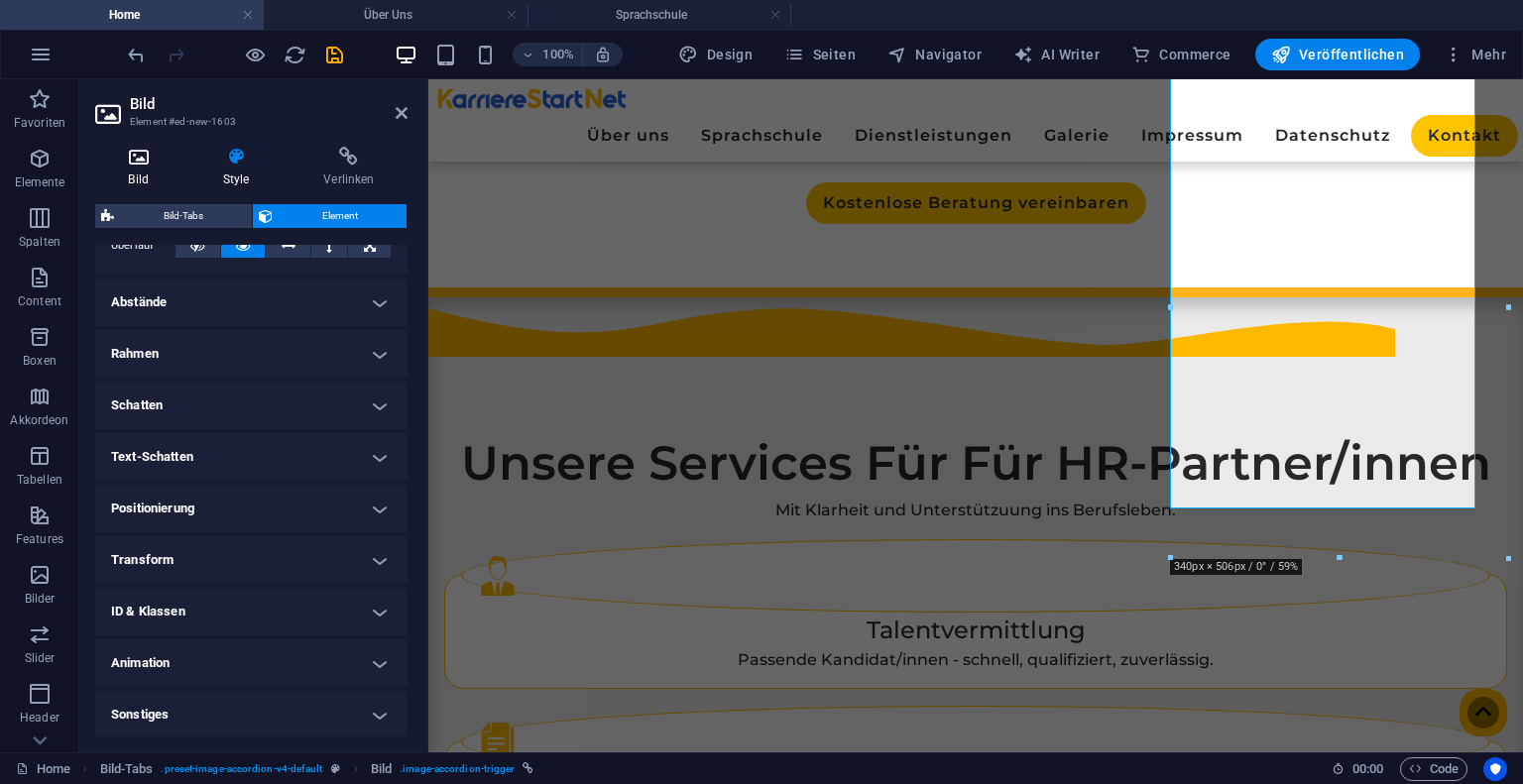 click at bounding box center [138, 157] 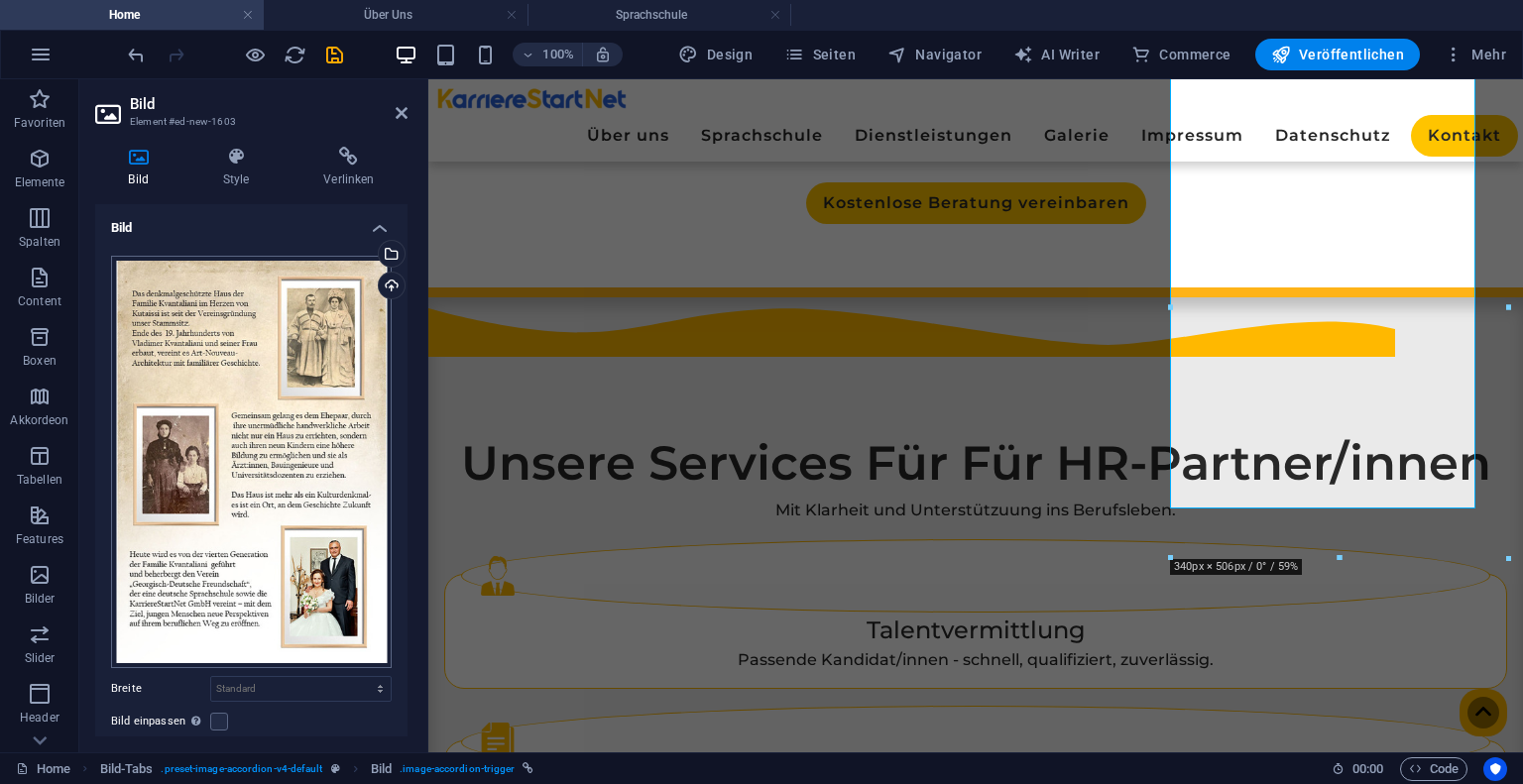 scroll, scrollTop: 368, scrollLeft: 0, axis: vertical 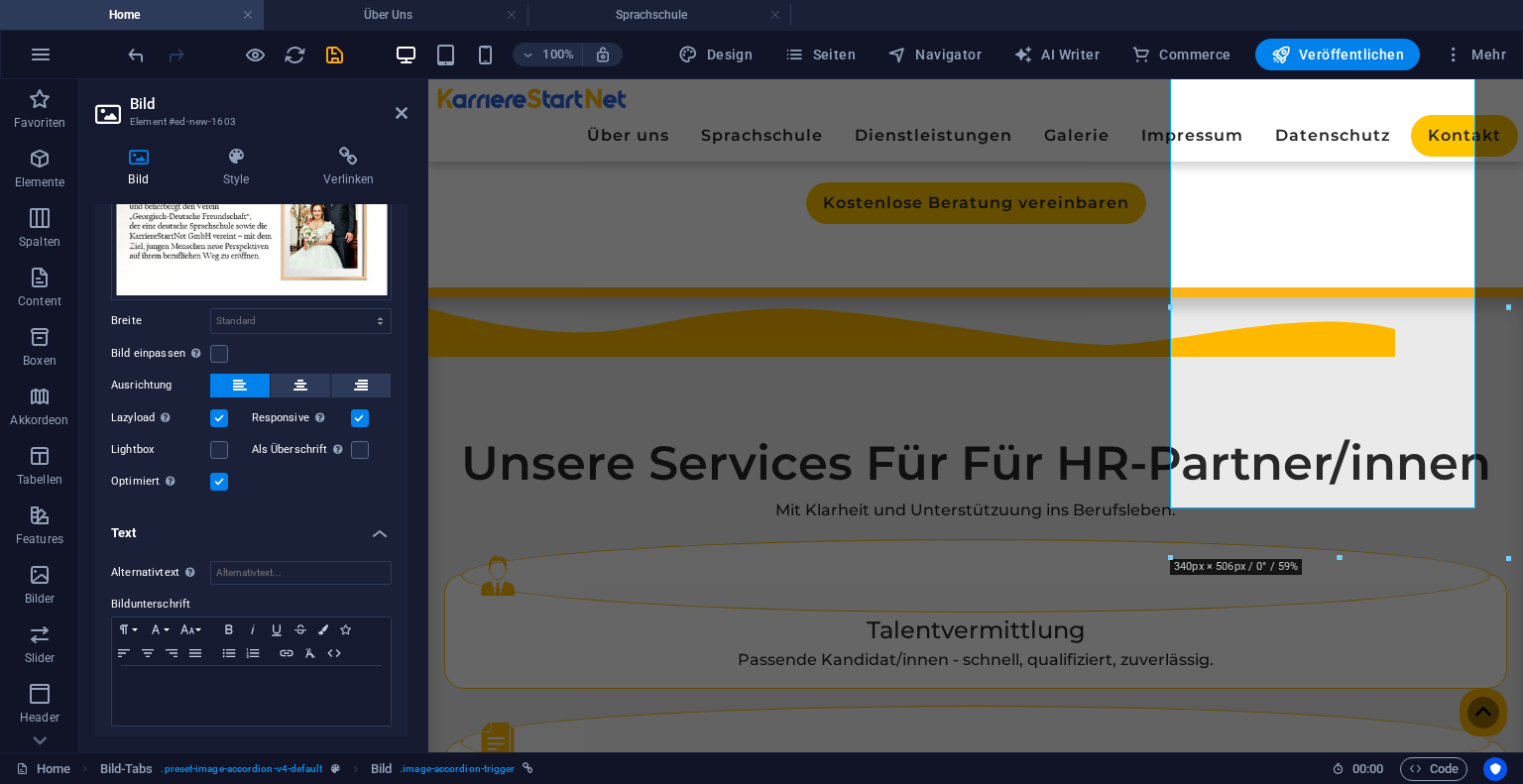 click on "Bild" at bounding box center (269, 104) 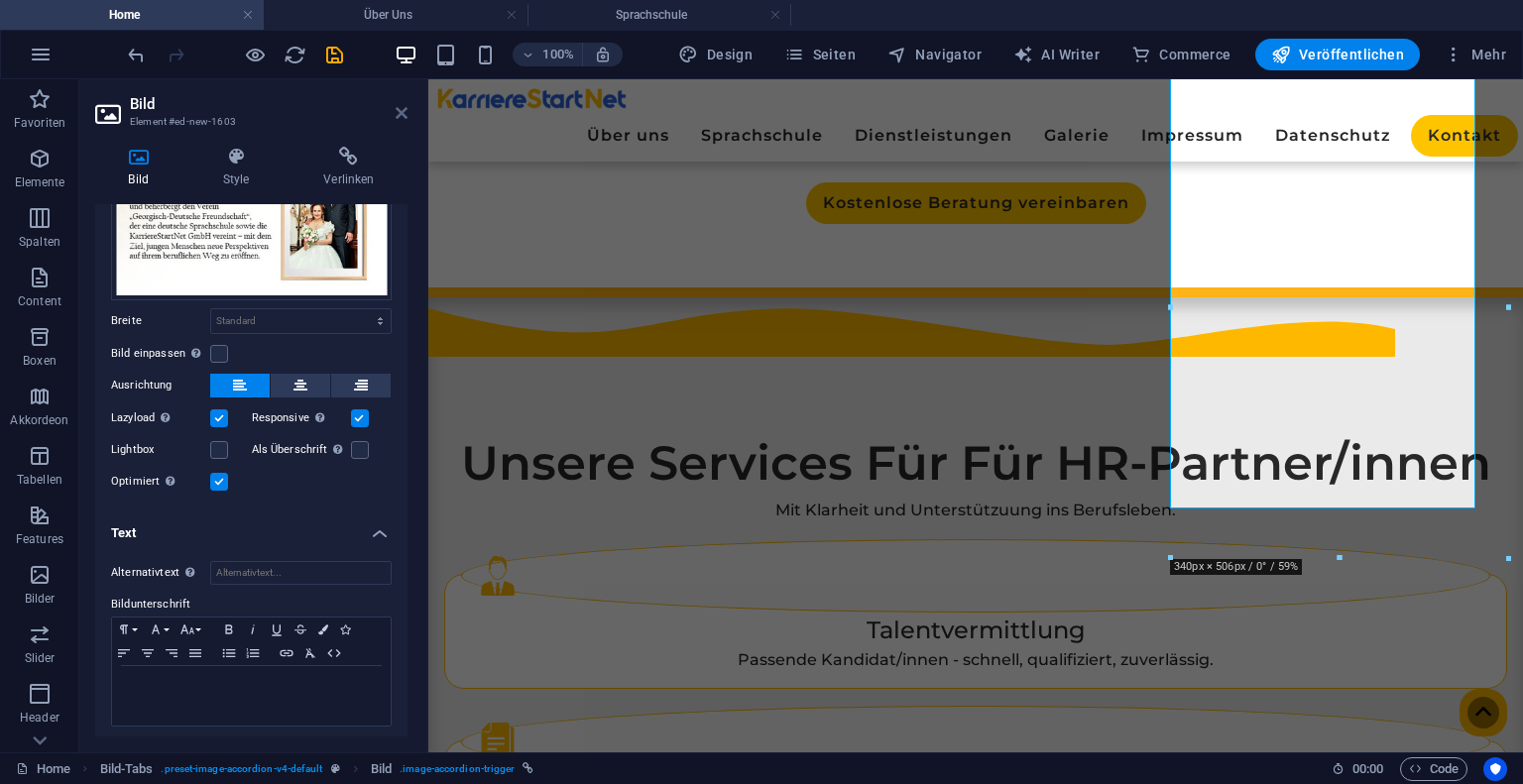 click at bounding box center (402, 113) 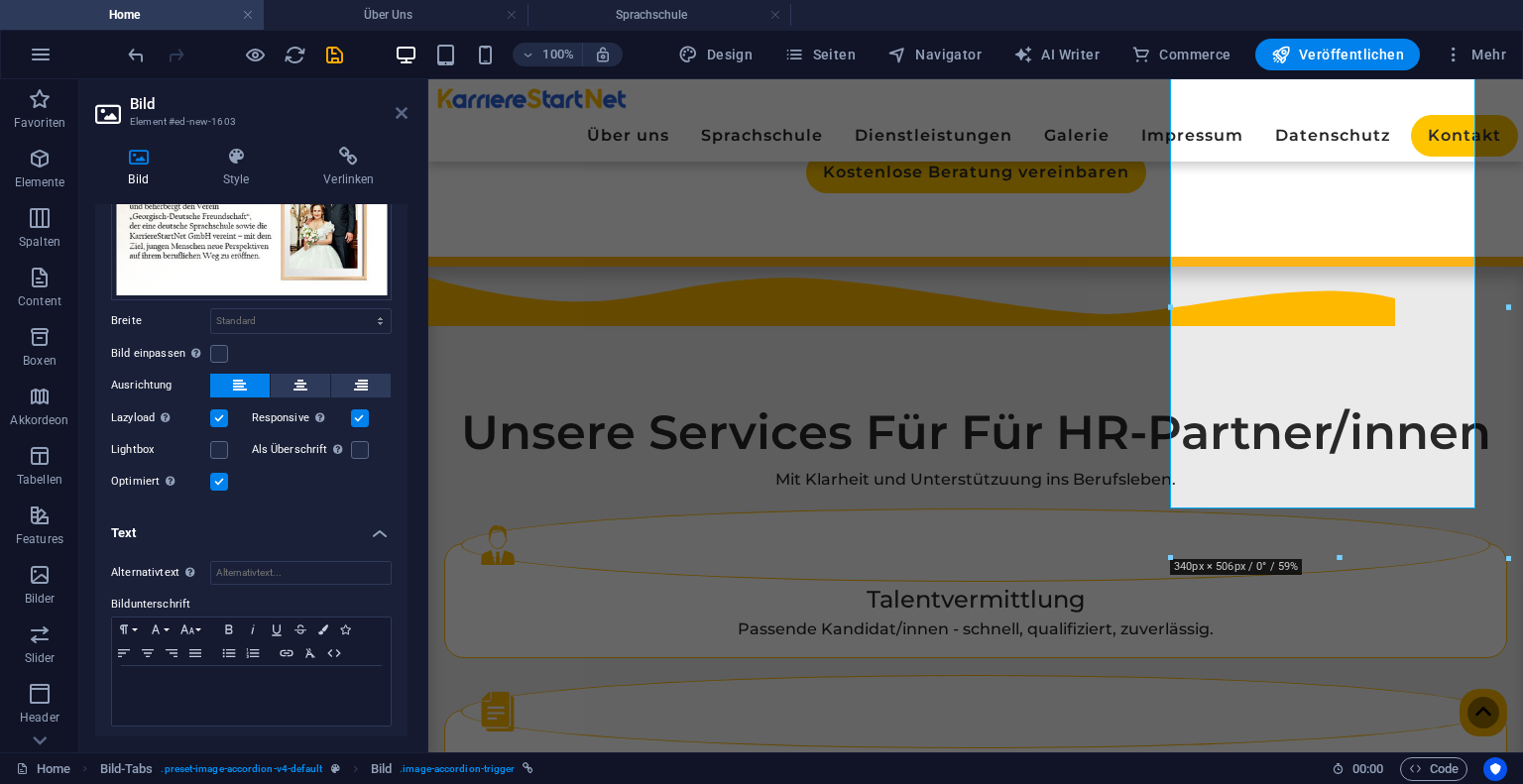 scroll, scrollTop: 2224, scrollLeft: 0, axis: vertical 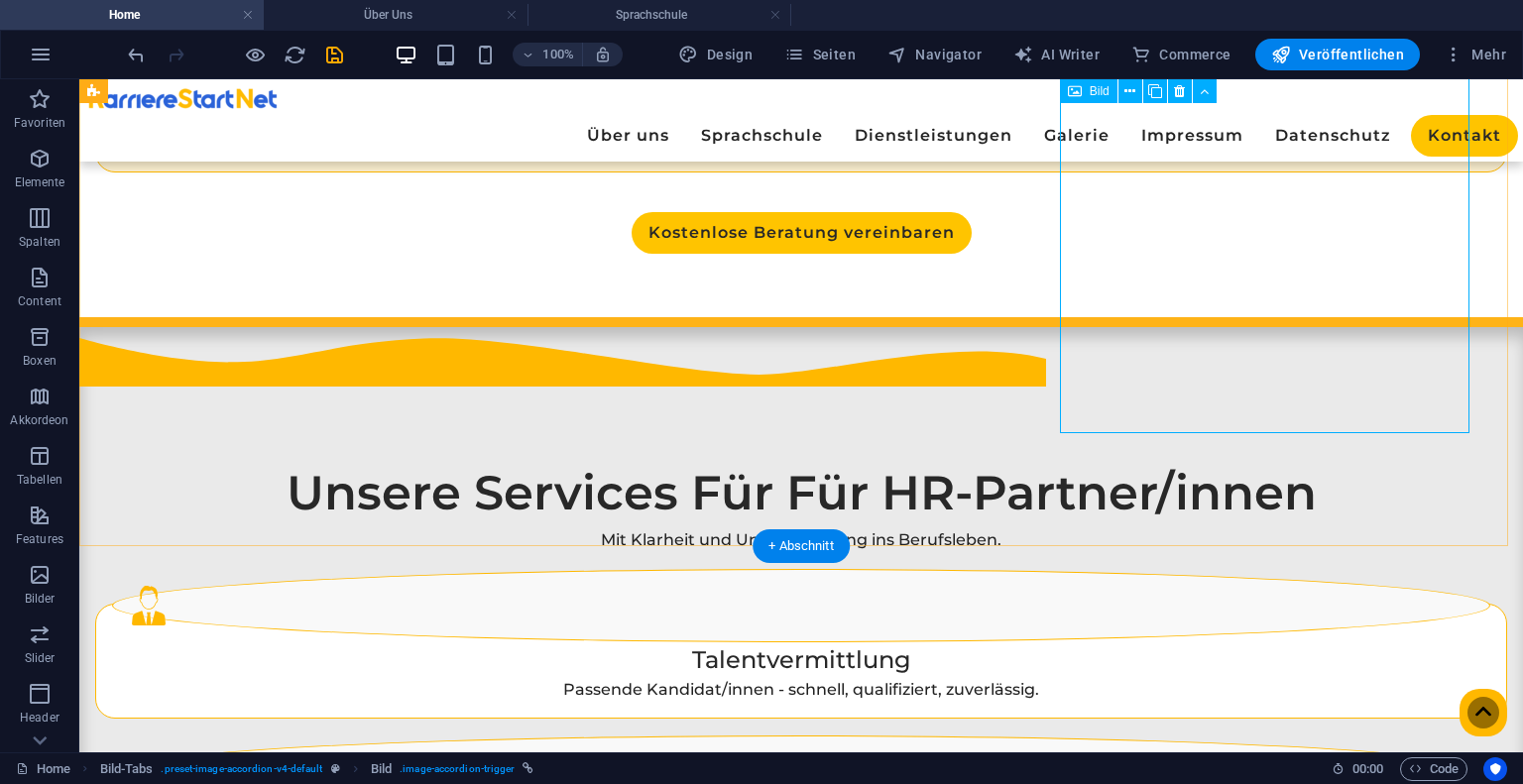 click at bounding box center [325, 2833] 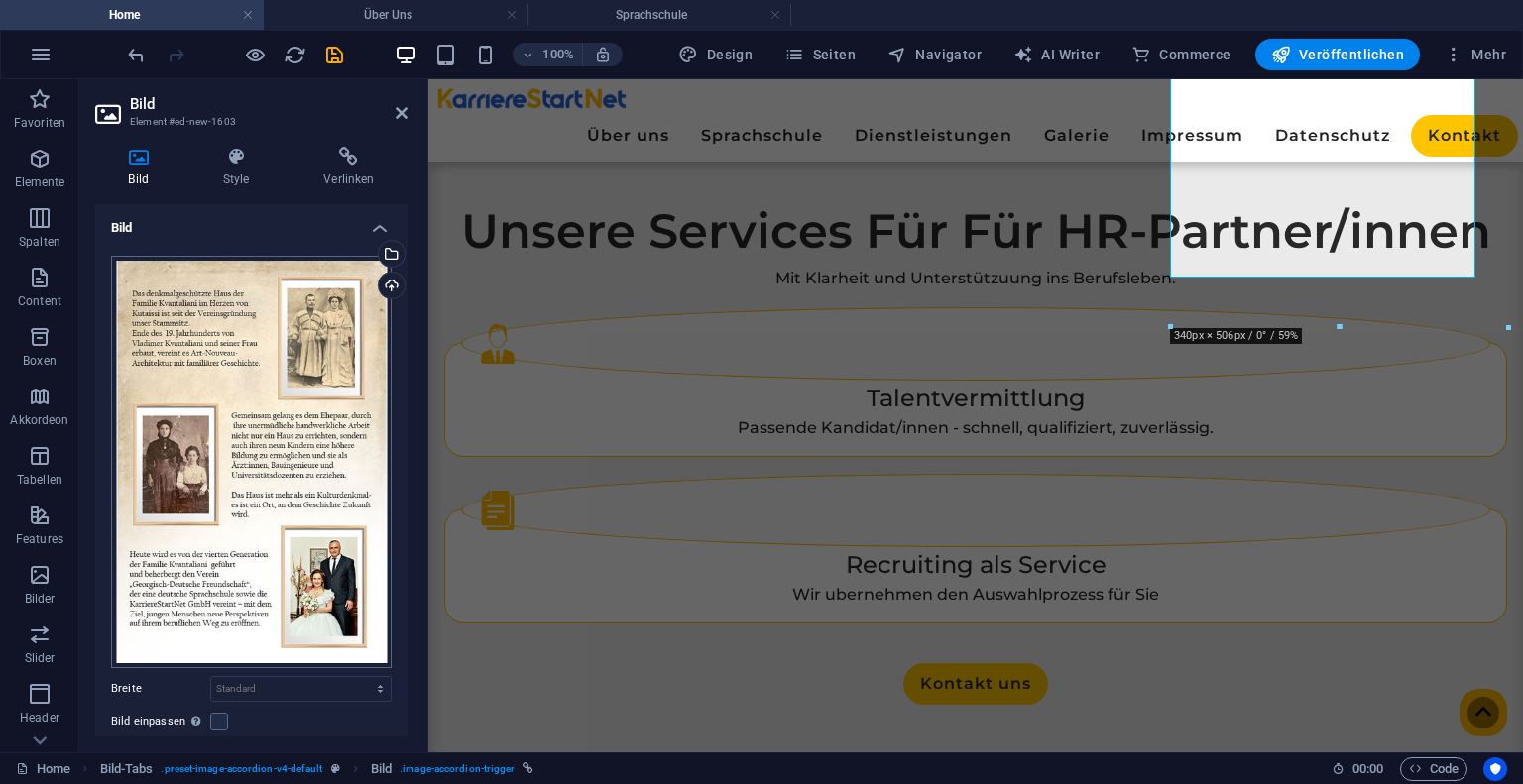scroll, scrollTop: 368, scrollLeft: 0, axis: vertical 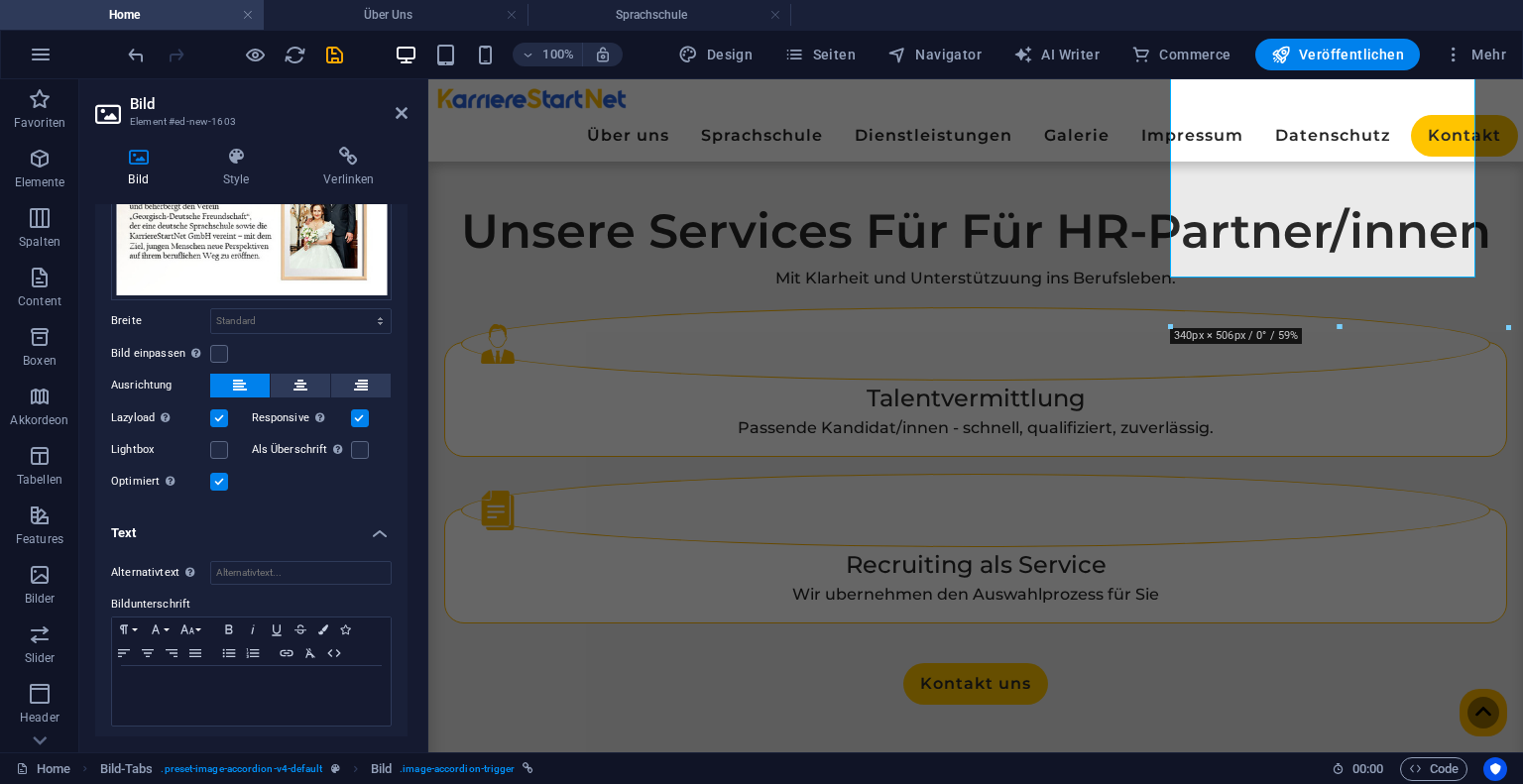 click at bounding box center (219, 418) 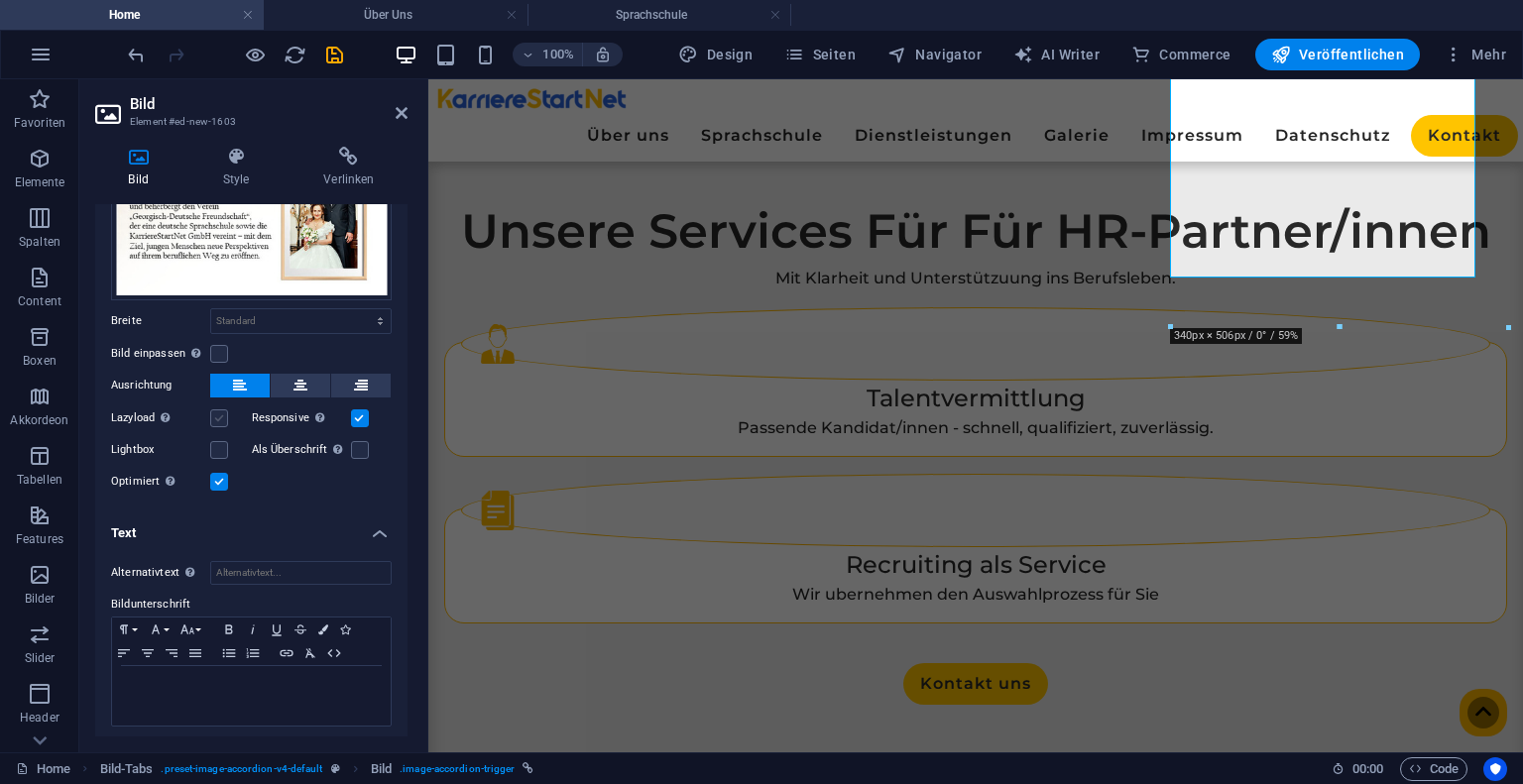 click at bounding box center (219, 418) 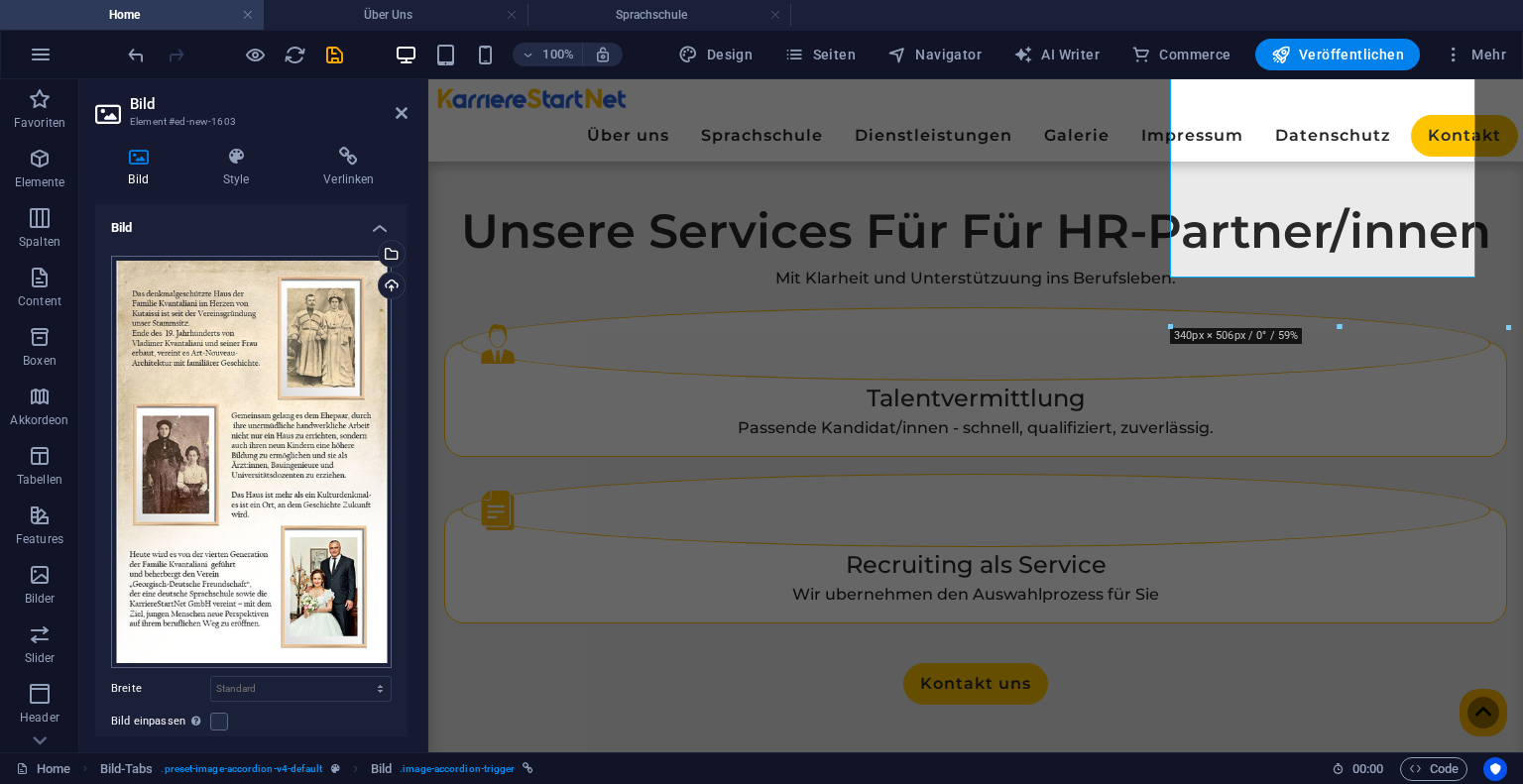 scroll, scrollTop: 368, scrollLeft: 0, axis: vertical 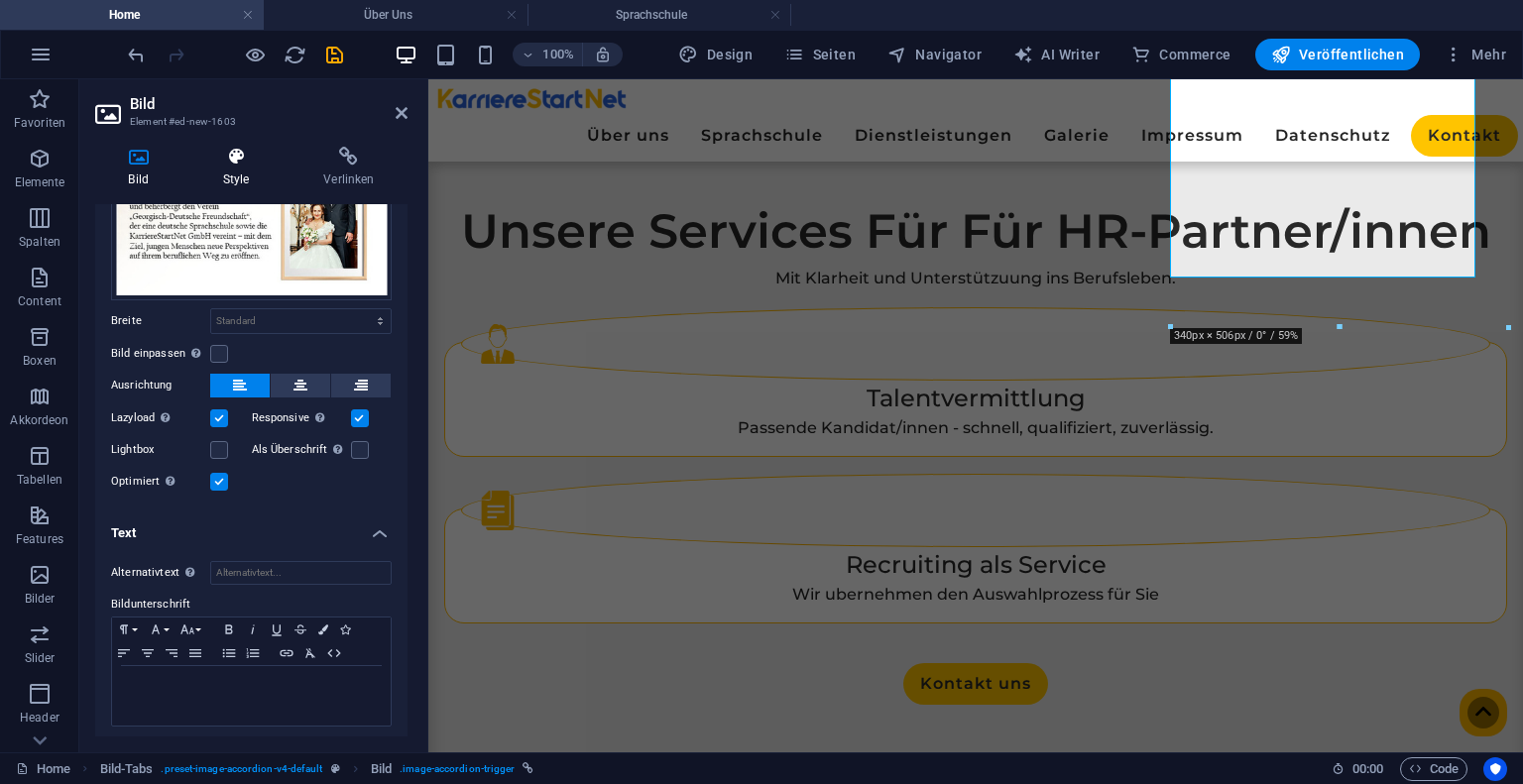 click at bounding box center (236, 157) 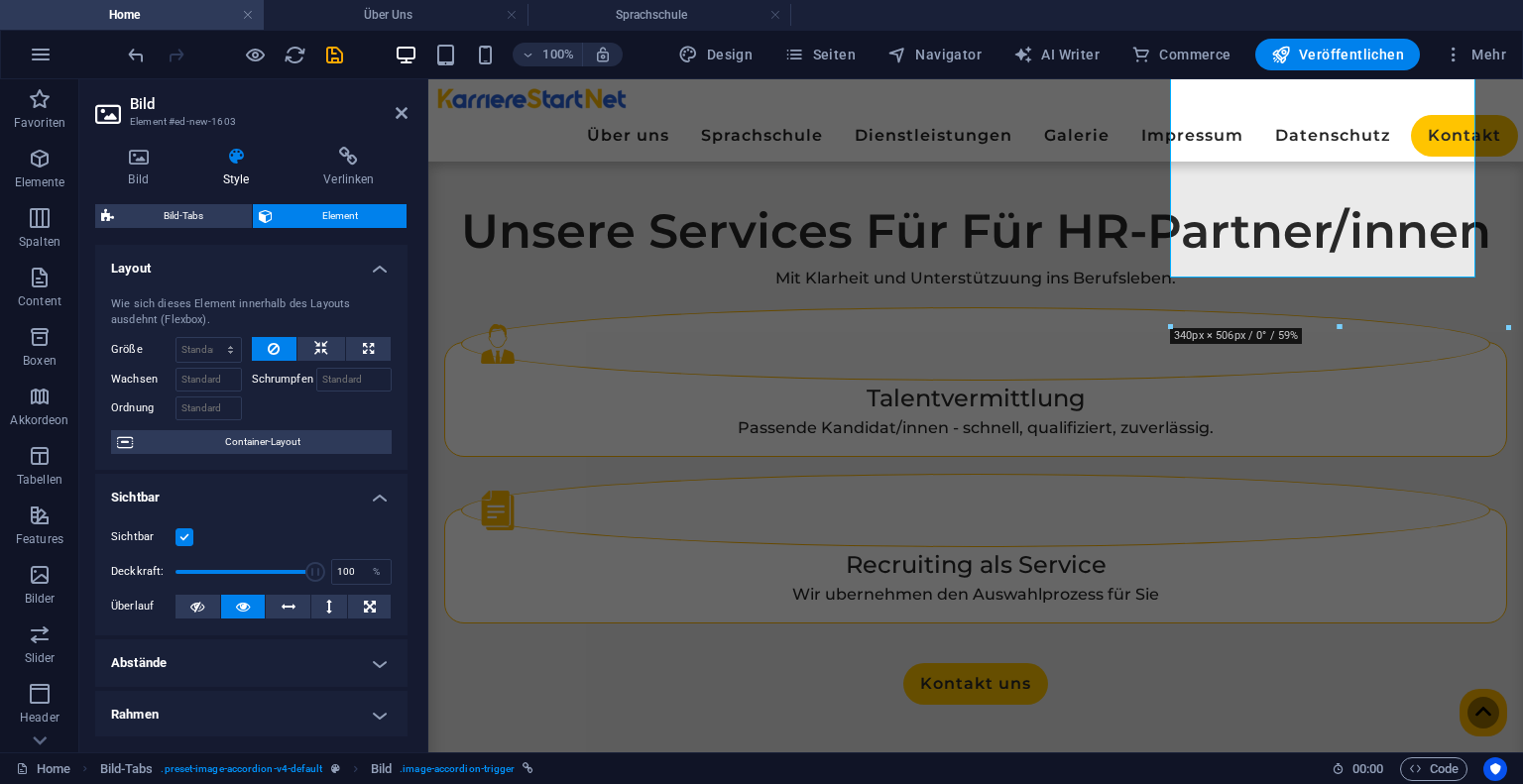click on "Layout" at bounding box center (251, 263) 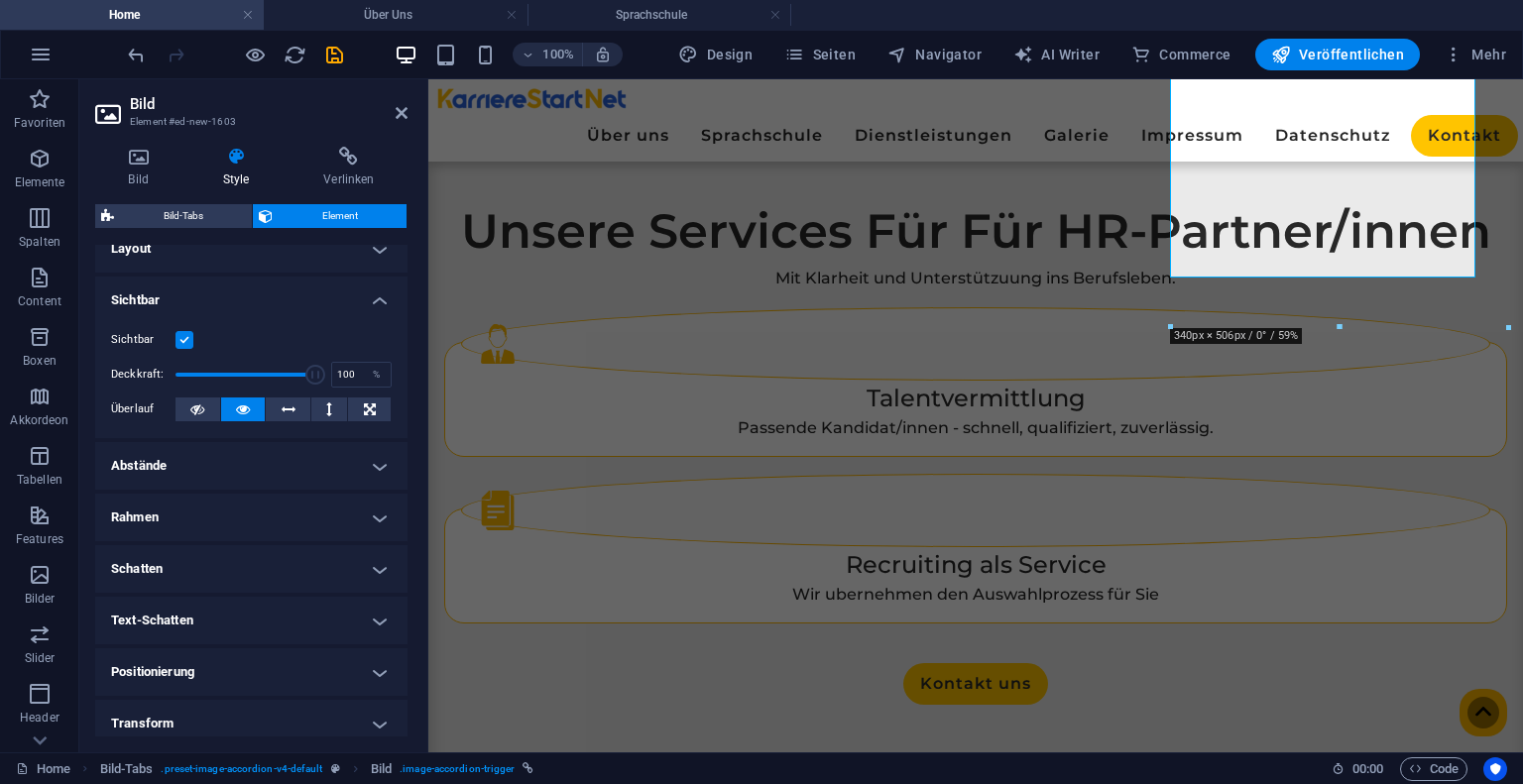 scroll, scrollTop: 0, scrollLeft: 0, axis: both 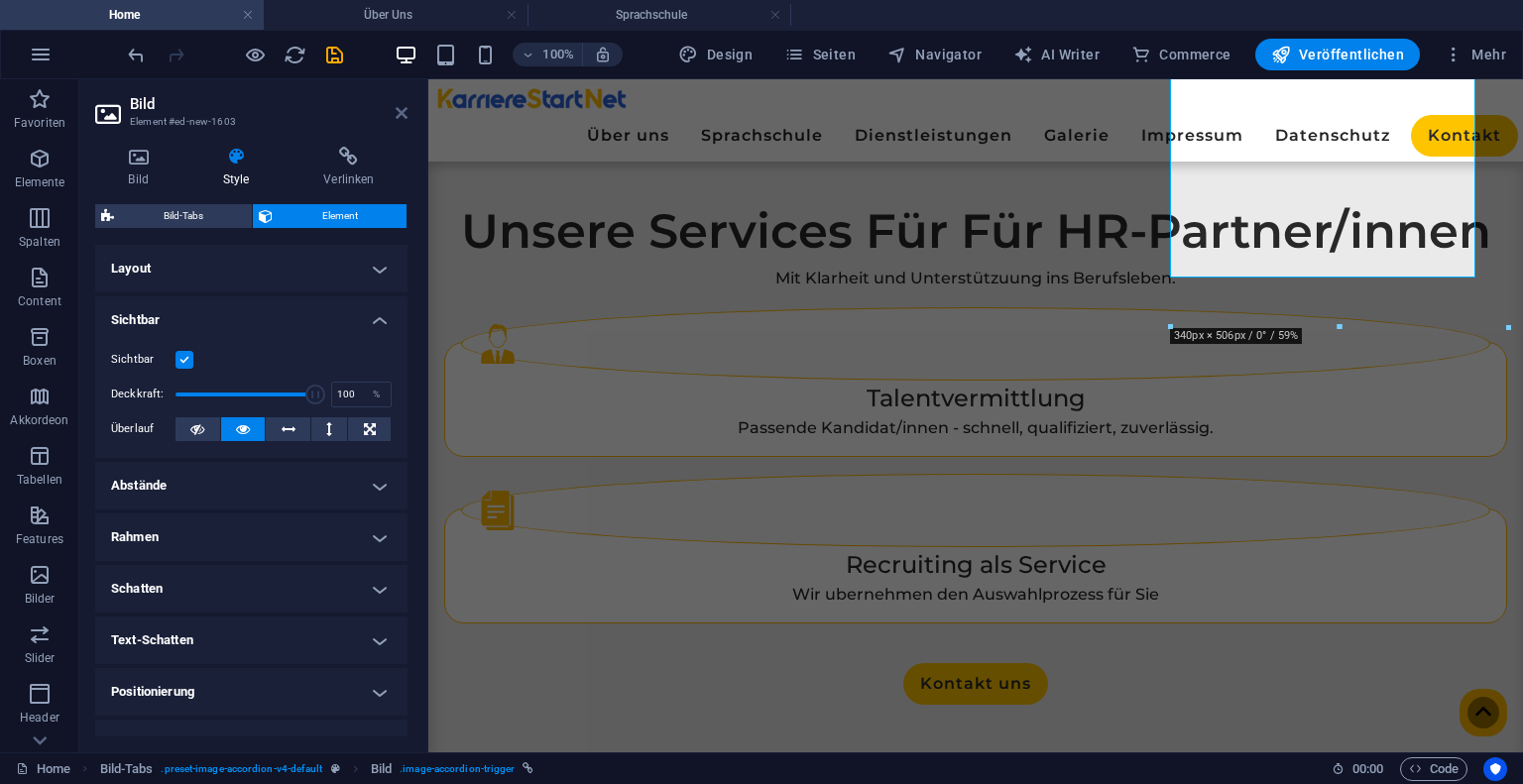 click at bounding box center [402, 113] 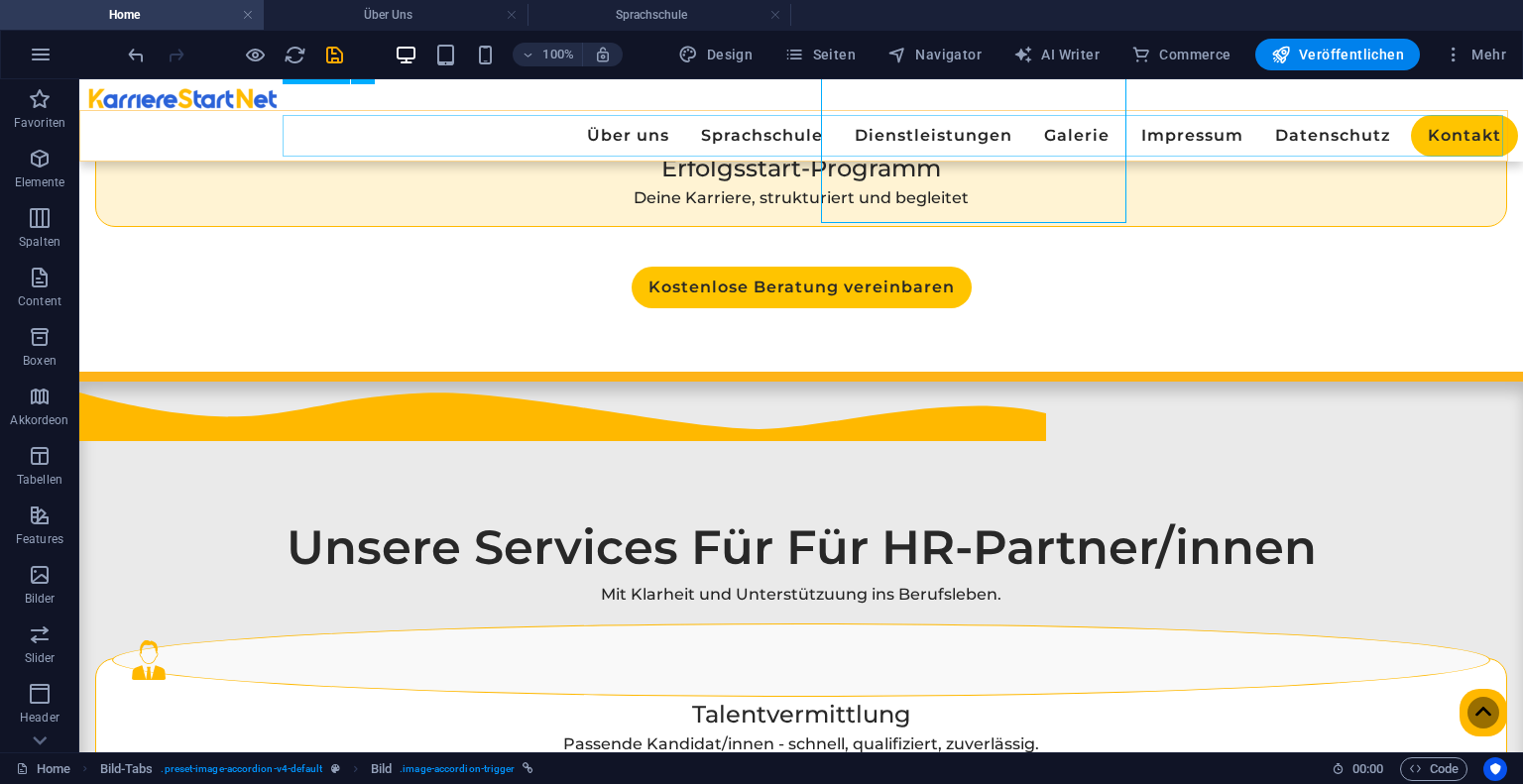 scroll, scrollTop: 2455, scrollLeft: 0, axis: vertical 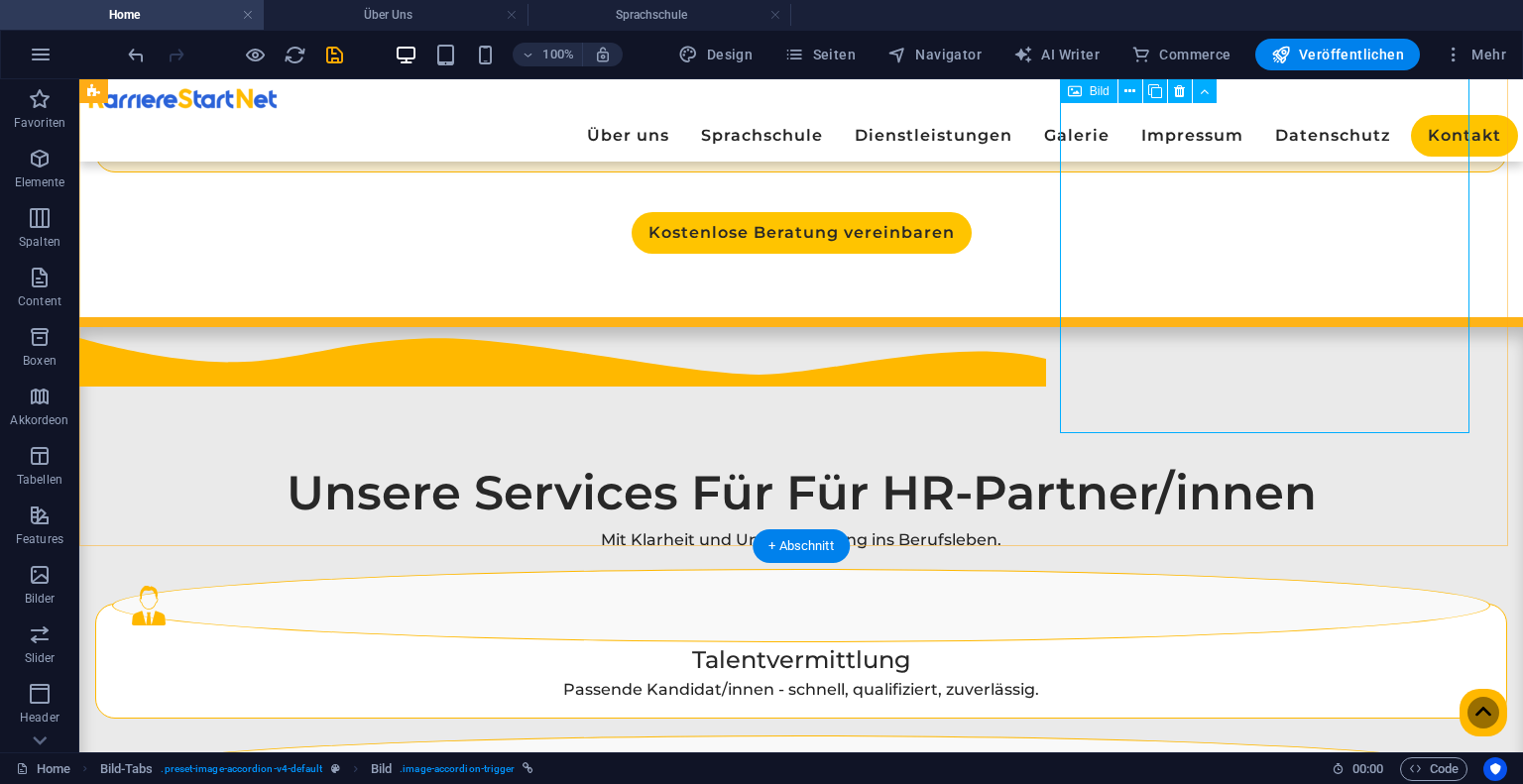 click at bounding box center (325, 2833) 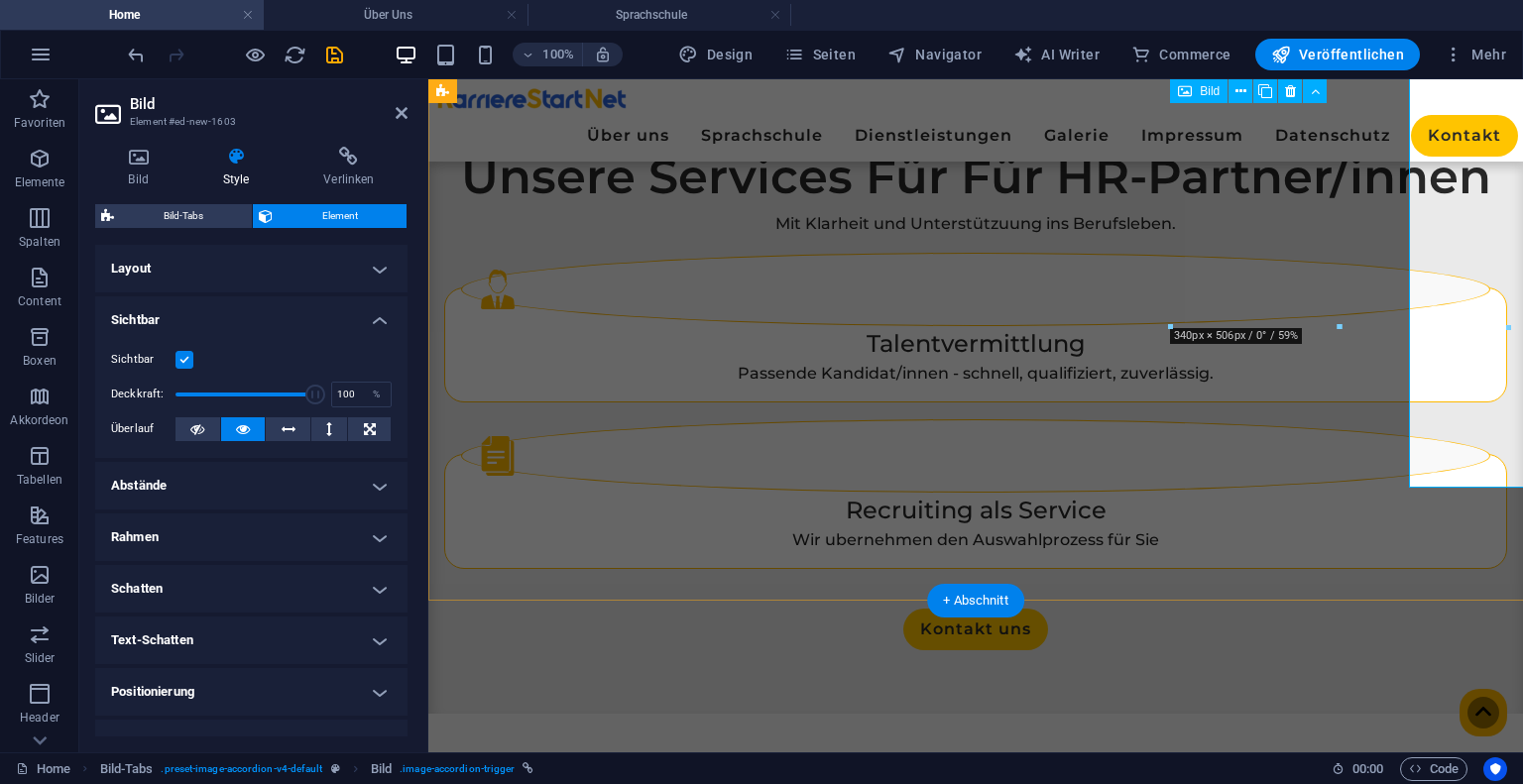 scroll, scrollTop: 2401, scrollLeft: 0, axis: vertical 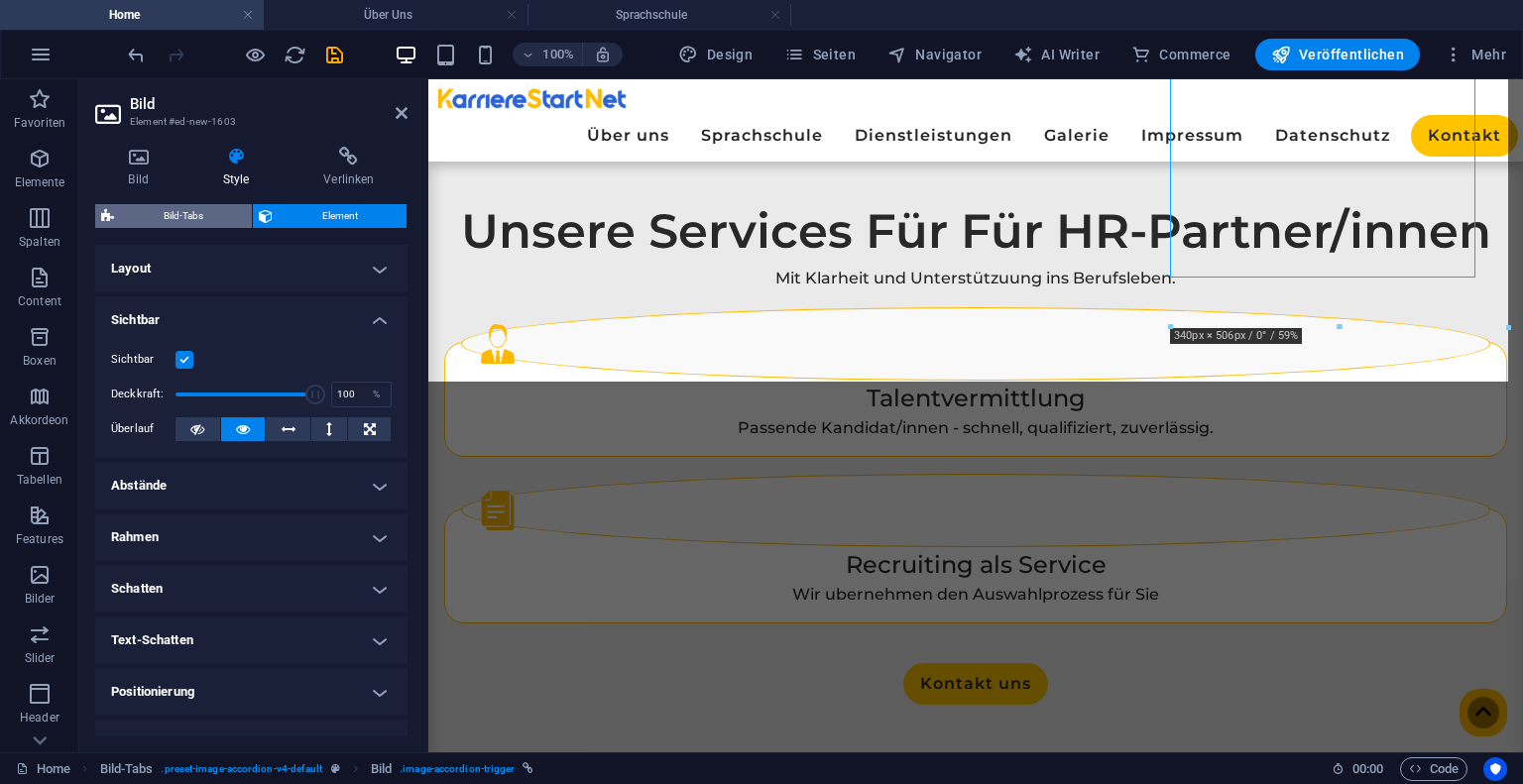 click on "Bild-Tabs" at bounding box center [182, 216] 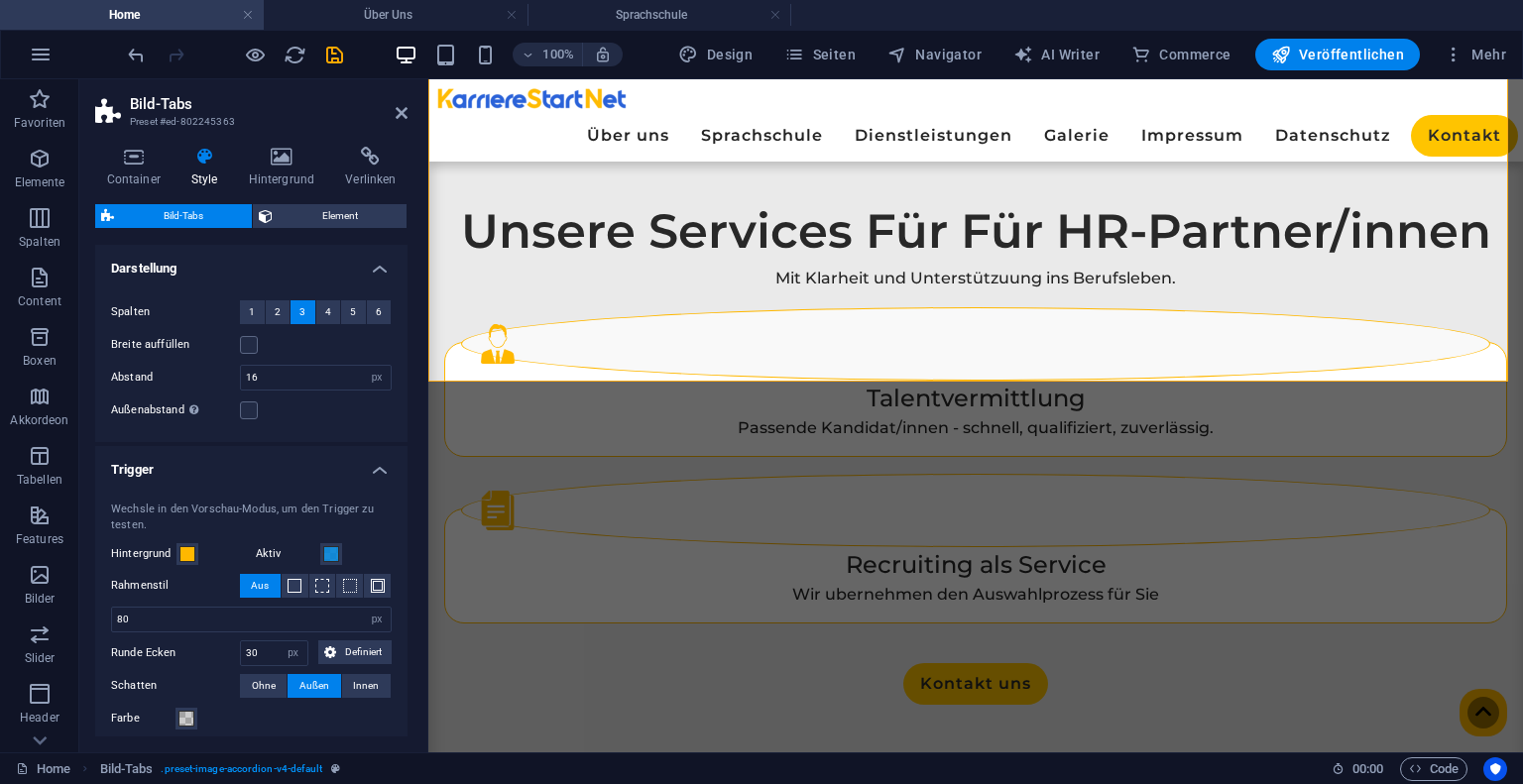 scroll, scrollTop: 231, scrollLeft: 0, axis: vertical 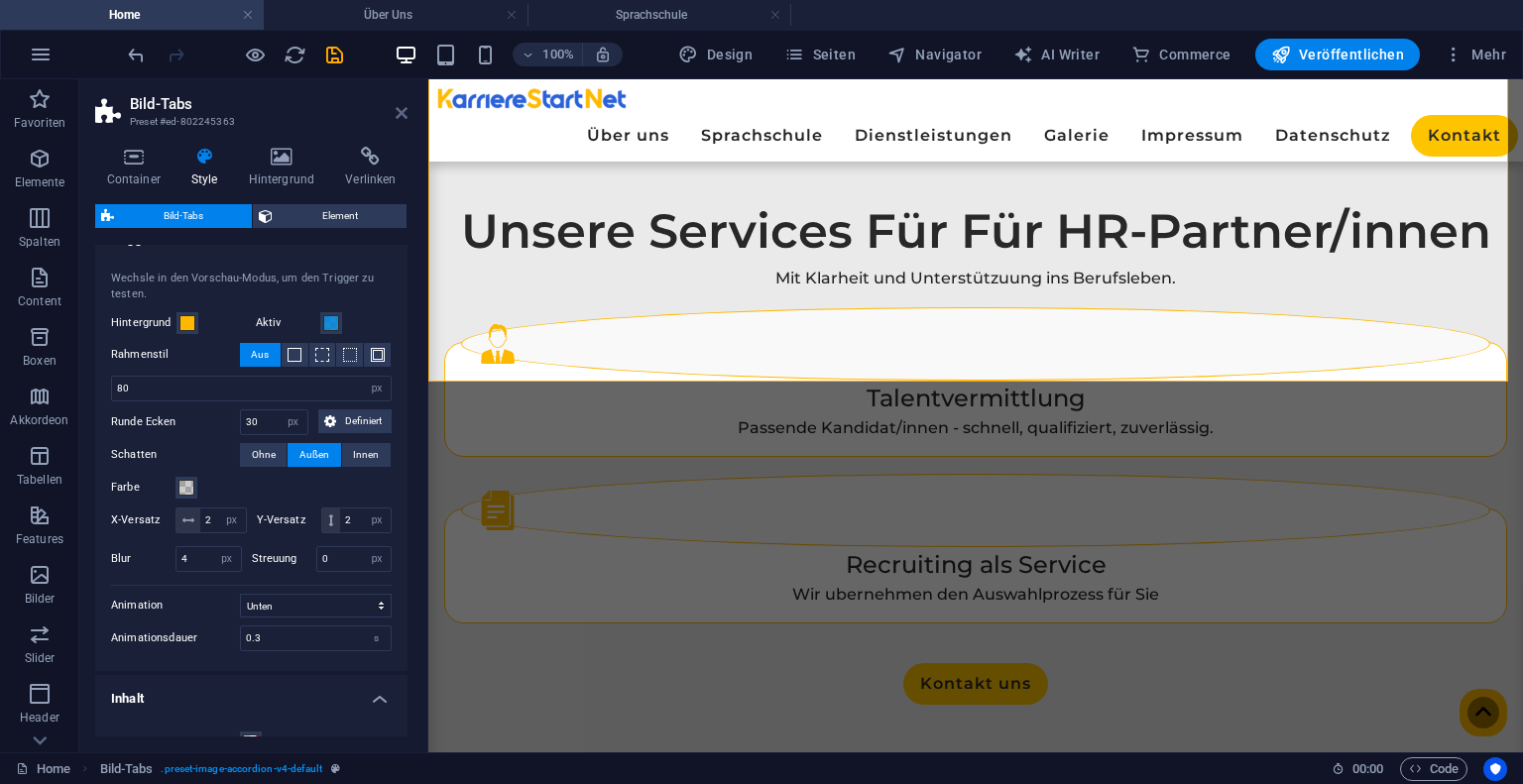 click at bounding box center [402, 113] 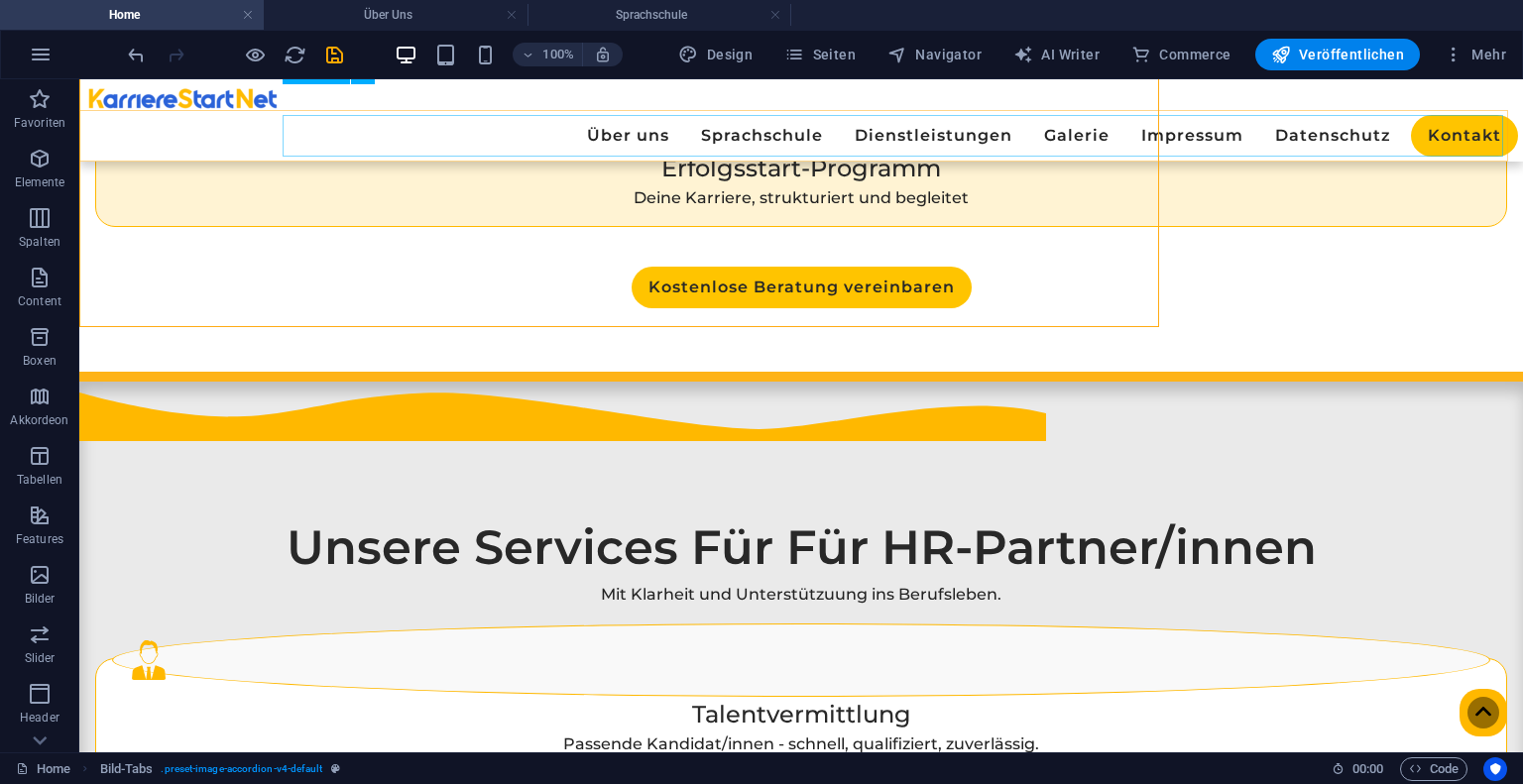 scroll, scrollTop: 2455, scrollLeft: 0, axis: vertical 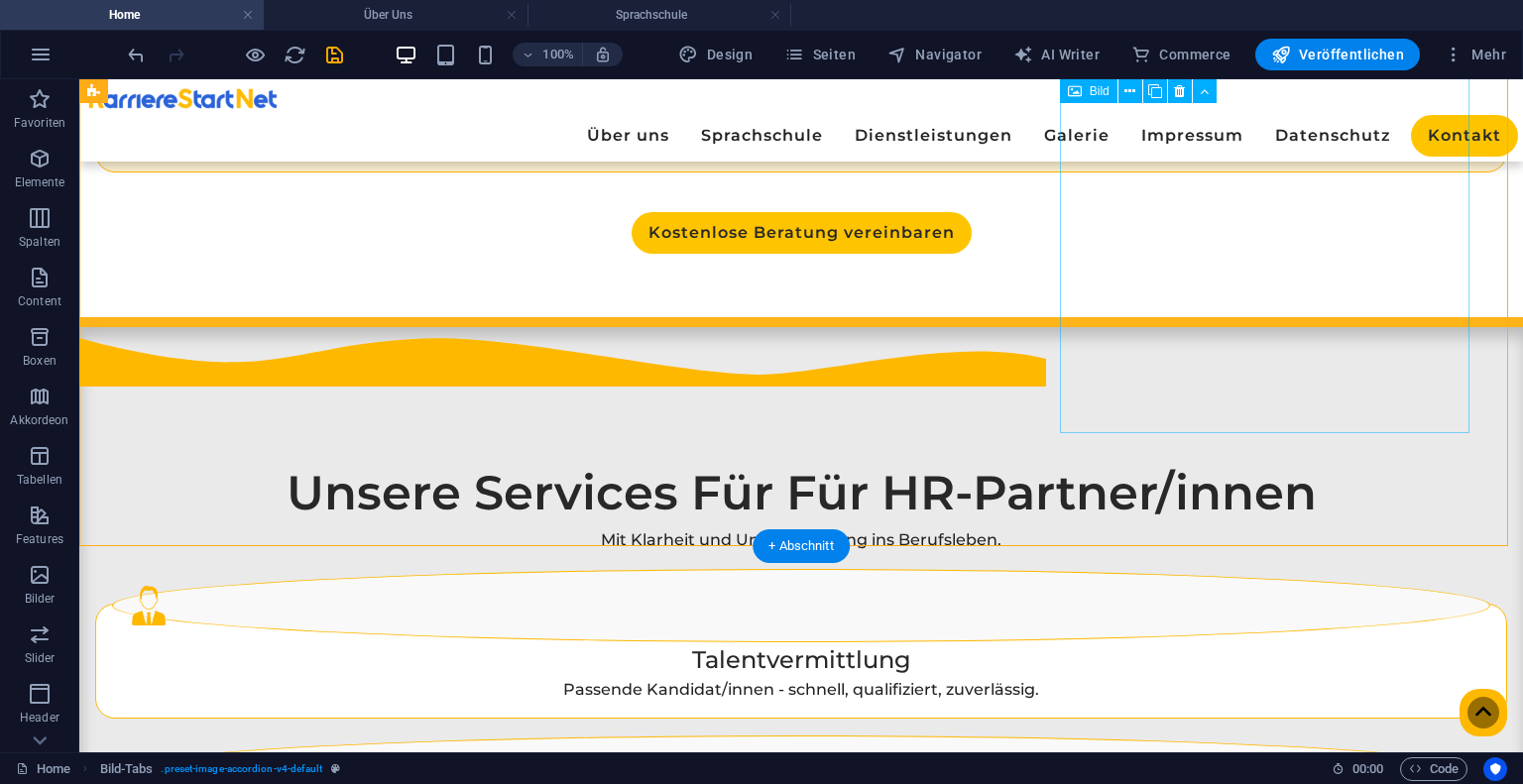 click at bounding box center (325, 2833) 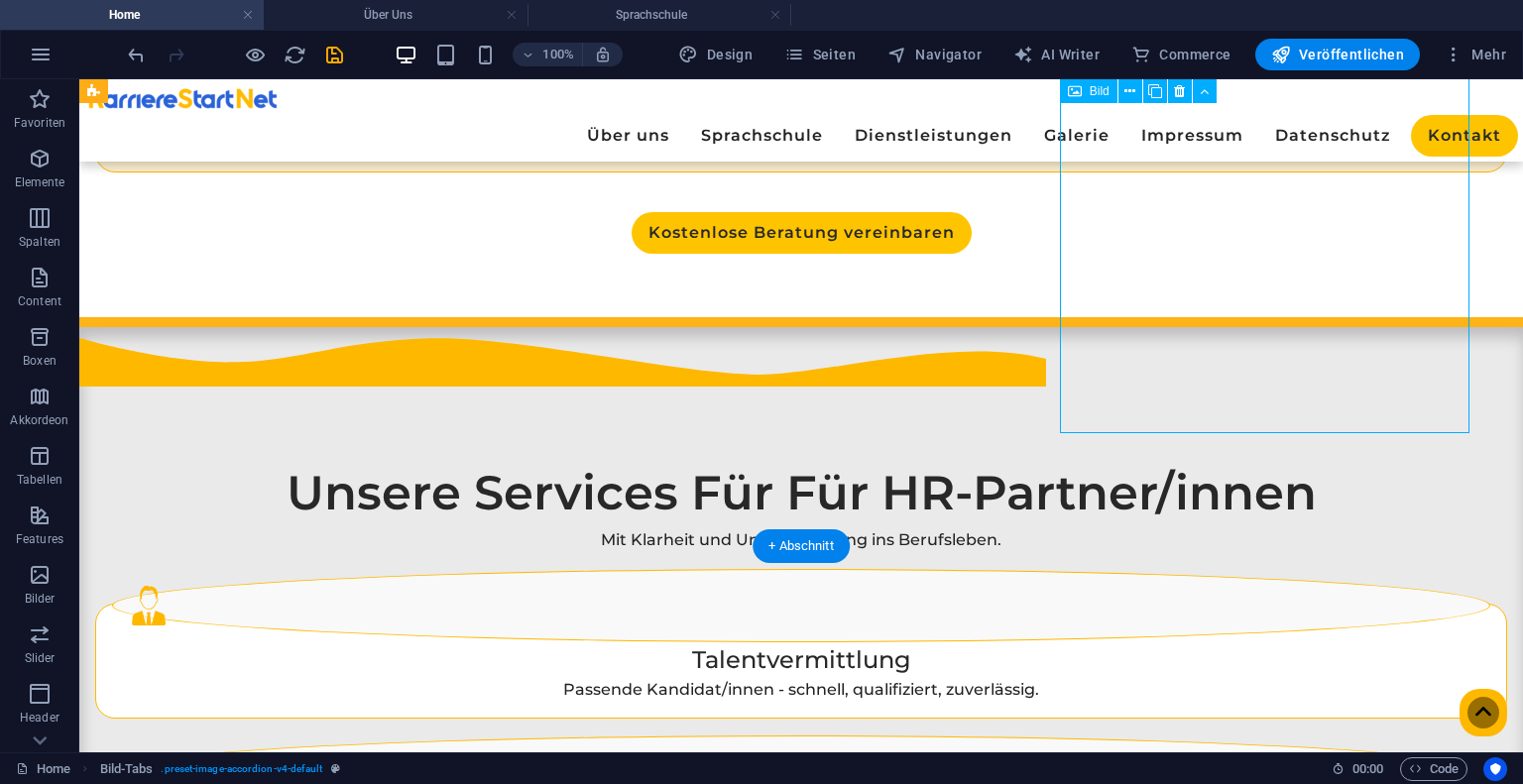 click at bounding box center (325, 2833) 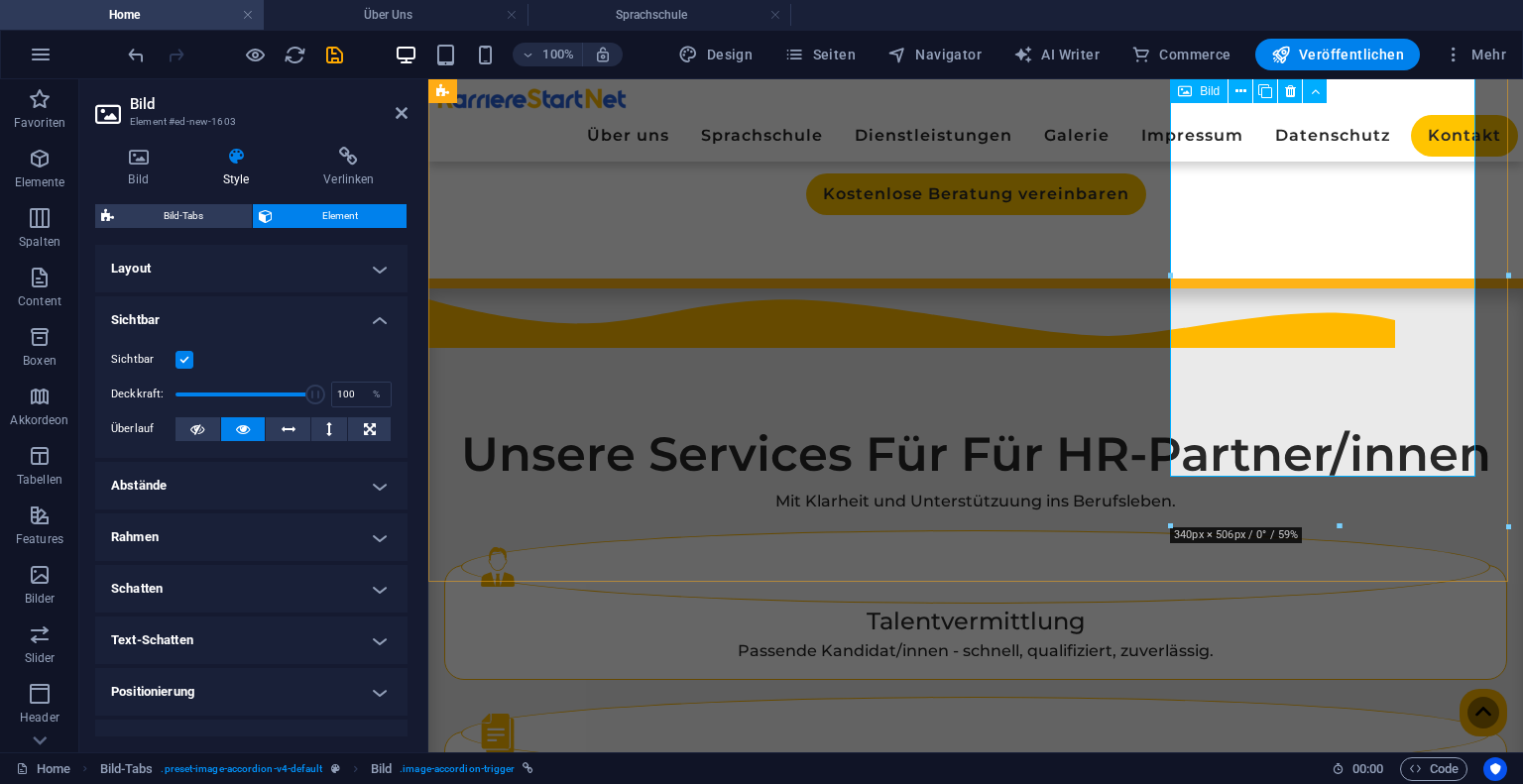 scroll, scrollTop: 2169, scrollLeft: 0, axis: vertical 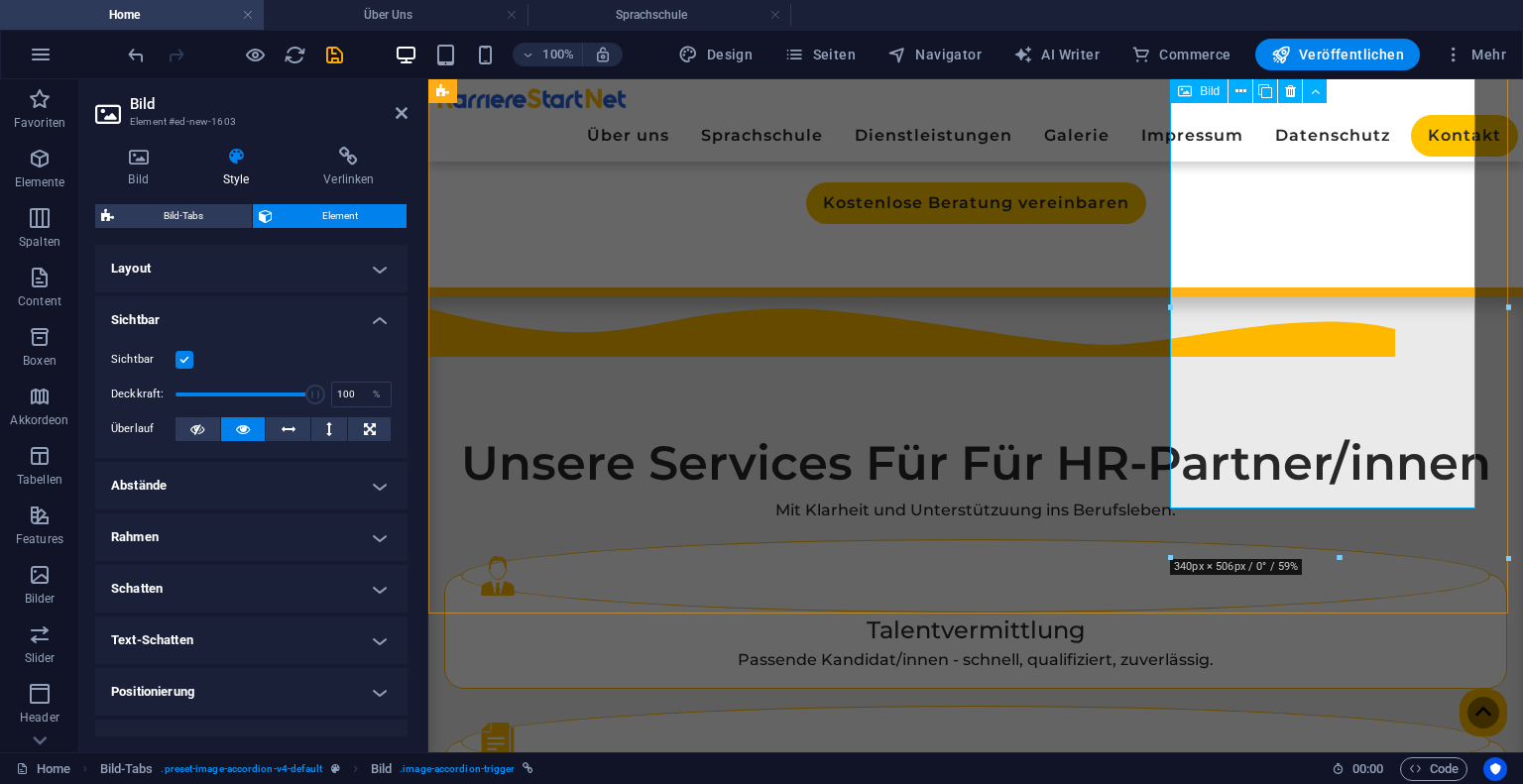 click at bounding box center (616, 2370) 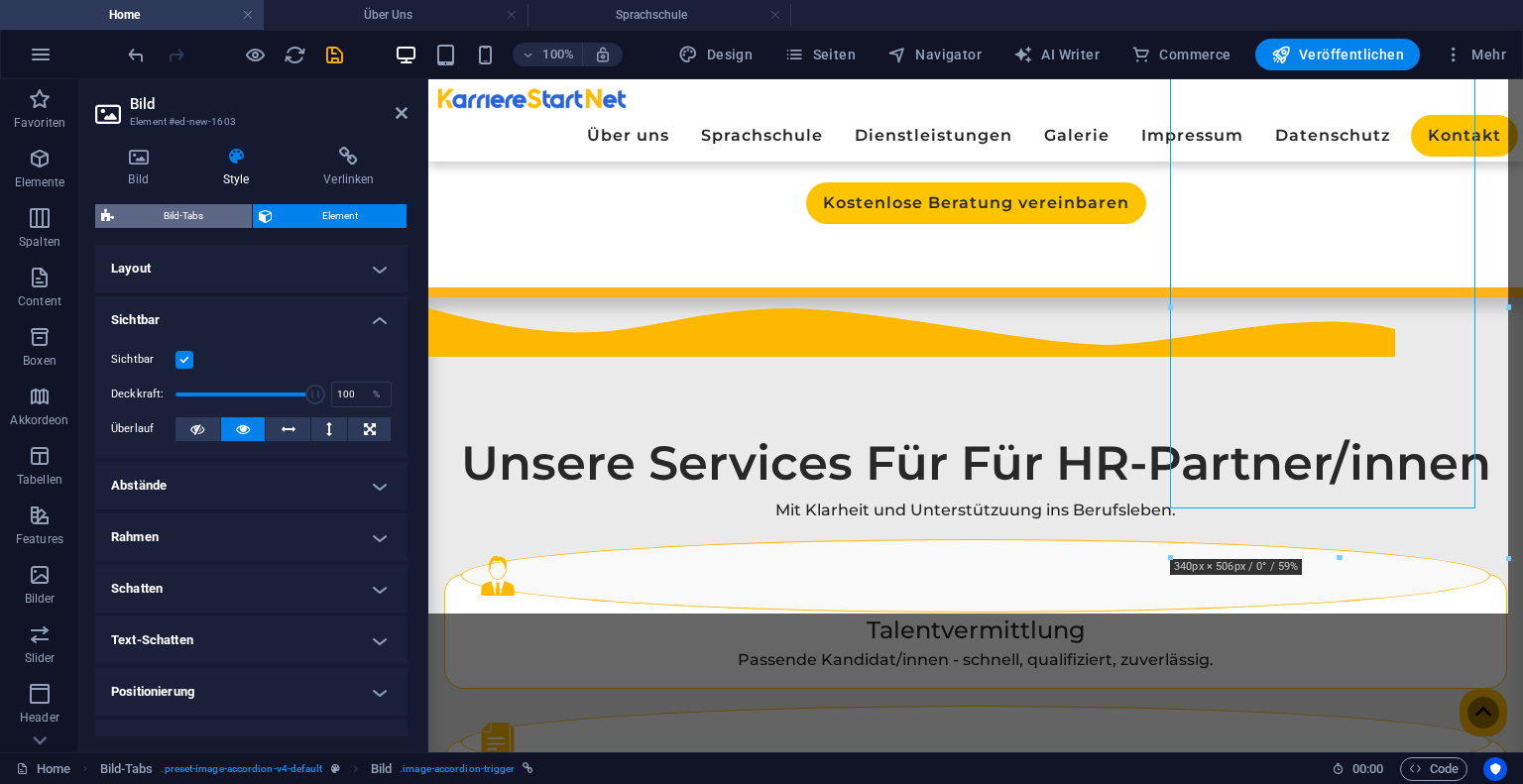 click on "Bild-Tabs" at bounding box center (182, 216) 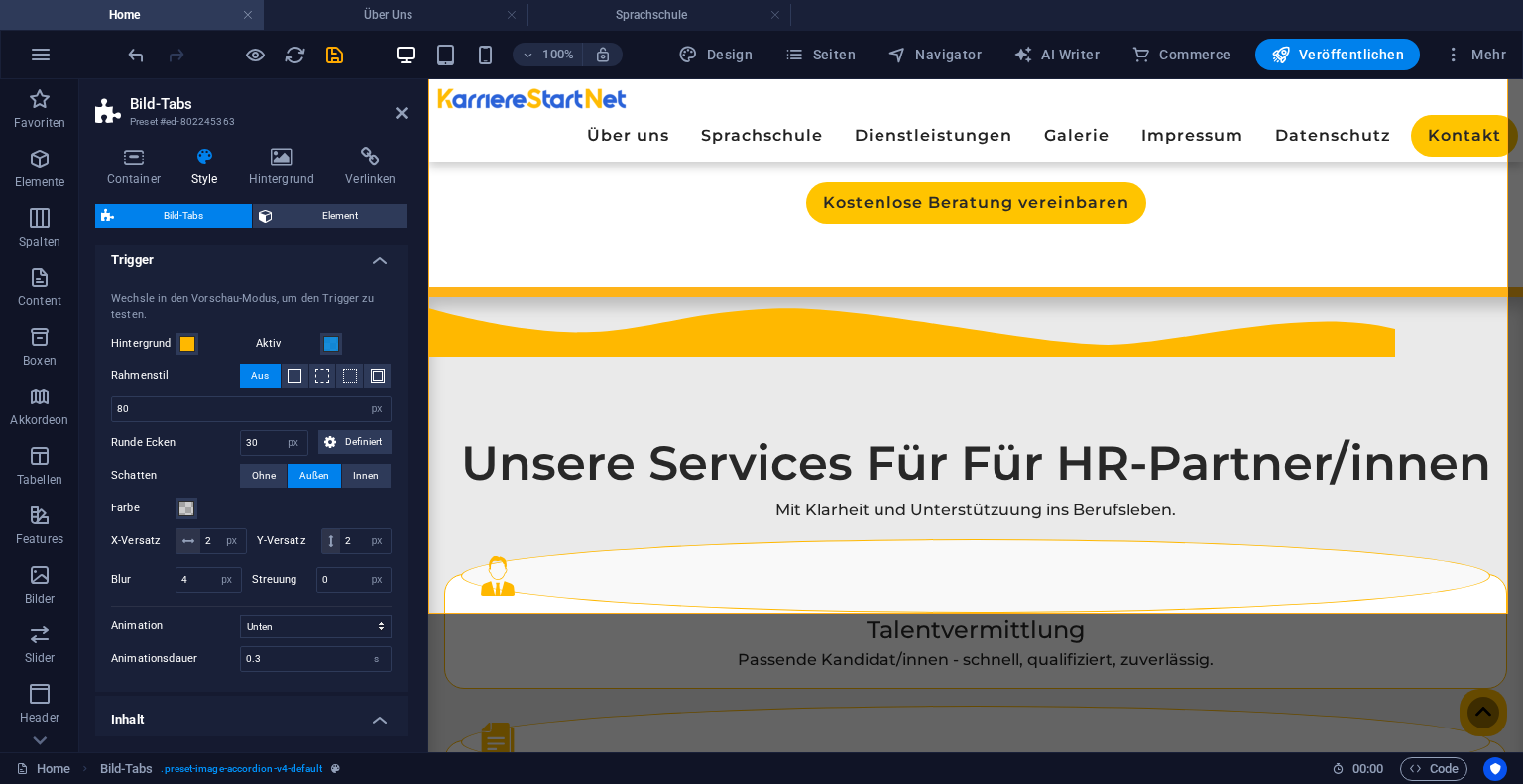 scroll, scrollTop: 231, scrollLeft: 0, axis: vertical 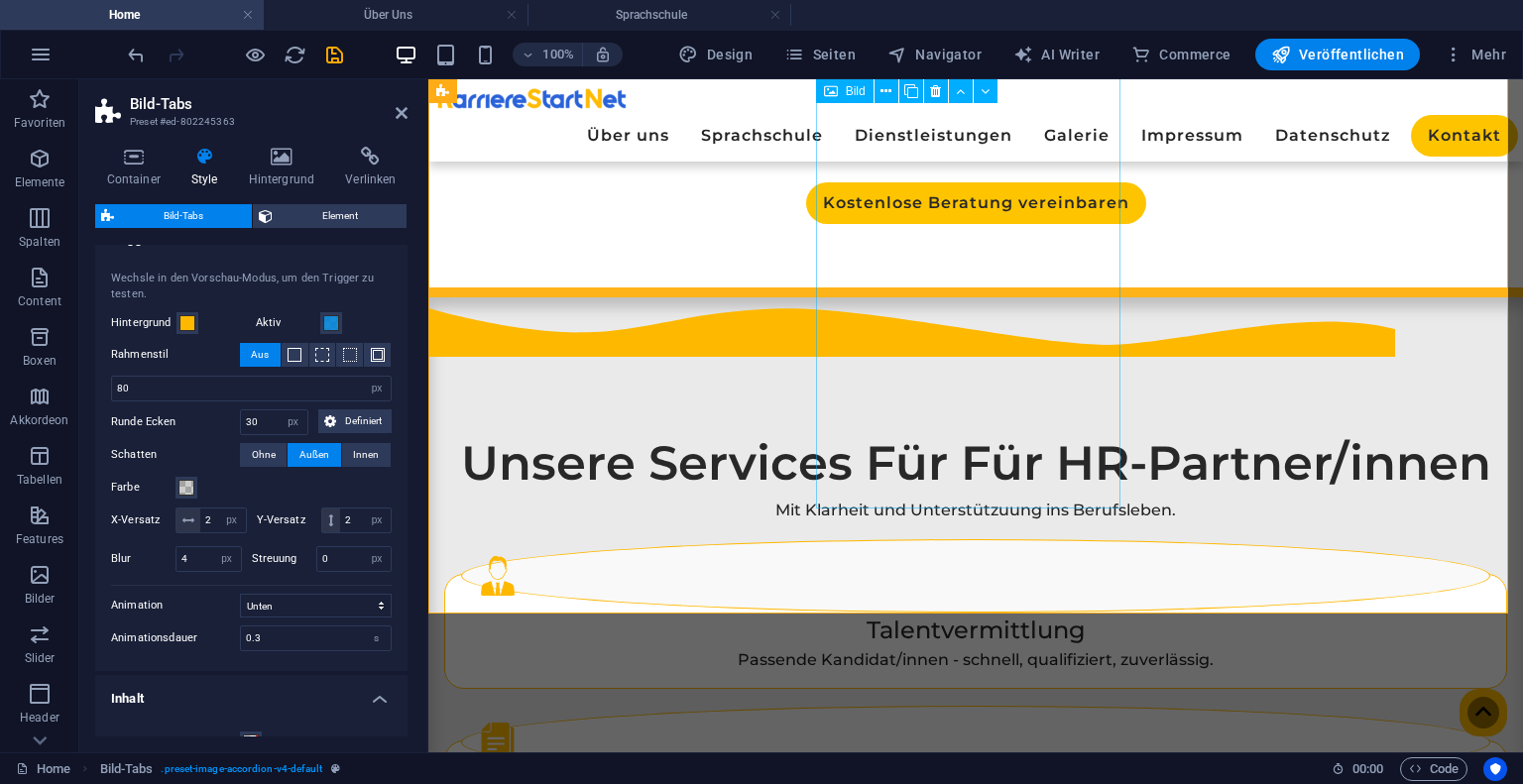 click at bounding box center [616, 1852] 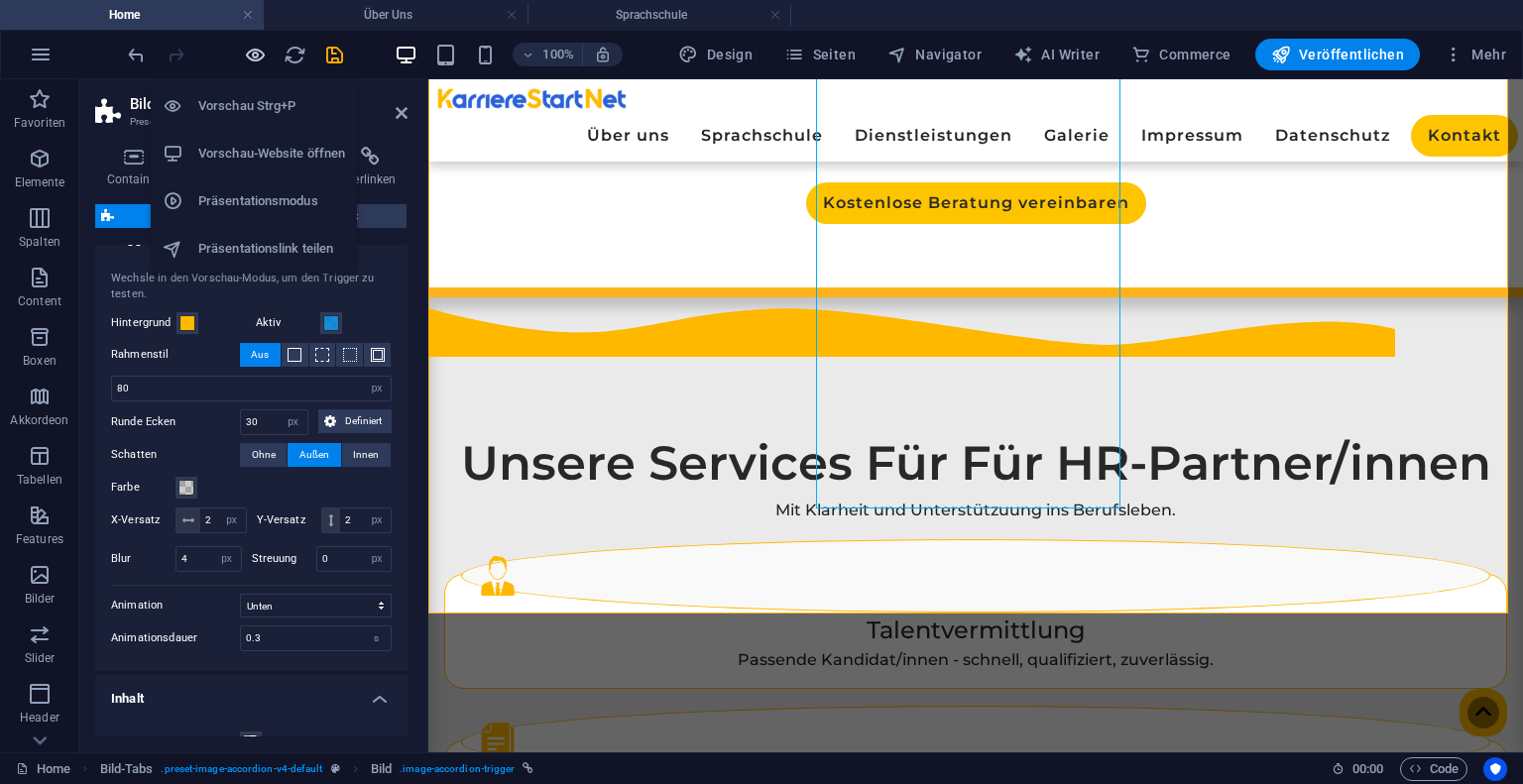 click at bounding box center (255, 55) 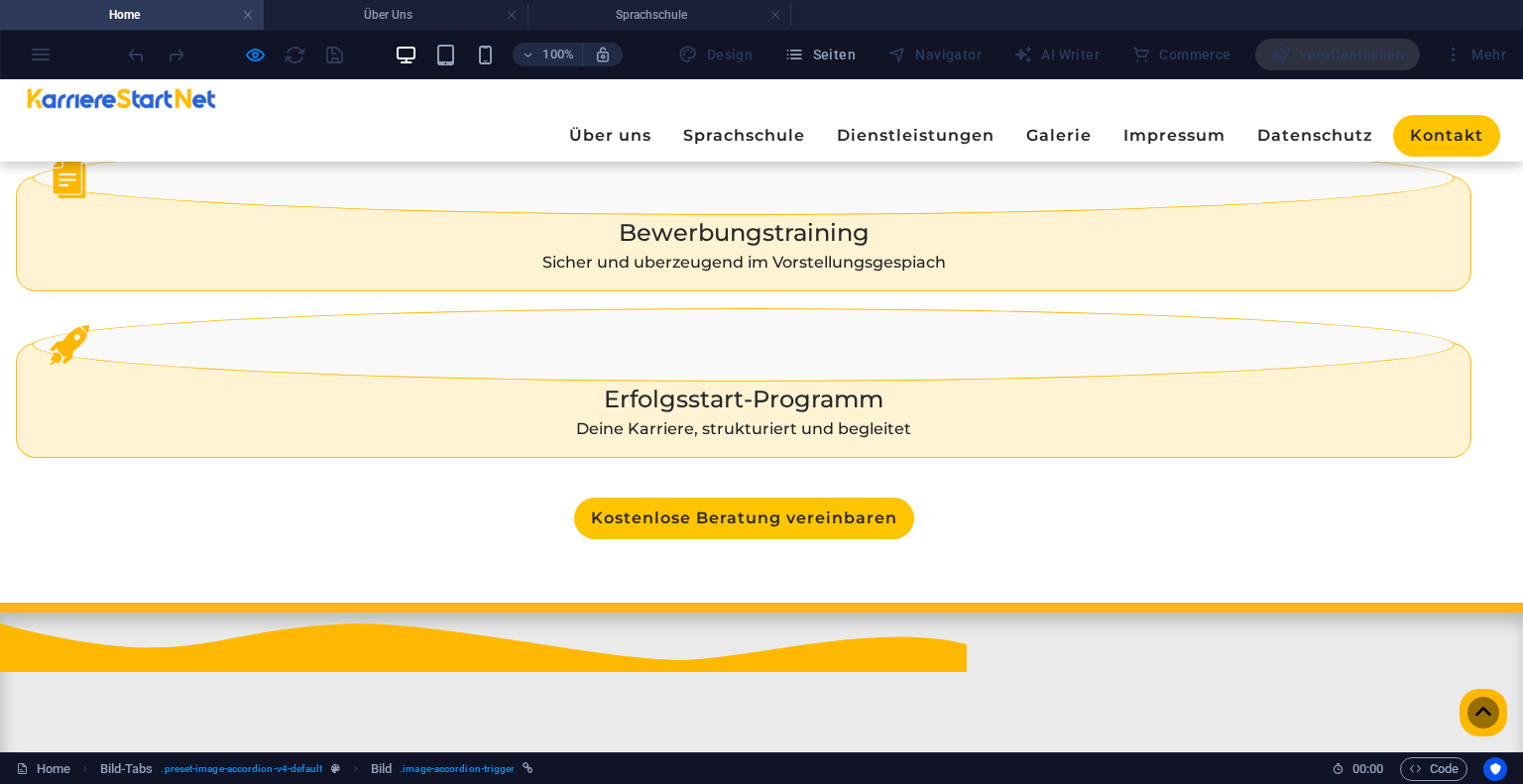 scroll, scrollTop: 2236, scrollLeft: 0, axis: vertical 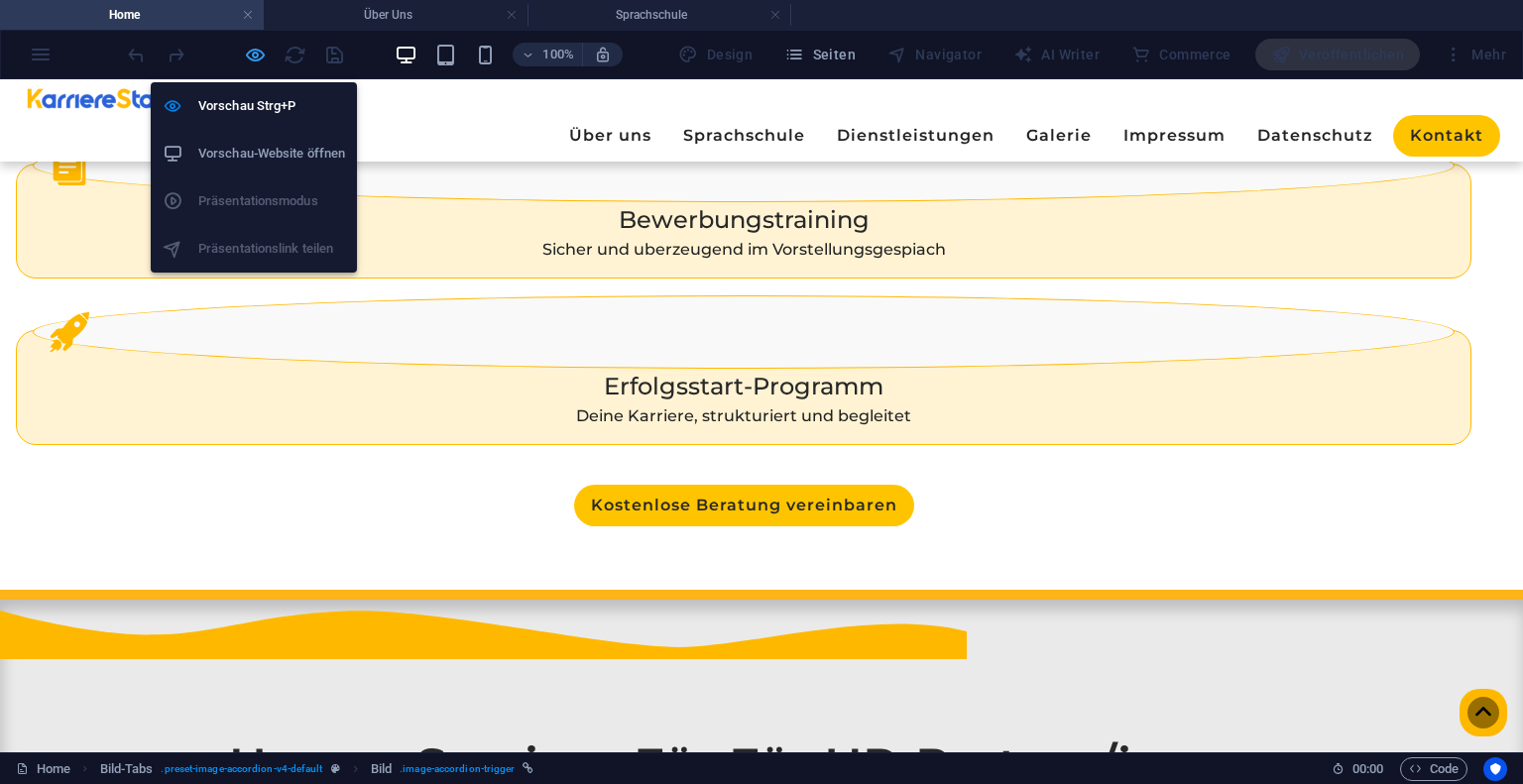 click at bounding box center (255, 55) 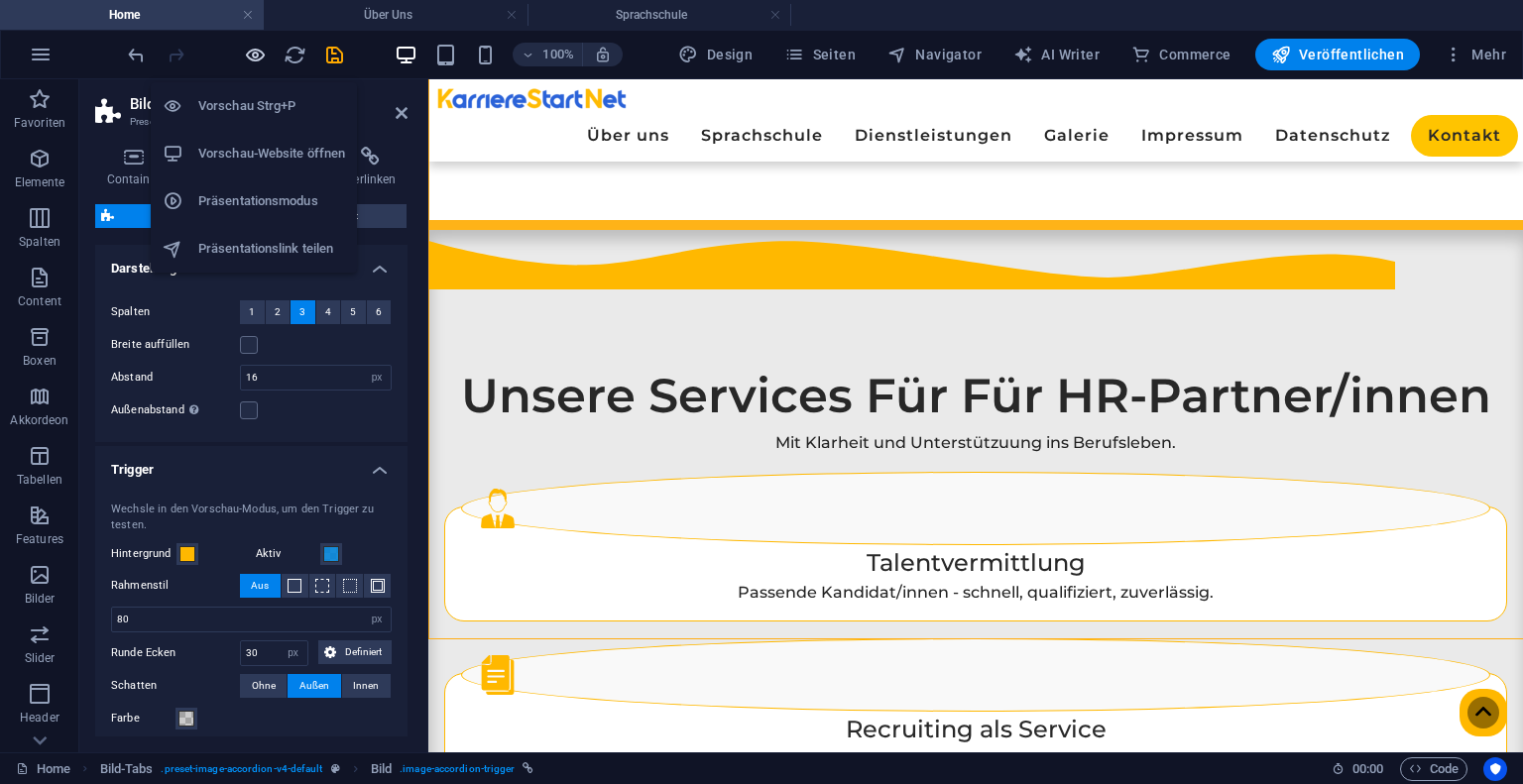 scroll, scrollTop: 2169, scrollLeft: 0, axis: vertical 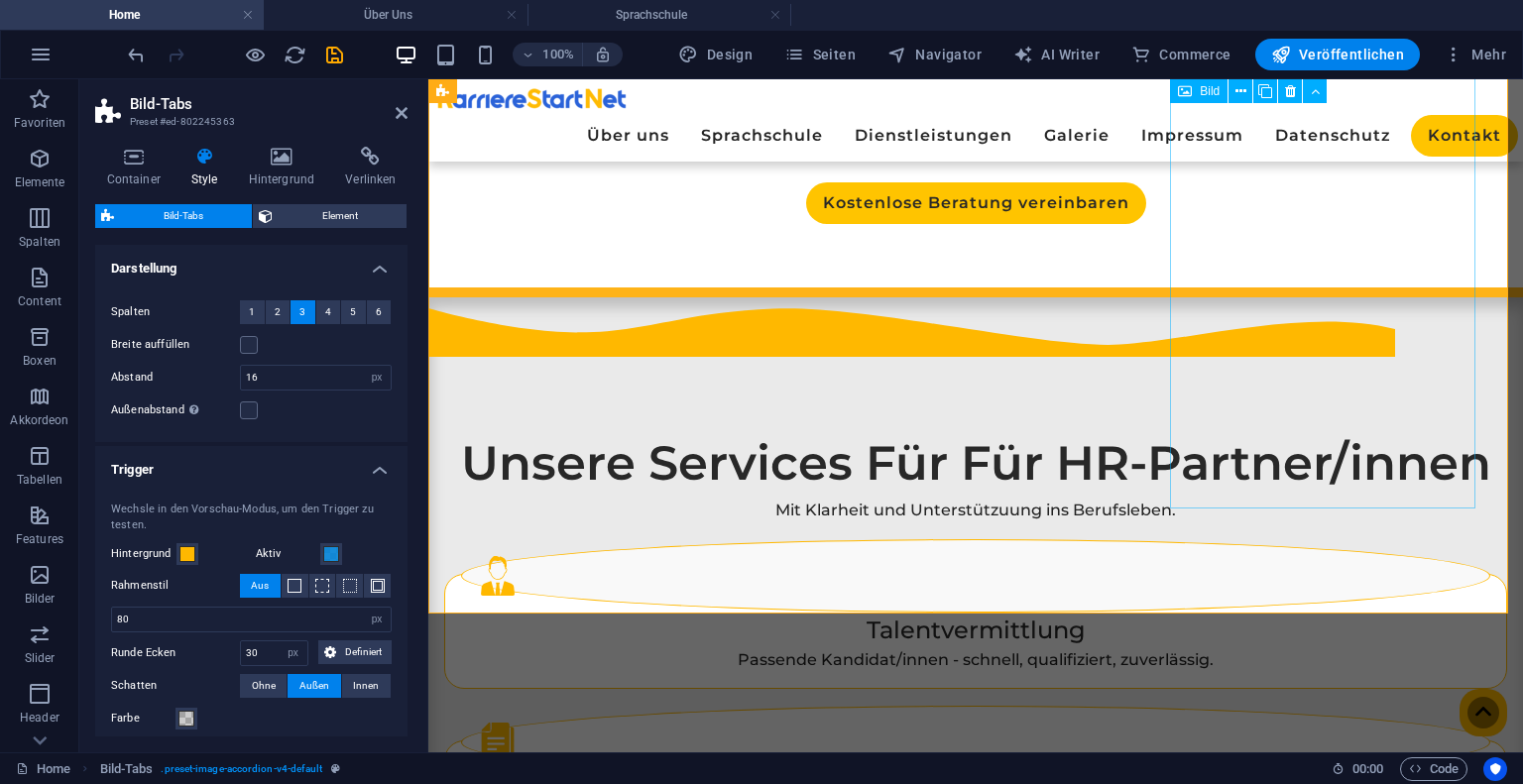click at bounding box center [616, 2370] 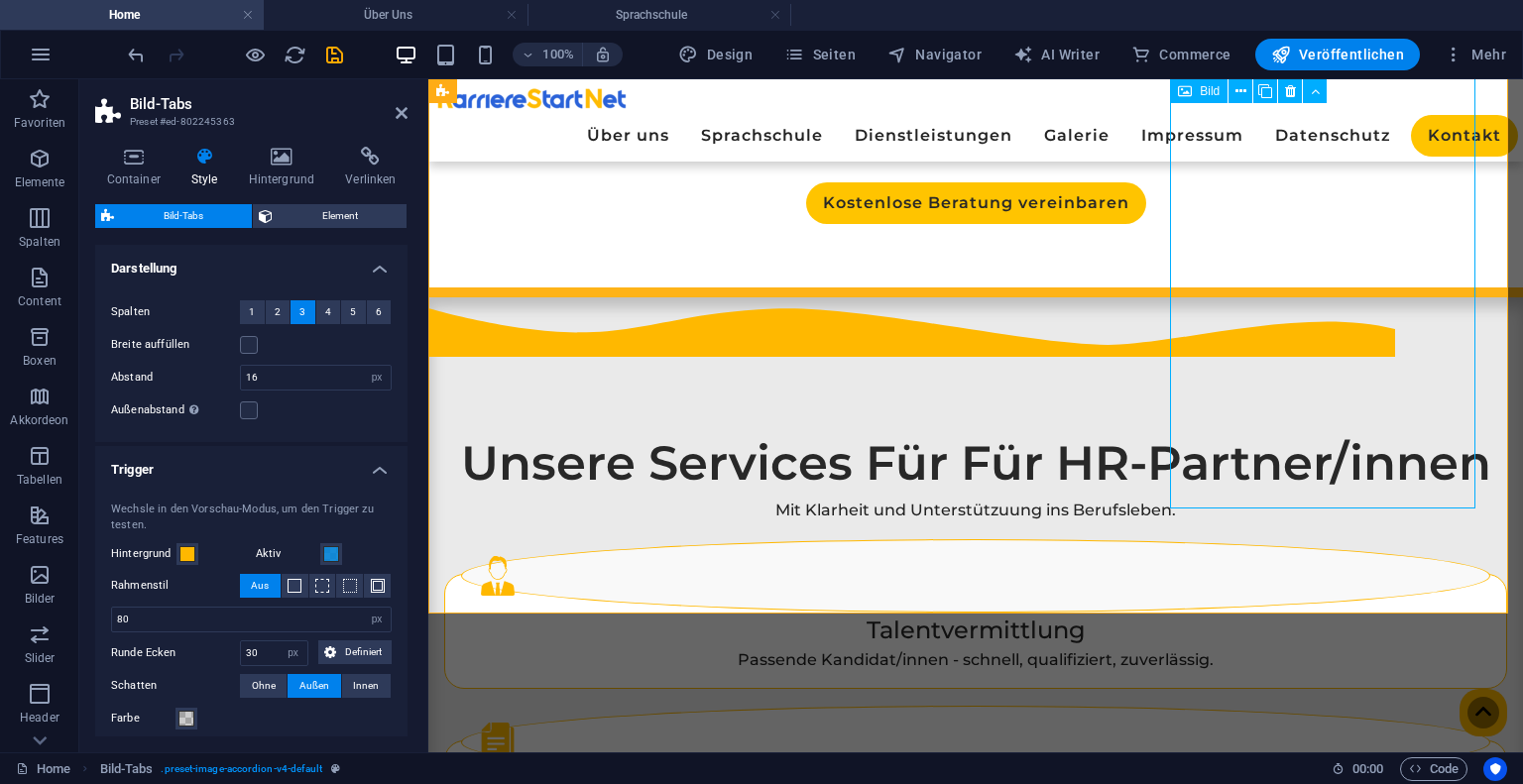 click at bounding box center [616, 2370] 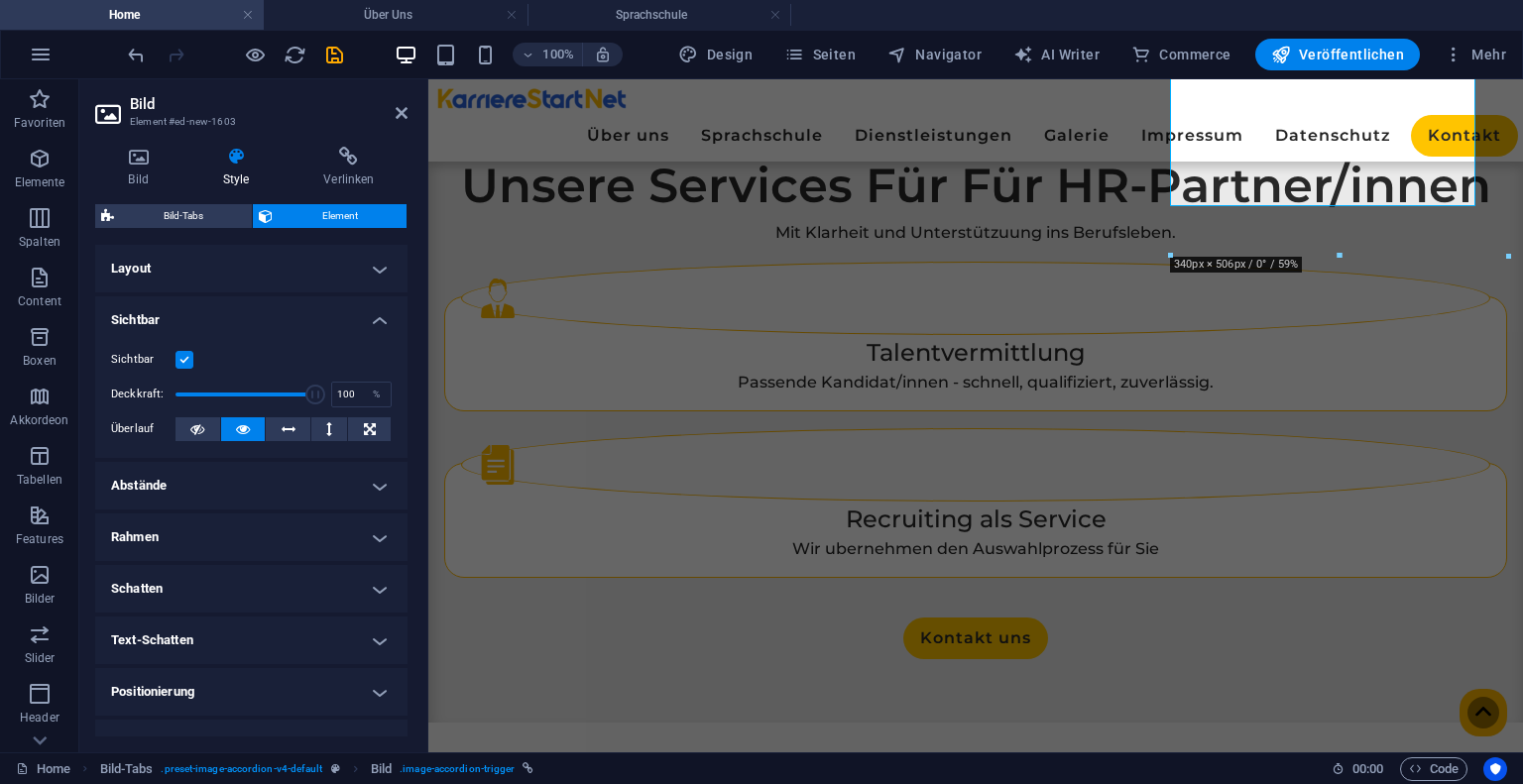 scroll, scrollTop: 2474, scrollLeft: 0, axis: vertical 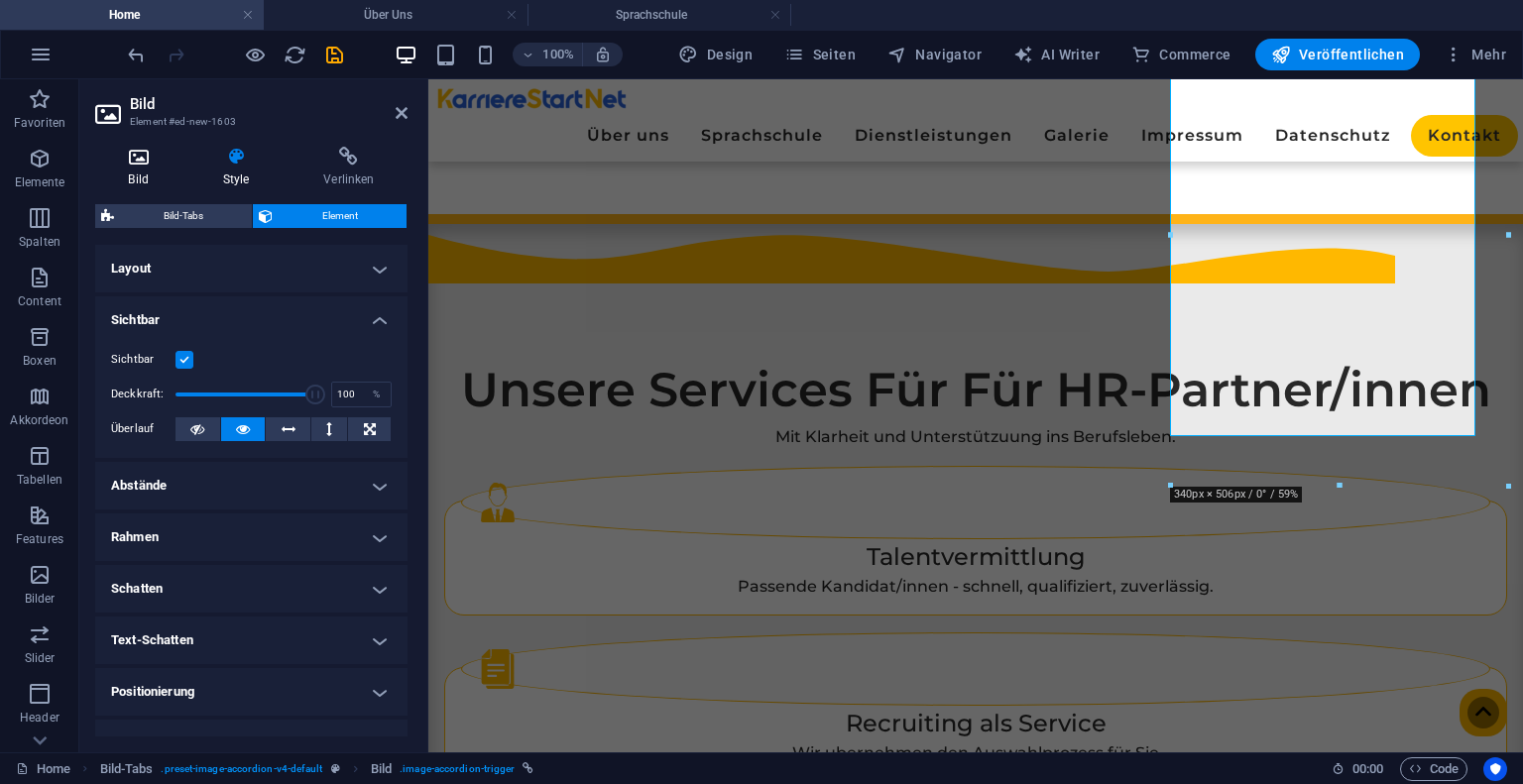 click at bounding box center (138, 157) 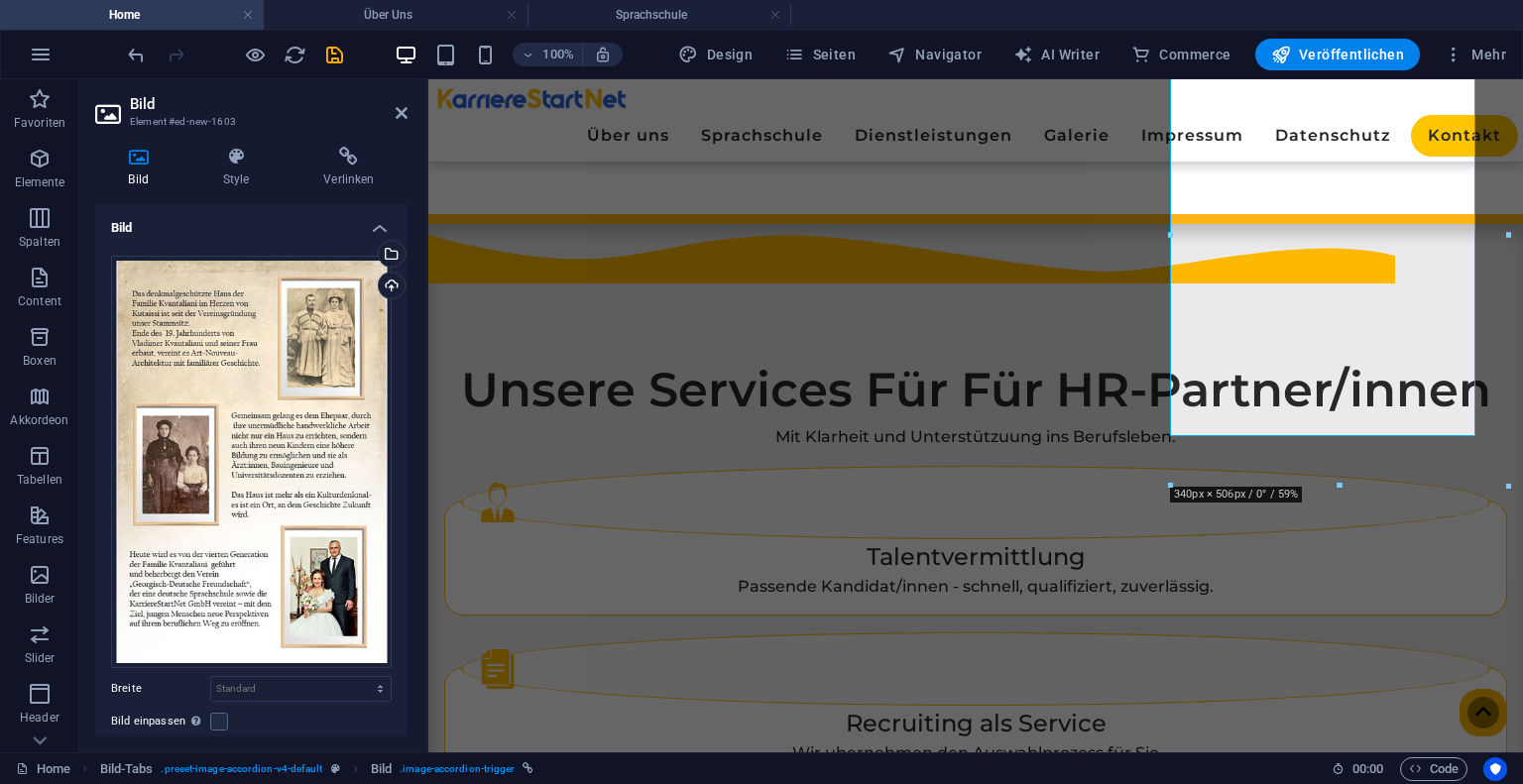 scroll, scrollTop: 368, scrollLeft: 0, axis: vertical 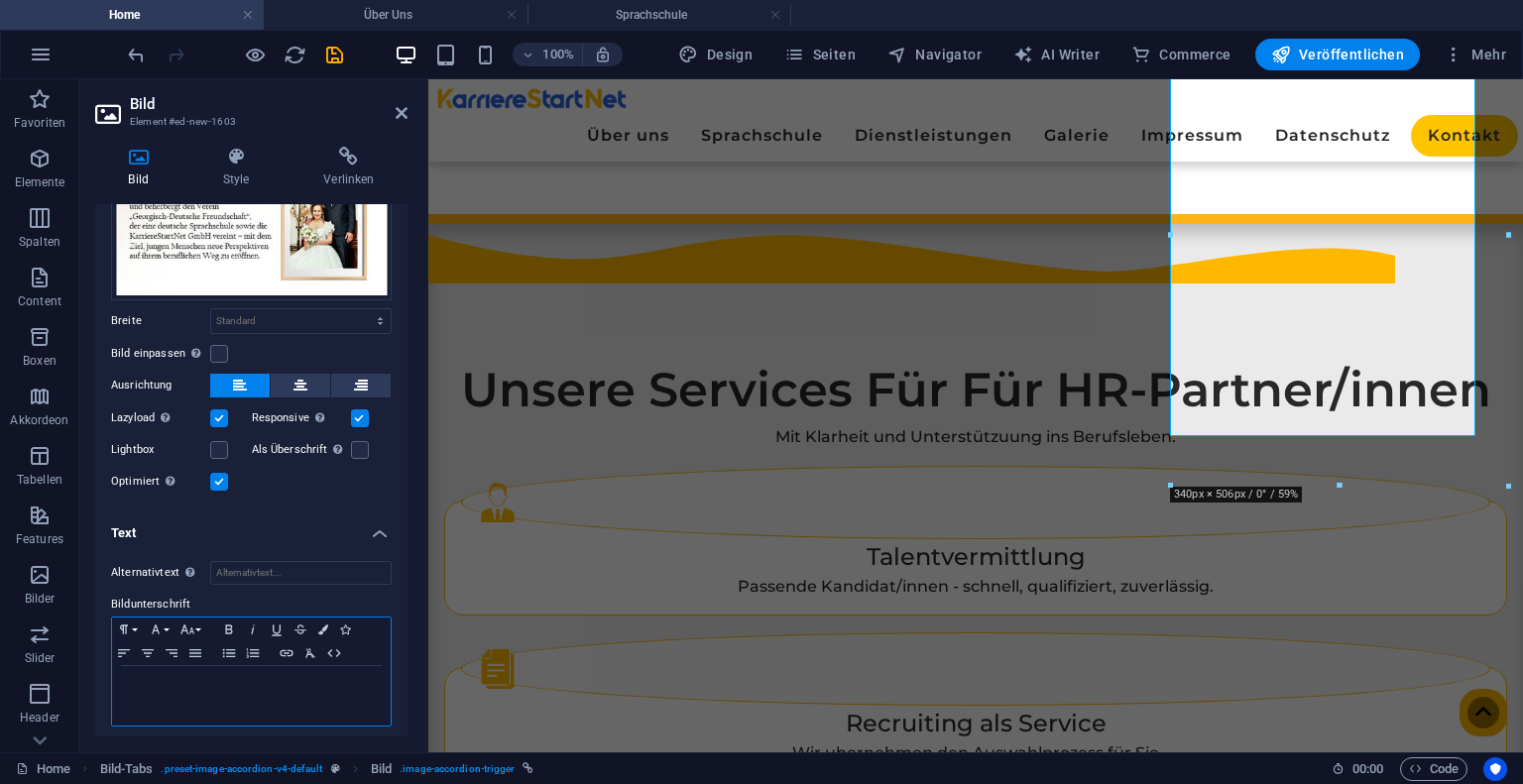 click on "​" at bounding box center (251, 687) 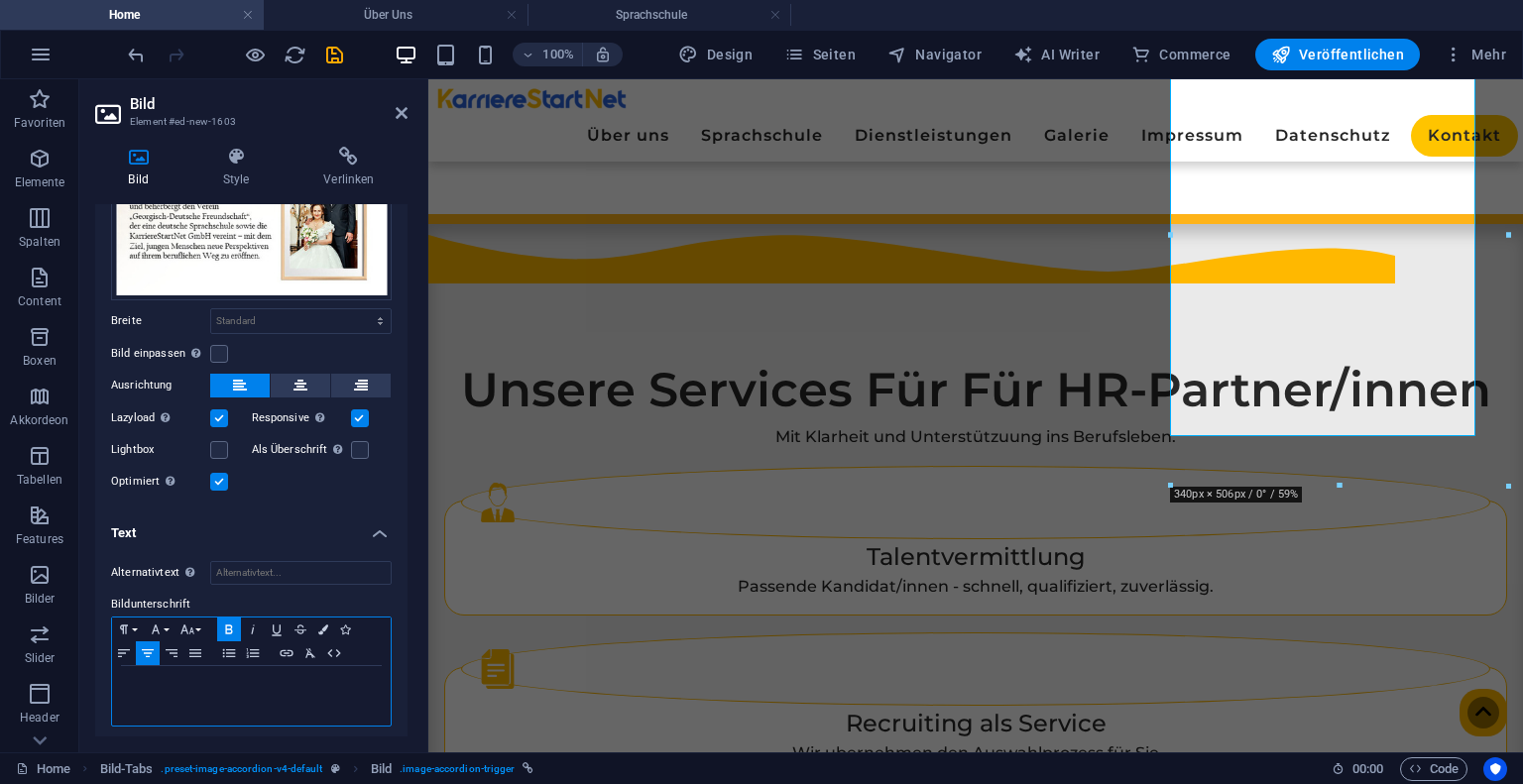 click on "​" at bounding box center [251, 687] 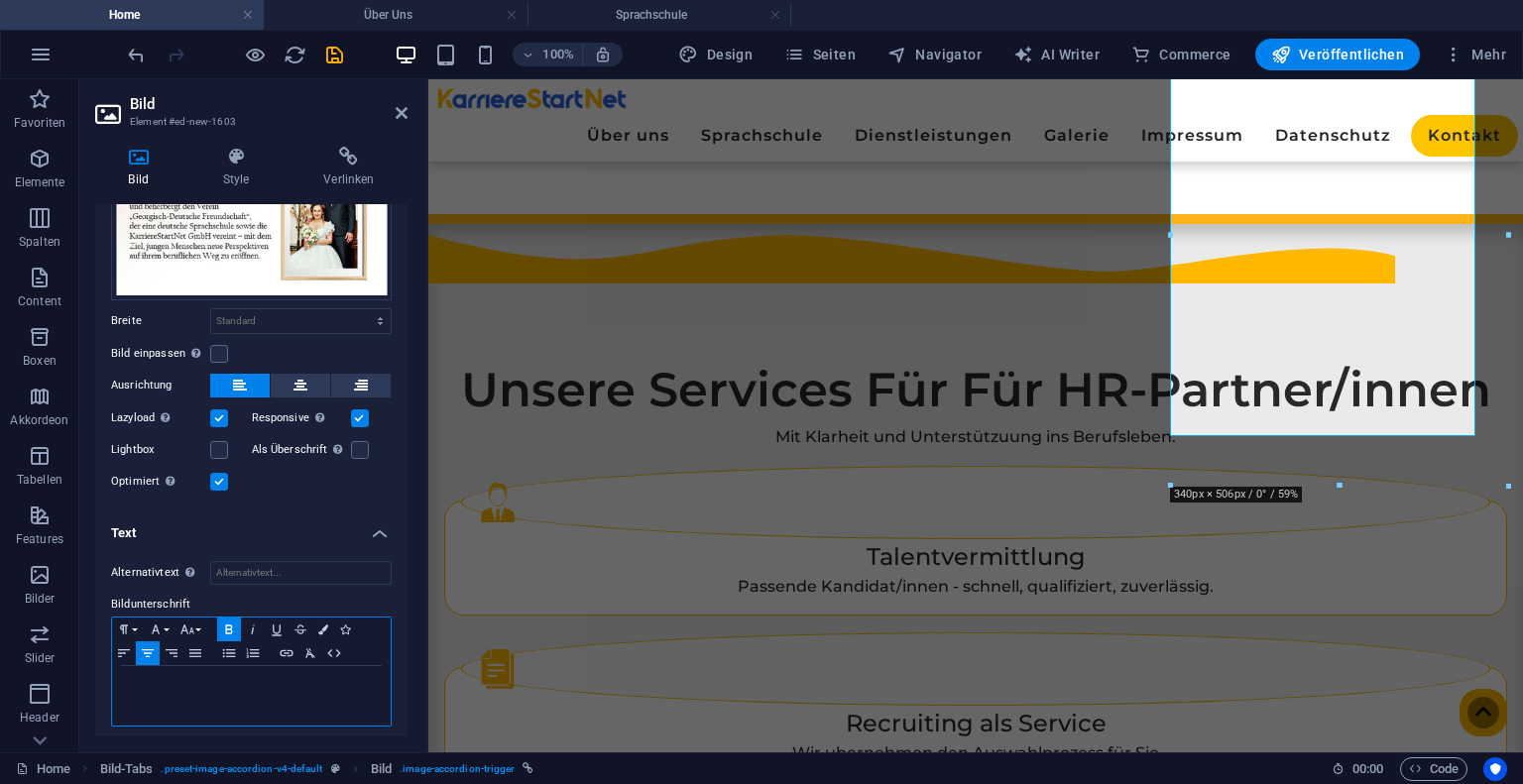 type 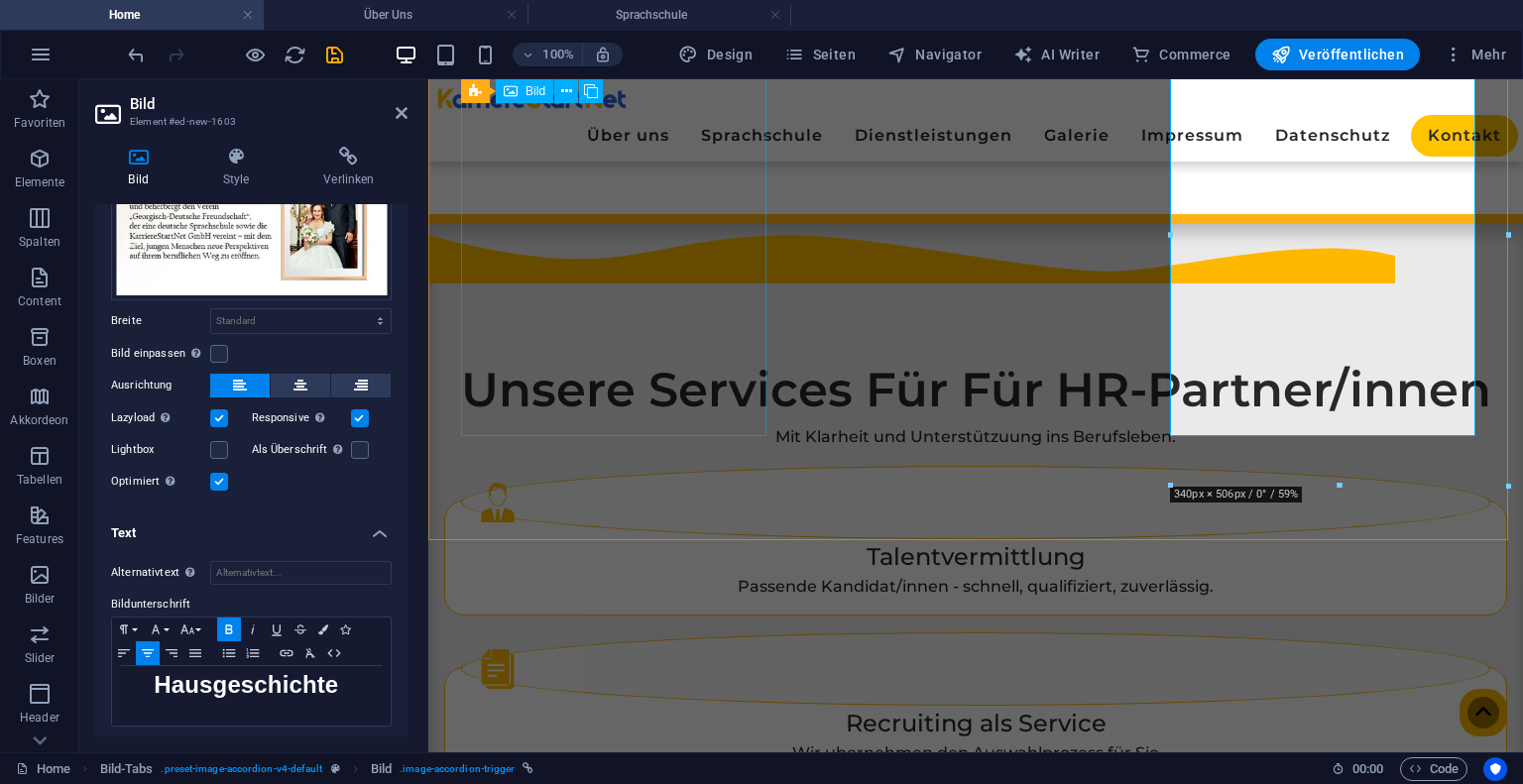 click on "Ein Blick hinter die Kulissen  ➡️" at bounding box center (616, 1261) 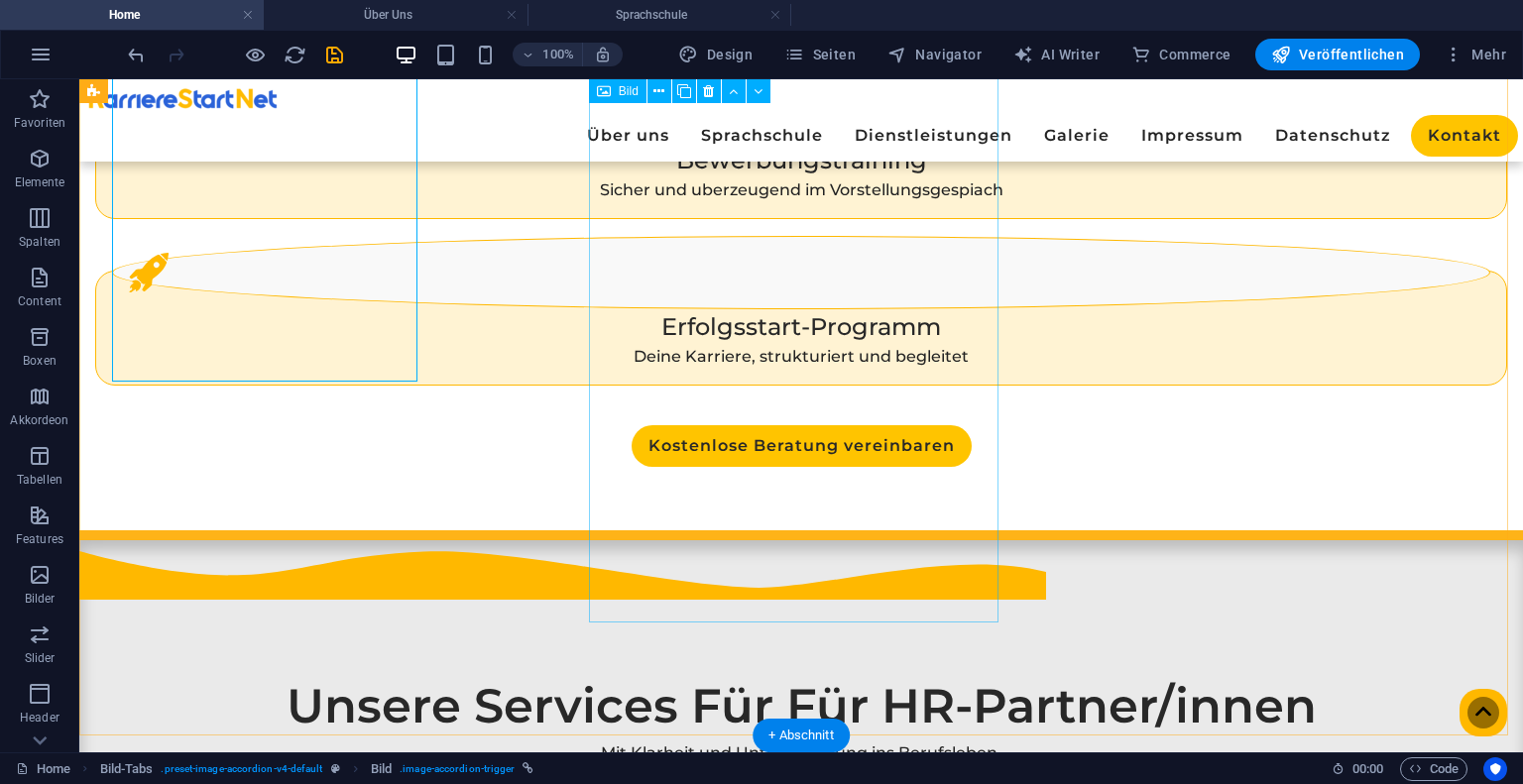 scroll, scrollTop: 2296, scrollLeft: 0, axis: vertical 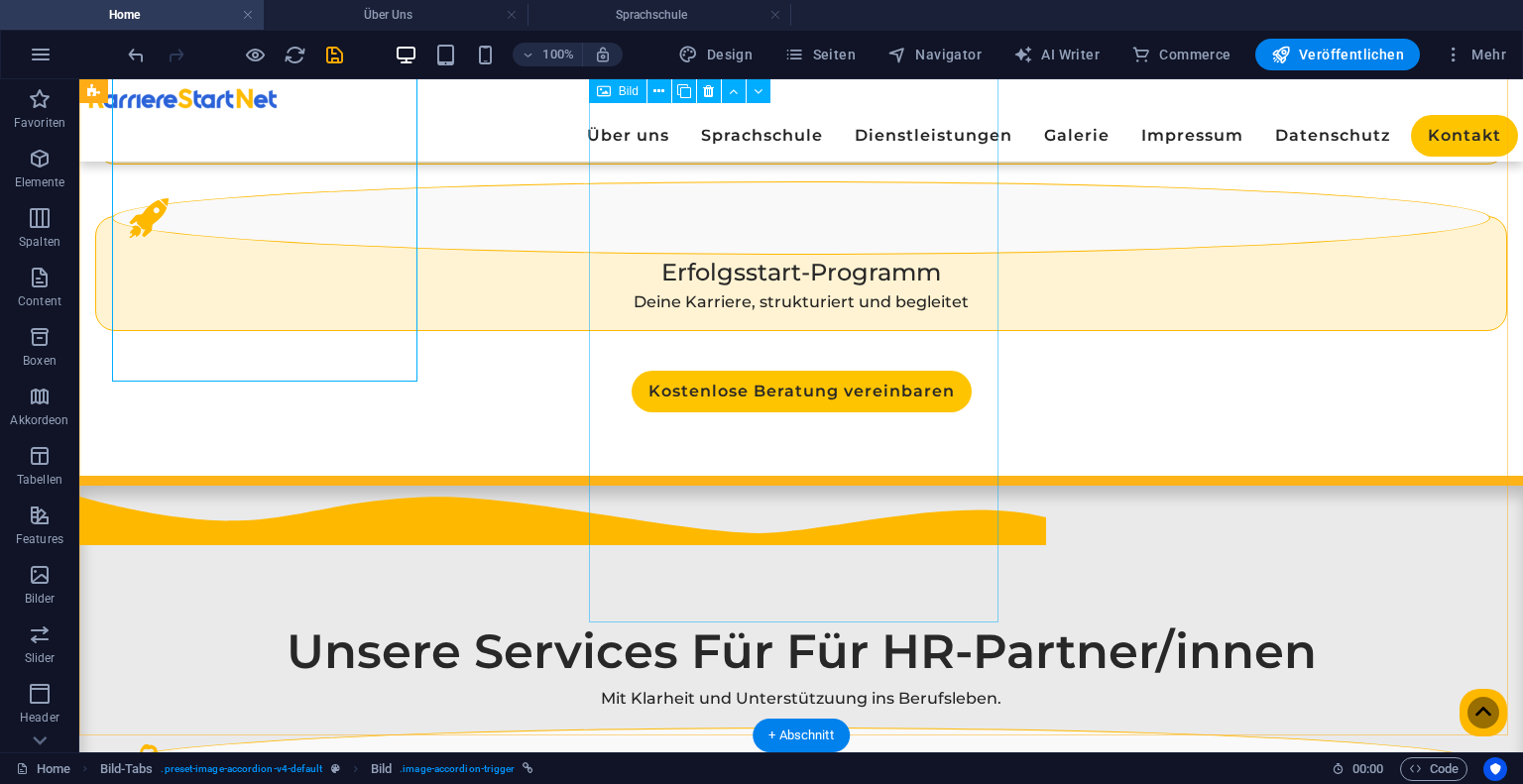 click at bounding box center (325, 2300) 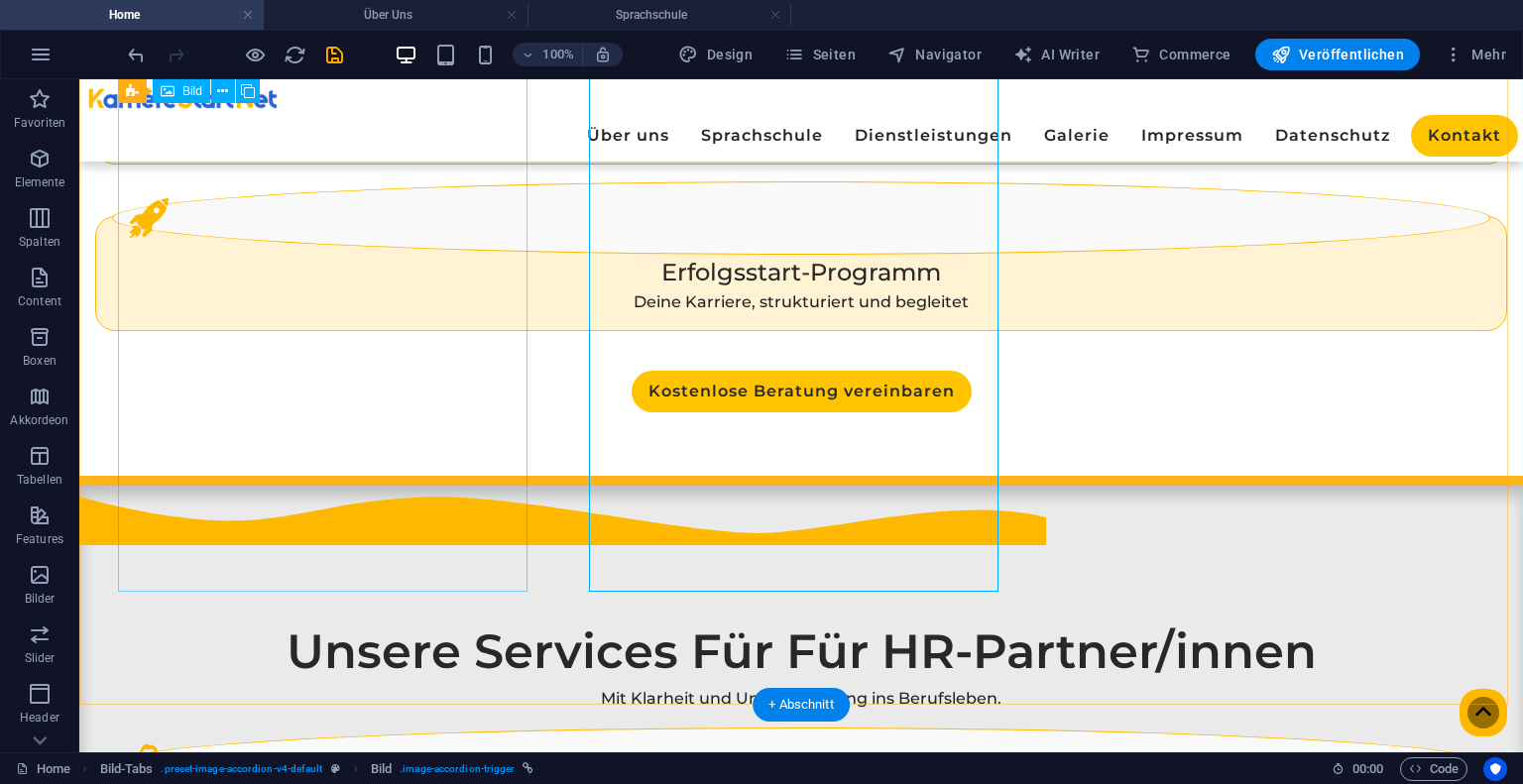 click on "Ein Blick hinter die Kulissen  ➡️" at bounding box center [325, 1610] 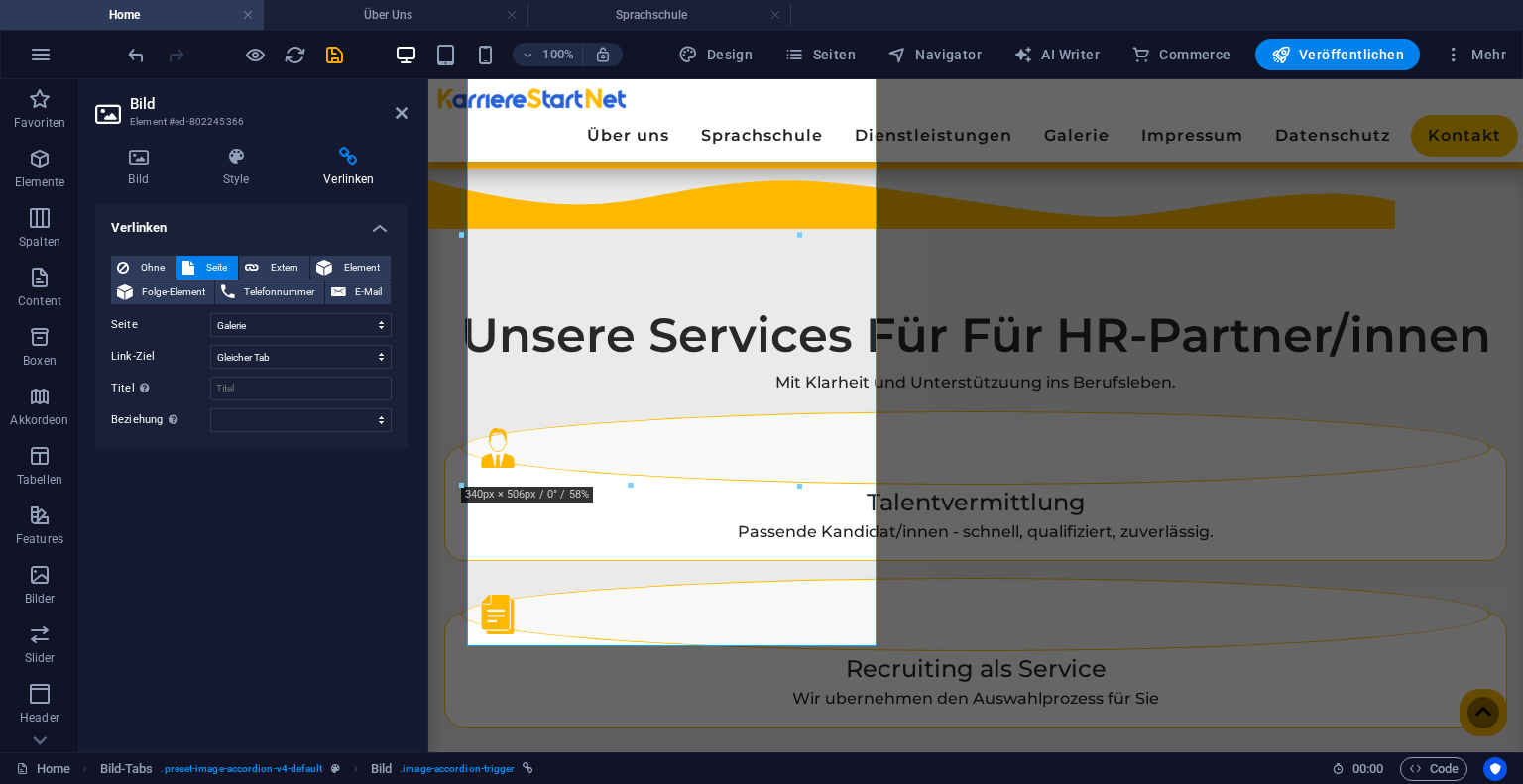 scroll, scrollTop: 2242, scrollLeft: 0, axis: vertical 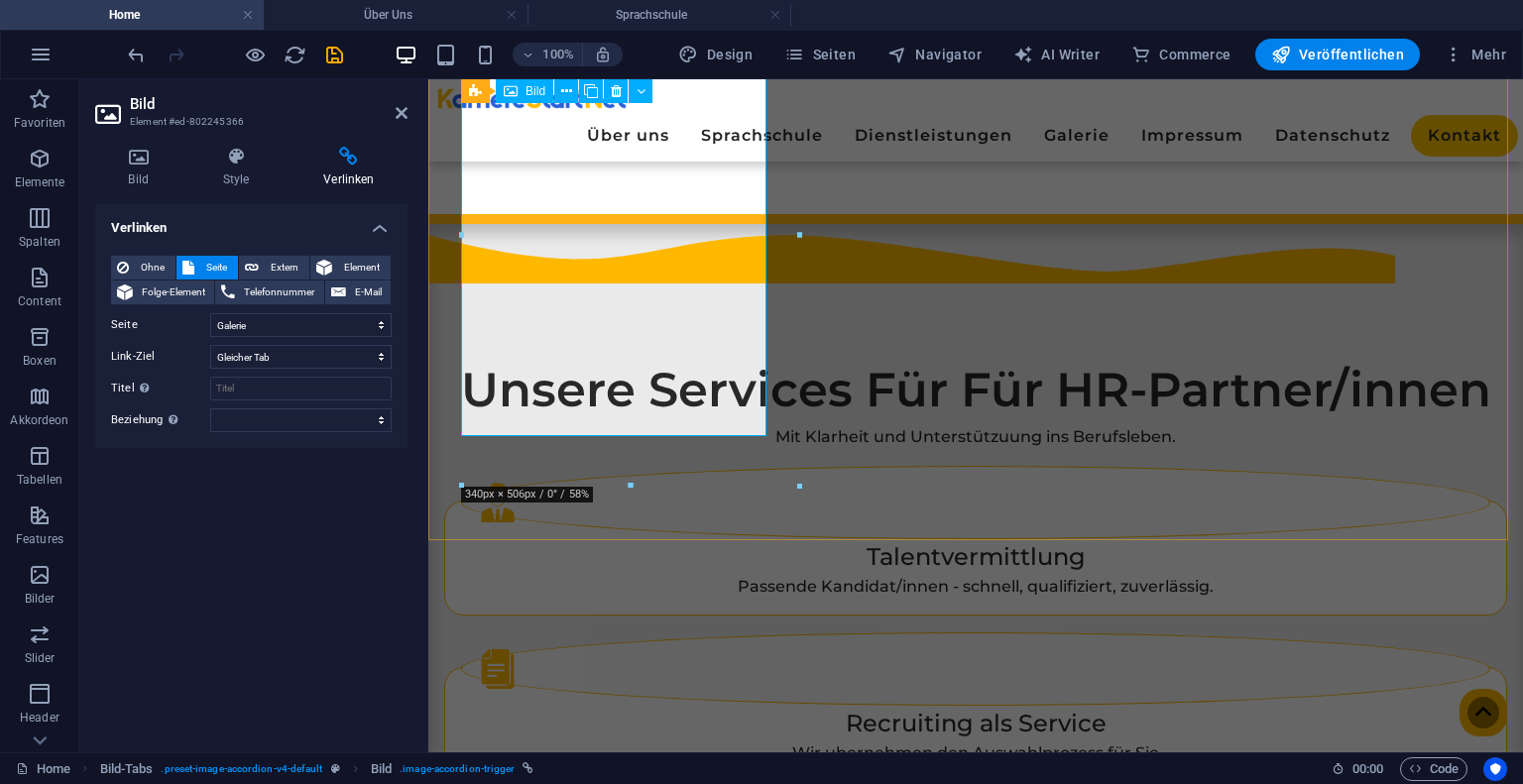 click on "Ein Blick hinter die Kulissen  ➡️" at bounding box center [616, 1261] 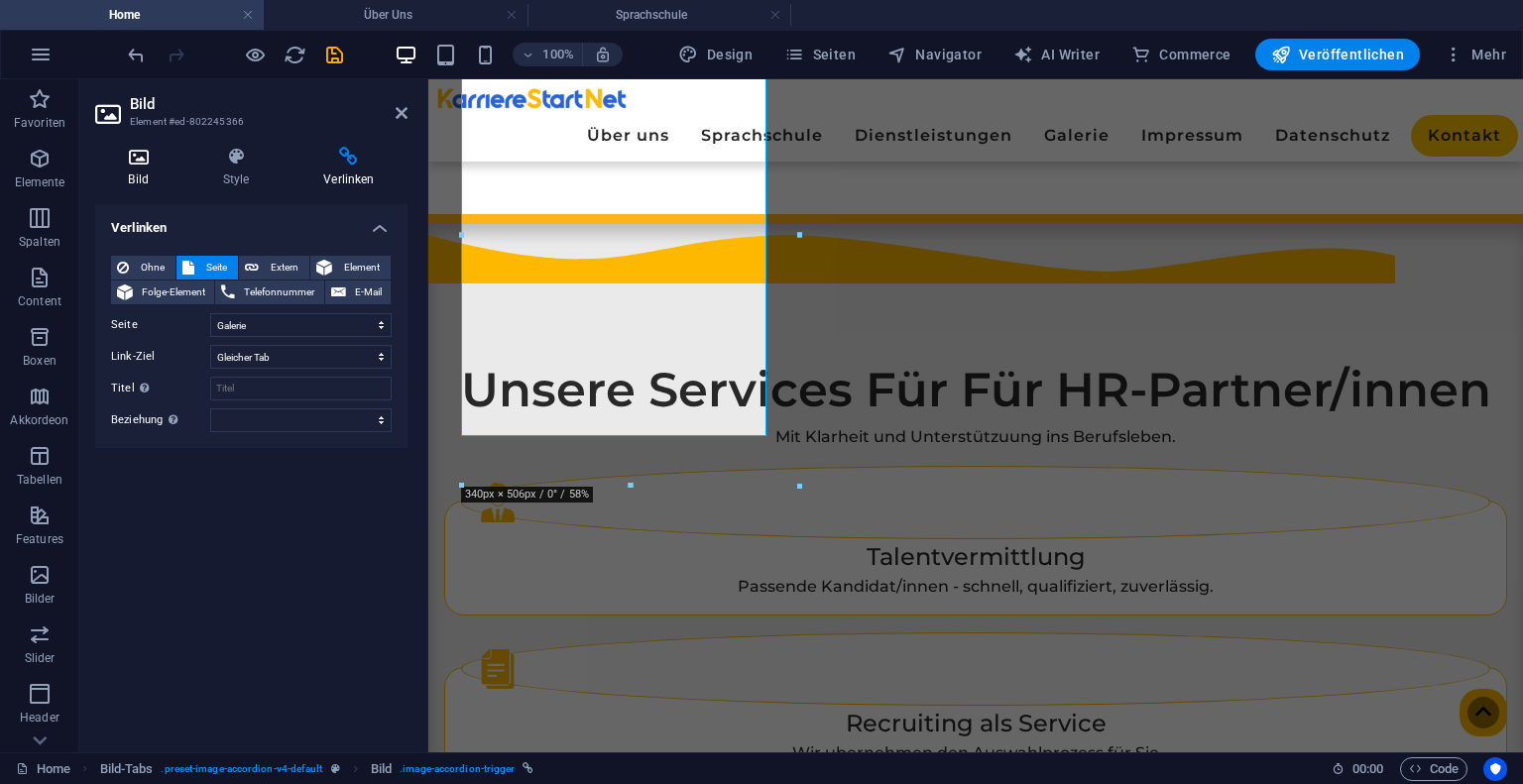 click on "Bild" at bounding box center (142, 168) 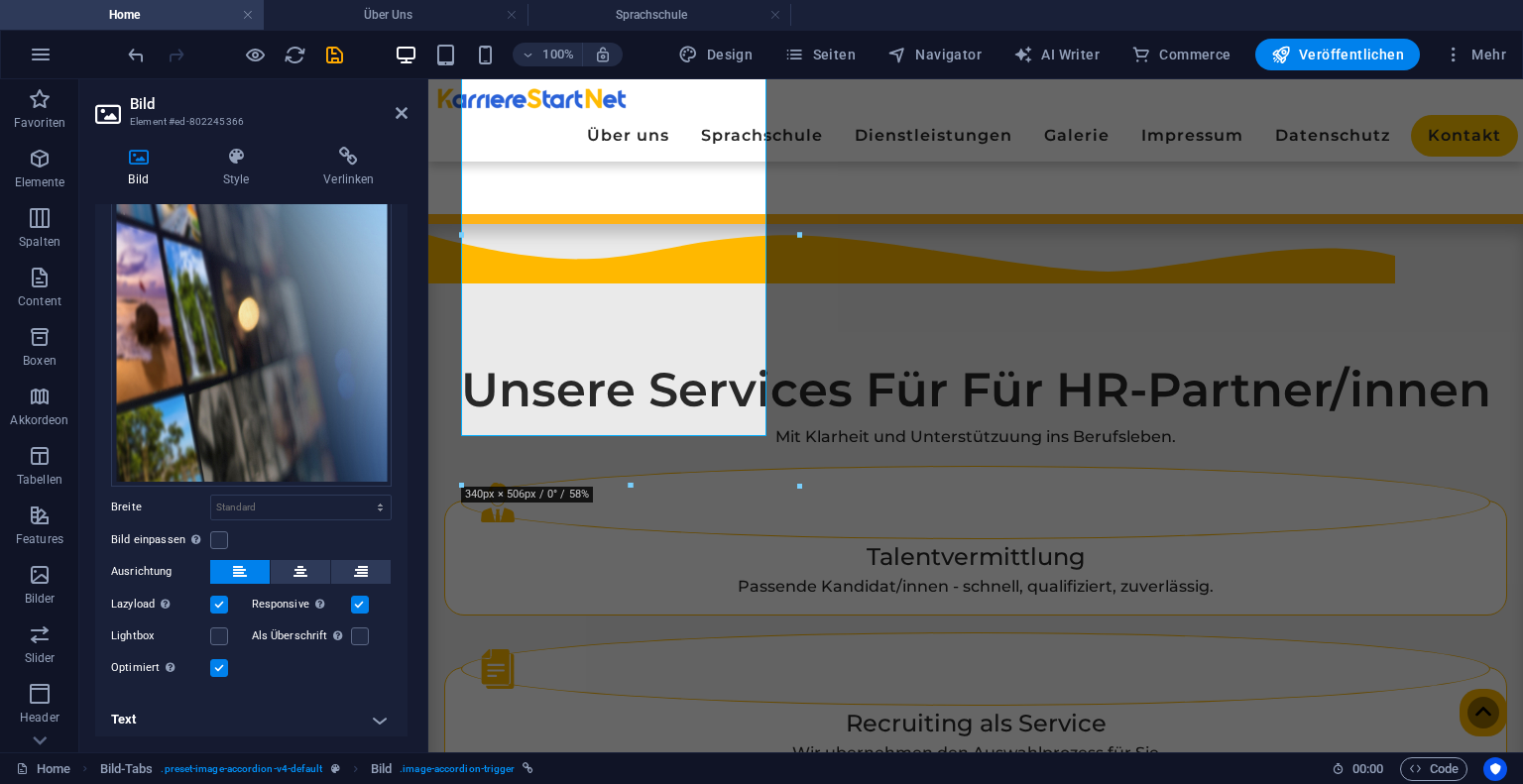 click on "Text" at bounding box center (251, 720) 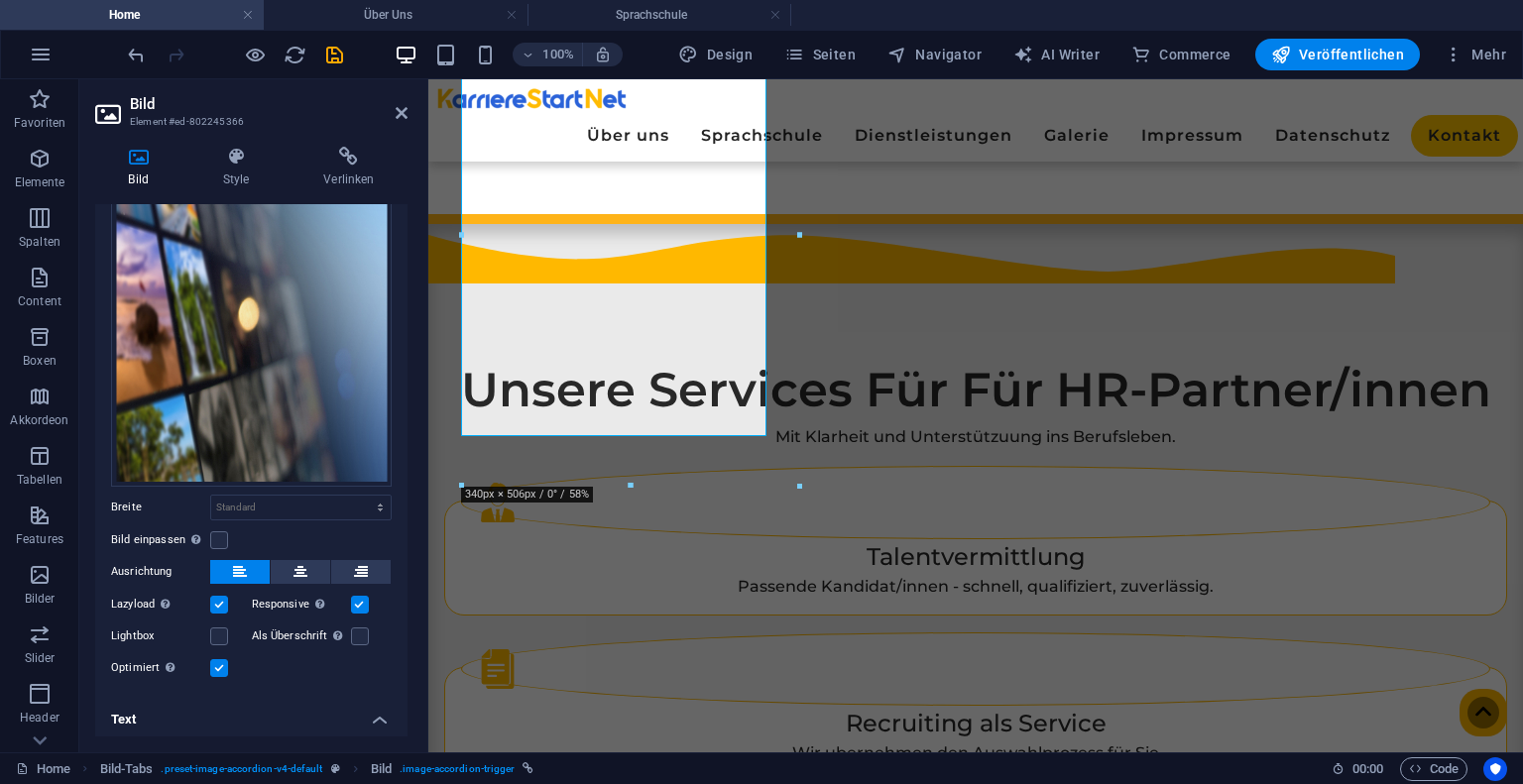 scroll, scrollTop: 373, scrollLeft: 0, axis: vertical 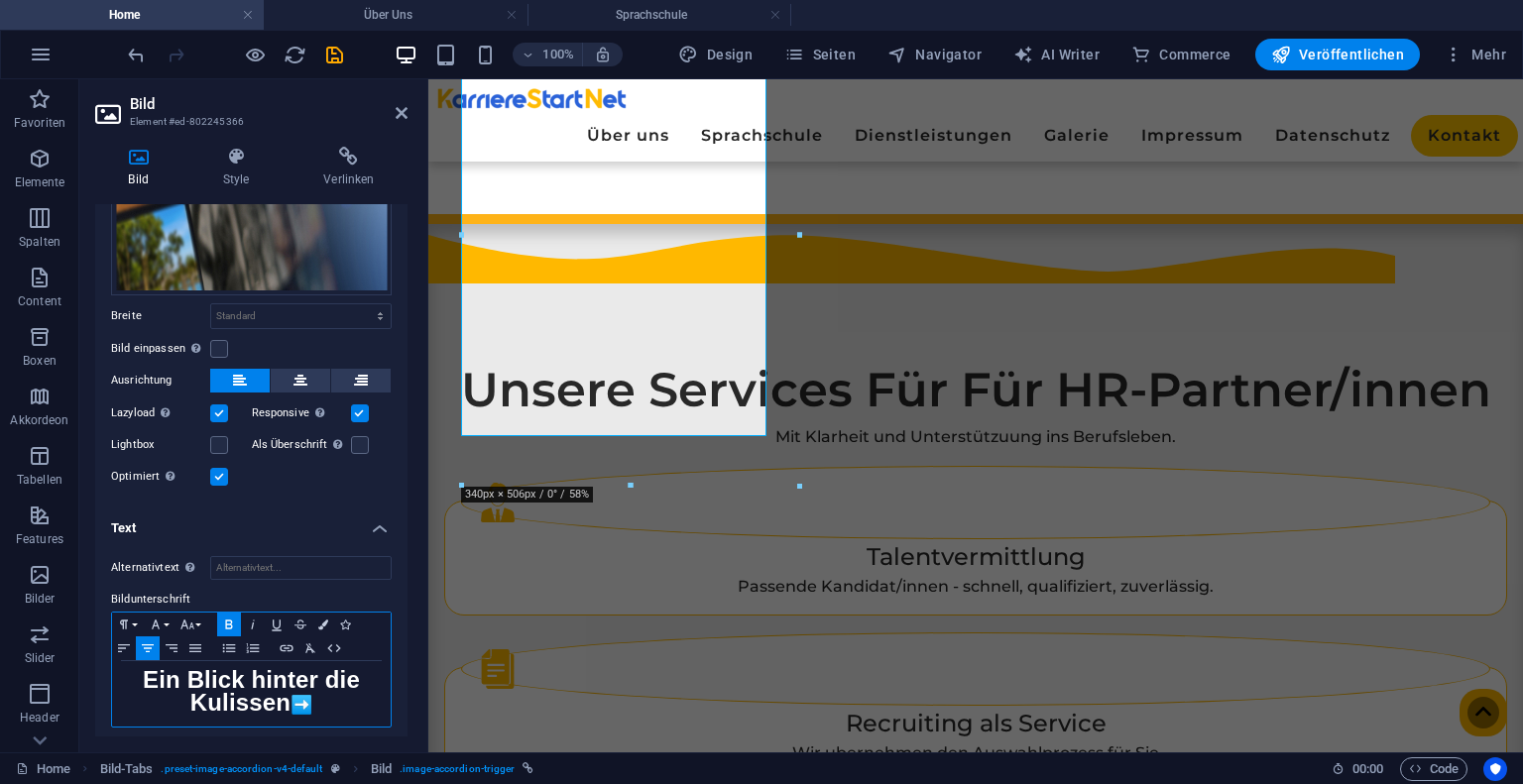 copy on "➡️" 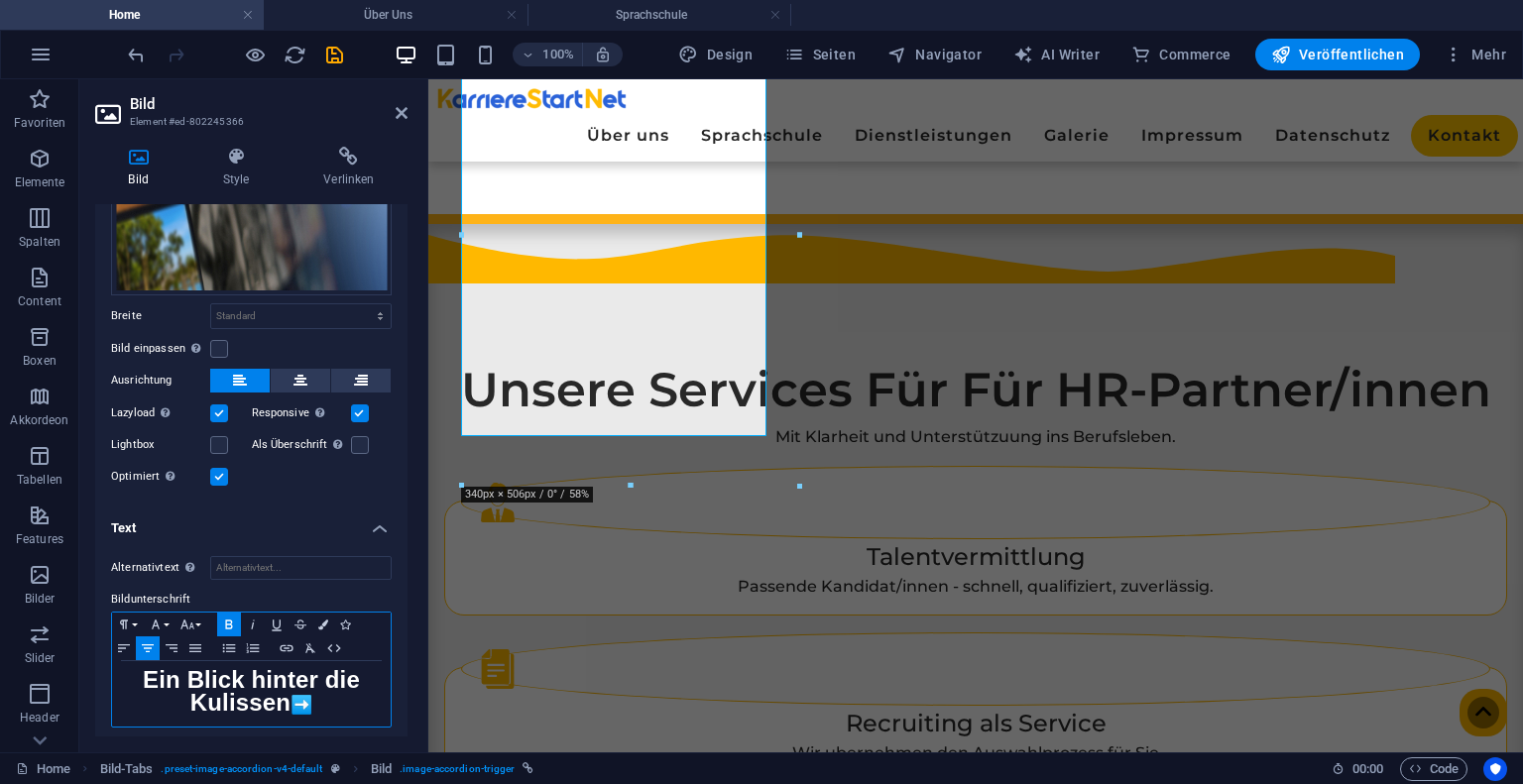 drag, startPoint x: 293, startPoint y: 693, endPoint x: 332, endPoint y: 693, distance: 39 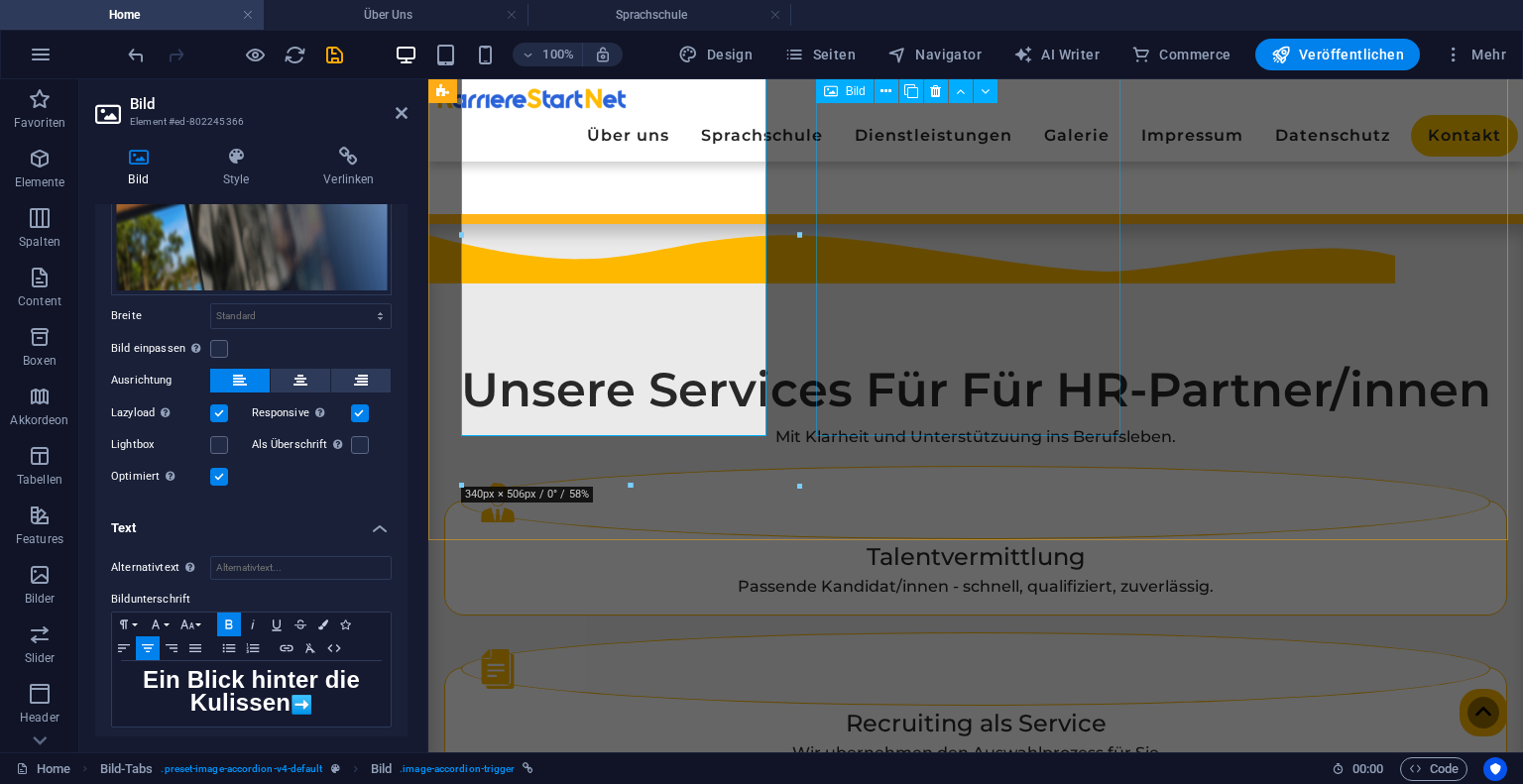click at bounding box center (616, 1779) 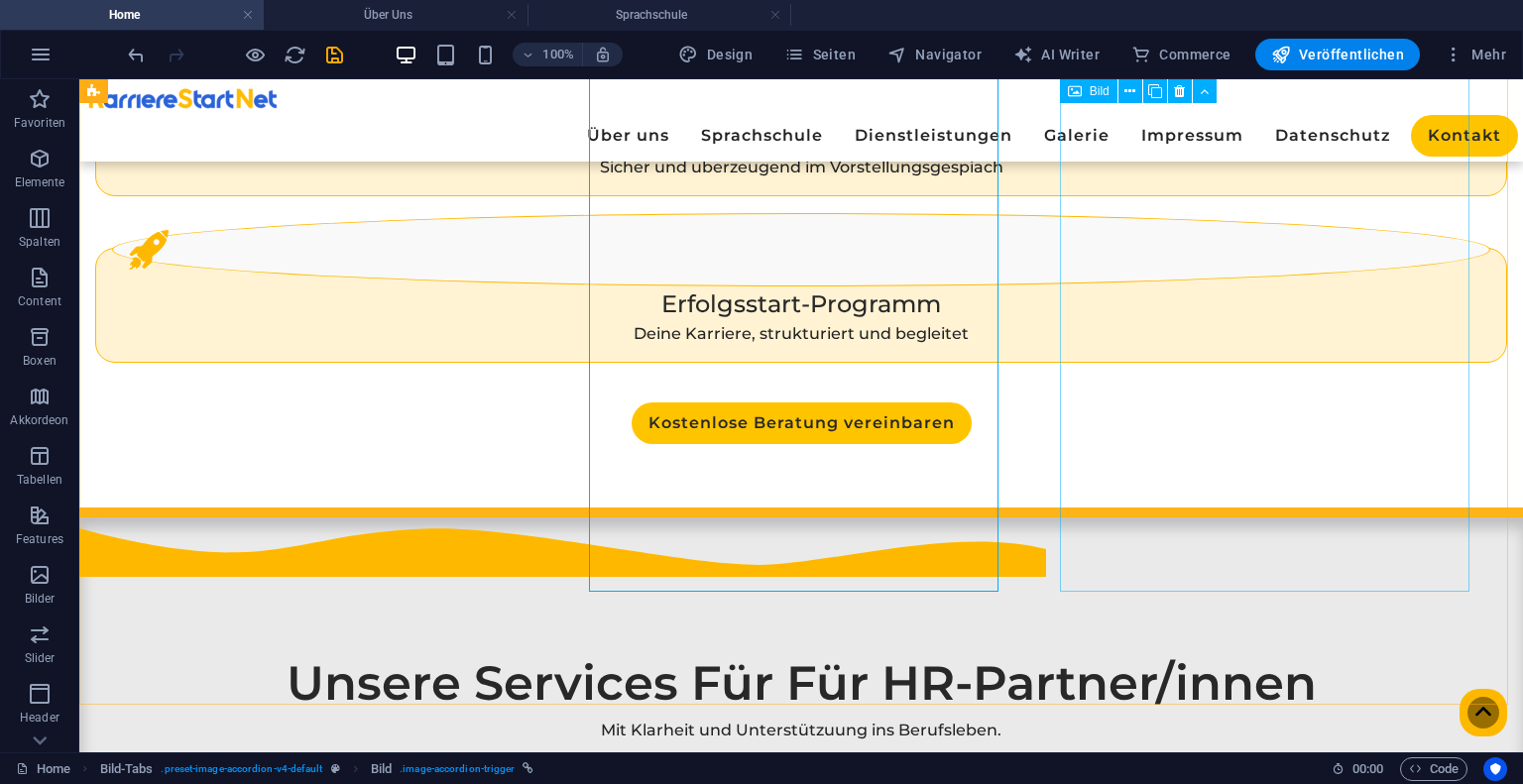 click on "Hausgeschichte" at bounding box center (325, 3023) 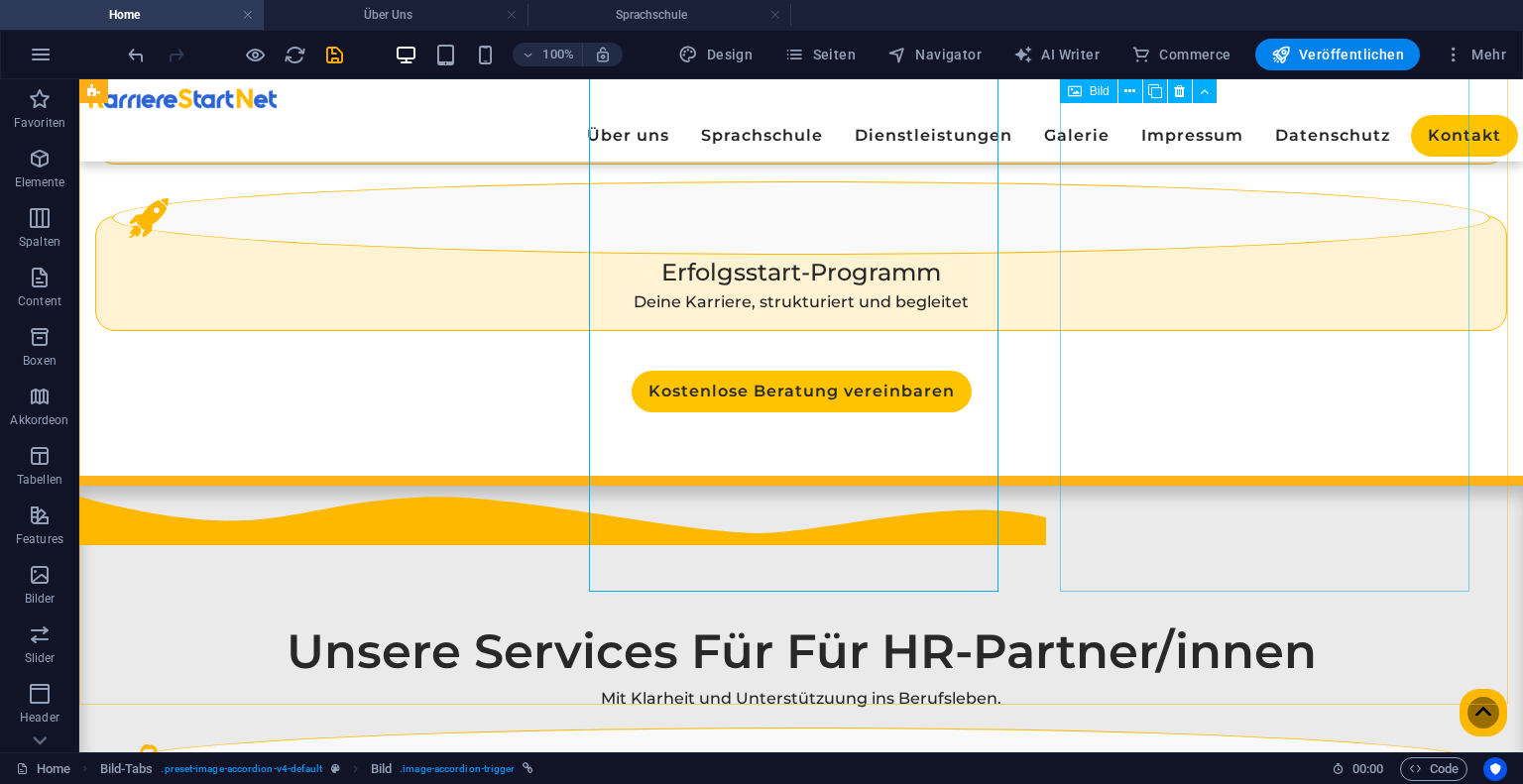 click on "Hausgeschichte" at bounding box center (325, 2991) 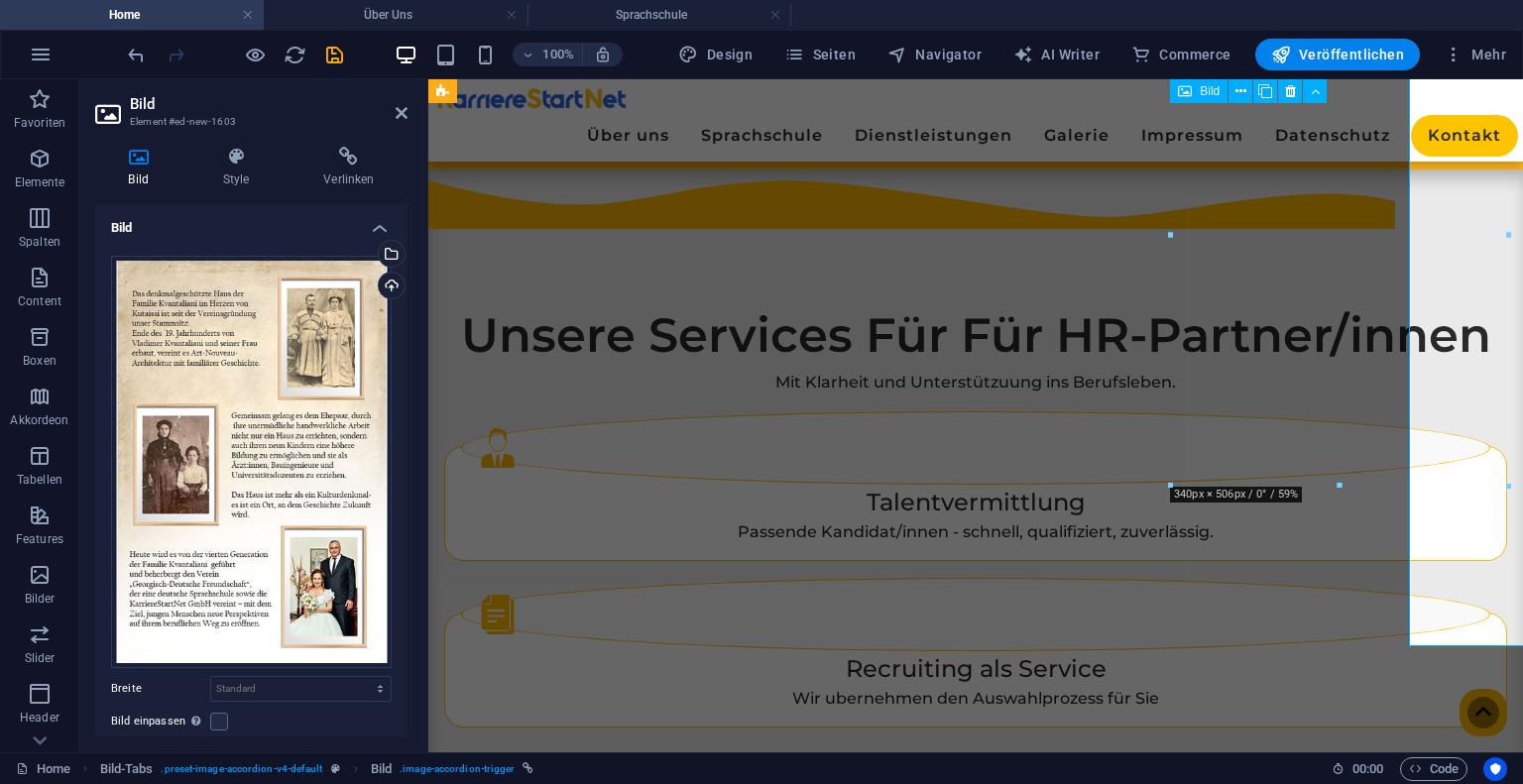 scroll, scrollTop: 2242, scrollLeft: 0, axis: vertical 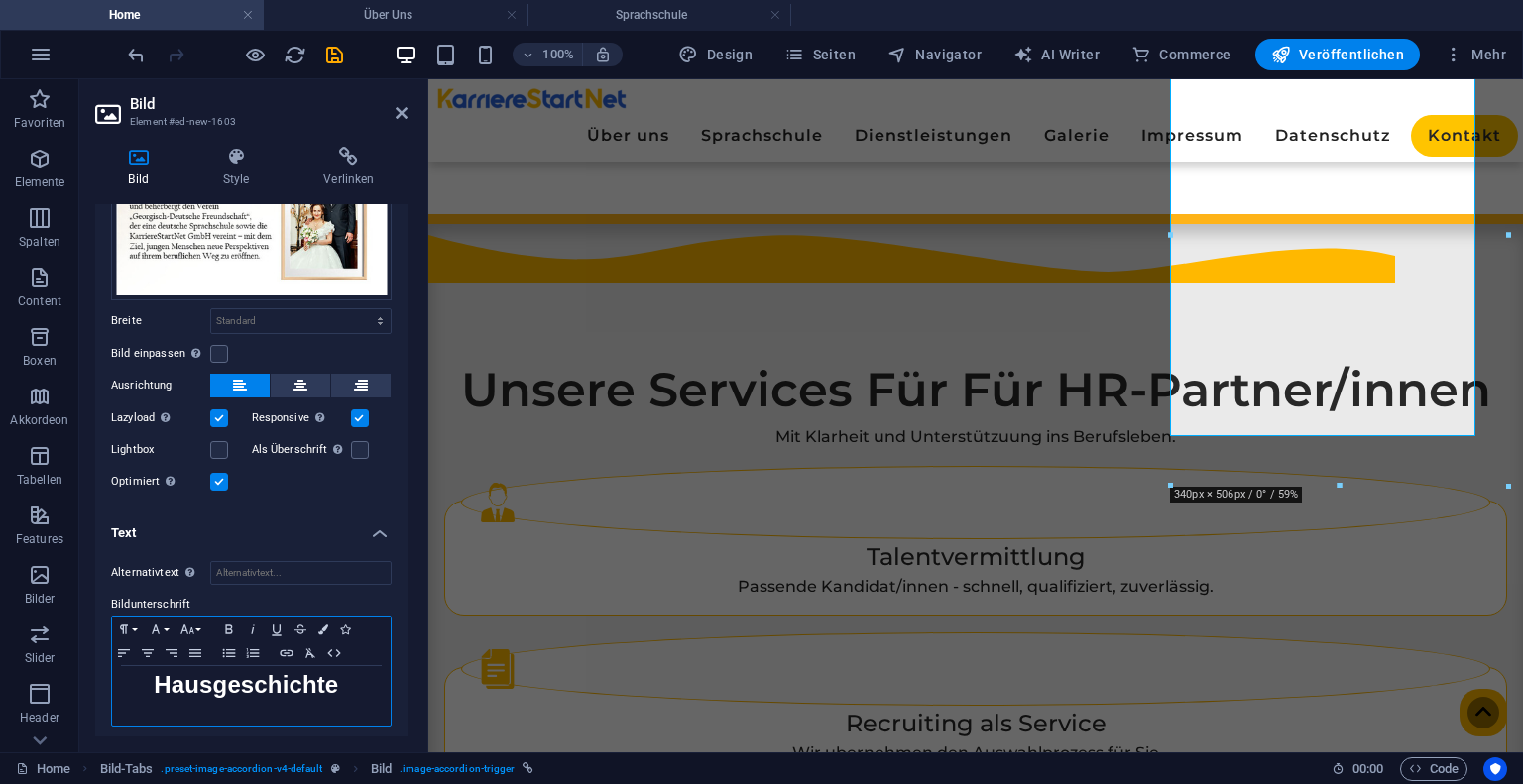 drag, startPoint x: 345, startPoint y: 686, endPoint x: 359, endPoint y: 683, distance: 14.3178211 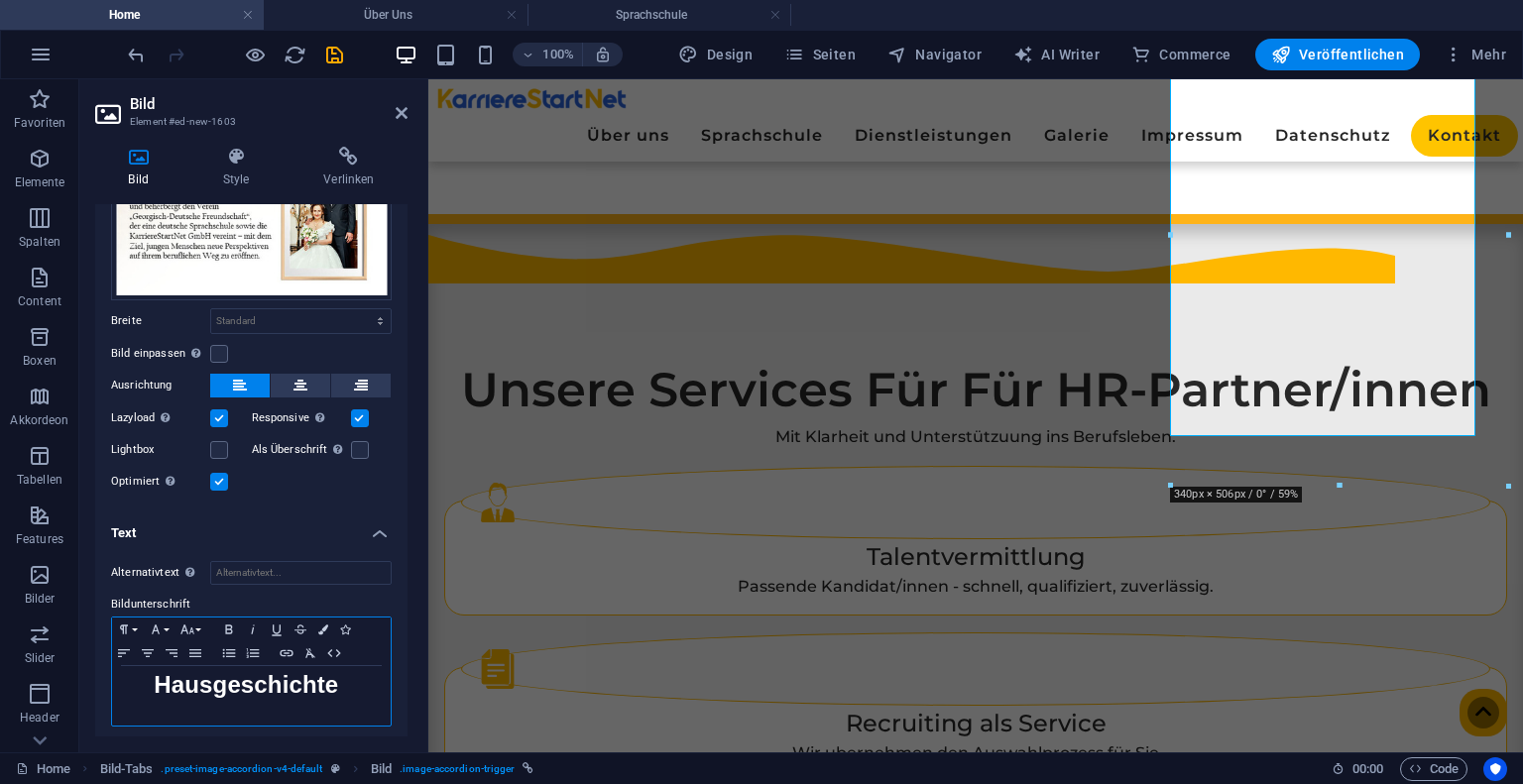 click at bounding box center [343, 687] 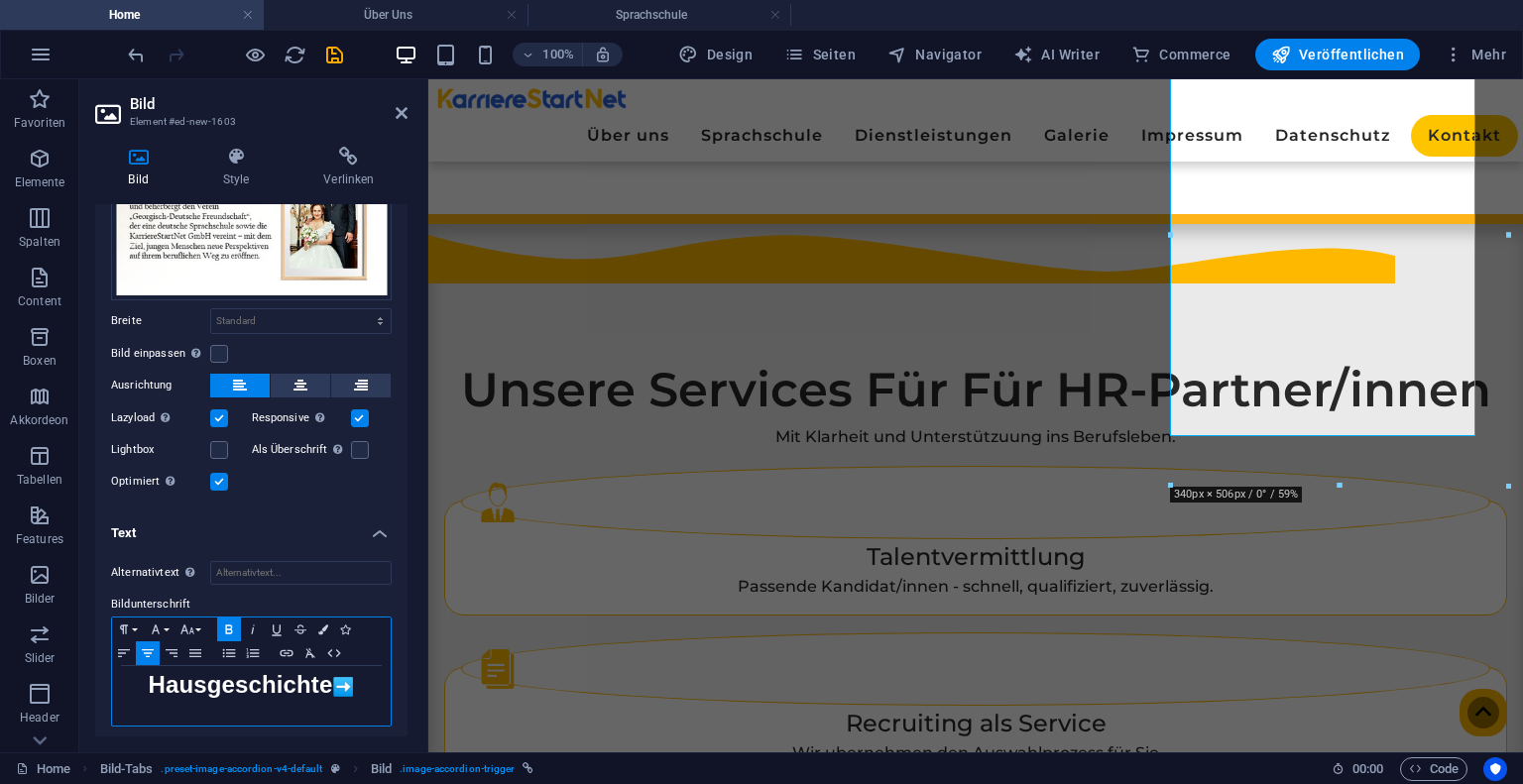 scroll, scrollTop: 0, scrollLeft: 12, axis: horizontal 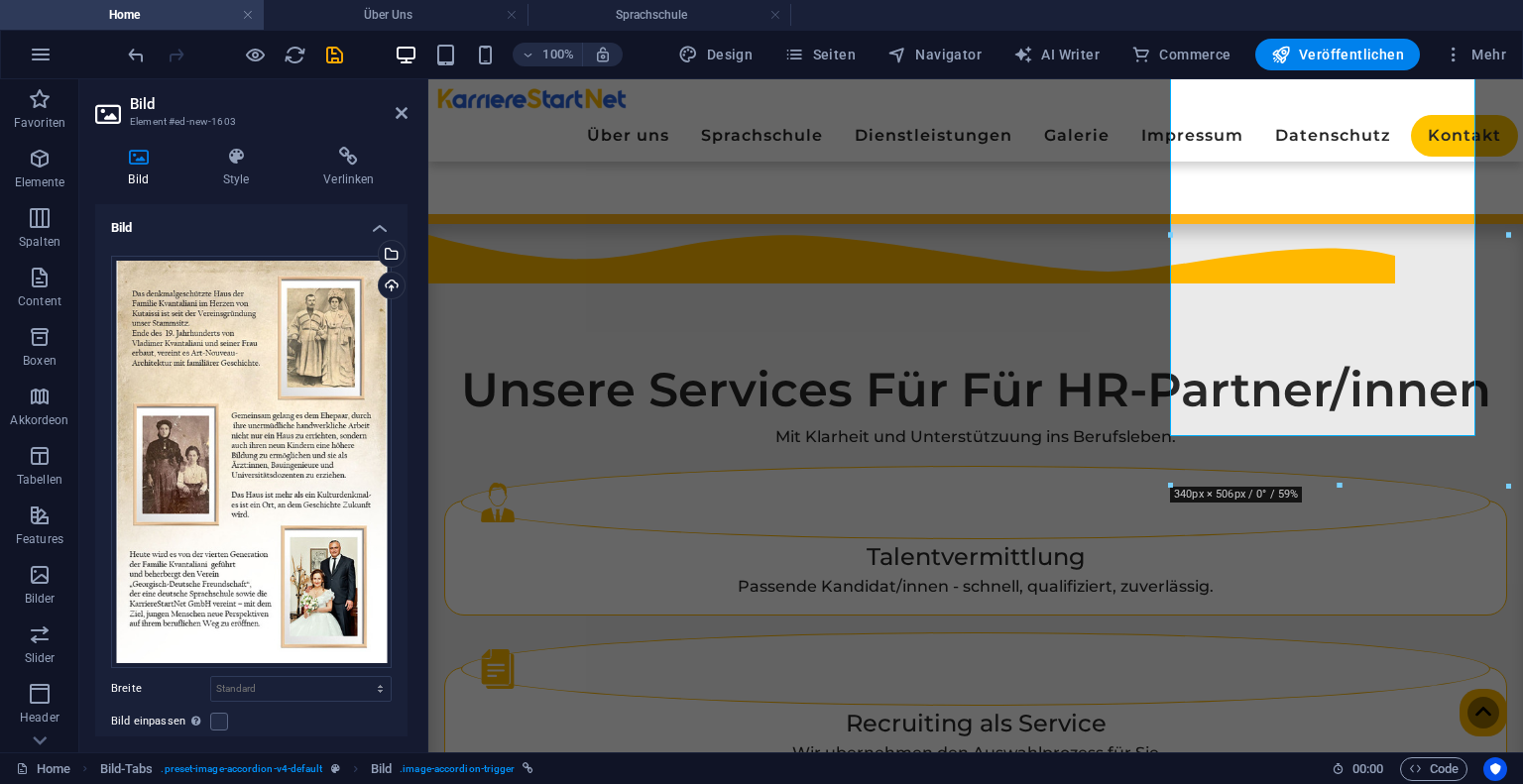 click at bounding box center [235, 55] 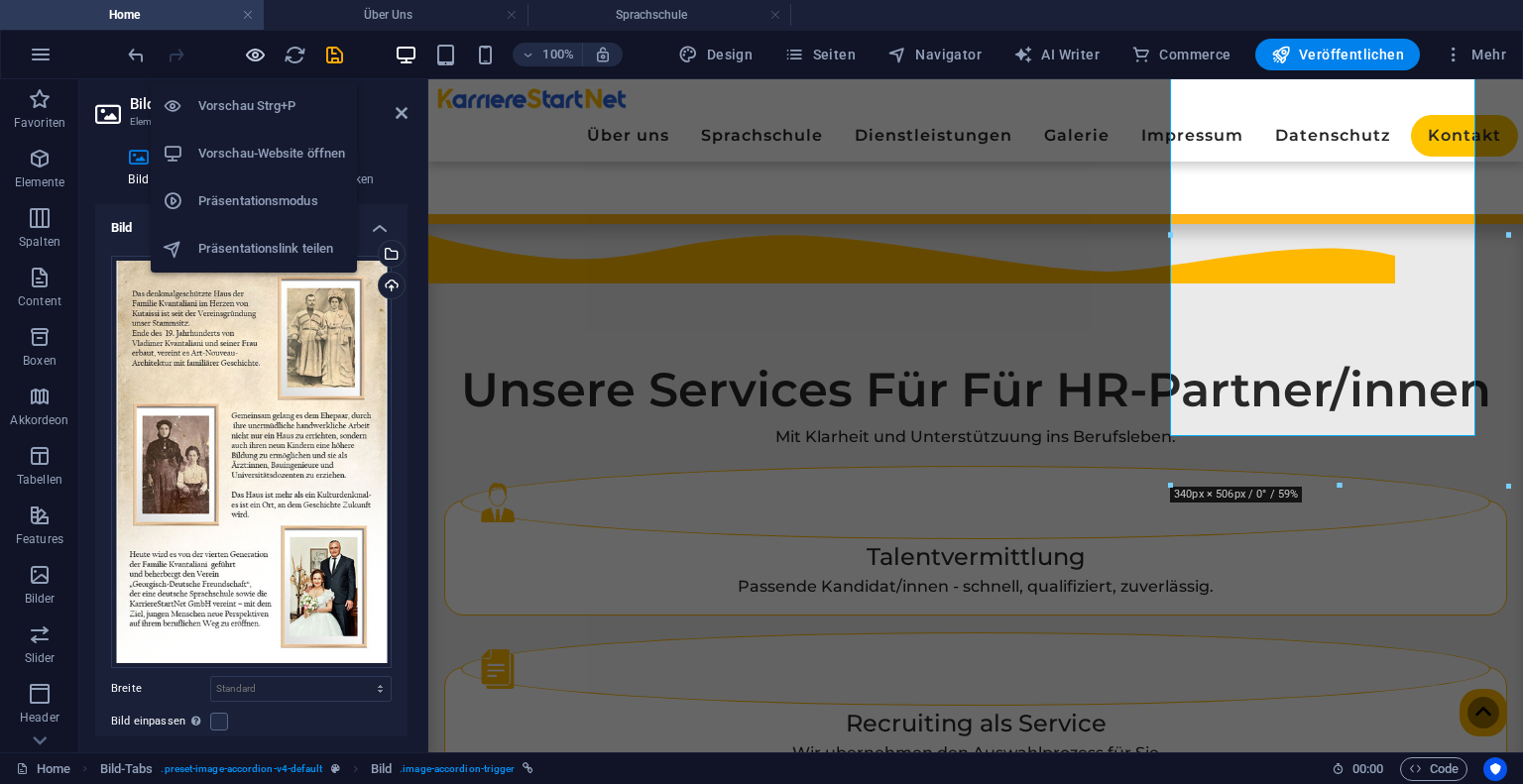 click at bounding box center [255, 55] 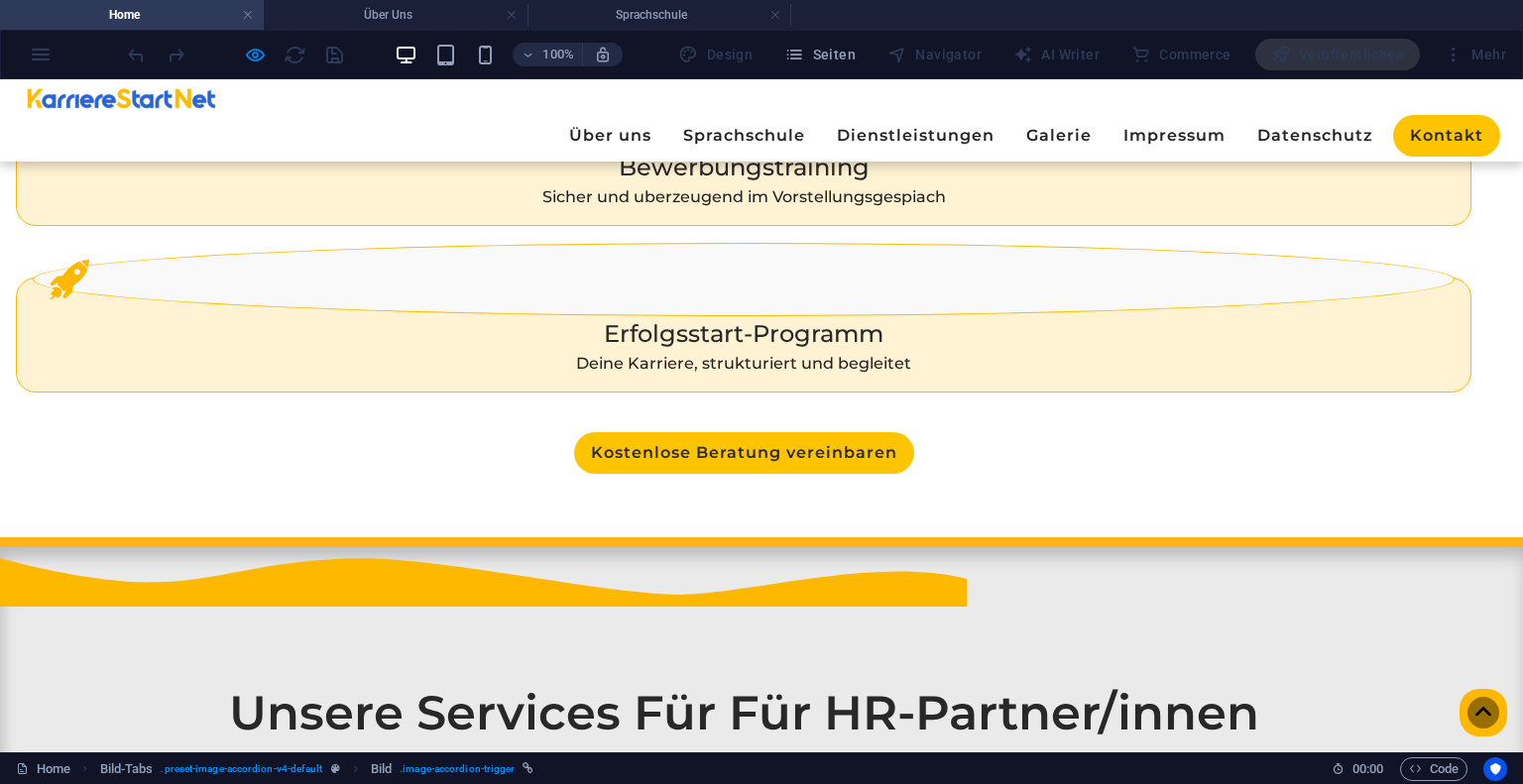 scroll, scrollTop: 2309, scrollLeft: 0, axis: vertical 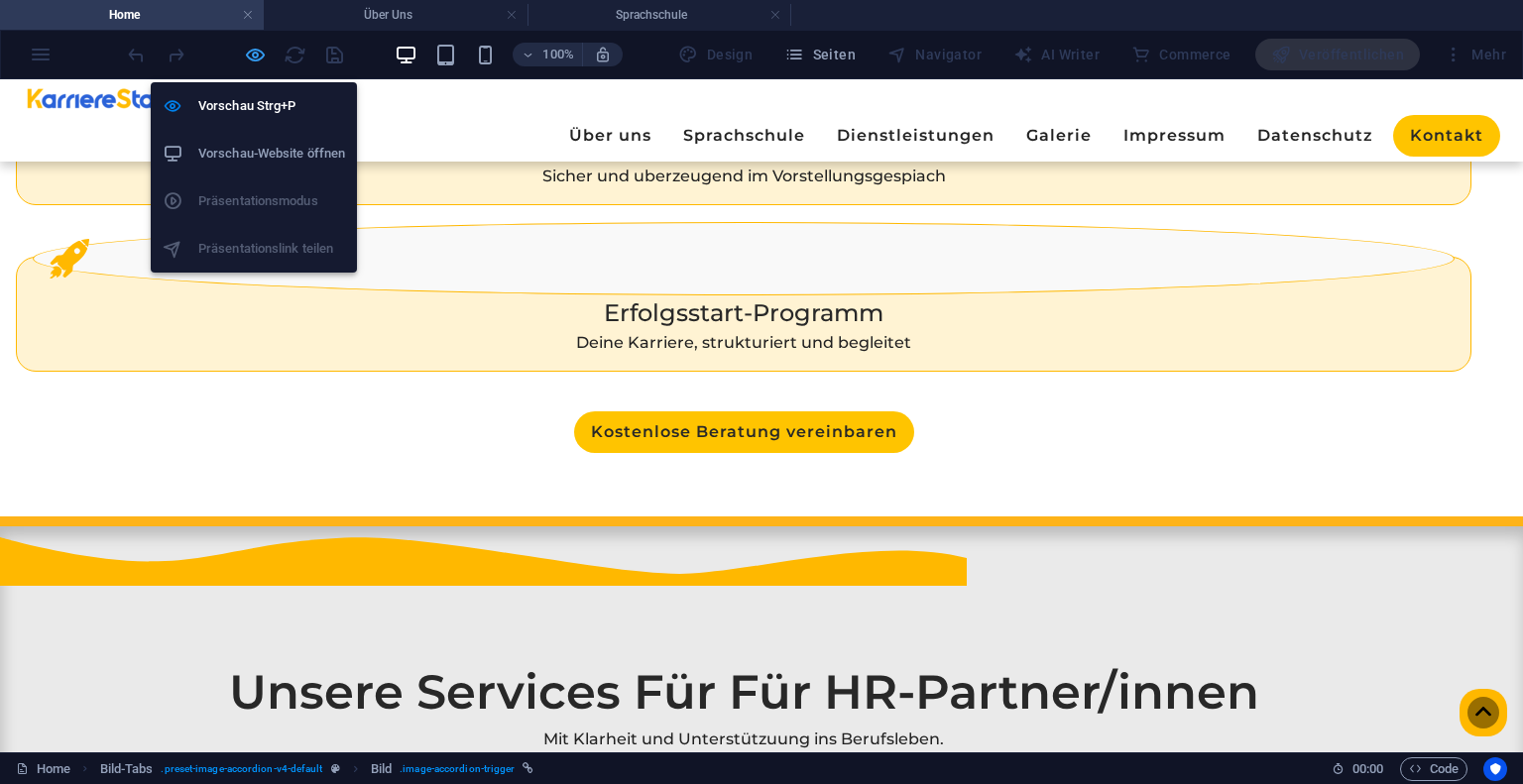 click at bounding box center (255, 55) 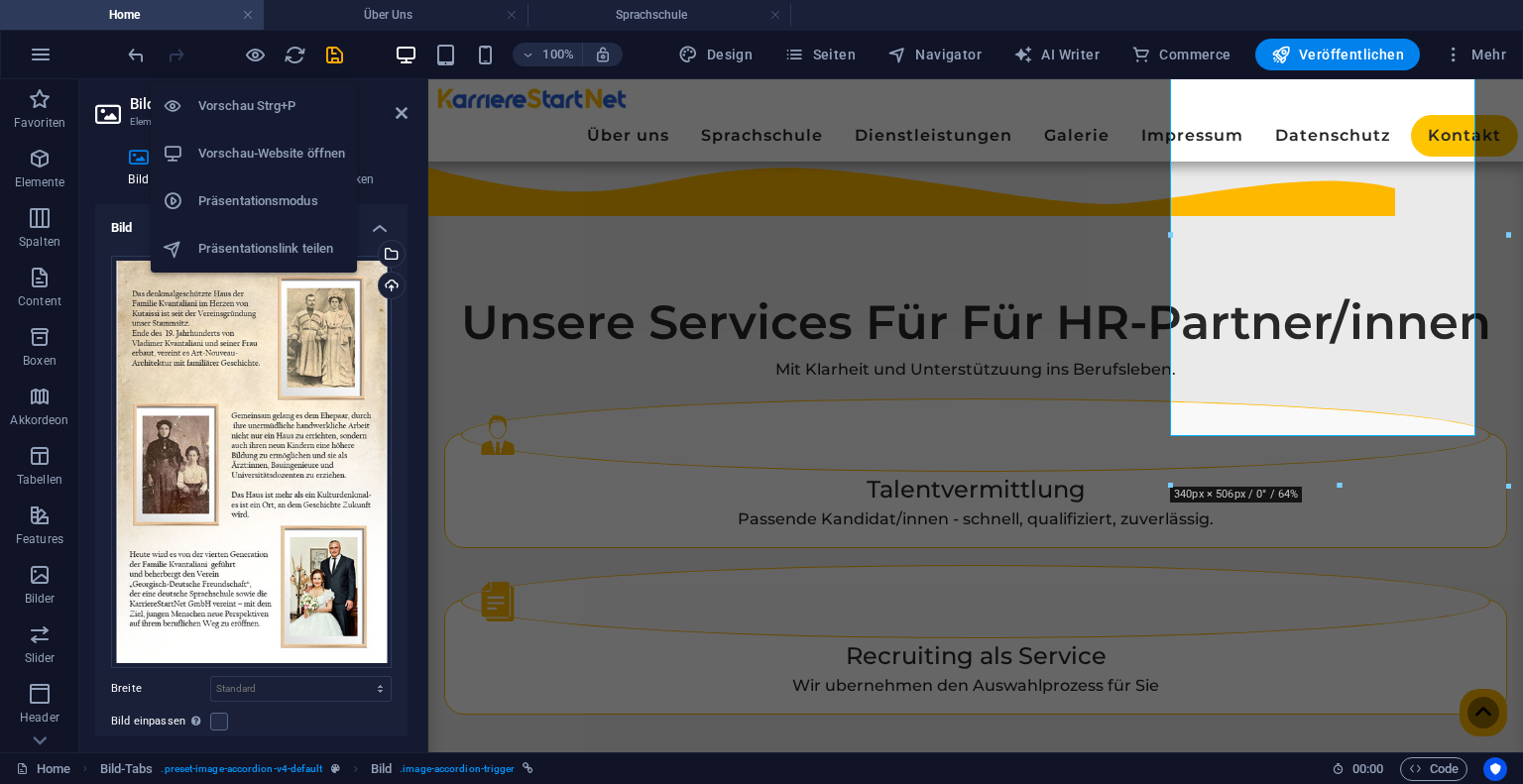 scroll, scrollTop: 2242, scrollLeft: 0, axis: vertical 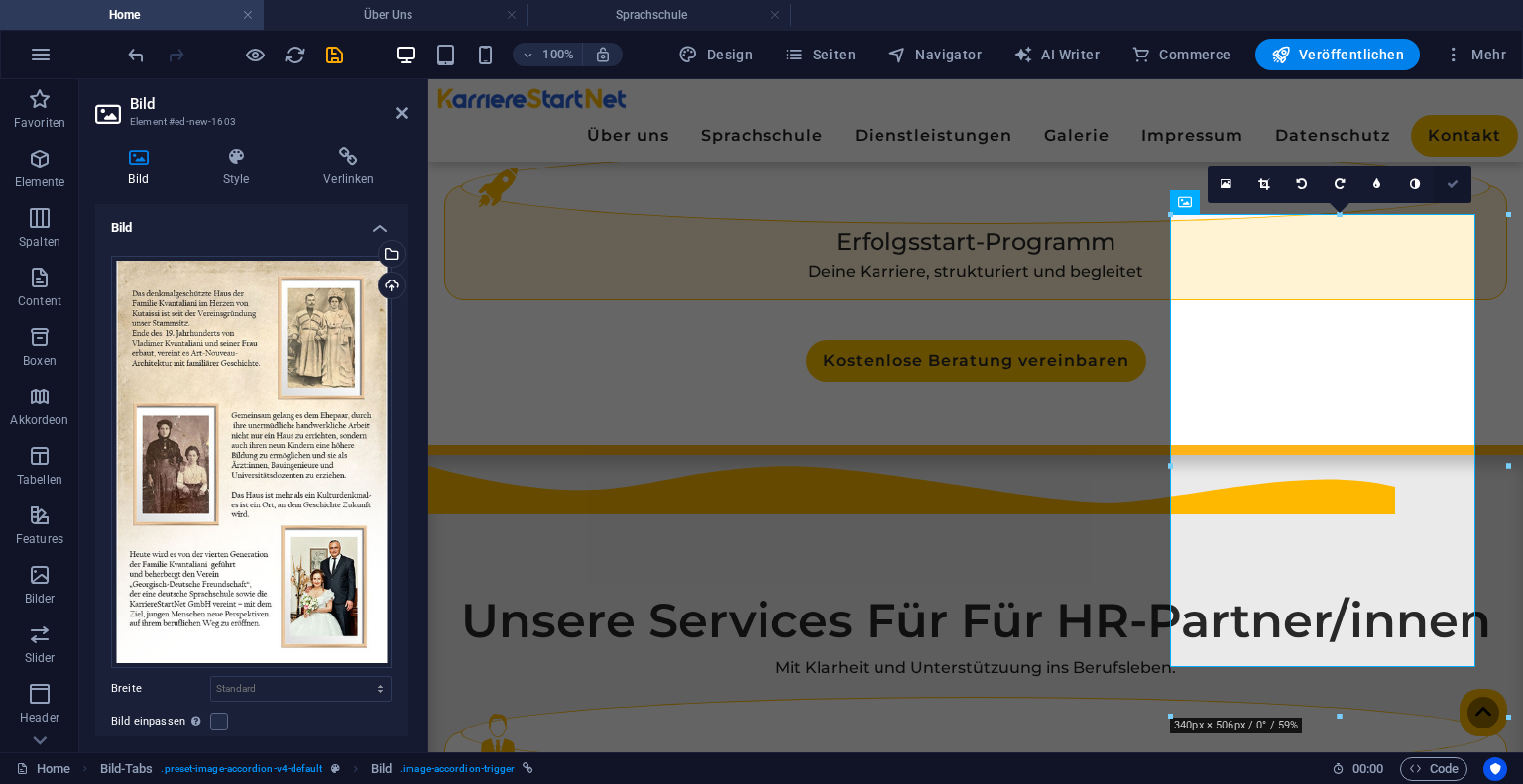 click at bounding box center (1453, 184) 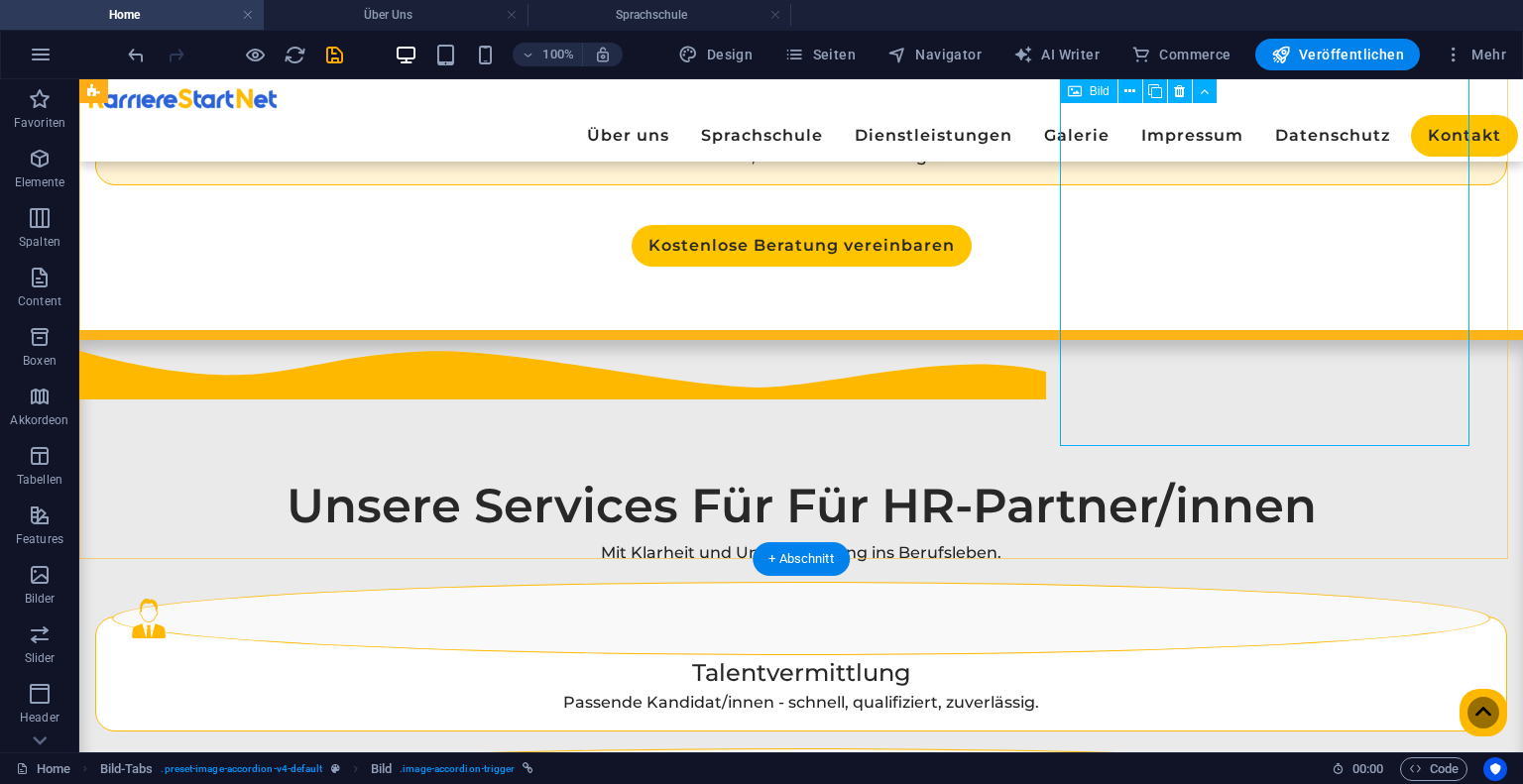 scroll, scrollTop: 2211, scrollLeft: 0, axis: vertical 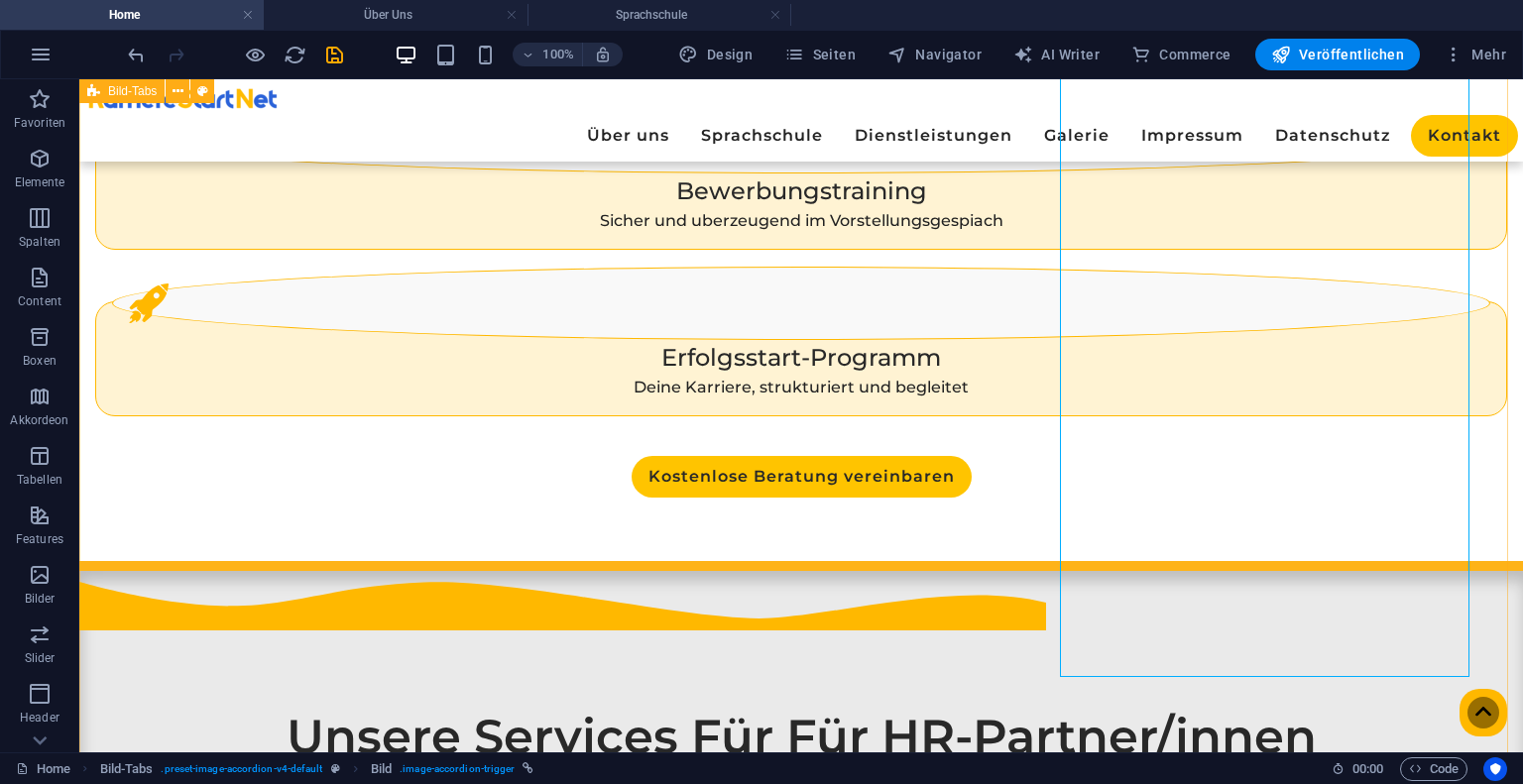 click on "Ein Blick hinter die Kulissen  ➡️ Hausgeschichte  ➡️" at bounding box center (801, 2386) 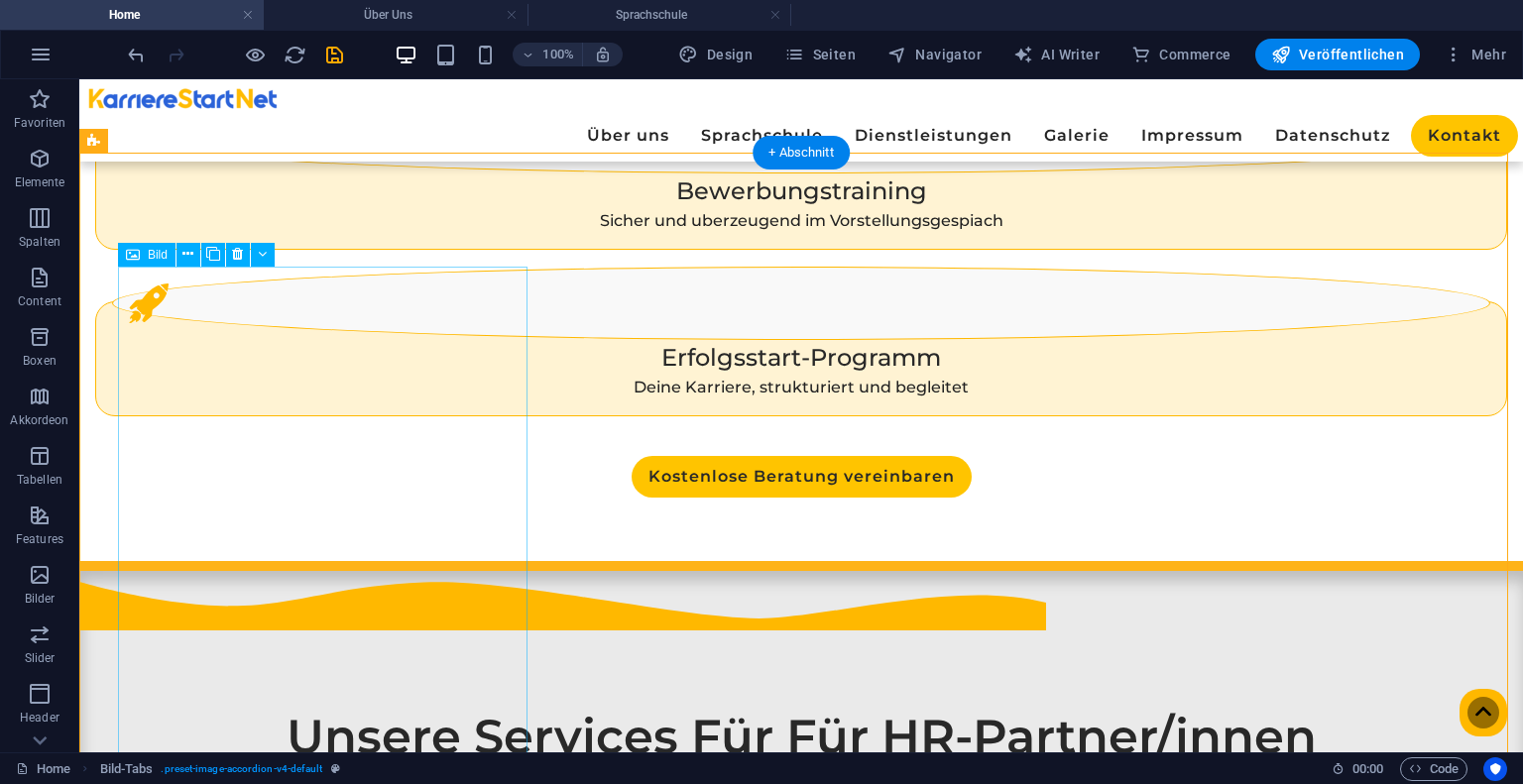scroll, scrollTop: 1980, scrollLeft: 0, axis: vertical 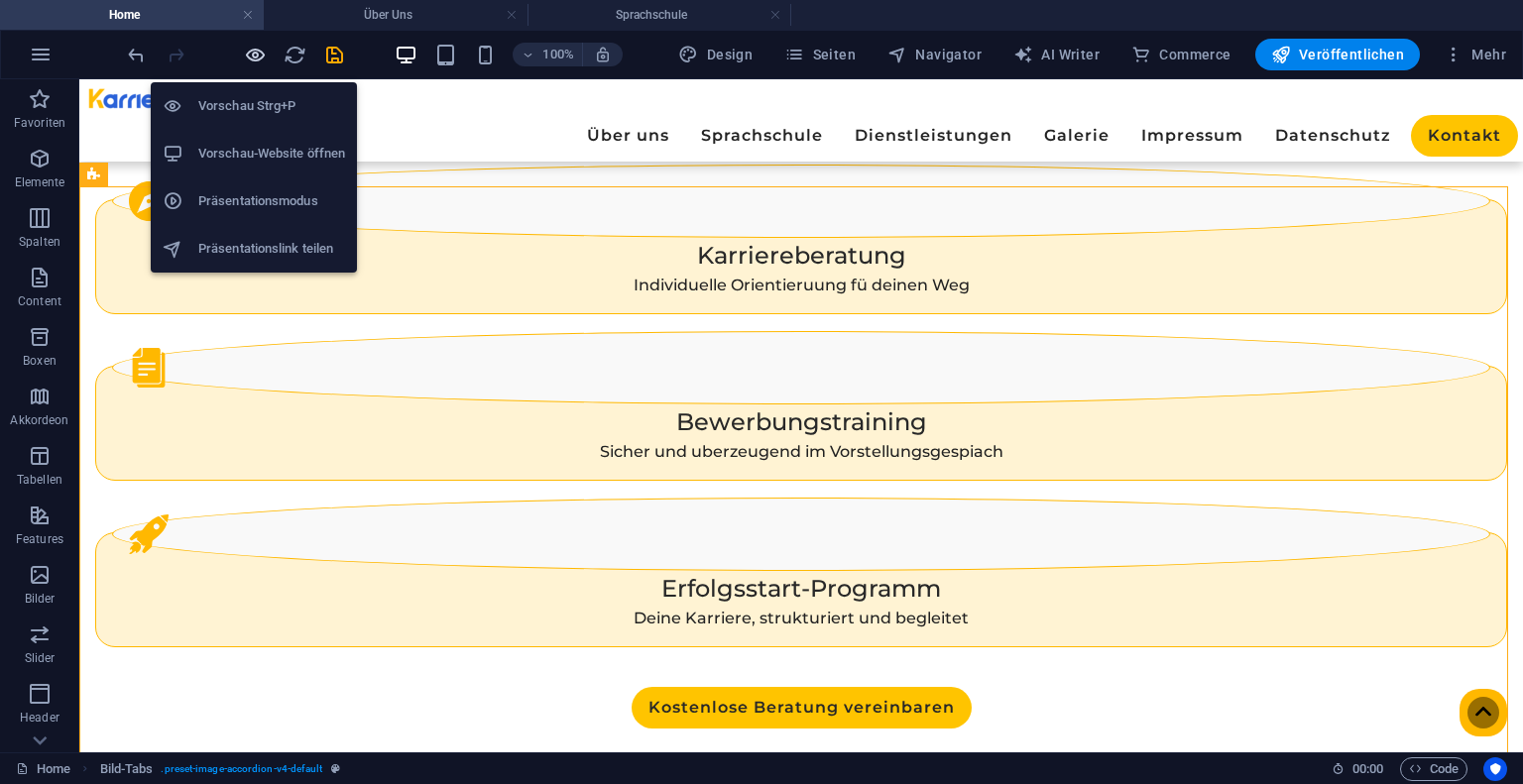 click at bounding box center (255, 55) 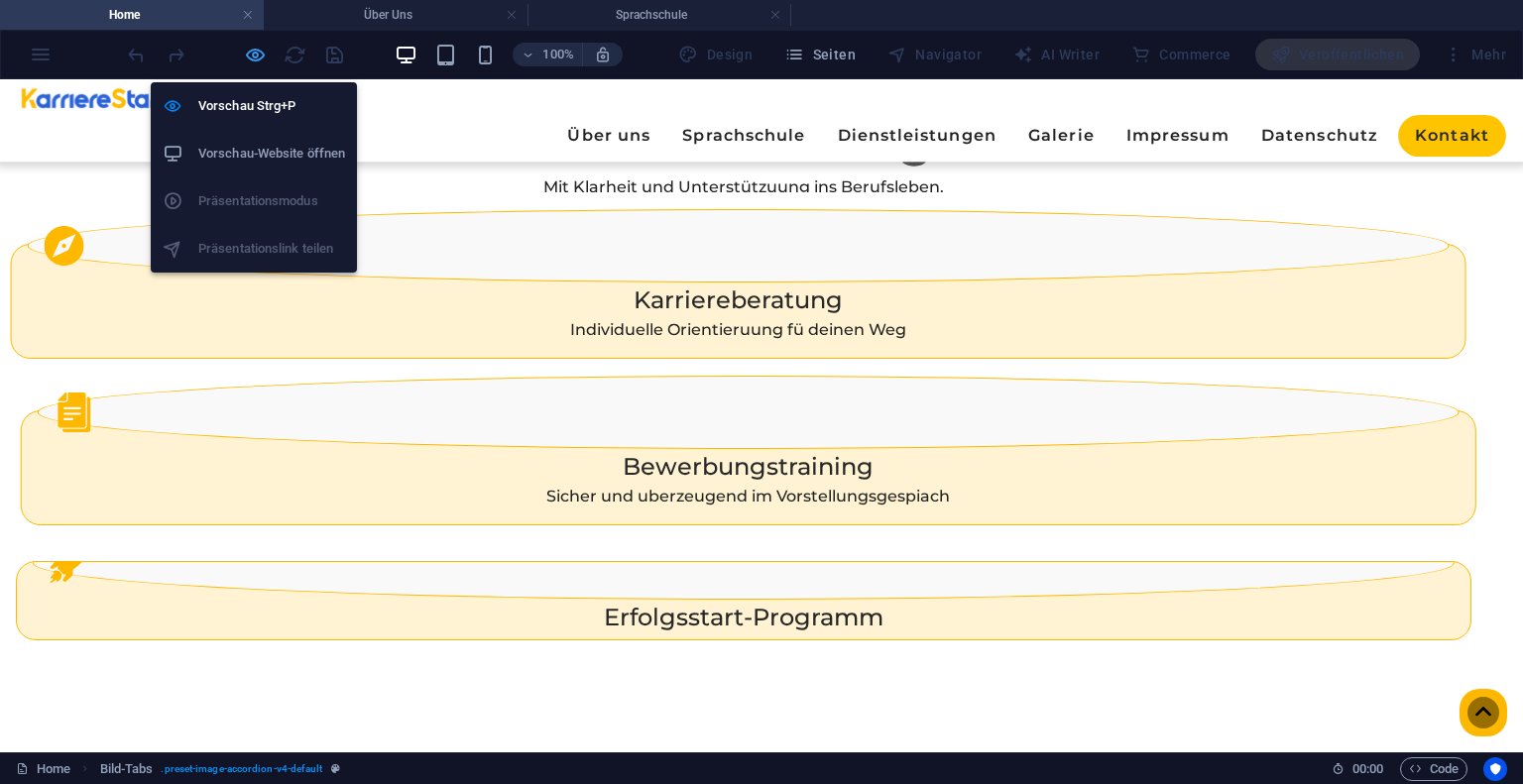 scroll, scrollTop: 1993, scrollLeft: 0, axis: vertical 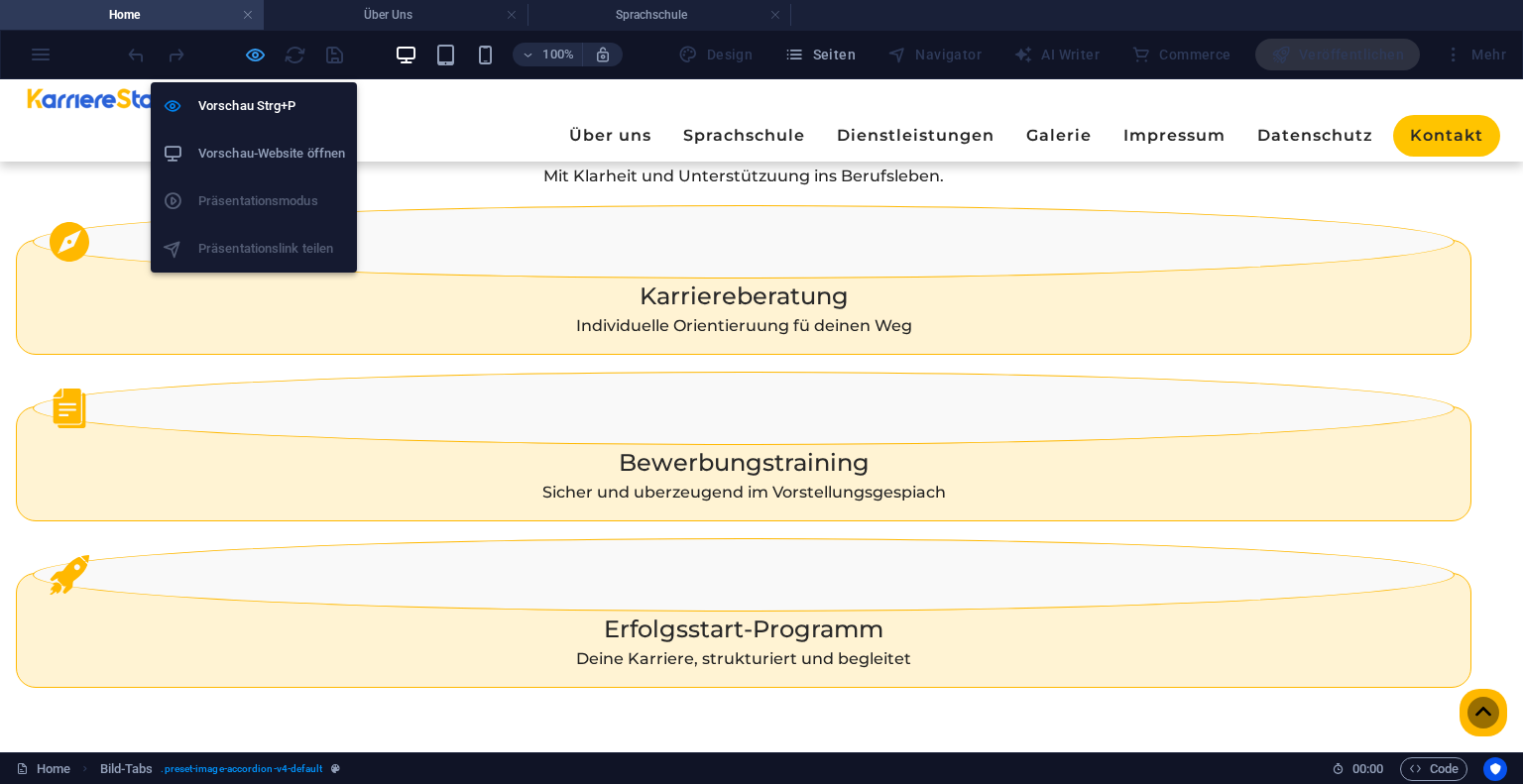 click at bounding box center [255, 55] 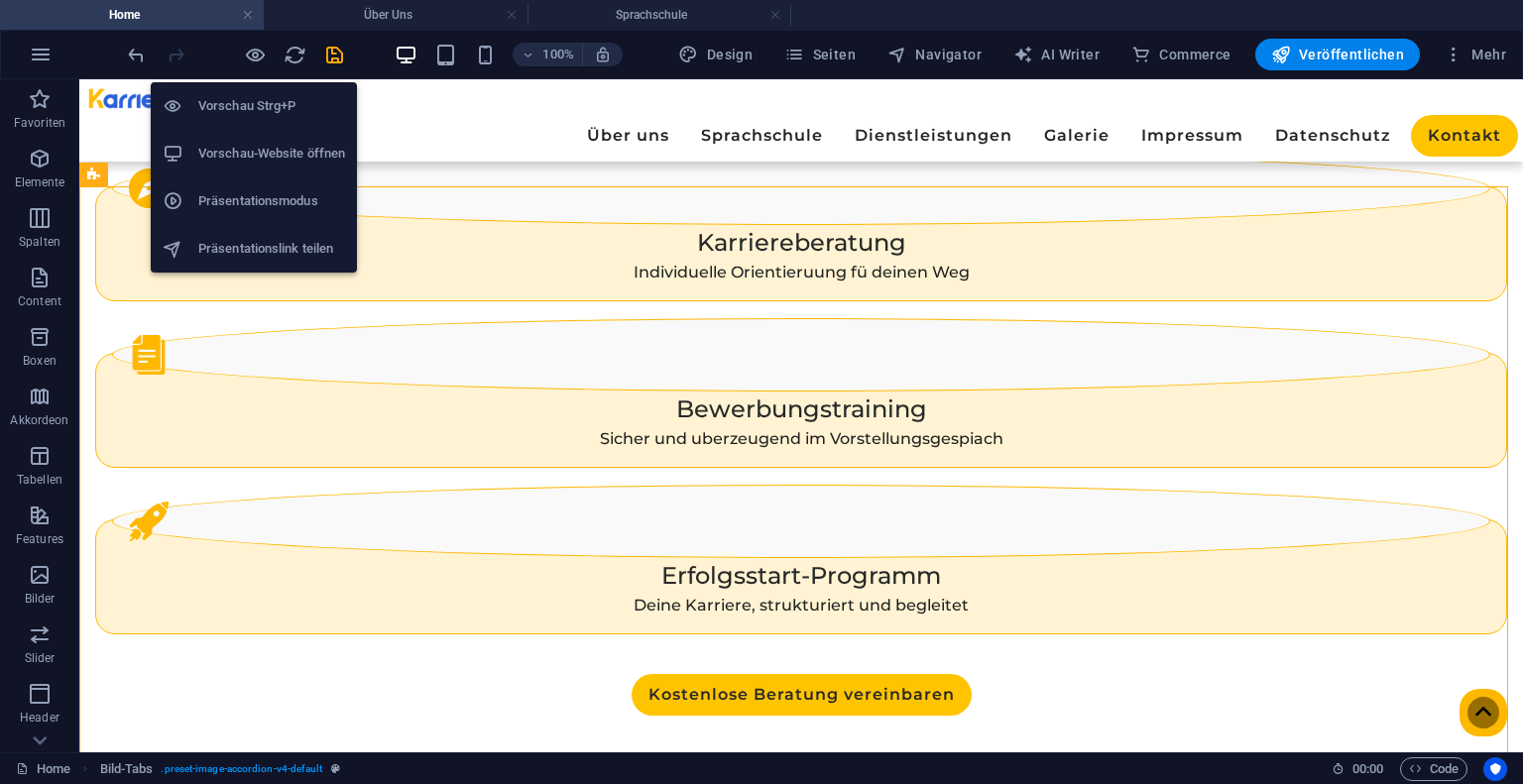 scroll, scrollTop: 1980, scrollLeft: 0, axis: vertical 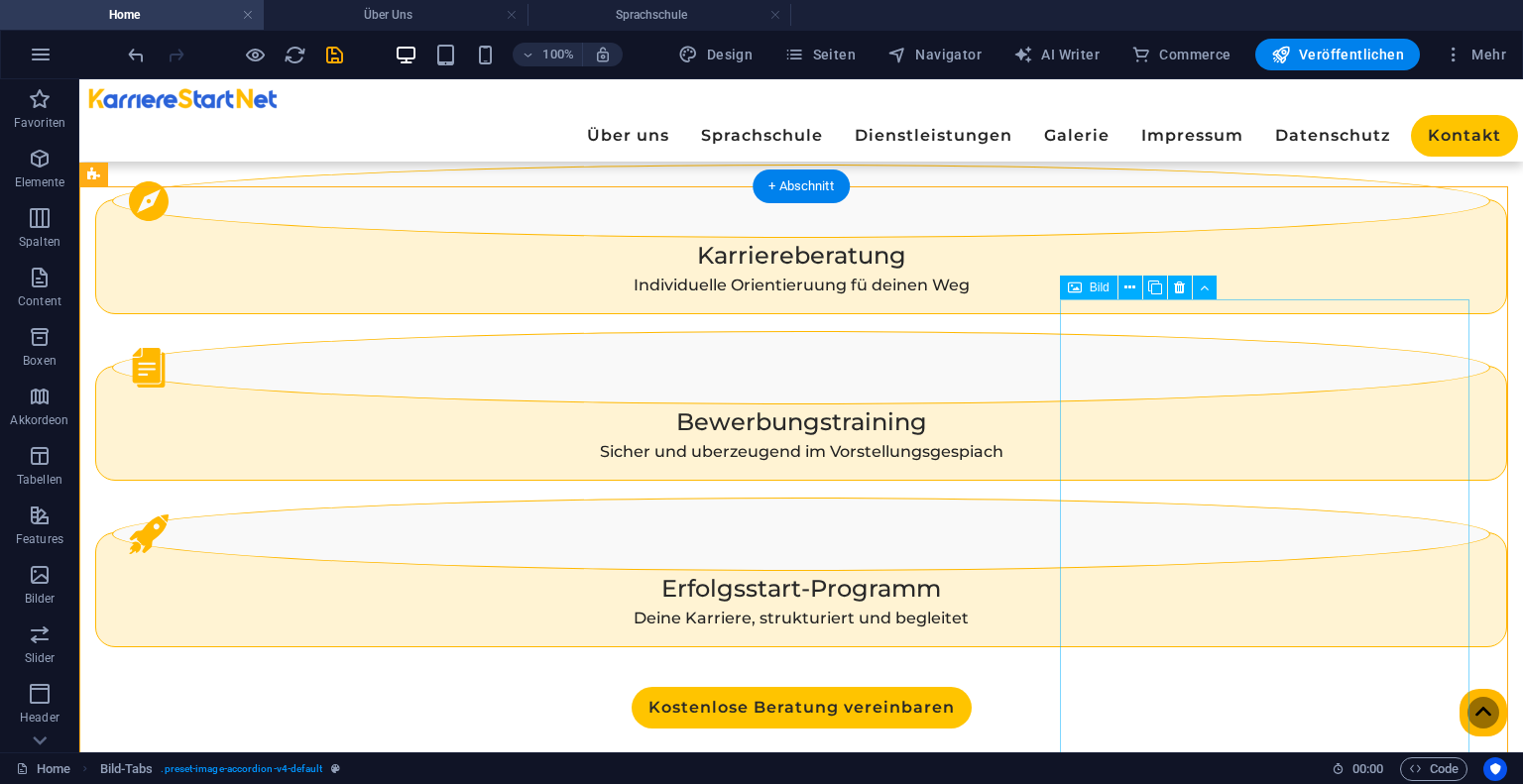 click on "Hausgeschichte  ➡️" at bounding box center [325, 3307] 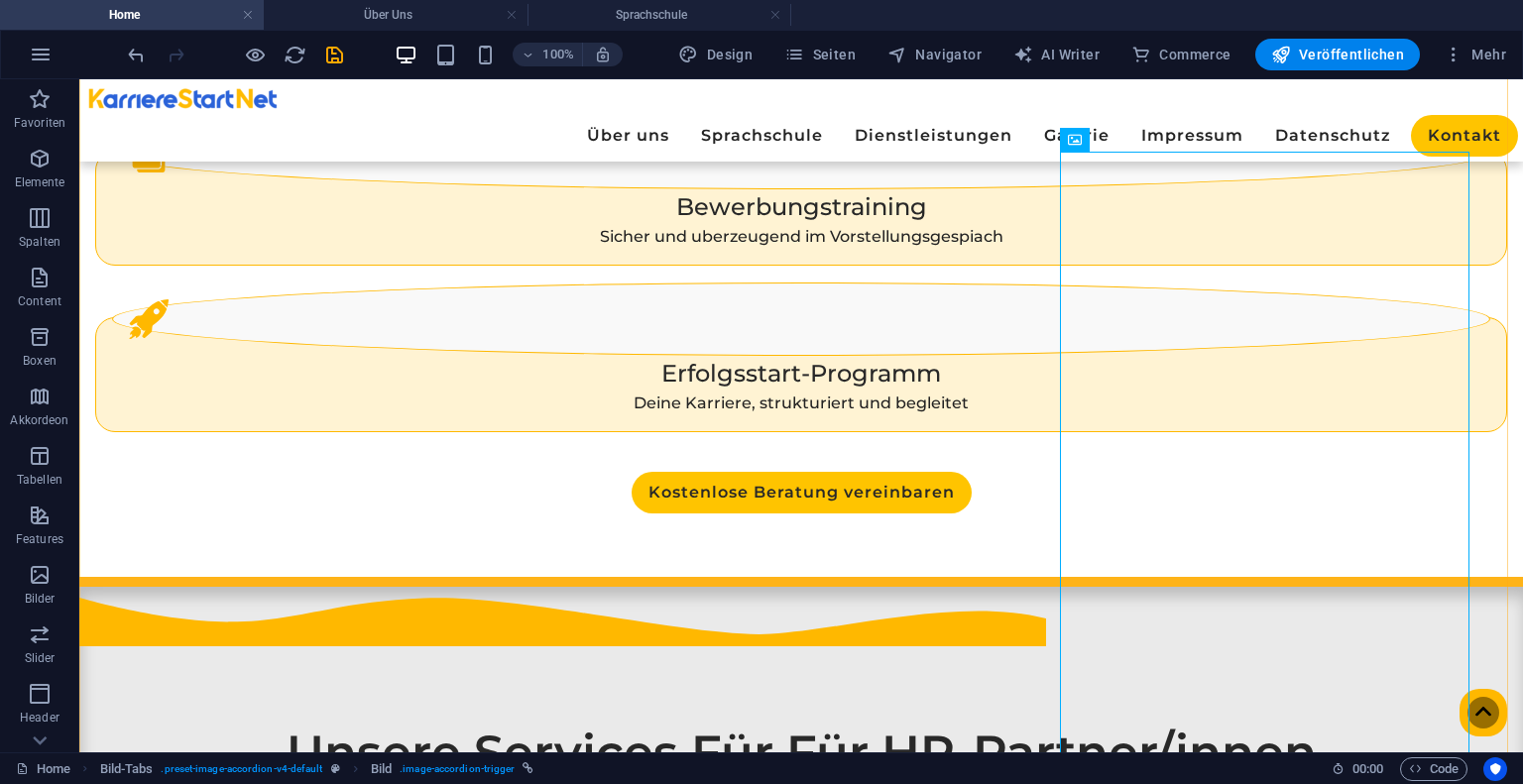 scroll, scrollTop: 2211, scrollLeft: 0, axis: vertical 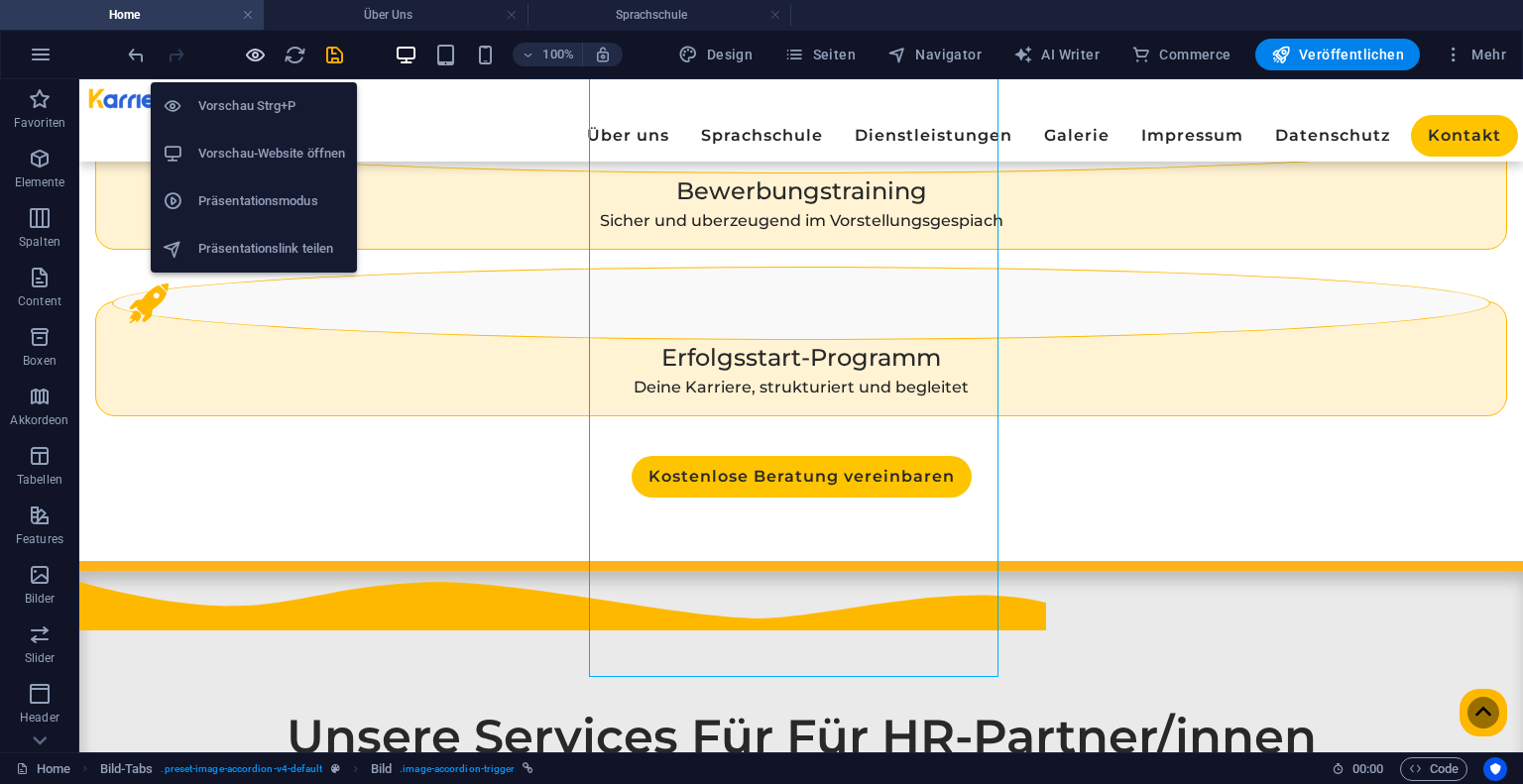 click at bounding box center (255, 55) 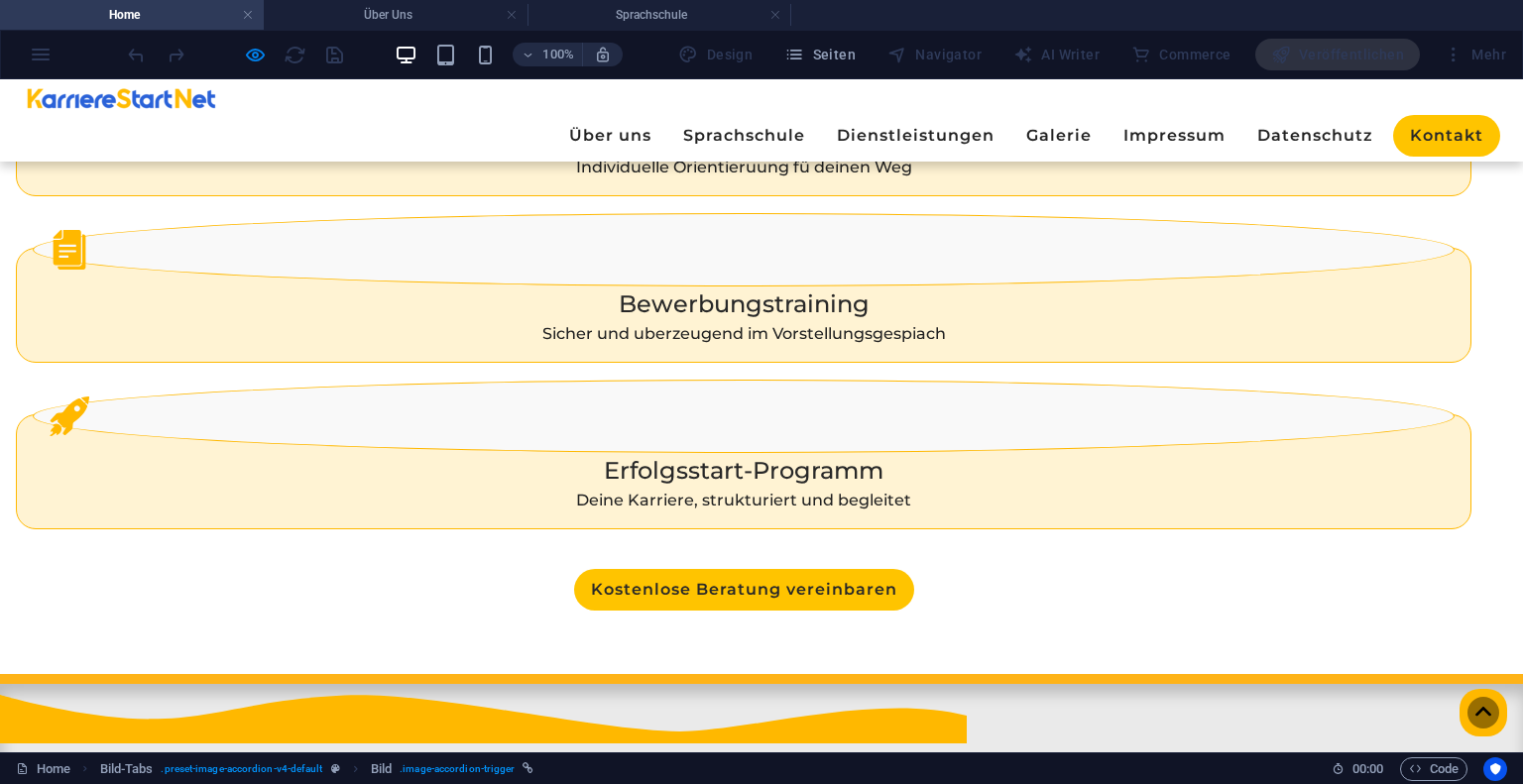 scroll, scrollTop: 2224, scrollLeft: 0, axis: vertical 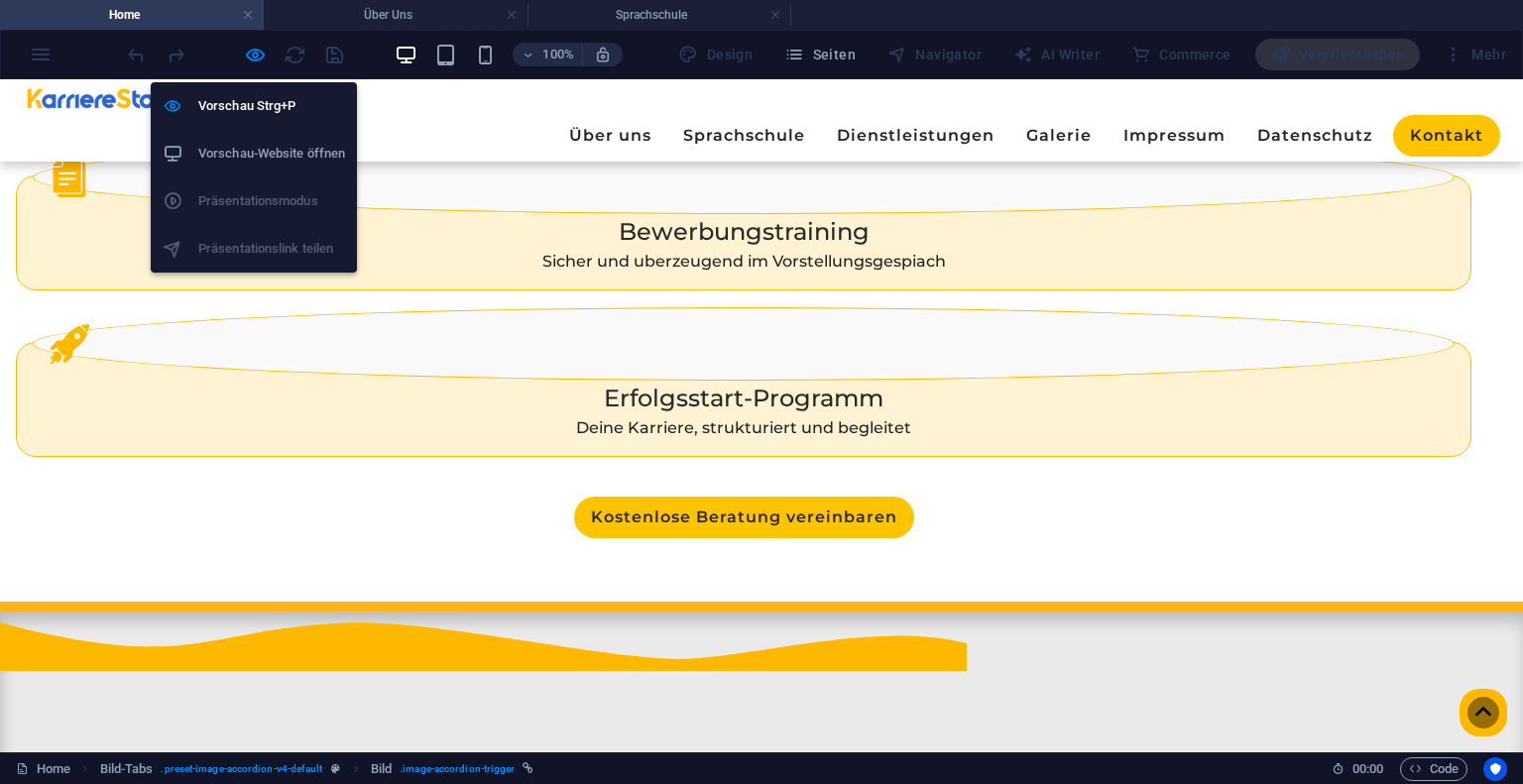 click at bounding box center [255, 55] 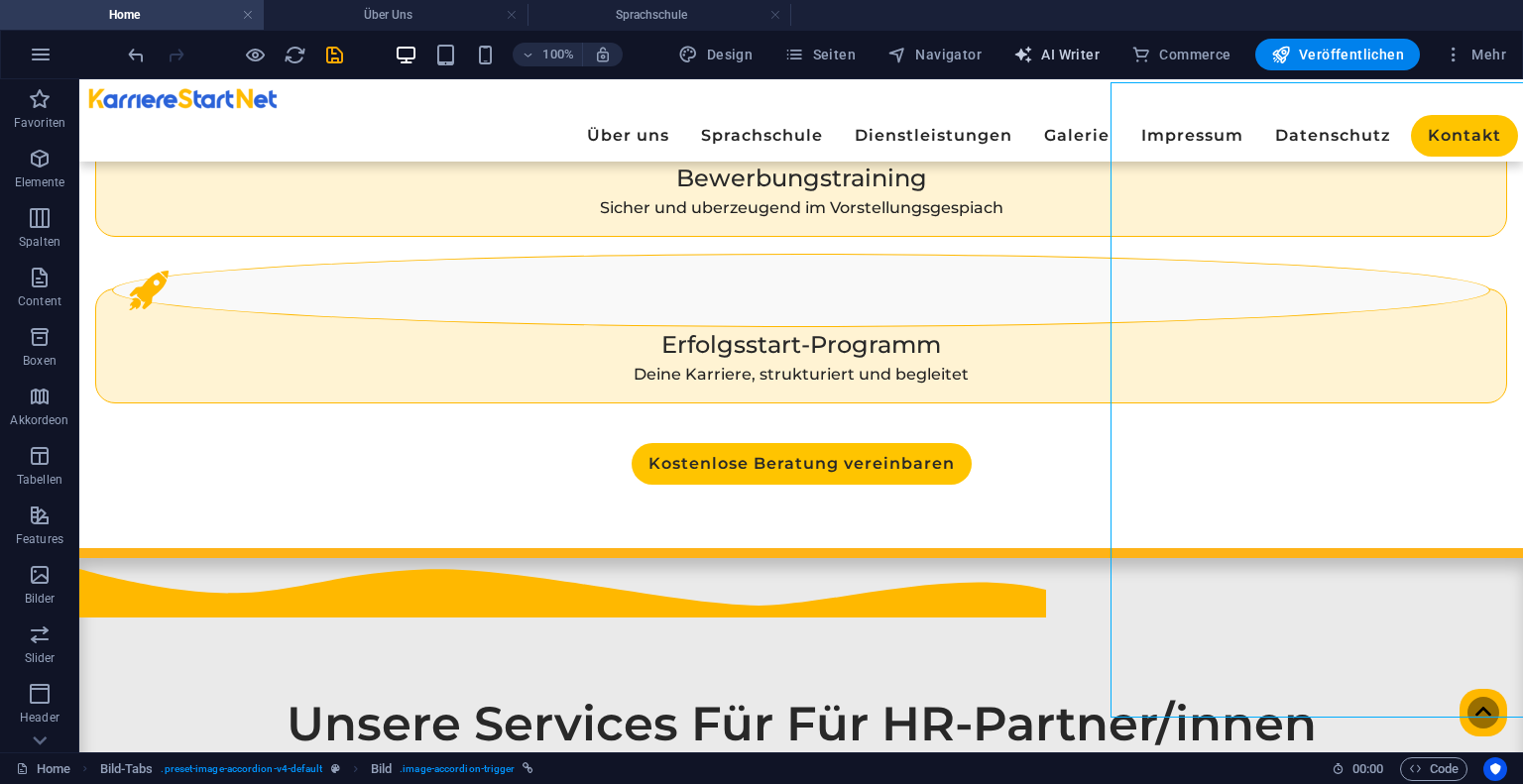 scroll, scrollTop: 2211, scrollLeft: 0, axis: vertical 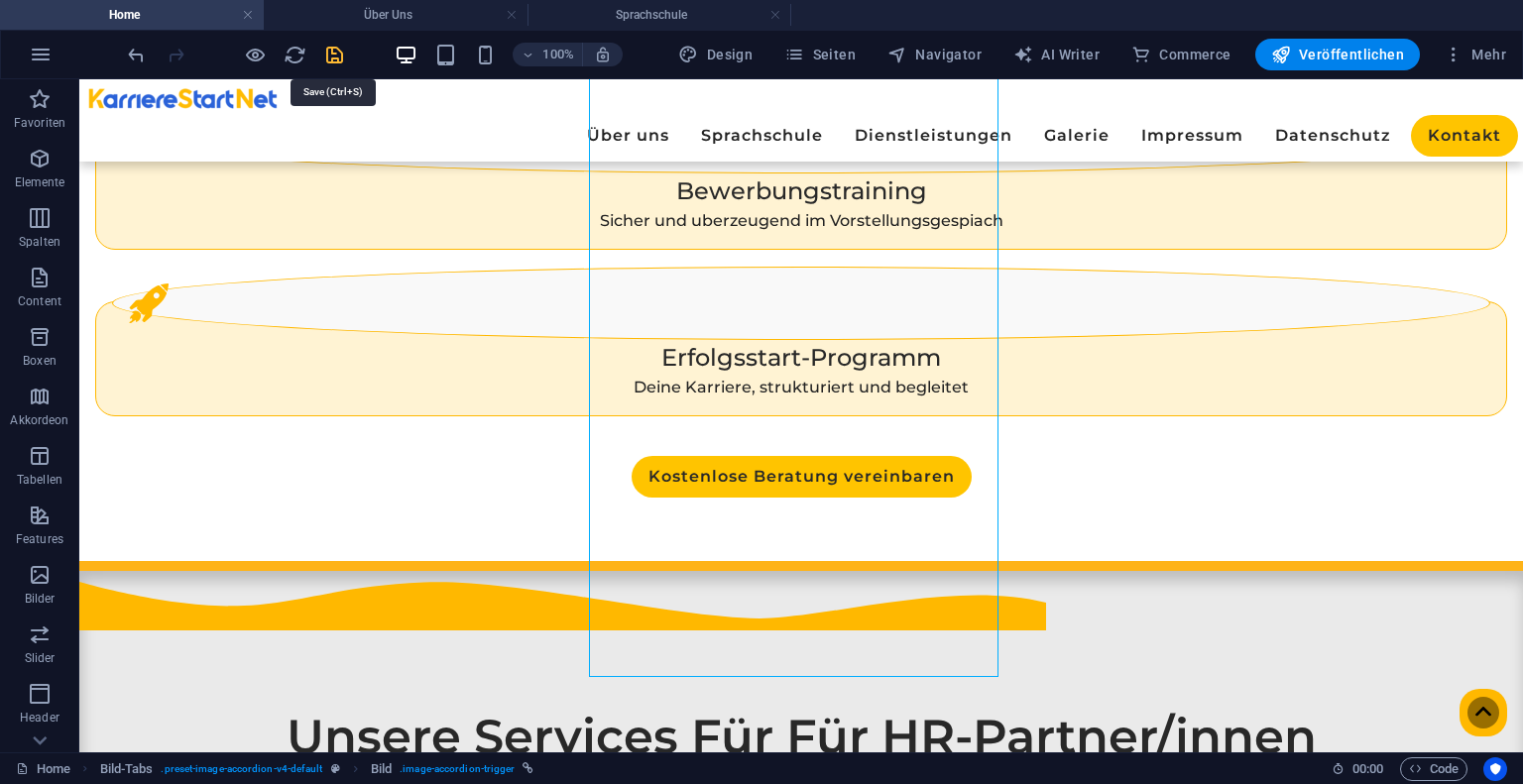 click at bounding box center [334, 55] 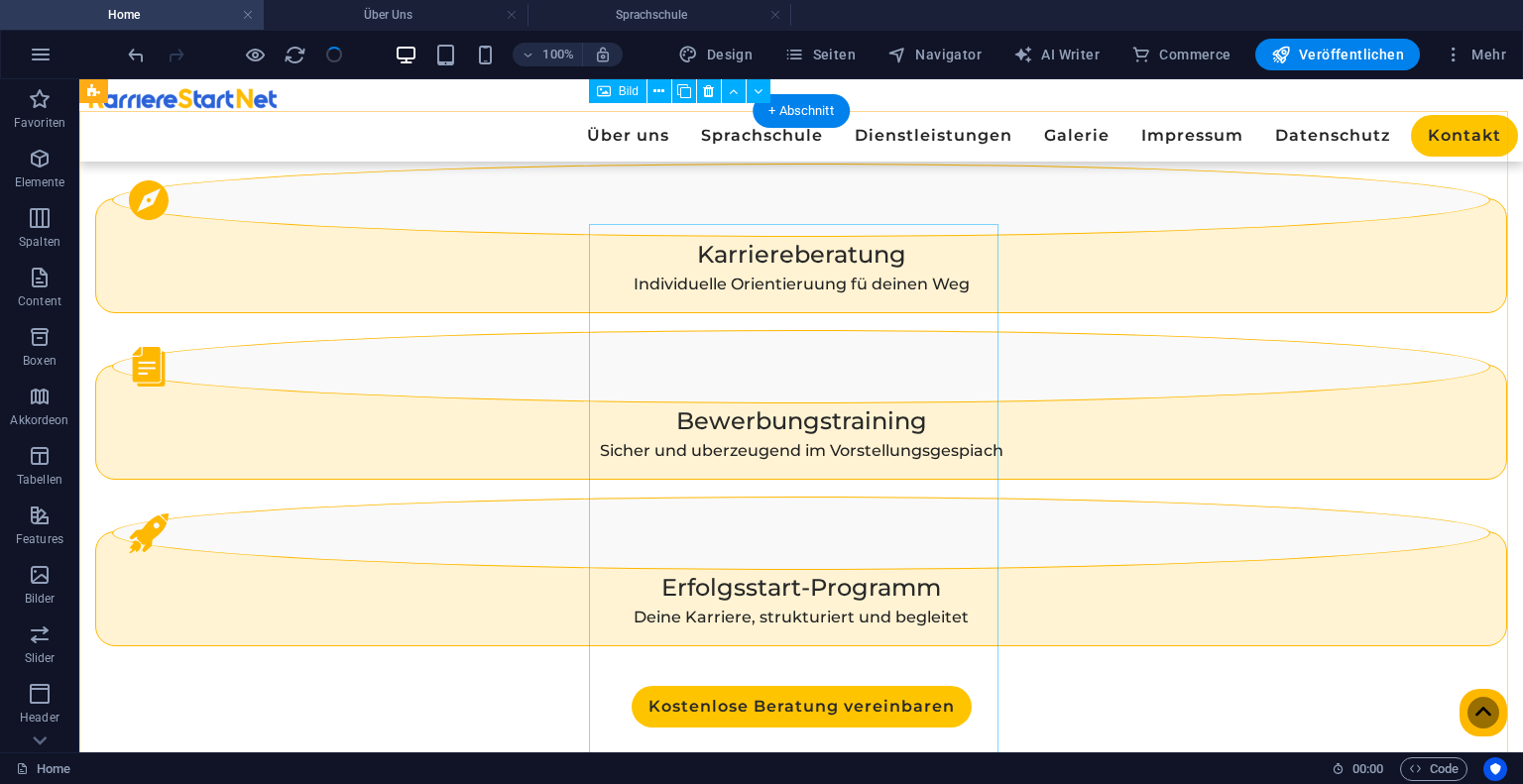 scroll, scrollTop: 1980, scrollLeft: 0, axis: vertical 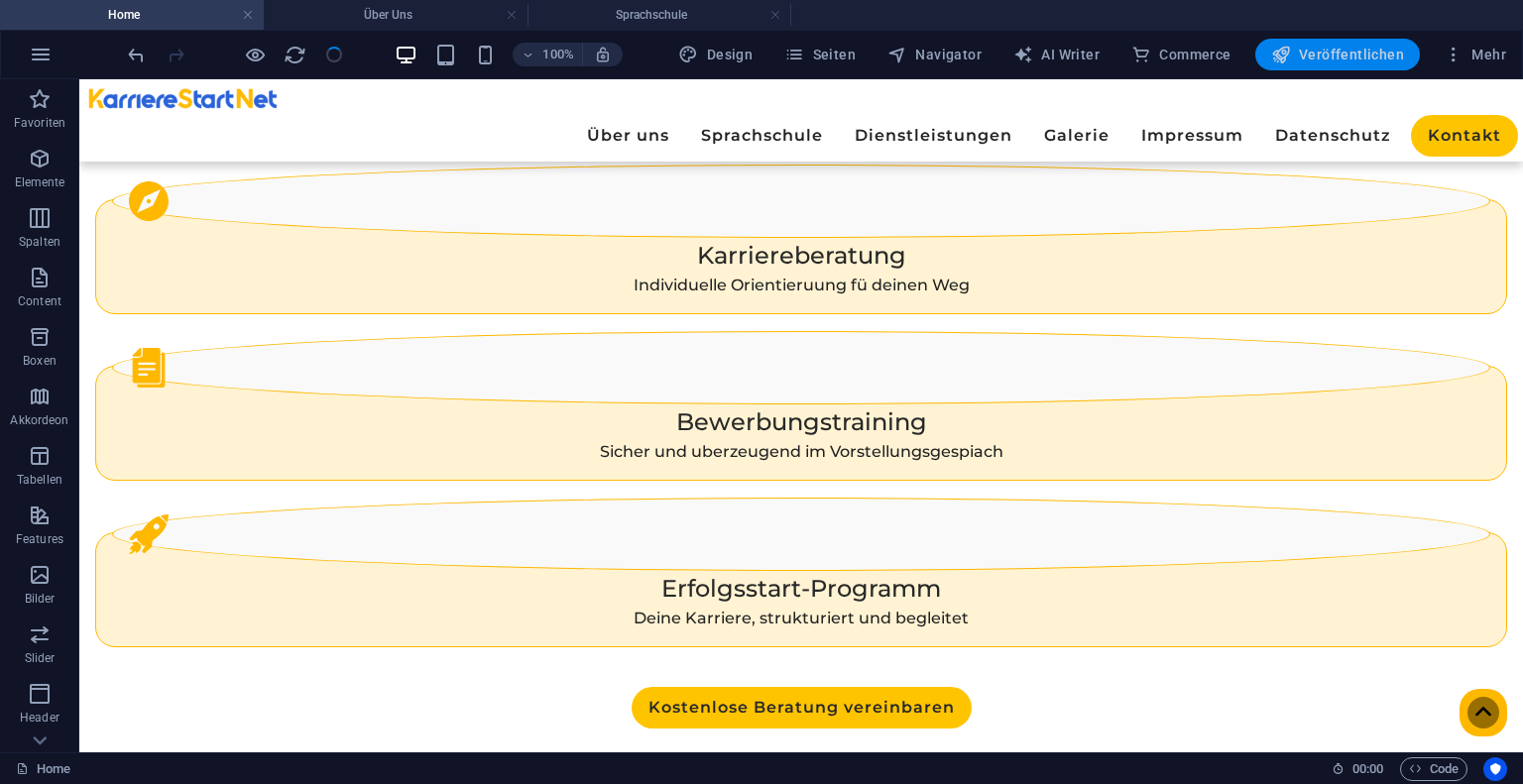 click on "Veröffentlichen" at bounding box center (1338, 55) 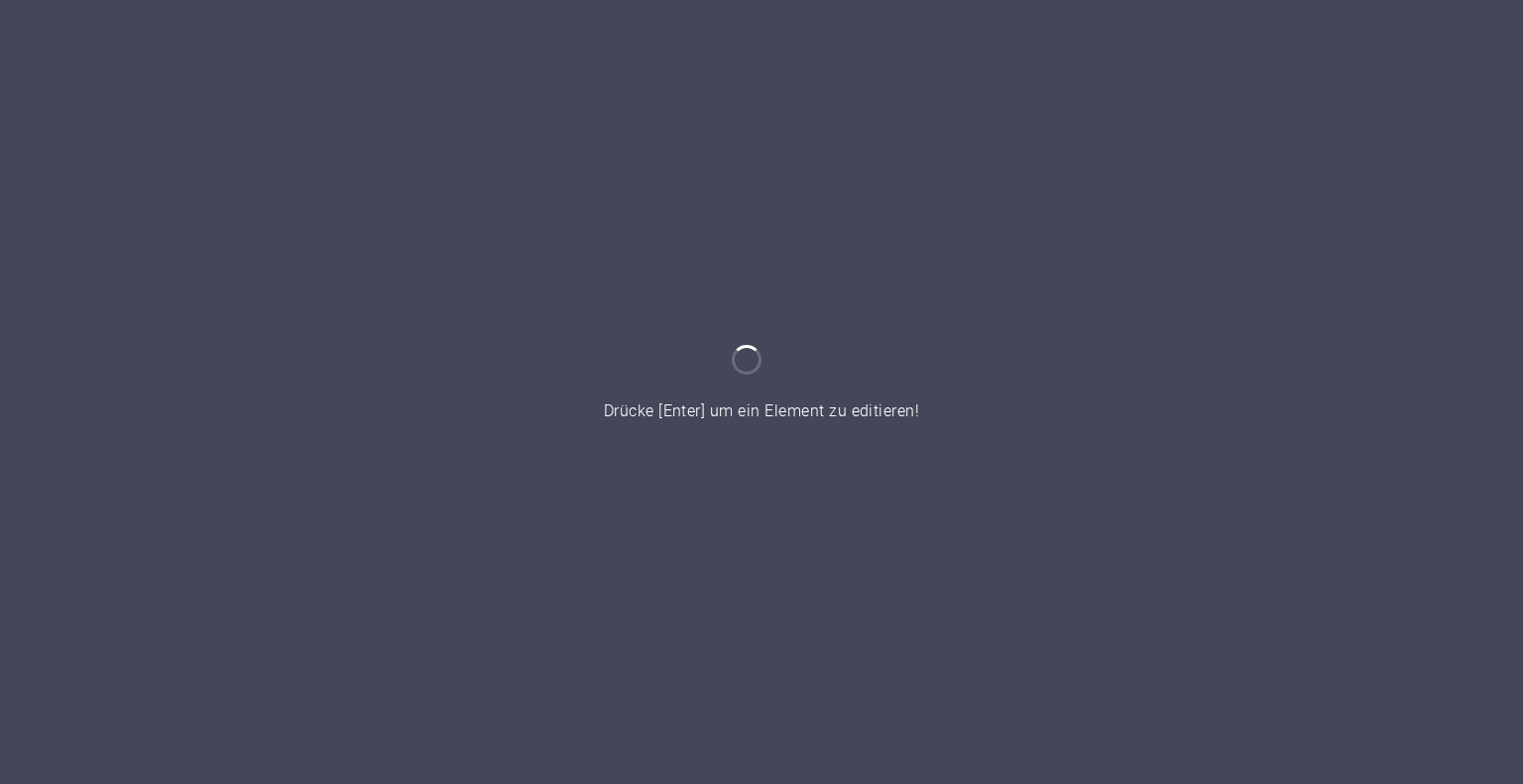 scroll, scrollTop: 0, scrollLeft: 0, axis: both 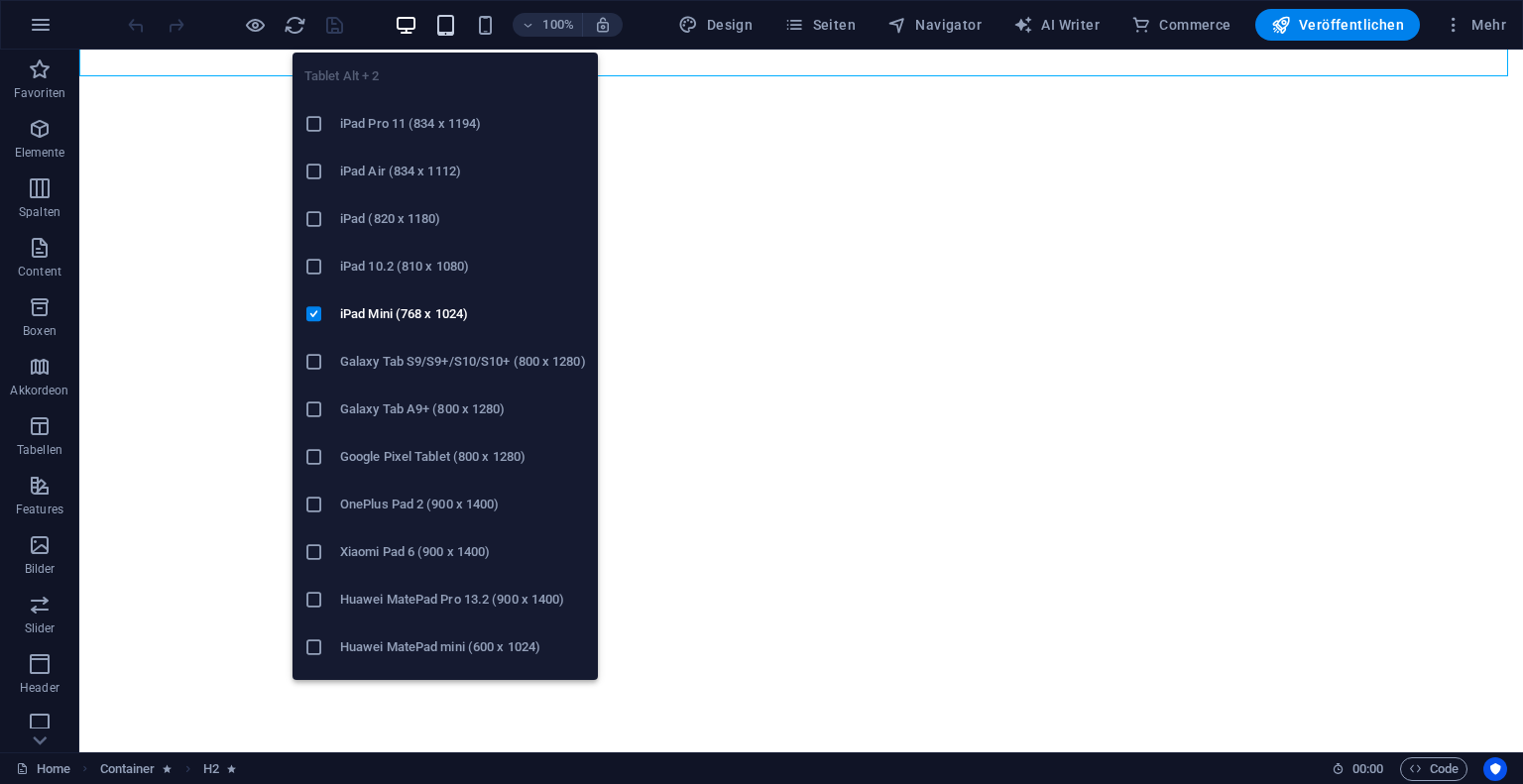 click at bounding box center [445, 25] 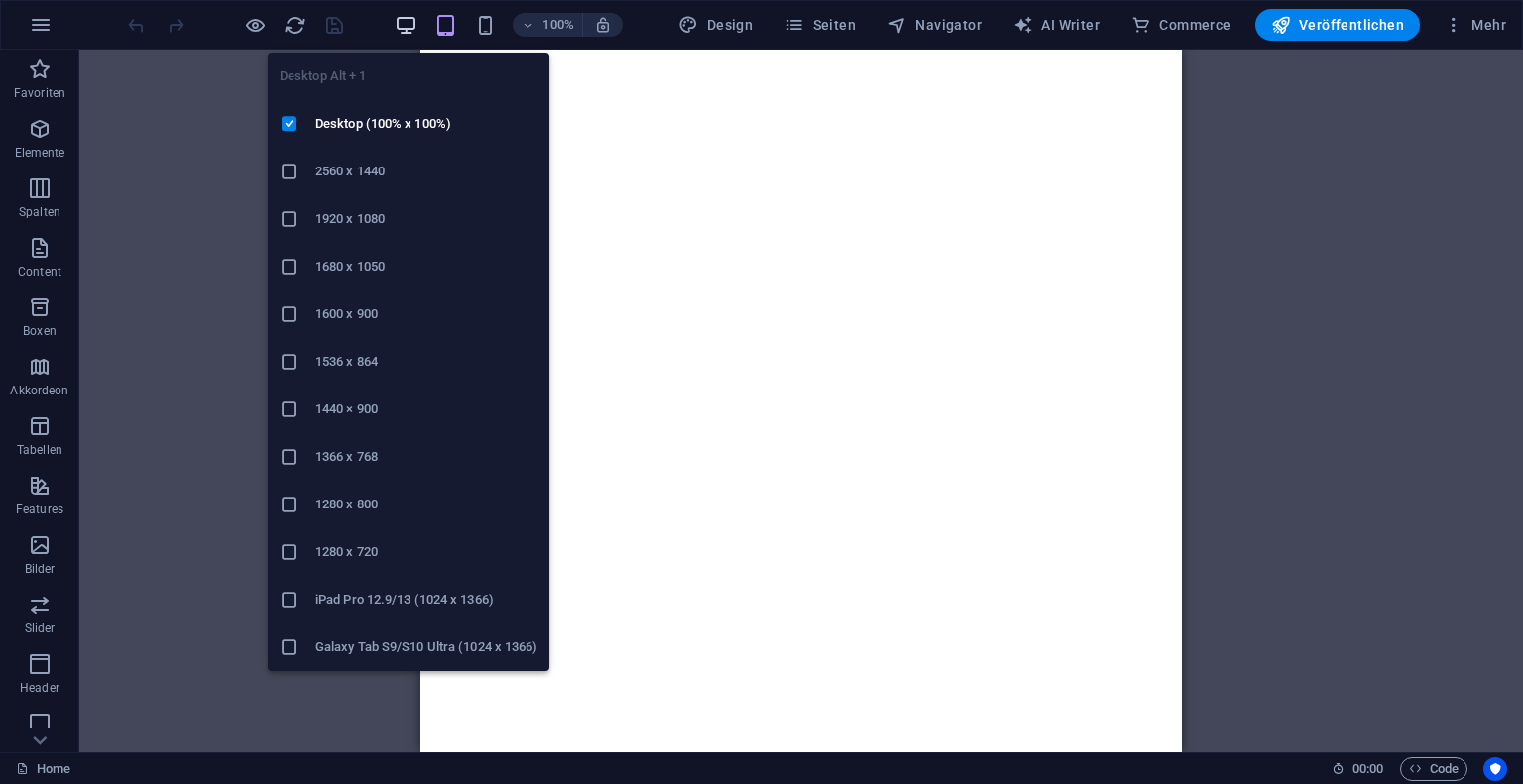 click at bounding box center (406, 25) 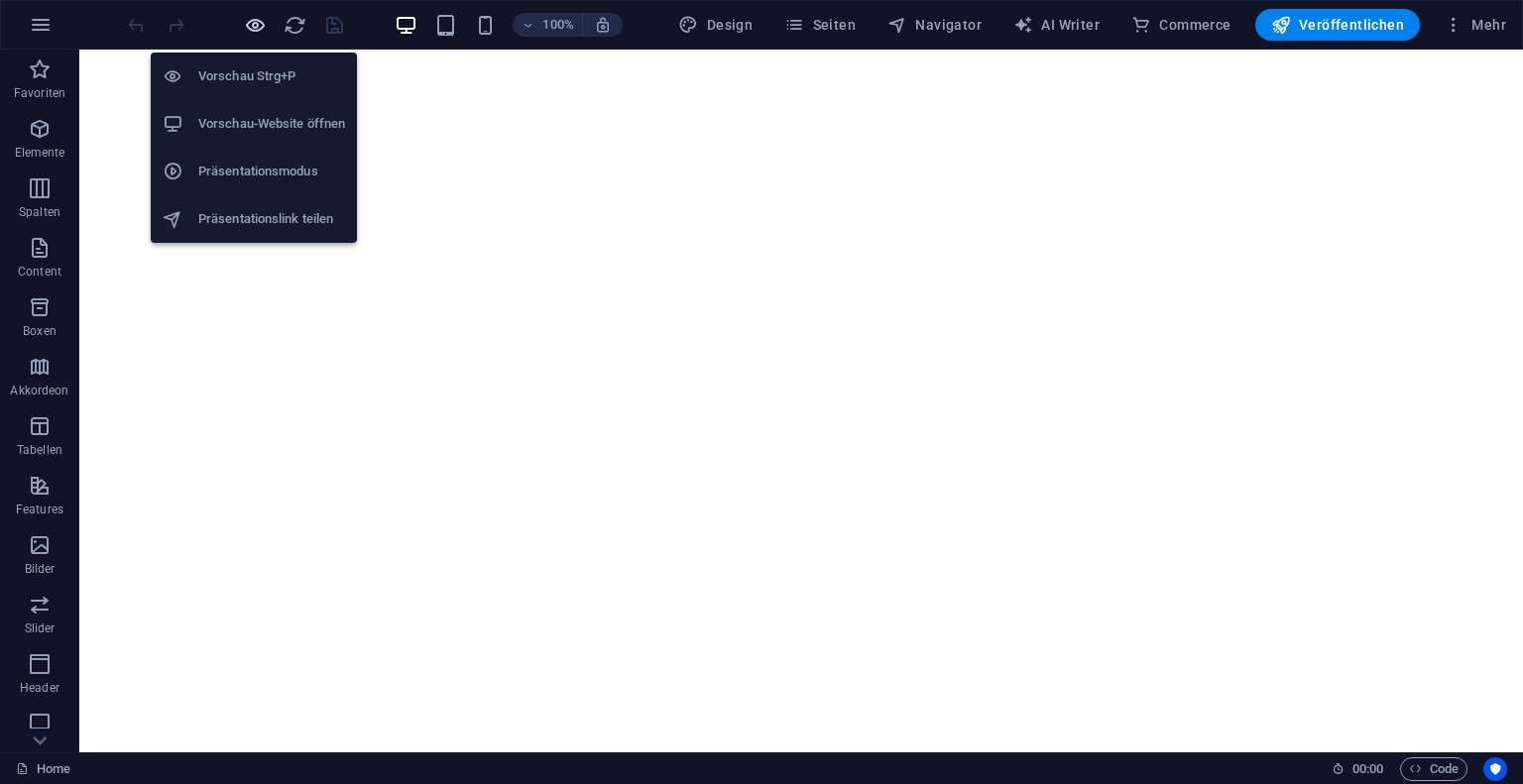 click at bounding box center (255, 25) 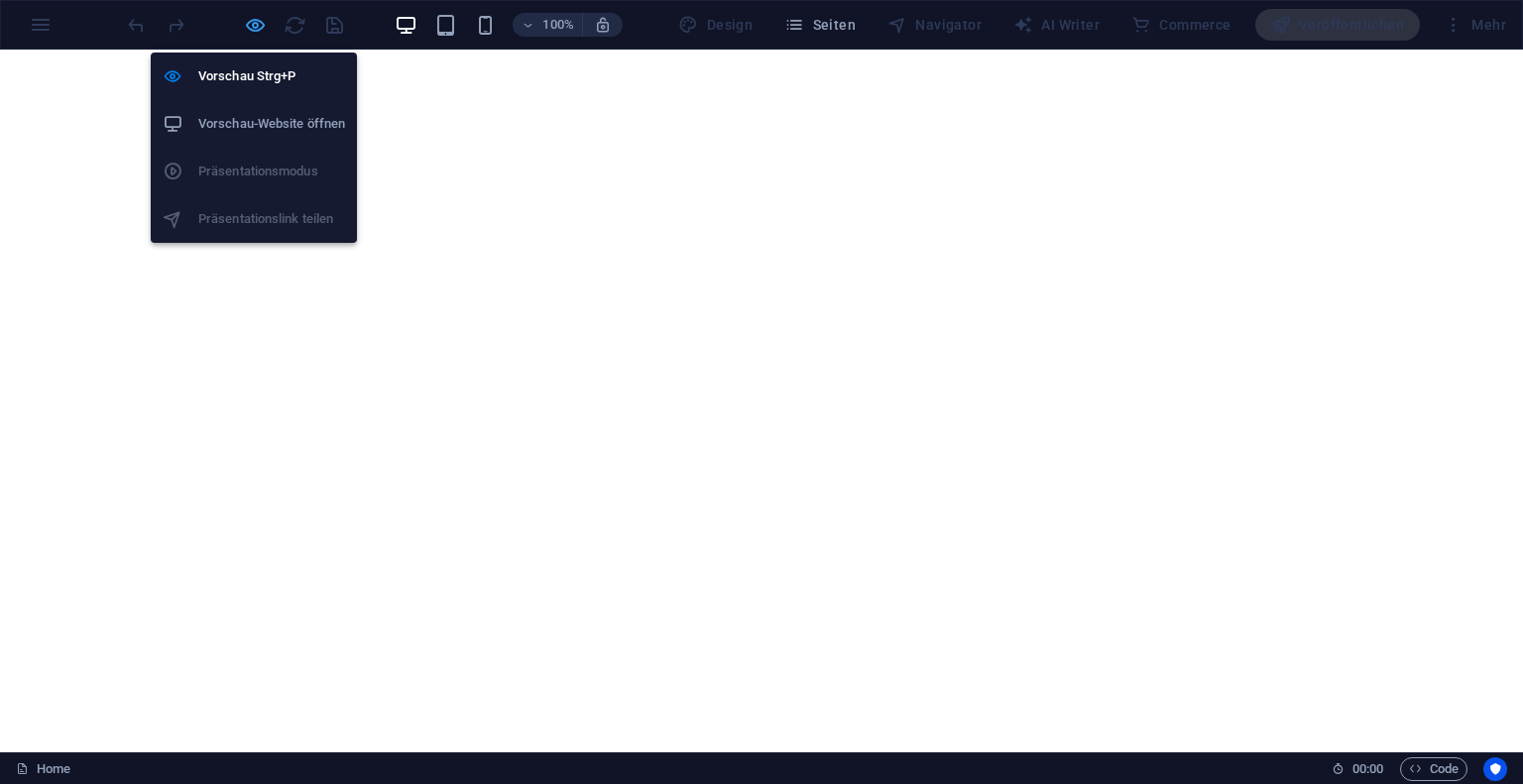 click at bounding box center (255, 25) 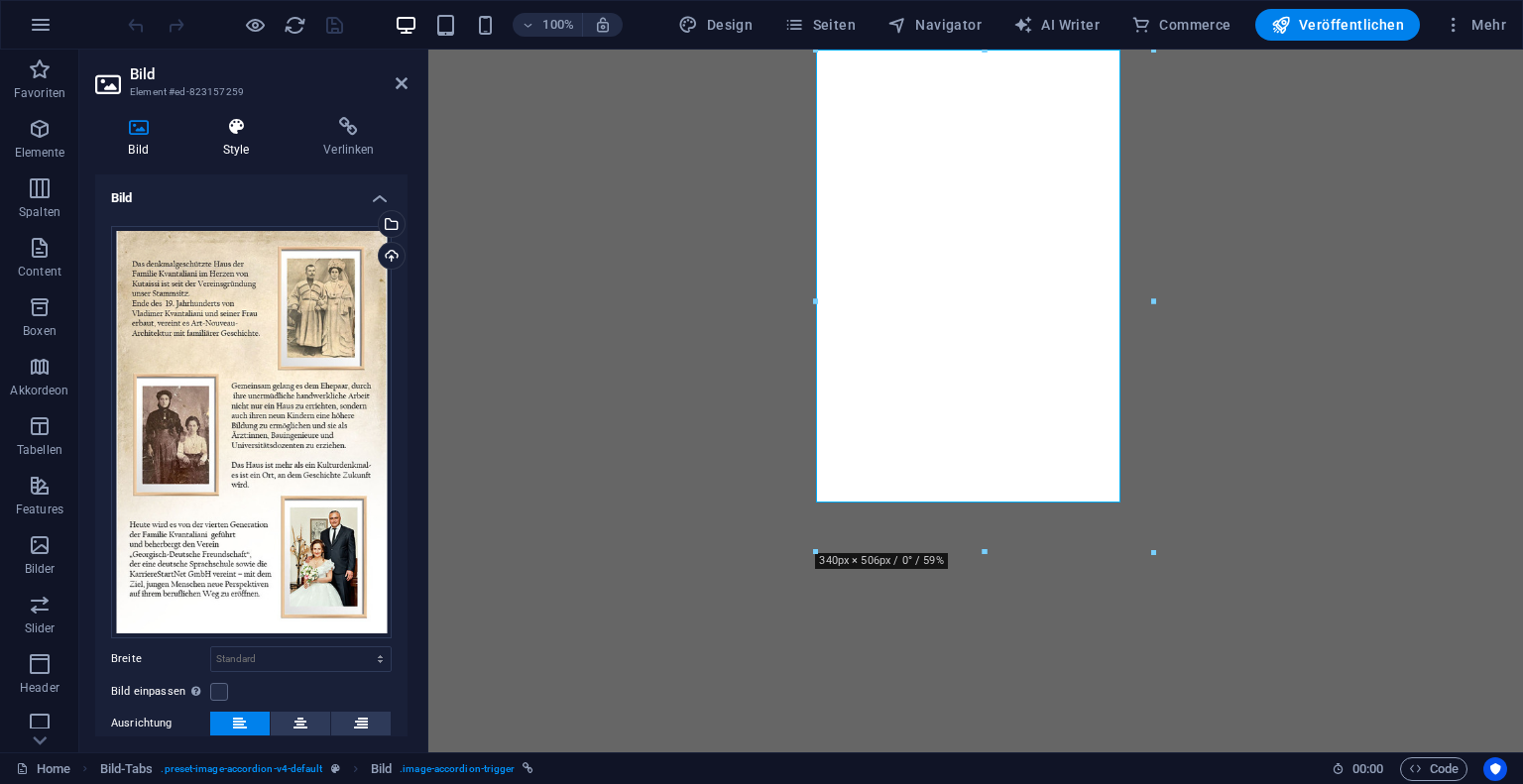 click at bounding box center [236, 127] 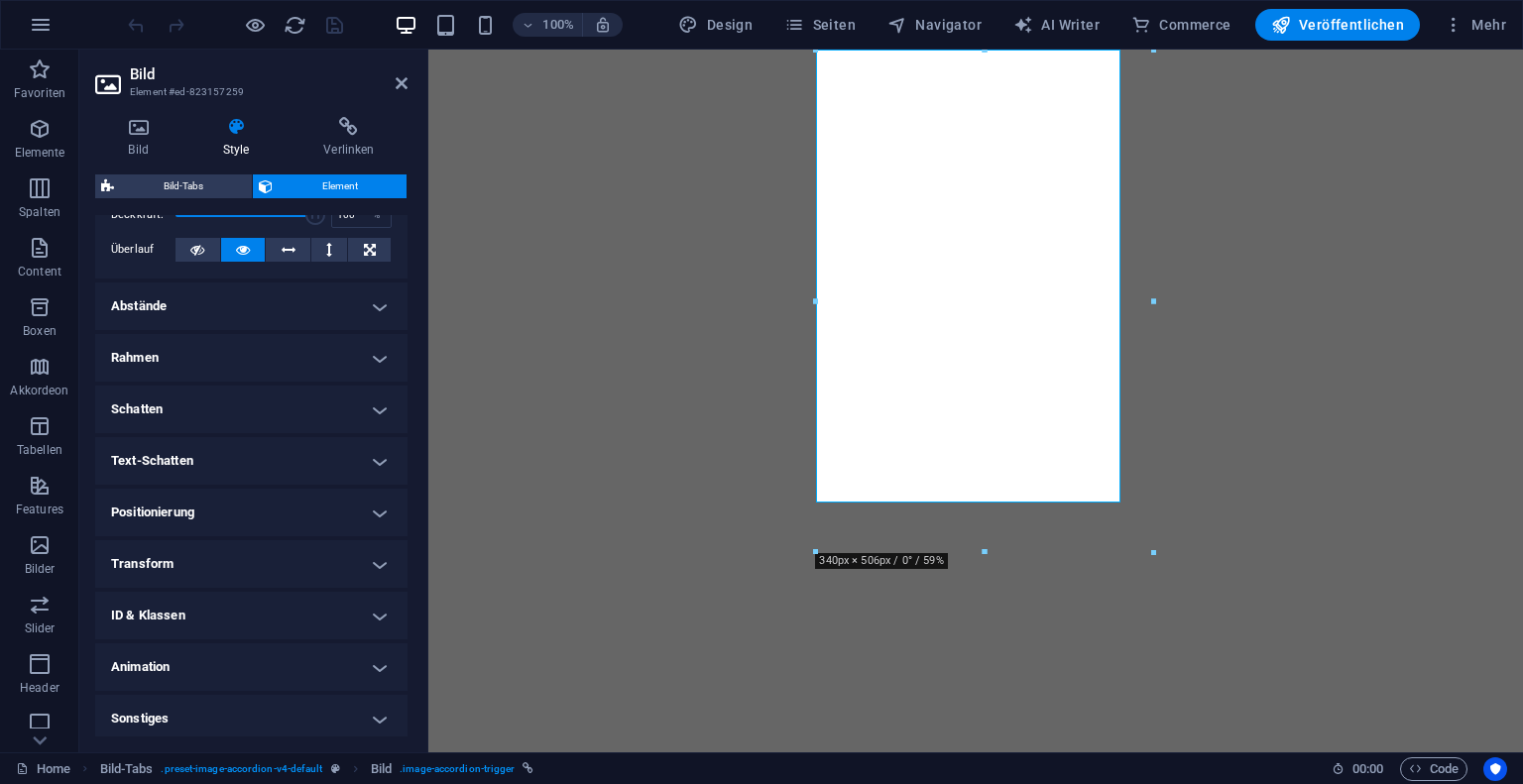 scroll, scrollTop: 332, scrollLeft: 0, axis: vertical 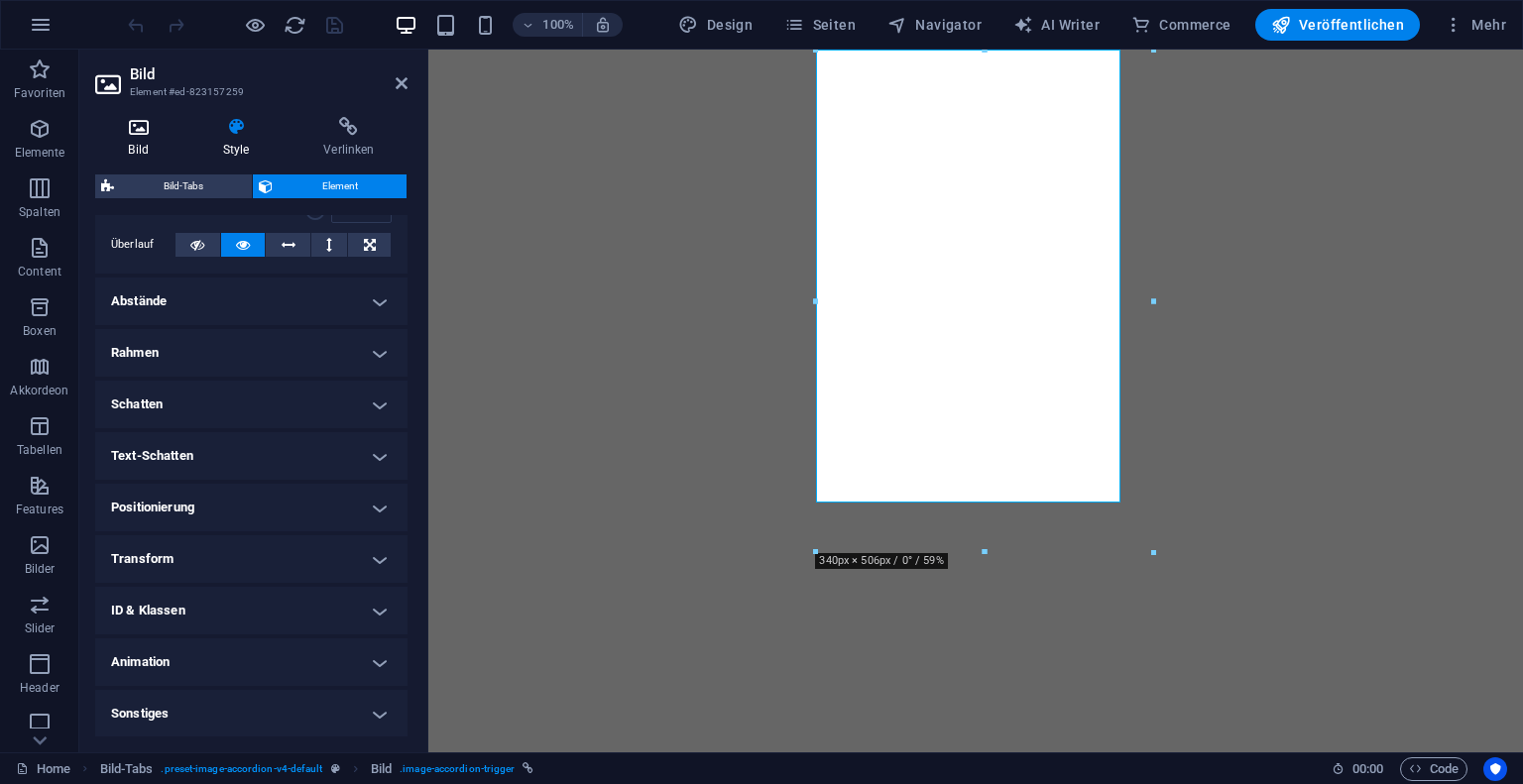 click on "Bild" at bounding box center (142, 138) 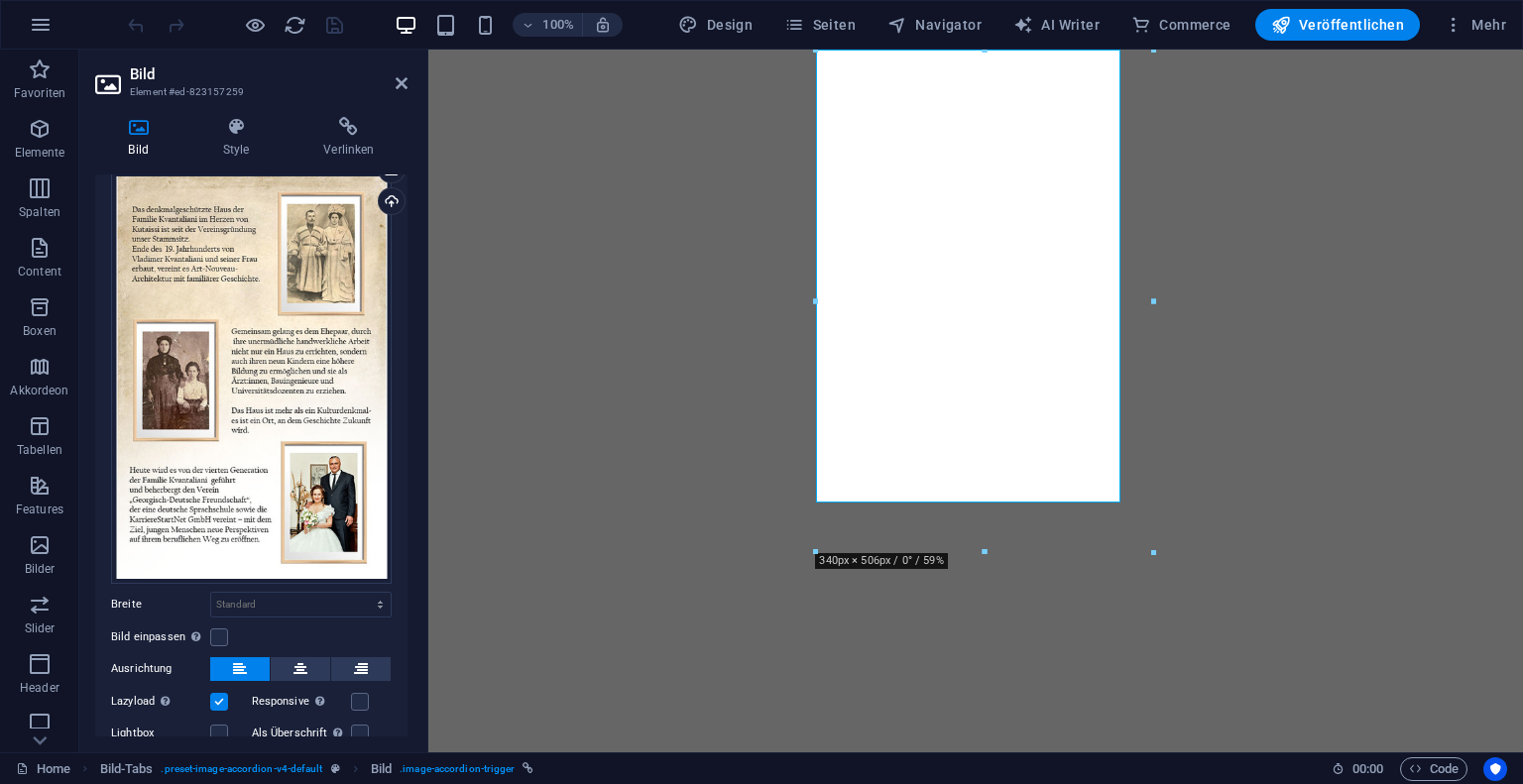 scroll, scrollTop: 0, scrollLeft: 0, axis: both 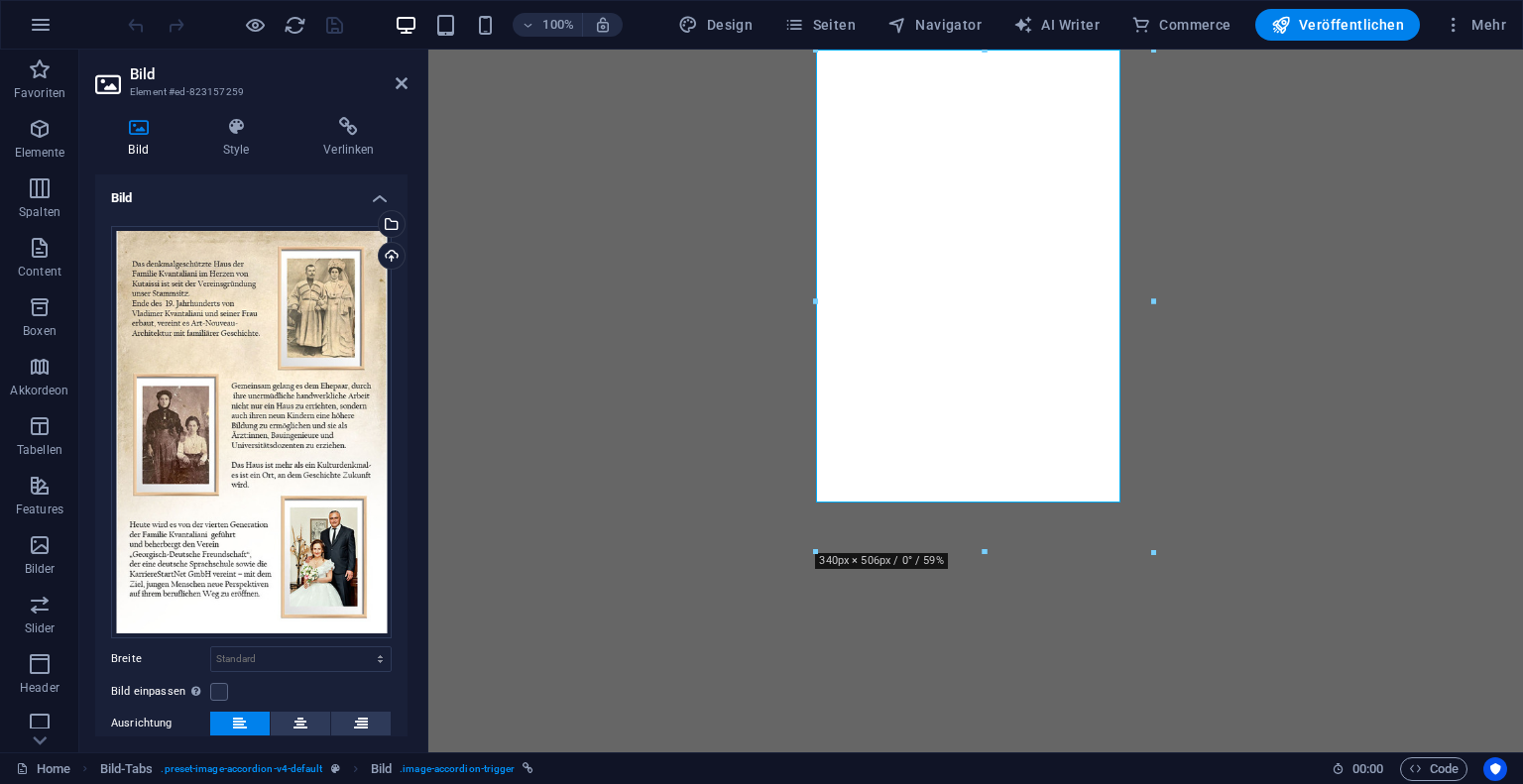 click on "Bild Style Verlinken Bild Ziehe Dateien zum Hochladen hierher oder  klicke hier, um aus Dateien oder kostenlosen Stockfotos & -videos zu wählen Wähle aus deinen Dateien, Stockfotos oder lade Dateien hoch Hochladen Breite Standard auto px rem % em vh vw Bild einpassen Bild automatisch anhand einer fixen Breite und Höhe einpassen Höhe Standard auto px Ausrichtung Lazyload Bilder auf Seite nachträglich laden. Verbessert Ladezeit (Pagespeed). Responsive Automatisch Retina-Bilder und kleinere Bilder auf Smartphones laden Lightbox Als Überschrift Das Bild in eine H1-Überschrift einfügen. Nützlich, um dem Alternativtext die Gewichtung einer H1-Überschrift zu geben, z.B. für das Logo. Deaktiviert lassen, wenn unklar. Optimiert Bilder werden komprimiert für eine bessere Ladegeschwindigkeit der Website. Position Richtung Benutzerdefiniert X-Versatz 50 px rem % vh vw Y-Versatz 50 px rem % vh vw Textfluss Kein Bild links Bild rechts Lege fest wie sich Text um das Bild verhalten soll. Text Alternativtext Code" at bounding box center (251, 426) 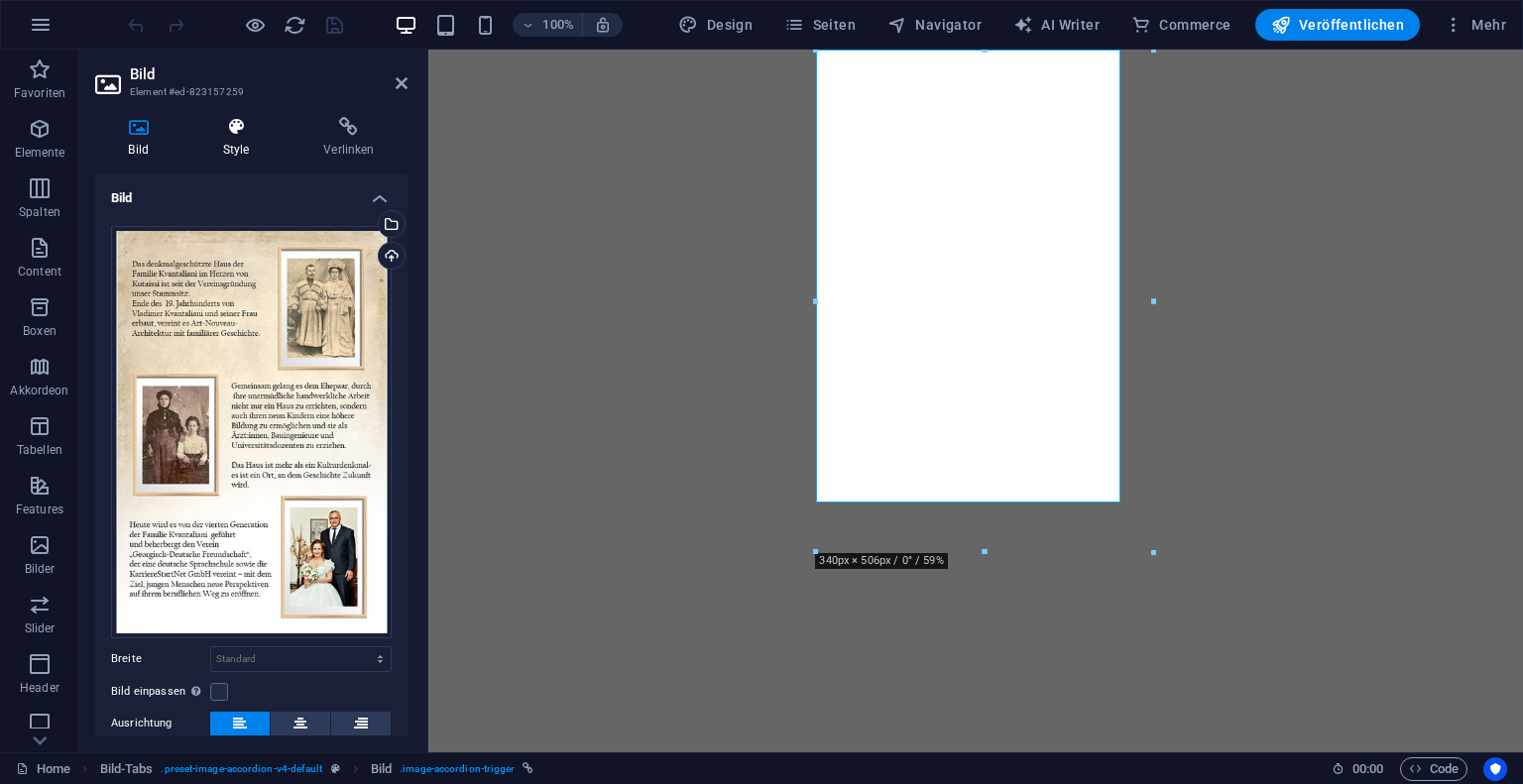 click on "Style" at bounding box center (240, 138) 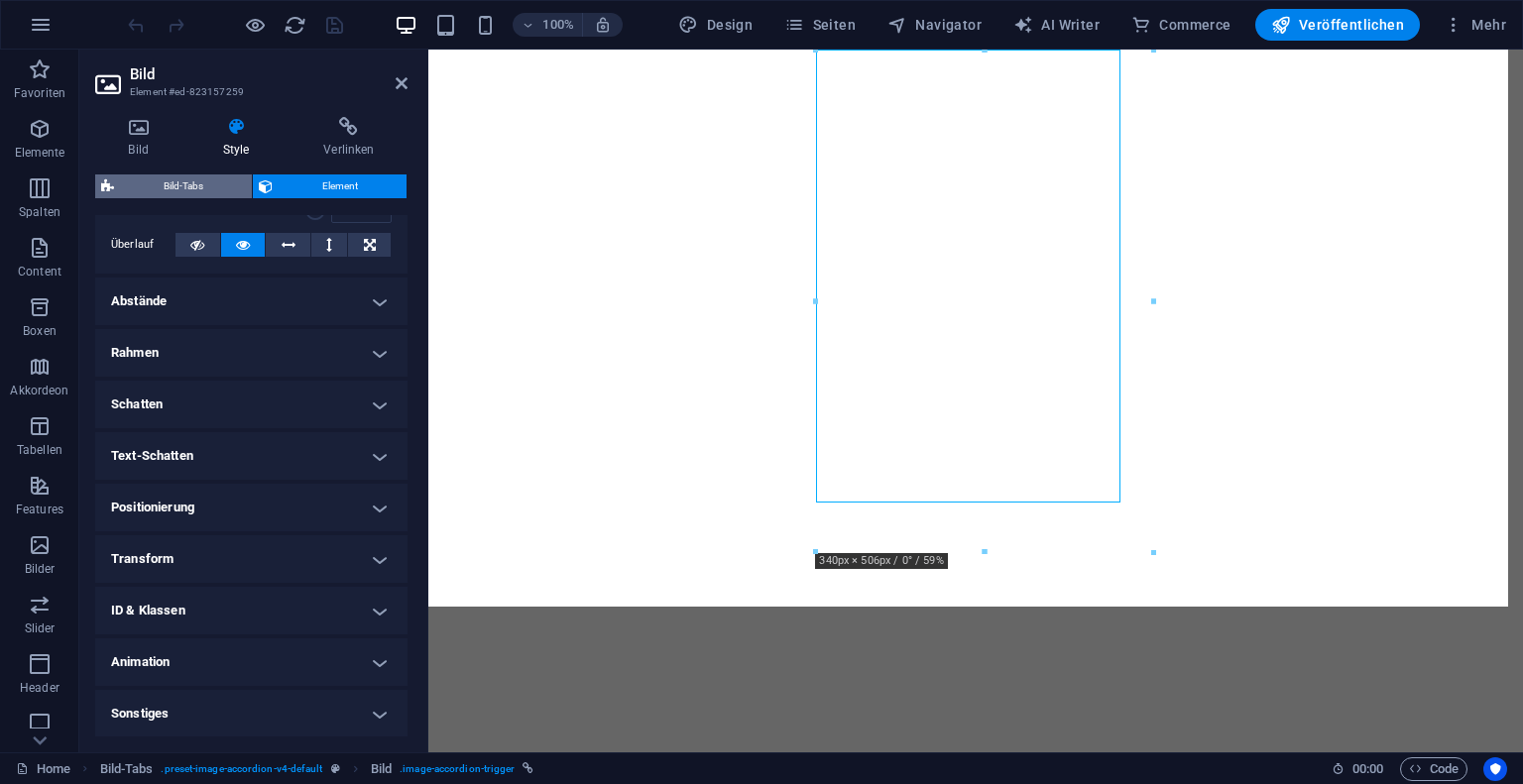 click on "Bild-Tabs" at bounding box center [182, 186] 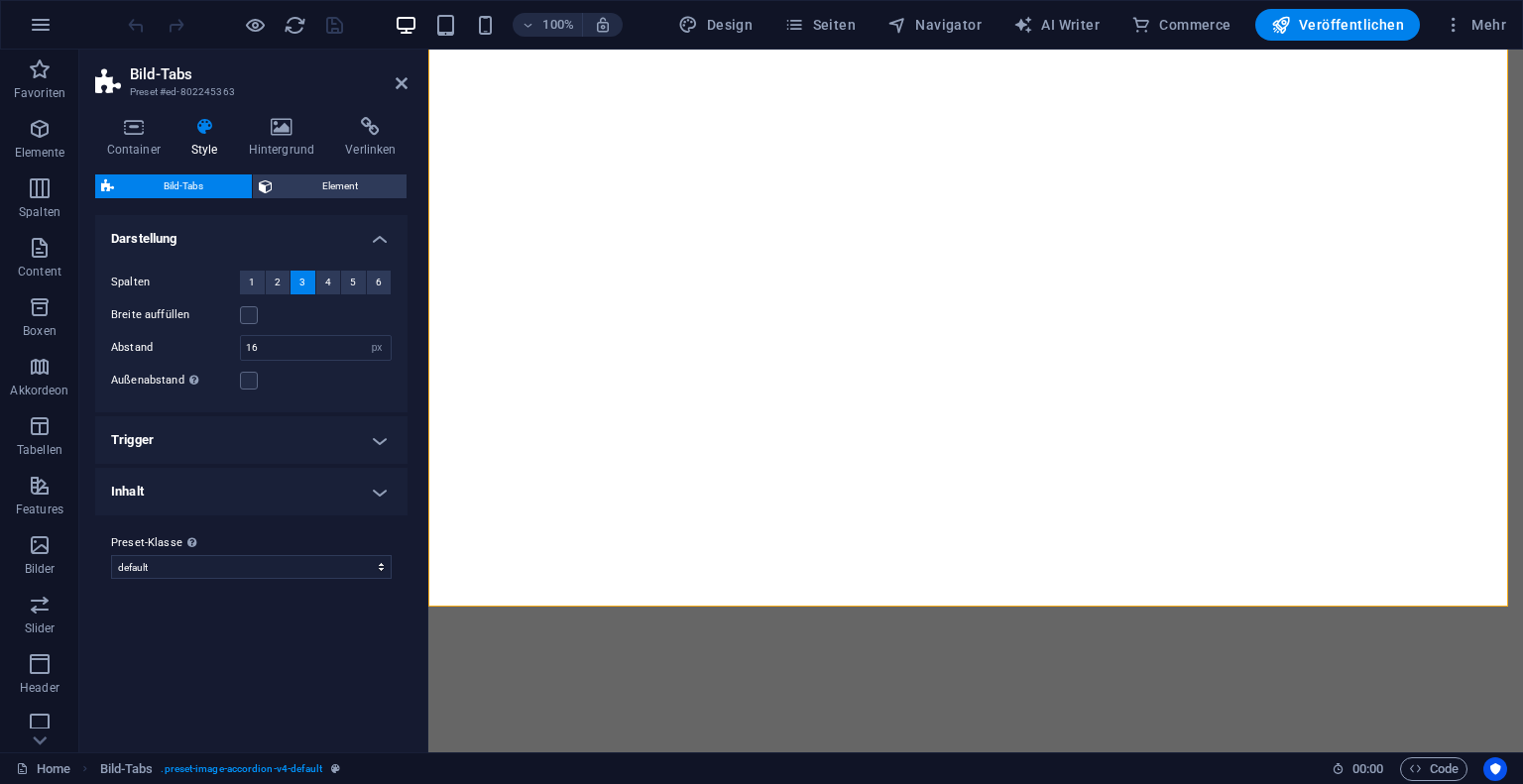 click on "Trigger" at bounding box center [251, 440] 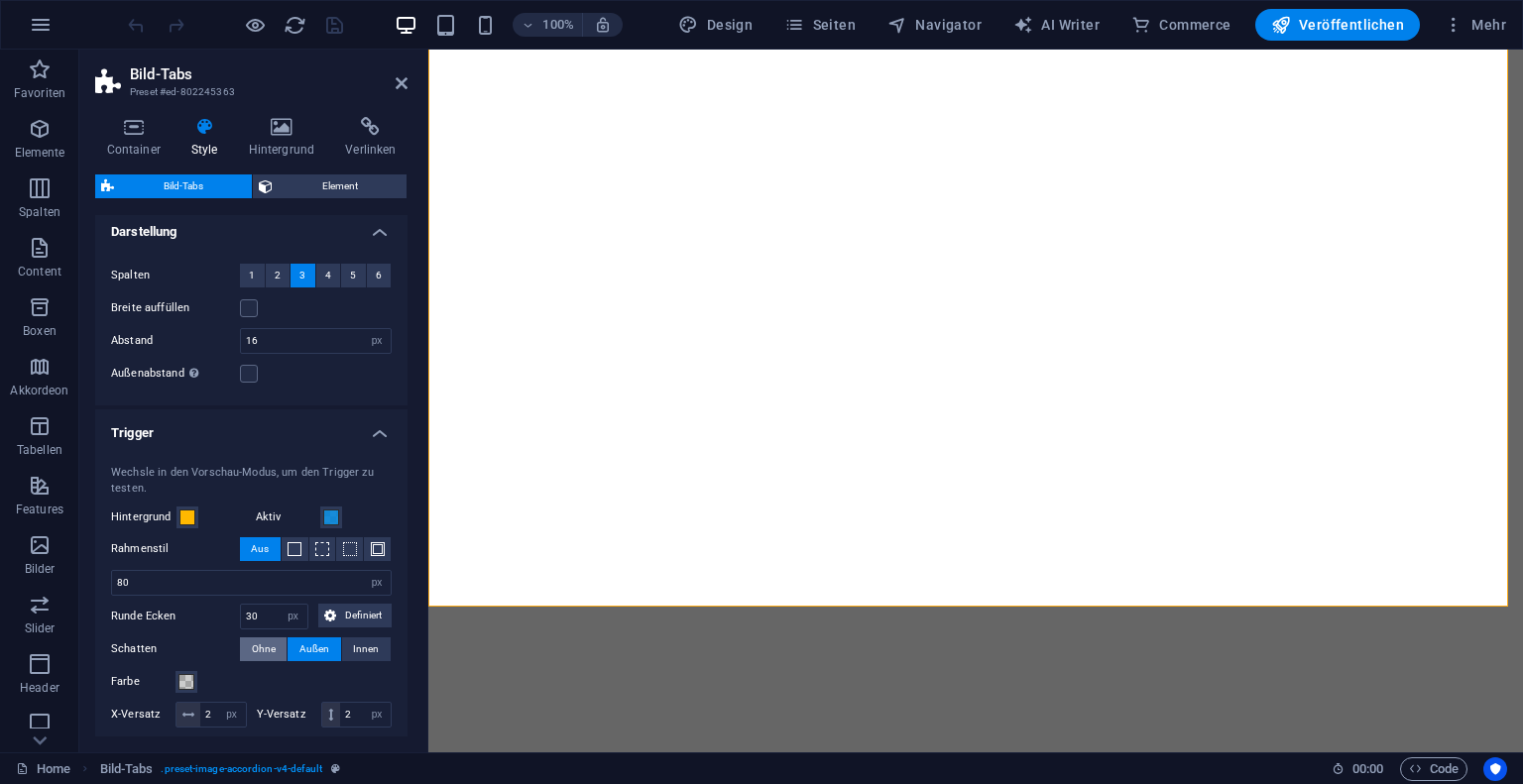 scroll, scrollTop: 0, scrollLeft: 0, axis: both 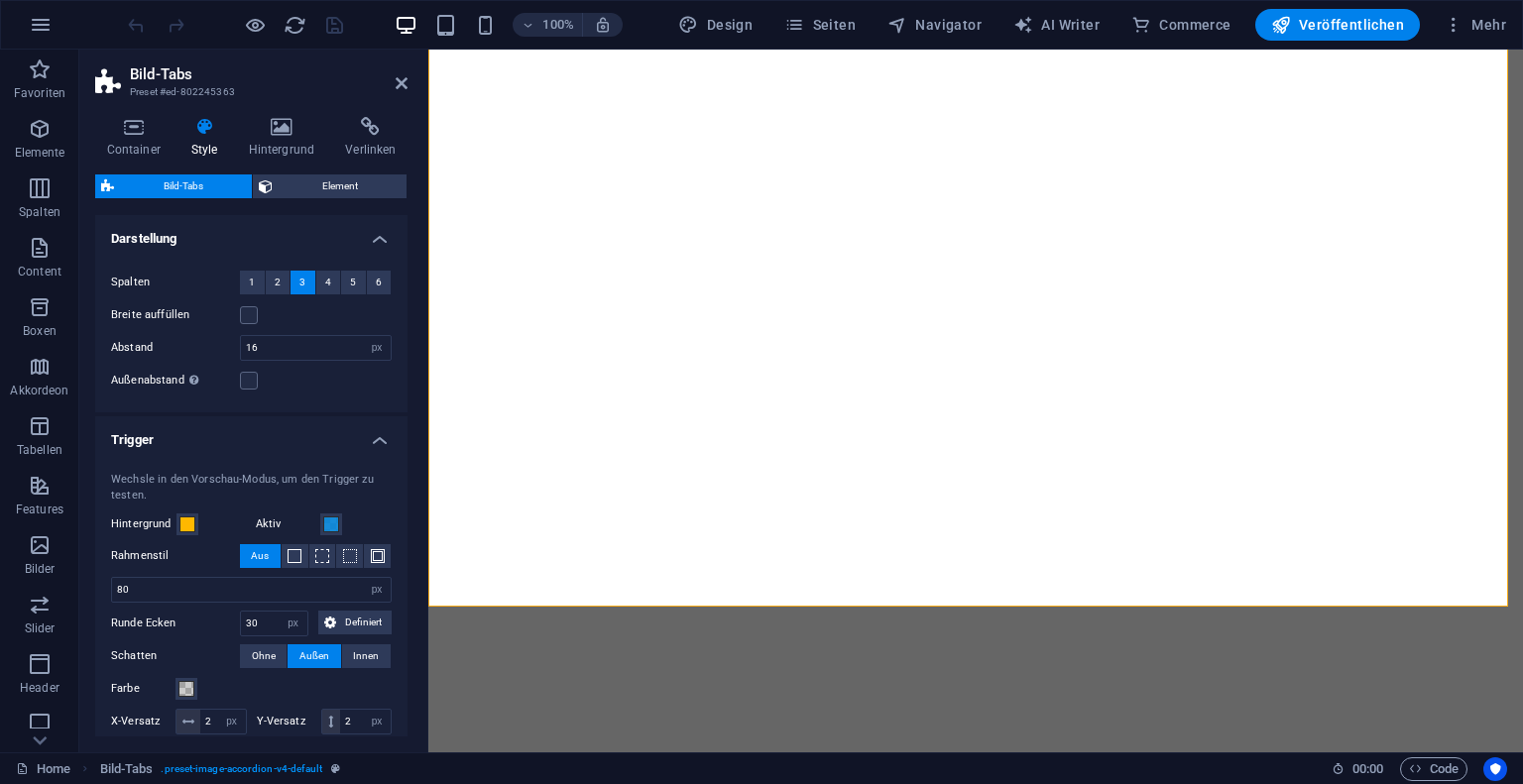 click on "Außen" at bounding box center (314, 656) 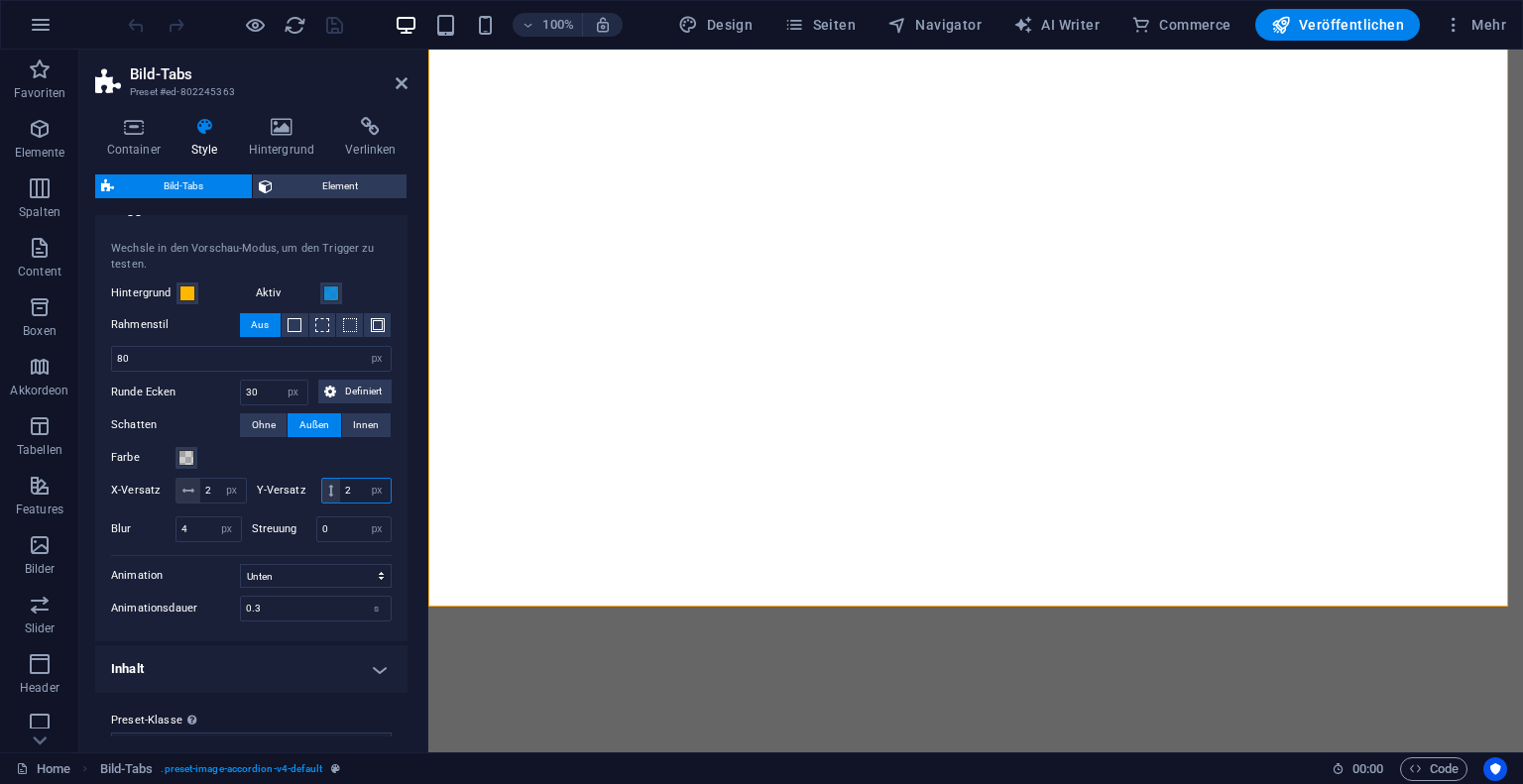 click on "2" at bounding box center (365, 491) 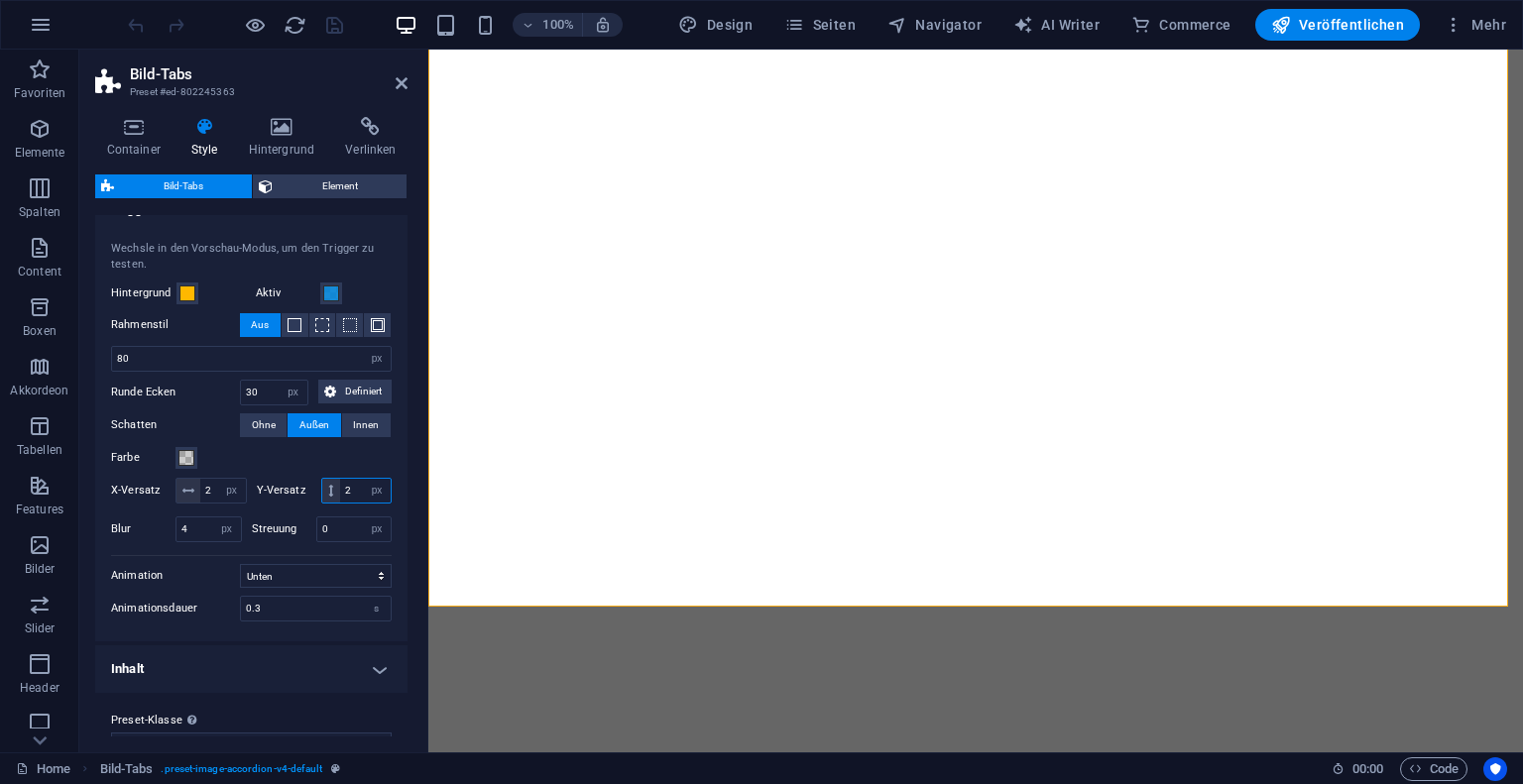 click on "2" at bounding box center [365, 491] 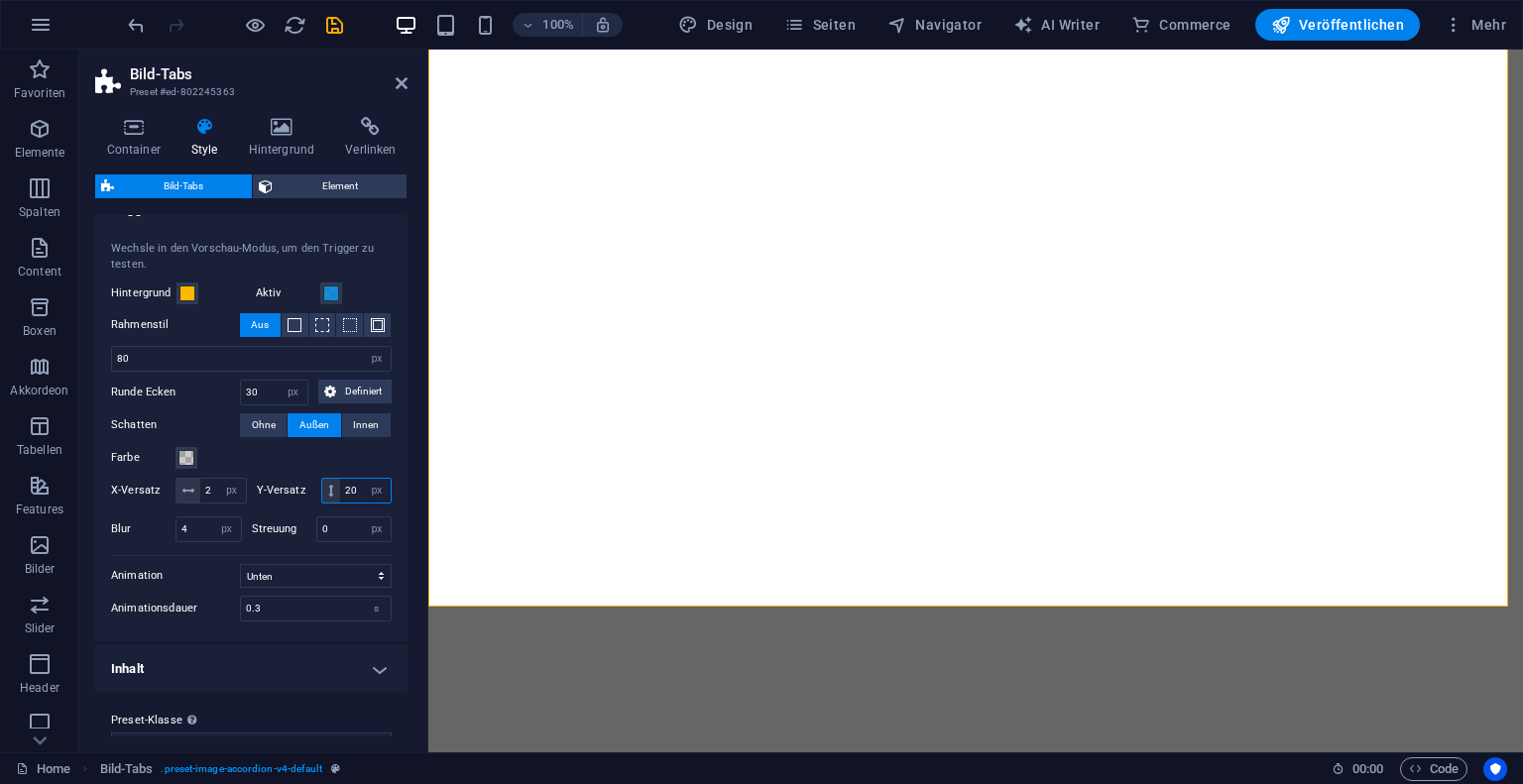 click on "20" at bounding box center [365, 491] 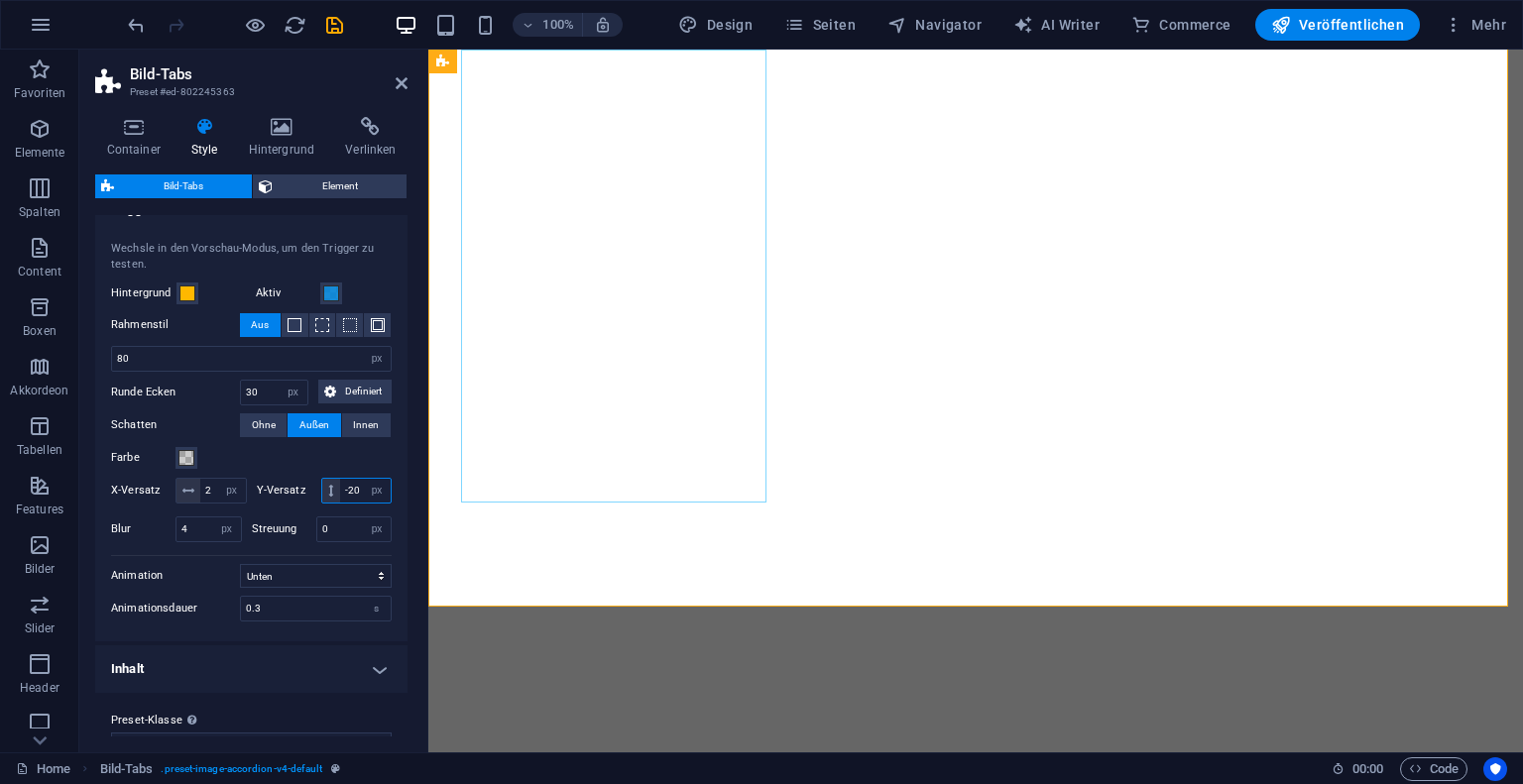 type on "-2" 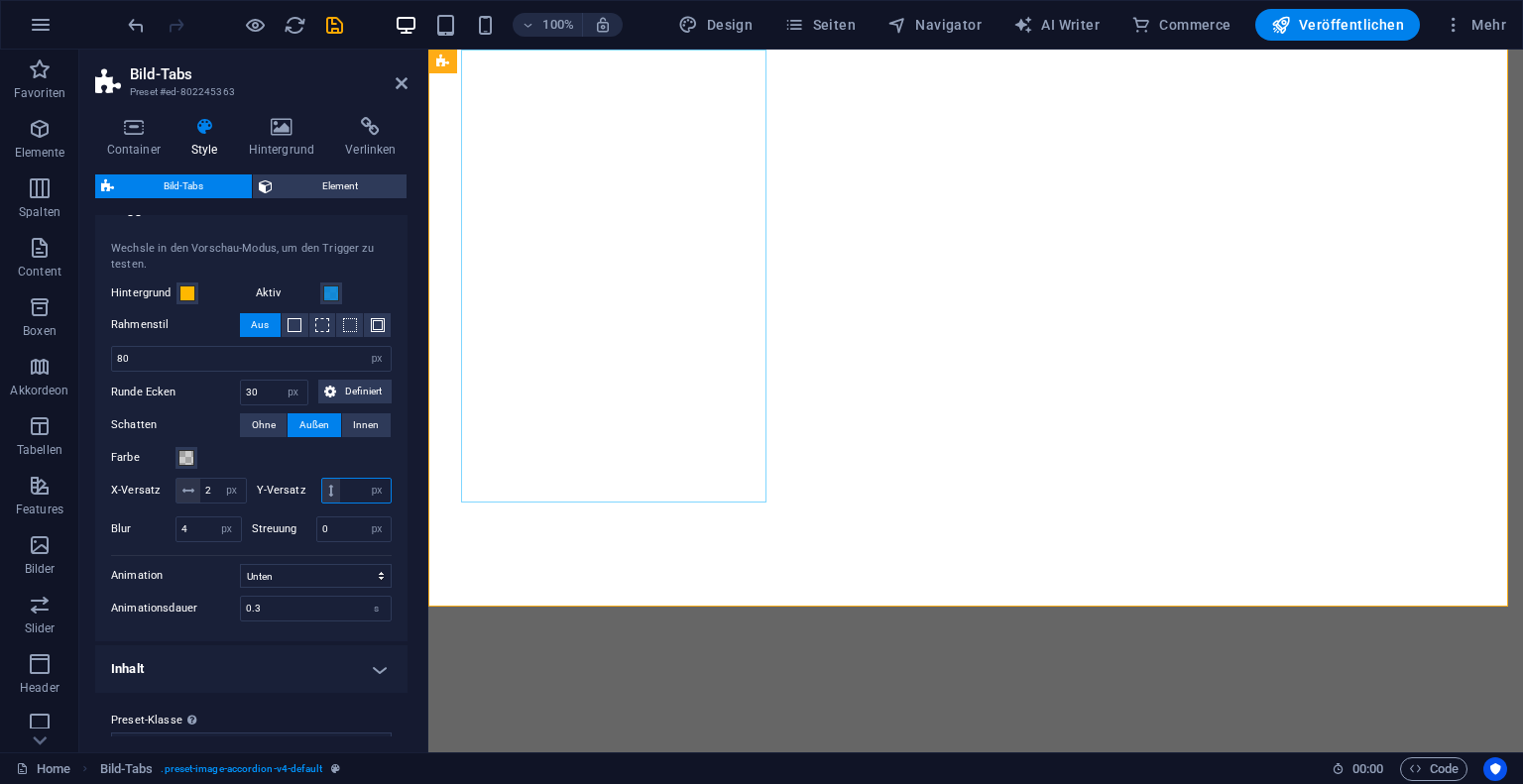 type on "2" 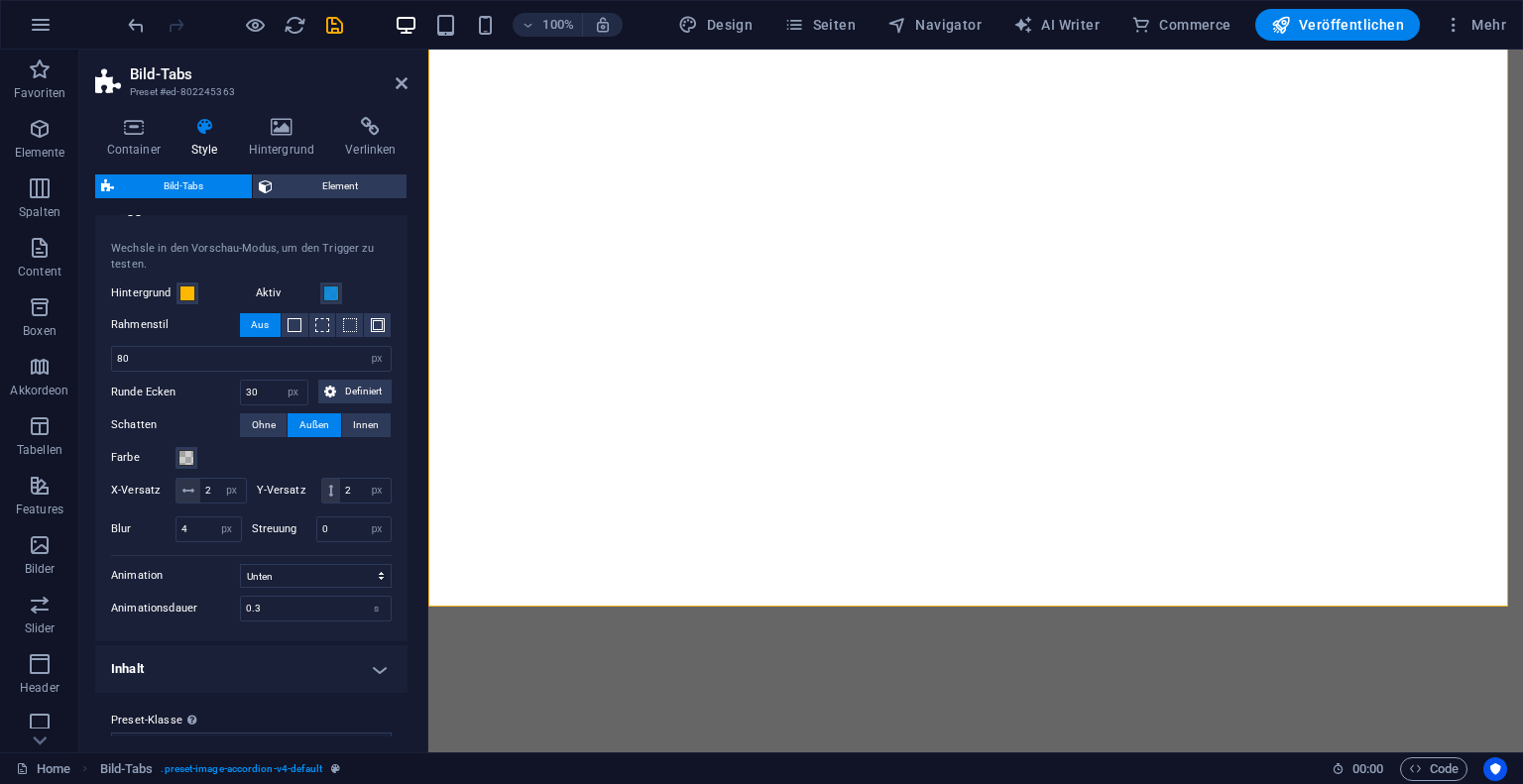 click on "Farbe" at bounding box center [251, 458] 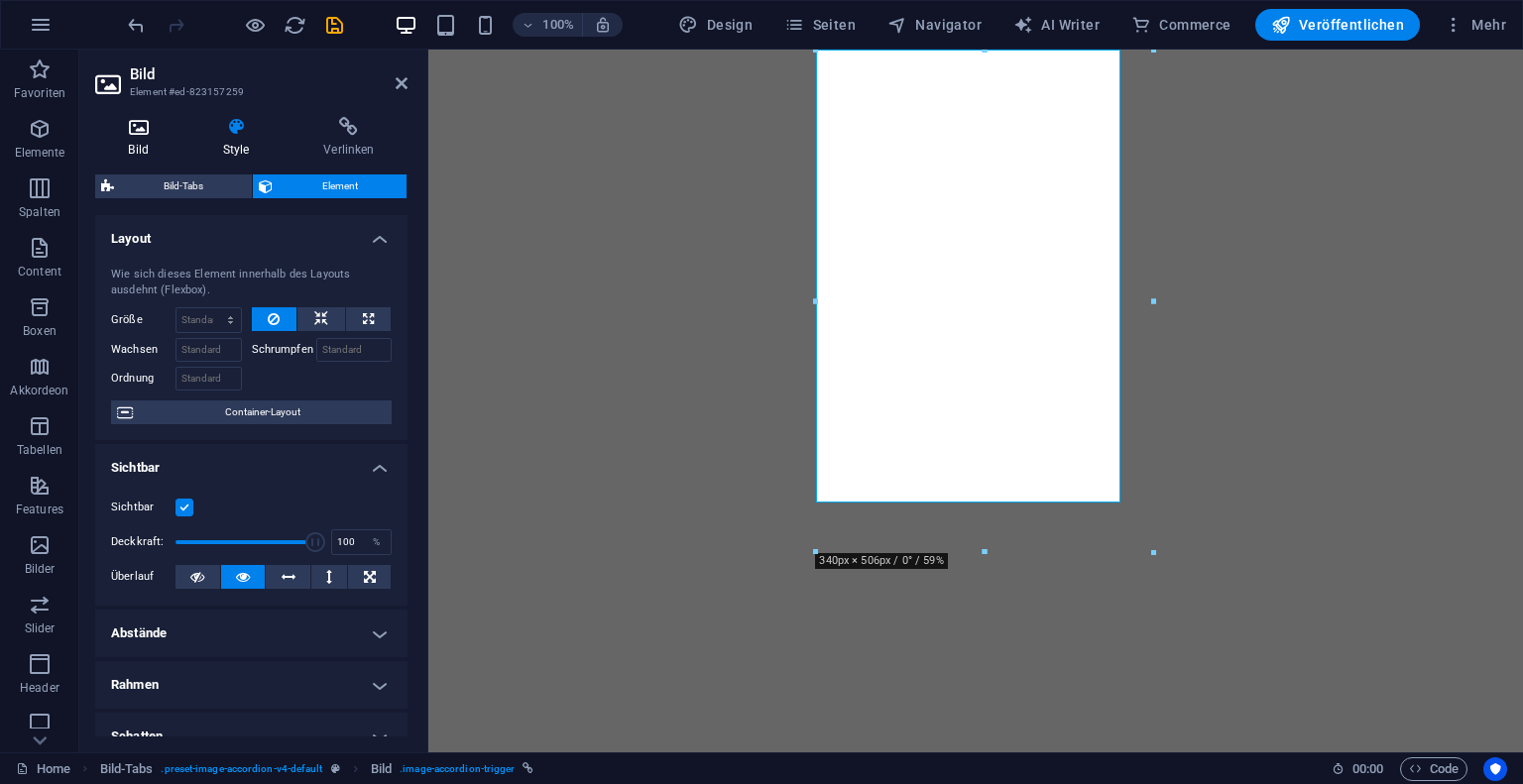 click at bounding box center [138, 127] 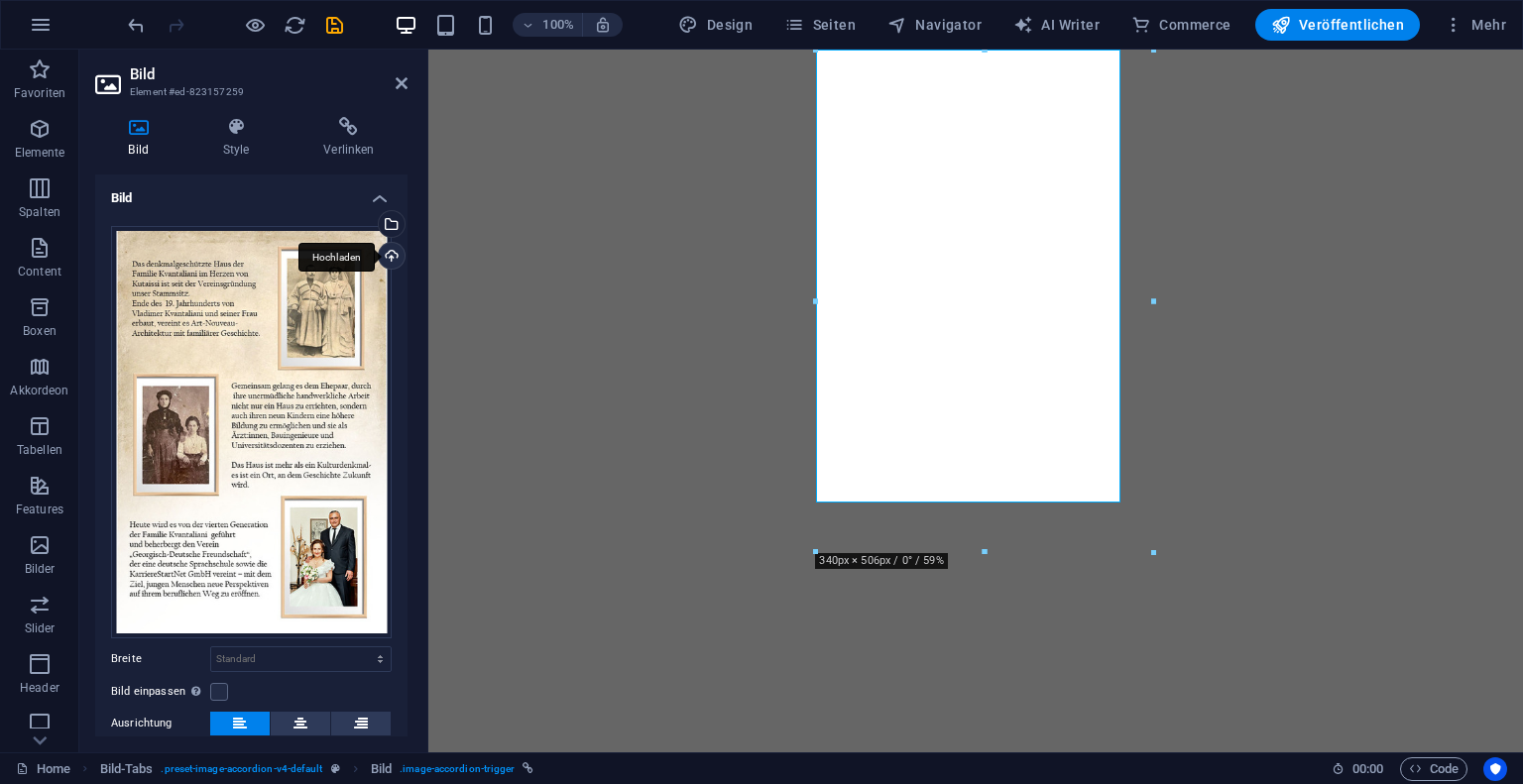 click on "Hochladen" at bounding box center (390, 258) 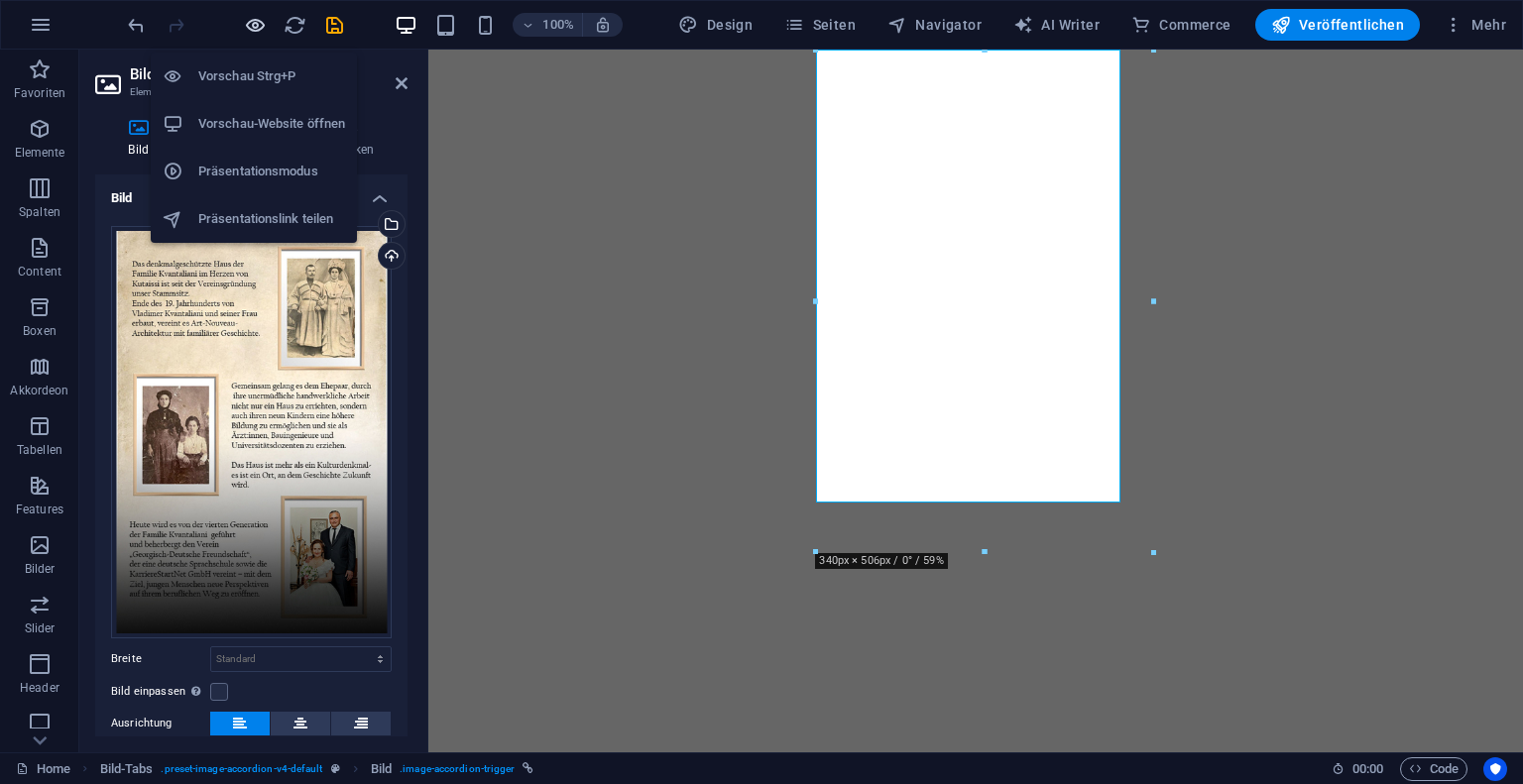 click at bounding box center [255, 25] 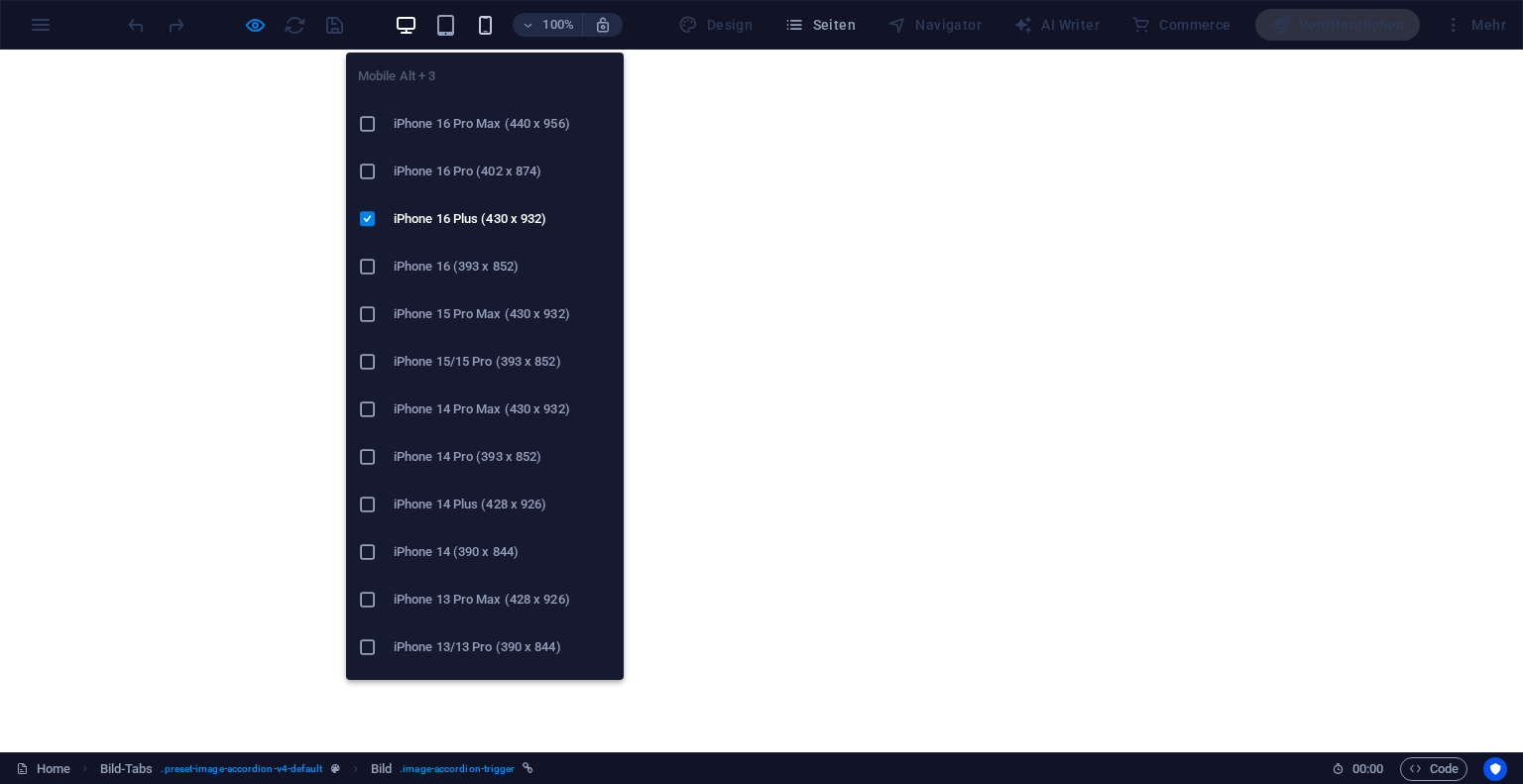 click at bounding box center [485, 25] 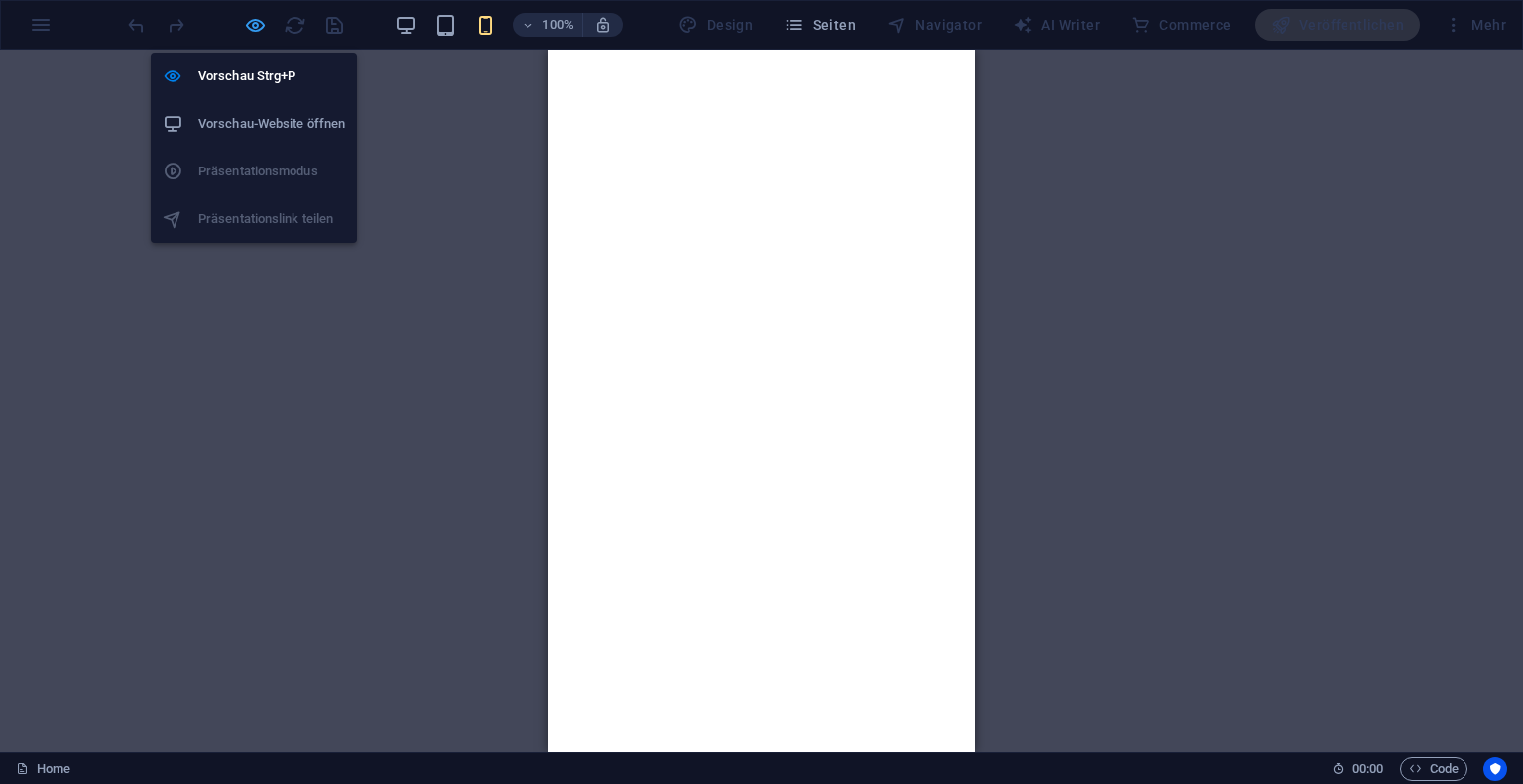click at bounding box center [255, 25] 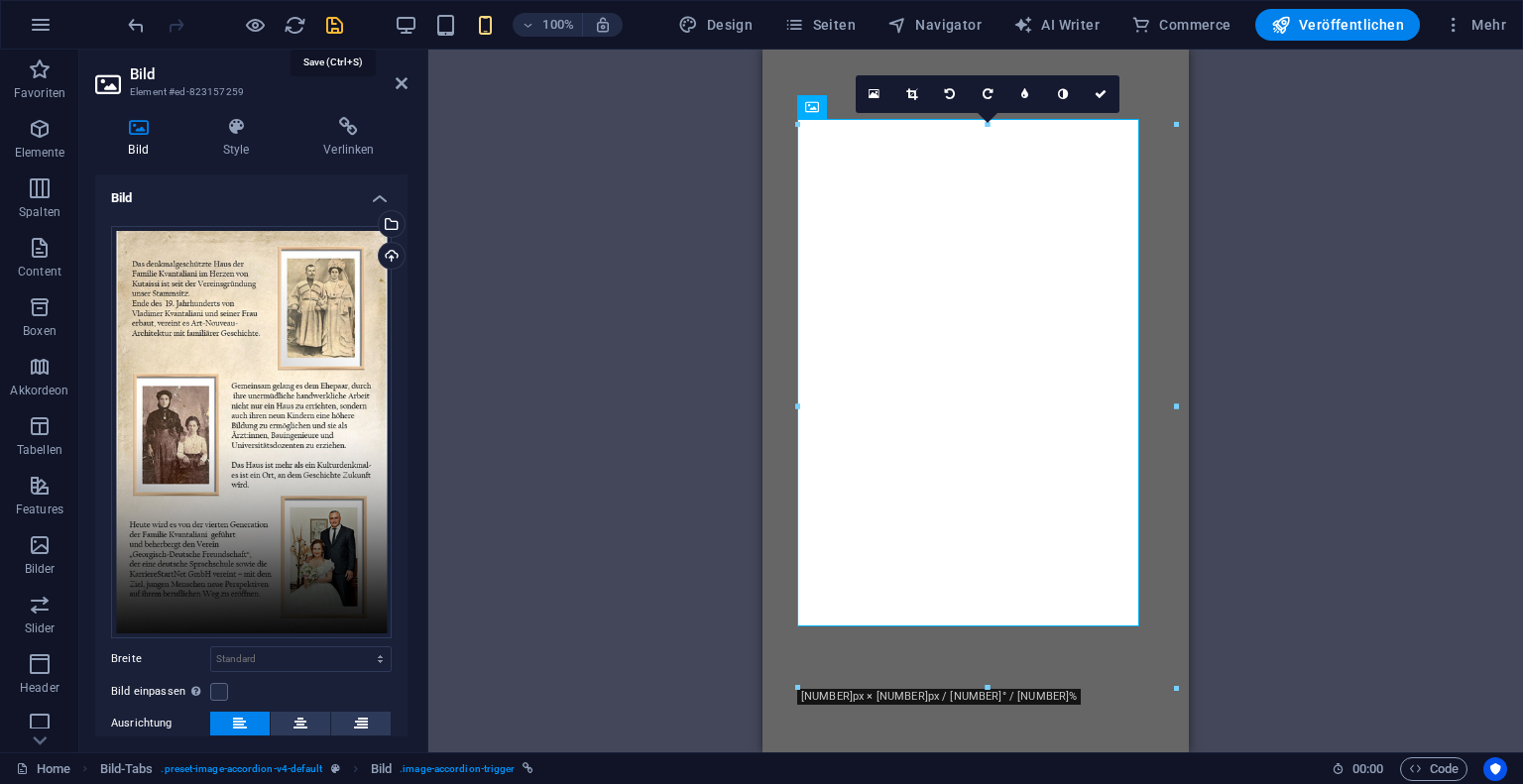 click at bounding box center (334, 25) 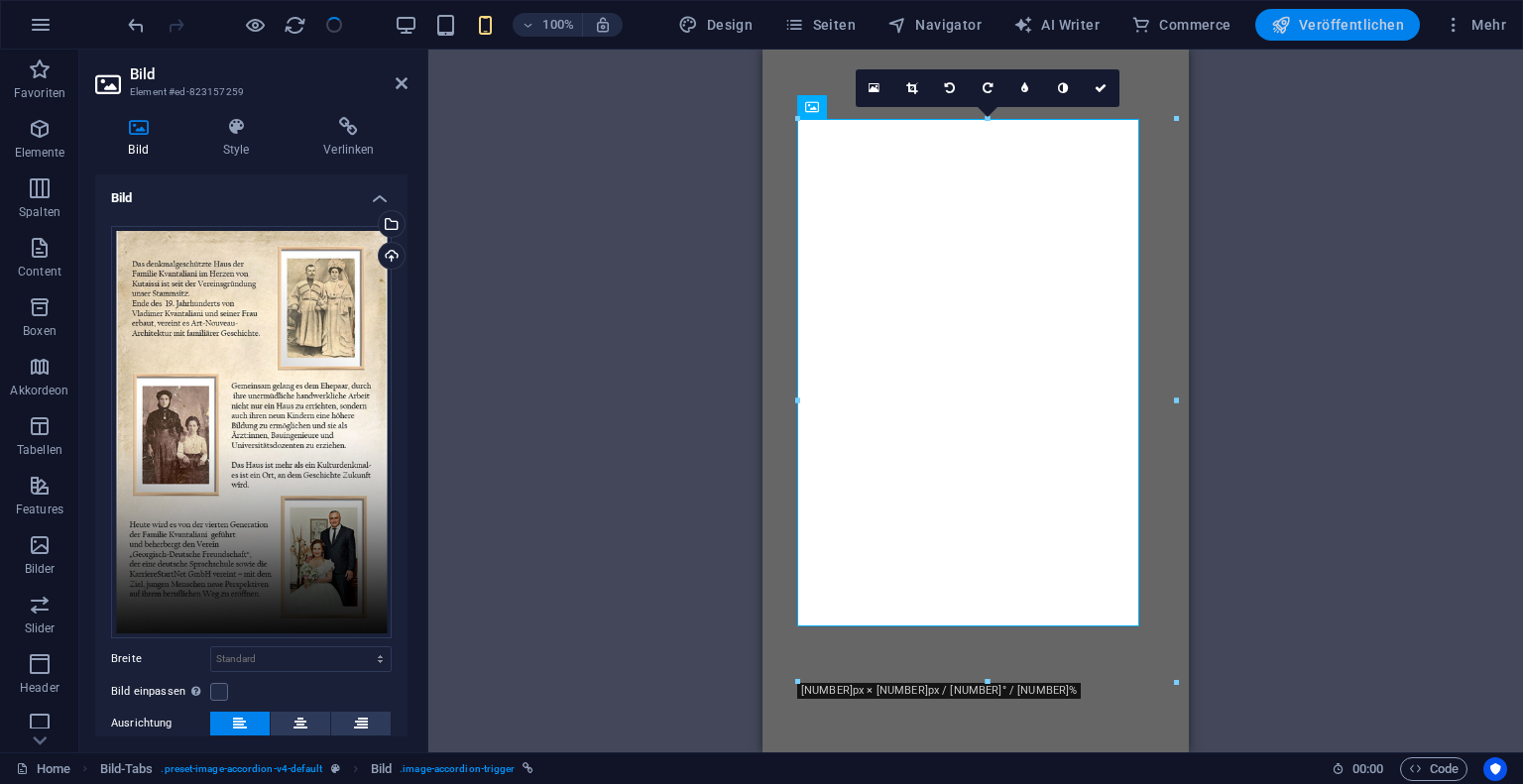 click on "Veröffentlichen" at bounding box center [1338, 25] 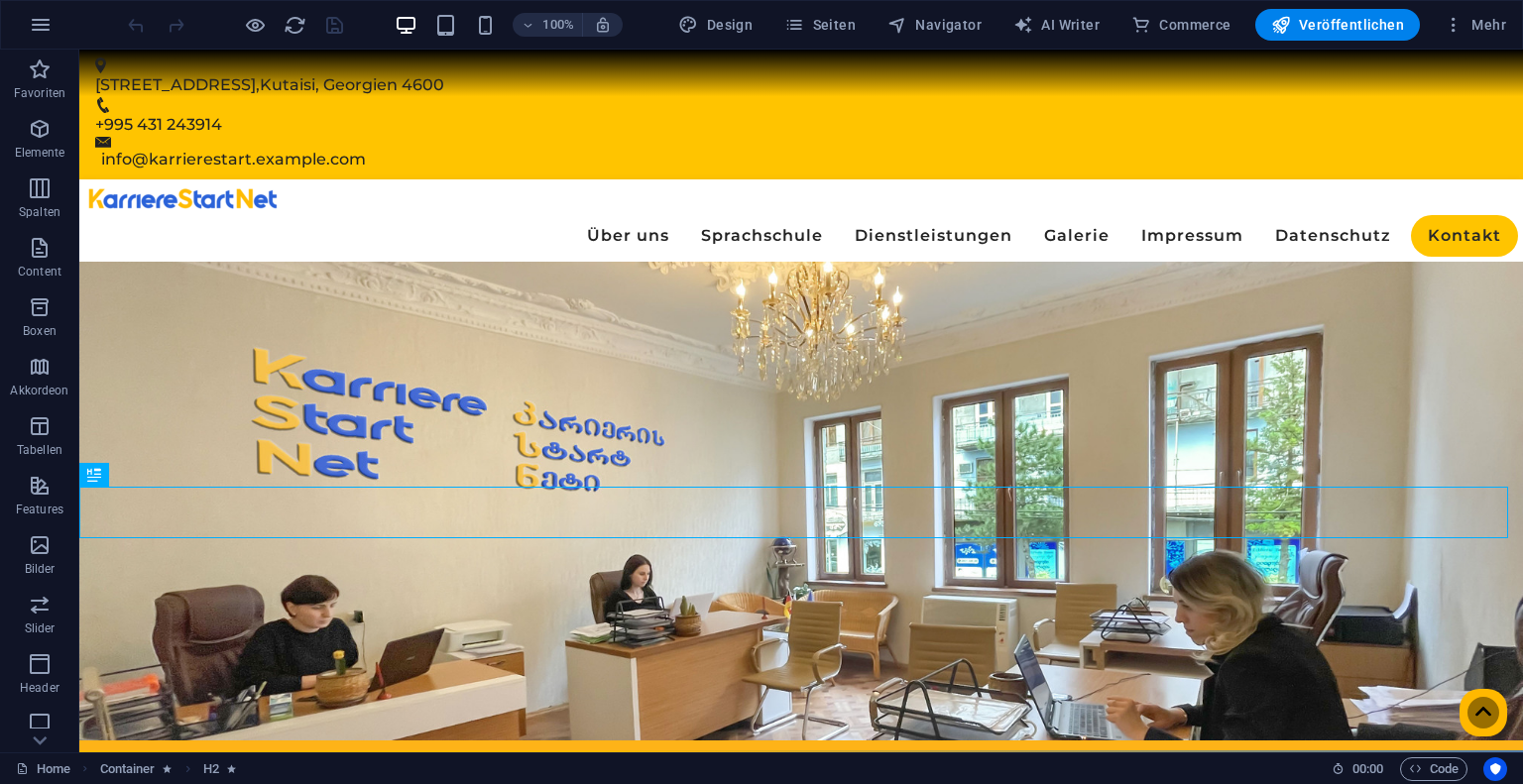 scroll, scrollTop: 0, scrollLeft: 0, axis: both 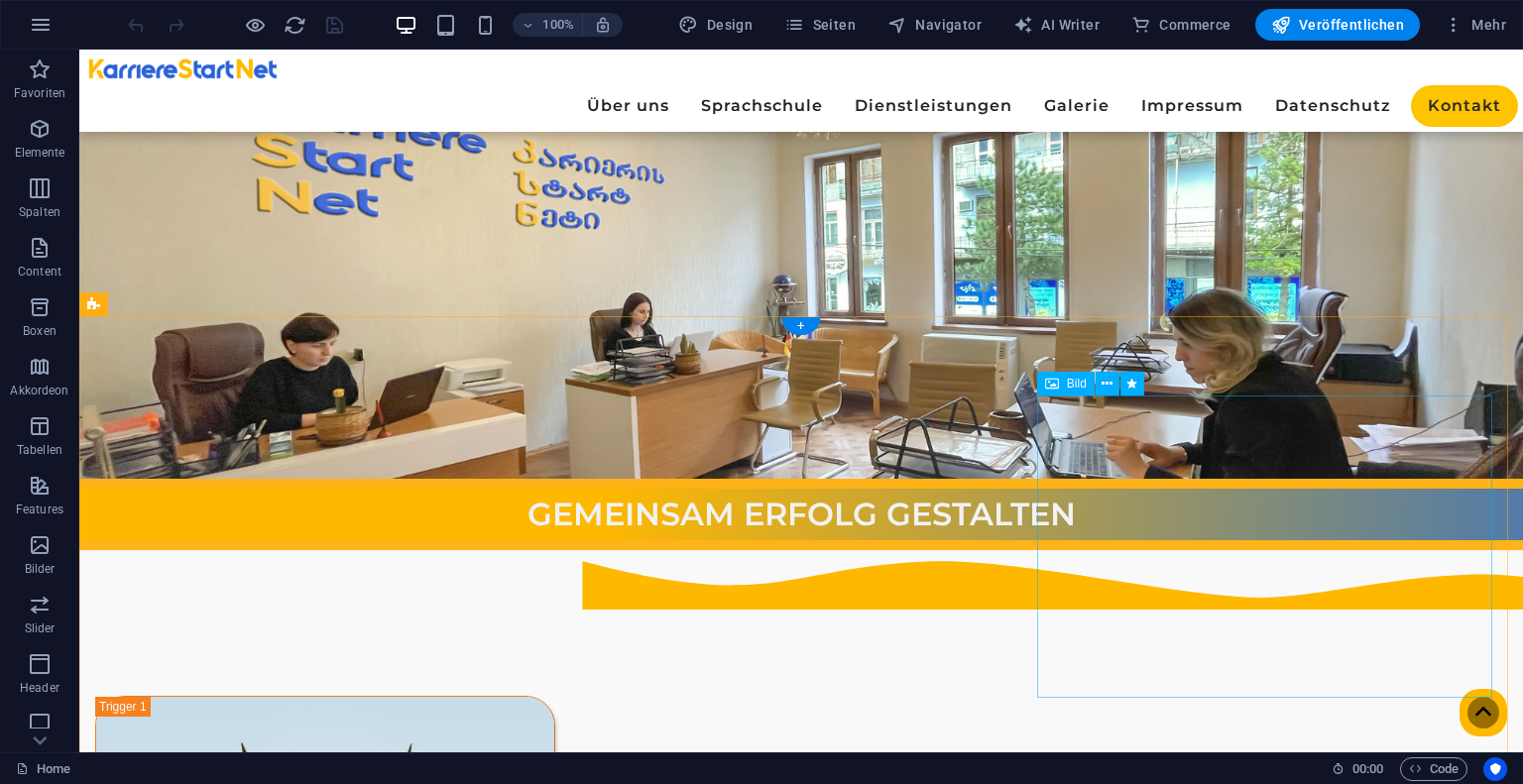 click on "Grußwort    ➡️" at bounding box center (325, 1477) 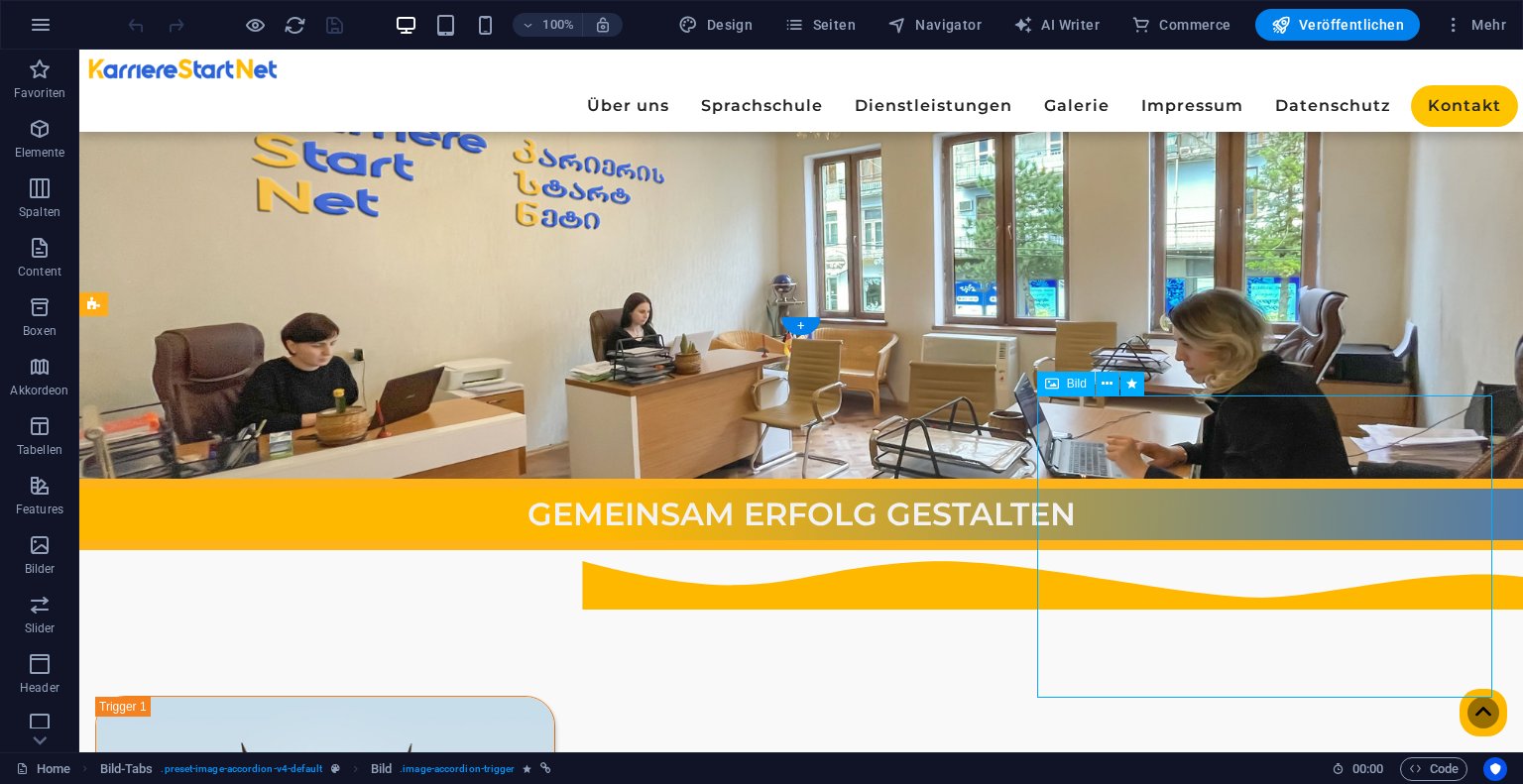 click on "Grußwort    ➡️" at bounding box center (325, 1477) 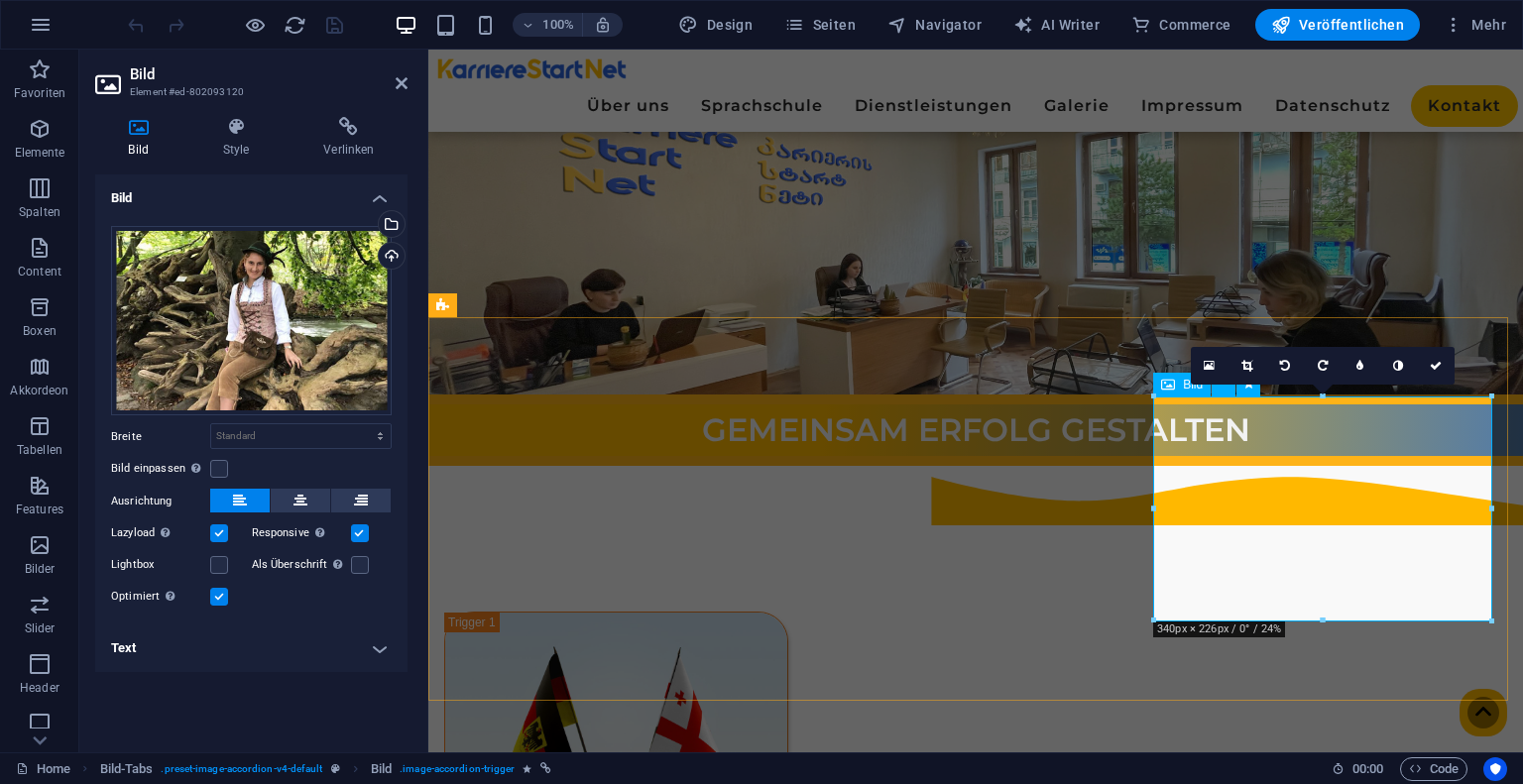 scroll, scrollTop: 262, scrollLeft: 0, axis: vertical 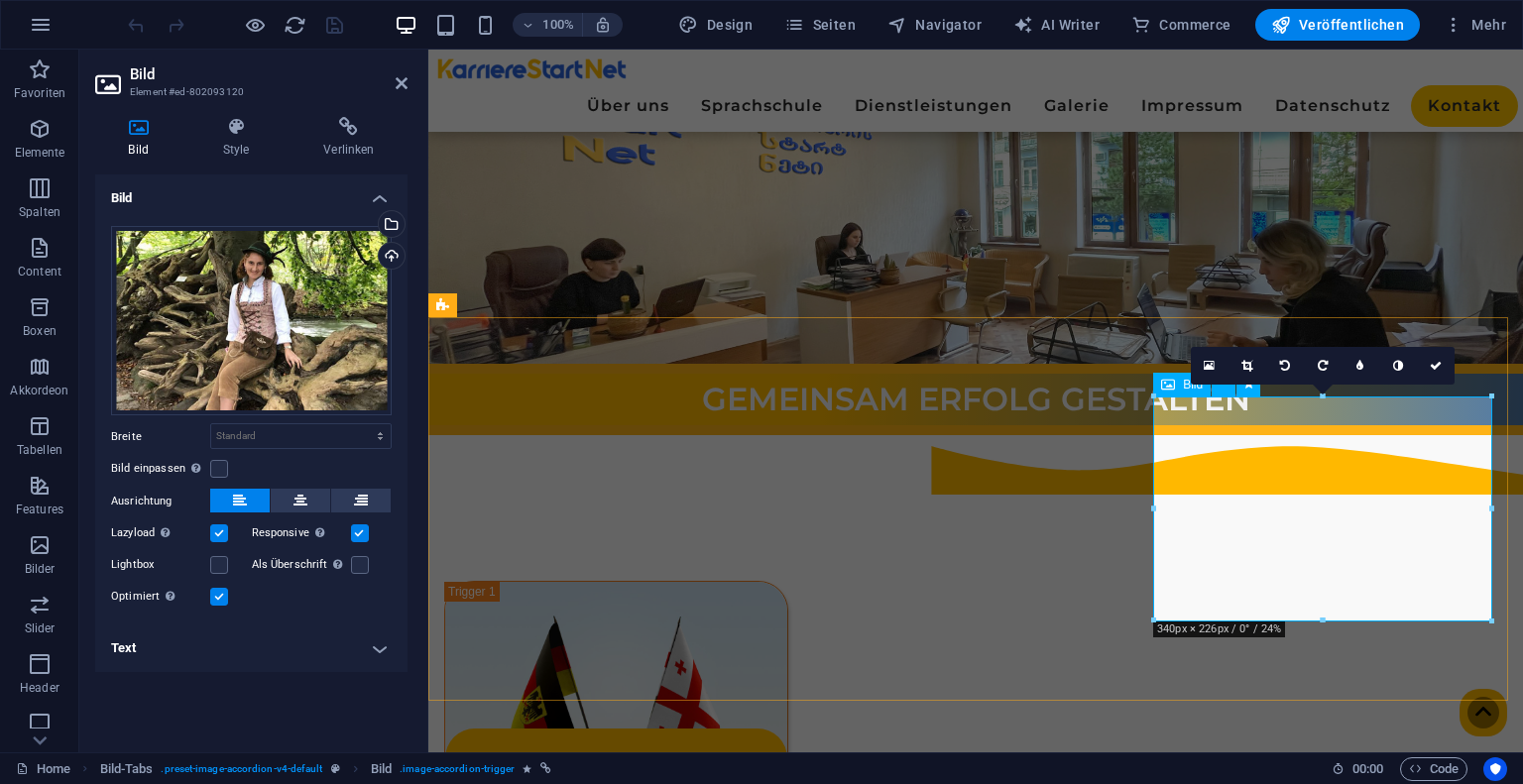 click on "Grußwort    ➡️" at bounding box center [616, 1168] 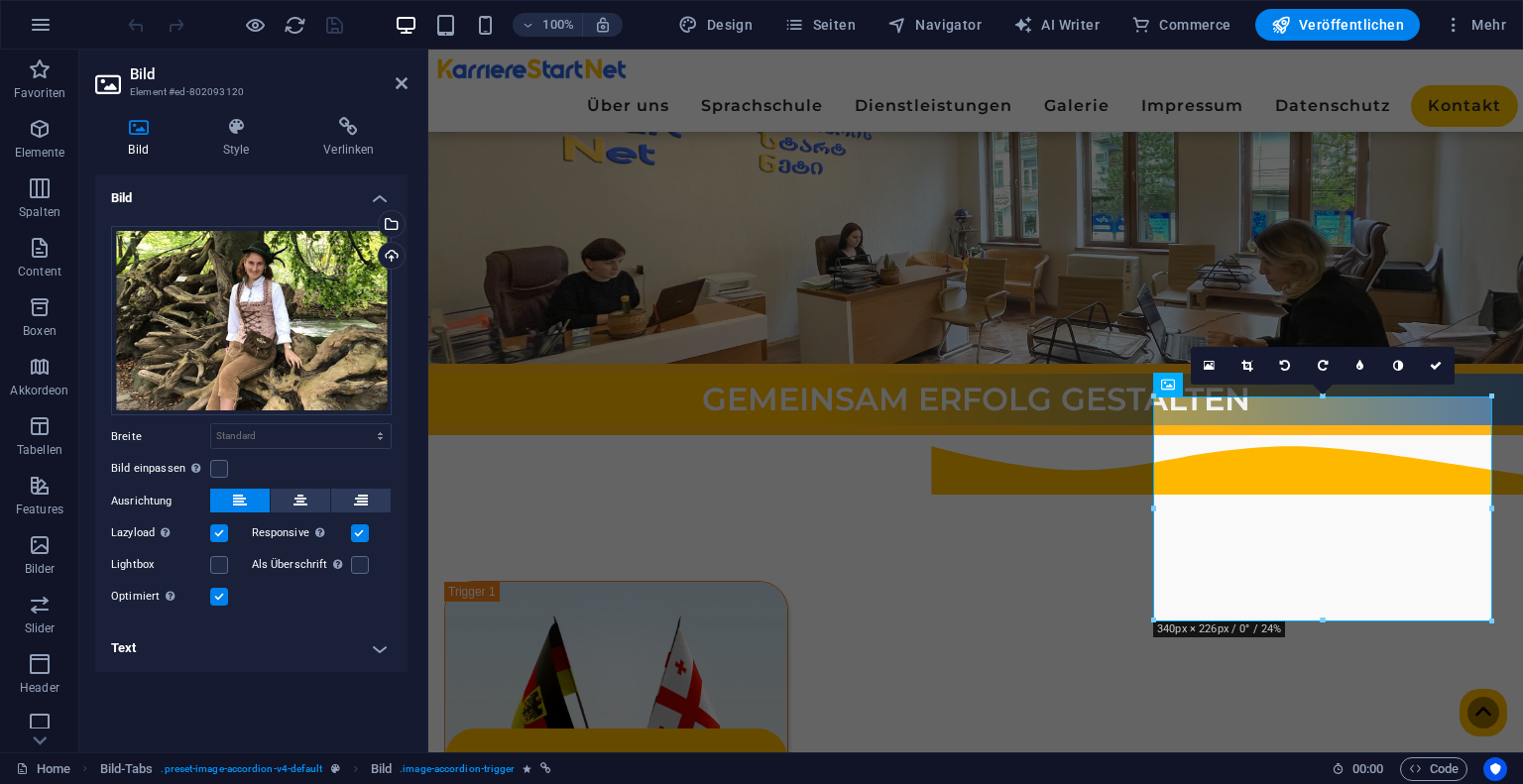 drag, startPoint x: 172, startPoint y: 630, endPoint x: 170, endPoint y: 646, distance: 16.124515 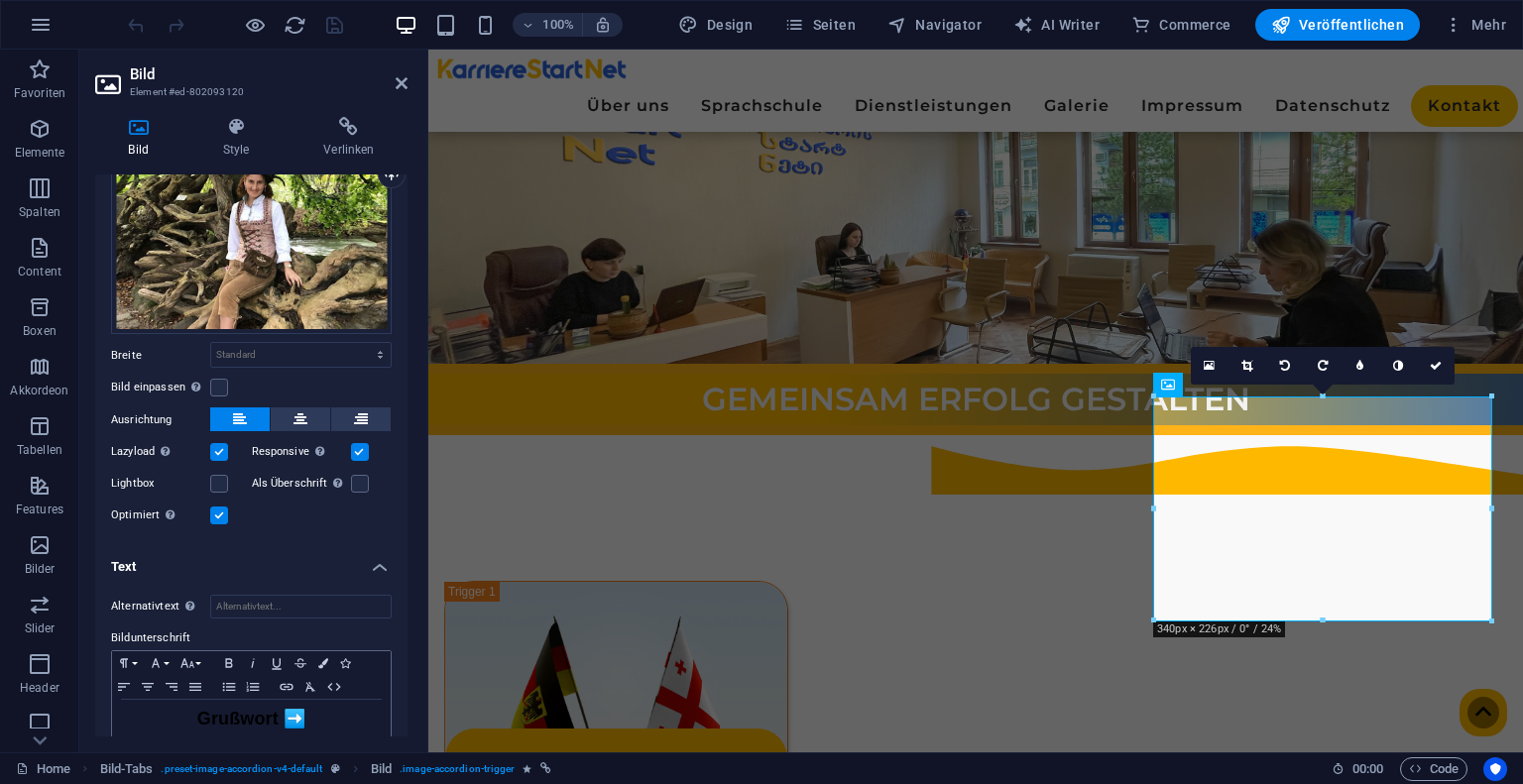 scroll, scrollTop: 118, scrollLeft: 0, axis: vertical 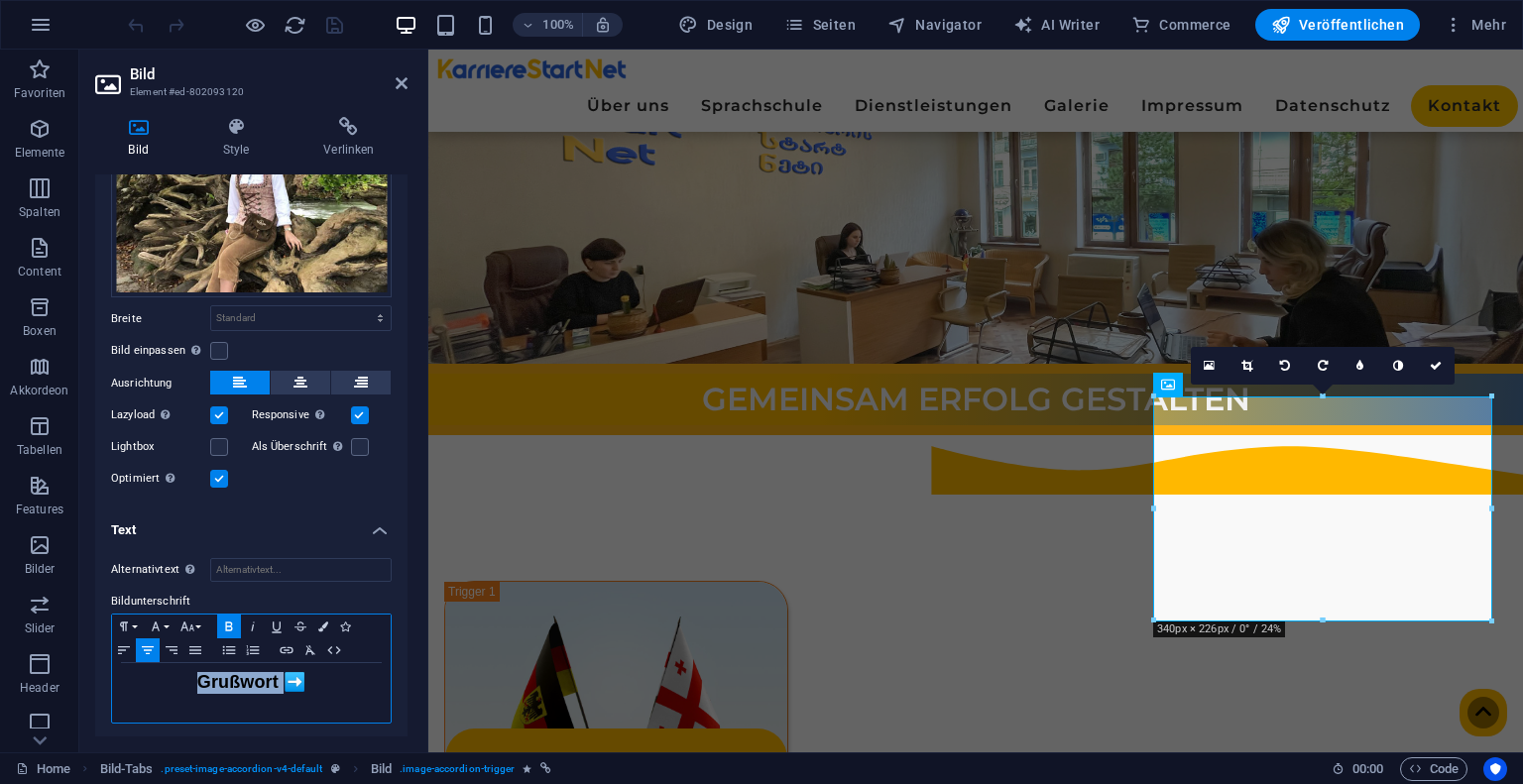 drag, startPoint x: 276, startPoint y: 673, endPoint x: 154, endPoint y: 674, distance: 122.0041 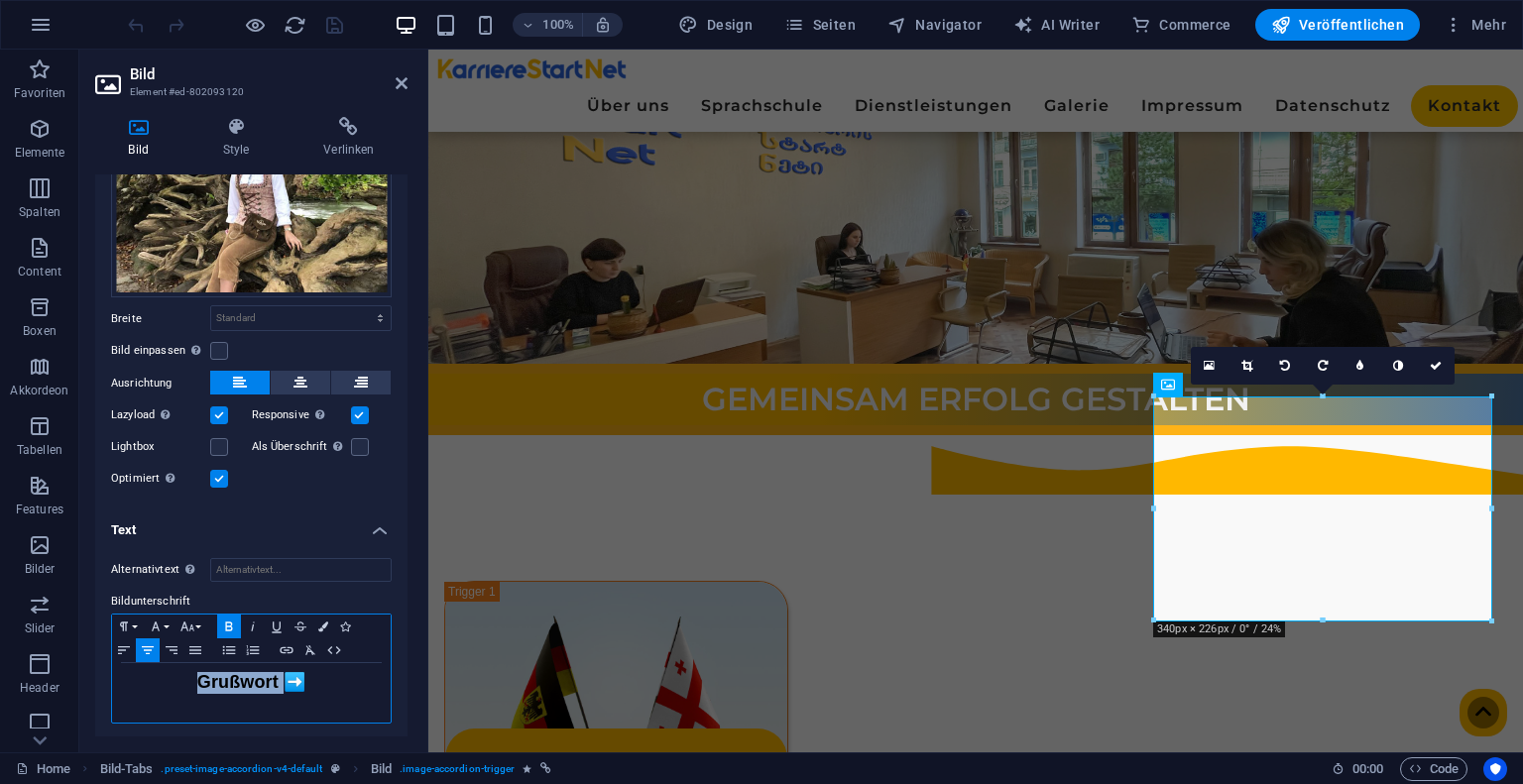 click on "Grußwort    ➡️" at bounding box center [251, 683] 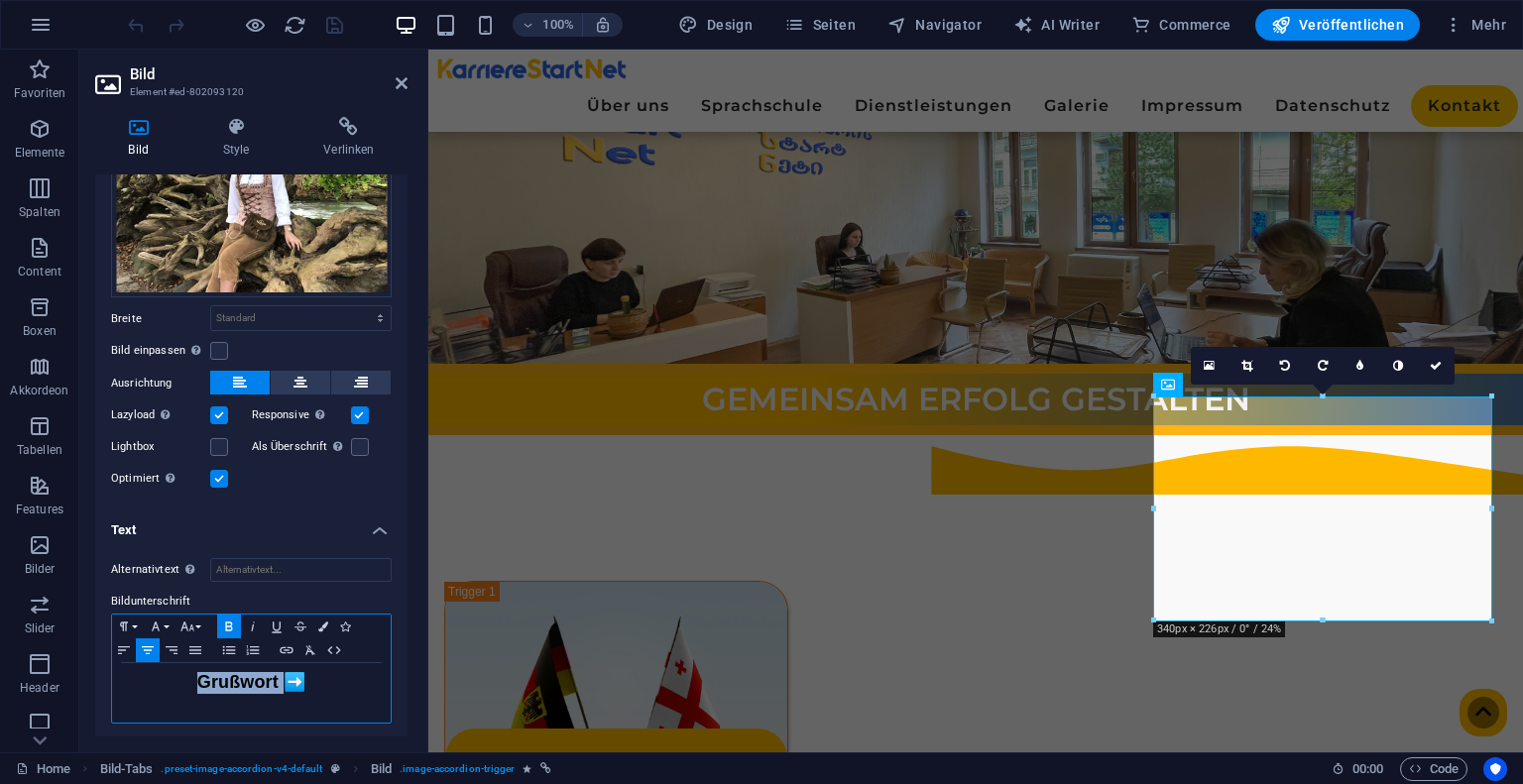 type 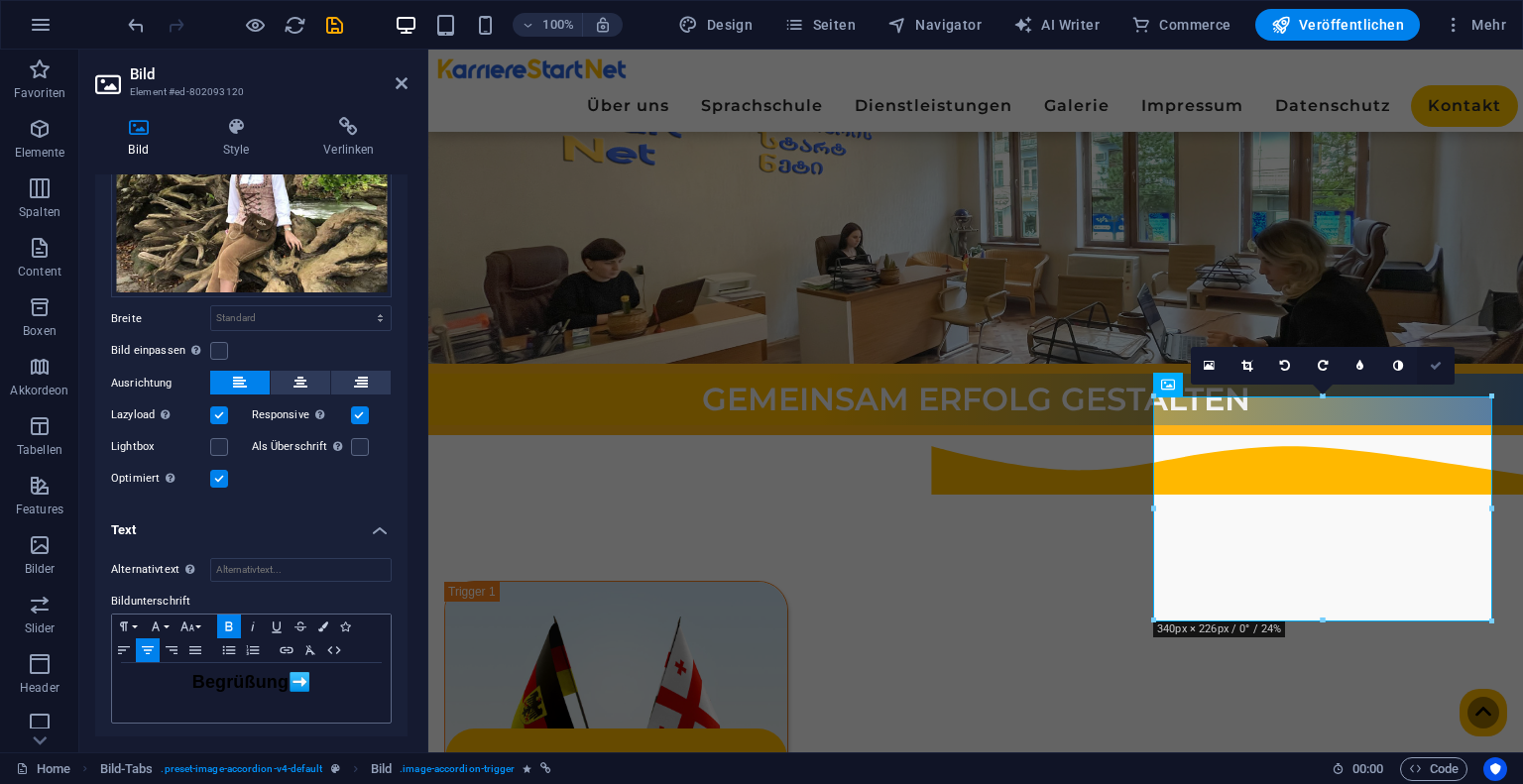 click at bounding box center (1436, 366) 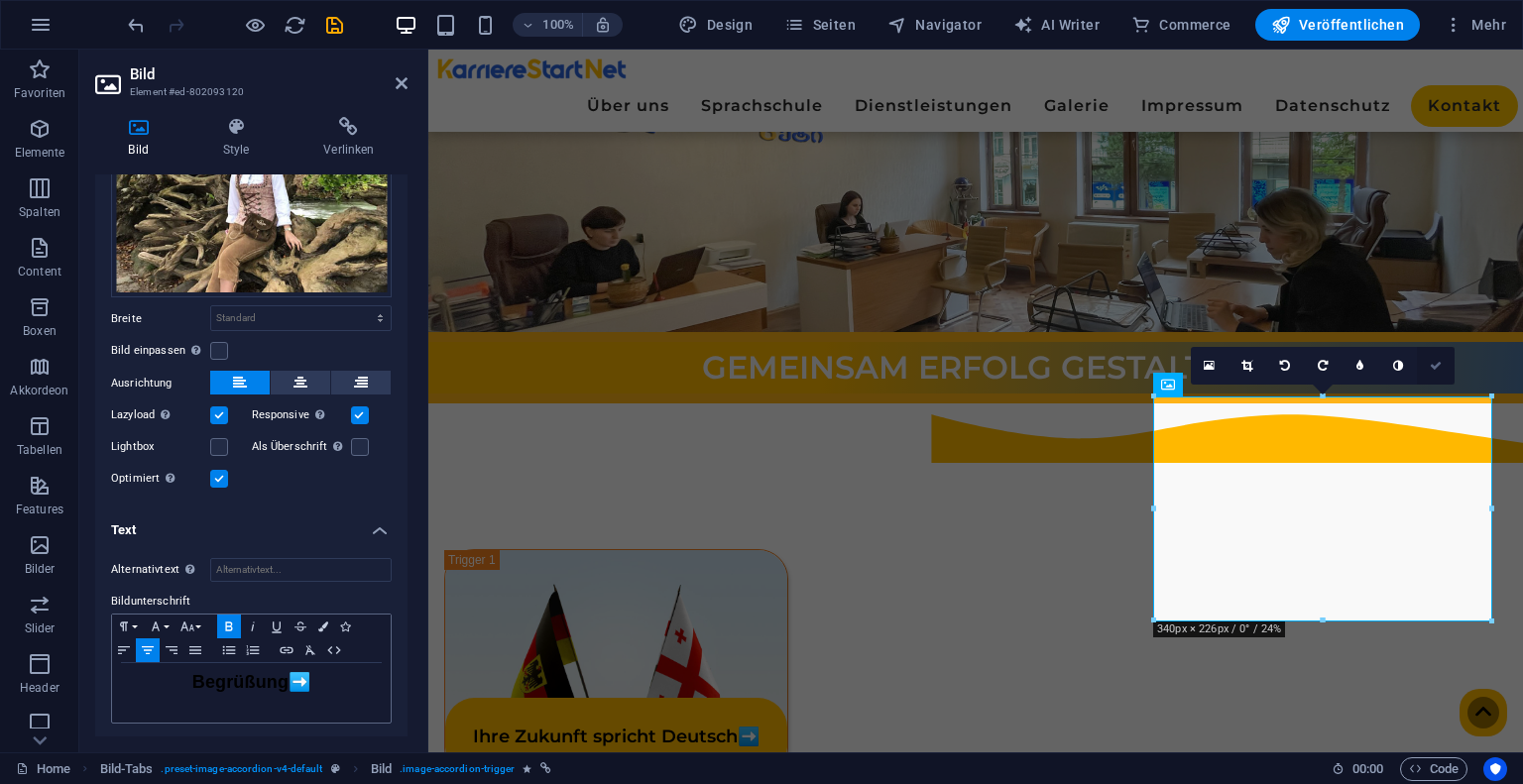 scroll, scrollTop: 231, scrollLeft: 0, axis: vertical 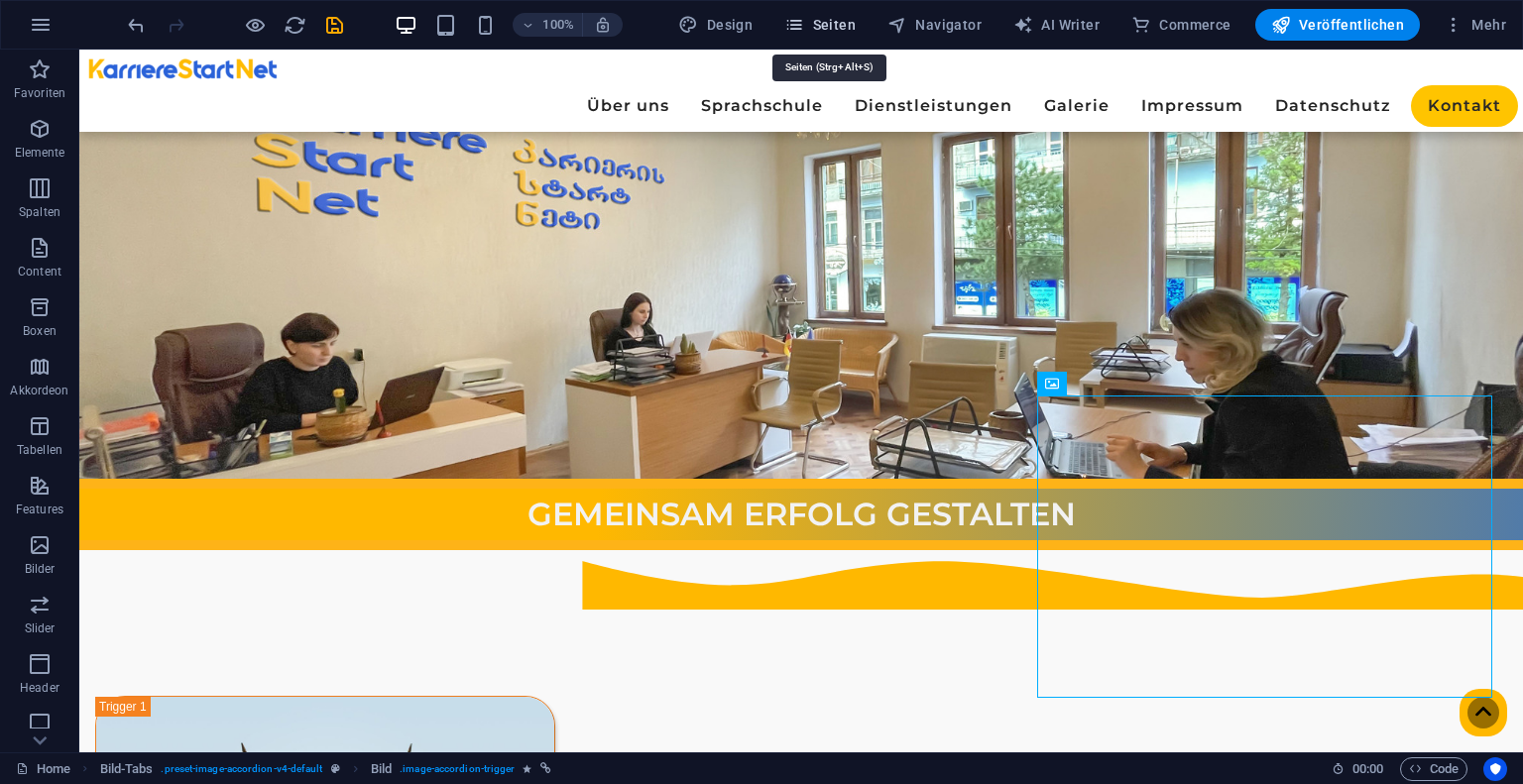 click on "Seiten" at bounding box center (820, 25) 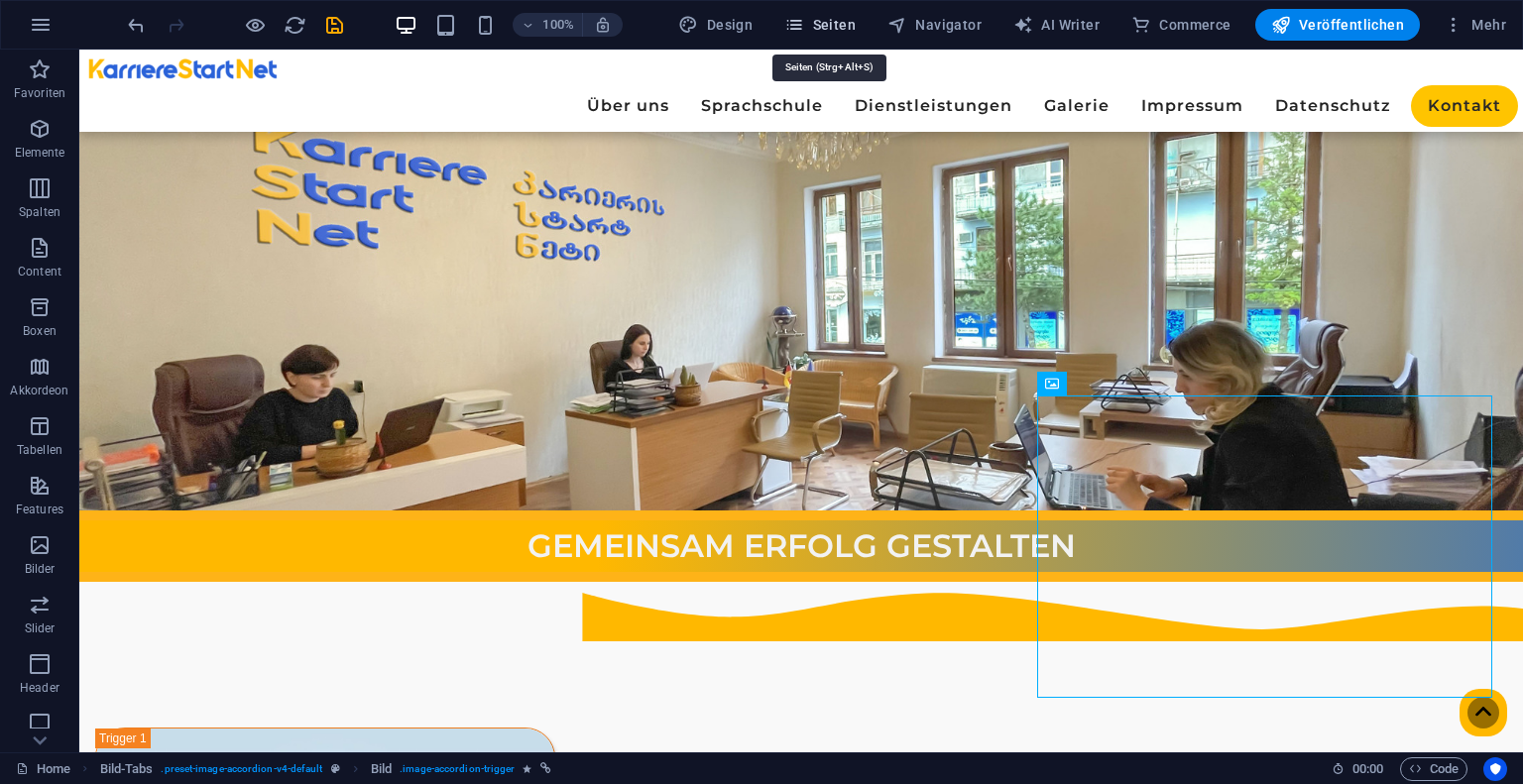 scroll, scrollTop: 262, scrollLeft: 0, axis: vertical 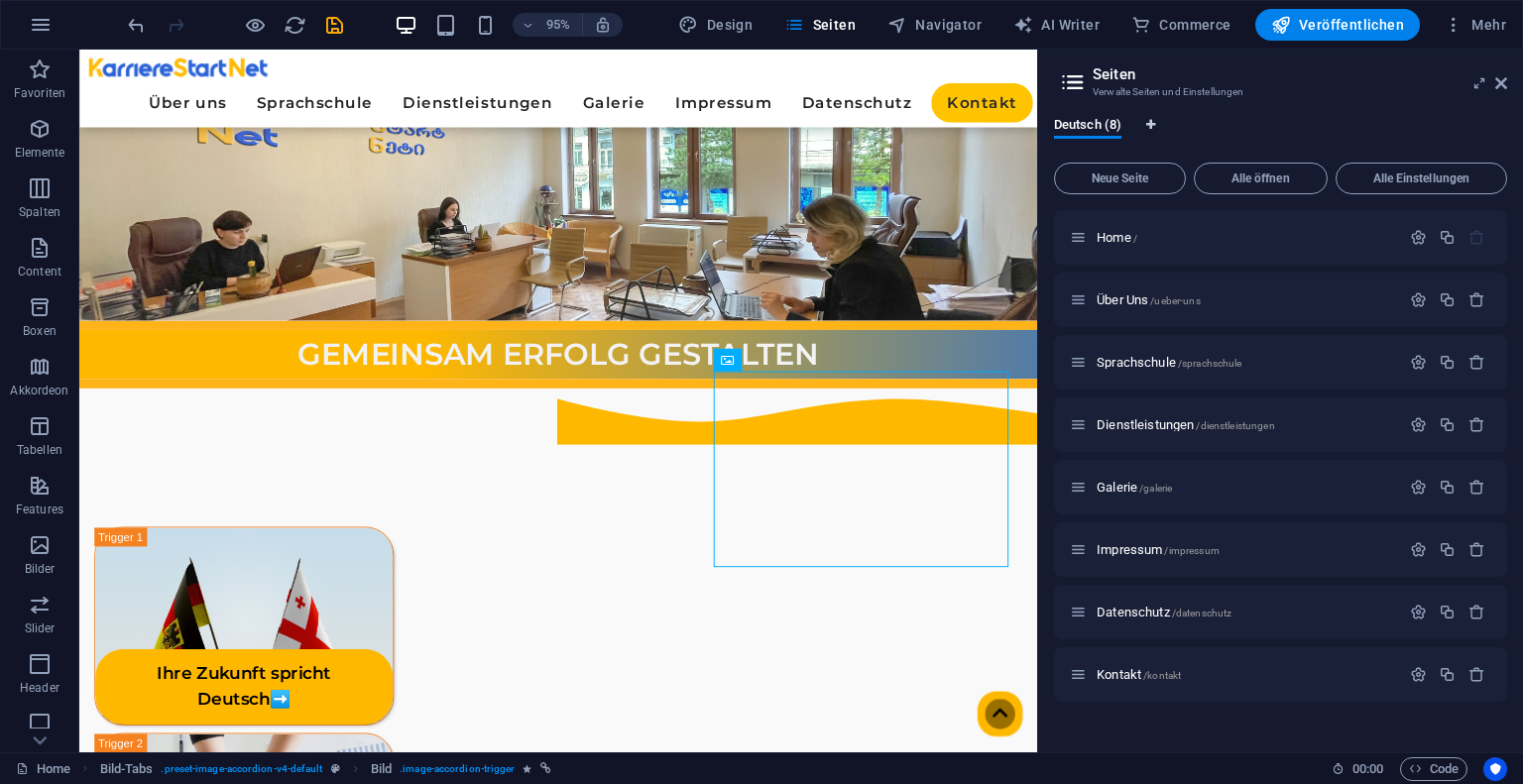 click at bounding box center (1151, 128) 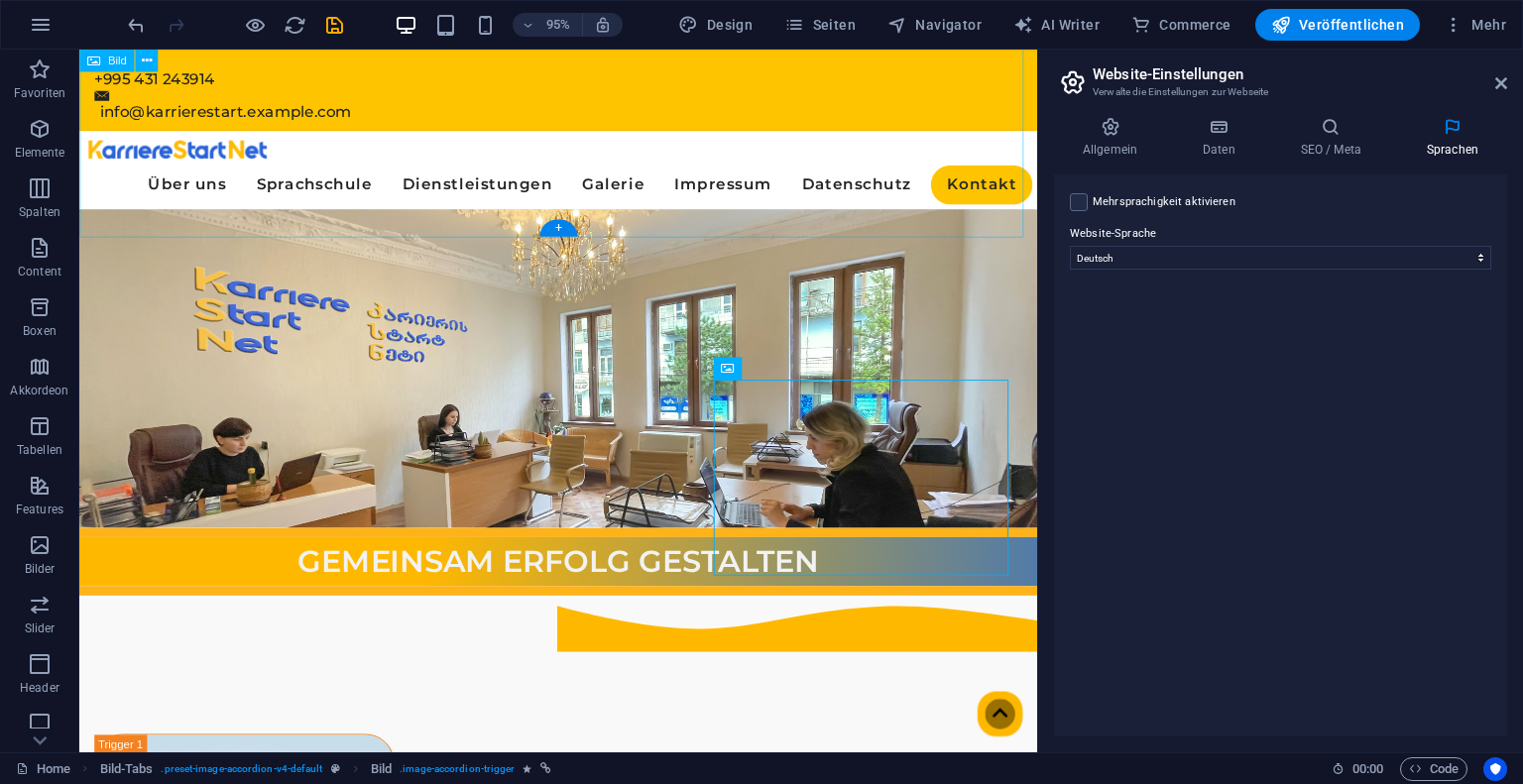 scroll, scrollTop: 0, scrollLeft: 0, axis: both 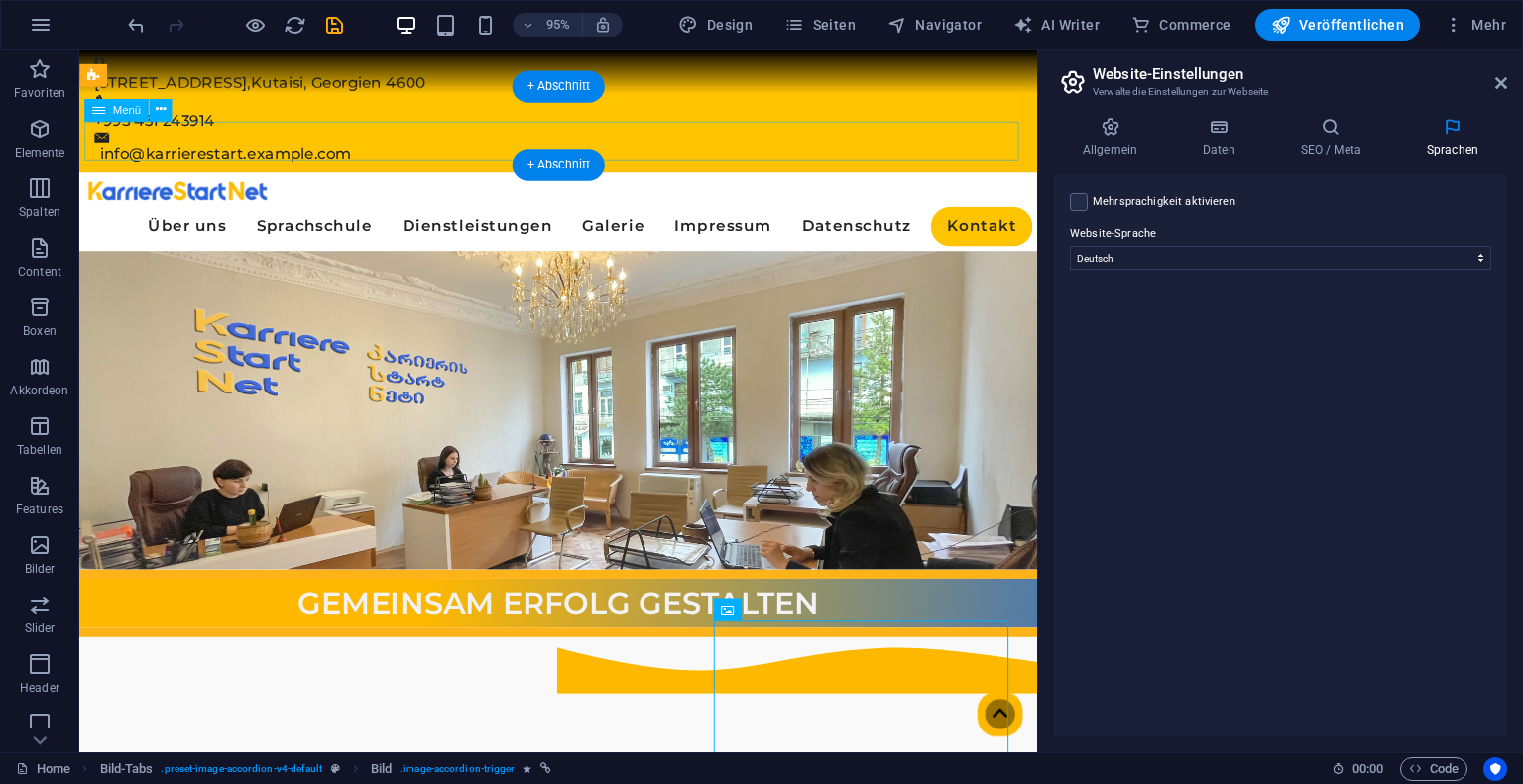 click on "Über uns Sprachschule Dienstleistungen Galerie Impressum Datenschutz Kontakt" at bounding box center (583, 236) 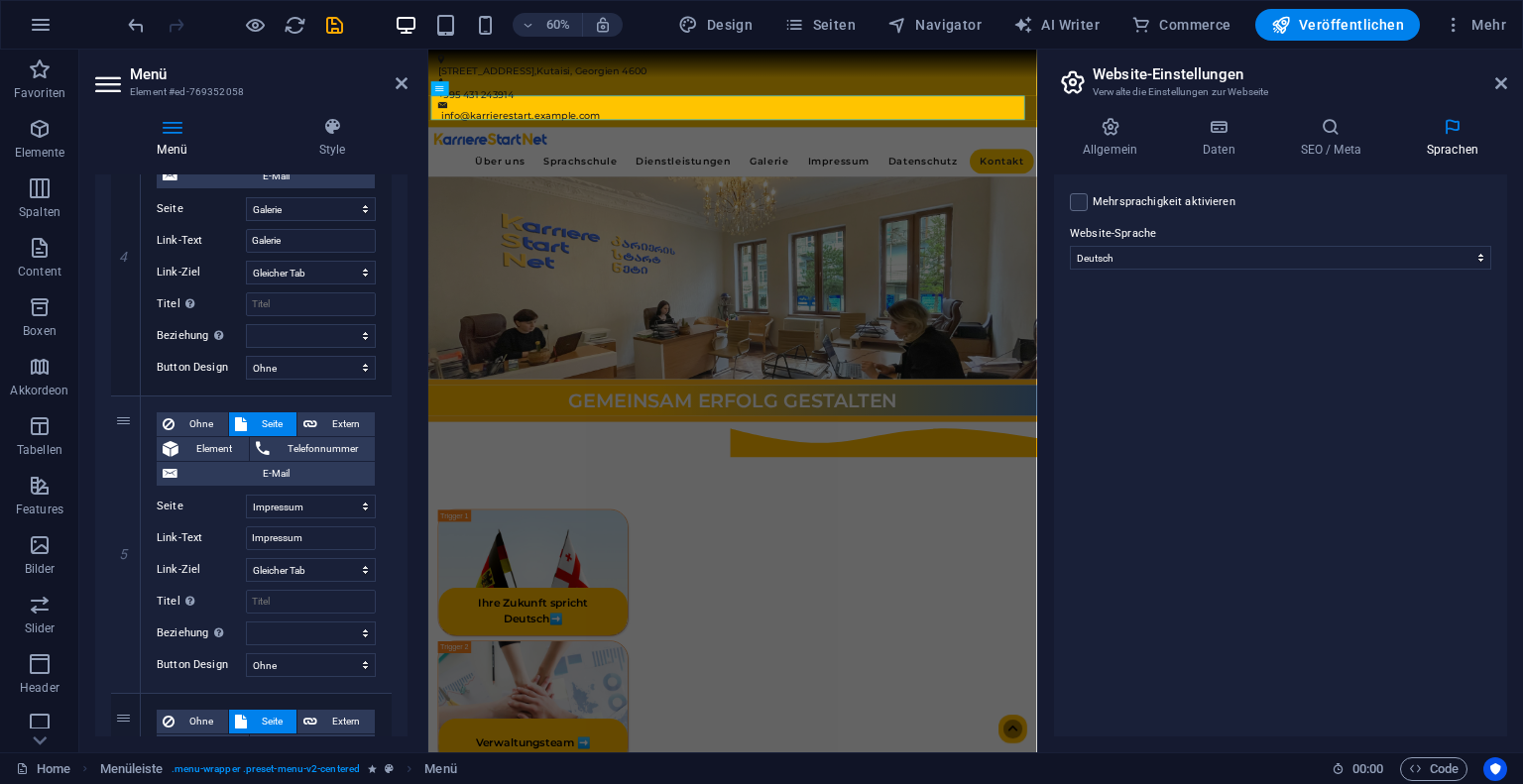 scroll, scrollTop: 1790, scrollLeft: 0, axis: vertical 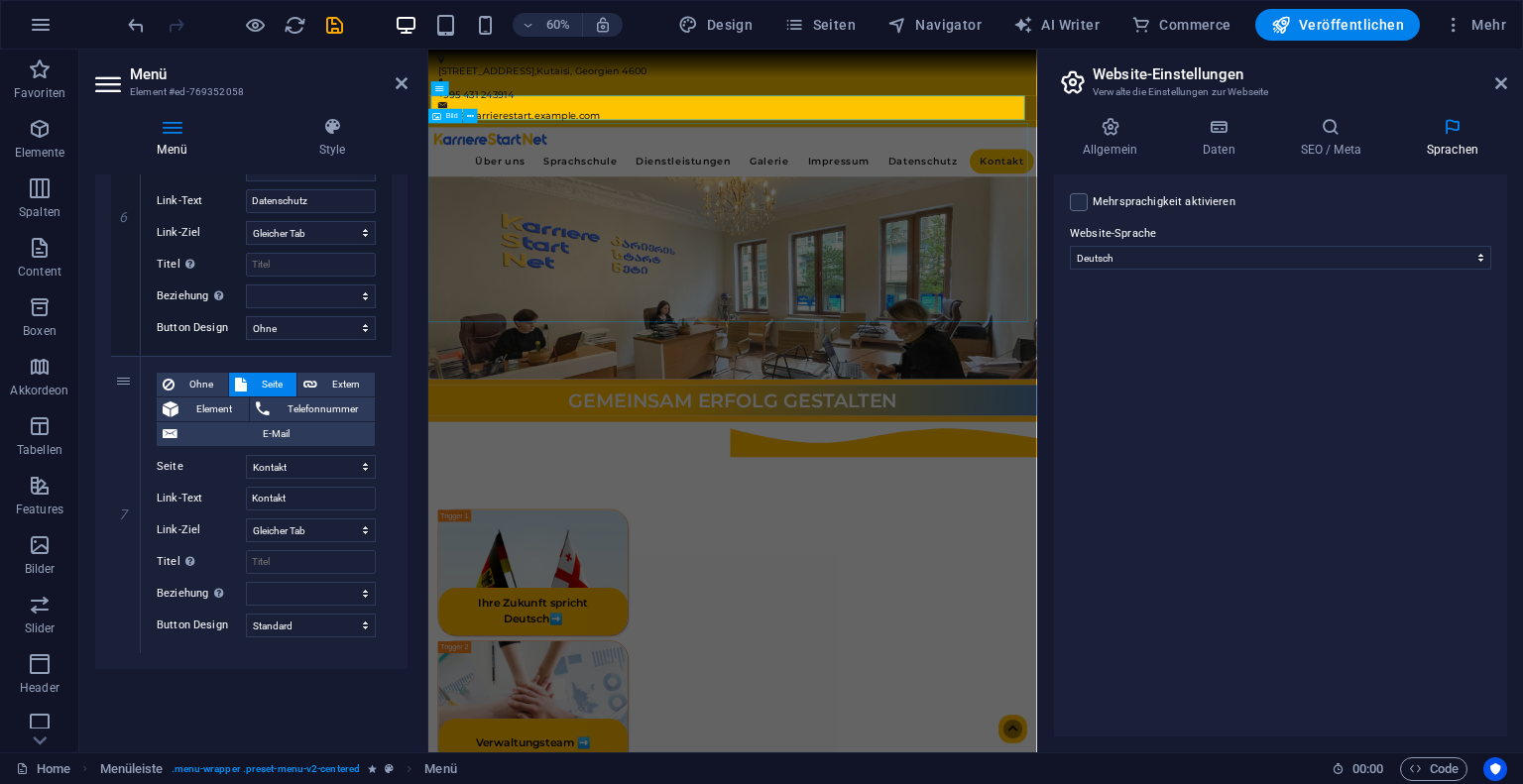 click at bounding box center [935, 430] 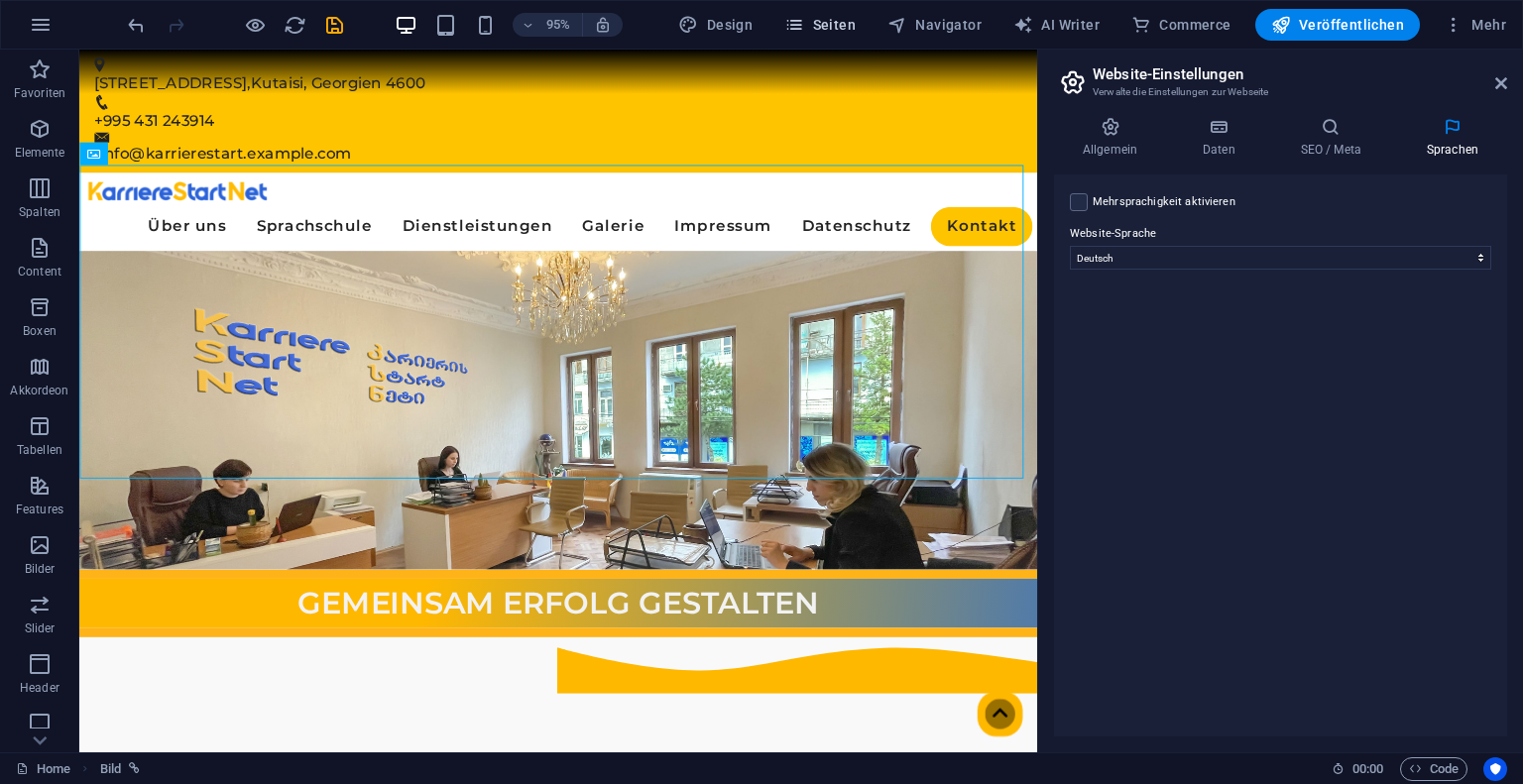 click on "Seiten" at bounding box center [820, 25] 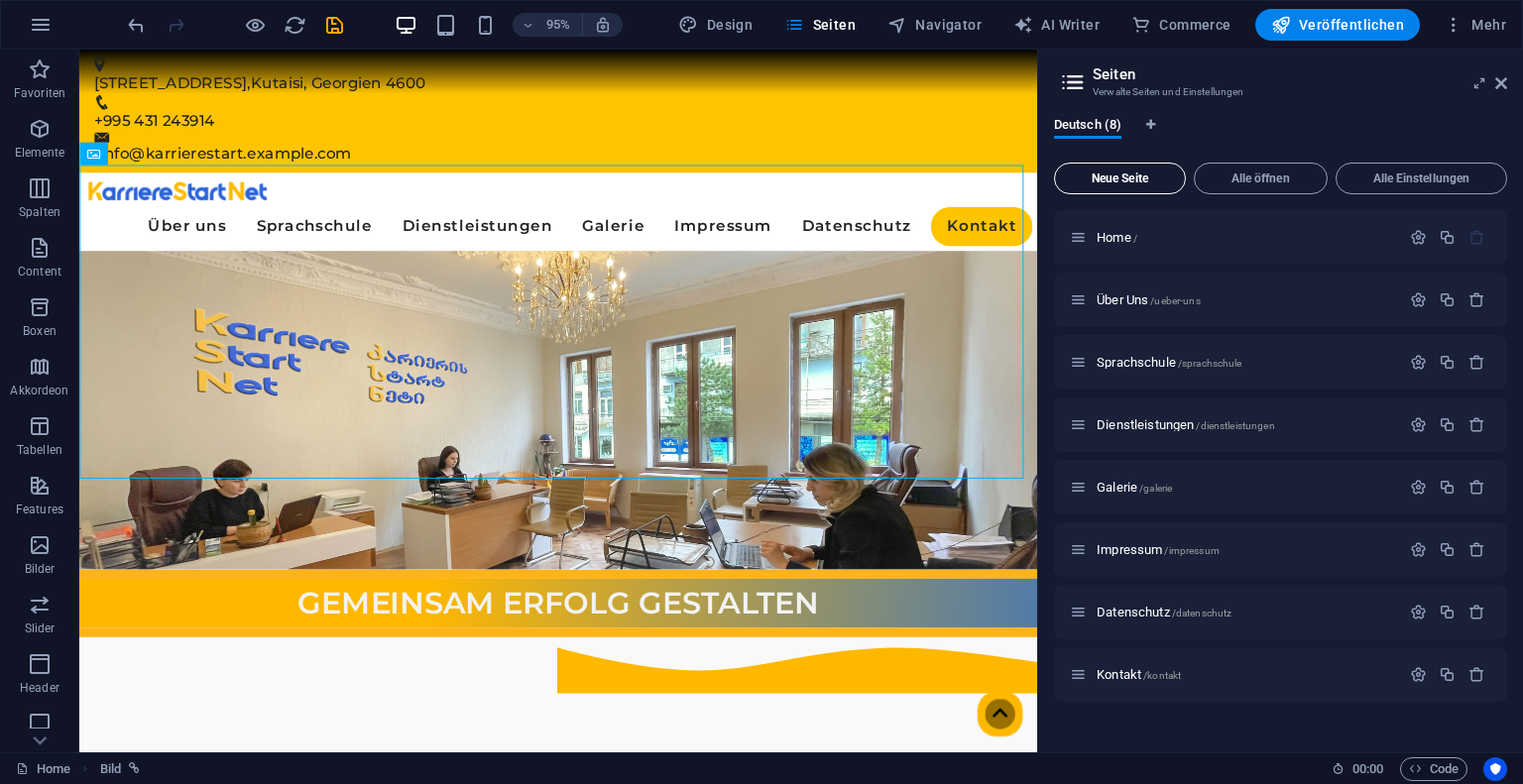 click on "Neue Seite" at bounding box center (1119, 178) 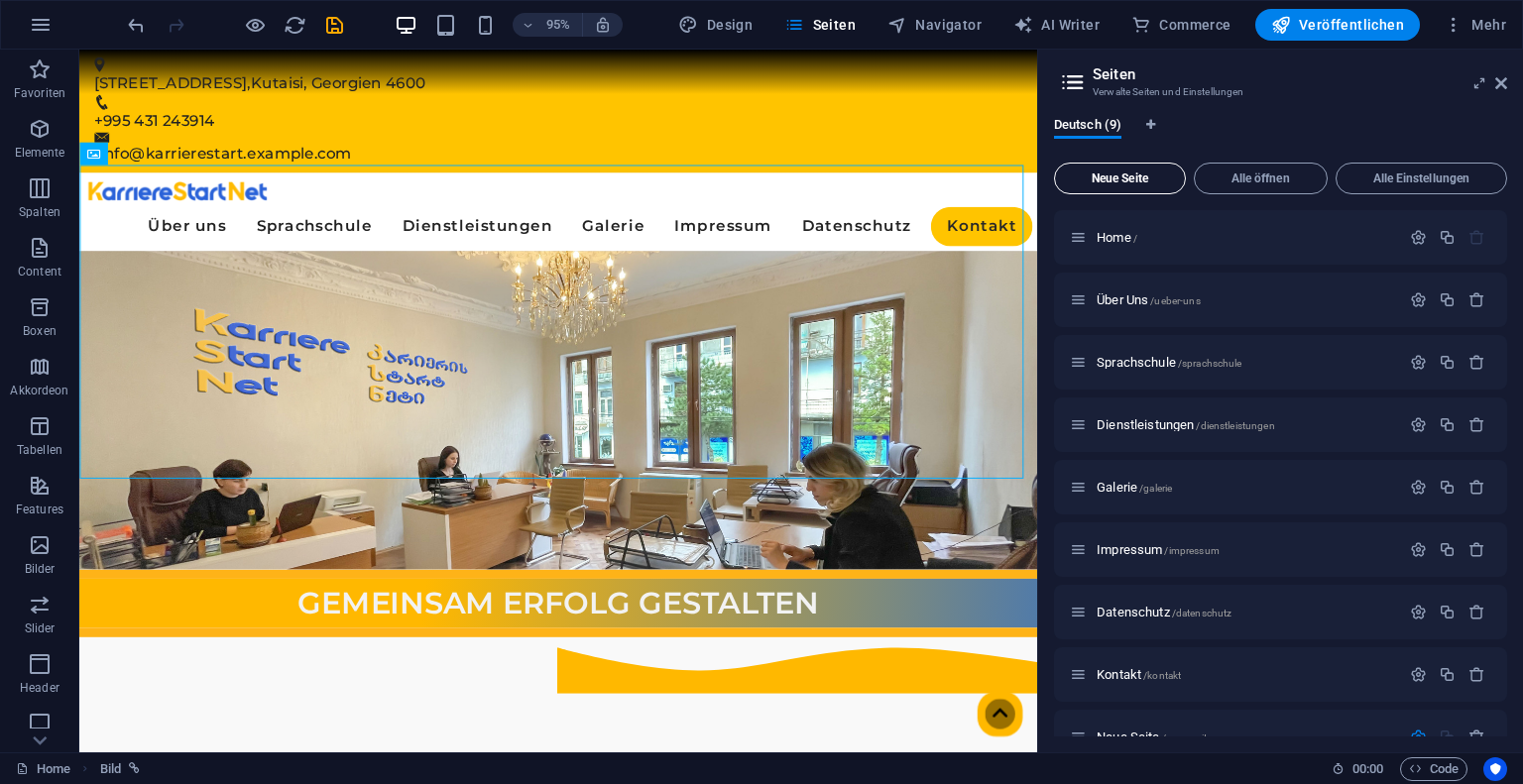 scroll, scrollTop: 338, scrollLeft: 0, axis: vertical 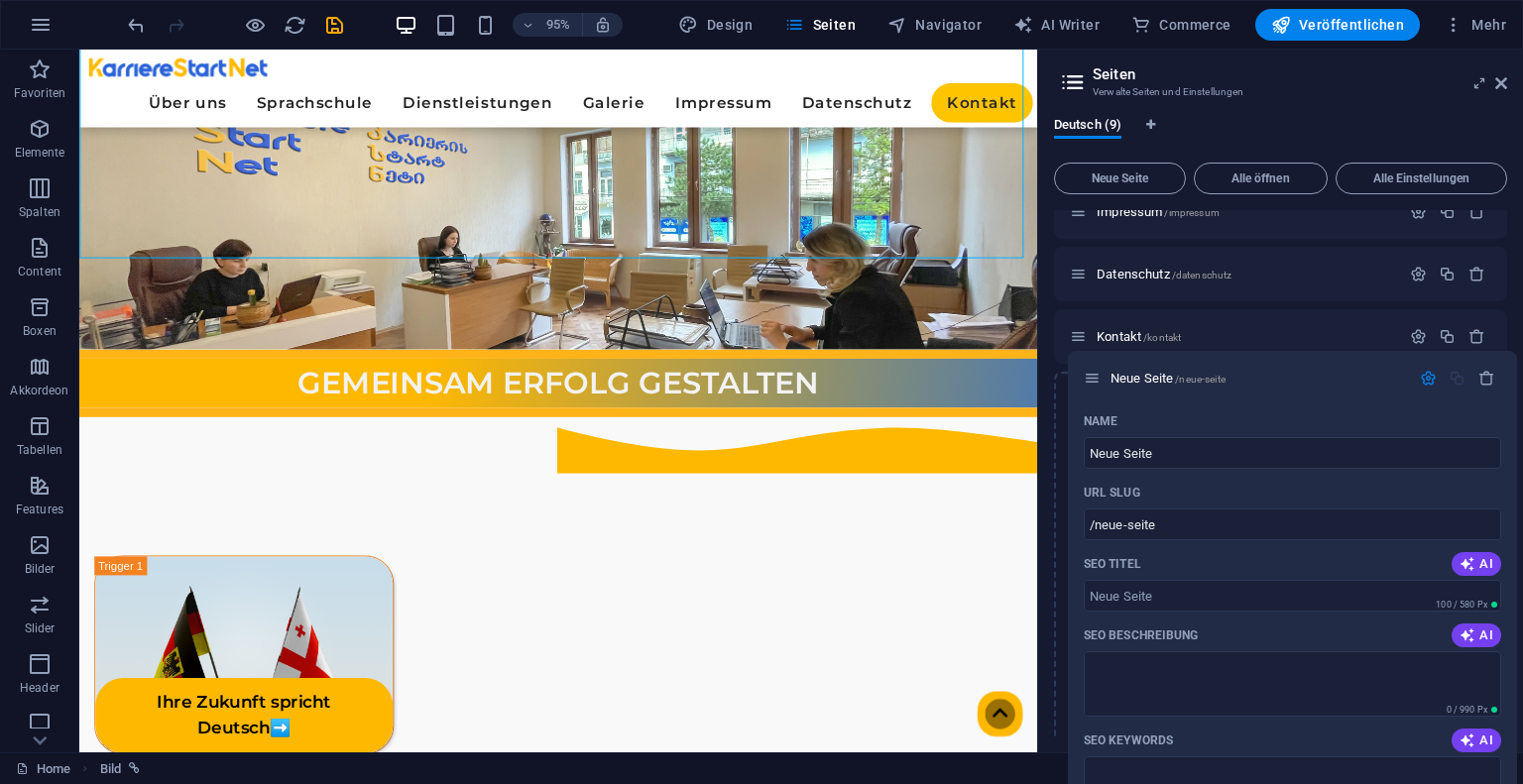 drag, startPoint x: 1077, startPoint y: 399, endPoint x: 1091, endPoint y: 392, distance: 15.652476 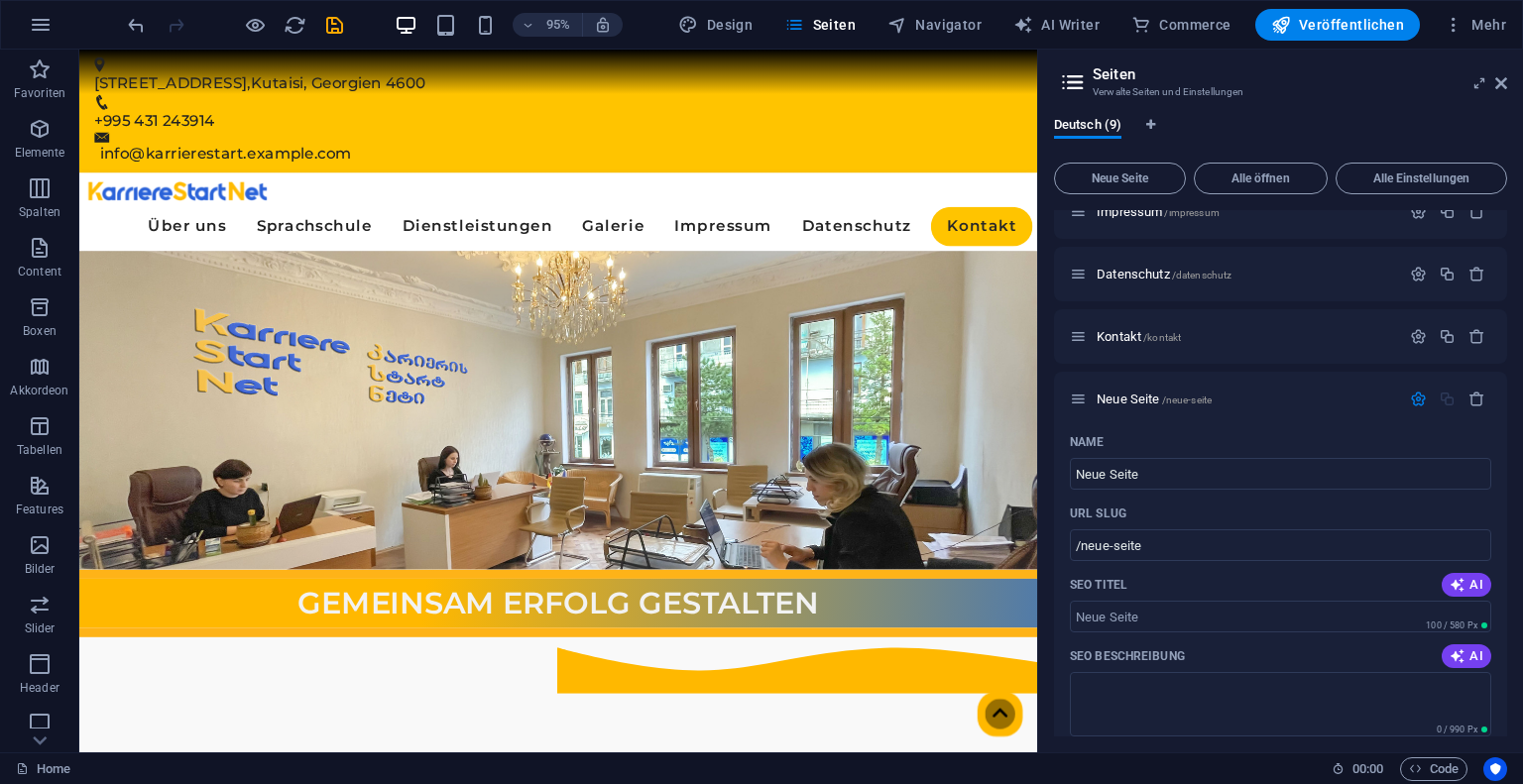 scroll, scrollTop: 462, scrollLeft: 0, axis: vertical 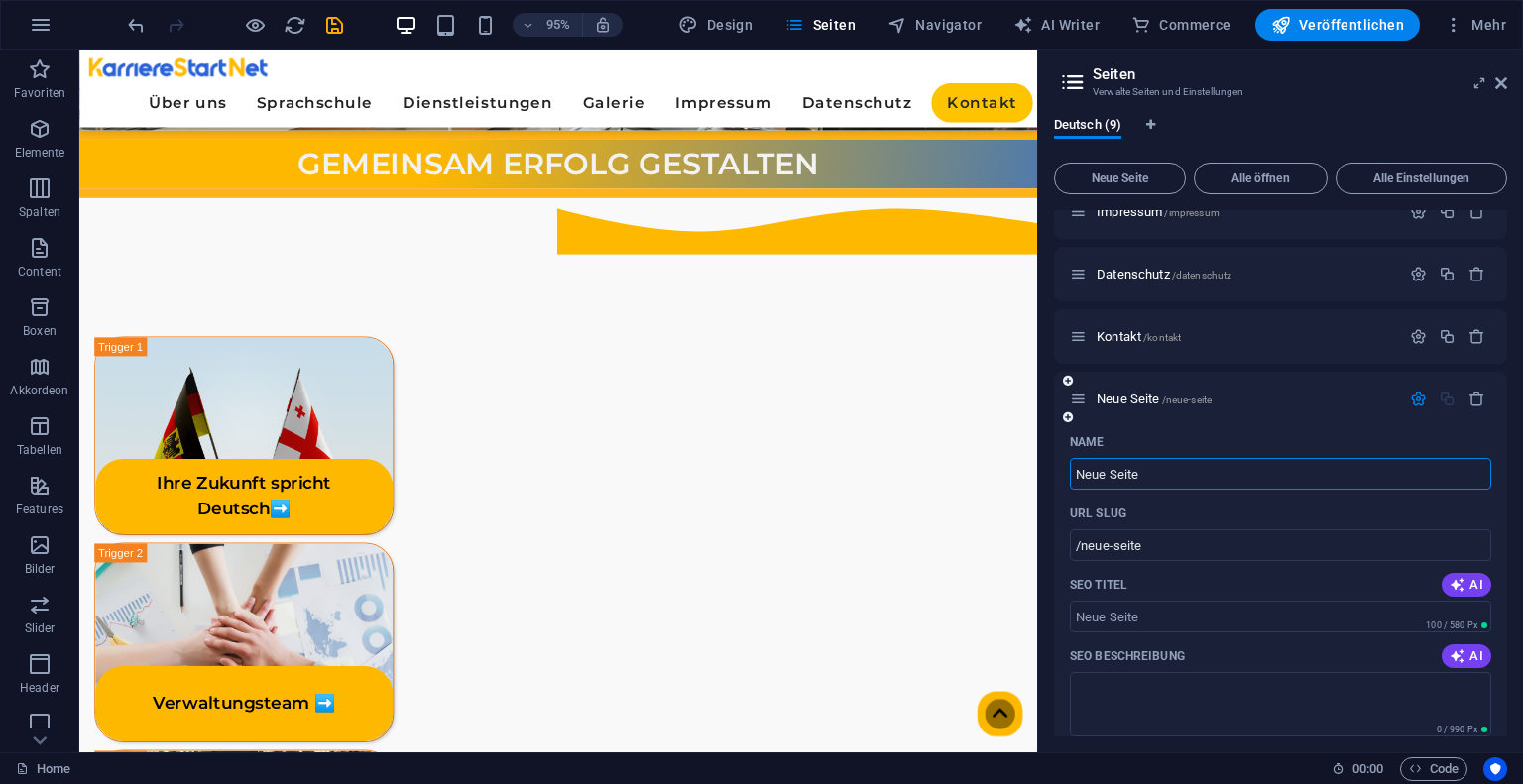 click on "Neue Seite" at bounding box center (1280, 474) 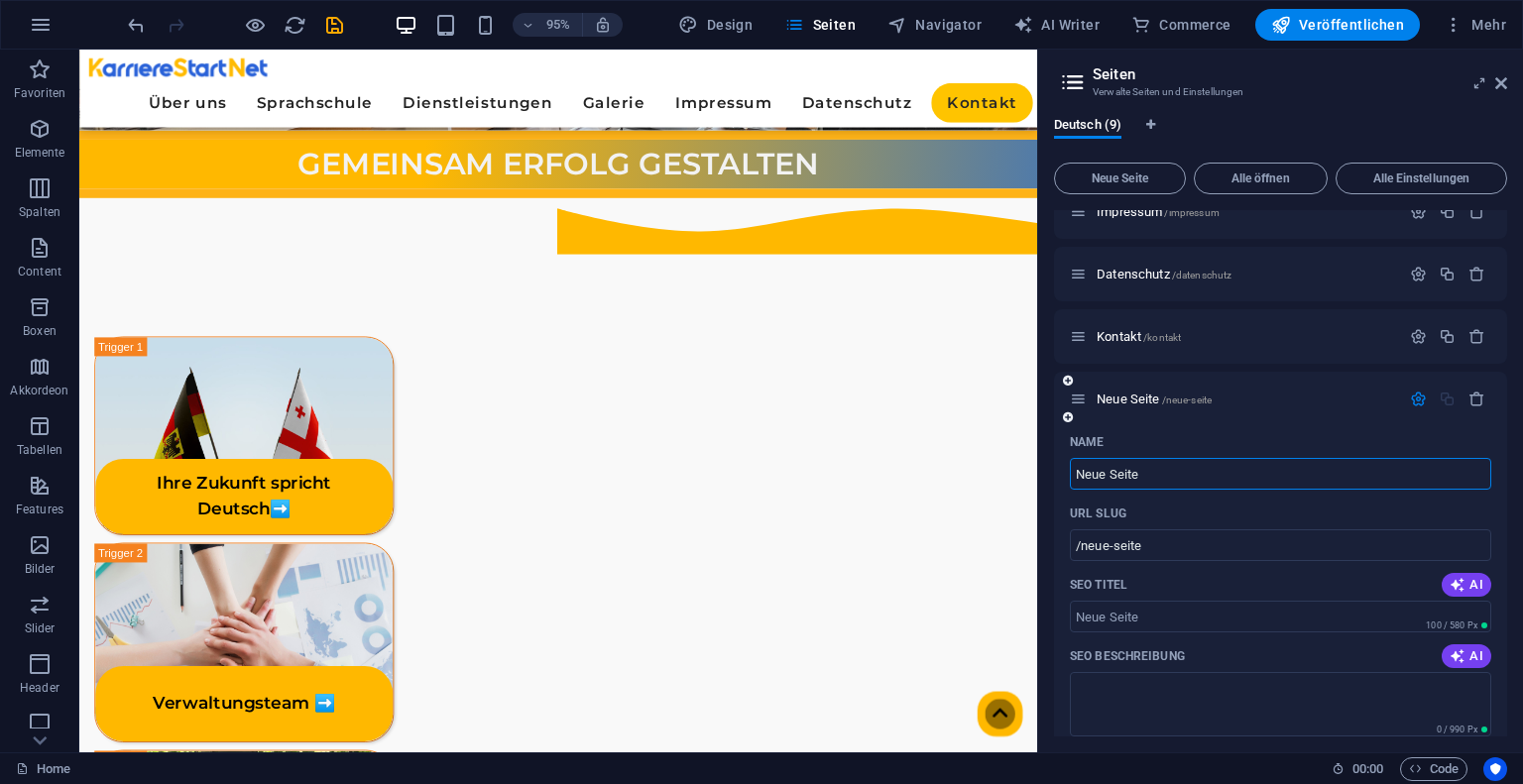 paste on "Verwaltungsteam" 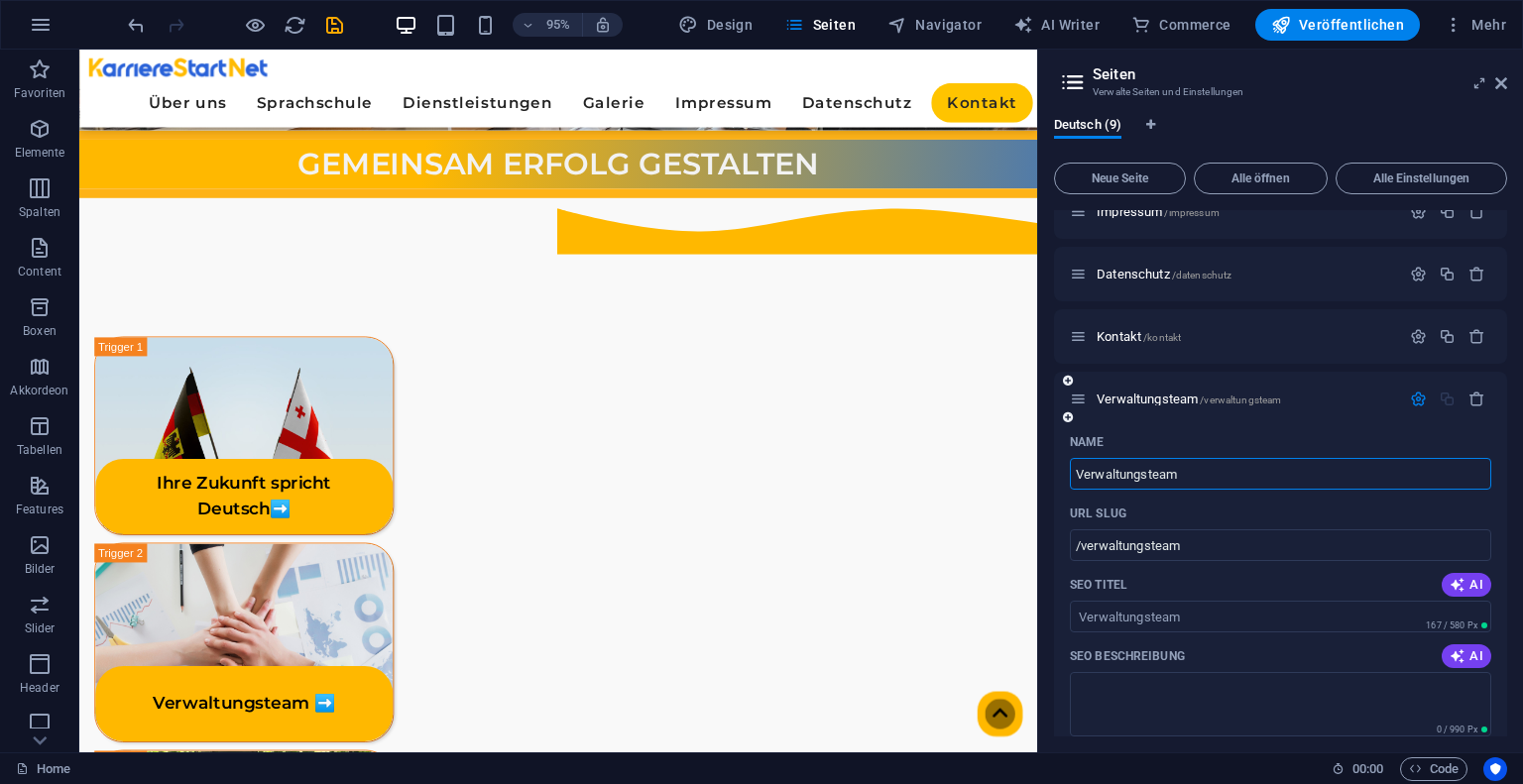 type on "Verwaltungsteam" 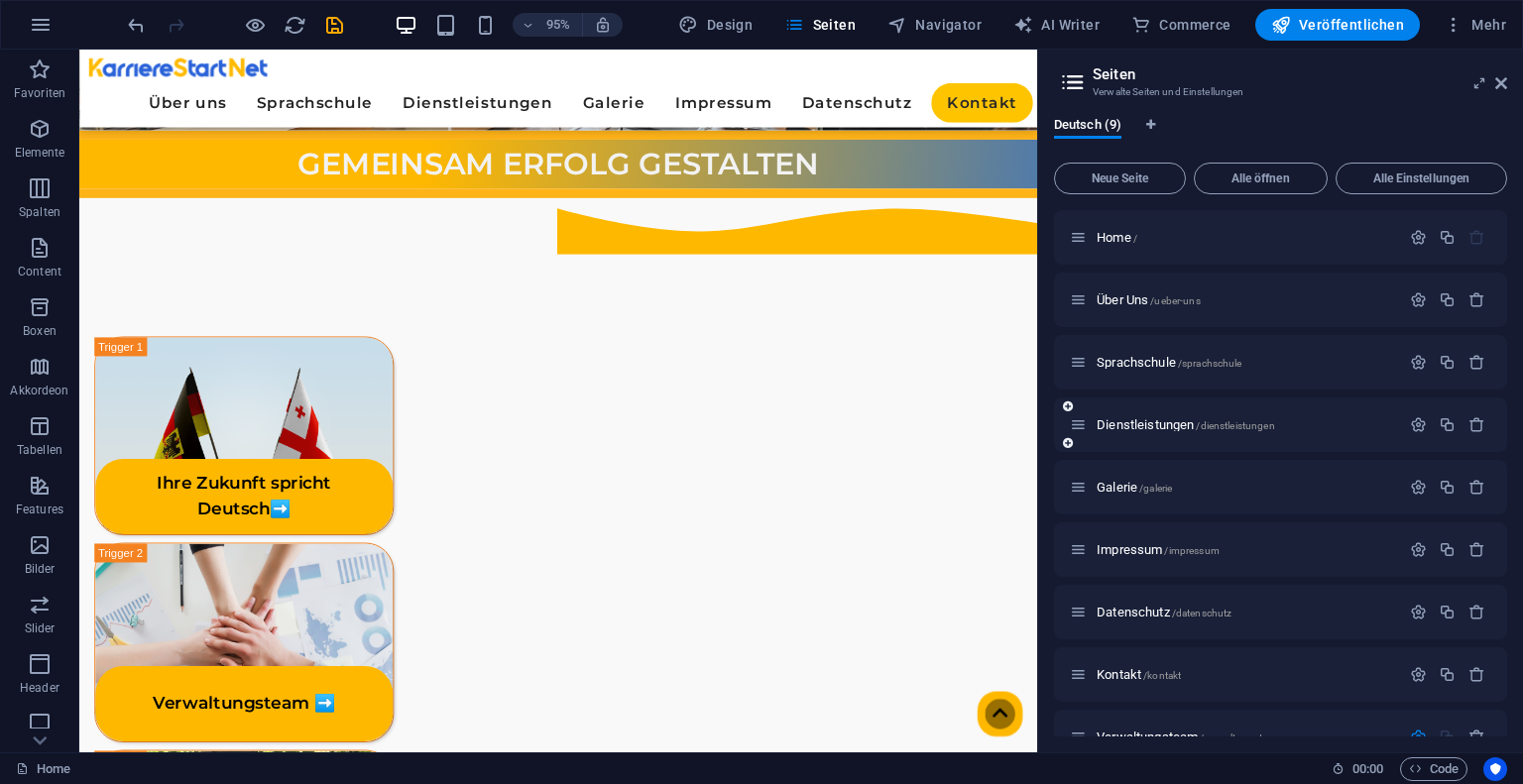 scroll, scrollTop: 462, scrollLeft: 0, axis: vertical 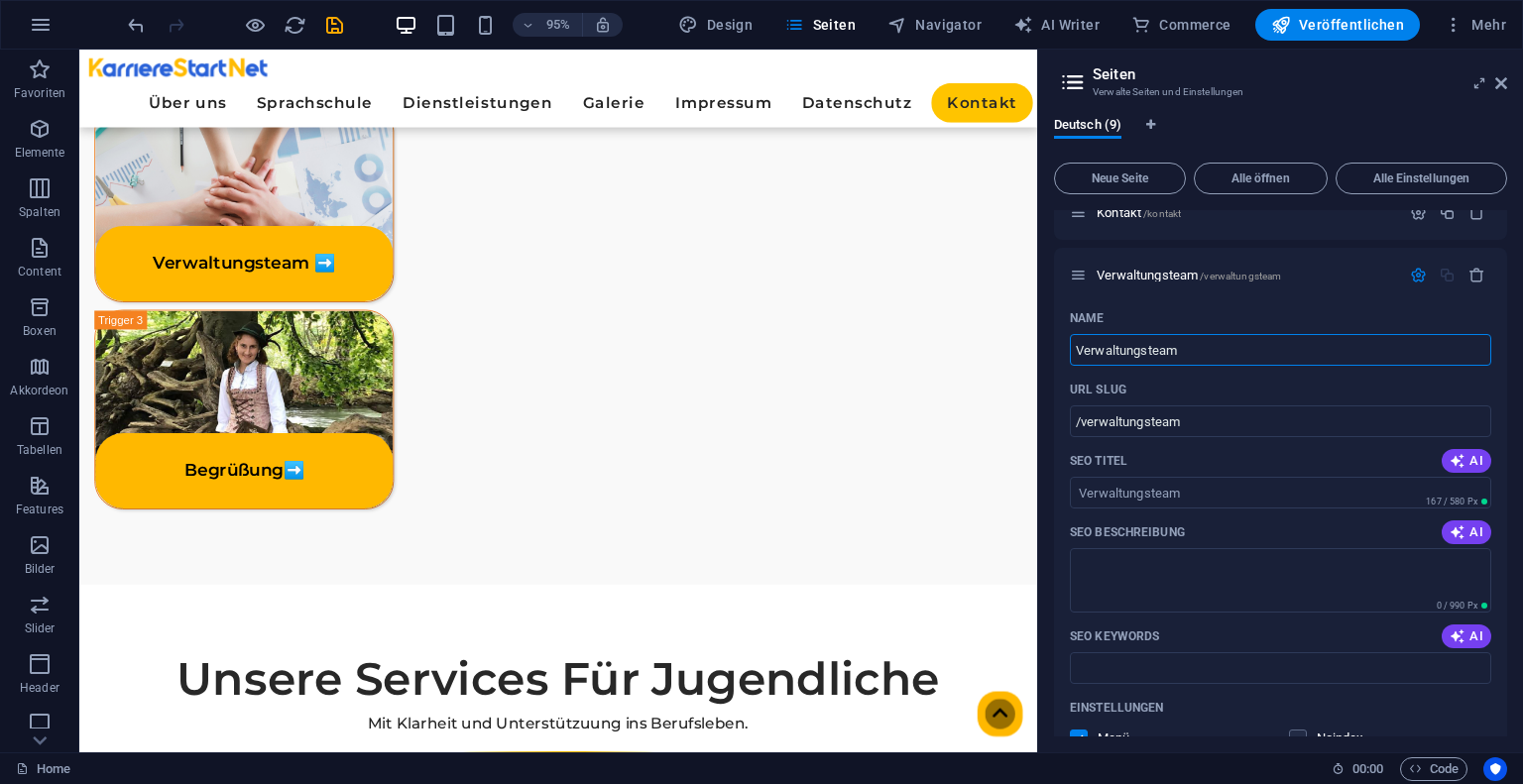 type on "Verwaltungsteam" 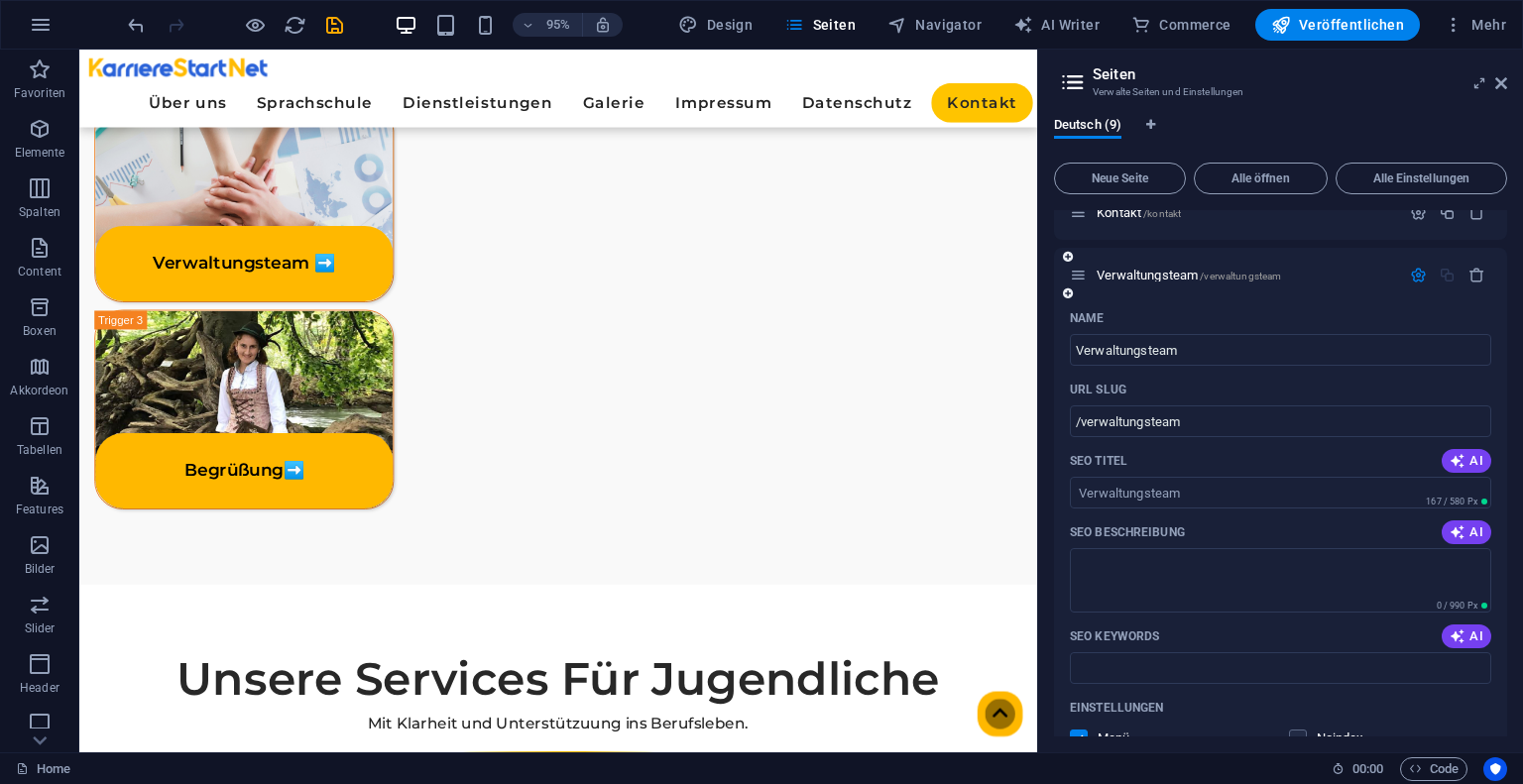 click at bounding box center [1418, 275] 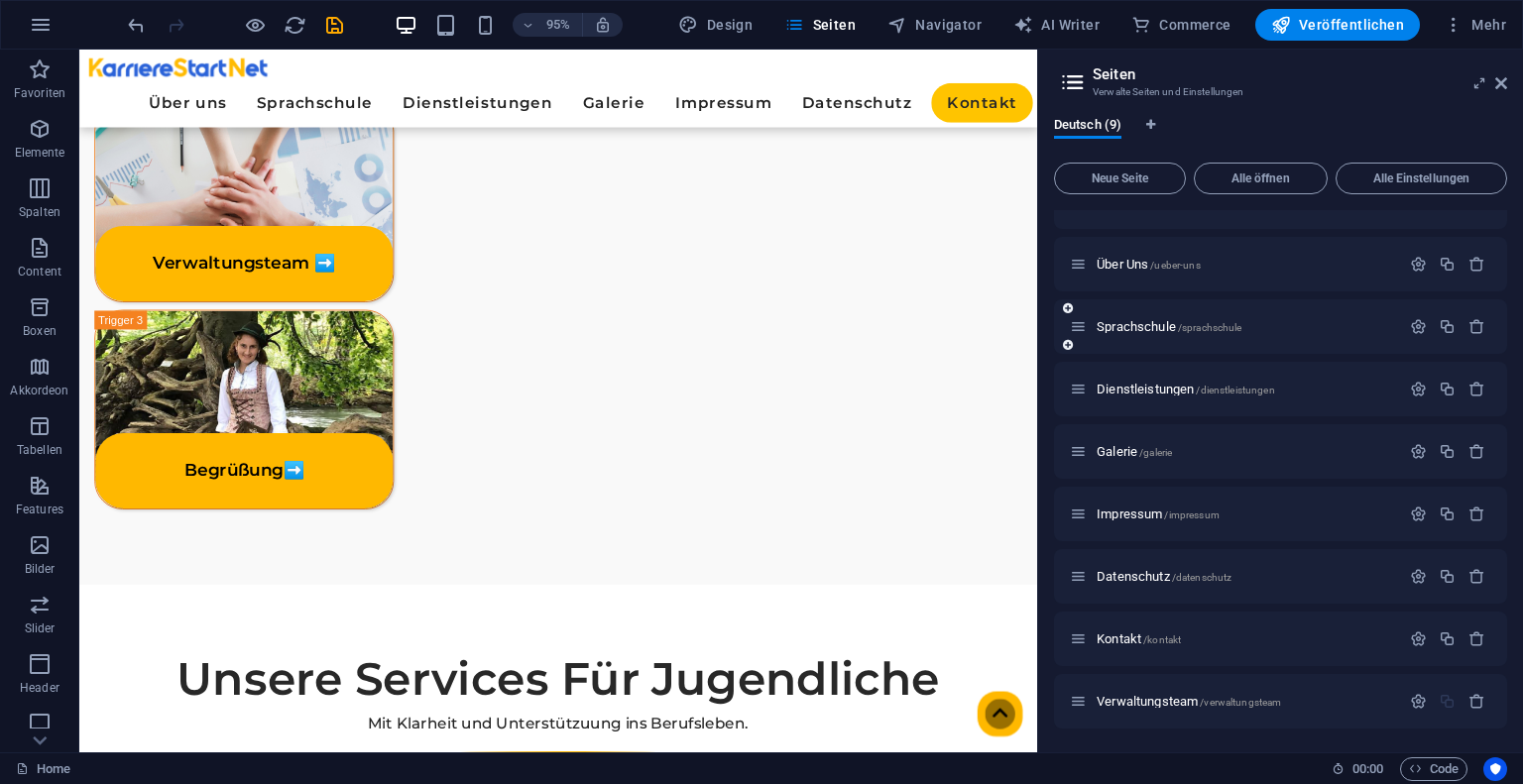 scroll, scrollTop: 36, scrollLeft: 0, axis: vertical 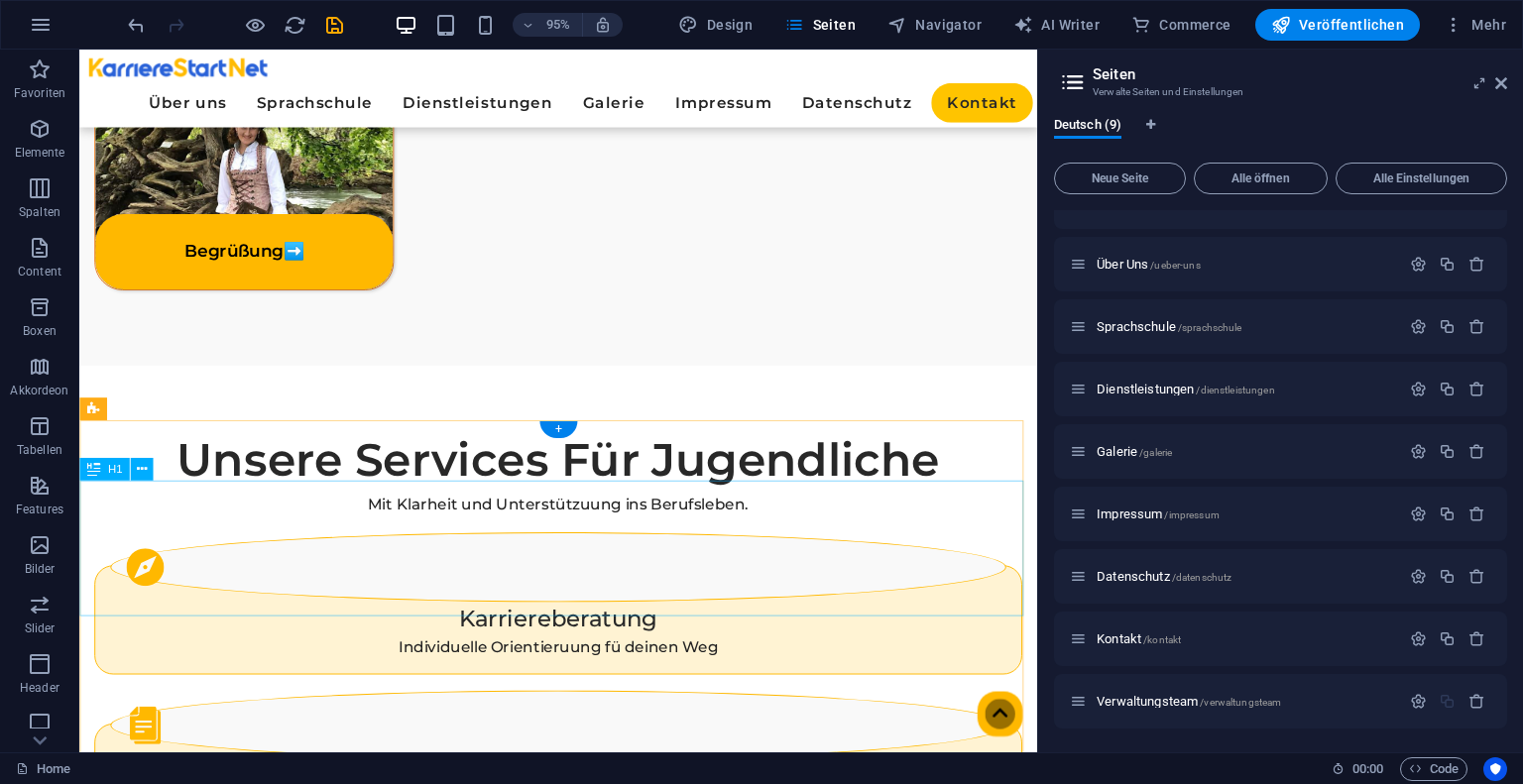 click on "Unsere Services Für Für HR-Partner/innen" at bounding box center (583, 1397) 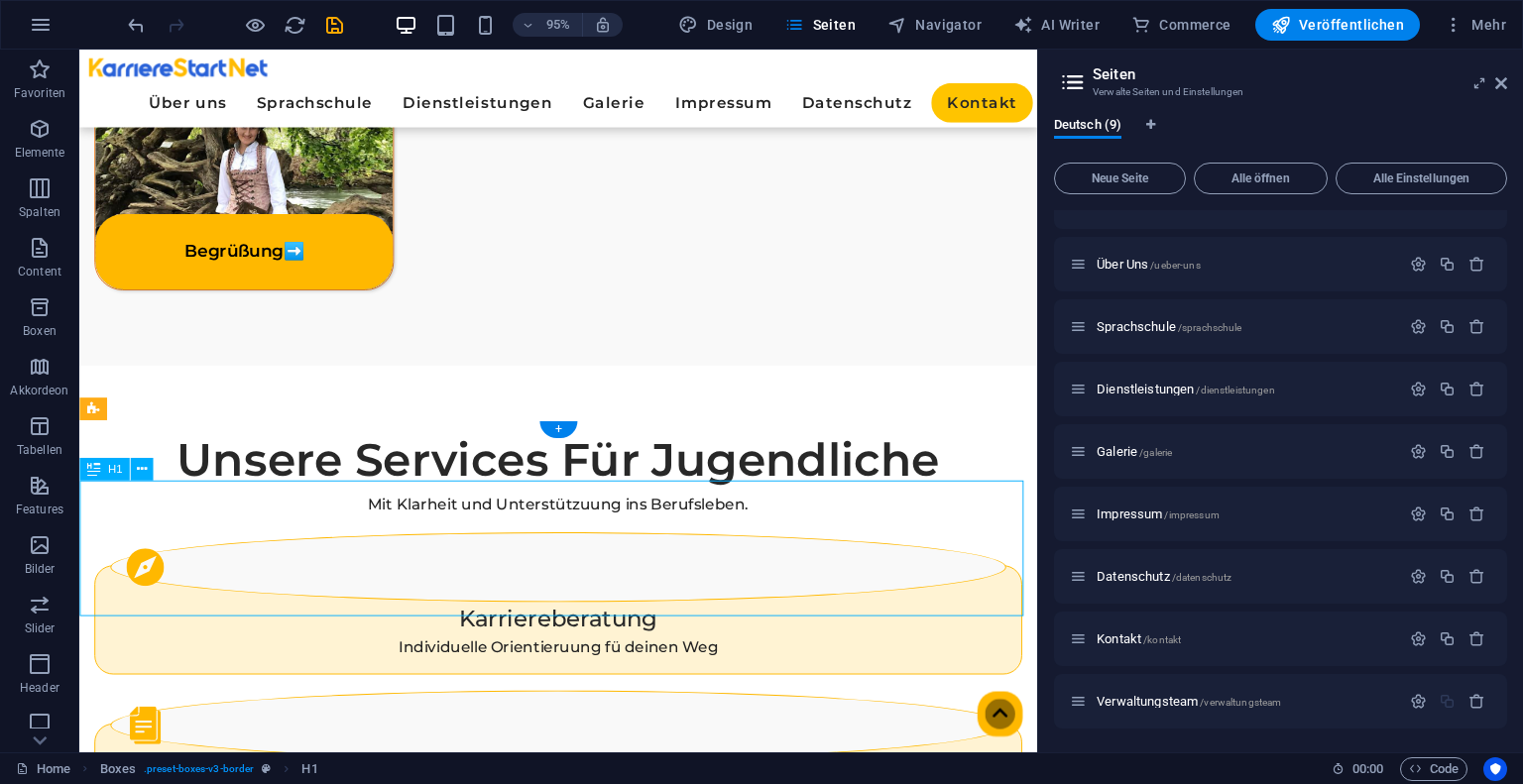 click on "Unsere Services Für Für HR-Partner/innen" at bounding box center [583, 1397] 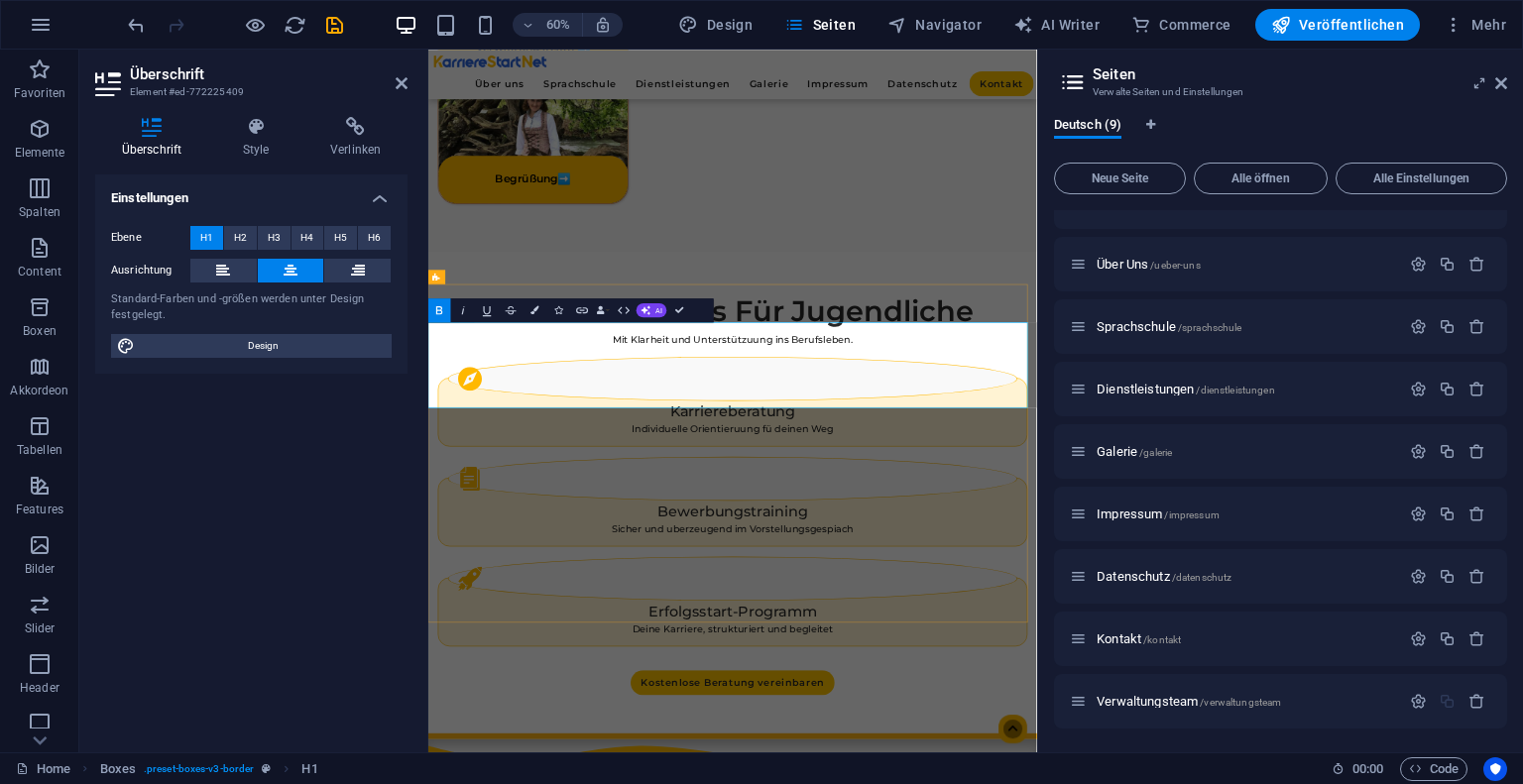 click on "Unsere Services Für Für HR-Partner/innen" at bounding box center (936, 1400) 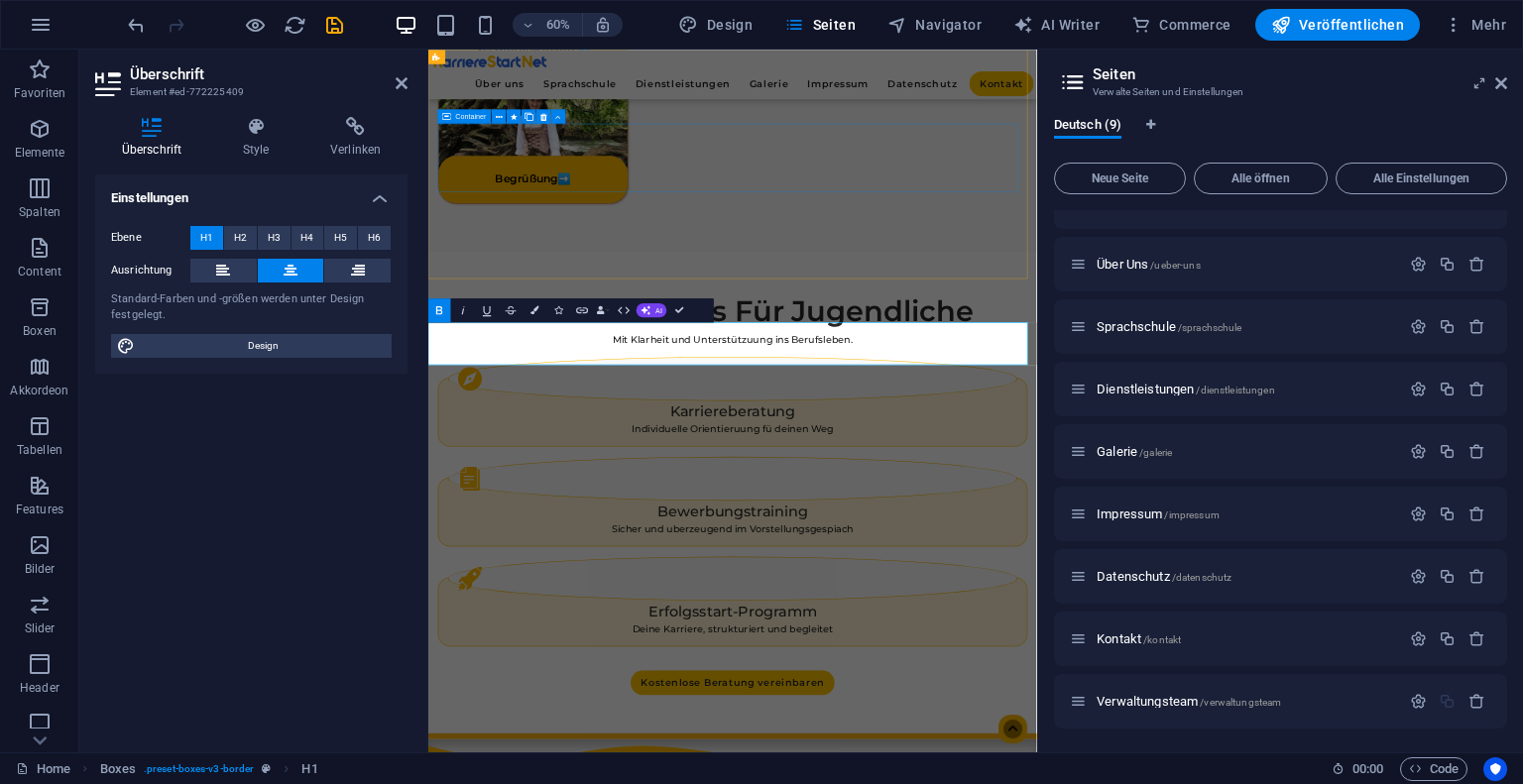click on "Erfolgsstart-Programm Deine Karriere, strukturiert und begleitet" at bounding box center (935, 986) 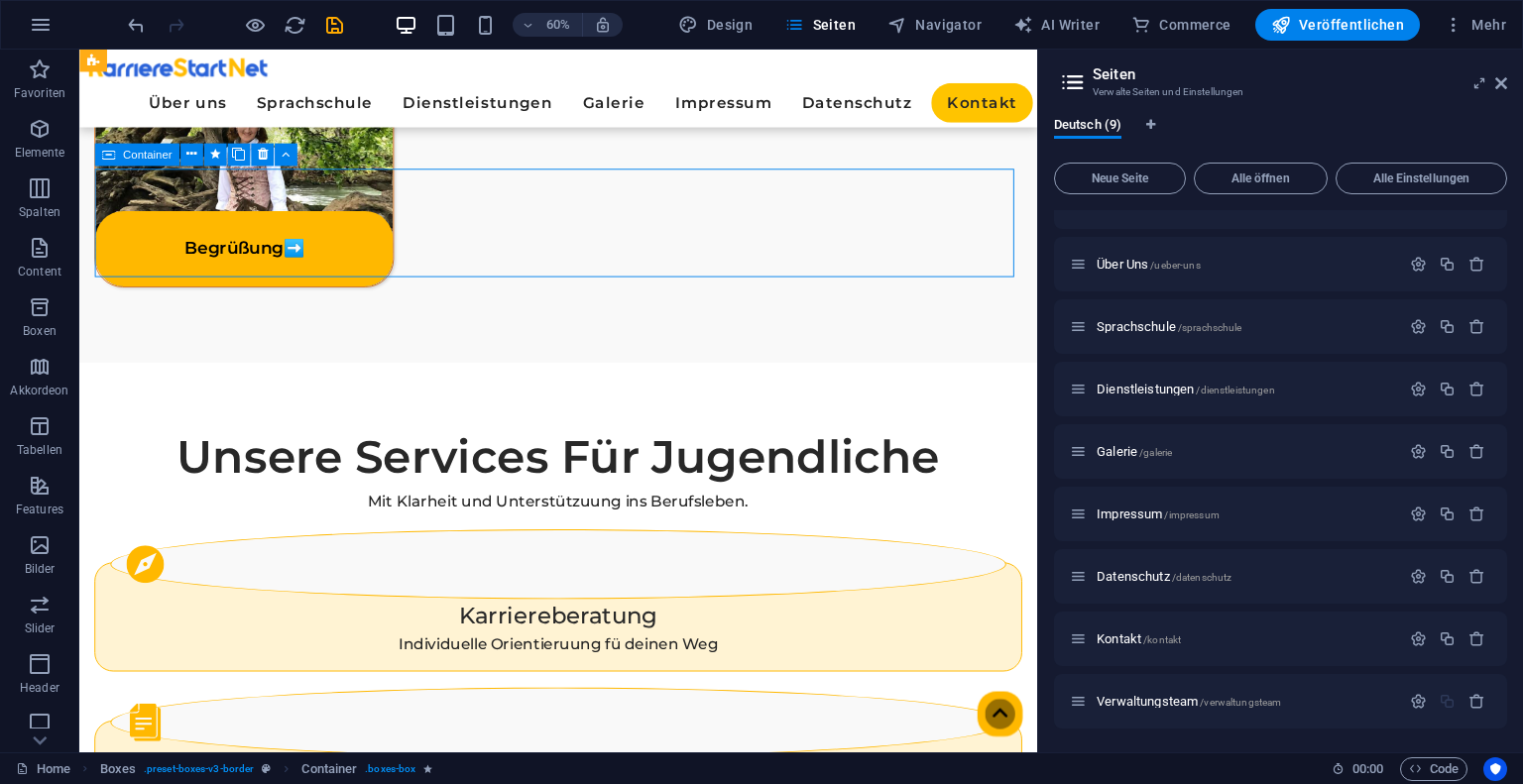 scroll, scrollTop: 1156, scrollLeft: 0, axis: vertical 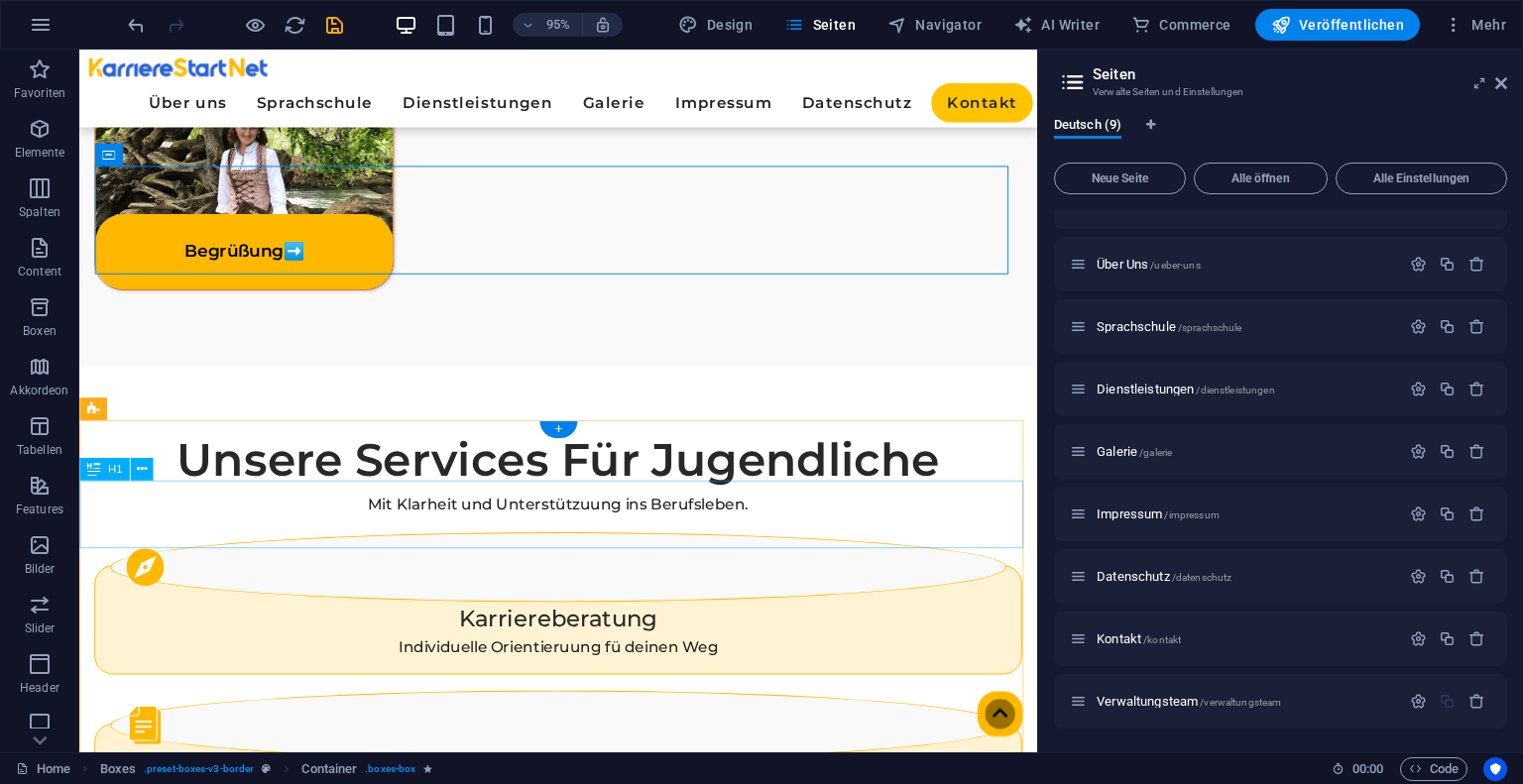 click on "Unsere Services Für HR-Partner/innen" at bounding box center [583, 1361] 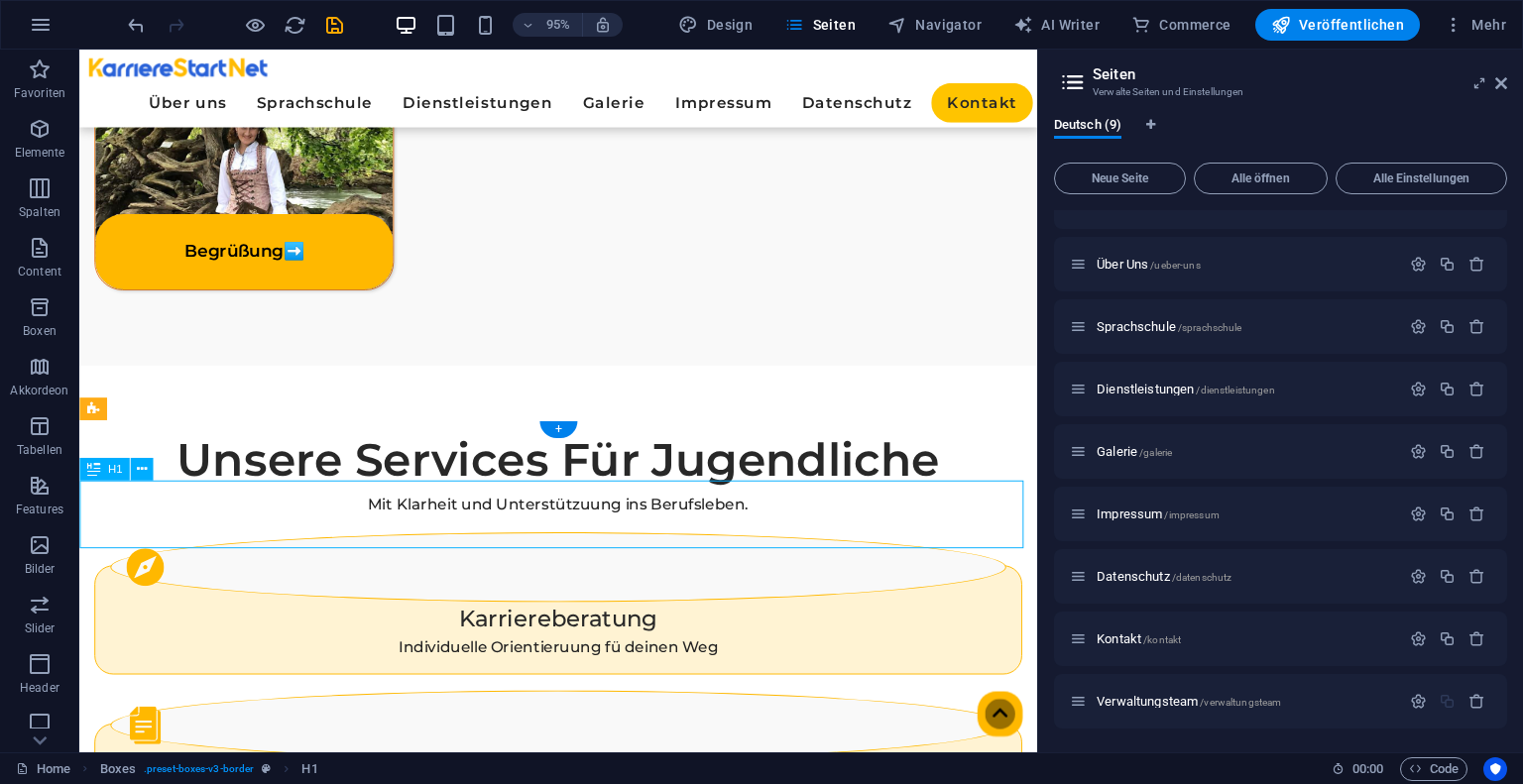 click on "Unsere Services Für HR-Partner/innen" at bounding box center (583, 1361) 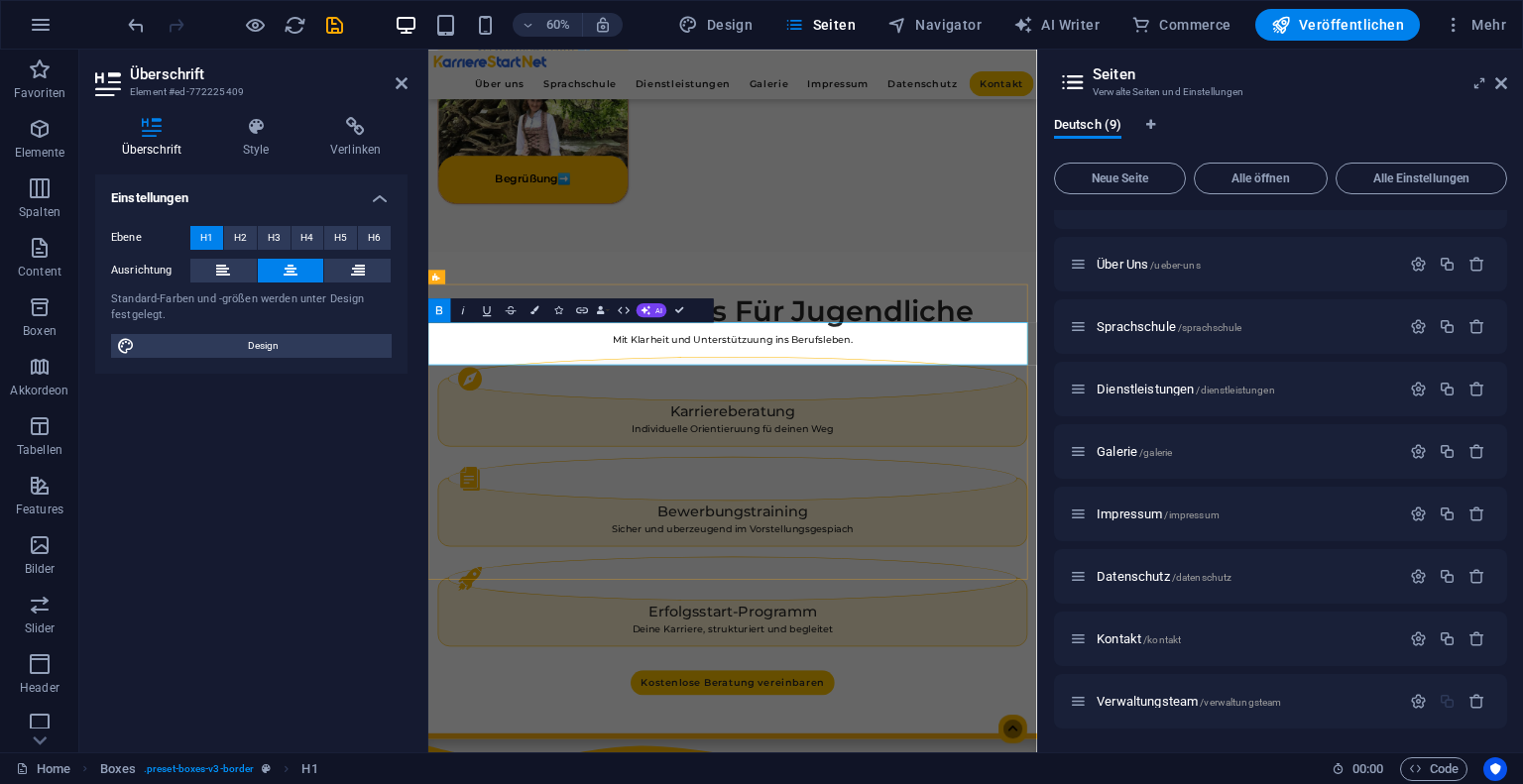 click on "Unsere Services Für HR-Partner/innen" at bounding box center [935, 1364] 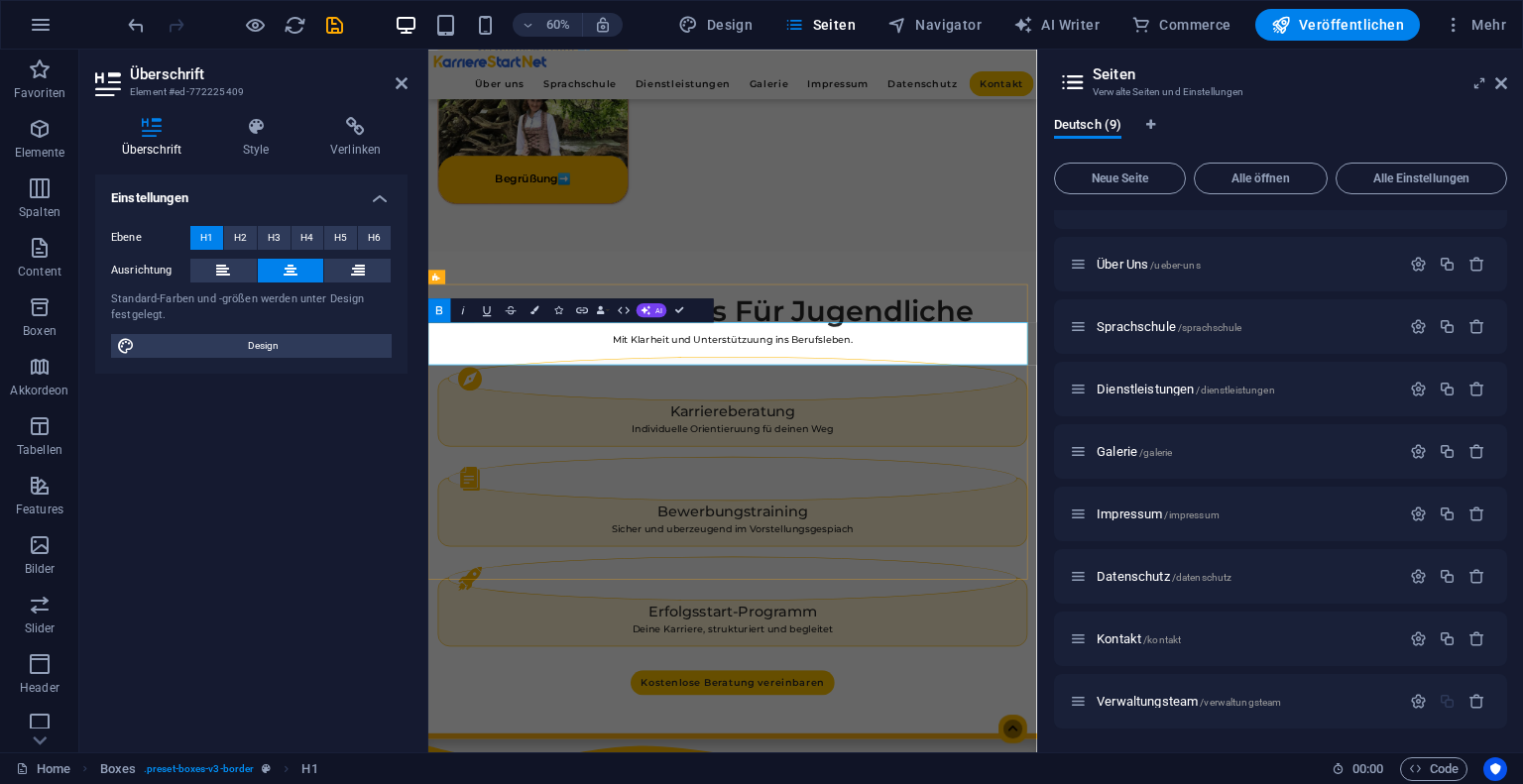 type 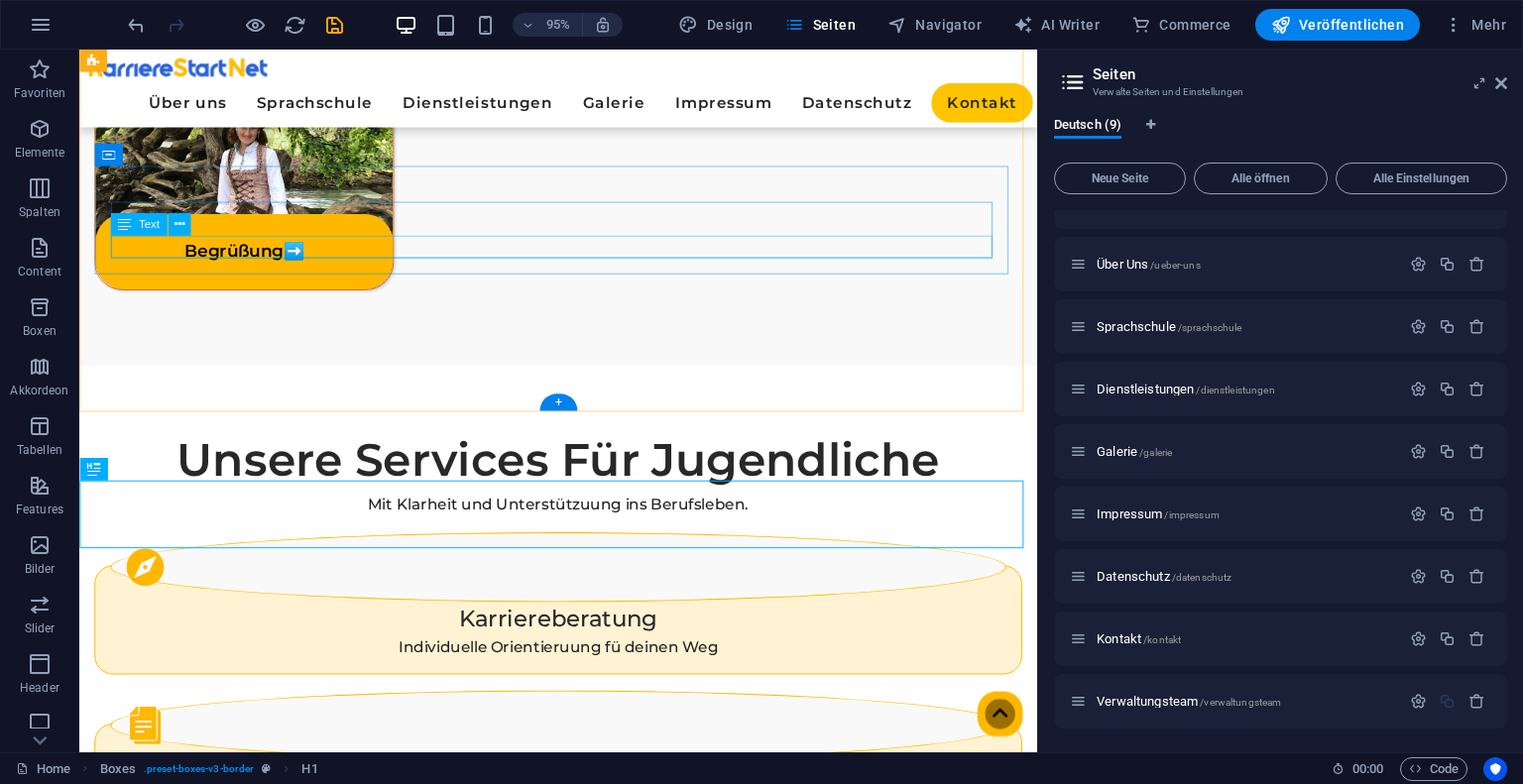 scroll, scrollTop: 462, scrollLeft: 0, axis: vertical 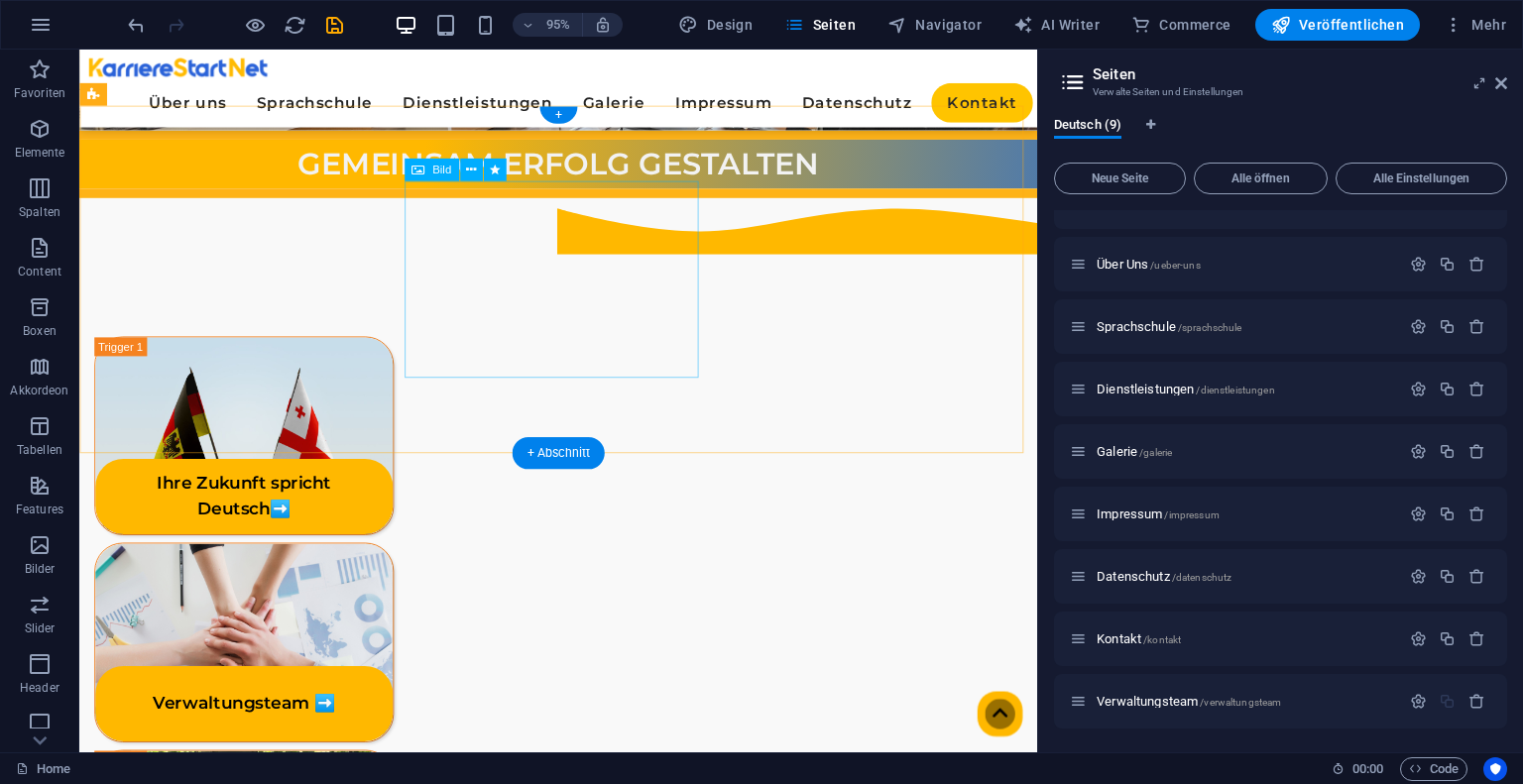 click on "Verwaltungsteam   ➡️" at bounding box center (253, 674) 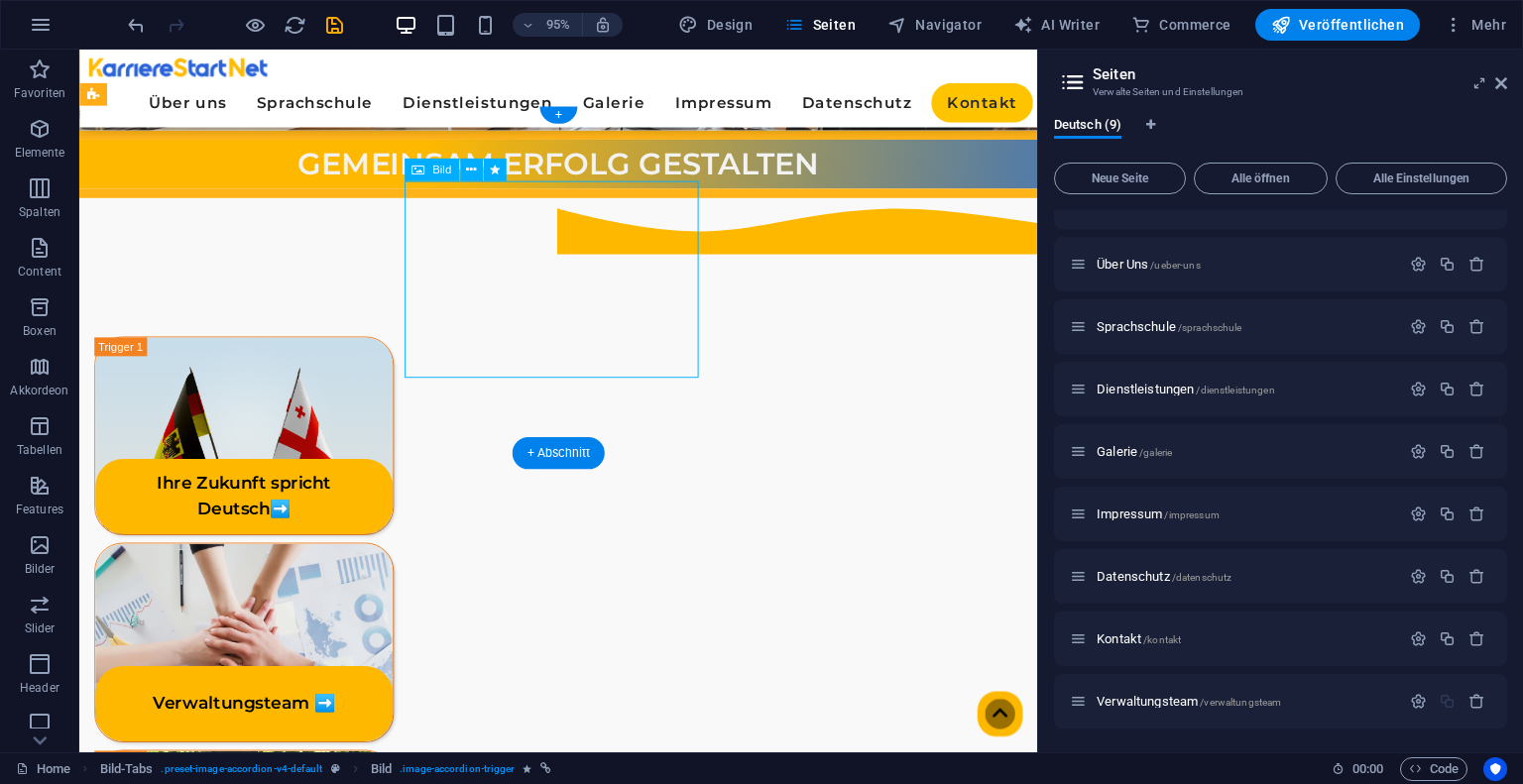 click on "Verwaltungsteam   ➡️" at bounding box center [253, 674] 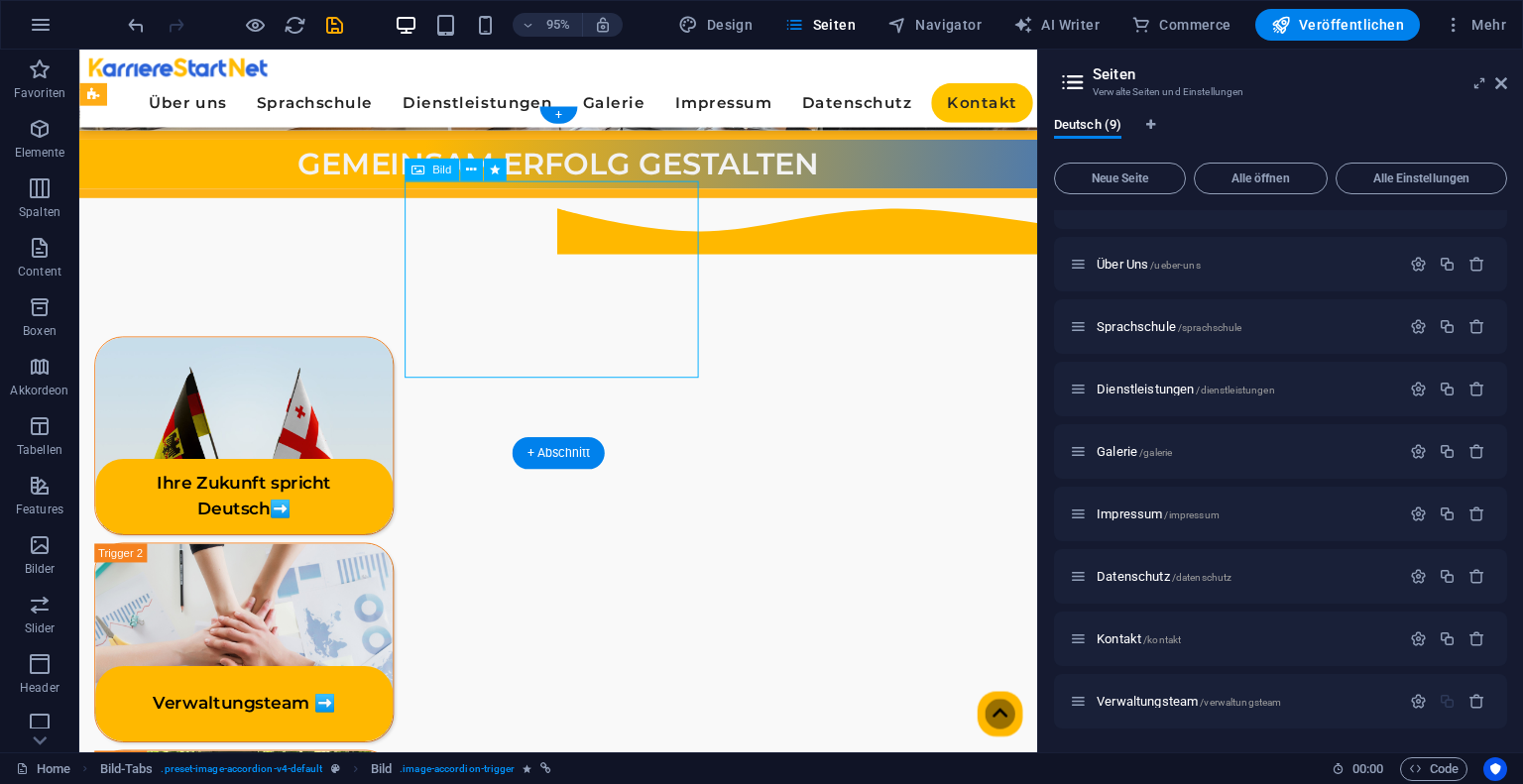 scroll, scrollTop: 464, scrollLeft: 0, axis: vertical 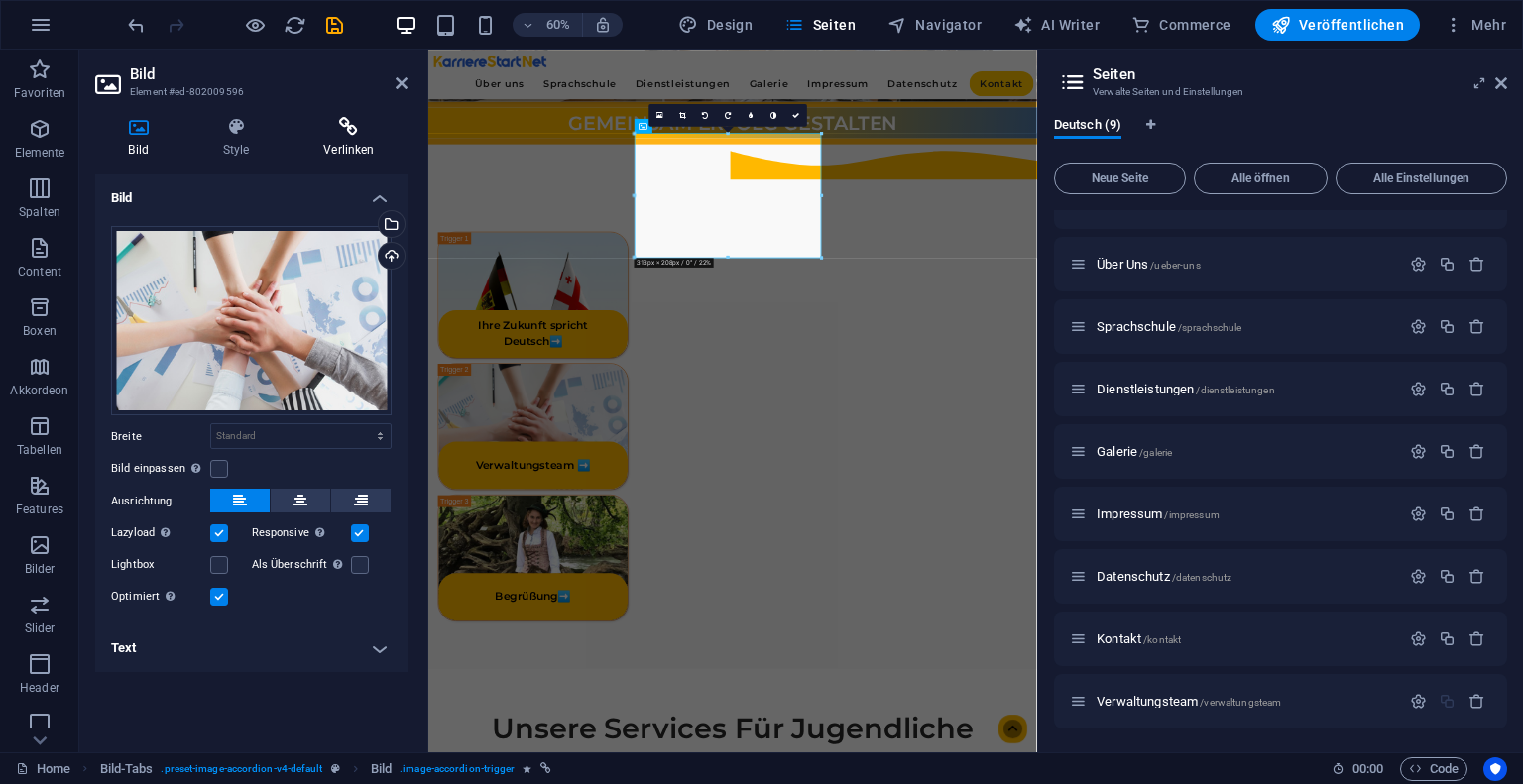click at bounding box center [349, 127] 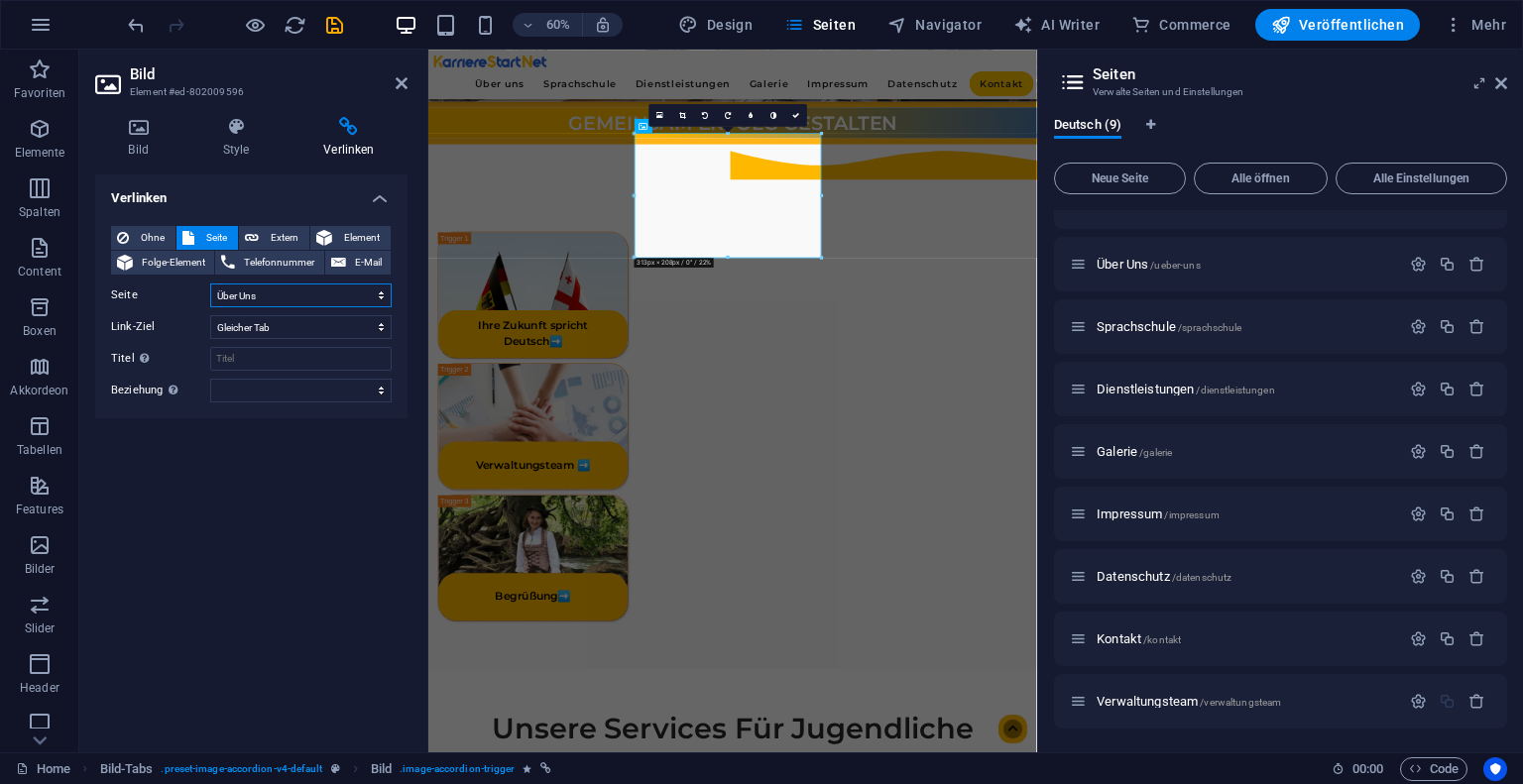 click on "Home Über Uns Sprachschule Dienstleistungen Galerie Impressum Datenschutz Kontakt  Verwaltungsteam" at bounding box center [300, 295] 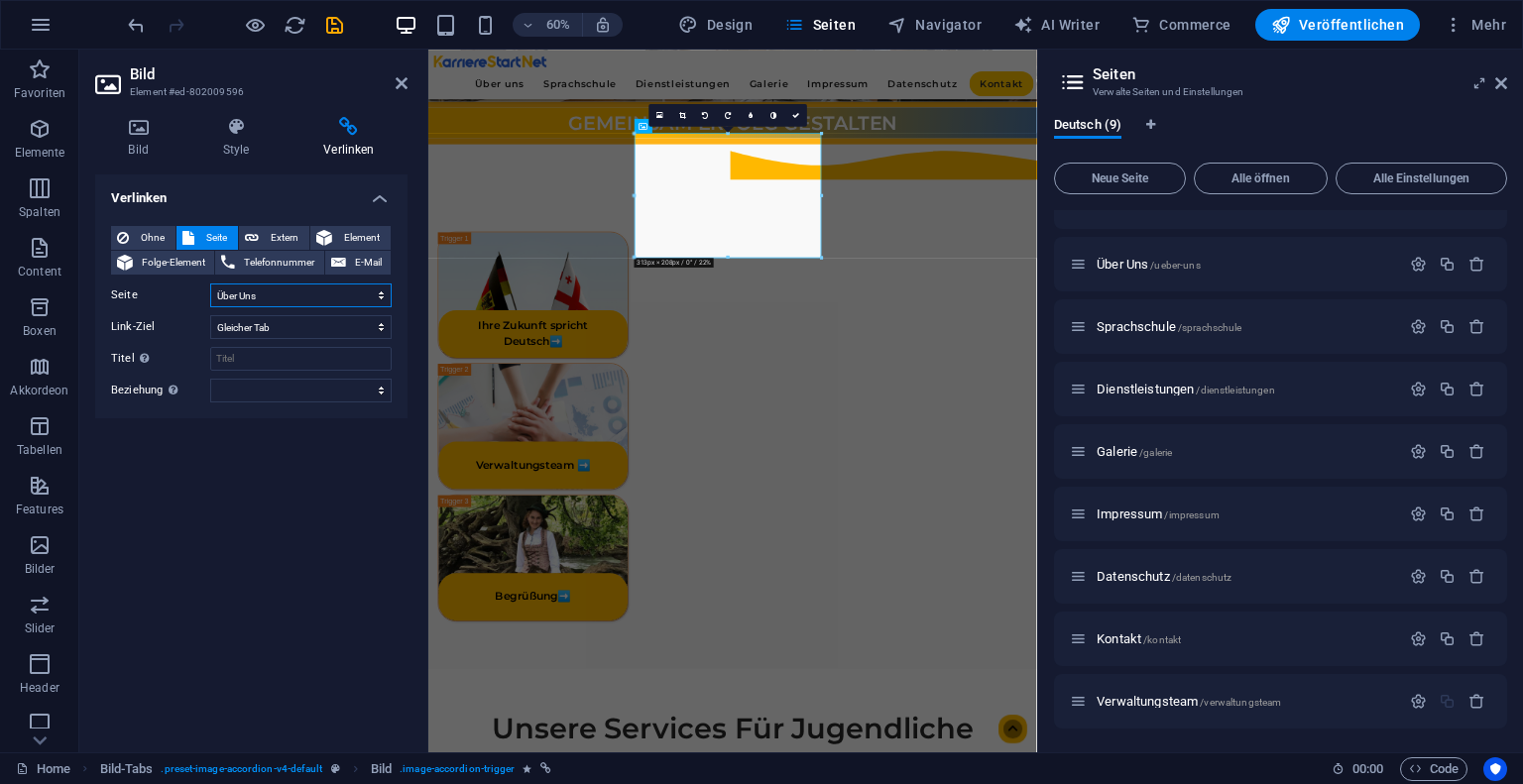 select on "8" 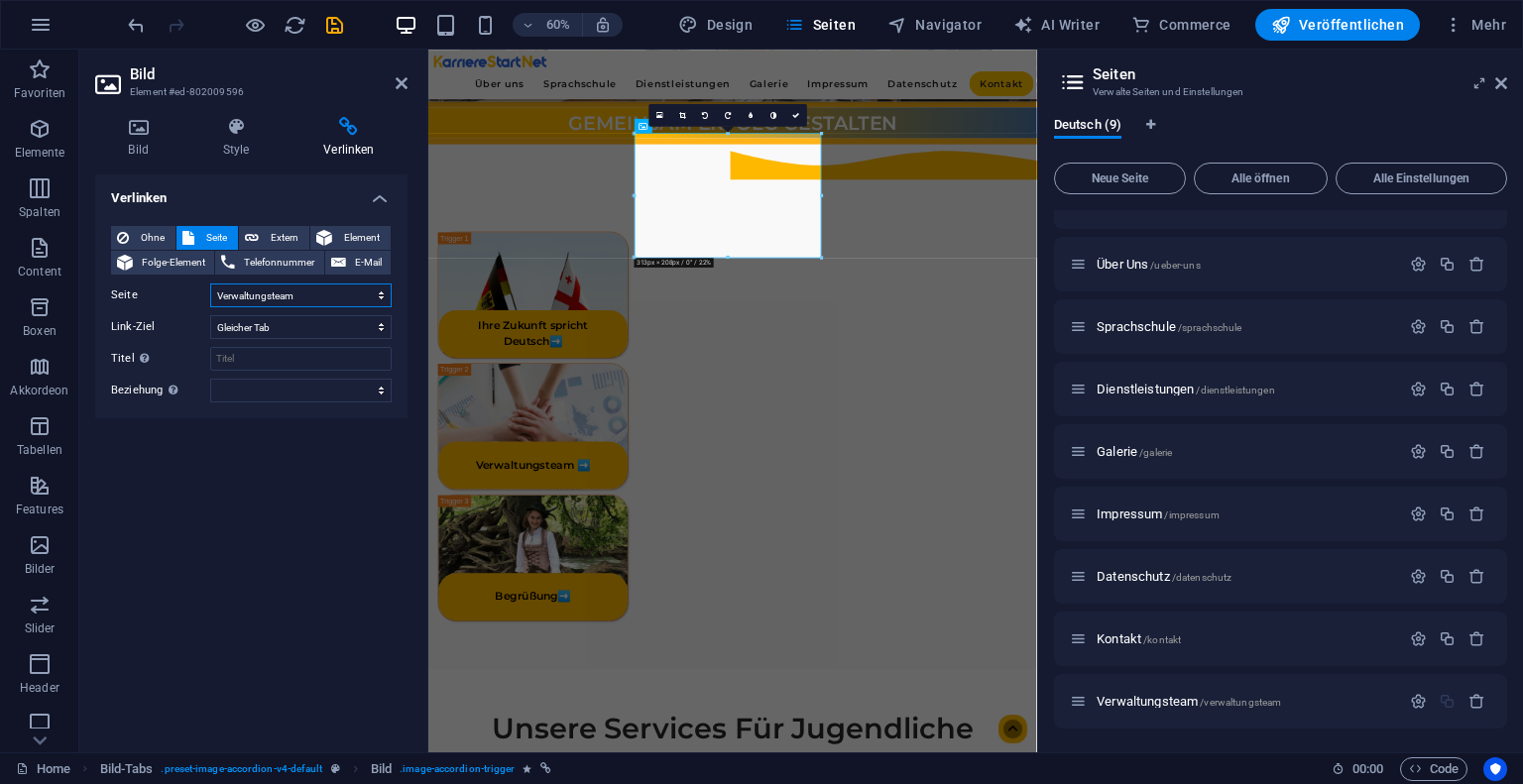 click on "Home Über Uns Sprachschule Dienstleistungen Galerie Impressum Datenschutz Kontakt  Verwaltungsteam" at bounding box center [300, 295] 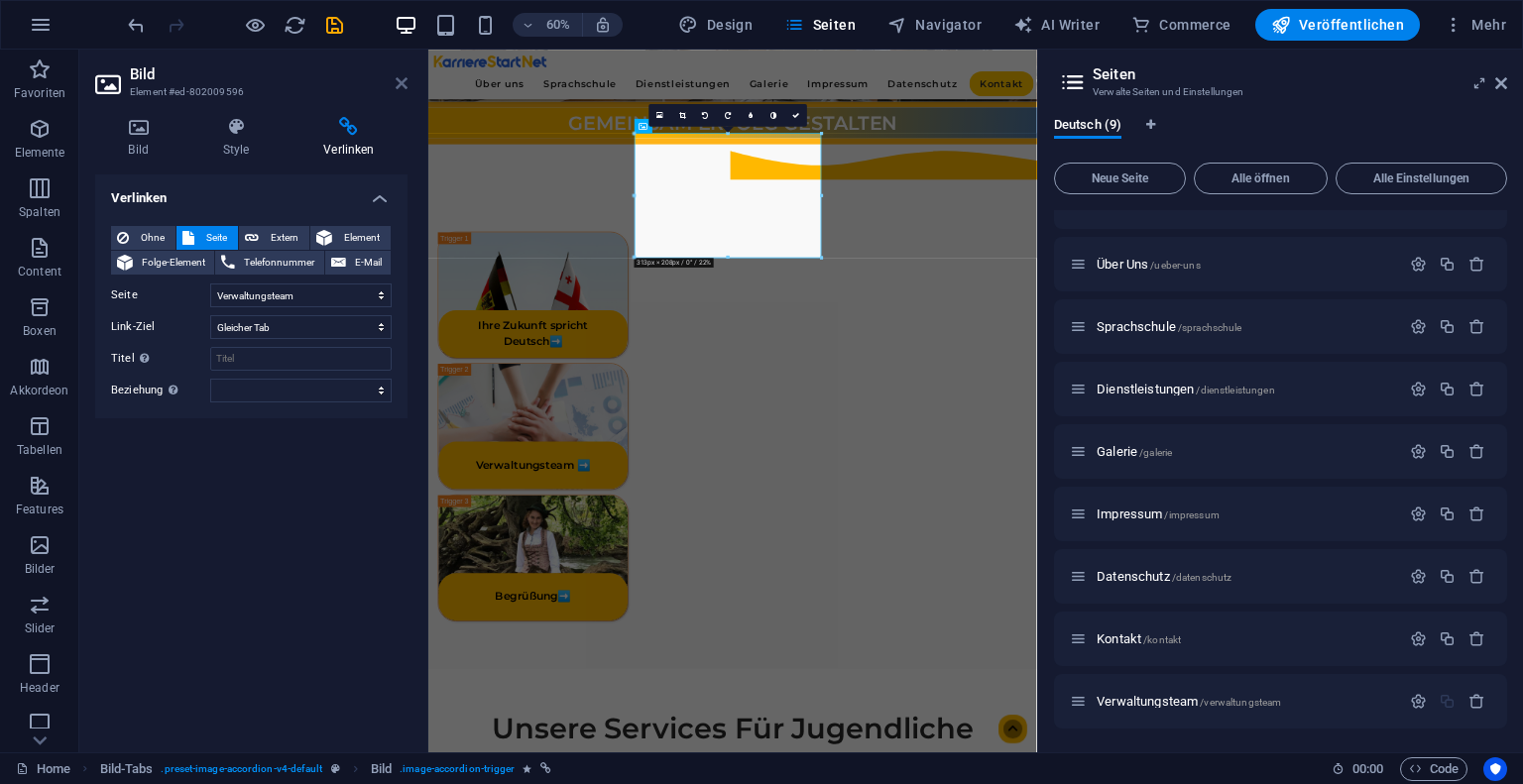 click at bounding box center [402, 83] 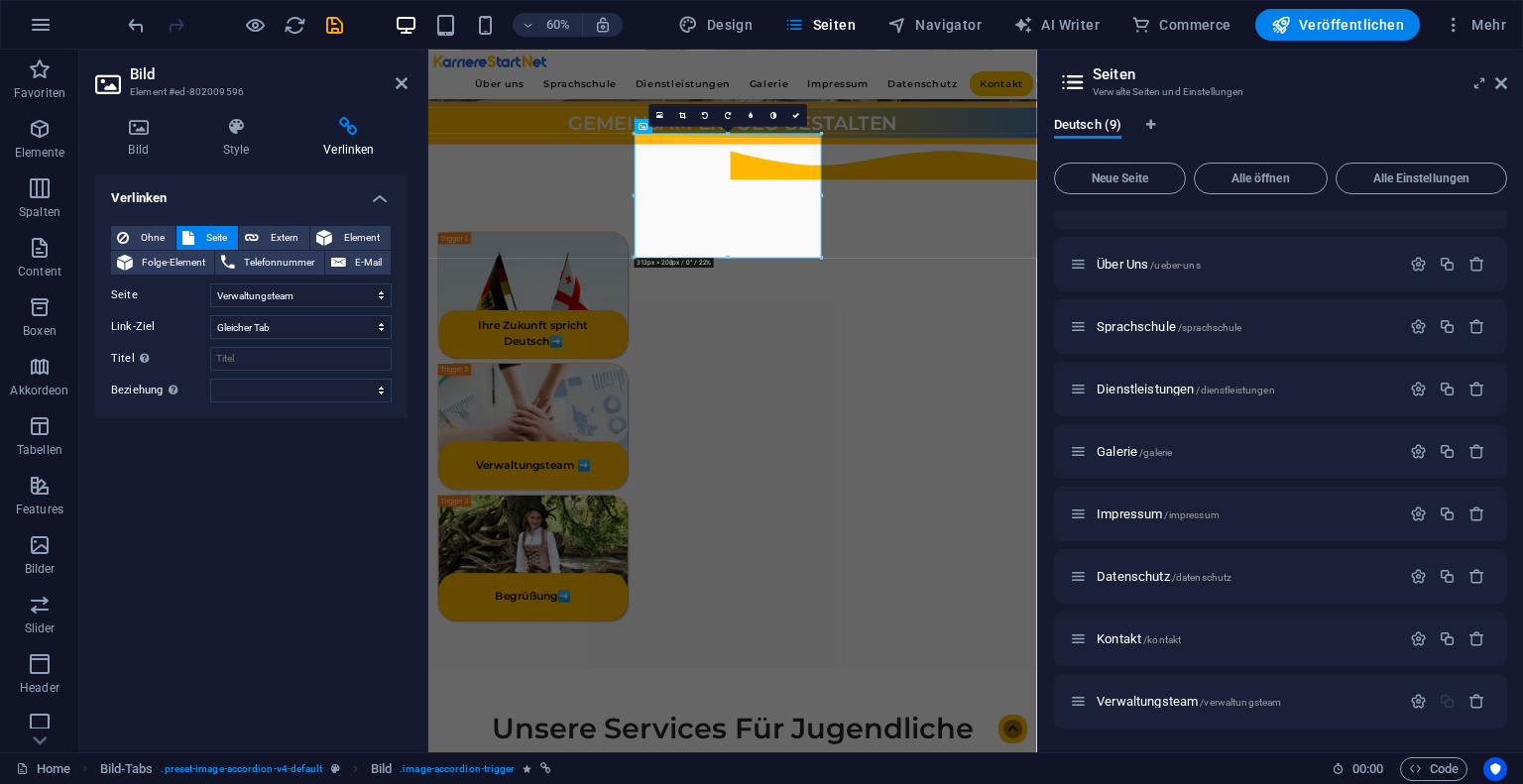 scroll, scrollTop: 462, scrollLeft: 0, axis: vertical 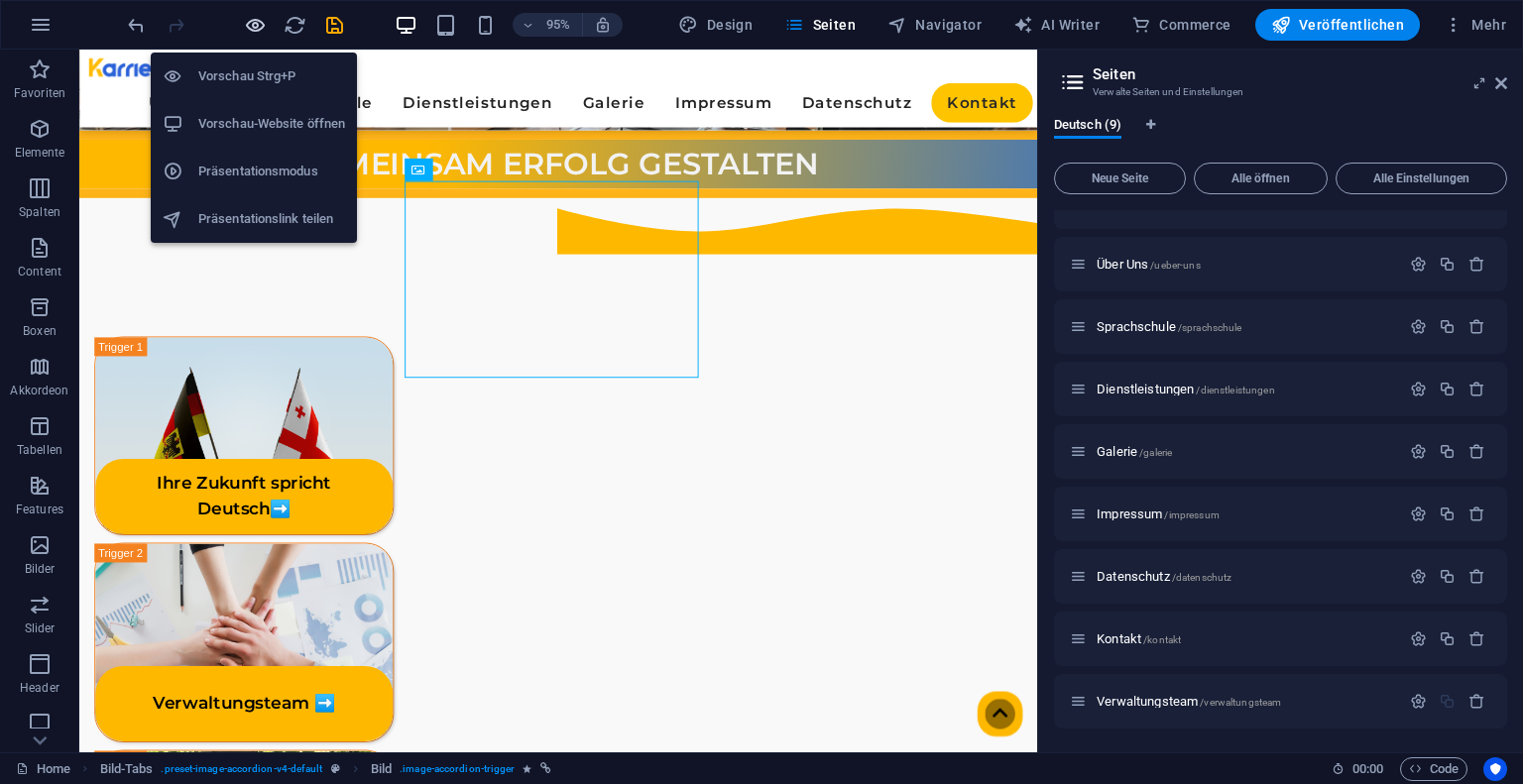 click at bounding box center (255, 25) 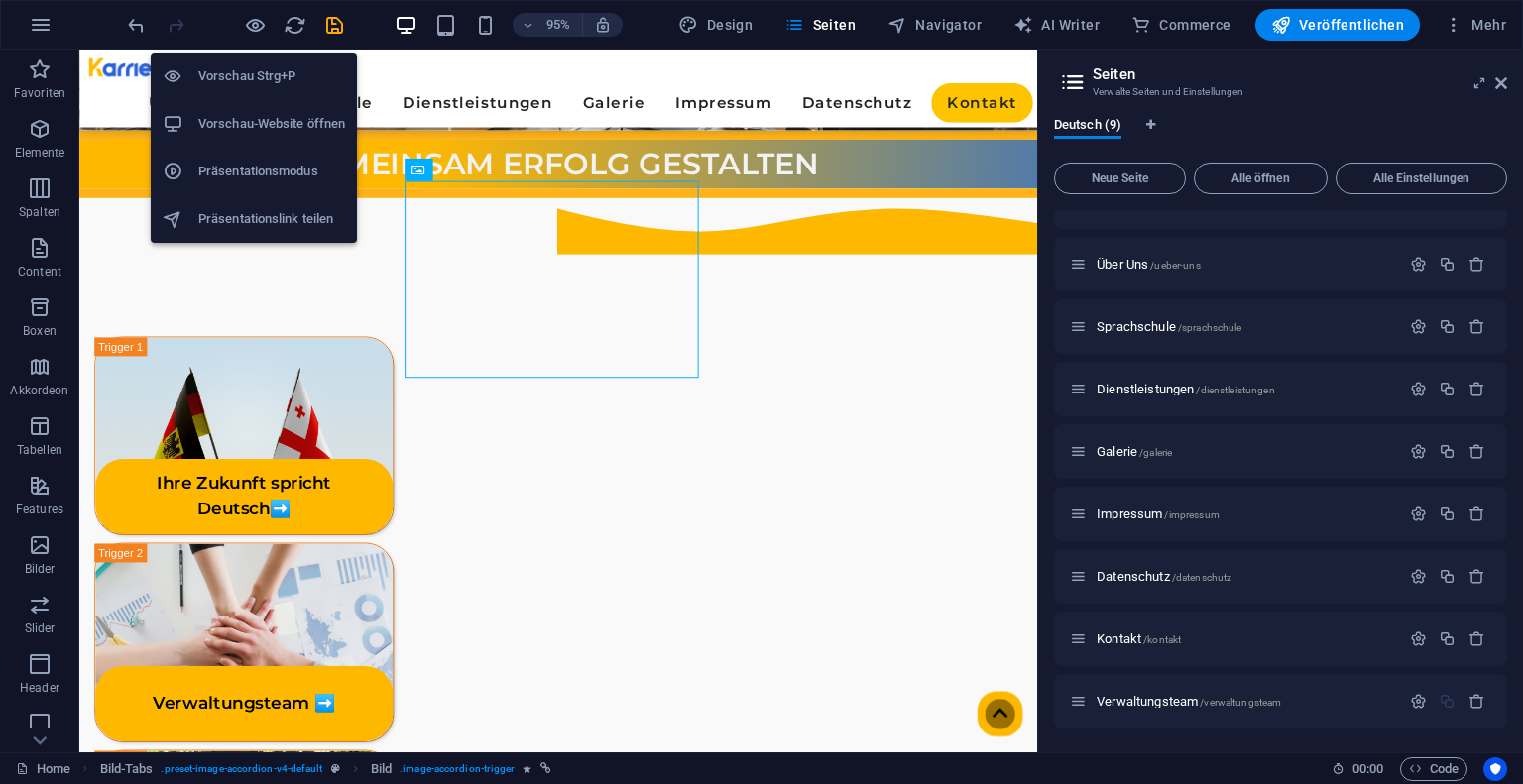 scroll, scrollTop: 469, scrollLeft: 0, axis: vertical 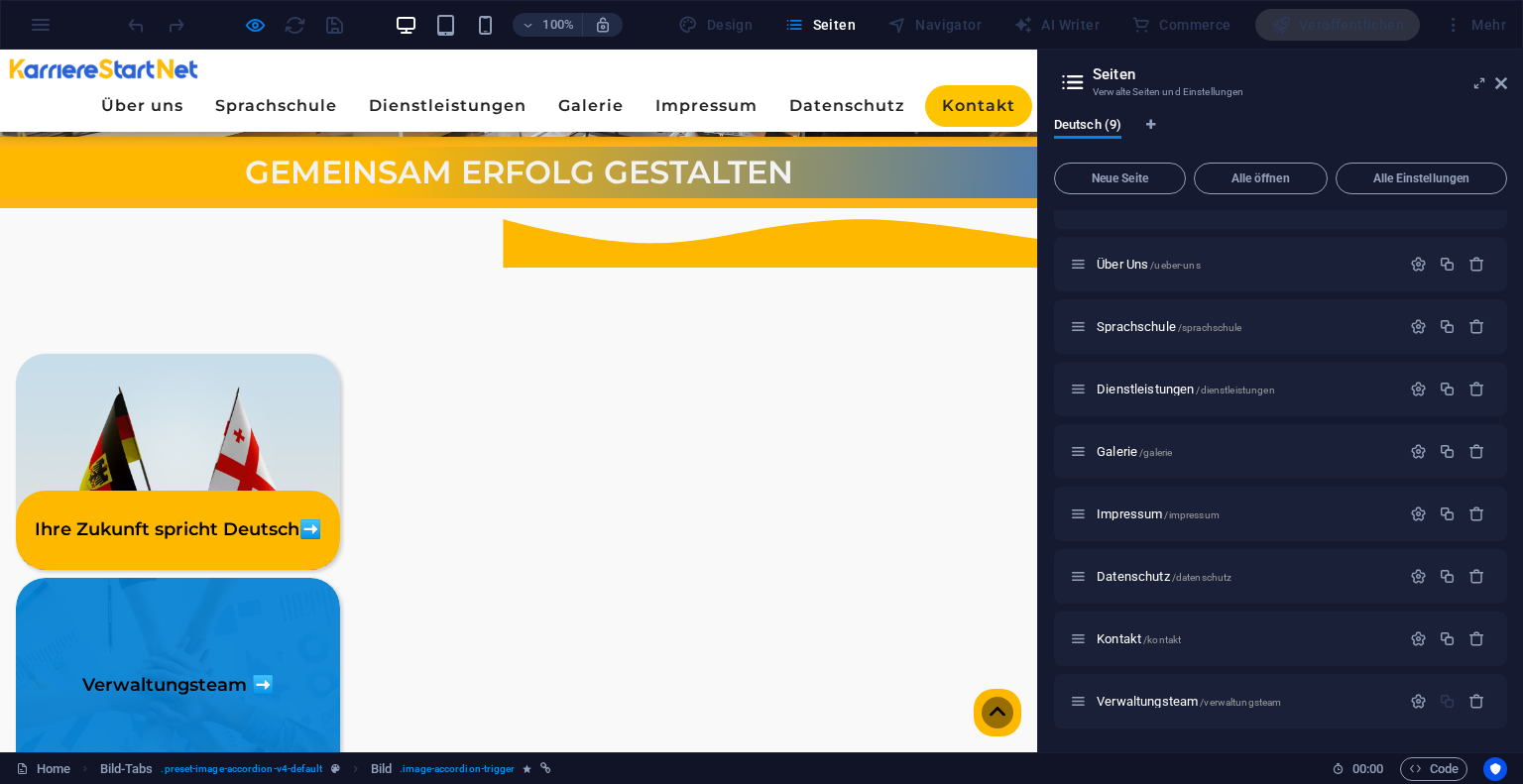 click on "Verwaltungsteam" at bounding box center [165, 685] 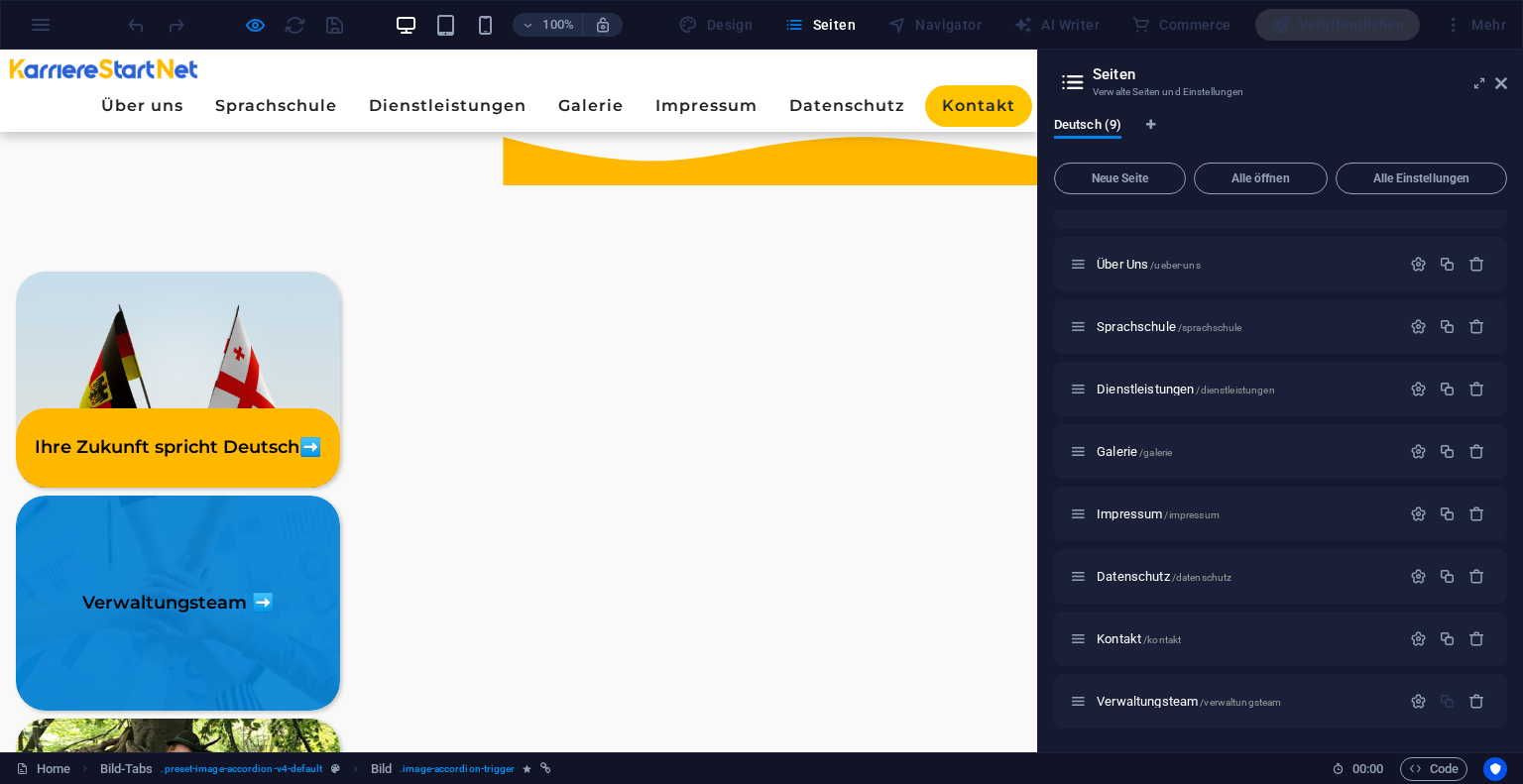 scroll, scrollTop: 0, scrollLeft: 0, axis: both 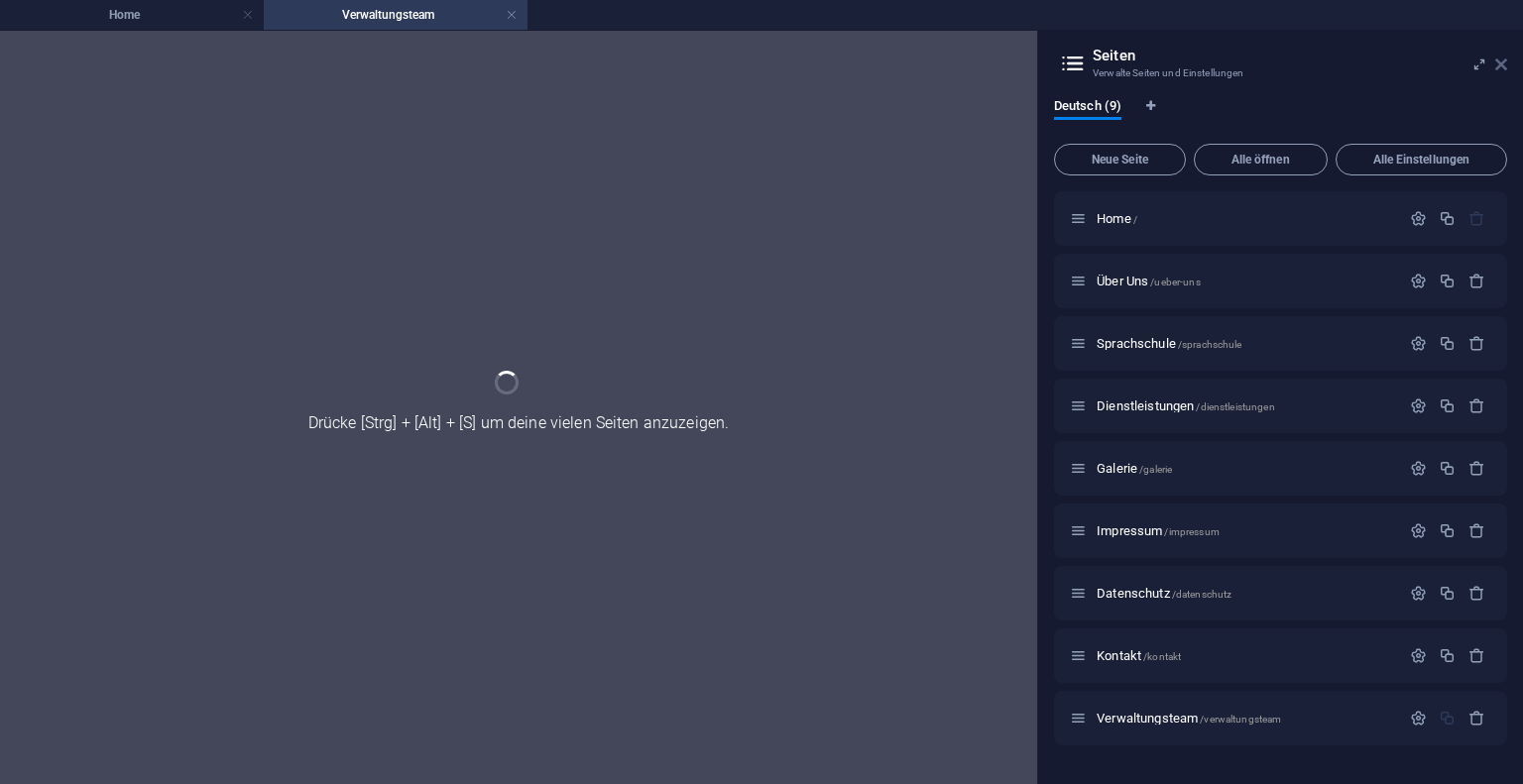 click at bounding box center (1501, 64) 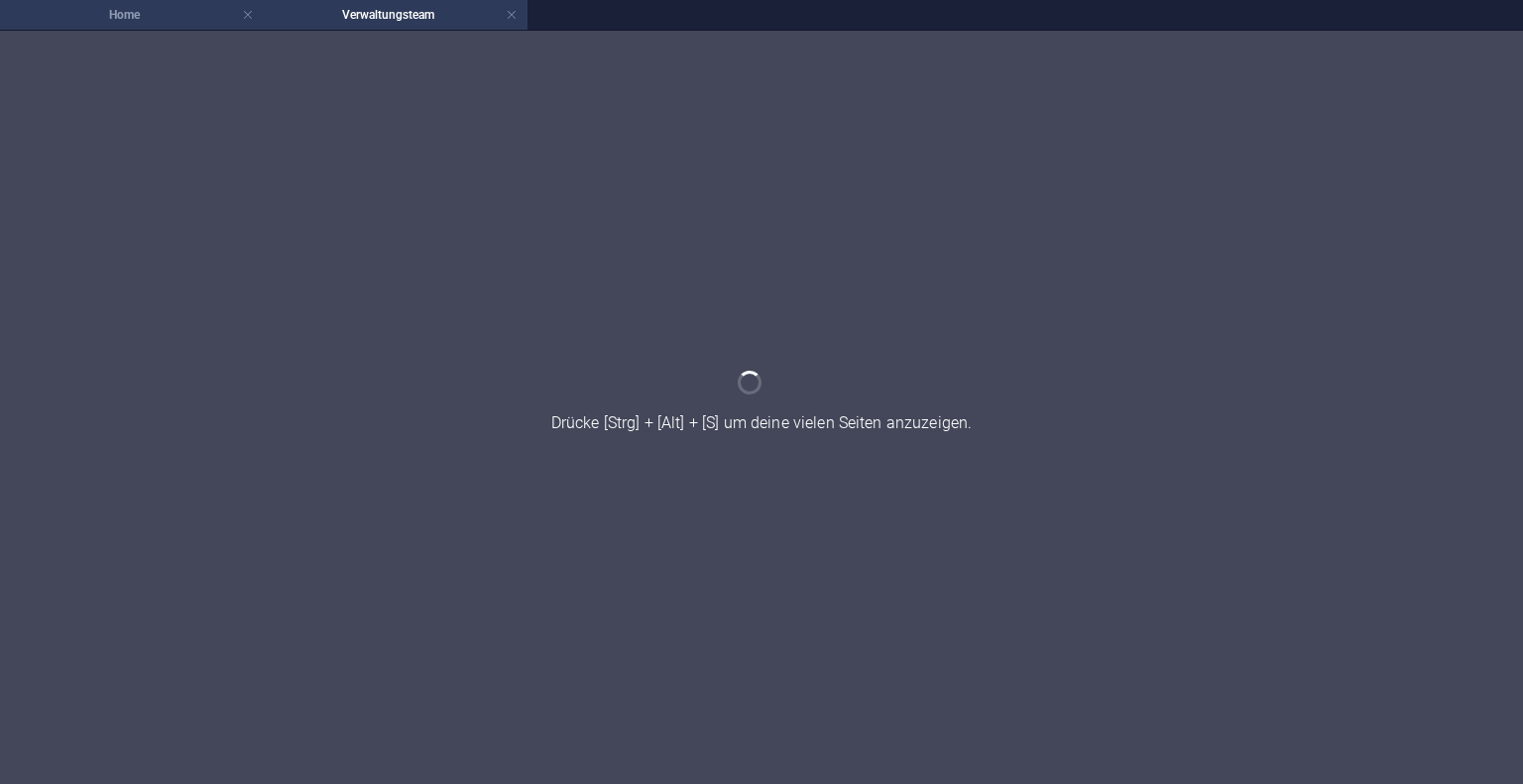 click on "Home" at bounding box center [132, 15] 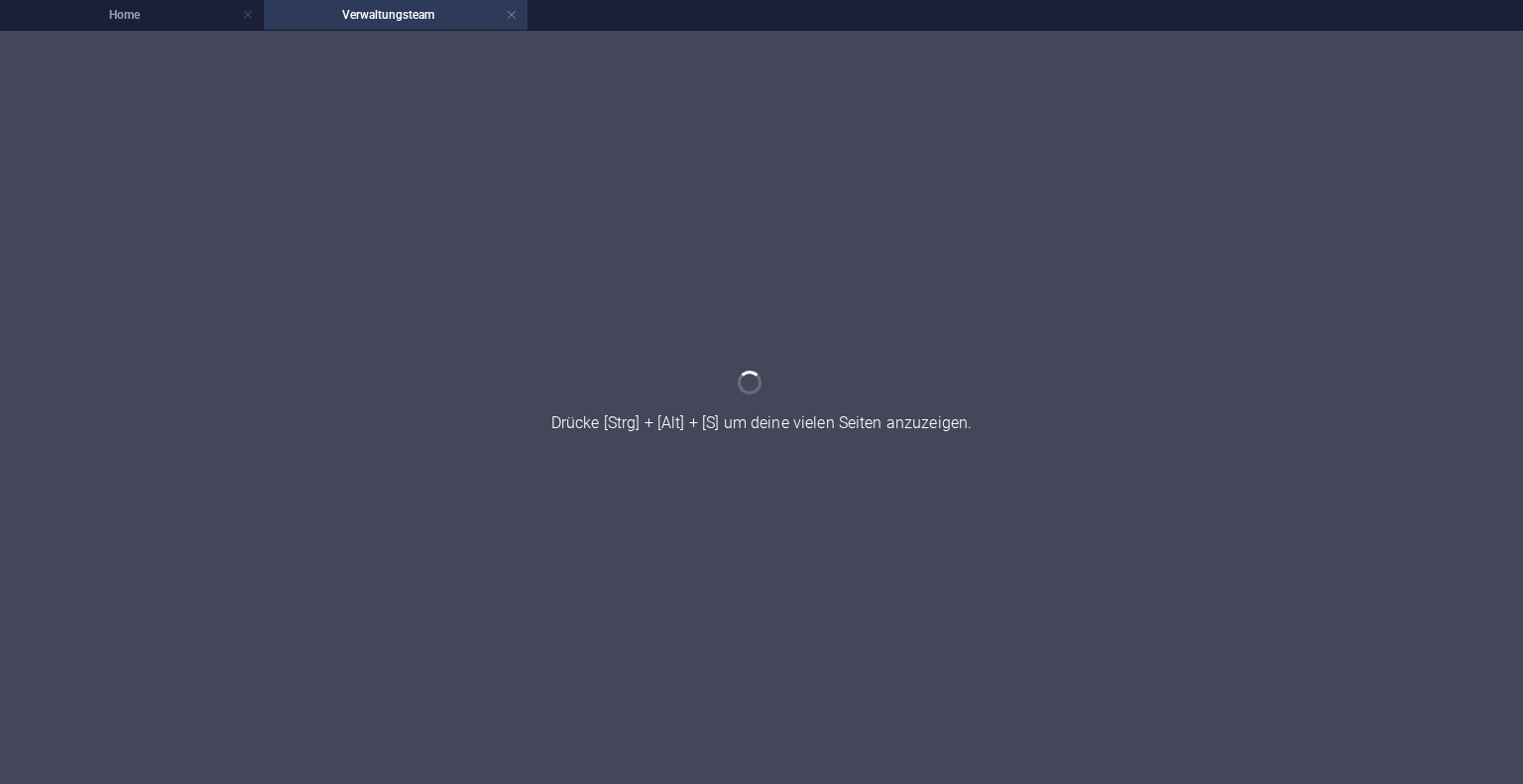 scroll, scrollTop: 469, scrollLeft: 0, axis: vertical 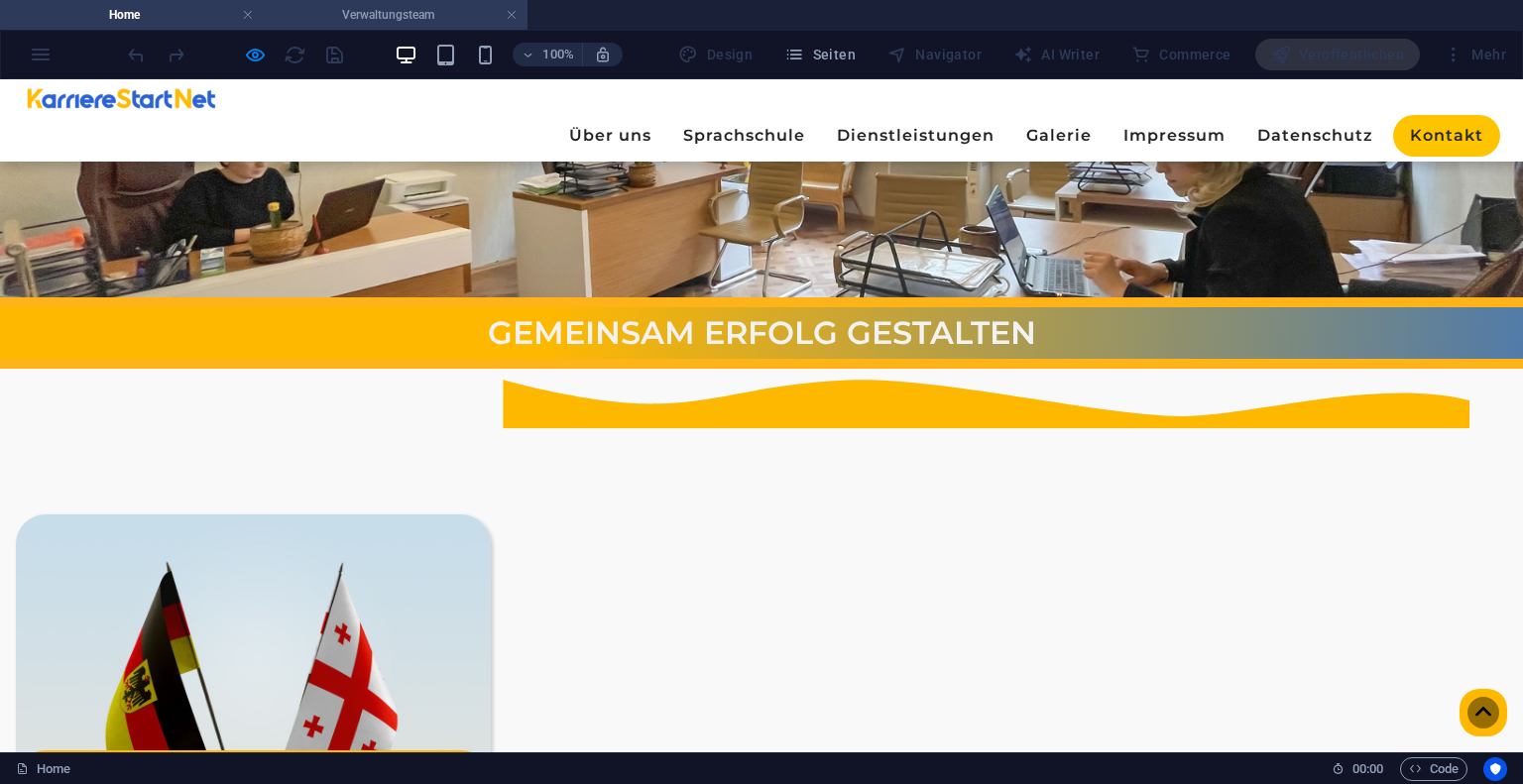 click on "Verwaltungsteam" at bounding box center [396, 15] 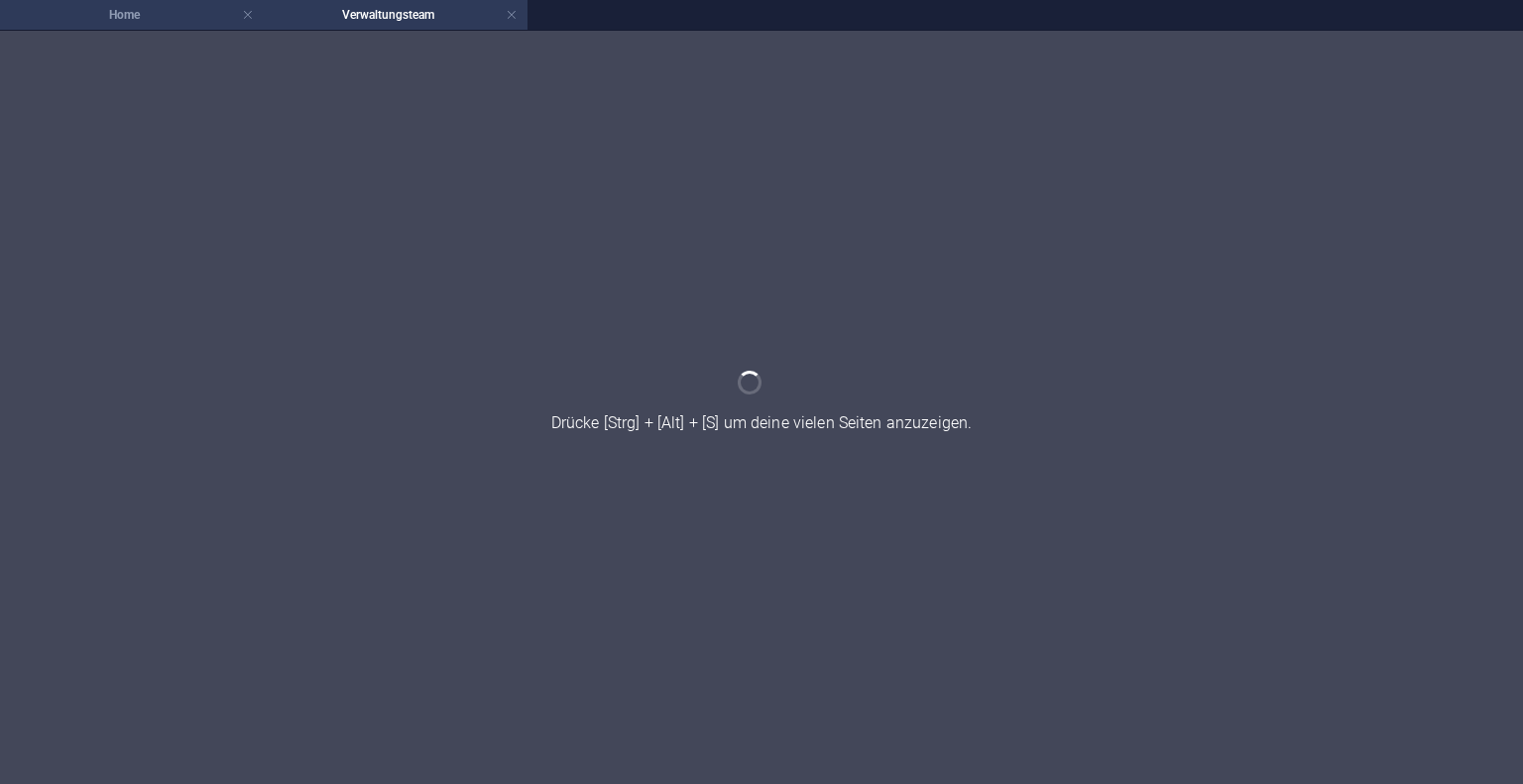 click on "Home" at bounding box center (132, 15) 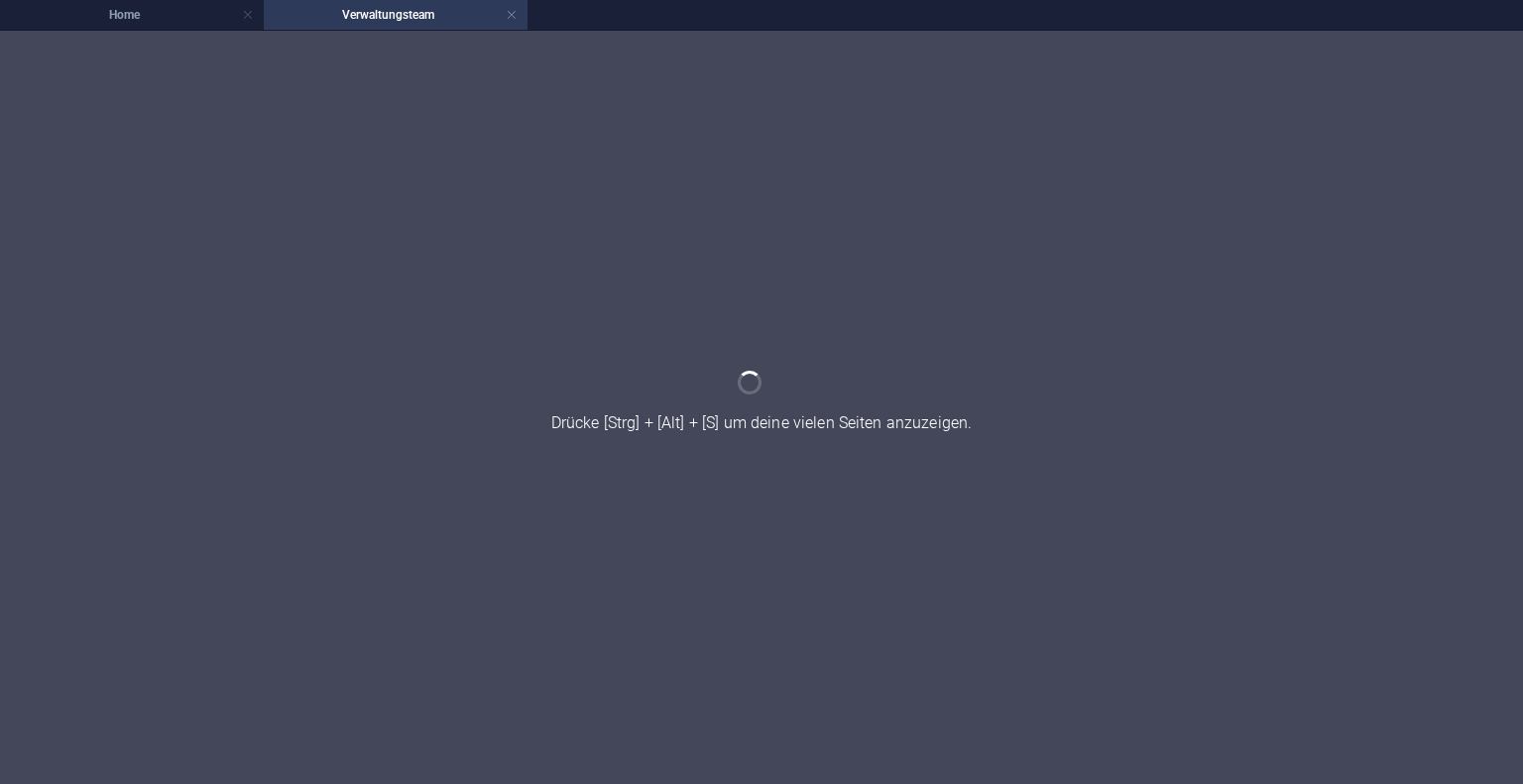 scroll, scrollTop: 469, scrollLeft: 0, axis: vertical 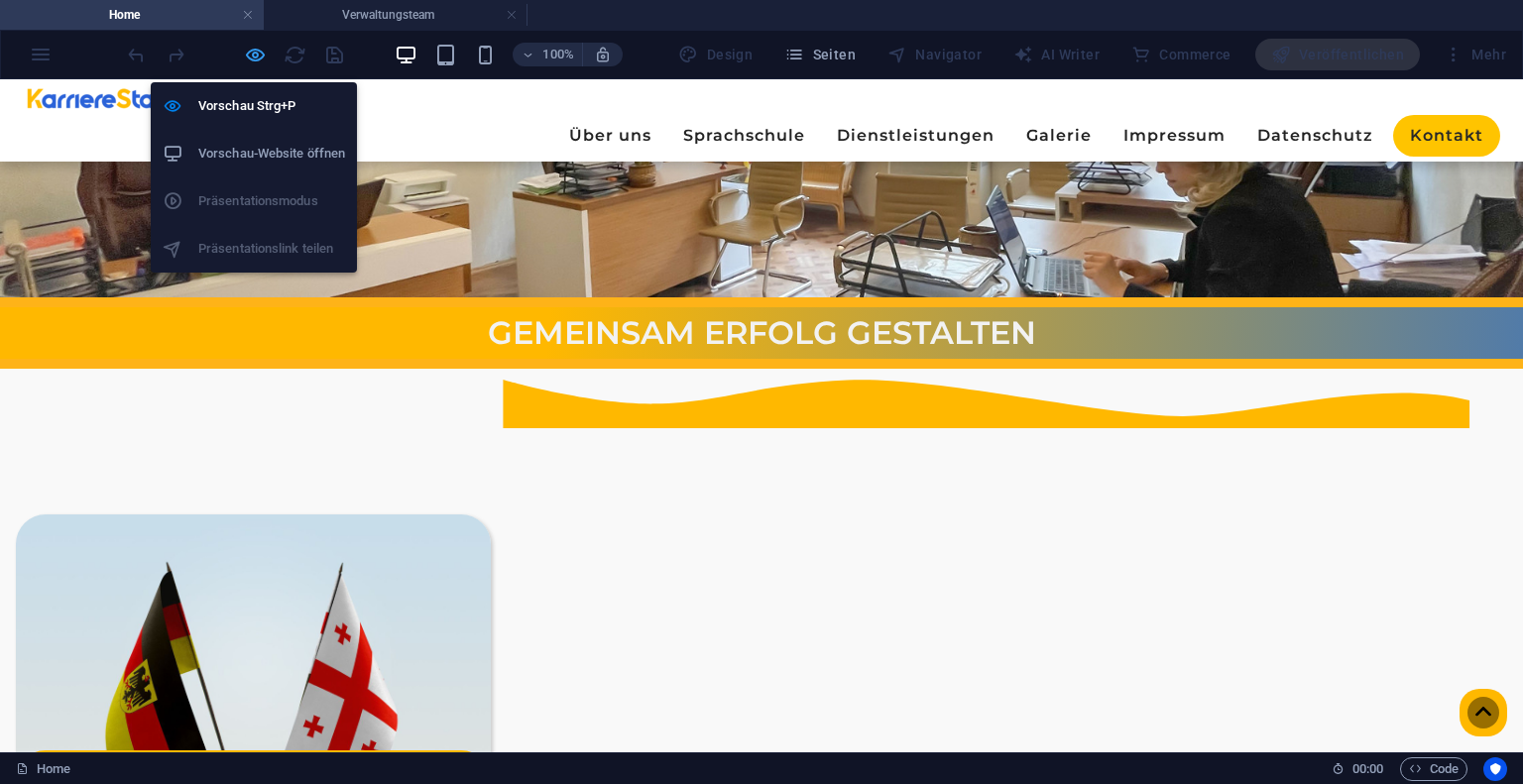 click at bounding box center (255, 55) 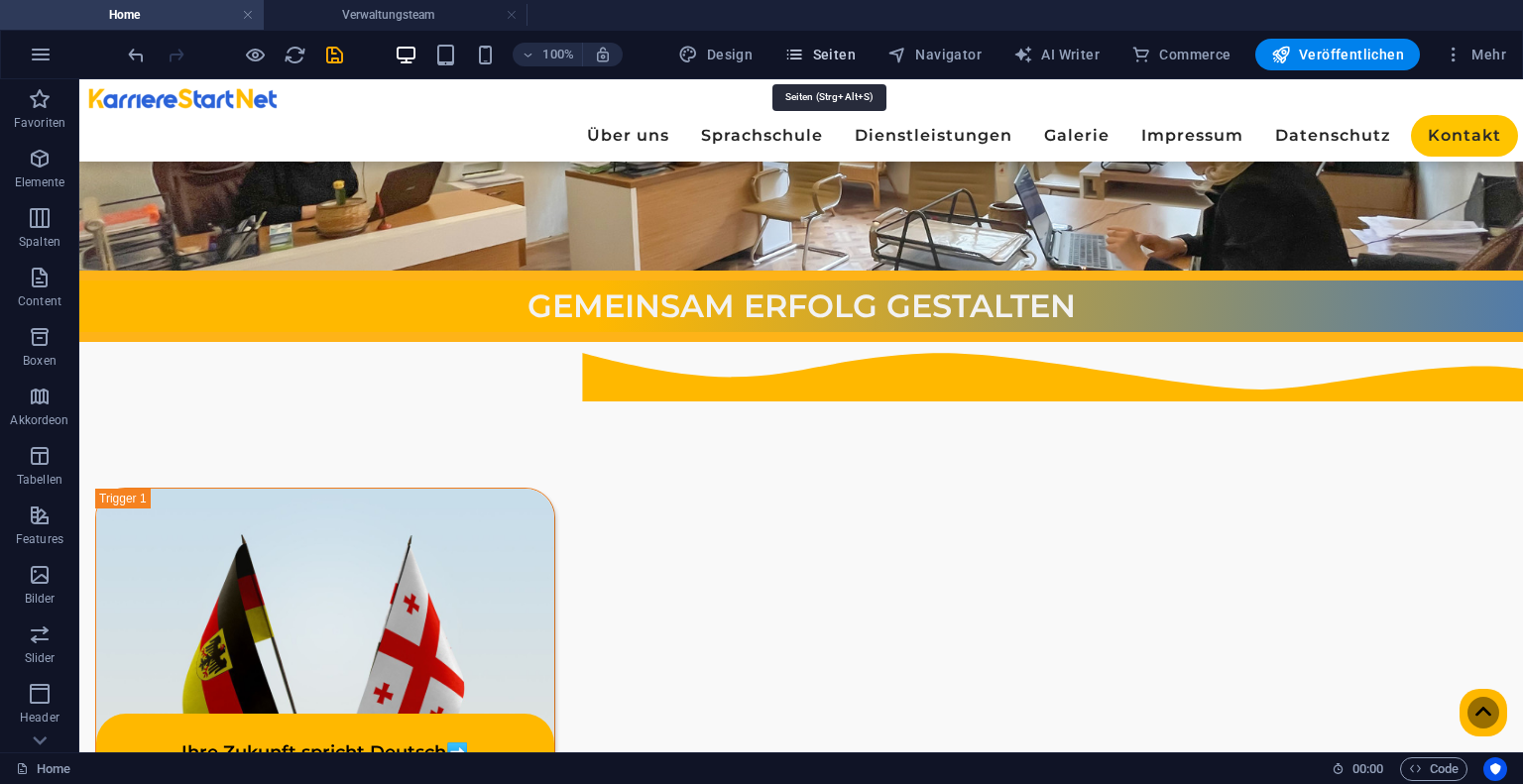 click on "Seiten" at bounding box center [820, 55] 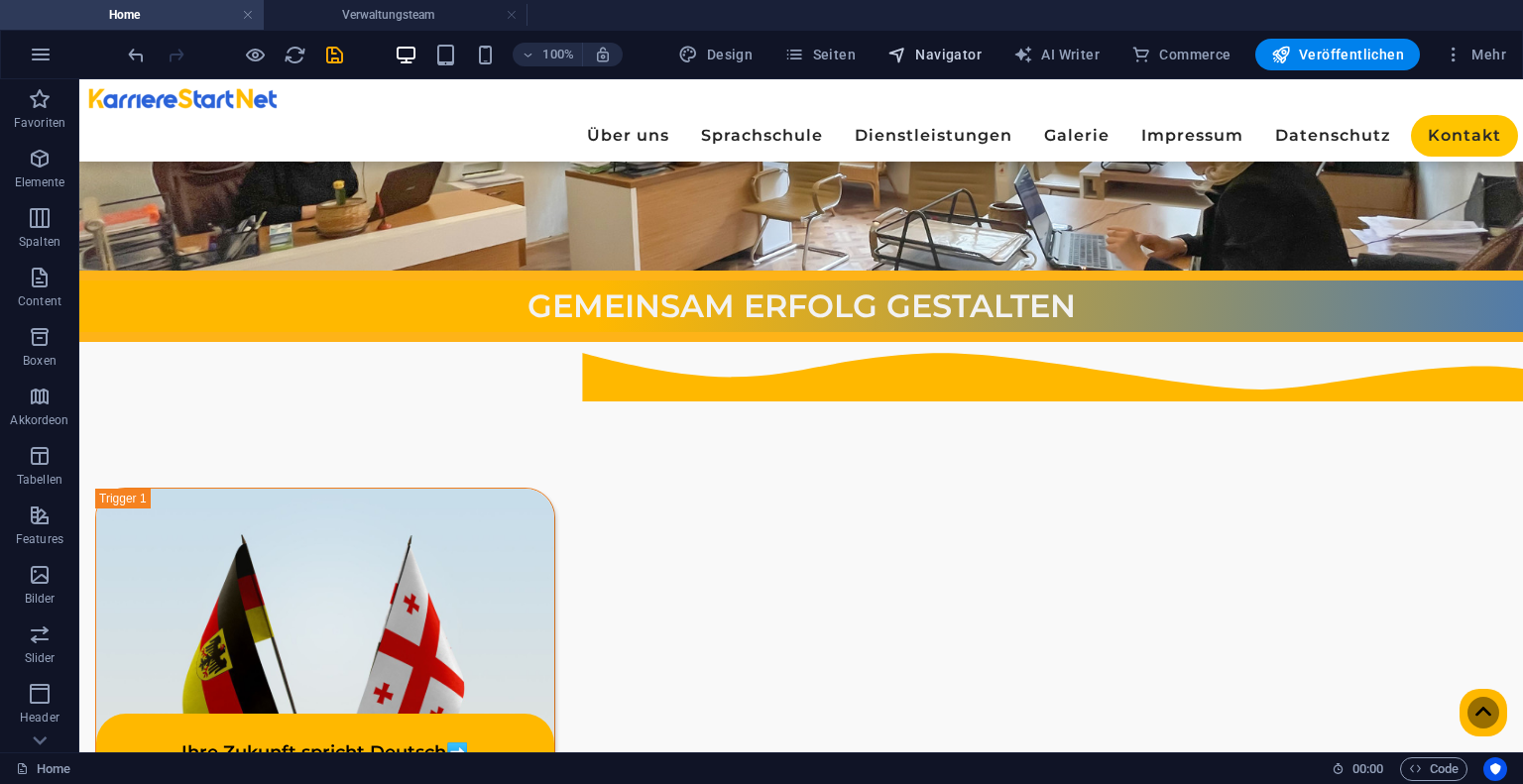 click on "Navigator" at bounding box center [934, 55] 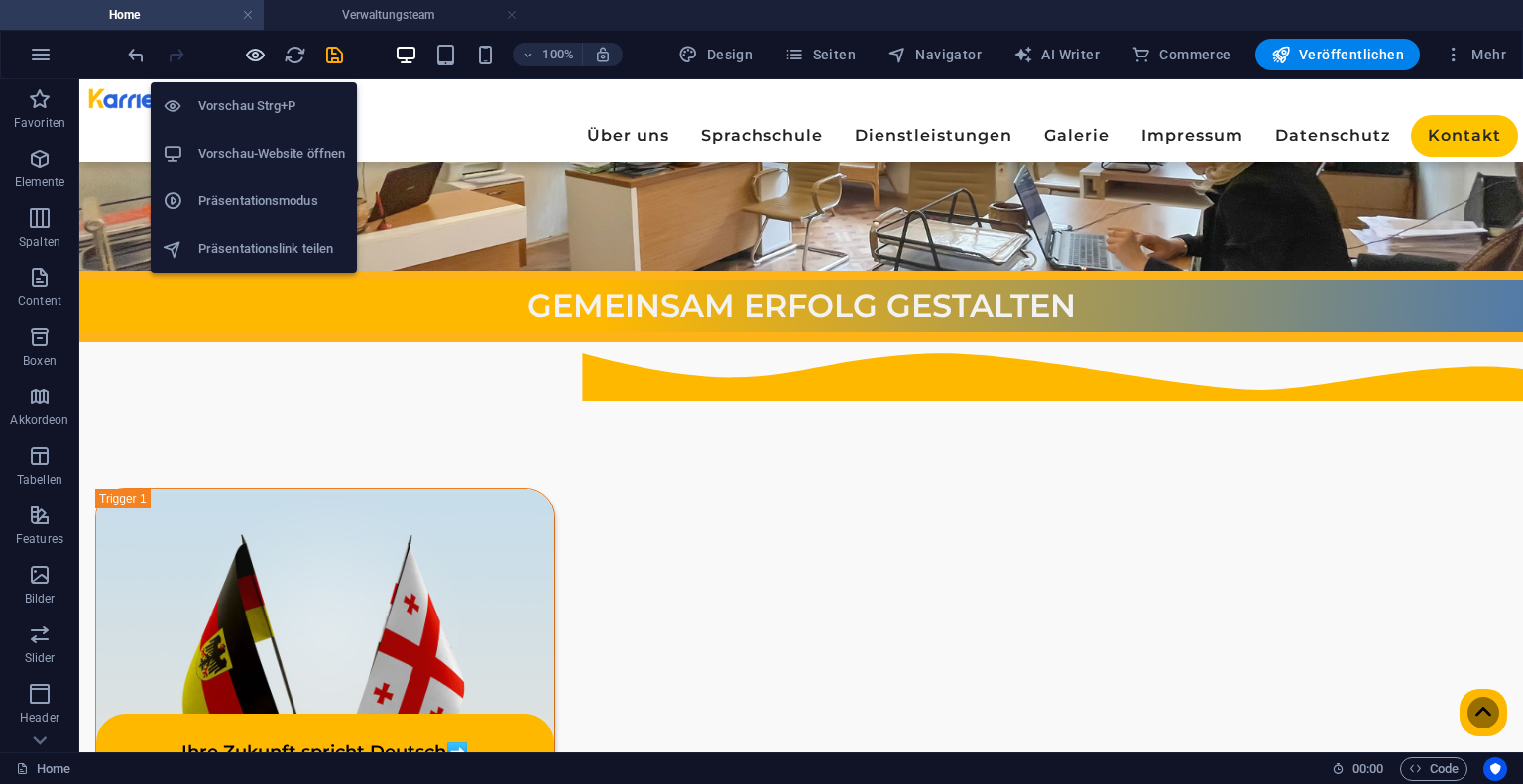 click at bounding box center [255, 55] 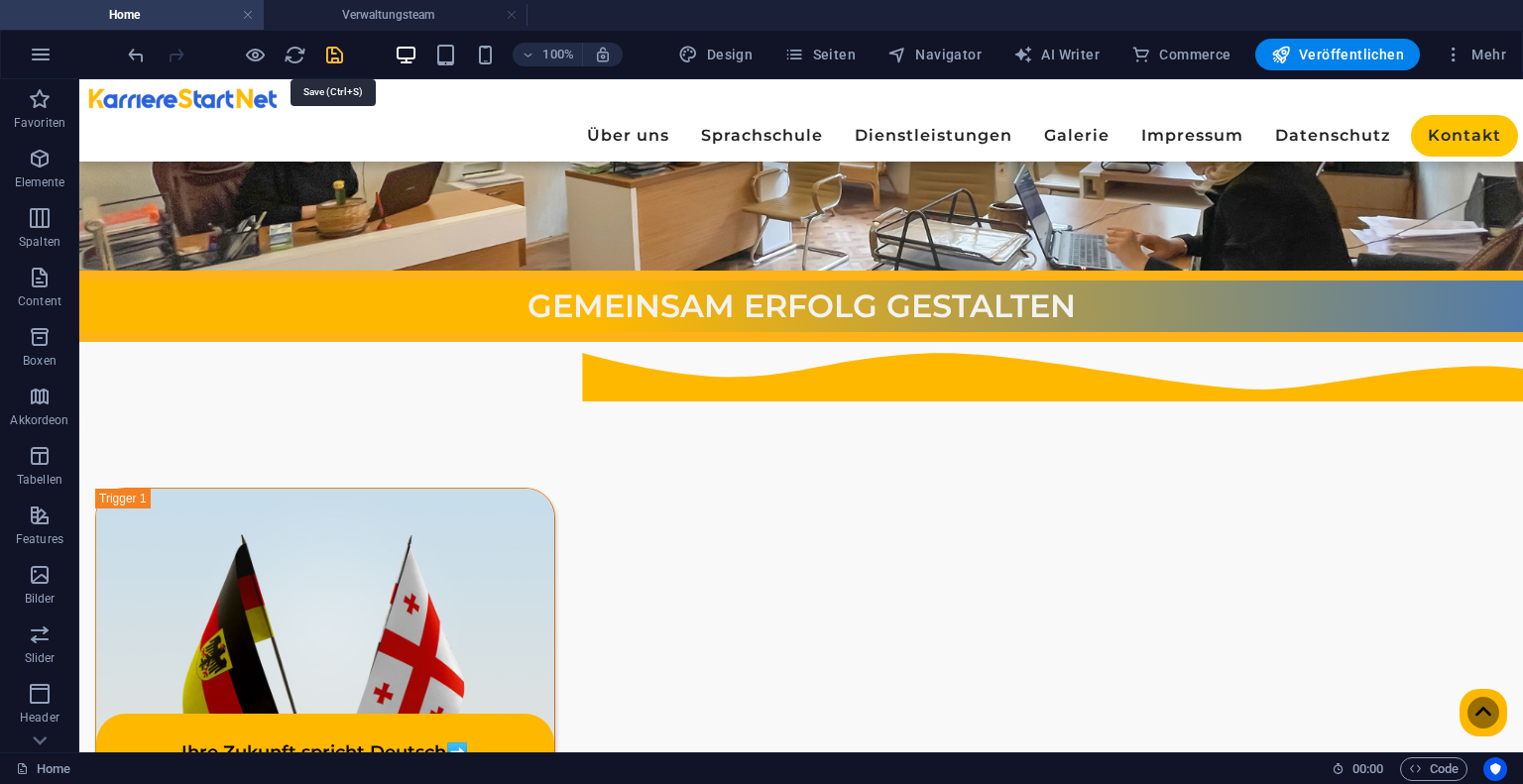 click at bounding box center (334, 55) 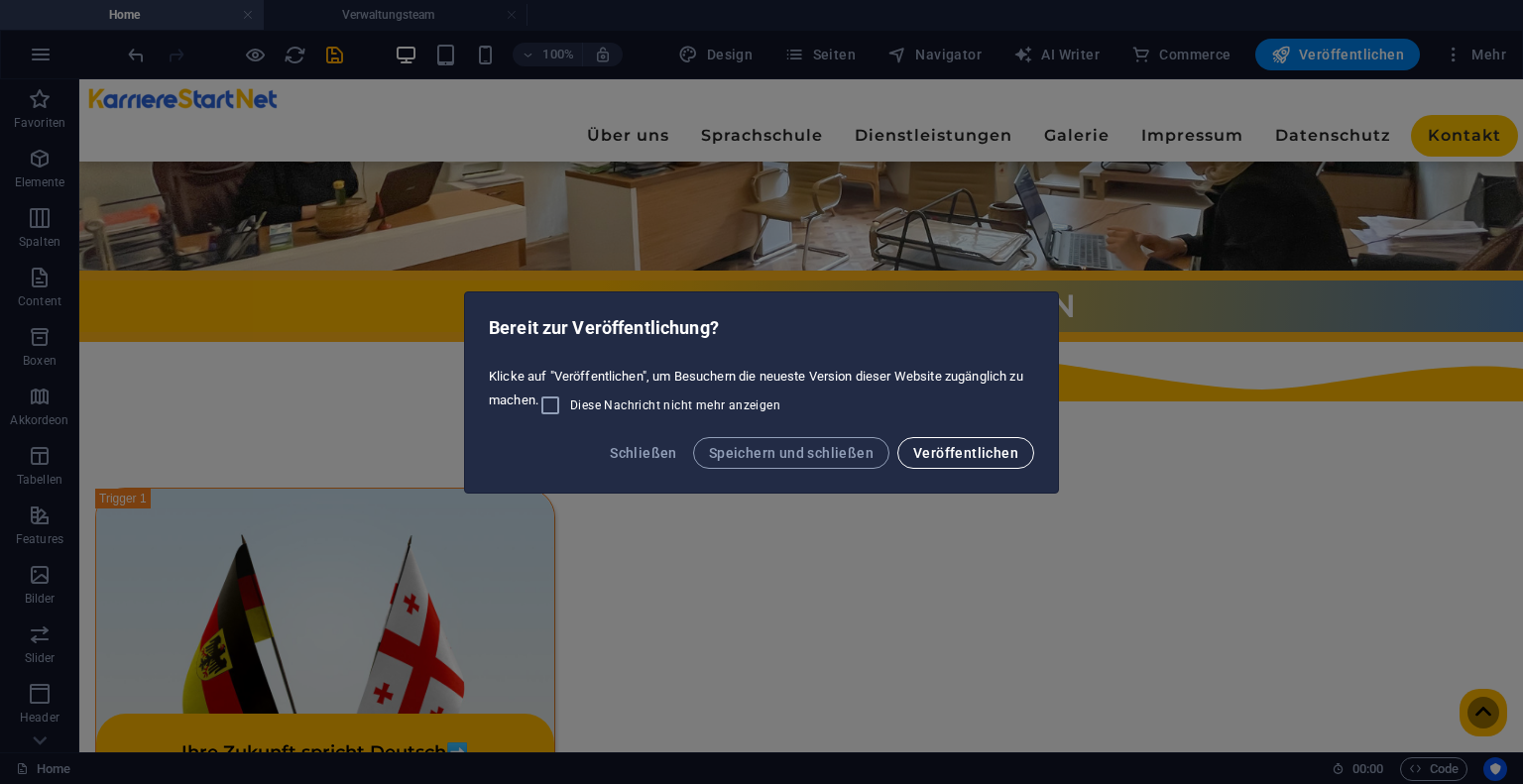 click on "Veröffentlichen" at bounding box center [966, 453] 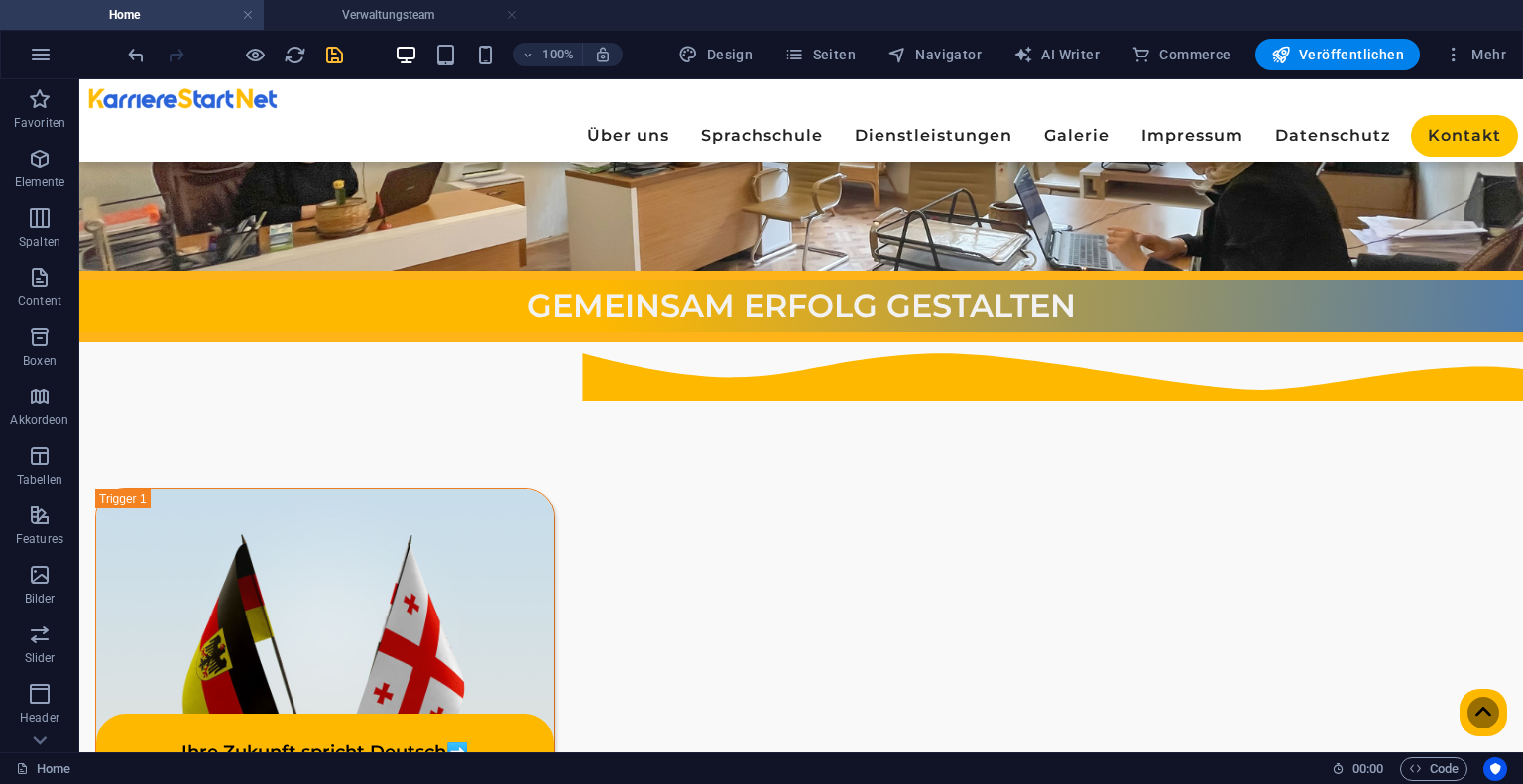 click at bounding box center (334, 55) 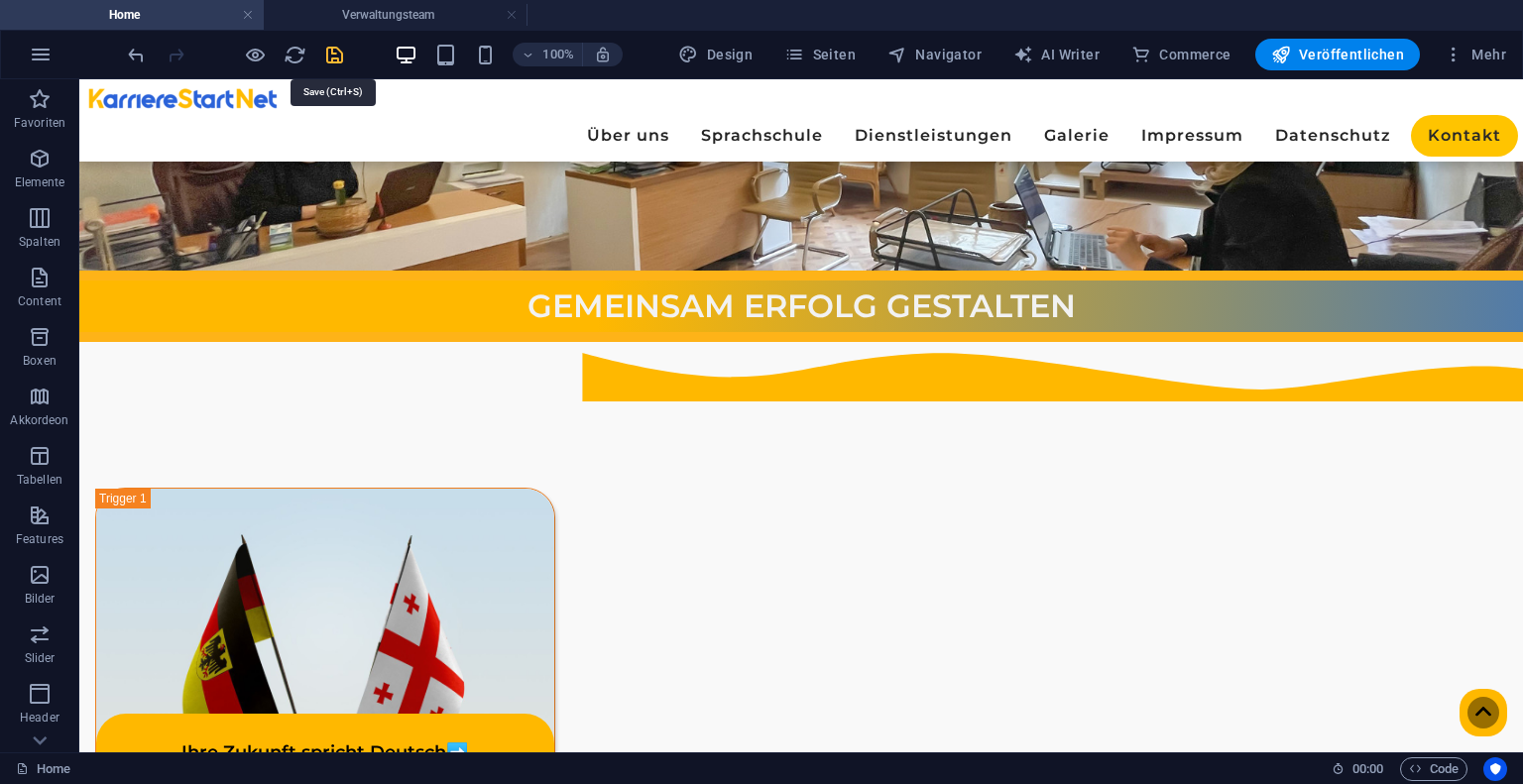 click at bounding box center [334, 55] 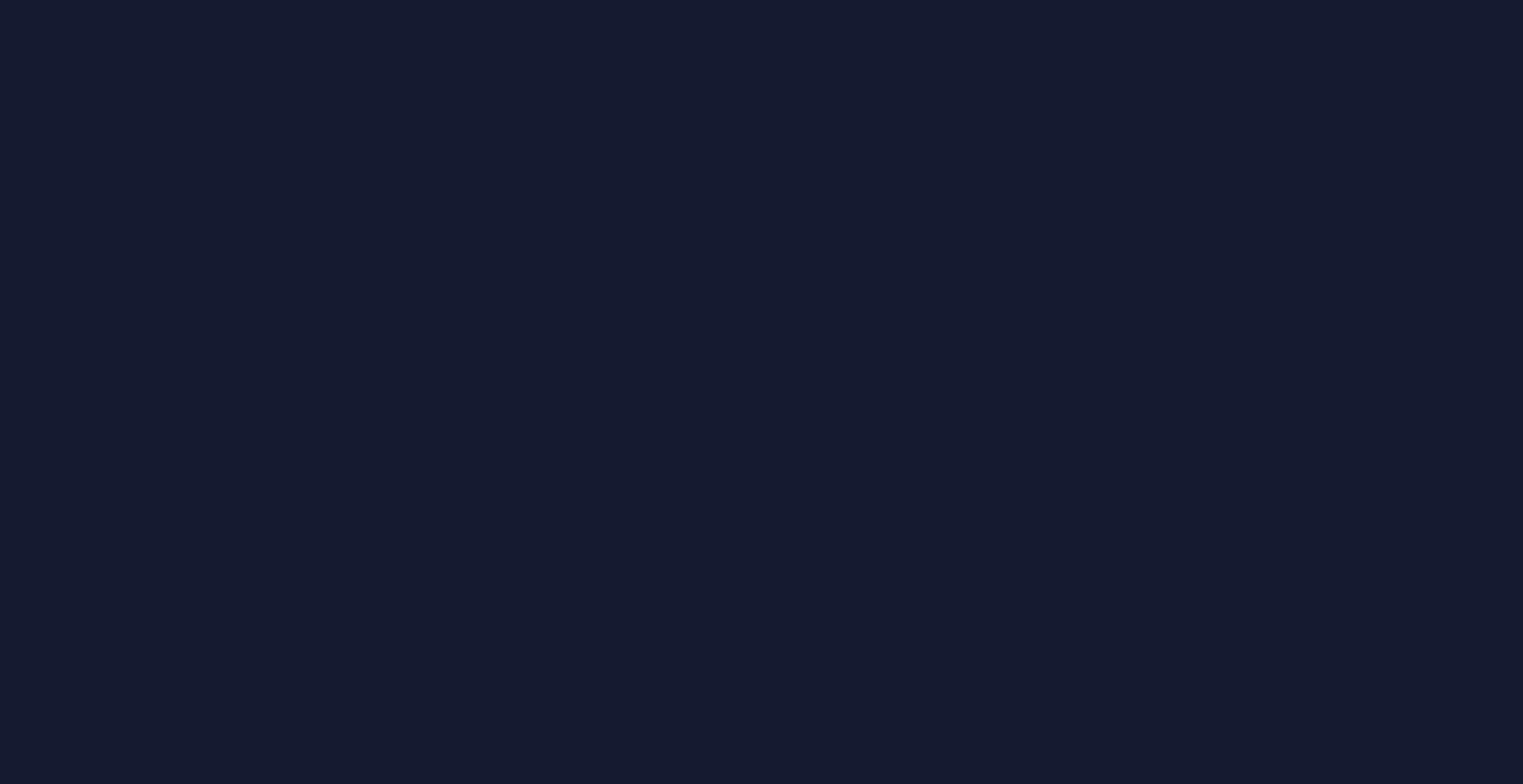 scroll, scrollTop: 0, scrollLeft: 0, axis: both 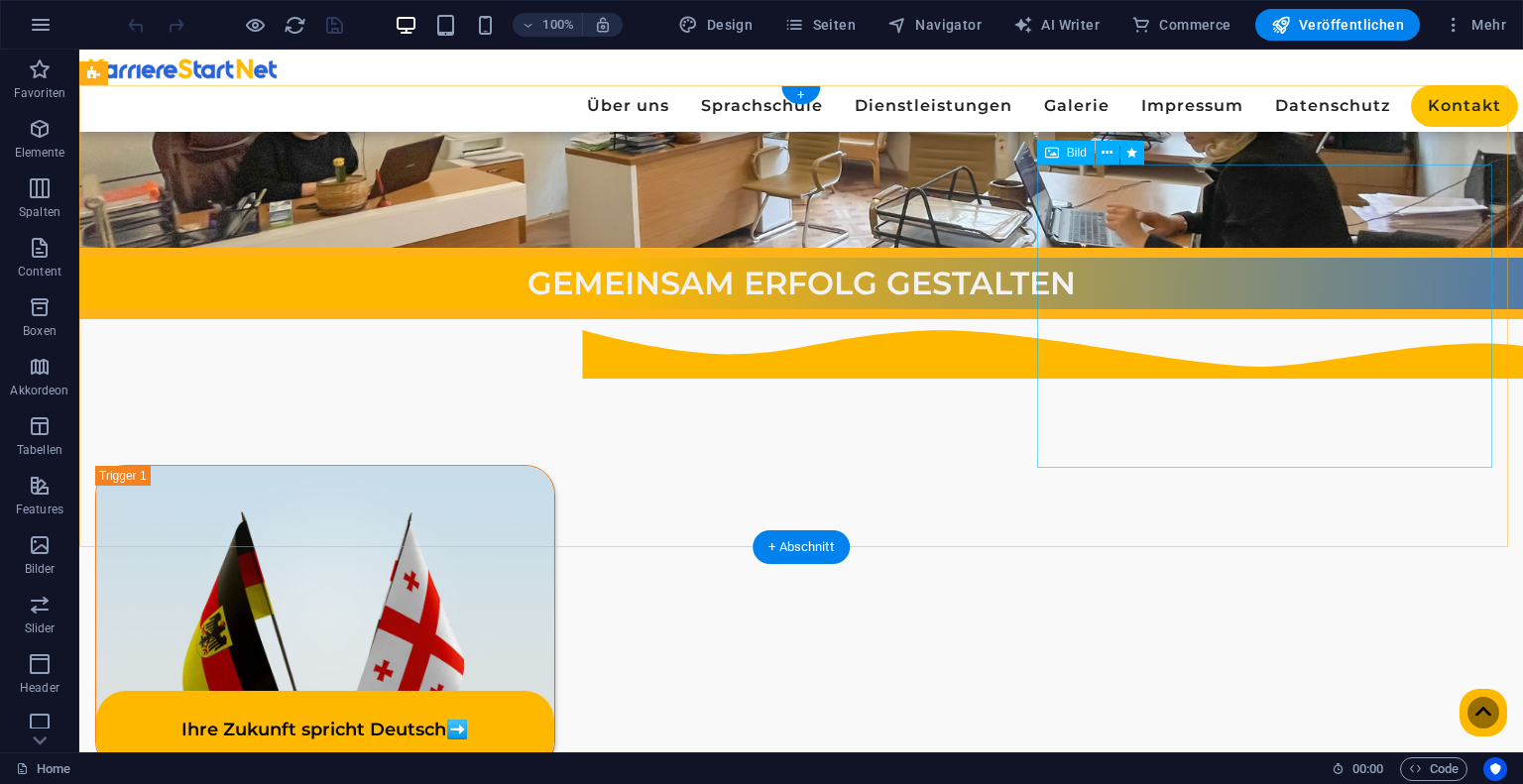 click on "Grußwort    ➡️" at bounding box center (325, 1246) 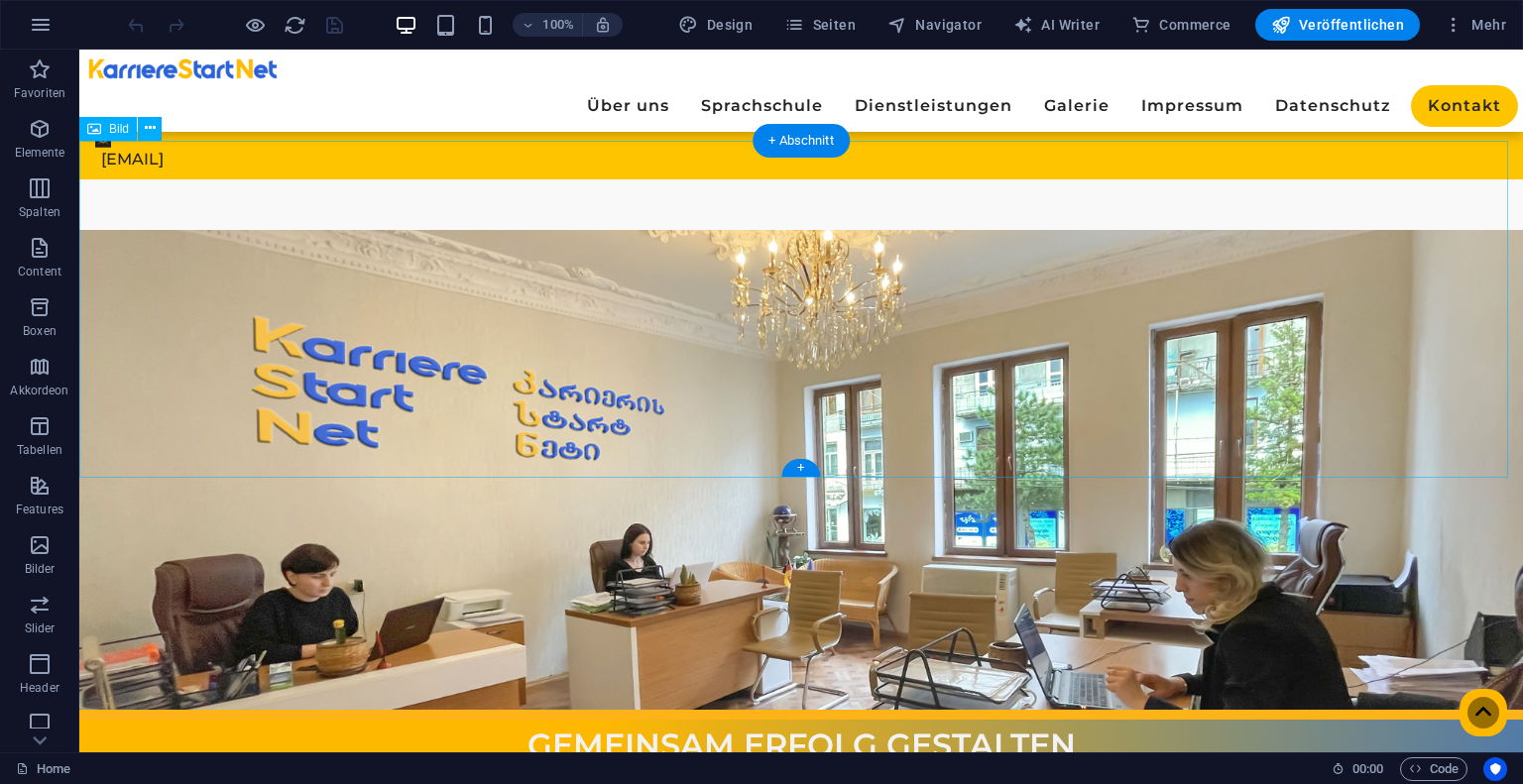 scroll, scrollTop: 694, scrollLeft: 0, axis: vertical 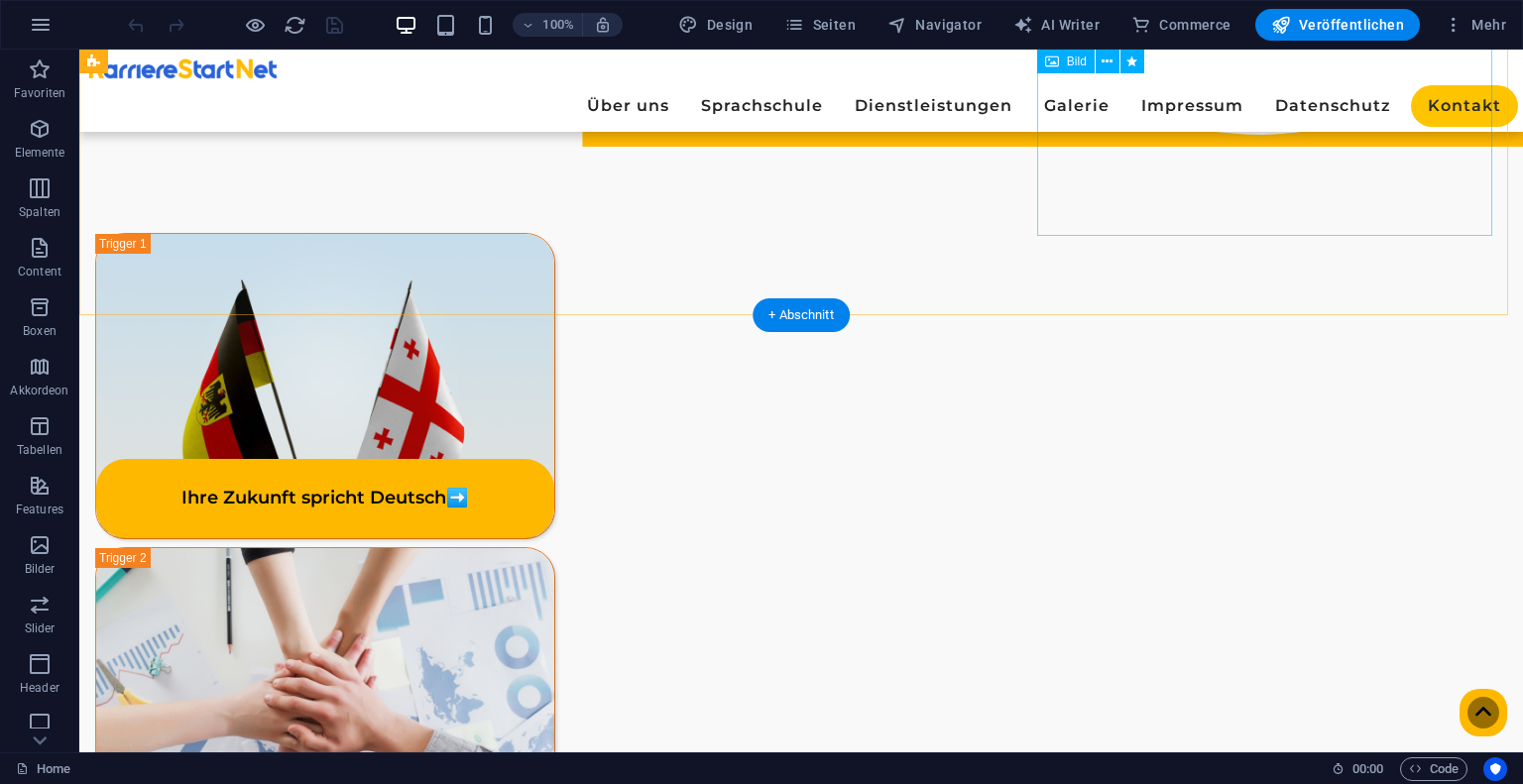 click on "Grußwort    ➡️" at bounding box center (325, 1014) 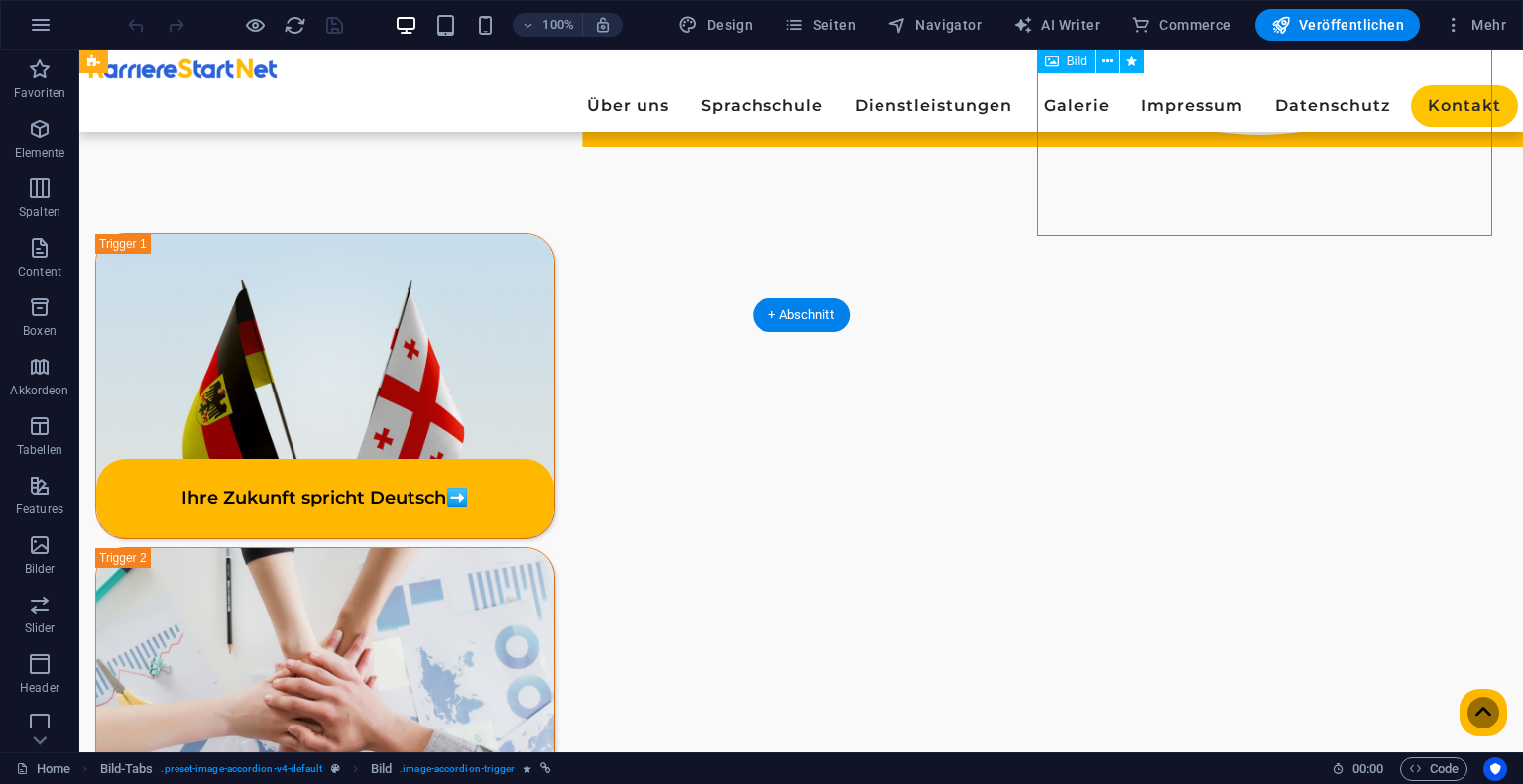 click on "Grußwort    ➡️" at bounding box center (325, 1014) 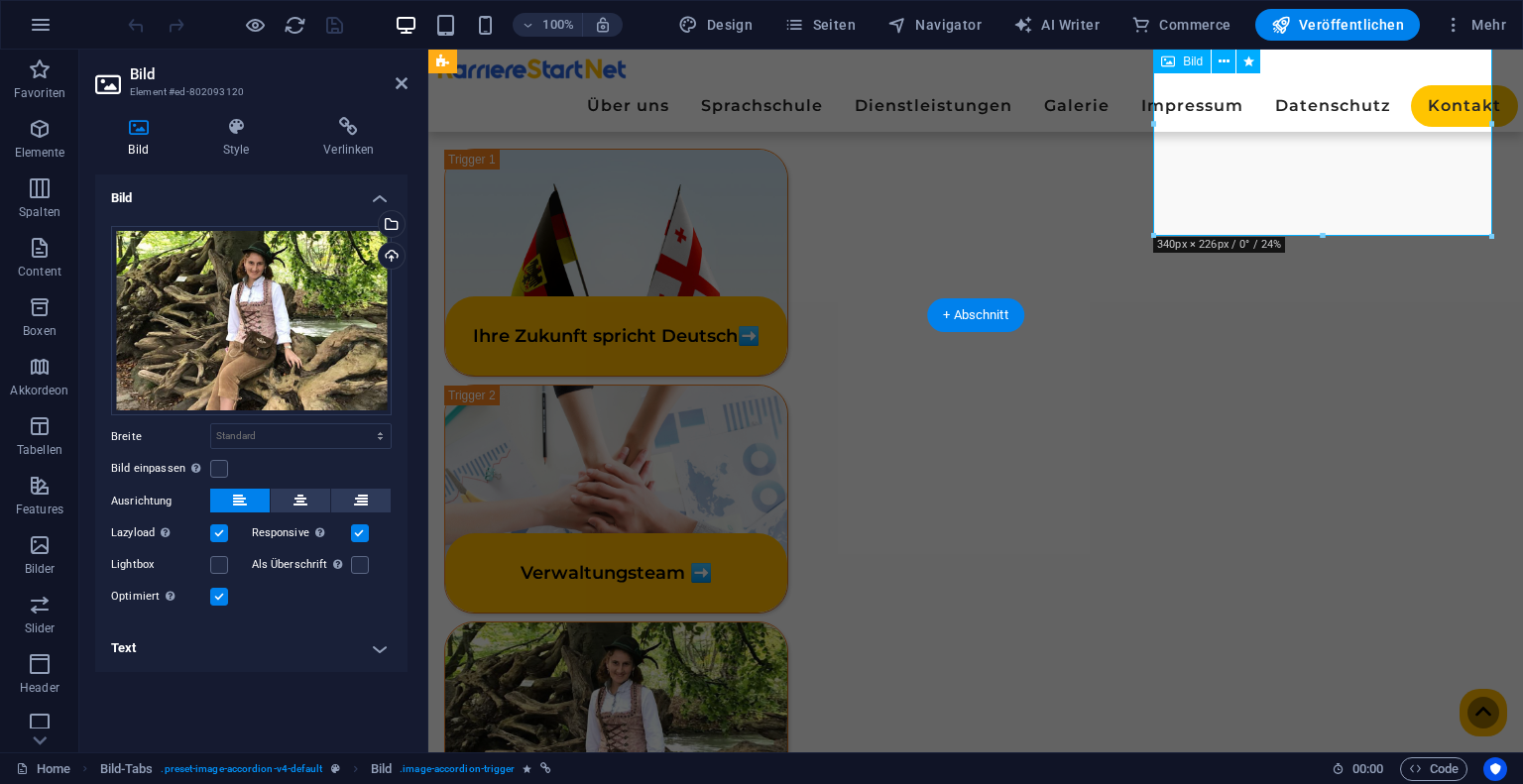 scroll, scrollTop: 647, scrollLeft: 0, axis: vertical 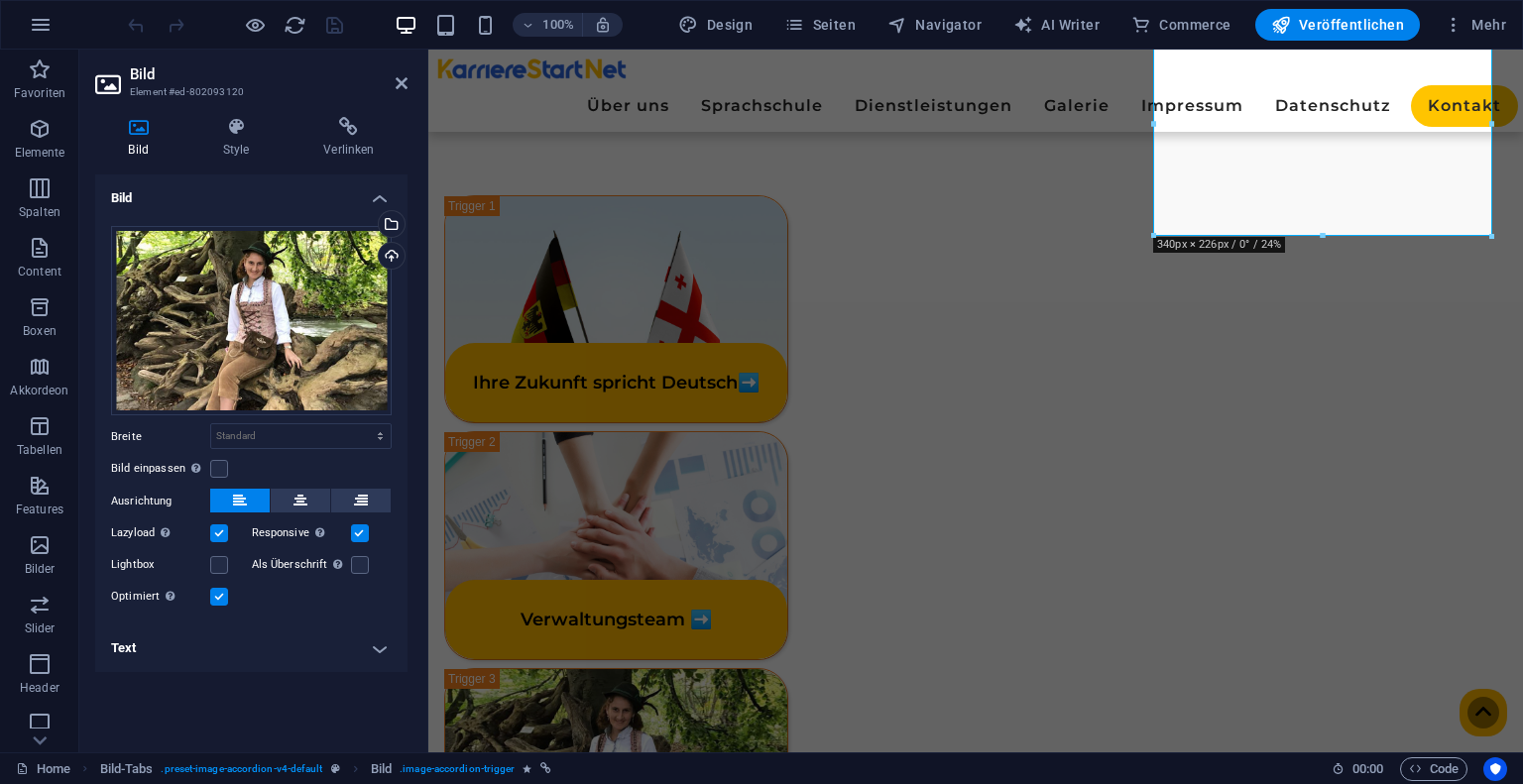 click on "Text" at bounding box center [251, 648] 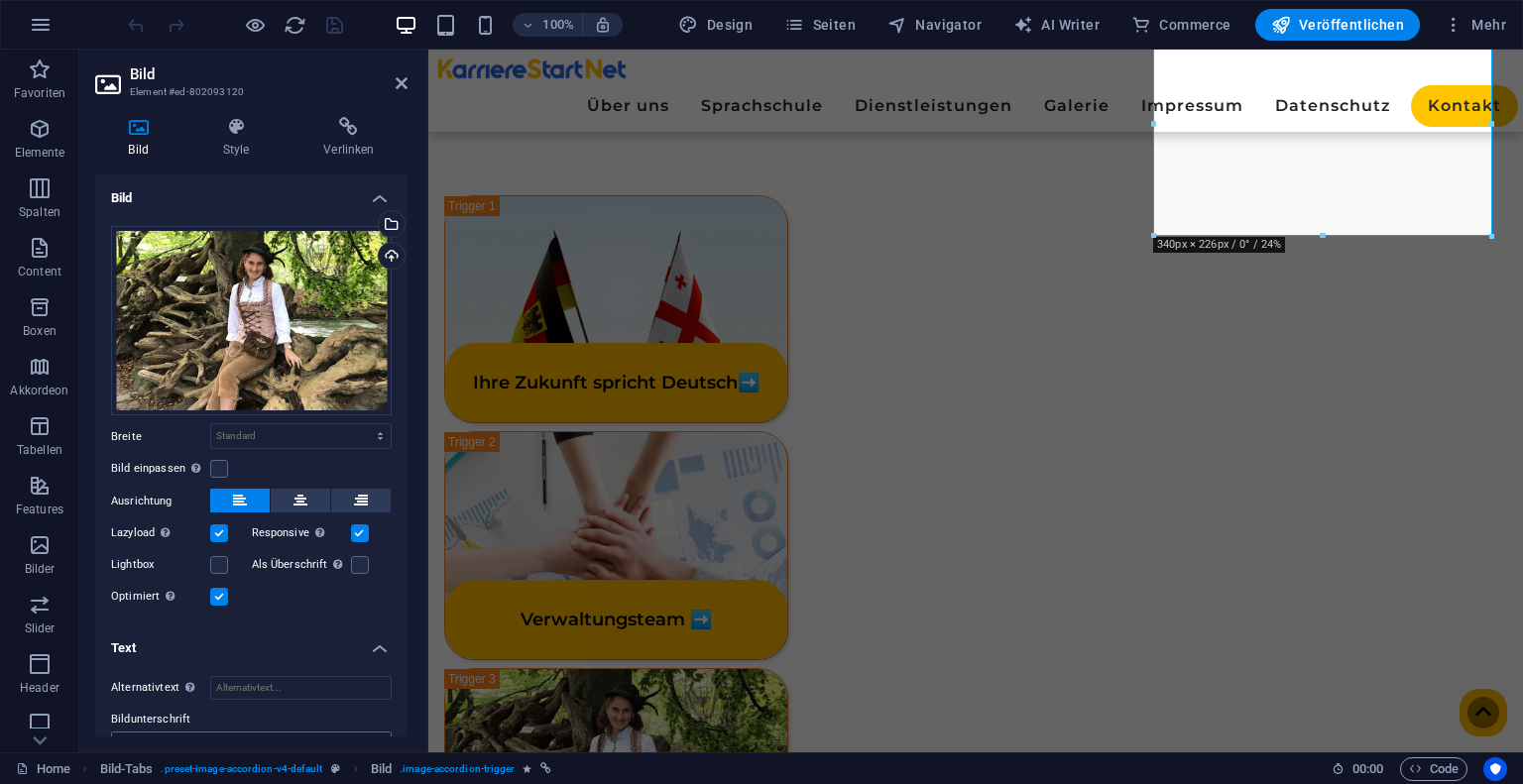 scroll, scrollTop: 118, scrollLeft: 0, axis: vertical 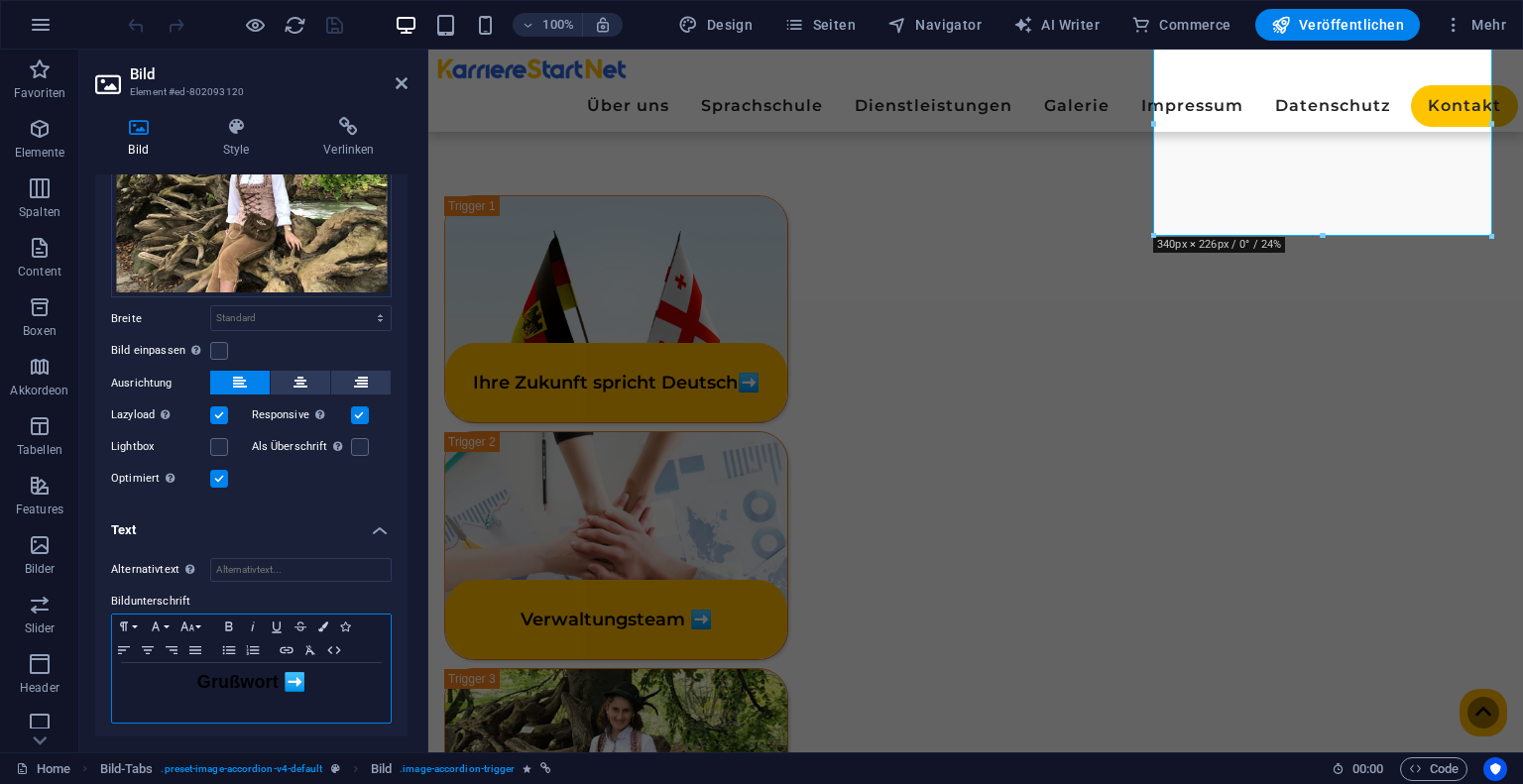 click on "Grußwort" at bounding box center [238, 682] 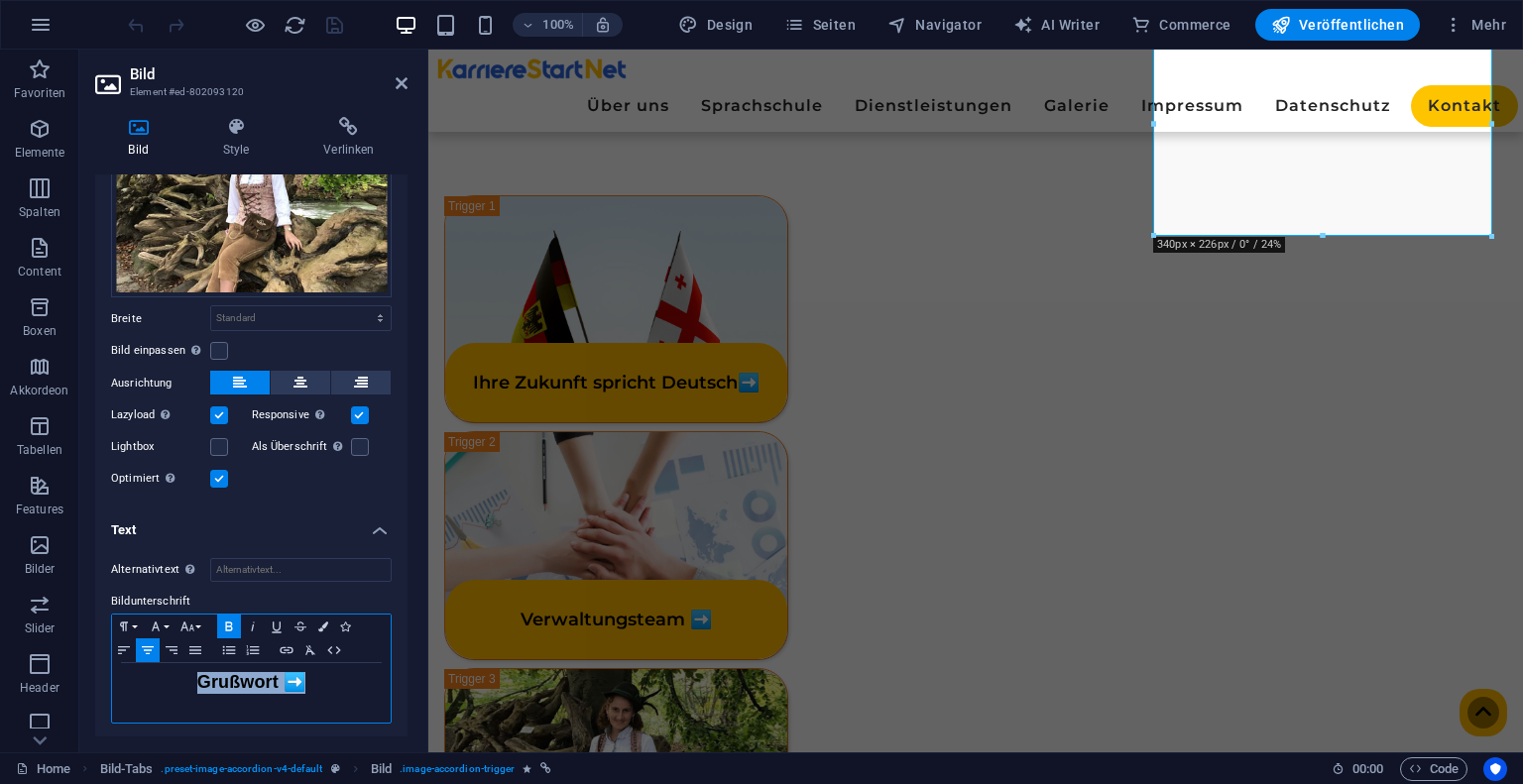 click on "Grußwort" at bounding box center (238, 682) 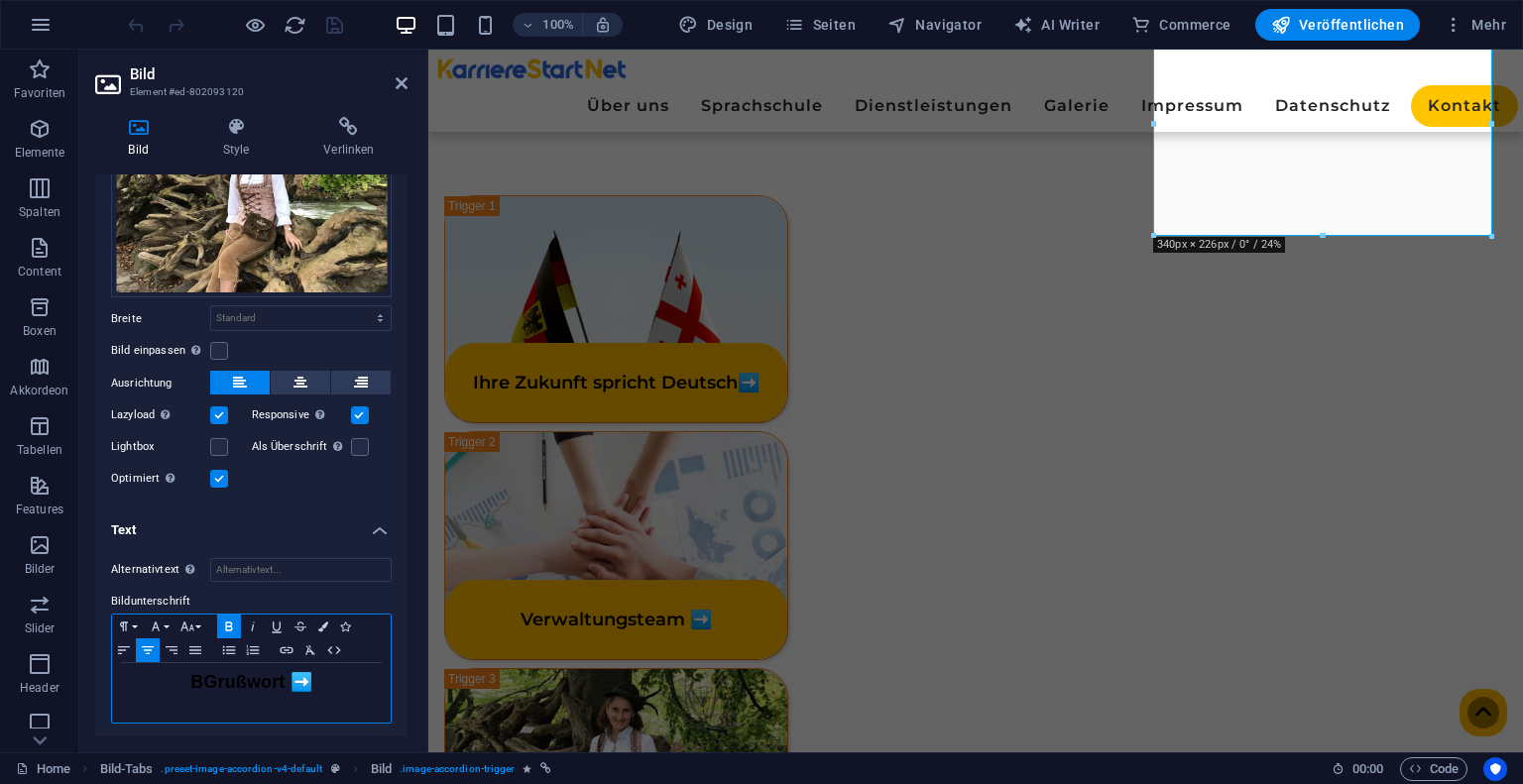 type 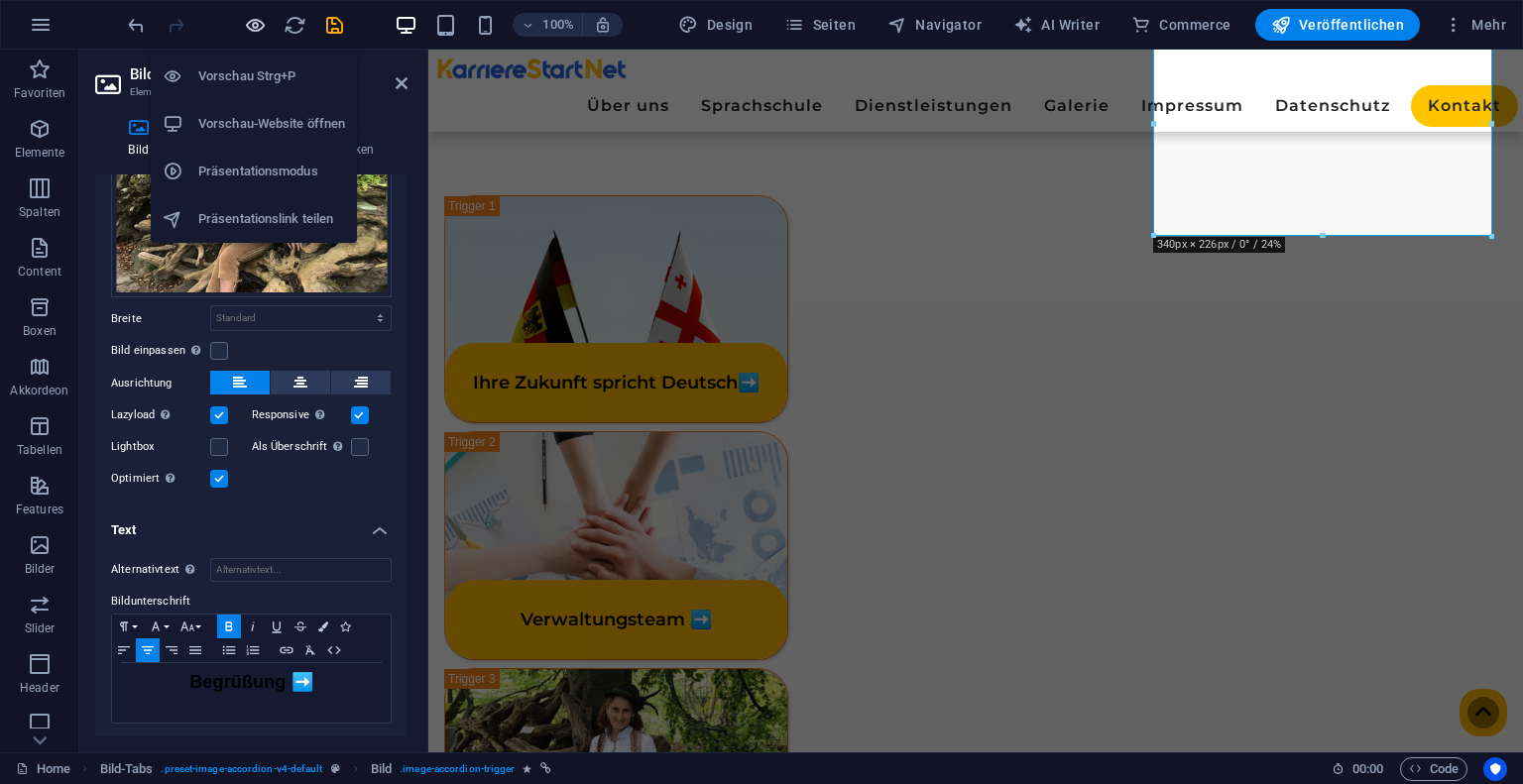 drag, startPoint x: 256, startPoint y: 27, endPoint x: 327, endPoint y: 17, distance: 71.700767 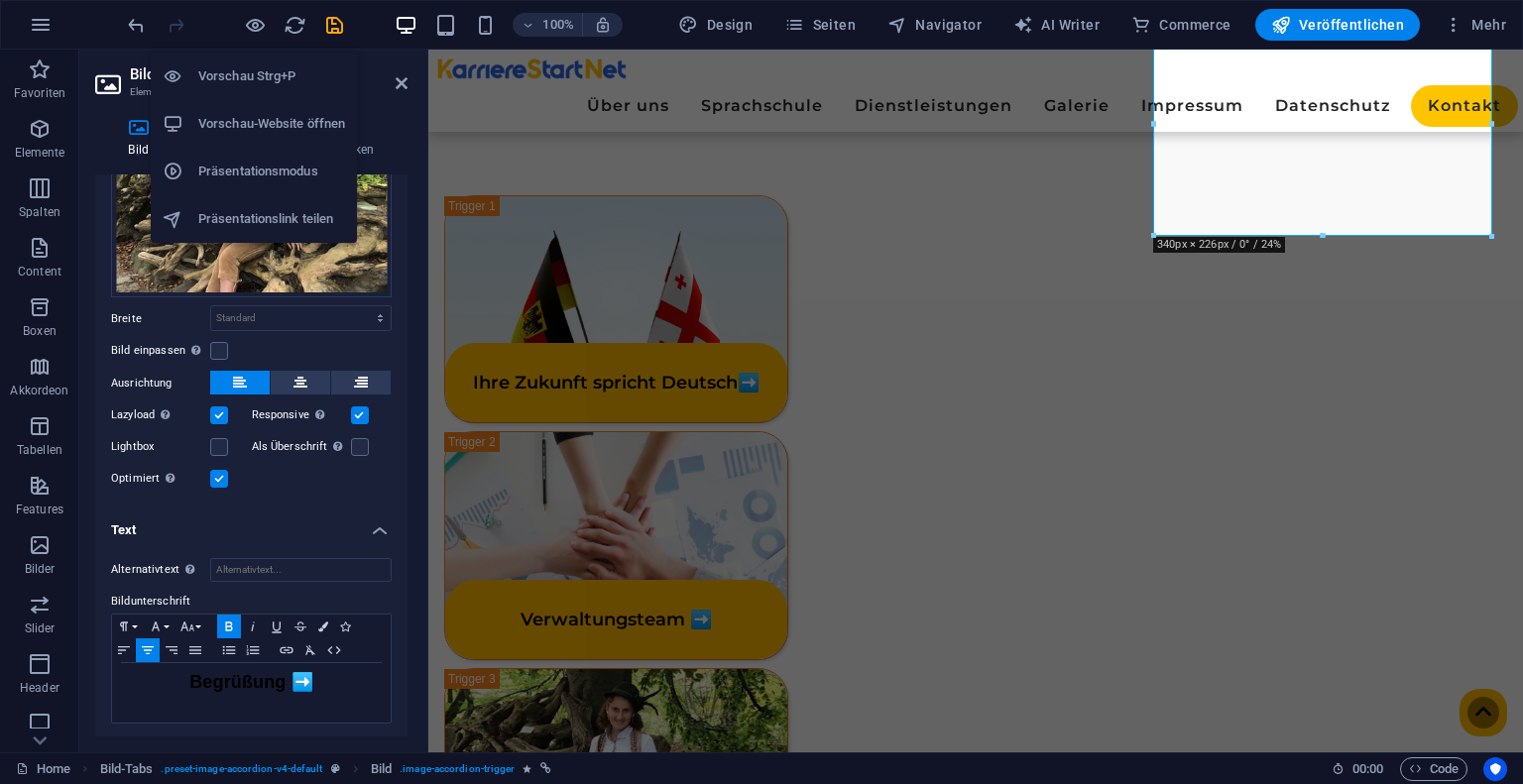 click at bounding box center (255, 25) 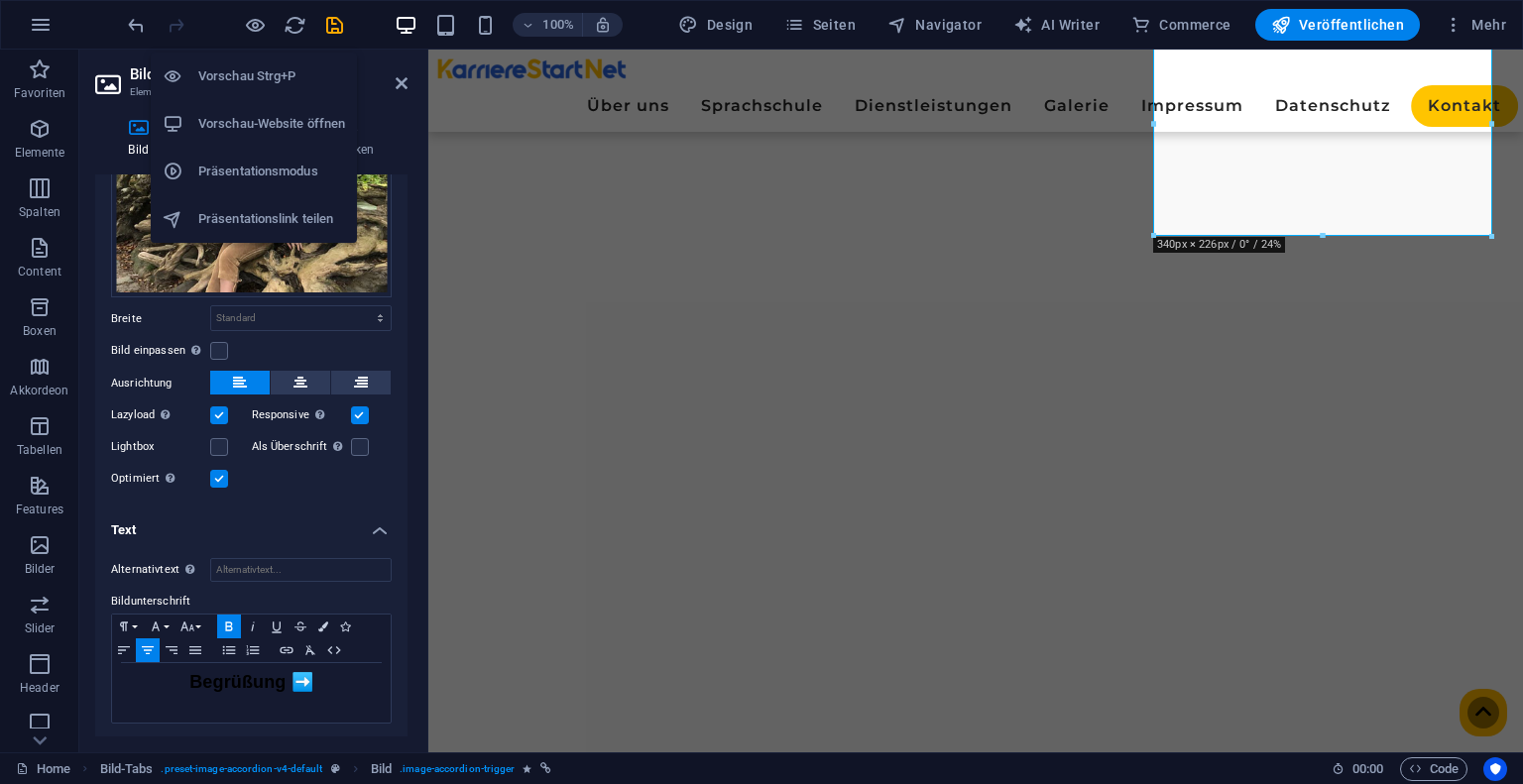 scroll, scrollTop: 706, scrollLeft: 0, axis: vertical 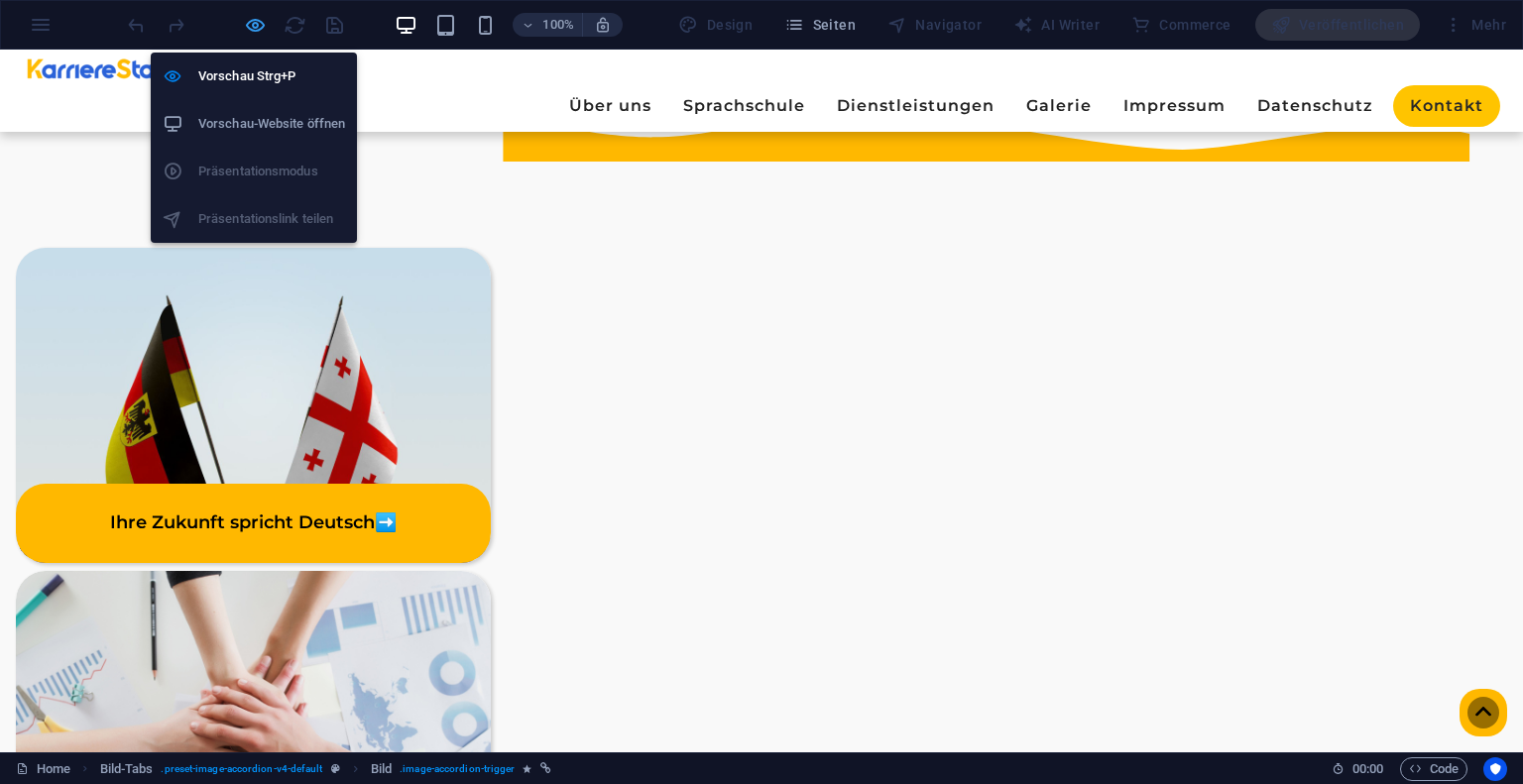 click at bounding box center [255, 25] 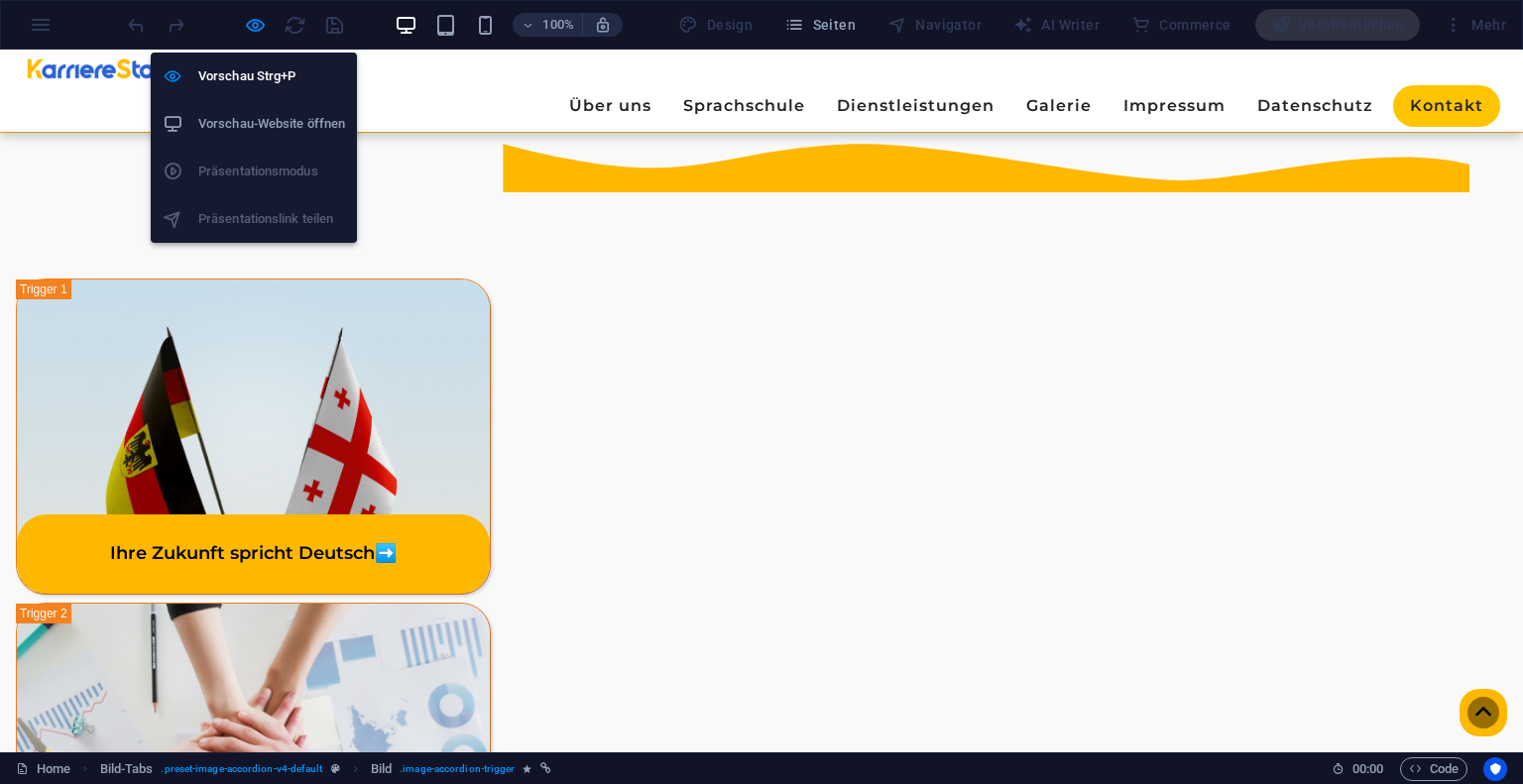 scroll, scrollTop: 647, scrollLeft: 0, axis: vertical 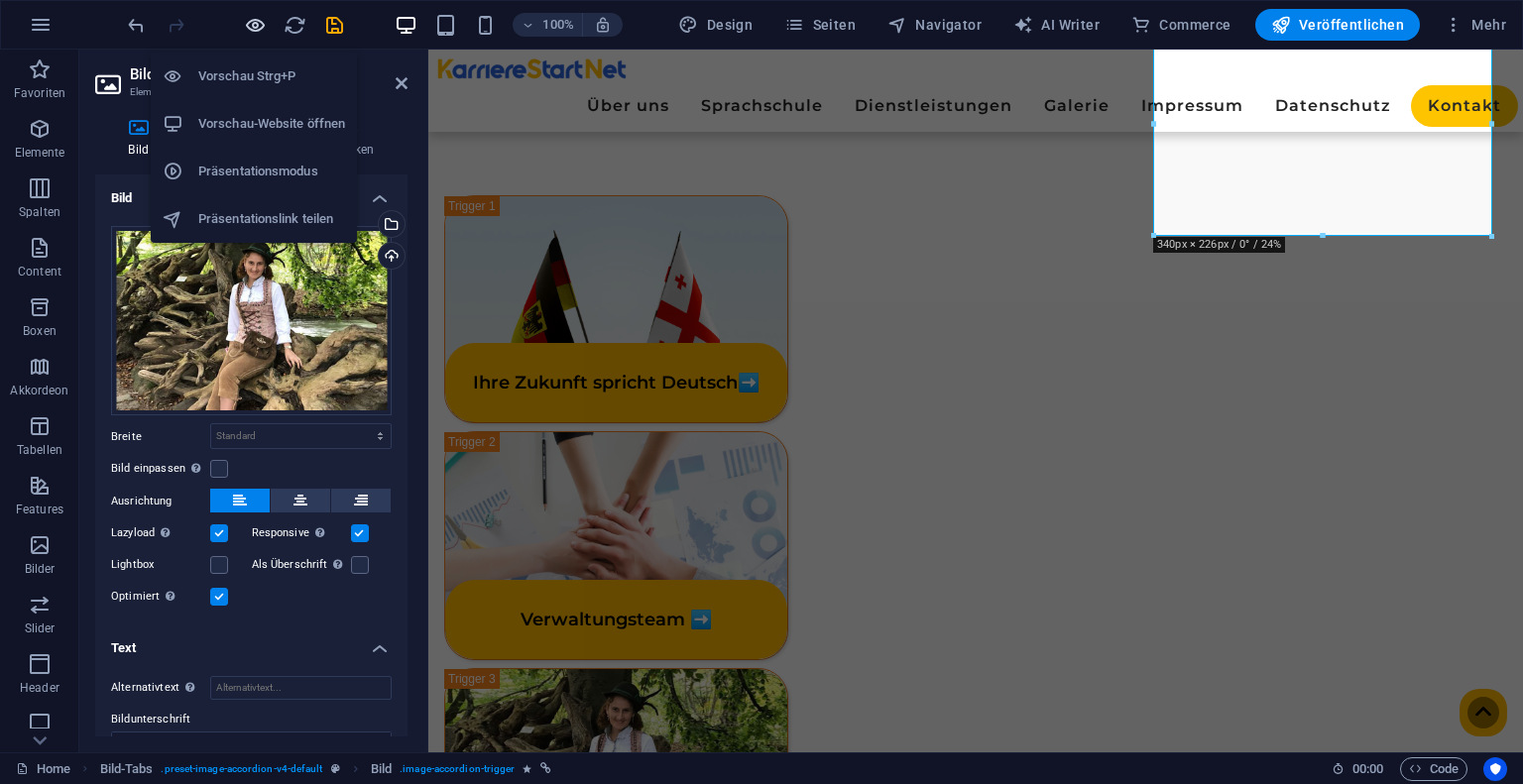 click at bounding box center (255, 25) 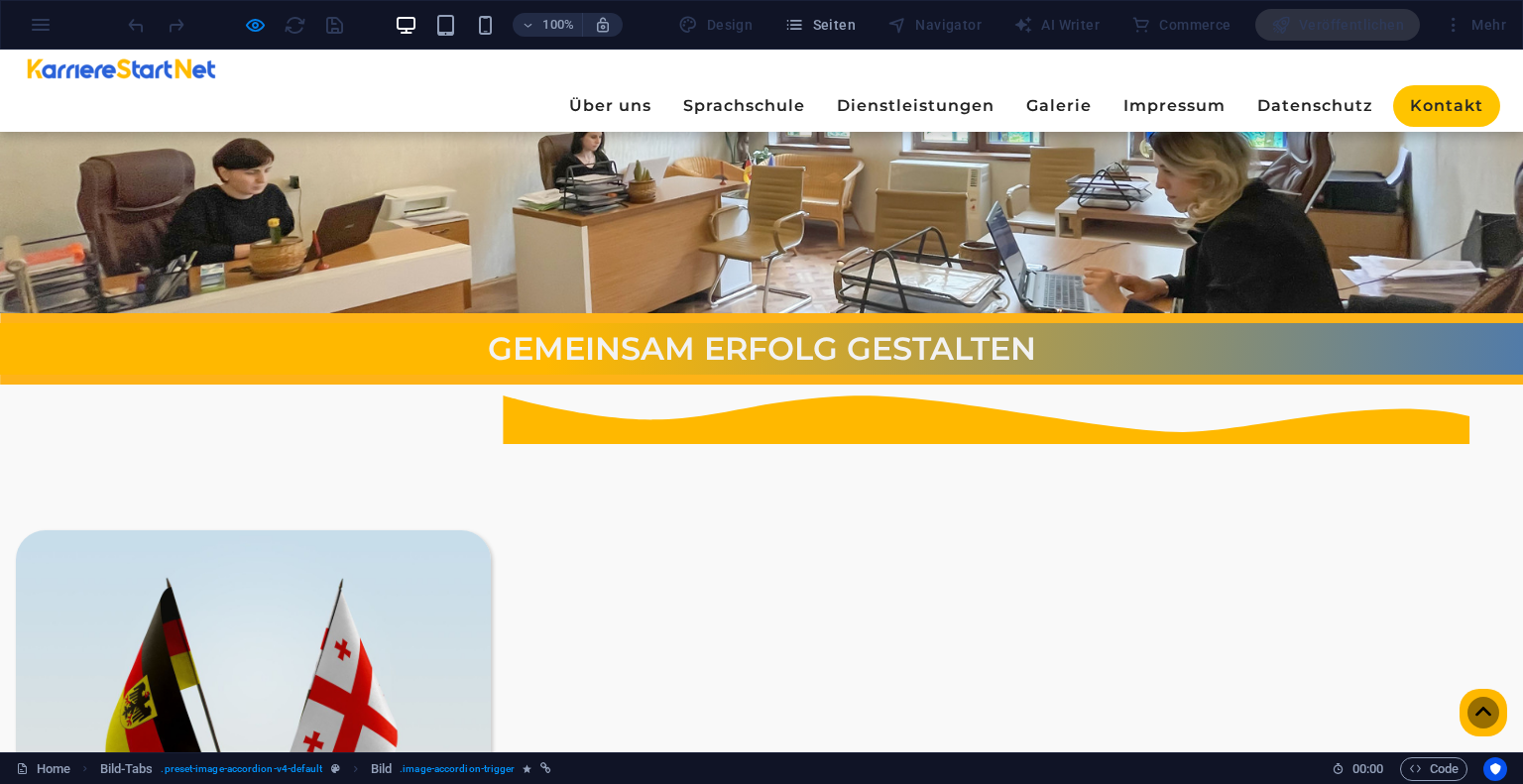 scroll, scrollTop: 244, scrollLeft: 0, axis: vertical 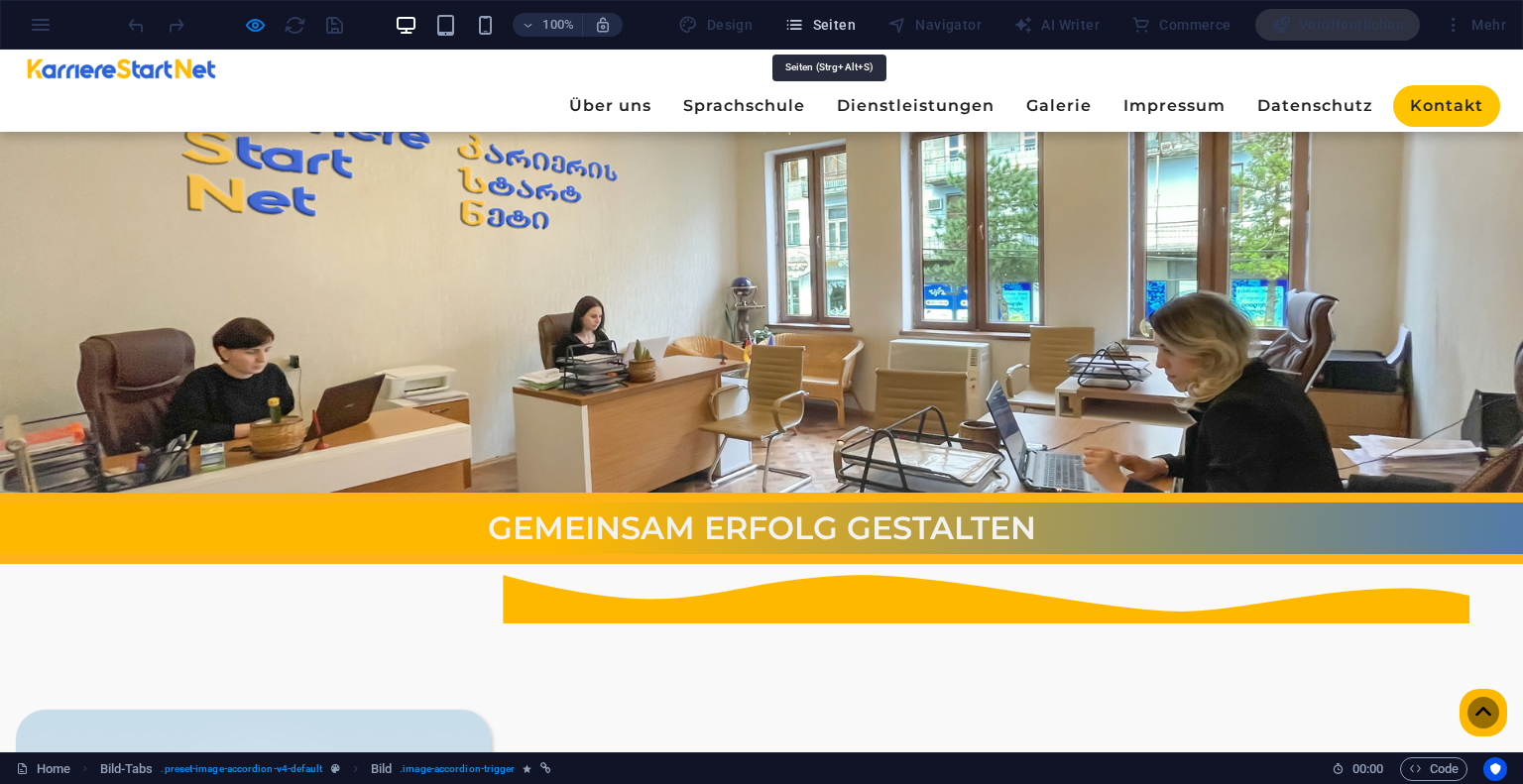 click on "Seiten" at bounding box center [820, 25] 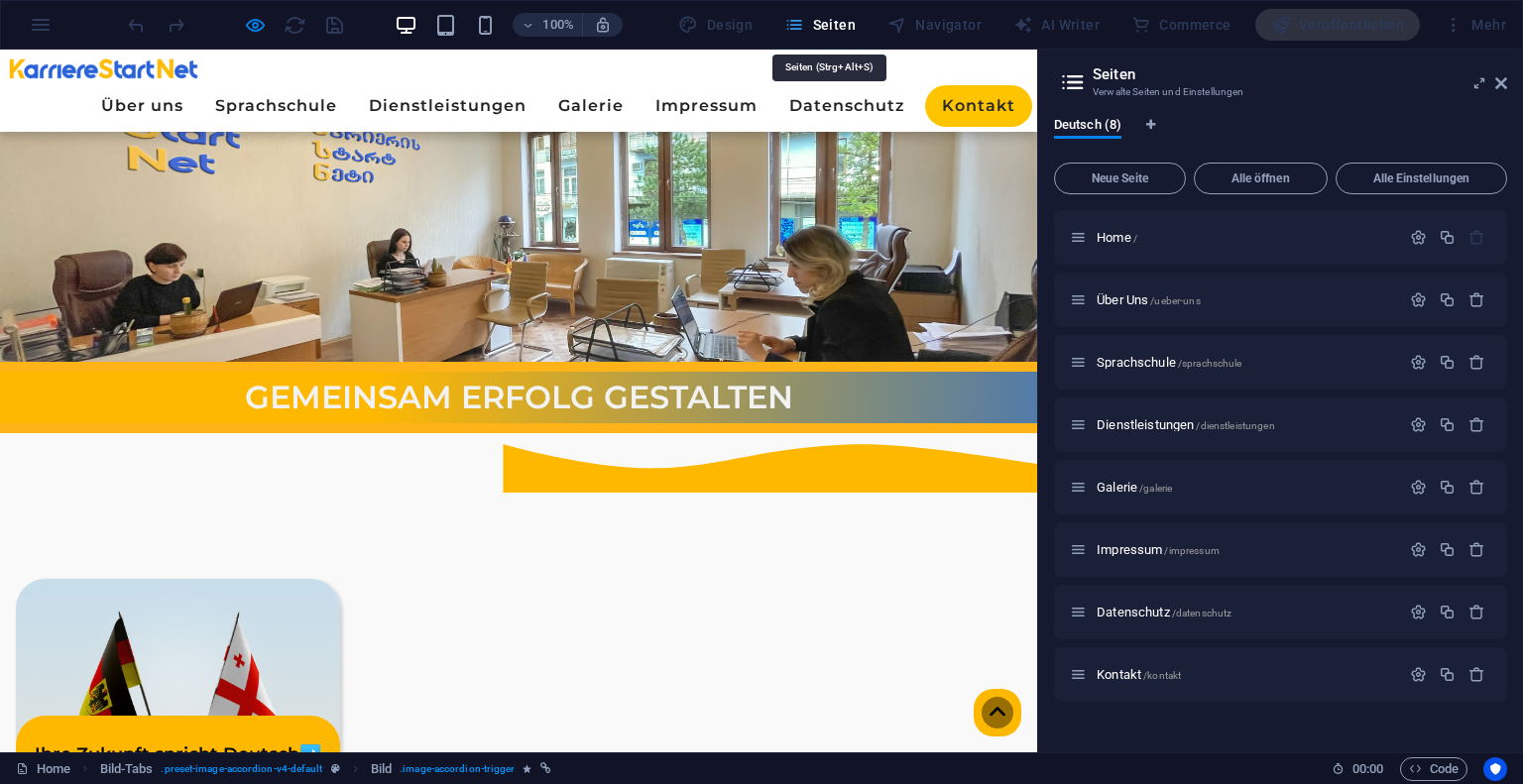 scroll, scrollTop: 275, scrollLeft: 0, axis: vertical 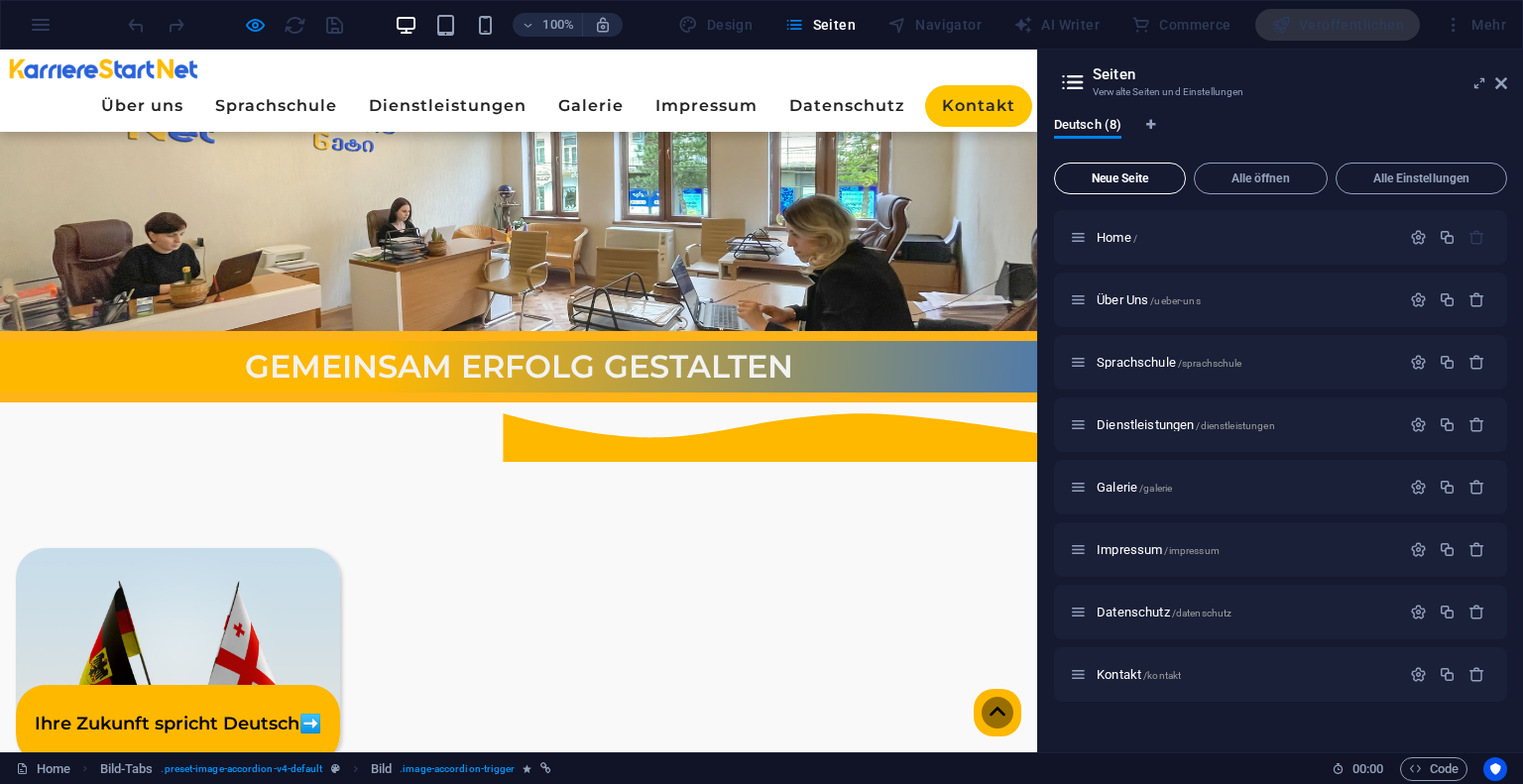 click on "Neue Seite" at bounding box center [1119, 178] 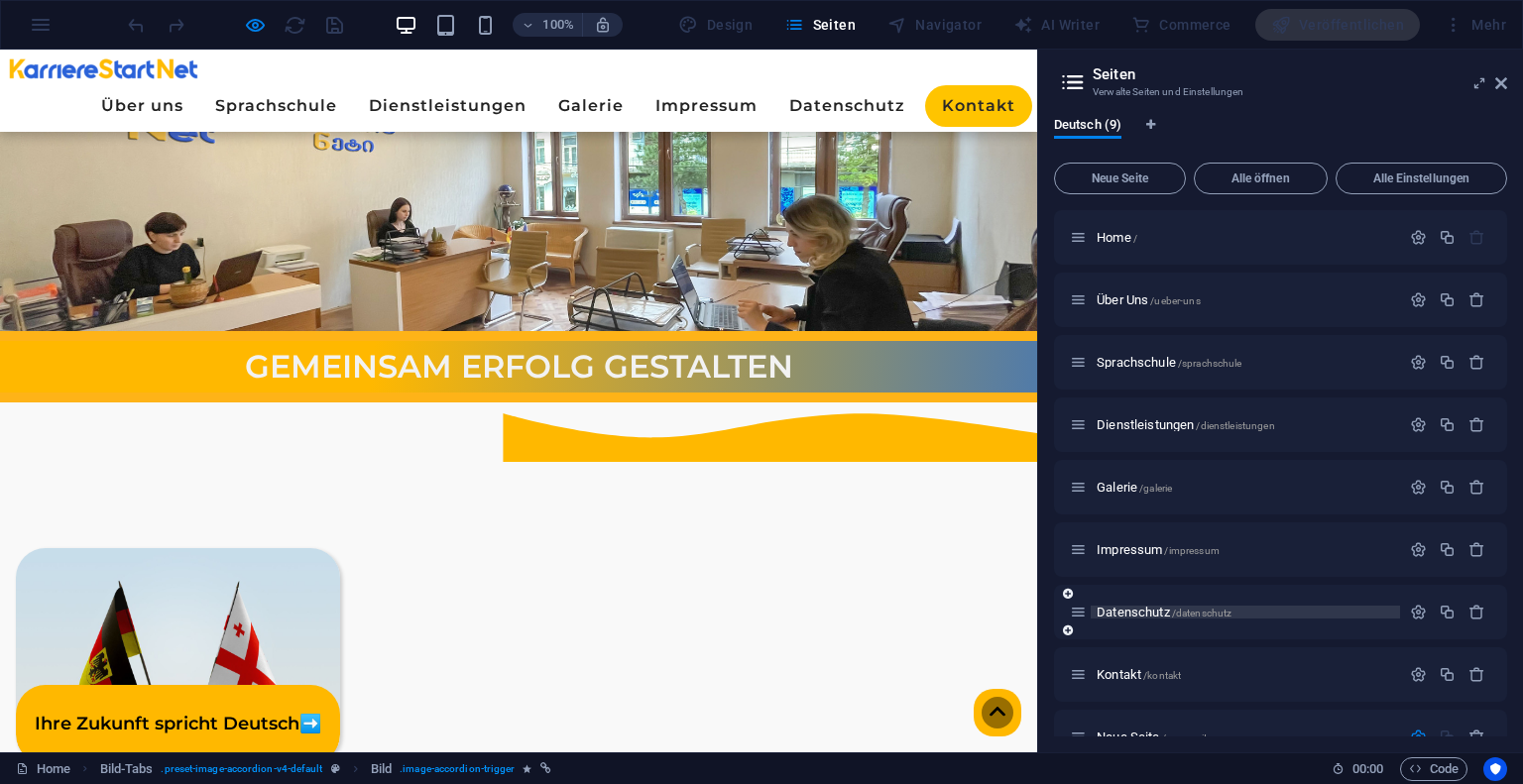scroll, scrollTop: 338, scrollLeft: 0, axis: vertical 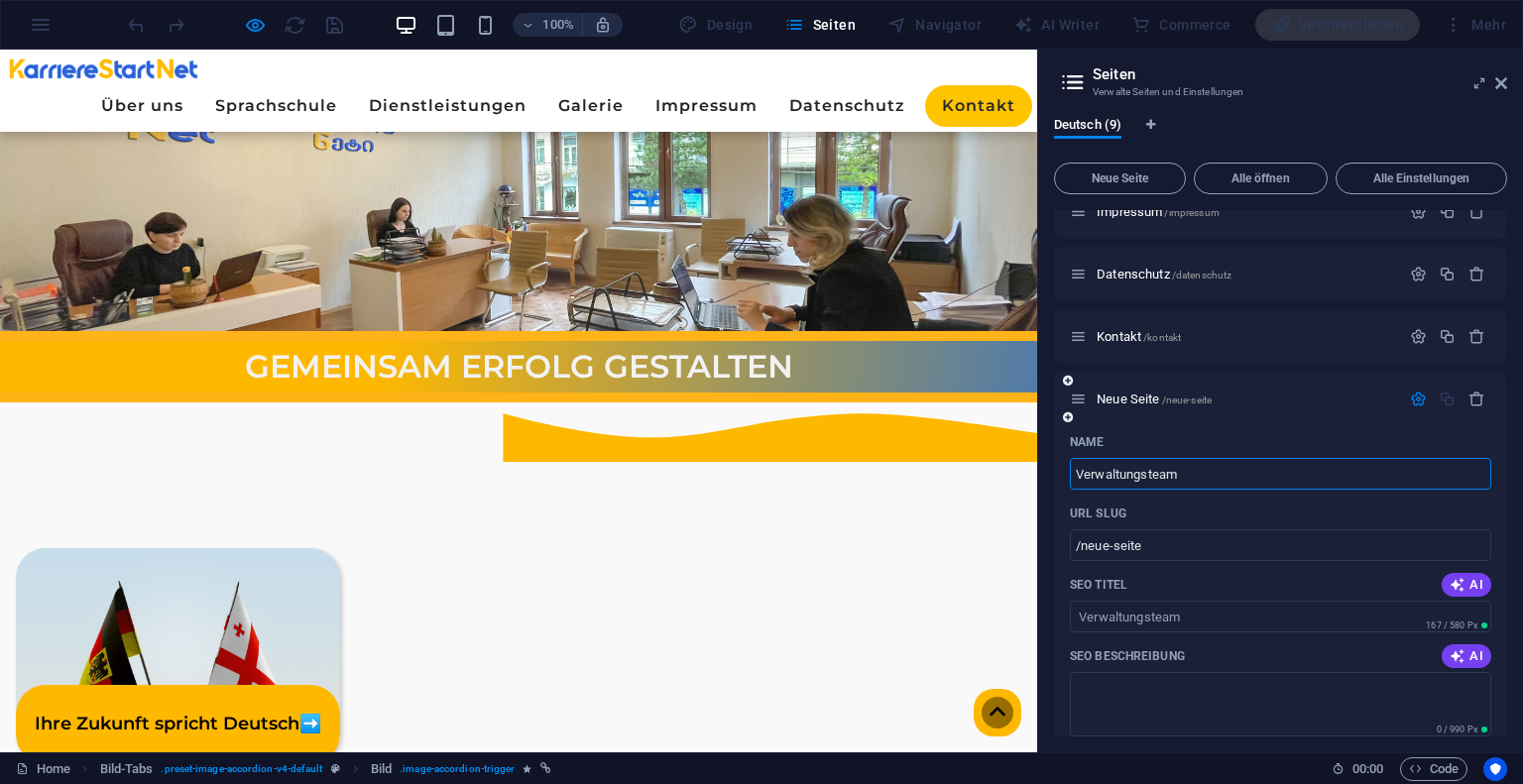 type on "Verwaltungsteam" 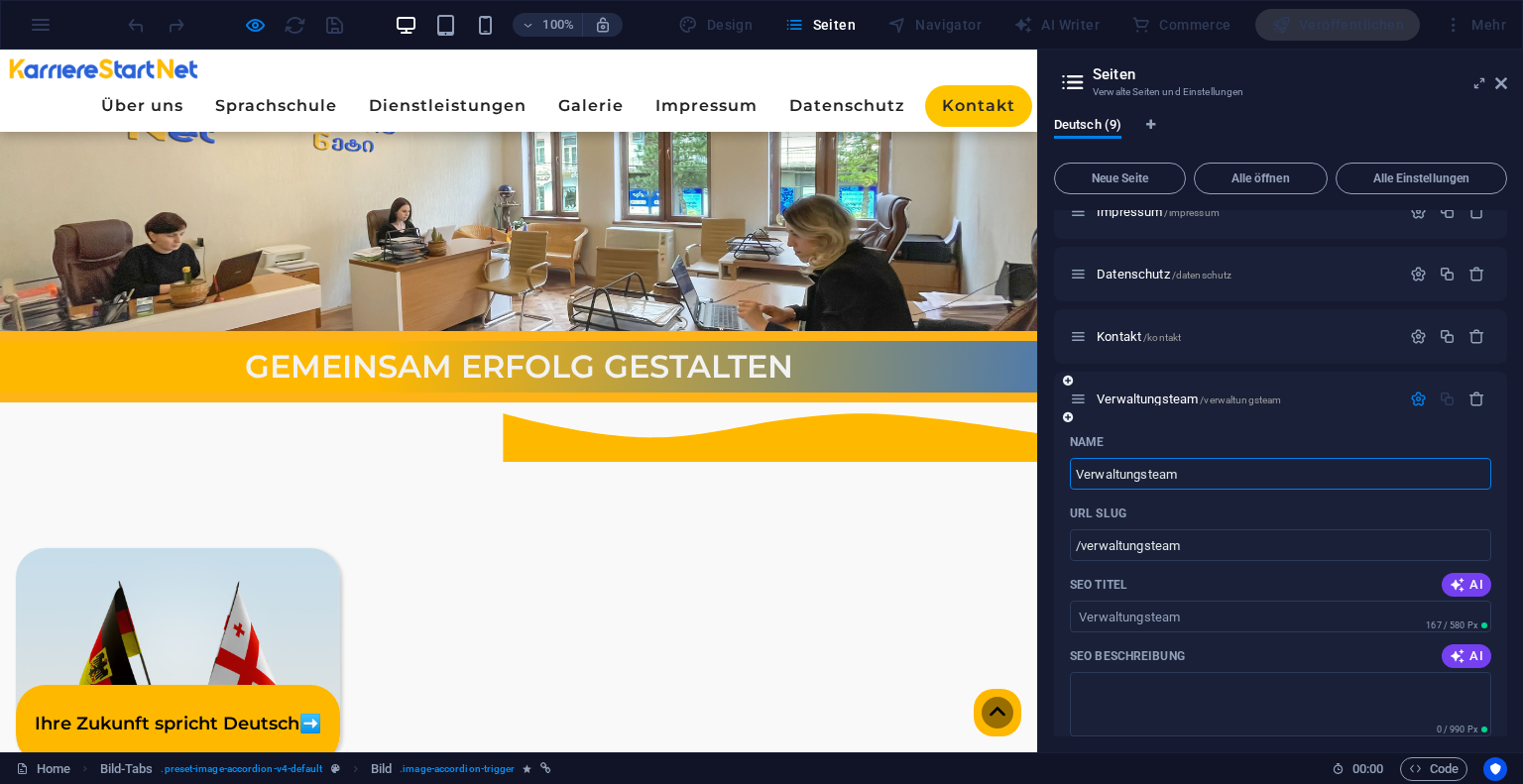 type on "Verwaltungsteam" 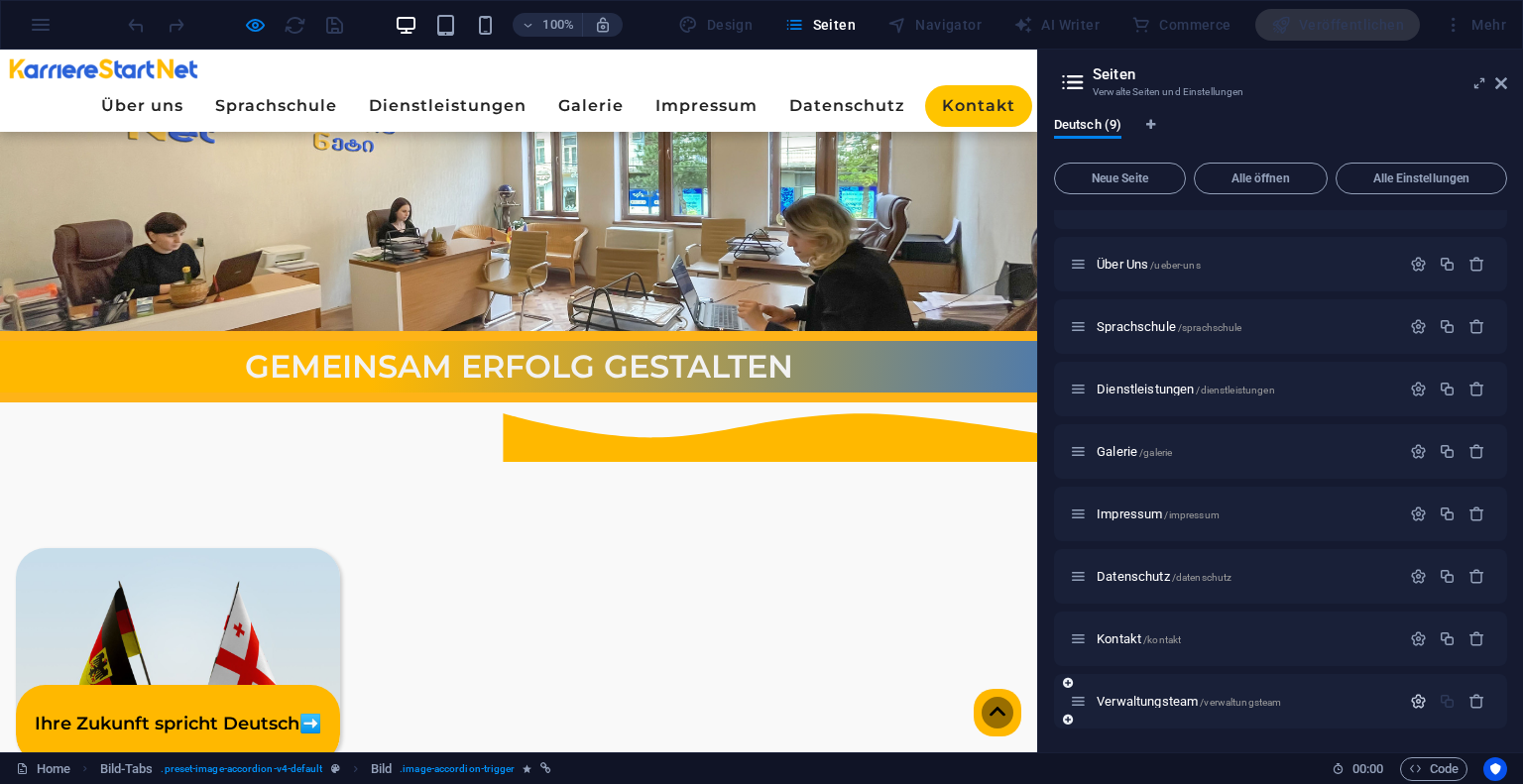 scroll, scrollTop: 36, scrollLeft: 0, axis: vertical 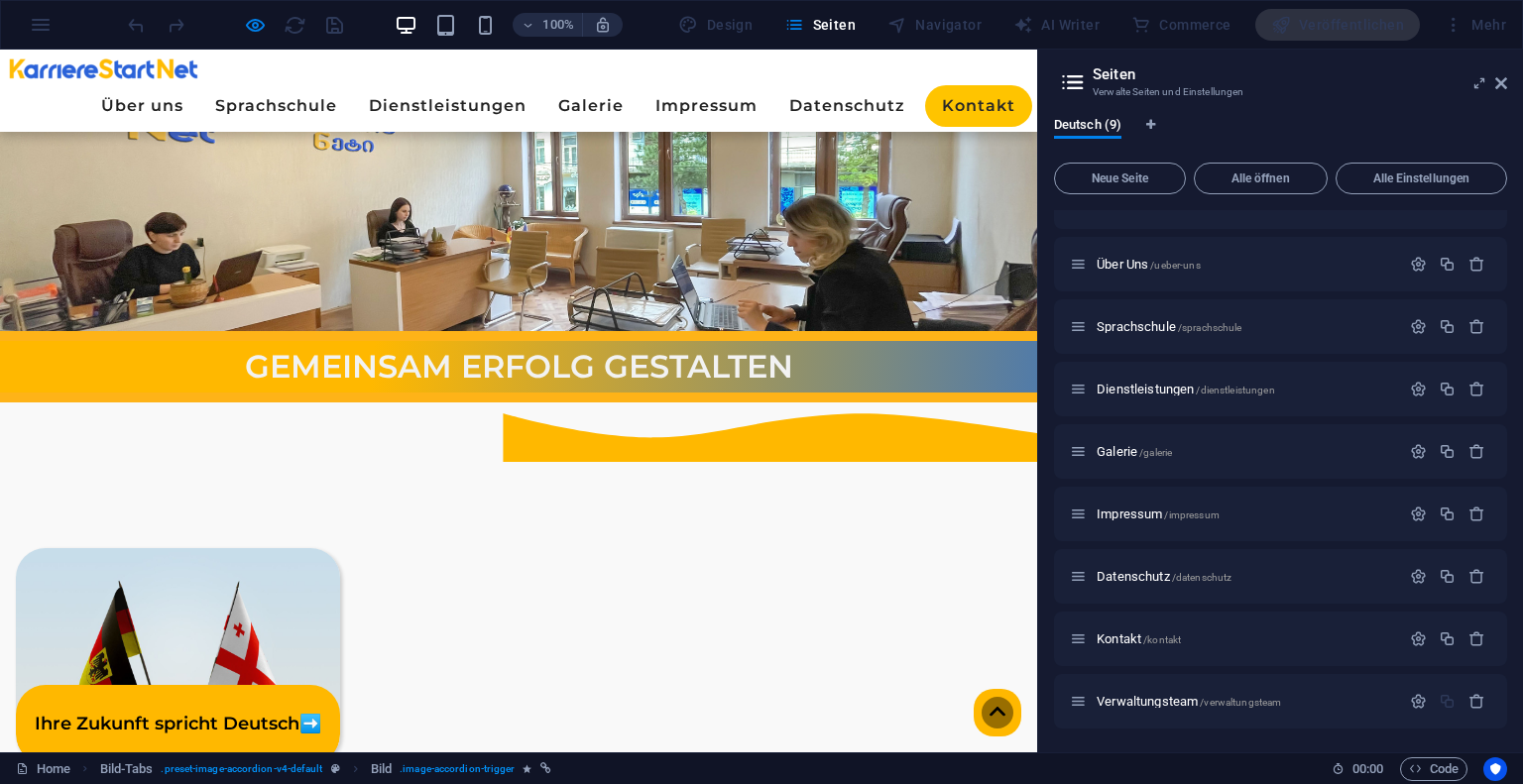 click on "Verwaltungsteam   ➡️" at bounding box center [177, 879] 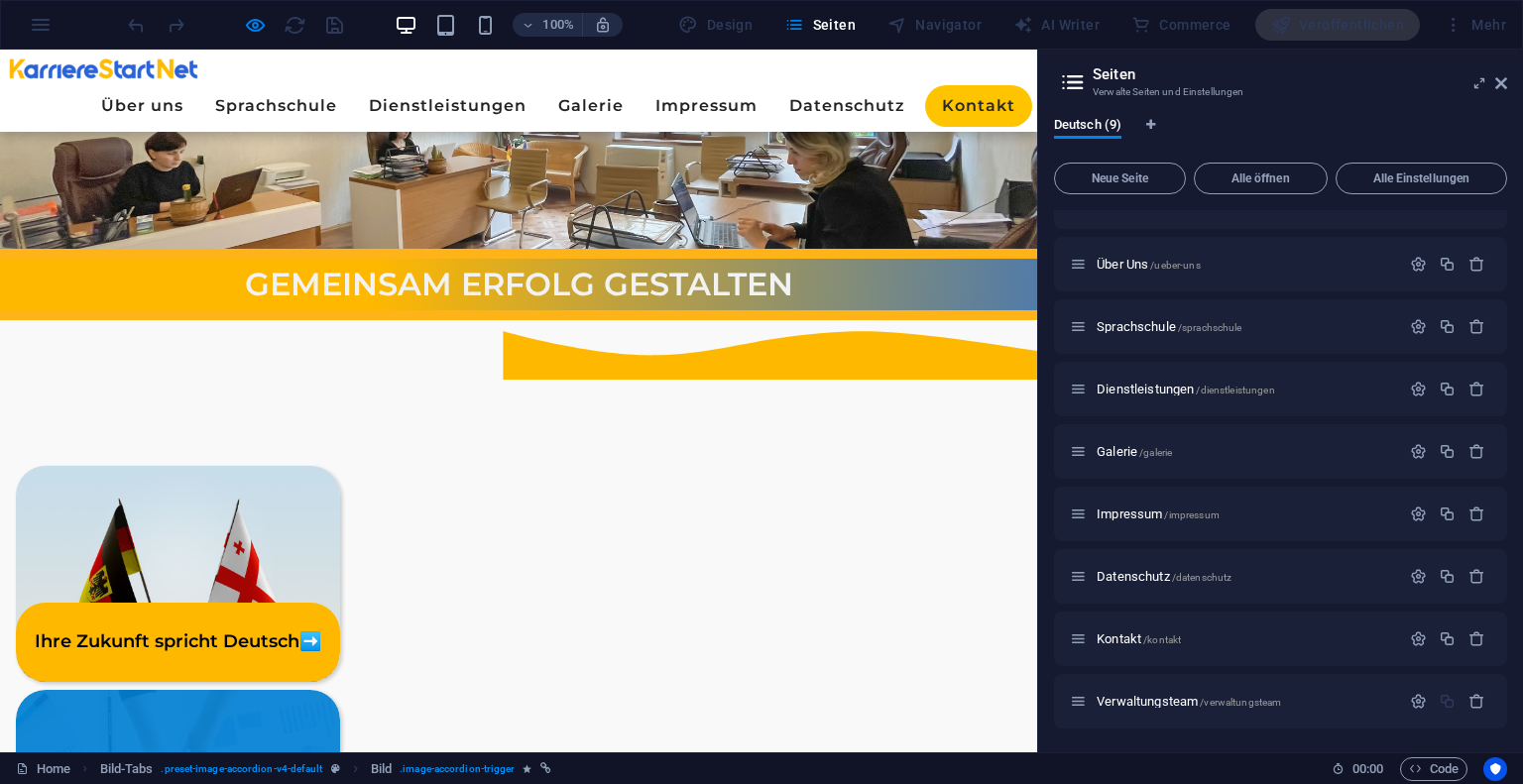 scroll, scrollTop: 0, scrollLeft: 0, axis: both 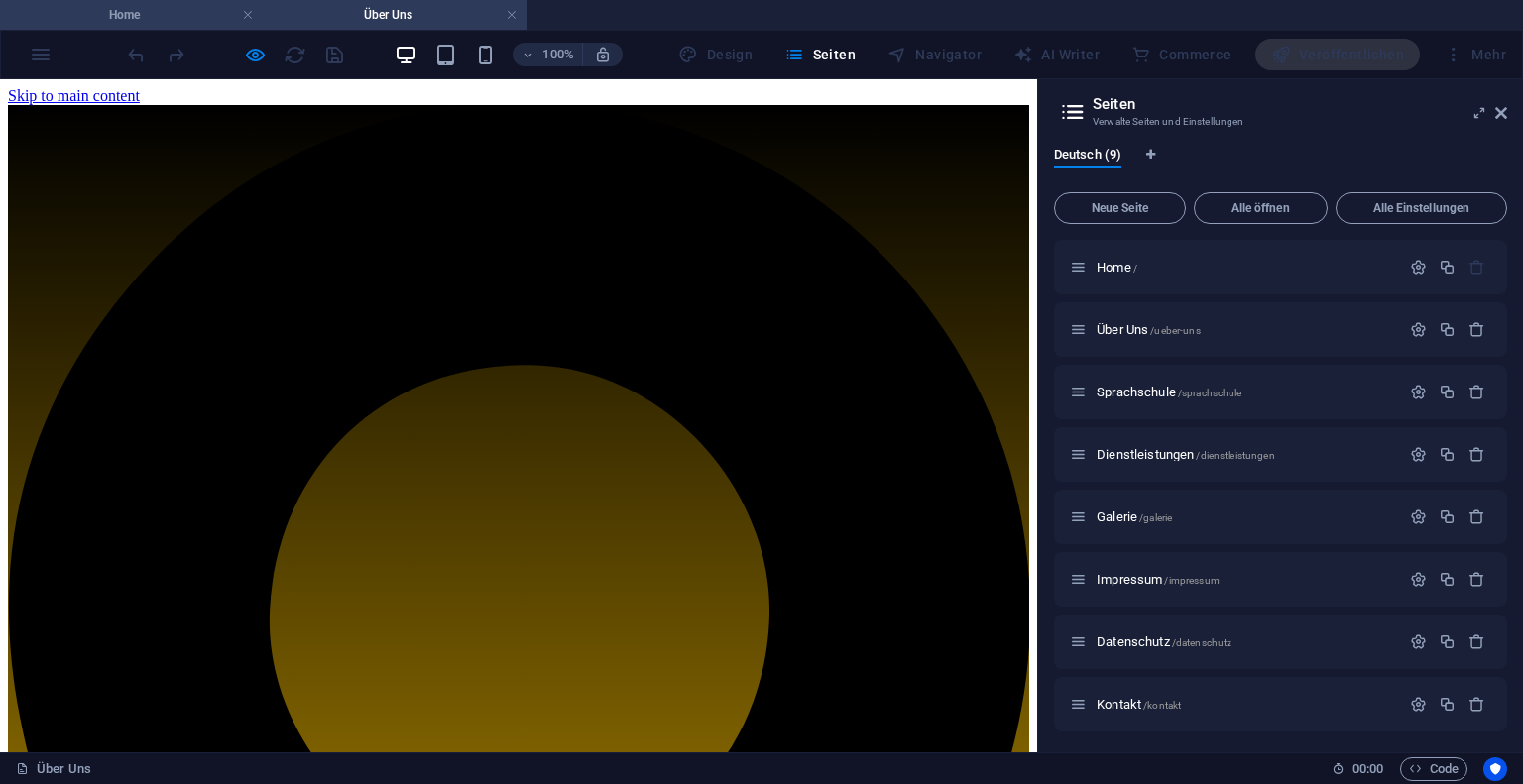 click on "Home" at bounding box center [132, 15] 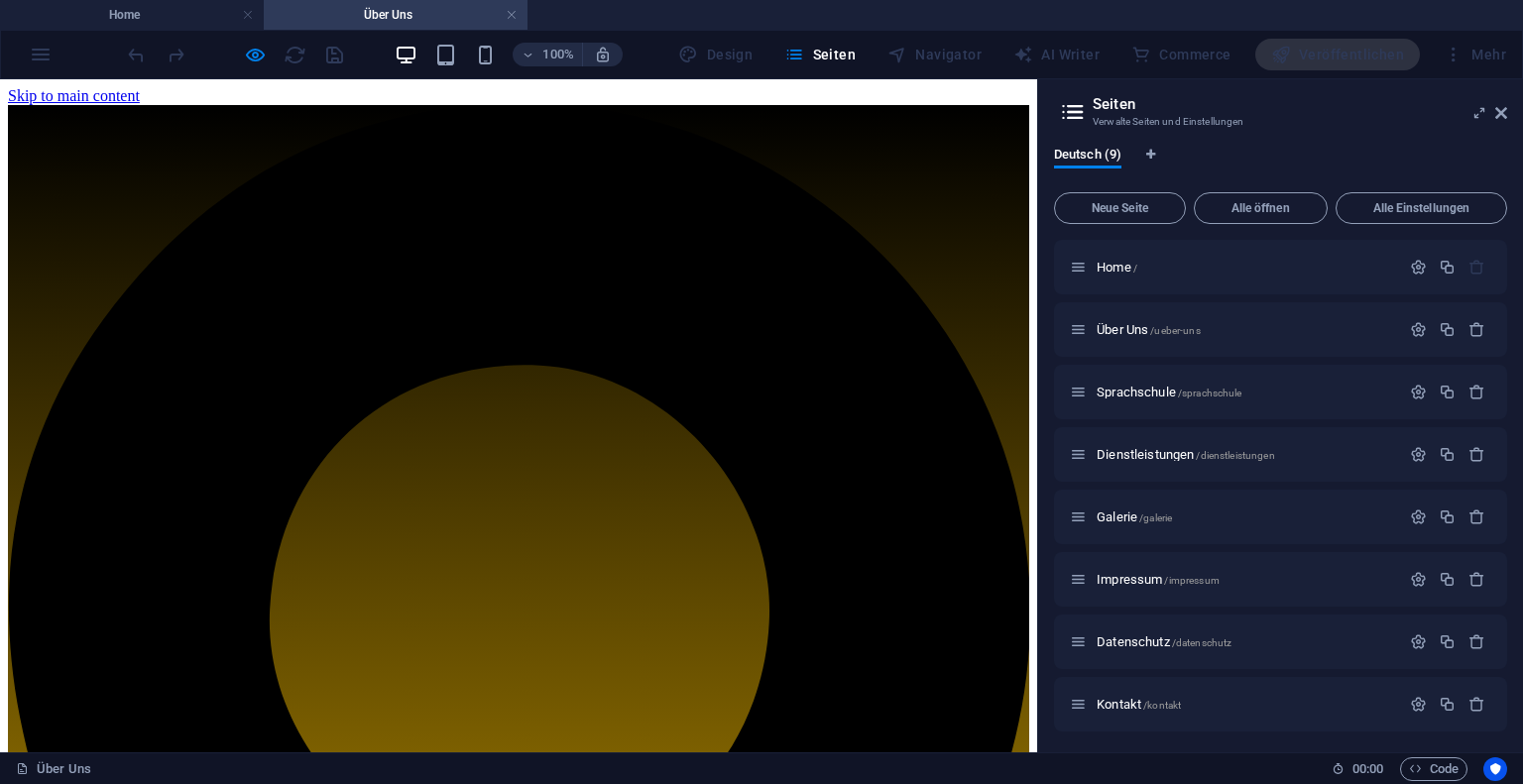 scroll, scrollTop: 275, scrollLeft: 0, axis: vertical 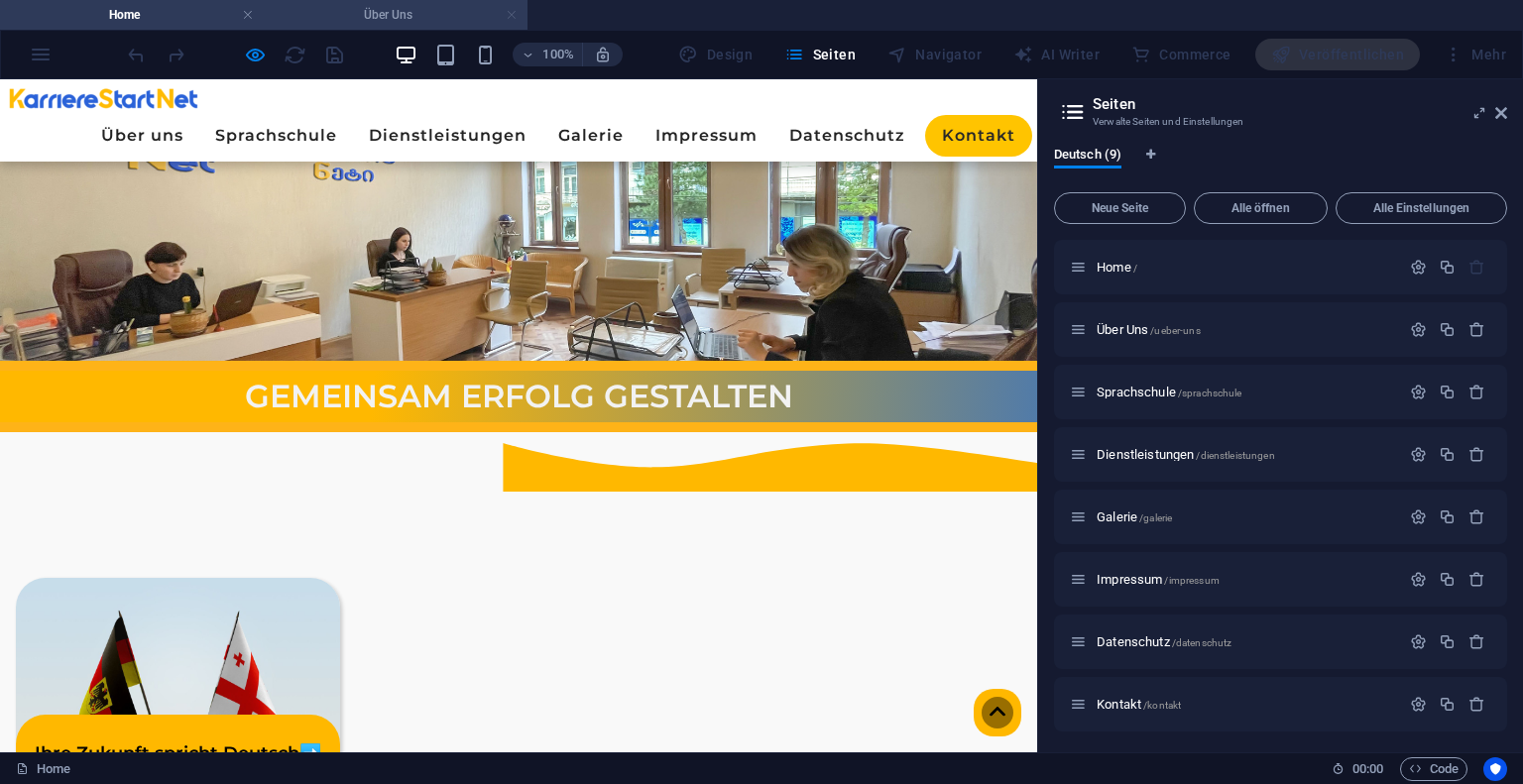 click at bounding box center [512, 15] 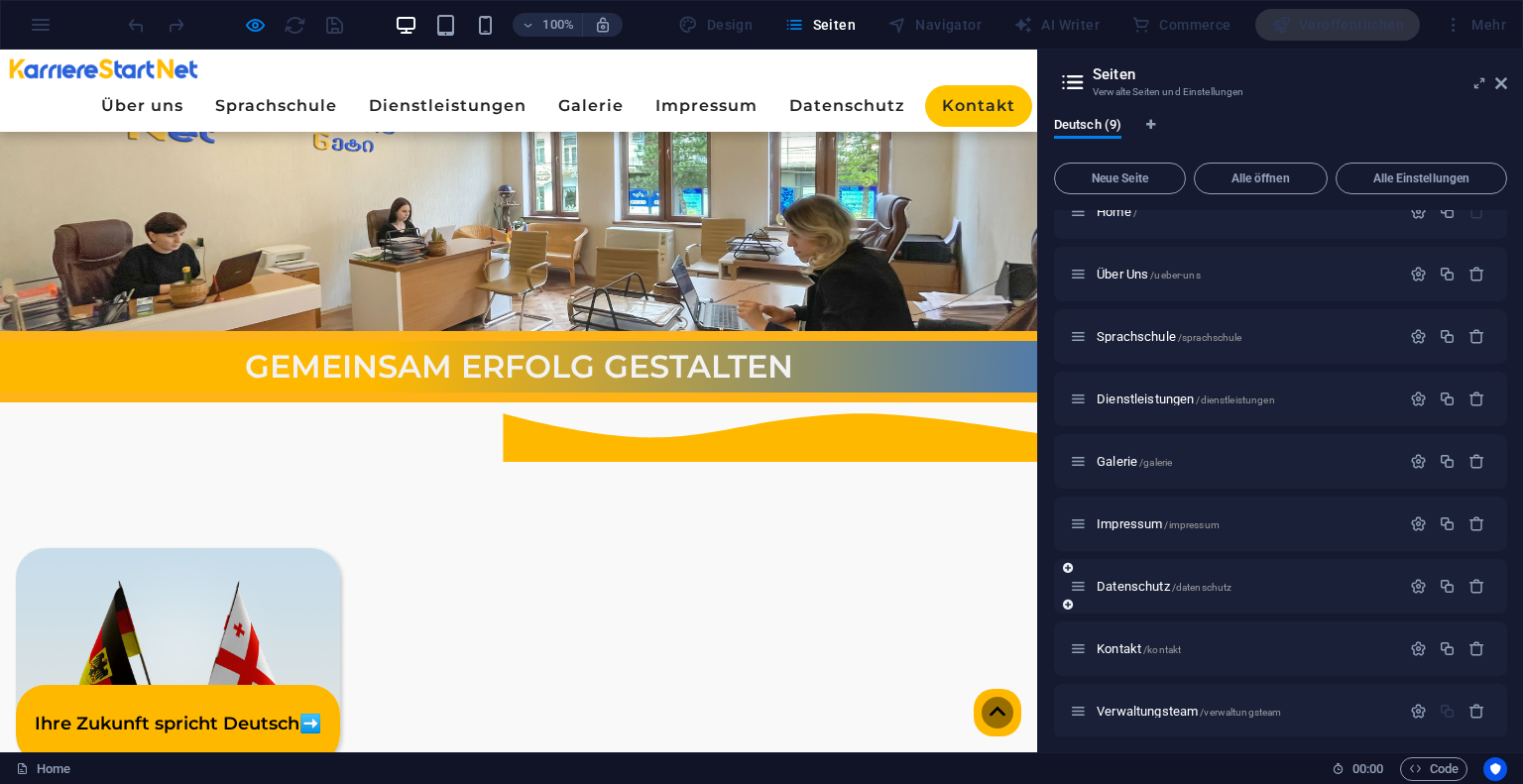 scroll, scrollTop: 36, scrollLeft: 0, axis: vertical 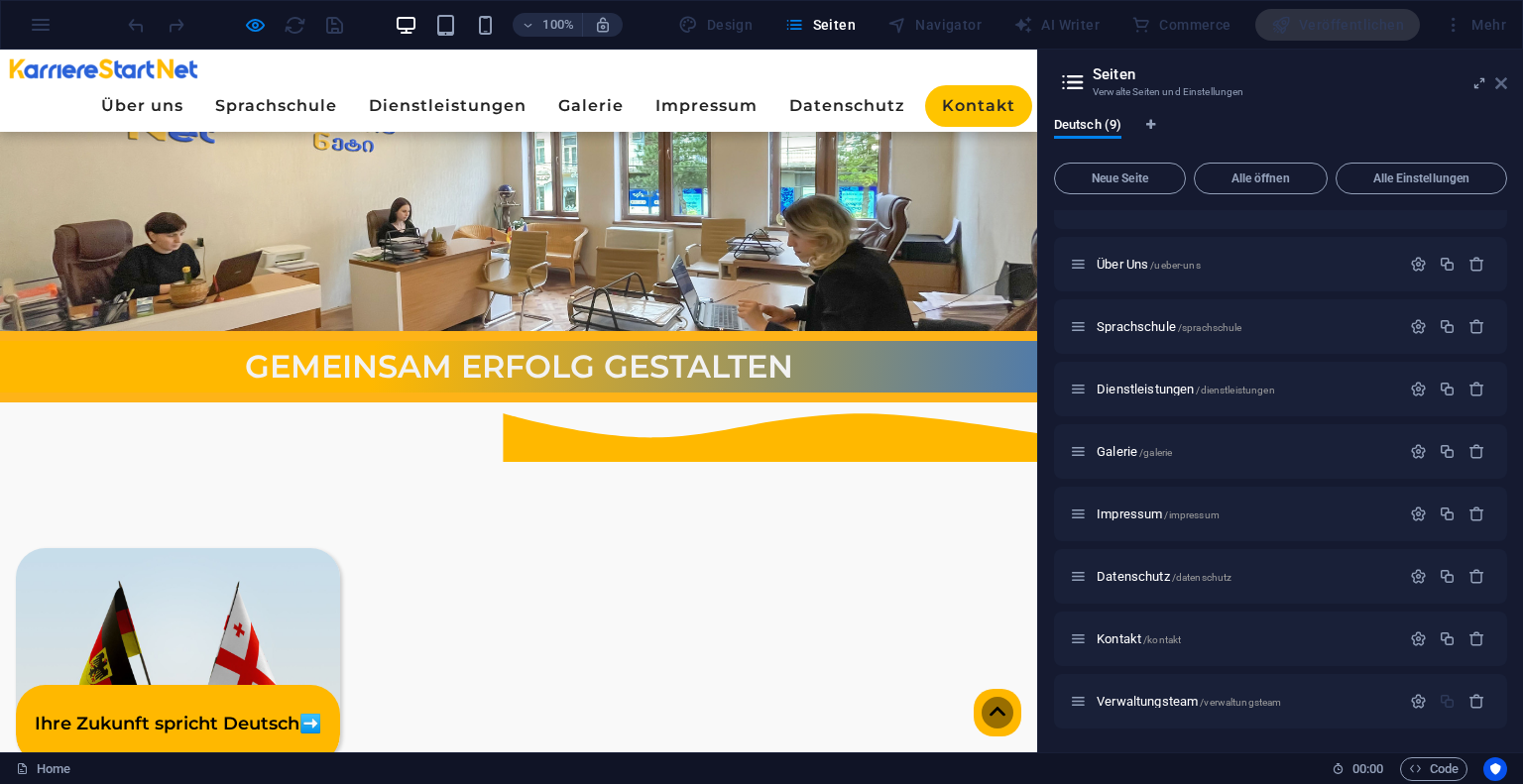 click at bounding box center (1501, 83) 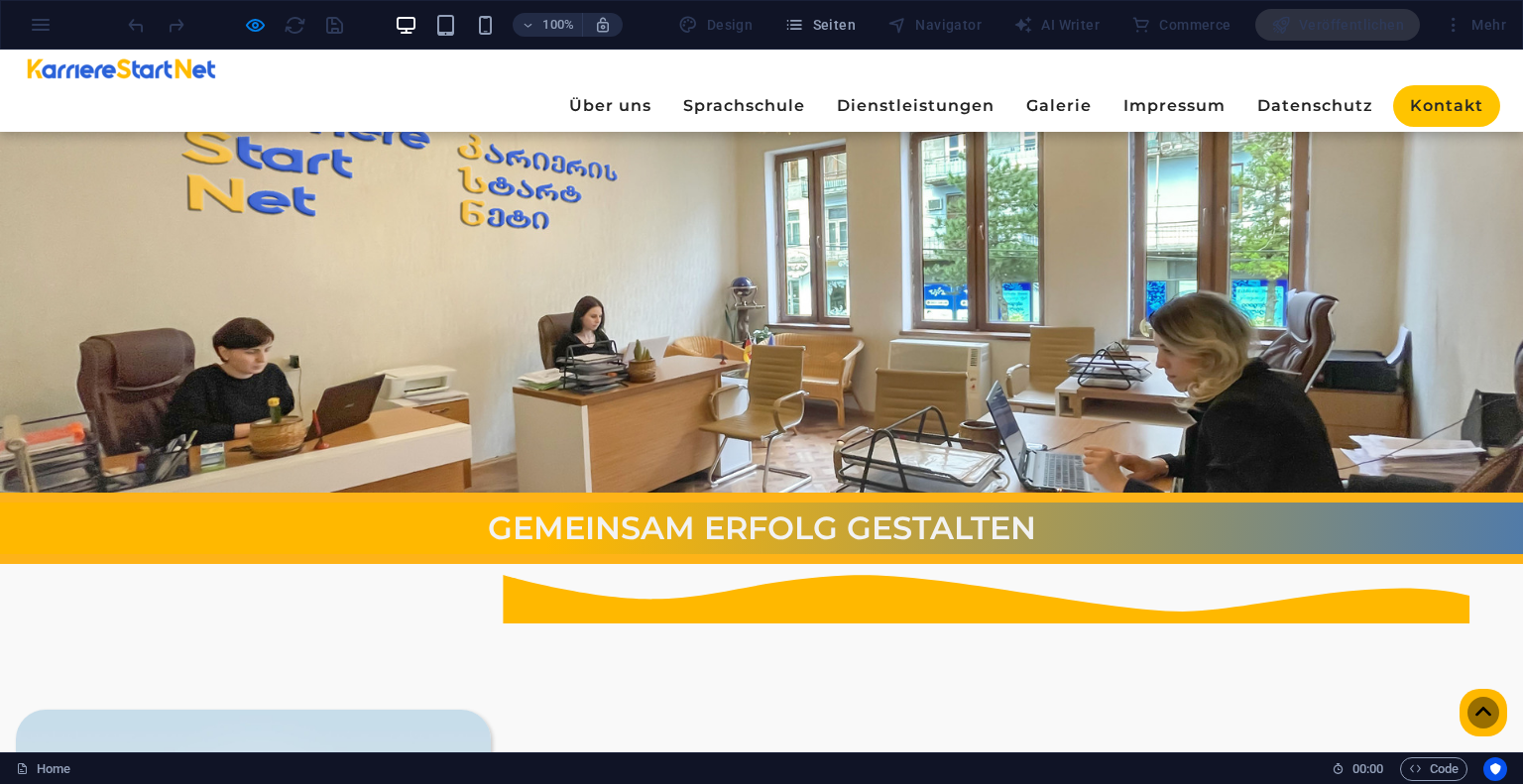 scroll, scrollTop: 706, scrollLeft: 0, axis: vertical 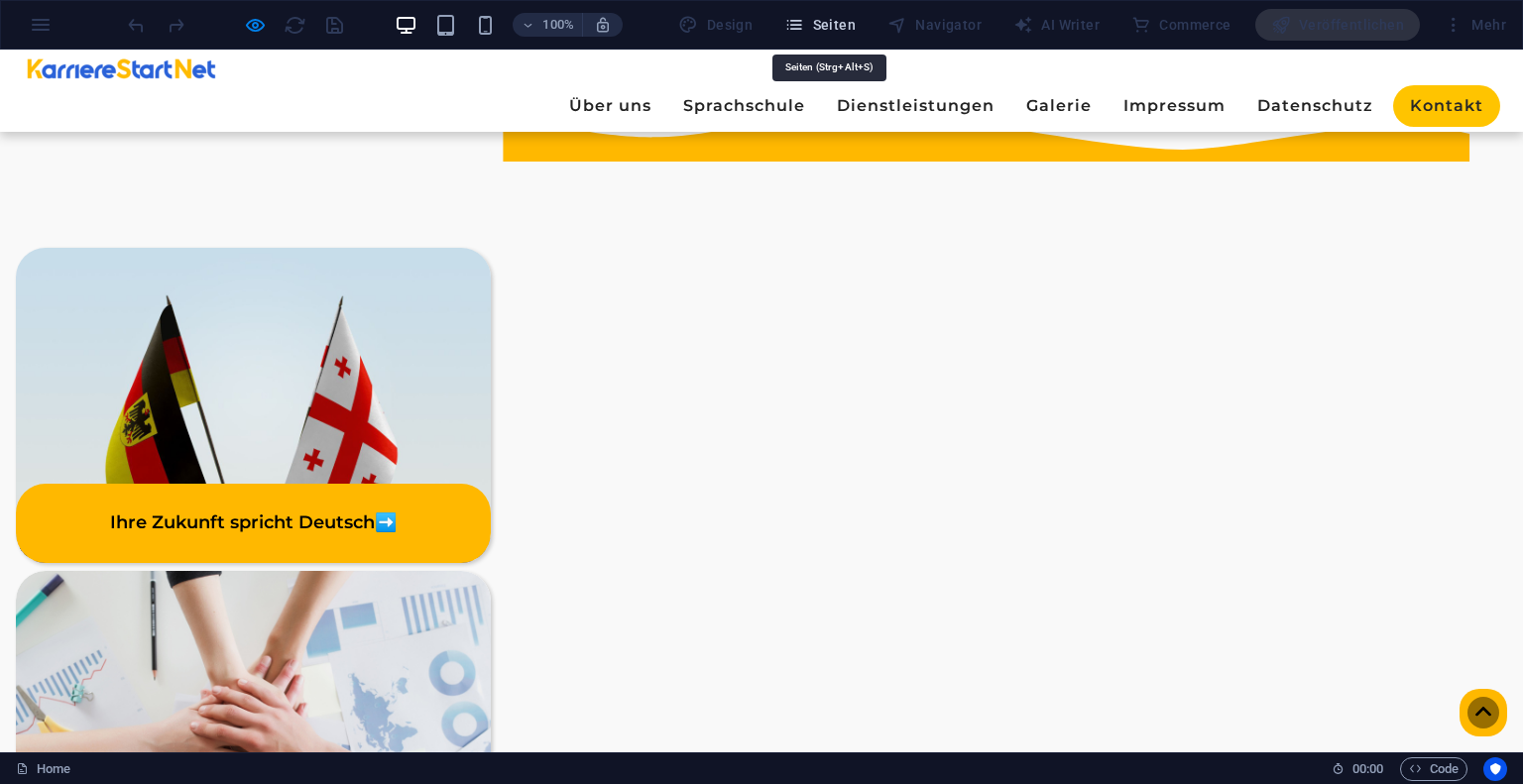 click at bounding box center [794, 25] 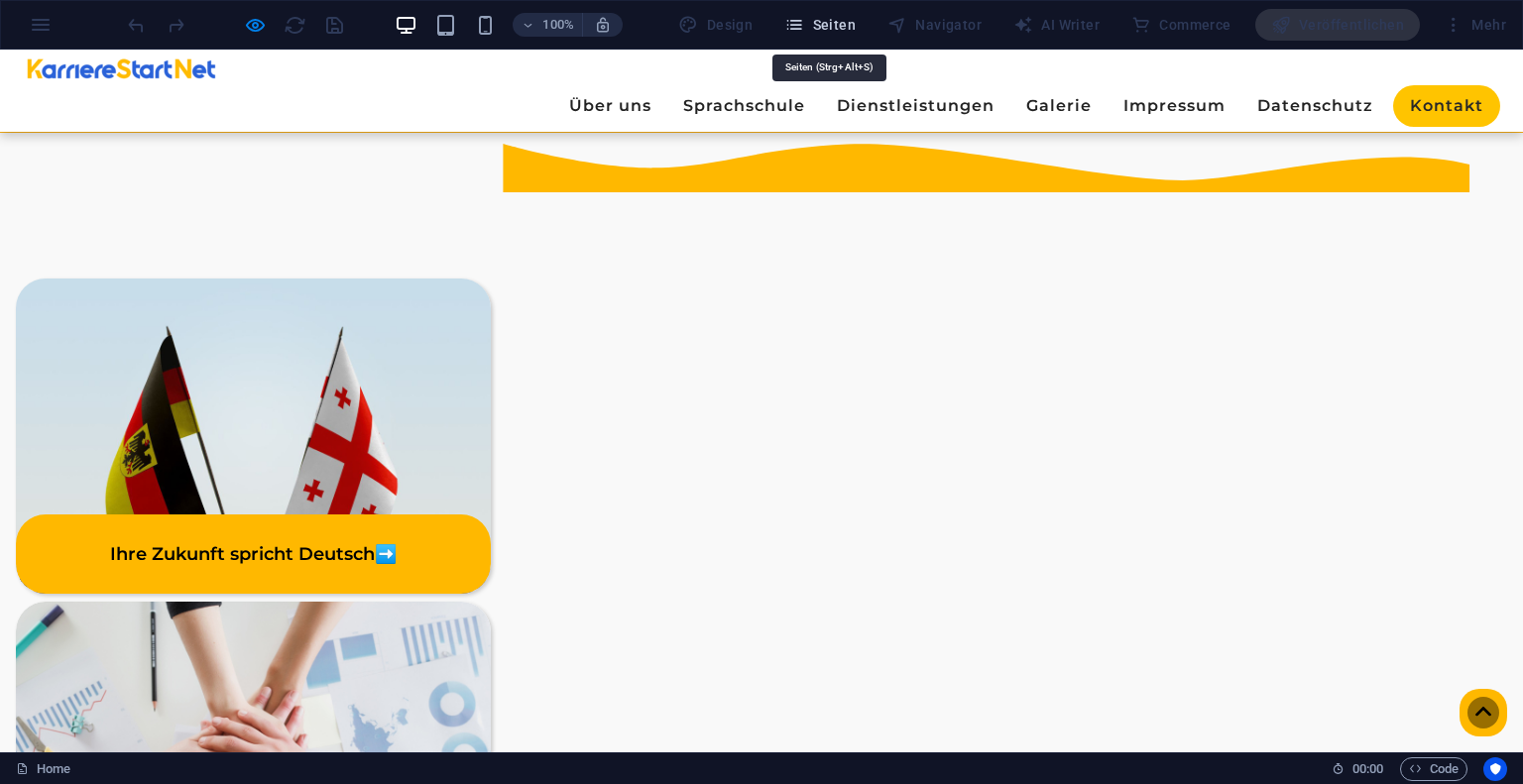 scroll, scrollTop: 634, scrollLeft: 0, axis: vertical 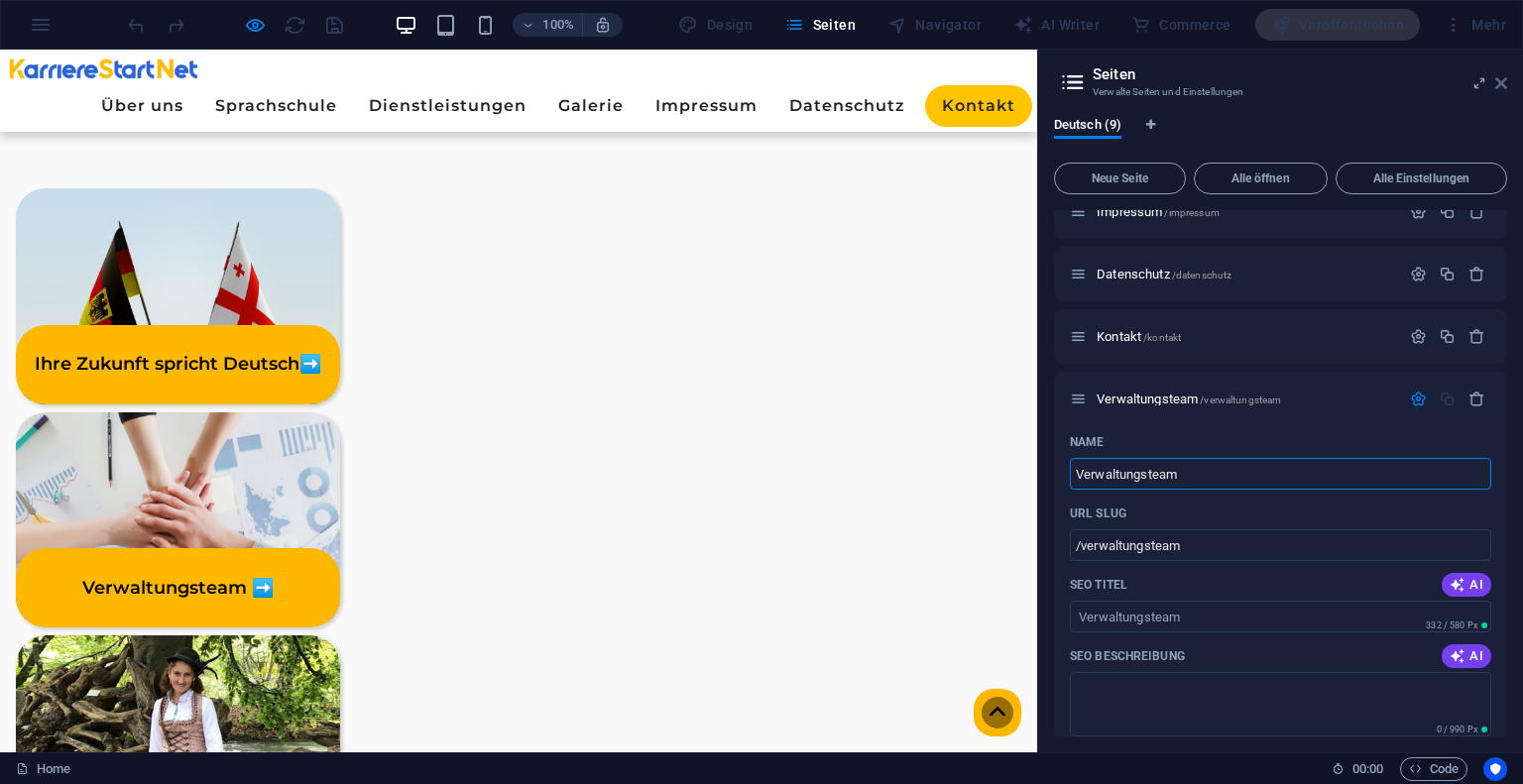 click at bounding box center [1501, 83] 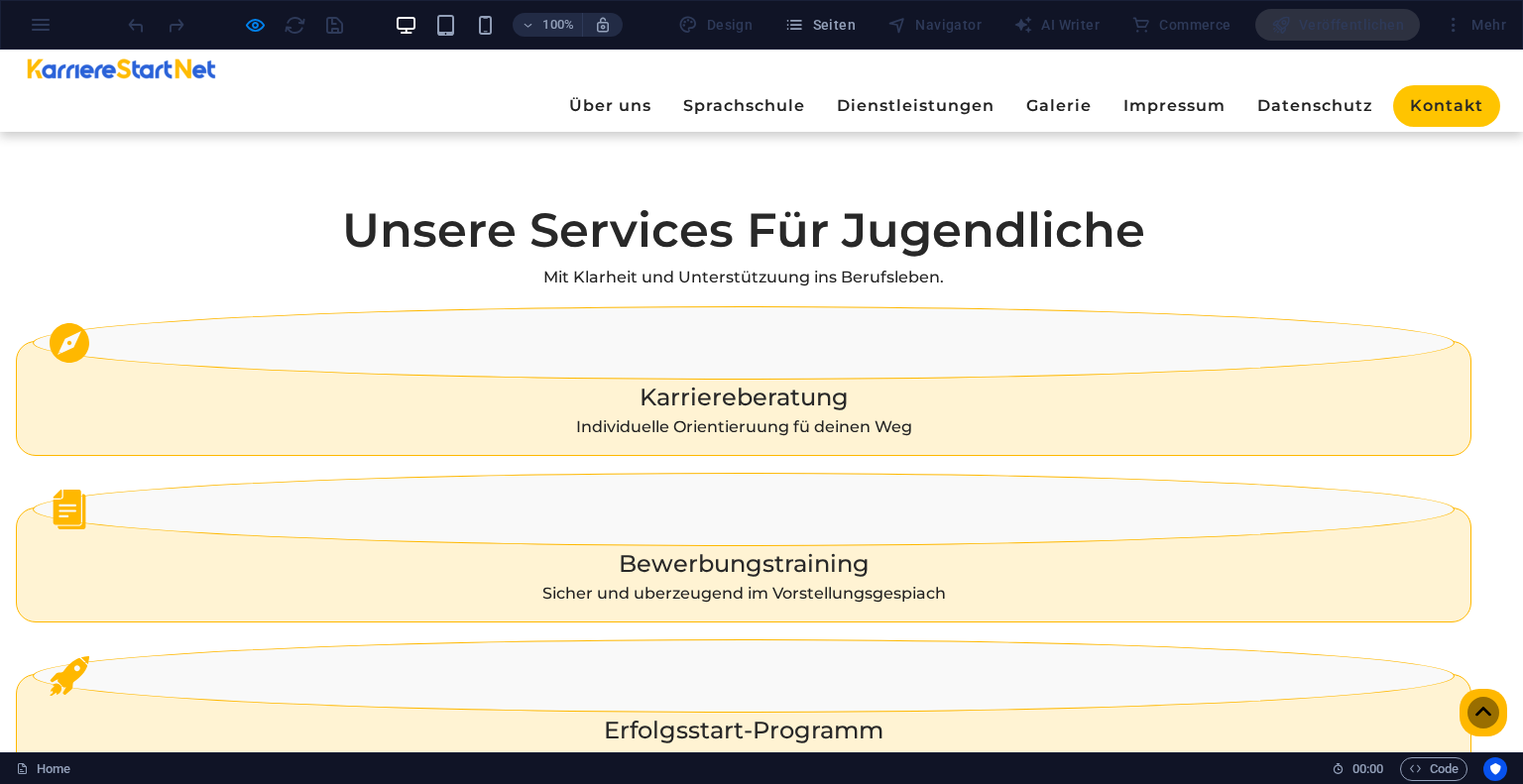 scroll, scrollTop: 706, scrollLeft: 0, axis: vertical 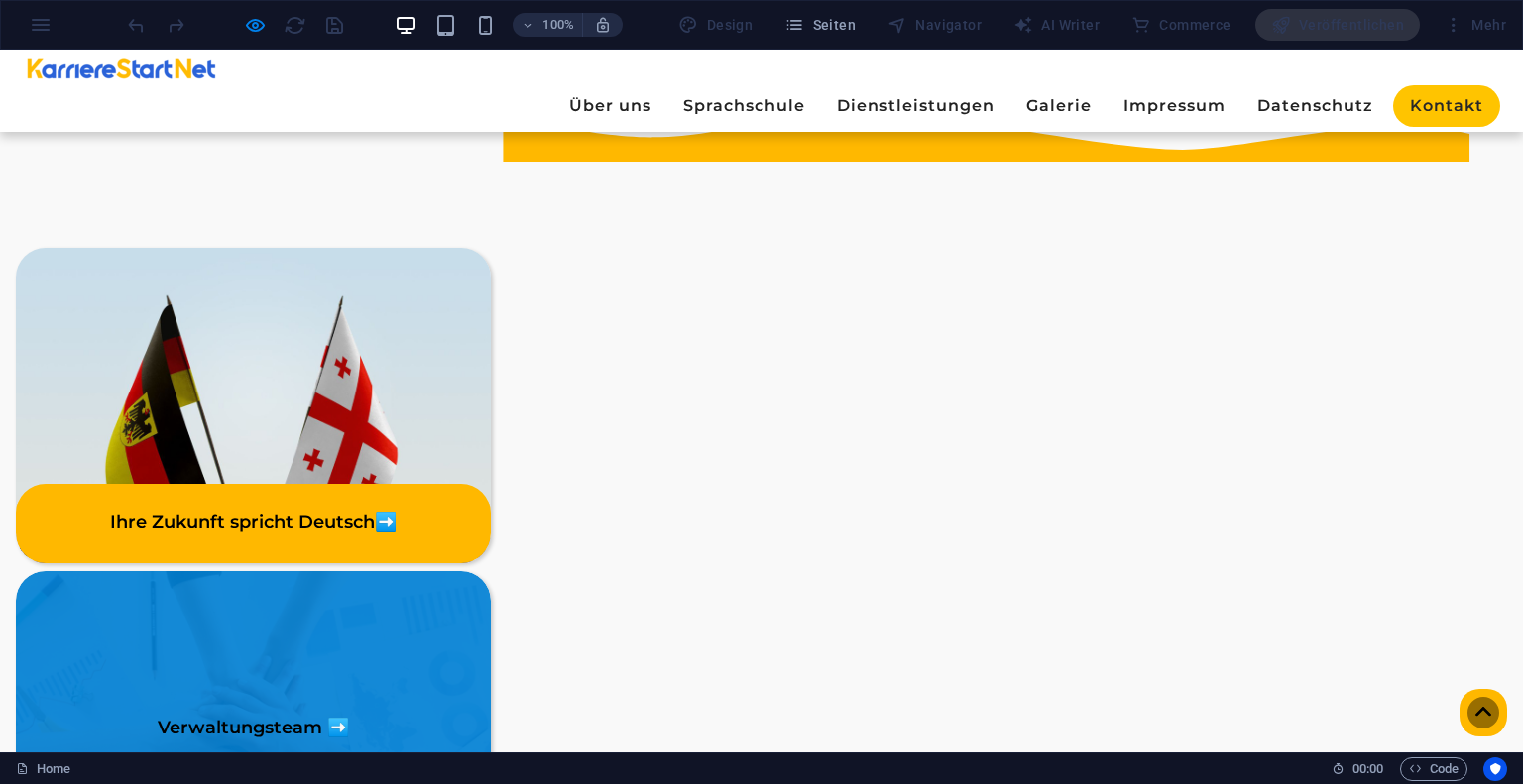 click on "Verwaltungsteam   ➡️" at bounding box center [253, 728] 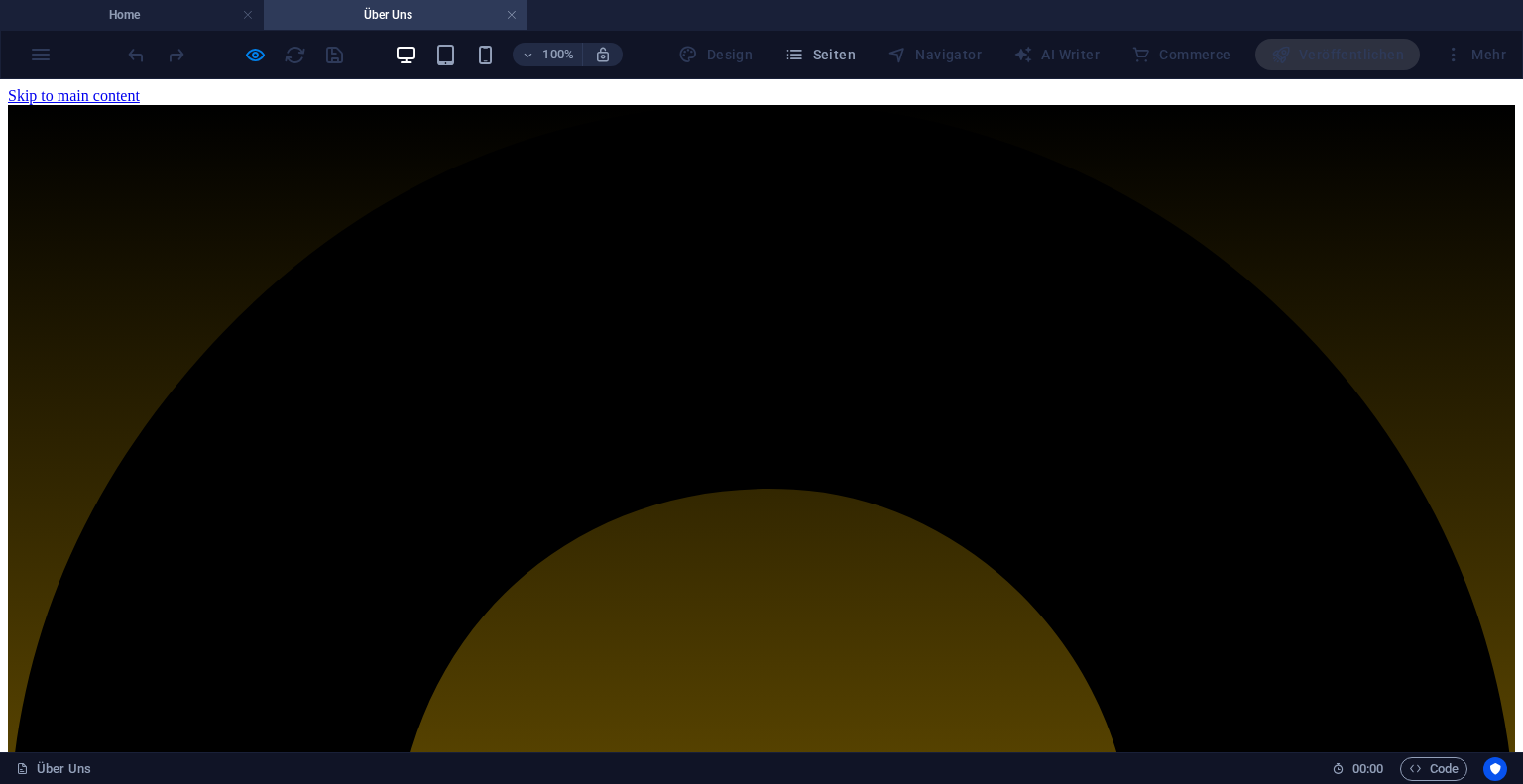 scroll, scrollTop: 0, scrollLeft: 0, axis: both 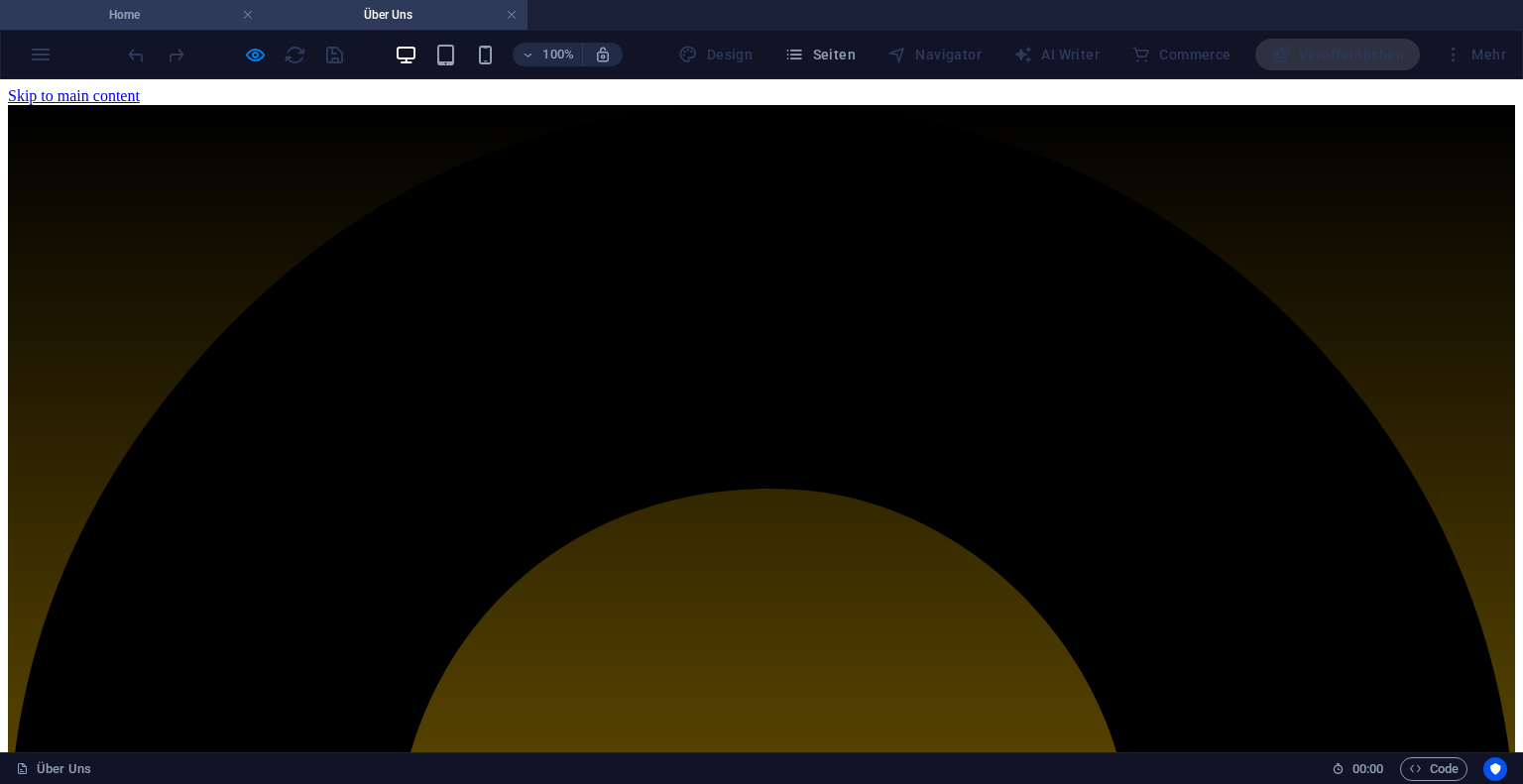 click on "Home" at bounding box center [132, 15] 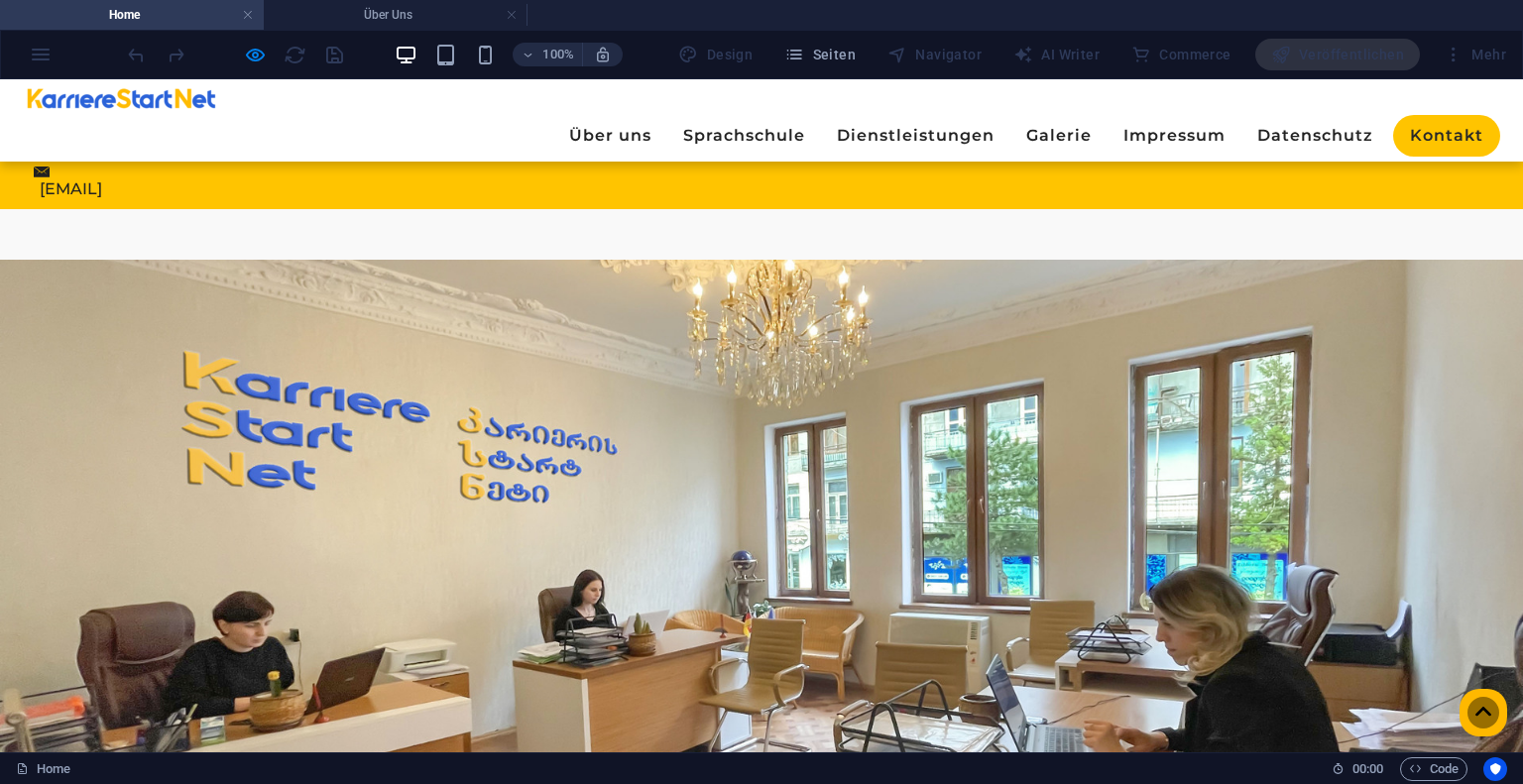 scroll, scrollTop: 706, scrollLeft: 0, axis: vertical 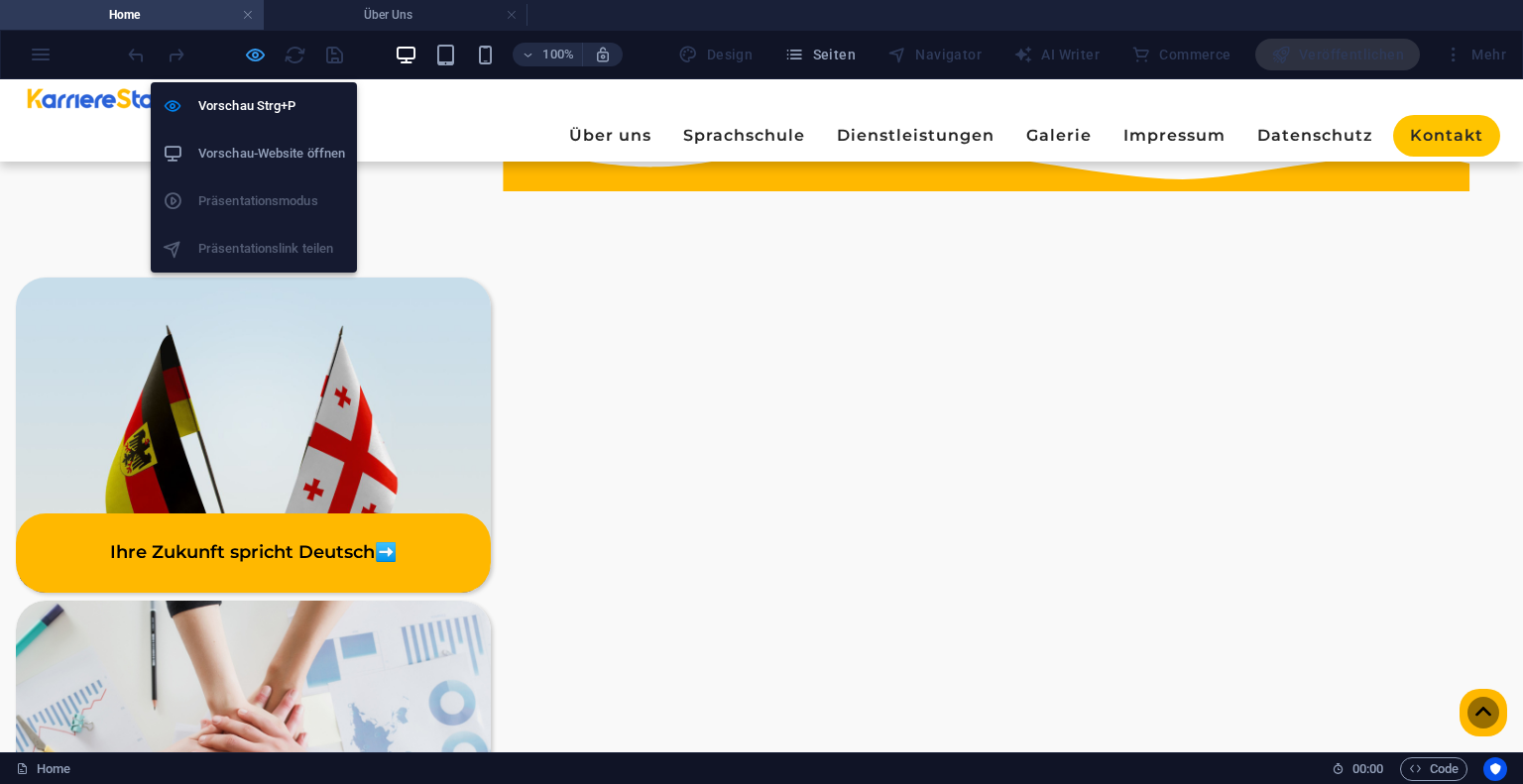 click at bounding box center [255, 55] 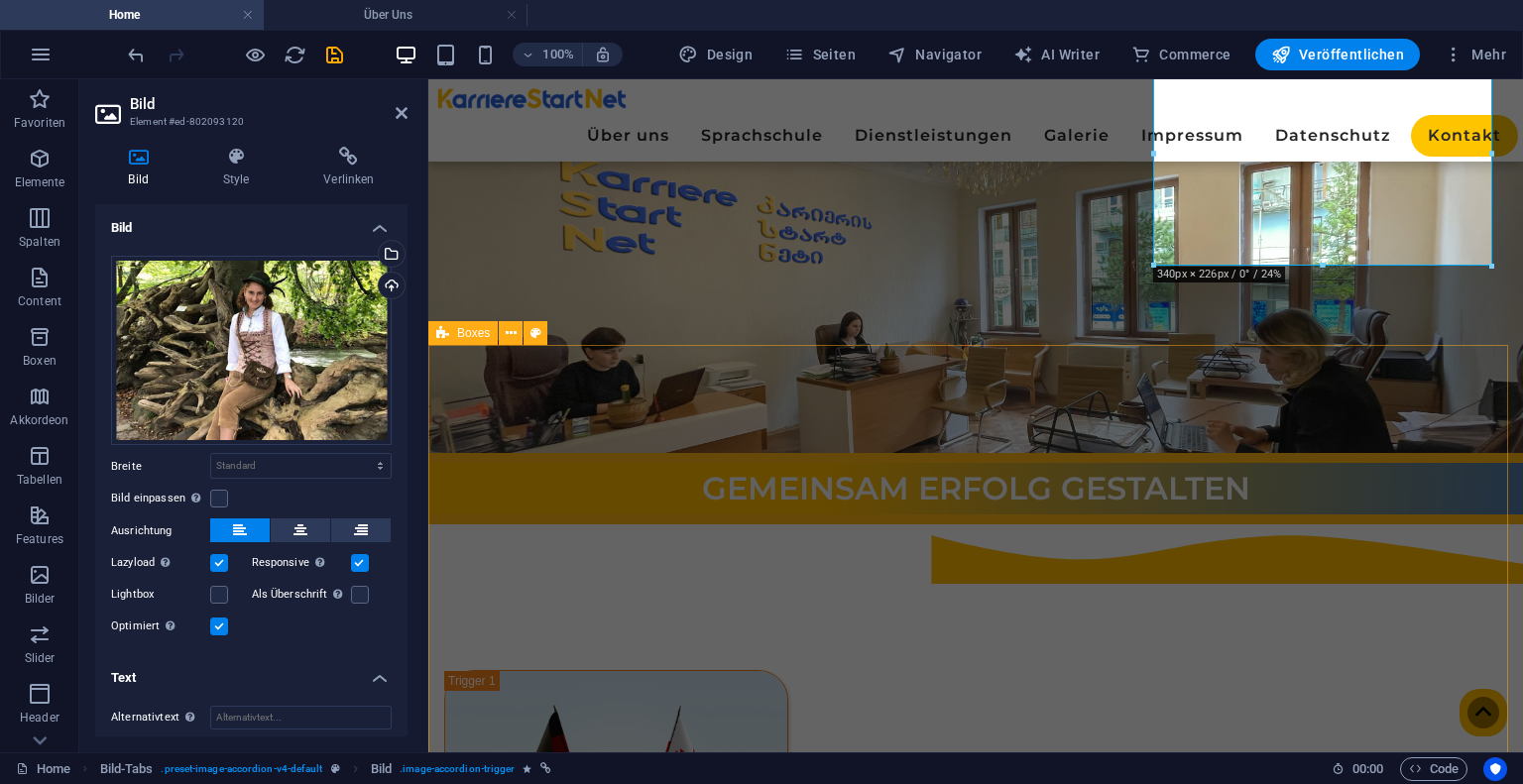 scroll, scrollTop: 185, scrollLeft: 0, axis: vertical 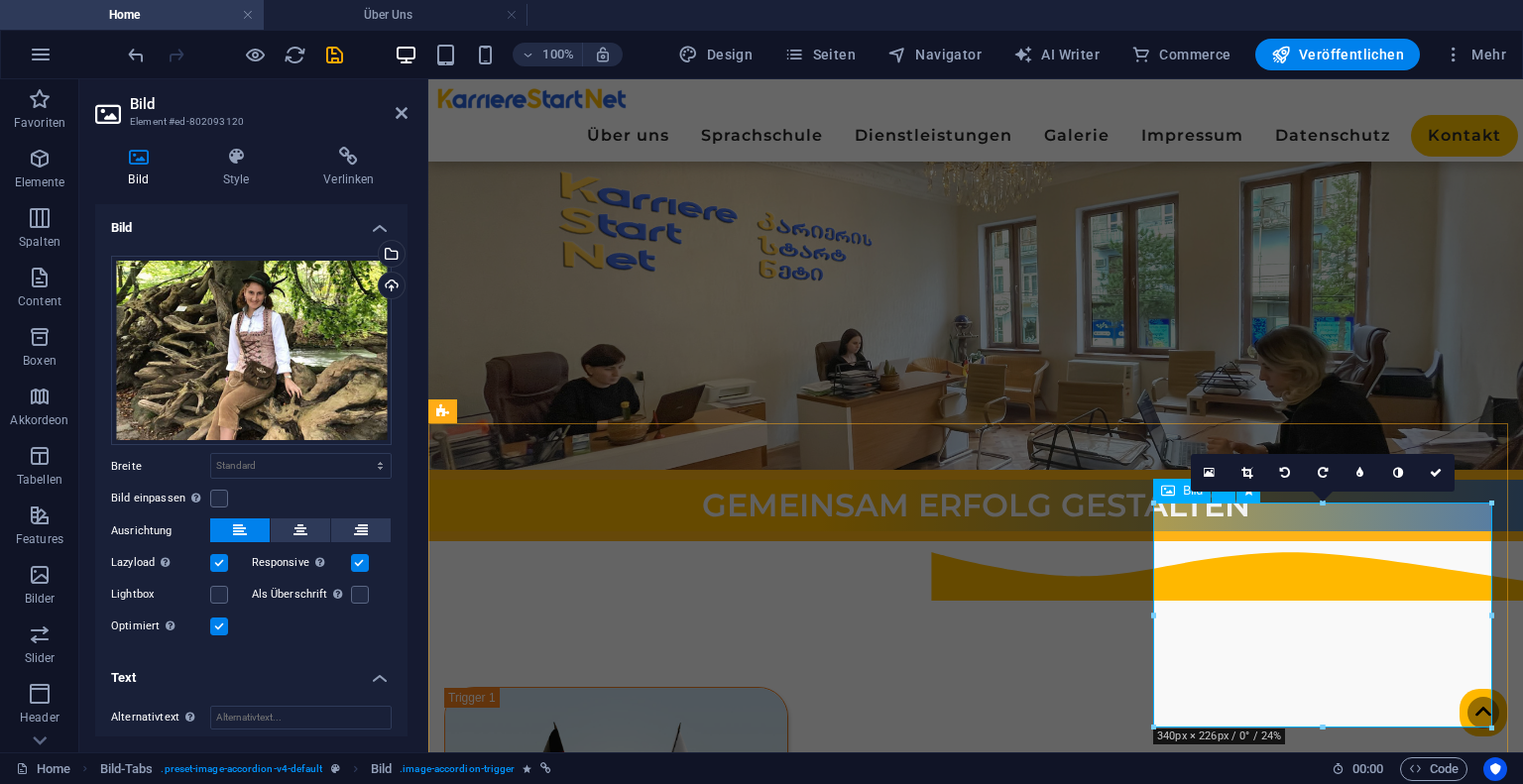 click on "Begrüßung    ➡️" at bounding box center [616, 1274] 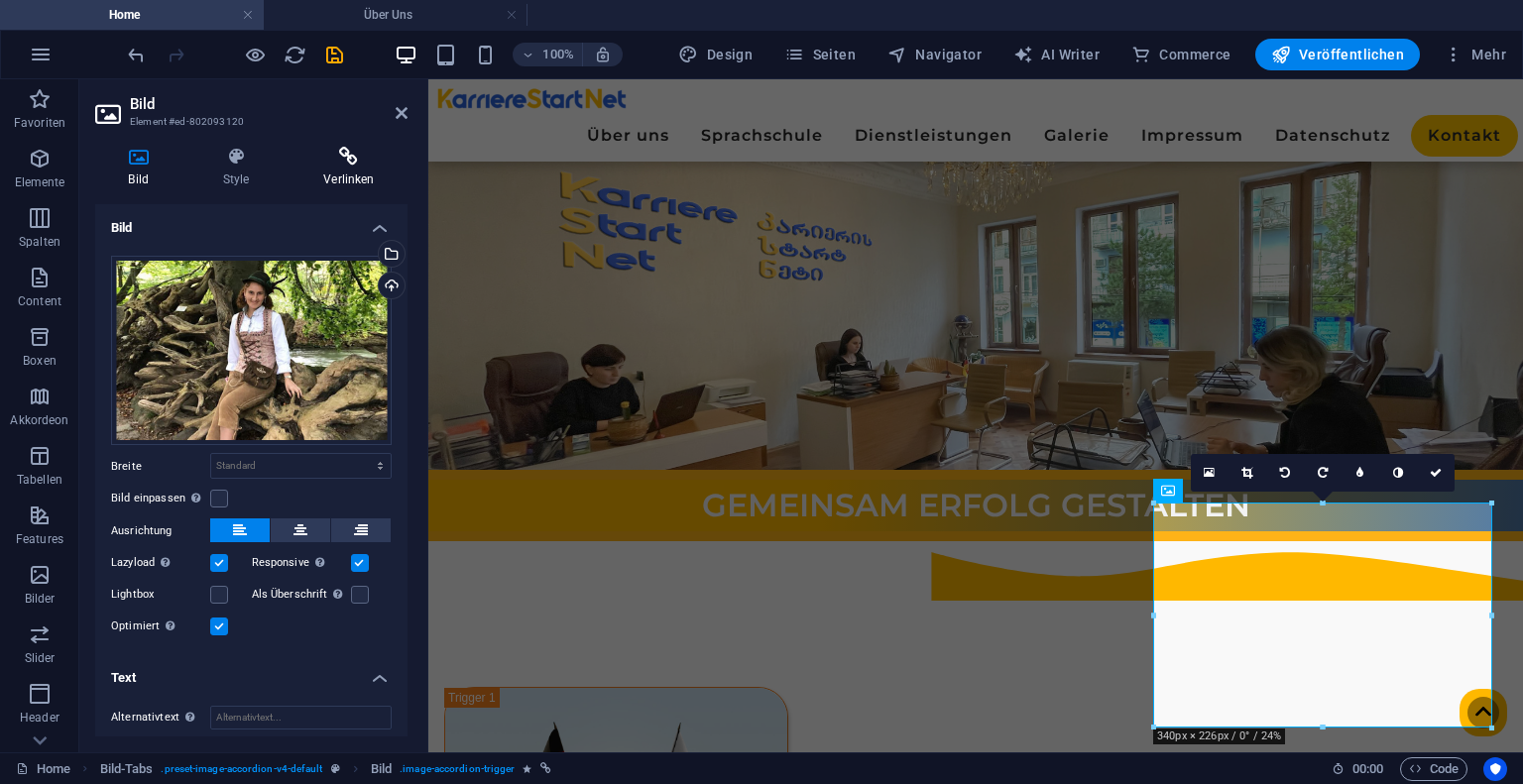 click on "Verlinken" at bounding box center (349, 168) 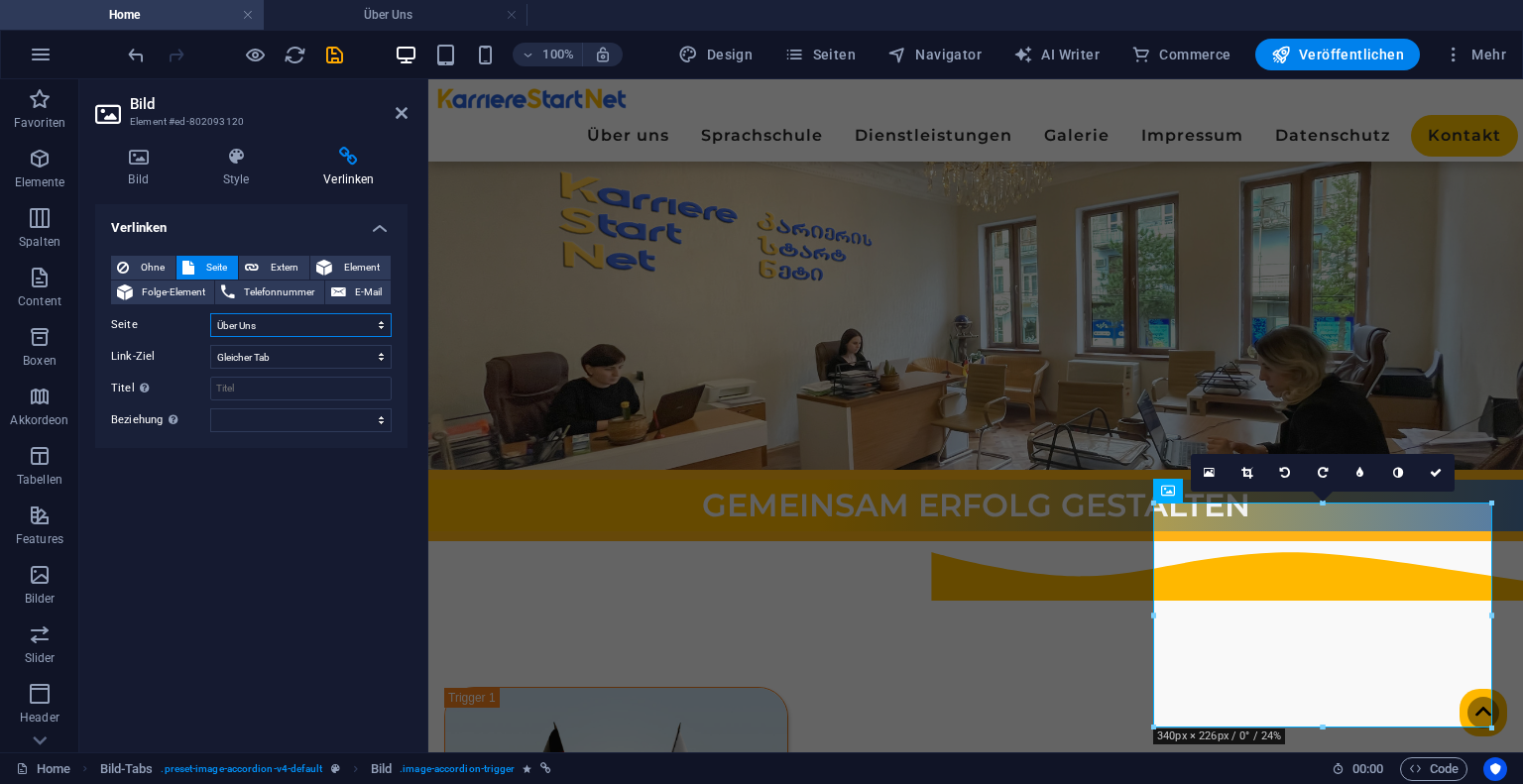 click on "Home Über Uns Sprachschule Dienstleistungen Galerie Impressum Datenschutz Kontakt  Verwaltungsteam" at bounding box center [300, 325] 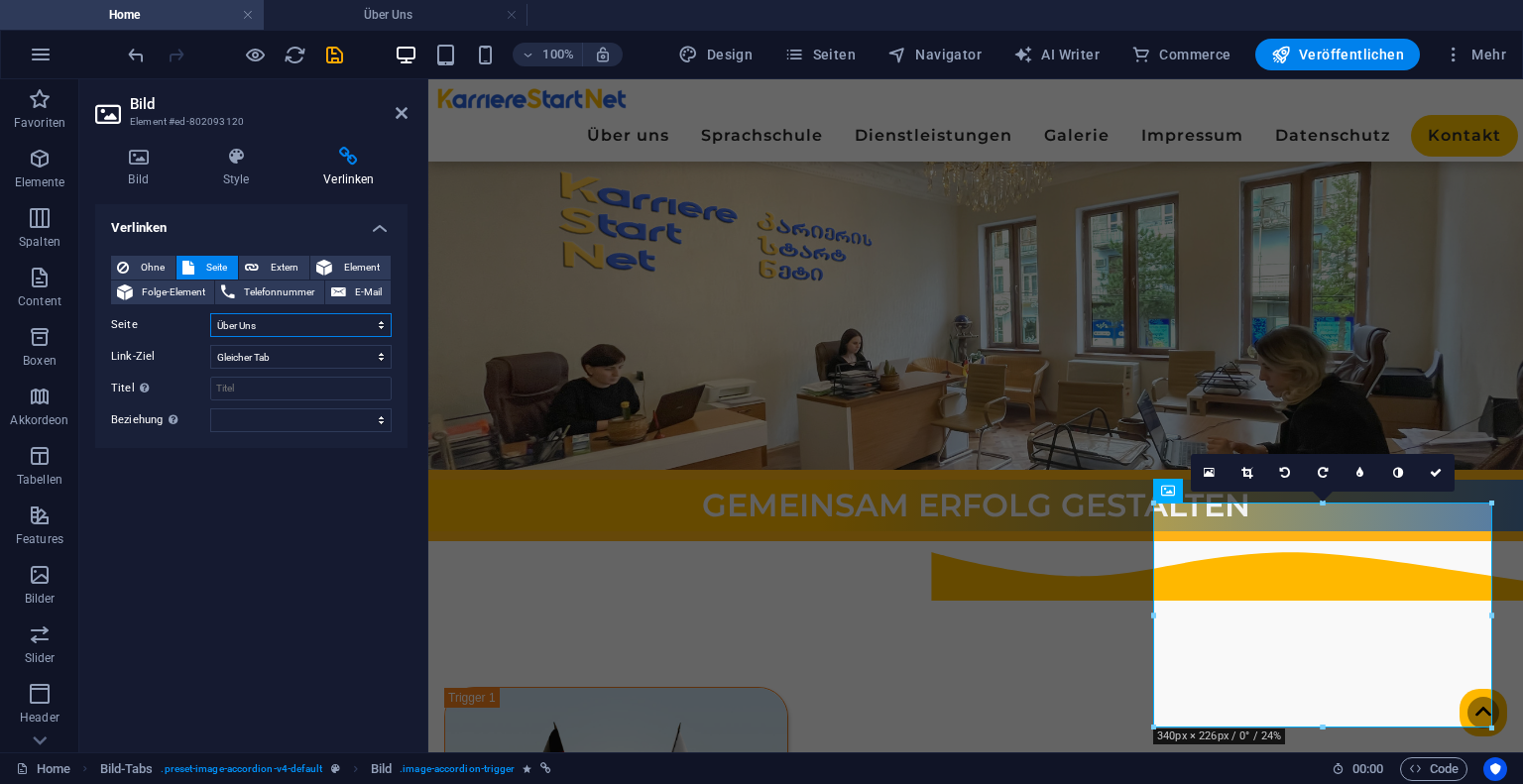 select on "8" 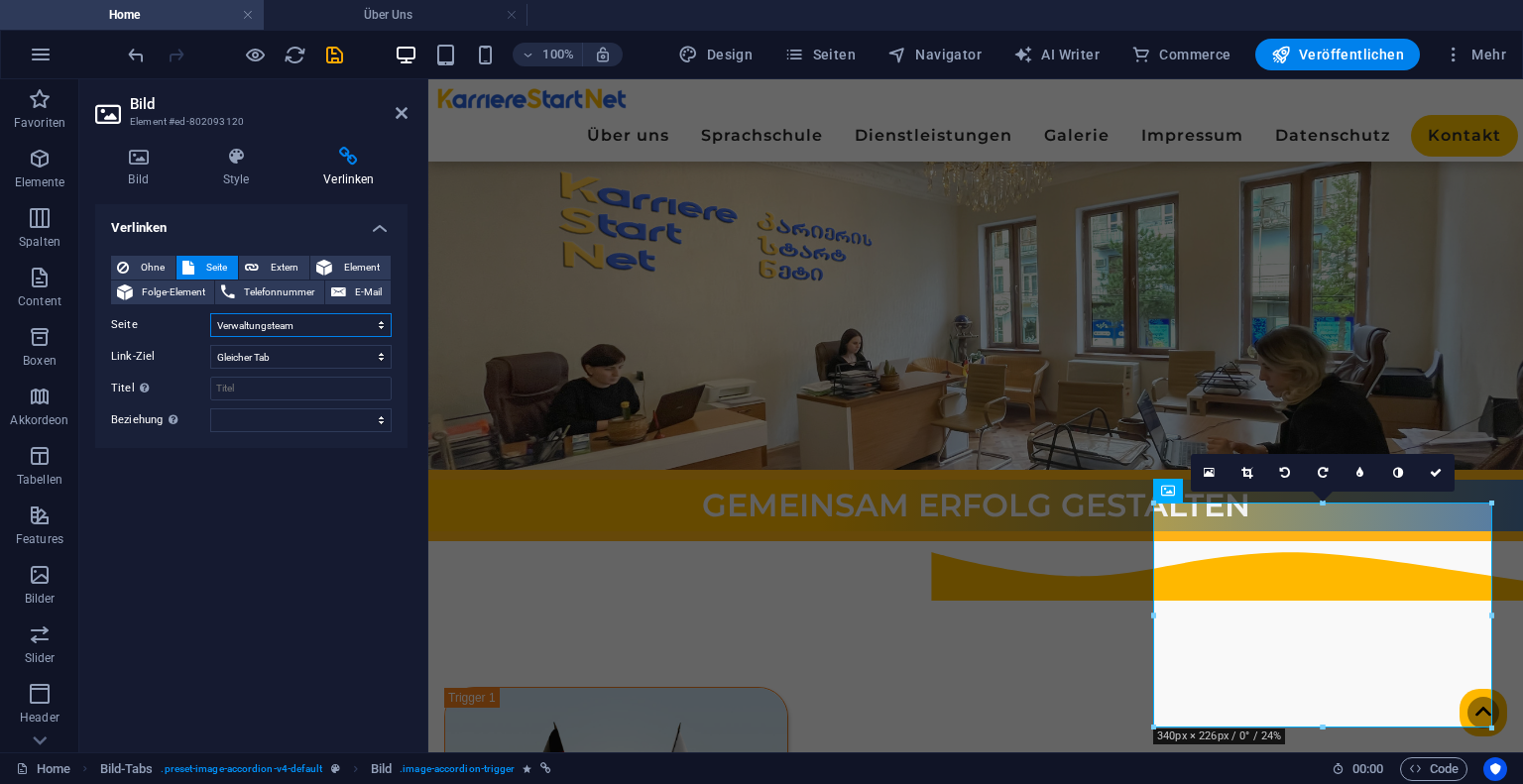 click on "Home Über Uns Sprachschule Dienstleistungen Galerie Impressum Datenschutz Kontakt  Verwaltungsteam" at bounding box center [300, 325] 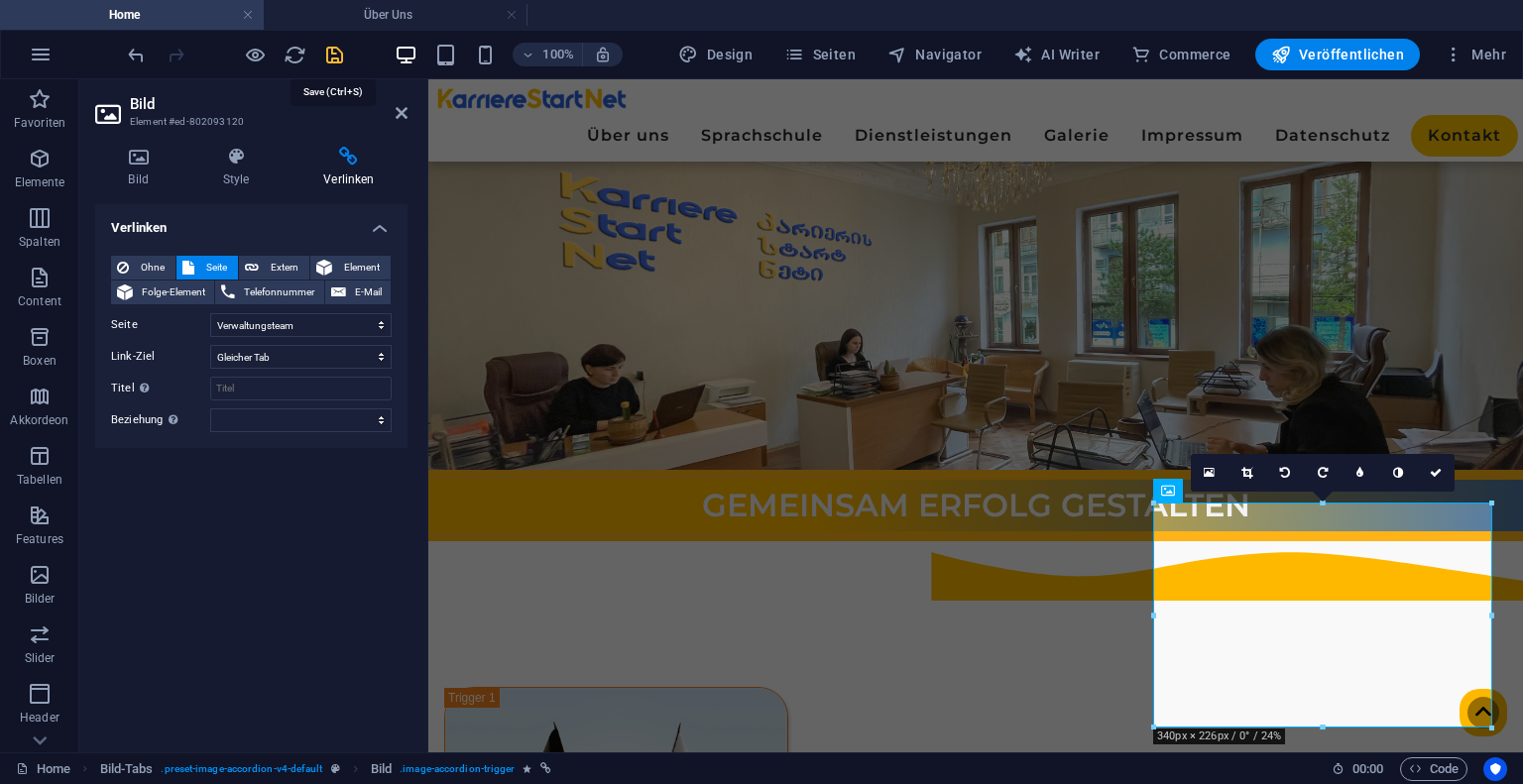 click at bounding box center [334, 55] 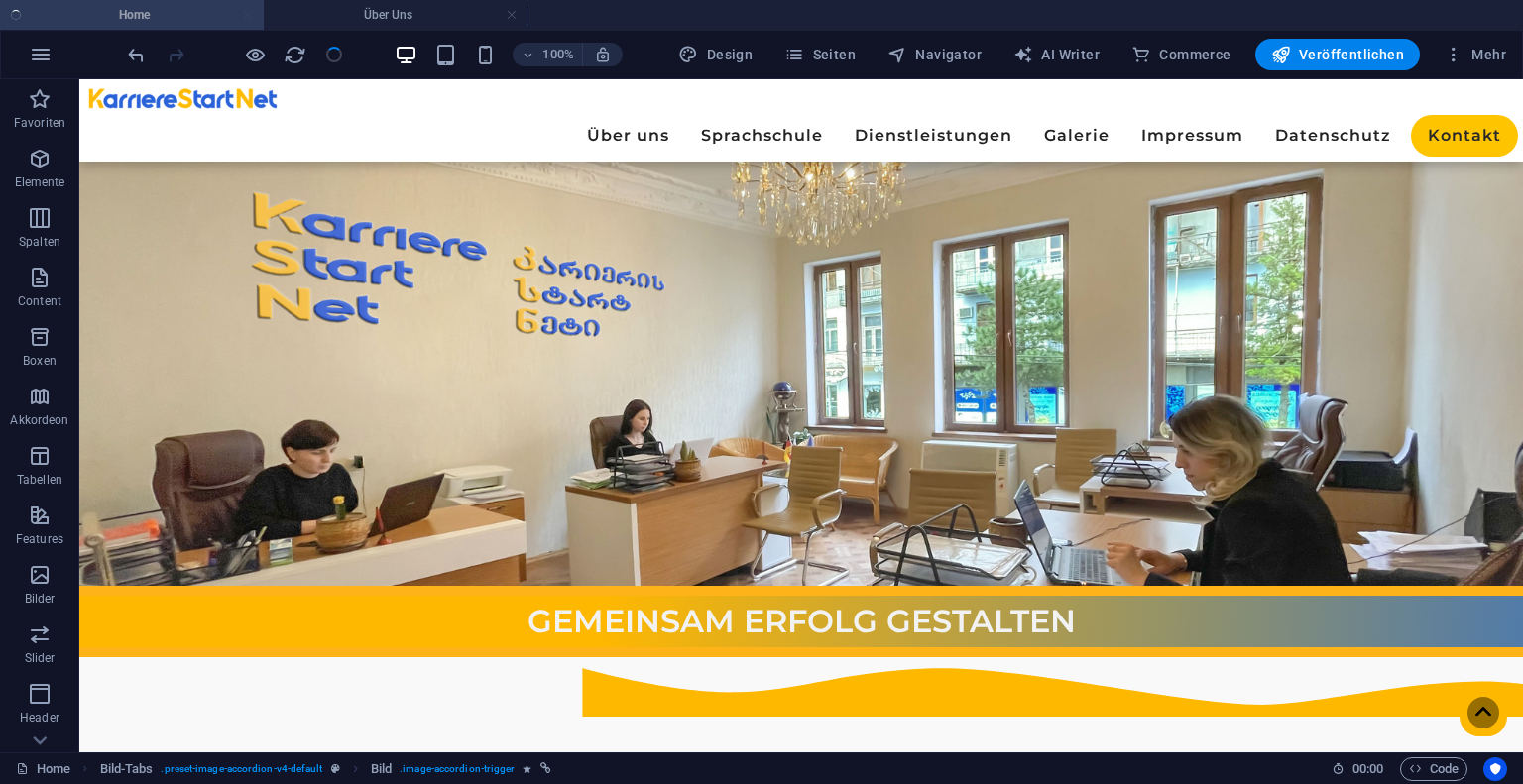 select on "8" 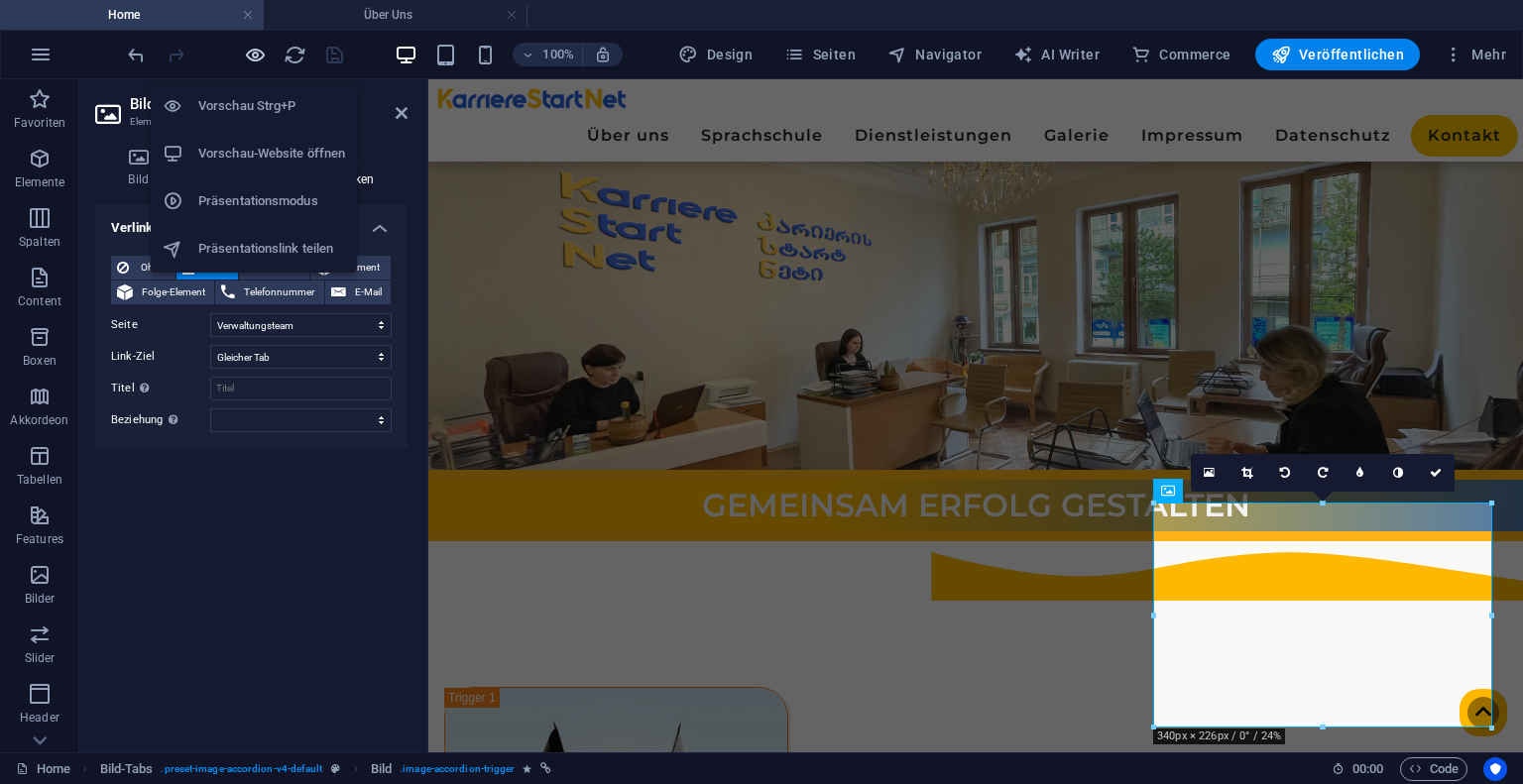 click at bounding box center (255, 55) 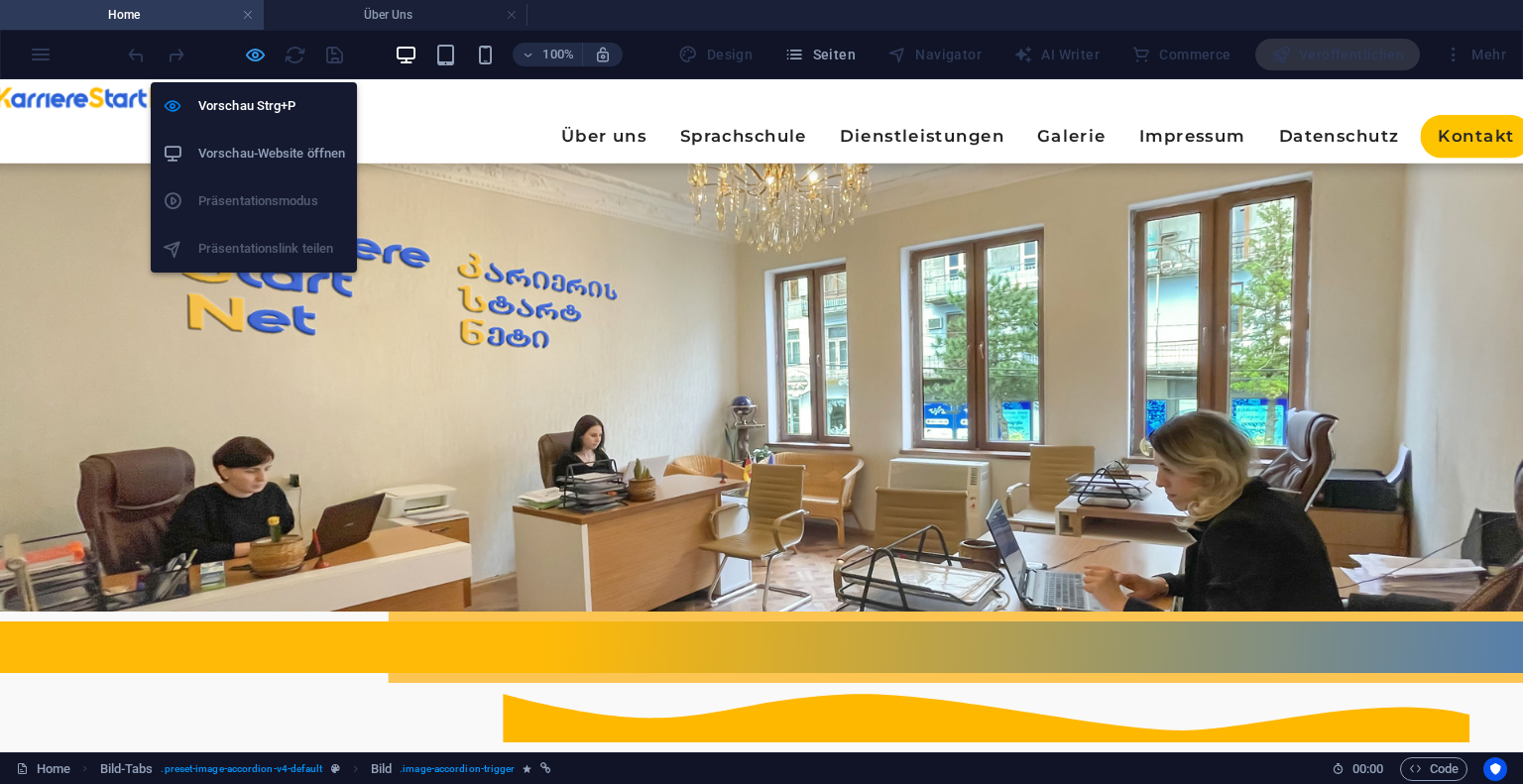 click at bounding box center [255, 55] 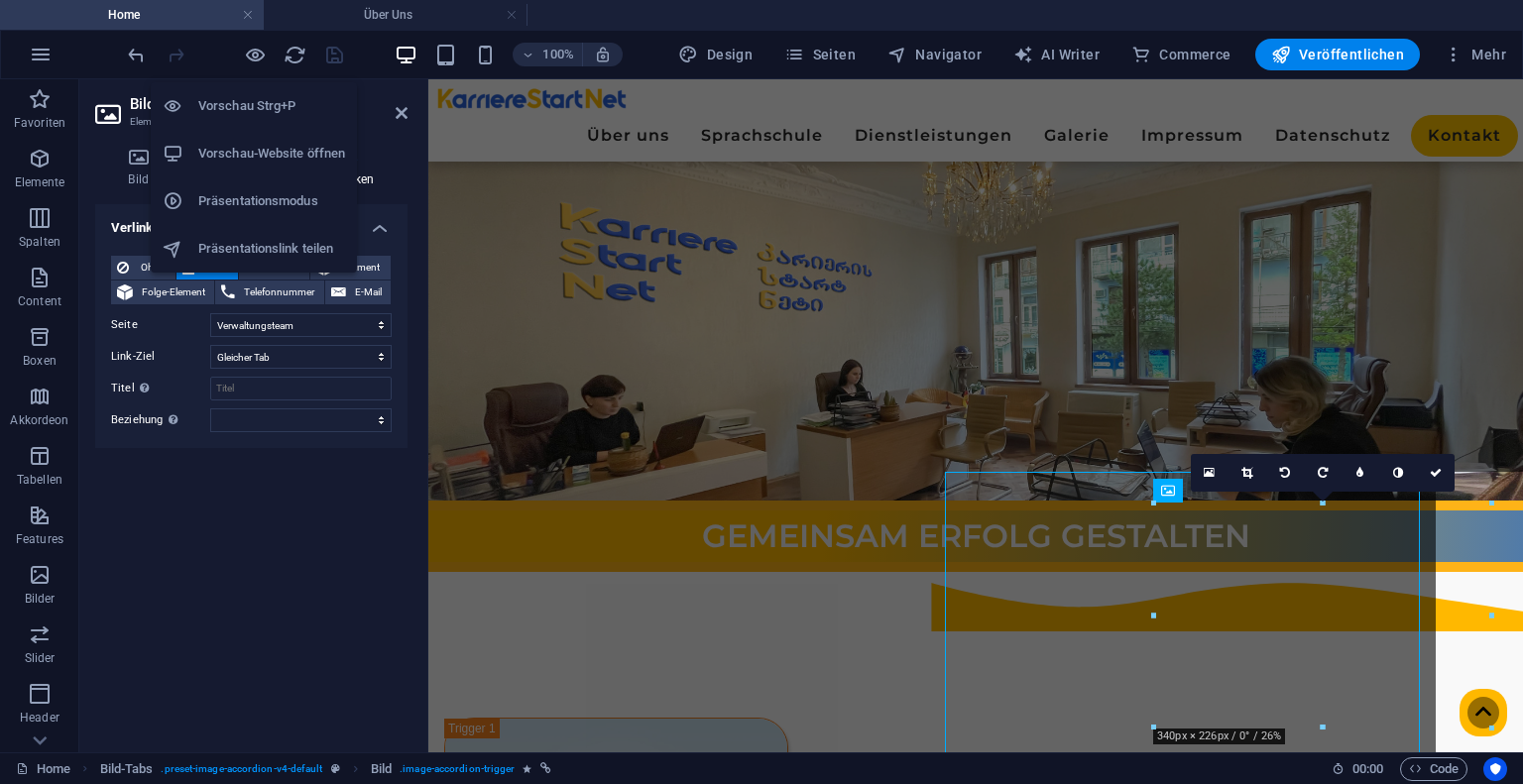 scroll, scrollTop: 185, scrollLeft: 0, axis: vertical 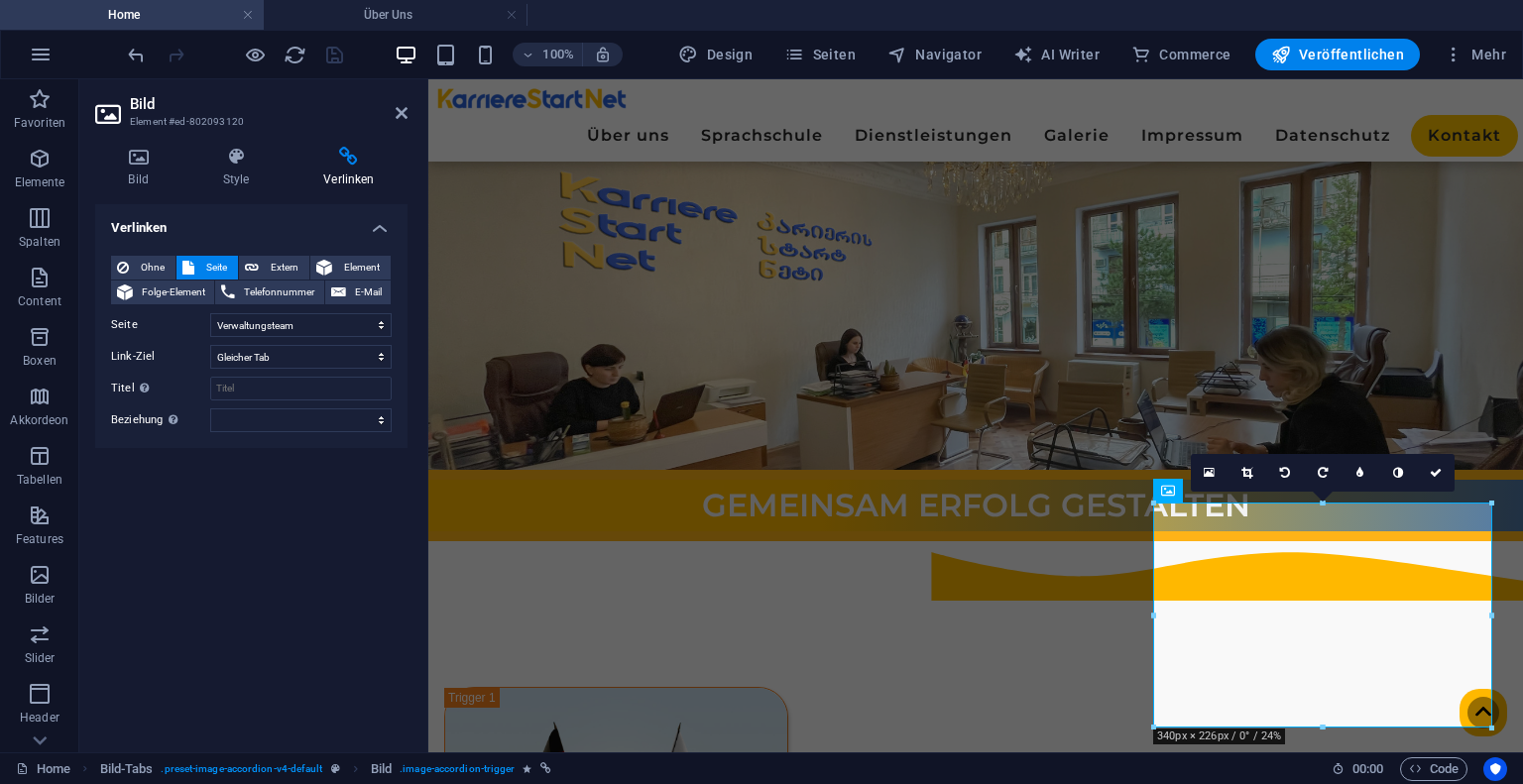 click at bounding box center (235, 55) 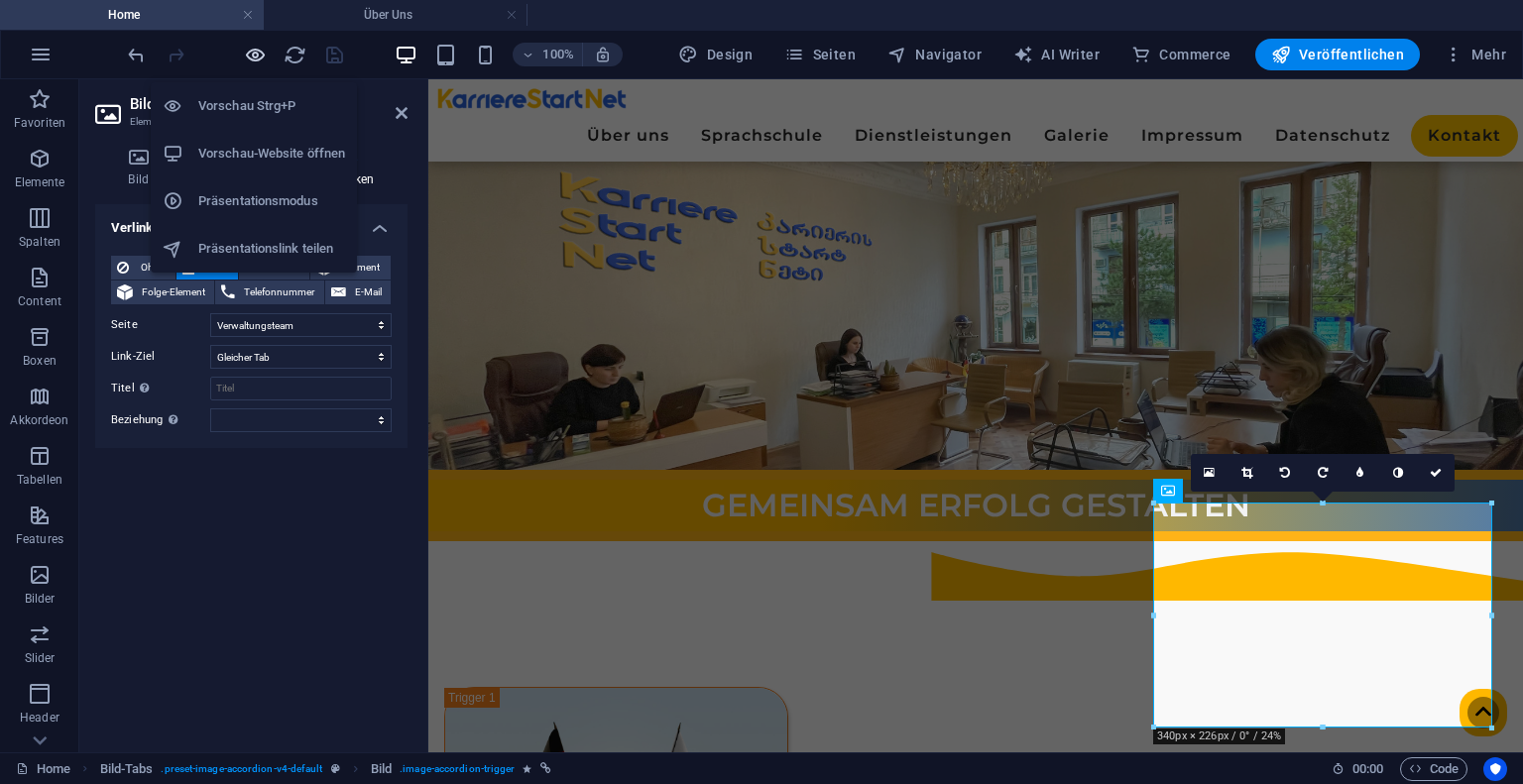 click at bounding box center [255, 55] 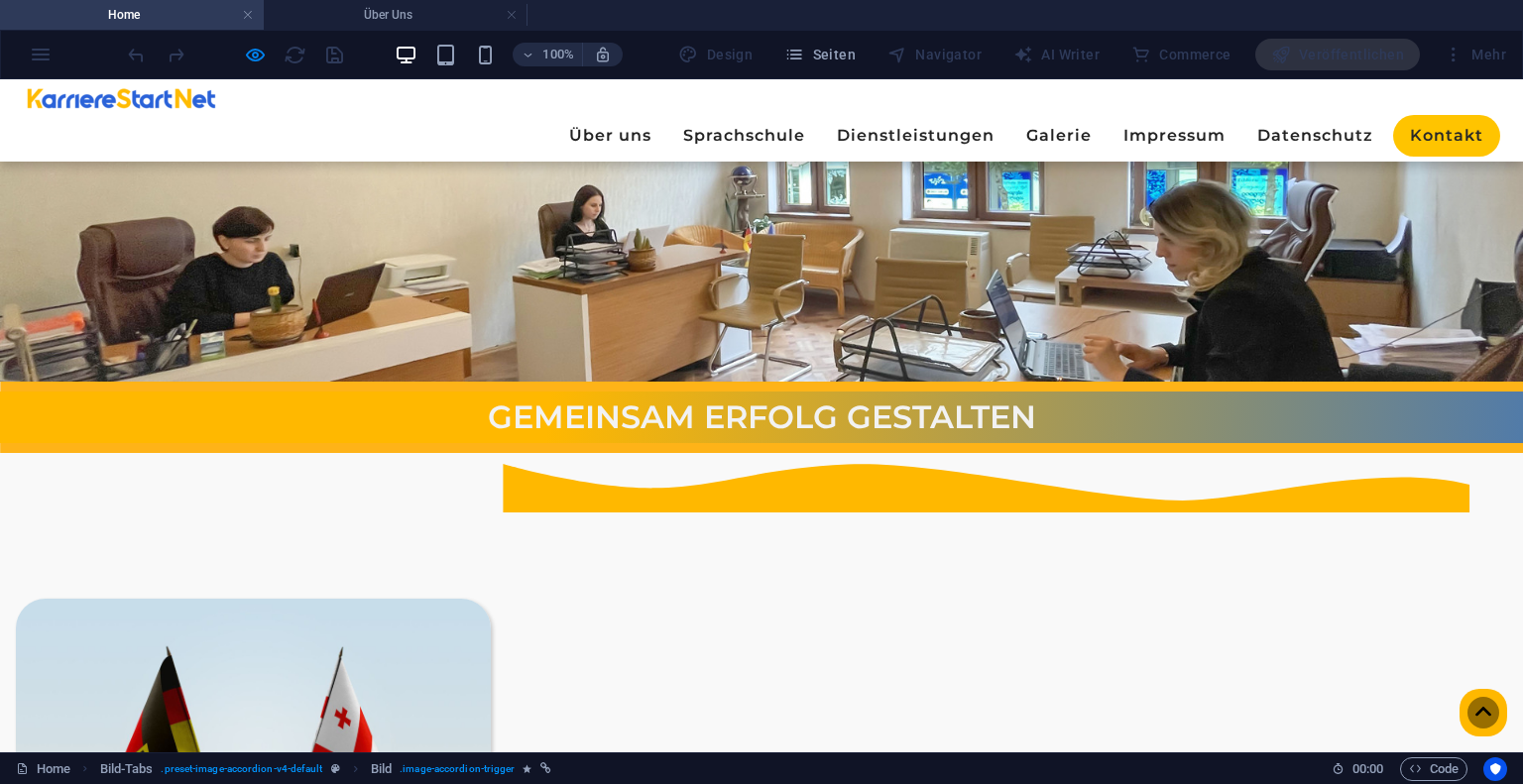 scroll, scrollTop: 385, scrollLeft: 0, axis: vertical 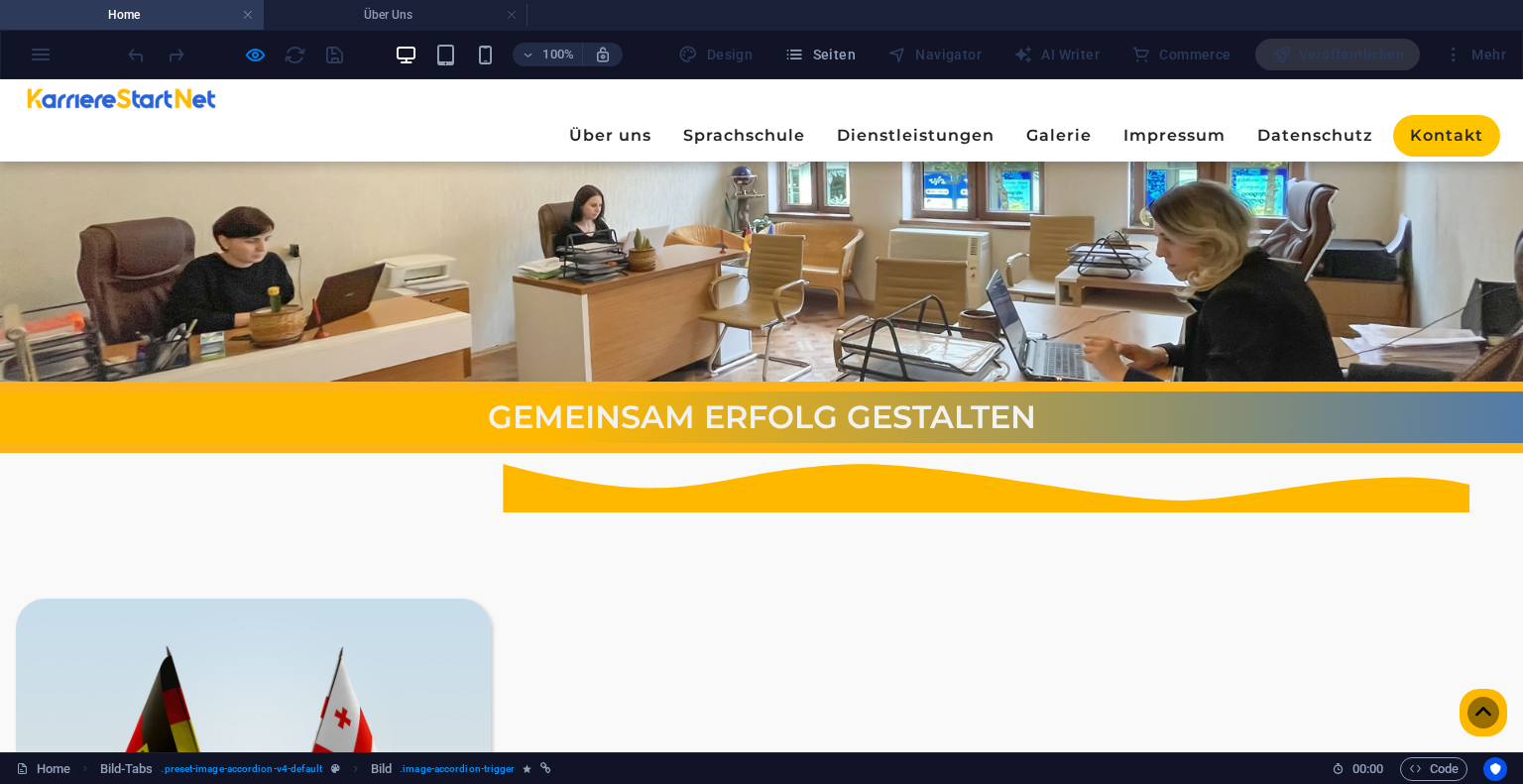 click on "Verwaltungsteam   ➡️" at bounding box center [253, 1079] 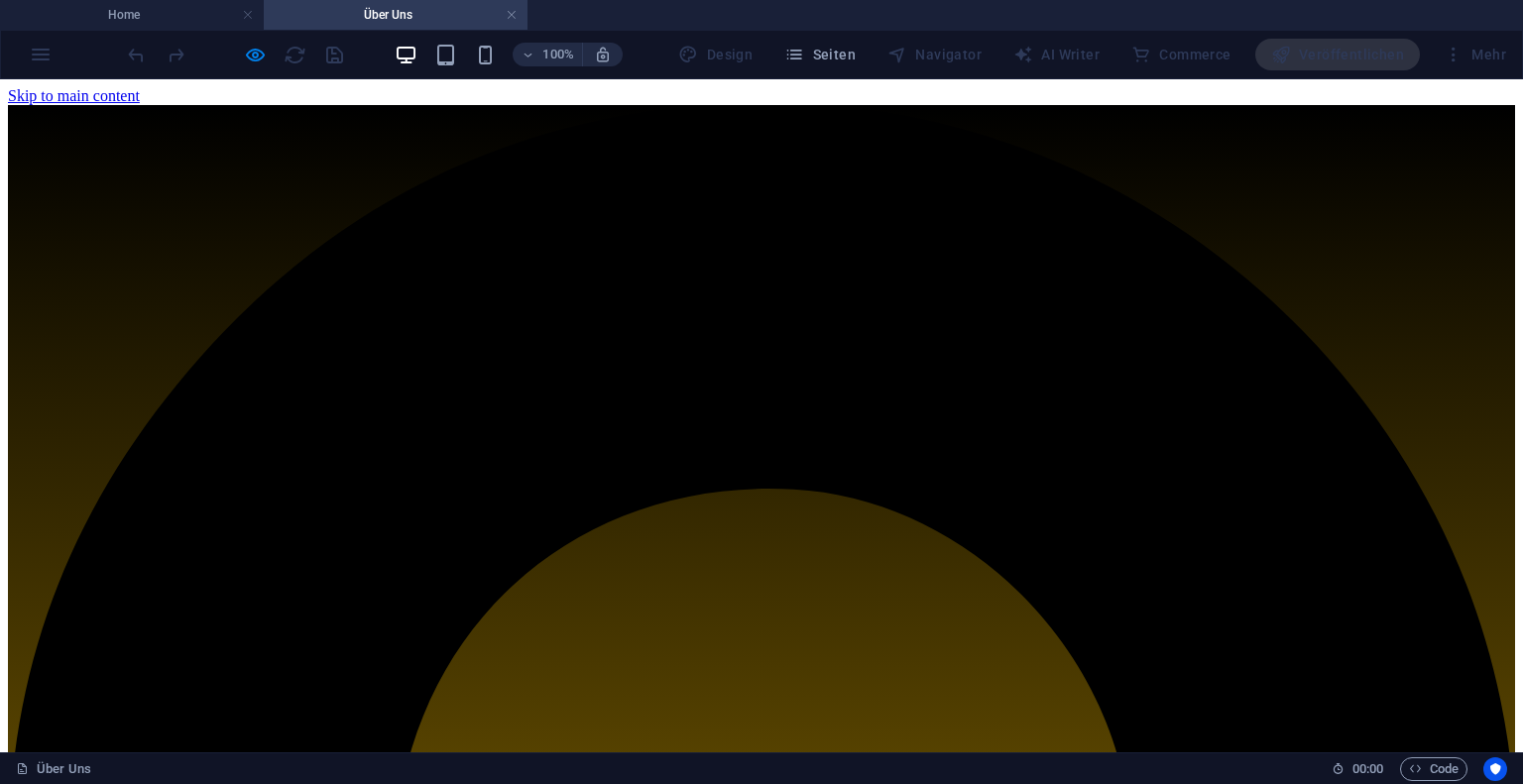 click at bounding box center [112, 5506] 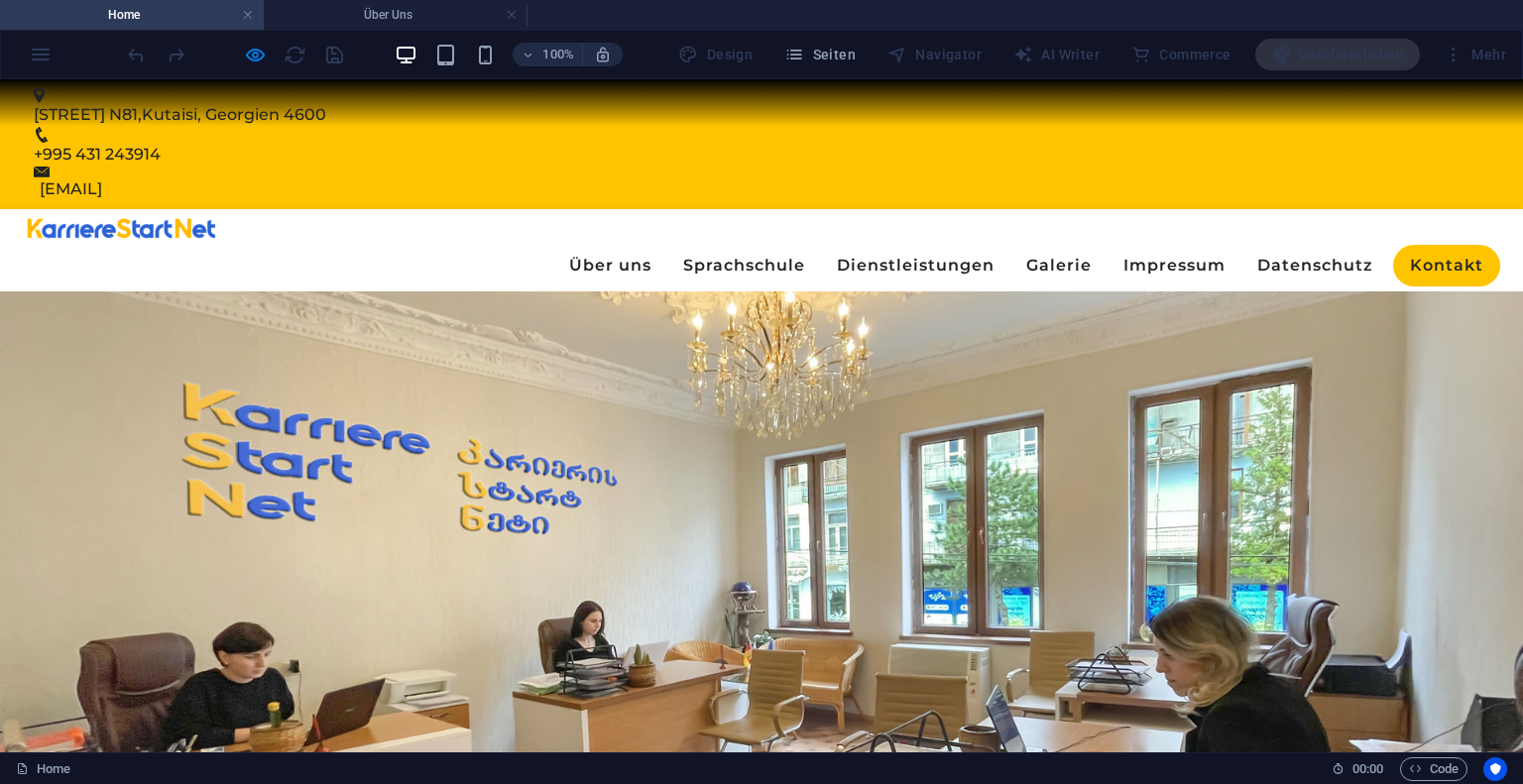 scroll, scrollTop: 385, scrollLeft: 0, axis: vertical 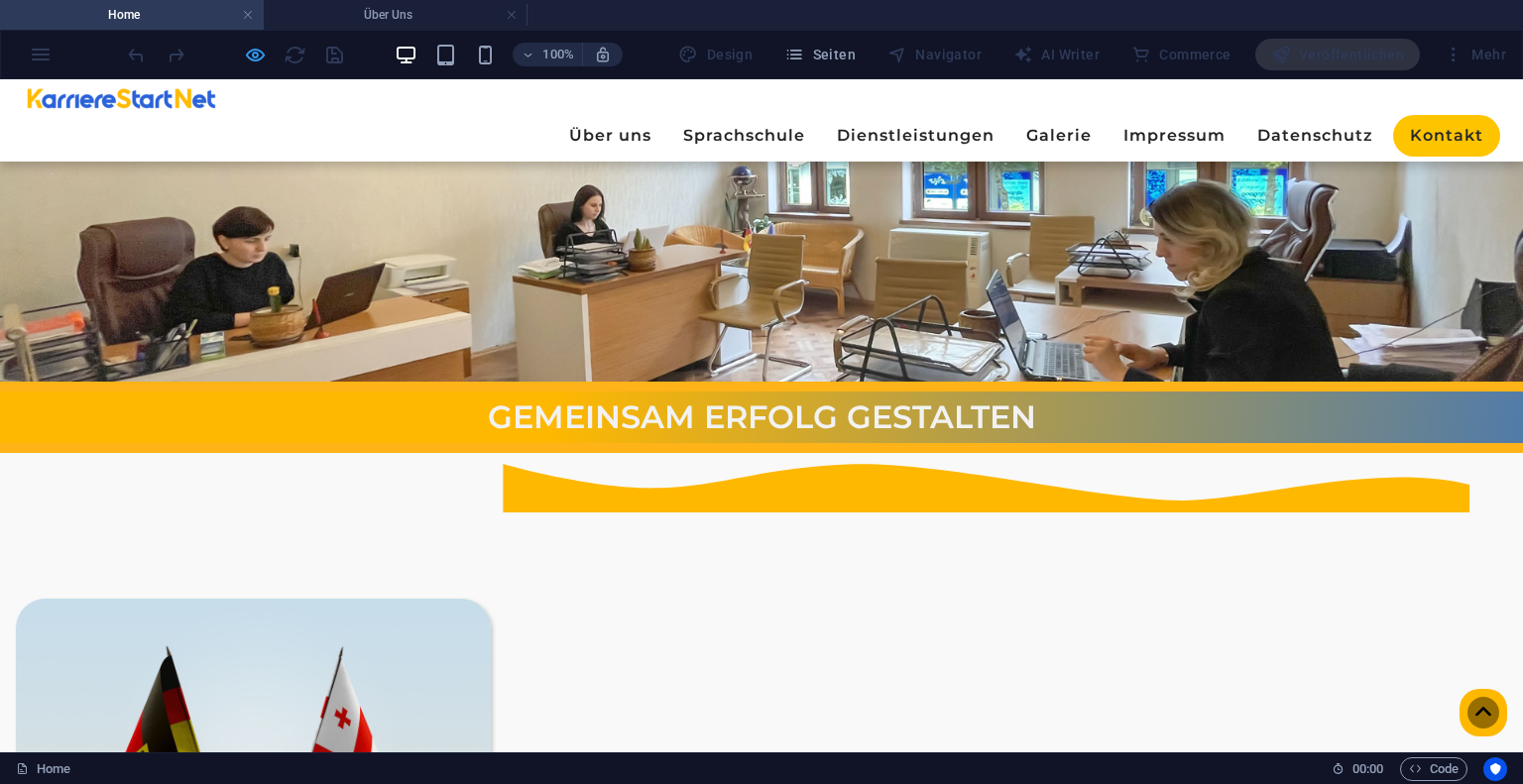 click at bounding box center [255, 55] 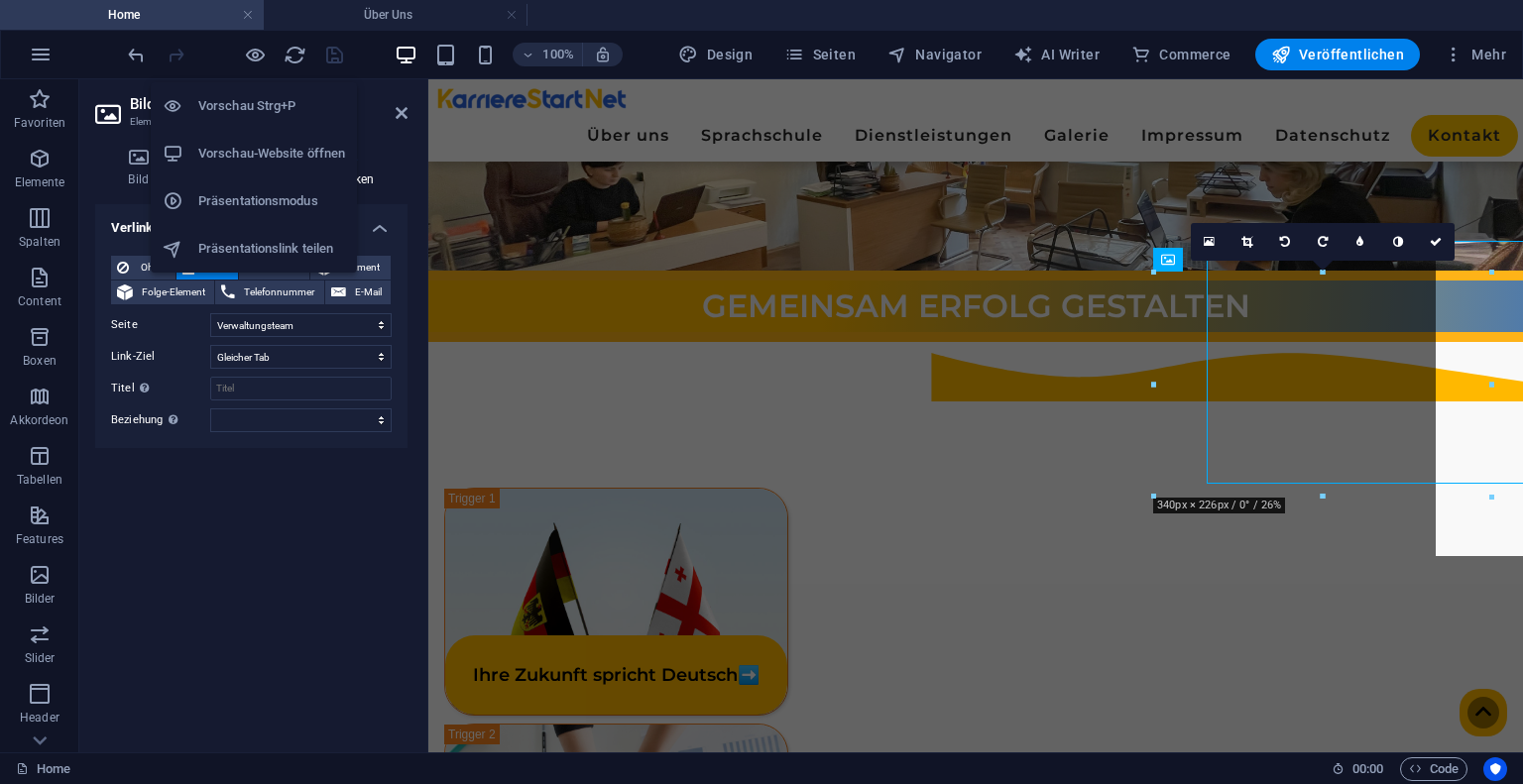 scroll, scrollTop: 416, scrollLeft: 0, axis: vertical 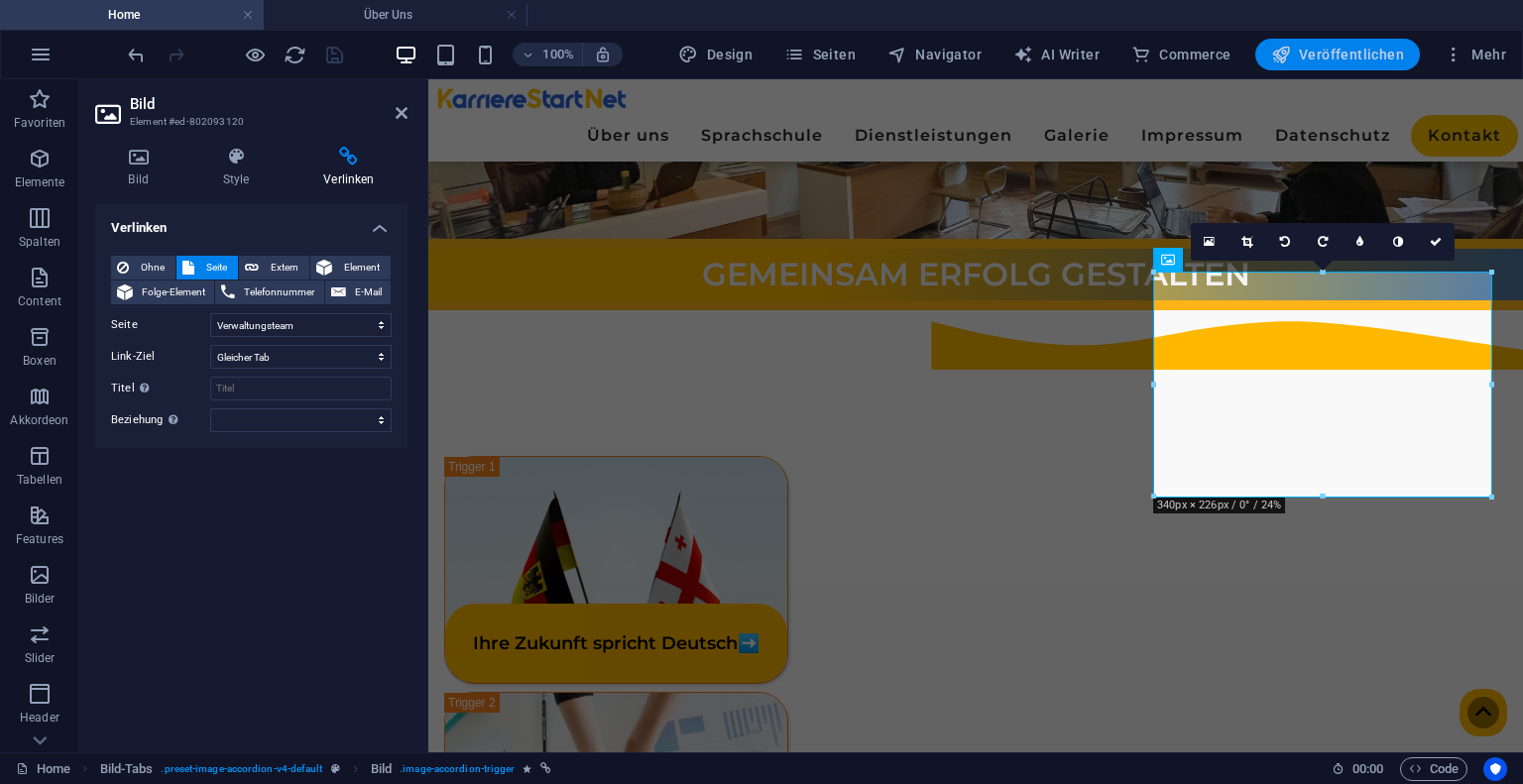 click on "Veröffentlichen" at bounding box center (1338, 55) 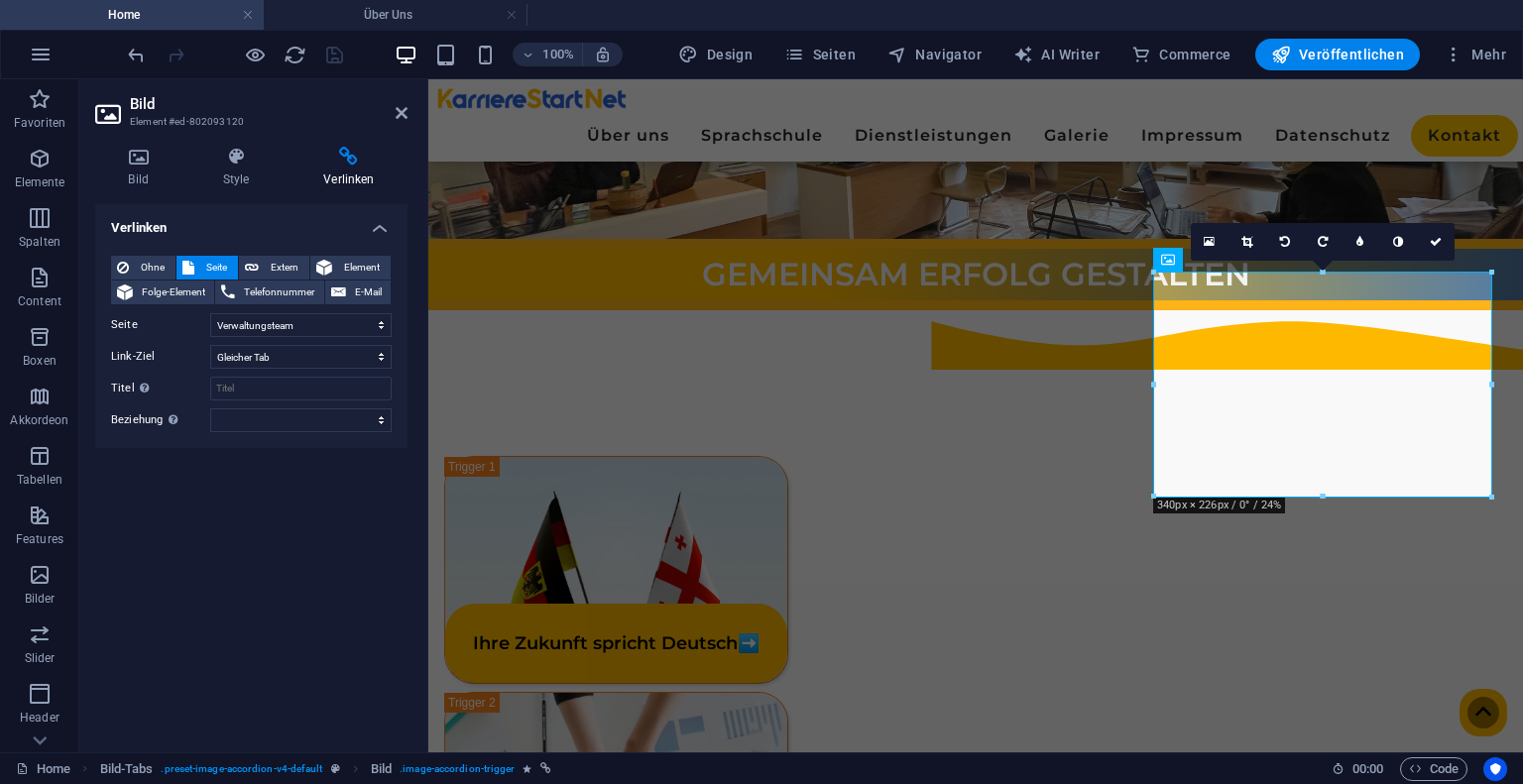 select on "8" 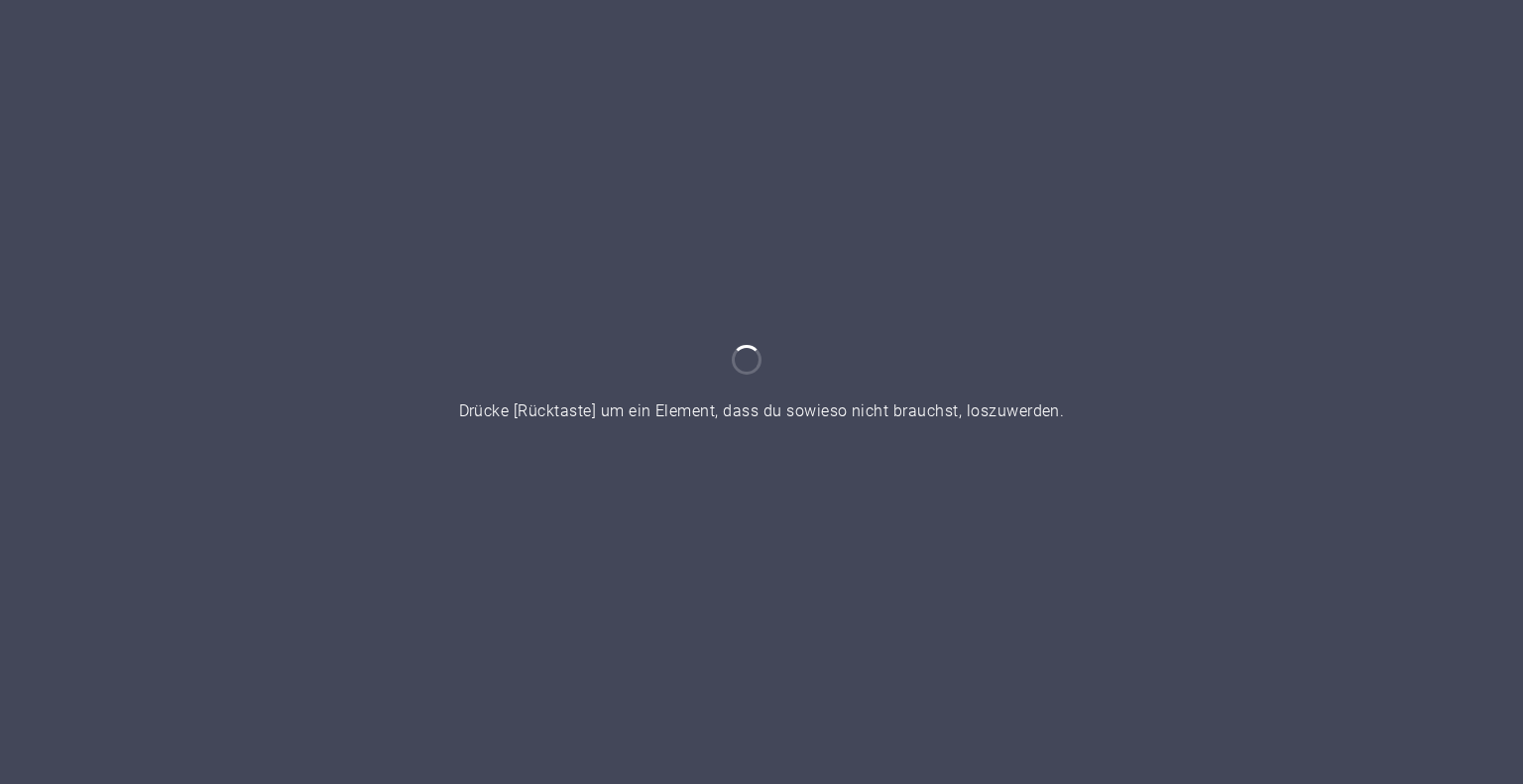 scroll, scrollTop: 0, scrollLeft: 0, axis: both 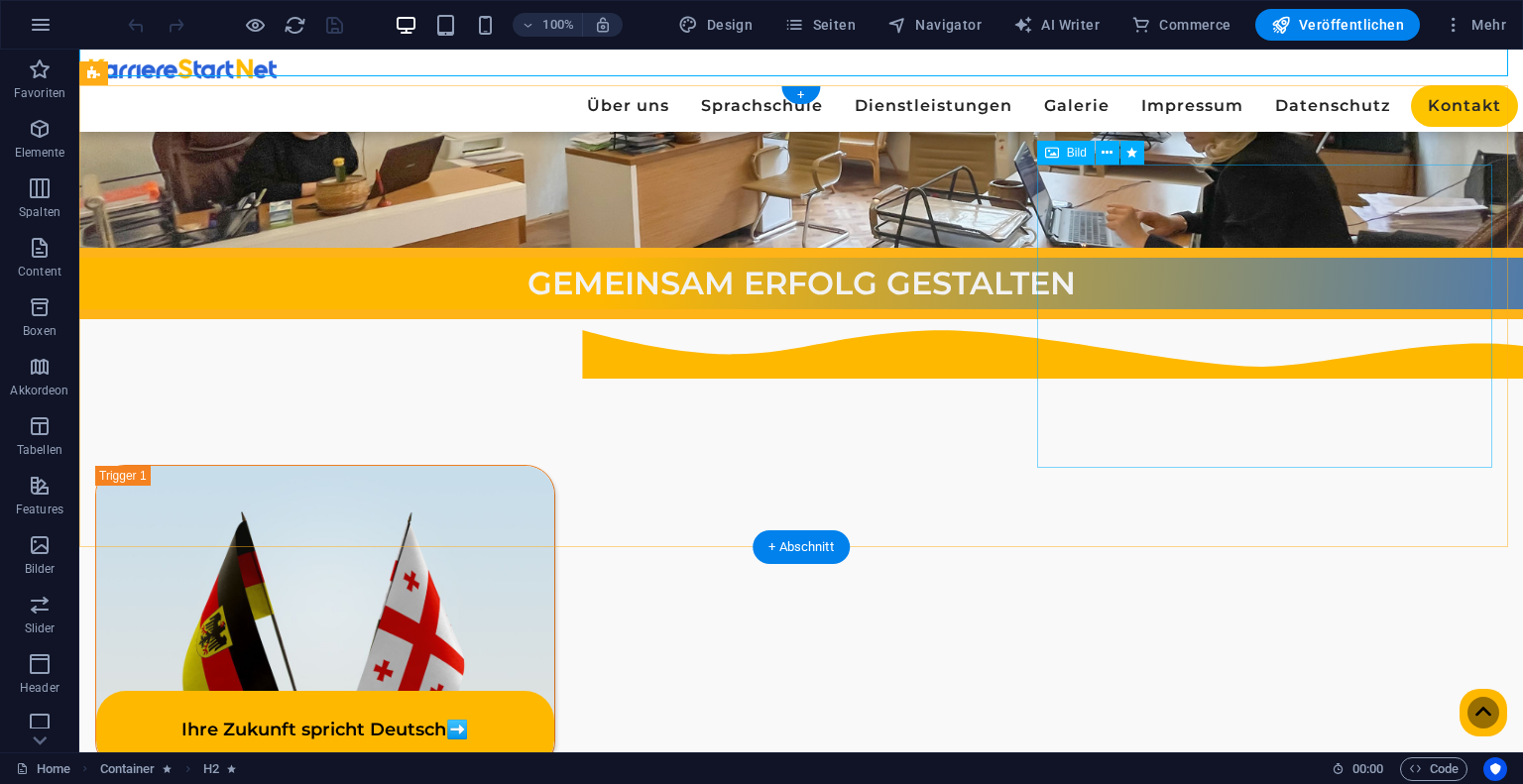 click on "Begrüßung    ➡️" at bounding box center (325, 1246) 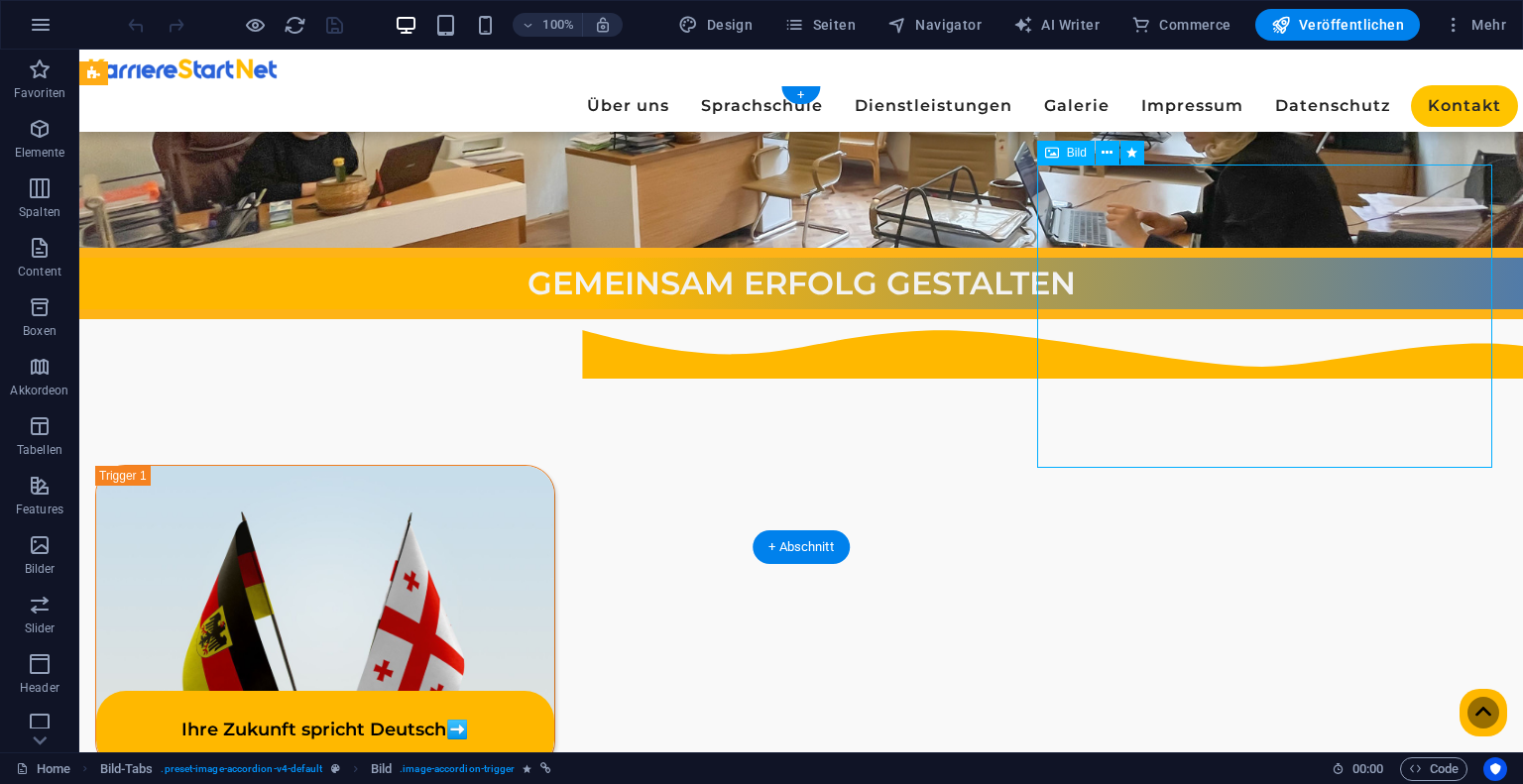 click on "Begrüßung    ➡️" at bounding box center [325, 1246] 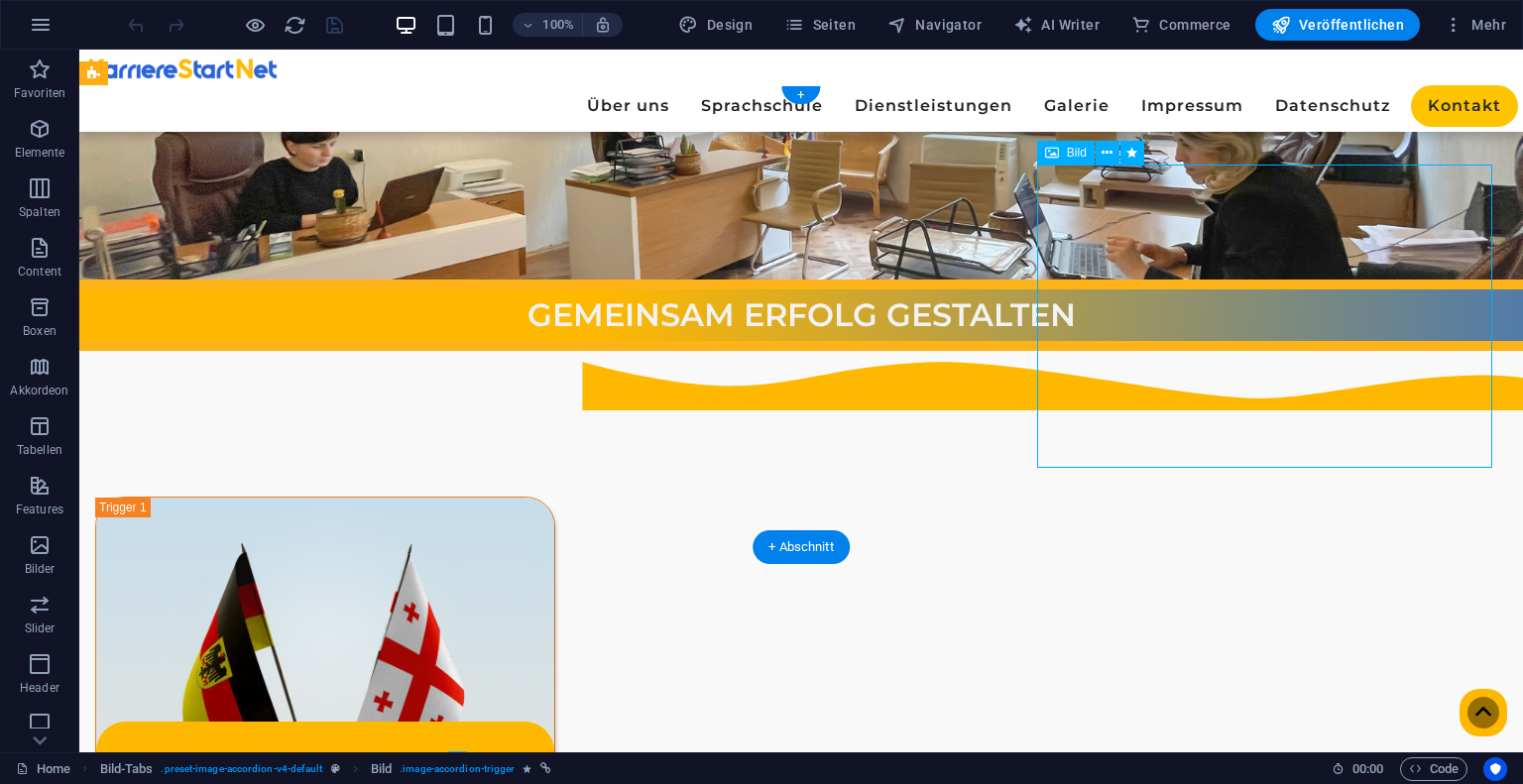 scroll, scrollTop: 493, scrollLeft: 0, axis: vertical 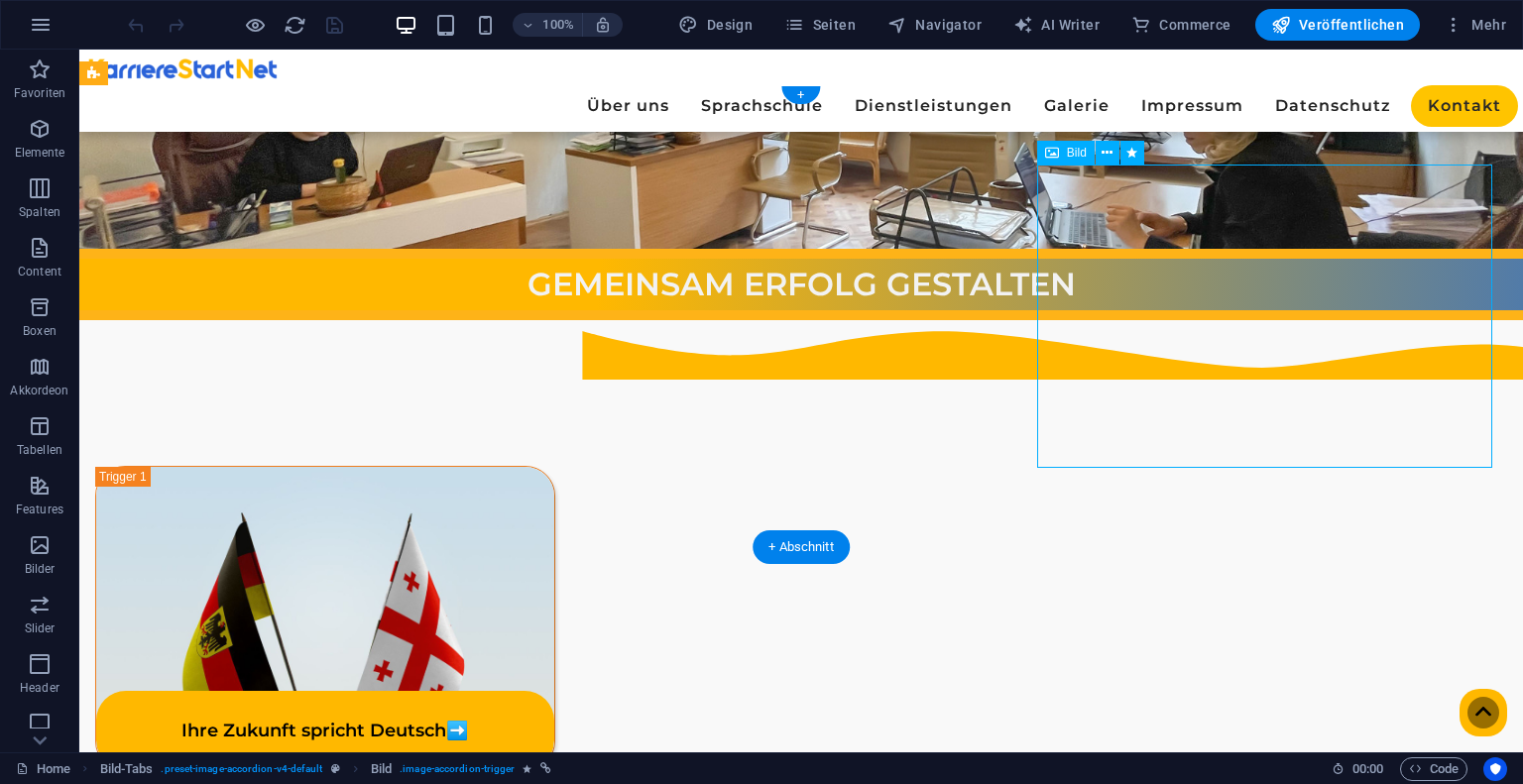 select 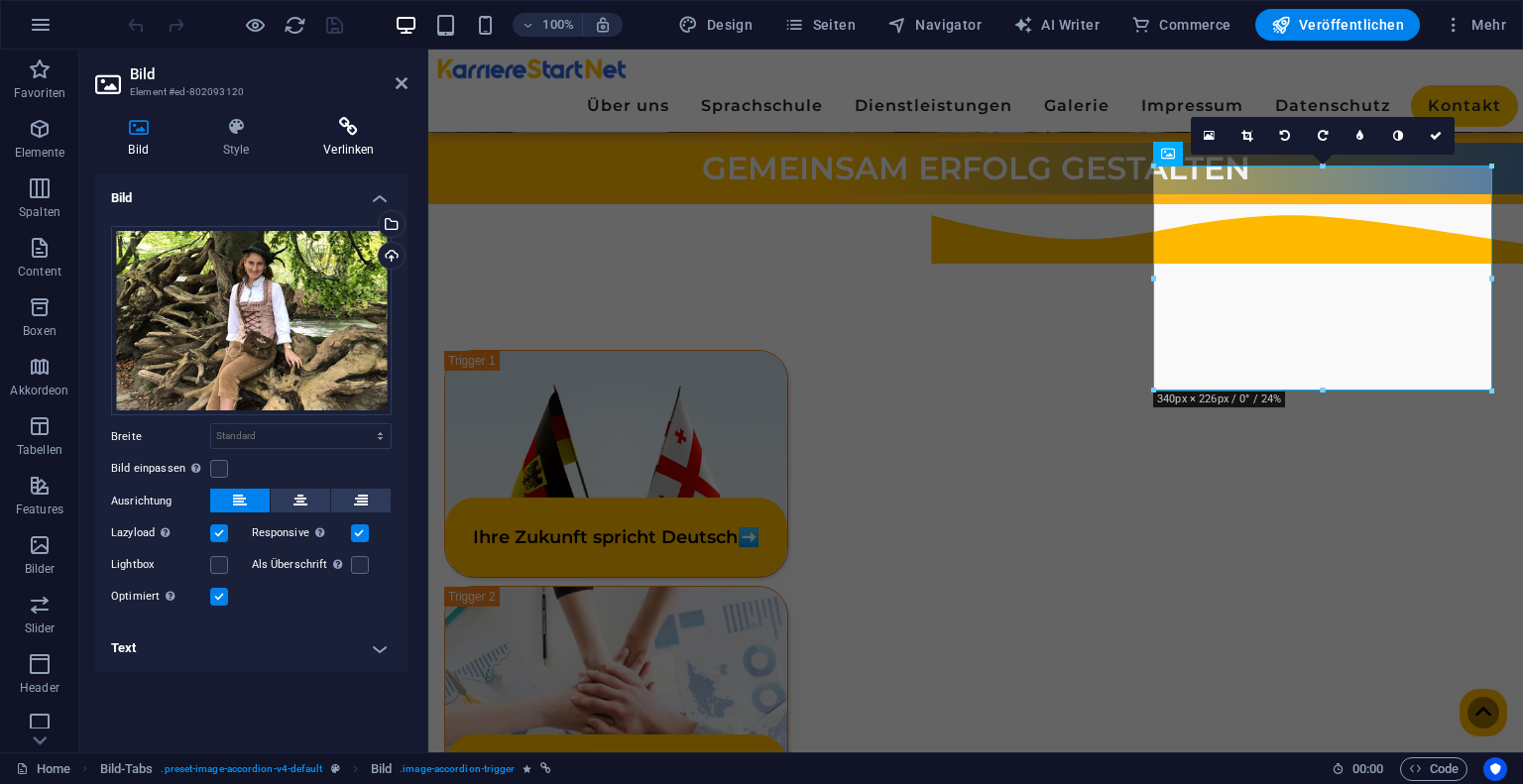 click on "Verlinken" at bounding box center (349, 138) 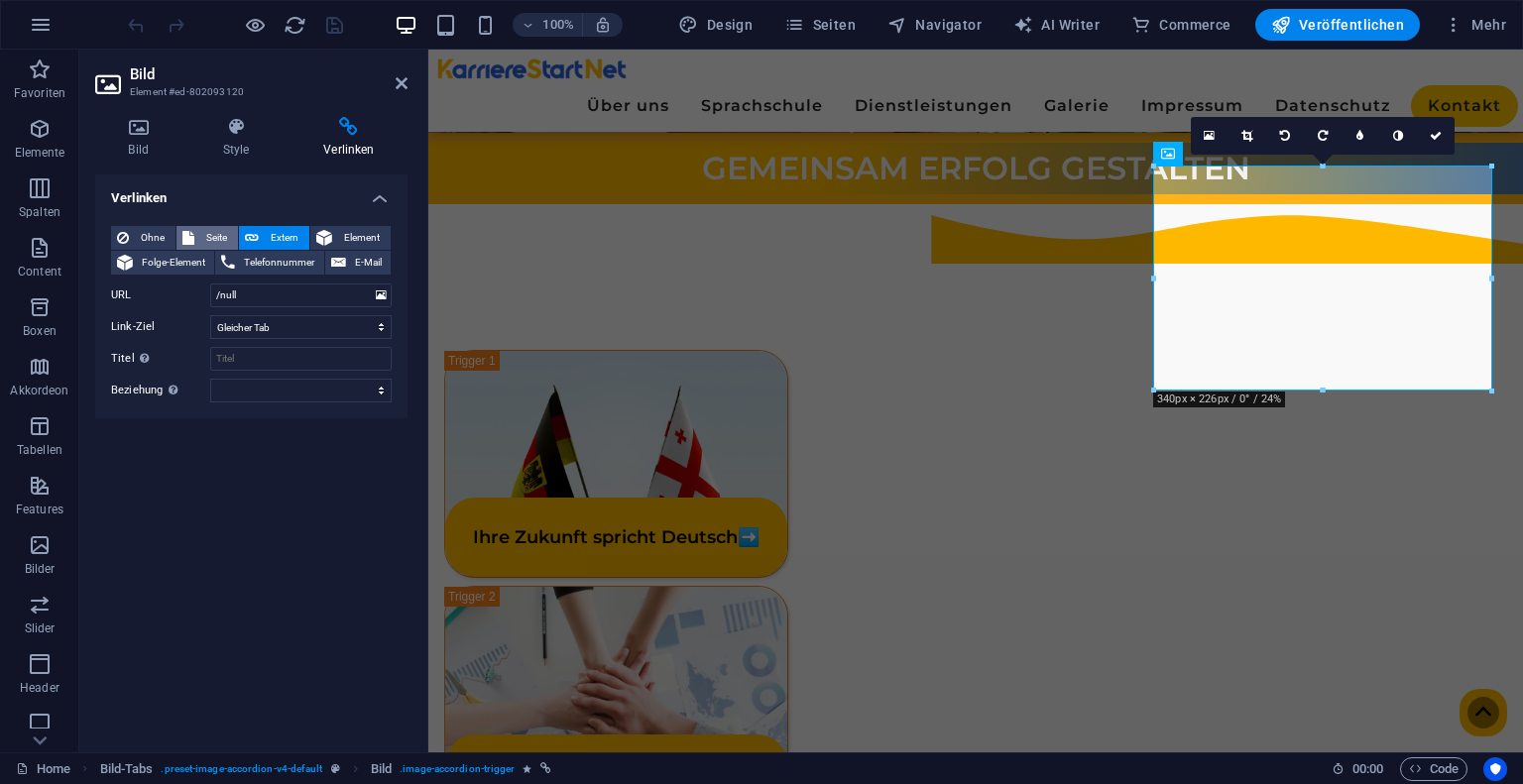 click on "Seite" at bounding box center (216, 238) 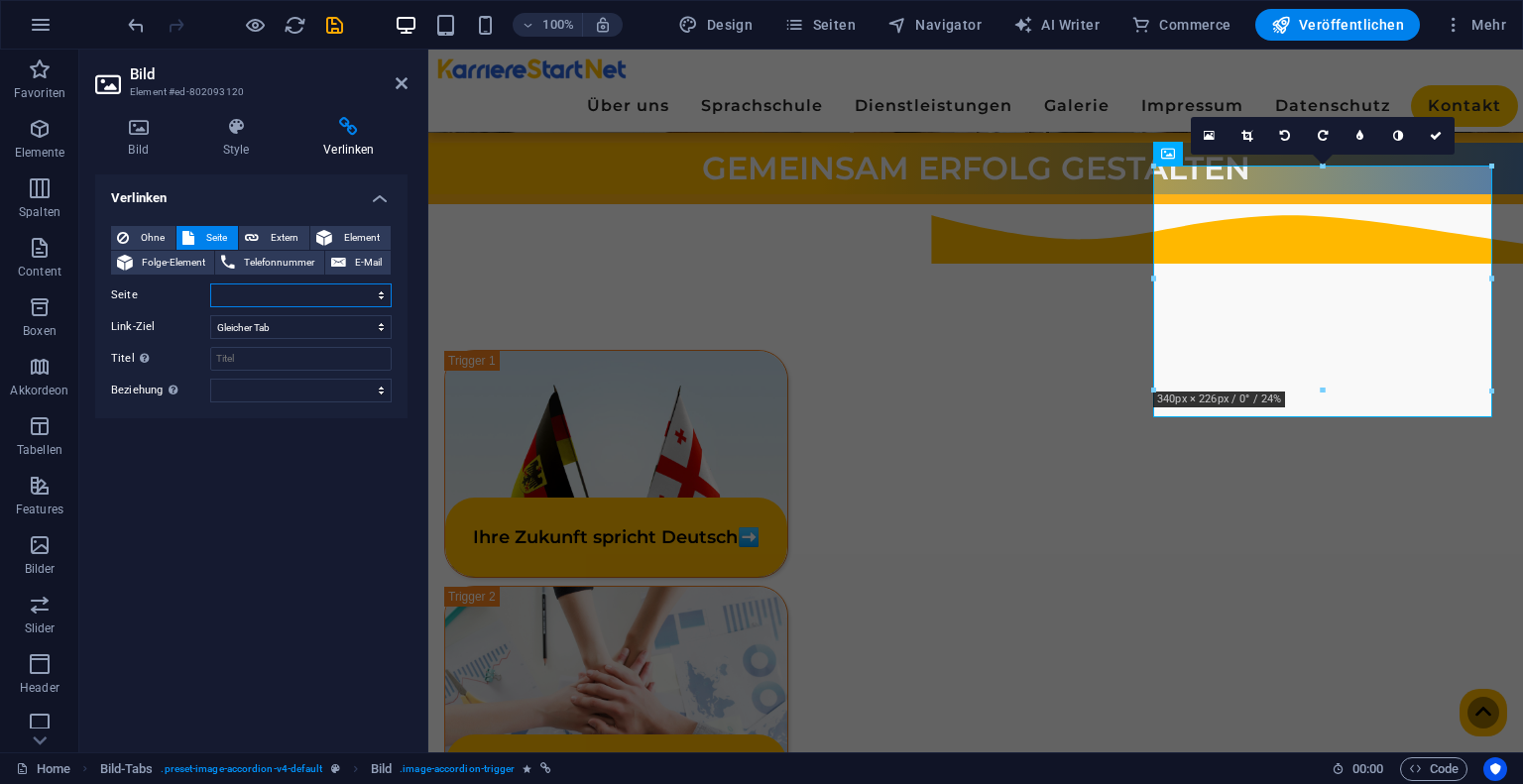 click on "Home Über Uns Sprachschule Dienstleistungen Galerie Impressum Datenschutz Kontakt  Verwaltungsteam" at bounding box center [300, 295] 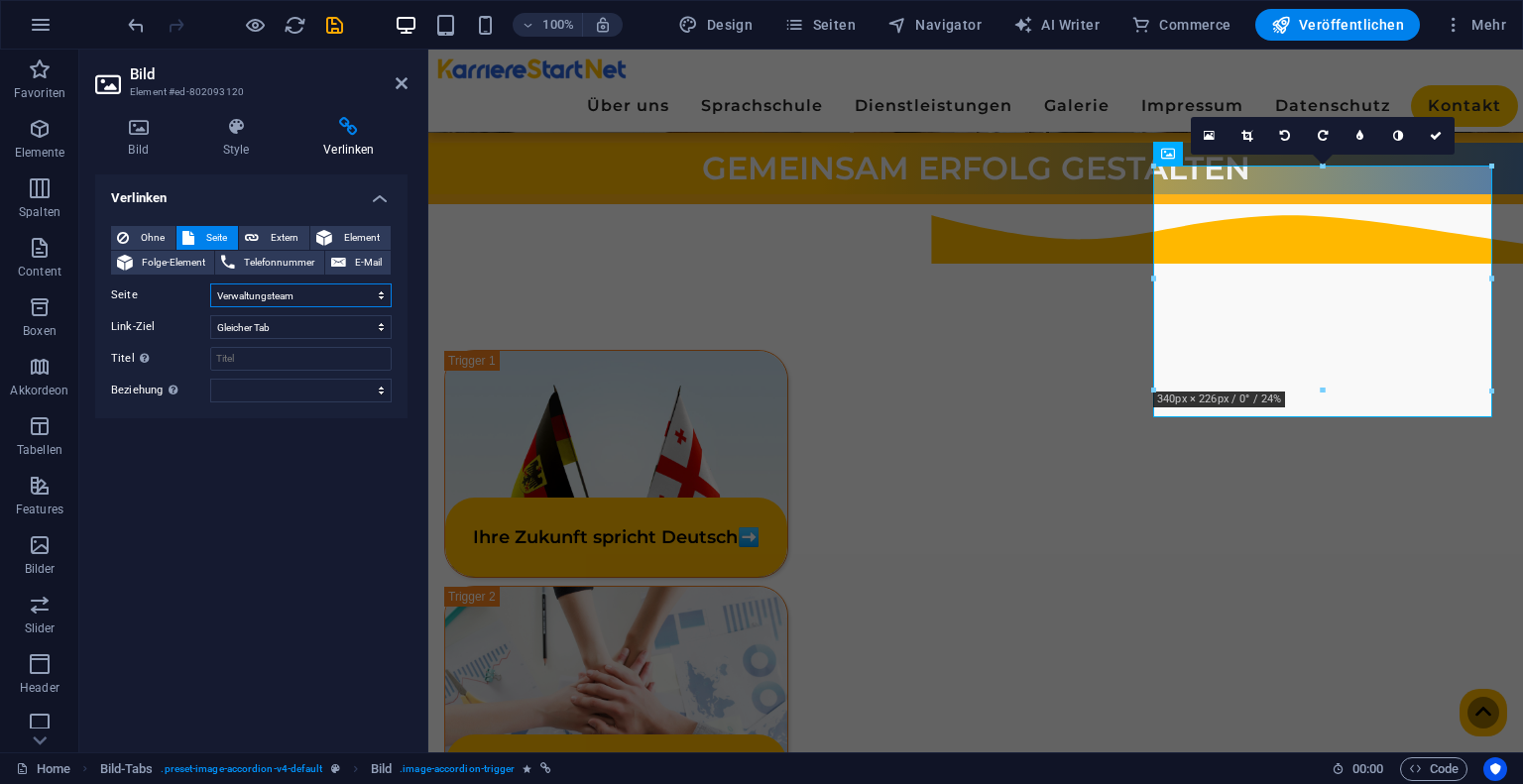 click on "Home Über Uns Sprachschule Dienstleistungen Galerie Impressum Datenschutz Kontakt  Verwaltungsteam" at bounding box center [300, 295] 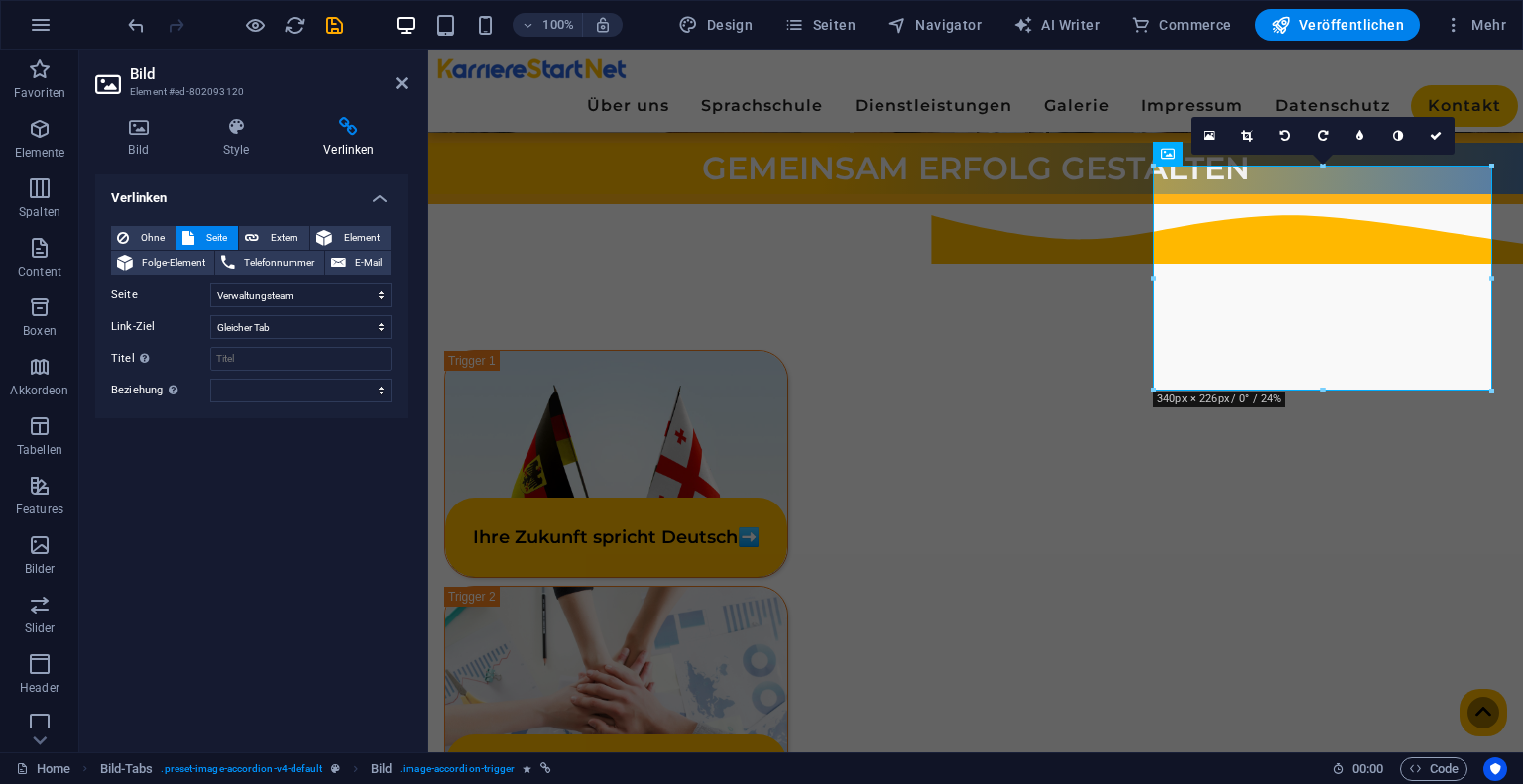 click on "Verlinken Ohne Seite Extern Element Folge-Element Telefonnummer E-Mail Seite Home Über Uns Sprachschule Dienstleistungen Galerie Impressum Datenschutz Kontakt  Verwaltungsteam  Element
URL /null Telefonnummer E-Mail Link-Ziel Neuer Tab Gleicher Tab Overlay Titel Zusätzliche Linkbeschreibung, sollte nicht mit dem Linktext identisch sein. Der Titel wird meist als Tooltip-Text angezeigt, wenn die Maus über das Element bewegt wird. Kann leer bleiben. Beziehung Legt das  Verhältnis dieses Links zum Link-Ziel  fest. Zum Beispiel können Suchmaschinen mit dem Wert "nofollow" angewiesen werden, dem Link nicht zu folgen. Kann leer gelassen werden. alternate author bookmark external help license nofollow noreferrer noopener prev search tag" at bounding box center (251, 455) 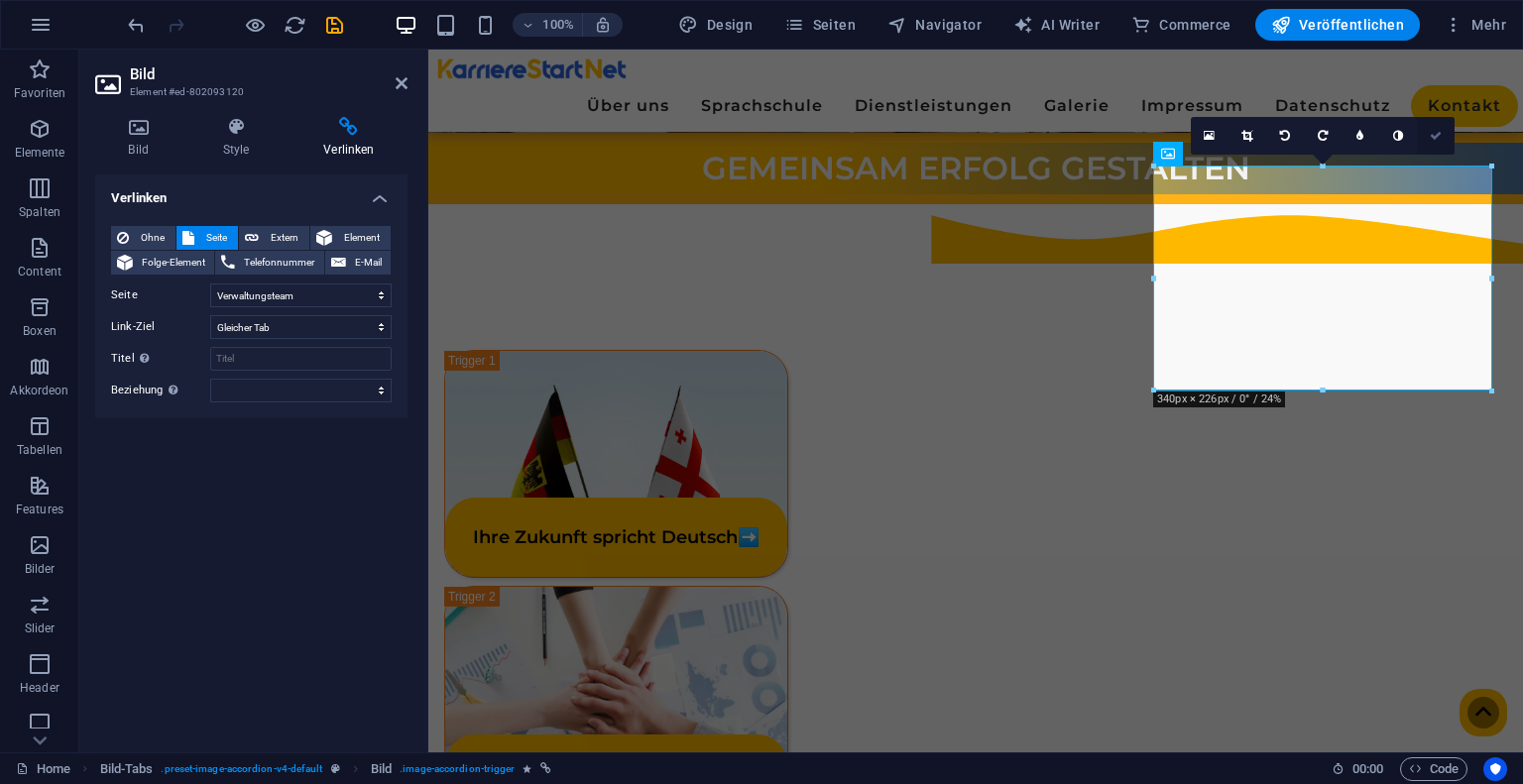 drag, startPoint x: 1440, startPoint y: 138, endPoint x: 1356, endPoint y: 90, distance: 96.74709 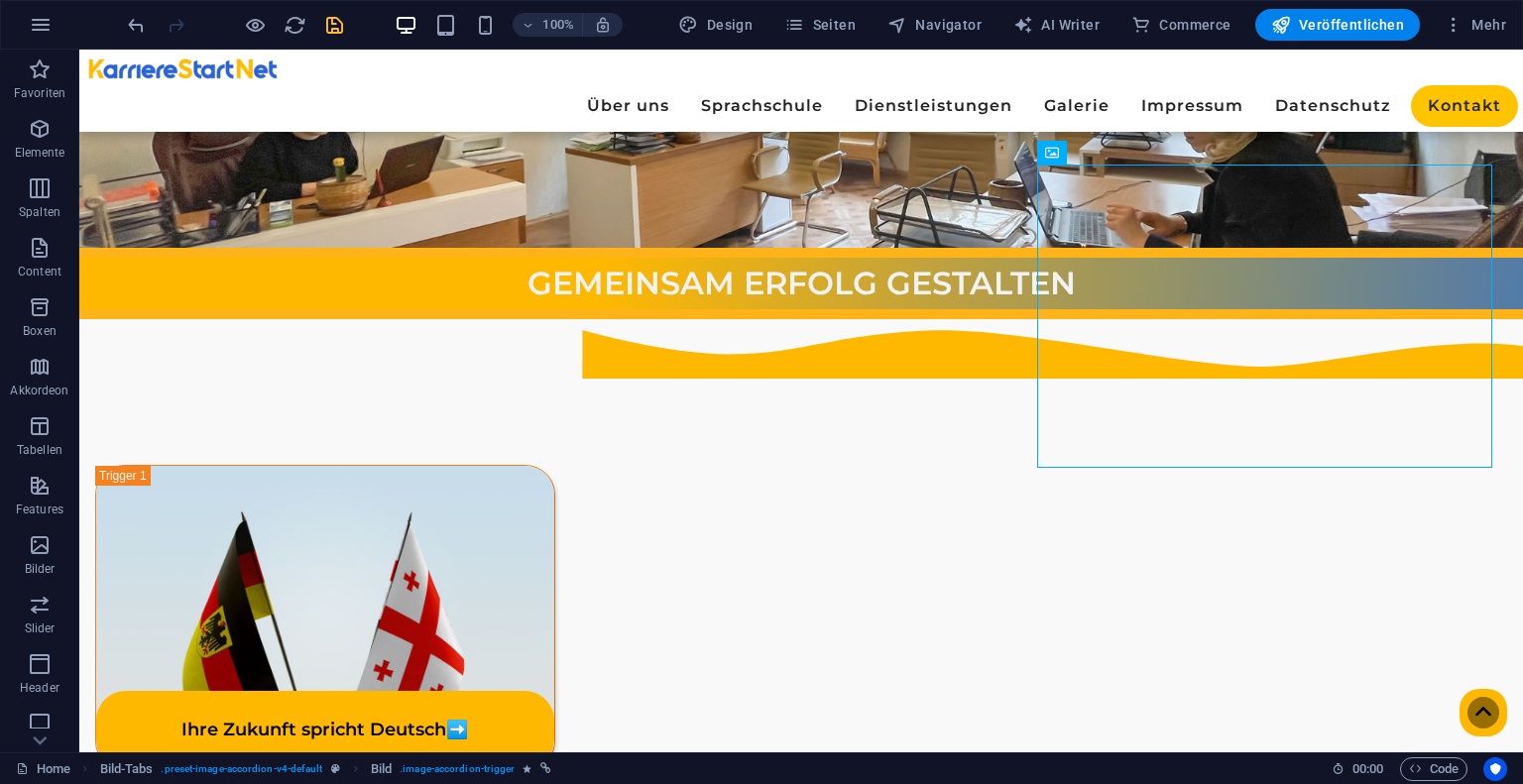 click at bounding box center (334, 25) 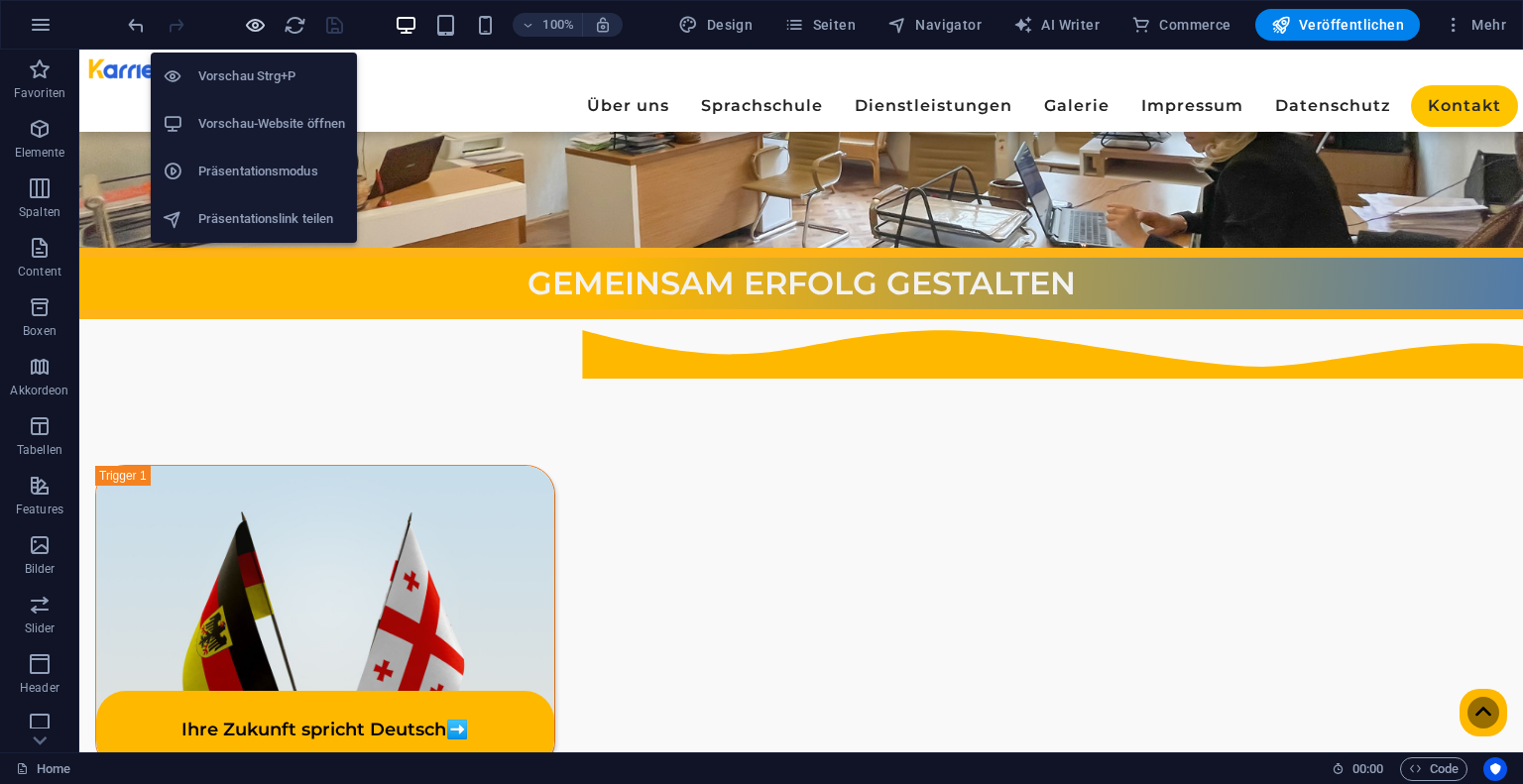 click at bounding box center (255, 25) 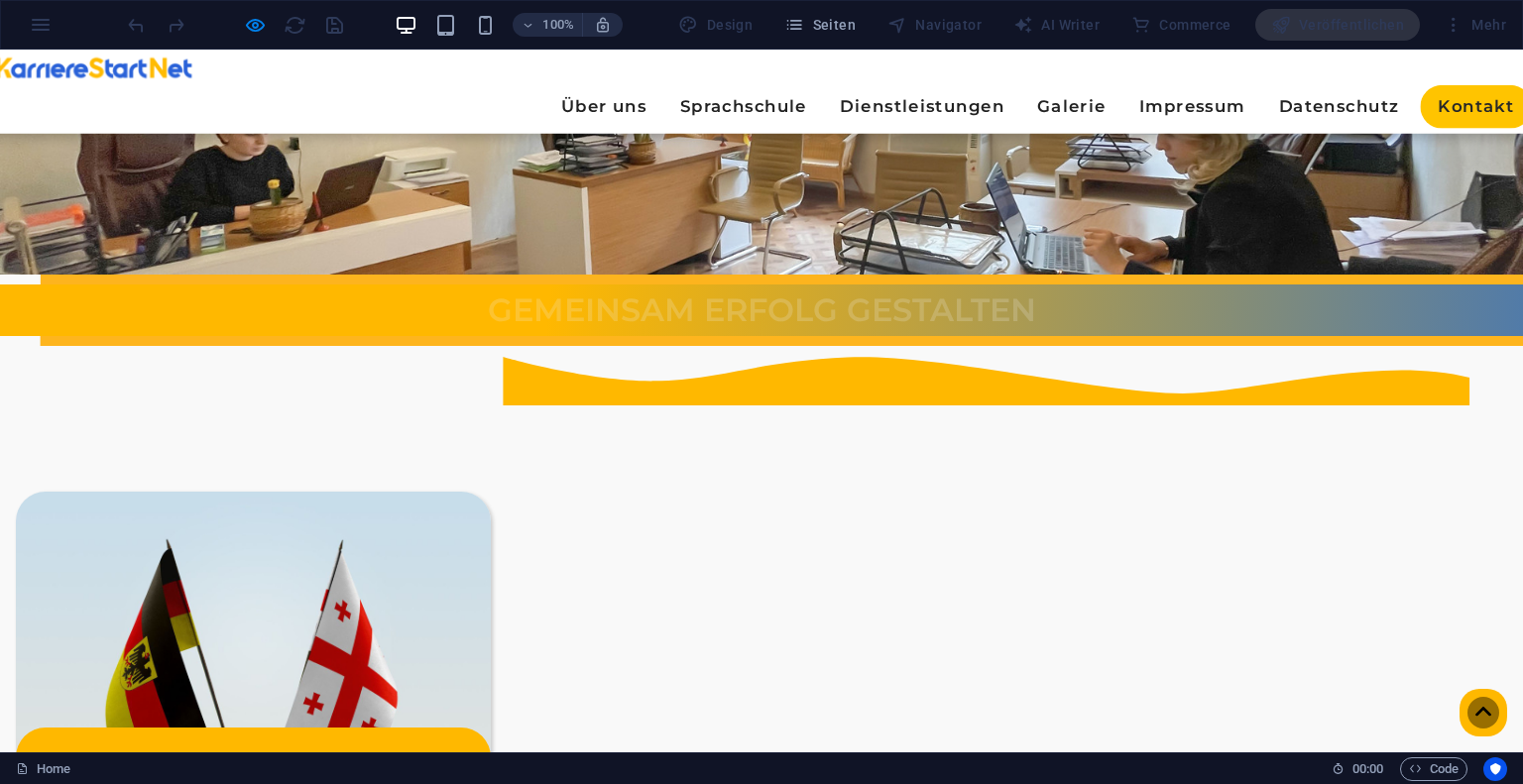 click on "Verwaltungsteam   ➡️" at bounding box center [253, 971] 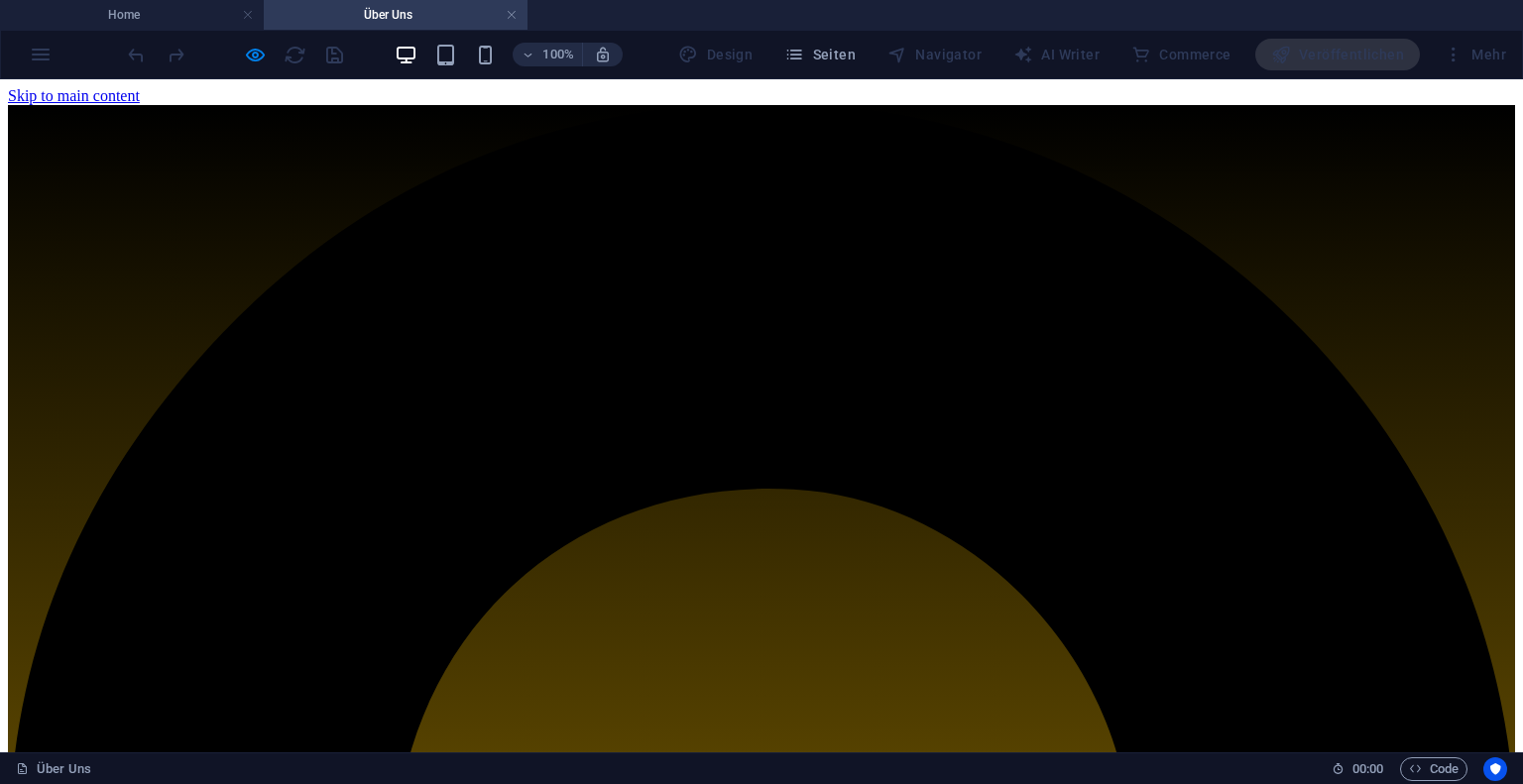 scroll, scrollTop: 0, scrollLeft: 0, axis: both 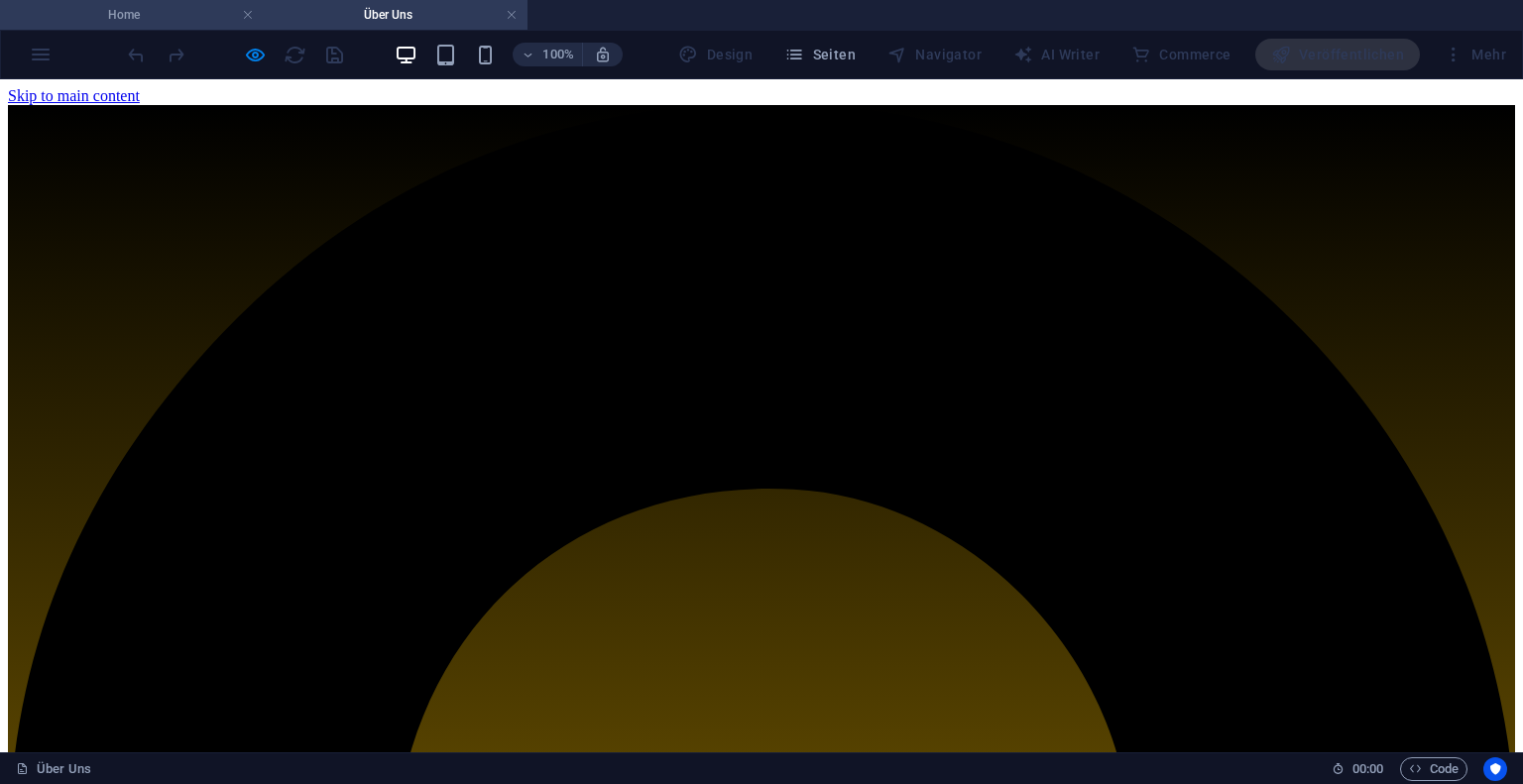 click on "Home" at bounding box center (132, 15) 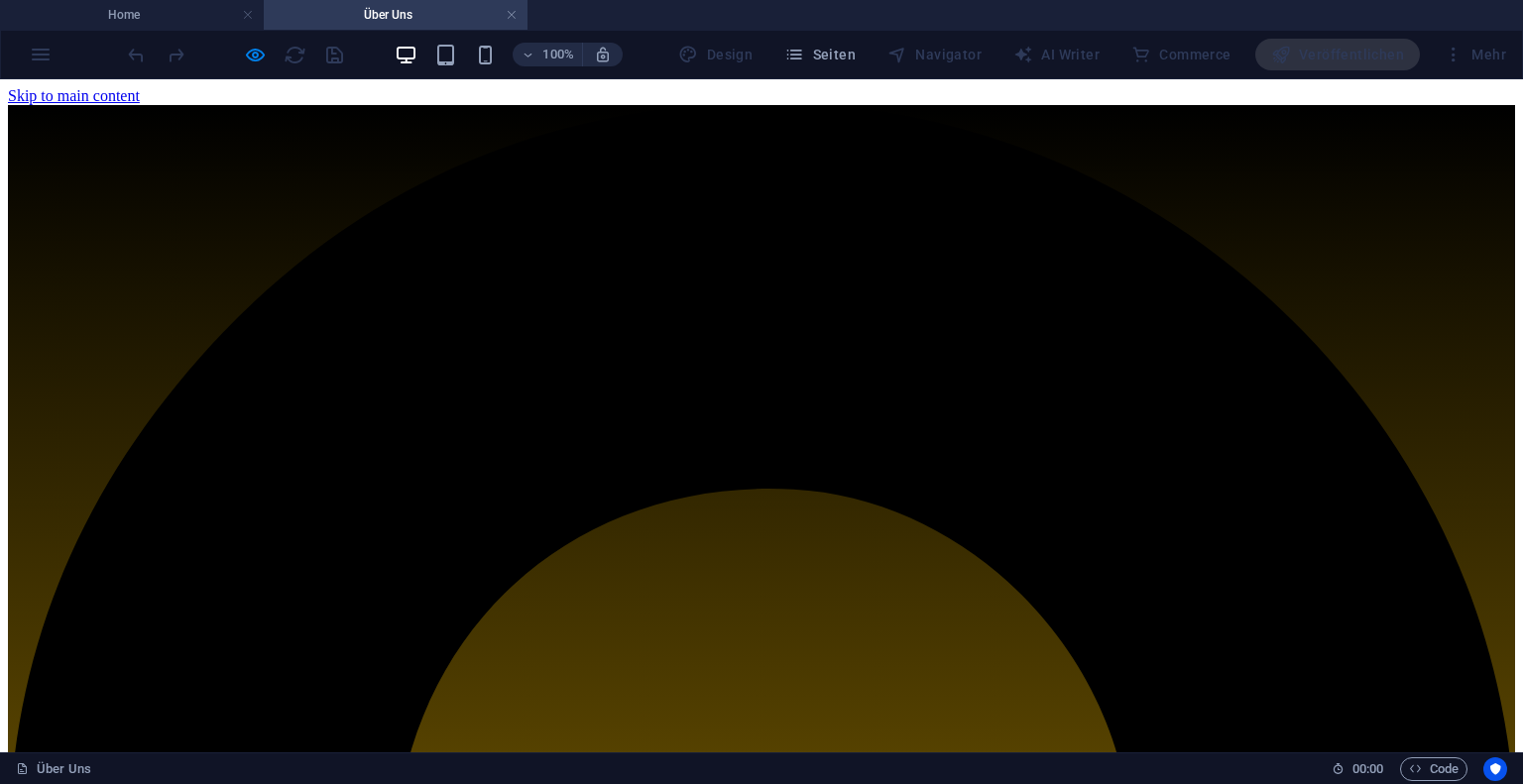 scroll, scrollTop: 462, scrollLeft: 0, axis: vertical 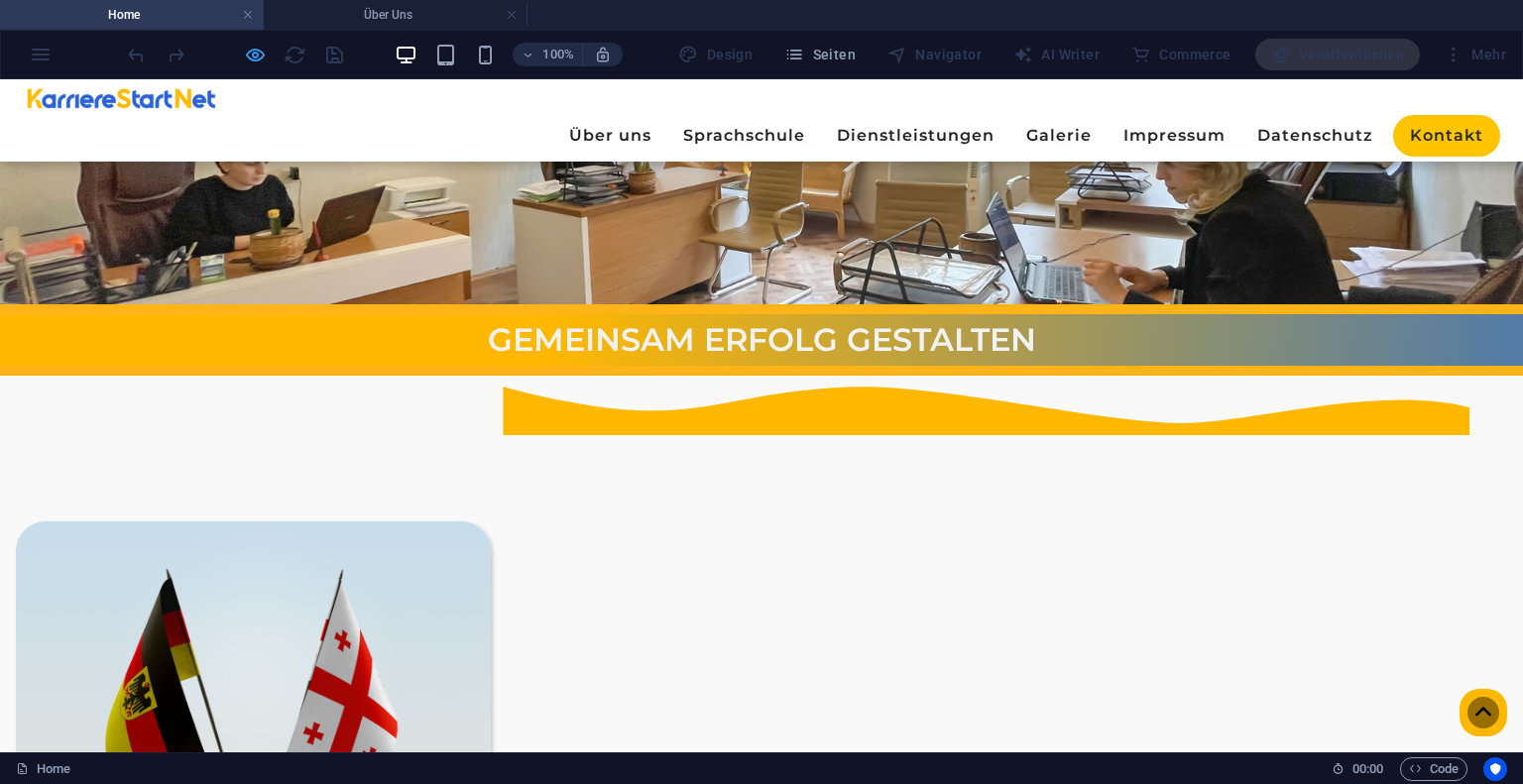 click at bounding box center [255, 55] 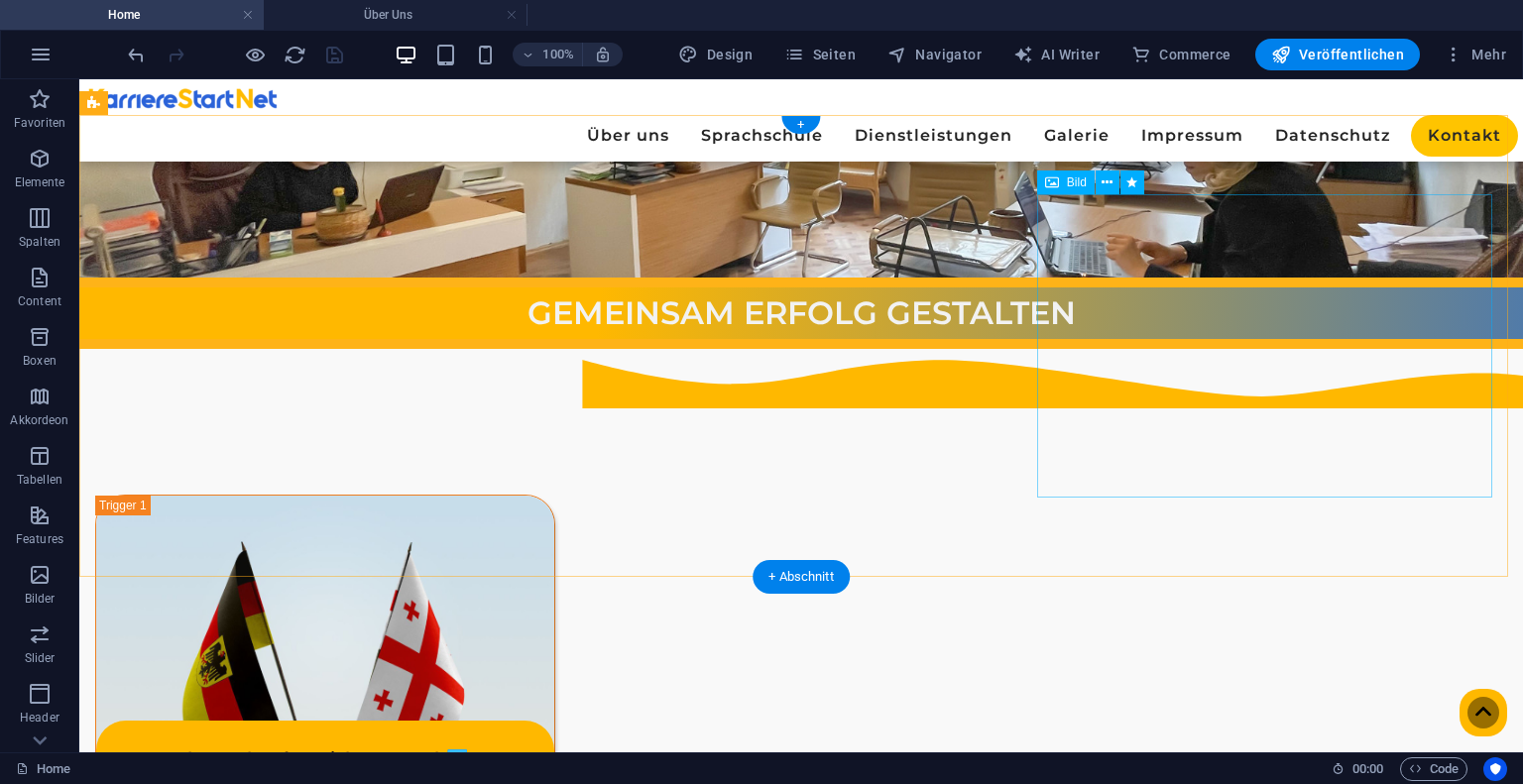 click on "Begrüßung    ➡️" at bounding box center [325, 1276] 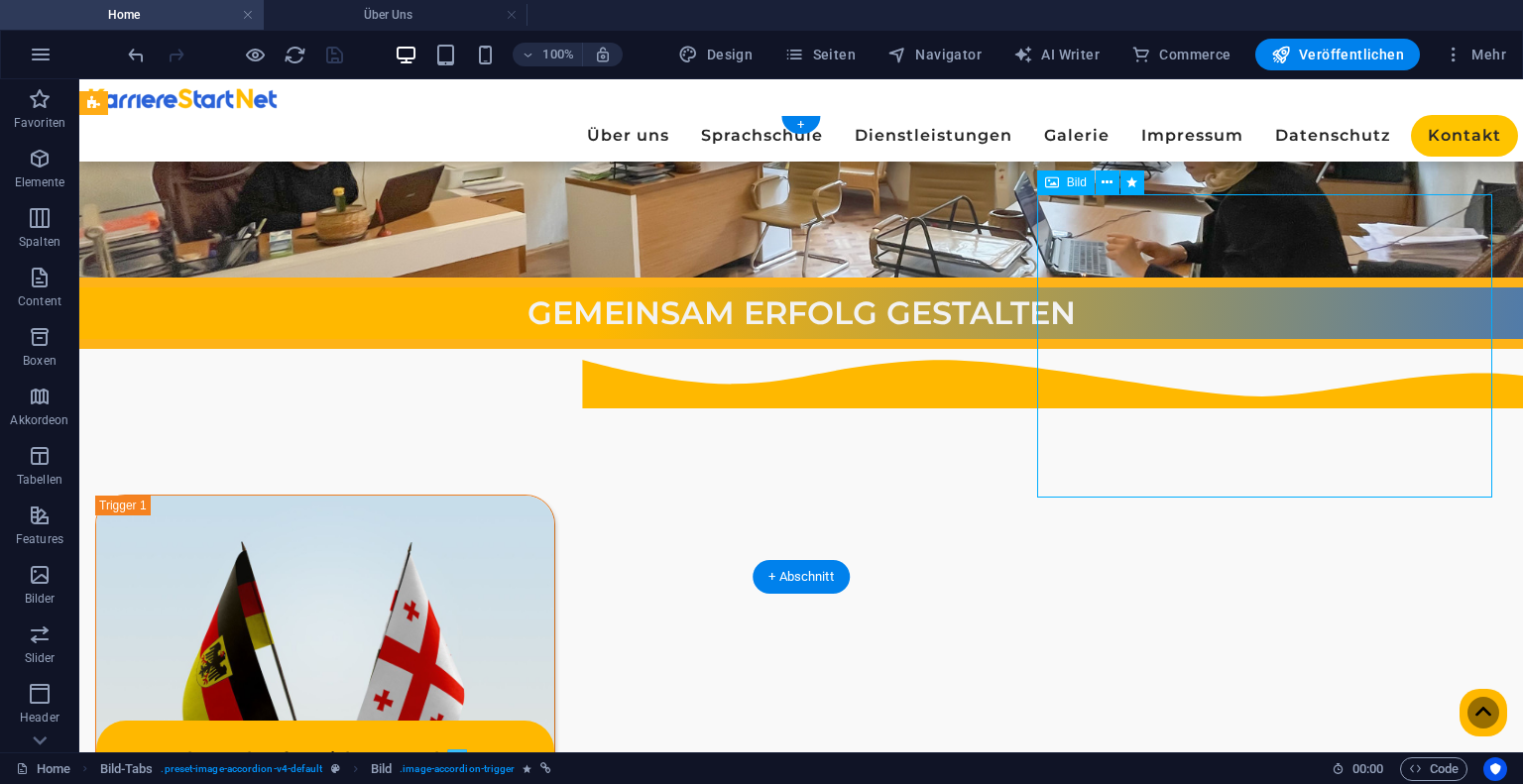 click on "Begrüßung    ➡️" at bounding box center (325, 1276) 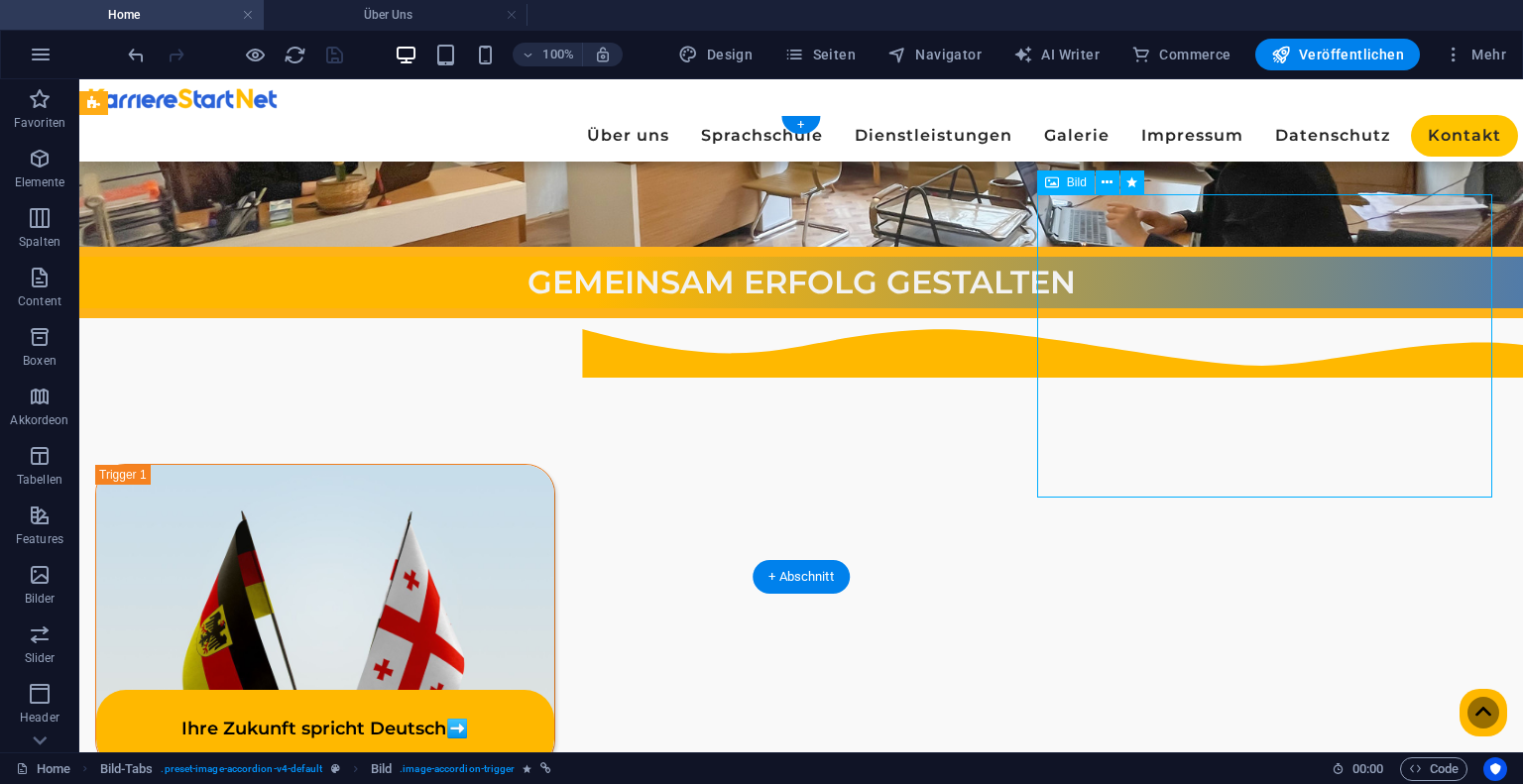select on "8" 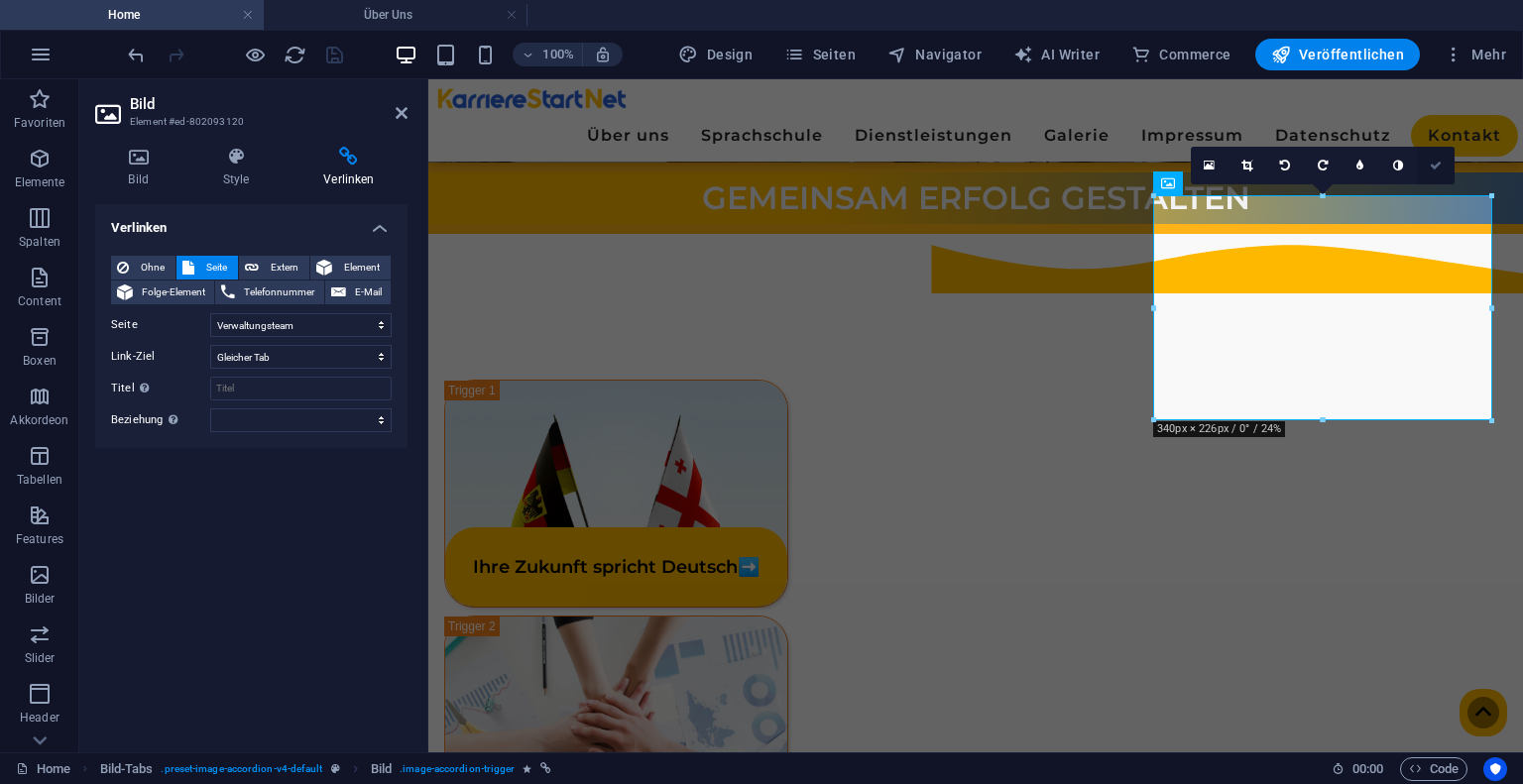 click at bounding box center (1436, 166) 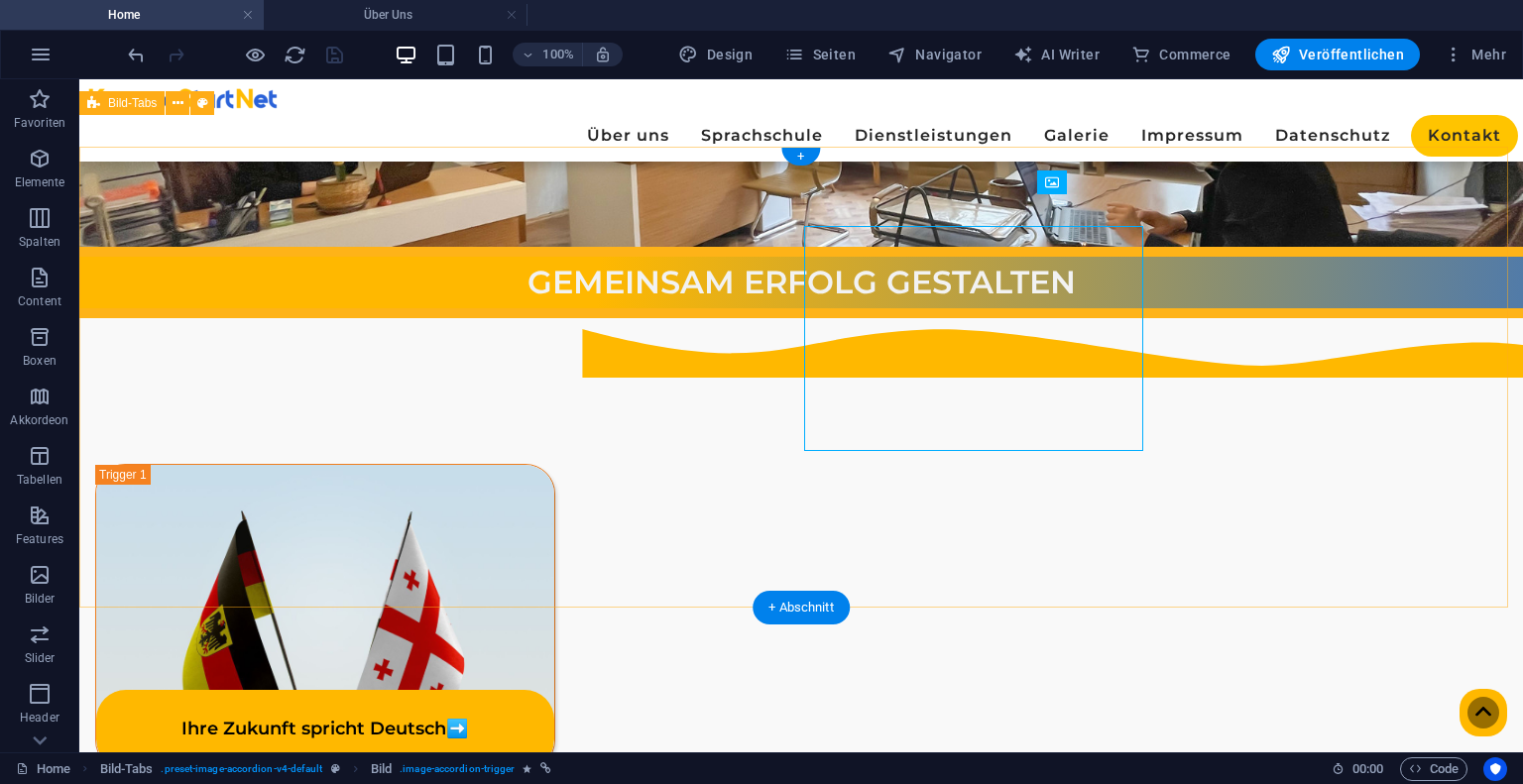 scroll, scrollTop: 462, scrollLeft: 0, axis: vertical 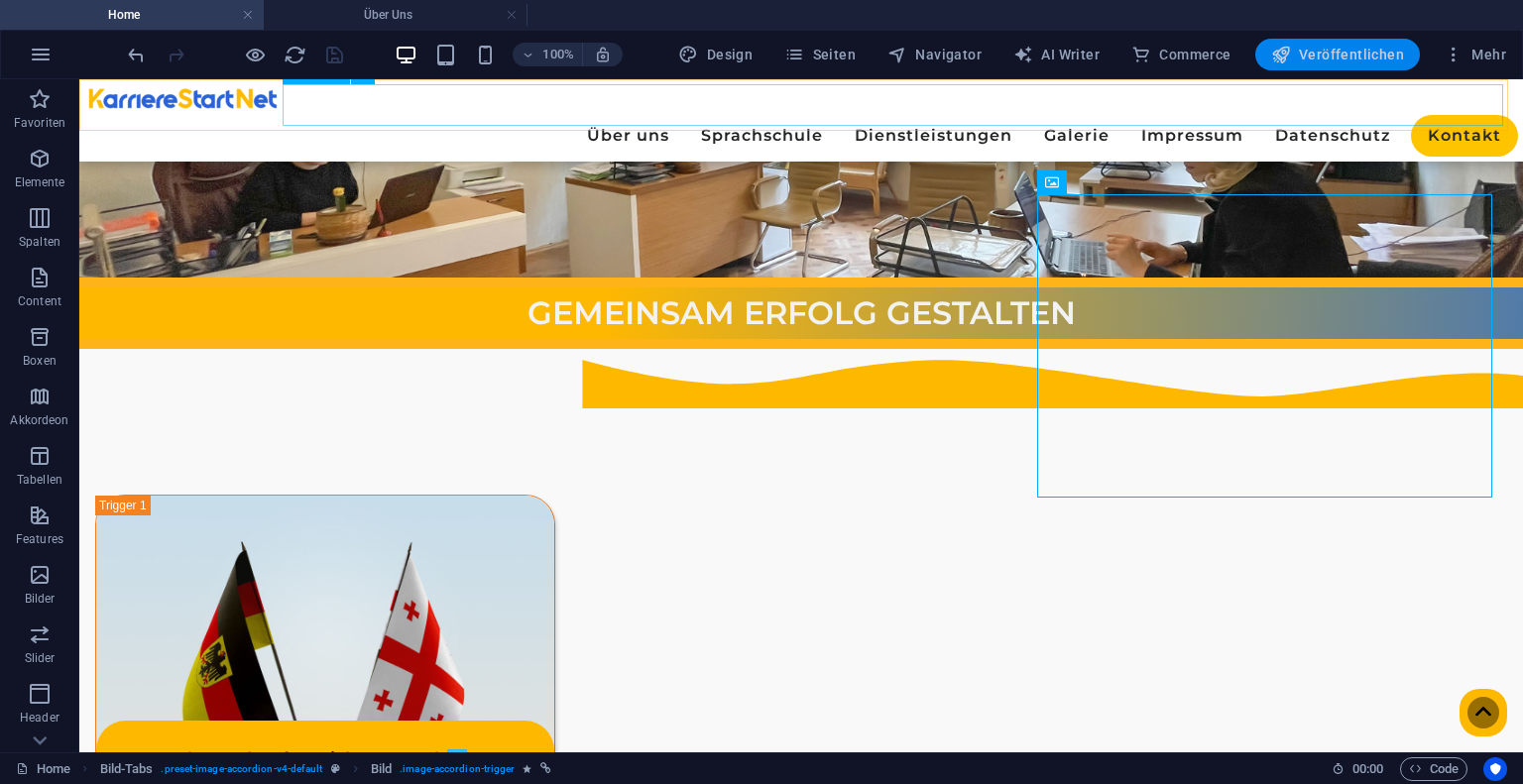 click on "Veröffentlichen" at bounding box center [1338, 55] 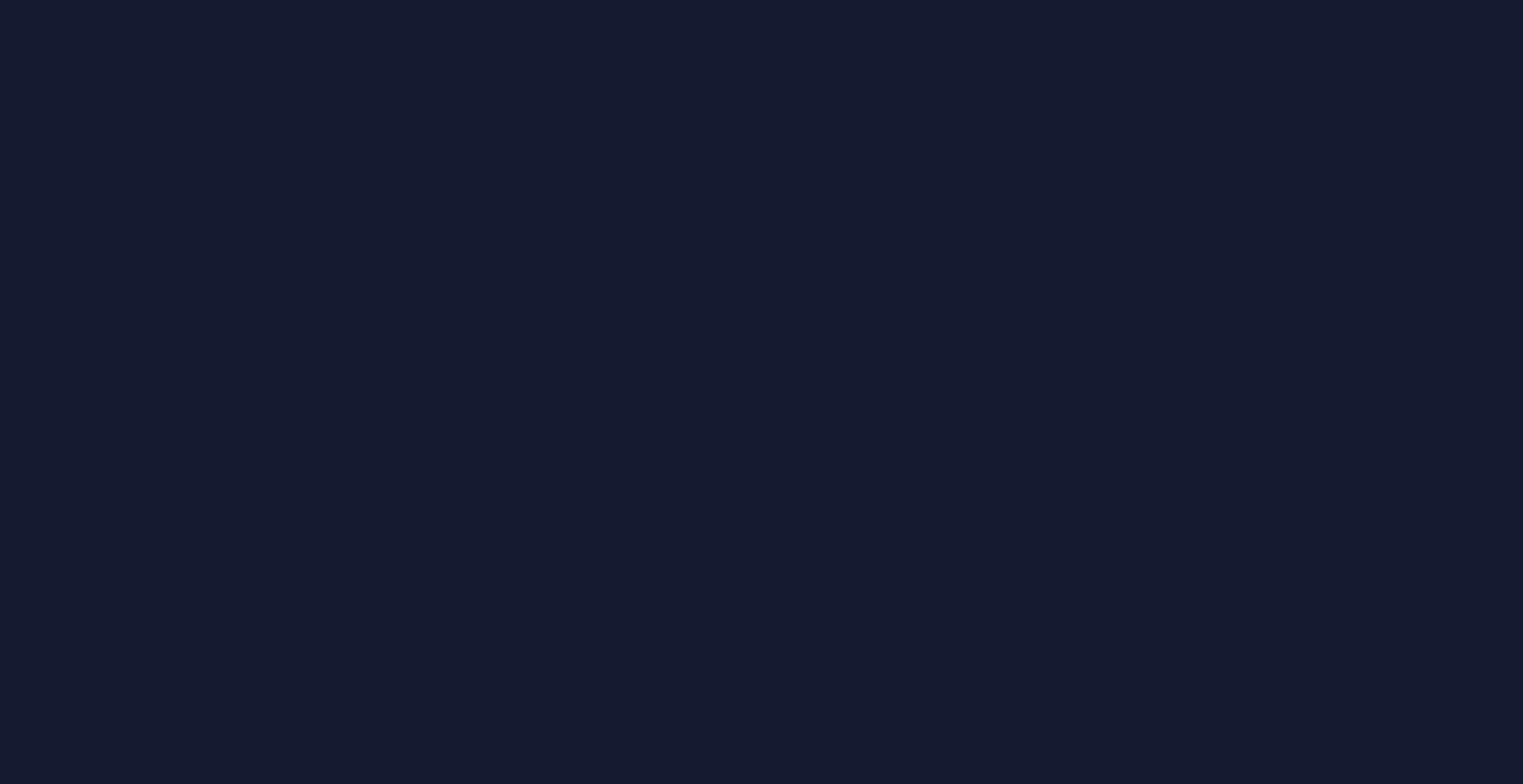 scroll, scrollTop: 0, scrollLeft: 0, axis: both 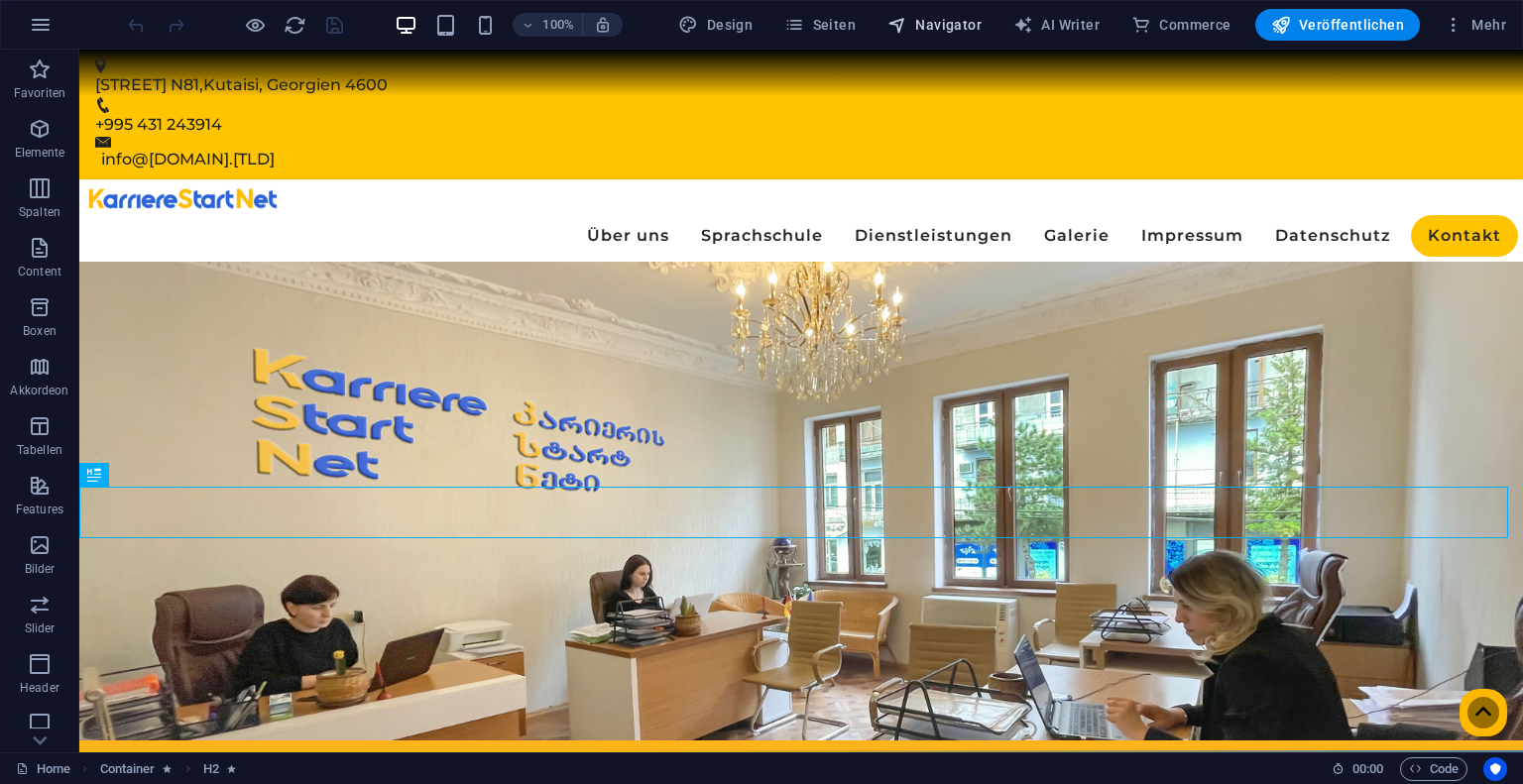 click on "Navigator" at bounding box center (934, 25) 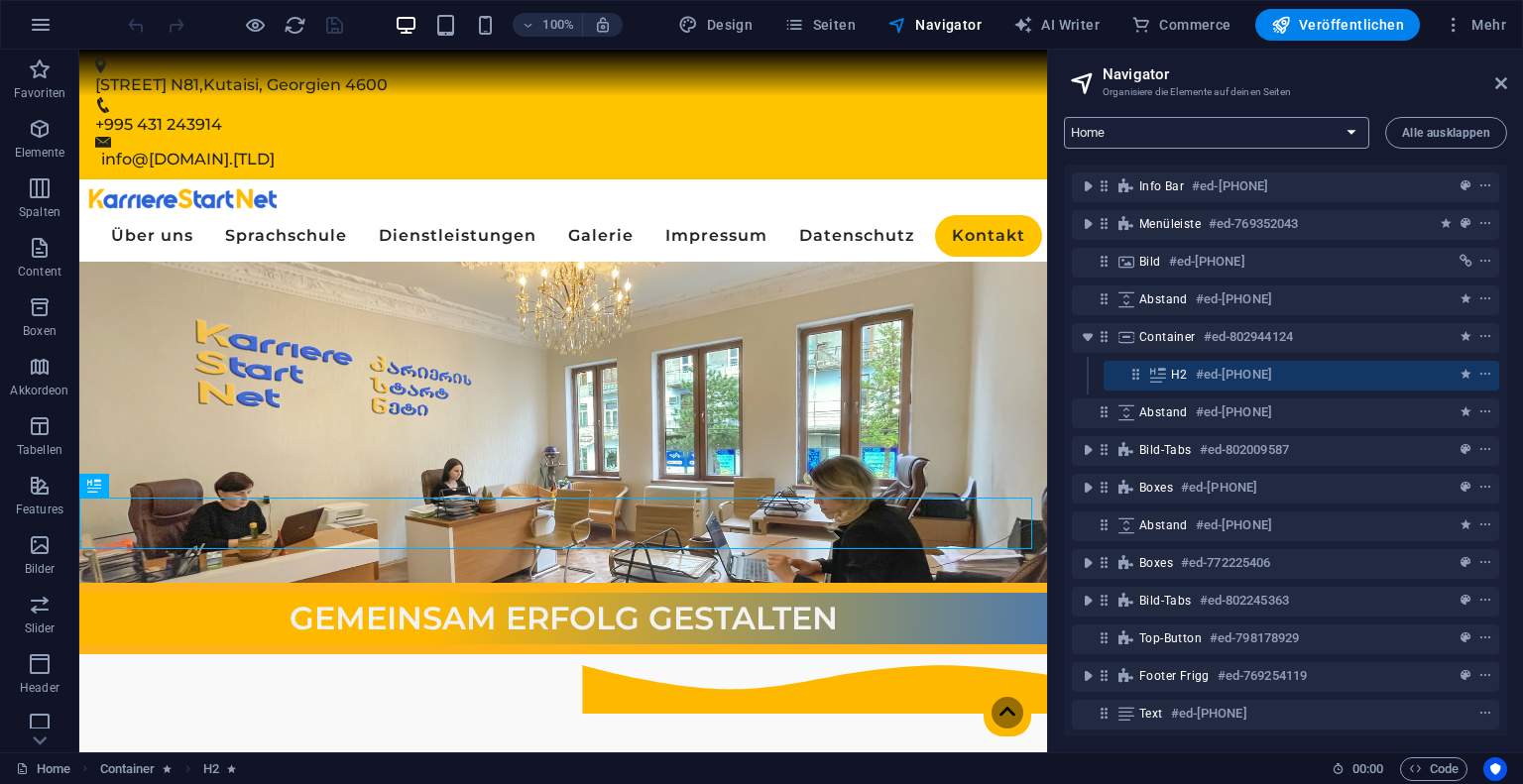 click on "Home  Über Uns  Sprachschule  Dienstleistungen  Galerie  Impressum  Datenschutz  Kontakt   Verwaltungsteam" at bounding box center (1217, 133) 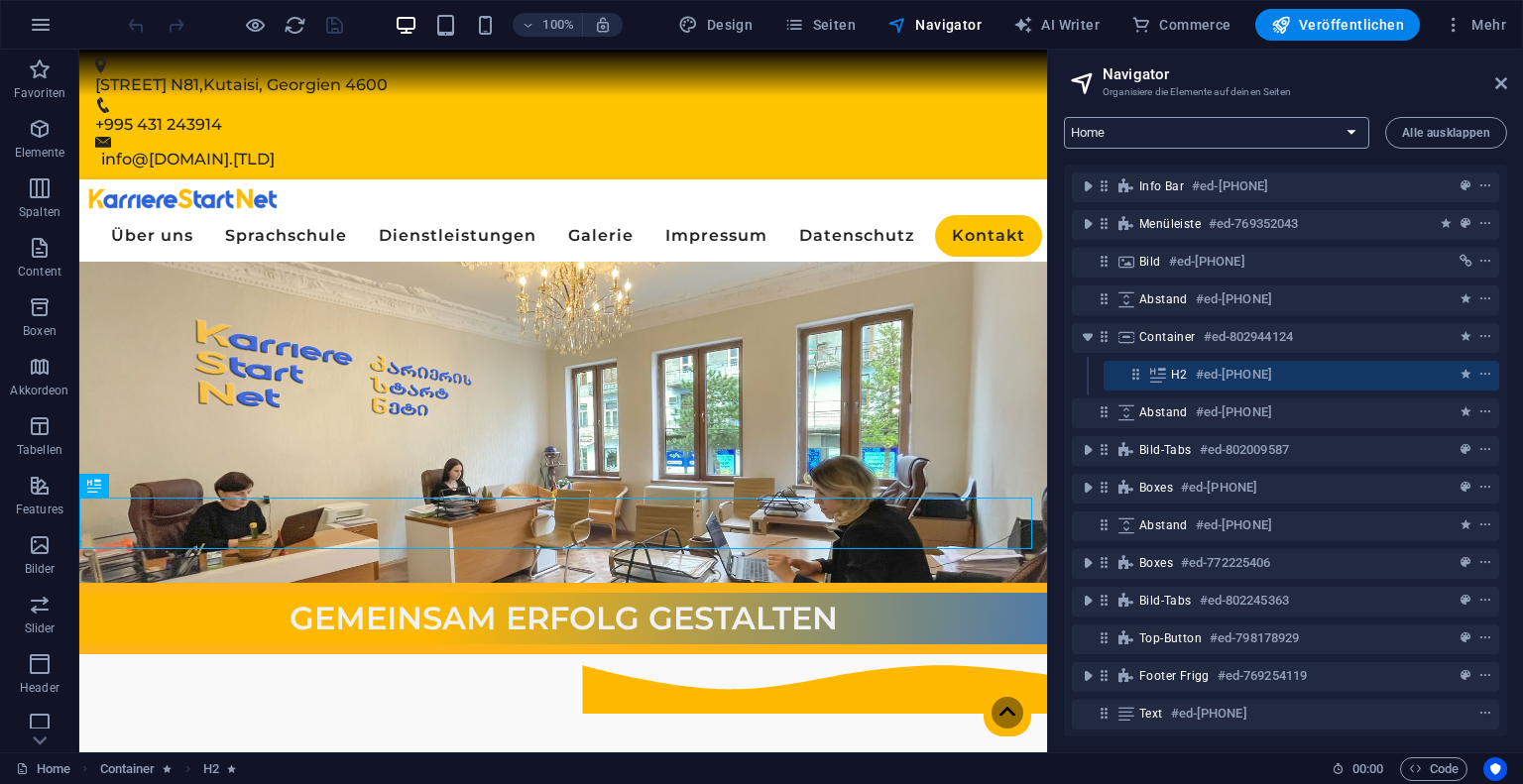 select on "15846246-de" 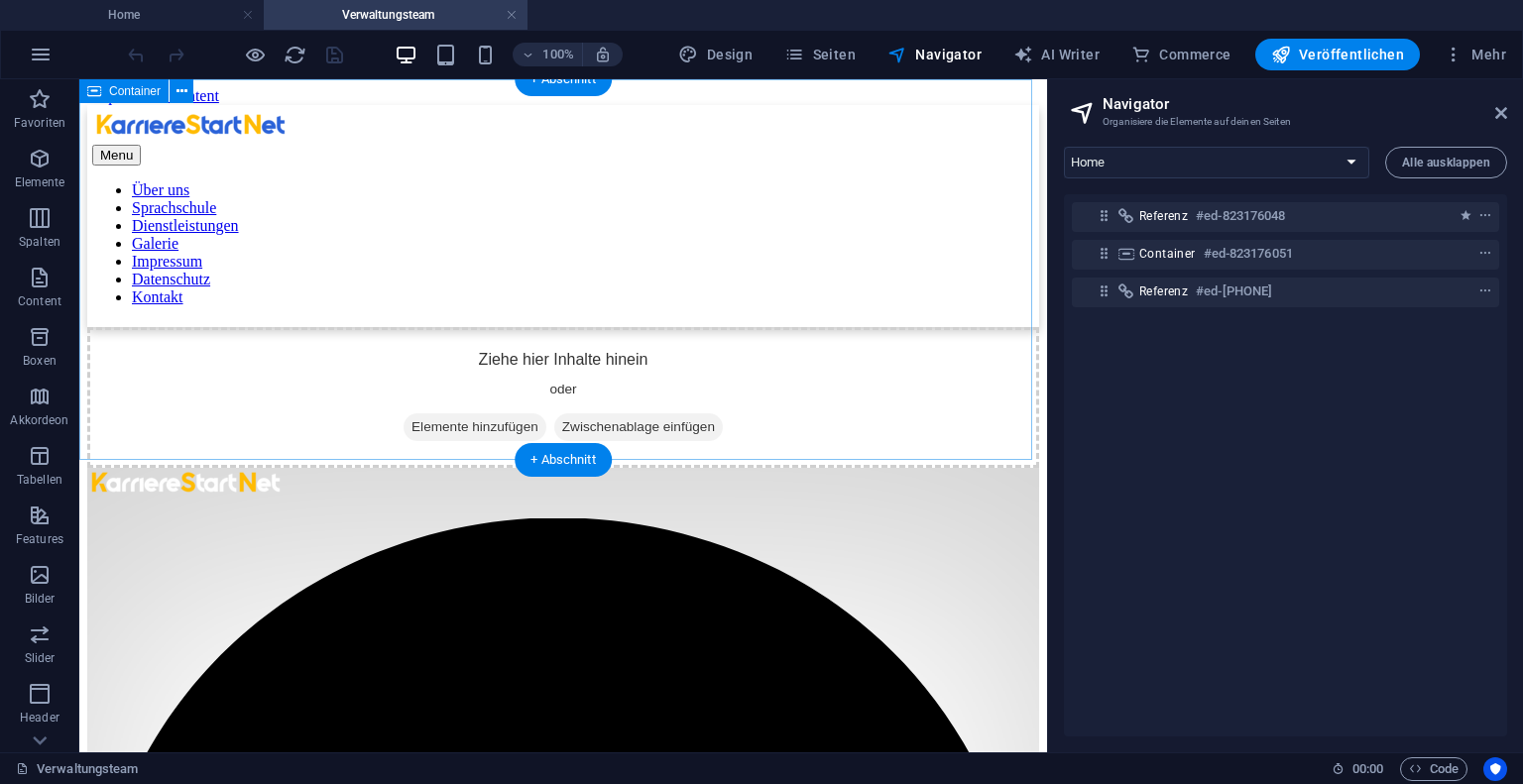scroll, scrollTop: 0, scrollLeft: 0, axis: both 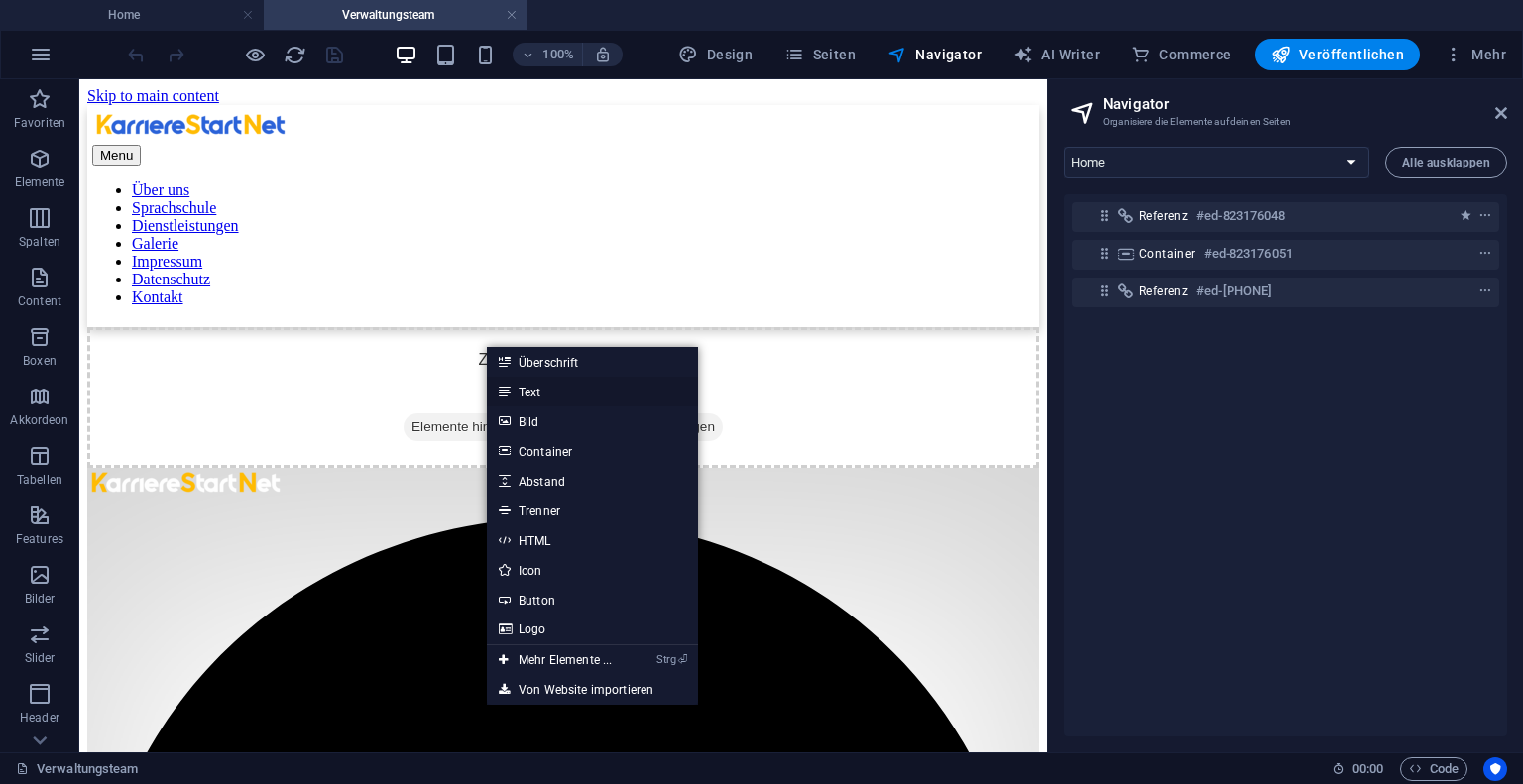 click on "Text" at bounding box center [592, 392] 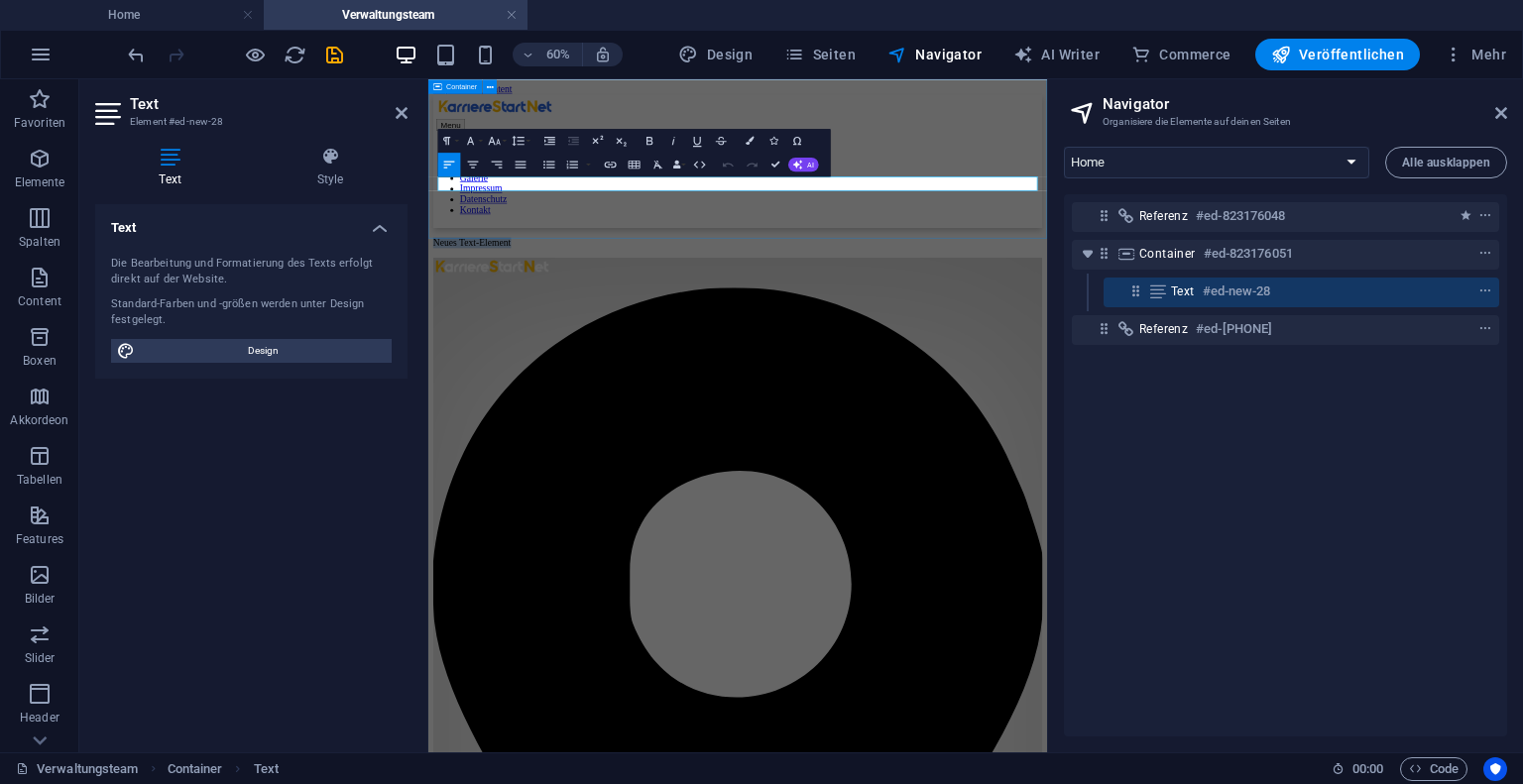 click on "Neues Text-Element" at bounding box center (944, 352) 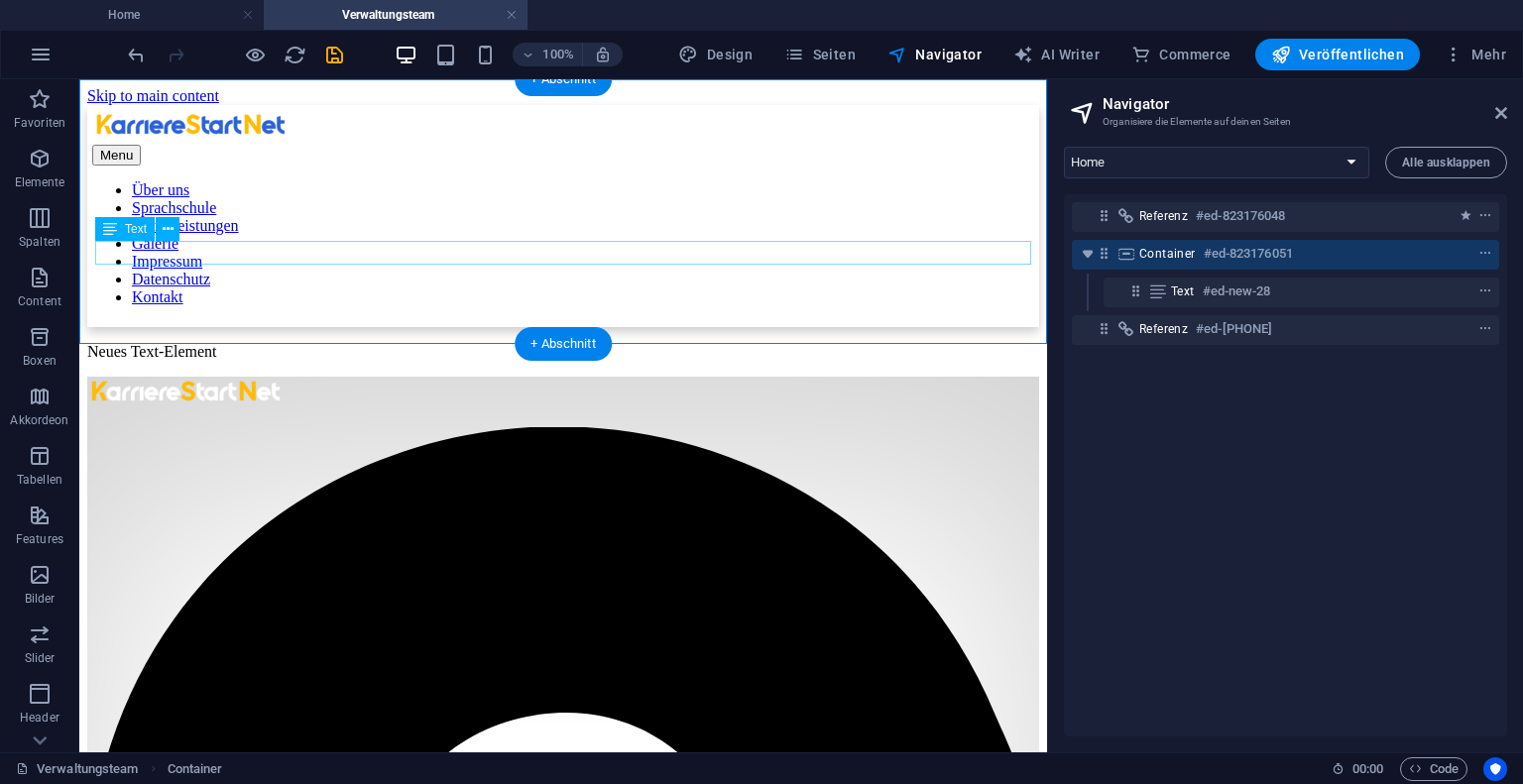 click on "Neues Text-Element" at bounding box center (563, 352) 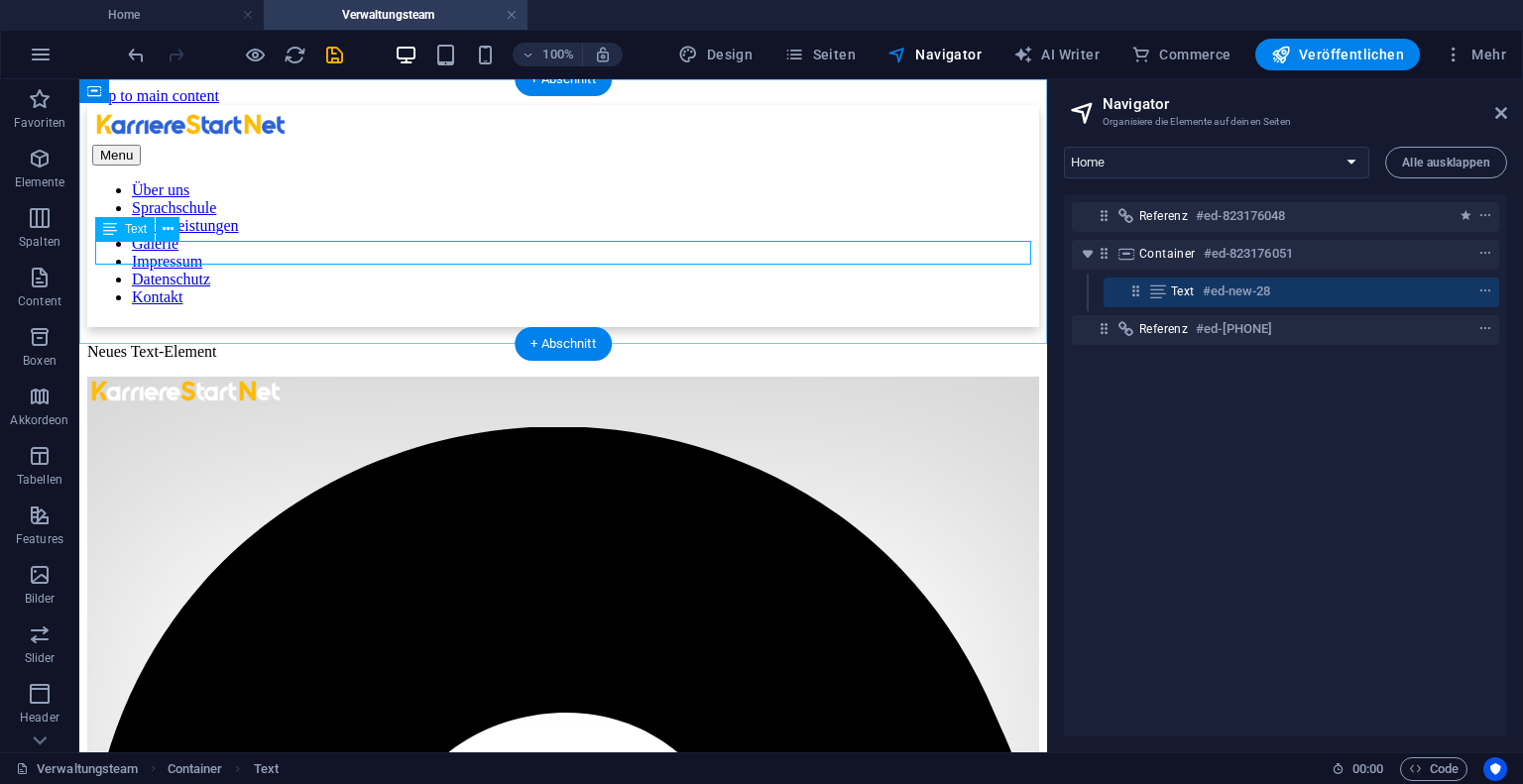 click on "Neues Text-Element" at bounding box center (563, 352) 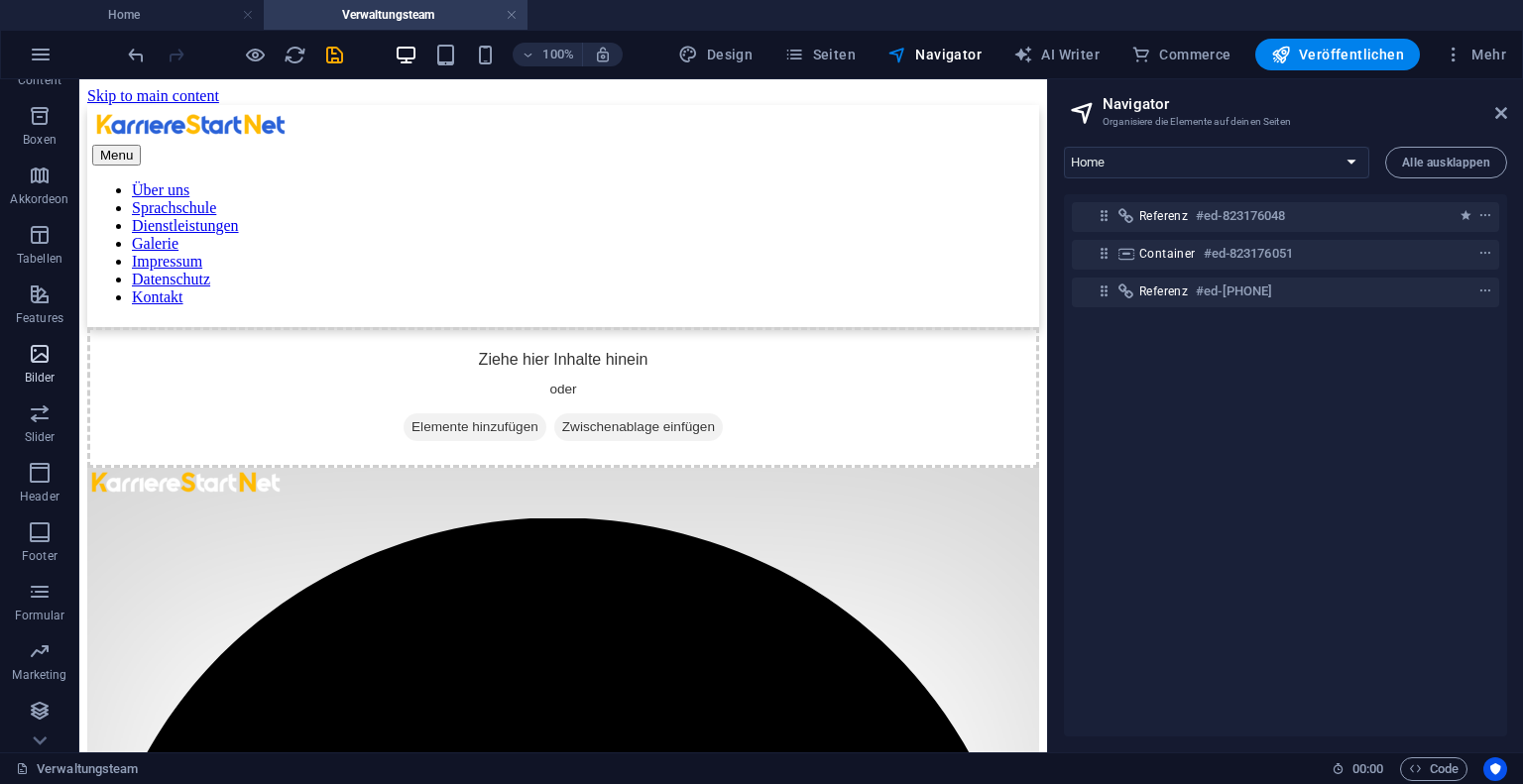 scroll, scrollTop: 231, scrollLeft: 0, axis: vertical 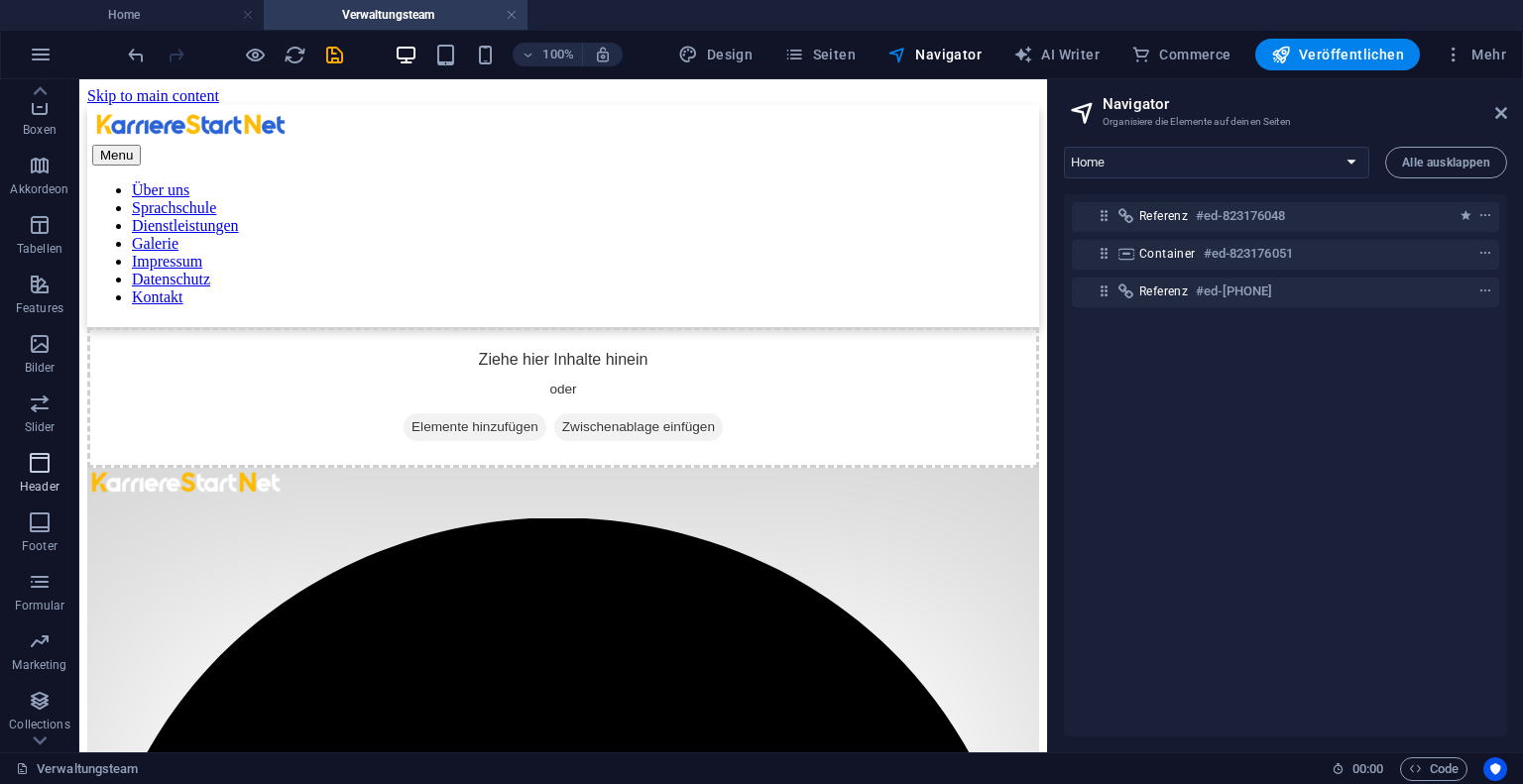 click at bounding box center [40, 463] 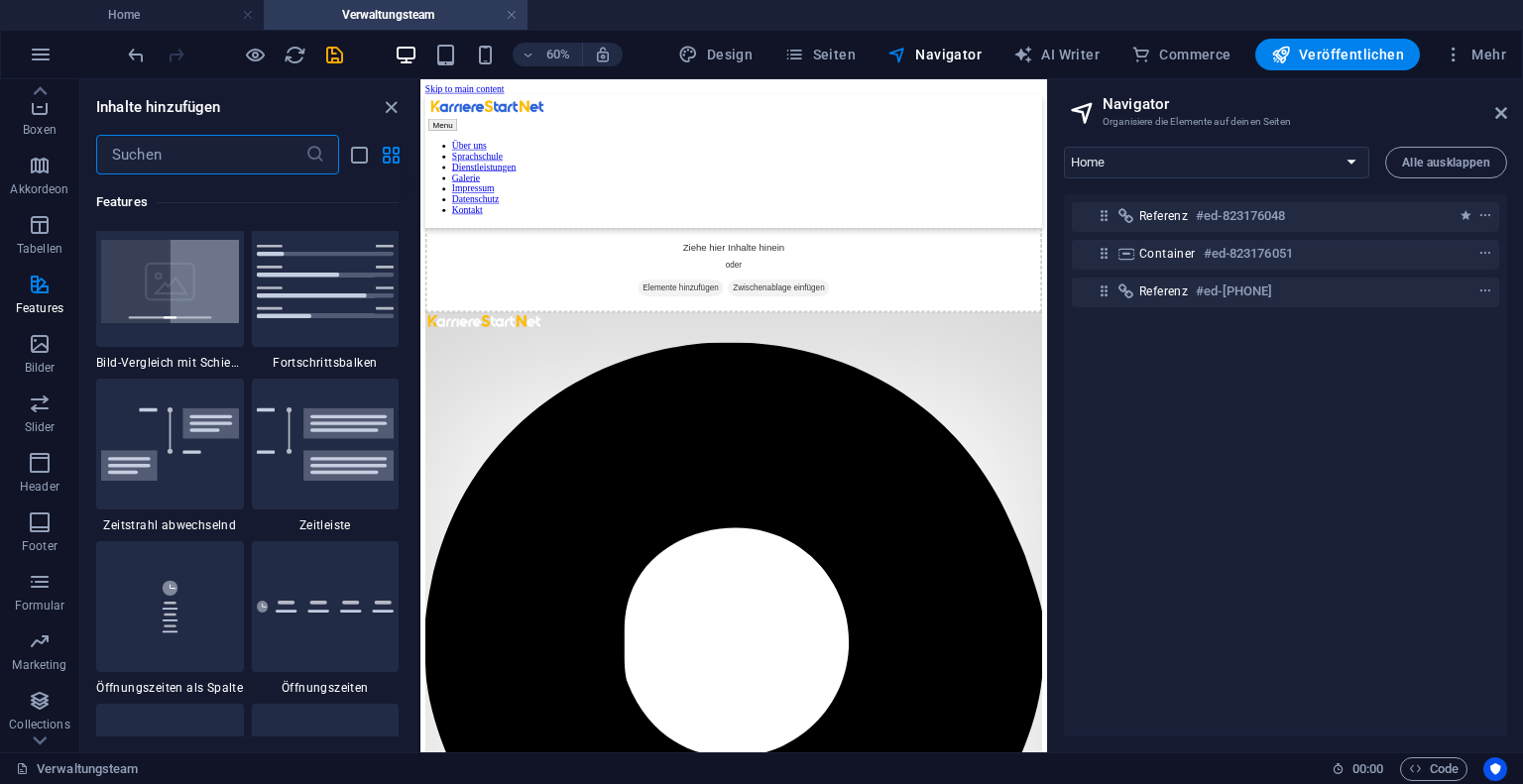 scroll, scrollTop: 8234, scrollLeft: 0, axis: vertical 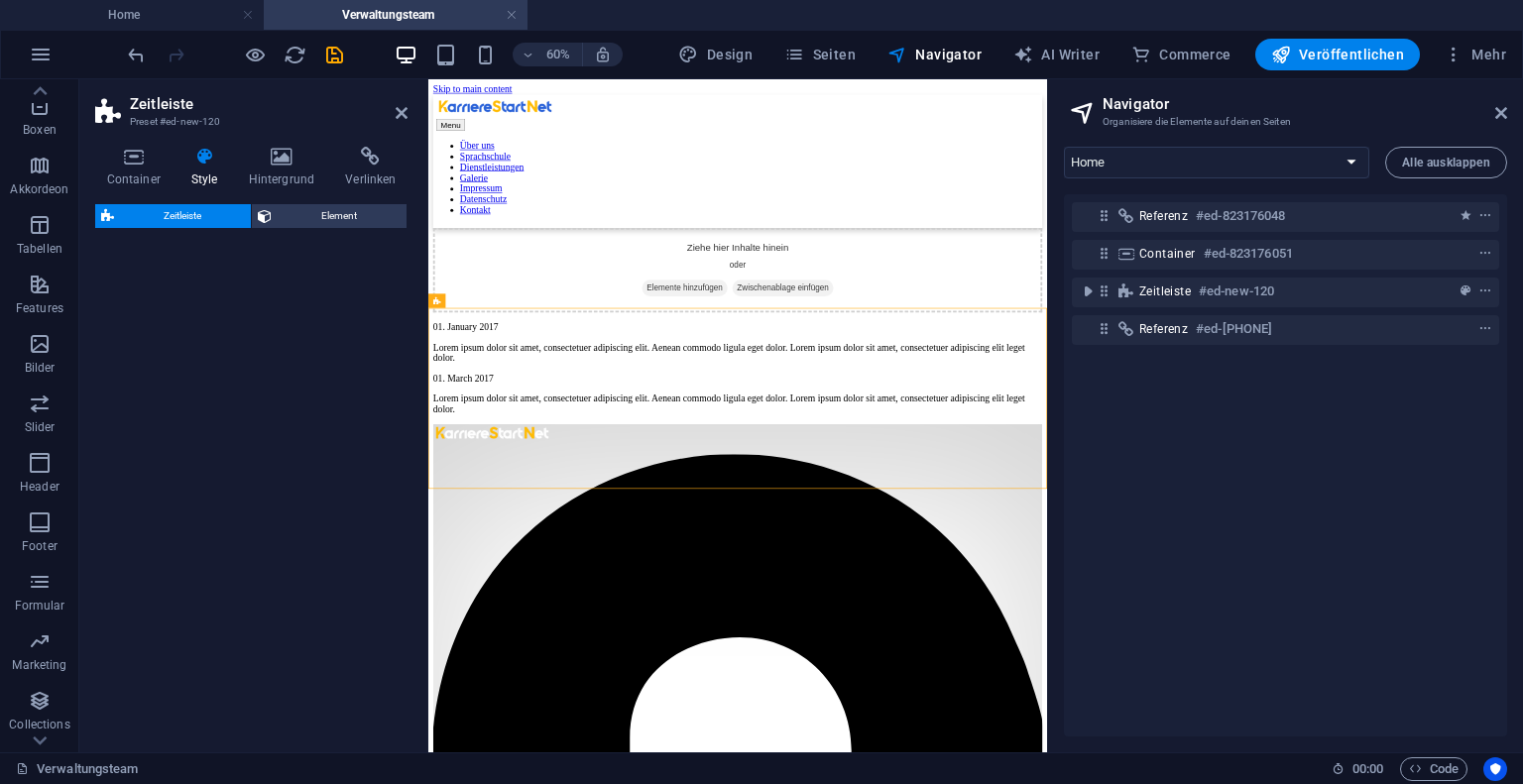 select on "rem" 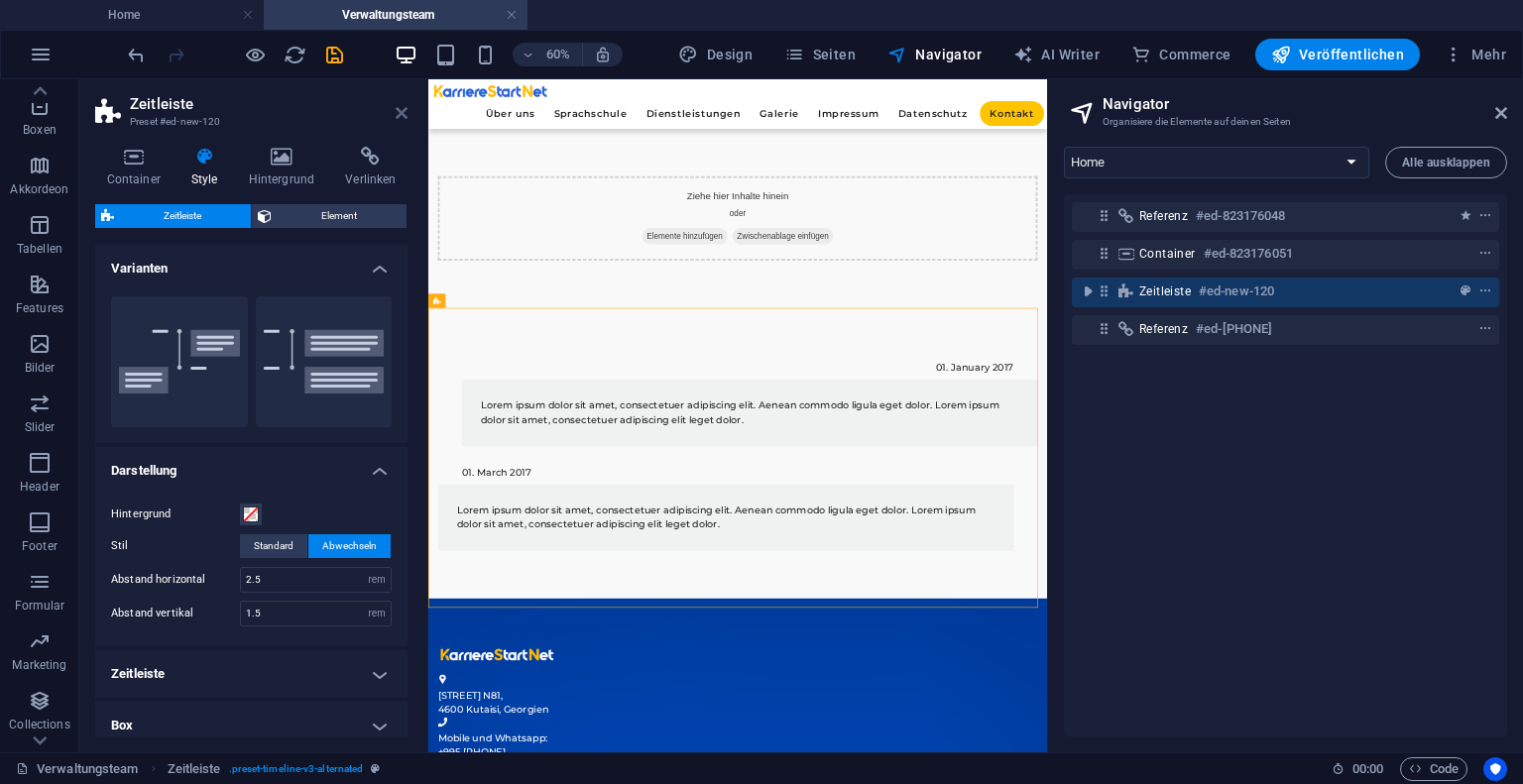 click at bounding box center [402, 113] 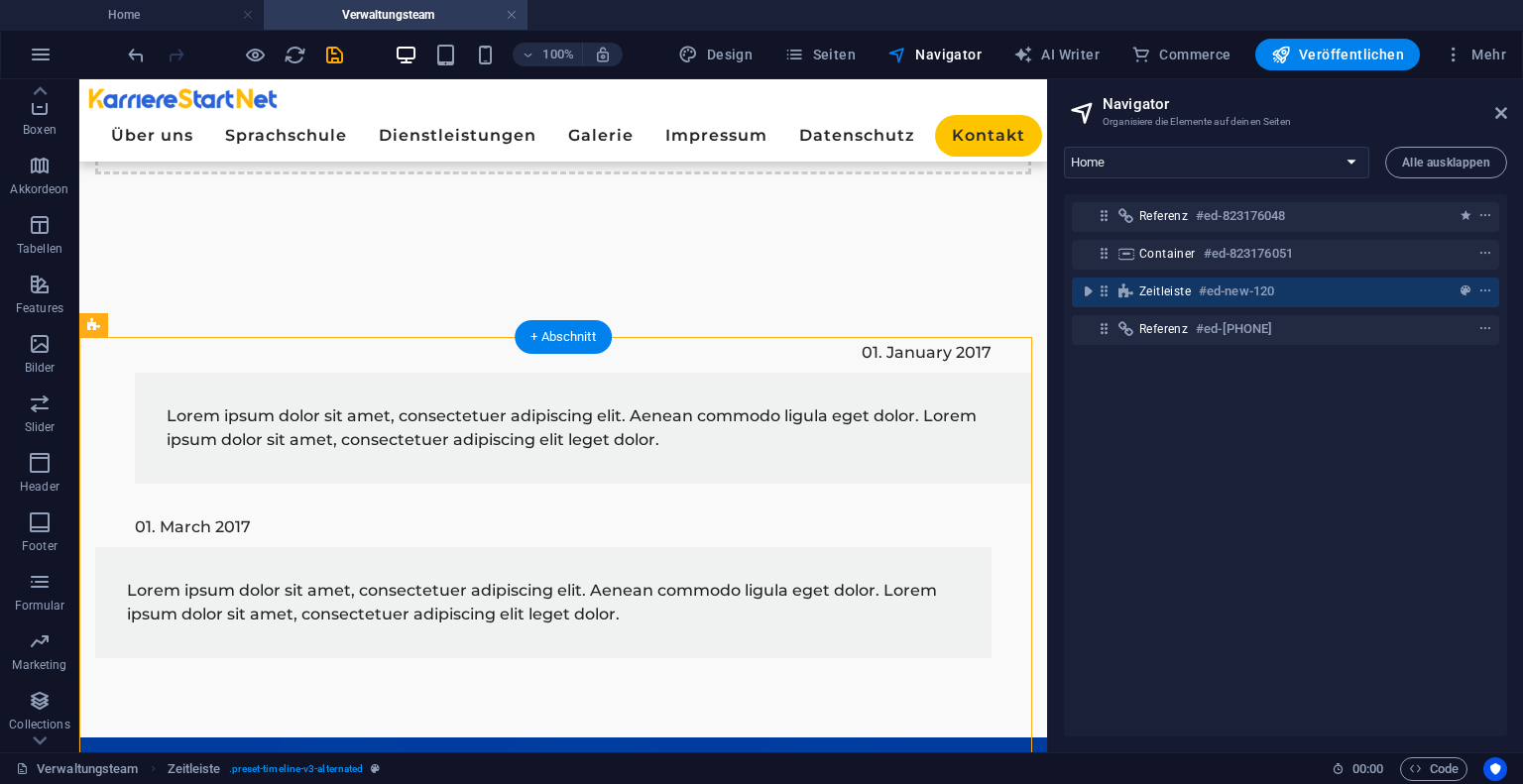 scroll, scrollTop: 231, scrollLeft: 0, axis: vertical 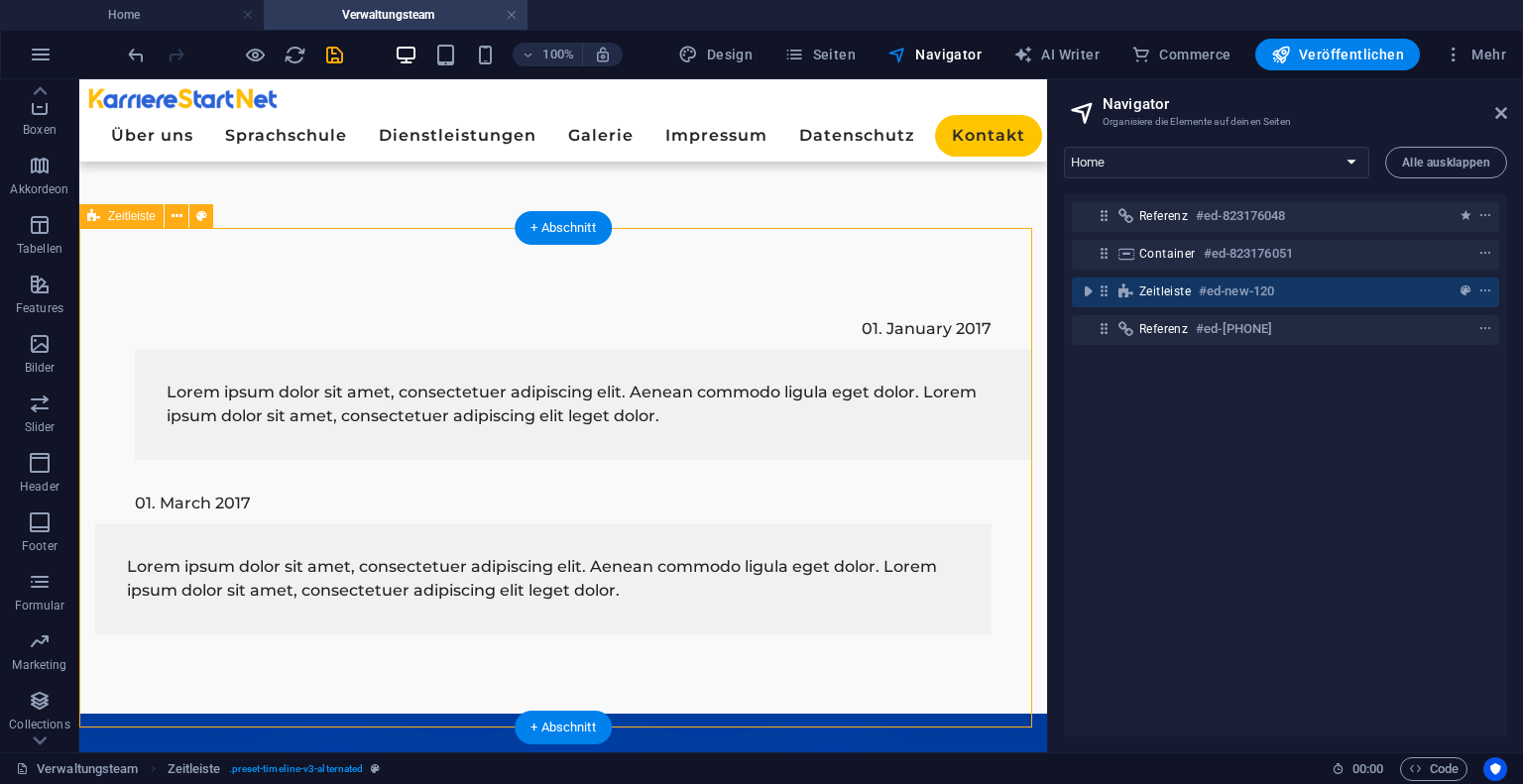 click on "01. January 2017 Lorem ipsum dolor sit amet, consectetuer adipiscing elit. Aenean commodo ligula eget dolor. Lorem ipsum dolor sit amet, consectetuer adipiscing elit leget dolor. 01. March 2017 Lorem ipsum dolor sit amet, consectetuer adipiscing elit. Aenean commodo ligula eget dolor. Lorem ipsum dolor sit amet, consectetuer adipiscing elit leget dolor." at bounding box center (563, 472) 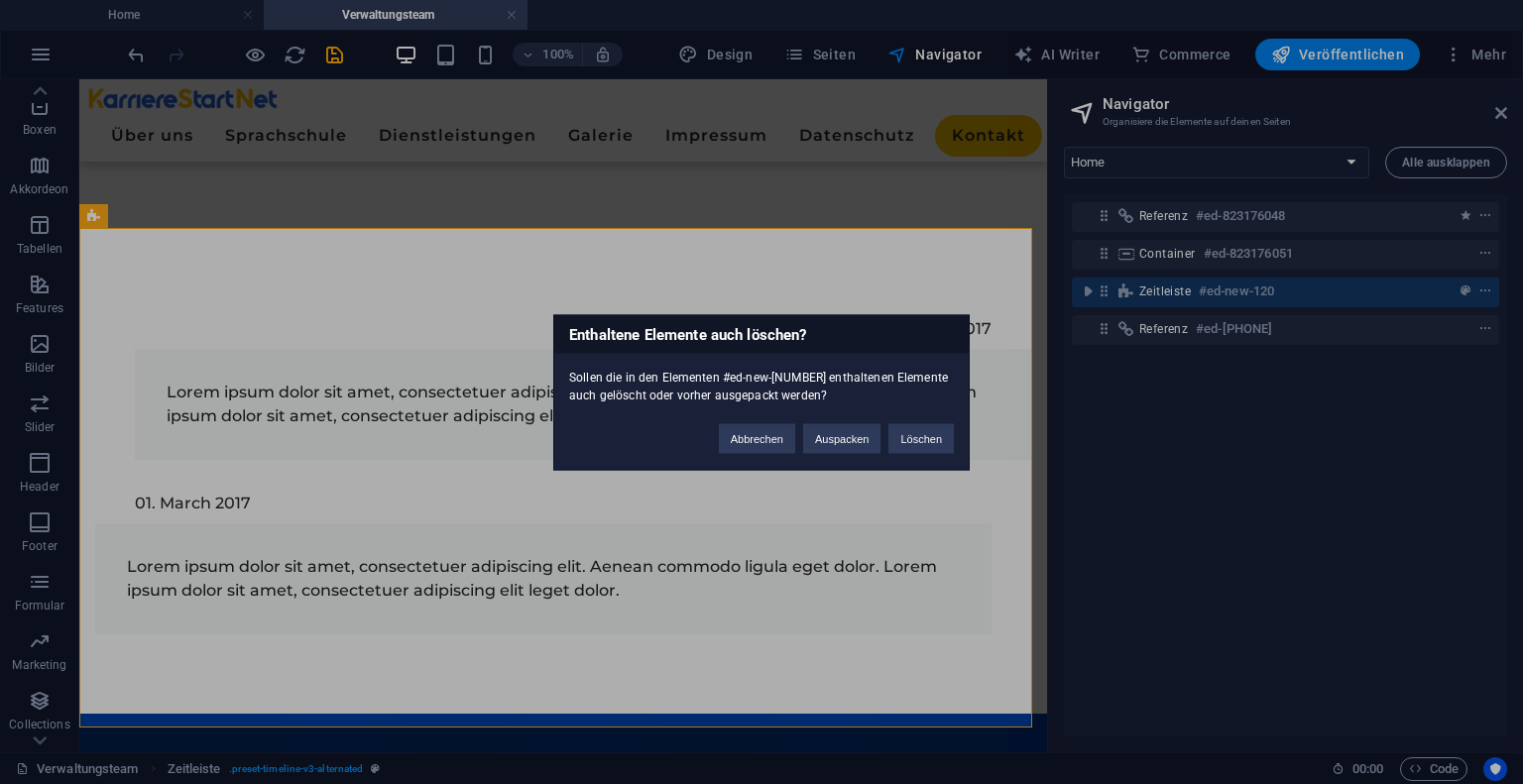 type 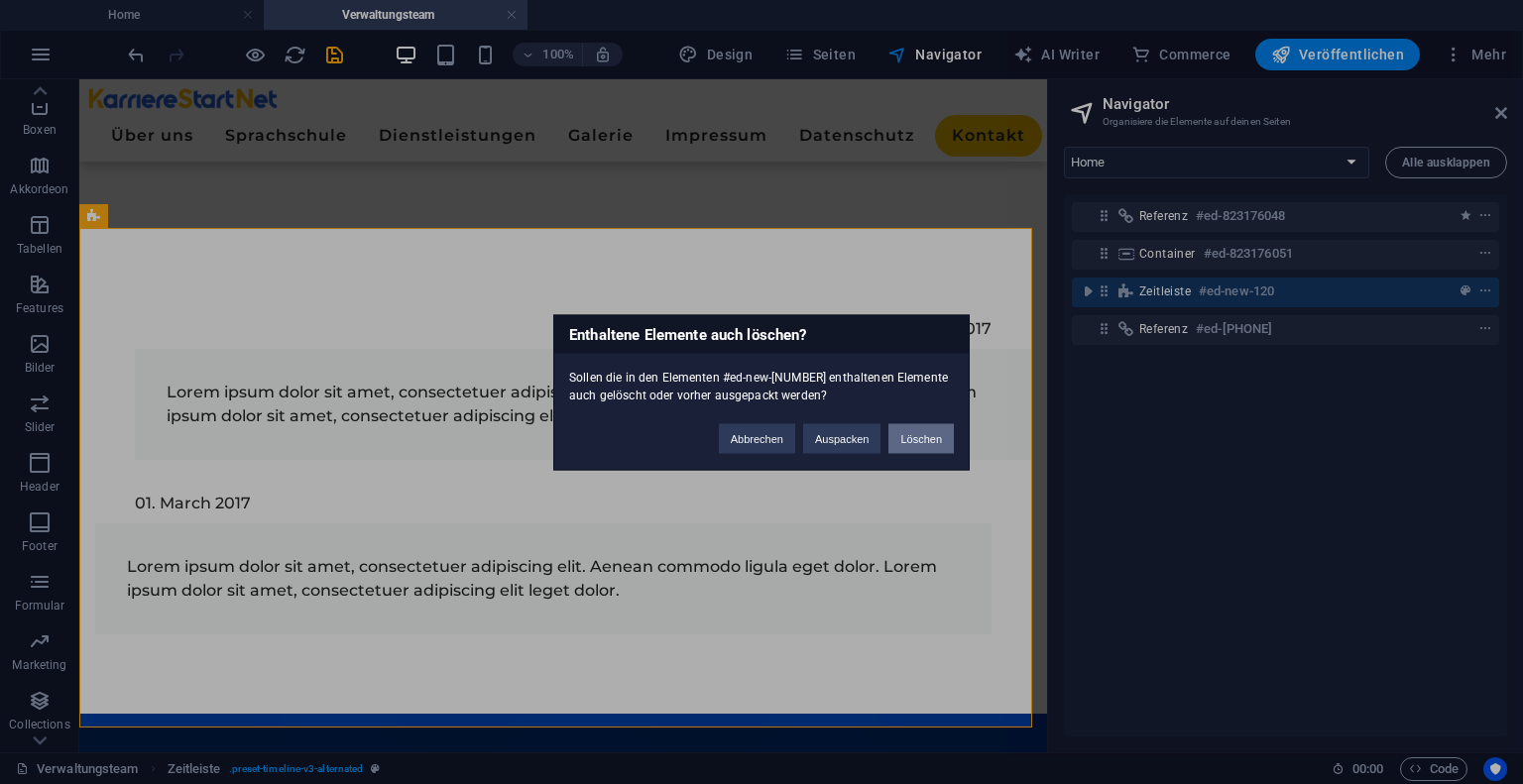 click on "Löschen" at bounding box center [921, 438] 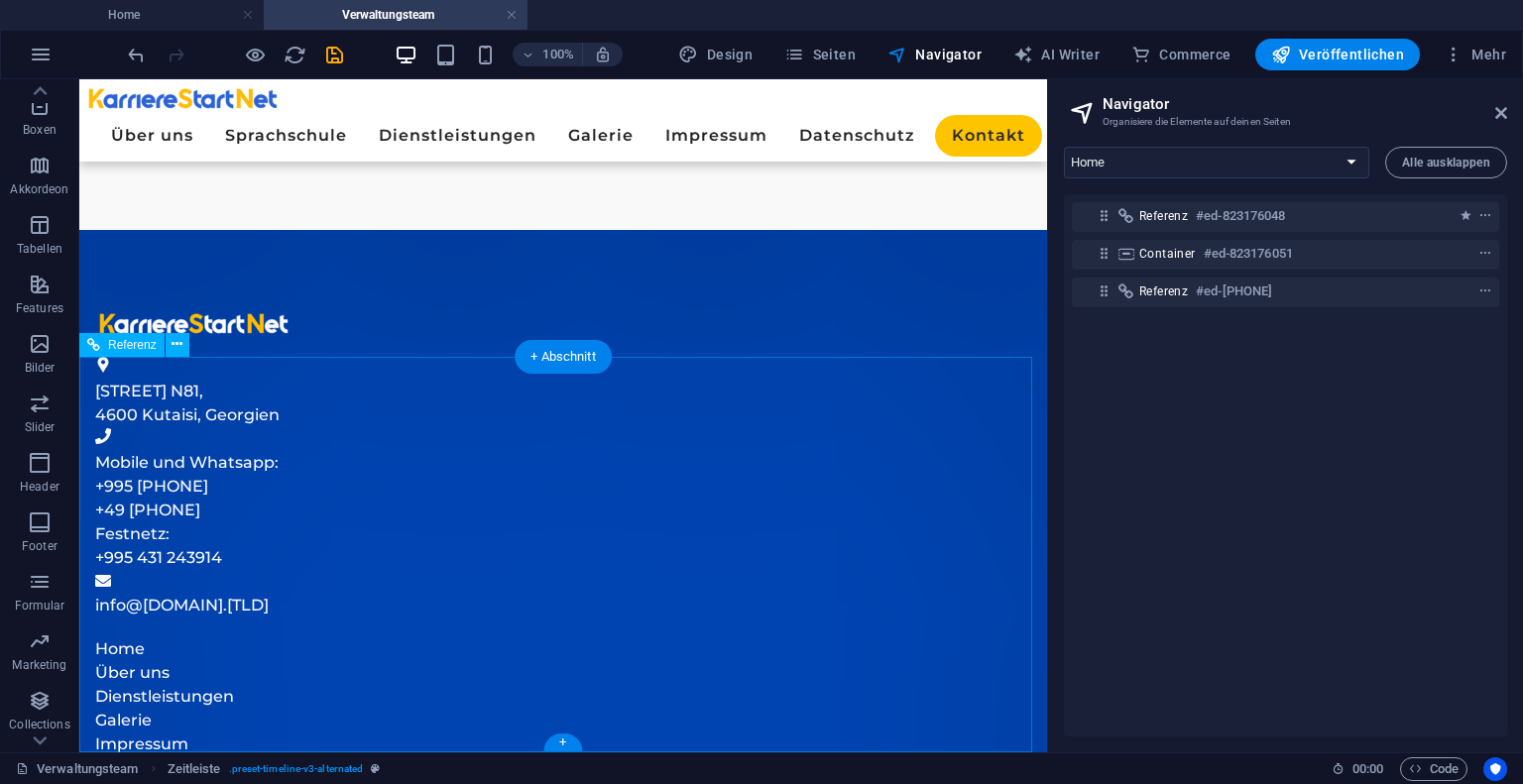 scroll, scrollTop: 103, scrollLeft: 0, axis: vertical 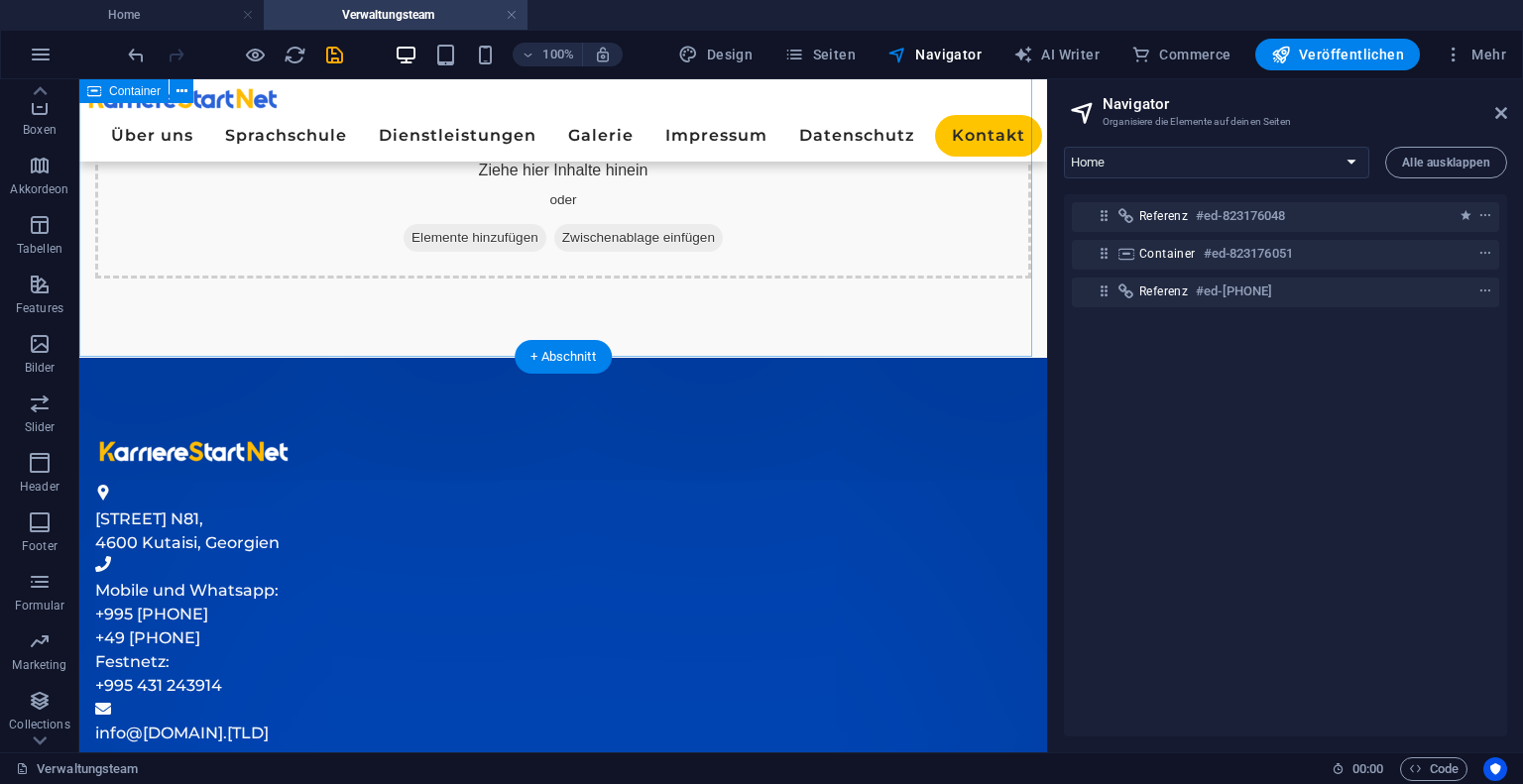 click on "Elemente hinzufügen" at bounding box center [475, 238] 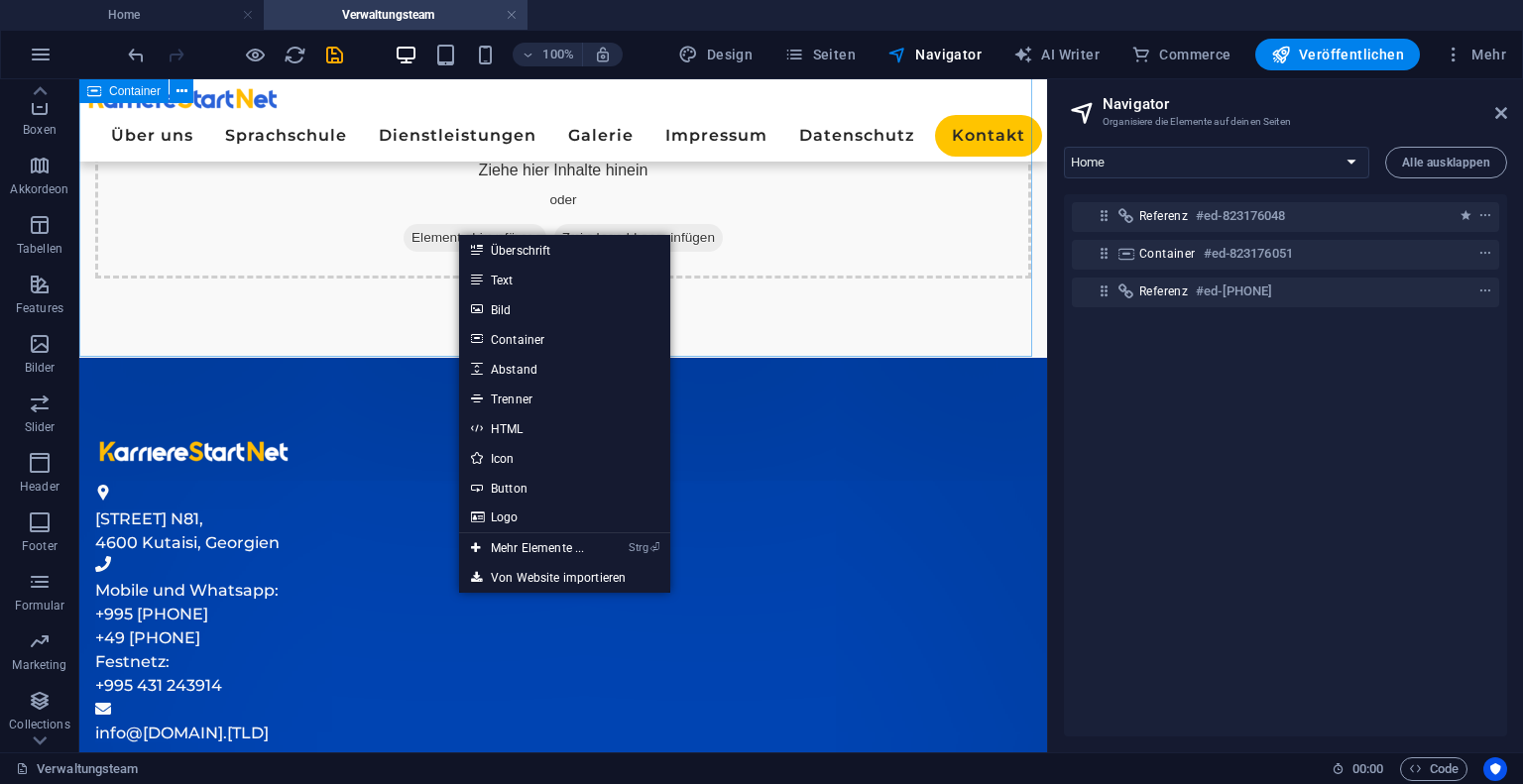 click on "Ziehe hier Inhalte hinein oder  Elemente hinzufügen  Zwischenablage einfügen" at bounding box center [563, 208] 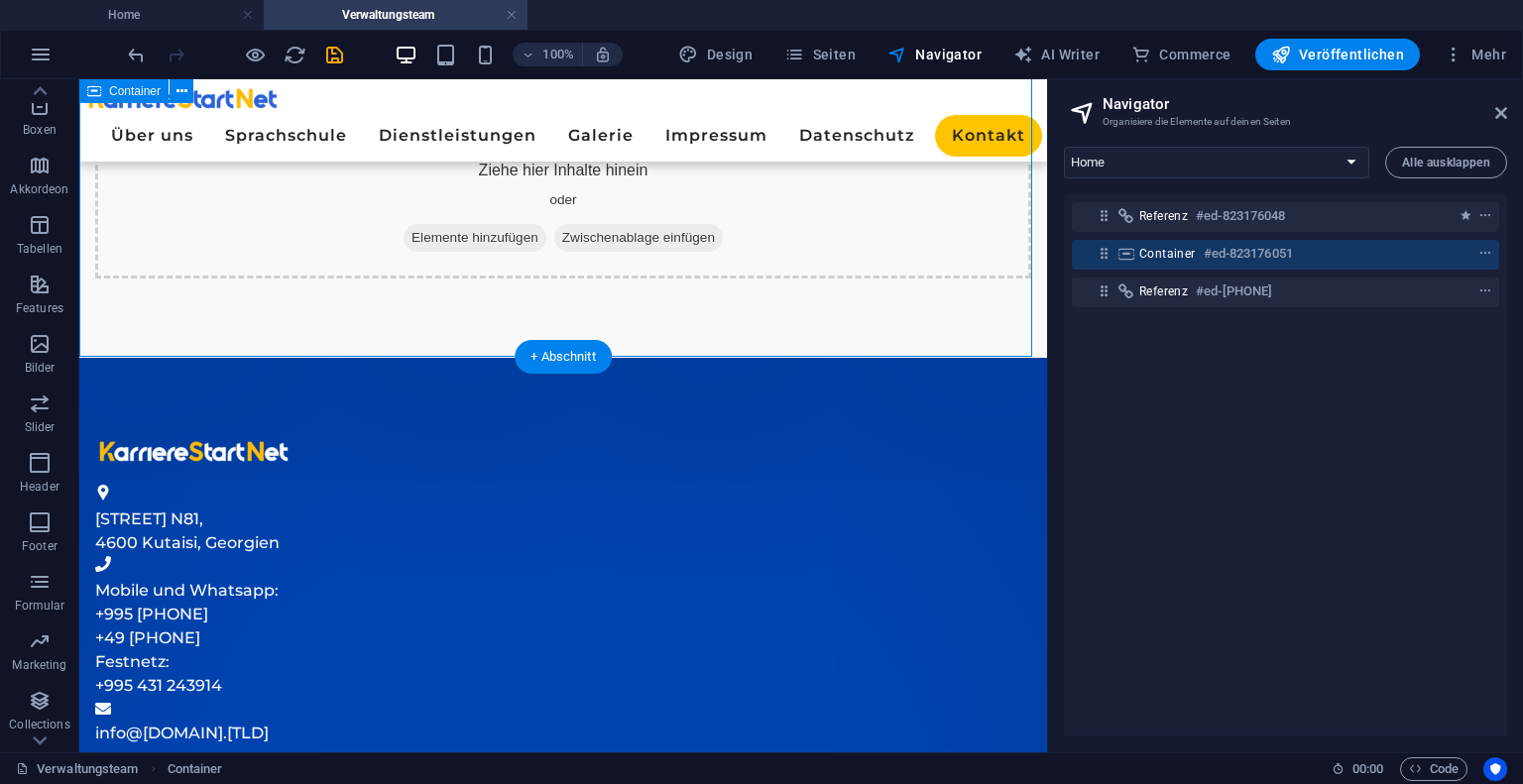 click on "Zwischenablage einfügen" at bounding box center (639, 238) 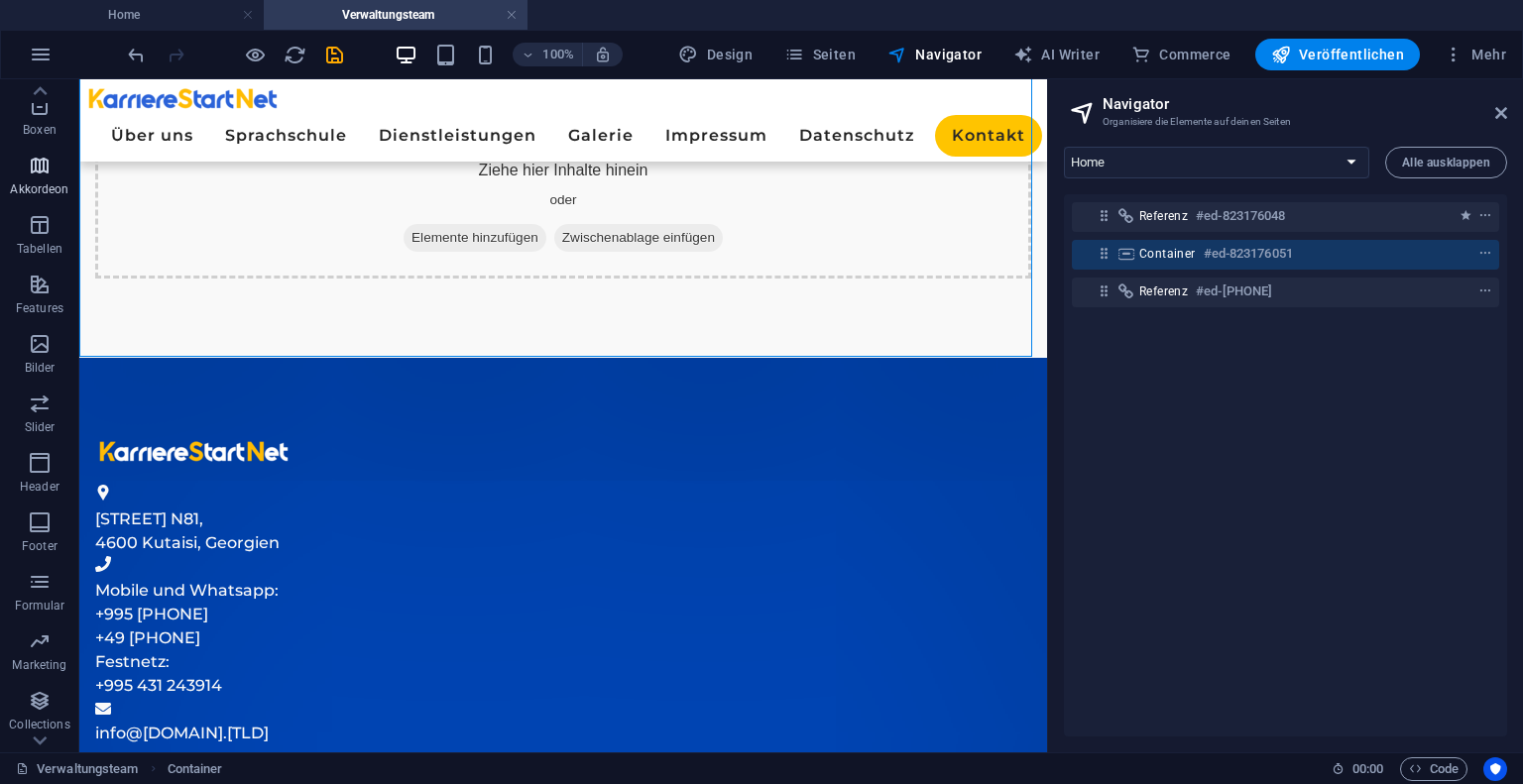 click at bounding box center [40, 166] 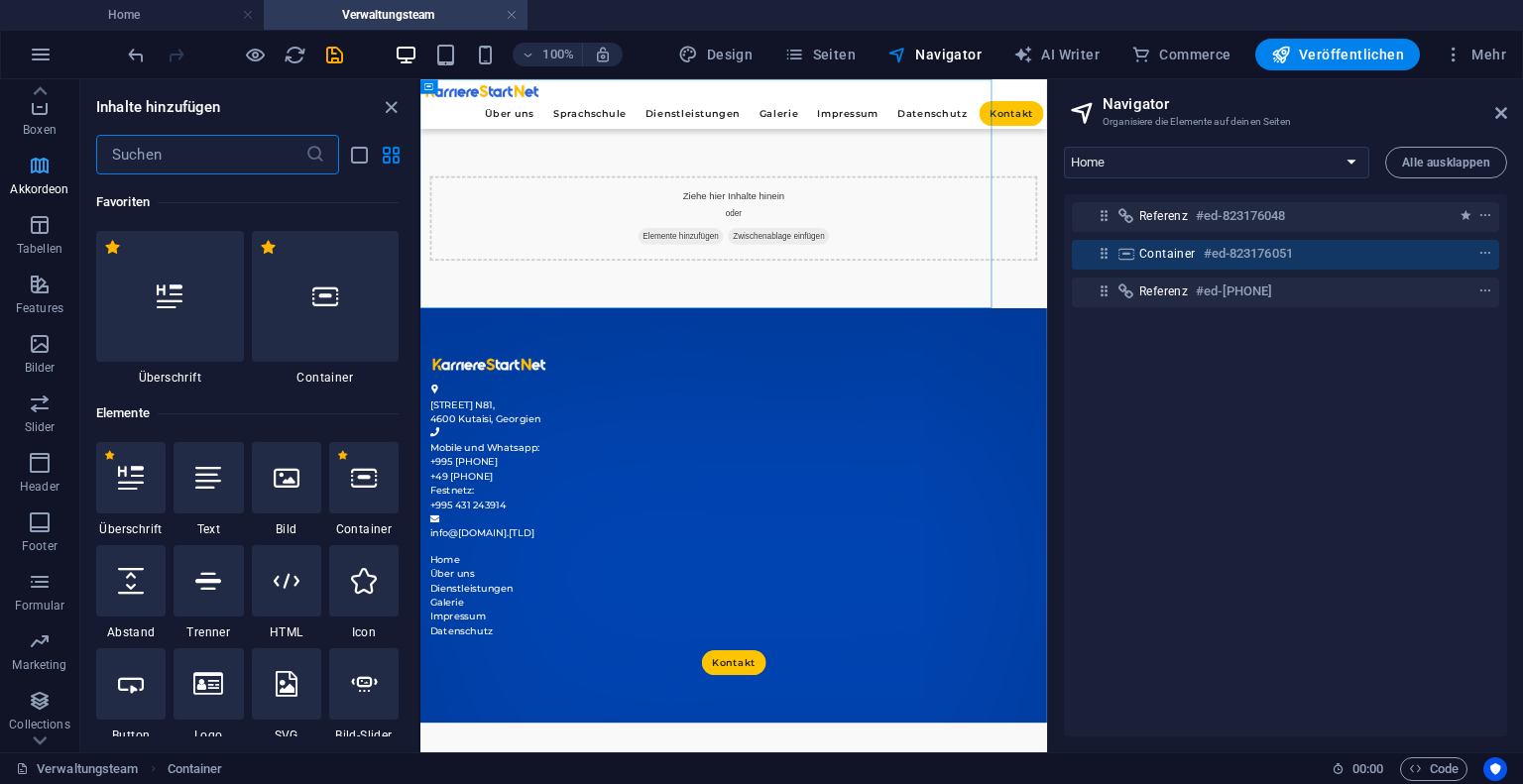 scroll, scrollTop: 0, scrollLeft: 0, axis: both 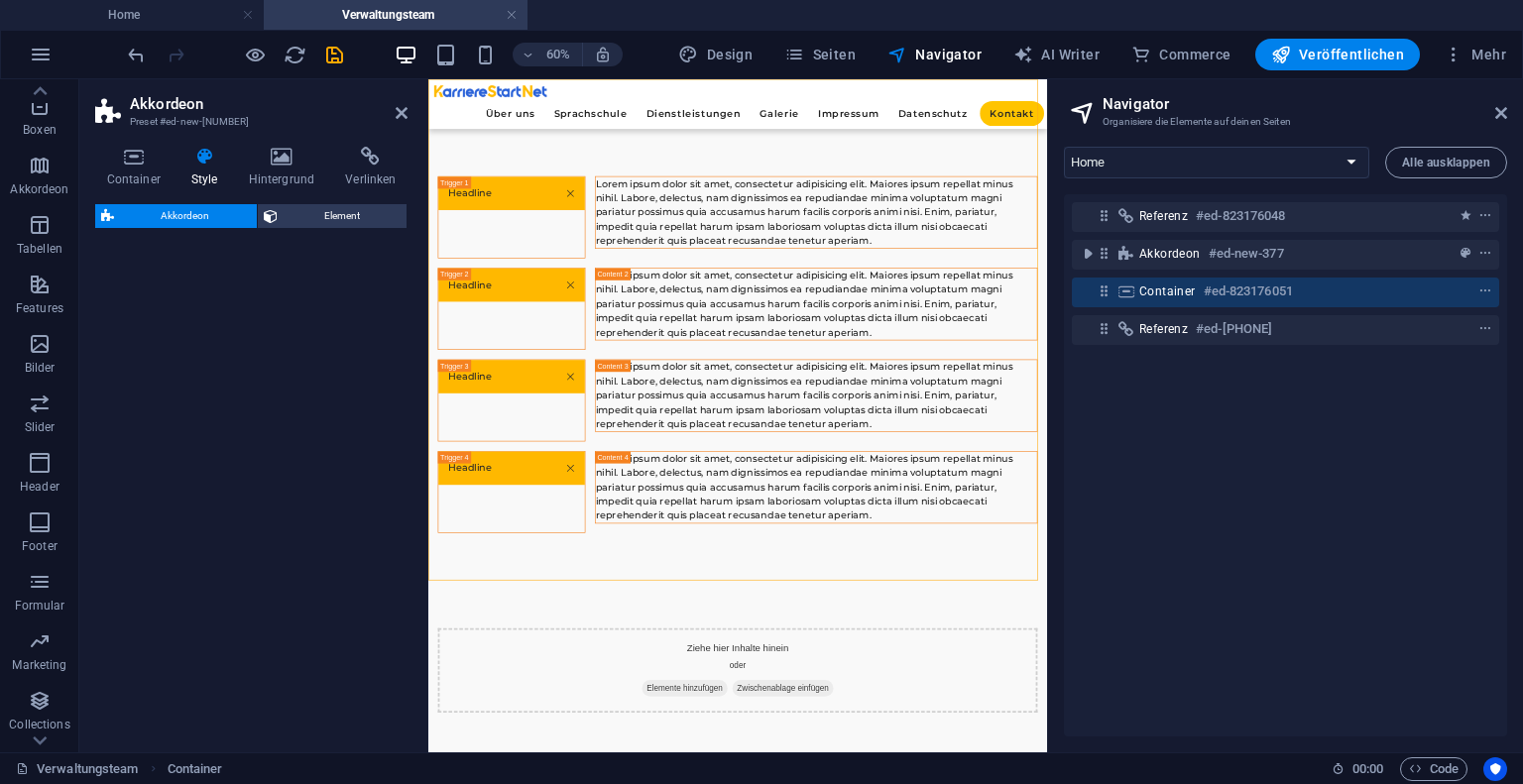 select on "rem" 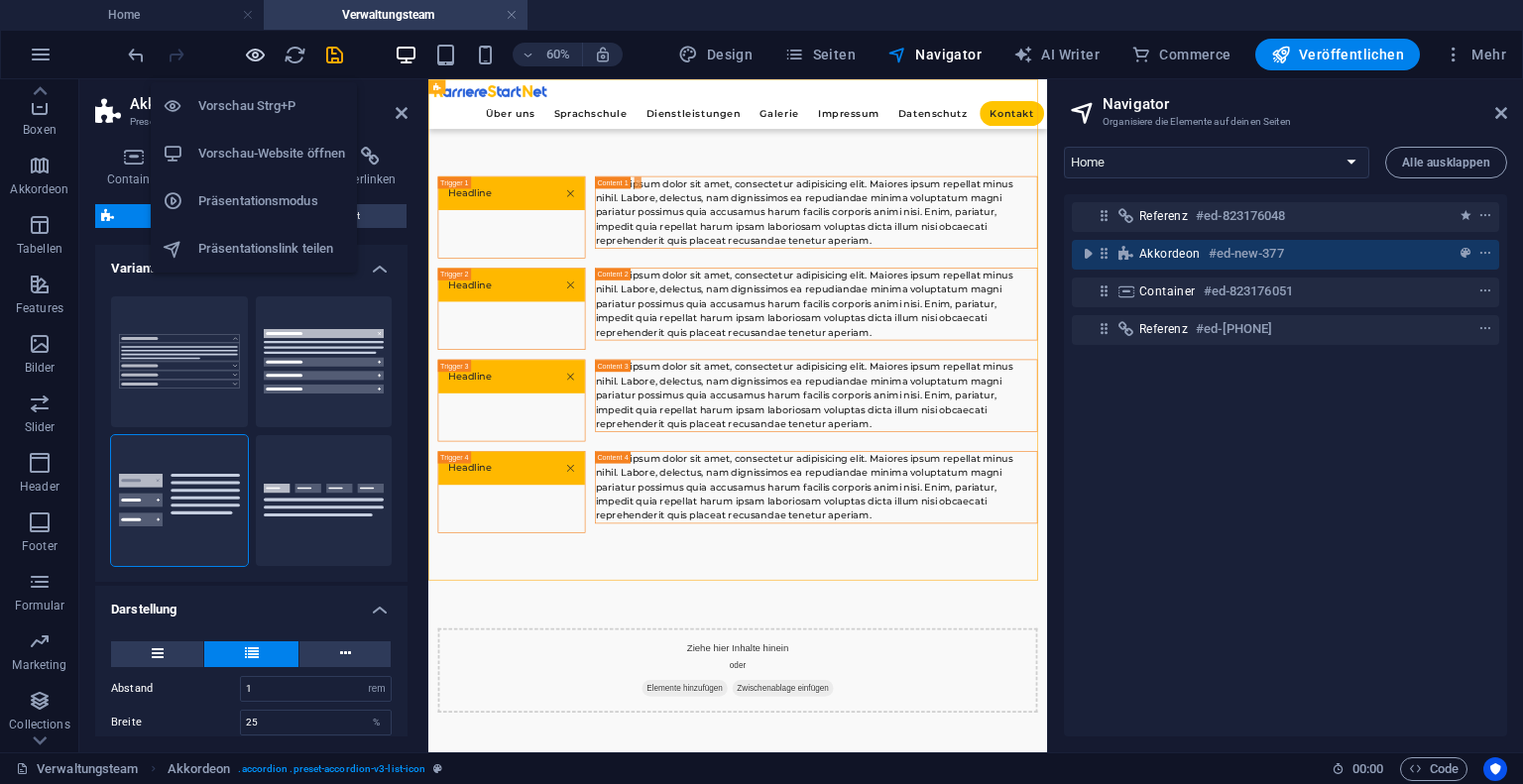 click at bounding box center (255, 55) 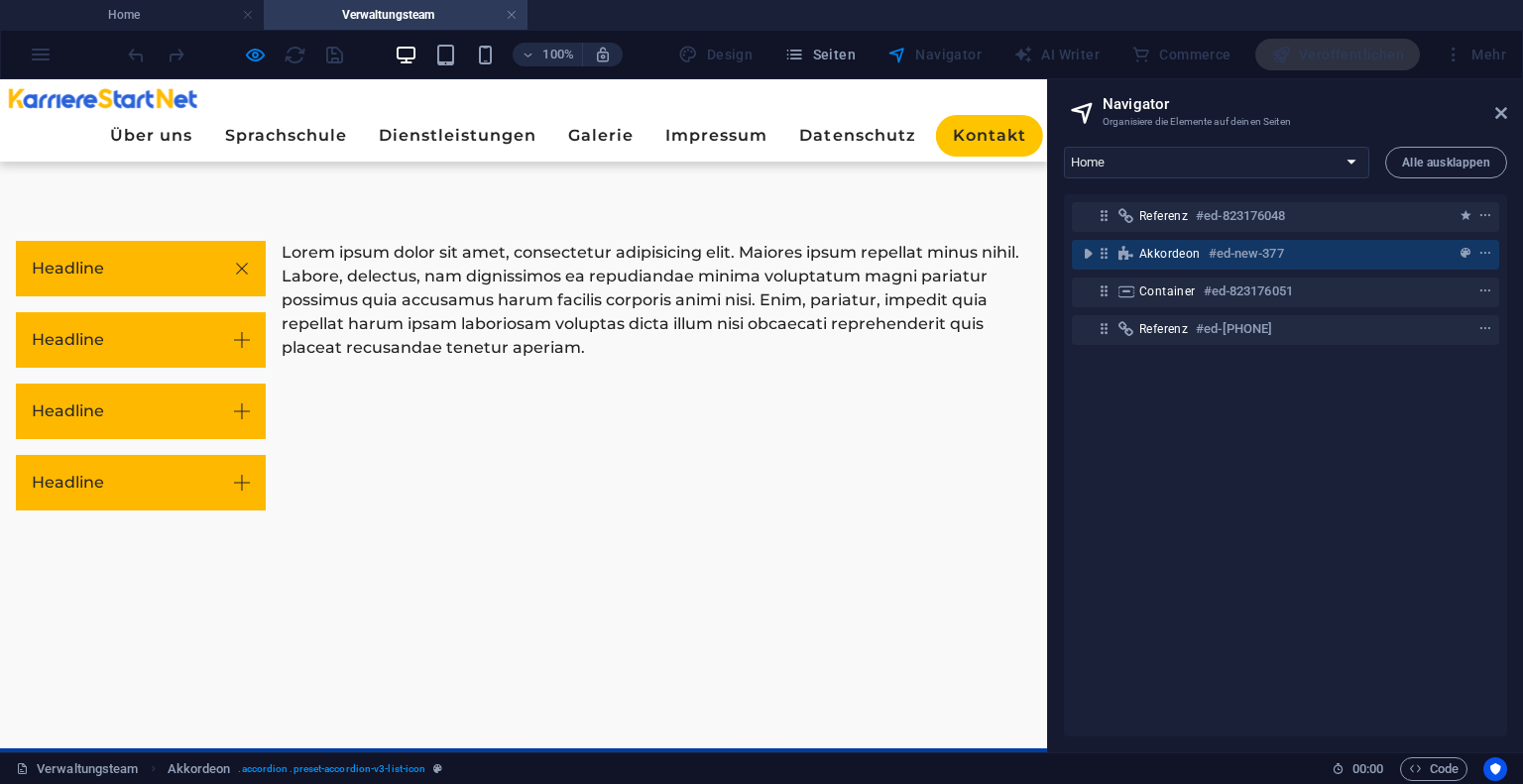 click on "Headline" at bounding box center (141, 340) 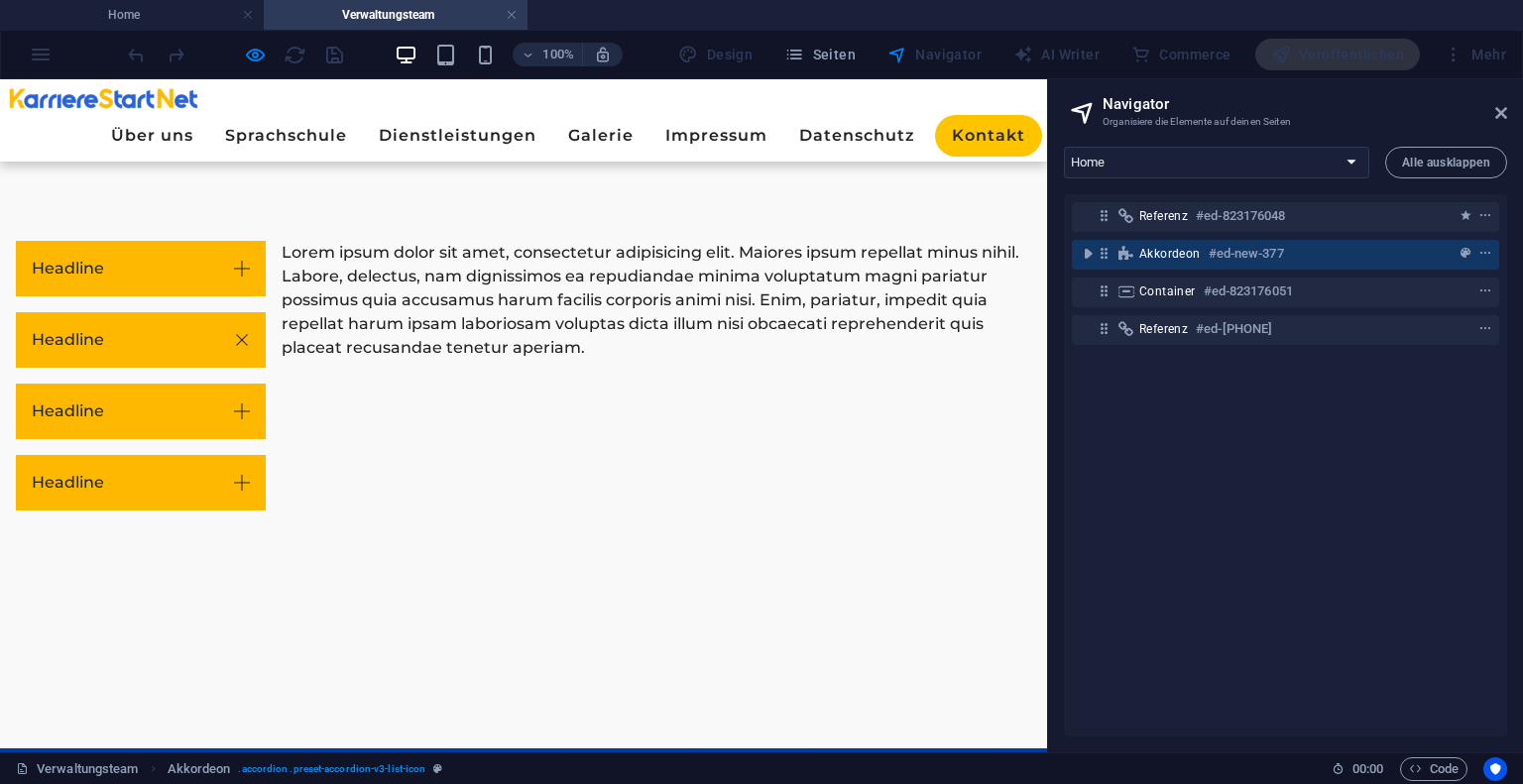 click on "Headline" at bounding box center (141, 411) 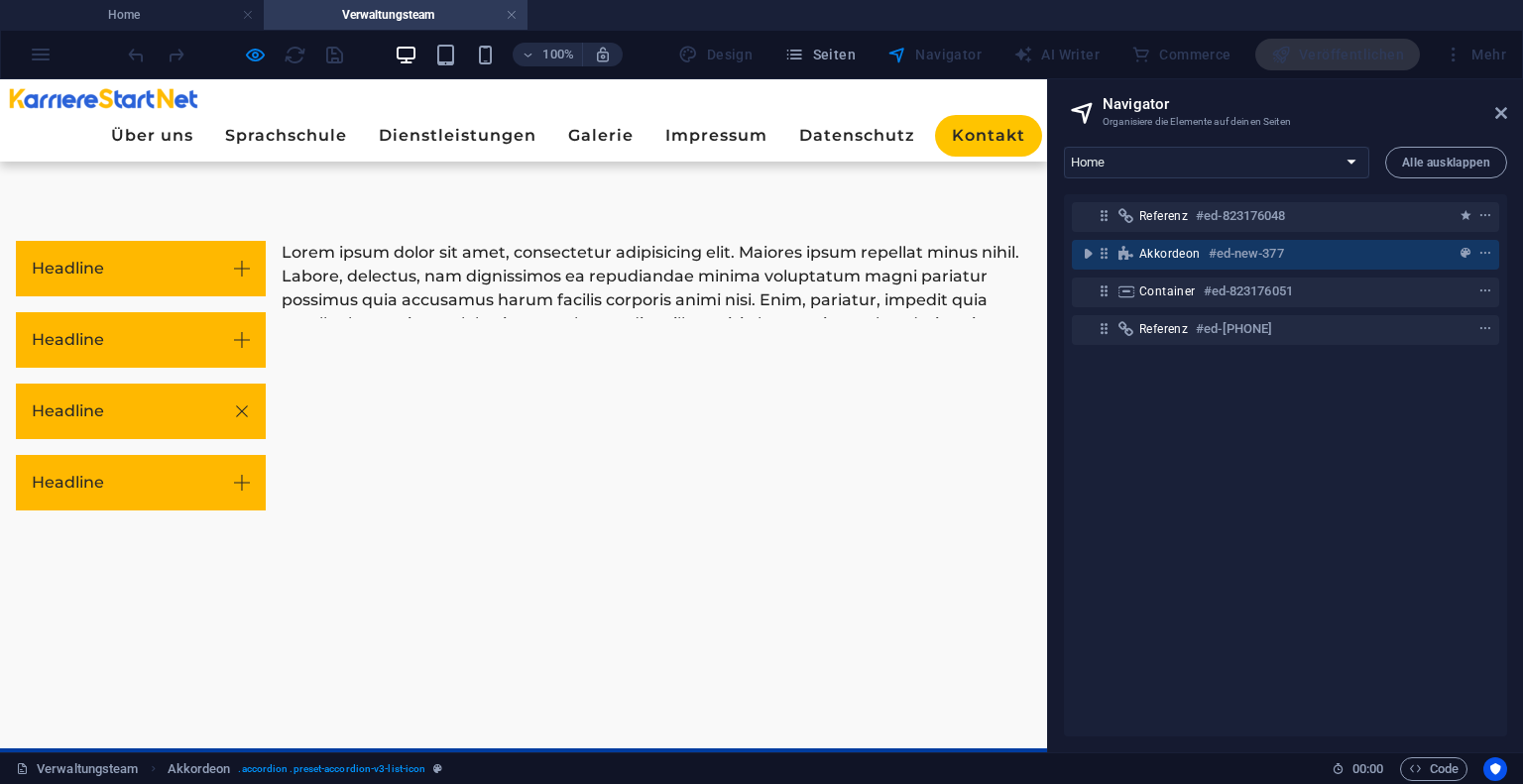 click on "Headline" at bounding box center [141, 483] 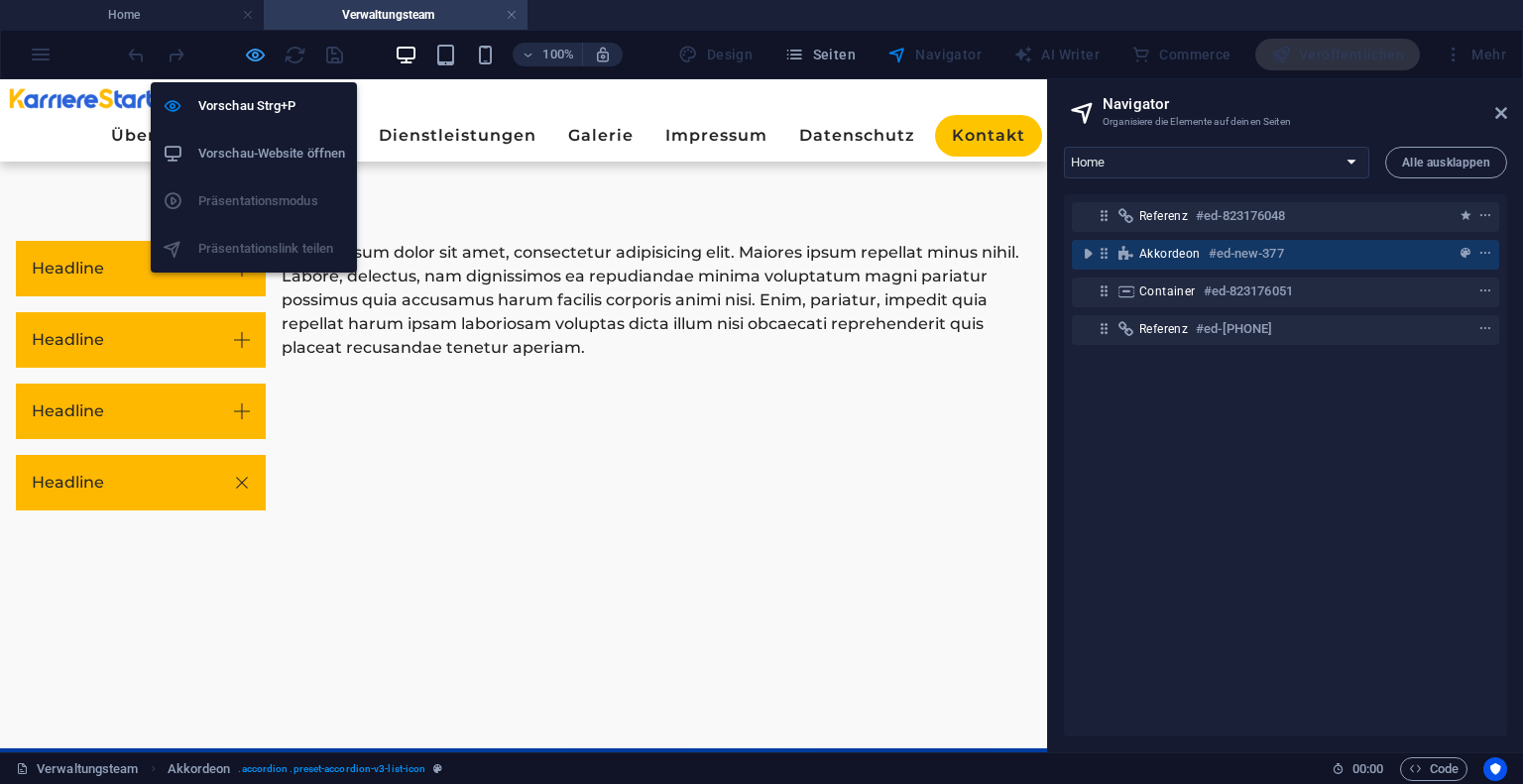 click at bounding box center (255, 55) 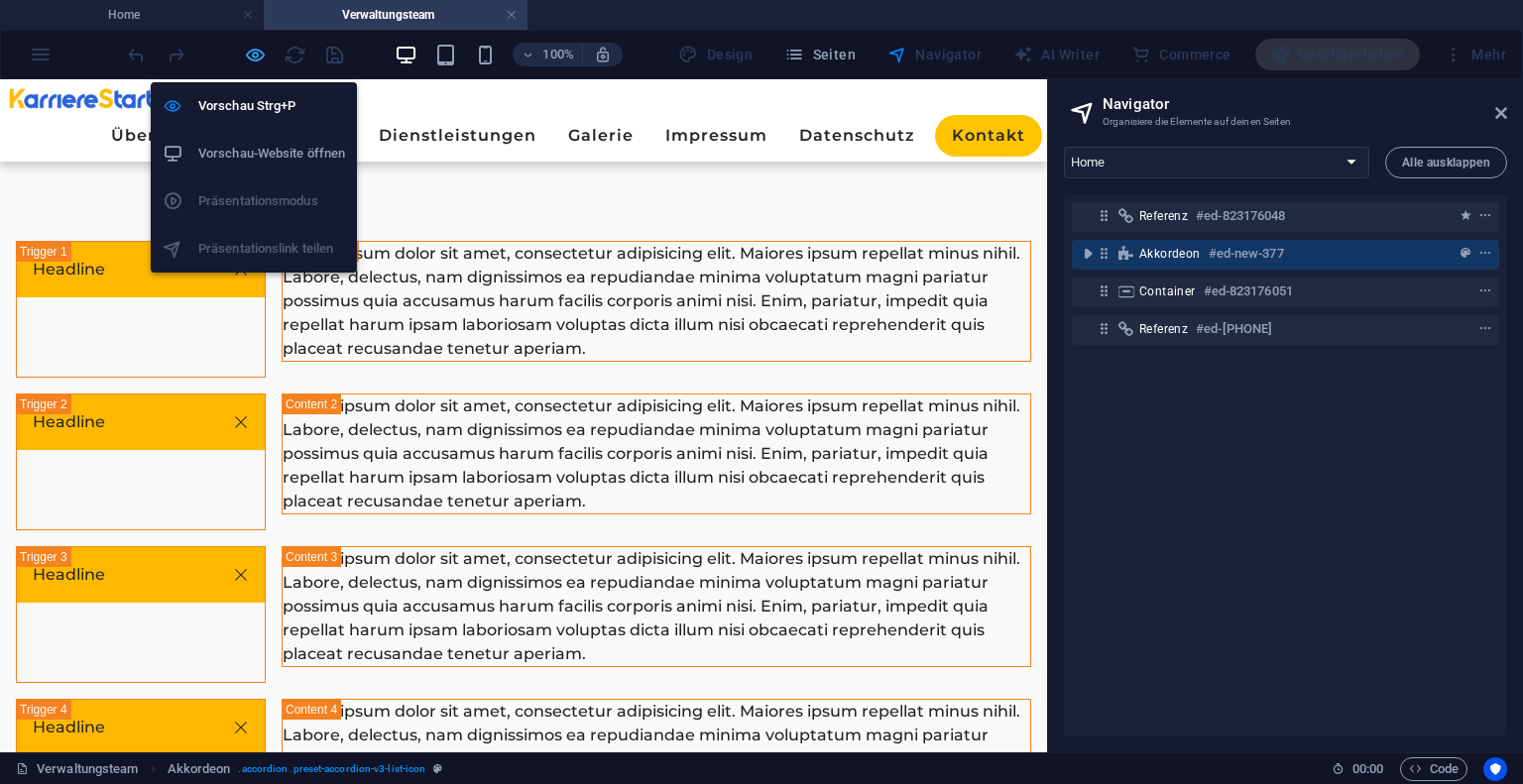 select on "rem" 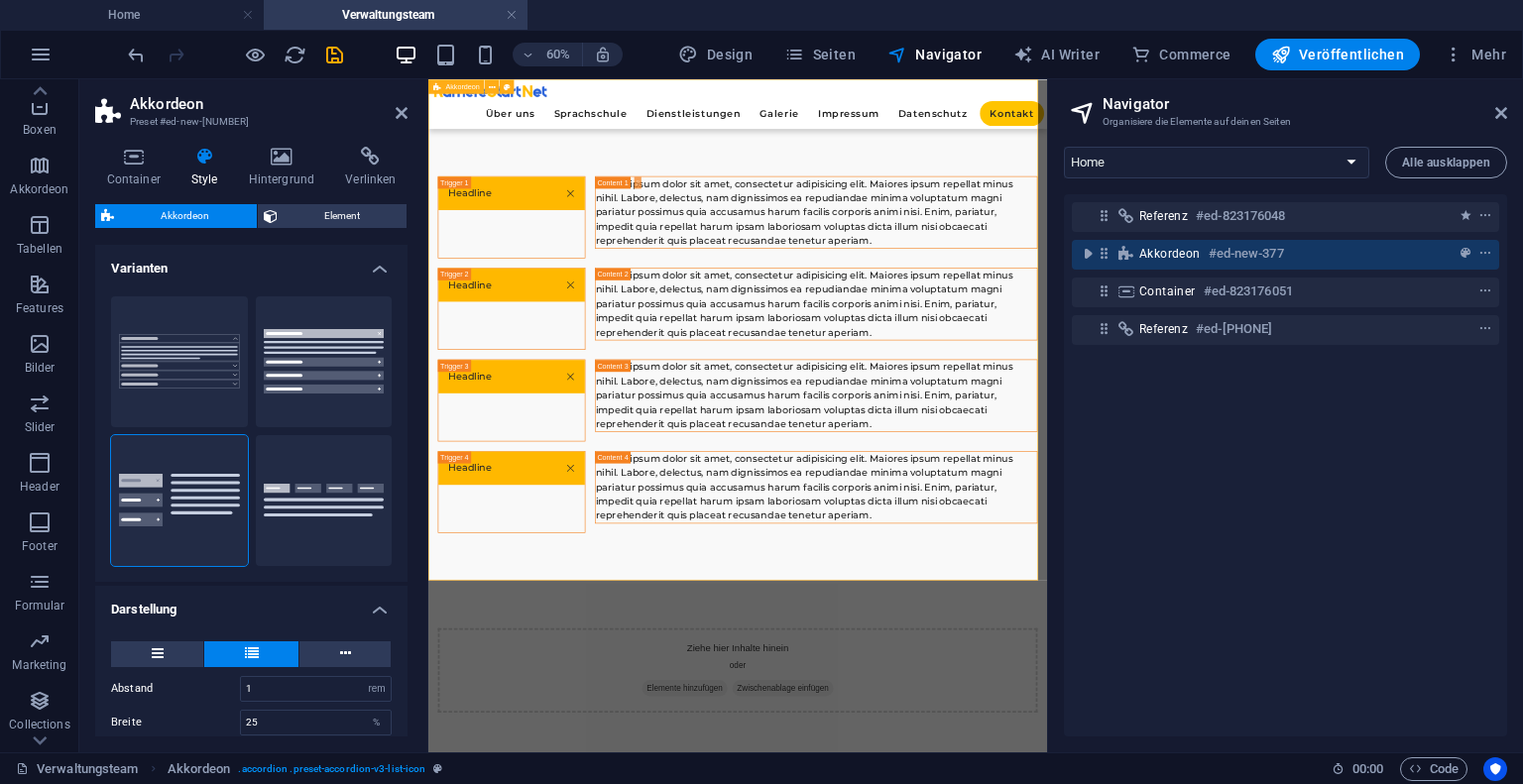 click on "Headline Lorem ipsum dolor sit amet, consectetur adipisicing elit. Maiores ipsum repellat minus nihil. Labore, delectus, nam dignissimos ea repudiandae minima voluptatum magni pariatur possimus quia accusamus harum facilis corporis animi nisi. Enim, pariatur, impedit quia repellat harum ipsam laboriosam voluptas dicta illum nisi obcaecati reprehenderit quis placeat recusandae tenetur aperiam. Headline Lorem ipsum dolor sit amet, consectetur adipisicing elit. Maiores ipsum repellat minus nihil. Labore, delectus, nam dignissimos ea repudiandae minima voluptatum magni pariatur possimus quia accusamus harum facilis corporis animi nisi. Enim, pariatur, impedit quia repellat harum ipsam laboriosam voluptas dicta illum nisi obcaecati reprehenderit quis placeat recusandae tenetur aperiam. Headline Headline" at bounding box center [944, 497] 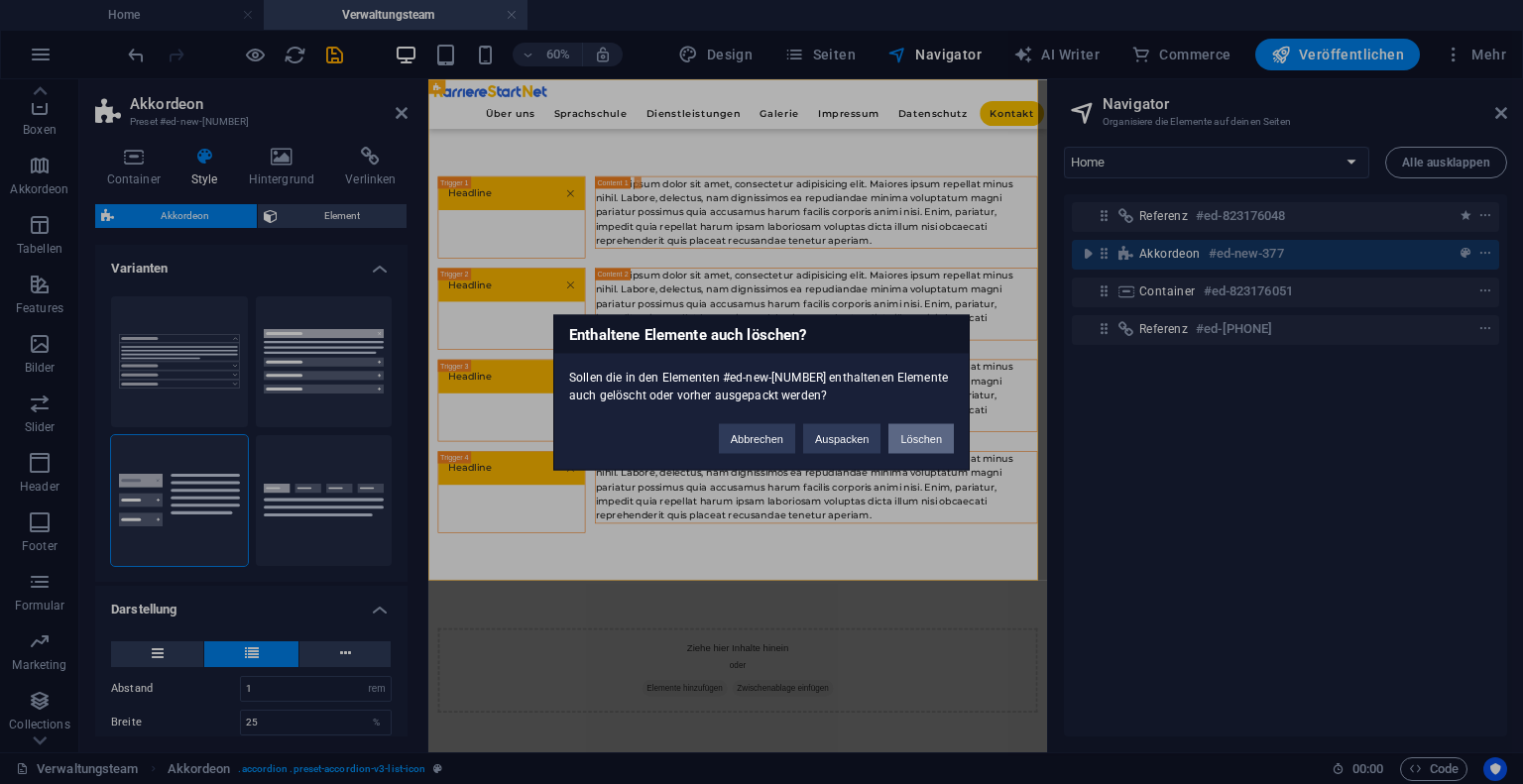 type 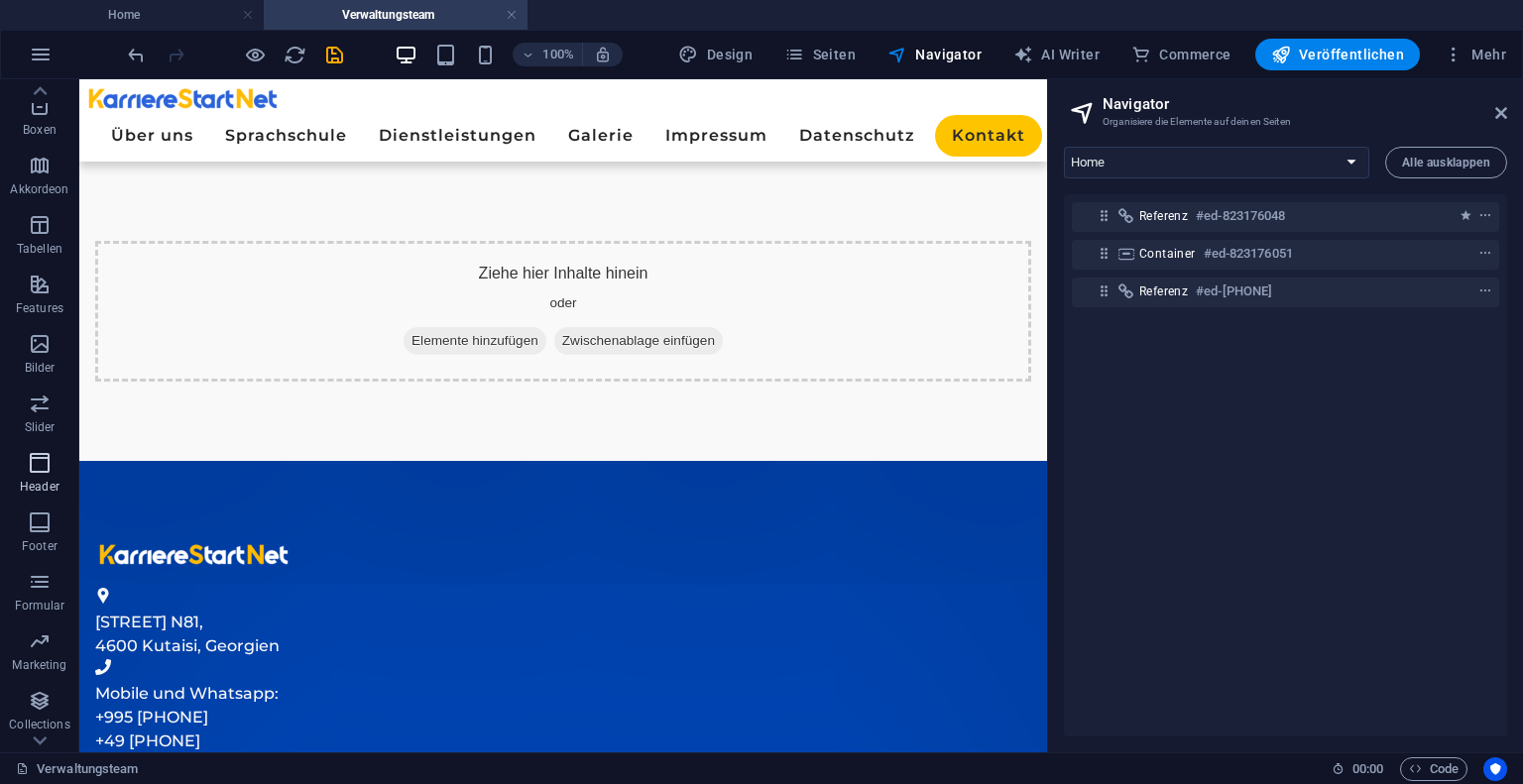 scroll, scrollTop: 278, scrollLeft: 0, axis: vertical 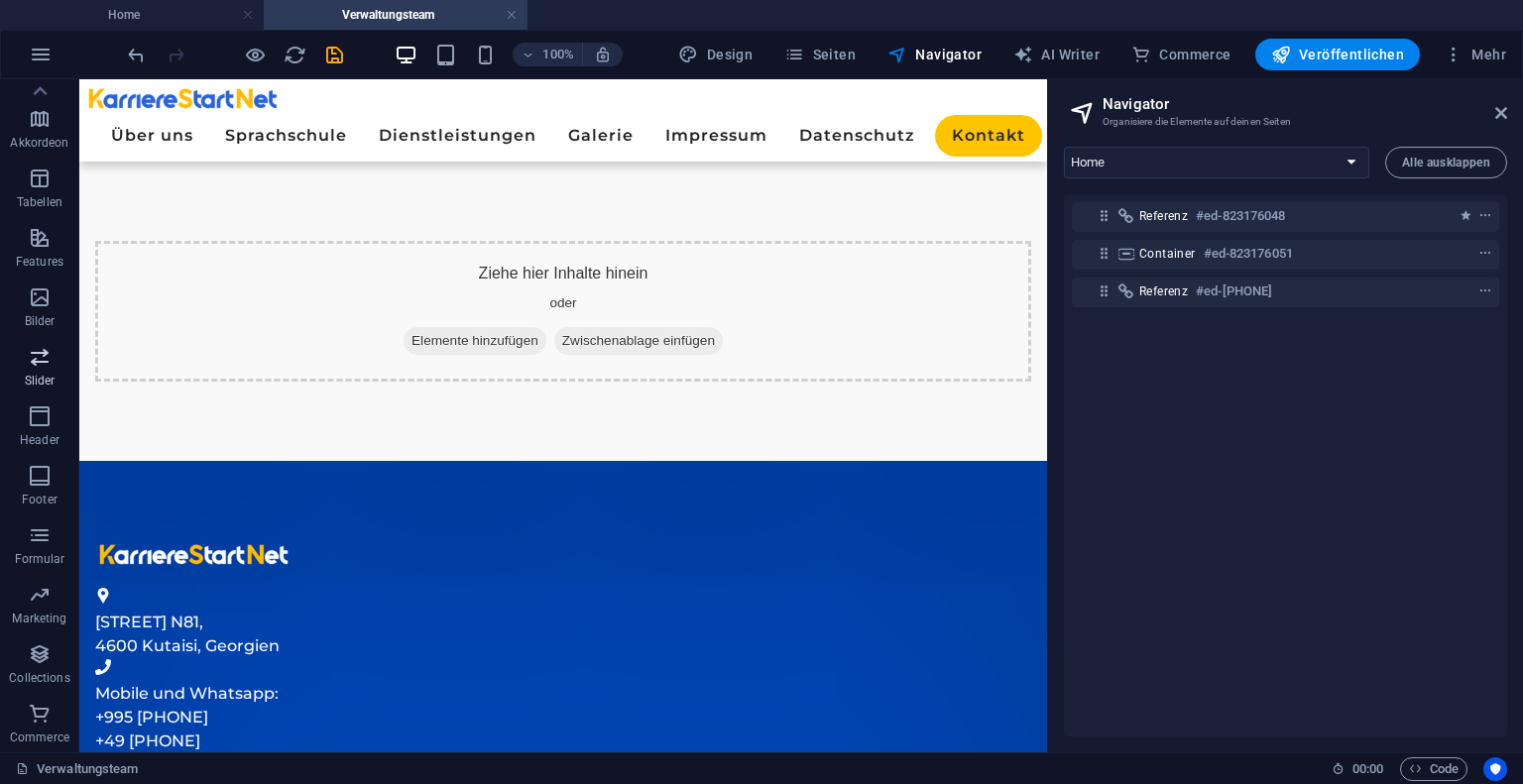 click at bounding box center [40, 297] 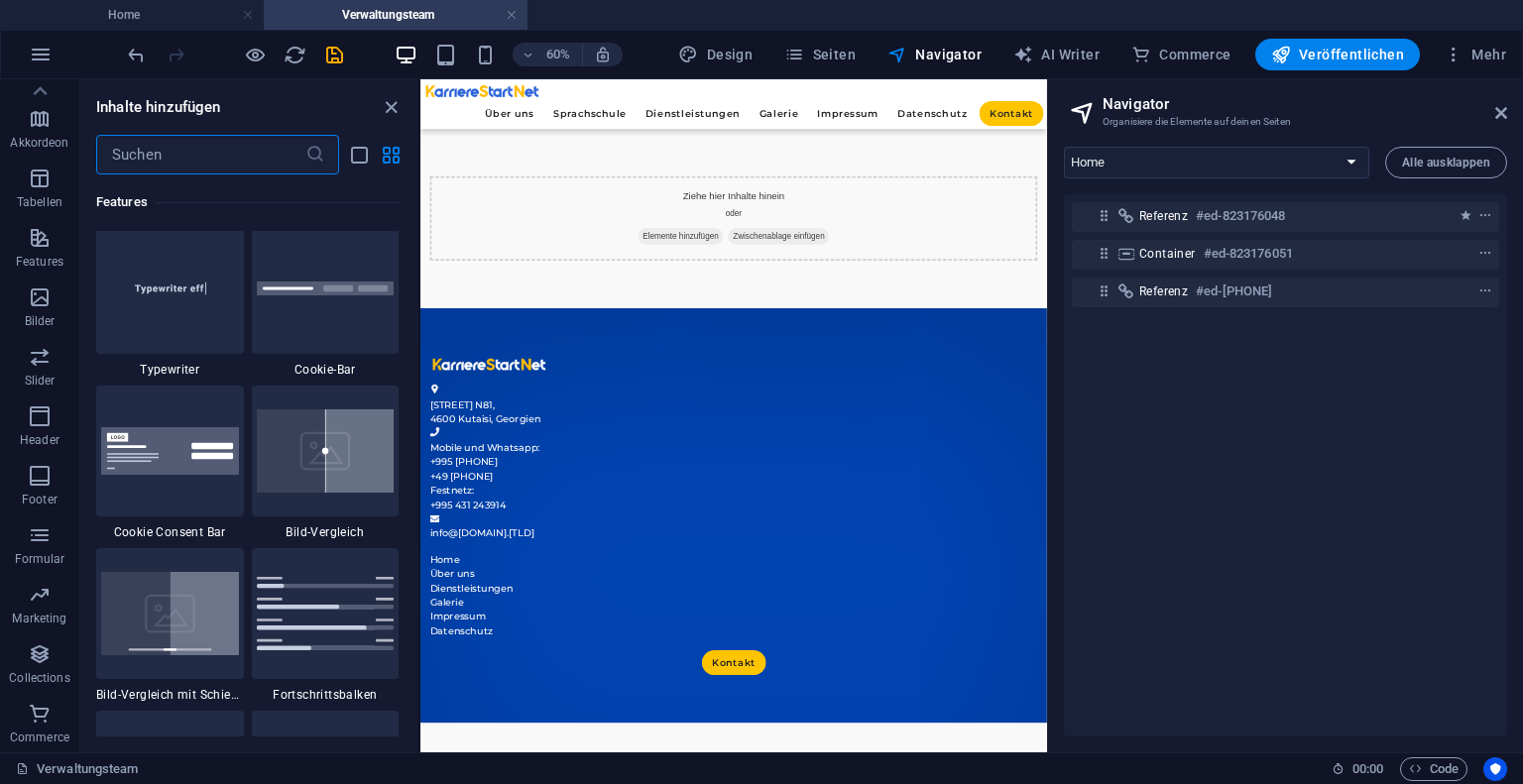 scroll, scrollTop: 8200, scrollLeft: 0, axis: vertical 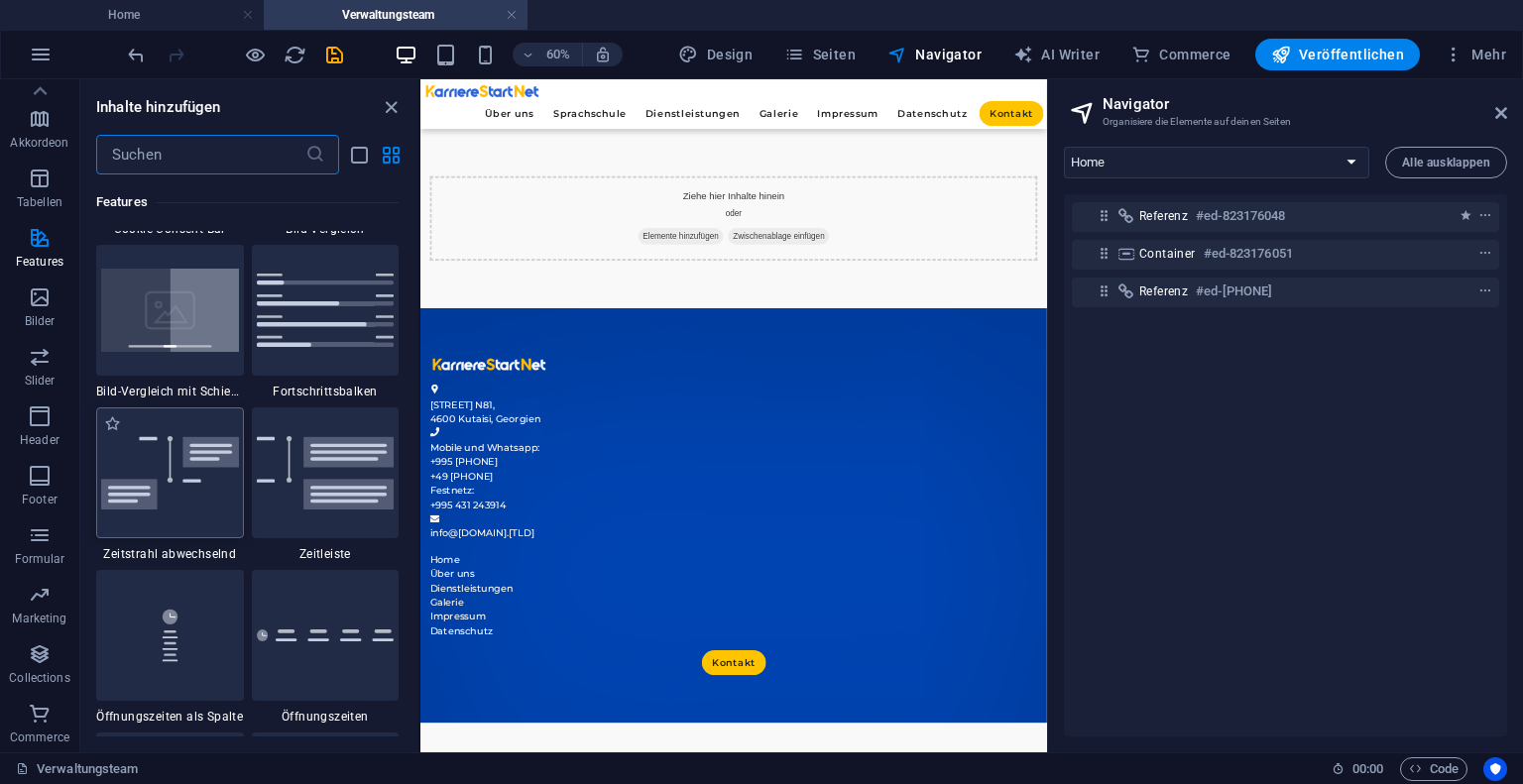 click at bounding box center [170, 473] 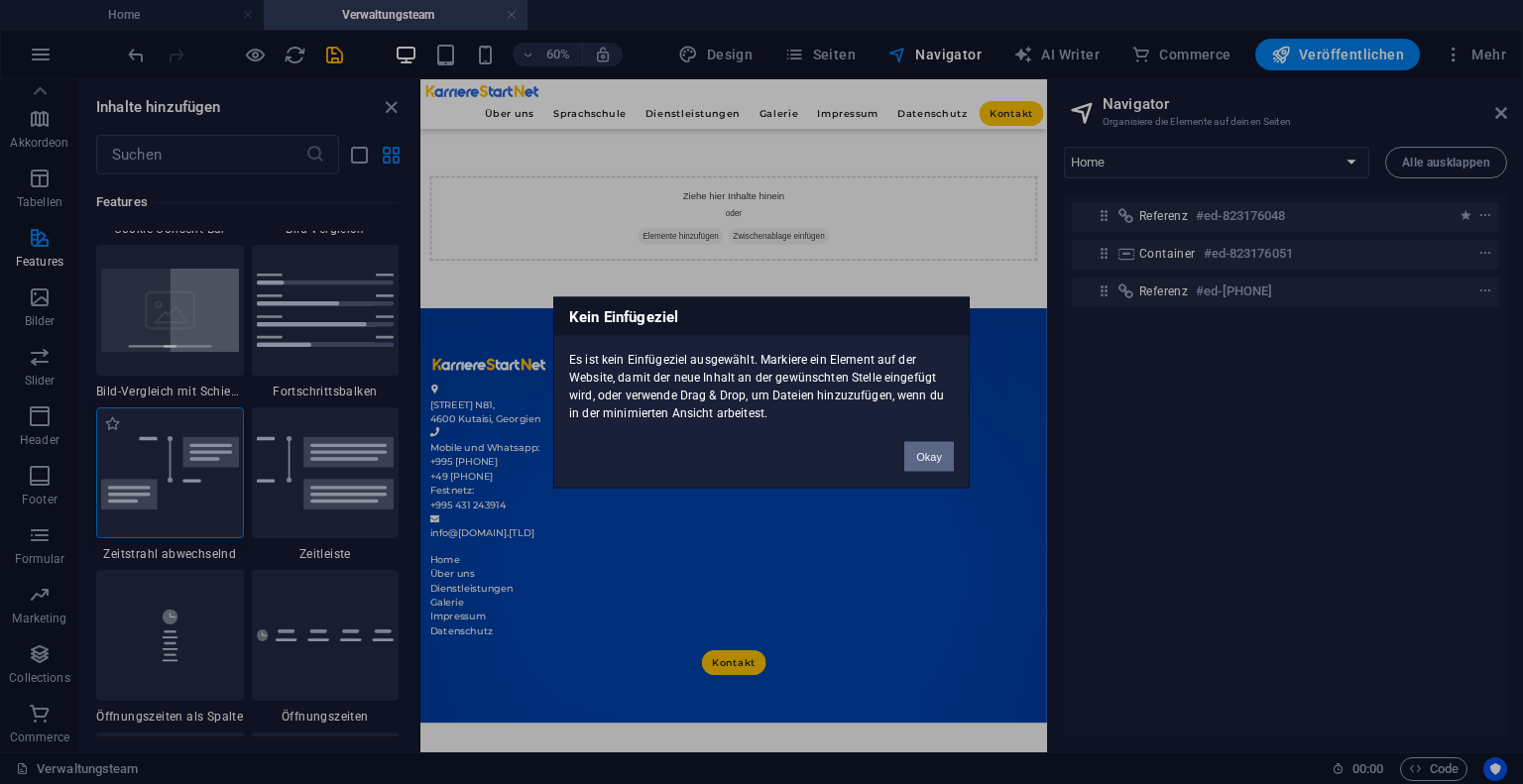 click on "Kein Einfügeziel Es ist kein Einfügeziel ausgewählt. Markiere ein Element auf der Website, damit der neue Inhalt an der gewünschten Stelle eingefügt wird, oder verwende Drag & Drop, um Dateien hinzuzufügen, wenn du in der minimierten Ansicht arbeitest. Okay" at bounding box center [762, 392] 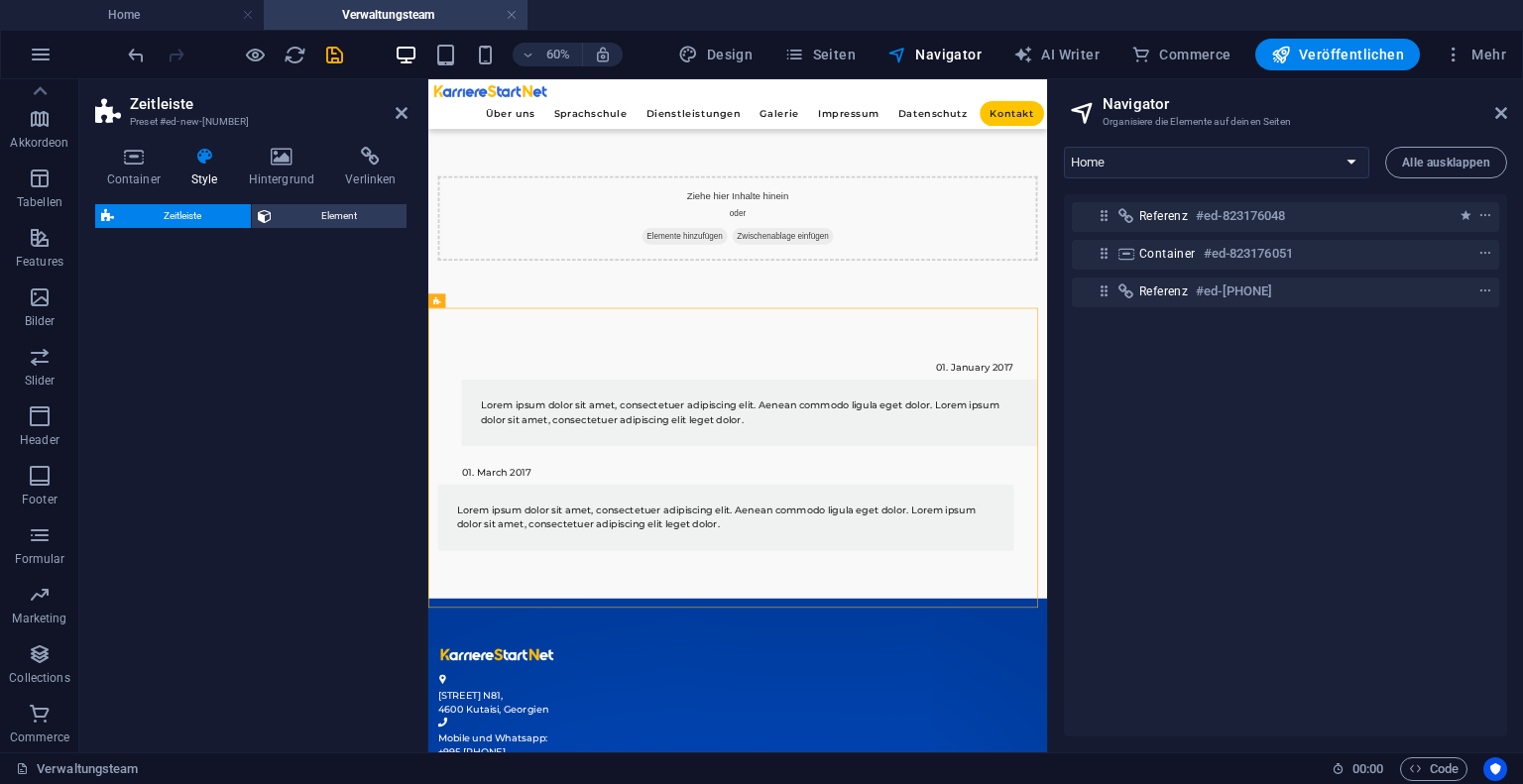 select on "rem" 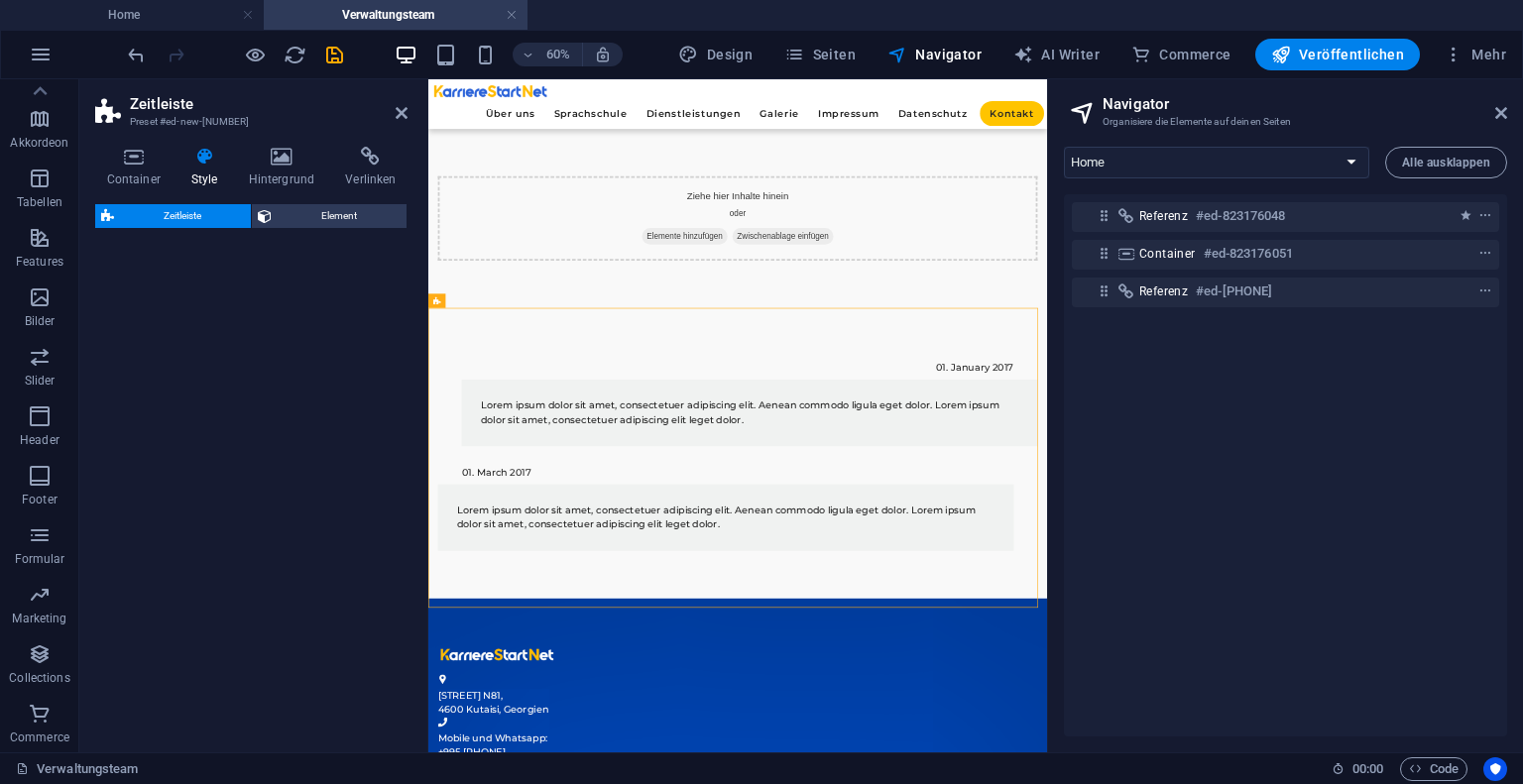 select on "rem" 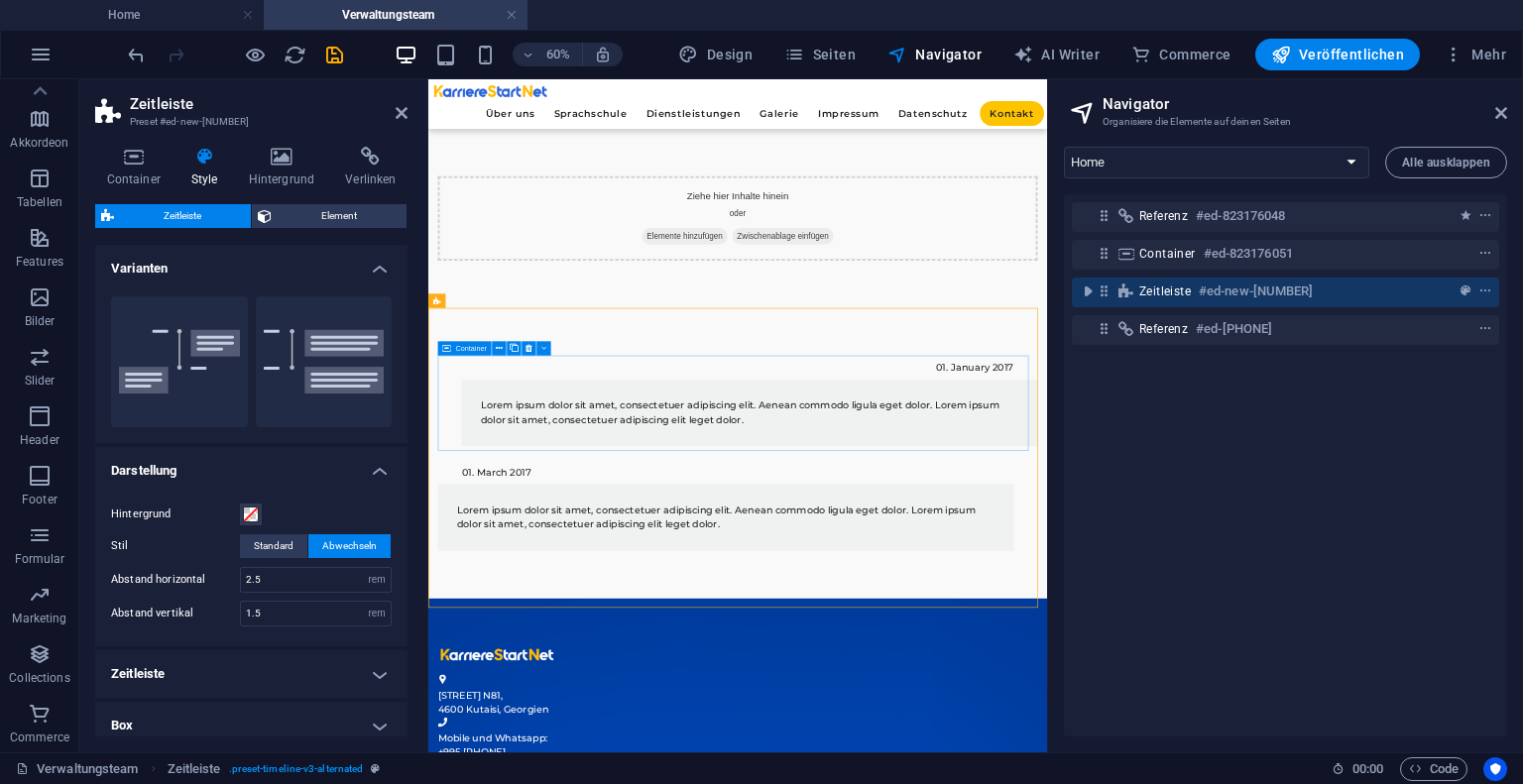 click on "01. January 2017 Lorem ipsum dolor sit amet, consectetuer adipiscing elit. Aenean commodo ligula eget dolor. Lorem ipsum dolor sit amet, consectetuer adipiscing elit leget dolor." at bounding box center (944, 616) 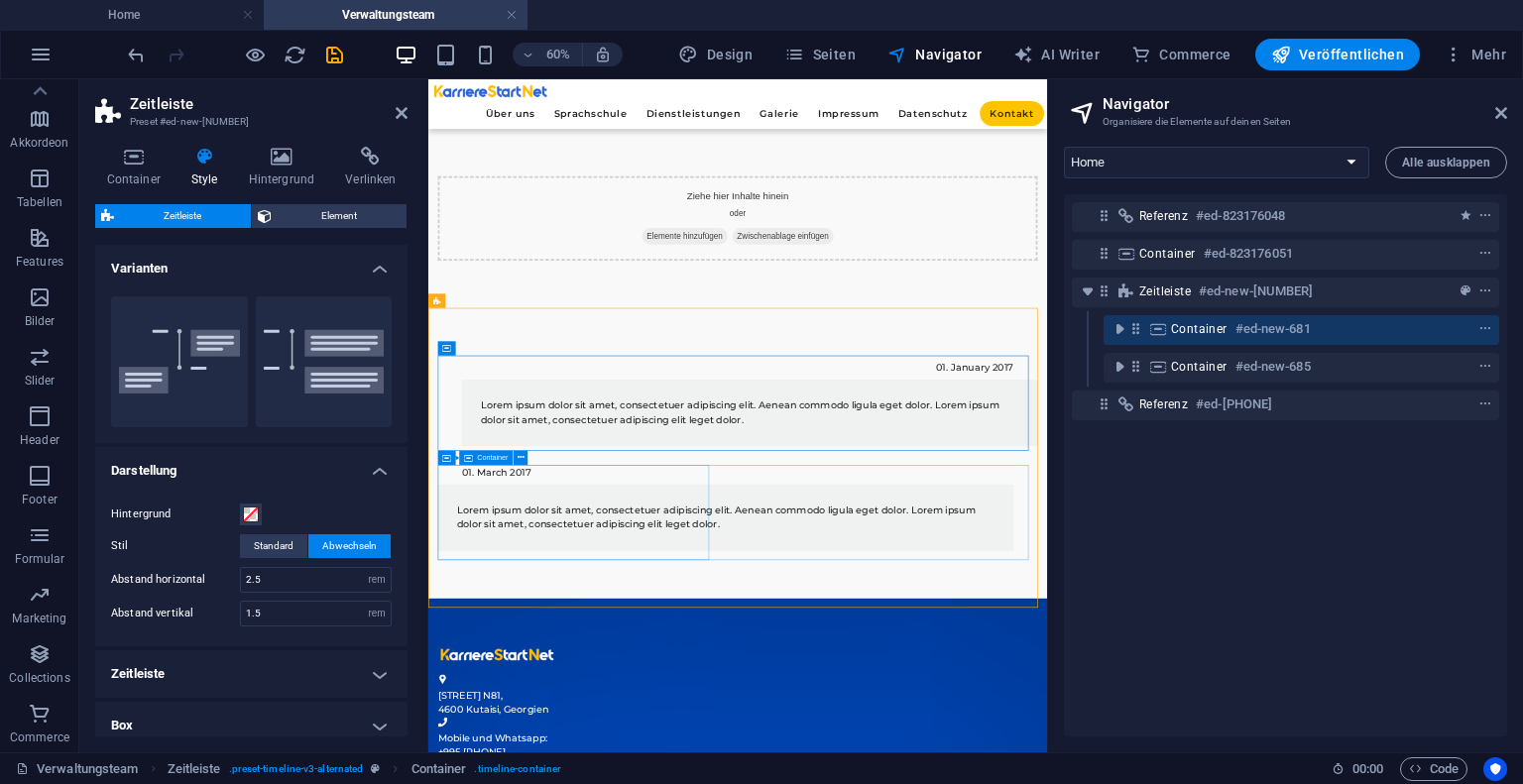 click on "Lorem ipsum dolor sit amet, consectetuer adipiscing elit. Aenean commodo ligula eget dolor. Lorem ipsum dolor sit amet, consectetuer adipiscing elit leget dolor." at bounding box center [924, 810] 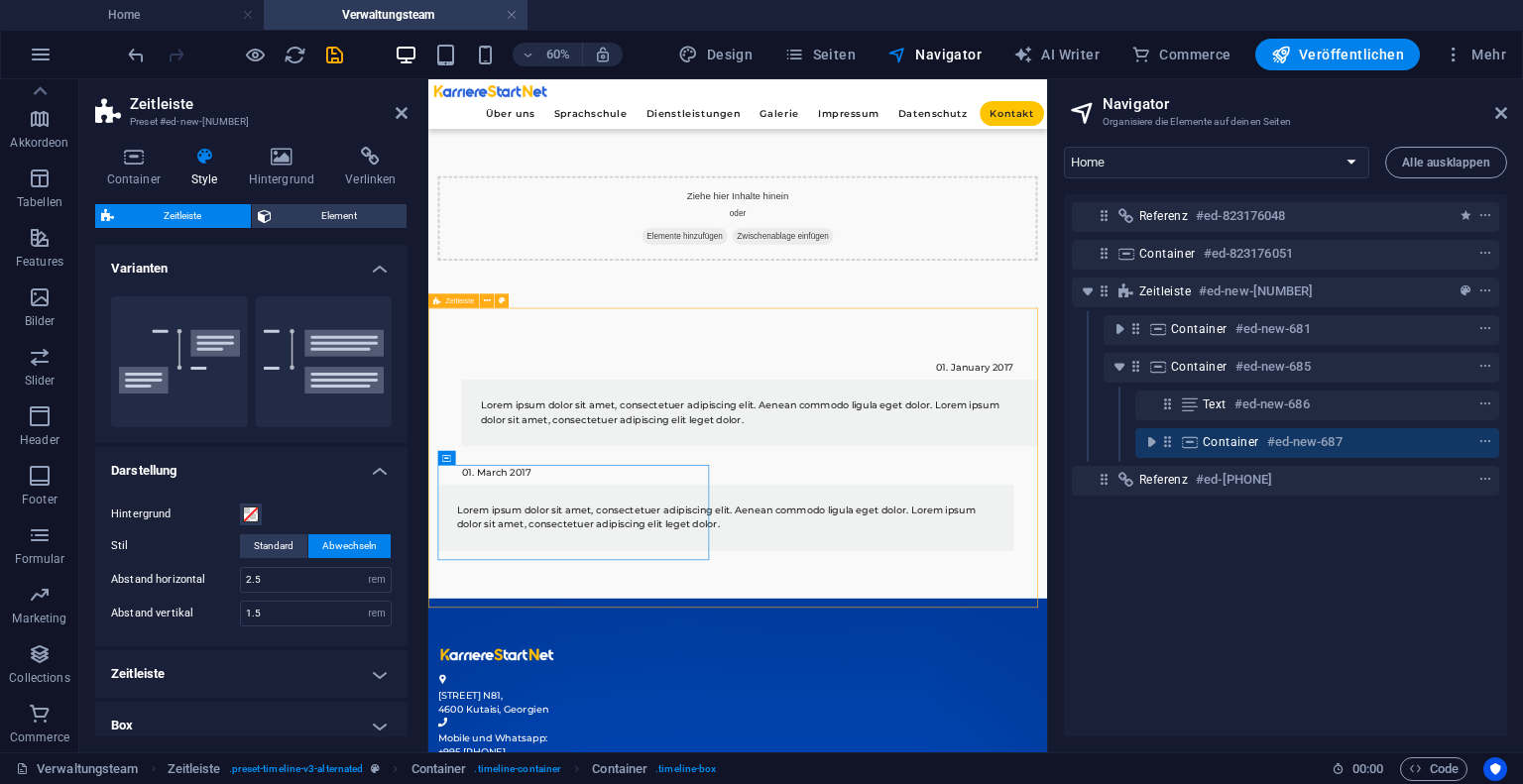 click on "01. January 2017 Lorem ipsum dolor sit amet, consectetuer adipiscing elit. Aenean commodo ligula eget dolor. Lorem ipsum dolor sit amet, consectetuer adipiscing elit leget dolor. 01. March 2017 Lorem ipsum dolor sit amet, consectetuer adipiscing elit. Aenean commodo ligula eget dolor. Lorem ipsum dolor sit amet, consectetuer adipiscing elit leget dolor." at bounding box center [944, 703] 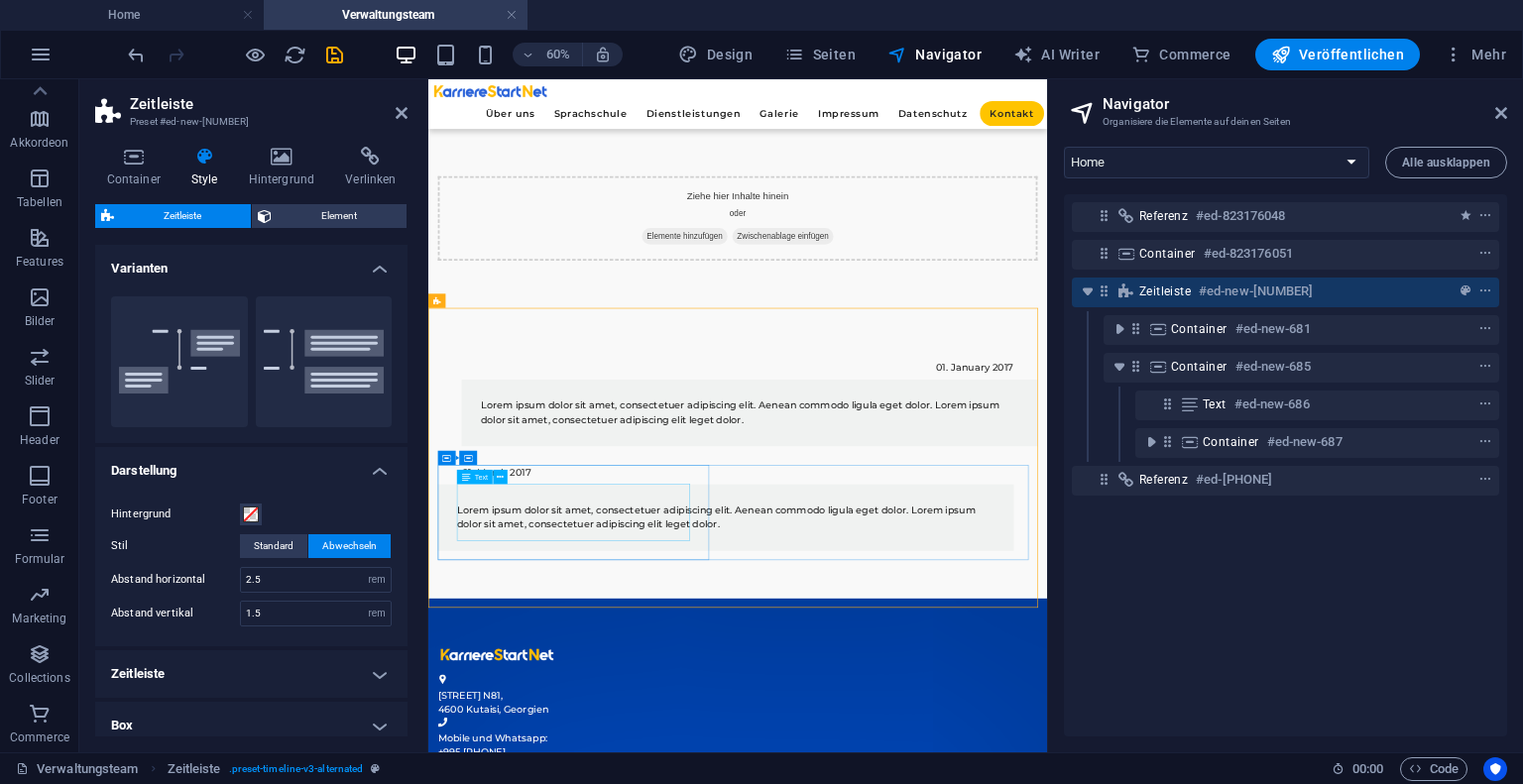 click on "Lorem ipsum dolor sit amet, consectetuer adipiscing elit. Aenean commodo ligula eget dolor. Lorem ipsum dolor sit amet, consectetuer adipiscing elit leget dolor." at bounding box center [924, 810] 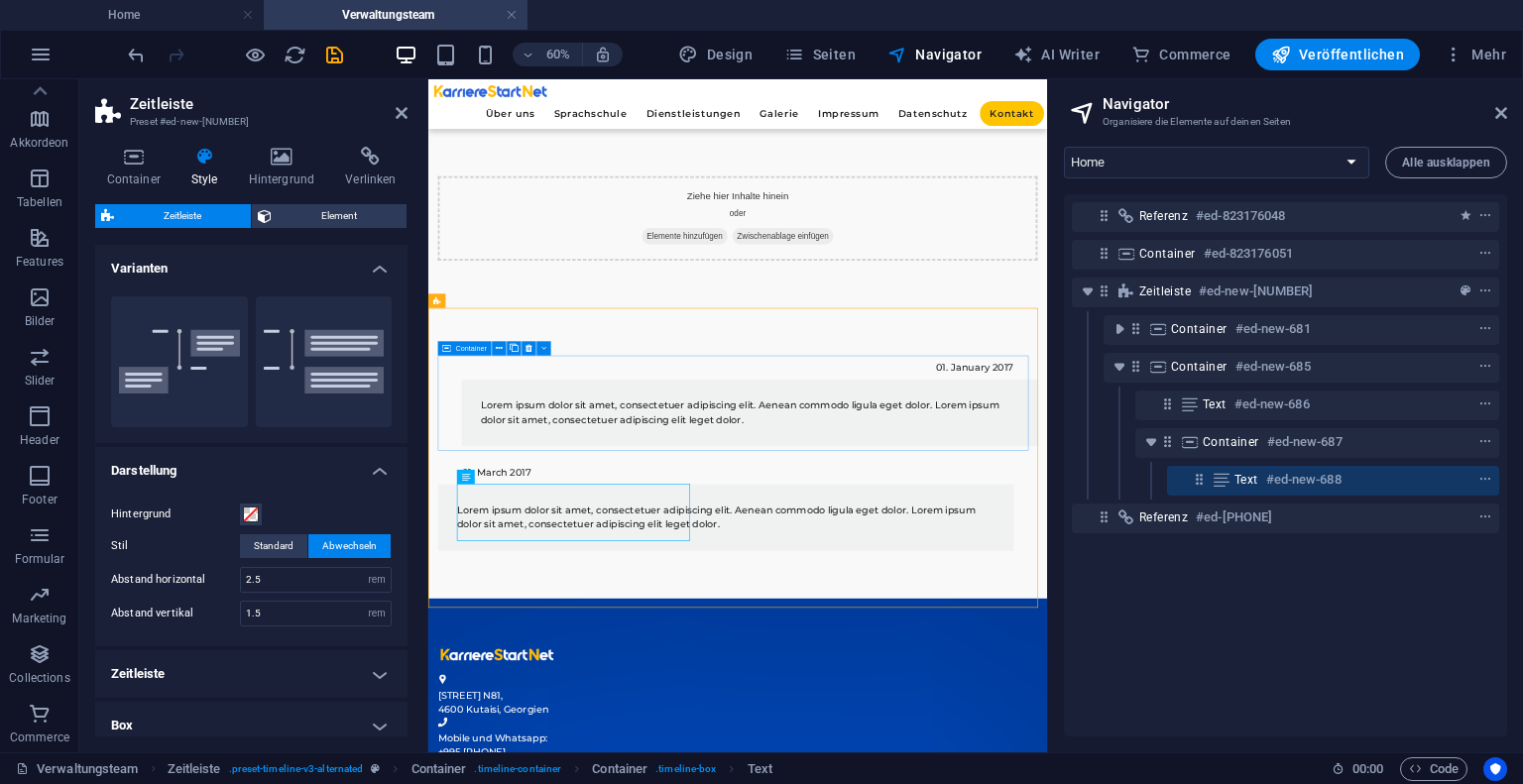click on "01. January 2017 Lorem ipsum dolor sit amet, consectetuer adipiscing elit. Aenean commodo ligula eget dolor. Lorem ipsum dolor sit amet, consectetuer adipiscing elit leget dolor." at bounding box center [944, 616] 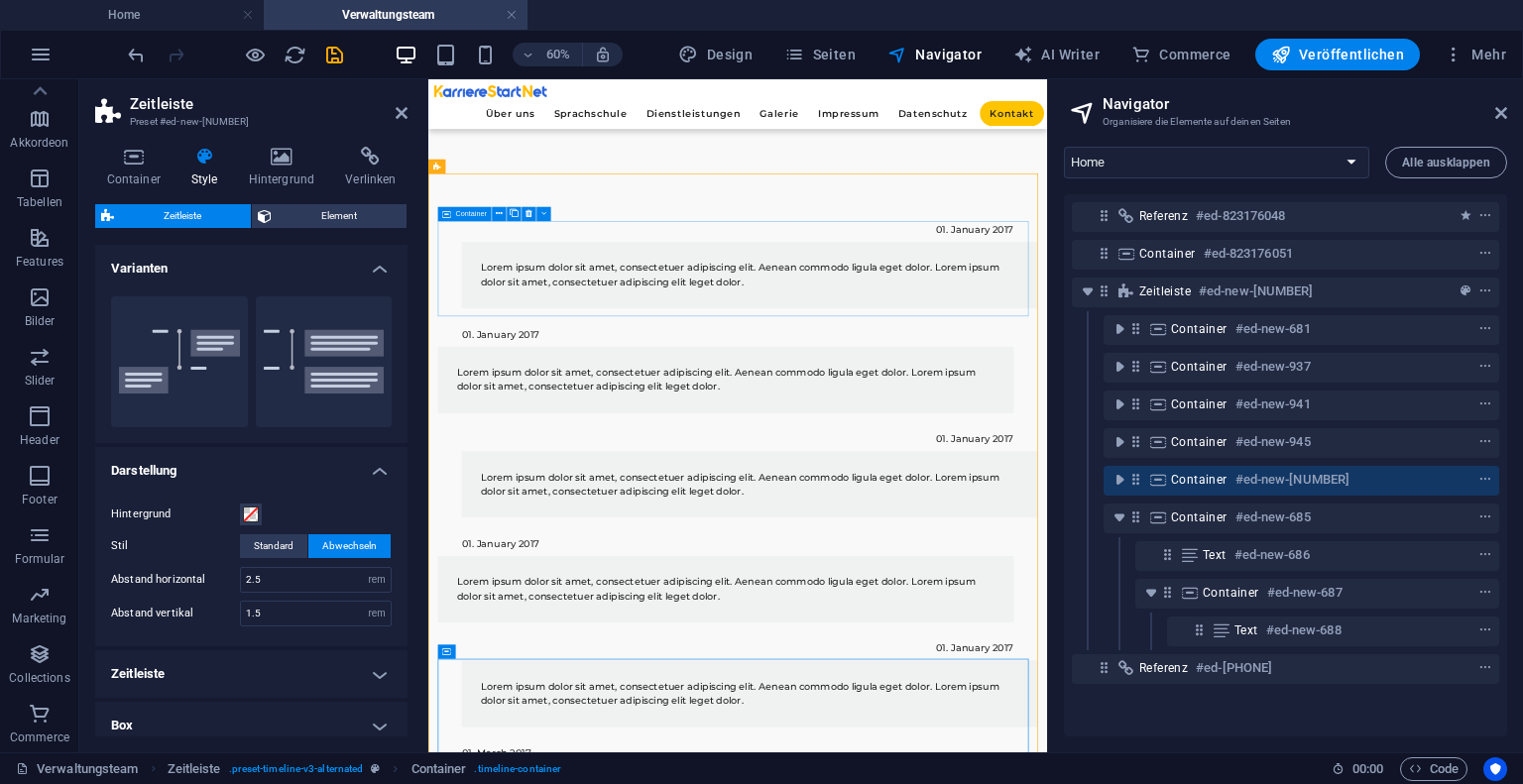 scroll, scrollTop: 0, scrollLeft: 0, axis: both 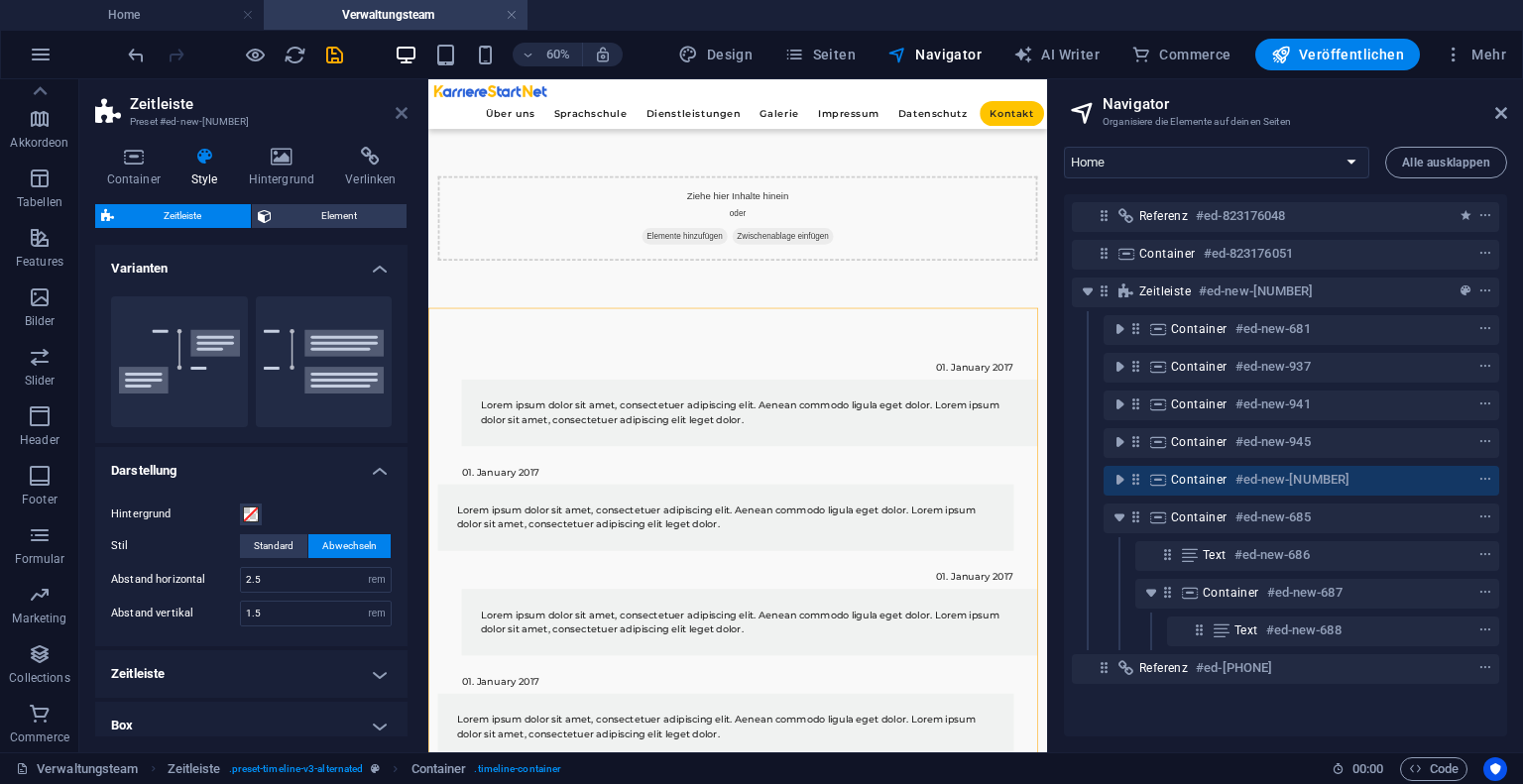 click at bounding box center (402, 113) 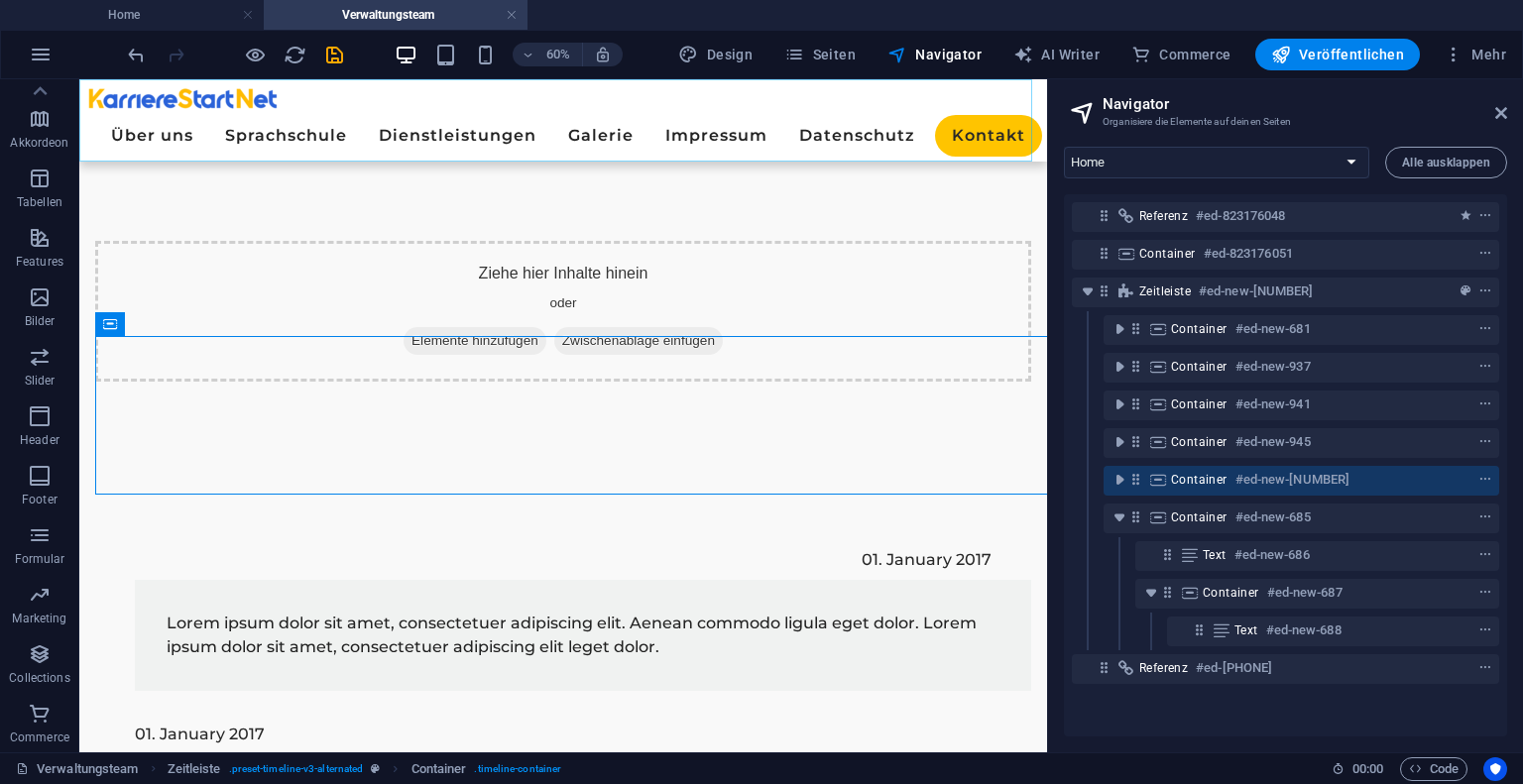 scroll, scrollTop: 932, scrollLeft: 0, axis: vertical 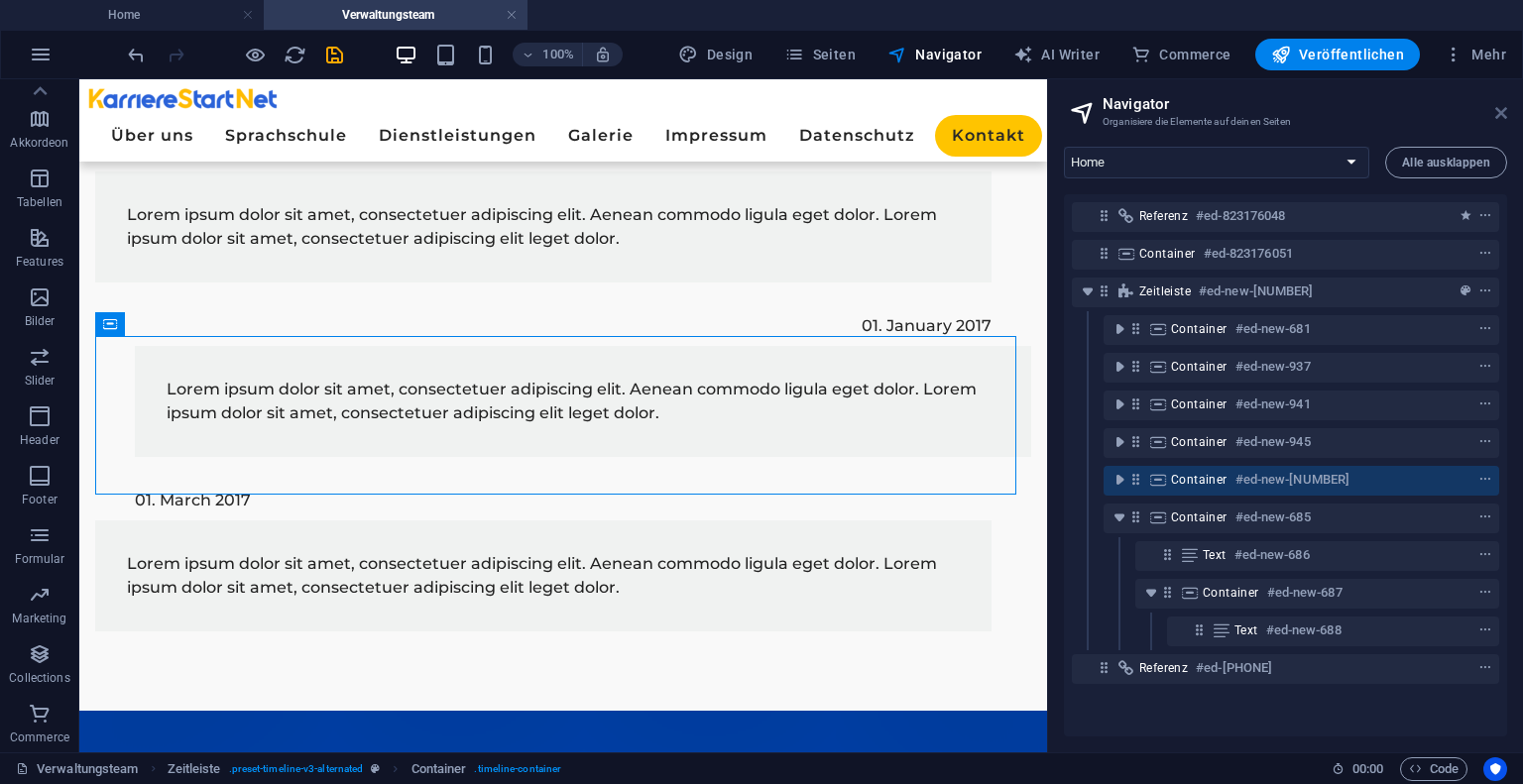 click at bounding box center (1501, 113) 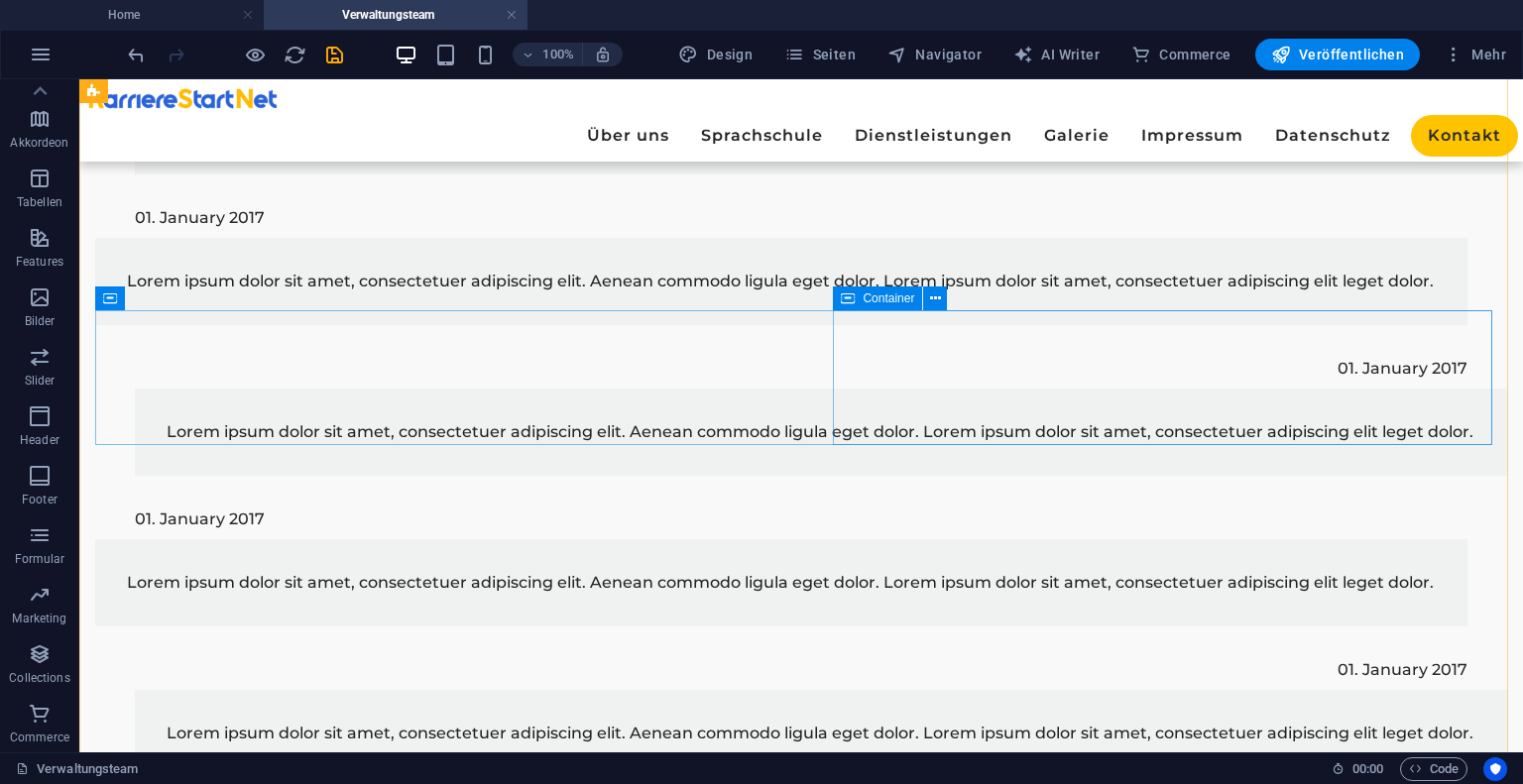 scroll, scrollTop: 925, scrollLeft: 0, axis: vertical 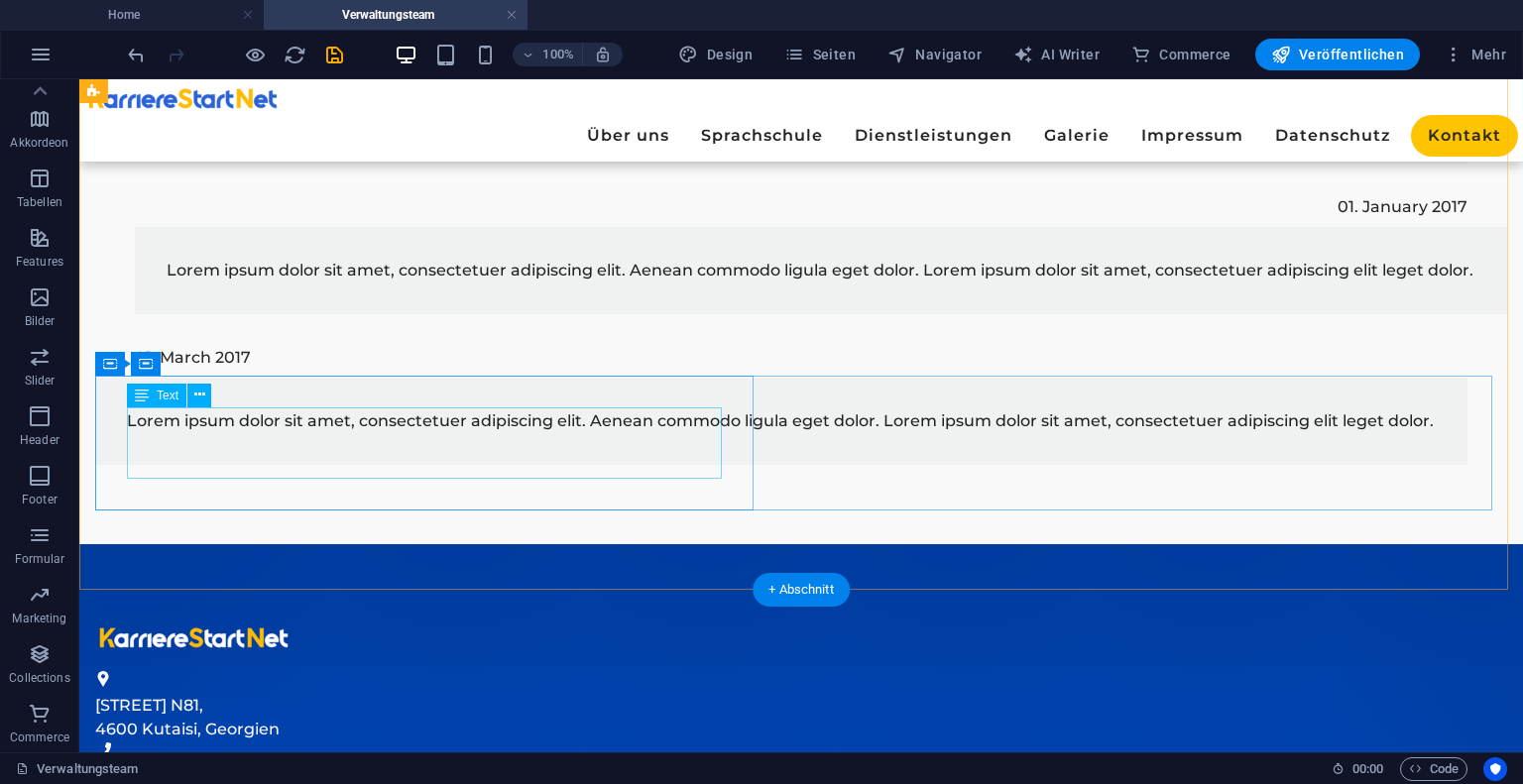 click on "Lorem ipsum dolor sit amet, consectetuer adipiscing elit. Aenean commodo ligula eget dolor. Lorem ipsum dolor sit amet, consectetuer adipiscing elit leget dolor." at bounding box center [781, 421] 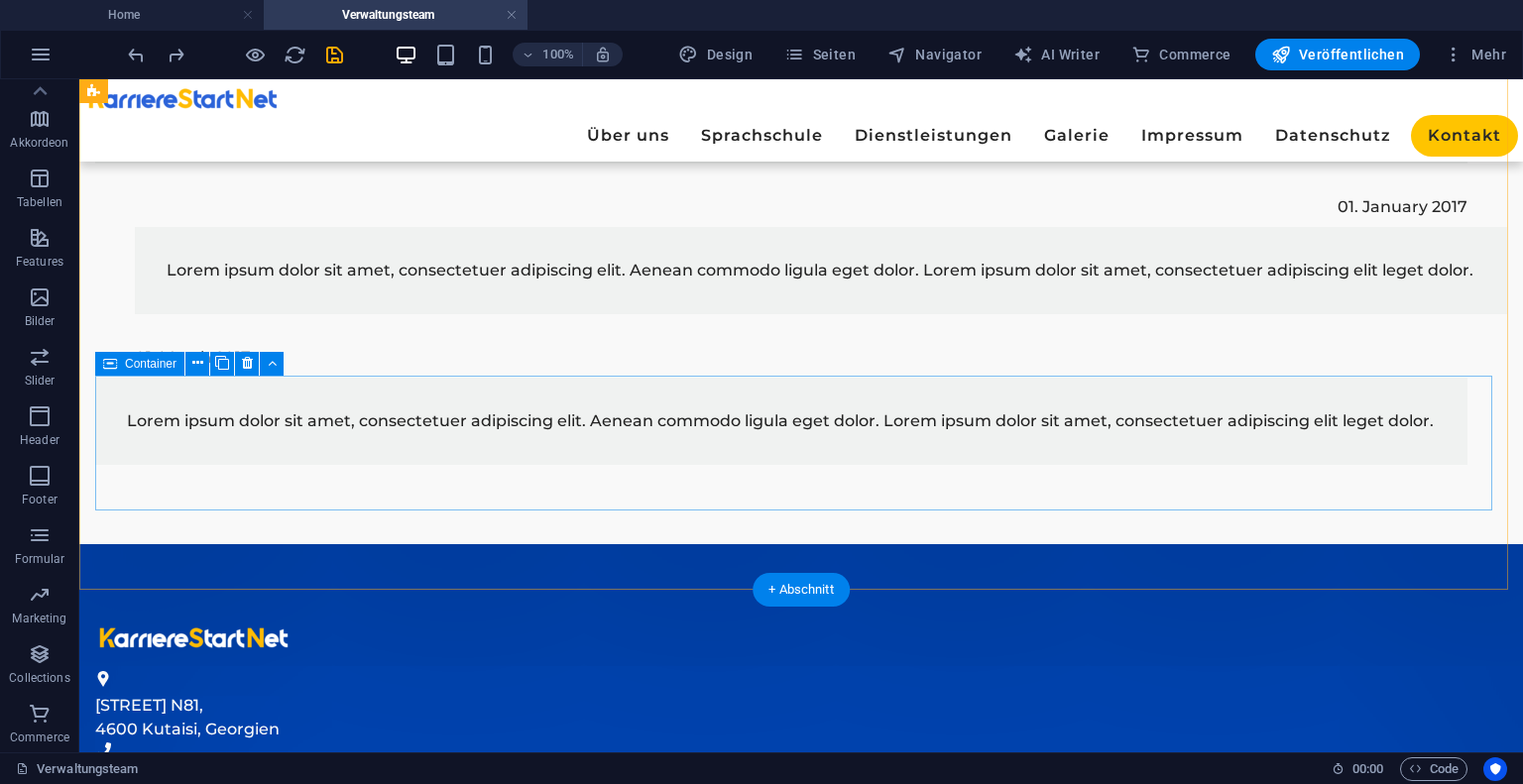 click on "01. March 2017 Lorem ipsum dolor sit amet, consectetuer adipiscing elit. Aenean commodo ligula eget dolor. Lorem ipsum dolor sit amet, consectetuer adipiscing elit leget dolor." at bounding box center [801, 401] 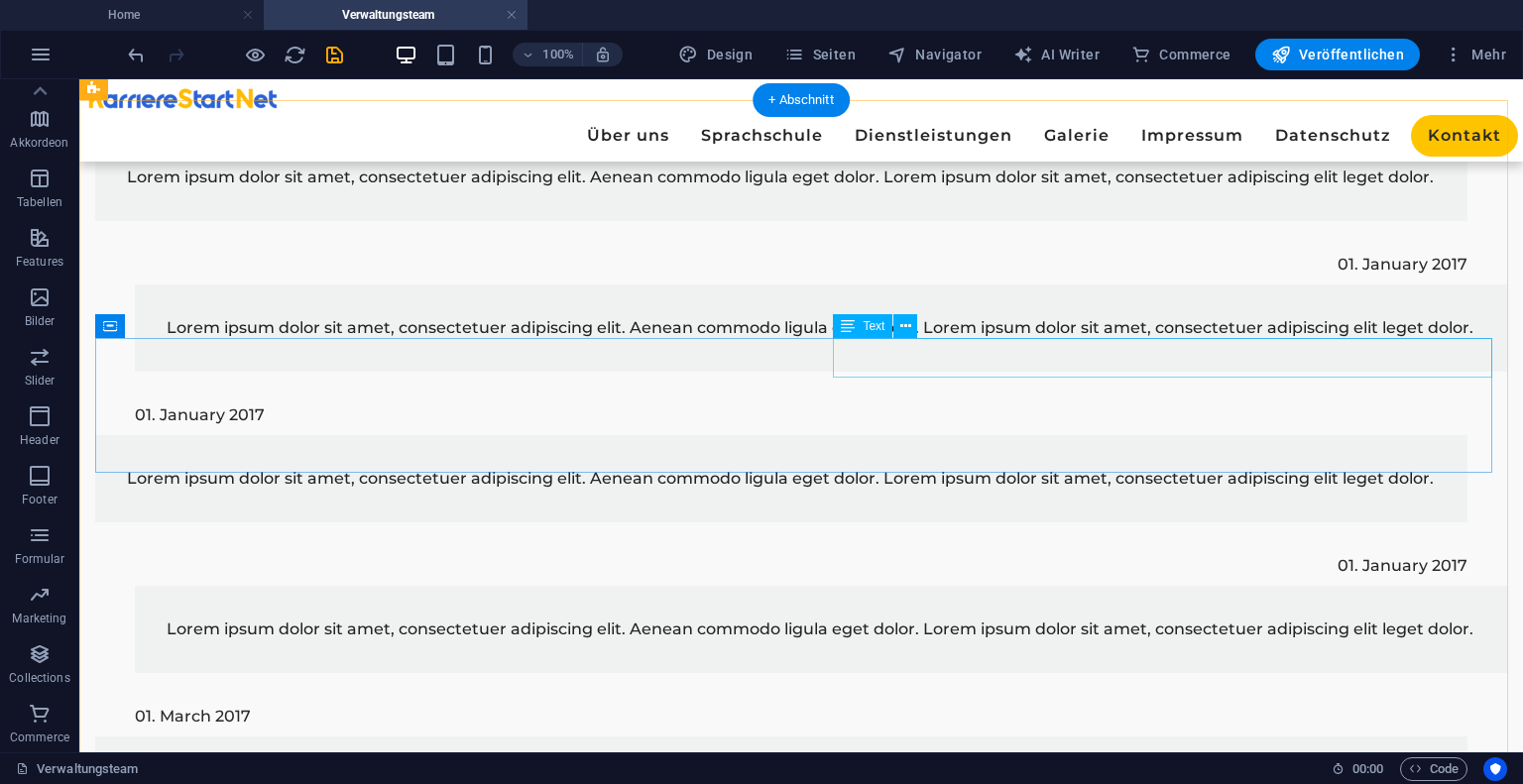 scroll, scrollTop: 319, scrollLeft: 0, axis: vertical 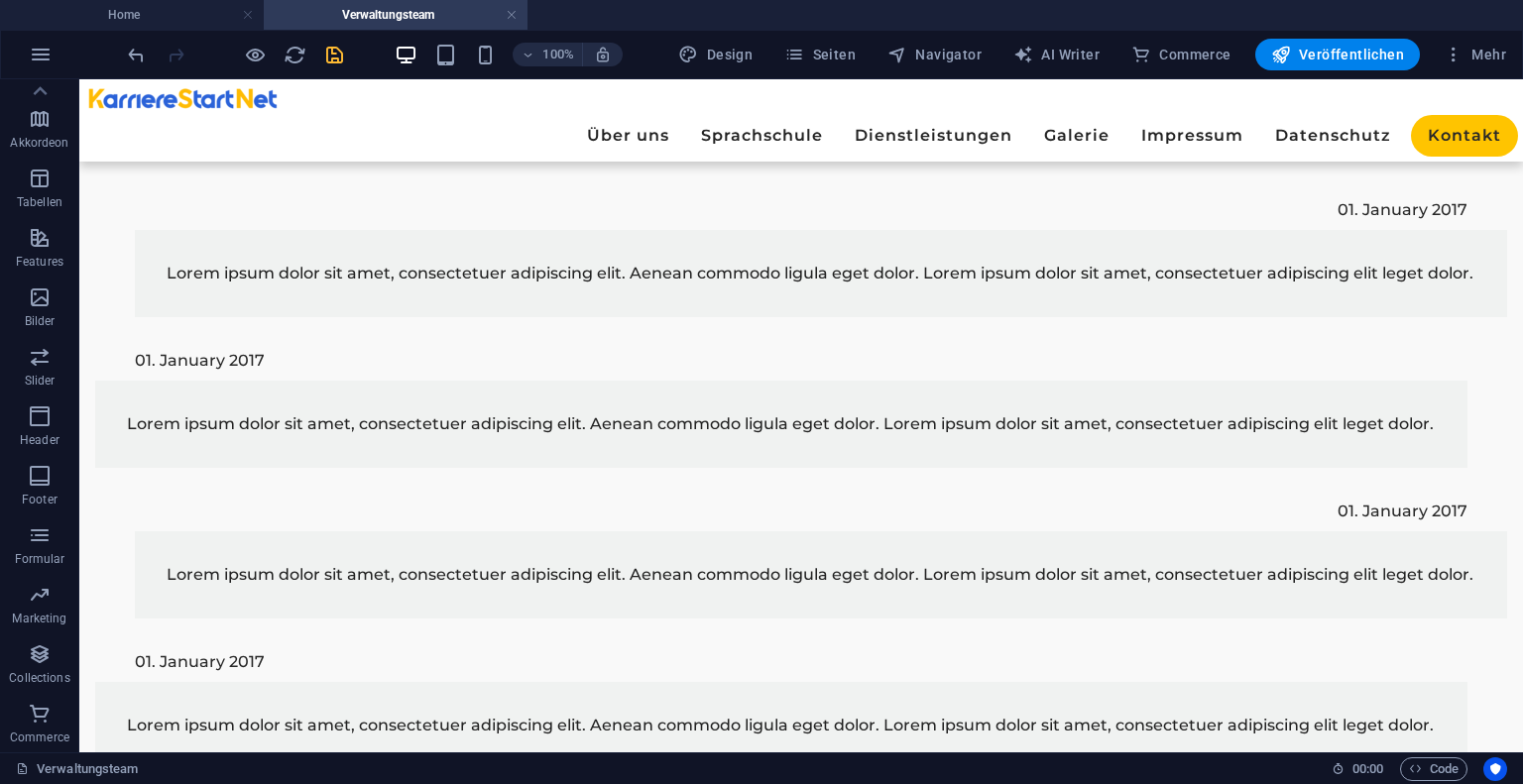 click at bounding box center (334, 55) 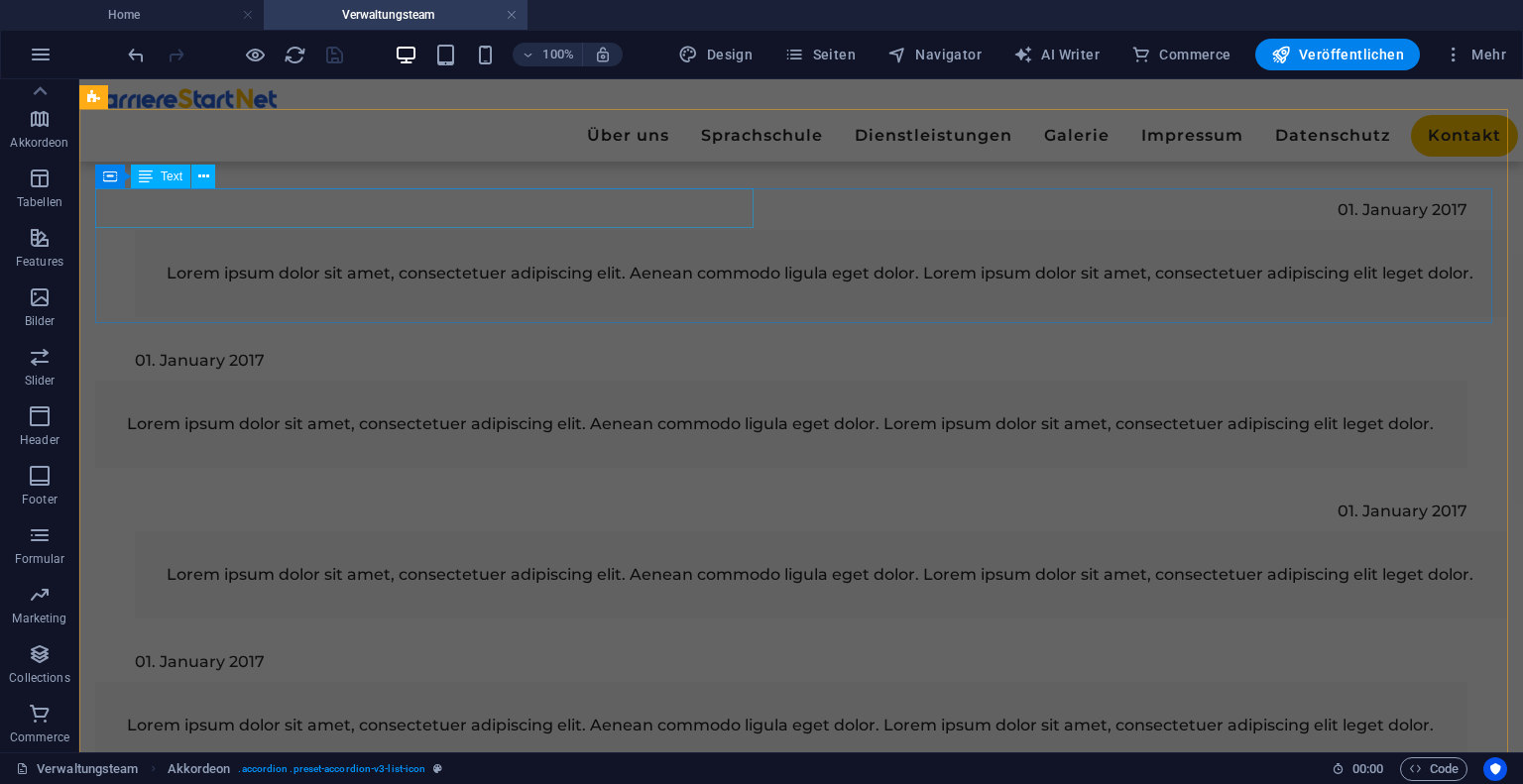 click on "01. January 2017" at bounding box center (781, 210) 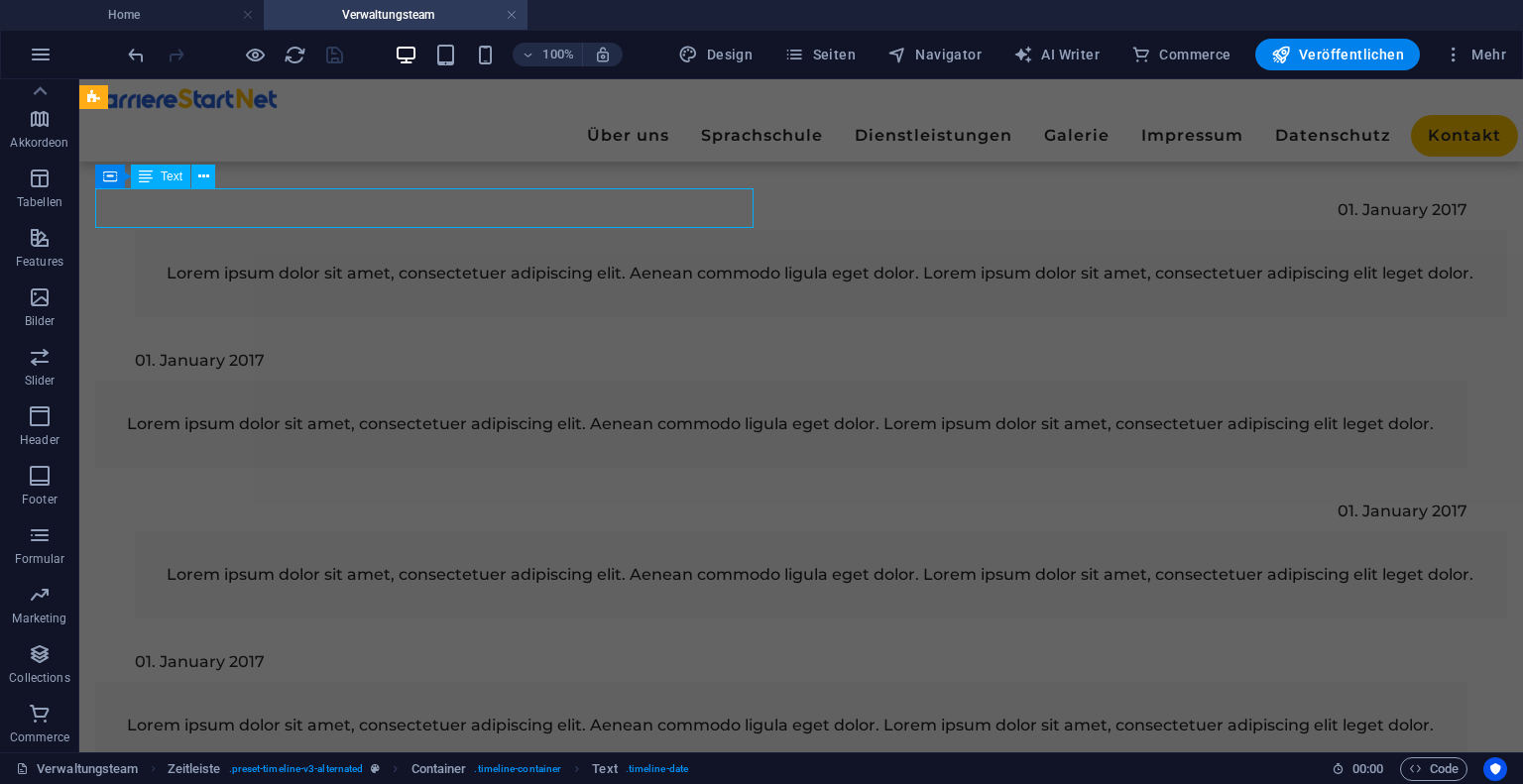 scroll, scrollTop: 0, scrollLeft: 0, axis: both 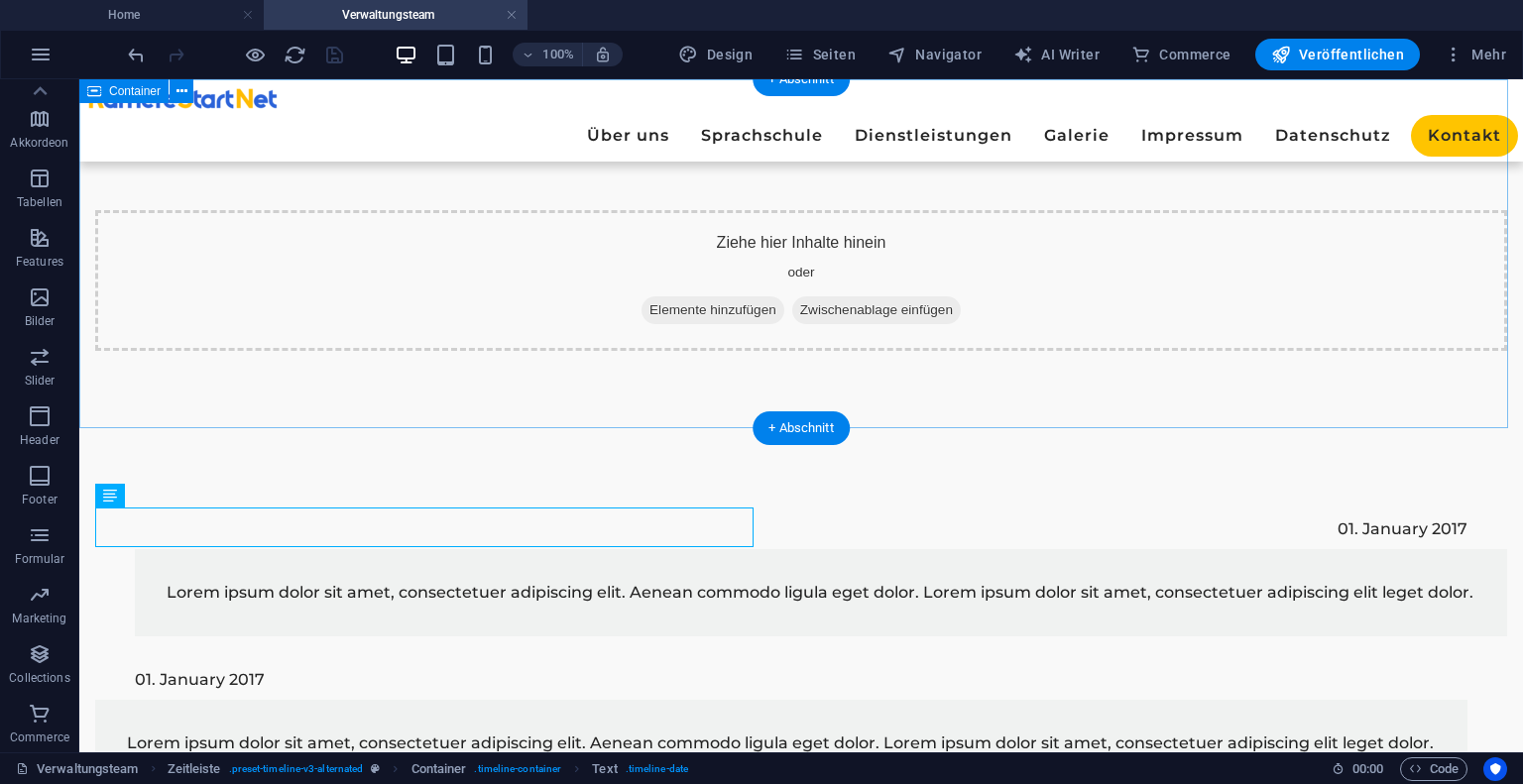 click on "Ziehe hier Inhalte hinein oder  Elemente hinzufügen  Zwischenablage einfügen" at bounding box center [801, 280] 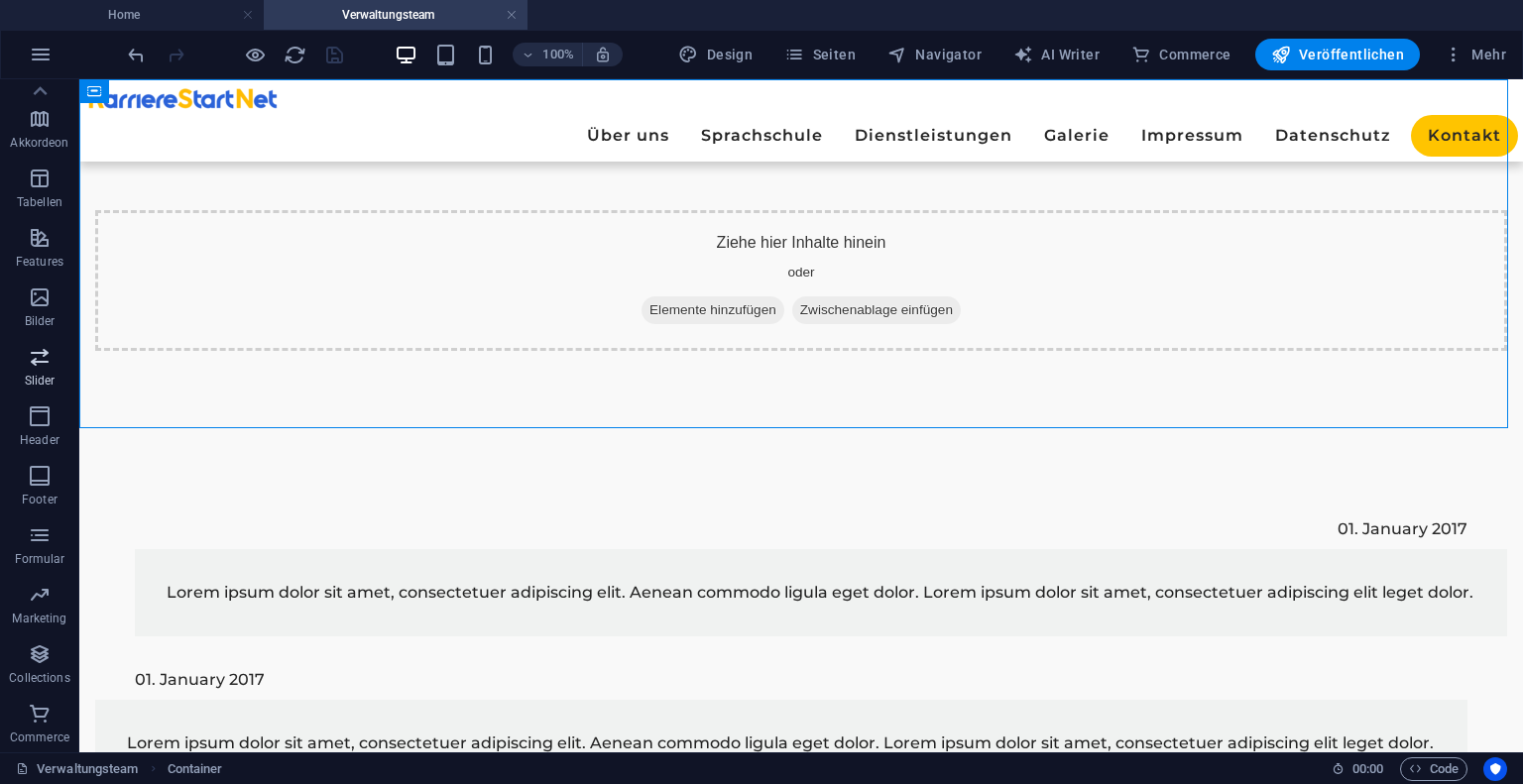 click at bounding box center [40, 357] 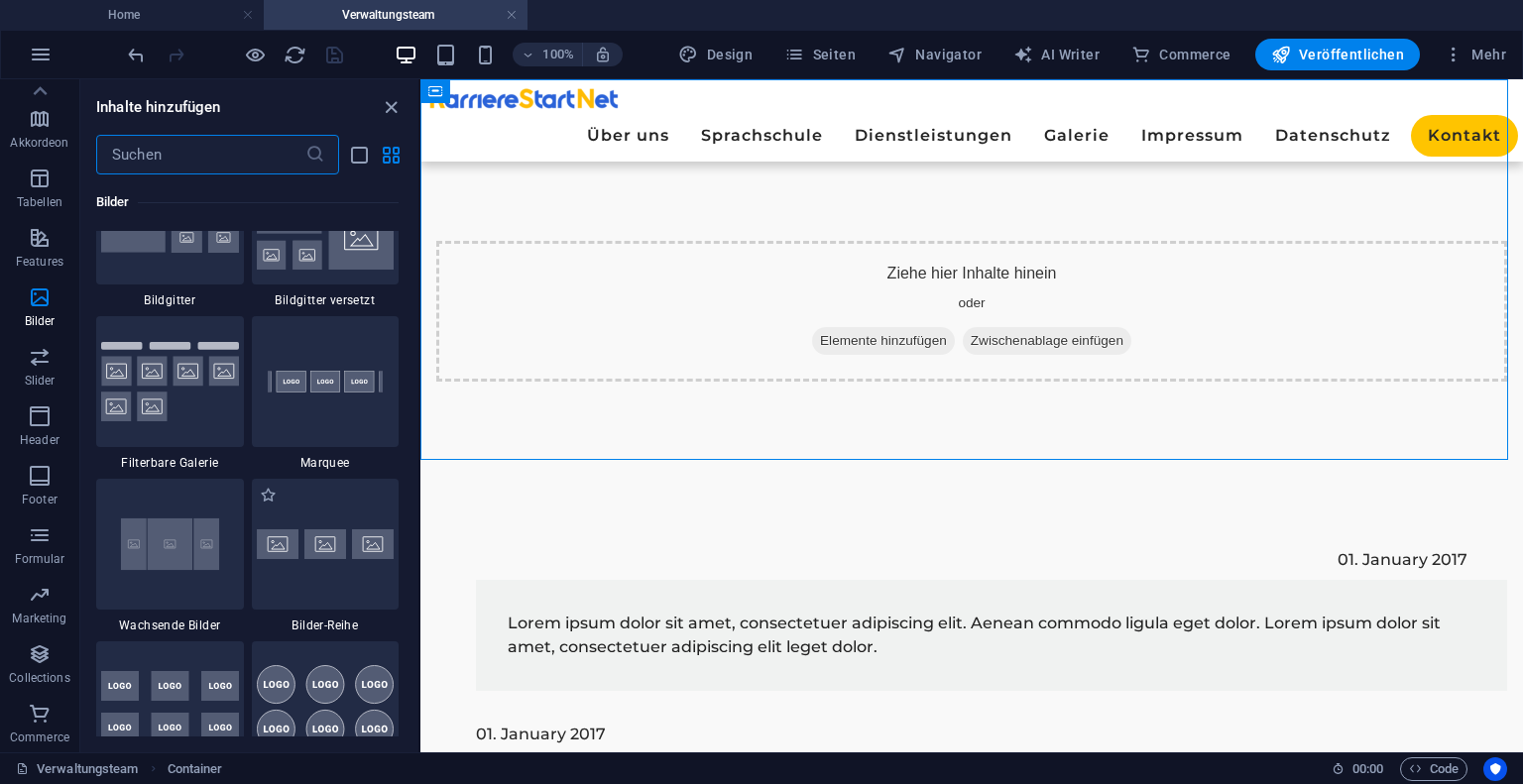 scroll, scrollTop: 10542, scrollLeft: 0, axis: vertical 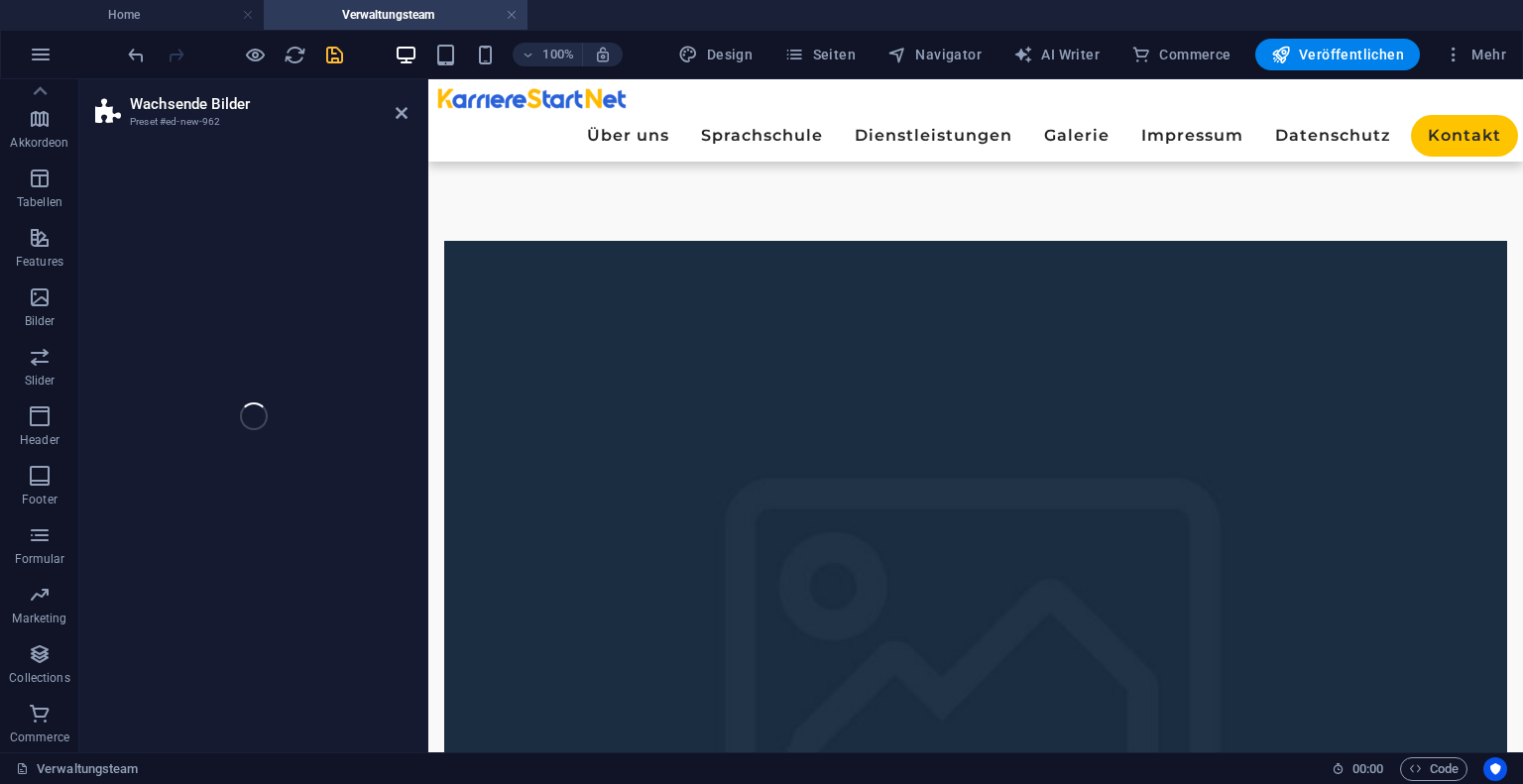 select on "rem" 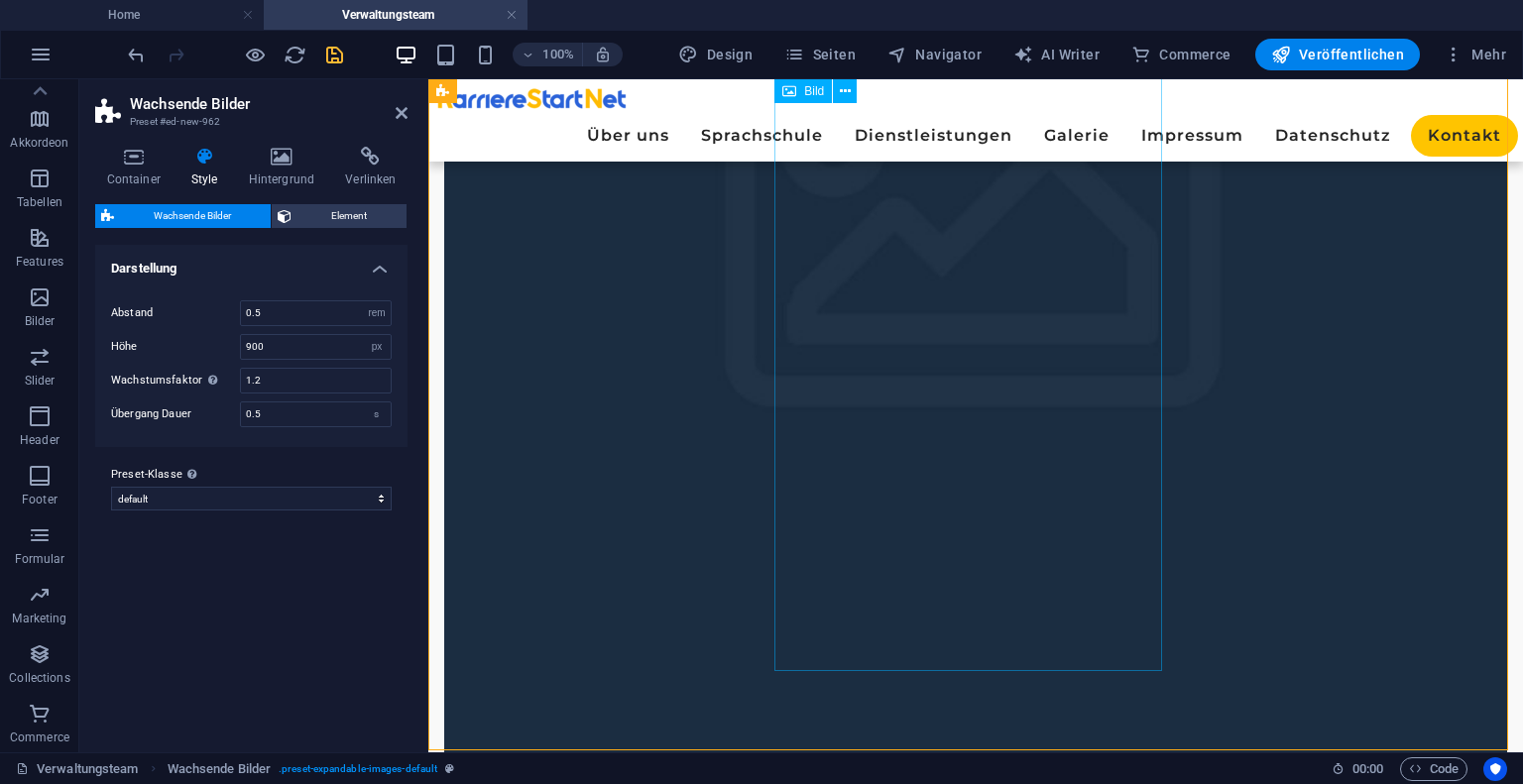 scroll, scrollTop: 462, scrollLeft: 0, axis: vertical 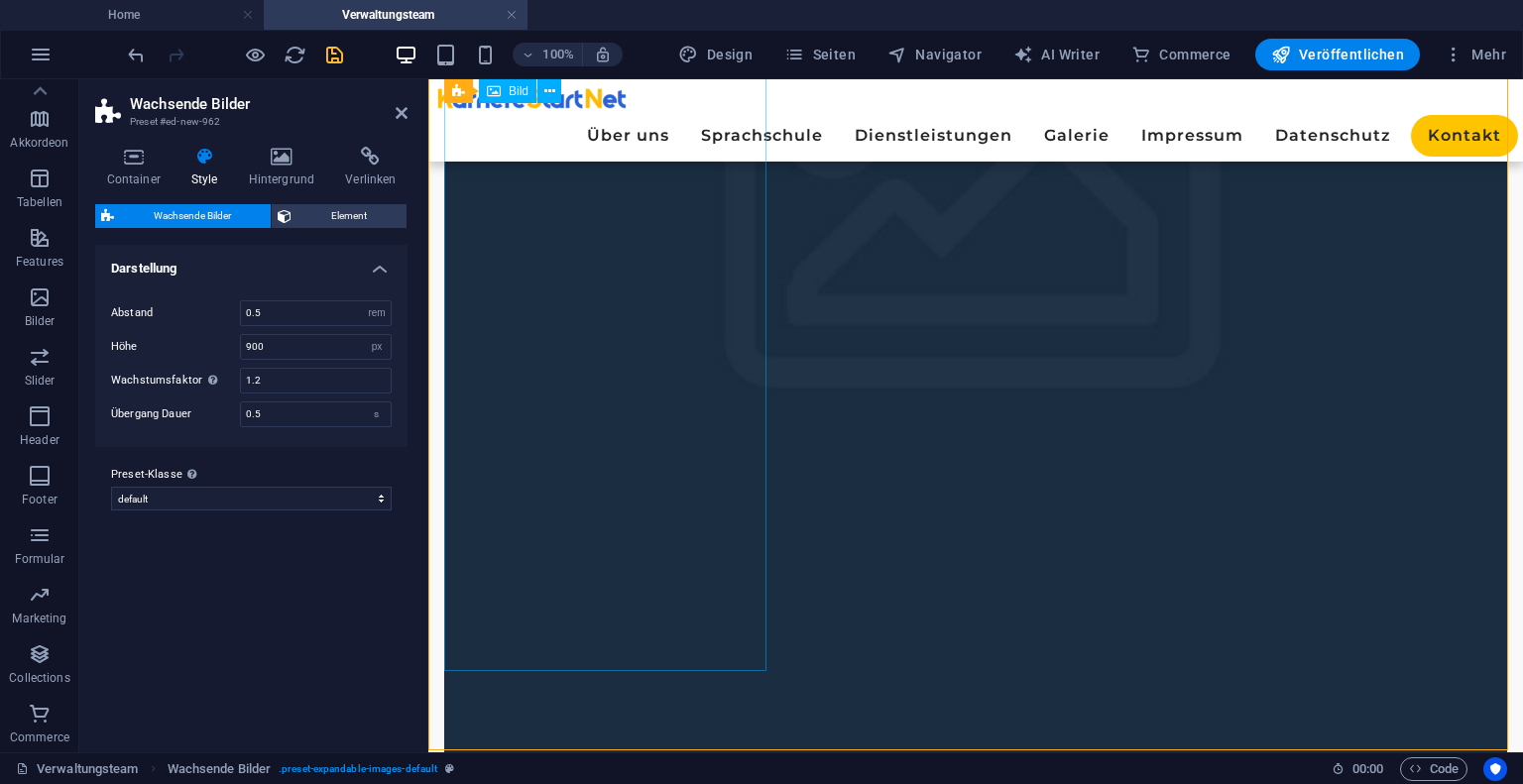 click at bounding box center (976, 225) 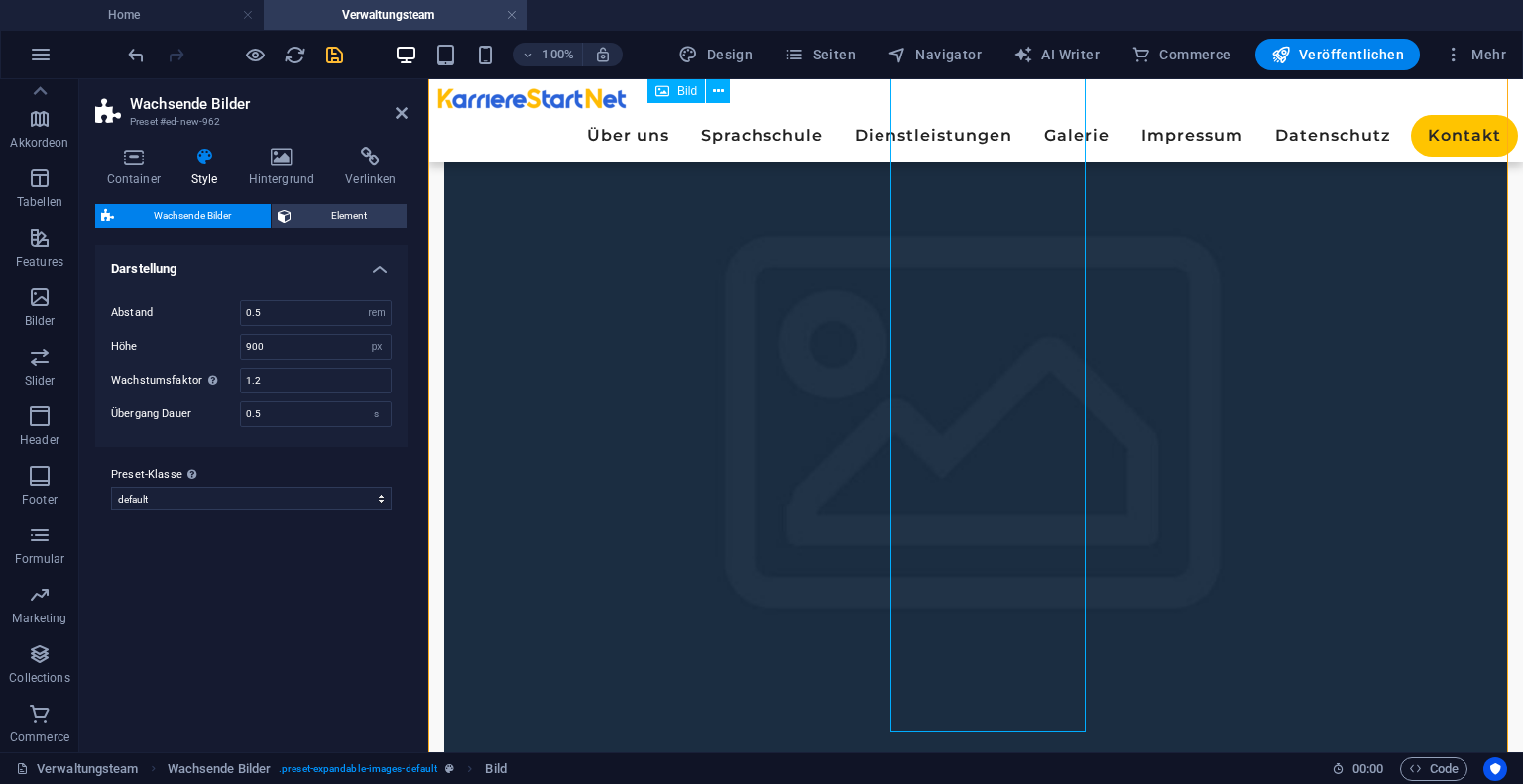 scroll, scrollTop: 231, scrollLeft: 0, axis: vertical 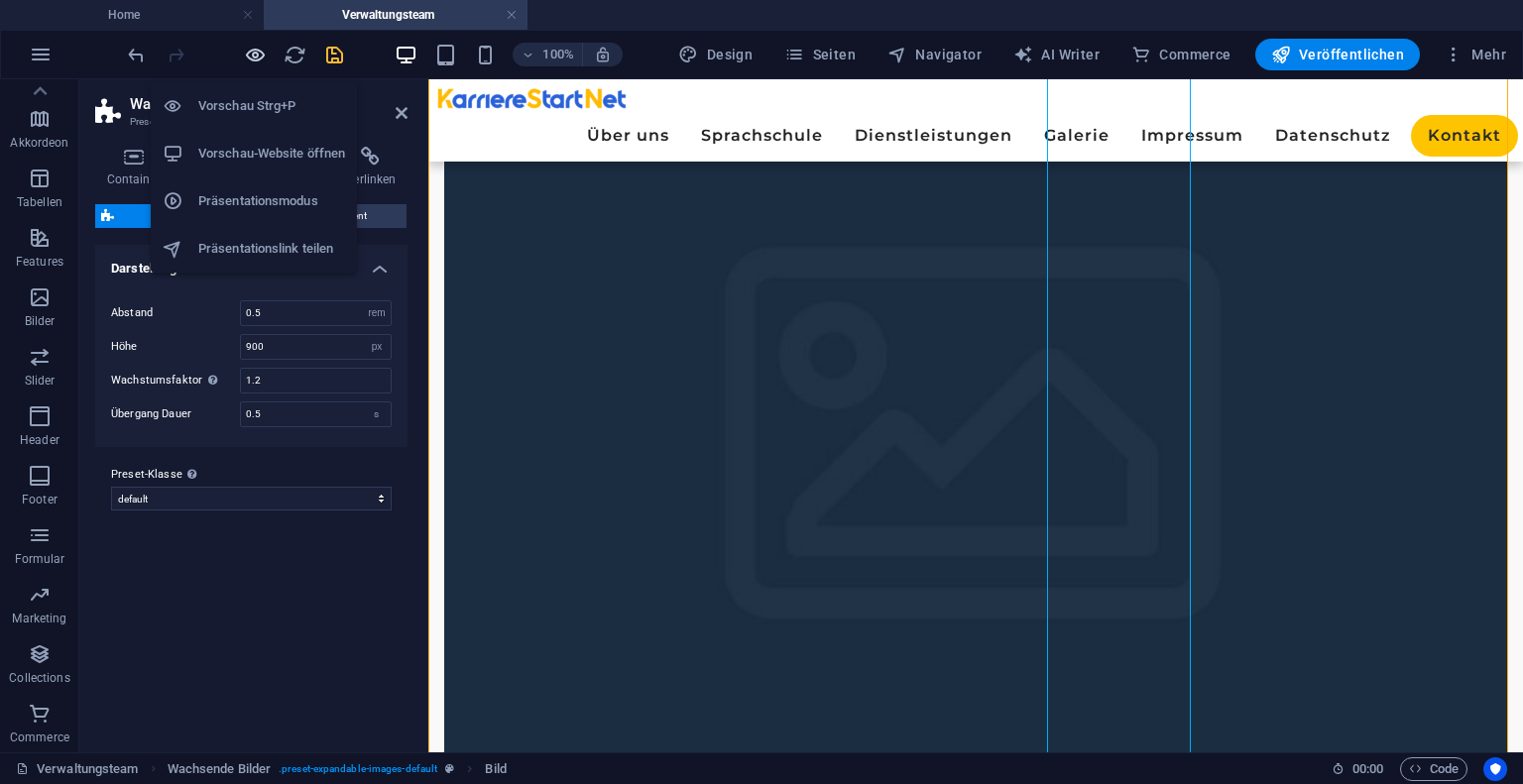 click at bounding box center (255, 55) 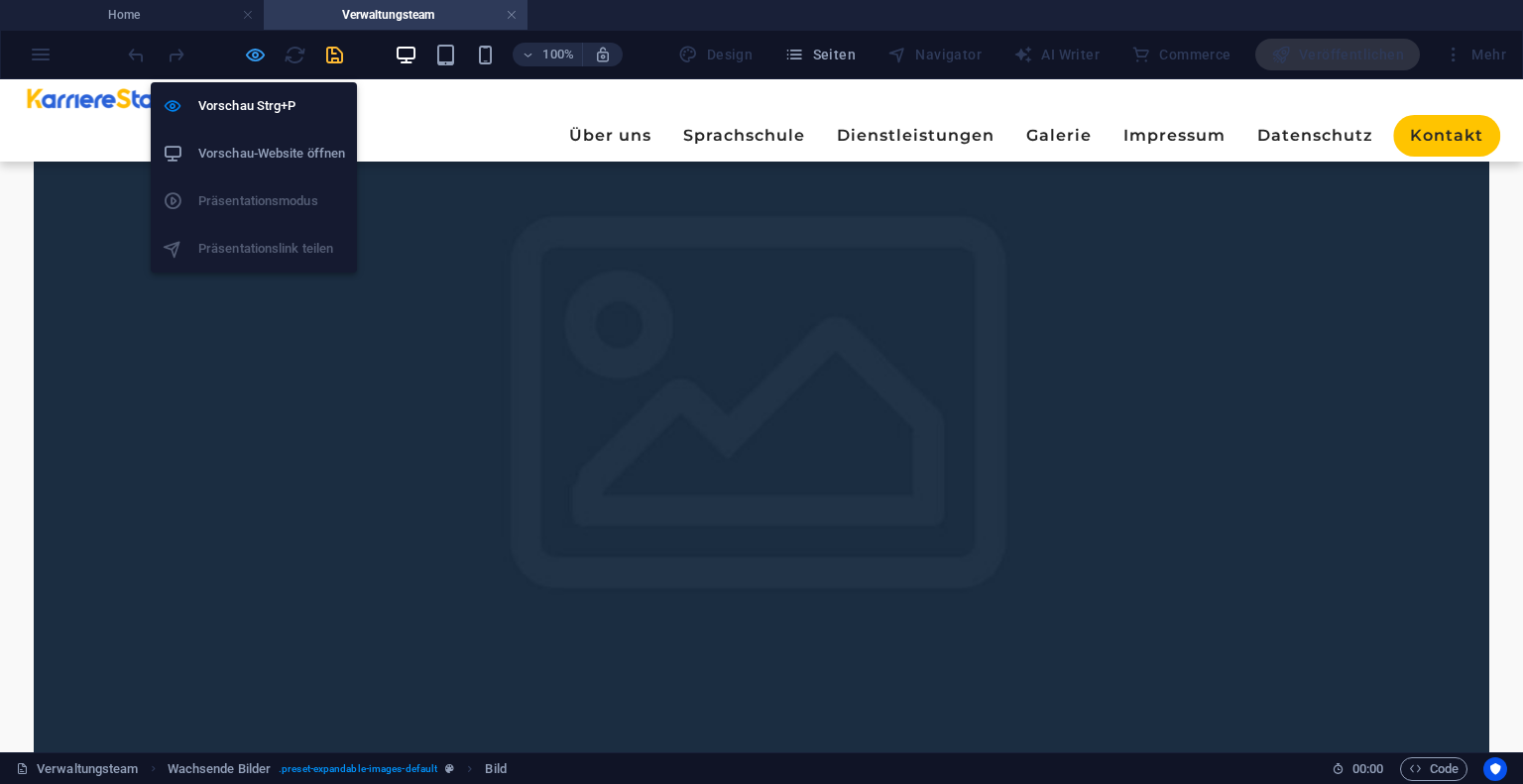 scroll, scrollTop: 200, scrollLeft: 0, axis: vertical 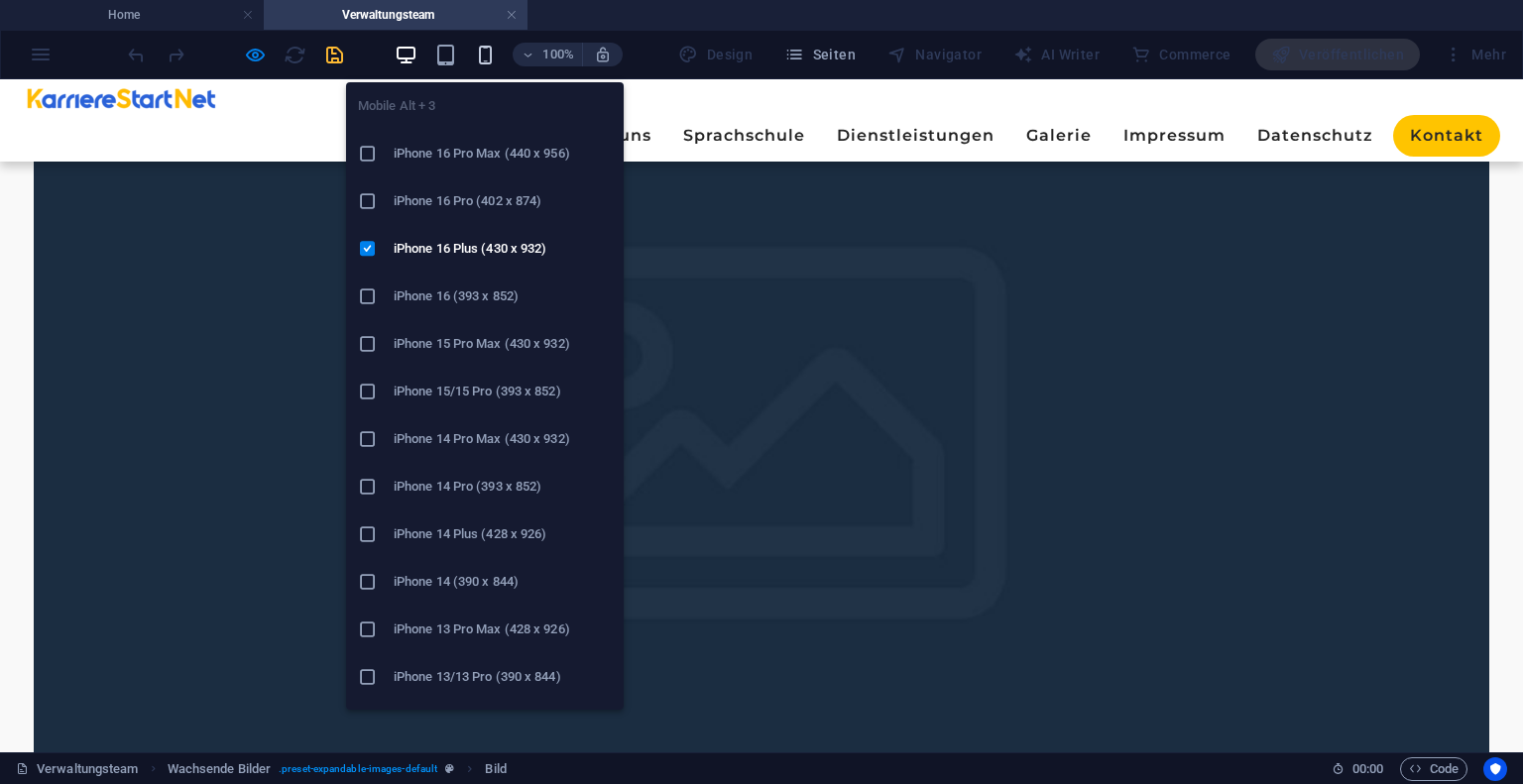 click at bounding box center (485, 55) 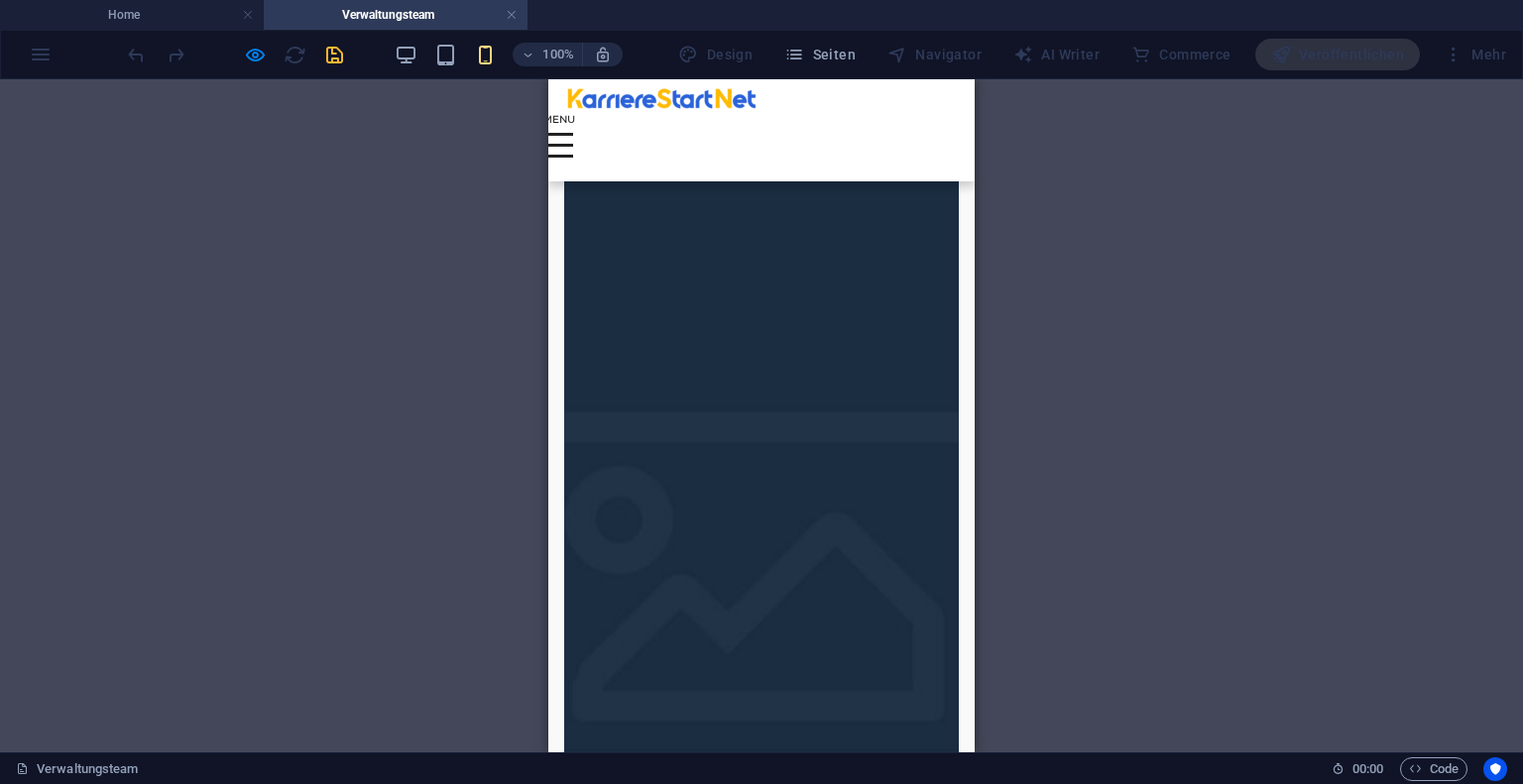 scroll, scrollTop: 6, scrollLeft: 0, axis: vertical 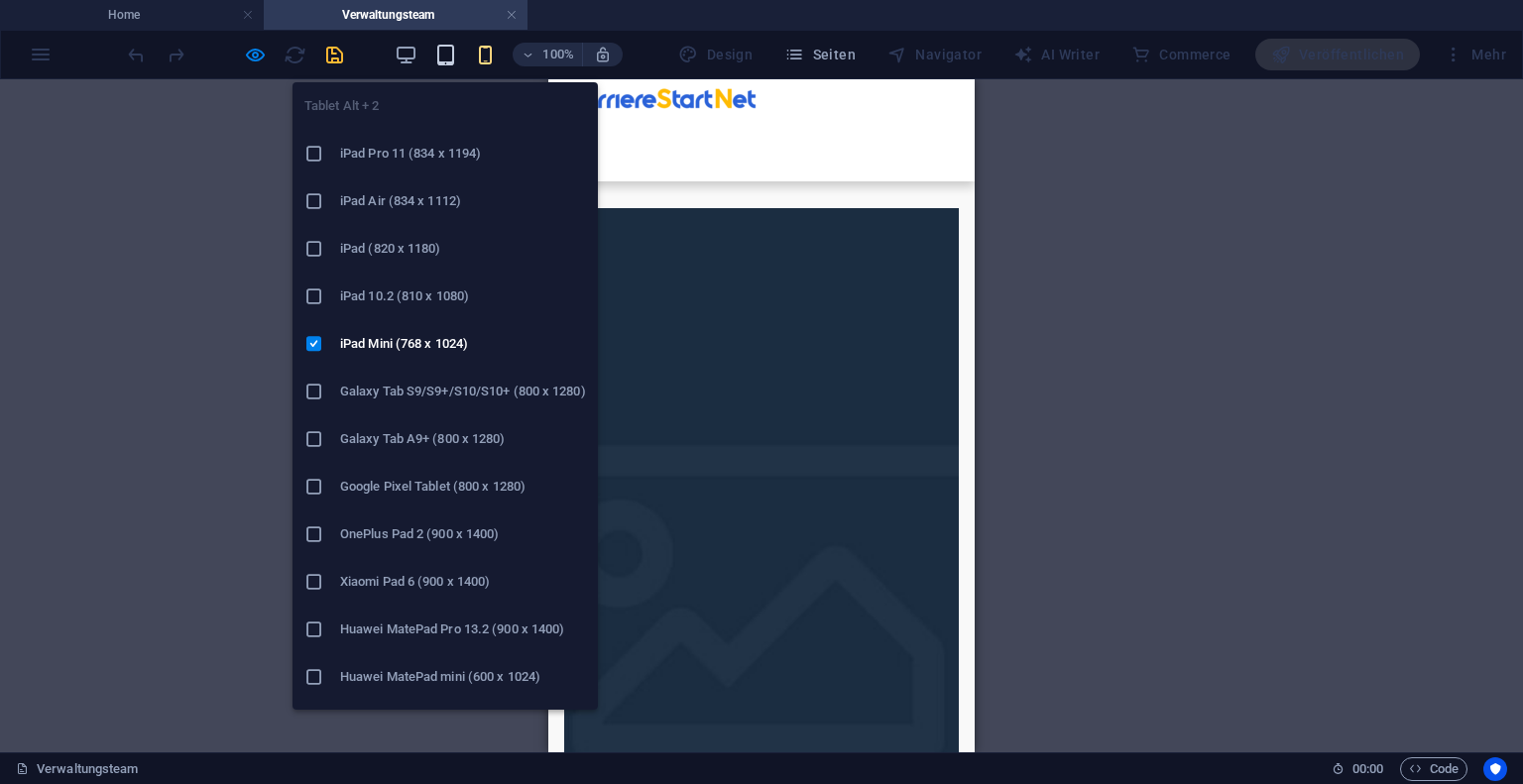 click at bounding box center [445, 55] 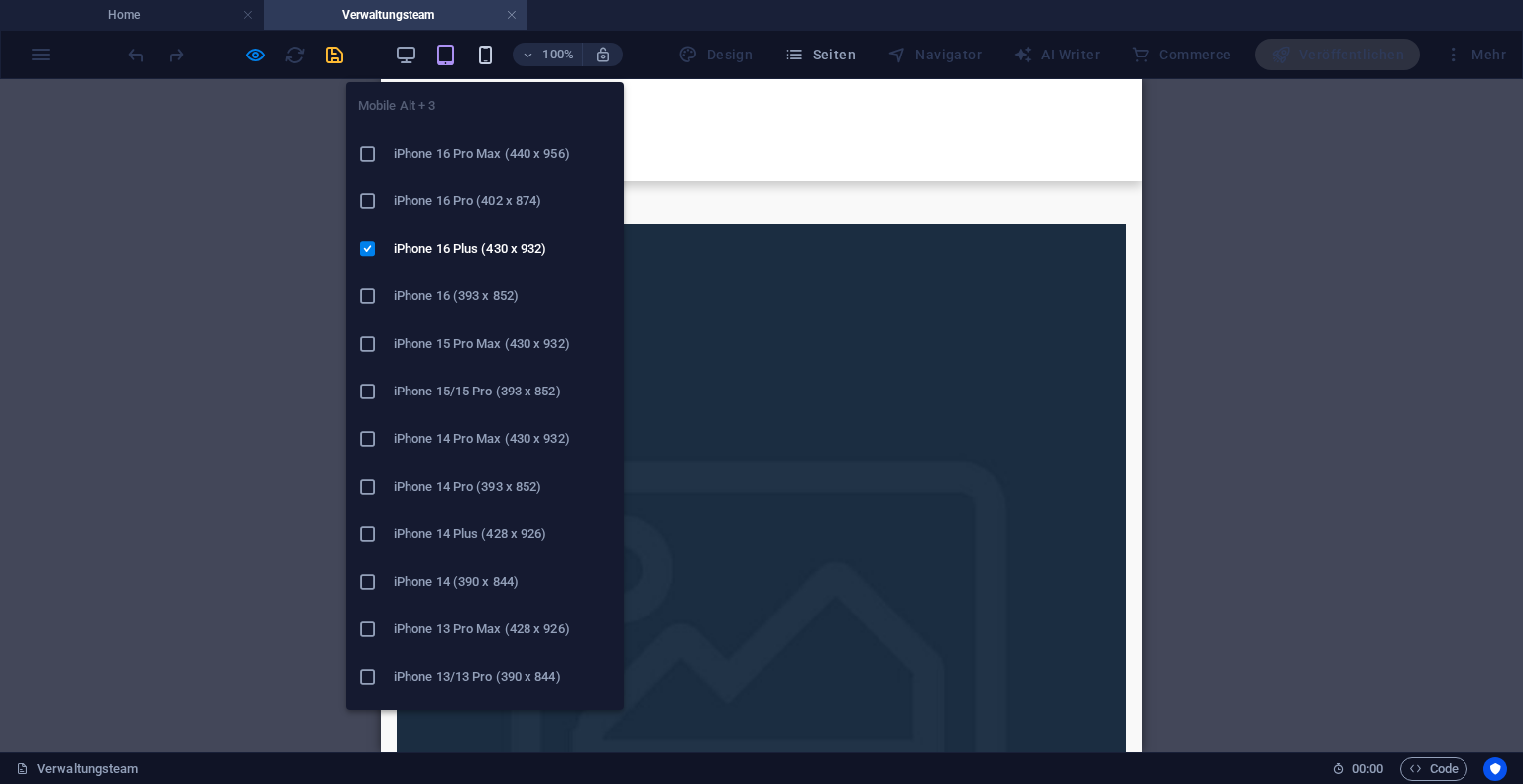 click at bounding box center [485, 55] 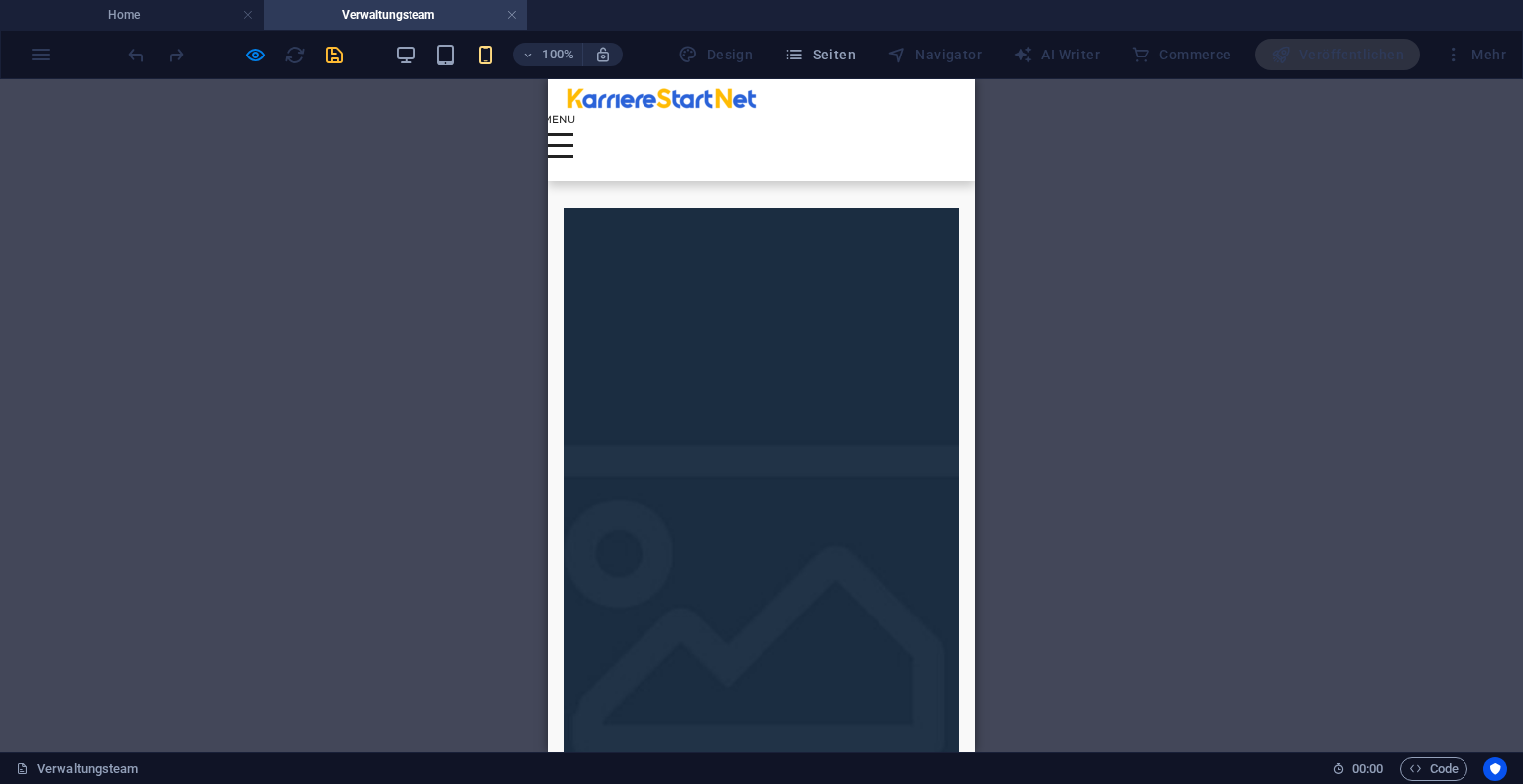 type 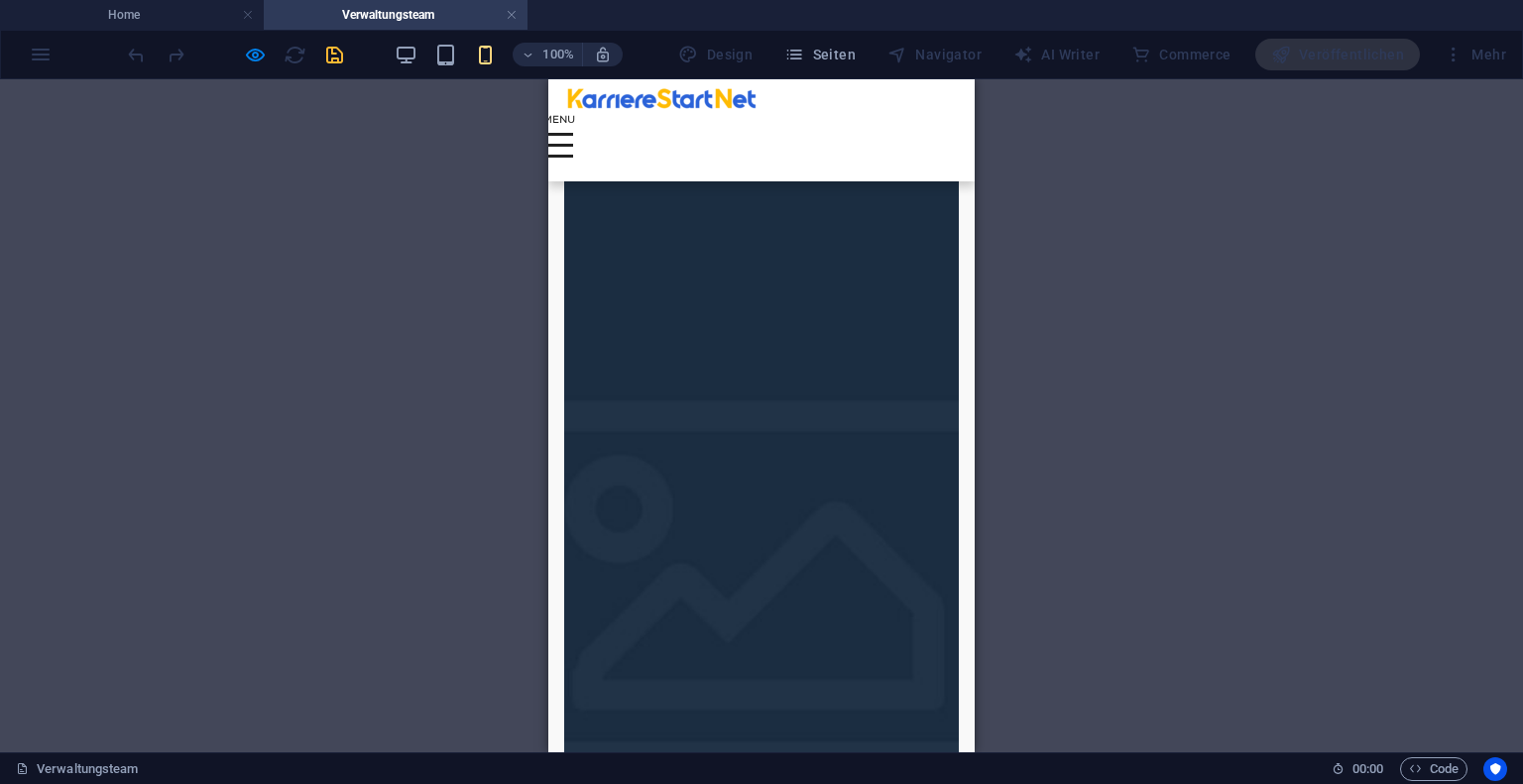 scroll, scrollTop: 0, scrollLeft: 0, axis: both 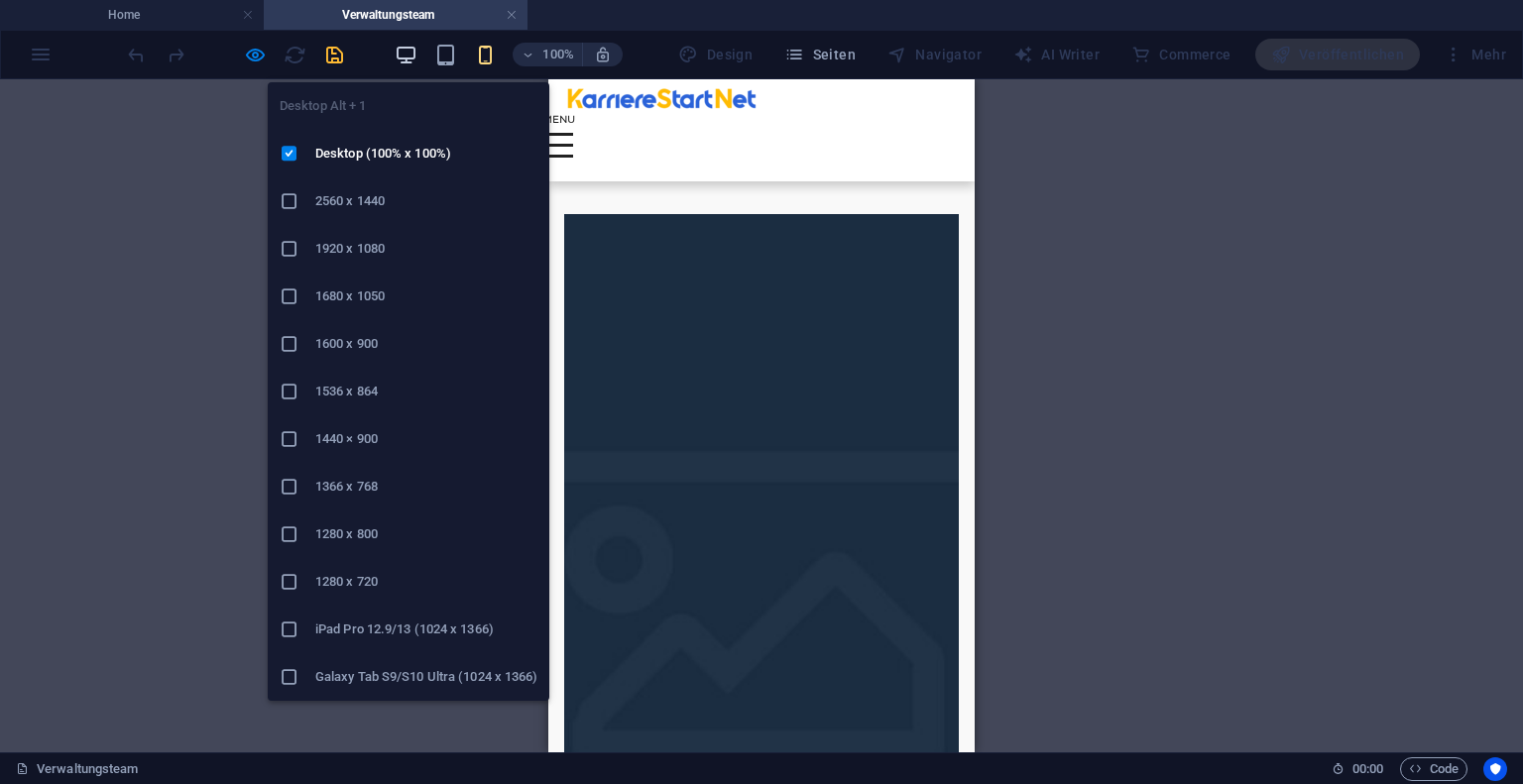 click at bounding box center (406, 55) 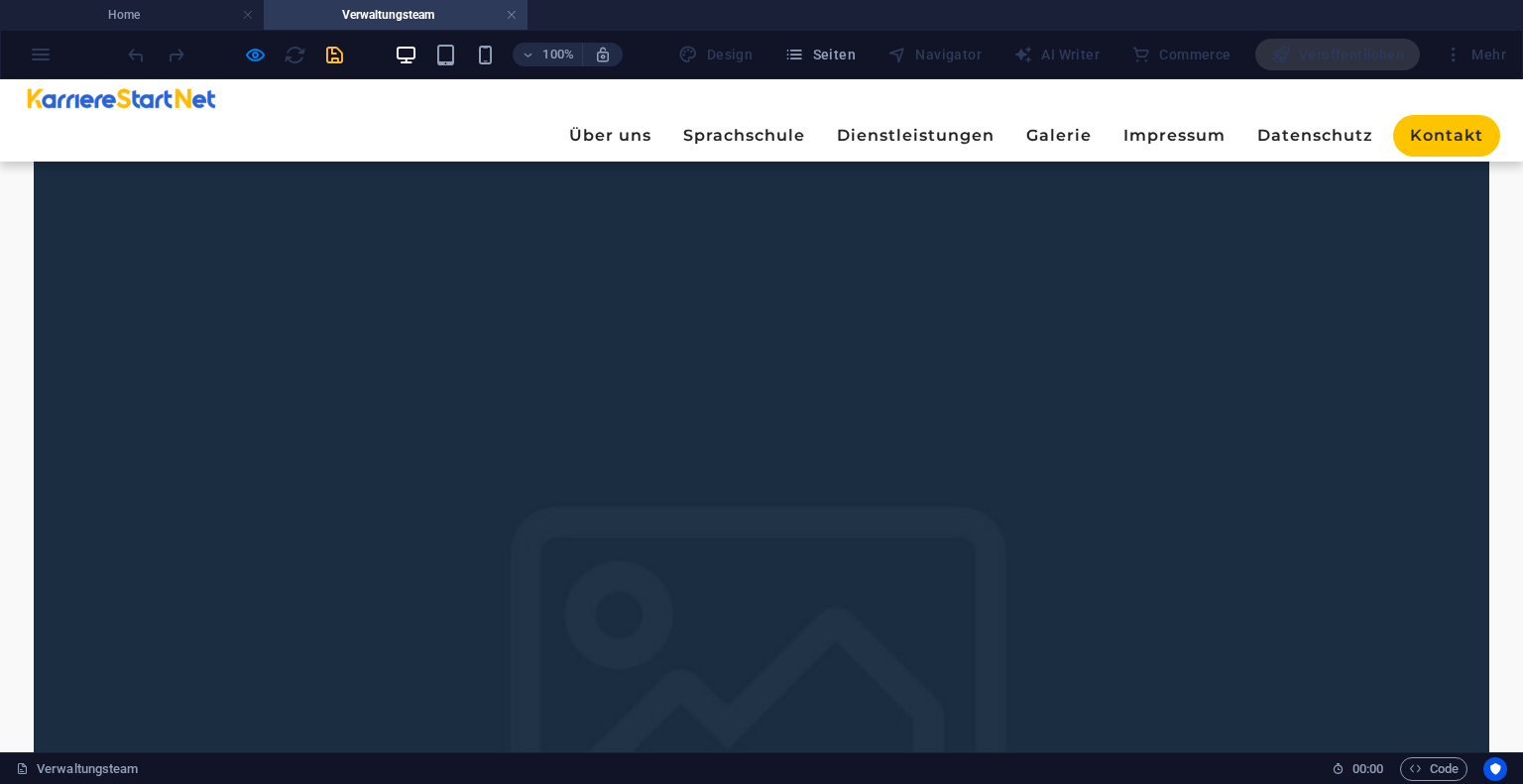 scroll, scrollTop: 925, scrollLeft: 0, axis: vertical 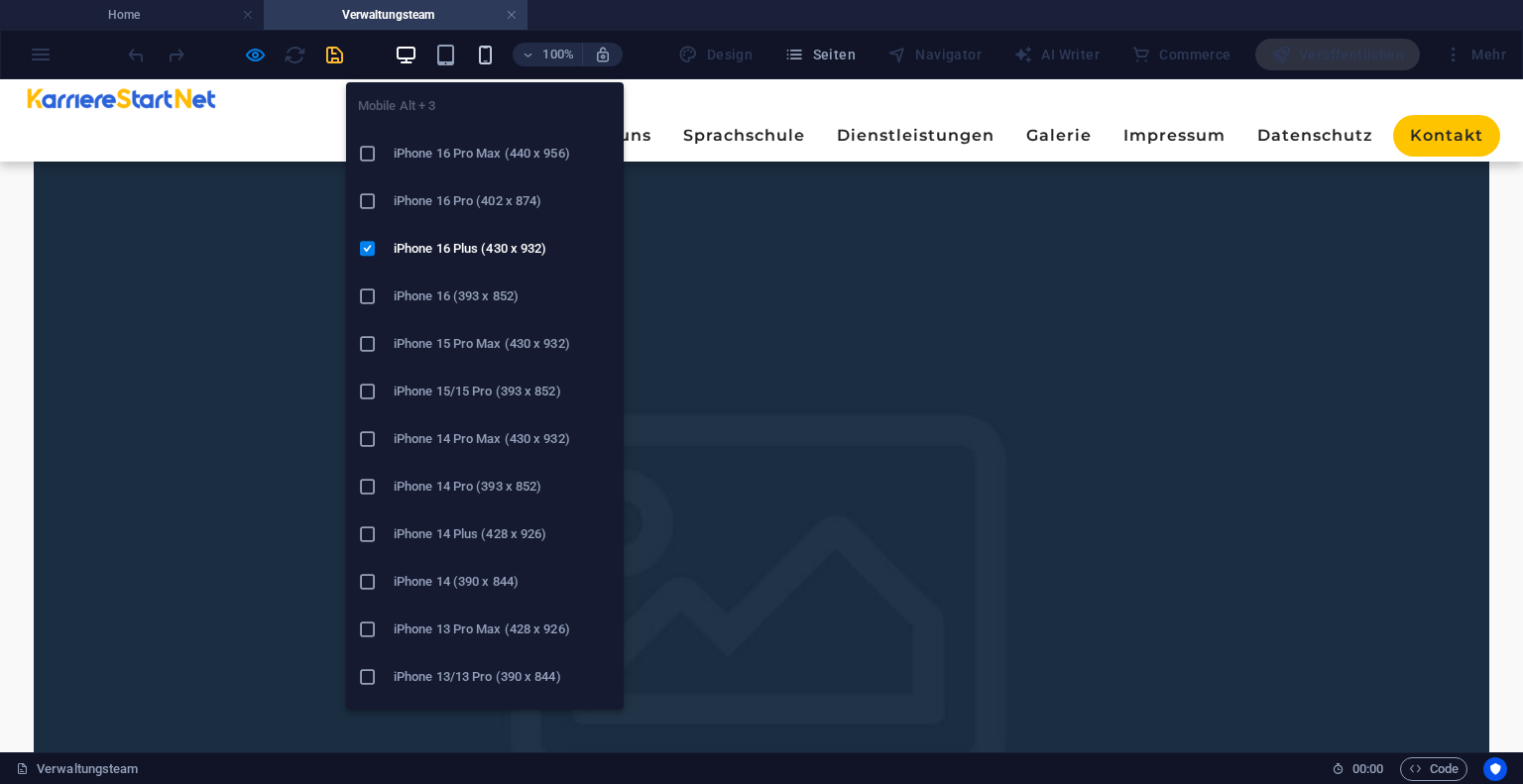 click at bounding box center (485, 55) 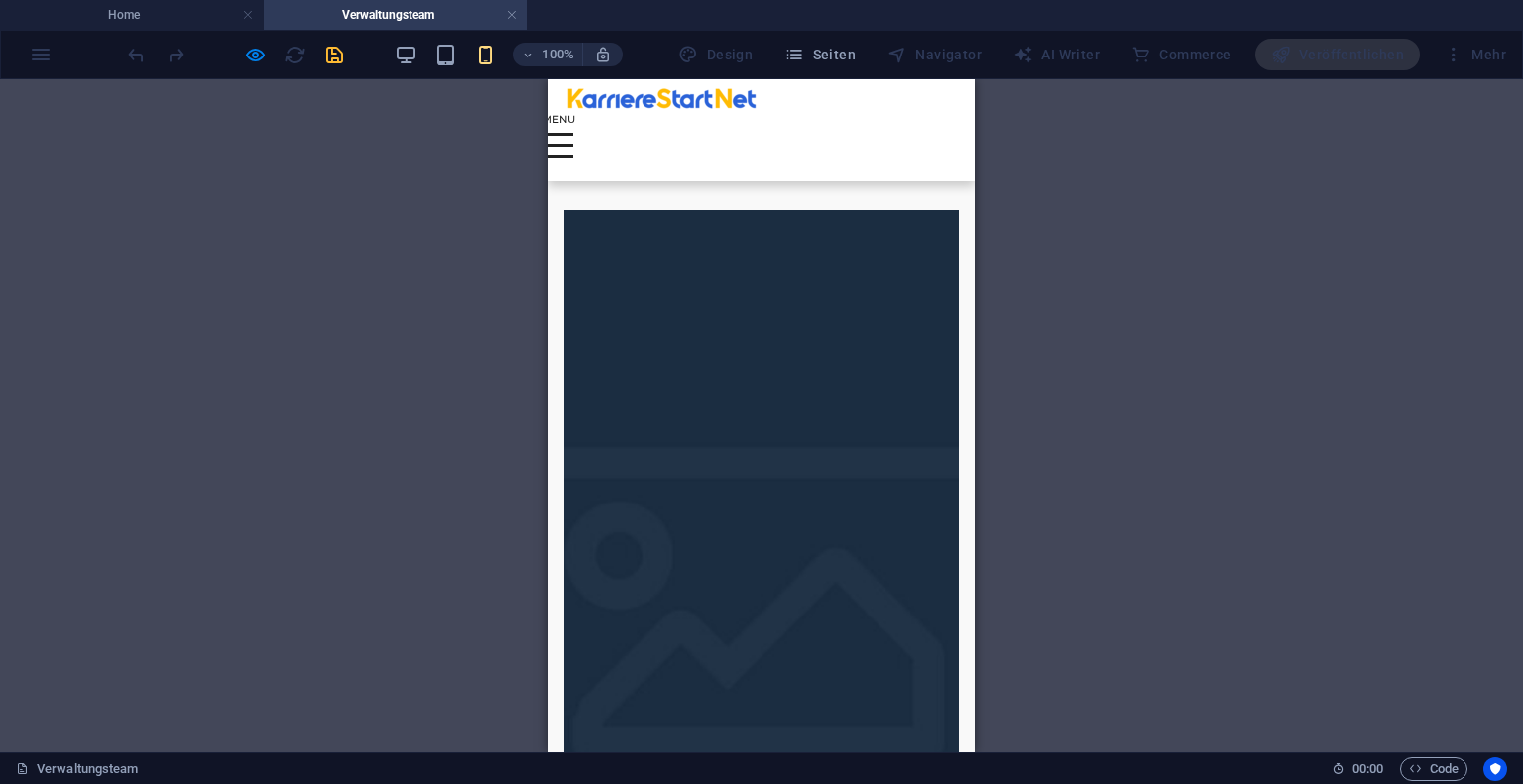 scroll, scrollTop: 0, scrollLeft: 0, axis: both 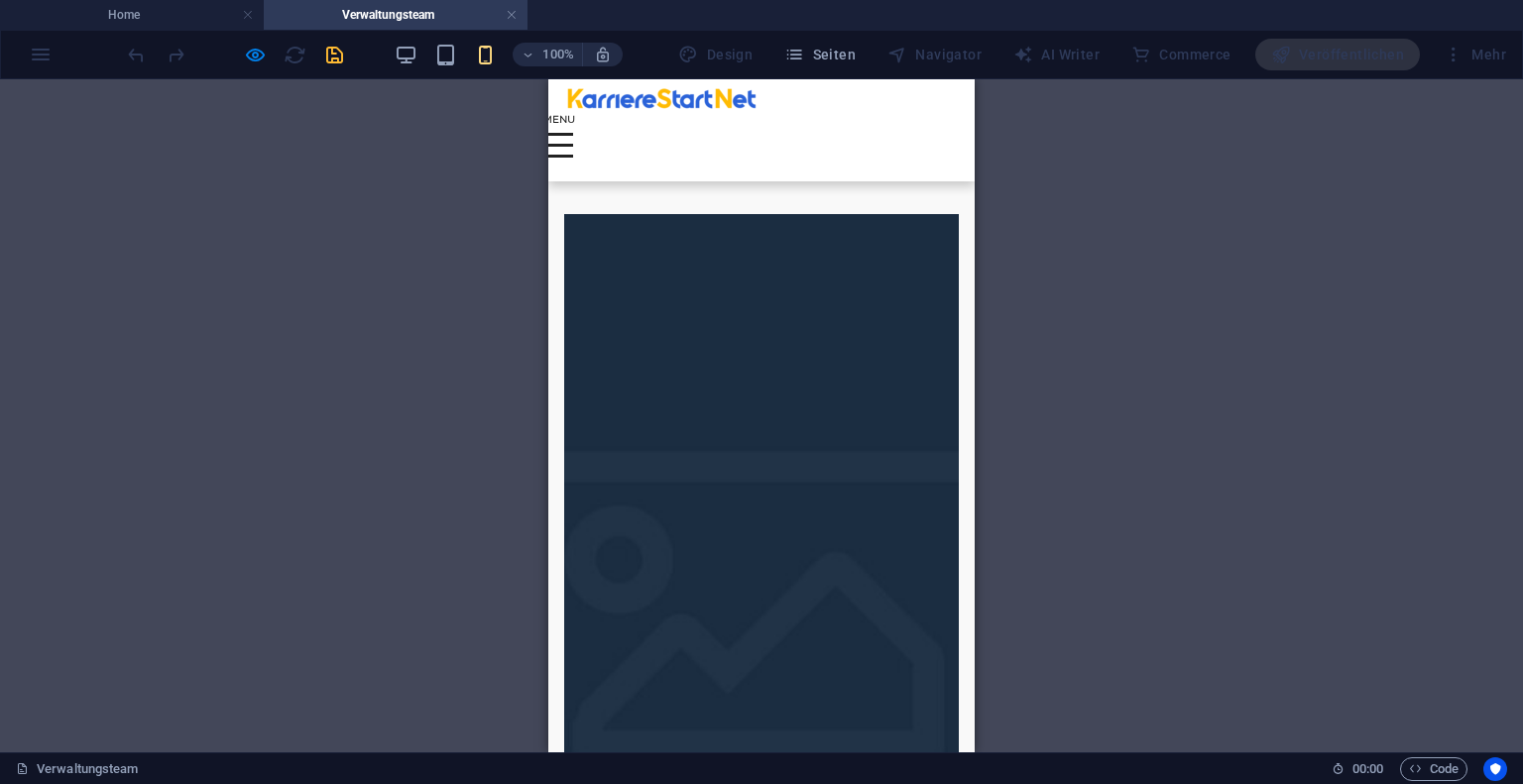 click at bounding box center [762, 451] 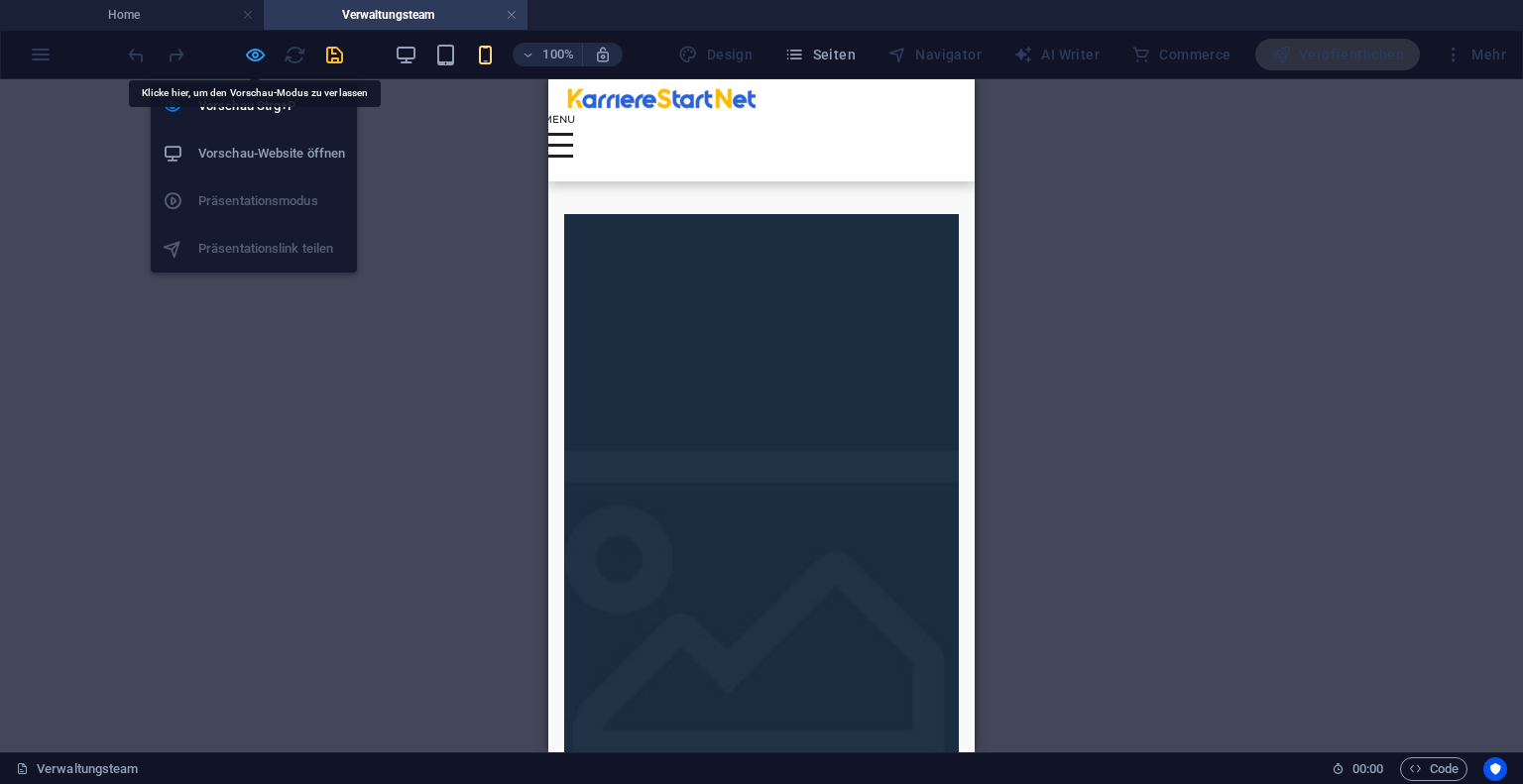 click at bounding box center (255, 55) 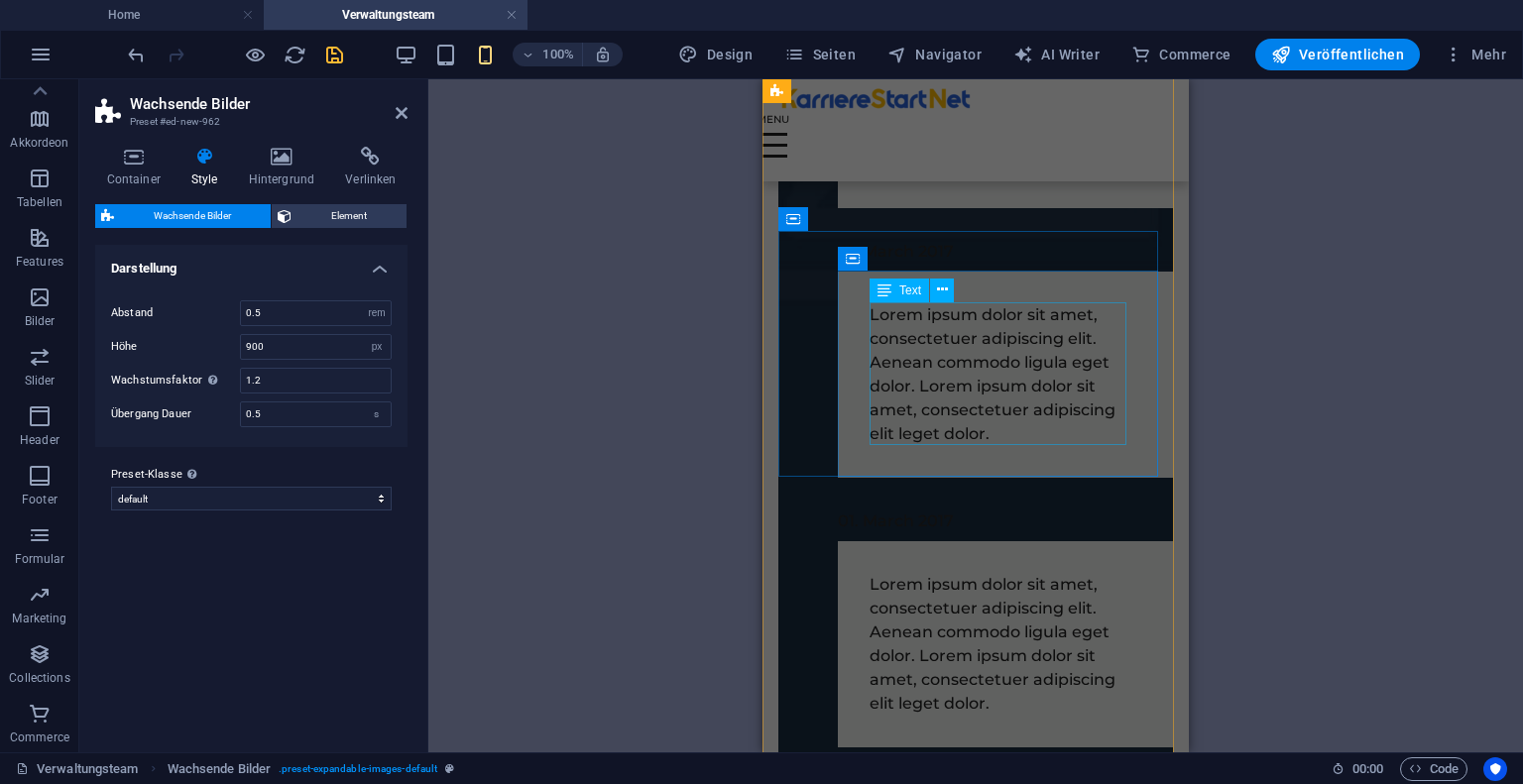 scroll, scrollTop: 2768, scrollLeft: 0, axis: vertical 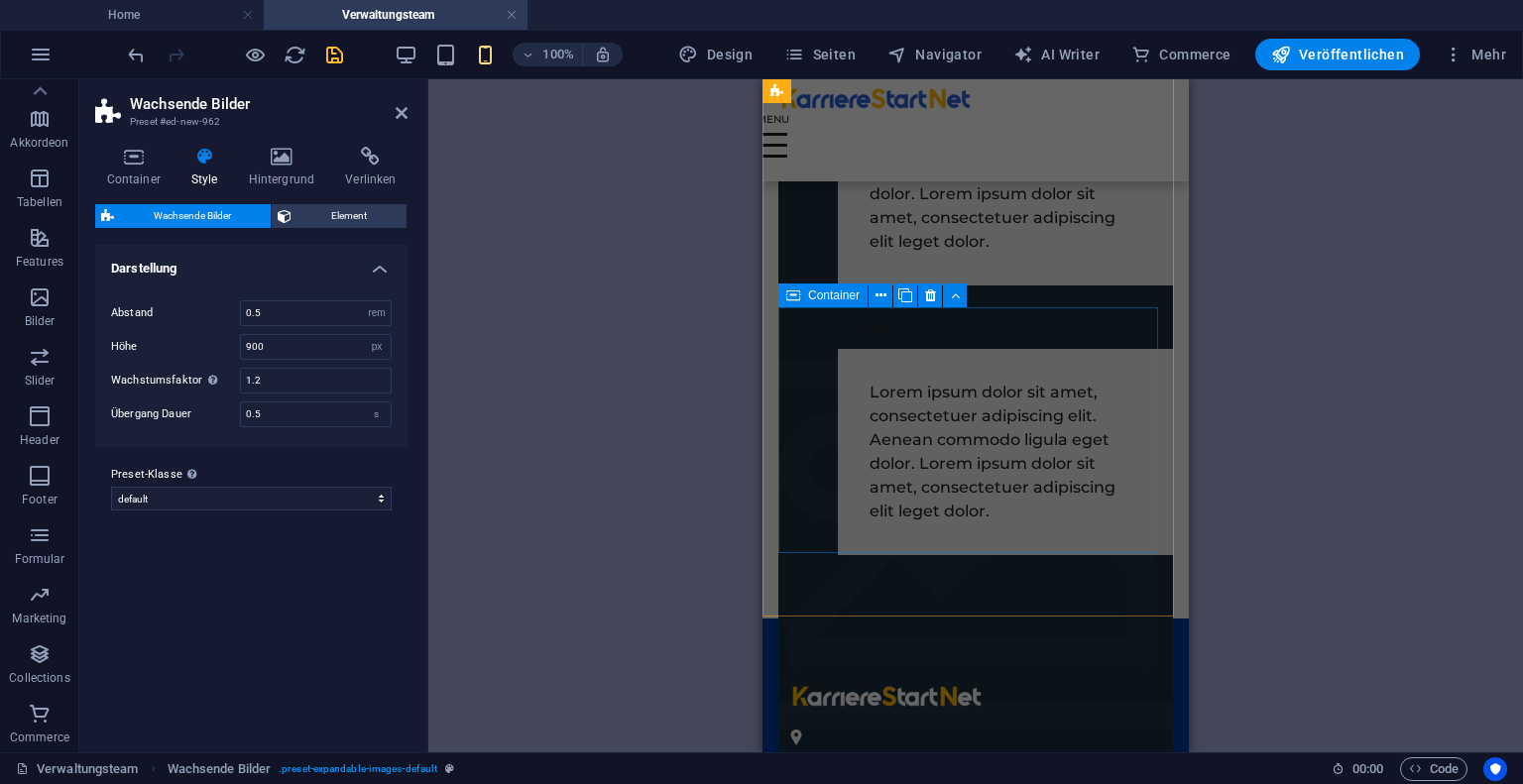 click on "01. March 2017 Lorem ipsum dolor sit amet, consectetuer adipiscing elit. Aenean commodo ligula eget dolor. Lorem ipsum dolor sit amet, consectetuer adipiscing elit leget dolor." at bounding box center [976, 432] 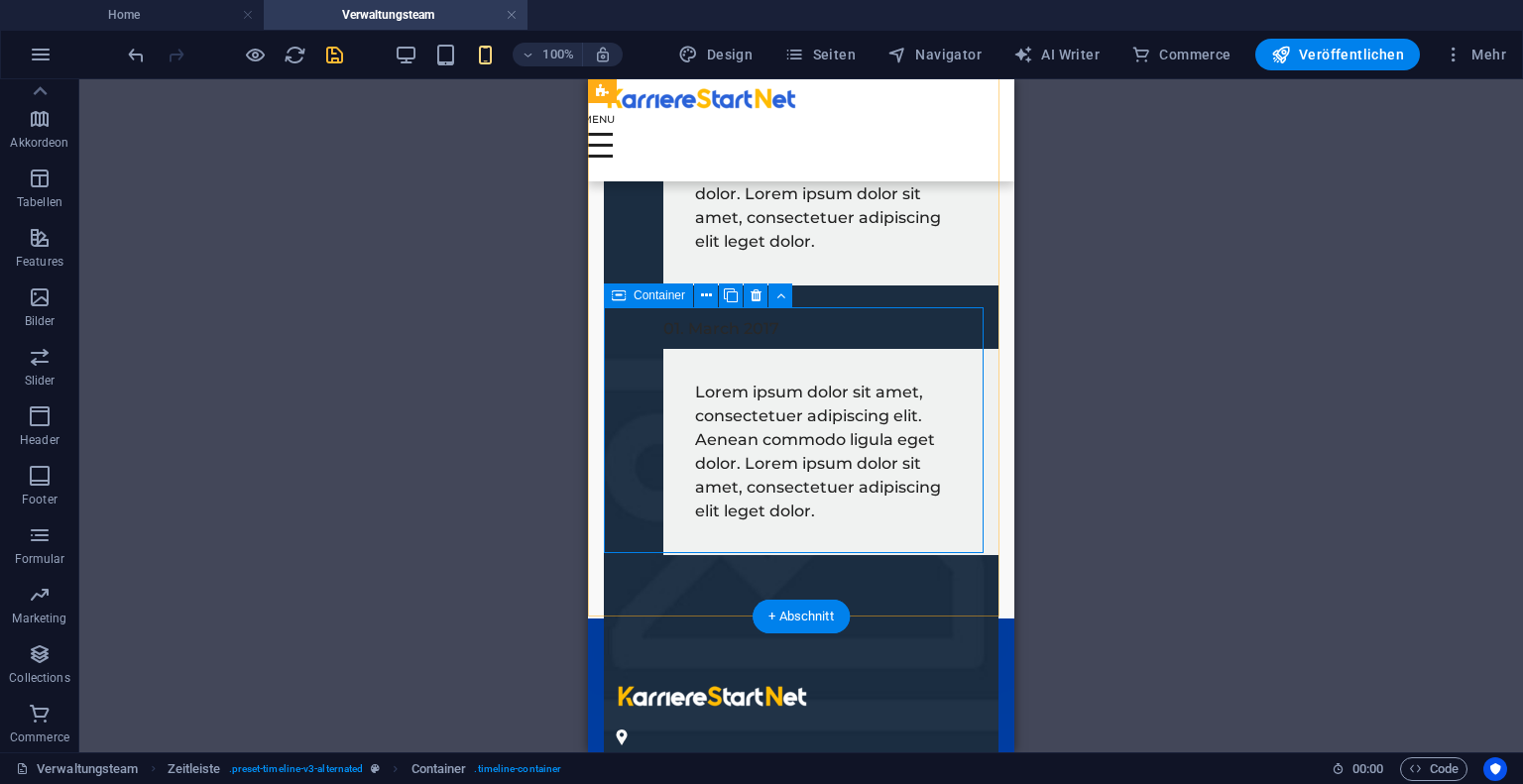 click on "01. March 2017 Lorem ipsum dolor sit amet, consectetuer adipiscing elit. Aenean commodo ligula eget dolor. Lorem ipsum dolor sit amet, consectetuer adipiscing elit leget dolor." at bounding box center [801, 432] 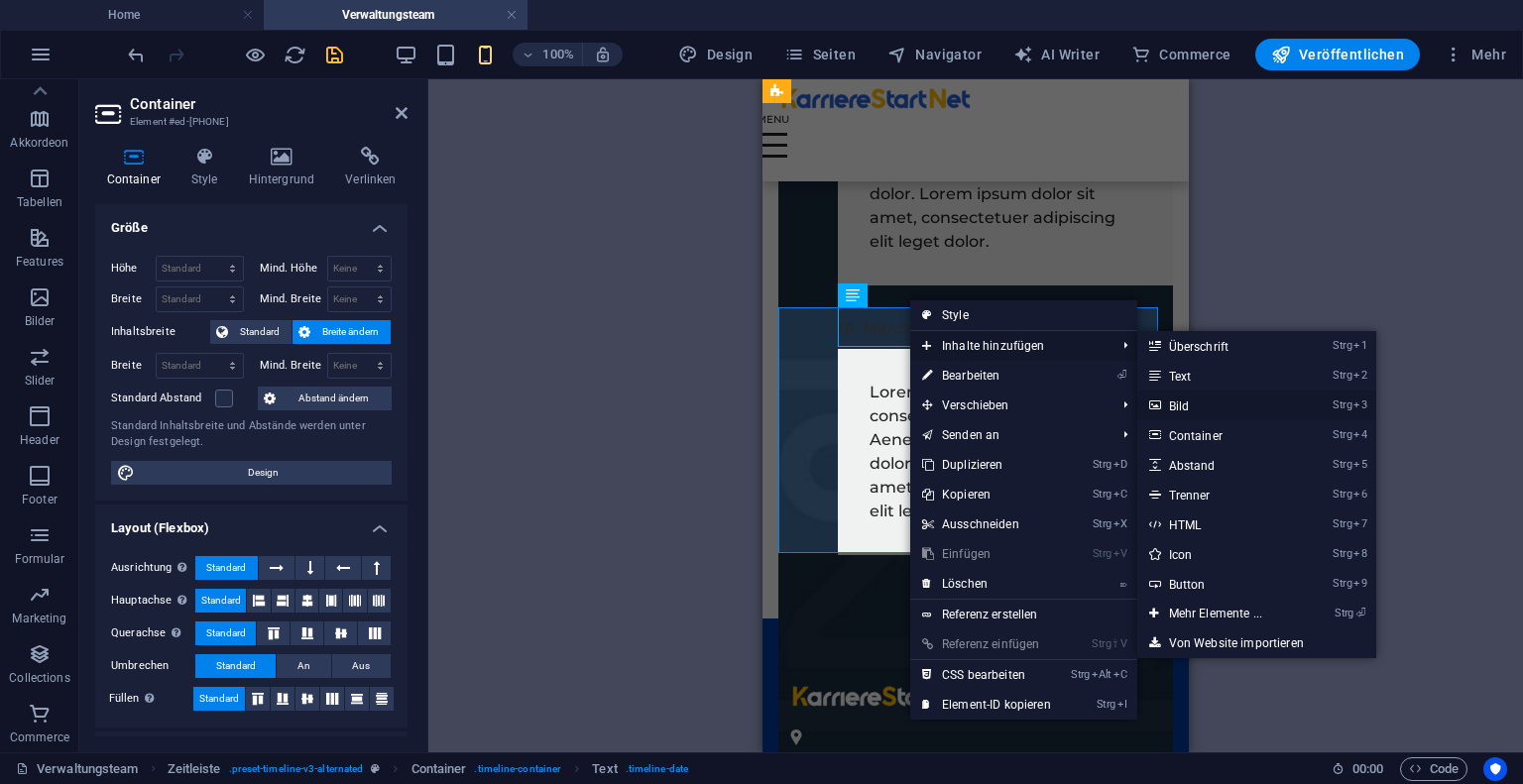 click on "Strg 3  Bild" at bounding box center (1220, 405) 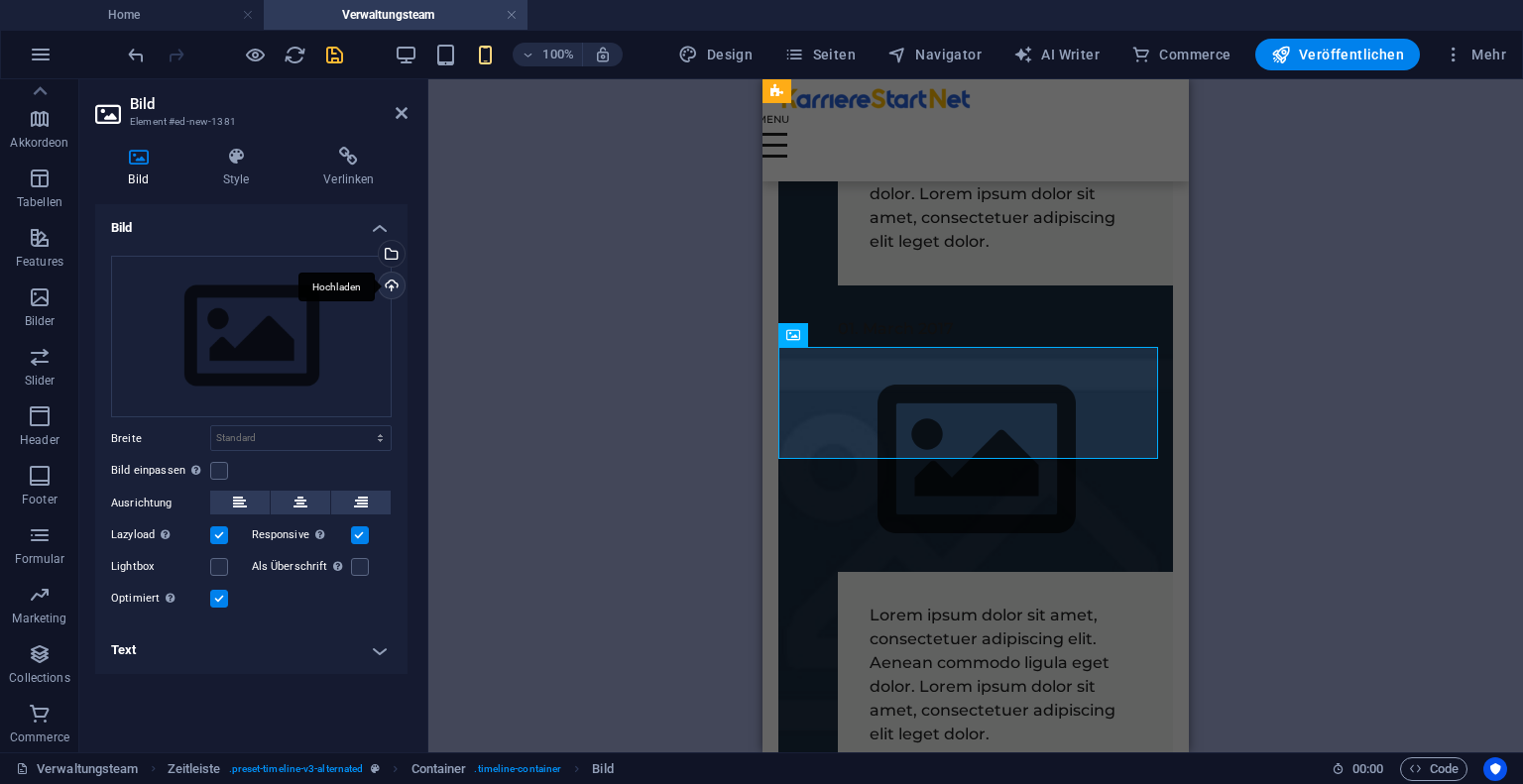 click on "Hochladen" at bounding box center (390, 287) 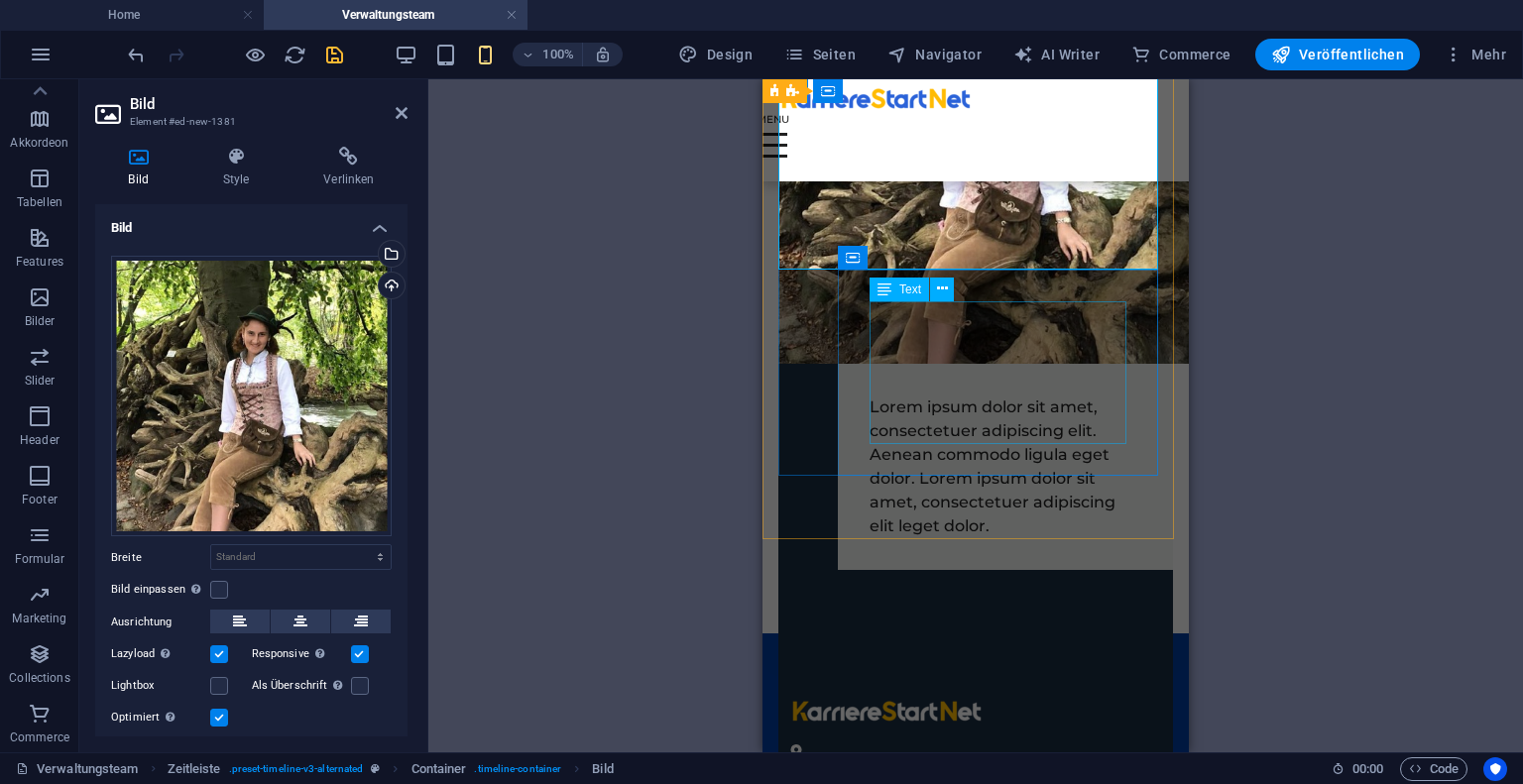 scroll, scrollTop: 3231, scrollLeft: 0, axis: vertical 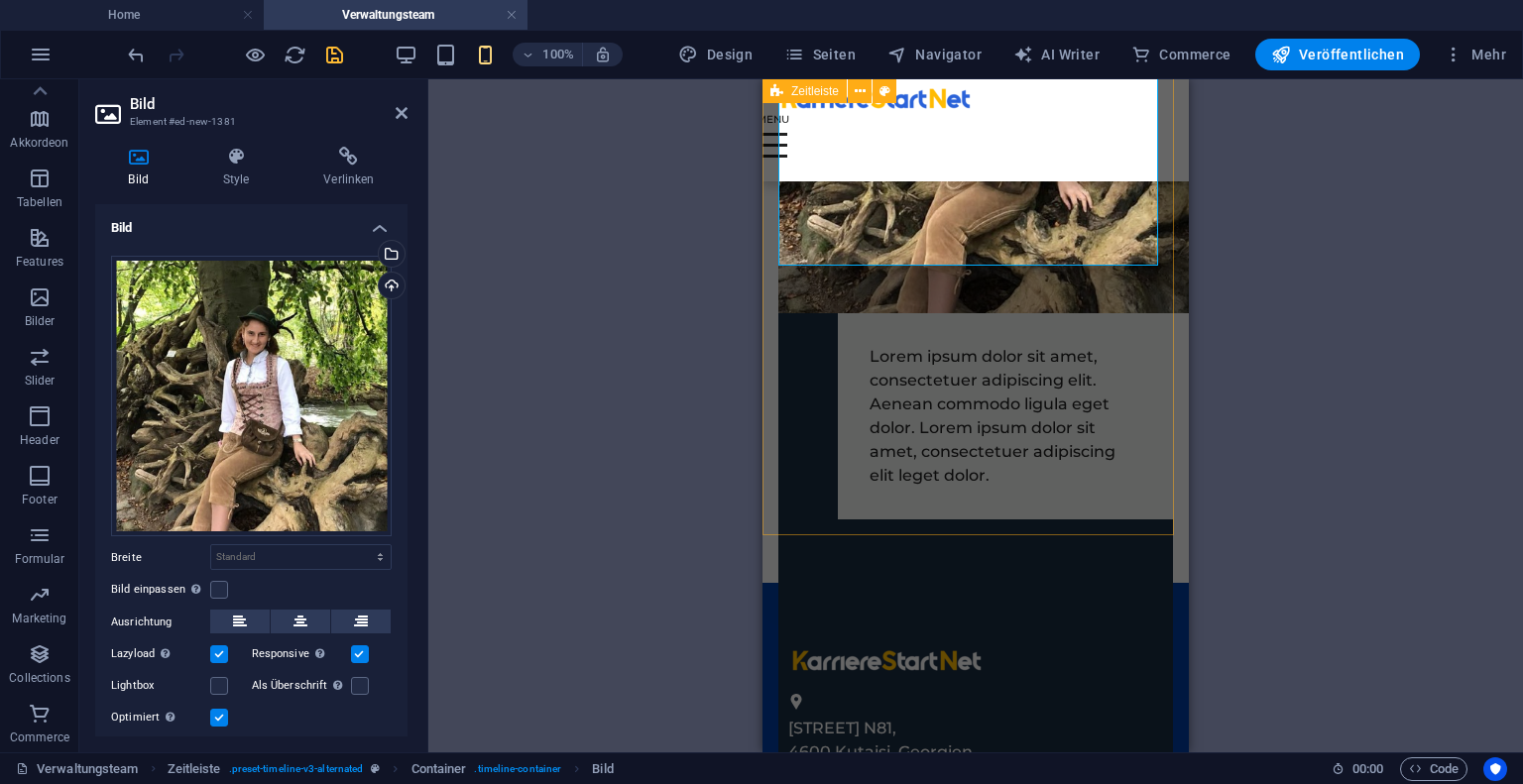 click on "01. January 2017 Lorem ipsum dolor sit amet, consectetuer adipiscing elit. Aenean commodo ligula eget dolor. Lorem ipsum dolor sit amet, consectetuer adipiscing elit leget dolor. 01. January 2017 Lorem ipsum dolor sit amet, consectetuer adipiscing elit. Aenean commodo ligula eget dolor. Lorem ipsum dolor sit amet, consectetuer adipiscing elit leget dolor. 01. January 2017 Lorem ipsum dolor sit amet, consectetuer adipiscing elit. Aenean commodo ligula eget dolor. Lorem ipsum dolor sit amet, consectetuer adipiscing elit leget dolor. 01. January 2017 Lorem ipsum dolor sit amet, consectetuer adipiscing elit. Aenean commodo ligula eget dolor. Lorem ipsum dolor sit amet, consectetuer adipiscing elit leget dolor. 01. January 2017 Lorem ipsum dolor sit amet, consectetuer adipiscing elit. Aenean commodo ligula eget dolor. Lorem ipsum dolor sit amet, consectetuer adipiscing elit leget dolor. 01. March 2017 01. March 2017 01. March 2017" at bounding box center [976, -761] 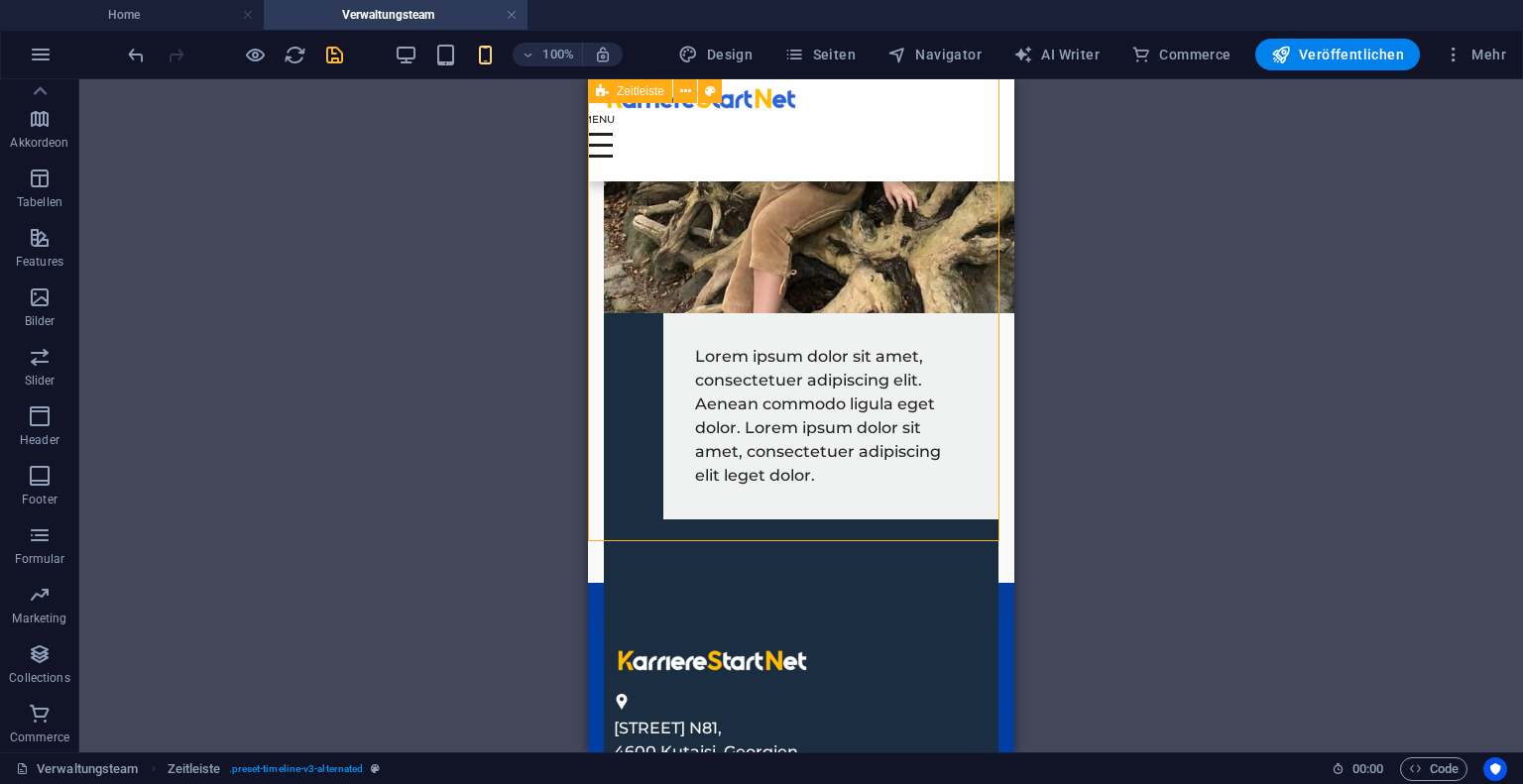 scroll, scrollTop: 3000, scrollLeft: 0, axis: vertical 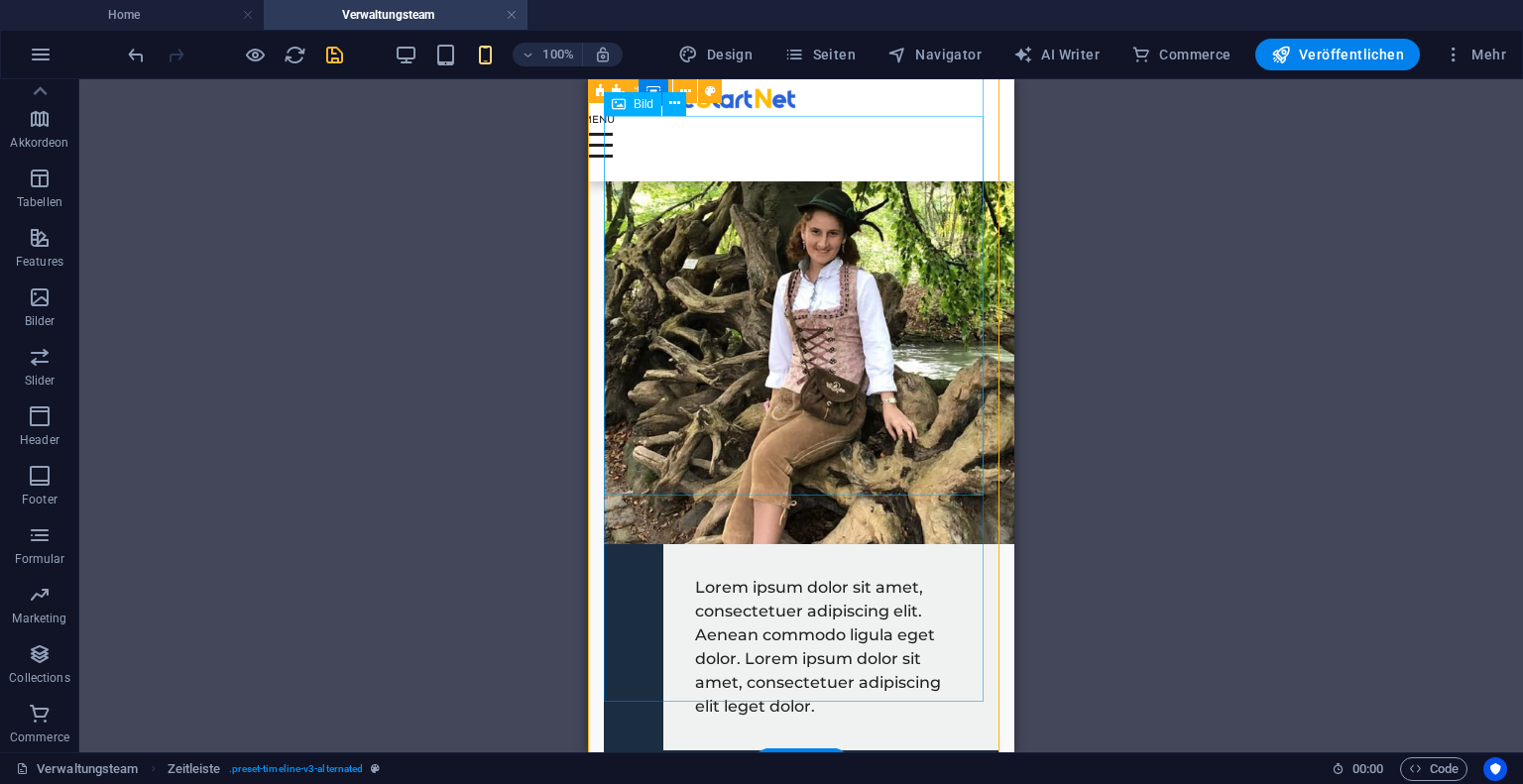 click at bounding box center (801, 330) 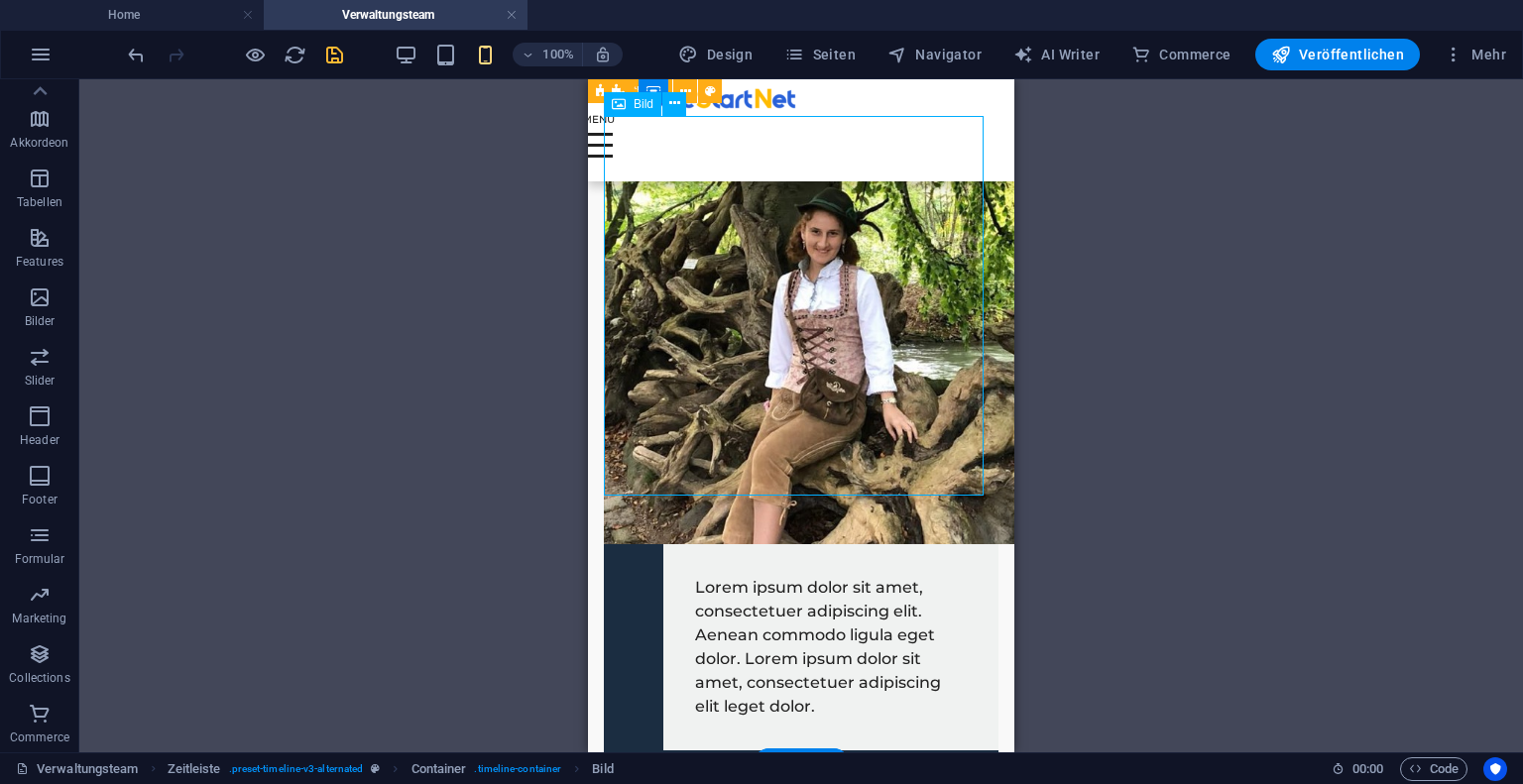 click at bounding box center [801, 330] 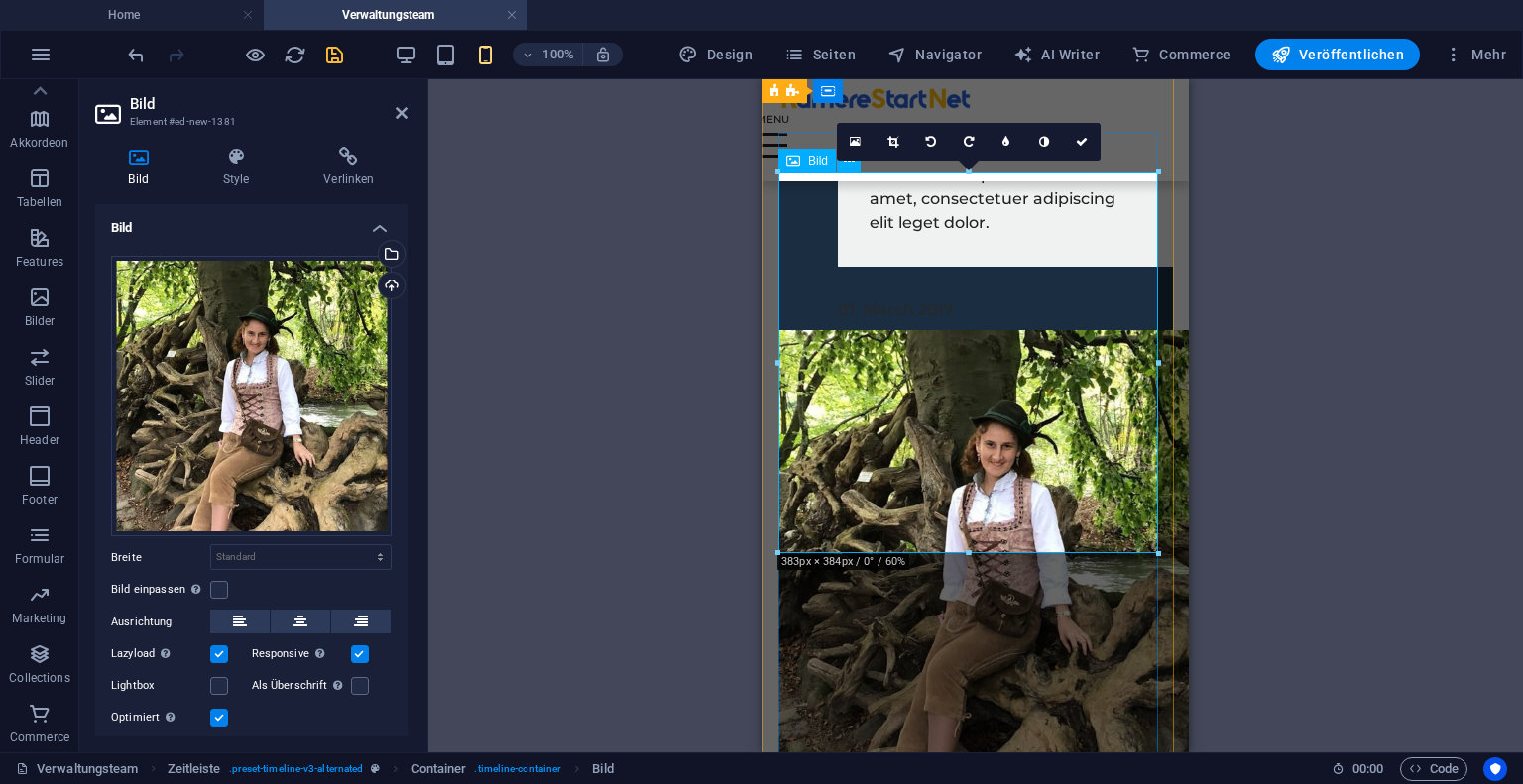 scroll, scrollTop: 2768, scrollLeft: 0, axis: vertical 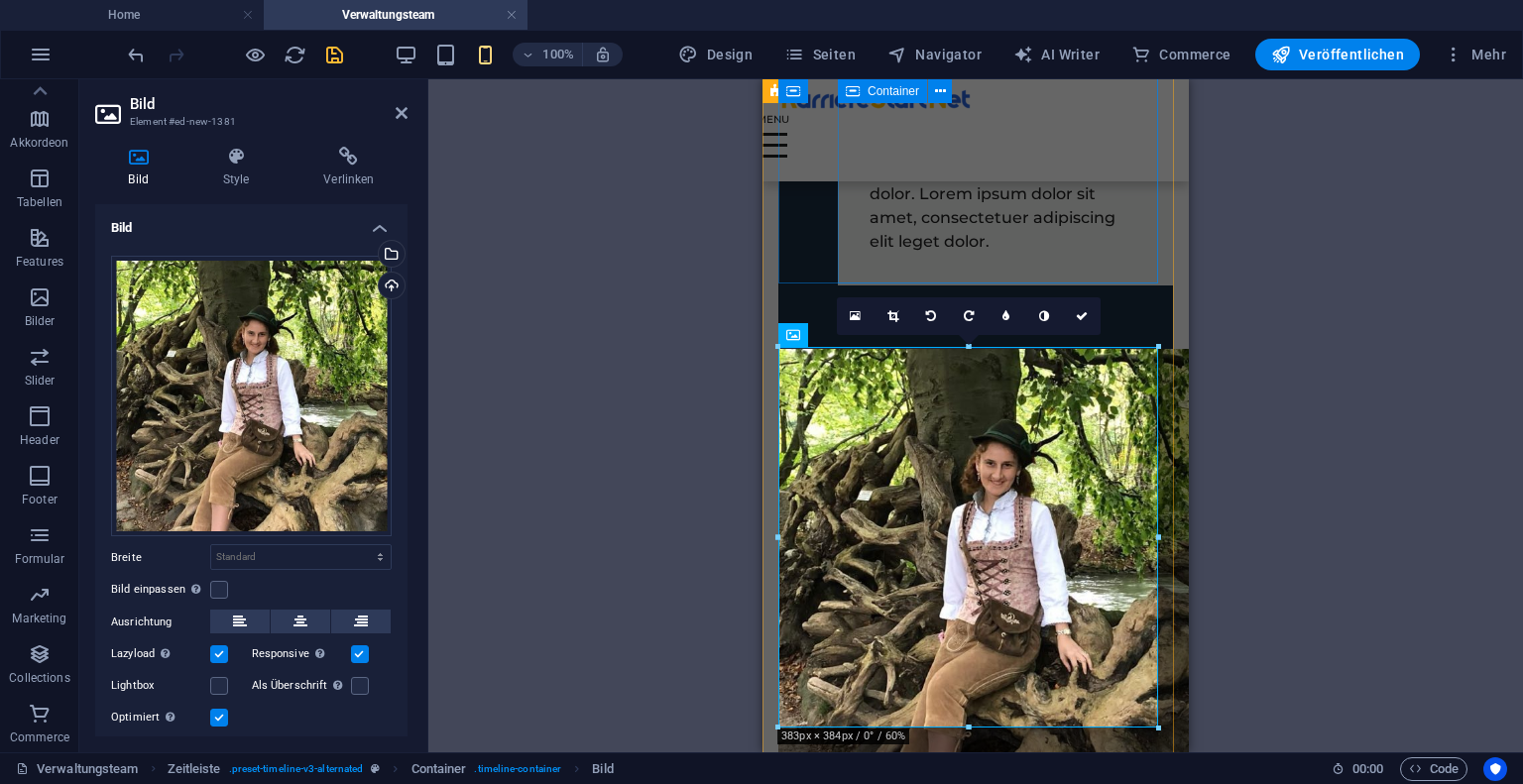click on "Lorem ipsum dolor sit amet, consectetuer adipiscing elit. Aenean commodo ligula eget dolor. Lorem ipsum dolor sit amet, consectetuer adipiscing elit leget dolor." at bounding box center [1005, 182] 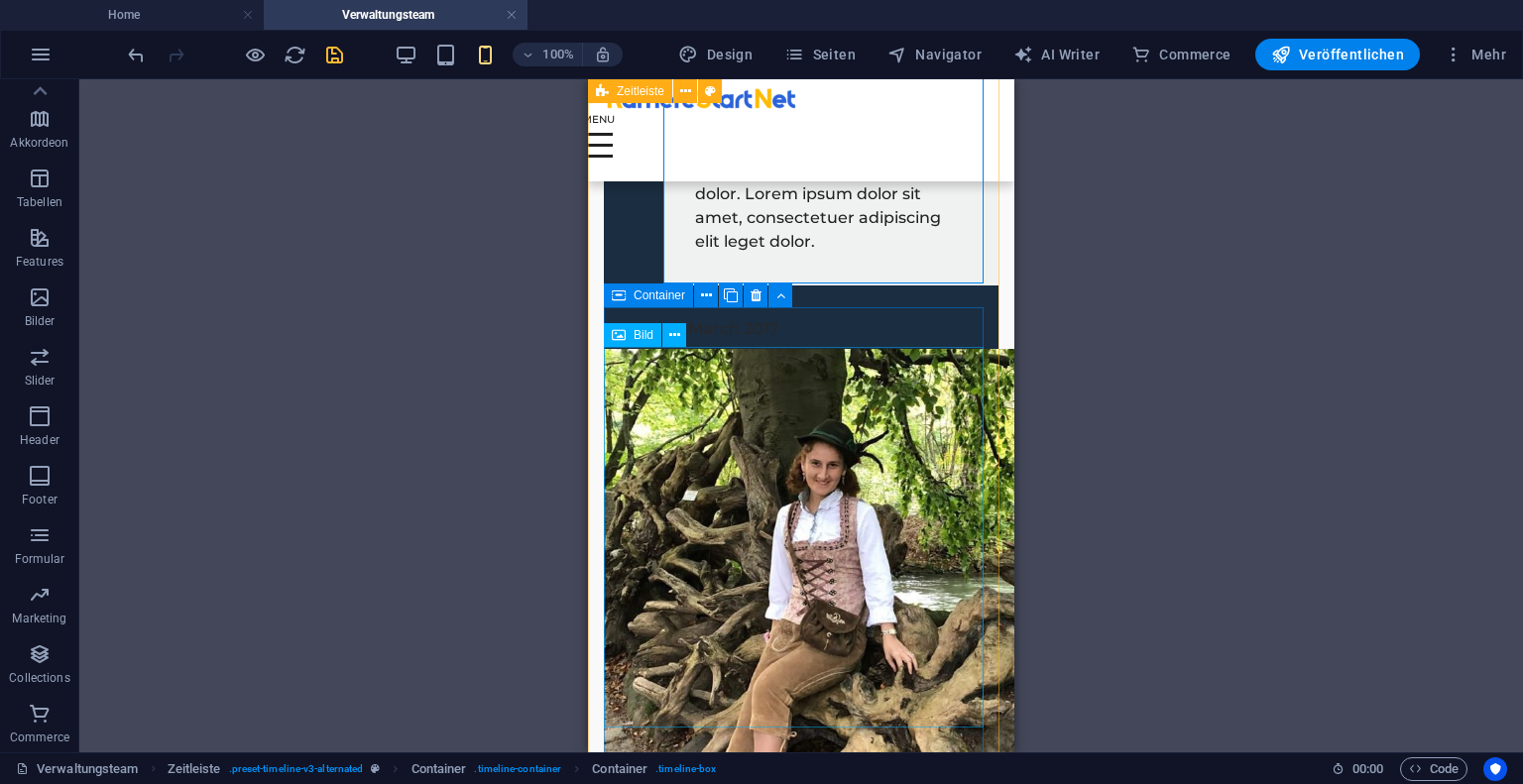 click at bounding box center [801, 562] 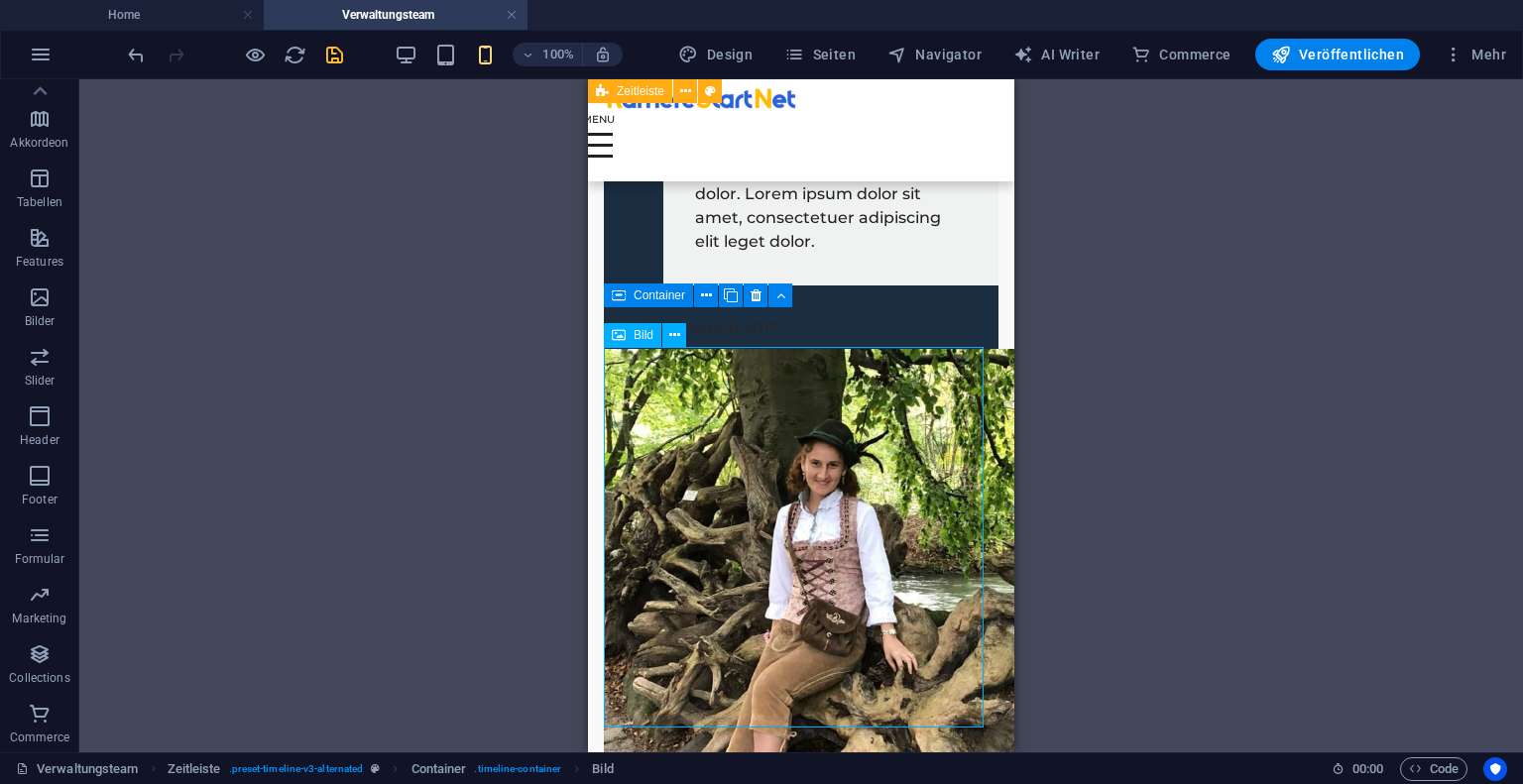 click at bounding box center [801, 562] 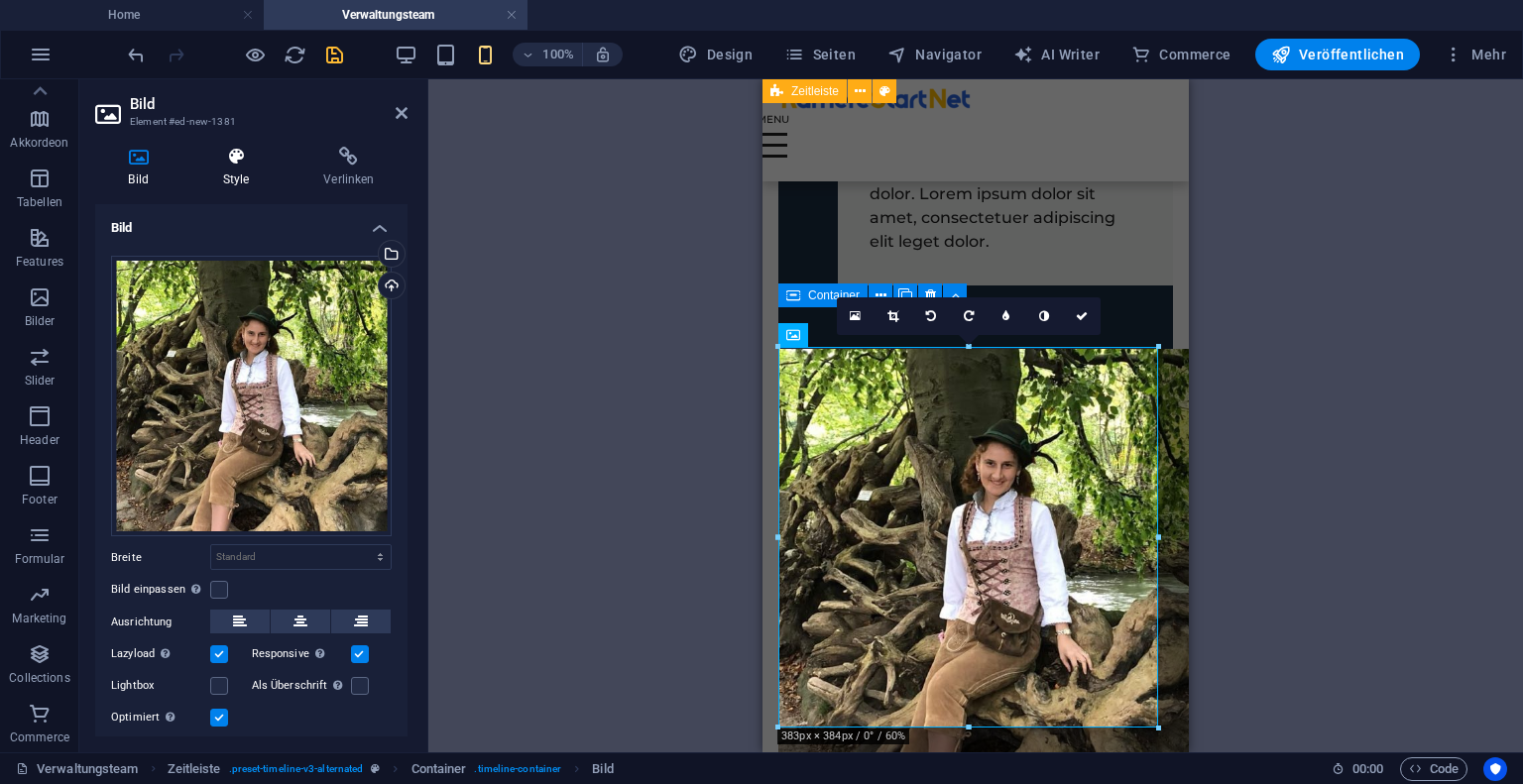 click at bounding box center (236, 157) 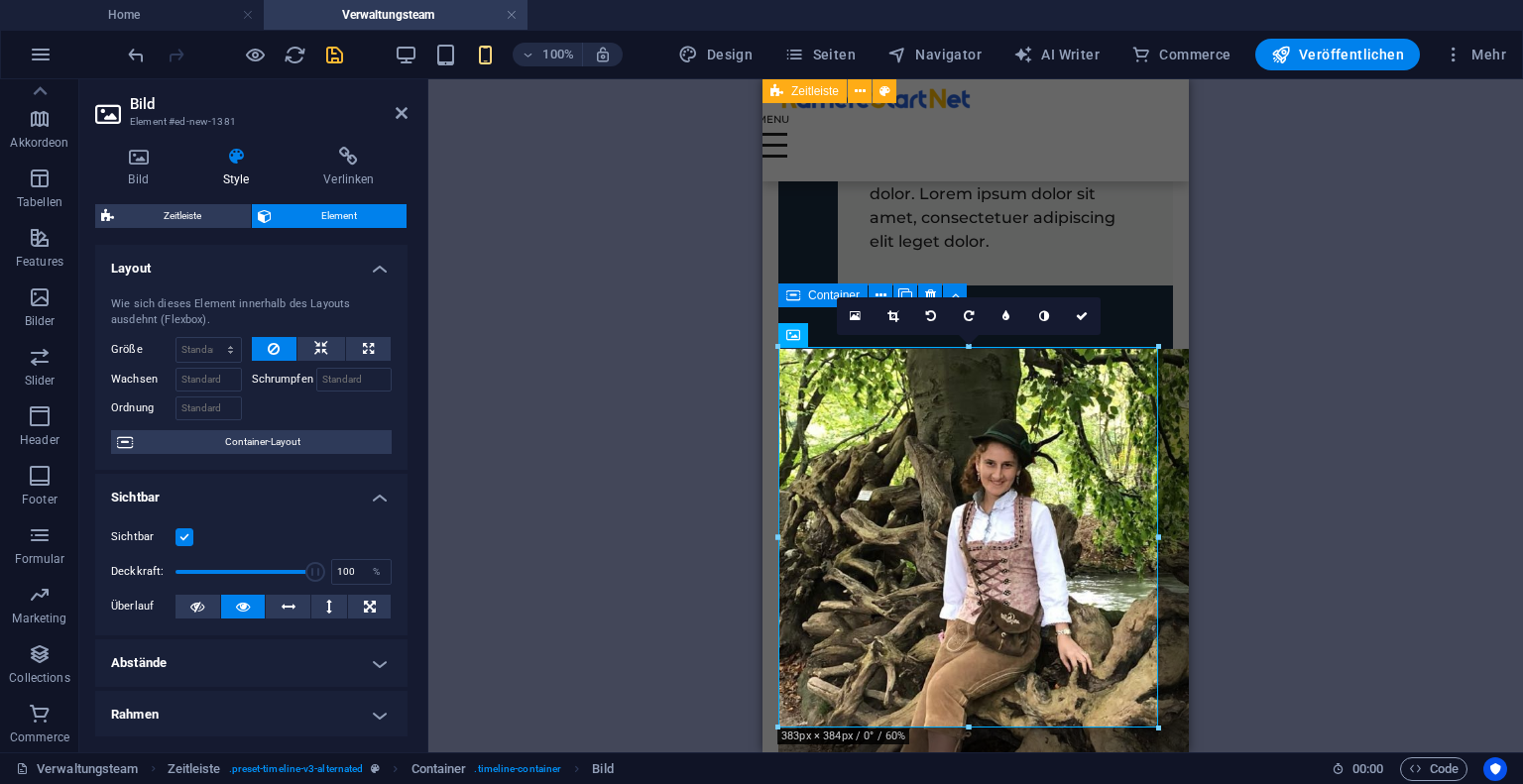 scroll, scrollTop: 231, scrollLeft: 0, axis: vertical 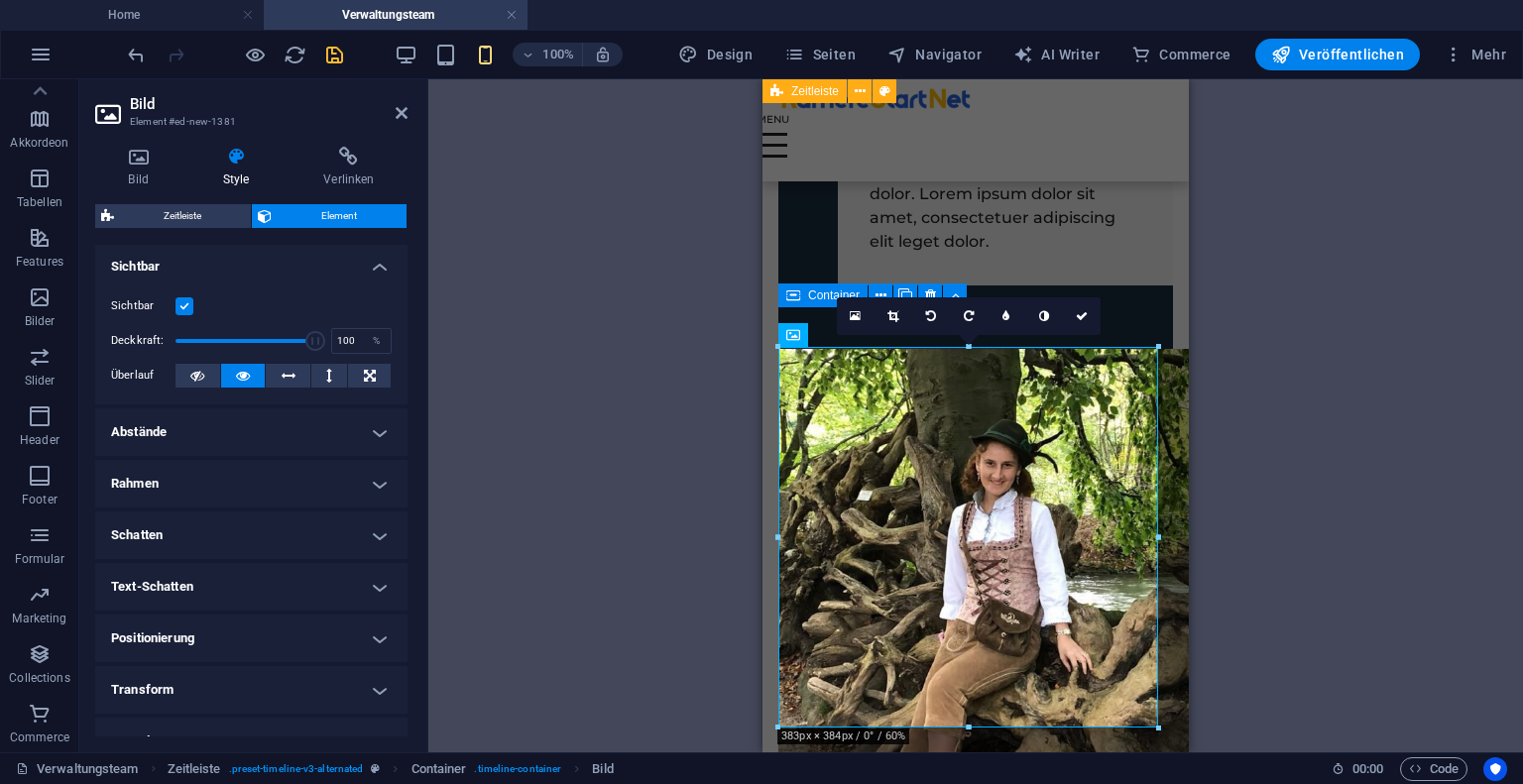 click on "Abstände" at bounding box center (251, 432) 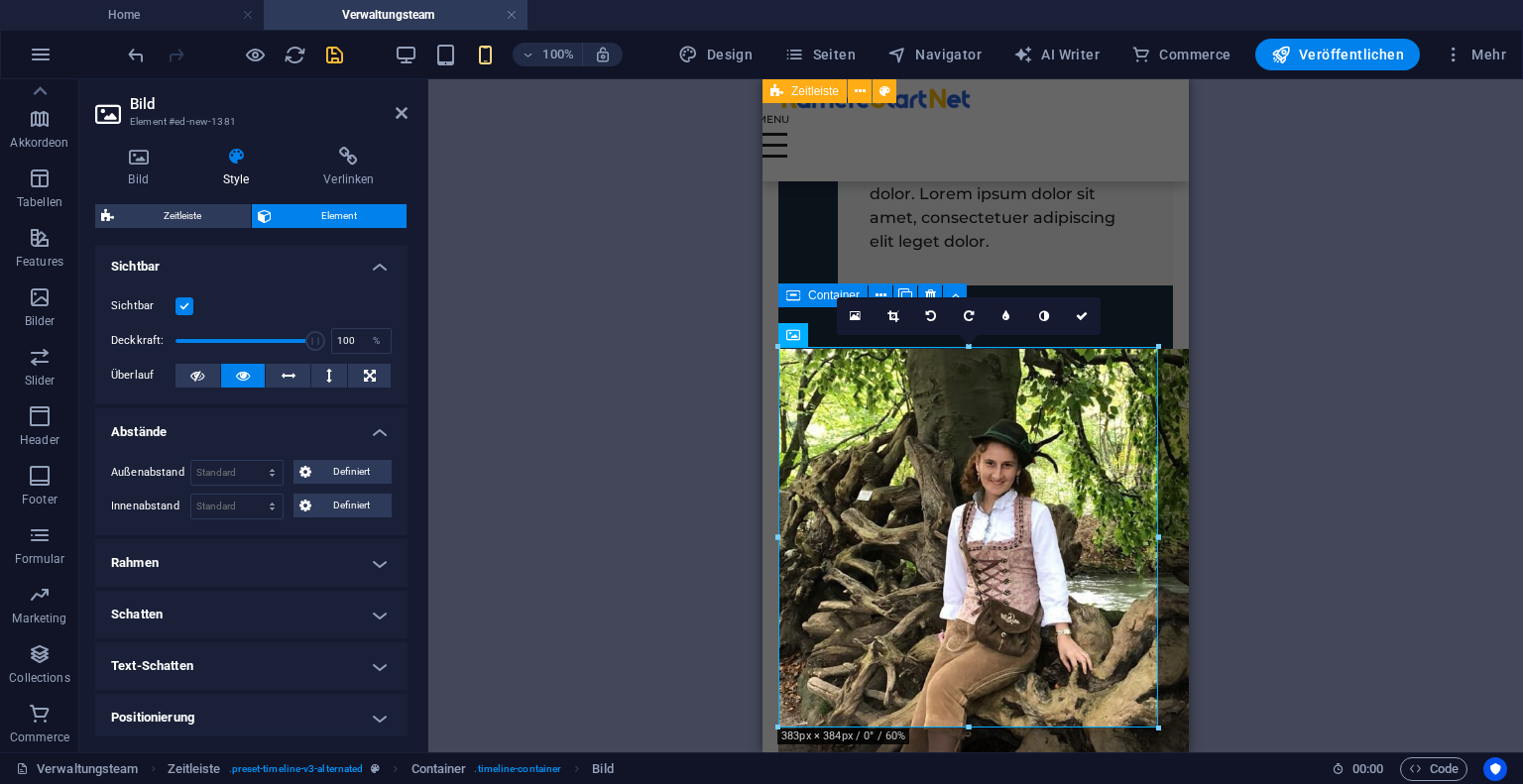 click on "Abstände" at bounding box center [251, 426] 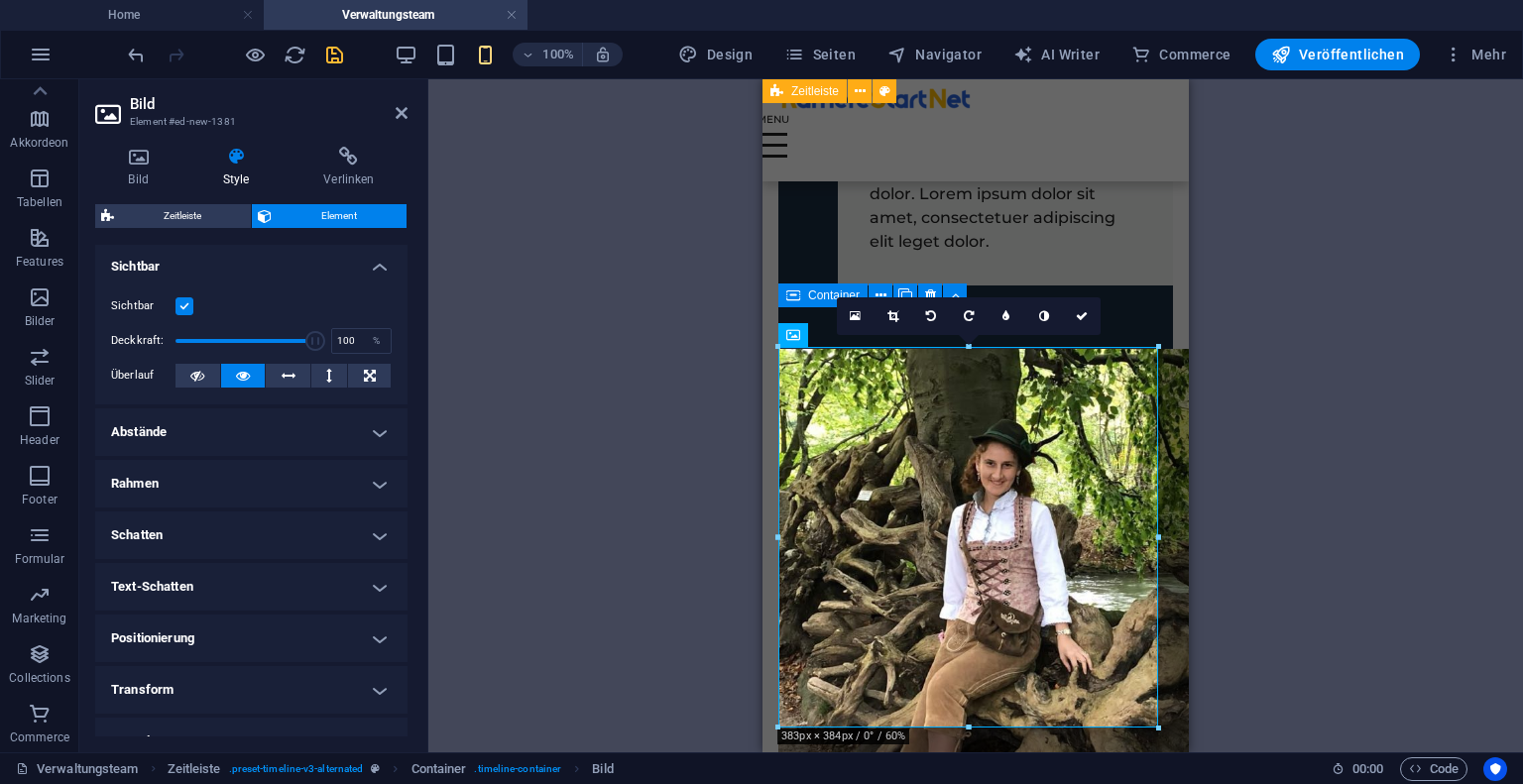 scroll, scrollTop: 361, scrollLeft: 0, axis: vertical 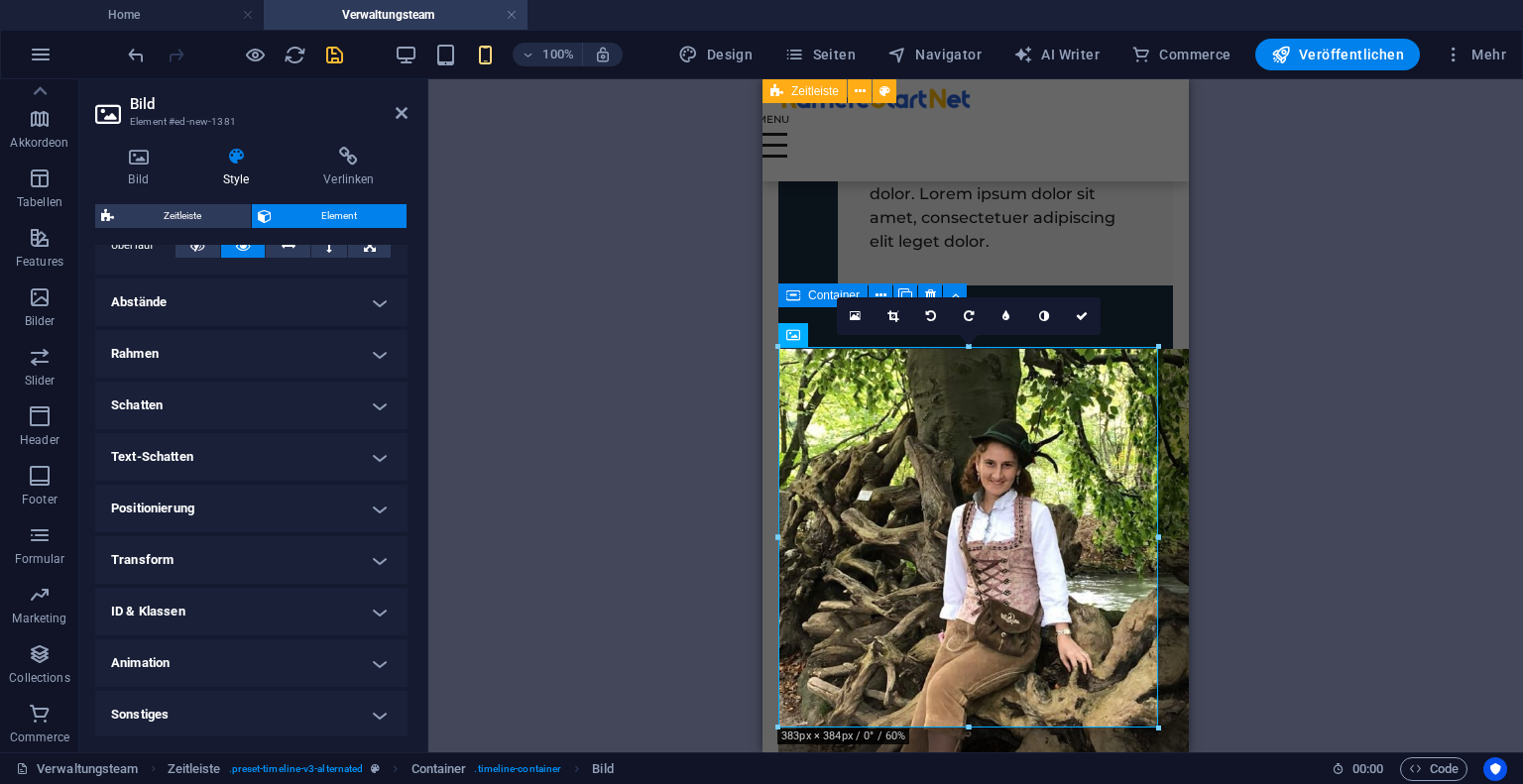 click on "Transform" at bounding box center (251, 560) 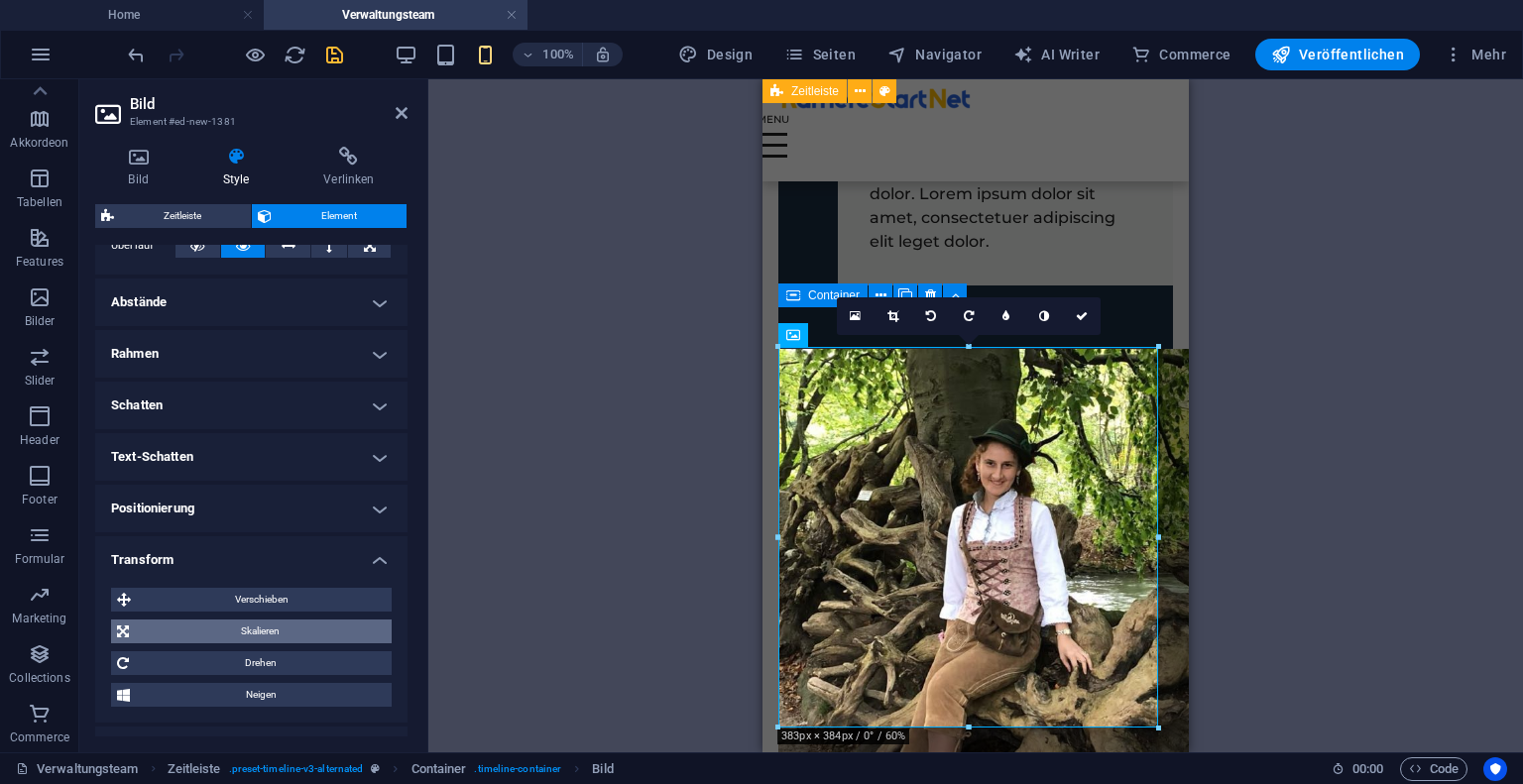 click on "Skalieren" at bounding box center (260, 631) 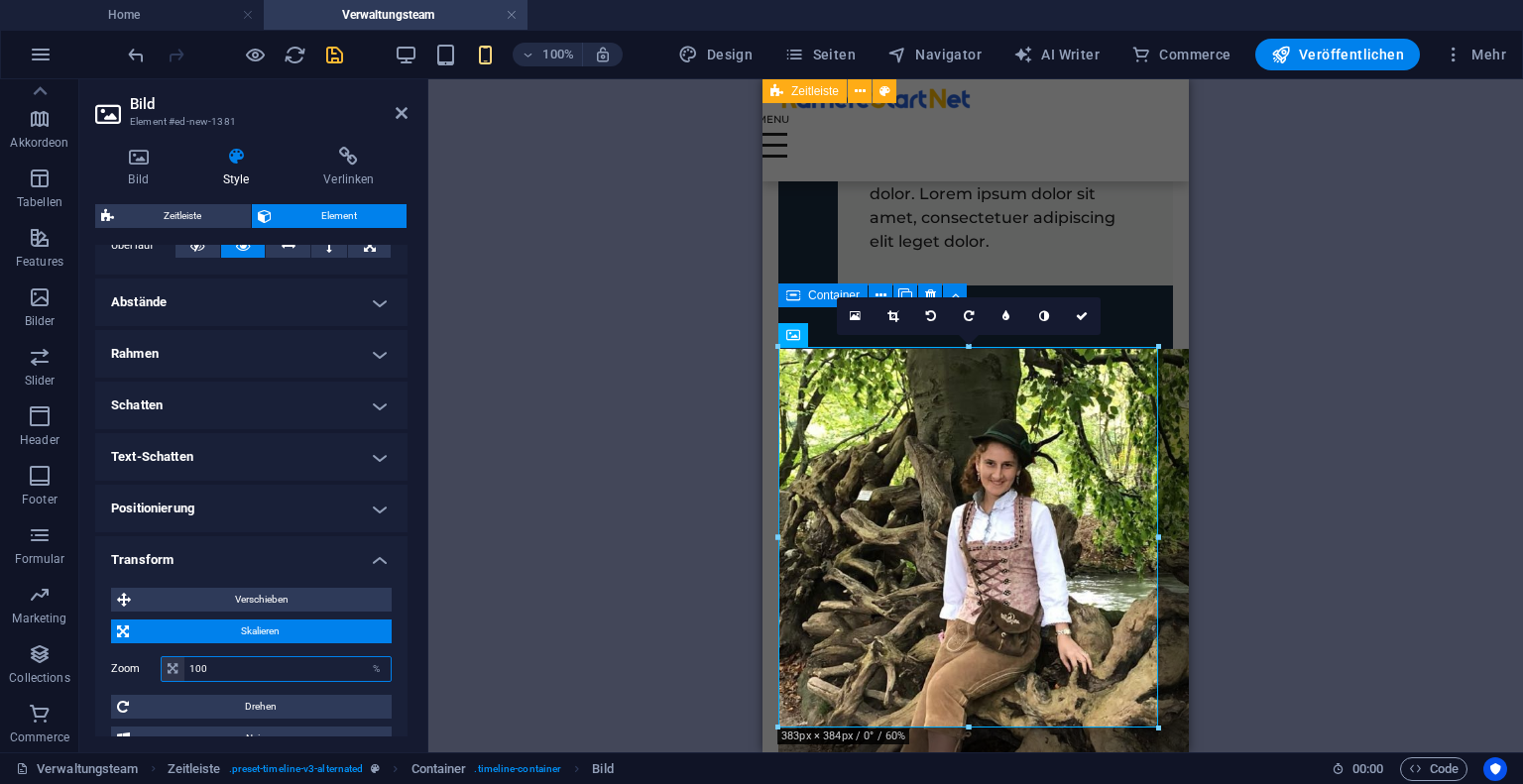 click on "100" at bounding box center (288, 669) 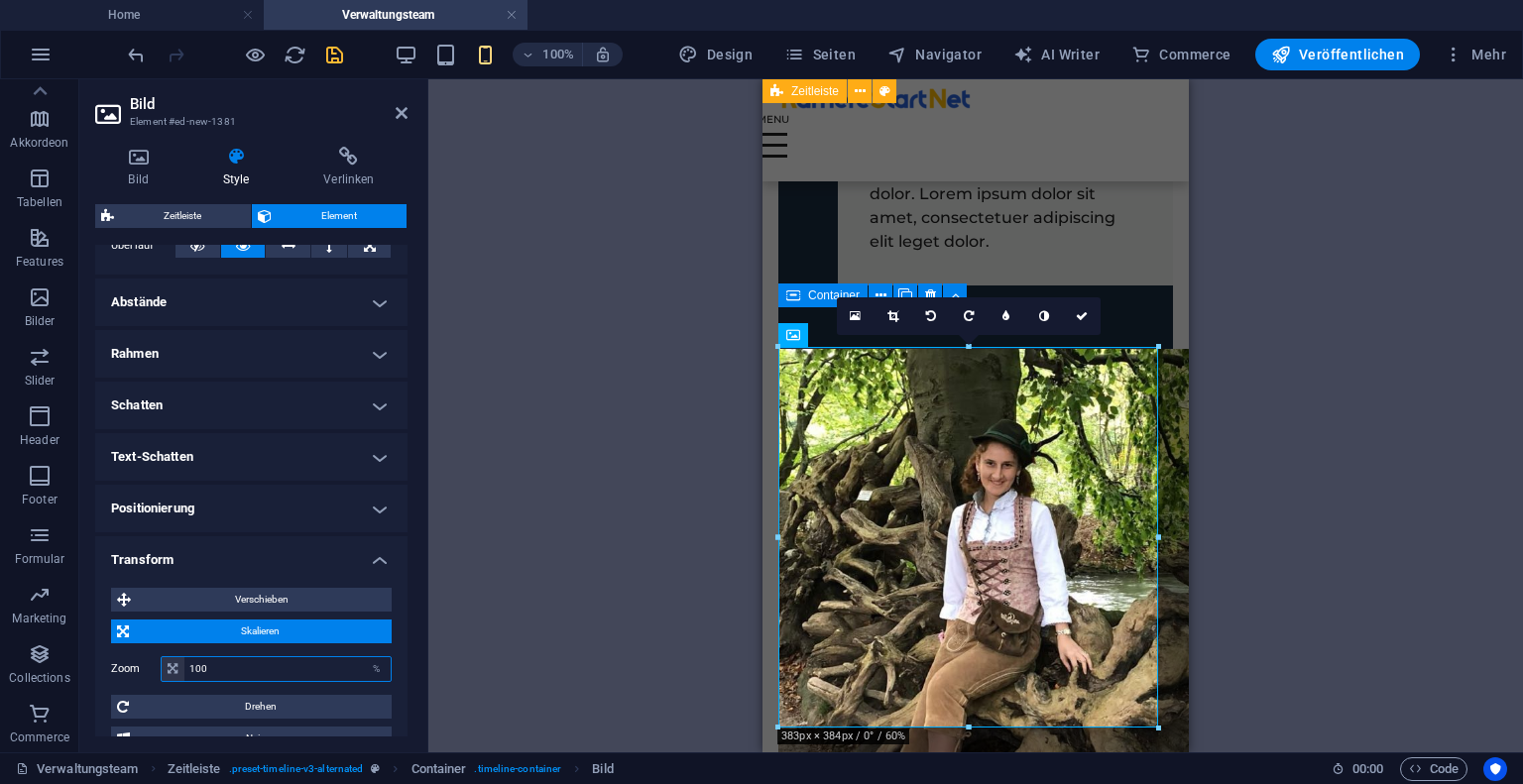 click on "100" at bounding box center [288, 669] 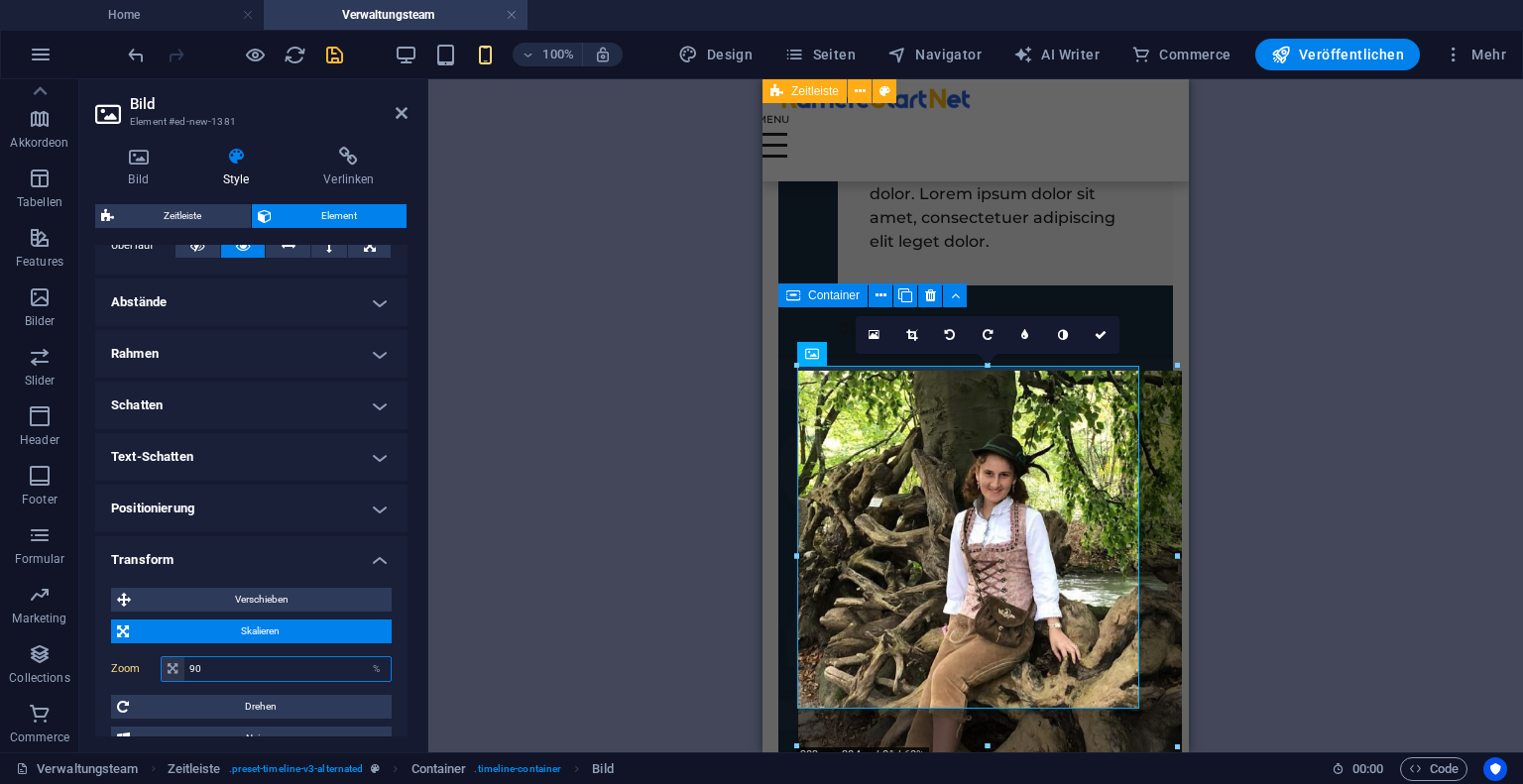 click on "90" at bounding box center [288, 669] 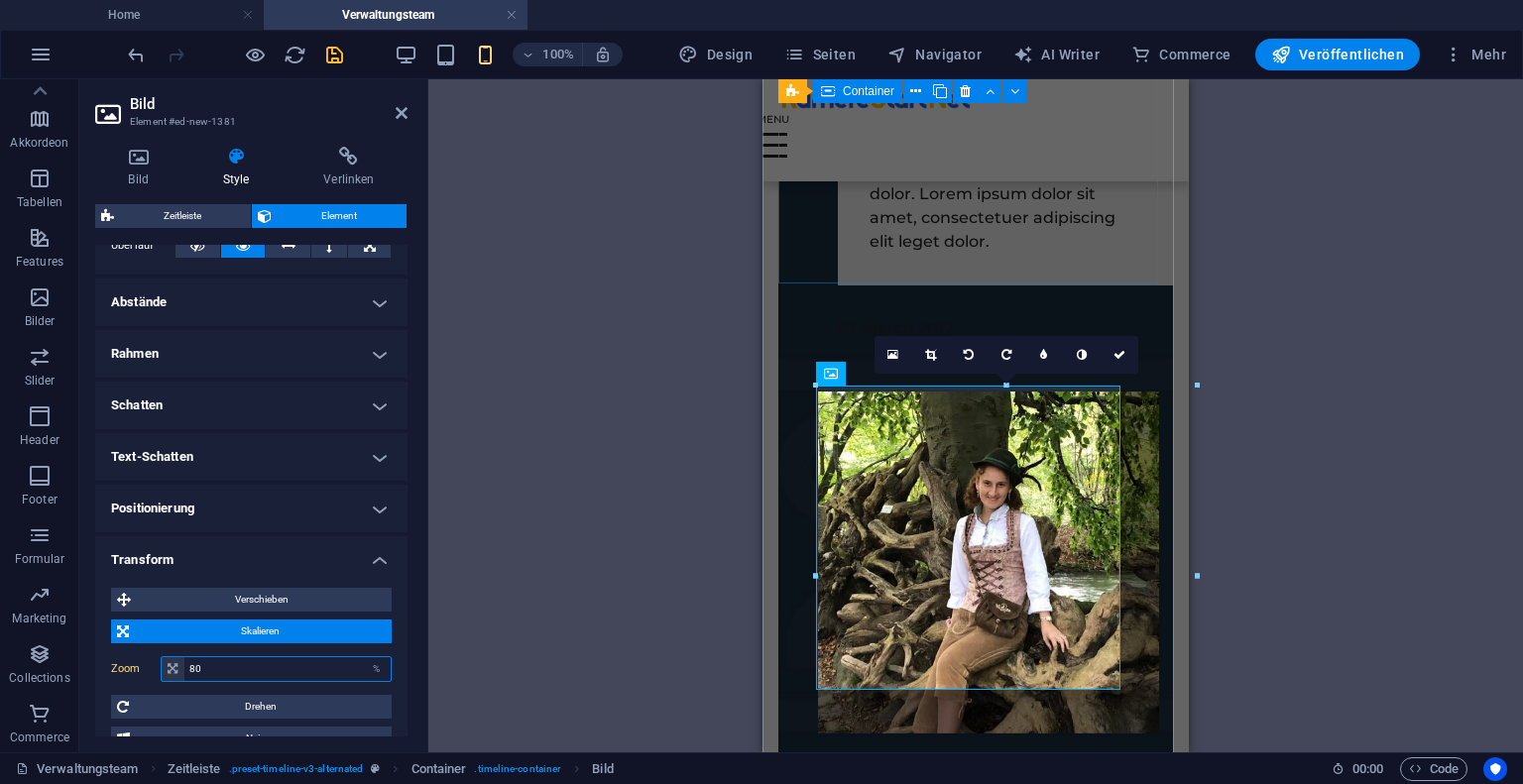 type on "80" 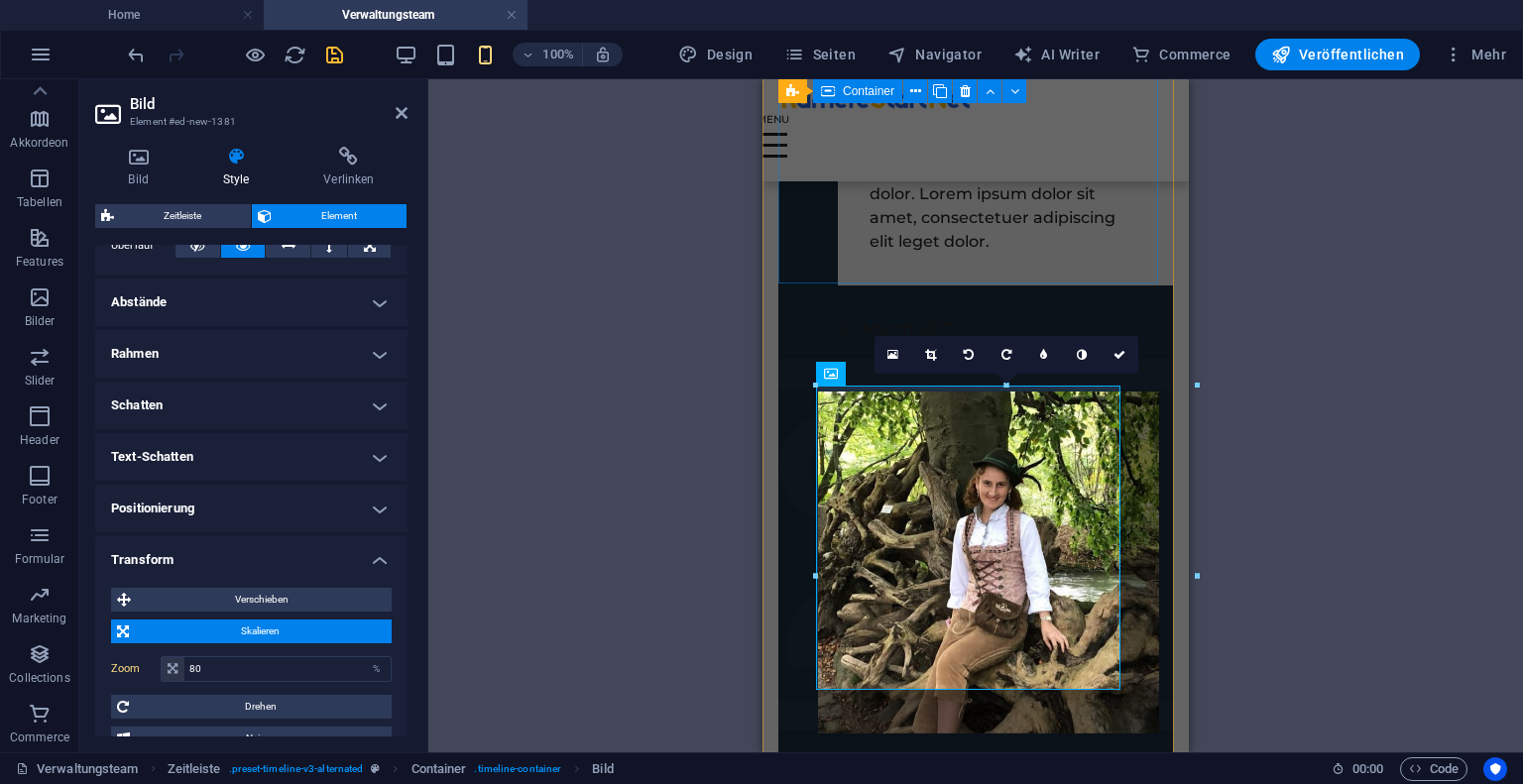 click on "01. March 2017 Lorem ipsum dolor sit amet, consectetuer adipiscing elit. Aenean commodo ligula eget dolor. Lorem ipsum dolor sit amet, consectetuer adipiscing elit leget dolor." at bounding box center [976, 163] 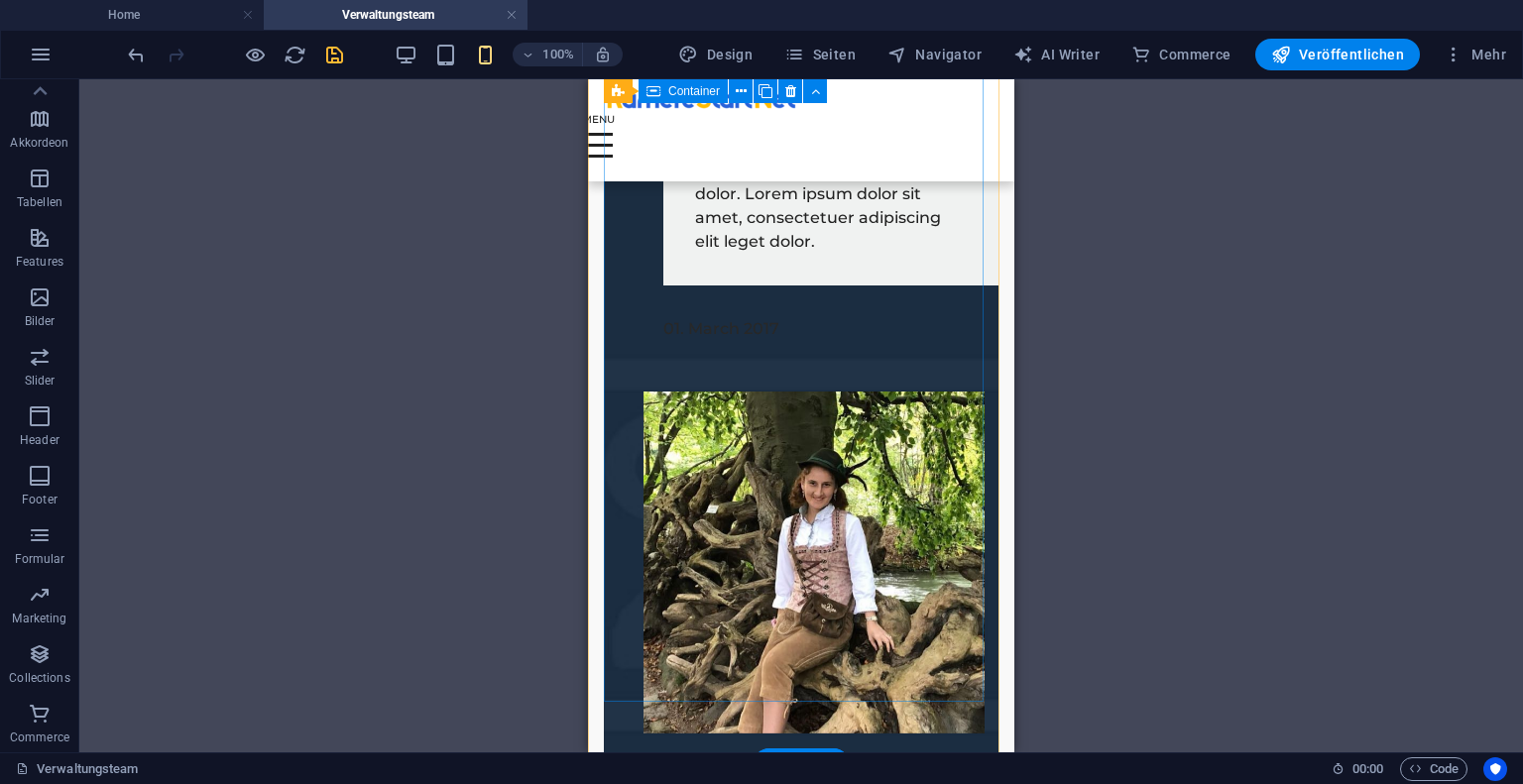 scroll, scrollTop: 3000, scrollLeft: 0, axis: vertical 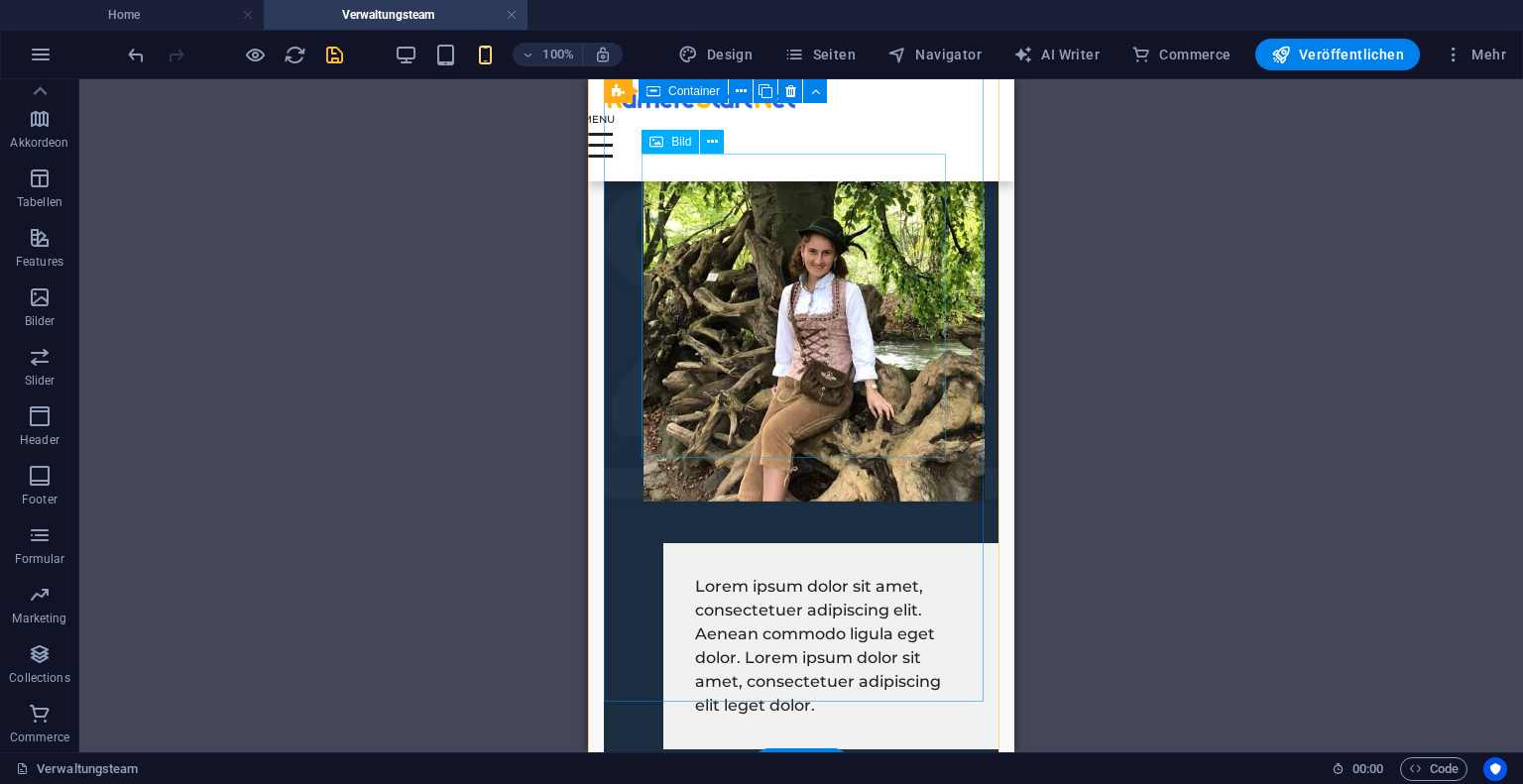 click at bounding box center [801, 330] 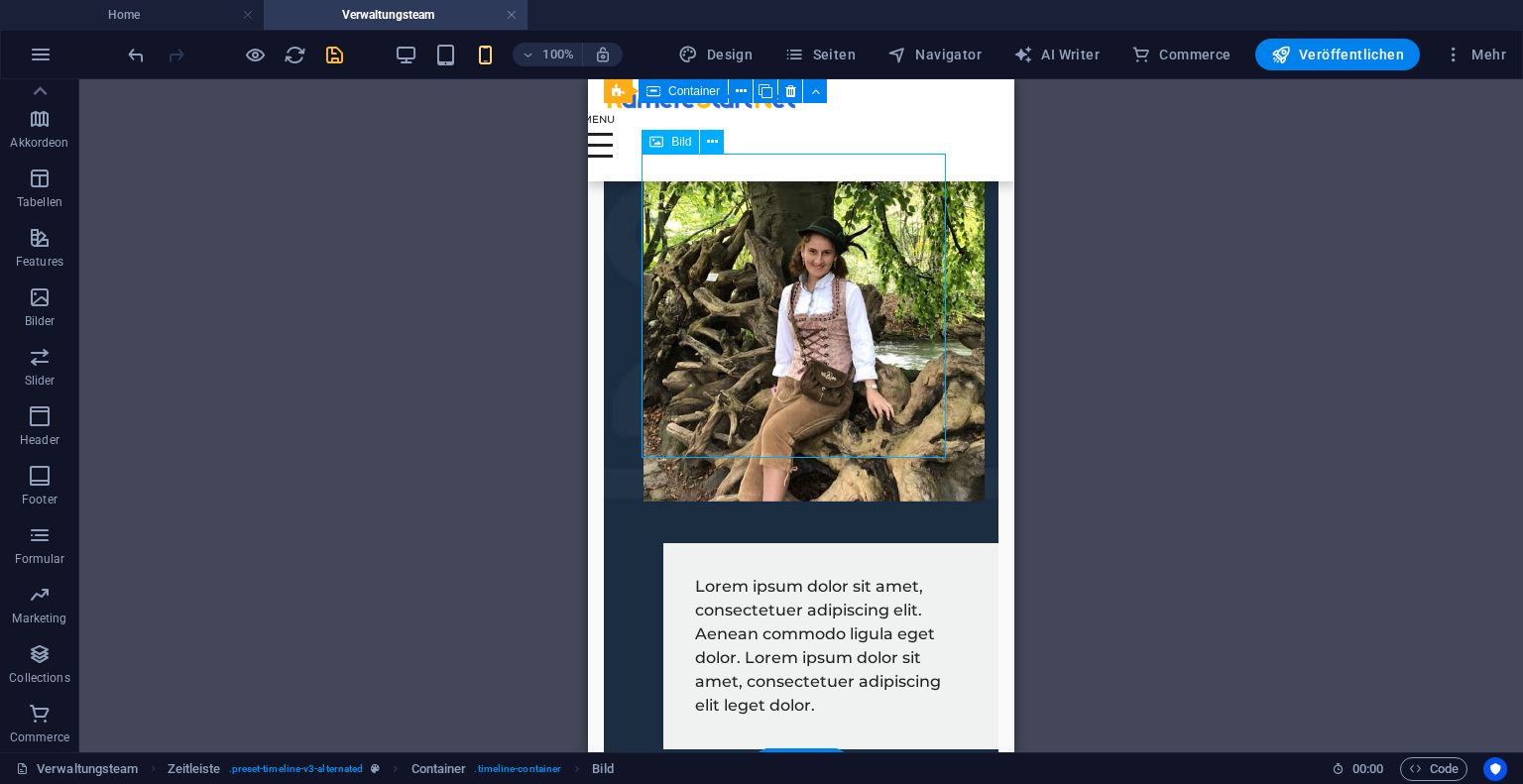 click at bounding box center (801, 330) 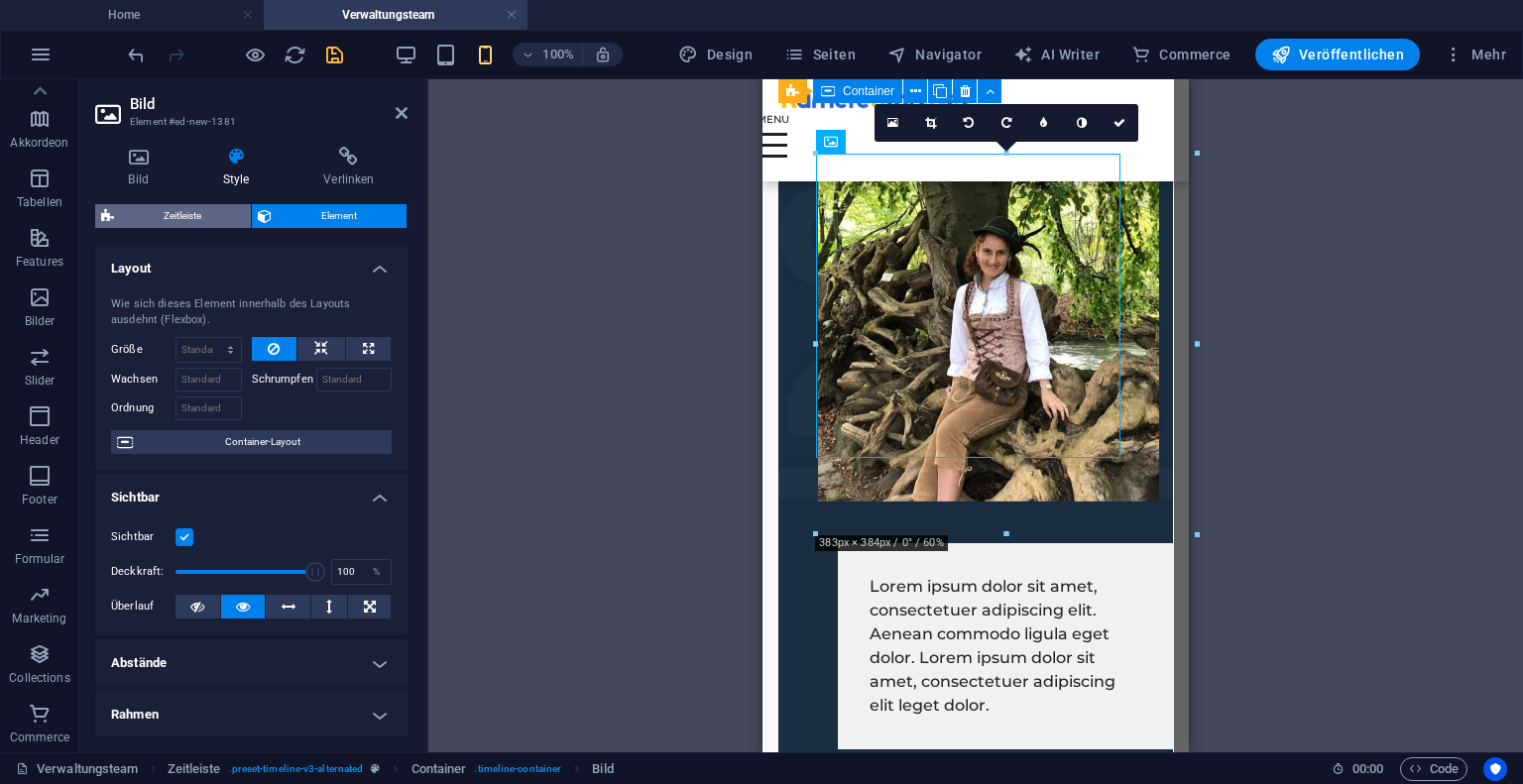 click on "Zeitleiste" at bounding box center (182, 216) 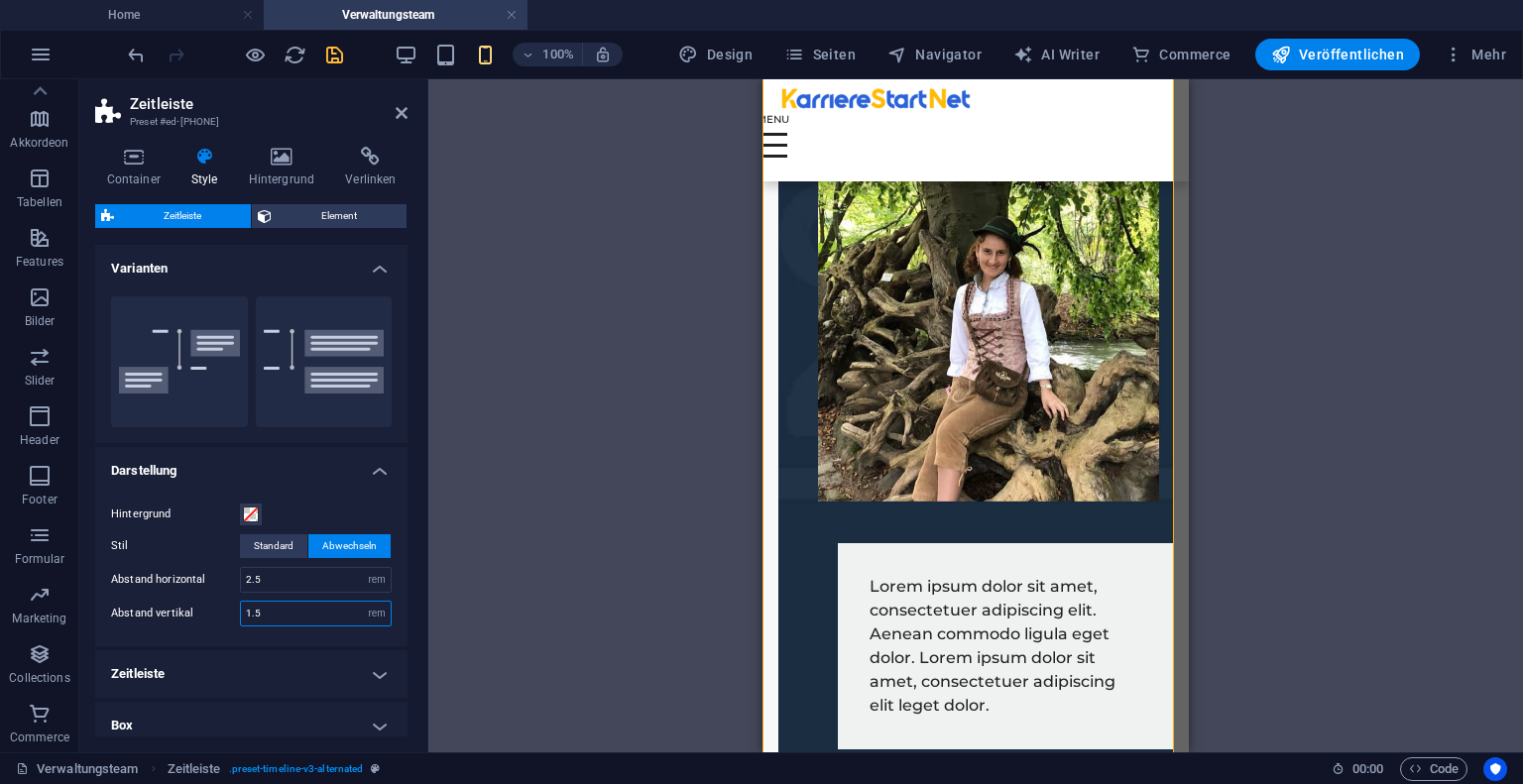 click on "1.5" at bounding box center (315, 614) 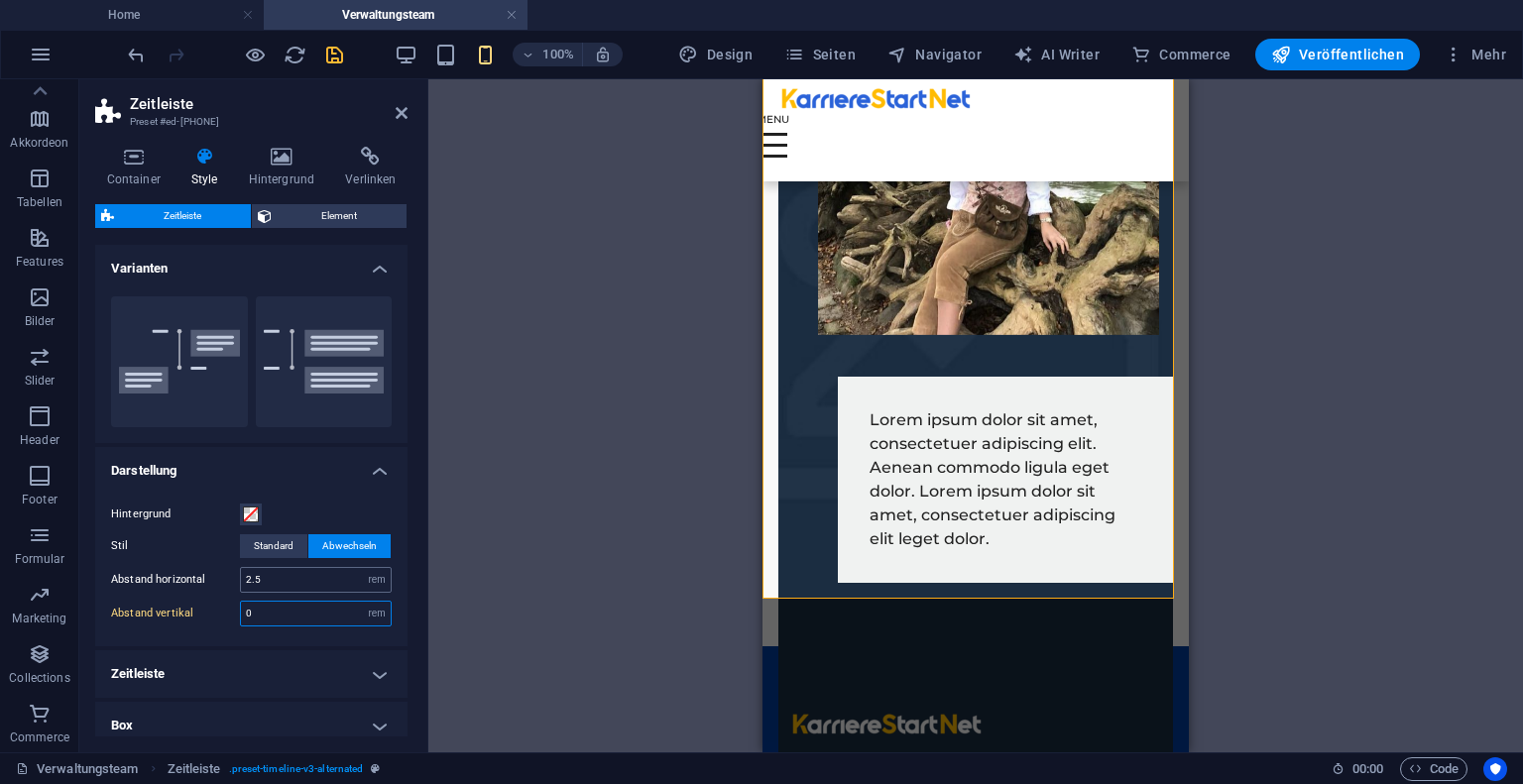 type on "0" 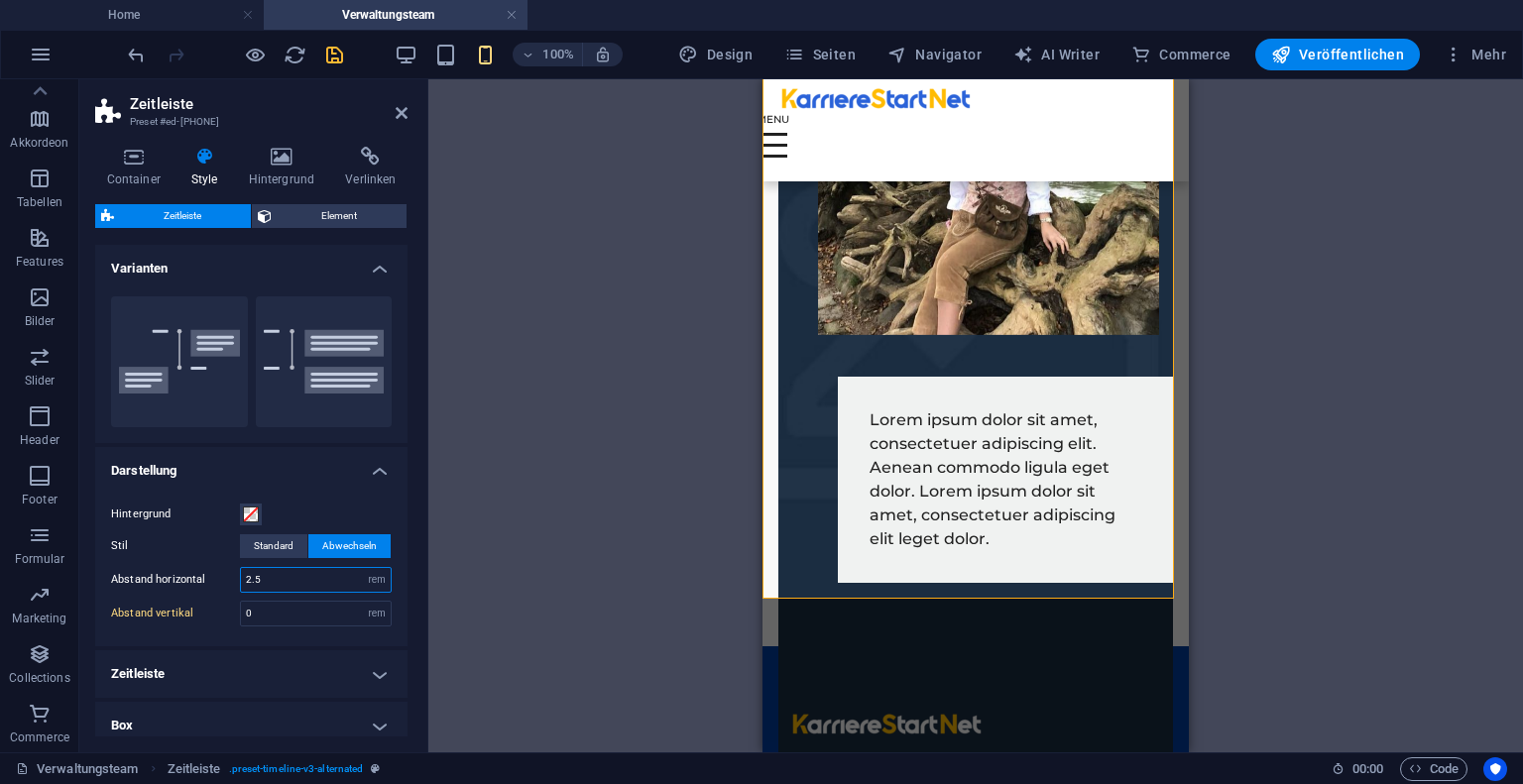 click on "2.5" at bounding box center [315, 580] 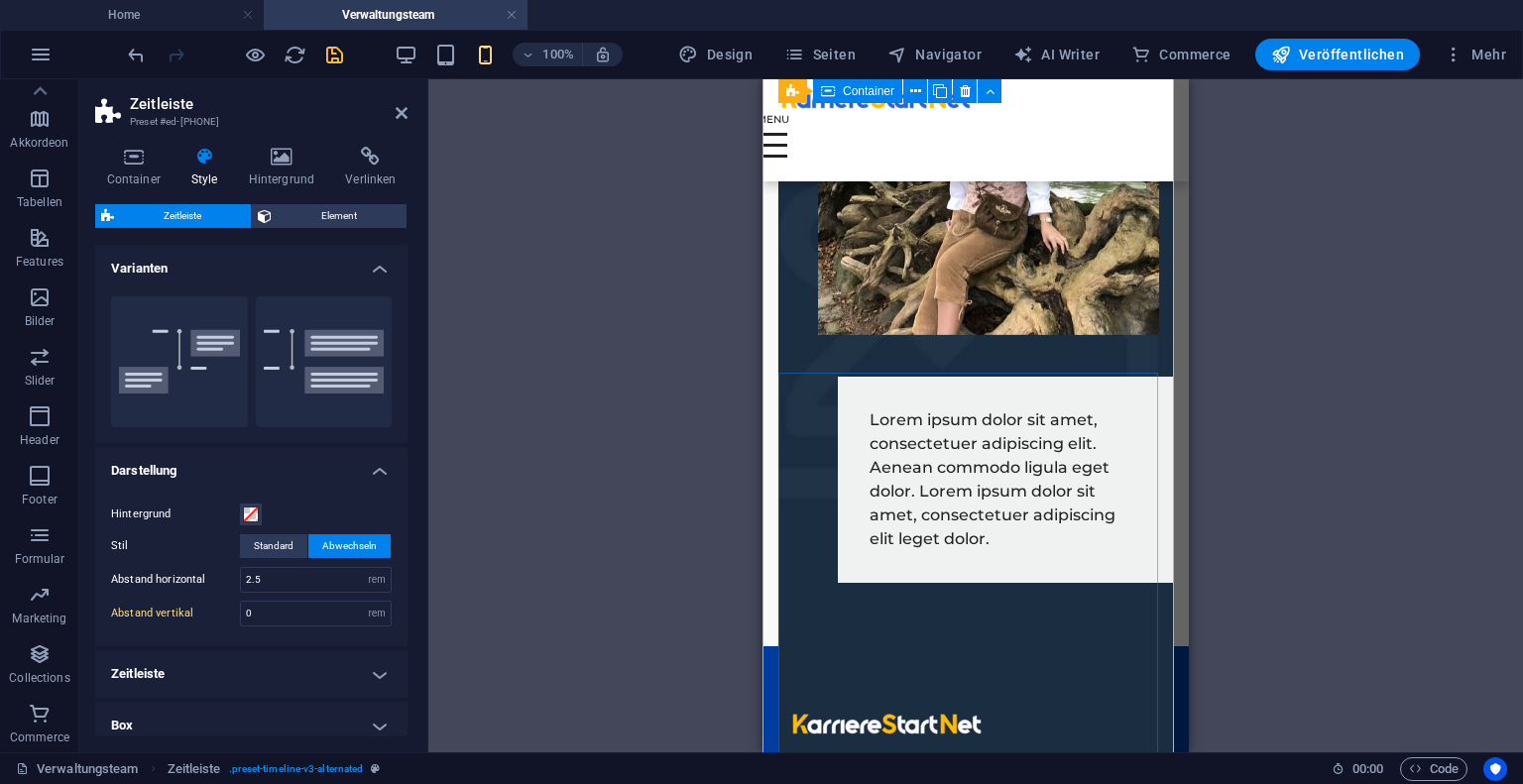 scroll, scrollTop: 2537, scrollLeft: 0, axis: vertical 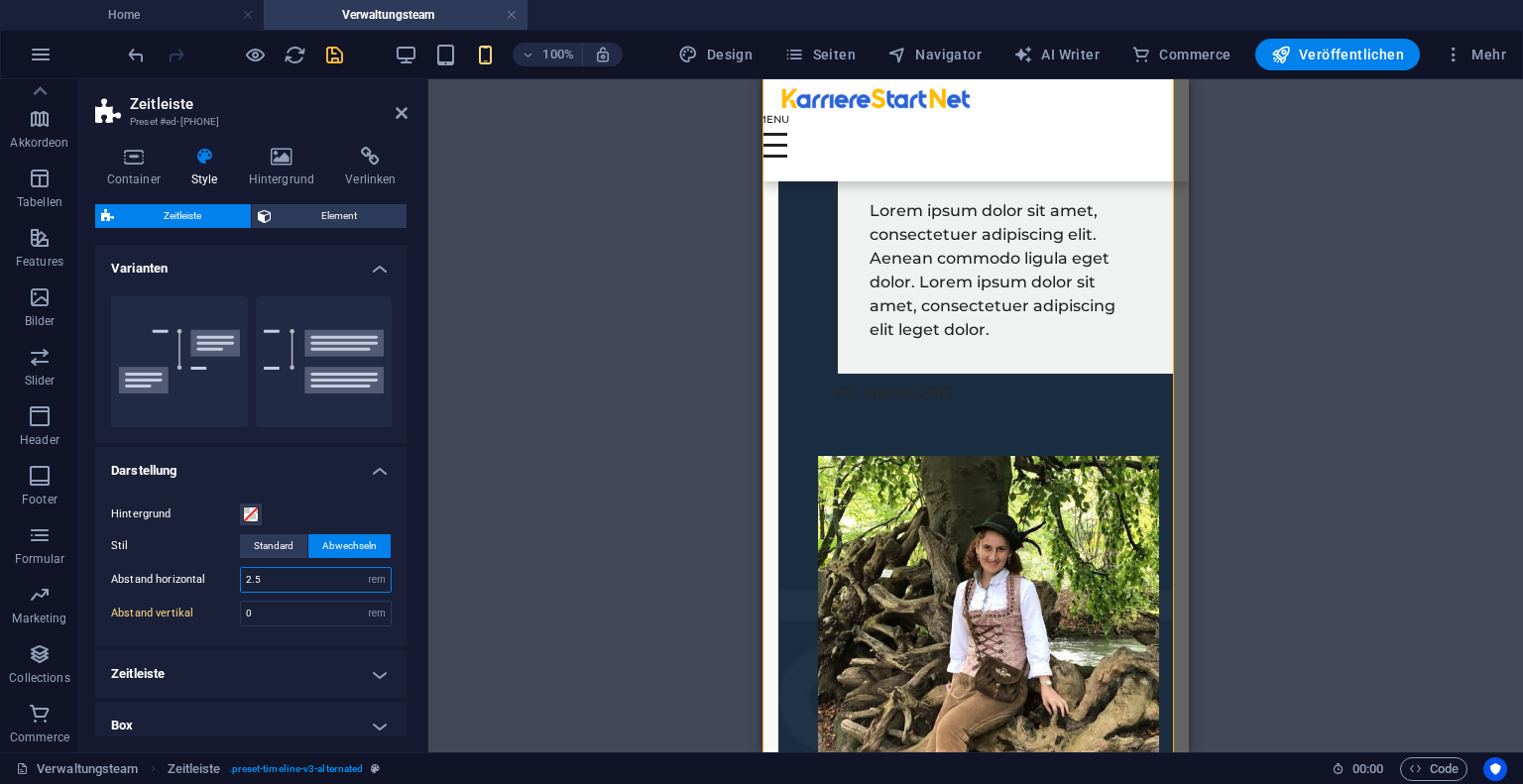 click on "2.5" at bounding box center (315, 580) 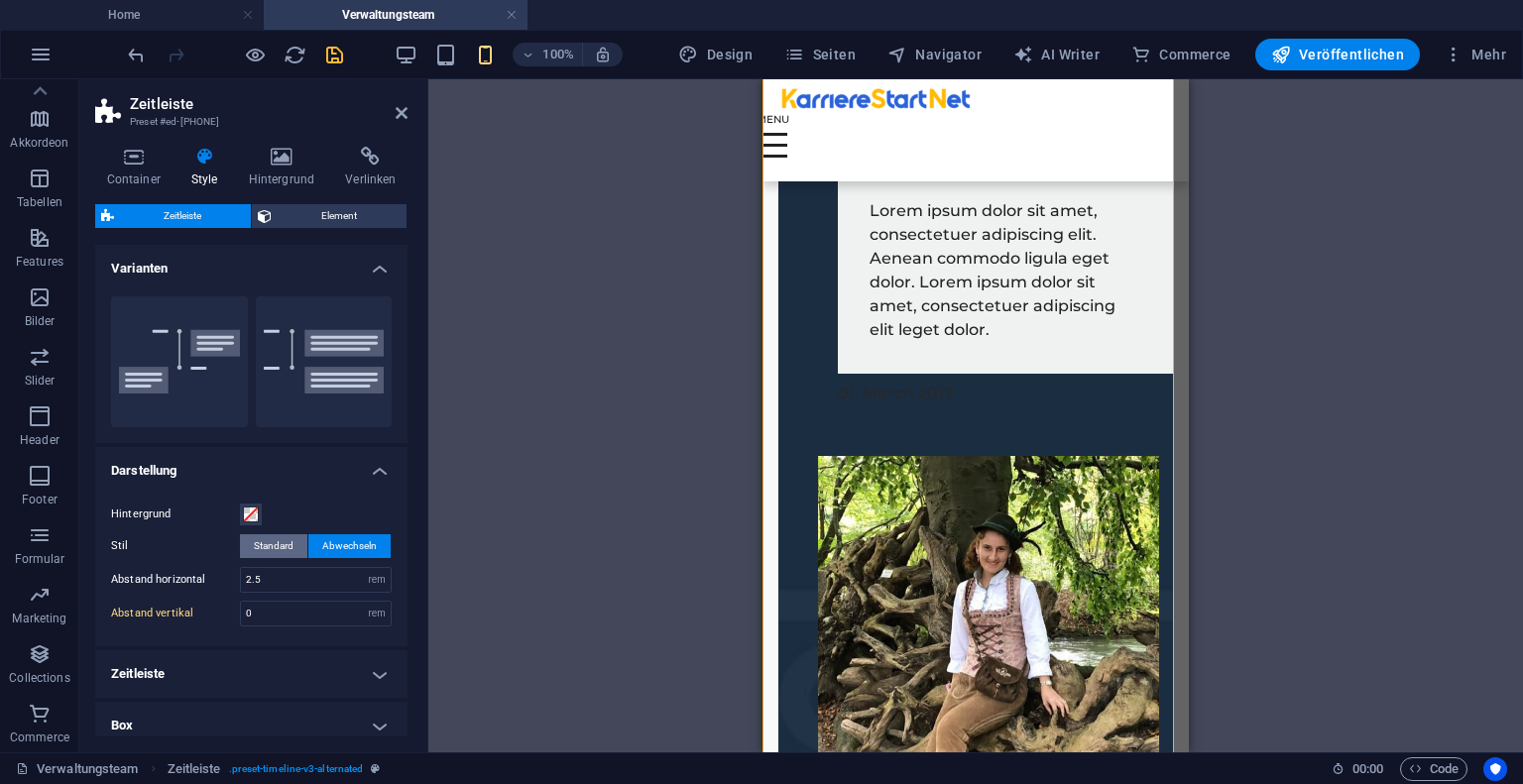 click on "Standard" at bounding box center (274, 546) 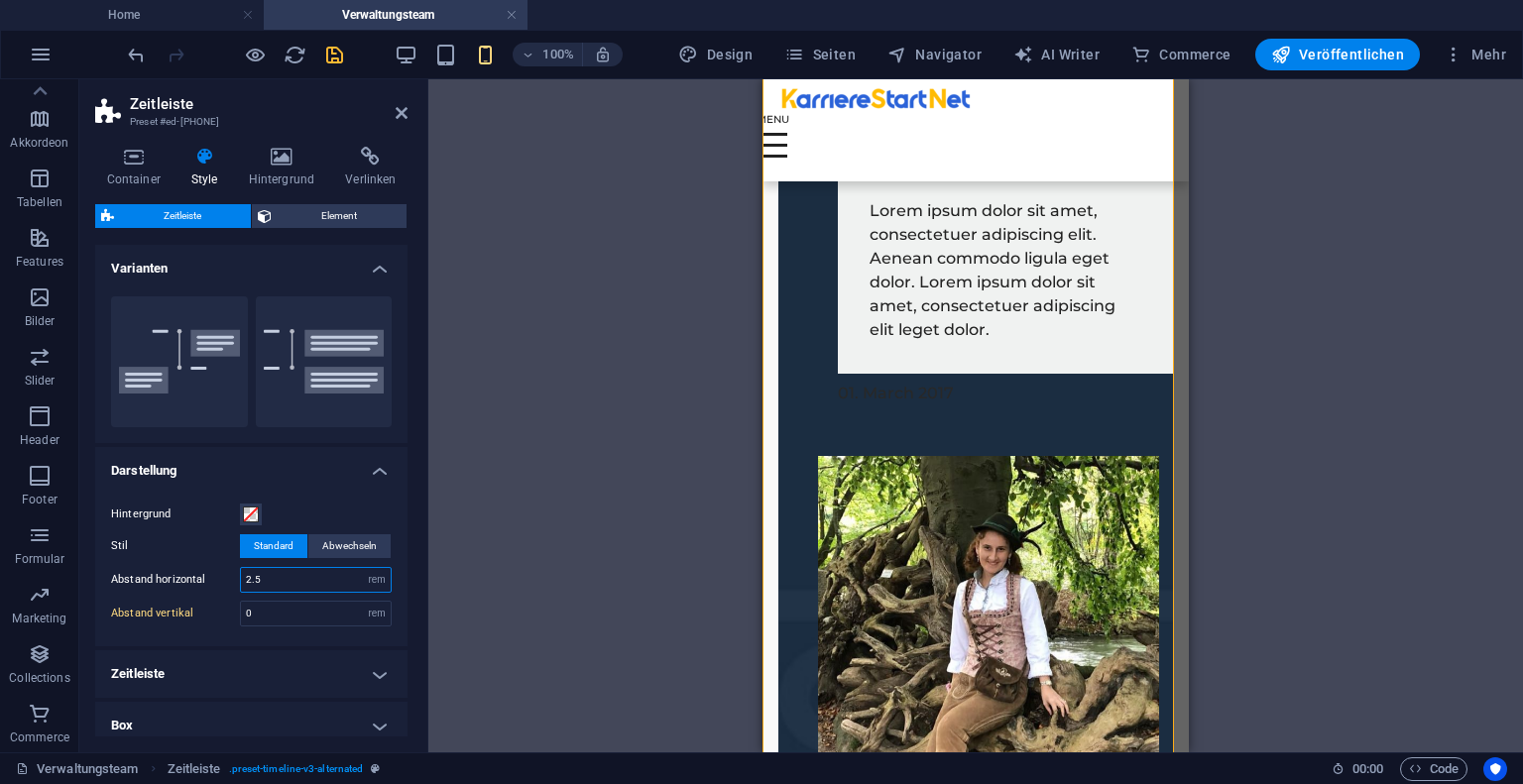 click on "2.5" at bounding box center (315, 580) 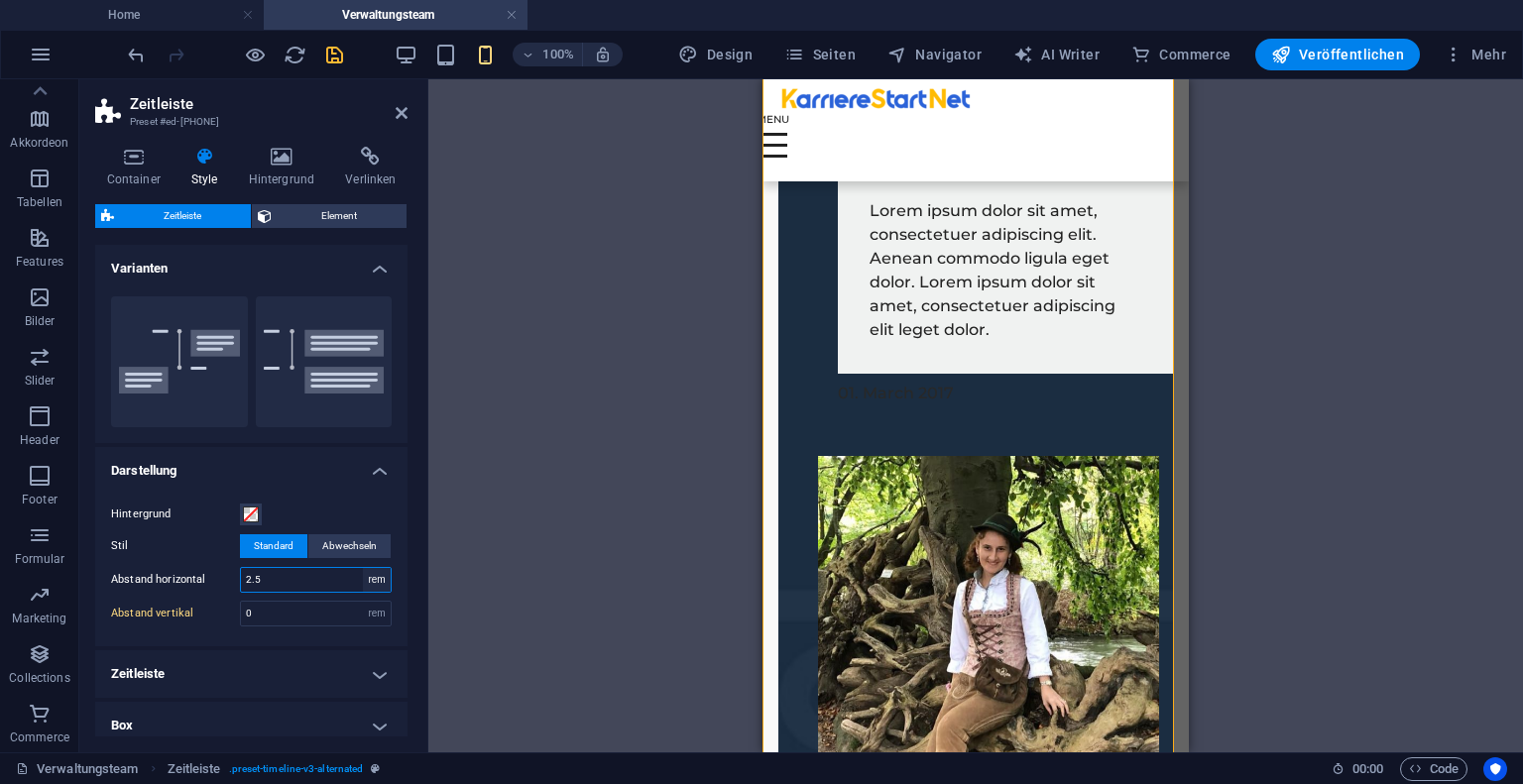 click on "px rem % vh vw" at bounding box center [377, 580] 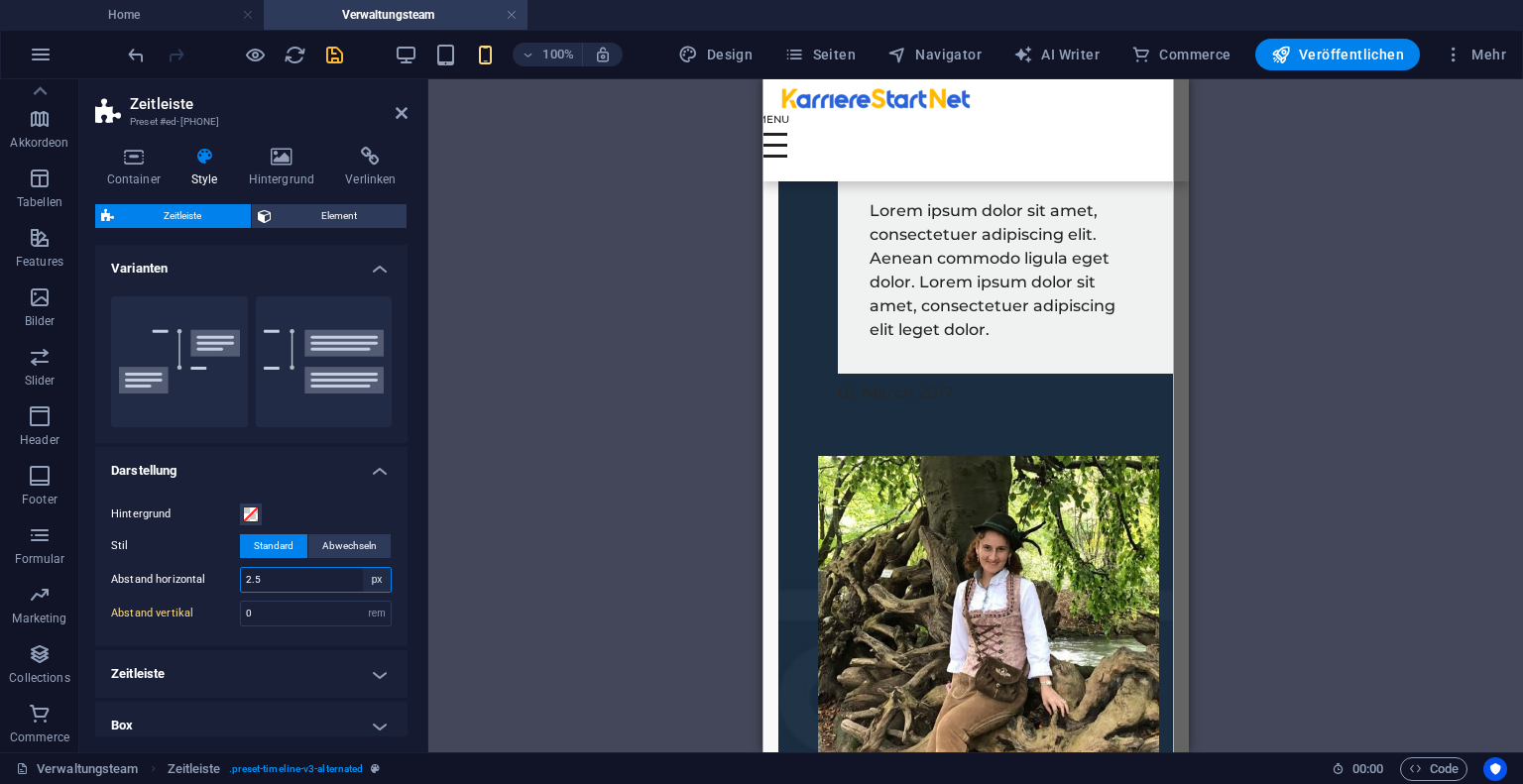 click on "px rem % vh vw" at bounding box center [377, 580] 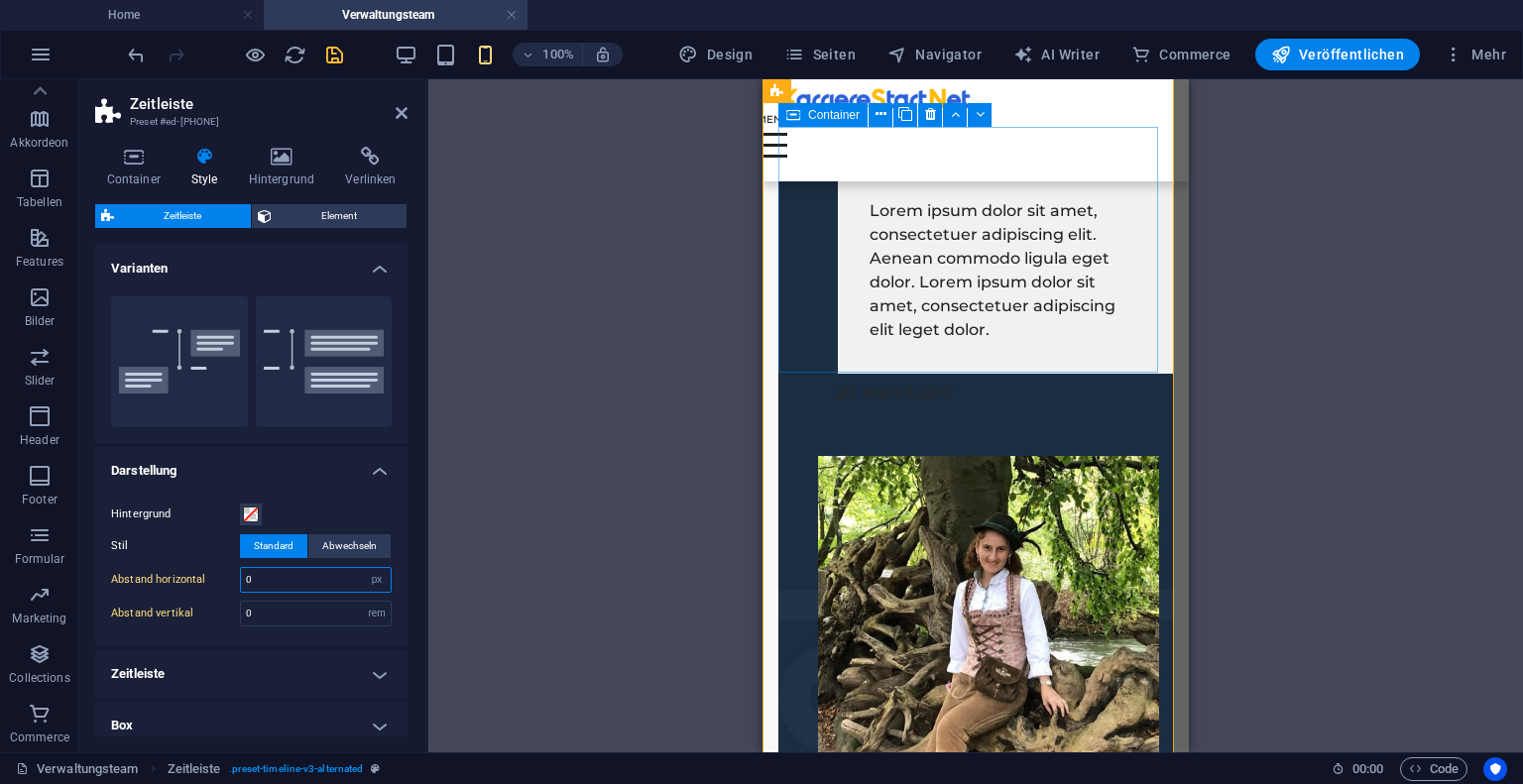 type on "0" 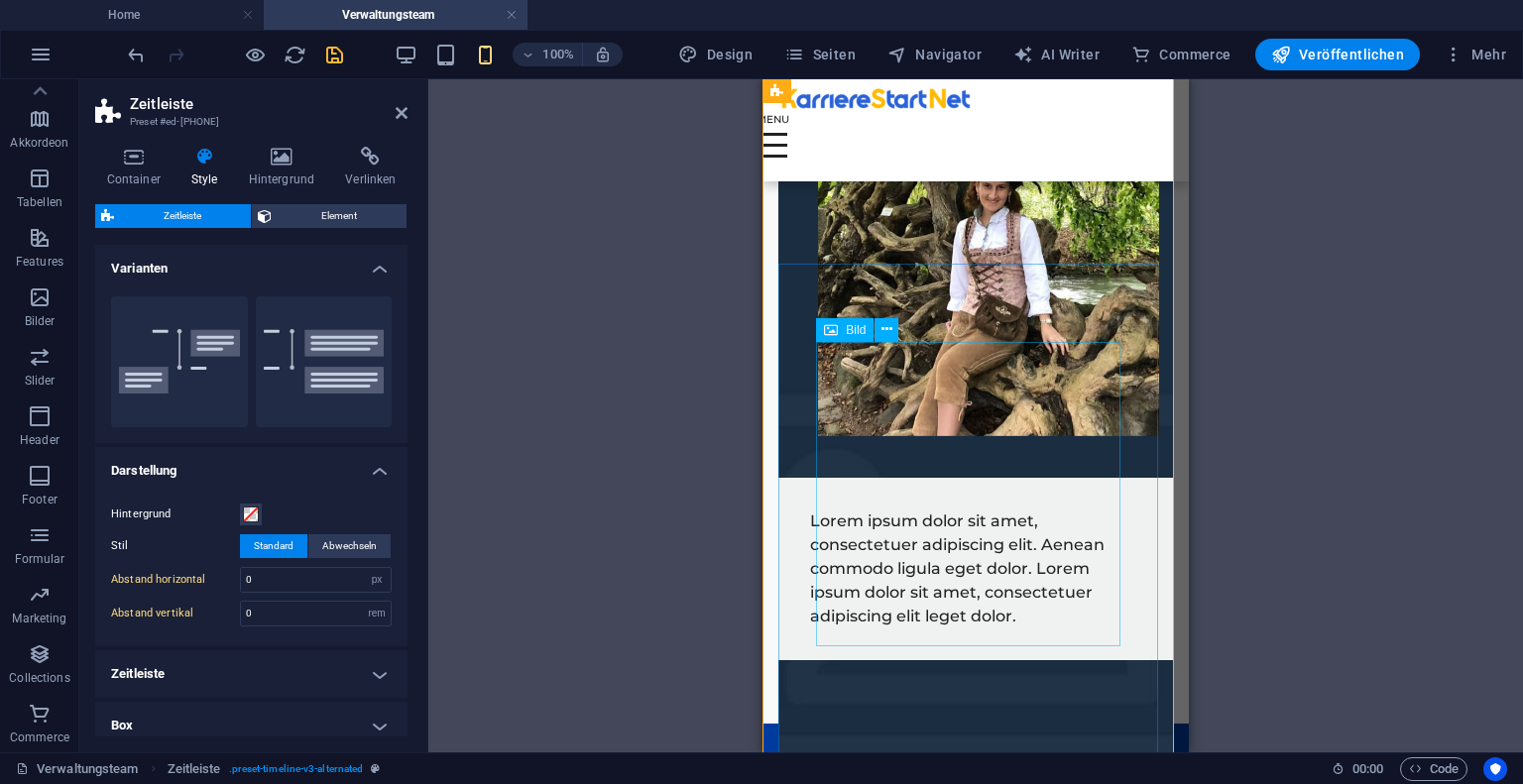 scroll, scrollTop: 2834, scrollLeft: 0, axis: vertical 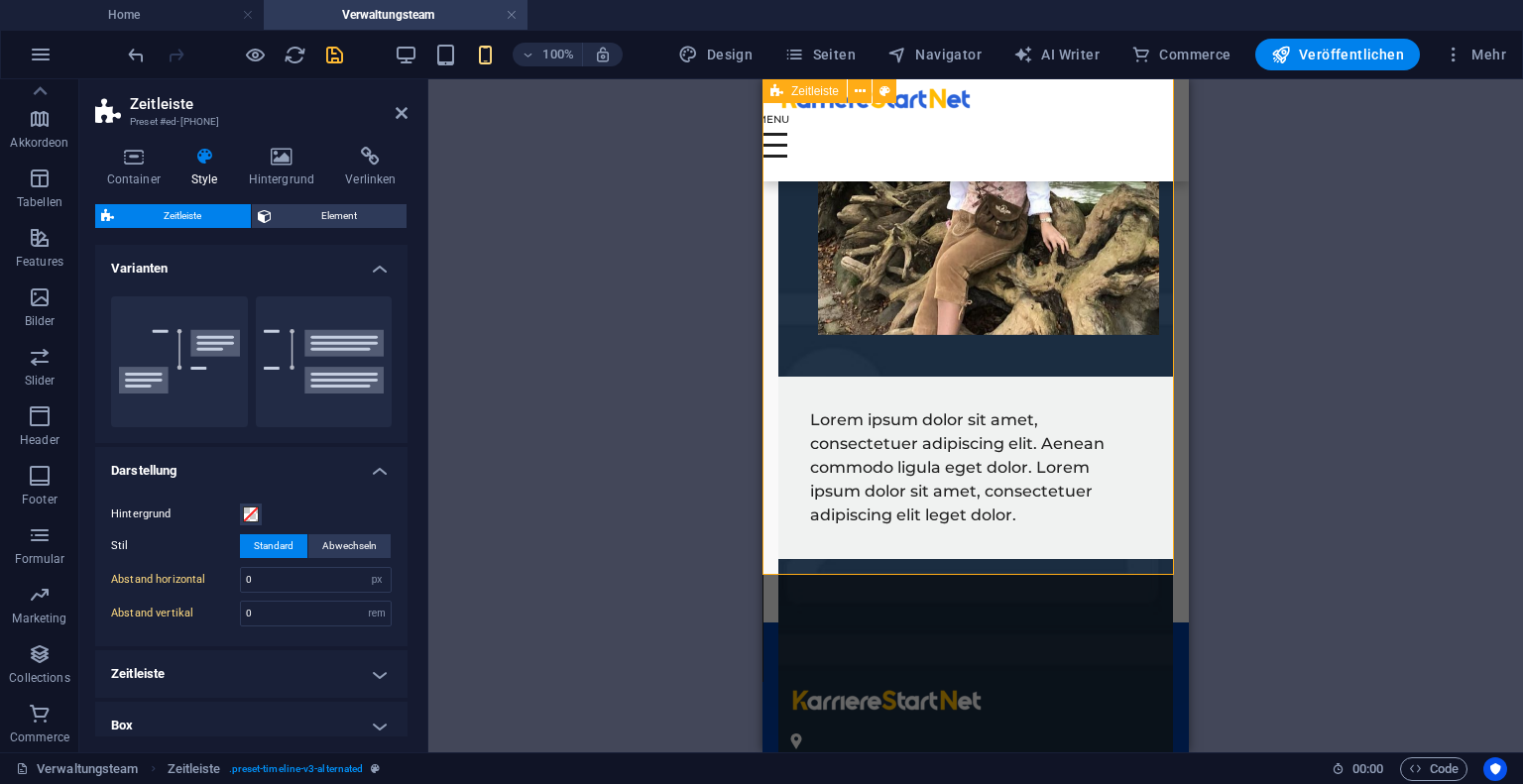 click on "01. January 2017 Lorem ipsum dolor sit amet, consectetuer adipiscing elit. Aenean commodo ligula eget dolor. Lorem ipsum dolor sit amet, consectetuer adipiscing elit leget dolor. 01. January 2017 Lorem ipsum dolor sit amet, consectetuer adipiscing elit. Aenean commodo ligula eget dolor. Lorem ipsum dolor sit amet, consectetuer adipiscing elit leget dolor. 01. January 2017 Lorem ipsum dolor sit amet, consectetuer adipiscing elit. Aenean commodo ligula eget dolor. Lorem ipsum dolor sit amet, consectetuer adipiscing elit leget dolor. 01. January 2017 Lorem ipsum dolor sit amet, consectetuer adipiscing elit. Aenean commodo ligula eget dolor. Lorem ipsum dolor sit amet, consectetuer adipiscing elit leget dolor. 01. January 2017 Lorem ipsum dolor sit amet, consectetuer adipiscing elit. Aenean commodo ligula eget dolor. Lorem ipsum dolor sit amet, consectetuer adipiscing elit leget dolor. 01. March 2017 01. March 2017 01. March 2017" at bounding box center [976, -542] 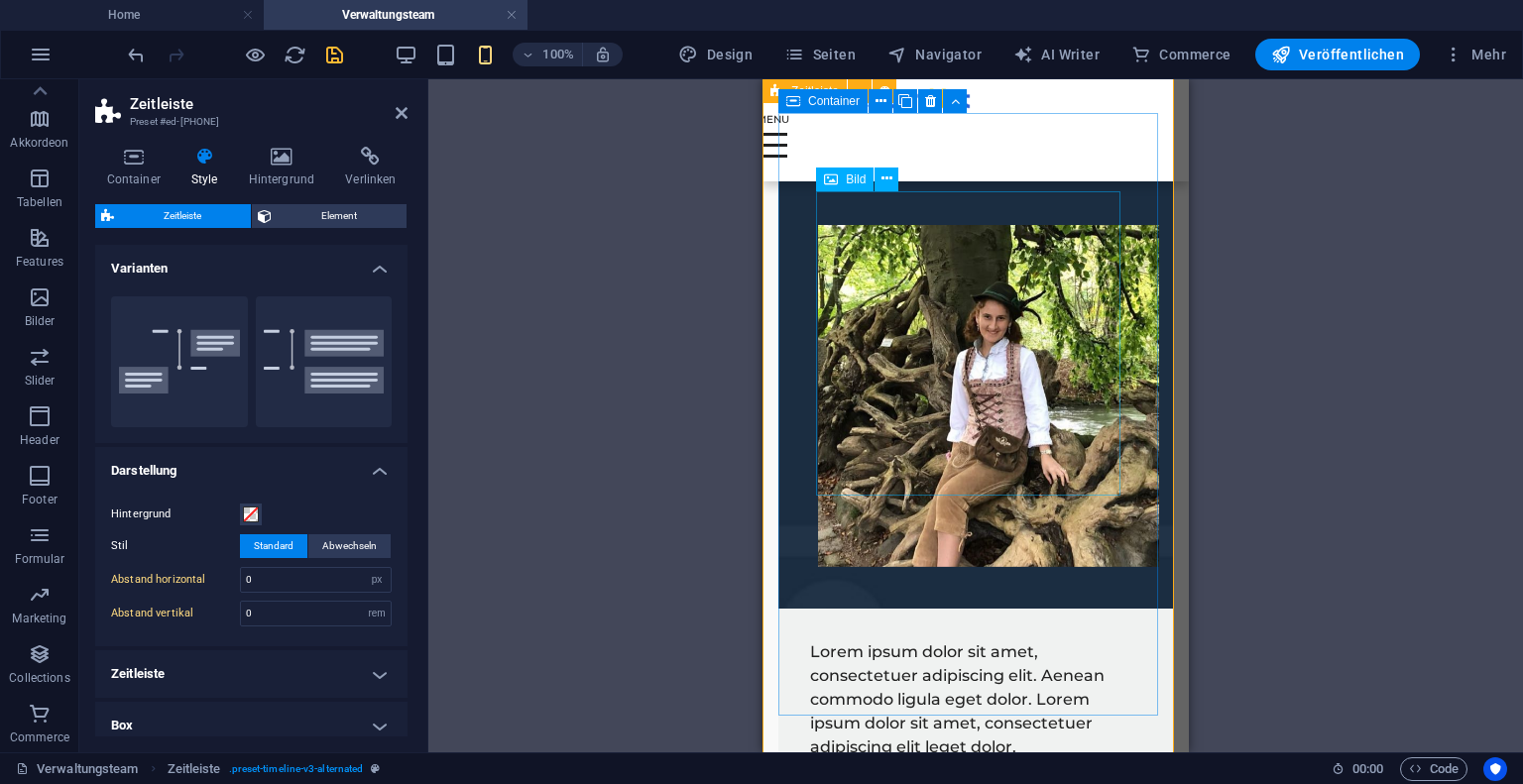 scroll, scrollTop: 2834, scrollLeft: 0, axis: vertical 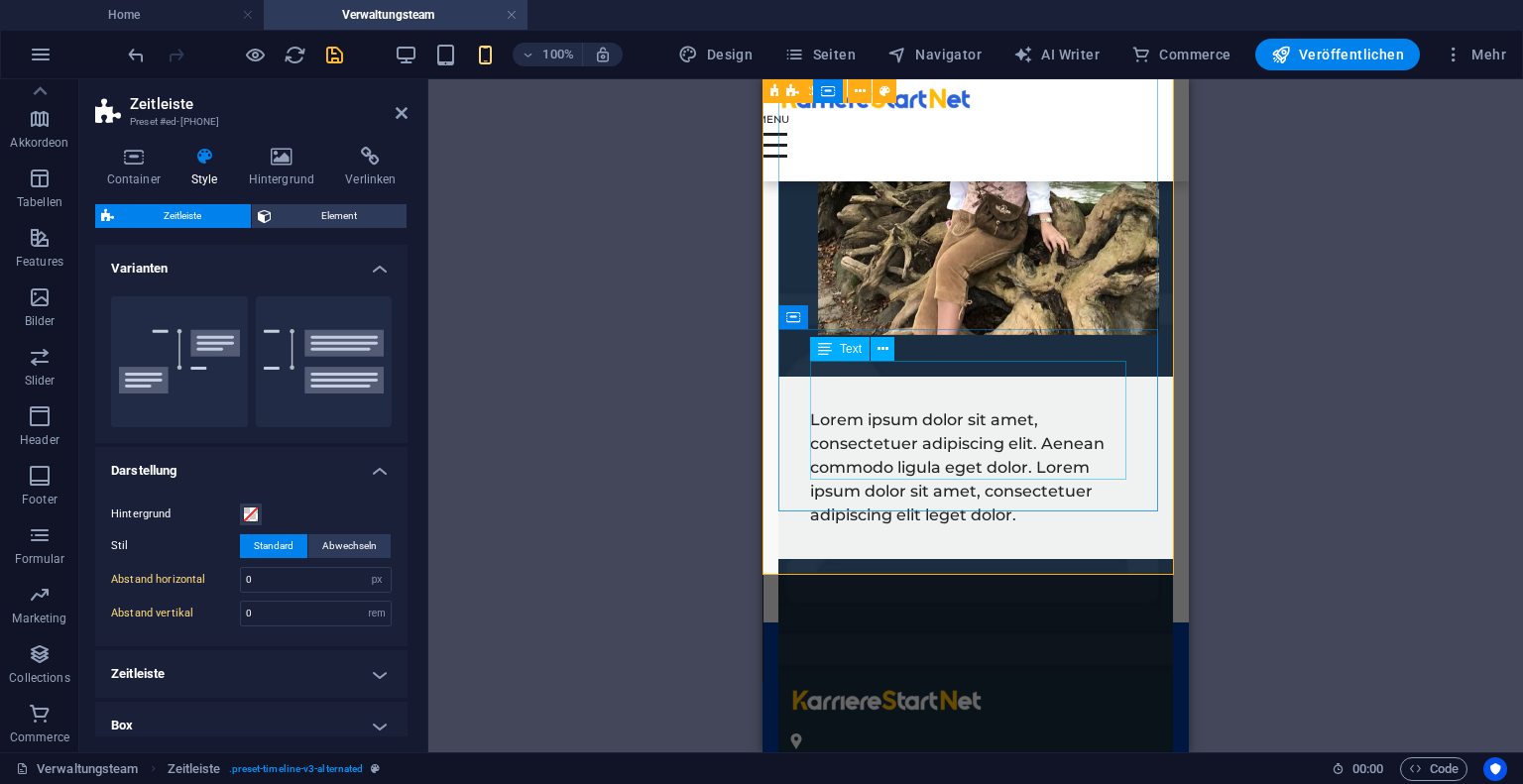 click on "Lorem ipsum dolor sit amet, consectetuer adipiscing elit. Aenean commodo ligula eget dolor. Lorem ipsum dolor sit amet, consectetuer adipiscing elit leget dolor." at bounding box center [976, 468] 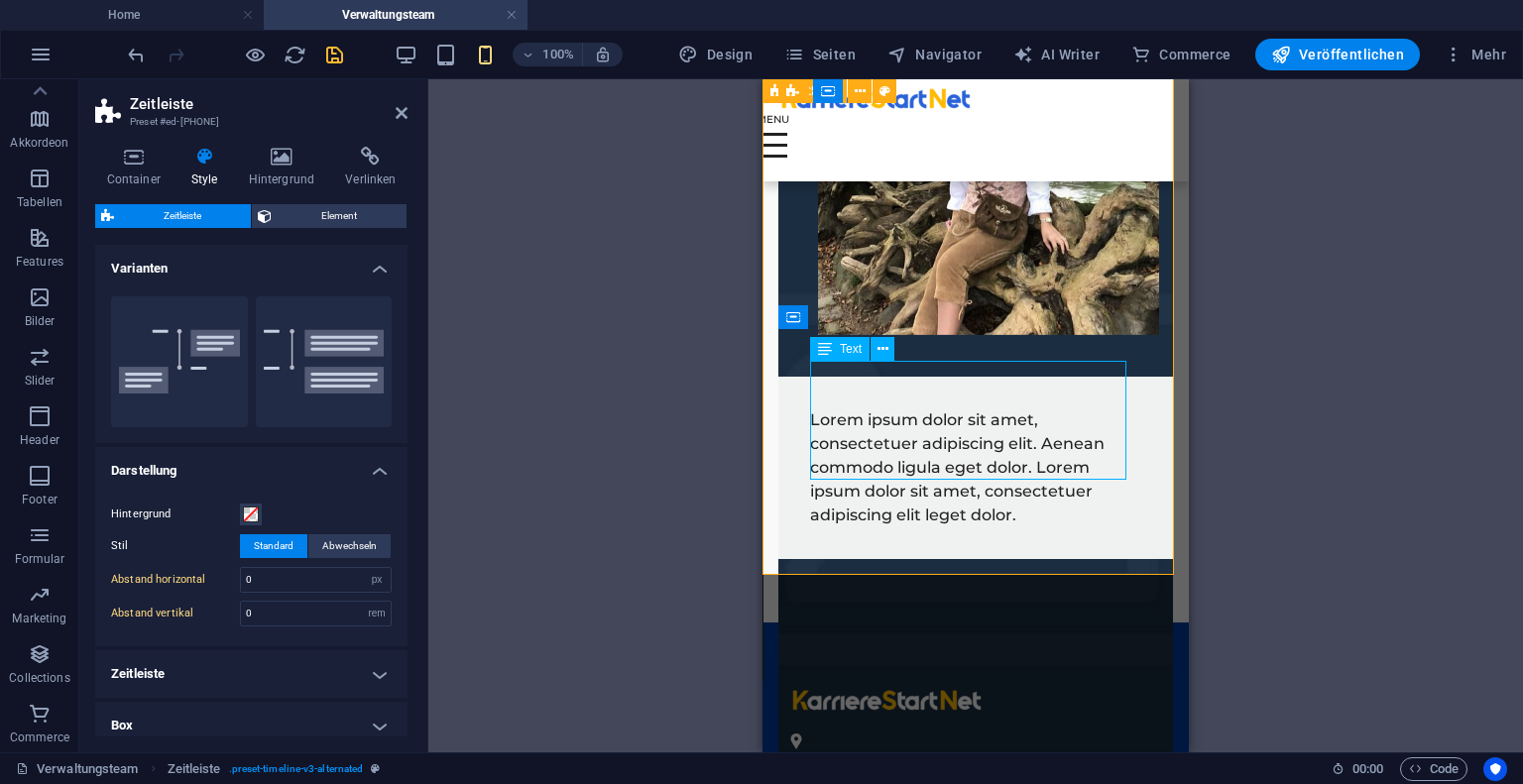 click on "Lorem ipsum dolor sit amet, consectetuer adipiscing elit. Aenean commodo ligula eget dolor. Lorem ipsum dolor sit amet, consectetuer adipiscing elit leget dolor." at bounding box center (976, 468) 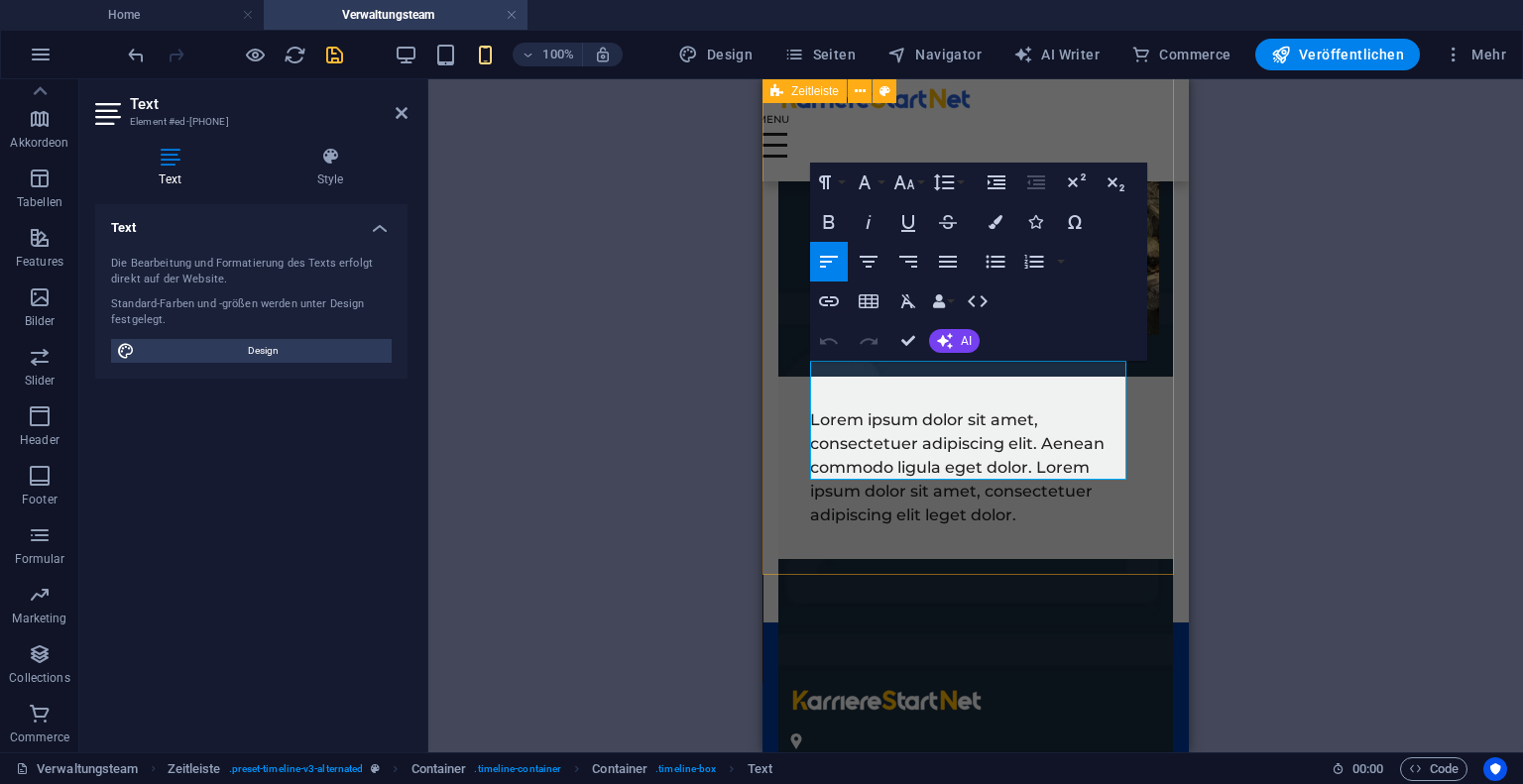 click on "01. January 2017 Lorem ipsum dolor sit amet, consectetuer adipiscing elit. Aenean commodo ligula eget dolor. Lorem ipsum dolor sit amet, consectetuer adipiscing elit leget dolor. 01. January 2017 Lorem ipsum dolor sit amet, consectetuer adipiscing elit. Aenean commodo ligula eget dolor. Lorem ipsum dolor sit amet, consectetuer adipiscing elit leget dolor. 01. January 2017 Lorem ipsum dolor sit amet, consectetuer adipiscing elit. Aenean commodo ligula eget dolor. Lorem ipsum dolor sit amet, consectetuer adipiscing elit leget dolor. 01. January 2017 Lorem ipsum dolor sit amet, consectetuer adipiscing elit. Aenean commodo ligula eget dolor. Lorem ipsum dolor sit amet, consectetuer adipiscing elit leget dolor. 01. January 2017 Lorem ipsum dolor sit amet, consectetuer adipiscing elit. Aenean commodo ligula eget dolor. Lorem ipsum dolor sit amet, consectetuer adipiscing elit leget dolor. 01. March 2017 01. March 2017 01. March 2017" at bounding box center [976, -542] 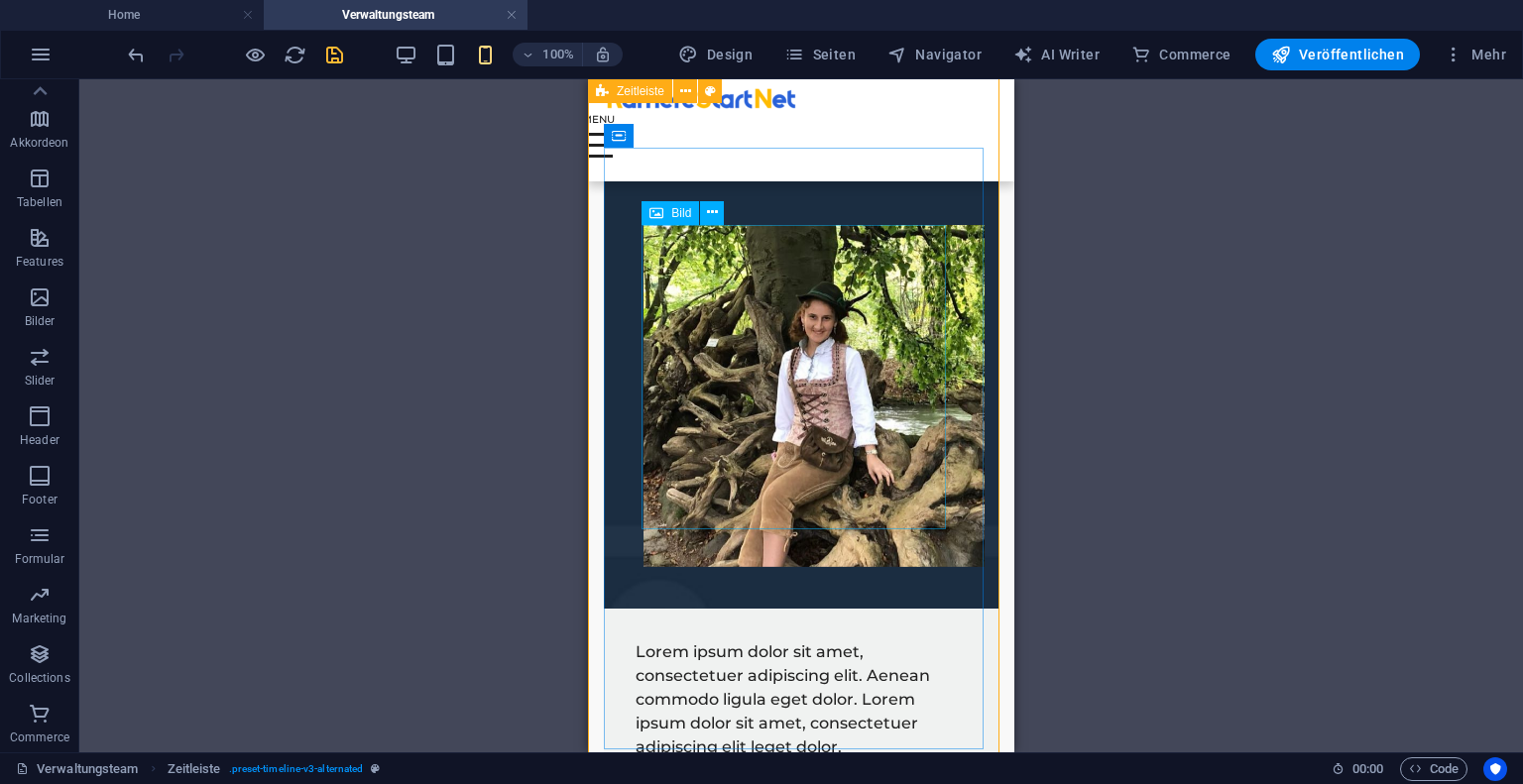scroll, scrollTop: 2371, scrollLeft: 0, axis: vertical 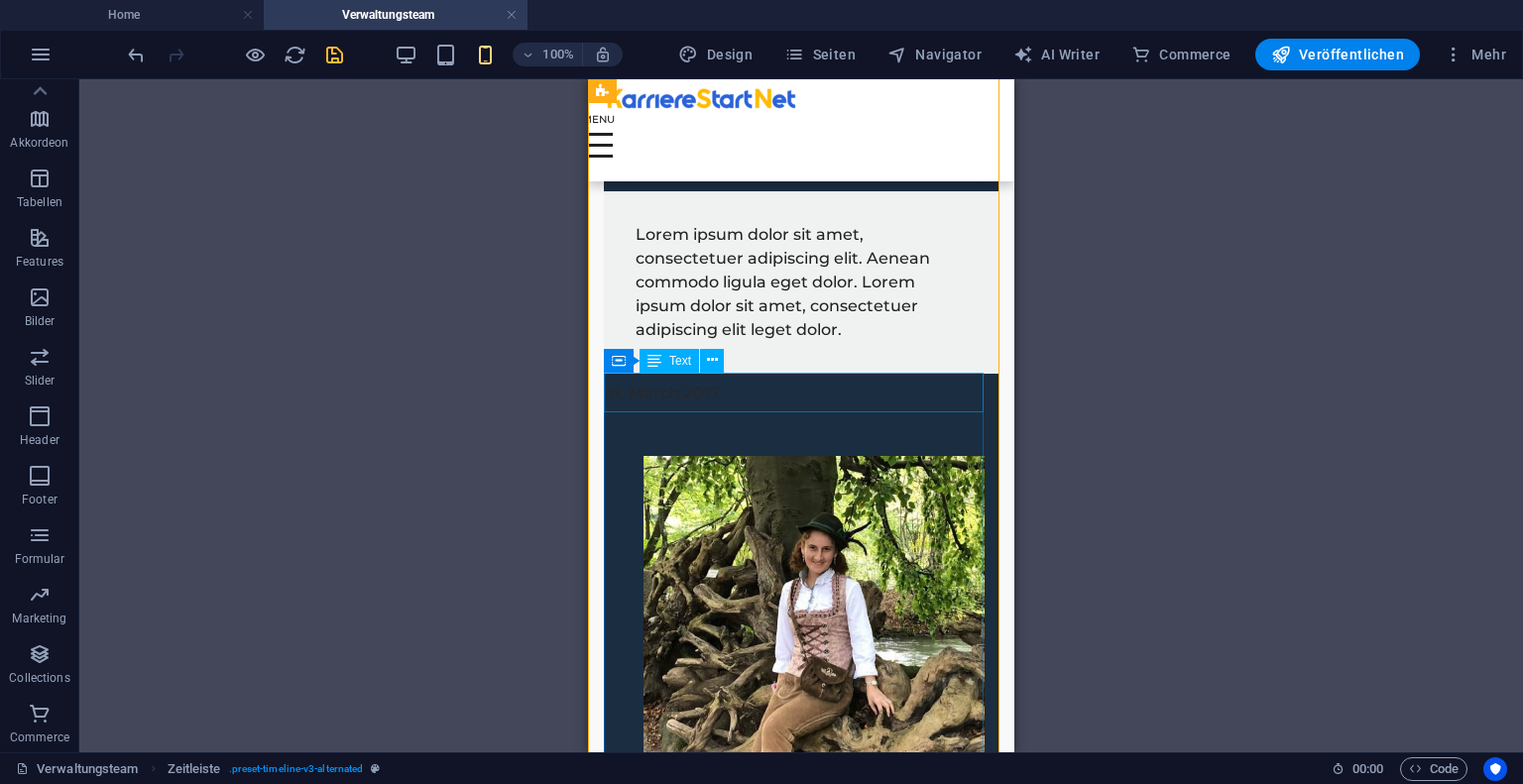 click on "01. March 2017" at bounding box center (801, 393) 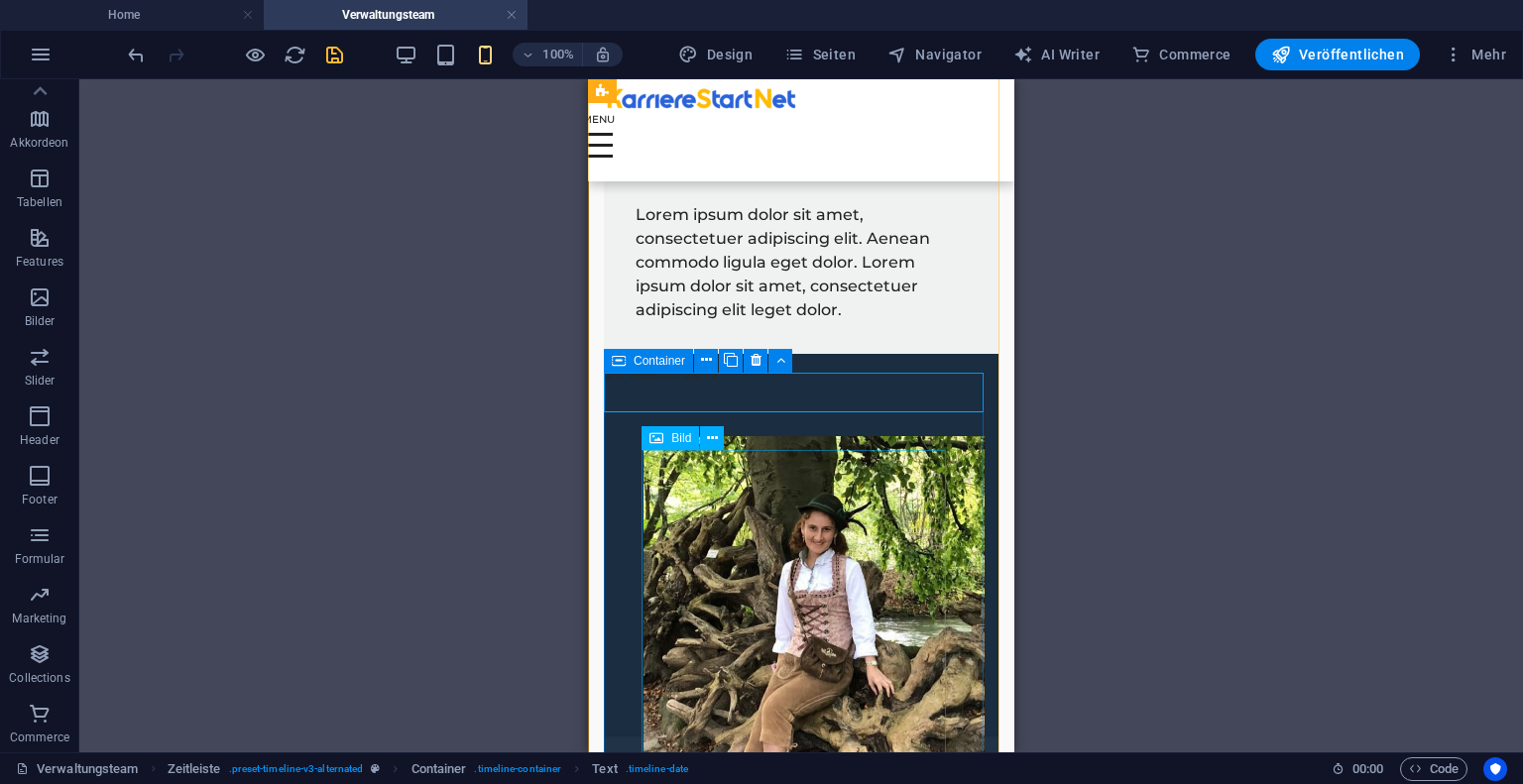scroll, scrollTop: 2371, scrollLeft: 0, axis: vertical 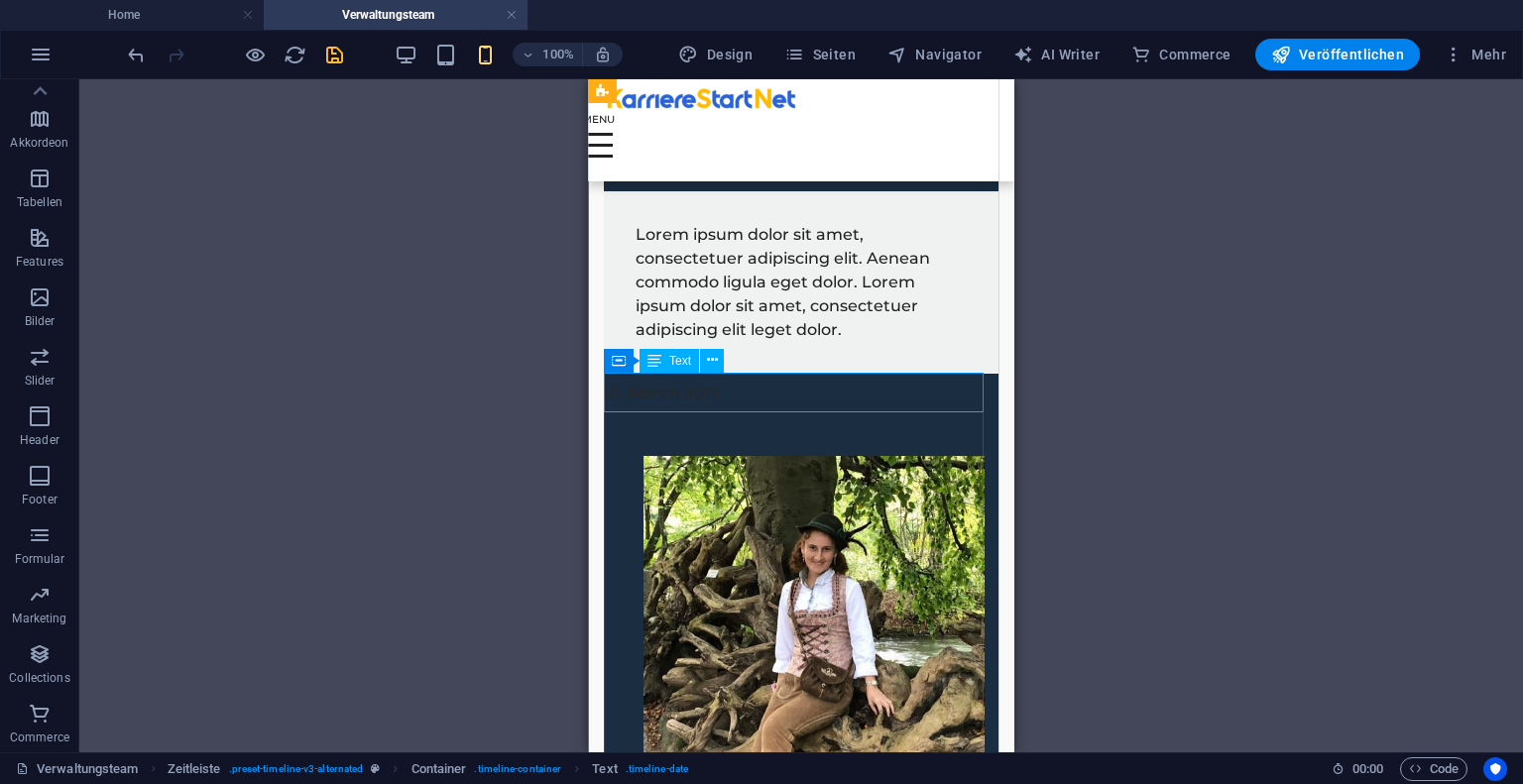 click on "01. March 2017" at bounding box center (801, 393) 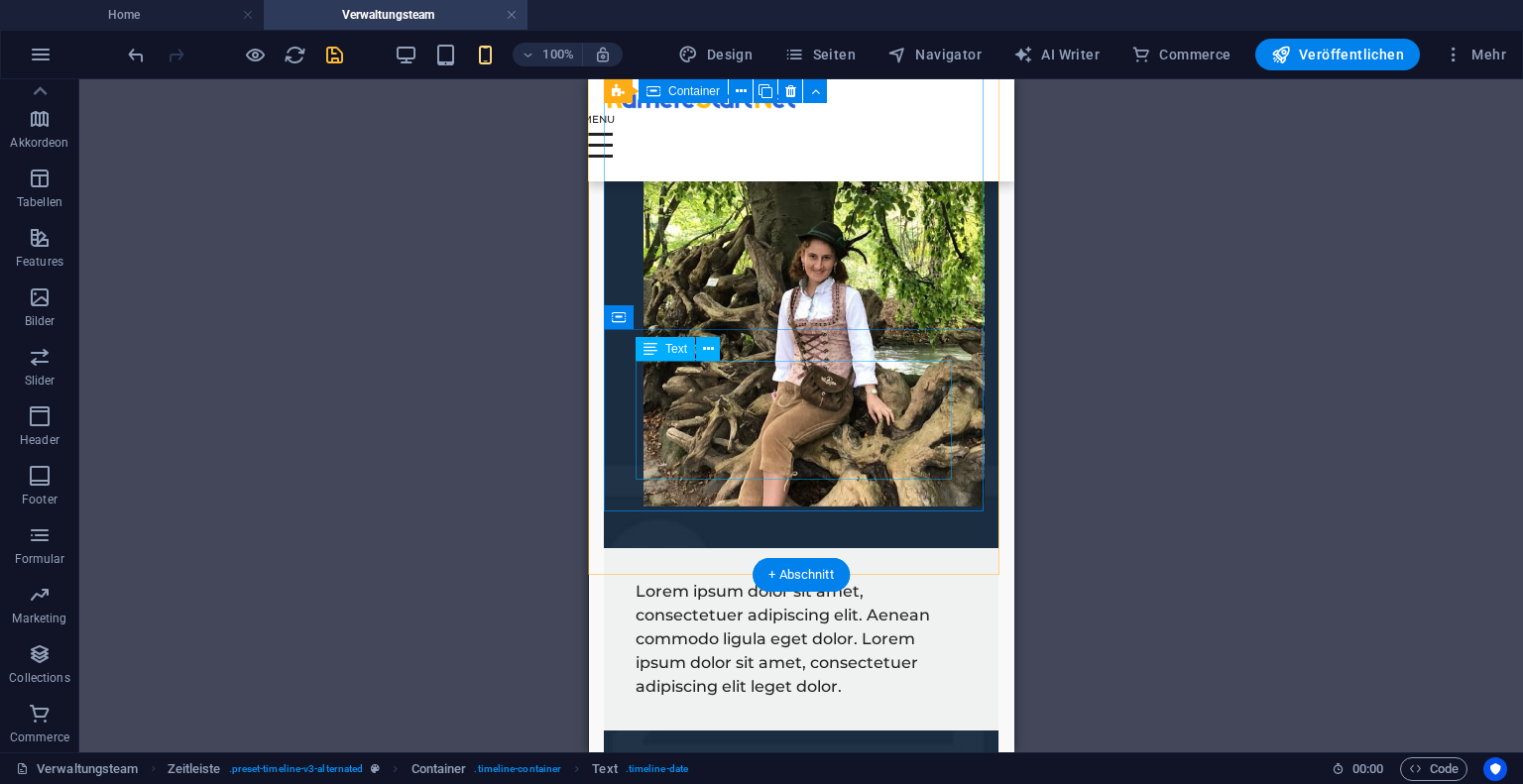 scroll, scrollTop: 2834, scrollLeft: 0, axis: vertical 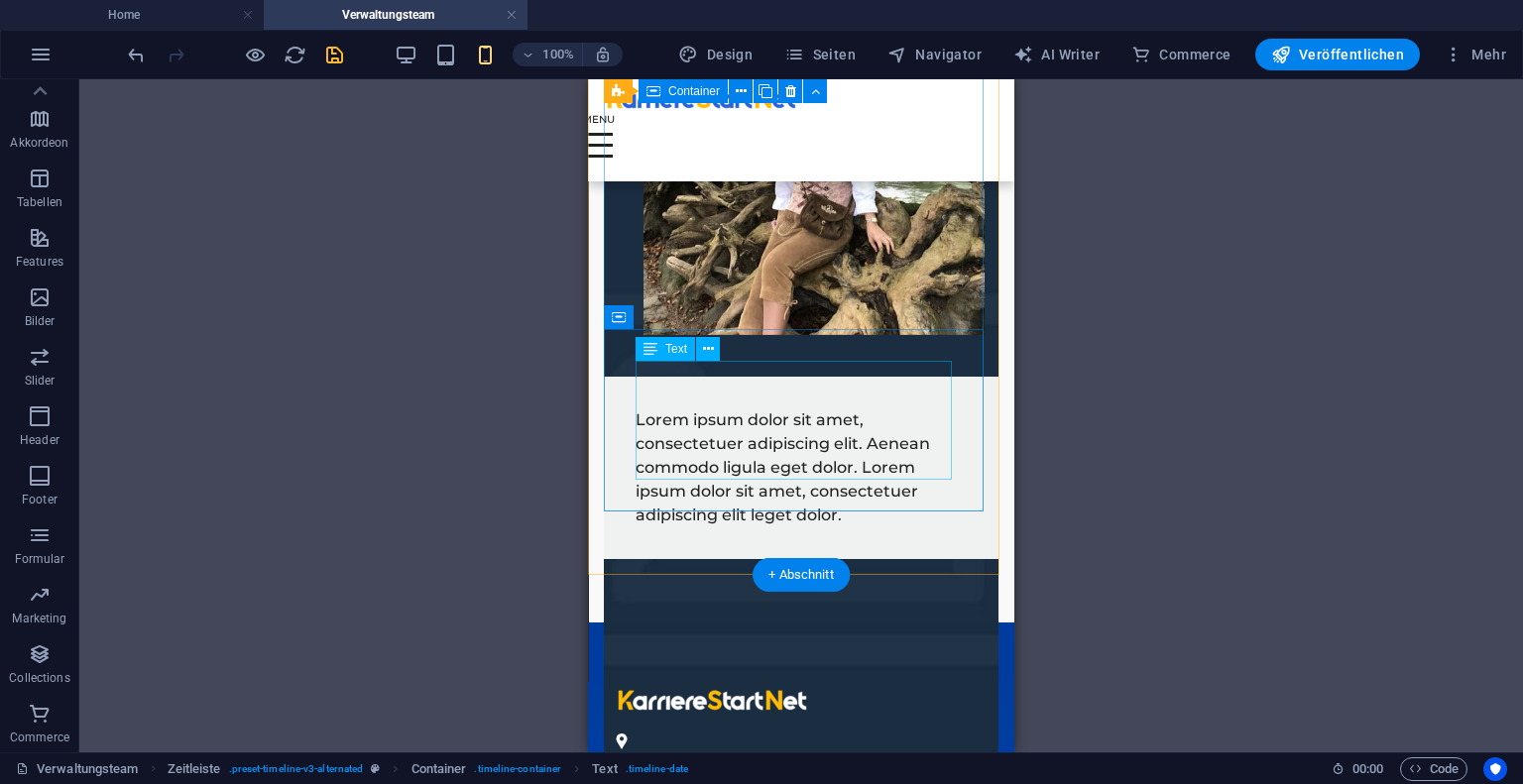 click on "Lorem ipsum dolor sit amet, consectetuer adipiscing elit. Aenean commodo ligula eget dolor. Lorem ipsum dolor sit amet, consectetuer adipiscing elit leget dolor." at bounding box center (801, 468) 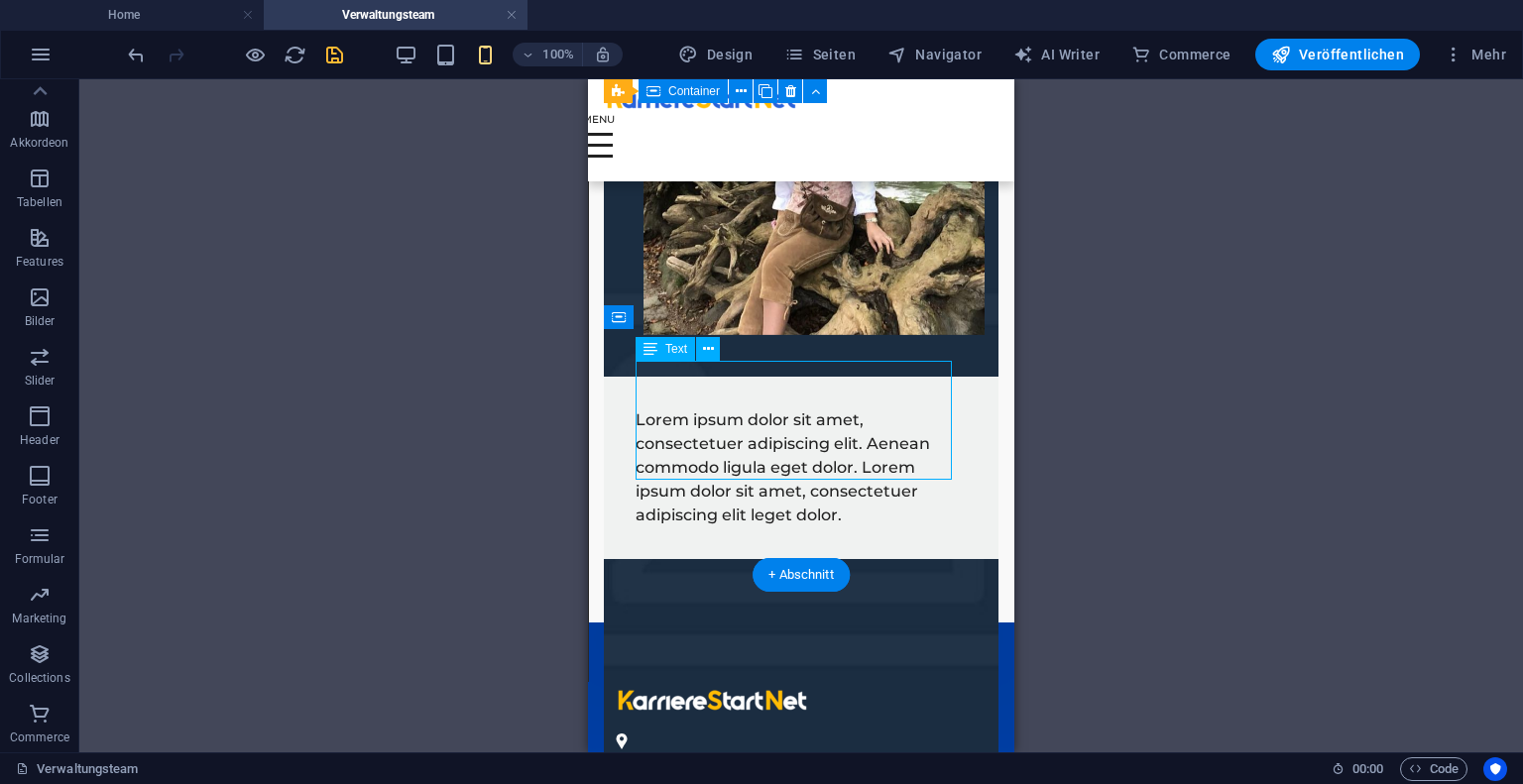 click on "Lorem ipsum dolor sit amet, consectetuer adipiscing elit. Aenean commodo ligula eget dolor. Lorem ipsum dolor sit amet, consectetuer adipiscing elit leget dolor." at bounding box center (801, 468) 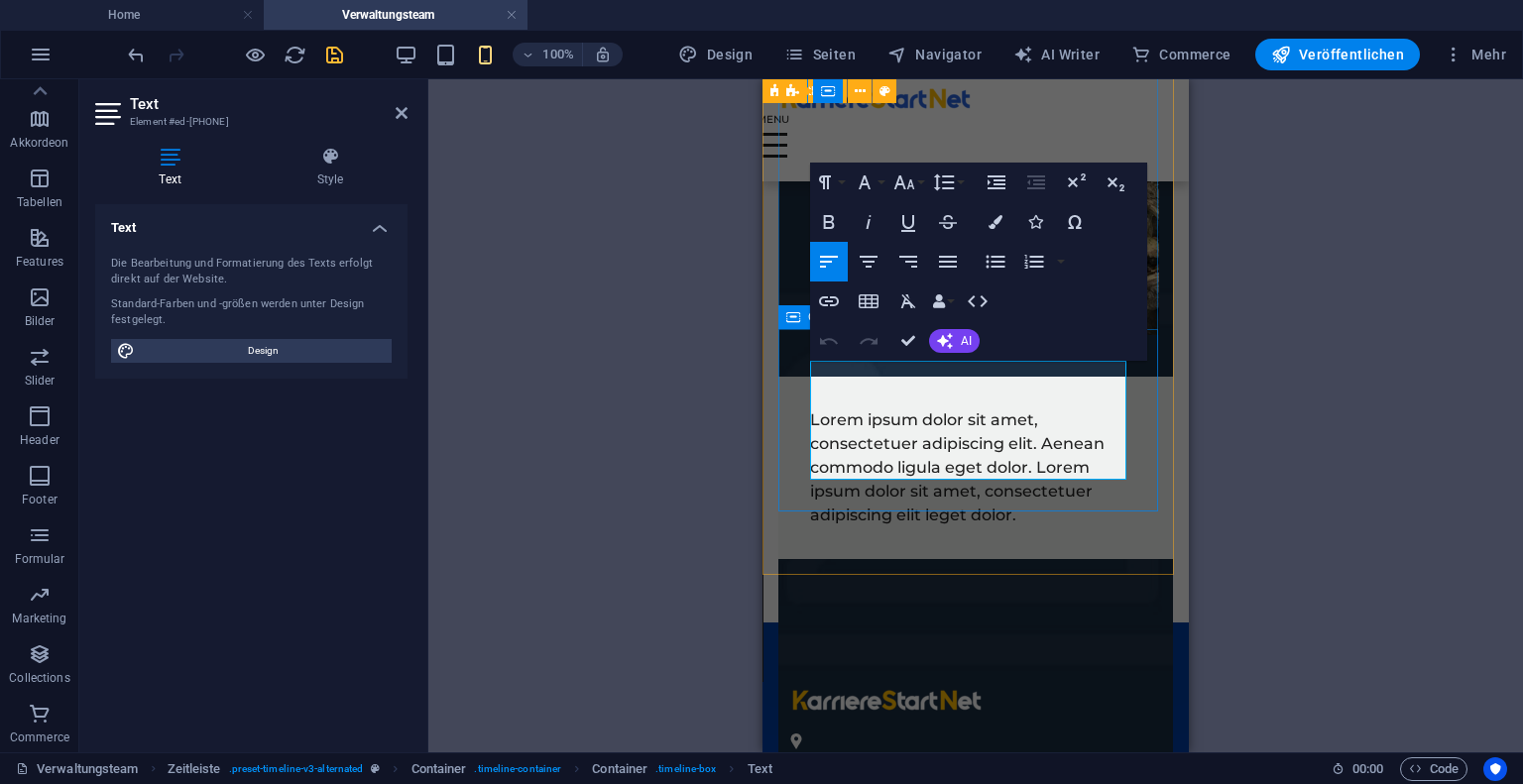 type 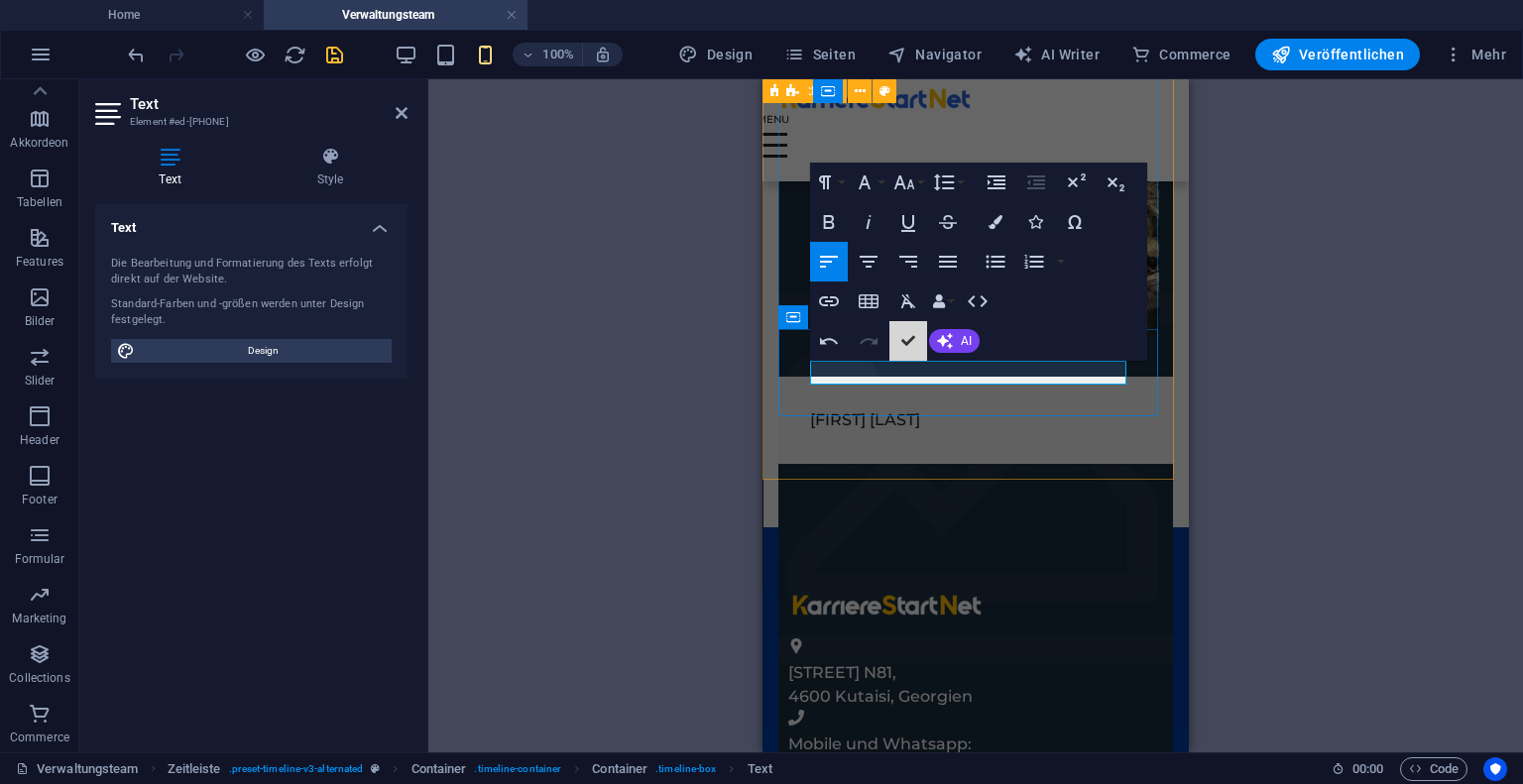 drag, startPoint x: 1673, startPoint y: 412, endPoint x: 840, endPoint y: 365, distance: 834.3249 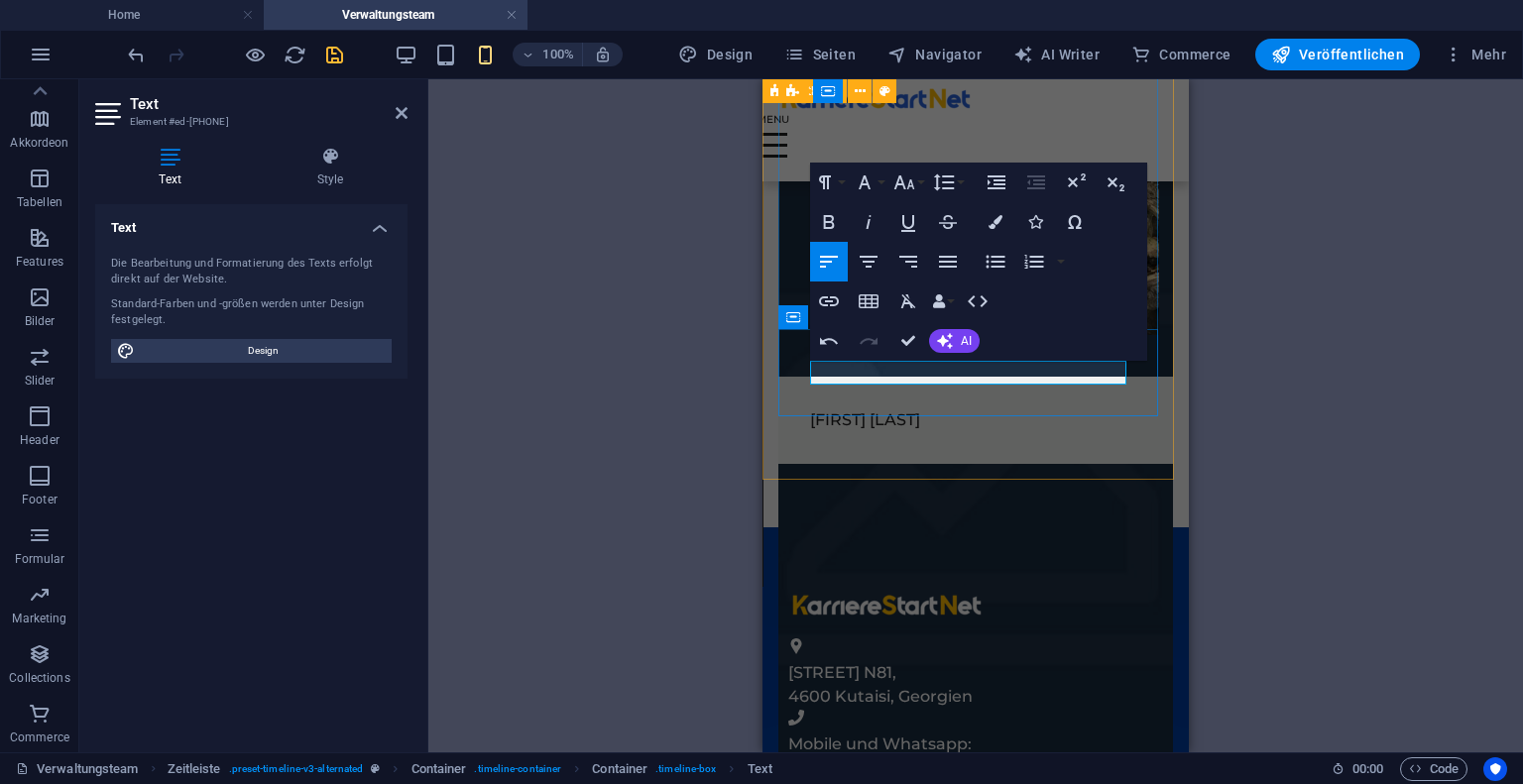 click on "Nika Pirtaxia" at bounding box center [976, 420] 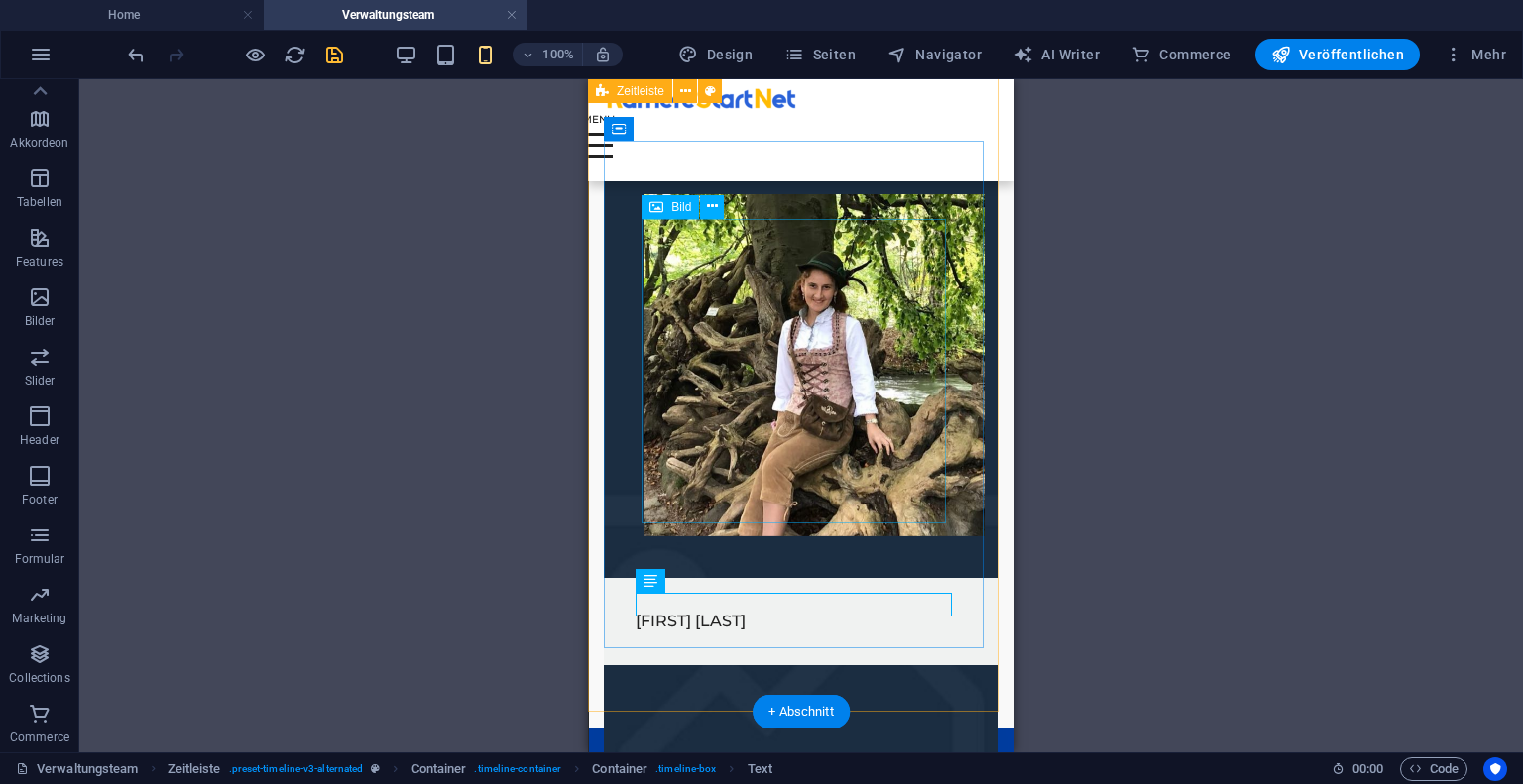 scroll, scrollTop: 2602, scrollLeft: 0, axis: vertical 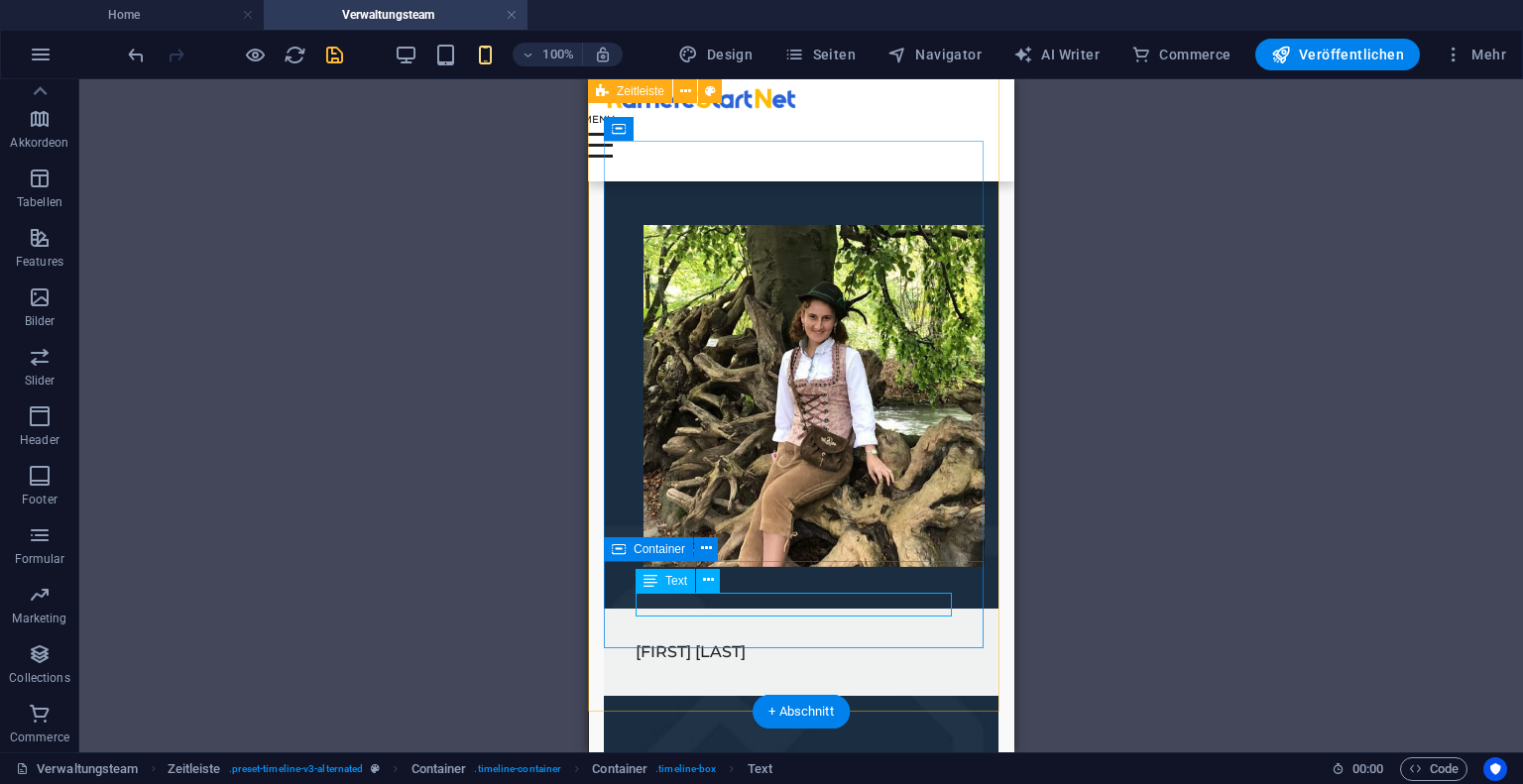 click on "Nikoloz Pirtaxia" at bounding box center (801, 652) 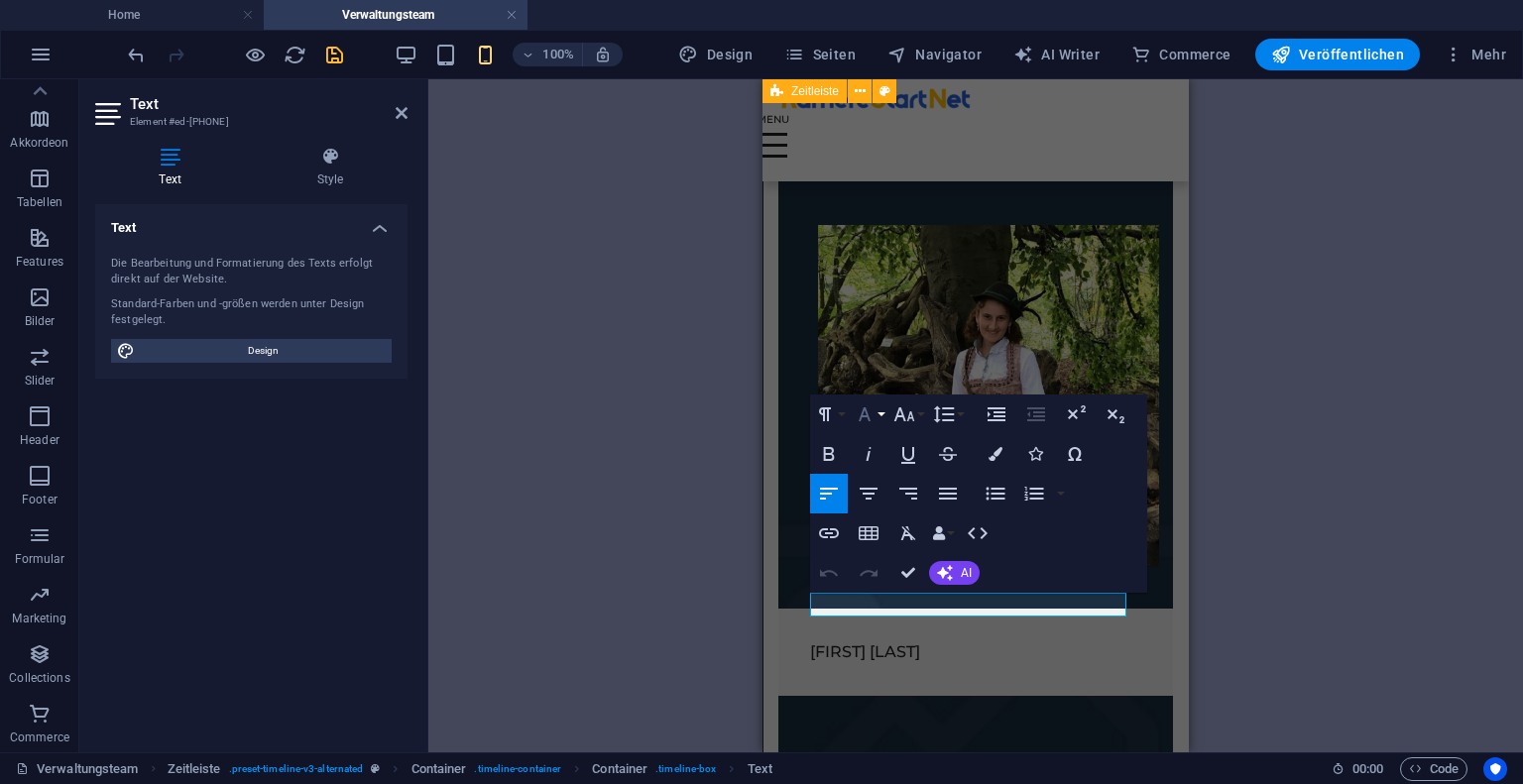 click on "Font Family" at bounding box center [869, 414] 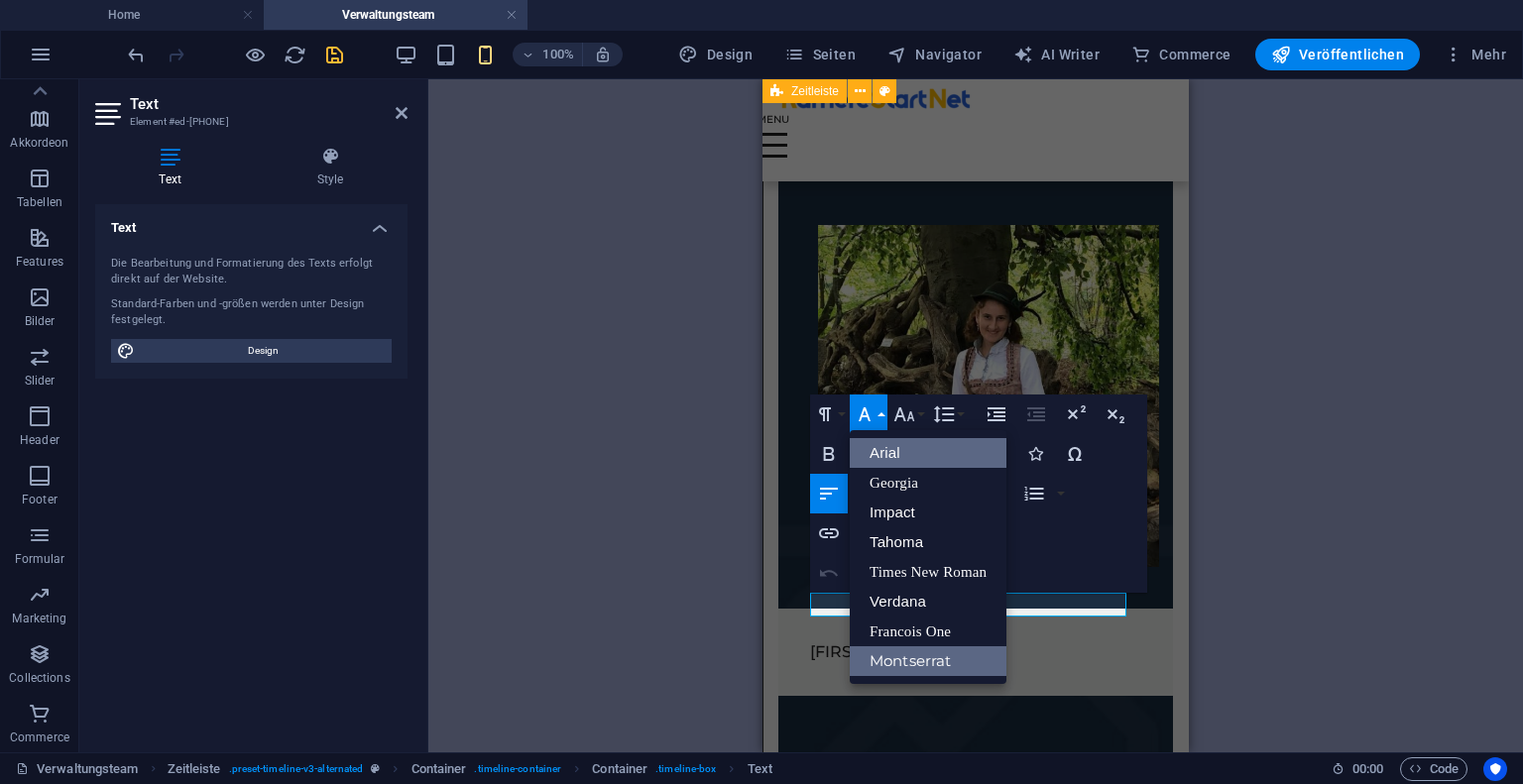 scroll, scrollTop: 0, scrollLeft: 0, axis: both 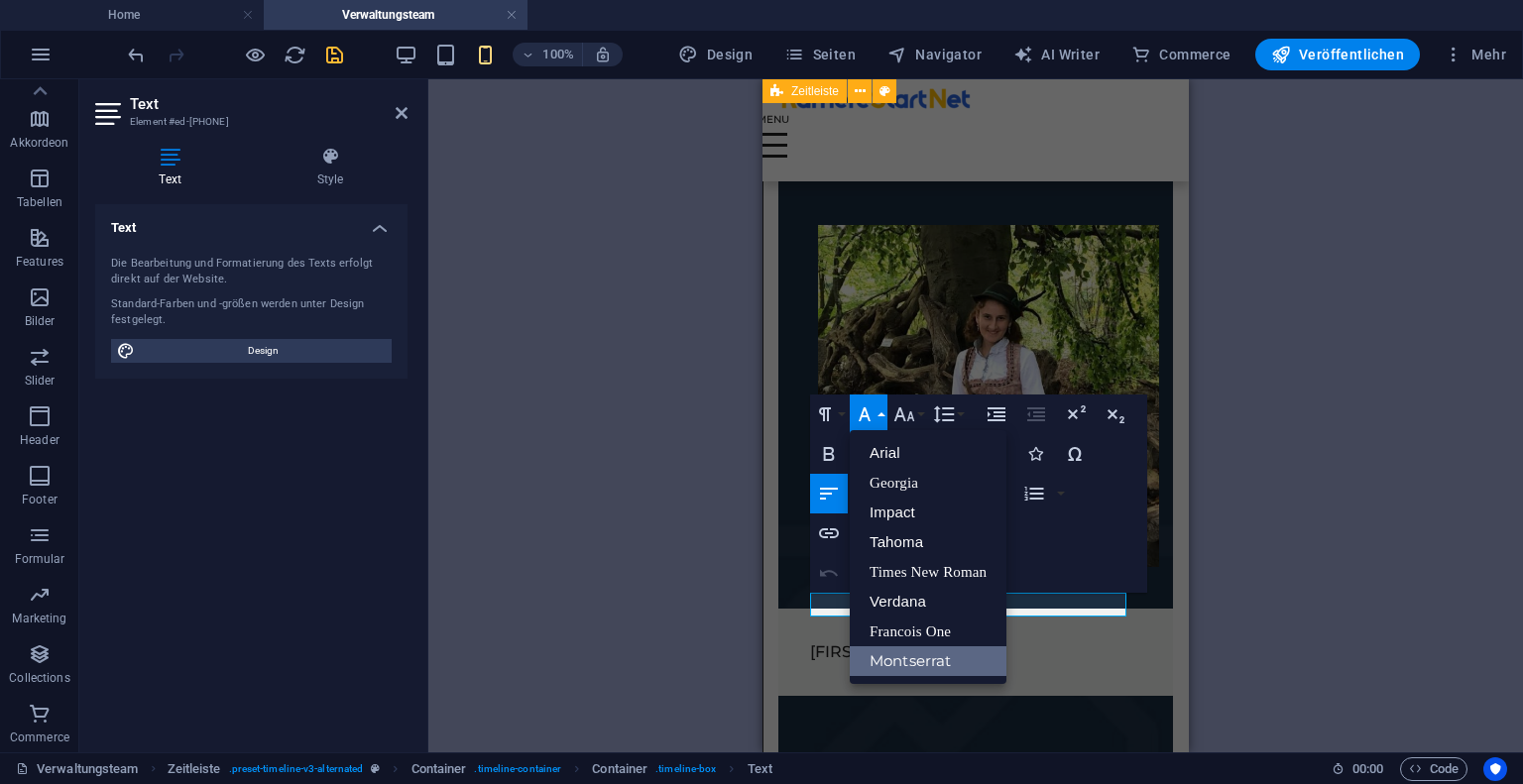 click on "Font Family" at bounding box center [869, 414] 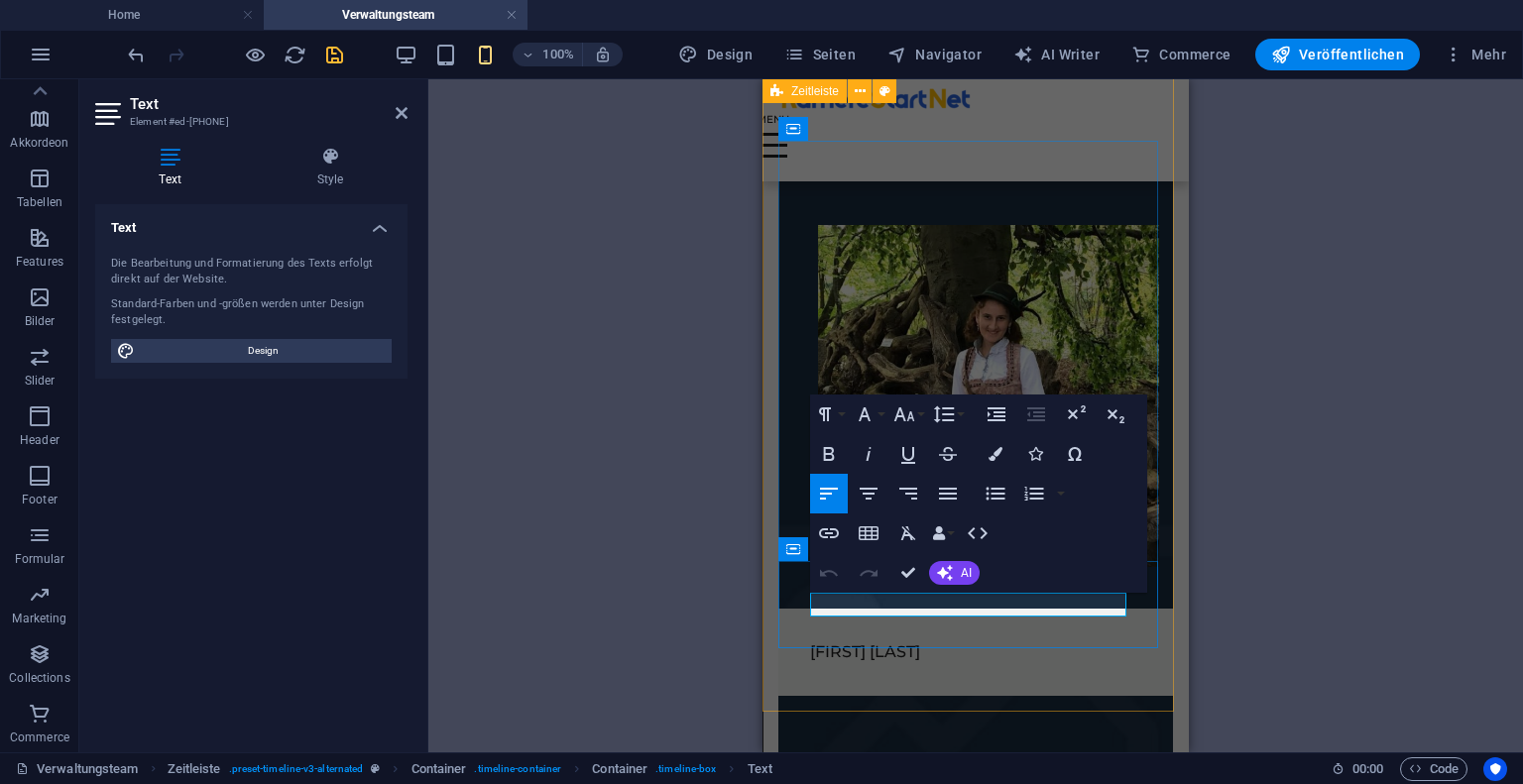 click on "Nikoloz Pirtaxia" at bounding box center (976, 652) 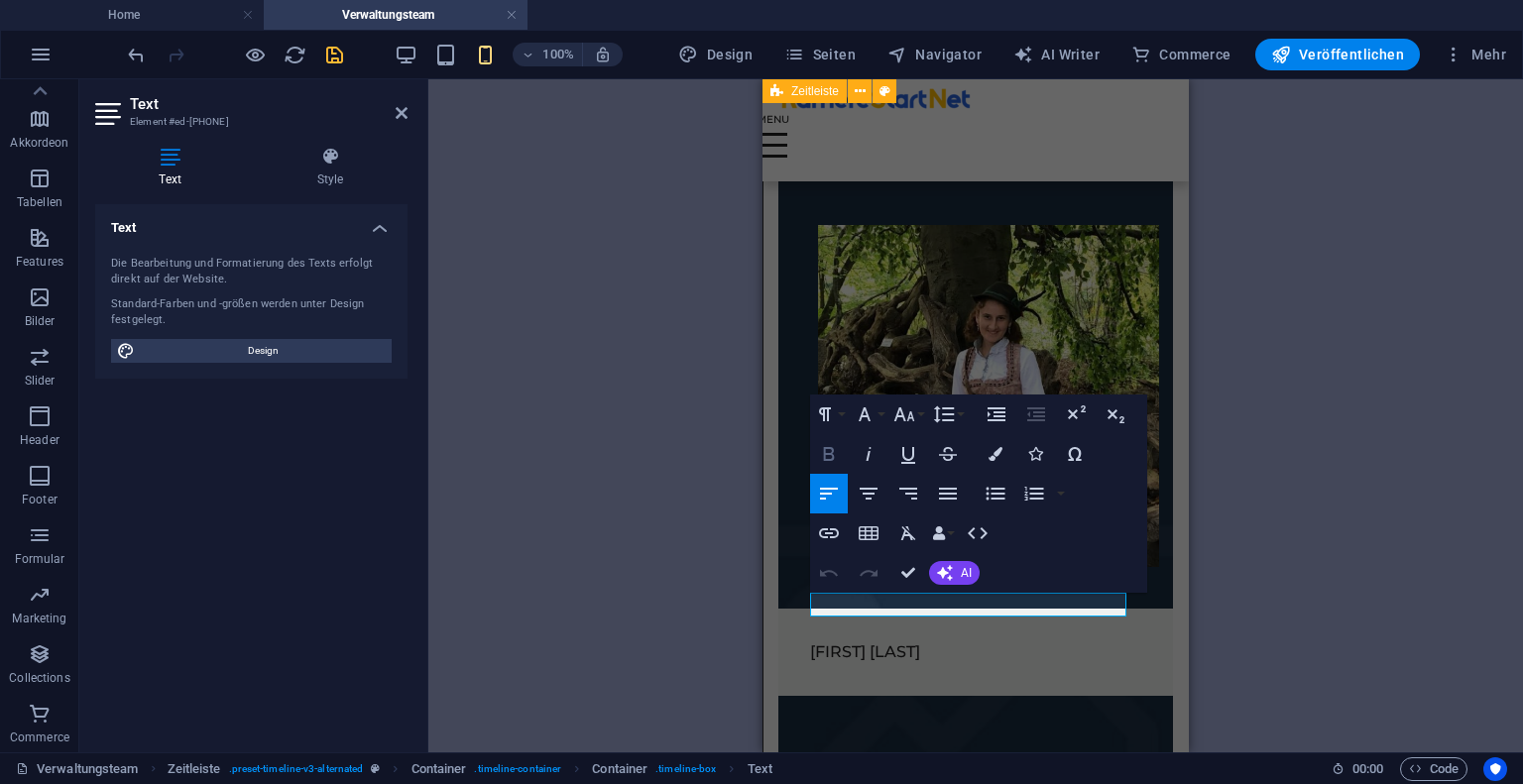 click 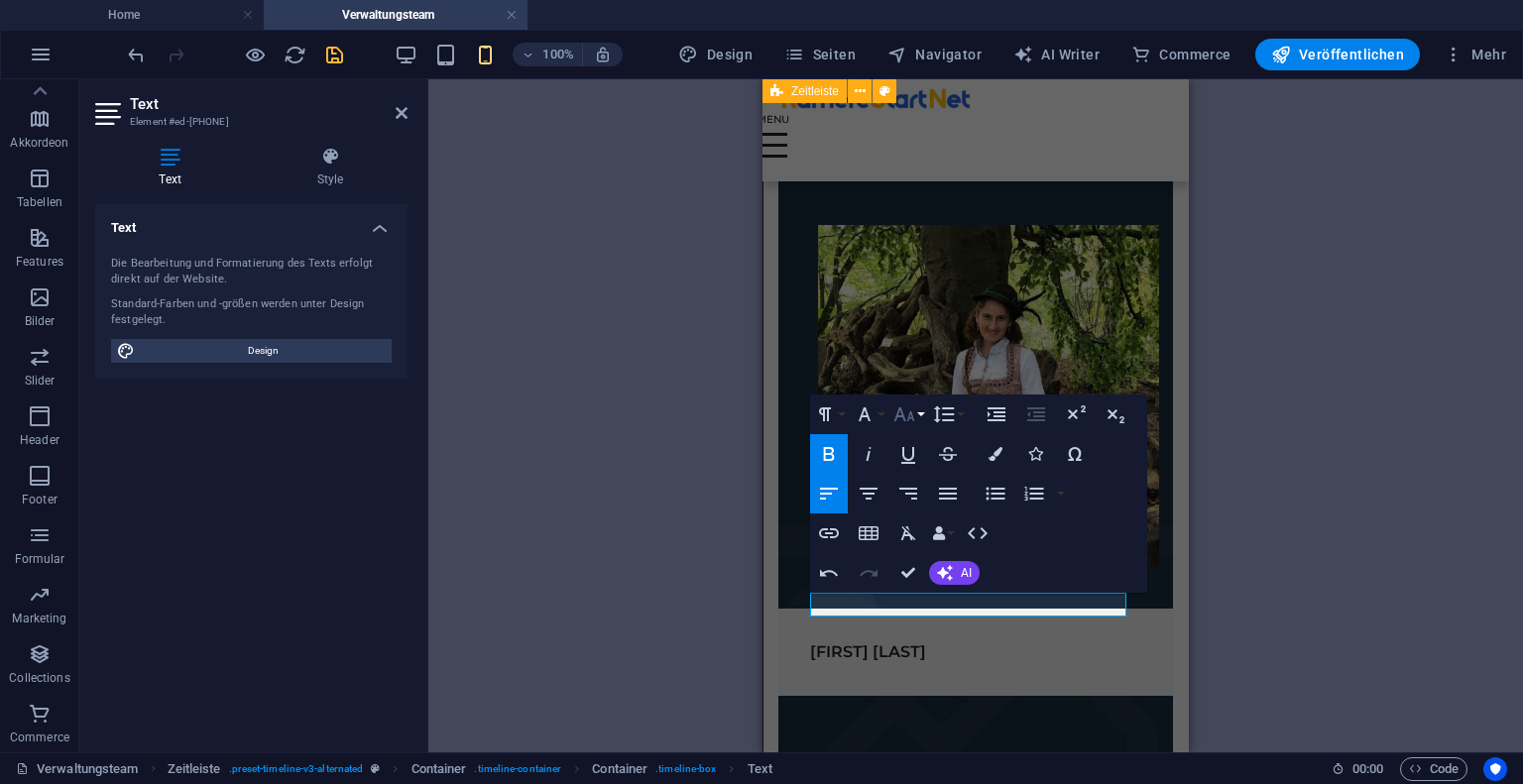click on "Font Size" at bounding box center [908, 414] 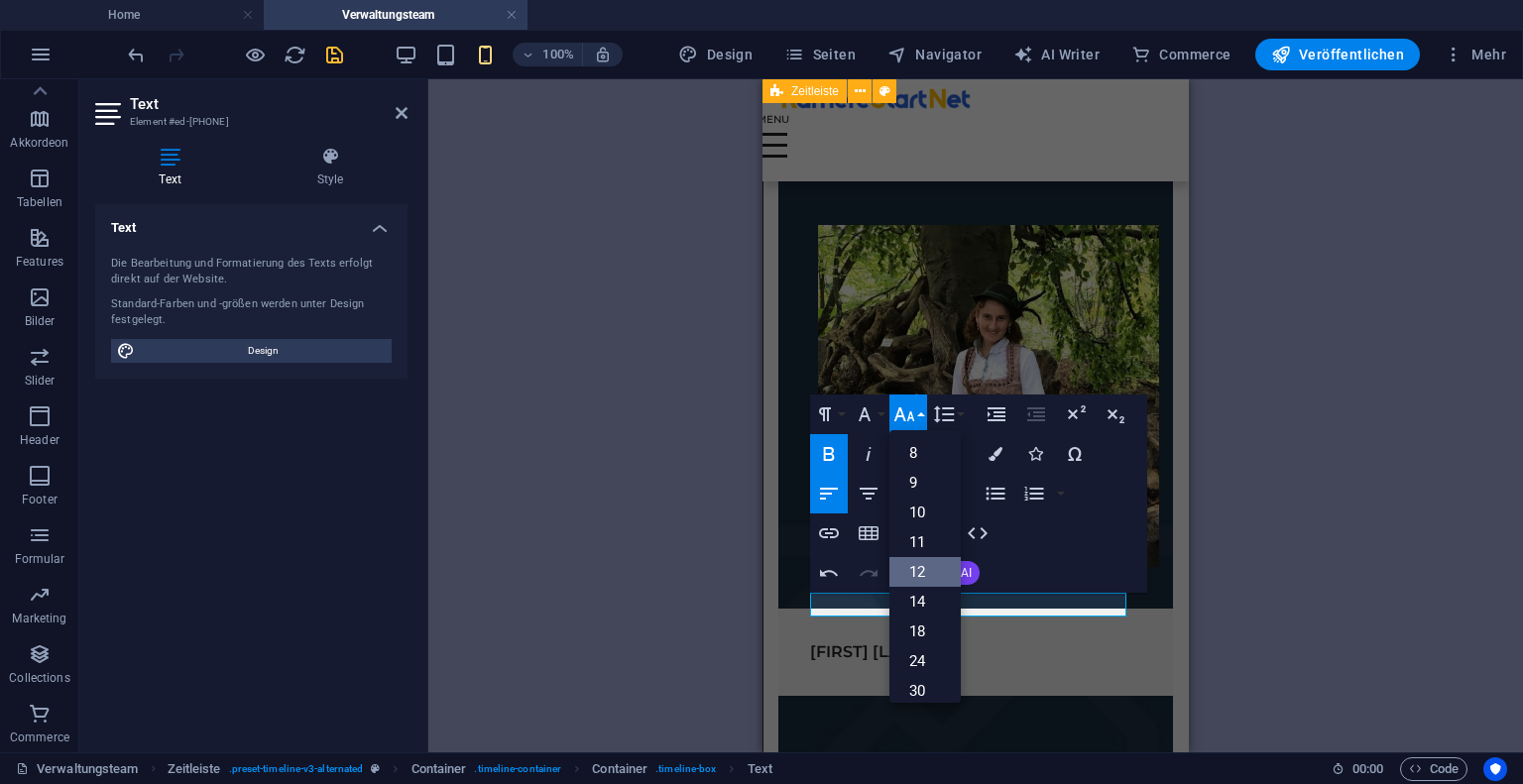 click on "12" at bounding box center (925, 572) 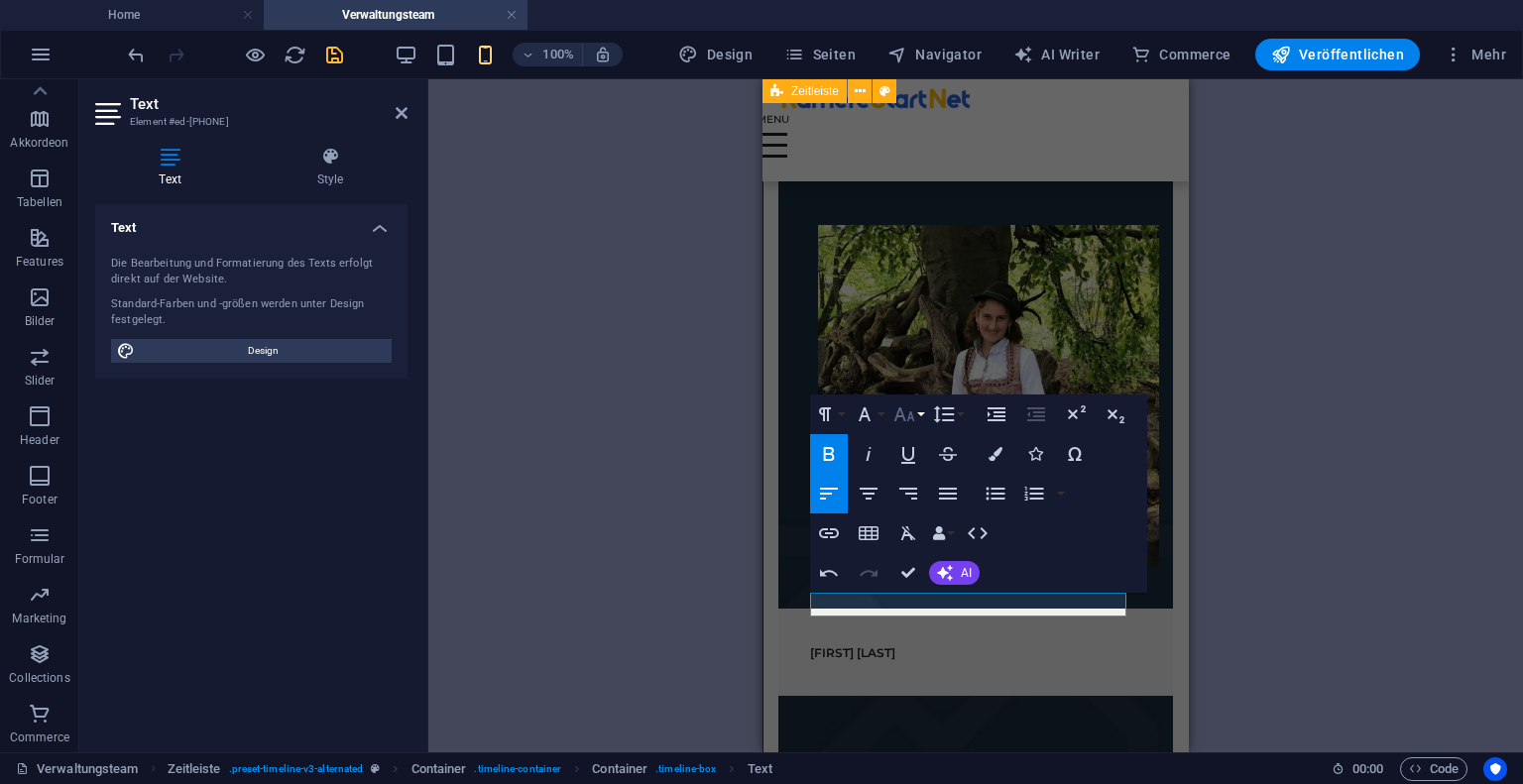 click 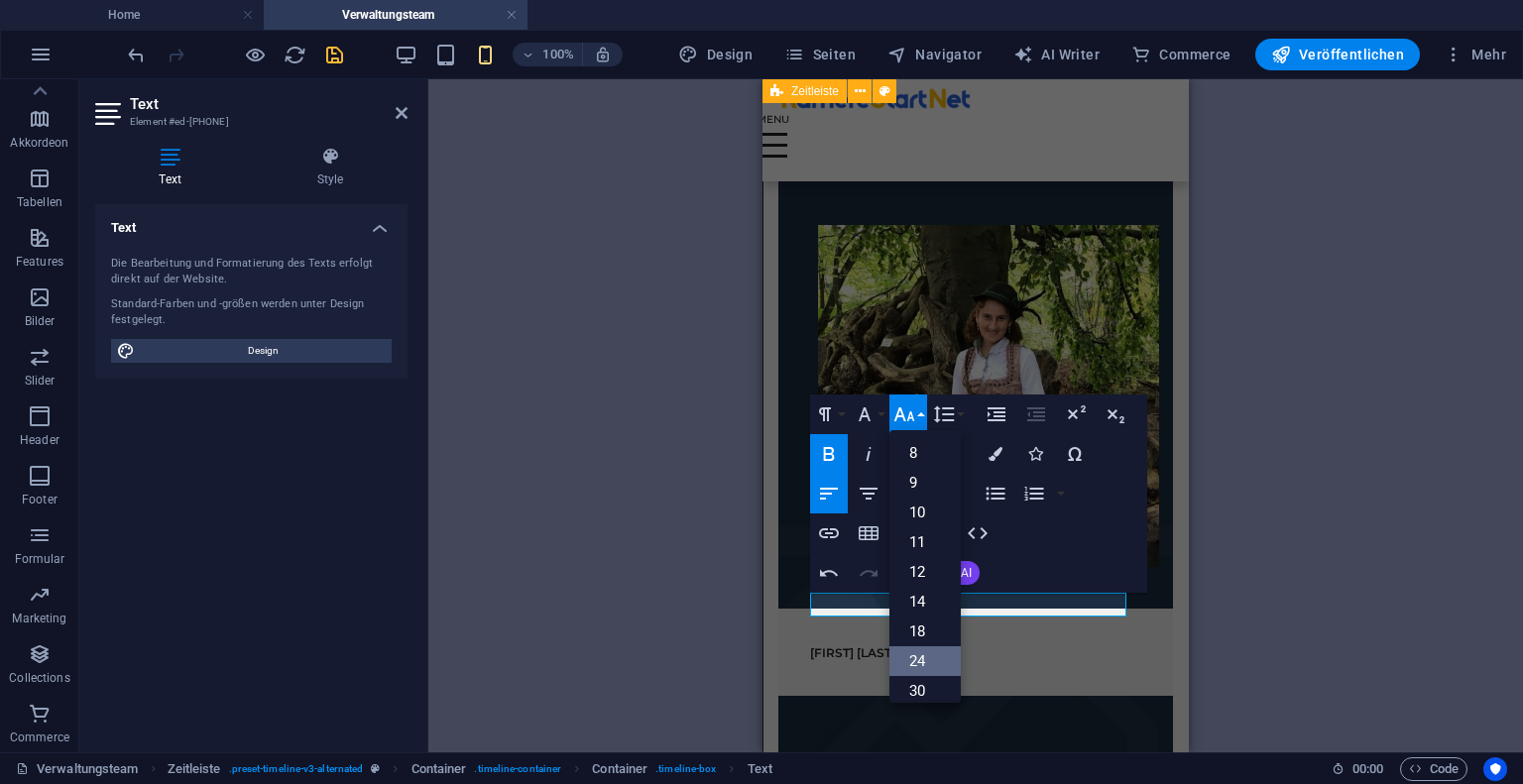 click on "24" at bounding box center [925, 661] 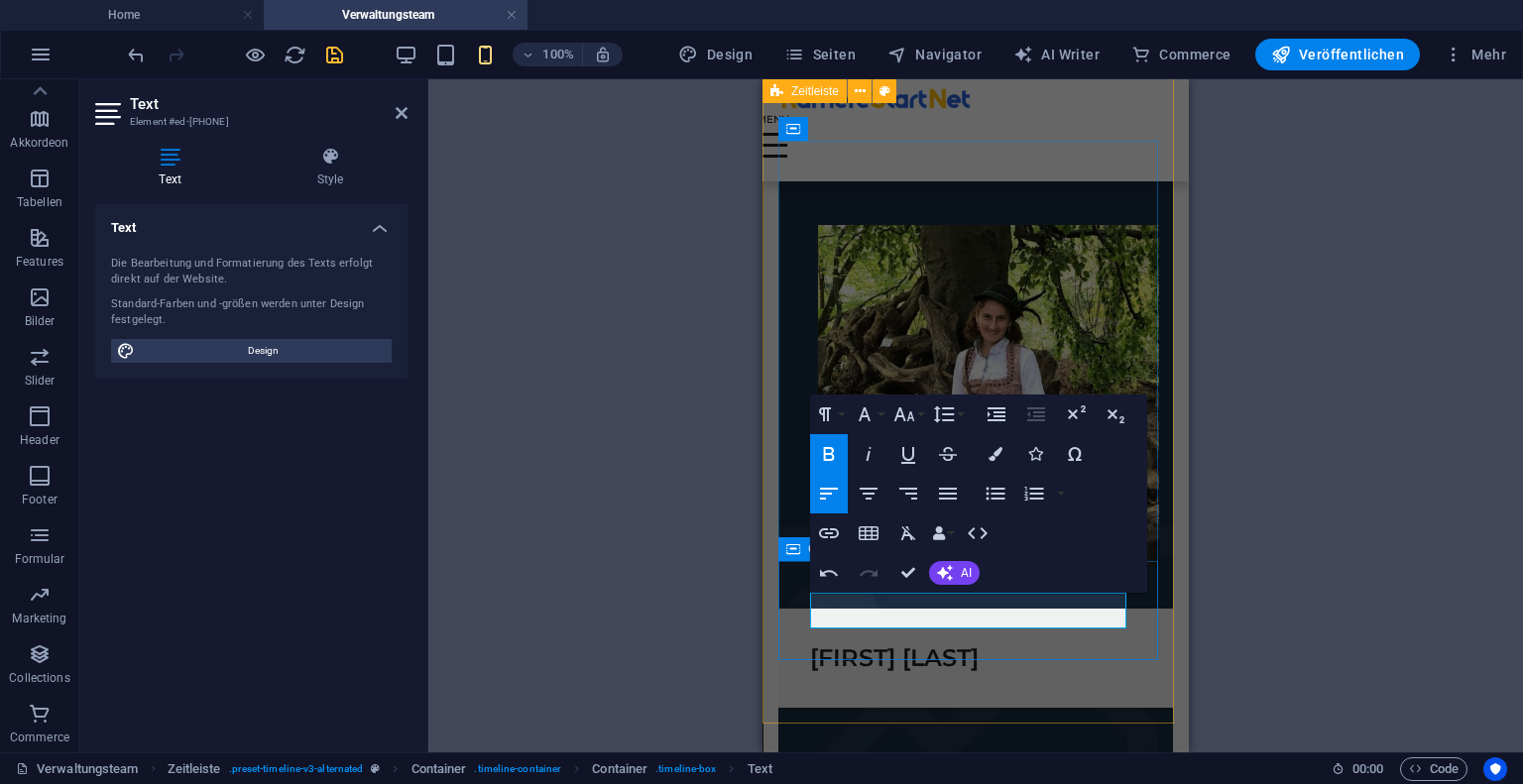 click on "Nikoloz Pirtaxia" at bounding box center [894, 657] 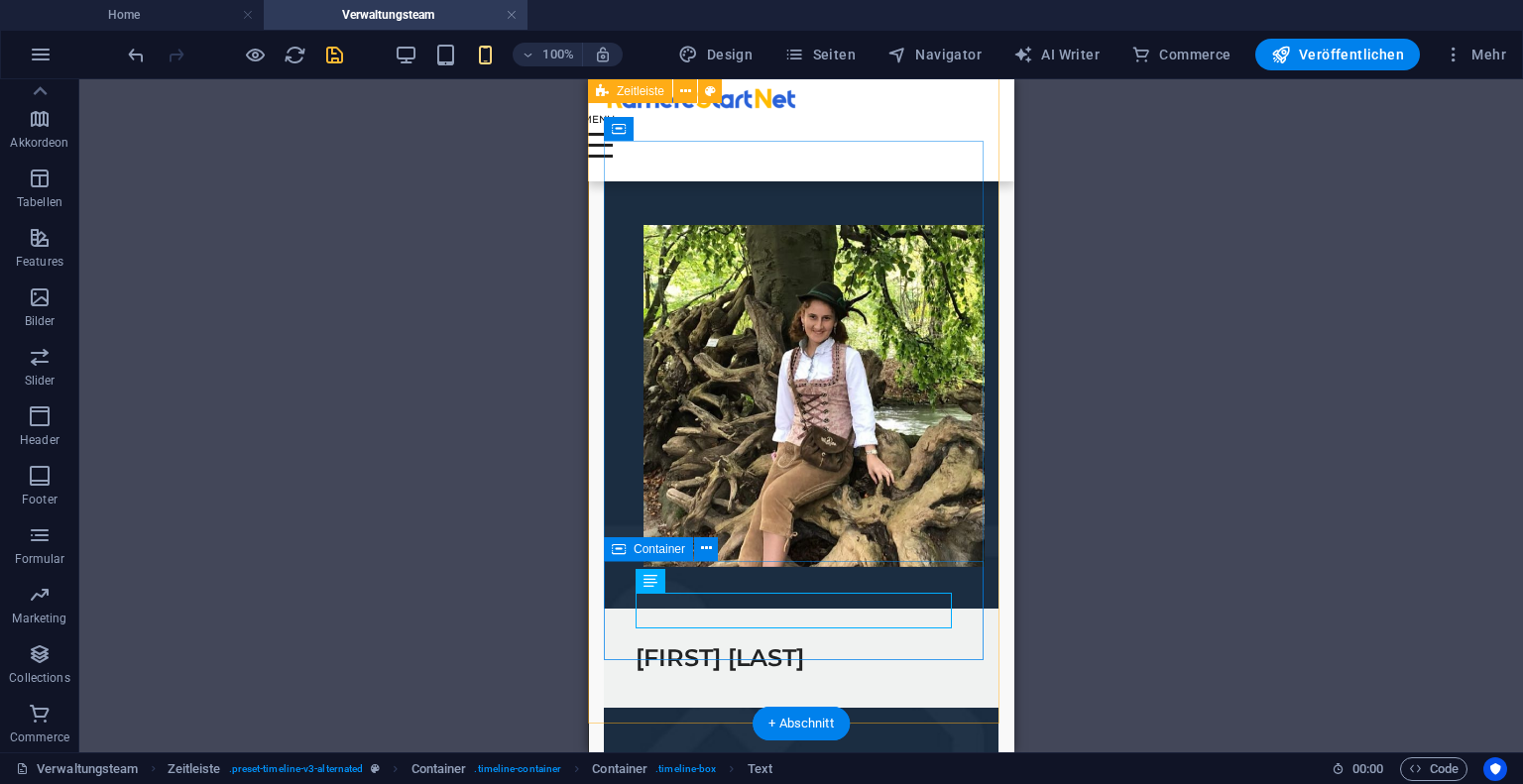 click on "Nikoloz Pirtaxia" at bounding box center [801, 658] 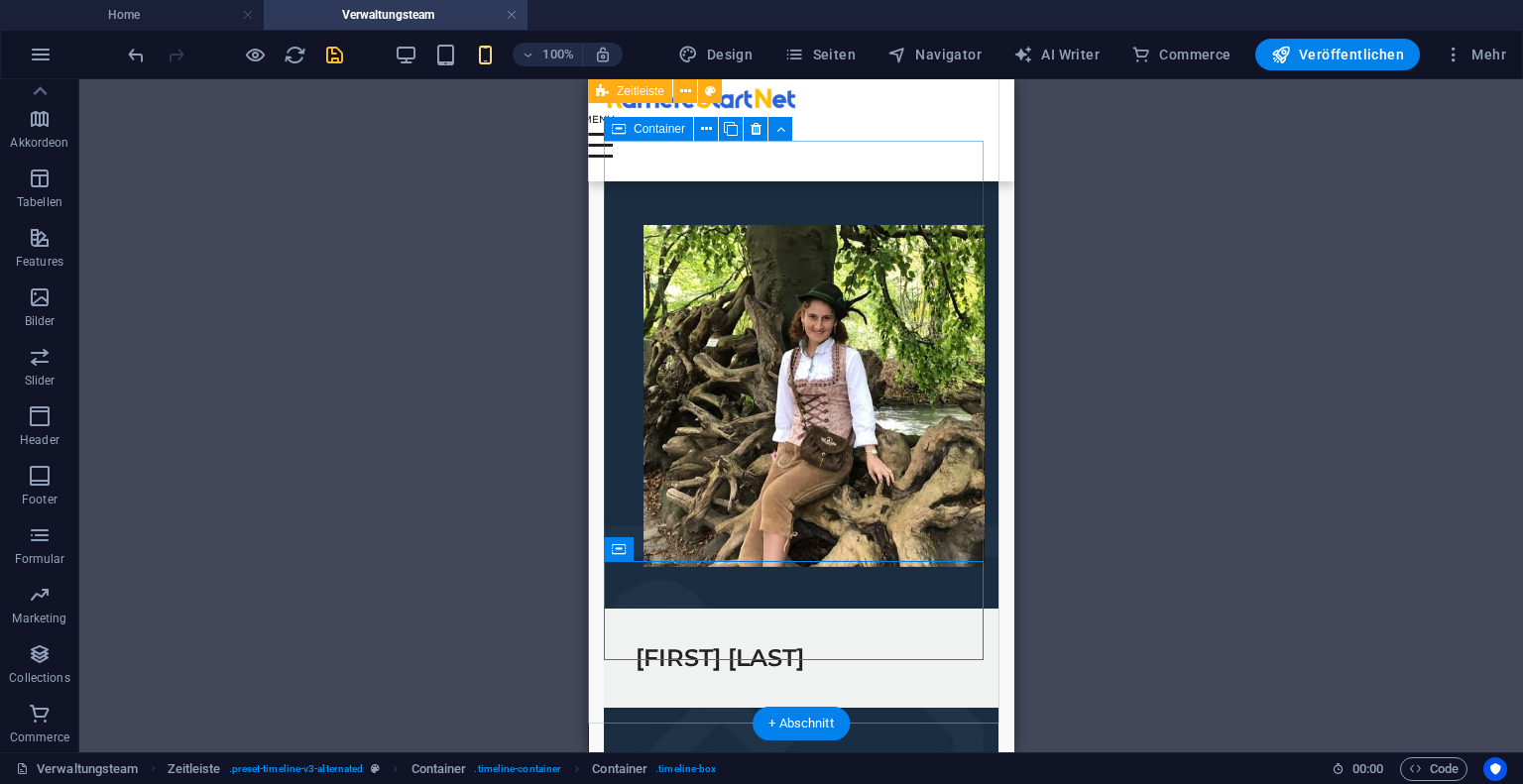 click on "01. March 2017 Nikoloz Pirtaxia" at bounding box center (801, 425) 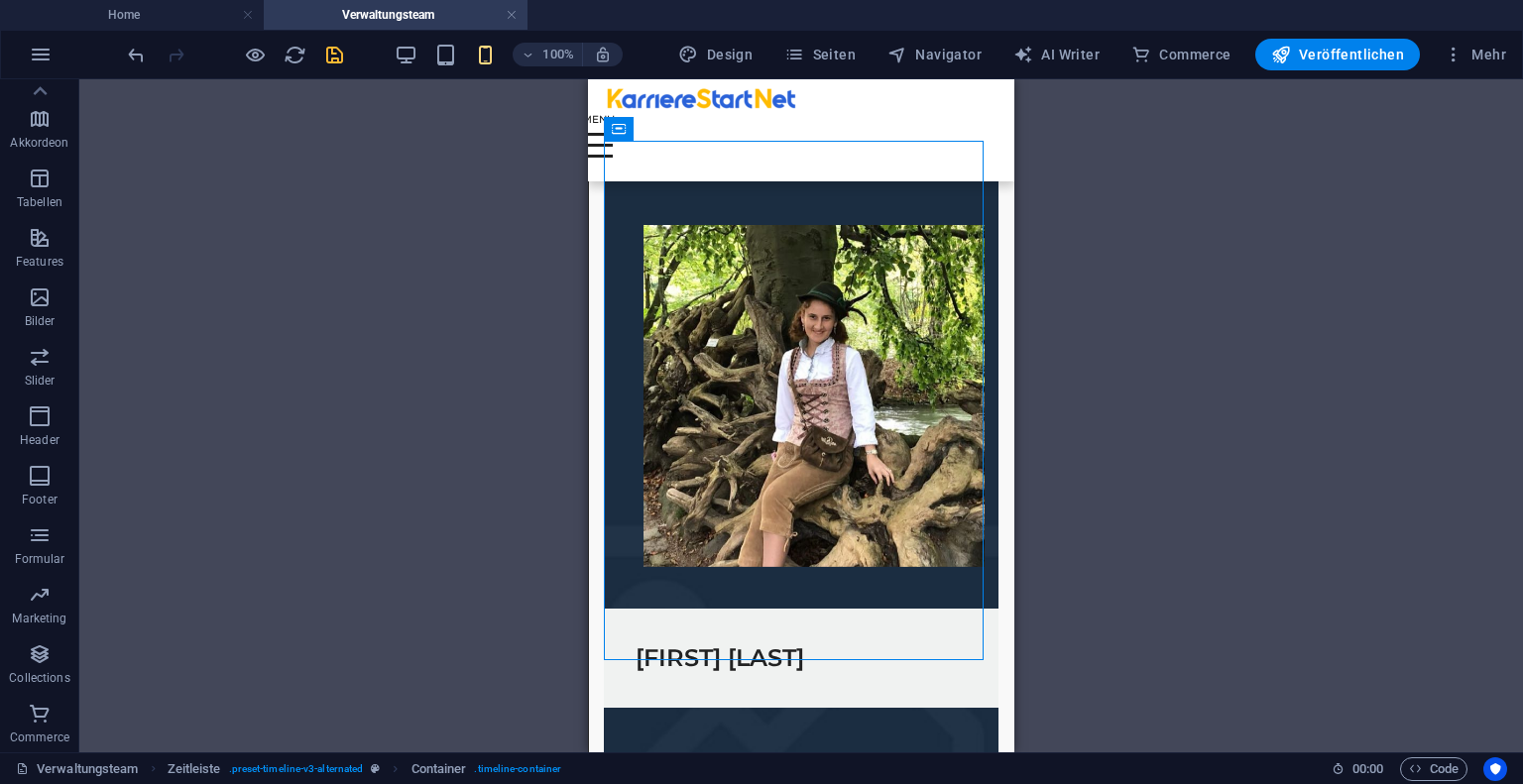 click on "Platzhalter   Container   Referenz   Text   Referenz   Zeitleiste   Container   Text   Container   Container   Text   Container   Text   Container   Container   Text   Akkordeon   Text   Container   Container   Text   Container   H3   H3   H3   Container   Text   Container   Container   Text   Container   H3   Zeitleiste   Container   Container   Container   Text   Container   Container   Text   Text   Container   Container   Text   Container   Text   Container   Container   Container   Text   Container   Container   Text   Container   Text   Text   Text   Text   Text   Container   Container   Container   Container   Text   Text   Text   Zeitleiste   Container   Text   Container   Container   Container   Text   Wachsende Bilder   Bild   Bild   Bild   Bild   Bild   Bild   Bild   Container   Container   Text   Container   Text   Container   Container   Text   Container   Container   Text   Container   Text   Container   Container   Container   Text   Container   Container   Text   Text" at bounding box center [801, 415] 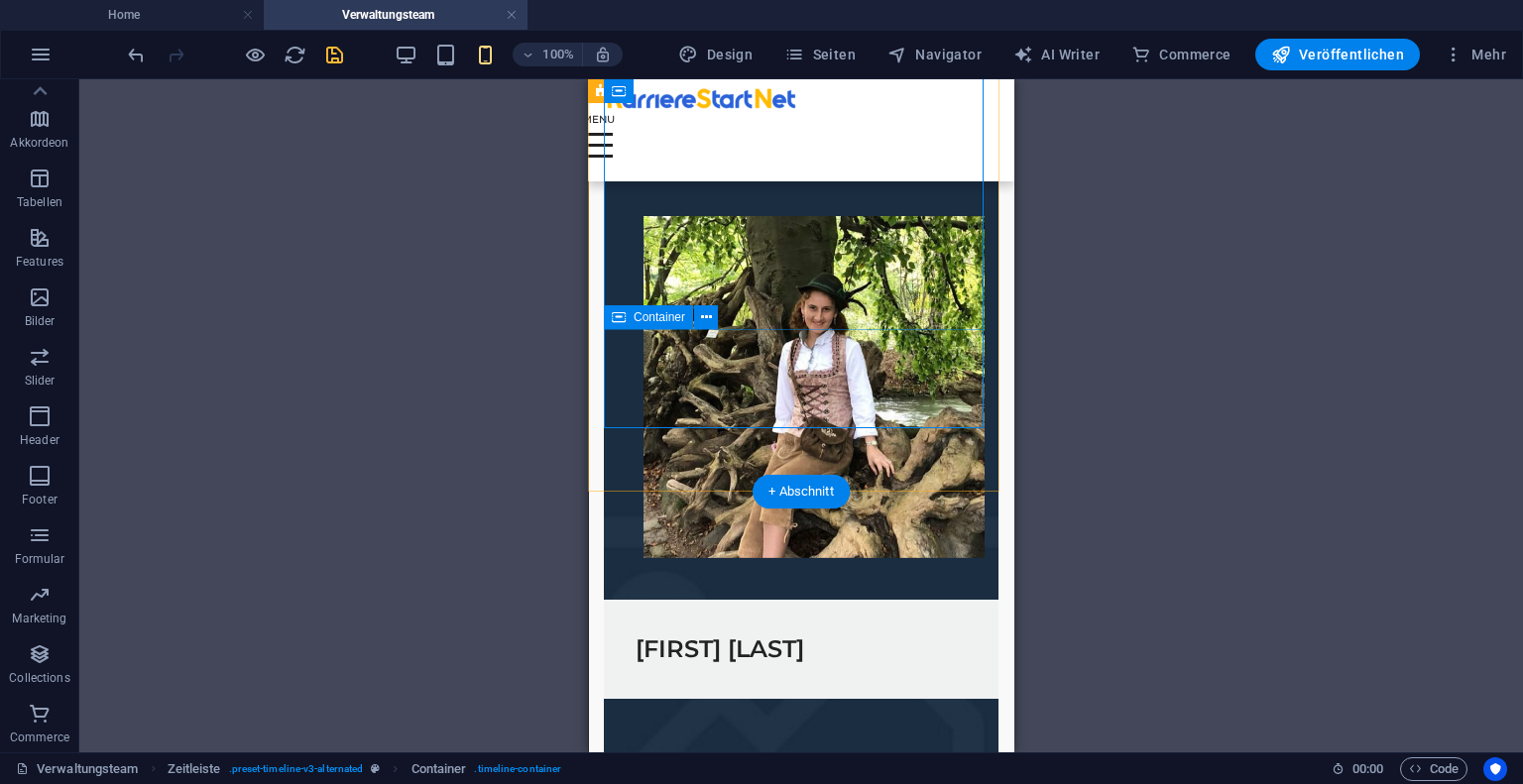 scroll, scrollTop: 2834, scrollLeft: 0, axis: vertical 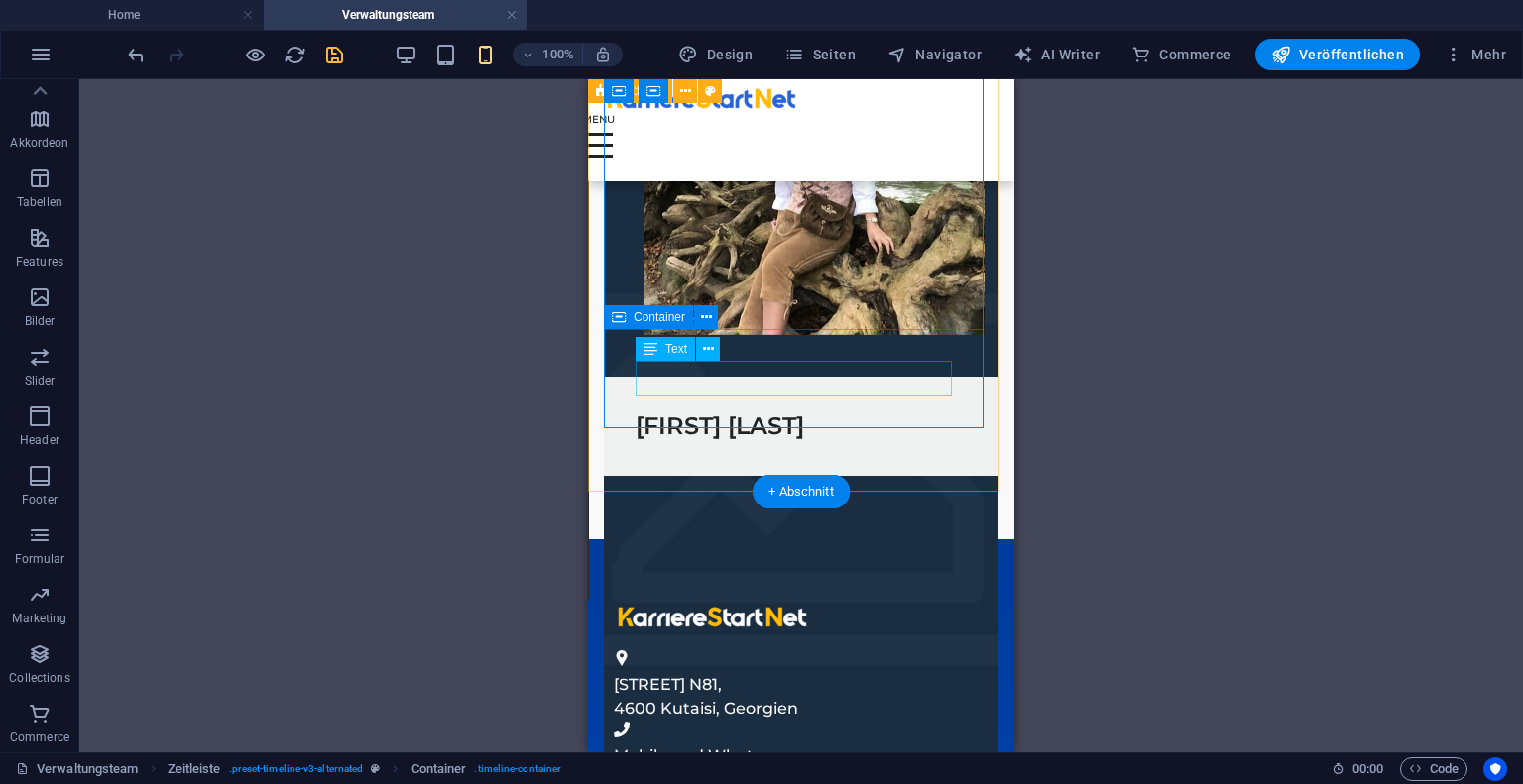 click on "Nikoloz Pirtaxia" at bounding box center [801, 426] 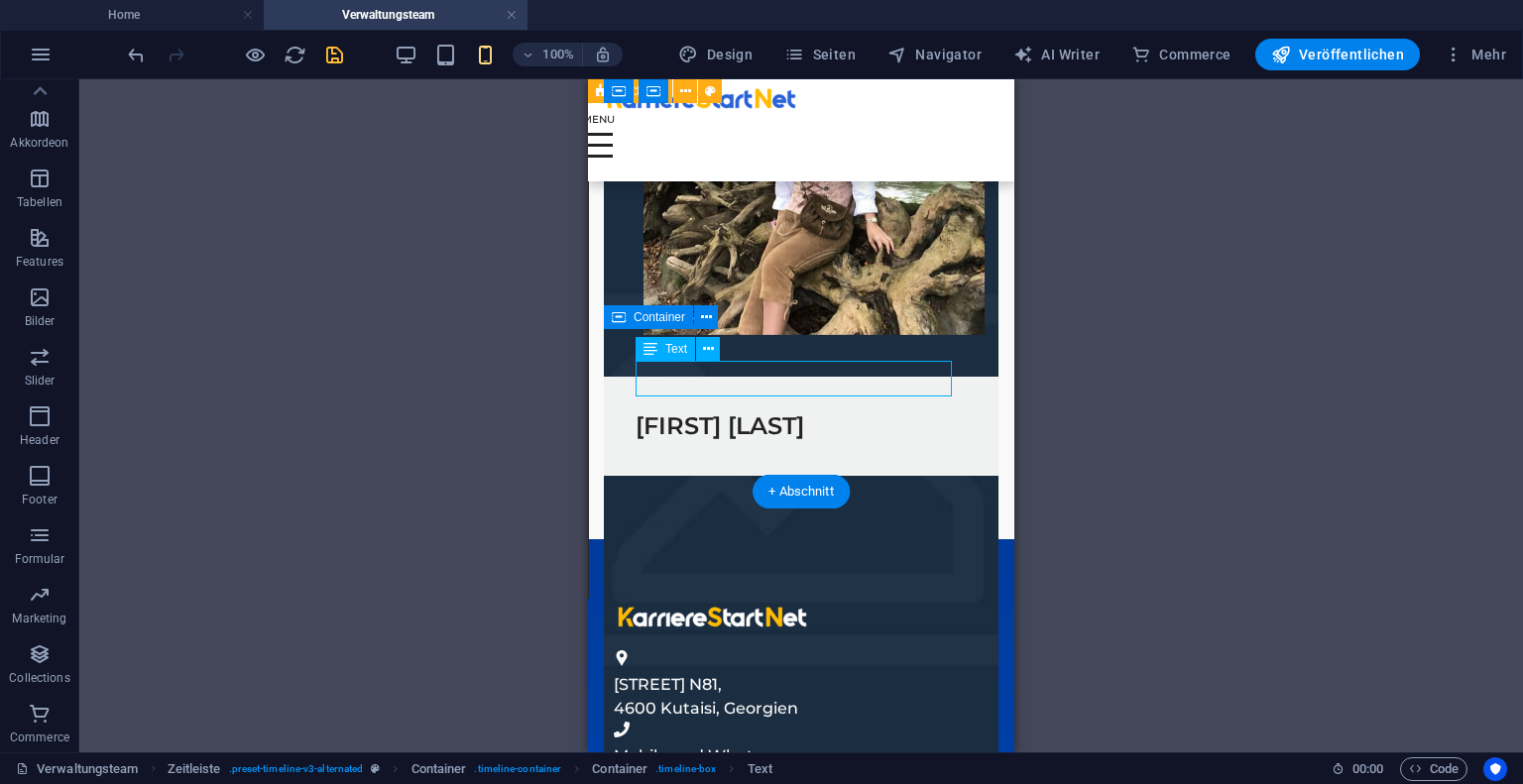 click on "Nikoloz Pirtaxia" at bounding box center [801, 426] 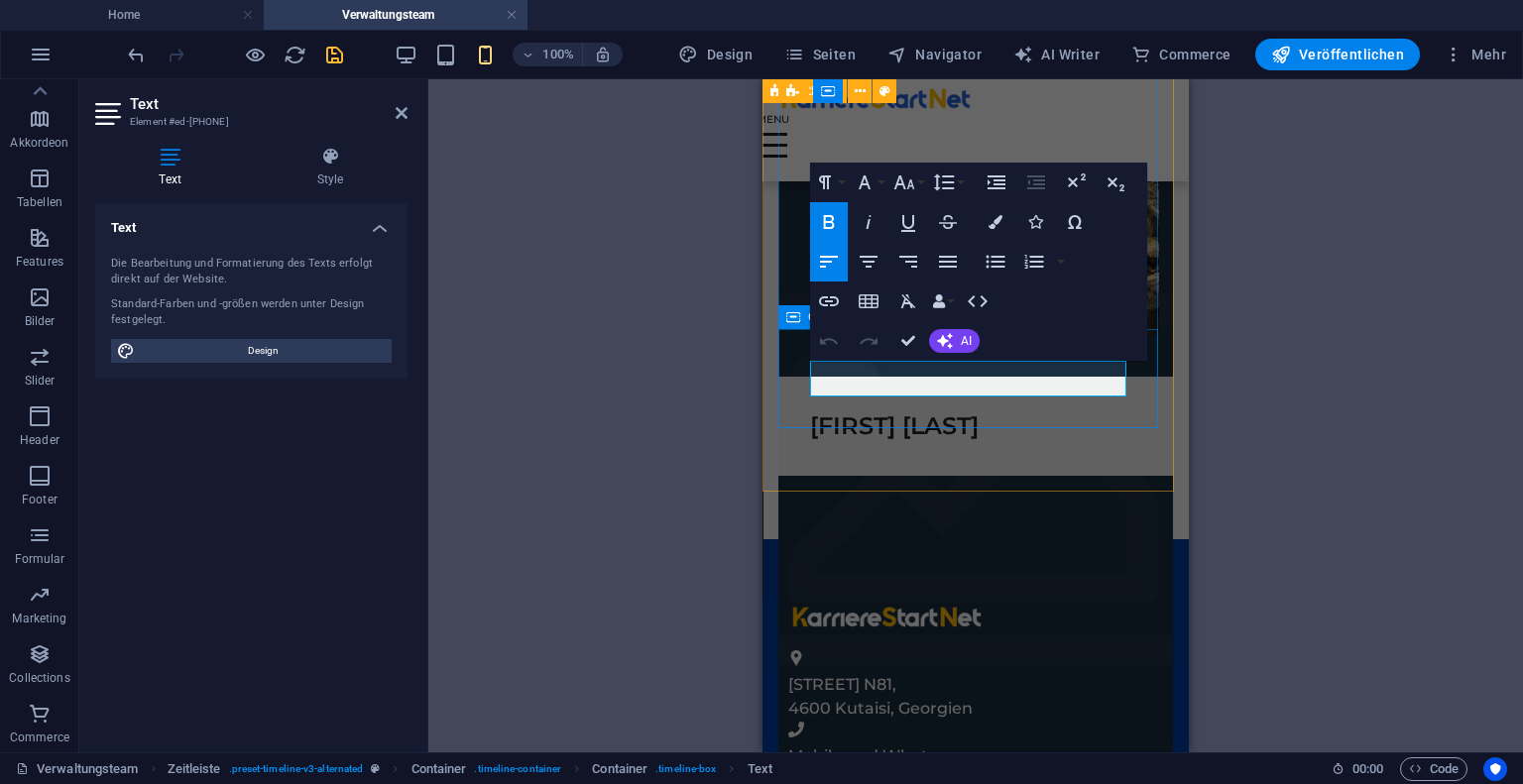 click on "Nikoloz Pirtaxia" at bounding box center (894, 425) 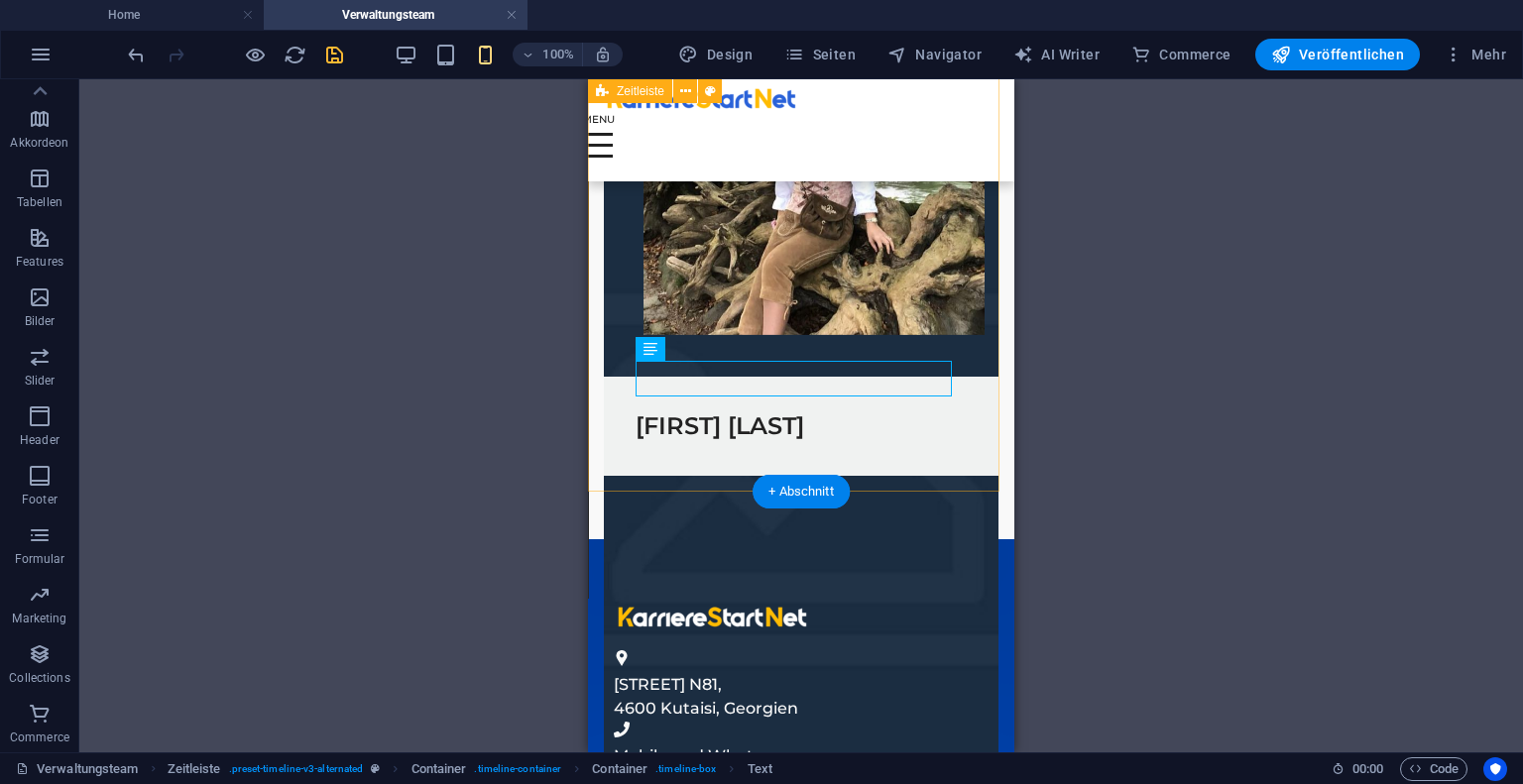 click on "01. January 2017 Lorem ipsum dolor sit amet, consectetuer adipiscing elit. Aenean commodo ligula eget dolor. Lorem ipsum dolor sit amet, consectetuer adipiscing elit leget dolor. 01. January 2017 Lorem ipsum dolor sit amet, consectetuer adipiscing elit. Aenean commodo ligula eget dolor. Lorem ipsum dolor sit amet, consectetuer adipiscing elit leget dolor. 01. January 2017 Lorem ipsum dolor sit amet, consectetuer adipiscing elit. Aenean commodo ligula eget dolor. Lorem ipsum dolor sit amet, consectetuer adipiscing elit leget dolor. 01. January 2017 Lorem ipsum dolor sit amet, consectetuer adipiscing elit. Aenean commodo ligula eget dolor. Lorem ipsum dolor sit amet, consectetuer adipiscing elit leget dolor. 01. January 2017 Lorem ipsum dolor sit amet, consectetuer adipiscing elit. Aenean commodo ligula eget dolor. Lorem ipsum dolor sit amet, consectetuer adipiscing elit leget dolor. 01. March 2017 01. March 2017 01. March 2017 Nikoloz Pirtakhia" at bounding box center (801, -584) 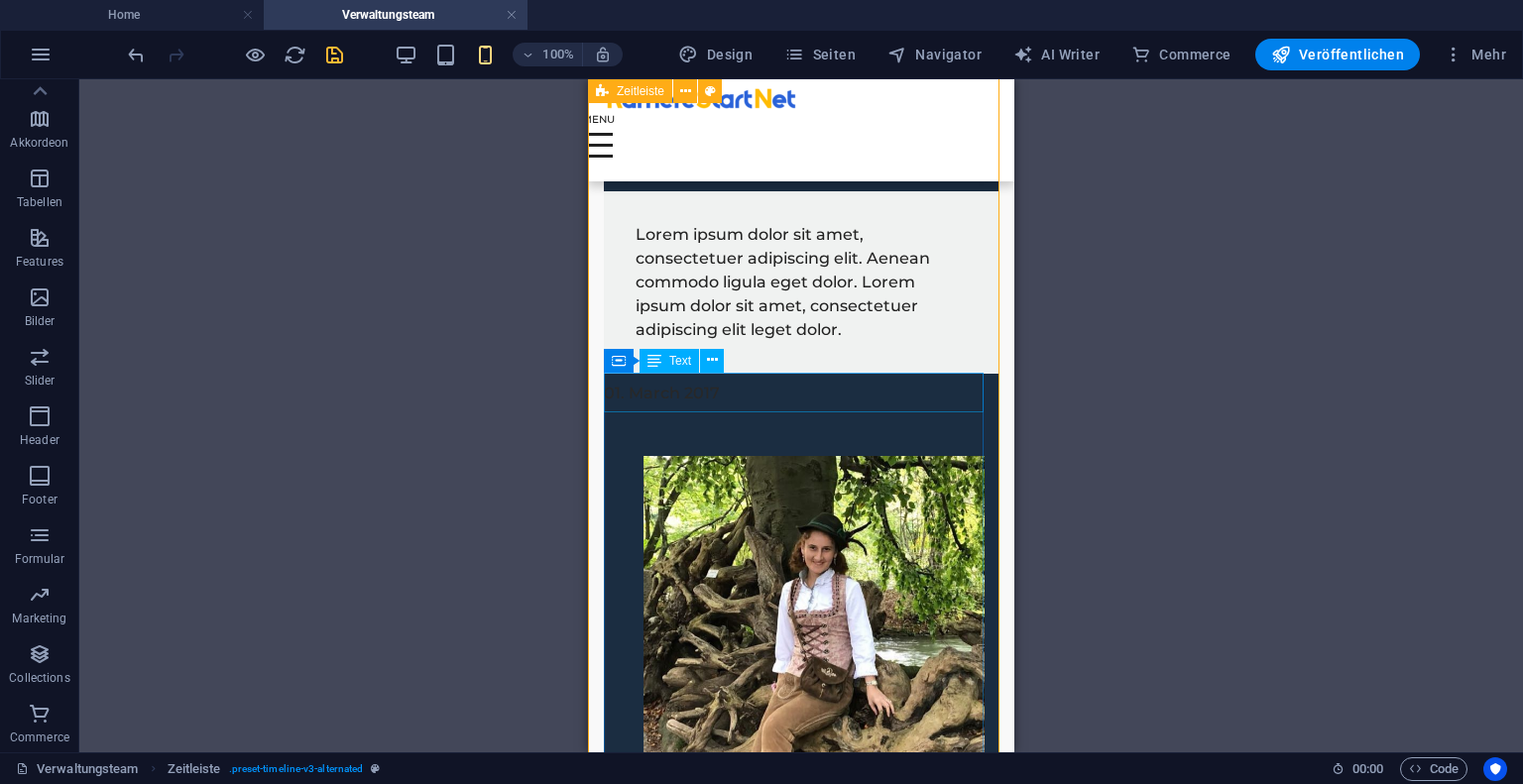 scroll, scrollTop: 2602, scrollLeft: 0, axis: vertical 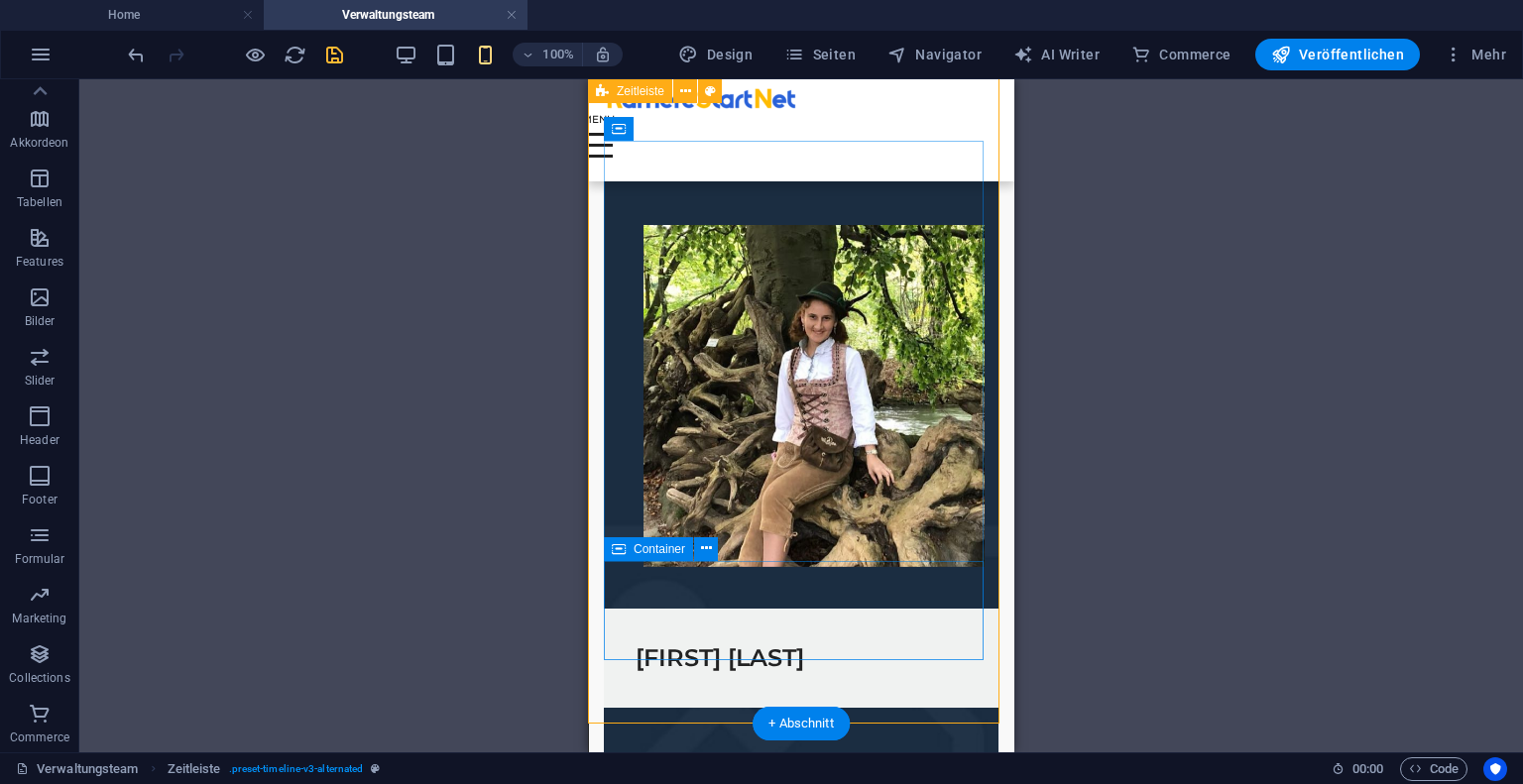 click on "Nikoloz Pirtakhia" at bounding box center (801, 658) 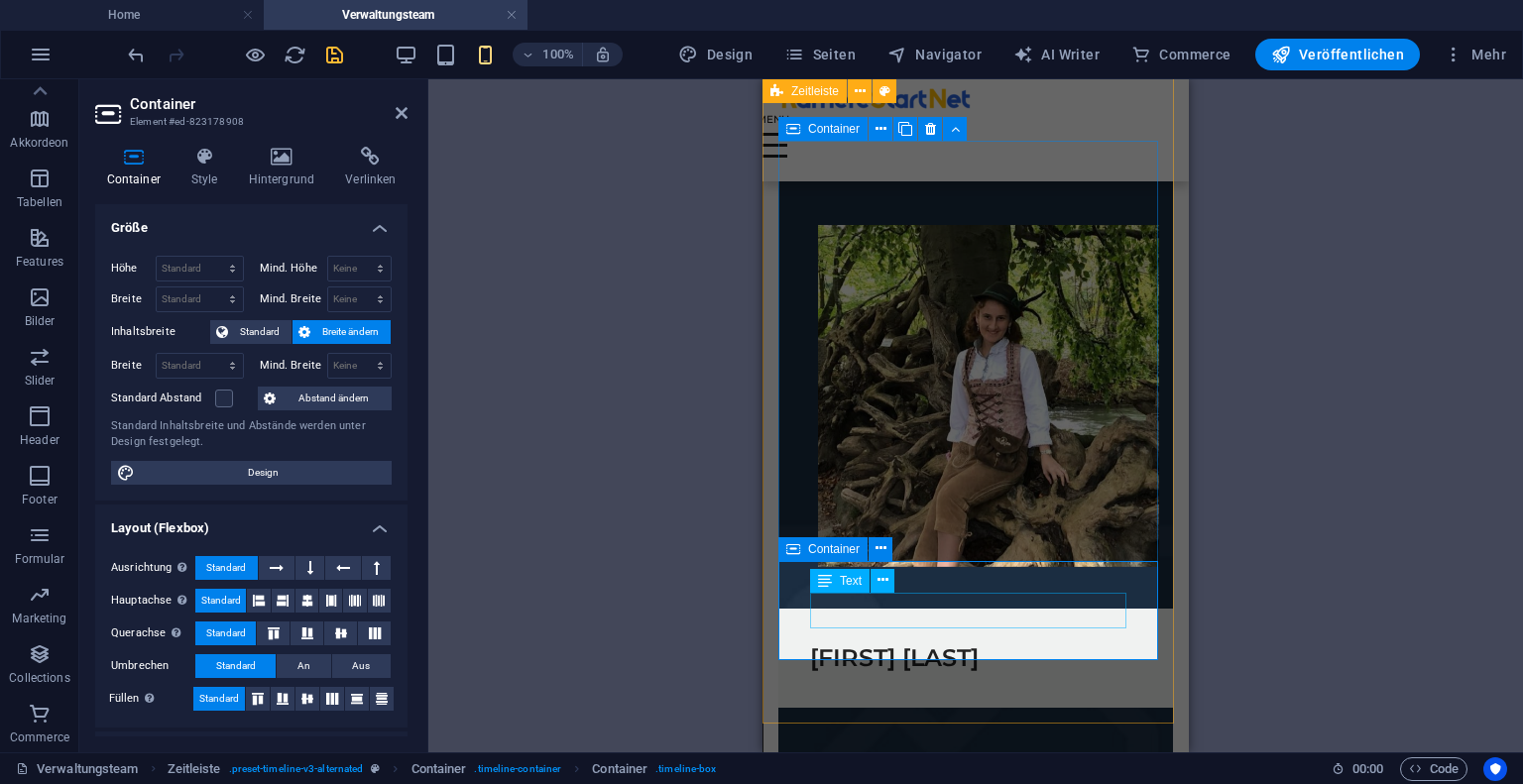 click on "Nikoloz Pirtakhia" at bounding box center [976, 658] 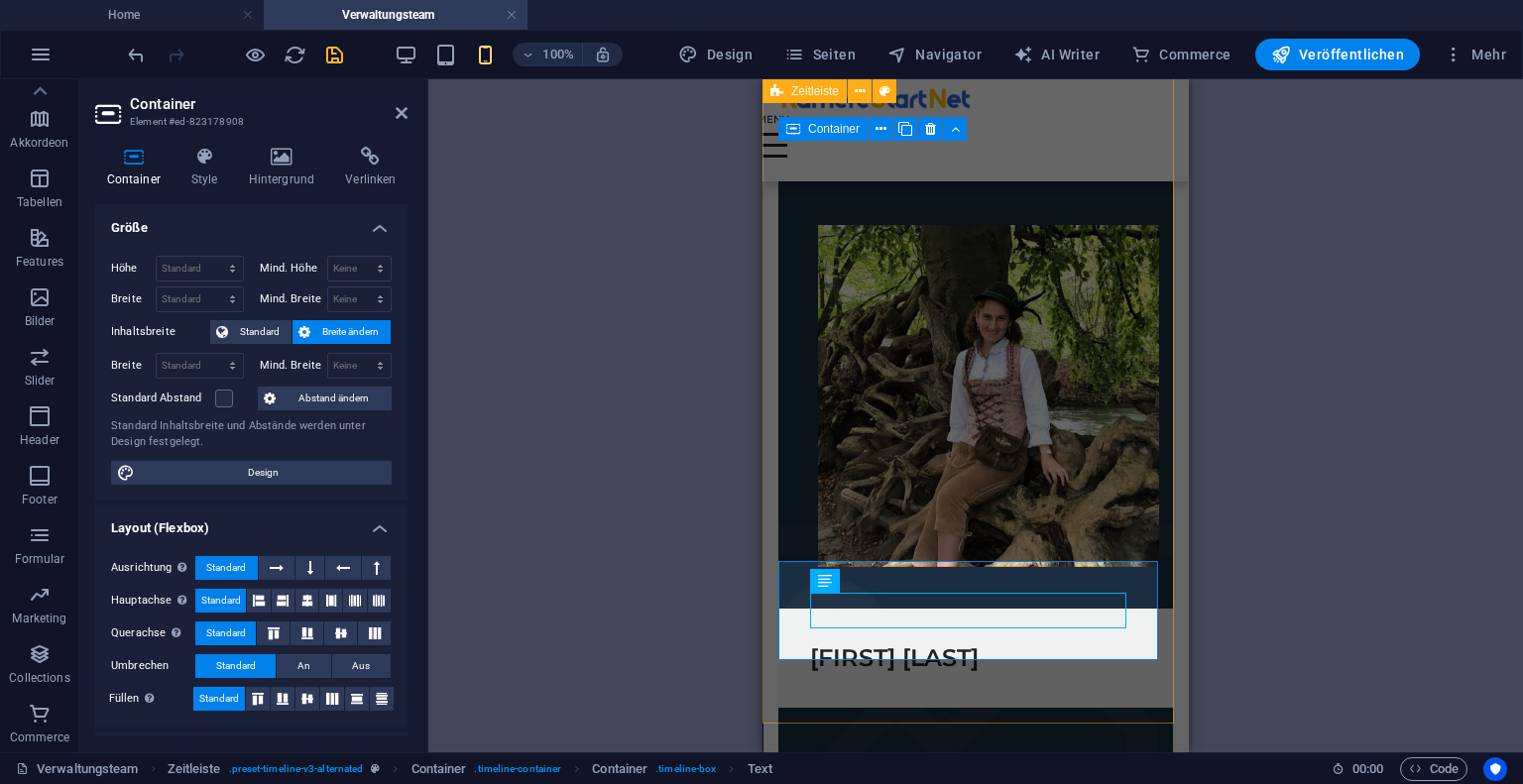 click on "01. January 2017 Lorem ipsum dolor sit amet, consectetuer adipiscing elit. Aenean commodo ligula eget dolor. Lorem ipsum dolor sit amet, consectetuer adipiscing elit leget dolor. 01. January 2017 Lorem ipsum dolor sit amet, consectetuer adipiscing elit. Aenean commodo ligula eget dolor. Lorem ipsum dolor sit amet, consectetuer adipiscing elit leget dolor. 01. January 2017 Lorem ipsum dolor sit amet, consectetuer adipiscing elit. Aenean commodo ligula eget dolor. Lorem ipsum dolor sit amet, consectetuer adipiscing elit leget dolor. 01. January 2017 Lorem ipsum dolor sit amet, consectetuer adipiscing elit. Aenean commodo ligula eget dolor. Lorem ipsum dolor sit amet, consectetuer adipiscing elit leget dolor. 01. January 2017 Lorem ipsum dolor sit amet, consectetuer adipiscing elit. Aenean commodo ligula eget dolor. Lorem ipsum dolor sit amet, consectetuer adipiscing elit leget dolor. 01. March 2017 01. March 2017 01. March 2017 Nikoloz Pirtakhia" at bounding box center (976, -352) 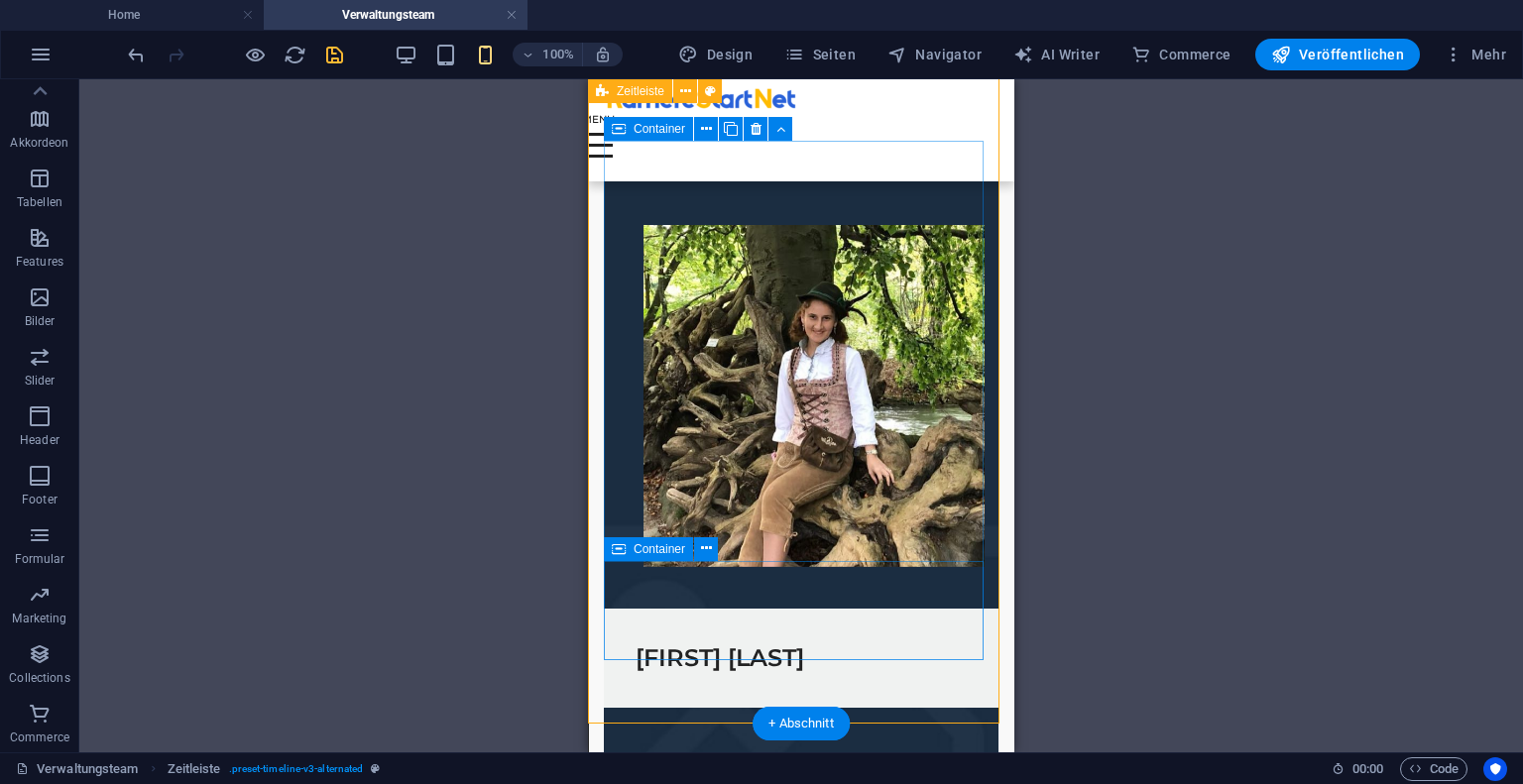 click on "Nikoloz Pirtakhia" at bounding box center [801, 658] 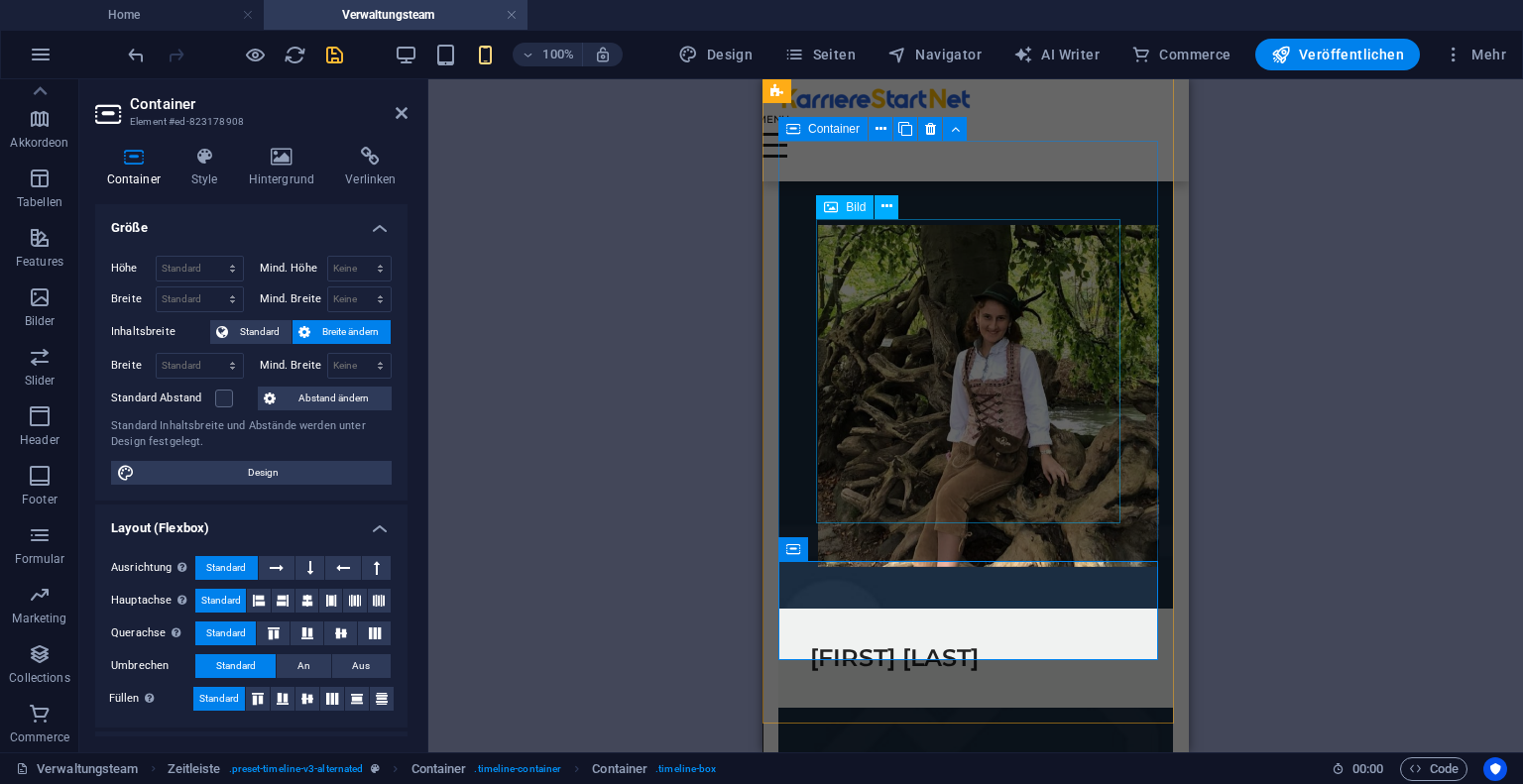 click at bounding box center (976, 395) 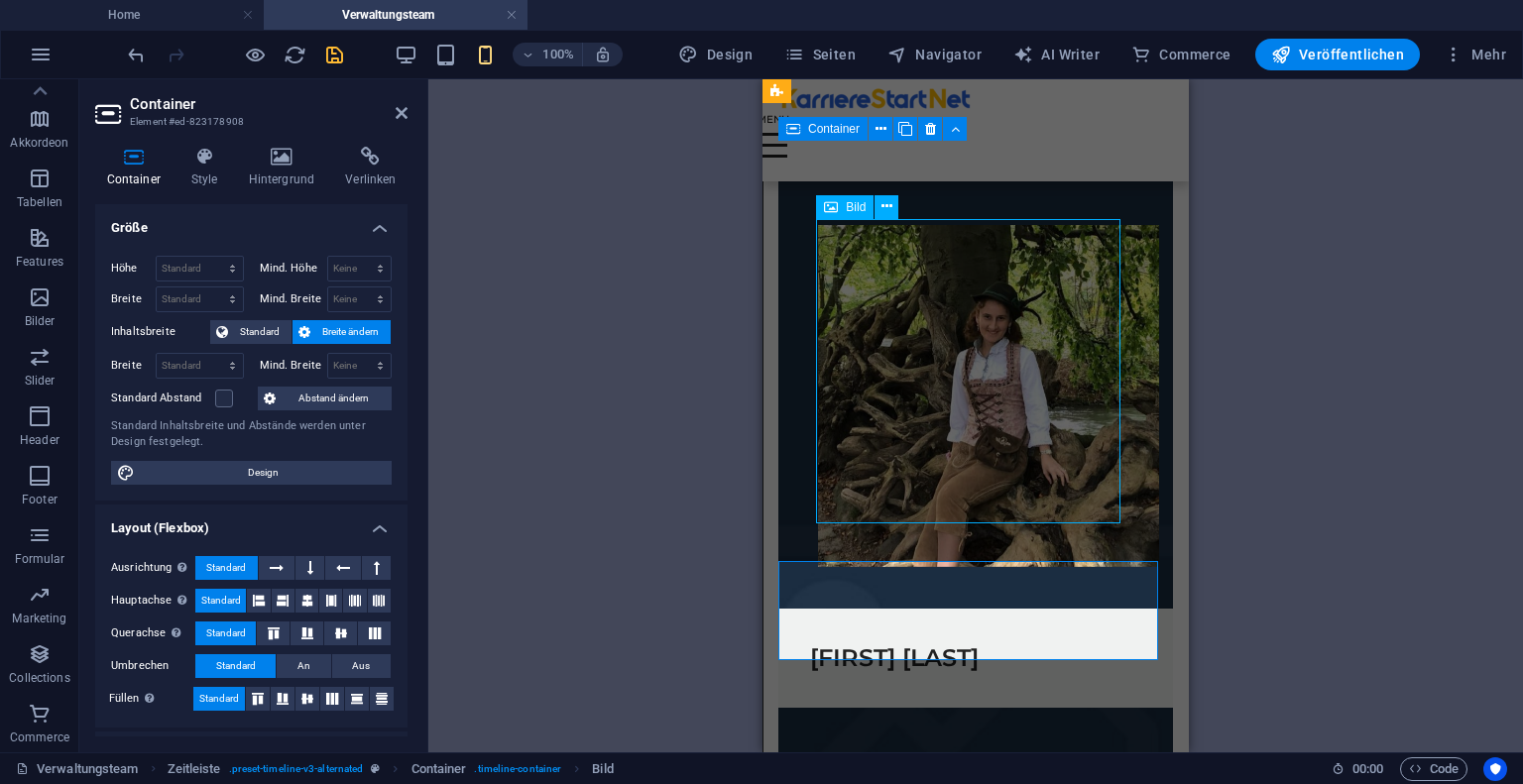 click at bounding box center [976, 395] 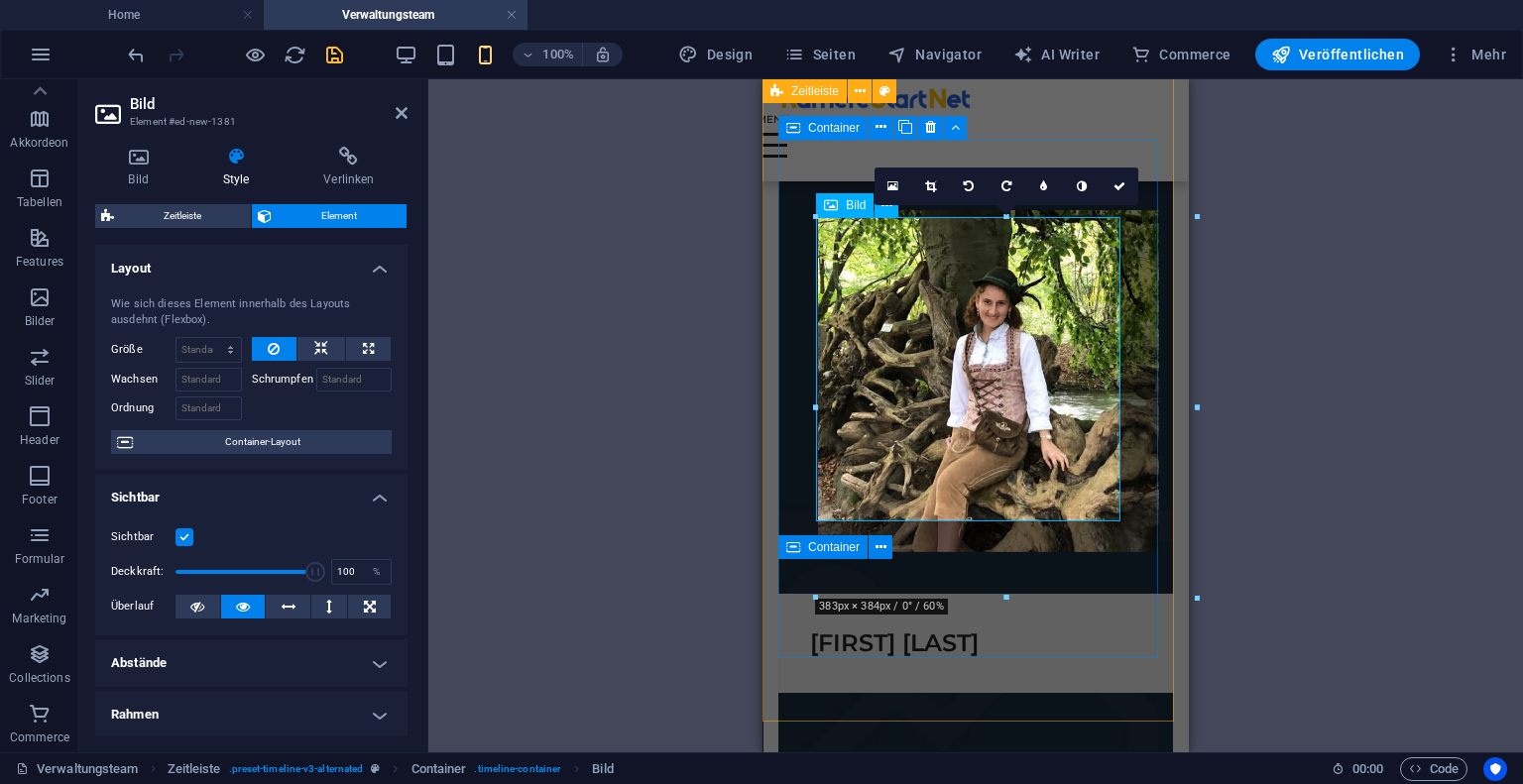 scroll, scrollTop: 2602, scrollLeft: 0, axis: vertical 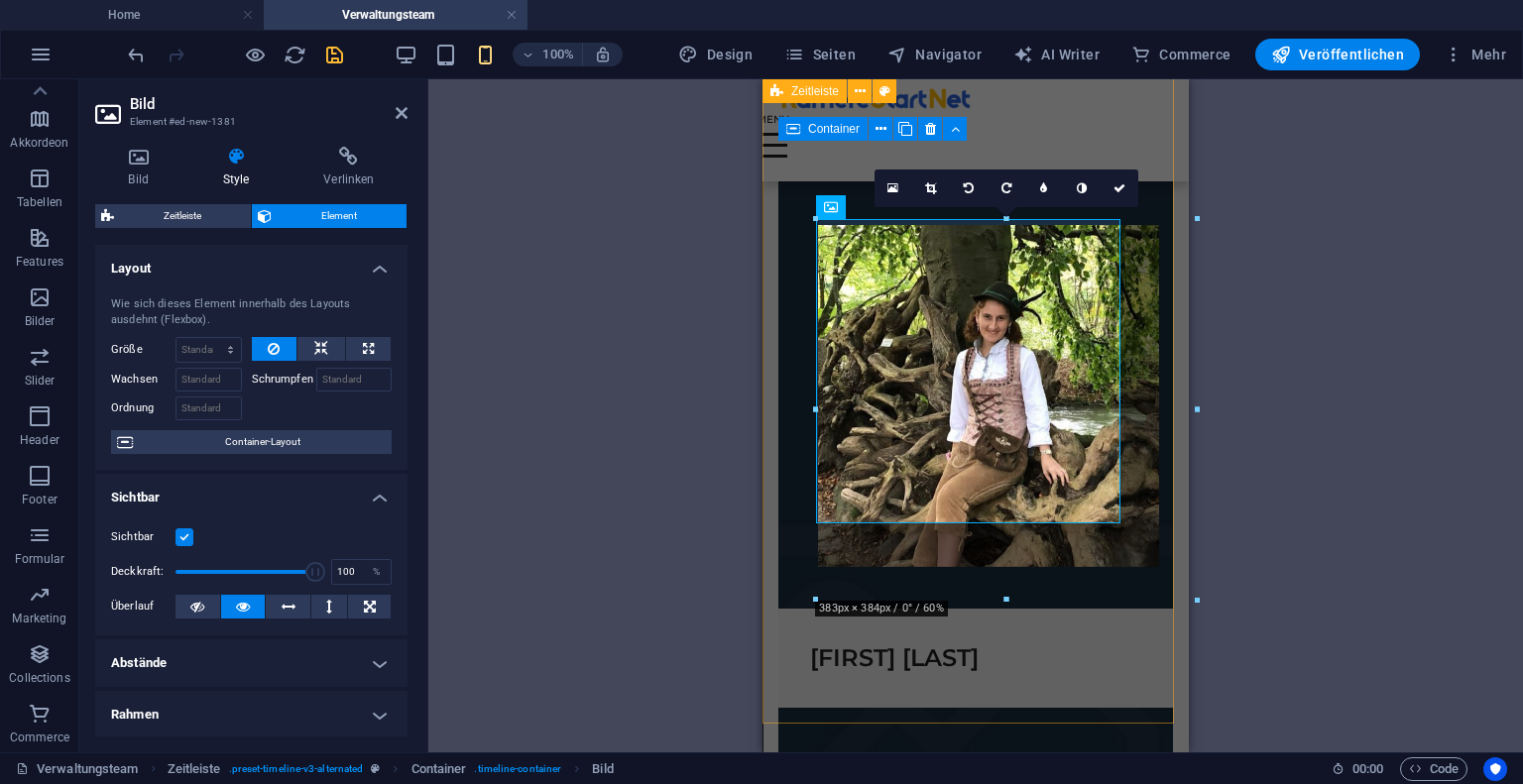 click on "01. January 2017 Lorem ipsum dolor sit amet, consectetuer adipiscing elit. Aenean commodo ligula eget dolor. Lorem ipsum dolor sit amet, consectetuer adipiscing elit leget dolor. 01. January 2017 Lorem ipsum dolor sit amet, consectetuer adipiscing elit. Aenean commodo ligula eget dolor. Lorem ipsum dolor sit amet, consectetuer adipiscing elit leget dolor. 01. January 2017 Lorem ipsum dolor sit amet, consectetuer adipiscing elit. Aenean commodo ligula eget dolor. Lorem ipsum dolor sit amet, consectetuer adipiscing elit leget dolor. 01. January 2017 Lorem ipsum dolor sit amet, consectetuer adipiscing elit. Aenean commodo ligula eget dolor. Lorem ipsum dolor sit amet, consectetuer adipiscing elit leget dolor. 01. January 2017 Lorem ipsum dolor sit amet, consectetuer adipiscing elit. Aenean commodo ligula eget dolor. Lorem ipsum dolor sit amet, consectetuer adipiscing elit leget dolor. 01. March 2017 01. March 2017 01. March 2017 Nikoloz Pirtakhia" at bounding box center (976, -352) 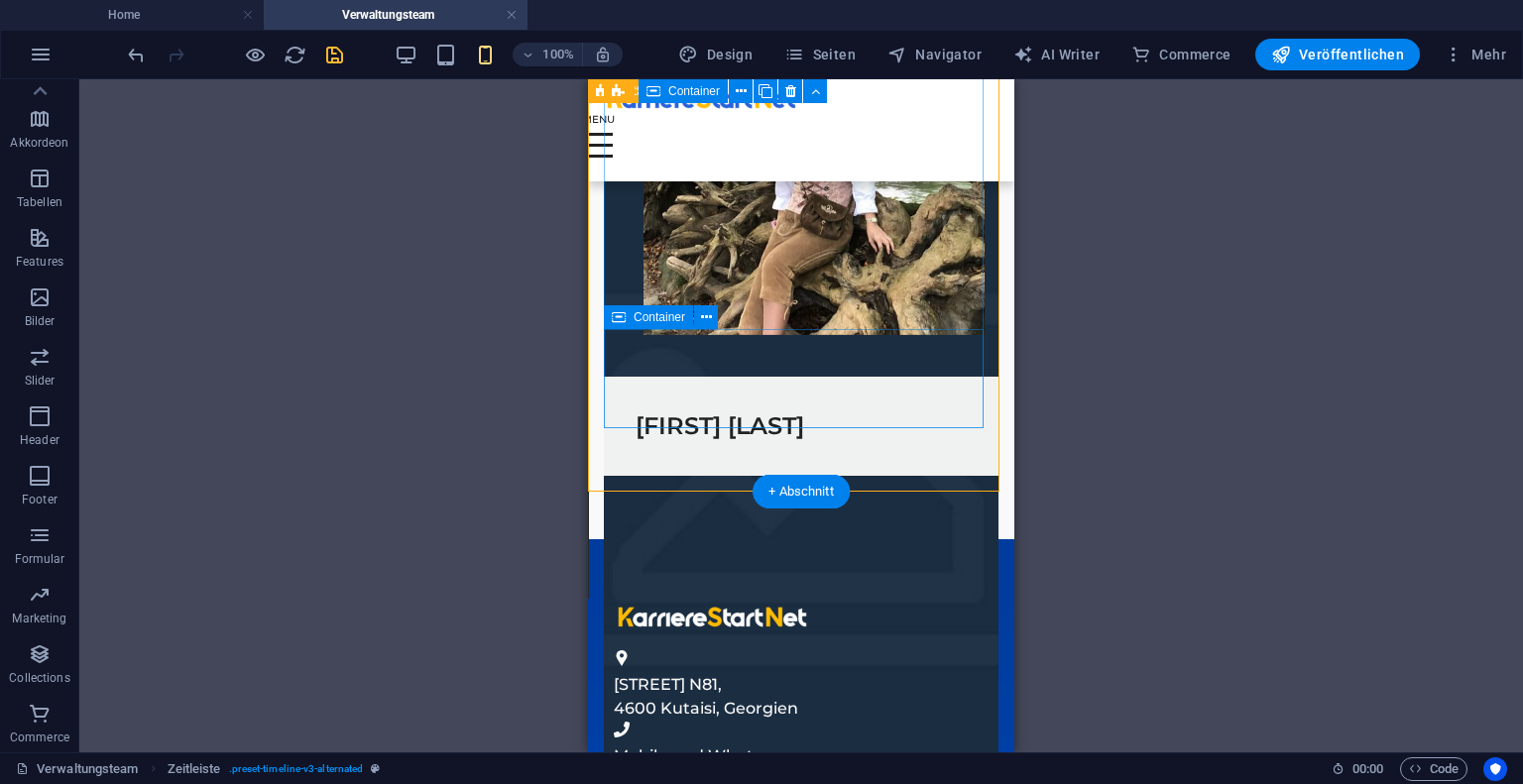 scroll, scrollTop: 2602, scrollLeft: 0, axis: vertical 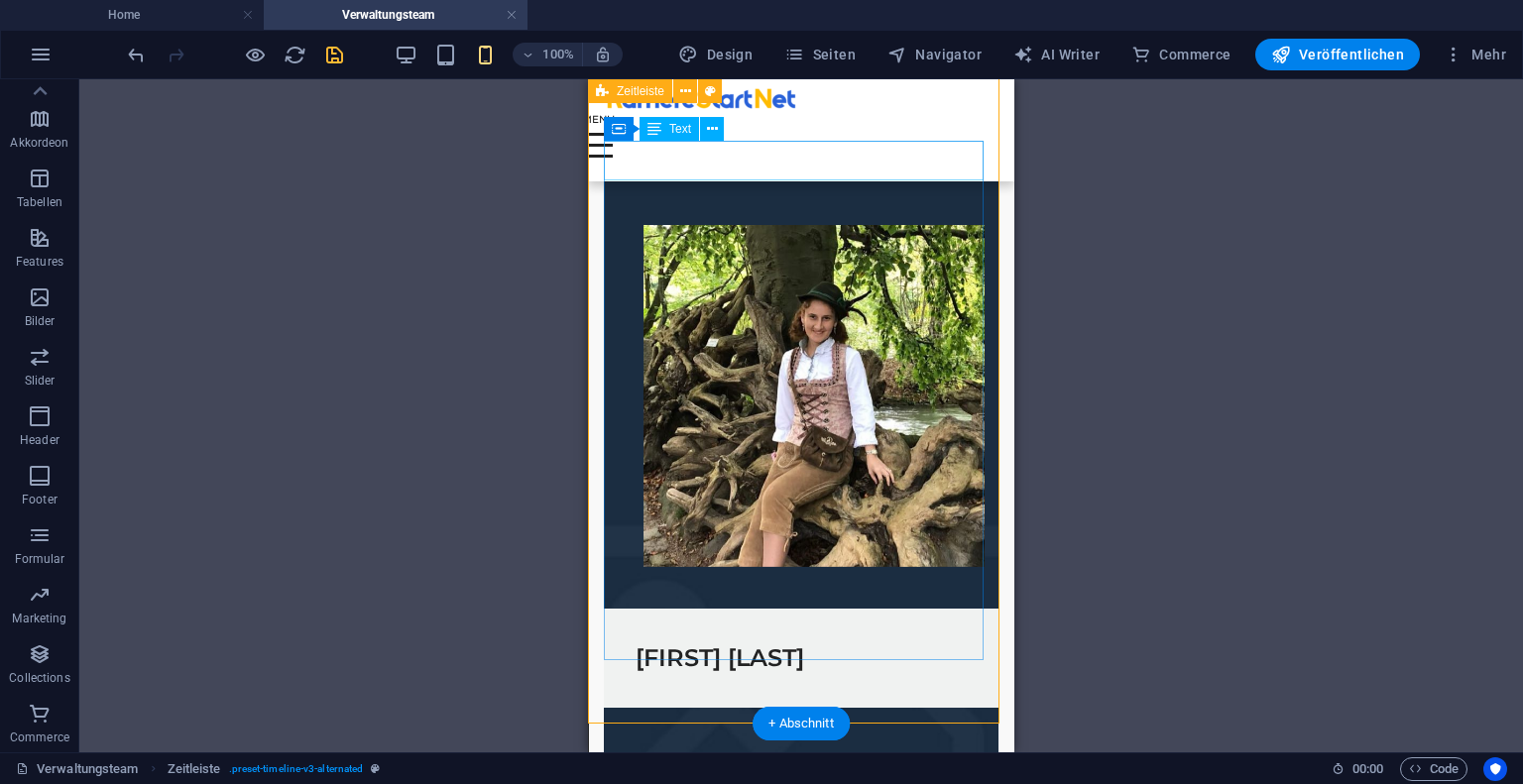 click on "01. March 2017" at bounding box center [801, 163] 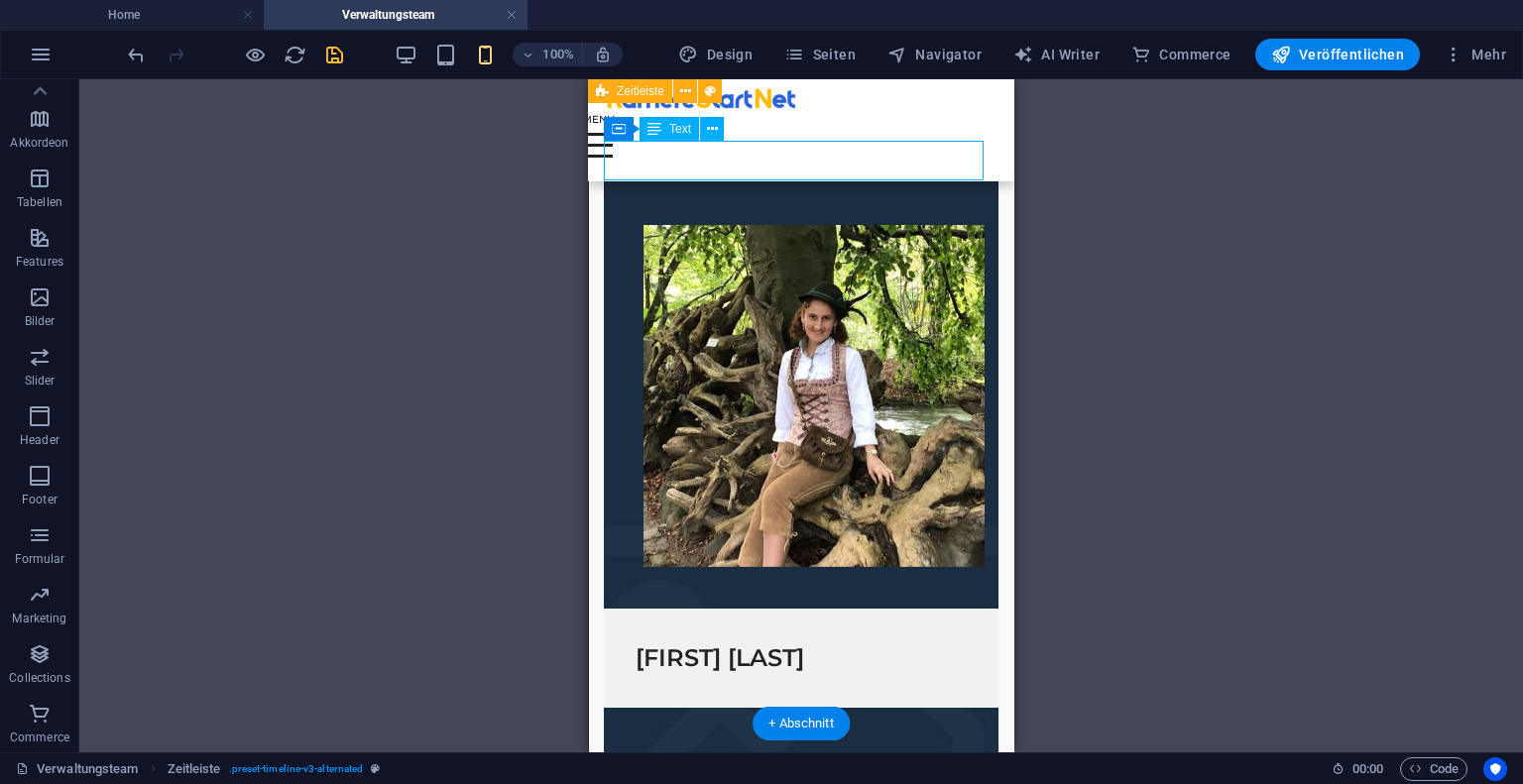 drag, startPoint x: 702, startPoint y: 166, endPoint x: 1349, endPoint y: 262, distance: 654.08333 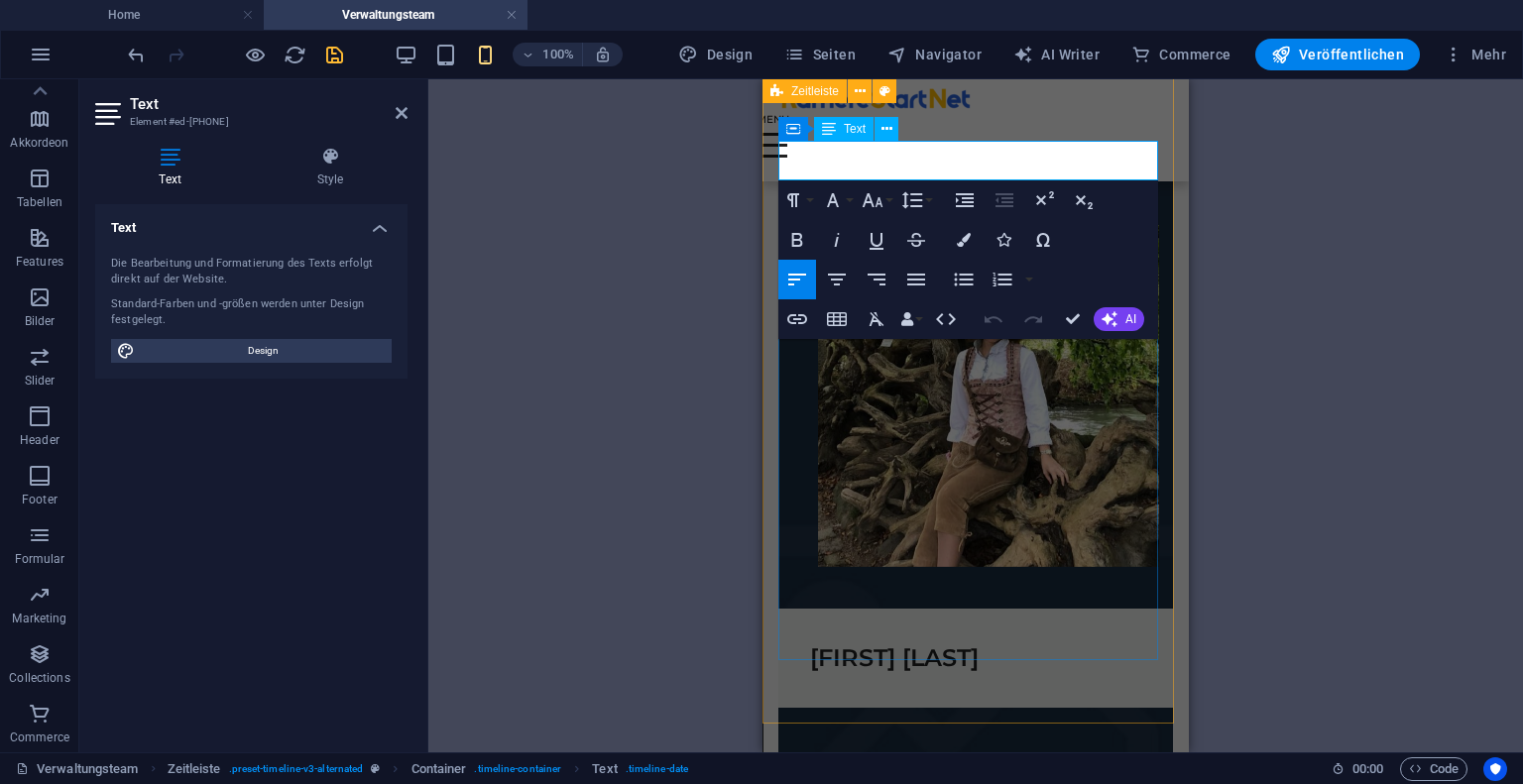 click on "01. March 2017" at bounding box center [836, 163] 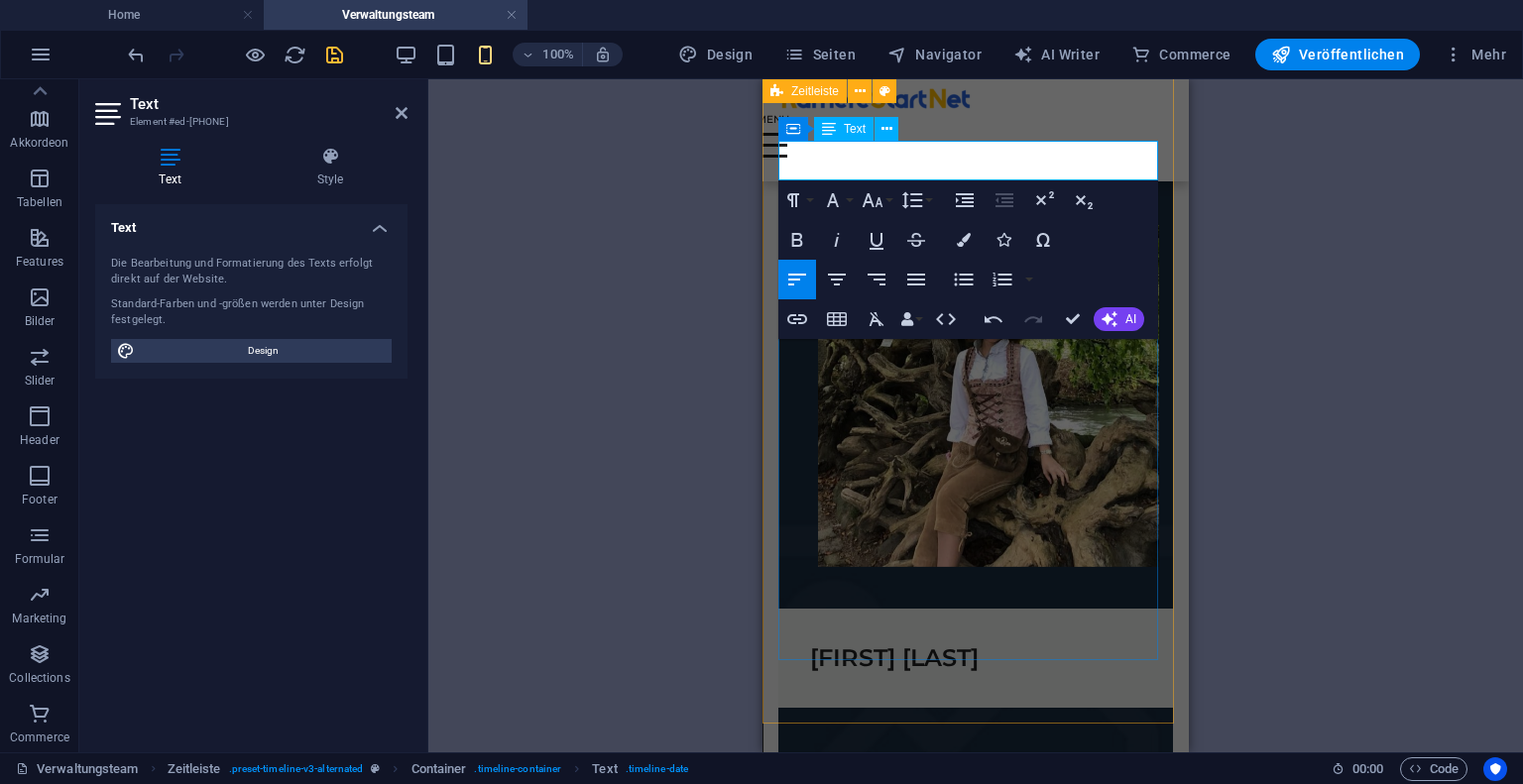click on "Text" at bounding box center (844, 129) 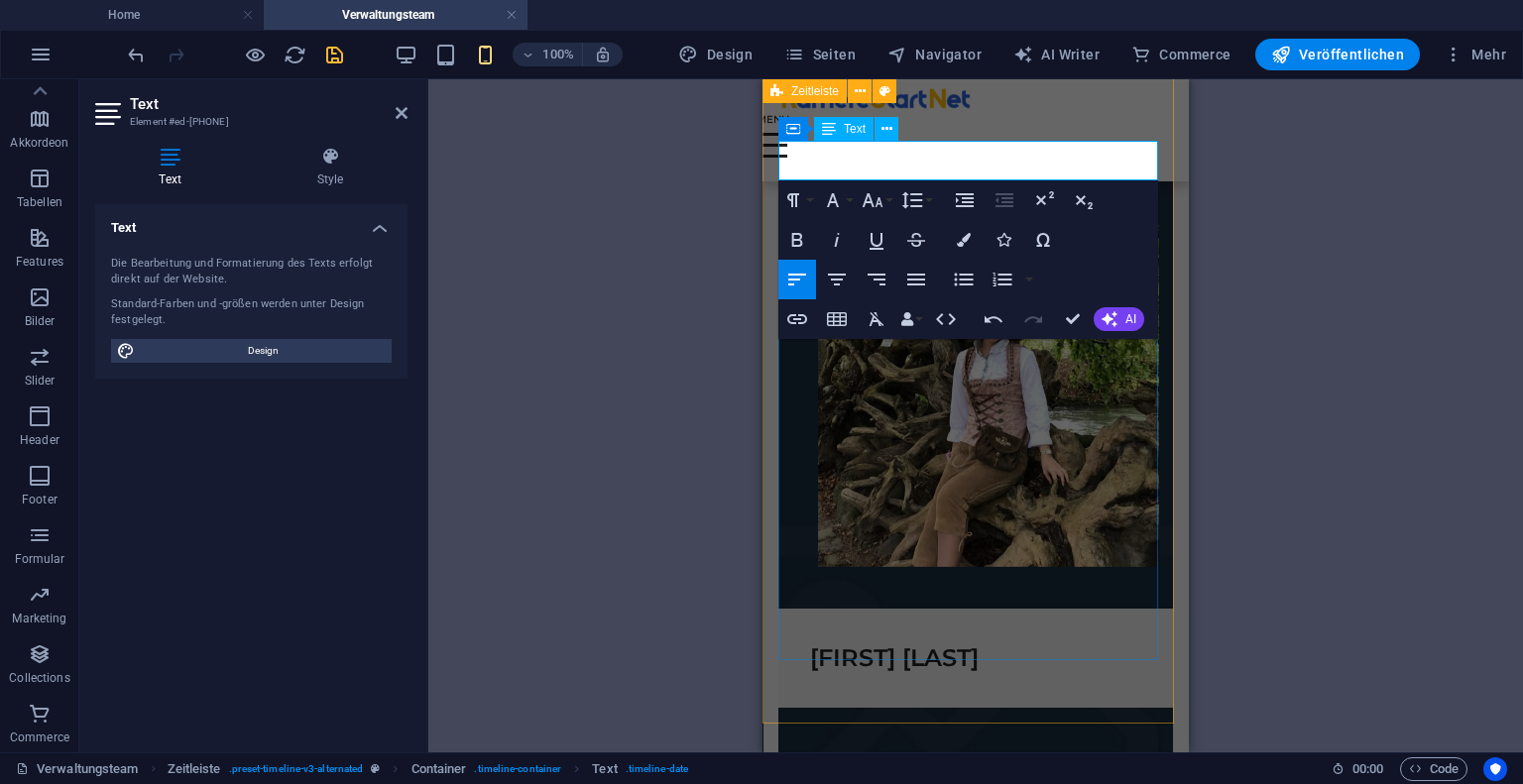 click on "Text" at bounding box center (844, 129) 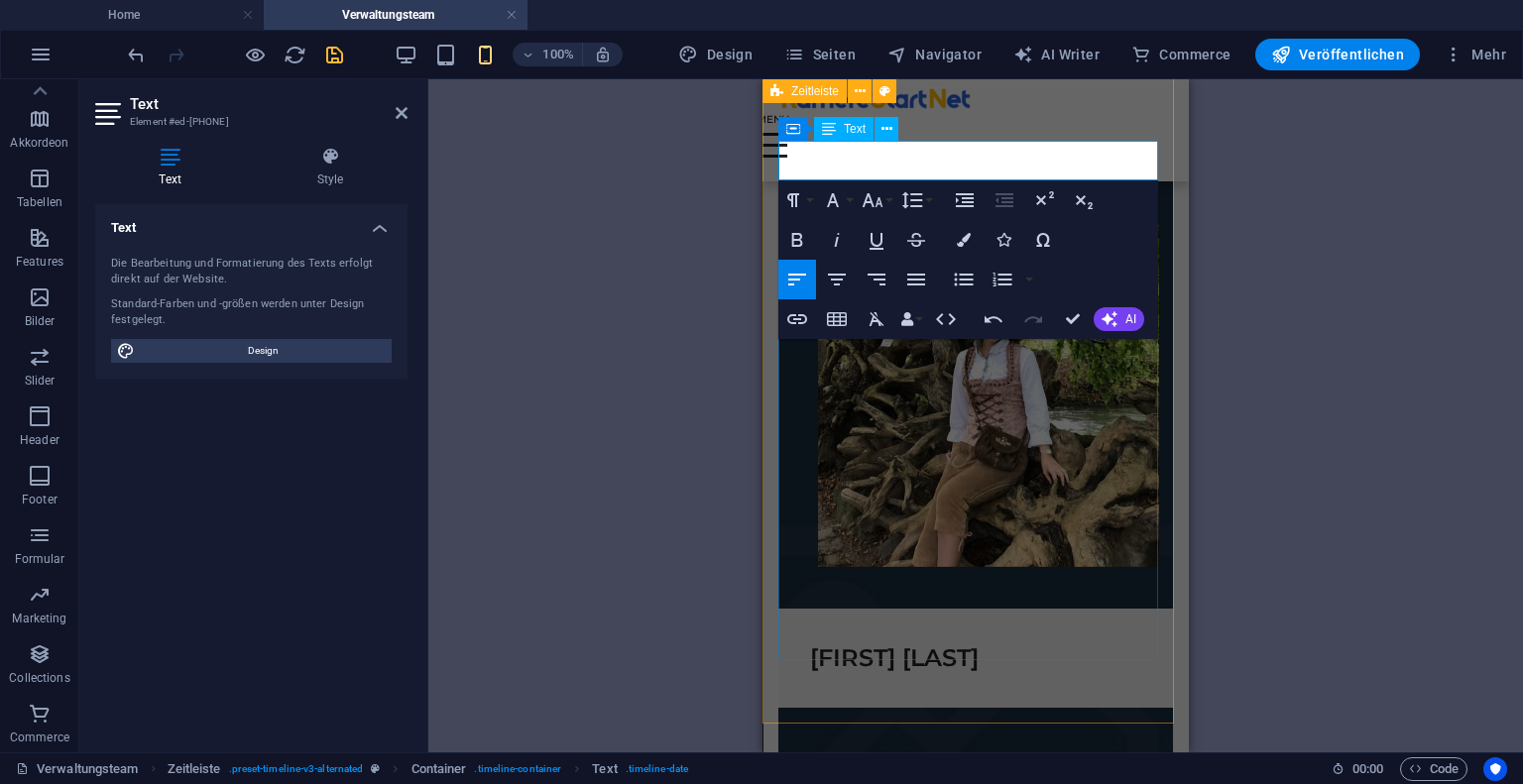 click on "Facility Magager" at bounding box center (845, 163) 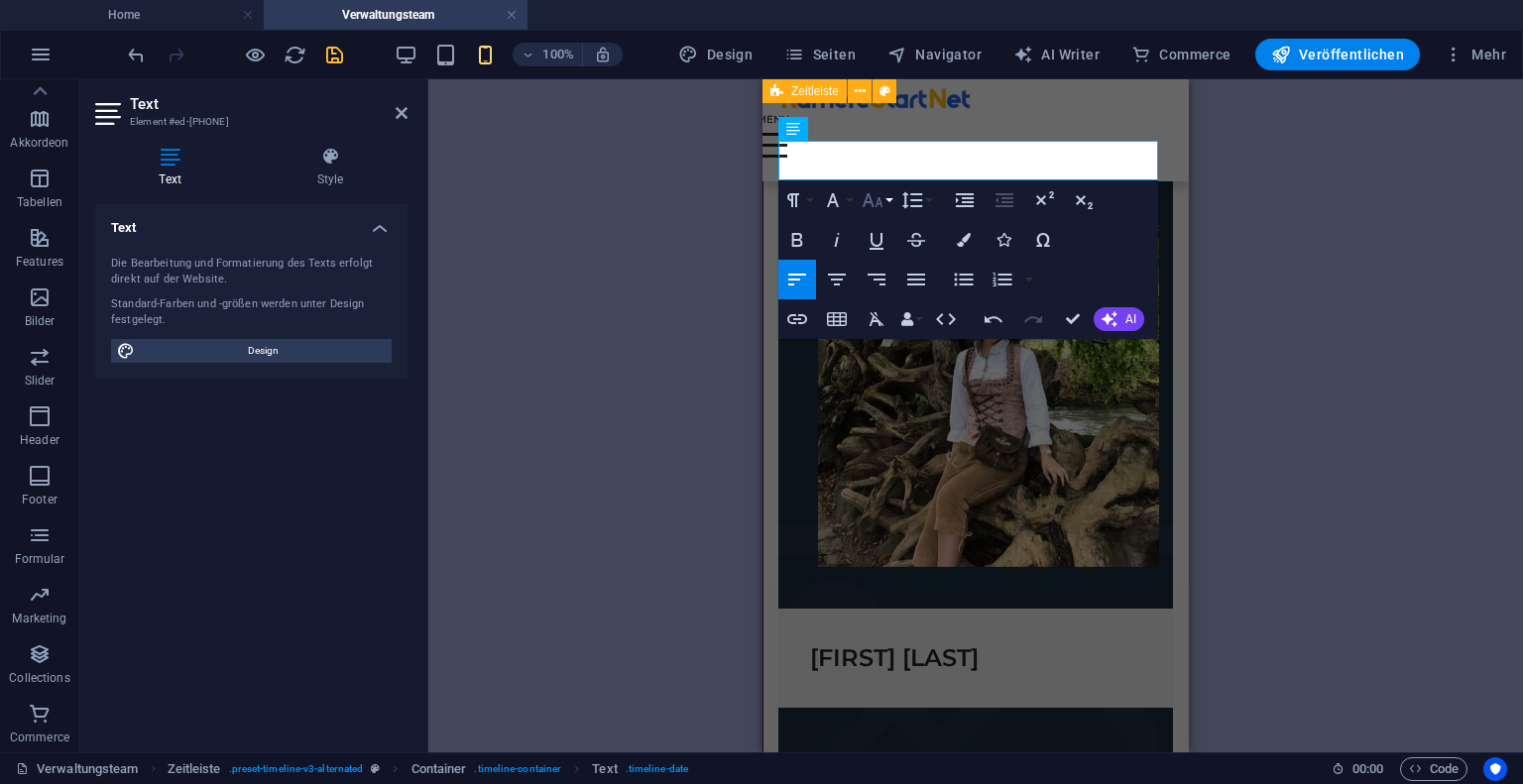 click 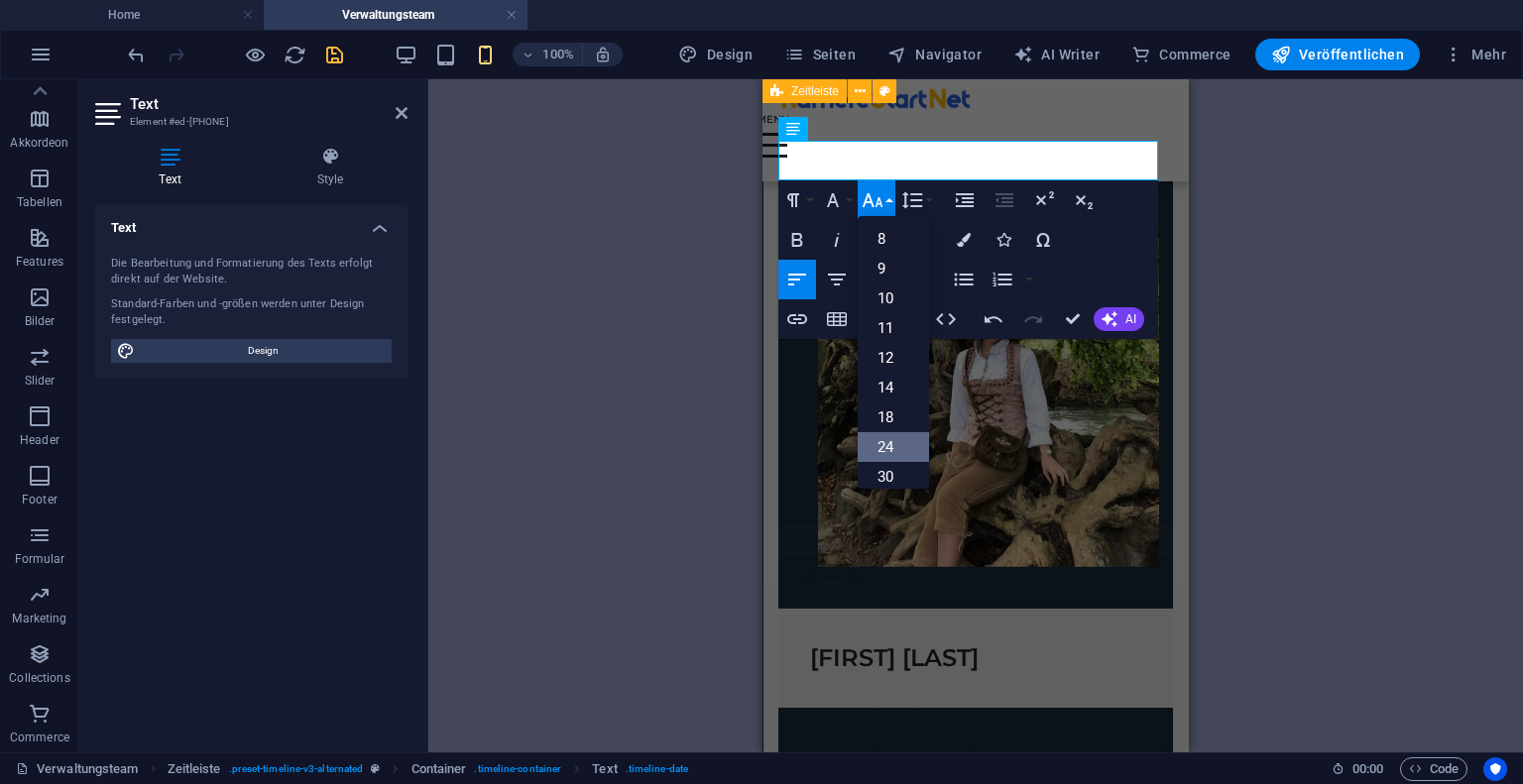 click on "24" at bounding box center (893, 447) 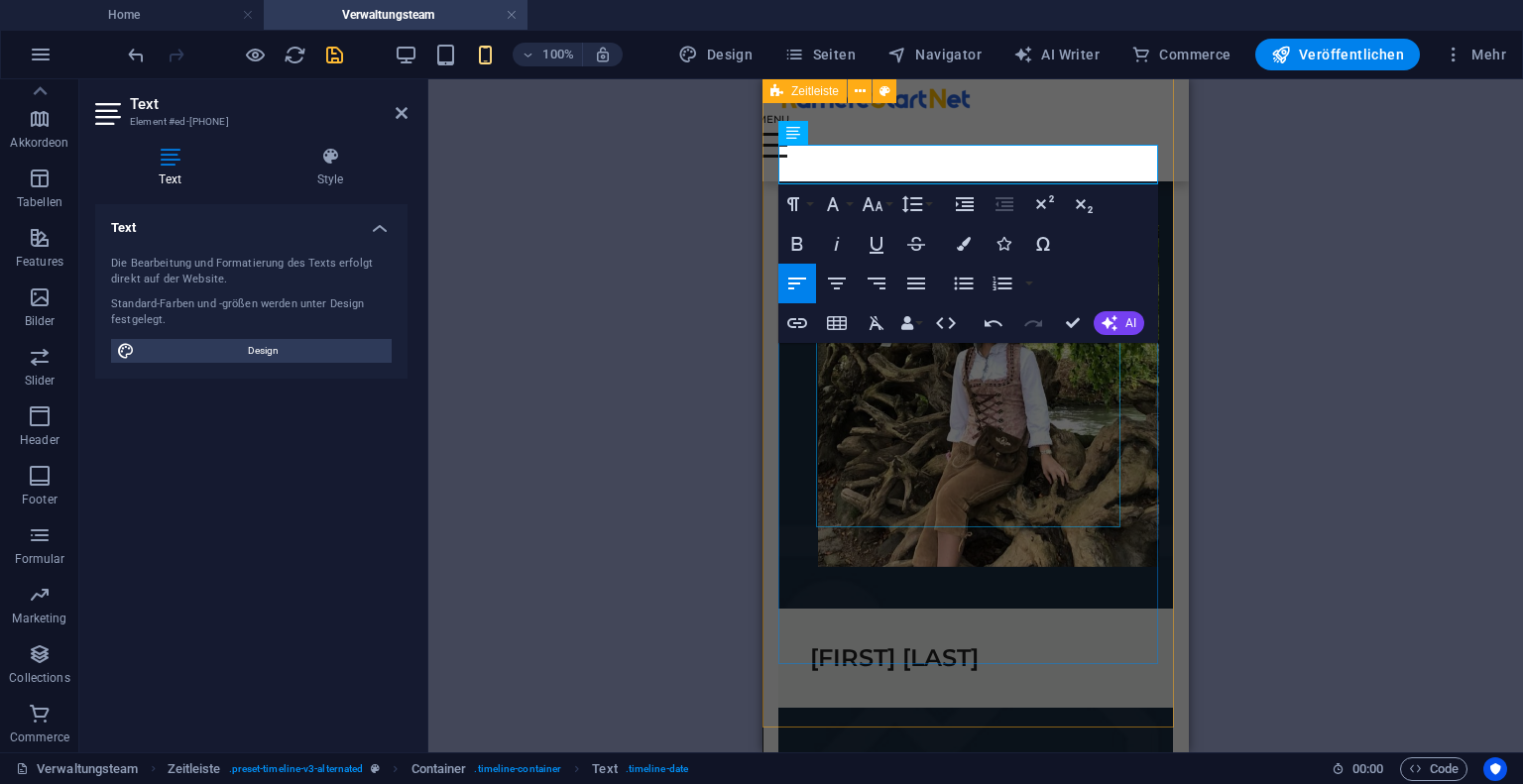 scroll, scrollTop: 2598, scrollLeft: 0, axis: vertical 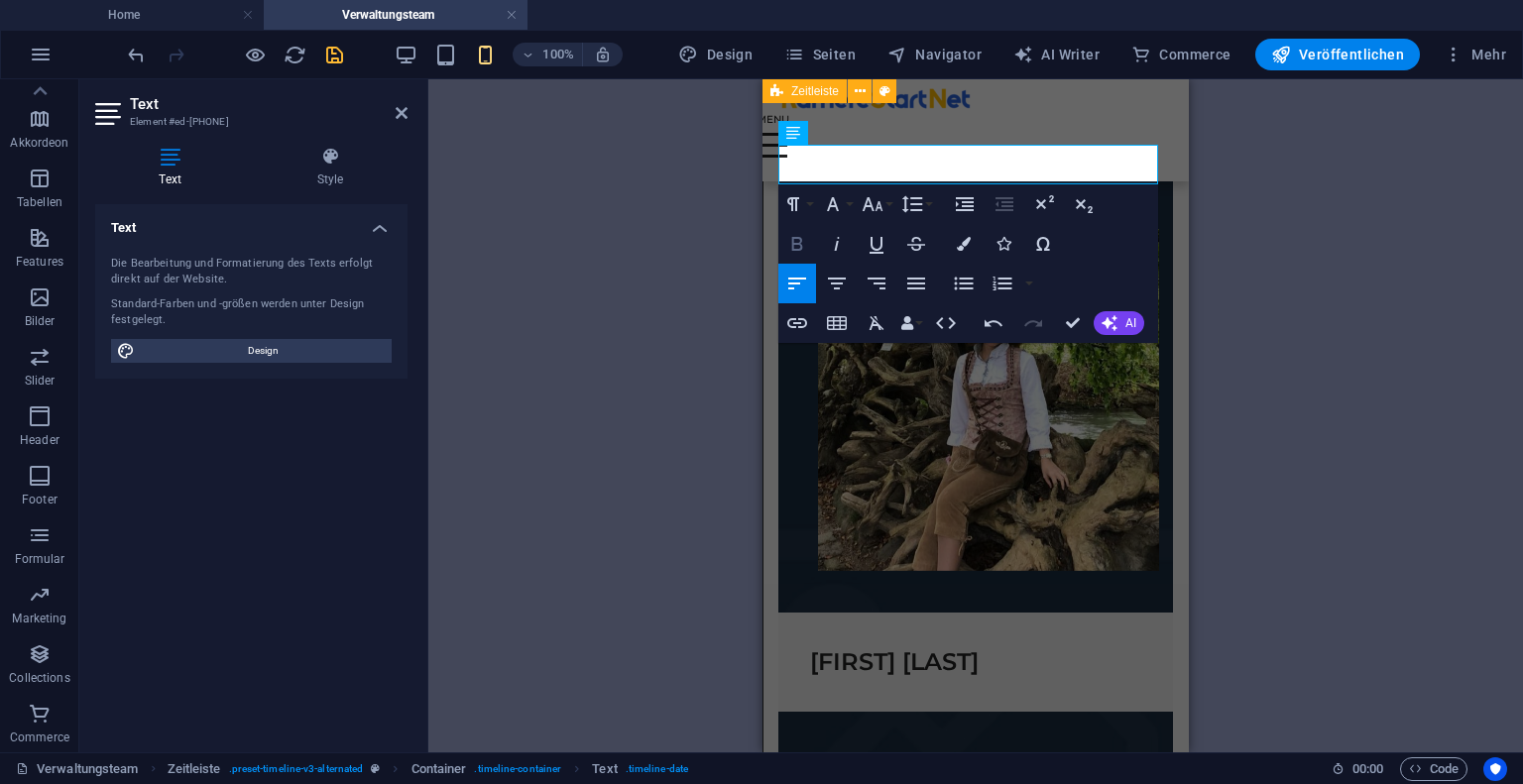 click 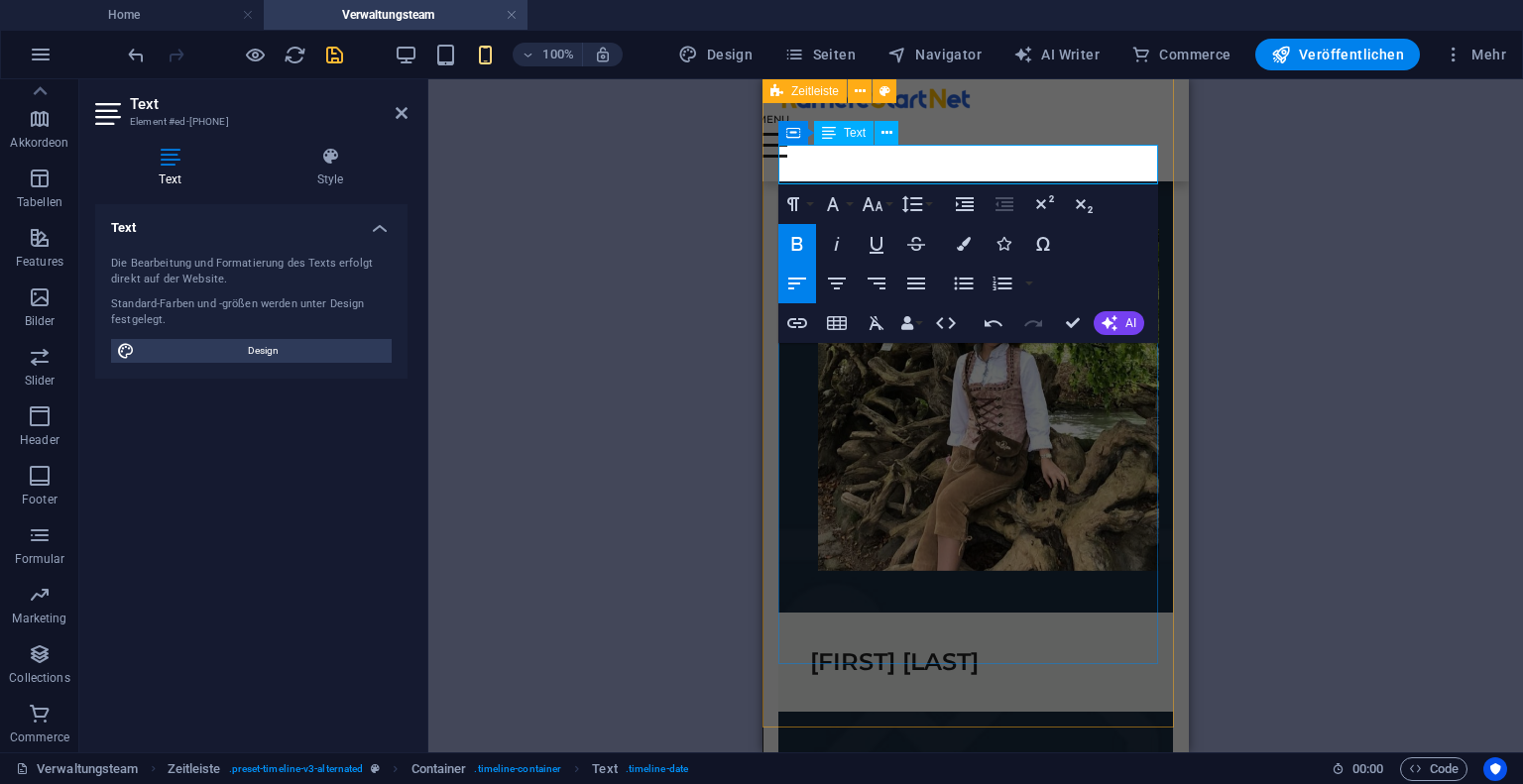 click on "Facility Manager" at bounding box center (976, 167) 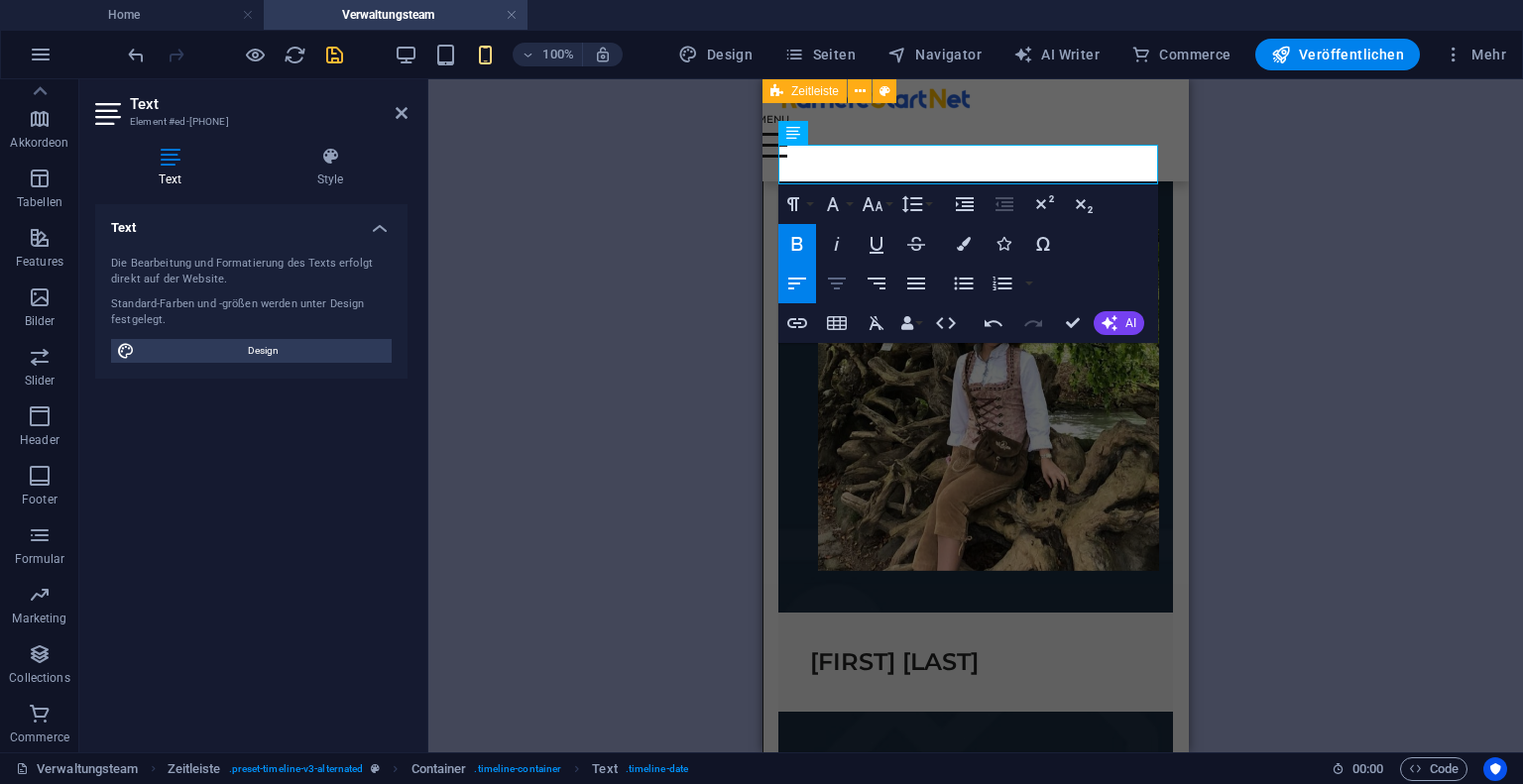 click 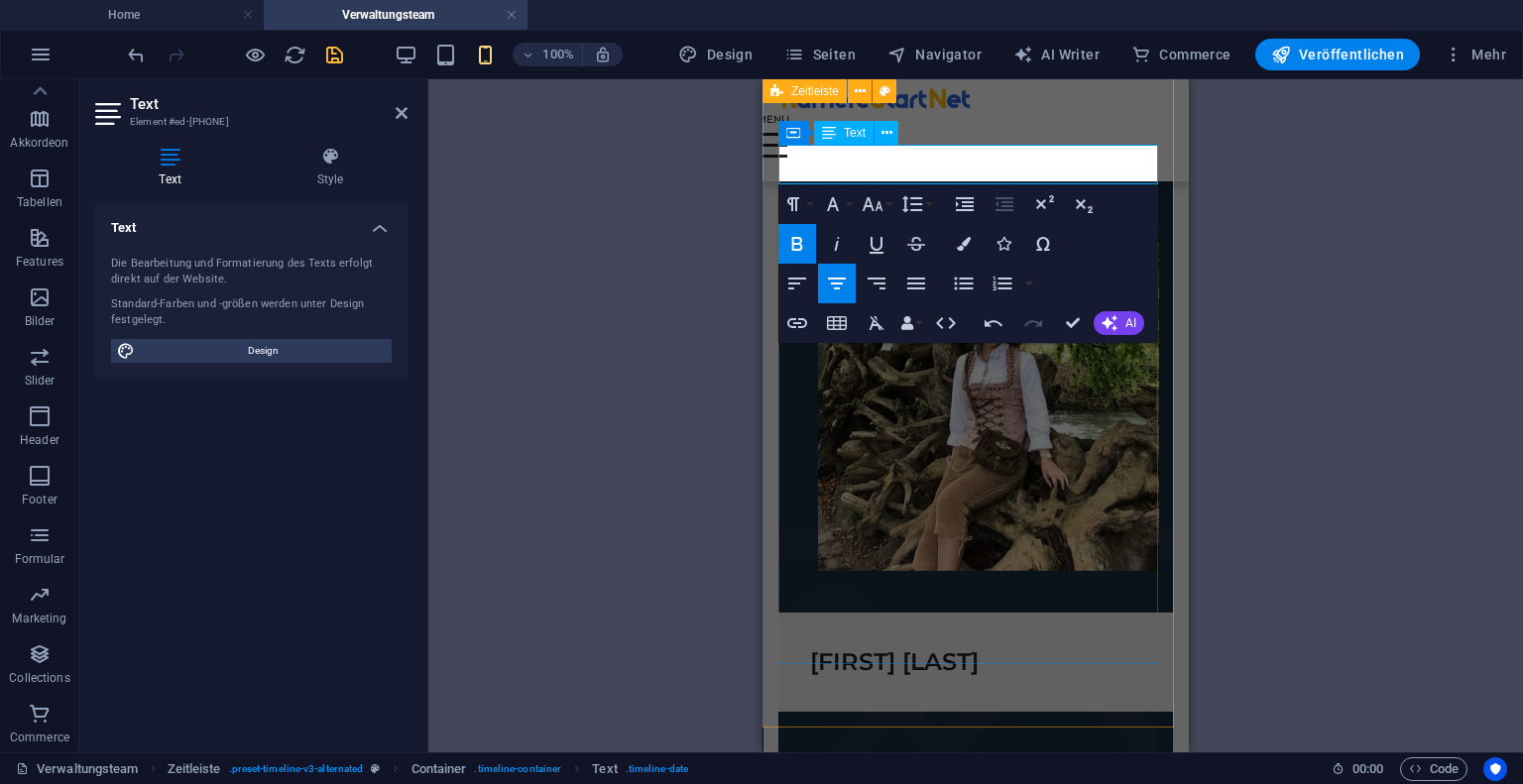 click on "Facility Manager" at bounding box center [880, 166] 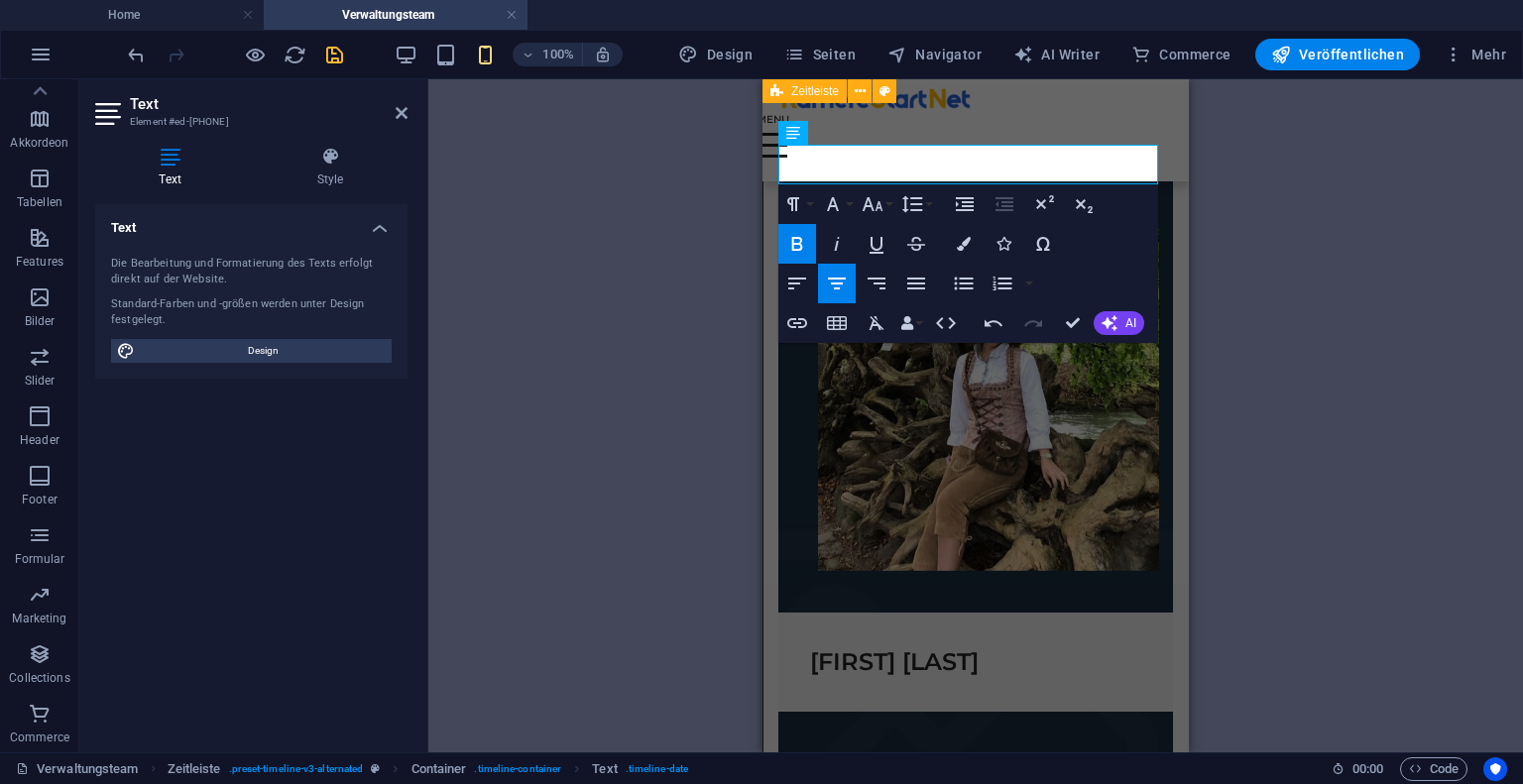 click 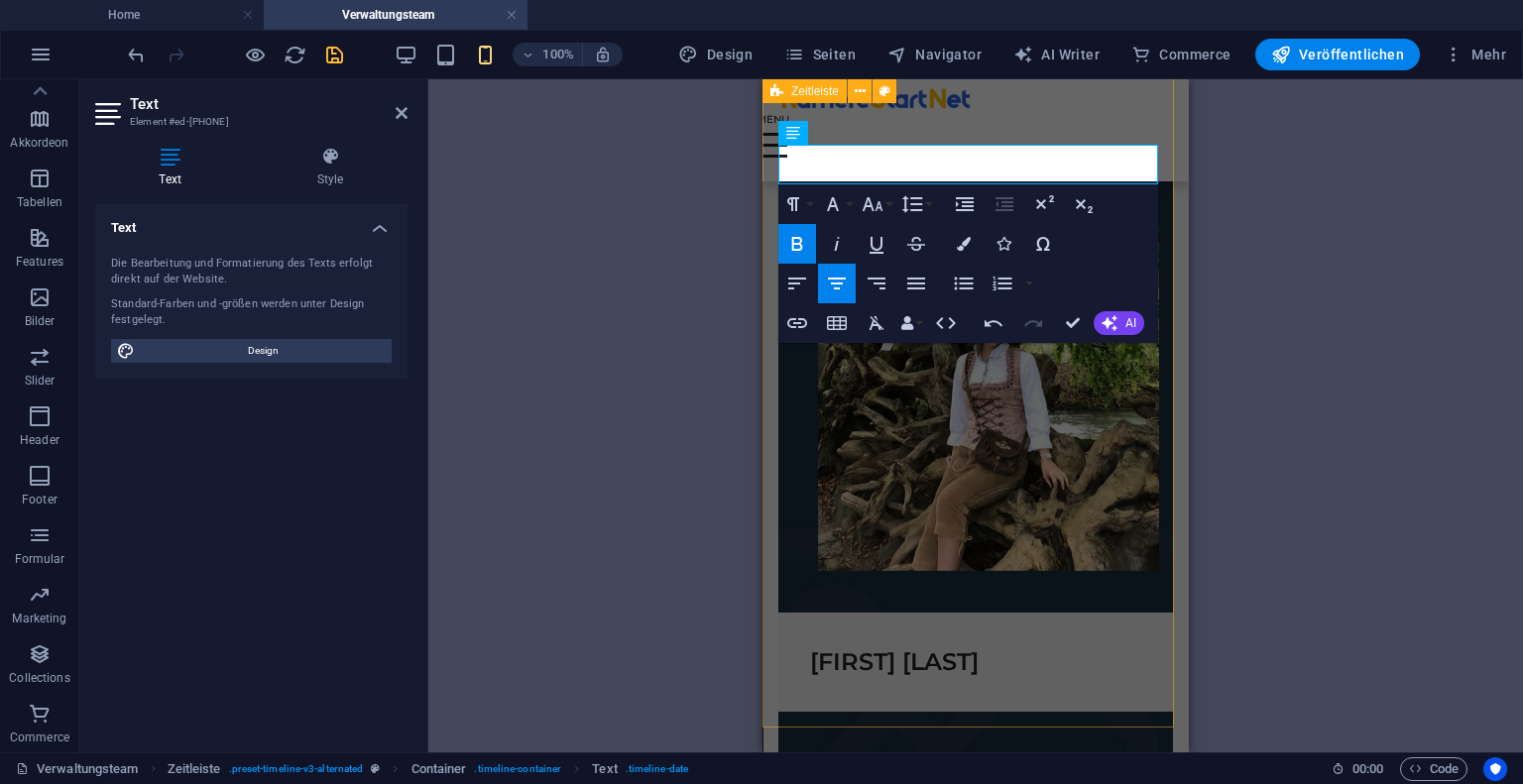 click on "01. January 2017 Lorem ipsum dolor sit amet, consectetuer adipiscing elit. Aenean commodo ligula eget dolor. Lorem ipsum dolor sit amet, consectetuer adipiscing elit leget dolor. 01. January 2017 Lorem ipsum dolor sit amet, consectetuer adipiscing elit. Aenean commodo ligula eget dolor. Lorem ipsum dolor sit amet, consectetuer adipiscing elit leget dolor. 01. January 2017 Lorem ipsum dolor sit amet, consectetuer adipiscing elit. Aenean commodo ligula eget dolor. Lorem ipsum dolor sit amet, consectetuer adipiscing elit leget dolor. 01. January 2017 Lorem ipsum dolor sit amet, consectetuer adipiscing elit. Aenean commodo ligula eget dolor. Lorem ipsum dolor sit amet, consectetuer adipiscing elit leget dolor. 01. January 2017 Lorem ipsum dolor sit amet, consectetuer adipiscing elit. Aenean commodo ligula eget dolor. Lorem ipsum dolor sit amet, consectetuer adipiscing elit leget dolor. 01. March 2017 01. March 2017 Facility Manager Nikoloz Pirtakhia" at bounding box center [976, -348] 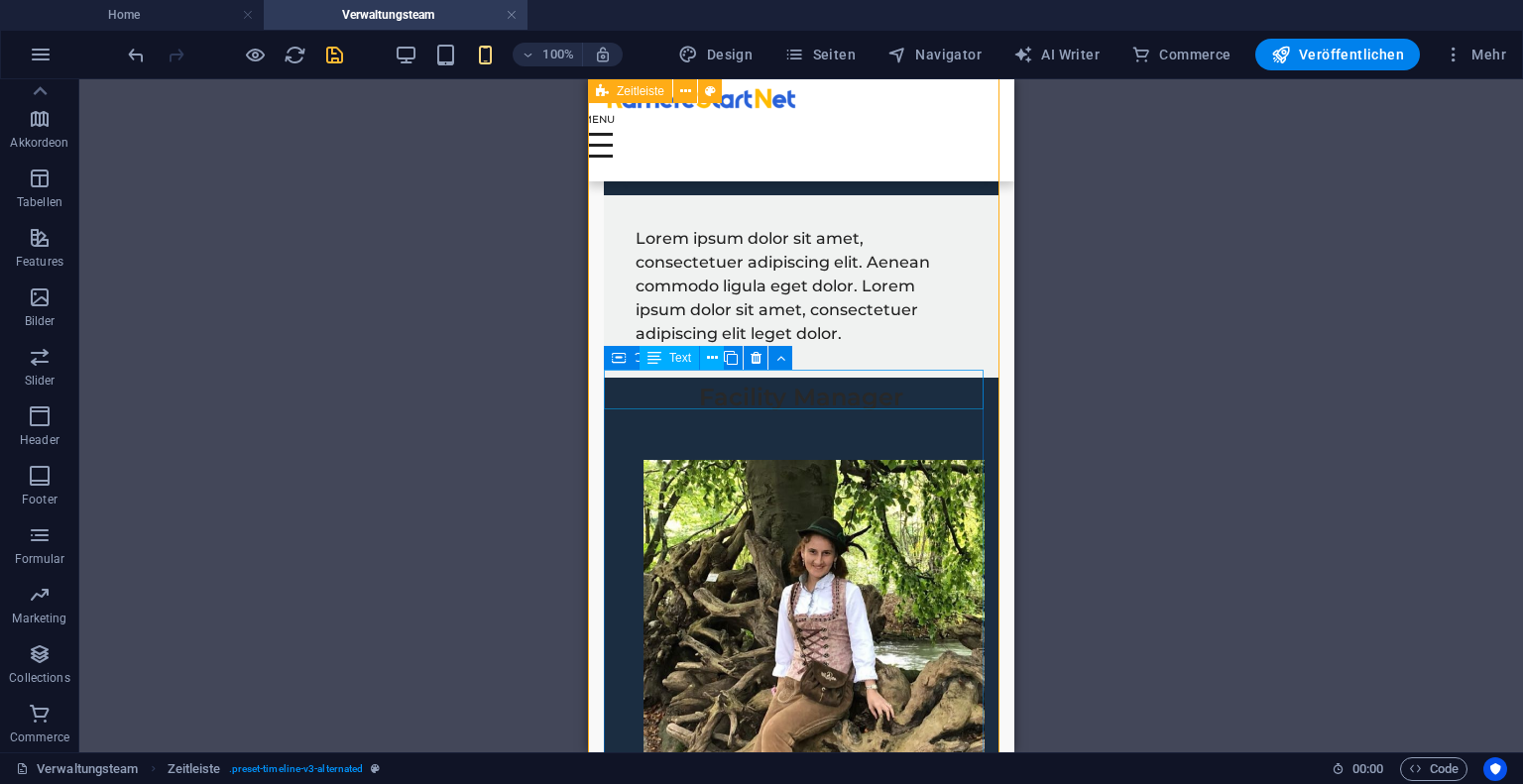 scroll, scrollTop: 2598, scrollLeft: 0, axis: vertical 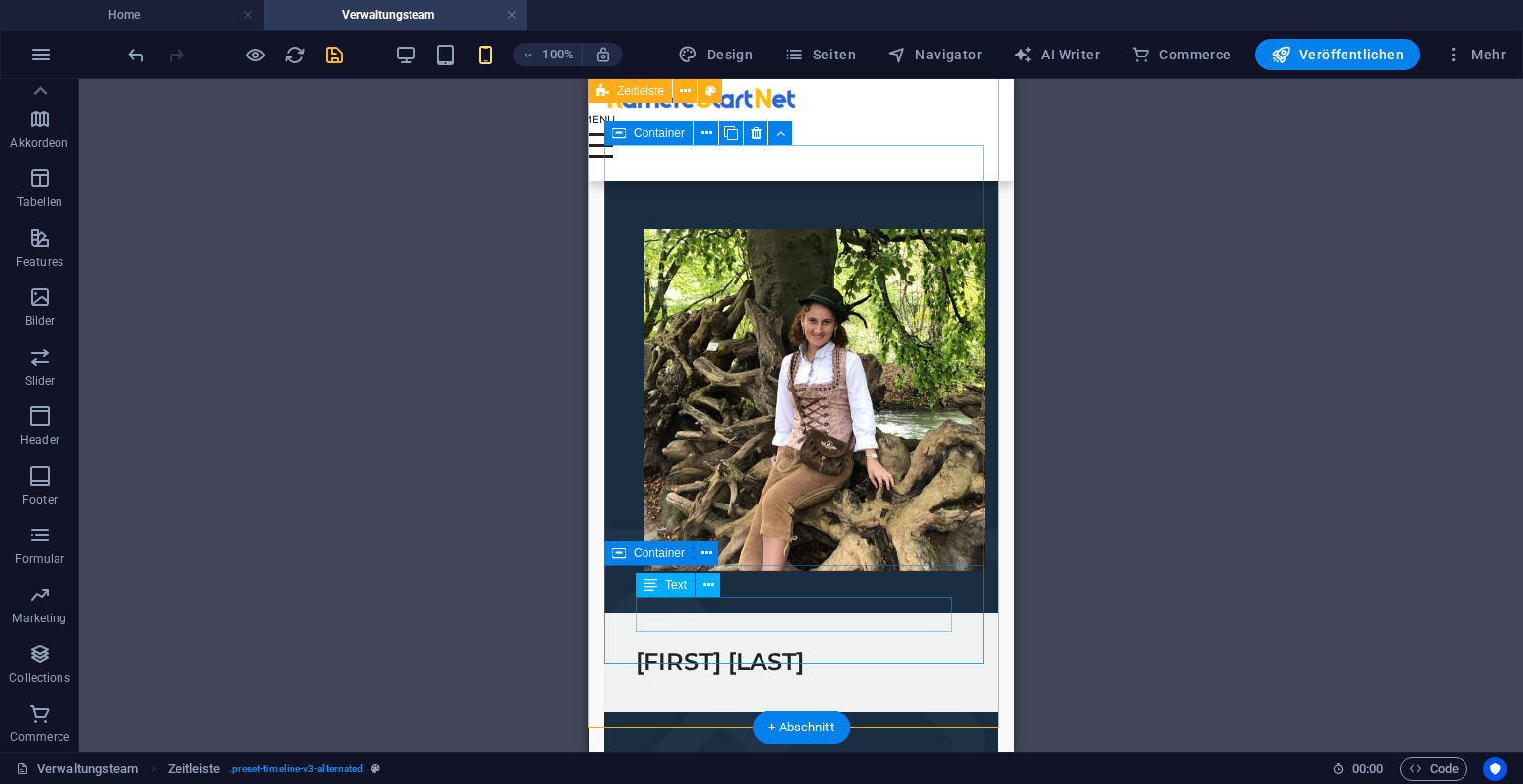 click on "Nikoloz Pirtakhia" at bounding box center (801, 662) 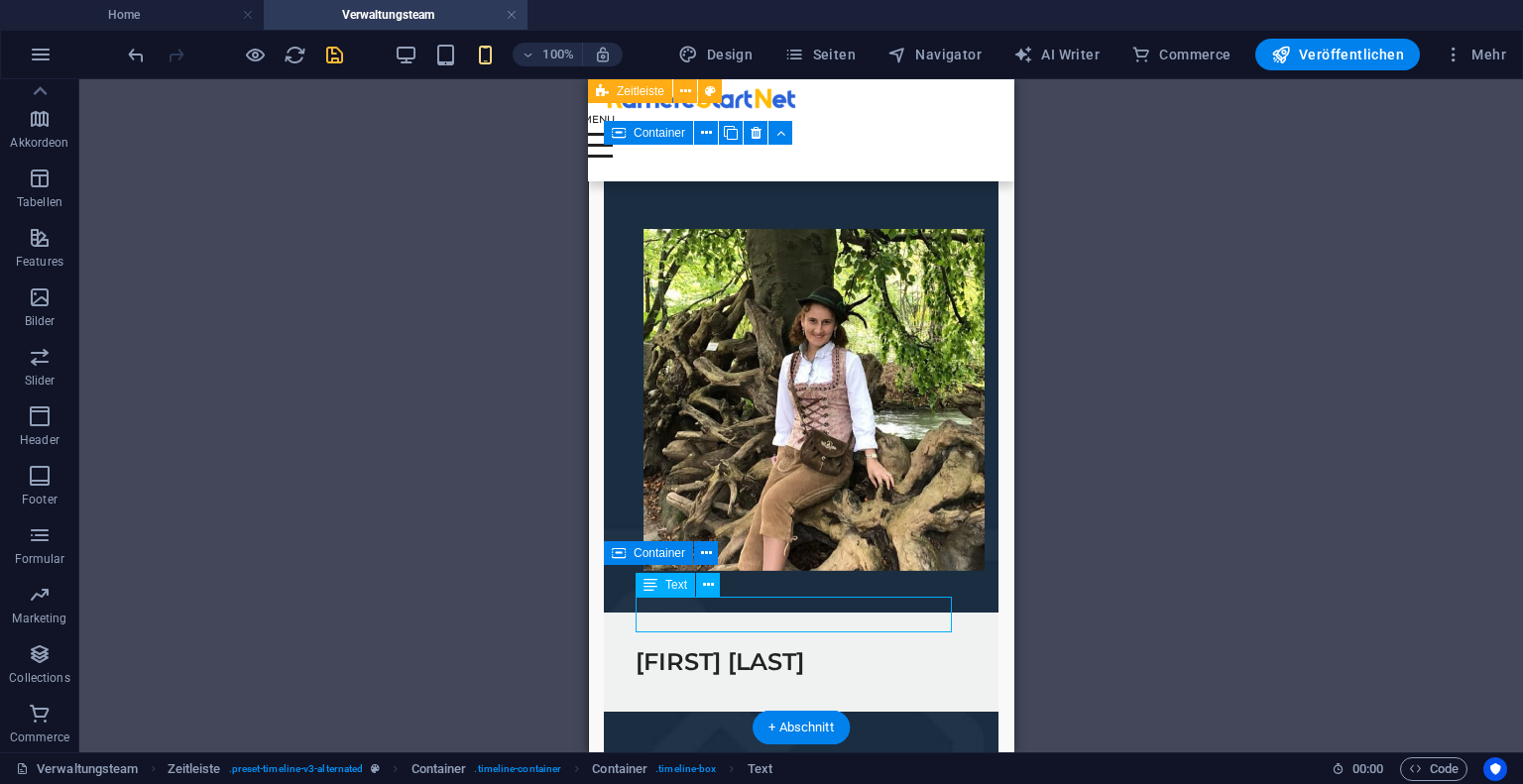click on "Nikoloz Pirtakhia" at bounding box center (801, 662) 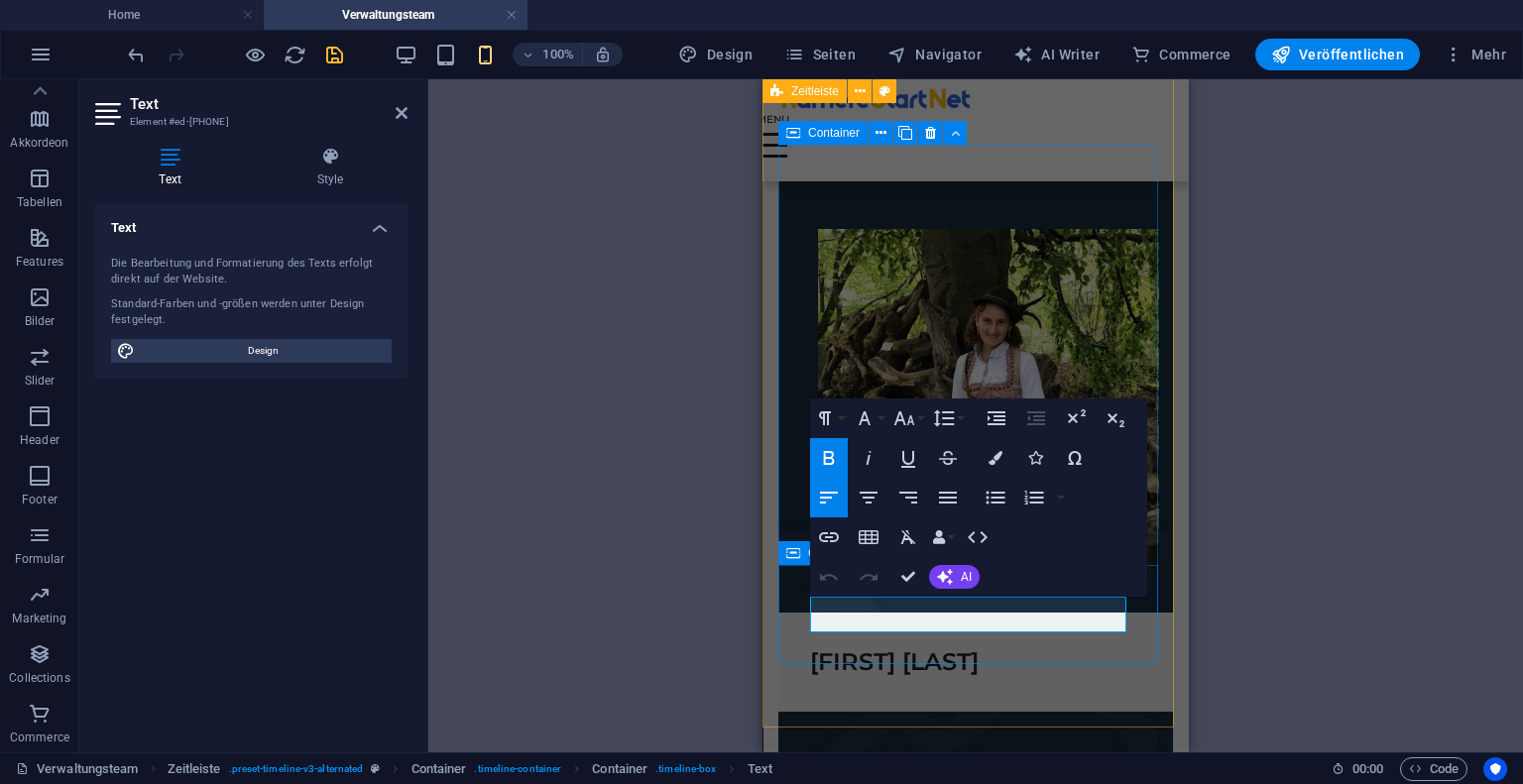 click on "Nikoloz Pirtakhia" at bounding box center [894, 661] 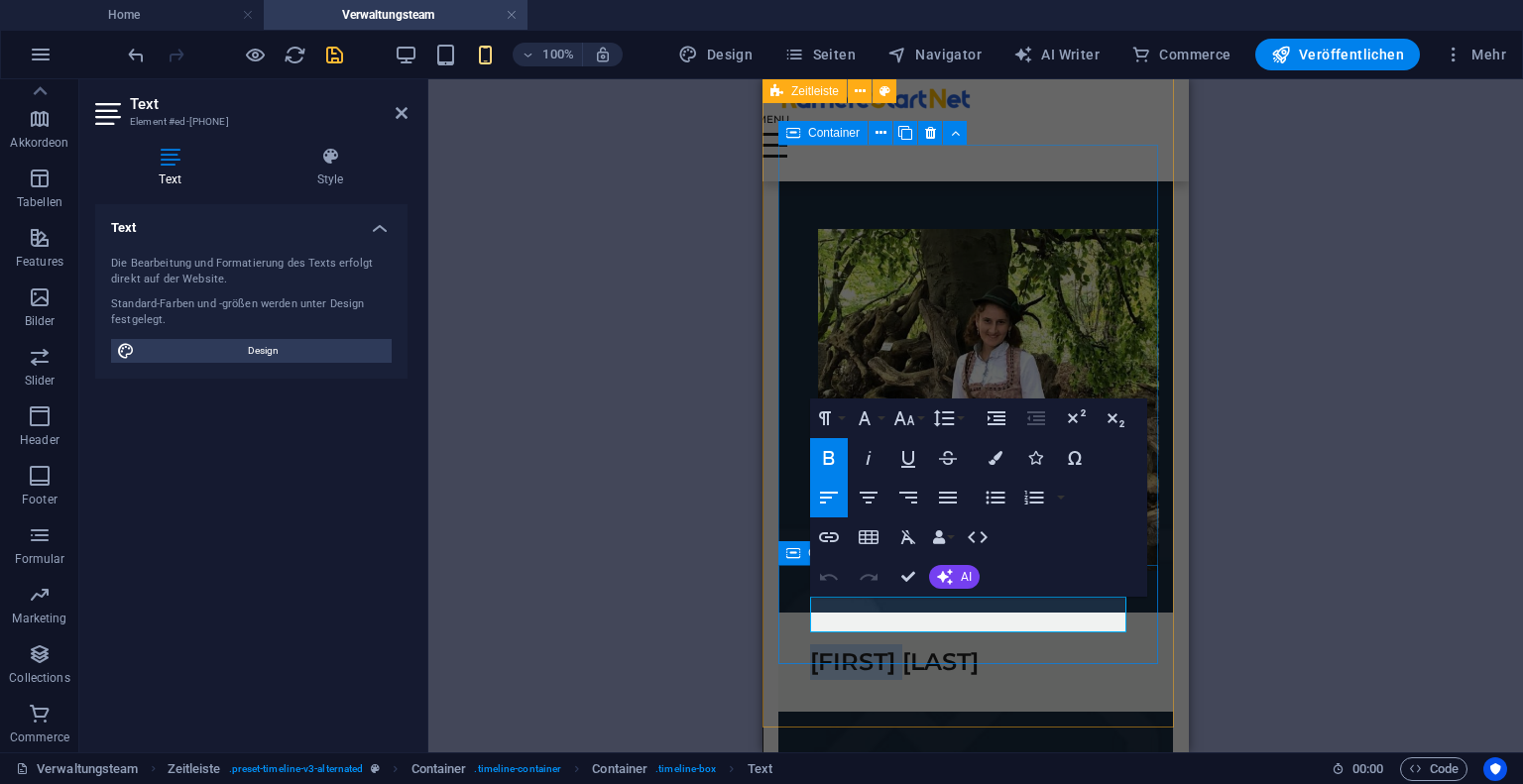 click on "Nikoloz Pirtakhia" at bounding box center [894, 661] 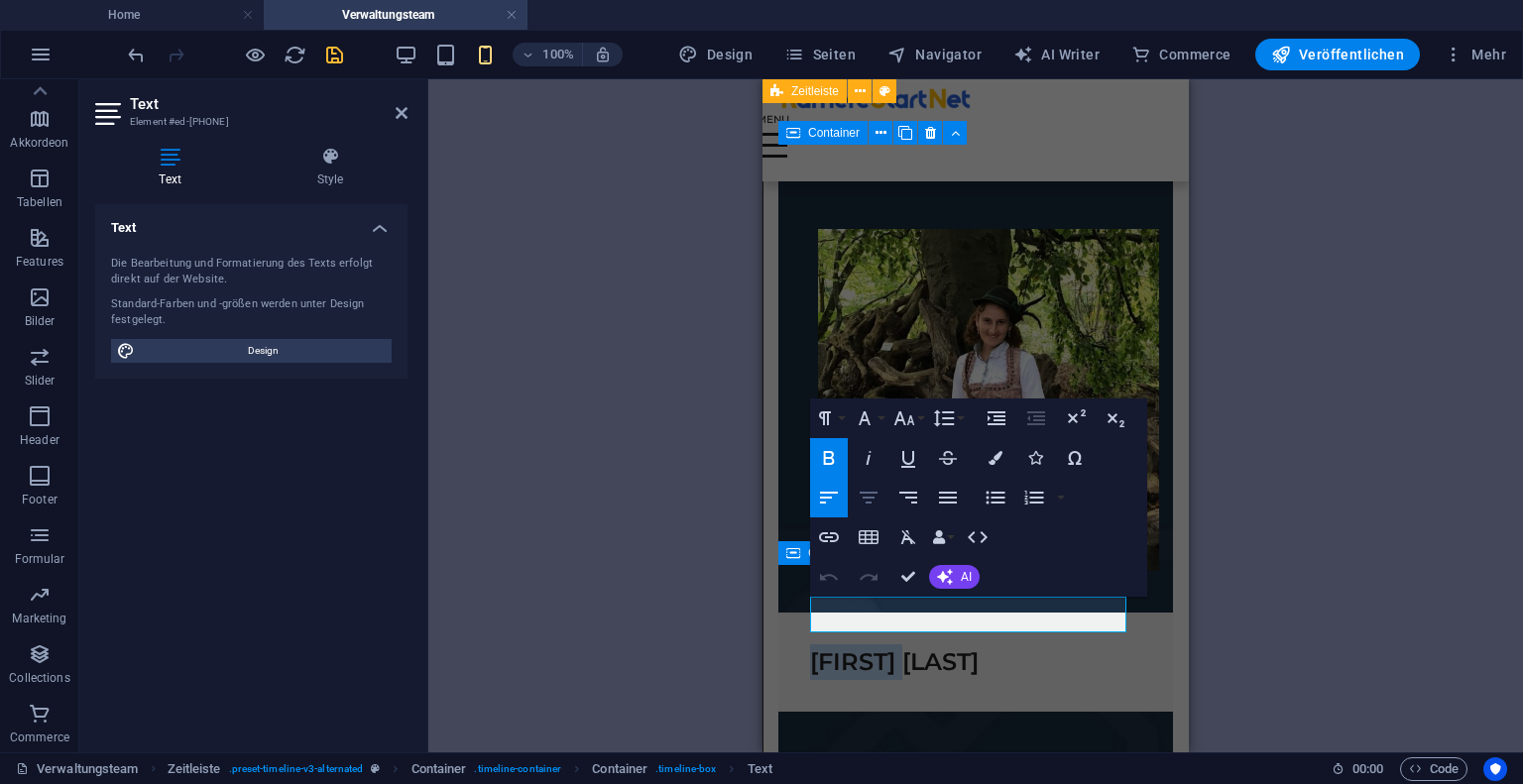 click 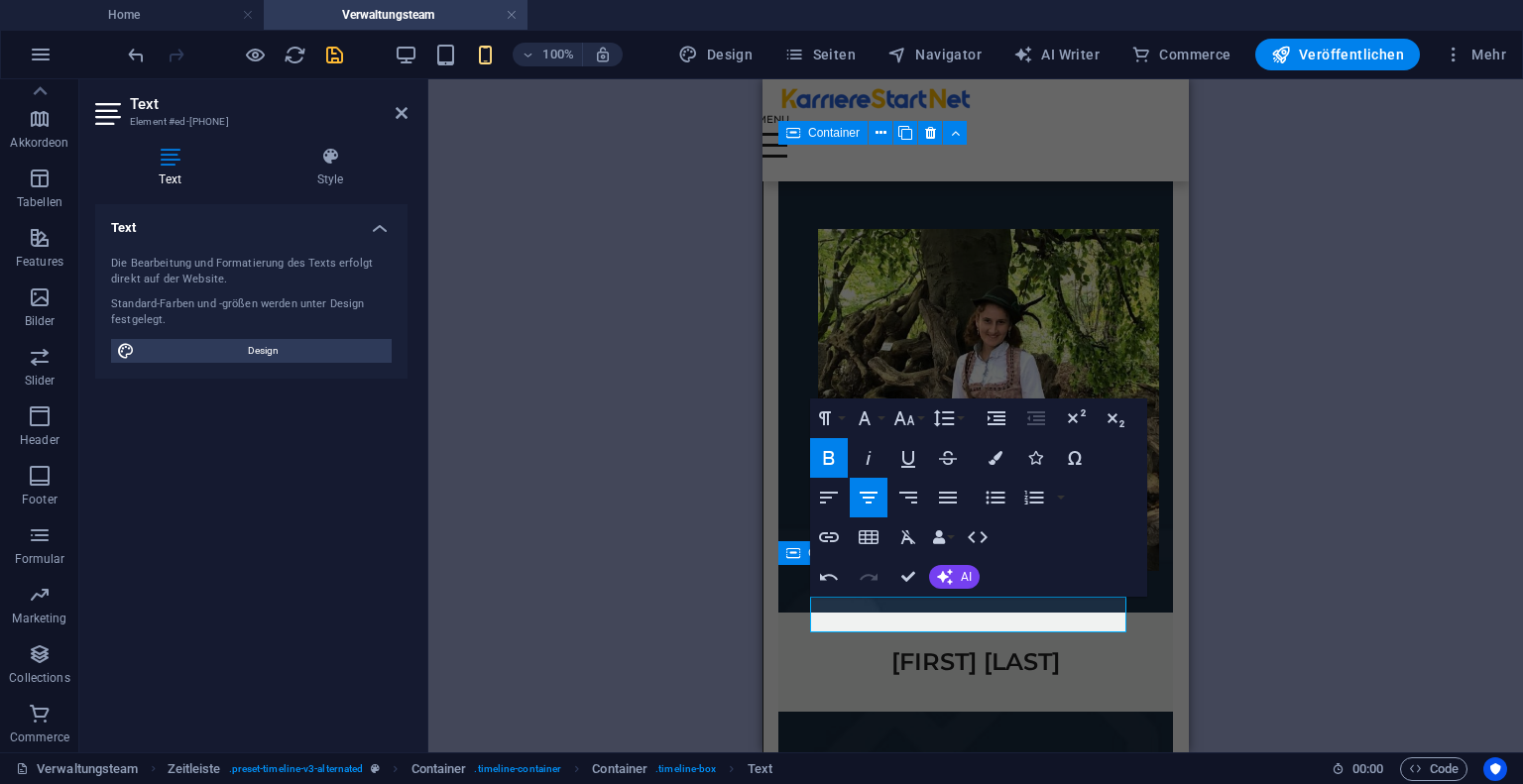 click on "Platzhalter   Container   Referenz   Text   Referenz   Zeitleiste   Container   Text   Container   Container   Text   Container   Text   Container   Container   Text   Akkordeon   Text   Container   Container   Text   Container   H3   H3   H3   Container   Text   Container   Container   Text   Container   H3   Zeitleiste   Container   Container   Container   Text   Container   Container   Text   Text   Container   Container   Text   Container   Text   Container   Container   Container   Text   Container   Container   Text   Container   Text   Text   Text   Text   Text   Container   Container   Container   Container   Text   Text   Text   Zeitleiste   Container   Text   Container   Container   Container   Text   Wachsende Bilder   Bild   Bild   Bild   Bild   Bild   Bild   Bild   Container   Container   Text   Container   Text   Container   Container   Text   Container   Container   Text   Container   Text   Container   Container   Container   Text   Container   Container   Text   Container" at bounding box center [976, 415] 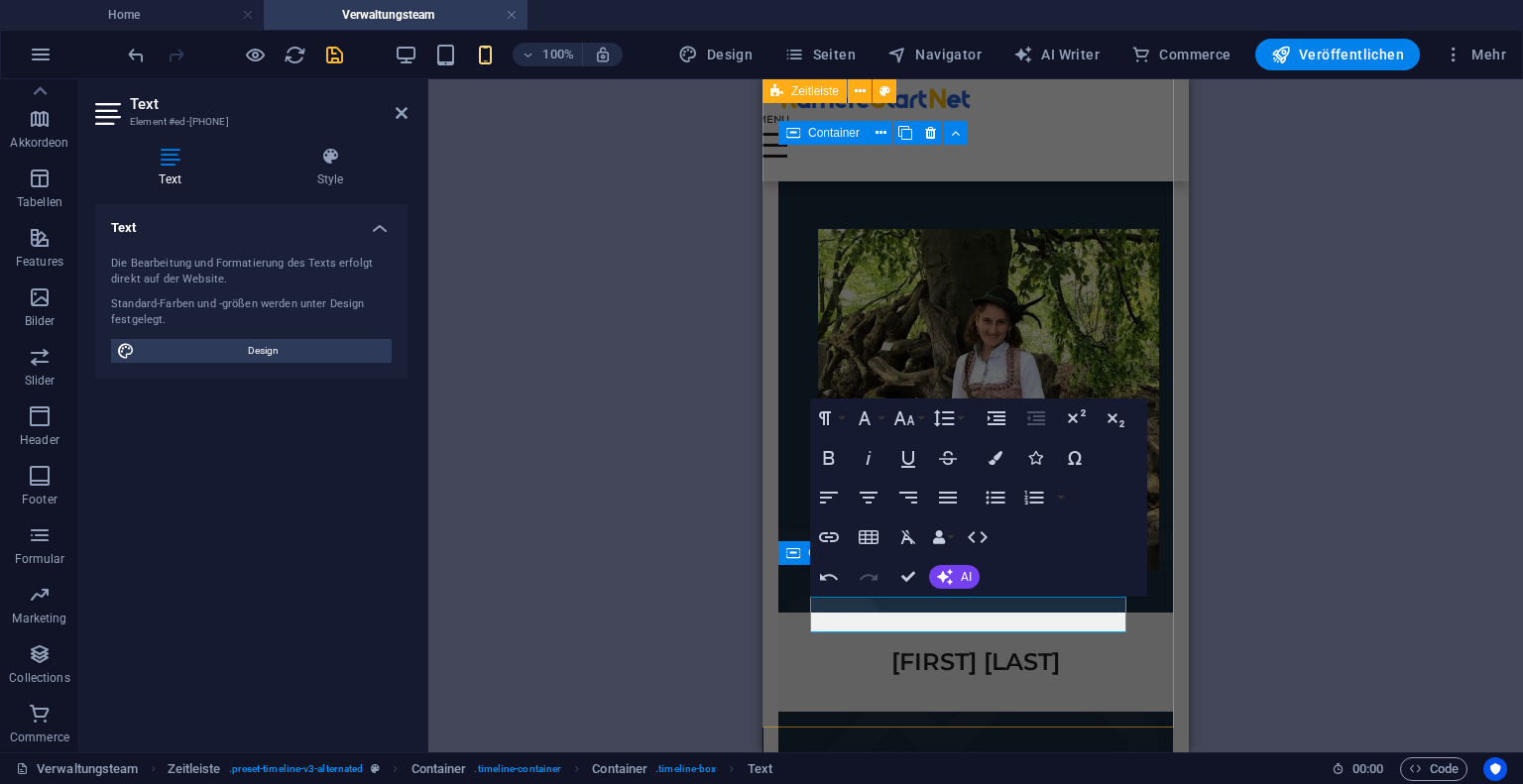 click on "01. January 2017 Lorem ipsum dolor sit amet, consectetuer adipiscing elit. Aenean commodo ligula eget dolor. Lorem ipsum dolor sit amet, consectetuer adipiscing elit leget dolor. 01. January 2017 Lorem ipsum dolor sit amet, consectetuer adipiscing elit. Aenean commodo ligula eget dolor. Lorem ipsum dolor sit amet, consectetuer adipiscing elit leget dolor. 01. January 2017 Lorem ipsum dolor sit amet, consectetuer adipiscing elit. Aenean commodo ligula eget dolor. Lorem ipsum dolor sit amet, consectetuer adipiscing elit leget dolor. 01. January 2017 Lorem ipsum dolor sit amet, consectetuer adipiscing elit. Aenean commodo ligula eget dolor. Lorem ipsum dolor sit amet, consectetuer adipiscing elit leget dolor. 01. January 2017 Lorem ipsum dolor sit amet, consectetuer adipiscing elit. Aenean commodo ligula eget dolor. Lorem ipsum dolor sit amet, consectetuer adipiscing elit leget dolor. 01. March 2017 01. March 2017 Facility Manager Nikoloz Pirtakhia" at bounding box center (976, -348) 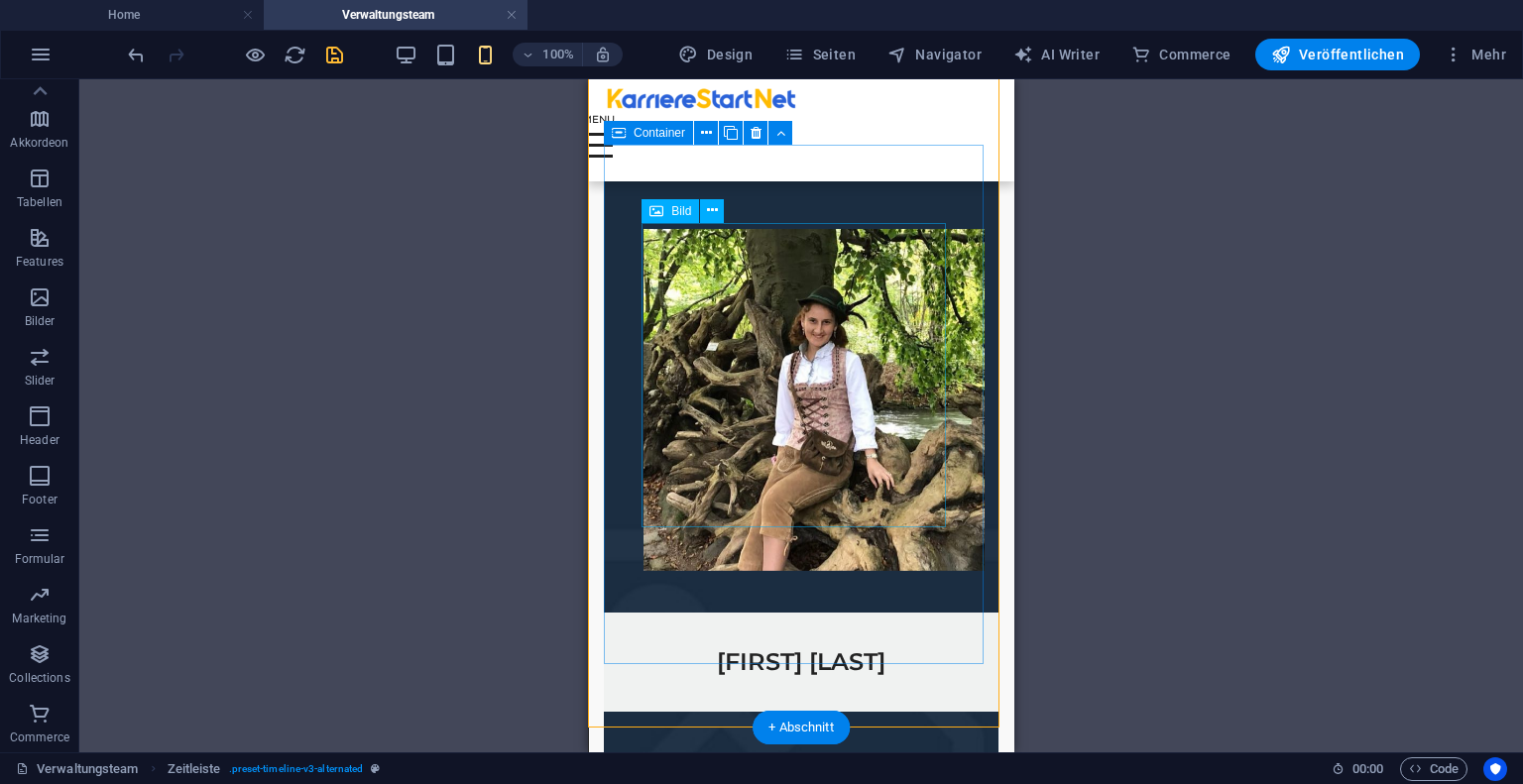scroll, scrollTop: 2367, scrollLeft: 0, axis: vertical 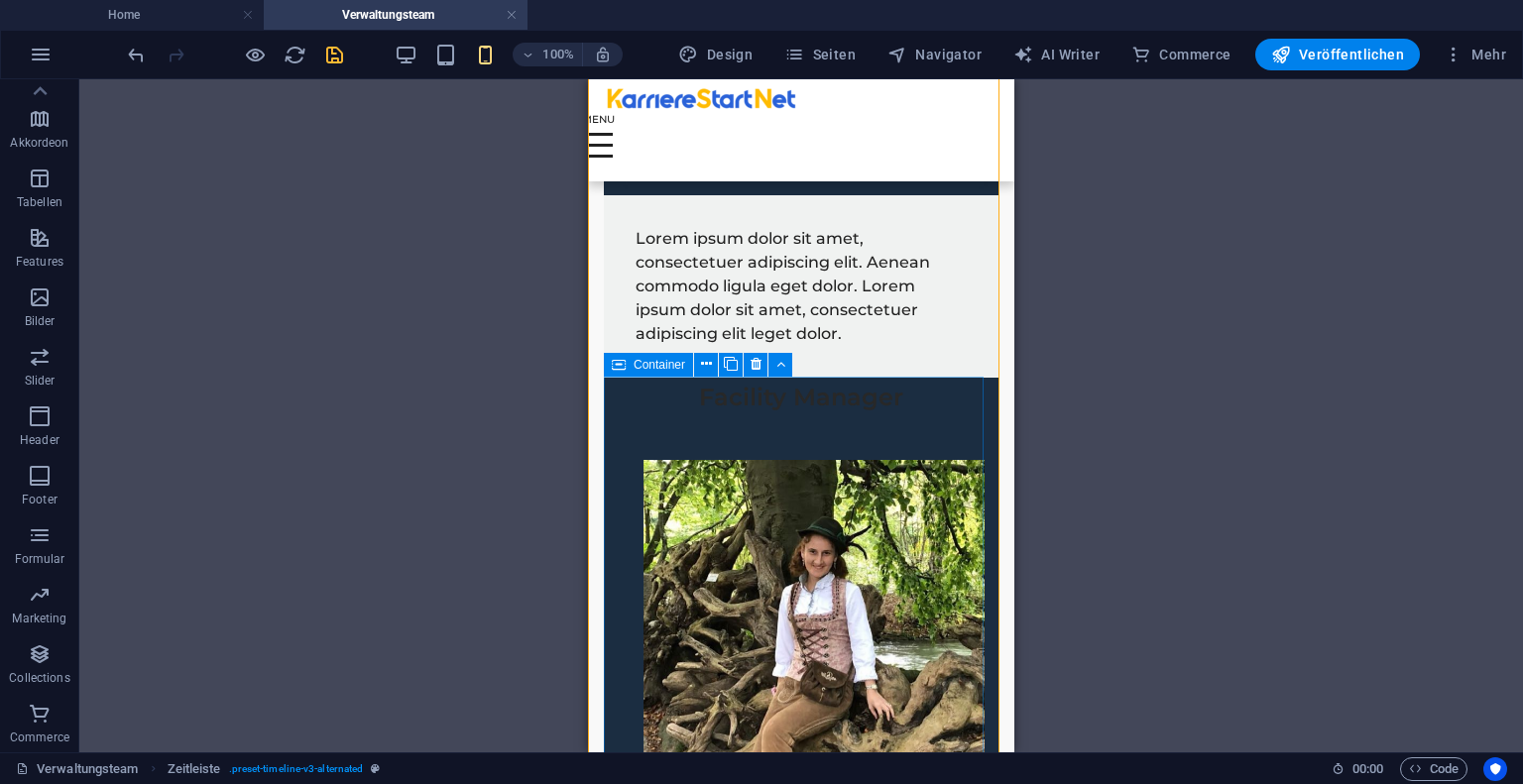 click on "Facility Manager Nikoloz Pirtakhia" at bounding box center (801, 660) 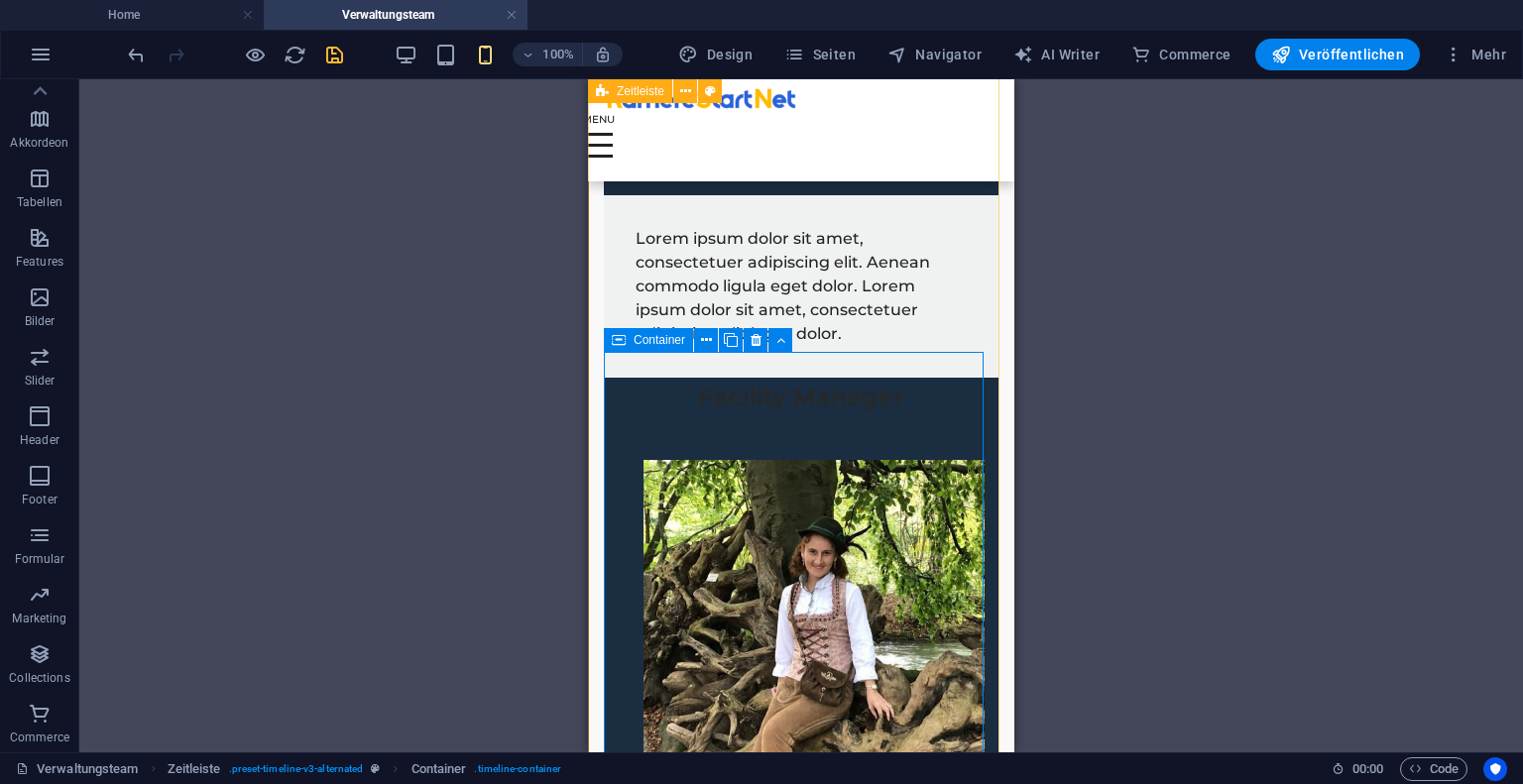 scroll, scrollTop: 2598, scrollLeft: 0, axis: vertical 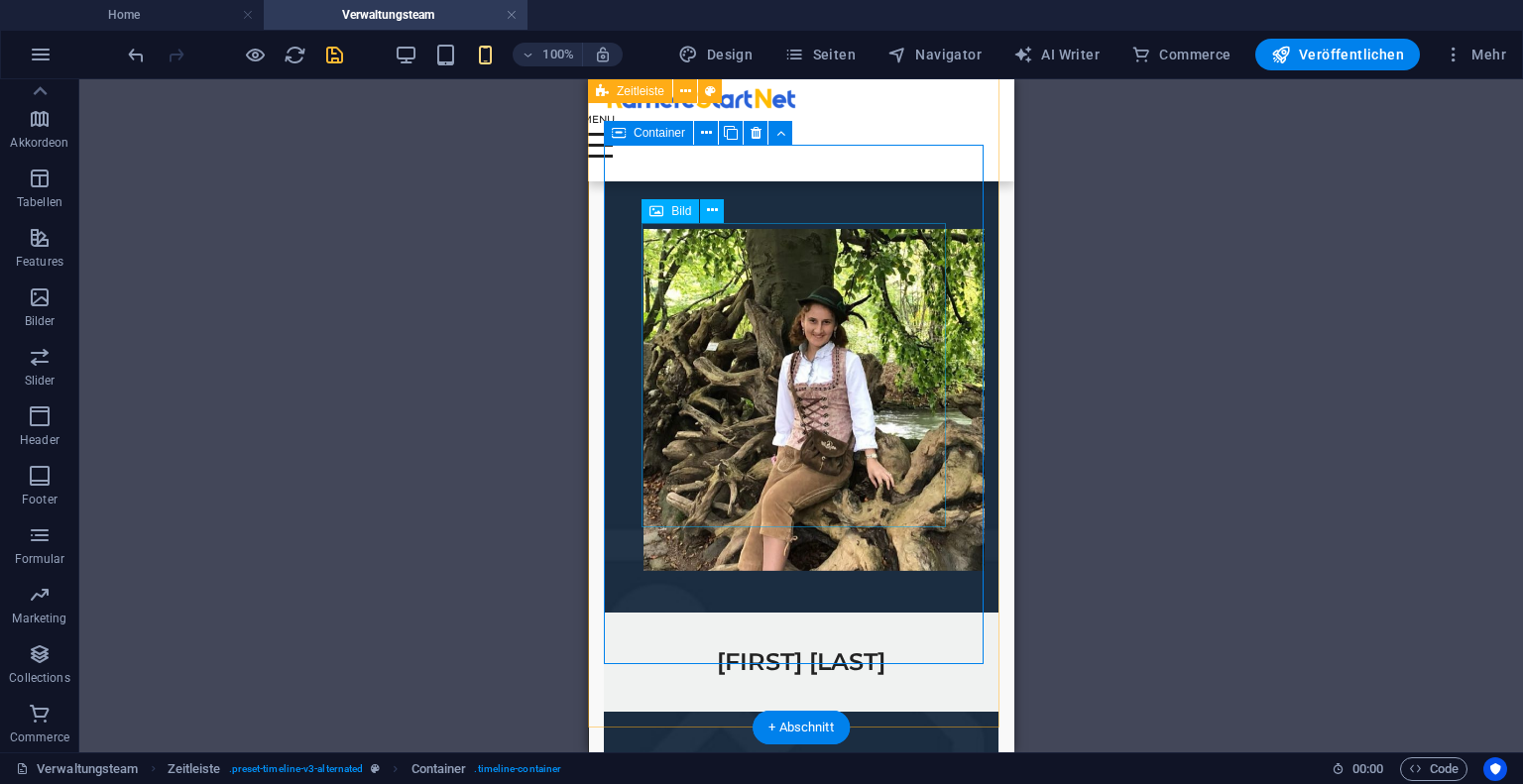 click at bounding box center (801, 399) 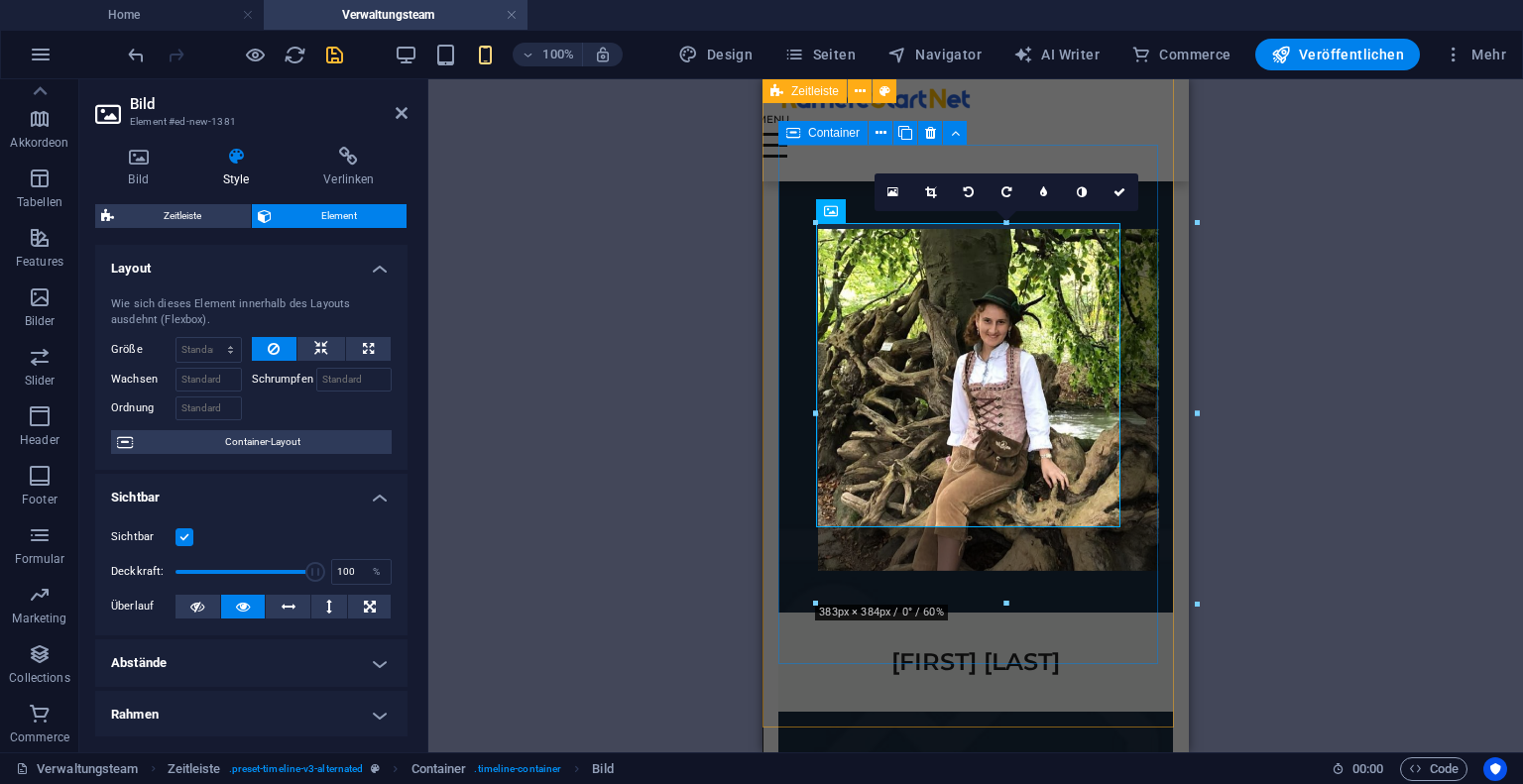 click on "Facility Manager Nikoloz Pirtakhia" at bounding box center [976, 429] 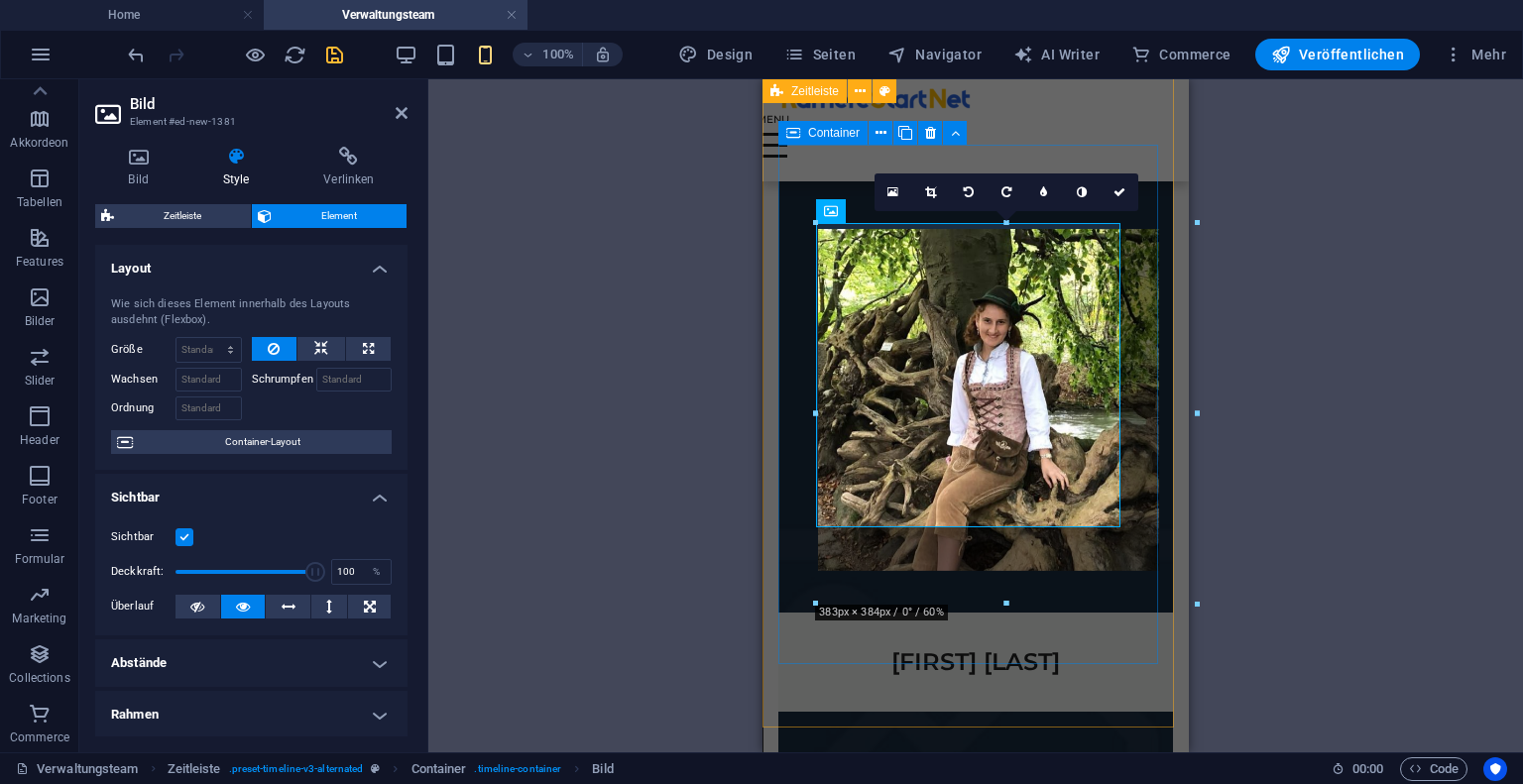 click on "Facility Manager Nikoloz Pirtakhia" at bounding box center [976, 429] 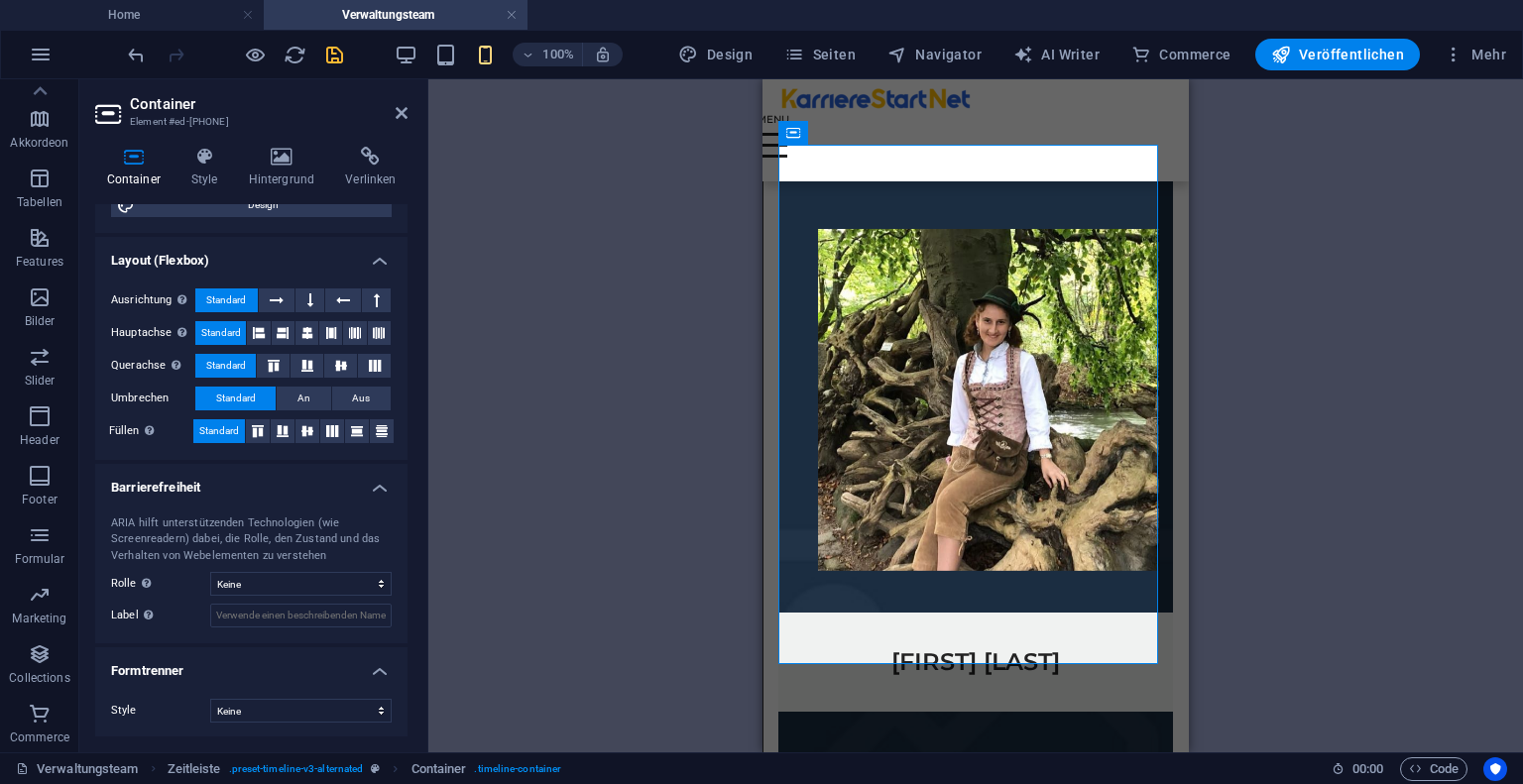 scroll, scrollTop: 0, scrollLeft: 0, axis: both 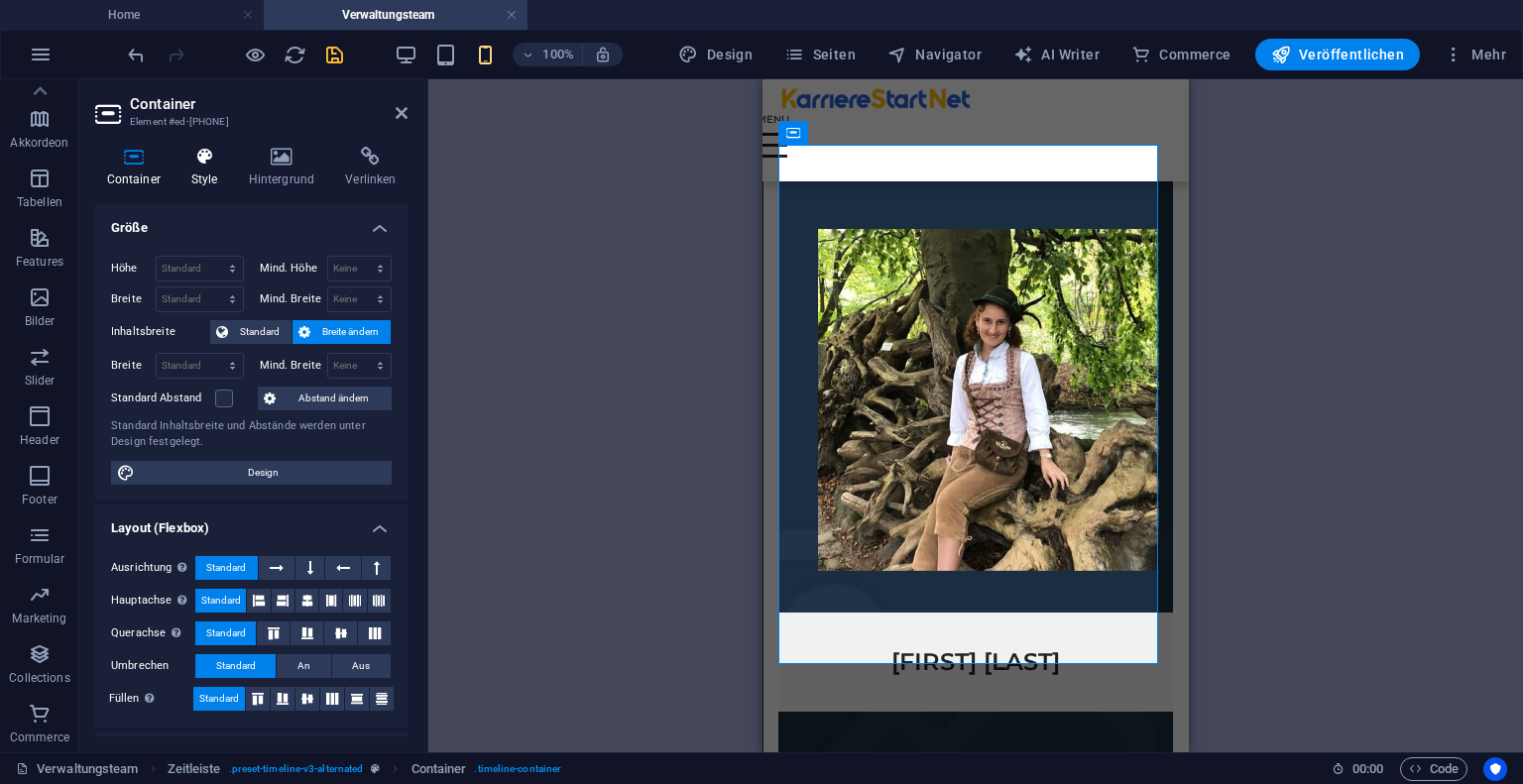 click at bounding box center [204, 157] 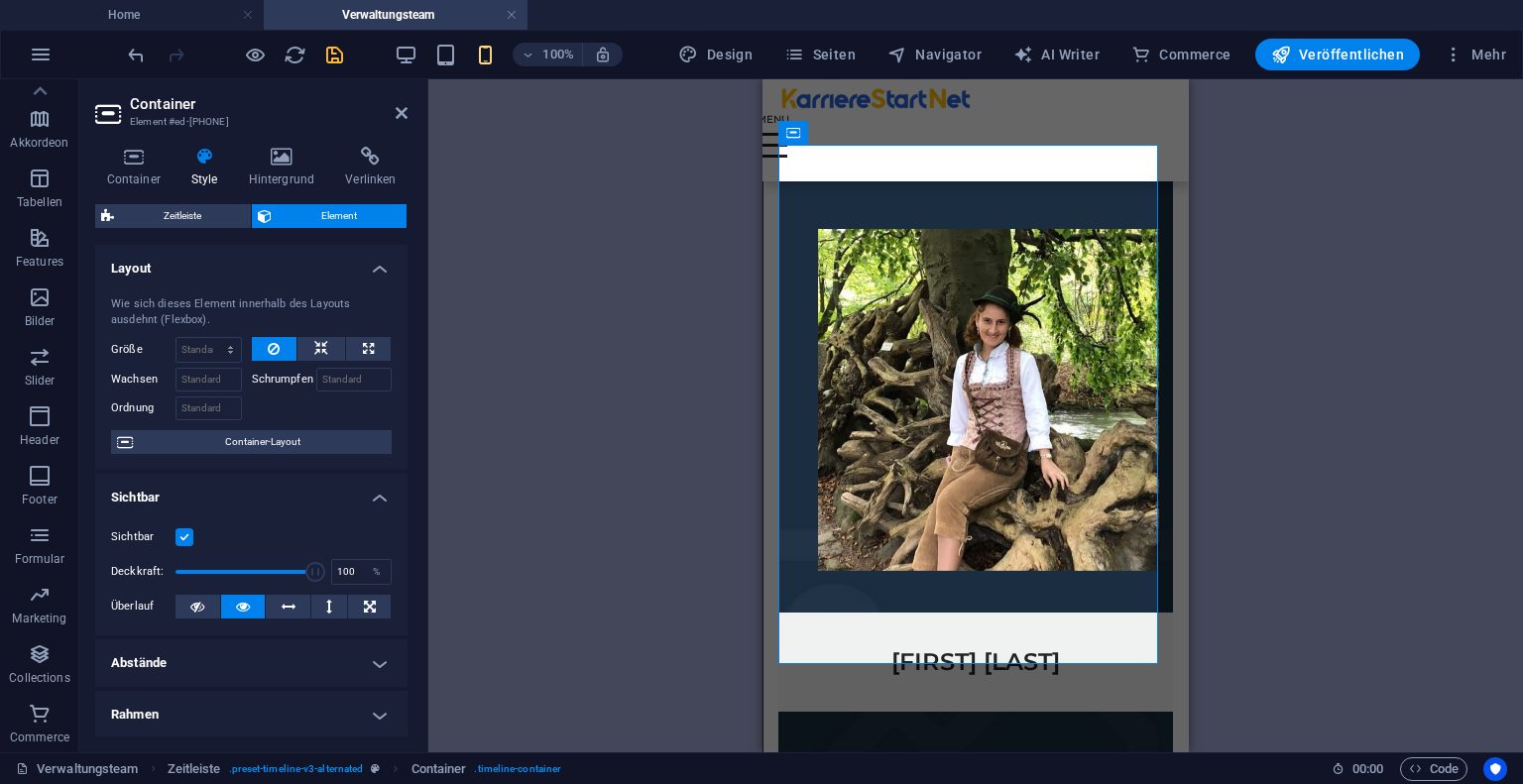 scroll, scrollTop: 231, scrollLeft: 0, axis: vertical 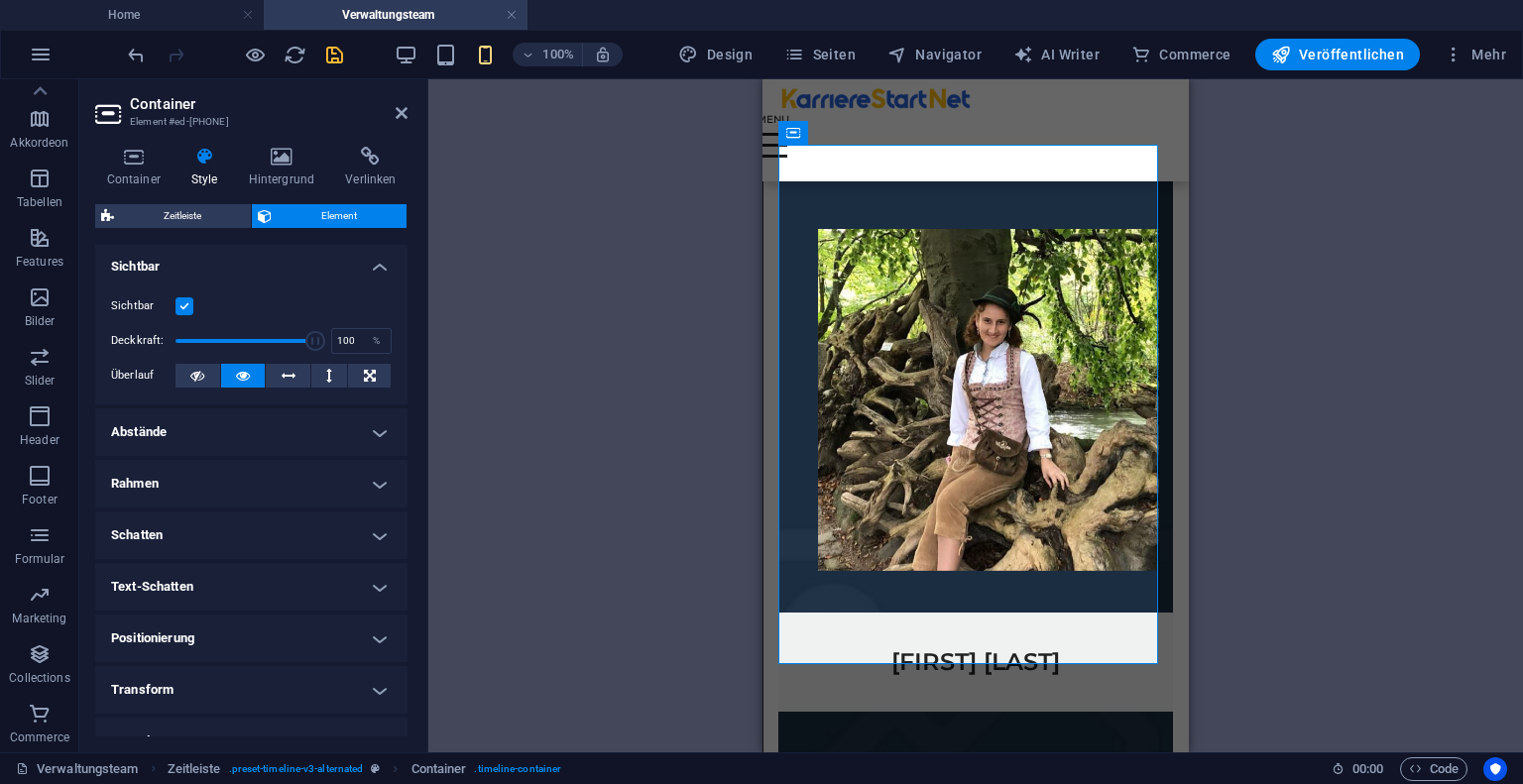 click on "Abstände" at bounding box center [251, 432] 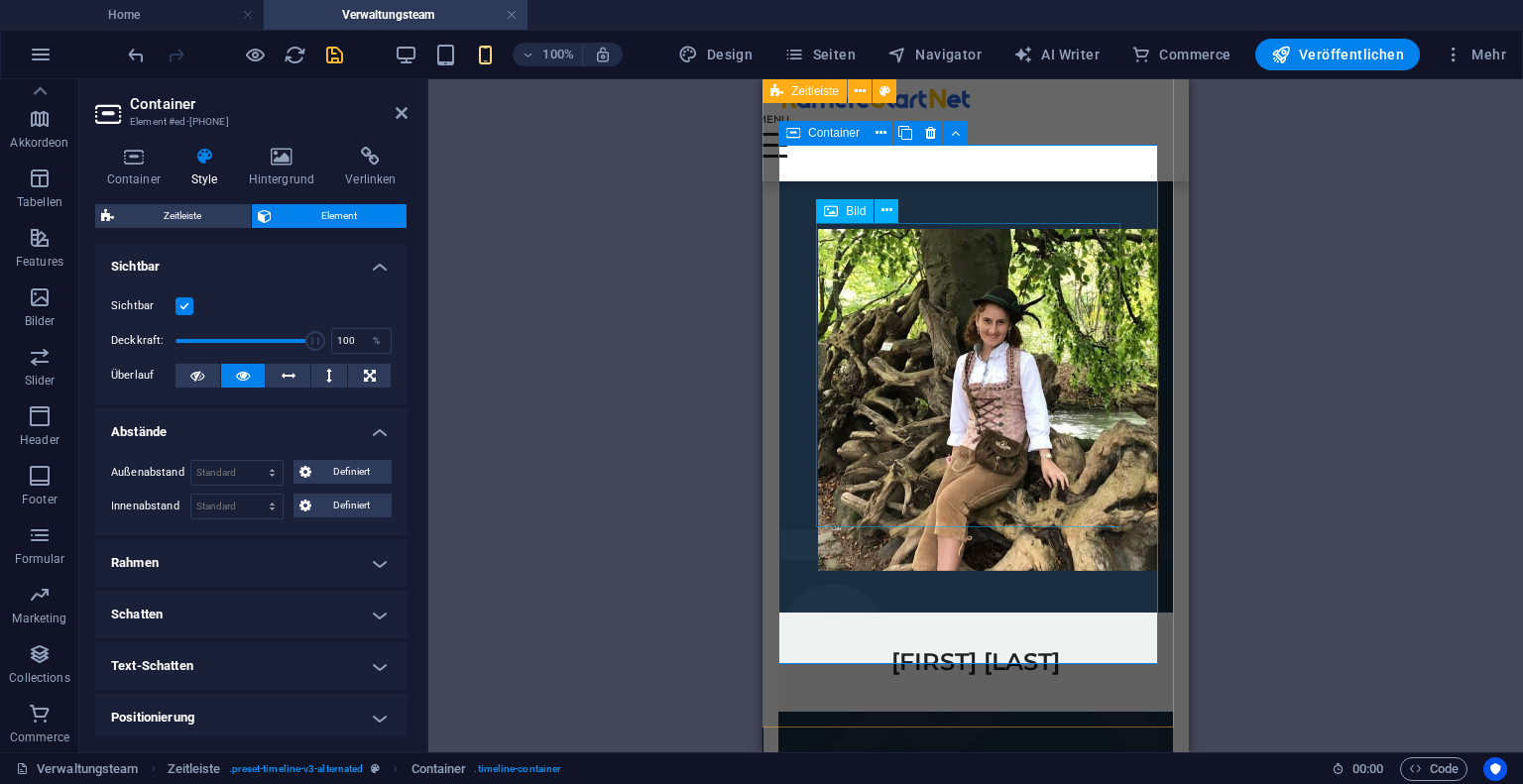 click at bounding box center (976, 399) 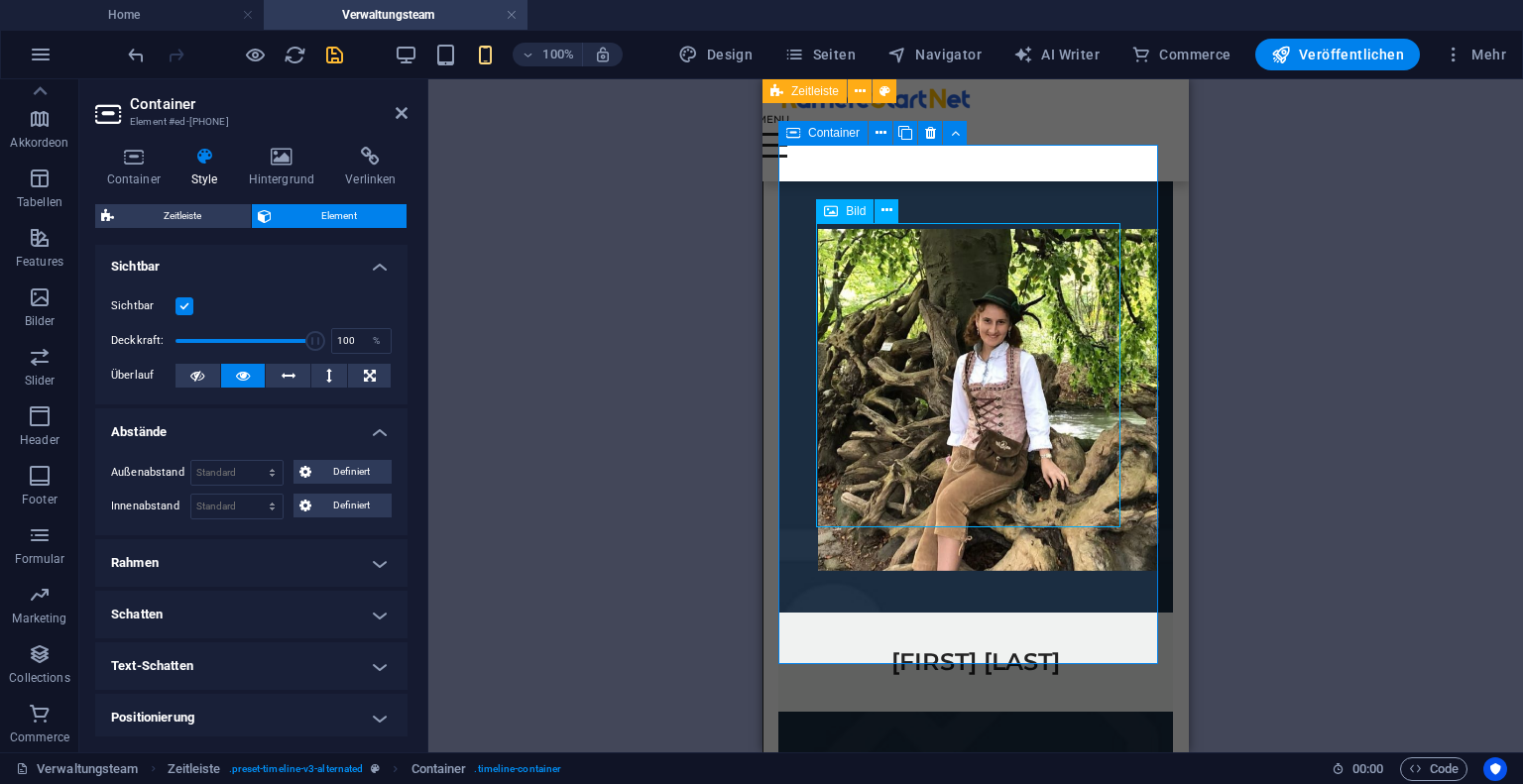 click at bounding box center (976, 399) 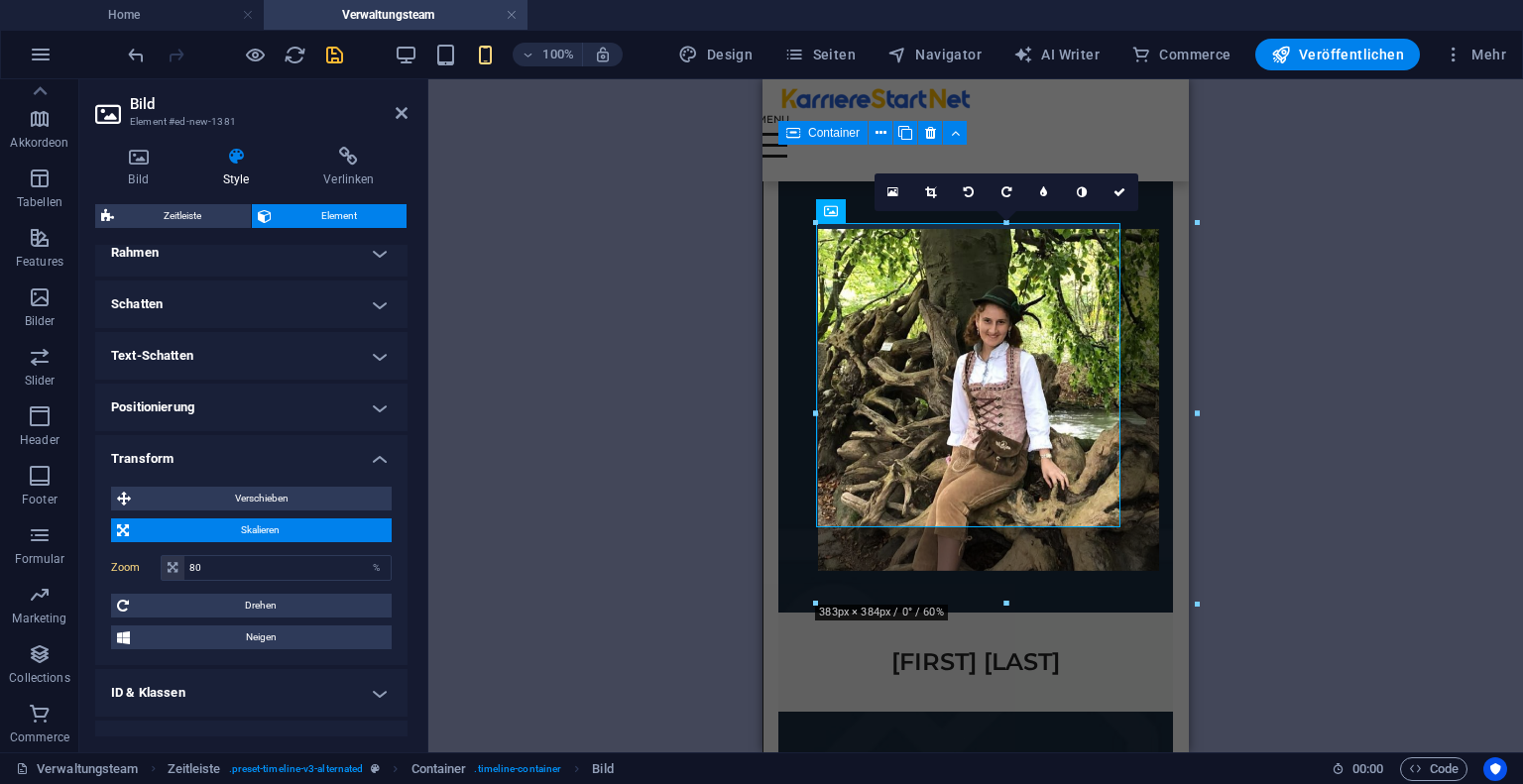 scroll, scrollTop: 231, scrollLeft: 0, axis: vertical 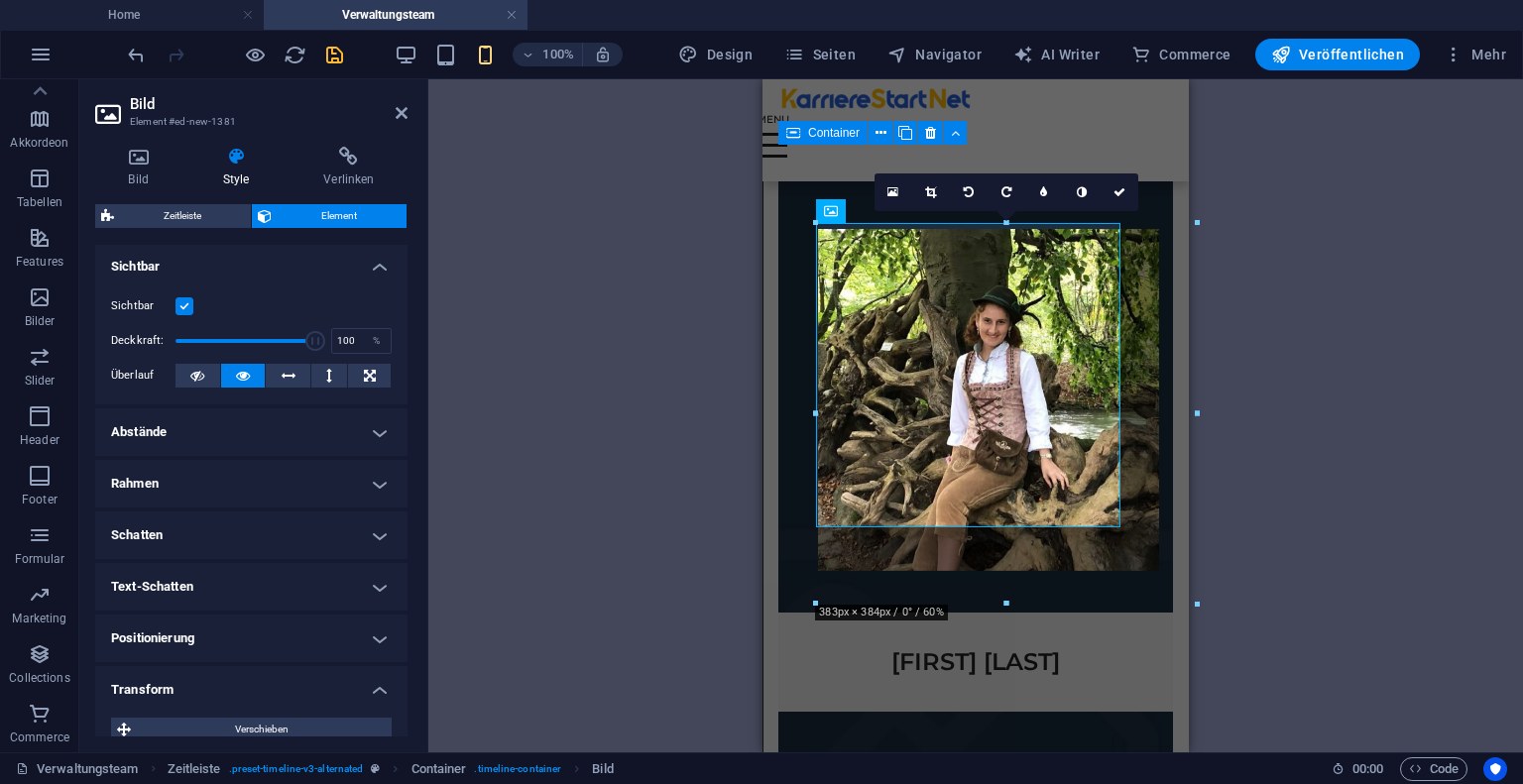 click on "Abstände" at bounding box center [251, 432] 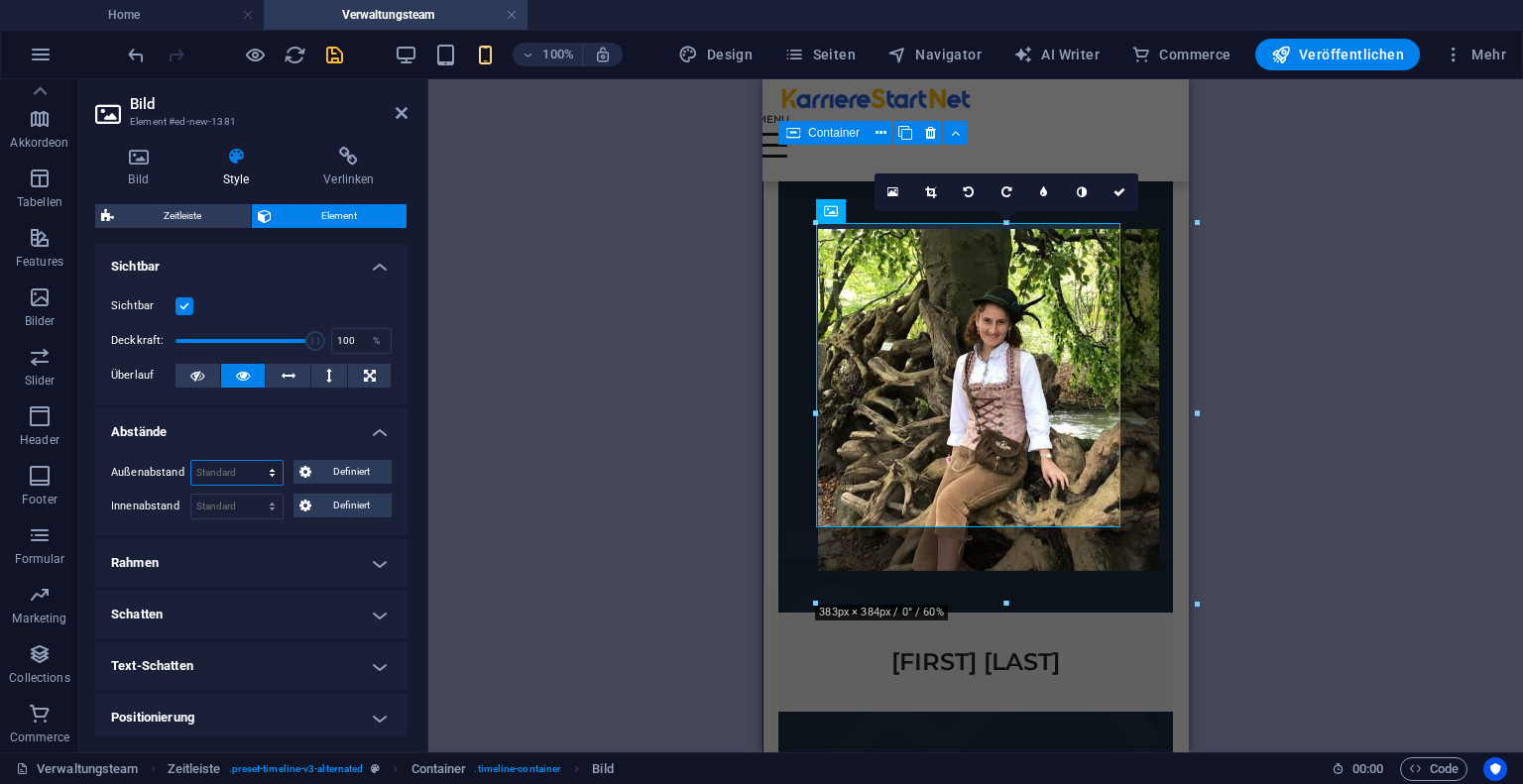 click on "Standard auto px % rem vw vh Definiert" at bounding box center [237, 473] 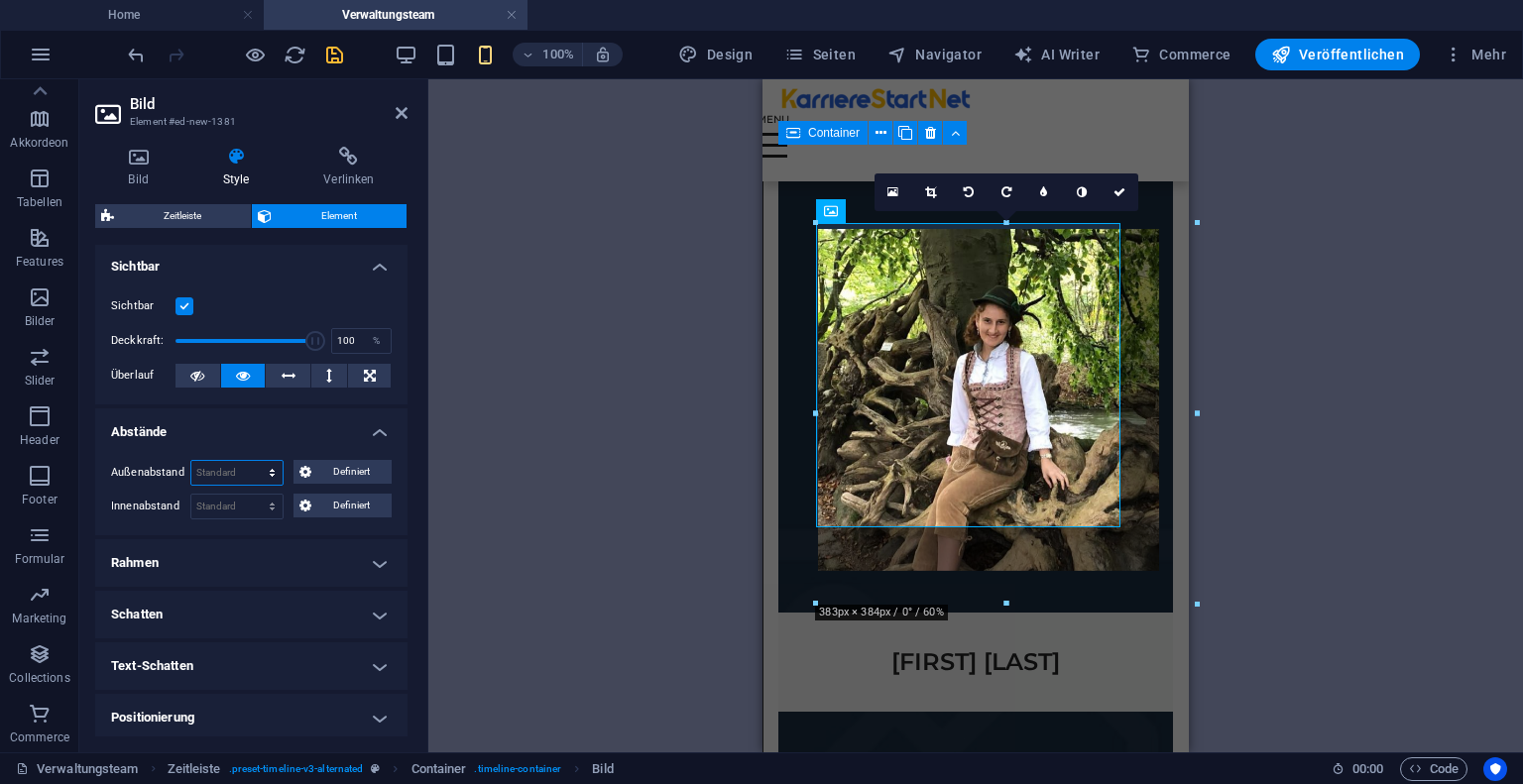 select on "px" 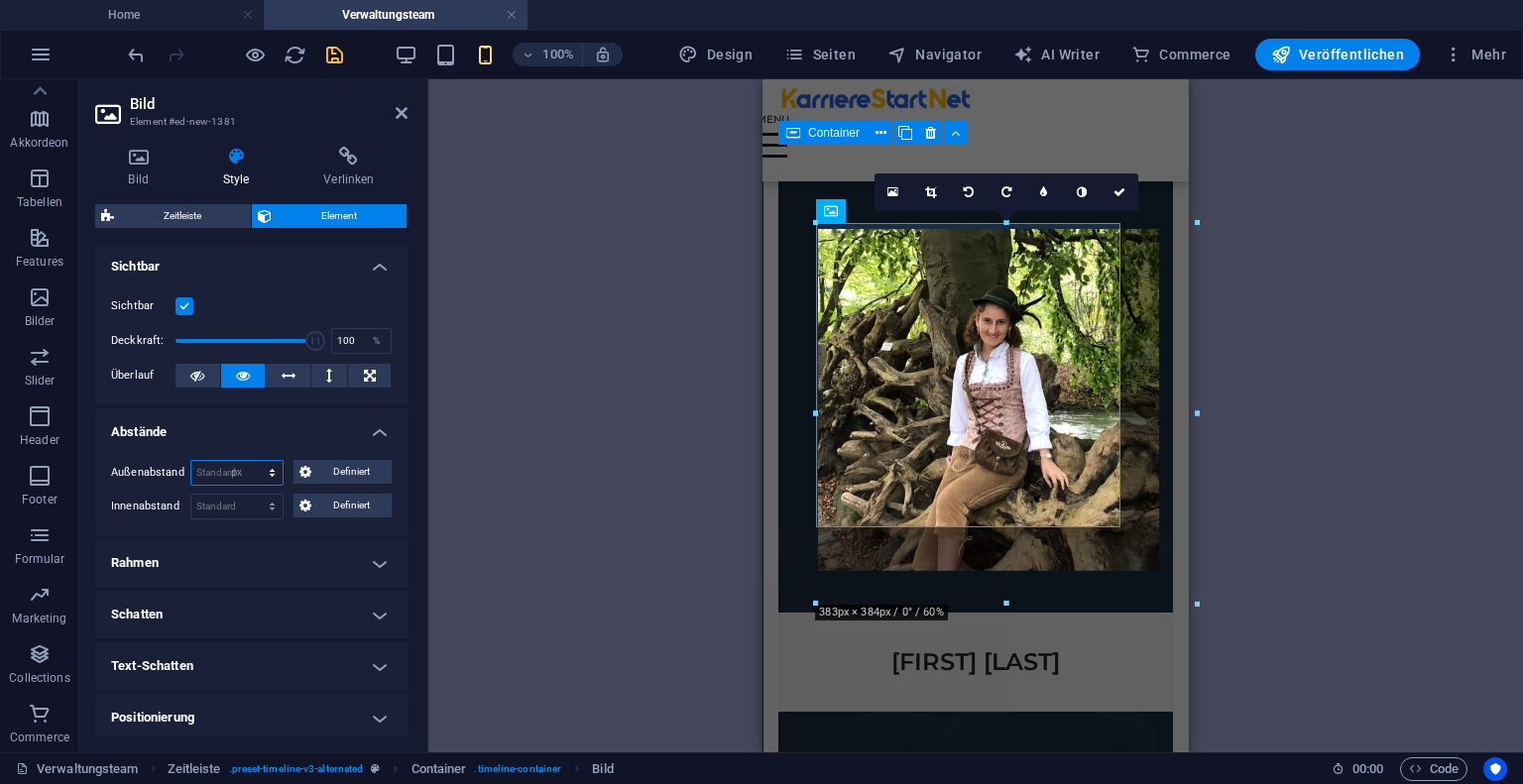 click on "Standard auto px % rem vw vh Definiert" at bounding box center (237, 473) 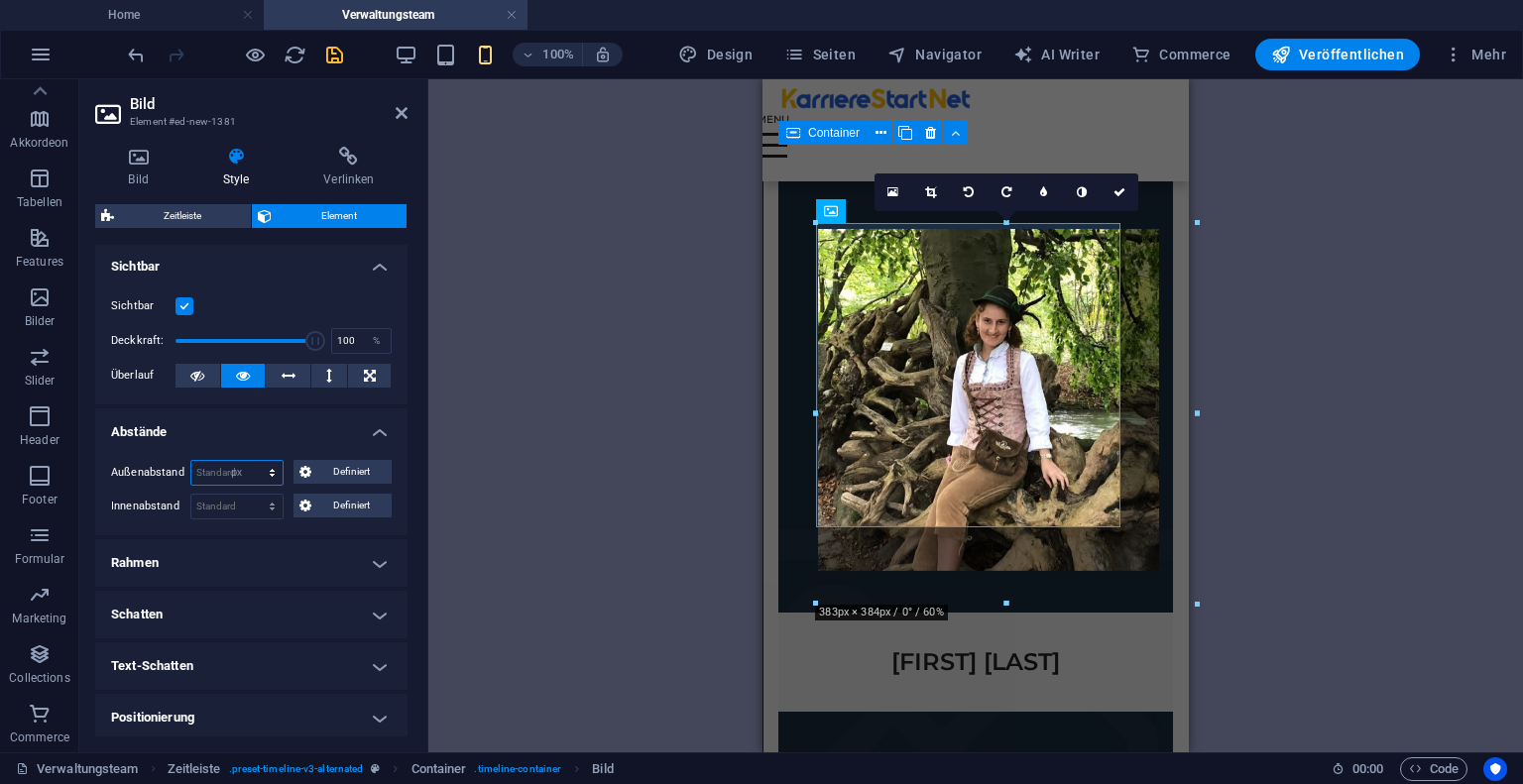 type on "0" 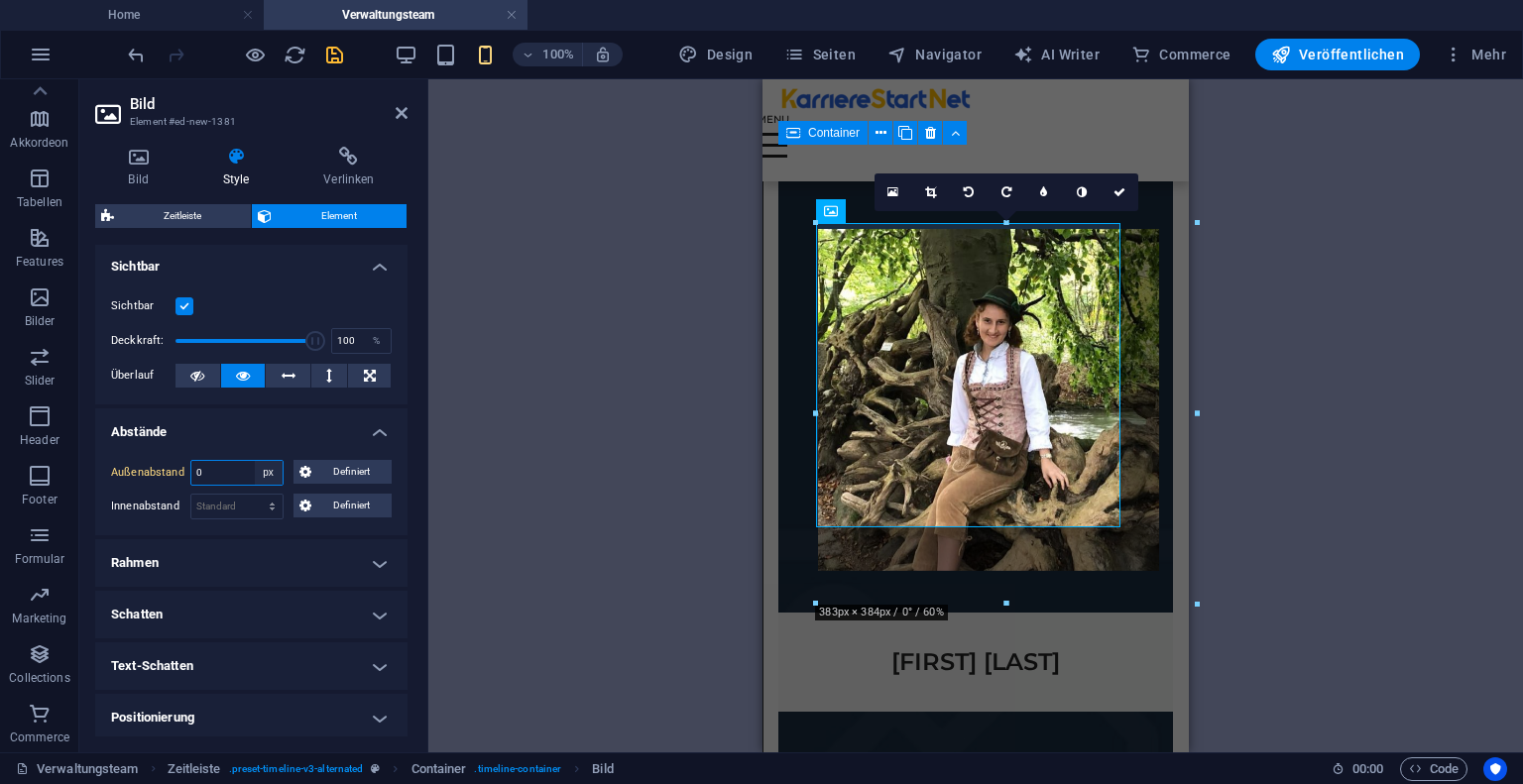 click on "Standard auto px % rem vw vh Definiert" at bounding box center [269, 473] 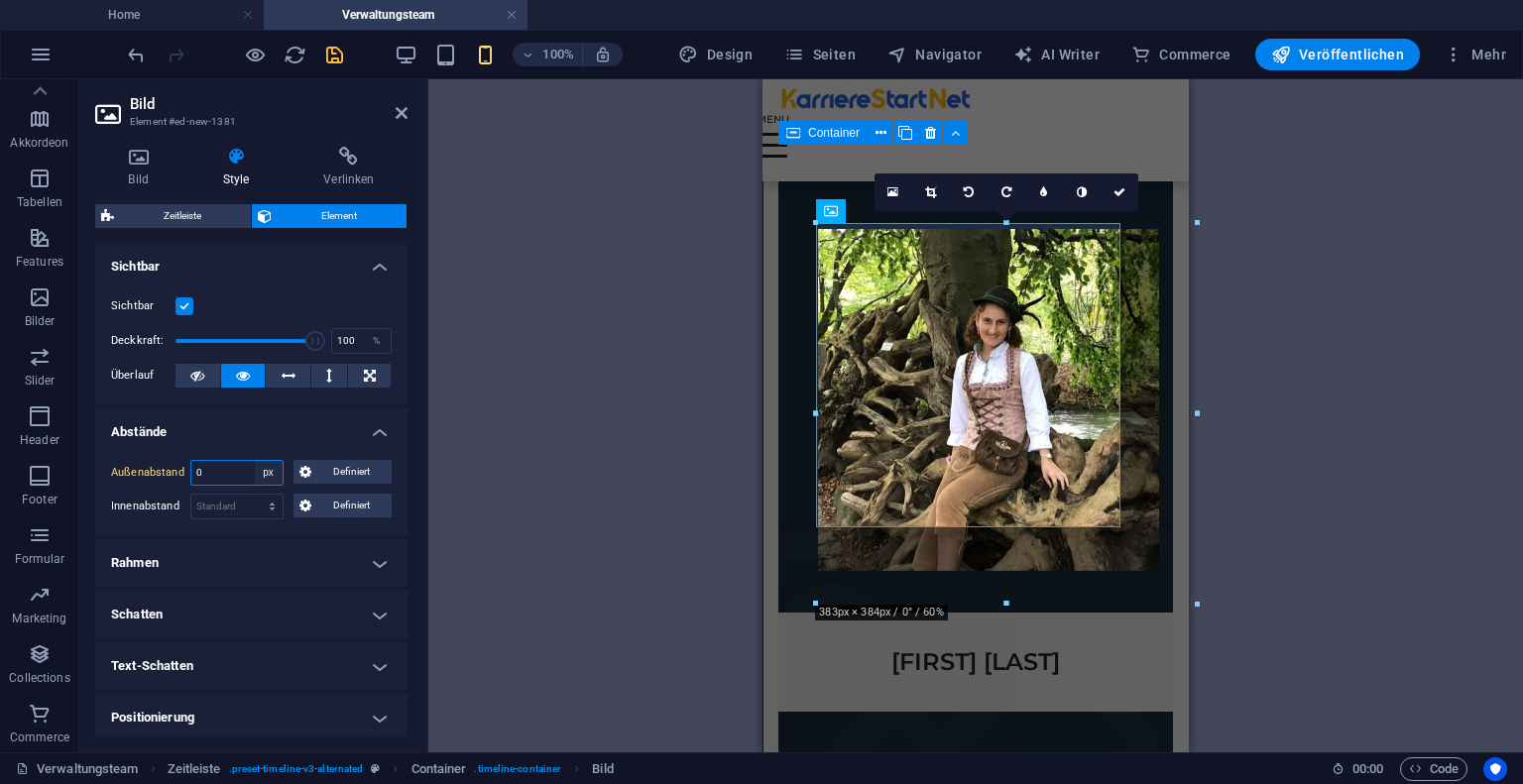 select on "default" 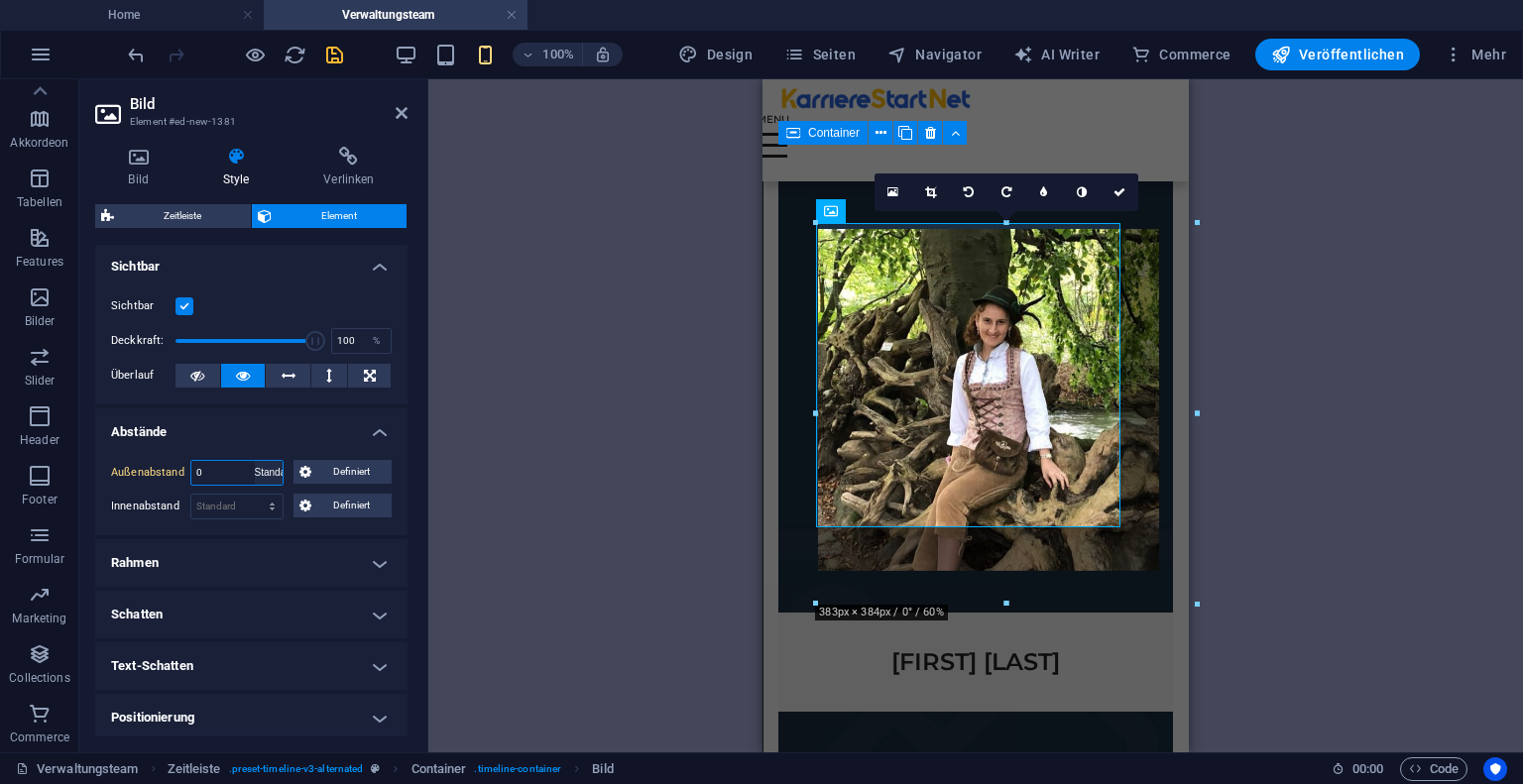 click on "Standard auto px % rem vw vh Definiert" at bounding box center (269, 473) 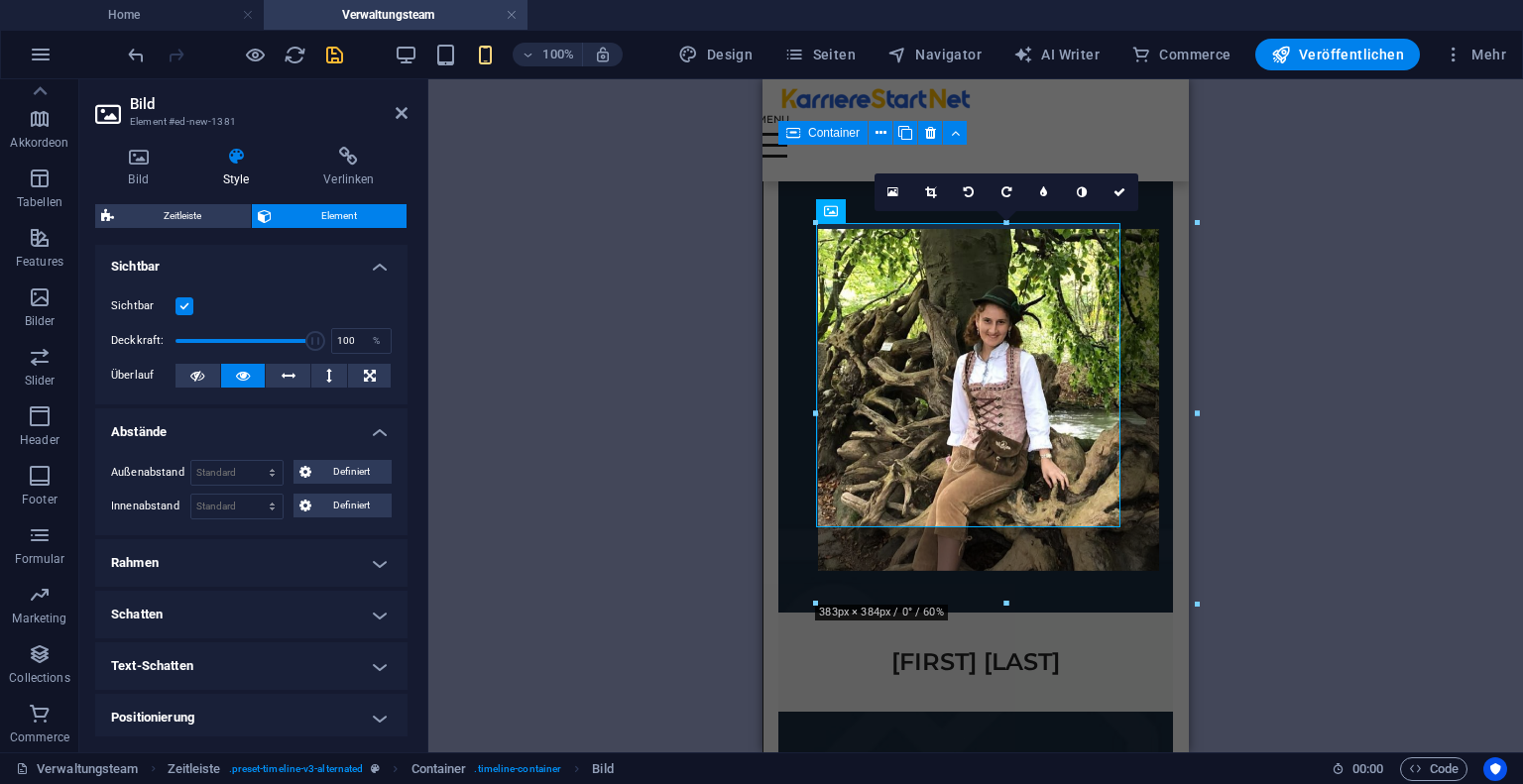 click on "Ziehe hier rein, um den vorhandenen Inhalt zu ersetzen. Drücke "Strg", wenn du ein neues Element erstellen möchtest.
Platzhalter   Container   Referenz   Text   Referenz   Zeitleiste   Container   Text   Container   Container   Text   Container   Text   Container   Container   Text   Akkordeon   Text   Container   Container   Text   Container   H3   H3   H3   Container   Text   Container   Container   Text   Container   H3   Zeitleiste   Container   Container   Container   Text   Container   Container   Container   Text   Text   Container   Container   Text   Container   Text   Container   Container   Container   Text   Container   Container   Text   Container   Text   Text   Text   Text   Text   Container   Container   Container   Container   Text   Text   Text   Zeitleiste   Container   Text   Container   Container   Container   Text   Wachsende Bilder   Bild   Bild   Bild   Bild   Bild   Bild   Bild   Container   Container   Text   Container   Text   Container   Container   Text" at bounding box center [976, 415] 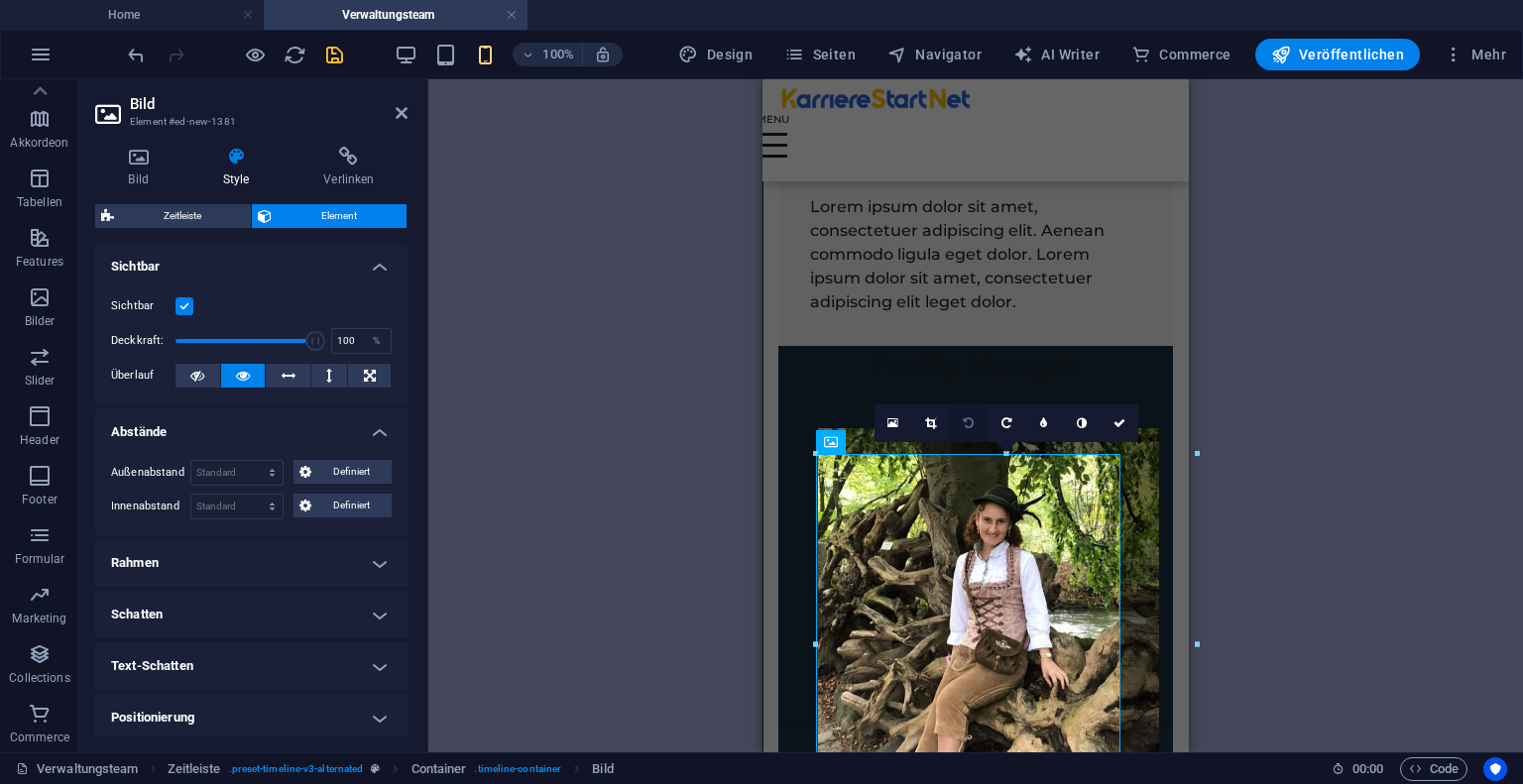 scroll, scrollTop: 2367, scrollLeft: 0, axis: vertical 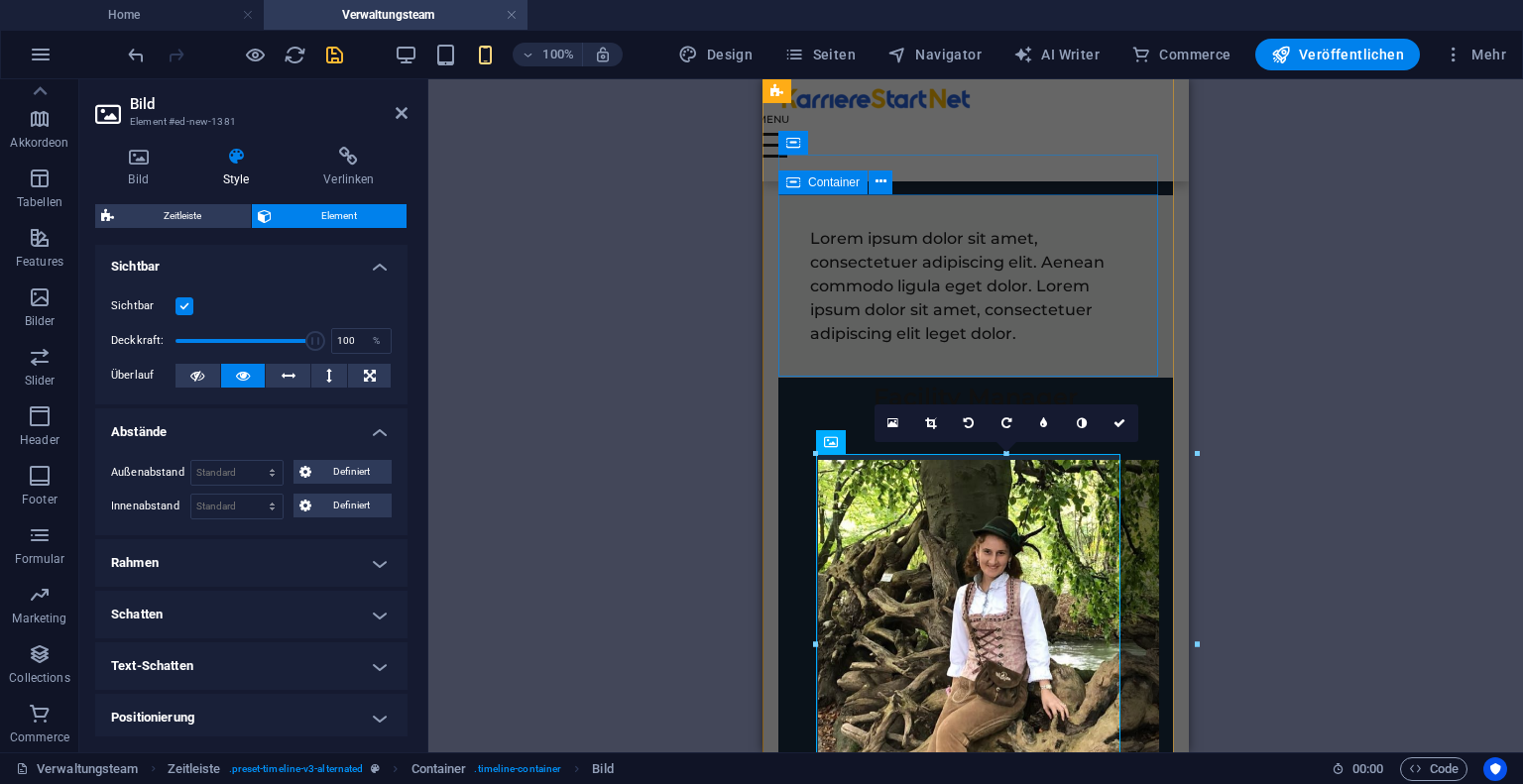 click on "Lorem ipsum dolor sit amet, consectetuer adipiscing elit. Aenean commodo ligula eget dolor. Lorem ipsum dolor sit amet, consectetuer adipiscing elit leget dolor." at bounding box center [976, 286] 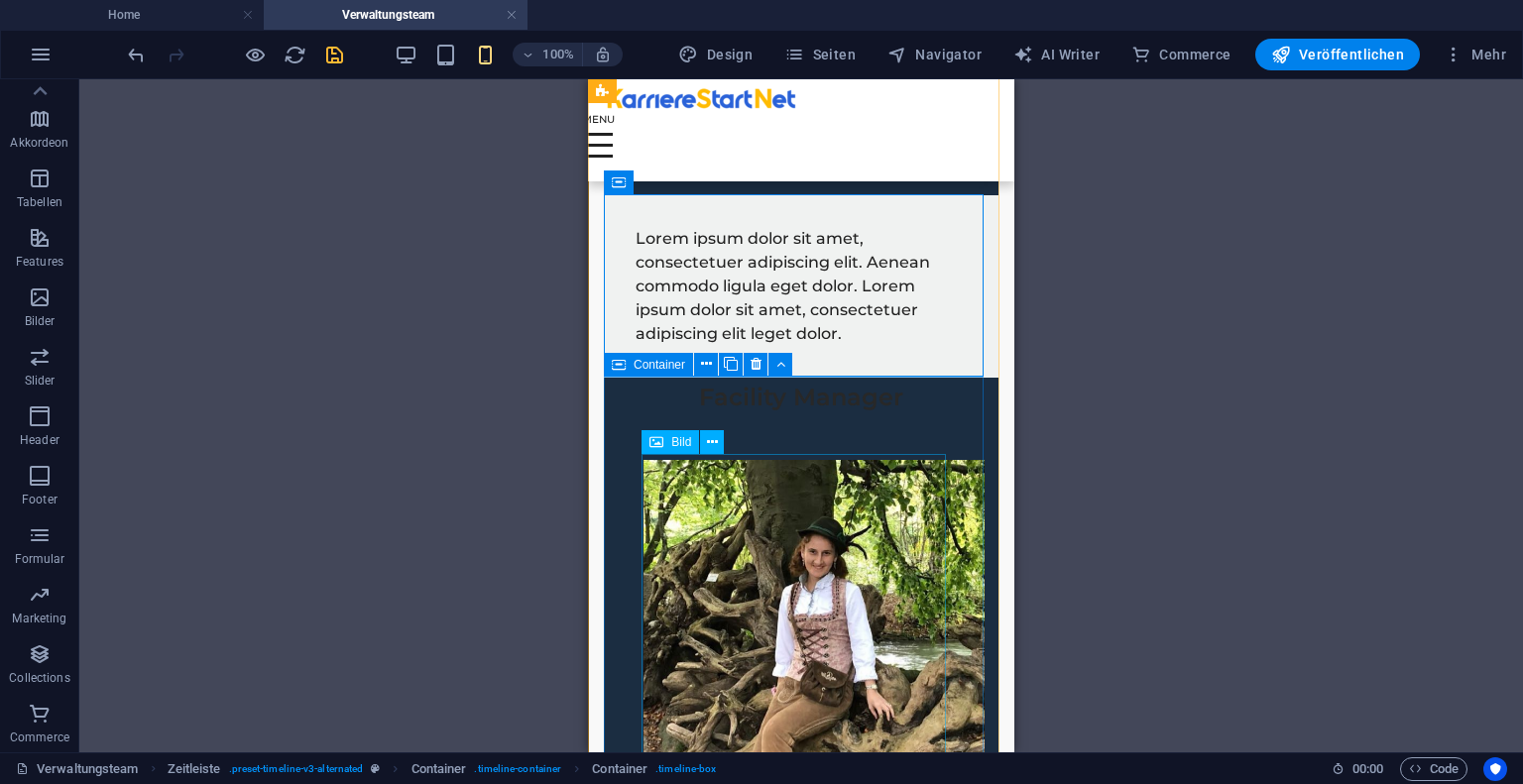 click at bounding box center (801, 630) 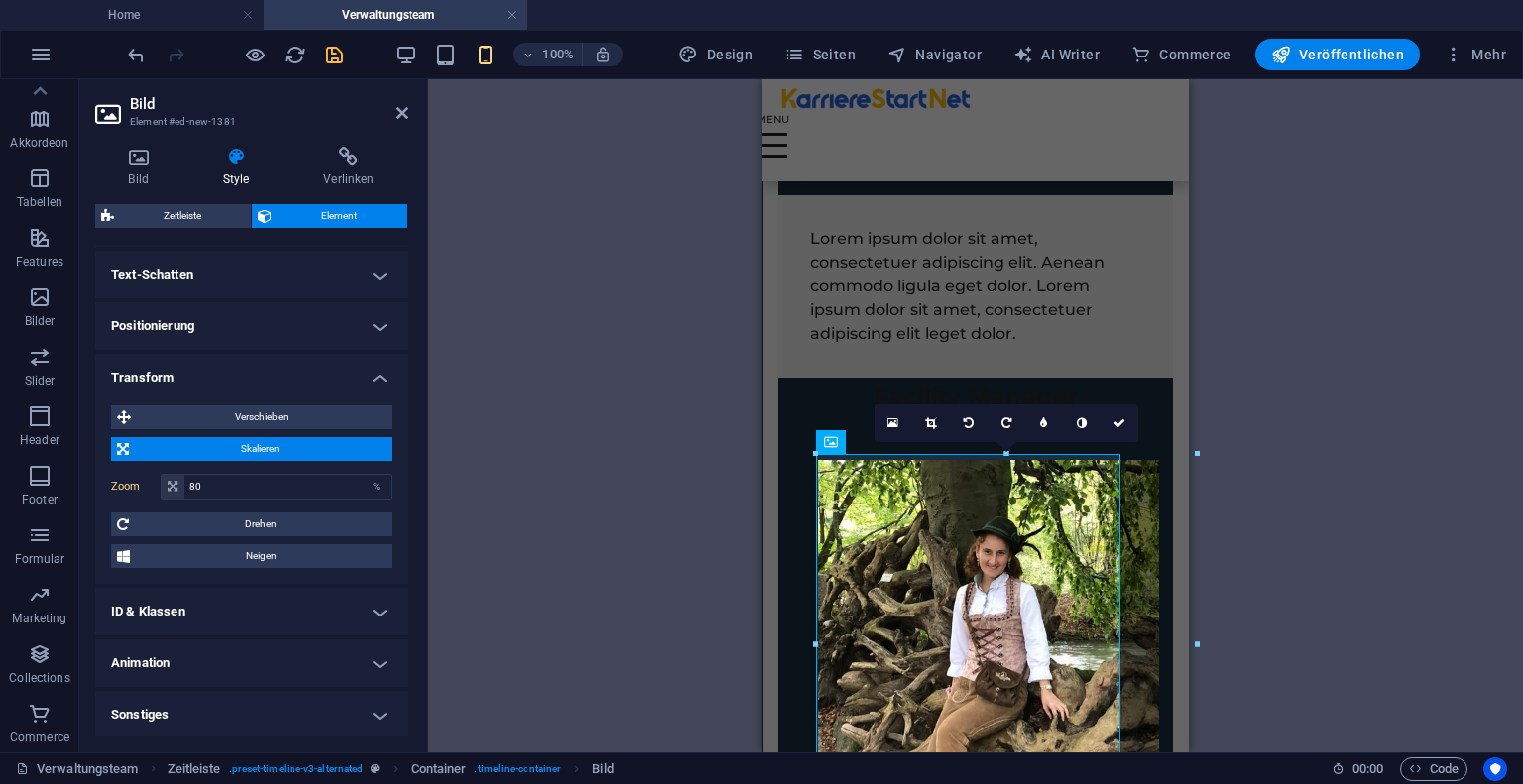 scroll, scrollTop: 391, scrollLeft: 0, axis: vertical 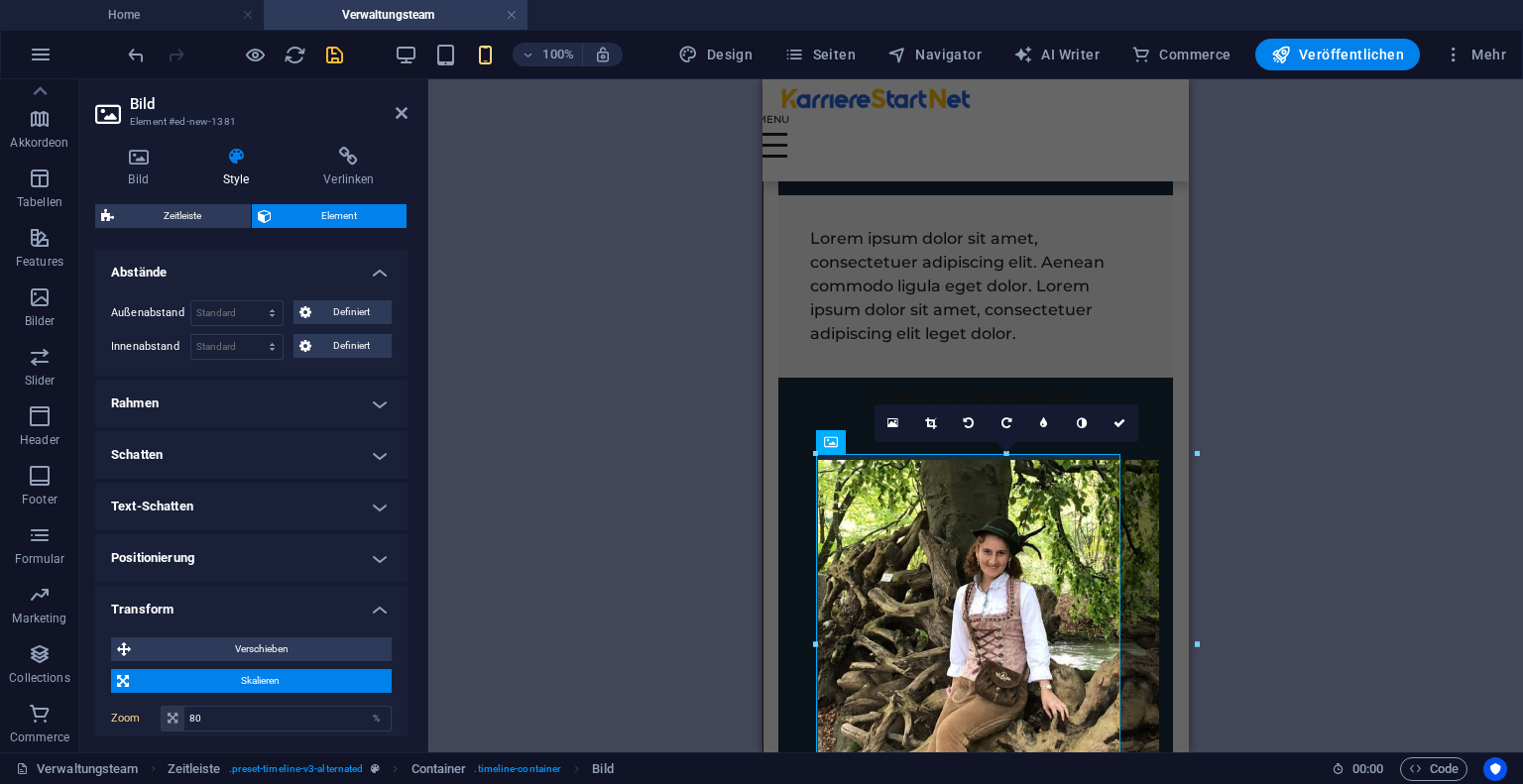 click on "Rahmen" at bounding box center (251, 403) 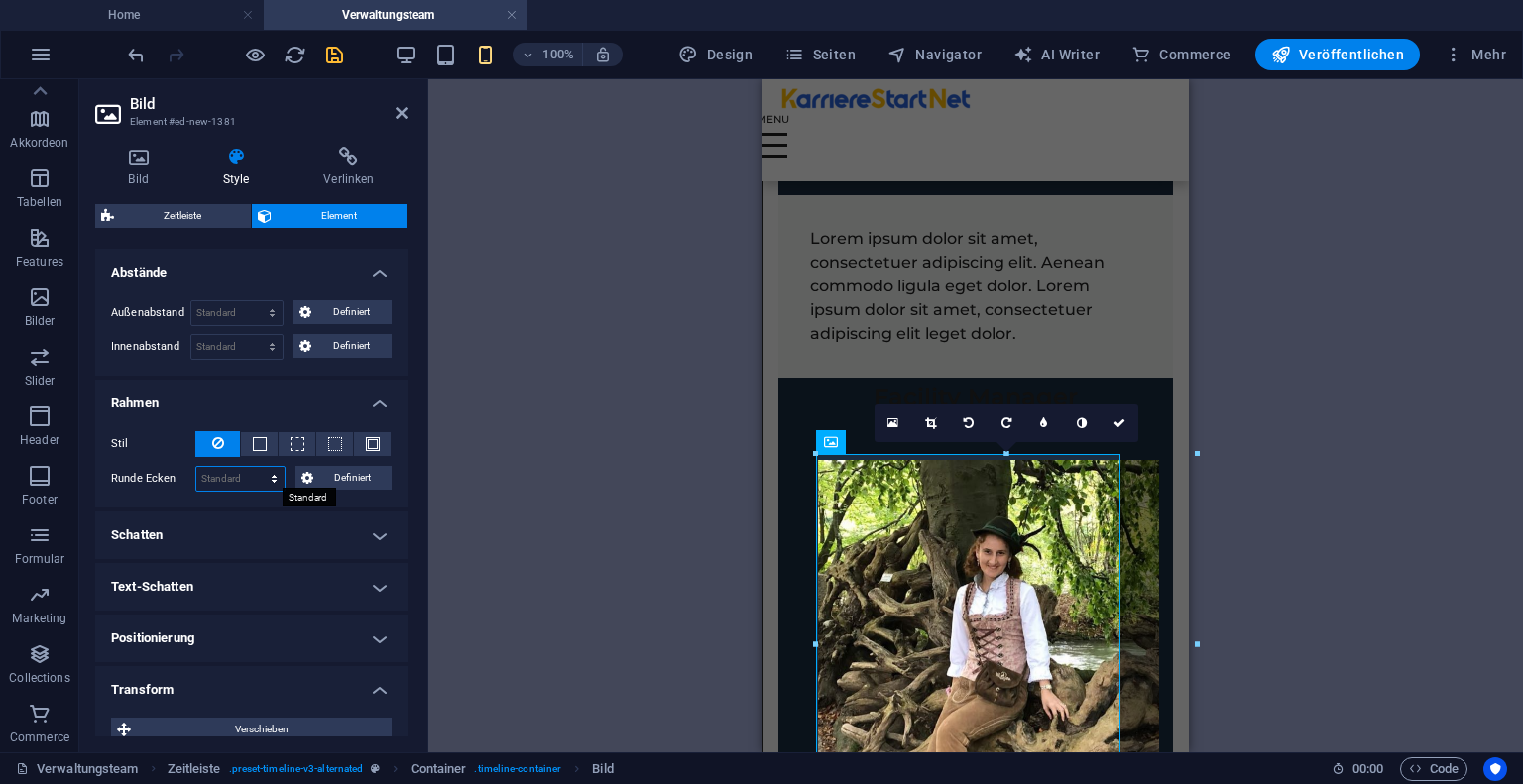 click on "Standard px rem % vh vw Definiert" at bounding box center [240, 479] 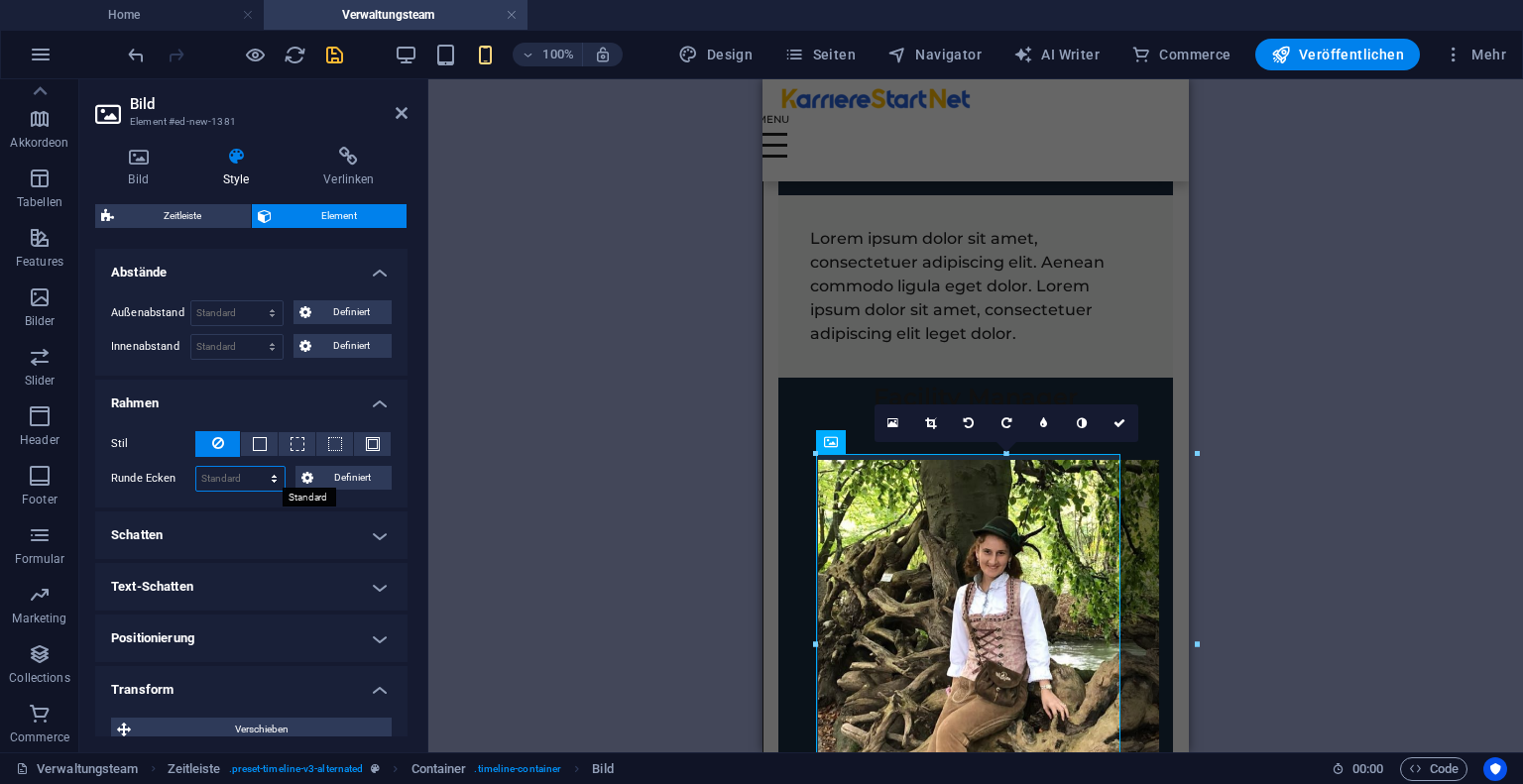 click on "Standard px rem % vh vw Definiert" at bounding box center [240, 479] 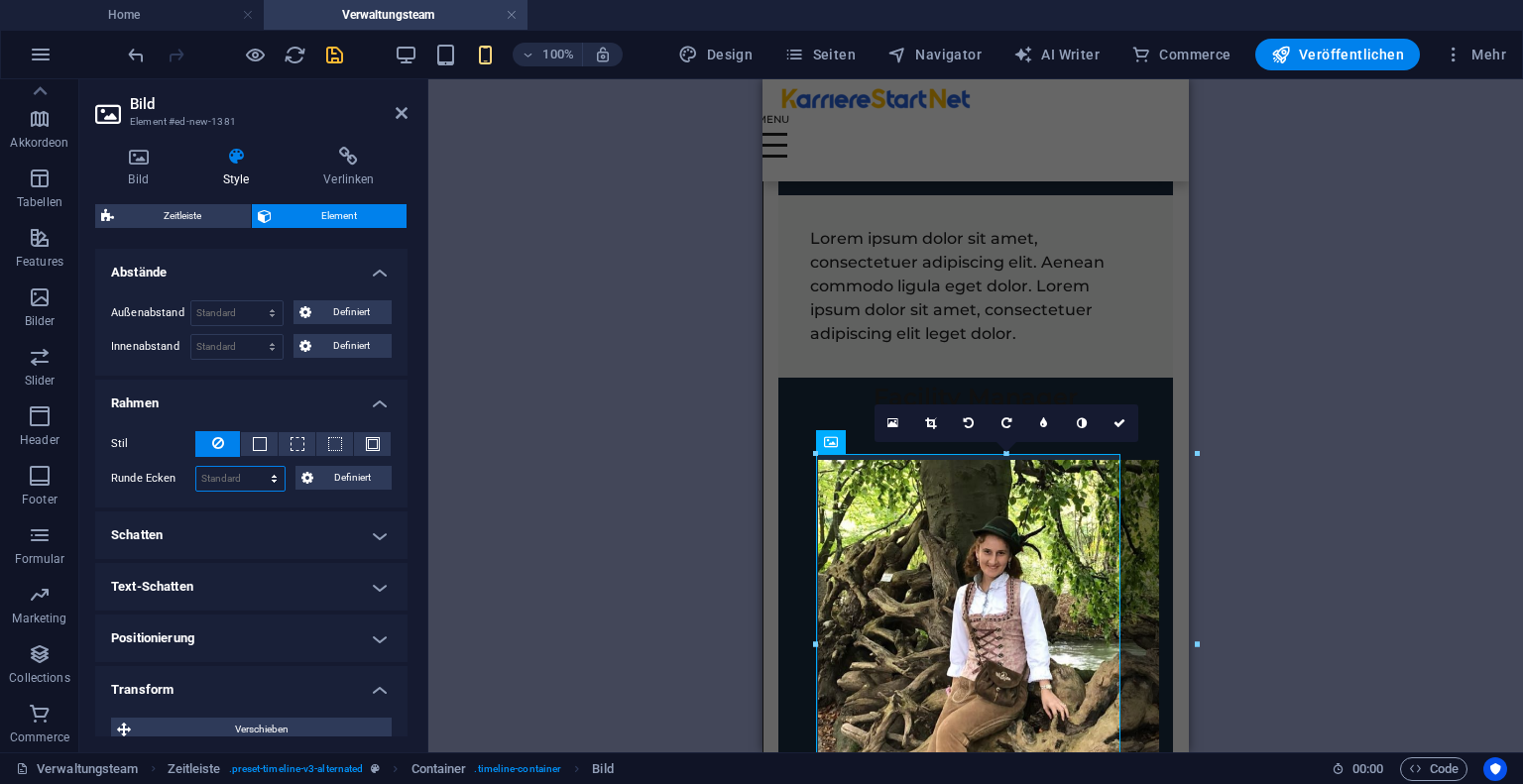 click on "Standard px rem % vh vw Definiert" at bounding box center (240, 479) 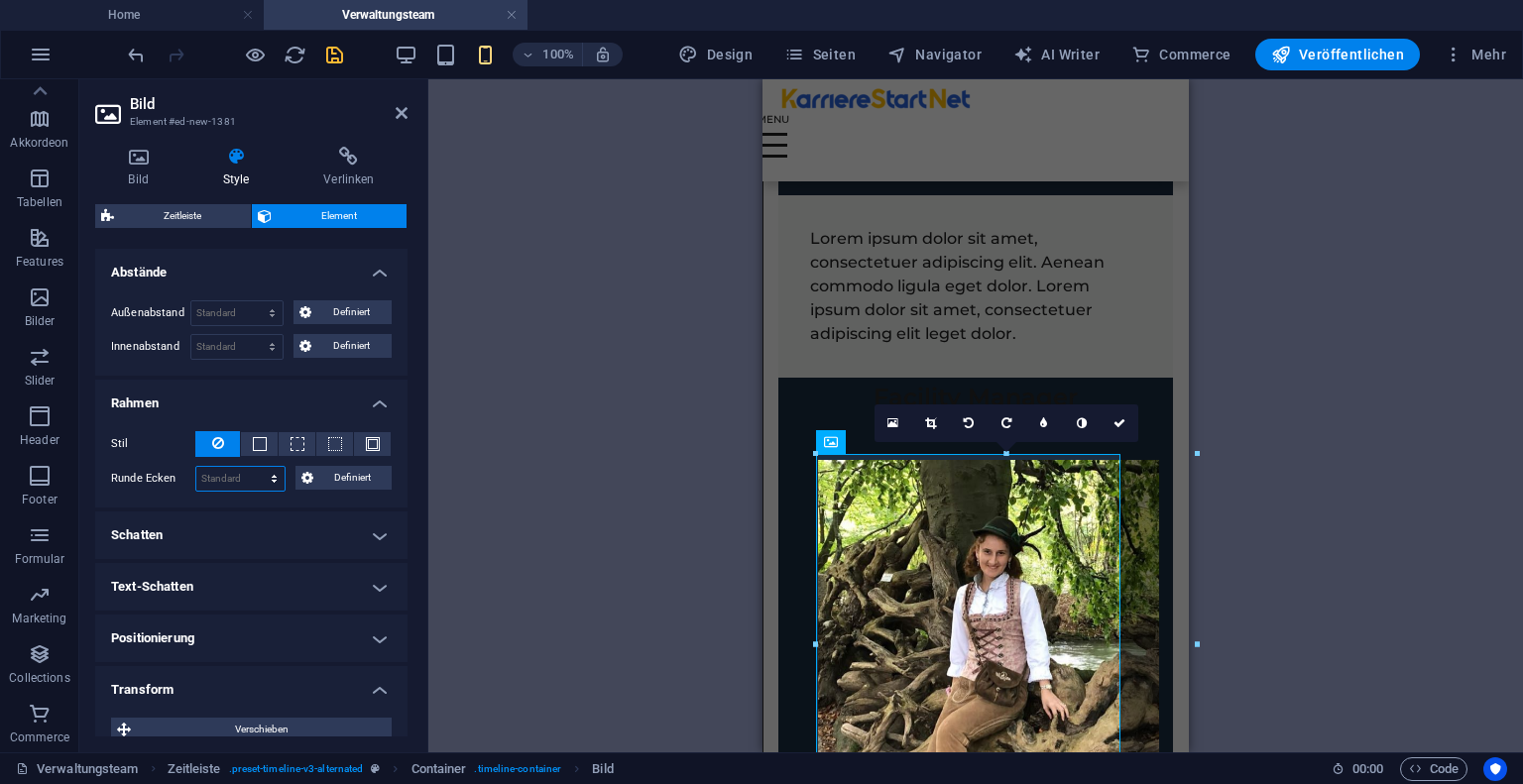 select on "px" 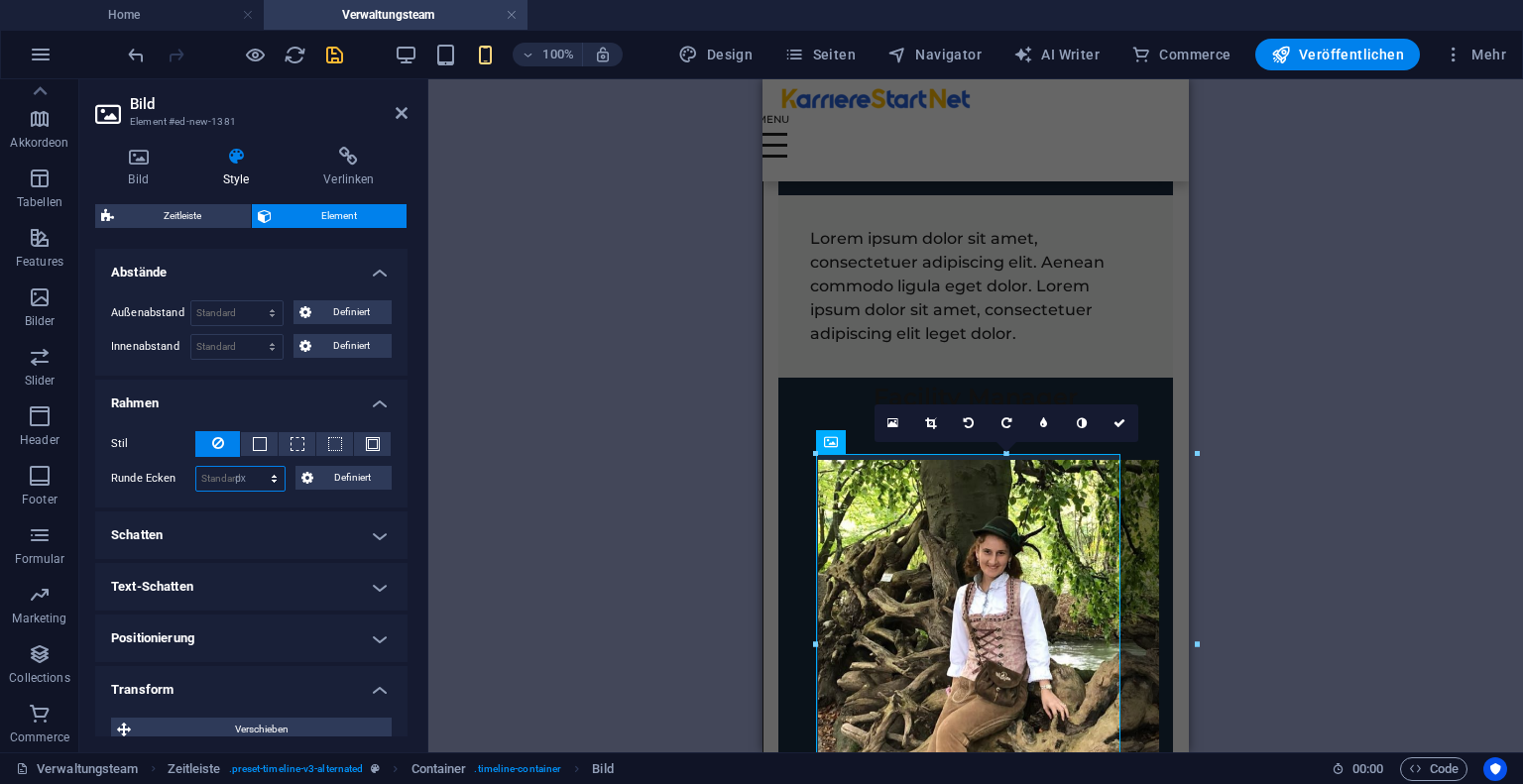 click on "Standard px rem % vh vw Definiert" at bounding box center [240, 479] 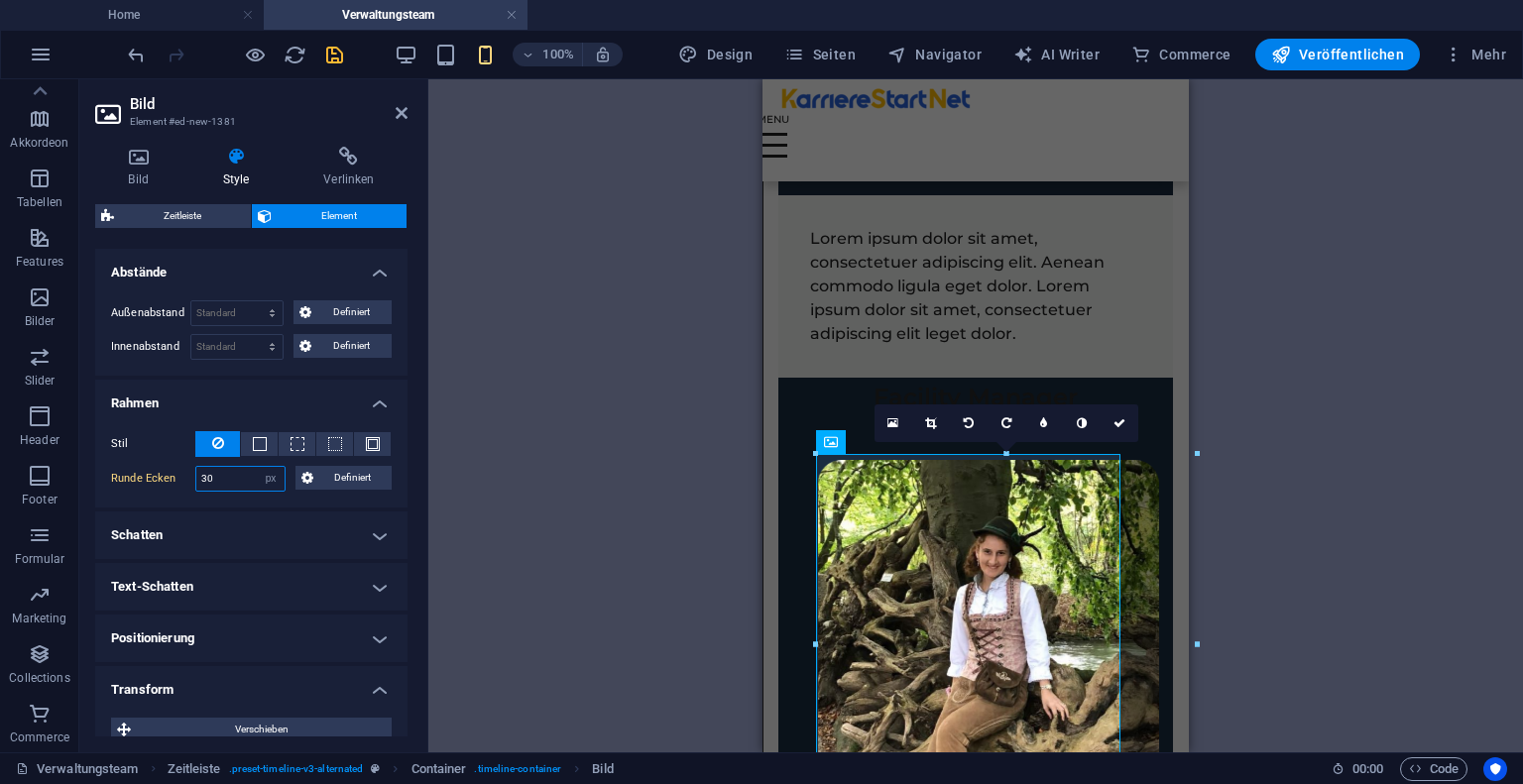 type on "30" 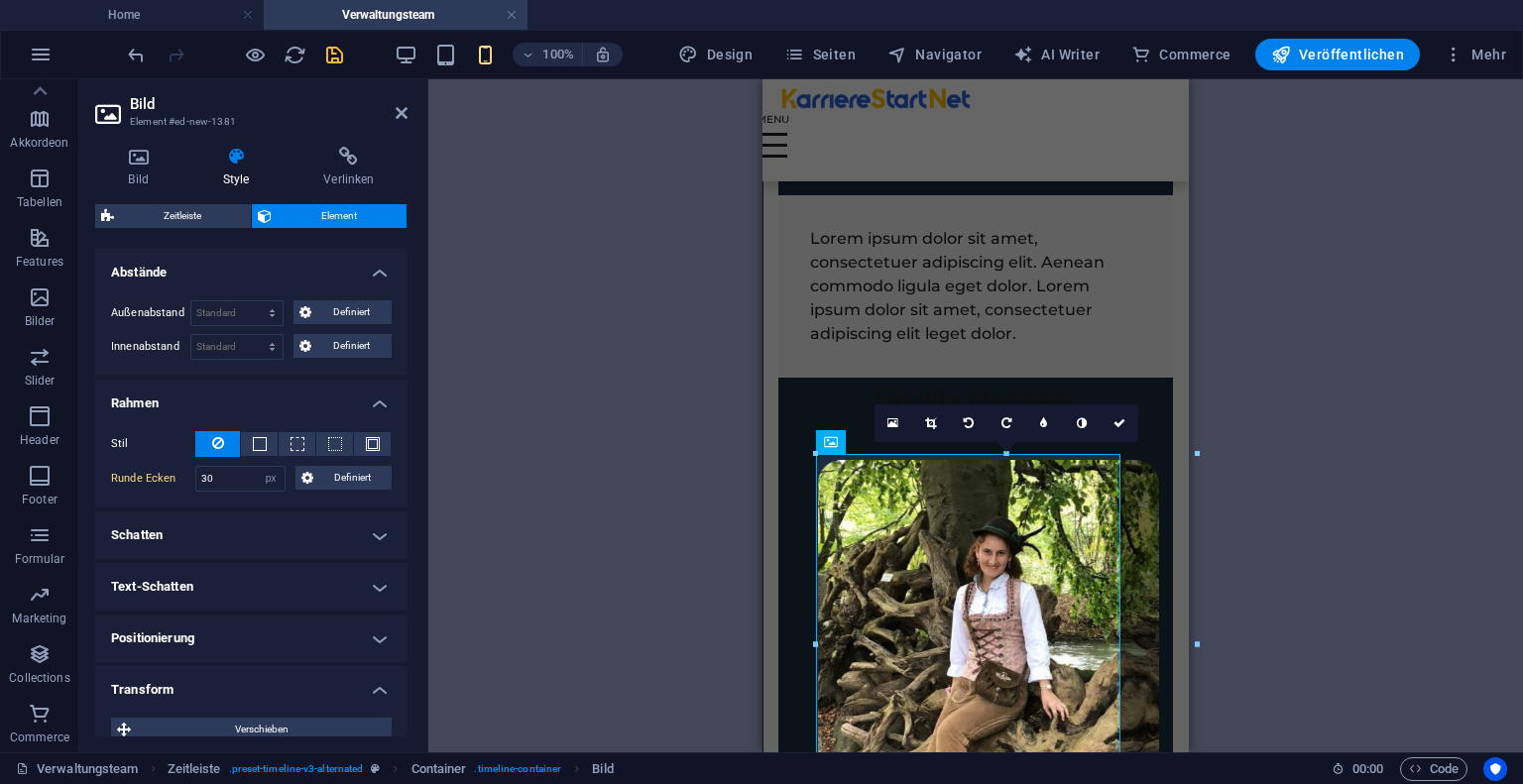 click on "Ziehe hier rein, um den vorhandenen Inhalt zu ersetzen. Drücke "Strg", wenn du ein neues Element erstellen möchtest.
Platzhalter   Container   Referenz   Text   Referenz   Zeitleiste   Container   Text   Container   Container   Text   Container   Text   Container   Container   Text   Akkordeon   Text   Container   Container   Text   Container   H3   H3   H3   Container   Text   Container   Container   Text   Container   H3   Zeitleiste   Container   Container   Container   Text   Container   Container   Container   Text   Text   Container   Container   Text   Container   Text   Container   Container   Container   Text   Container   Container   Text   Container   Text   Text   Text   Text   Text   Container   Container   Container   Container   Text   Text   Text   Zeitleiste   Container   Text   Container   Container   Container   Text   Wachsende Bilder   Bild   Bild   Bild   Bild   Bild   Bild   Bild   Container   Container   Text   Container   Text   Container   Container   Text" at bounding box center (976, 415) 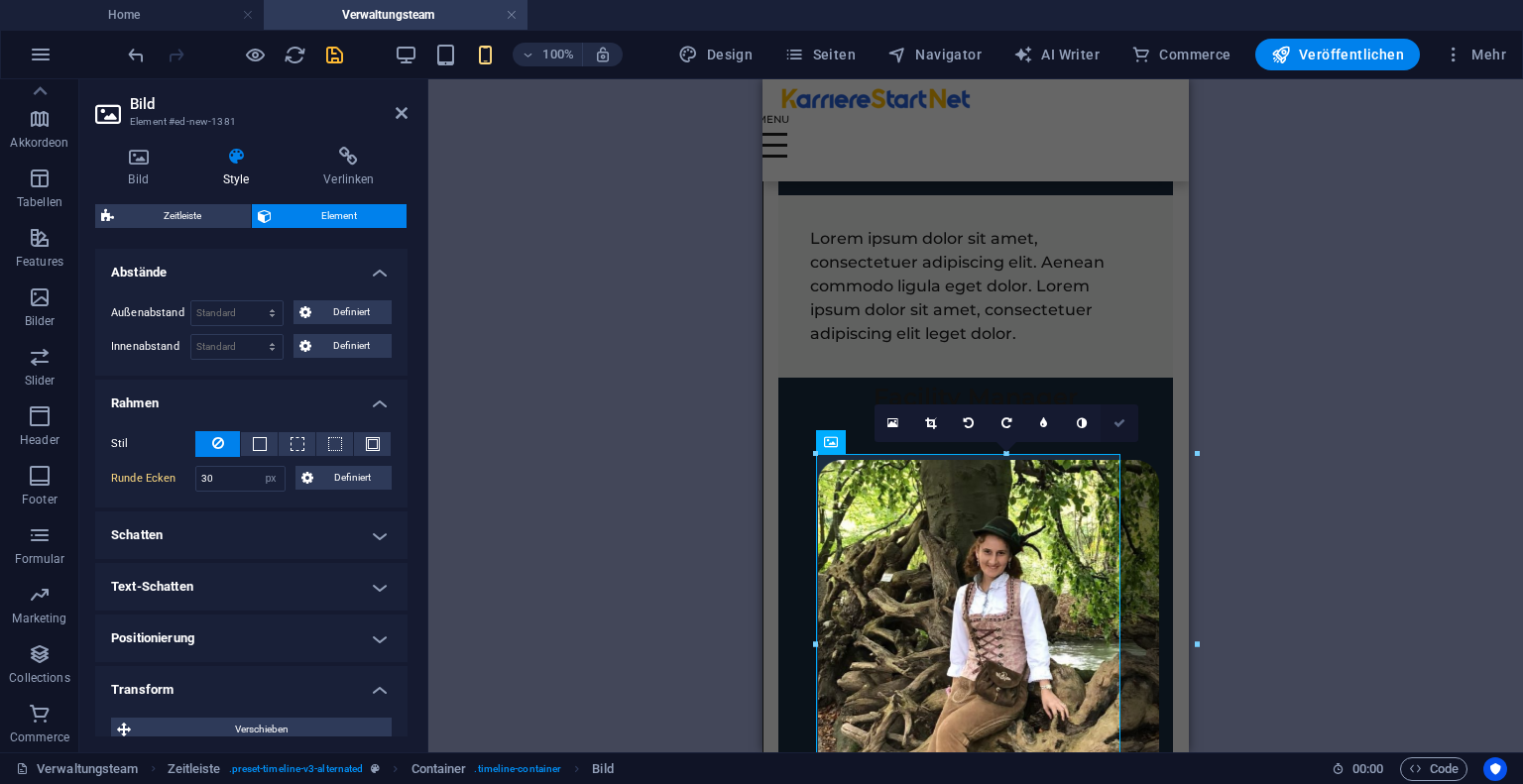 click at bounding box center (1119, 423) 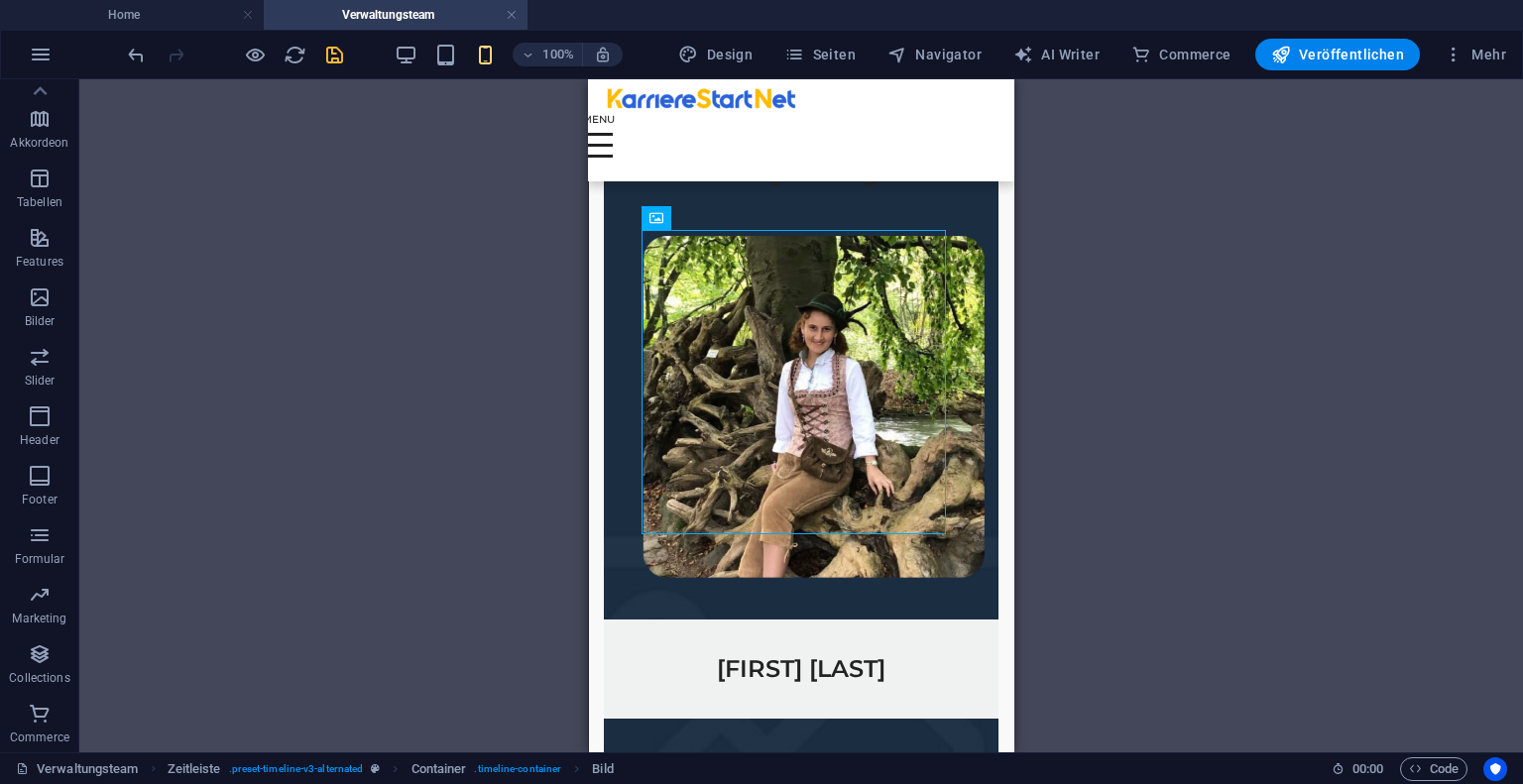 scroll, scrollTop: 2598, scrollLeft: 0, axis: vertical 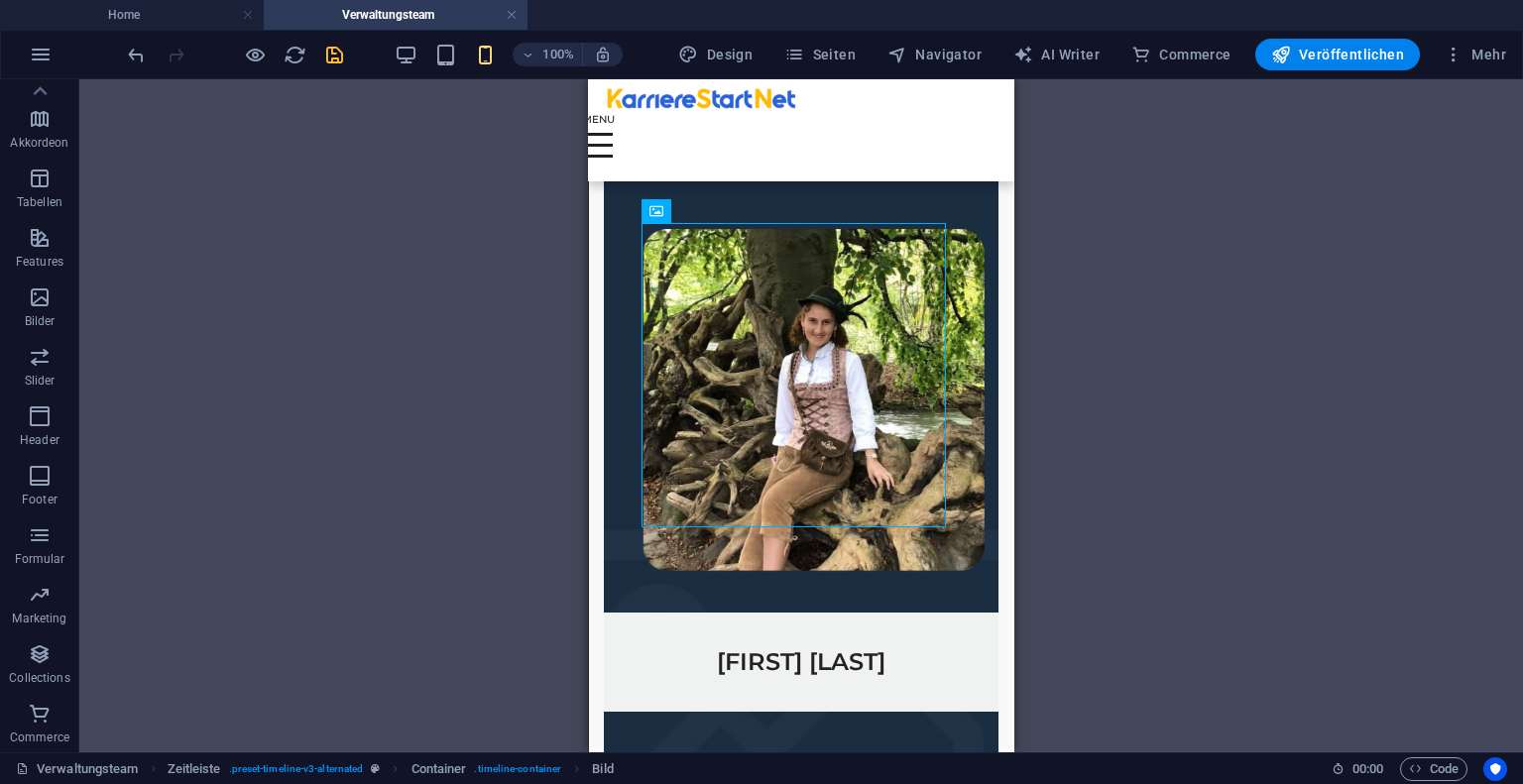 click on "Ziehe hier rein, um den vorhandenen Inhalt zu ersetzen. Drücke "Strg", wenn du ein neues Element erstellen möchtest.
Platzhalter   Container   Referenz   Text   Referenz   Zeitleiste   Container   Text   Container   Container   Text   Container   Text   Container   Container   Text   Akkordeon   Text   Container   Container   Text   Container   H3   H3   H3   Container   Text   Container   Container   Text   Container   H3   Zeitleiste   Container   Container   Container   Text   Container   Container   Container   Text   Text   Container   Container   Text   Container   Text   Container   Container   Container   Text   Container   Container   Text   Container   Text   Text   Text   Text   Text   Container   Container   Container   Container   Text   Container   Text   Text   Zeitleiste   Container   Text   Container   Container   Container   Text   Wachsende Bilder   Bild   Bild   Bild   Bild   Bild   Bild   Bild   Container   Container   Text   Container   Text   Container   Container" at bounding box center [801, 415] 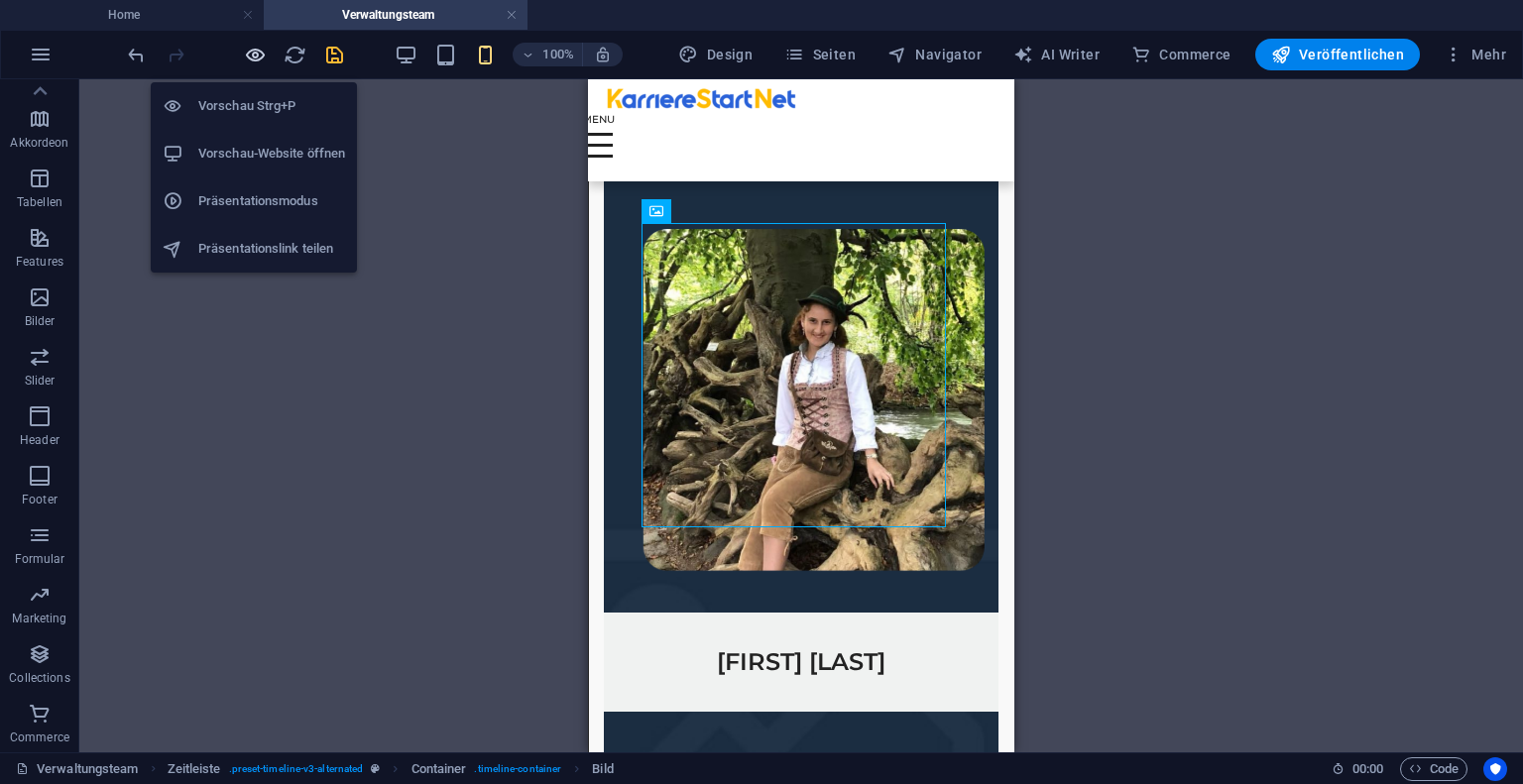 click at bounding box center (255, 55) 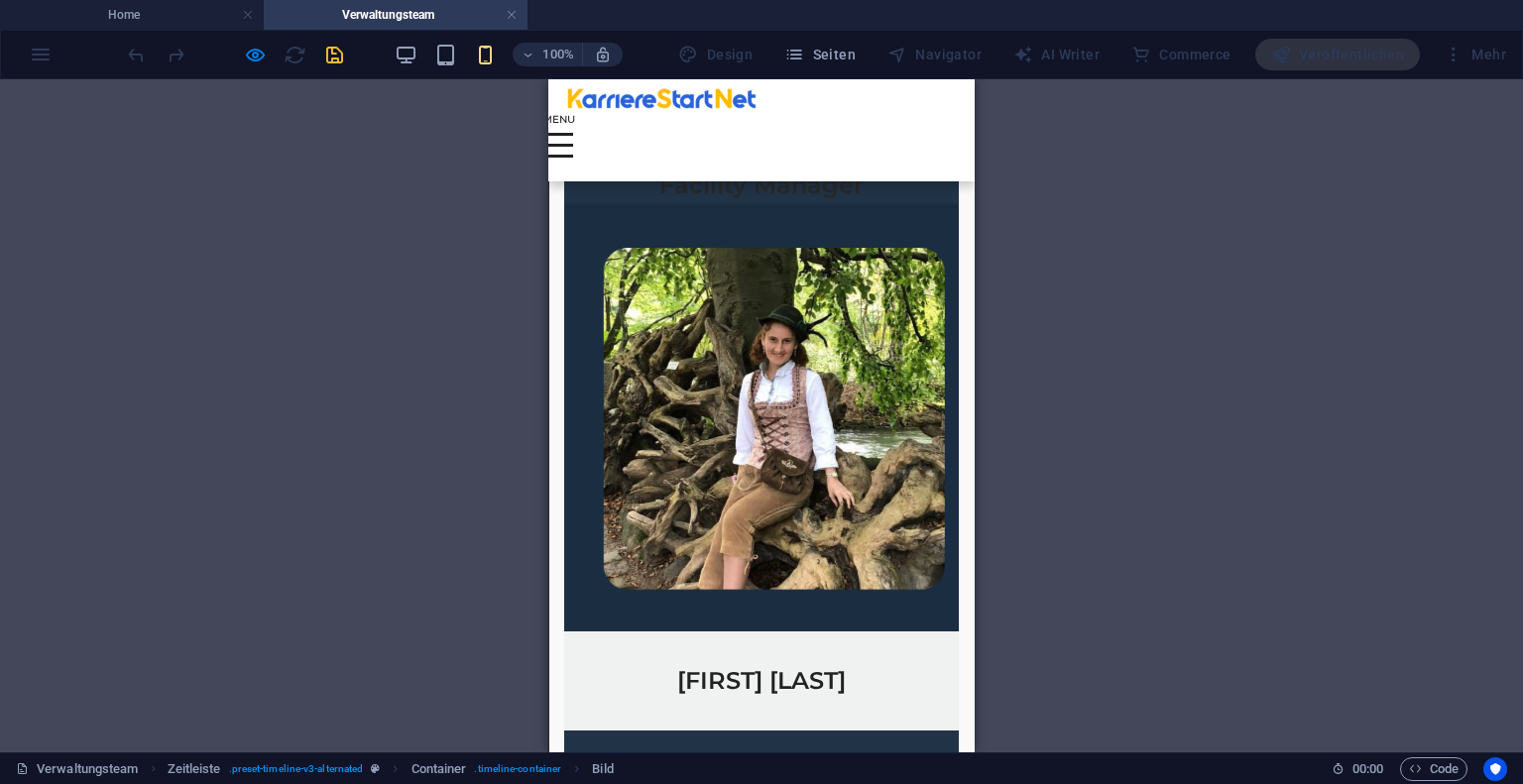 scroll, scrollTop: 2422, scrollLeft: 0, axis: vertical 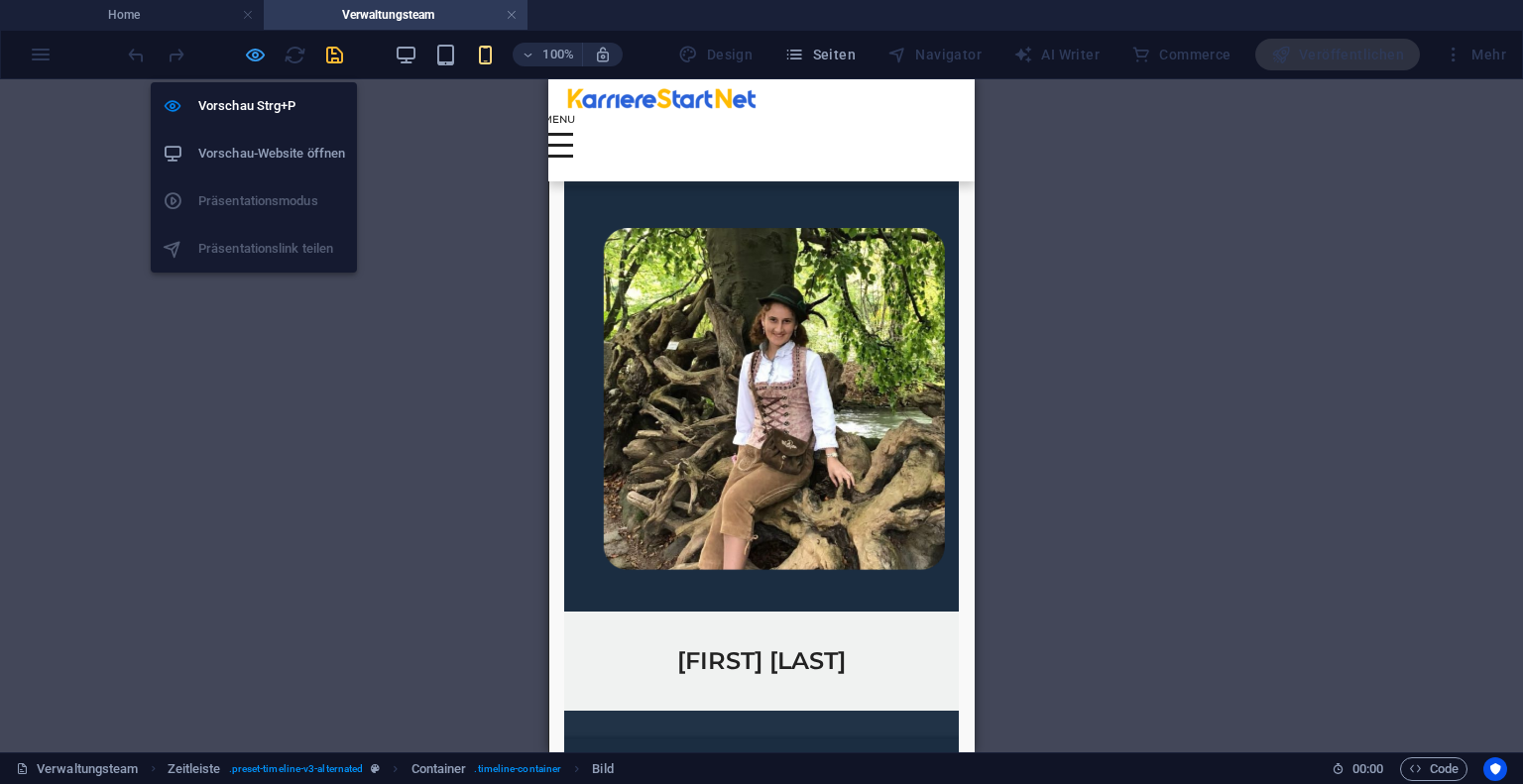 click at bounding box center [255, 55] 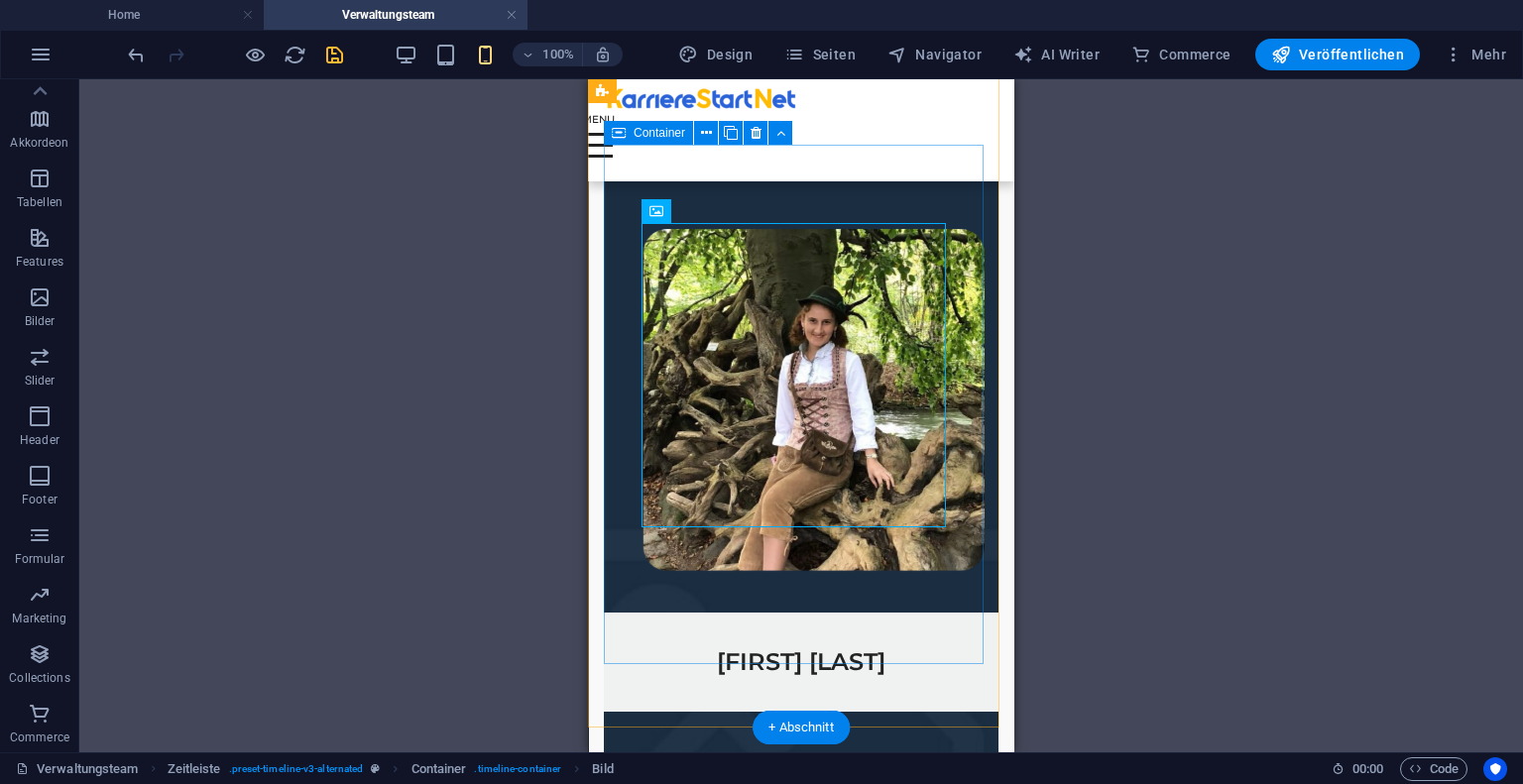scroll, scrollTop: 2367, scrollLeft: 0, axis: vertical 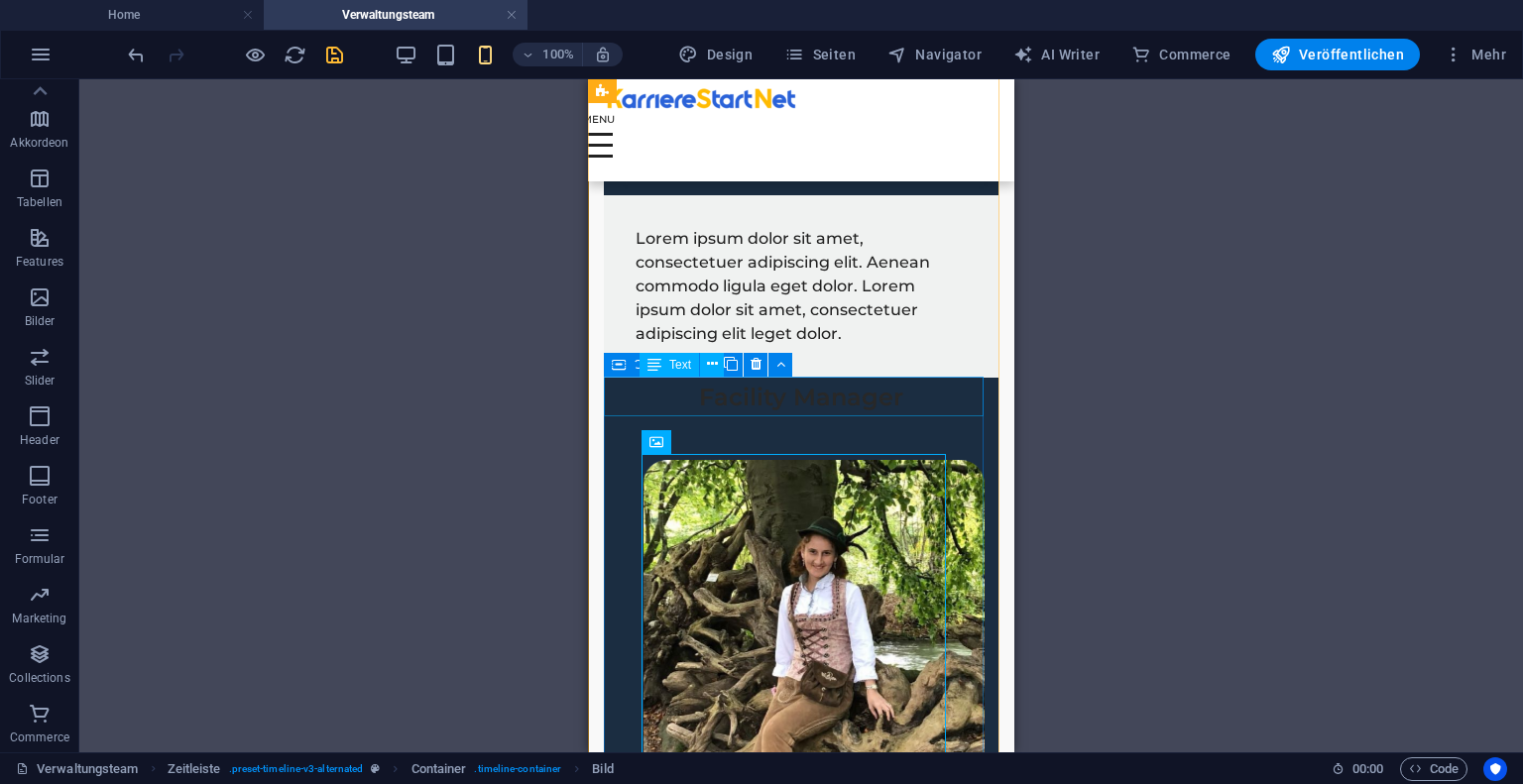 click on "Facility Manager" at bounding box center [801, 397] 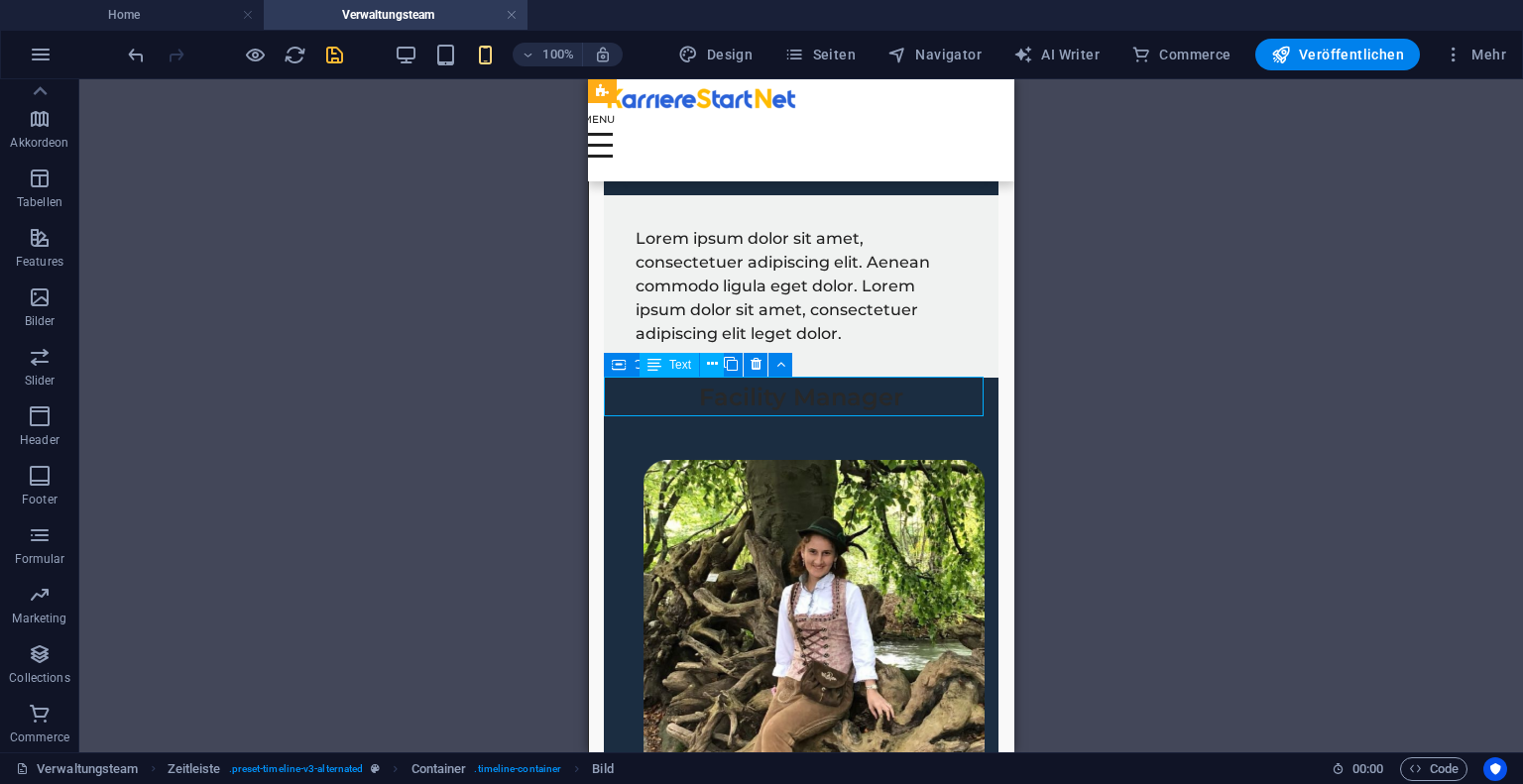 click on "Facility Manager" at bounding box center [801, 397] 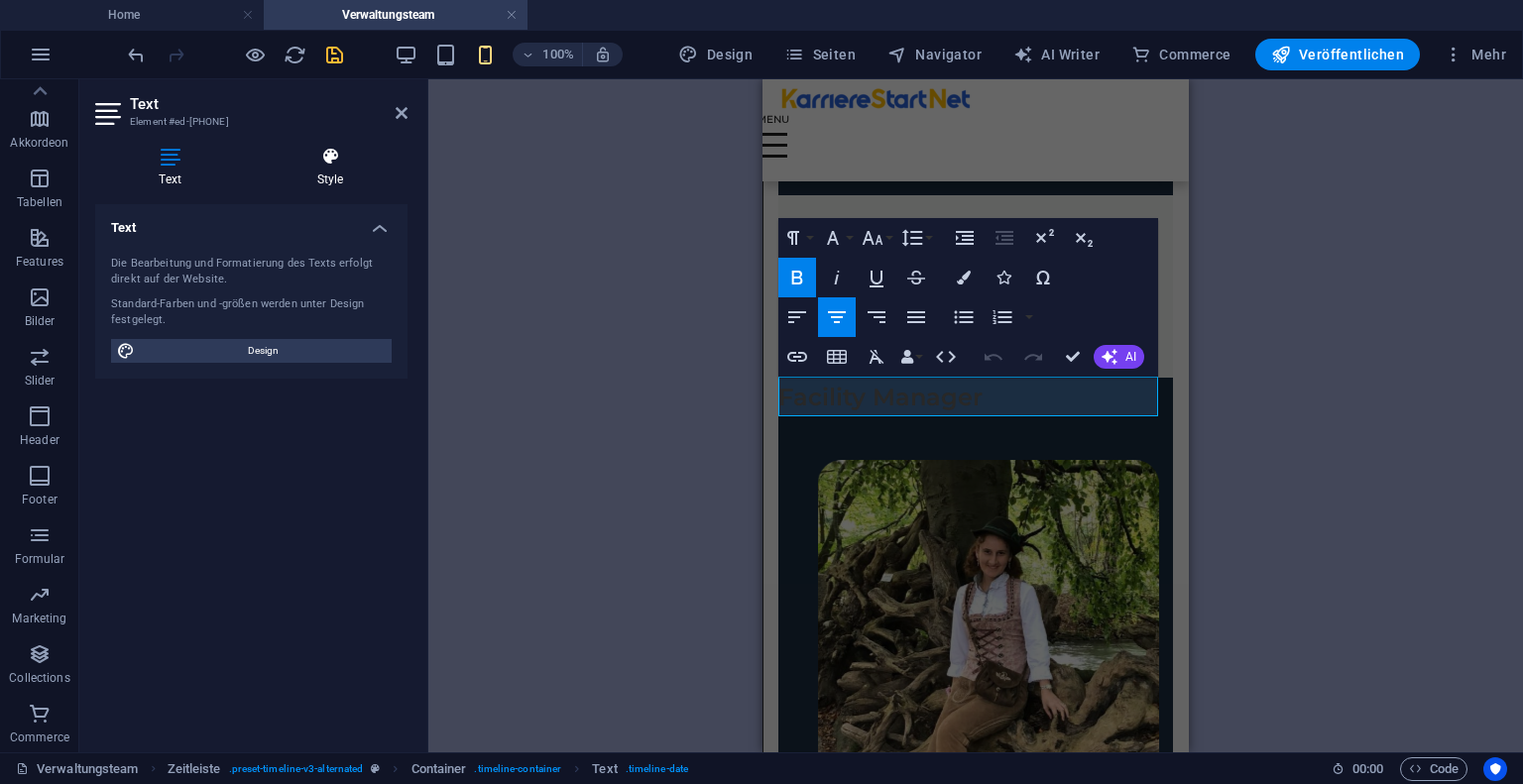 click on "Style" at bounding box center [330, 168] 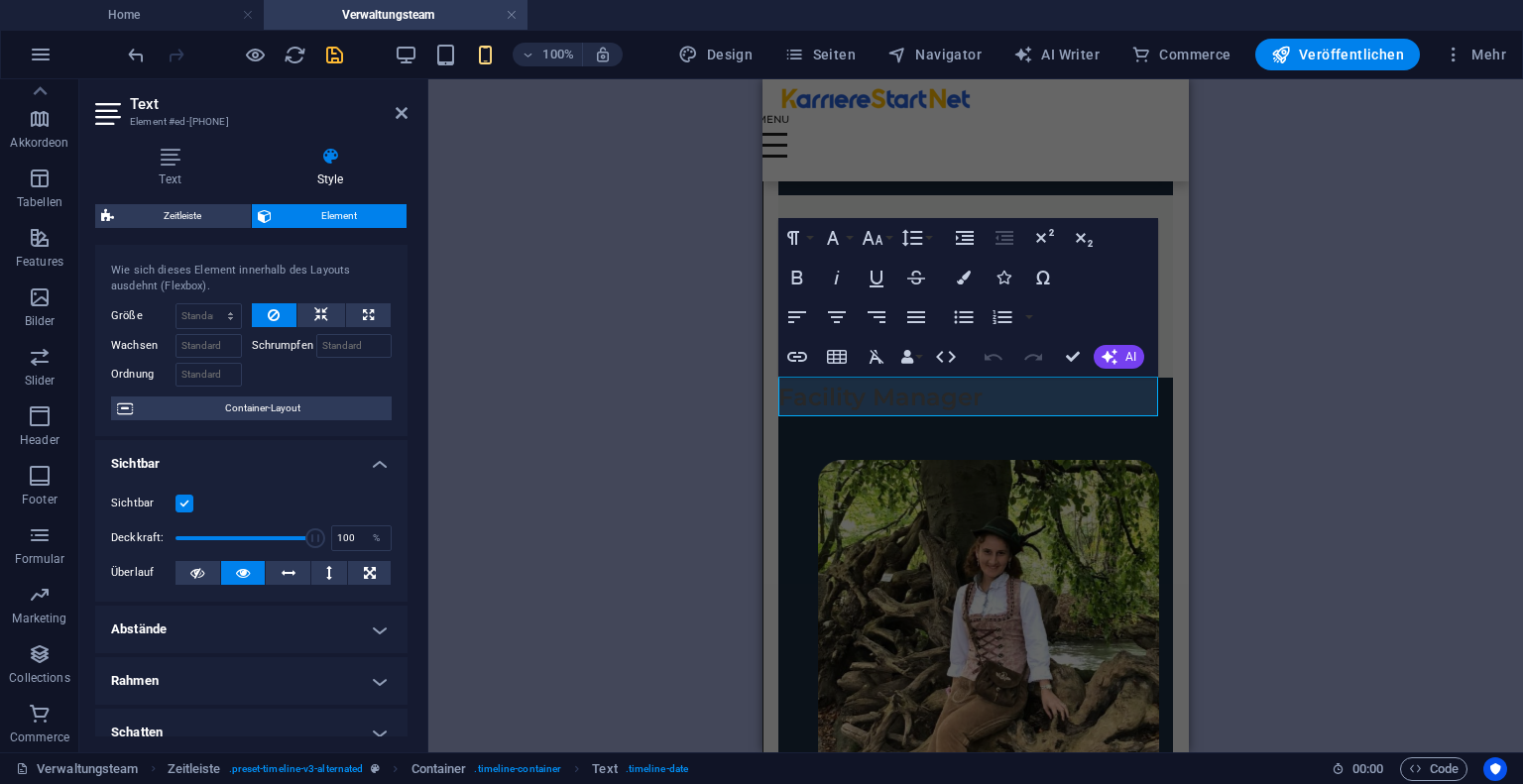 scroll, scrollTop: 0, scrollLeft: 0, axis: both 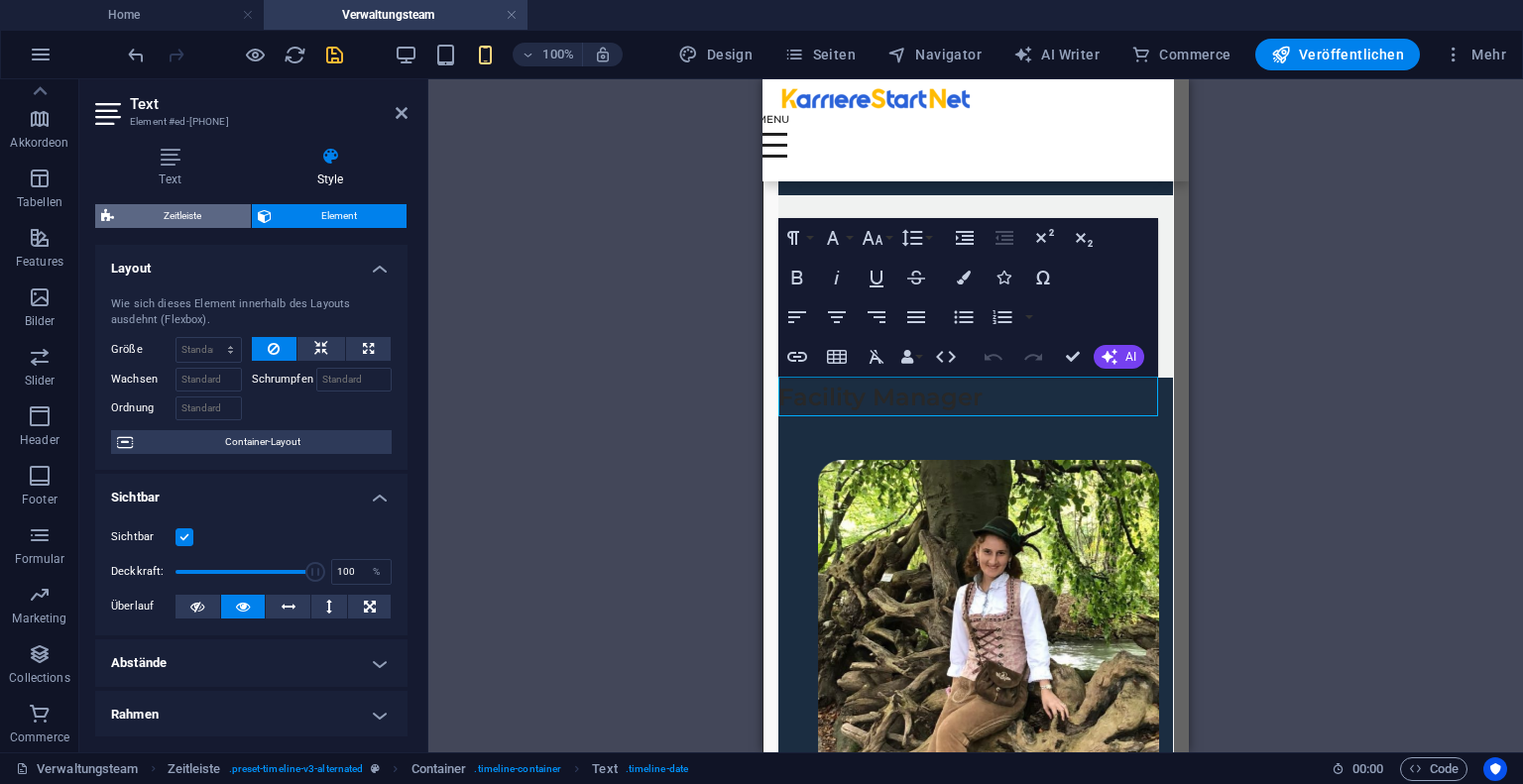 click on "Zeitleiste" at bounding box center (182, 216) 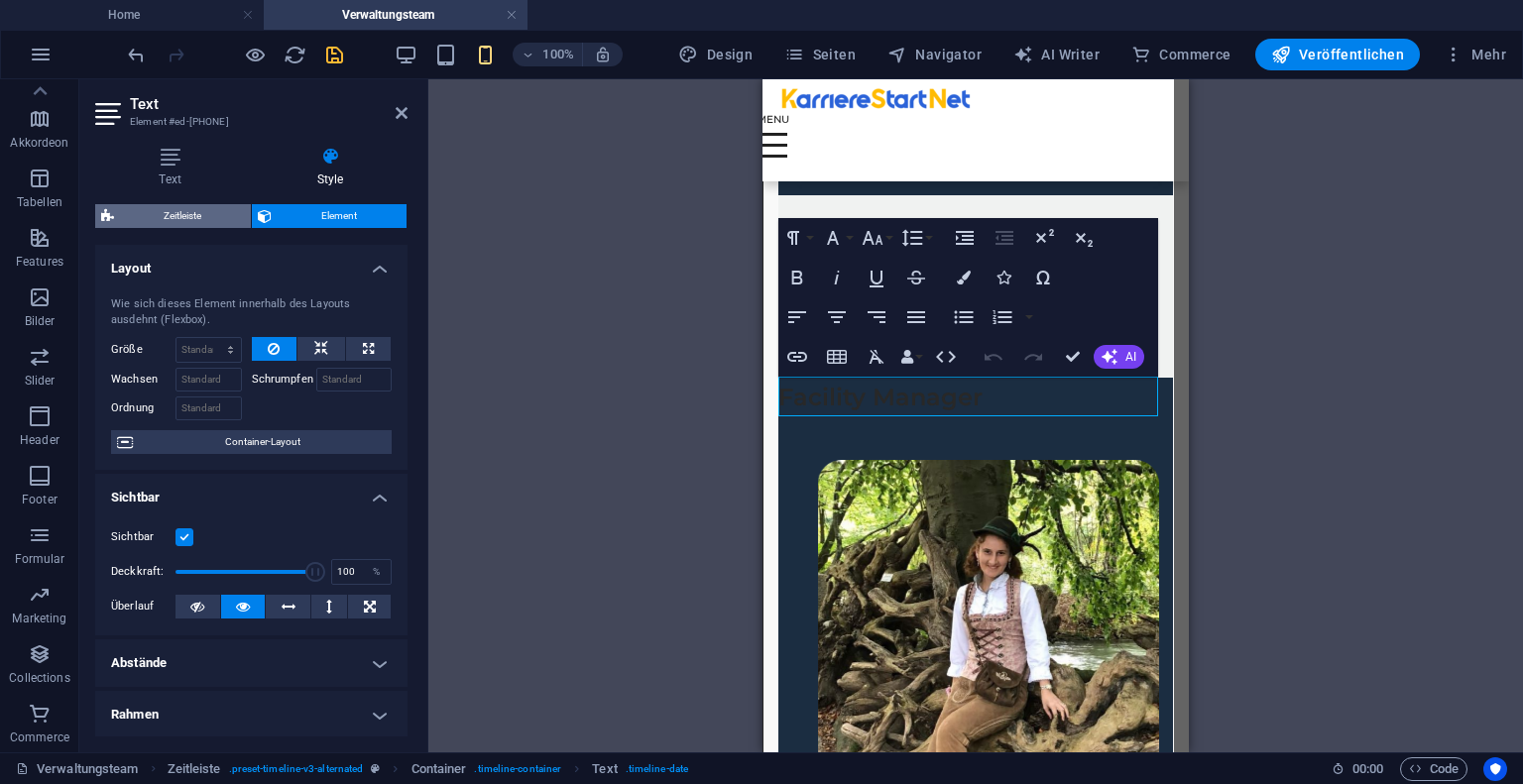 select on "px" 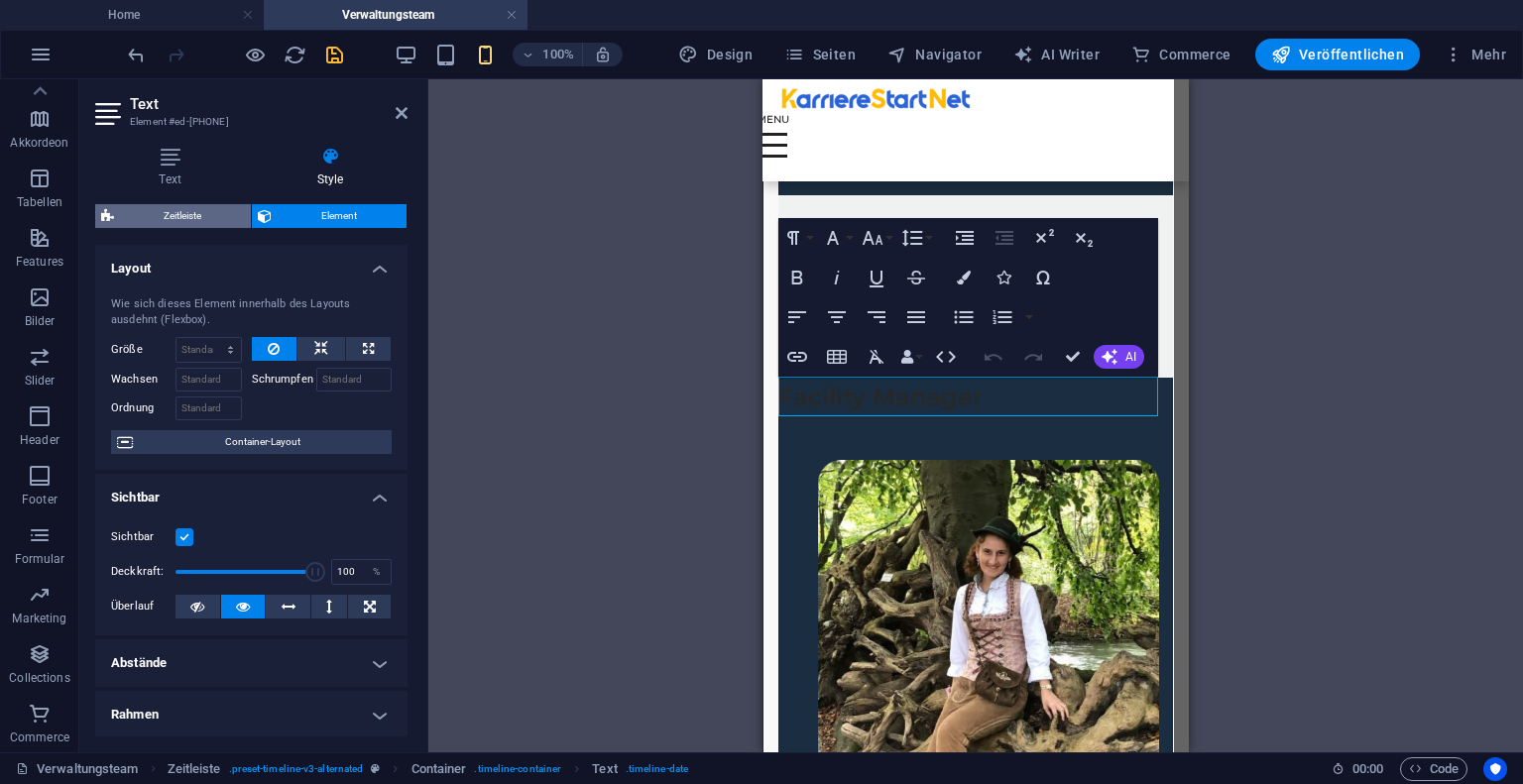 select on "rem" 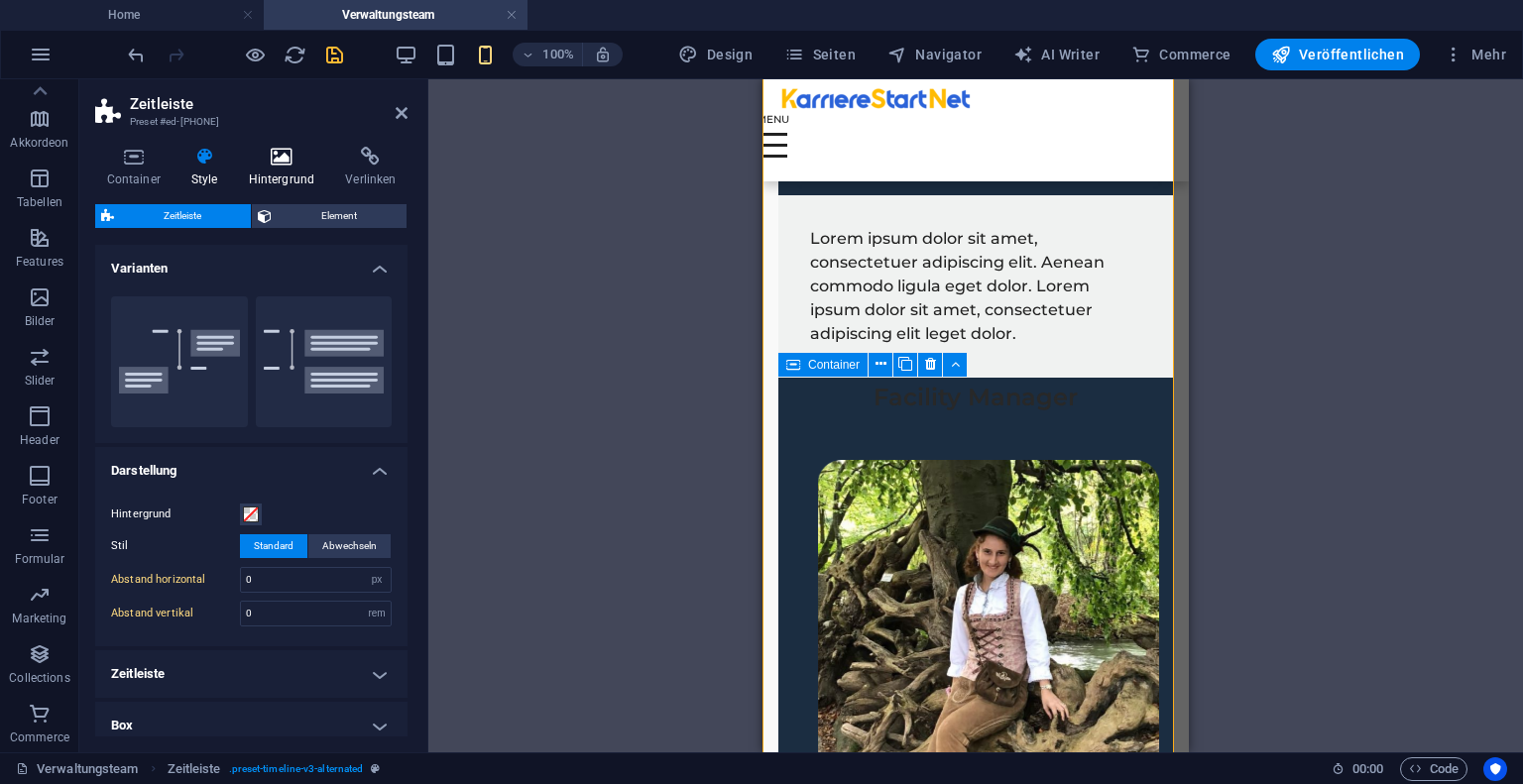 click at bounding box center [282, 157] 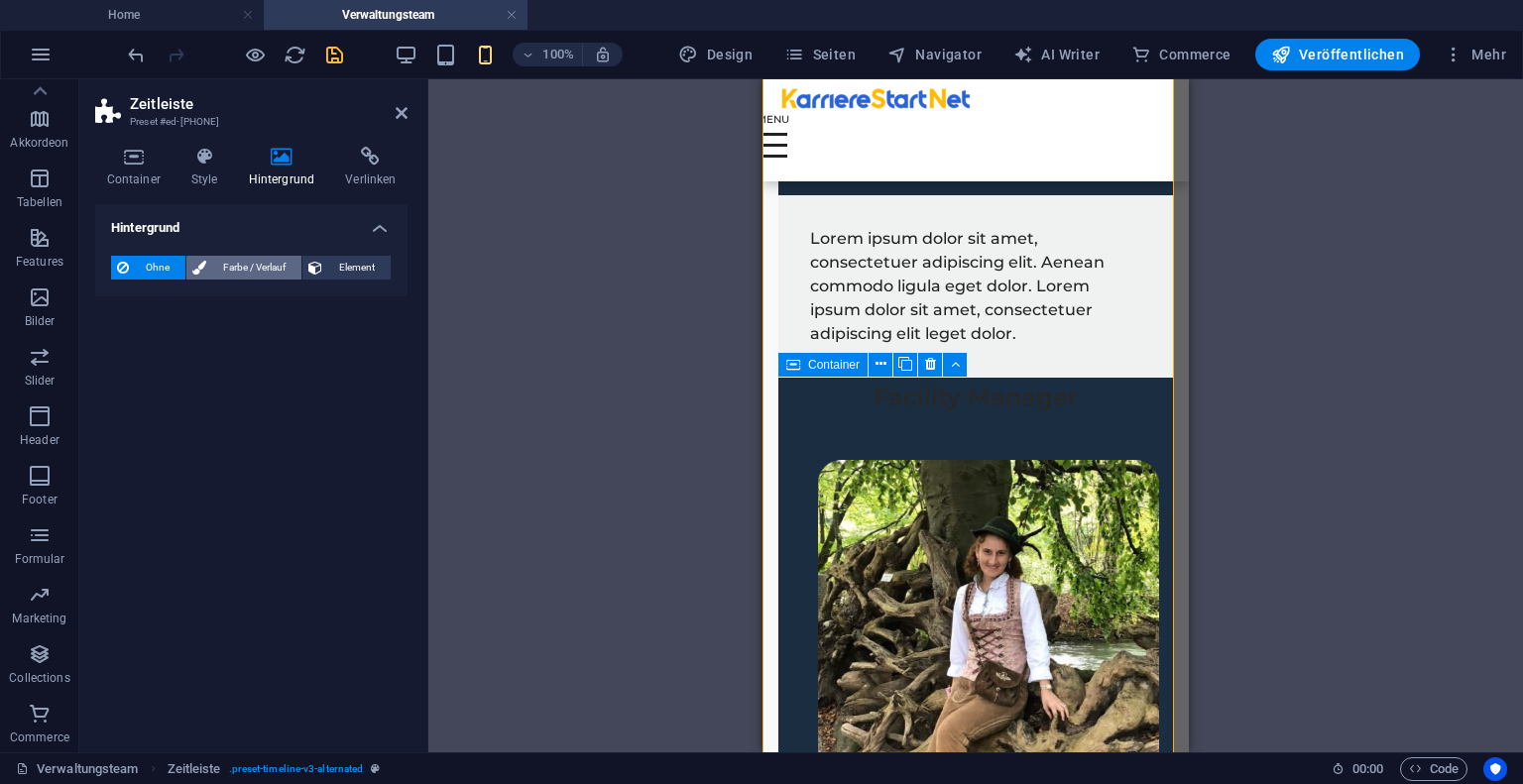 click on "Farbe / Verlauf" at bounding box center [254, 268] 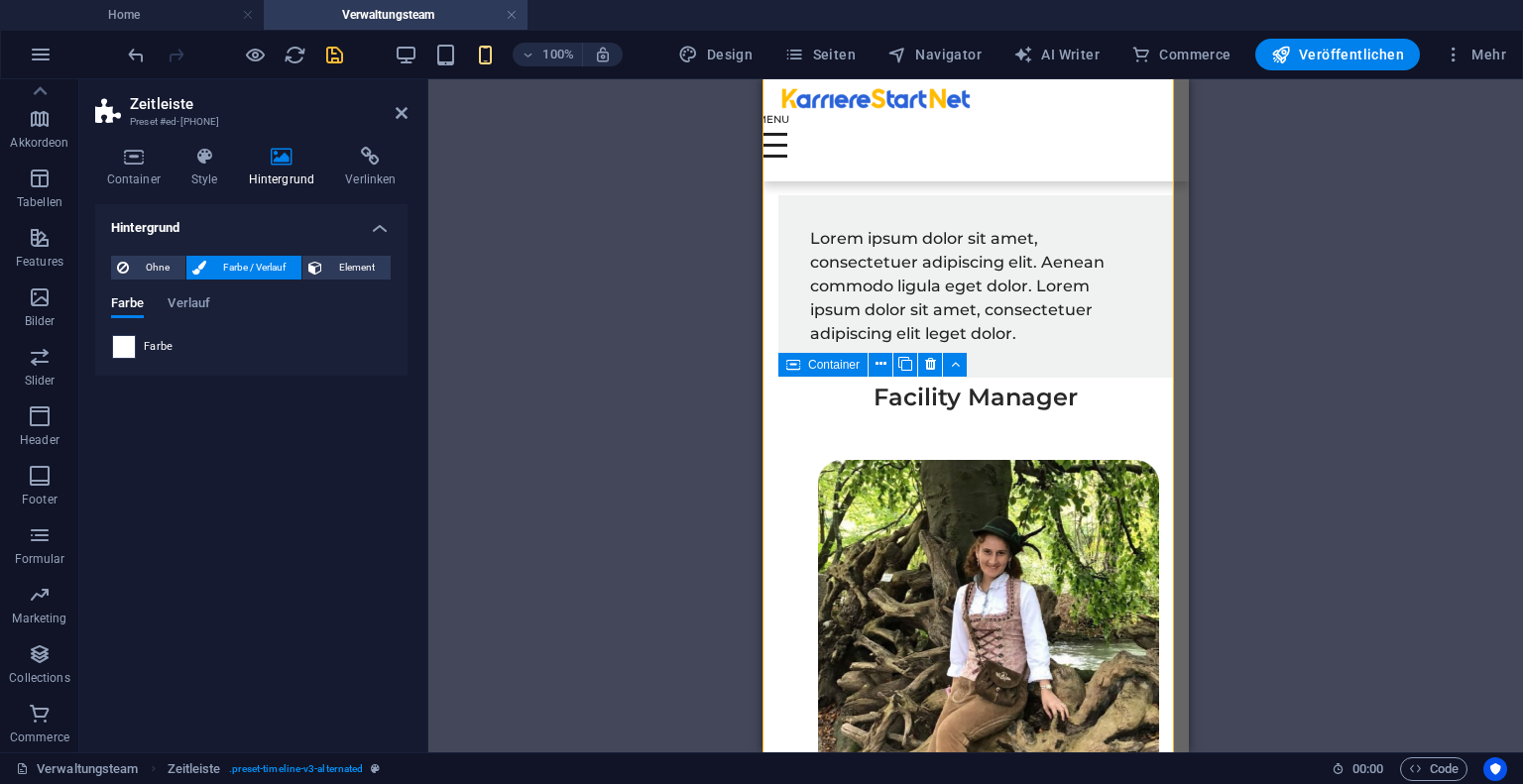 click at bounding box center (124, 347) 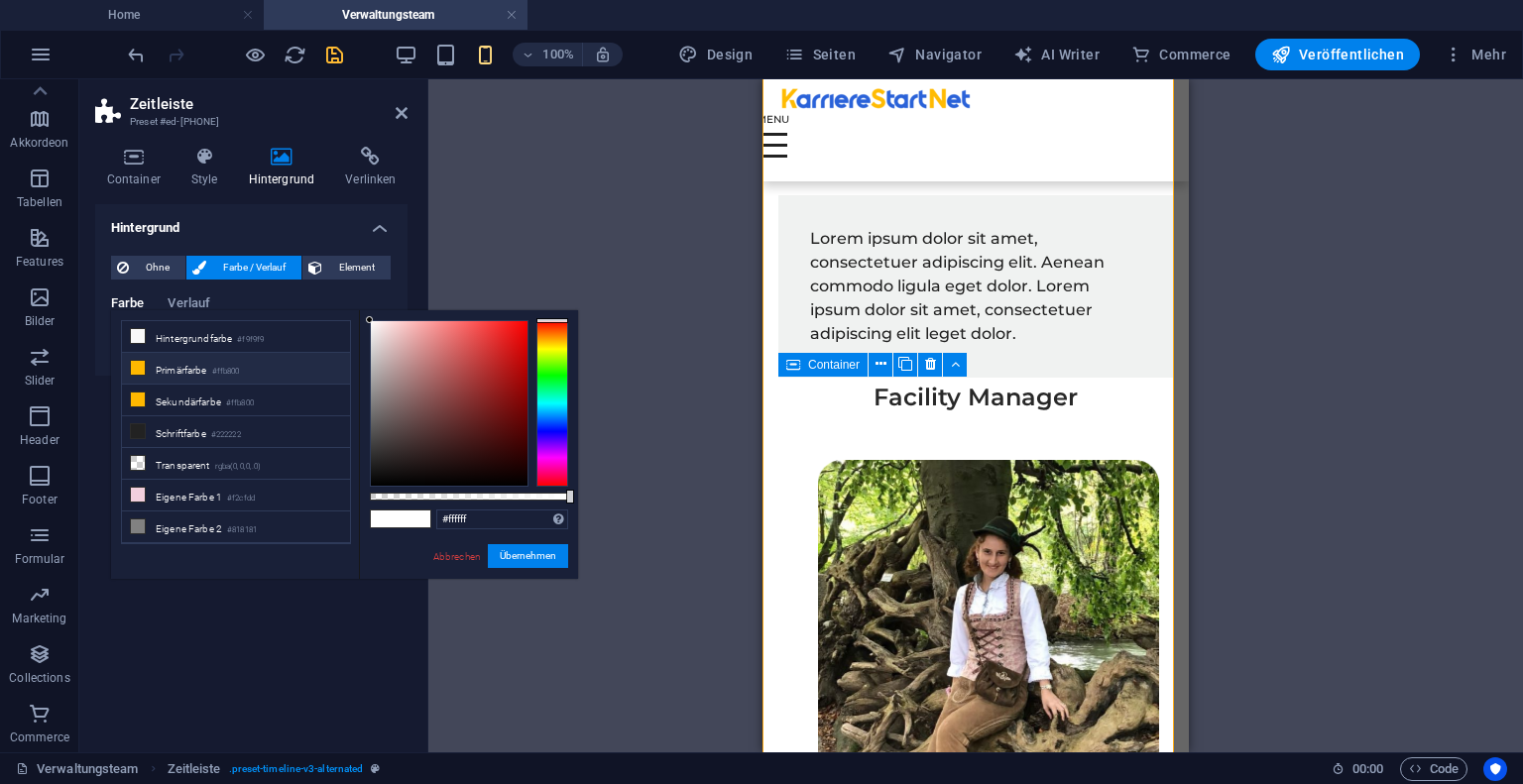 click on "Primärfarbe
#ffb800" at bounding box center [236, 369] 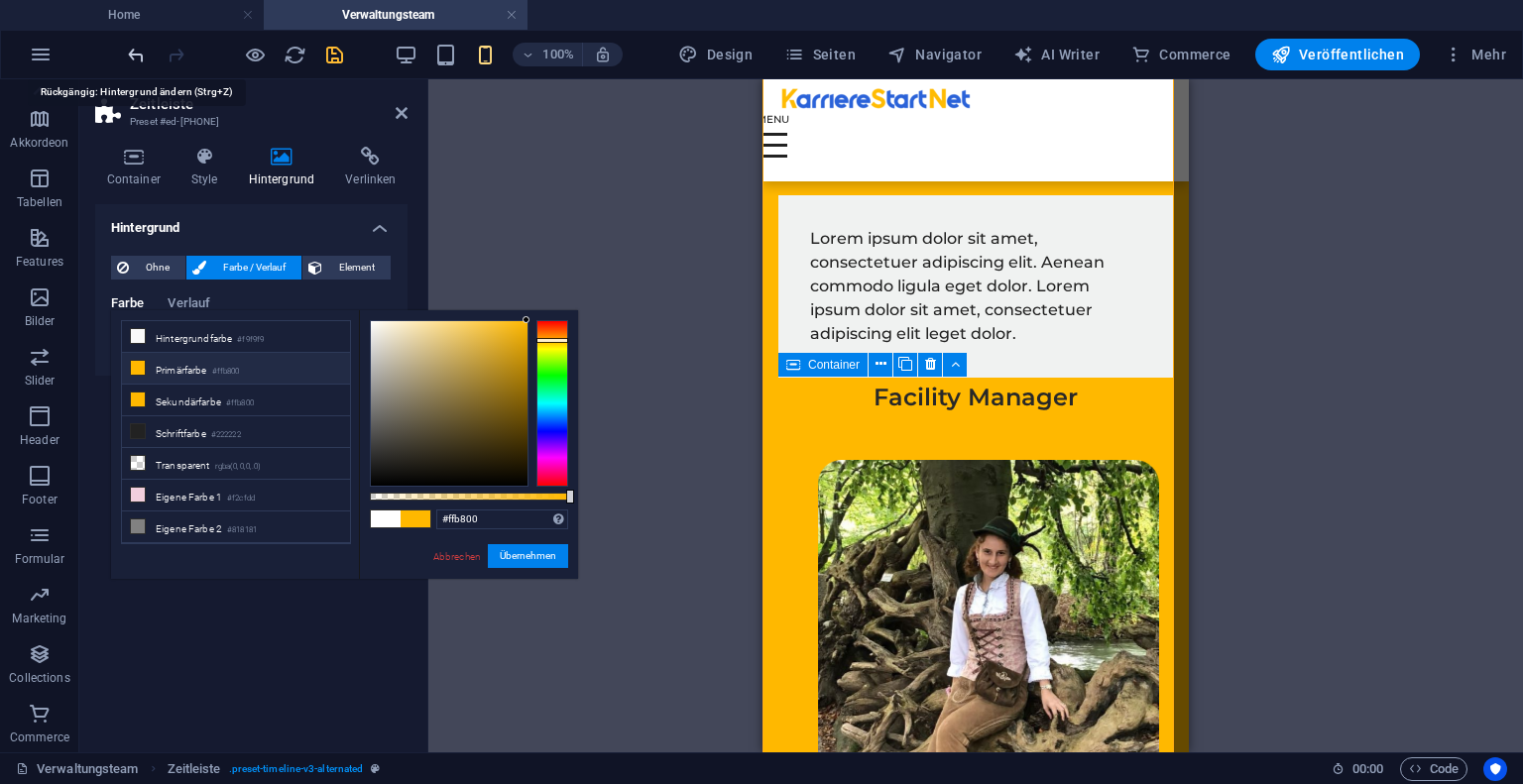 click at bounding box center [136, 55] 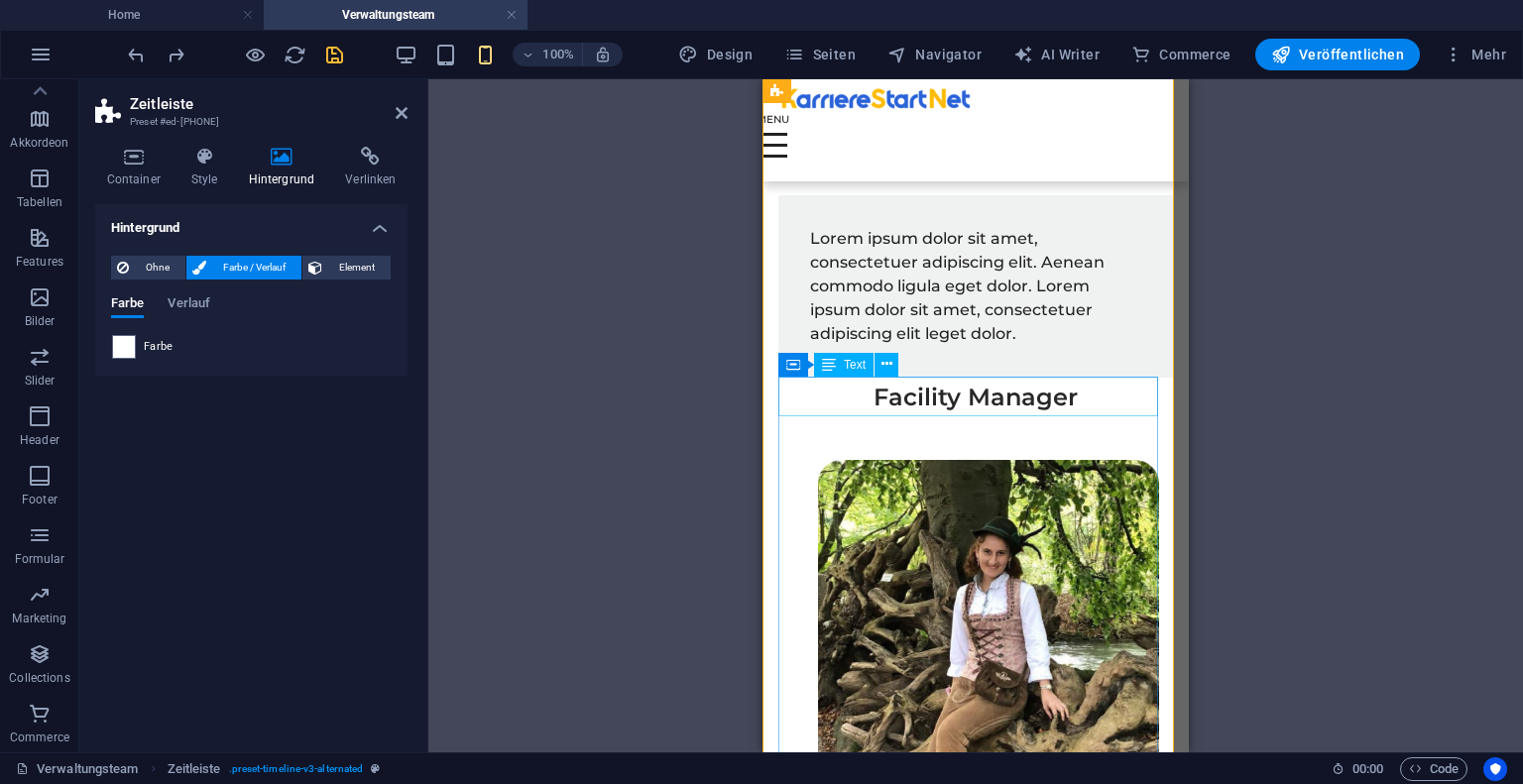 click on "Facility Manager" at bounding box center [976, 397] 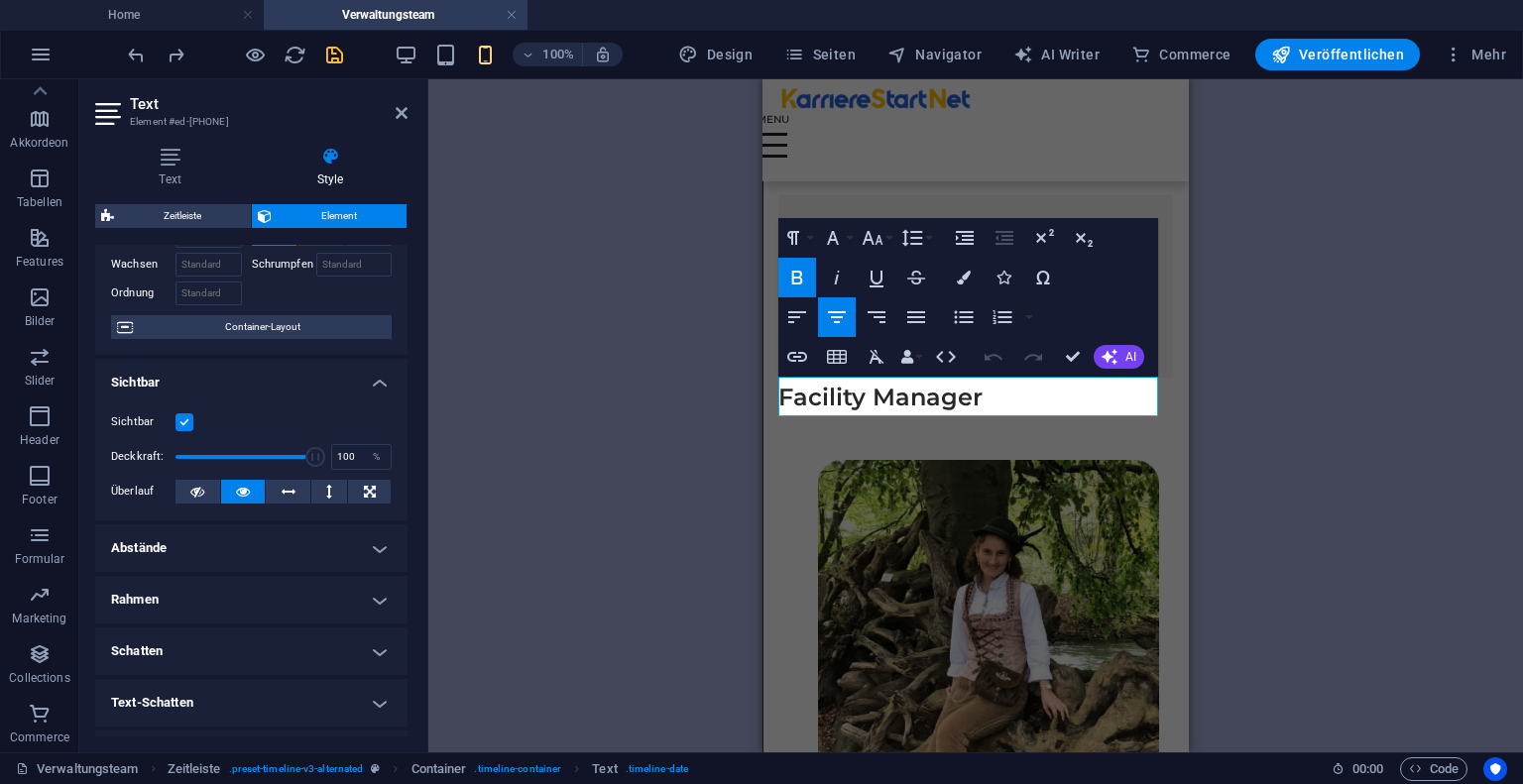 scroll, scrollTop: 0, scrollLeft: 0, axis: both 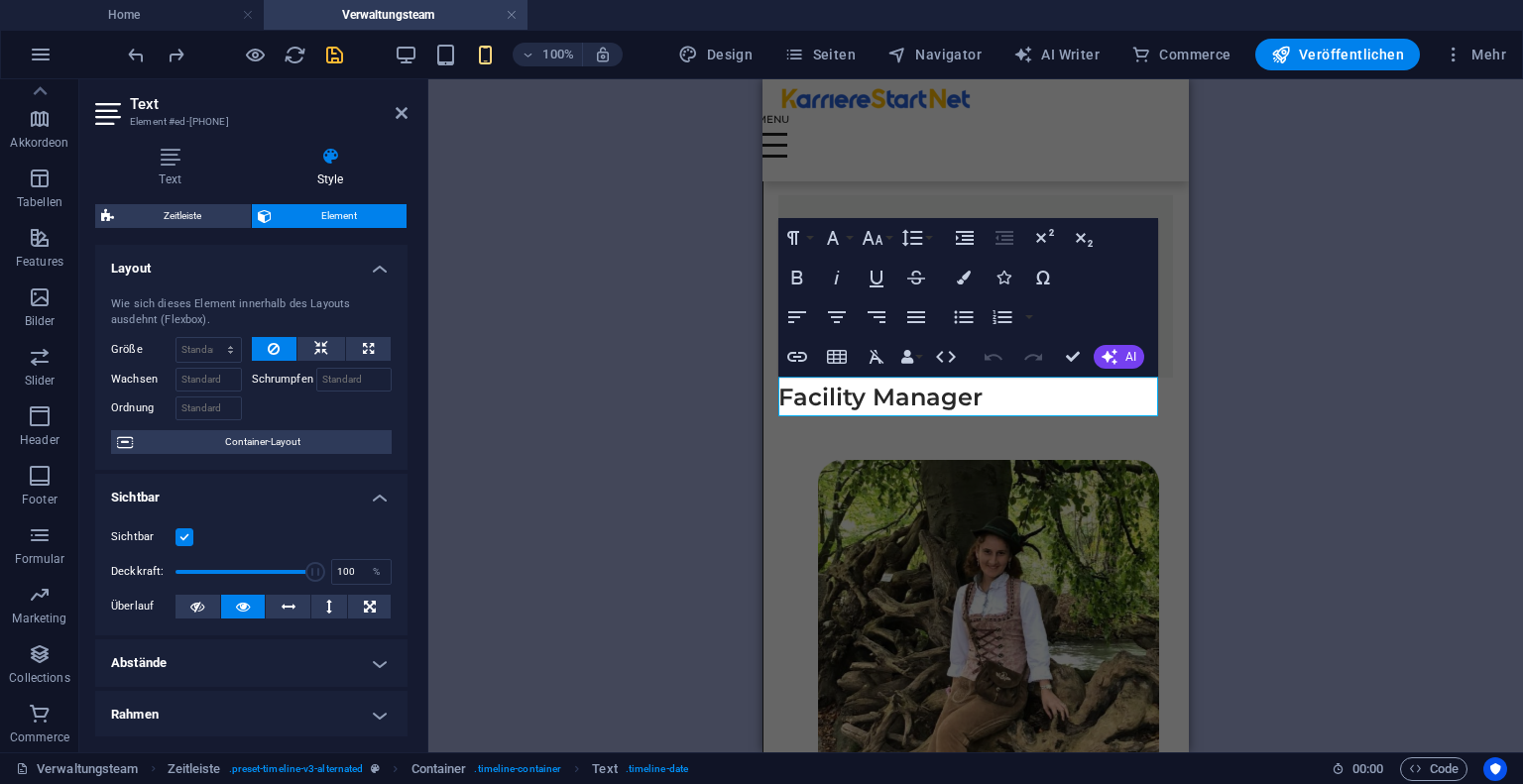 drag, startPoint x: 171, startPoint y: 146, endPoint x: 163, endPoint y: 280, distance: 134.23859 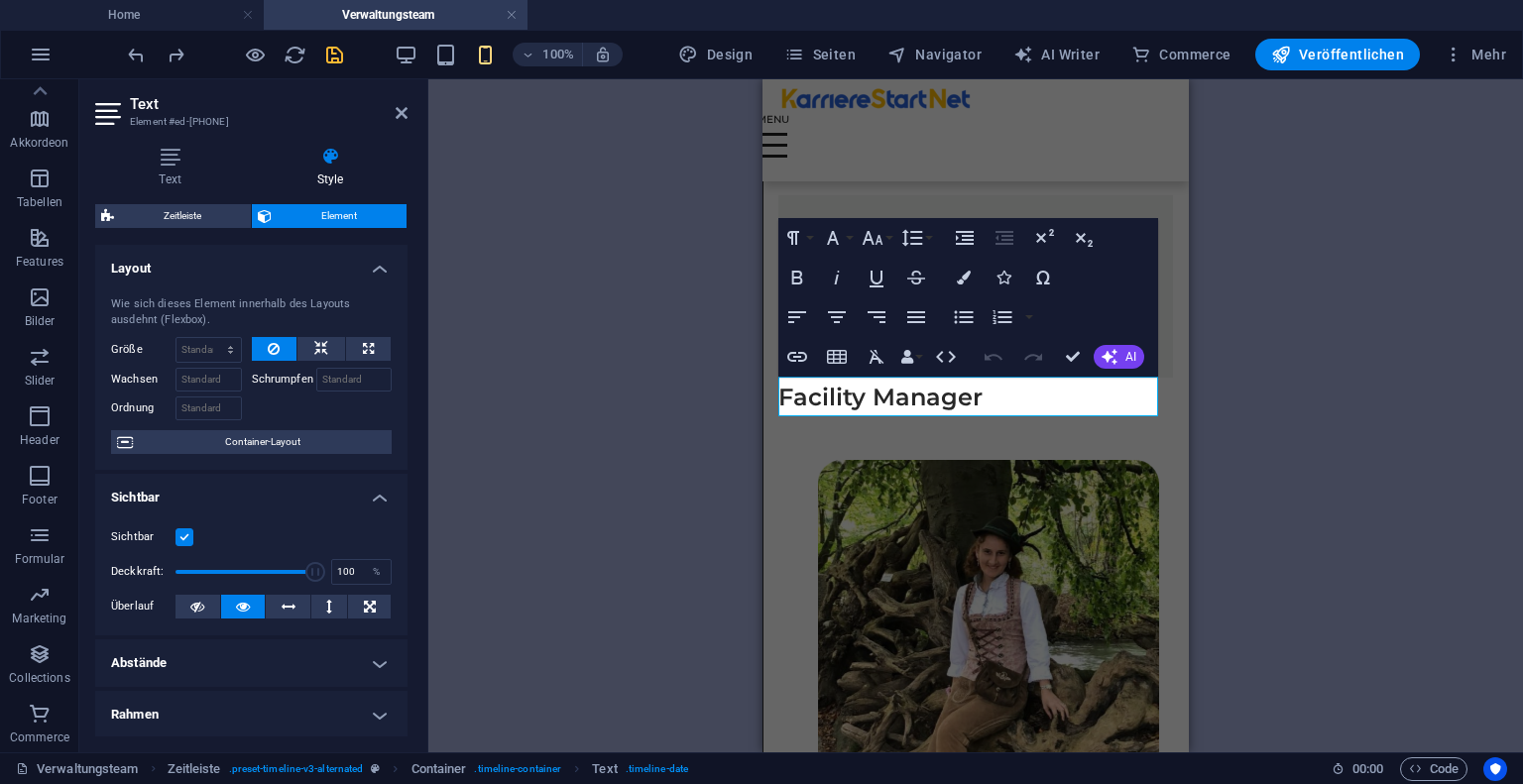 click on "Text Style Text Die Bearbeitung und Formatierung des Texts erfolgt direkt auf der Website. Standard-Farben und -größen werden unter Design festgelegt. Design Ausrichtung Linksbündig Zentriert Rechtsbündig Zeitleiste Element Layout Wie sich dieses Element innerhalb des Layouts ausdehnt (Flexbox). Größe Standard auto px % 1/1 1/2 1/3 1/4 1/5 1/6 1/7 1/8 1/9 1/10 Wachsen Schrumpfen Ordnung Container-Layout Sichtbar Sichtbar Deckkraft: 100 % Überlauf Abstände Außenabstand Standard auto px % rem vw vh Definiert Definiert auto px % rem vw vh auto px % rem vw vh auto px % rem vw vh auto px % rem vw vh Innenabstand Standard px rem % vh vw Definiert Definiert px rem % vh vw px rem % vh vw px rem % vh vw px rem % vh vw Rahmen Stil              - Breite 1 auto px rem % vh vw Definiert Definiert 1 auto px rem % vh vw 1 auto px rem % vh vw 1 auto px rem % vh vw 1 auto px rem % vh vw  - Farbe Runde Ecken Standard px rem % vh vw Definiert Definiert px rem % vh vw px rem % vh vw px rem % vh vw px rem % vh" at bounding box center [251, 441] 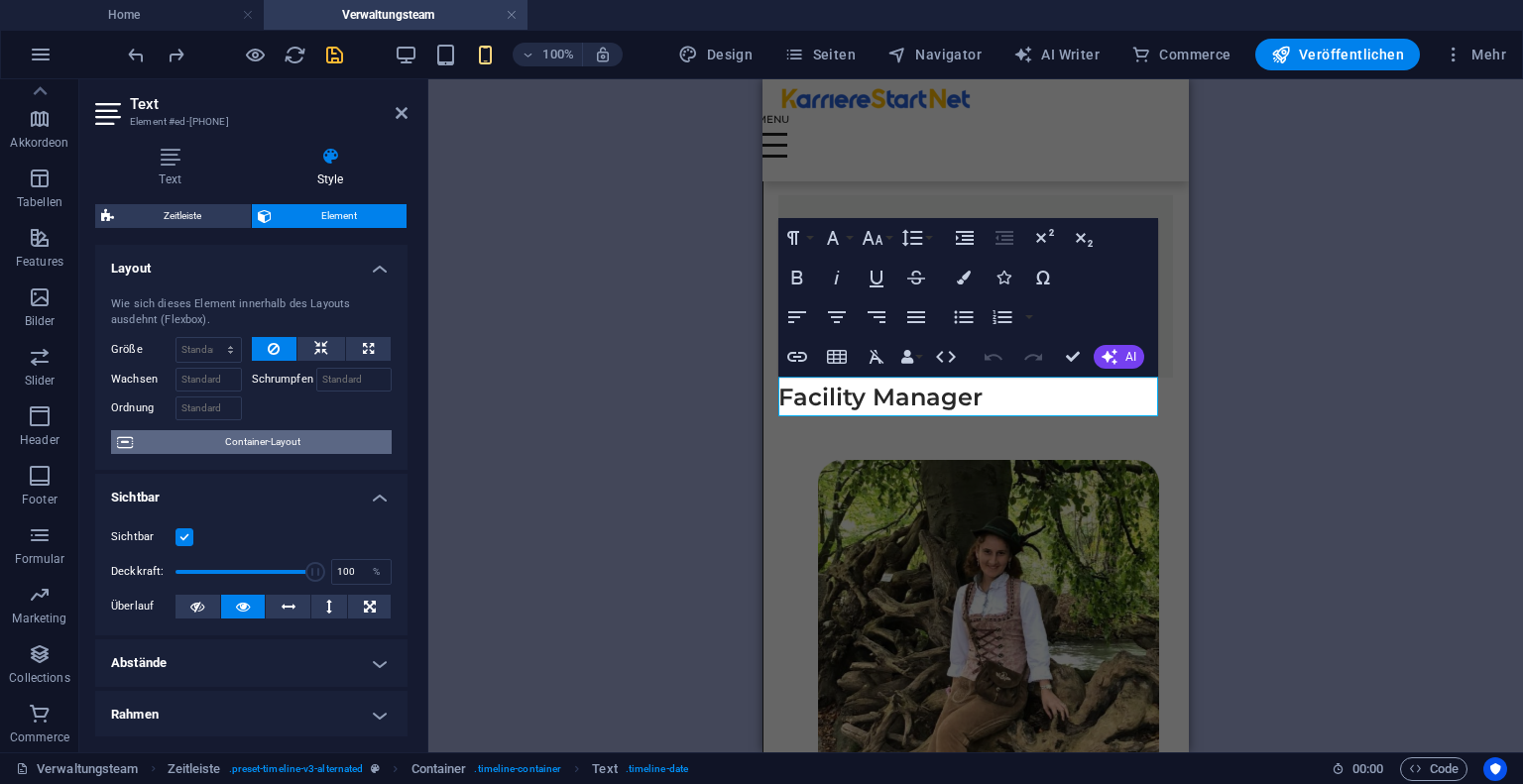 click on "Container-Layout" at bounding box center (262, 442) 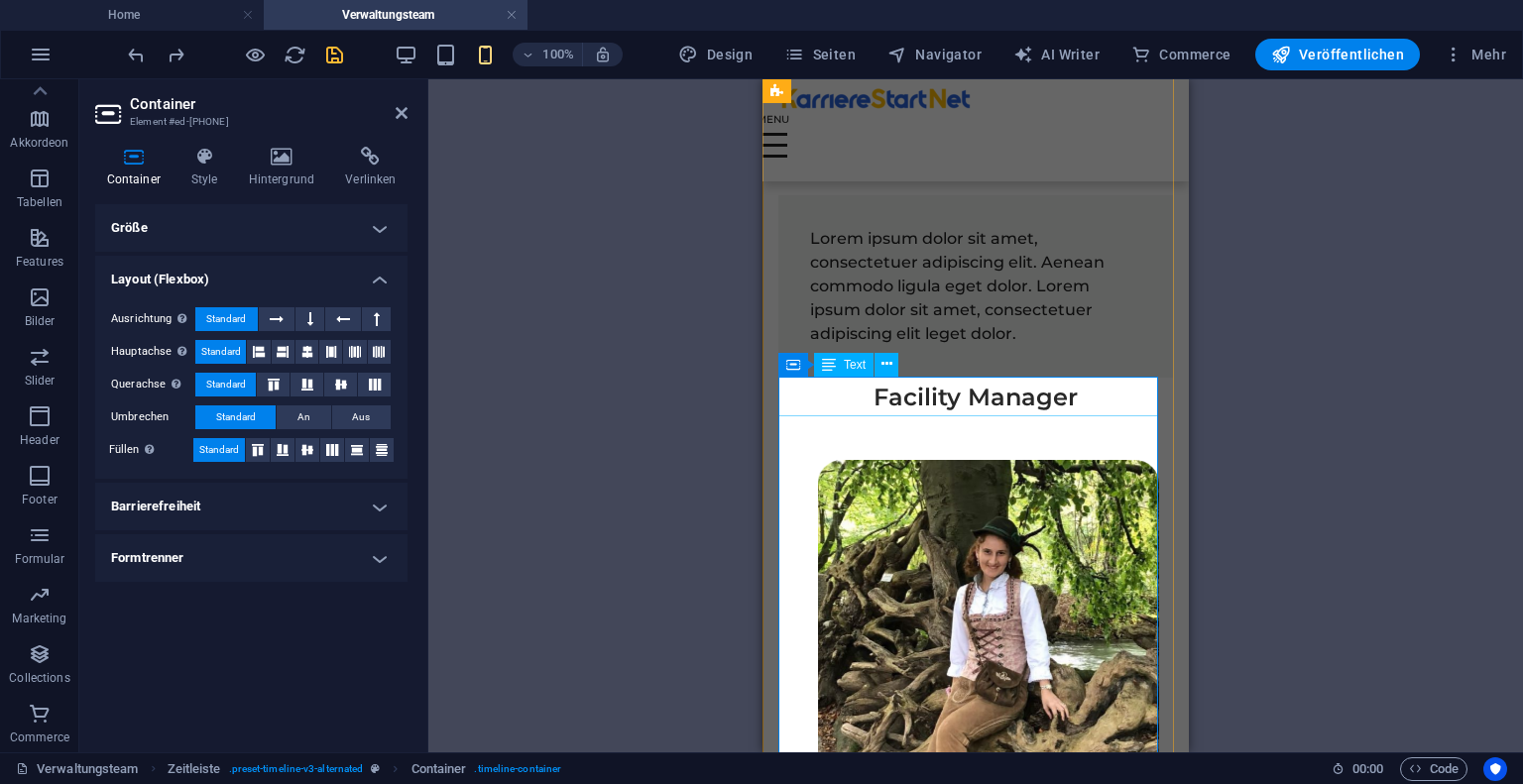 click on "Facility Manager" at bounding box center [976, 397] 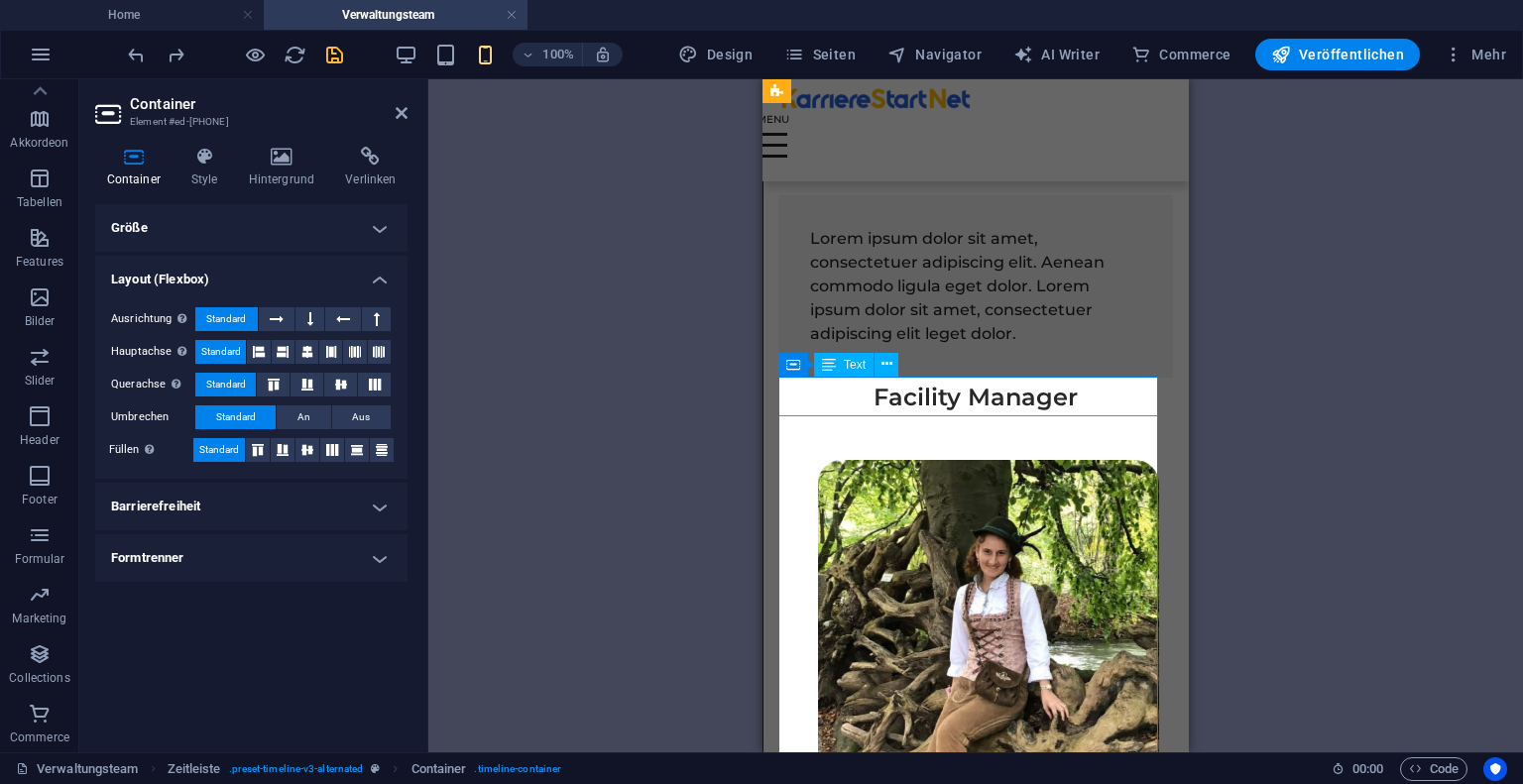 click on "Facility Manager" at bounding box center (976, 397) 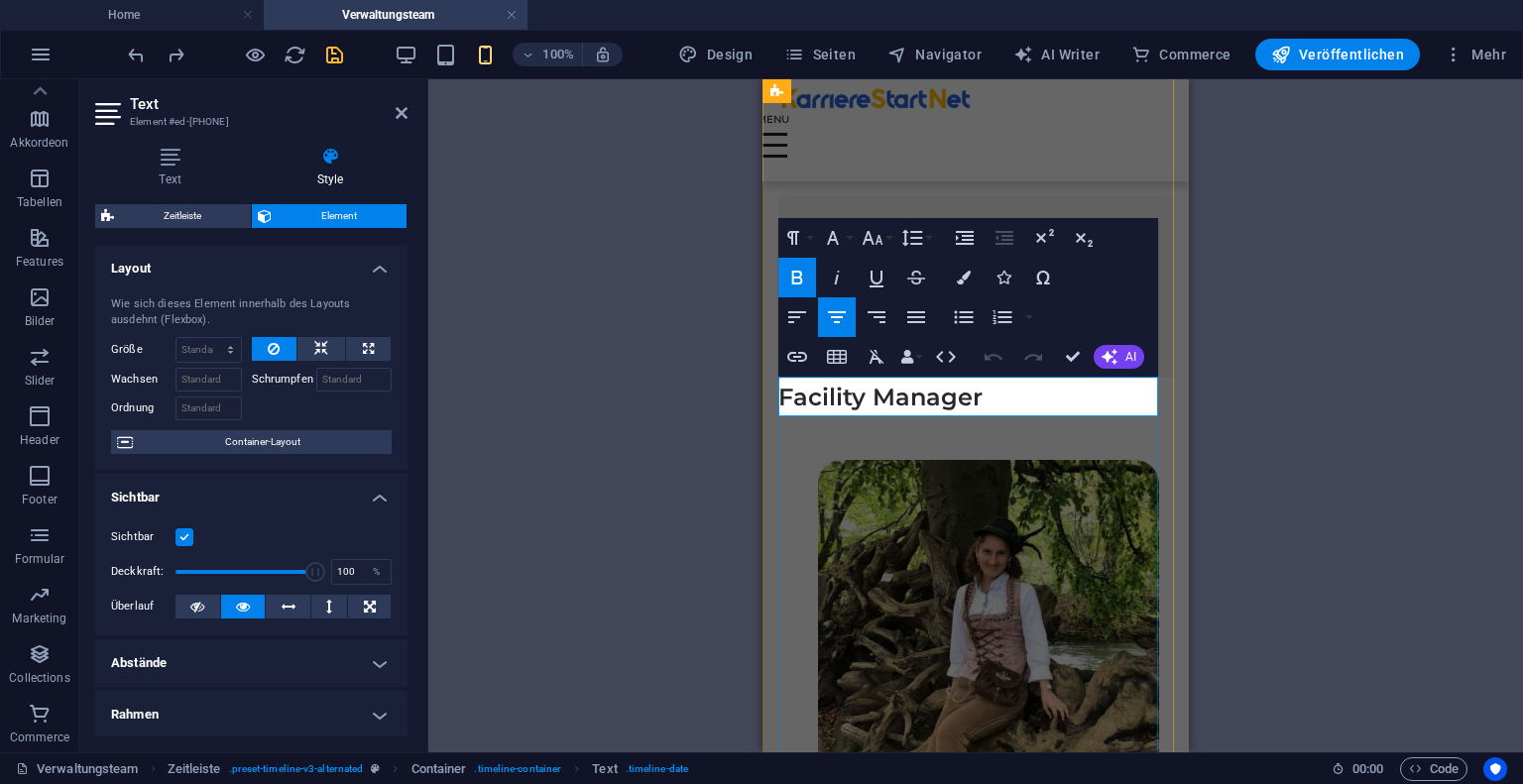 click on "Facility Manager" at bounding box center [880, 396] 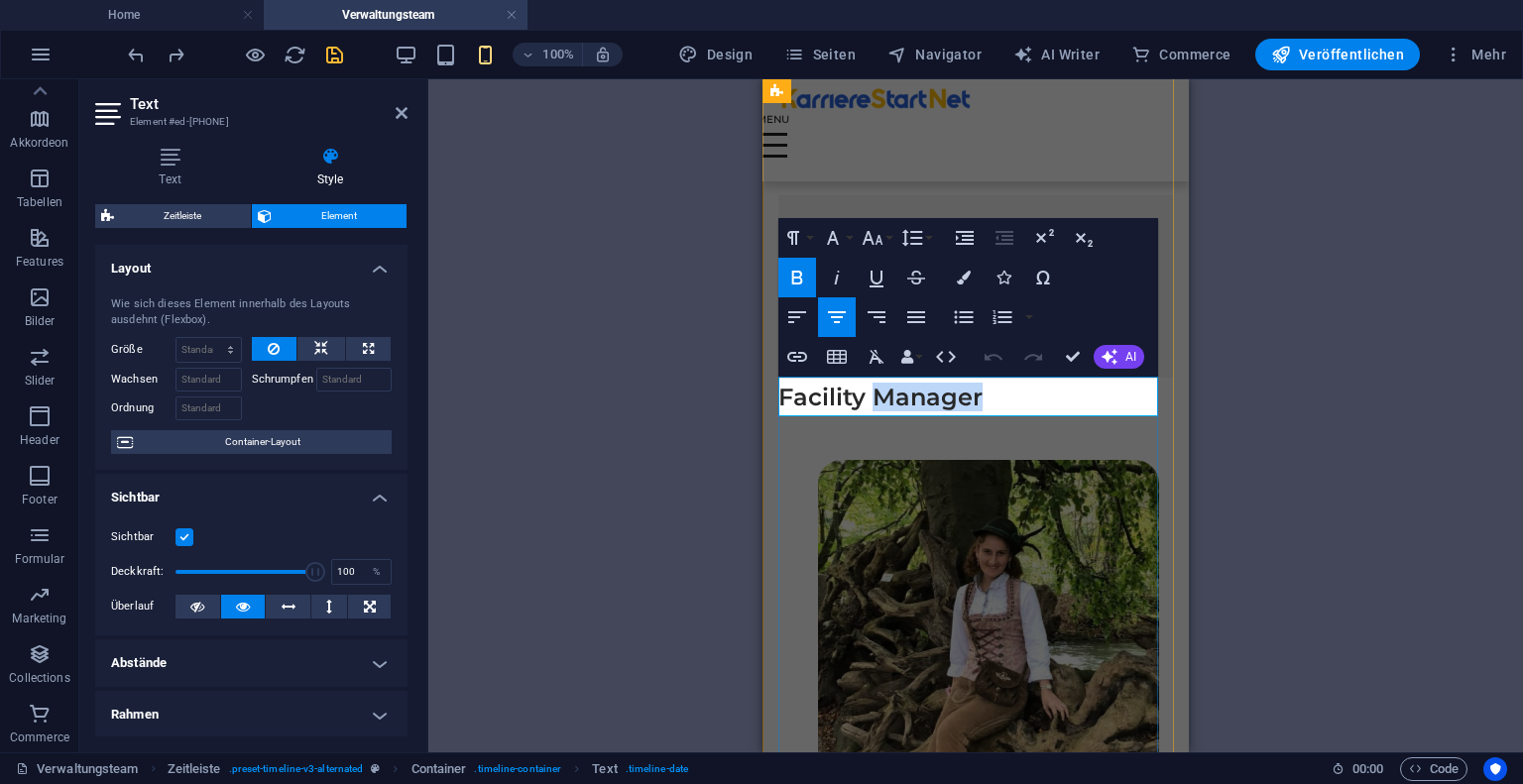 click on "Facility Manager" at bounding box center (880, 396) 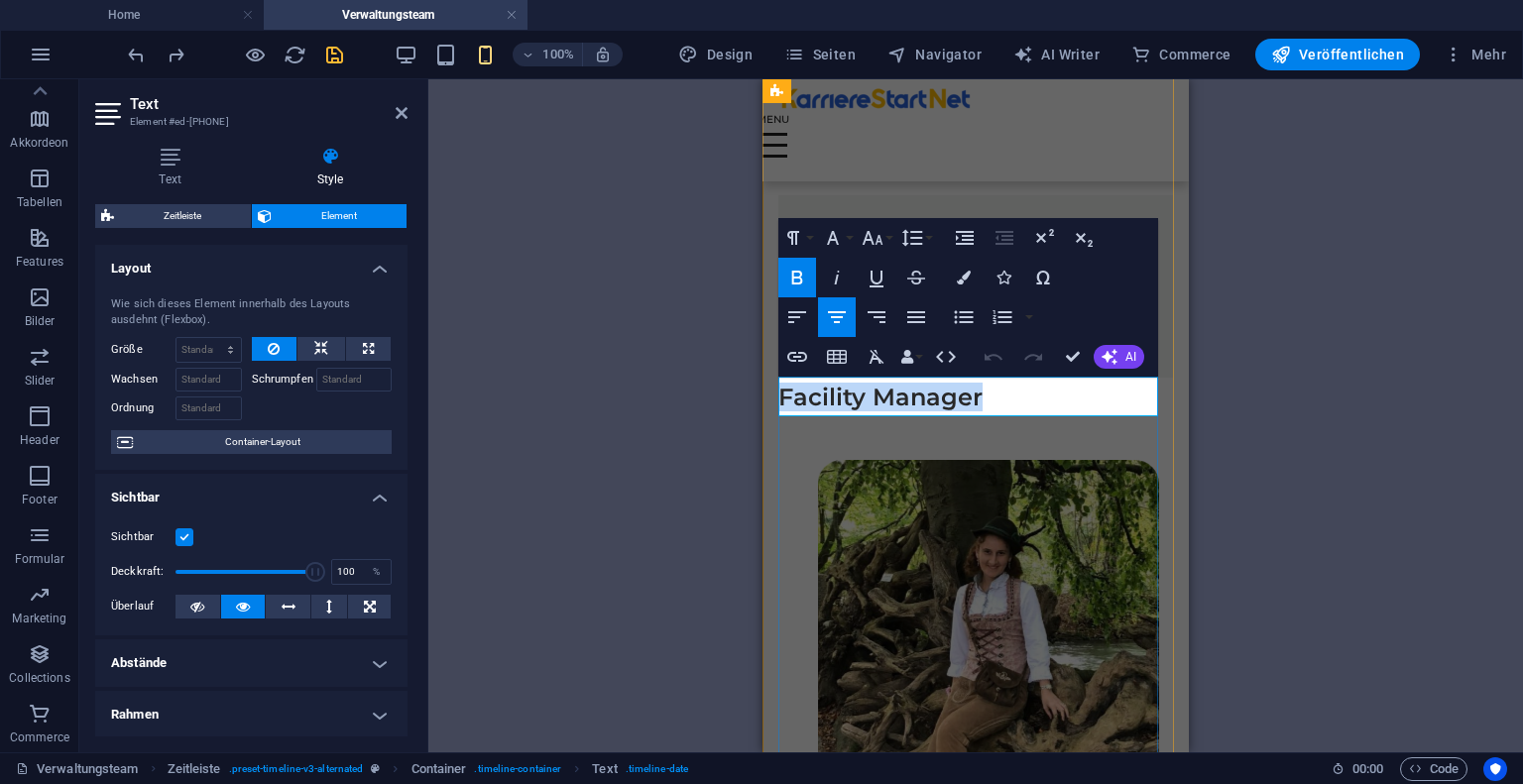 click on "Facility Manager" at bounding box center (880, 396) 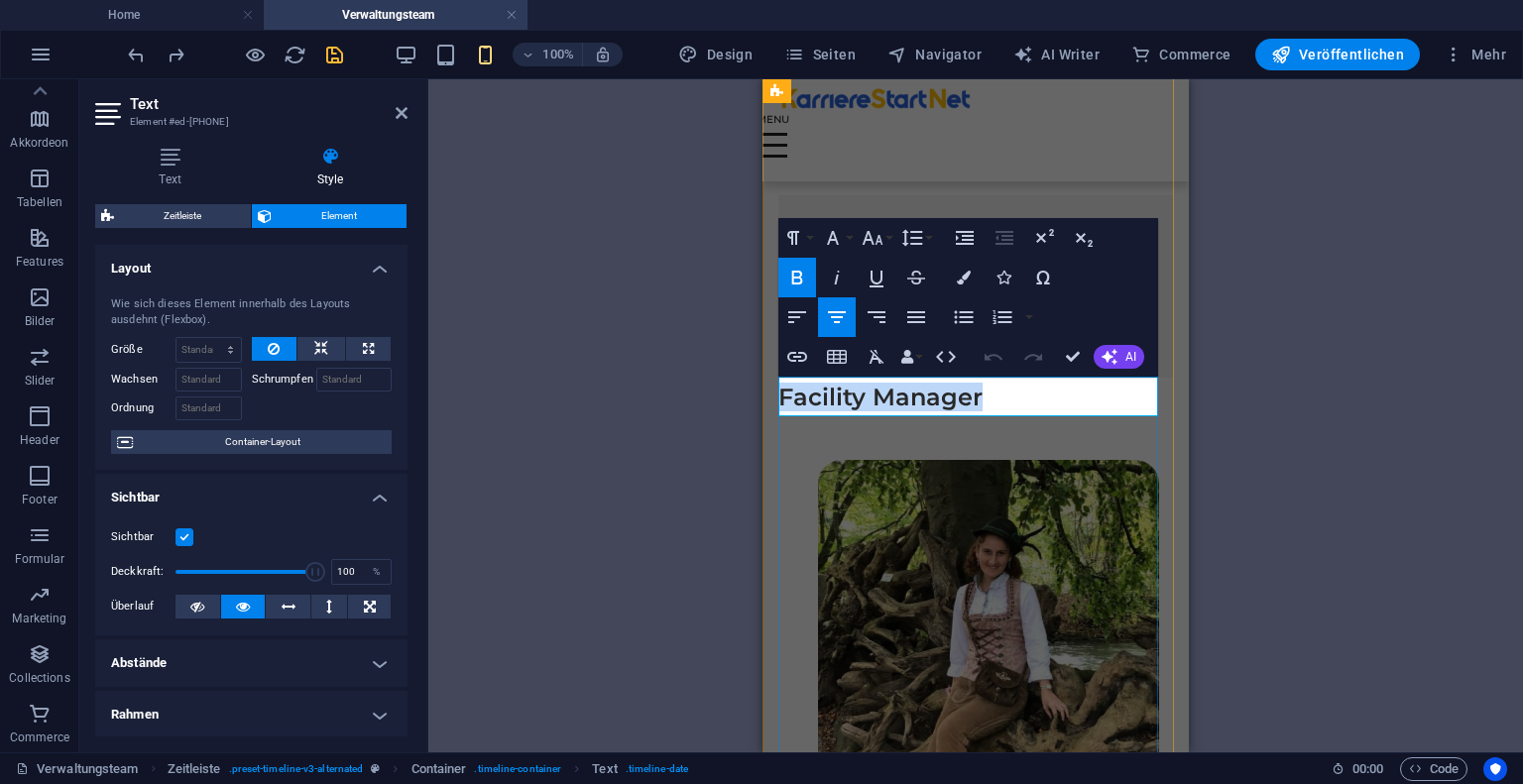 click on "Facility Manager" at bounding box center [880, 396] 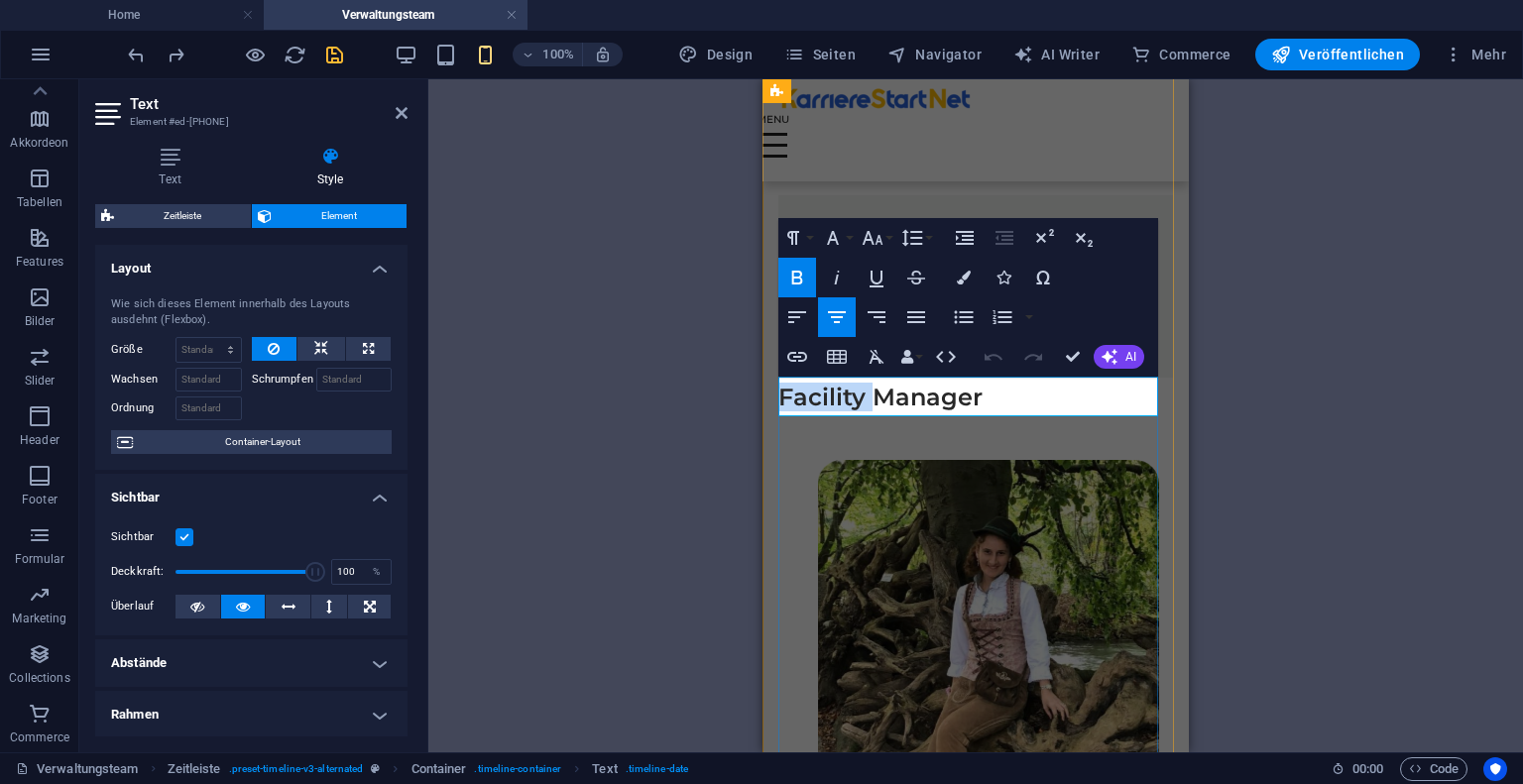 click on "Facility Manager" at bounding box center (880, 396) 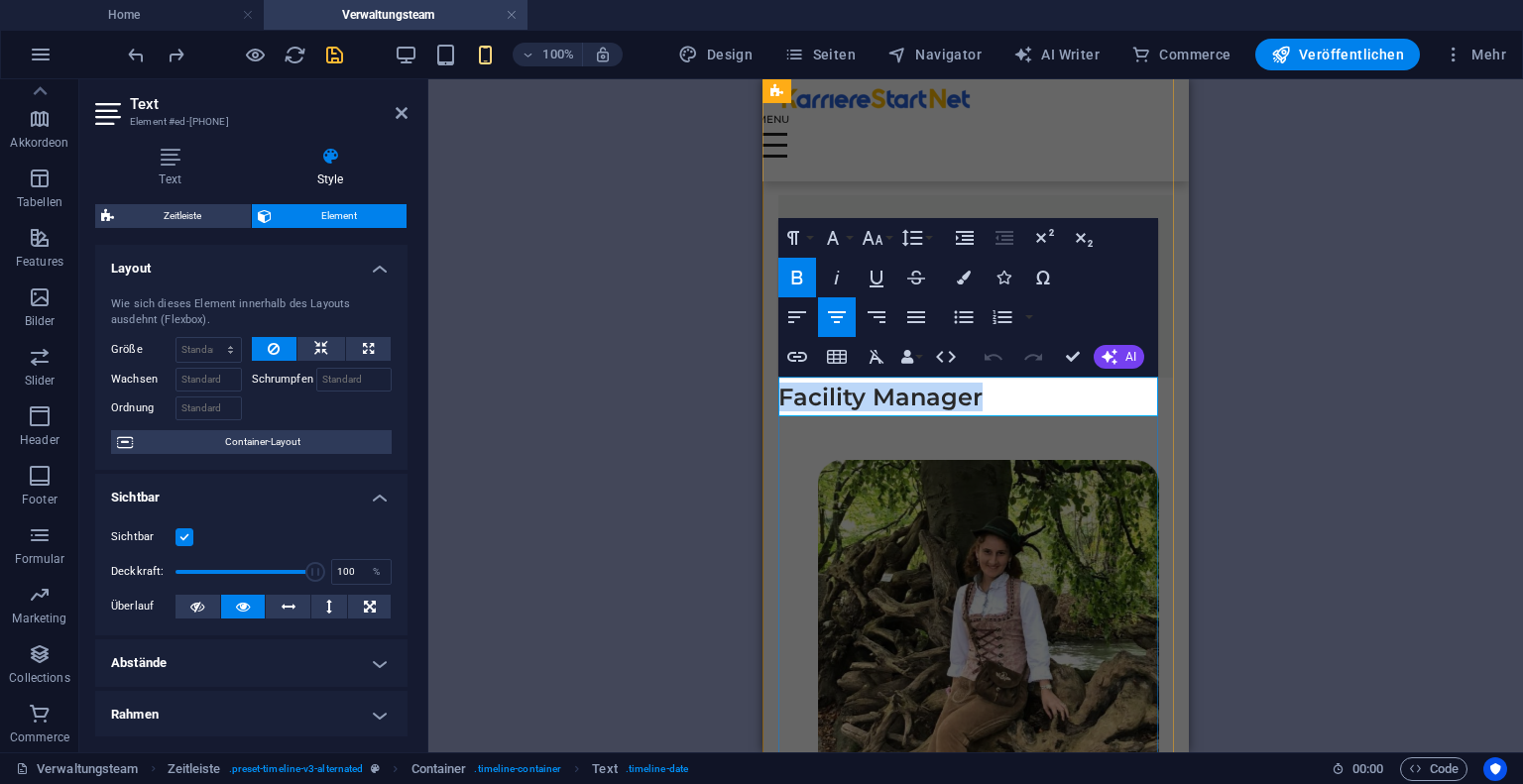 click on "Facility Manager" at bounding box center [880, 396] 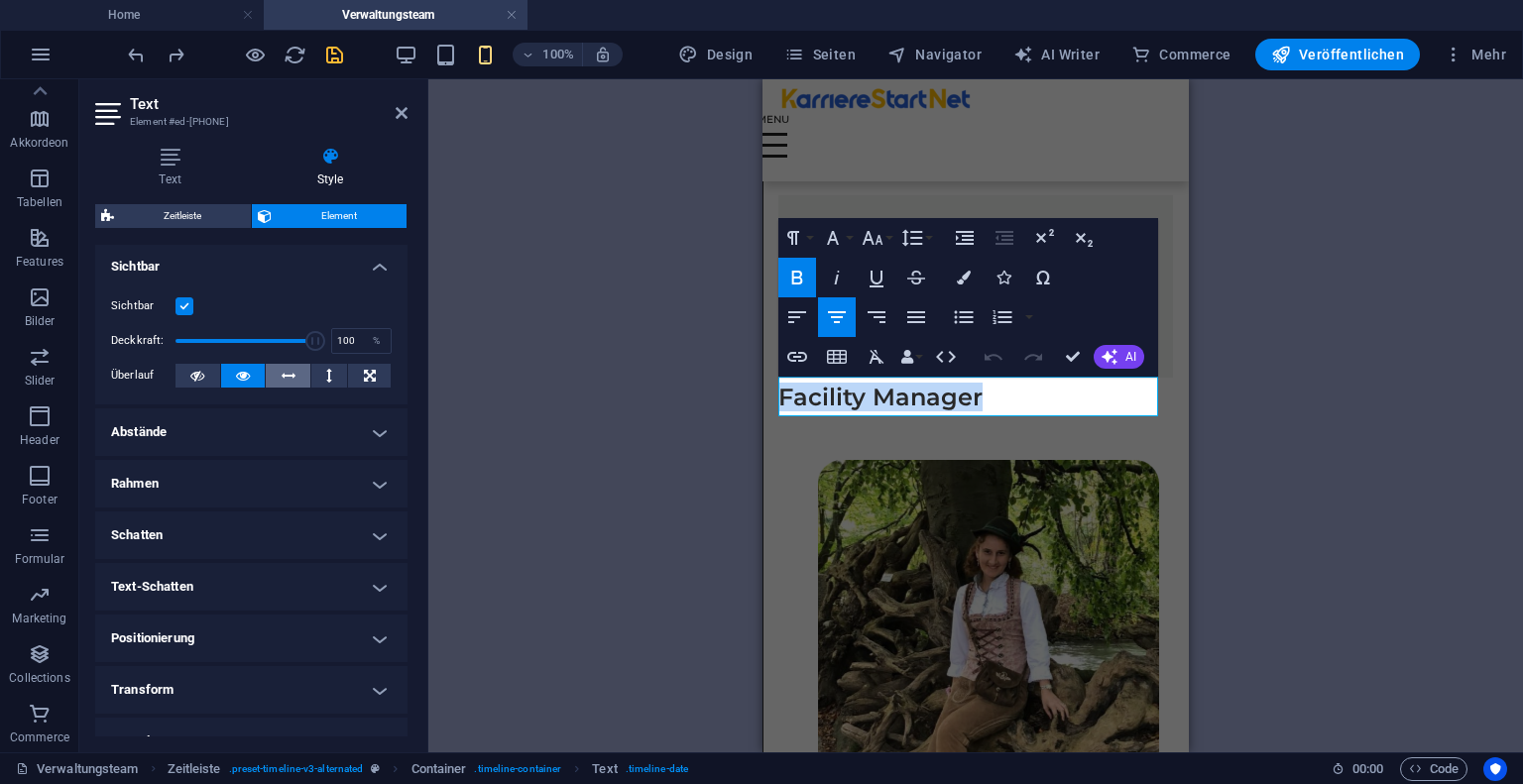 scroll, scrollTop: 361, scrollLeft: 0, axis: vertical 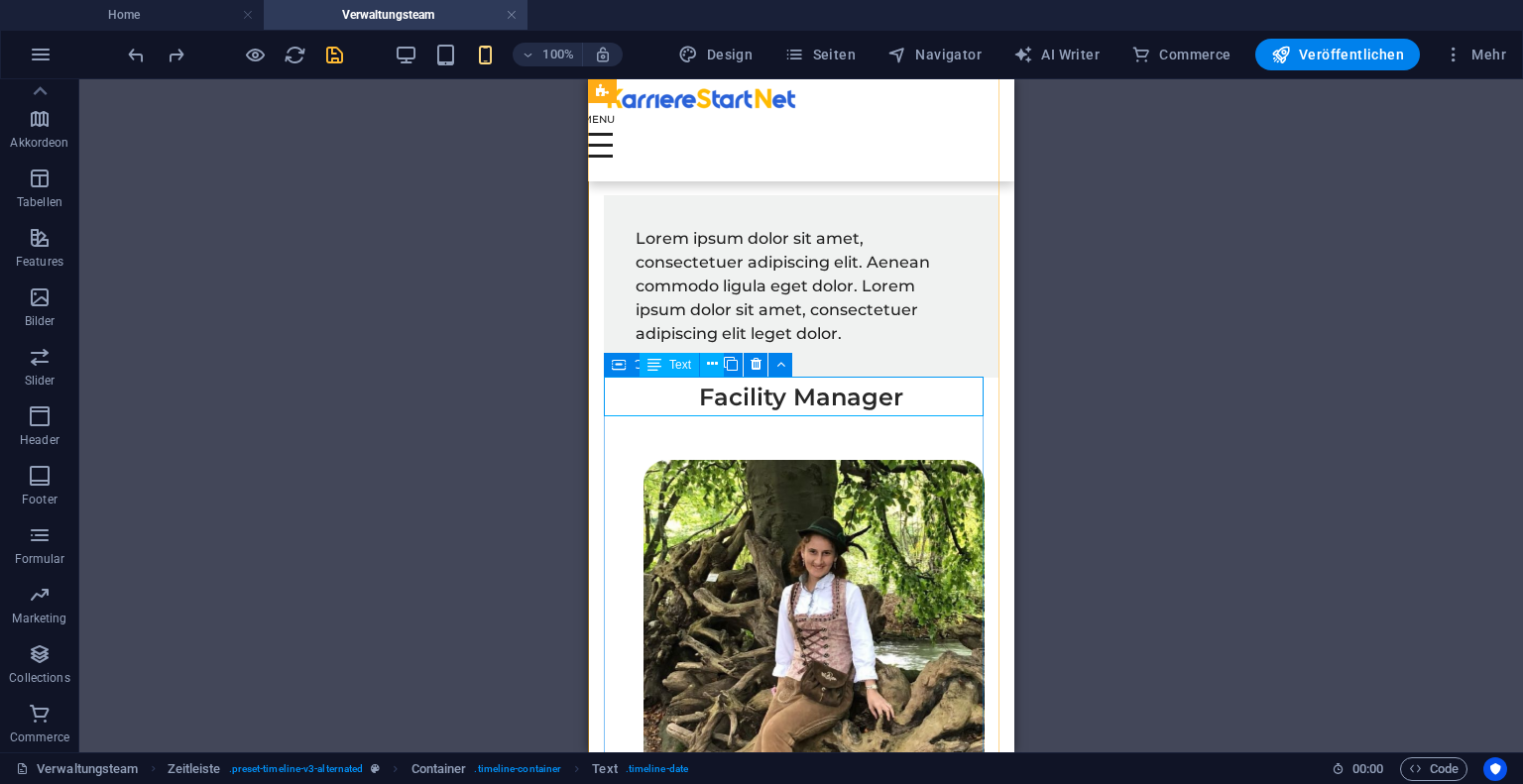 click on "Facility Manager" at bounding box center (801, 397) 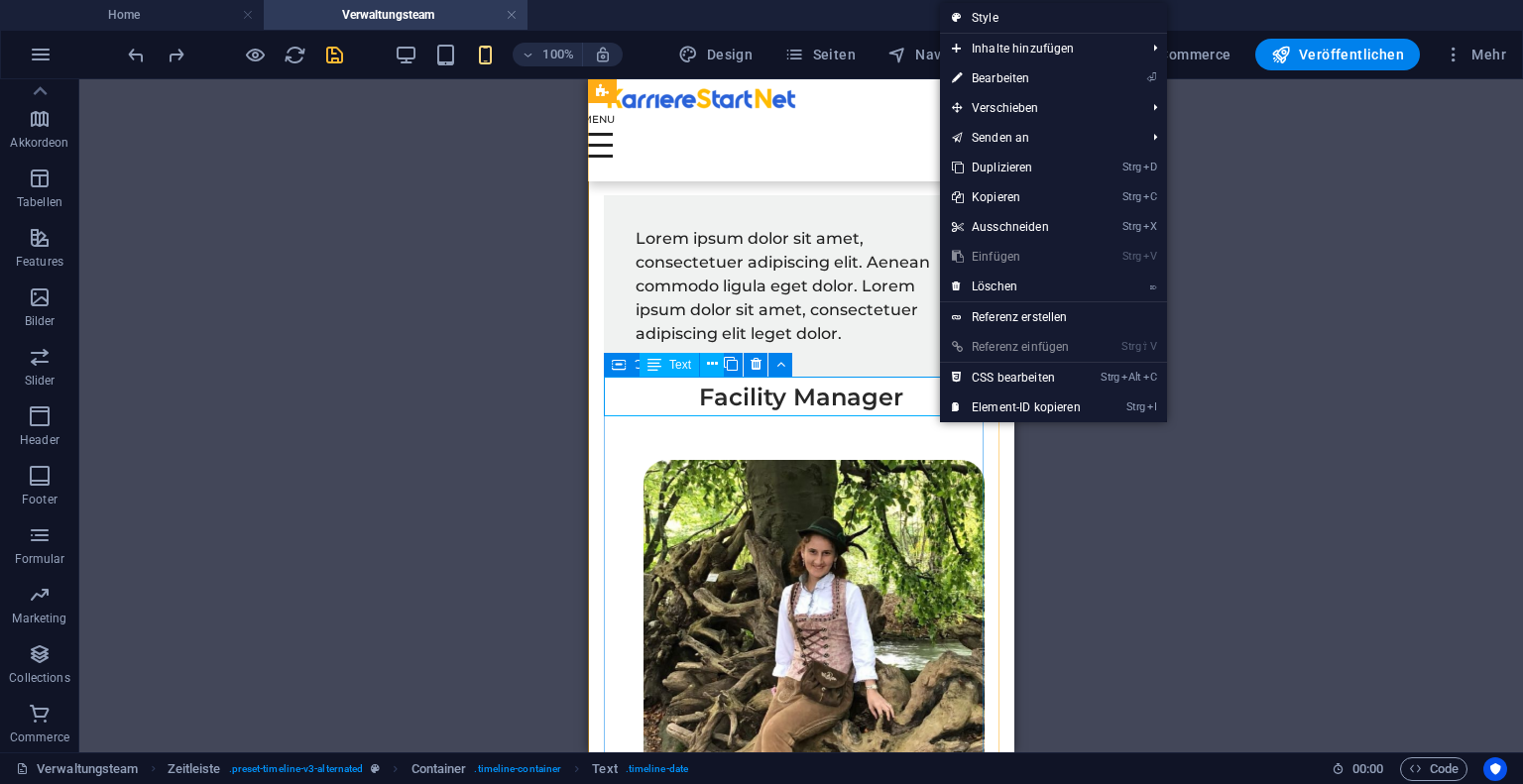 click on "Facility Manager" at bounding box center [801, 397] 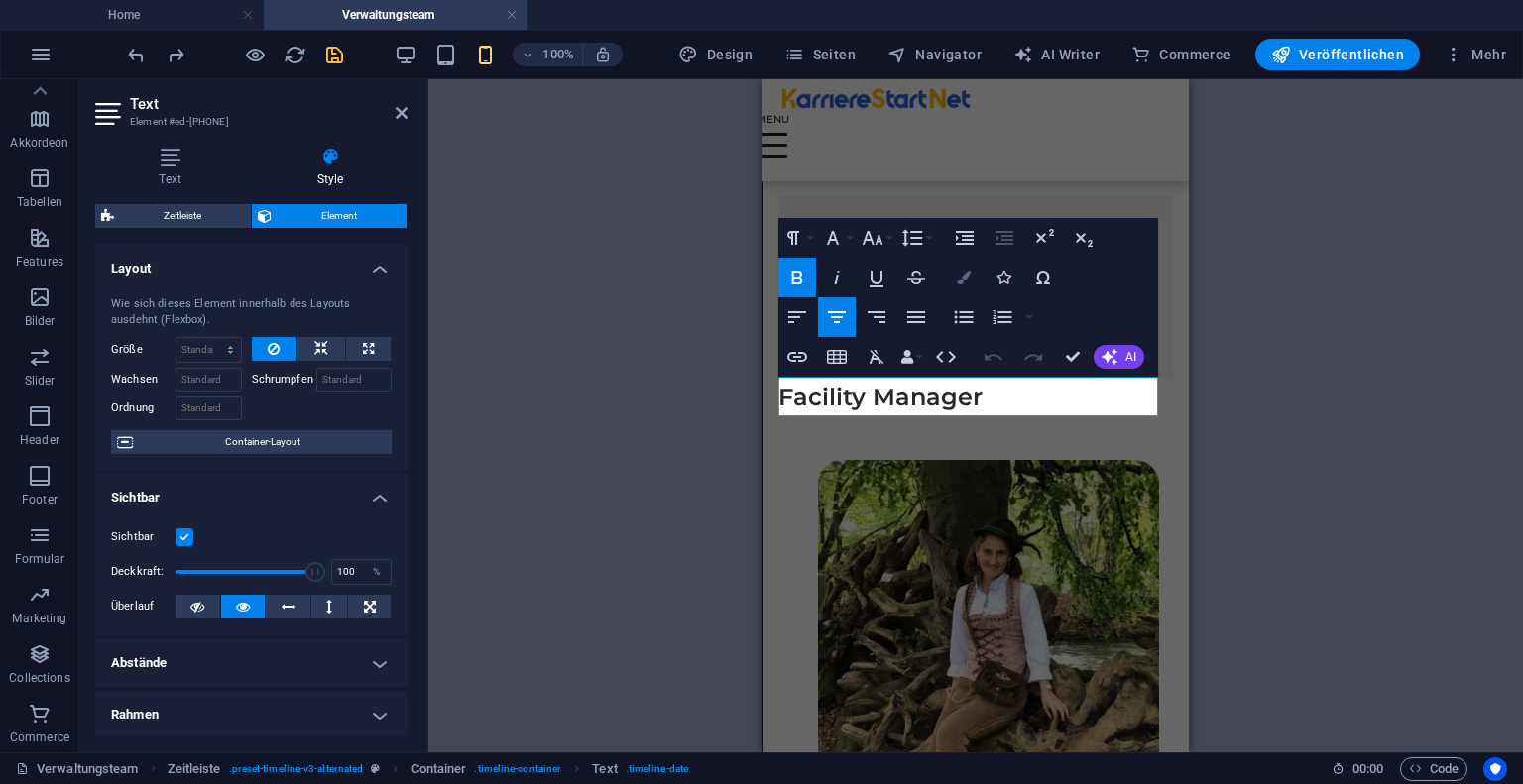click at bounding box center (964, 278) 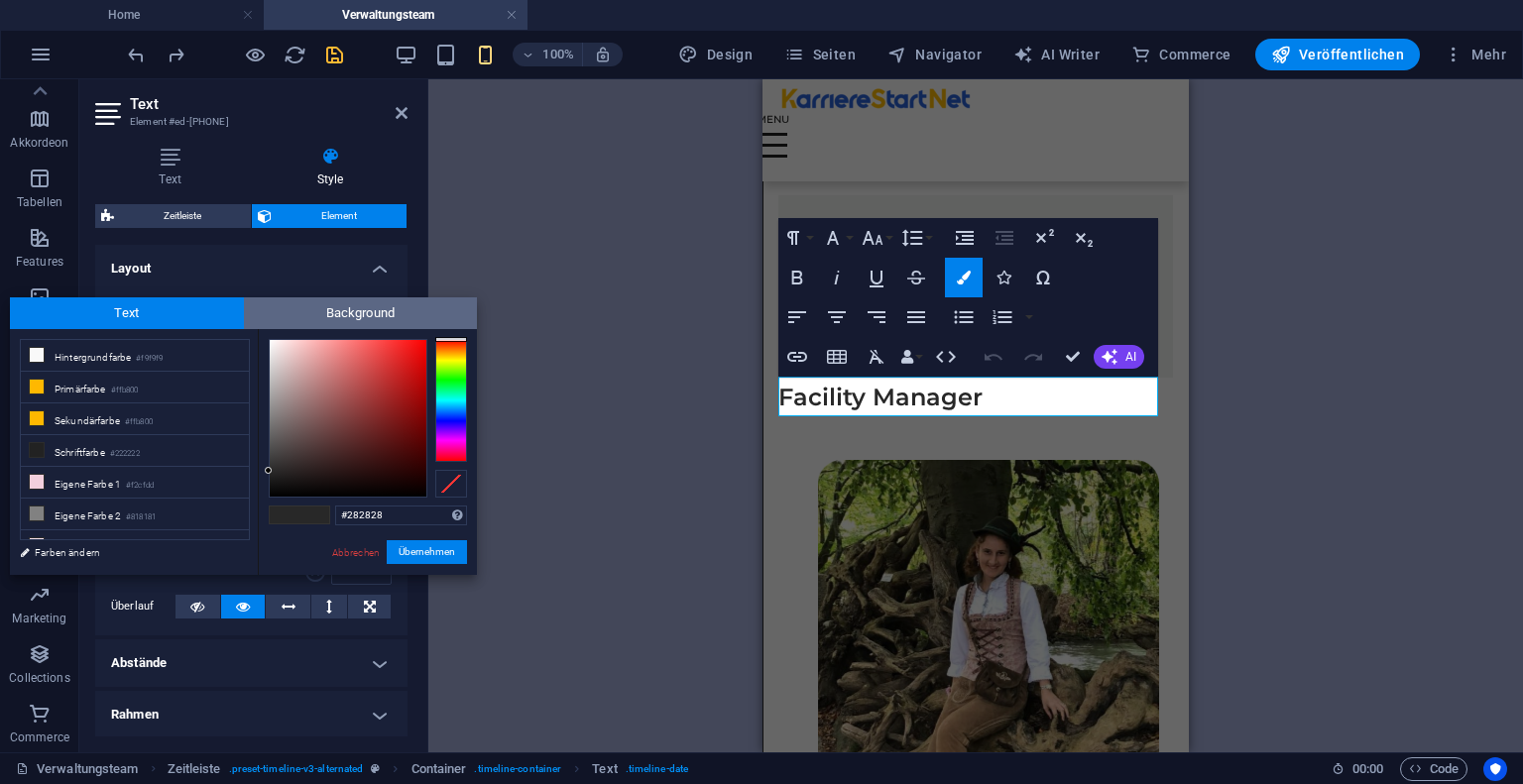 click on "Background" at bounding box center (361, 313) 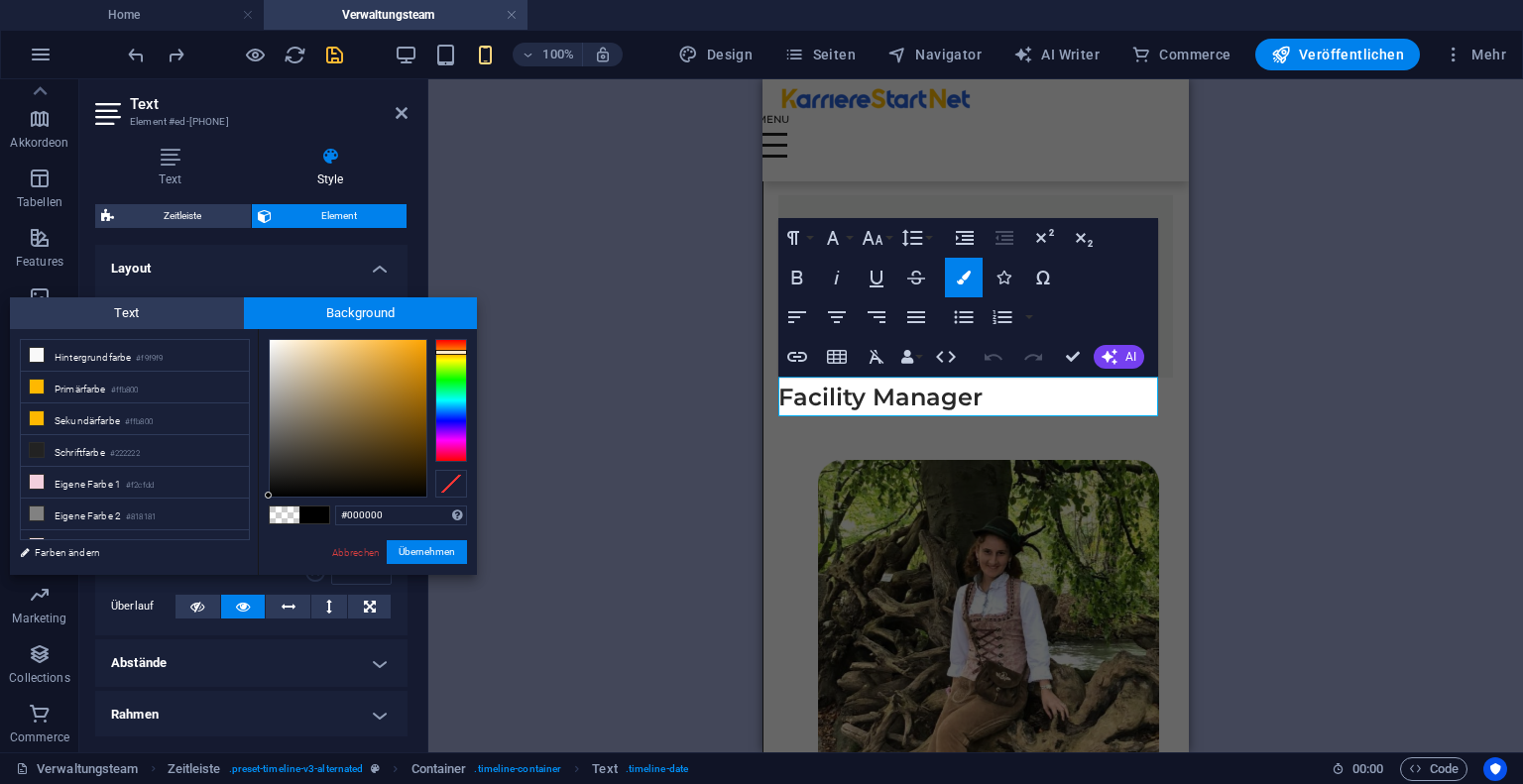 click at bounding box center [451, 400] 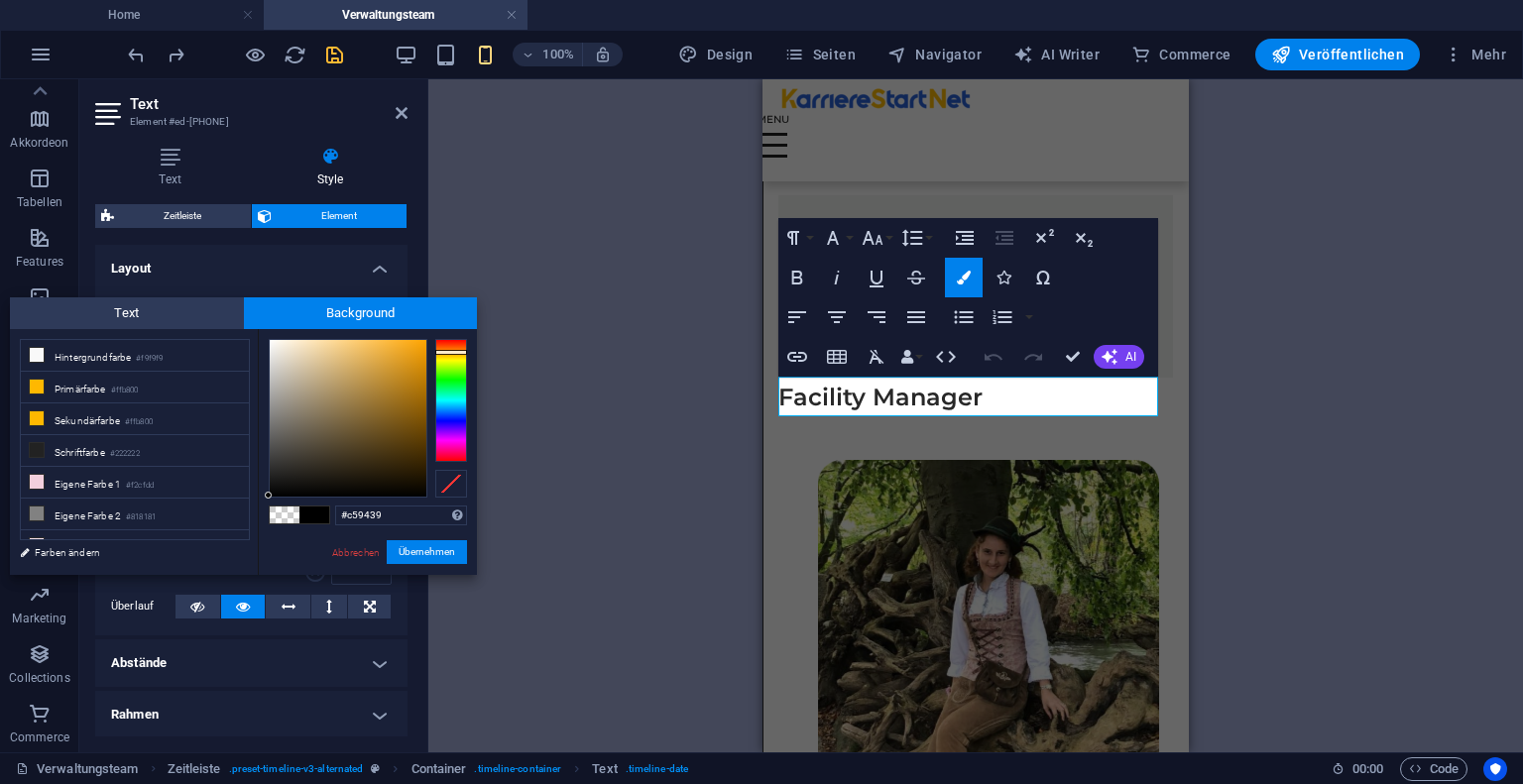 click at bounding box center [348, 418] 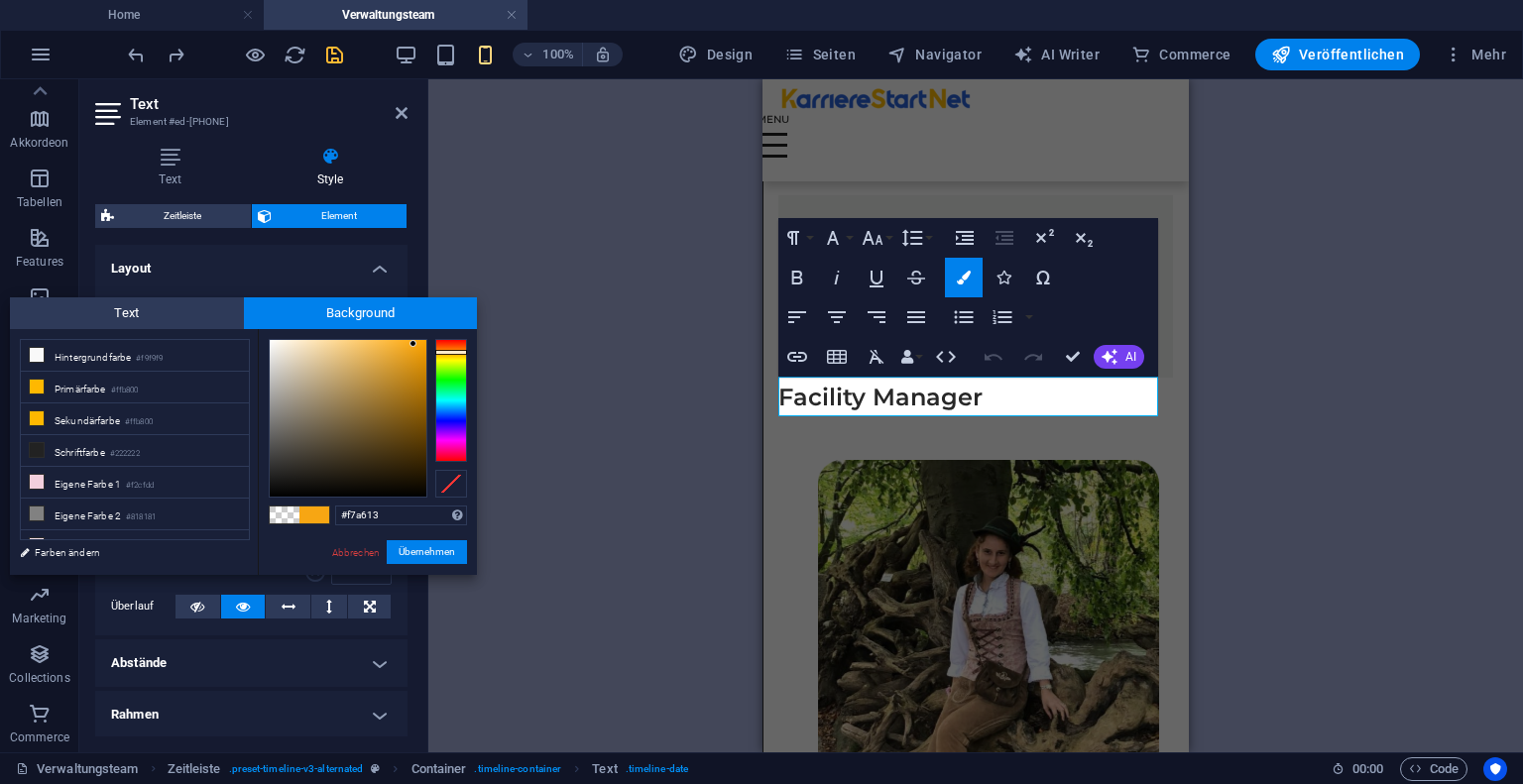 drag, startPoint x: 392, startPoint y: 360, endPoint x: 420, endPoint y: 340, distance: 34.4093 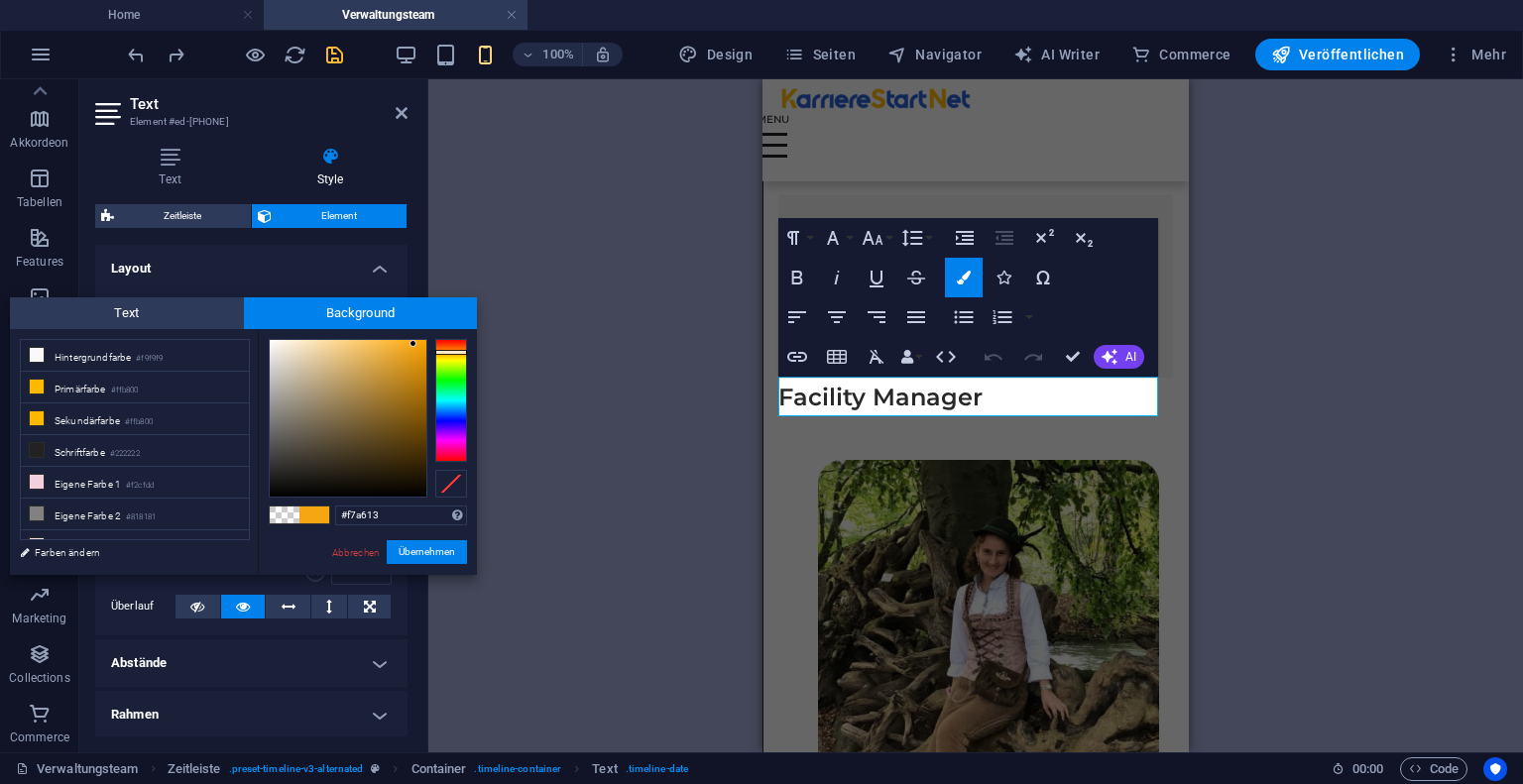 click at bounding box center (348, 418) 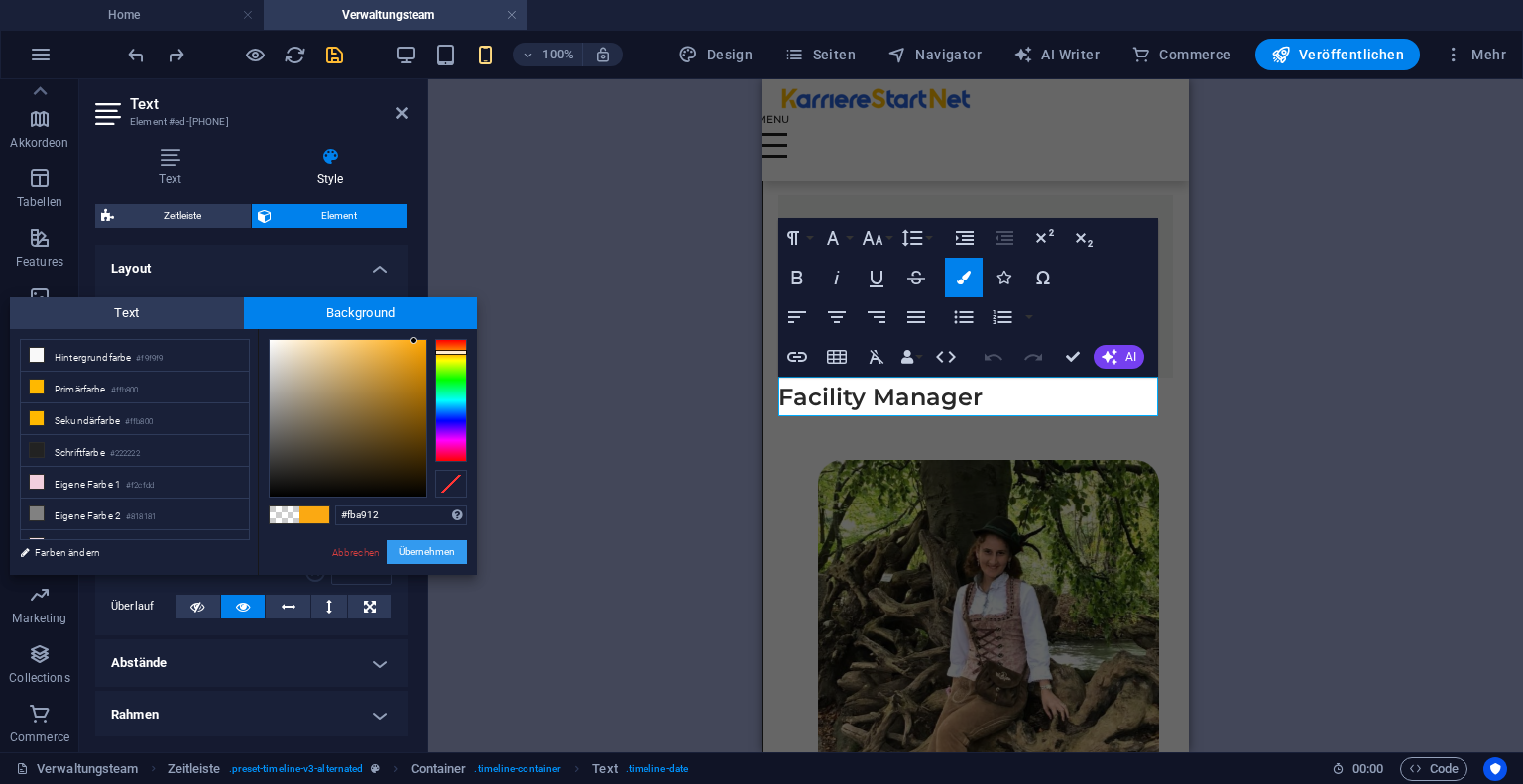 click on "Übernehmen" at bounding box center [426, 552] 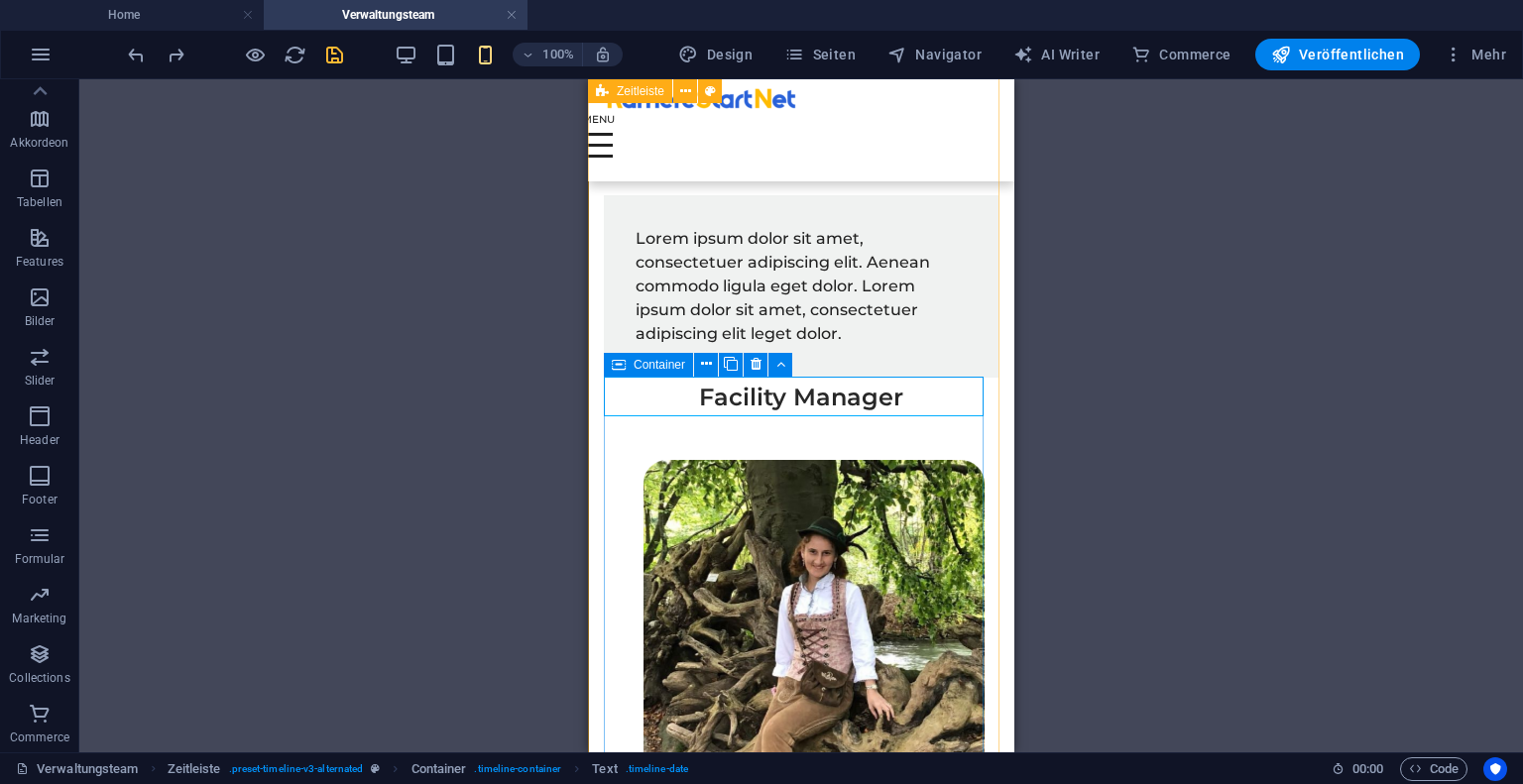 click on "Facility Manager" at bounding box center [801, 397] 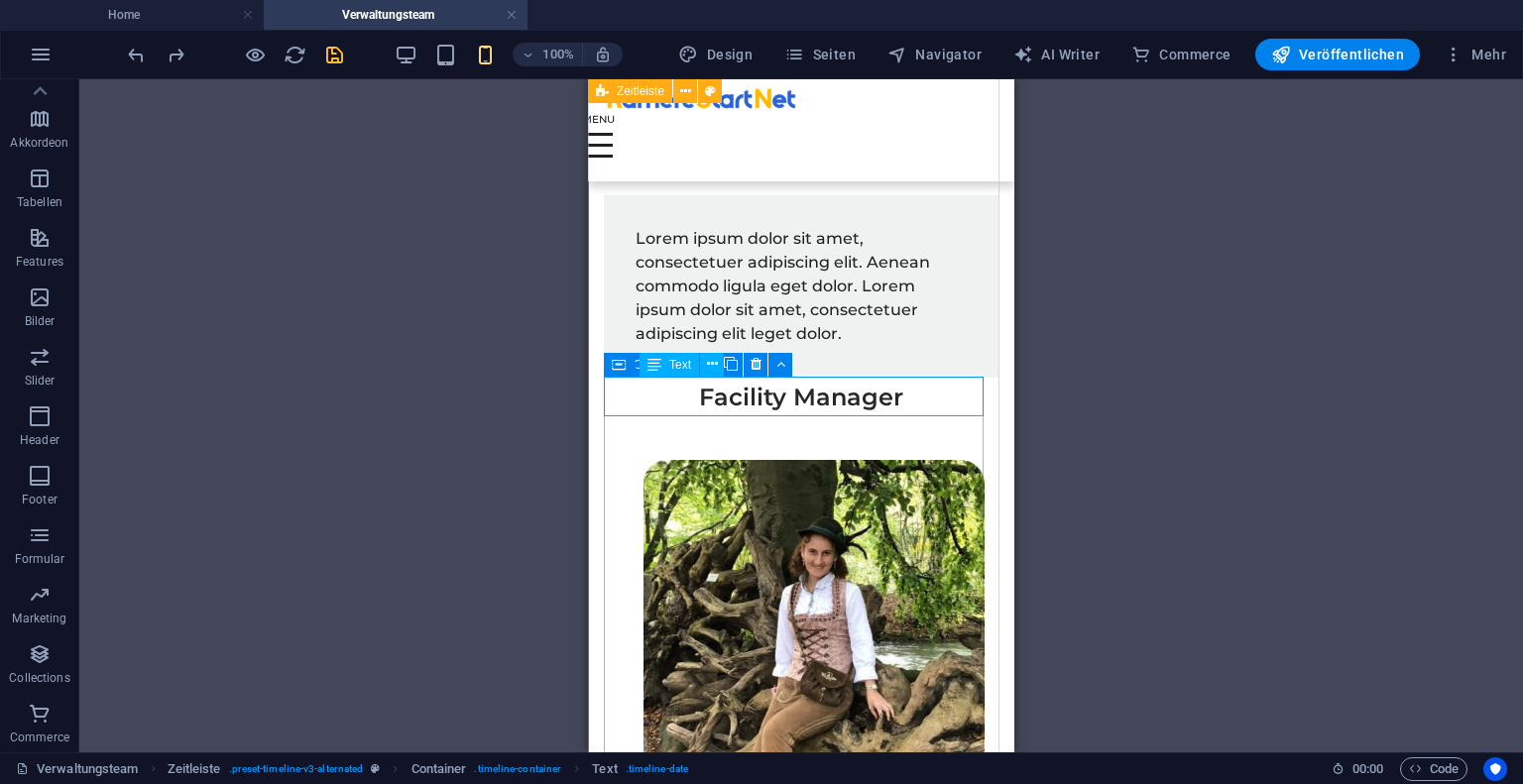 click on "Facility Manager" at bounding box center (801, 397) 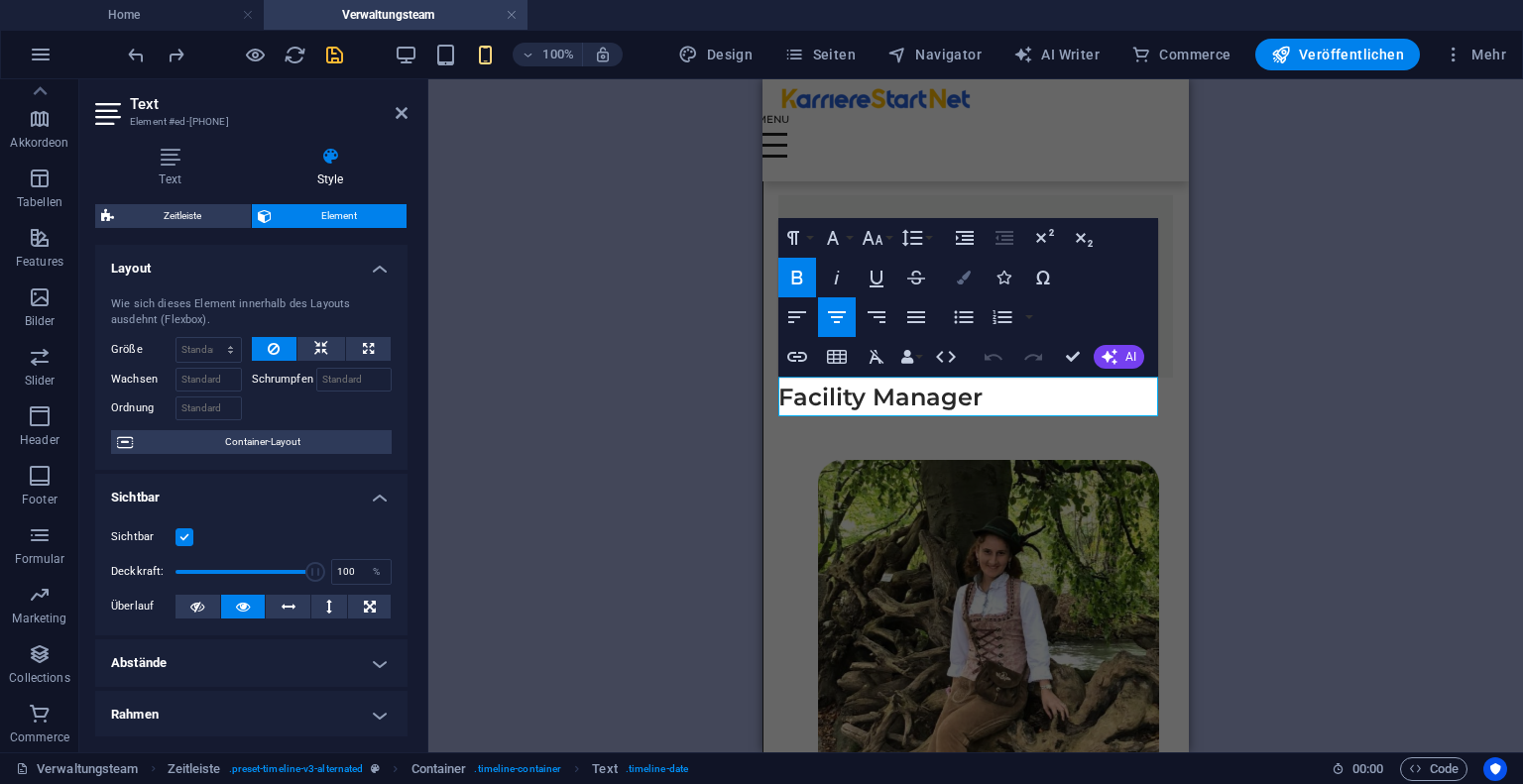 click at bounding box center [964, 278] 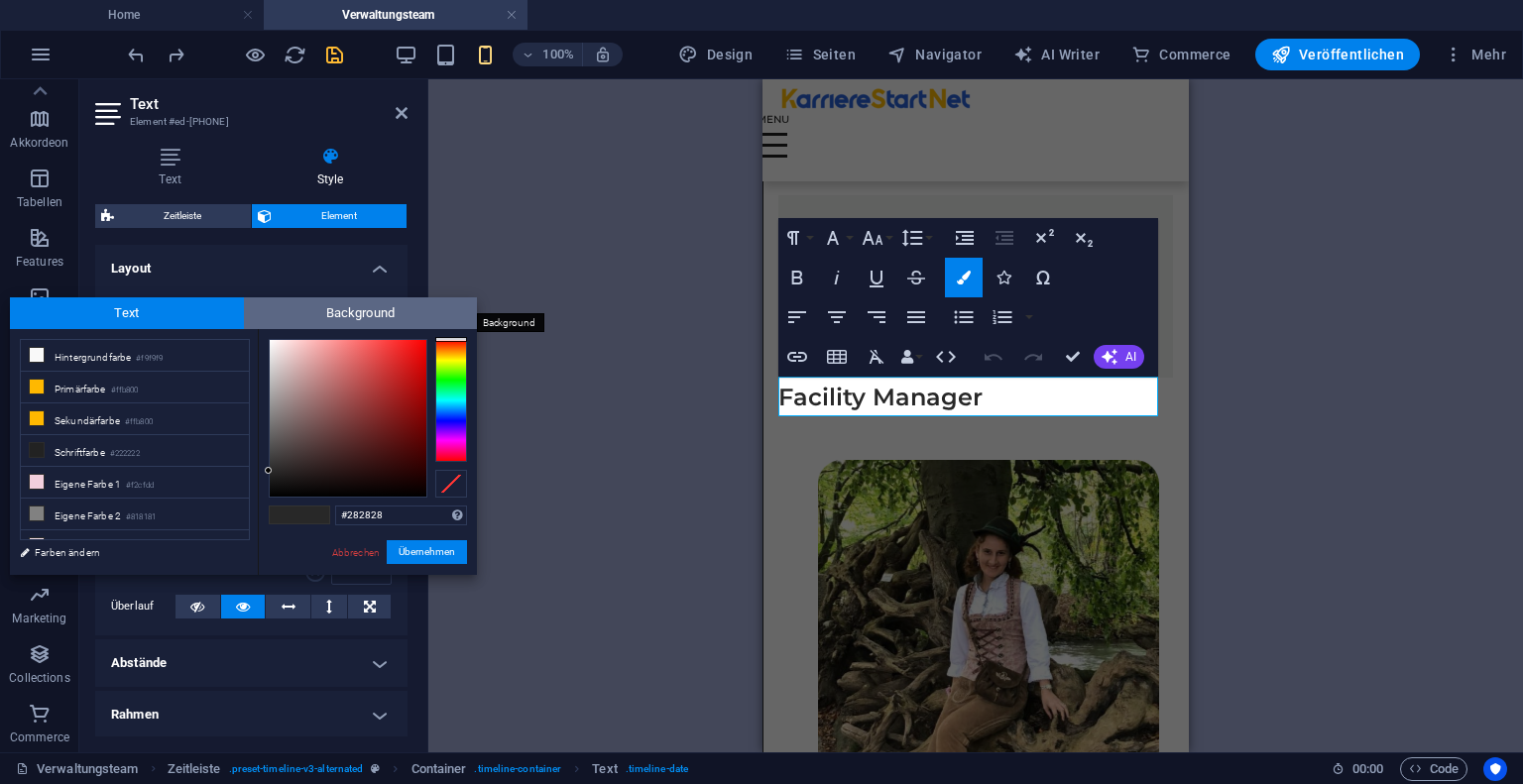 click on "Background" at bounding box center (361, 313) 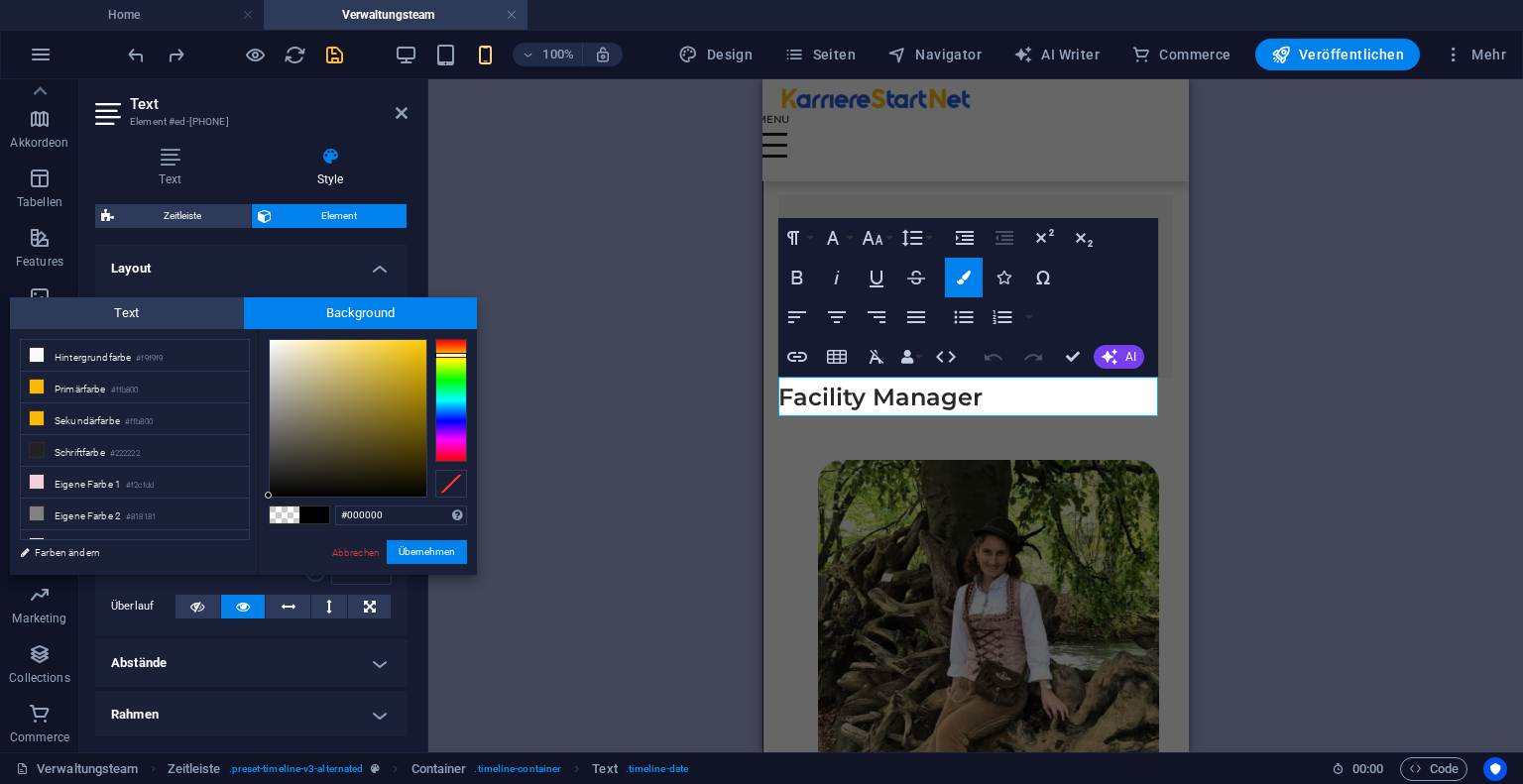 drag, startPoint x: 445, startPoint y: 360, endPoint x: 457, endPoint y: 356, distance: 12.649111 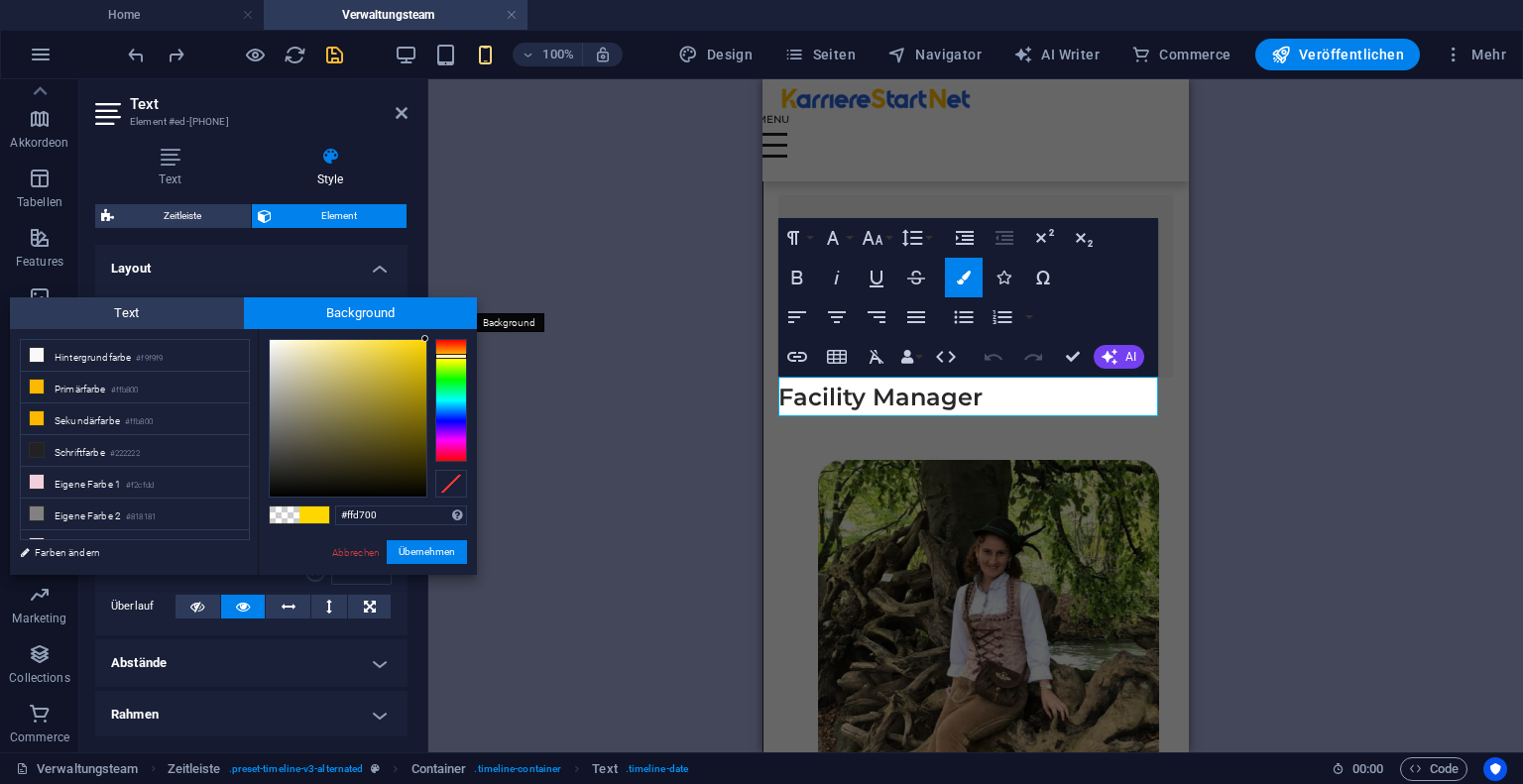 drag, startPoint x: 417, startPoint y: 351, endPoint x: 430, endPoint y: 328, distance: 26.41969 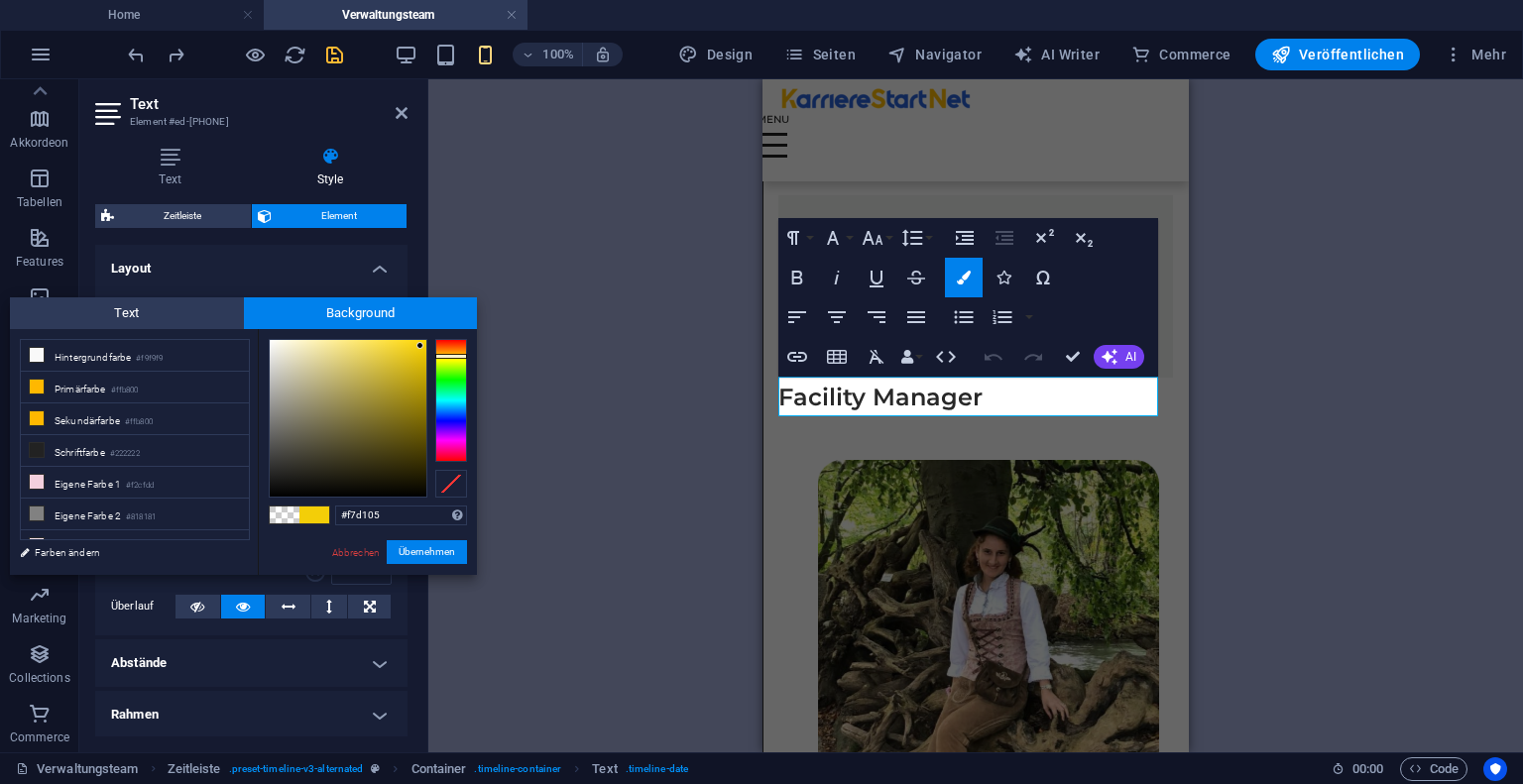 type on "#f7d003" 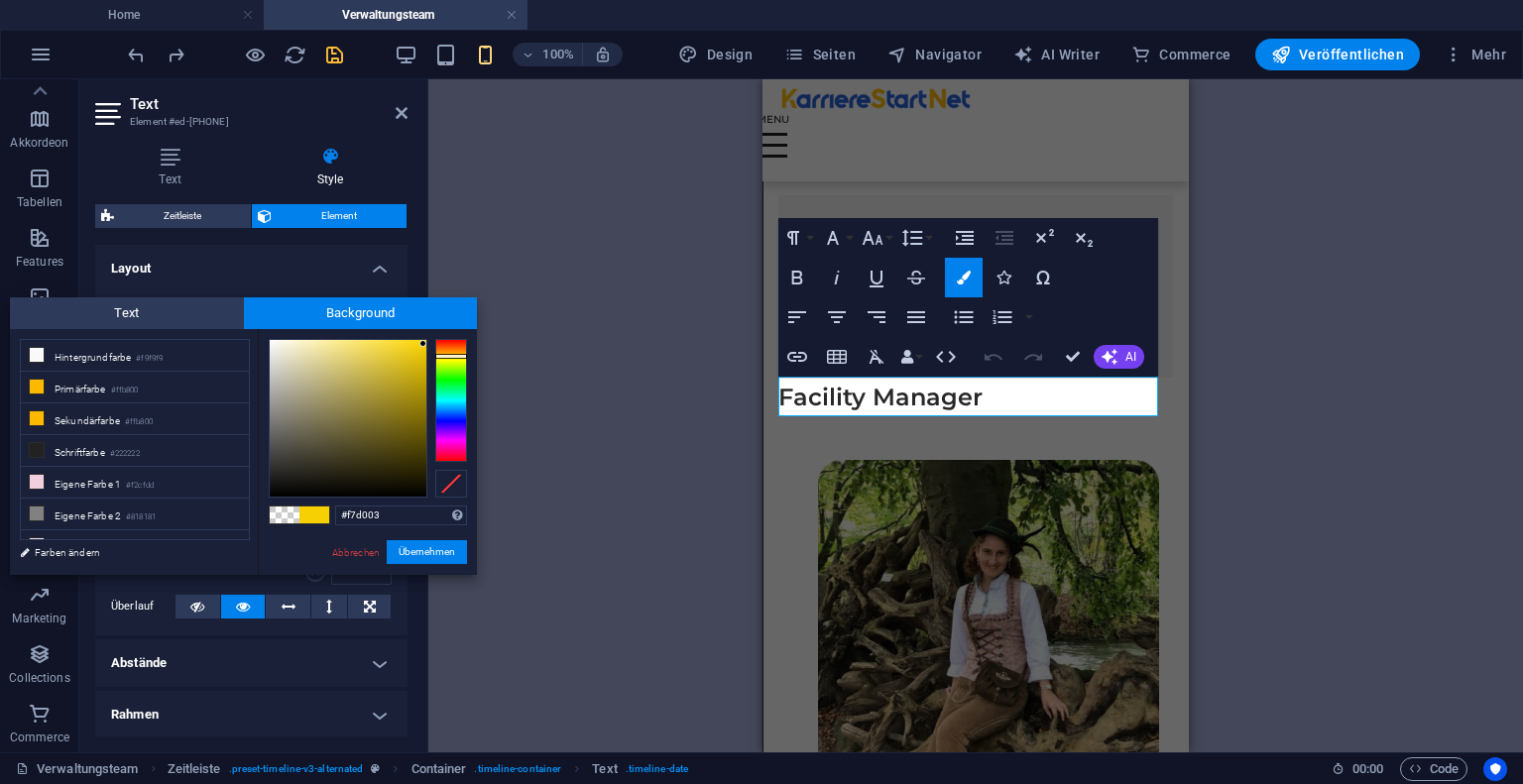 click at bounding box center [422, 343] 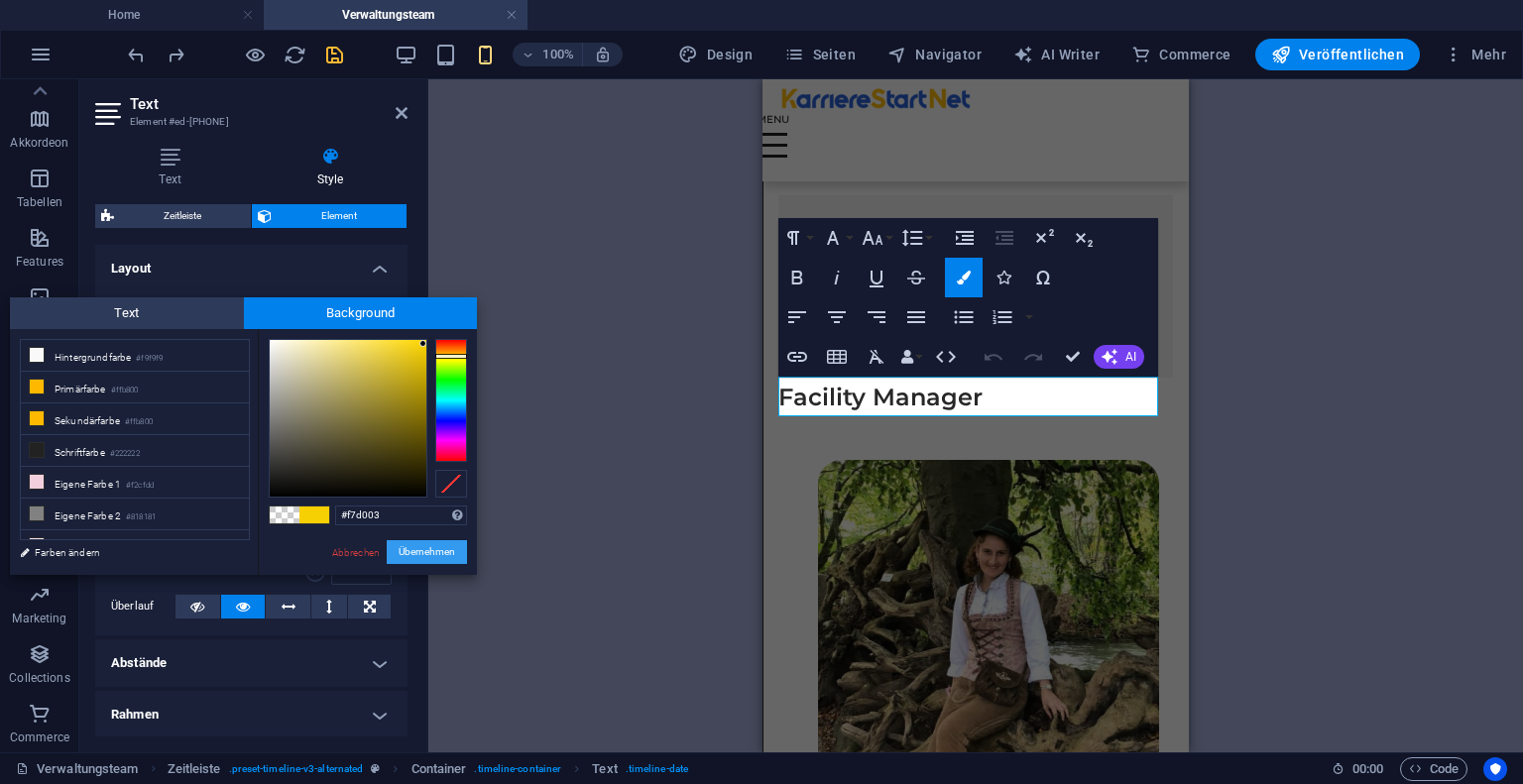 click on "Übernehmen" at bounding box center (426, 552) 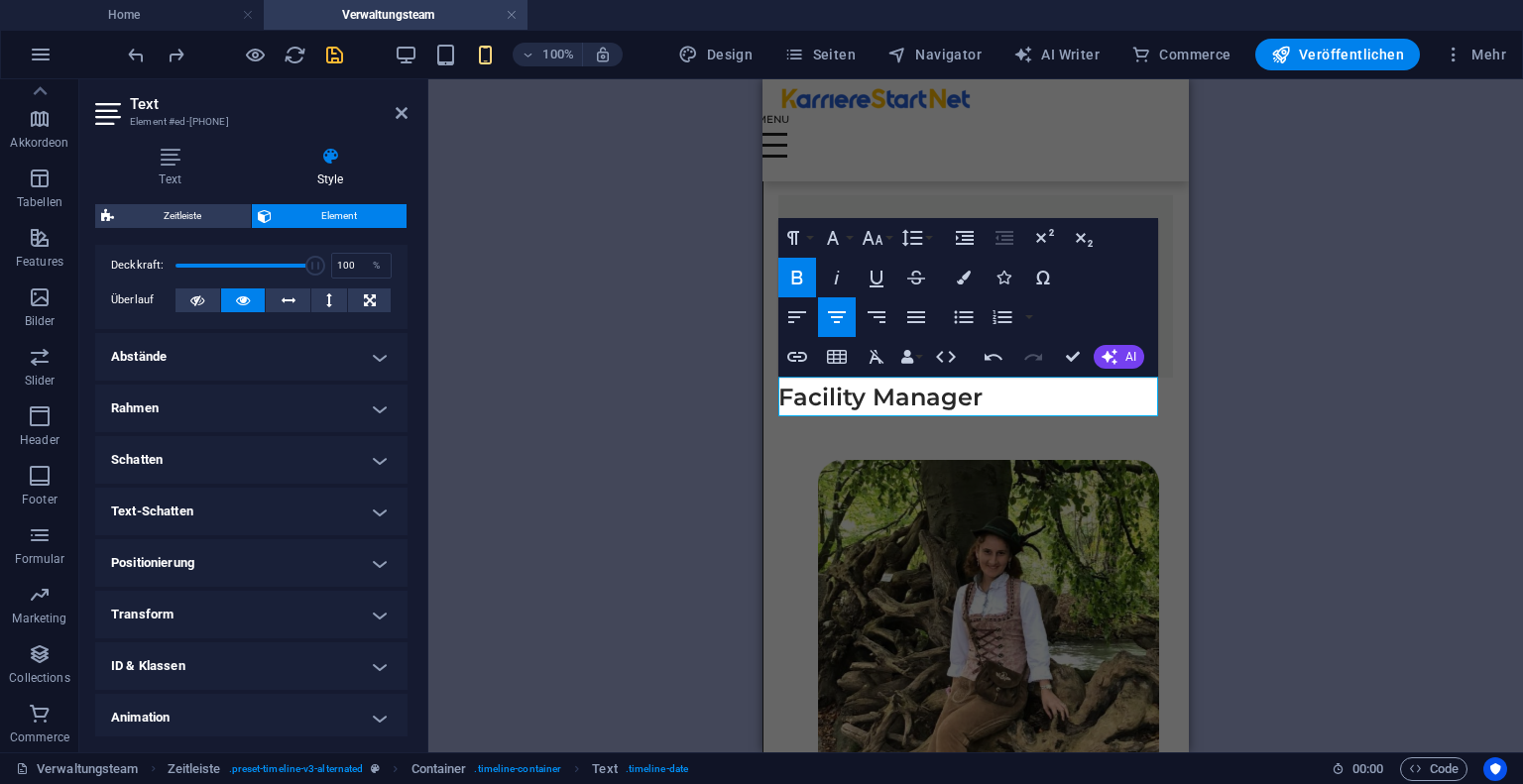 scroll, scrollTop: 361, scrollLeft: 0, axis: vertical 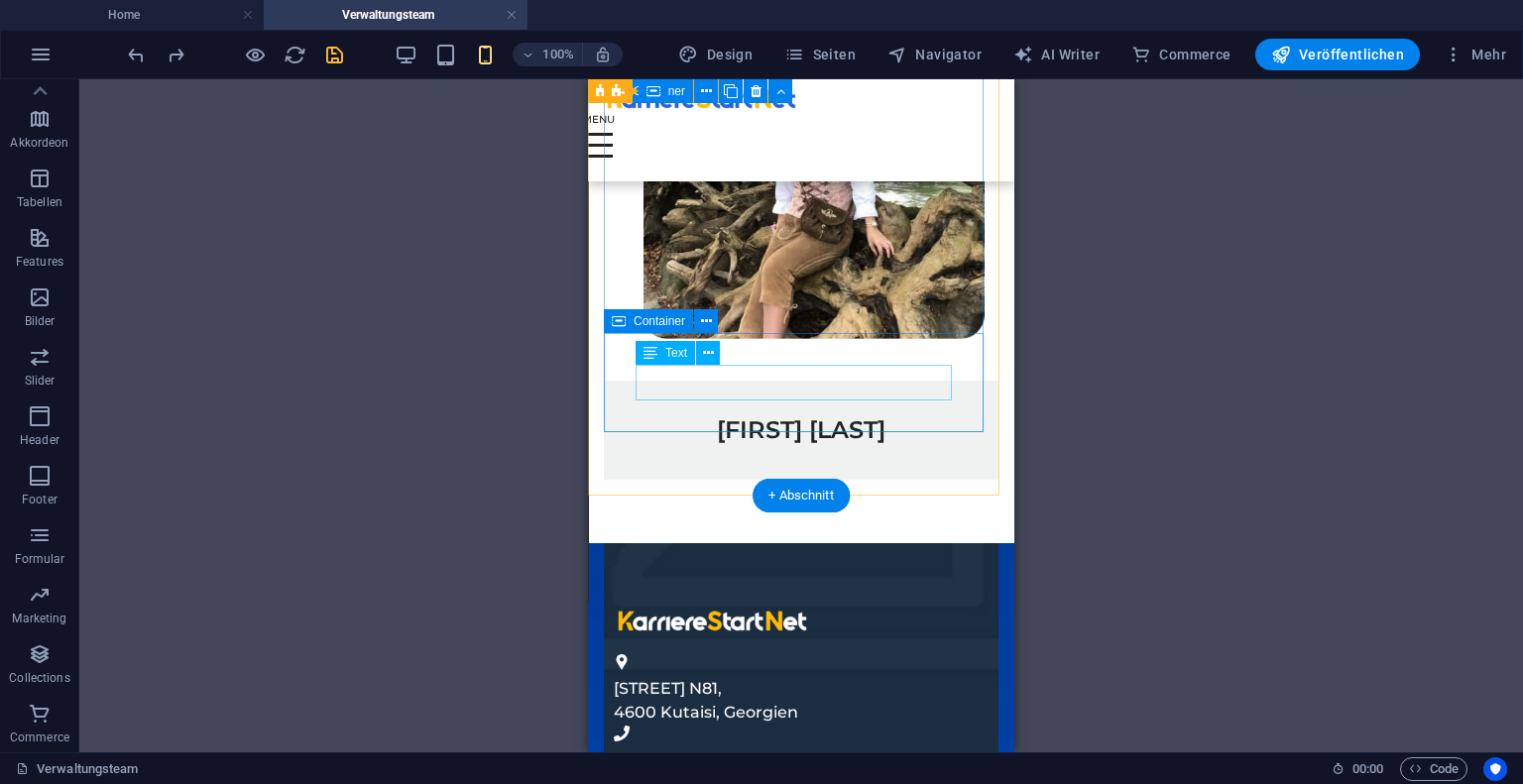click on "Nikoloz Pirtakhia" at bounding box center [801, 430] 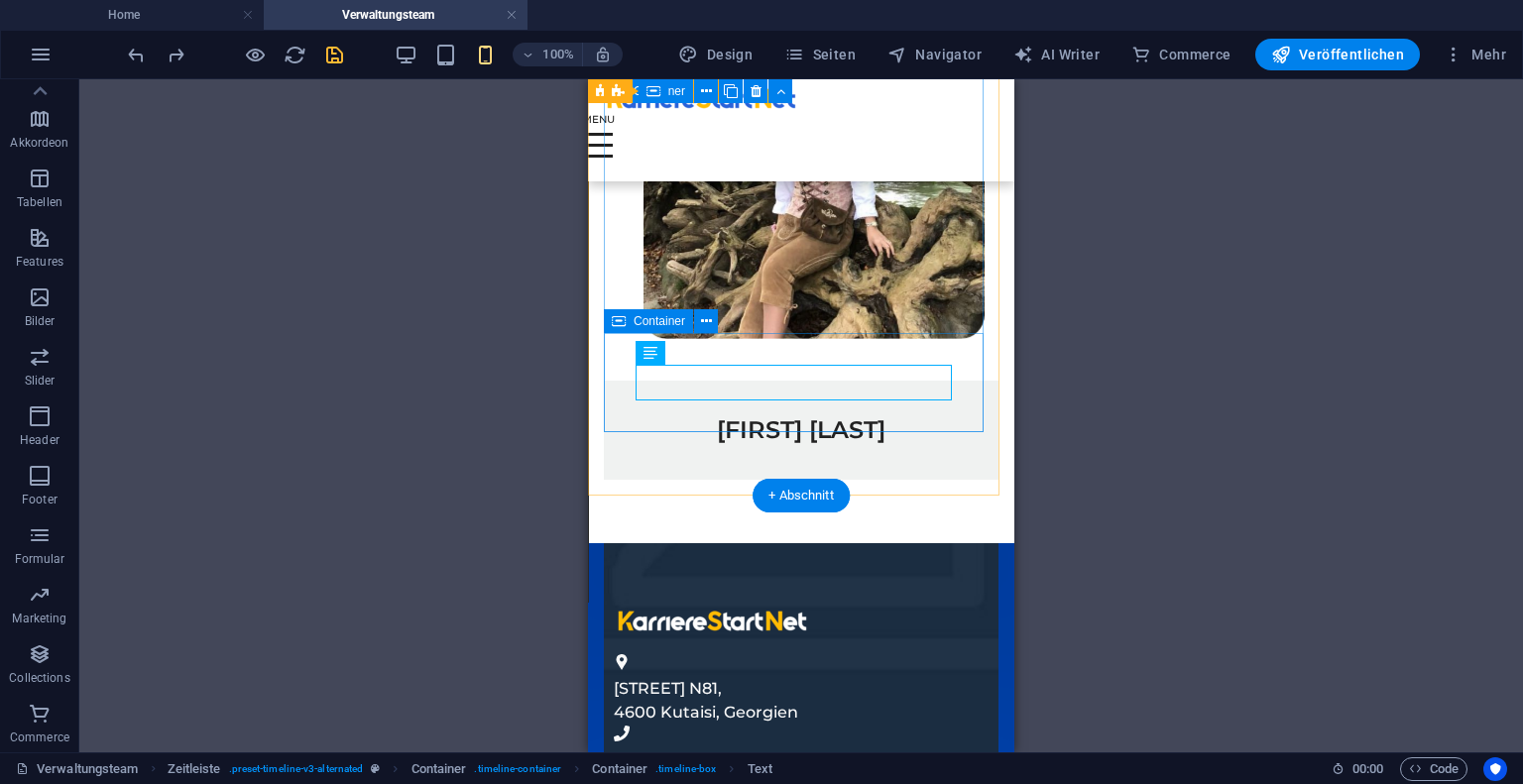 click on "Nikoloz Pirtakhia" at bounding box center (801, 430) 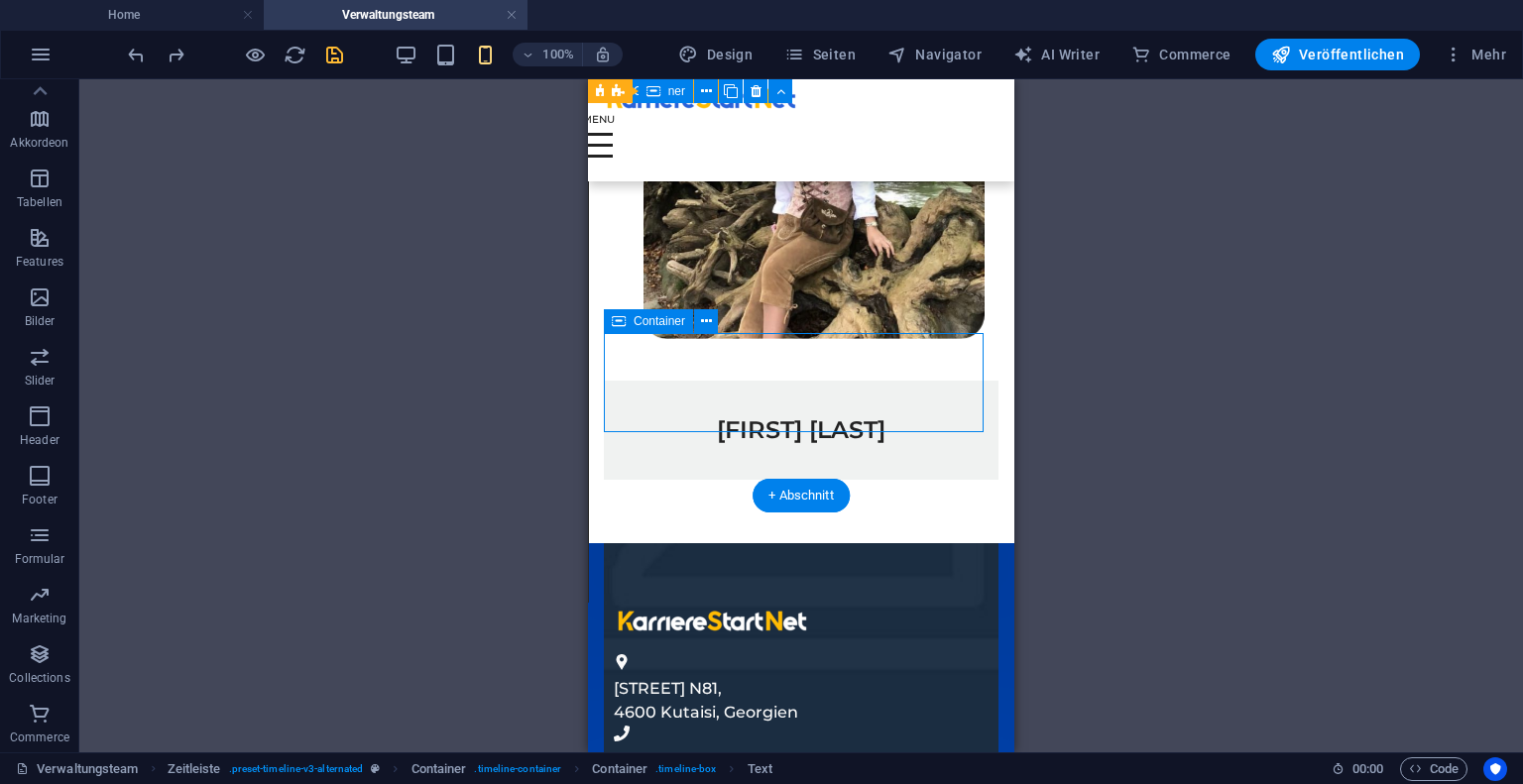 click on "Nikoloz Pirtakhia" at bounding box center (801, 430) 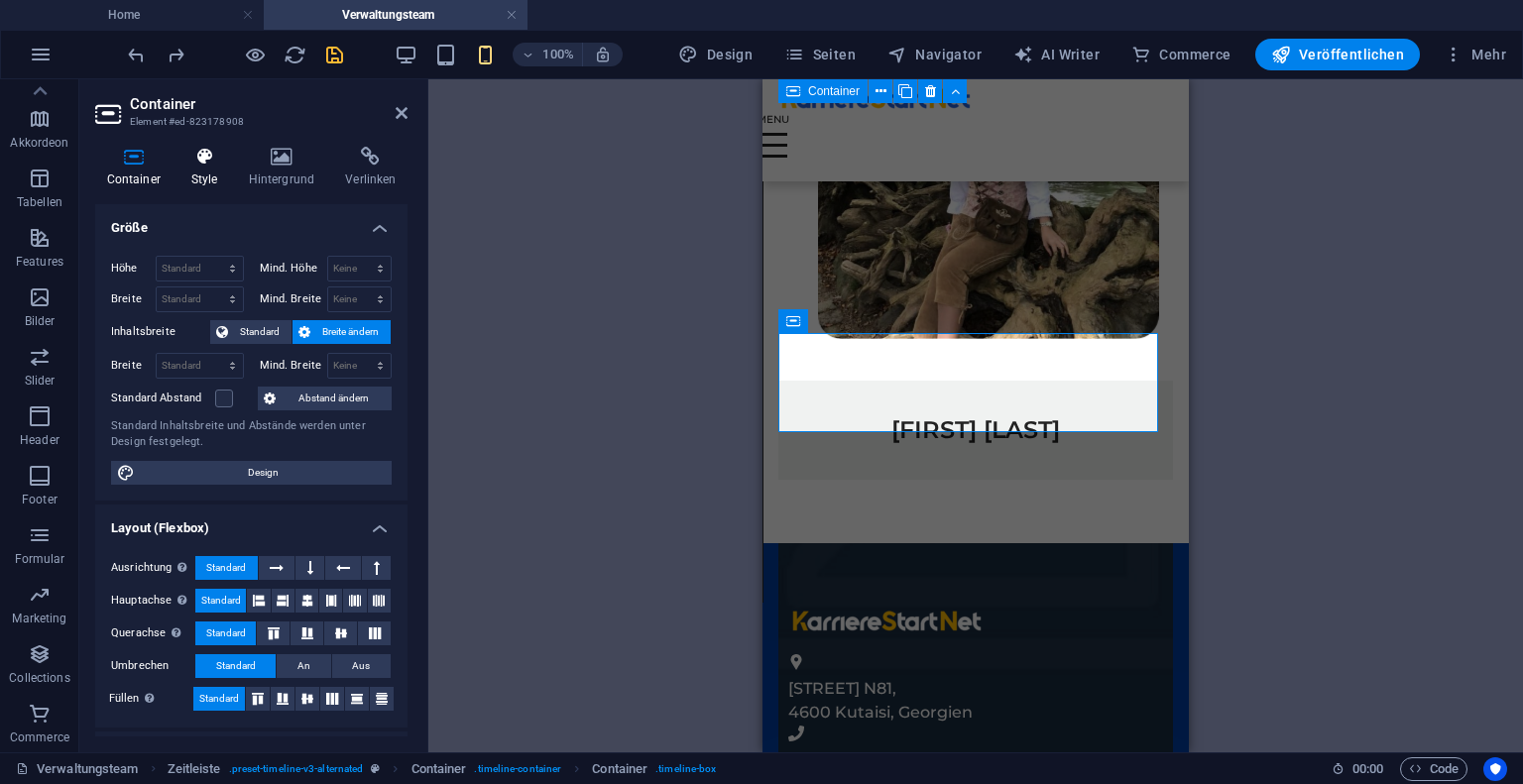 click at bounding box center (204, 157) 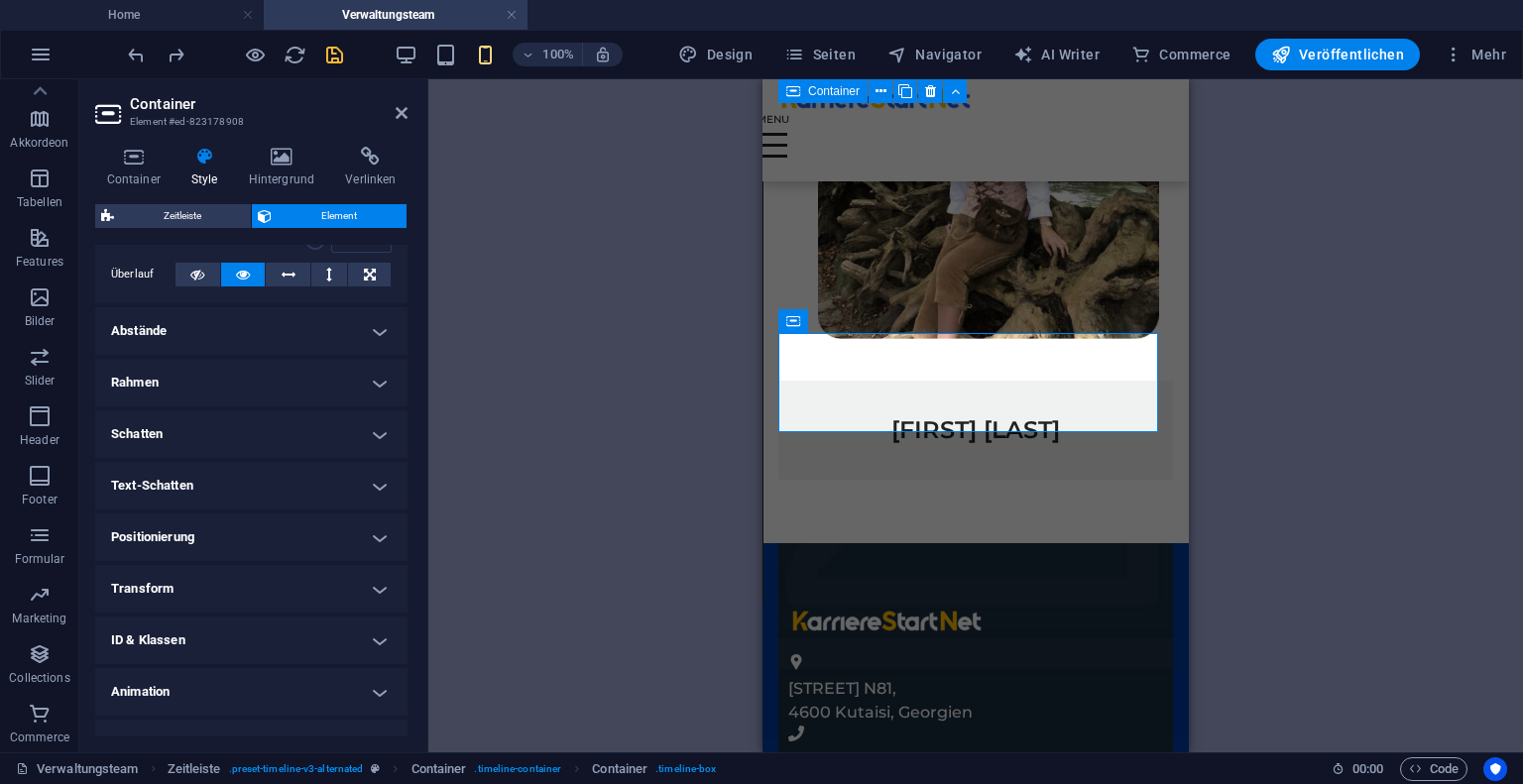 scroll, scrollTop: 361, scrollLeft: 0, axis: vertical 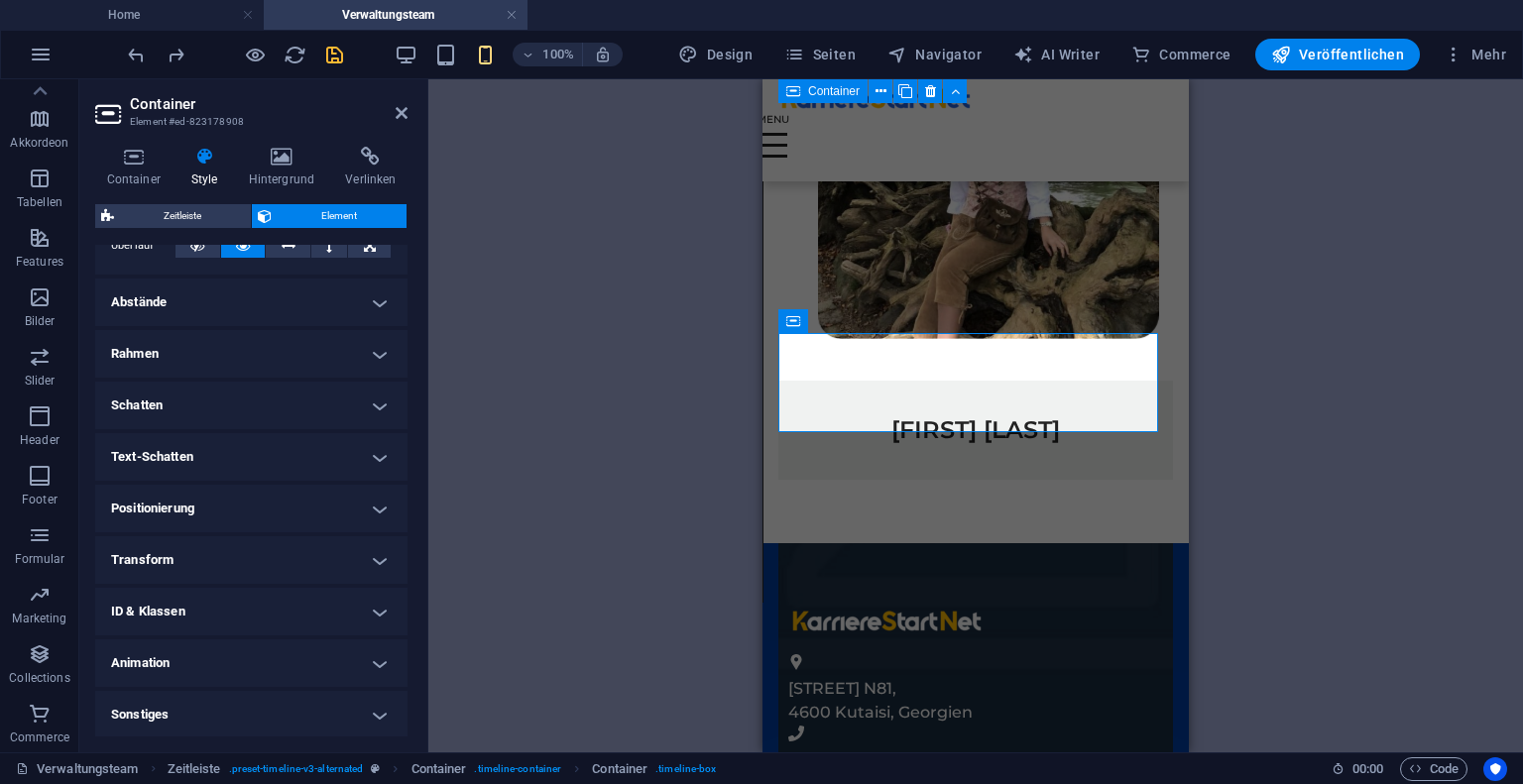 click on "Transform" at bounding box center [251, 560] 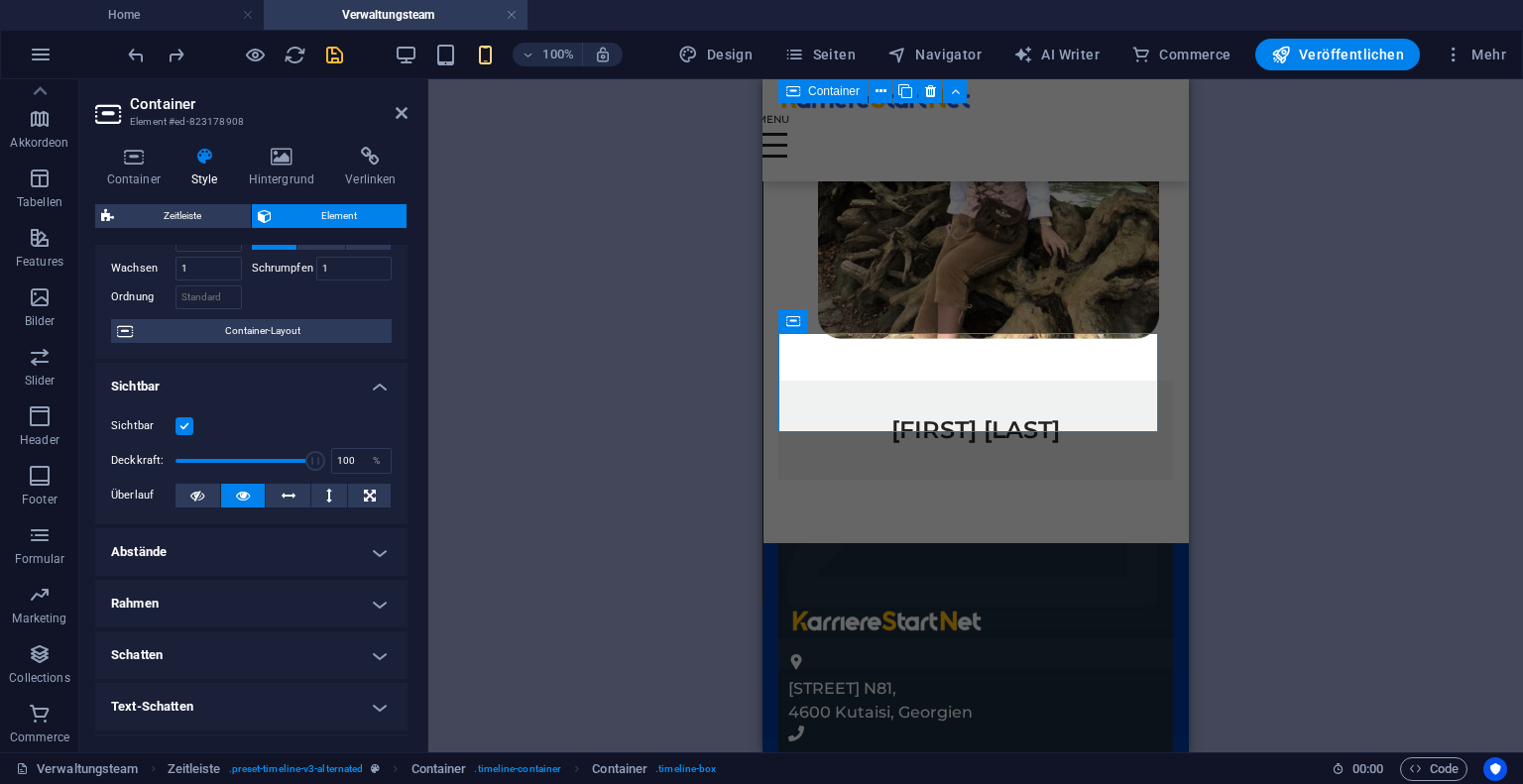 scroll, scrollTop: 0, scrollLeft: 0, axis: both 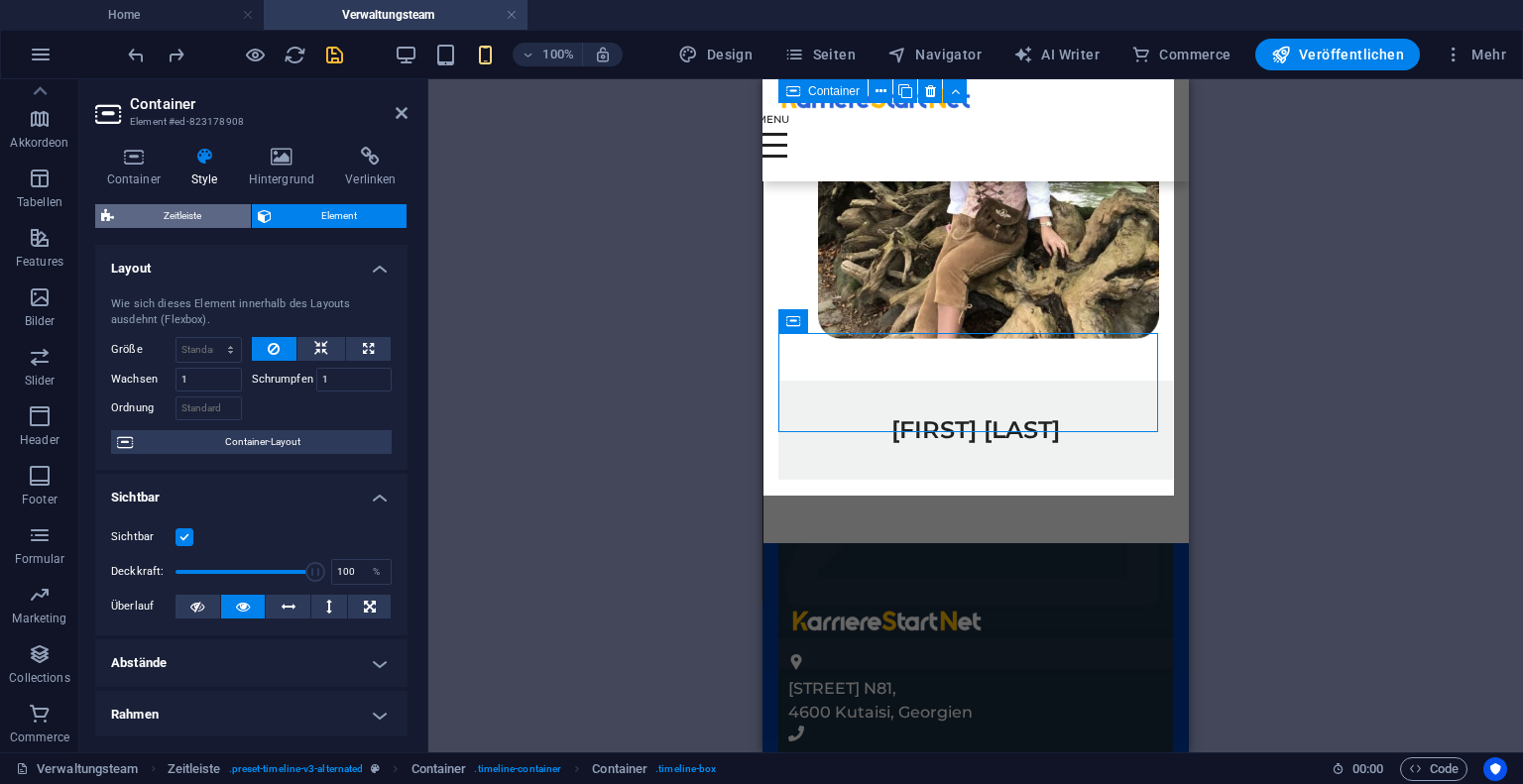 click on "Zeitleiste" at bounding box center [182, 216] 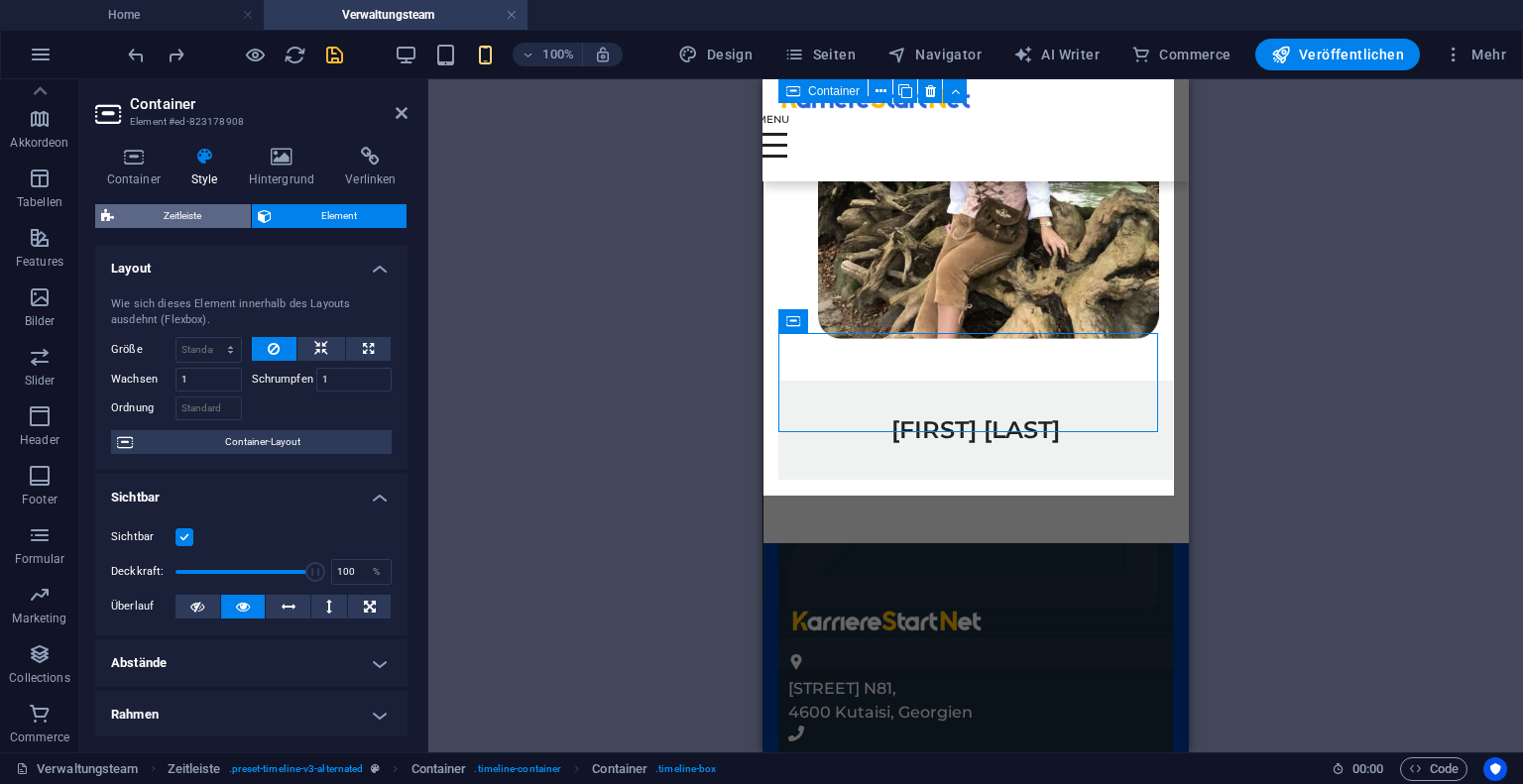 select on "rem" 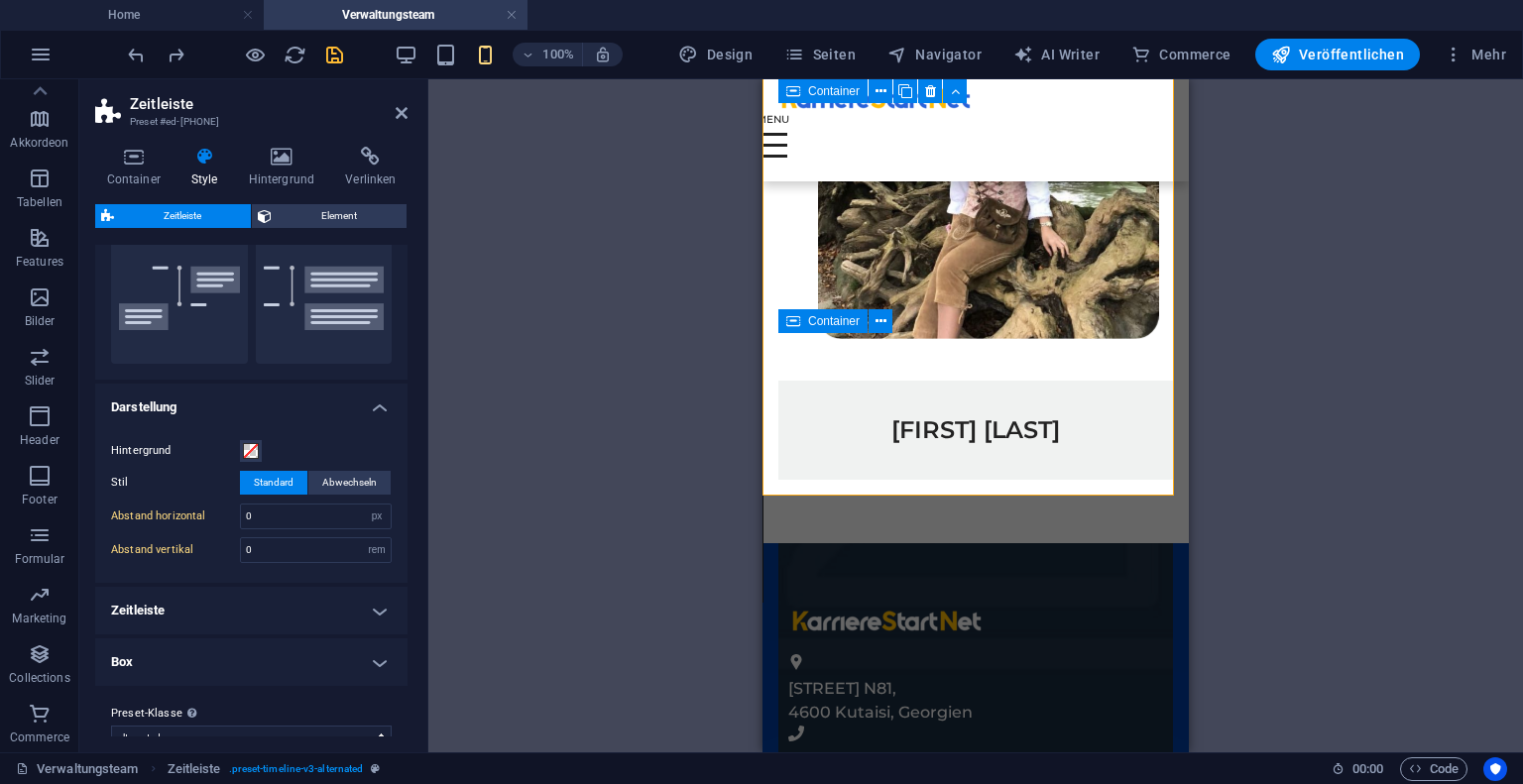 scroll, scrollTop: 90, scrollLeft: 0, axis: vertical 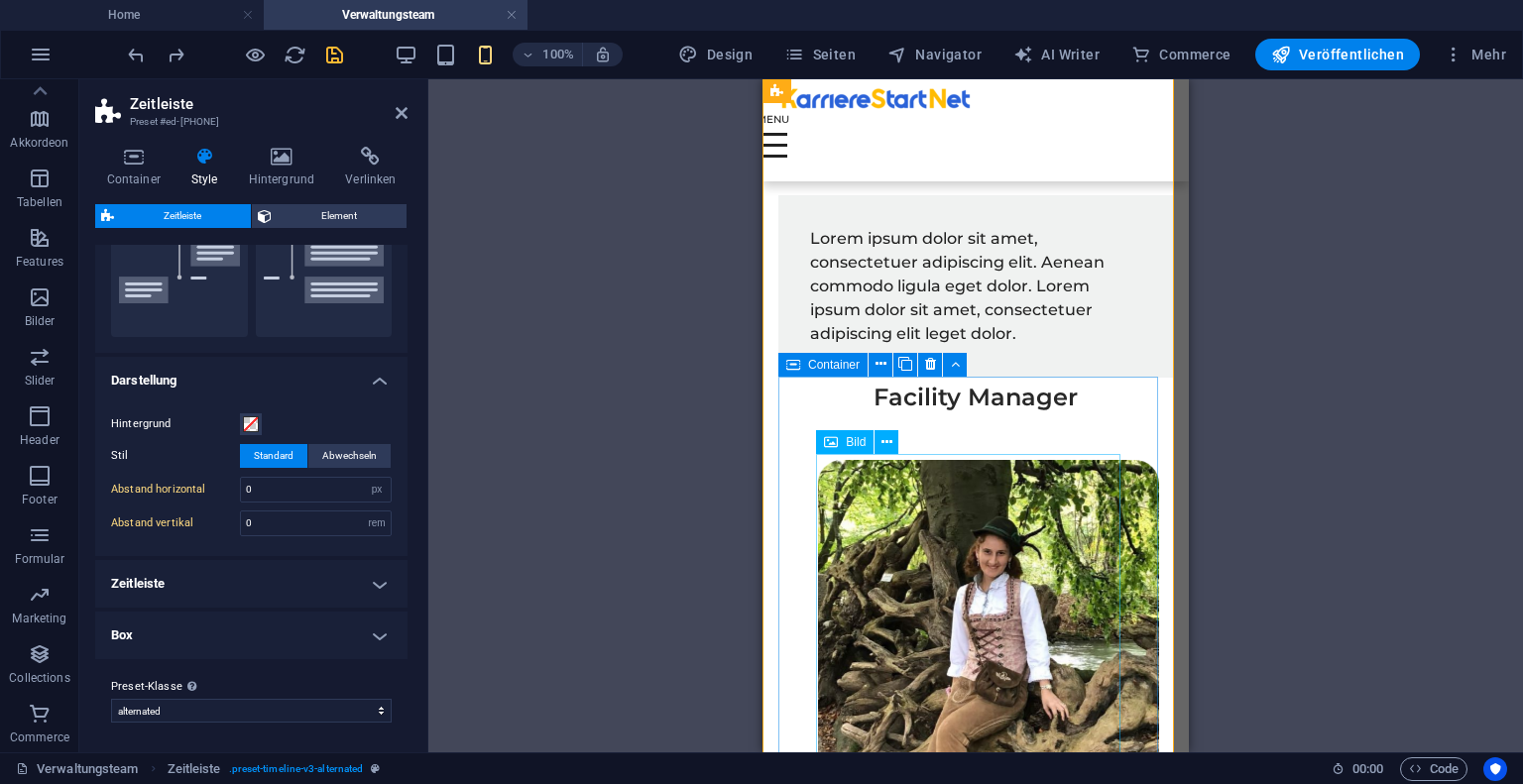 click at bounding box center [976, 630] 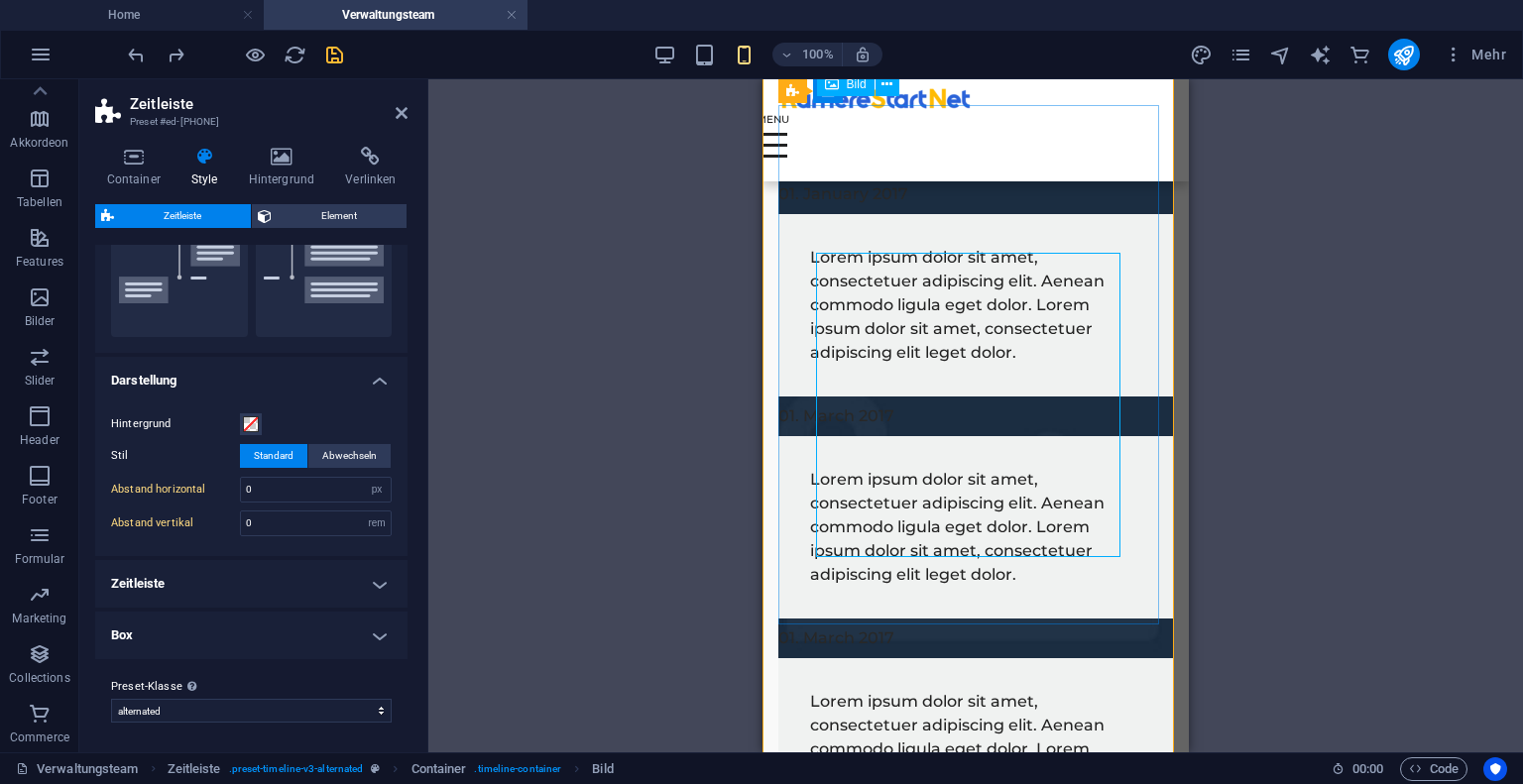 scroll, scrollTop: 2568, scrollLeft: 0, axis: vertical 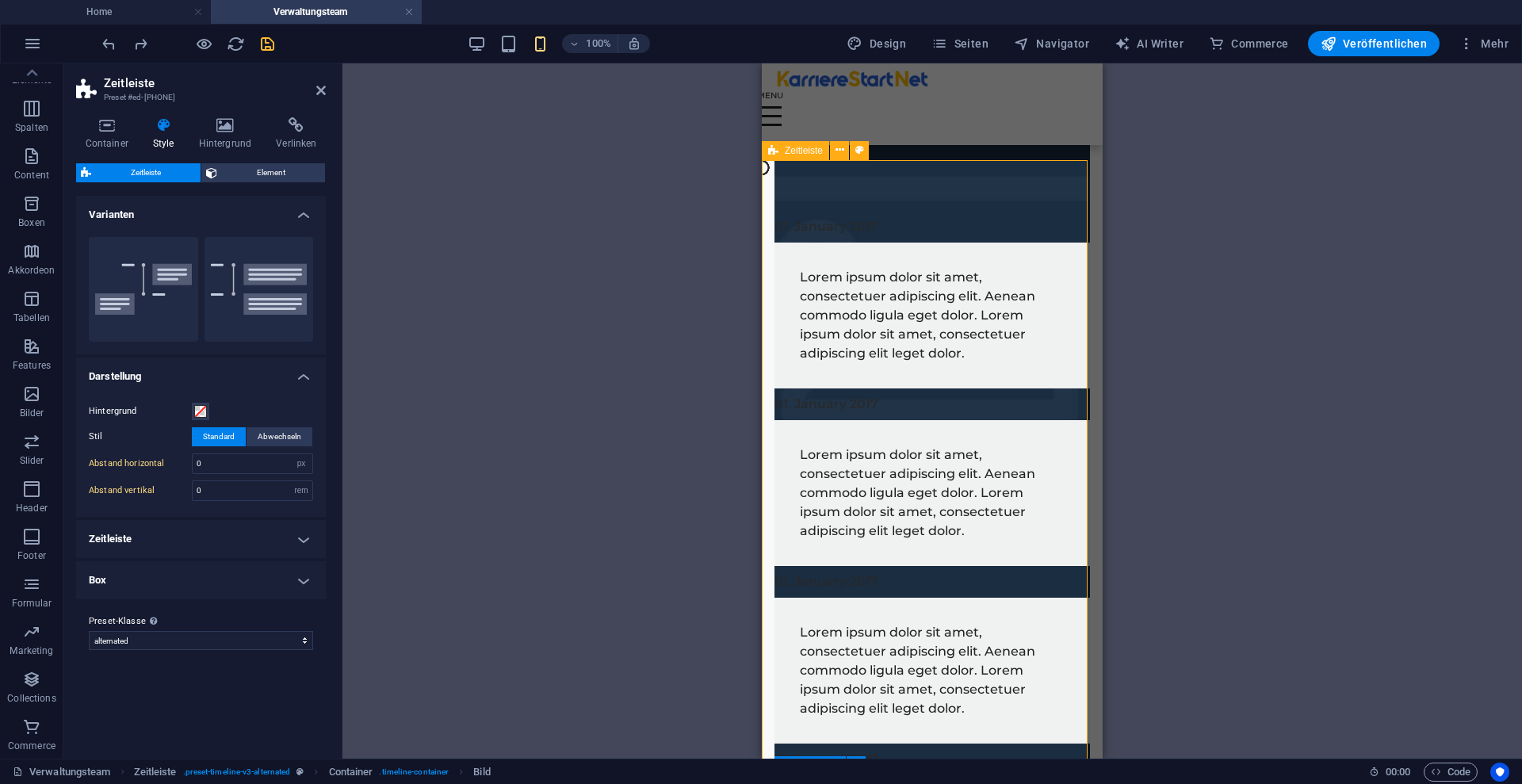 click on "01. January 2017 Lorem ipsum dolor sit amet, consectetuer adipiscing elit. Aenean commodo ligula eget dolor. Lorem ipsum dolor sit amet, consectetuer adipiscing elit leget dolor. 01. January 2017 Lorem ipsum dolor sit amet, consectetuer adipiscing elit. Aenean commodo ligula eget dolor. Lorem ipsum dolor sit amet, consectetuer adipiscing elit leget dolor. 01. January 2017 Lorem ipsum dolor sit amet, consectetuer adipiscing elit. Aenean commodo ligula eget dolor. Lorem ipsum dolor sit amet, consectetuer adipiscing elit leget dolor. 01. January 2017 Lorem ipsum dolor sit amet, consectetuer adipiscing elit. Aenean commodo ligula eget dolor. Lorem ipsum dolor sit amet, consectetuer adipiscing elit leget dolor. 01. January 2017 Lorem ipsum dolor sit amet, consectetuer adipiscing elit. Aenean commodo ligula eget dolor. Lorem ipsum dolor sit amet, consectetuer adipiscing elit leget dolor. 01. March 2017 01. March 2017 Facility Manager Nikoloz Pirtakhia" at bounding box center [932, 1058] 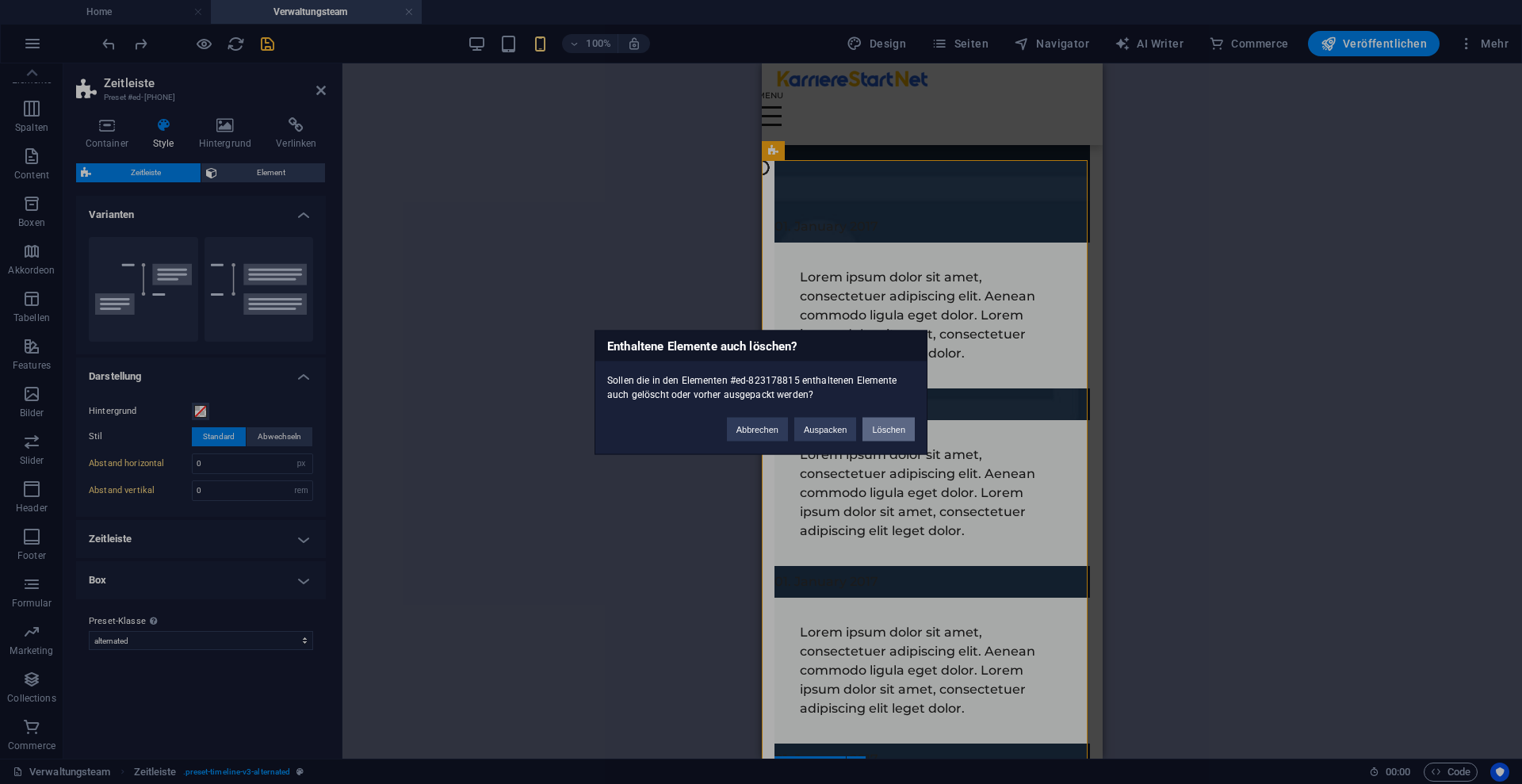 click on "Löschen" at bounding box center (889, 429) 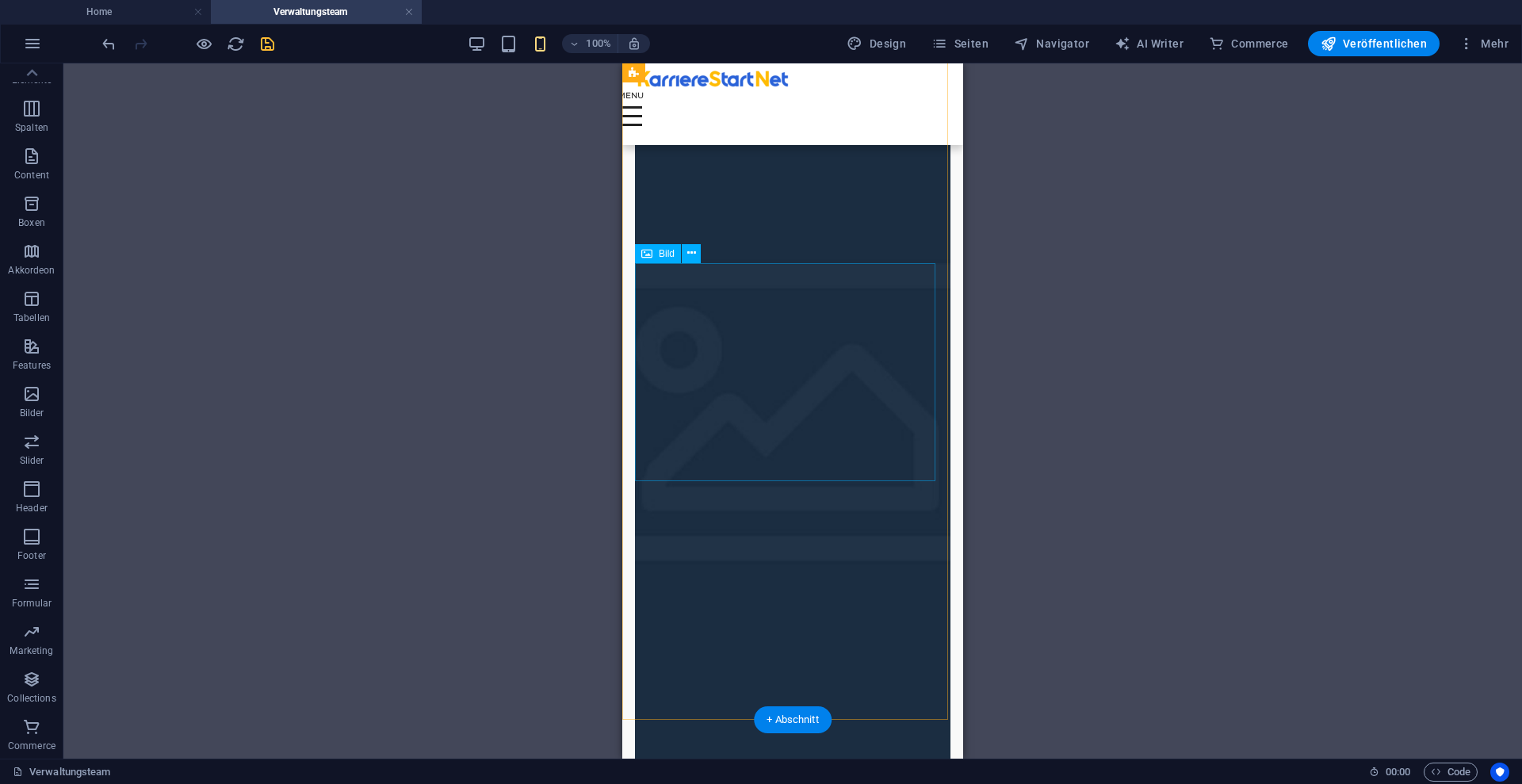 scroll, scrollTop: 0, scrollLeft: 0, axis: both 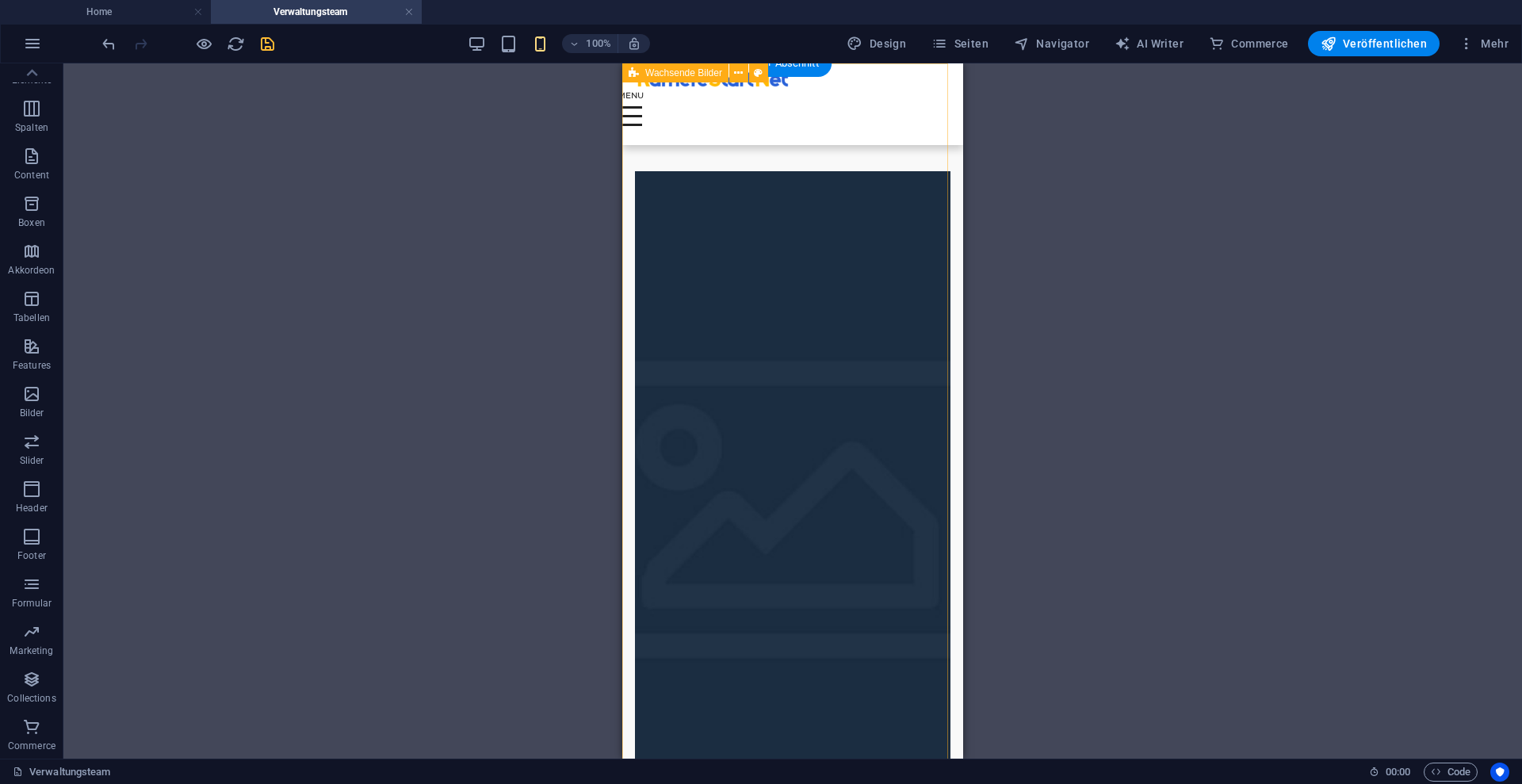 click at bounding box center (793, 439) 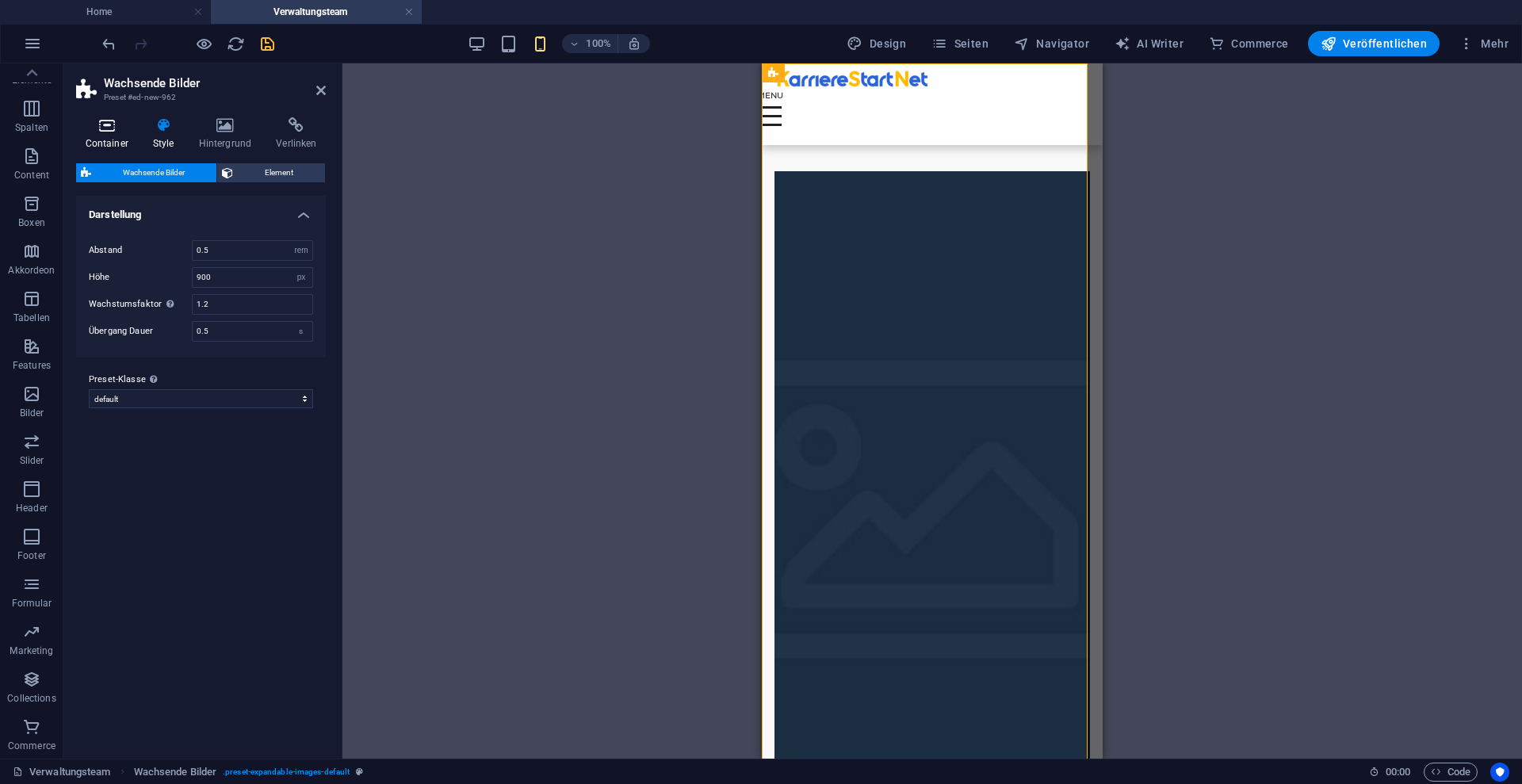 click at bounding box center (106, 125) 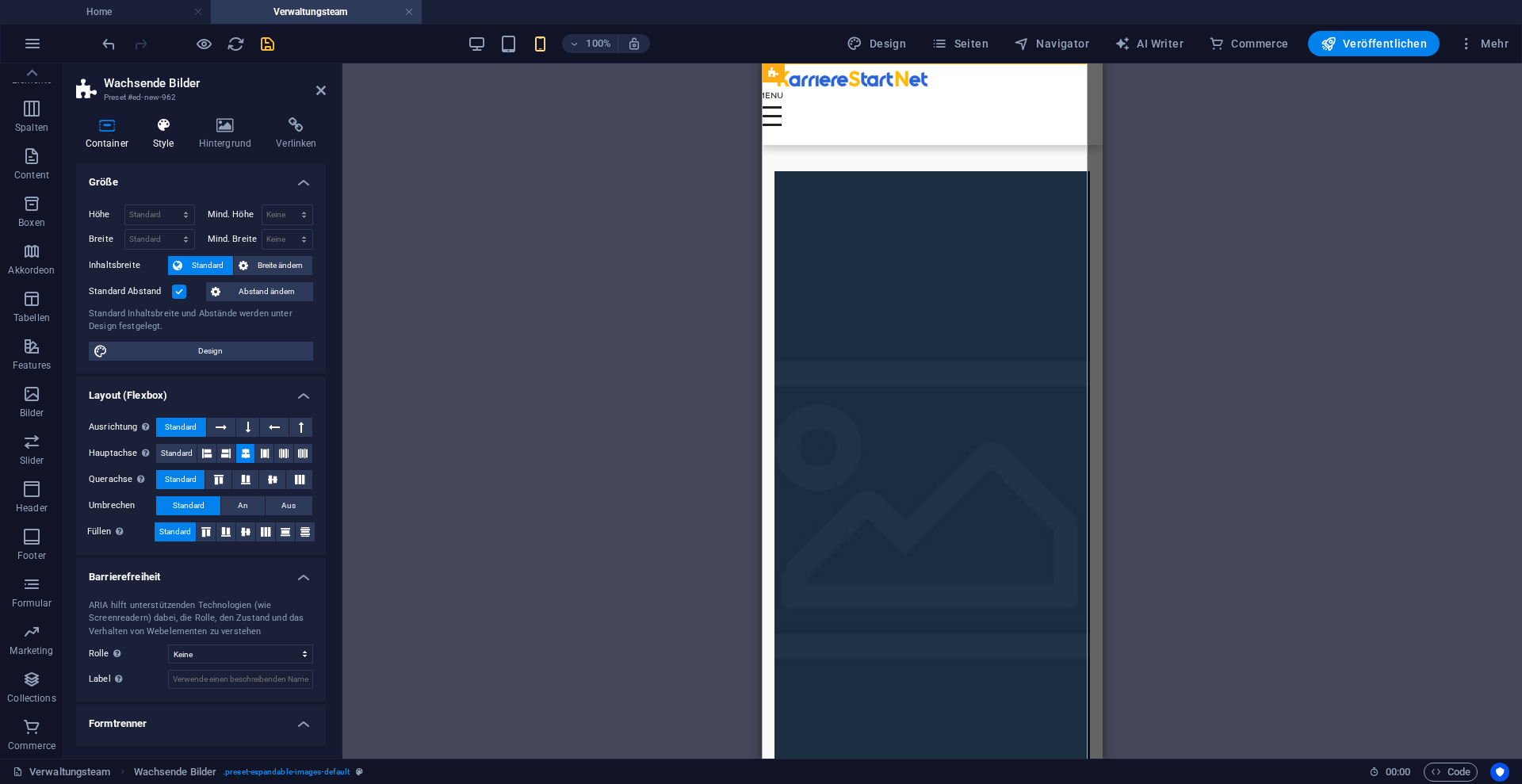 click at bounding box center (163, 125) 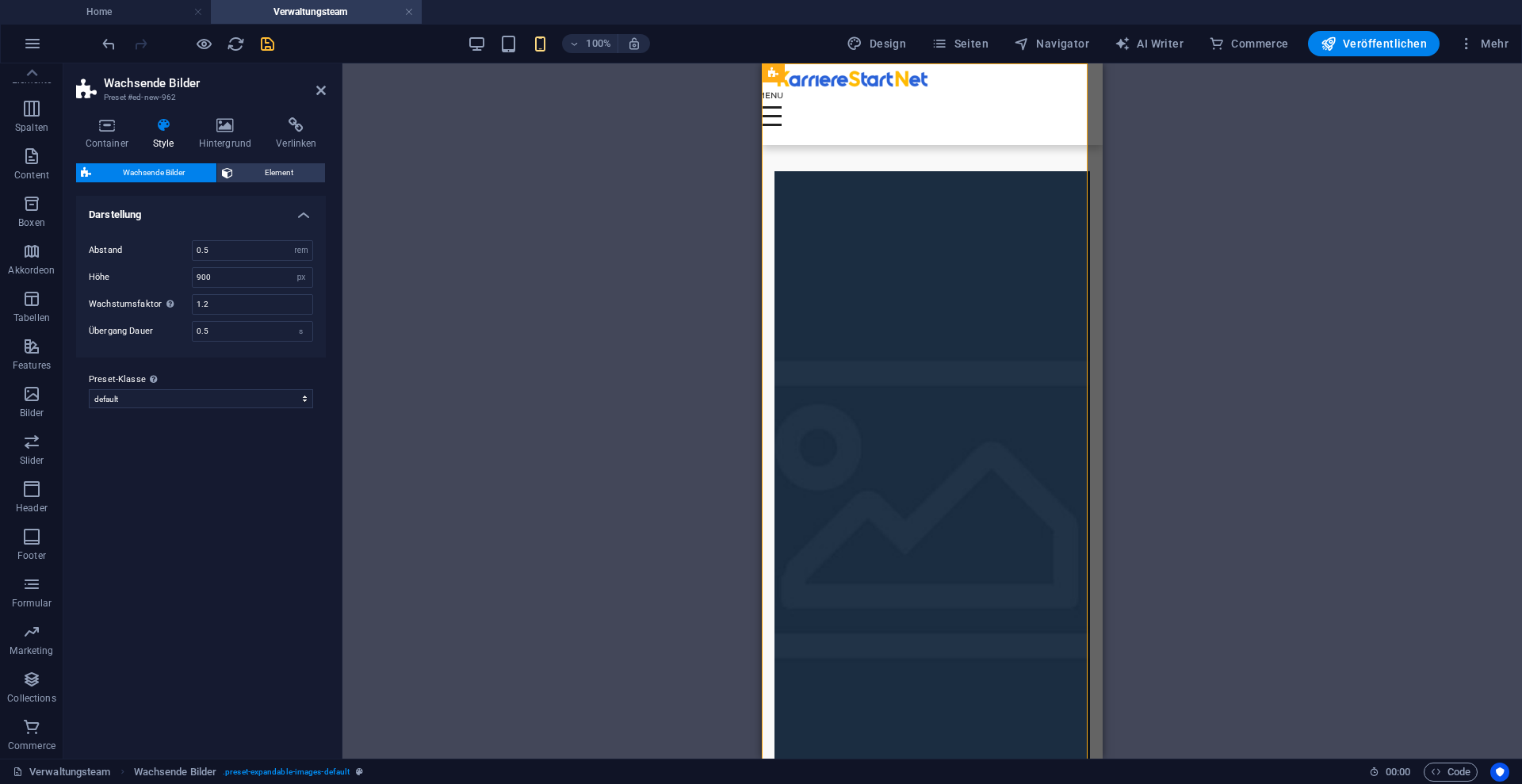 click on "Container Style Hintergrund Verlinken Größe Höhe Standard px rem % vh vw Mind. Höhe Keine px rem % vh vw Breite Standard px rem % em vh vw Mind. Breite Keine px rem % vh vw Inhaltsbreite Standard Breite ändern Breite Standard px rem % em vh vw Mind. Breite Keine px rem % vh vw Standard Abstand Abstand ändern Standard Inhaltsbreite und Abstände werden unter Design festgelegt. Design Layout (Flexbox) Ausrichtung Bestimmt, in welche Richtung das Spaltenverhalten Auswirkungen haben soll (flex-direction). Standard Hauptachse Beeinflusse, wie sich Elemente innerhalb dieses Containers entlang der Hauptsache verhalten sollen (justify-content). Standard Querachse Steuert die vertikale Ausrichtung der Elemente innerhalb des Containers (align-items). Standard Umbrechen Standard An Aus Füllen Steuert die Abstände und Ausrichtung von Elementen auf der Y-Achse bei mehreren Zeilen (align-content). Standard Barrierefreiheit Rolle Die ARIA-Rolle definiert den Zweck eines Elements.  Keine Alert Banner" at bounding box center [201, 431] 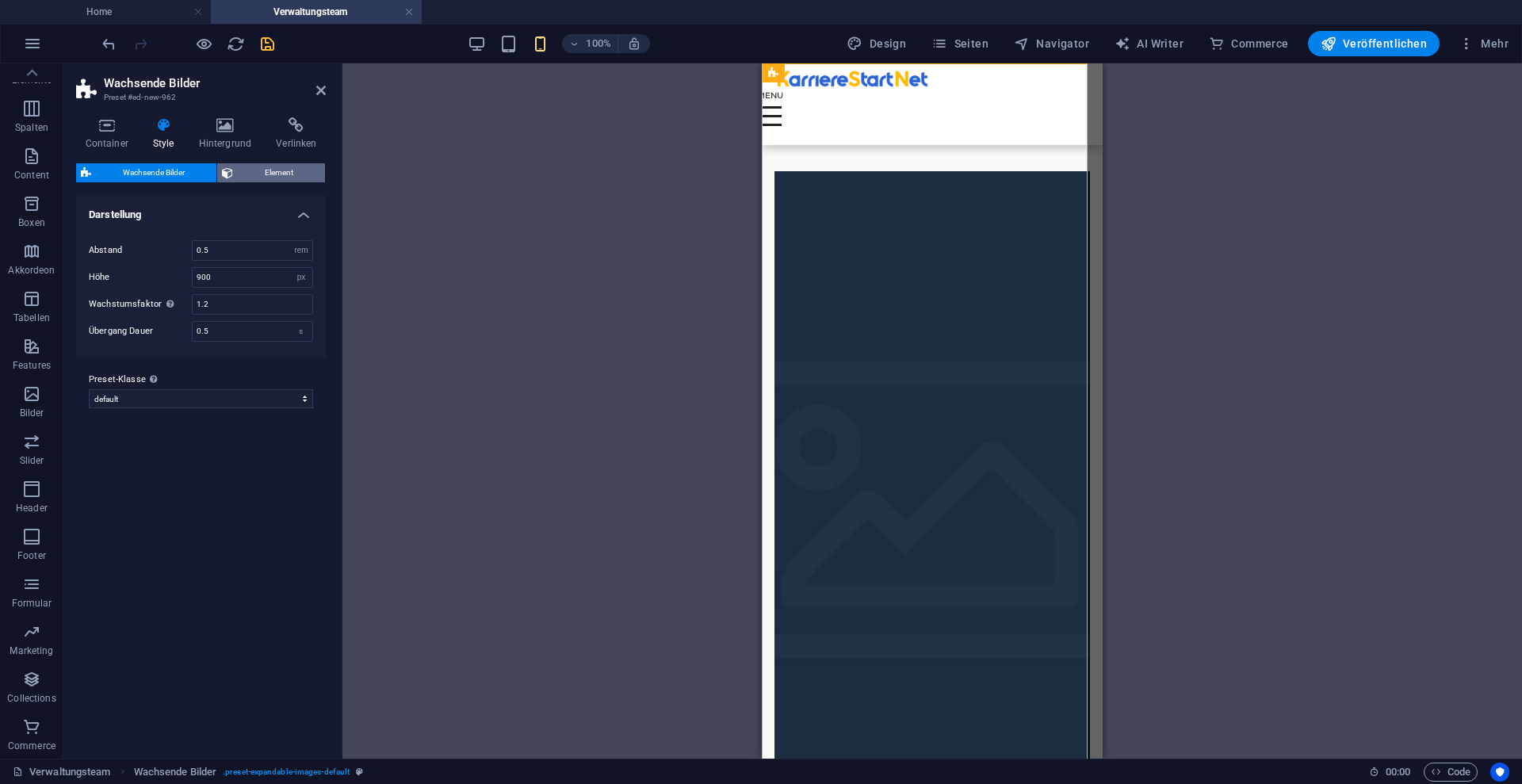 click on "Element" at bounding box center (279, 173) 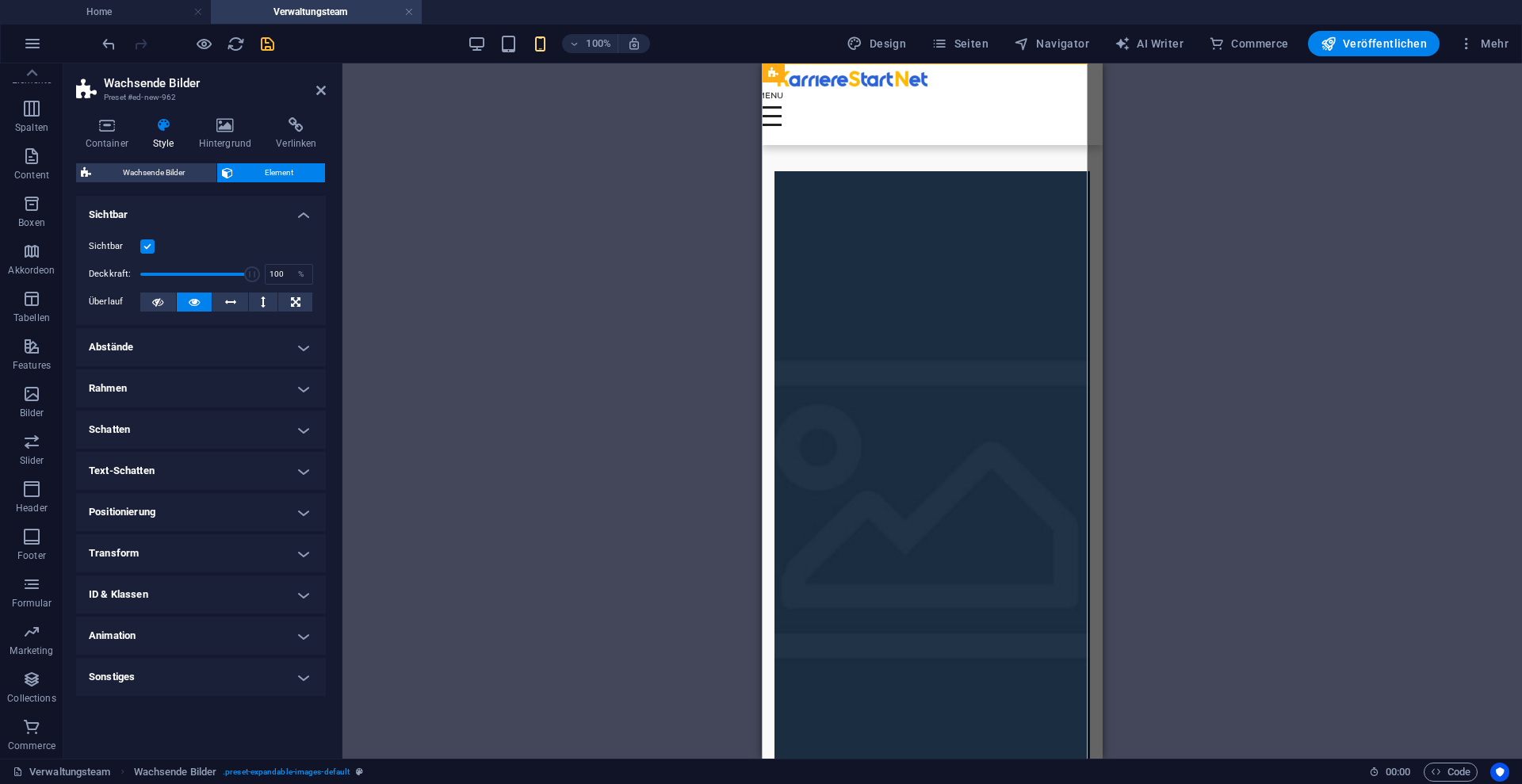 click at bounding box center (147, 247) 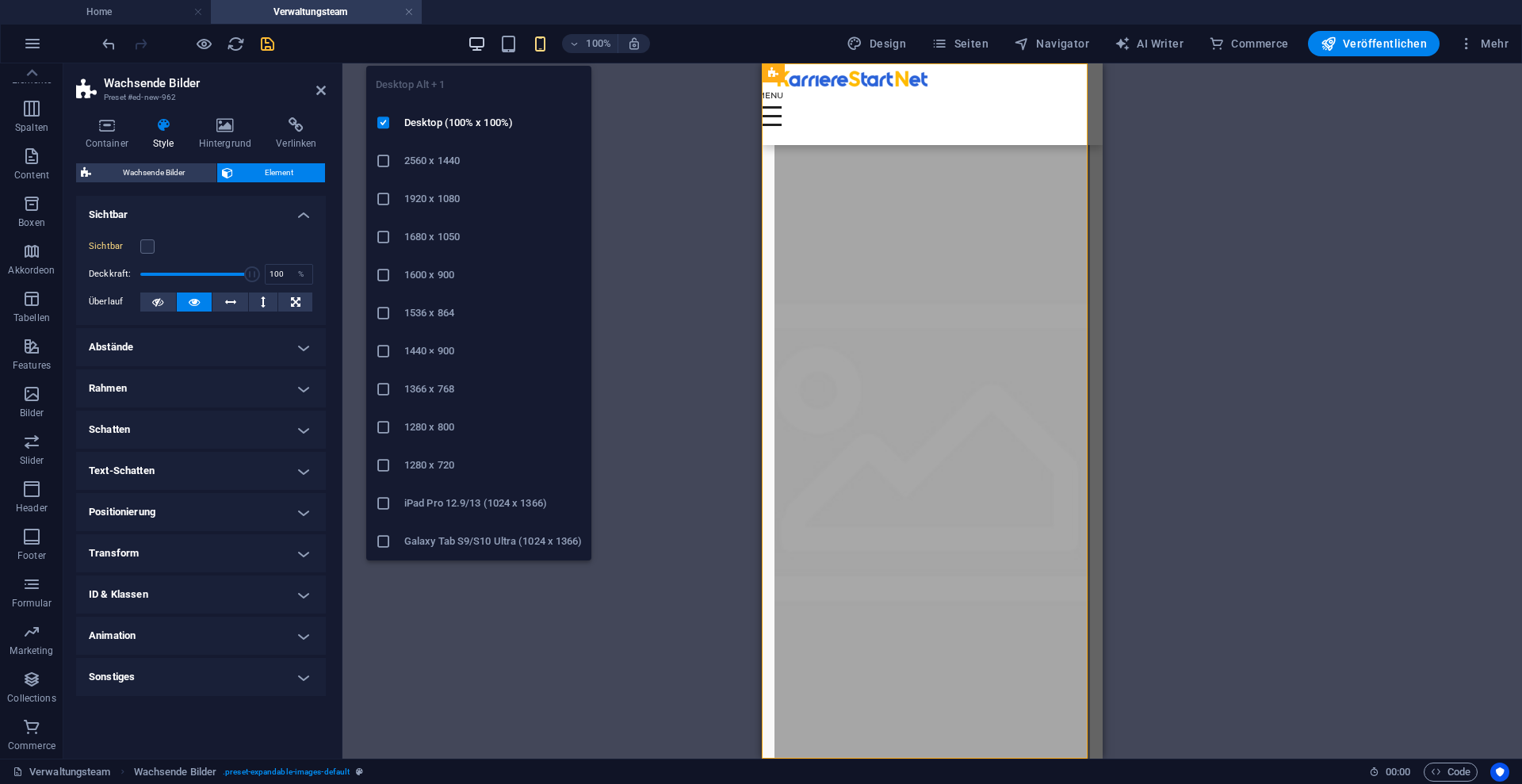 click at bounding box center [476, 44] 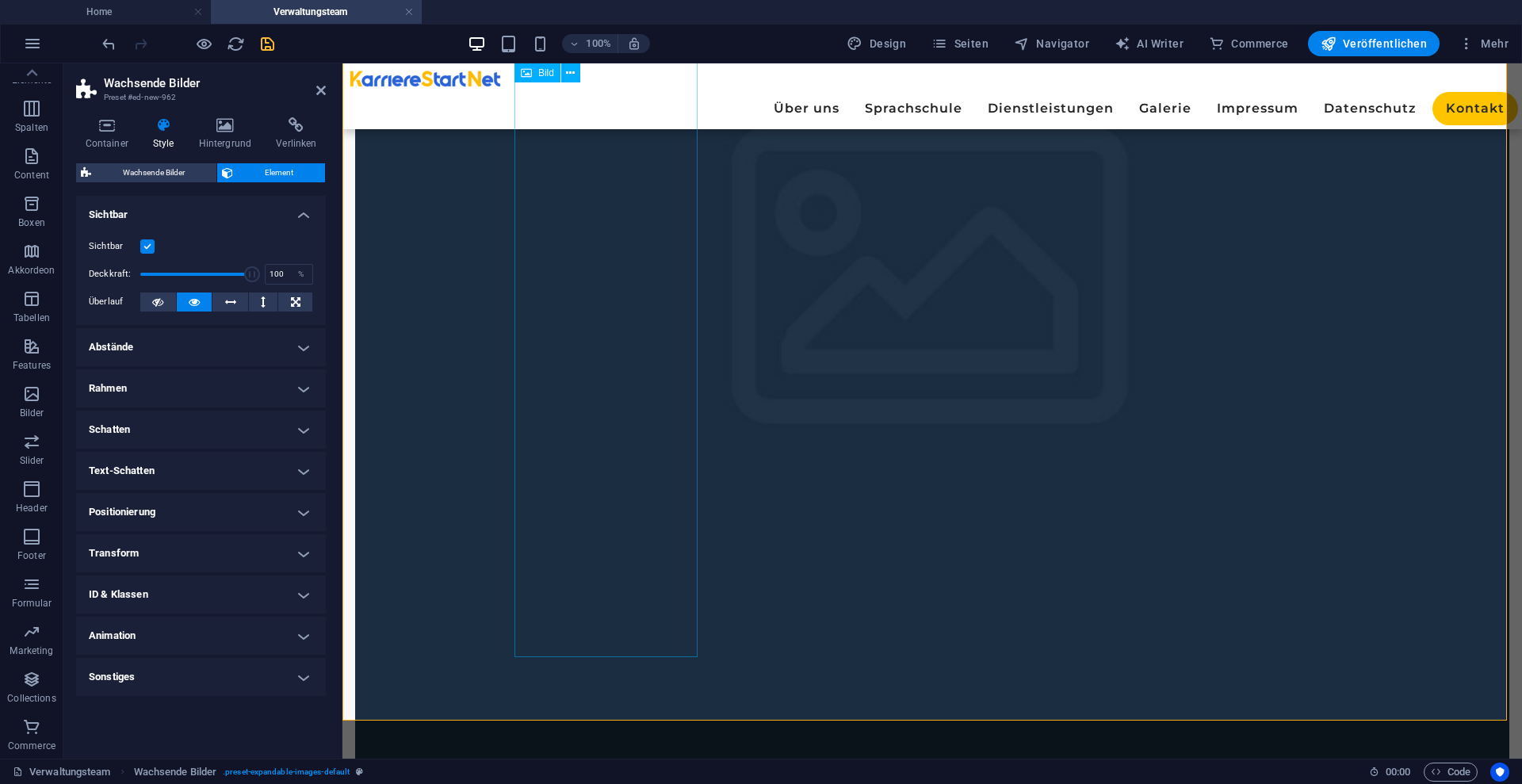 scroll, scrollTop: 0, scrollLeft: 0, axis: both 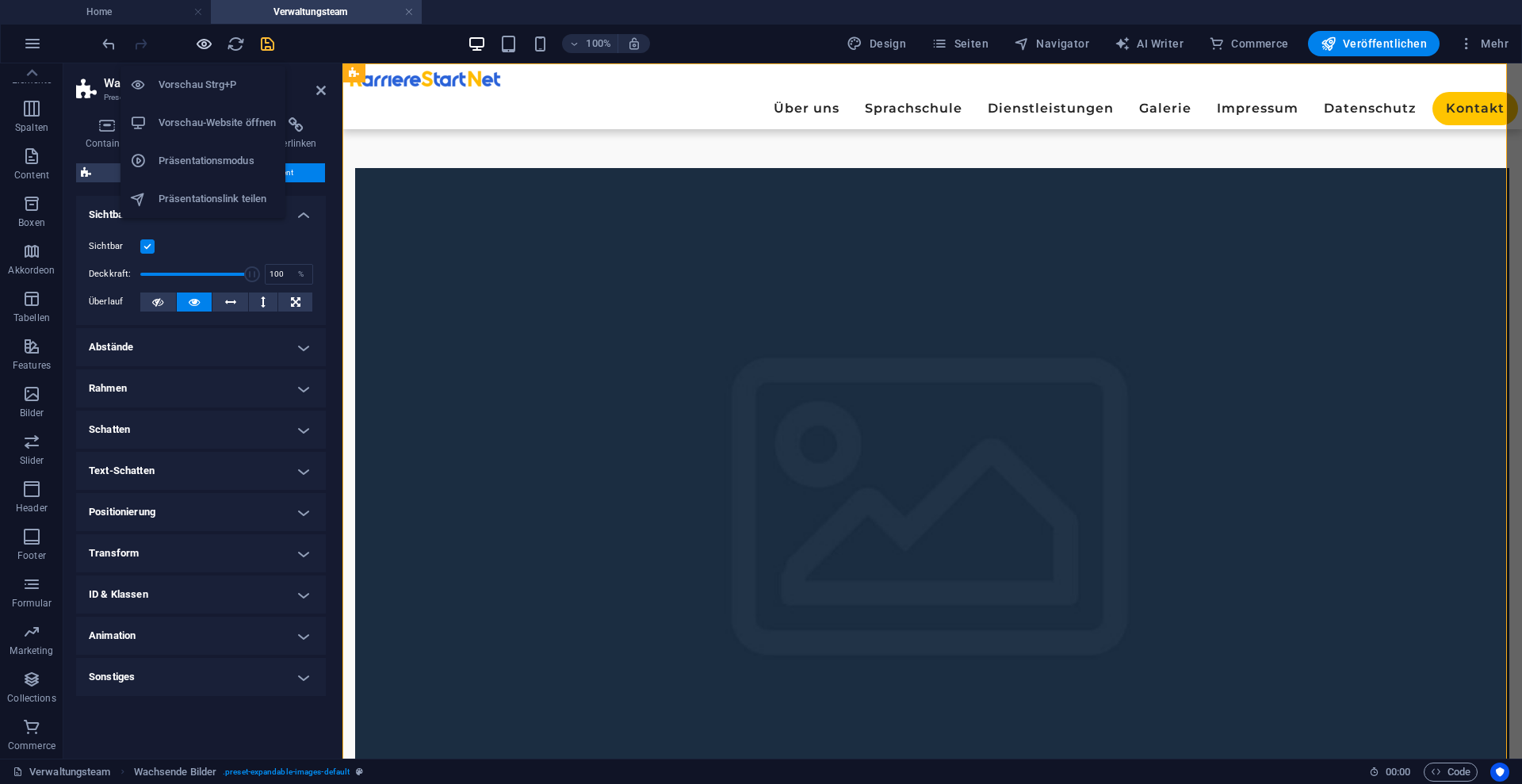 click at bounding box center (204, 44) 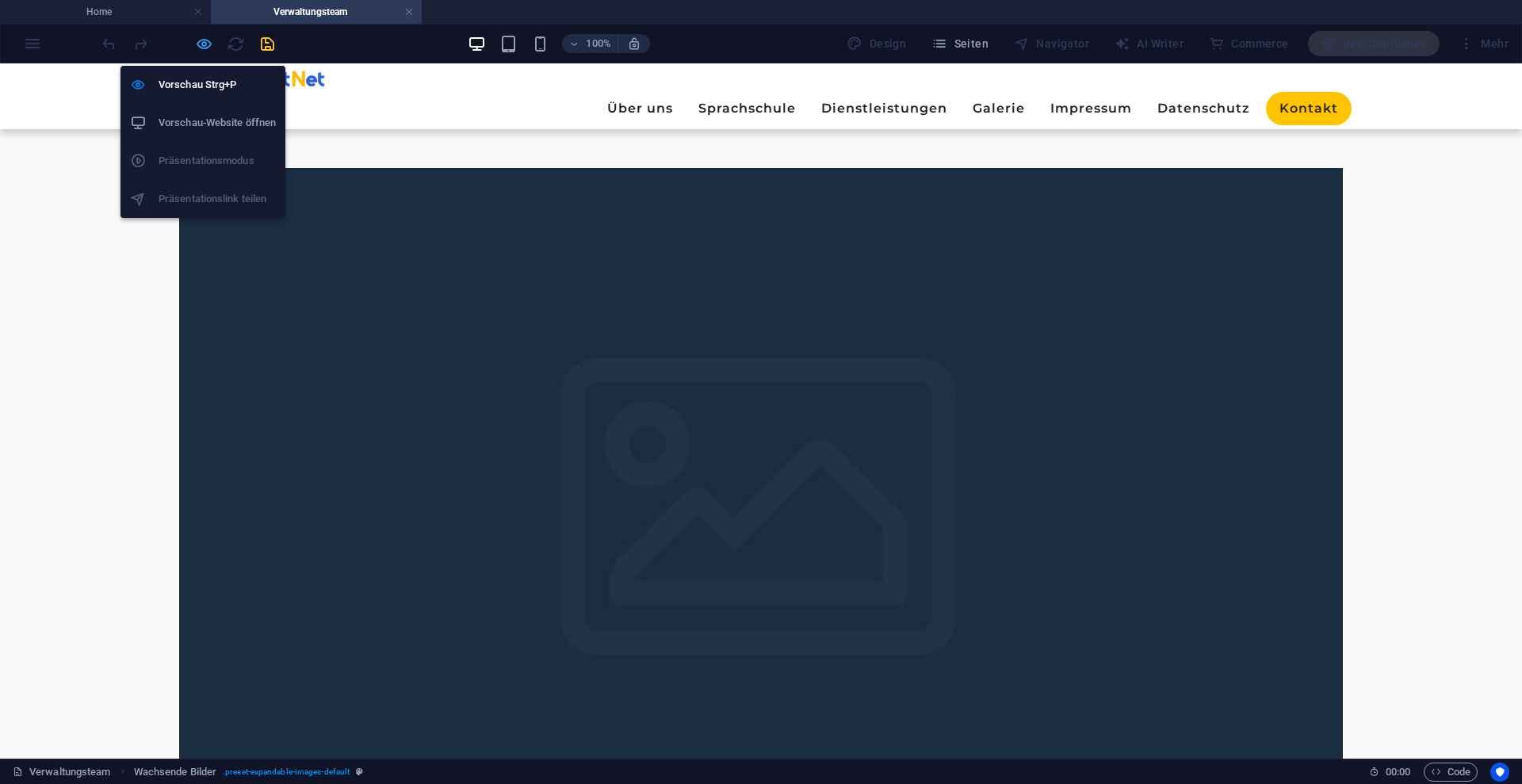 click at bounding box center (204, 44) 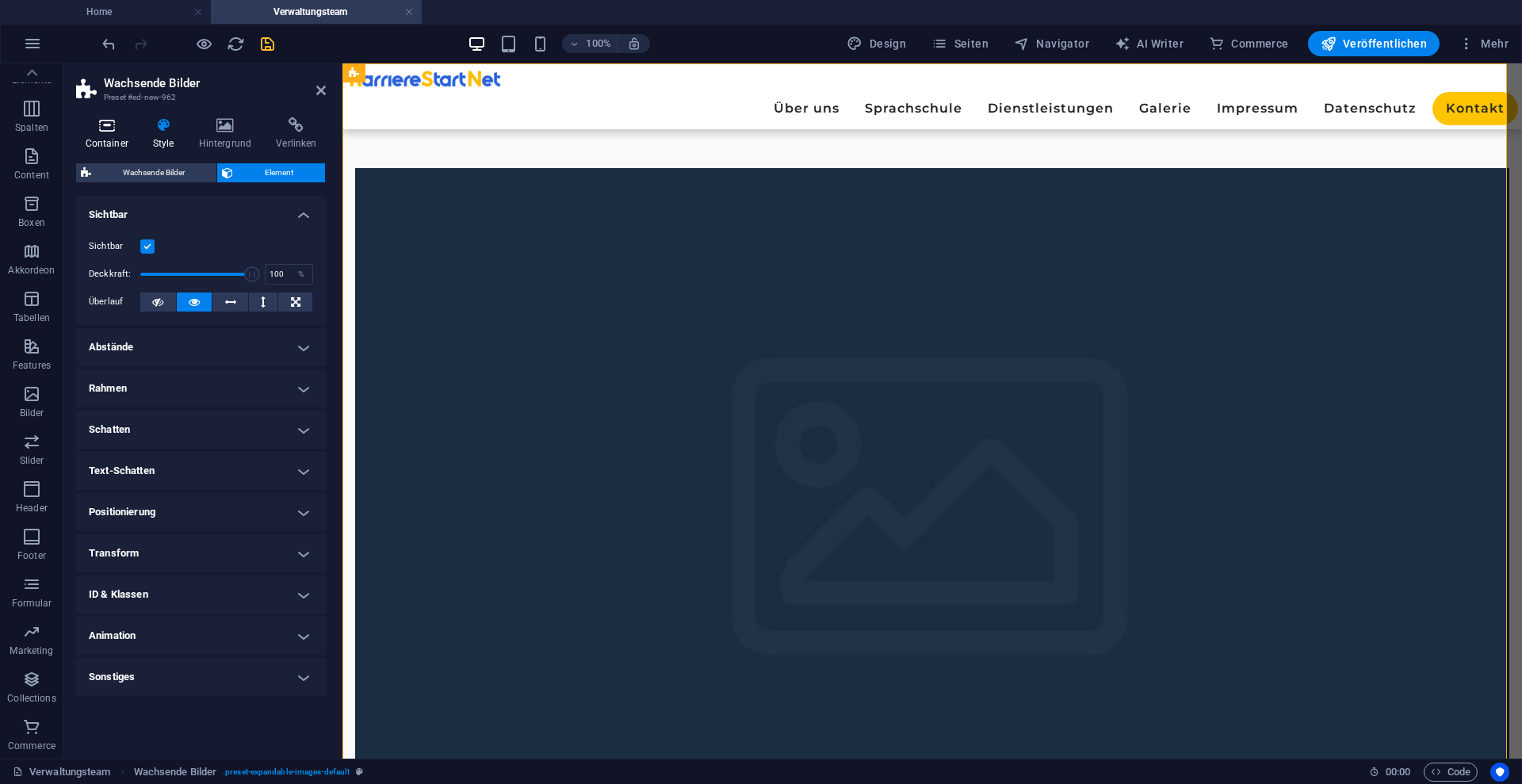 click at bounding box center [106, 125] 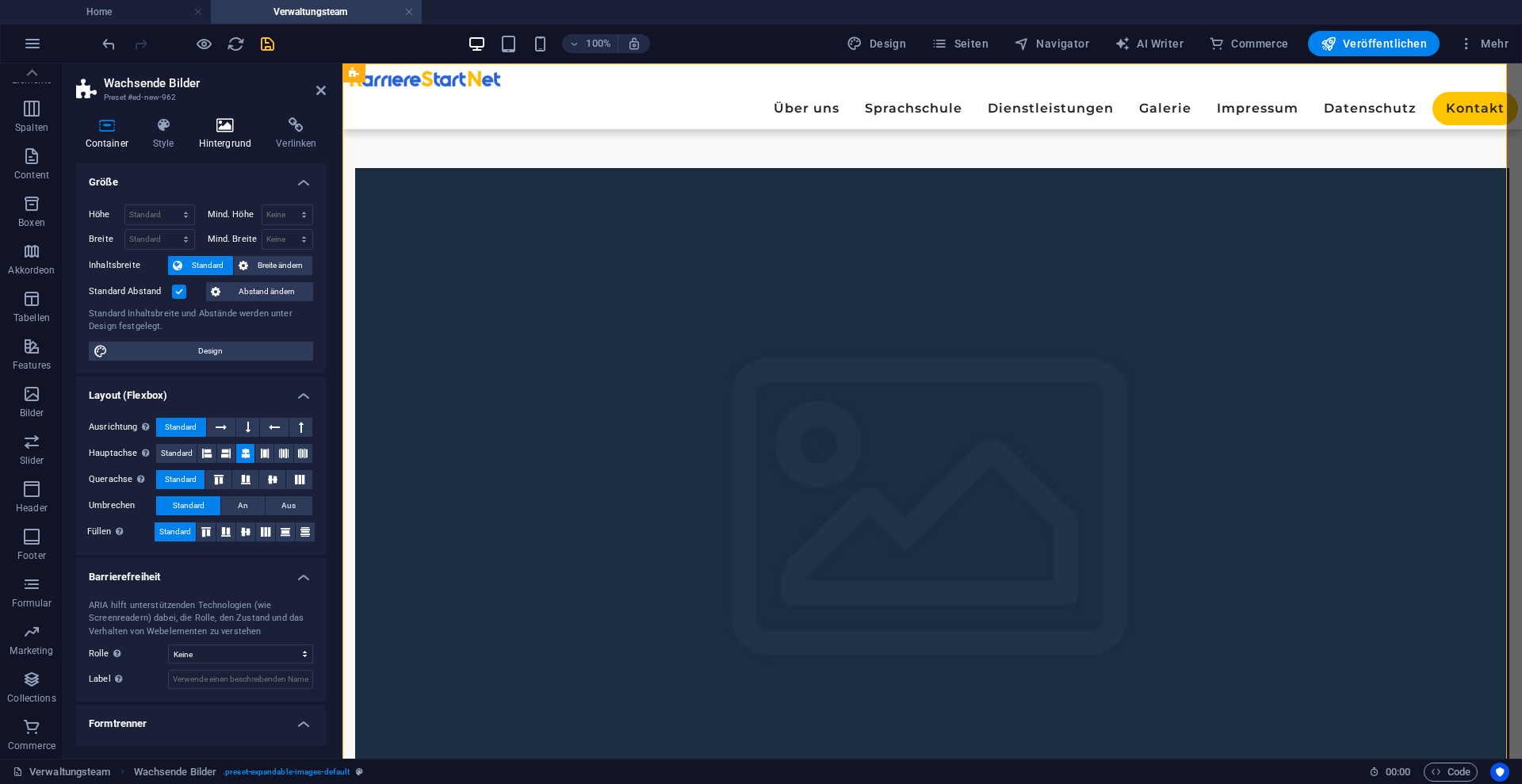 click at bounding box center (225, 125) 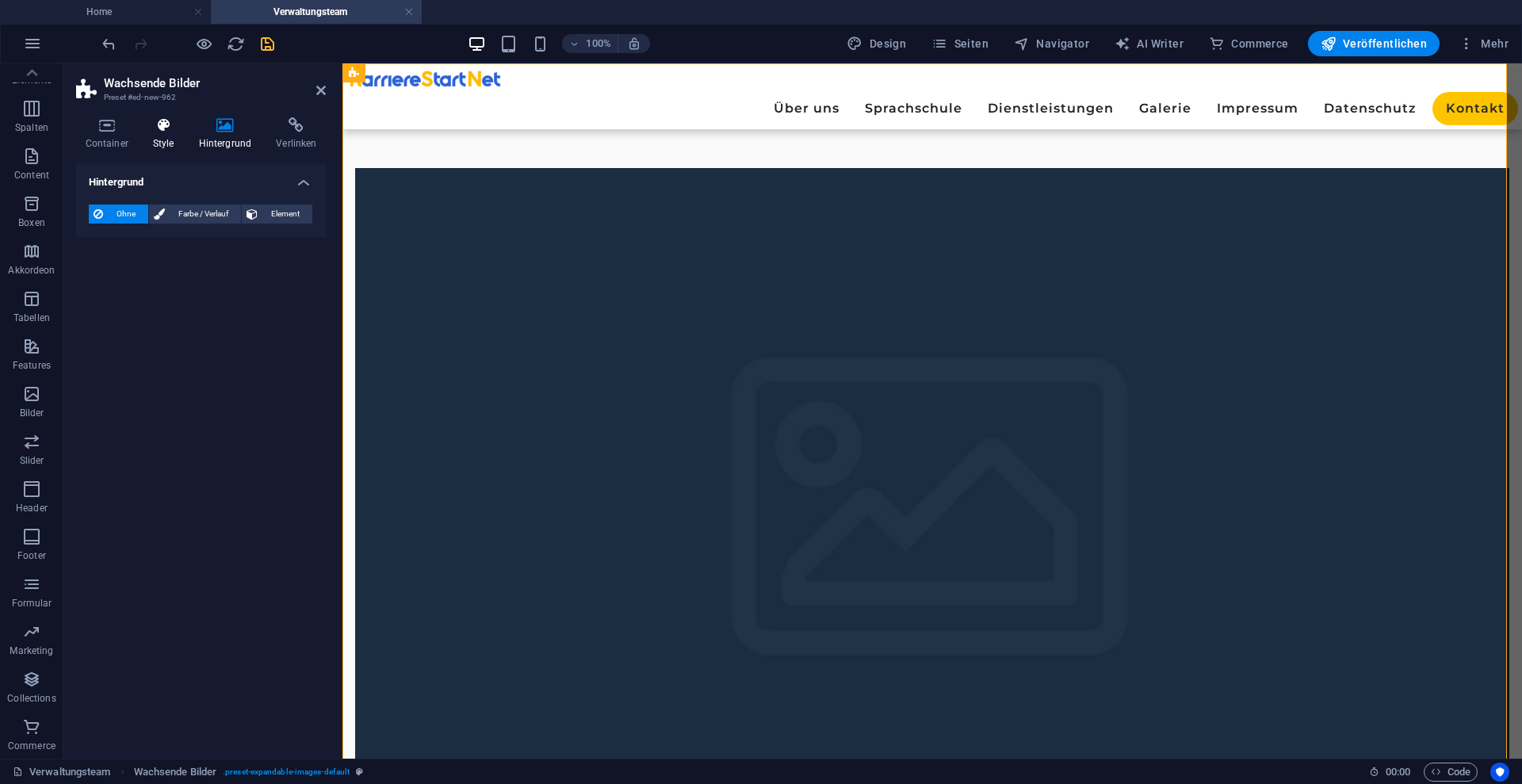 click at bounding box center (163, 125) 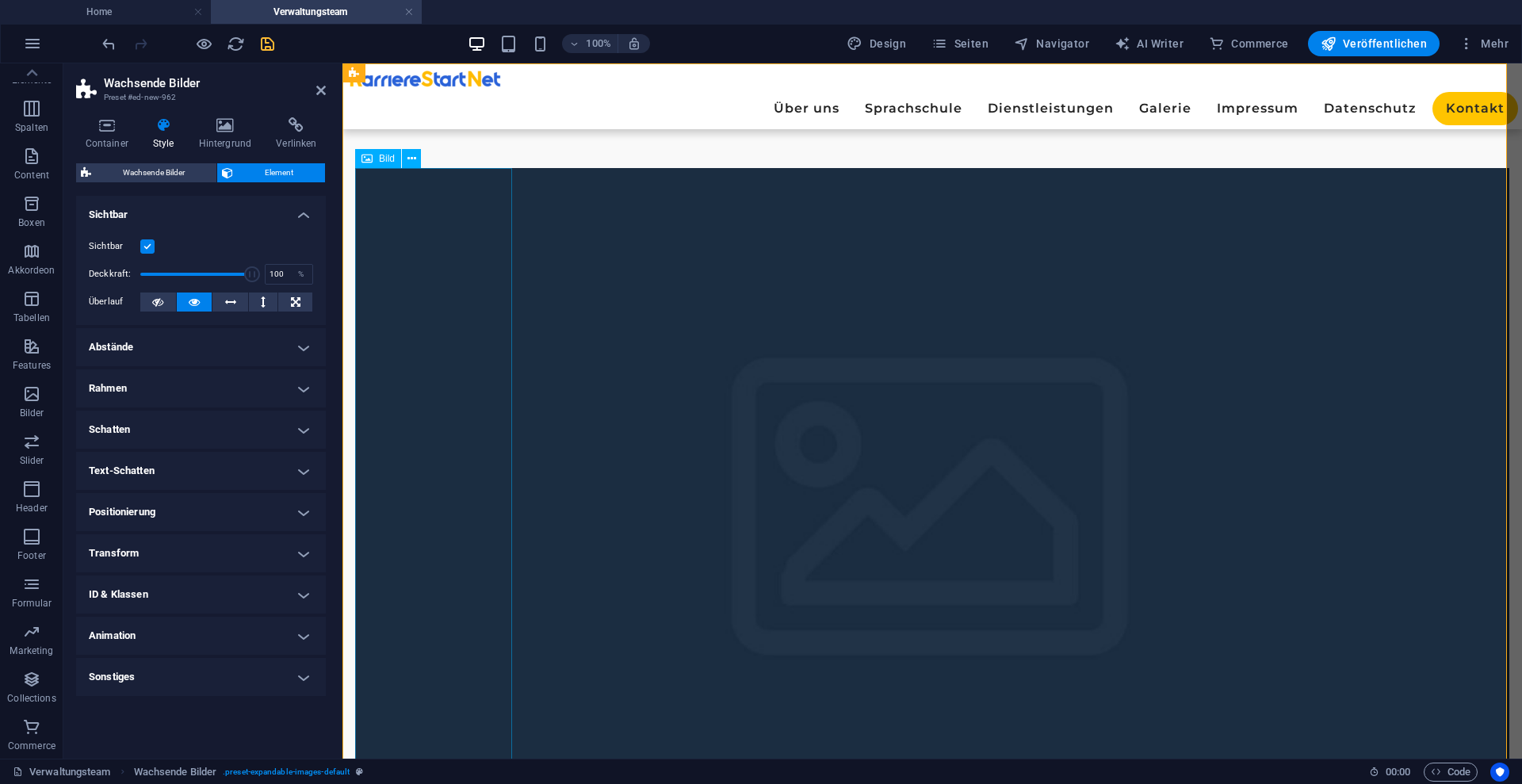 click at bounding box center [932, 525] 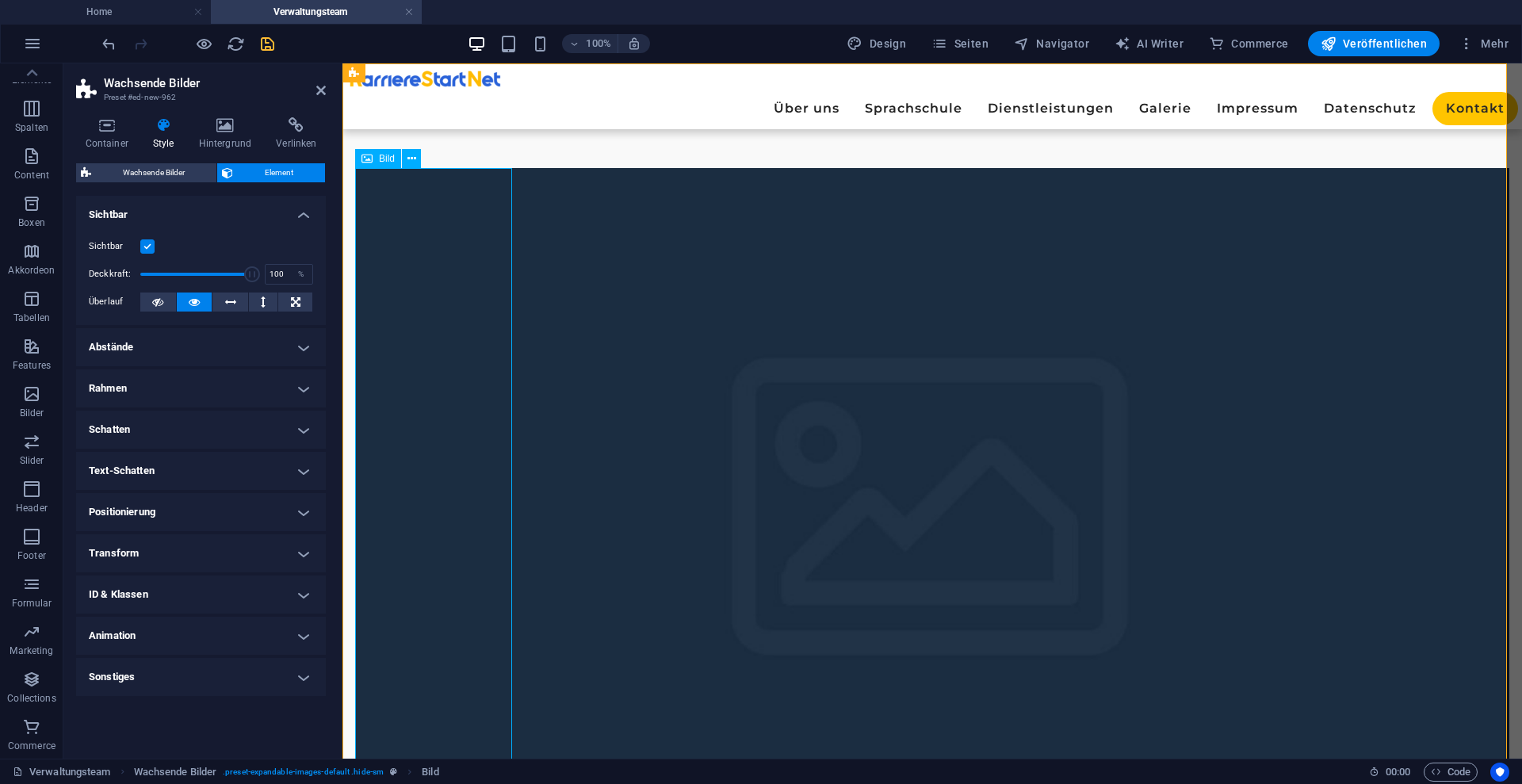 click at bounding box center (932, 525) 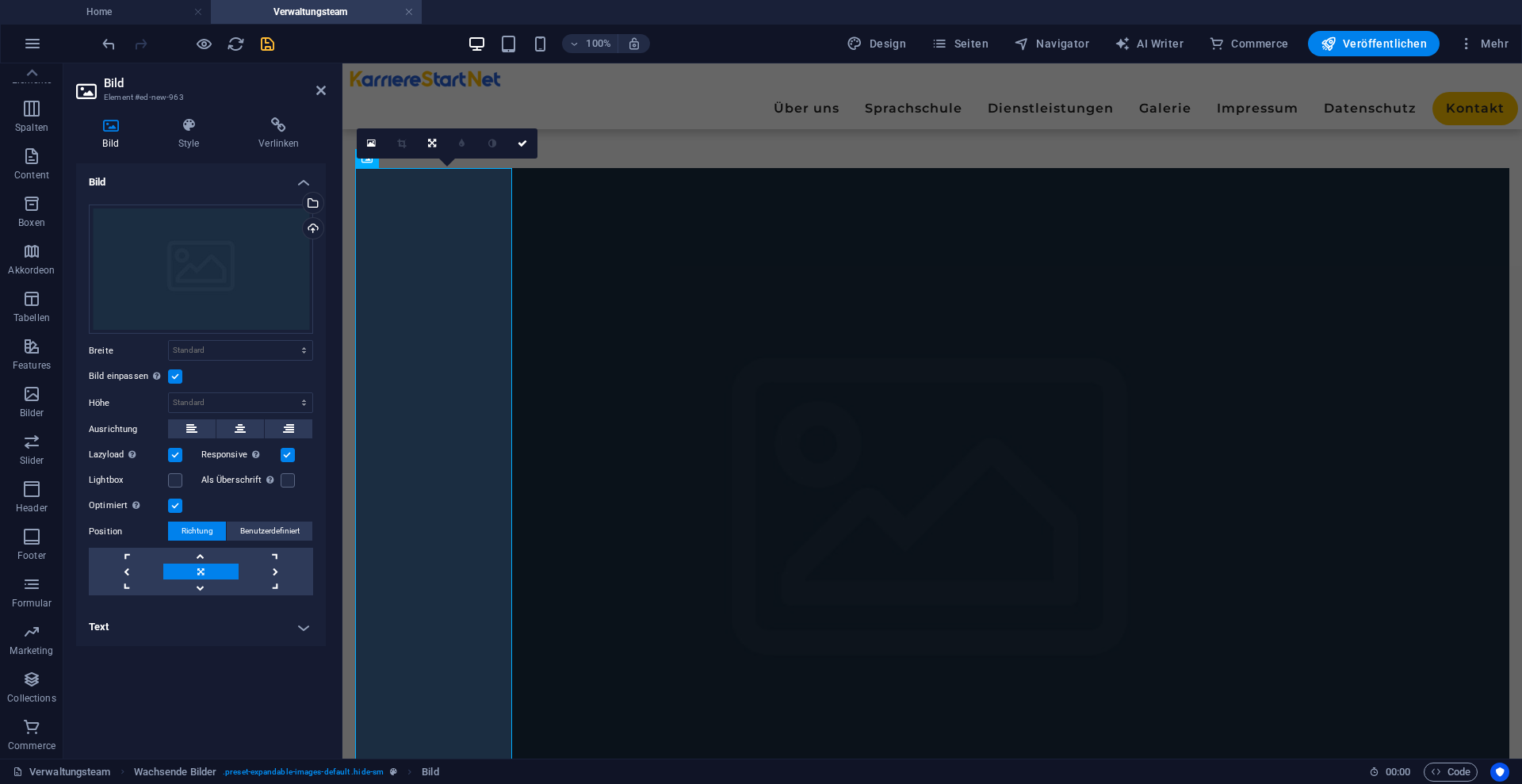 click on "Bild Style Verlinken Bild Ziehe Dateien zum Hochladen hierher oder  klicke hier, um aus Dateien oder kostenlosen Stockfotos & -videos zu wählen Wähle aus deinen Dateien, Stockfotos oder lade Dateien hoch Hochladen Breite Standard auto px rem % em vh vw Bild einpassen Bild automatisch anhand einer fixen Breite und Höhe einpassen Höhe Standard auto px Ausrichtung Lazyload Bilder auf Seite nachträglich laden. Verbessert Ladezeit (Pagespeed). Responsive Automatisch Retina-Bilder und kleinere Bilder auf Smartphones laden Lightbox Als Überschrift Das Bild in eine H1-Überschrift einfügen. Nützlich, um dem Alternativtext die Gewichtung einer H1-Überschrift zu geben, z.B. für das Logo. Deaktiviert lassen, wenn unklar. Optimiert Bilder werden komprimiert für eine bessere Ladegeschwindigkeit der Website. Position Richtung Benutzerdefiniert X-Versatz 50 px rem % vh vw Y-Versatz 50 px rem % vh vw Textfluss Kein Bild links Bild rechts Lege fest wie sich Text um das Bild verhalten soll. Text Alternativtext Code" at bounding box center (201, 431) 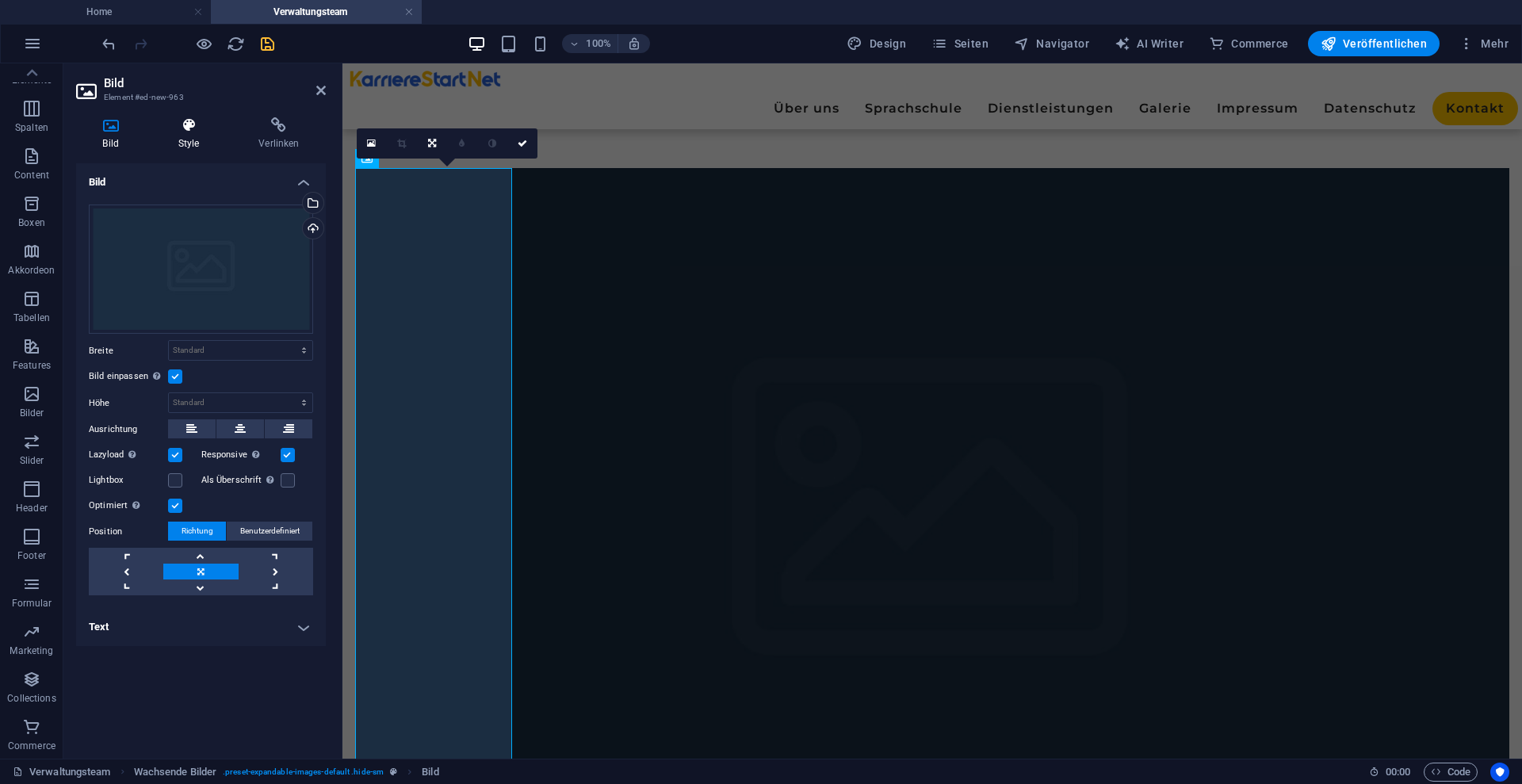 click at bounding box center [189, 125] 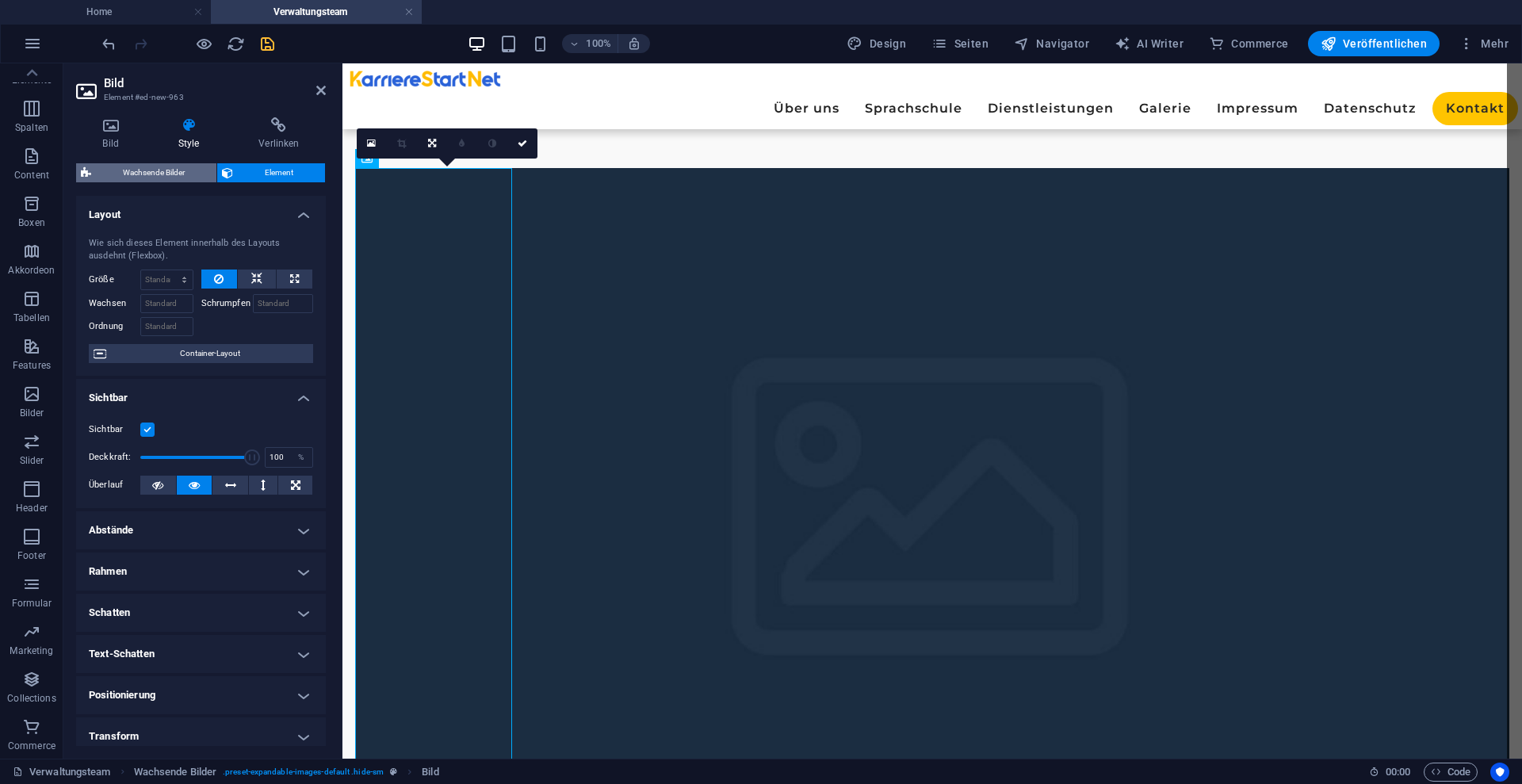 click on "Wachsende Bilder" at bounding box center [154, 173] 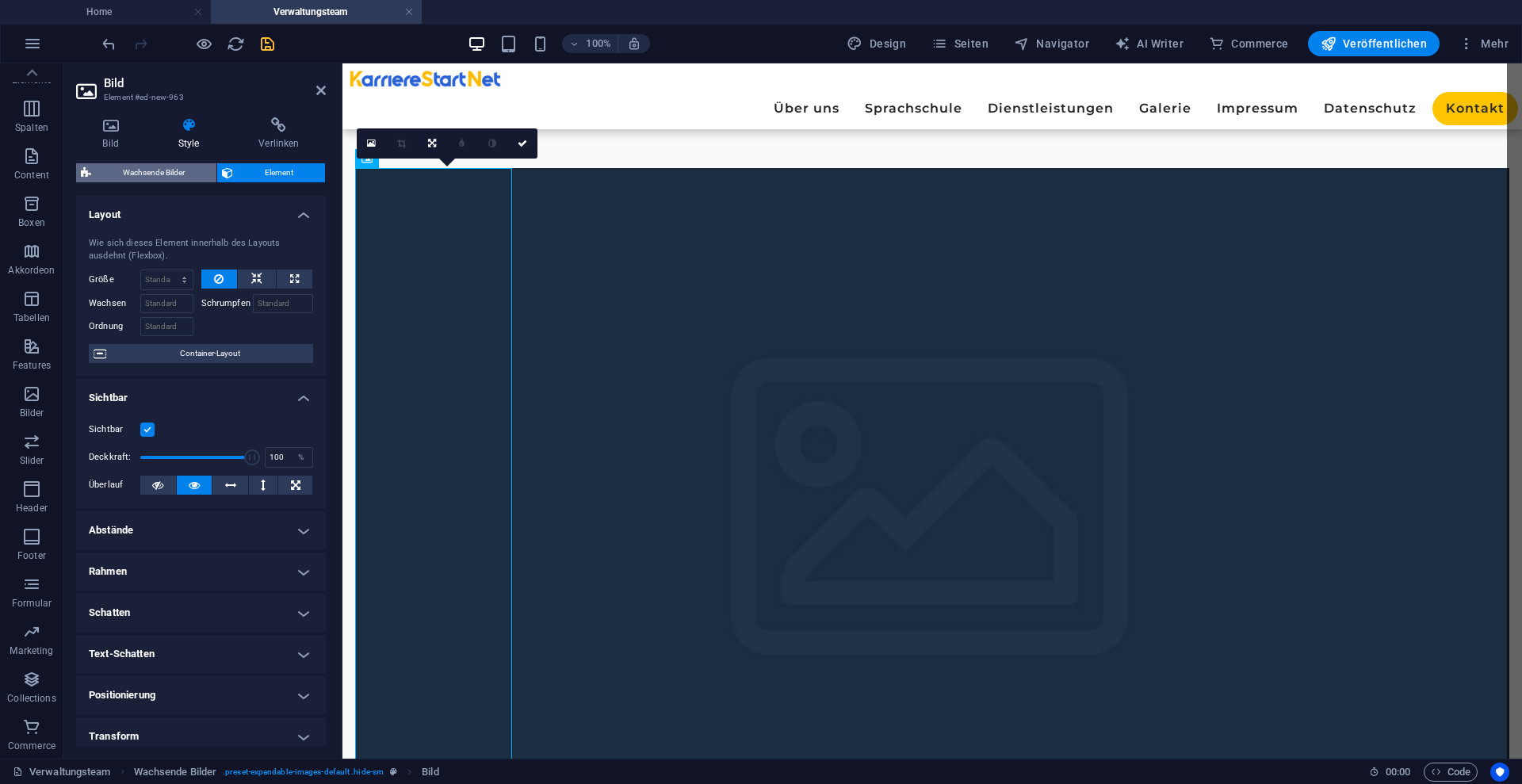 select on "rem" 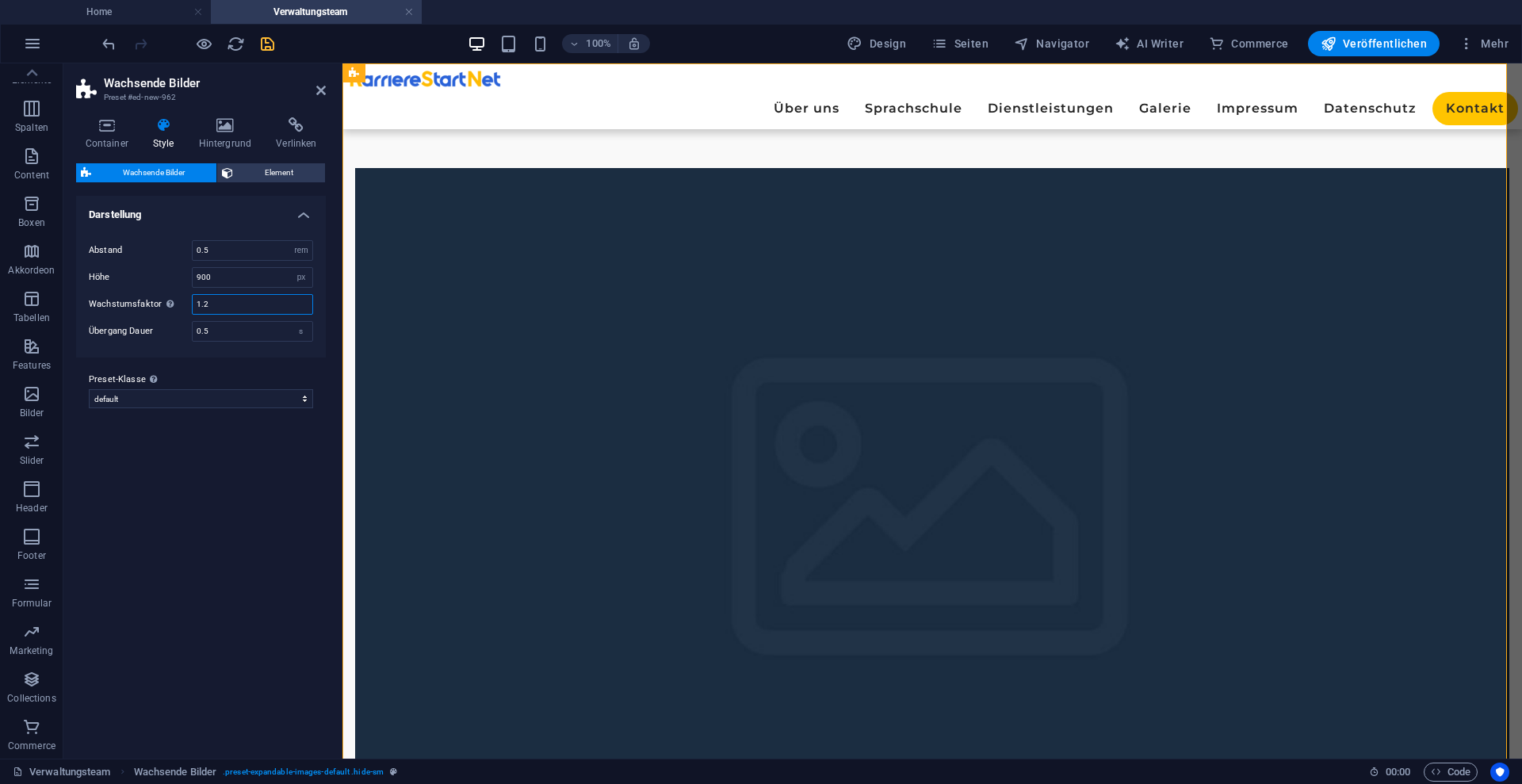 click on "1.2" at bounding box center (252, 304) 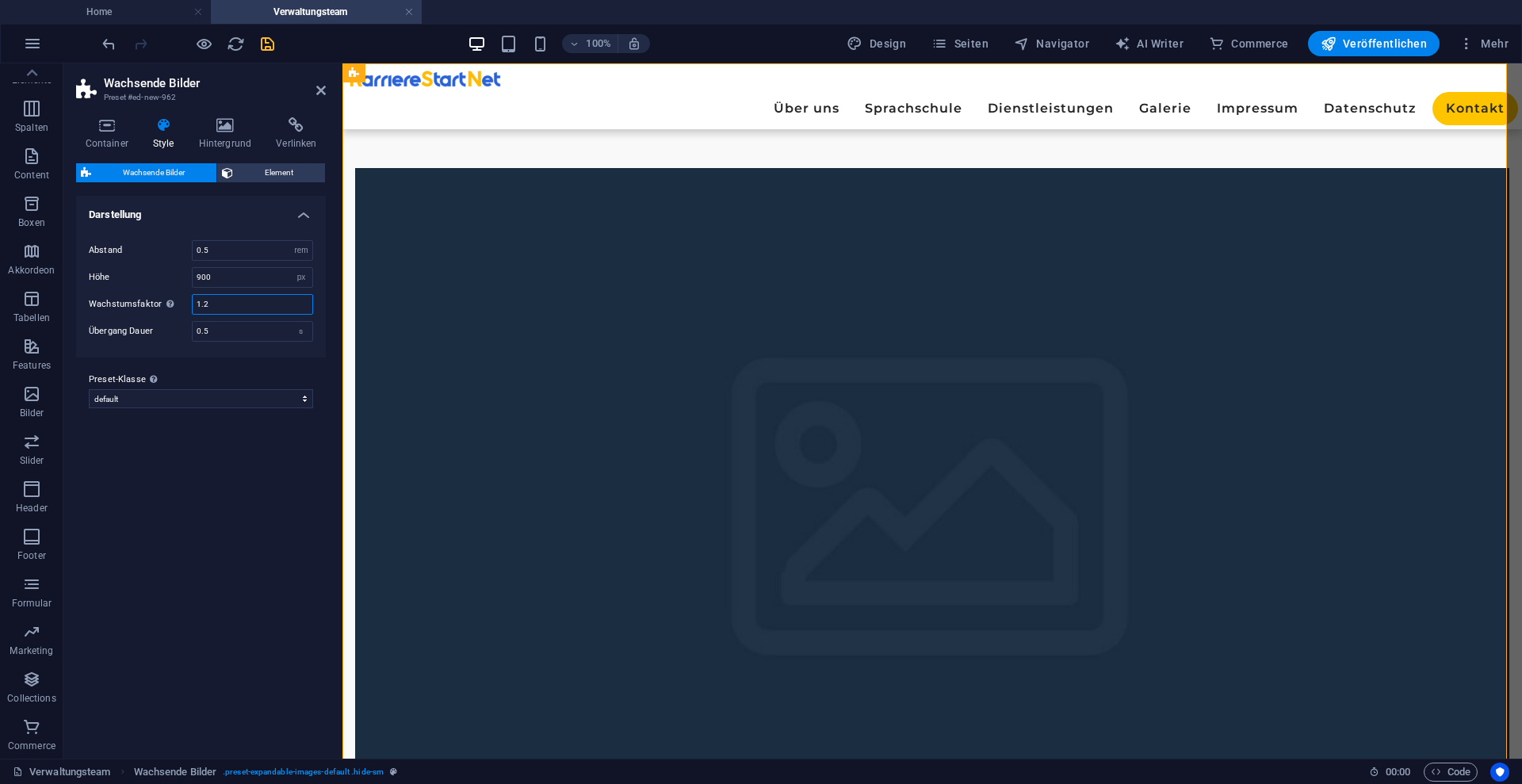 type on "2" 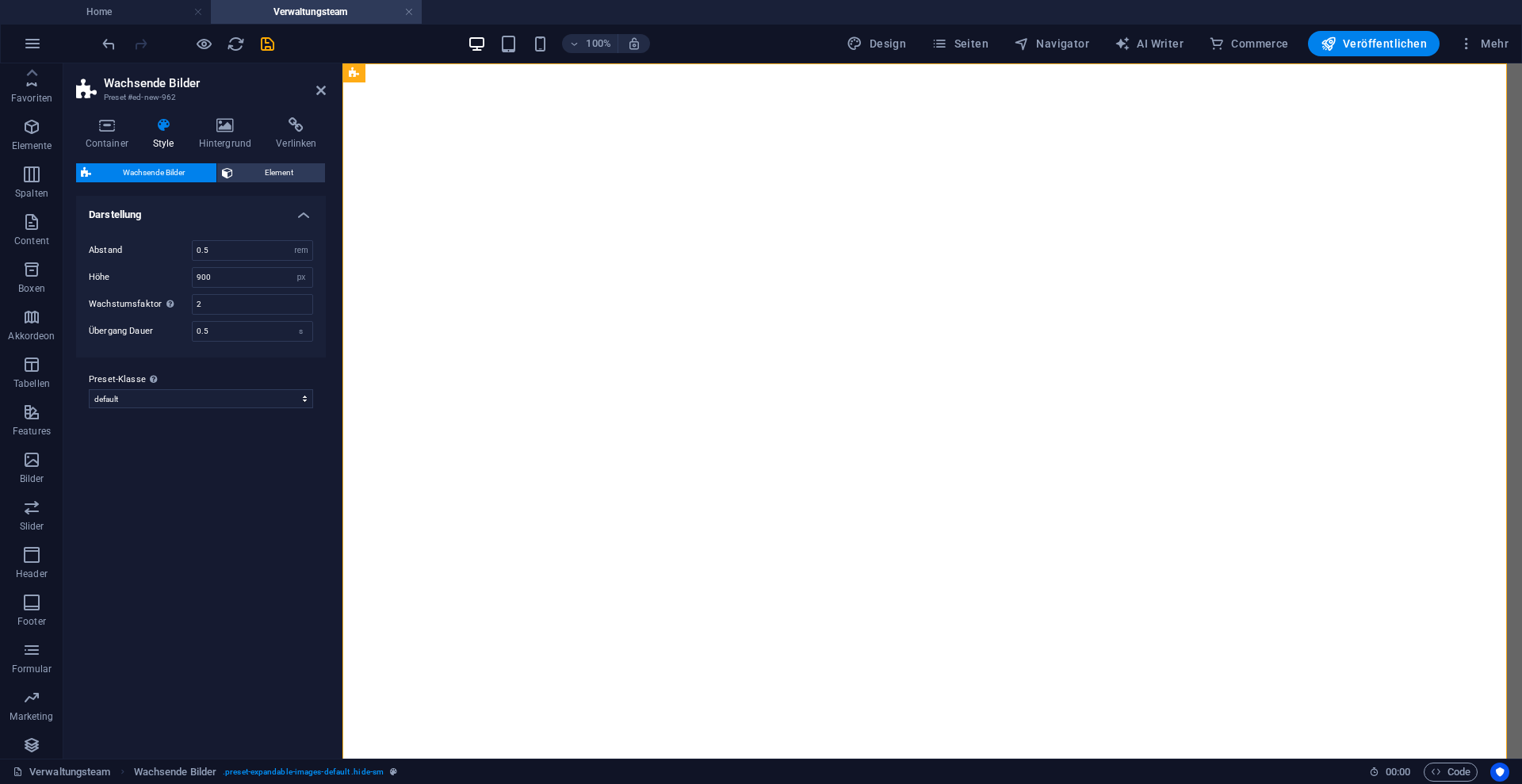 select on "rem" 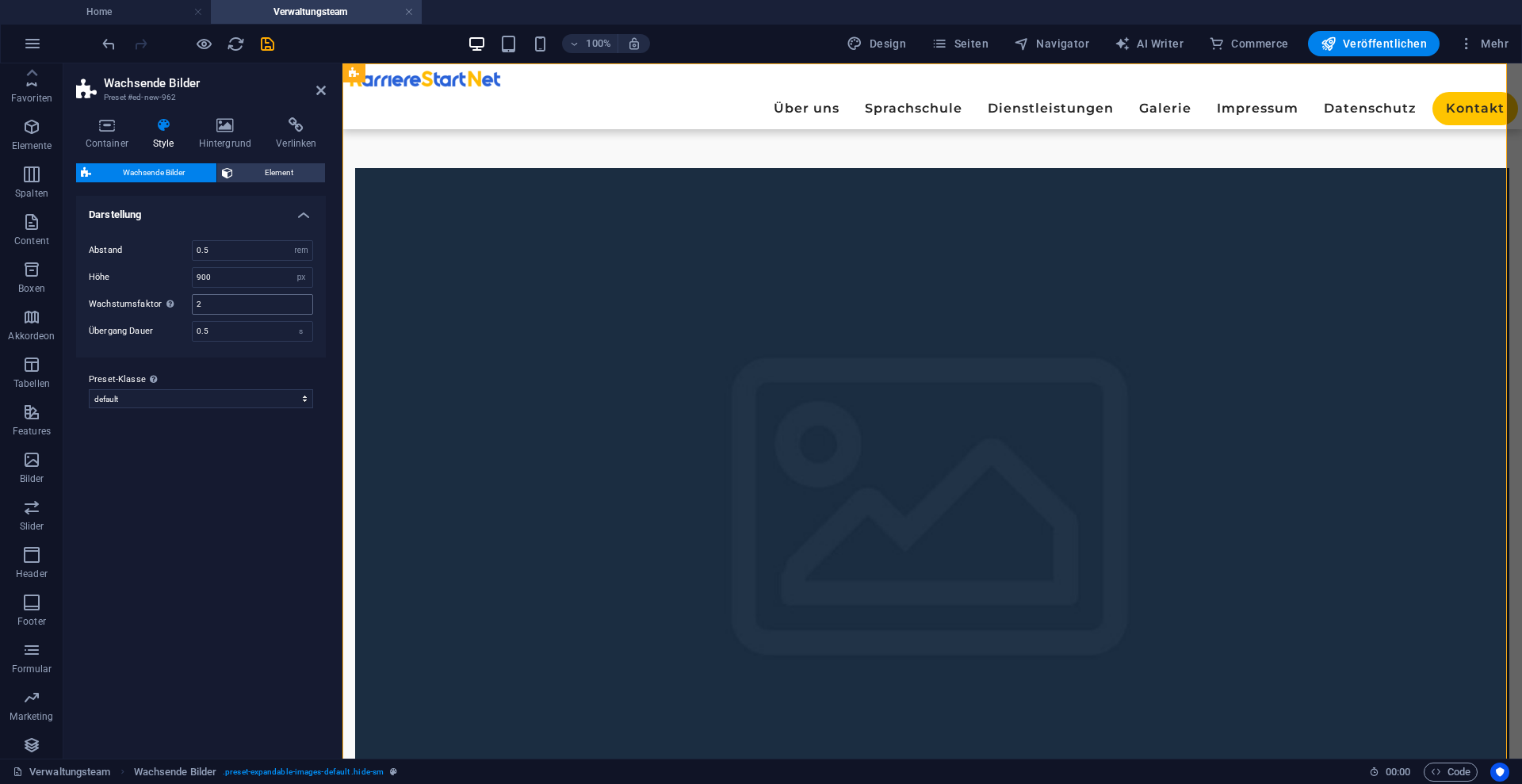 scroll, scrollTop: 0, scrollLeft: 0, axis: both 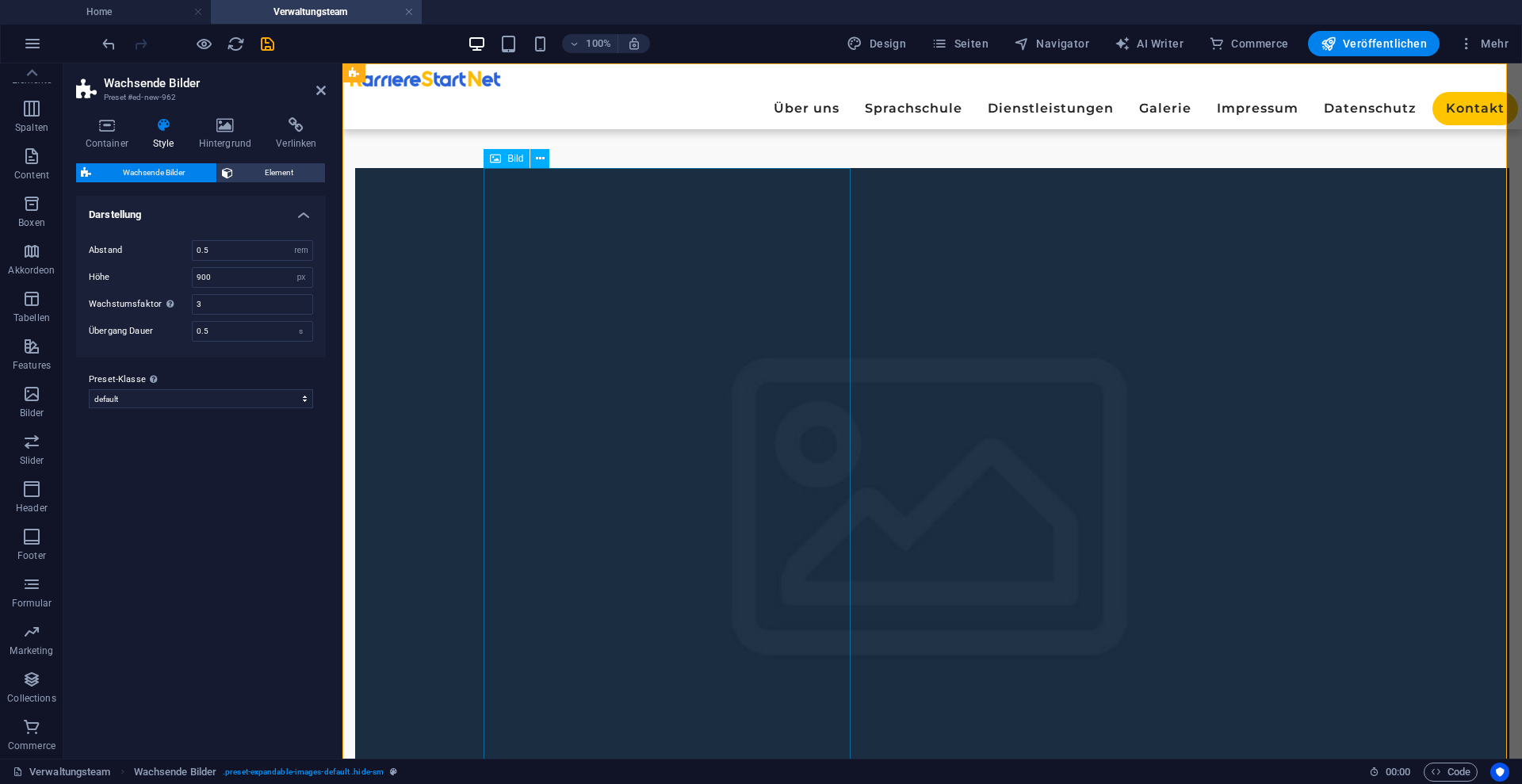 type on "3" 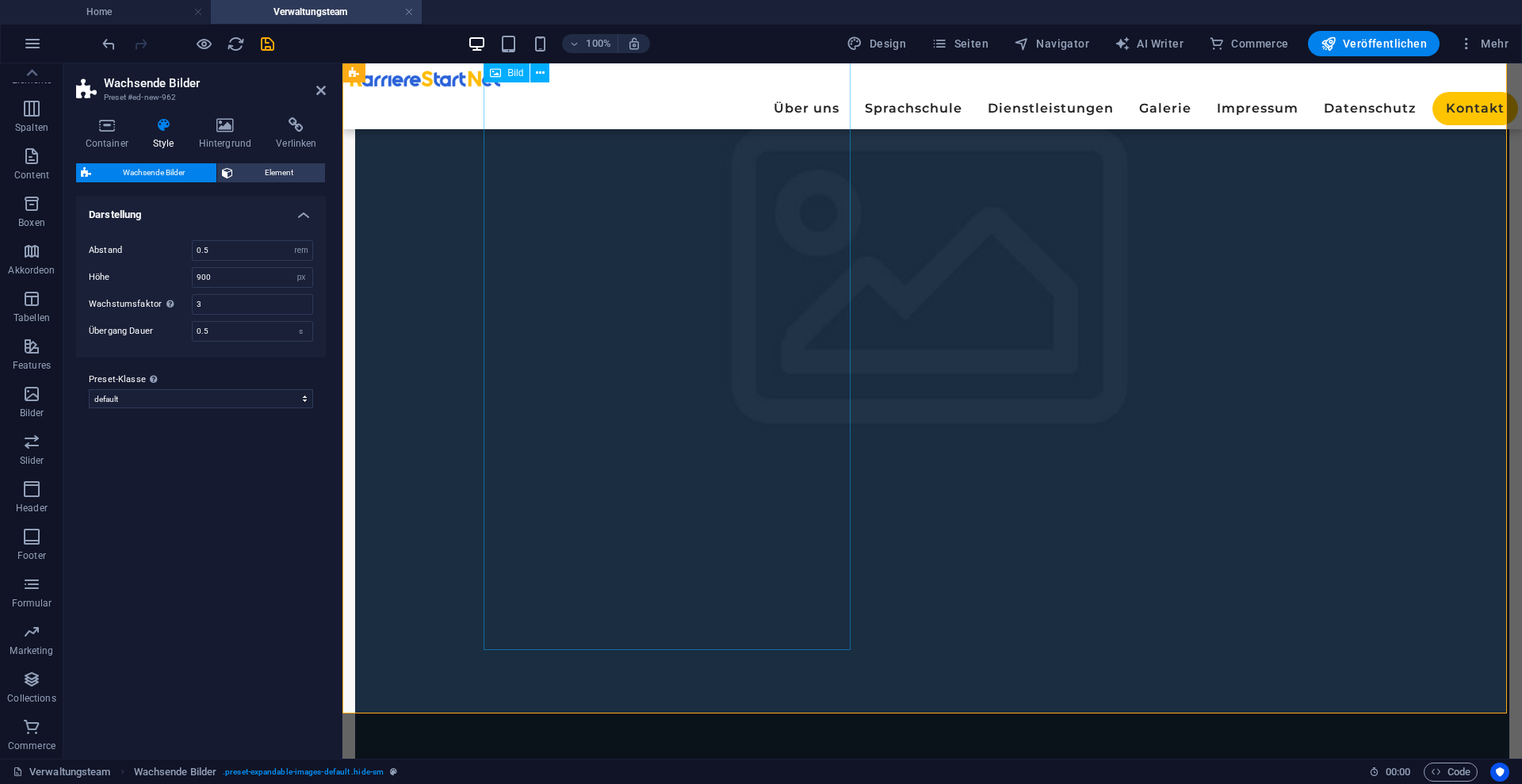 scroll, scrollTop: 0, scrollLeft: 0, axis: both 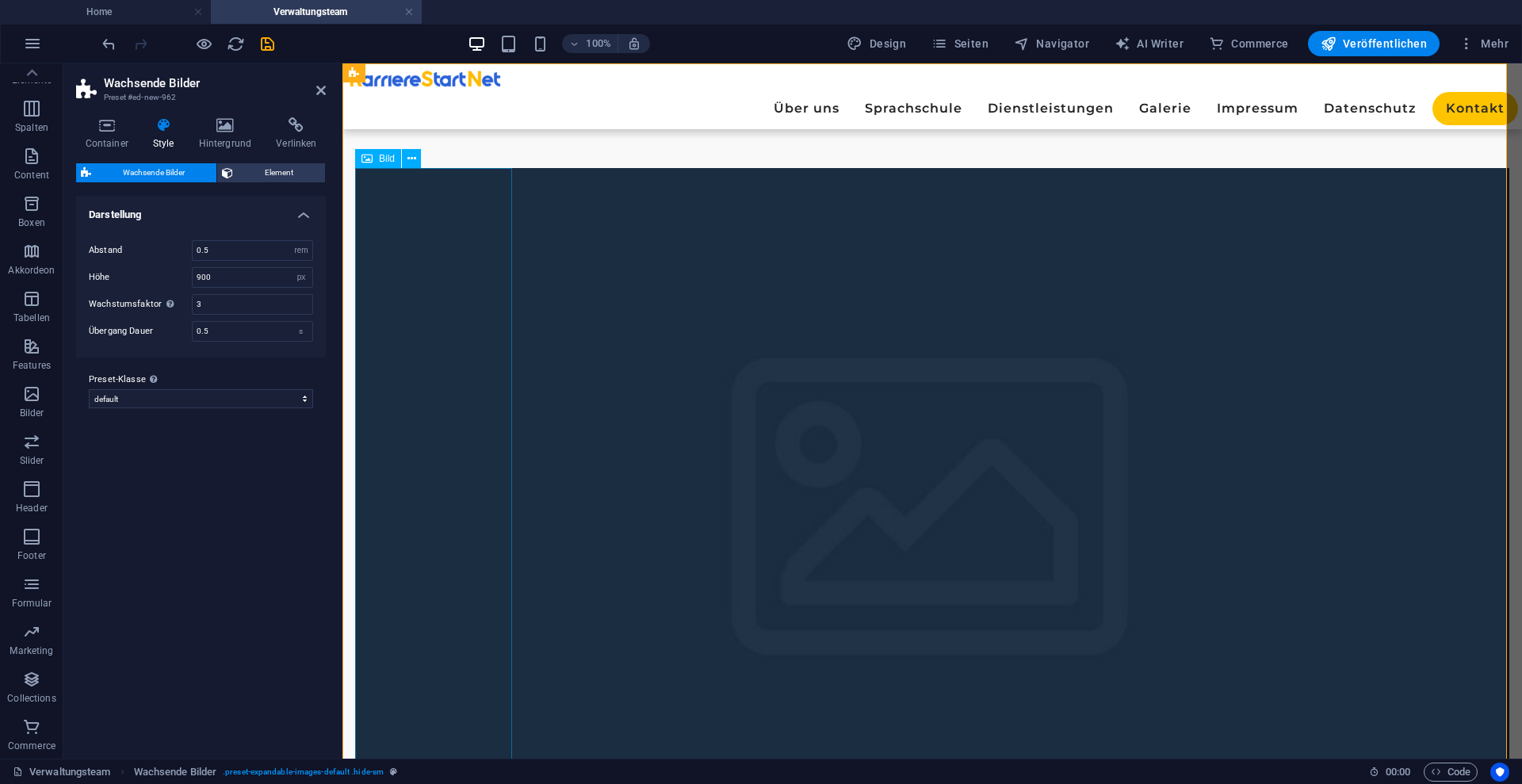 click at bounding box center (932, 525) 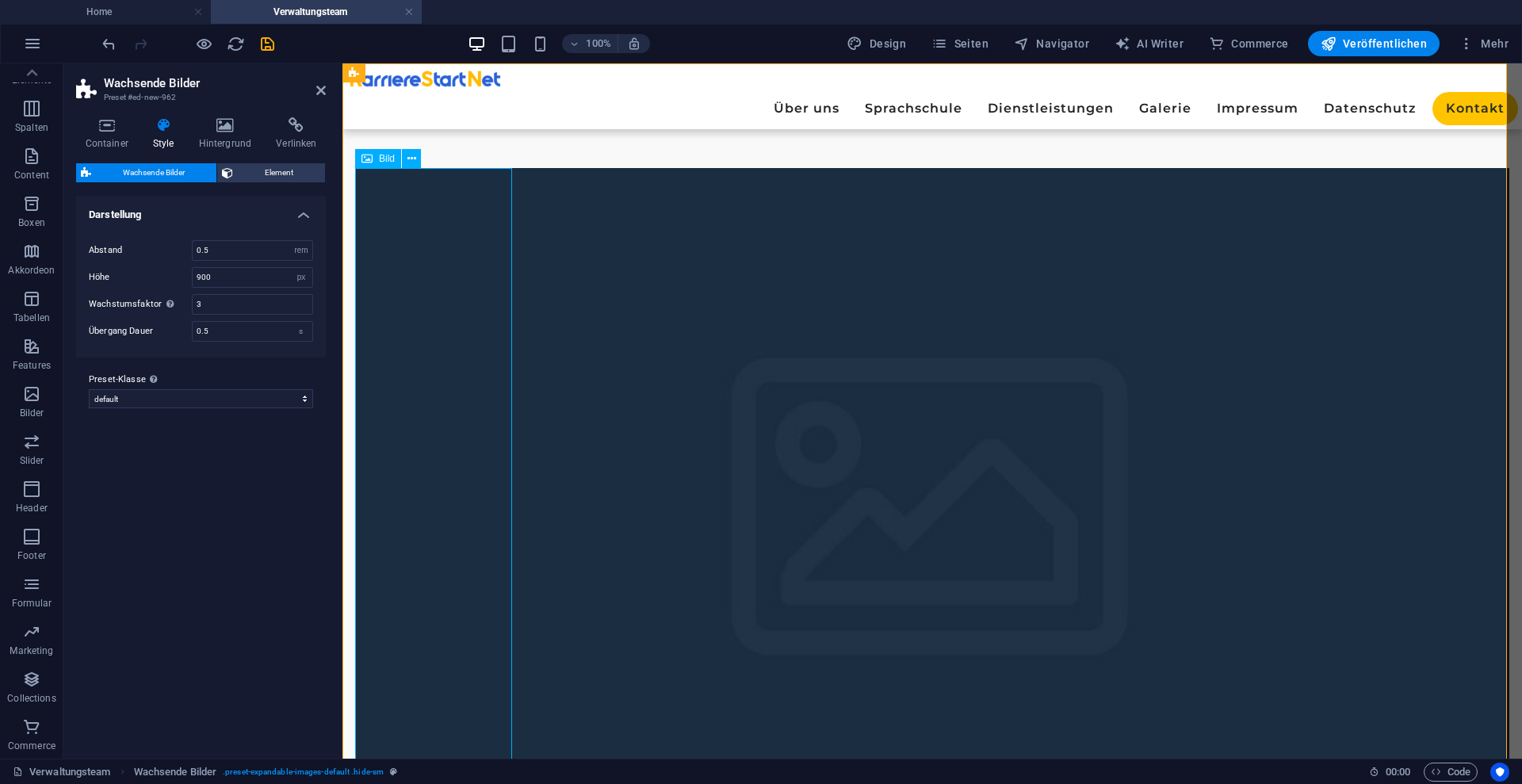 click at bounding box center [932, 525] 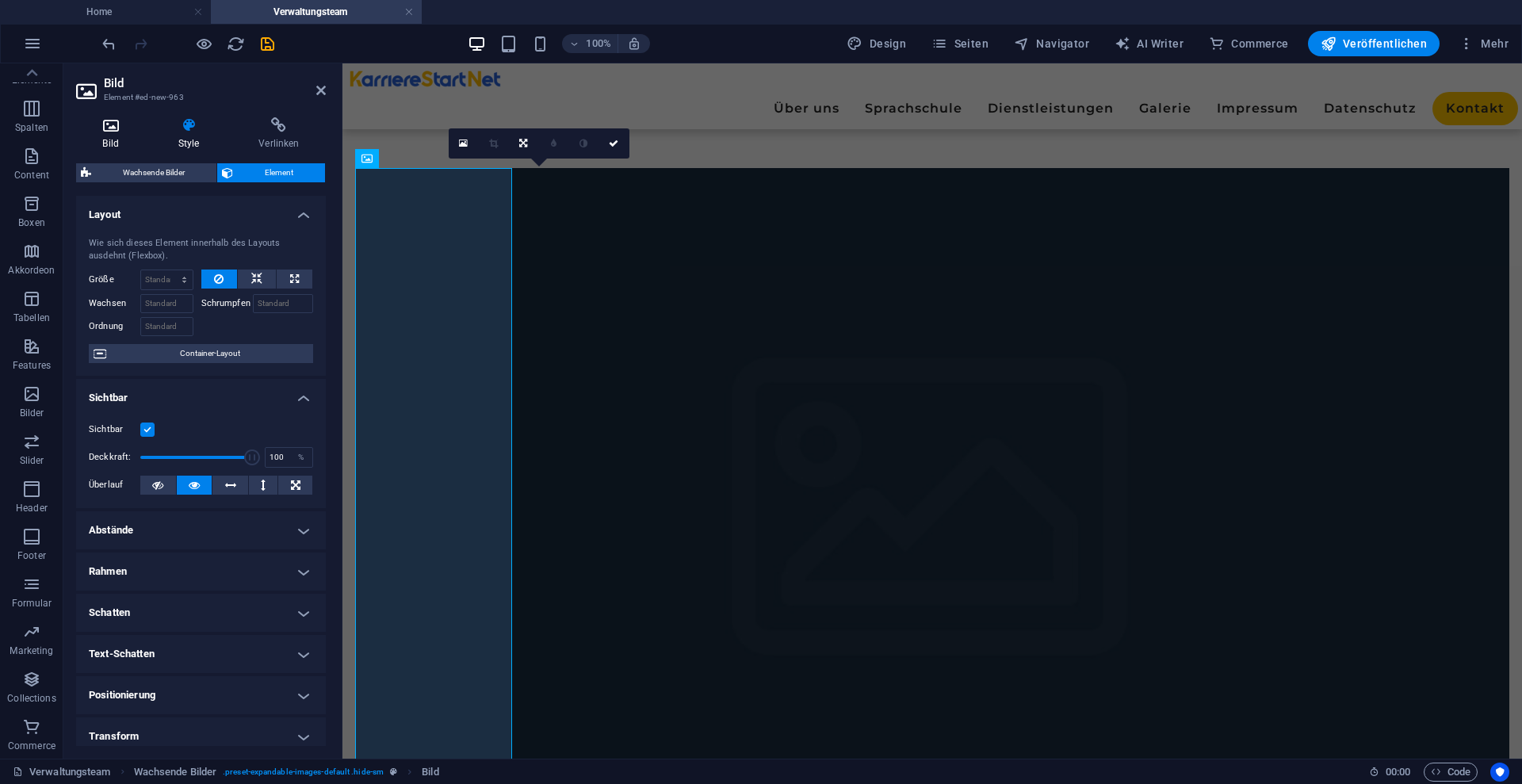 click on "Bild" at bounding box center [113, 134] 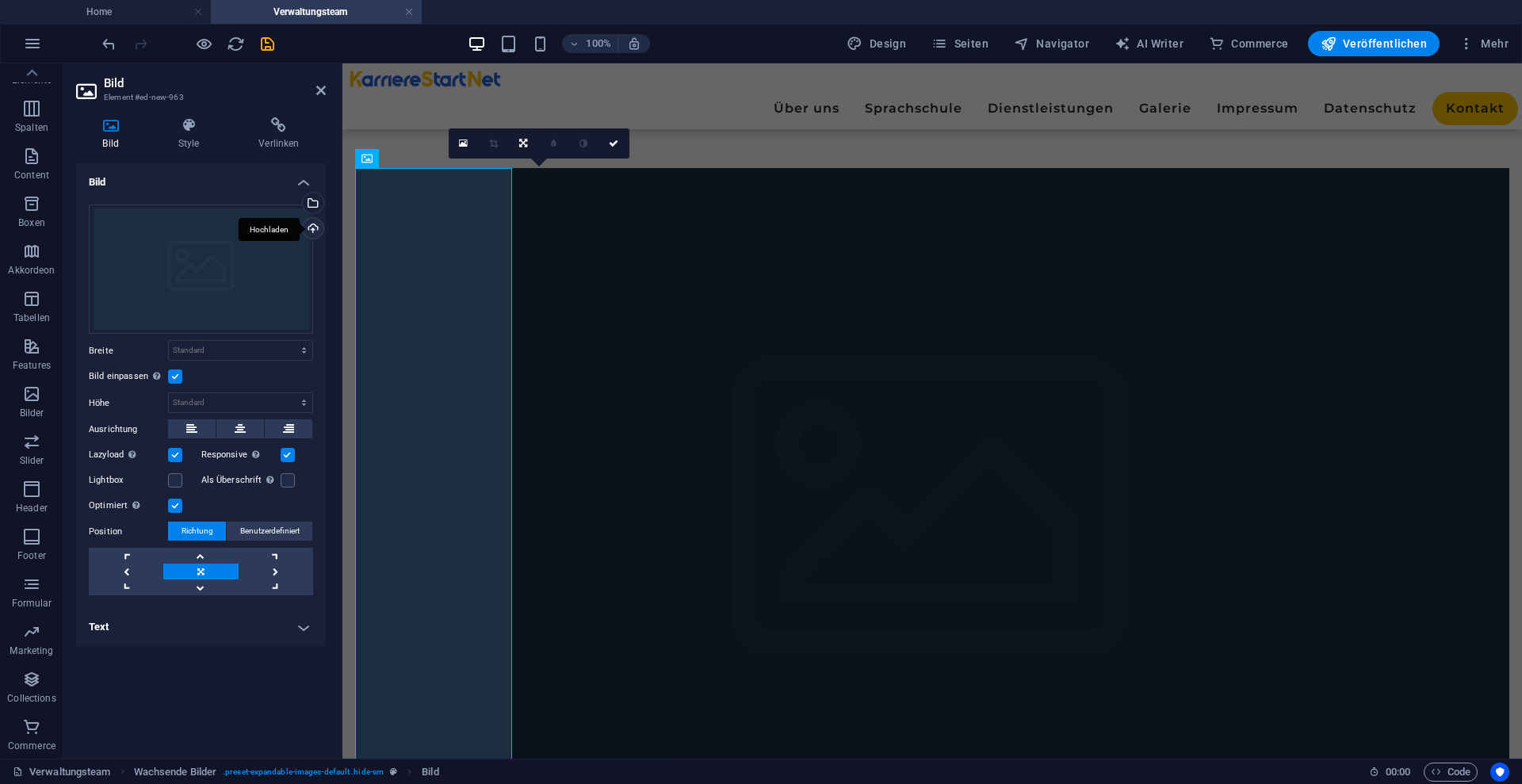 click on "Hochladen" at bounding box center (312, 230) 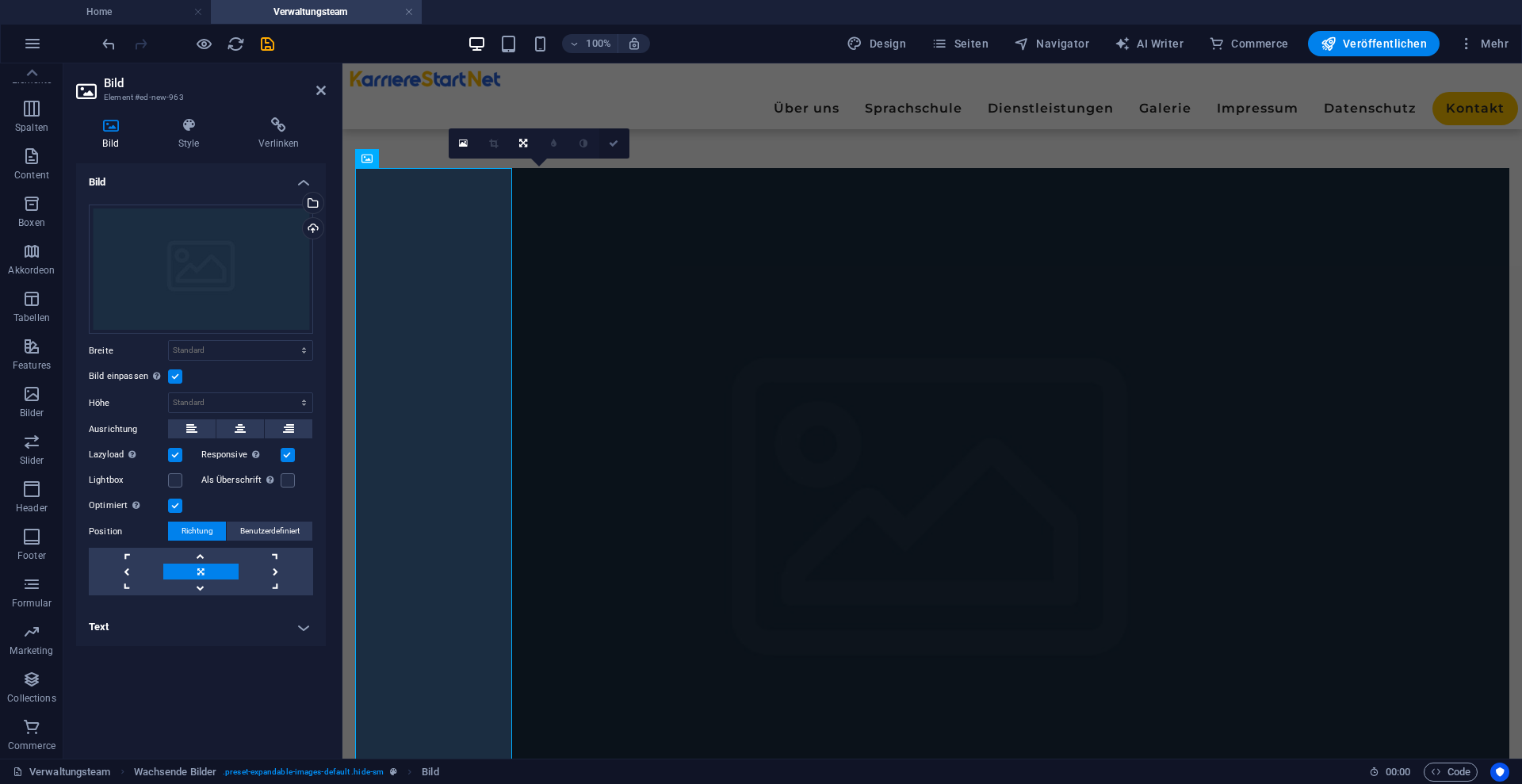 click at bounding box center [614, 143] 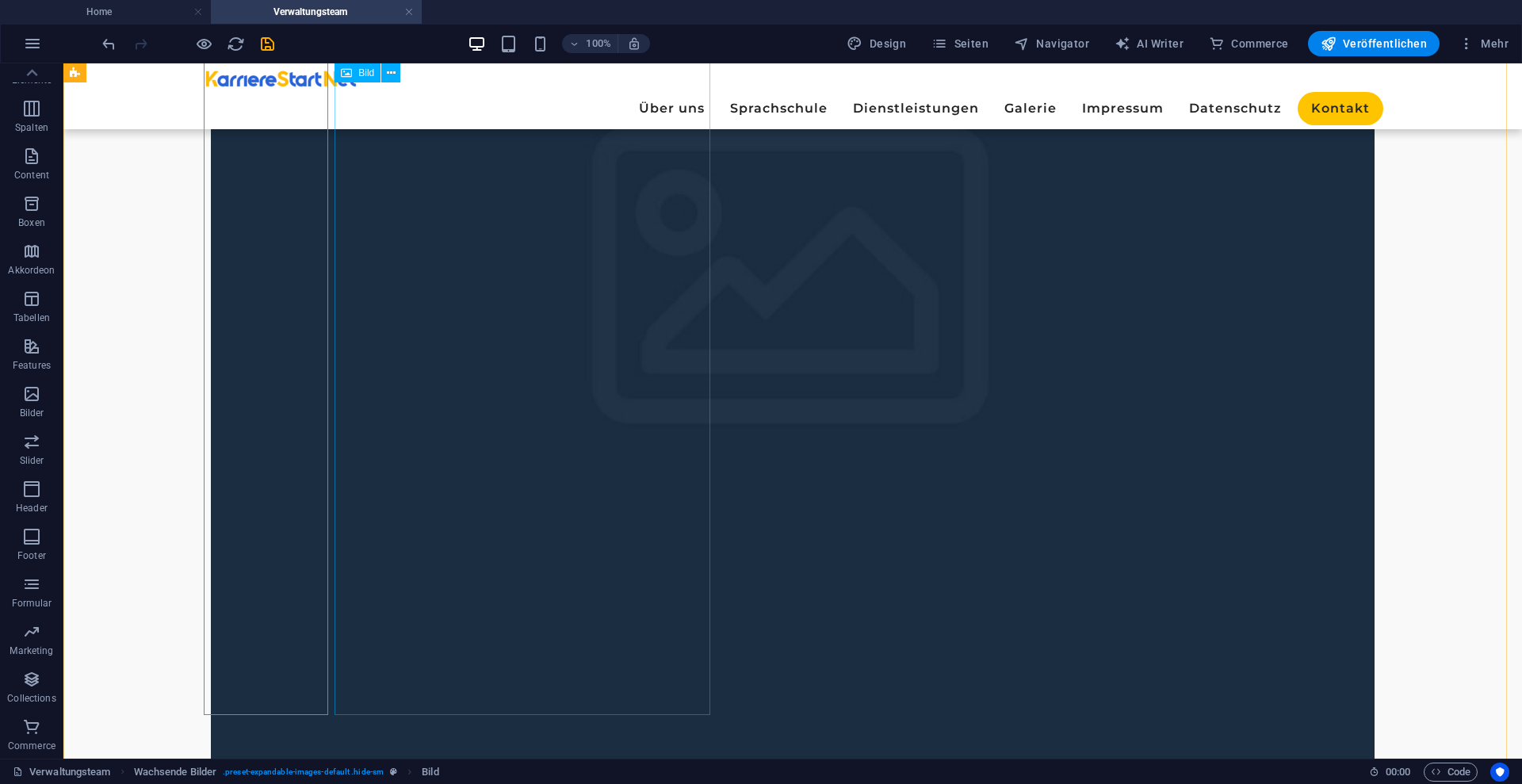 scroll, scrollTop: 0, scrollLeft: 0, axis: both 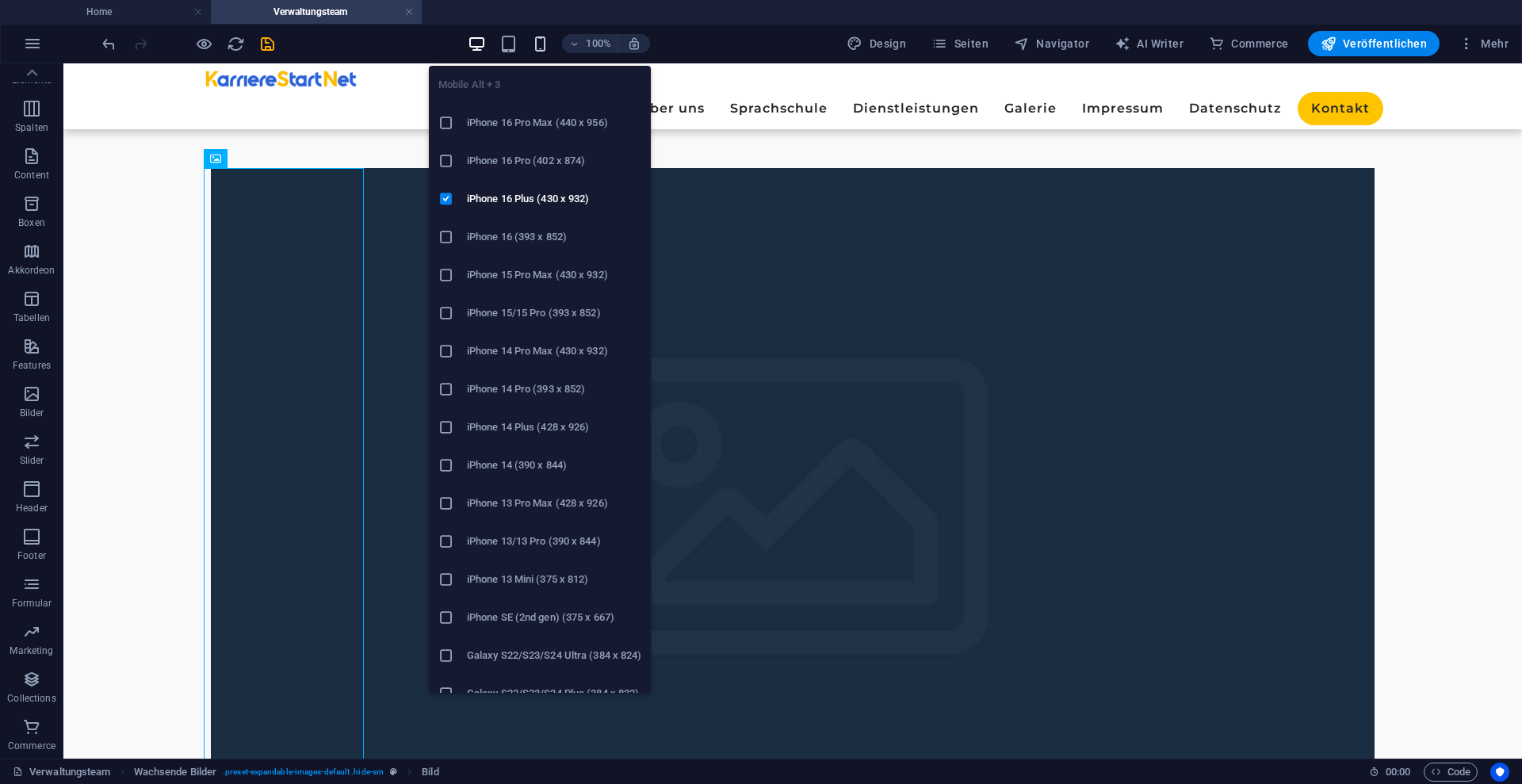 click at bounding box center (540, 44) 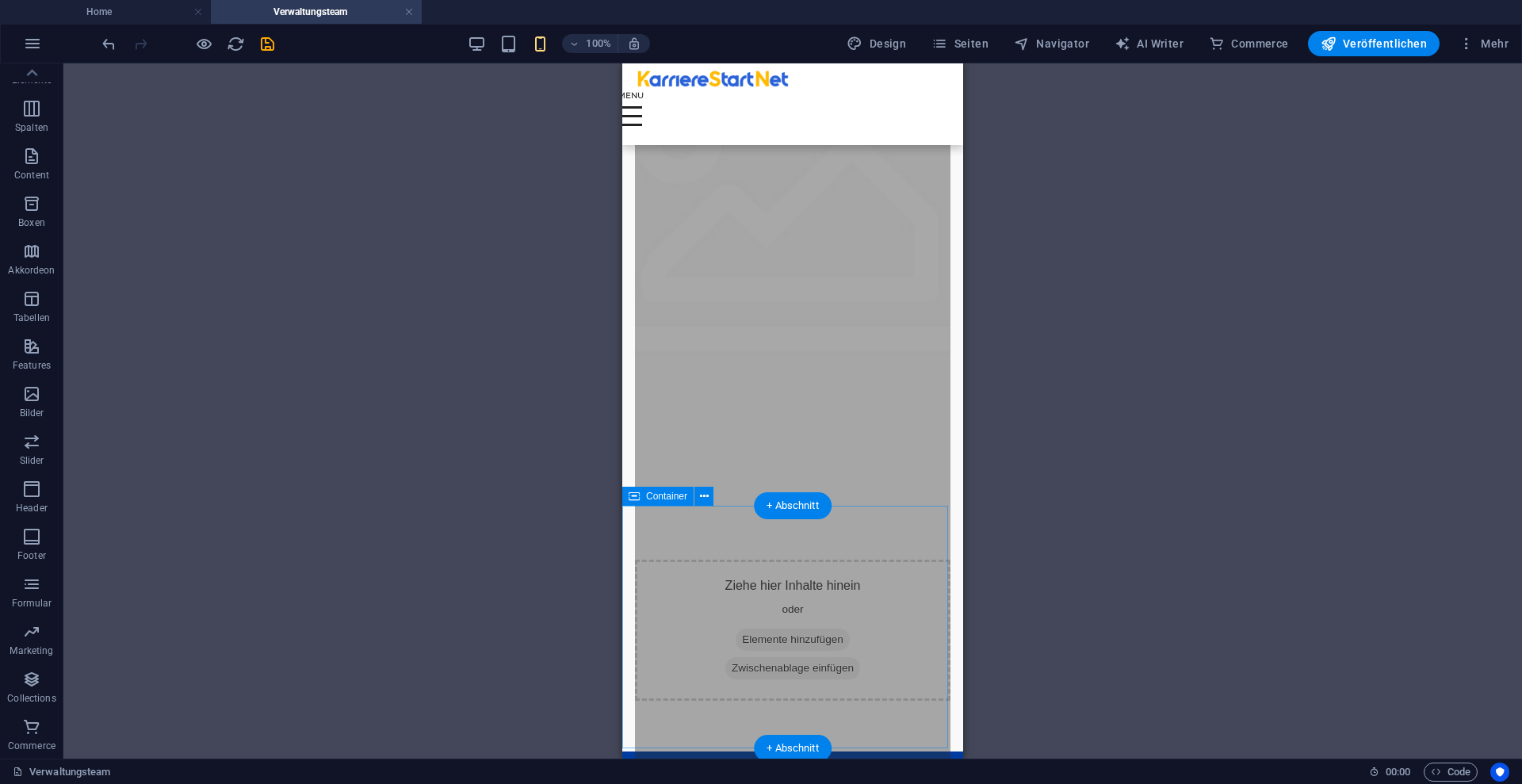 scroll, scrollTop: 256, scrollLeft: 0, axis: vertical 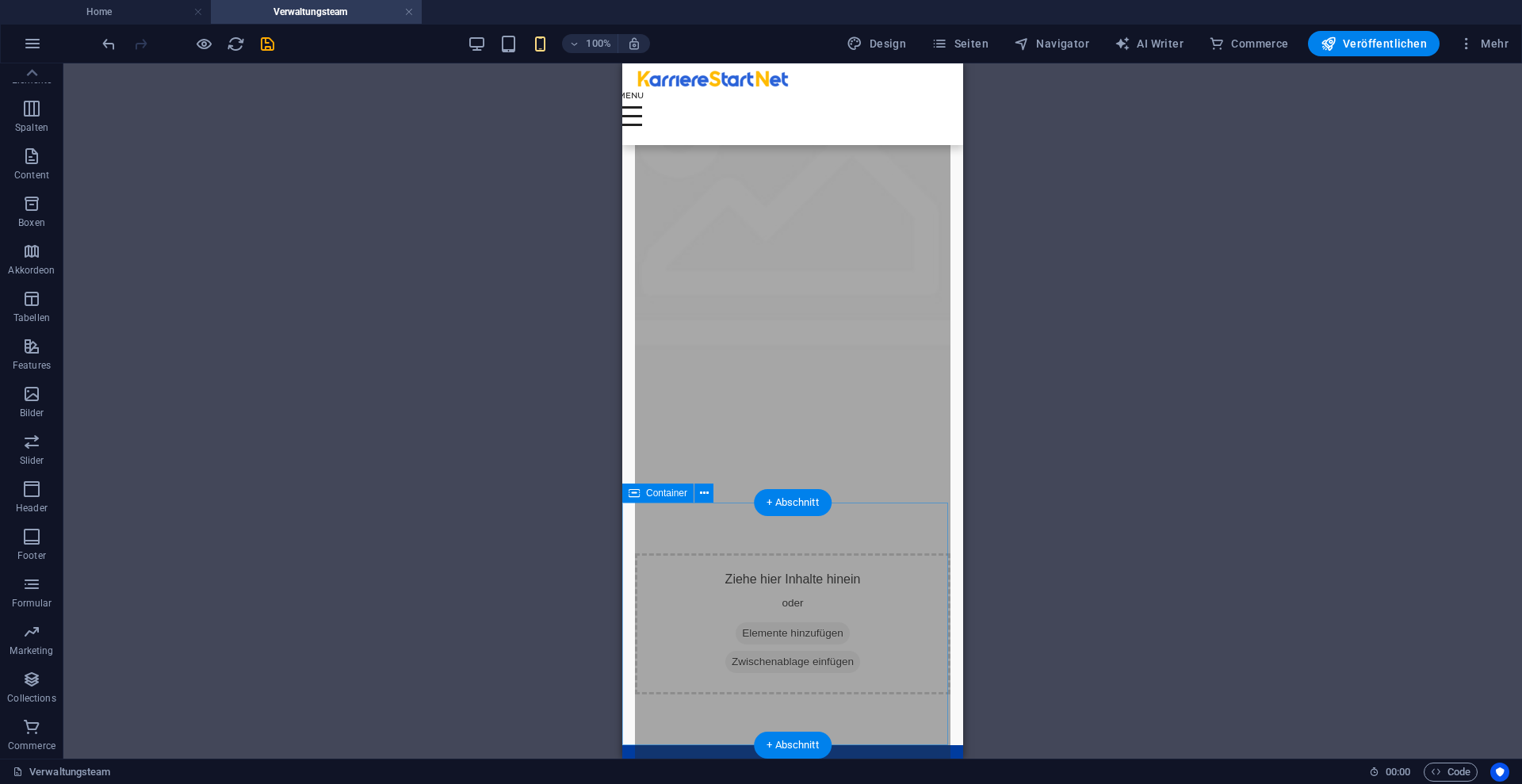 click on "Ziehe hier Inhalte hinein oder  Elemente hinzufügen  Zwischenablage einfügen" at bounding box center (793, 624) 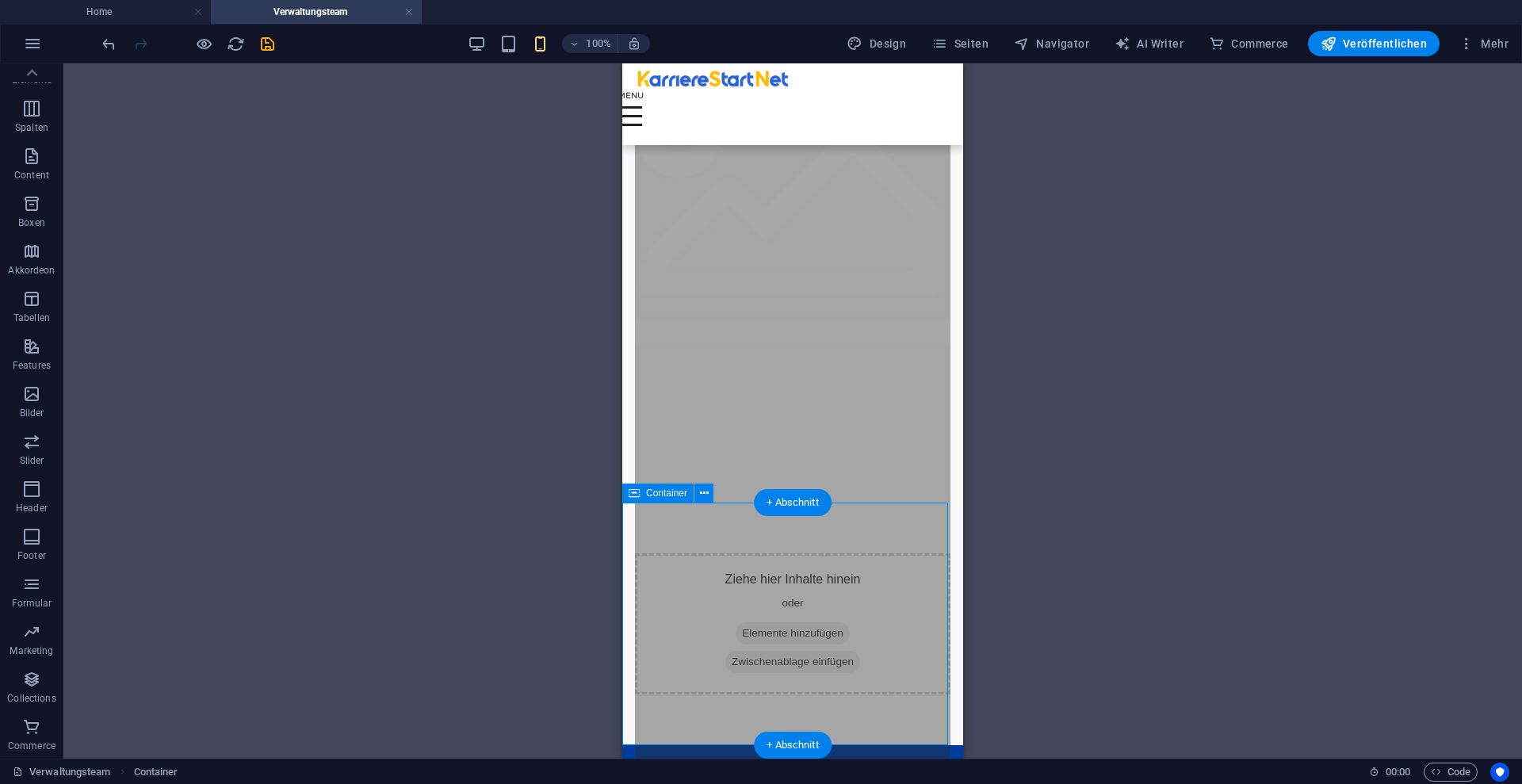 click on "Elemente hinzufügen" at bounding box center [793, 633] 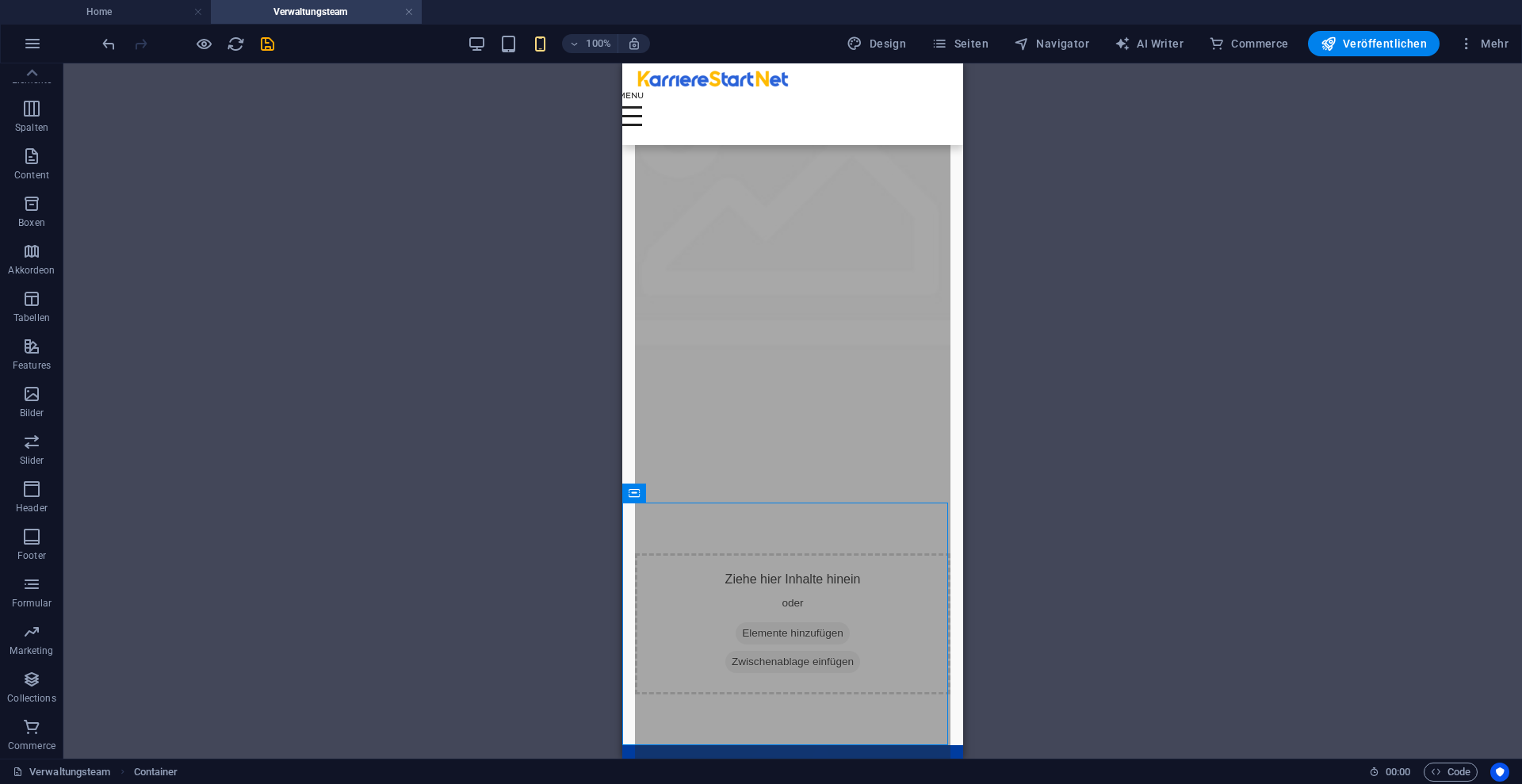 click at bounding box center [32, 442] 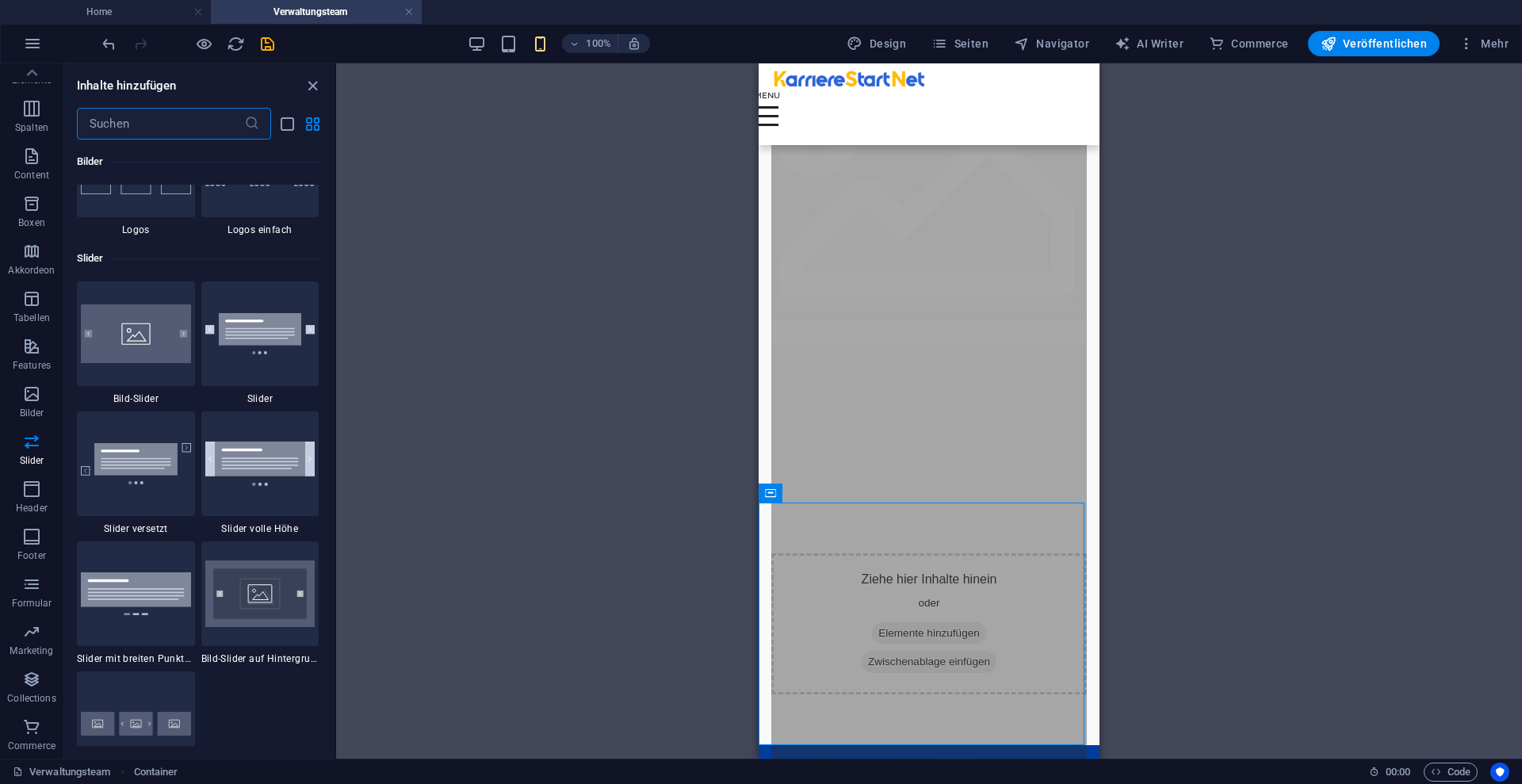 scroll, scrollTop: 8987, scrollLeft: 0, axis: vertical 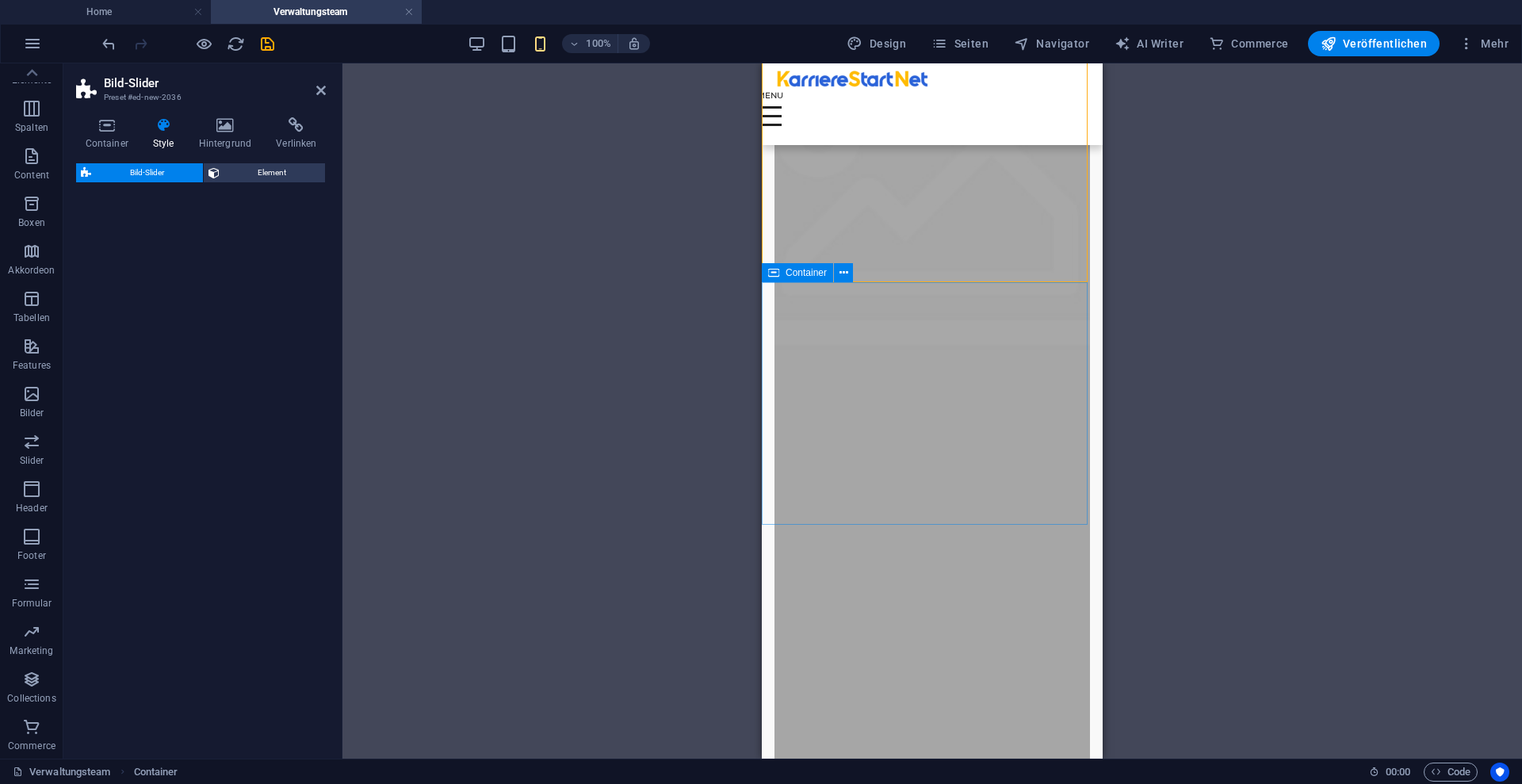select on "rem" 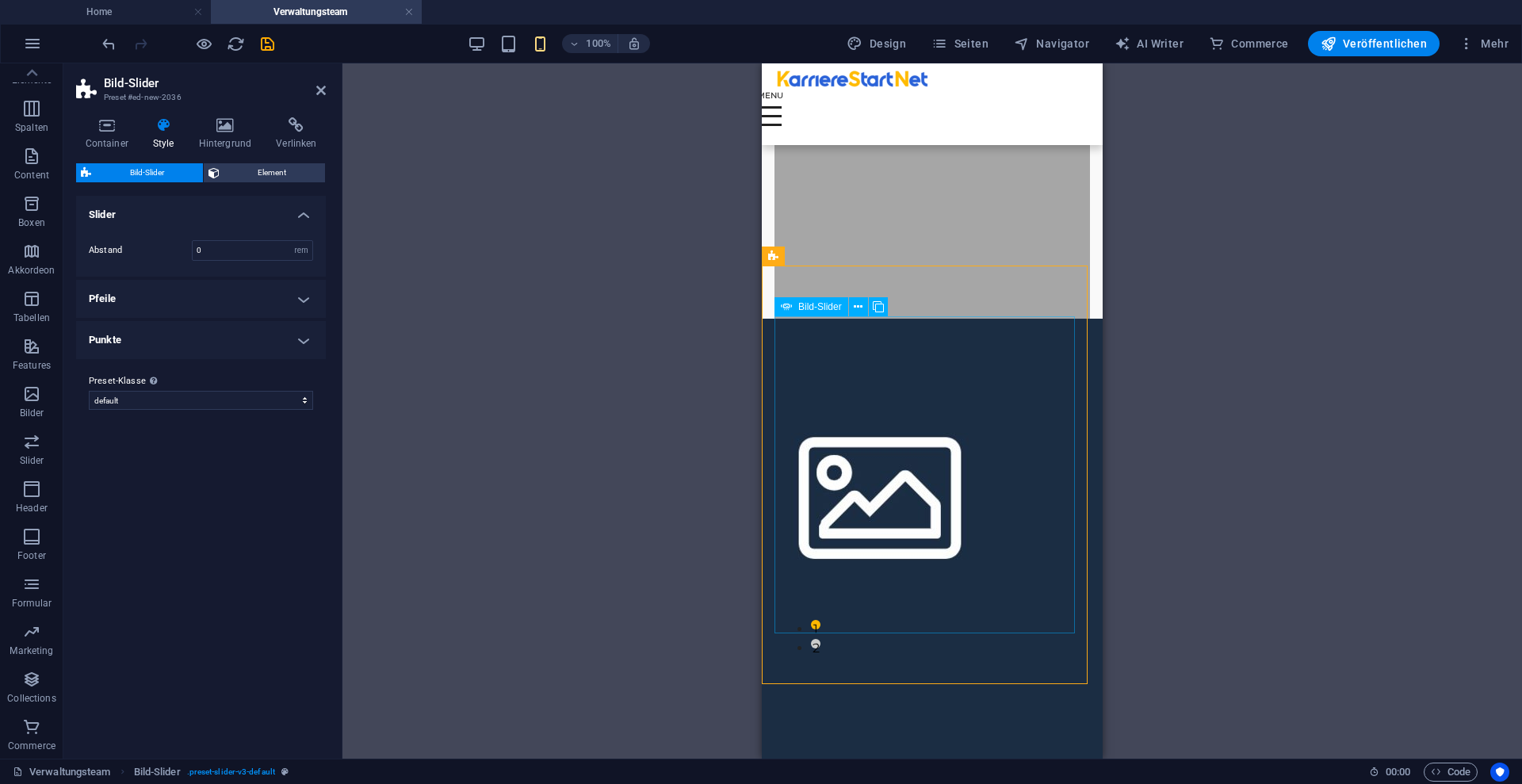 scroll, scrollTop: 502, scrollLeft: 0, axis: vertical 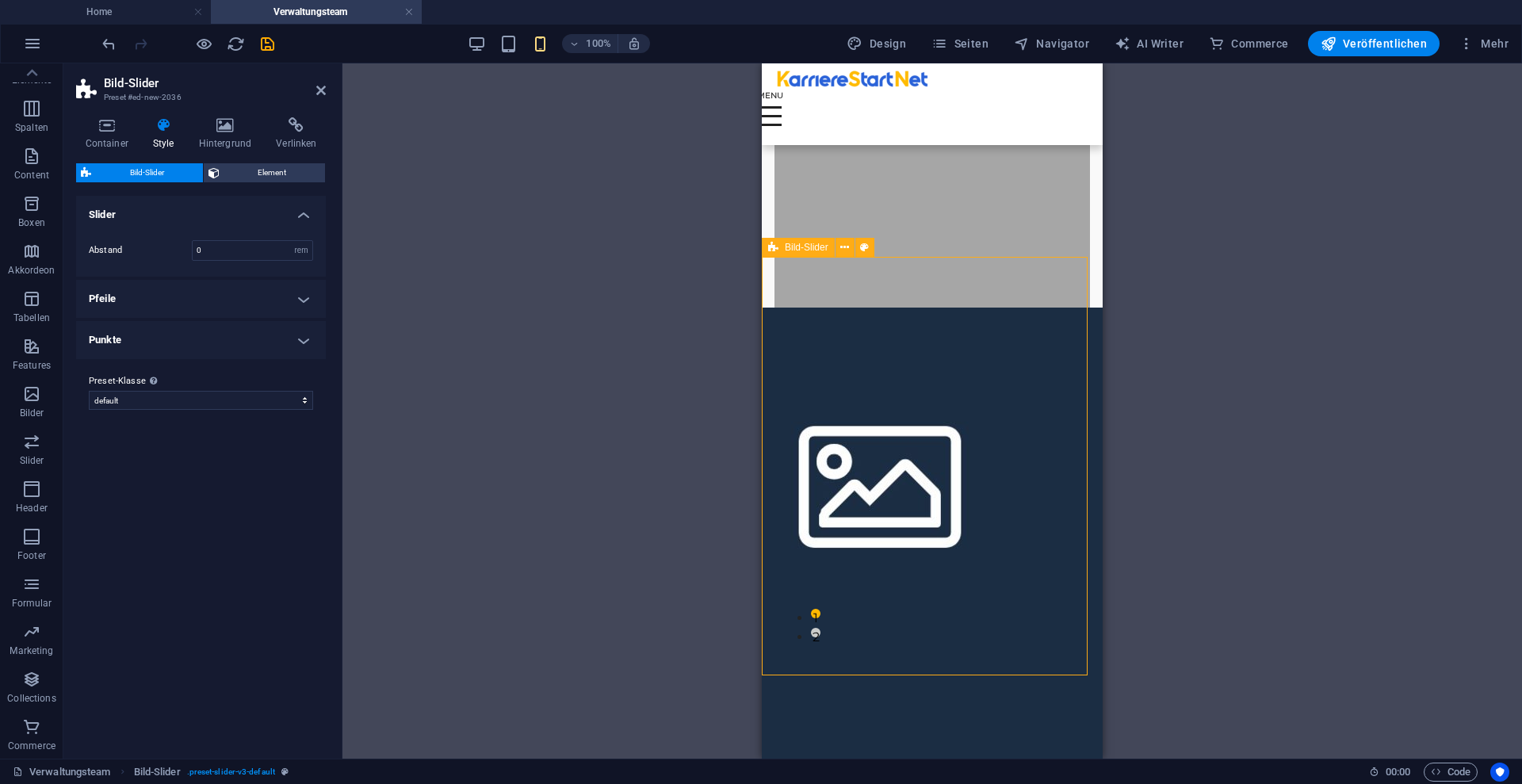 click on "2" at bounding box center (816, 633) 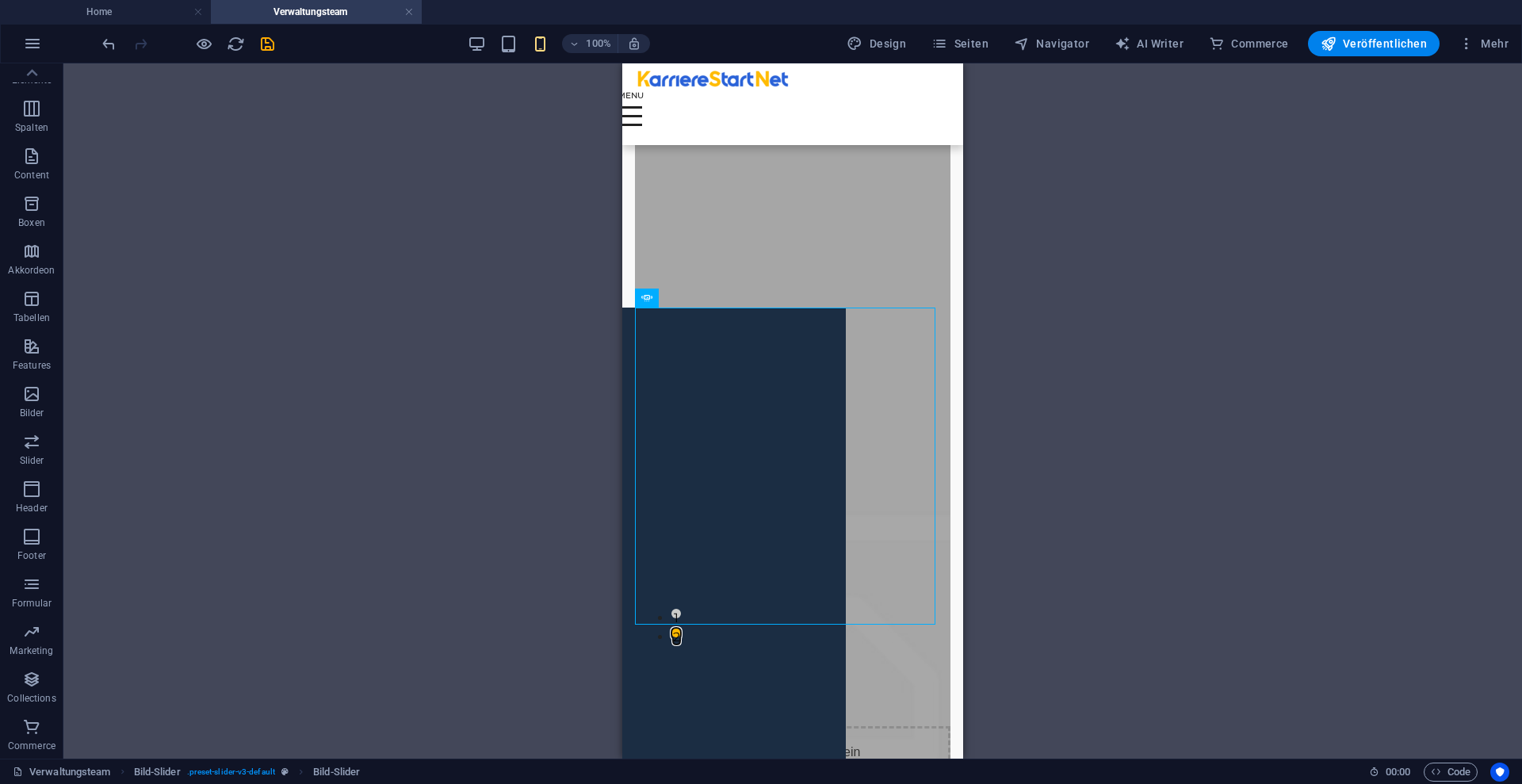 drag, startPoint x: 750, startPoint y: 468, endPoint x: 1585, endPoint y: 530, distance: 837.2986 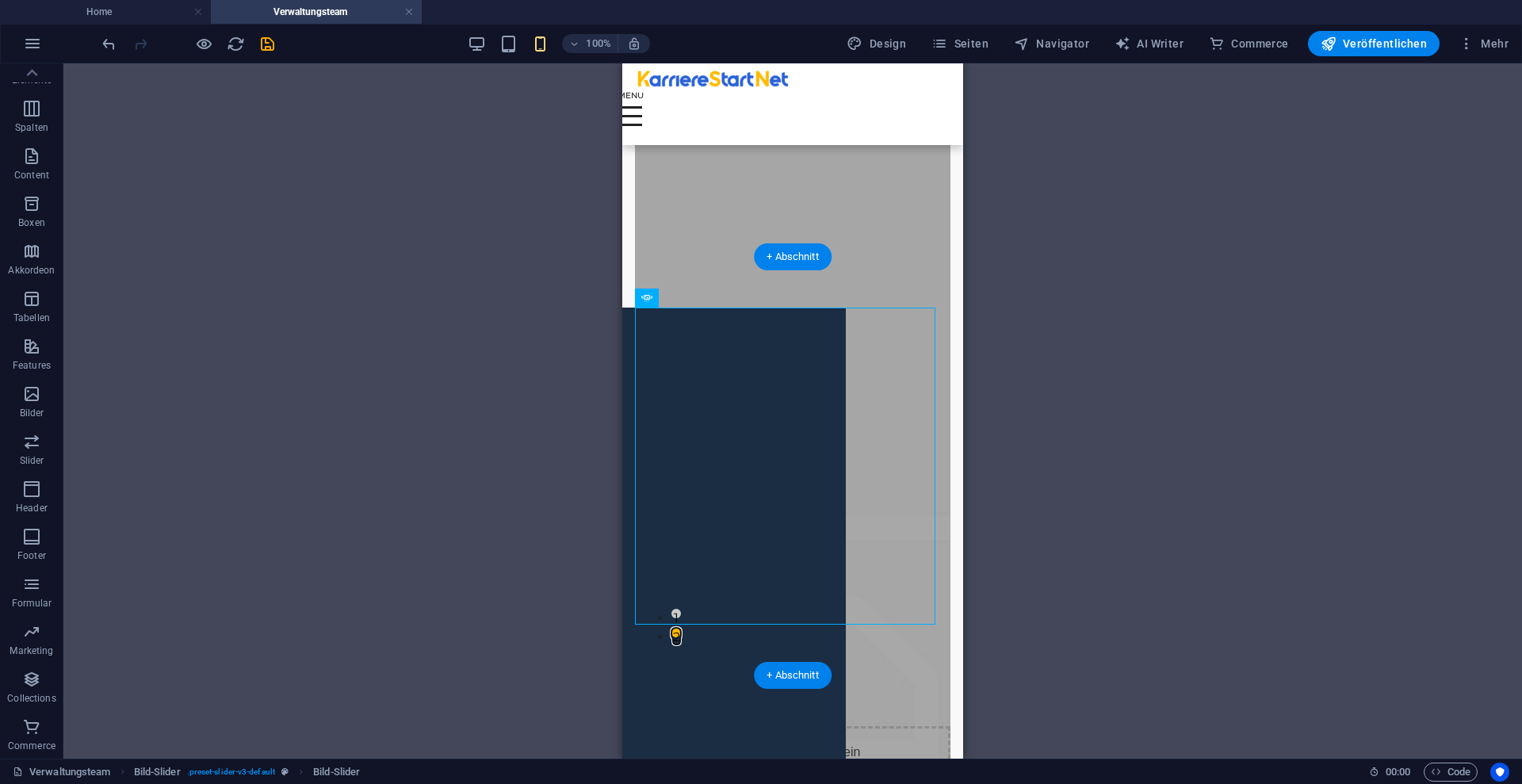 drag, startPoint x: 766, startPoint y: 466, endPoint x: 842, endPoint y: 474, distance: 76.419893 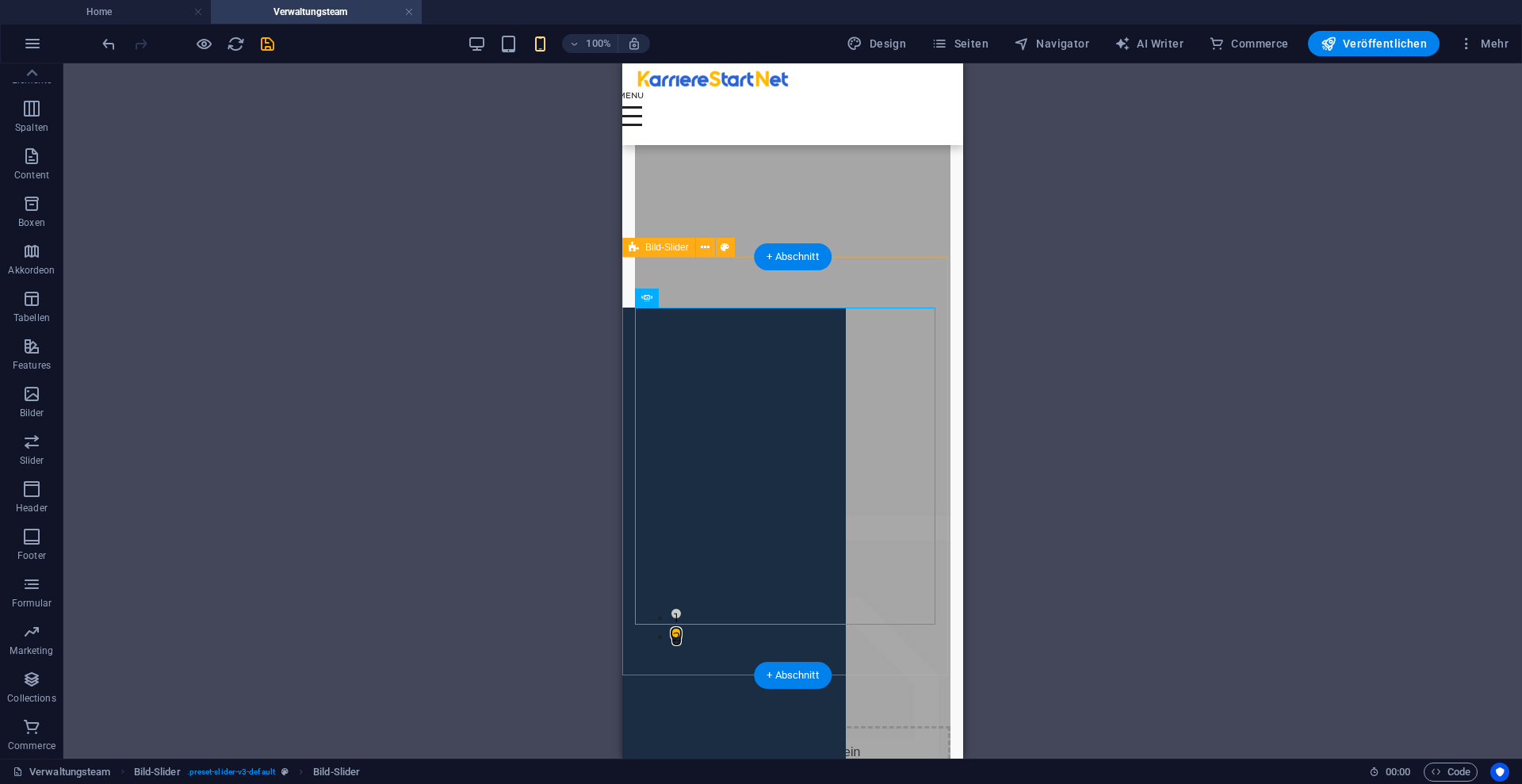 click on "1" at bounding box center (676, 614) 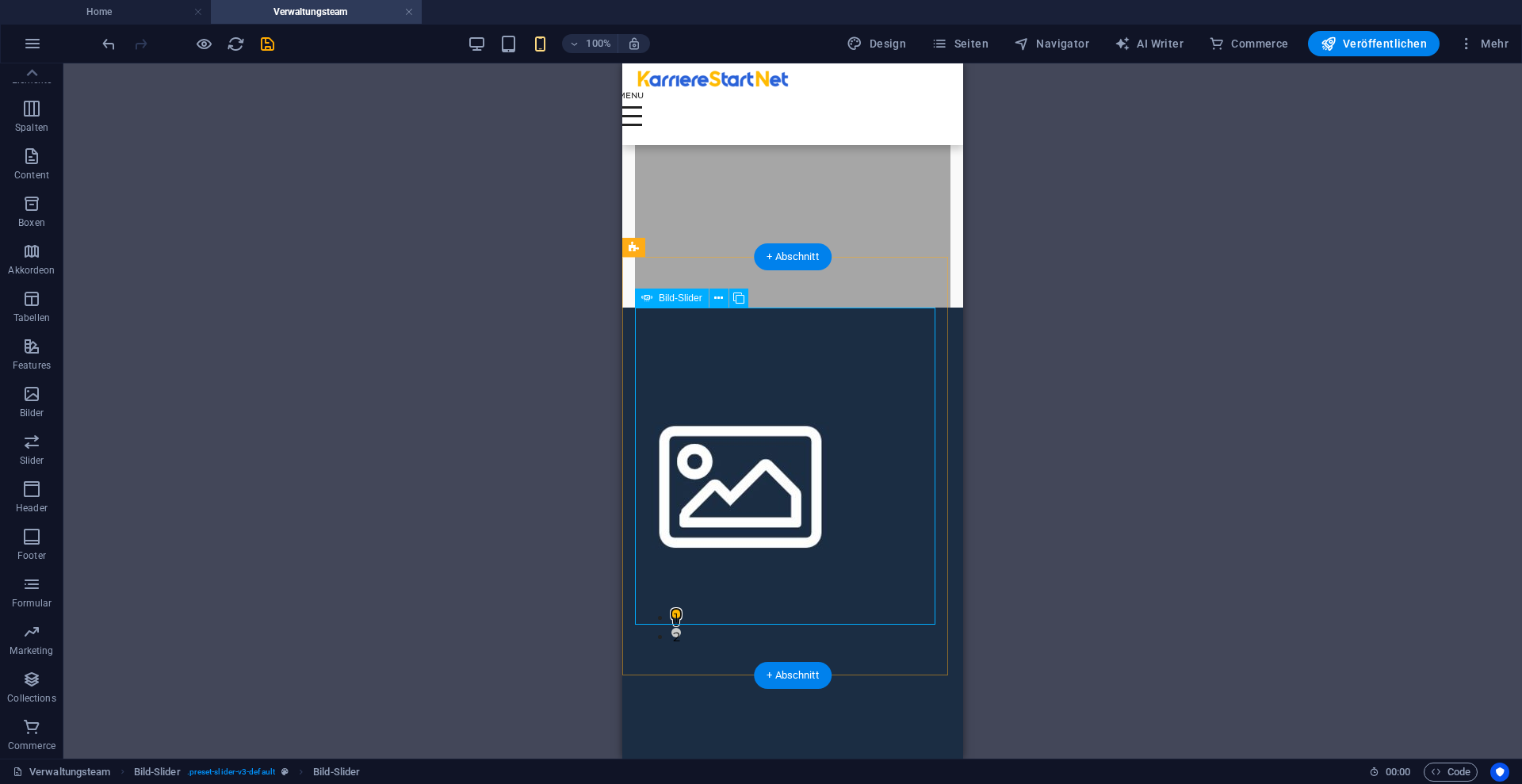 click on "2" at bounding box center (809, 637) 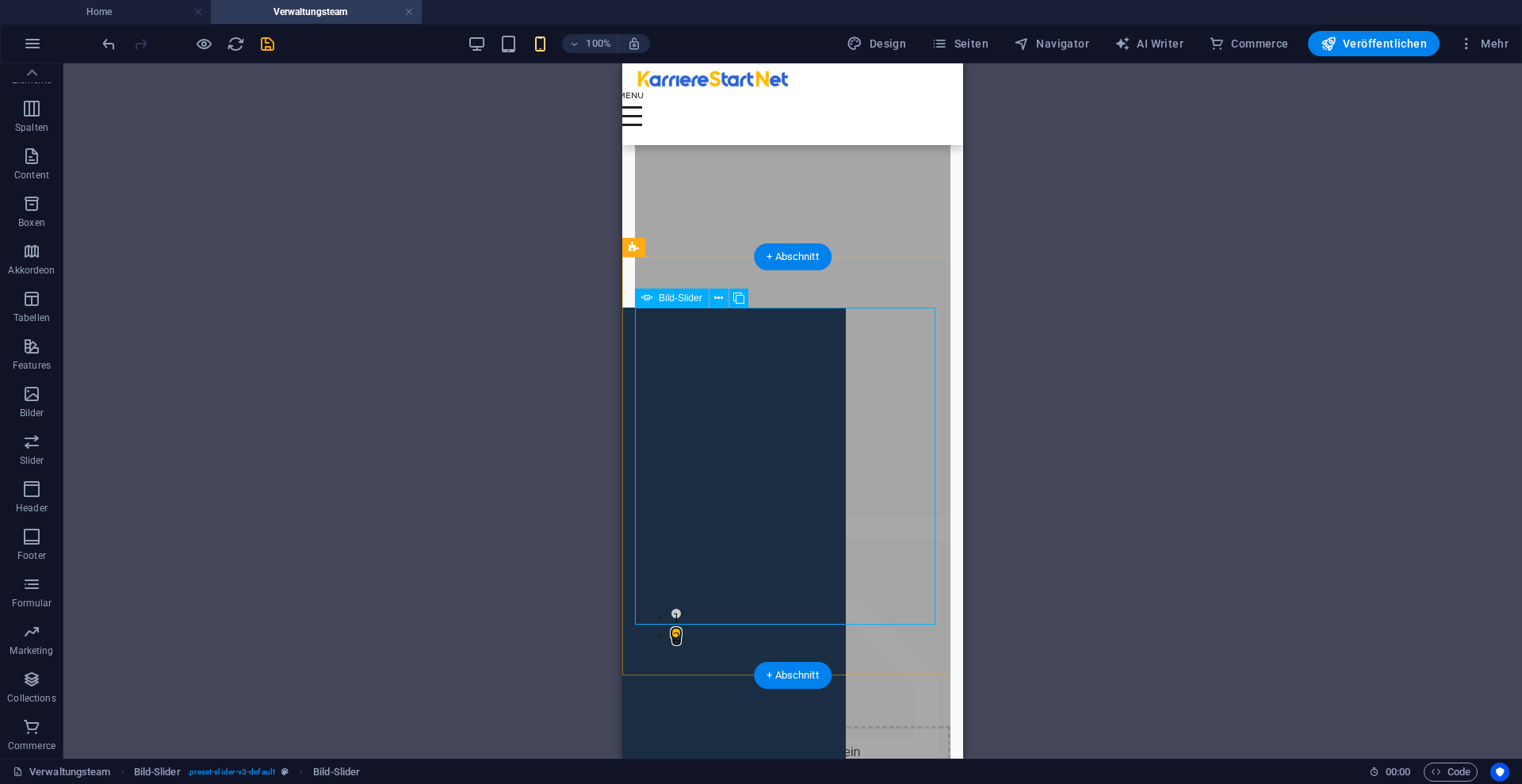 click on "1" at bounding box center [676, 614] 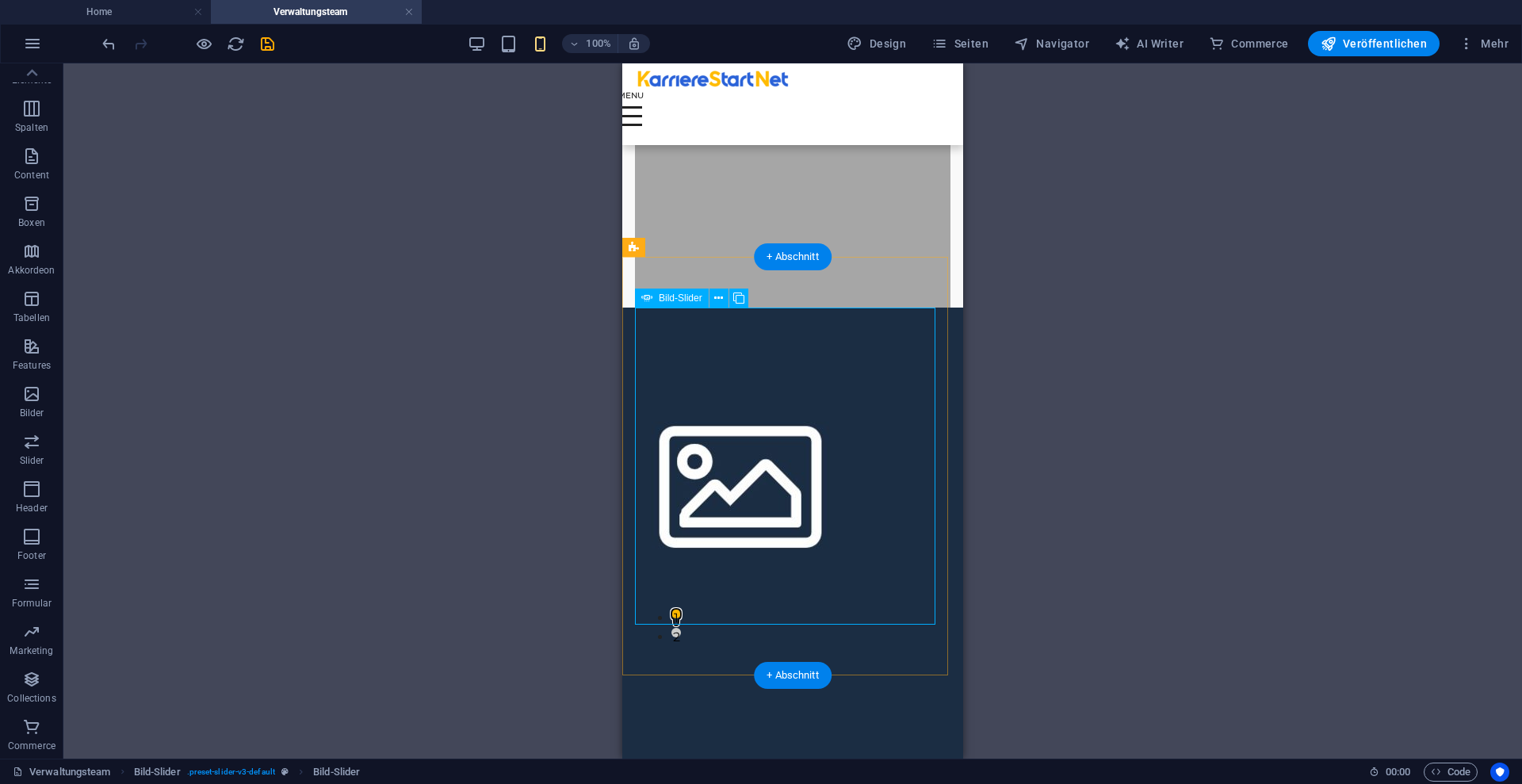 click on "2" at bounding box center [676, 633] 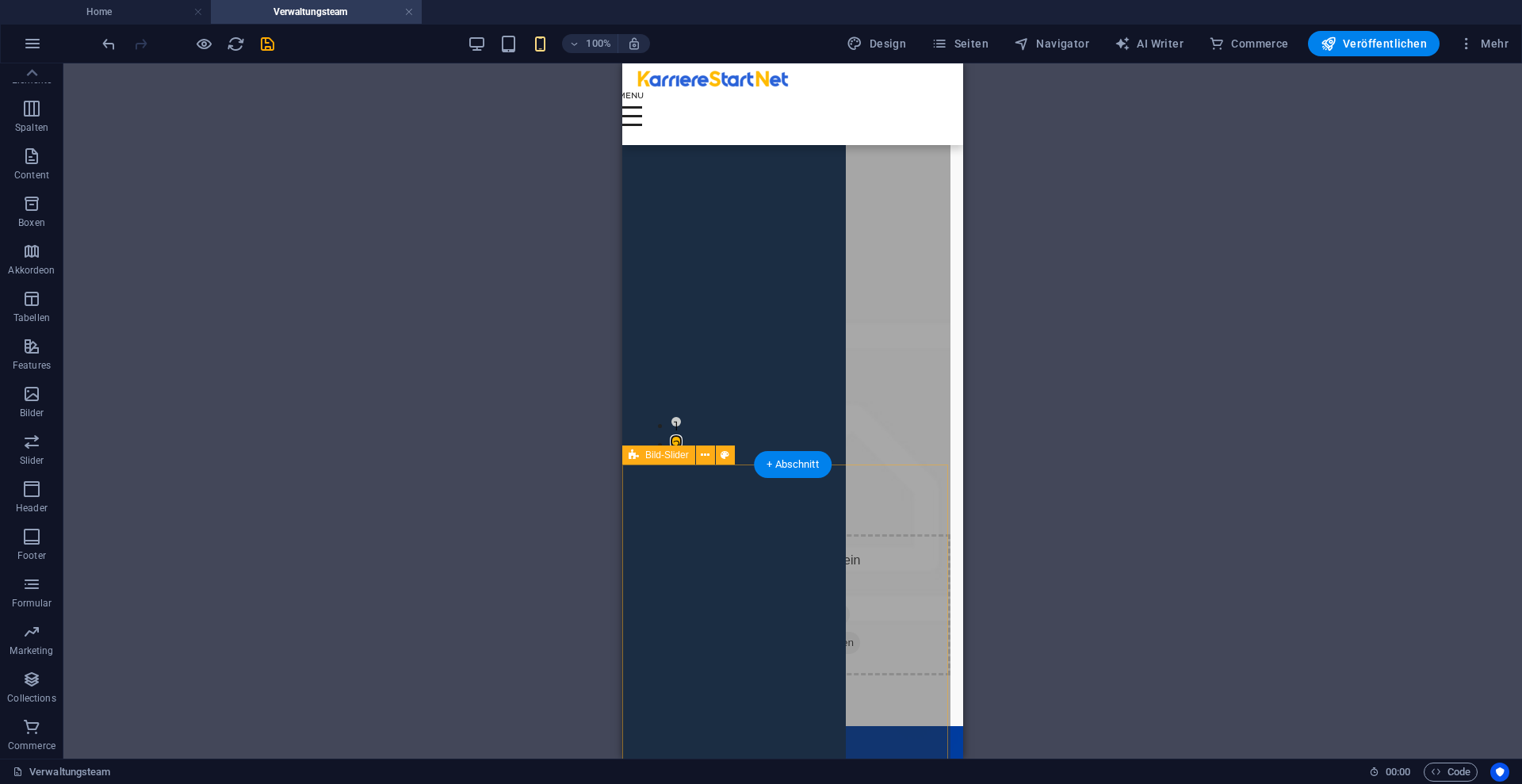 scroll, scrollTop: 231, scrollLeft: 0, axis: vertical 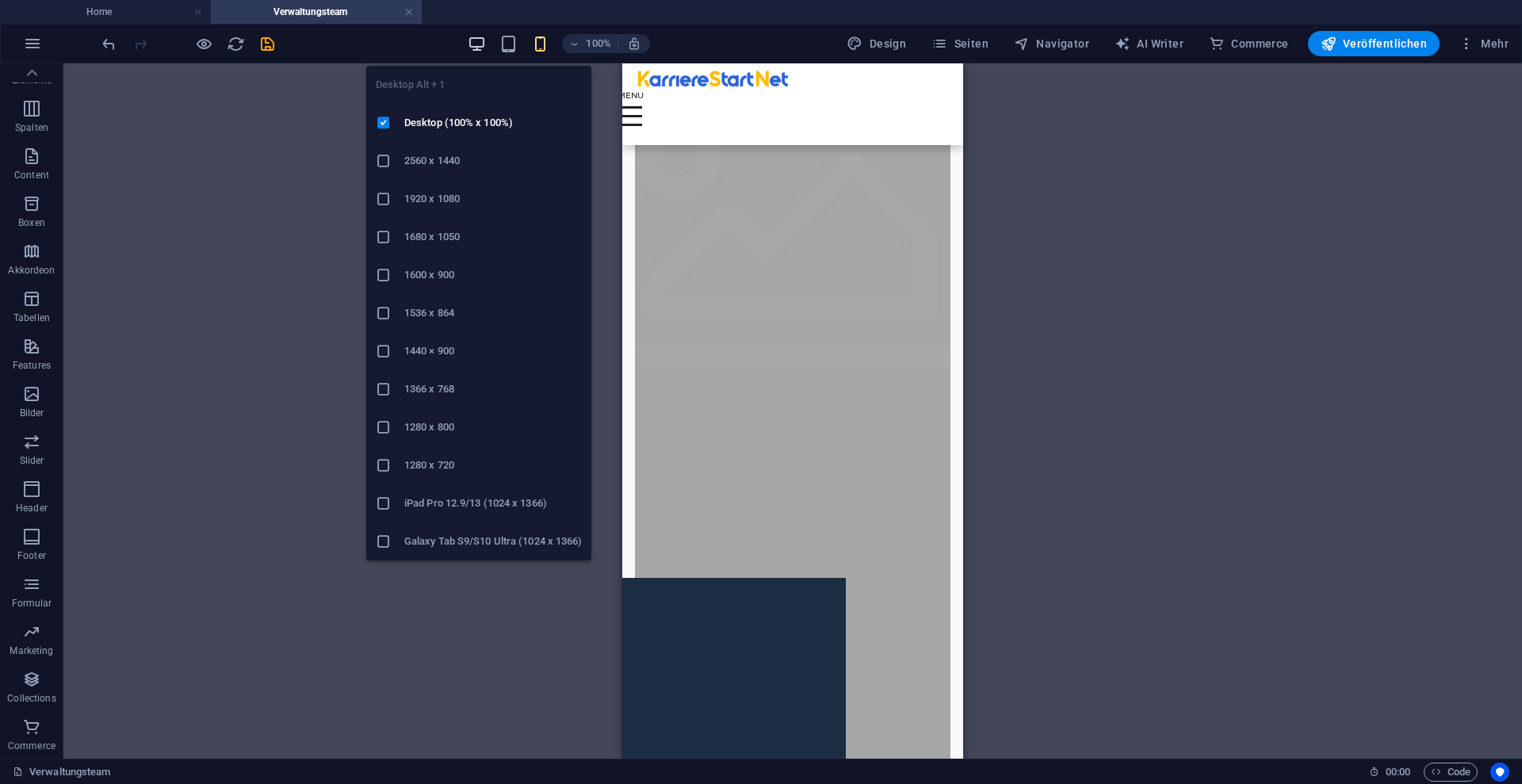 click at bounding box center [476, 44] 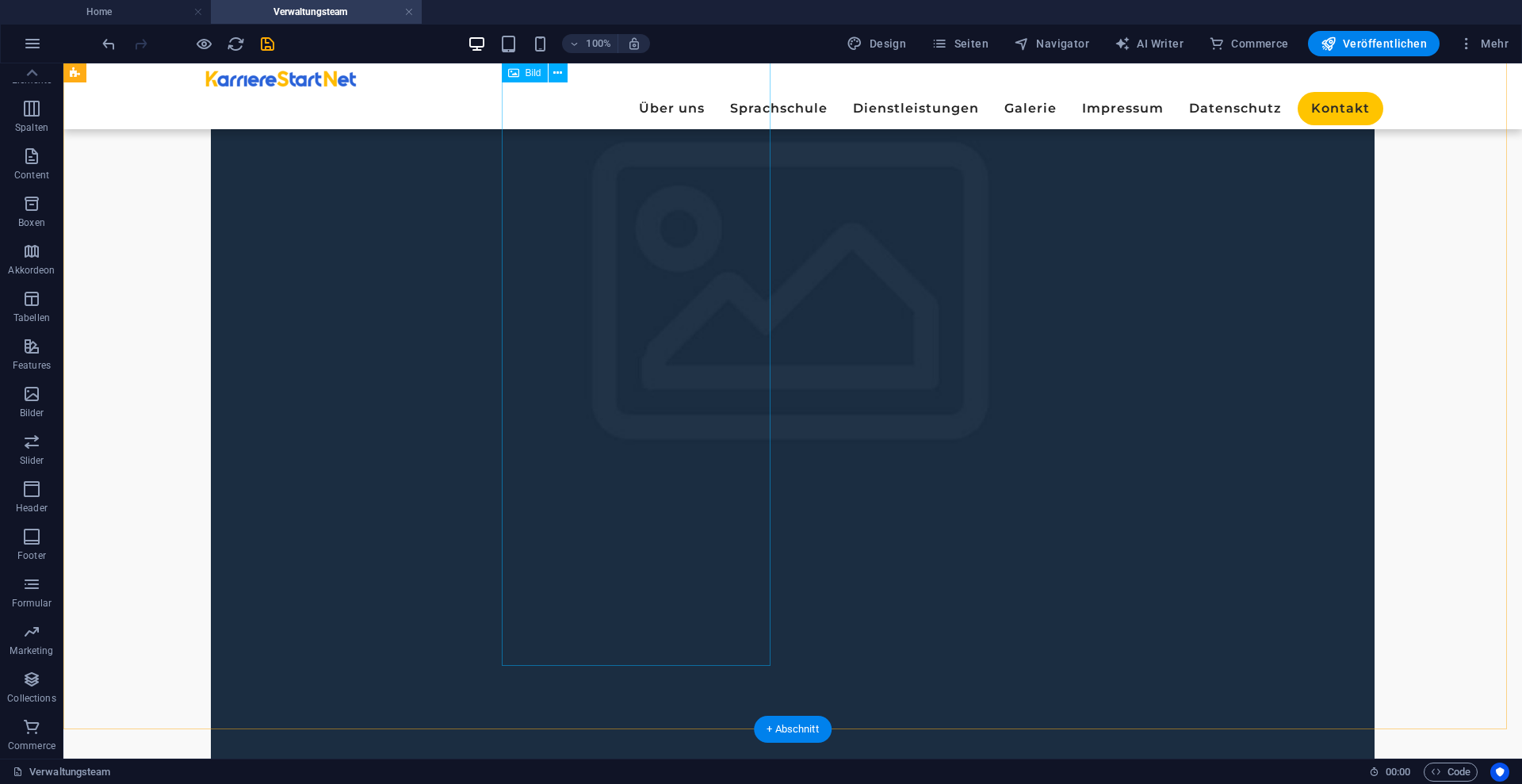 scroll, scrollTop: 678, scrollLeft: 0, axis: vertical 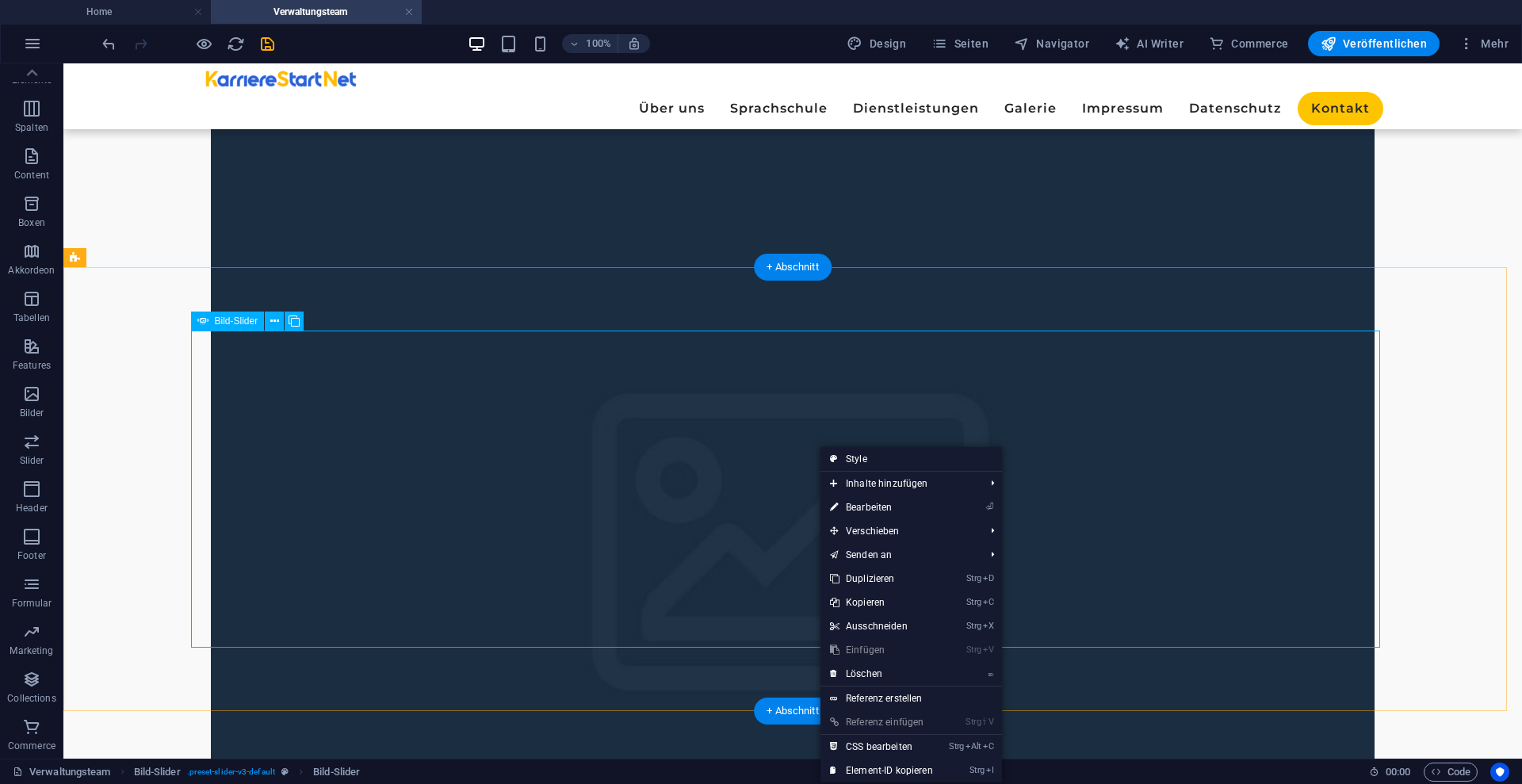 click at bounding box center (-1774, 5501) 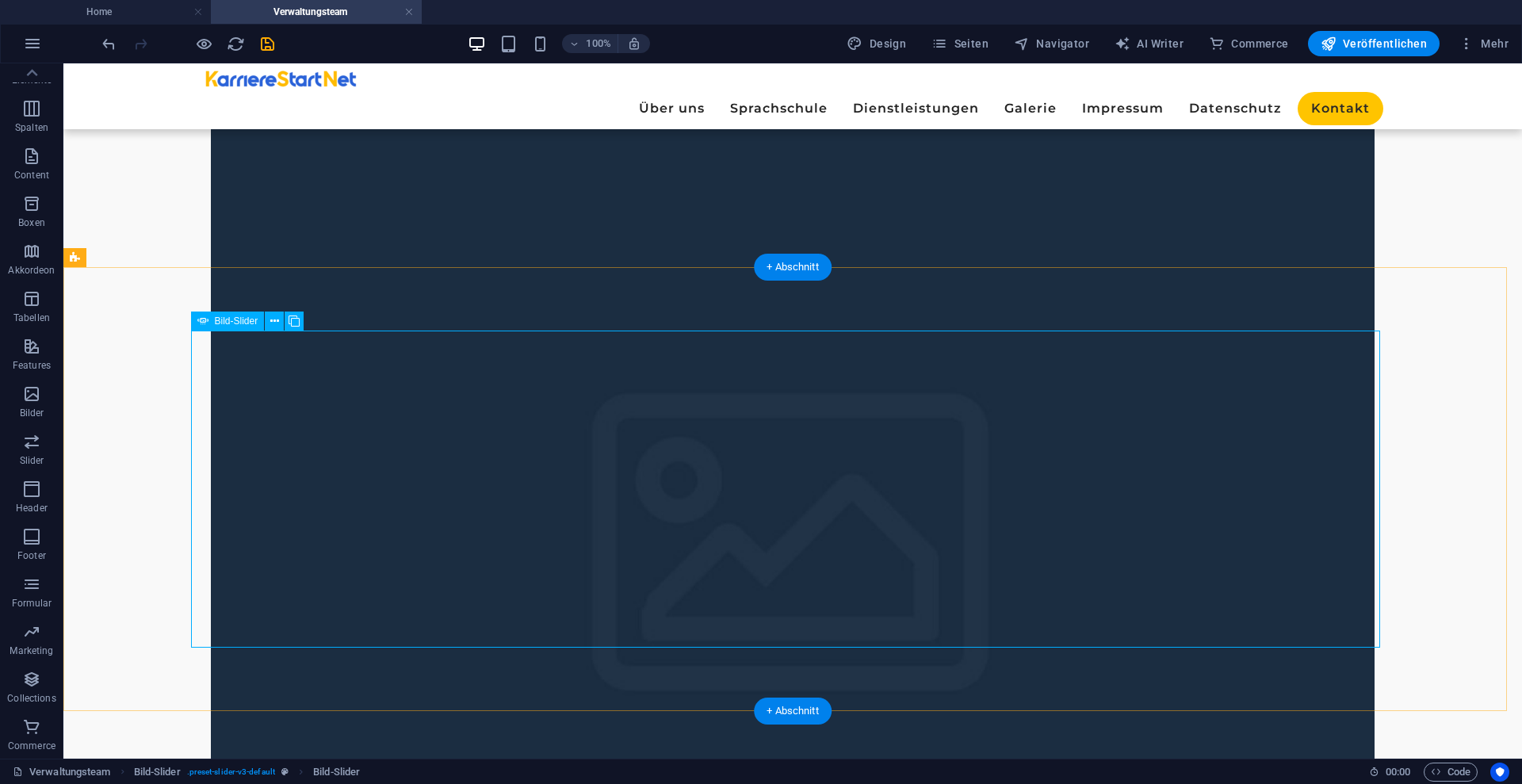 click at bounding box center (-1774, 5501) 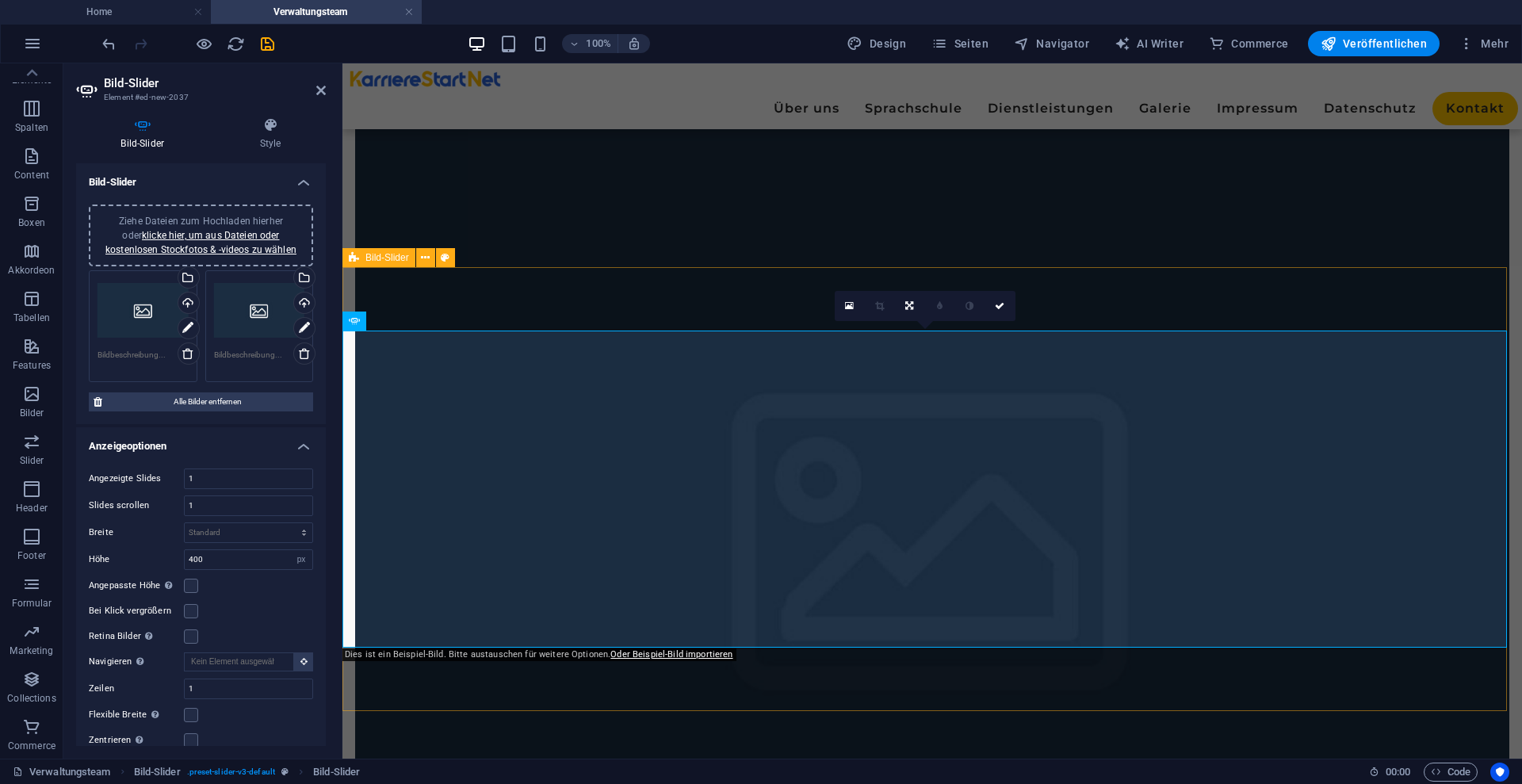 click on "1 2" at bounding box center (932, 4770) 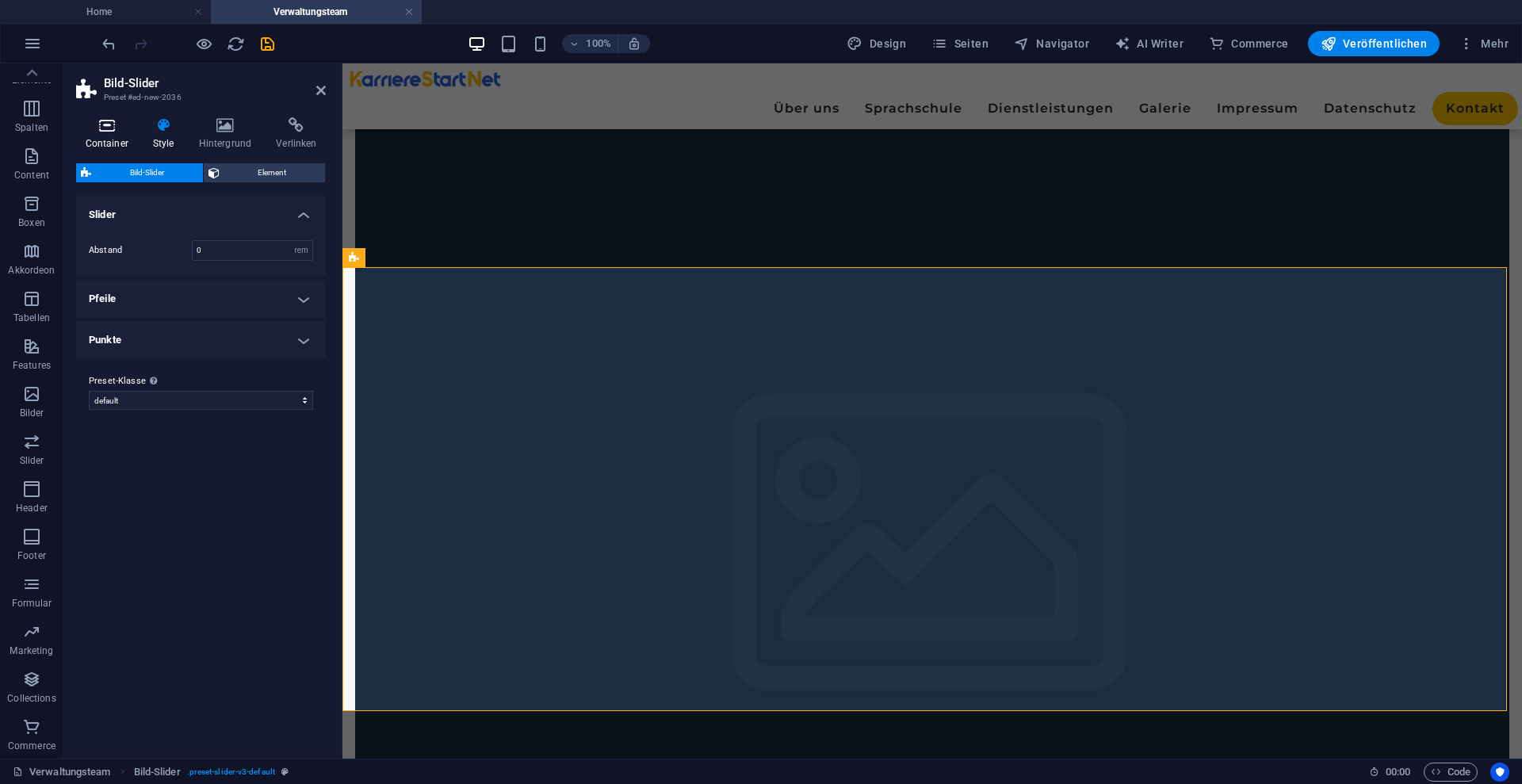 click at bounding box center [106, 125] 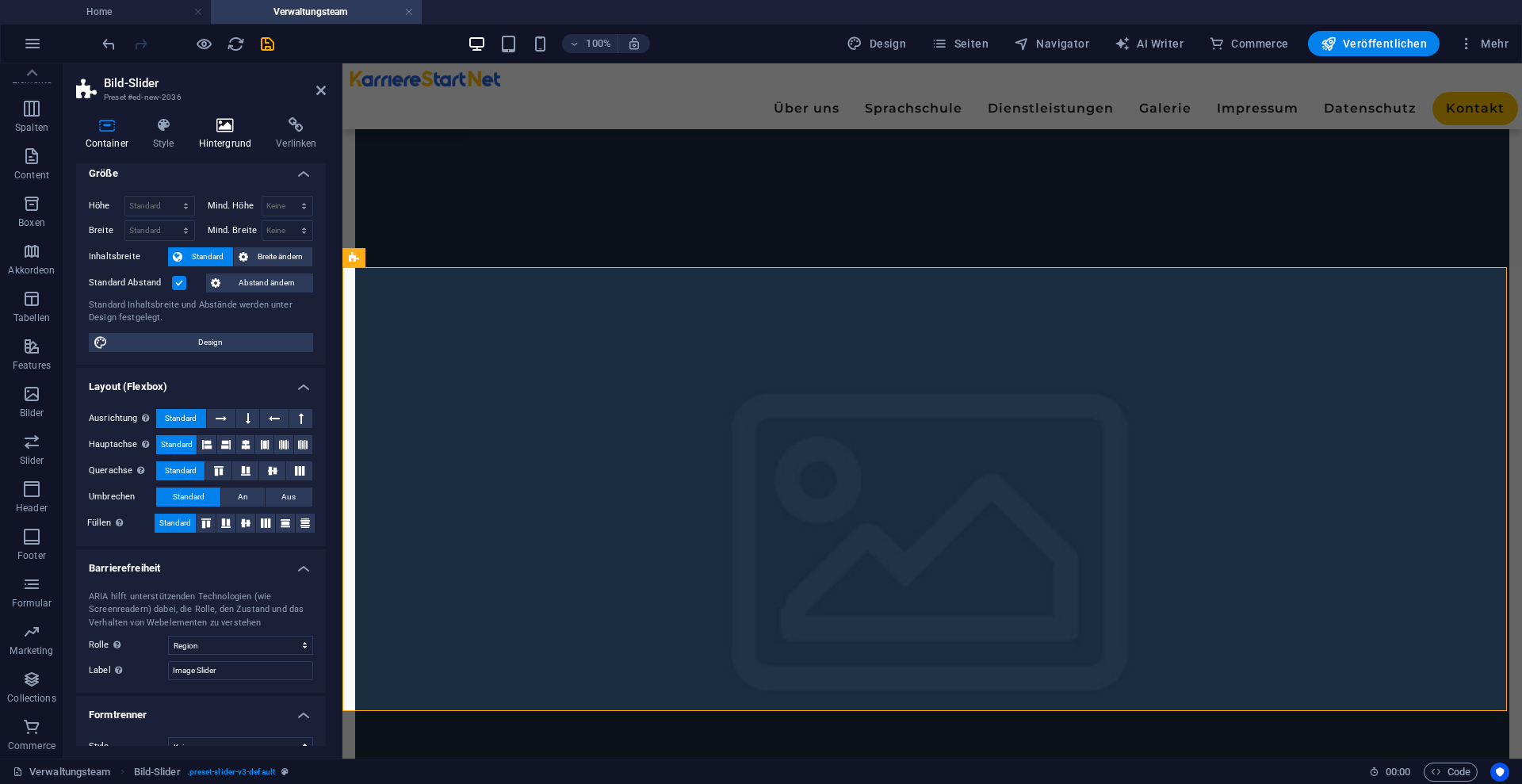 scroll, scrollTop: 0, scrollLeft: 0, axis: both 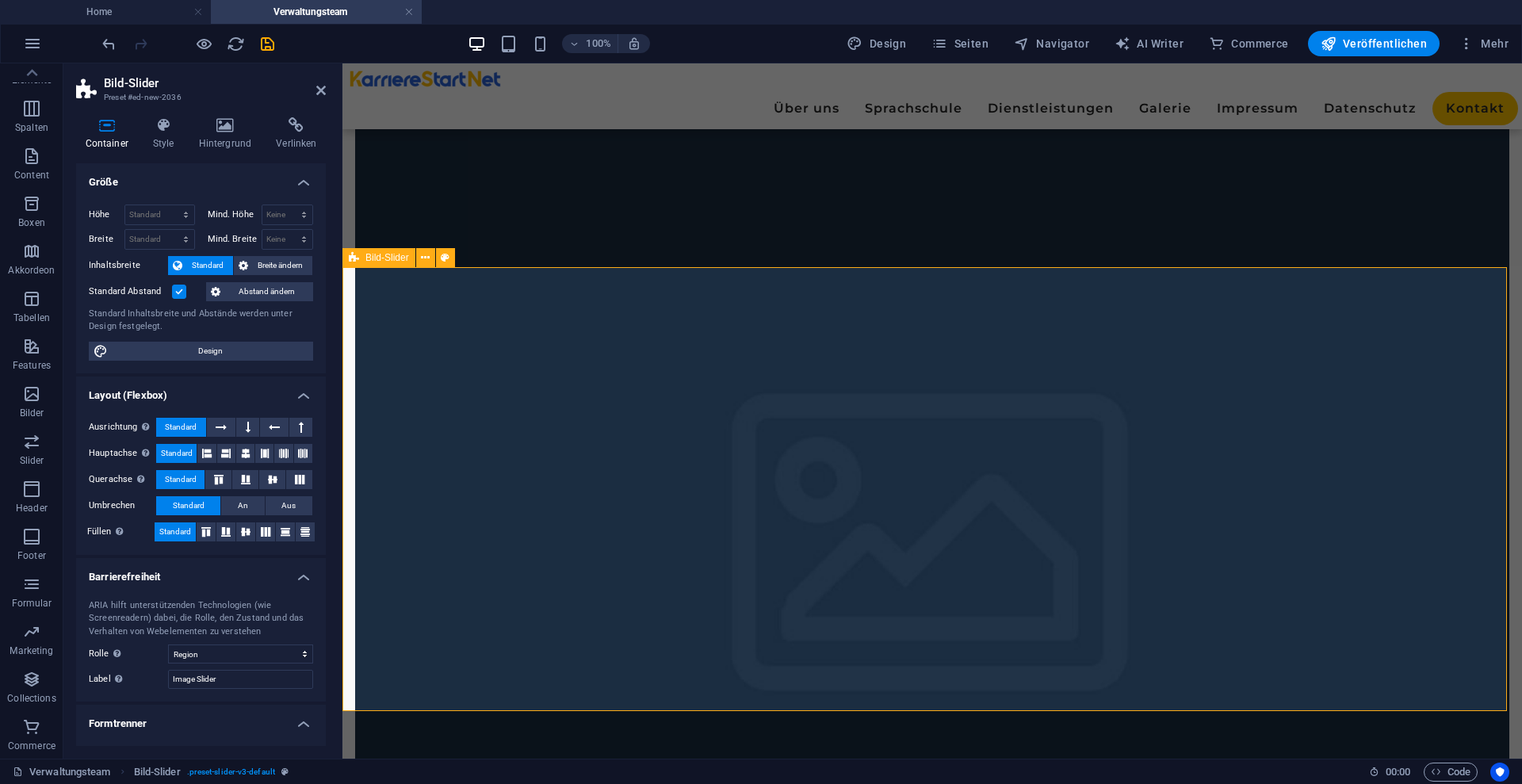 click on "1 2" at bounding box center [932, 4770] 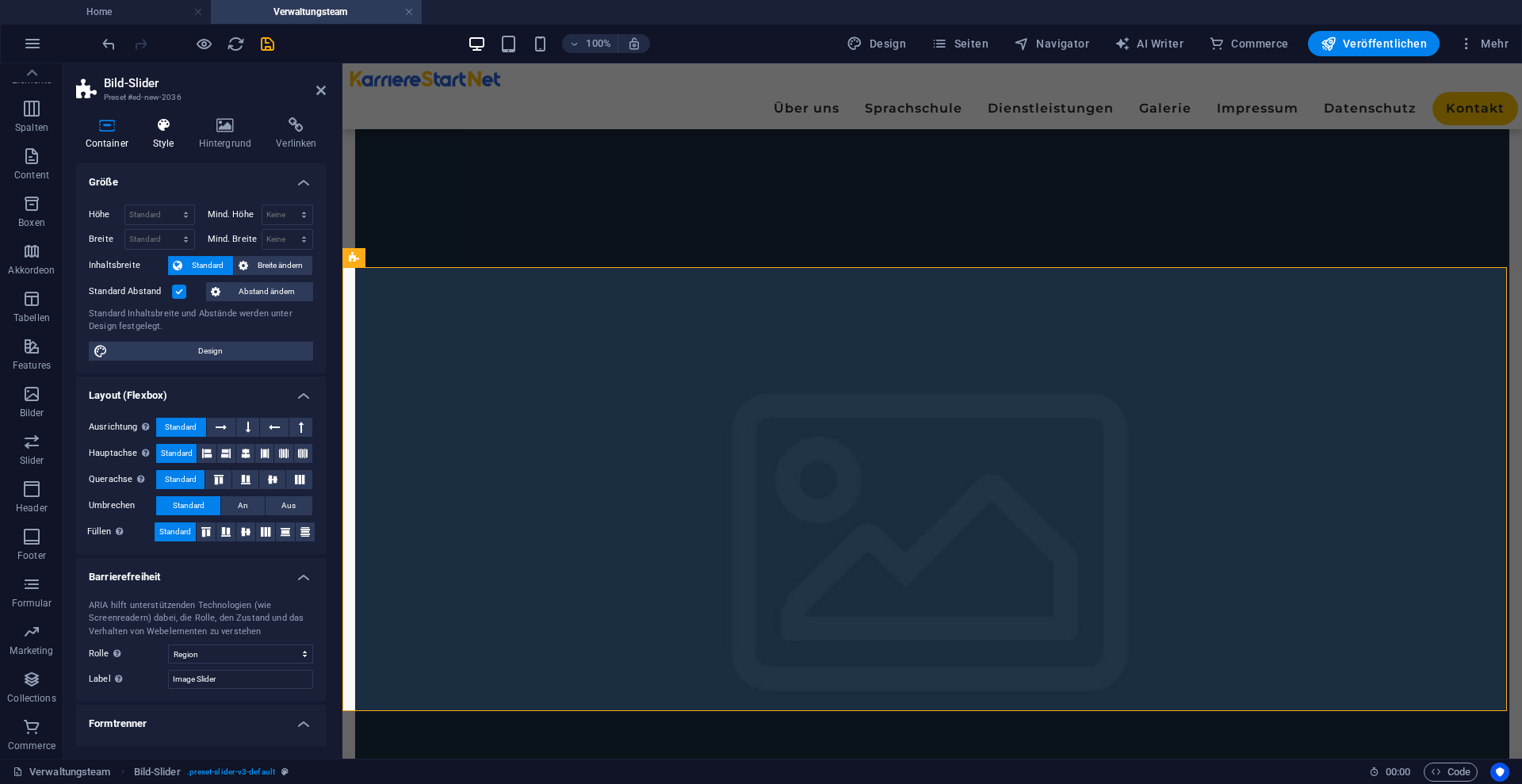 click at bounding box center (163, 125) 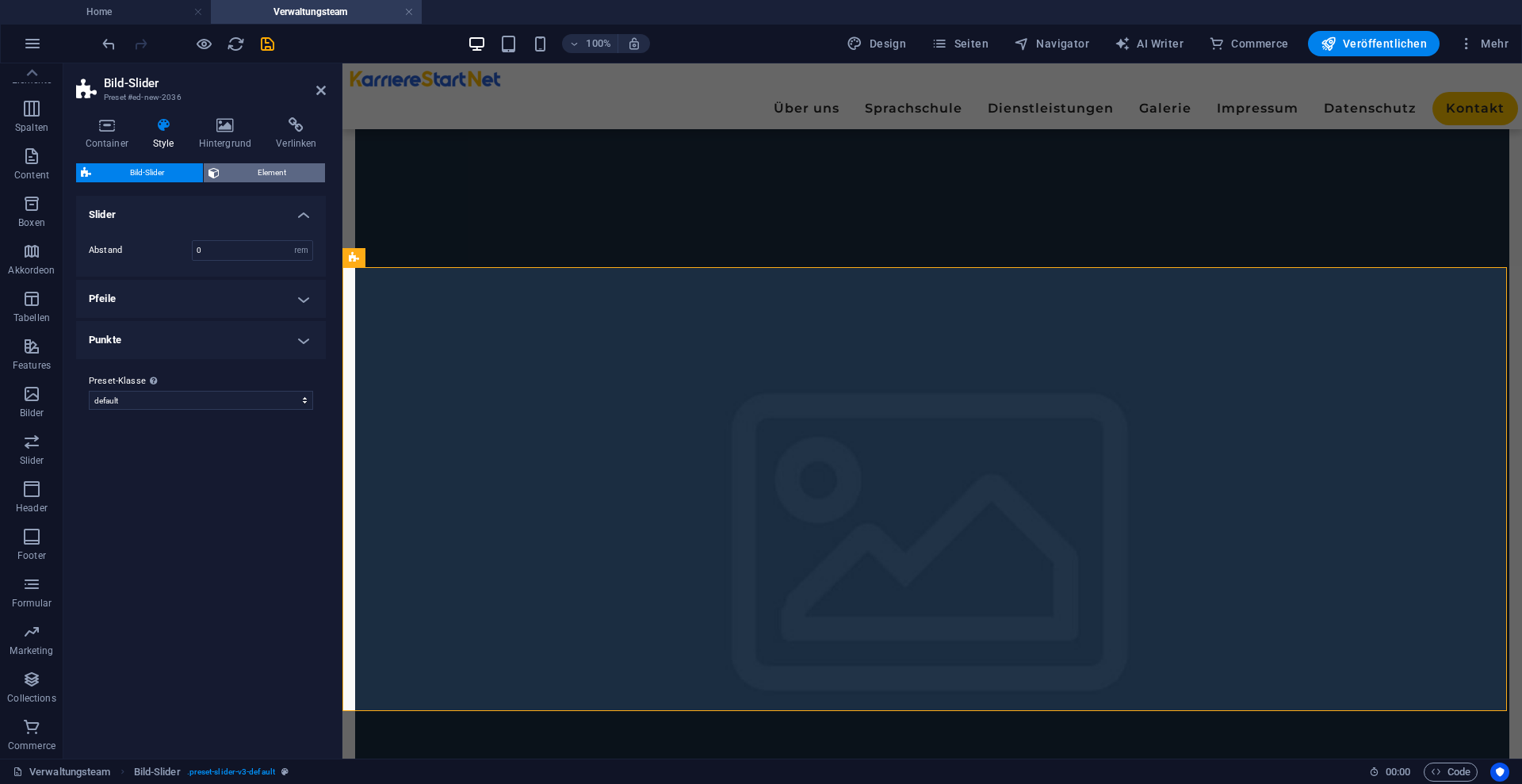 click on "Element" at bounding box center [273, 173] 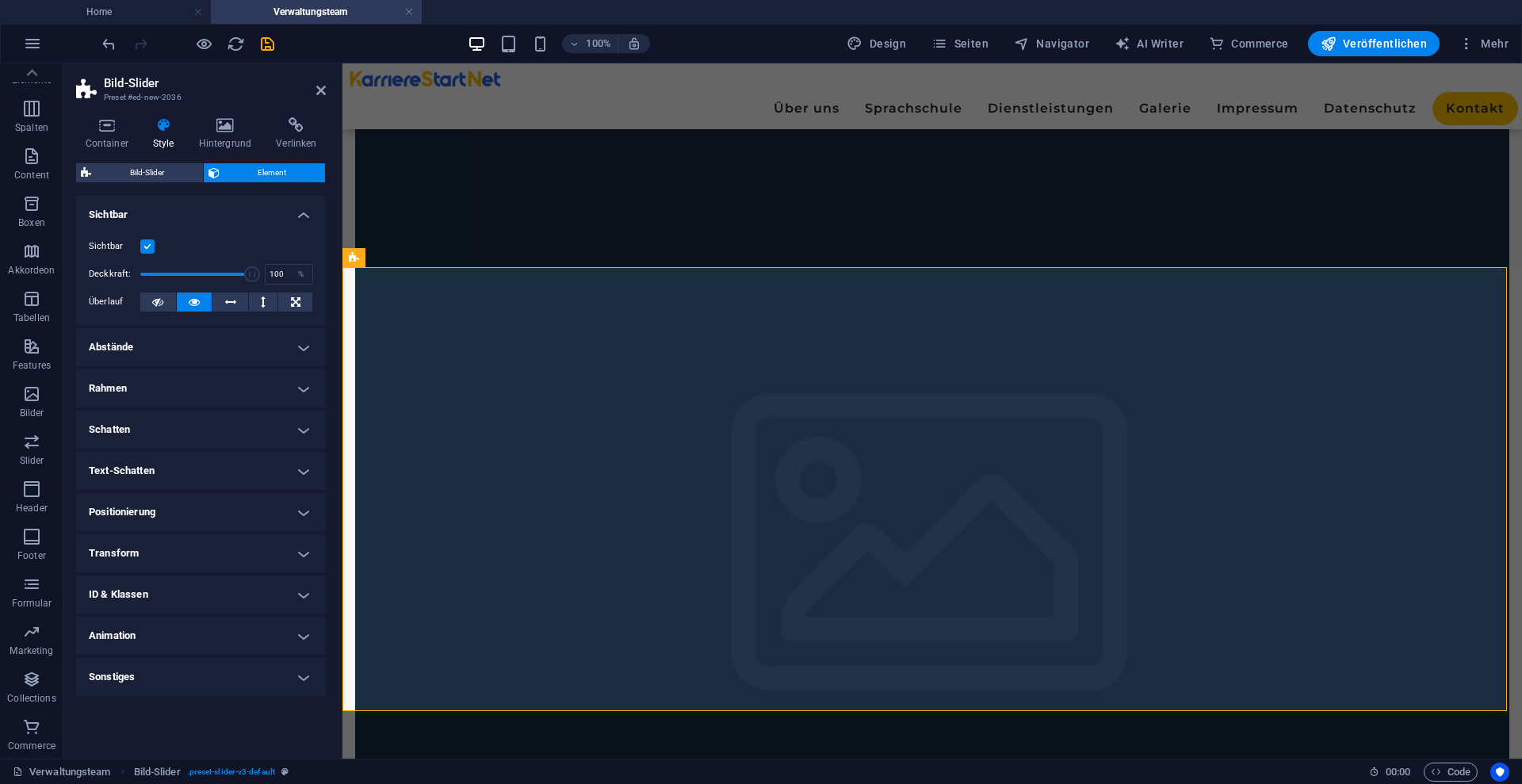 click at bounding box center [147, 247] 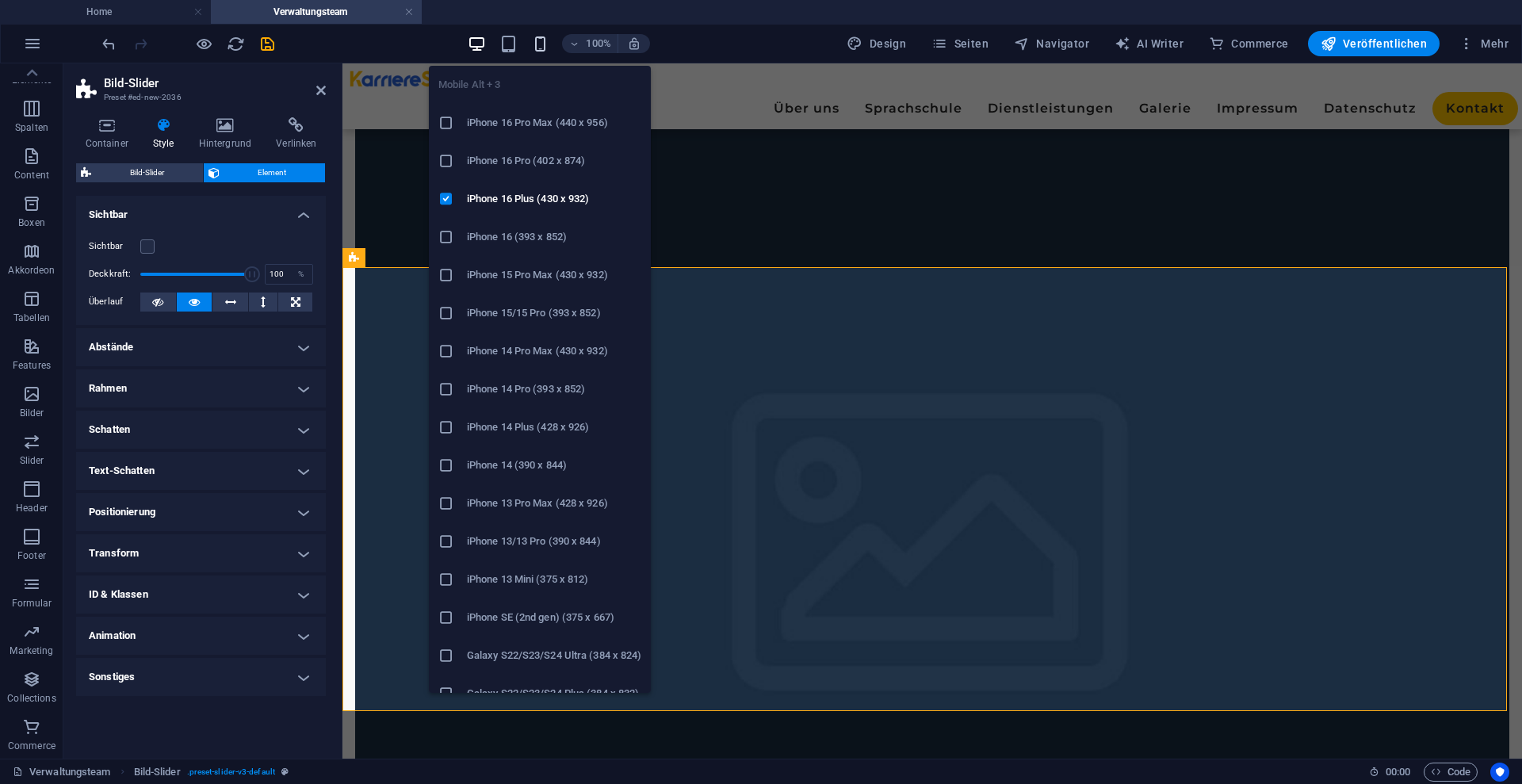 click at bounding box center [540, 44] 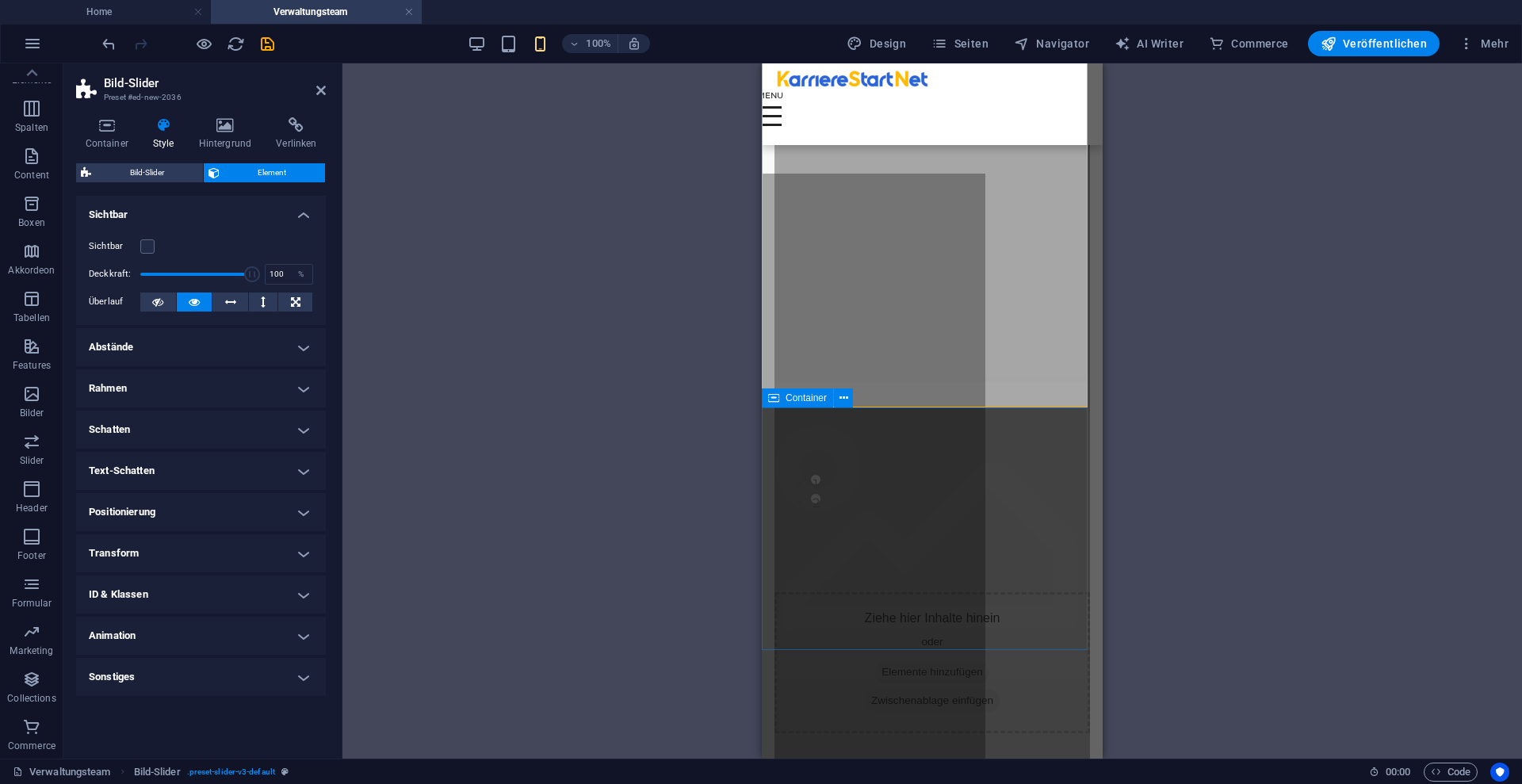 scroll, scrollTop: 446, scrollLeft: 0, axis: vertical 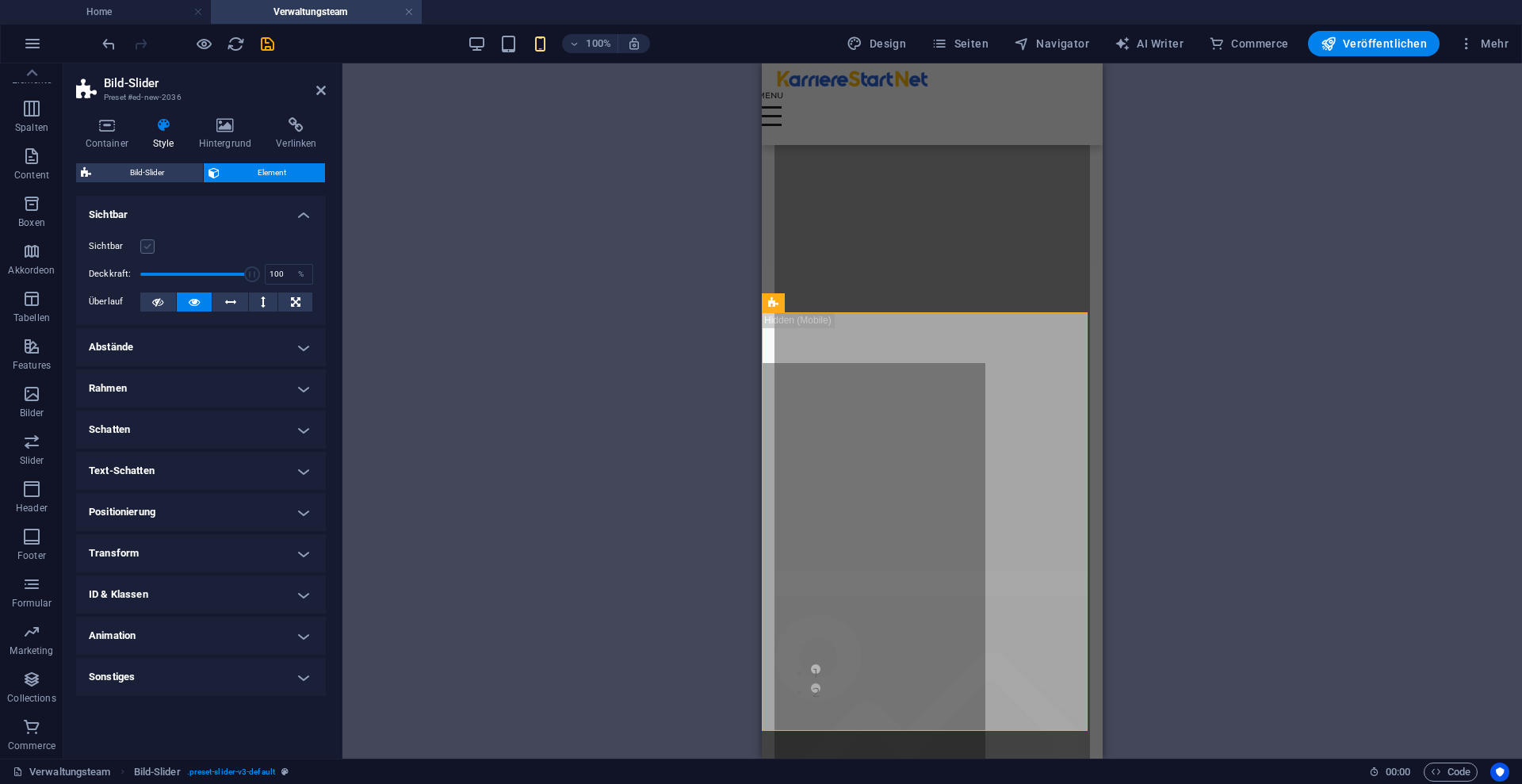 click at bounding box center (147, 247) 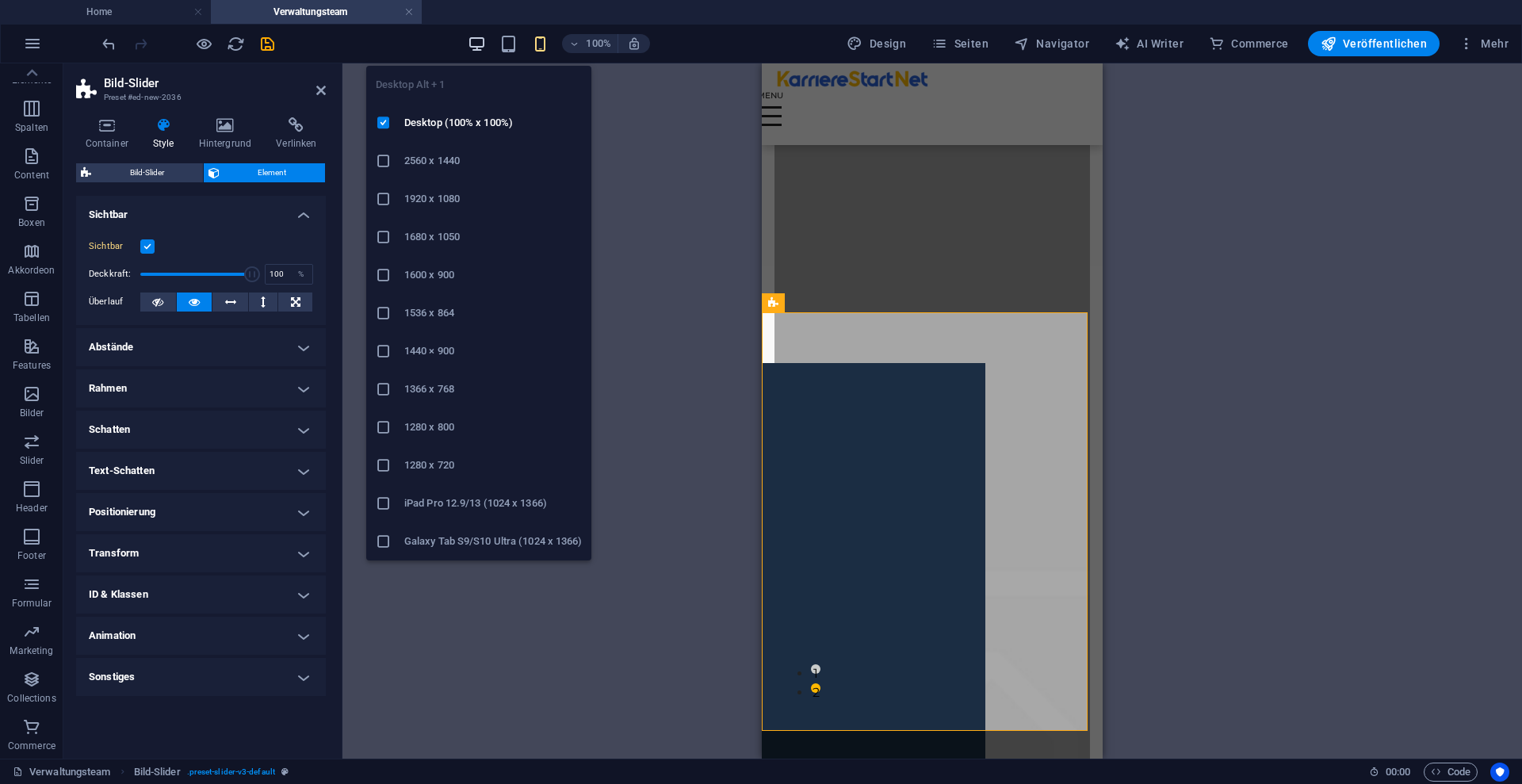 click at bounding box center (476, 44) 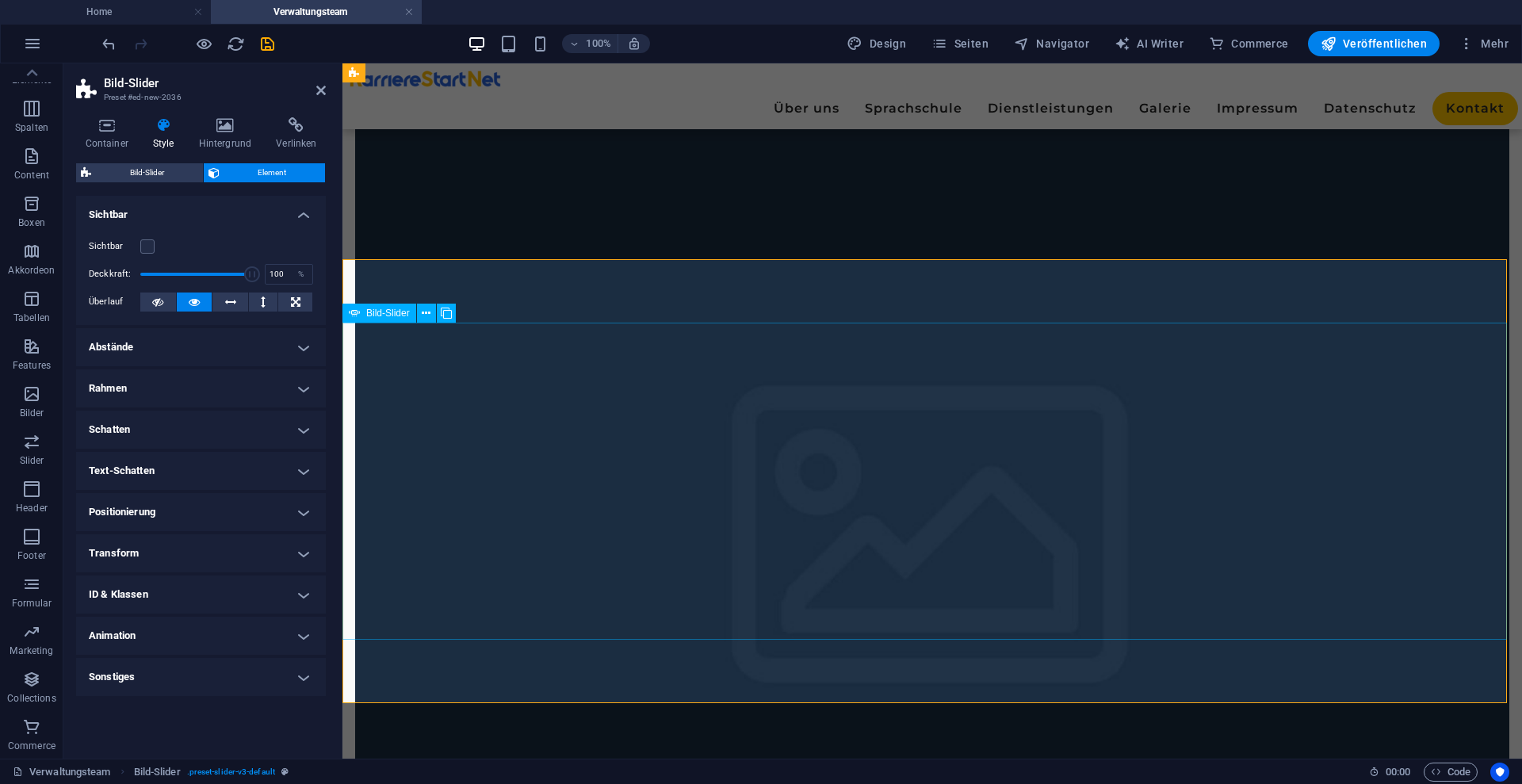 scroll, scrollTop: 430, scrollLeft: 0, axis: vertical 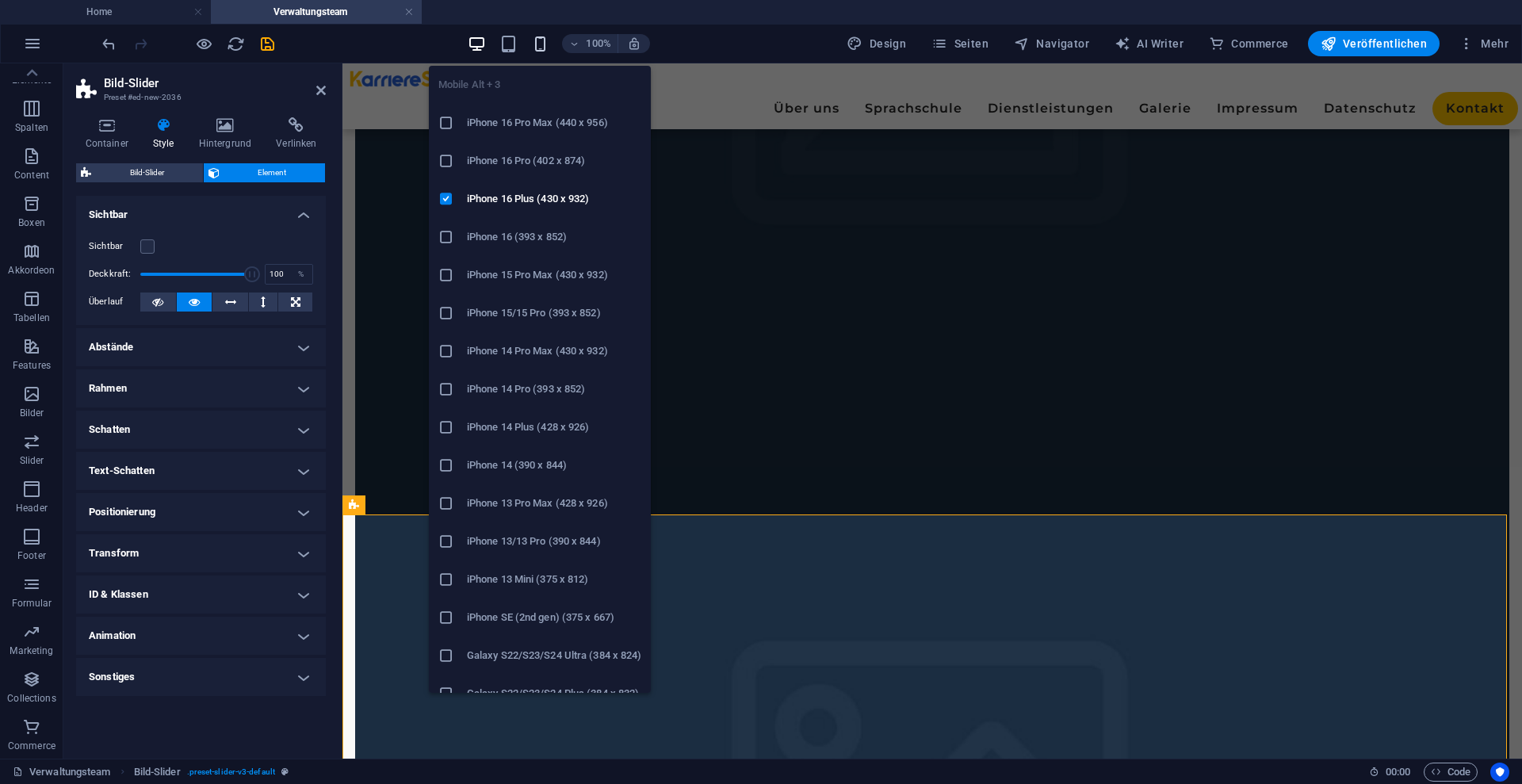 click at bounding box center (540, 44) 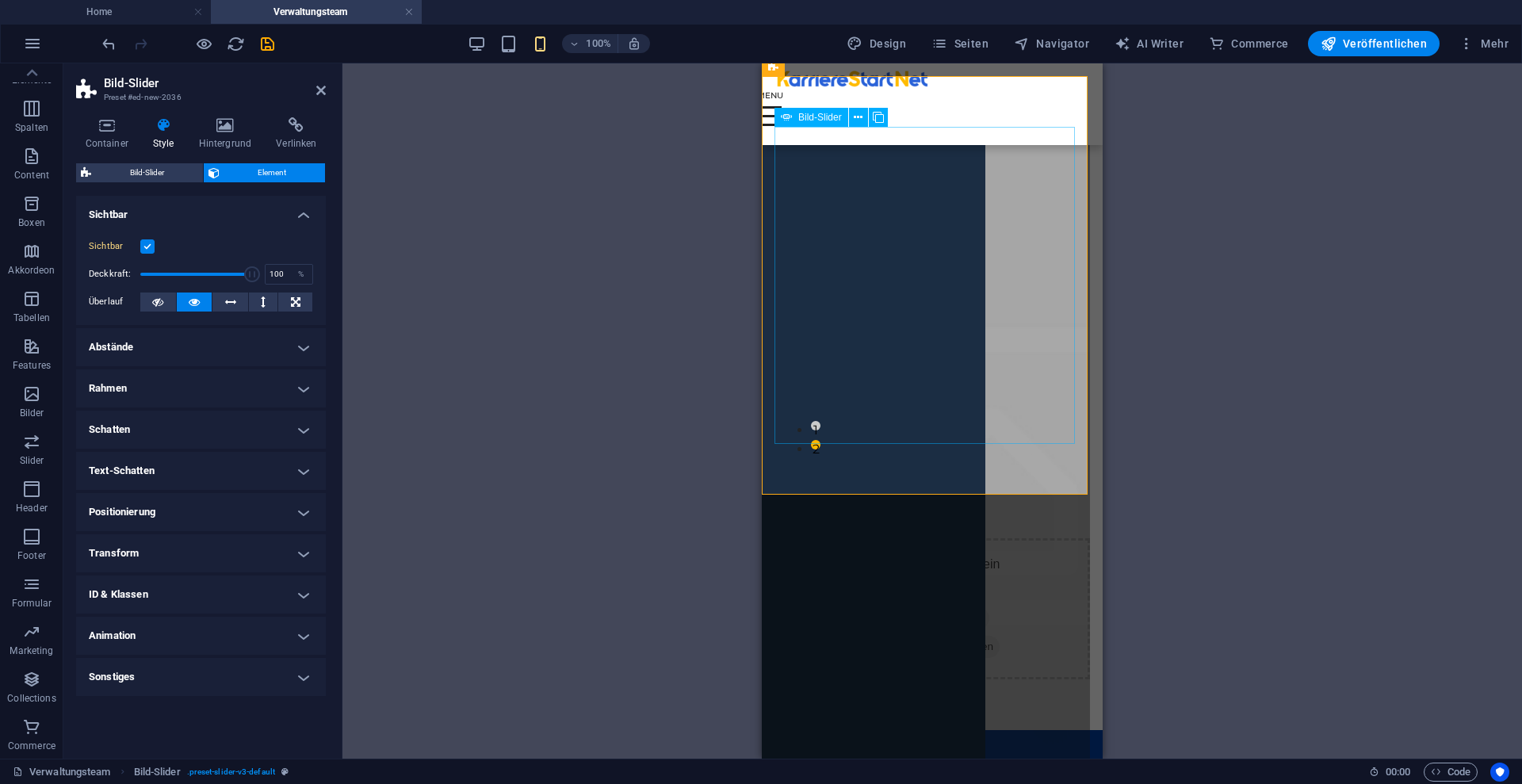 scroll, scrollTop: 694, scrollLeft: 0, axis: vertical 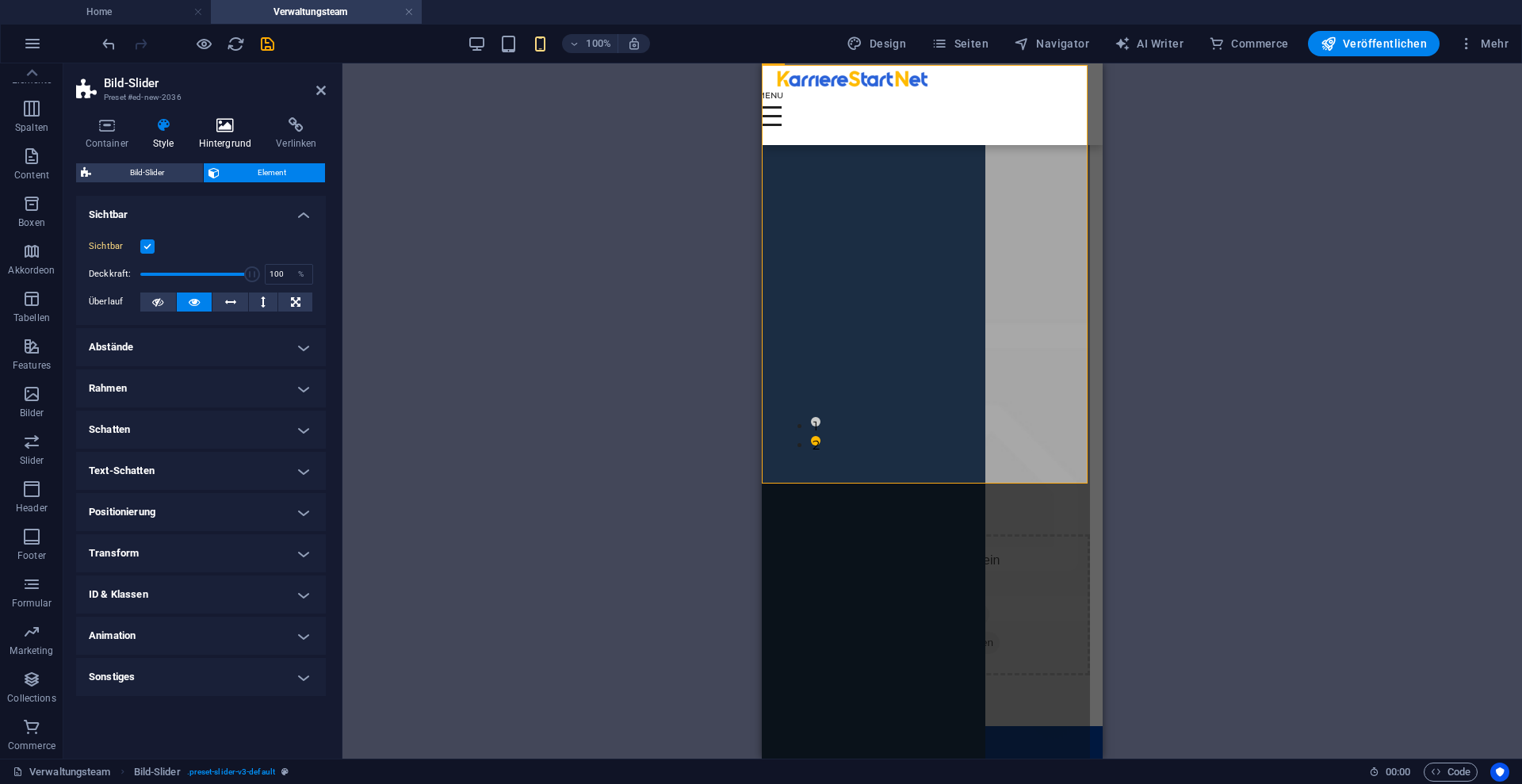 click at bounding box center [225, 125] 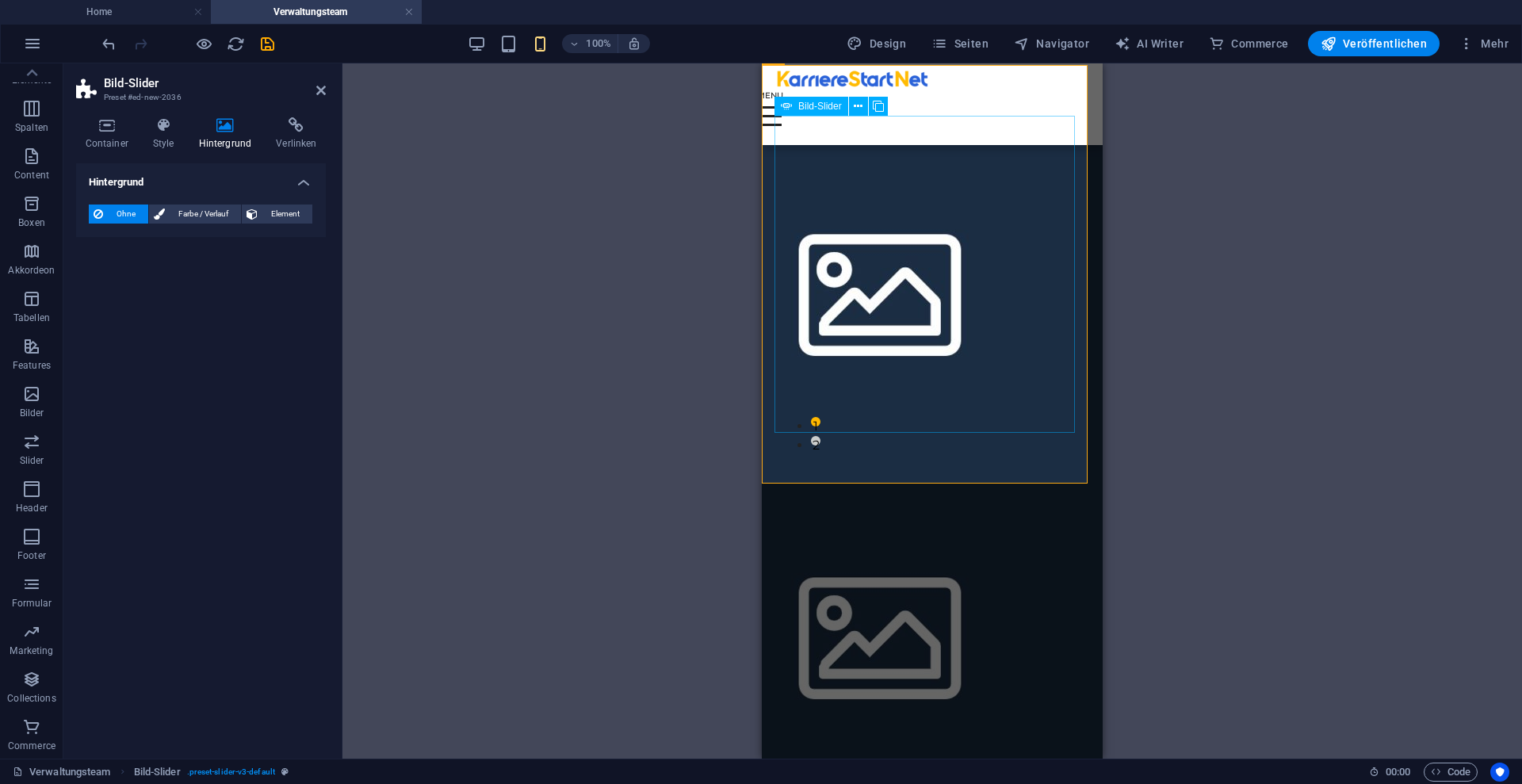 click at bounding box center [880, 630] 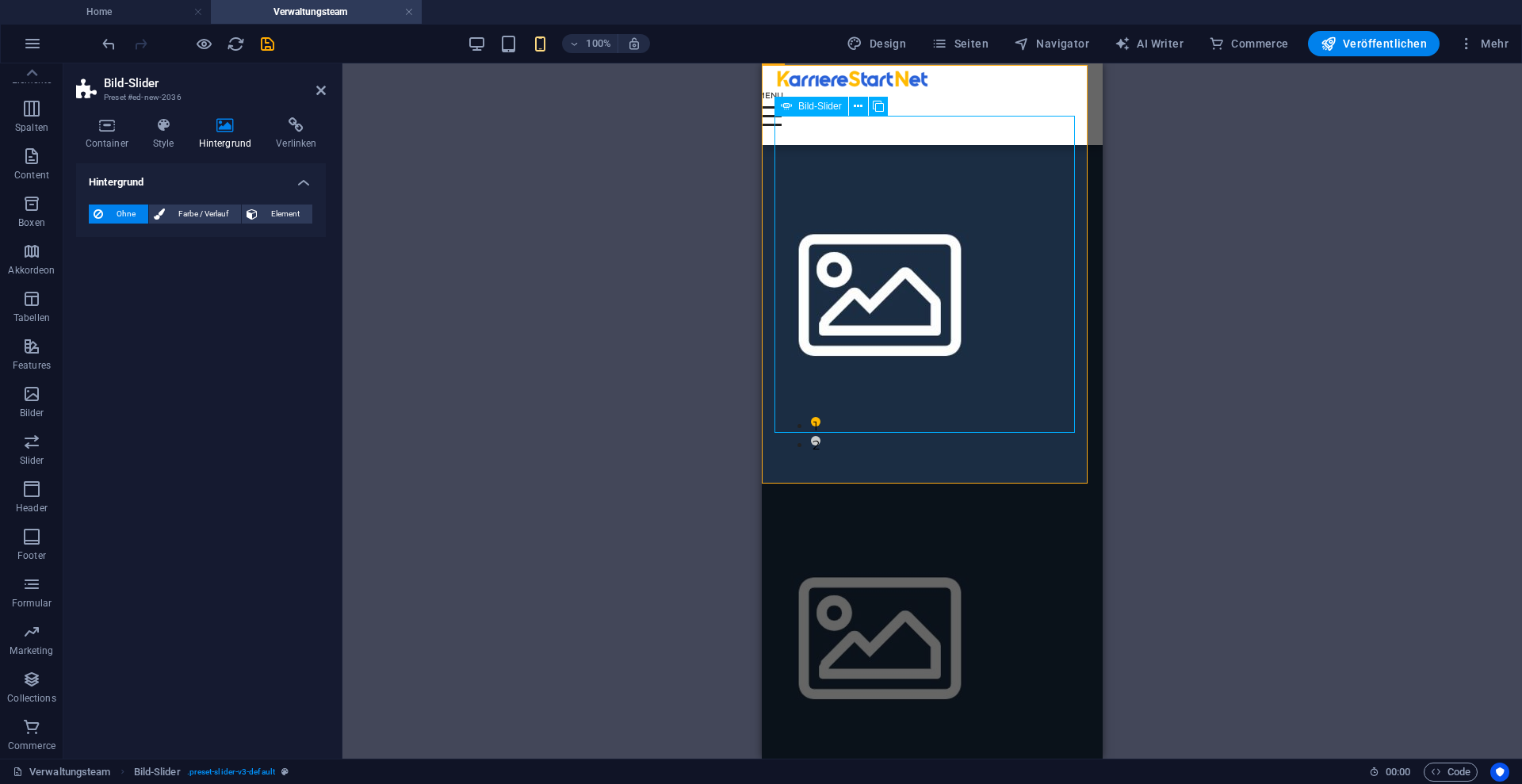 drag, startPoint x: 995, startPoint y: 289, endPoint x: 762, endPoint y: 144, distance: 274.434 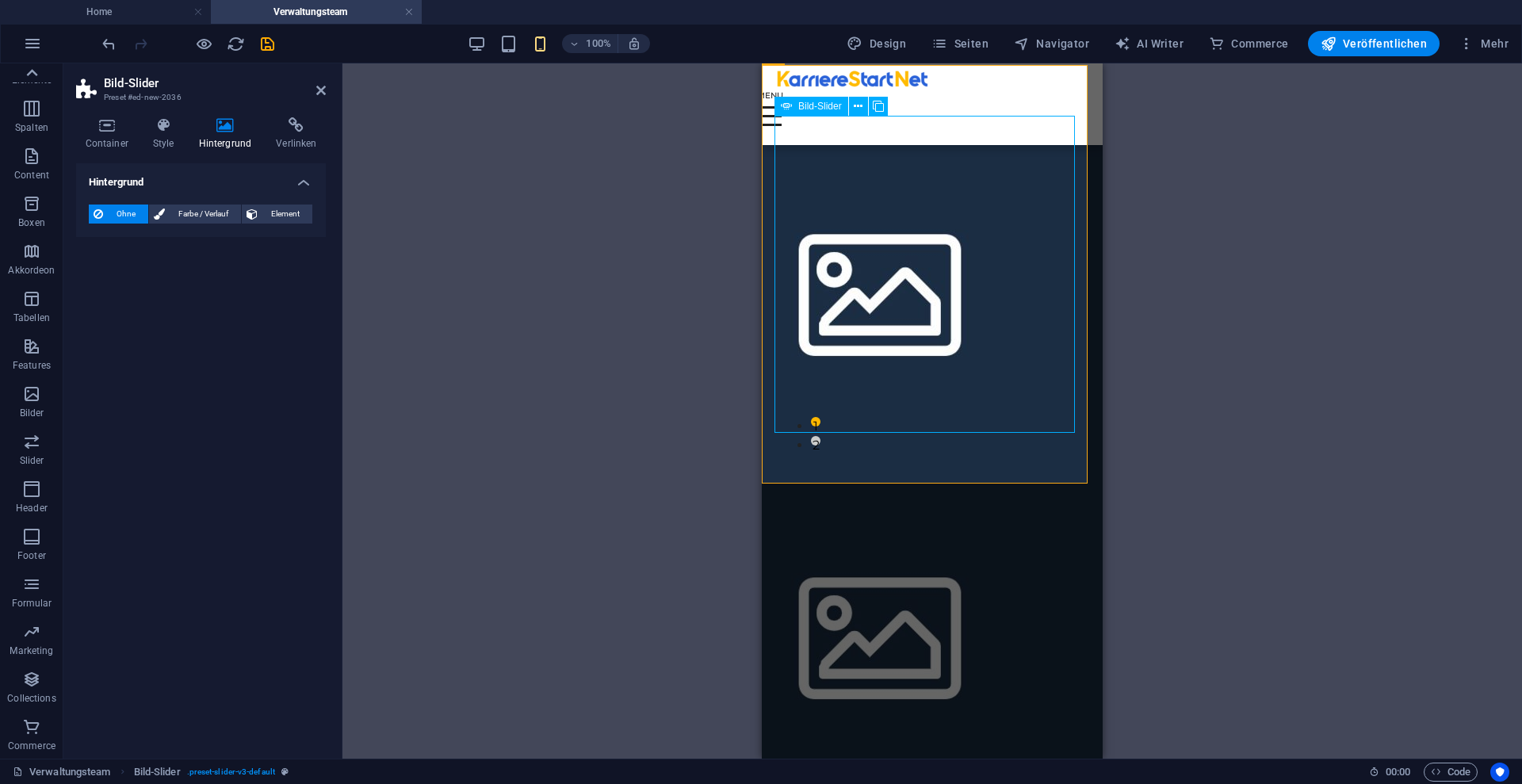 select on "px" 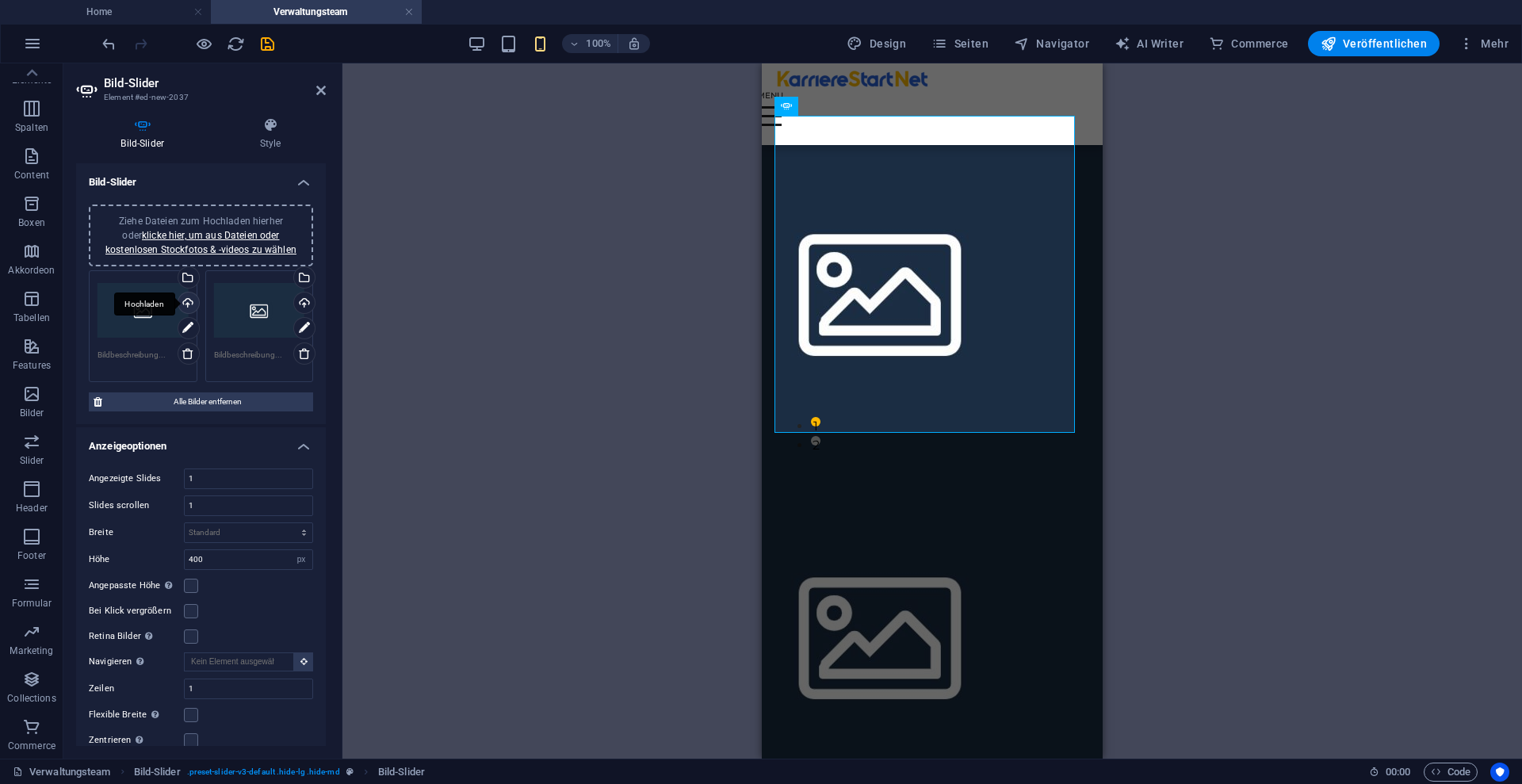 click on "Hochladen" at bounding box center (187, 304) 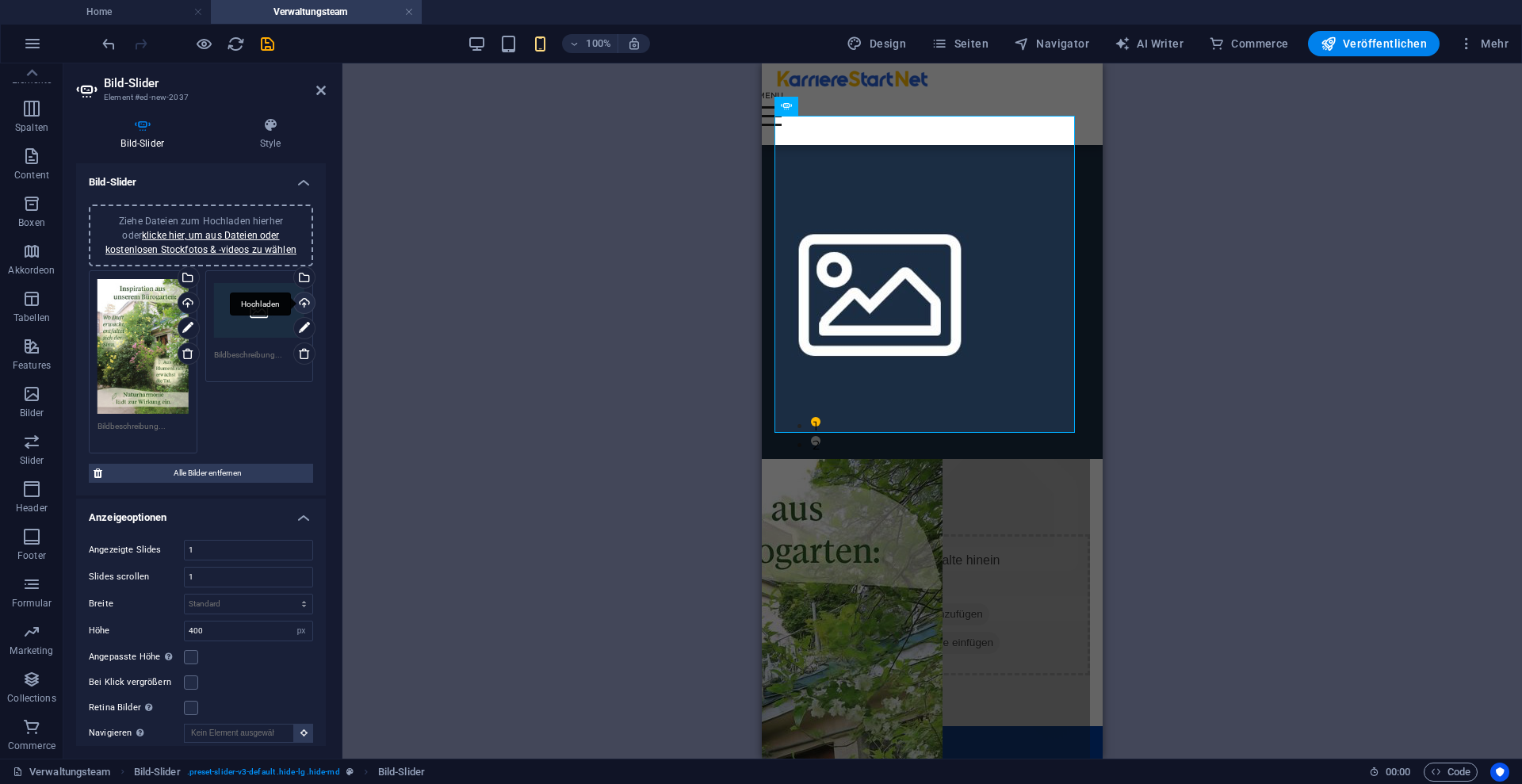 click on "Hochladen" at bounding box center [303, 304] 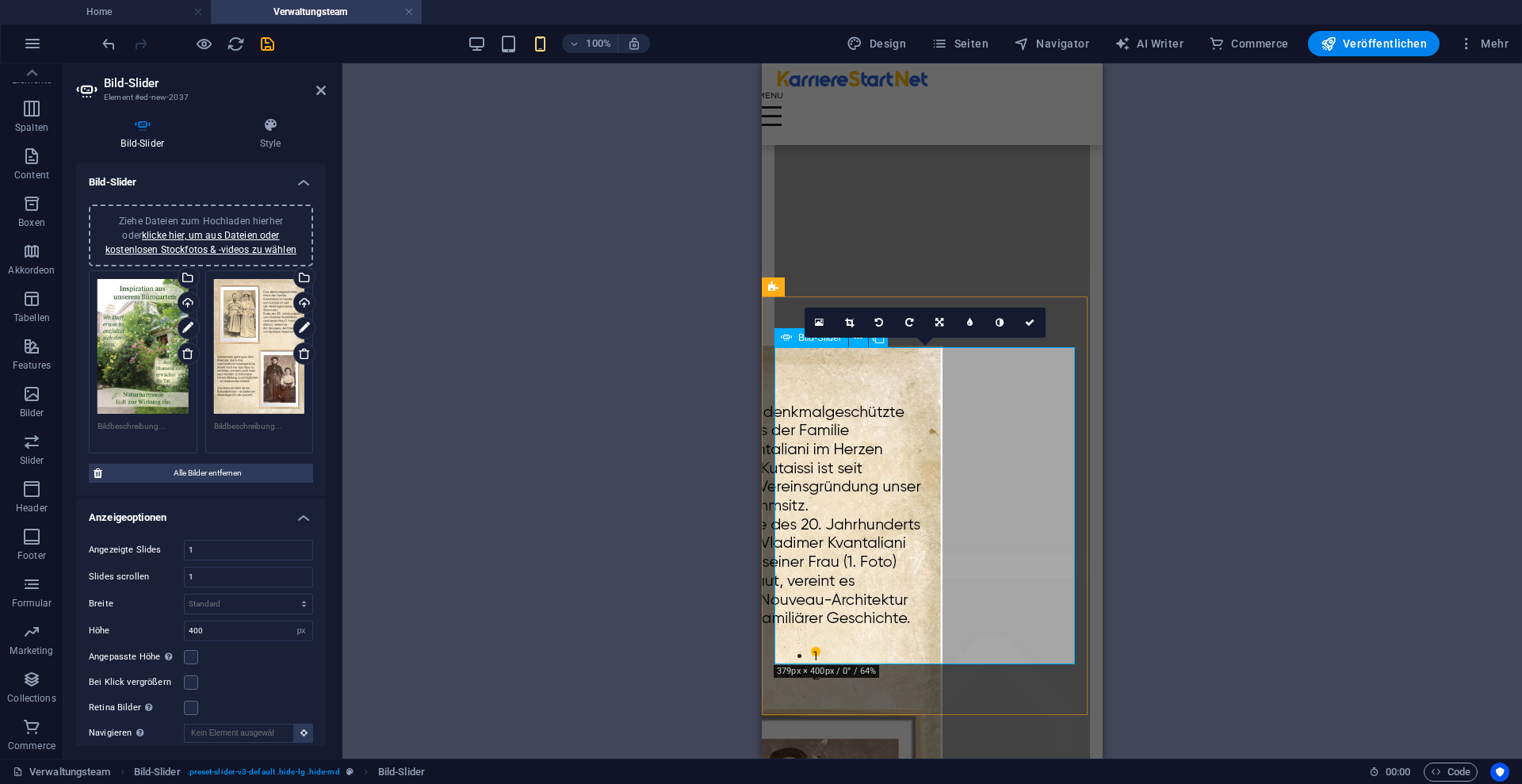 scroll, scrollTop: 462, scrollLeft: 0, axis: vertical 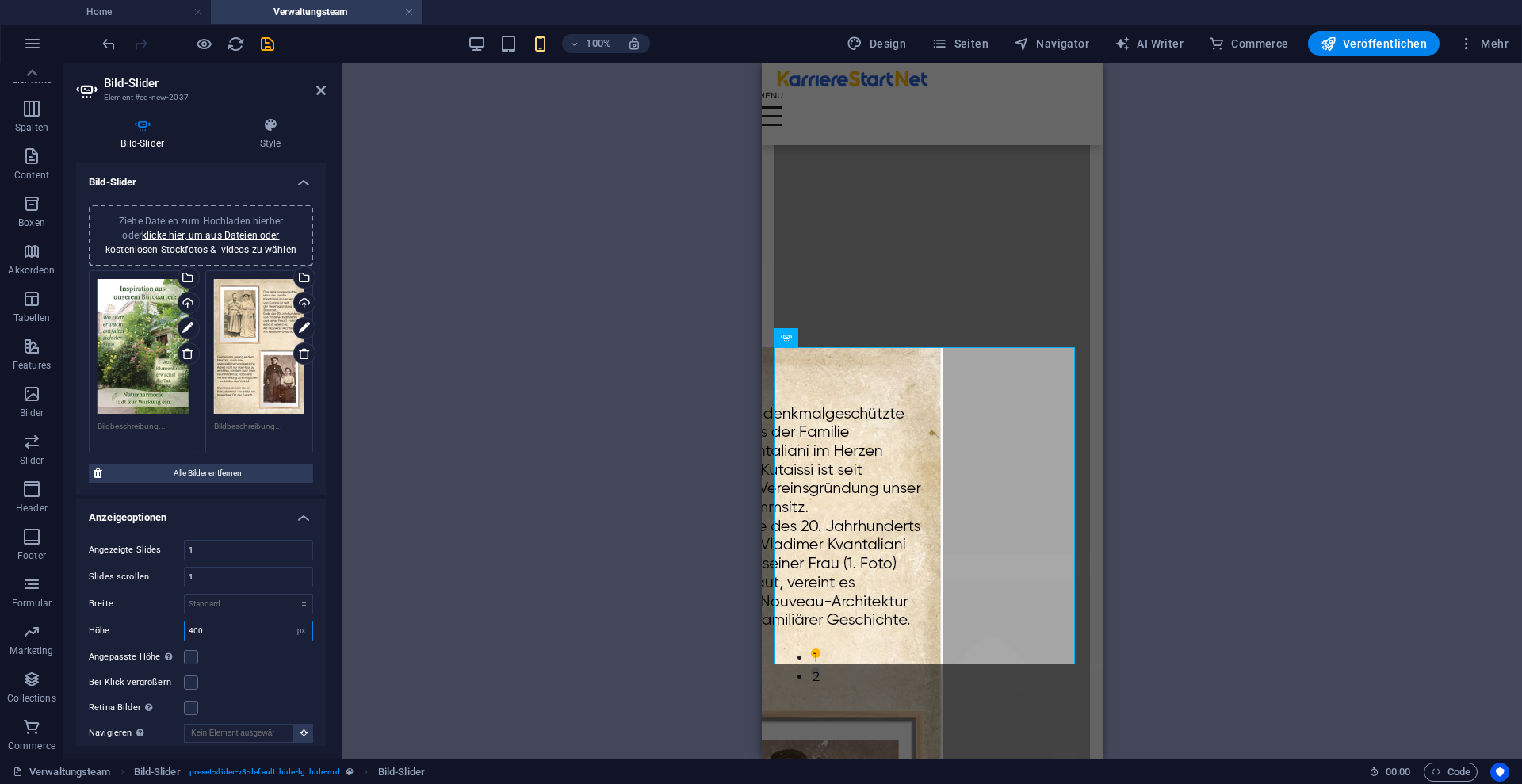 click on "400" at bounding box center (248, 631) 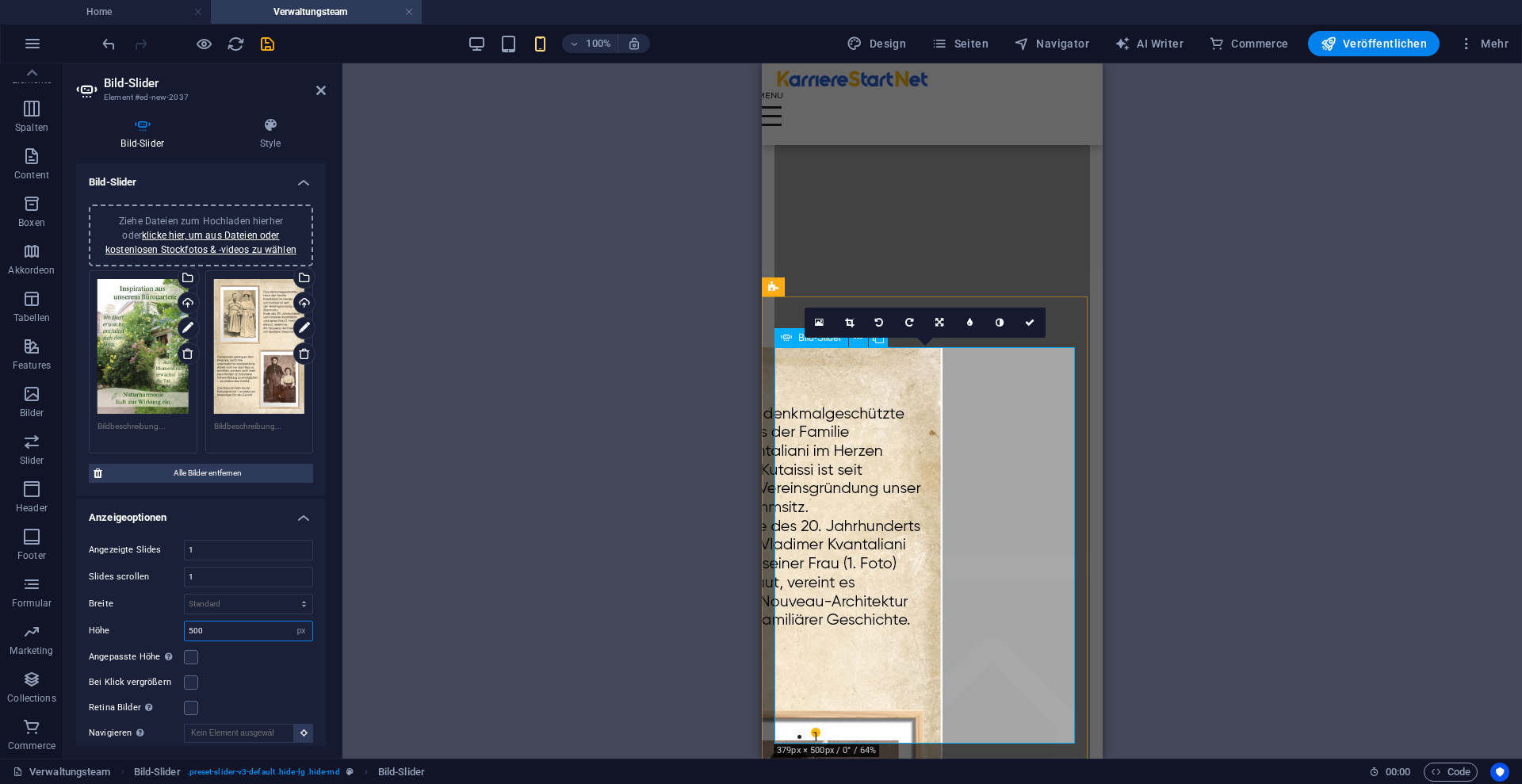 type on "500" 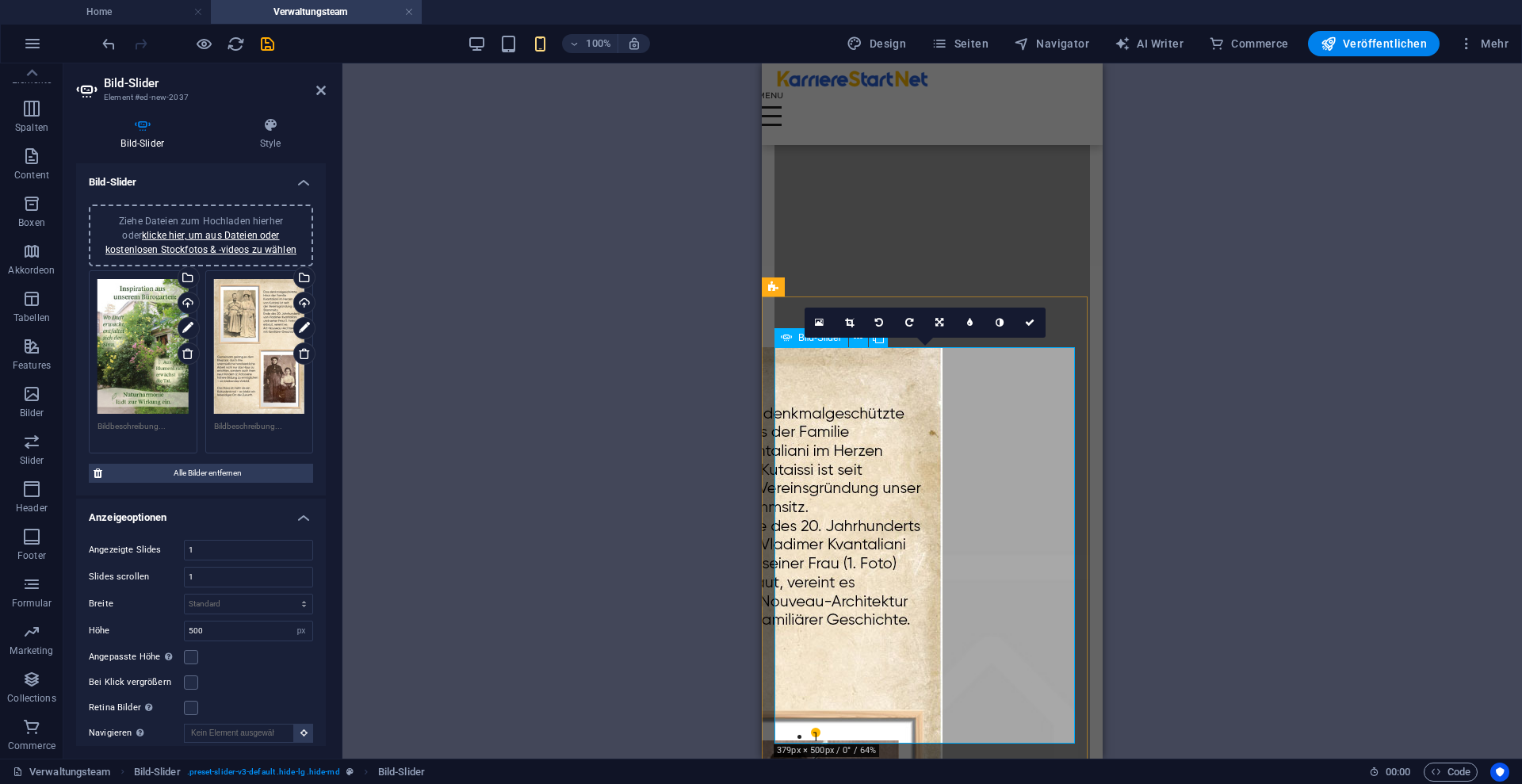scroll, scrollTop: 694, scrollLeft: 0, axis: vertical 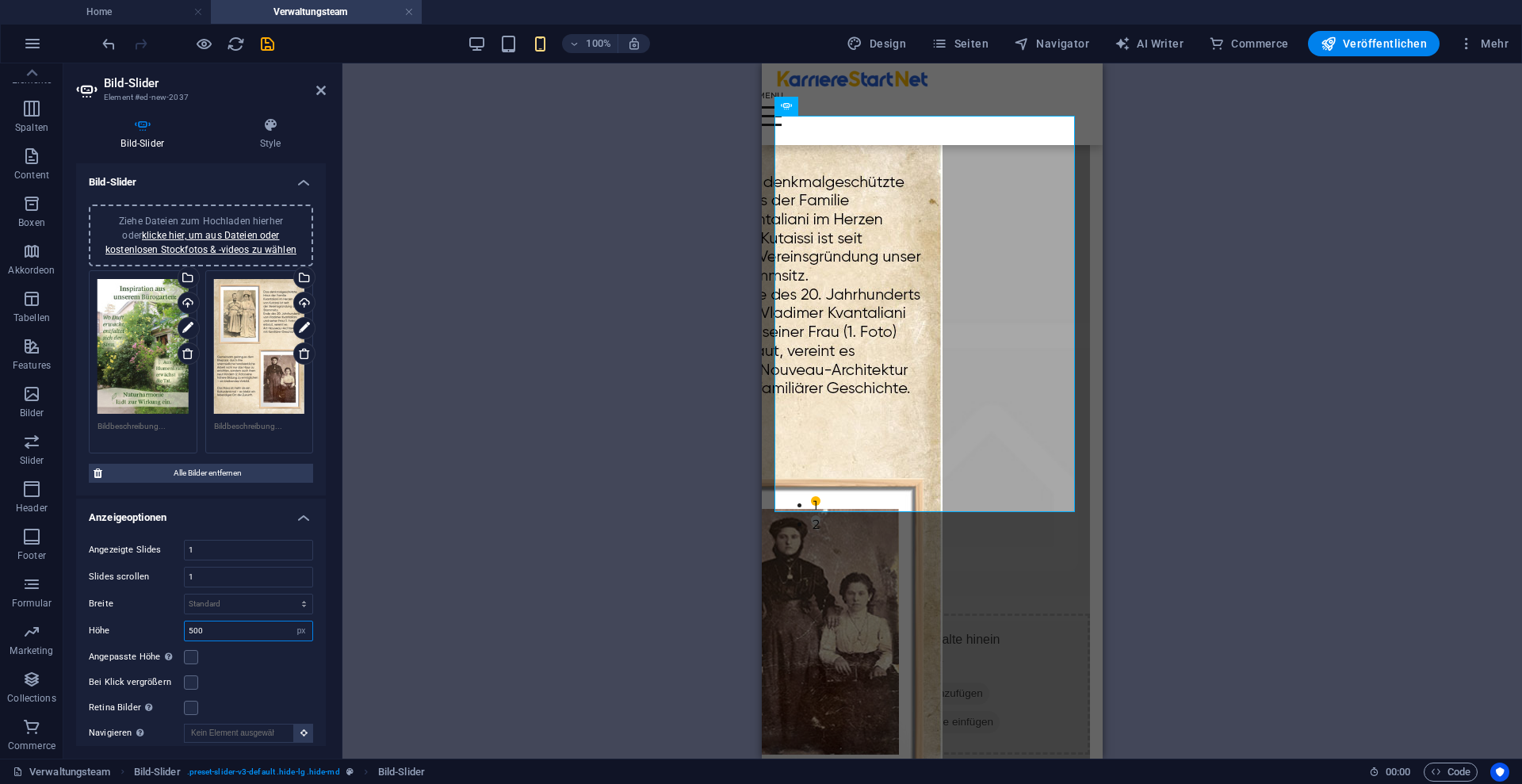 click on "500" at bounding box center [248, 631] 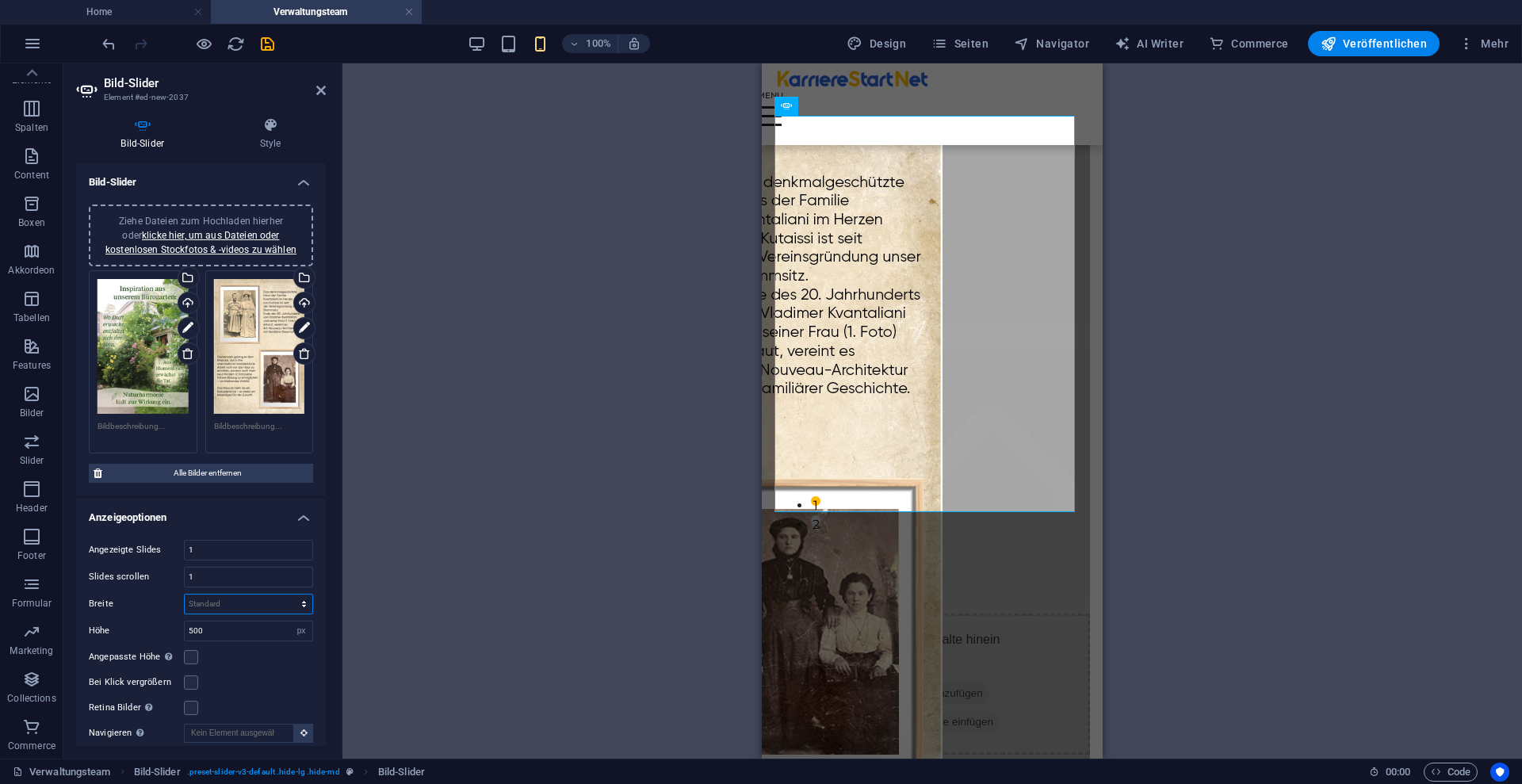 click on "Standard px % rem em vw vh" at bounding box center [248, 604] 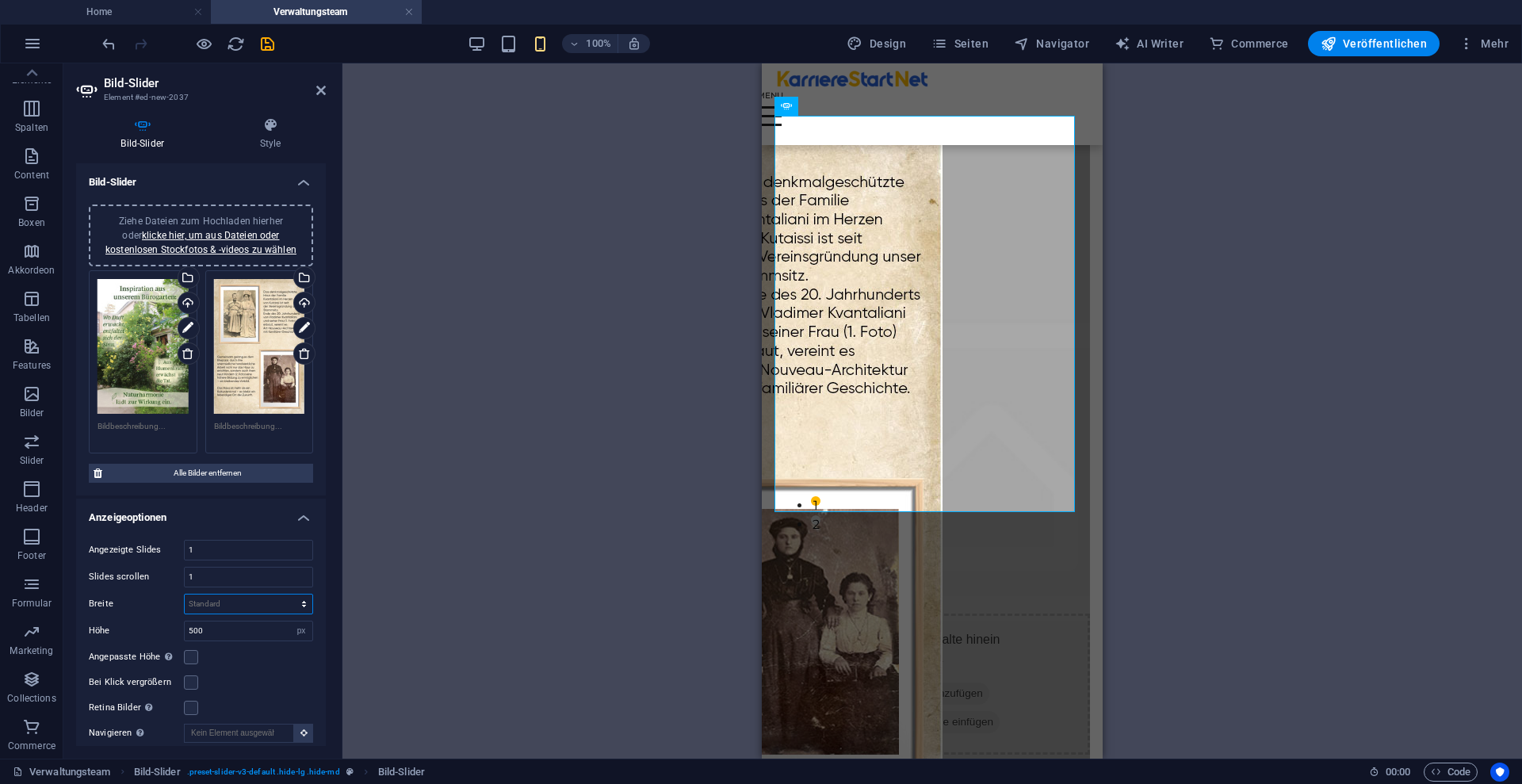 click on "Standard px % rem em vw vh" at bounding box center (248, 604) 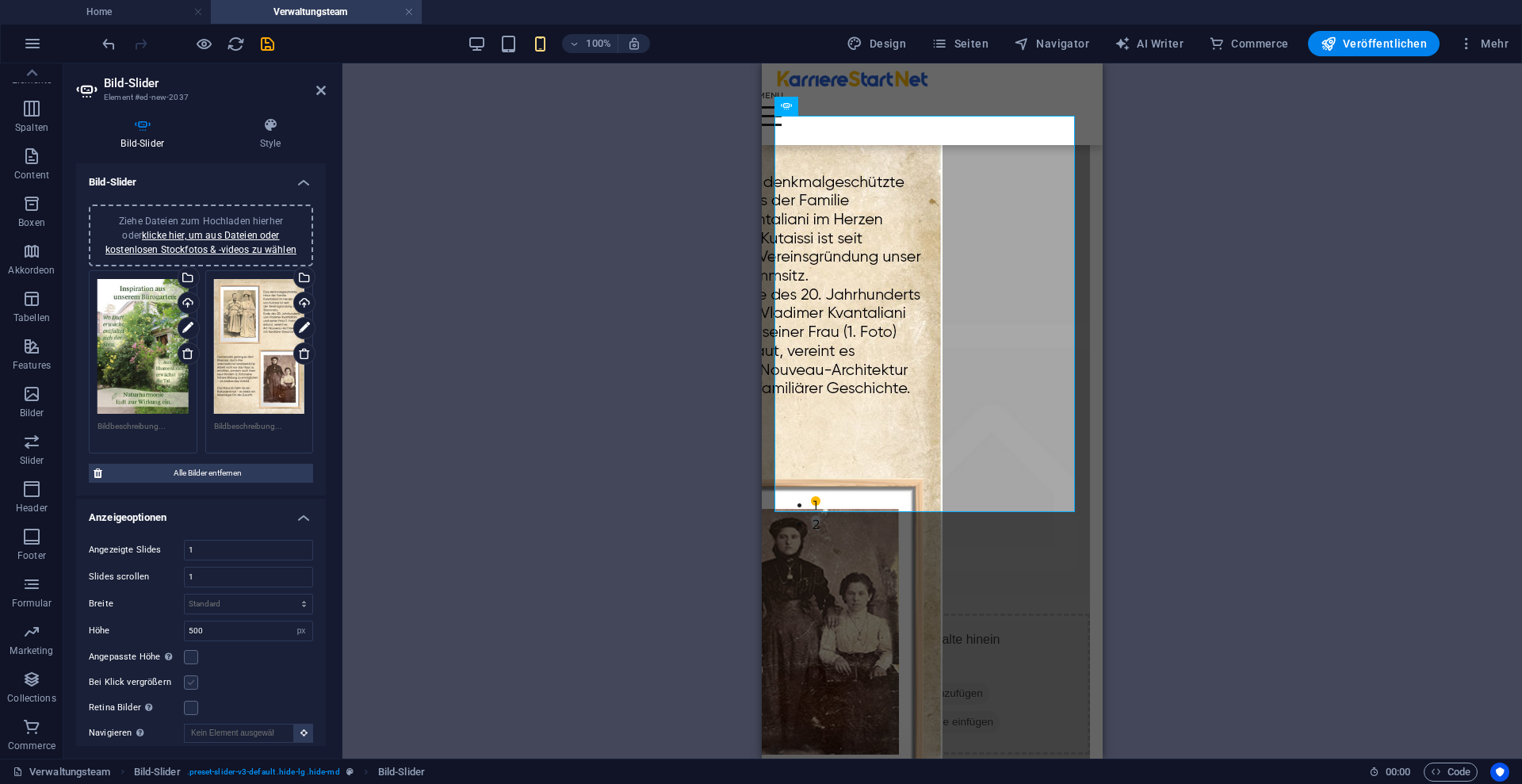 click at bounding box center [191, 683] 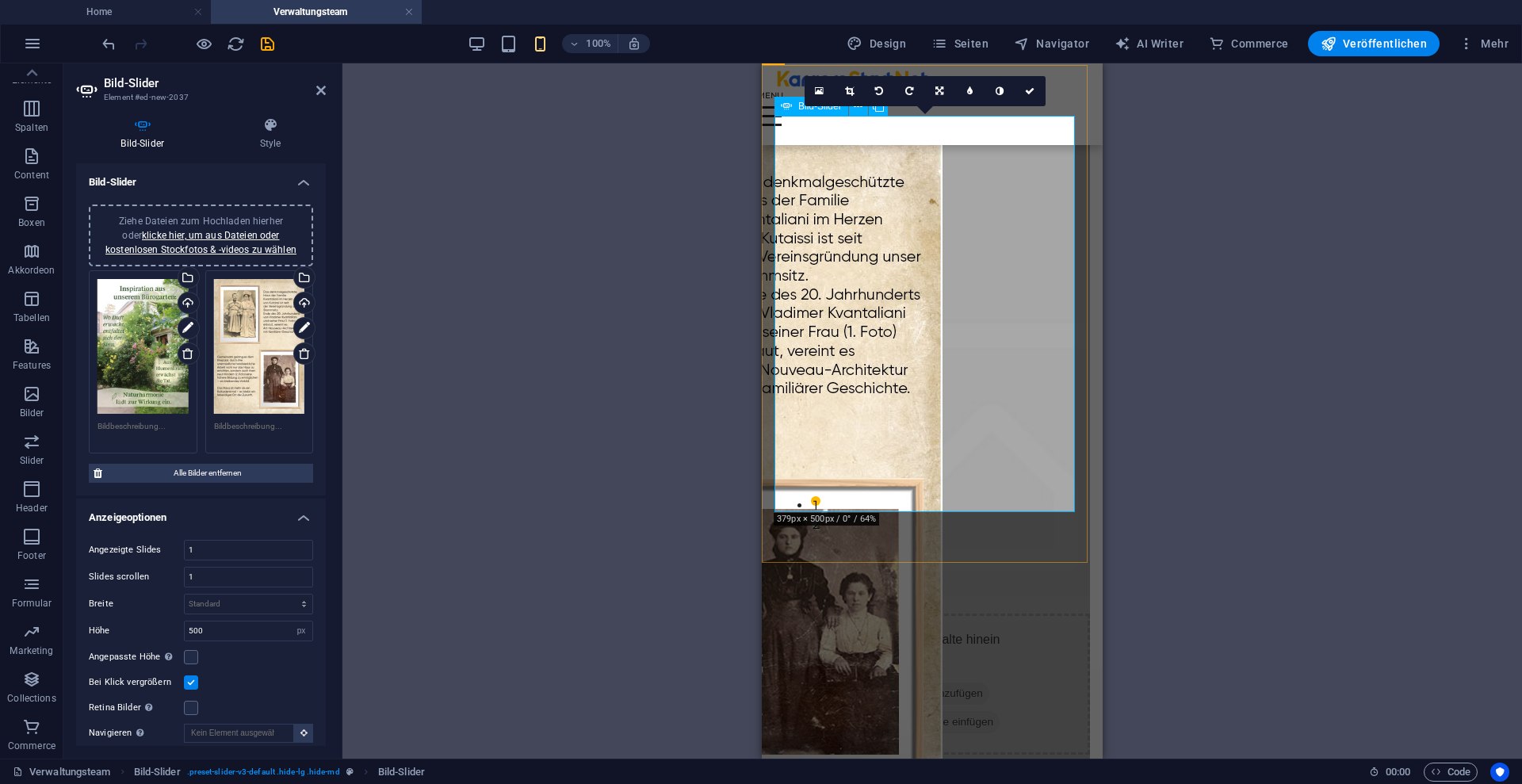 click at bounding box center (624, 1161) 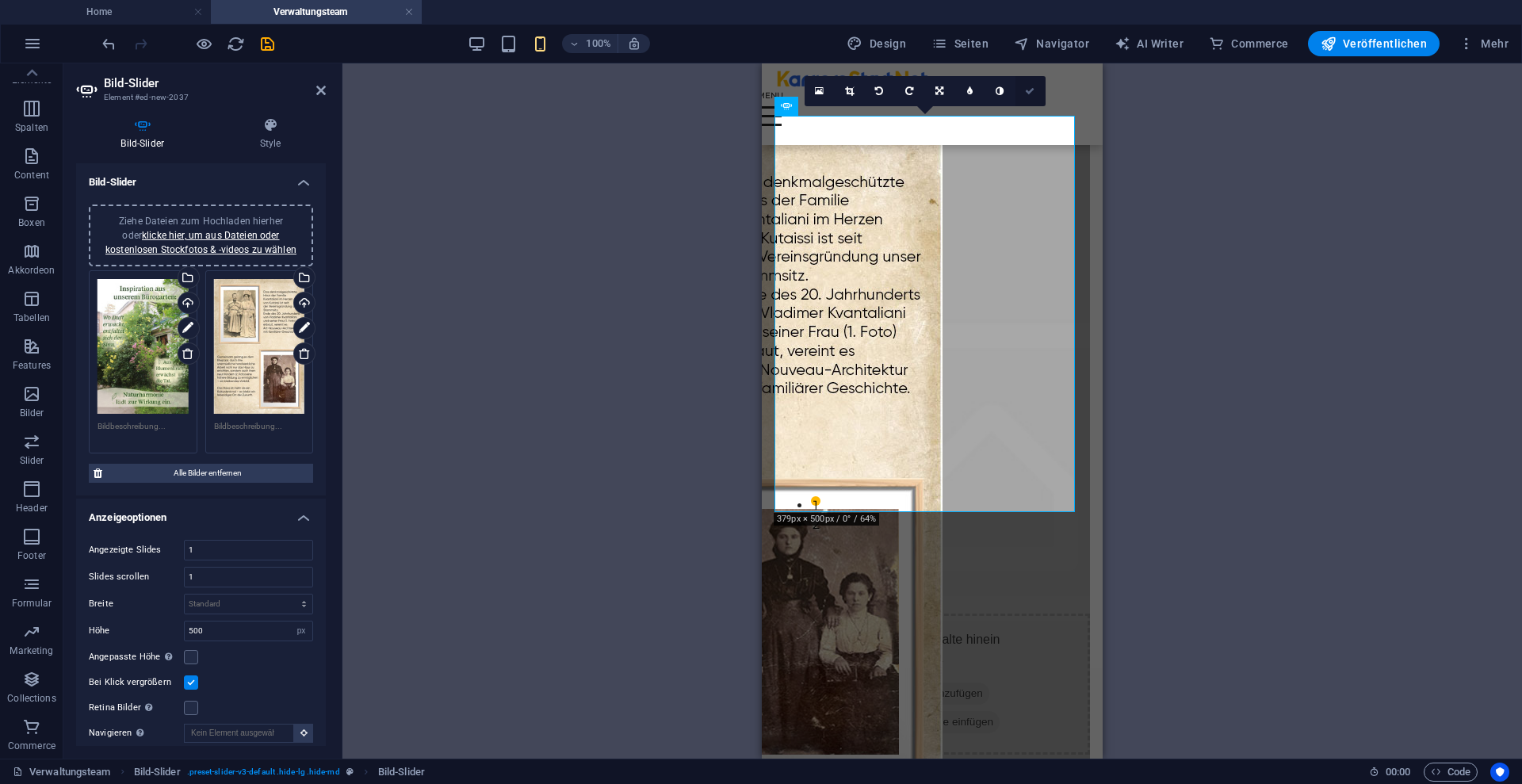 click at bounding box center (1031, 91) 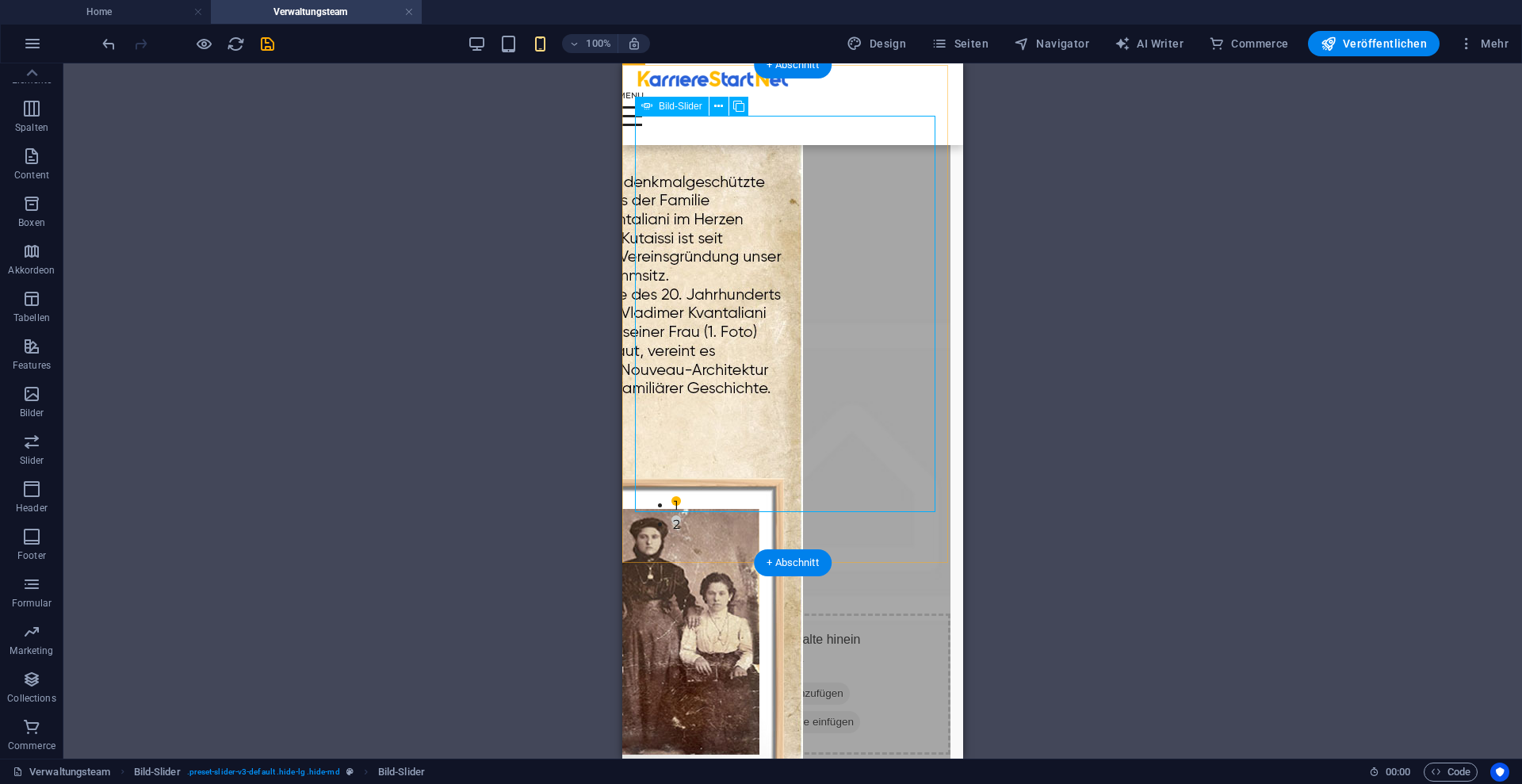click at bounding box center (484, 1161) 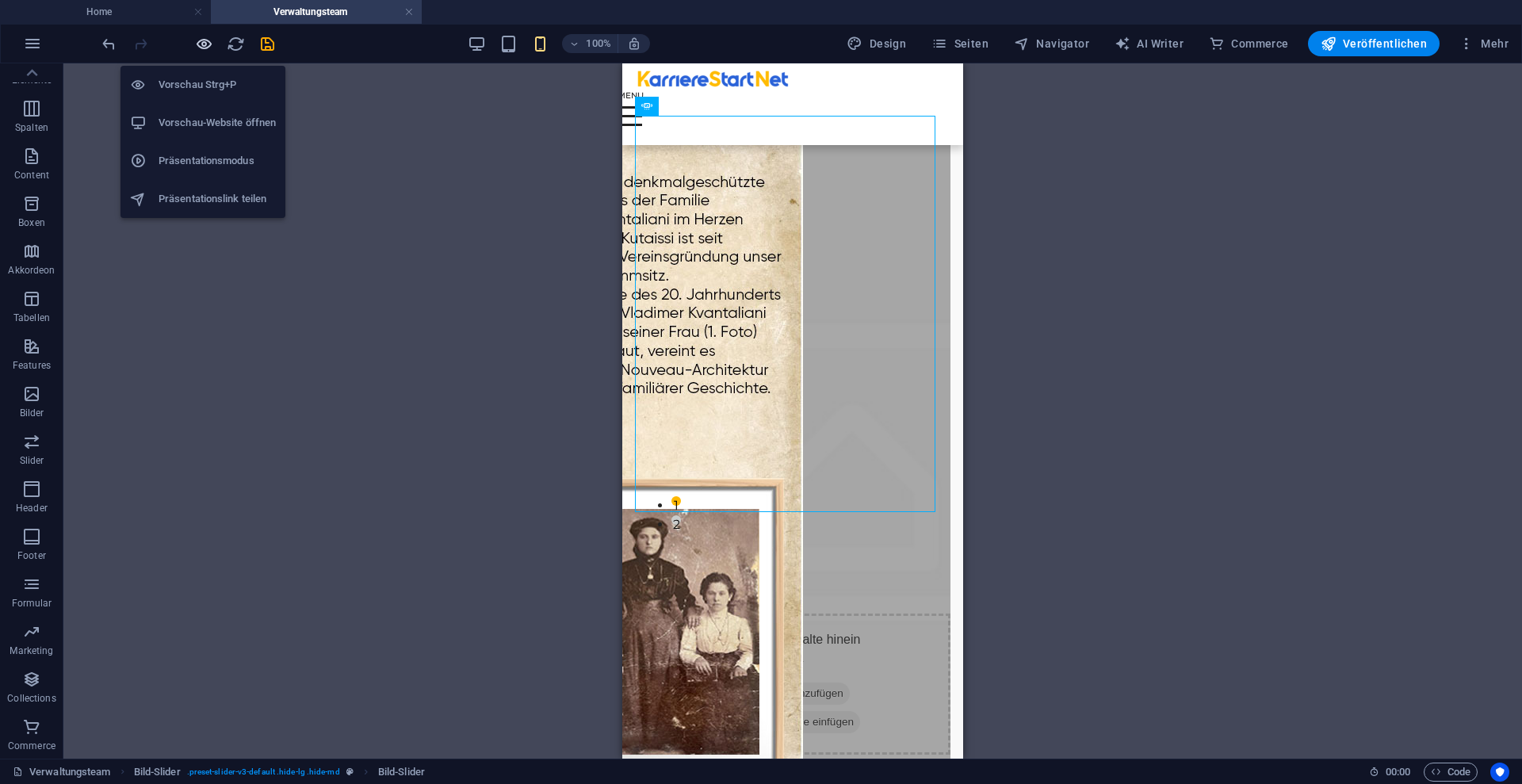 click at bounding box center [204, 44] 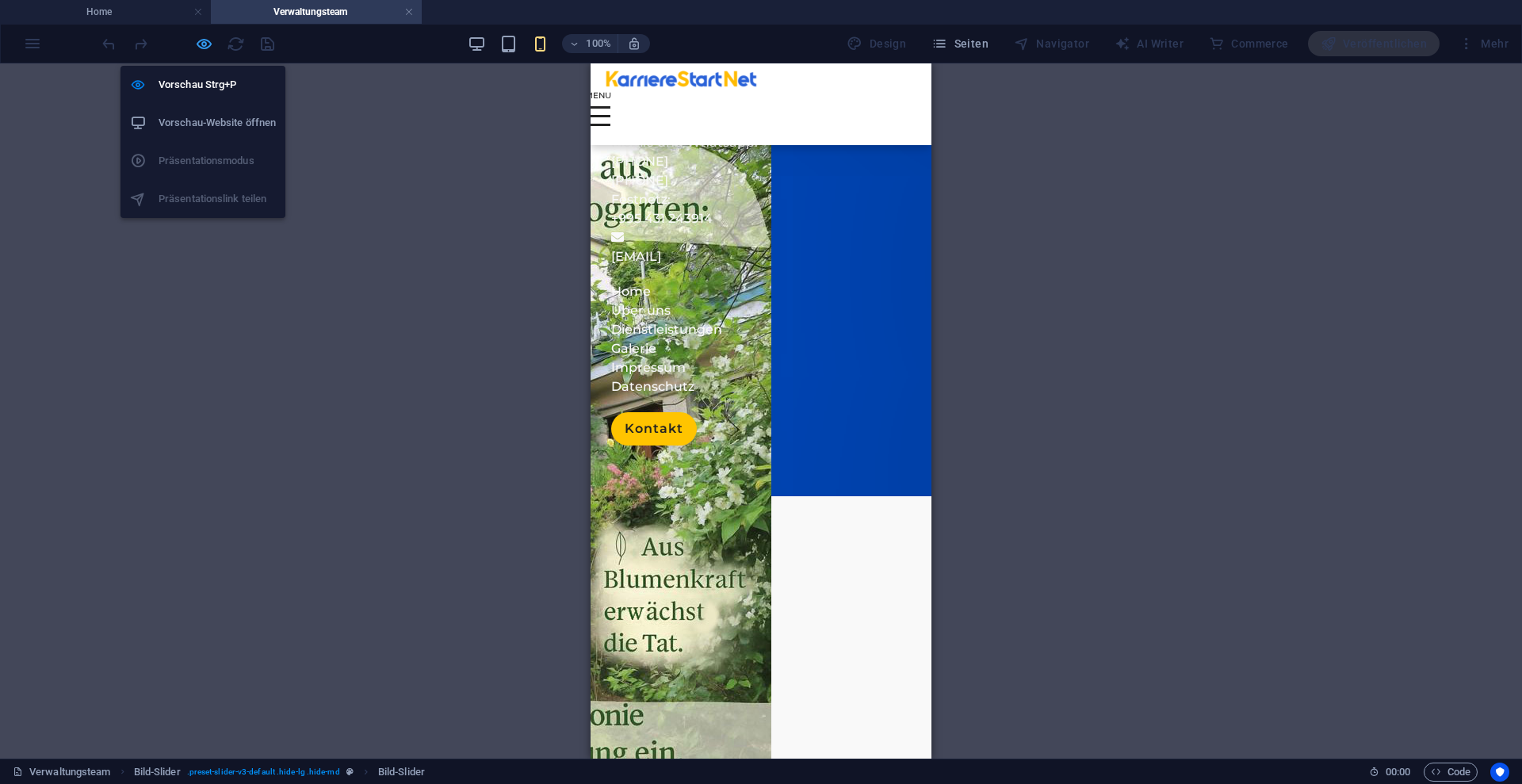 scroll, scrollTop: 0, scrollLeft: 0, axis: both 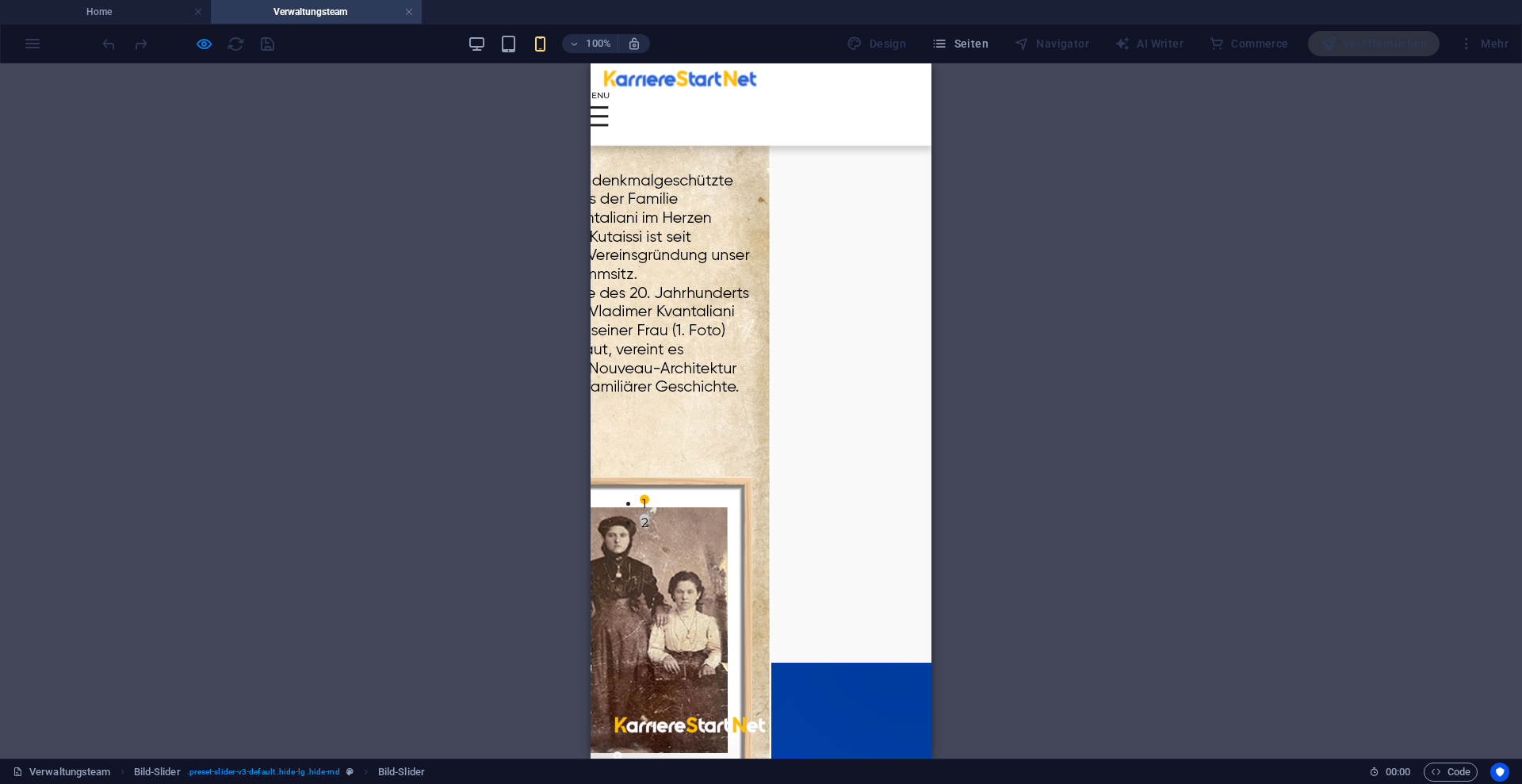 click at bounding box center [537, 1159] 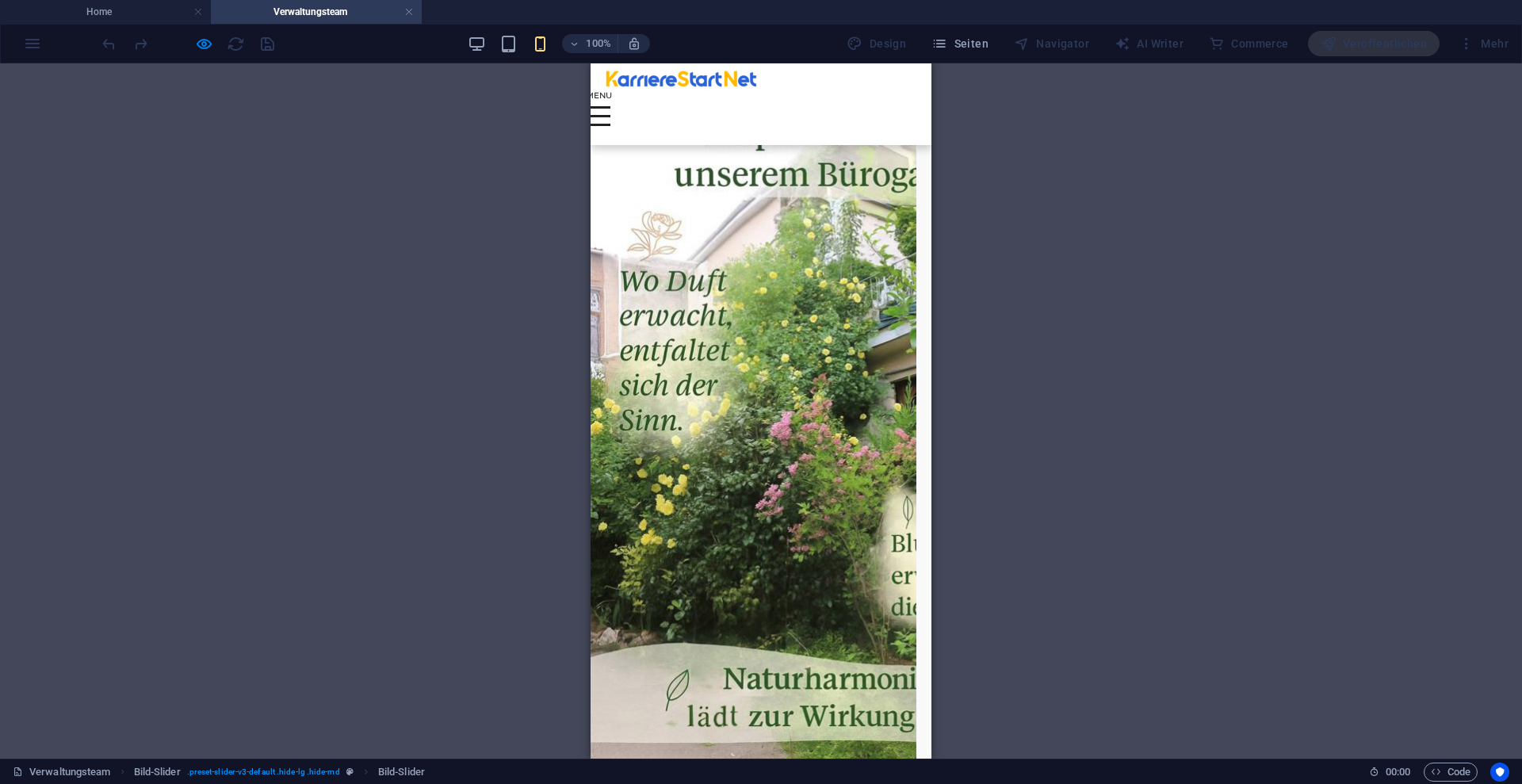 click at bounding box center (824, 430) 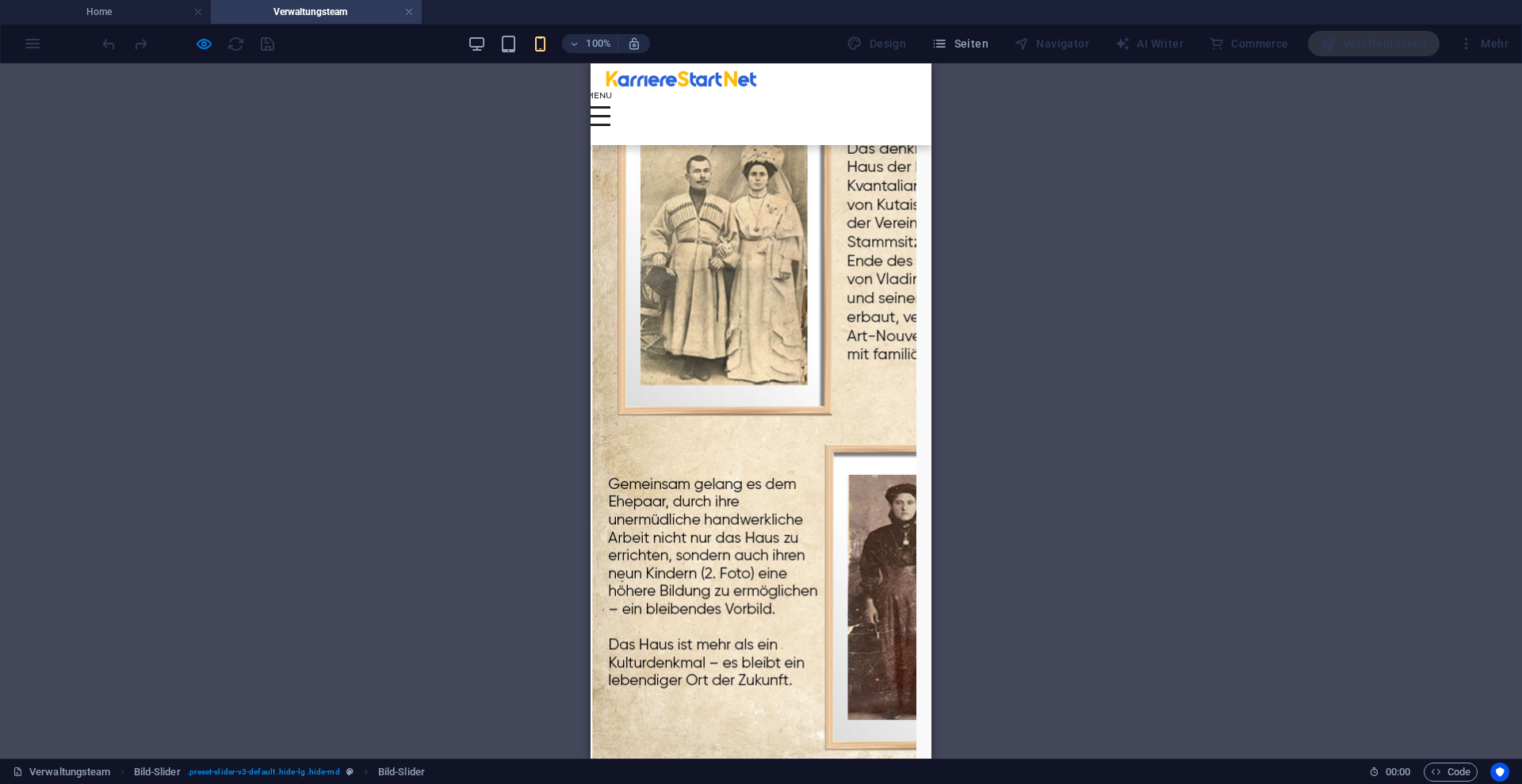 click on "×" at bounding box center [594, 73] 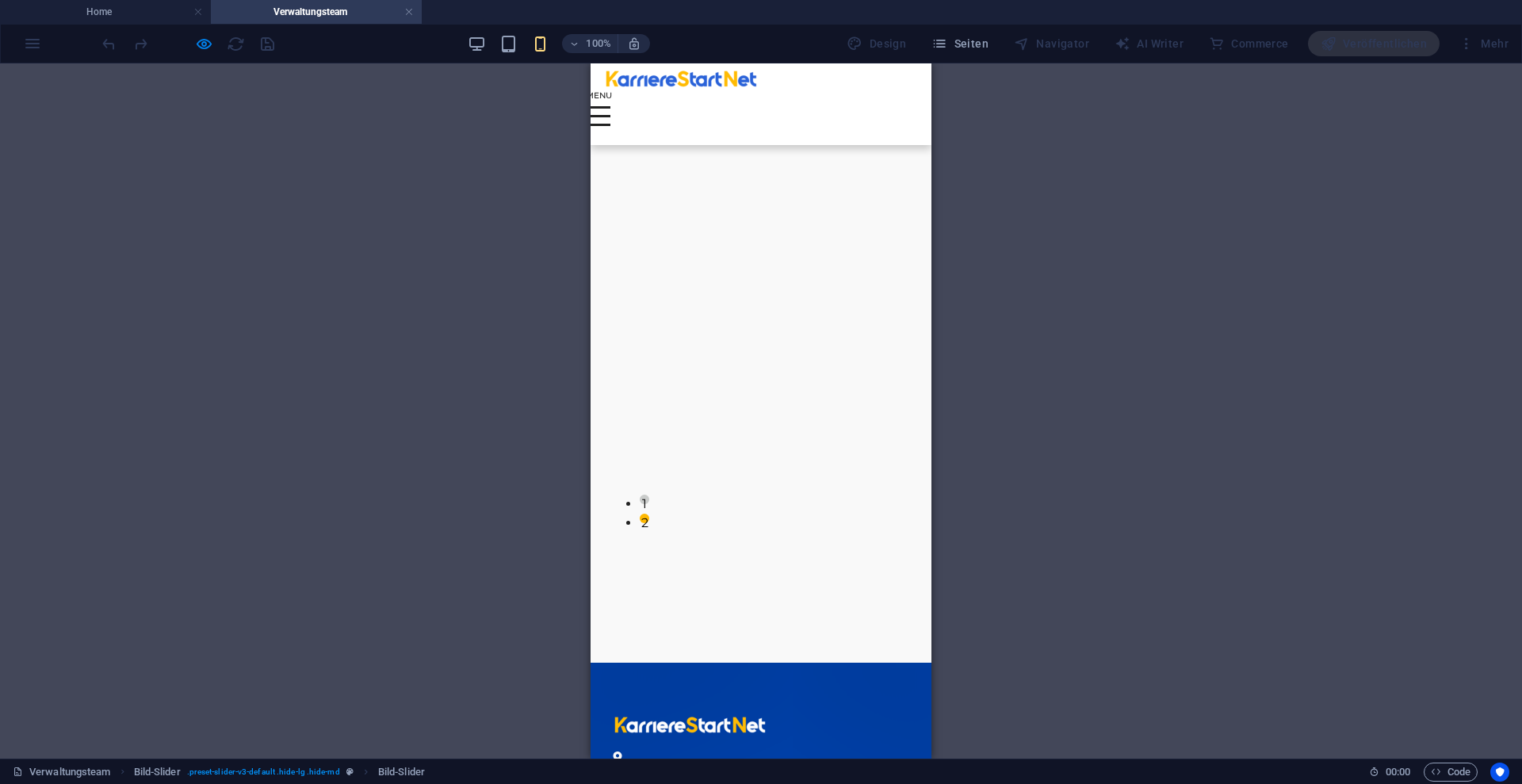 click at bounding box center [236, 1856] 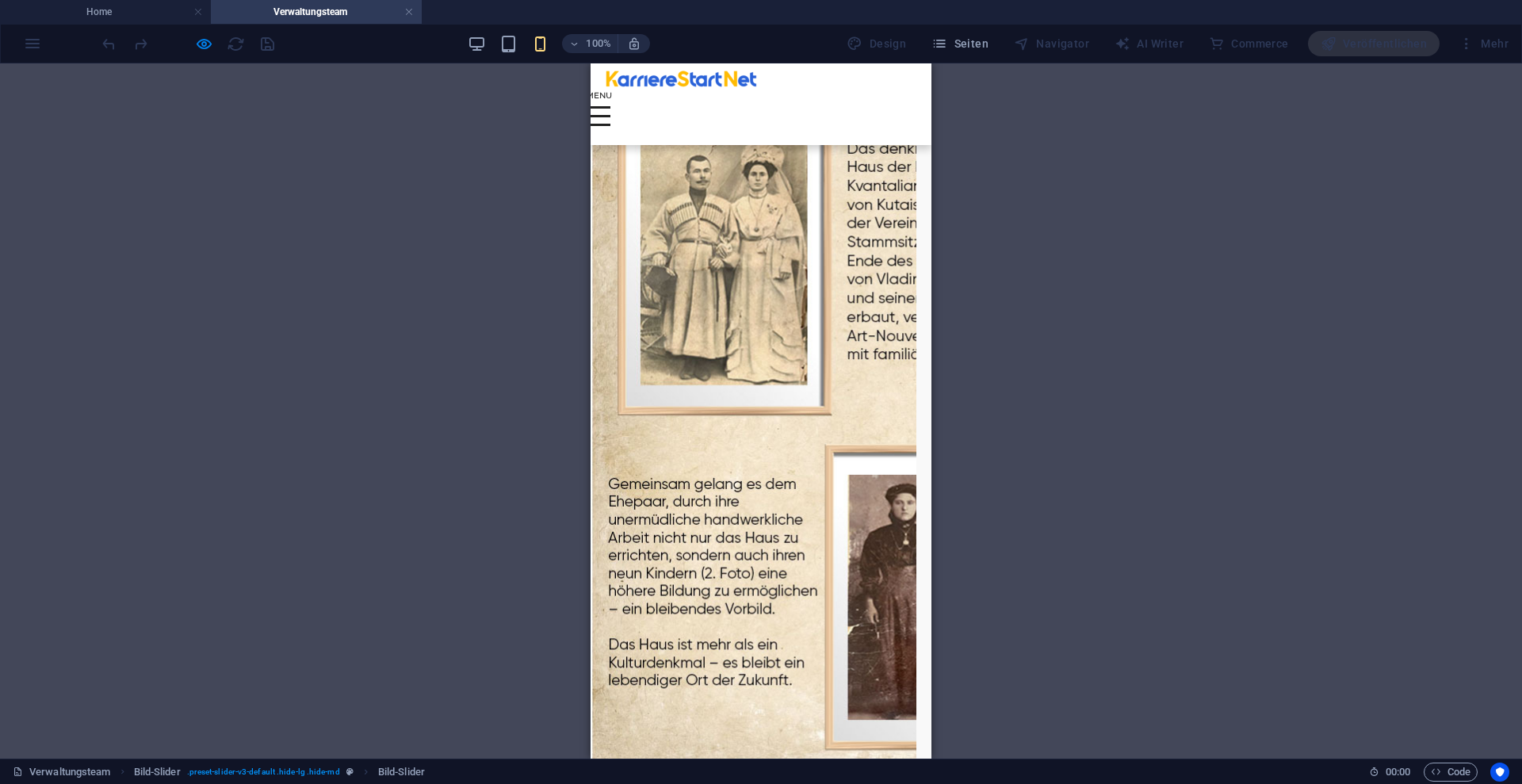 click at bounding box center [591, 829] 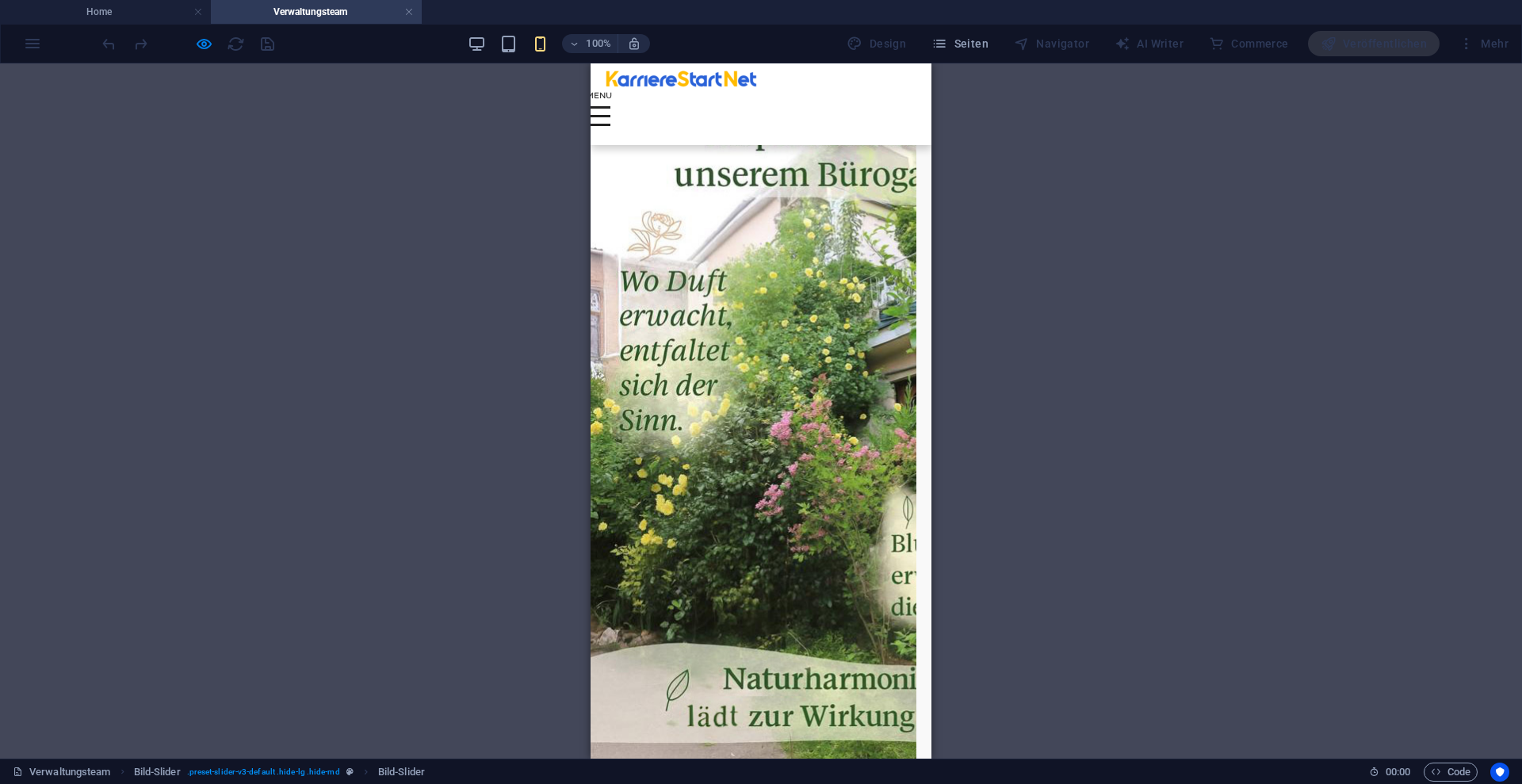click at bounding box center [591, 829] 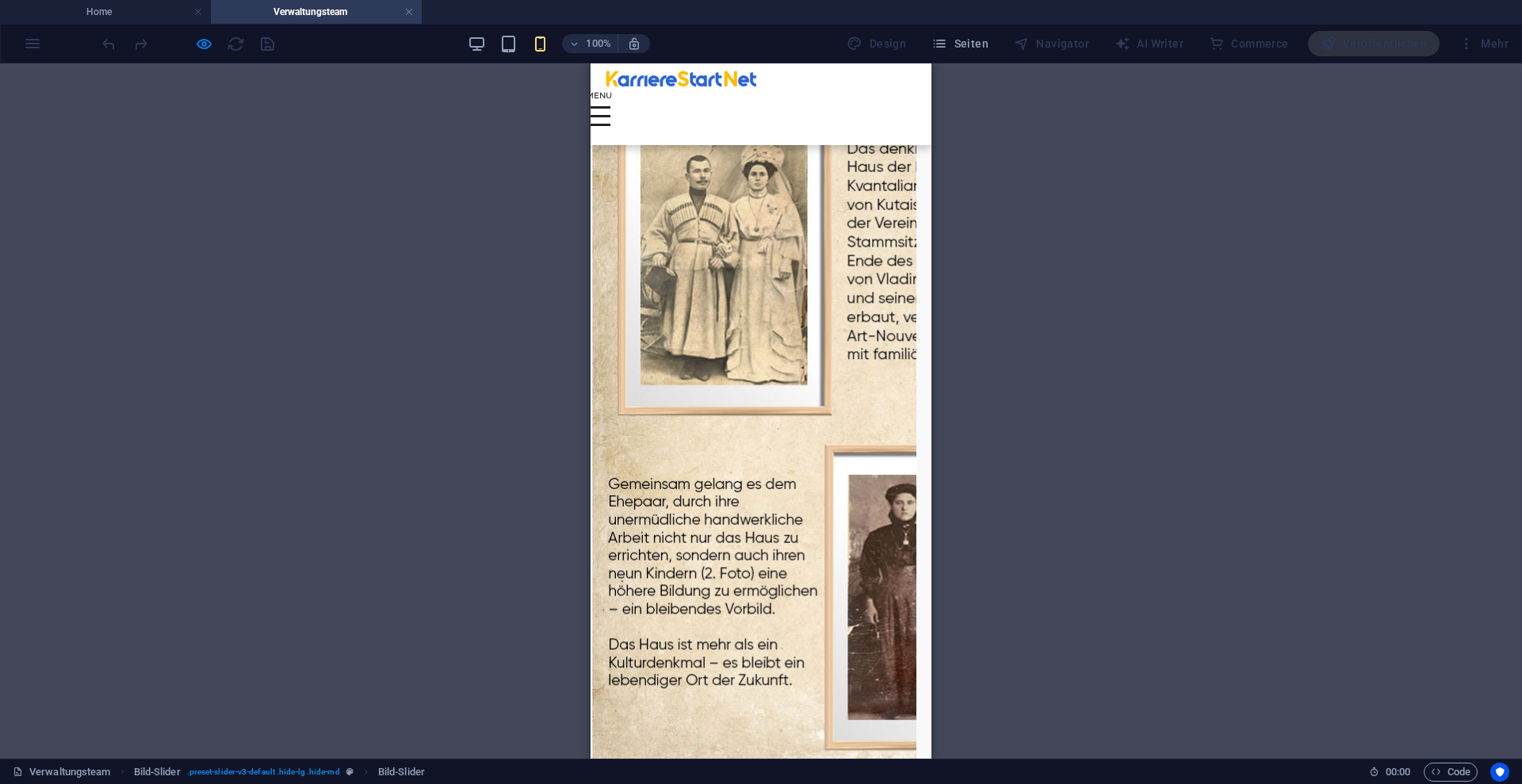click at bounding box center [591, 829] 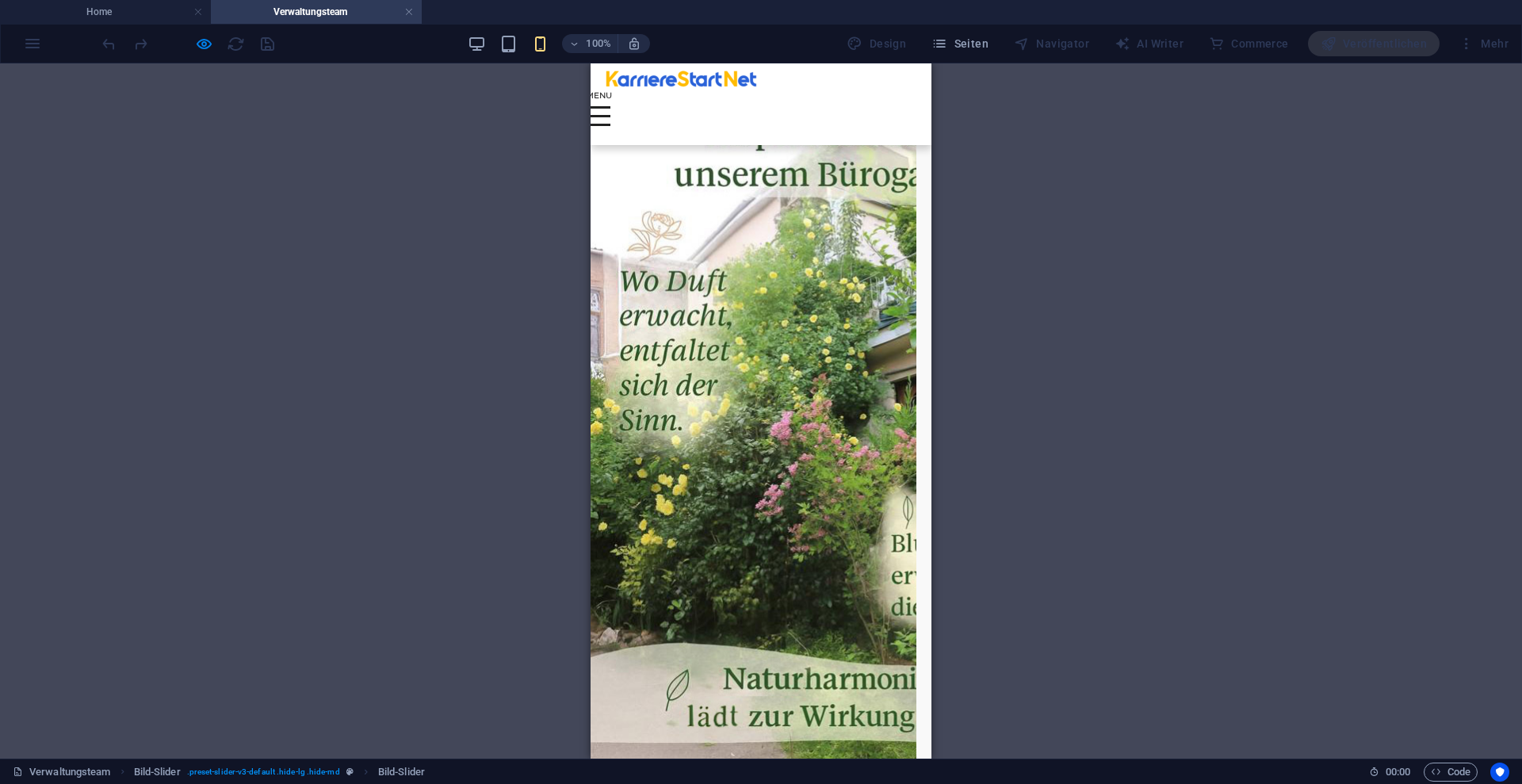 click on "×" at bounding box center (594, 73) 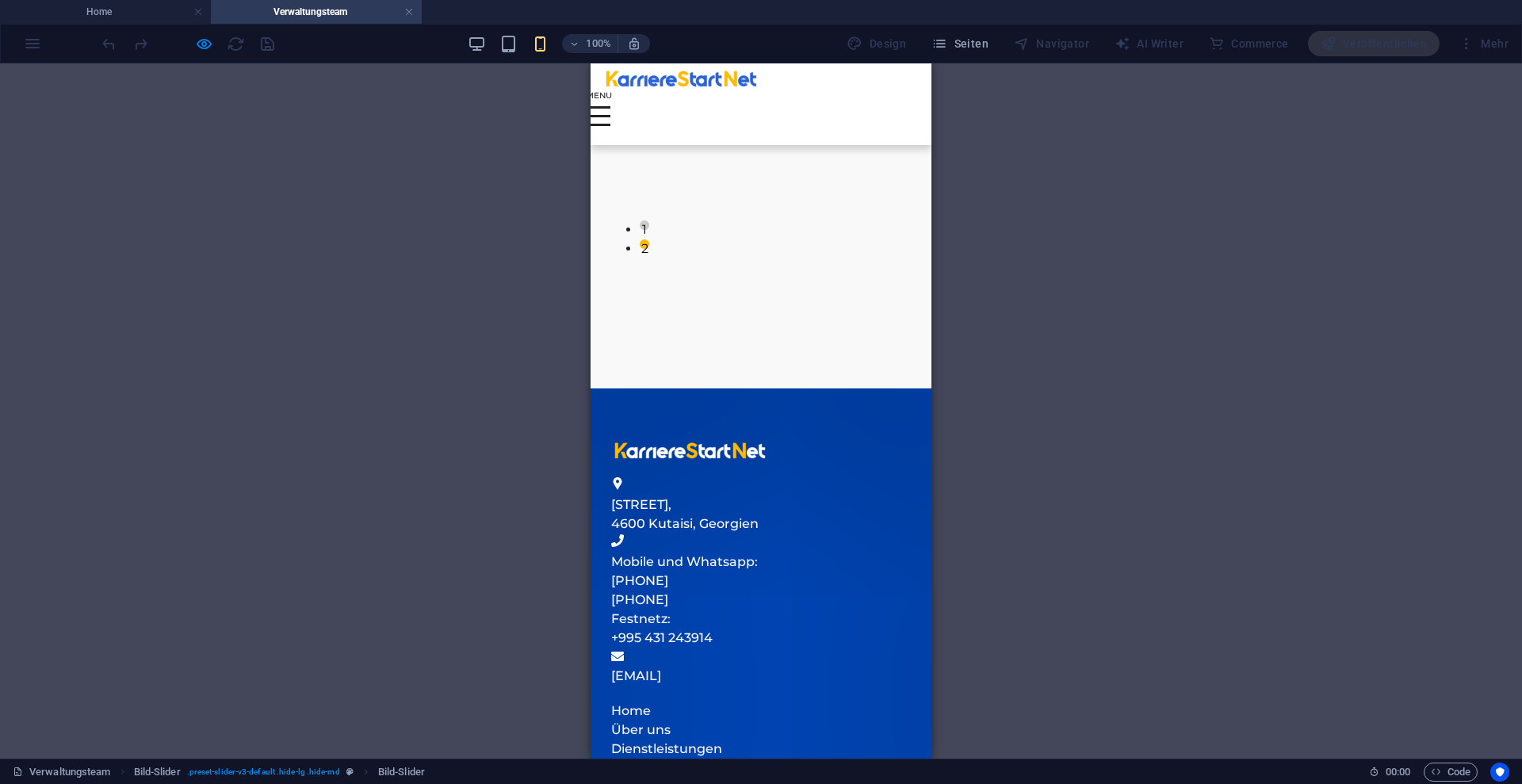 scroll, scrollTop: 0, scrollLeft: 0, axis: both 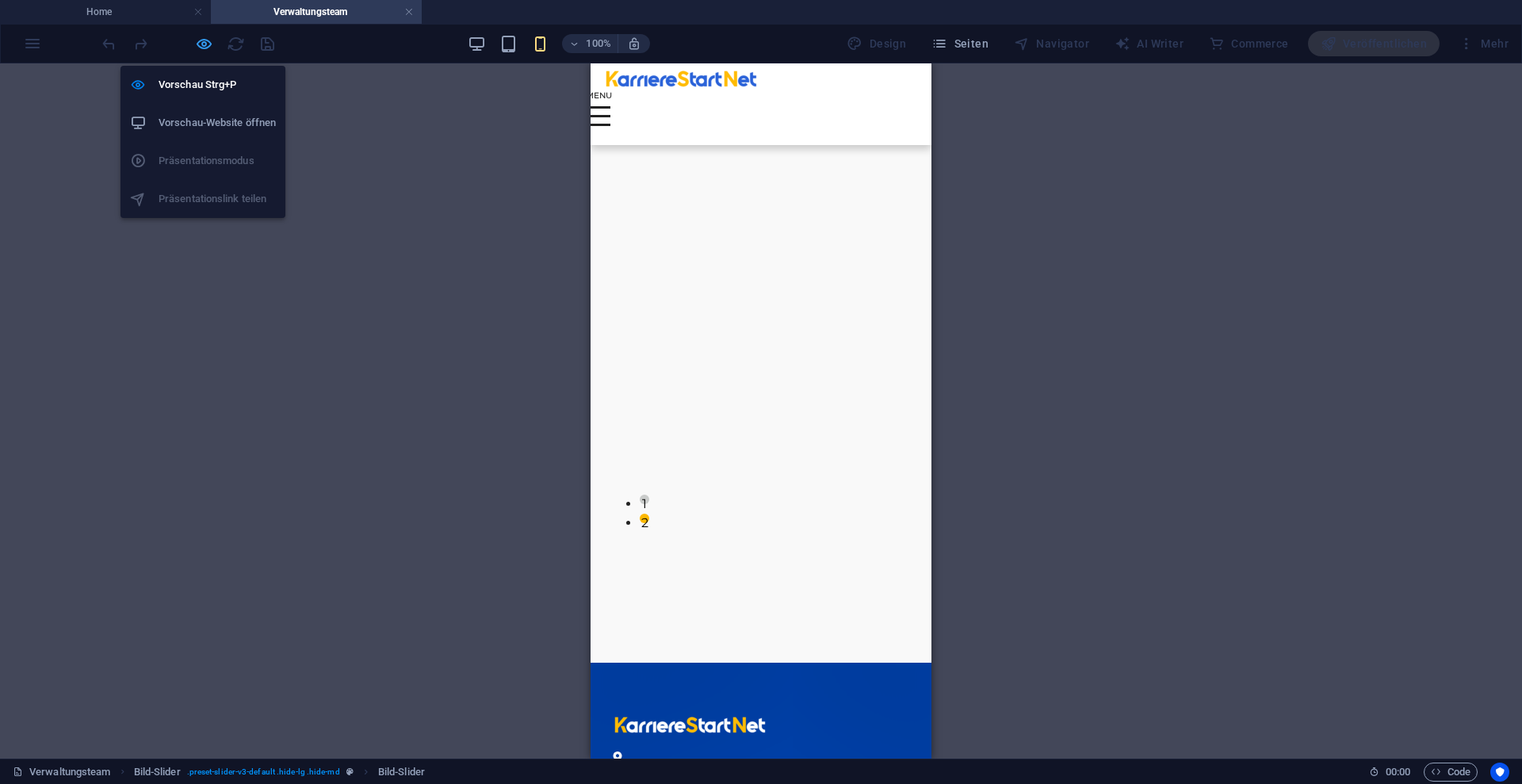 click at bounding box center (204, 44) 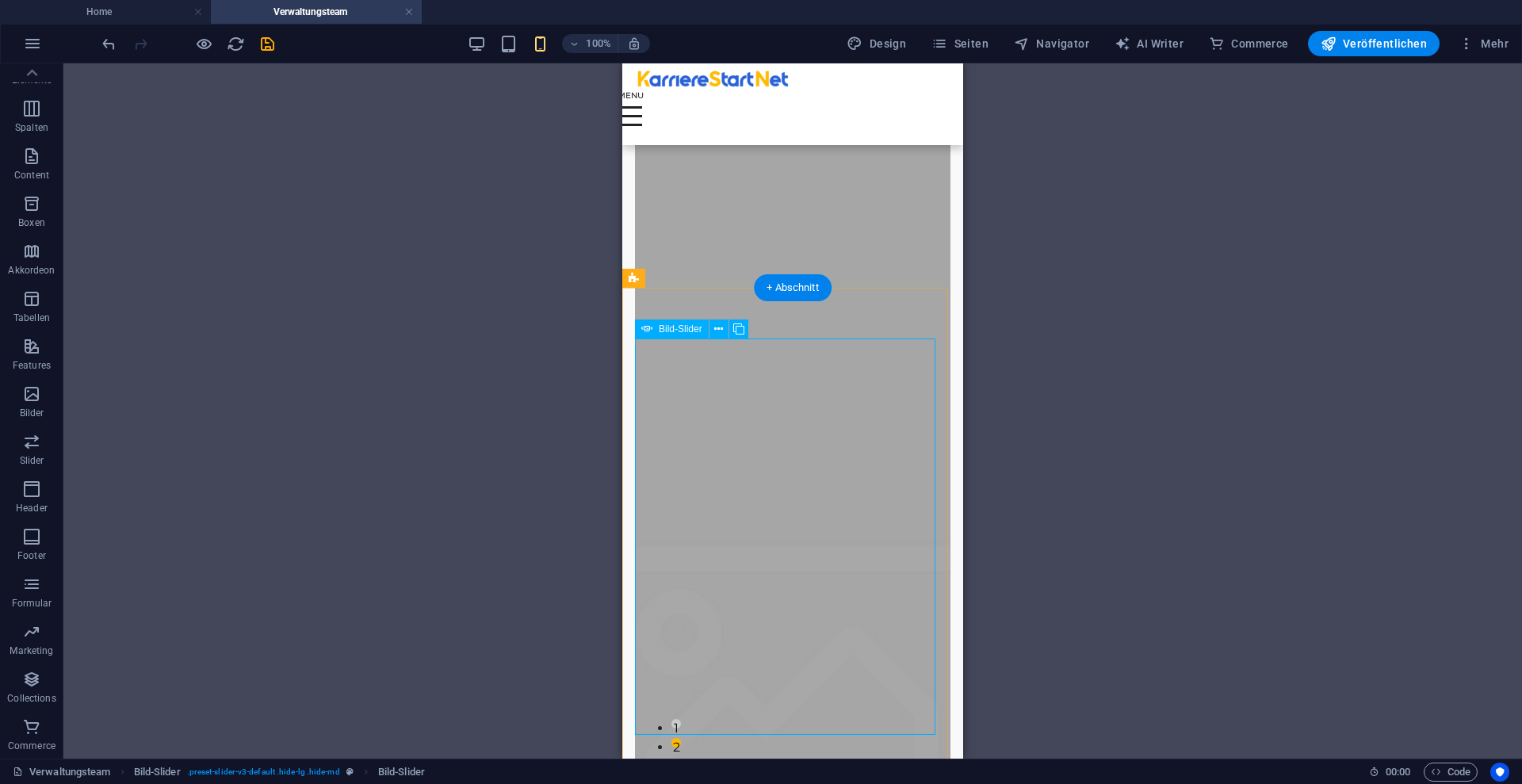 scroll, scrollTop: 470, scrollLeft: 0, axis: vertical 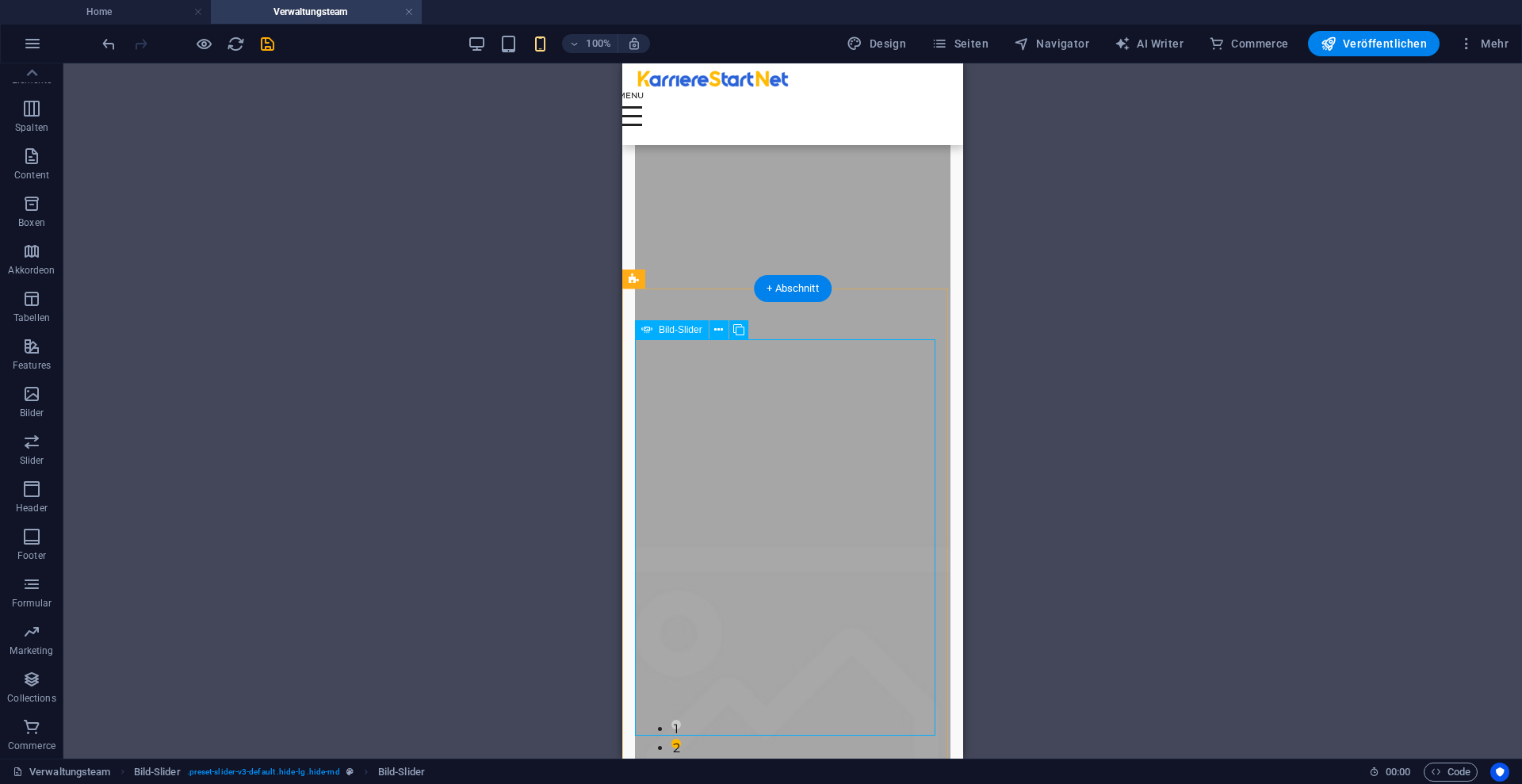 click at bounding box center (184, 2081) 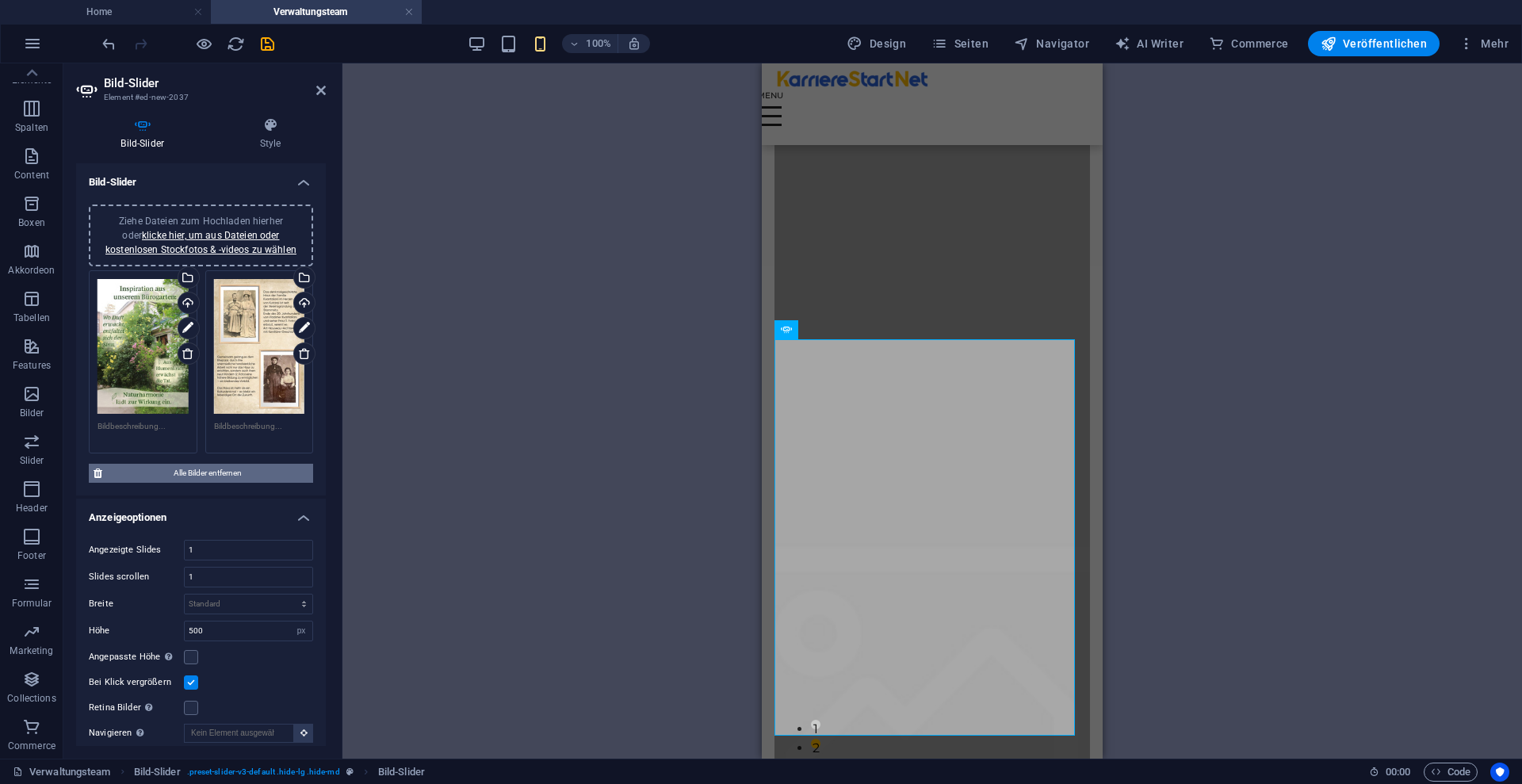 scroll, scrollTop: 231, scrollLeft: 0, axis: vertical 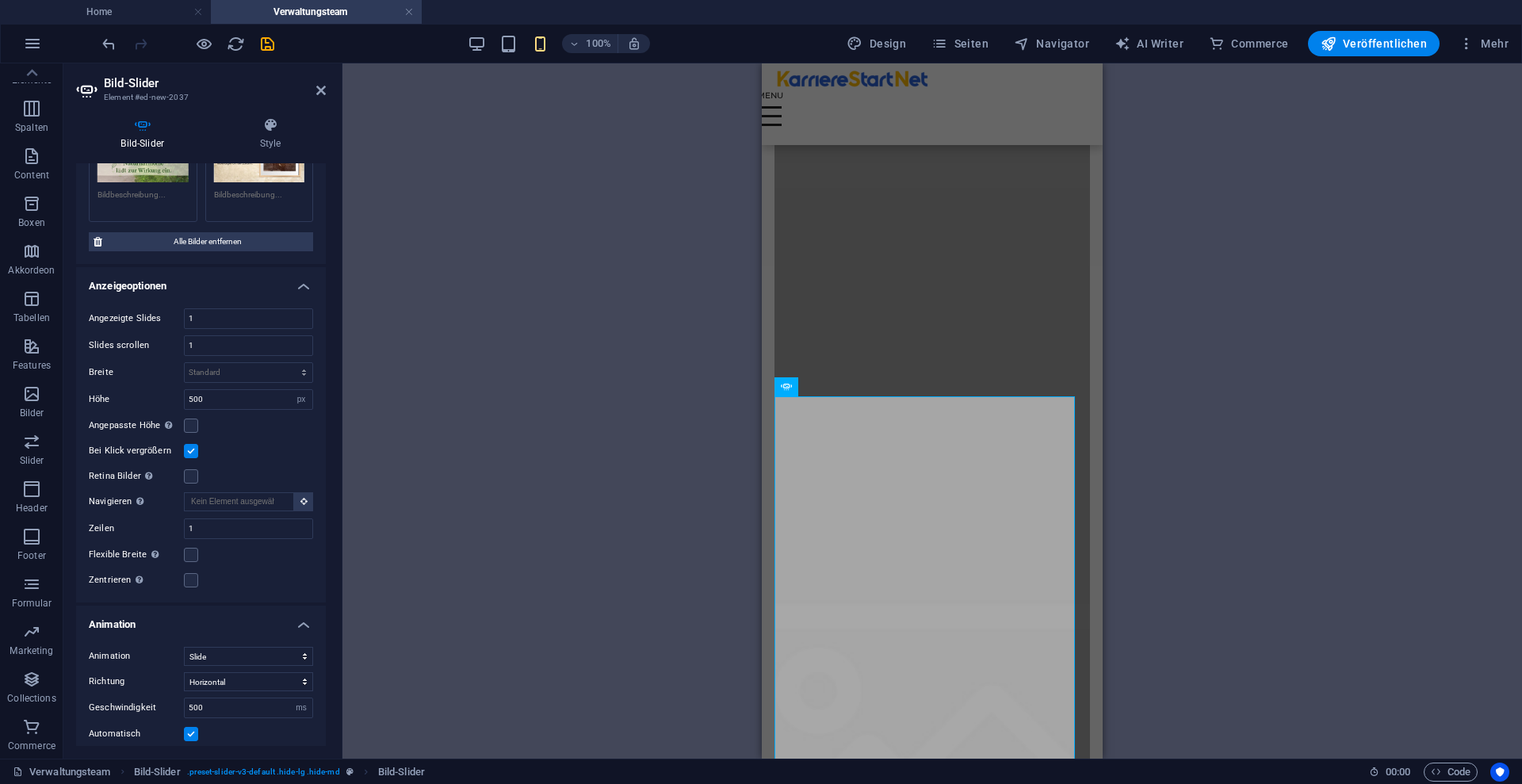 click at bounding box center [191, 451] 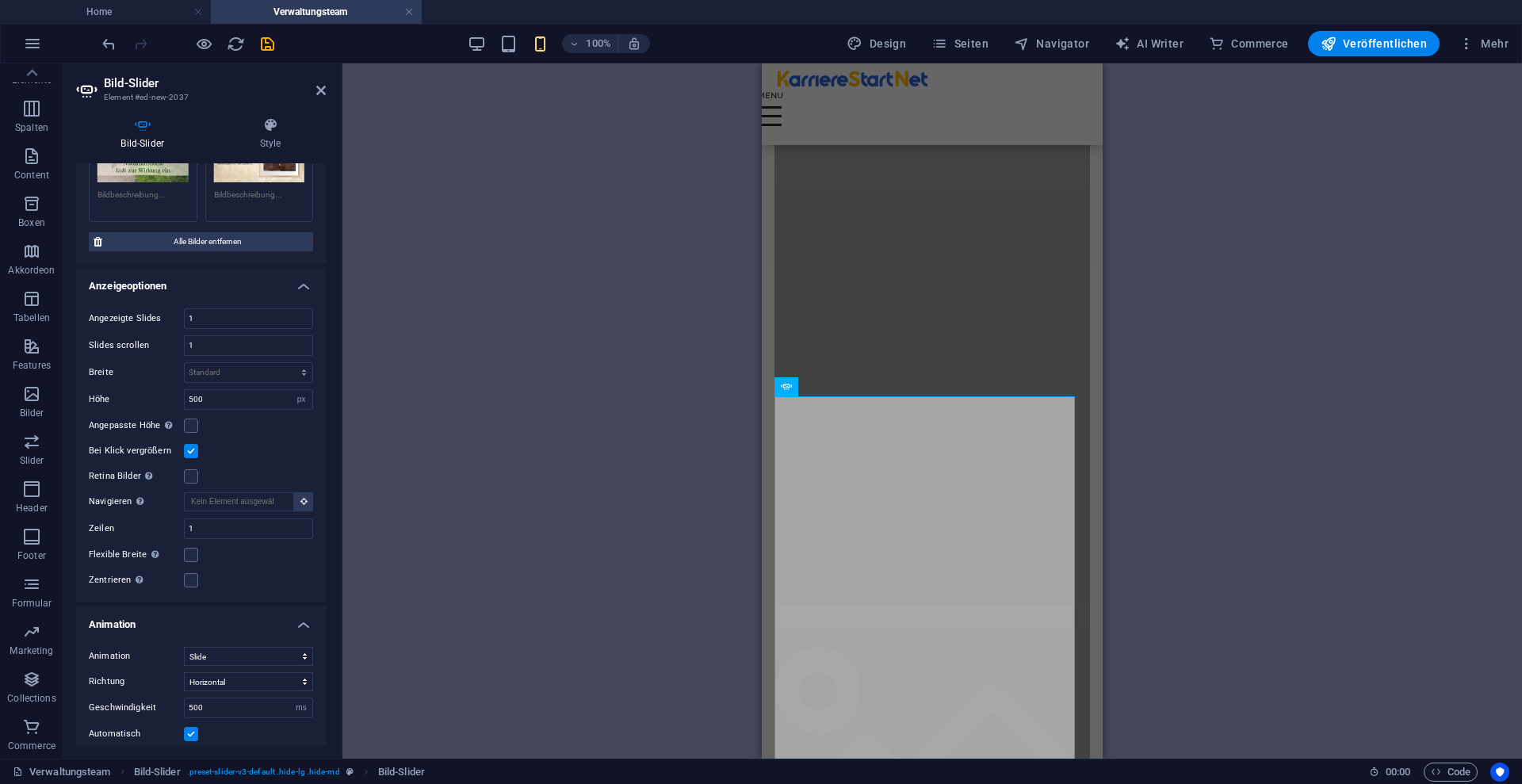 click on "Bei Klick vergrößern" at bounding box center [0, 0] 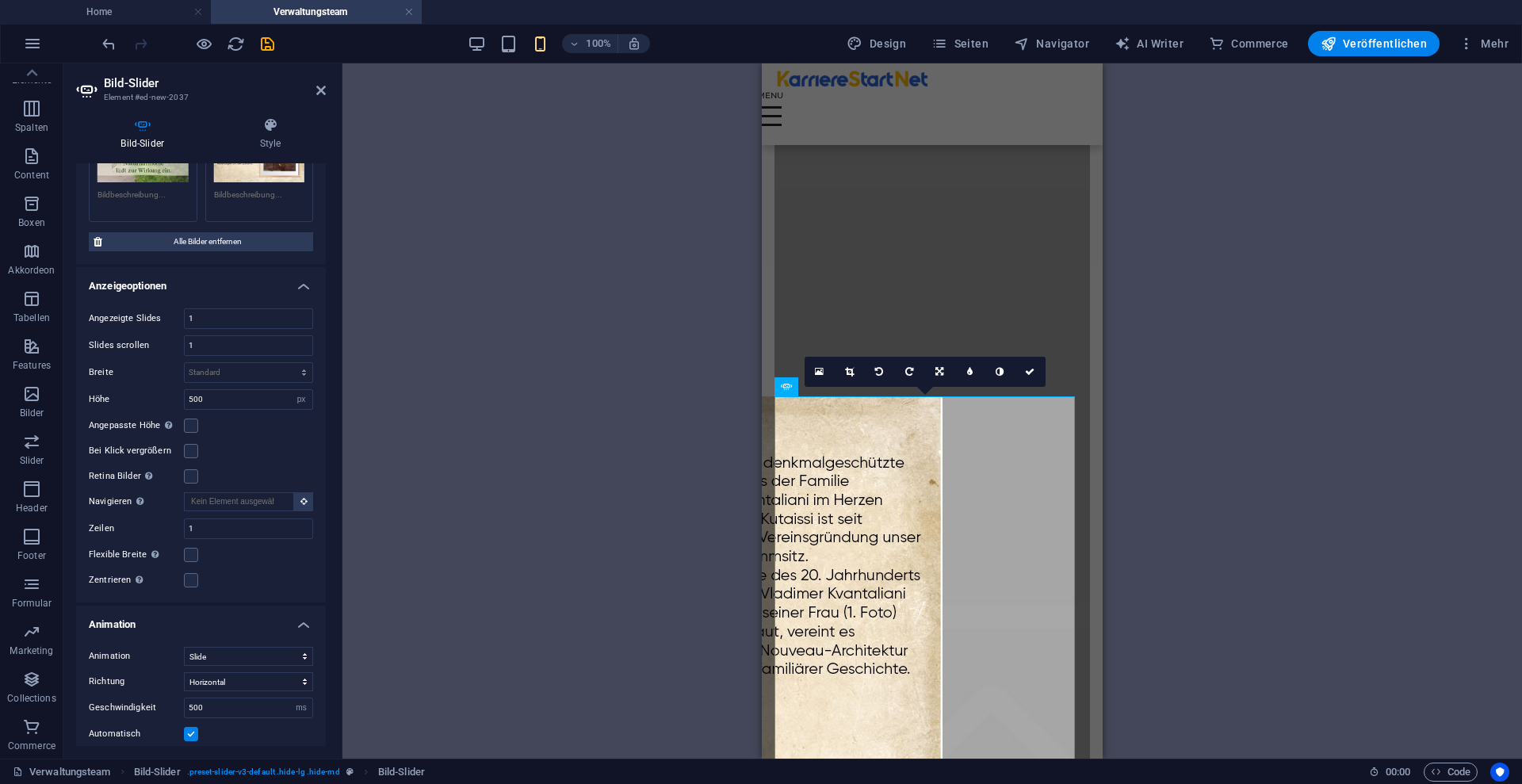 click on "Retina Bilder Automatisch Retina-Bilder und kleinere Bilder auf Smartphones laden" at bounding box center [201, 476] 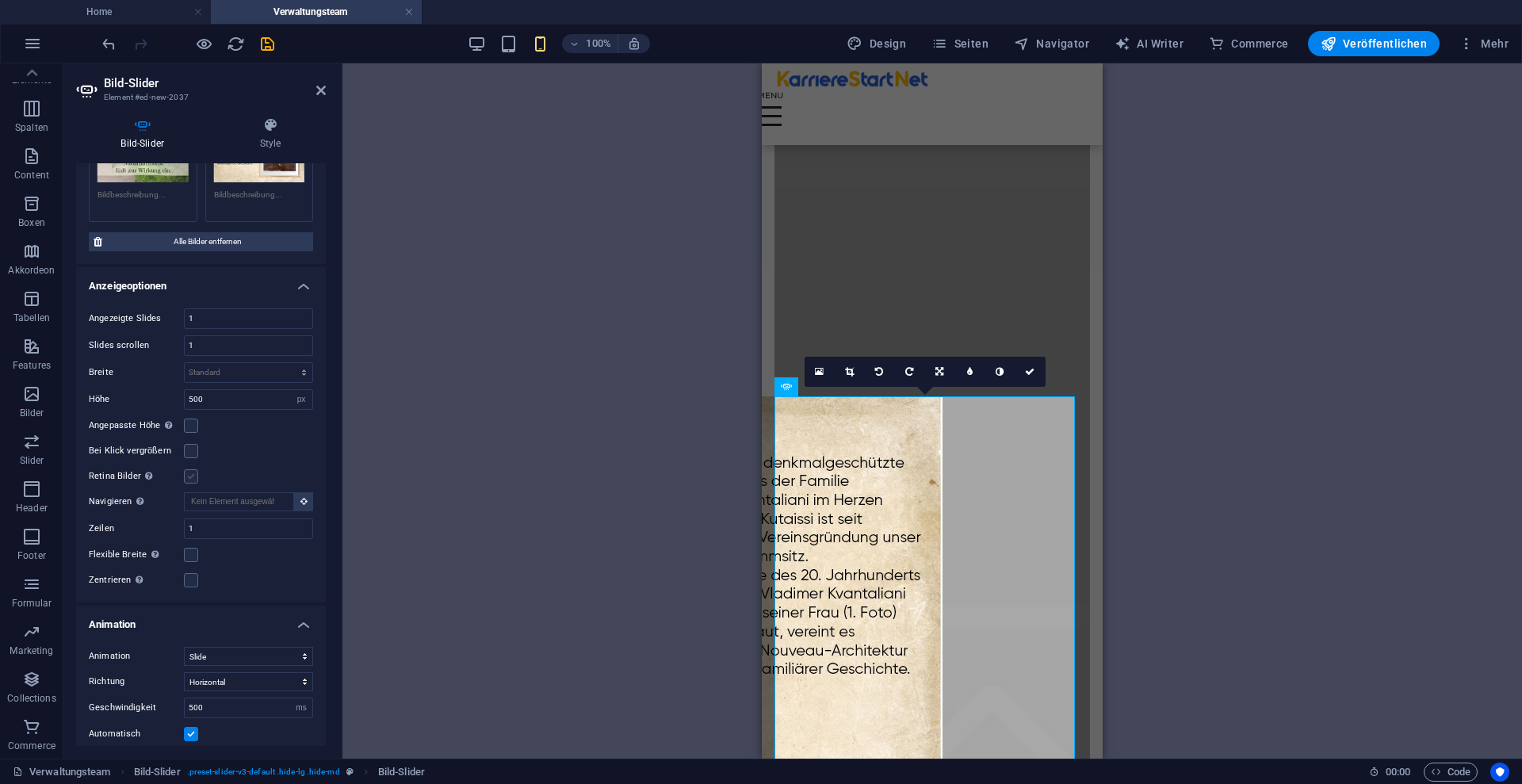 click at bounding box center [191, 476] 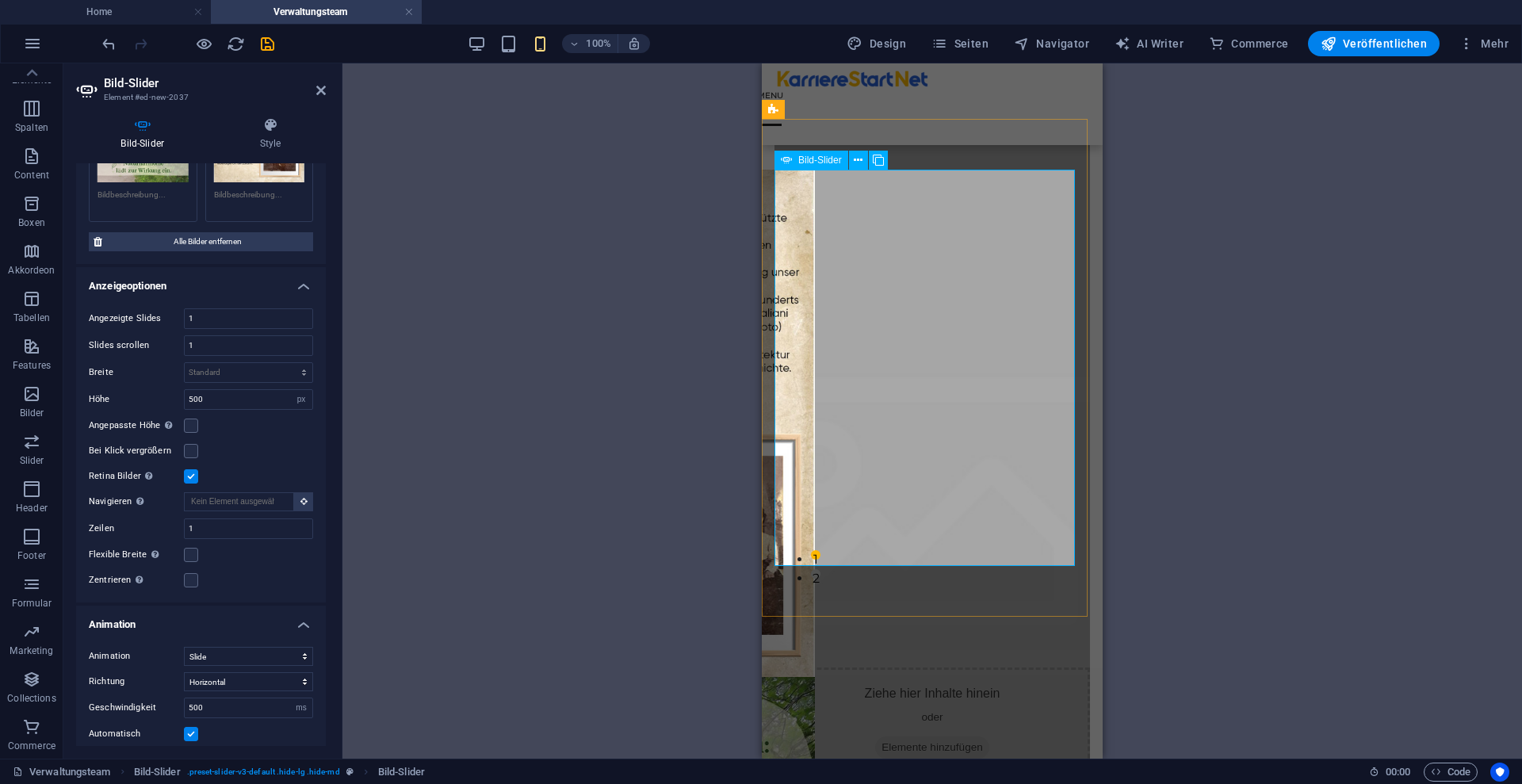 scroll, scrollTop: 644, scrollLeft: 0, axis: vertical 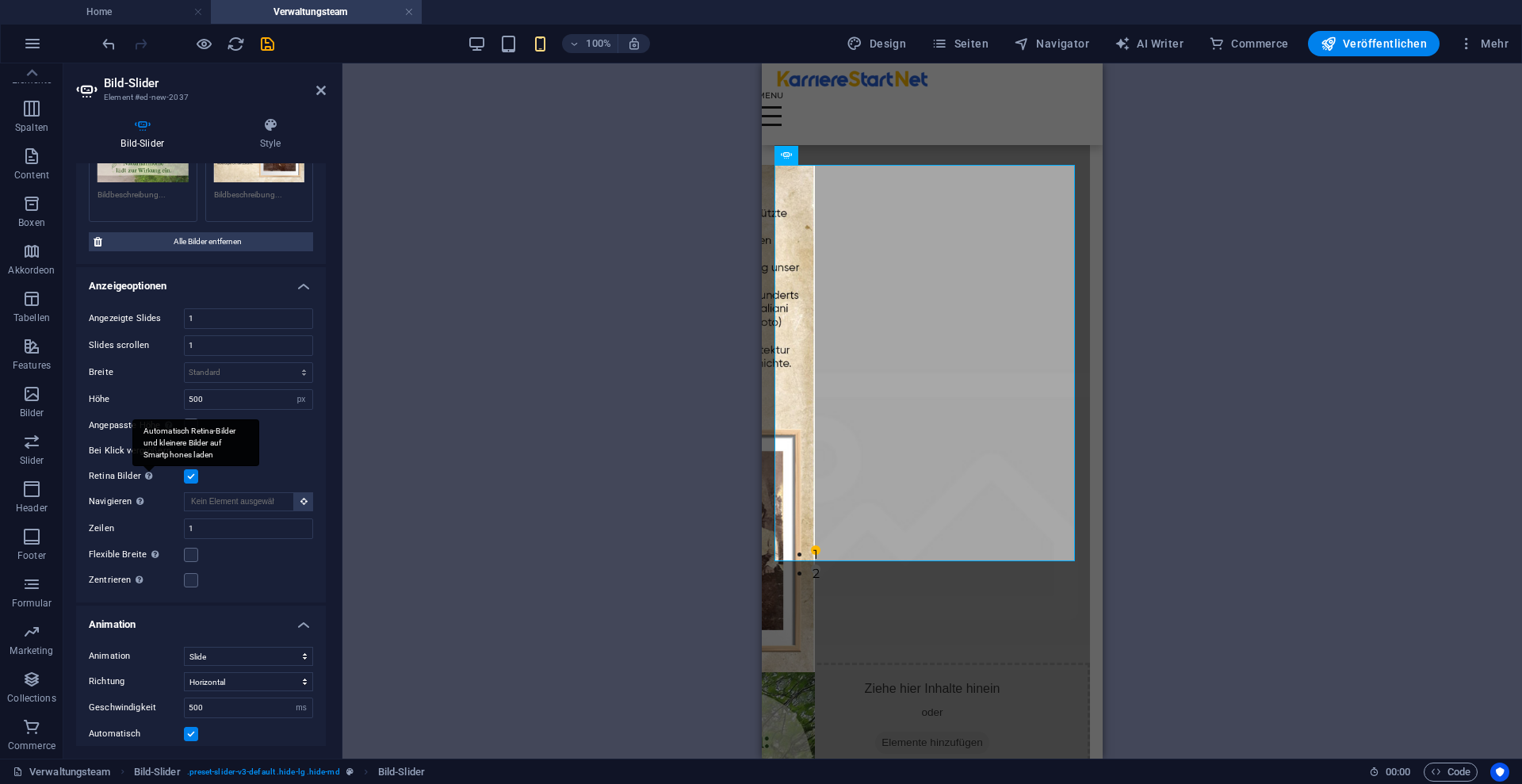 click on "Automatisch Retina-Bilder und kleinere Bilder auf Smartphones laden" at bounding box center [196, 443] 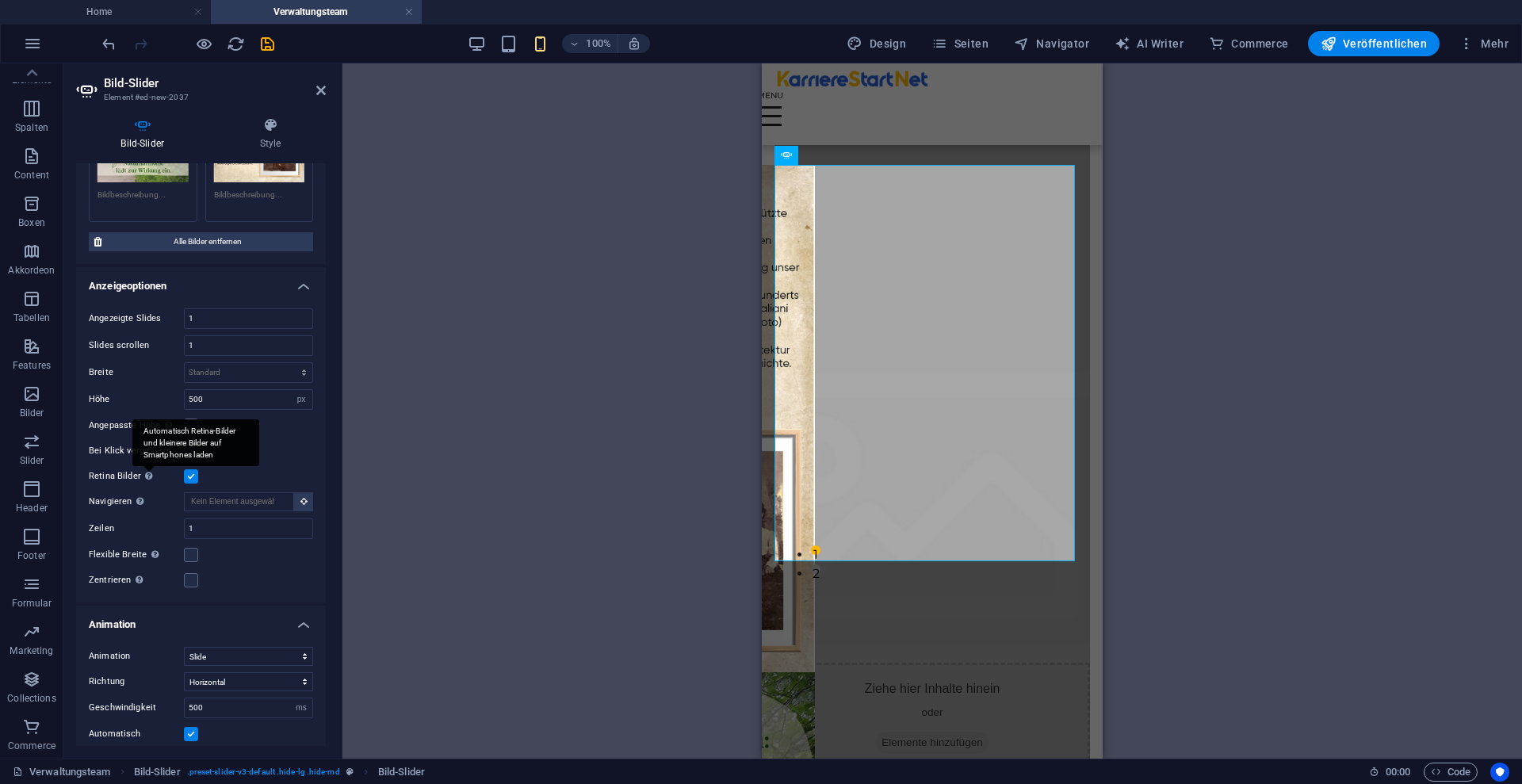 click on "Retina Bilder Automatisch Retina-Bilder und kleinere Bilder auf Smartphones laden" at bounding box center (0, 0) 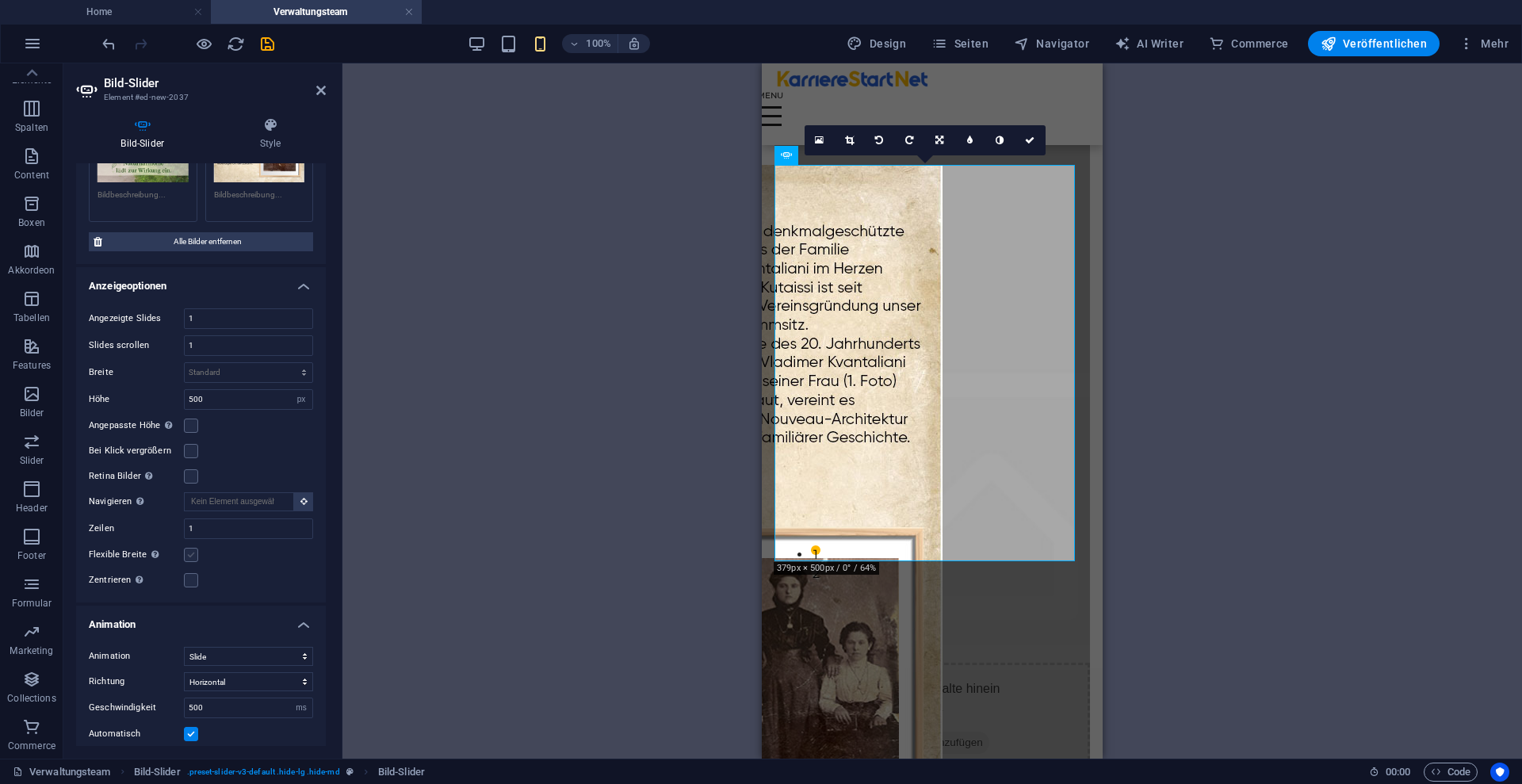 click at bounding box center [191, 555] 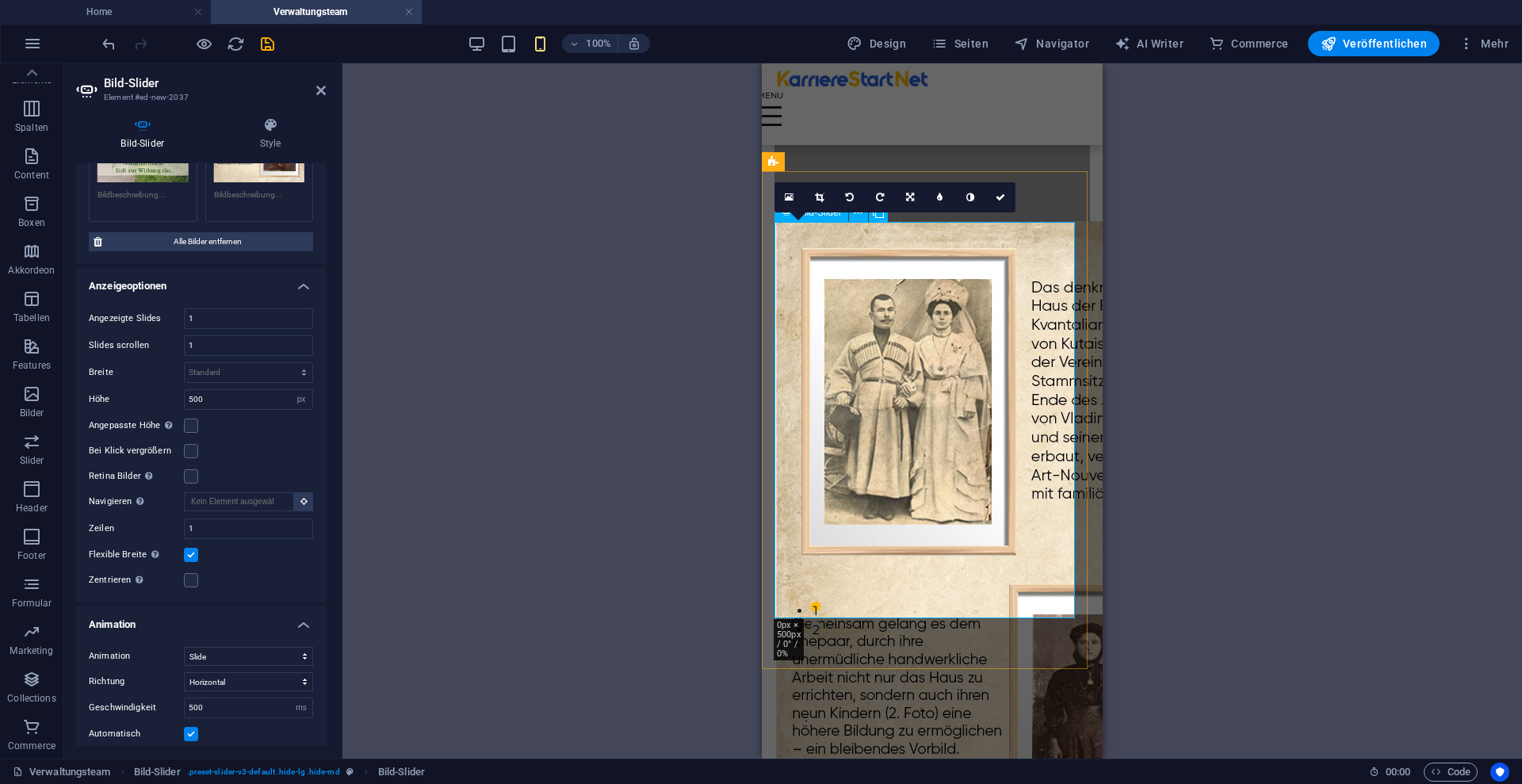 scroll, scrollTop: 587, scrollLeft: 0, axis: vertical 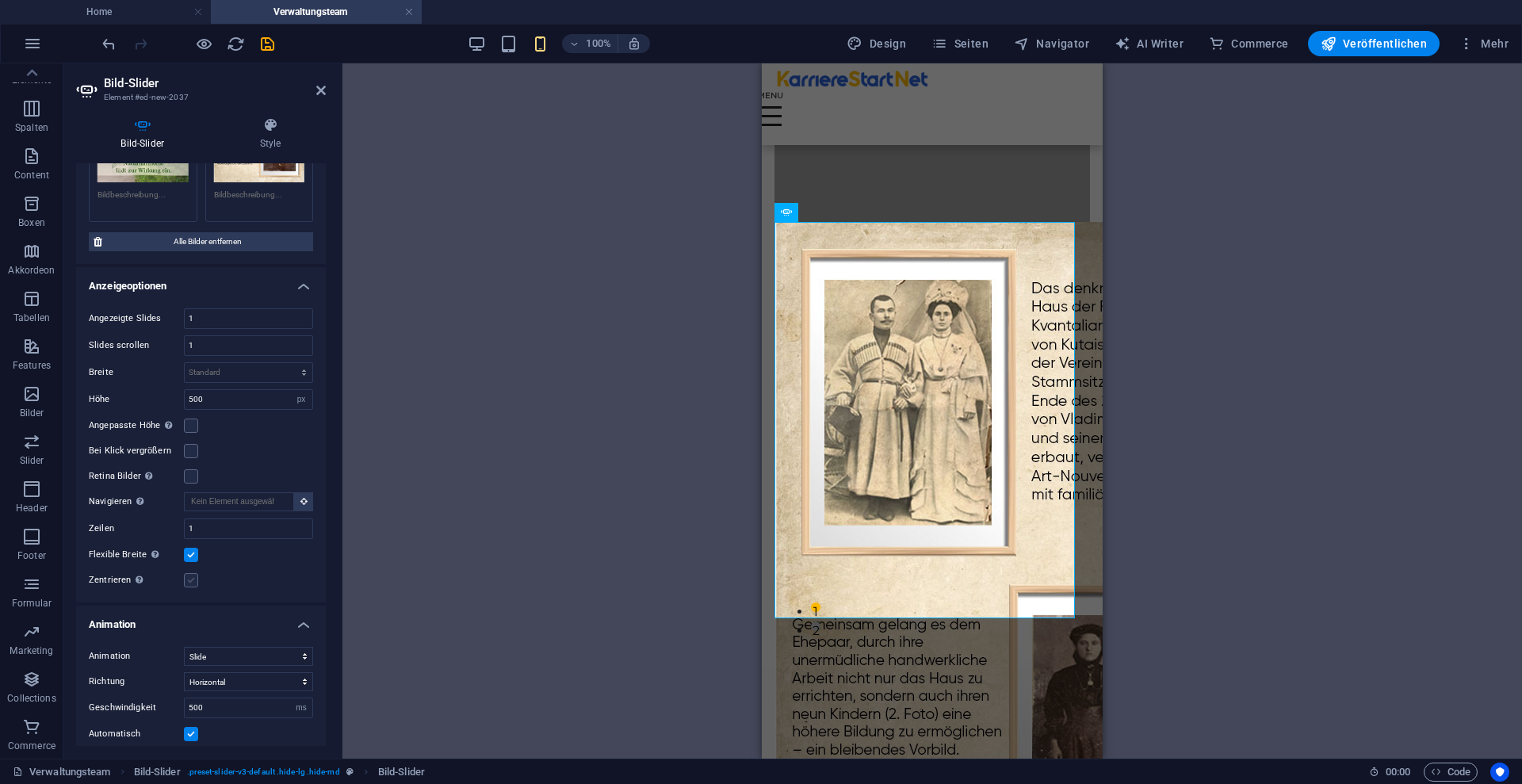 click at bounding box center [191, 580] 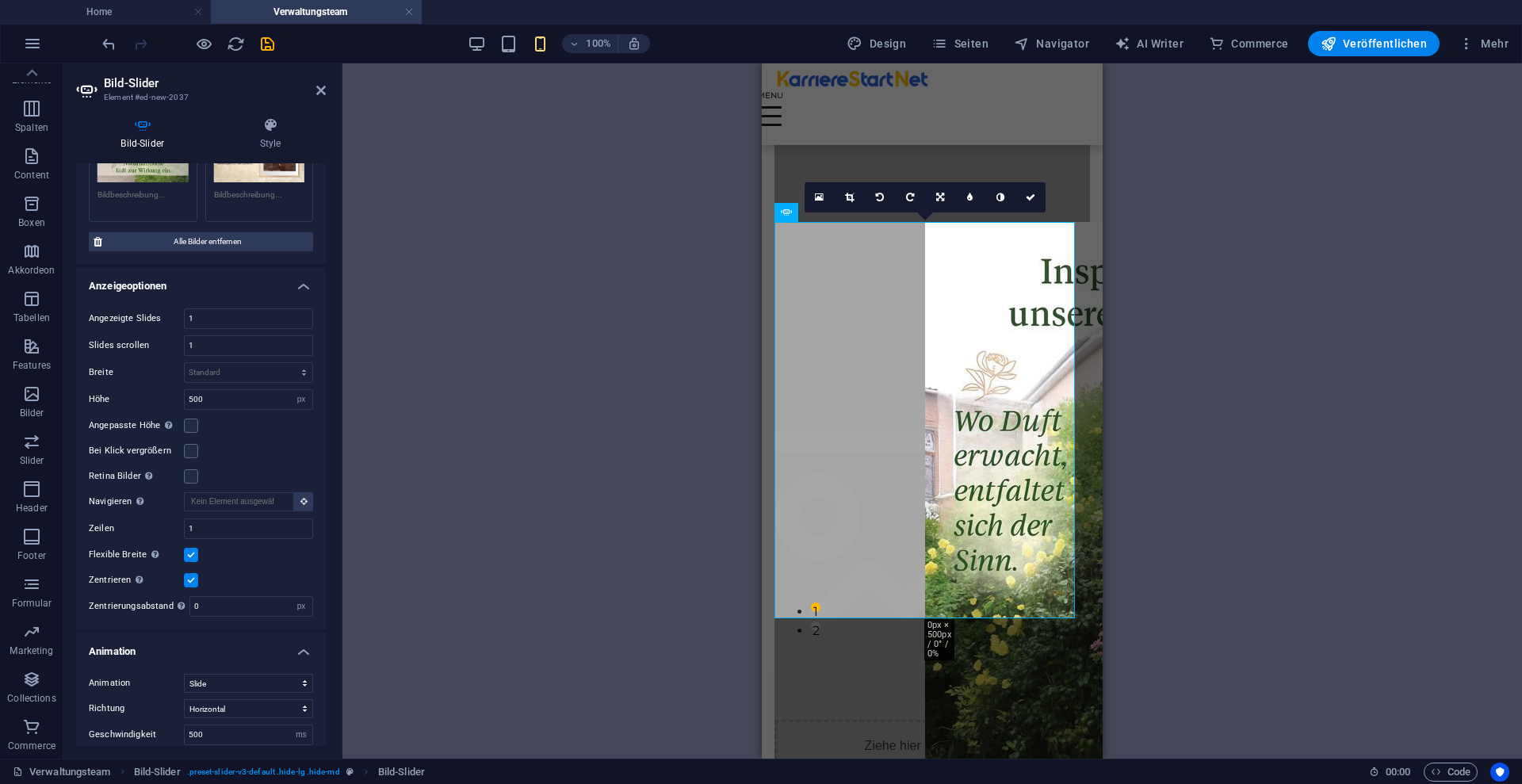 click at bounding box center (191, 580) 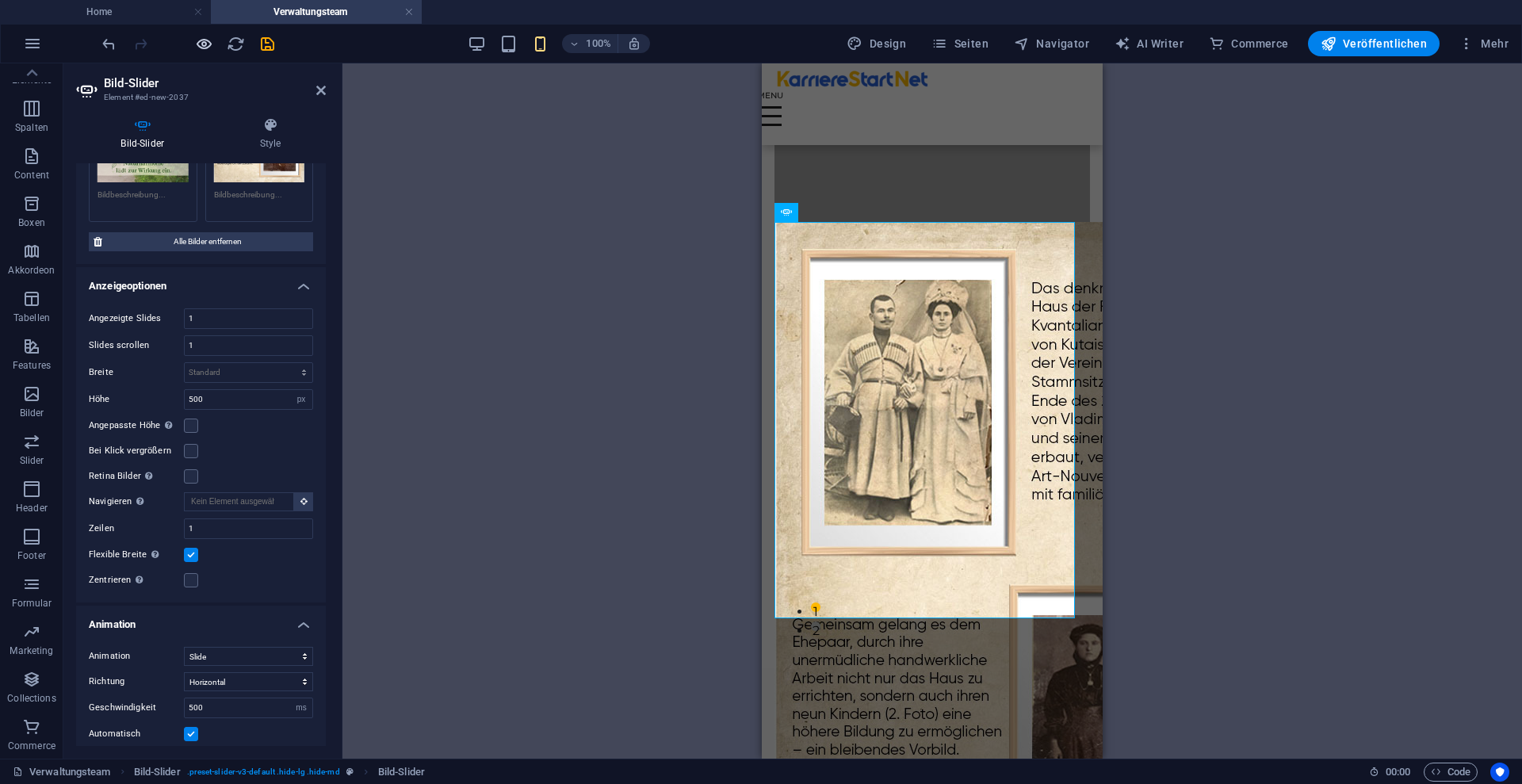 click at bounding box center [204, 44] 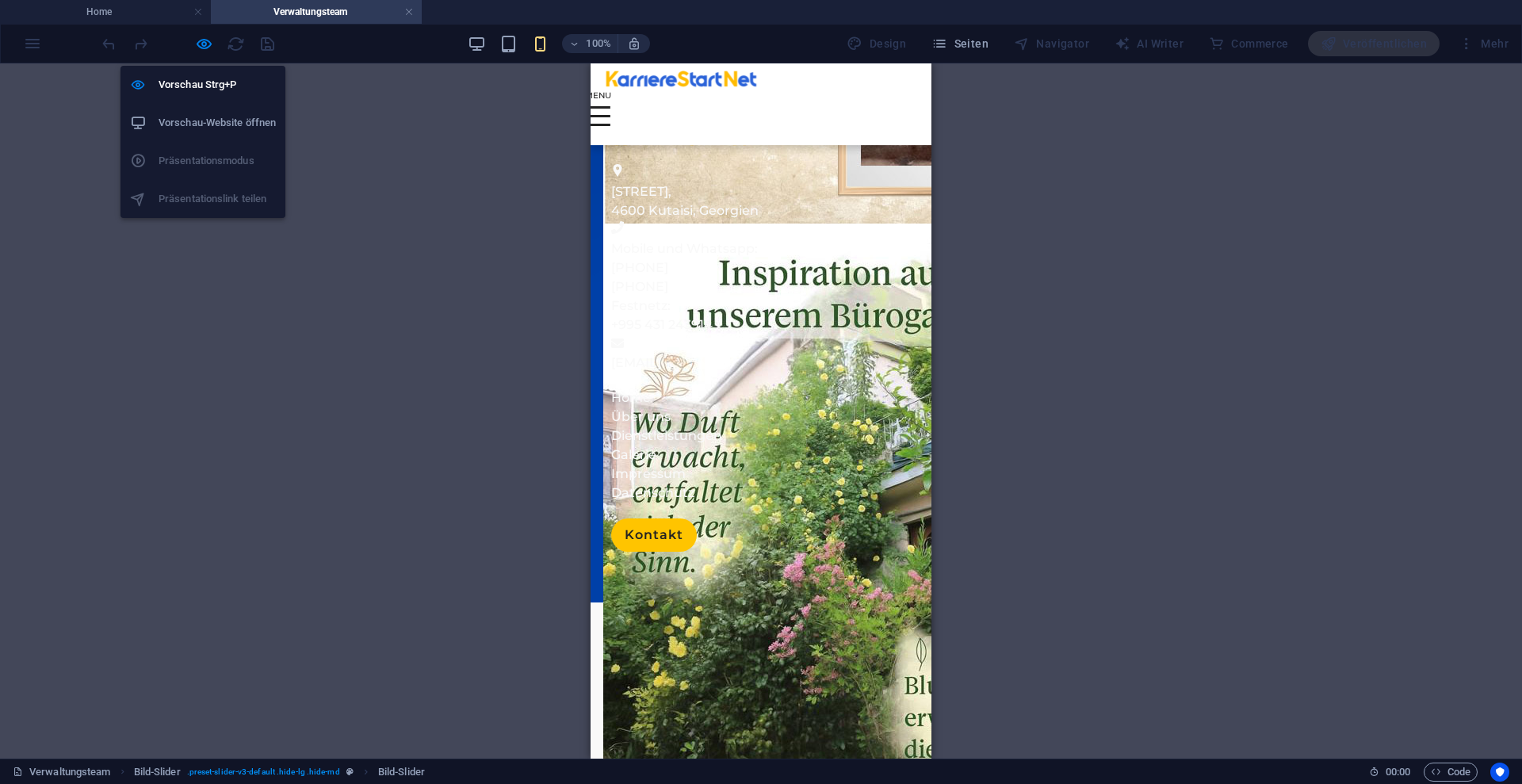 scroll, scrollTop: 0, scrollLeft: 0, axis: both 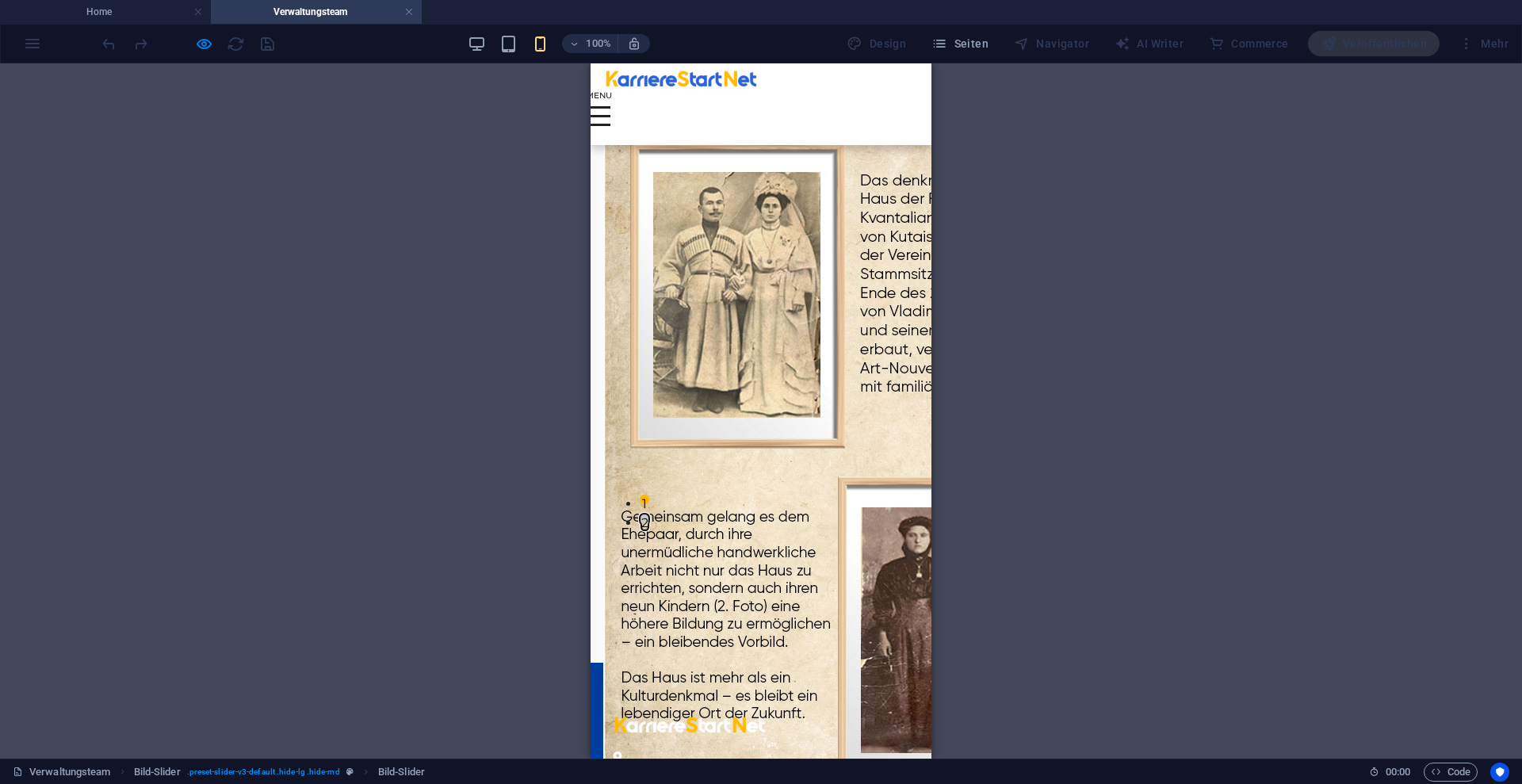 click on "2" at bounding box center (644, 518) 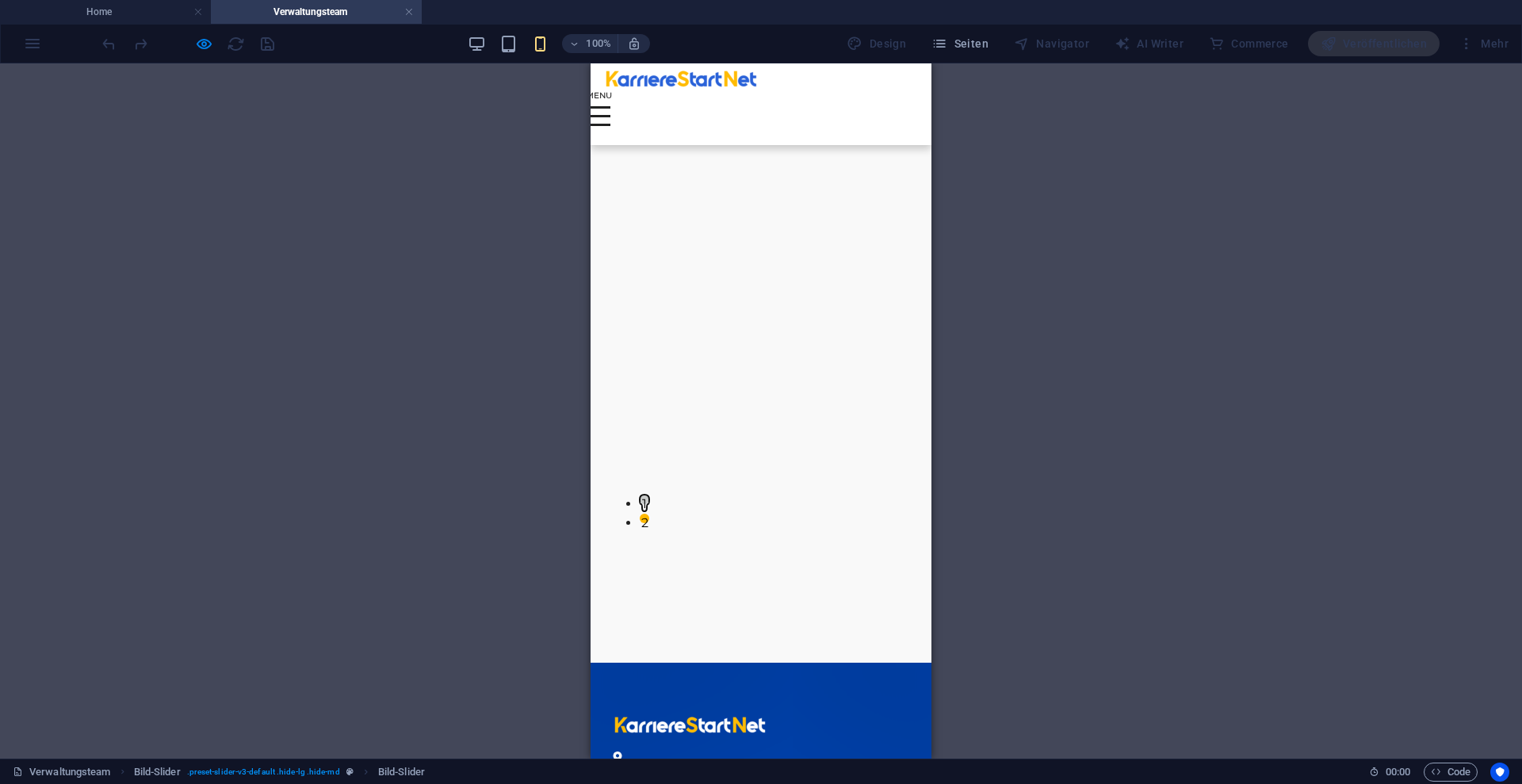 click on "1" at bounding box center (644, 499) 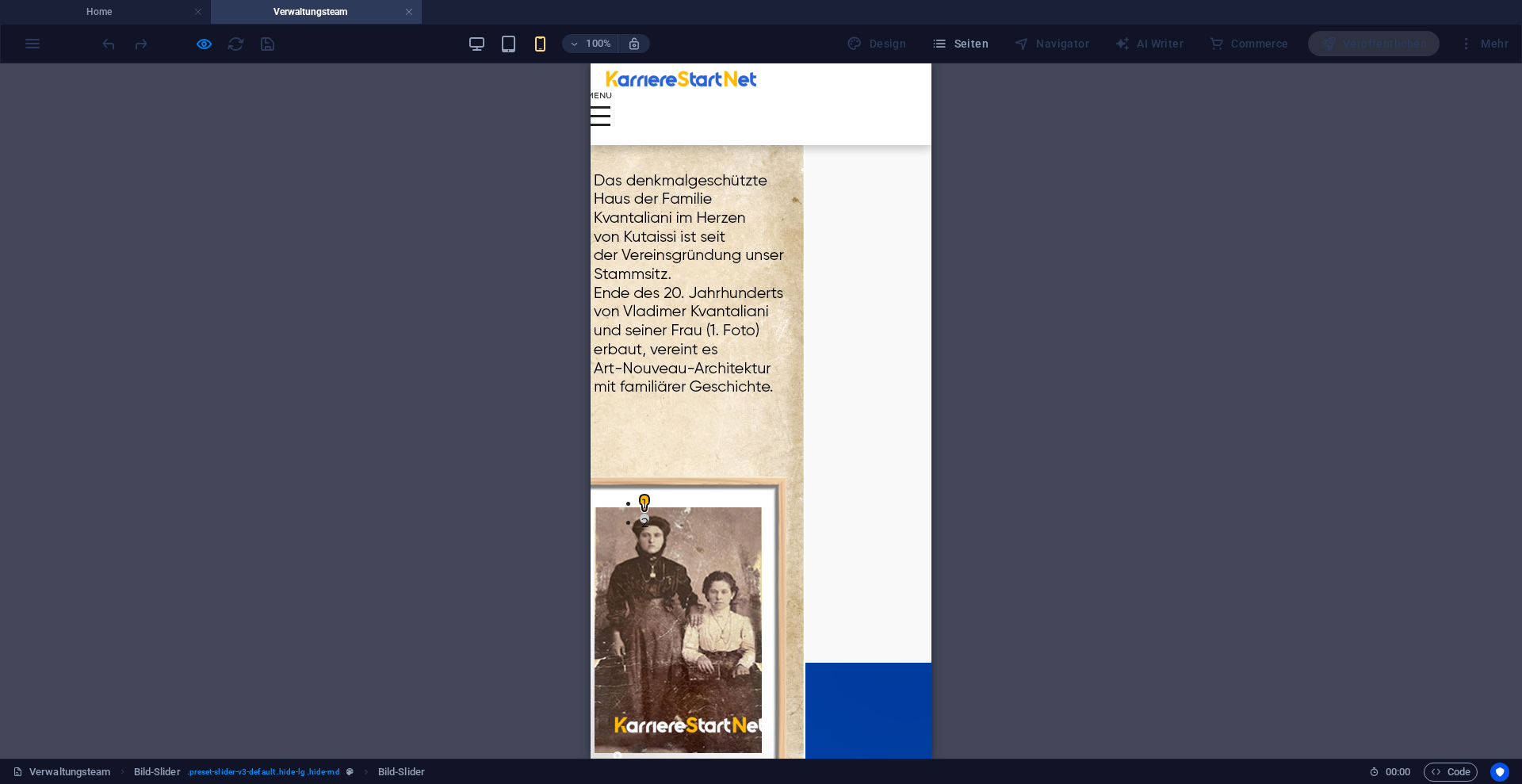 click on "1" at bounding box center (644, 499) 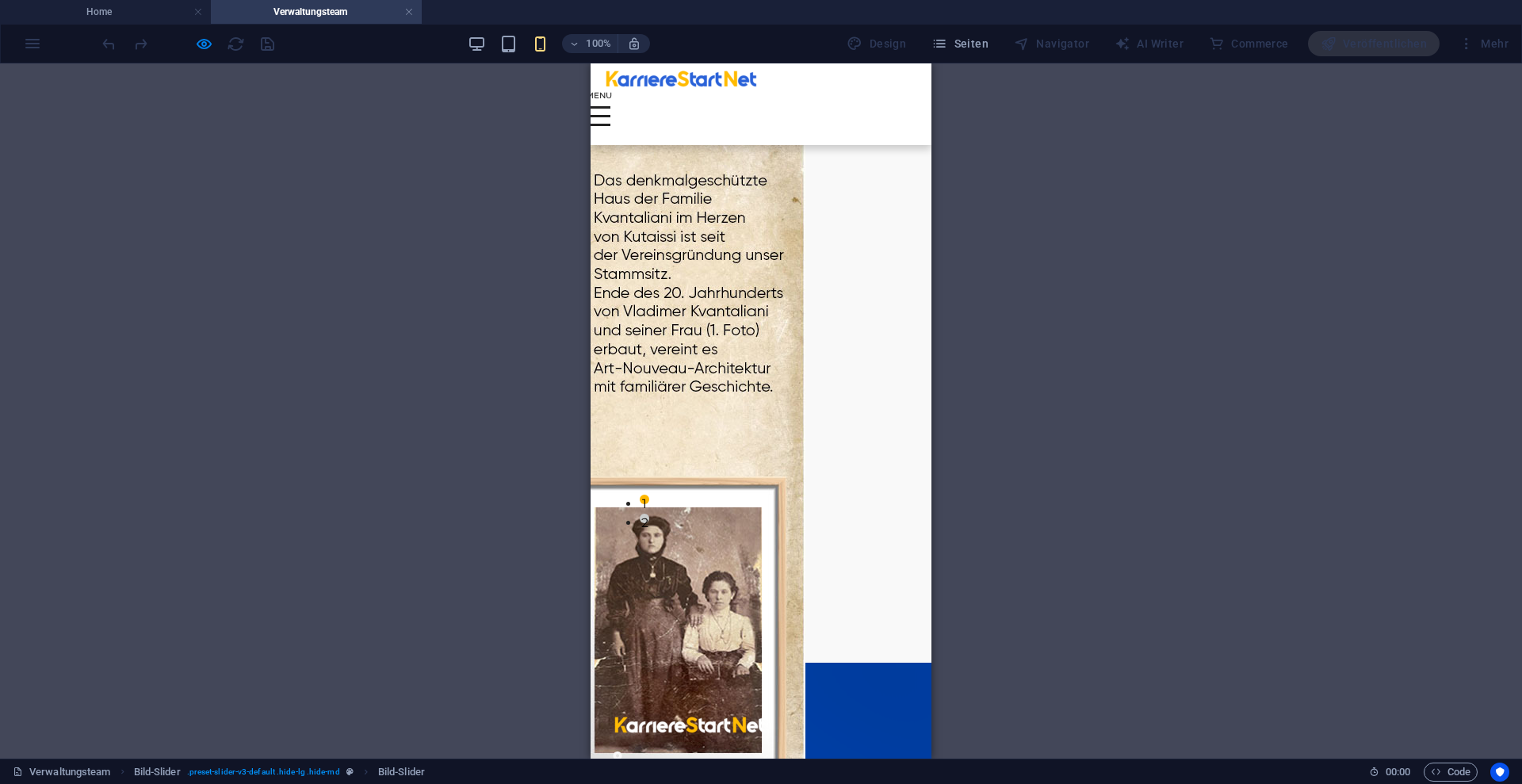 click at bounding box center (571, 1159) 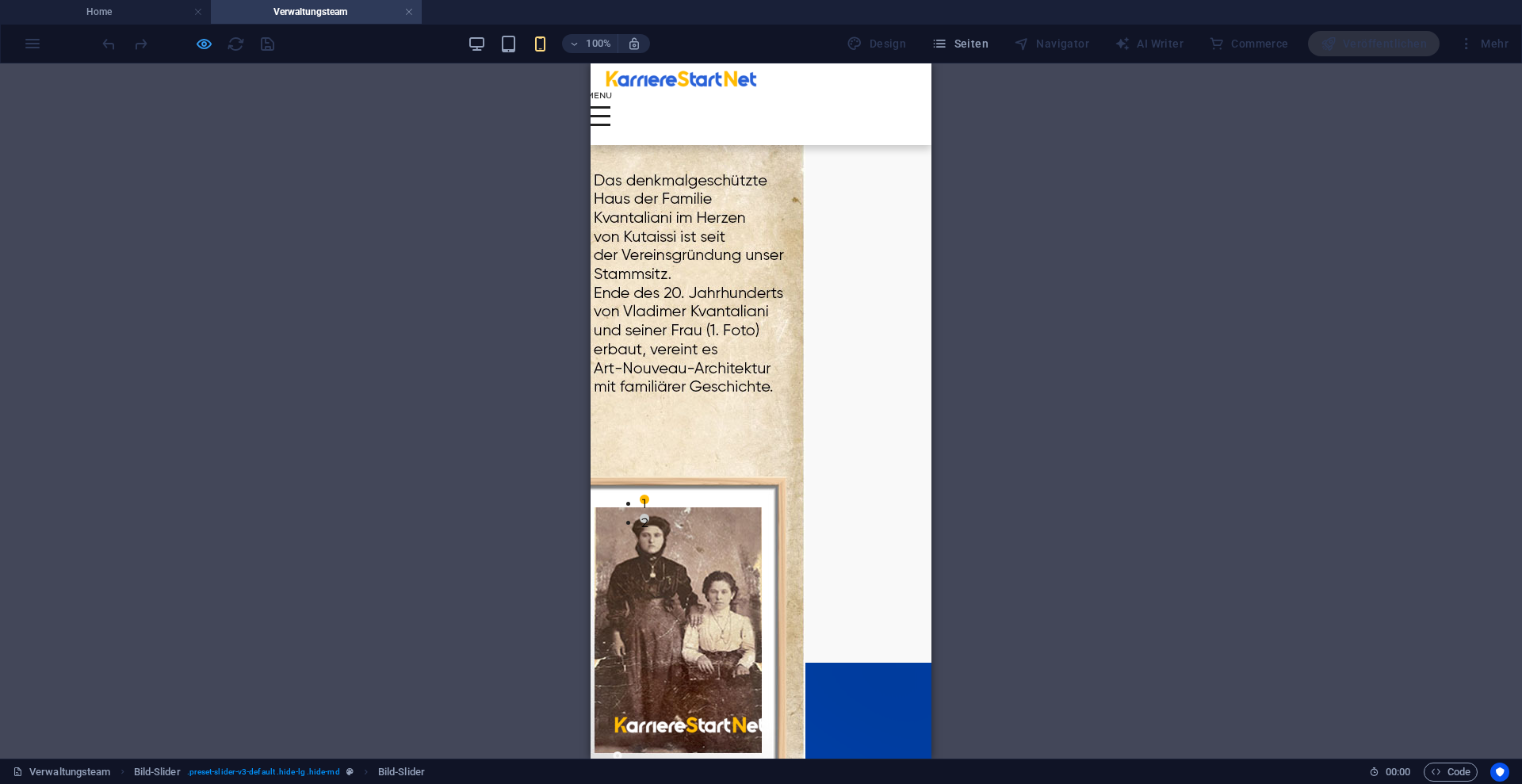 click at bounding box center (204, 44) 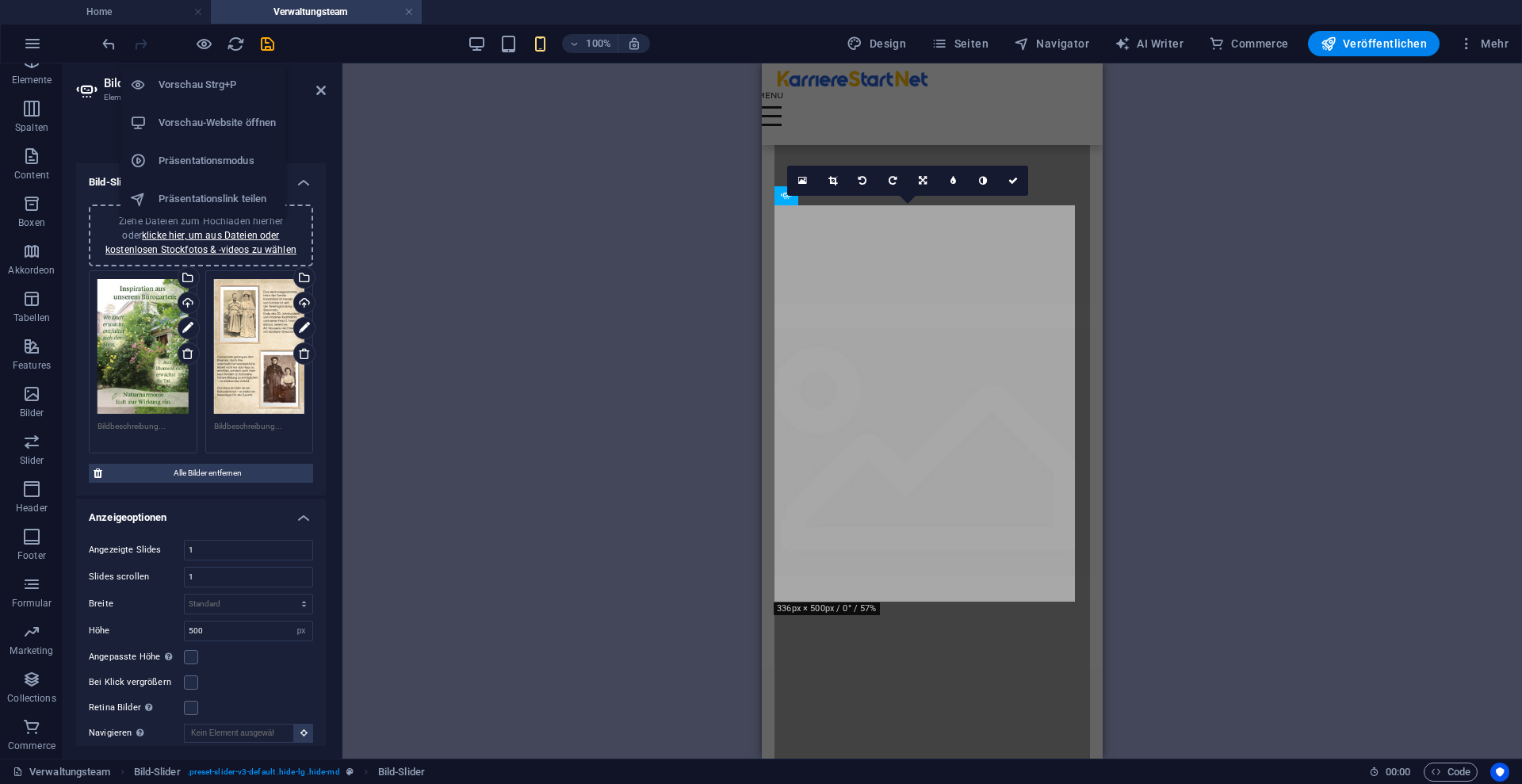 scroll, scrollTop: 604, scrollLeft: 0, axis: vertical 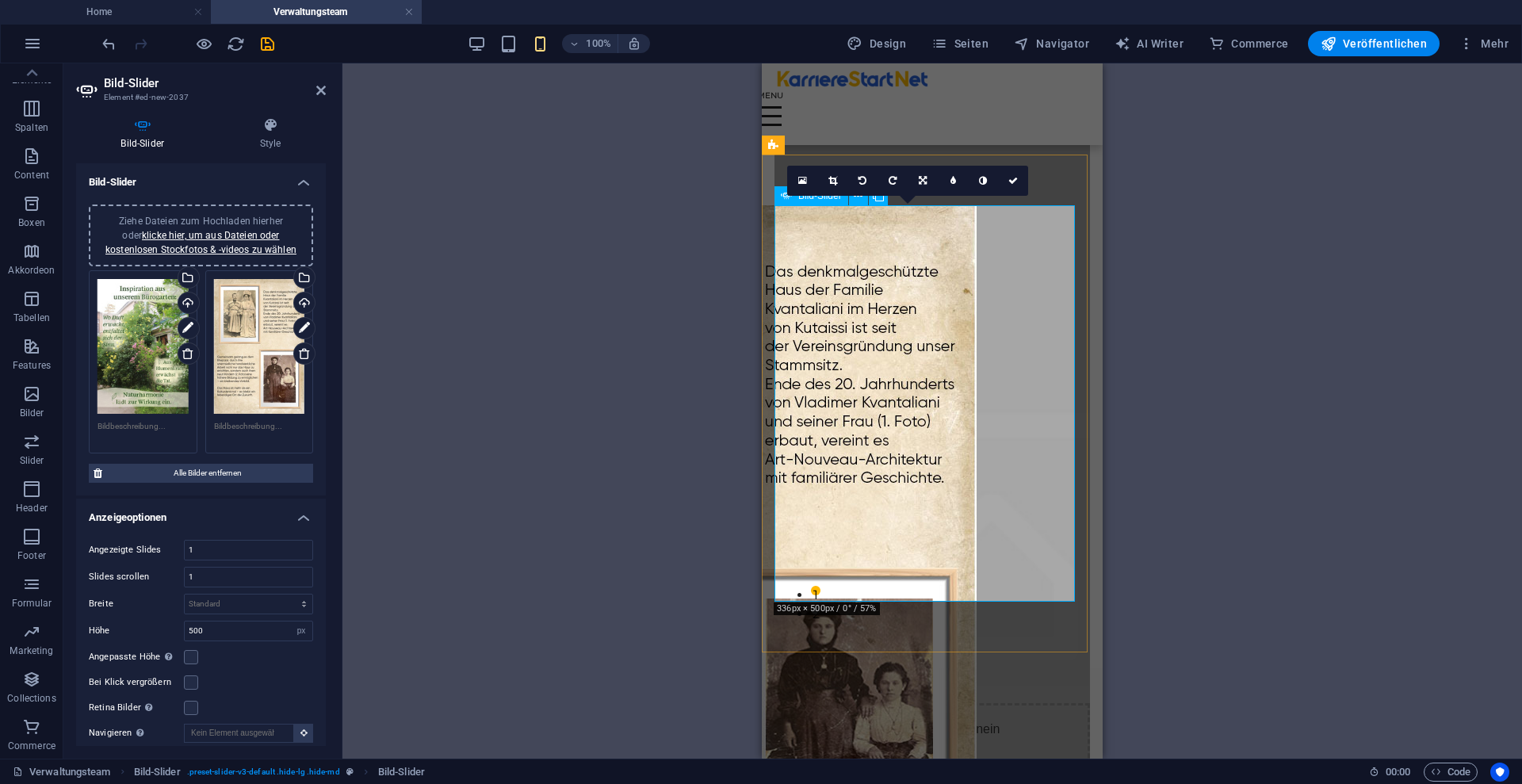 click at bounding box center (742, 1250) 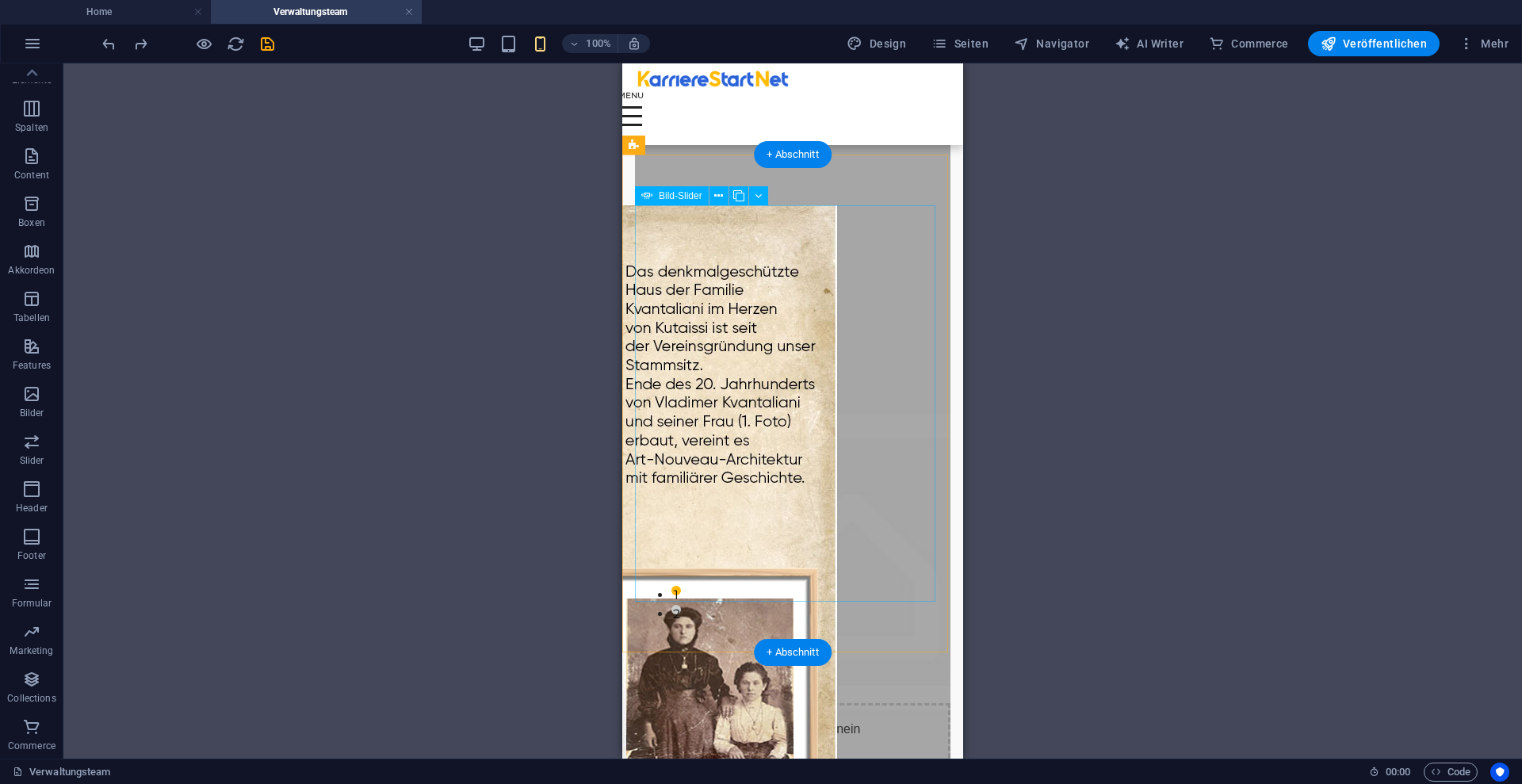 click on "1 2" at bounding box center [793, 403] 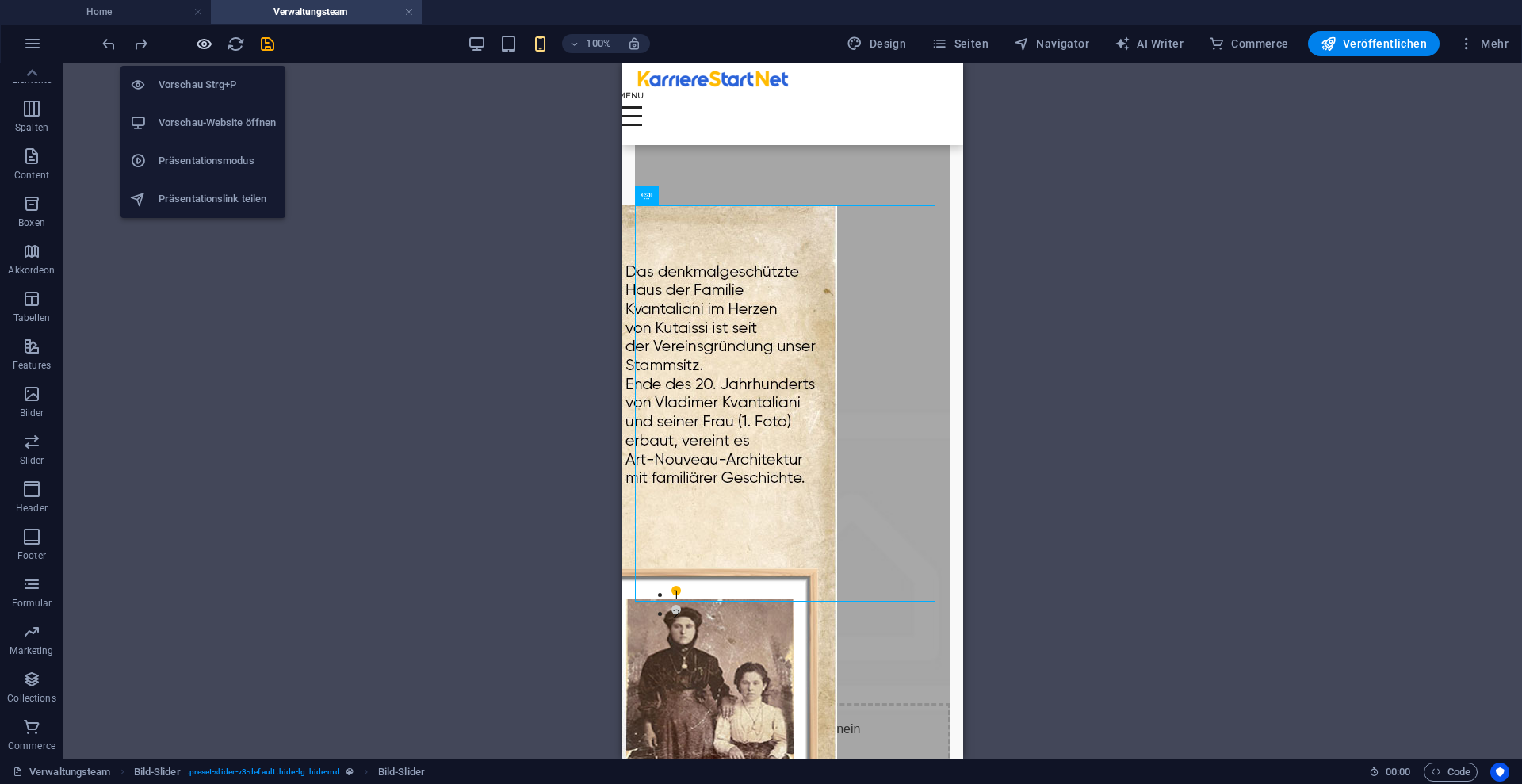 click at bounding box center [204, 44] 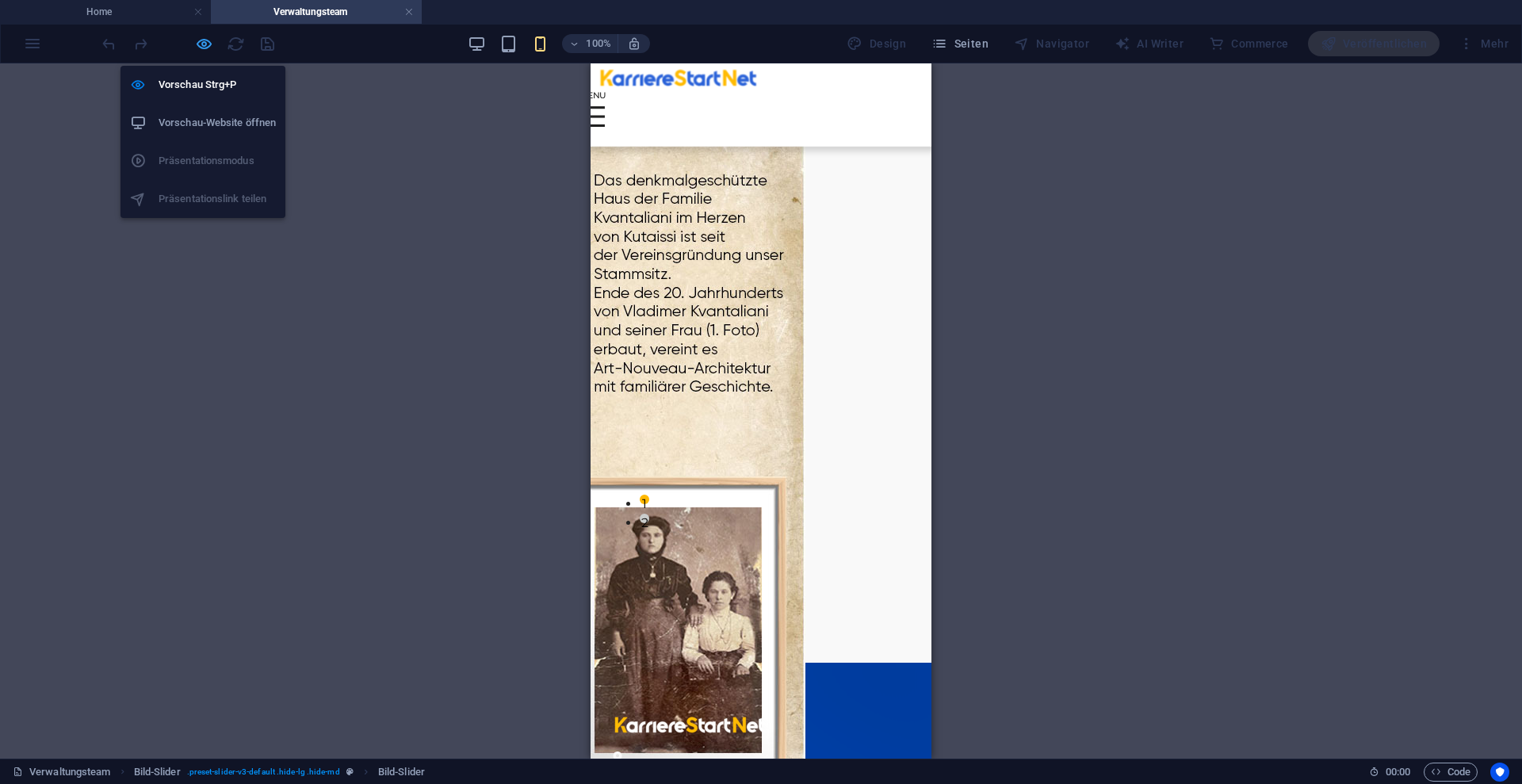 click at bounding box center (204, 44) 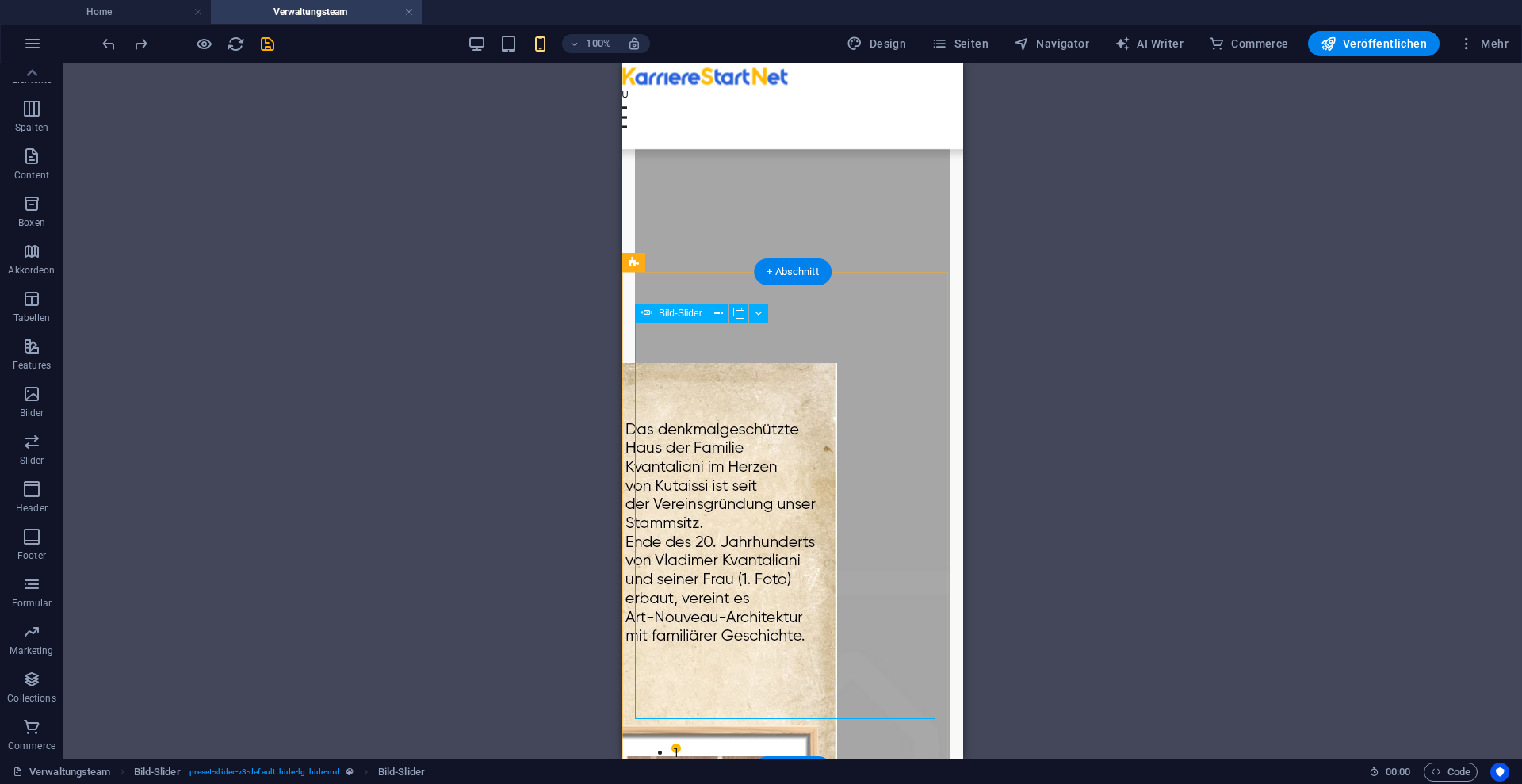 scroll, scrollTop: 487, scrollLeft: 0, axis: vertical 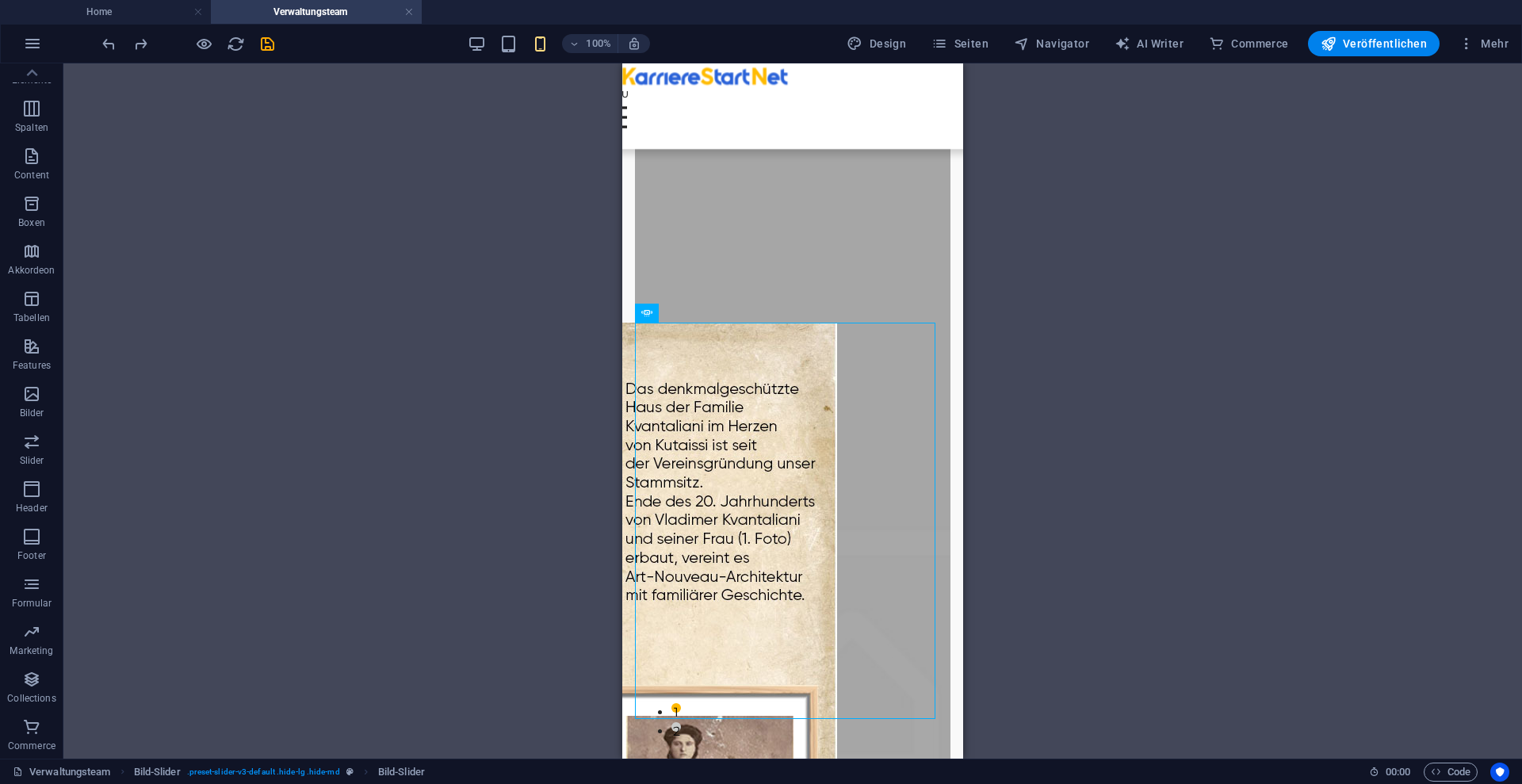 click on "100%" at bounding box center (558, 44) 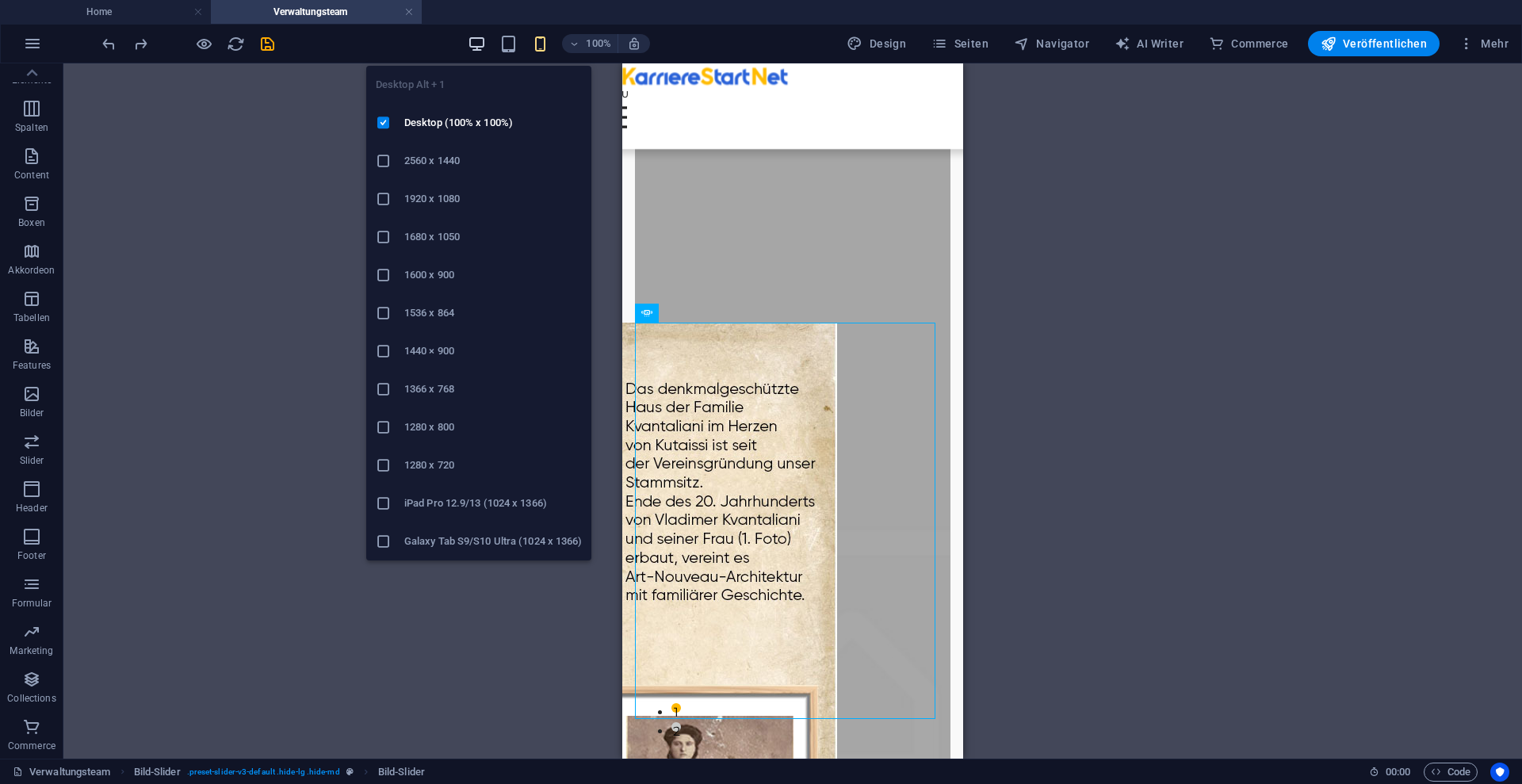 click at bounding box center [476, 44] 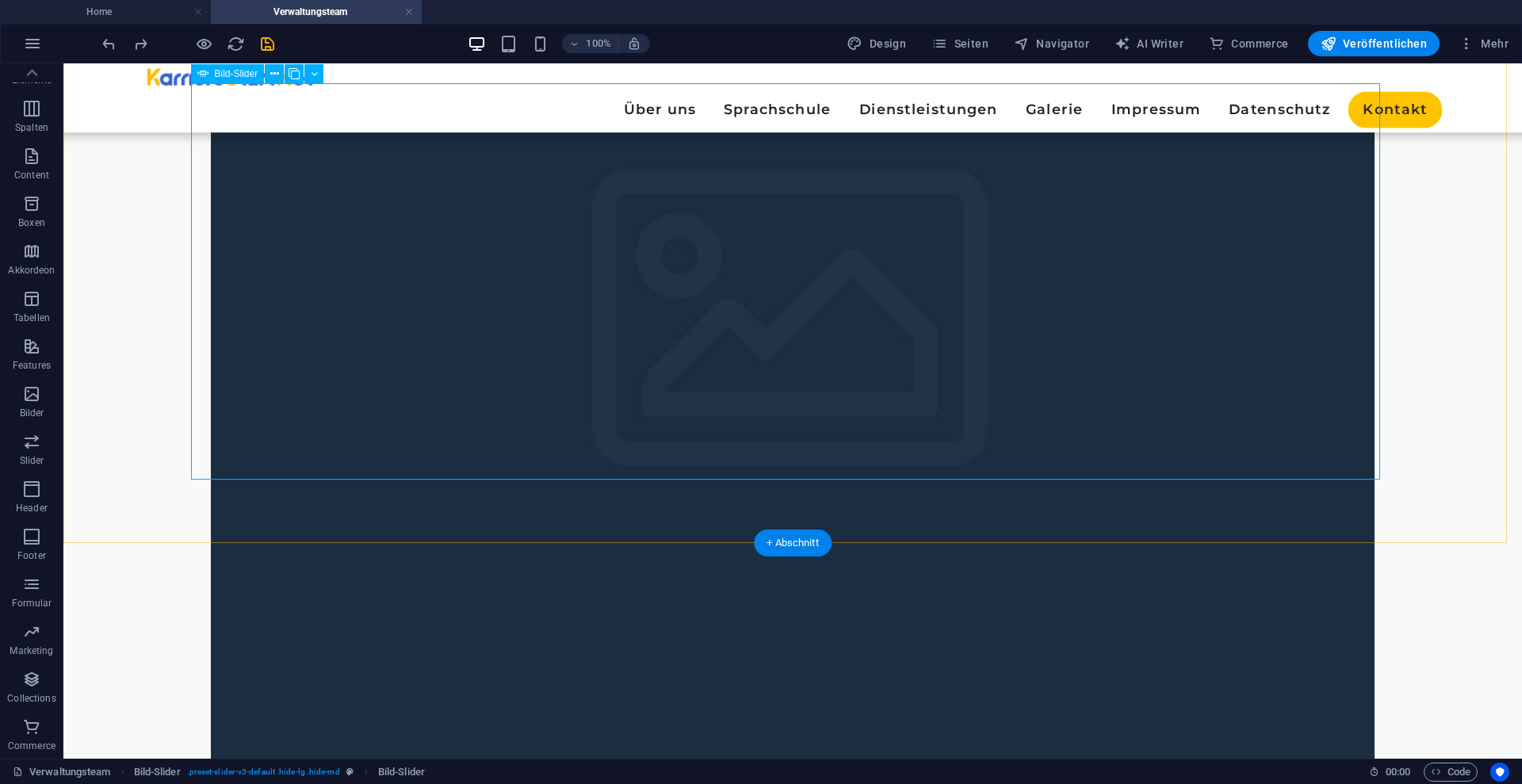 scroll, scrollTop: 934, scrollLeft: 0, axis: vertical 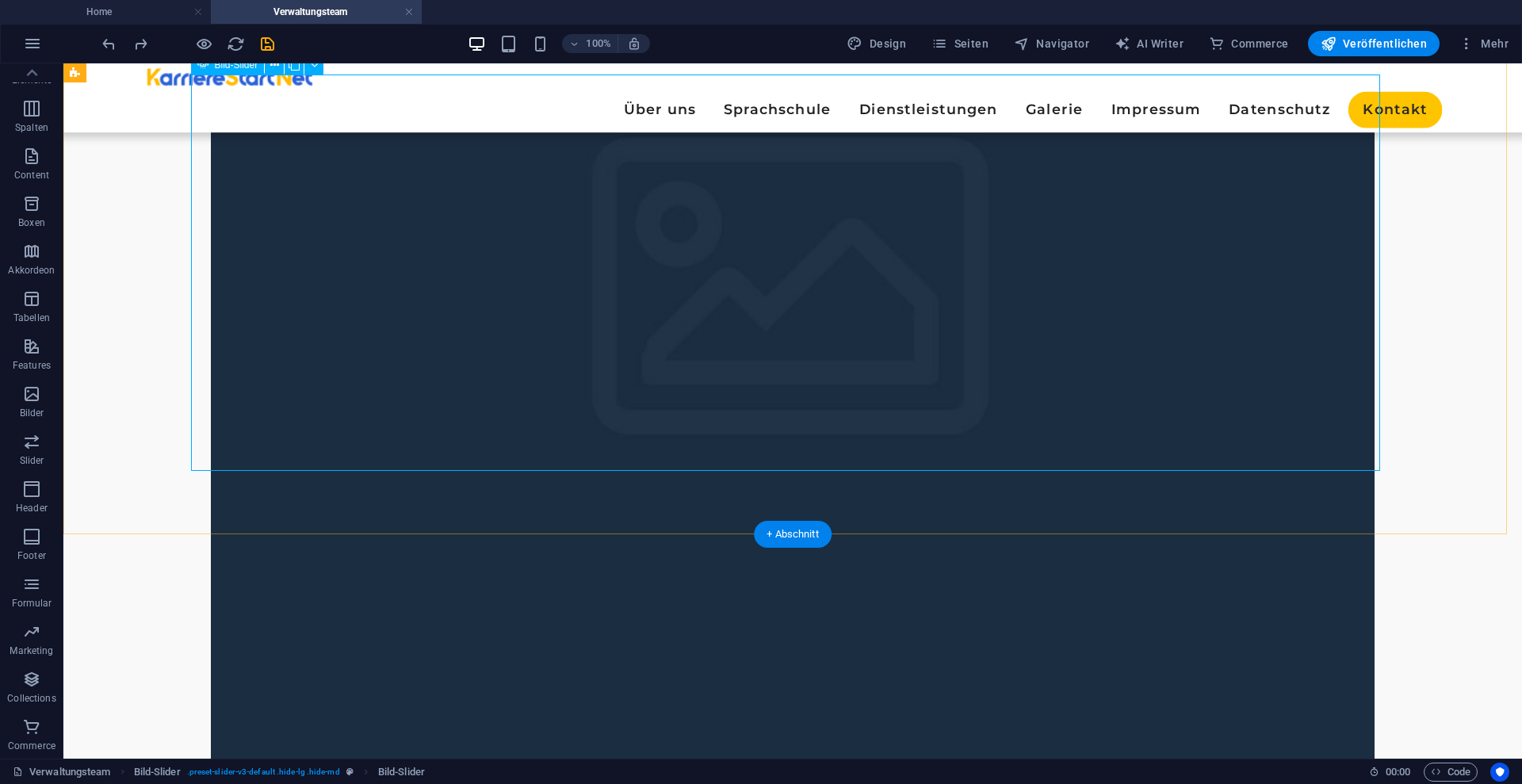 click on "1 2" at bounding box center [793, 4553] 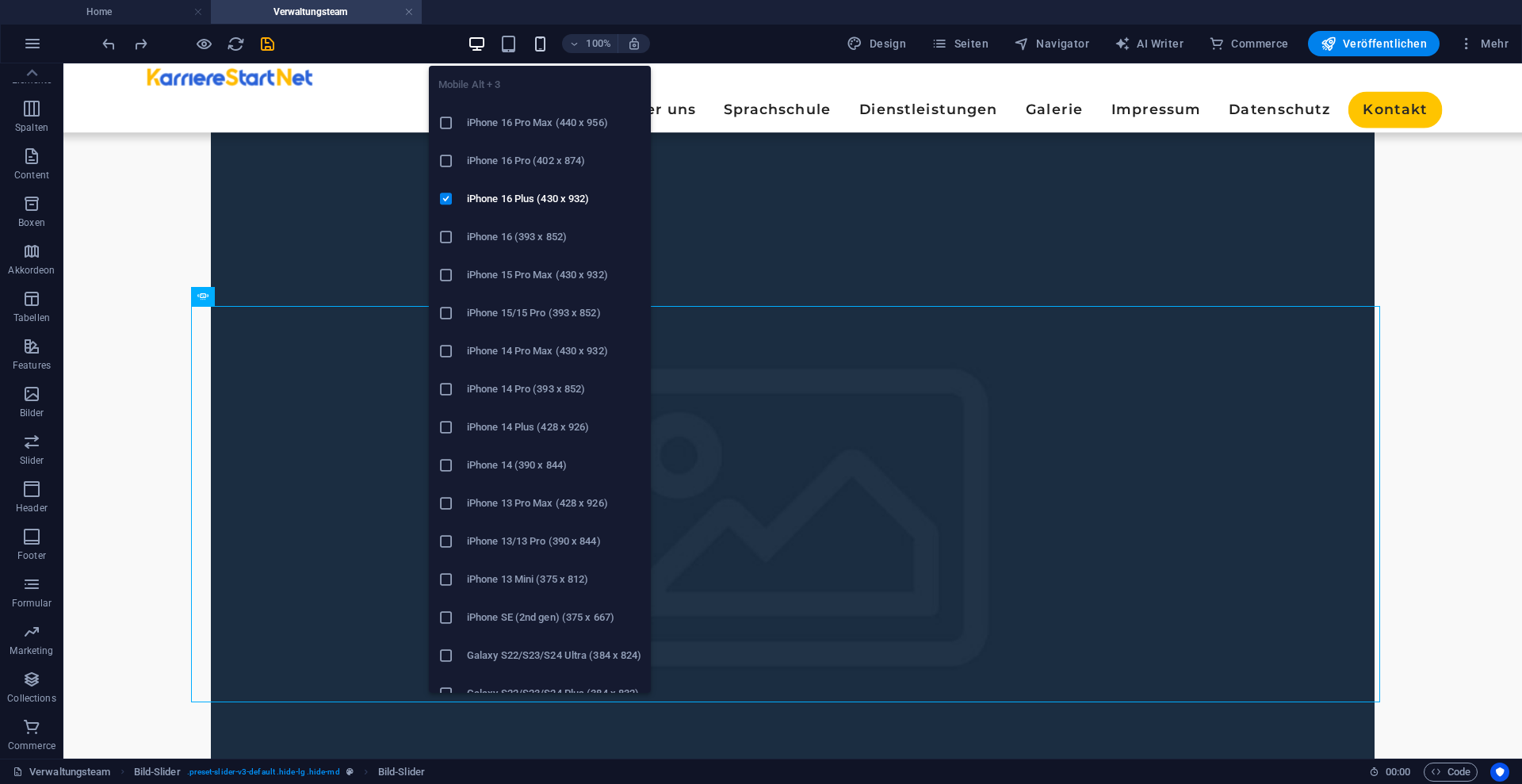 click at bounding box center [540, 44] 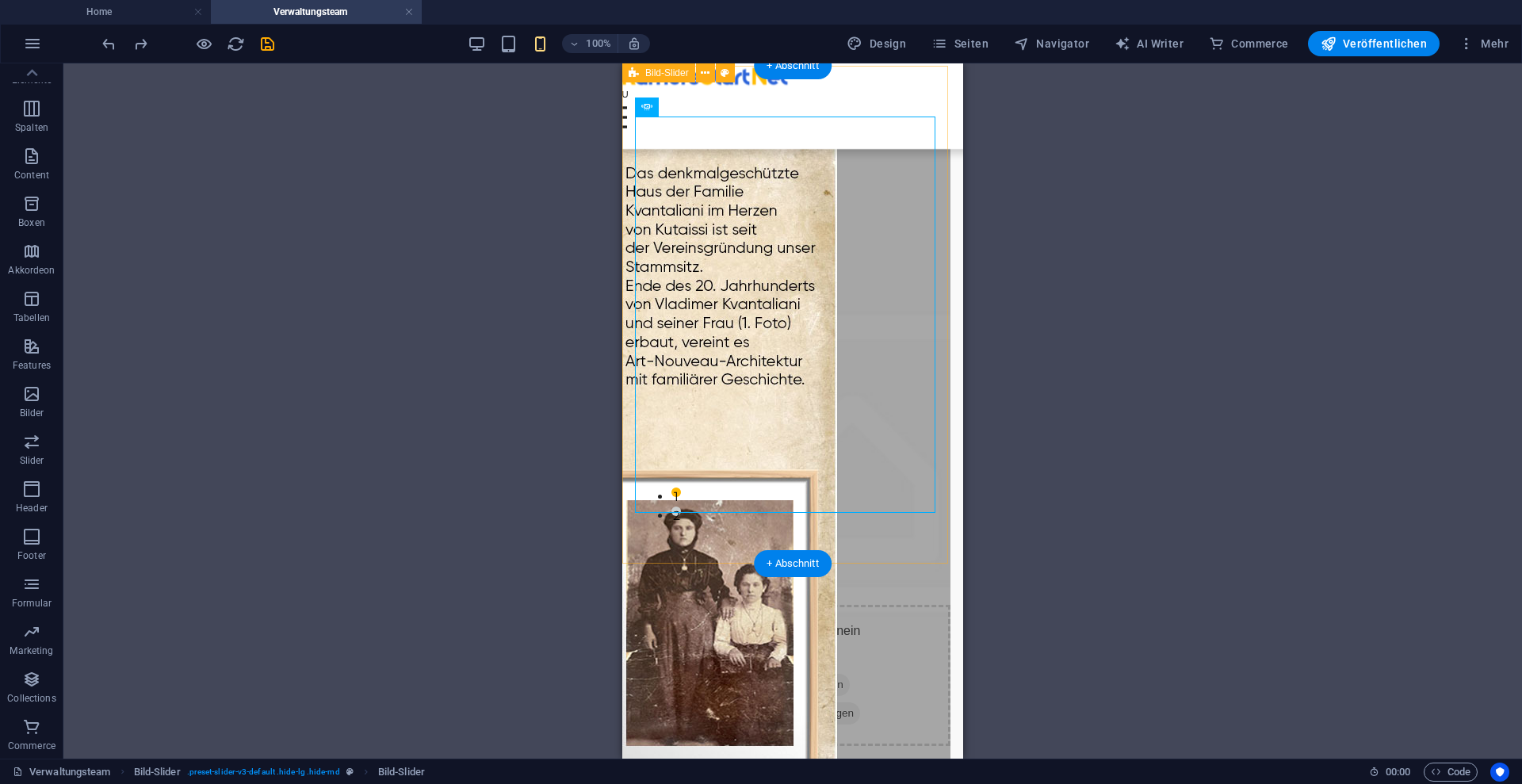 scroll, scrollTop: 471, scrollLeft: 0, axis: vertical 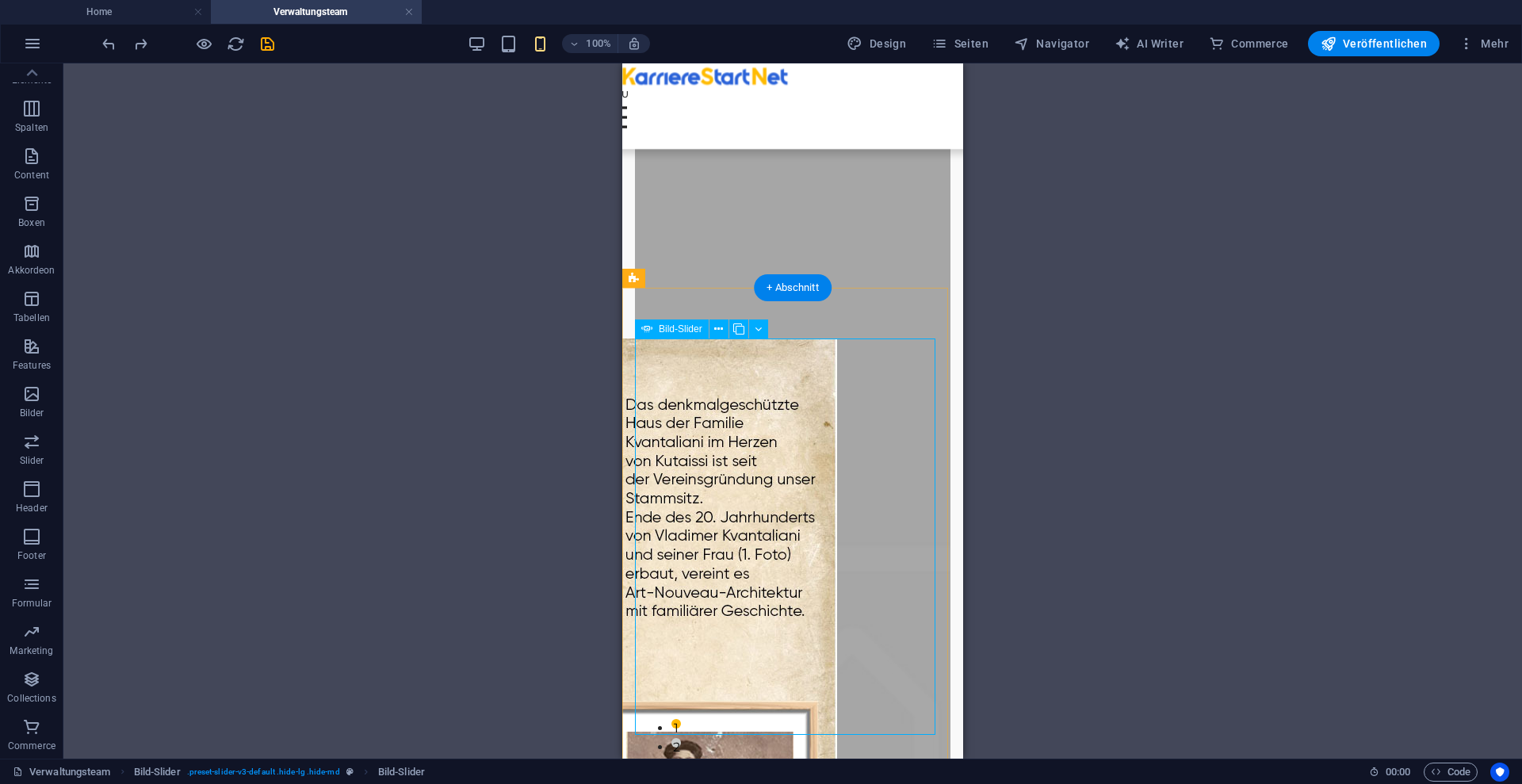 click at bounding box center (602, 1383) 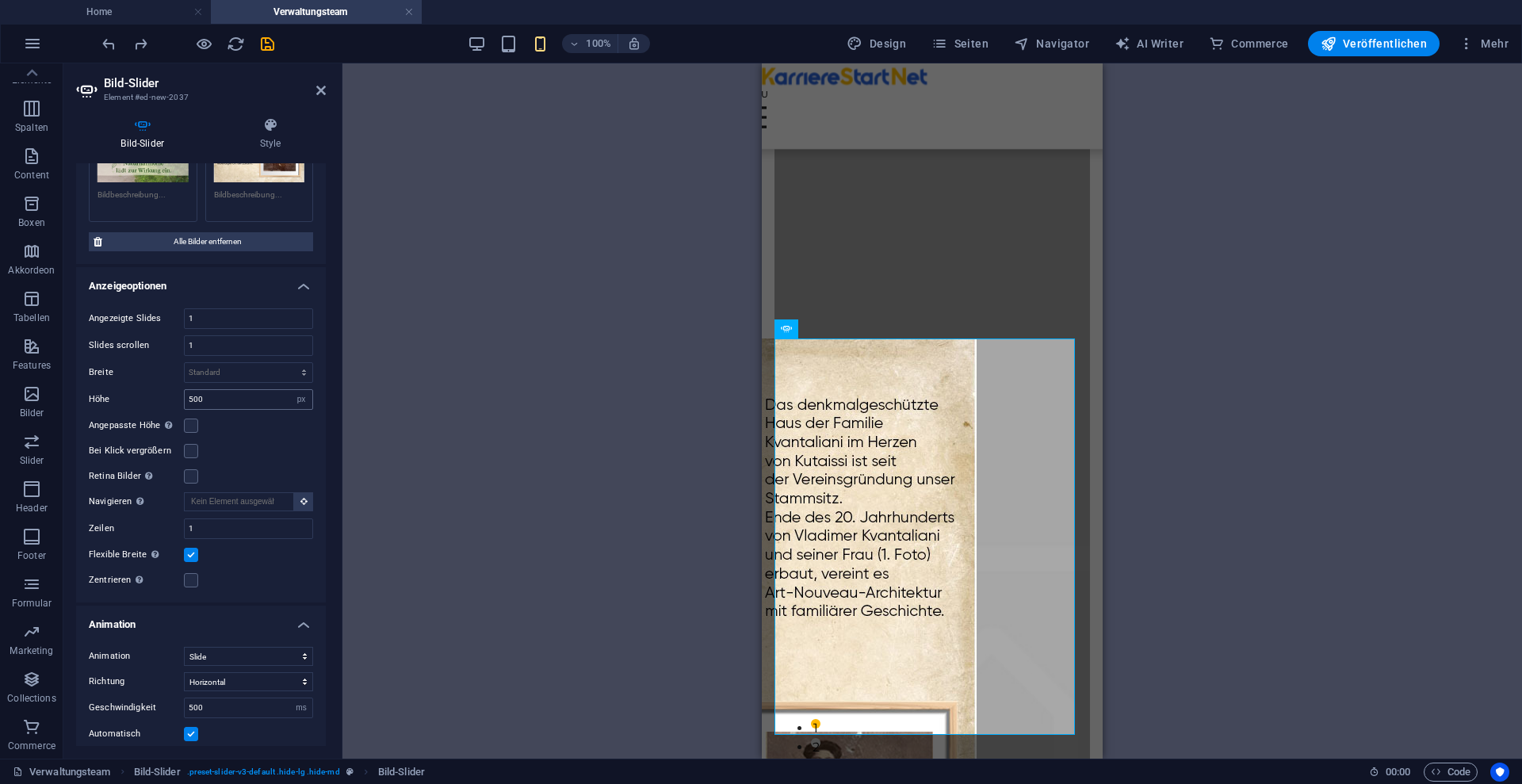 scroll, scrollTop: 0, scrollLeft: 0, axis: both 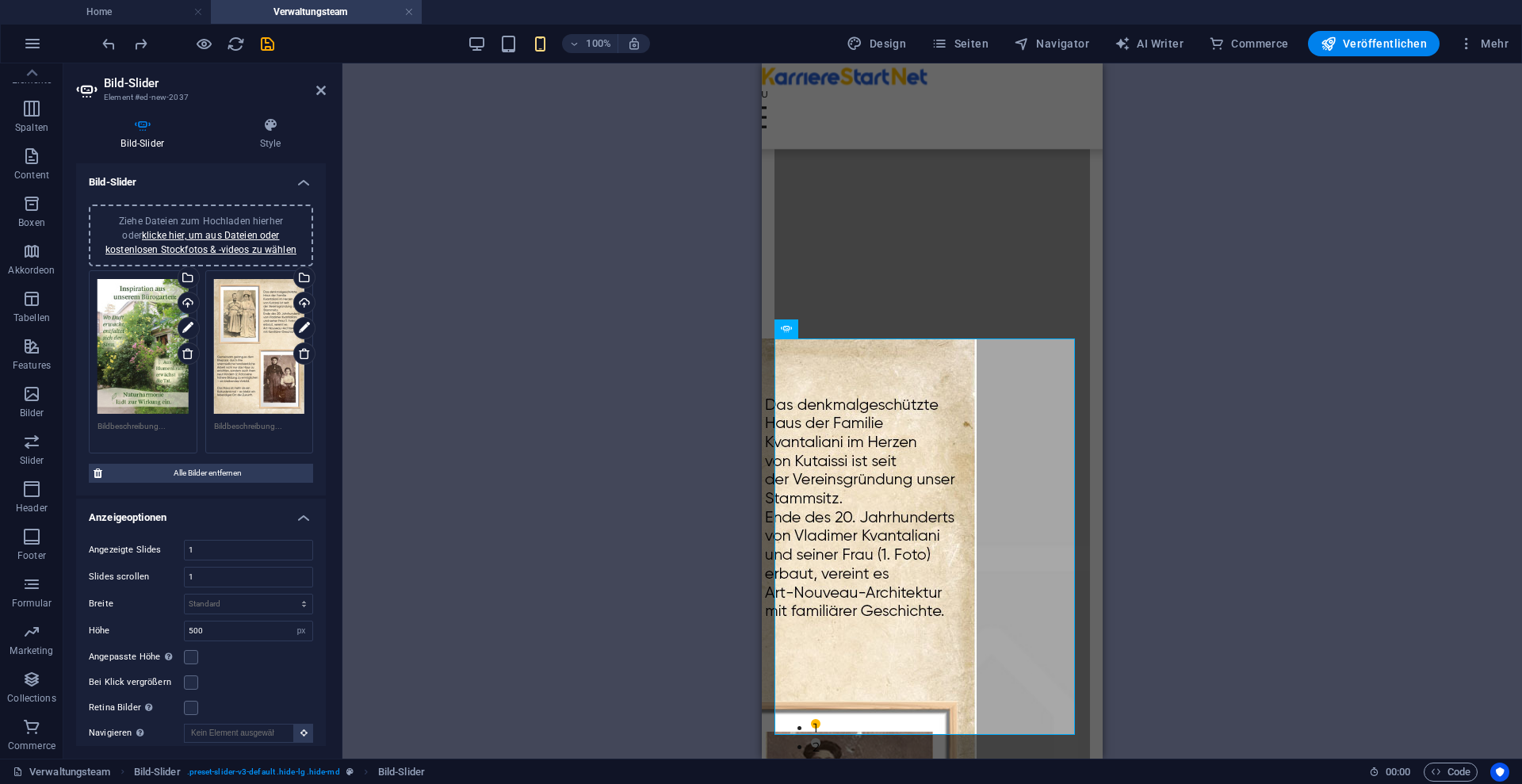 click on "Ziehe Dateien zum Hochladen hierher oder  klicke hier, um aus Dateien oder kostenlosen Stockfotos & -videos zu wählen Wähle aus deinen Dateien, Stockfotos oder lade Dateien hoch Hochladen" at bounding box center (143, 361) 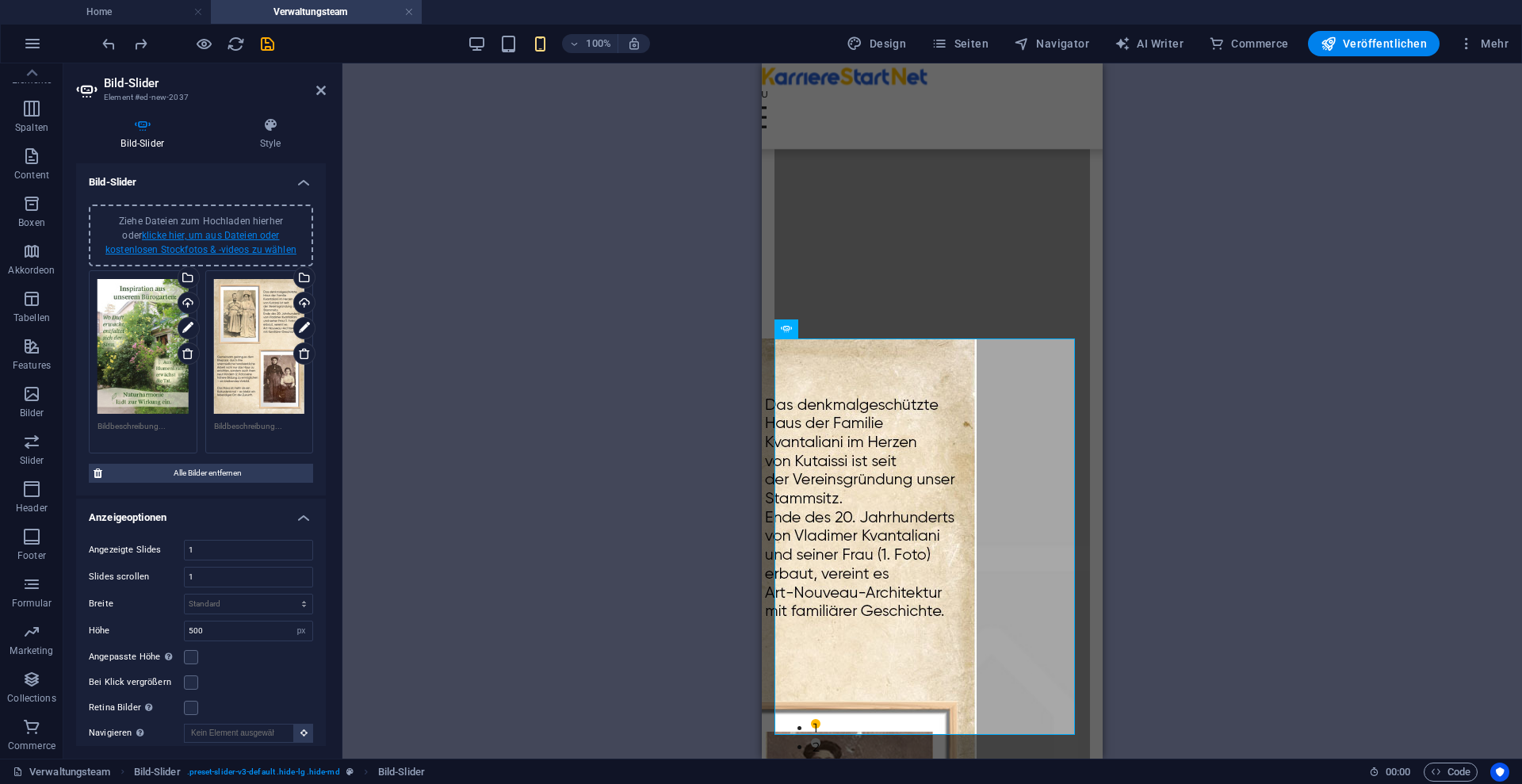 click on "klicke hier, um aus Dateien oder kostenlosen Stockfotos & -videos zu wählen" at bounding box center [201, 243] 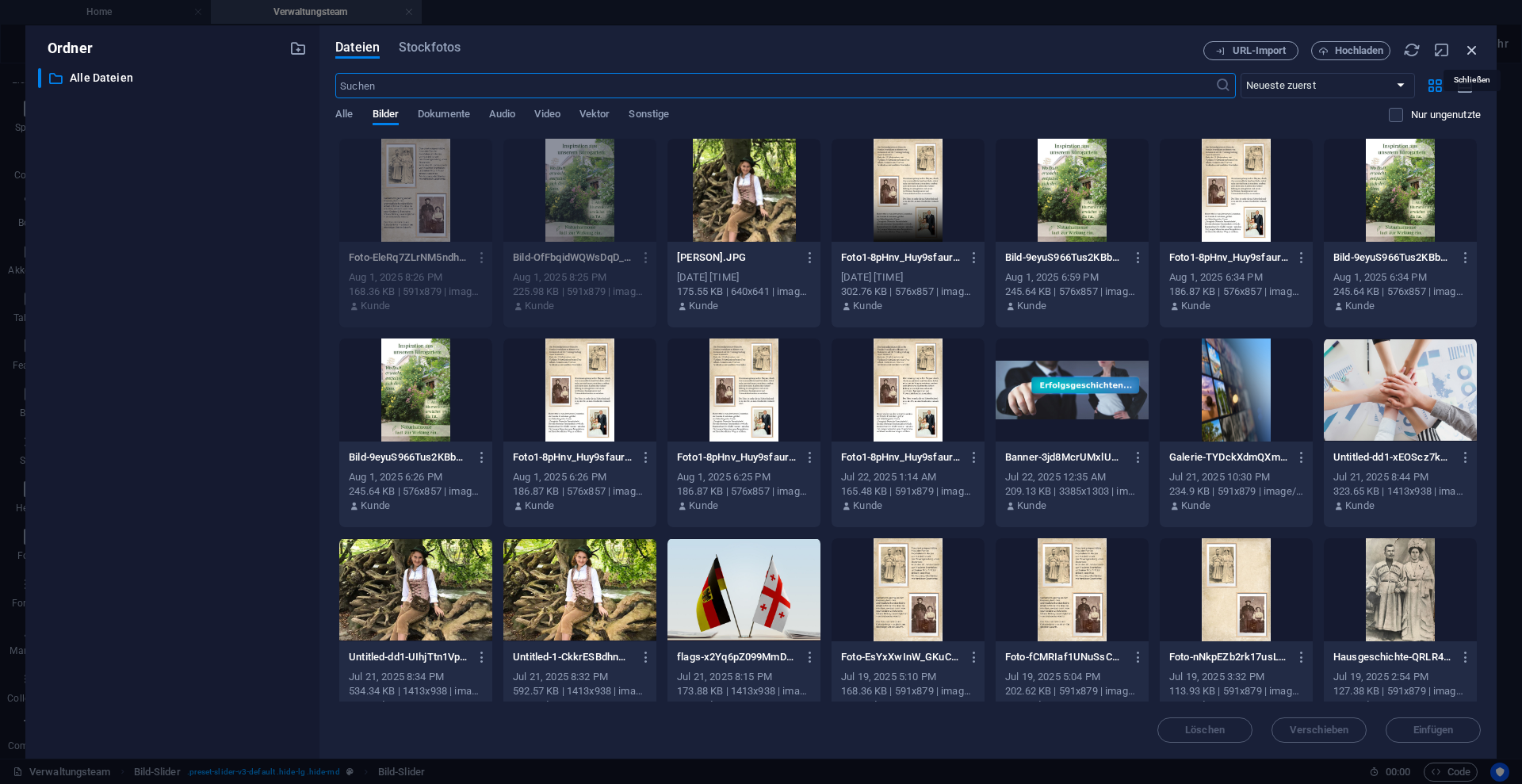 click at bounding box center [1472, 50] 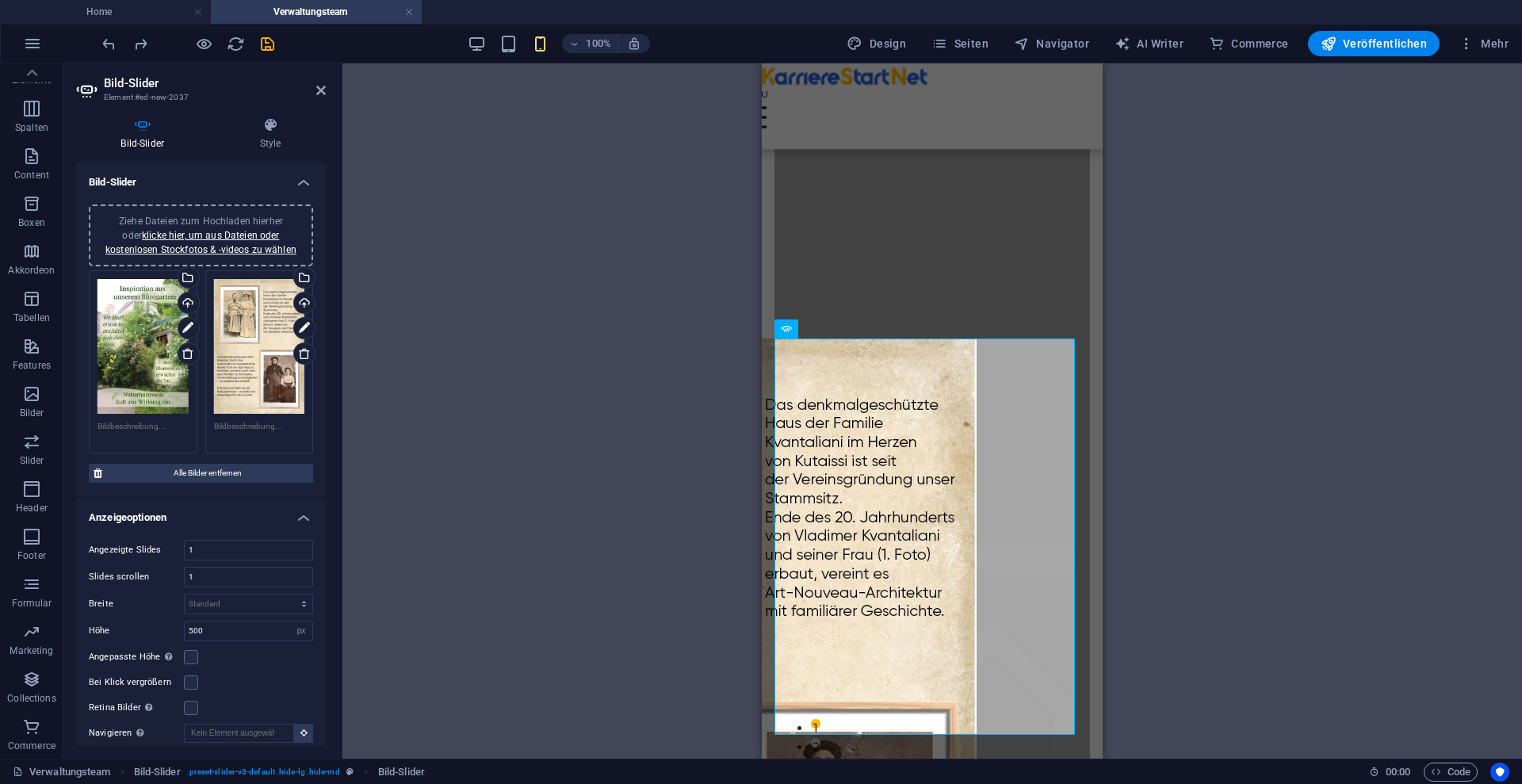 click on "Ziehe Dateien zum Hochladen hierher oder  klicke hier, um aus Dateien oder kostenlosen Stockfotos & -videos zu wählen" at bounding box center (143, 346) 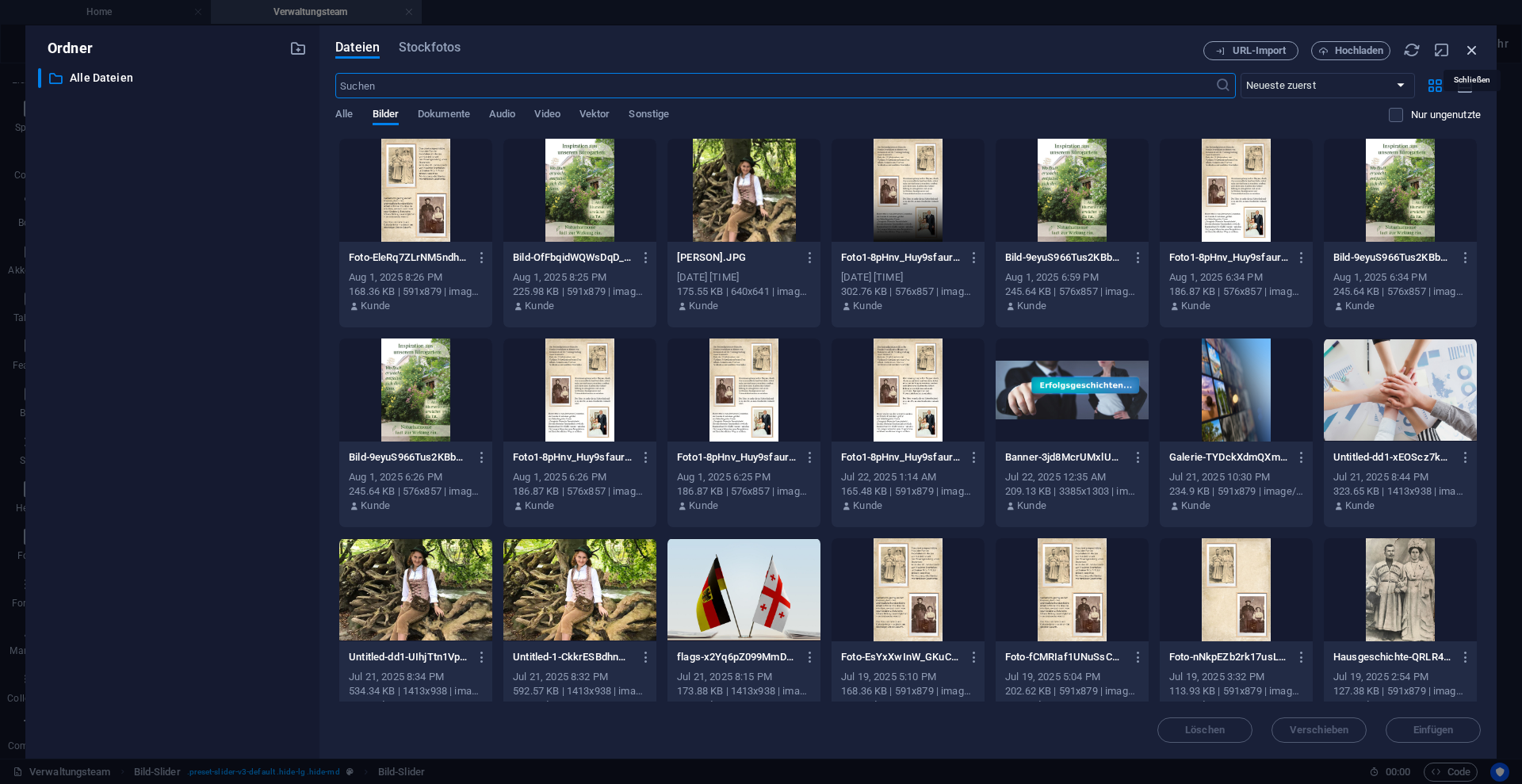 click at bounding box center (1472, 50) 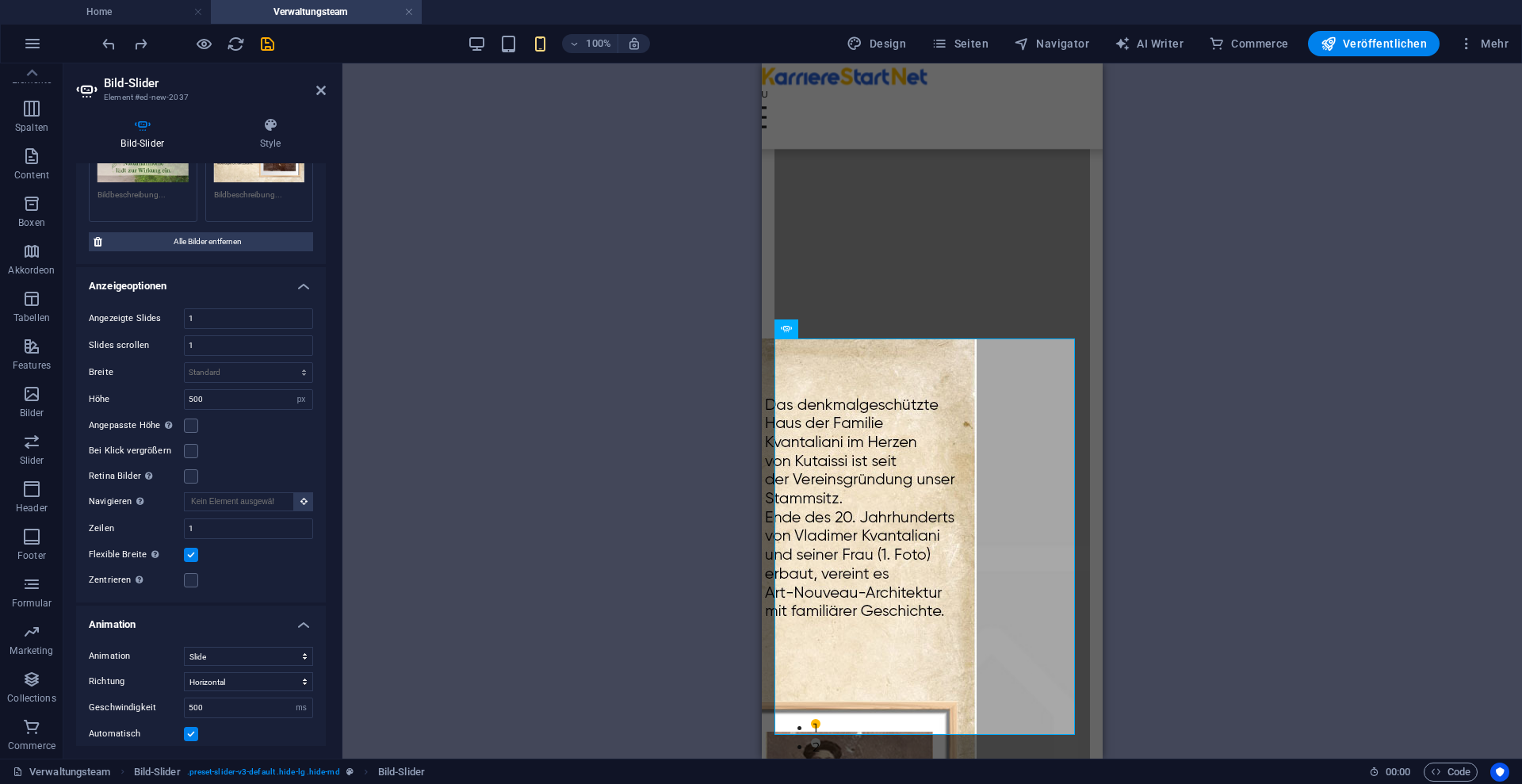scroll, scrollTop: 393, scrollLeft: 0, axis: vertical 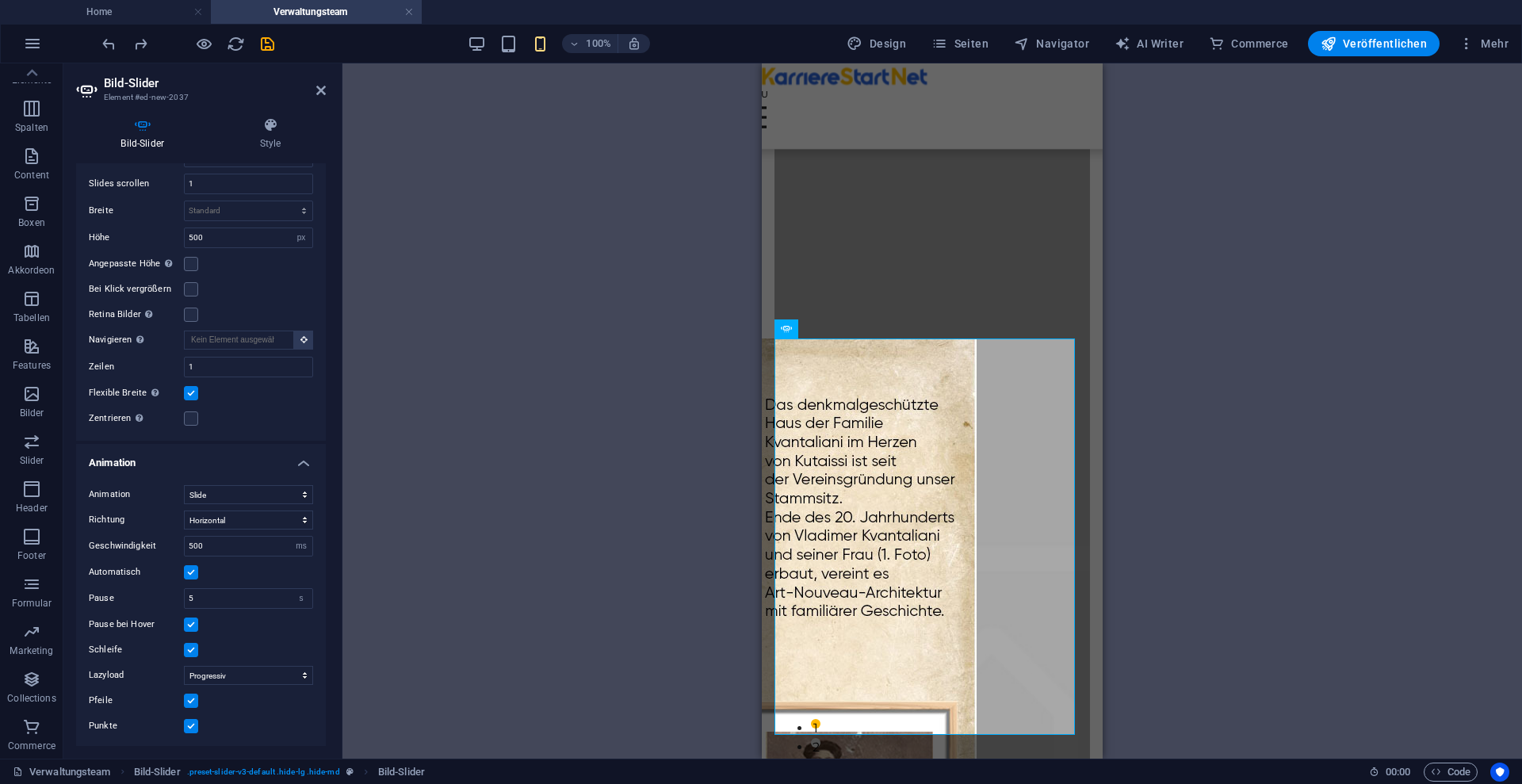 click on "Bild-Slider Style Bild-Slider Ziehe Dateien zum Hochladen hierher oder  klicke hier, um aus Dateien oder kostenlosen Stockfotos & -videos zu wählen Ziehe Dateien zum Hochladen hierher oder  klicke hier, um aus Dateien oder kostenlosen Stockfotos & -videos zu wählen Wähle aus deinen Dateien, Stockfotos oder lade Dateien hoch Hochladen Ziehe Dateien zum Hochladen hierher oder  klicke hier, um aus Dateien oder kostenlosen Stockfotos & -videos zu wählen Wähle aus deinen Dateien, Stockfotos oder lade Dateien hoch Hochladen Alle Bilder entfernen Anzeigeoptionen Angezeigte Slides 1 Slides scrollen 1 Breite Standard px % rem em vw vh Höhe 500 Standard px rem em vw vh Angepasste Höhe Slider übernimmt automatisch die Höhe des aktuellen Slides. "Angezeigte Slides" muss dafür auf 1 gesetzt sein. Bei Klick vergrößern Retina Bilder Automatisch Retina-Bilder und kleinere Bilder auf Smartphones laden Navigieren Wähle einen anderen Slider, der durch diesen navigiert werden soll" at bounding box center (201, 431) 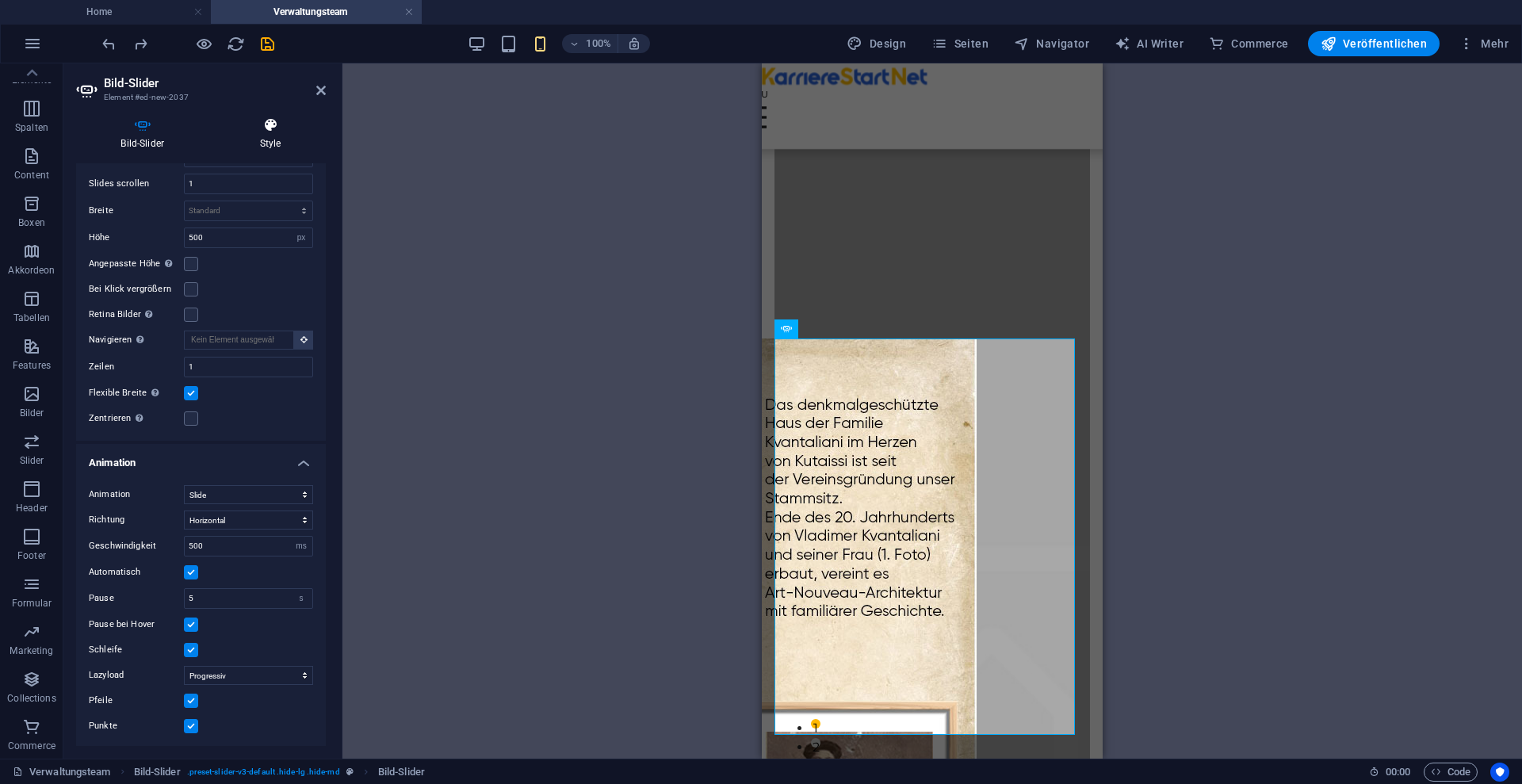 click at bounding box center (270, 125) 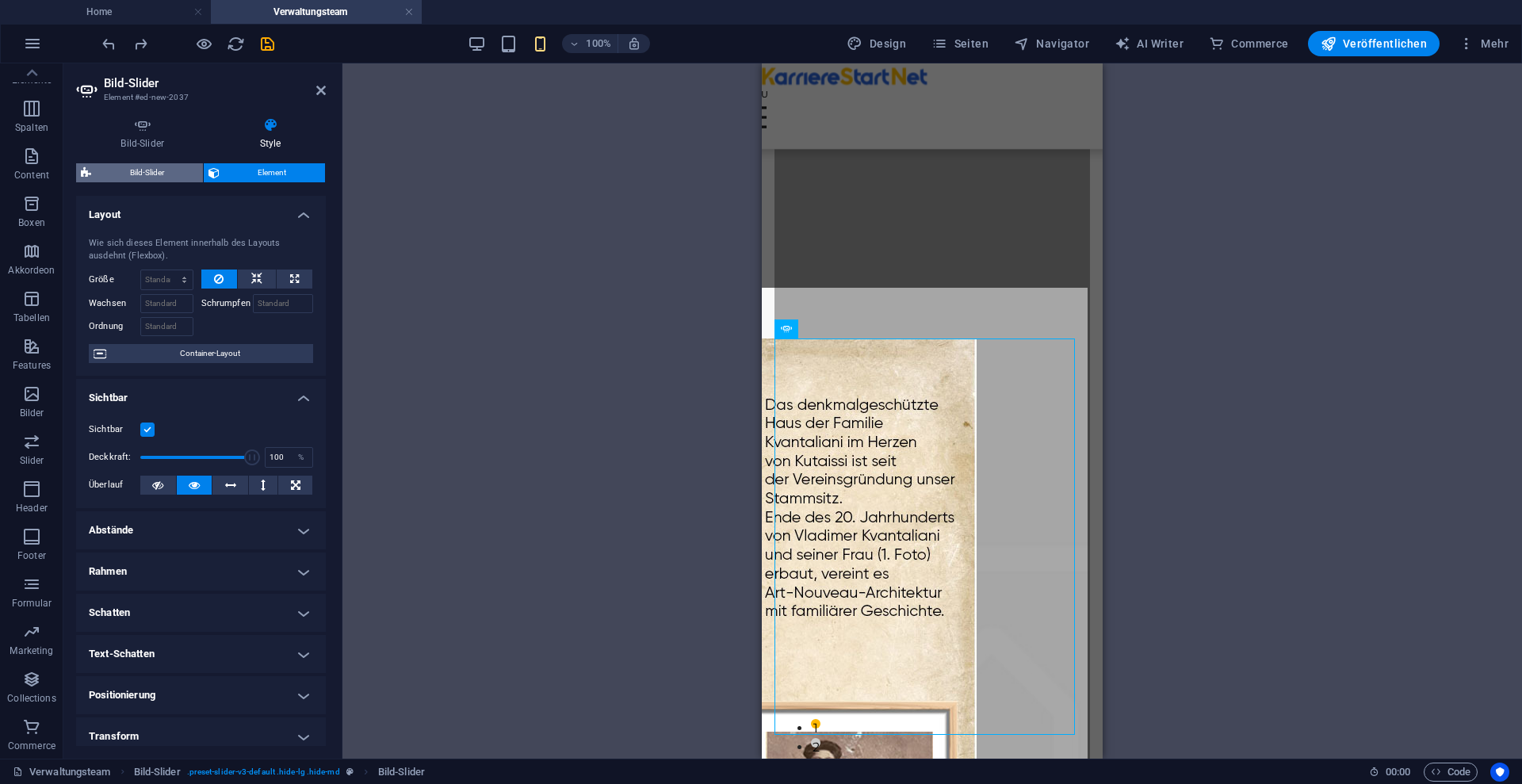 click on "Bild-Slider" at bounding box center (147, 173) 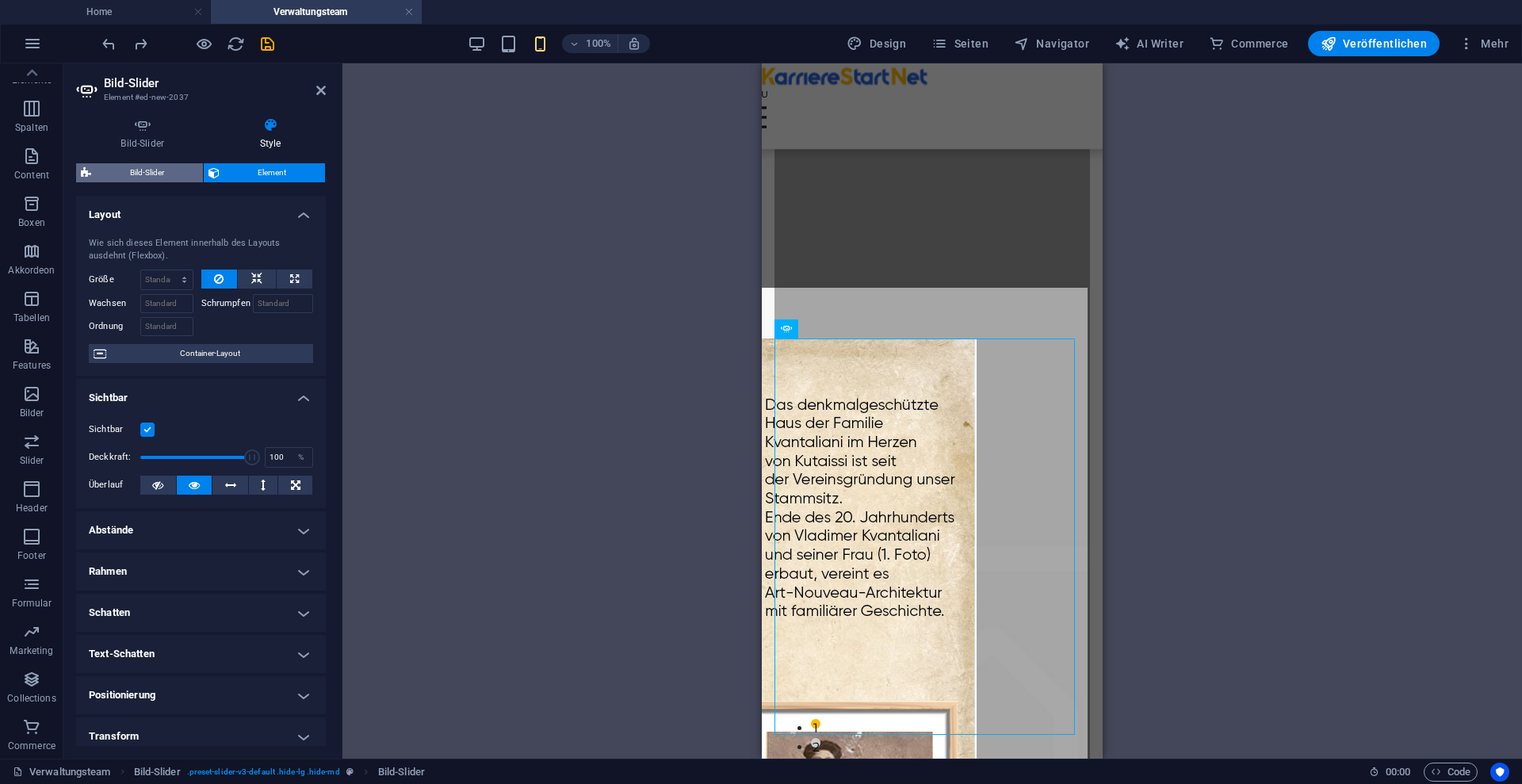 select on "region" 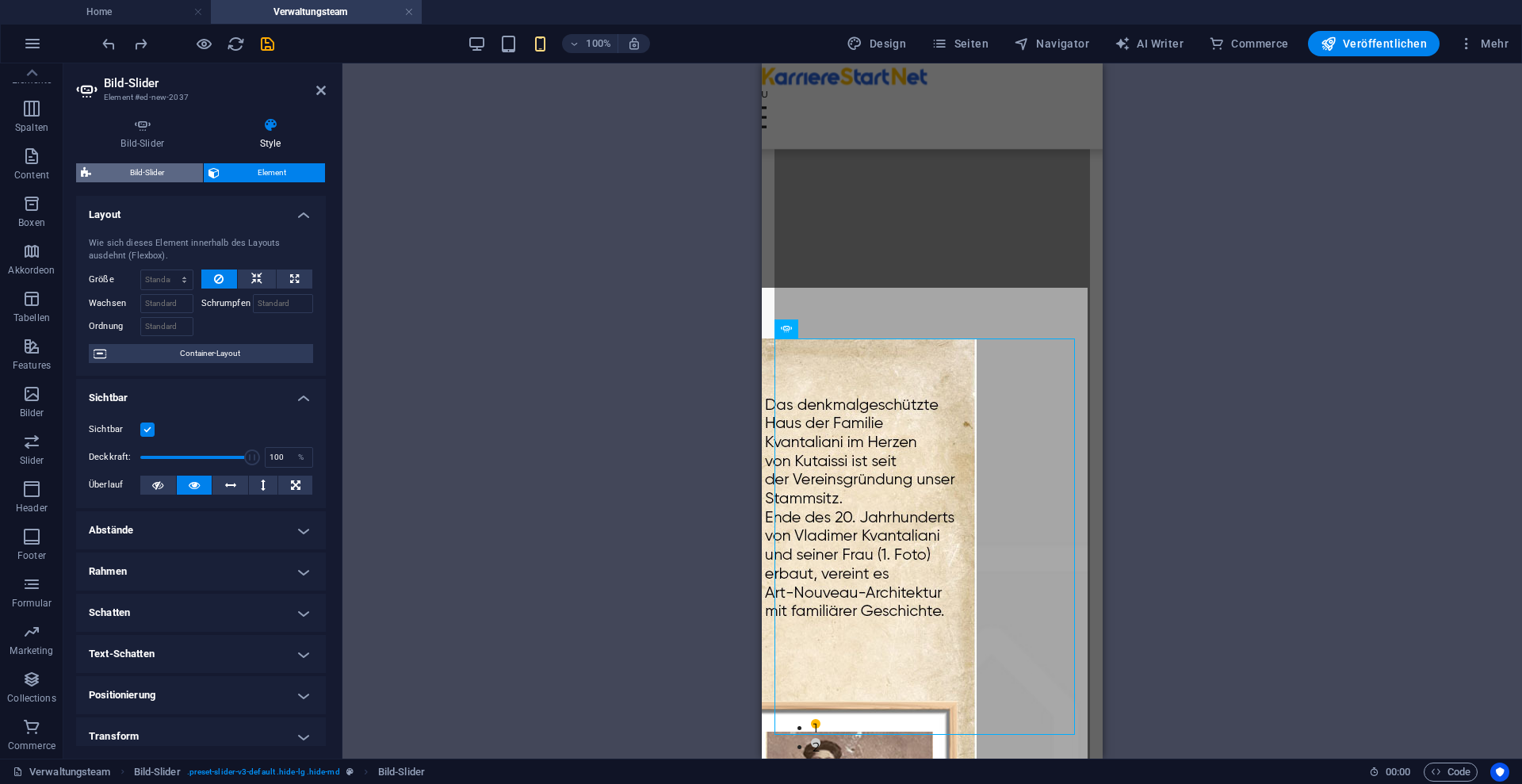 select on "rem" 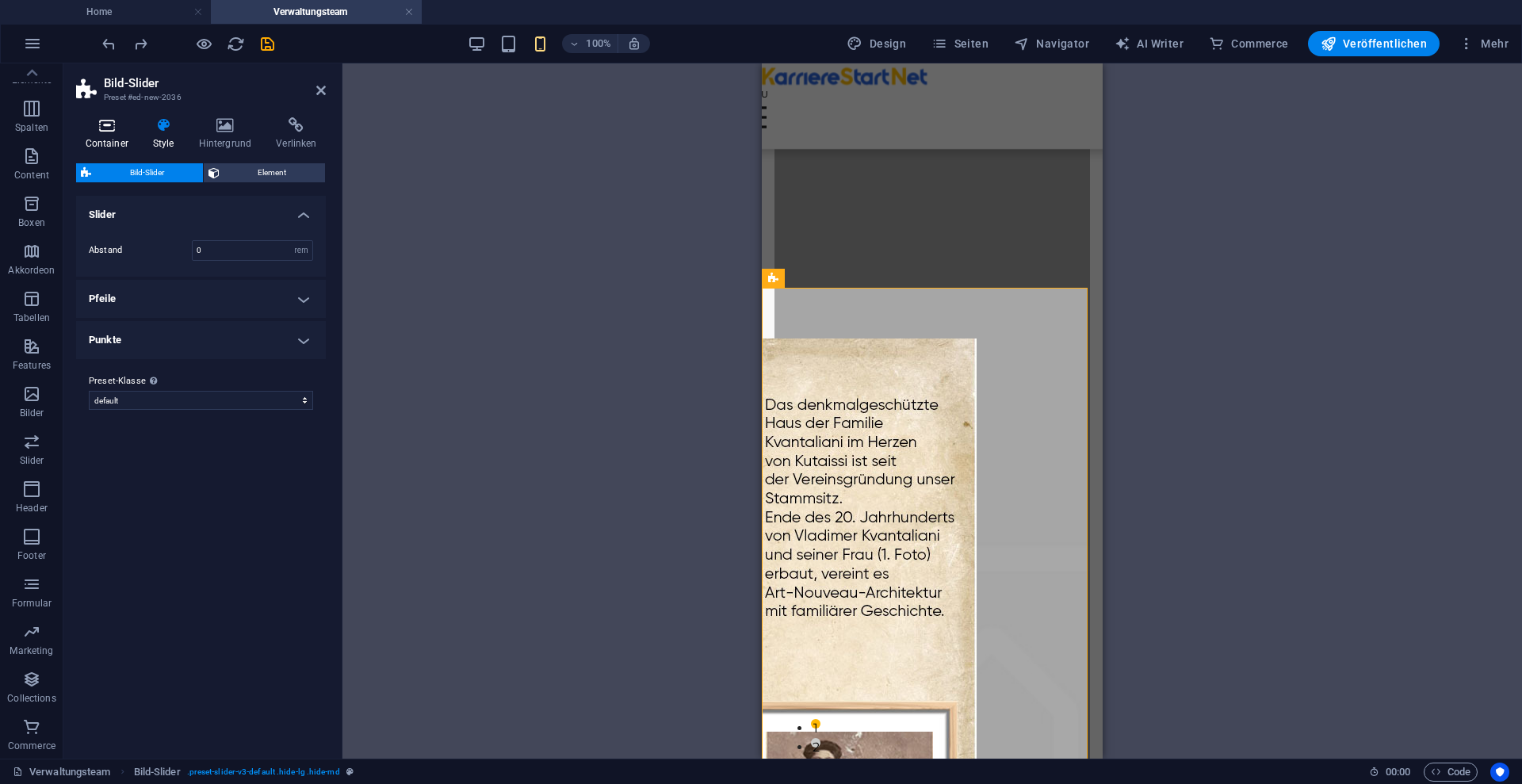 click at bounding box center [106, 125] 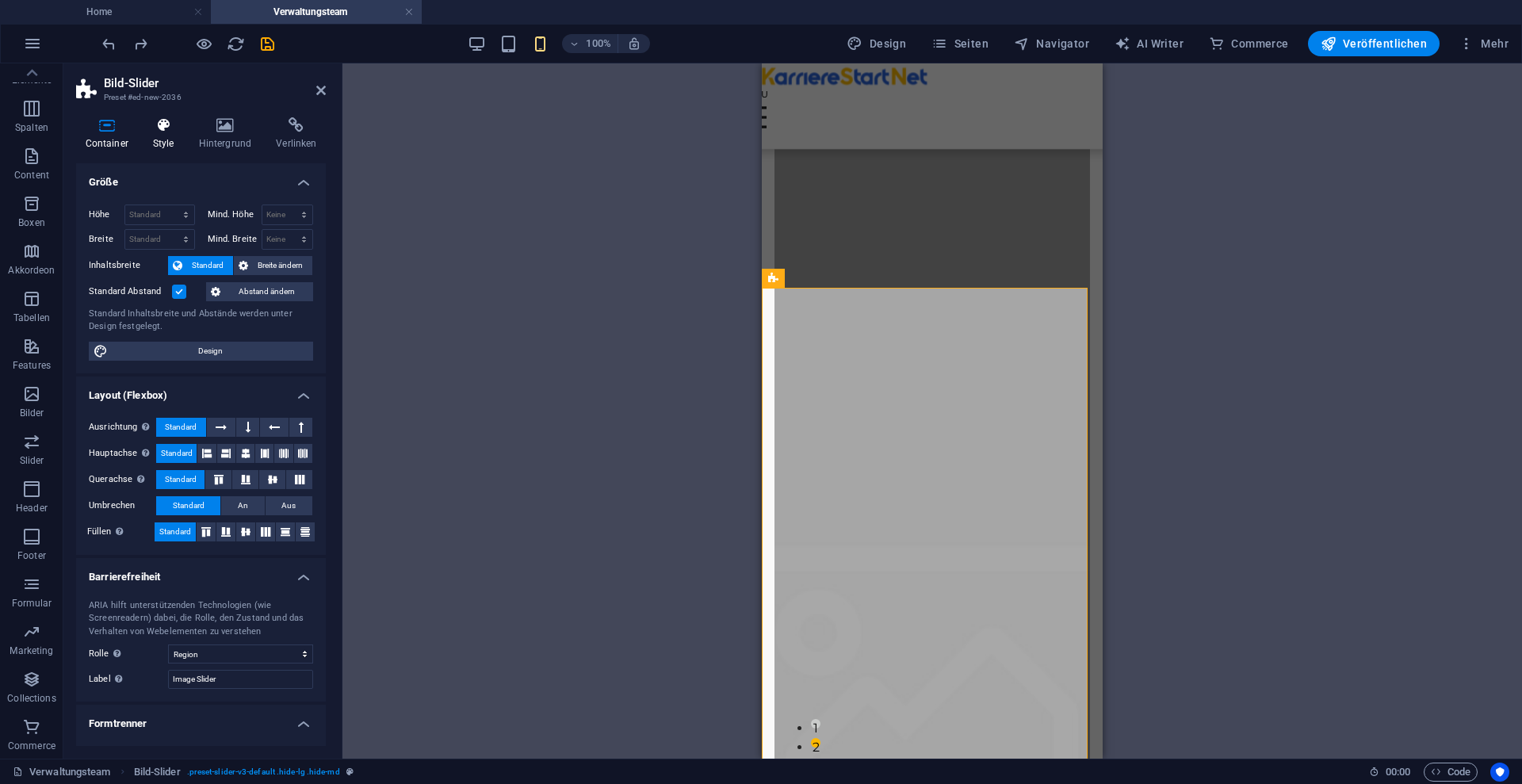 click on "Style" at bounding box center (166, 134) 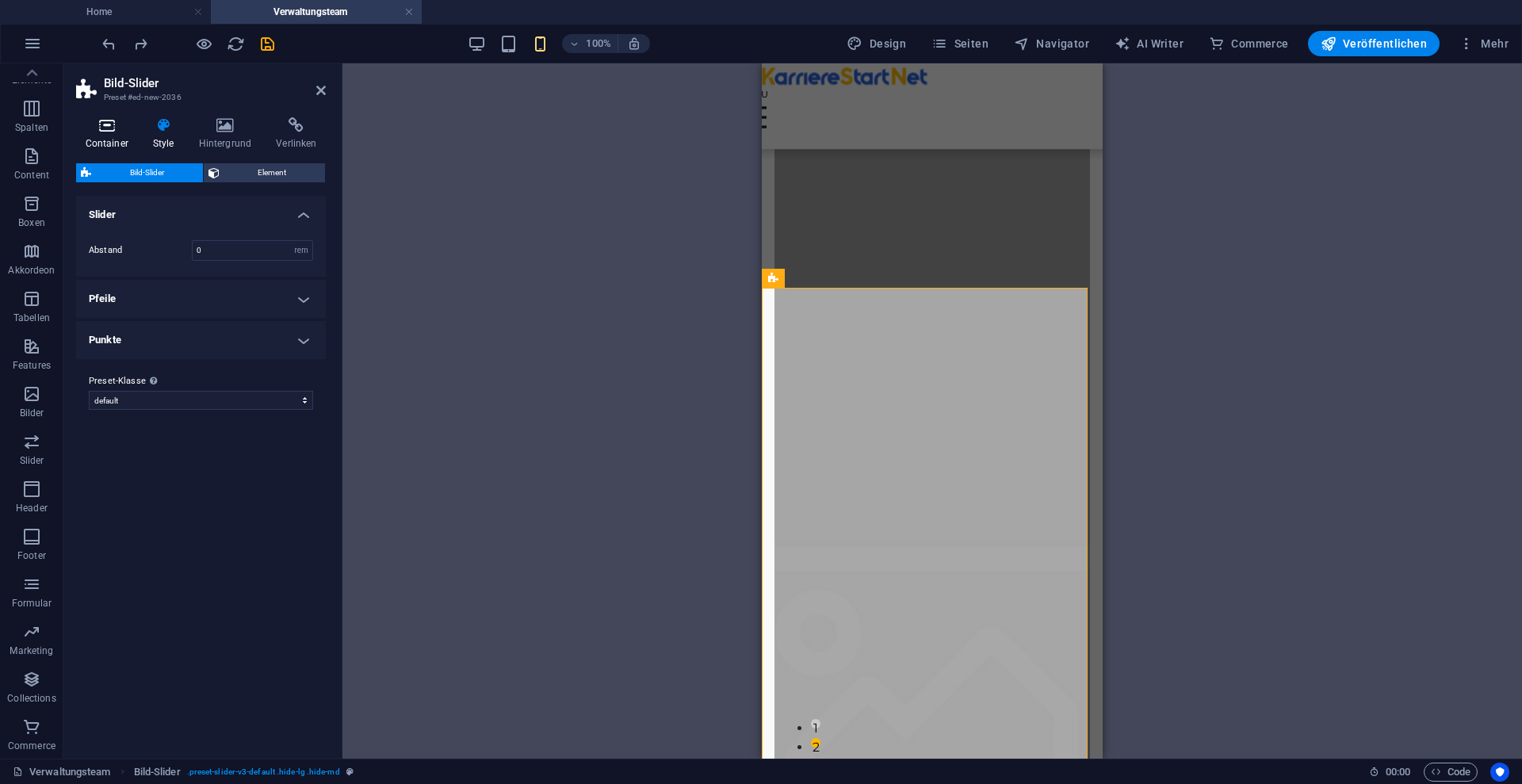 click on "Style" at bounding box center (166, 134) 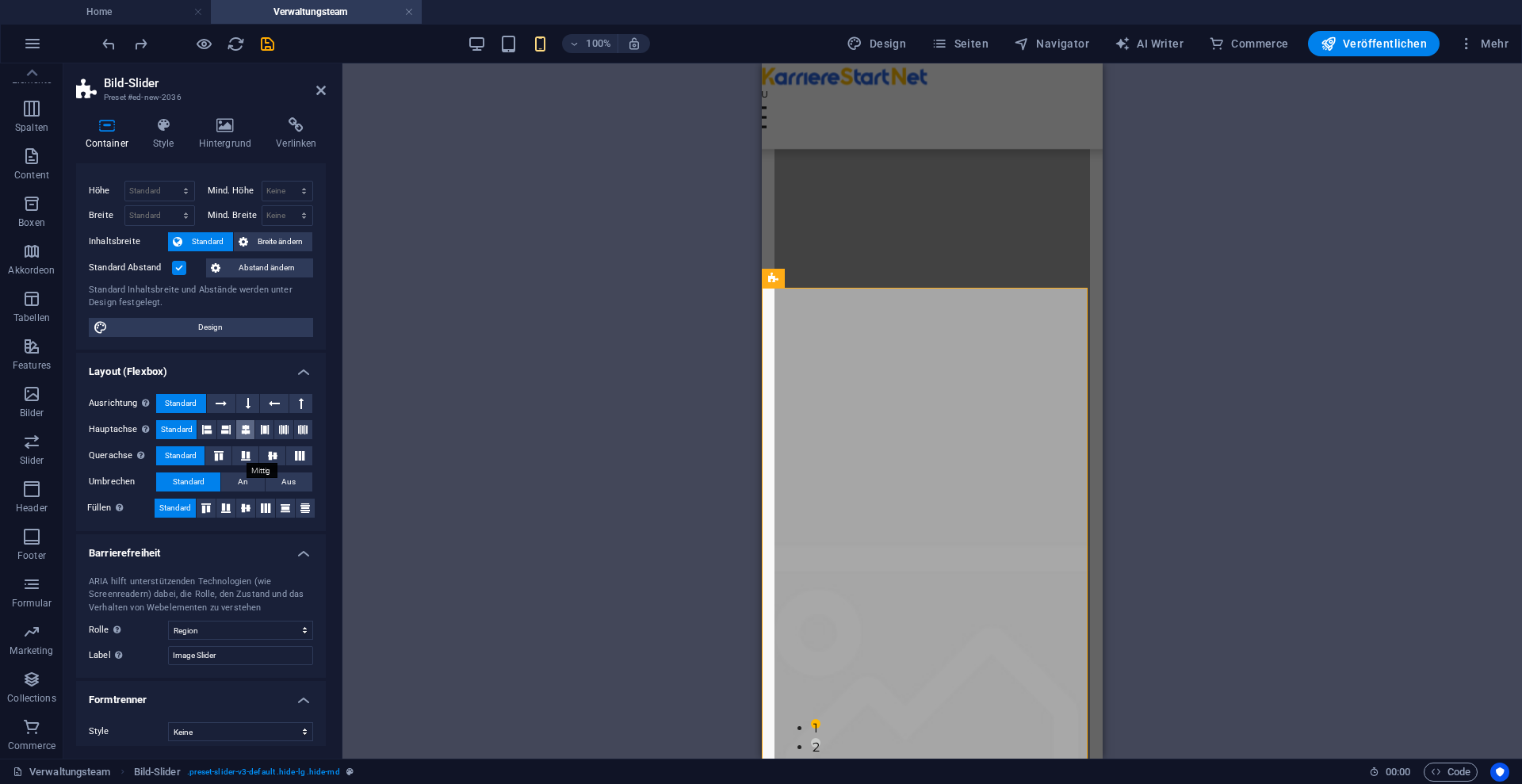 scroll, scrollTop: 32, scrollLeft: 0, axis: vertical 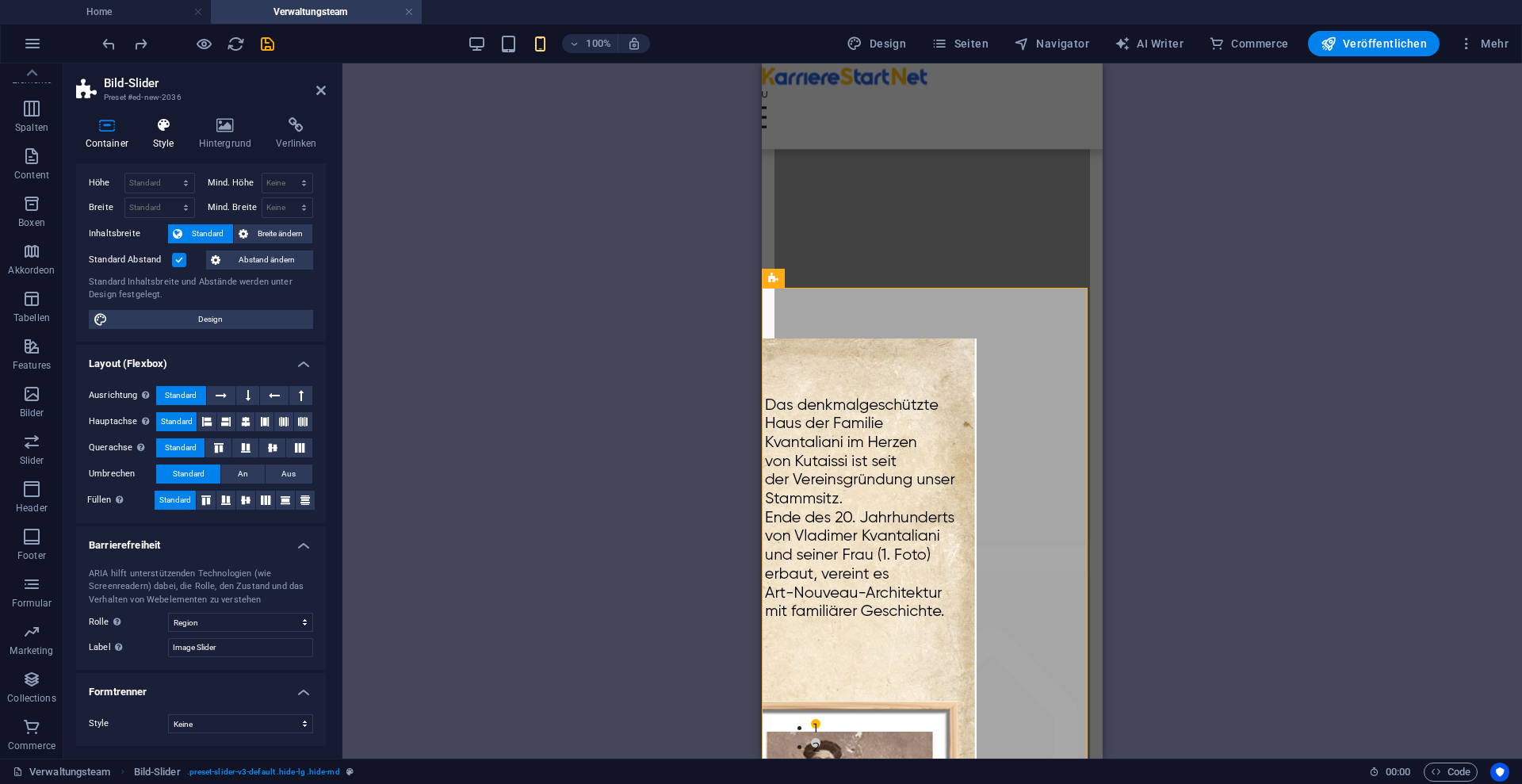 click at bounding box center (163, 125) 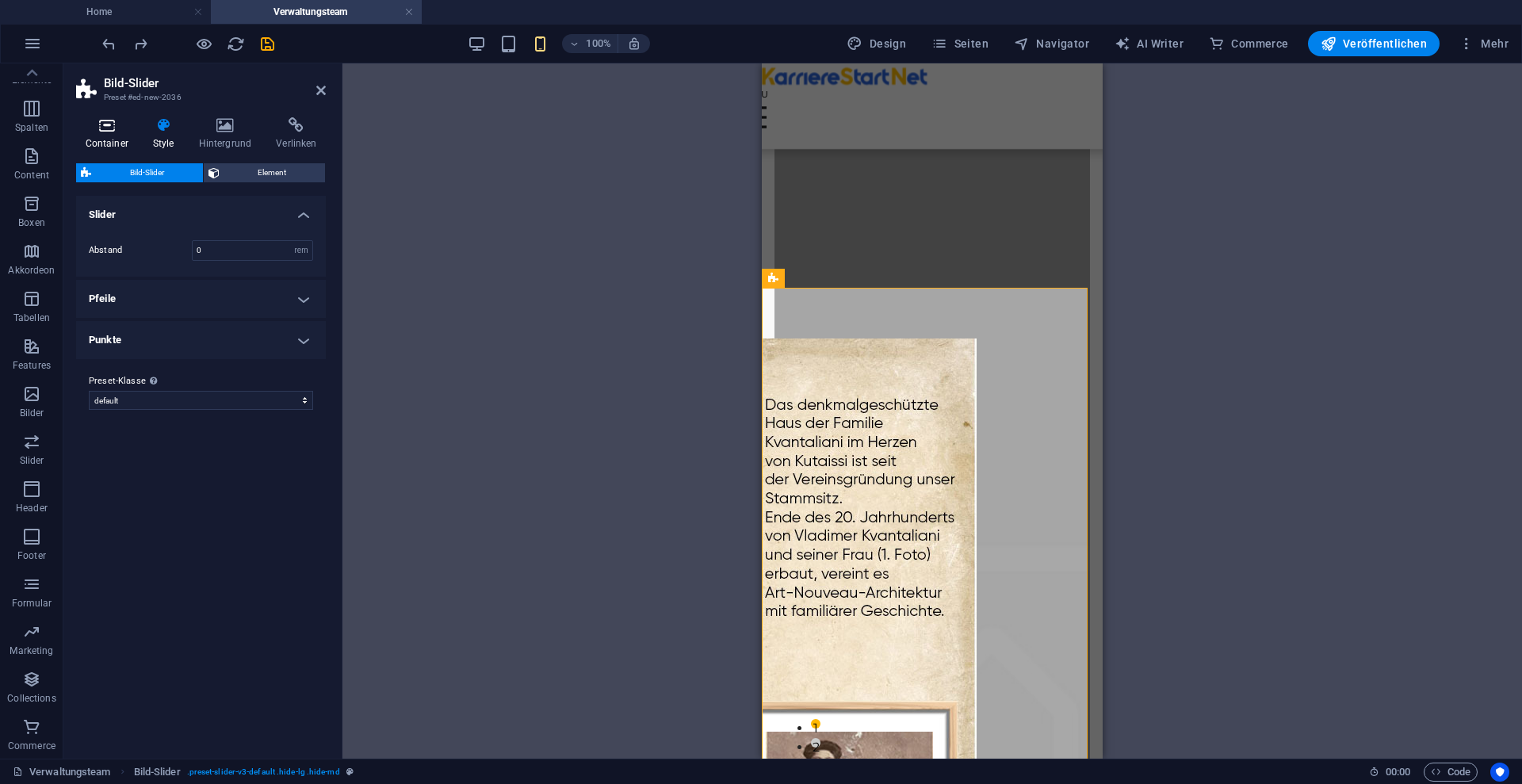 click at bounding box center (106, 125) 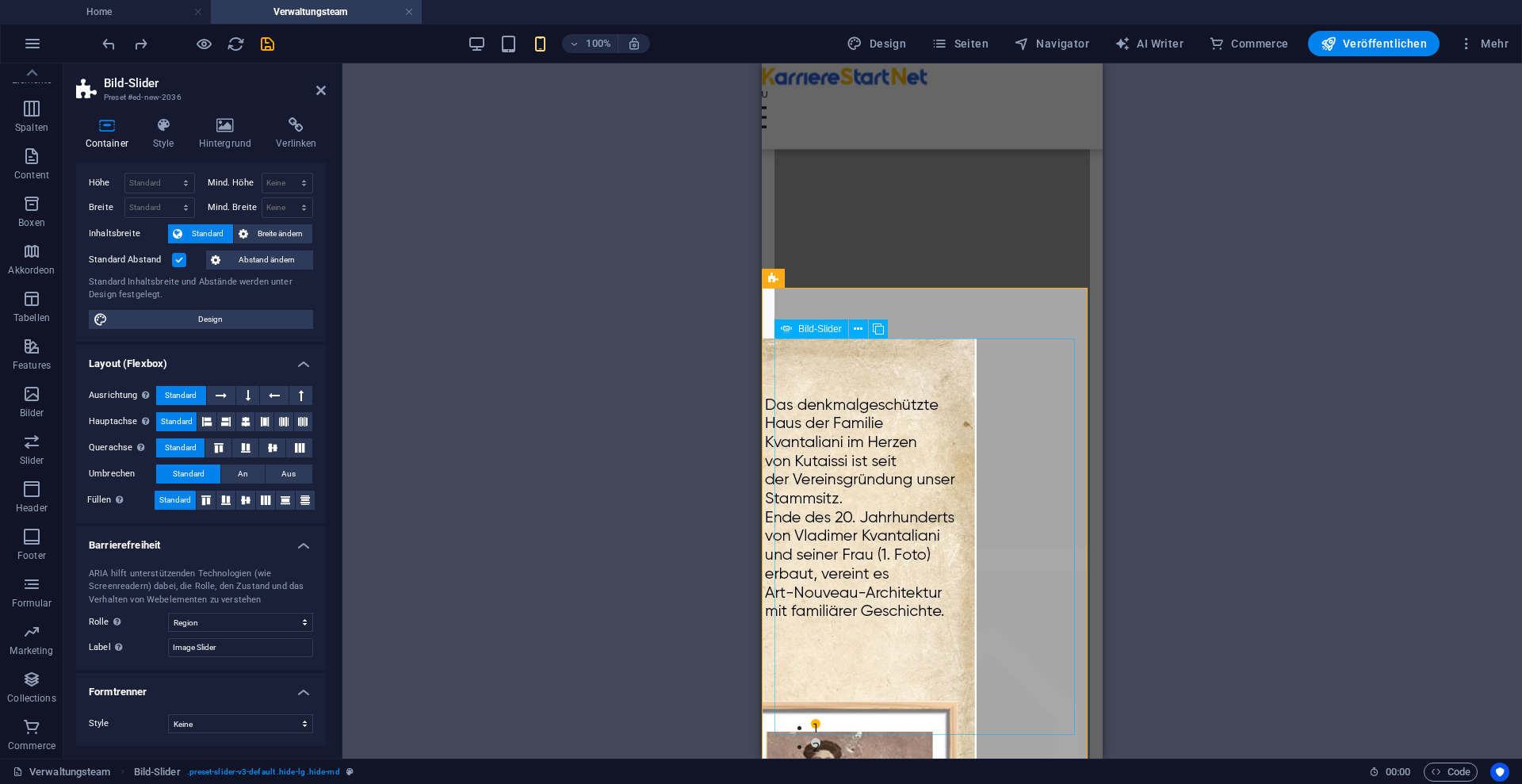 click at bounding box center (742, 1383) 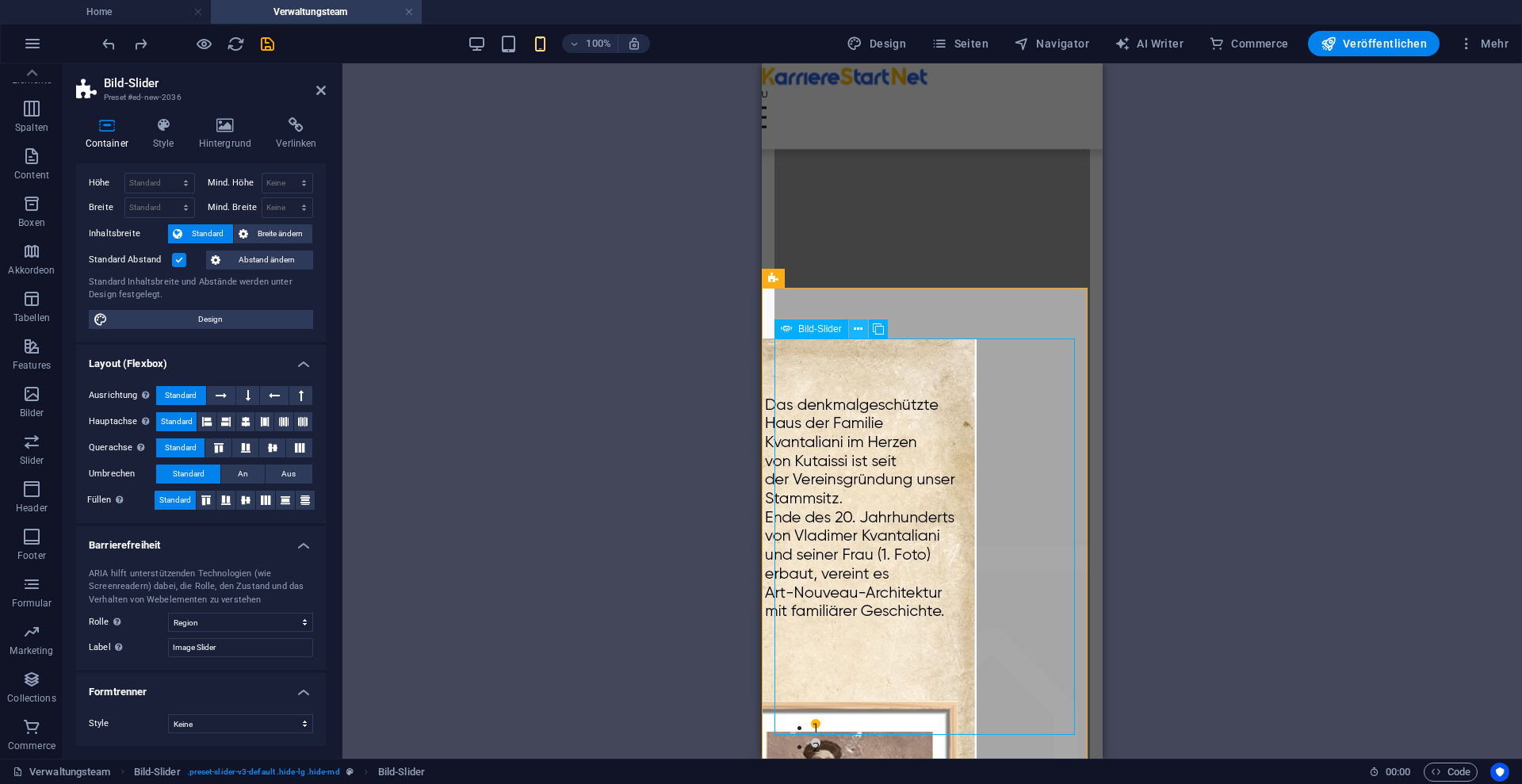 click at bounding box center [858, 329] 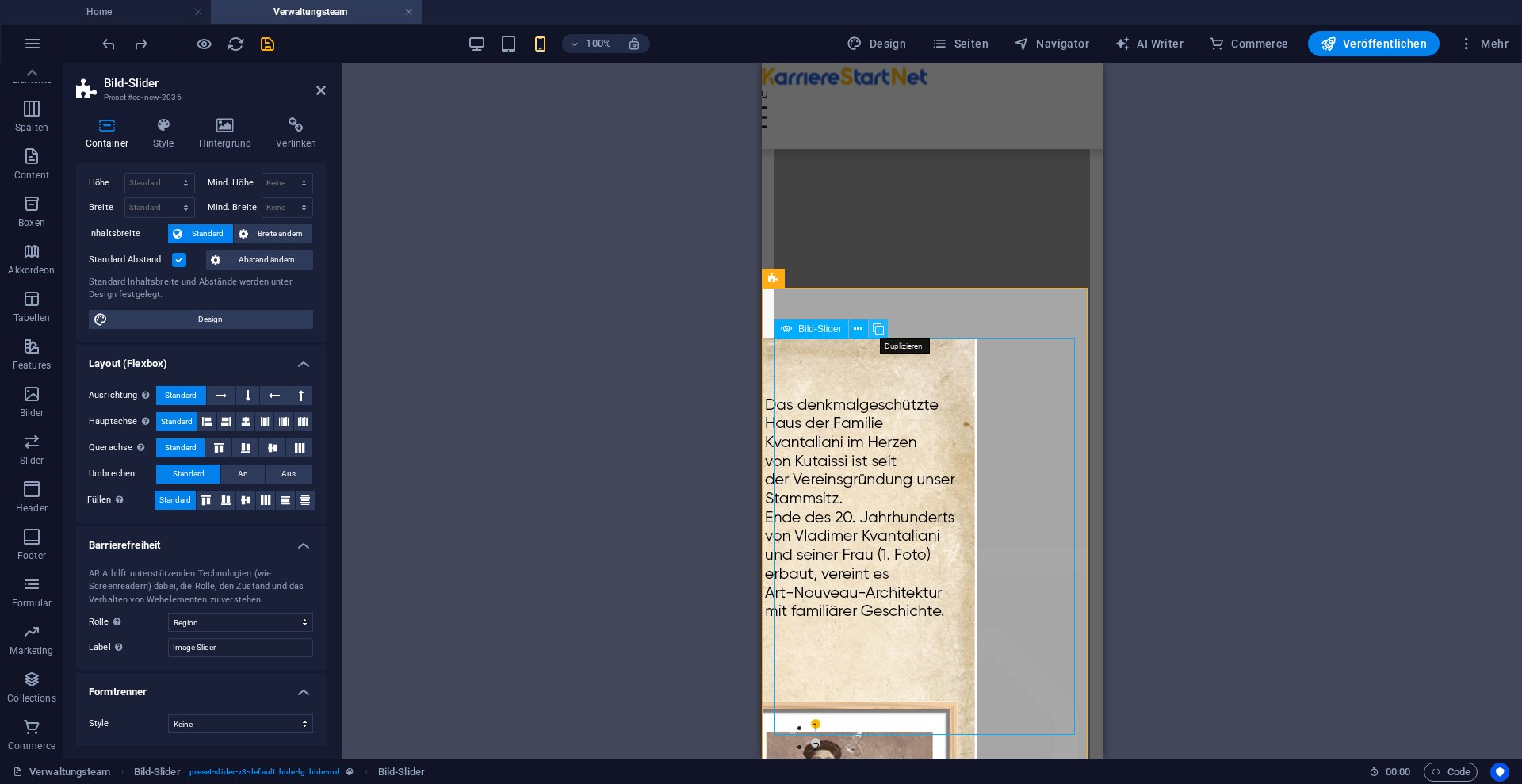 click at bounding box center (878, 329) 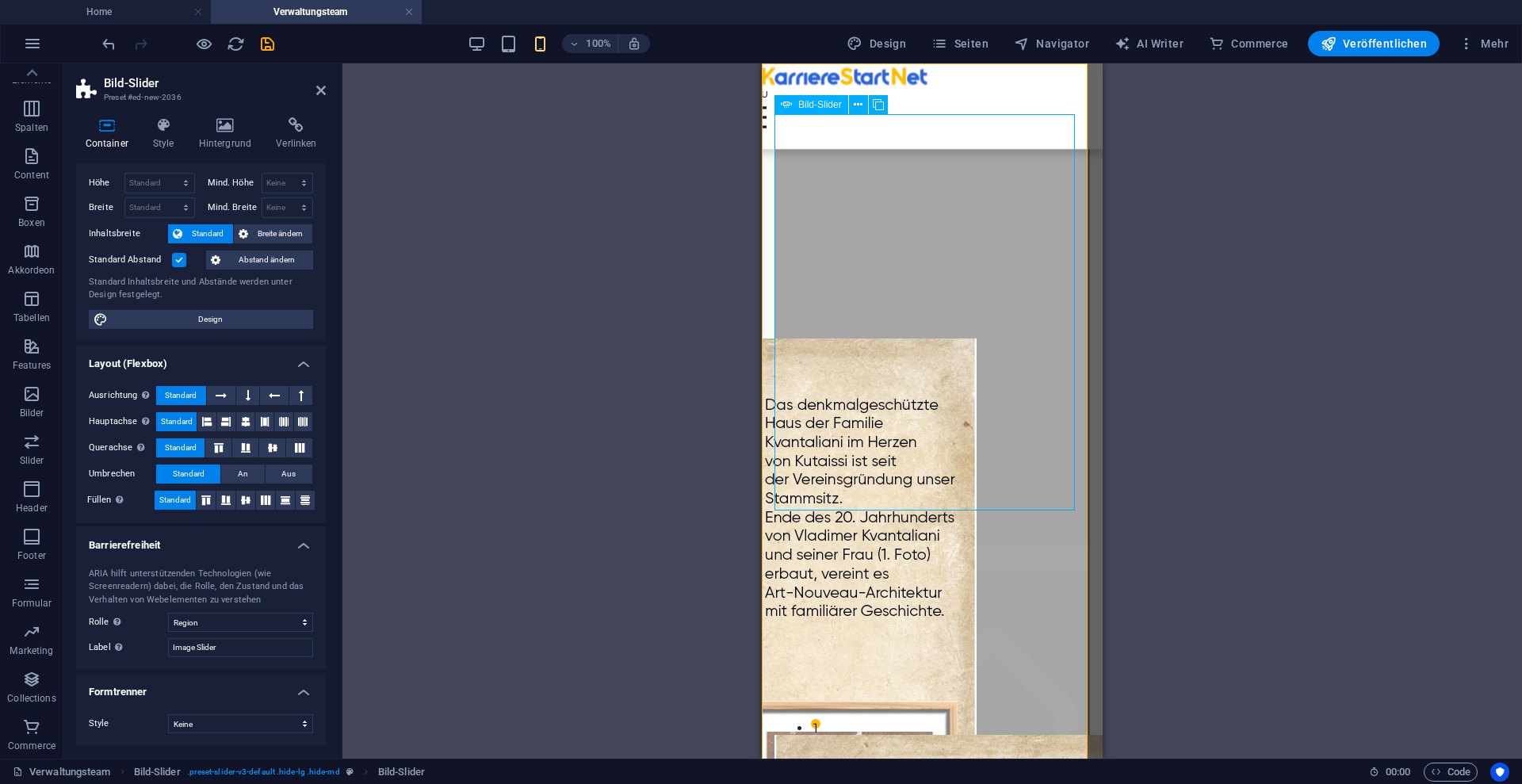 scroll, scrollTop: 702, scrollLeft: 0, axis: vertical 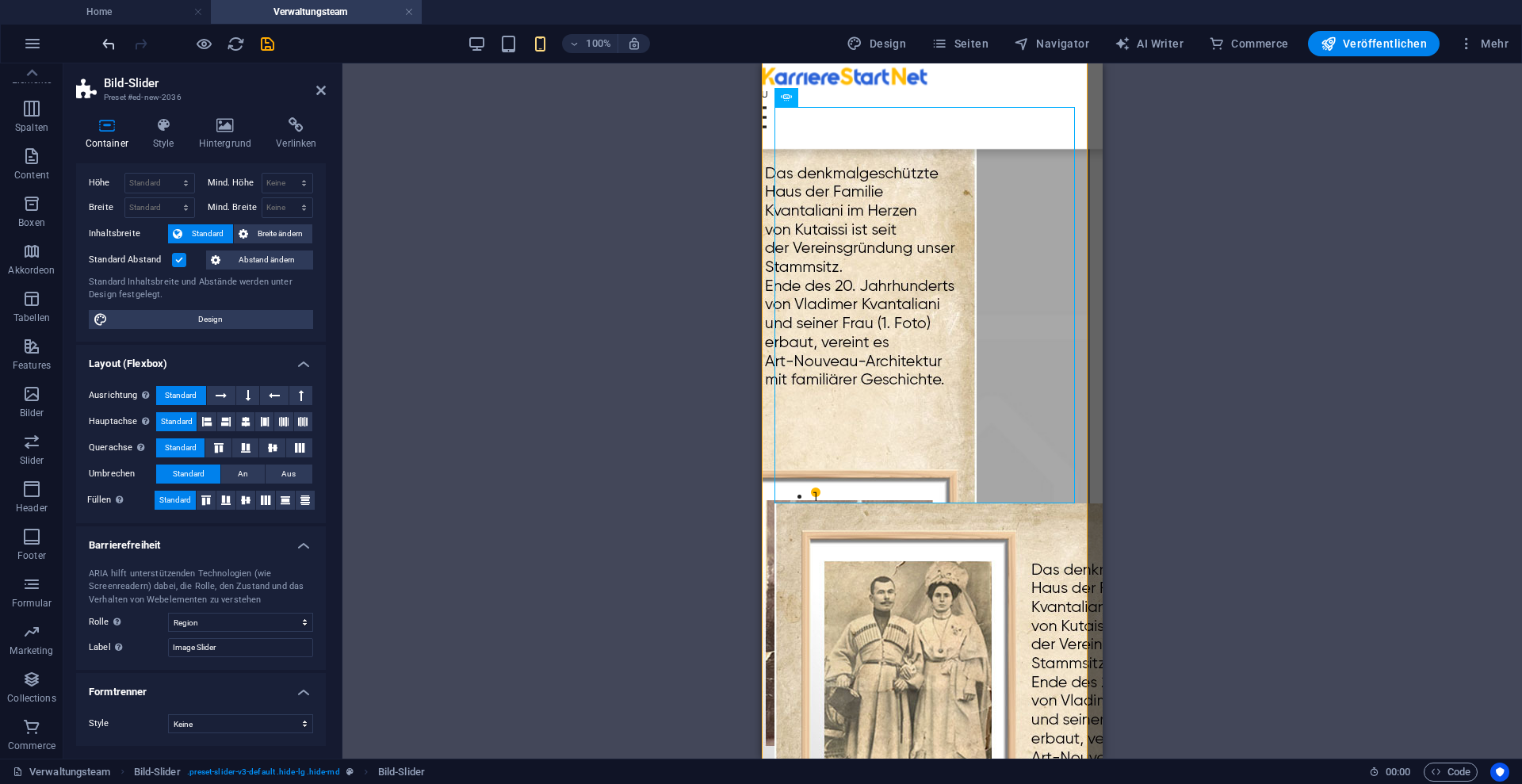 click at bounding box center [109, 44] 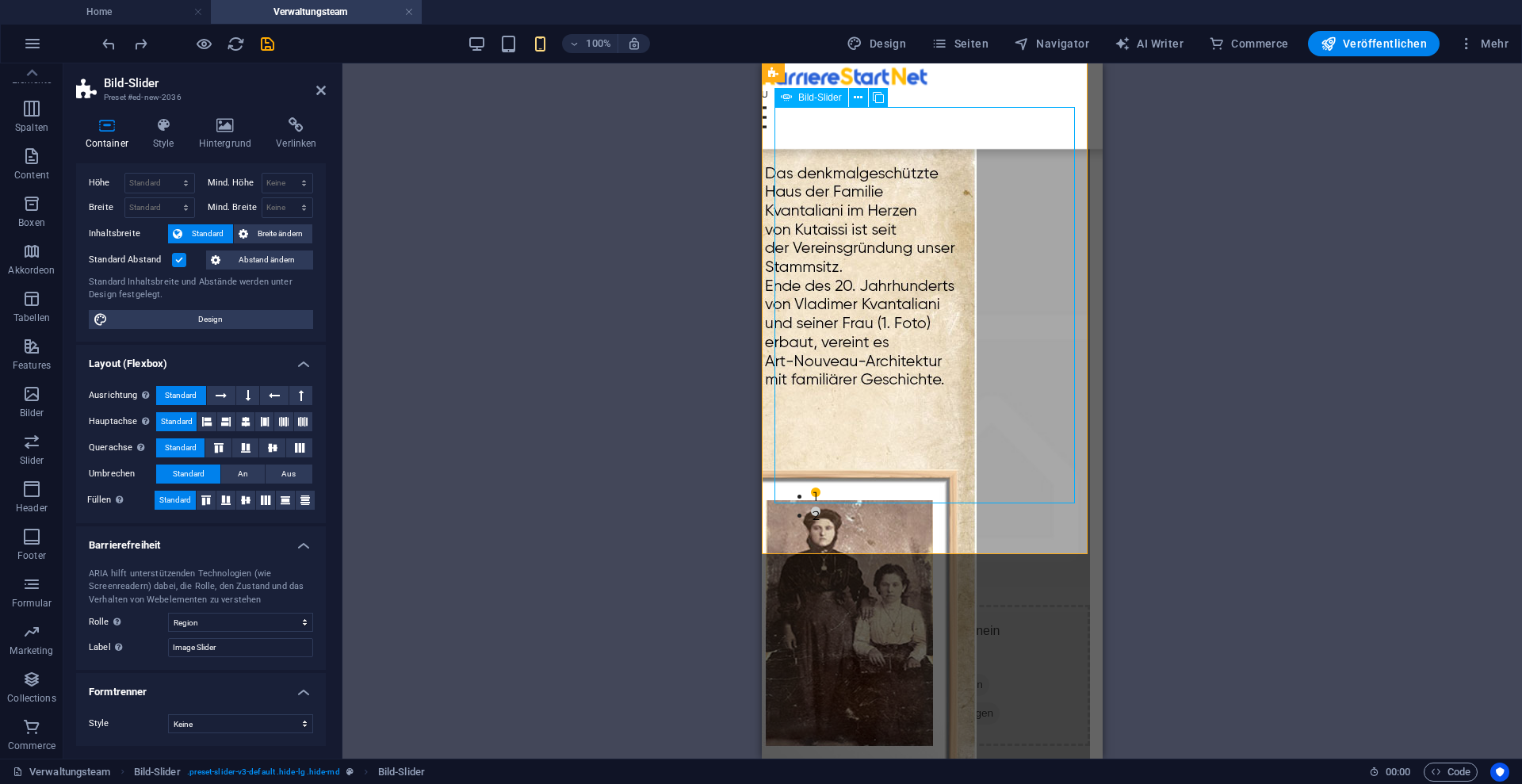 click on "2" at bounding box center (816, 511) 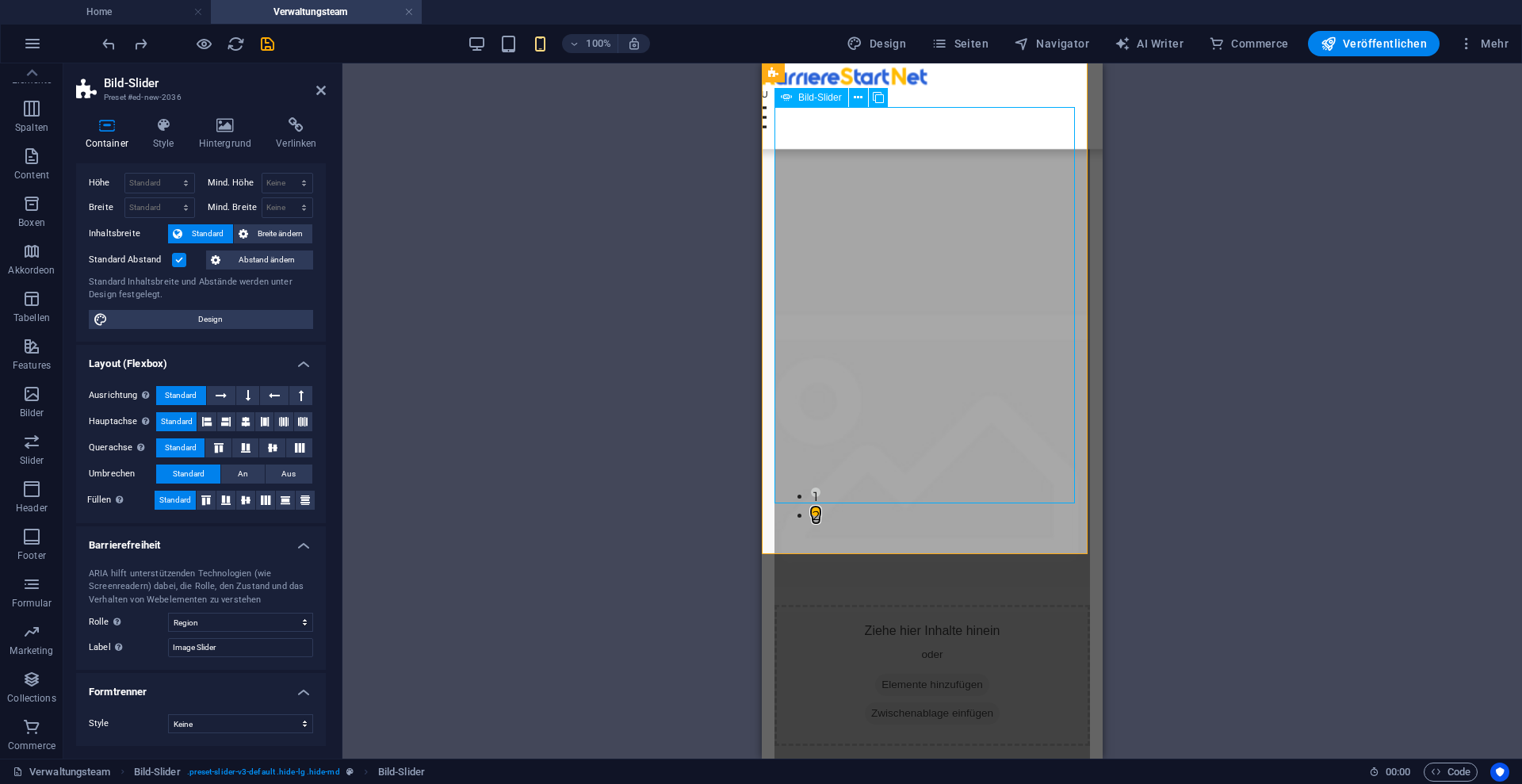 click at bounding box center (476, 1849) 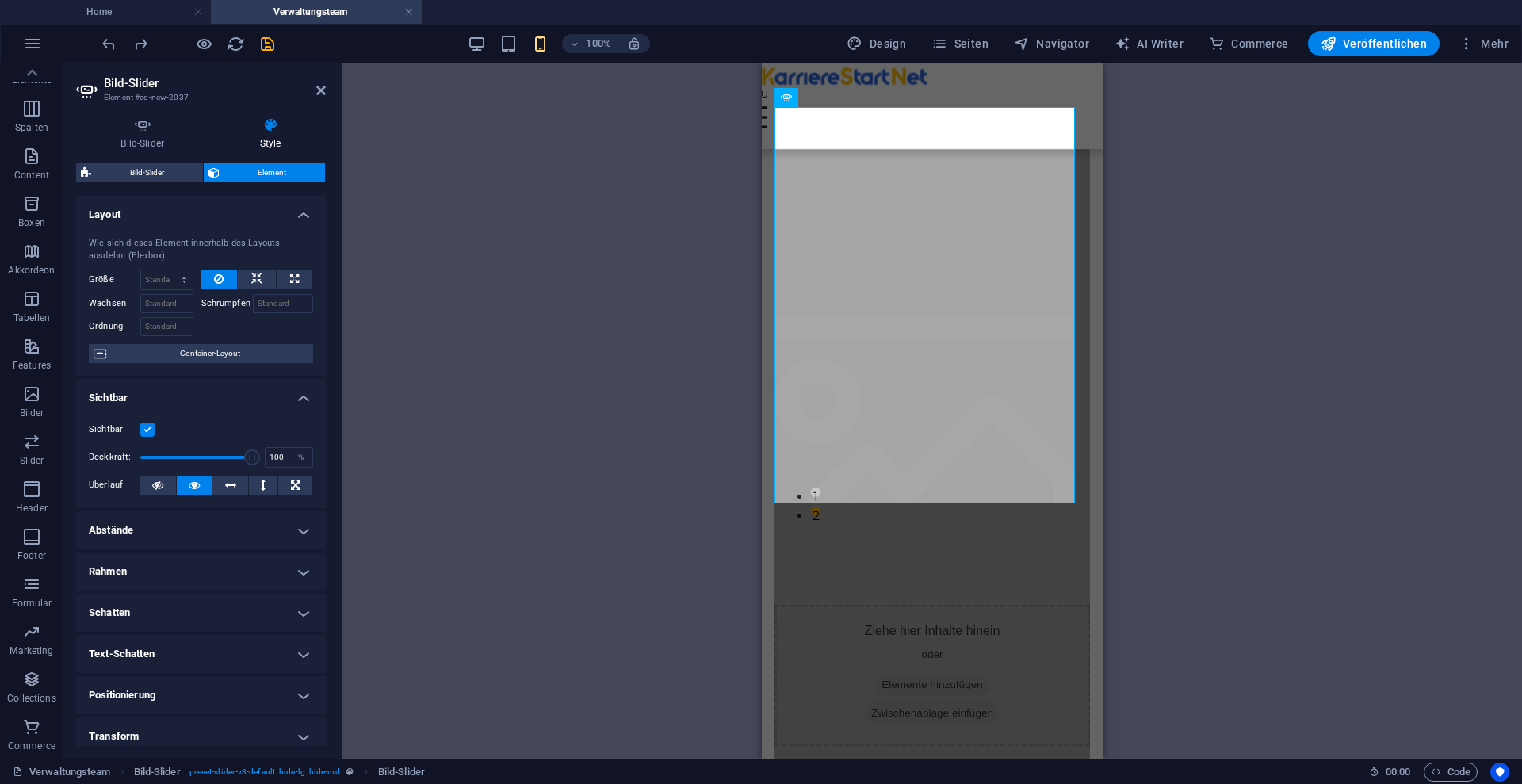 click at bounding box center [147, 430] 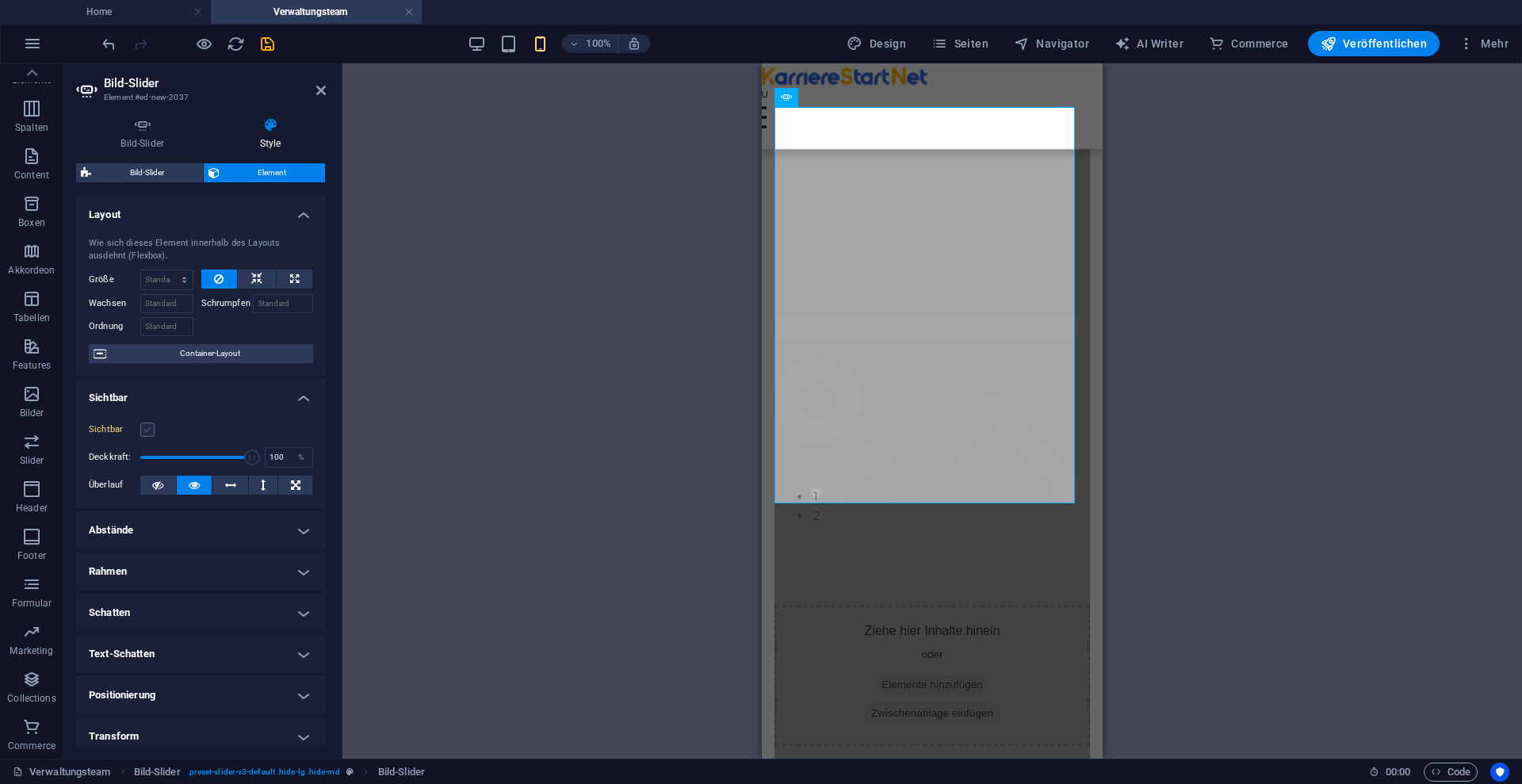 click at bounding box center [147, 430] 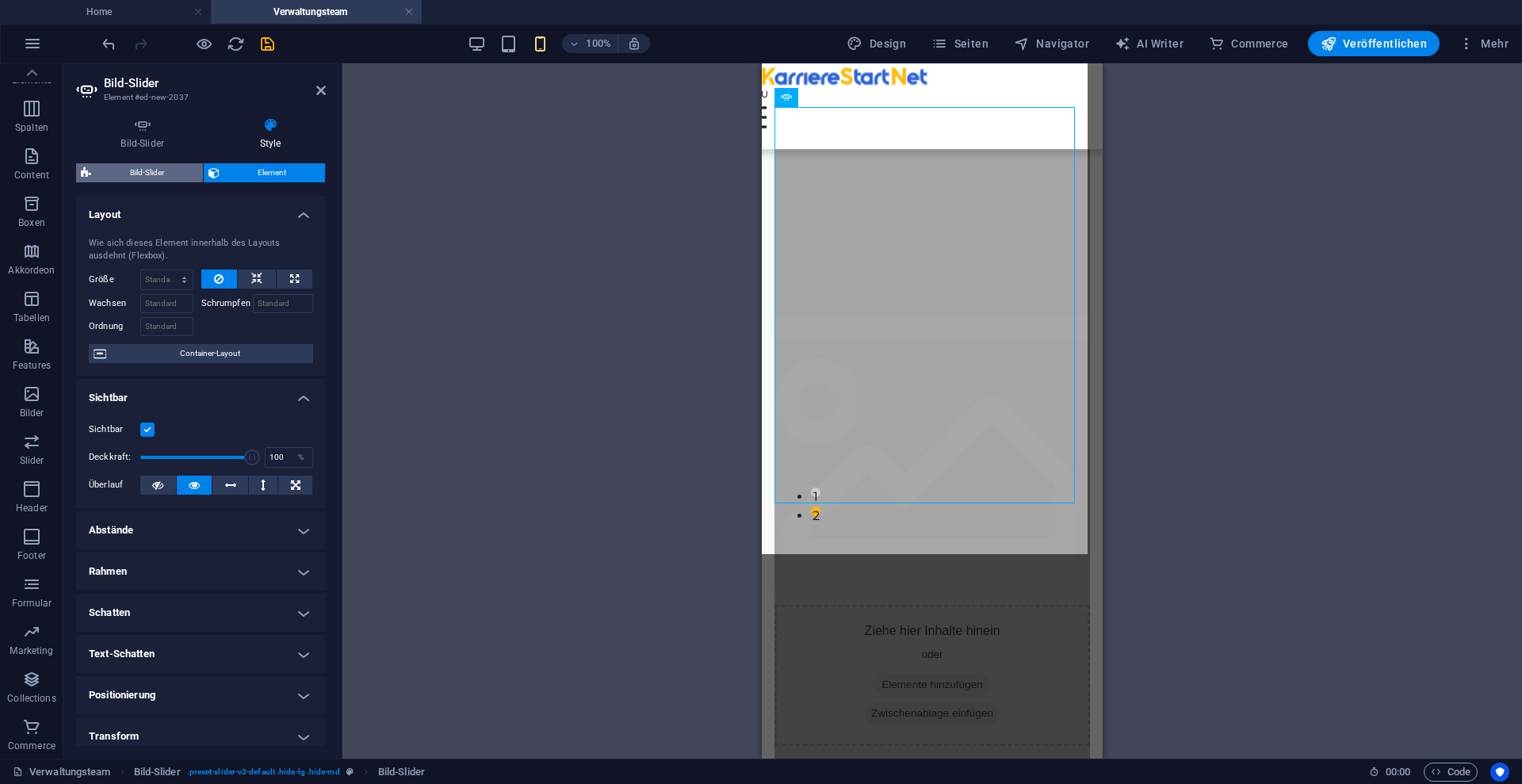 click on "Bild-Slider" at bounding box center [147, 173] 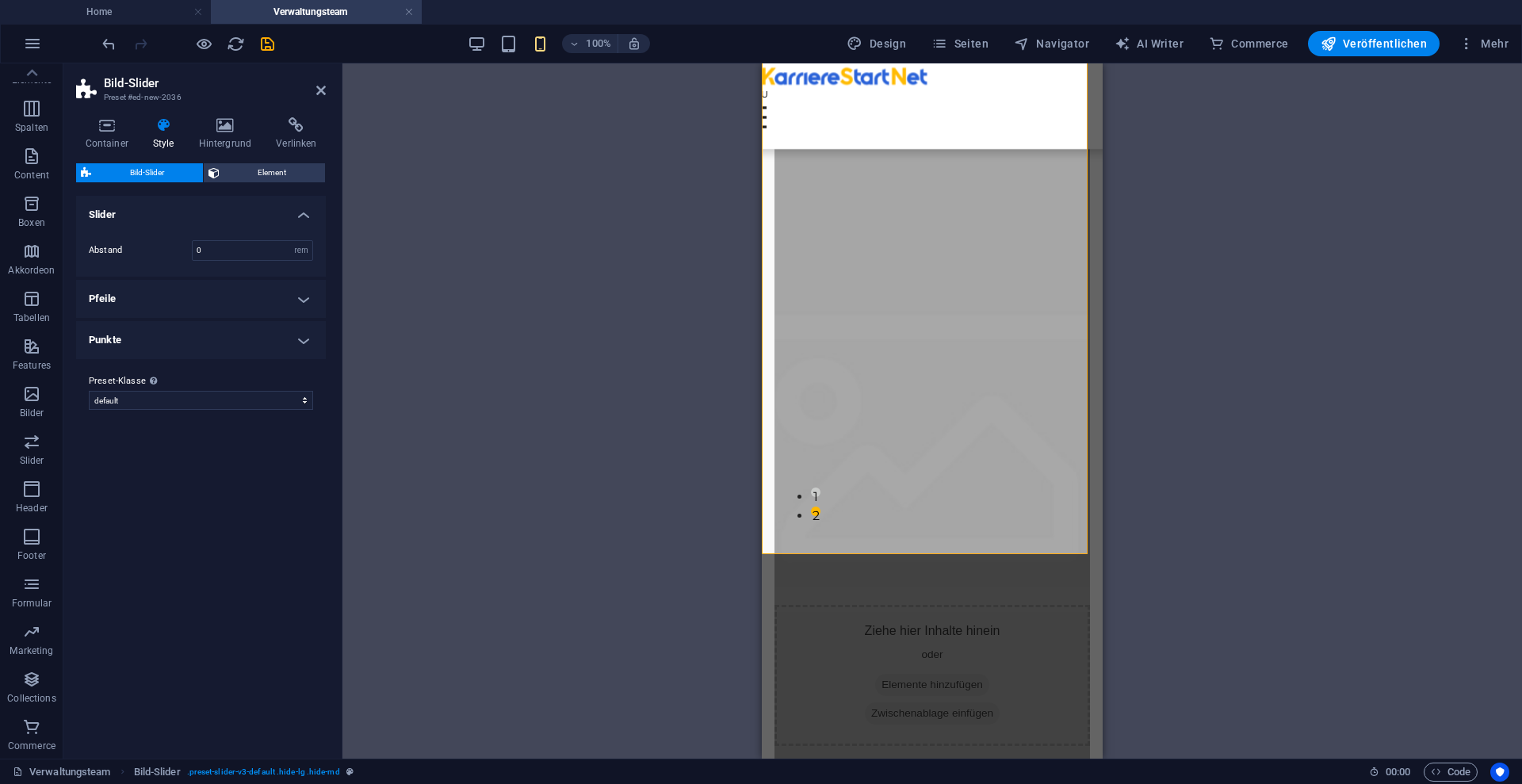 click on "Pfeile" at bounding box center (201, 299) 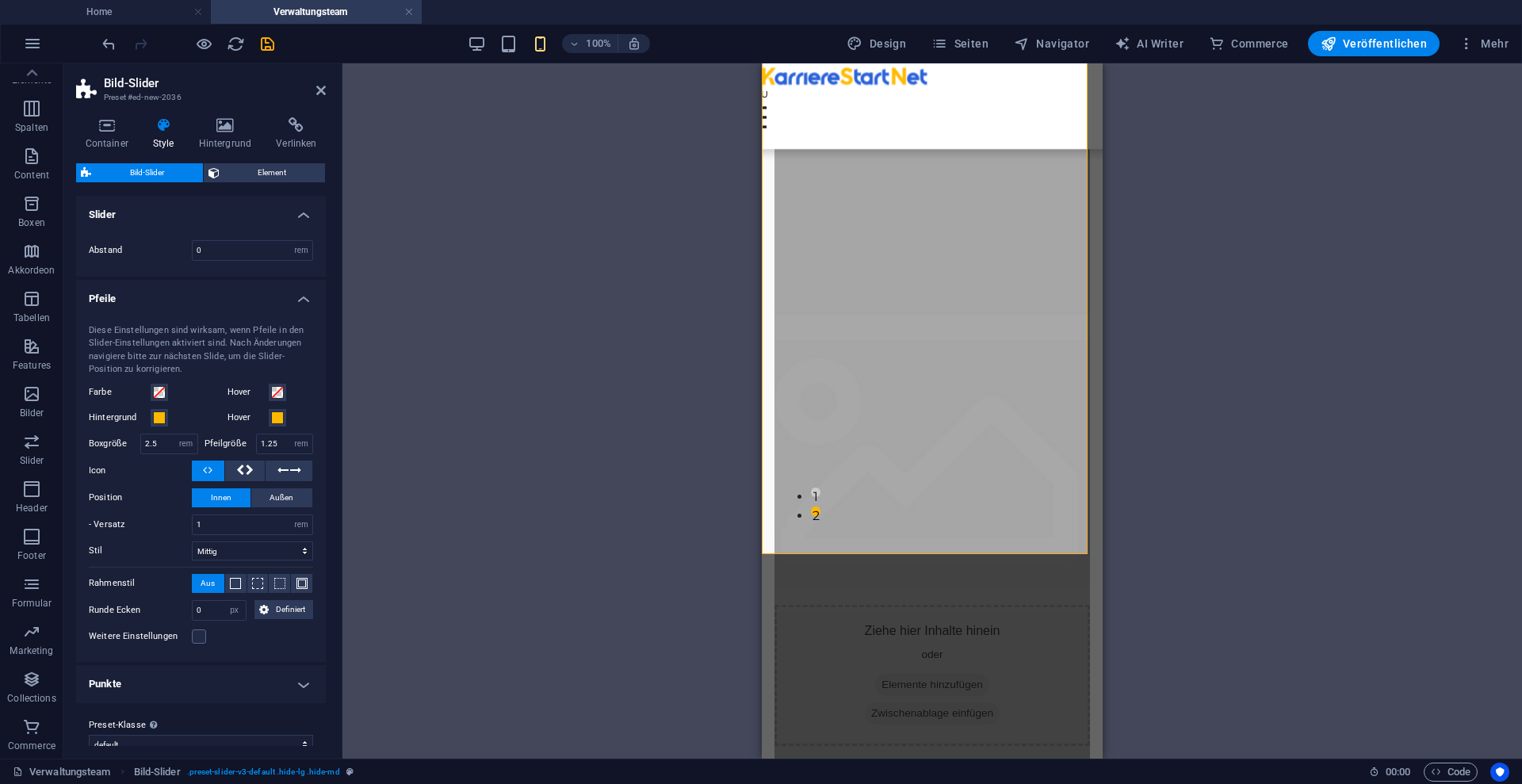 click on "Pfeile" at bounding box center (201, 294) 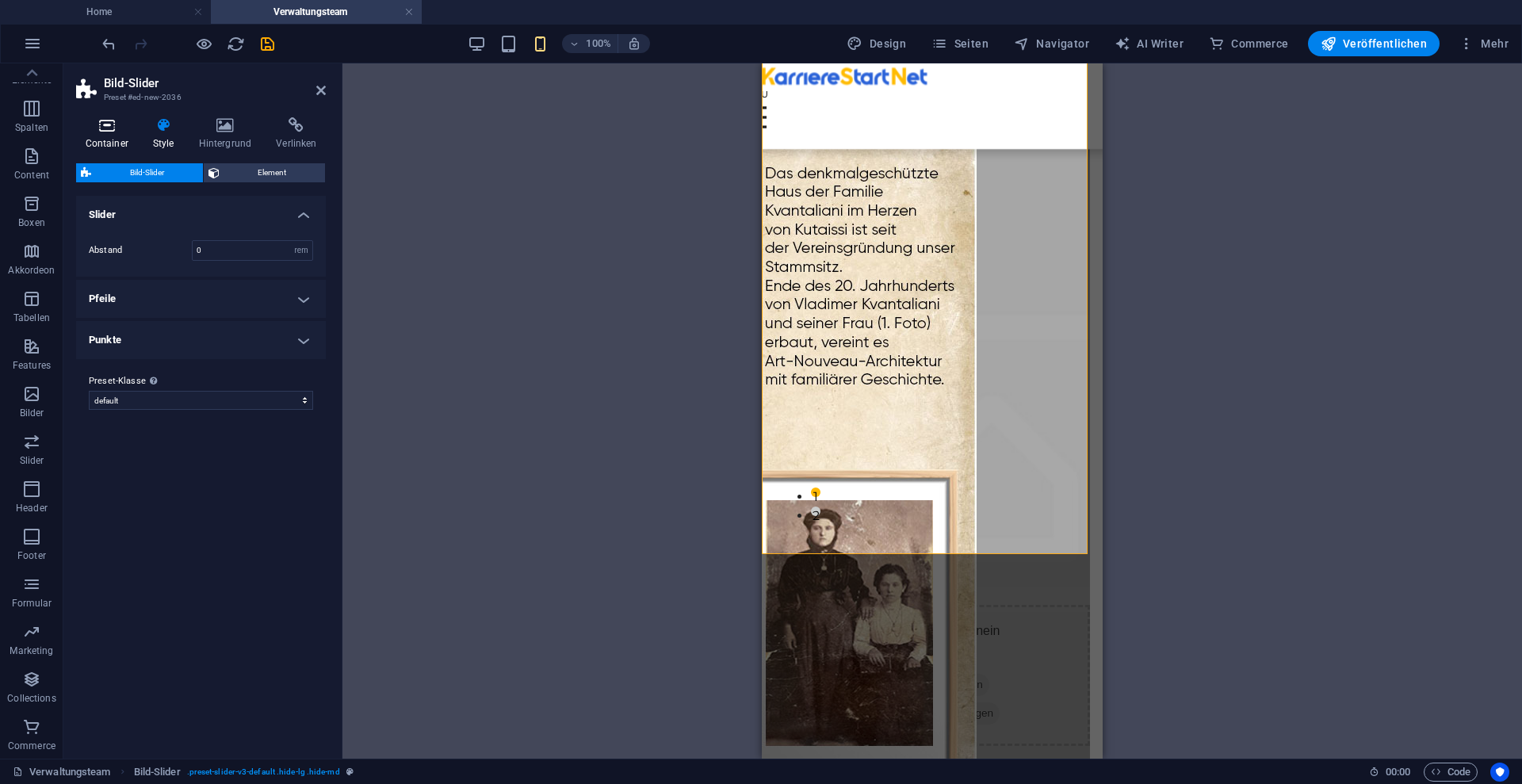 click on "Container" at bounding box center (109, 134) 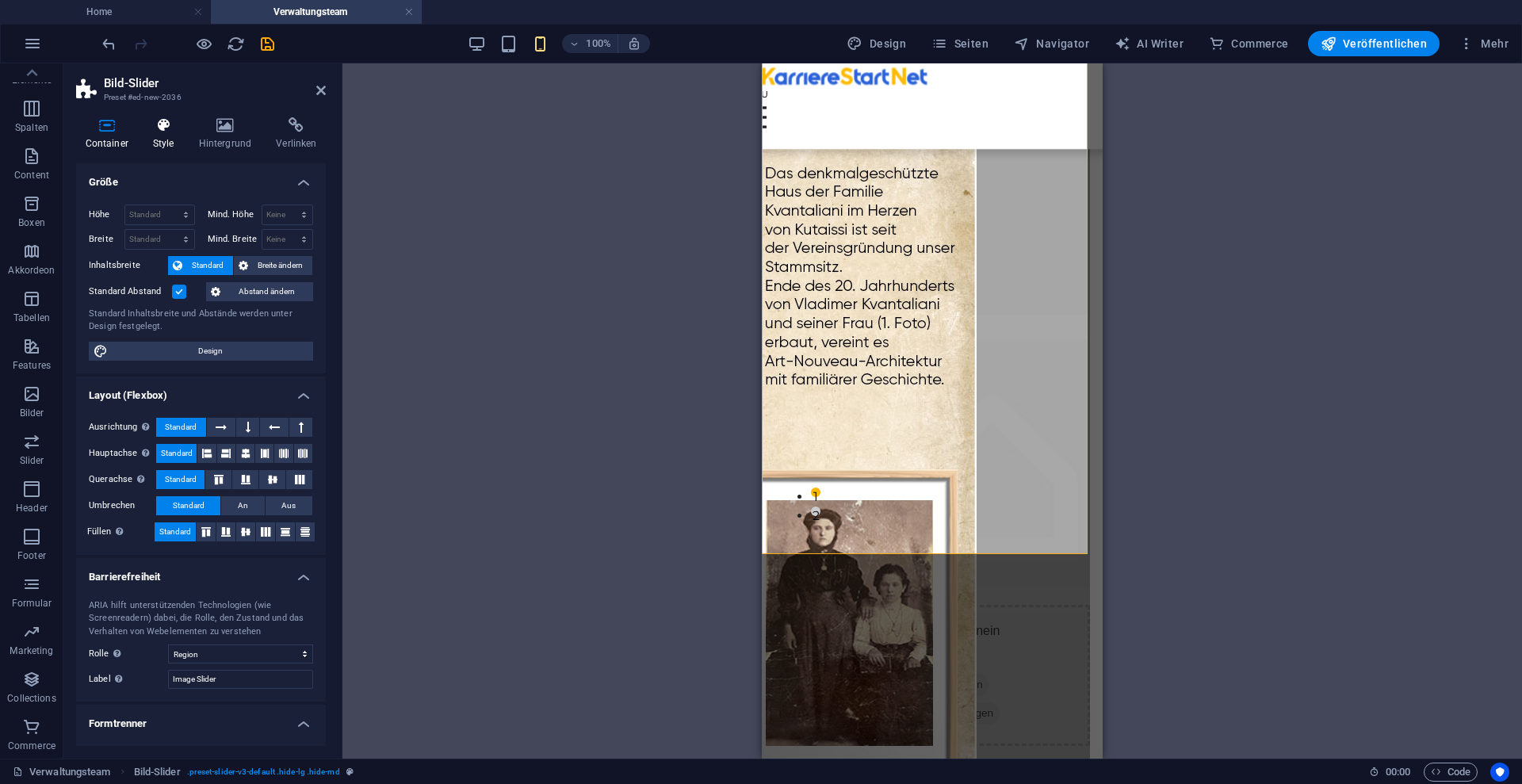 click on "Style" at bounding box center [166, 134] 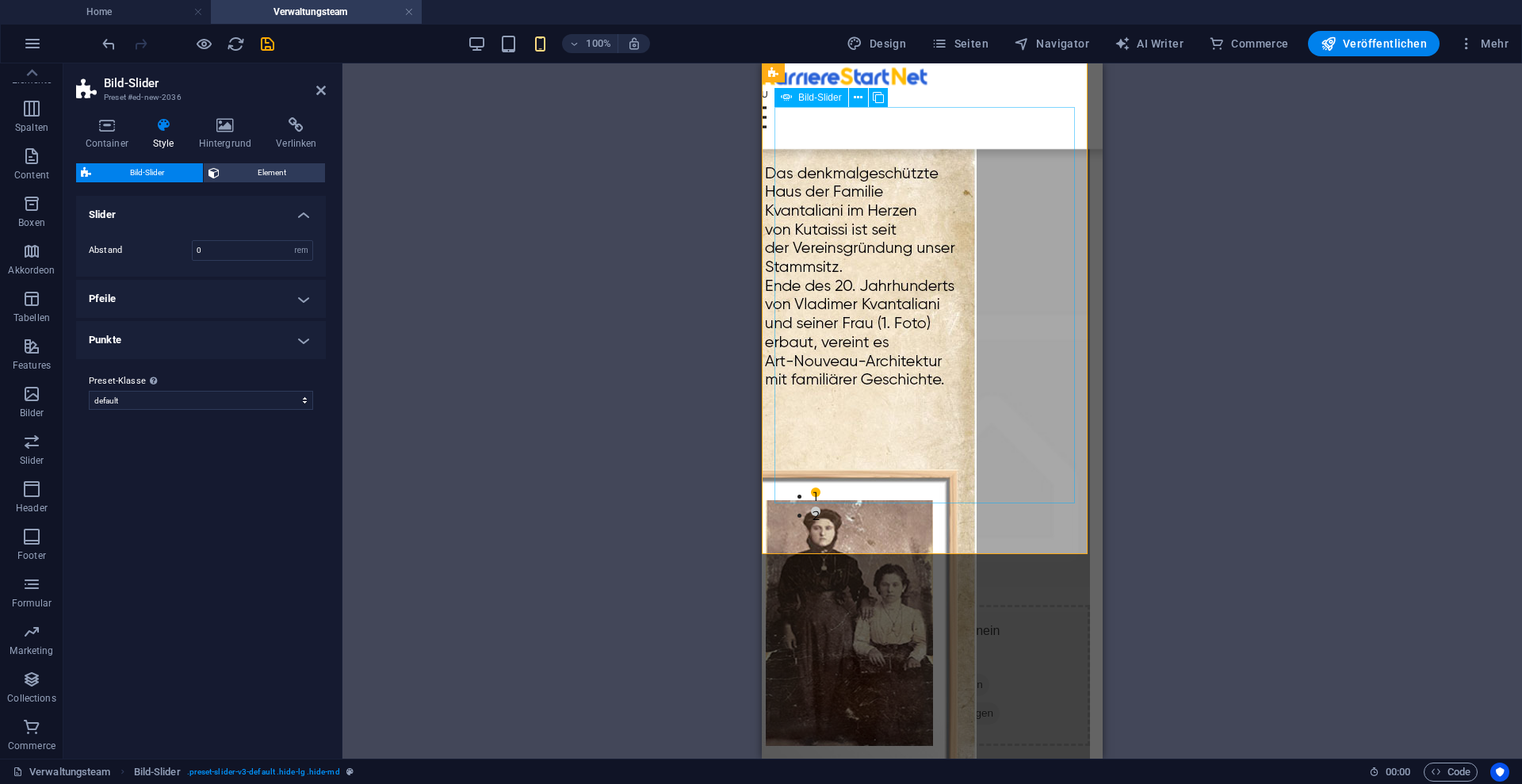scroll, scrollTop: 471, scrollLeft: 0, axis: vertical 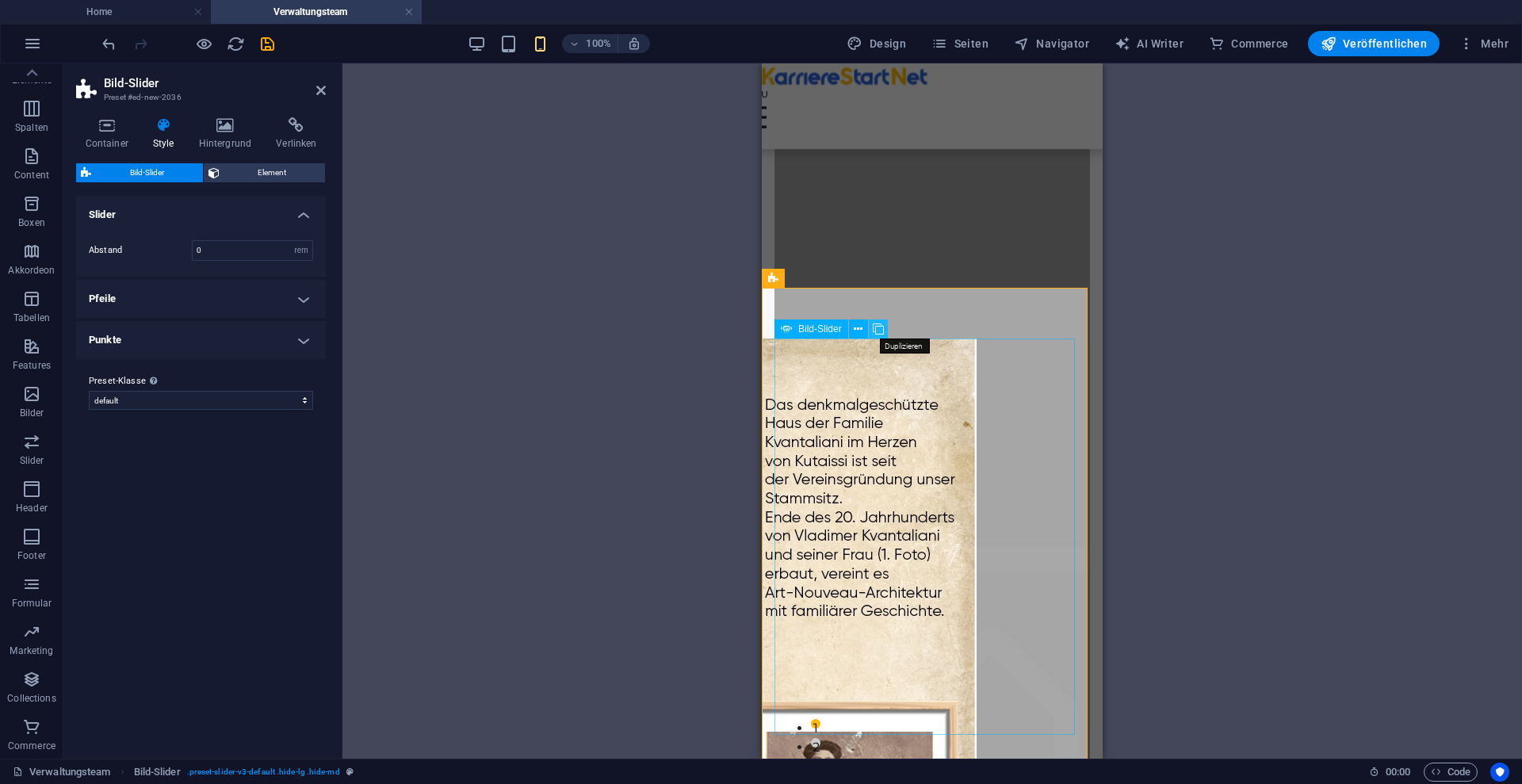 click at bounding box center [878, 329] 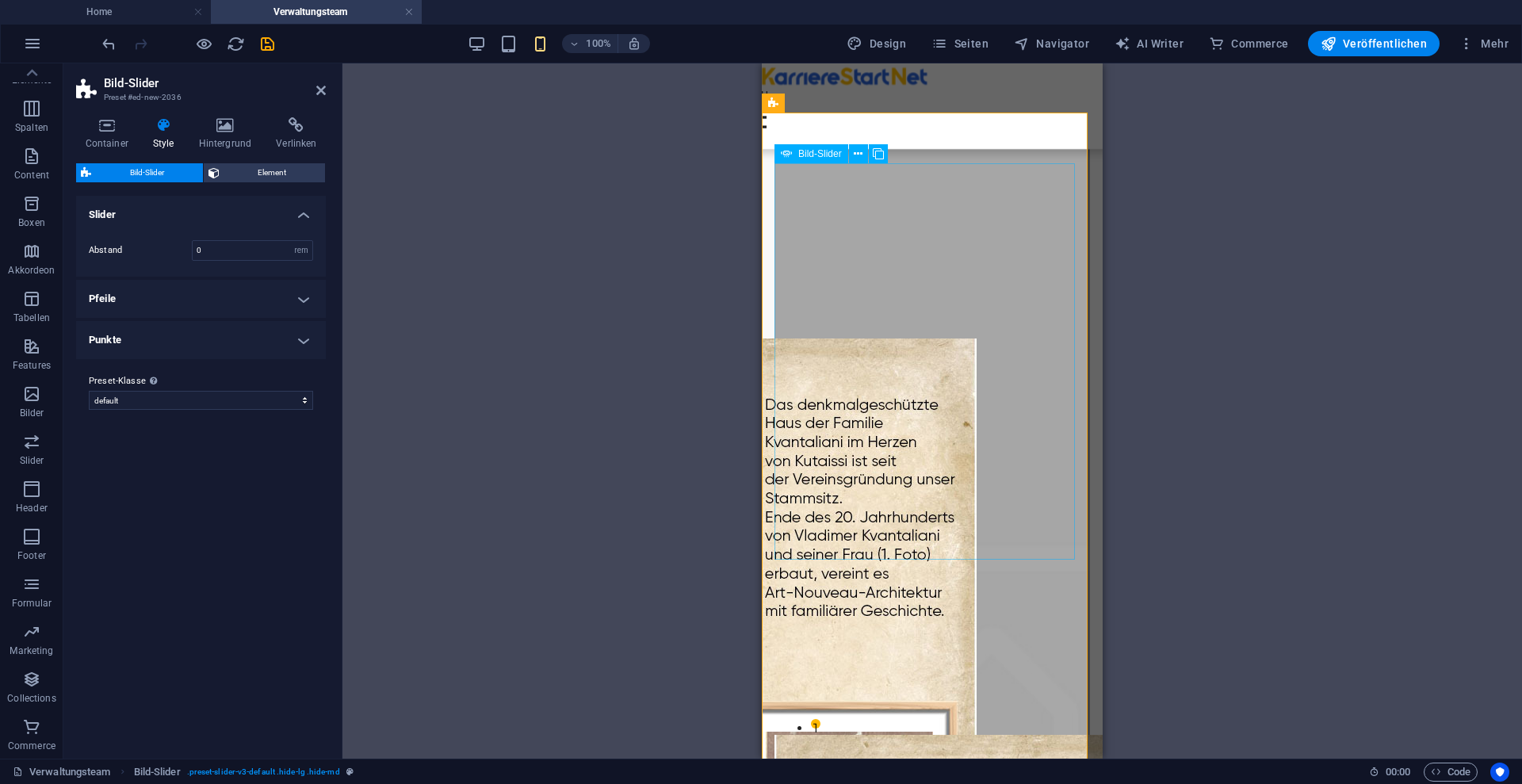 scroll, scrollTop: 702, scrollLeft: 0, axis: vertical 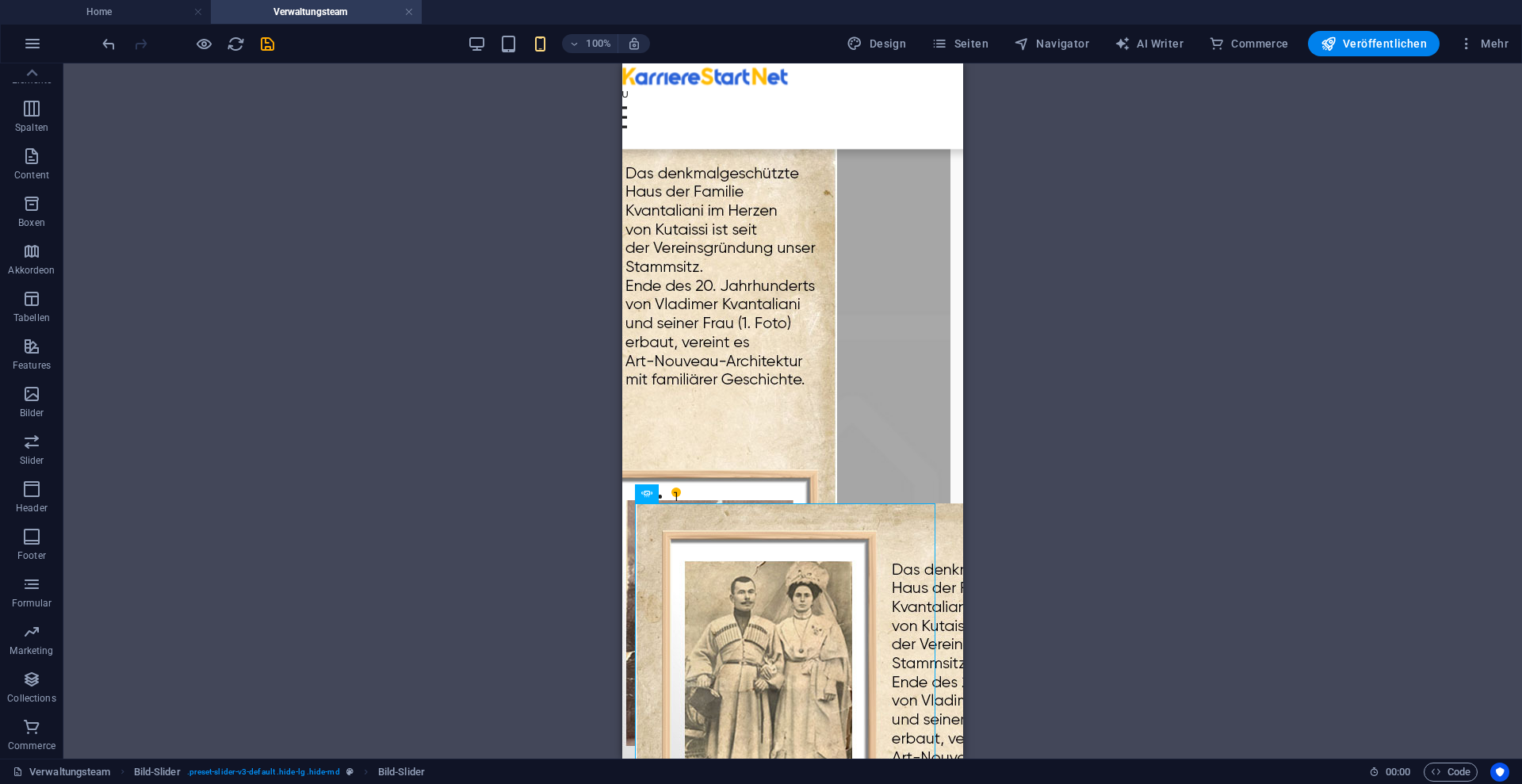 drag, startPoint x: 820, startPoint y: 563, endPoint x: 952, endPoint y: 408, distance: 203.5903 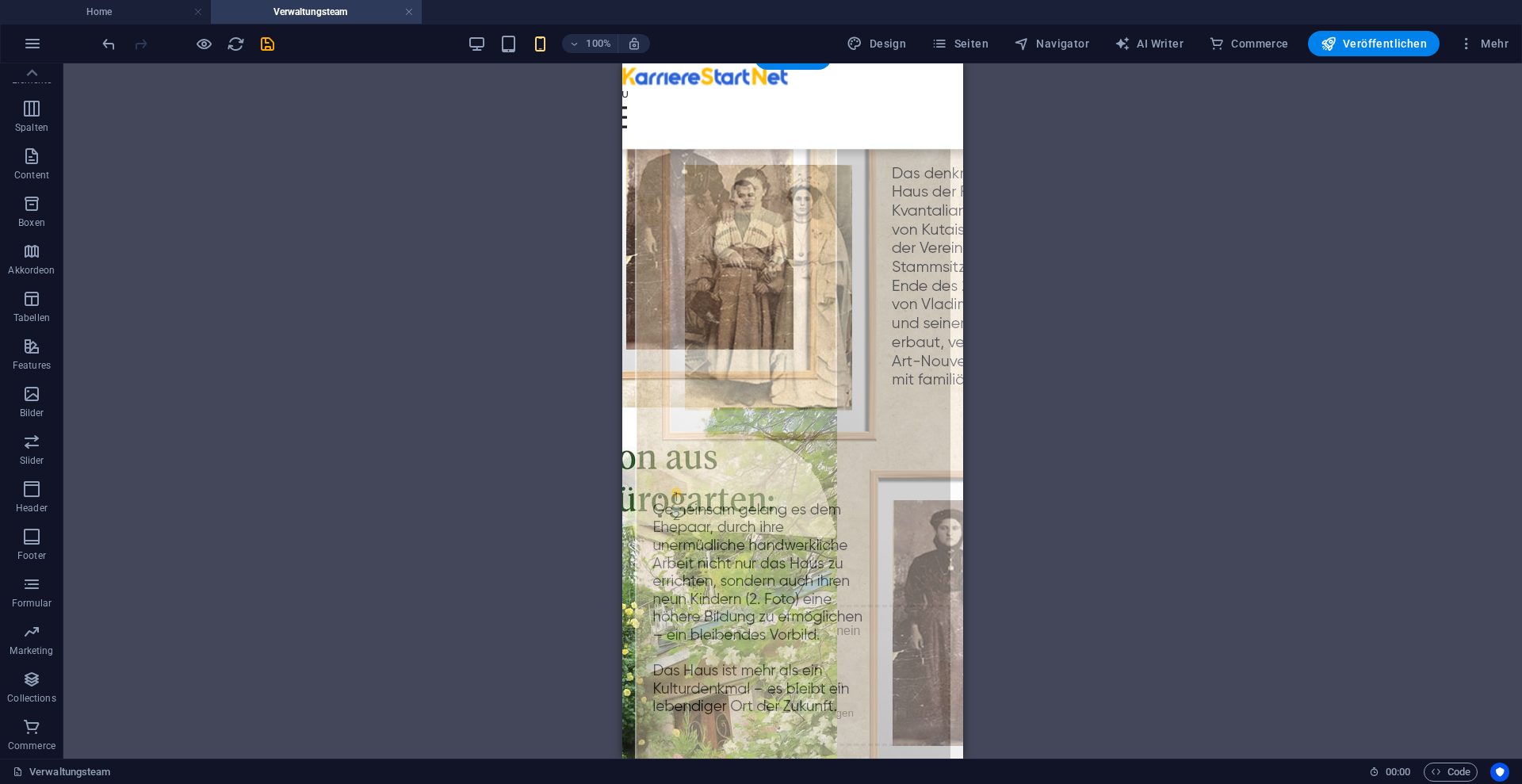 scroll, scrollTop: 702, scrollLeft: 0, axis: vertical 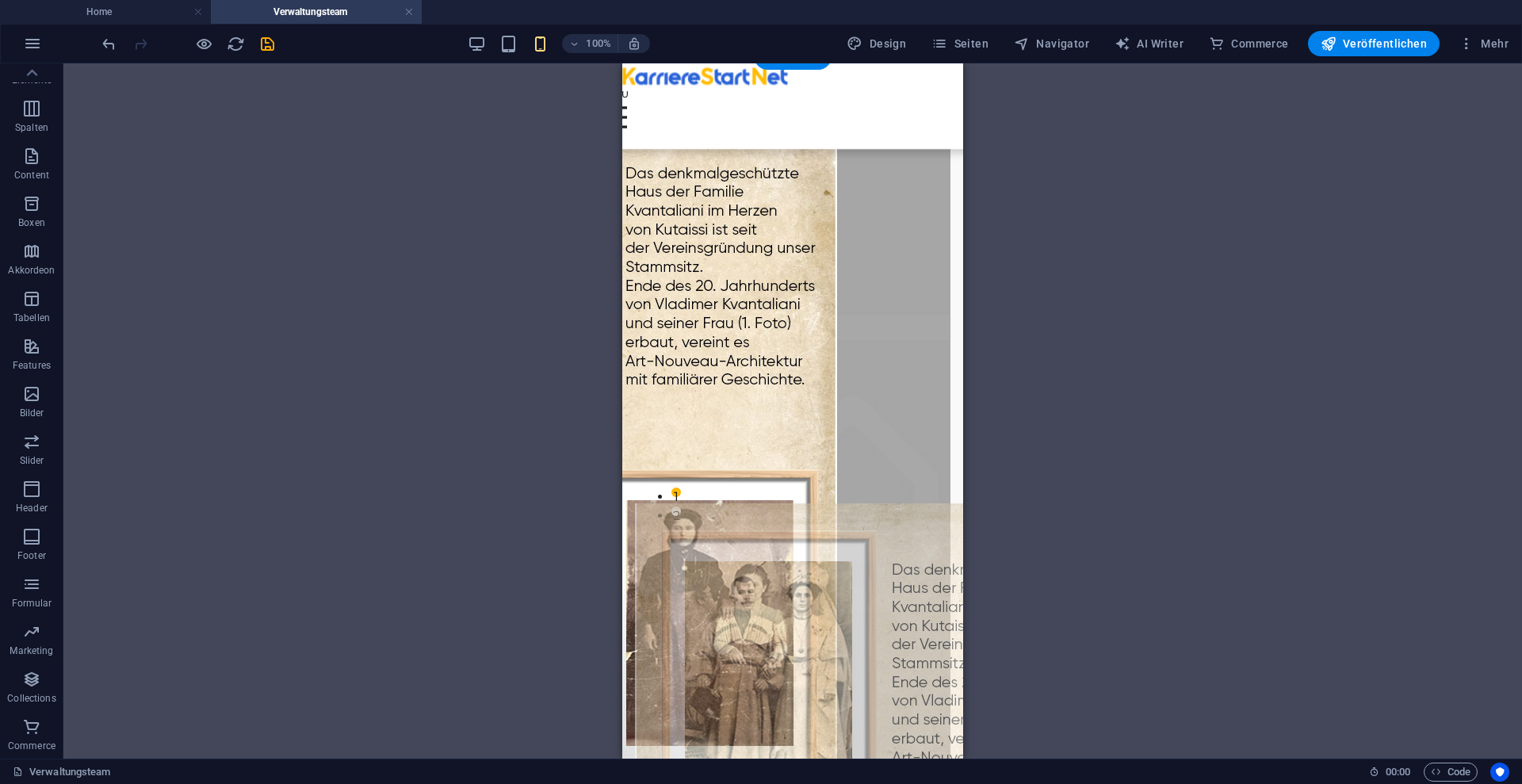 click at bounding box center (602, 1152) 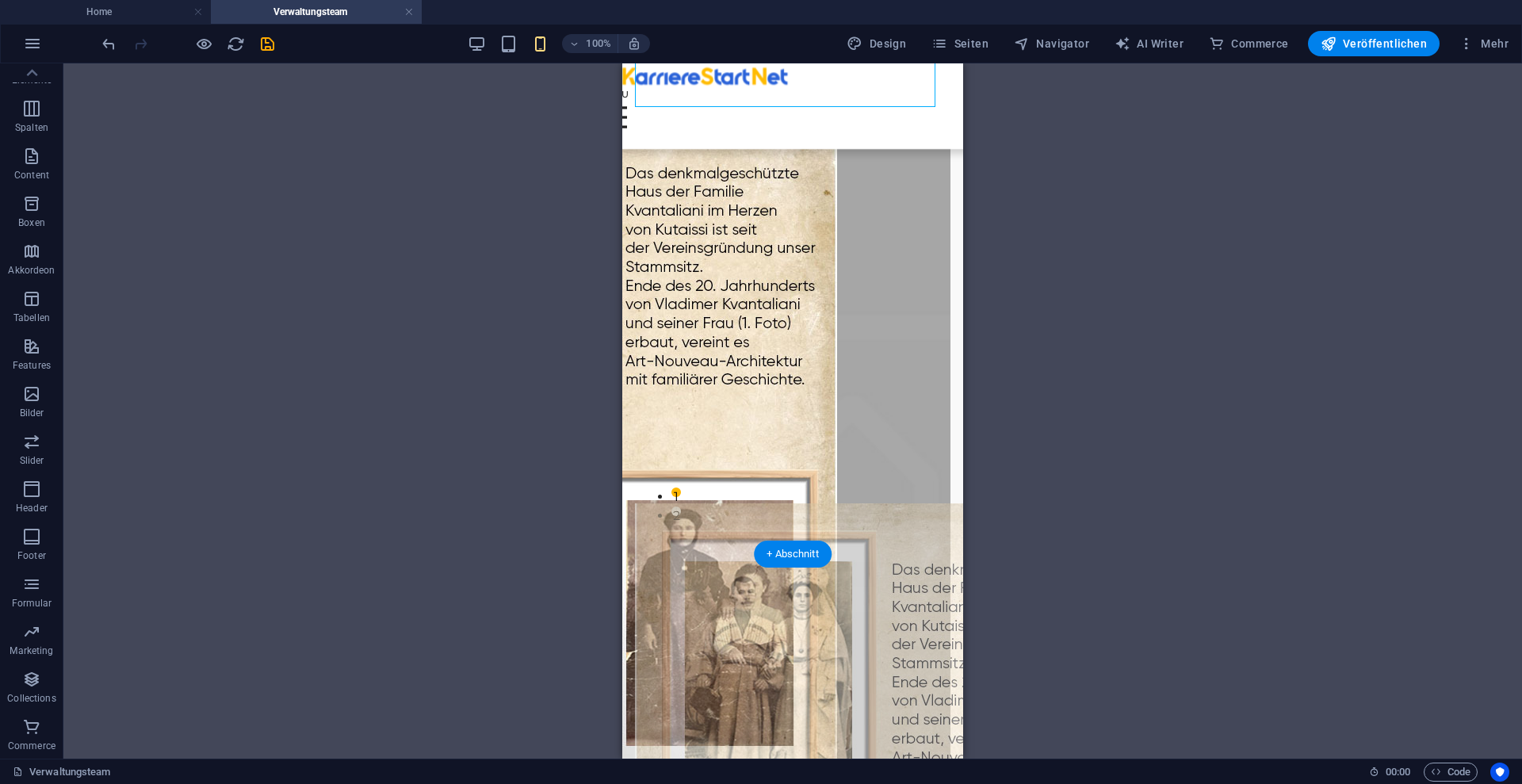 scroll, scrollTop: 1099, scrollLeft: 0, axis: vertical 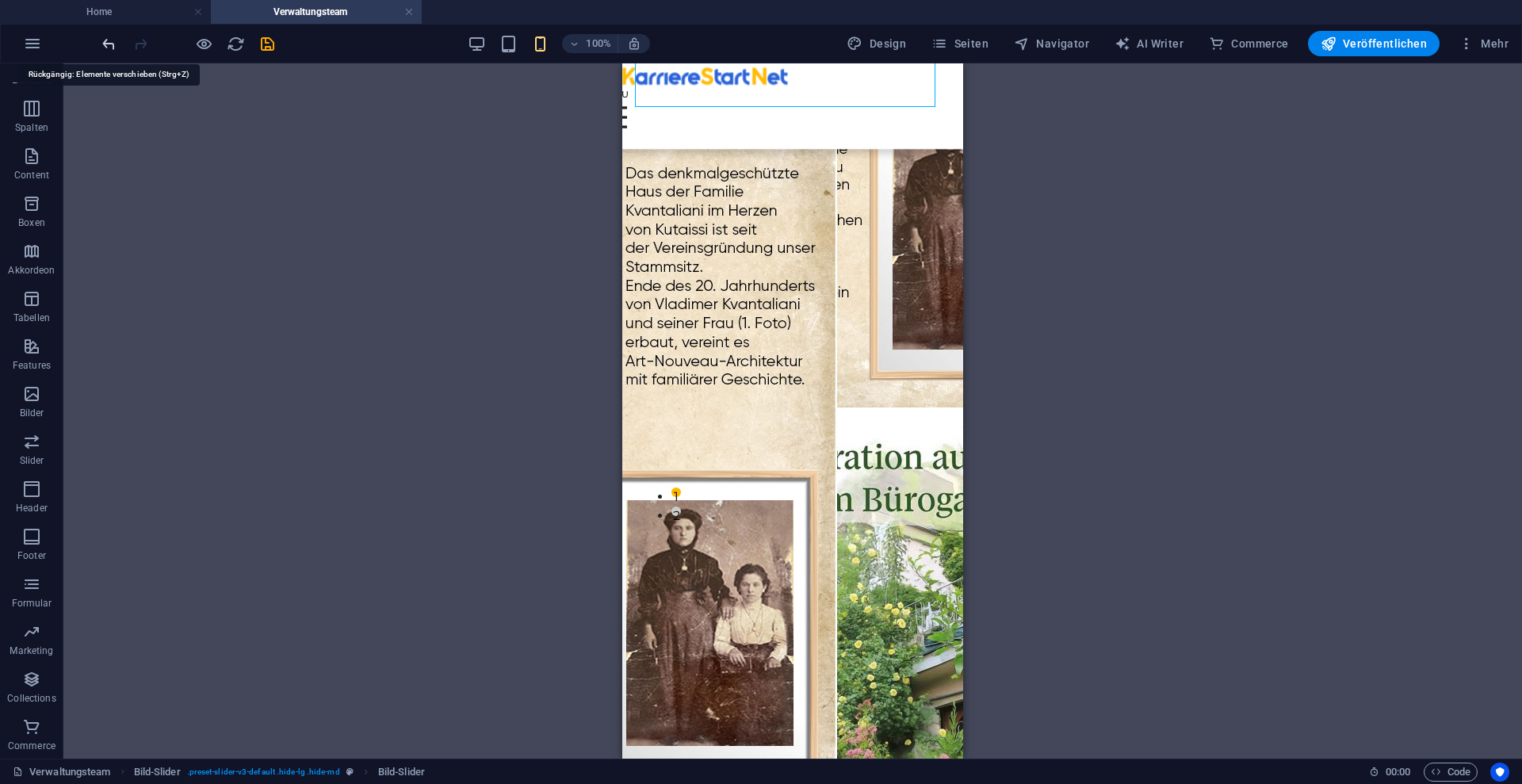 click at bounding box center (109, 44) 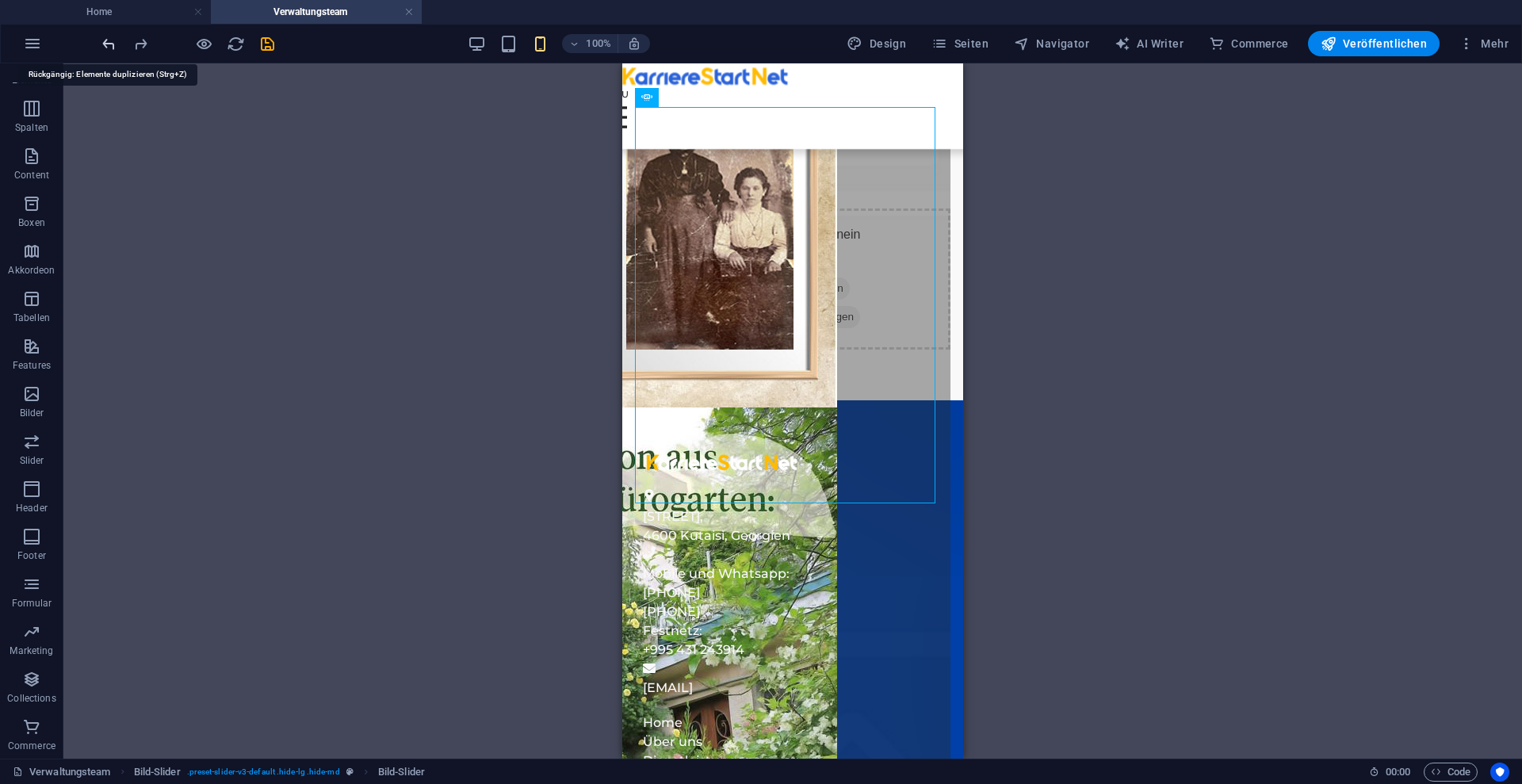 scroll, scrollTop: 702, scrollLeft: 0, axis: vertical 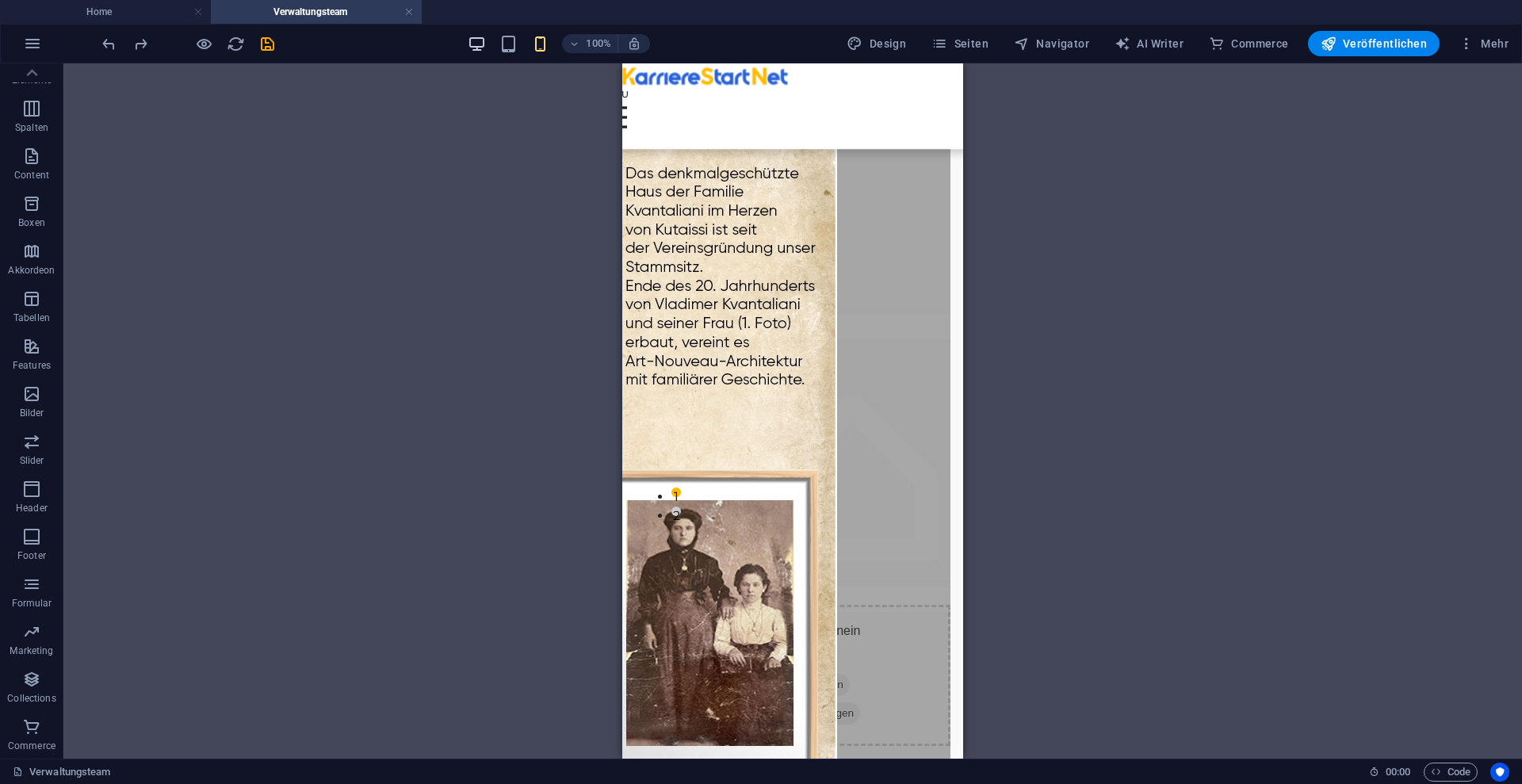 click at bounding box center (476, 44) 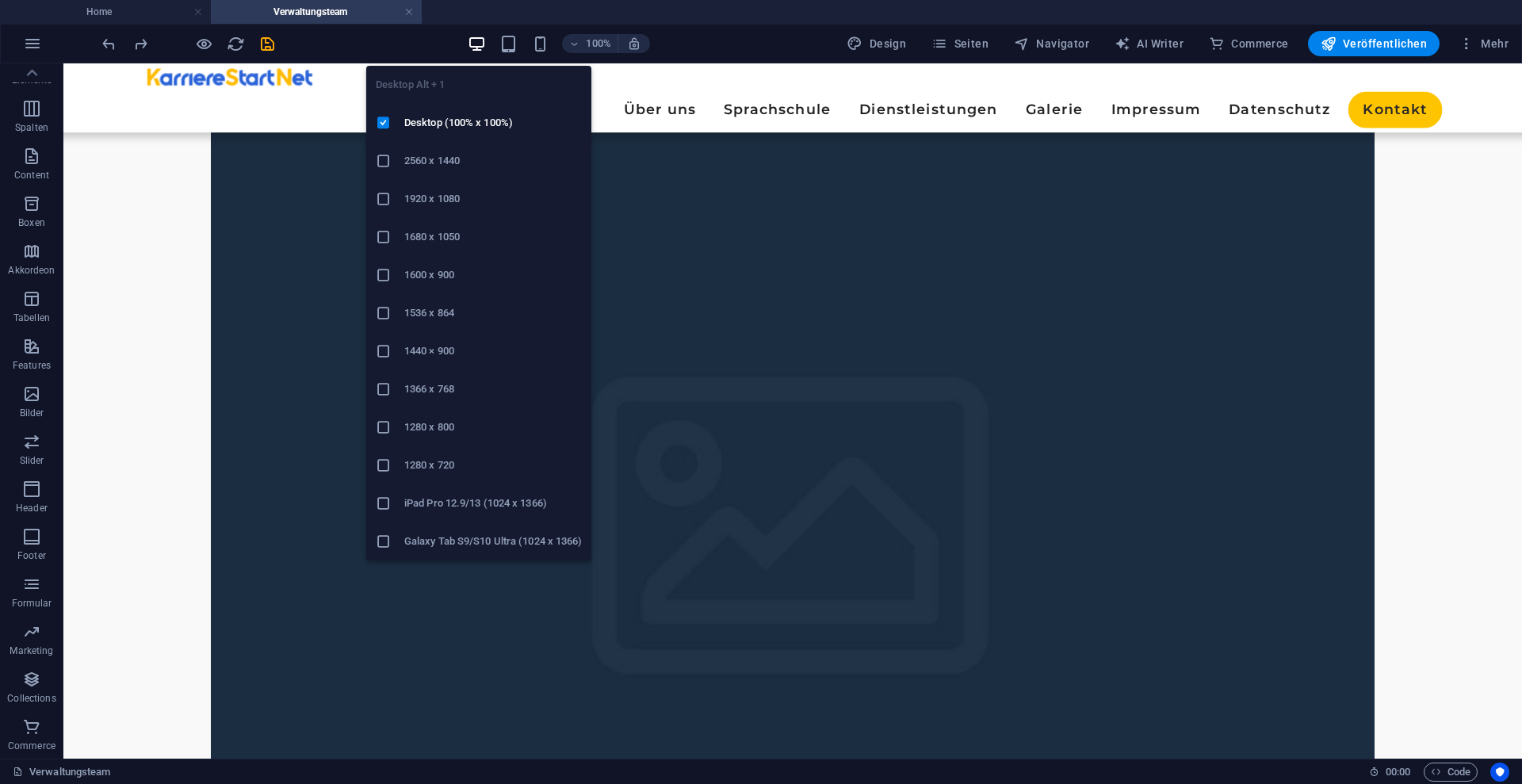 scroll, scrollTop: 686, scrollLeft: 0, axis: vertical 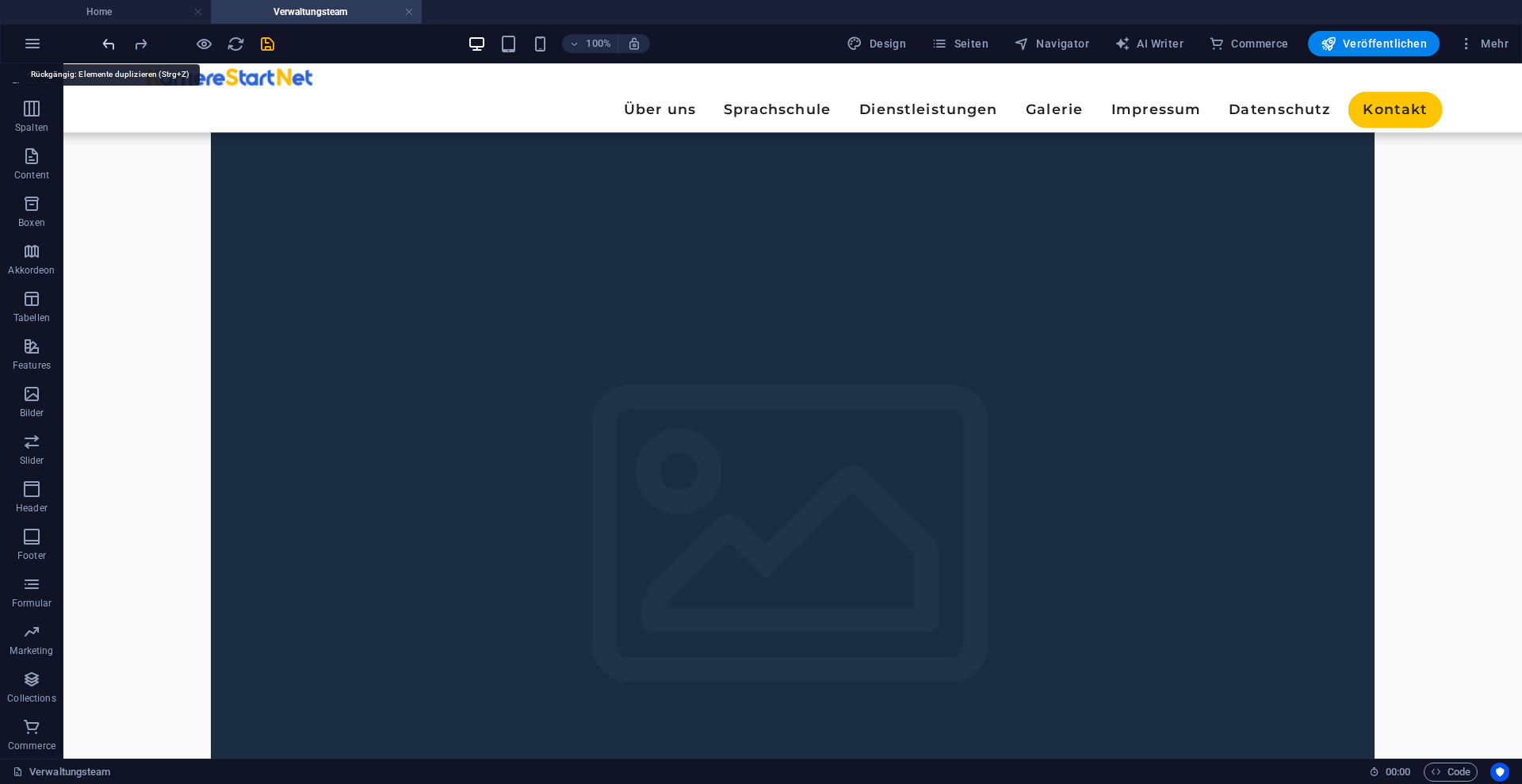 click at bounding box center [109, 44] 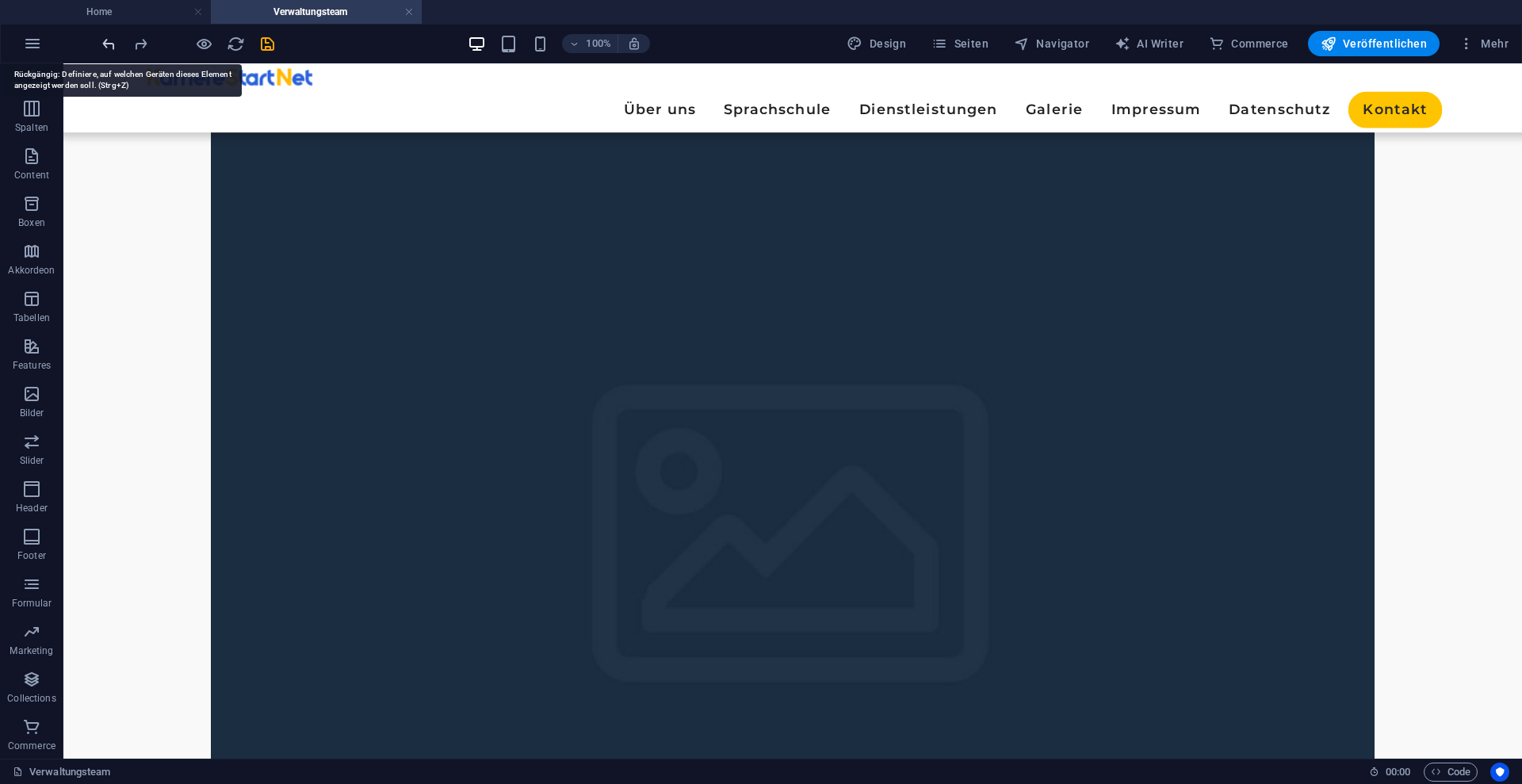 click at bounding box center [109, 44] 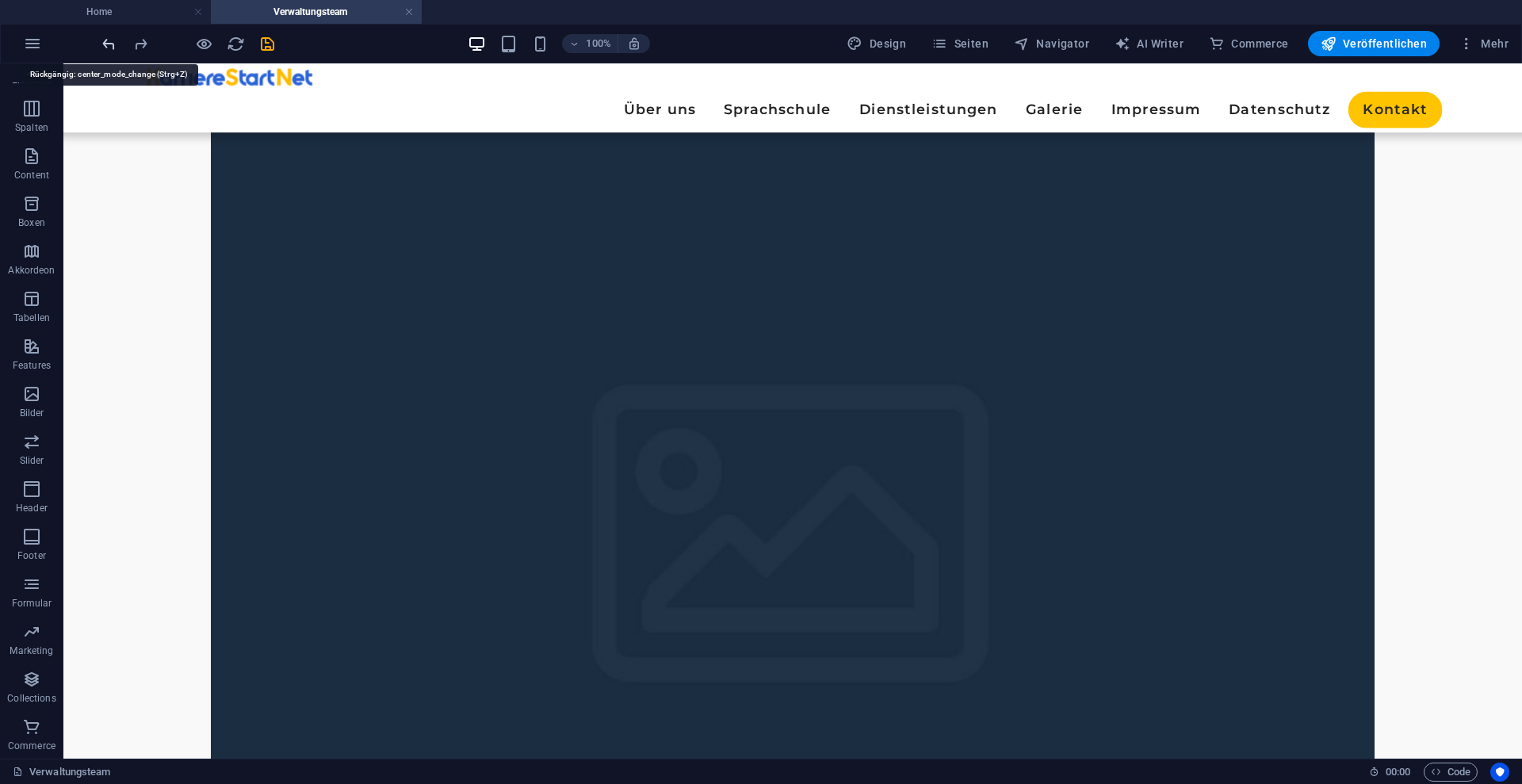 click at bounding box center (109, 44) 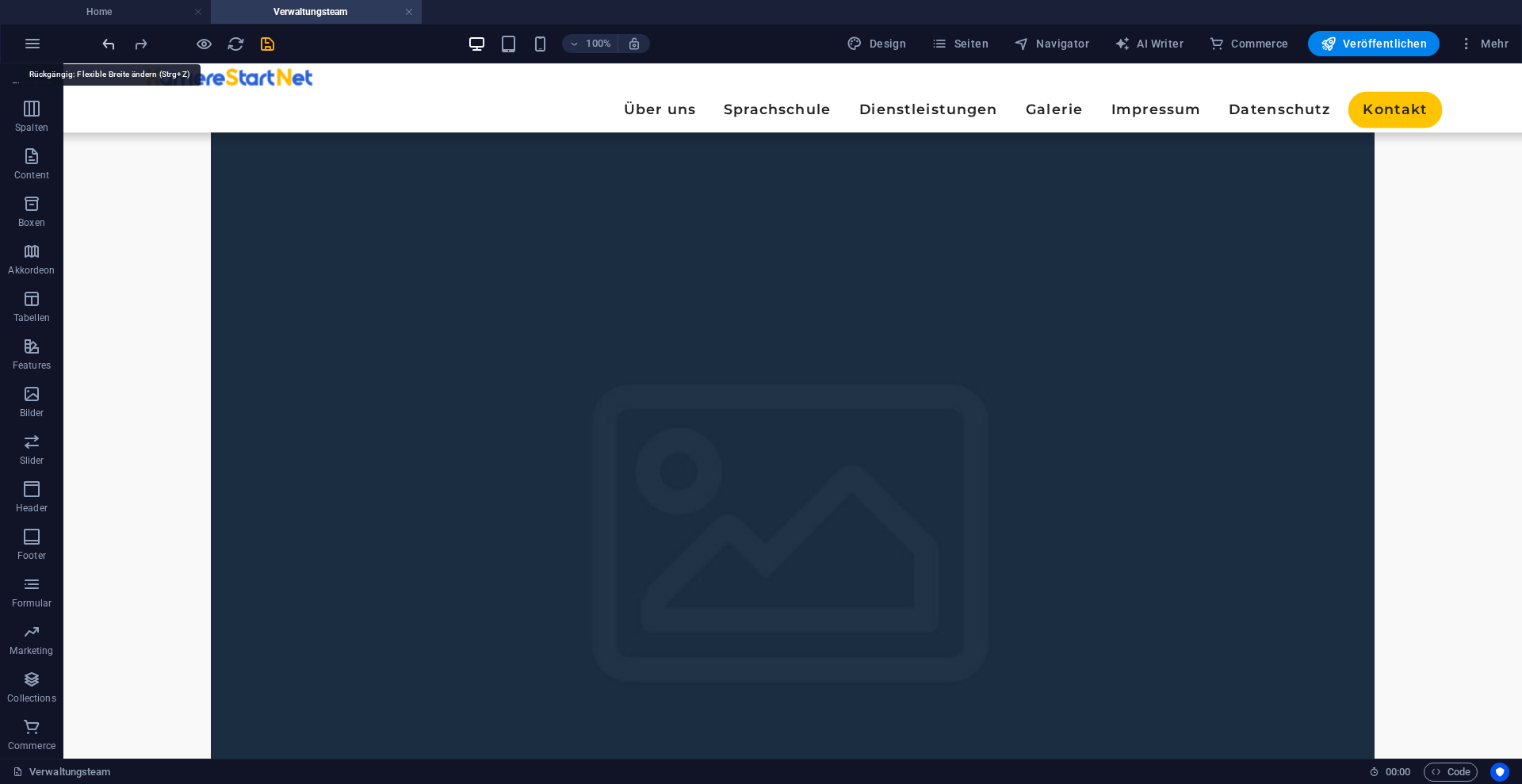 click at bounding box center [109, 44] 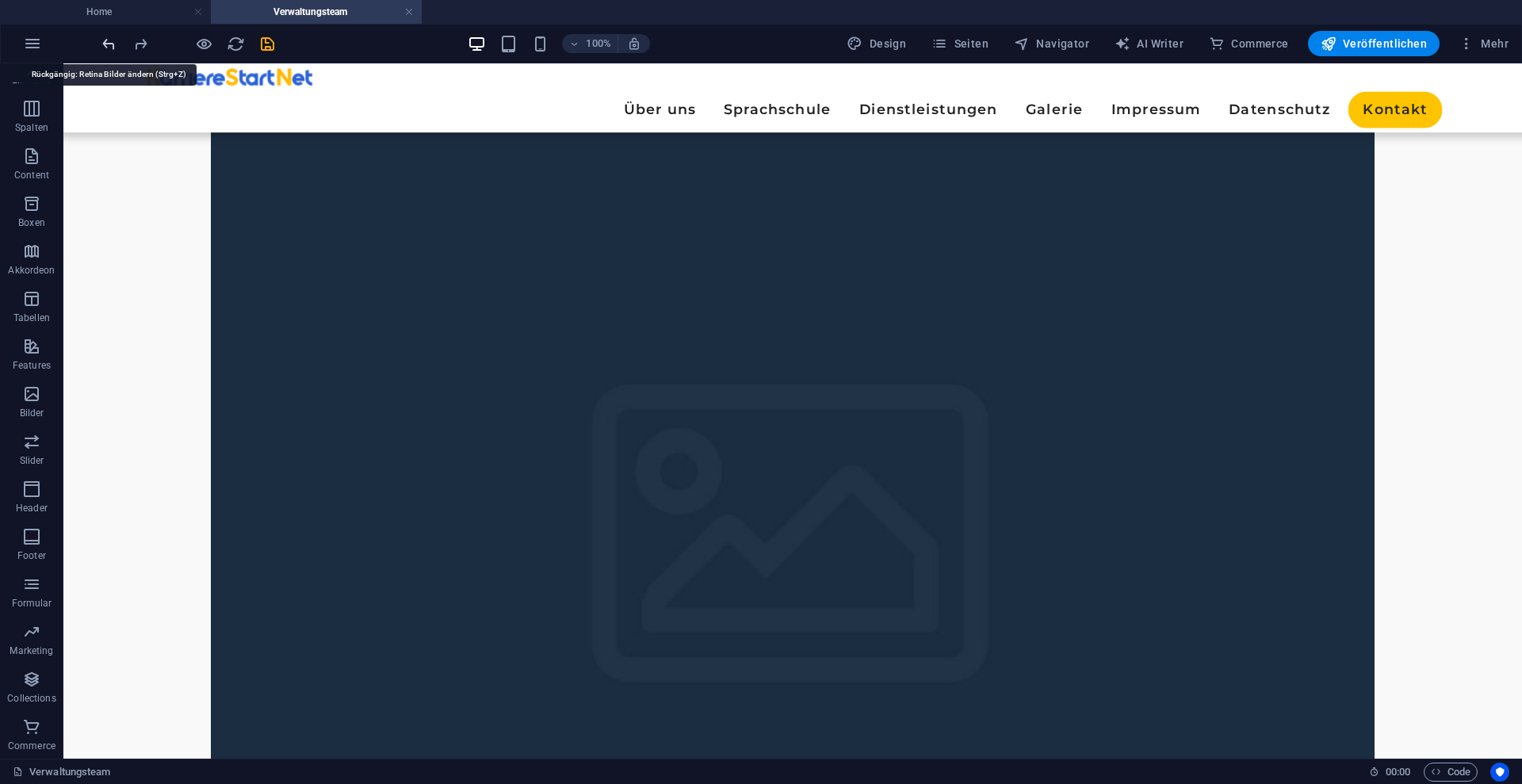 click at bounding box center [109, 44] 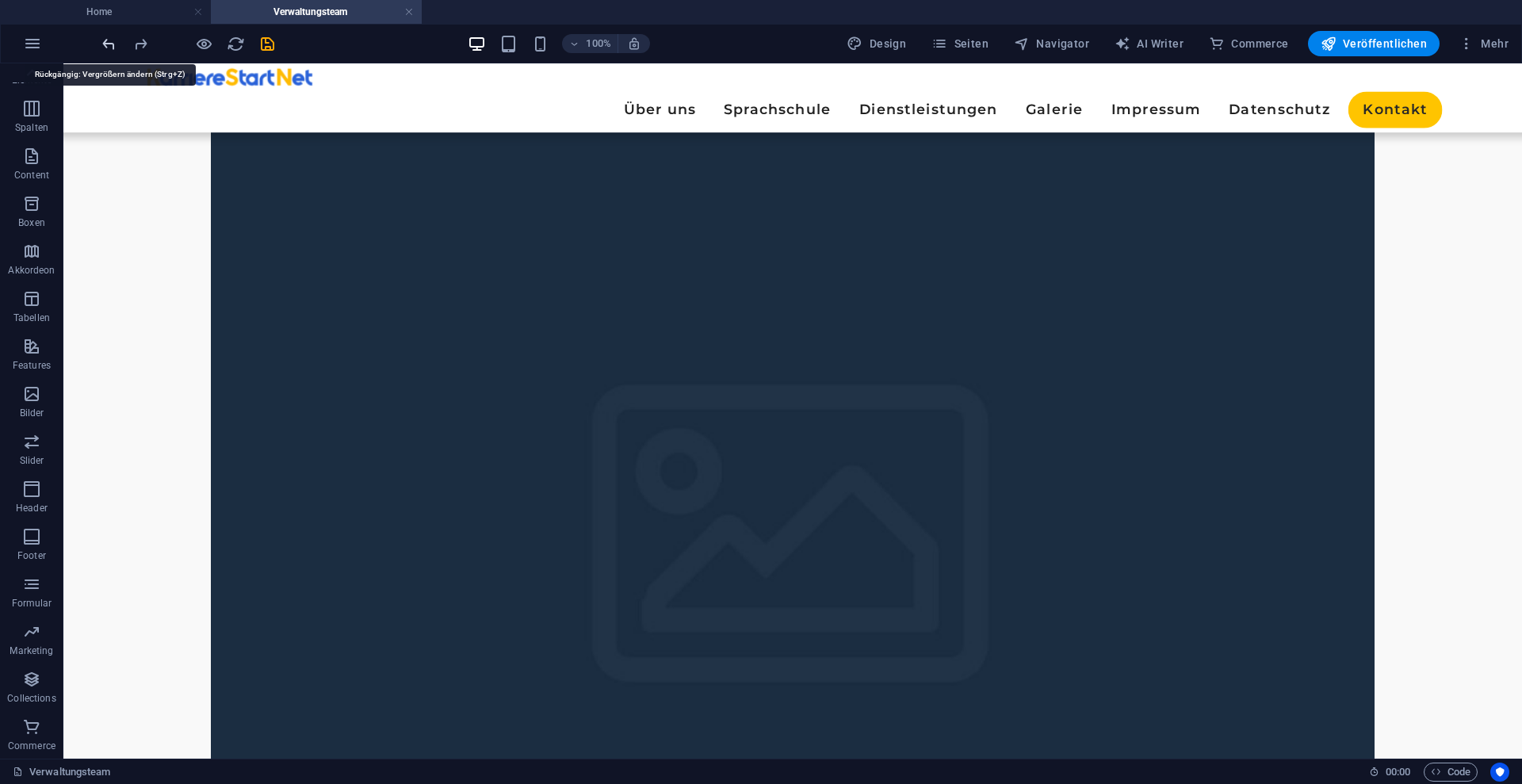 click at bounding box center (109, 44) 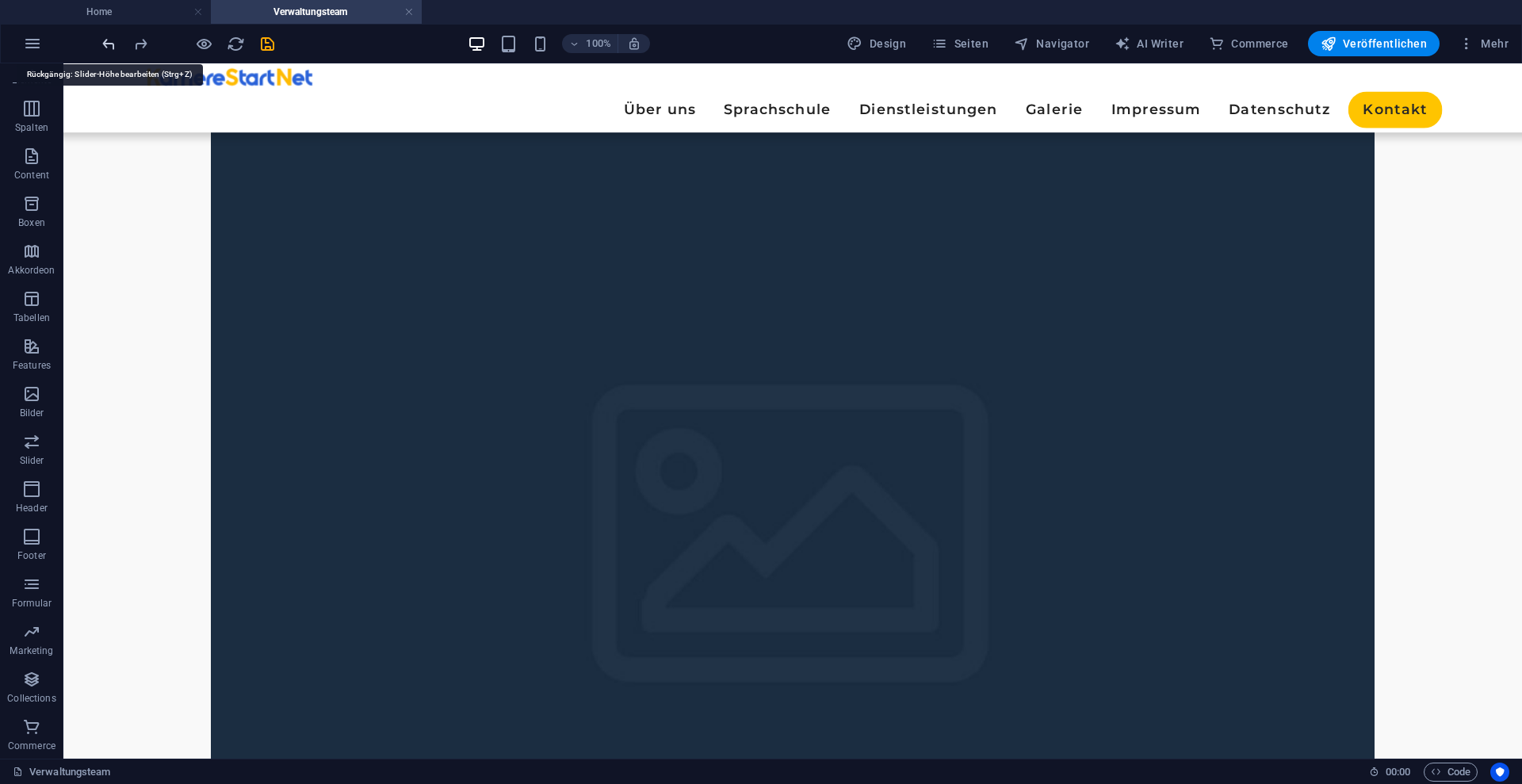 click at bounding box center (109, 44) 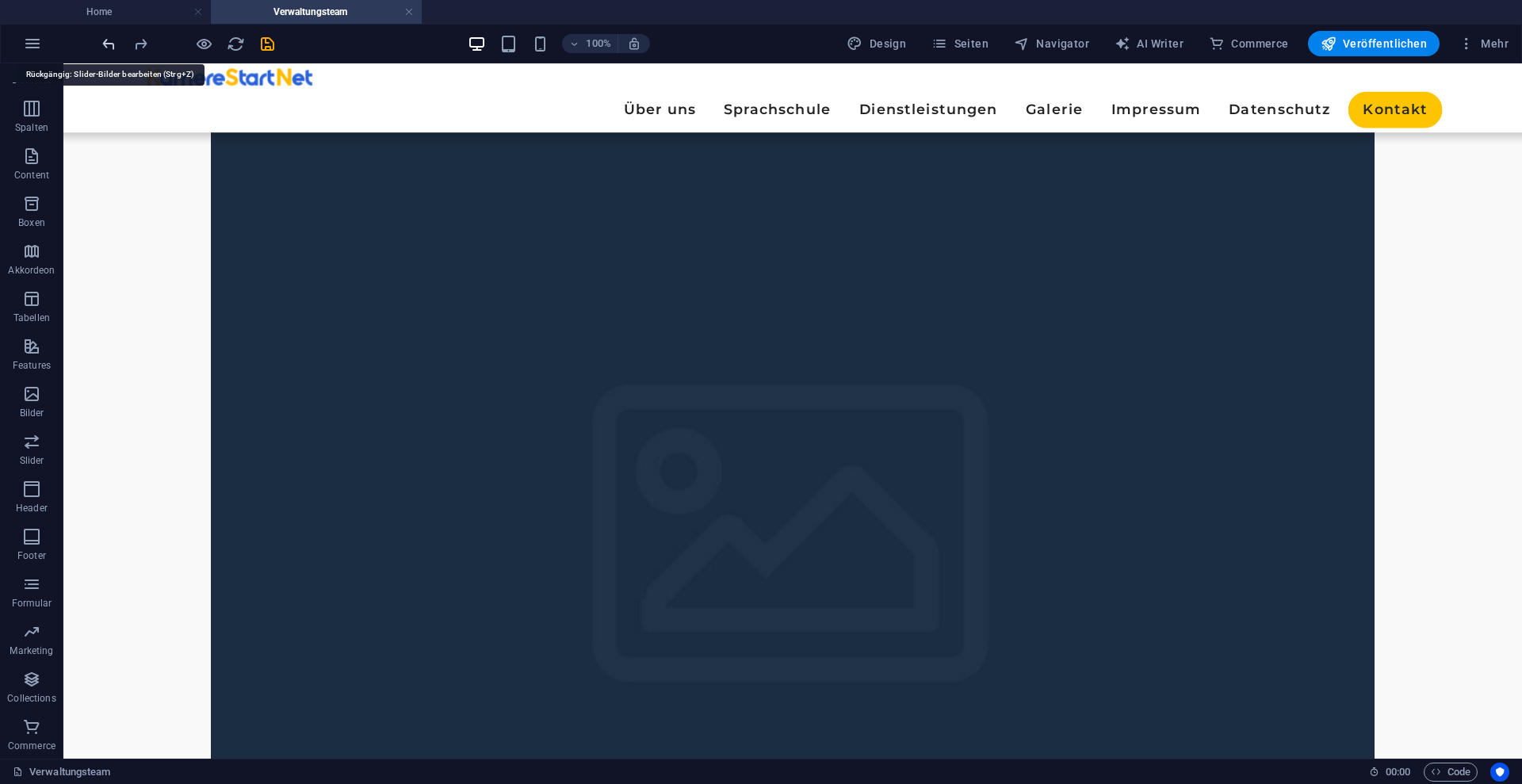 click at bounding box center (109, 44) 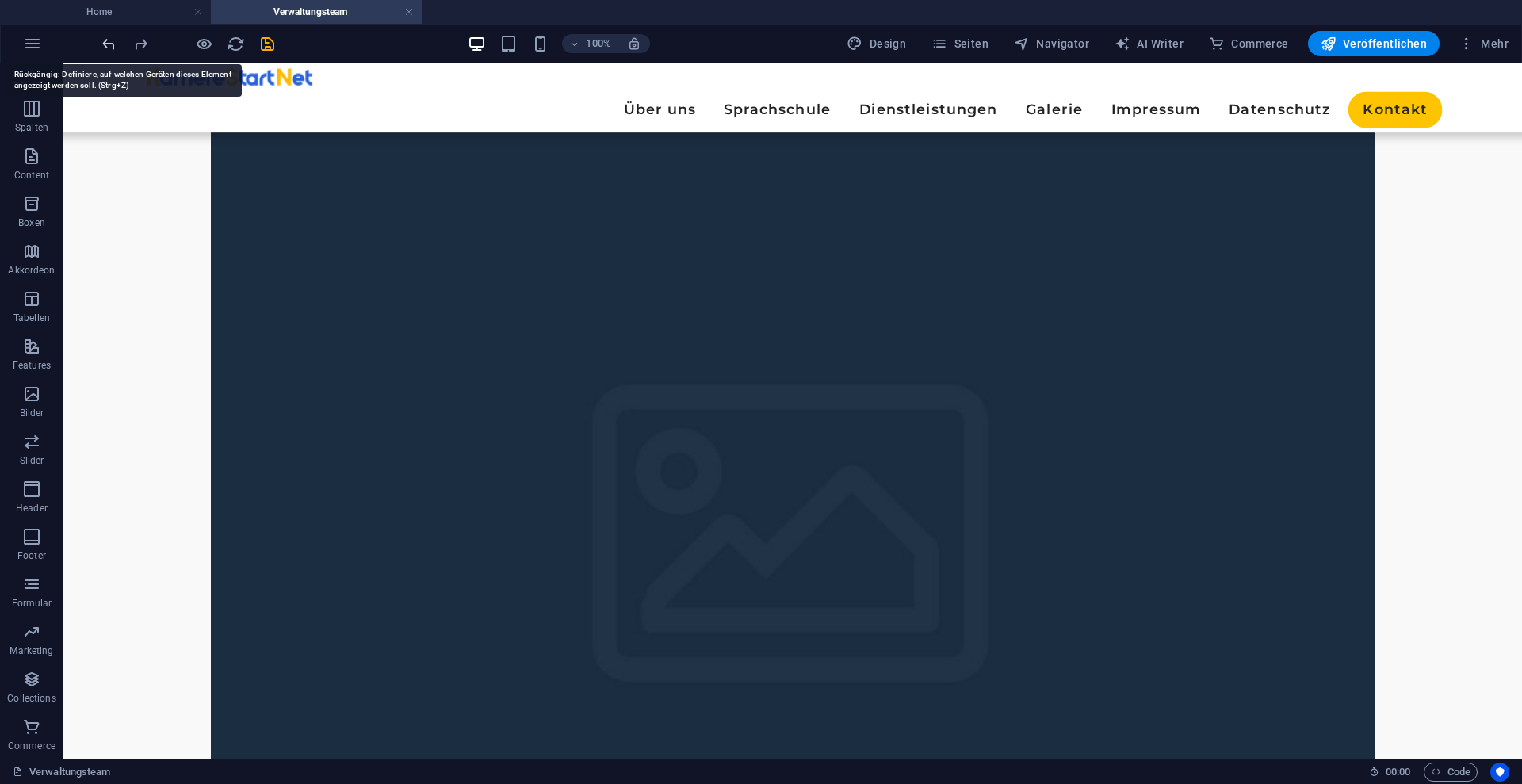 click at bounding box center [109, 44] 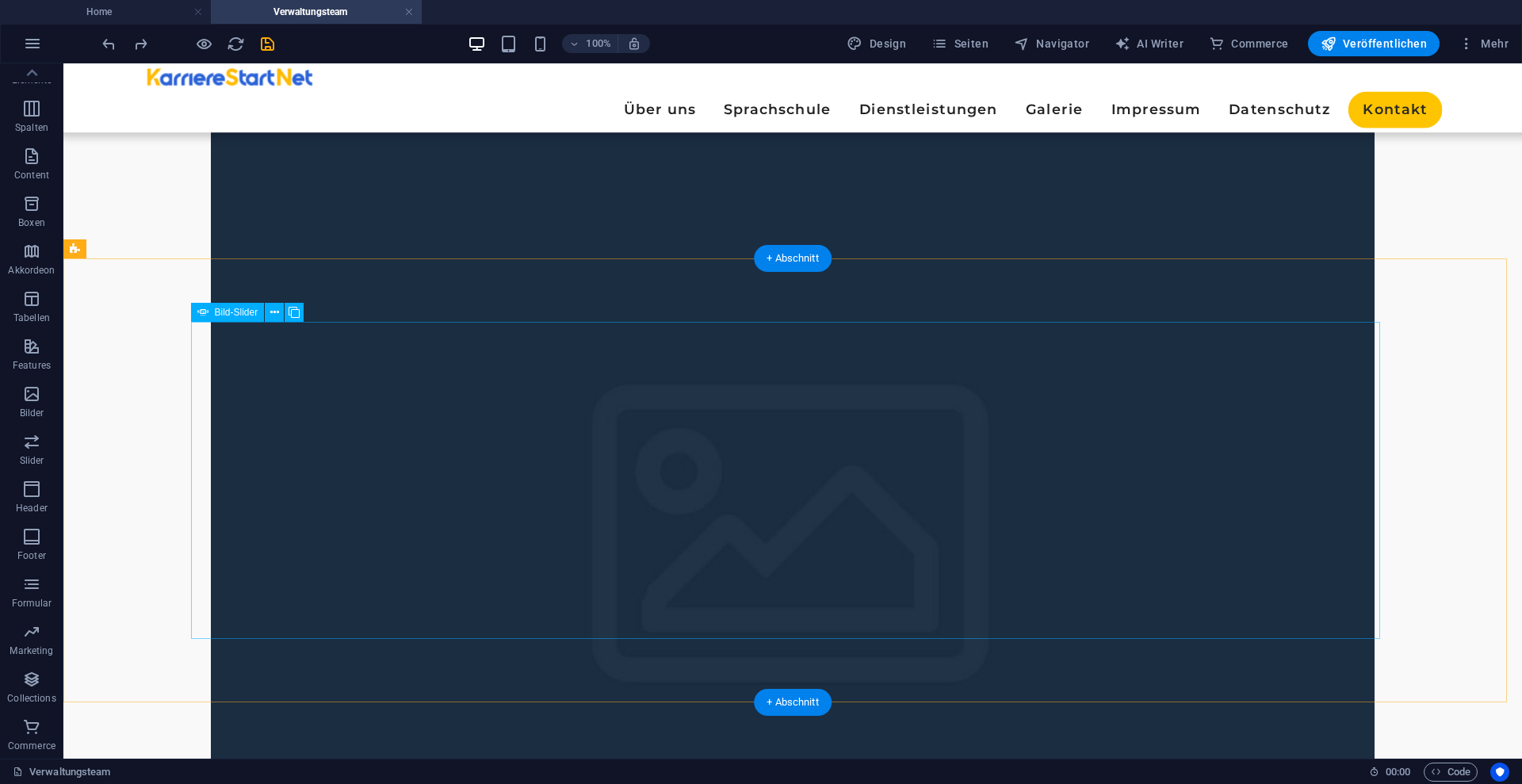 click at bounding box center [-585, 5149] 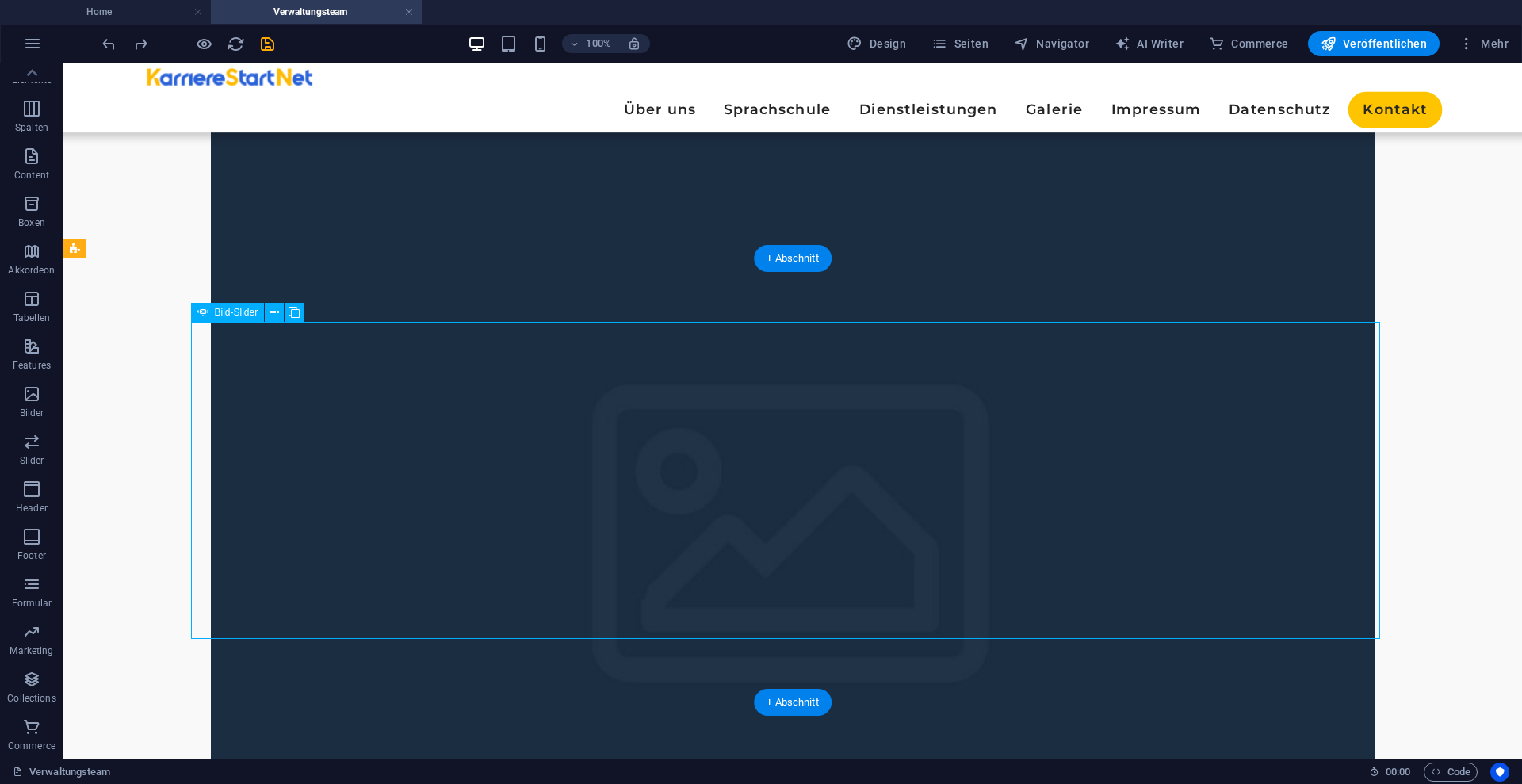 click at bounding box center [-585, 5149] 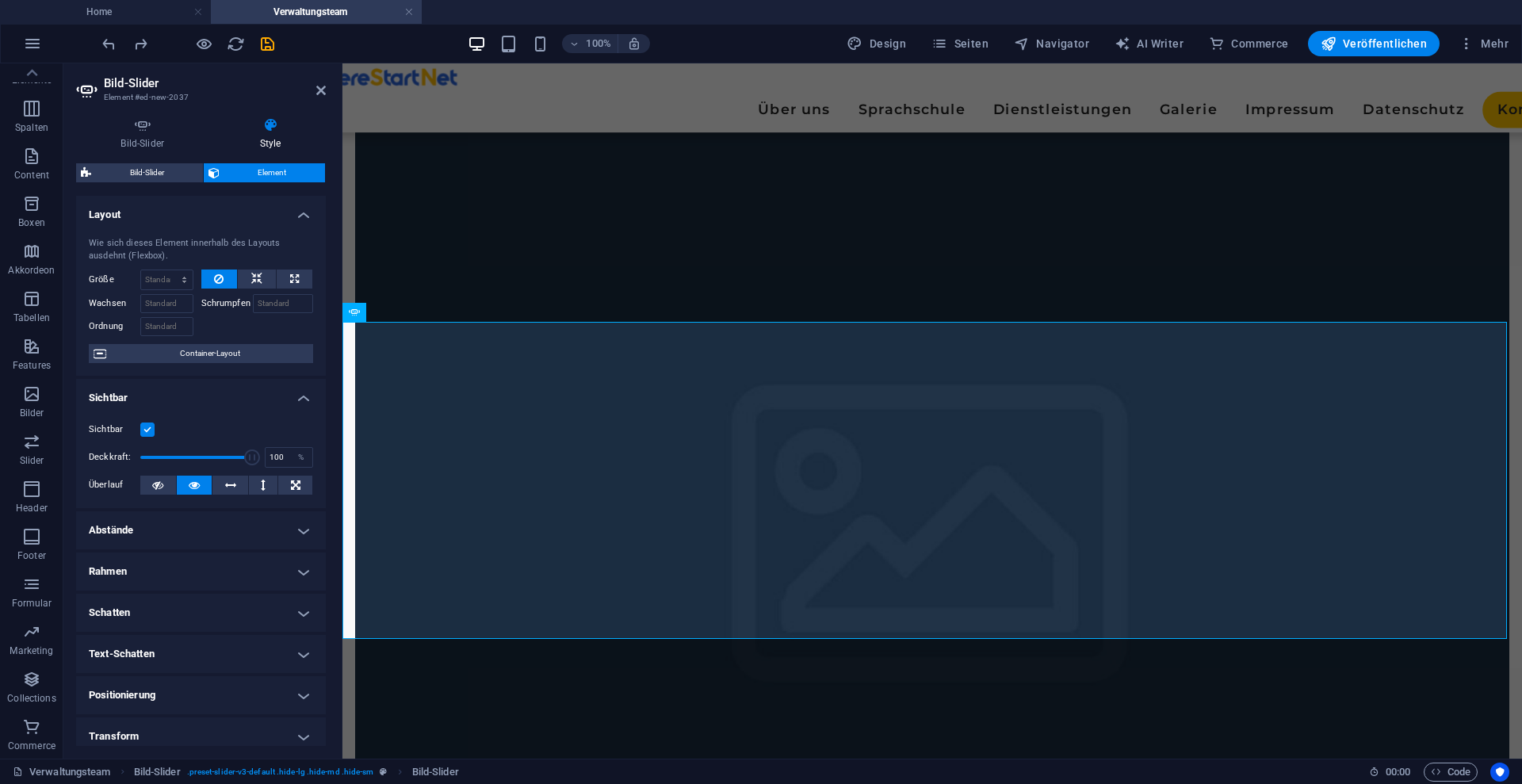 click at bounding box center (147, 430) 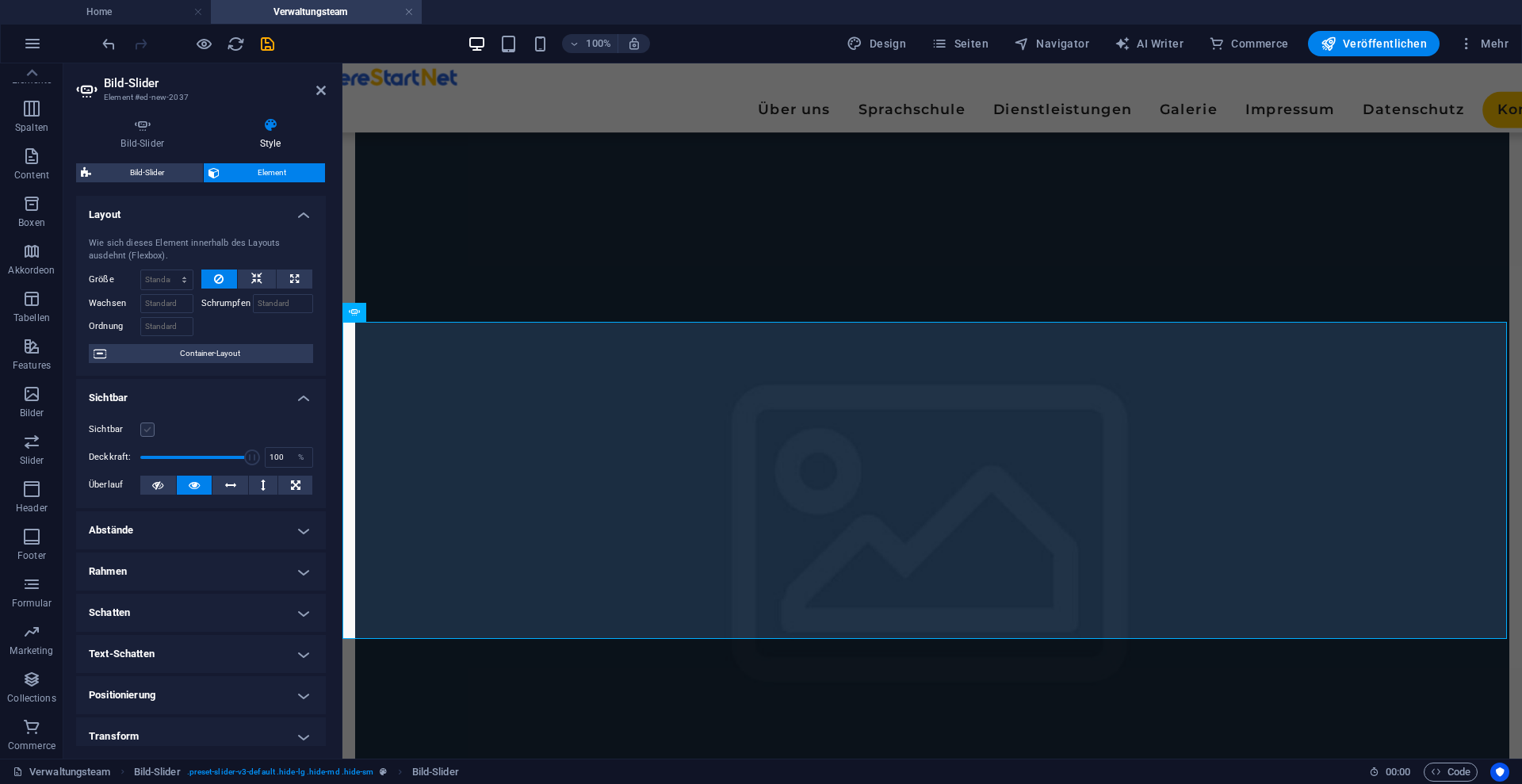 click at bounding box center (147, 430) 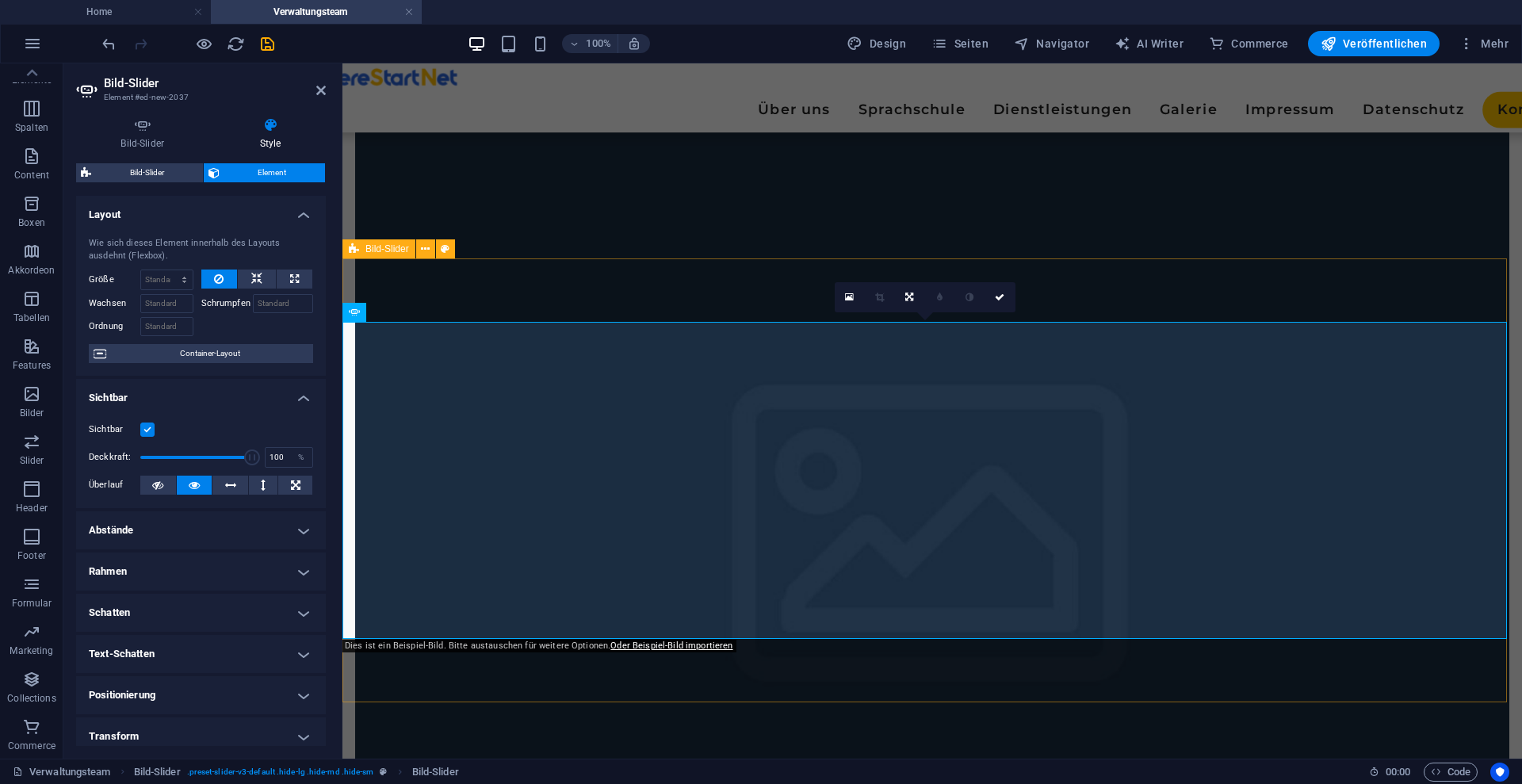 click on "1 2" at bounding box center [932, 4761] 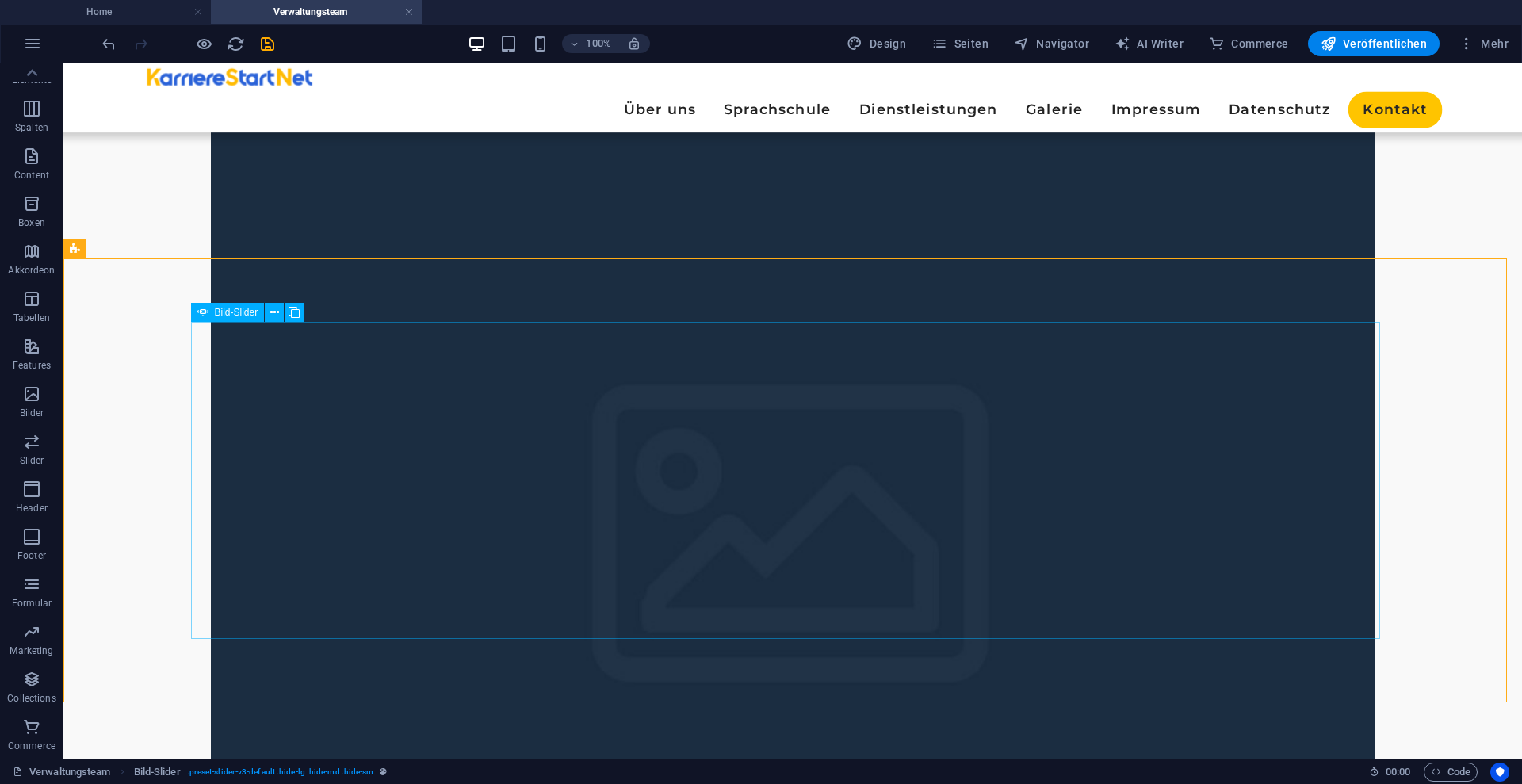 click at bounding box center [-585, 5149] 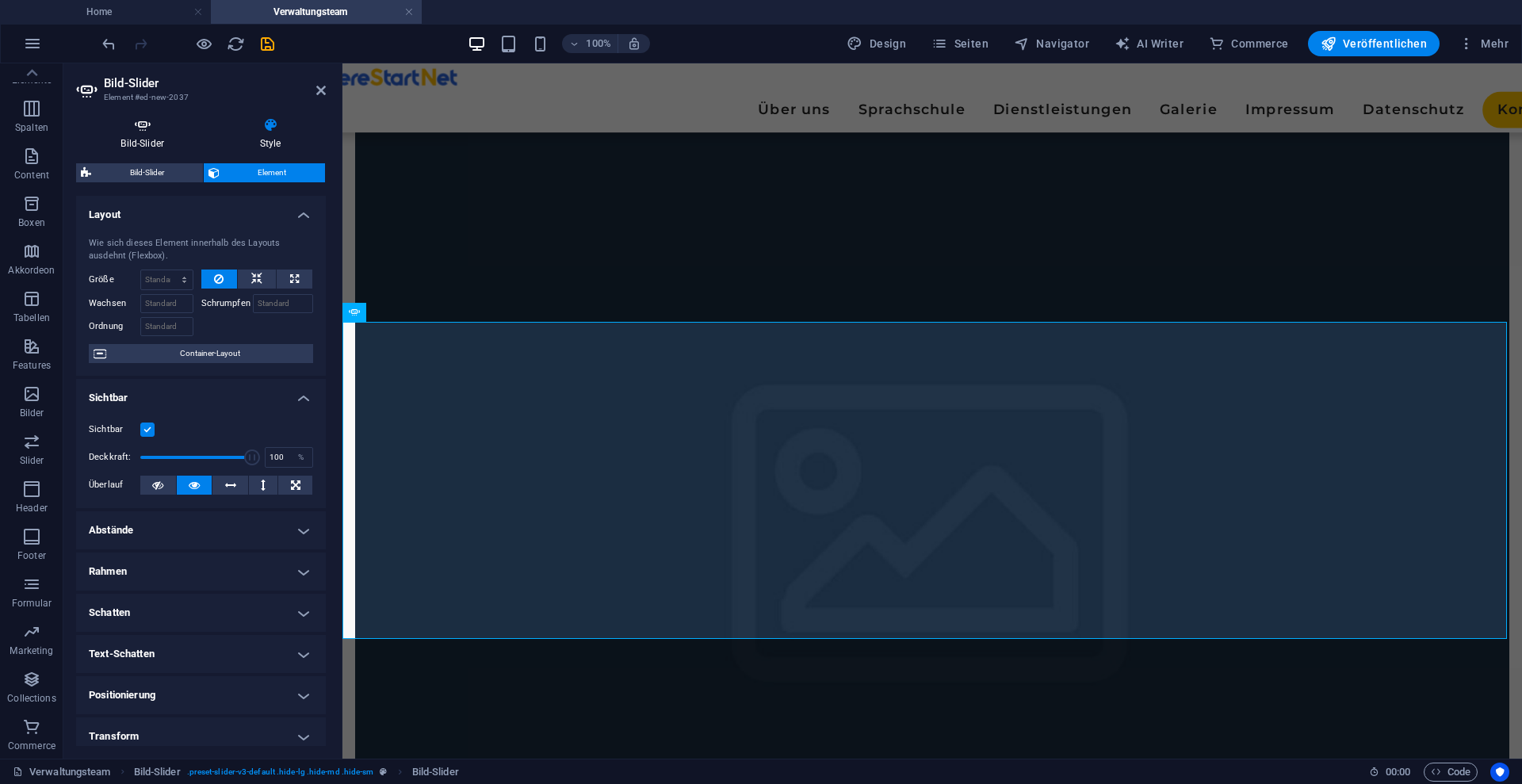click on "Bild-Slider" at bounding box center (145, 134) 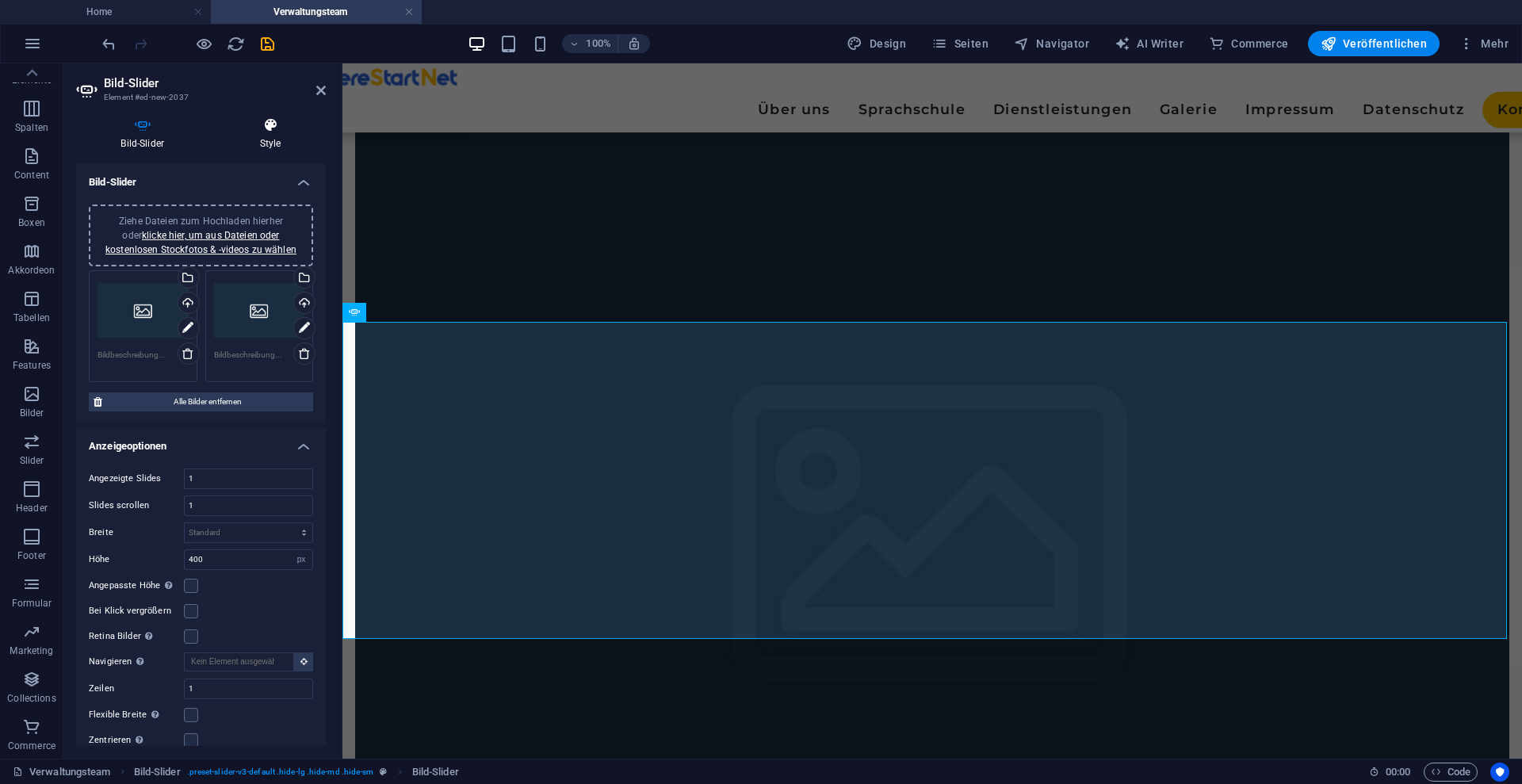 click at bounding box center (270, 125) 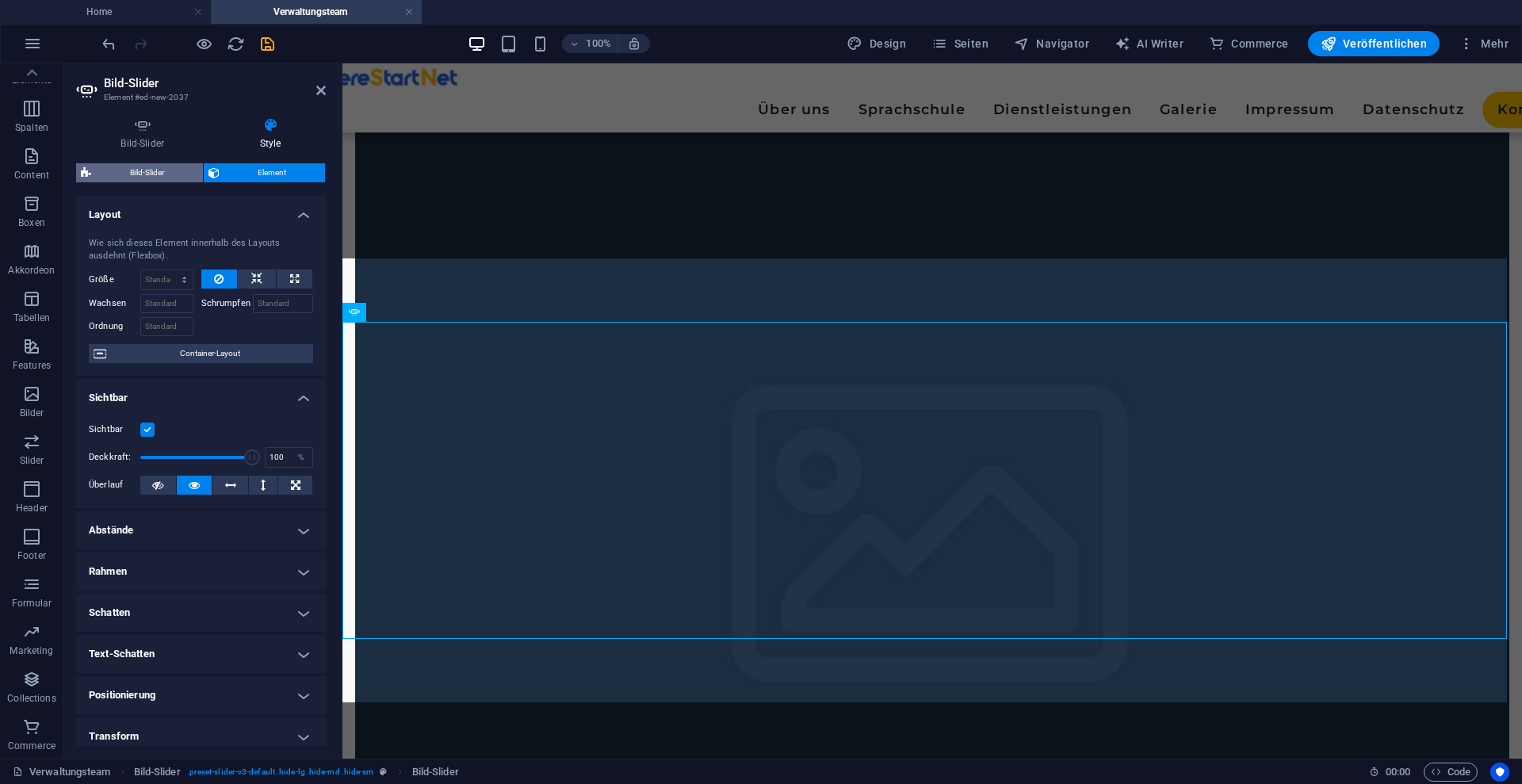 click on "Bild-Slider" at bounding box center (147, 173) 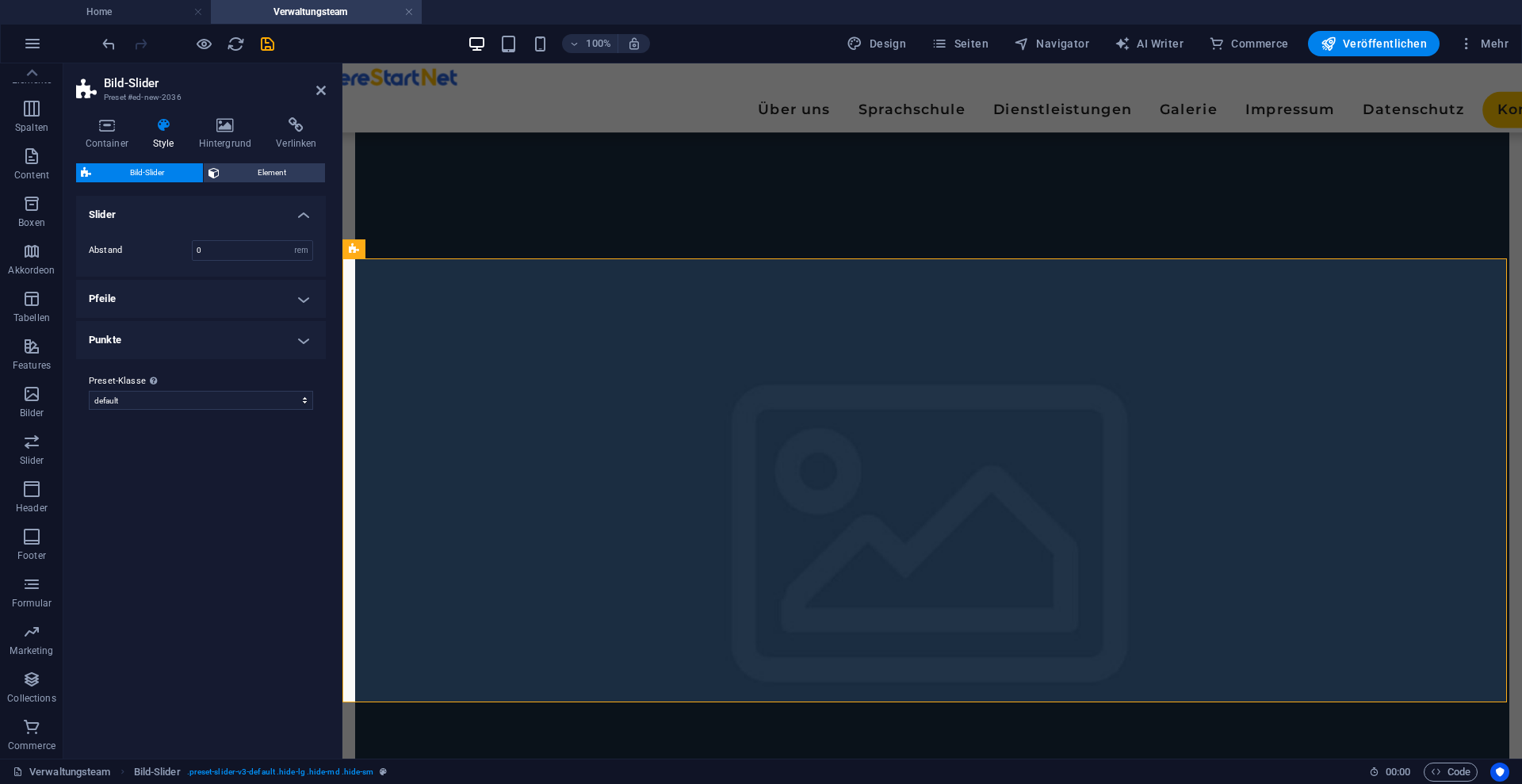 click on "Punkte" at bounding box center [201, 340] 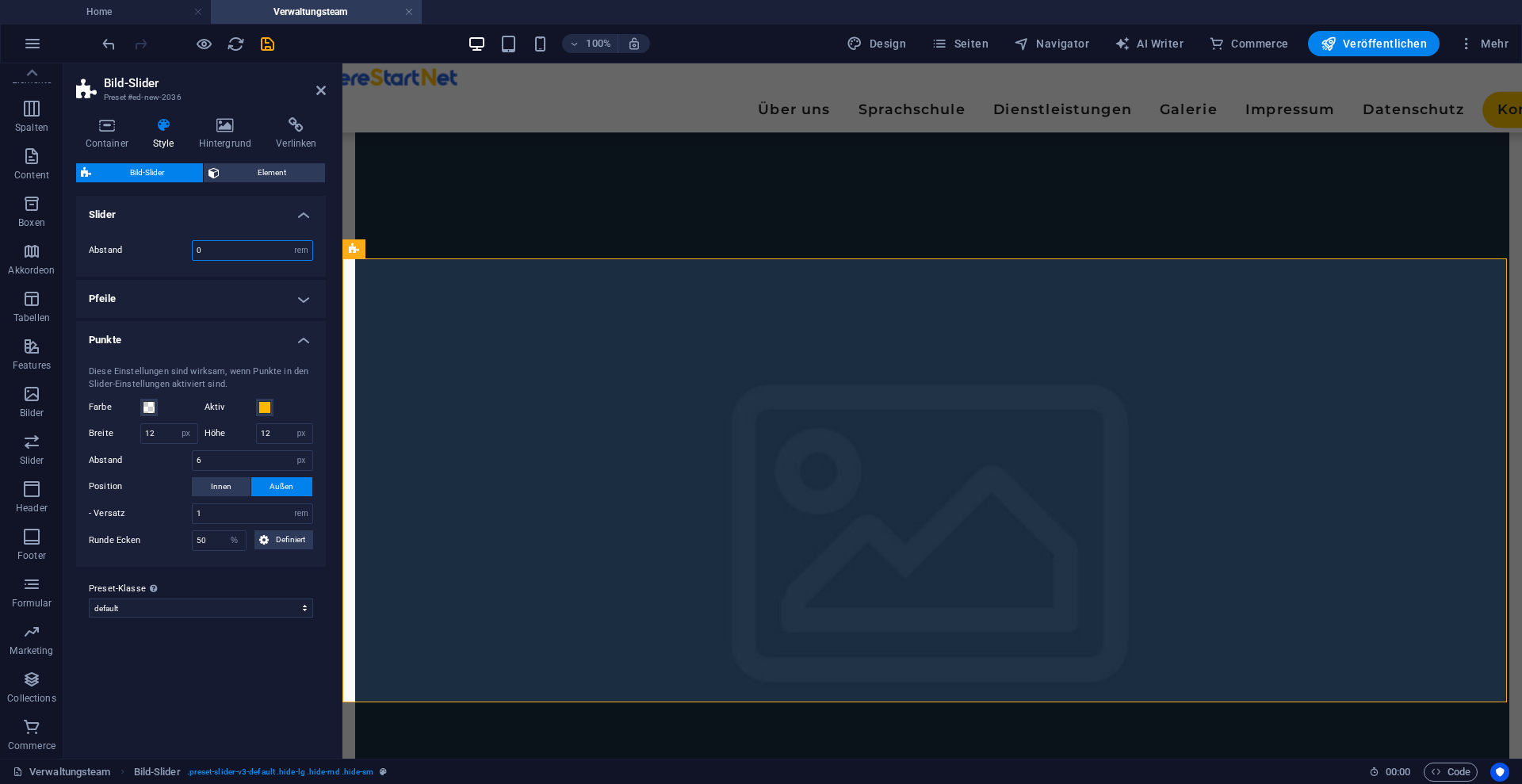 click on "0" at bounding box center [252, 250] 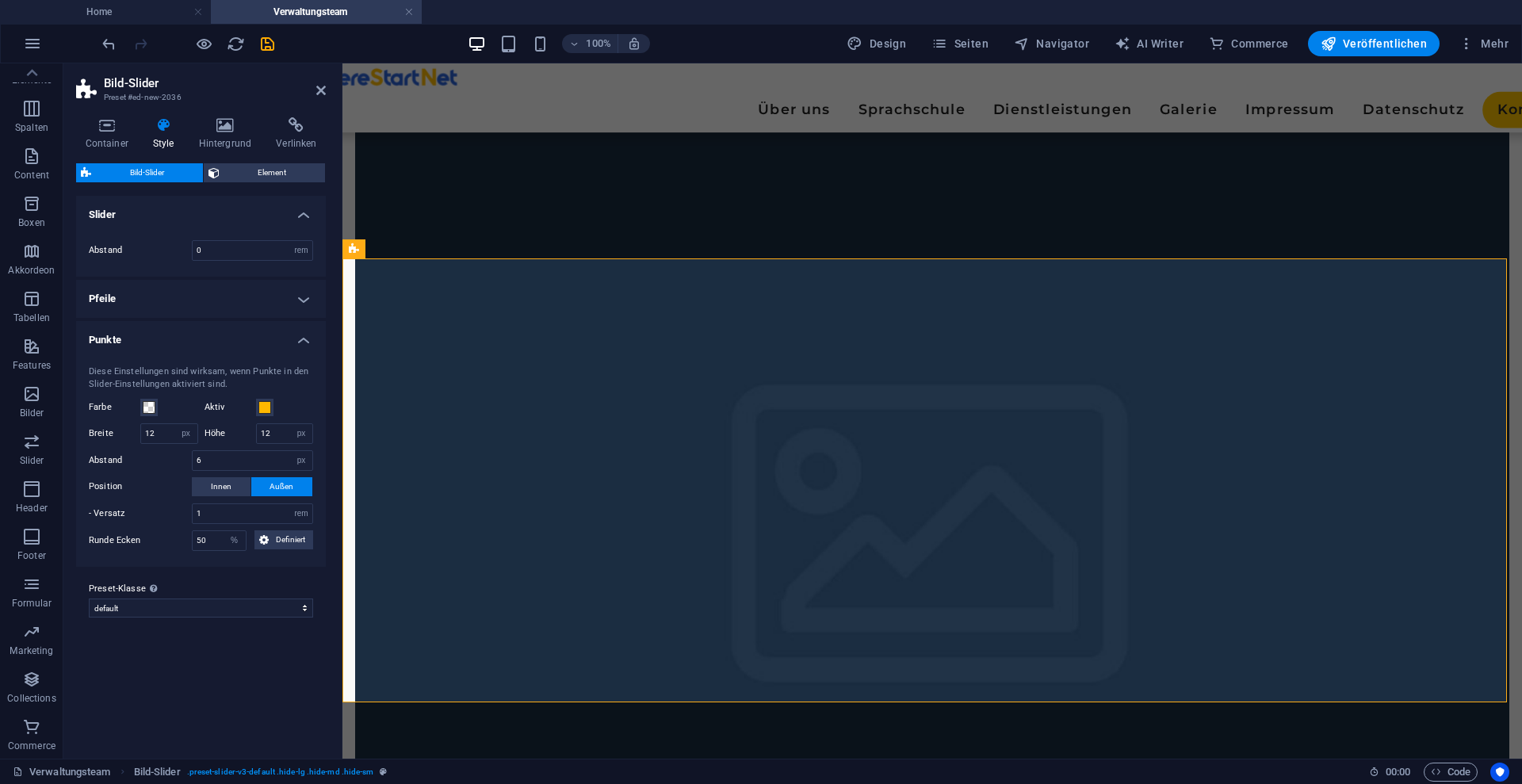 click on "Slider" at bounding box center (201, 210) 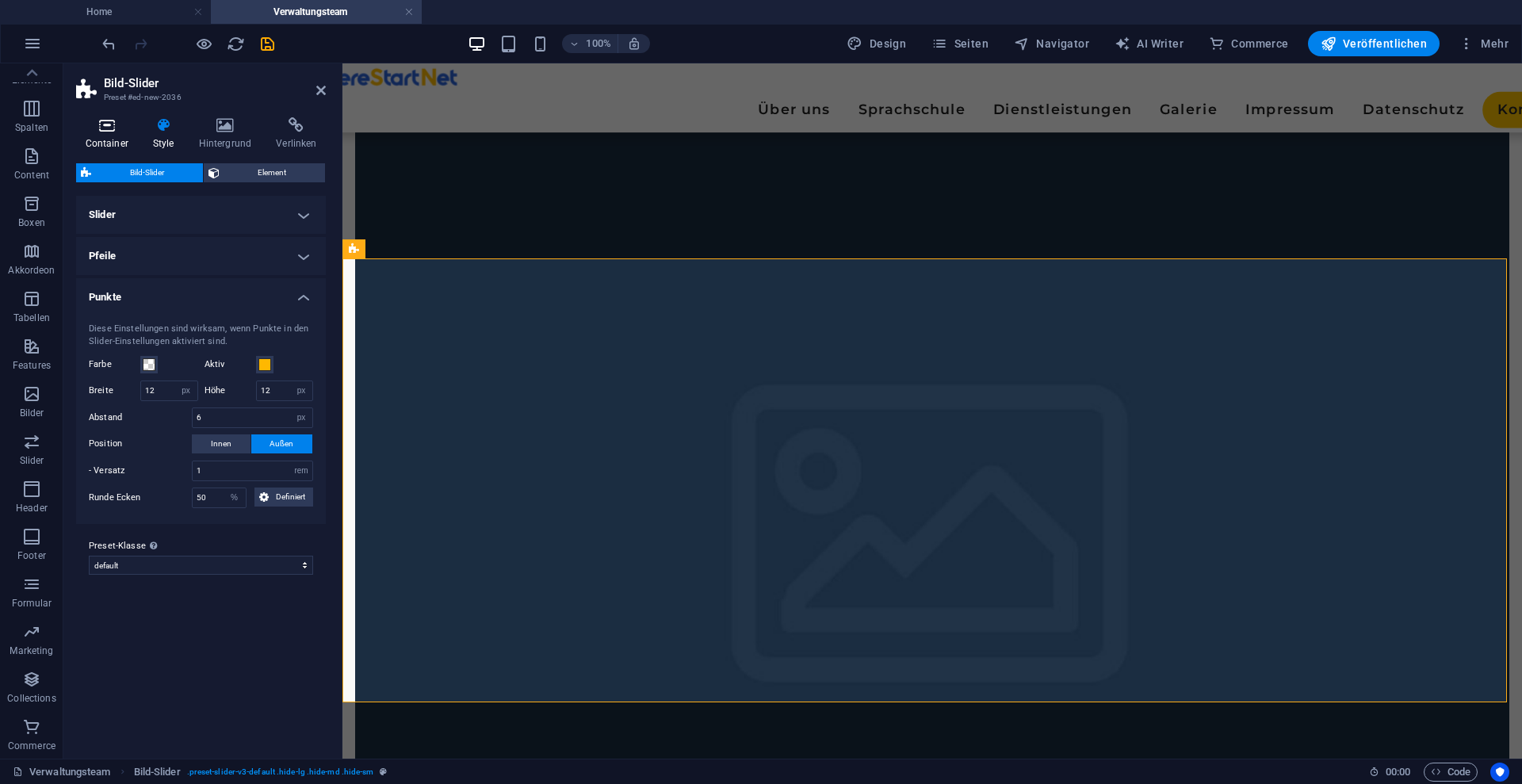 click at bounding box center [106, 125] 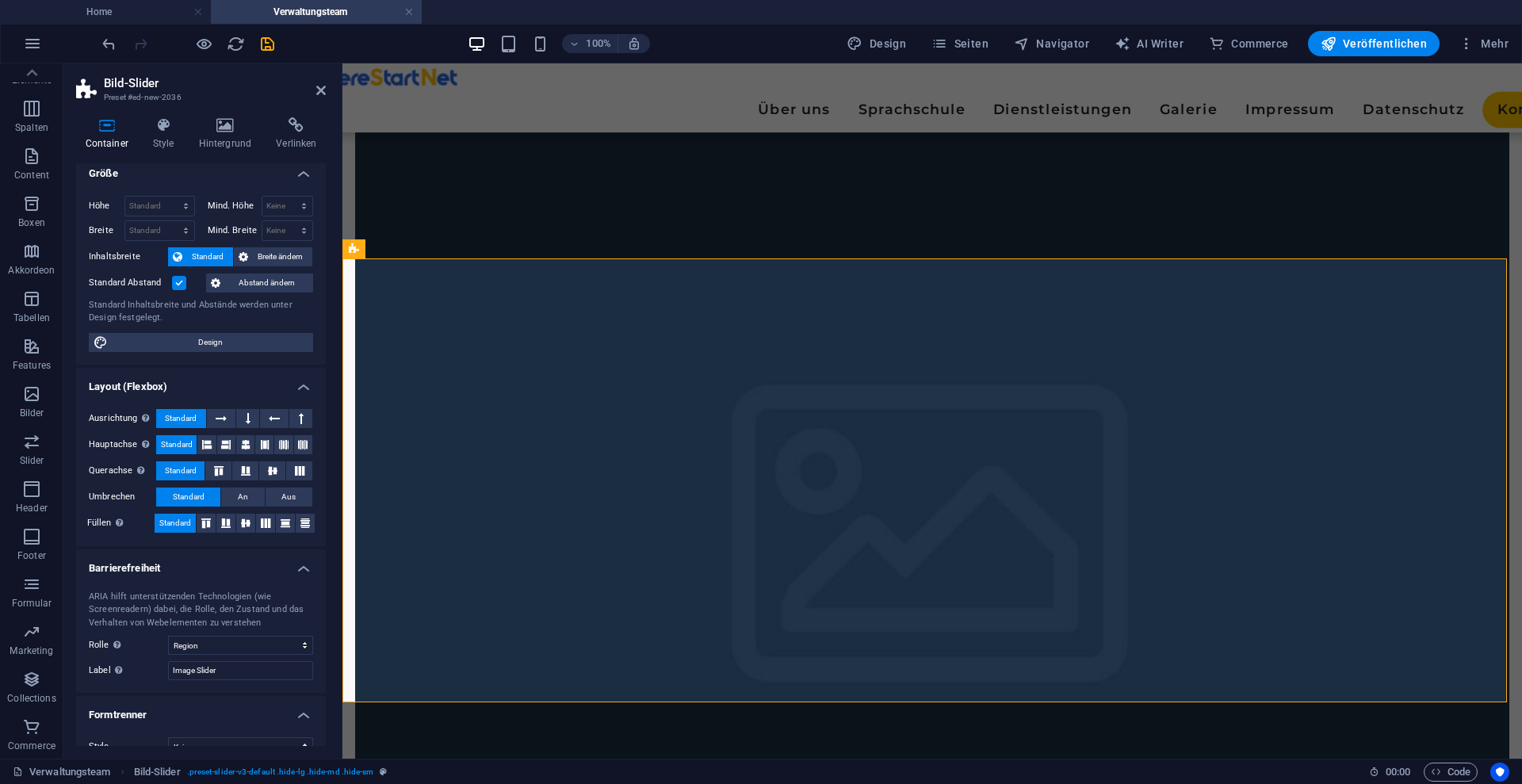 scroll, scrollTop: 0, scrollLeft: 0, axis: both 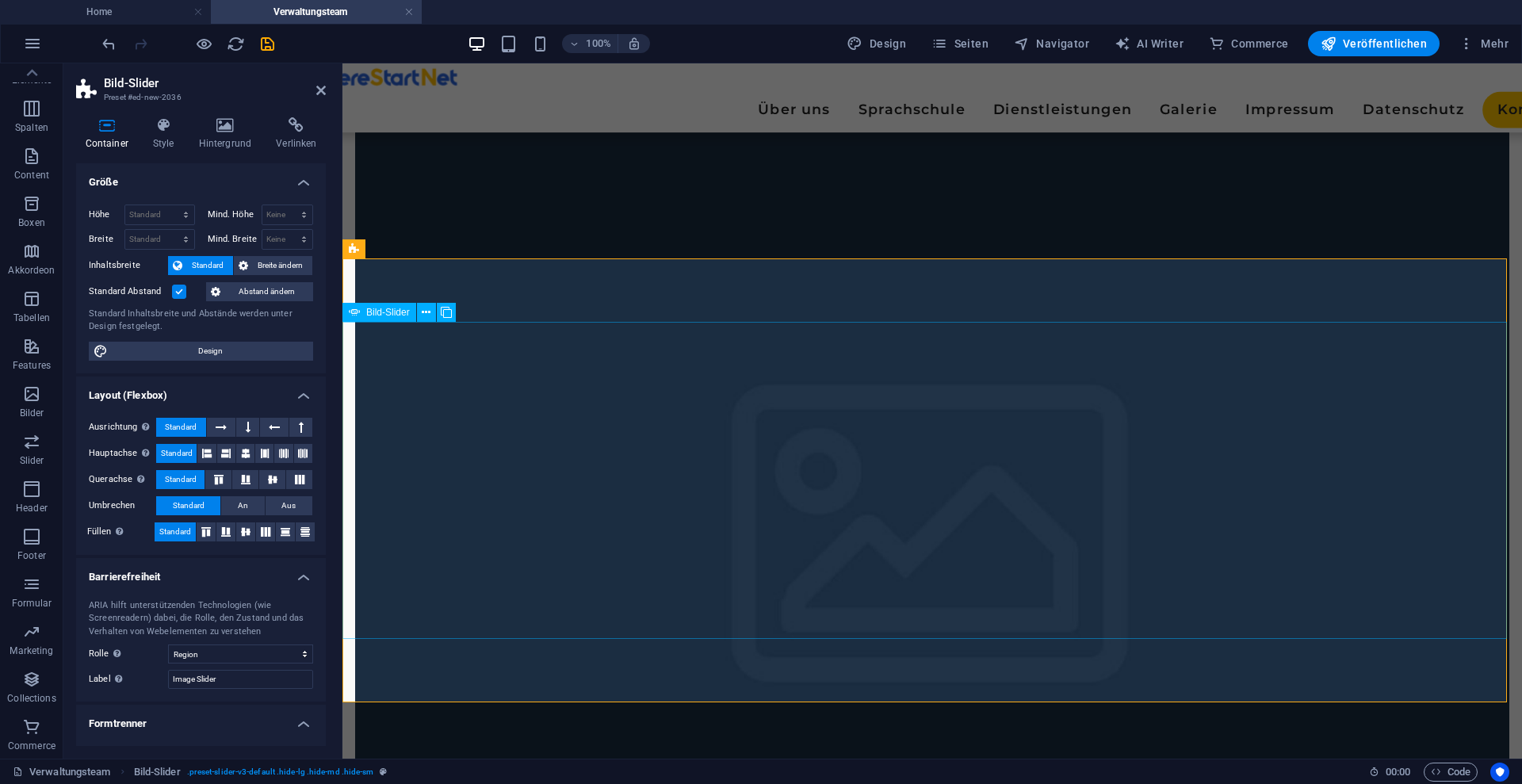 click at bounding box center [932, 4618] 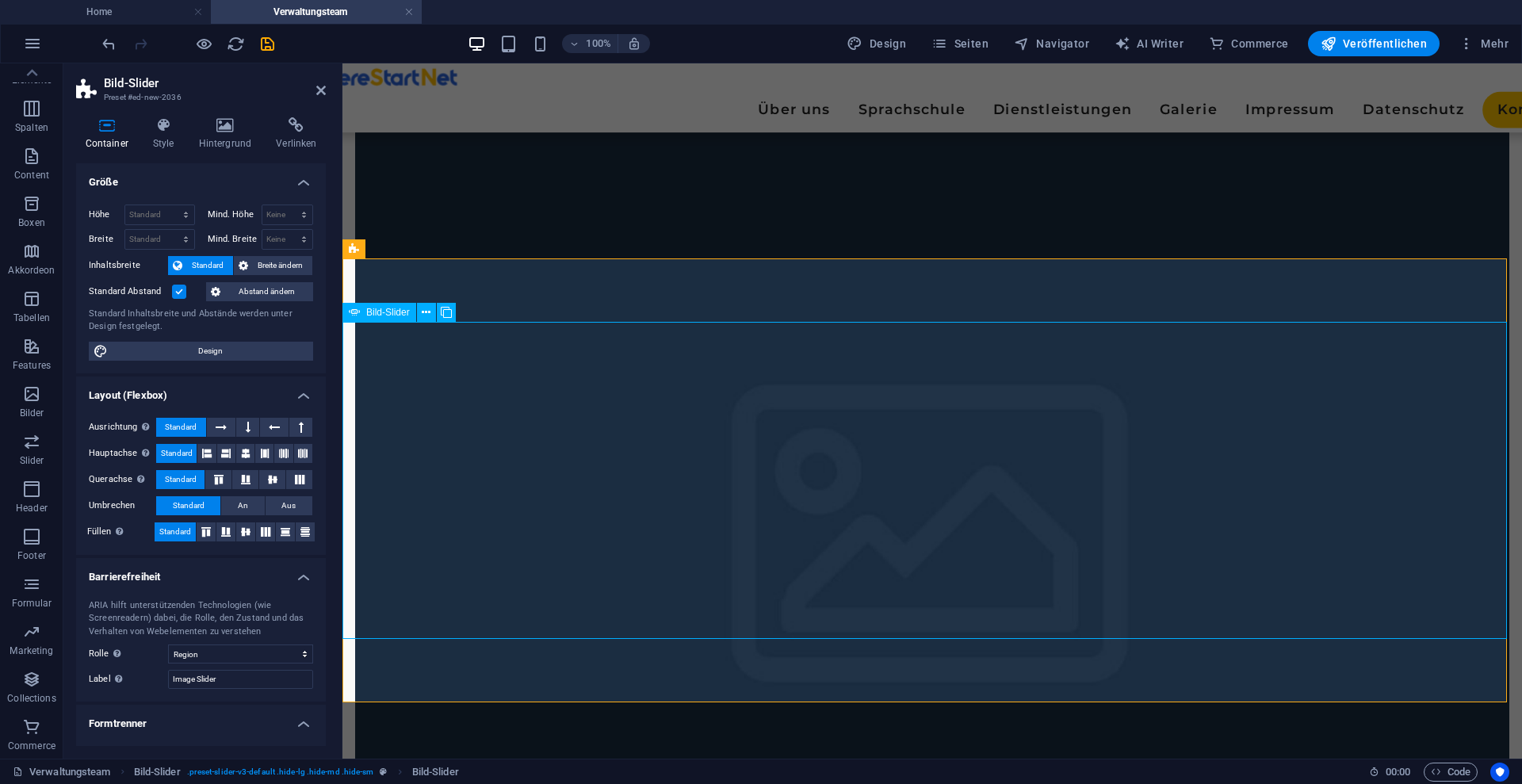 click at bounding box center [932, 4618] 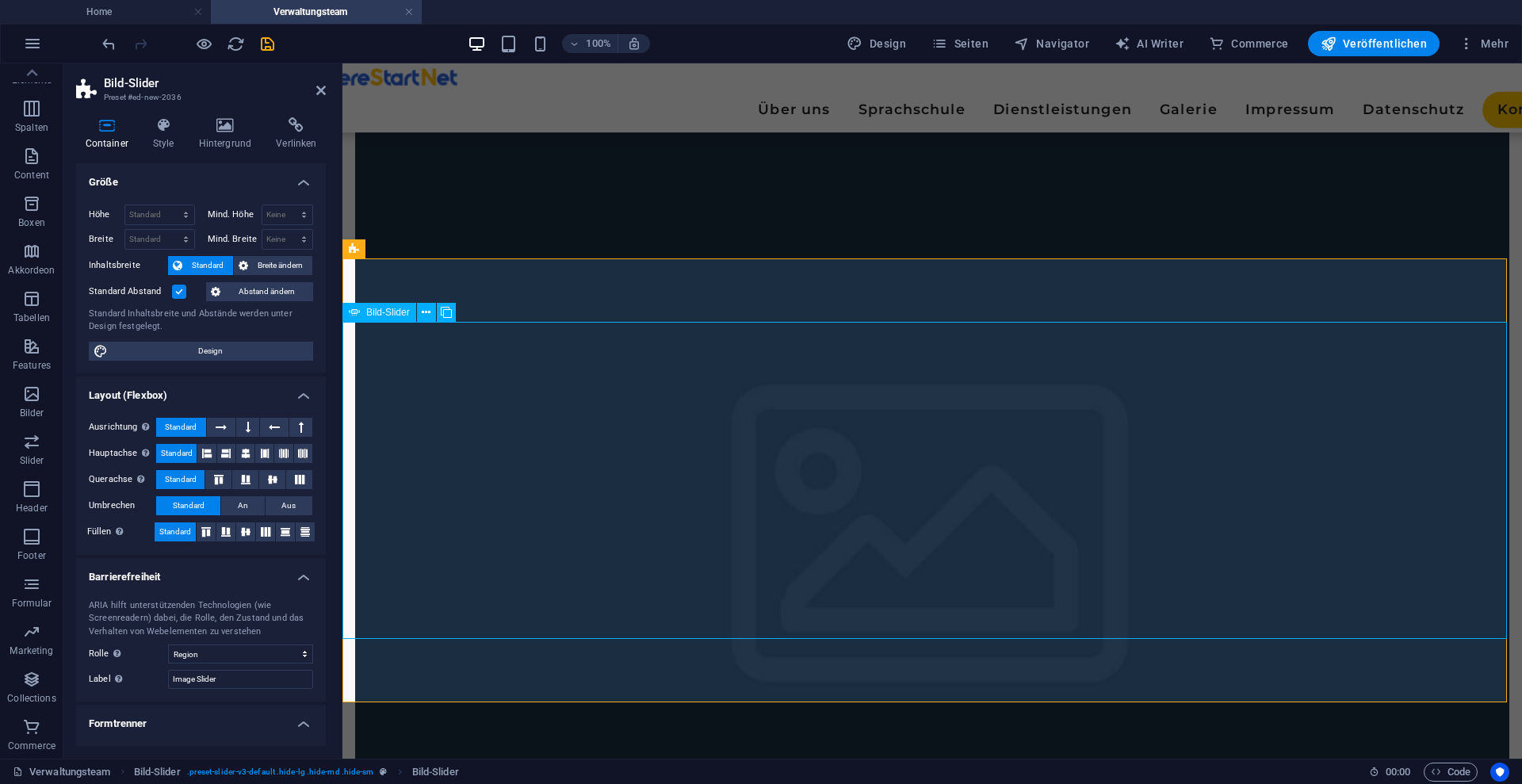 click at bounding box center [932, 4618] 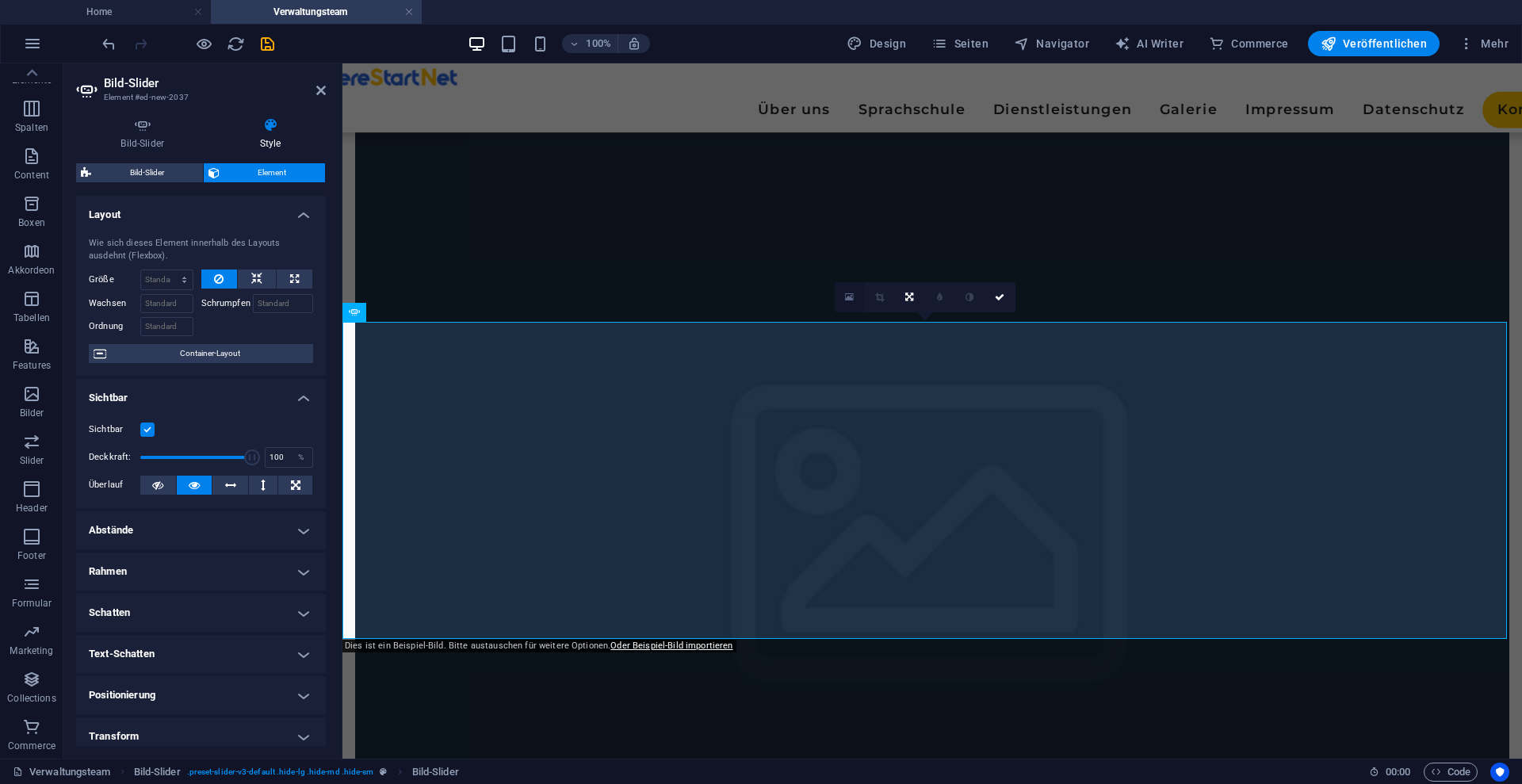 click at bounding box center [849, 297] 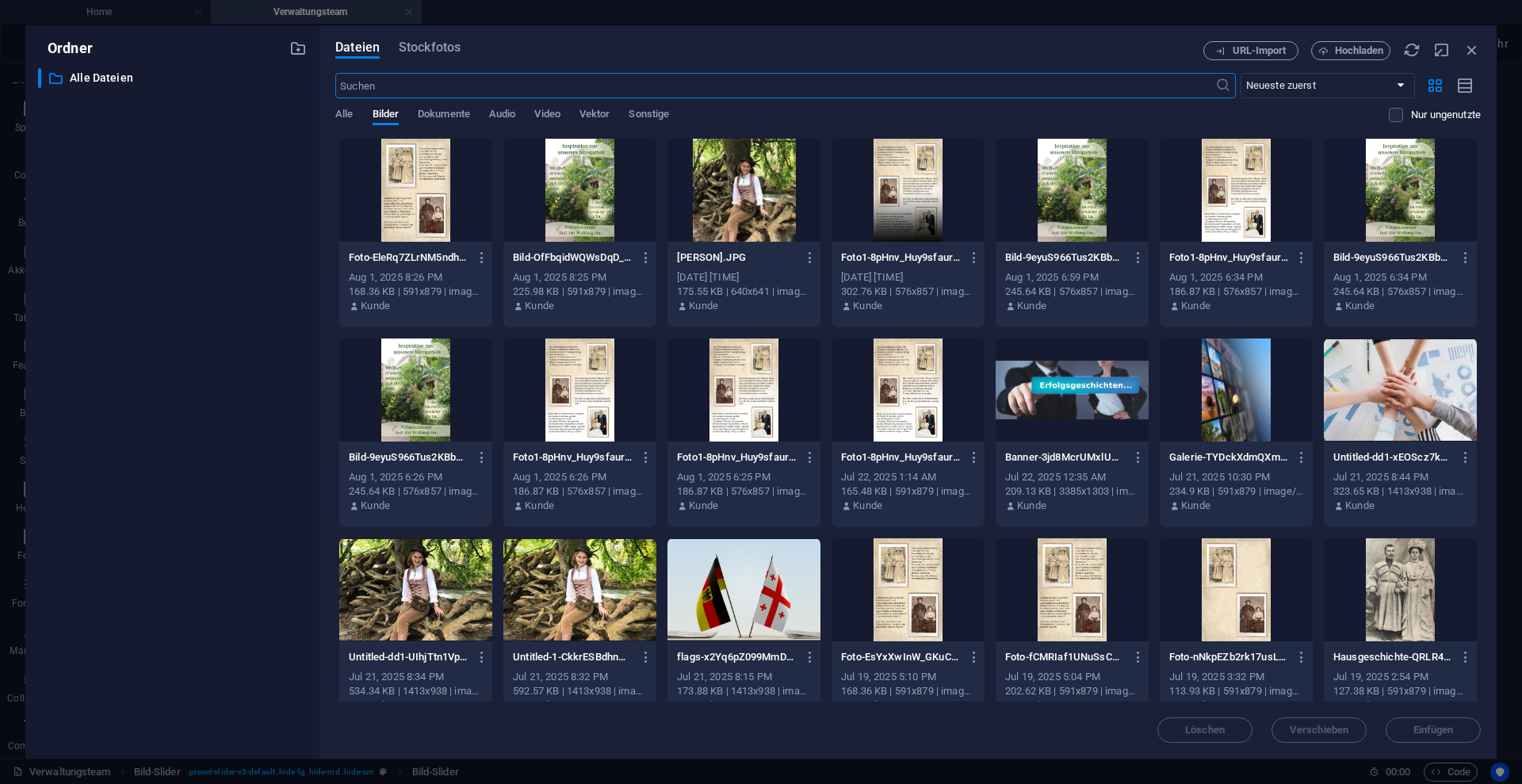 scroll, scrollTop: 712, scrollLeft: 0, axis: vertical 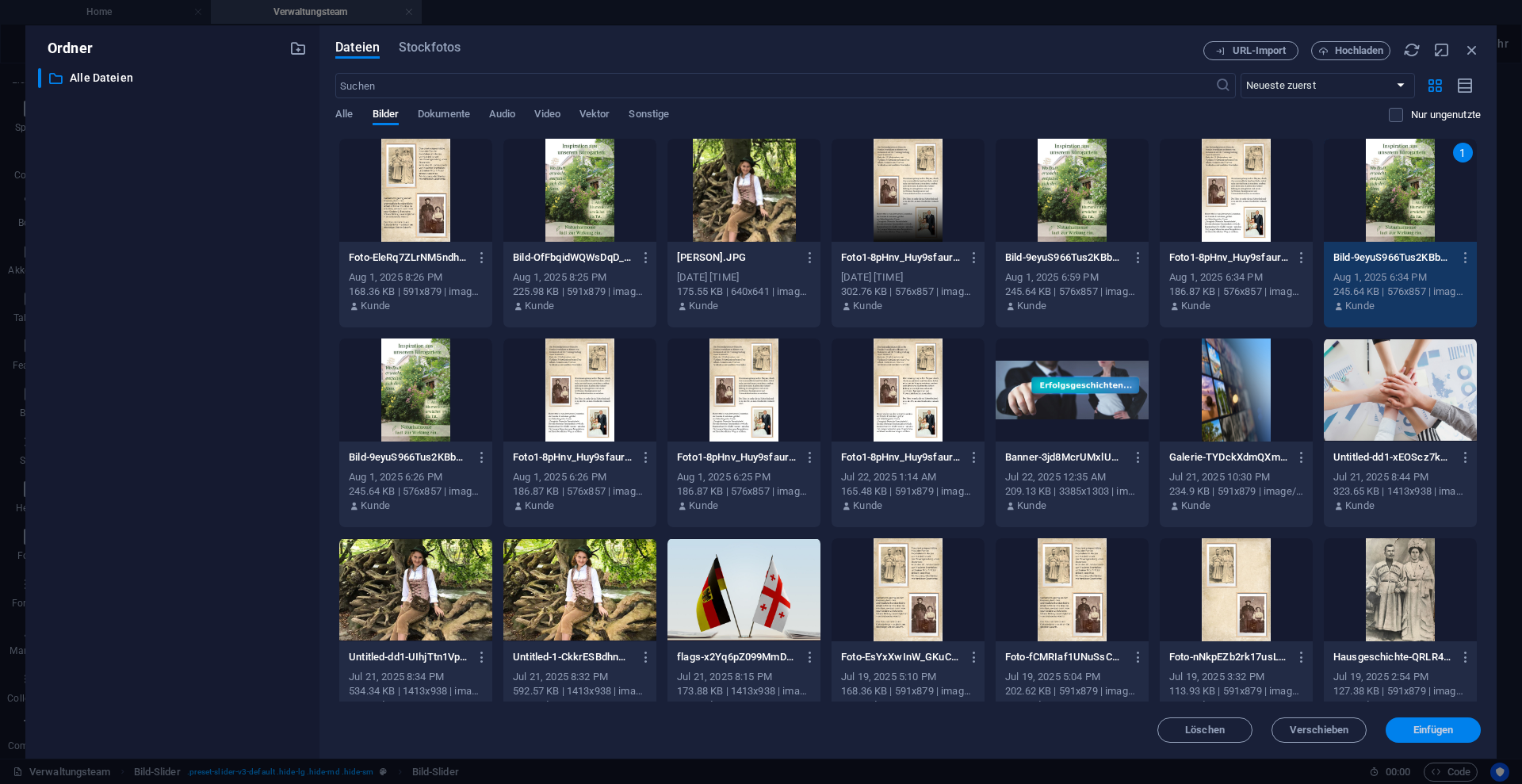 click on "Einfügen" at bounding box center (1433, 730) 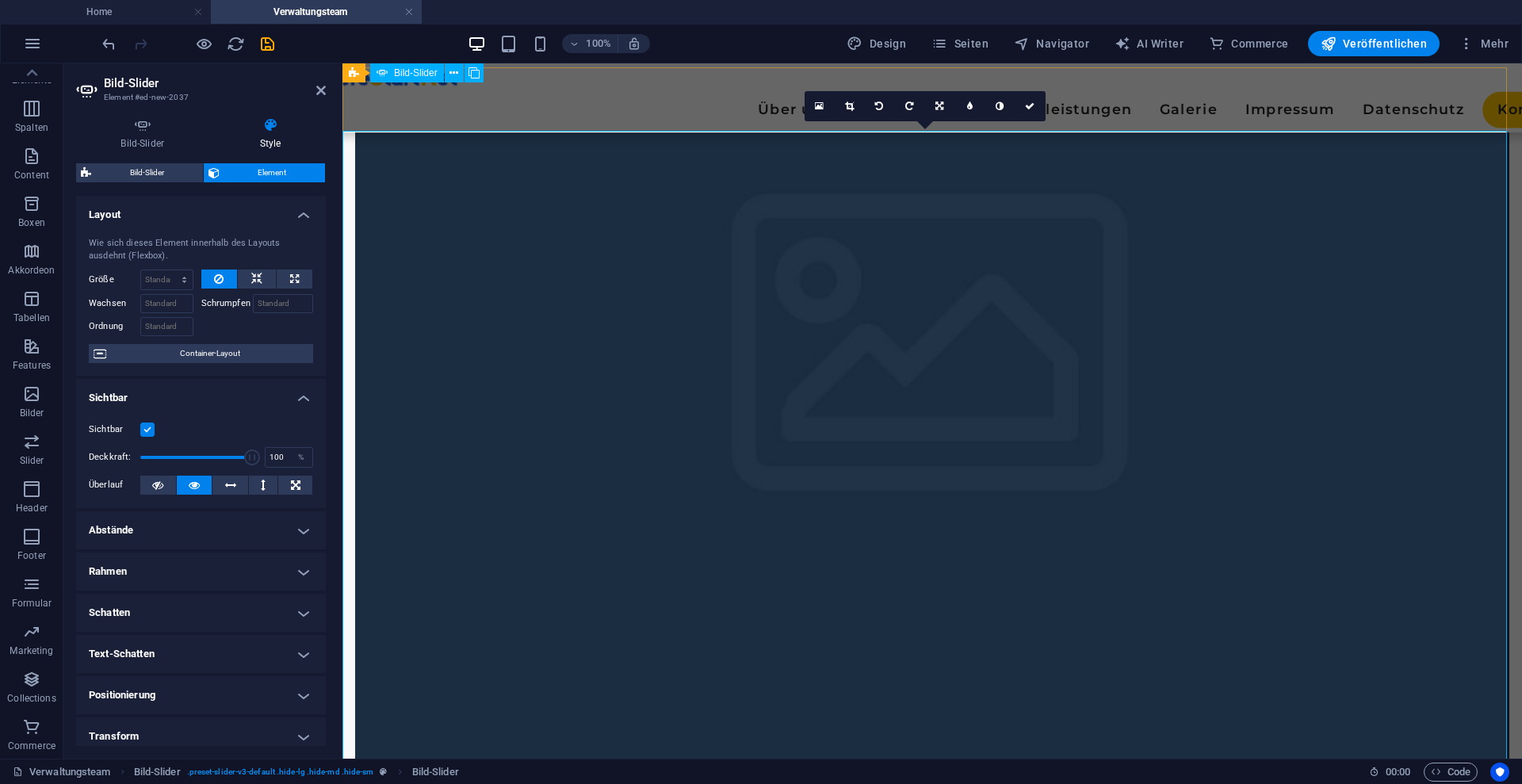 scroll, scrollTop: 841, scrollLeft: 0, axis: vertical 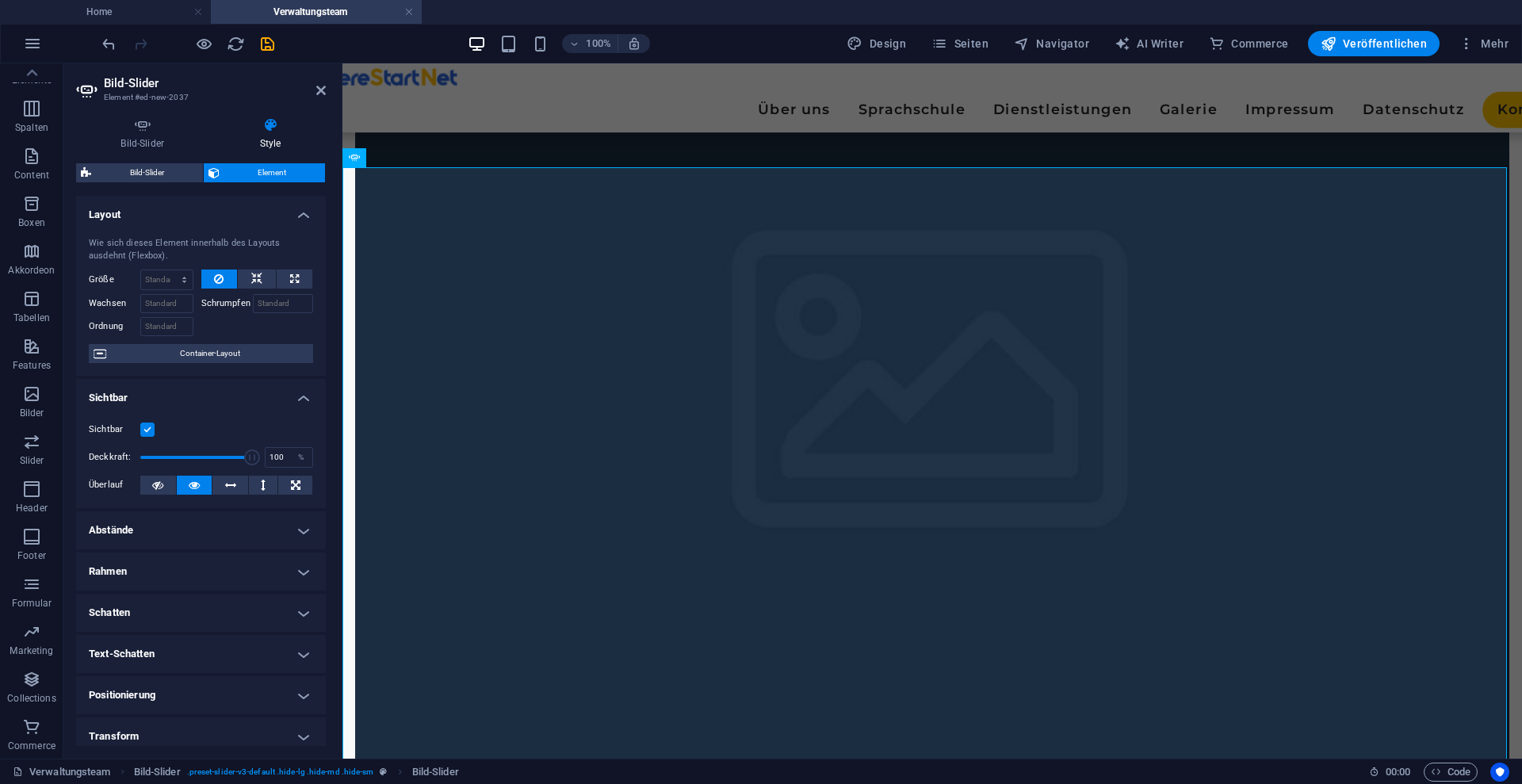 click on "Bild-Slider Element #ed-new-2037 Bild-Slider Style Bild-Slider Ziehe Dateien zum Hochladen hierher oder  klicke hier, um aus Dateien oder kostenlosen Stockfotos & -videos zu wählen Ziehe Dateien zum Hochladen hierher oder  klicke hier, um aus Dateien oder kostenlosen Stockfotos & -videos zu wählen Wähle aus deinen Dateien, Stockfotos oder lade Dateien hoch Hochladen Ziehe Dateien zum Hochladen hierher oder  klicke hier, um aus Dateien oder kostenlosen Stockfotos & -videos zu wählen Wähle aus deinen Dateien, Stockfotos oder lade Dateien hoch Hochladen Alle Bilder entfernen Anzeigeoptionen Angezeigte Slides 1 Slides scrollen 1 Breite Standard px % rem em vw vh Höhe 839 Standard px rem em vw vh Angepasste Höhe Slider übernimmt automatisch die Höhe des aktuellen Slides. "Angezeigte Slides" muss dafür auf 1 gesetzt sein. Bei Klick vergrößern Retina Bilder Automatisch Retina-Bilder und kleinere Bilder auf Smartphones laden Navigieren Wähle einen anderen Slider, der durch diesen navigiert werden soll 1" at bounding box center [203, 411] 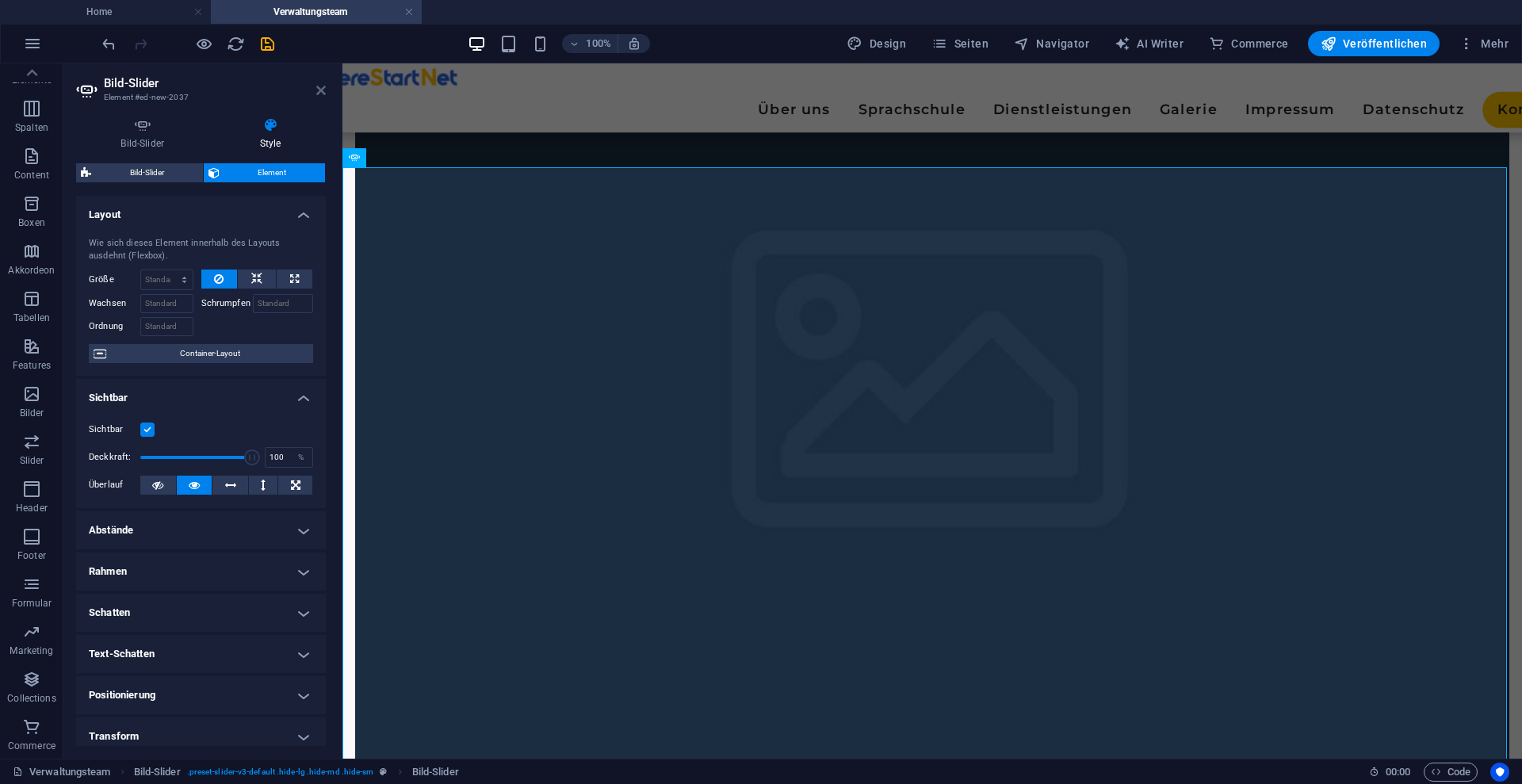 click at bounding box center (321, 90) 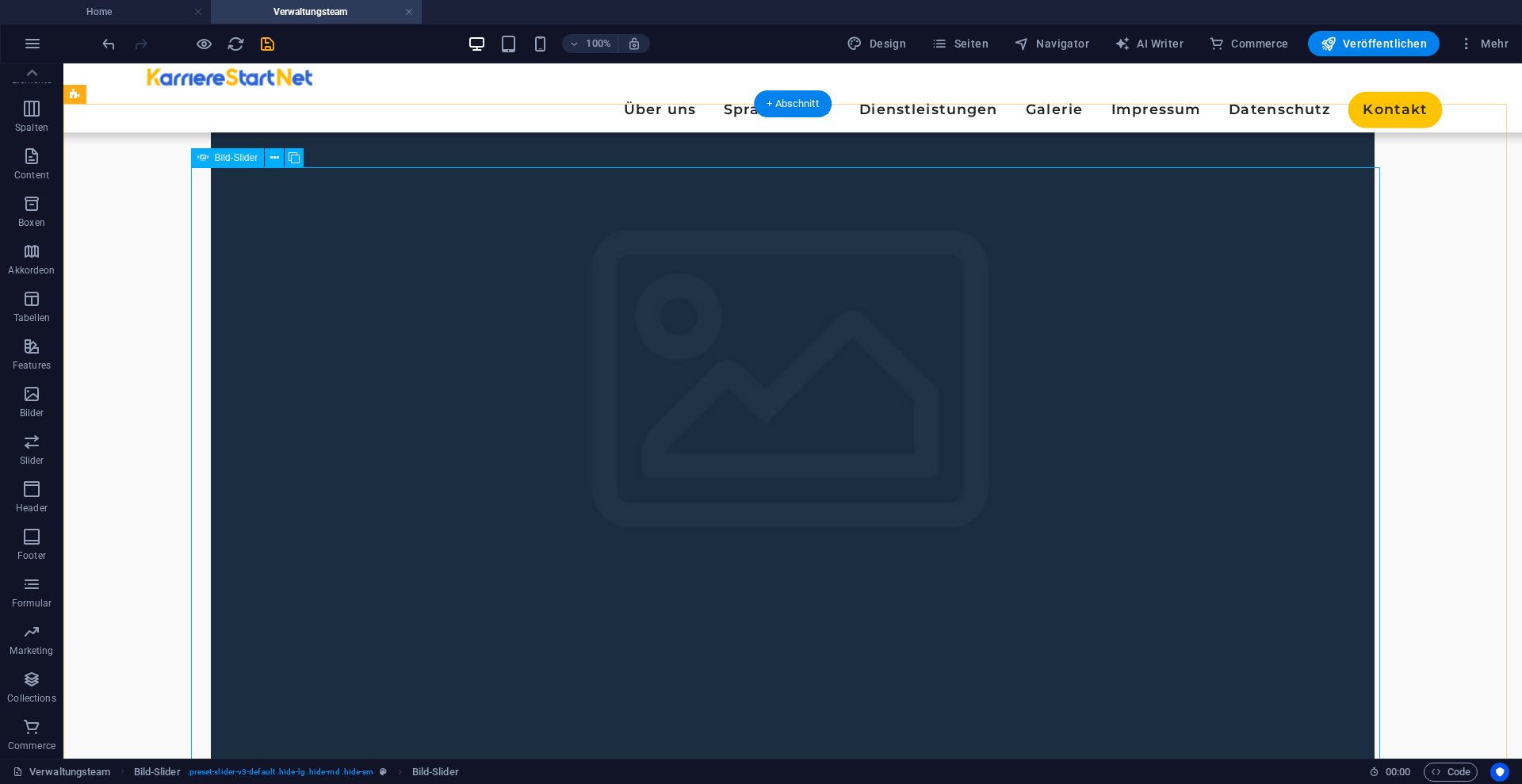 click on "1 2" at bounding box center (793, 4780) 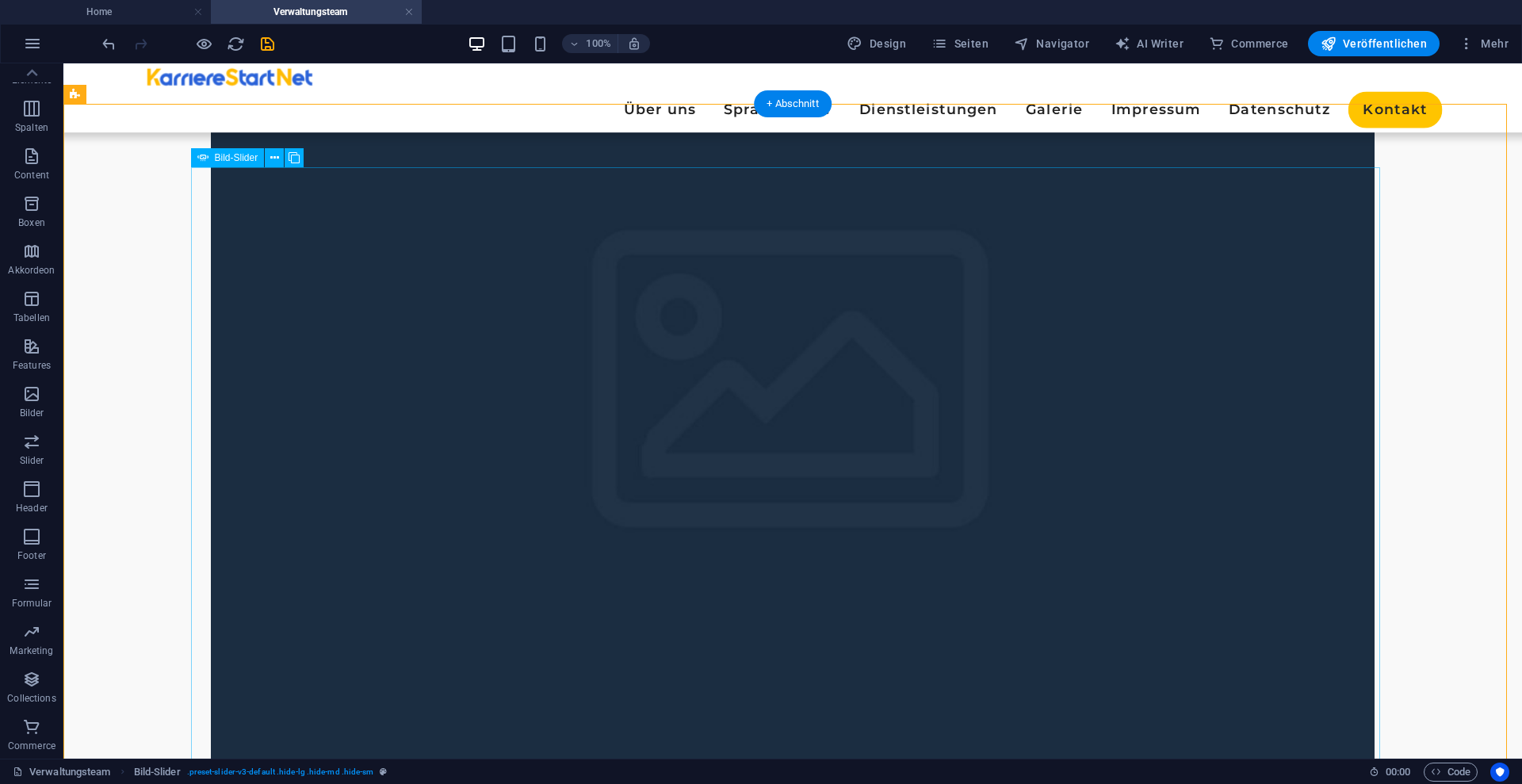 scroll, scrollTop: 610, scrollLeft: 0, axis: vertical 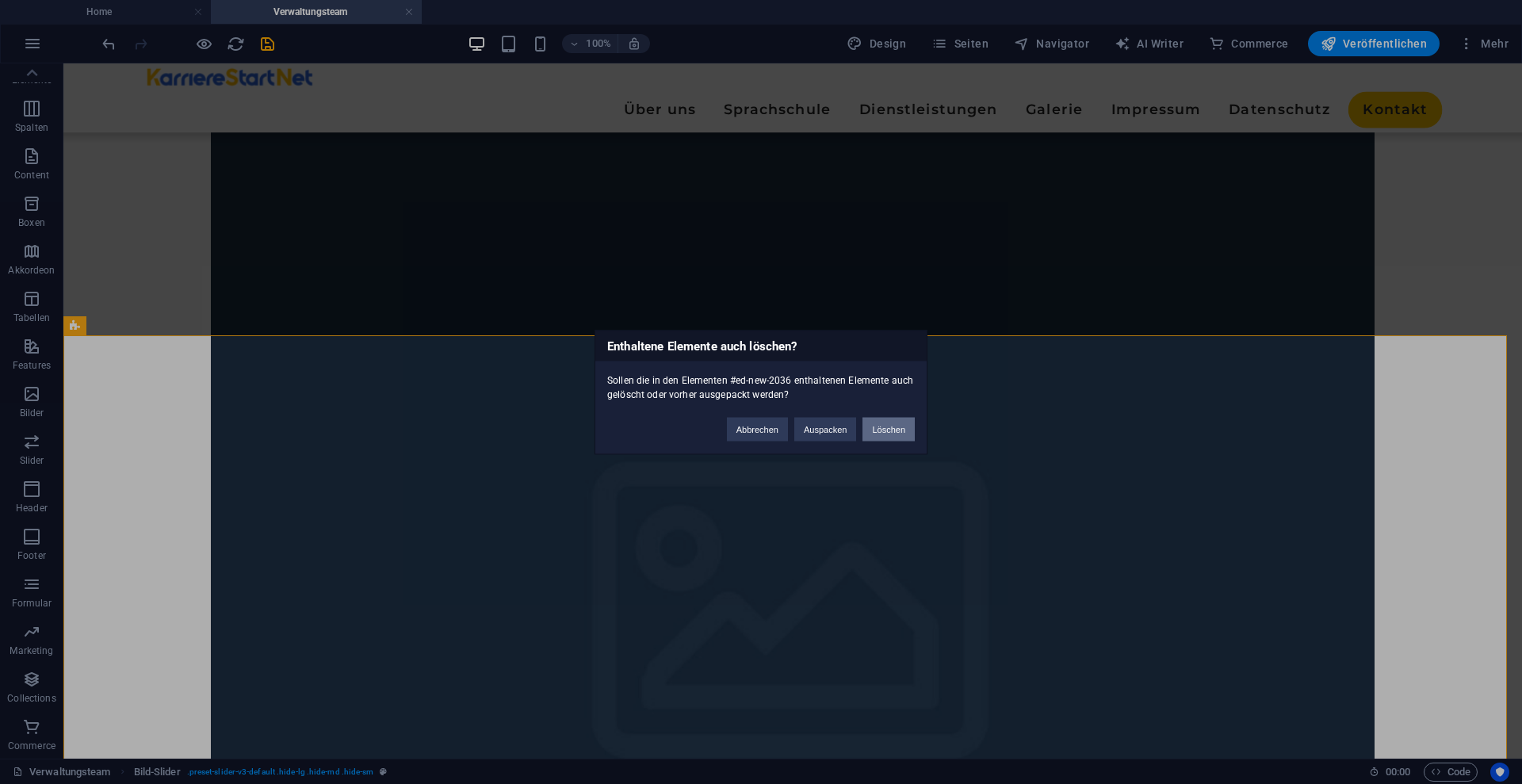 click on "Löschen" at bounding box center [889, 429] 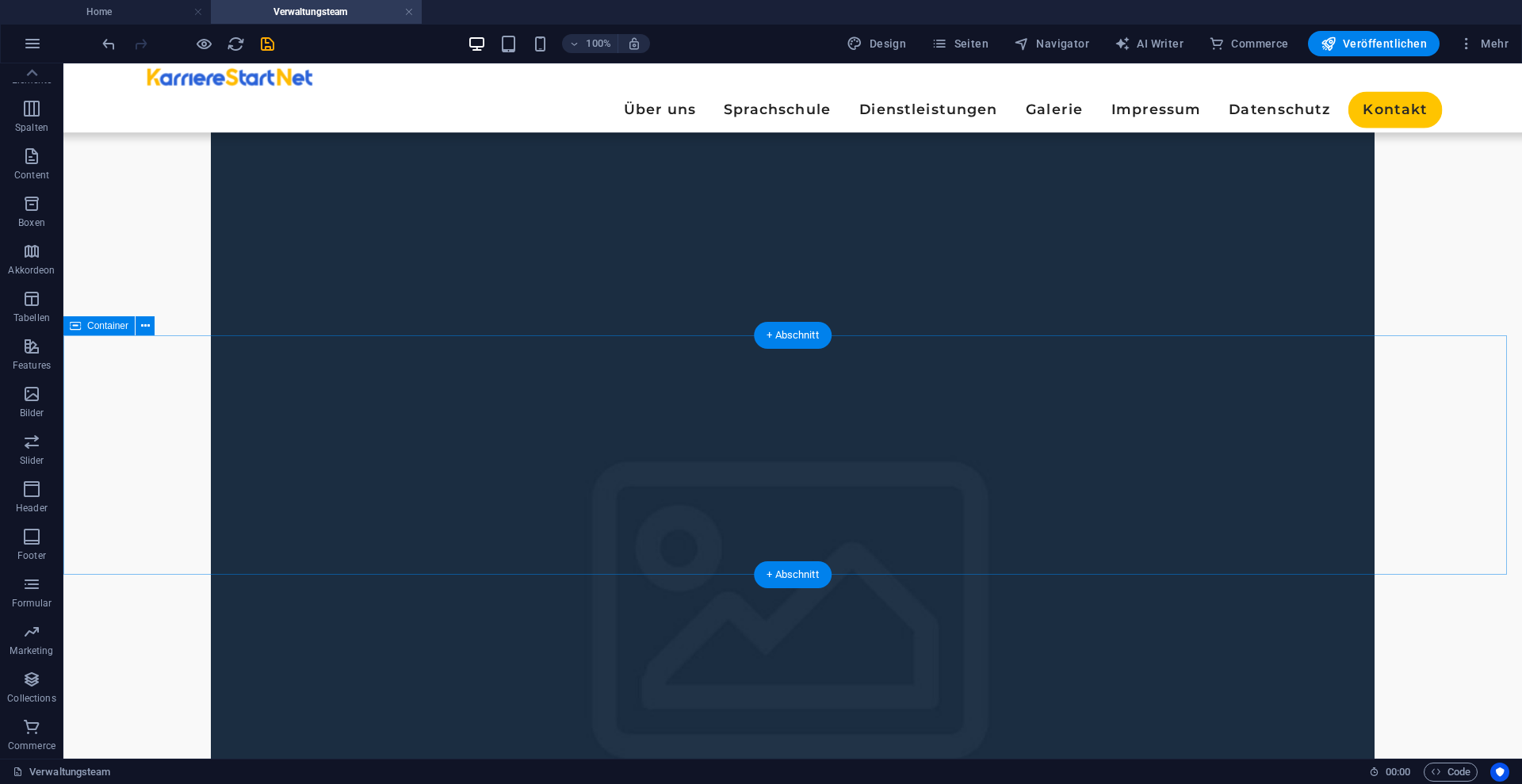 click on "Elemente hinzufügen" at bounding box center [722, 4759] 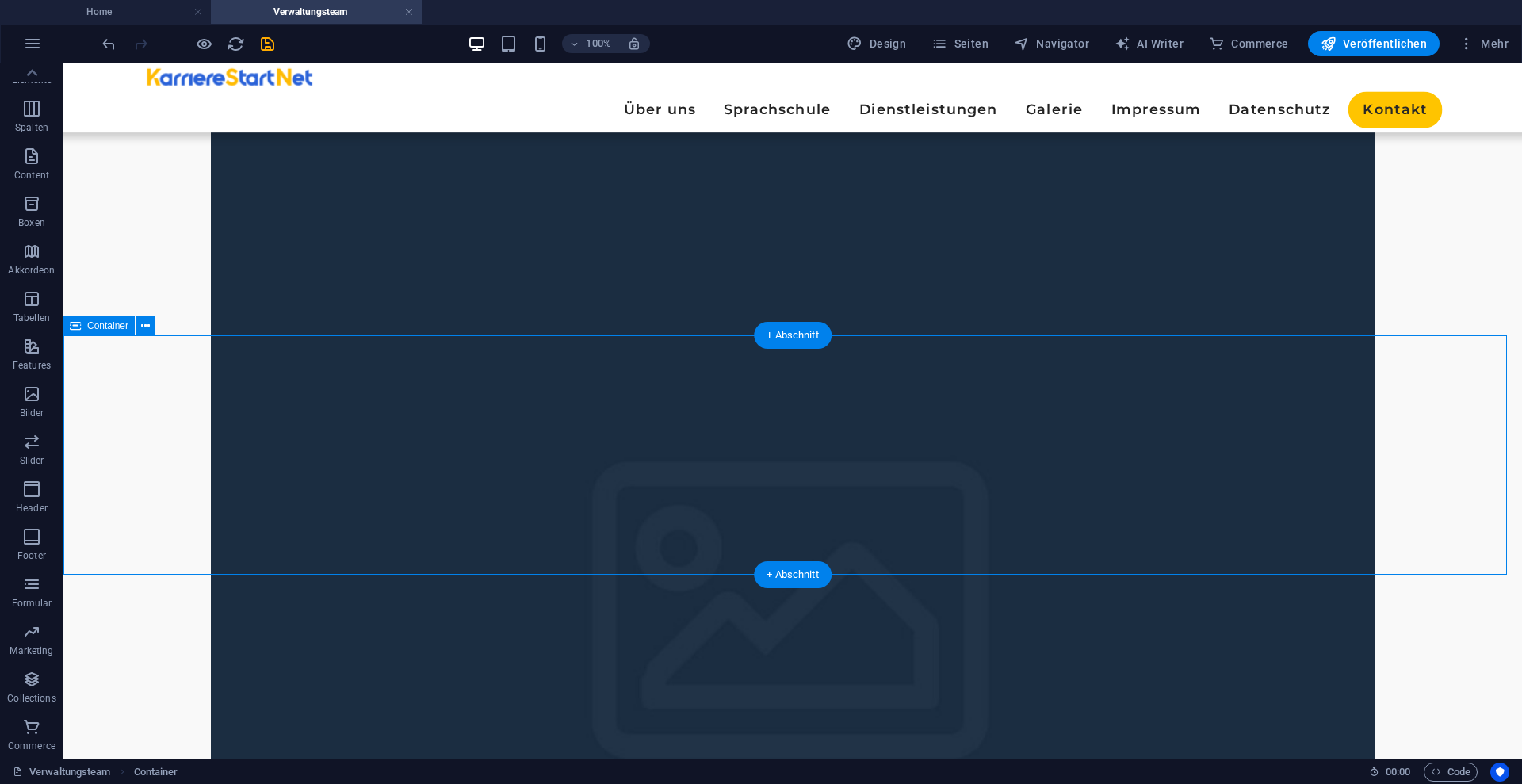 click on "Ziehe hier Inhalte hinein oder  Elemente hinzufügen  Zwischenablage einfügen" at bounding box center (793, 4736) 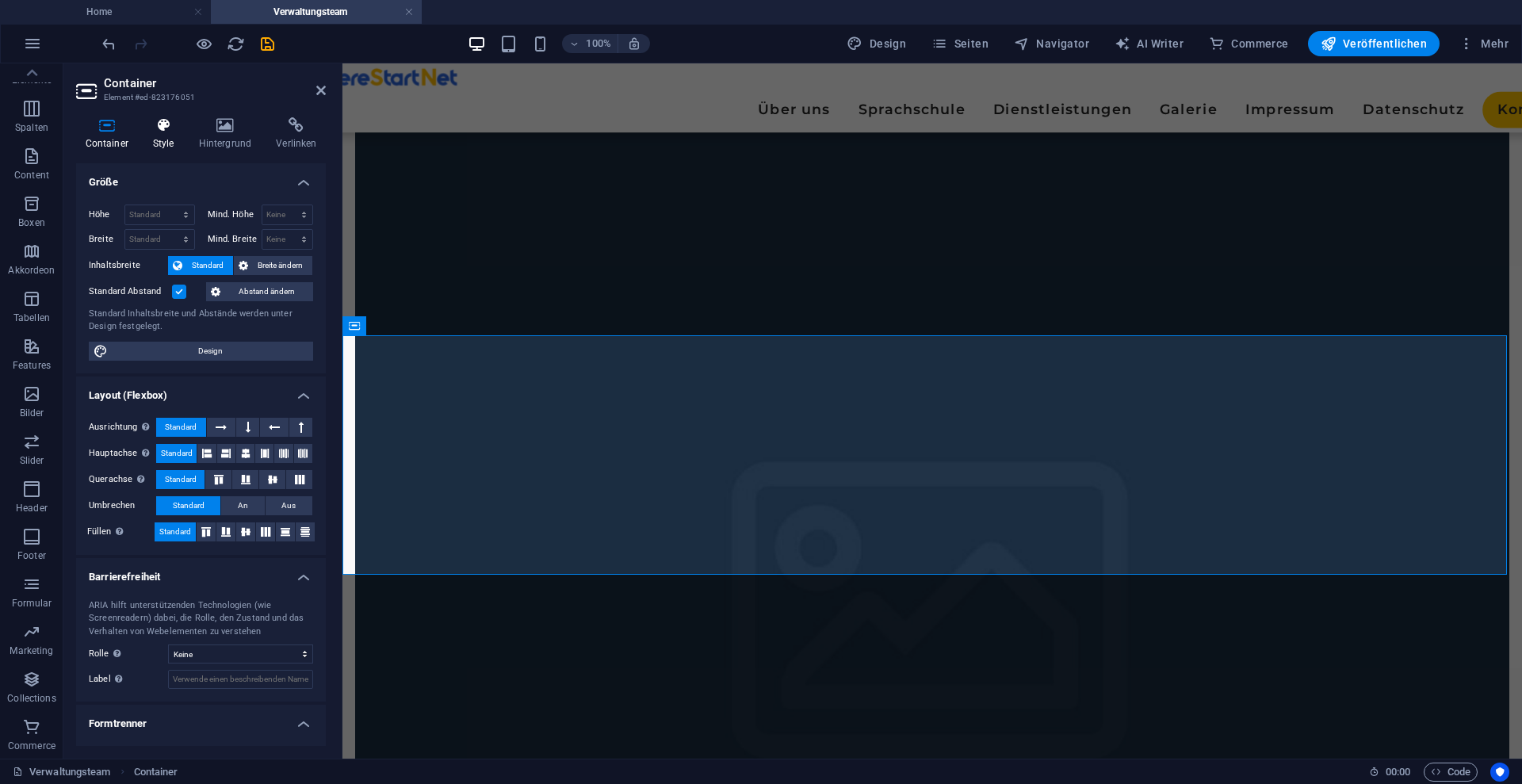 click at bounding box center [163, 125] 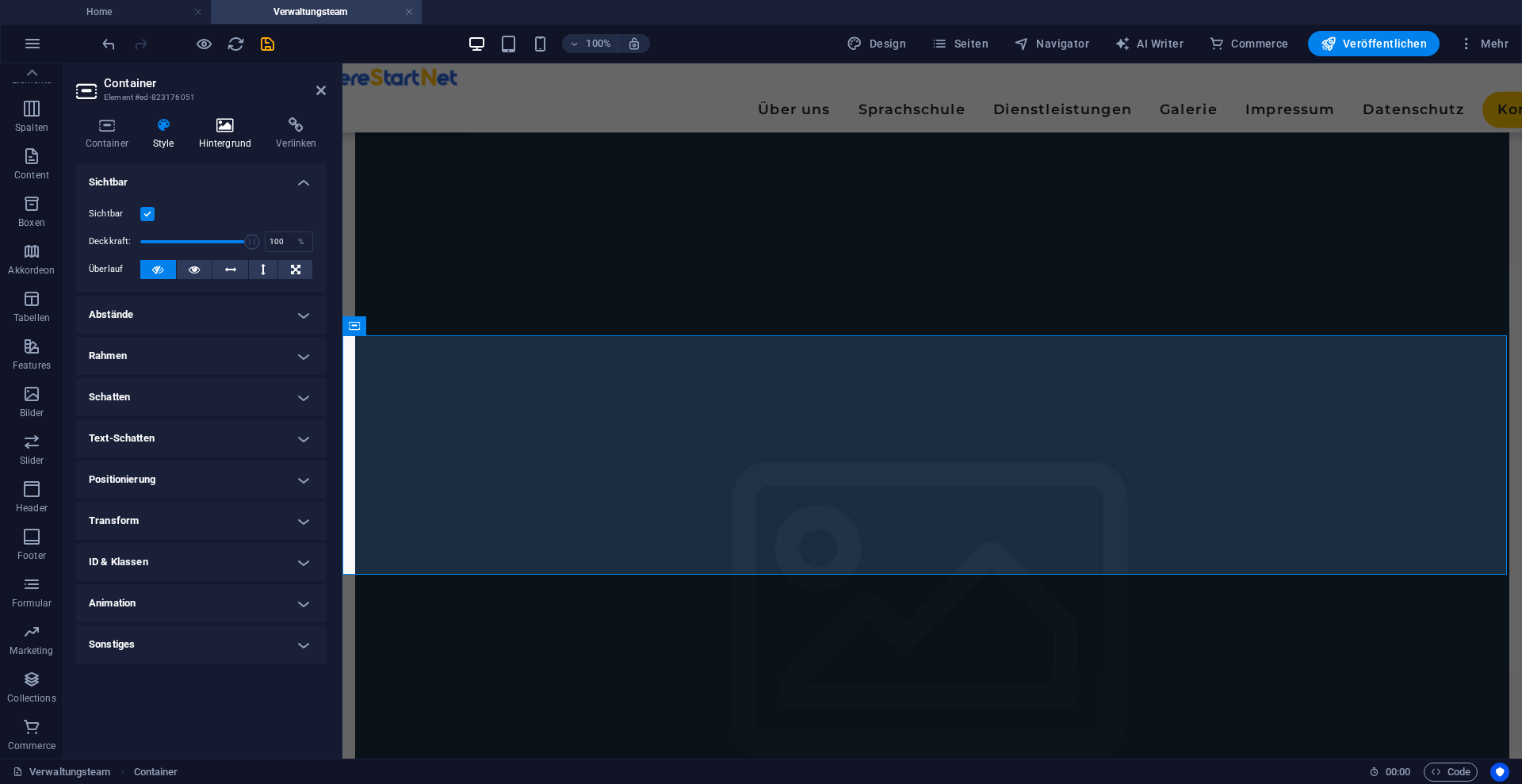 click at bounding box center [225, 125] 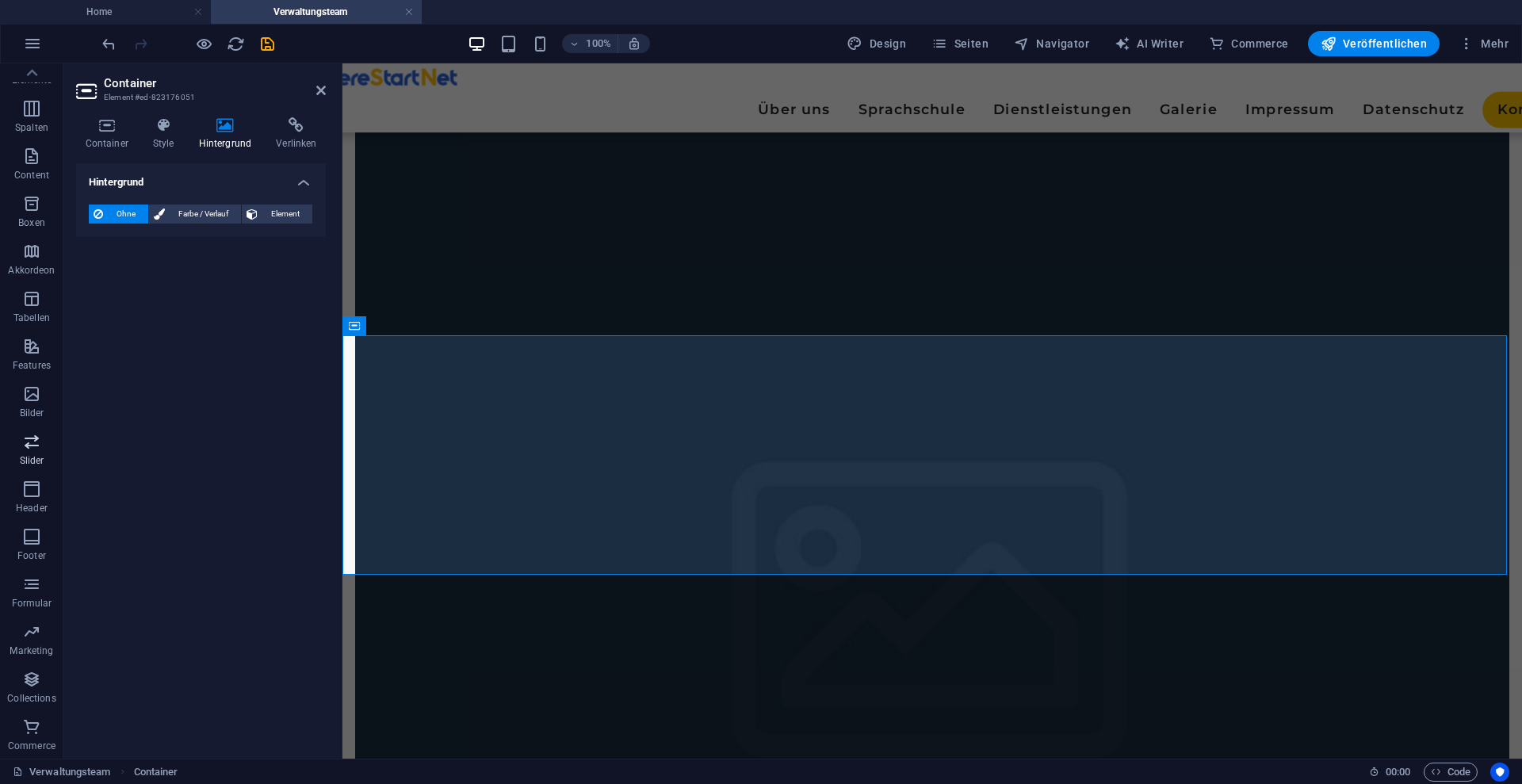 click at bounding box center [32, 442] 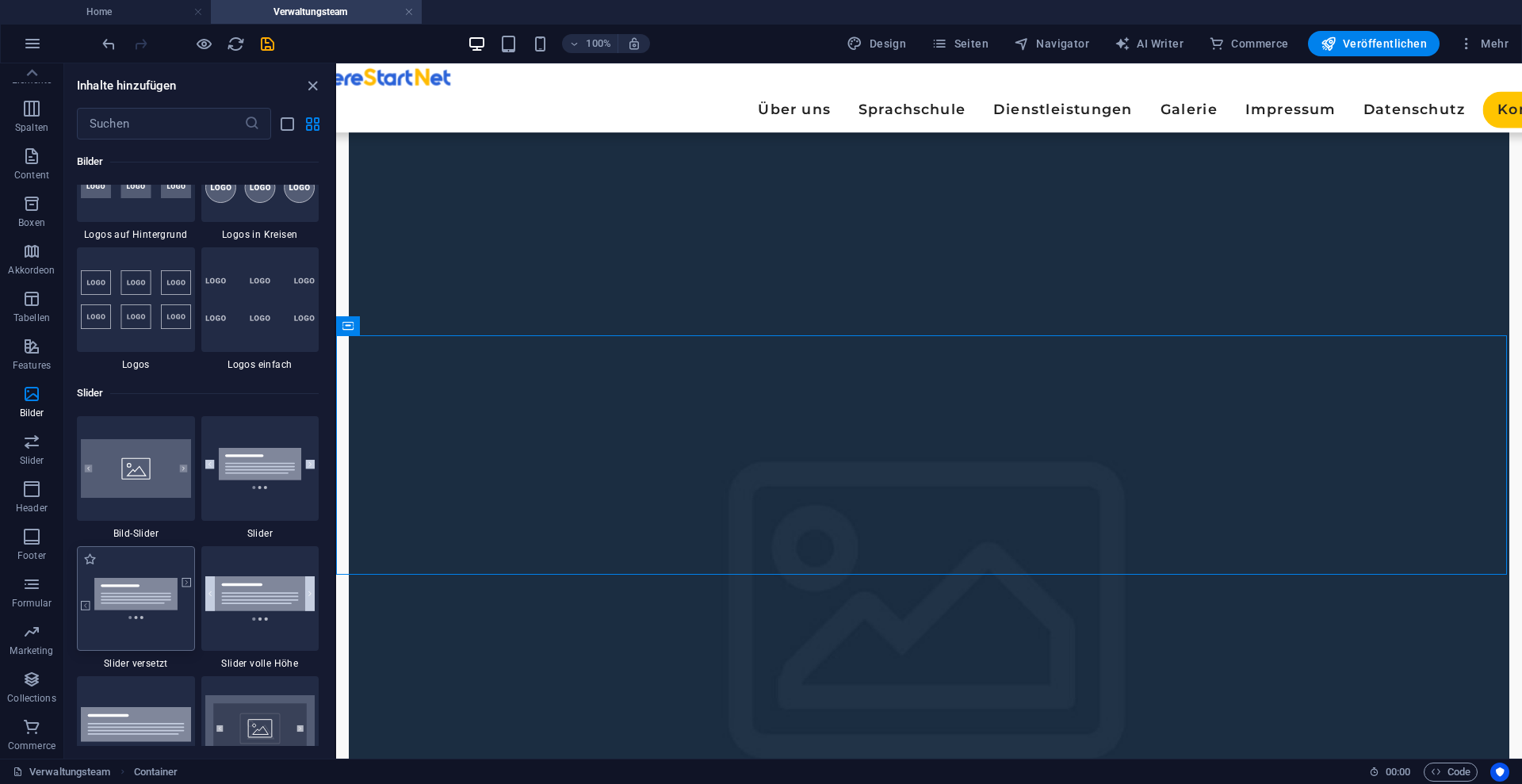 scroll, scrollTop: 8987, scrollLeft: 0, axis: vertical 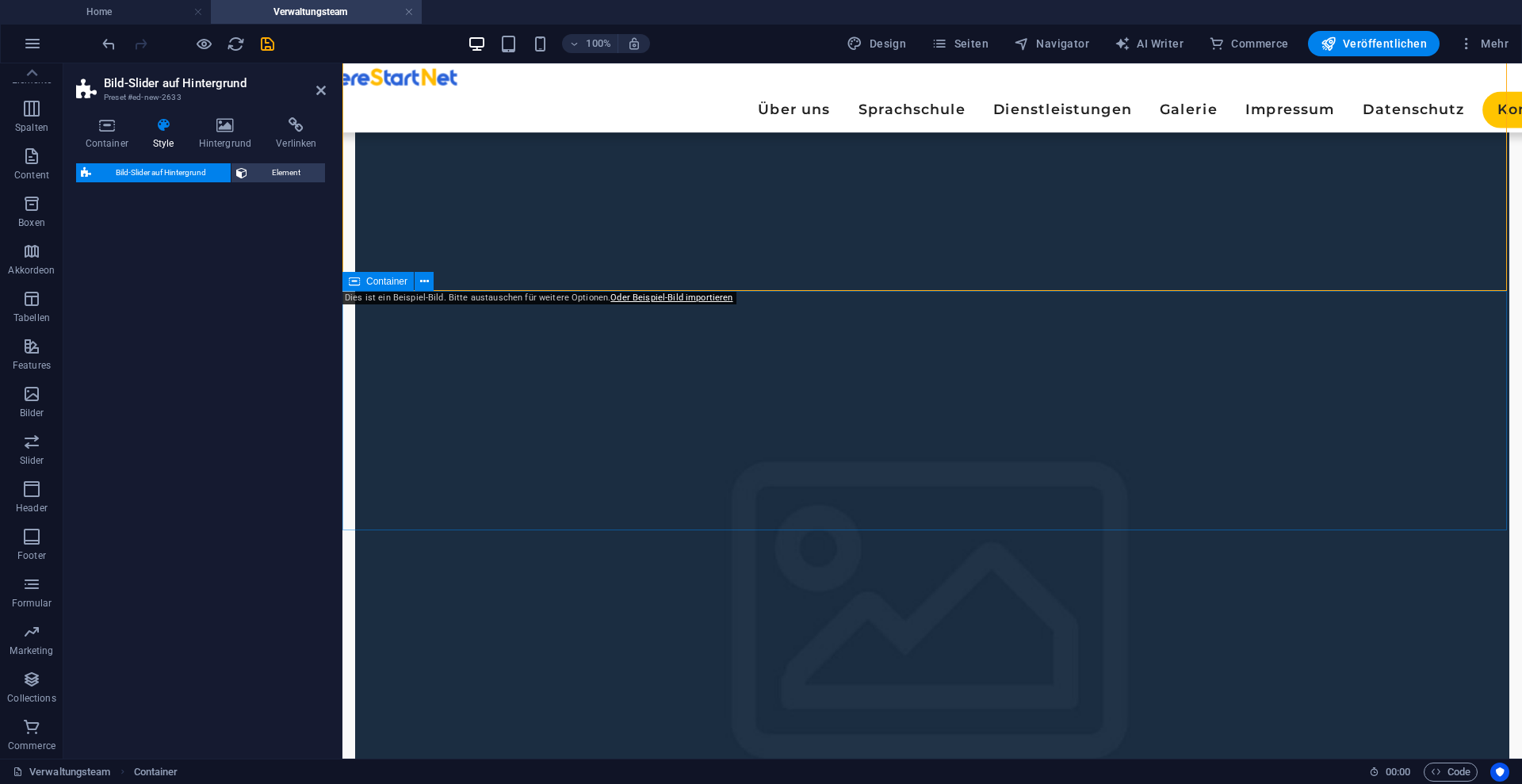 select on "rem" 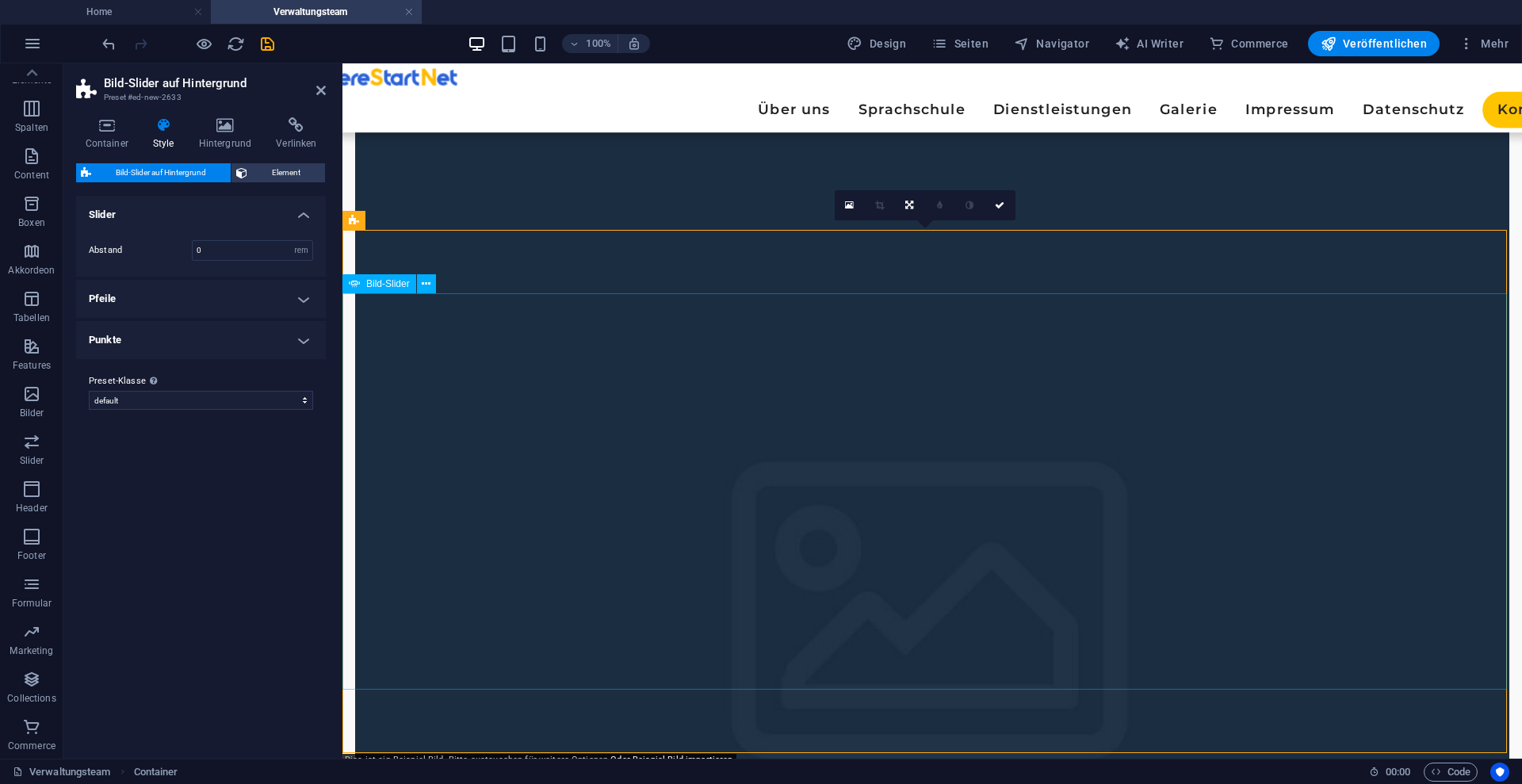 scroll, scrollTop: 715, scrollLeft: 0, axis: vertical 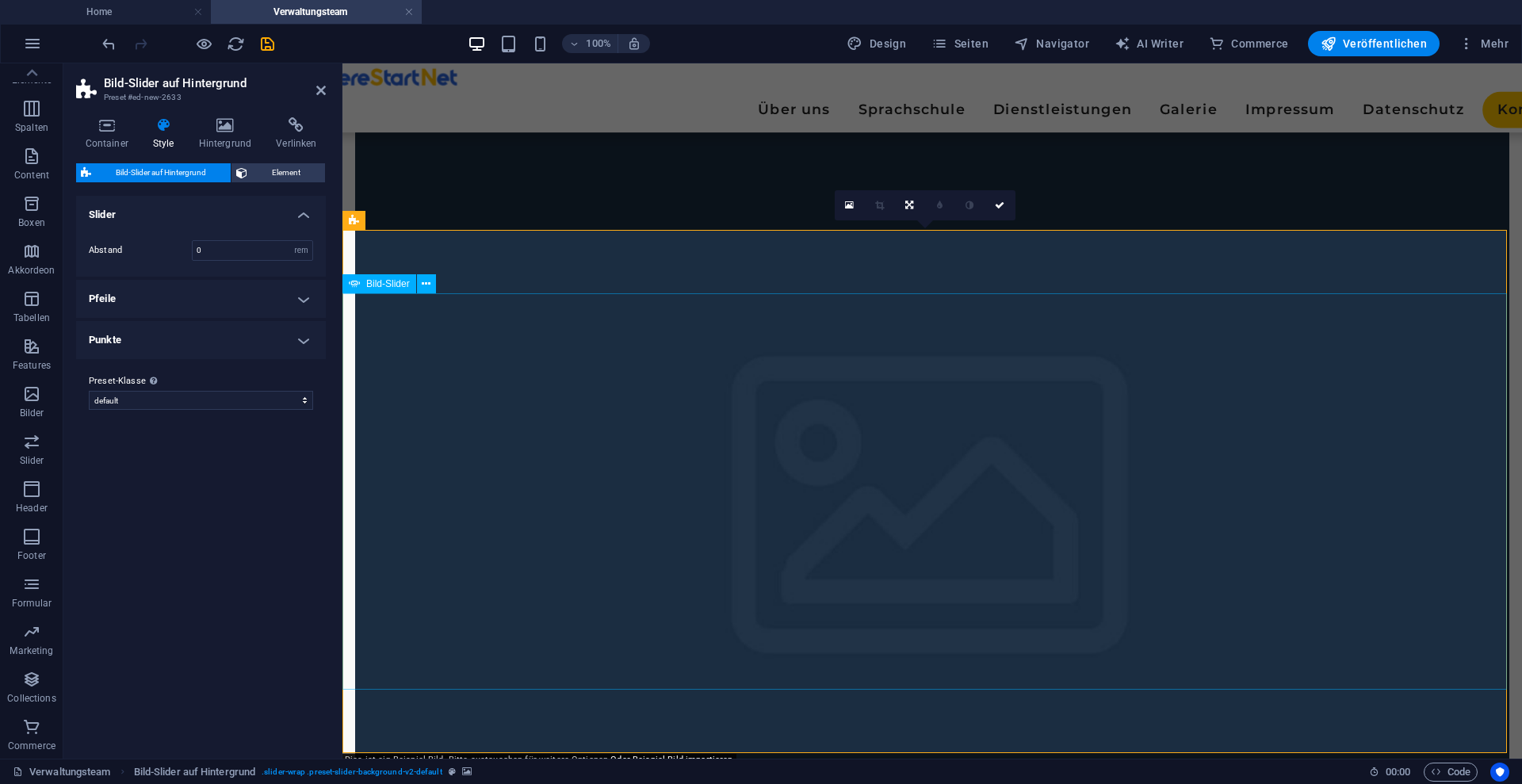 click at bounding box center [-416, 5990] 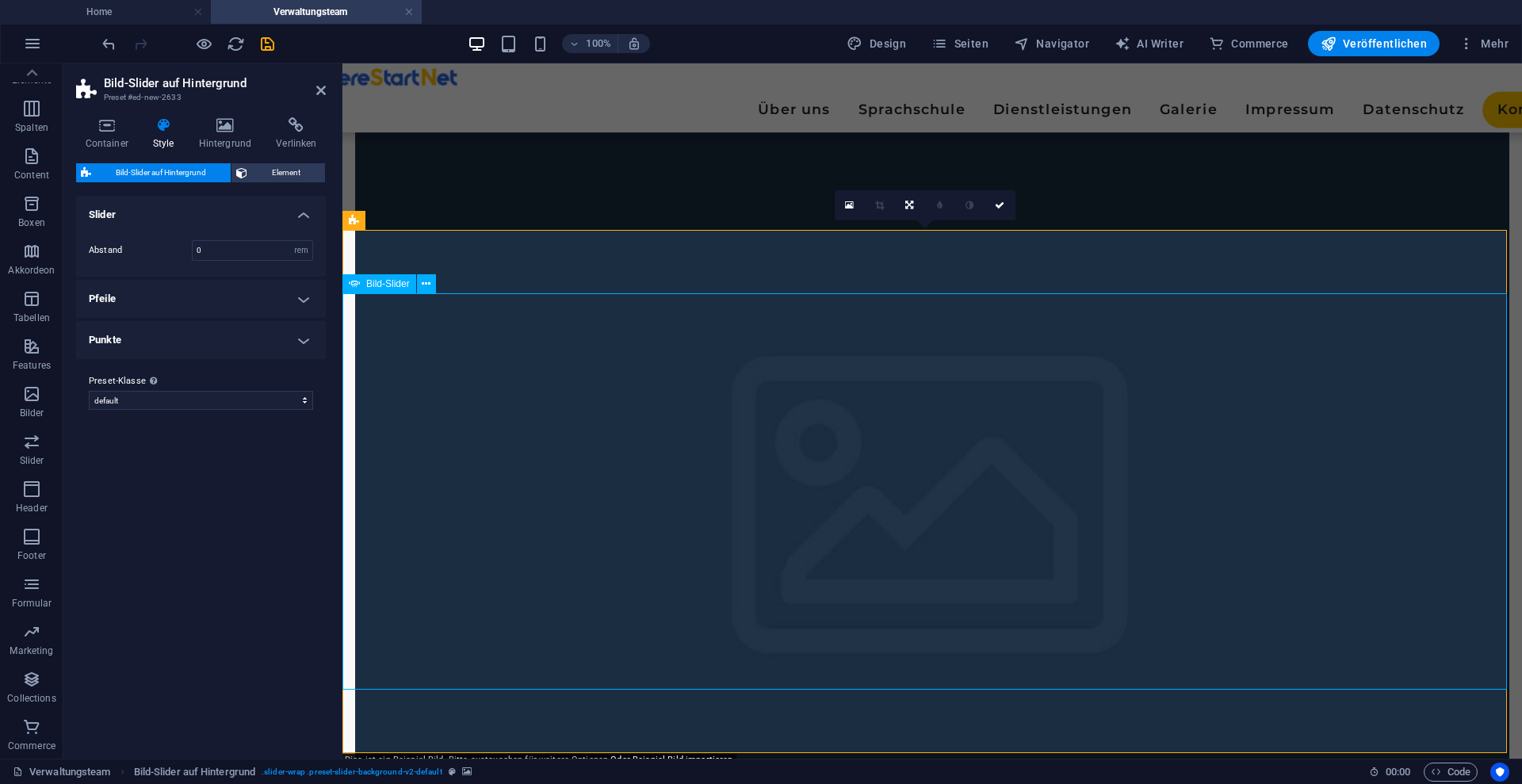 click at bounding box center (-416, 5990) 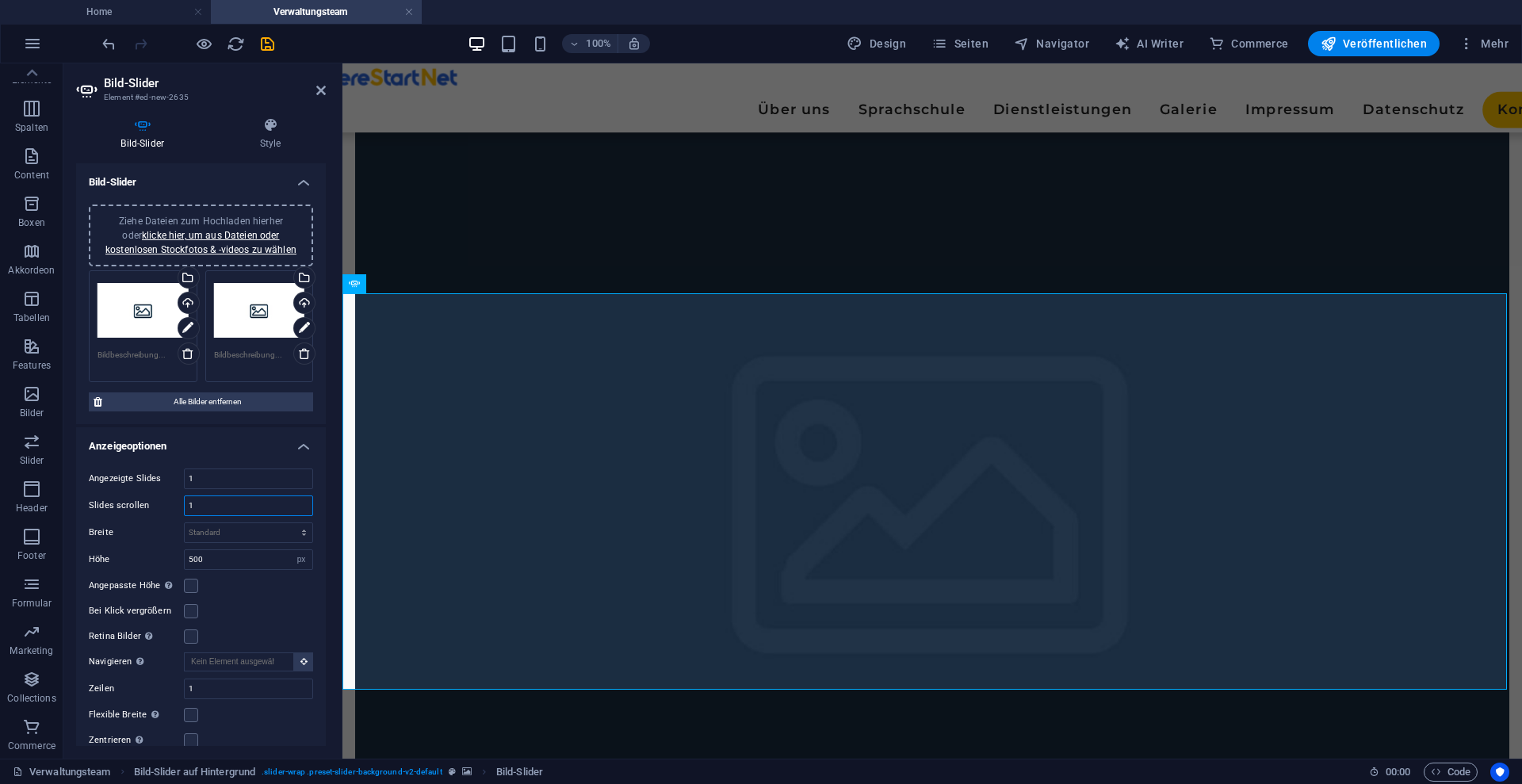 click on "1" at bounding box center (248, 506) 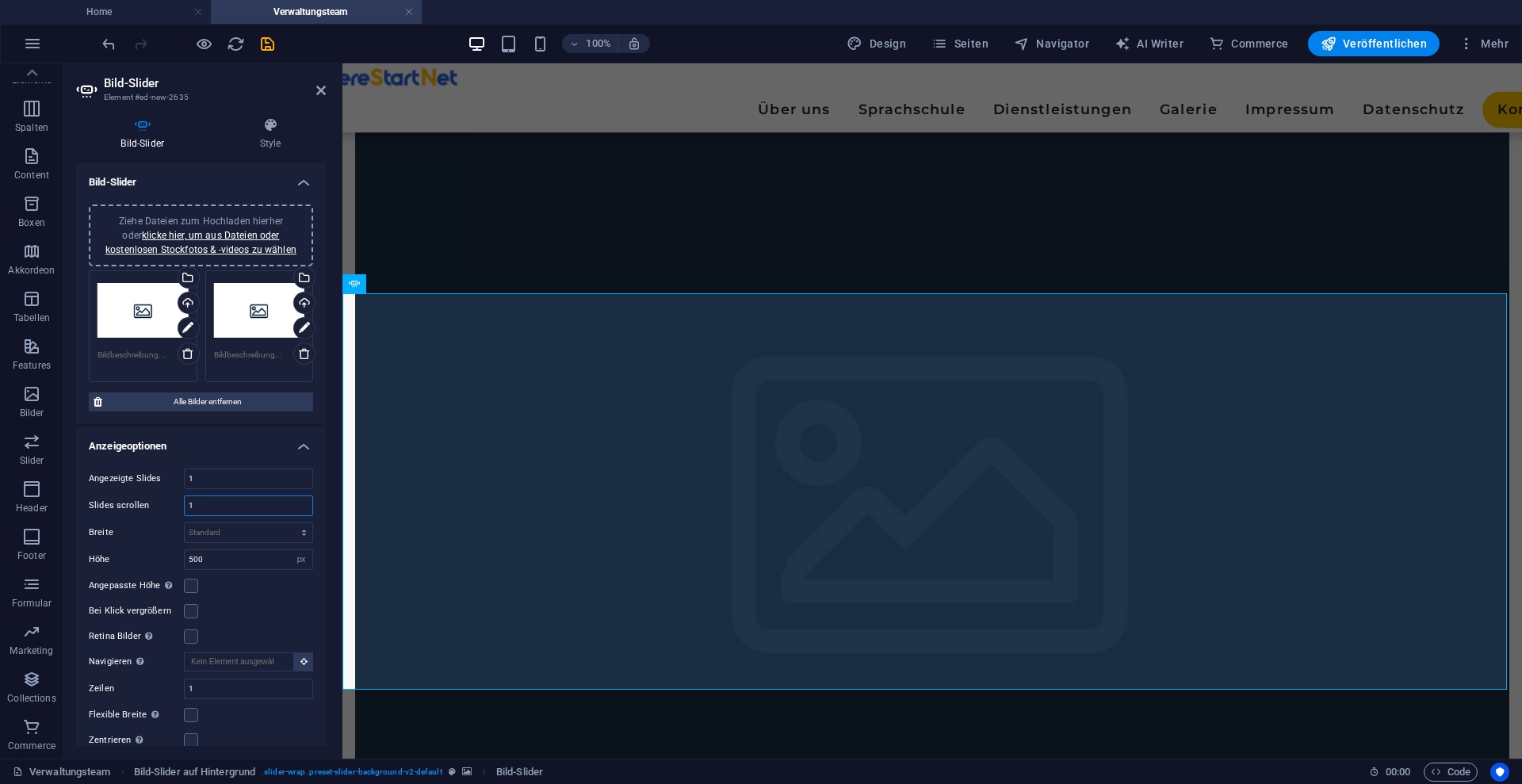 click on "1" at bounding box center [248, 506] 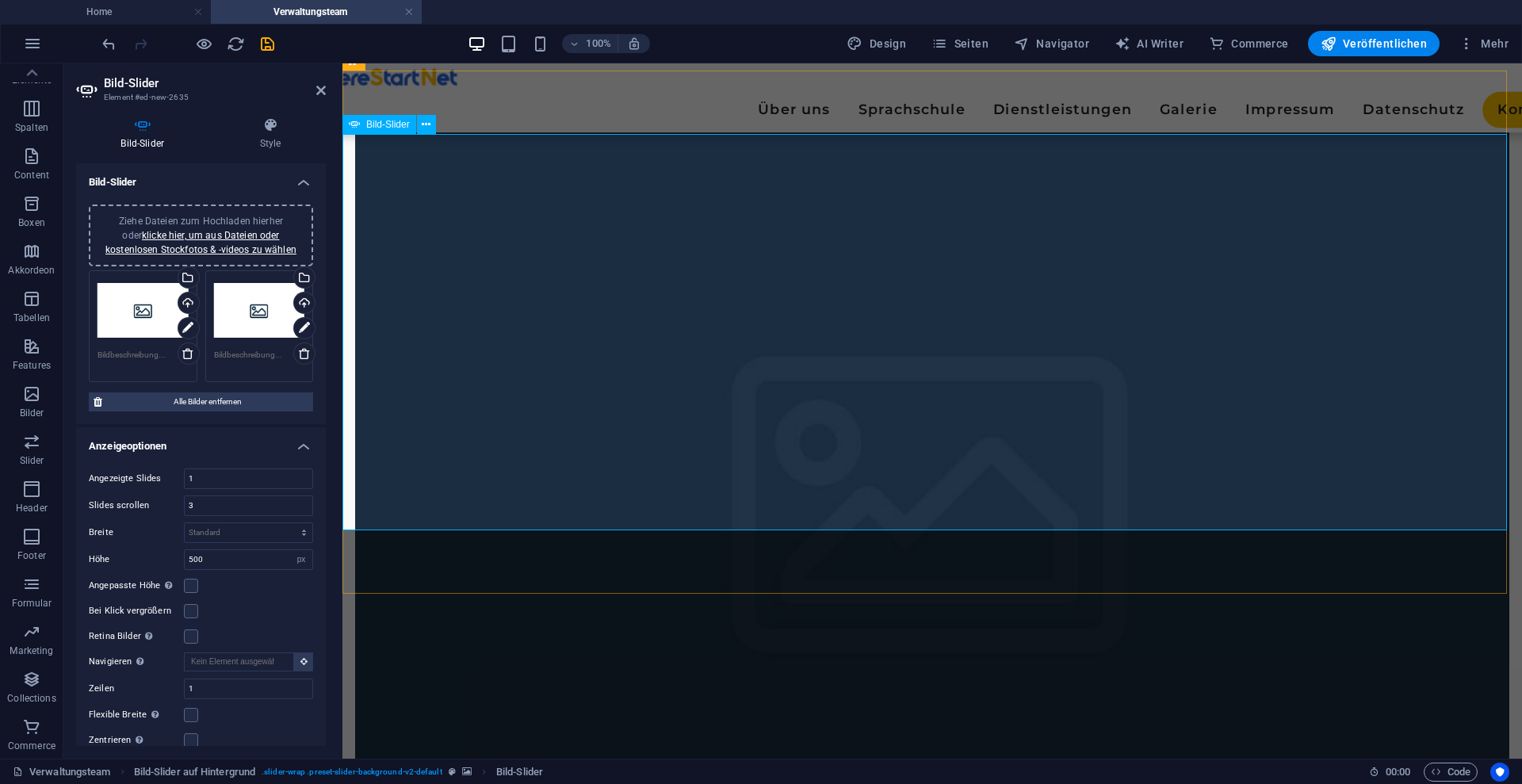 scroll, scrollTop: 947, scrollLeft: 0, axis: vertical 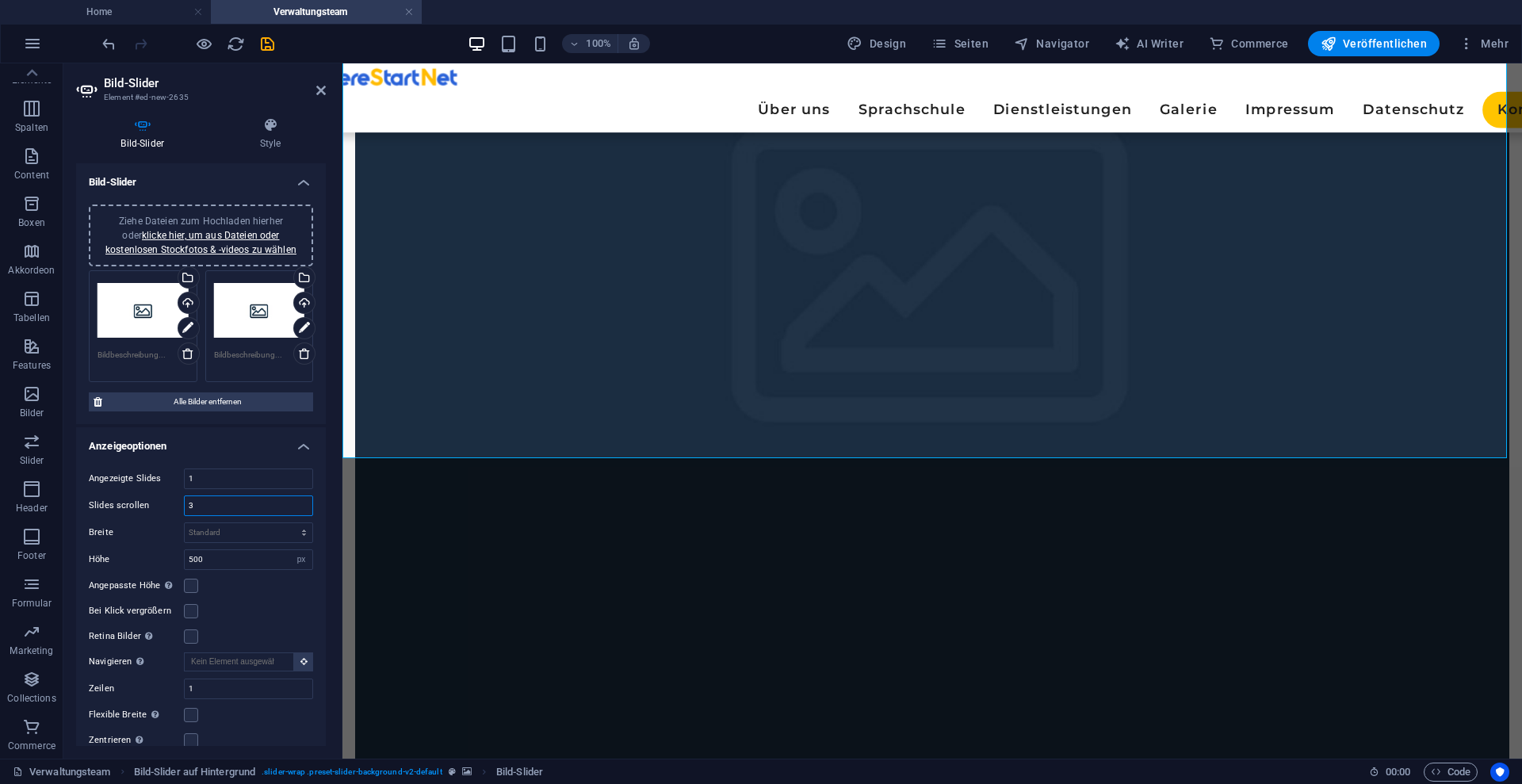 click on "3" at bounding box center (248, 506) 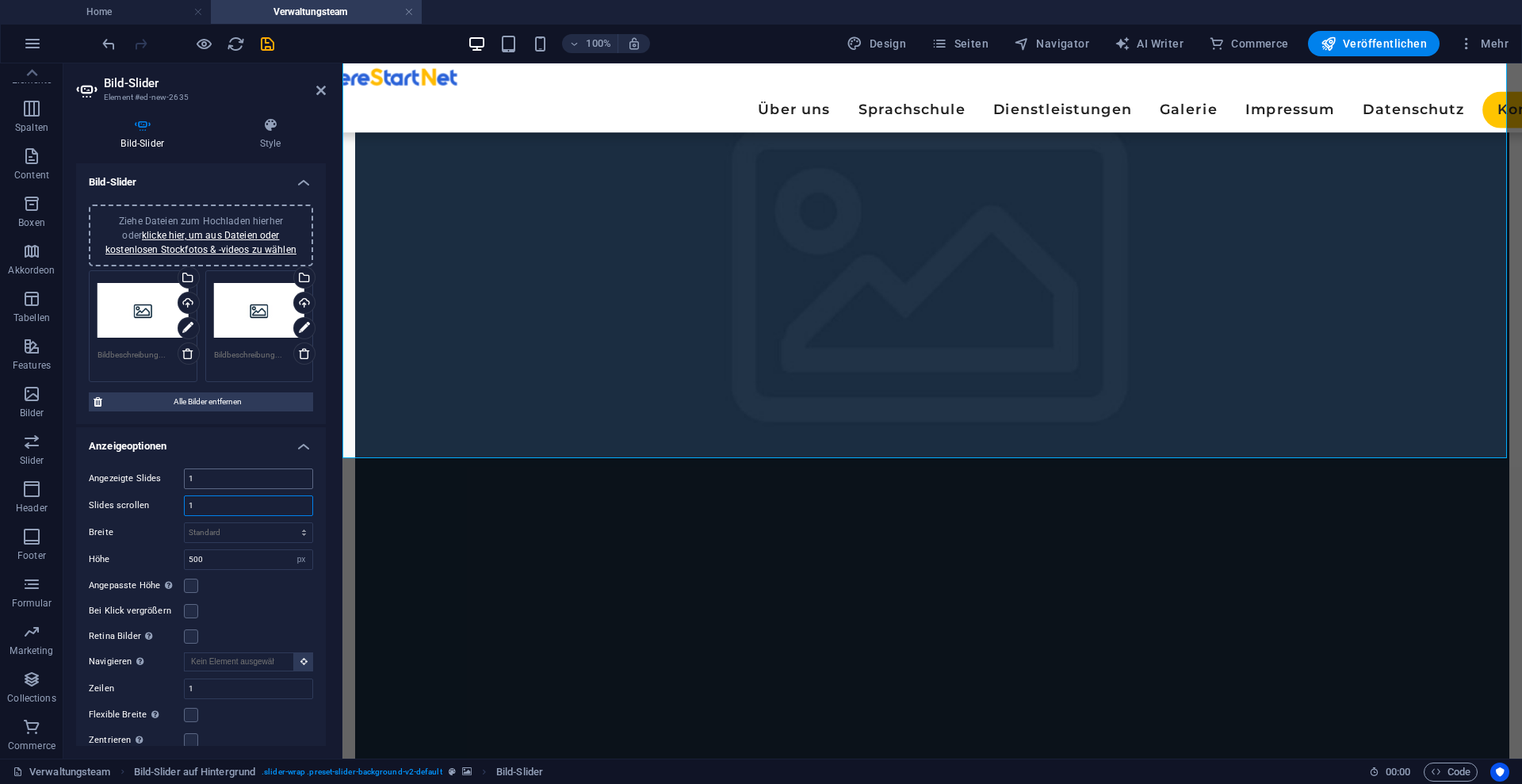 type on "1" 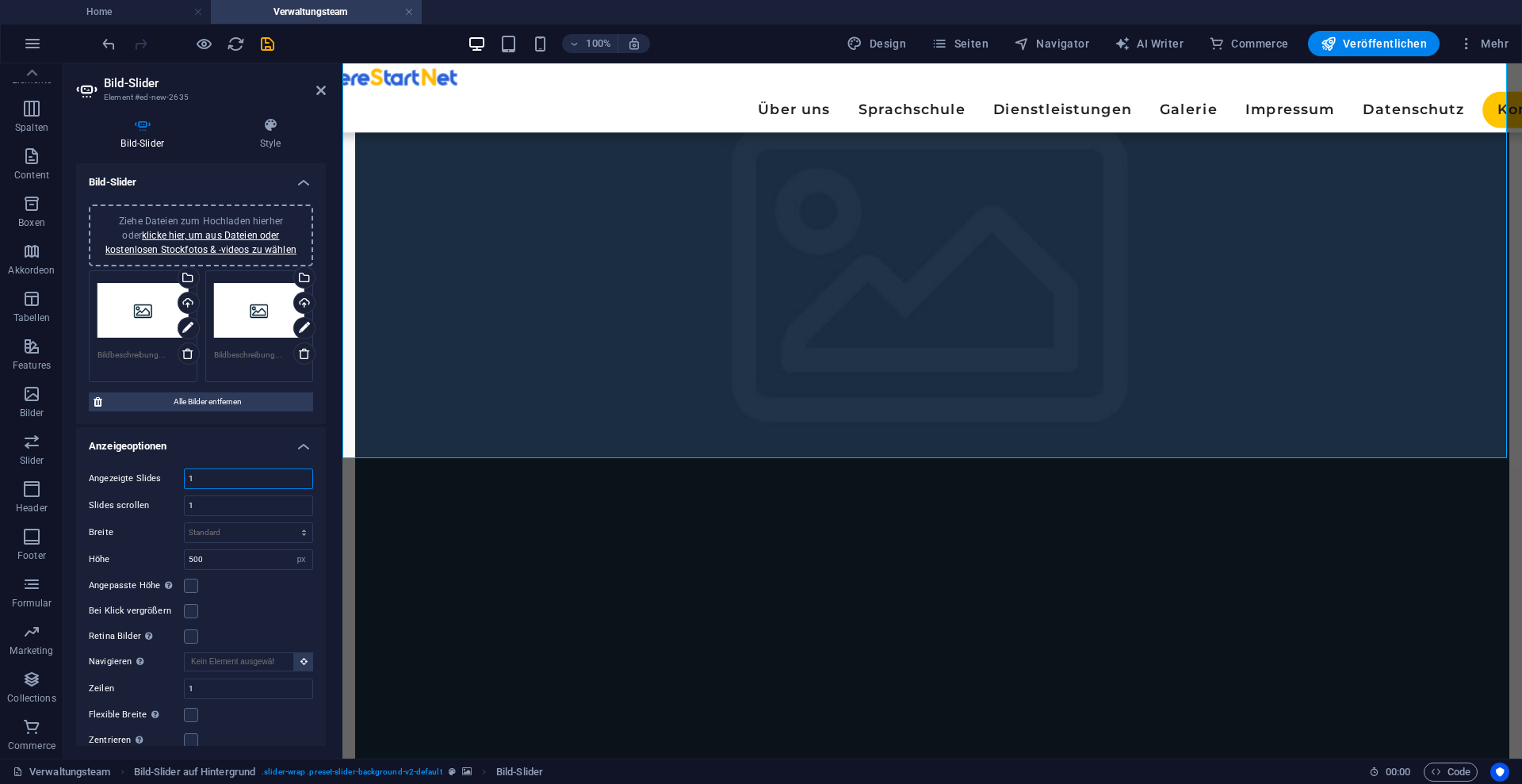 click on "1" at bounding box center (248, 479) 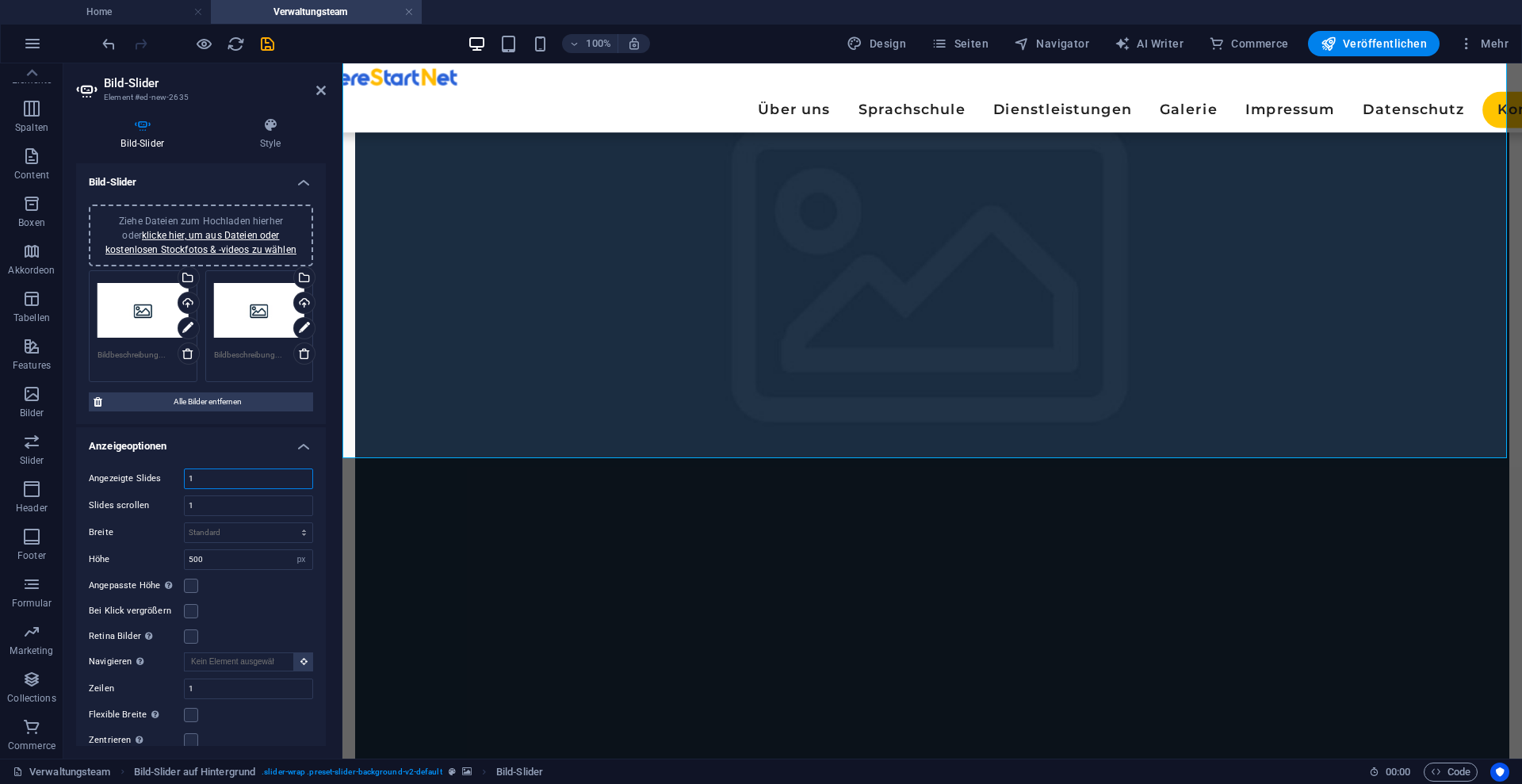 click on "1" at bounding box center (248, 479) 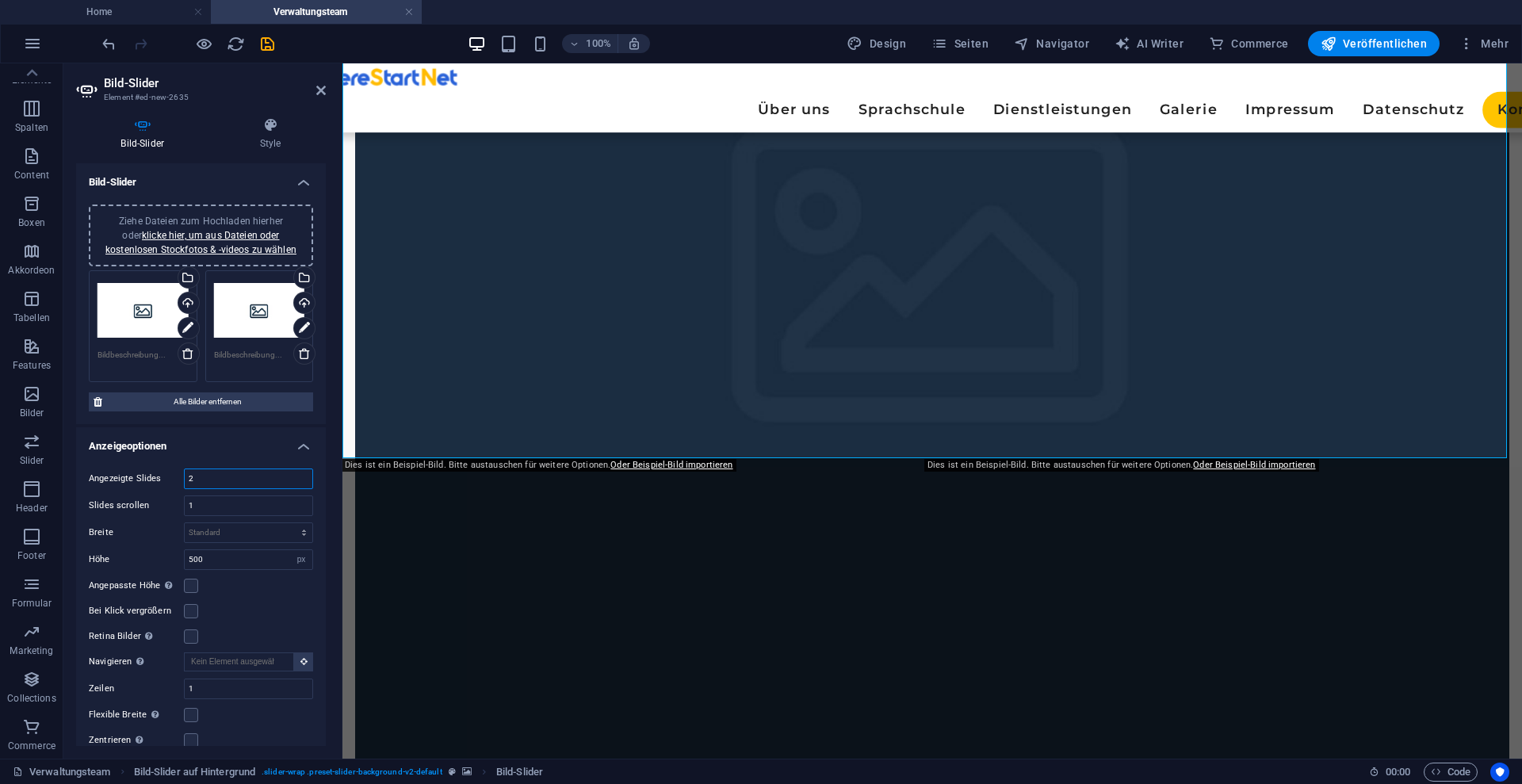 click on "2" at bounding box center [248, 479] 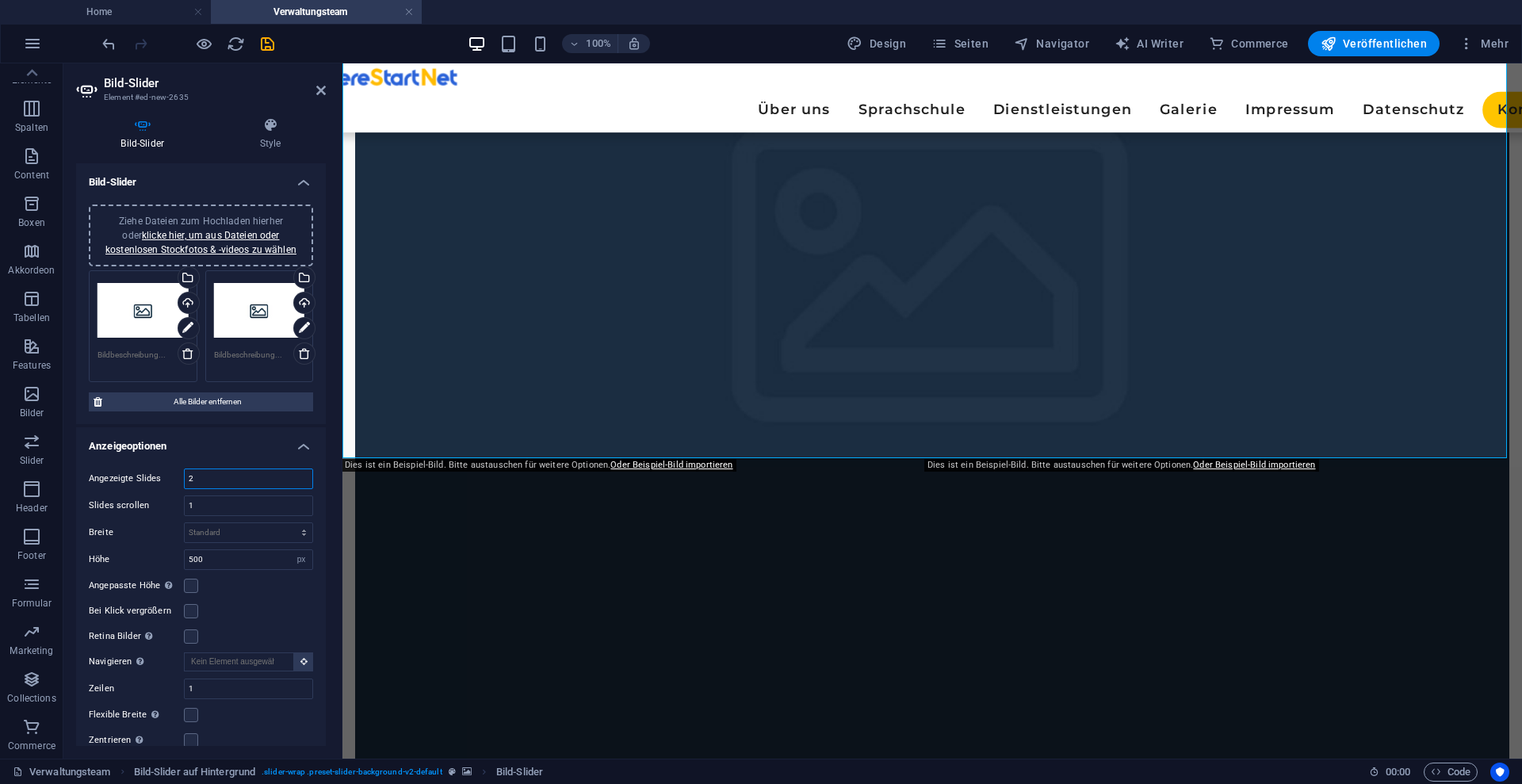 click on "2" at bounding box center [248, 479] 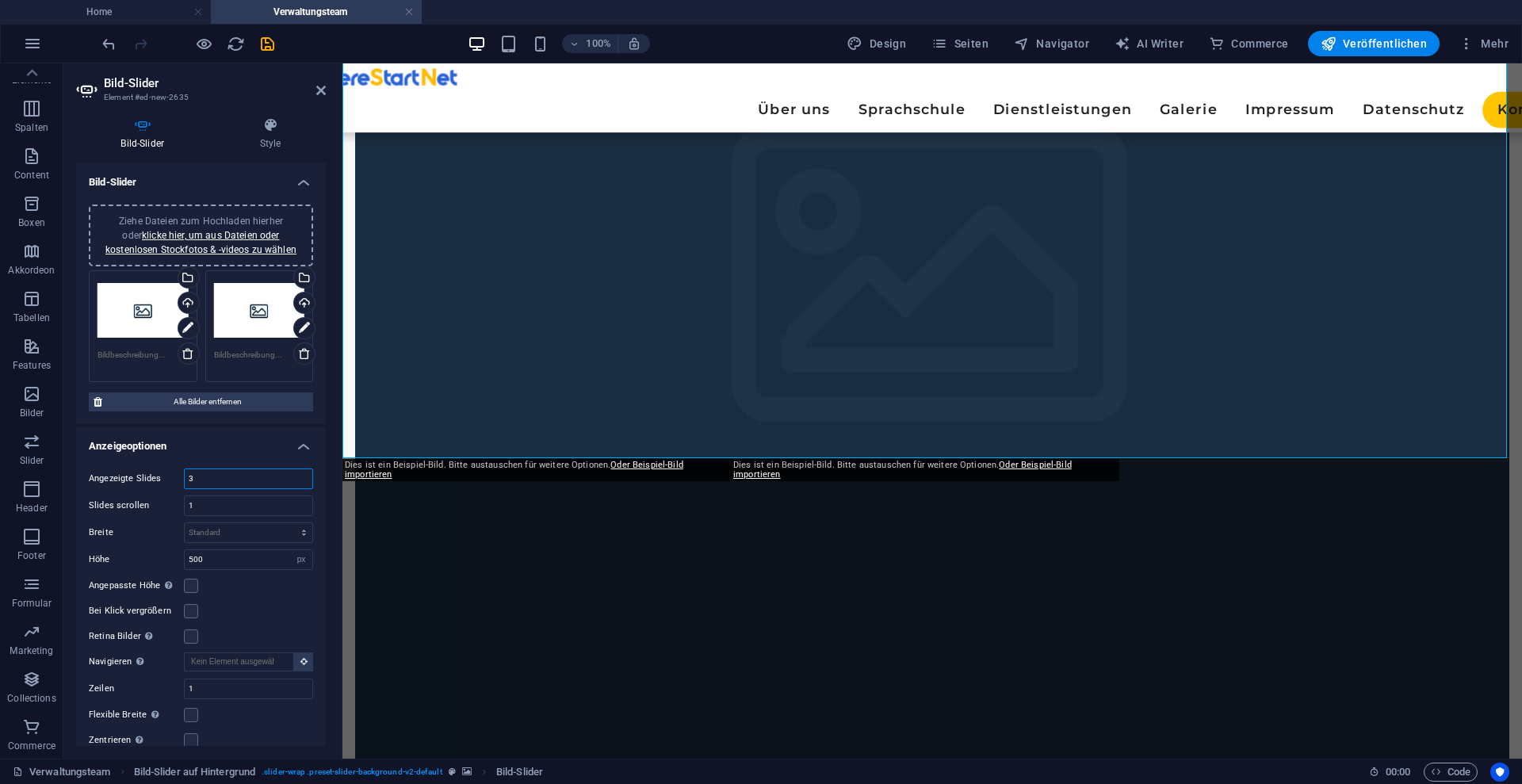 click on "3" at bounding box center [248, 479] 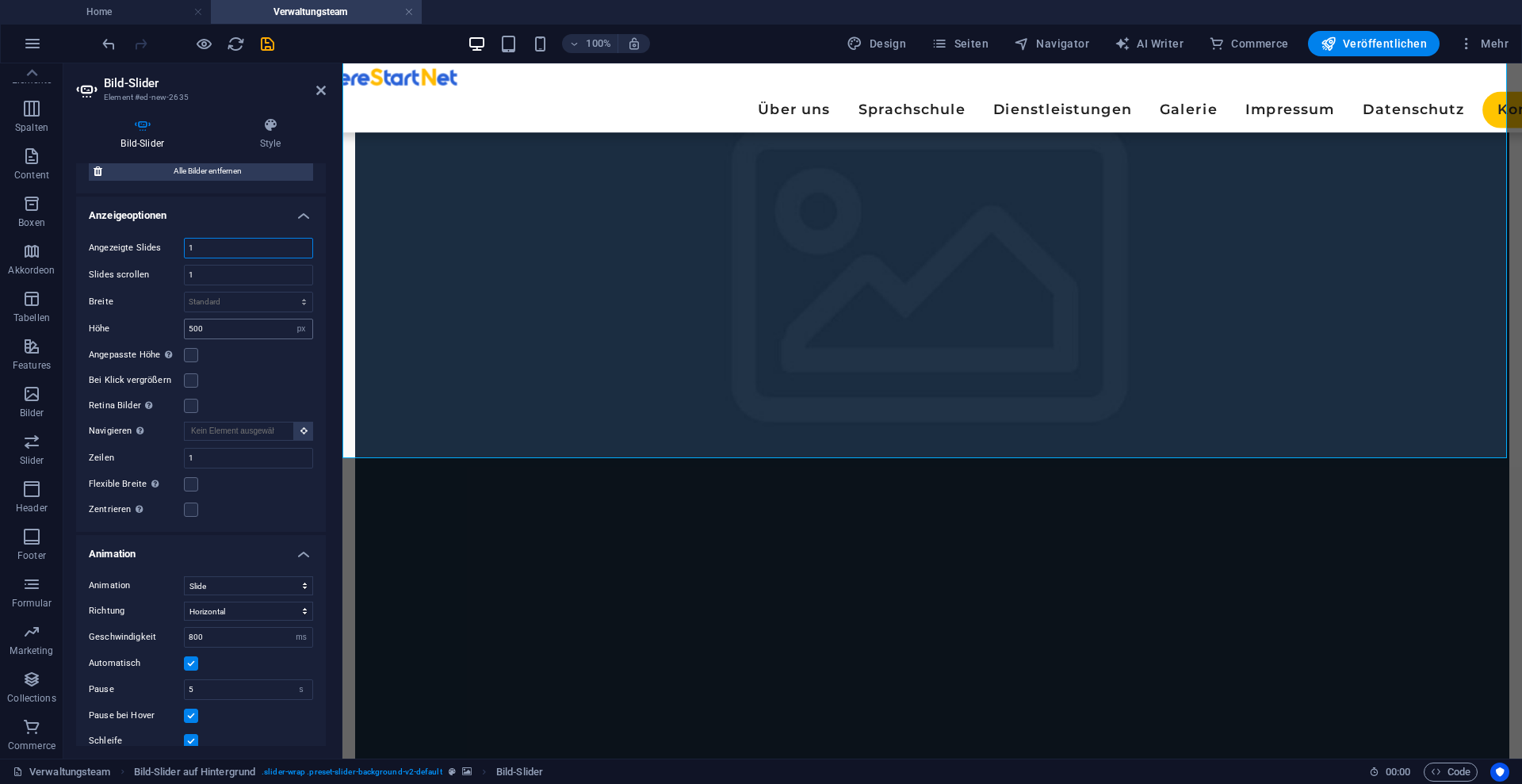 scroll, scrollTop: 231, scrollLeft: 0, axis: vertical 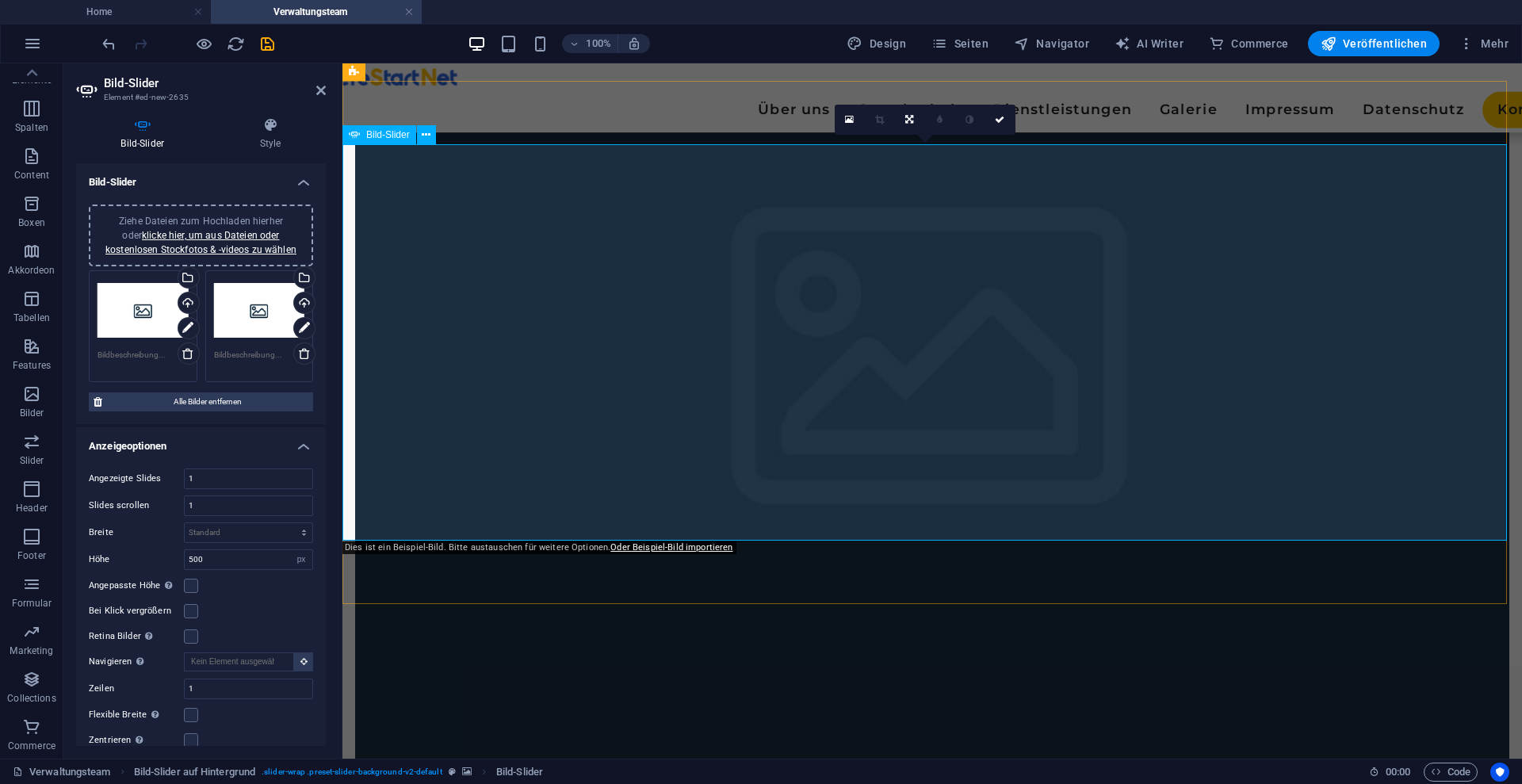 click at bounding box center [-416, 5841] 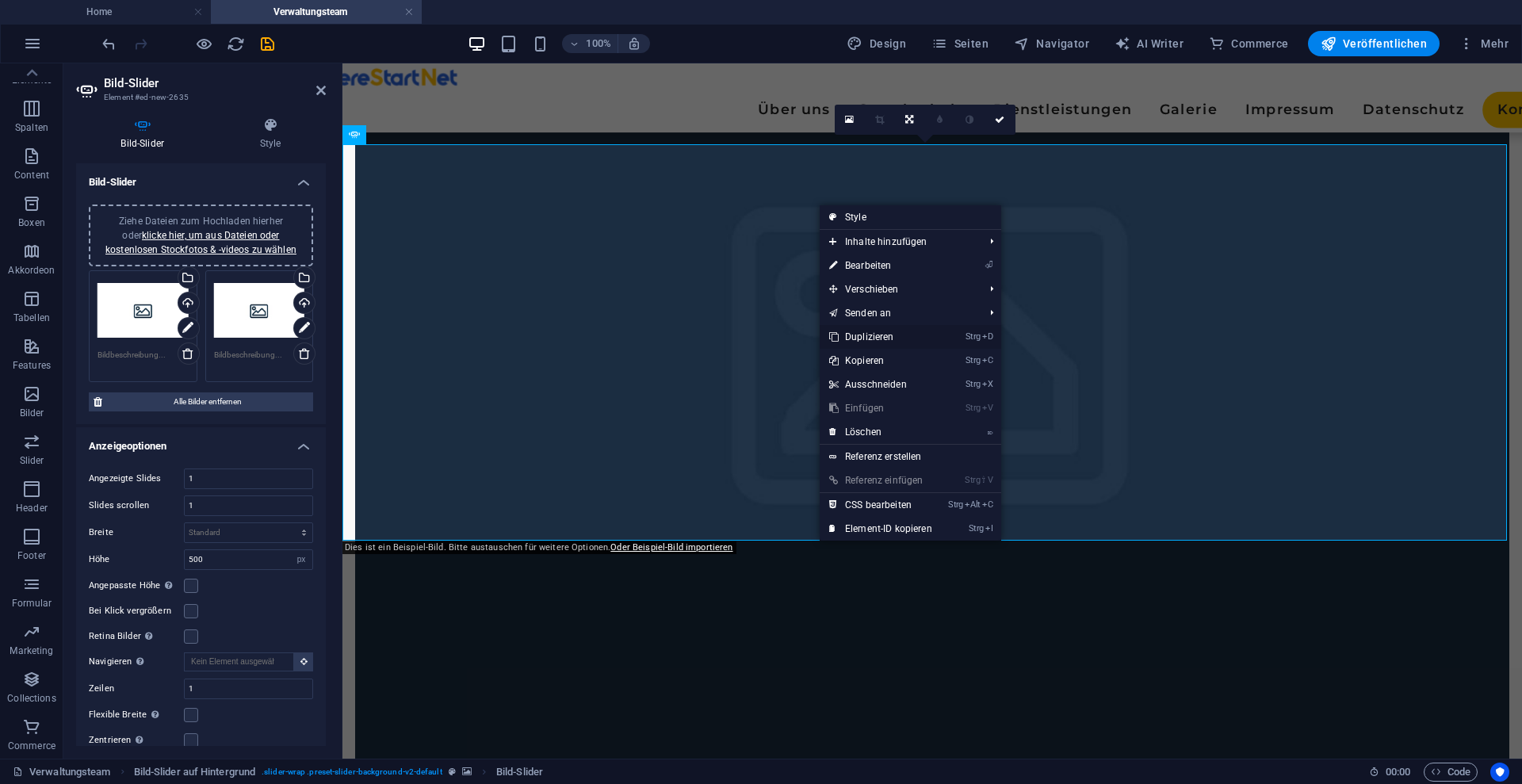 click on "Strg D  Duplizieren" at bounding box center (881, 337) 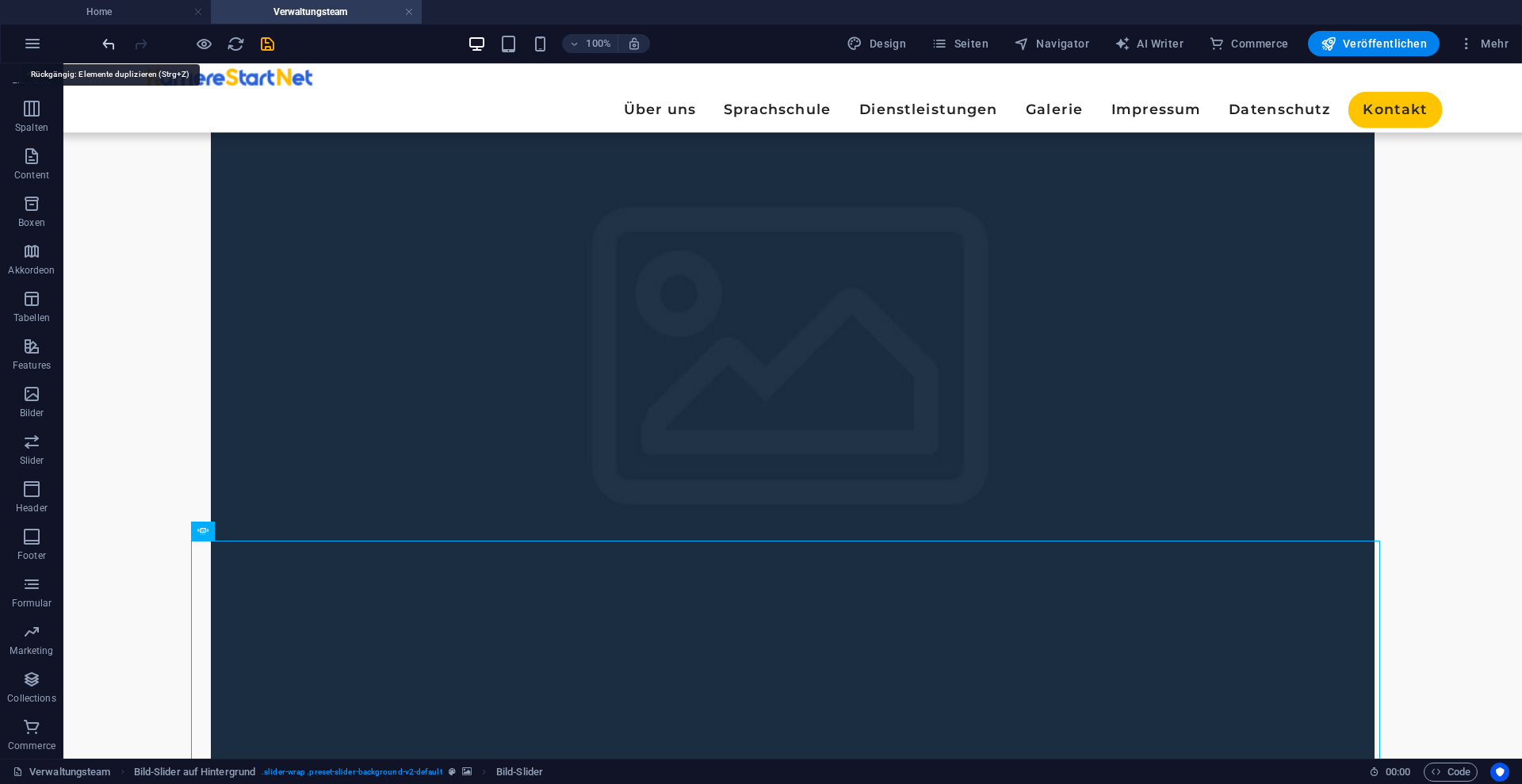 click at bounding box center [109, 44] 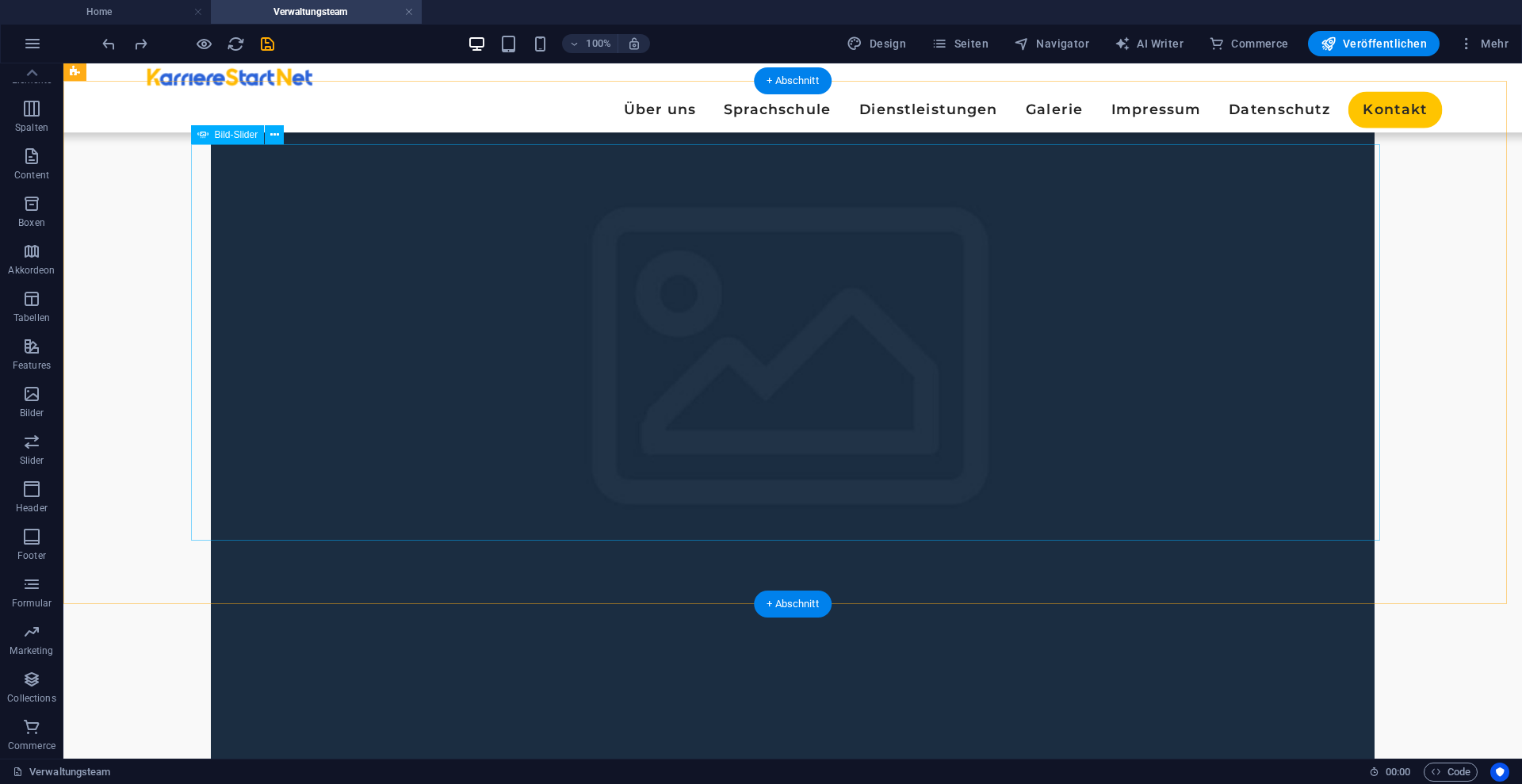 click at bounding box center [793, 7291] 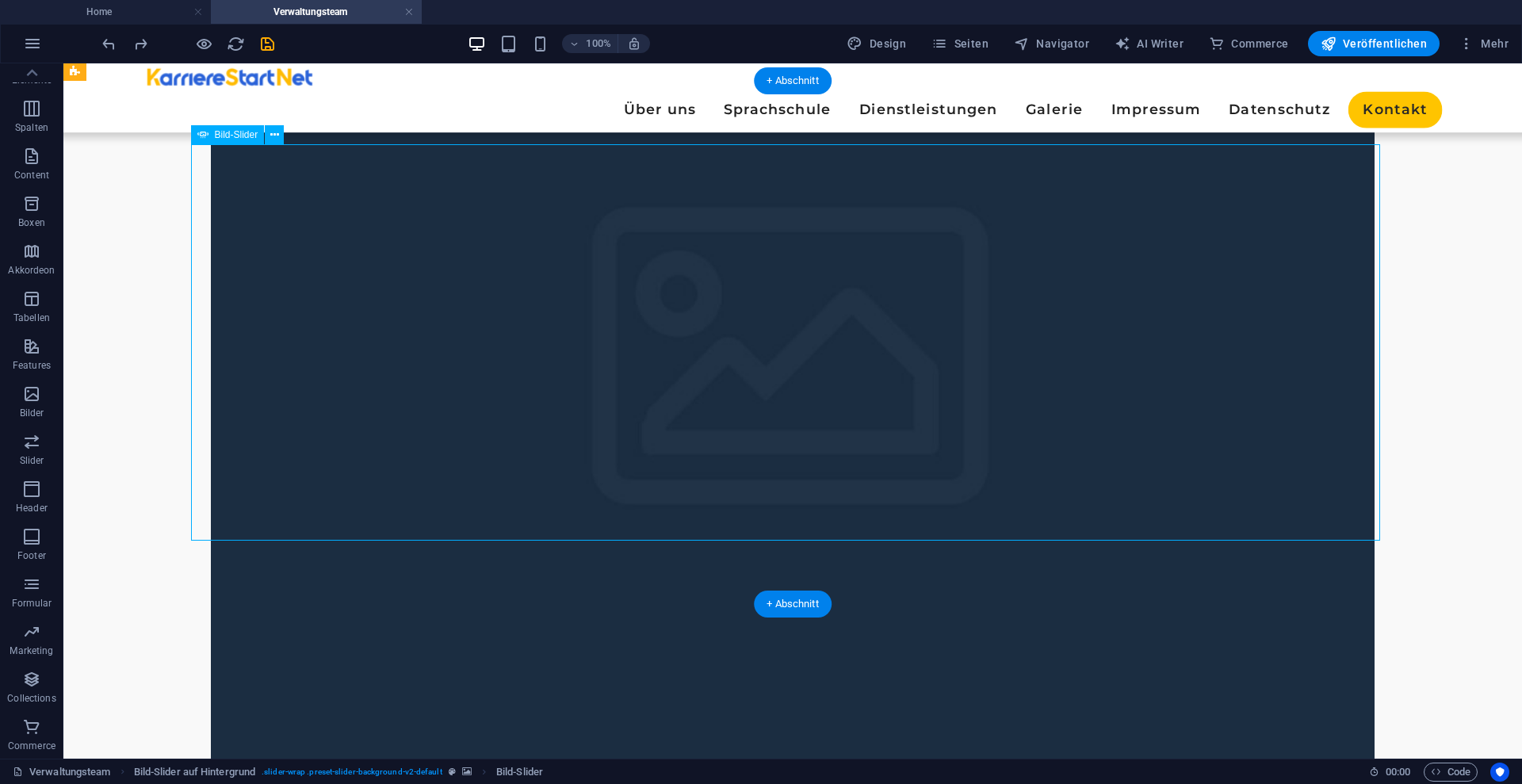 click at bounding box center (793, 7291) 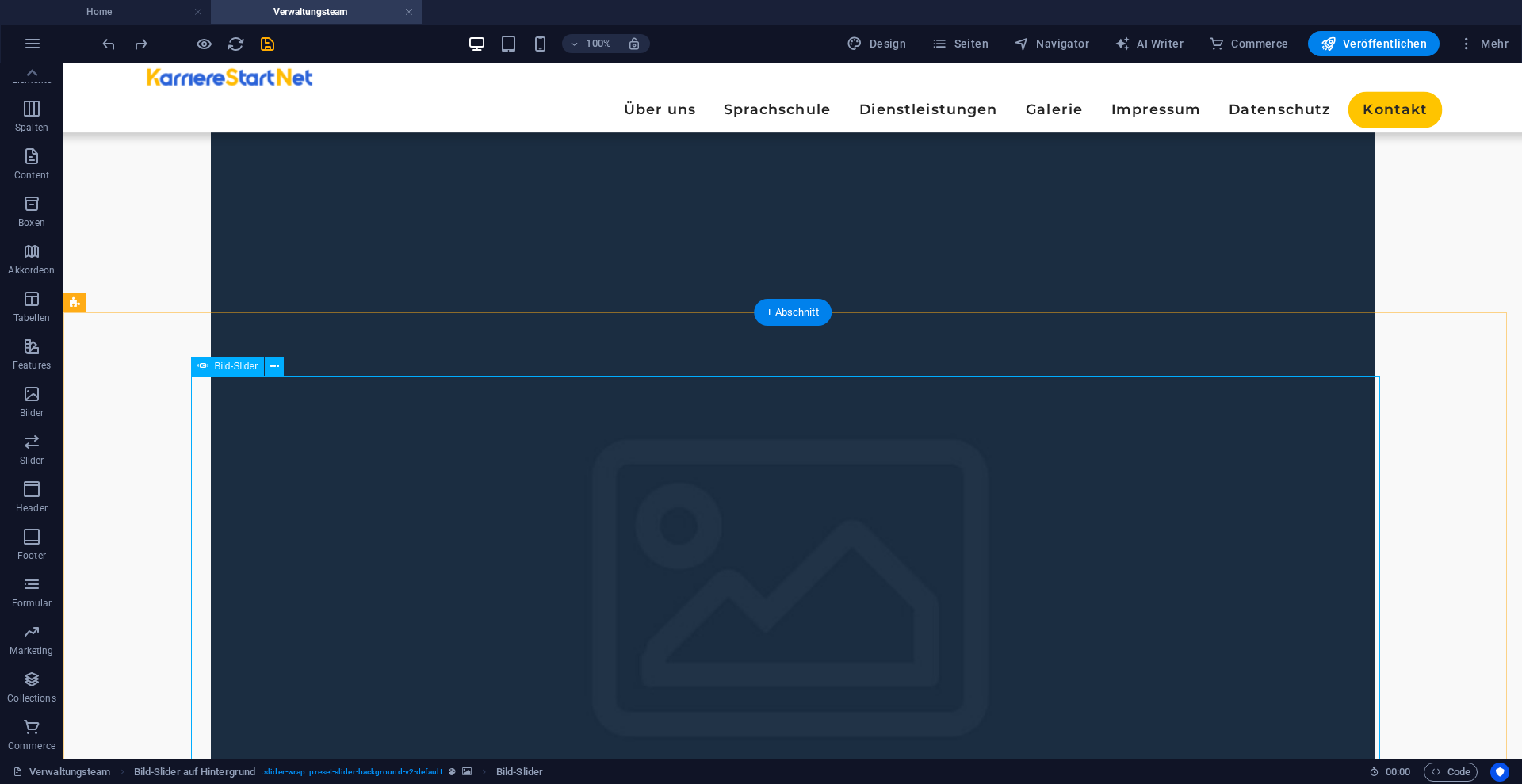 scroll, scrollTop: 633, scrollLeft: 0, axis: vertical 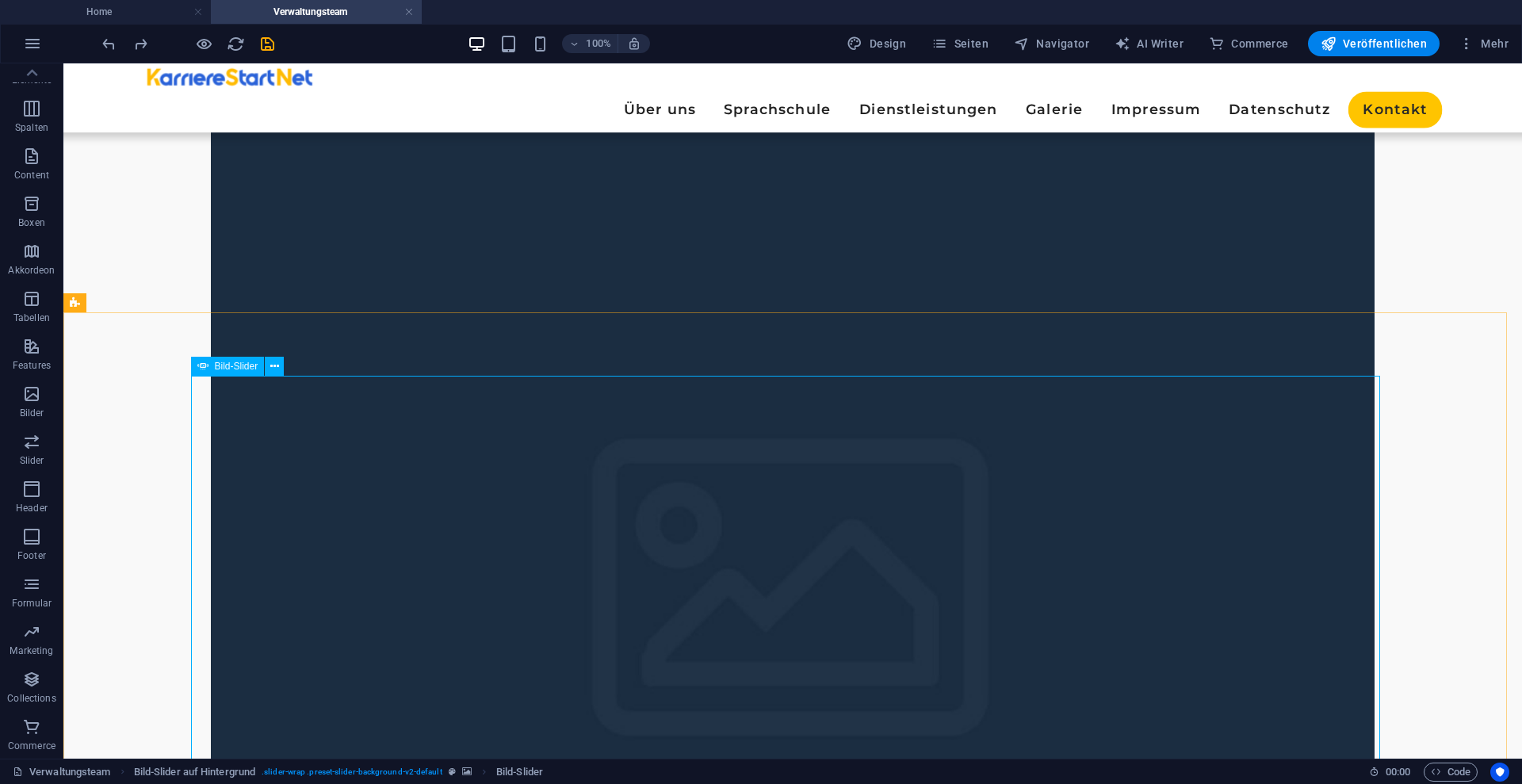 click at bounding box center (203, 366) 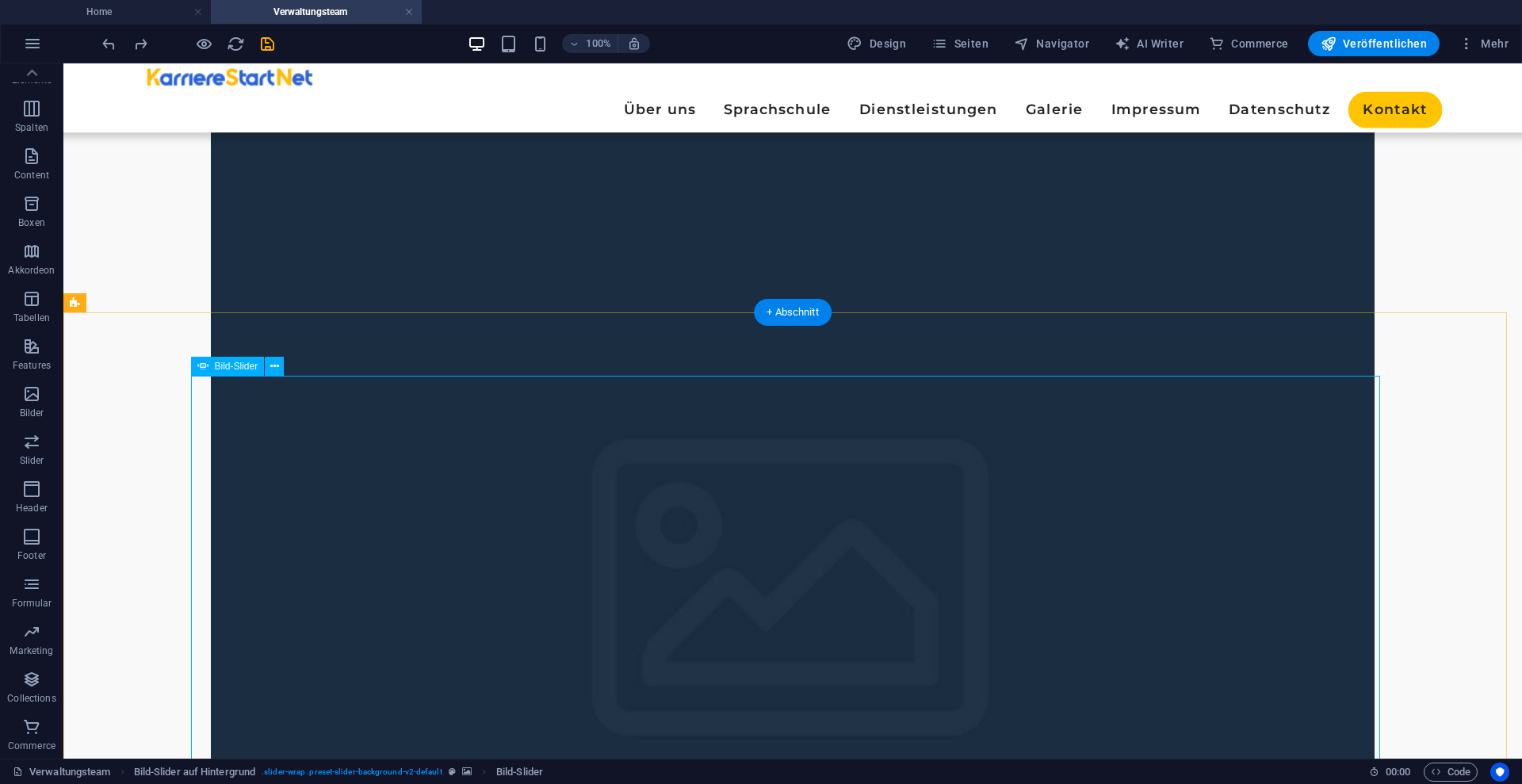 click at bounding box center (-585, 6072) 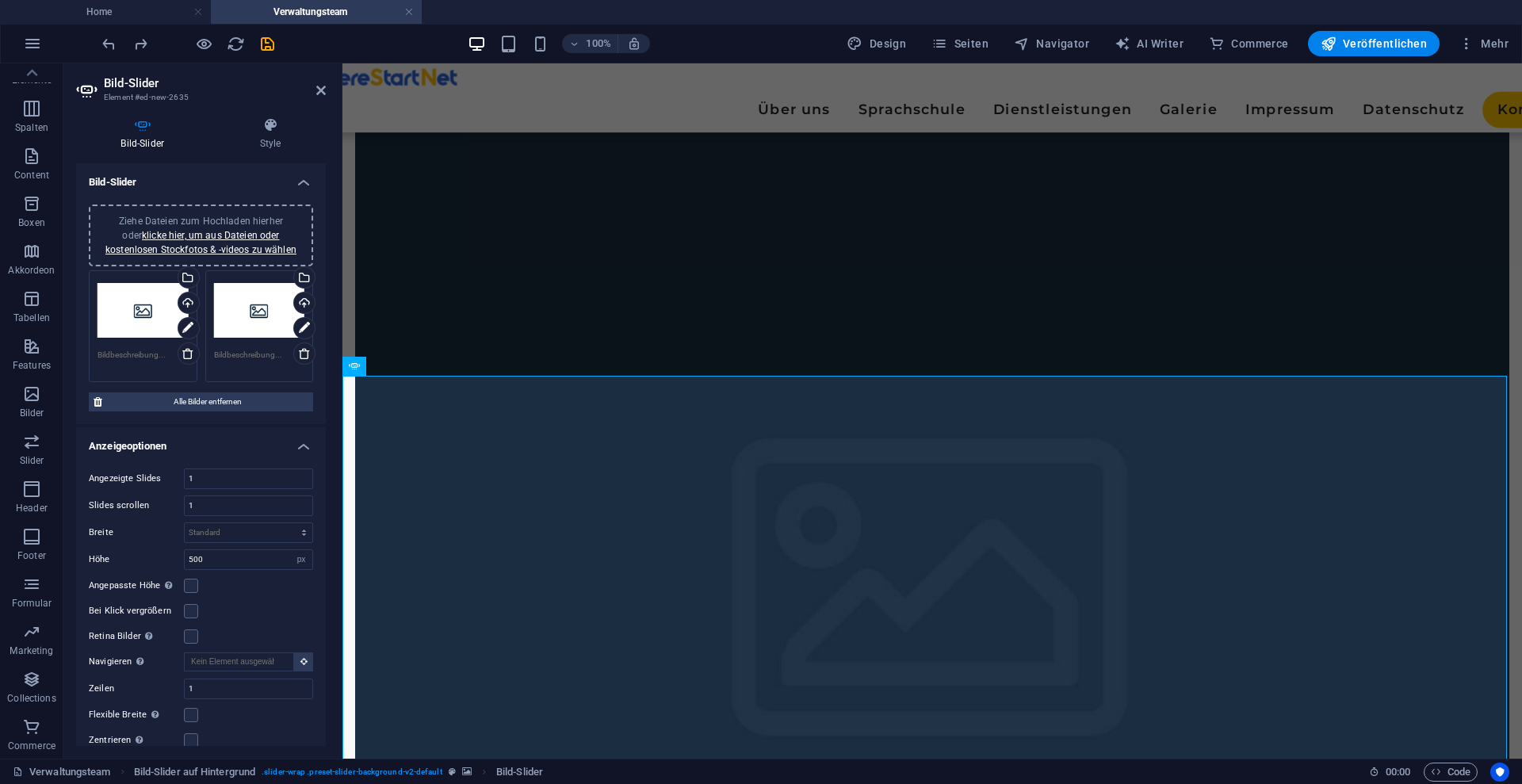 click on "Anzeigeoptionen" at bounding box center [201, 442] 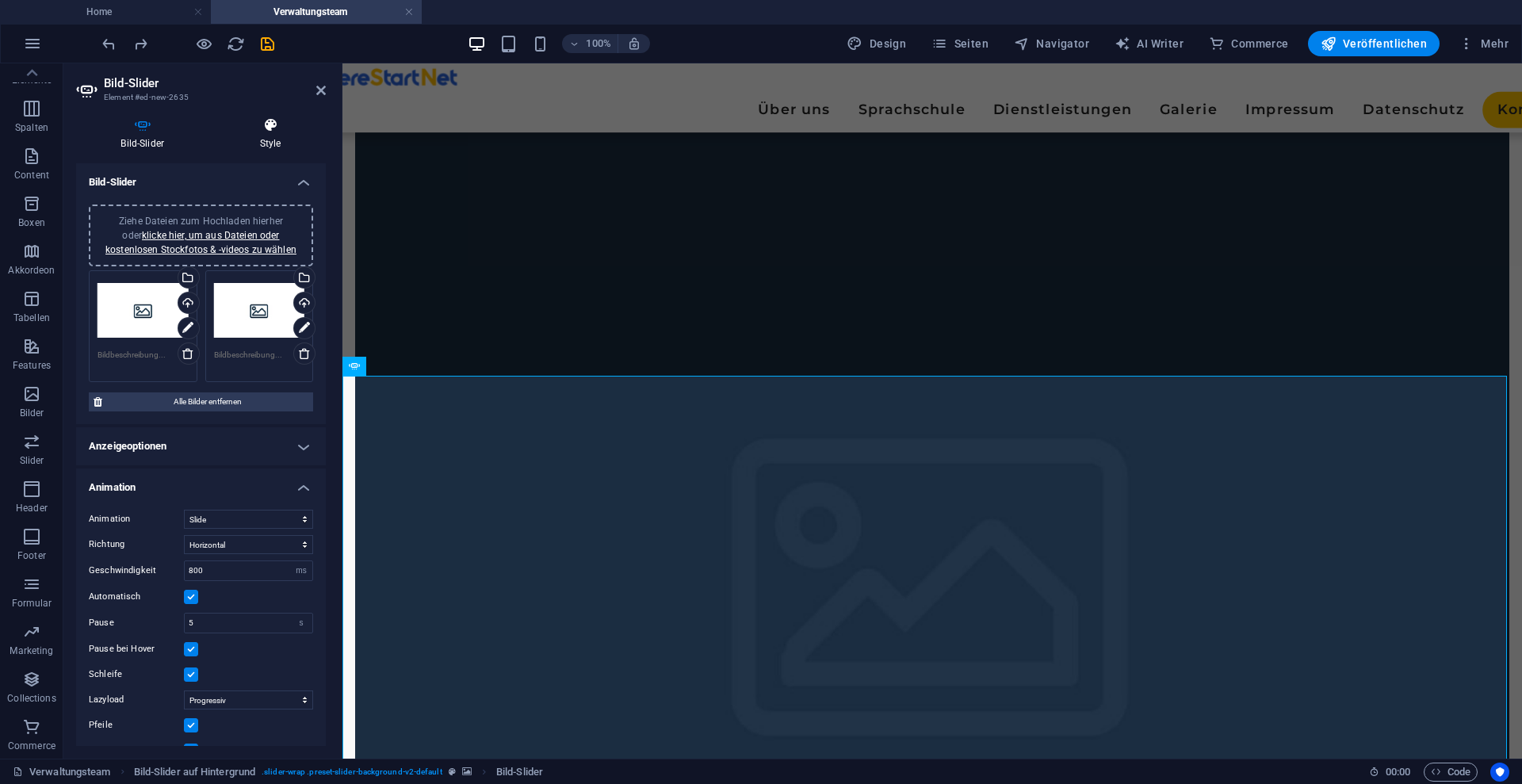 click at bounding box center (270, 125) 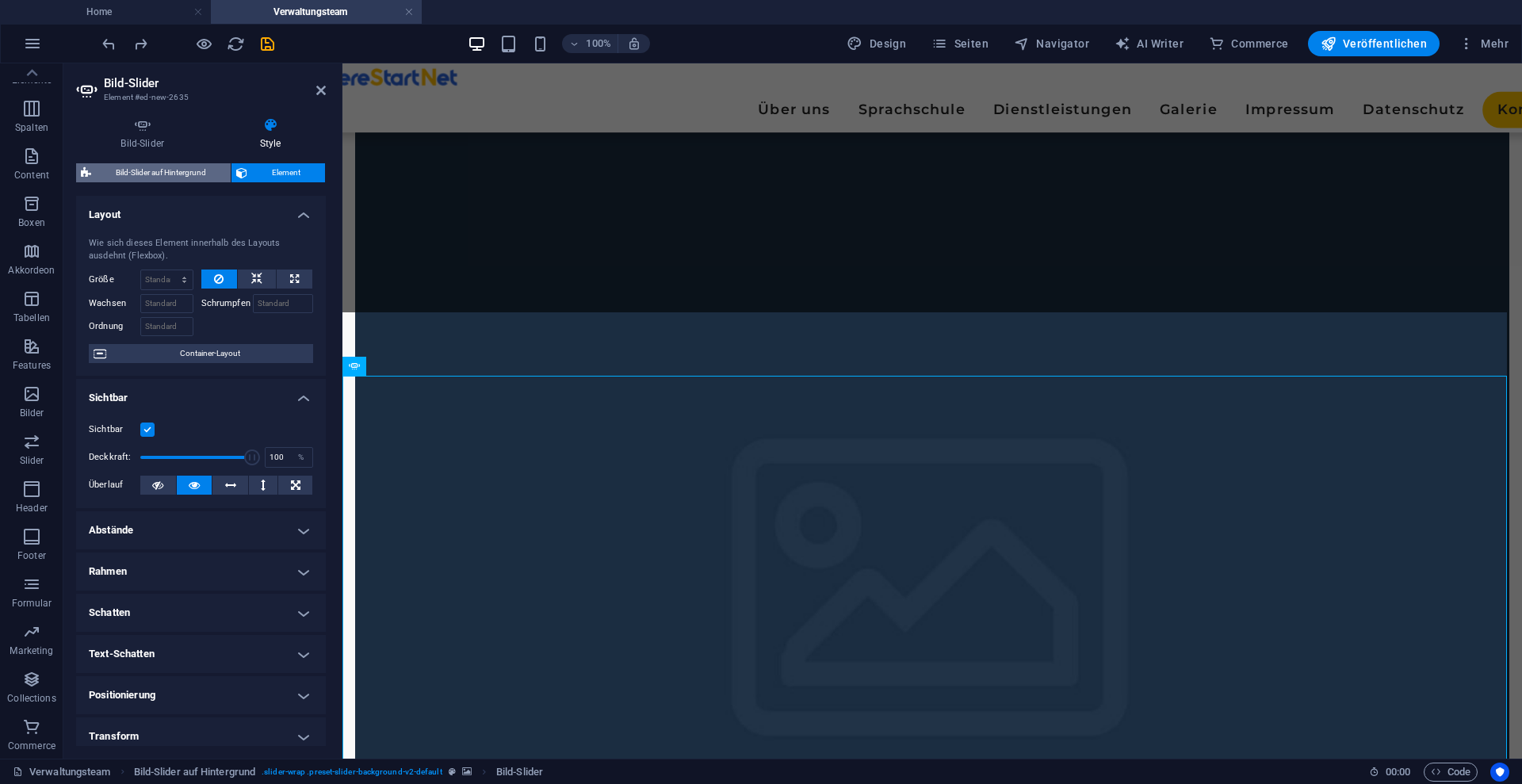 click on "Bild-Slider auf Hintergrund" at bounding box center (161, 173) 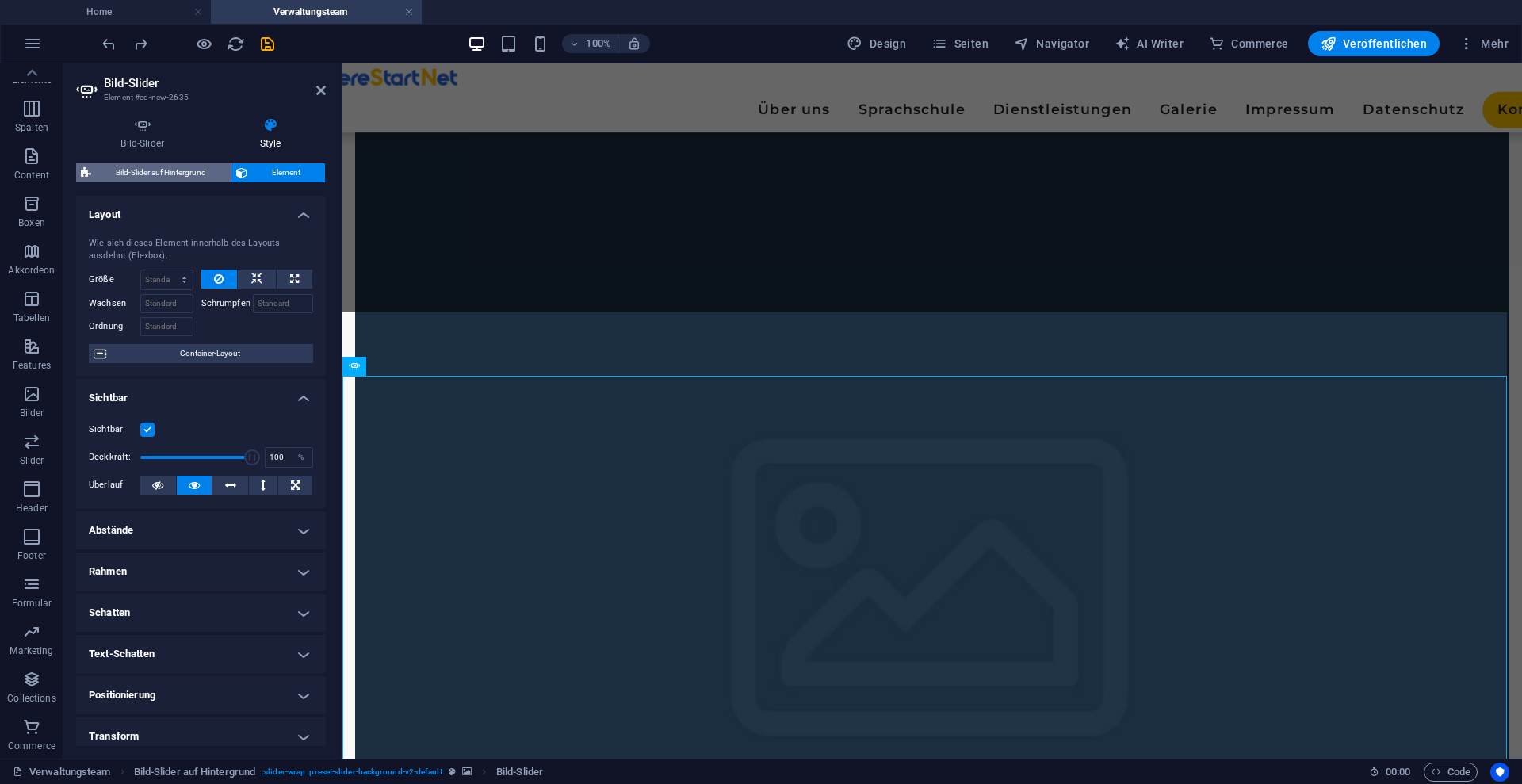 select on "rem" 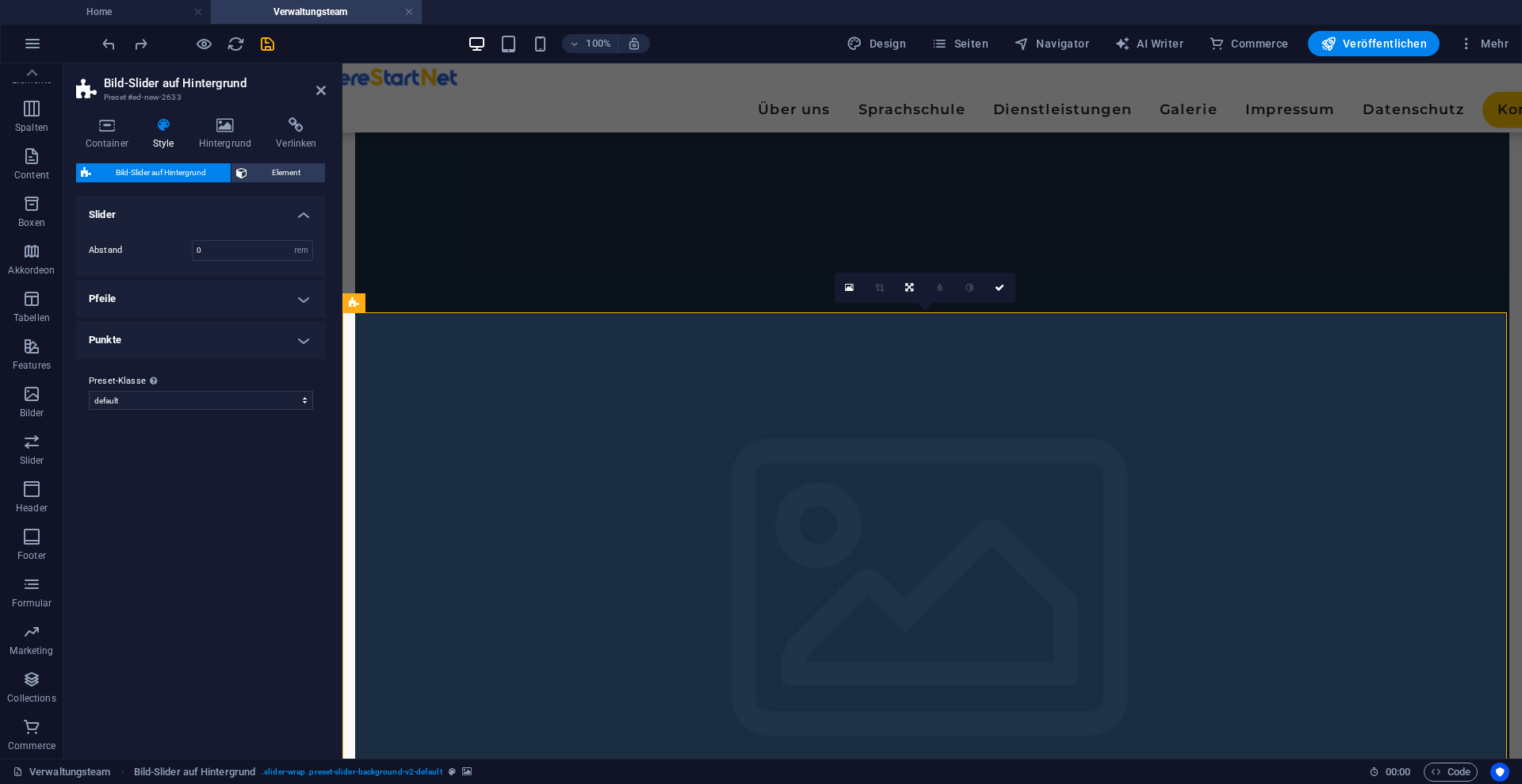 click at bounding box center (932, 4855) 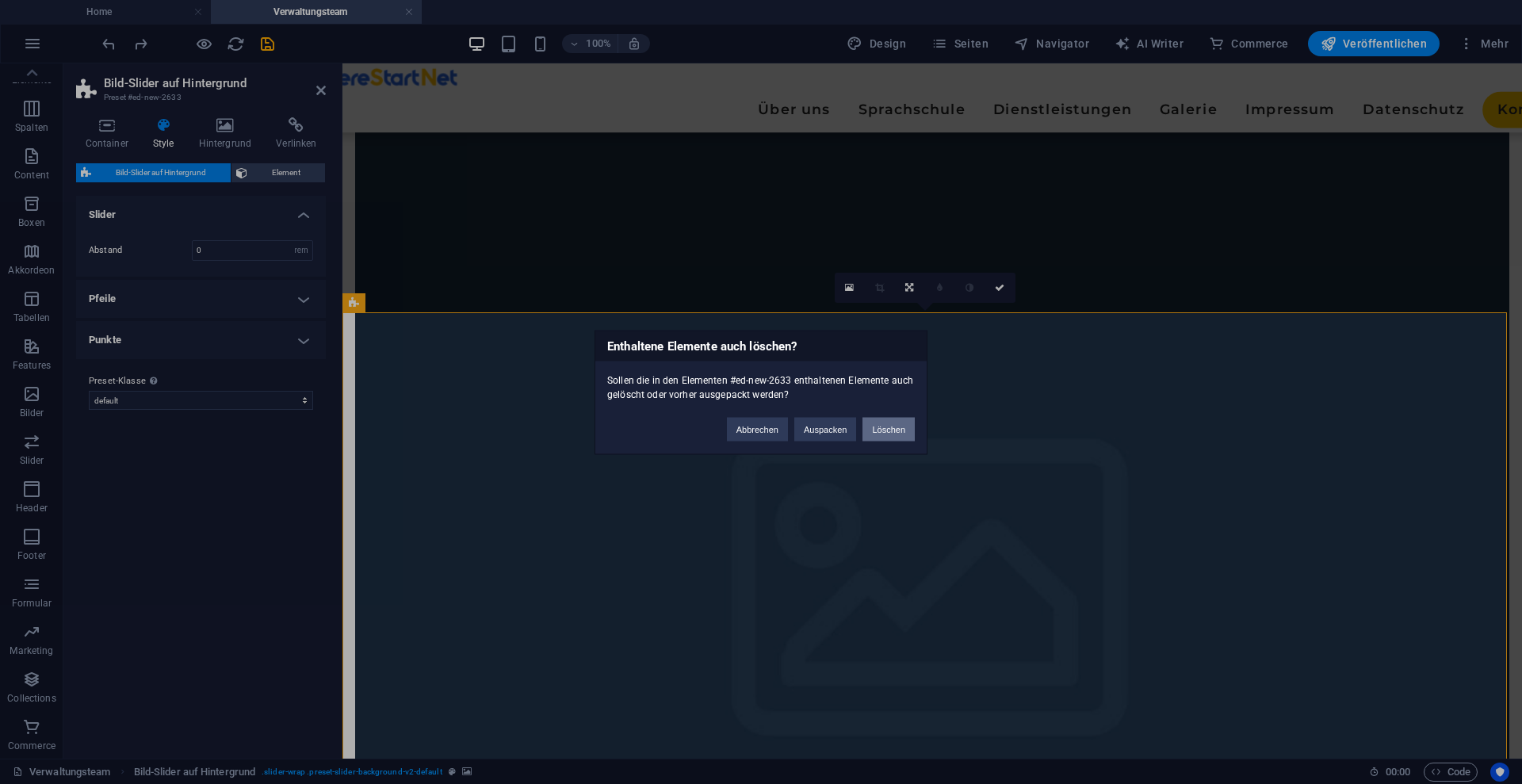 click on "Löschen" at bounding box center [889, 429] 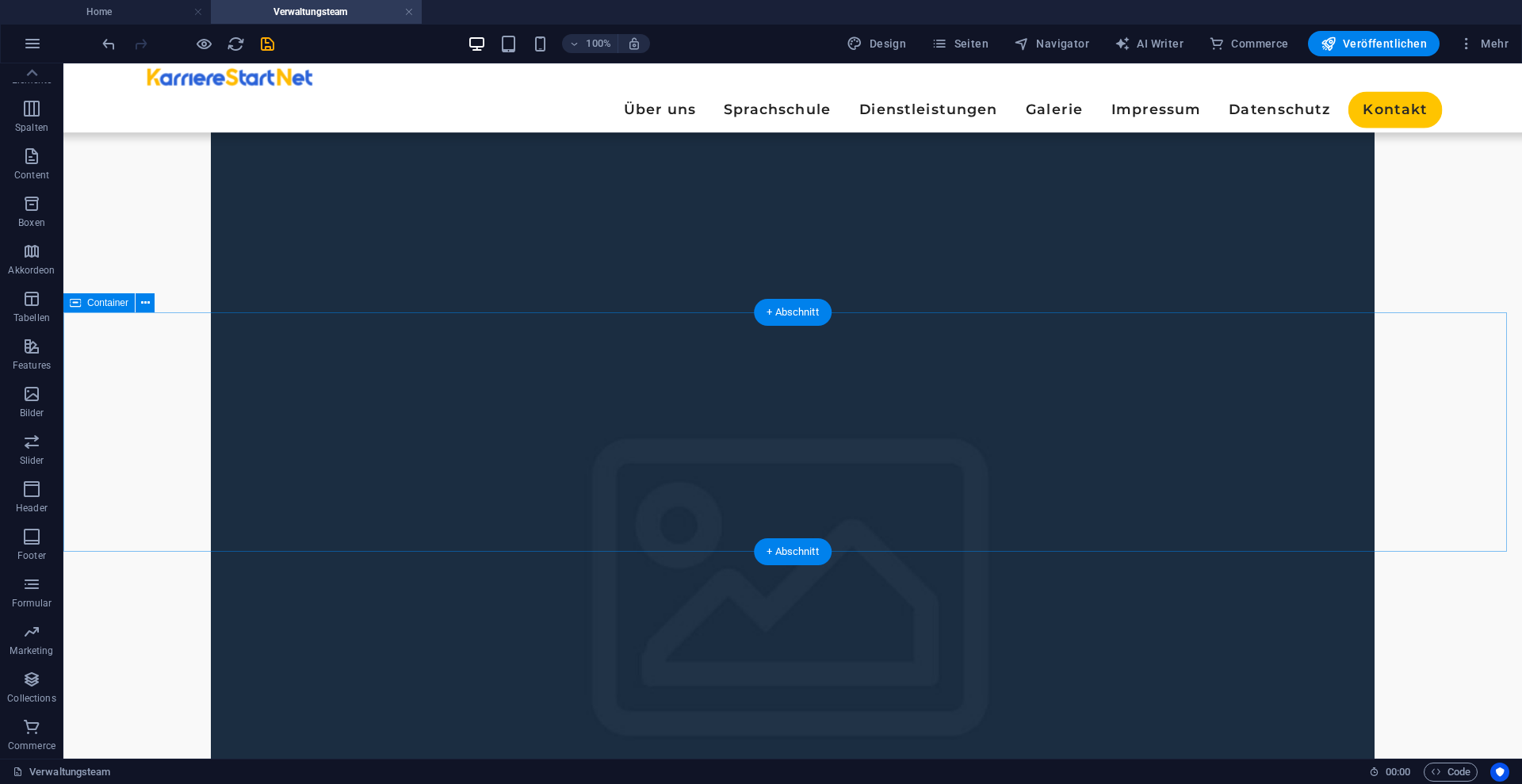 click on "Elemente hinzufügen" at bounding box center (722, 4737) 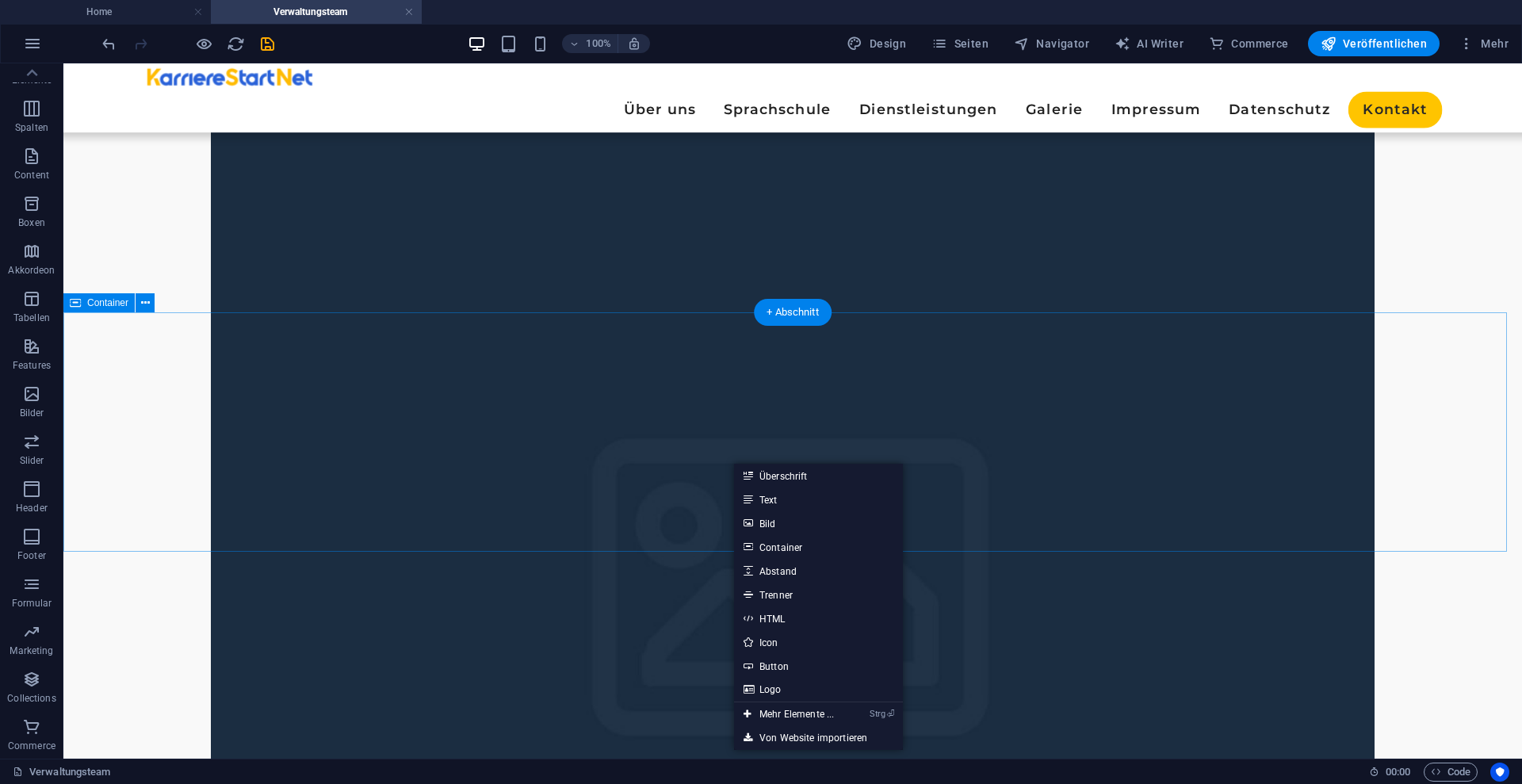 click on "Ziehe hier Inhalte hinein oder  Elemente hinzufügen  Zwischenablage einfügen" at bounding box center (793, 4713) 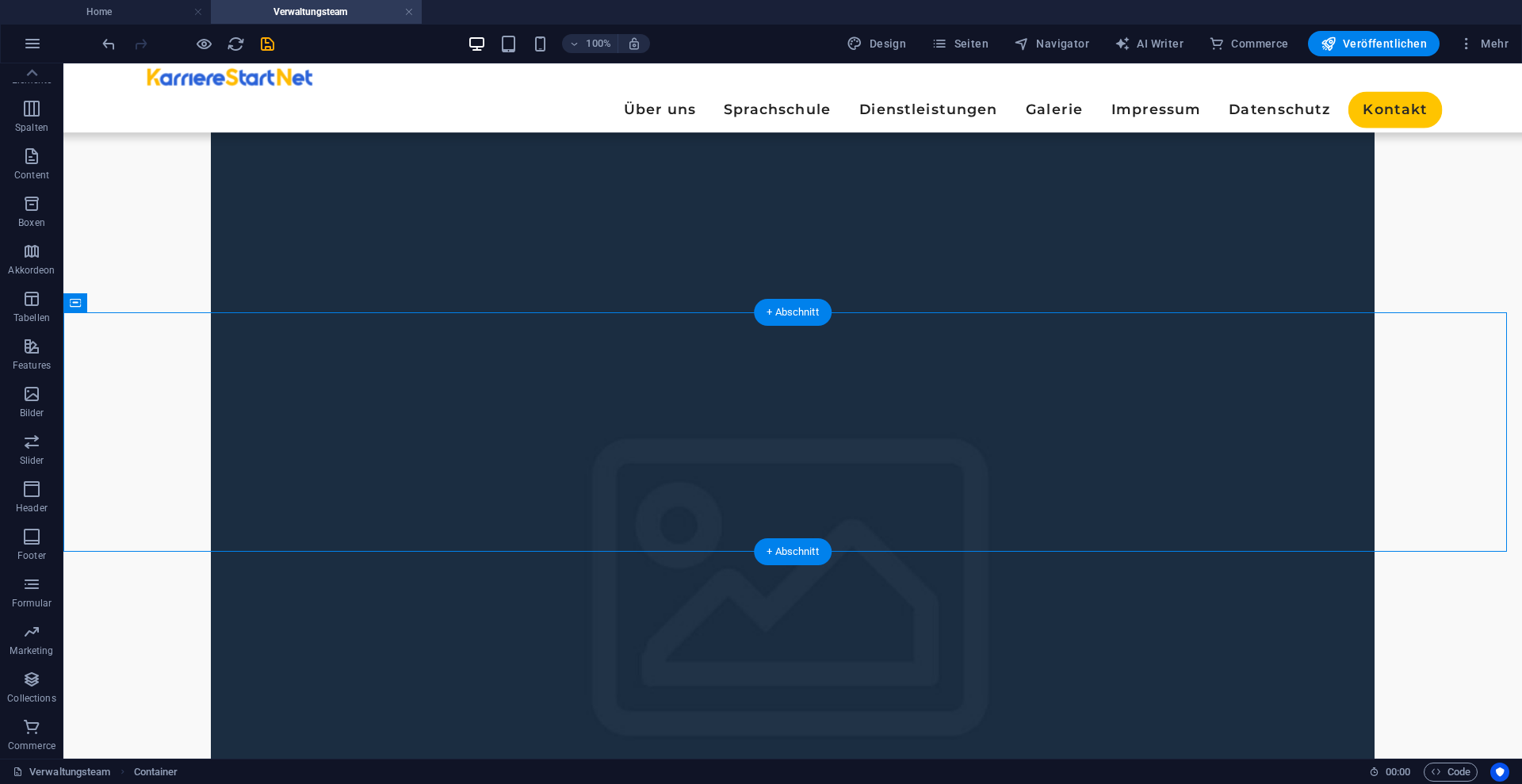 click on "Ziehe hier Inhalte hinein oder  Elemente hinzufügen  Zwischenablage einfügen" at bounding box center [793, 4713] 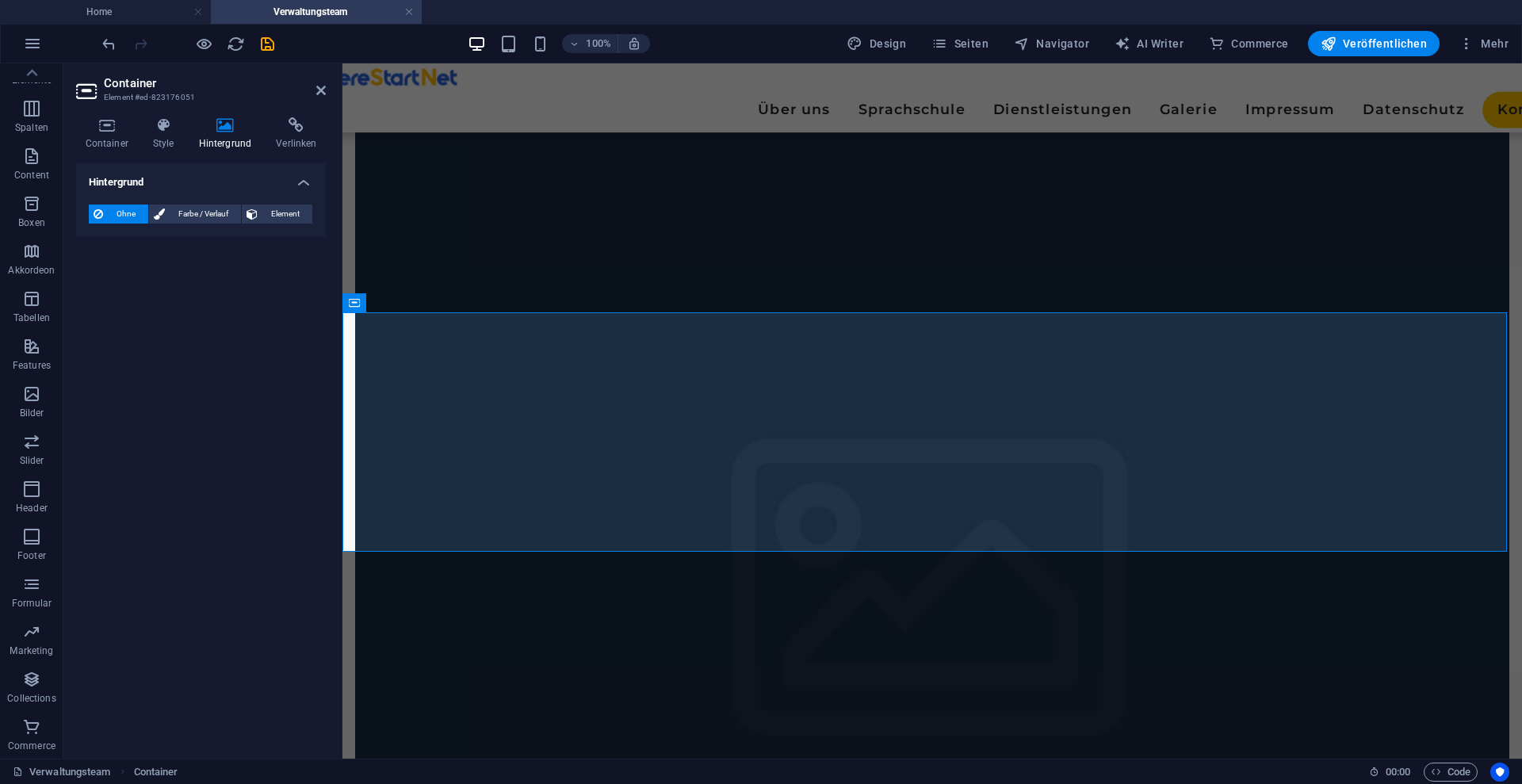 click on "Container Style Hintergrund Verlinken Größe Höhe Standard px rem % vh vw Mind. Höhe Keine px rem % vh vw Breite Standard px rem % em vh vw Mind. Breite Keine px rem % vh vw Inhaltsbreite Standard Breite ändern Breite Standard px rem % em vh vw Mind. Breite Keine px rem % vh vw Standard Abstand Abstand ändern Standard Inhaltsbreite und Abstände werden unter Design festgelegt. Design Layout (Flexbox) Ausrichtung Bestimmt, in welche Richtung das Spaltenverhalten Auswirkungen haben soll (flex-direction). Standard Hauptachse Beeinflusse, wie sich Elemente innerhalb dieses Containers entlang der Hauptsache verhalten sollen (justify-content). Standard Querachse Steuert die vertikale Ausrichtung der Elemente innerhalb des Containers (align-items). Standard Umbrechen Standard An Aus Füllen Steuert die Abstände und Ausrichtung von Elementen auf der Y-Achse bei mehreren Zeilen (align-content). Standard Barrierefreiheit Rolle Die ARIA-Rolle definiert den Zweck eines Elements.  Keine Alert Banner" at bounding box center [201, 431] 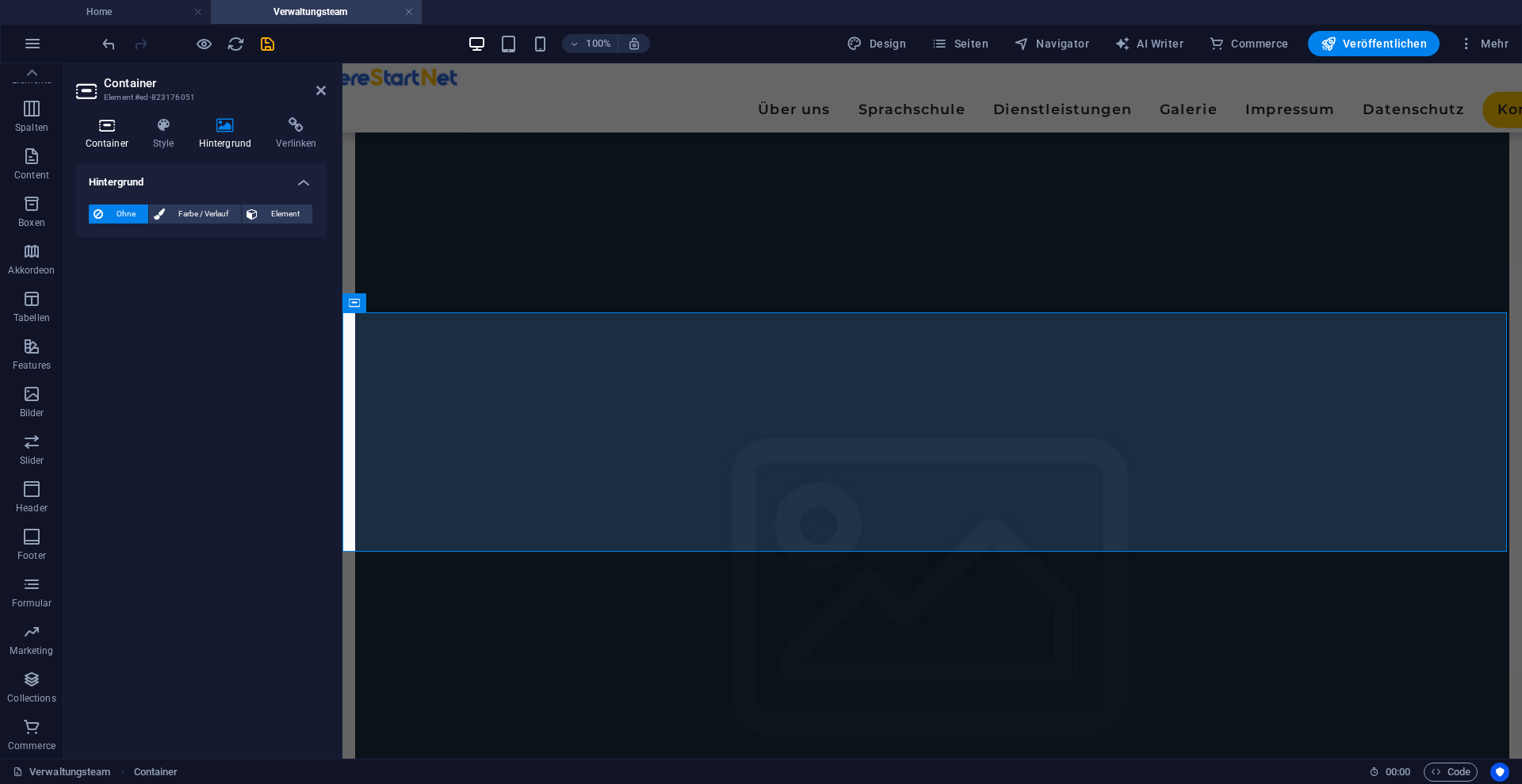 click at bounding box center [106, 125] 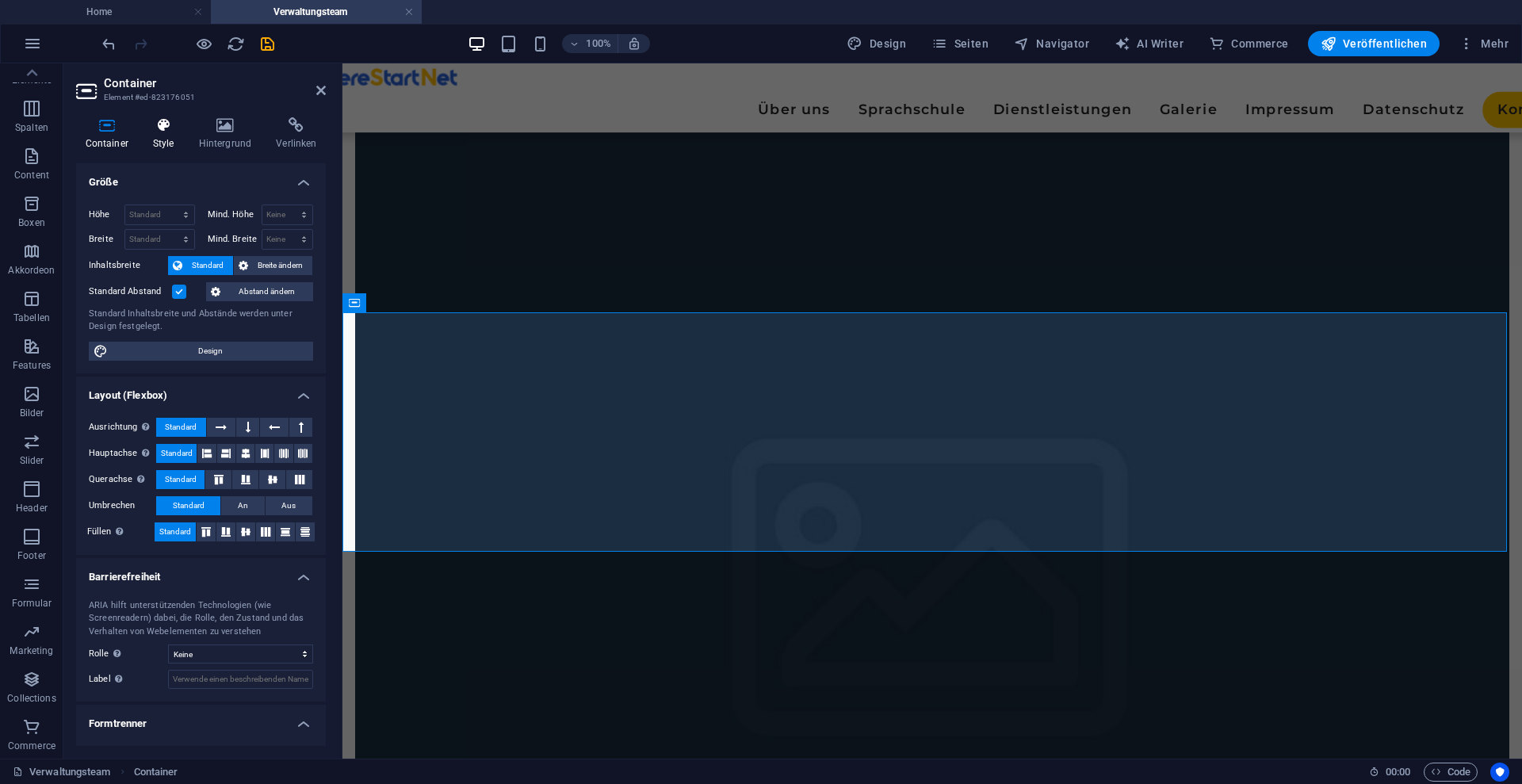click at bounding box center (163, 125) 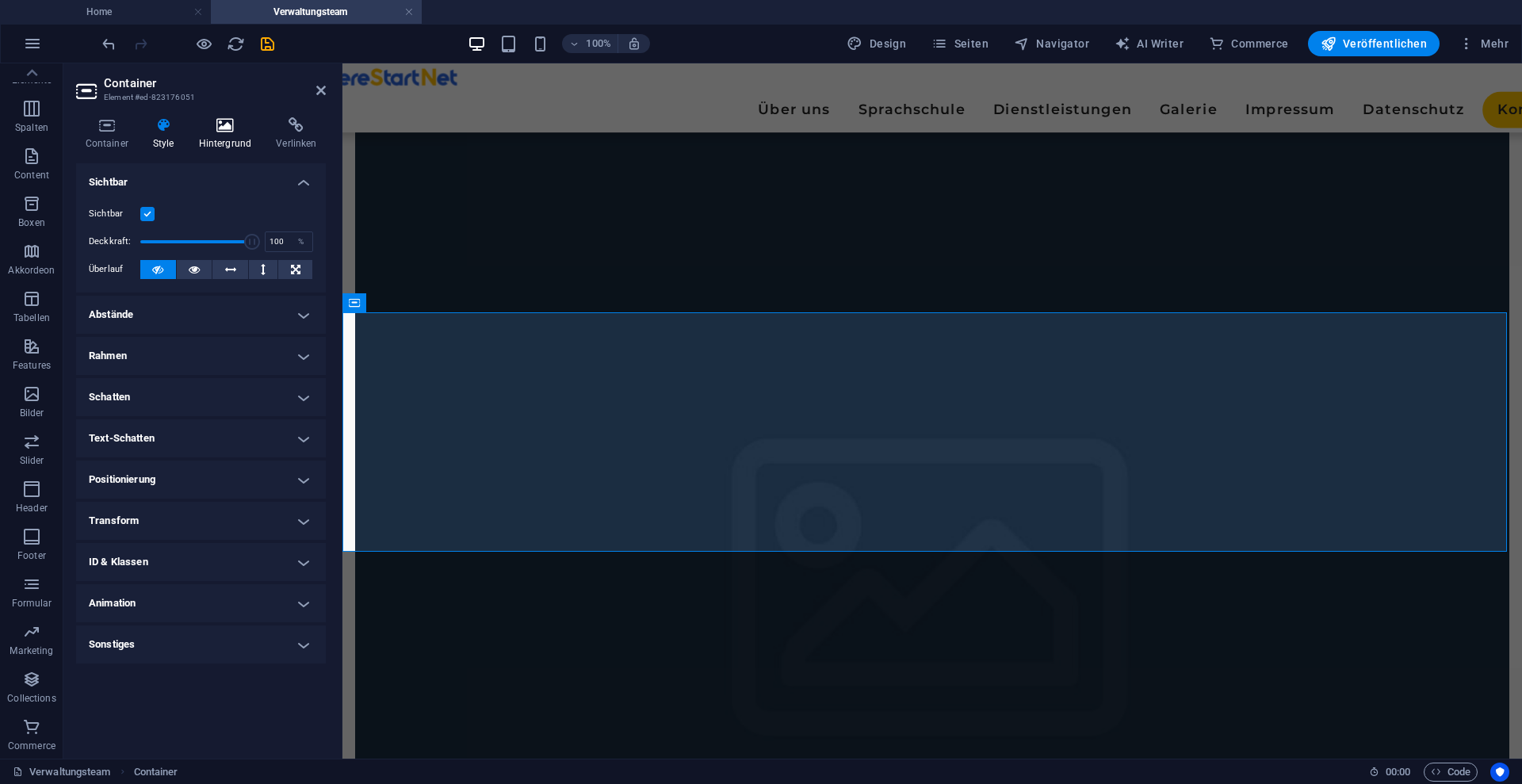 click at bounding box center (225, 125) 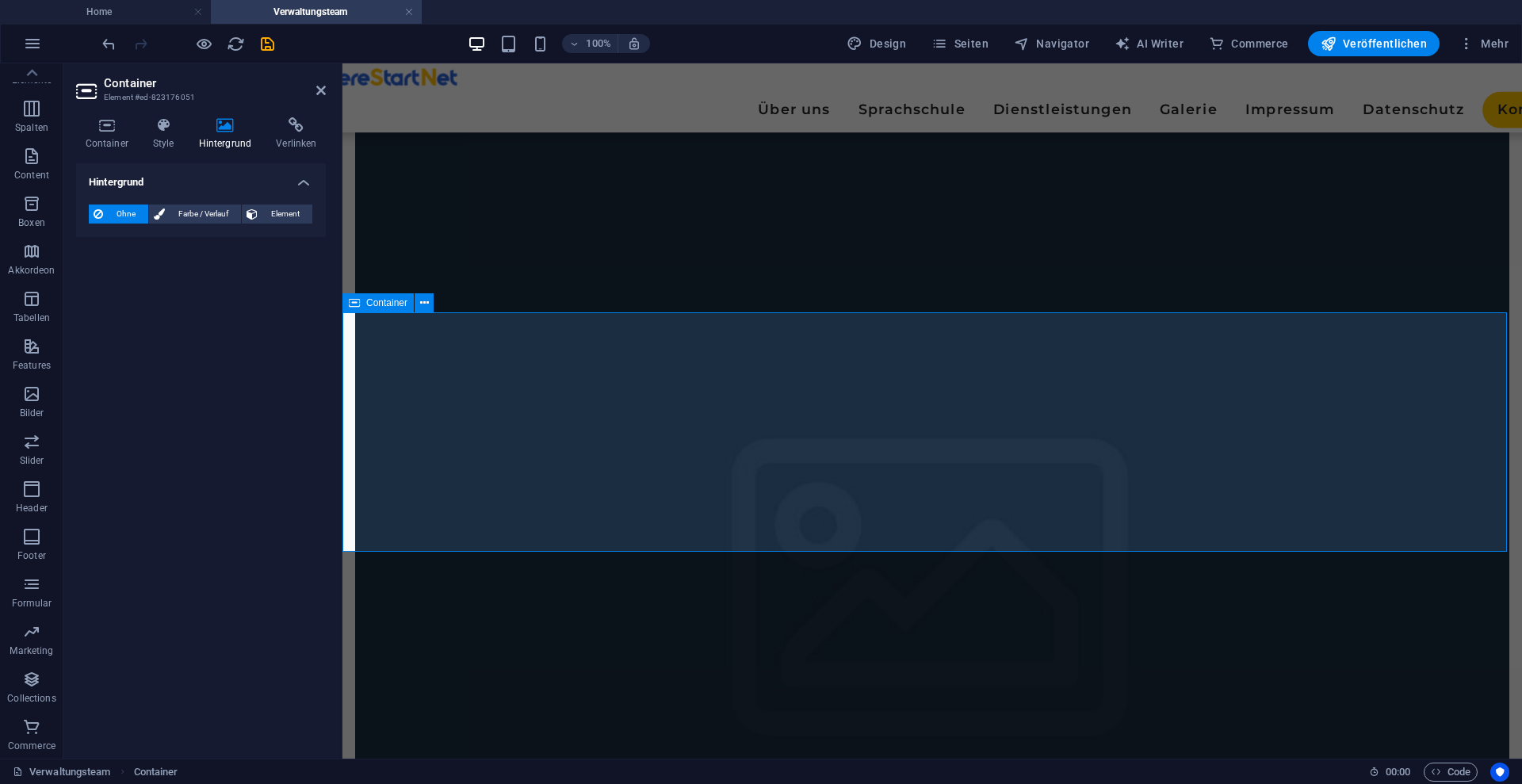 click on "Ziehe hier Inhalte hinein oder  Elemente hinzufügen  Zwischenablage einfügen" at bounding box center [932, 4713] 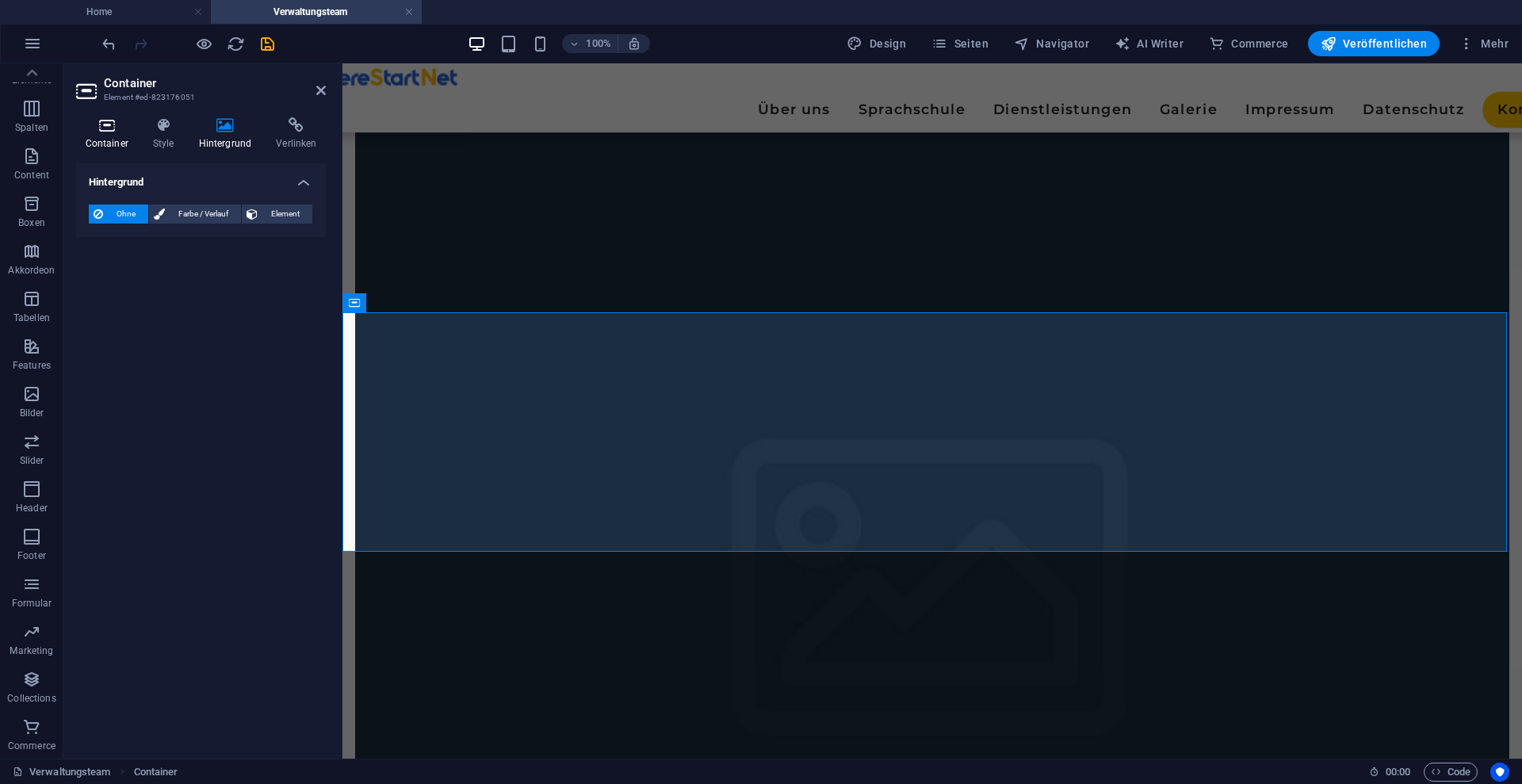 click on "Container" at bounding box center [109, 134] 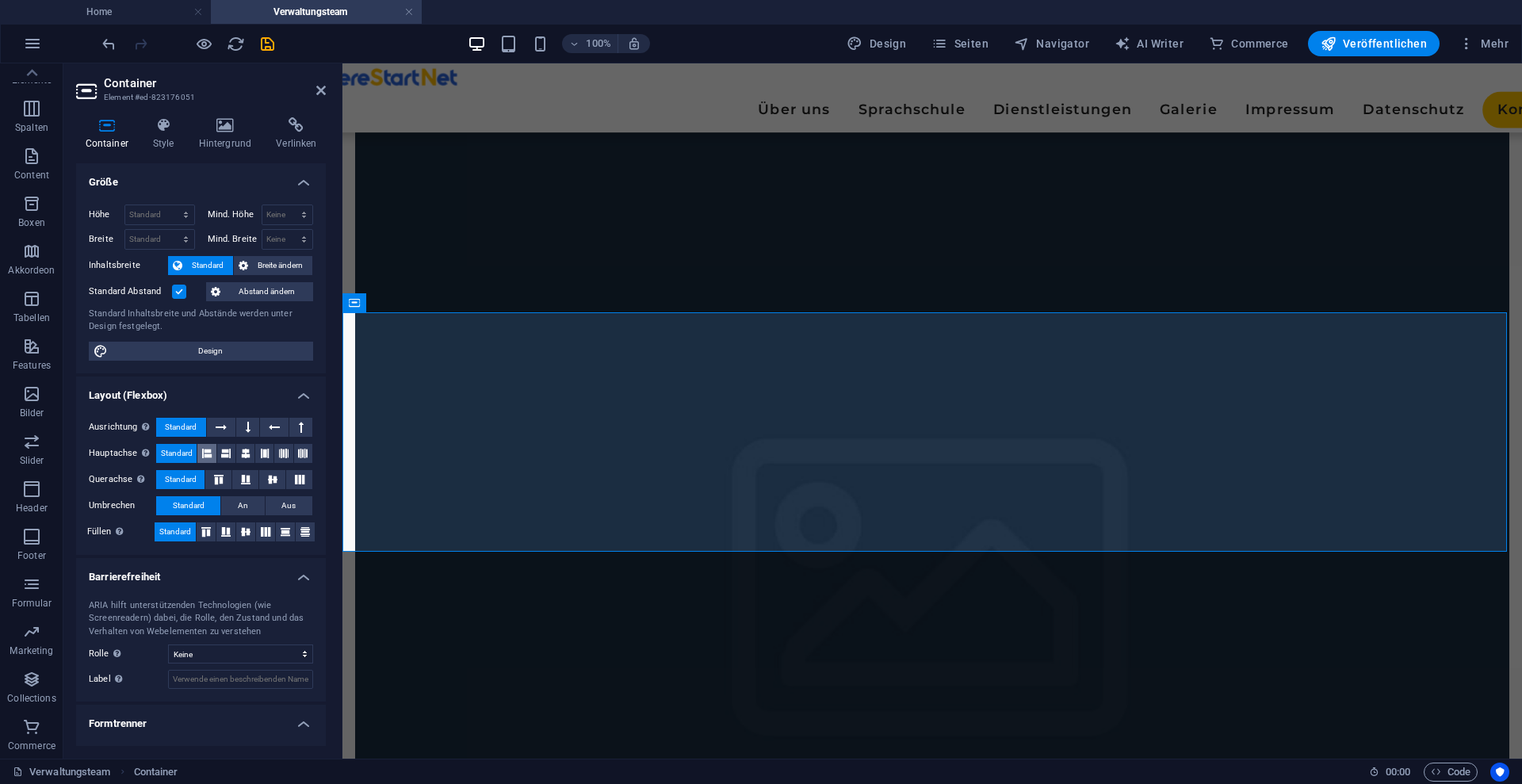 scroll, scrollTop: 32, scrollLeft: 0, axis: vertical 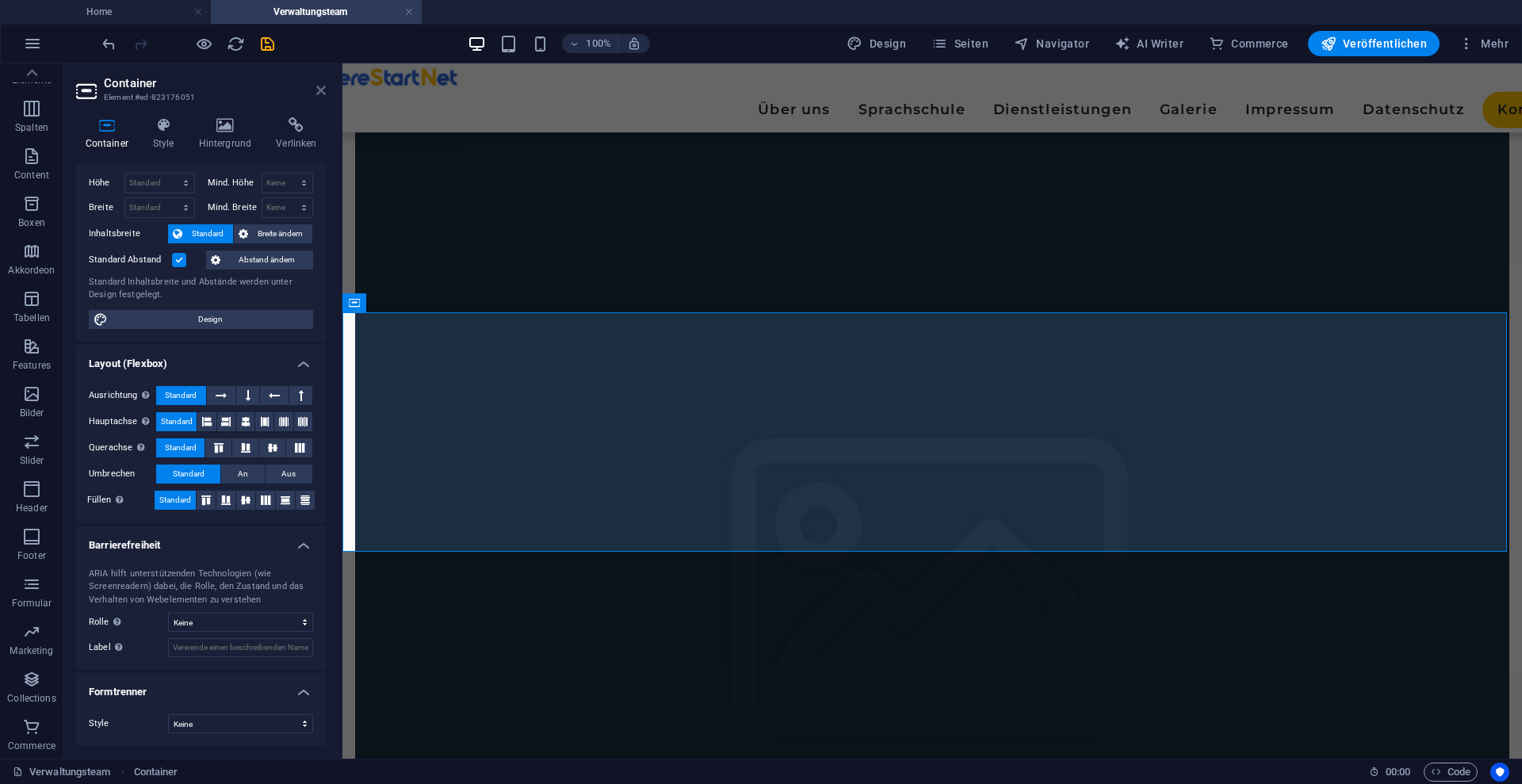 click at bounding box center [321, 90] 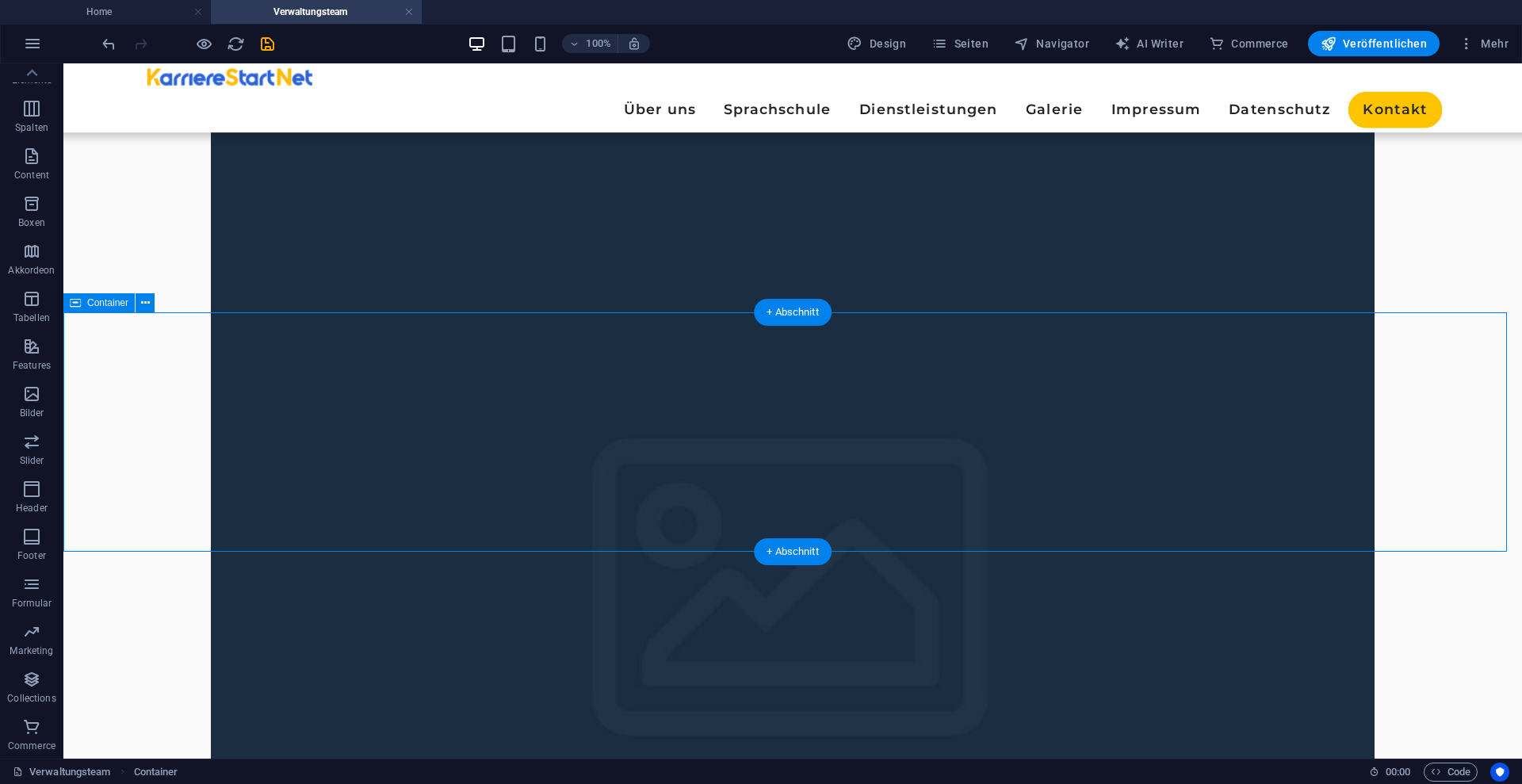 click on "Elemente hinzufügen" at bounding box center (722, 4737) 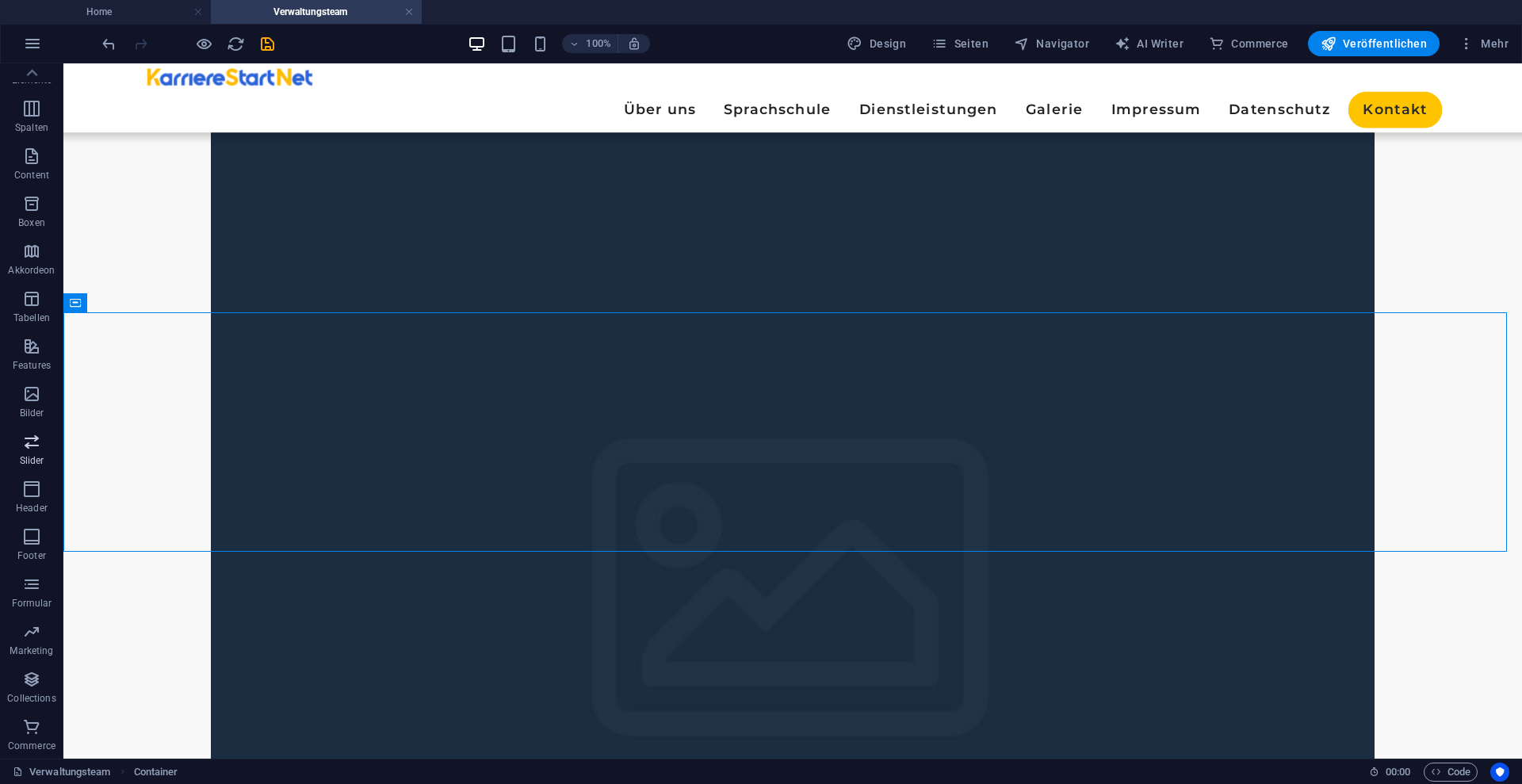 click on "Slider" at bounding box center [32, 451] 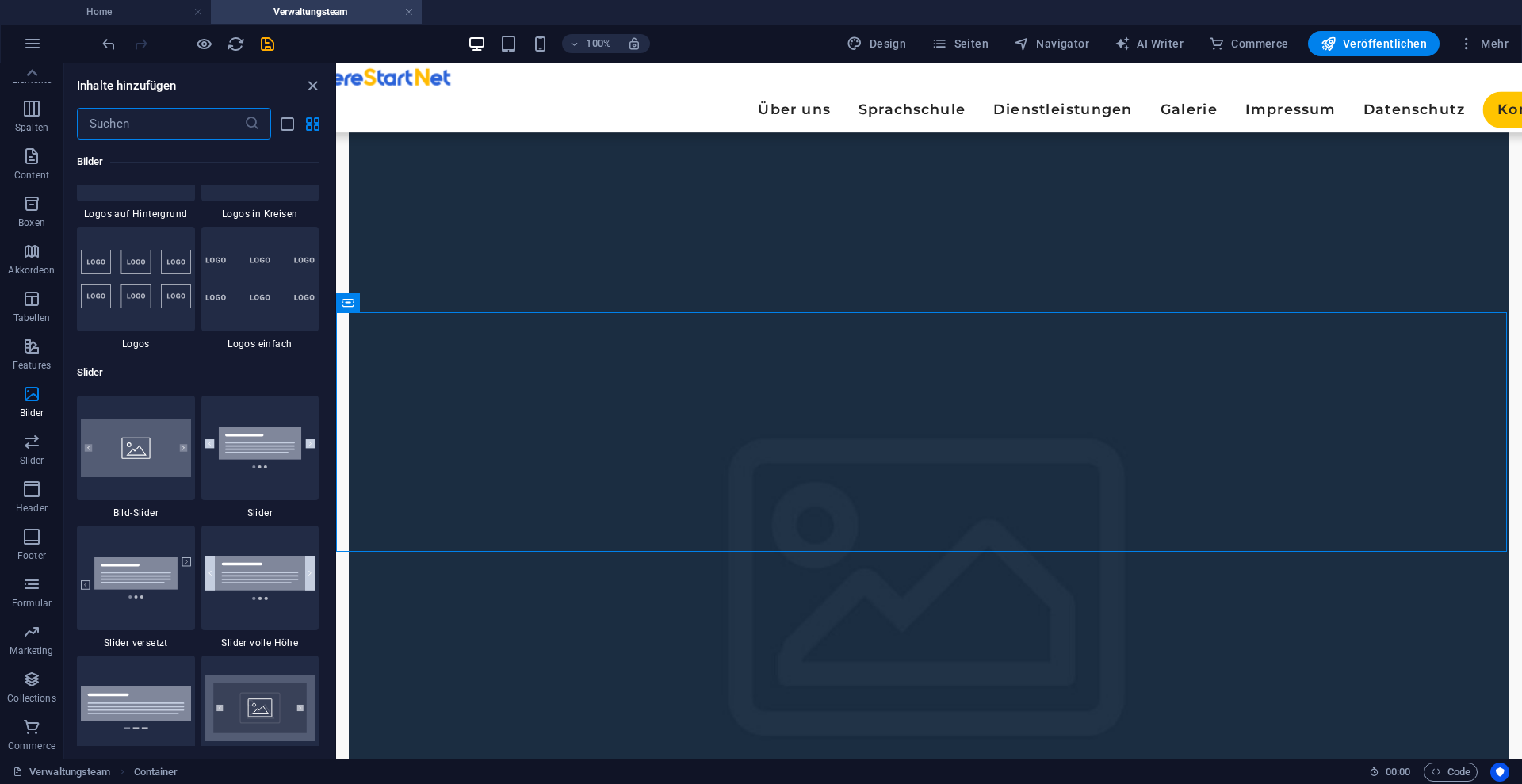 scroll, scrollTop: 8756, scrollLeft: 0, axis: vertical 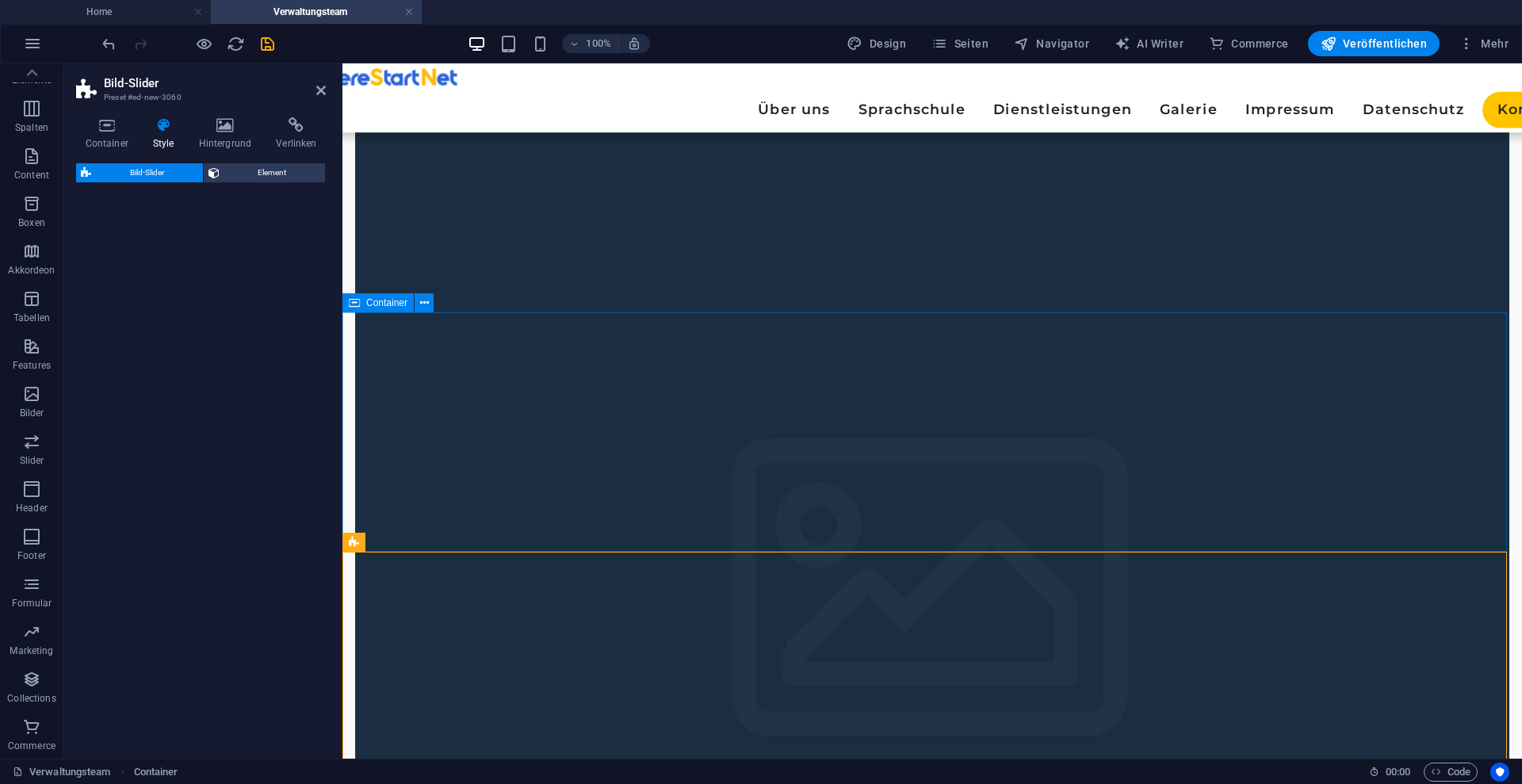 select on "rem" 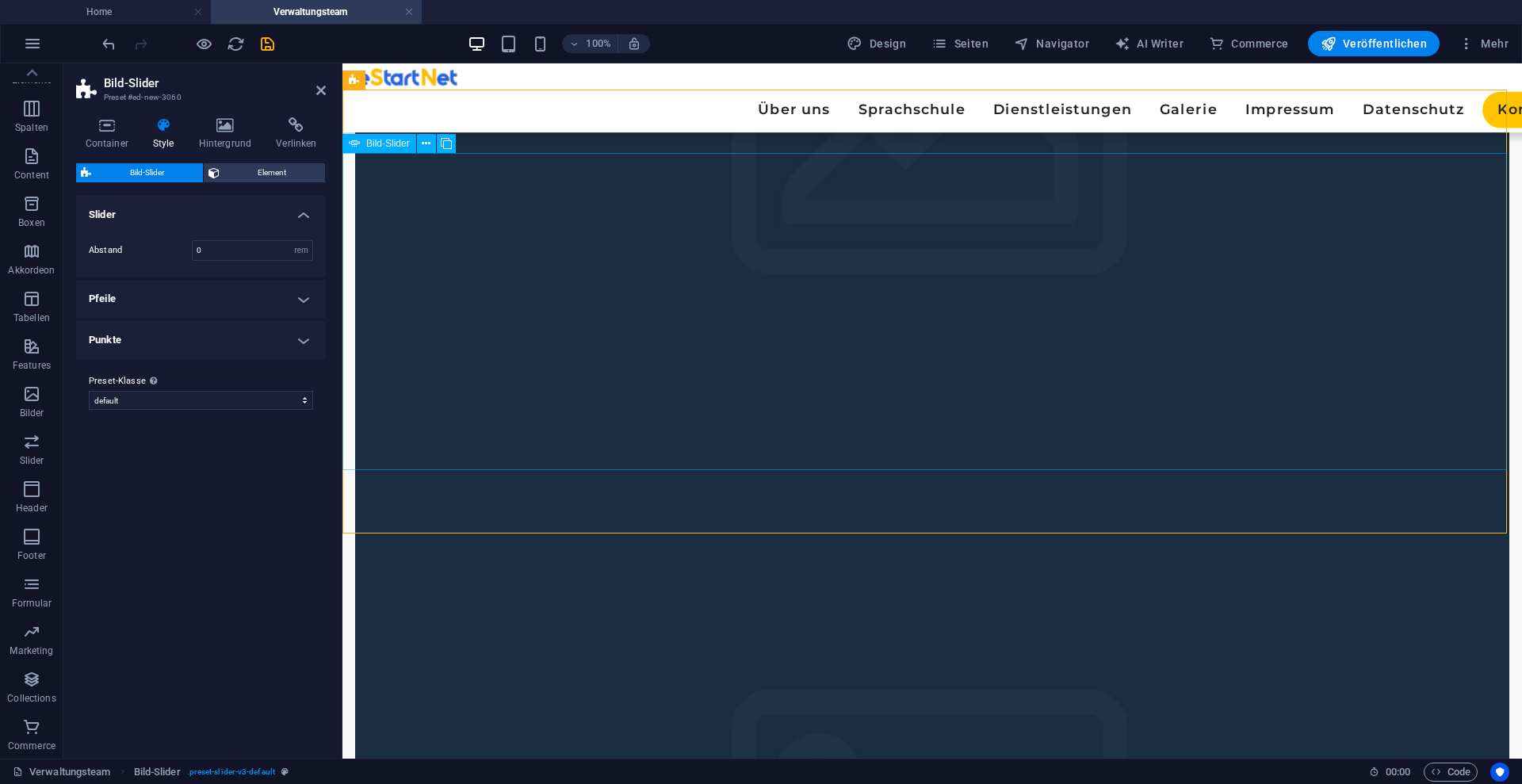 scroll, scrollTop: 864, scrollLeft: 0, axis: vertical 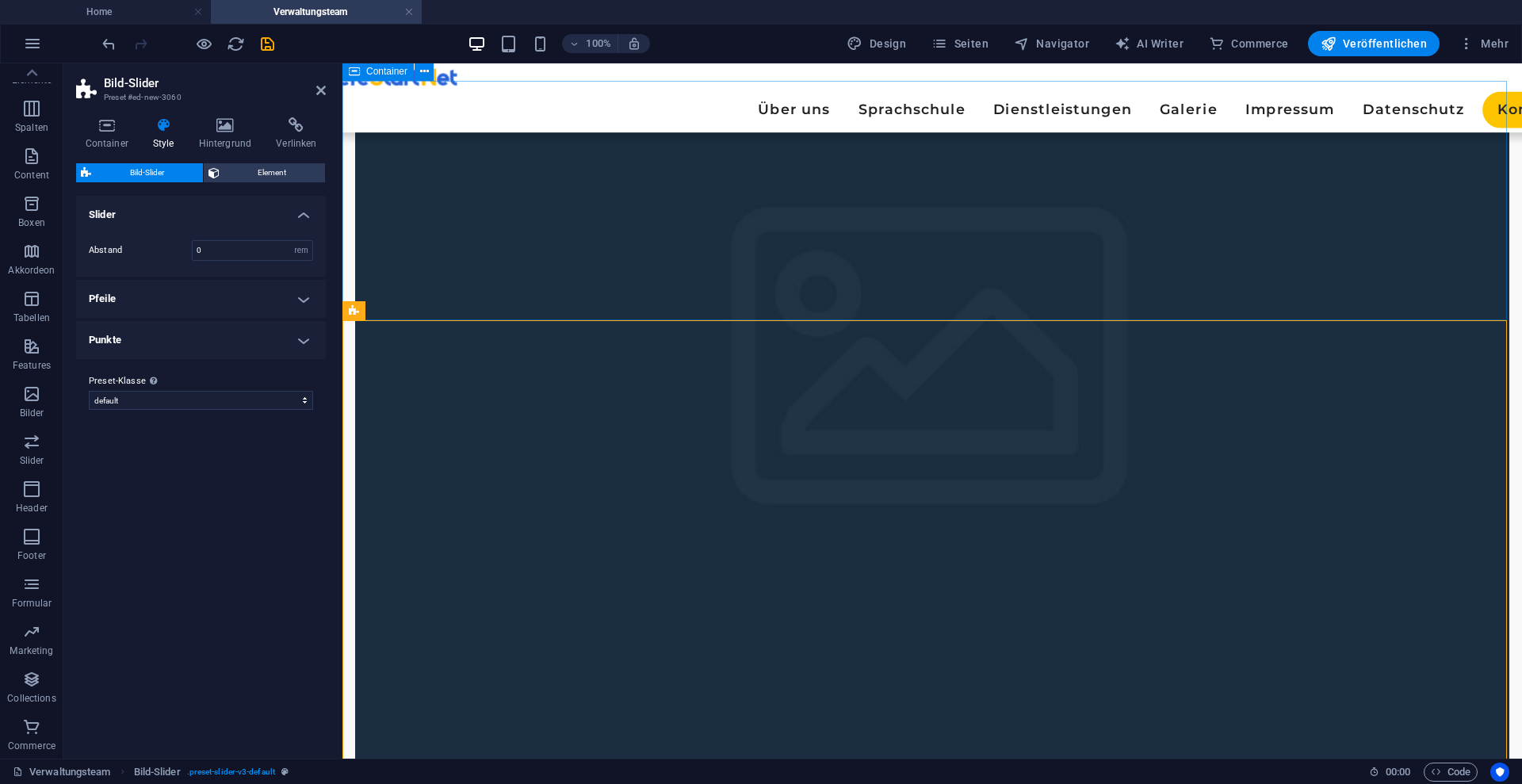 click on "Ziehe hier Inhalte hinein oder  Elemente hinzufügen  Zwischenablage einfügen" at bounding box center [932, 4481] 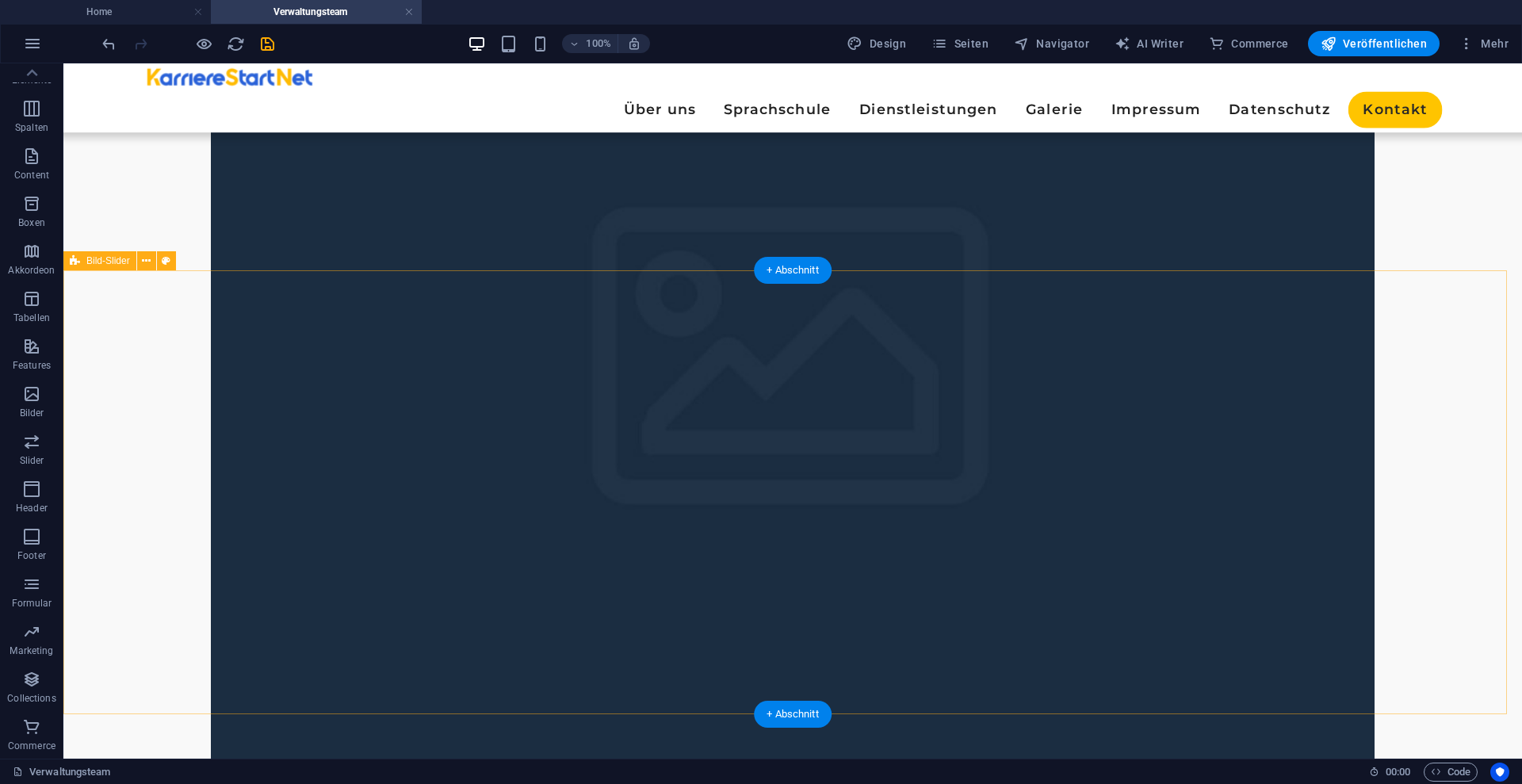 scroll, scrollTop: 633, scrollLeft: 0, axis: vertical 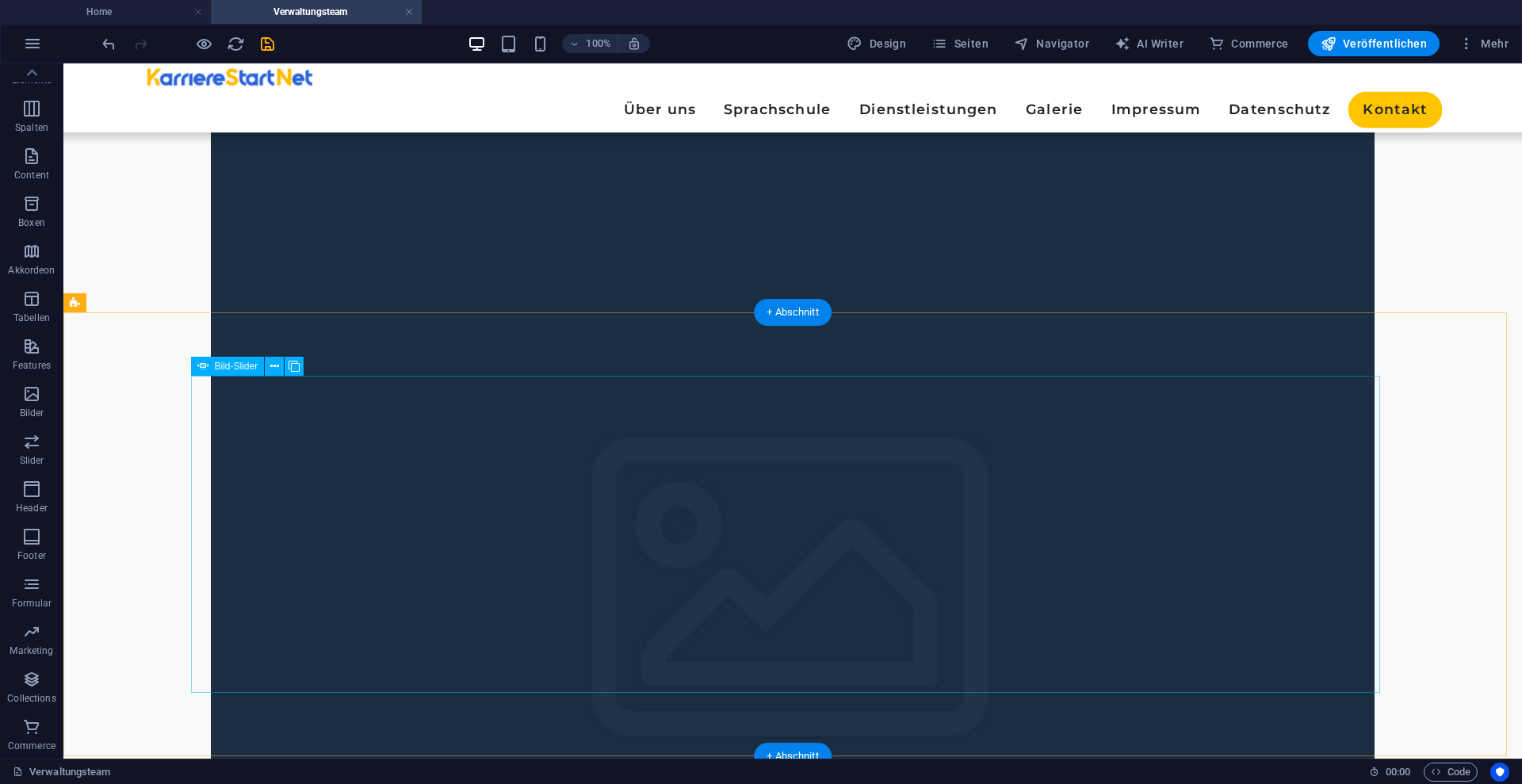 click at bounding box center [-585, 5203] 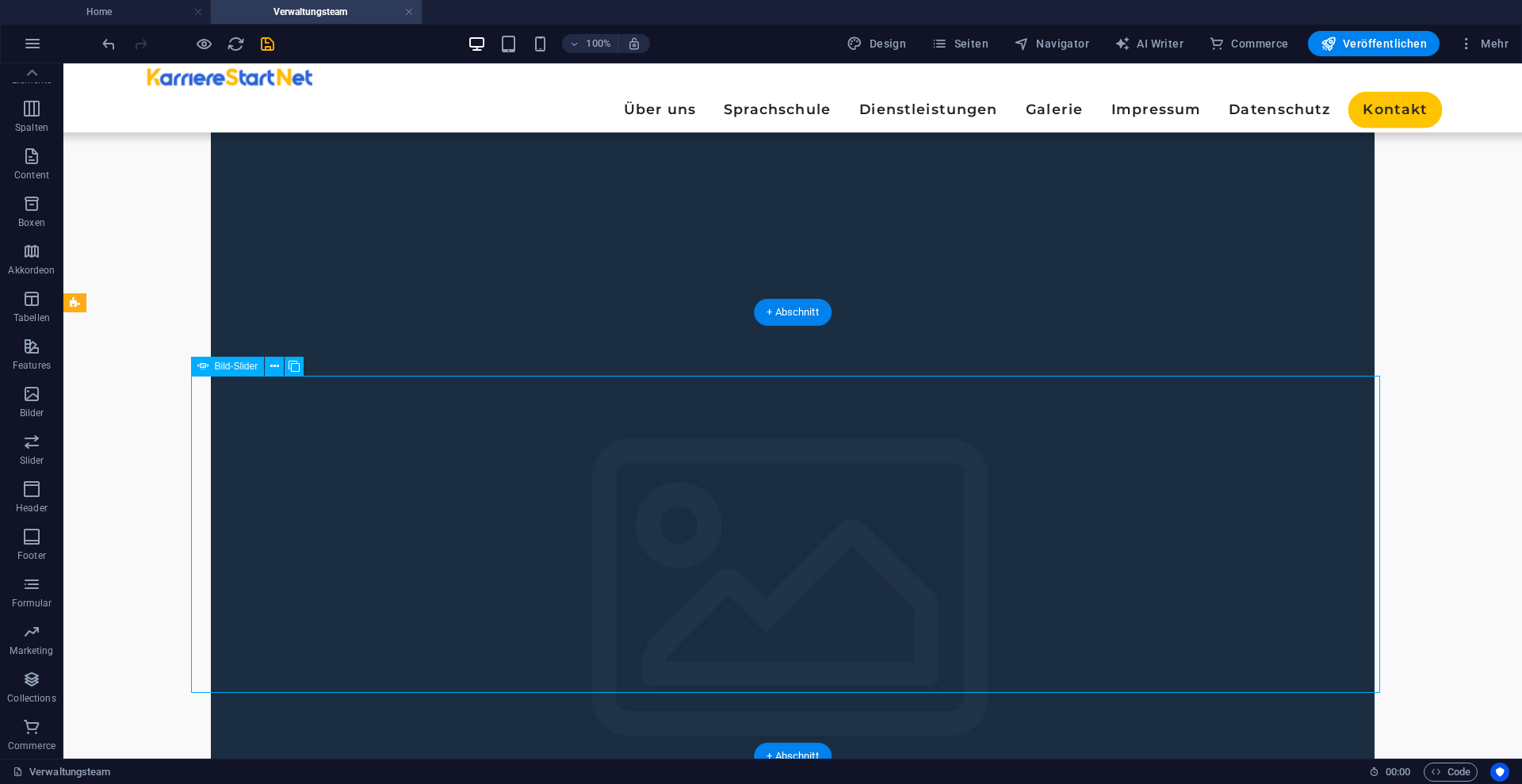 click at bounding box center (-585, 5203) 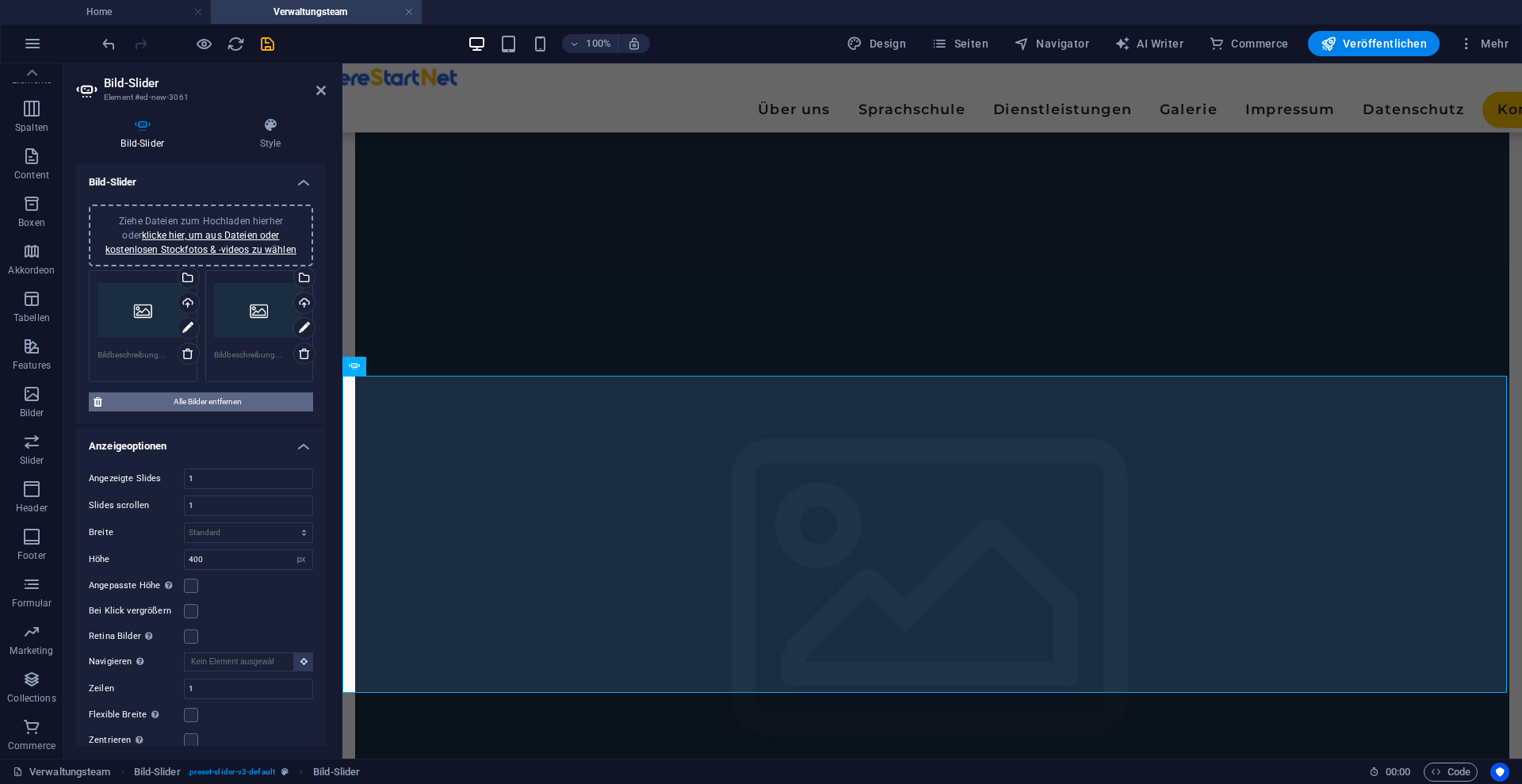 click on "Alle Bilder entfernen" at bounding box center [208, 402] 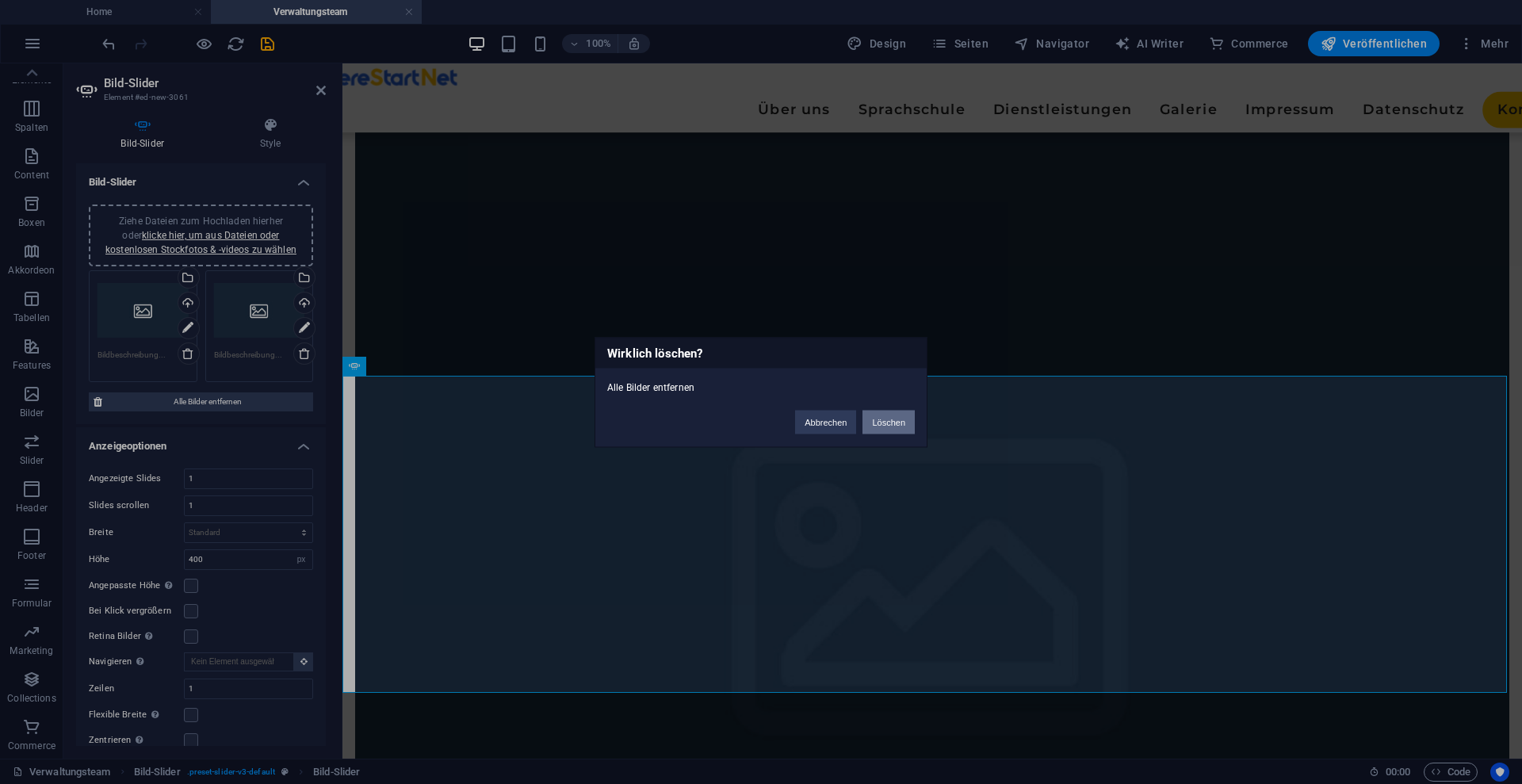 click on "Löschen" at bounding box center [889, 422] 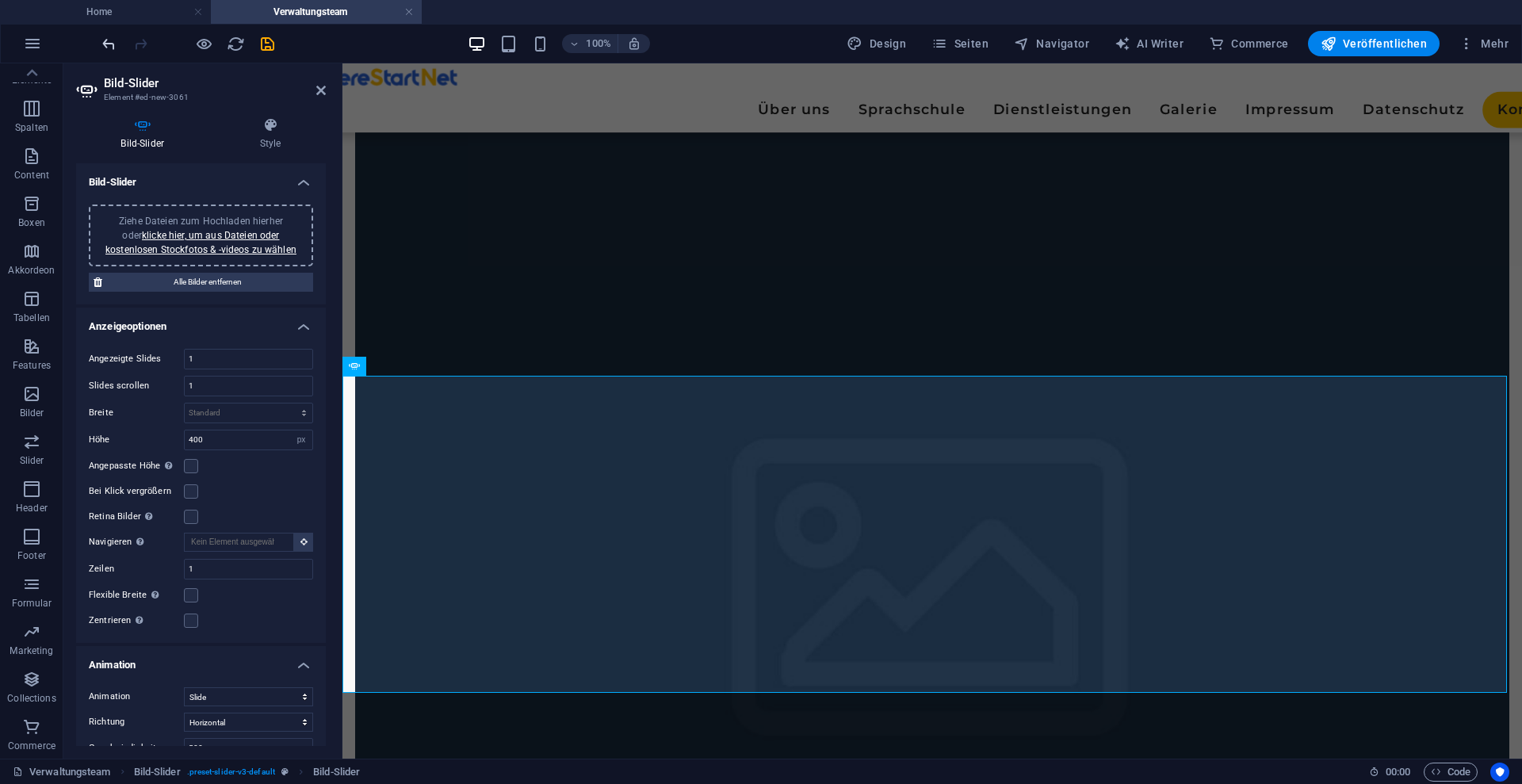 click at bounding box center [109, 44] 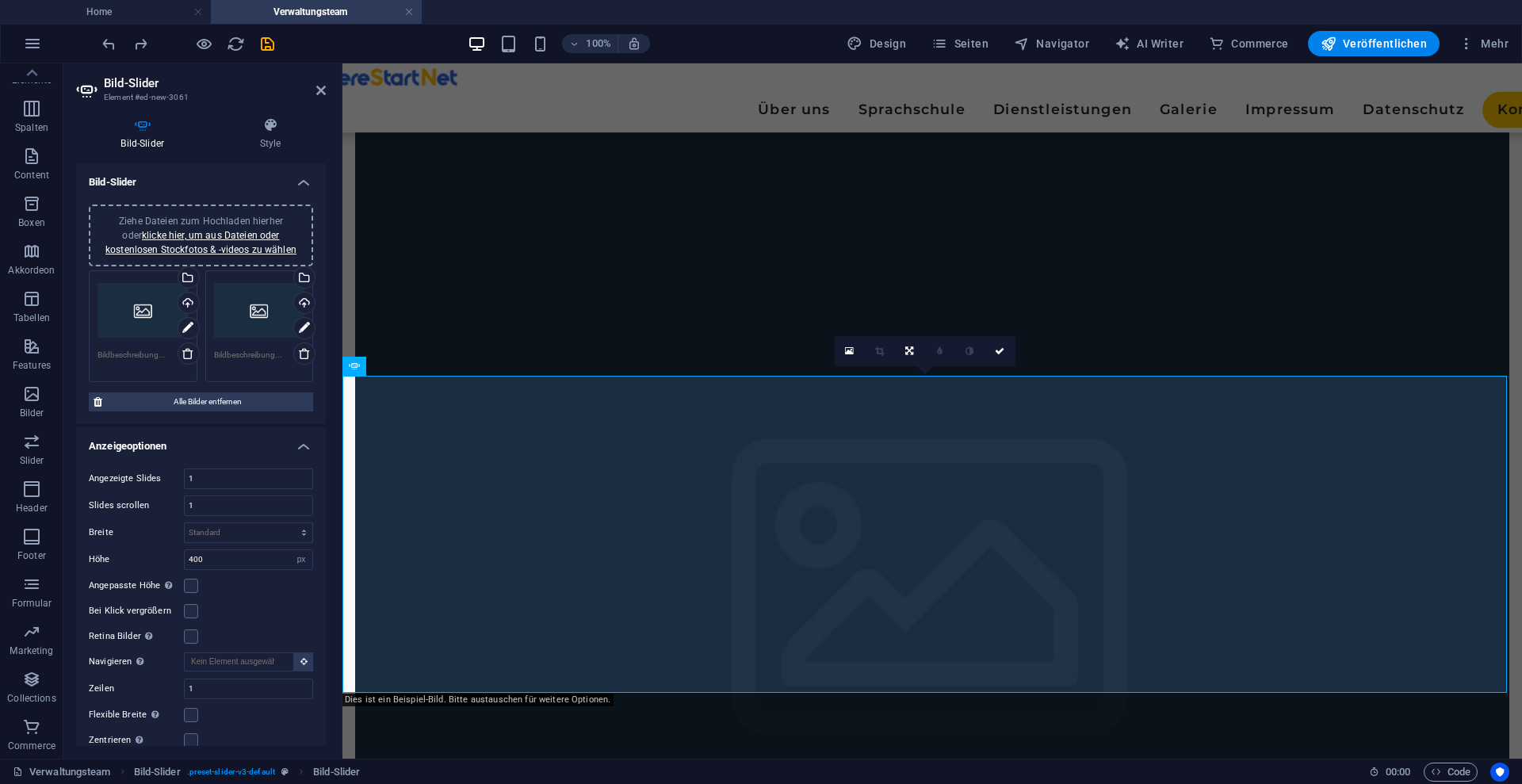 click on "Ziehe Dateien zum Hochladen hierher oder  klicke hier, um aus Dateien oder kostenlosen Stockfotos & -videos zu wählen" at bounding box center (143, 311) 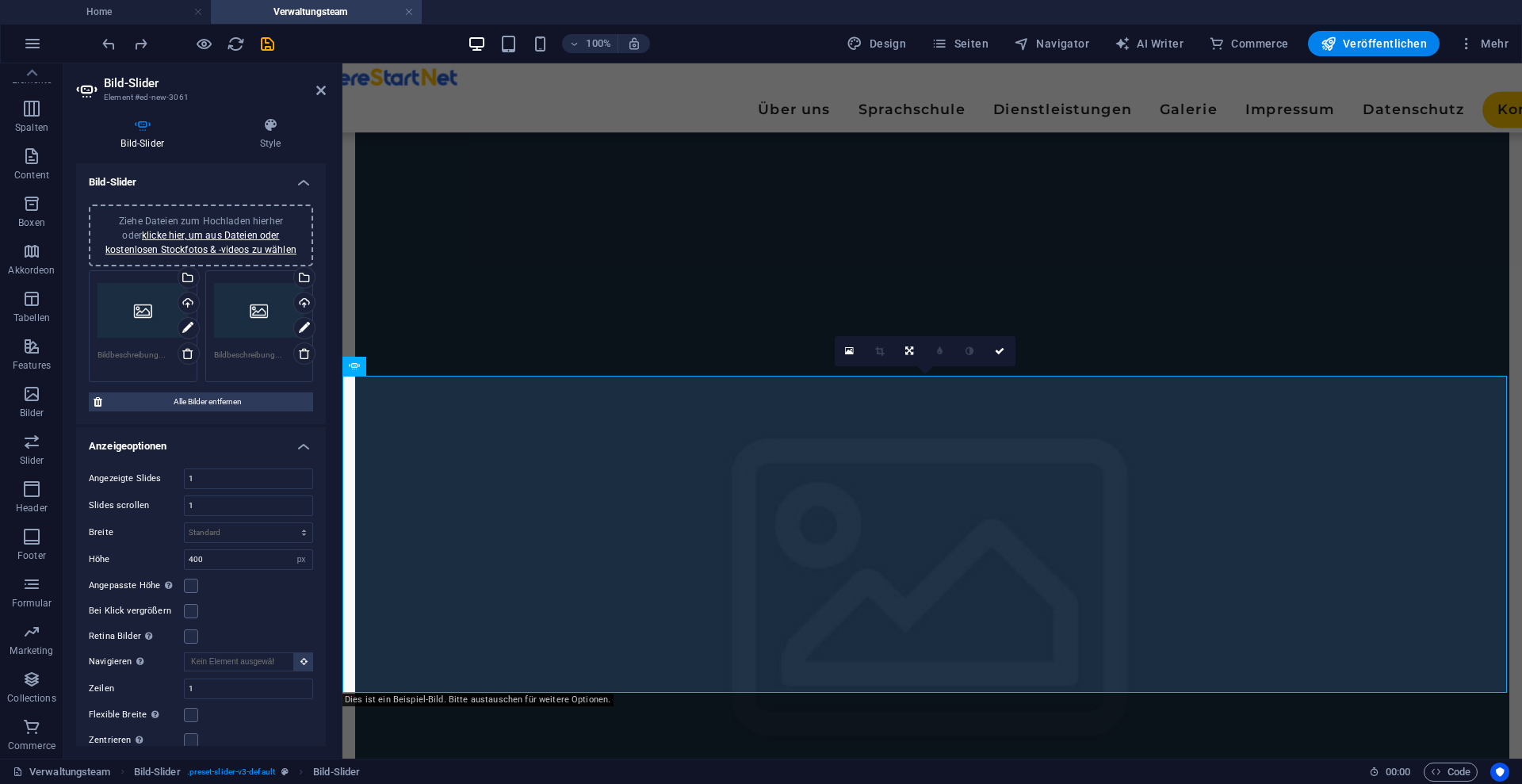 scroll, scrollTop: 658, scrollLeft: 0, axis: vertical 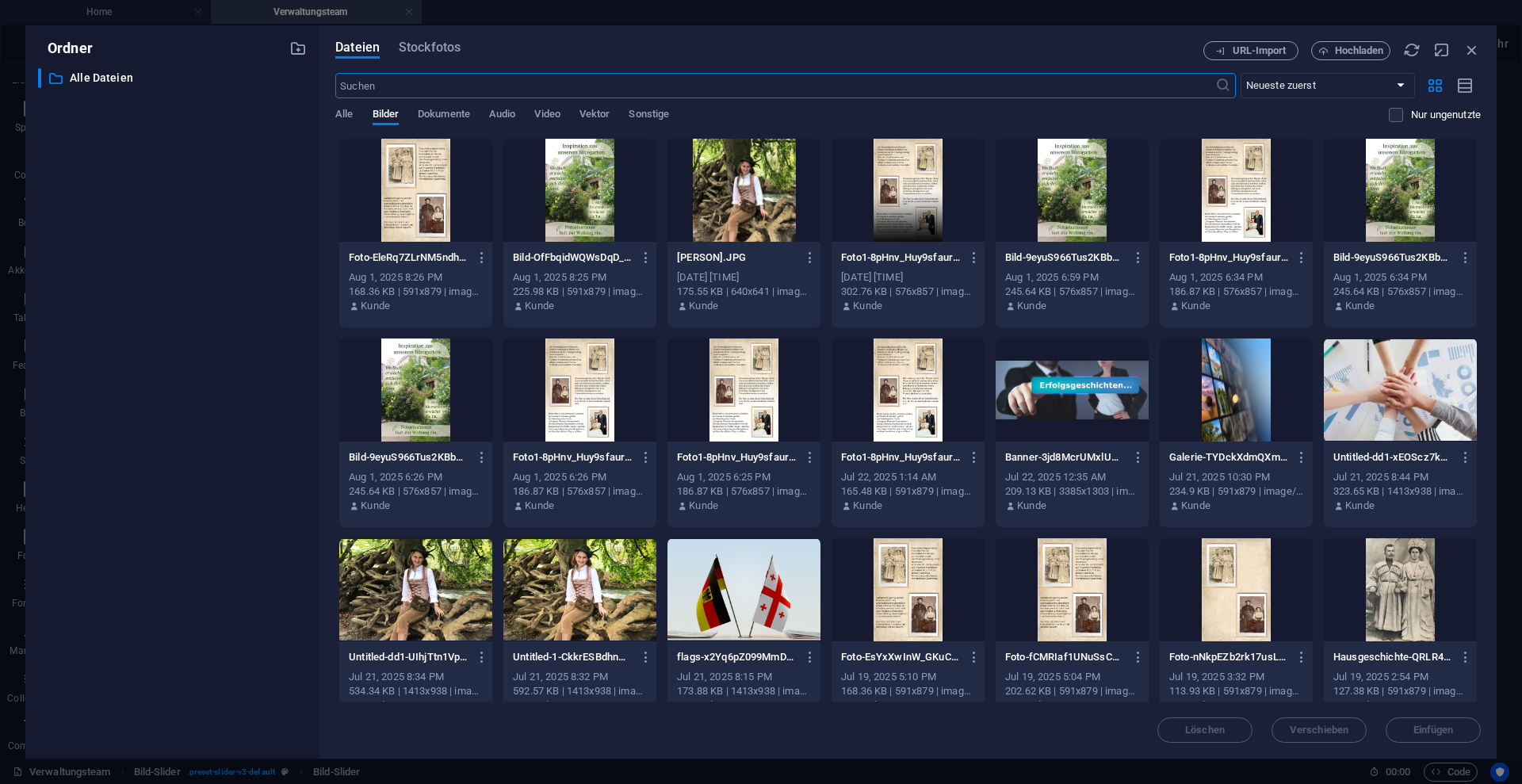 click at bounding box center (579, 190) 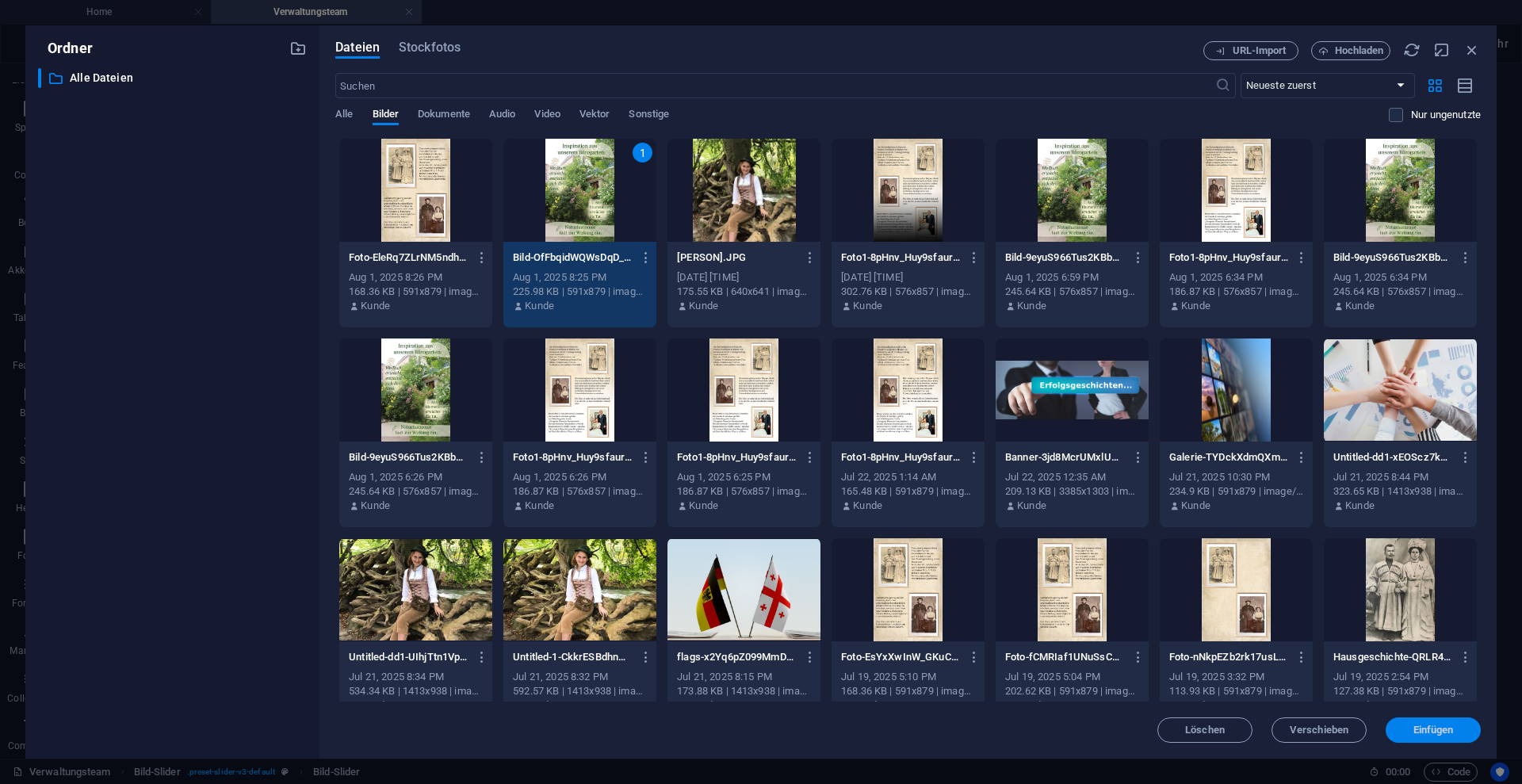click on "Einfügen" at bounding box center (1433, 730) 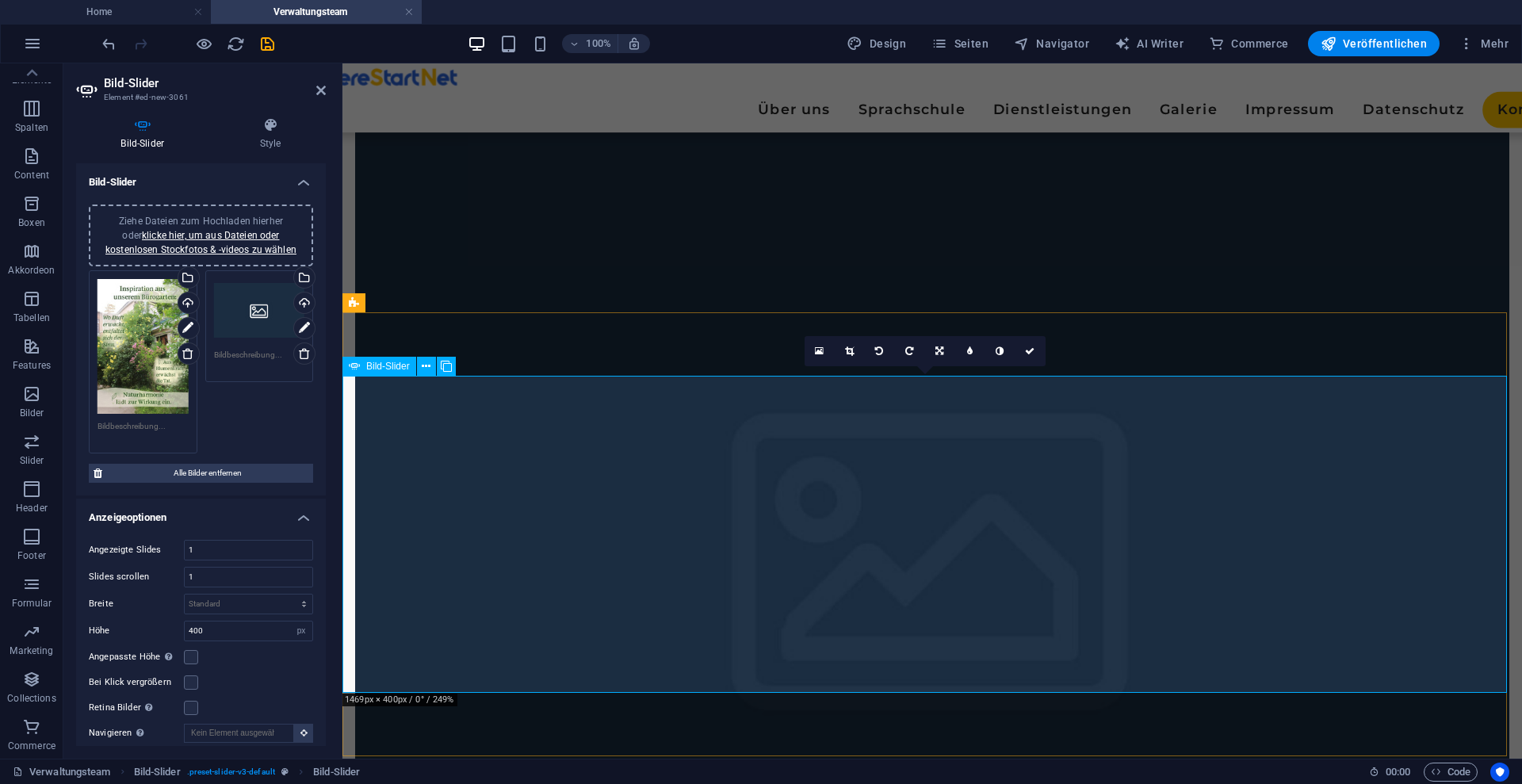 scroll, scrollTop: 633, scrollLeft: 0, axis: vertical 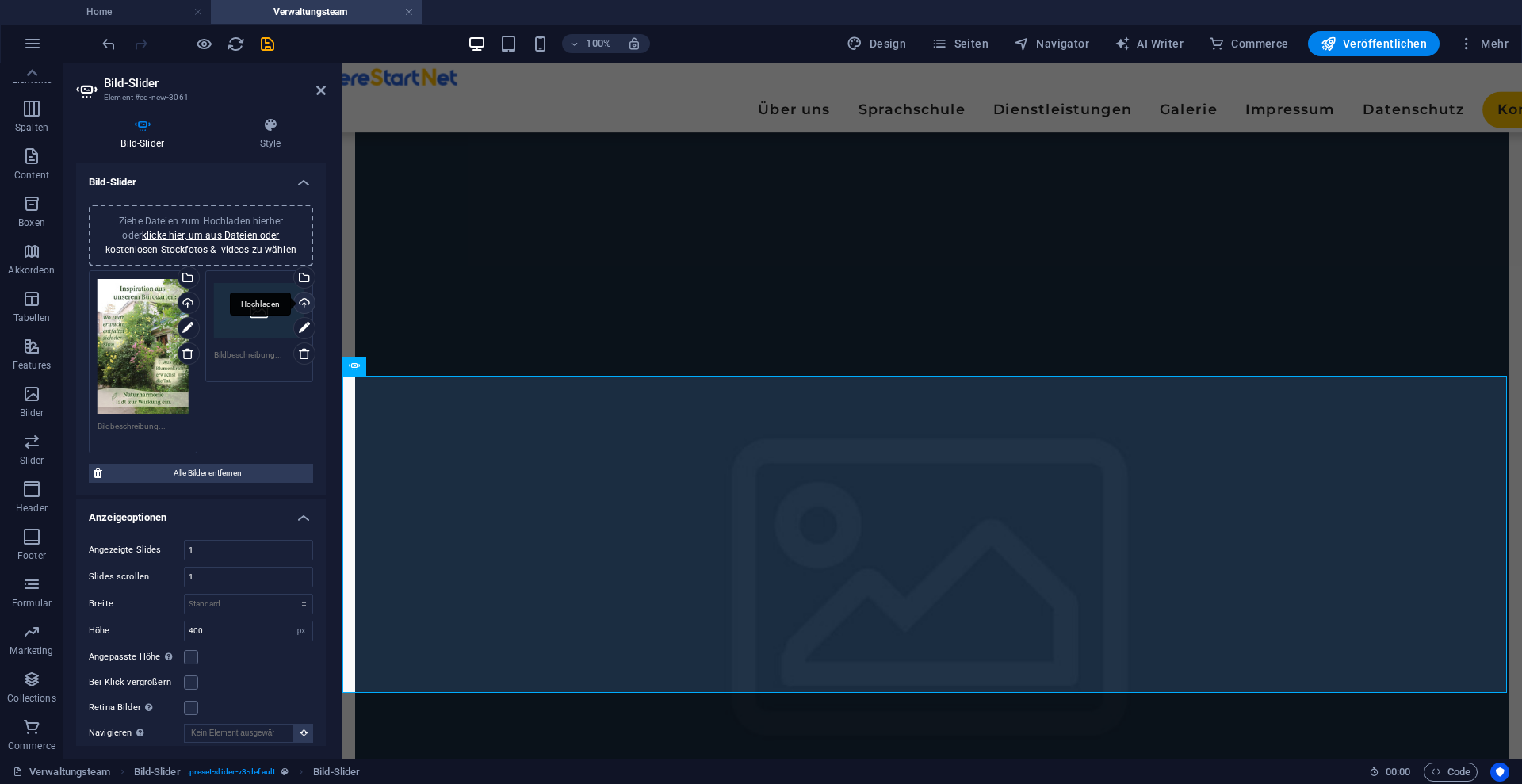 click on "Hochladen" at bounding box center [303, 304] 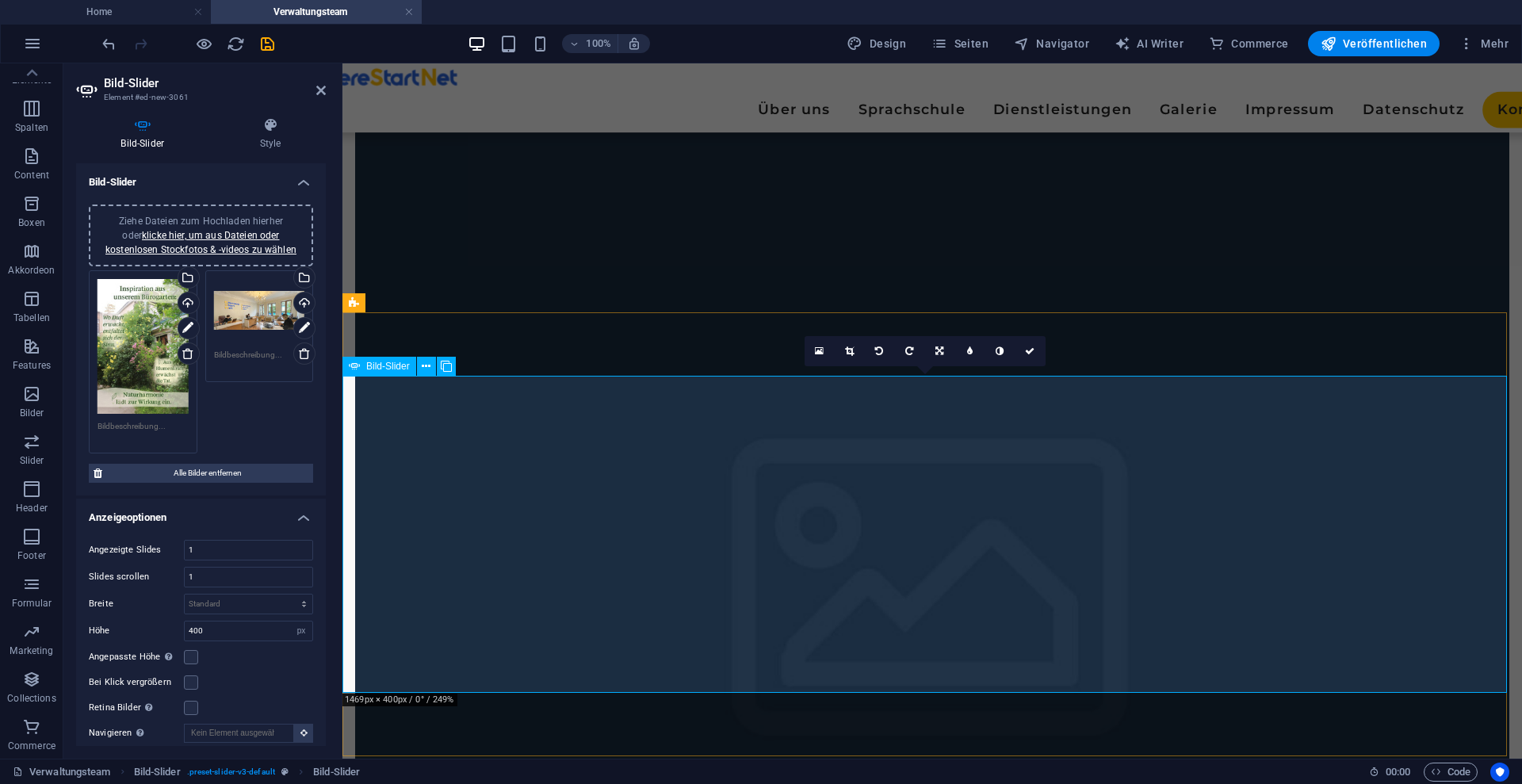 click at bounding box center [932, 6797] 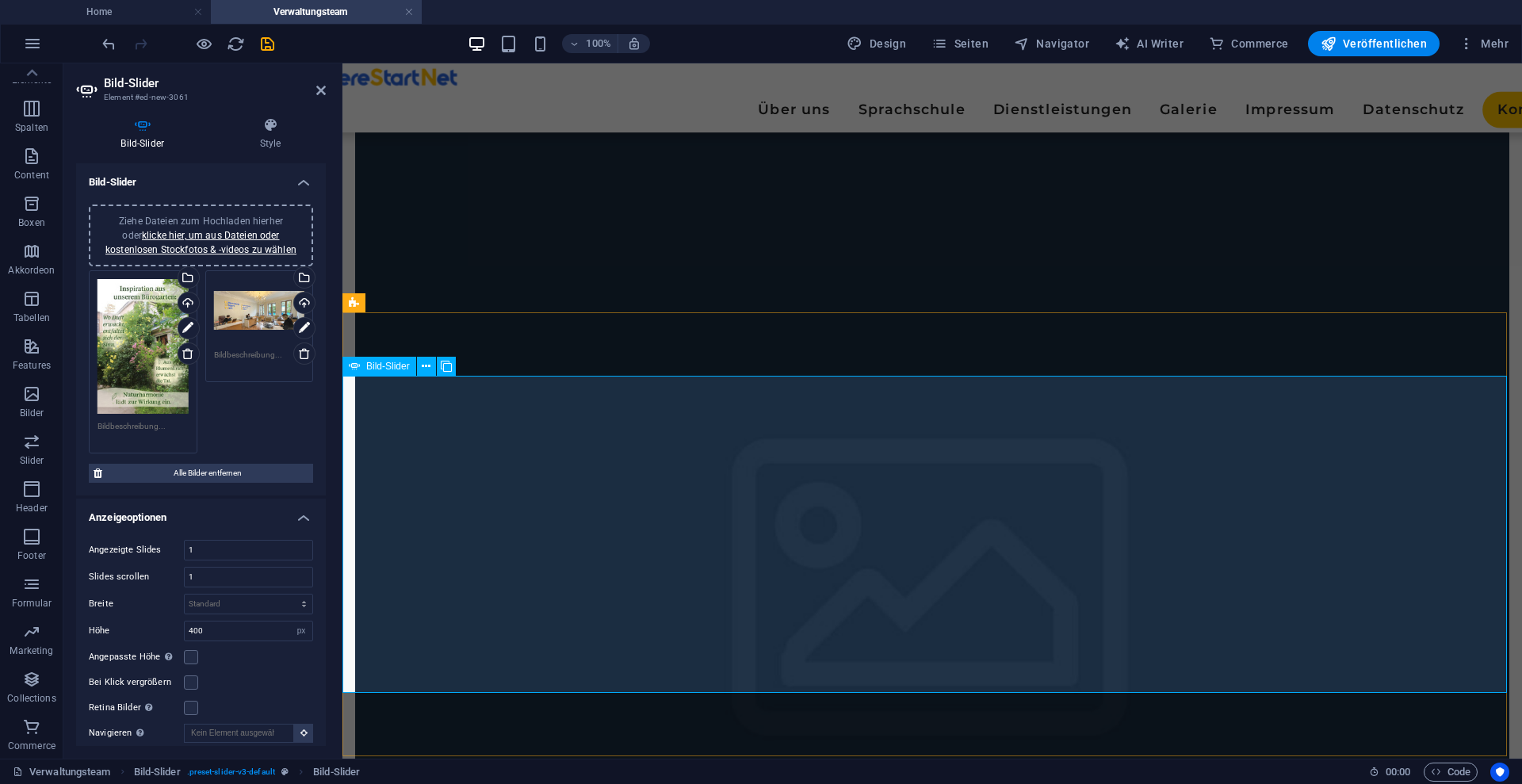 click at bounding box center [932, 6797] 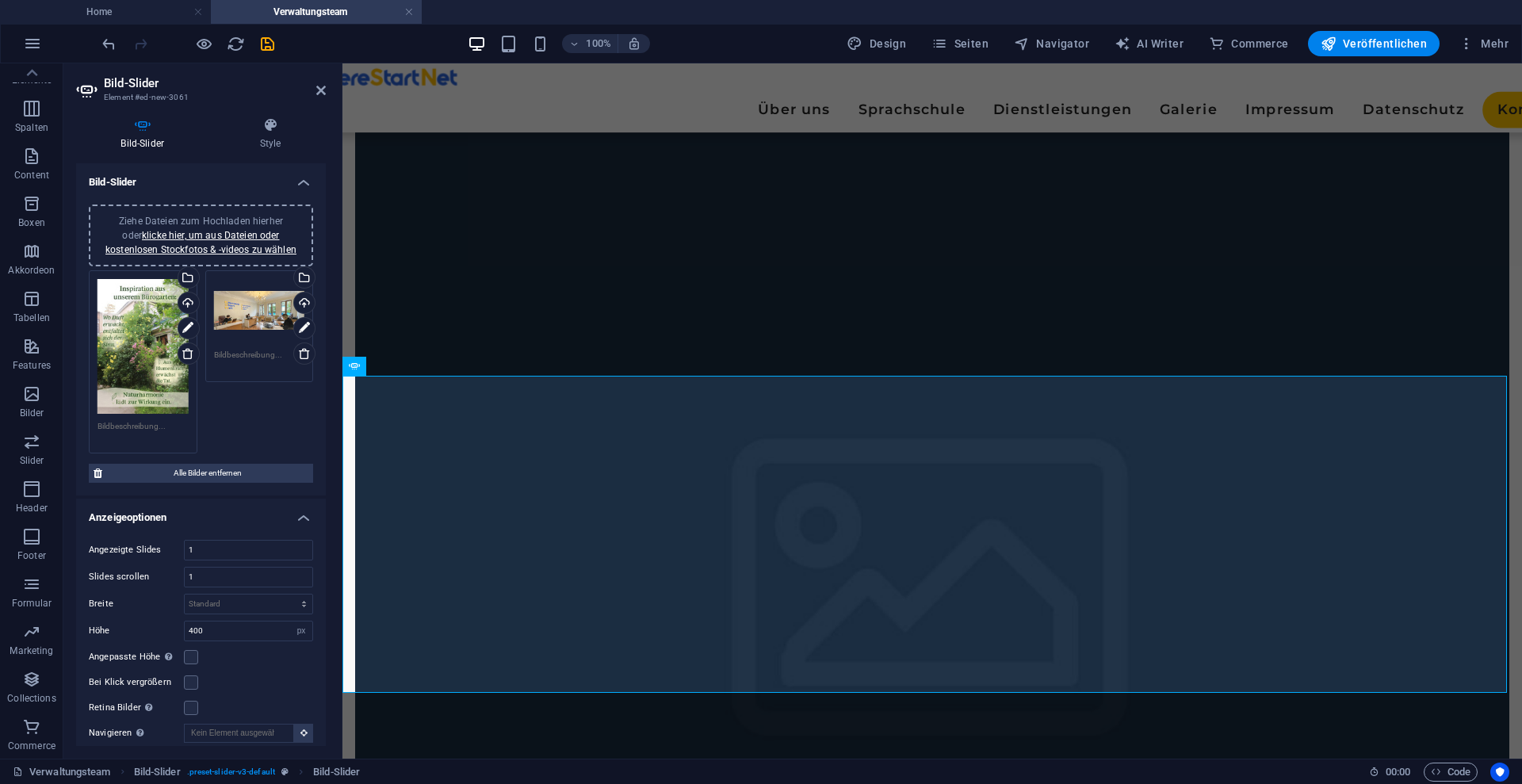 click on "Ziehe Dateien zum Hochladen hierher oder  klicke hier, um aus Dateien oder kostenlosen Stockfotos & -videos zu wählen" at bounding box center [259, 311] 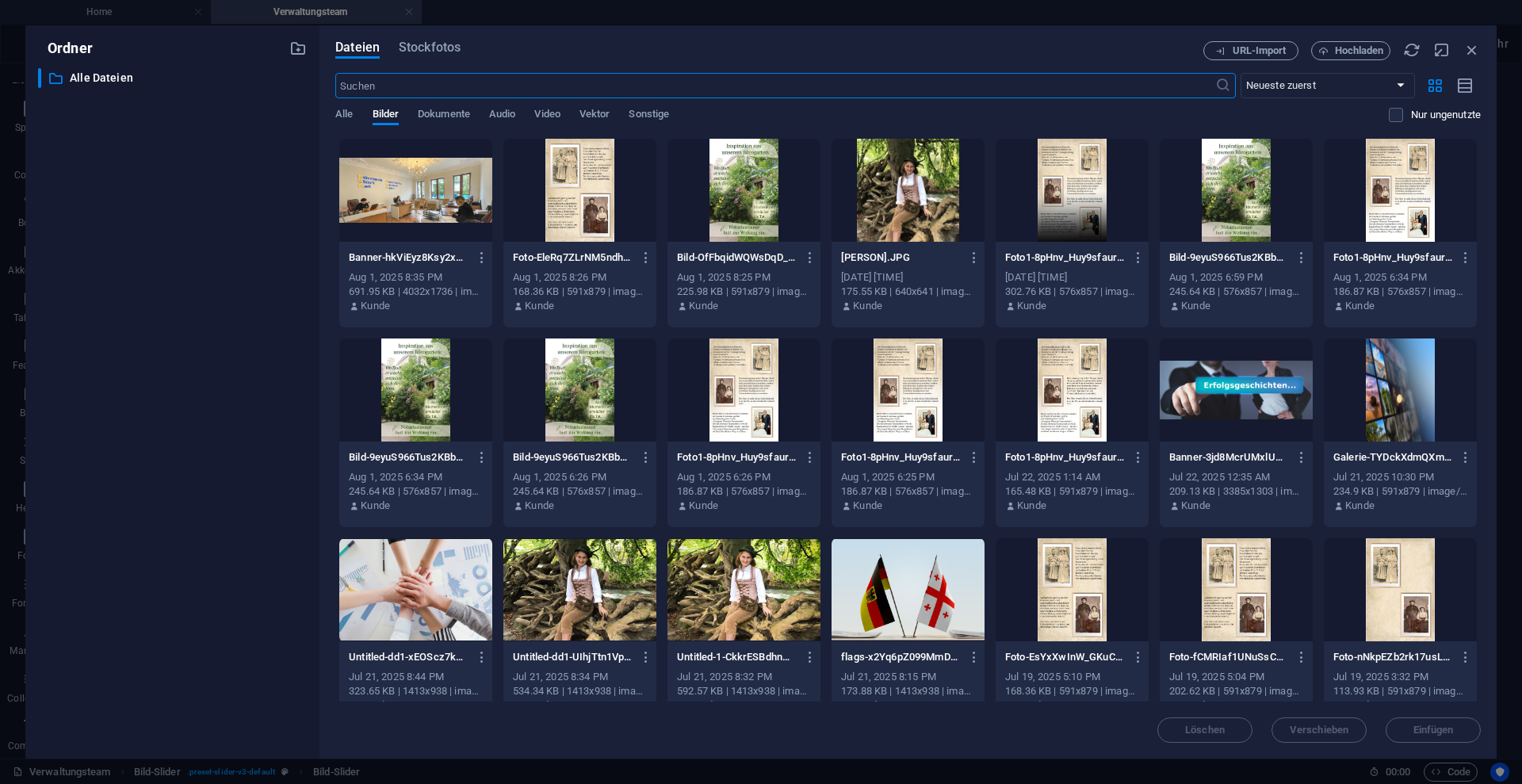 scroll, scrollTop: 658, scrollLeft: 0, axis: vertical 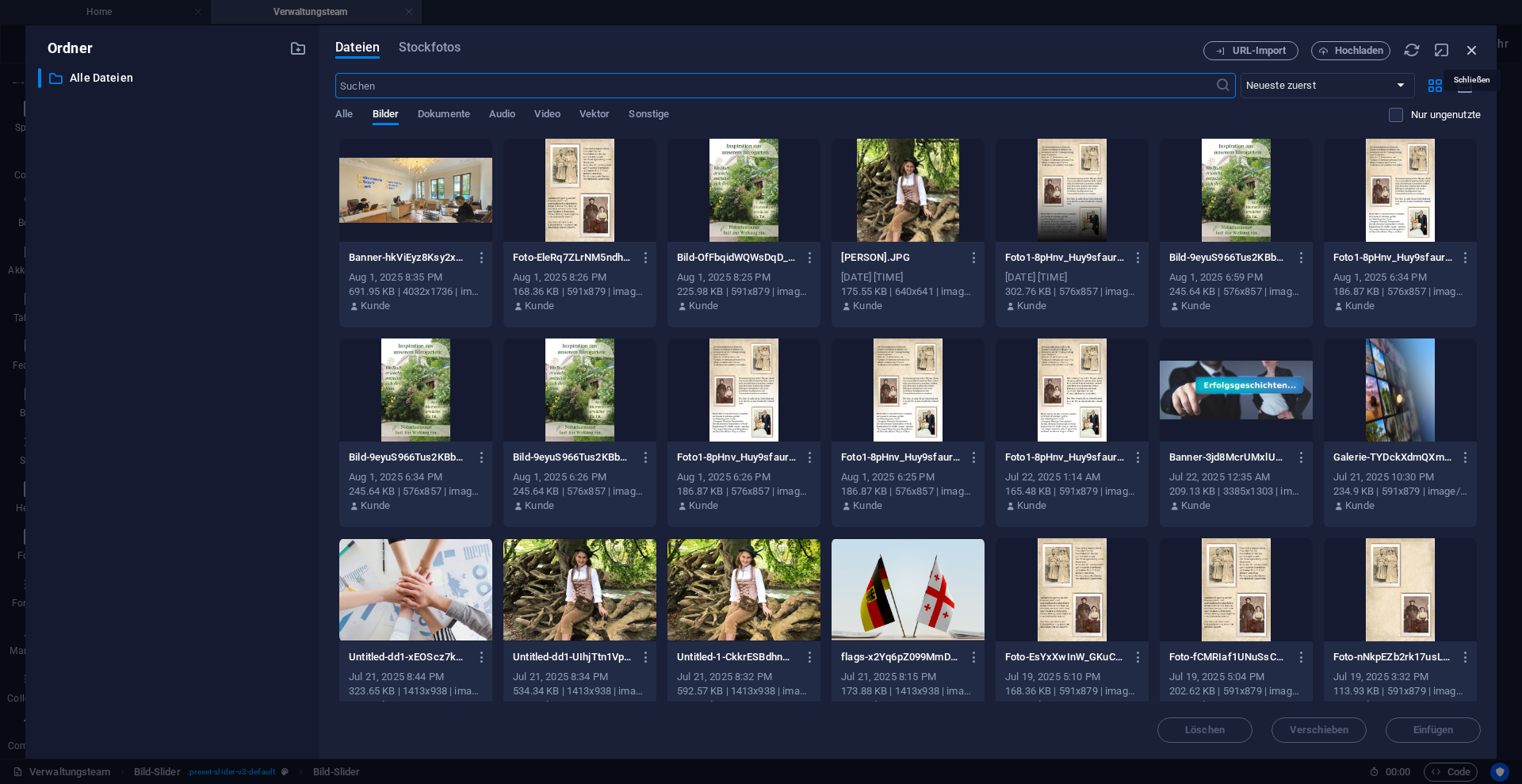 click at bounding box center [1472, 50] 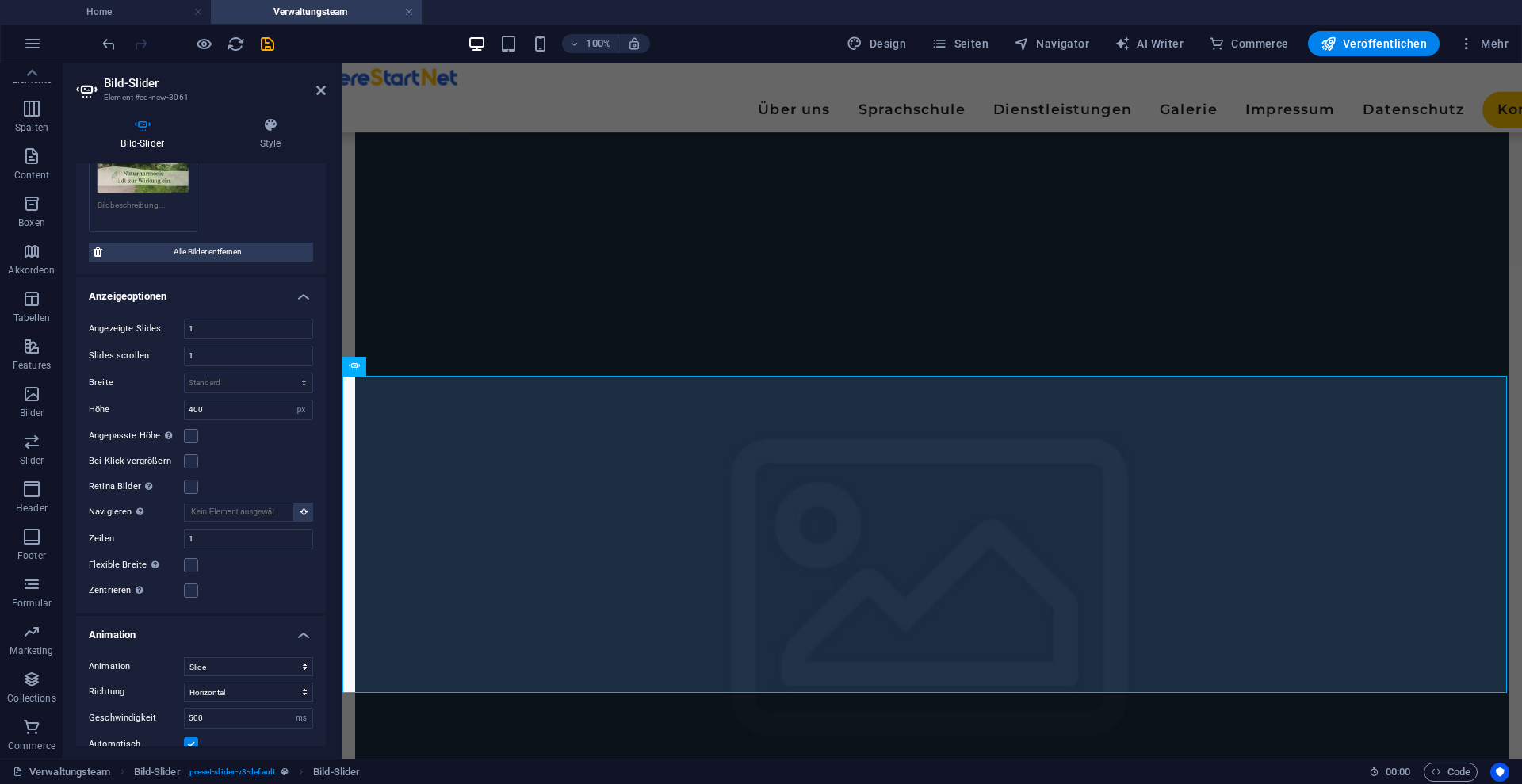 scroll, scrollTop: 231, scrollLeft: 0, axis: vertical 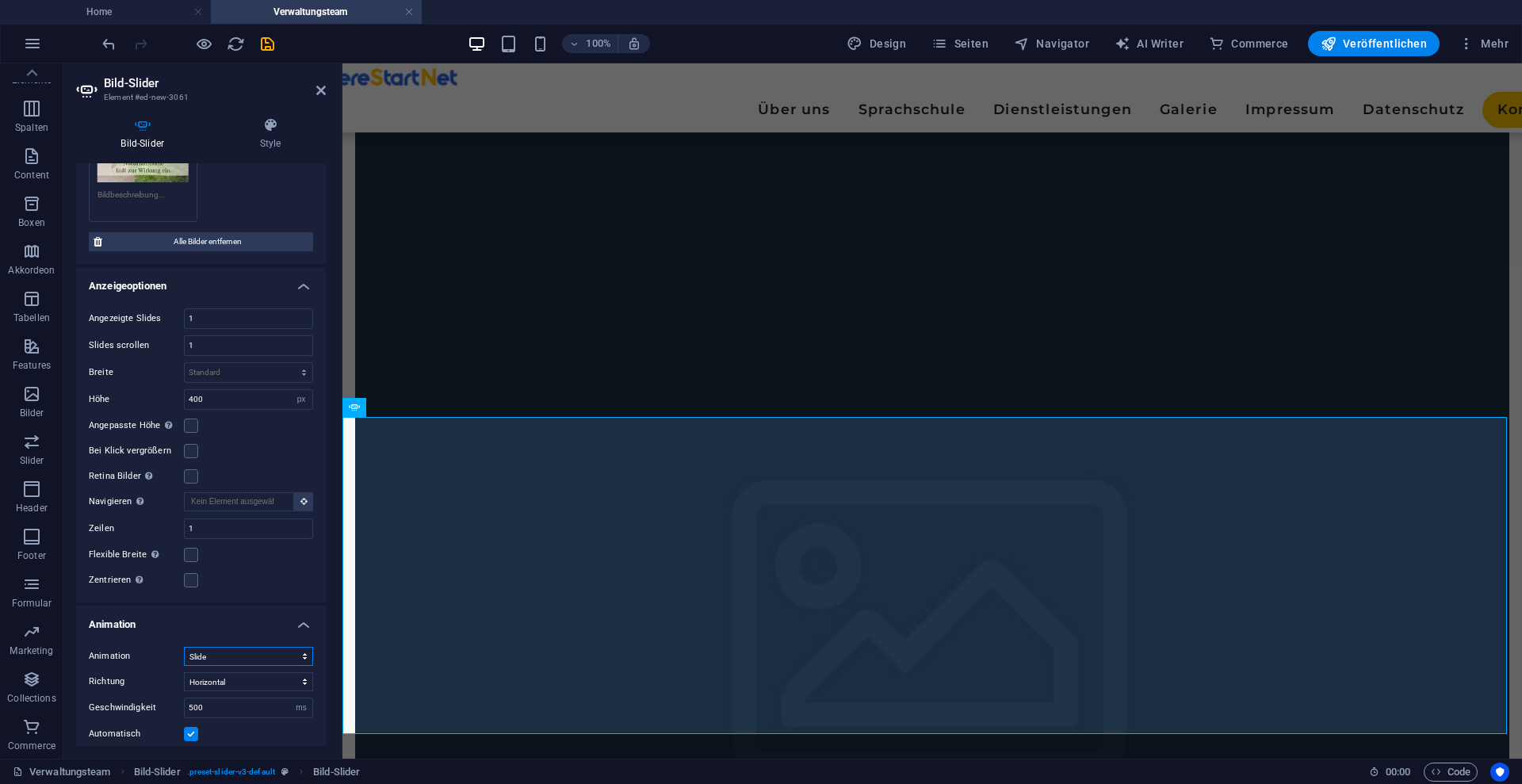 click on "Slide Fade" at bounding box center [248, 656] 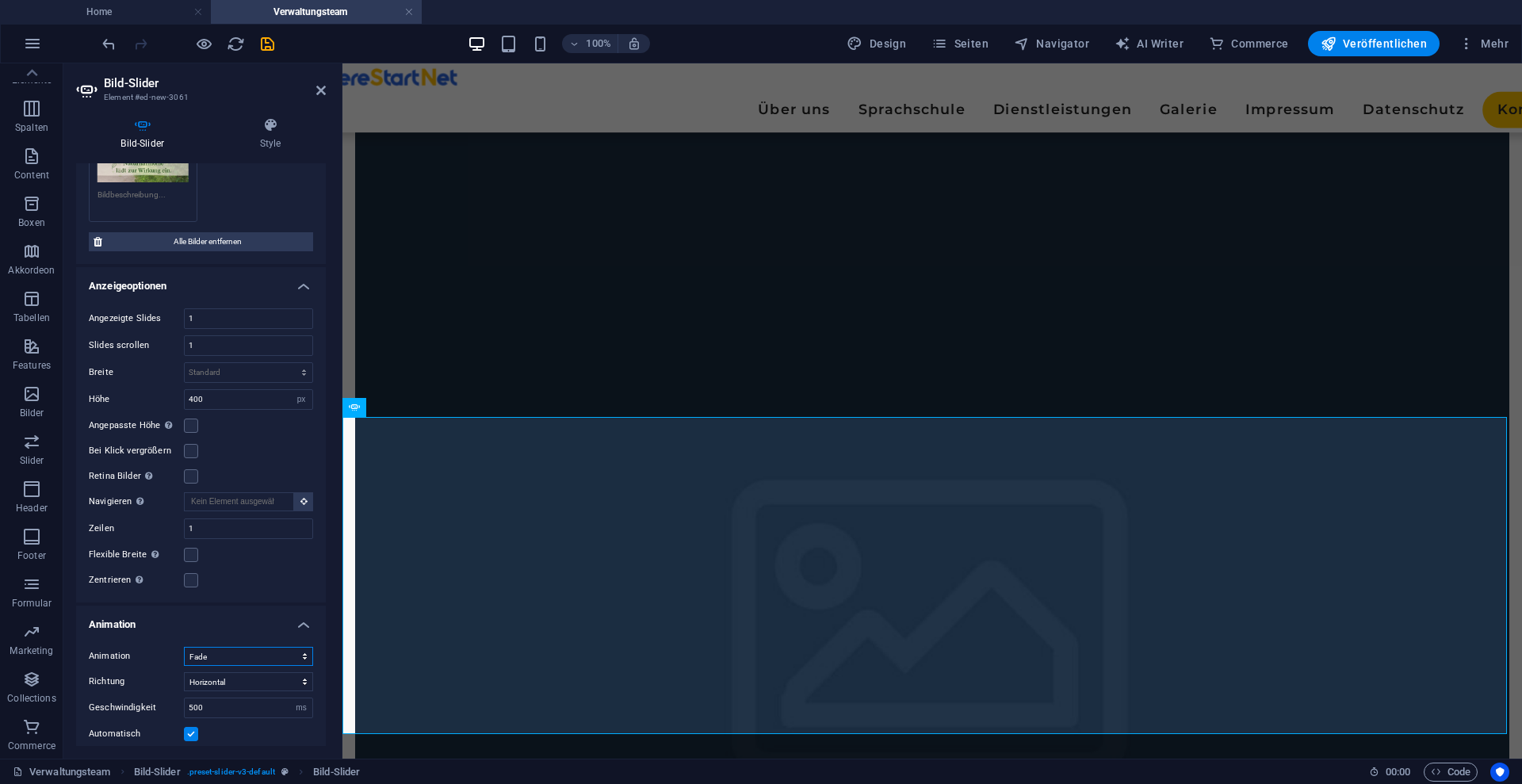 click on "Slide Fade" at bounding box center [248, 656] 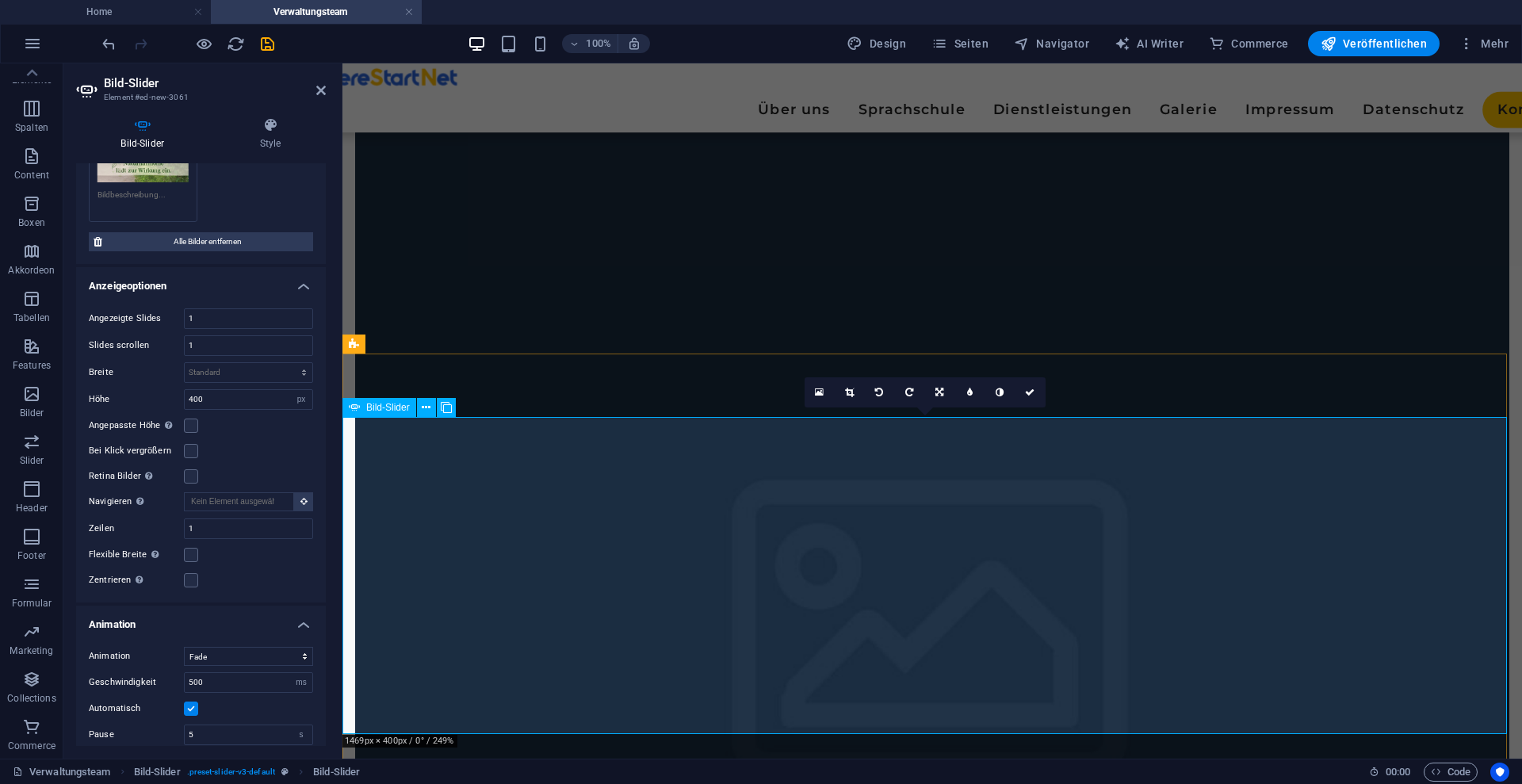click at bounding box center (932, 4714) 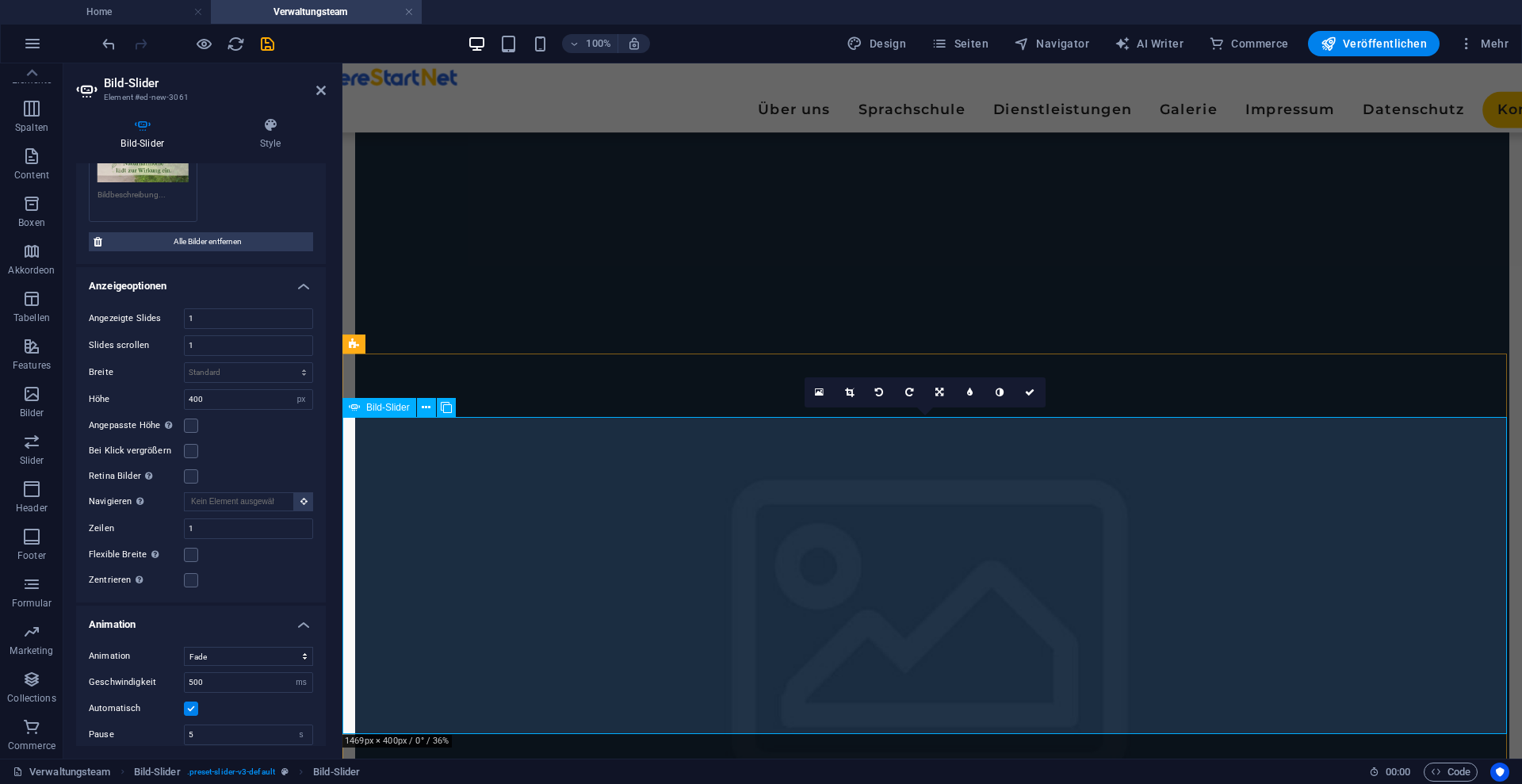 click at bounding box center [932, 5792] 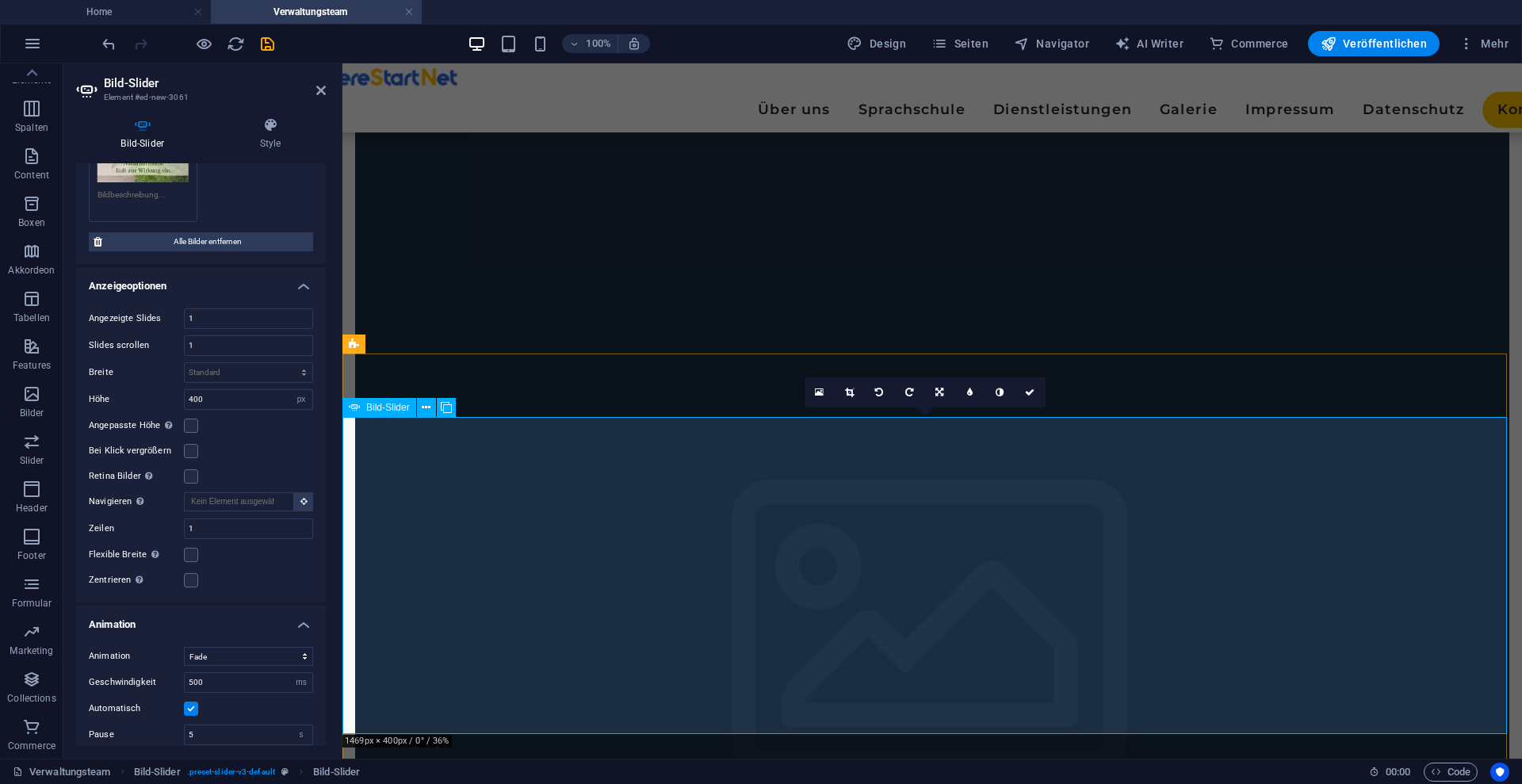 click at bounding box center [932, 5792] 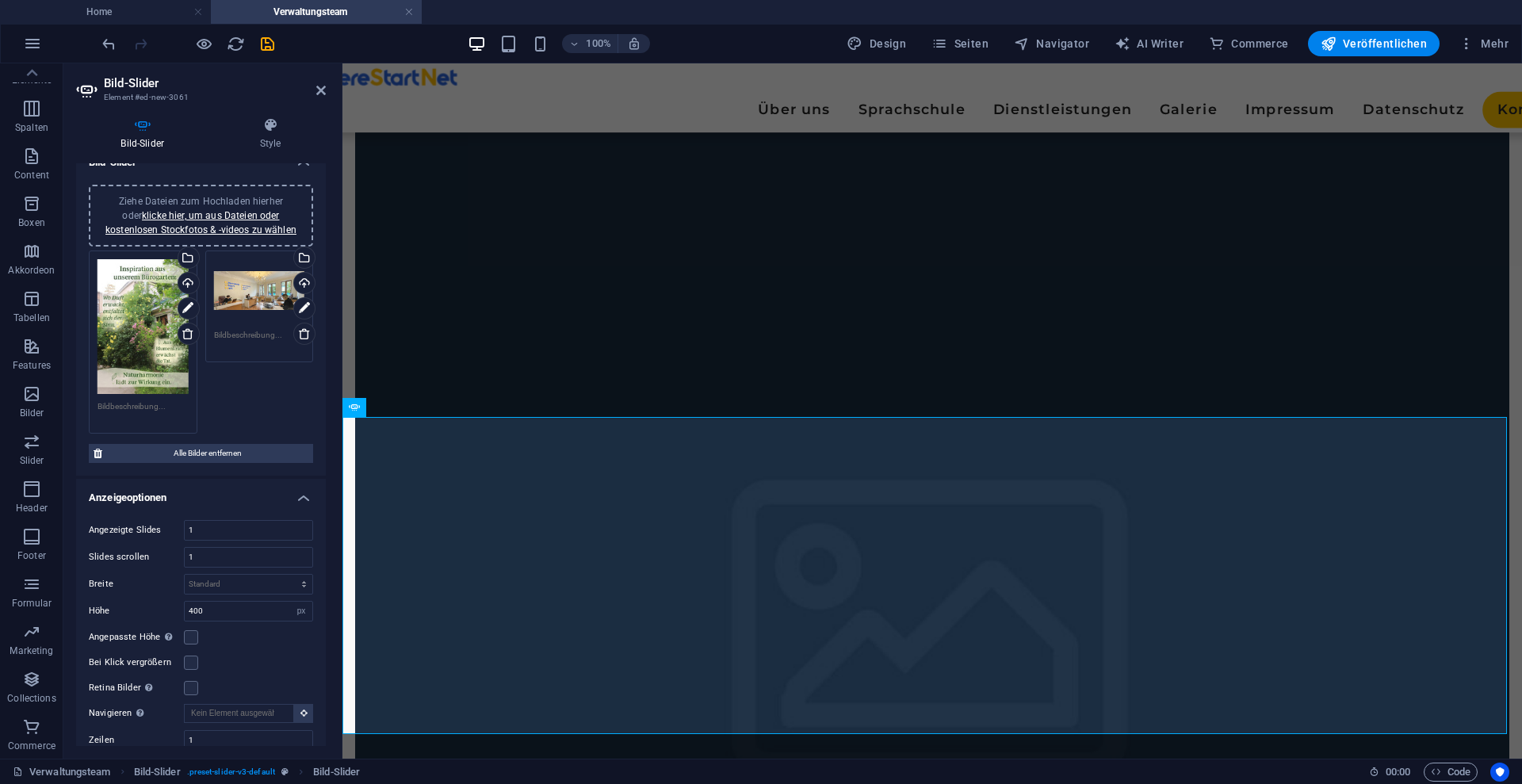 scroll, scrollTop: 0, scrollLeft: 0, axis: both 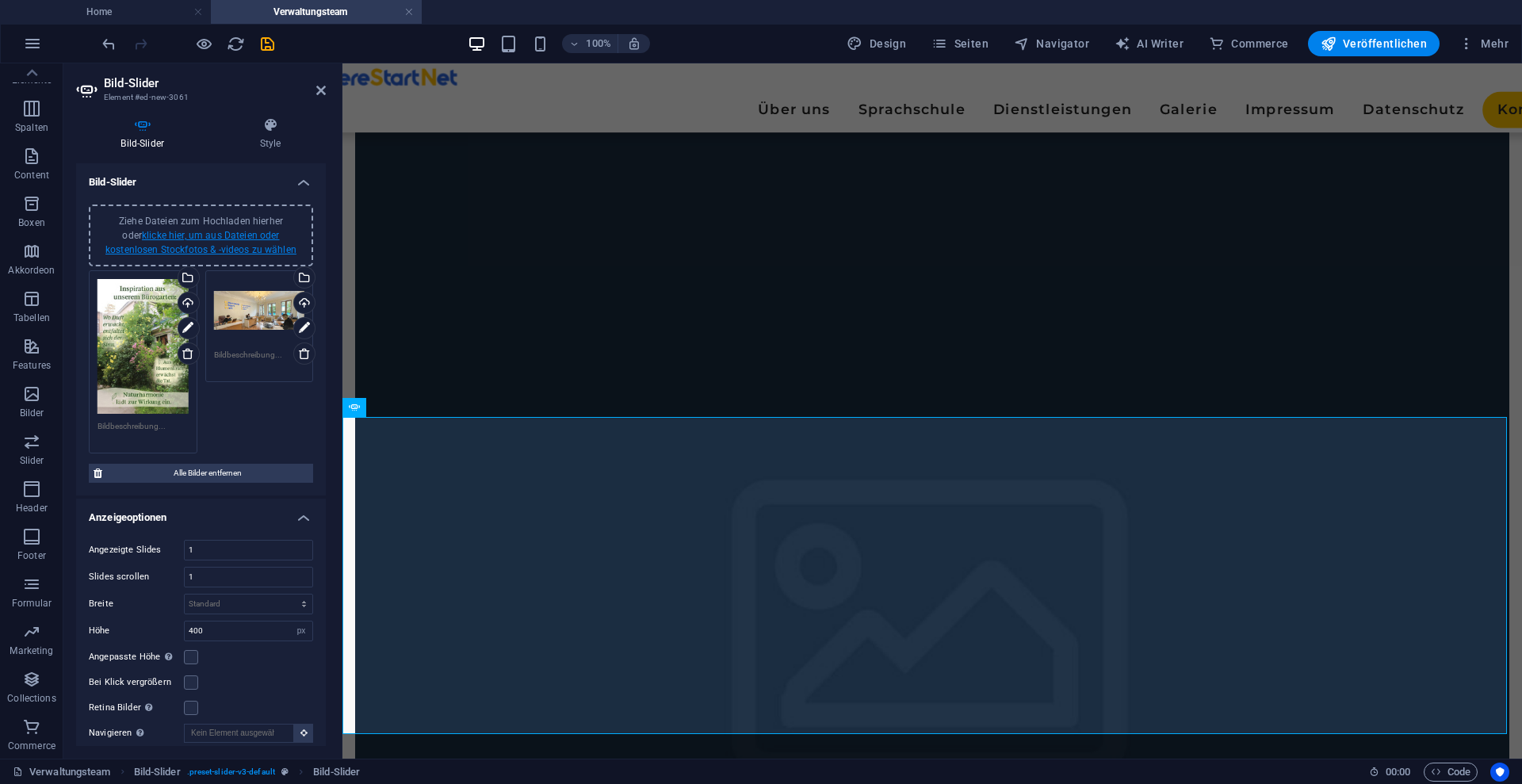 click on "klicke hier, um aus Dateien oder kostenlosen Stockfotos & -videos zu wählen" at bounding box center [201, 243] 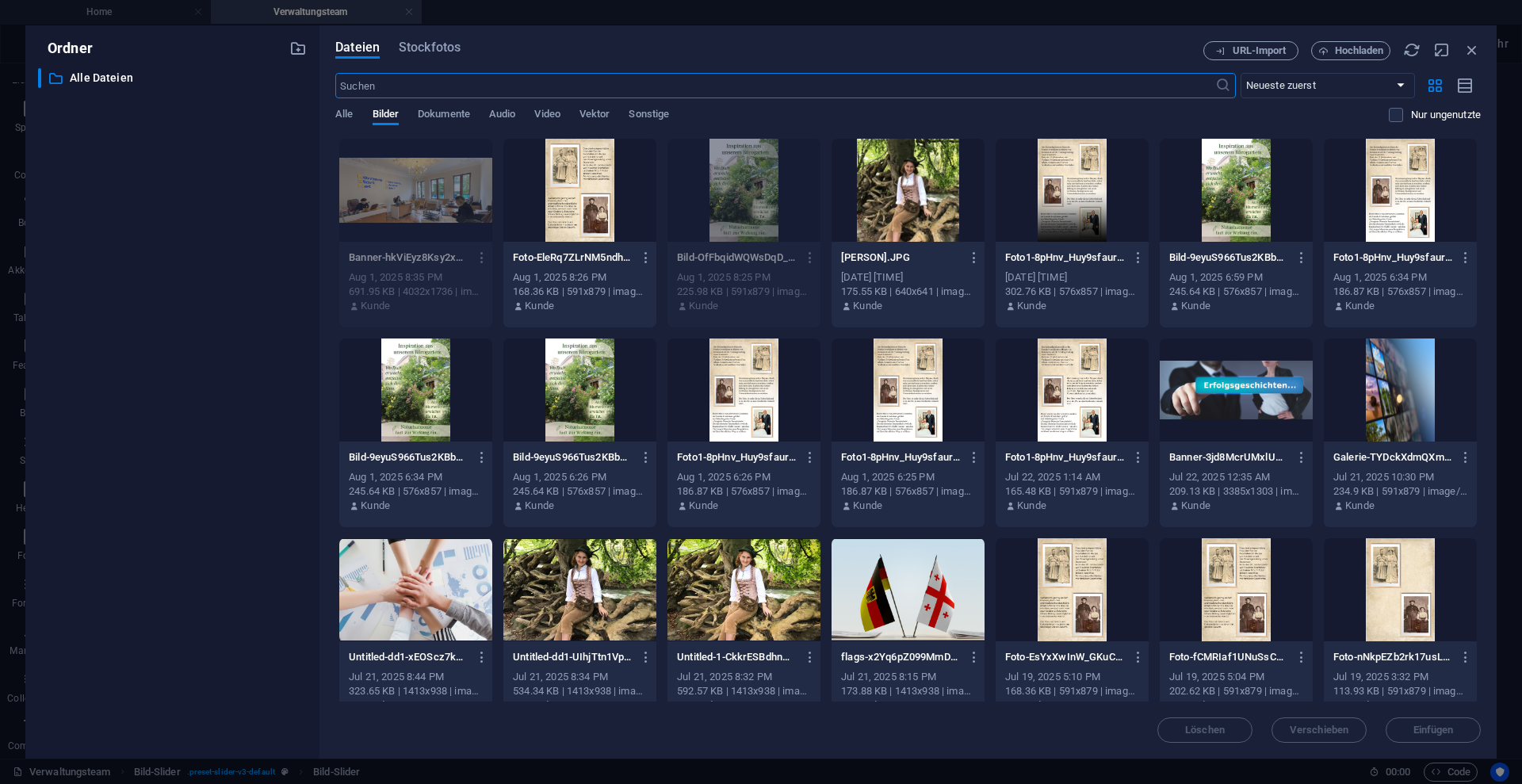 scroll, scrollTop: 617, scrollLeft: 0, axis: vertical 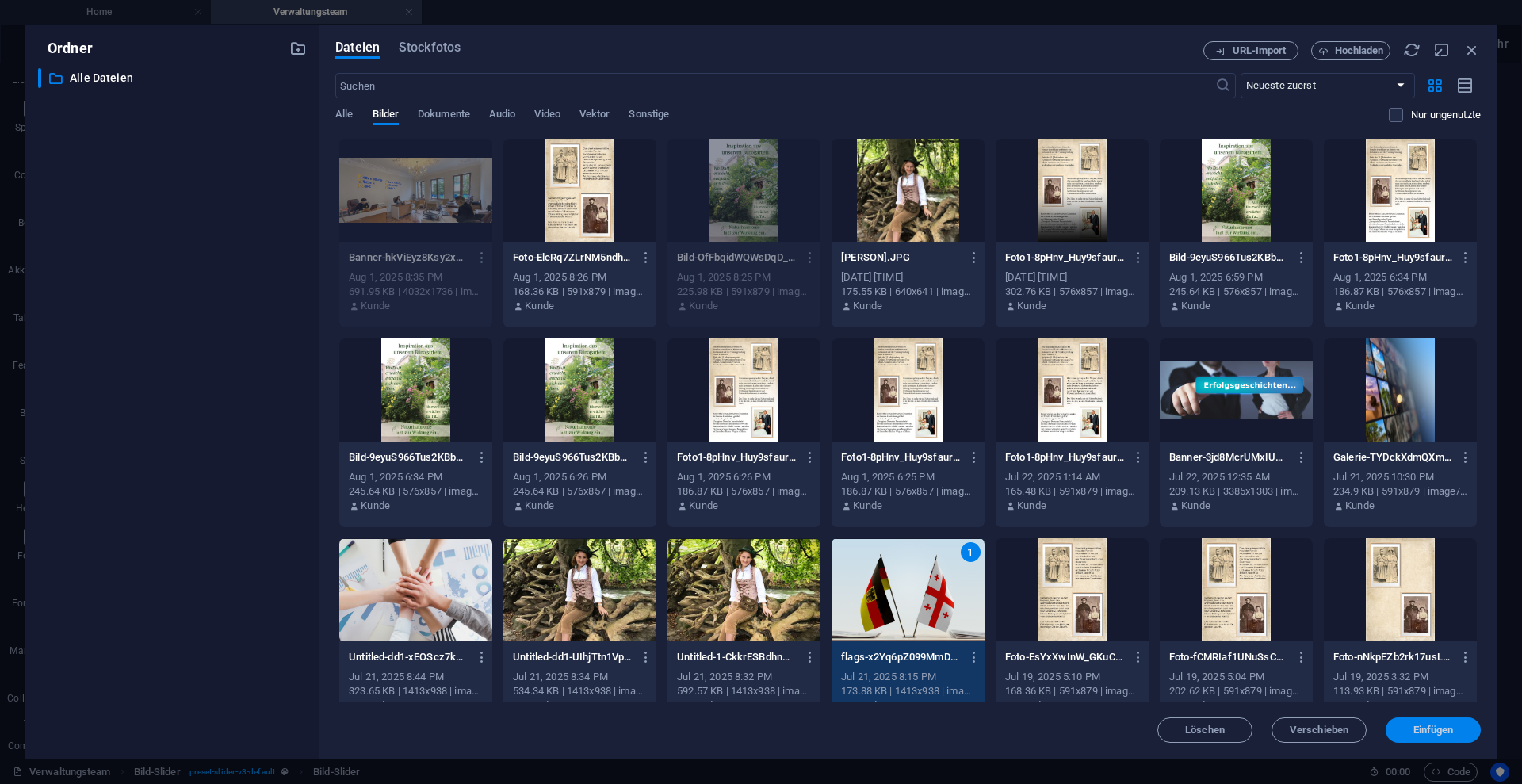 click on "Einfügen" at bounding box center (1433, 730) 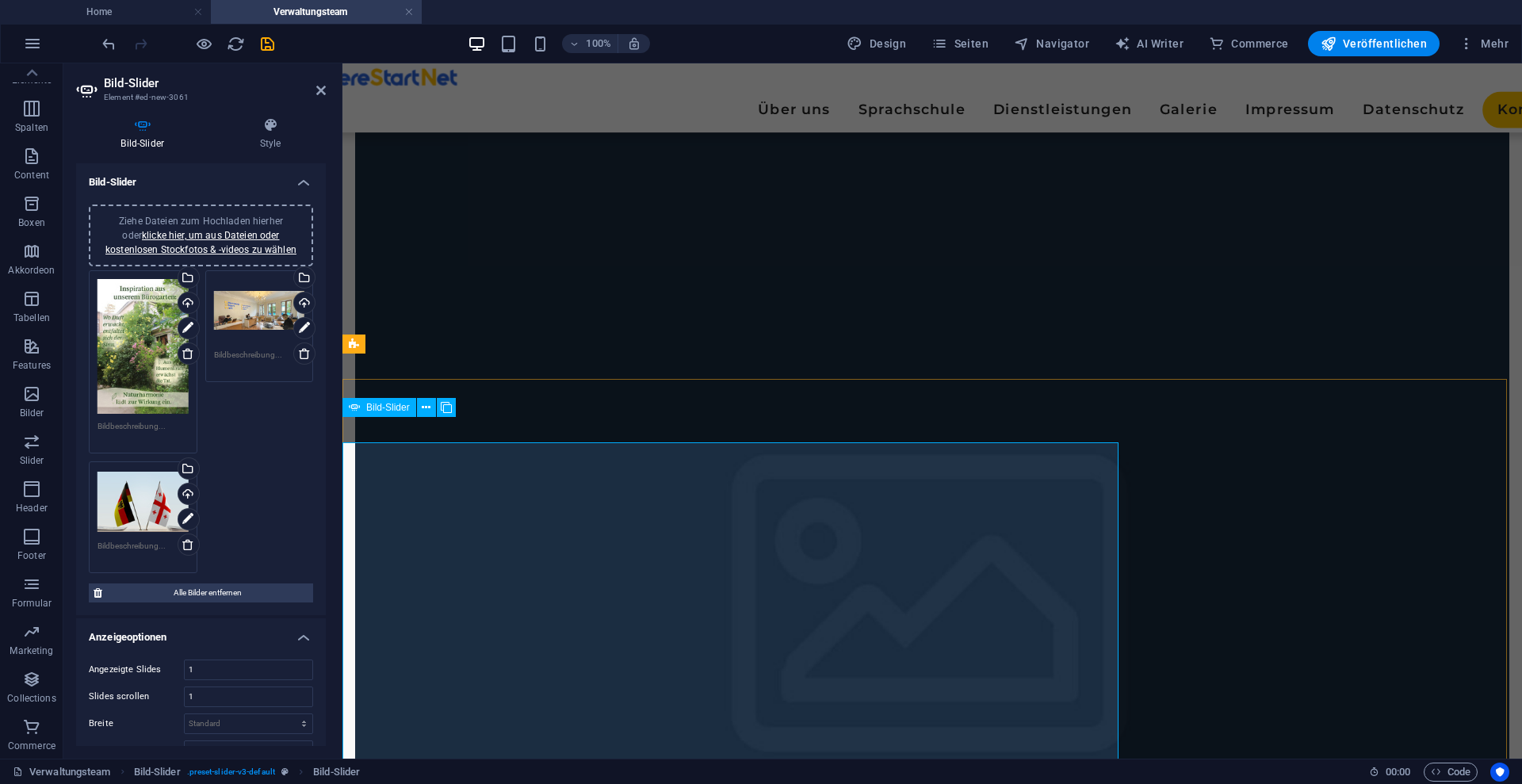 scroll, scrollTop: 591, scrollLeft: 0, axis: vertical 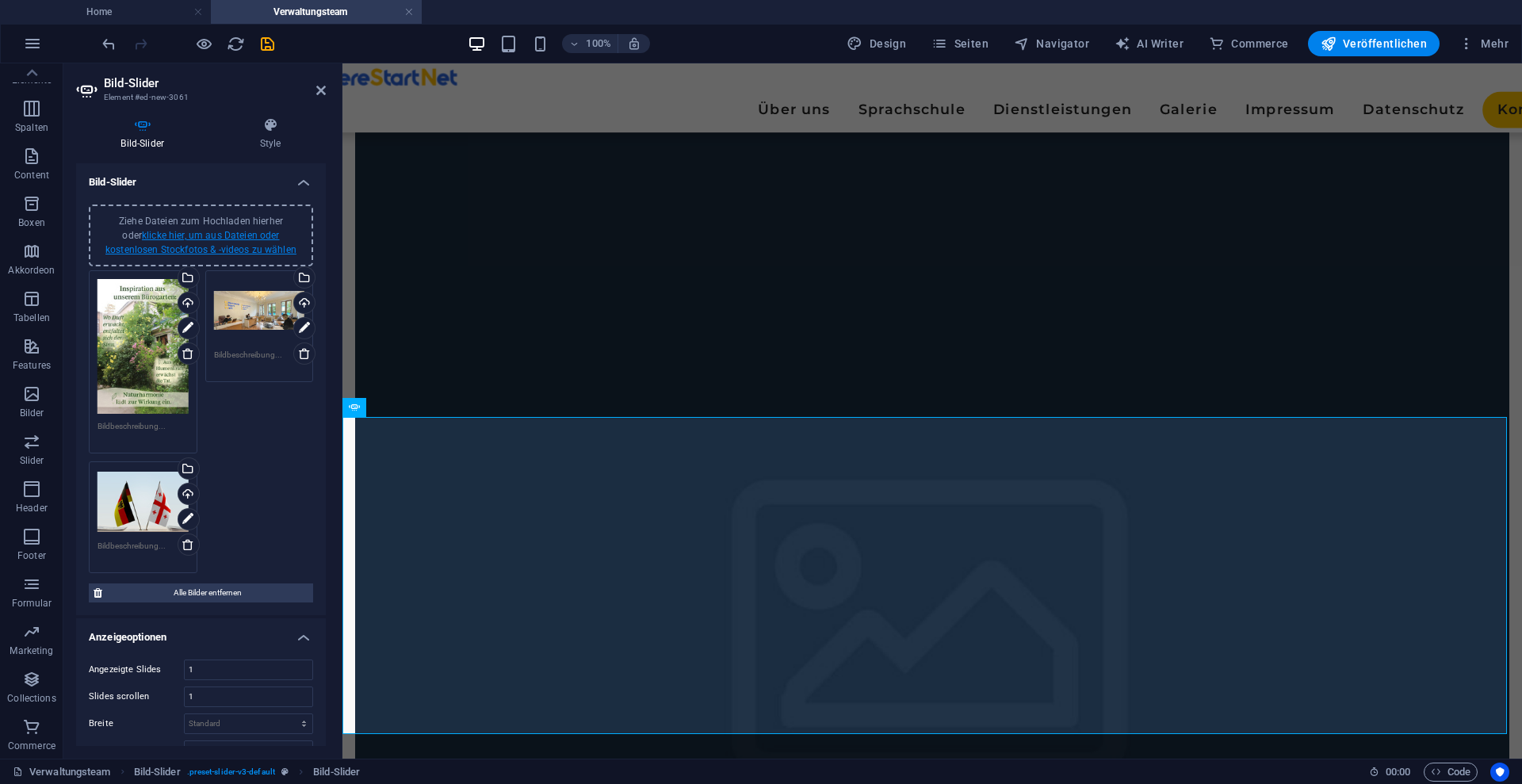 click on "klicke hier, um aus Dateien oder kostenlosen Stockfotos & -videos zu wählen" at bounding box center [201, 243] 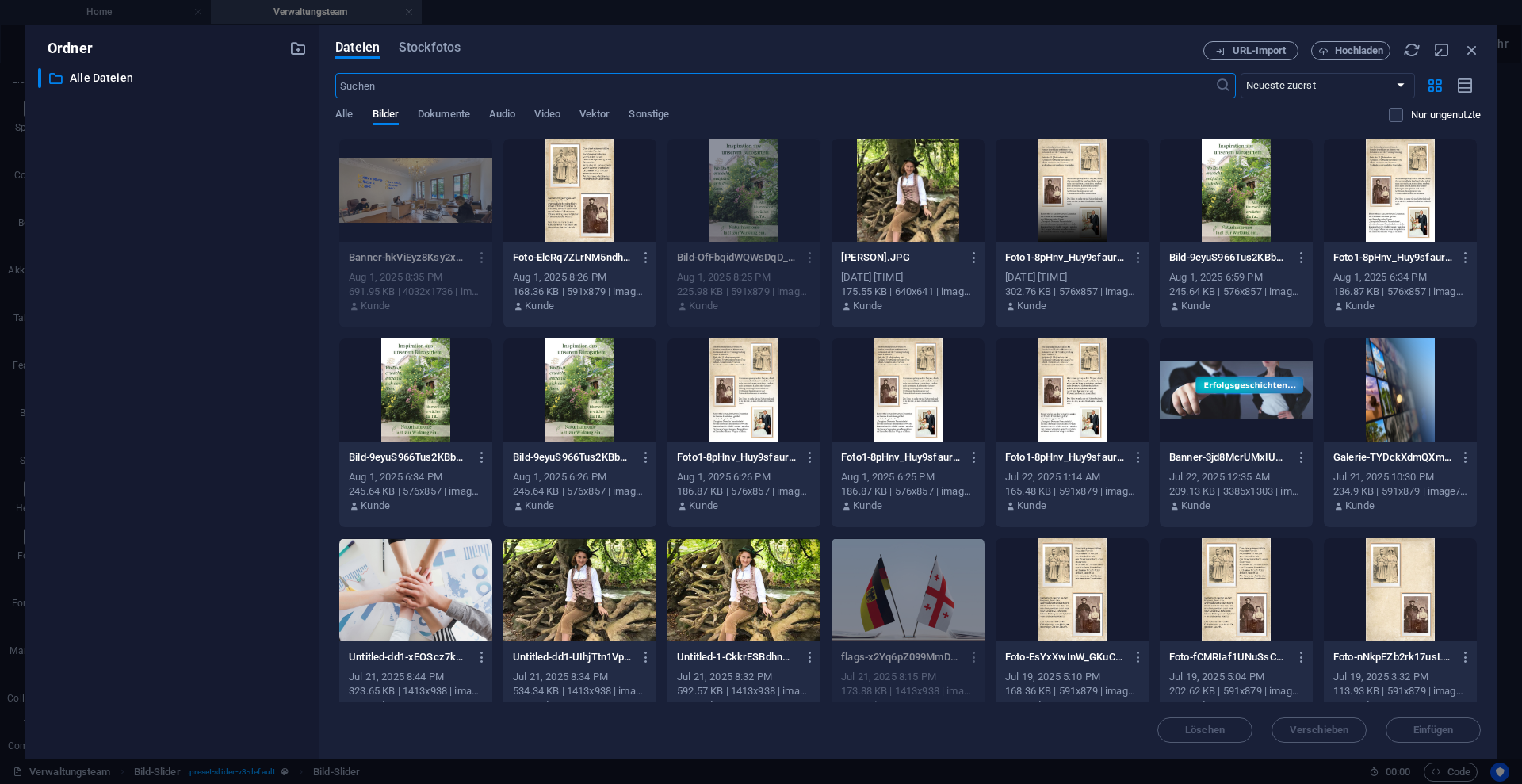 scroll, scrollTop: 617, scrollLeft: 0, axis: vertical 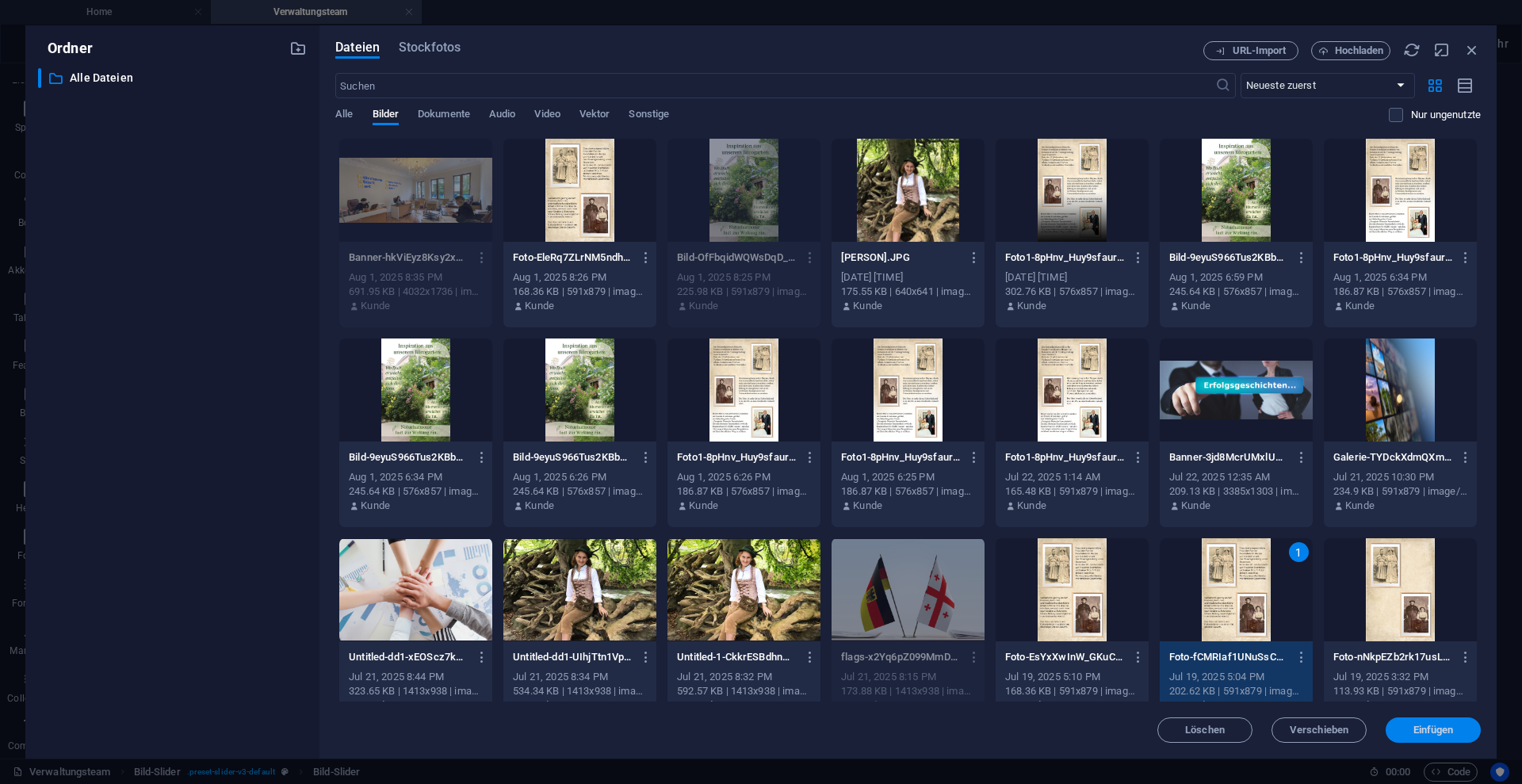 click on "Einfügen" at bounding box center [1433, 730] 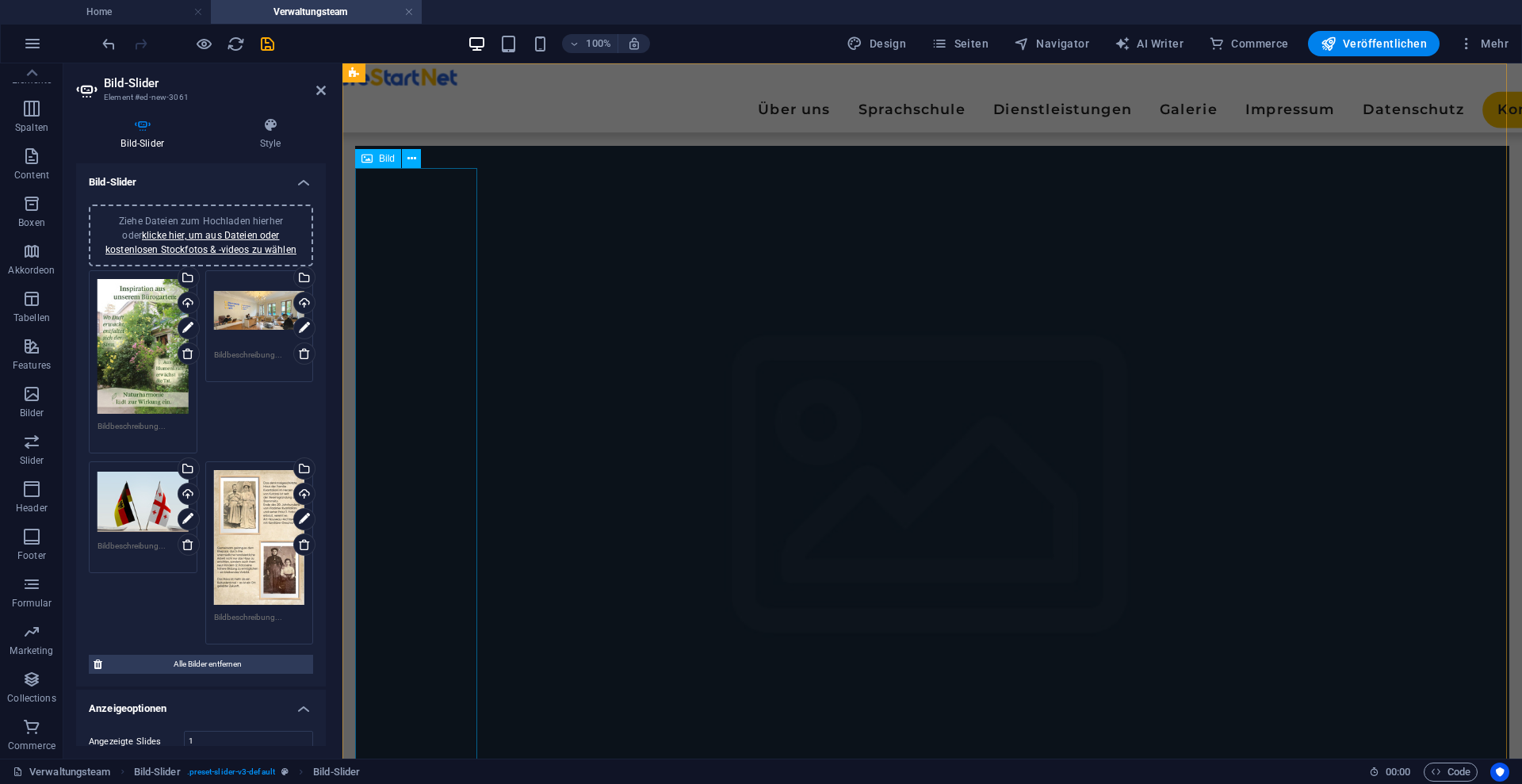 scroll, scrollTop: 0, scrollLeft: 0, axis: both 